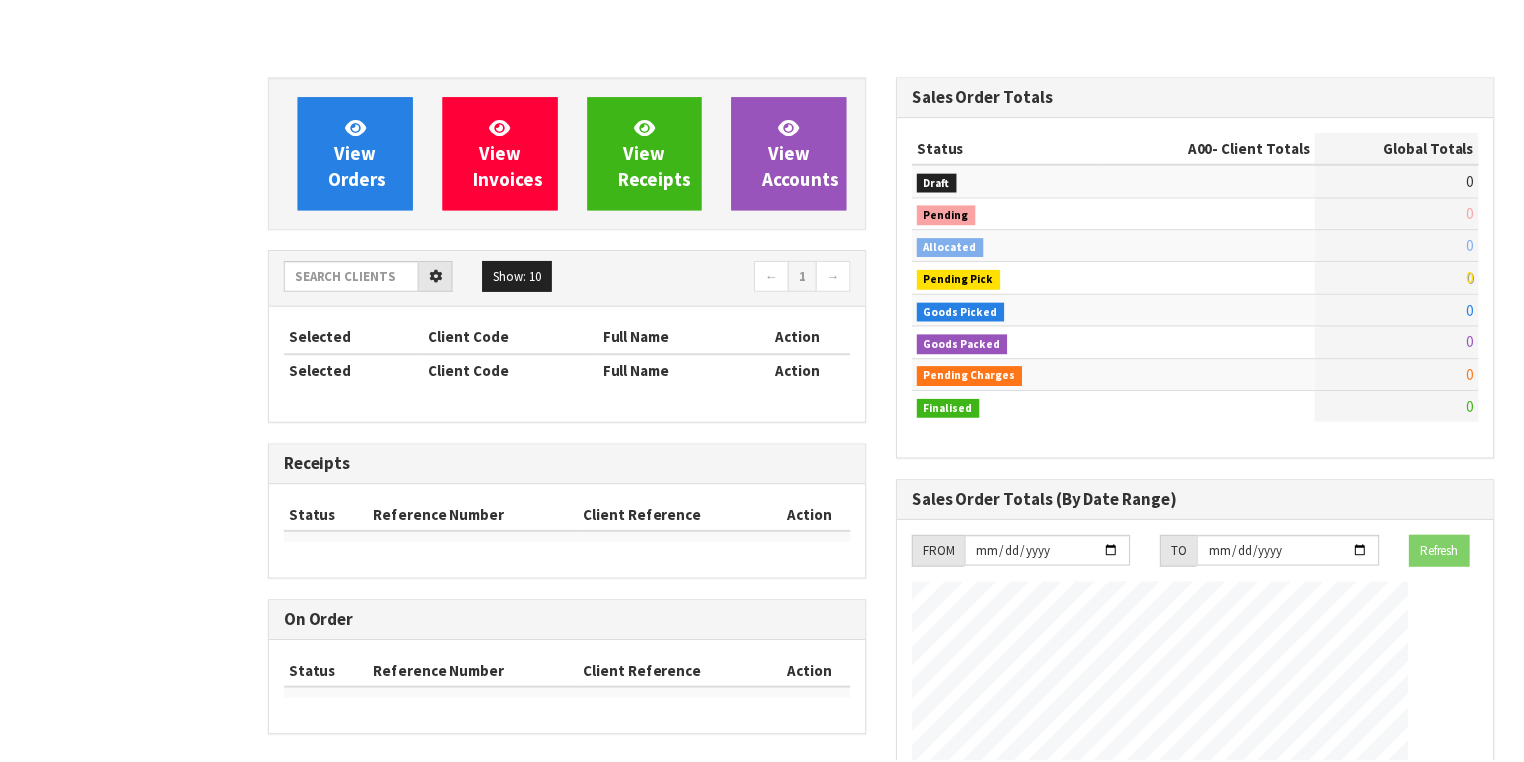 scroll, scrollTop: 0, scrollLeft: 0, axis: both 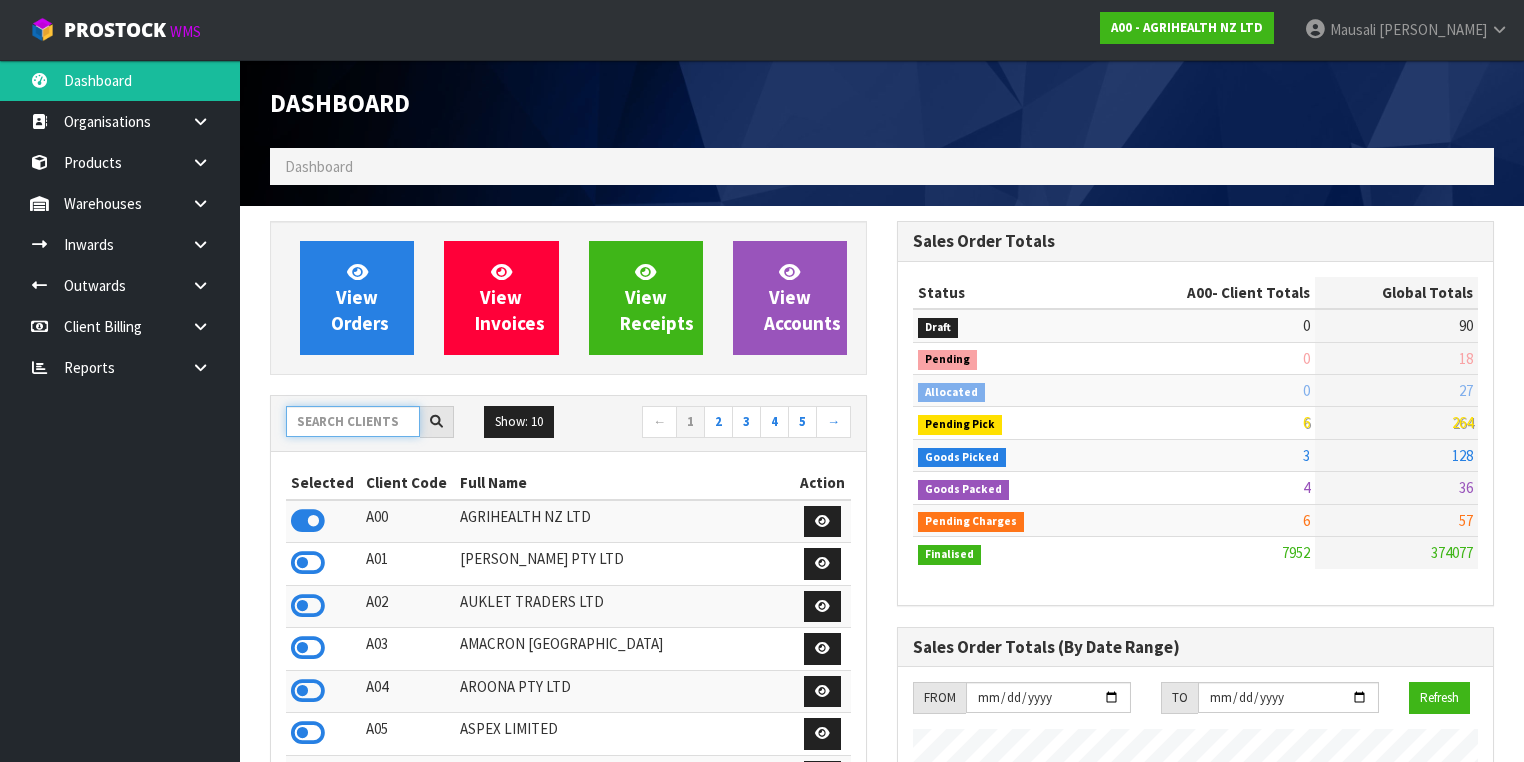 click at bounding box center (353, 421) 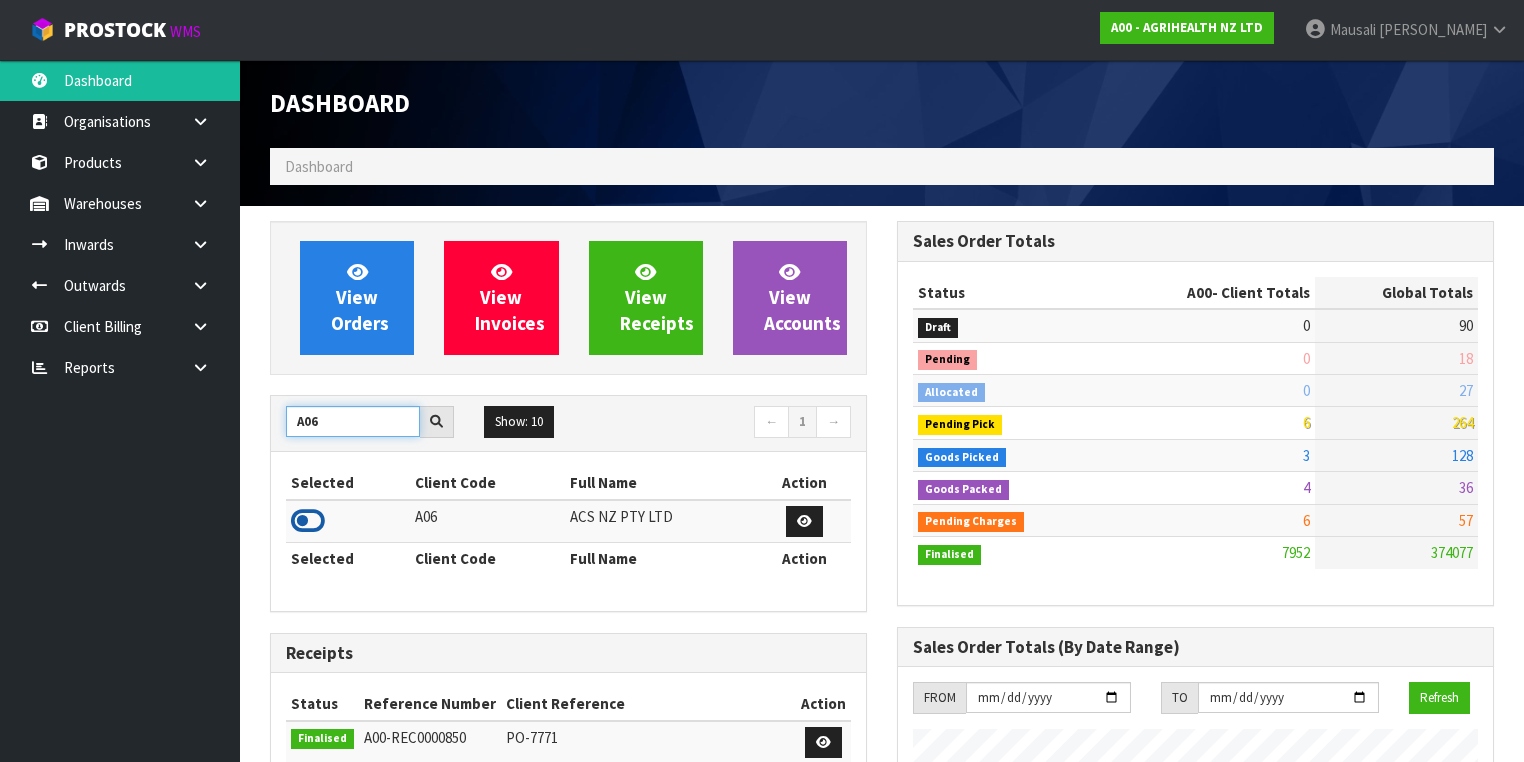 type on "A06" 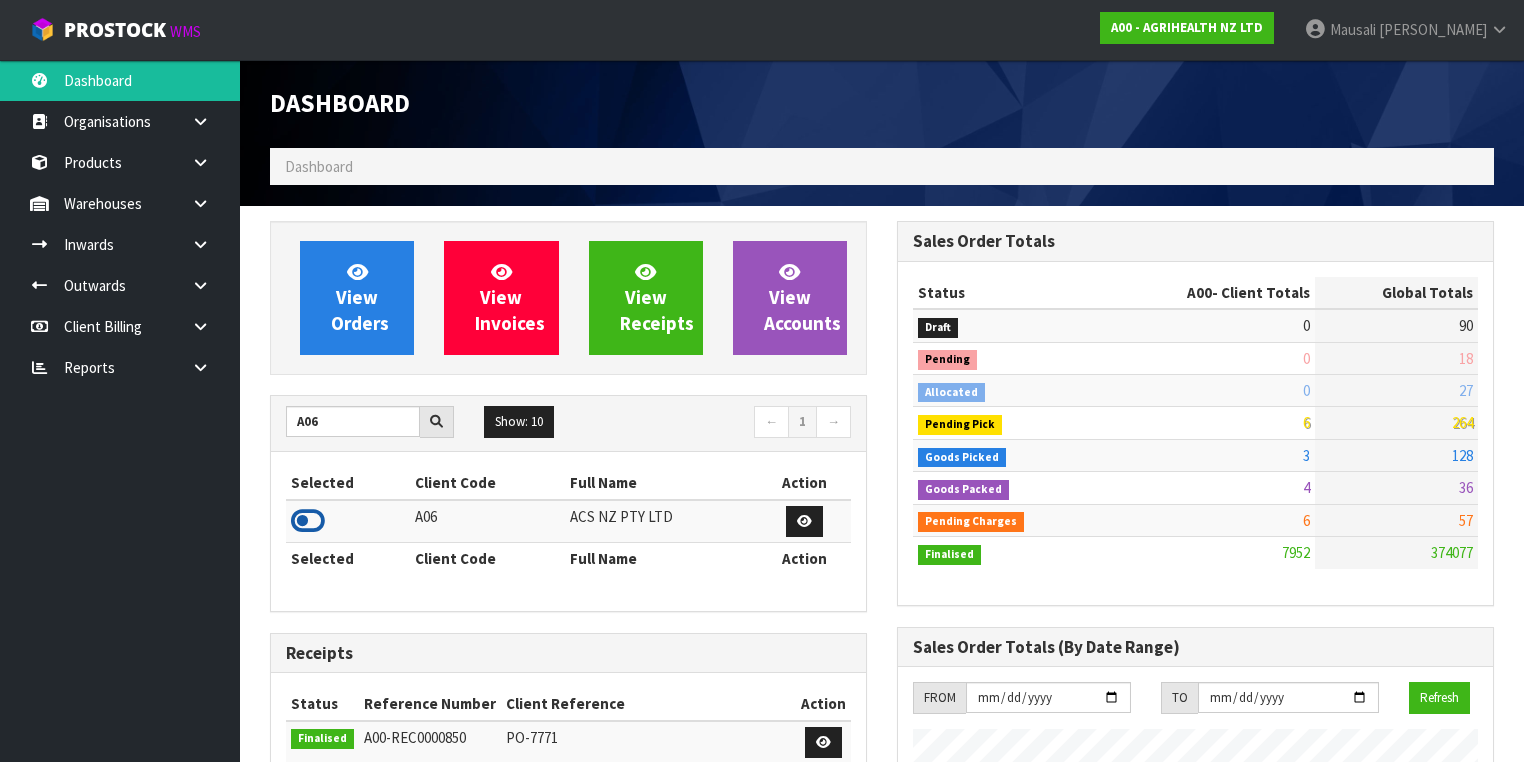 click at bounding box center [308, 521] 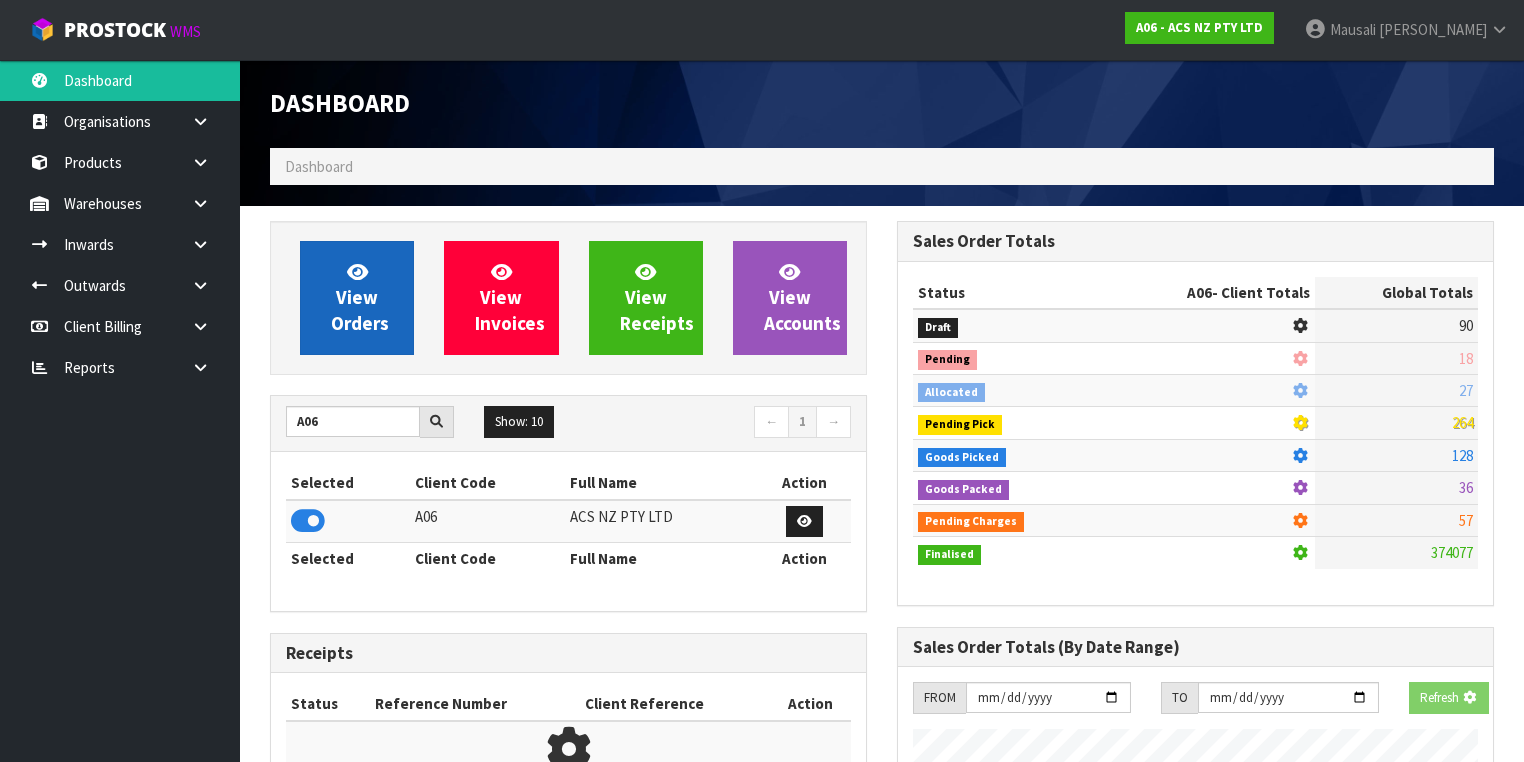 scroll, scrollTop: 1242, scrollLeft: 627, axis: both 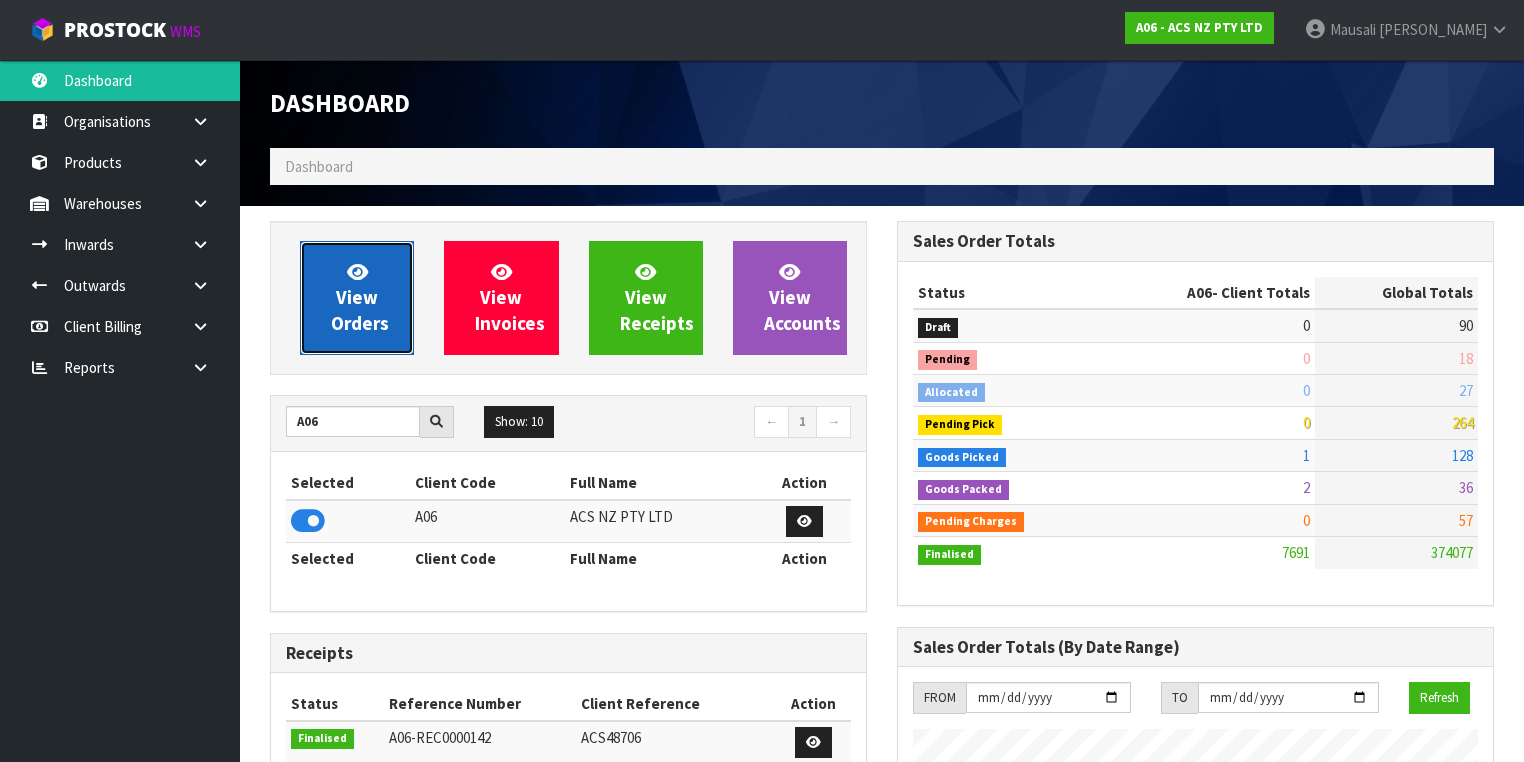 click on "View
Orders" at bounding box center (360, 297) 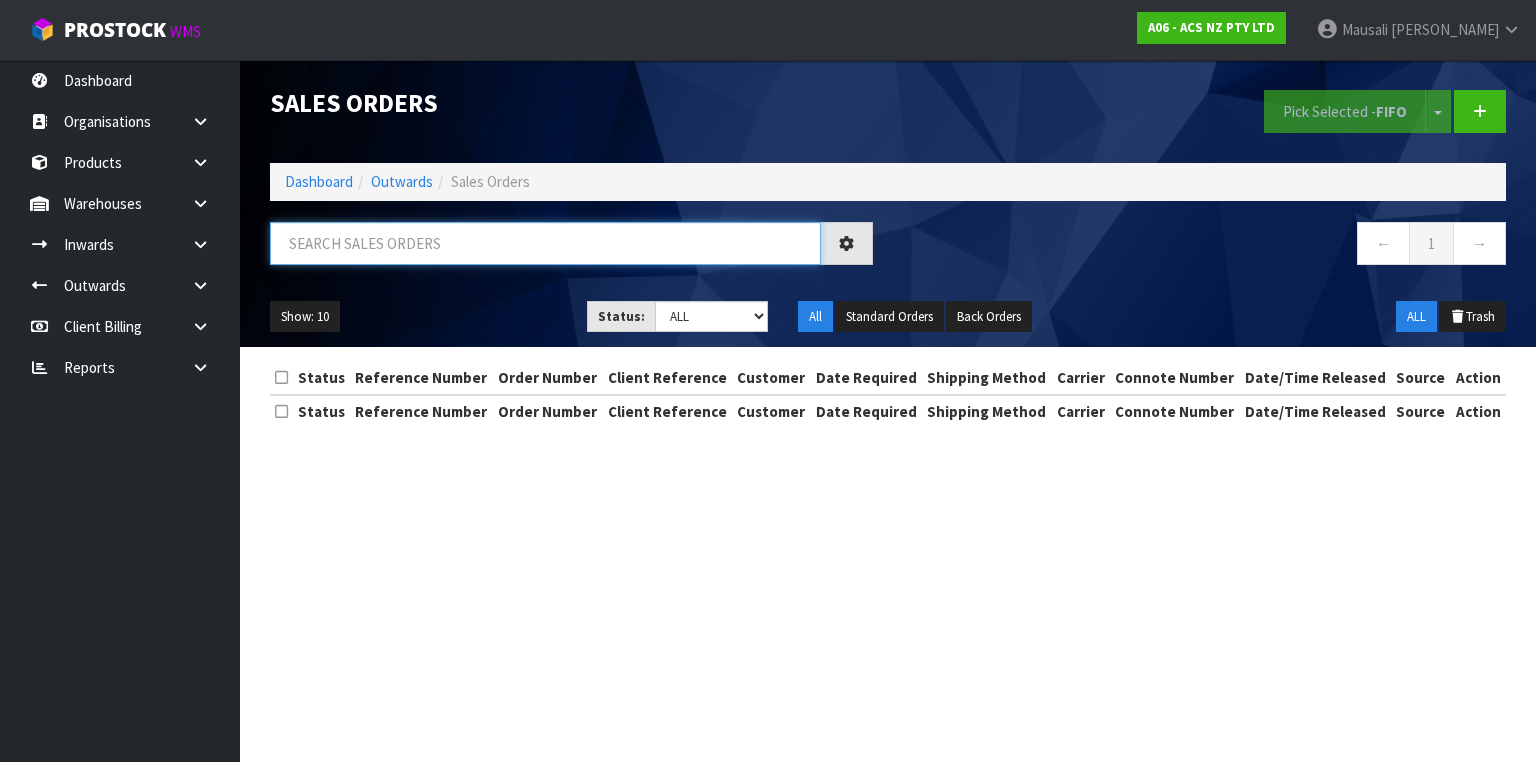 click at bounding box center (545, 243) 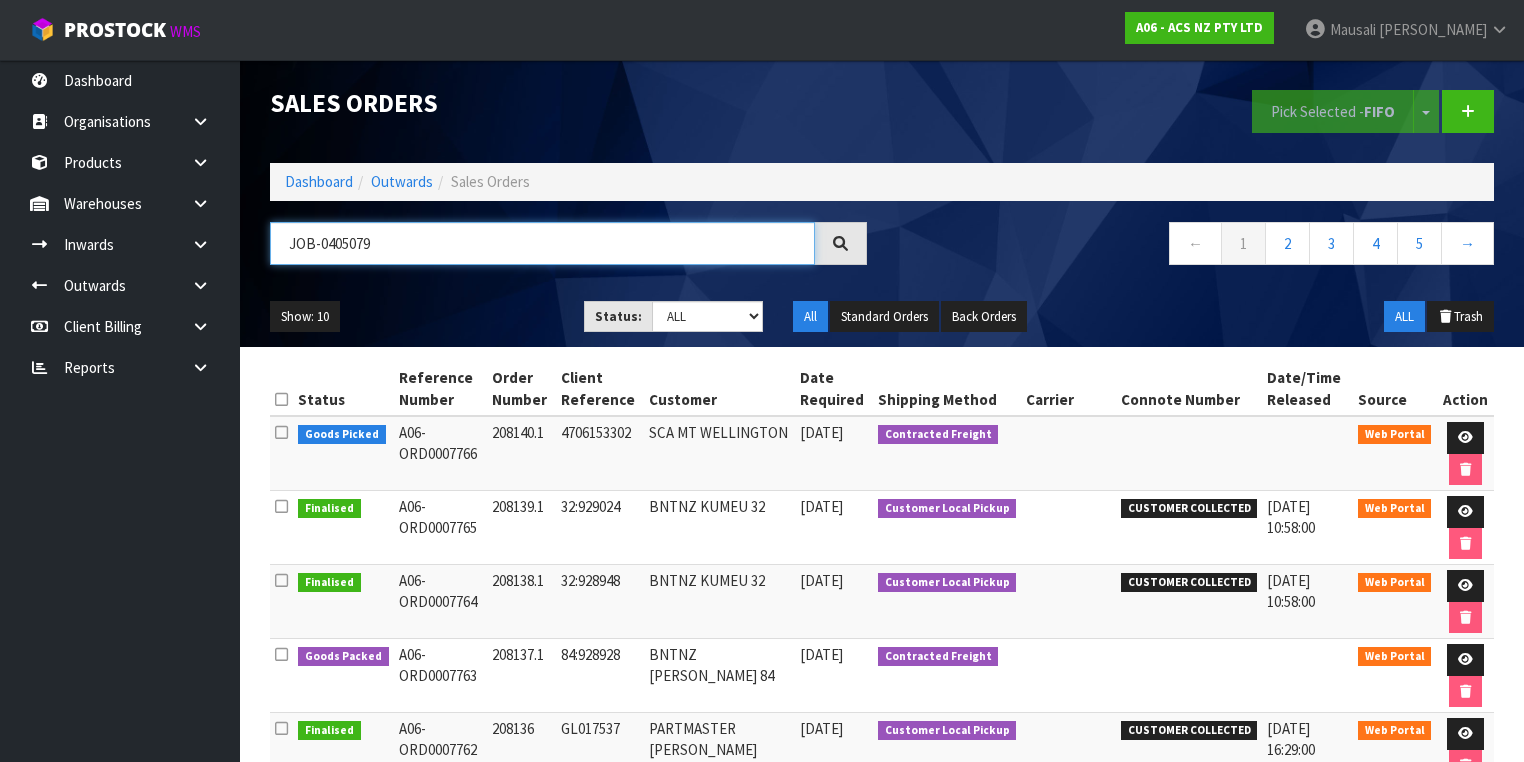 type on "JOB-0405079" 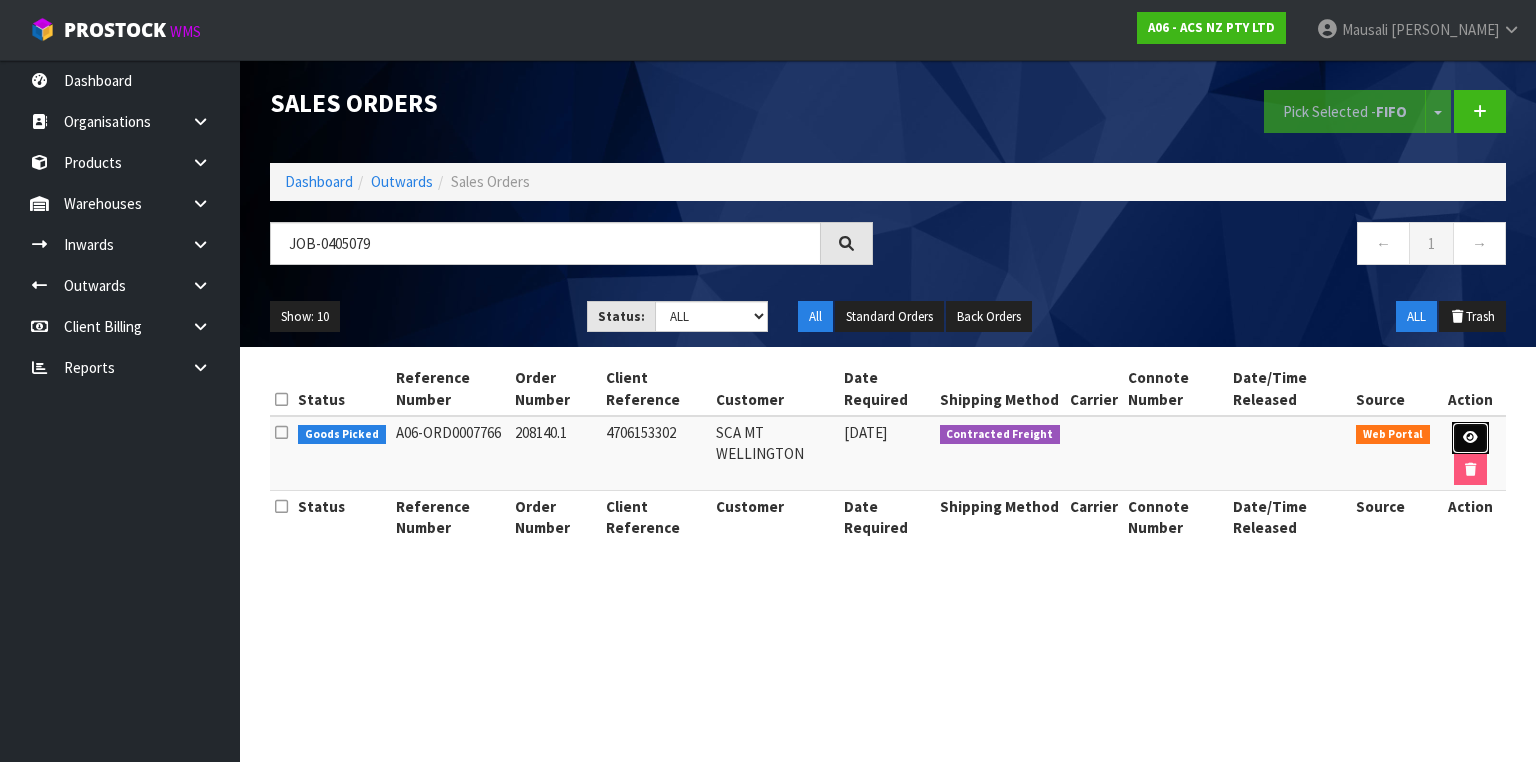 click at bounding box center [1470, 438] 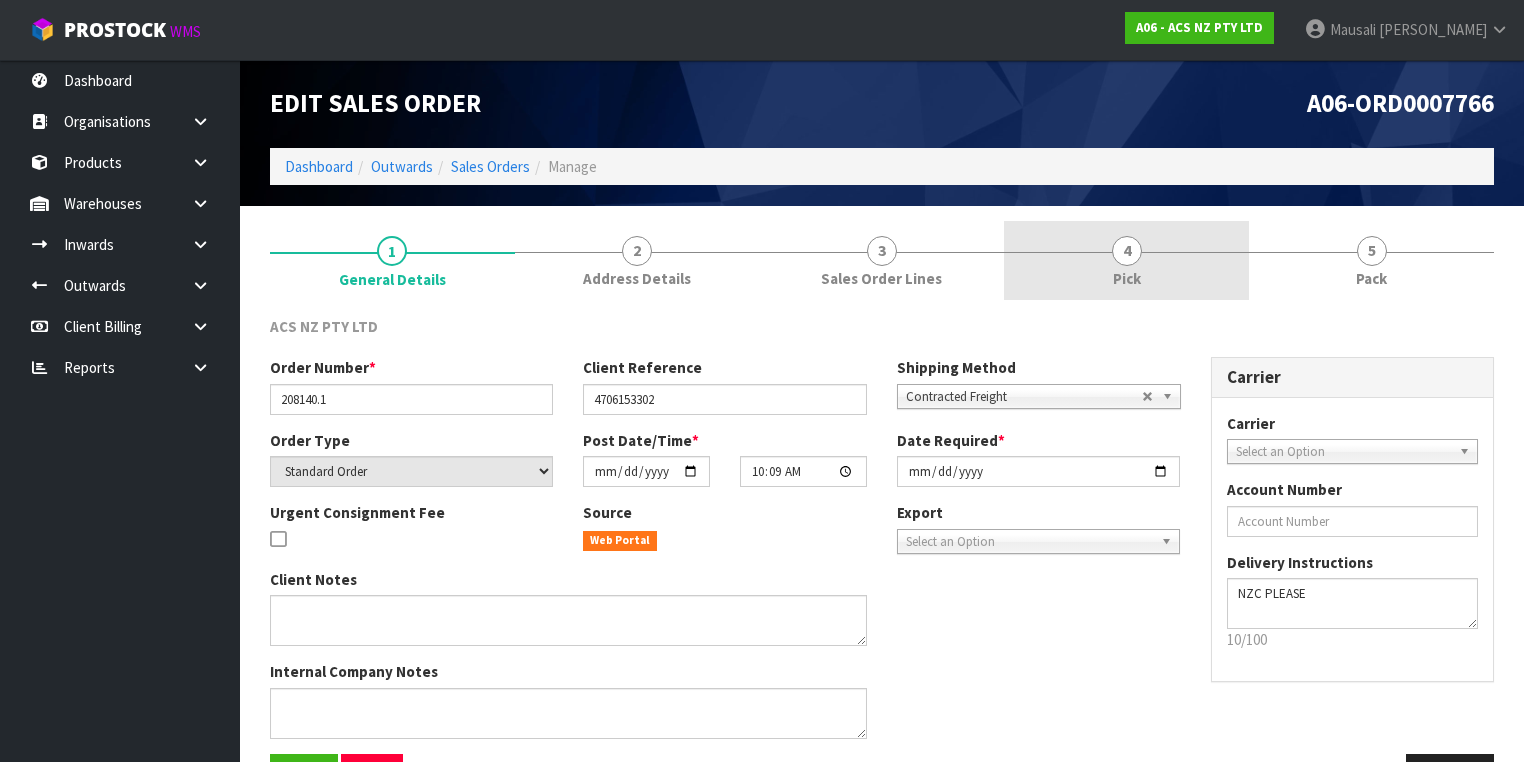 click on "4
Pick" at bounding box center [1126, 260] 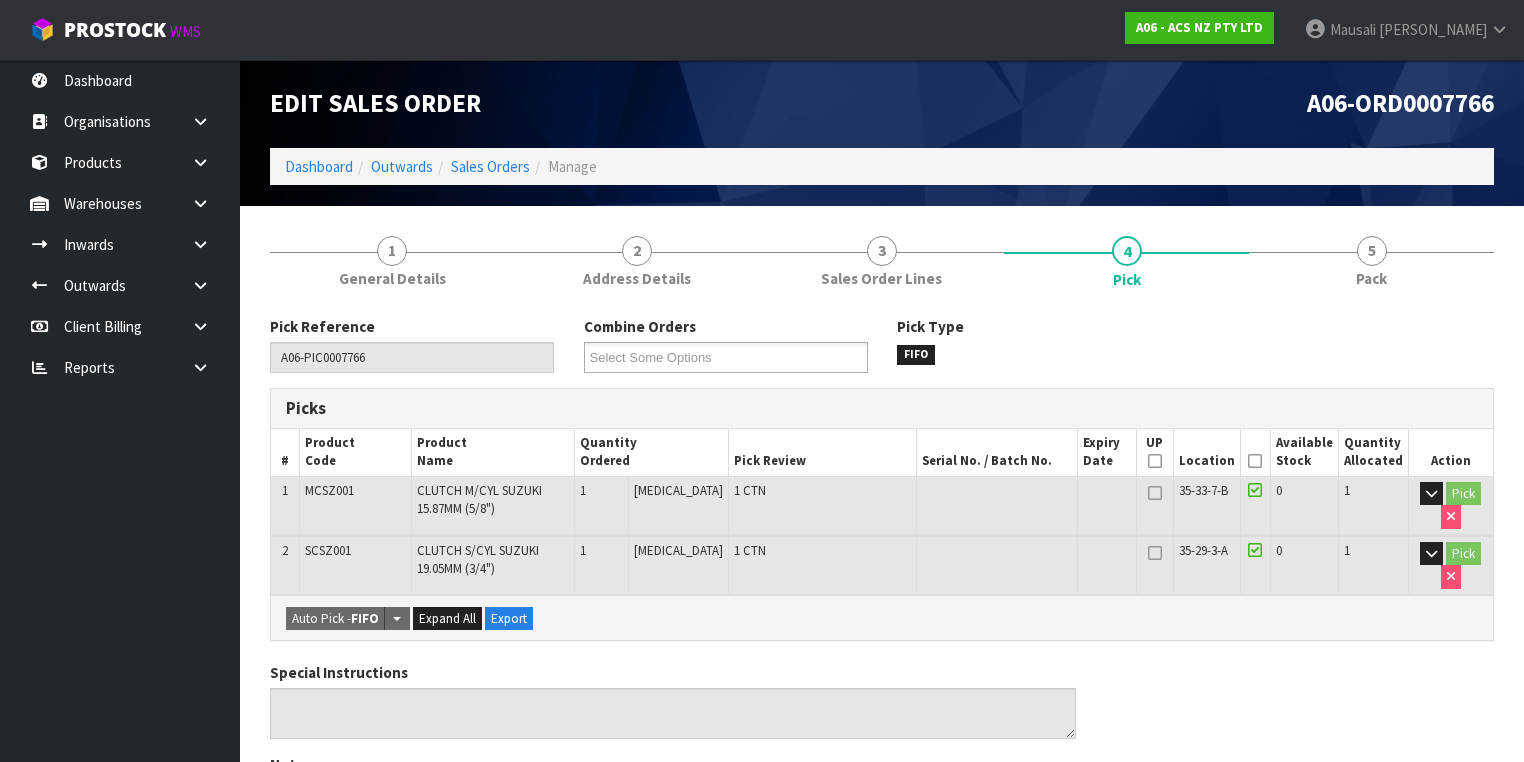 click at bounding box center (1255, 461) 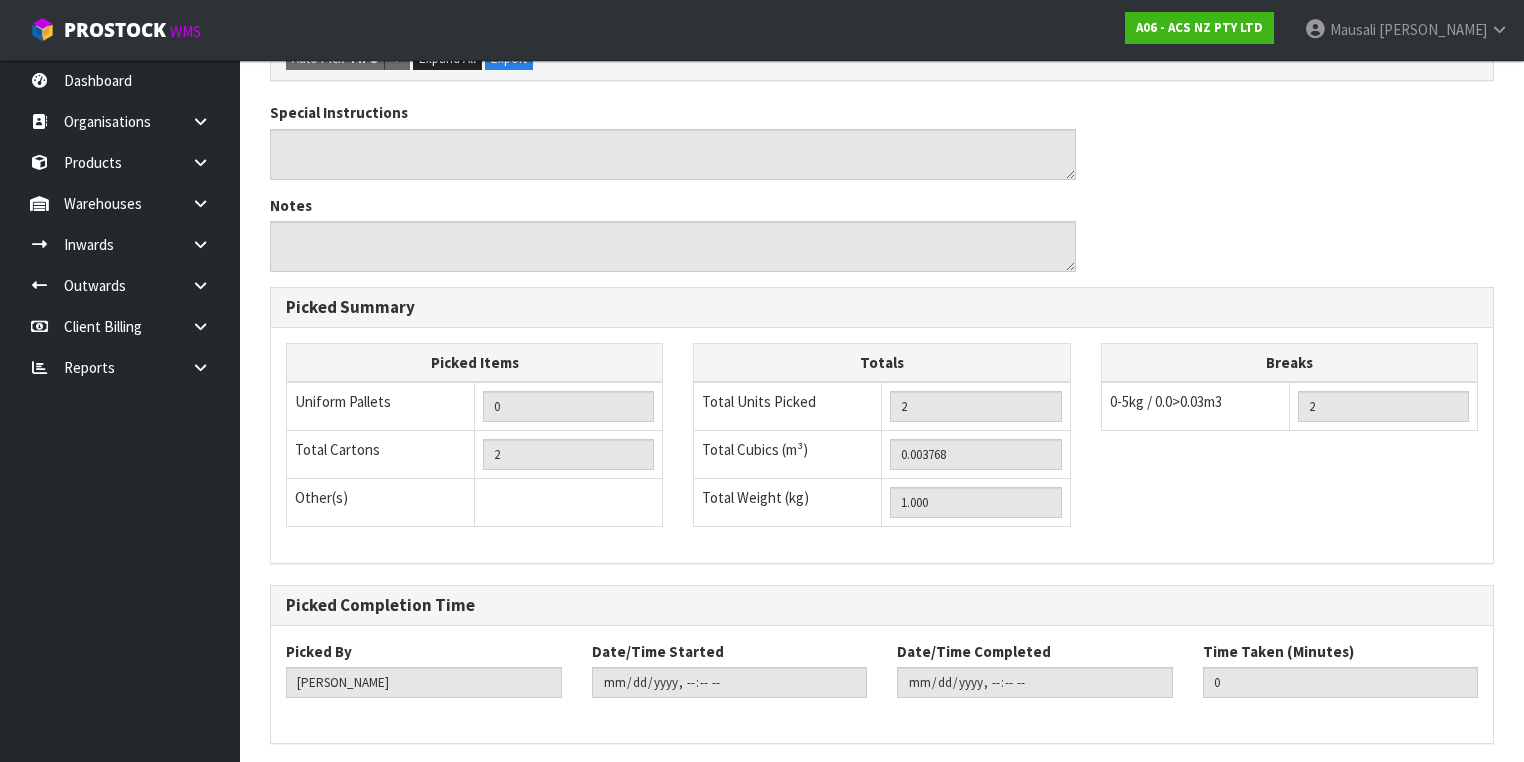 scroll, scrollTop: 700, scrollLeft: 0, axis: vertical 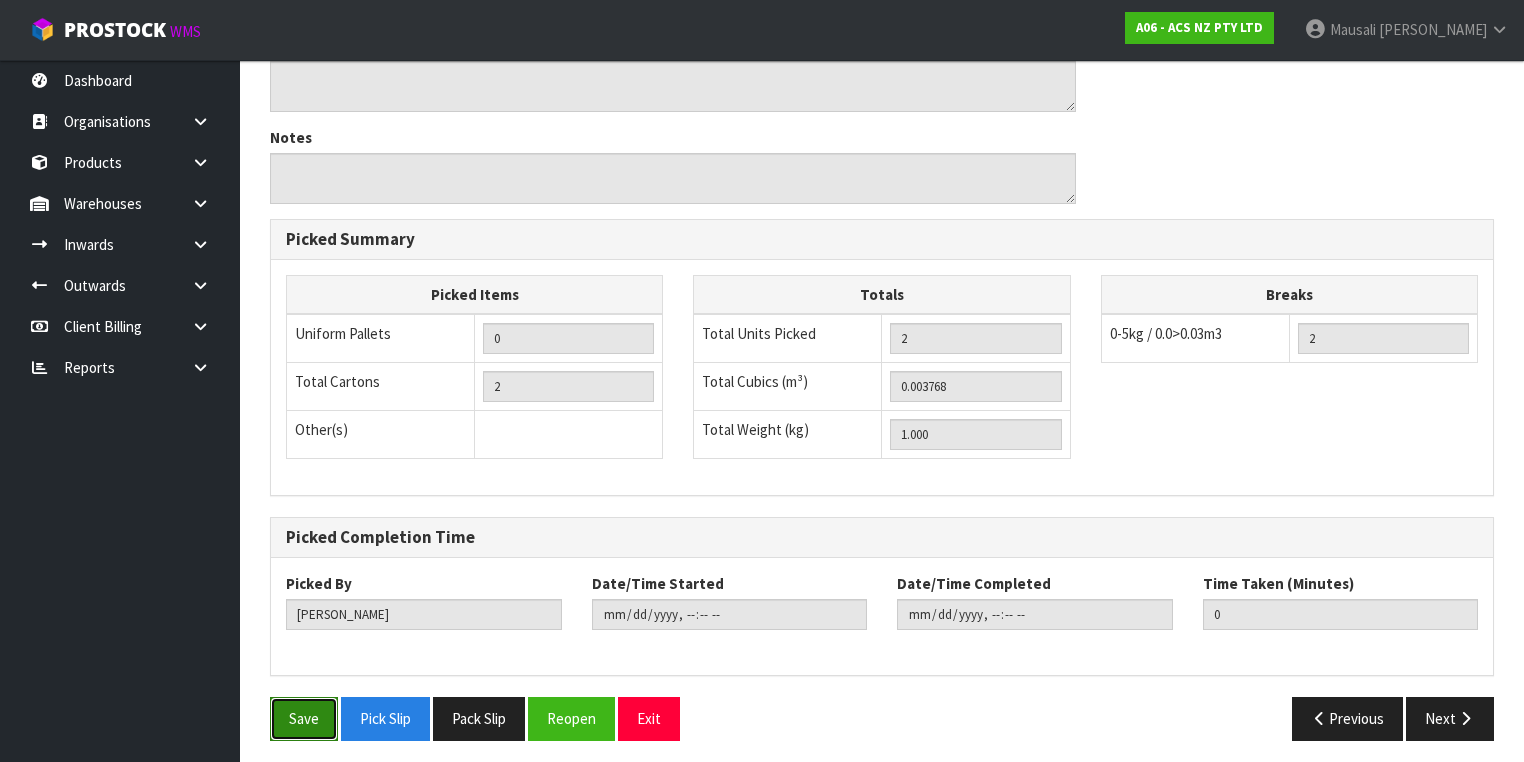 click on "Save" at bounding box center [304, 718] 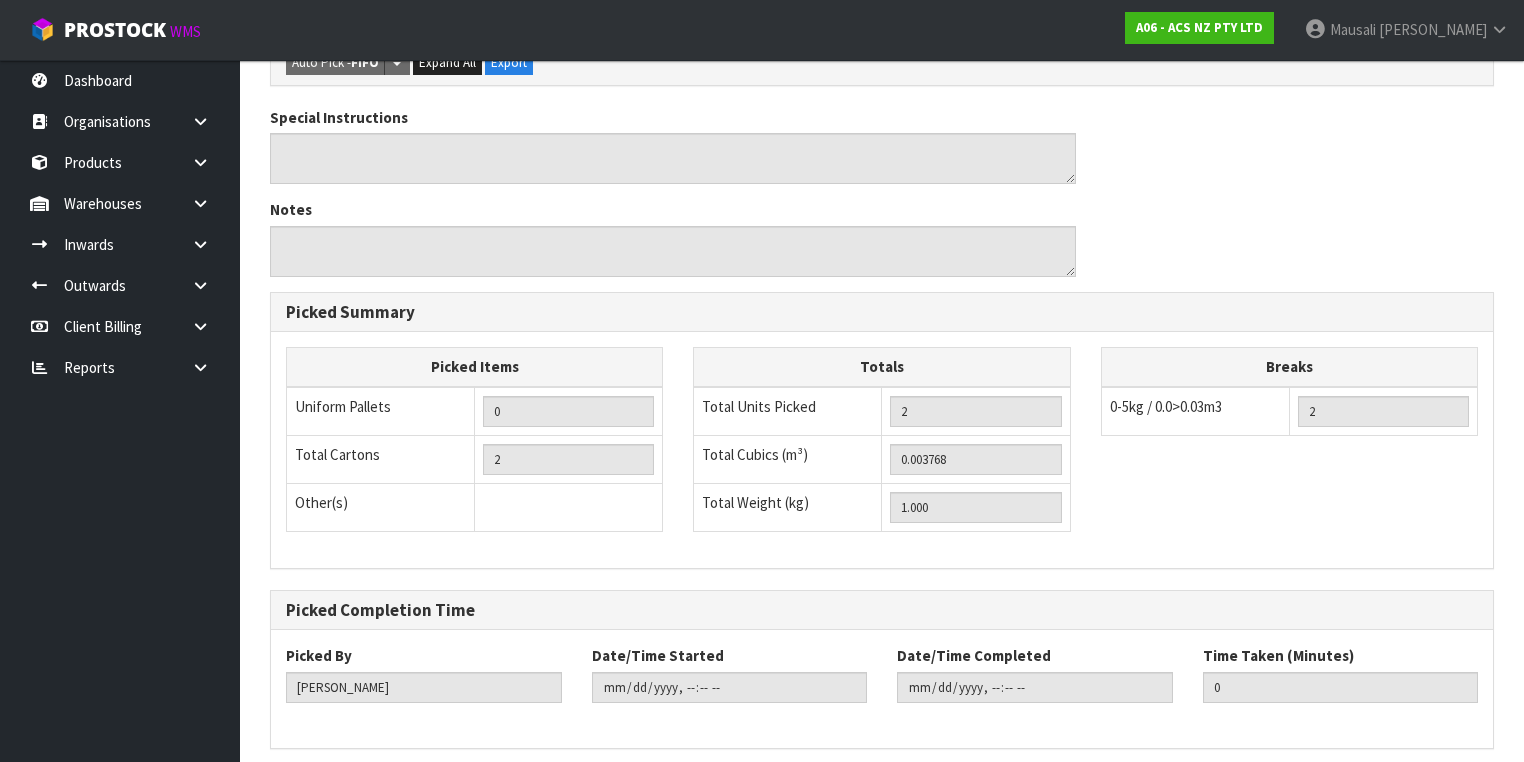 scroll, scrollTop: 0, scrollLeft: 0, axis: both 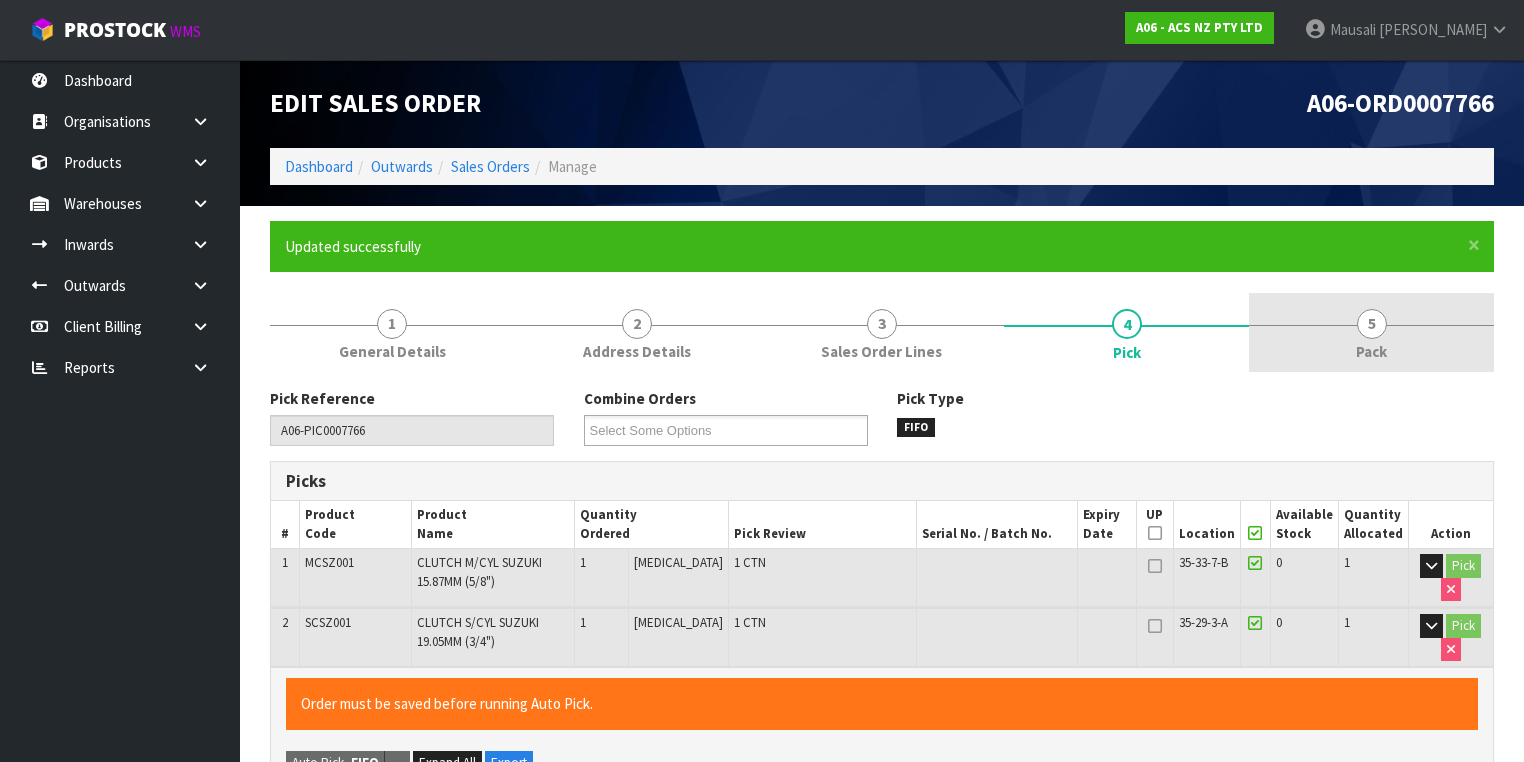 type on "[PERSON_NAME]" 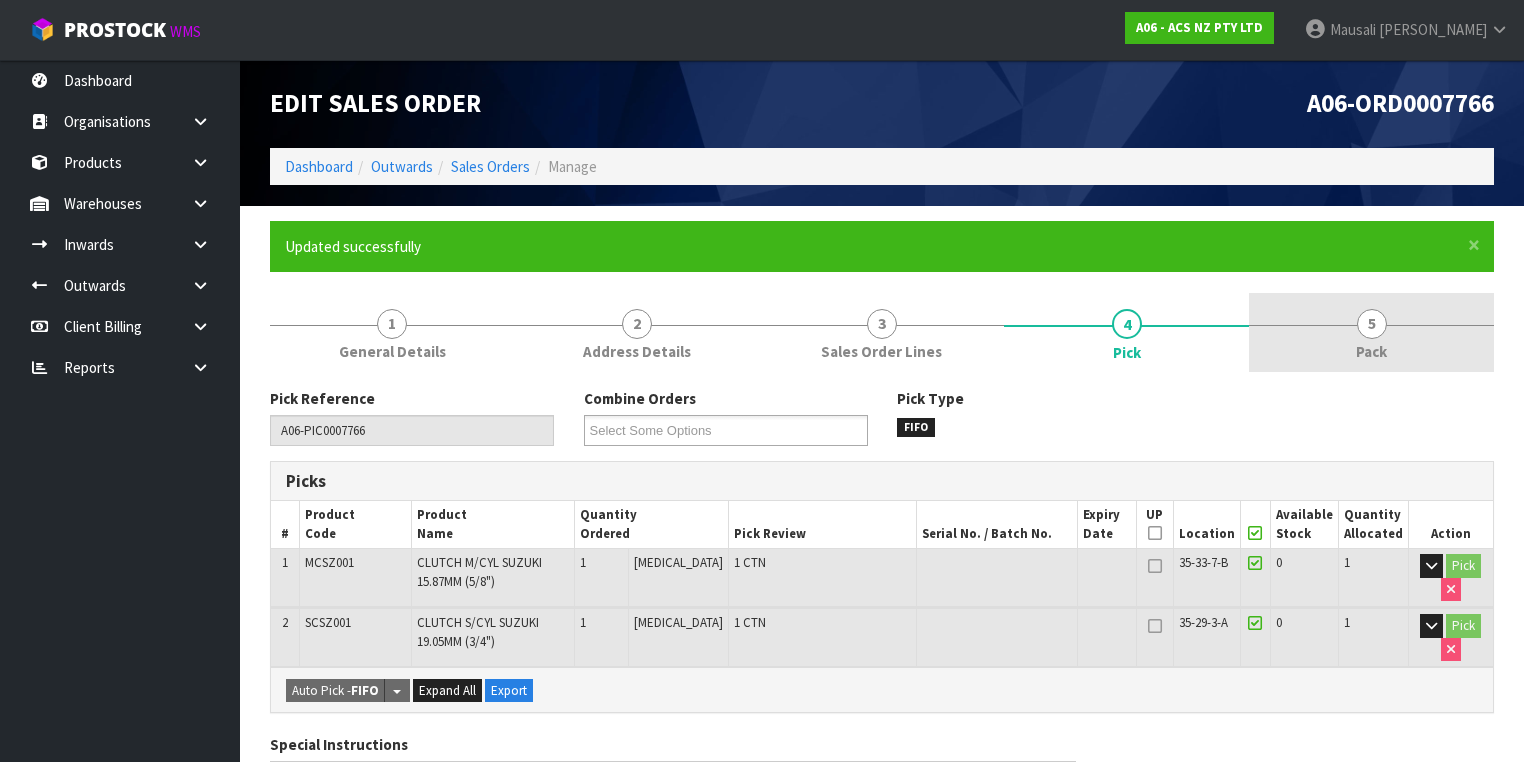 click on "5" at bounding box center (1372, 324) 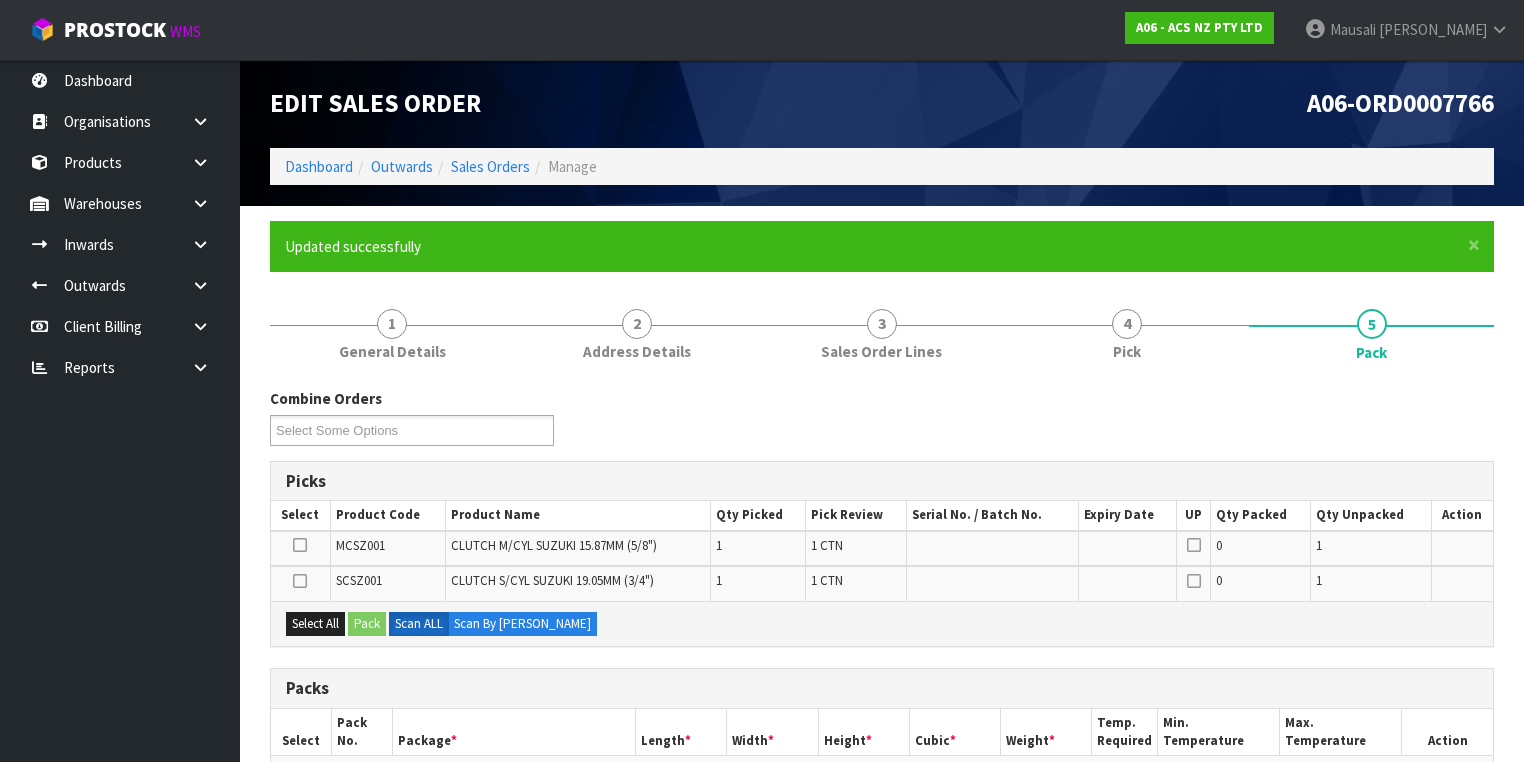 scroll, scrollTop: 320, scrollLeft: 0, axis: vertical 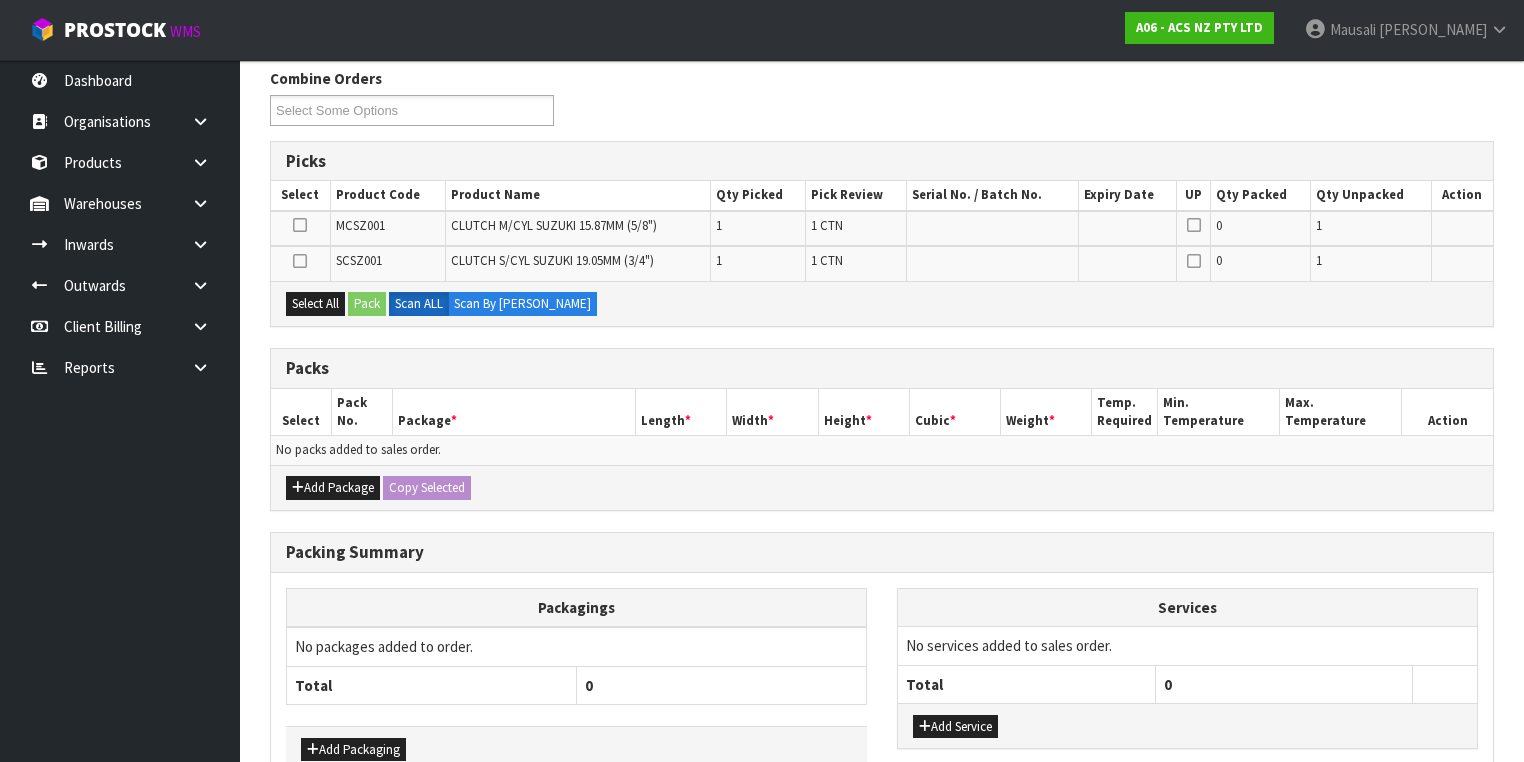 click on "Add Package
Copy Selected" at bounding box center (882, 487) 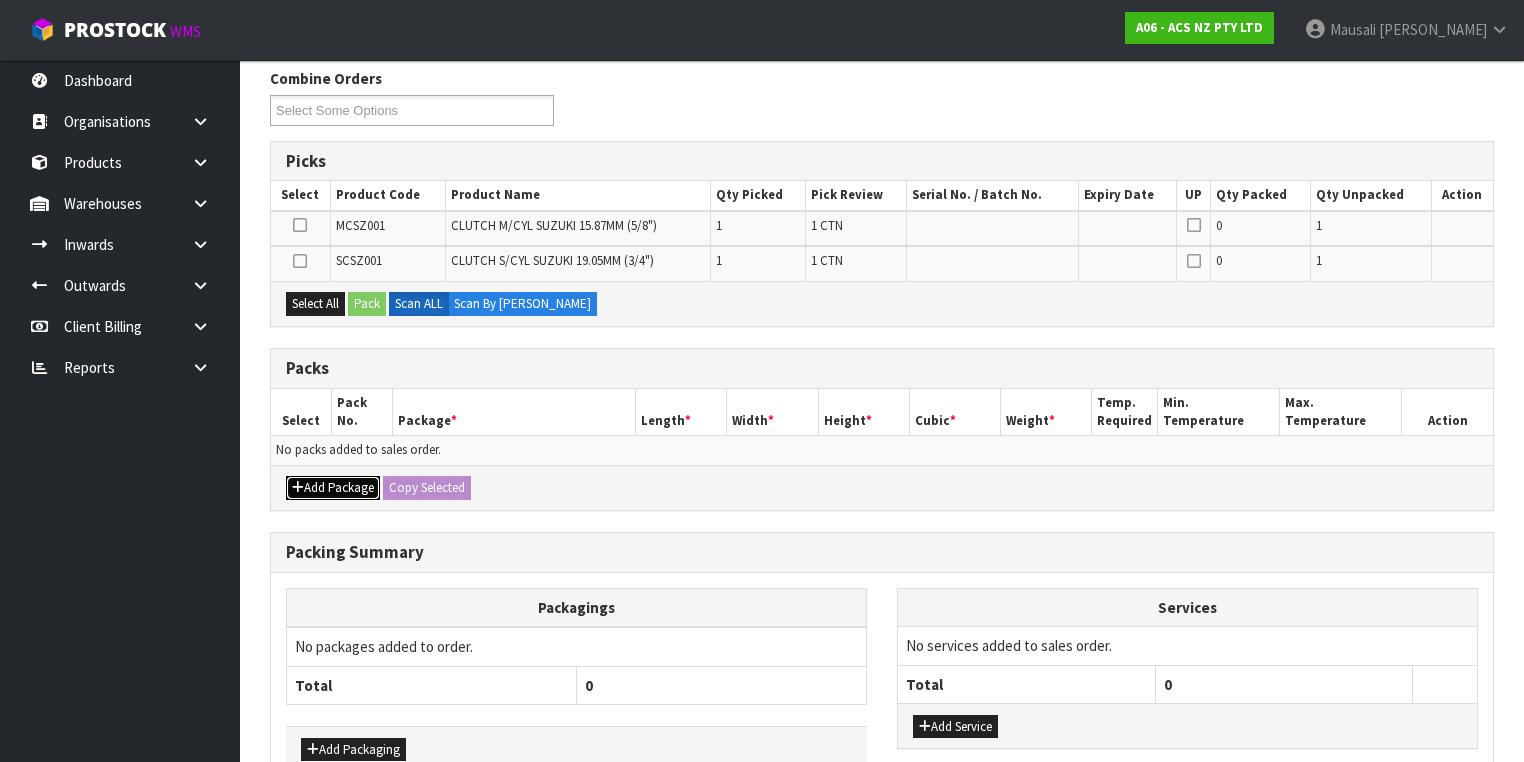 drag, startPoint x: 316, startPoint y: 483, endPoint x: 319, endPoint y: 468, distance: 15.297058 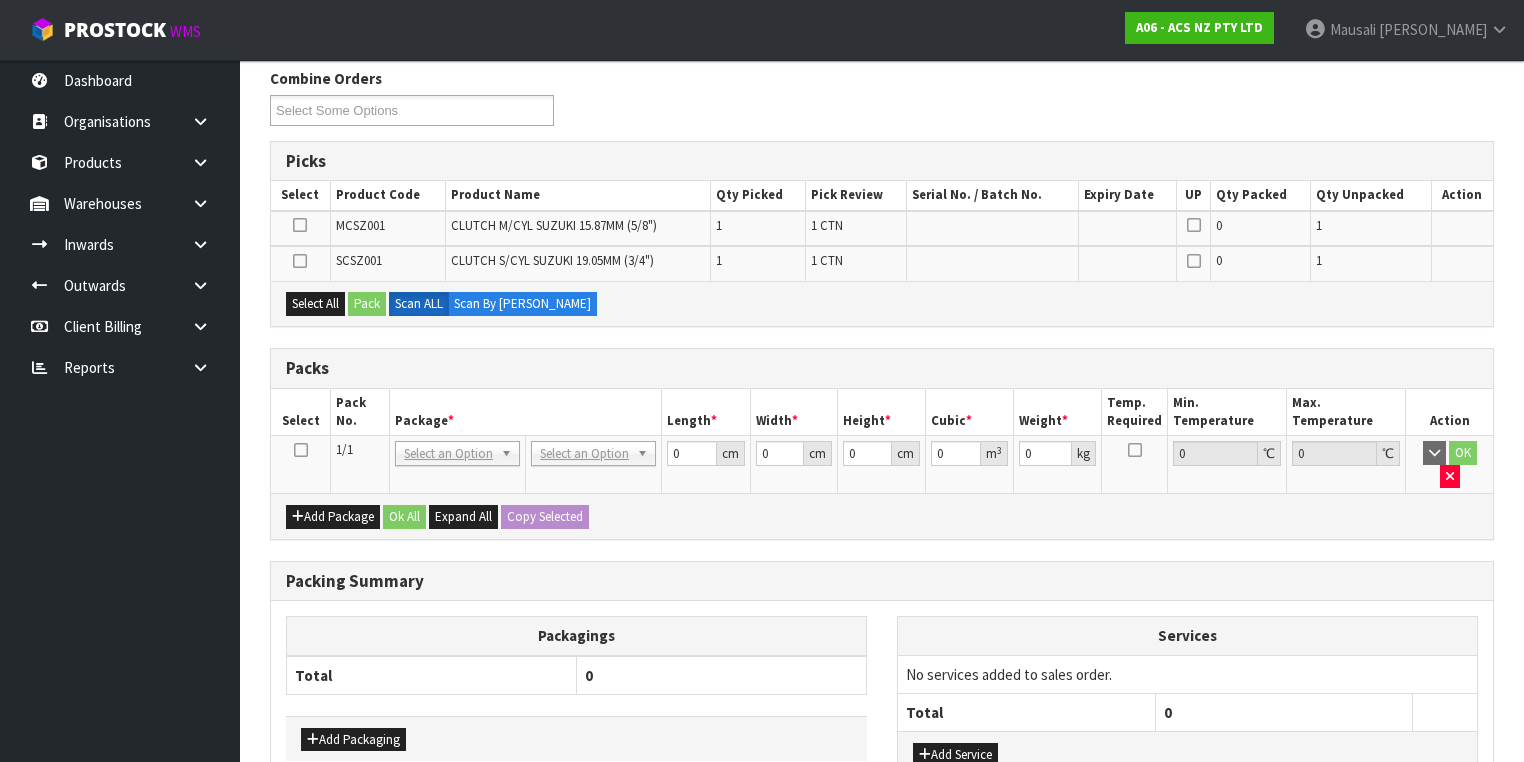 click at bounding box center (301, 450) 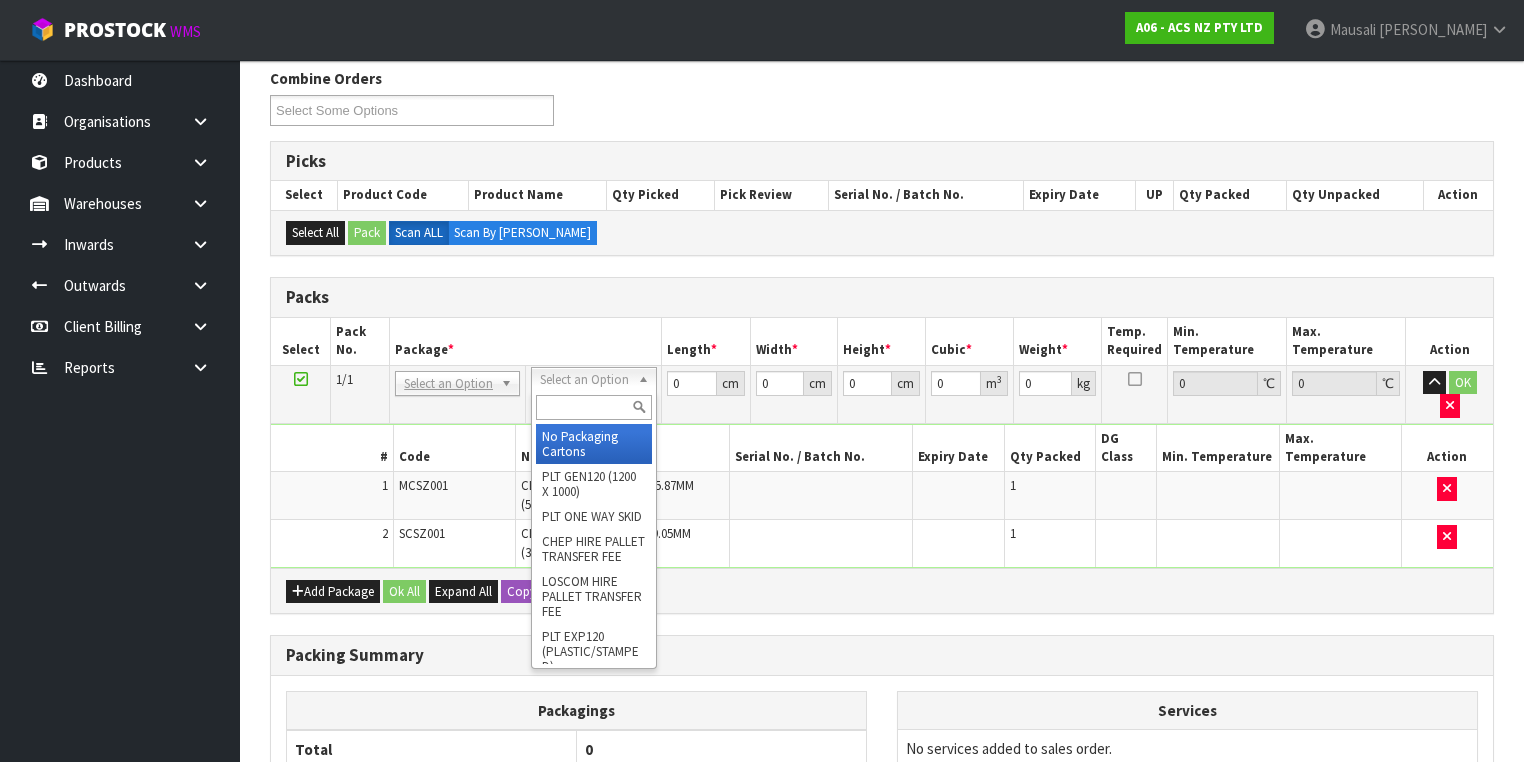 click at bounding box center (593, 407) 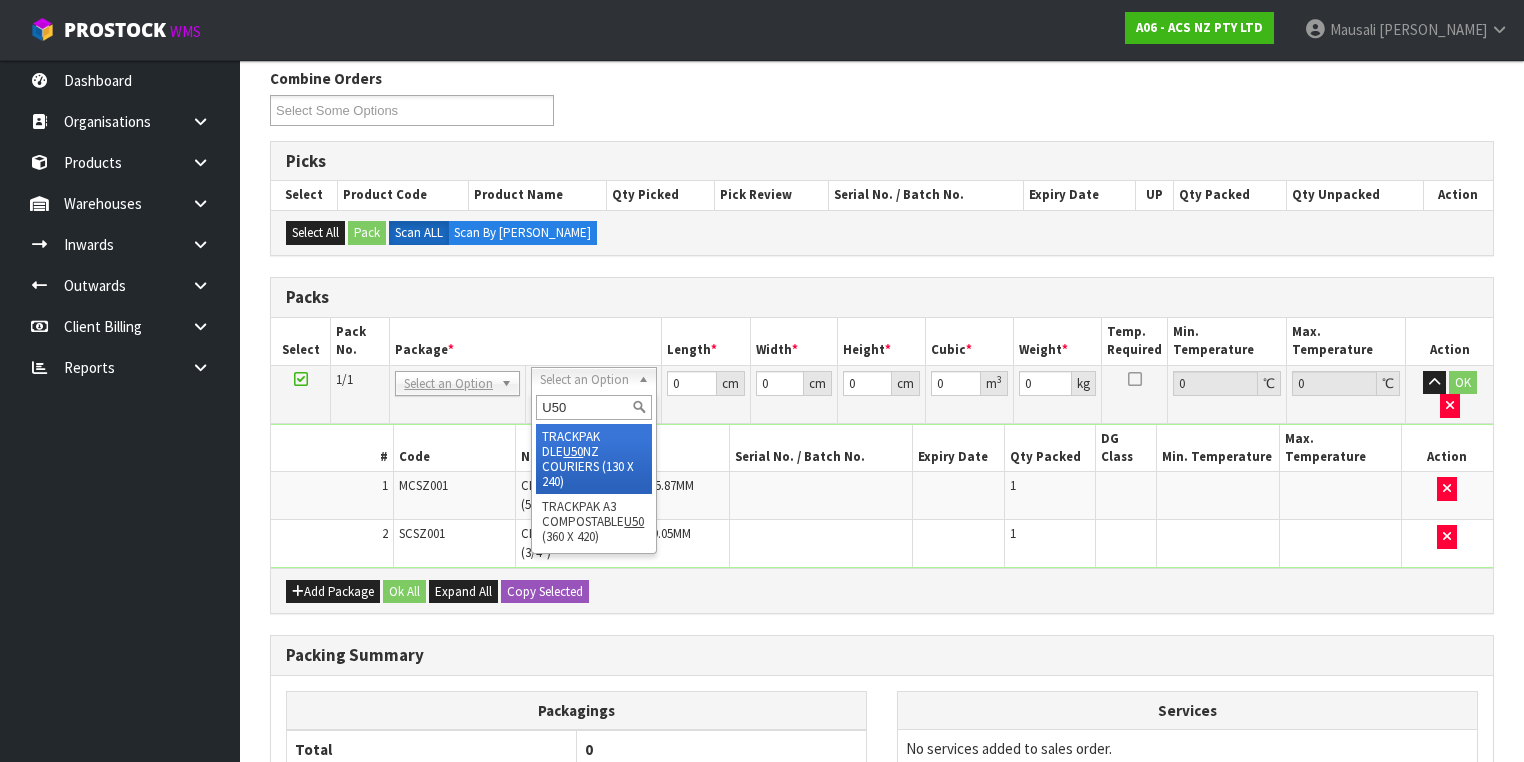 type on "U50" 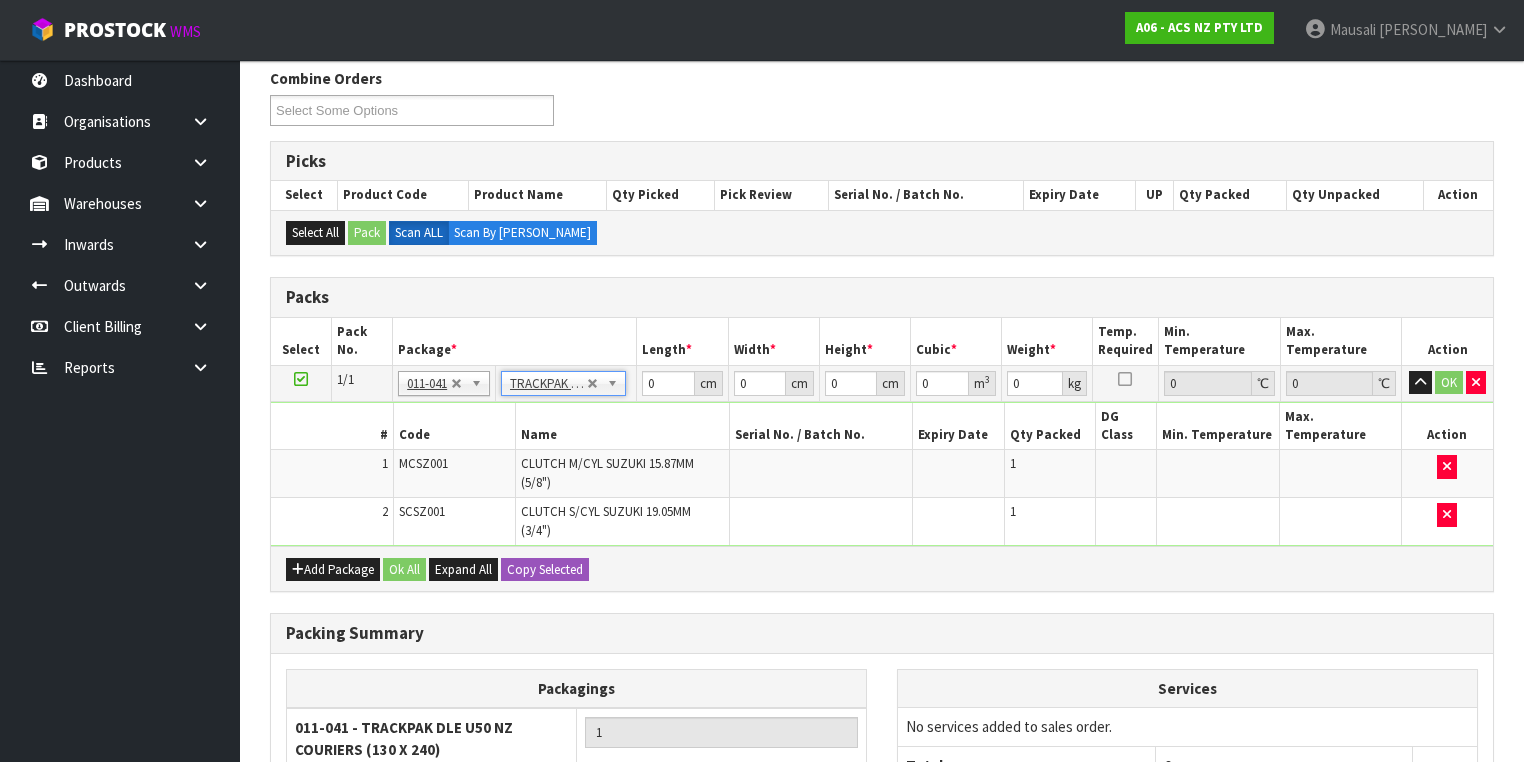 type on "13" 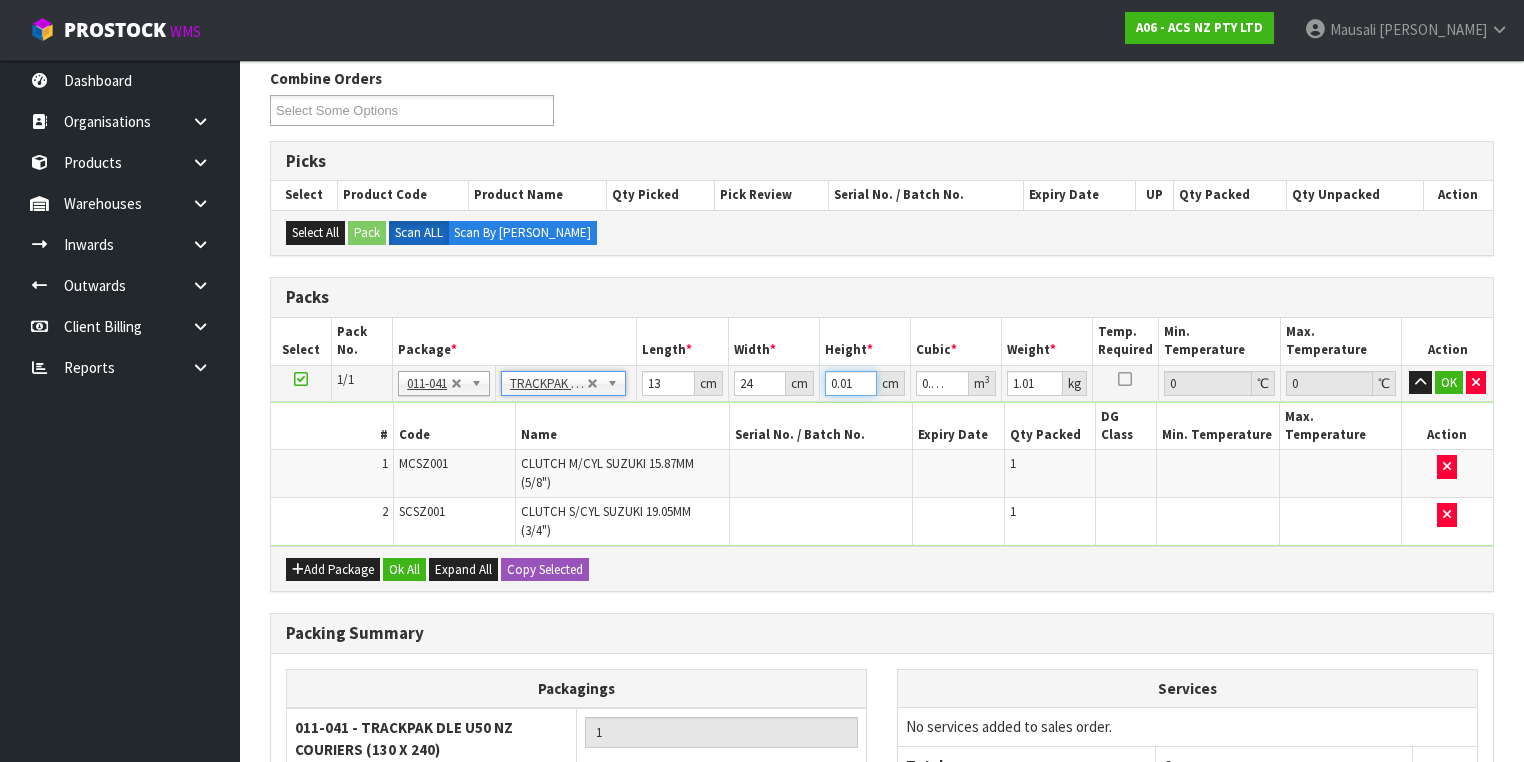 drag, startPoint x: 855, startPoint y: 383, endPoint x: 812, endPoint y: 387, distance: 43.185646 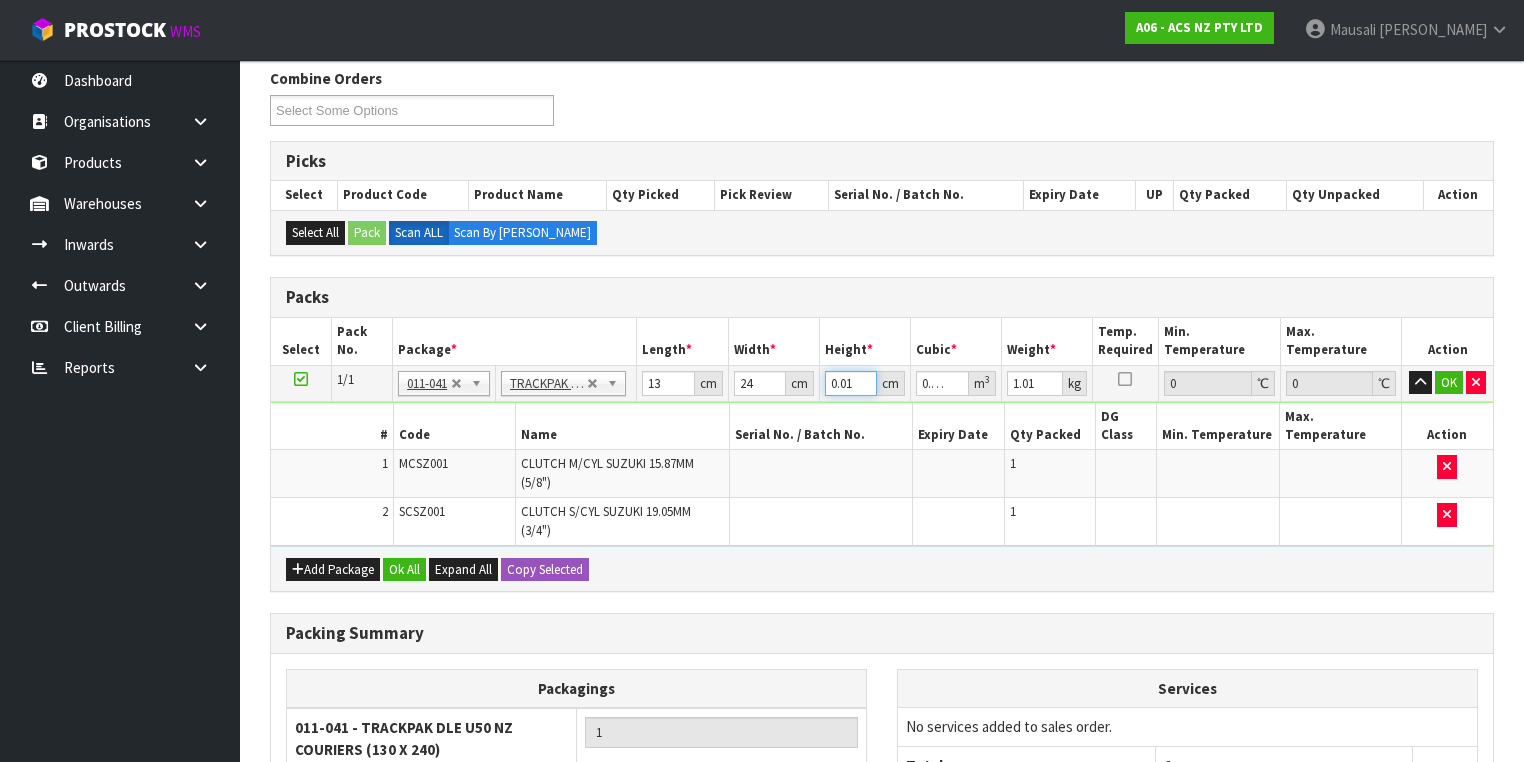 type on "1" 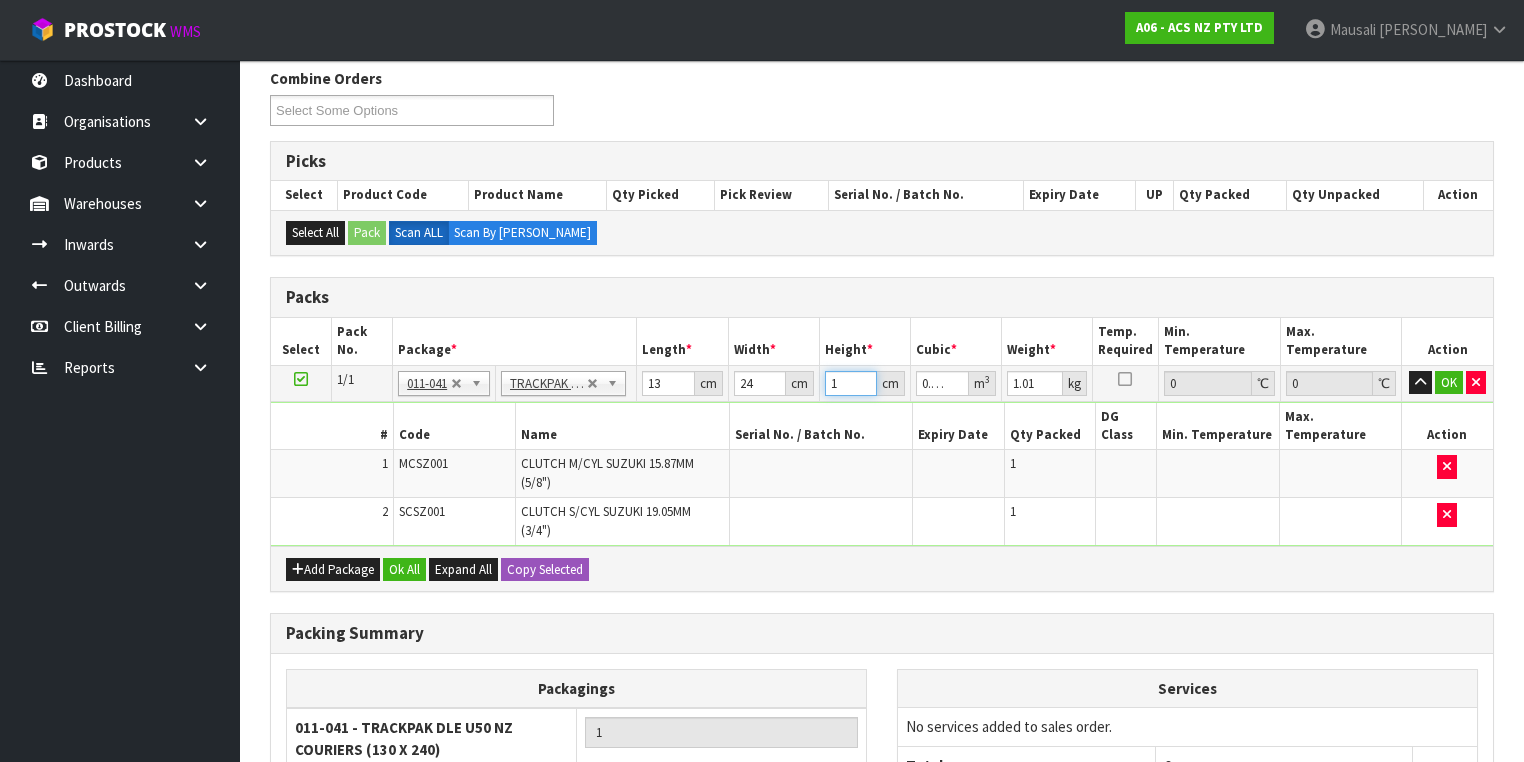 type on "15" 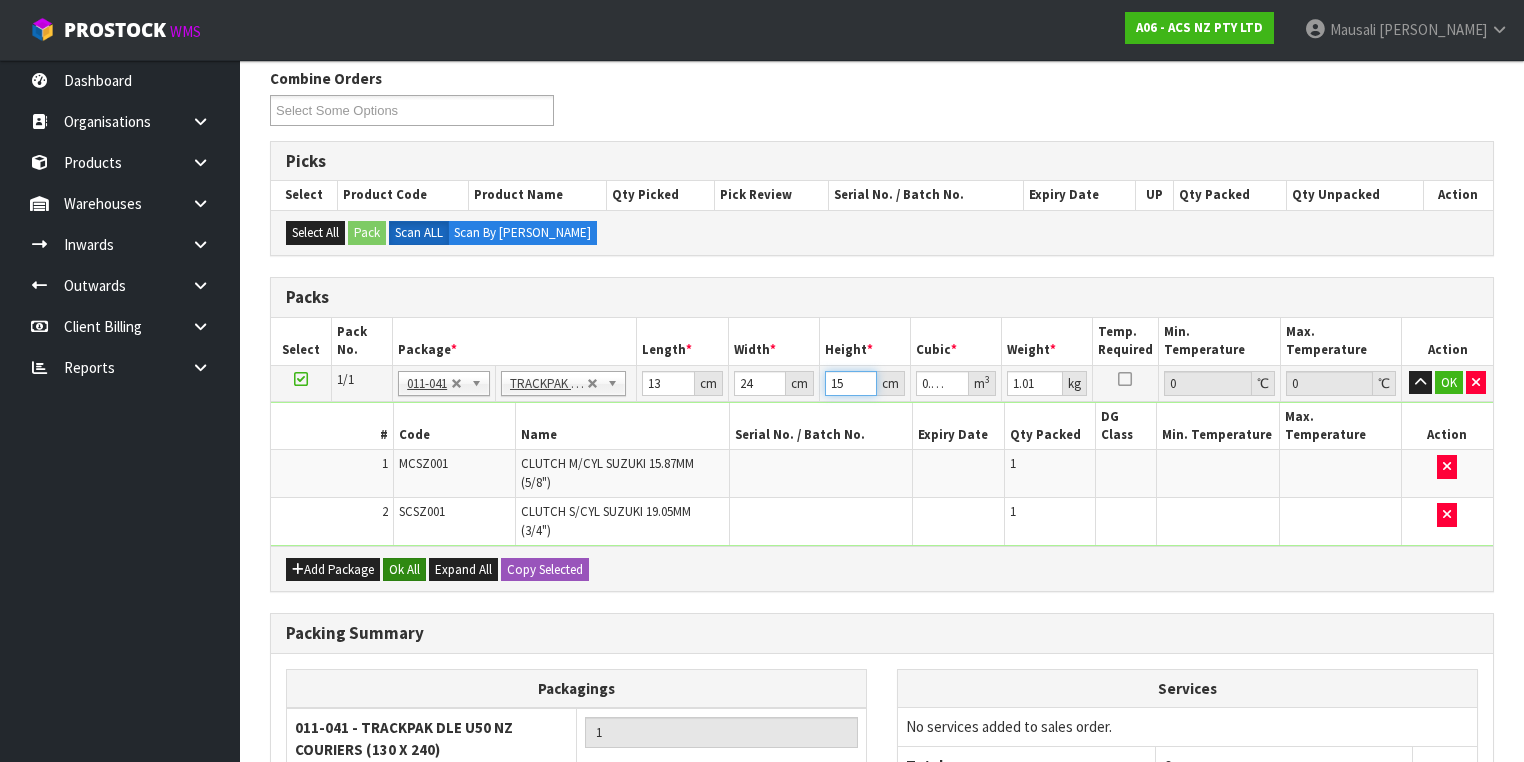 type on "15" 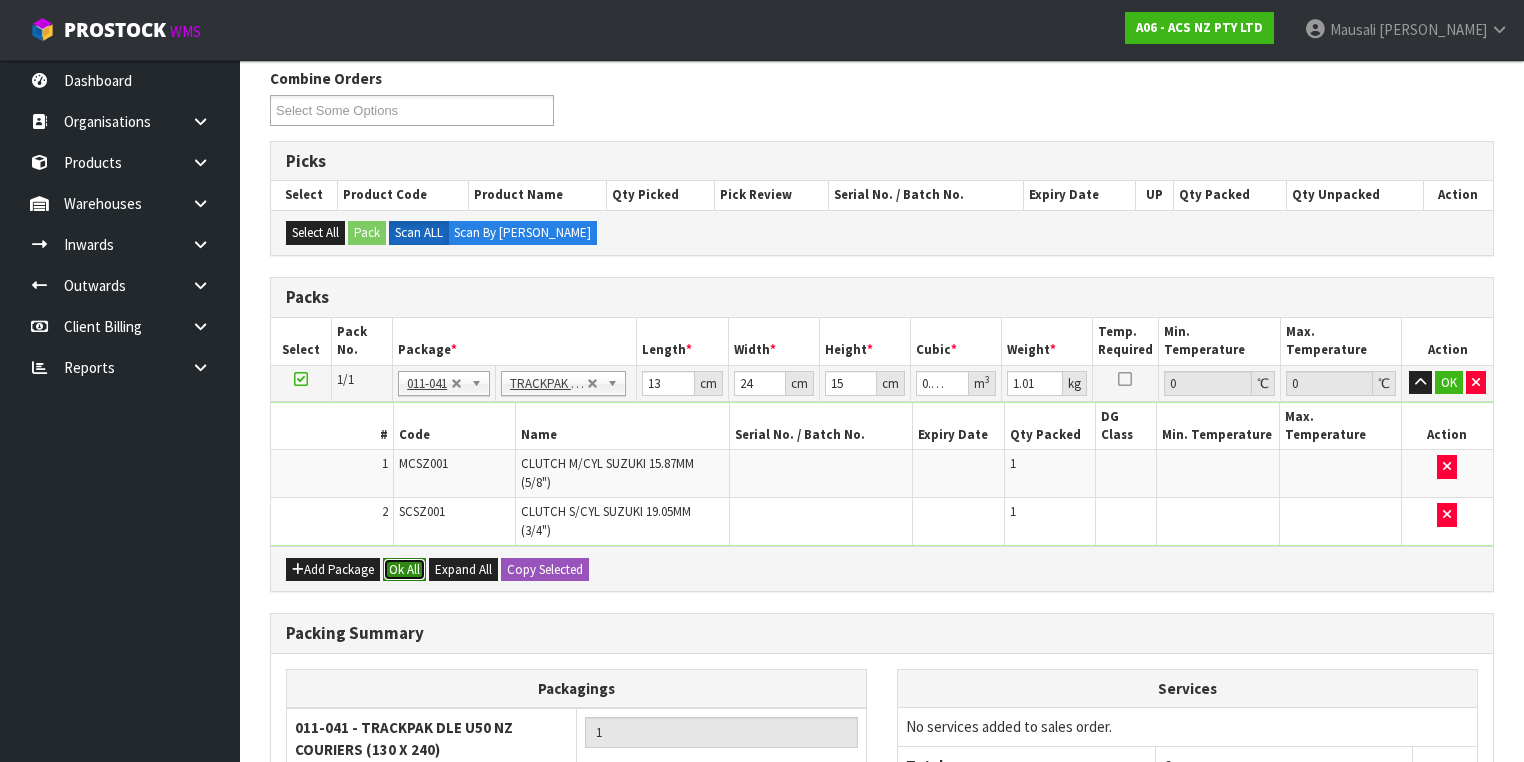 click on "Ok All" at bounding box center [404, 570] 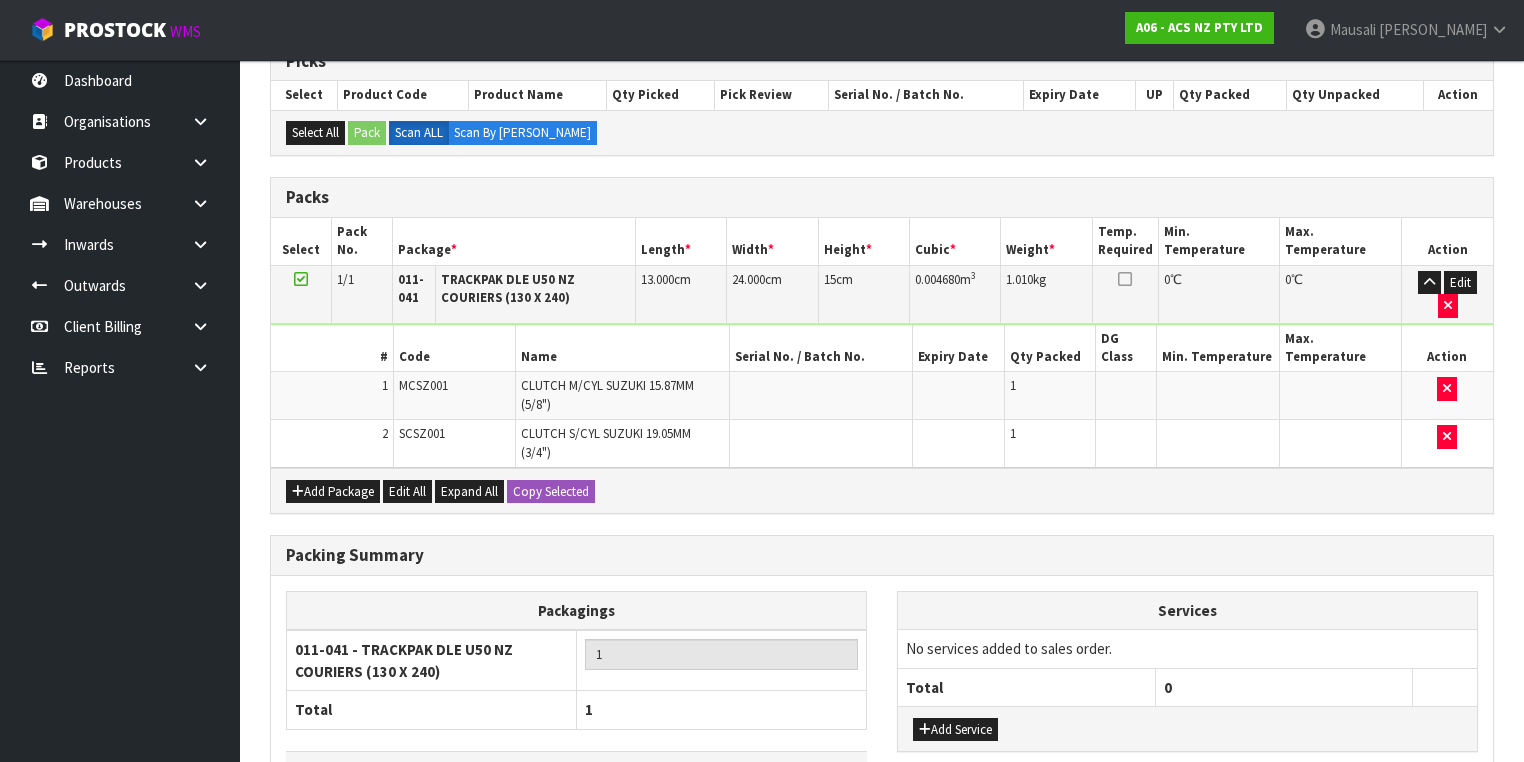 scroll, scrollTop: 526, scrollLeft: 0, axis: vertical 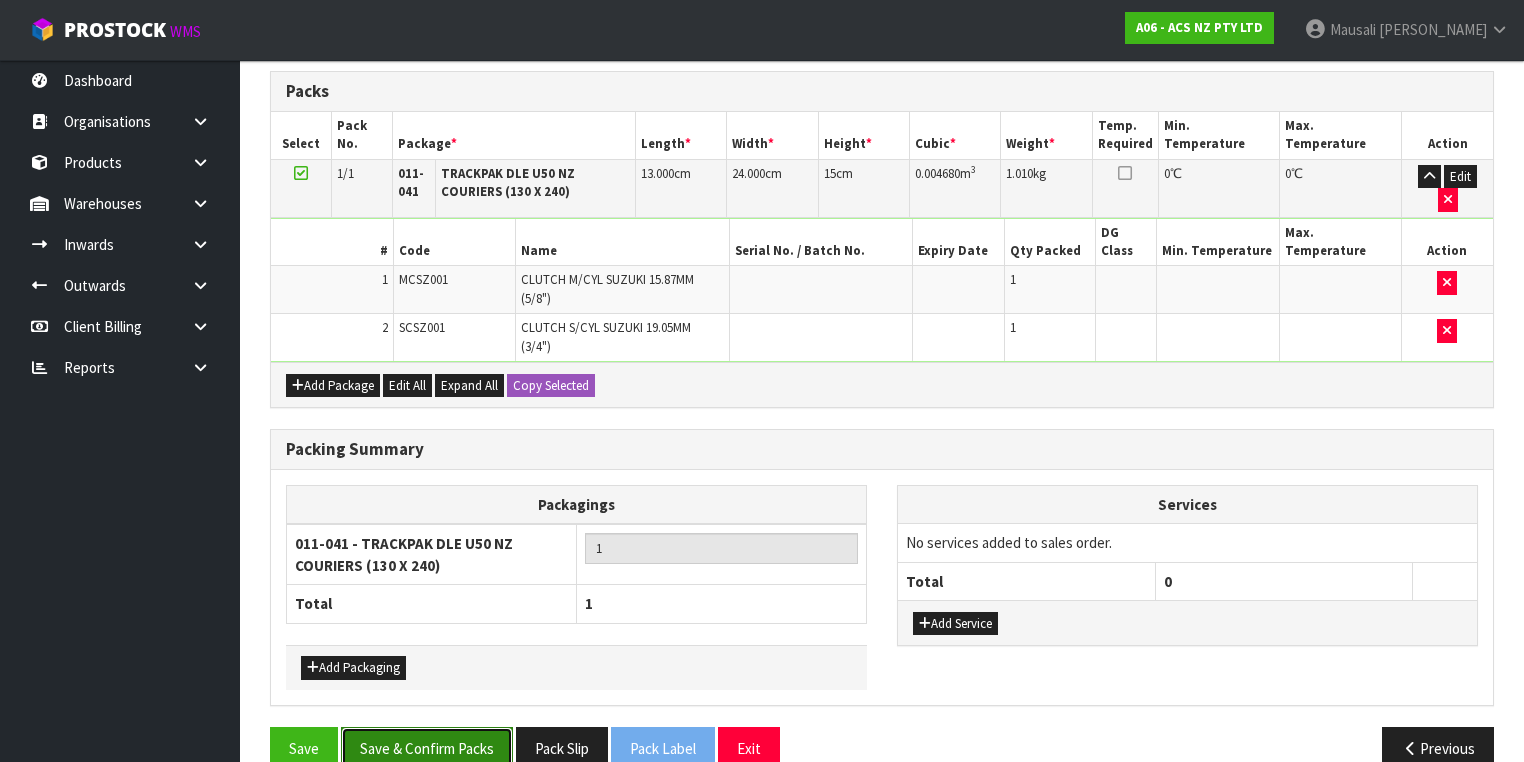 click on "Save & Confirm Packs" at bounding box center [427, 748] 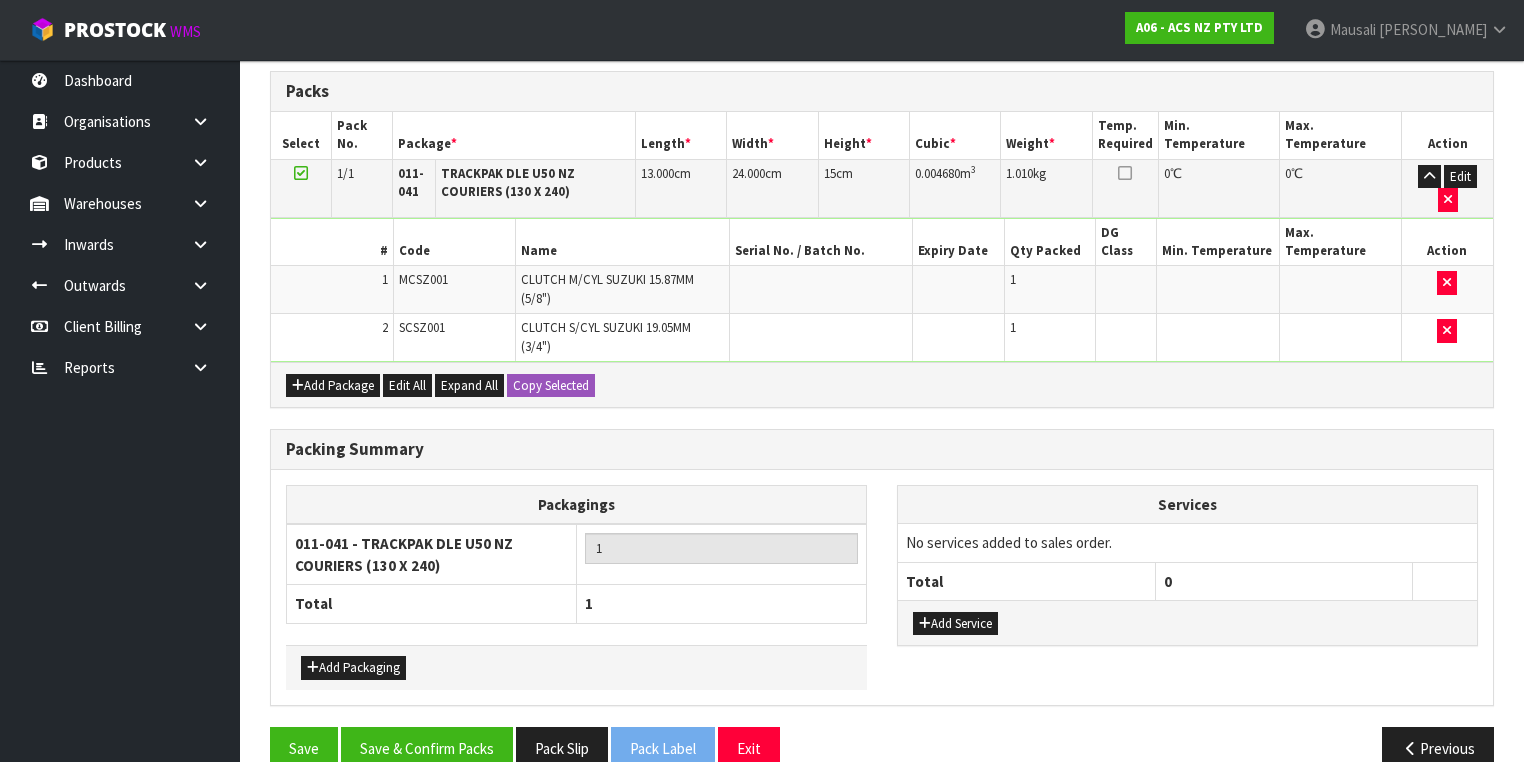 scroll, scrollTop: 0, scrollLeft: 0, axis: both 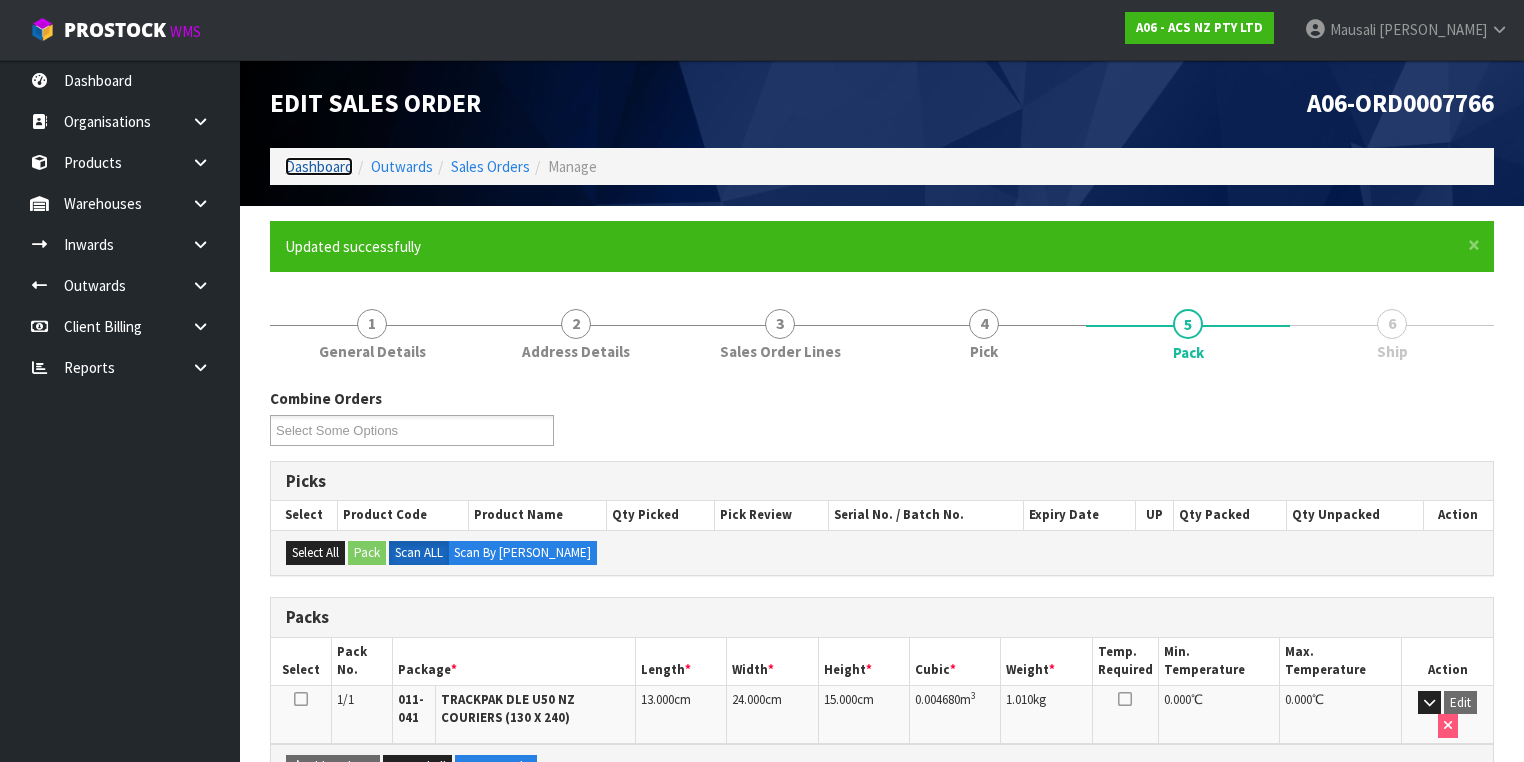 click on "Dashboard" at bounding box center [319, 166] 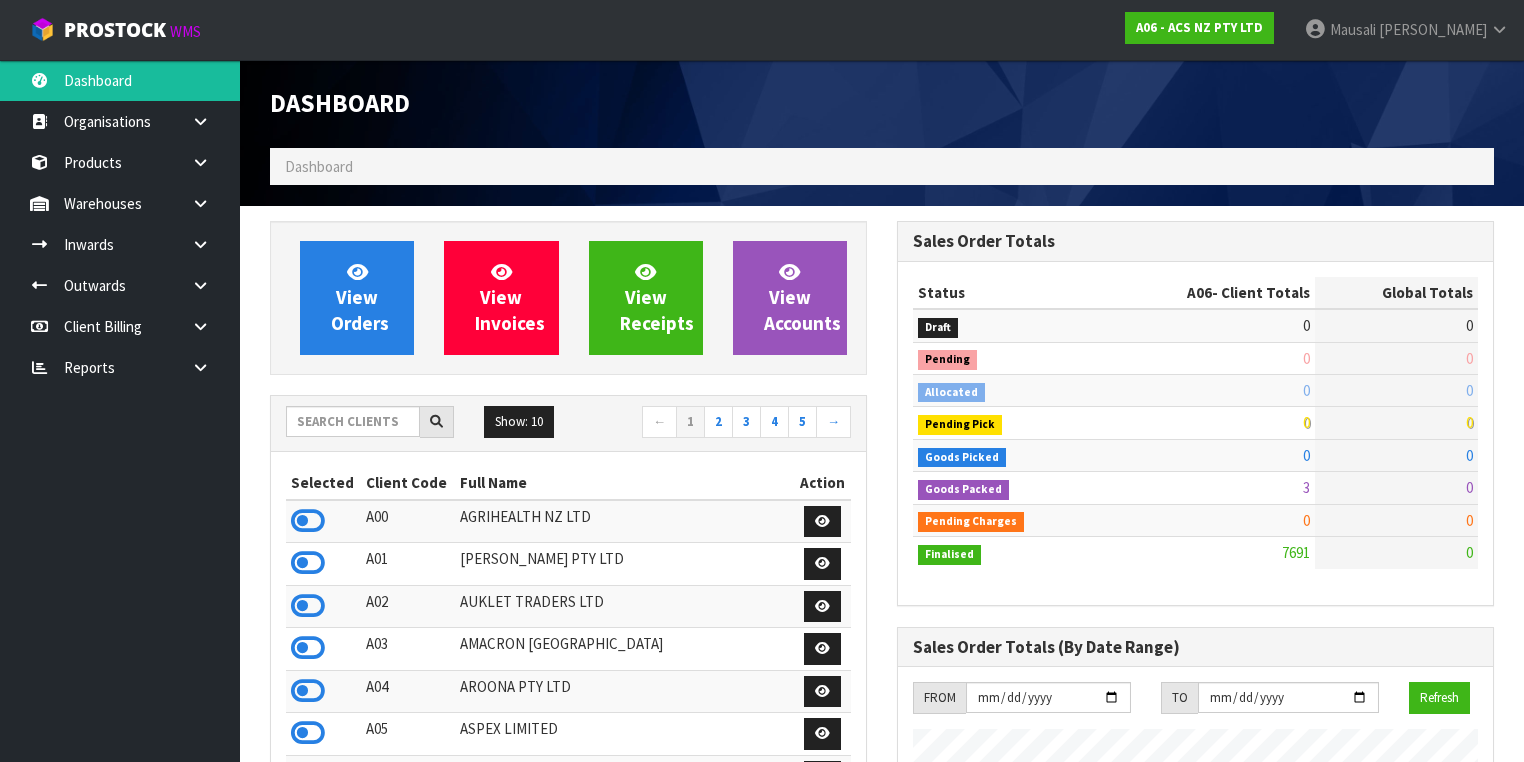 scroll, scrollTop: 998491, scrollLeft: 999372, axis: both 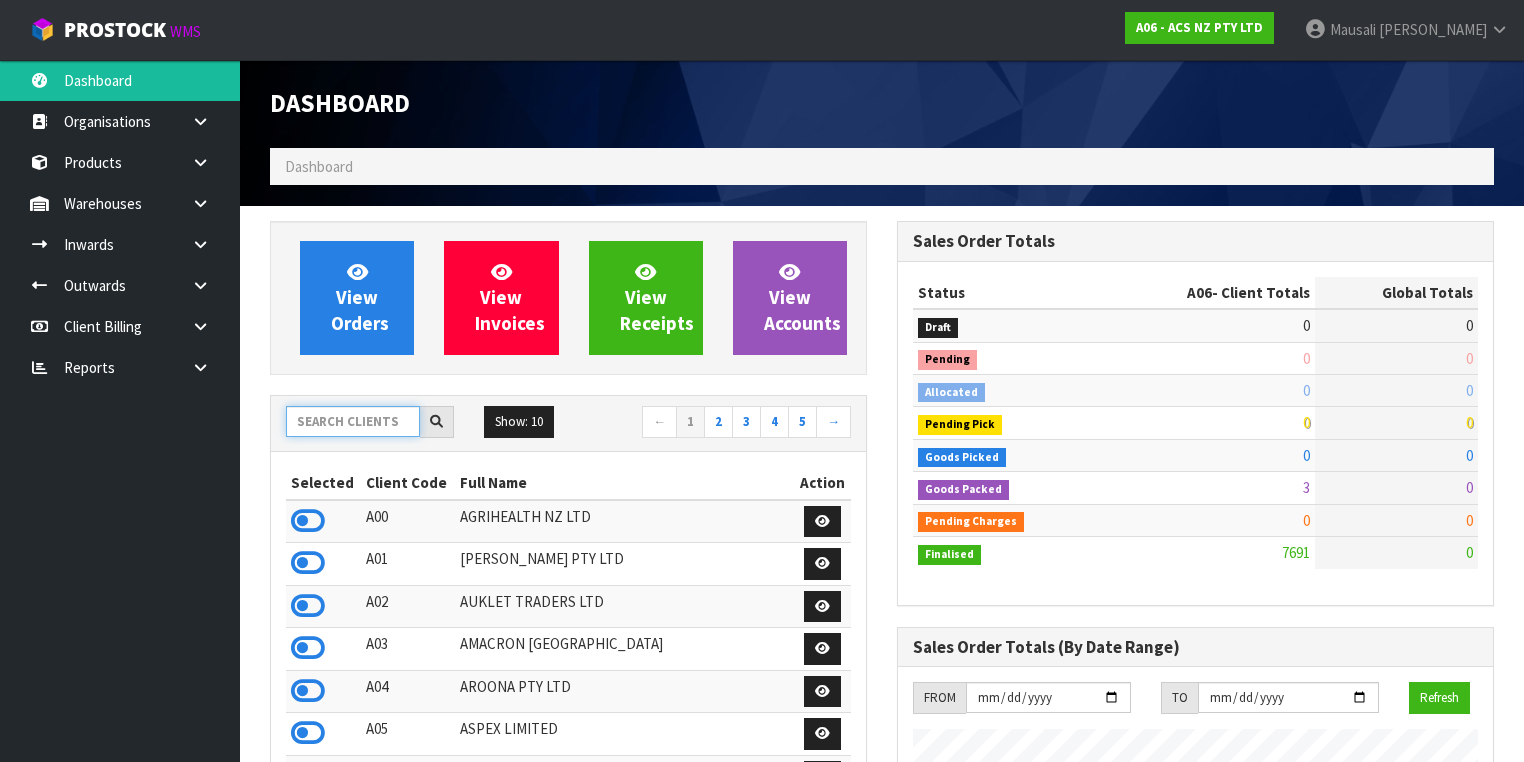 click at bounding box center (353, 421) 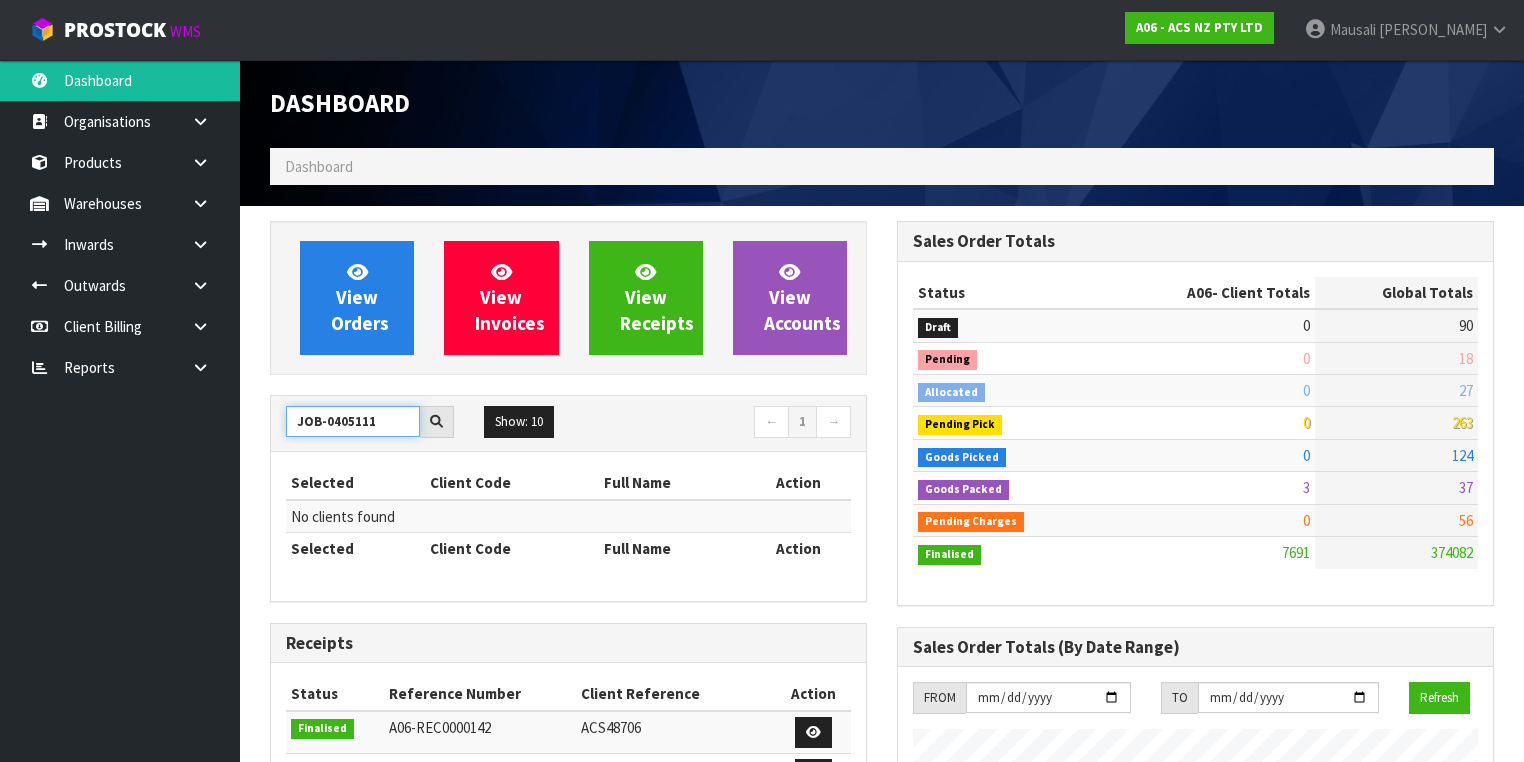 drag, startPoint x: 386, startPoint y: 417, endPoint x: 260, endPoint y: 450, distance: 130.24976 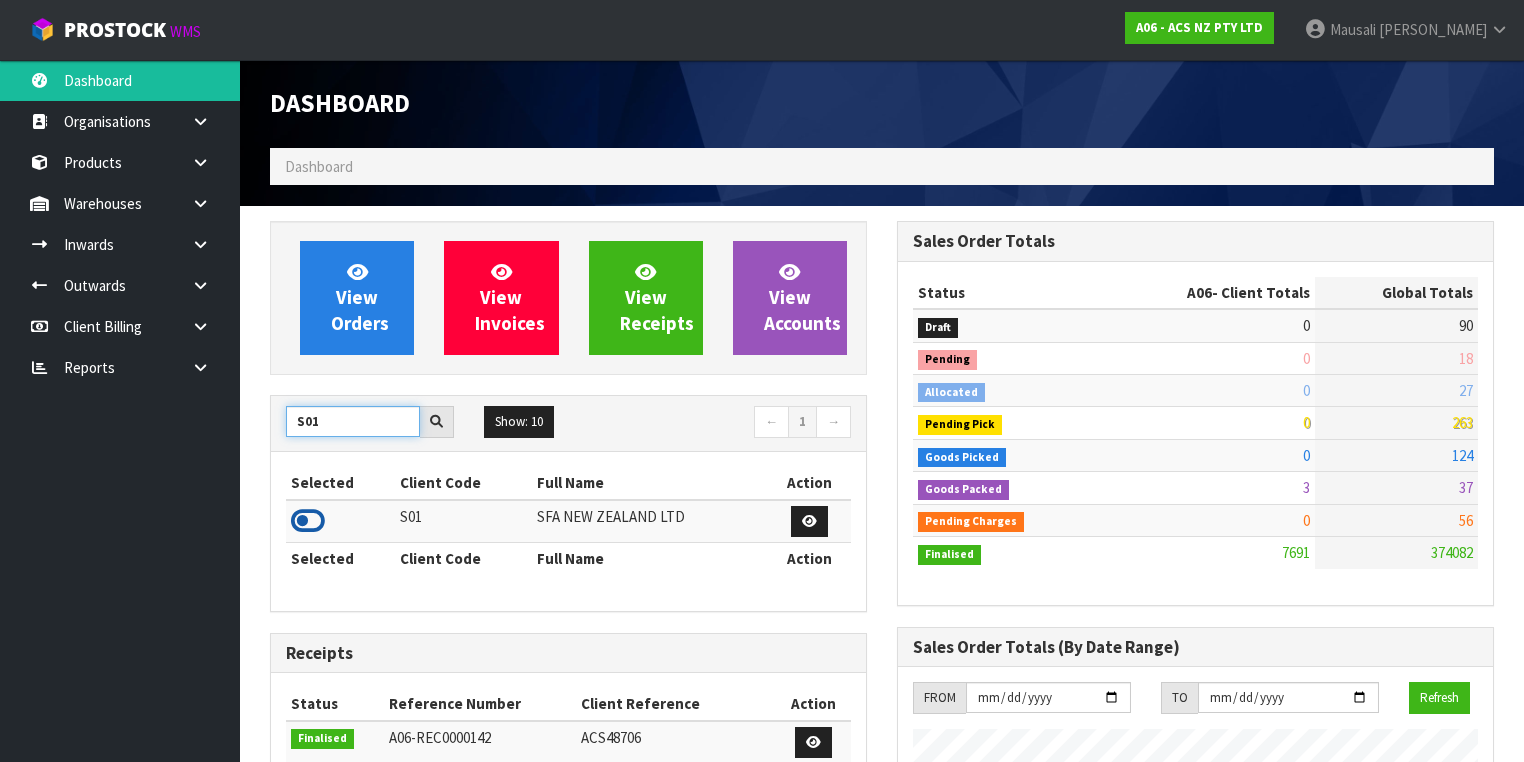 type on "S01" 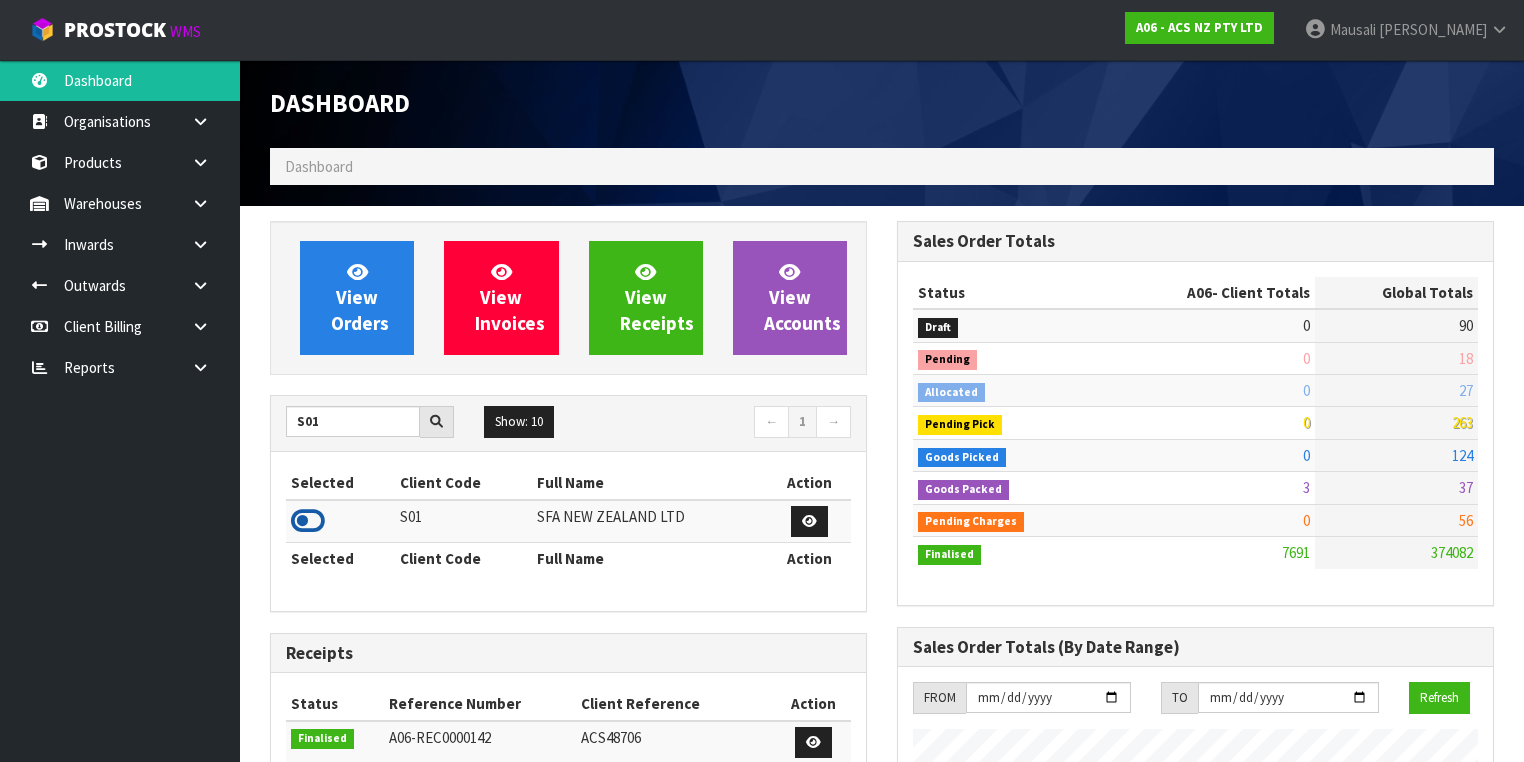 click at bounding box center [308, 521] 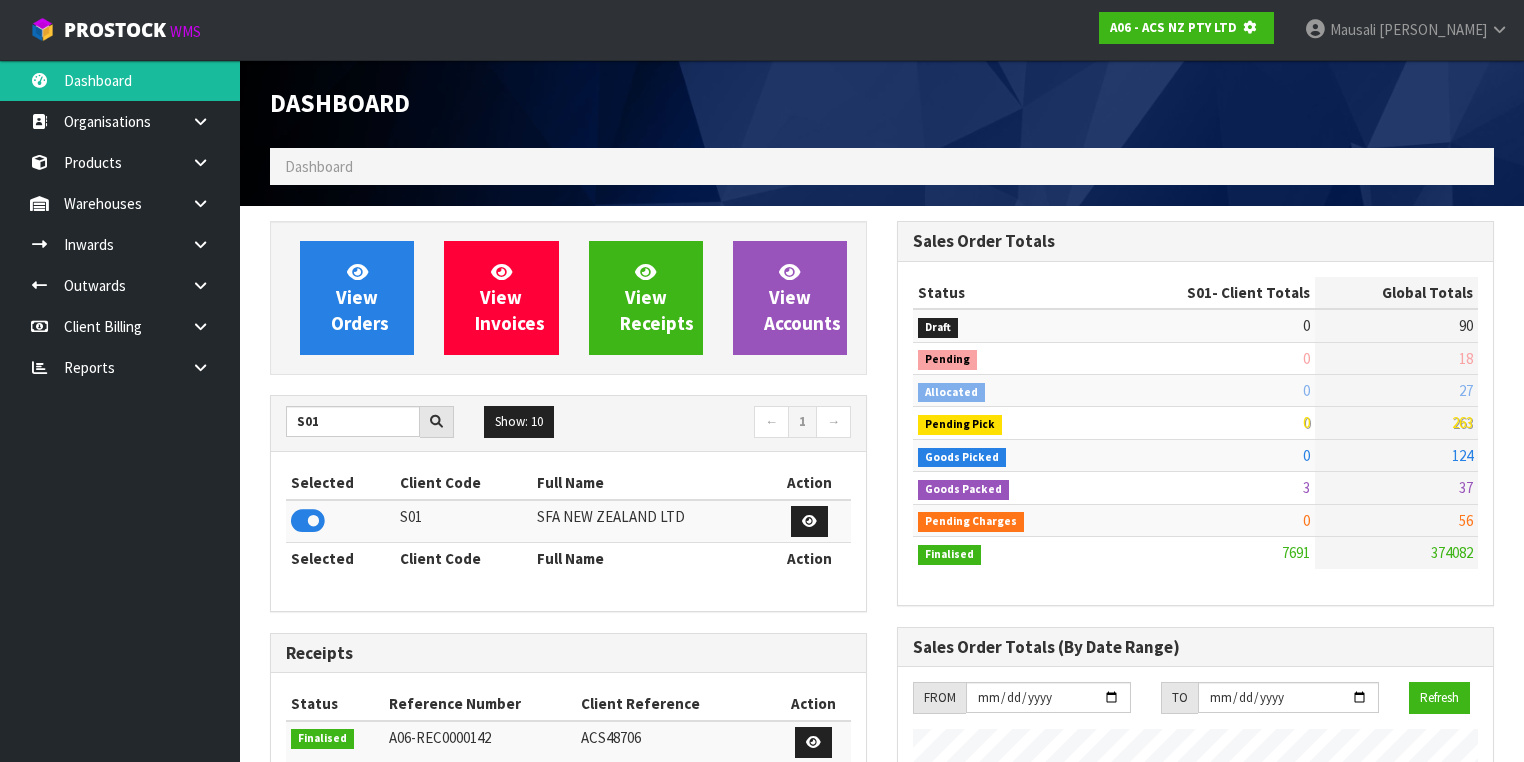 scroll, scrollTop: 1242, scrollLeft: 627, axis: both 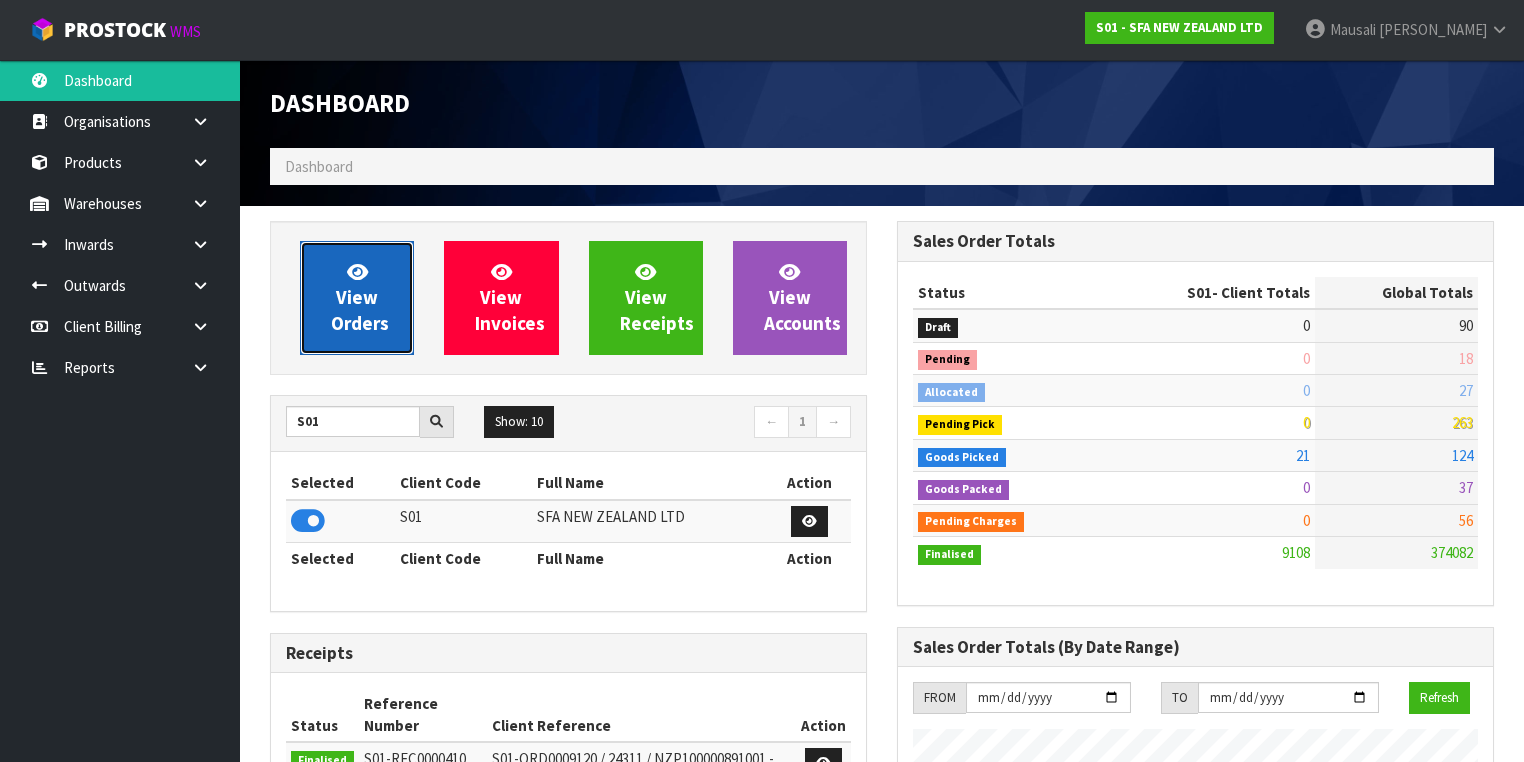 click on "View
Orders" at bounding box center (357, 298) 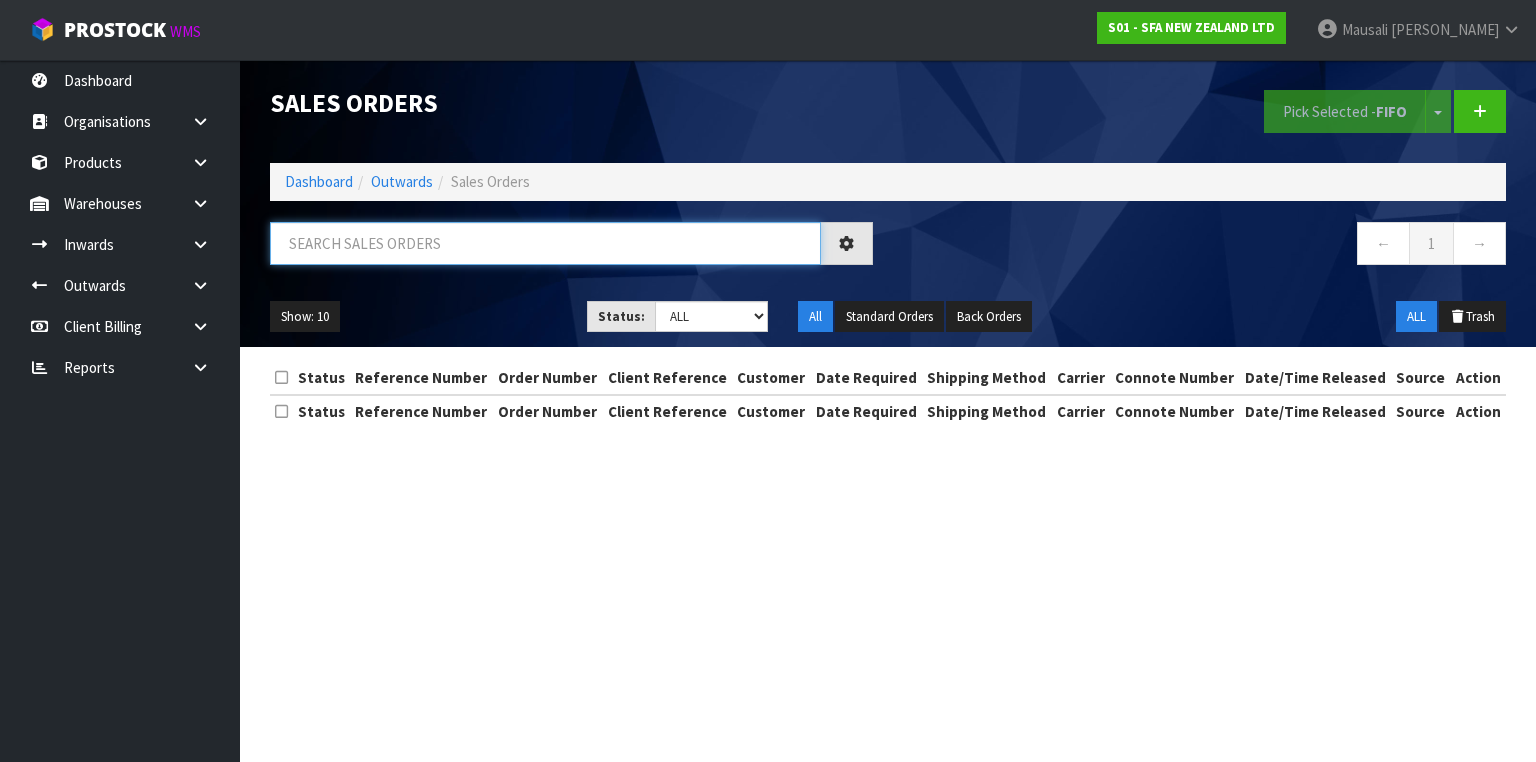 click at bounding box center [545, 243] 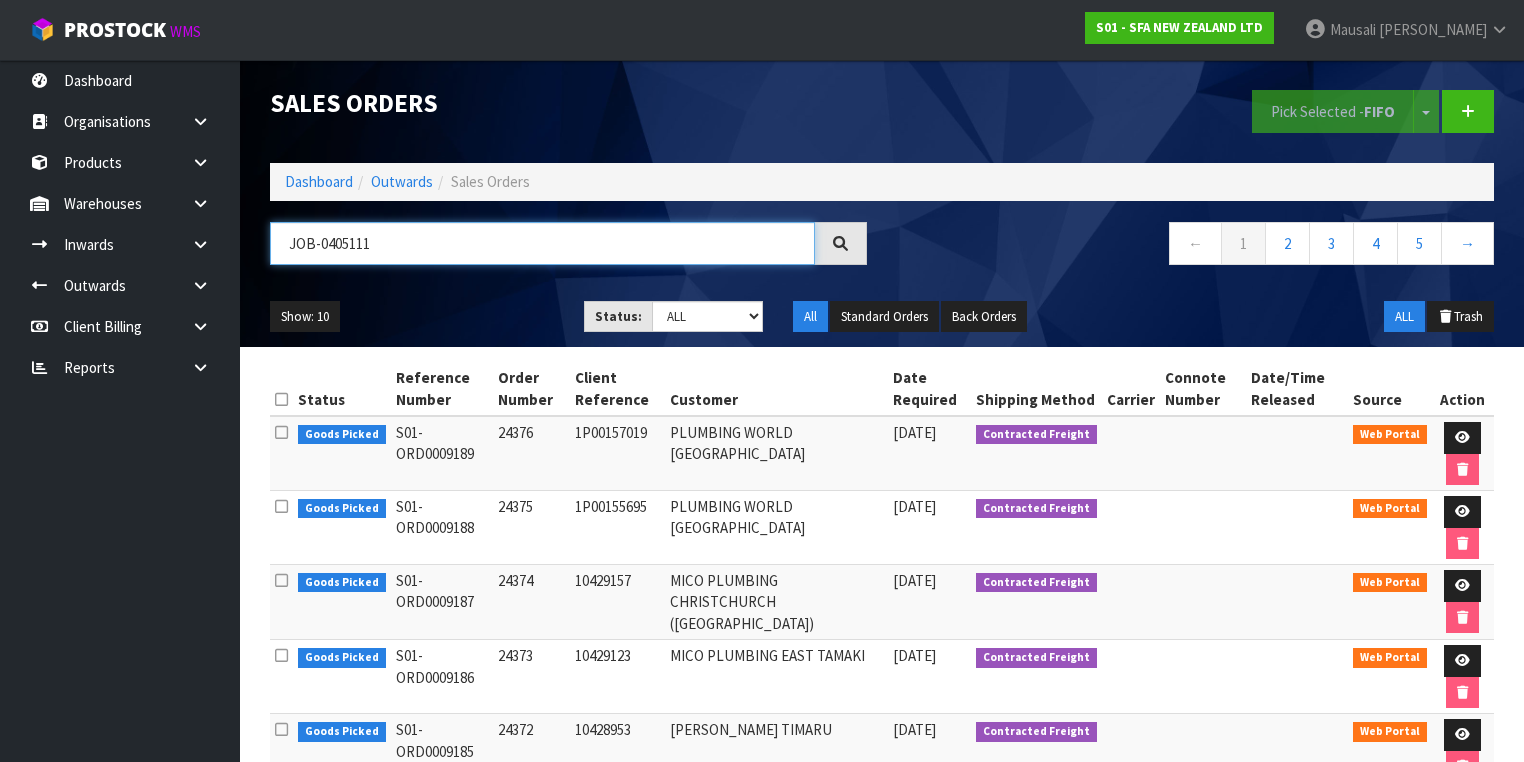 type on "JOB-0405111" 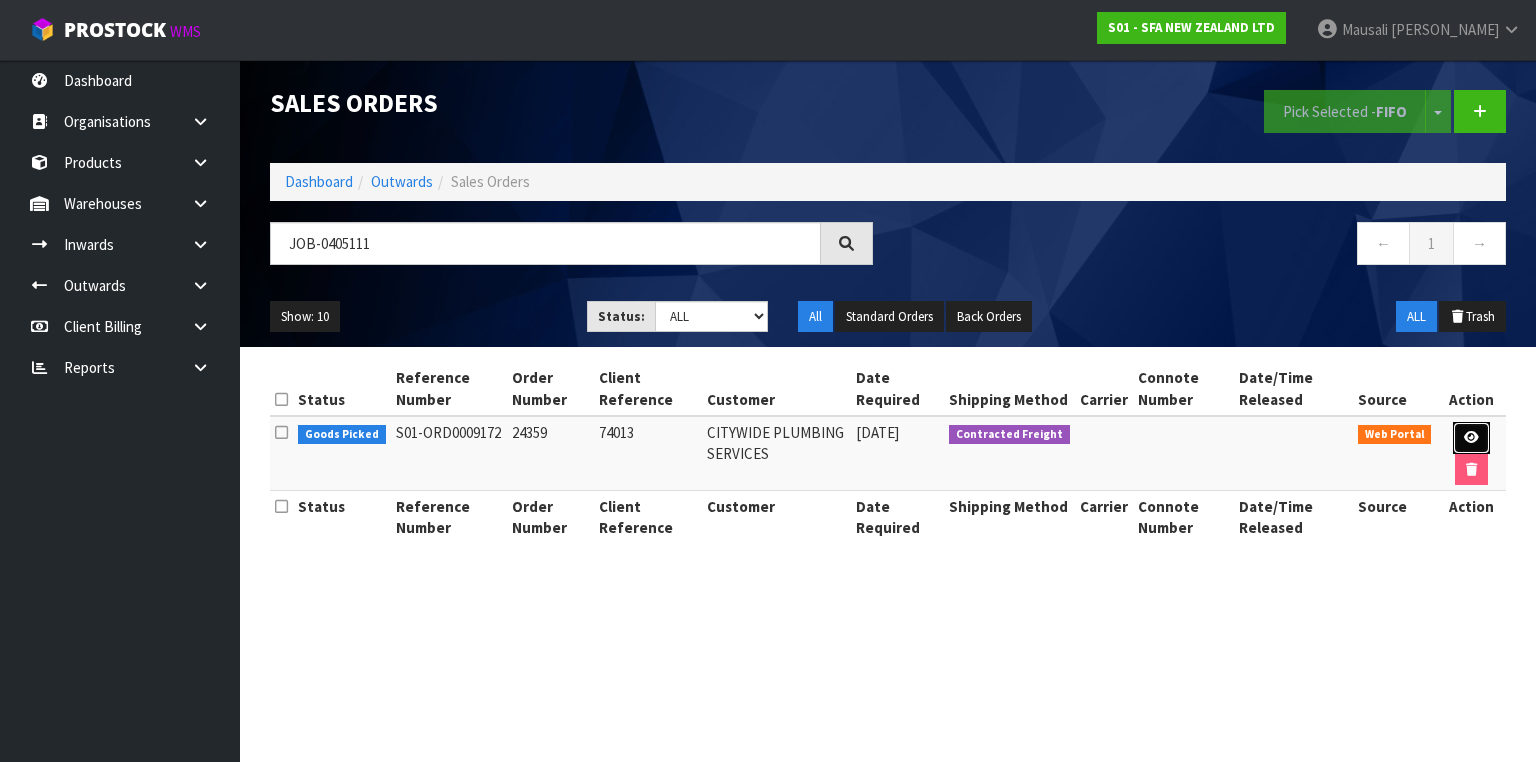 click at bounding box center (1471, 437) 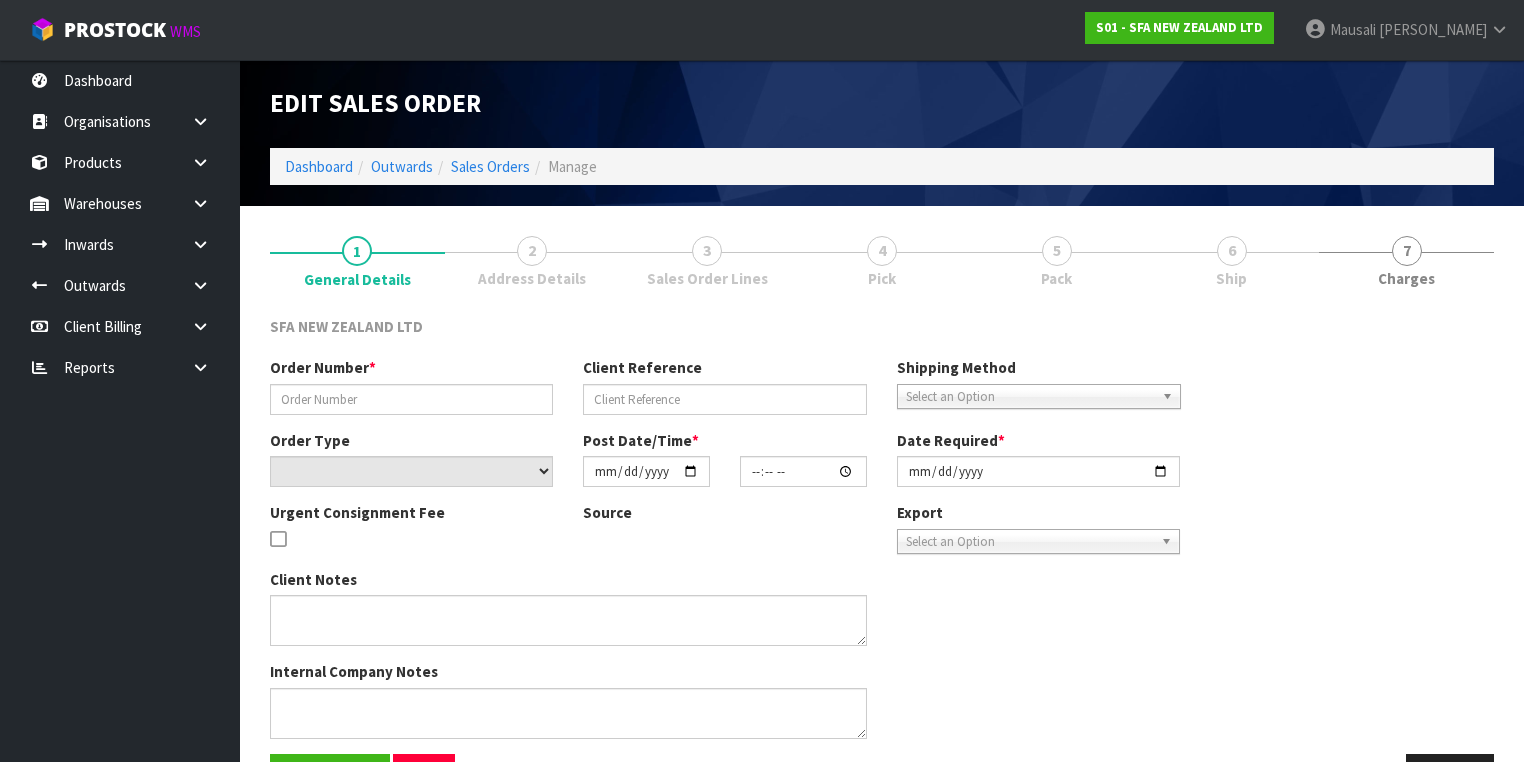 type on "24359" 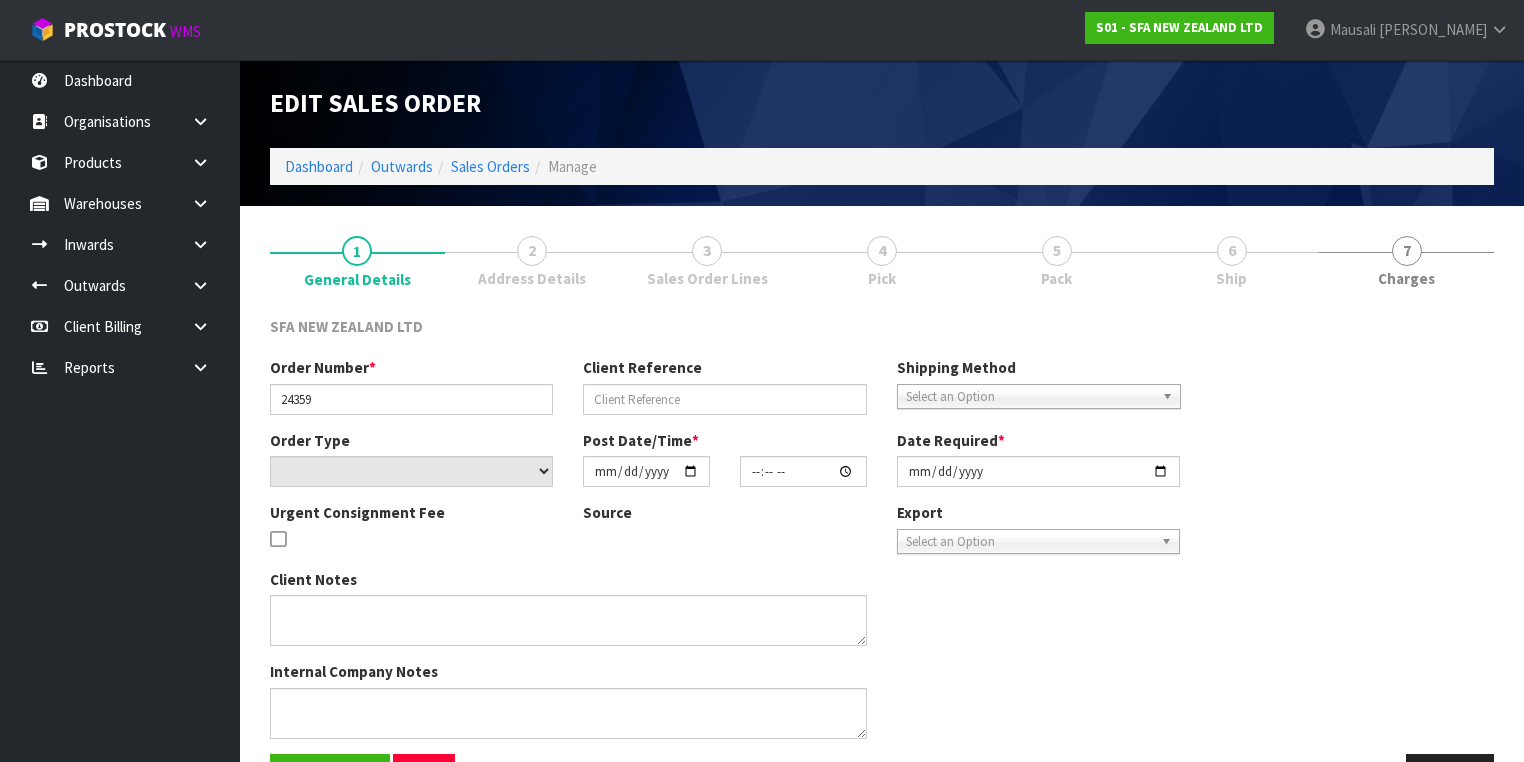 type on "74013" 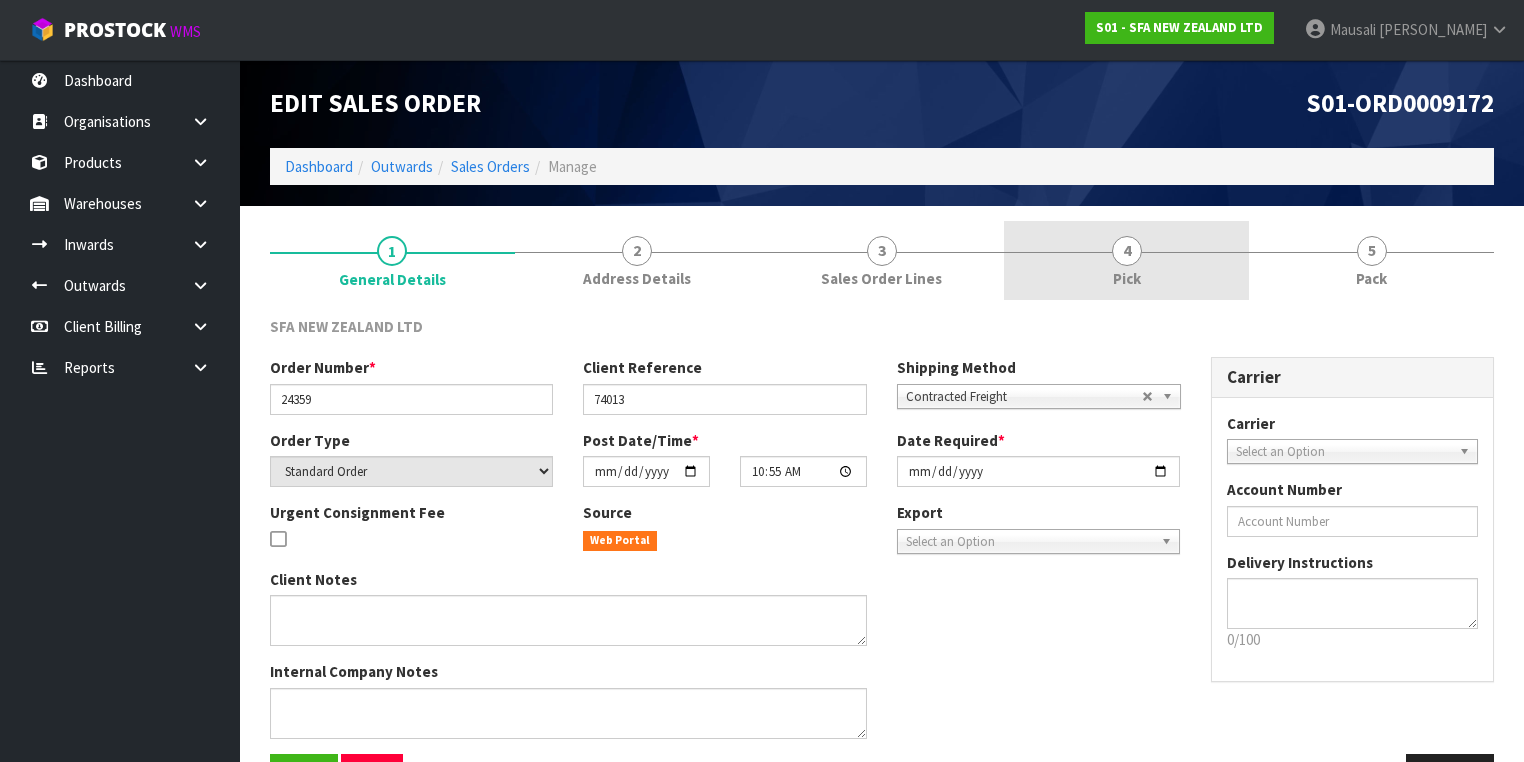 click on "4
Pick" at bounding box center (1126, 260) 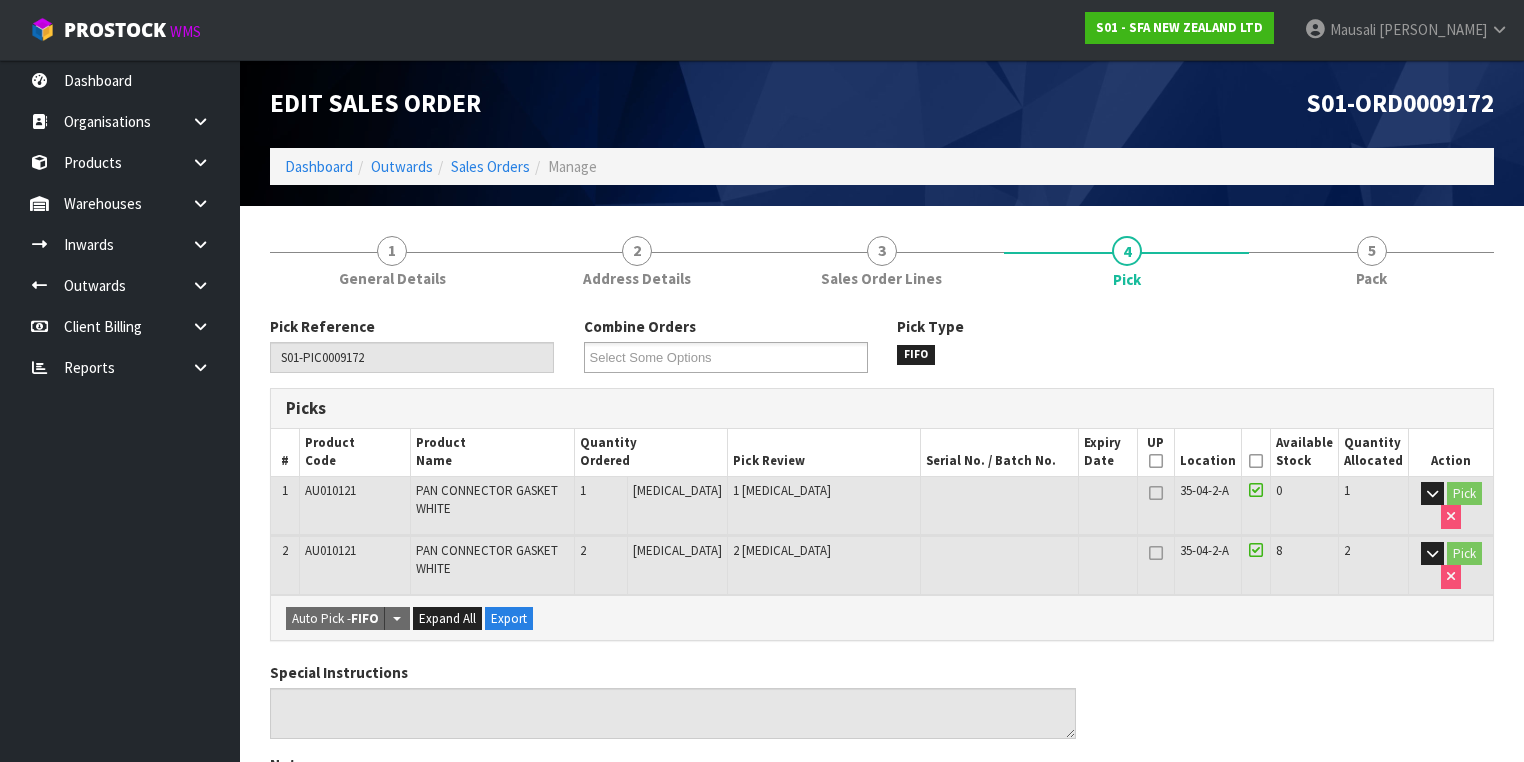 click on "Picked" at bounding box center (1256, 452) 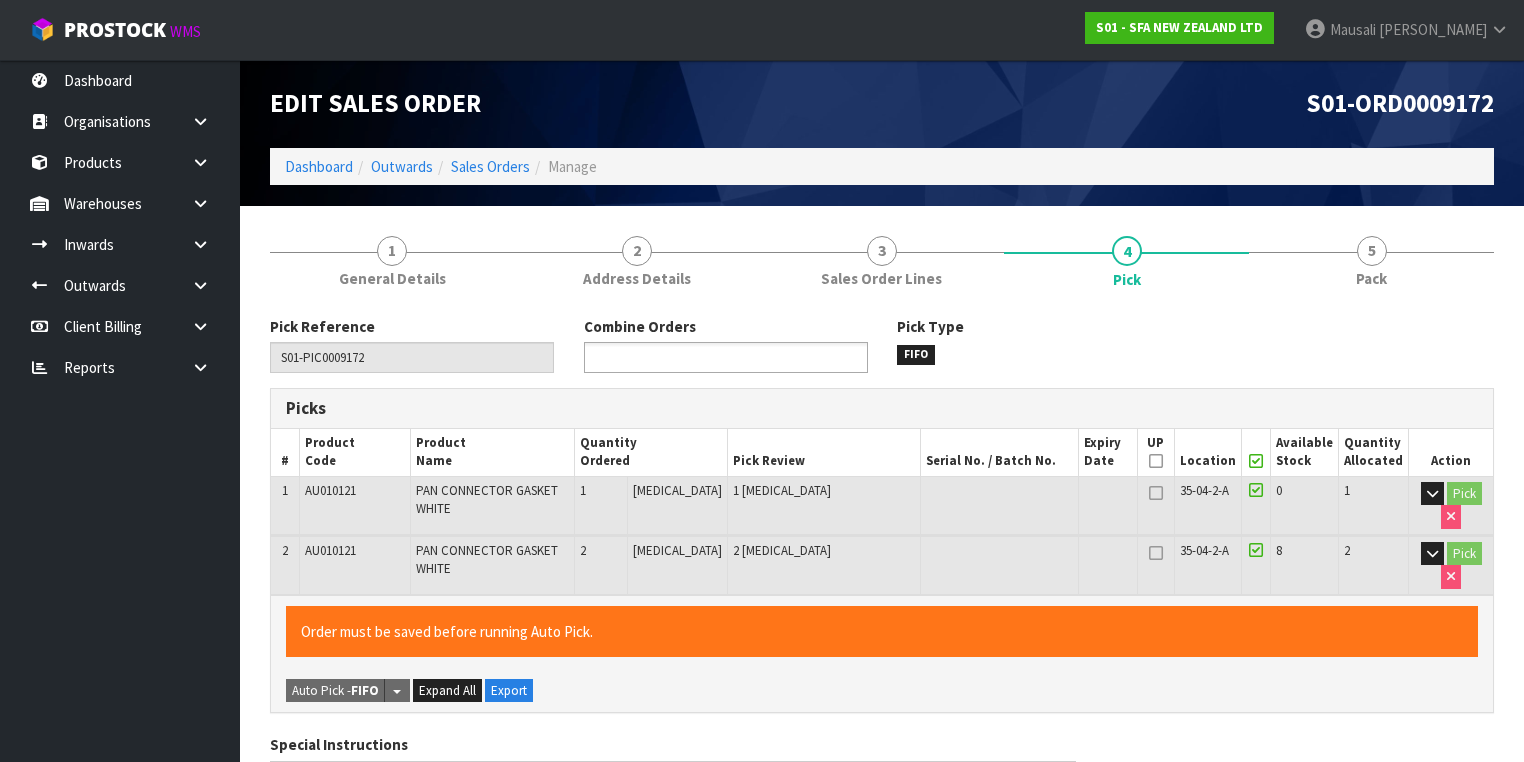 click at bounding box center [663, 357] 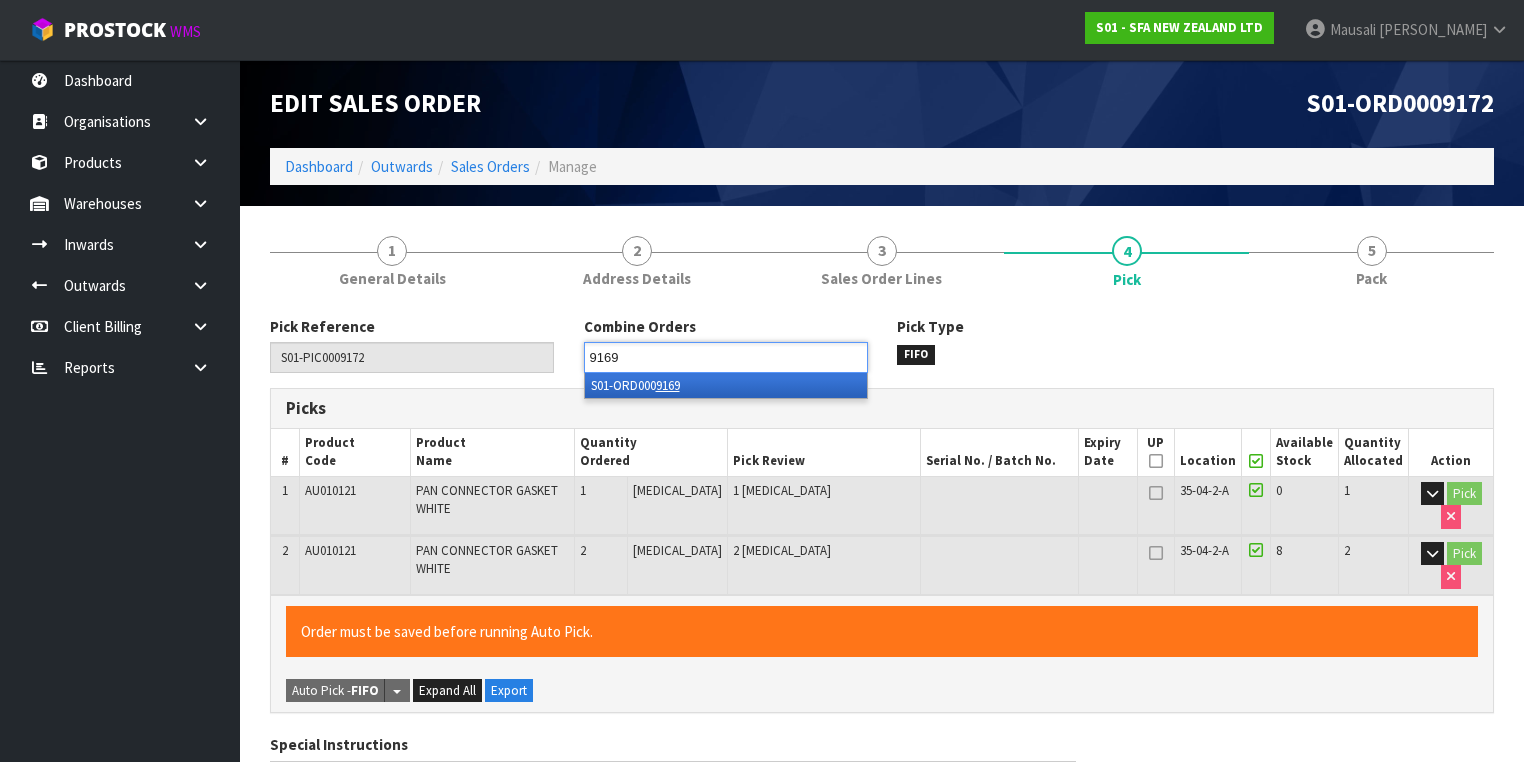 type on "9169" 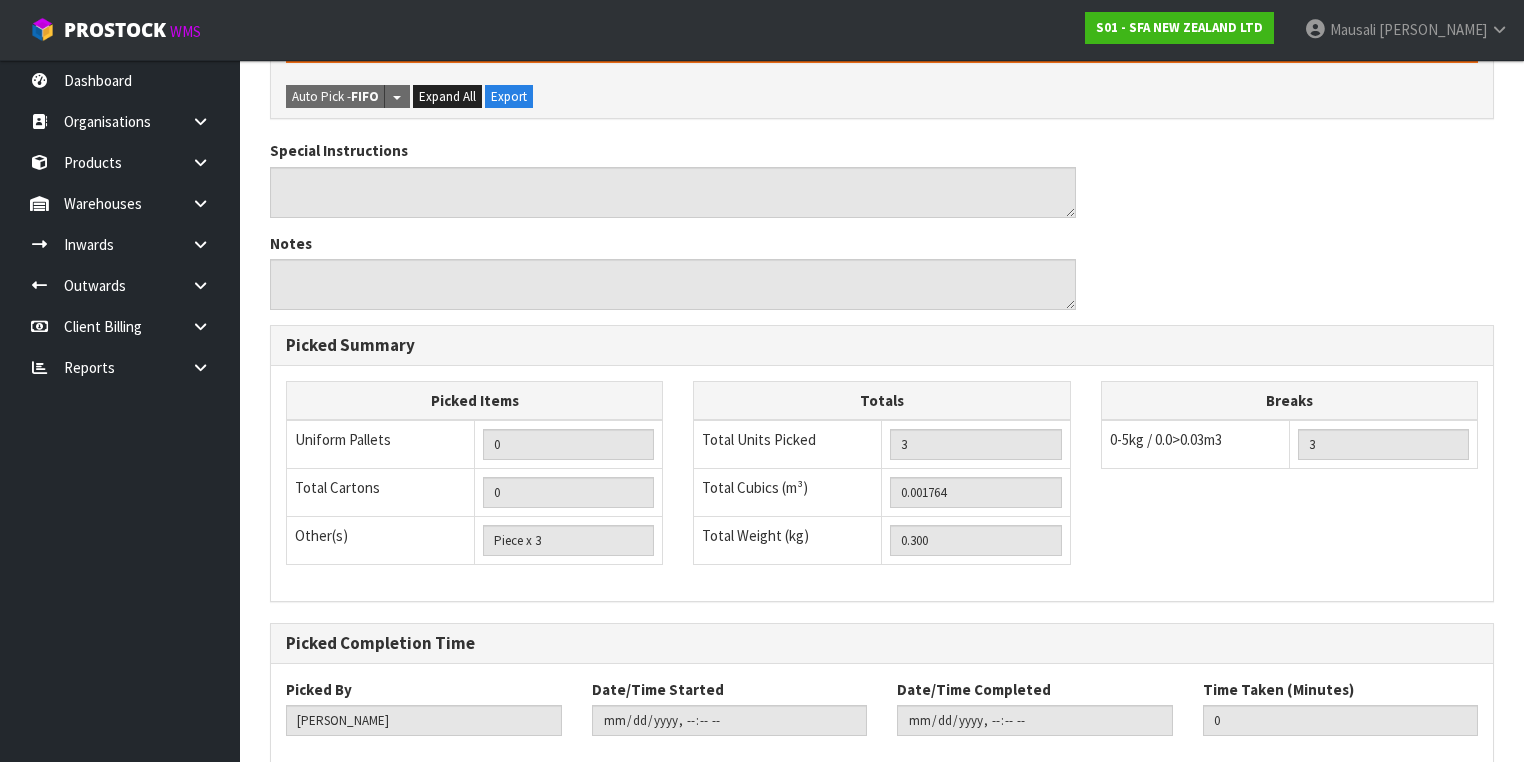 scroll, scrollTop: 700, scrollLeft: 0, axis: vertical 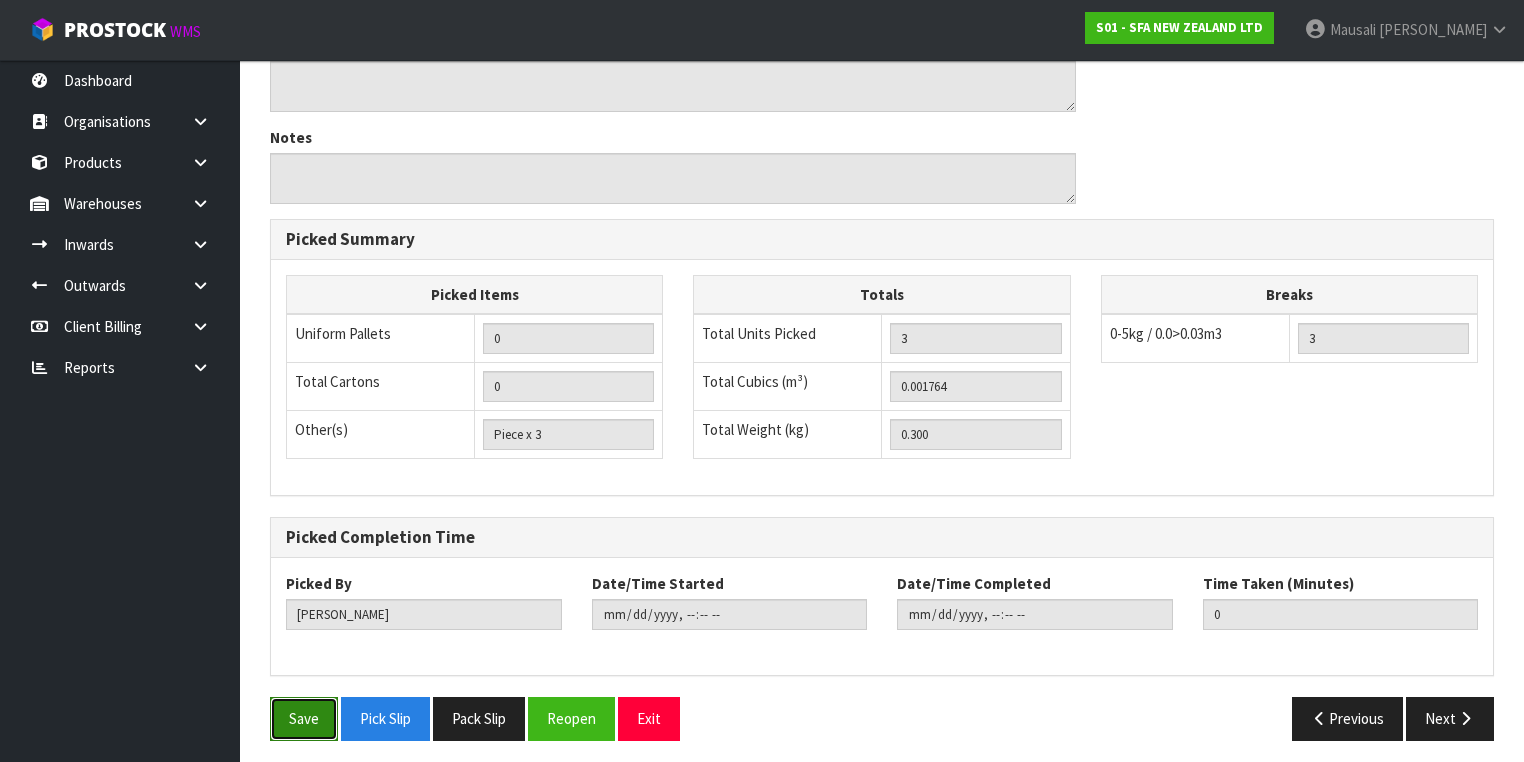 click on "Save" at bounding box center (304, 718) 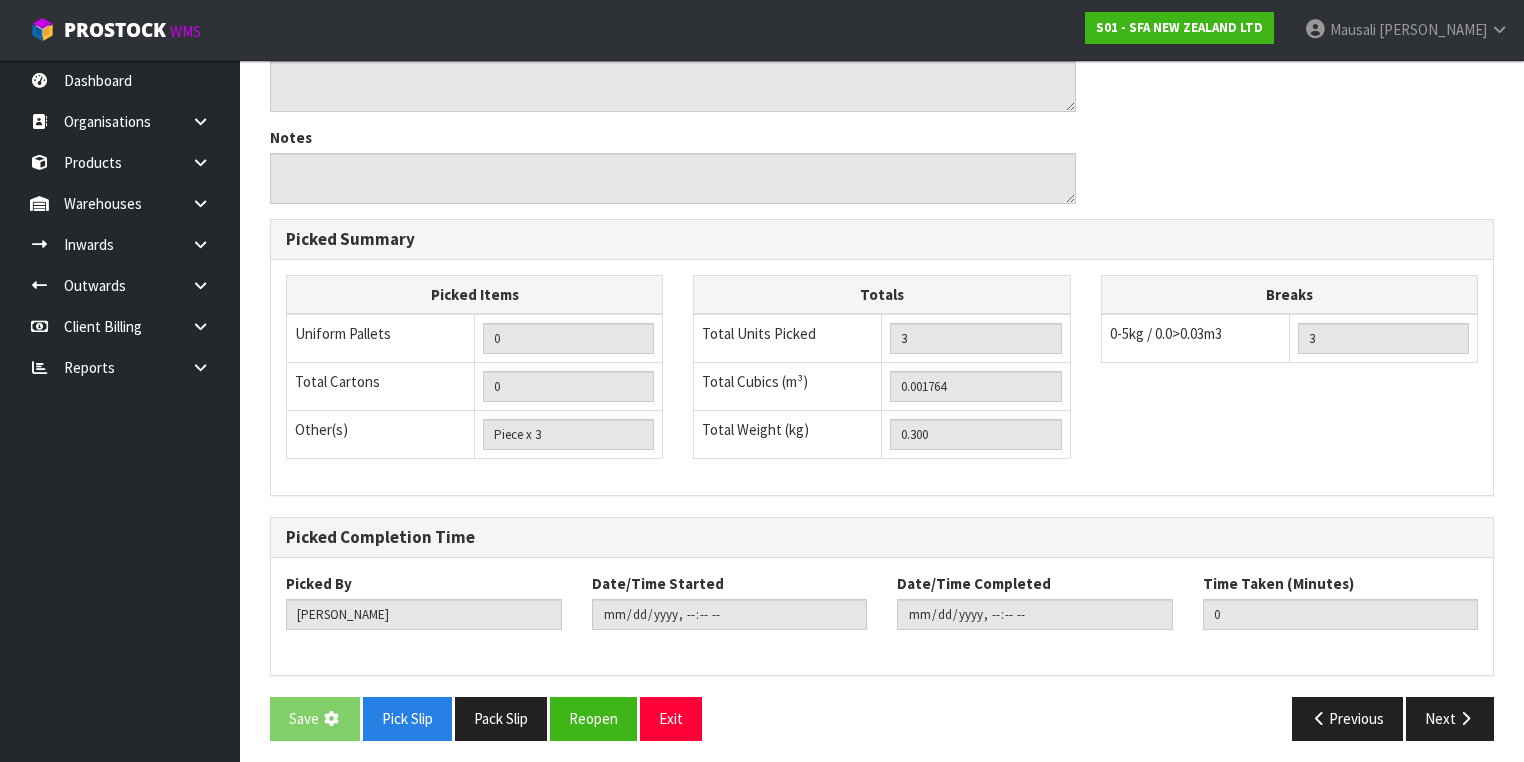 scroll, scrollTop: 0, scrollLeft: 0, axis: both 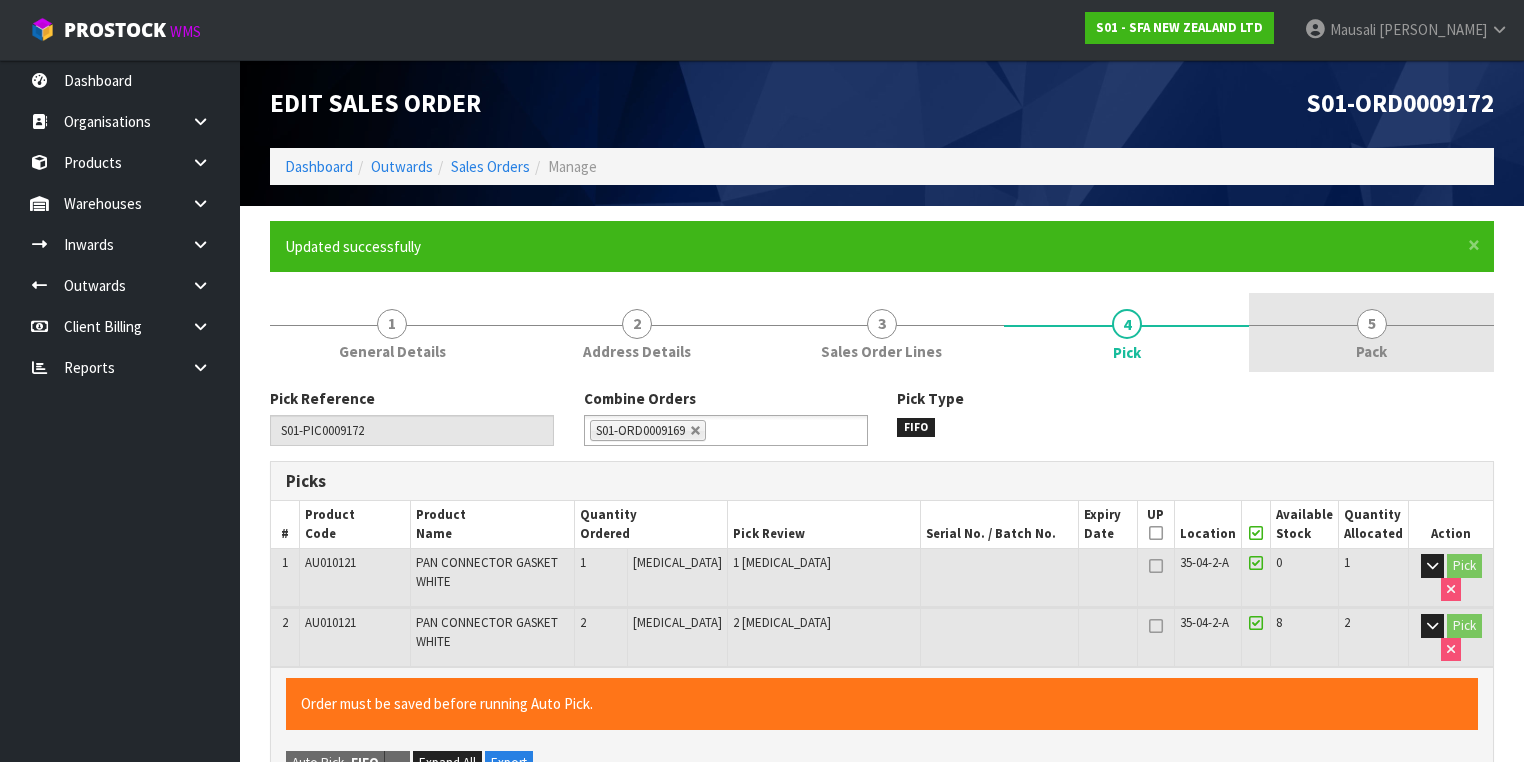 type on "[PERSON_NAME]" 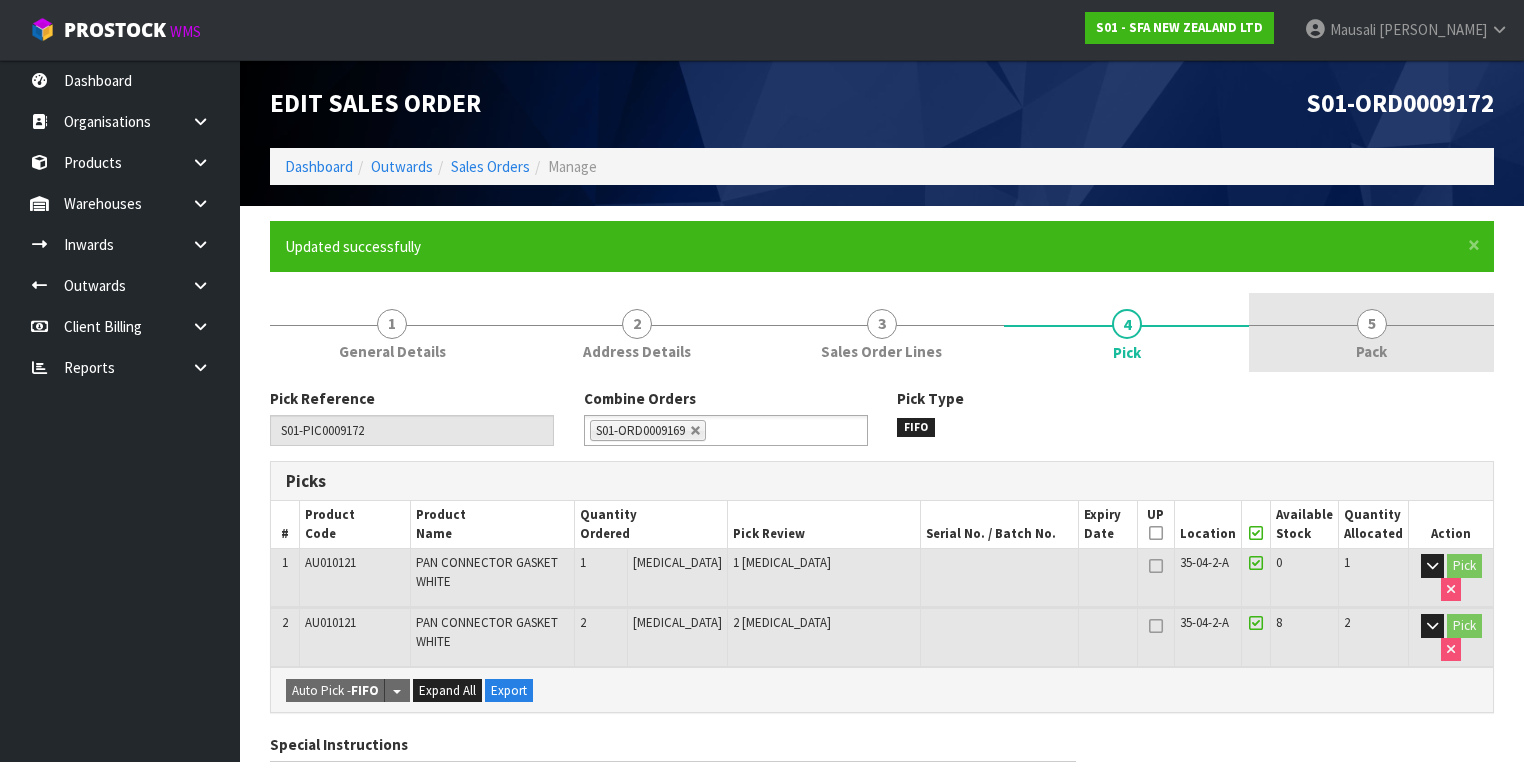 drag, startPoint x: 1392, startPoint y: 340, endPoint x: 1361, endPoint y: 331, distance: 32.280025 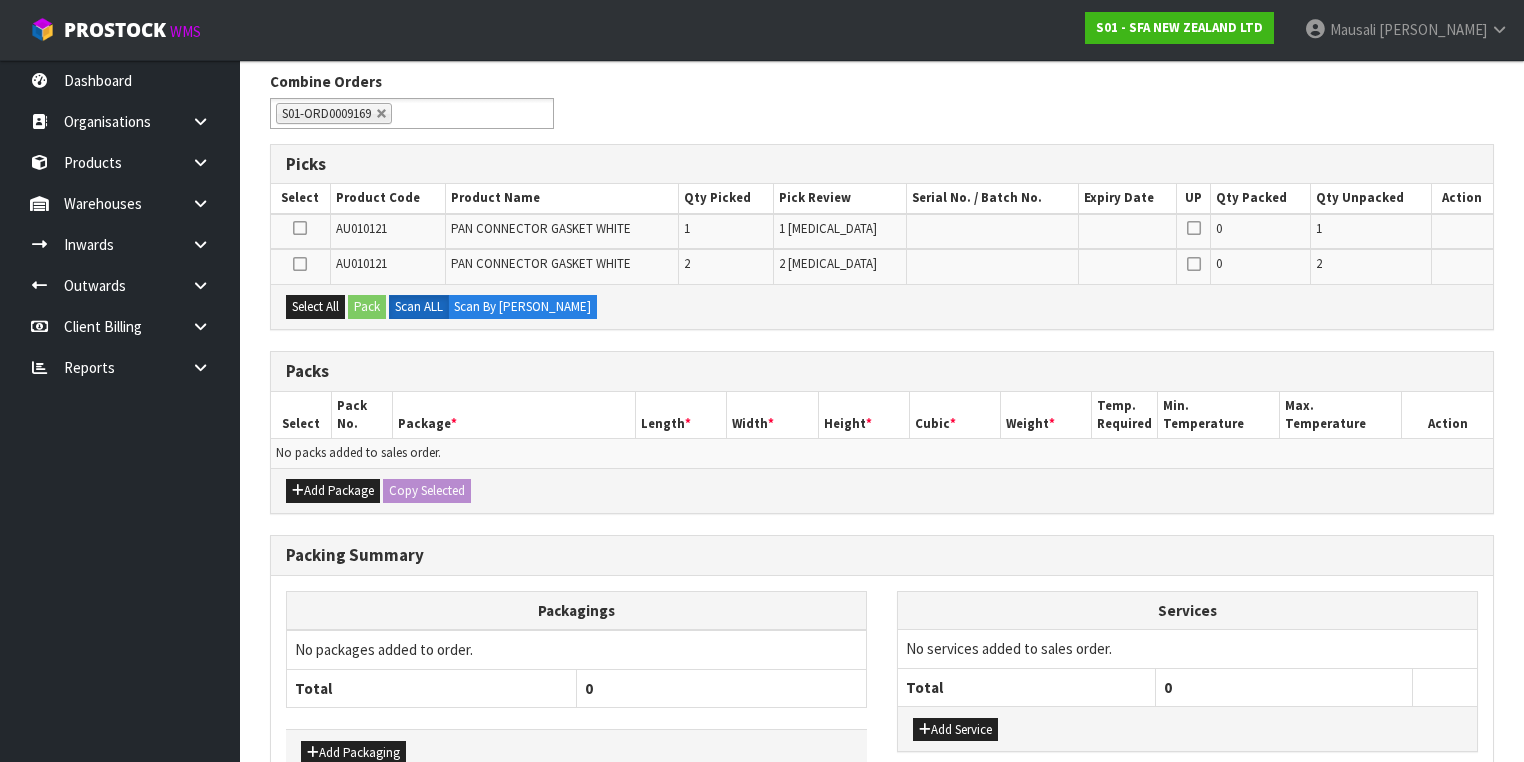 scroll, scrollTop: 430, scrollLeft: 0, axis: vertical 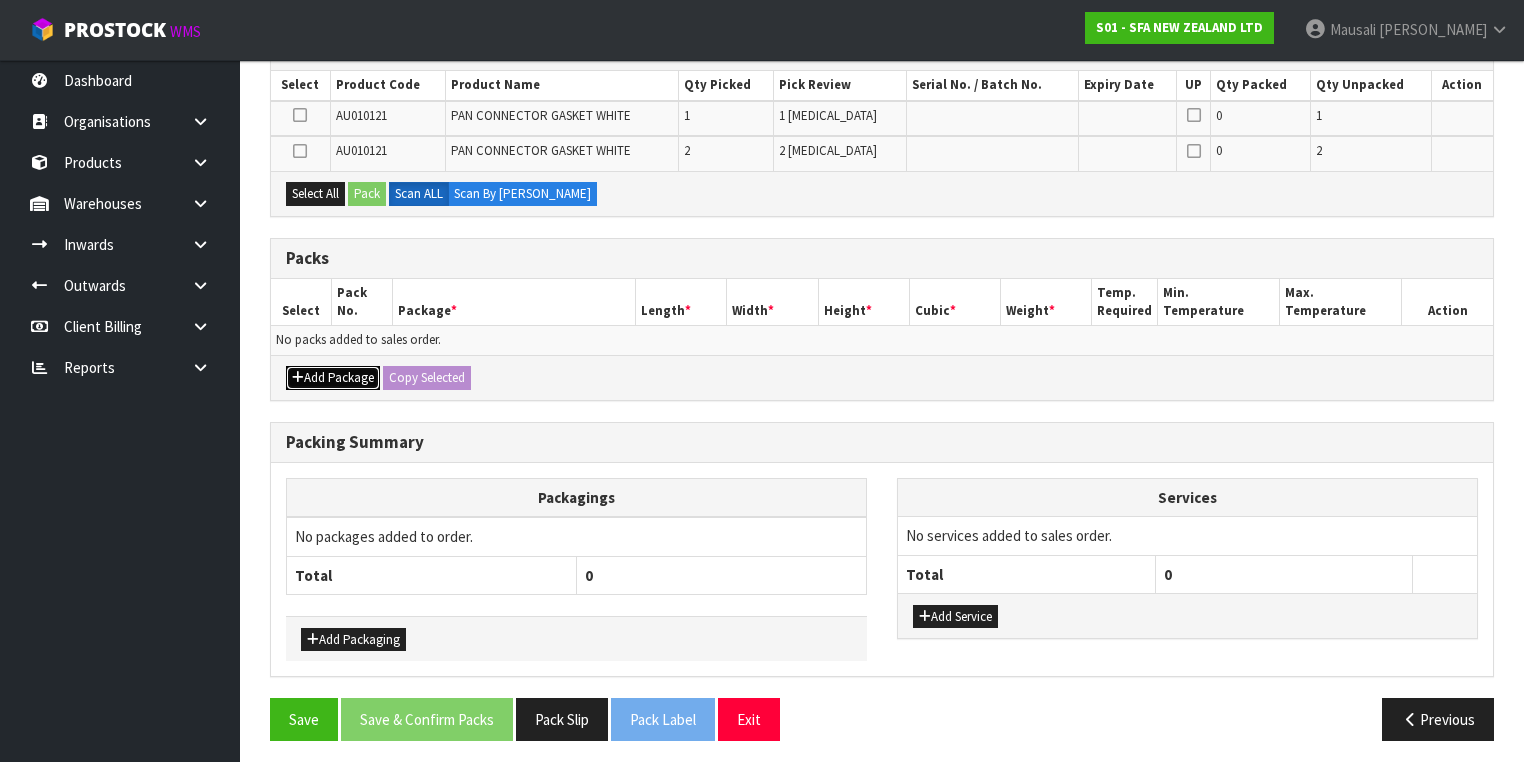click on "Add Package" at bounding box center [333, 378] 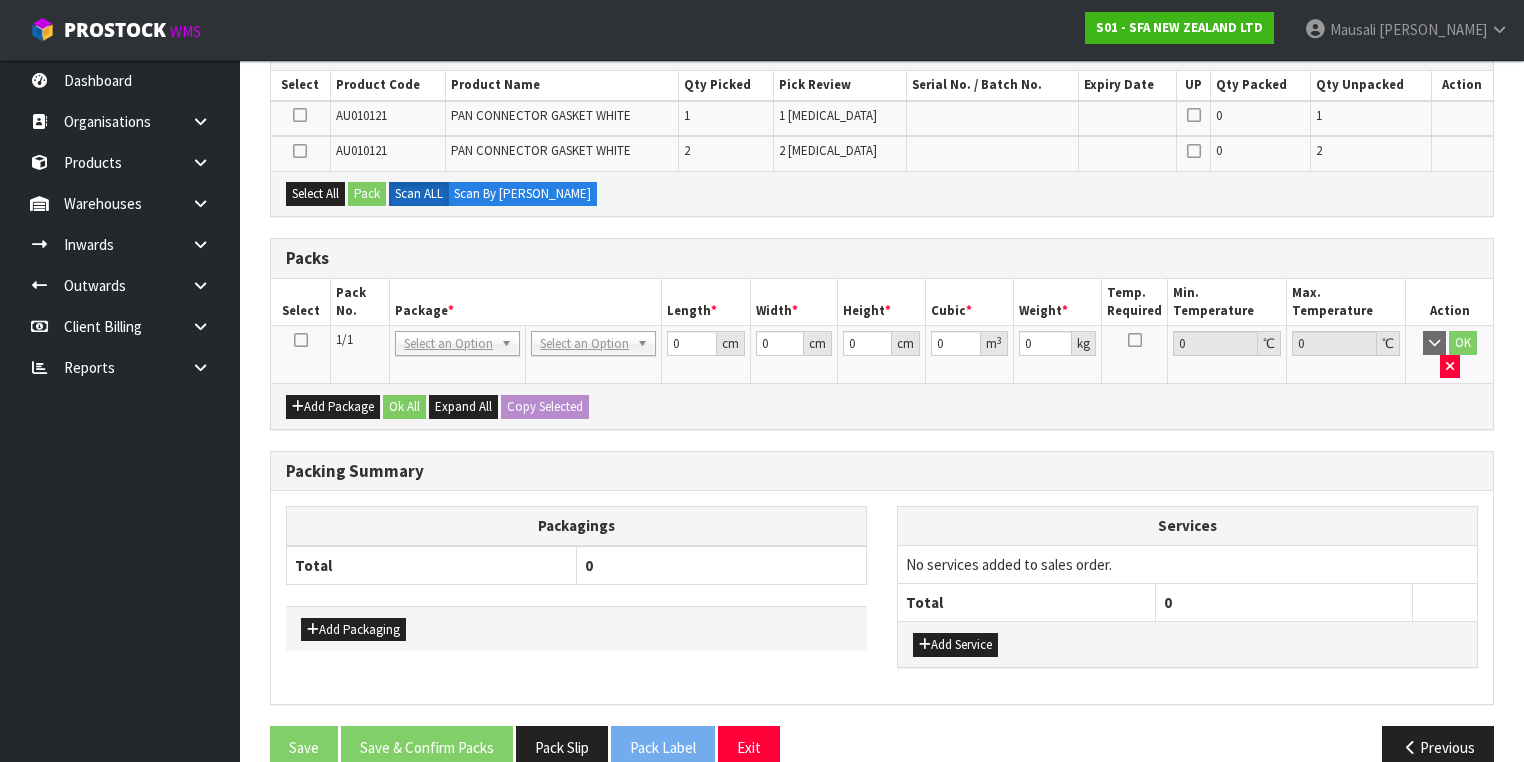 click at bounding box center (301, 340) 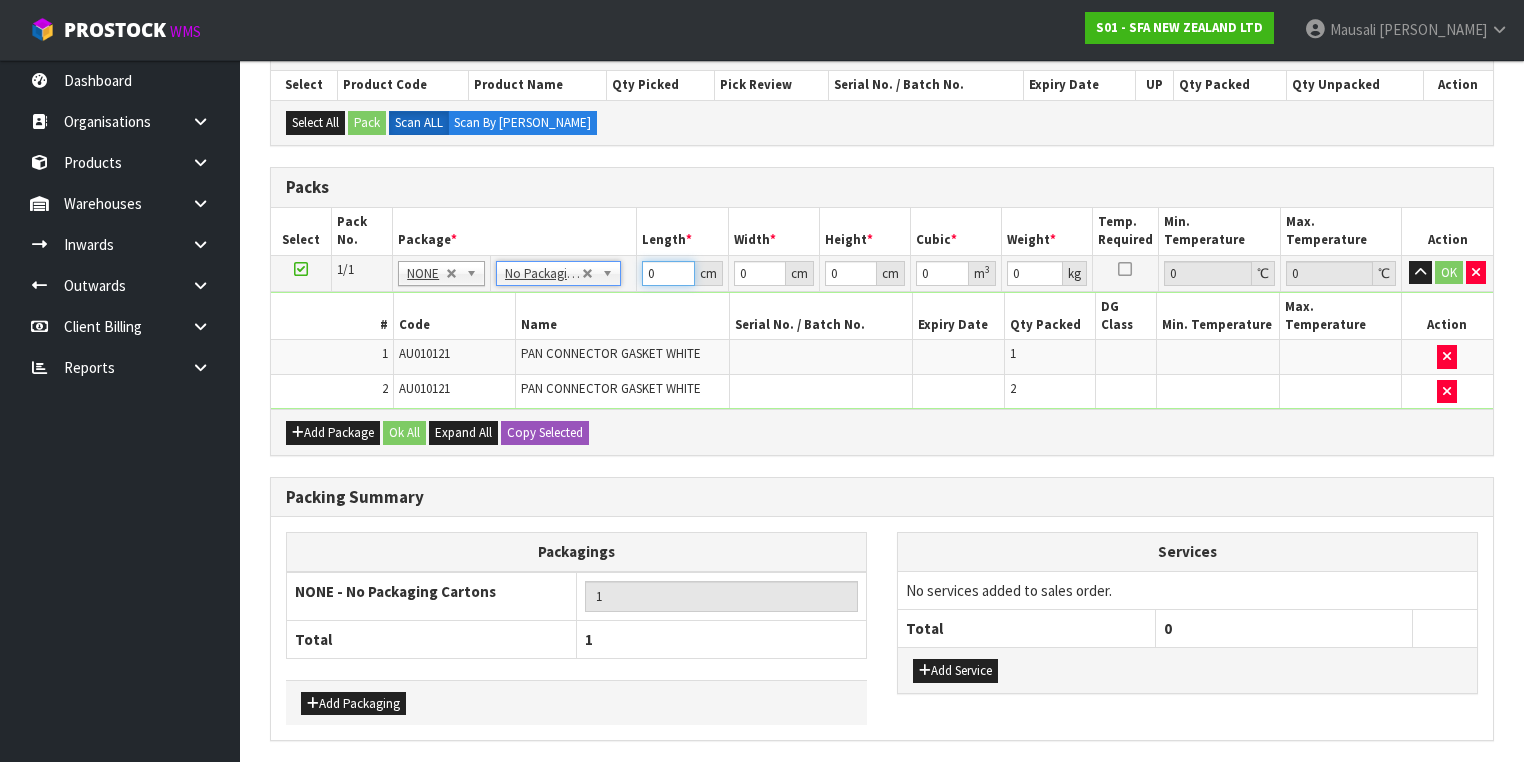 drag, startPoint x: 660, startPoint y: 271, endPoint x: 620, endPoint y: 280, distance: 41 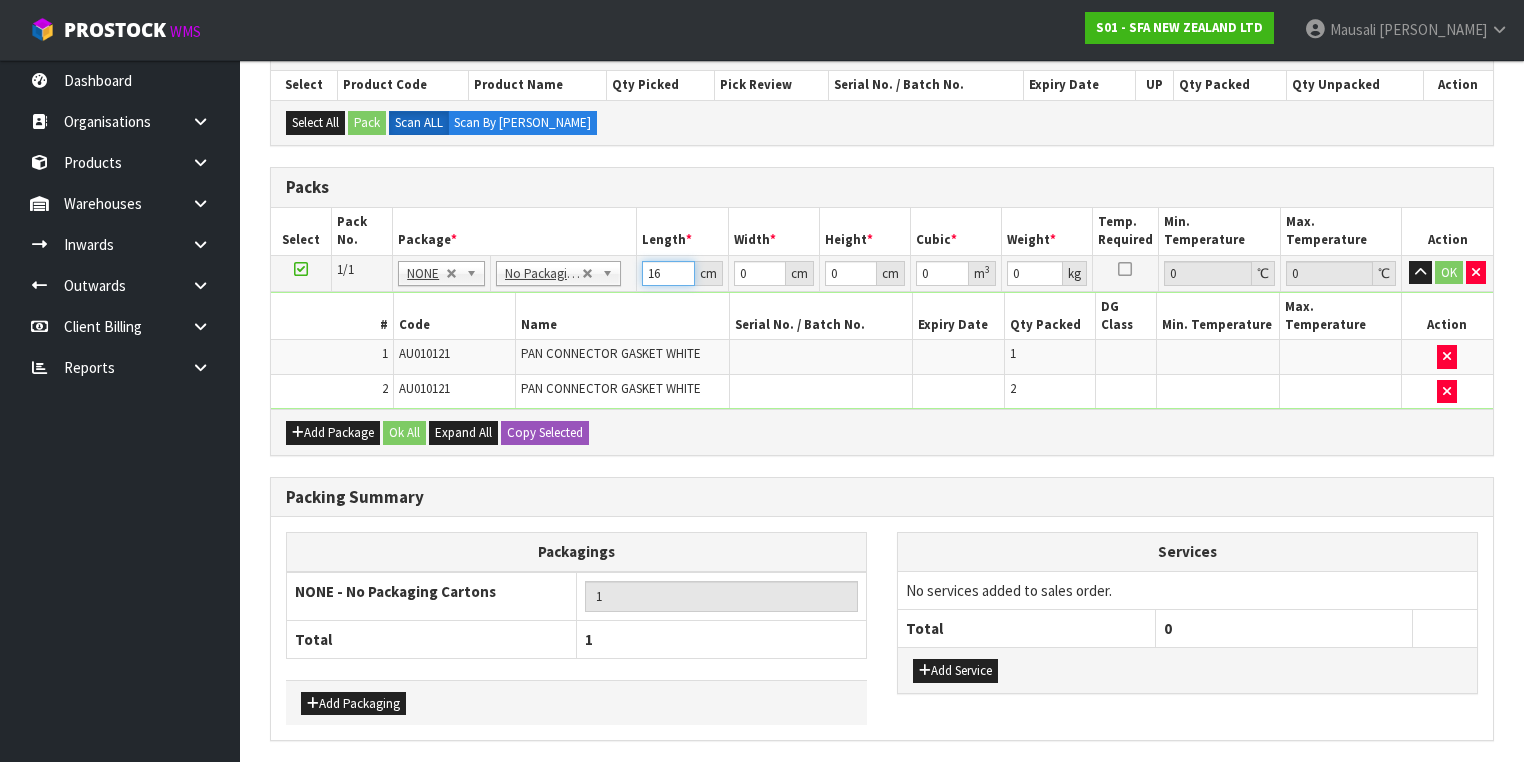 type on "16" 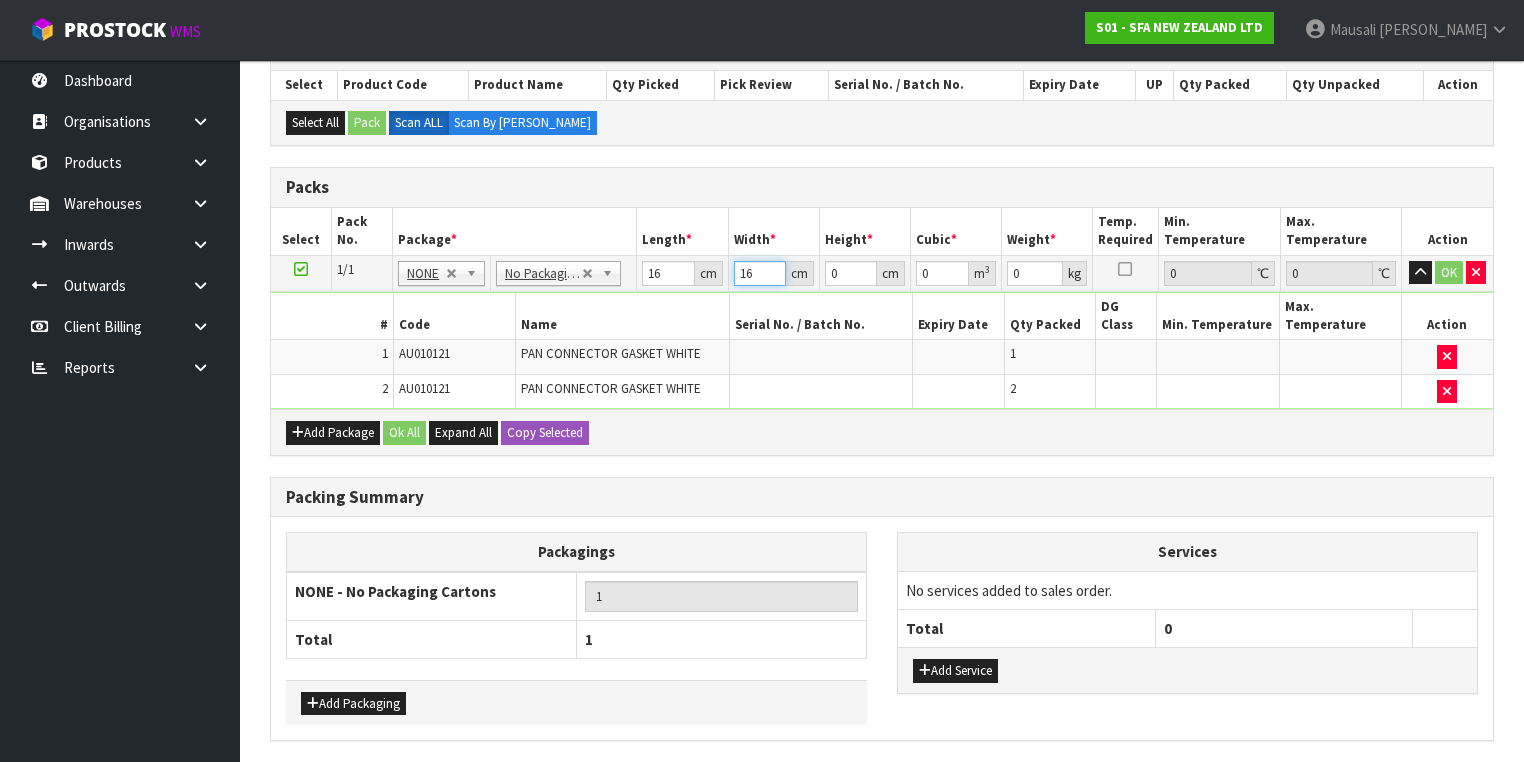 type on "16" 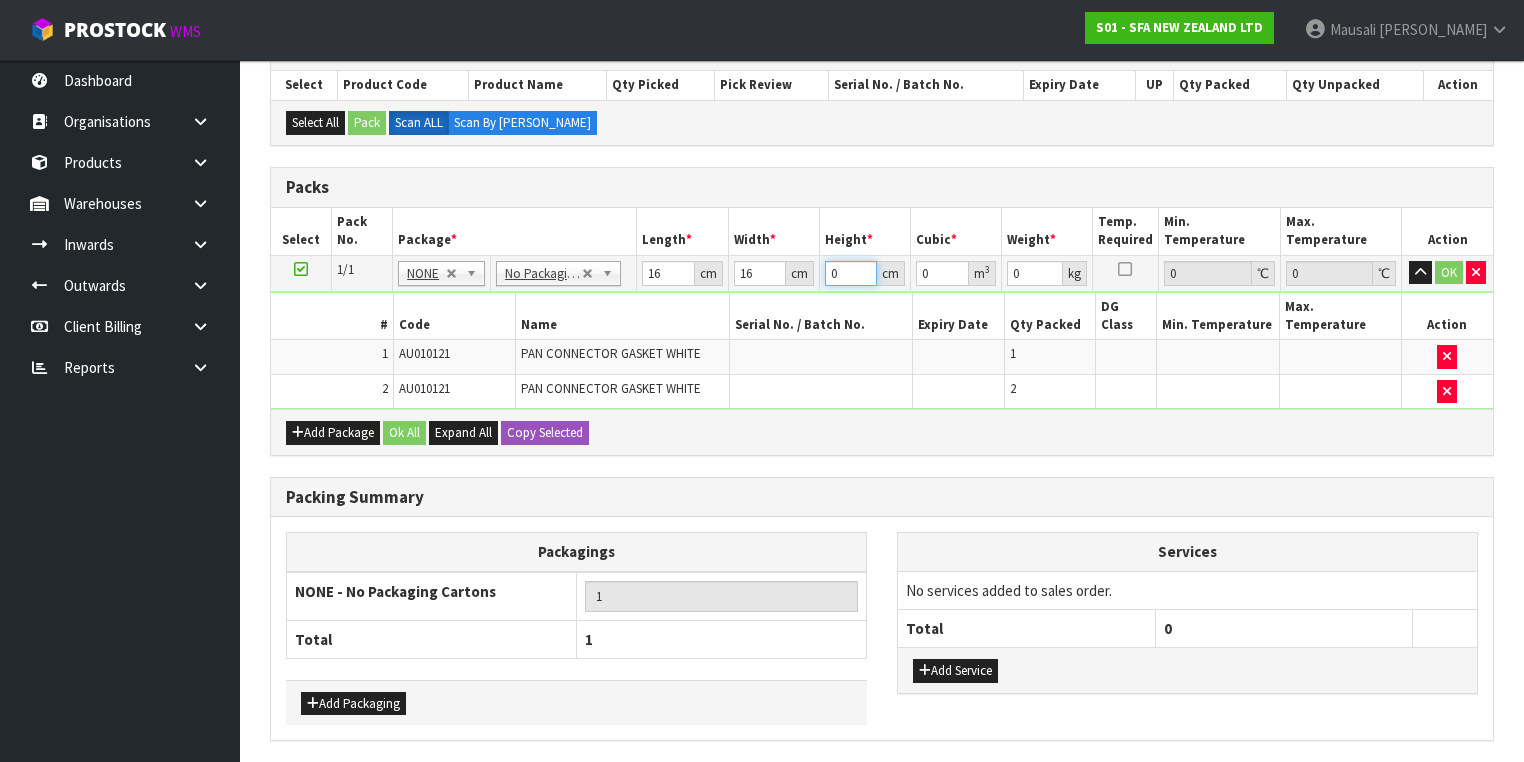 type on "1" 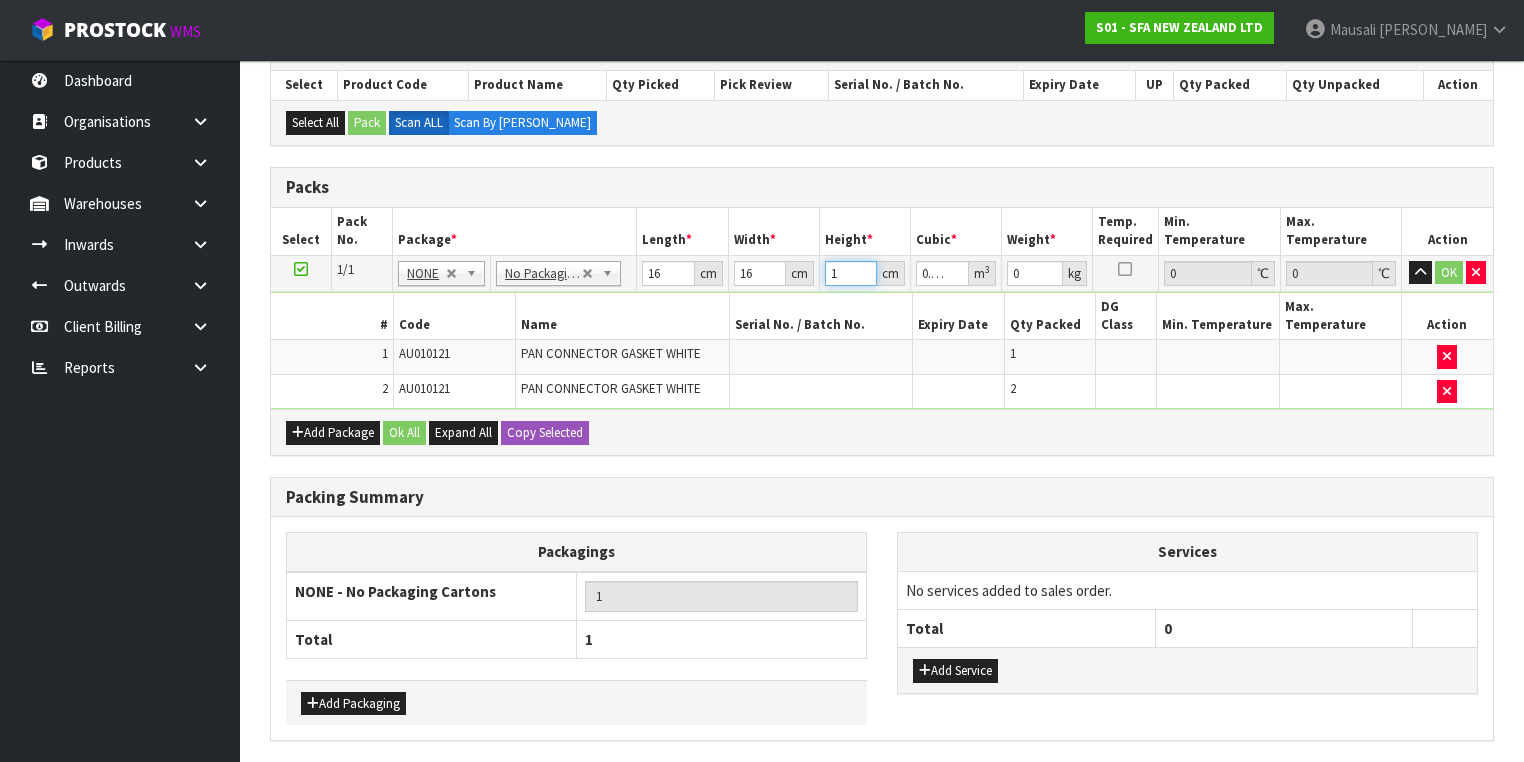 type on "11" 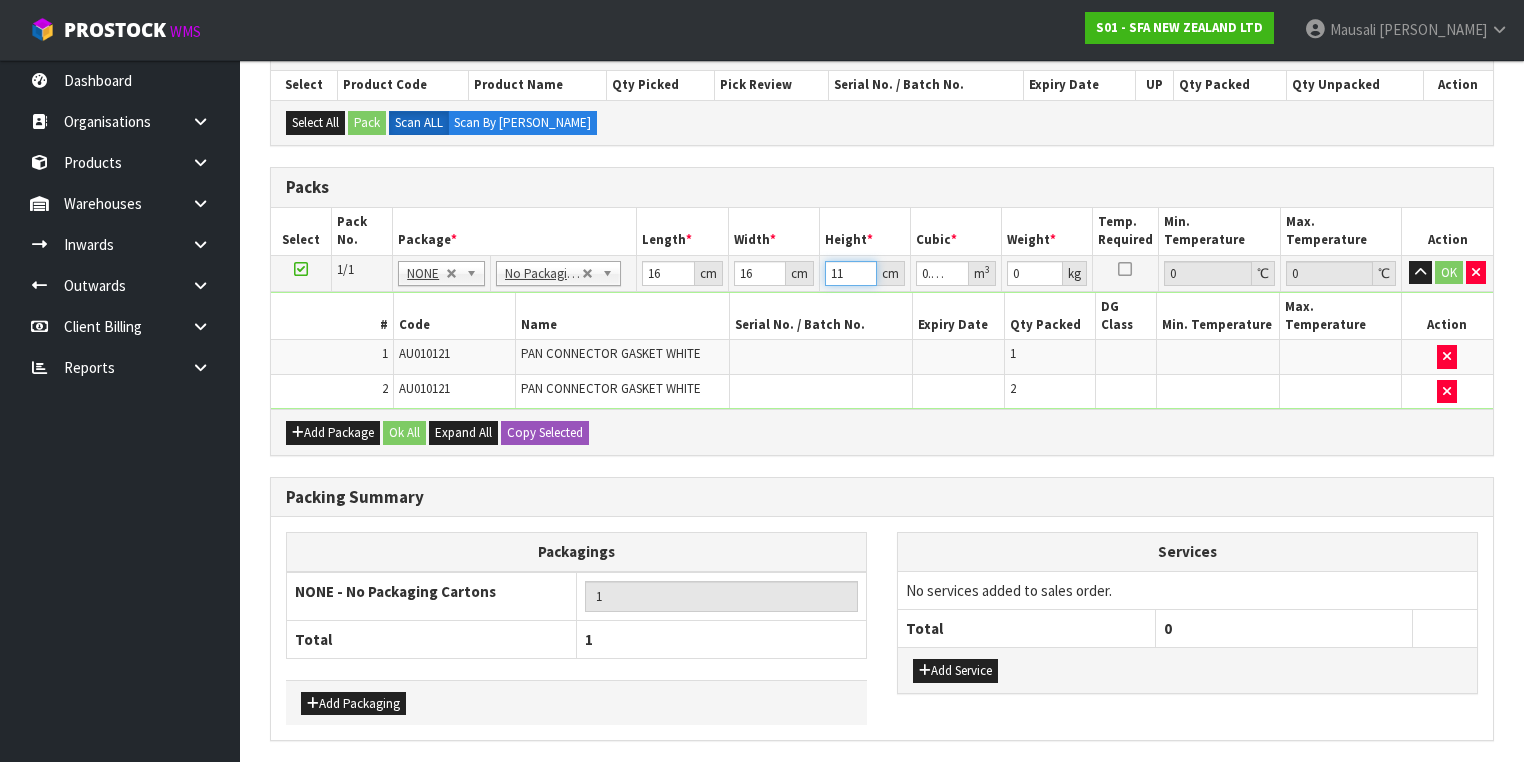 type on "11" 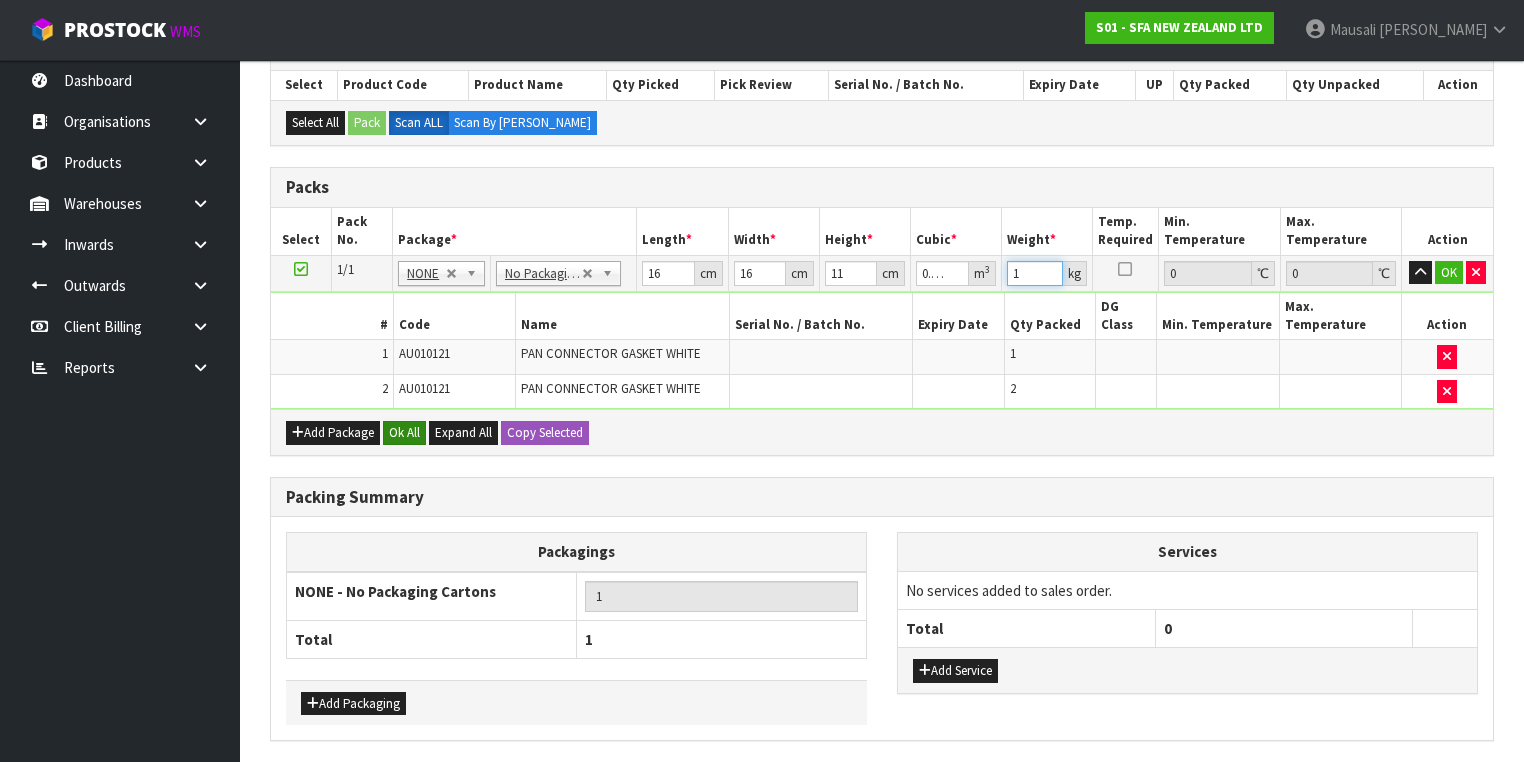 type on "1" 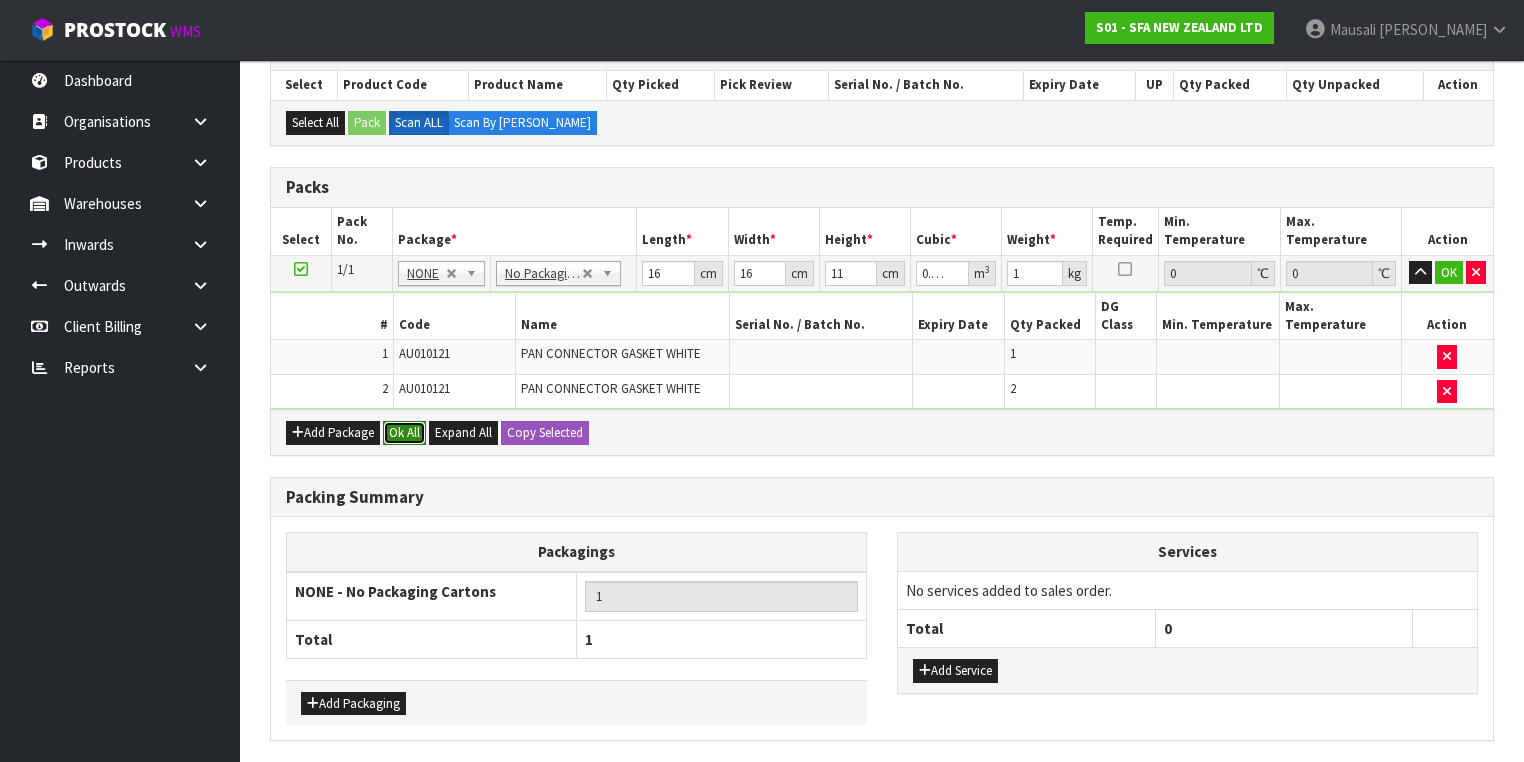 click on "Ok All" at bounding box center [404, 433] 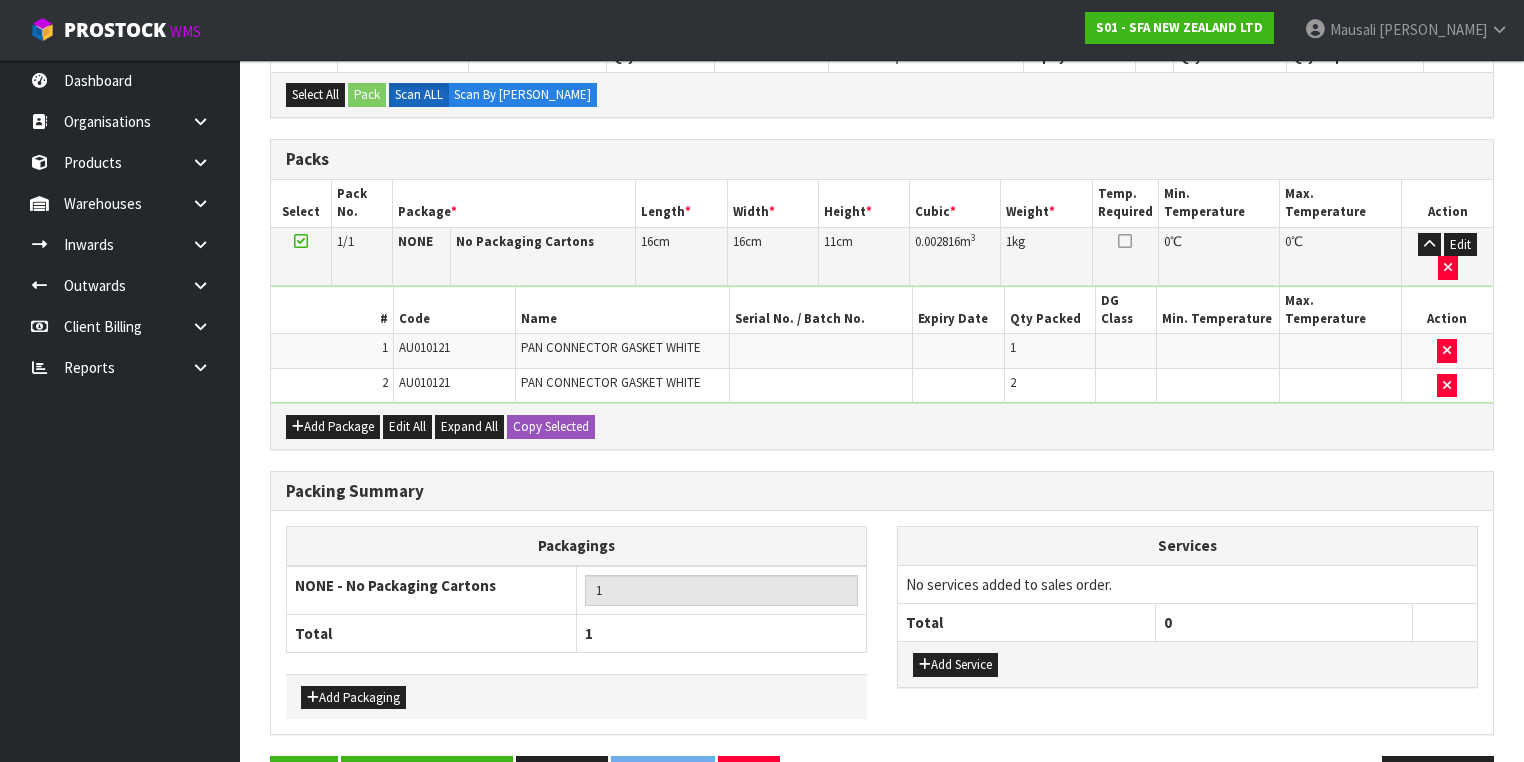 scroll, scrollTop: 473, scrollLeft: 0, axis: vertical 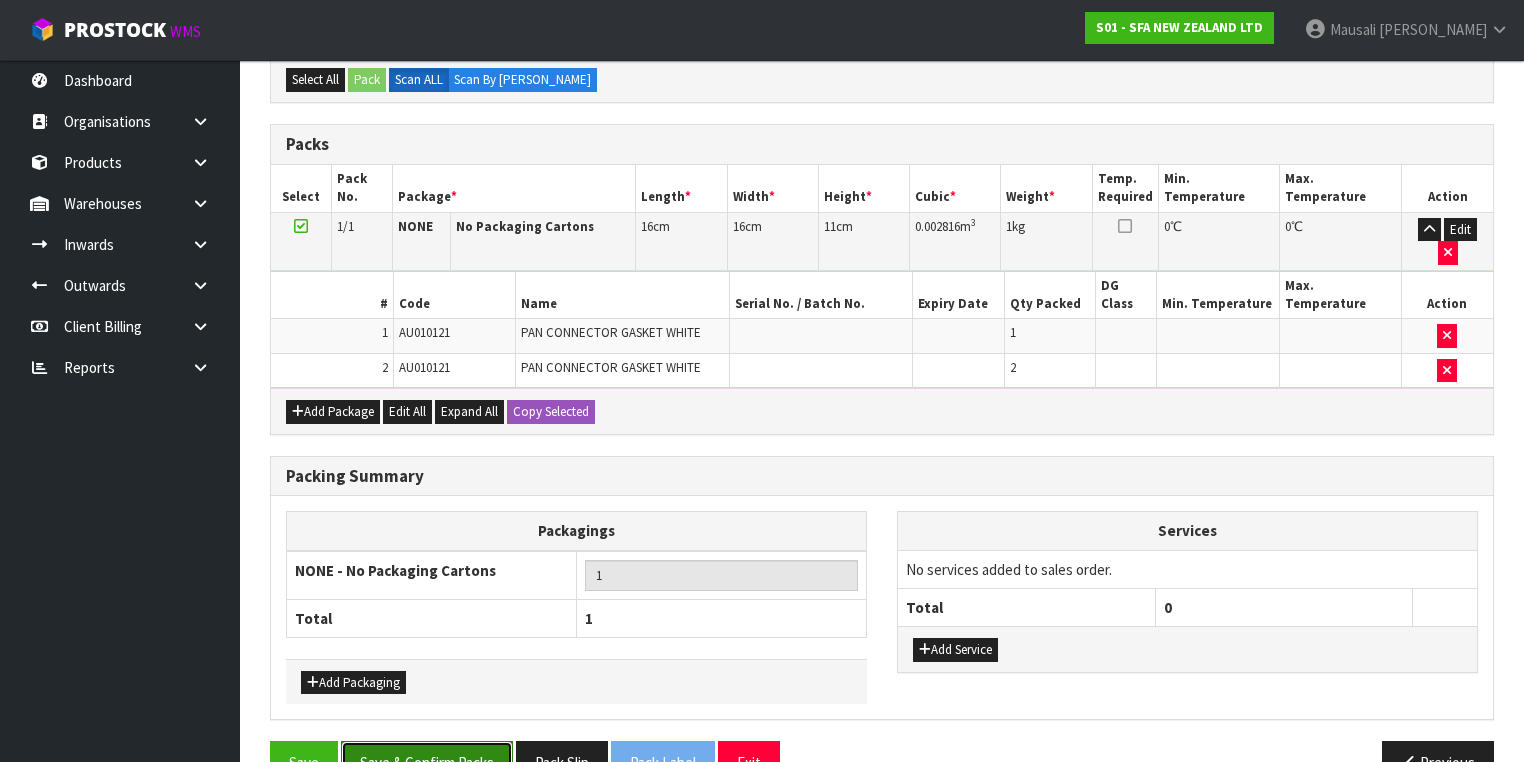 click on "Save & Confirm Packs" at bounding box center (427, 762) 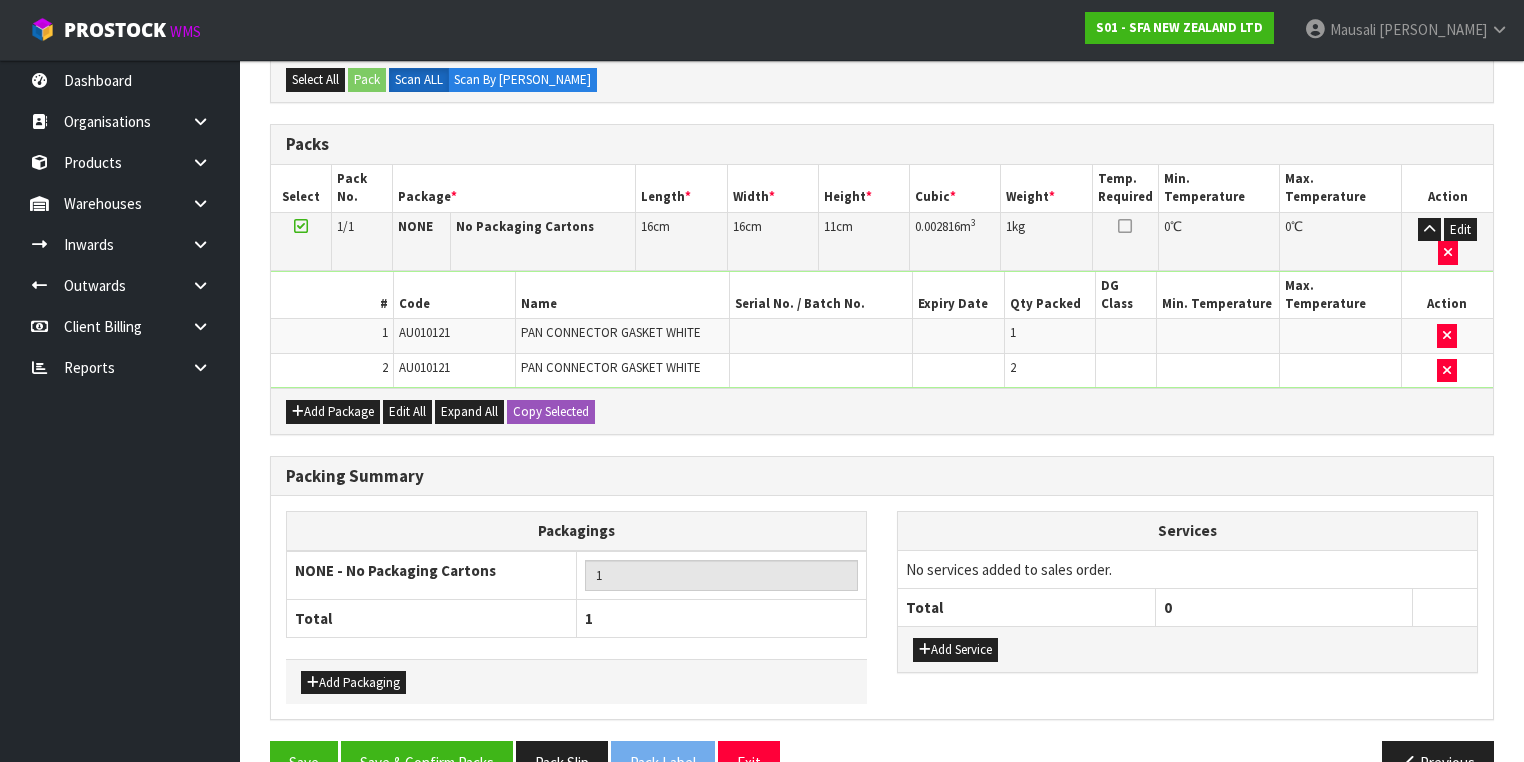 scroll, scrollTop: 0, scrollLeft: 0, axis: both 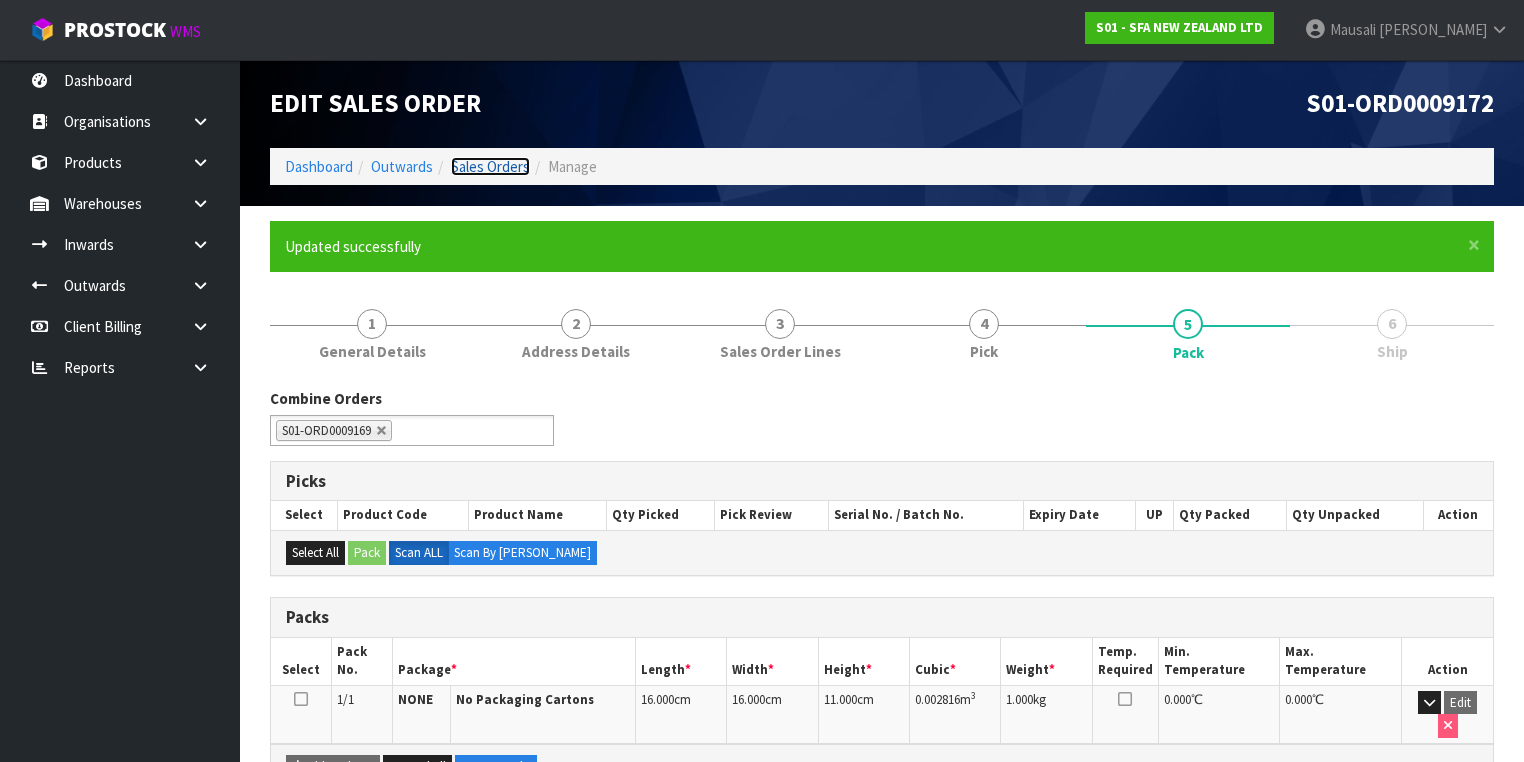 click on "Sales Orders" at bounding box center [490, 166] 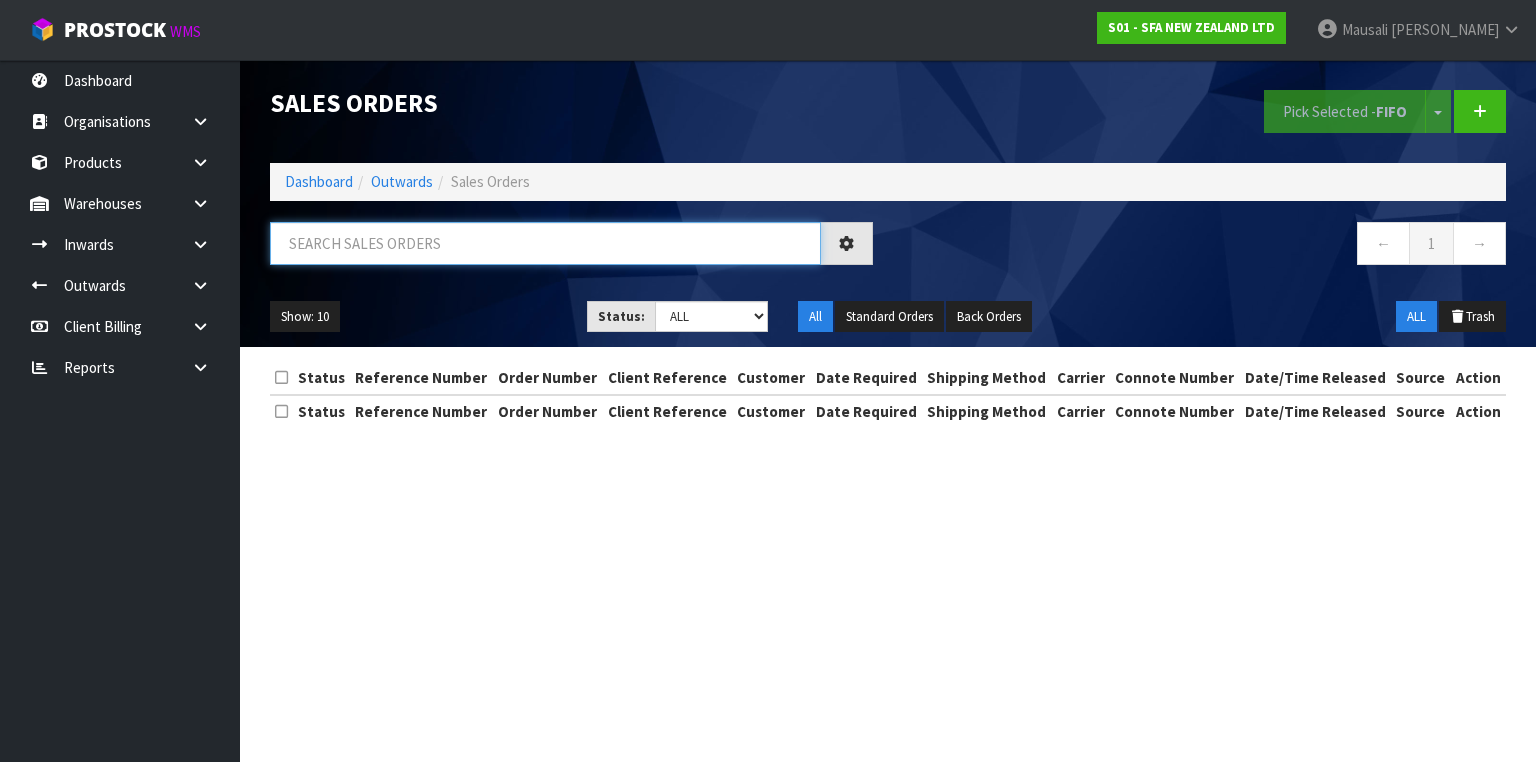 click at bounding box center [545, 243] 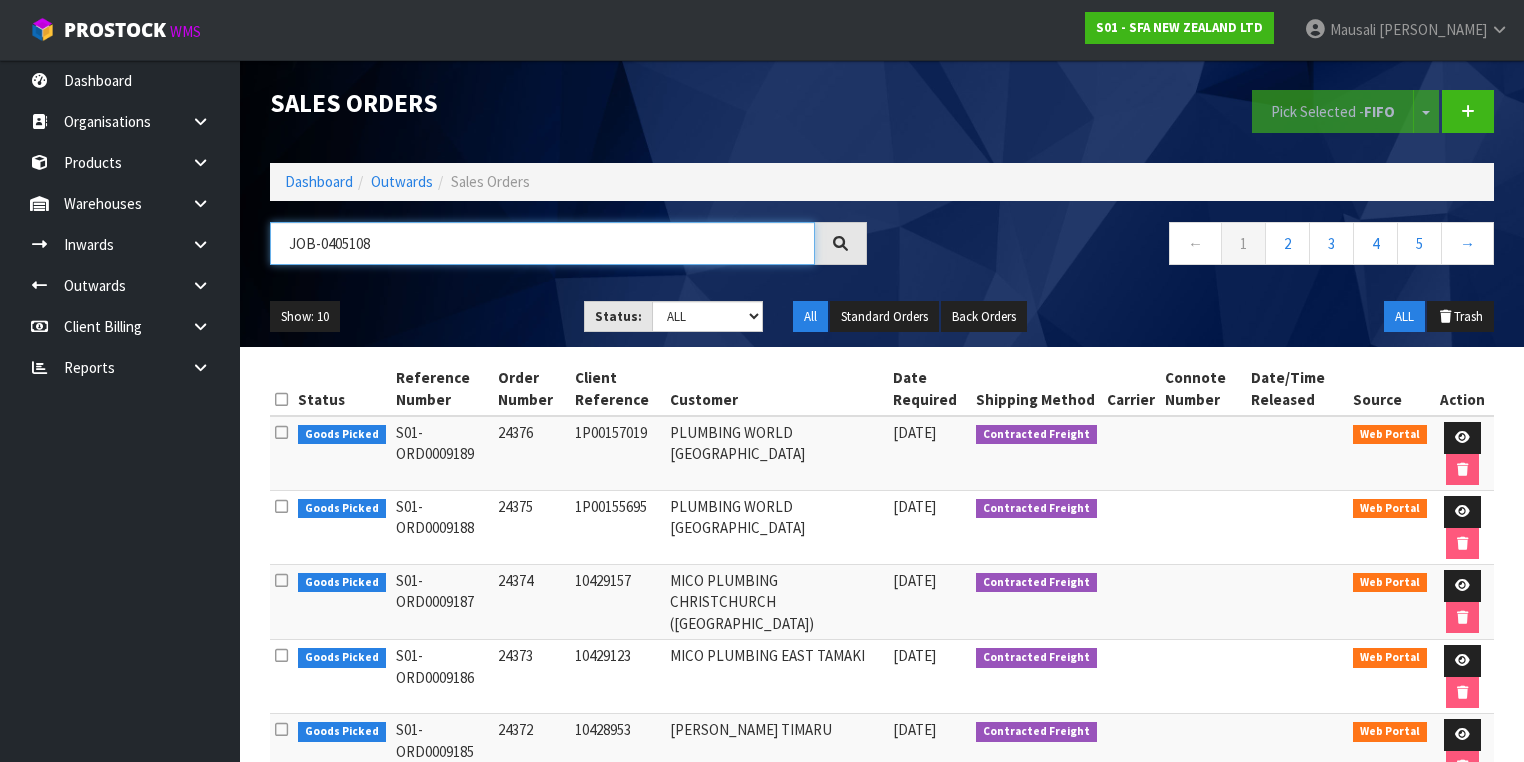 type on "JOB-0405108" 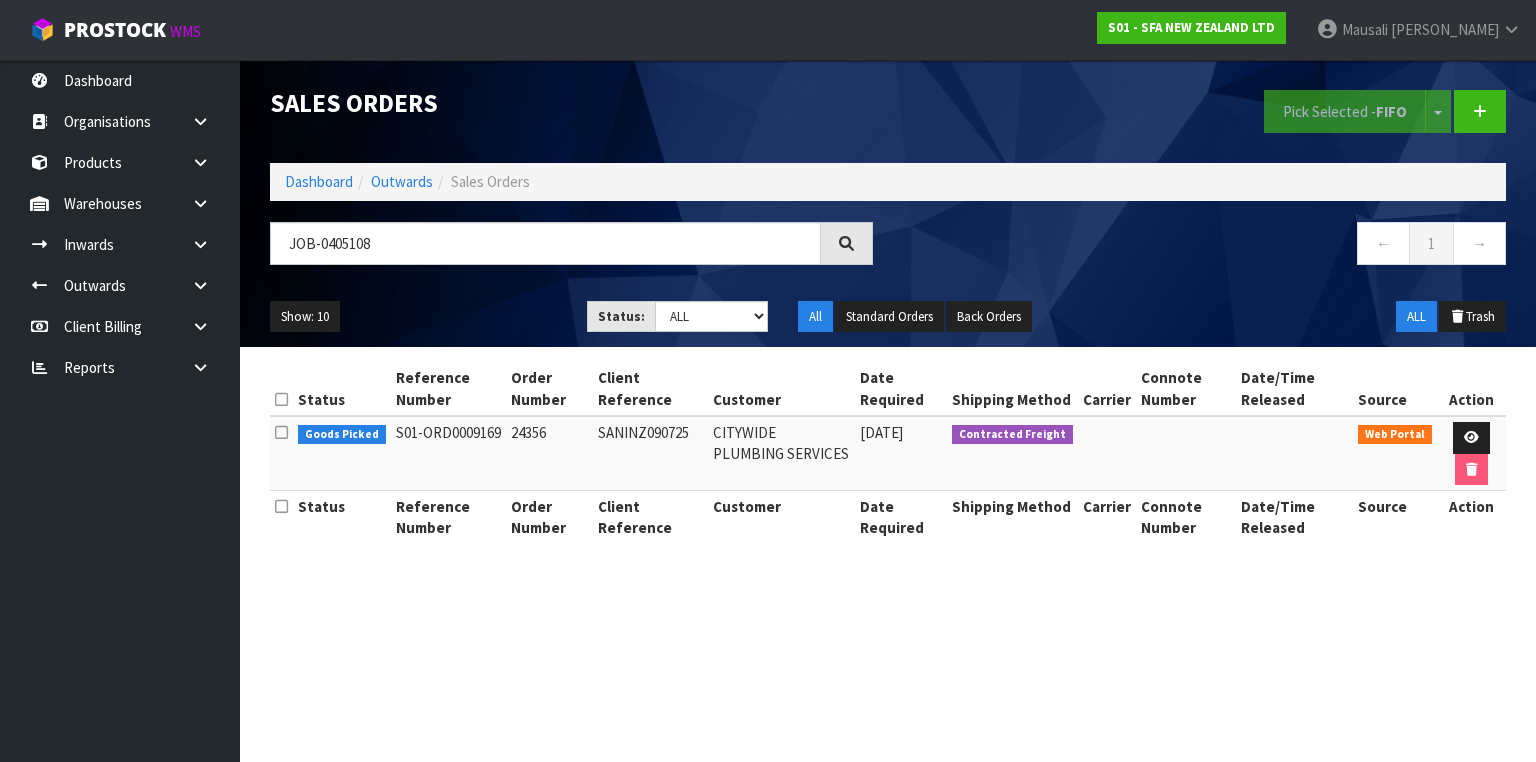 click at bounding box center (1471, 453) 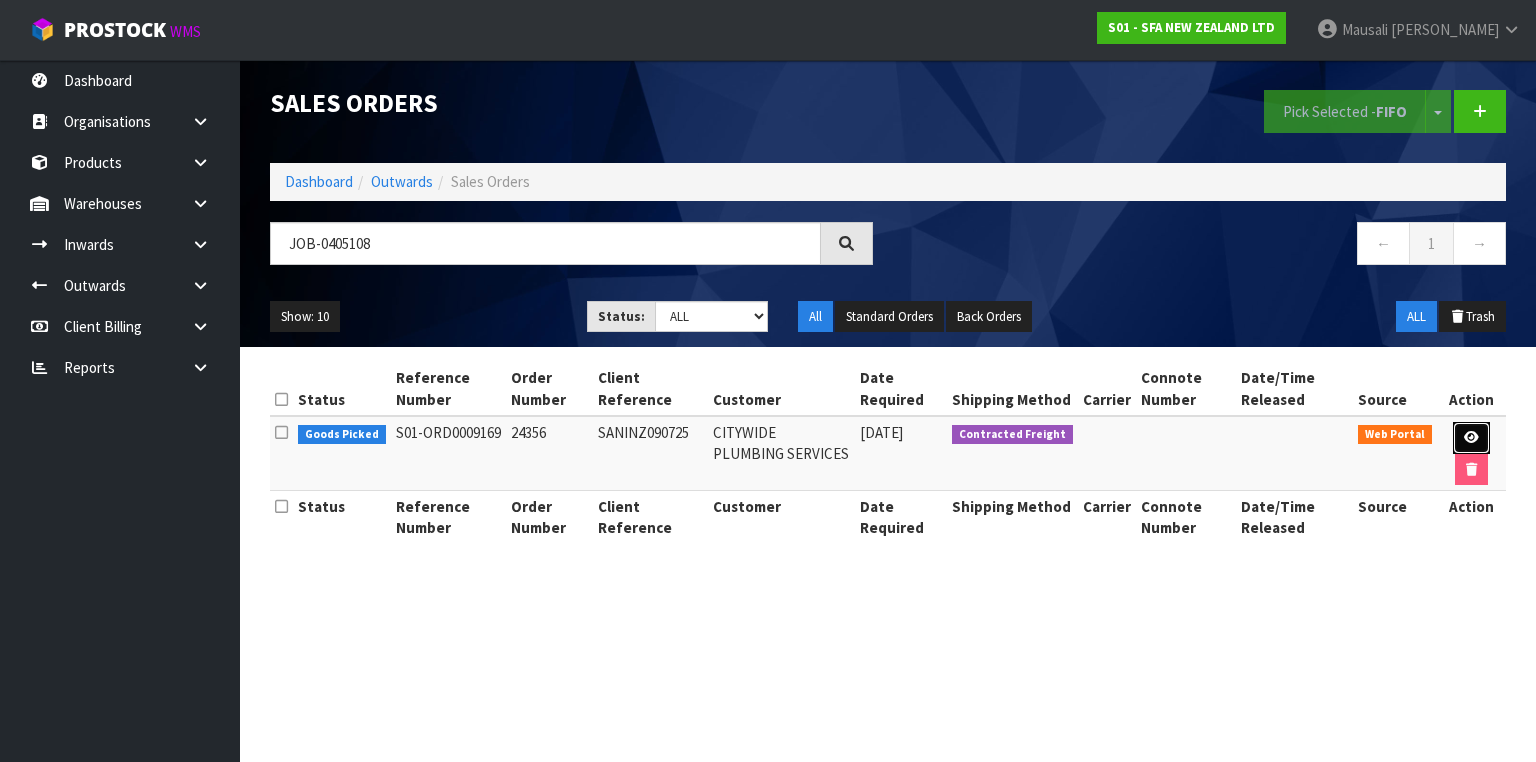 click at bounding box center [1471, 437] 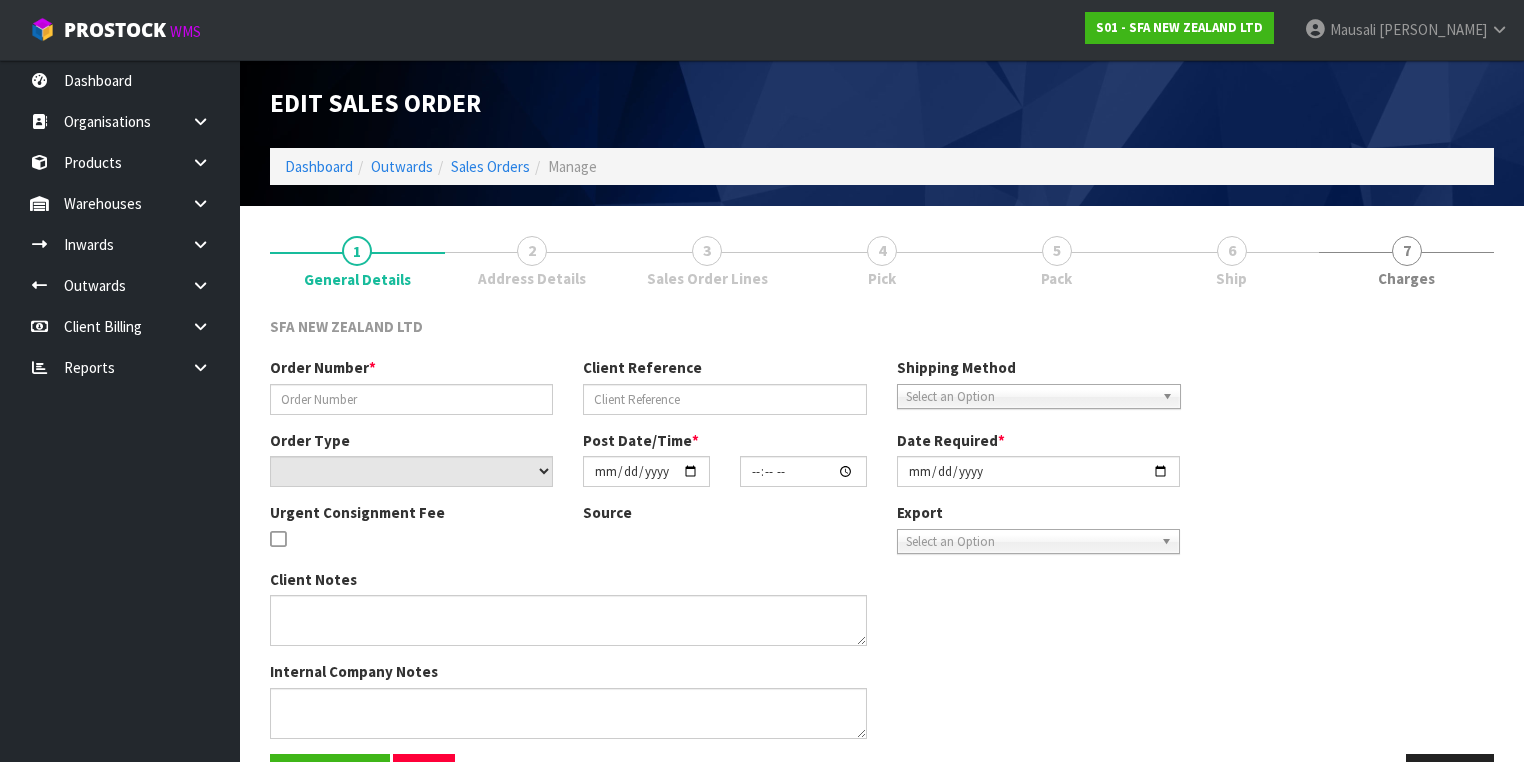 type on "24356" 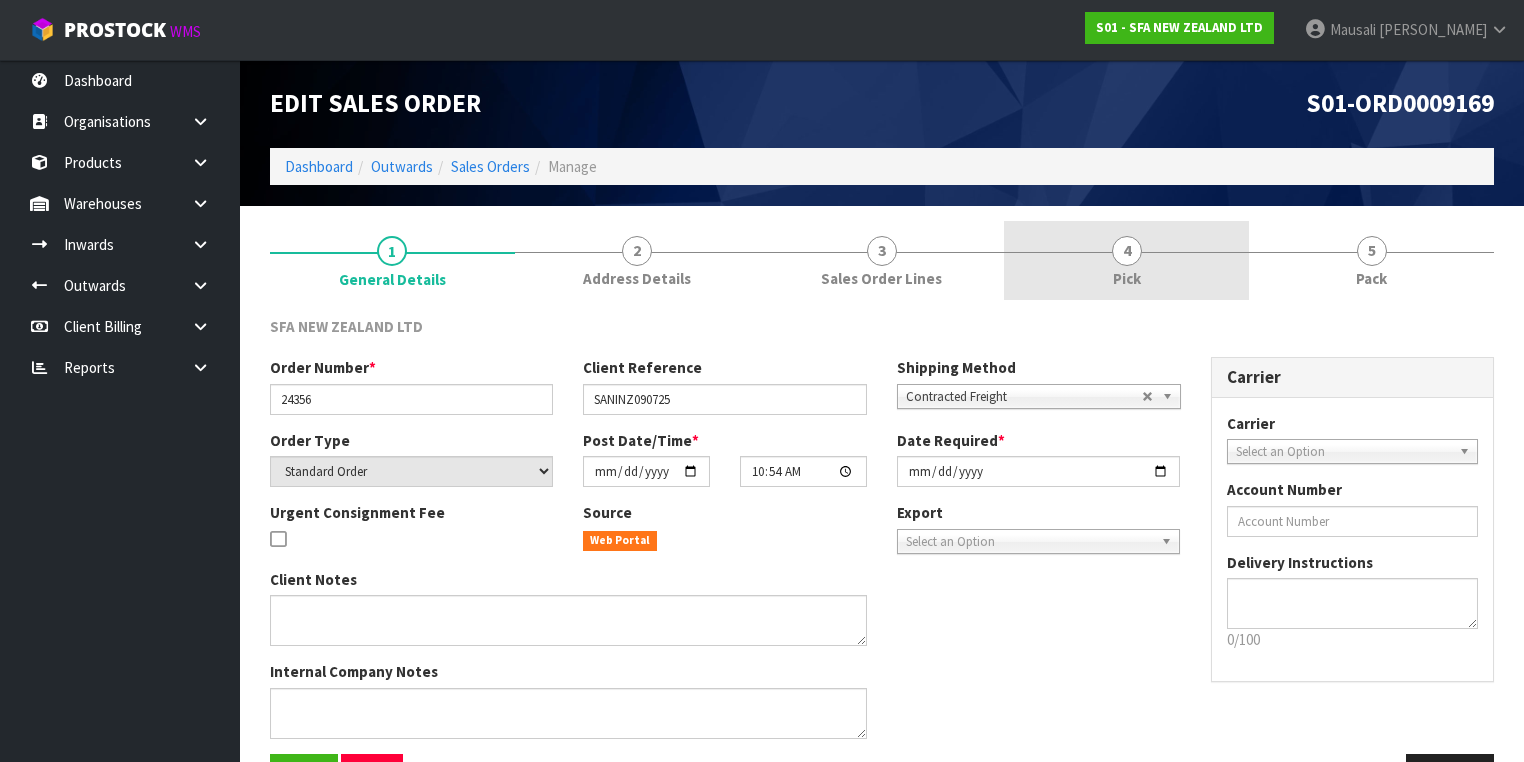 click on "4" at bounding box center [1127, 251] 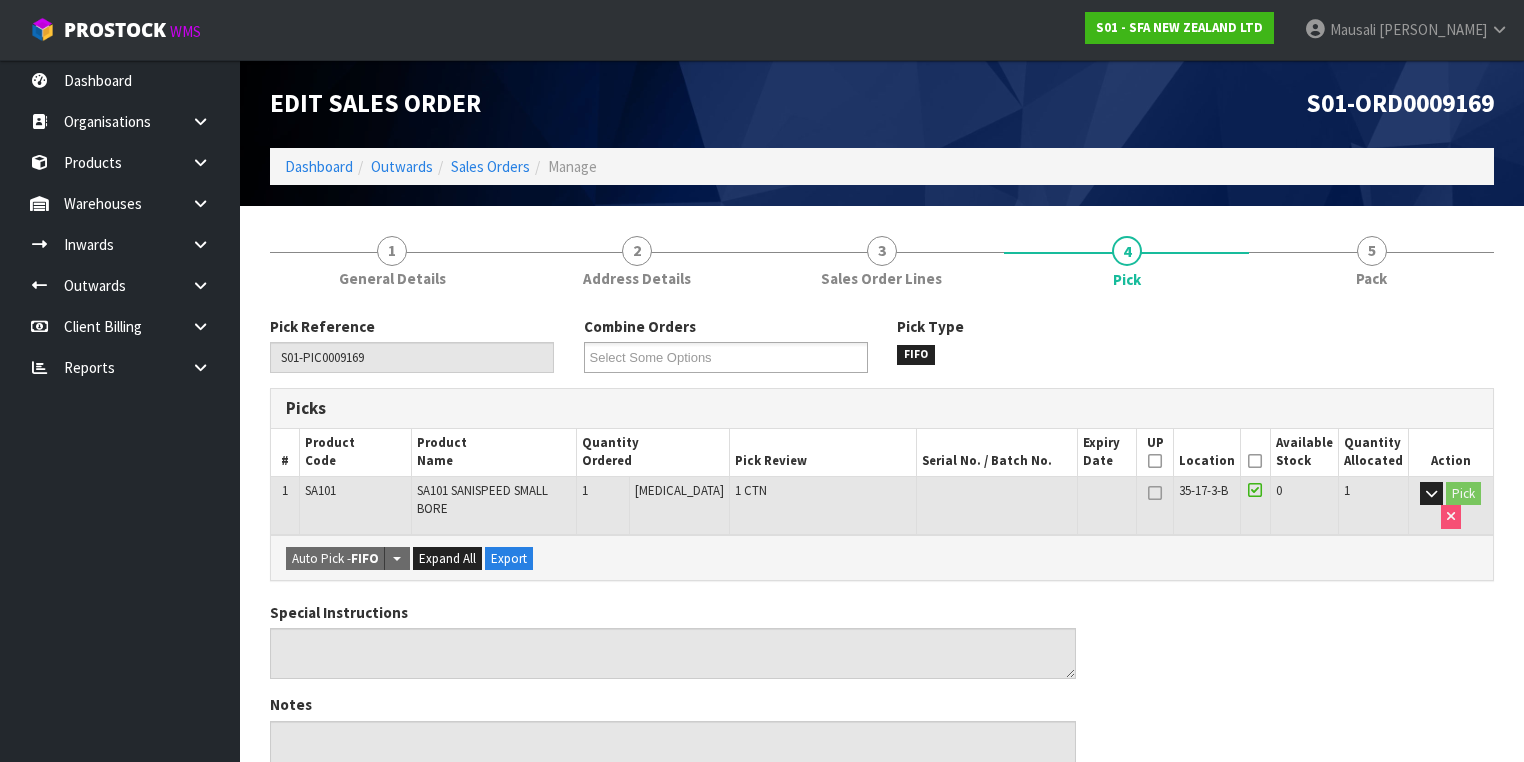 click at bounding box center (1255, 461) 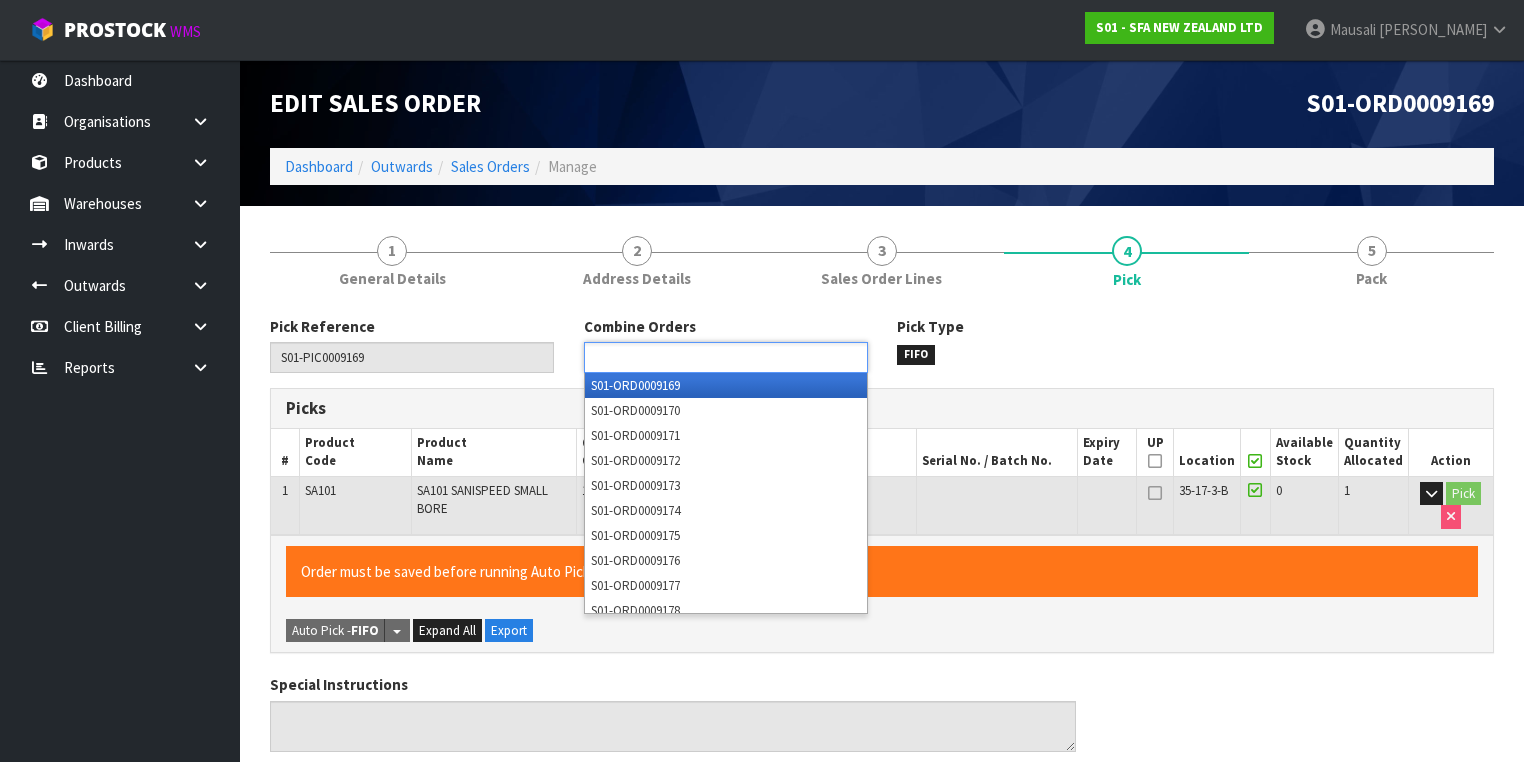click at bounding box center [663, 357] 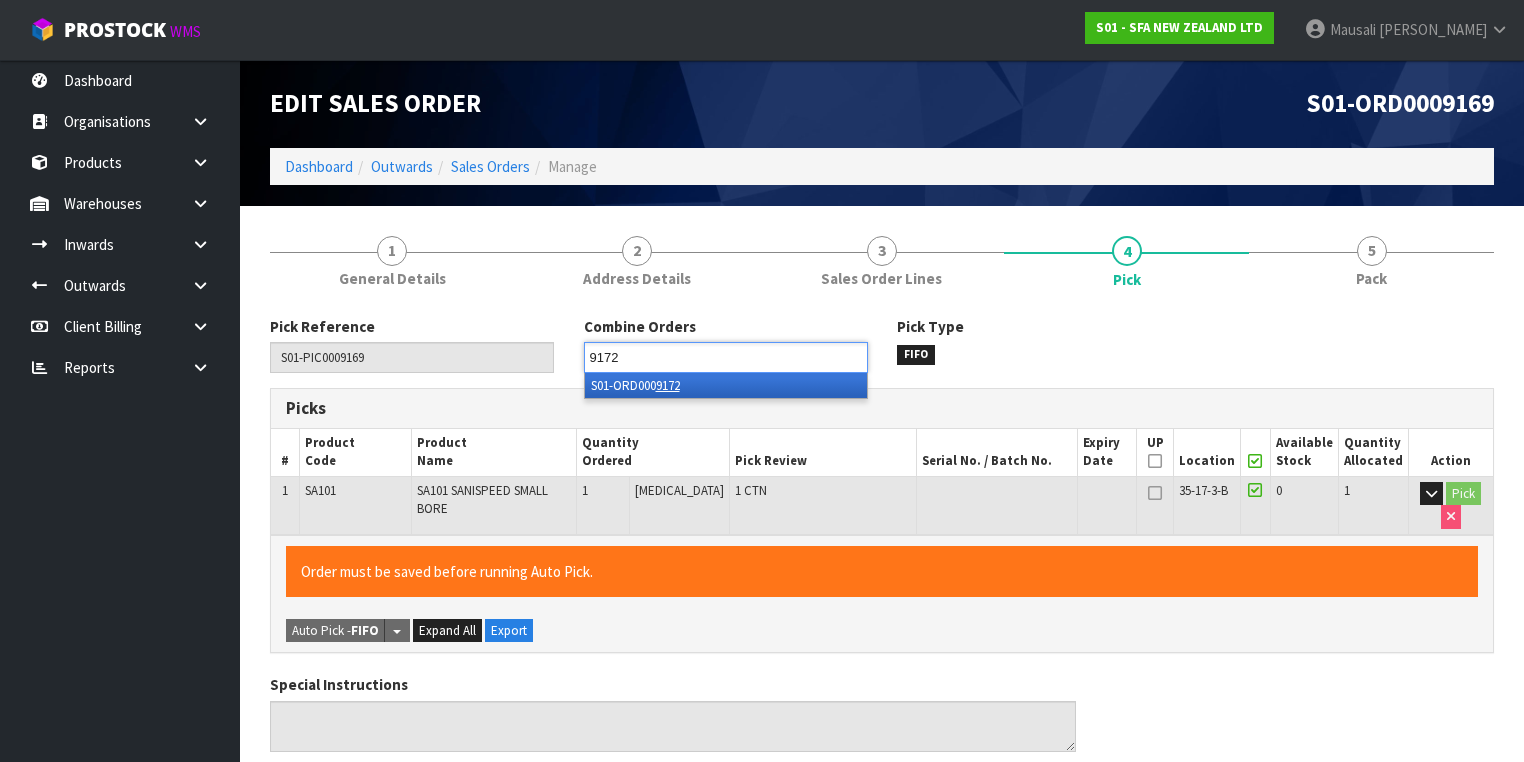 type on "9172" 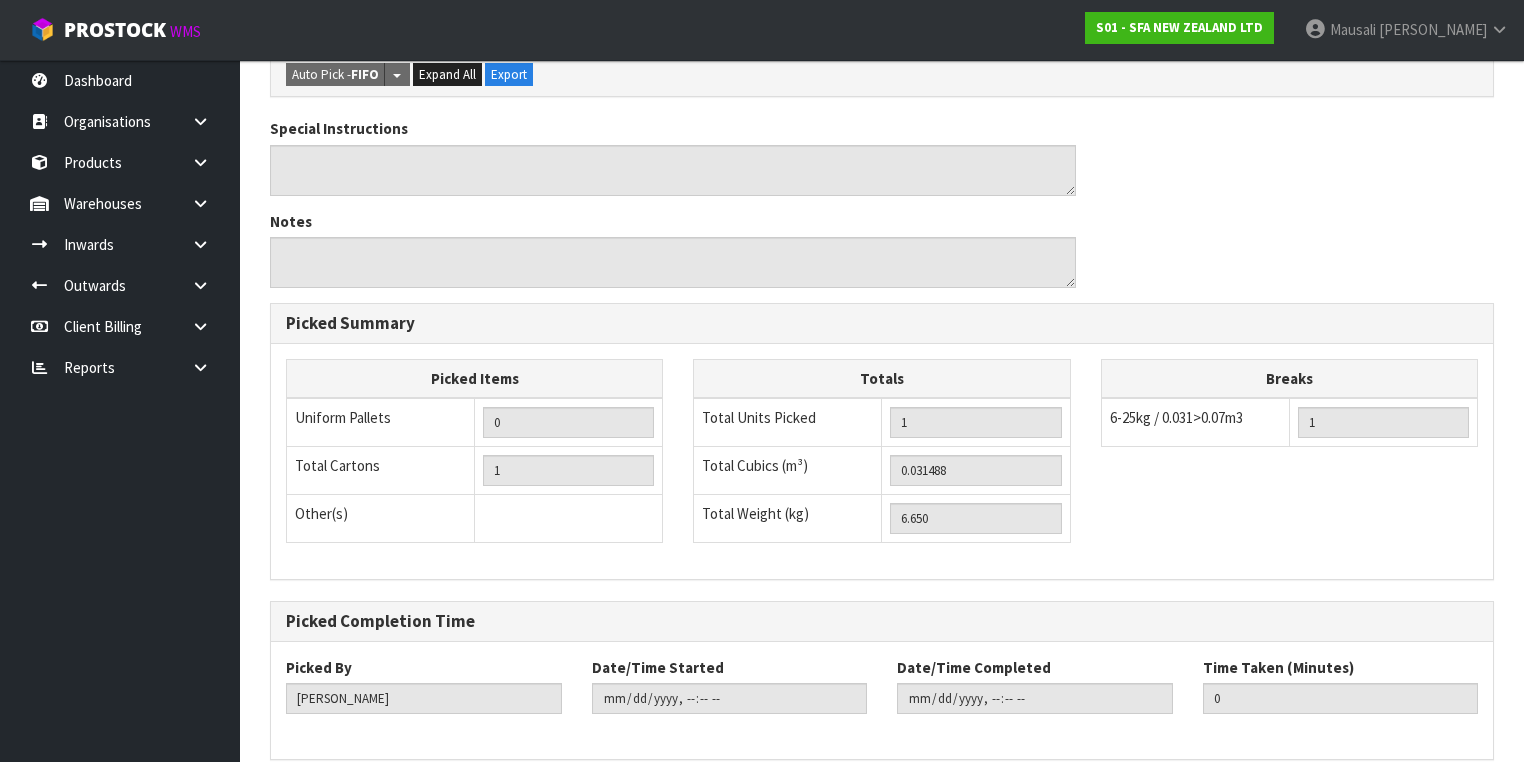 scroll, scrollTop: 641, scrollLeft: 0, axis: vertical 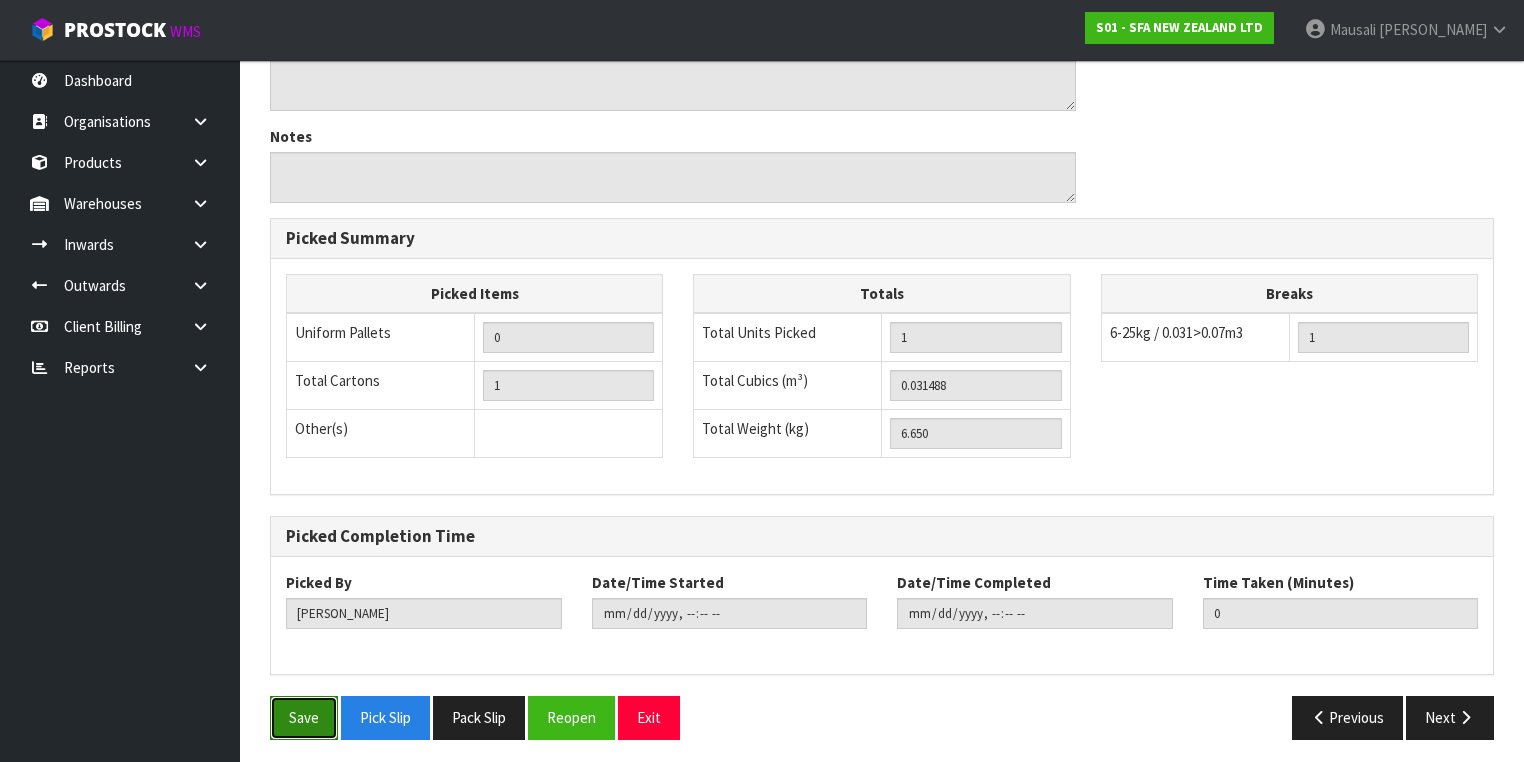 drag, startPoint x: 284, startPoint y: 708, endPoint x: 304, endPoint y: 696, distance: 23.323807 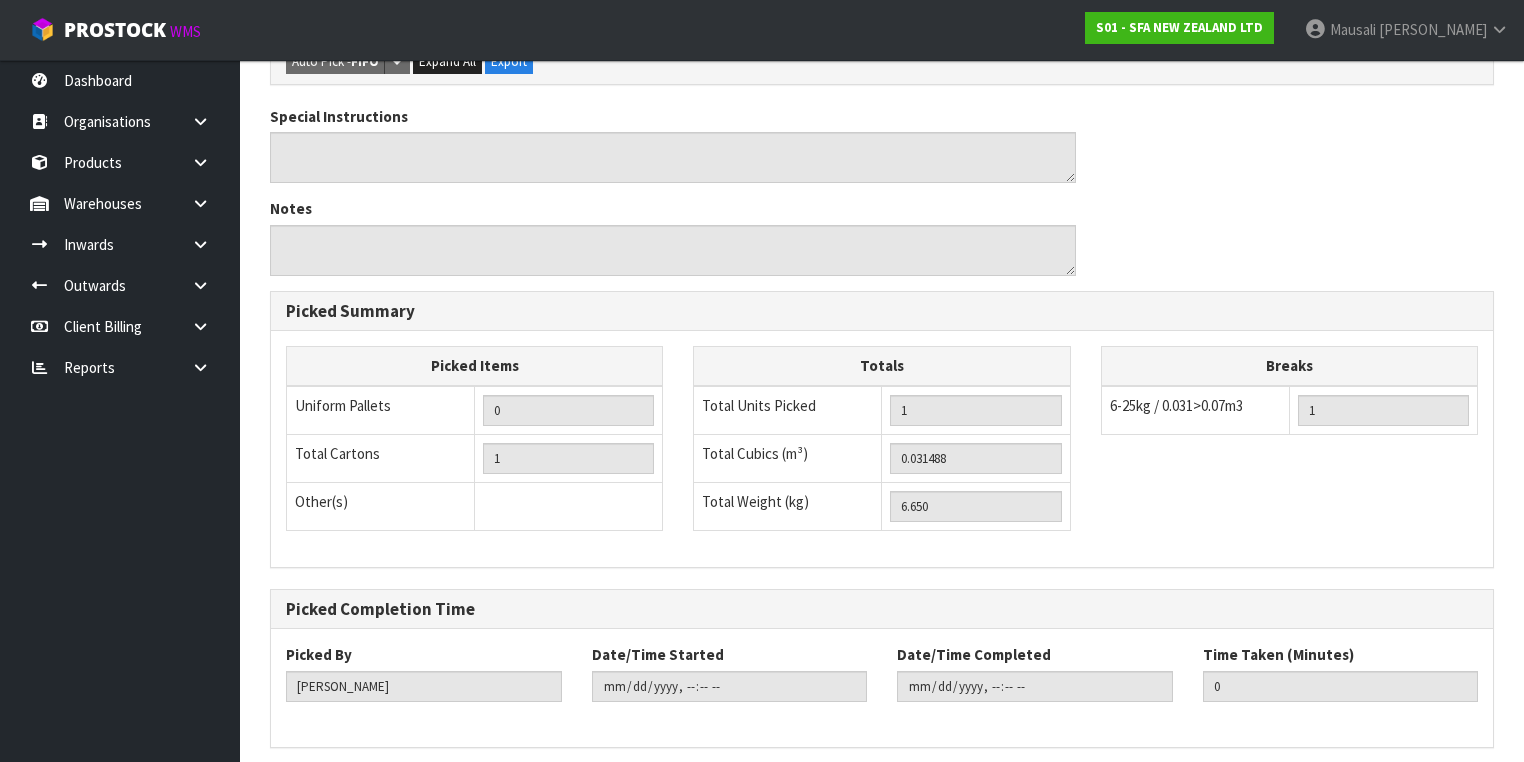 scroll, scrollTop: 0, scrollLeft: 0, axis: both 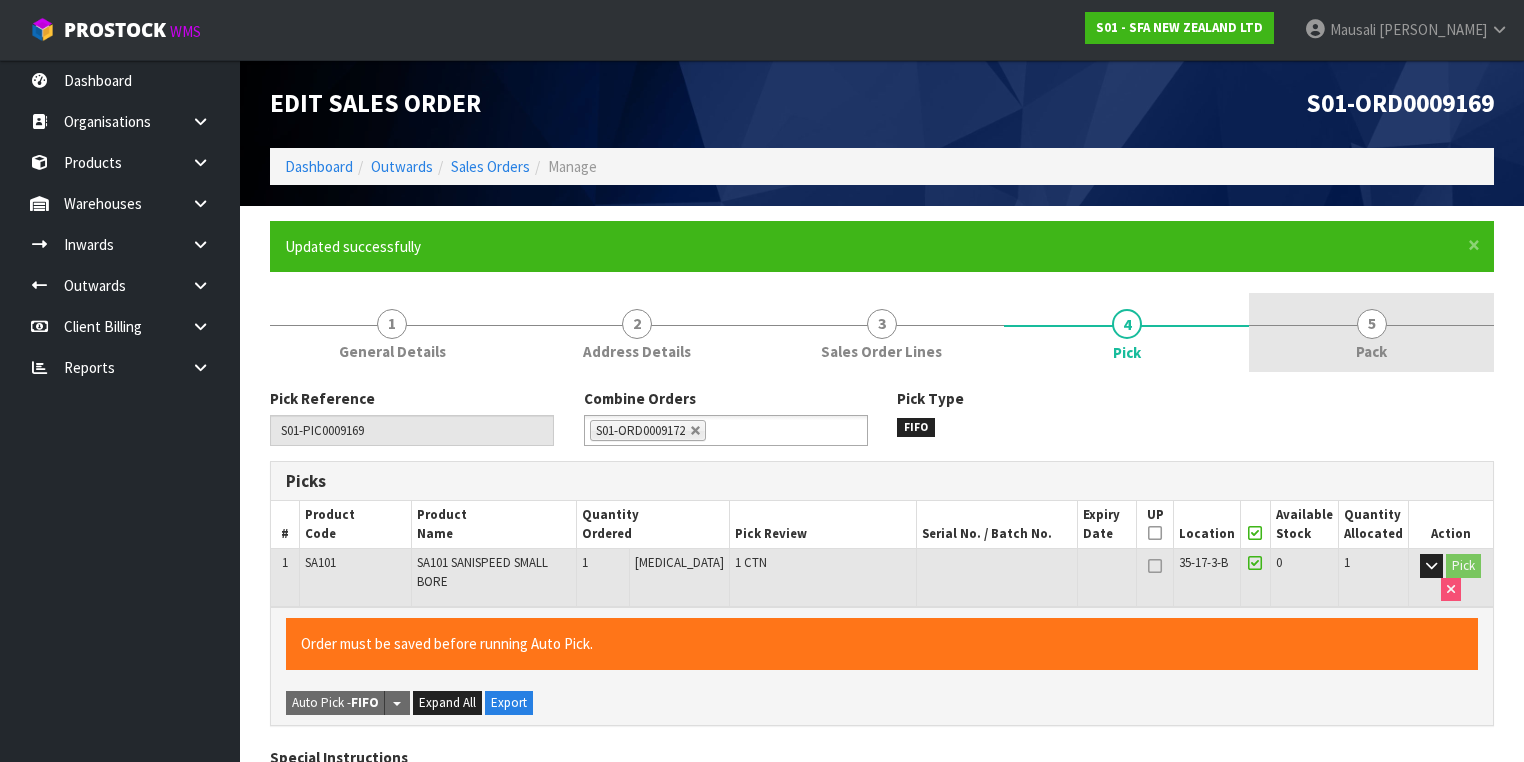 click on "5
Pack" at bounding box center (1371, 332) 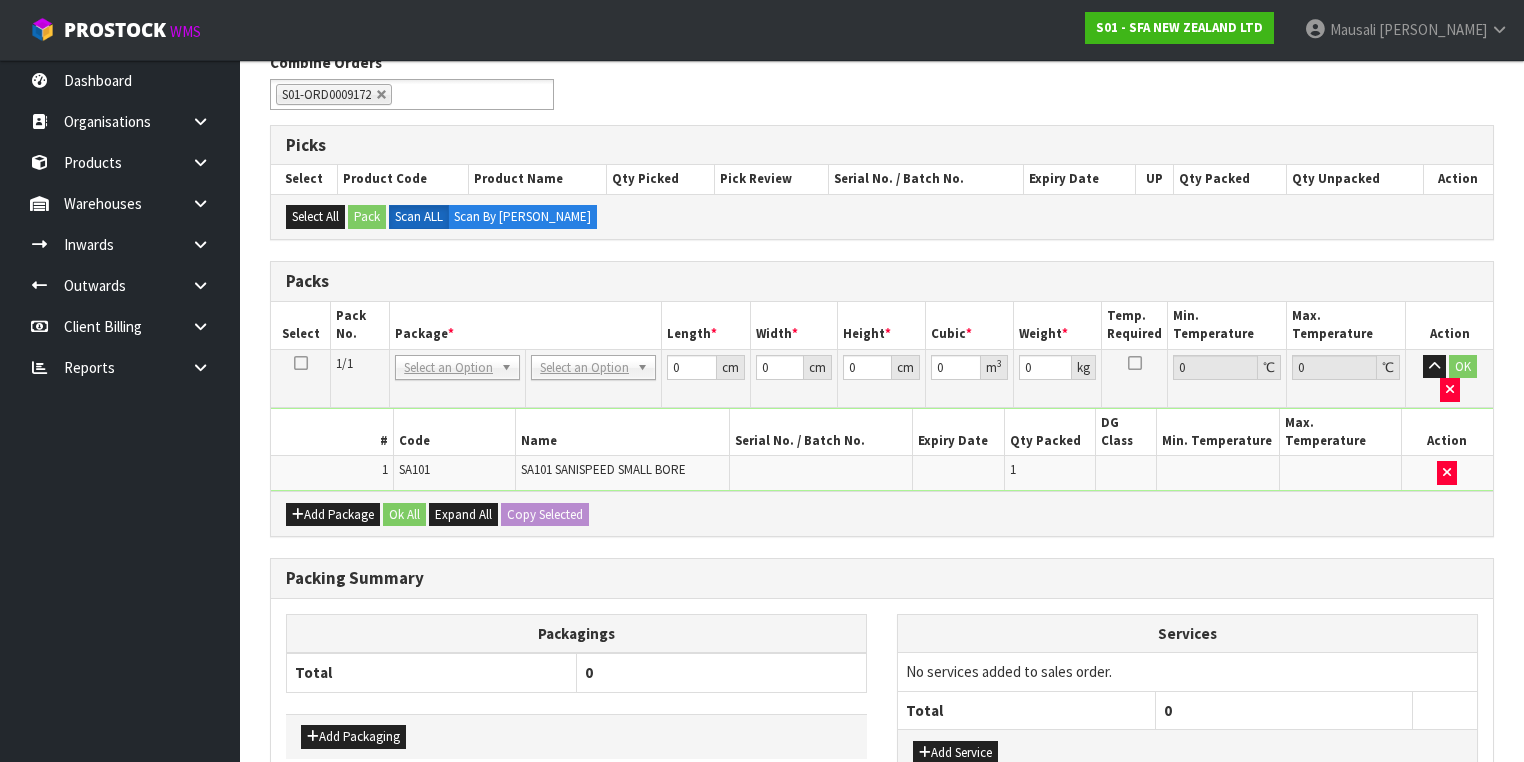 scroll, scrollTop: 431, scrollLeft: 0, axis: vertical 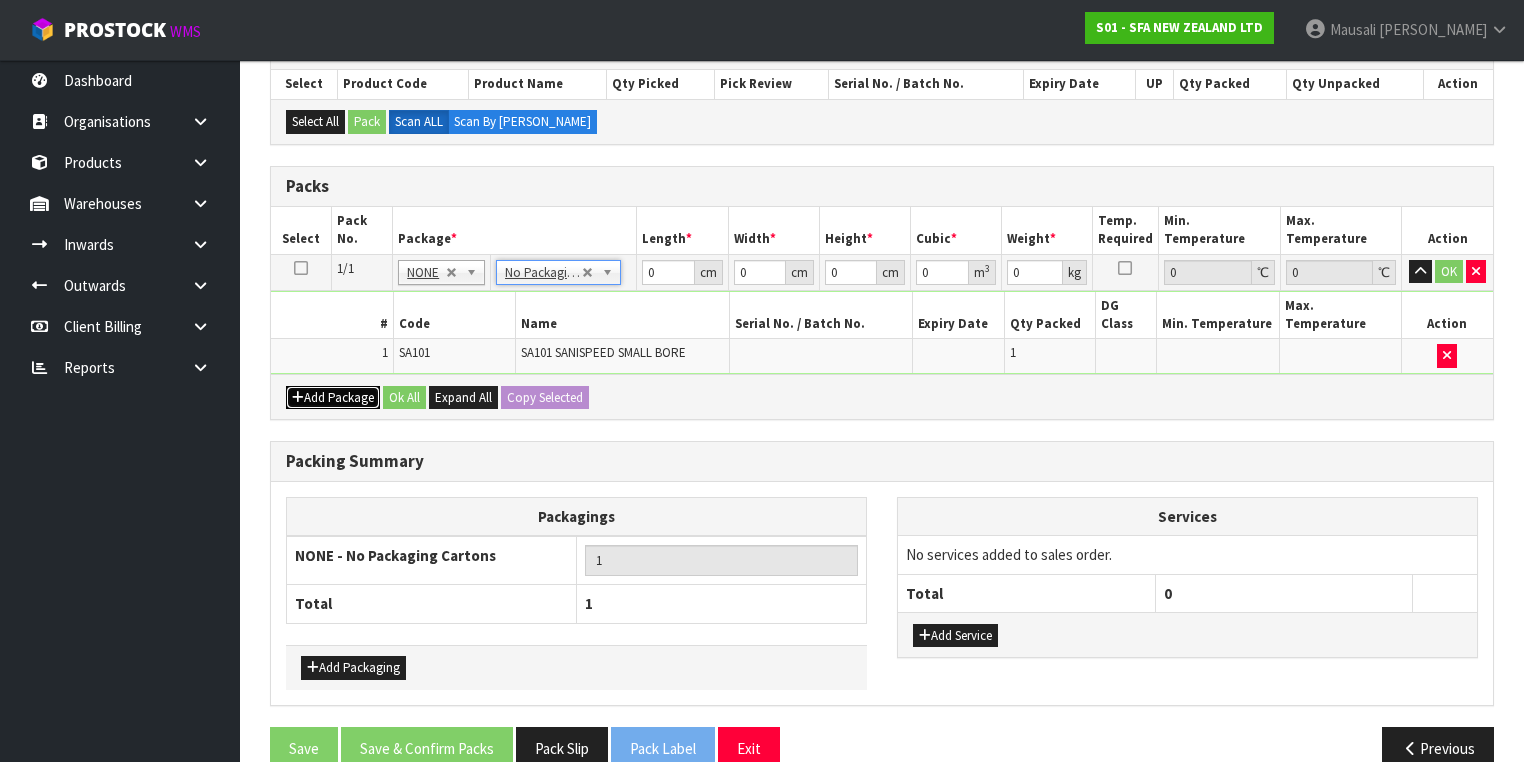 click on "Add Package" at bounding box center (333, 398) 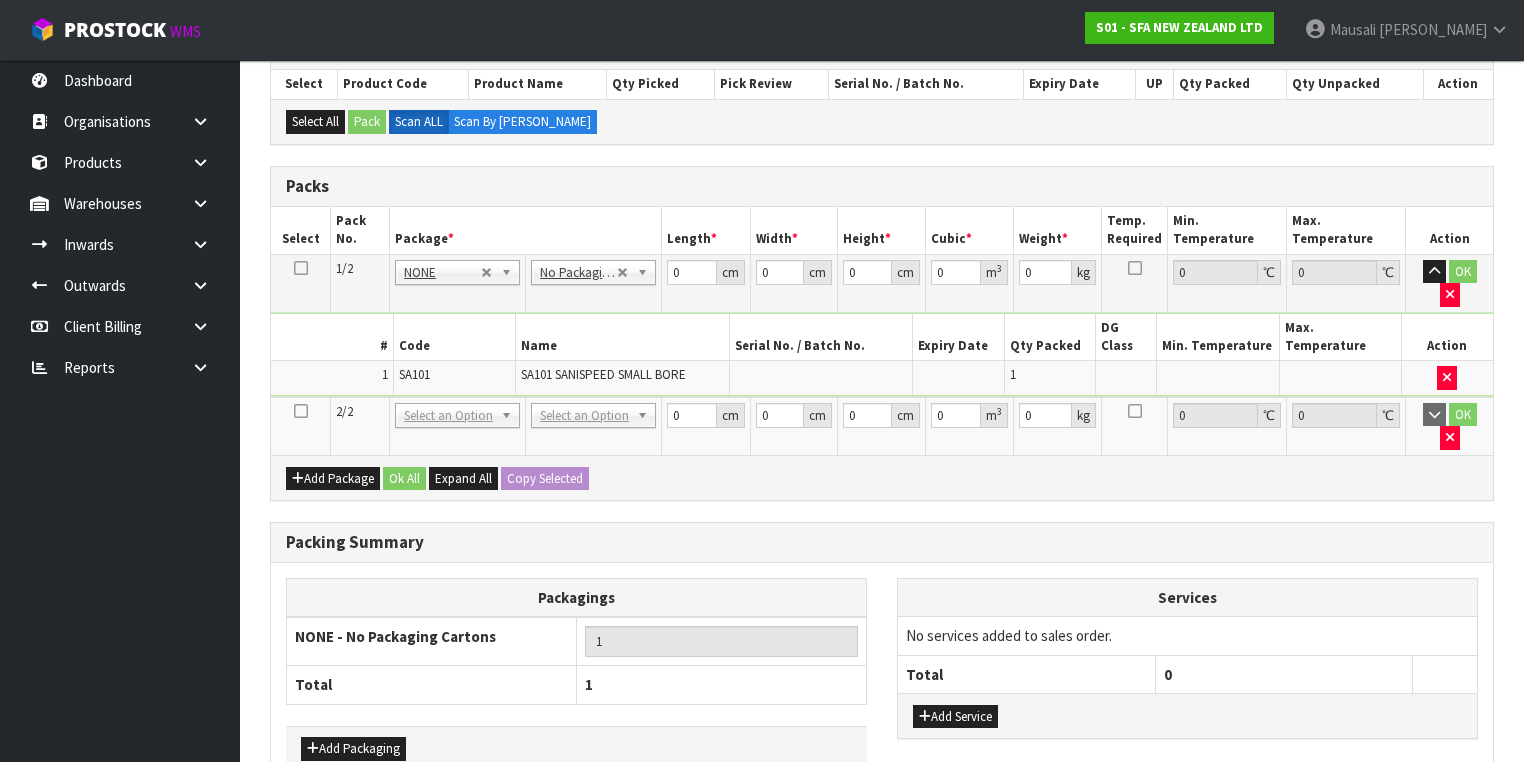 click at bounding box center [301, 411] 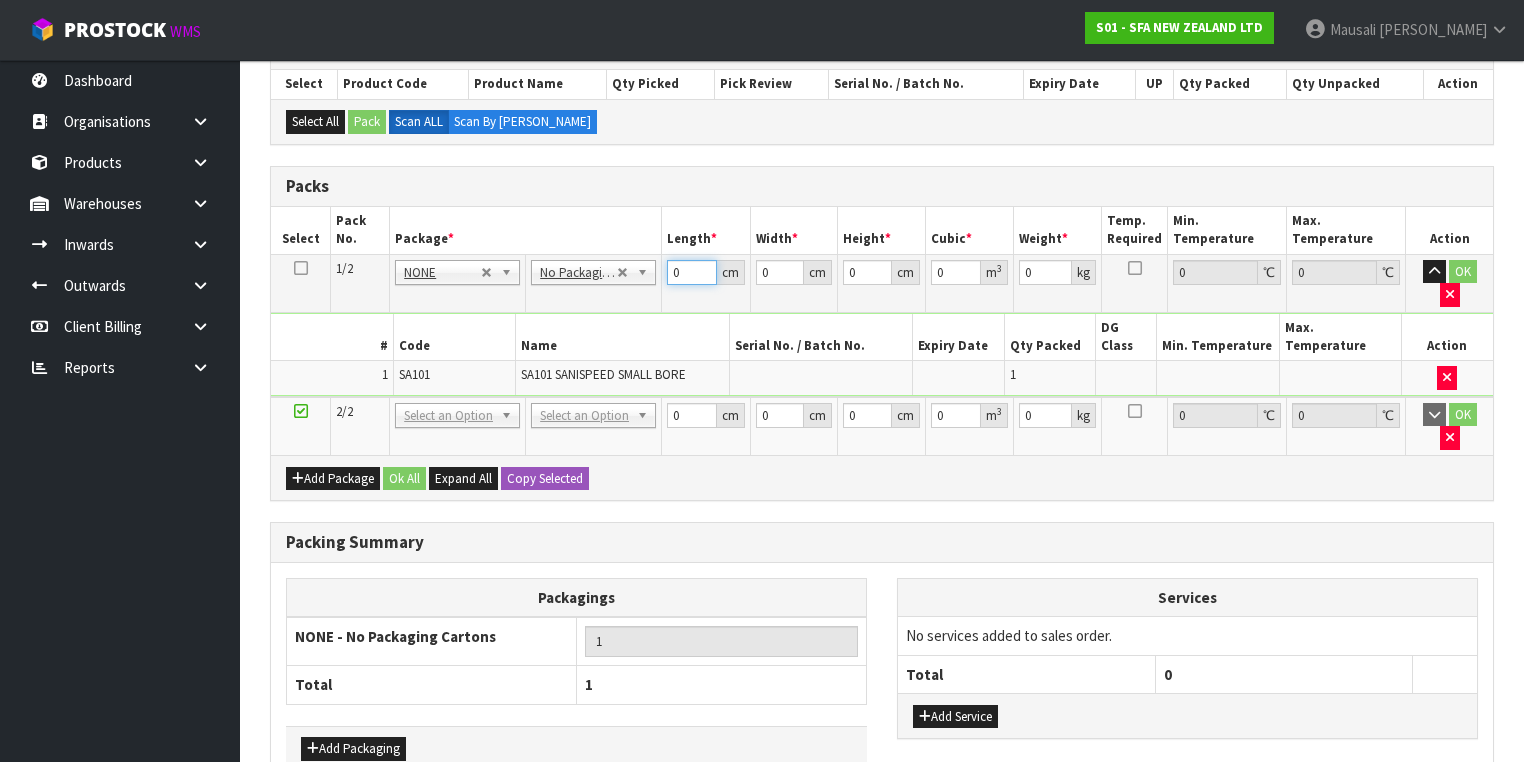 drag, startPoint x: 680, startPoint y: 265, endPoint x: 615, endPoint y: 288, distance: 68.94926 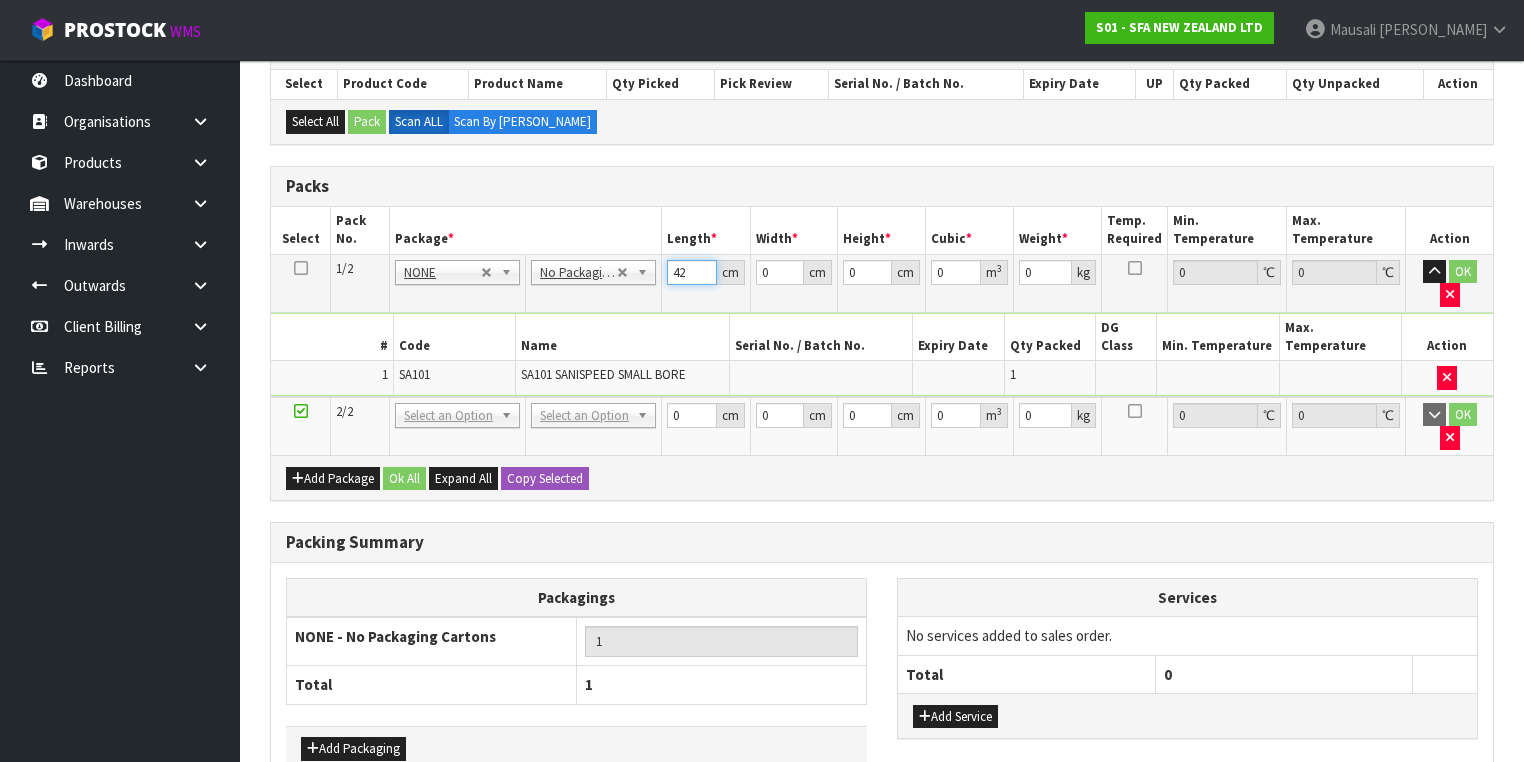 type on "42" 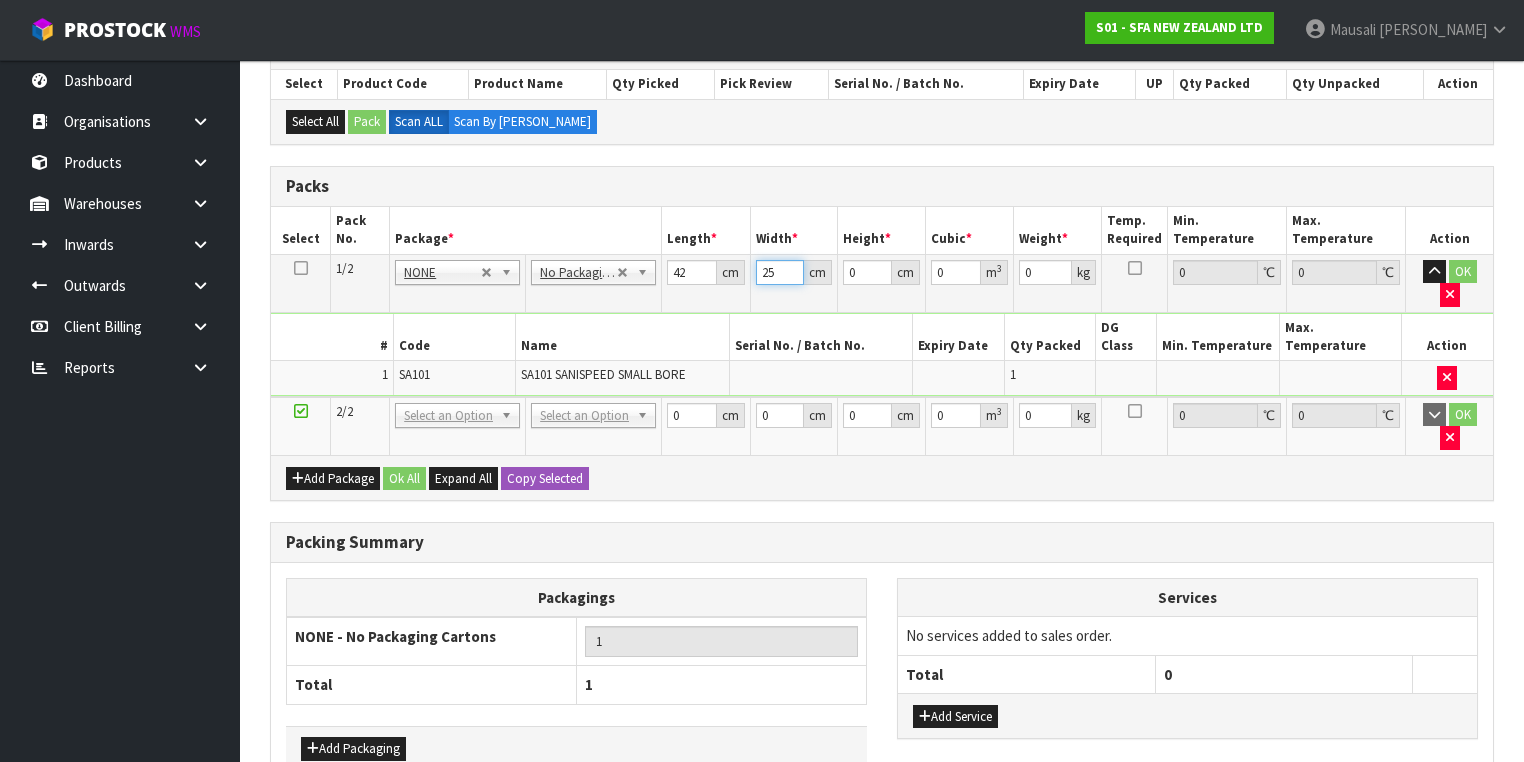 type on "25" 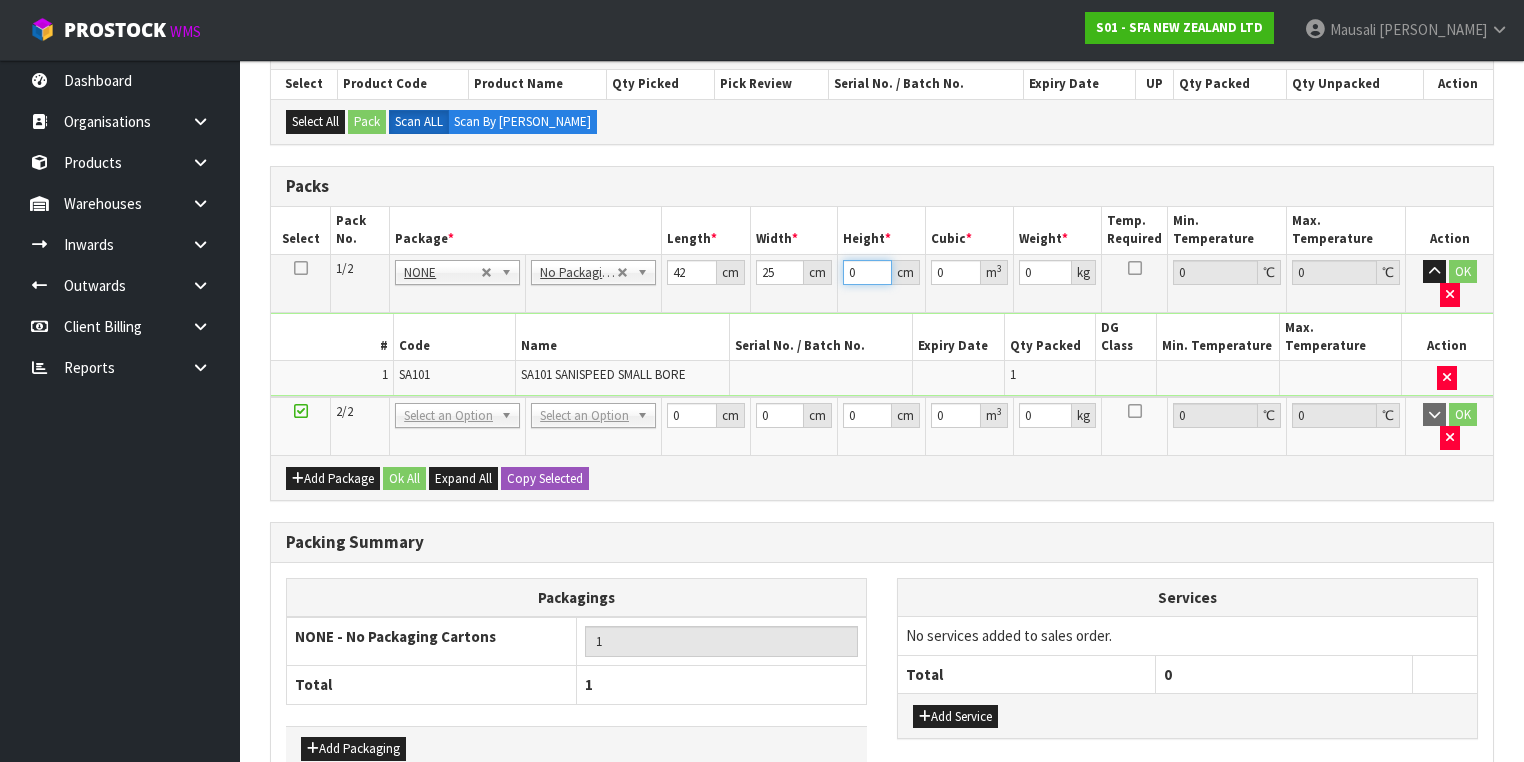 type on "3" 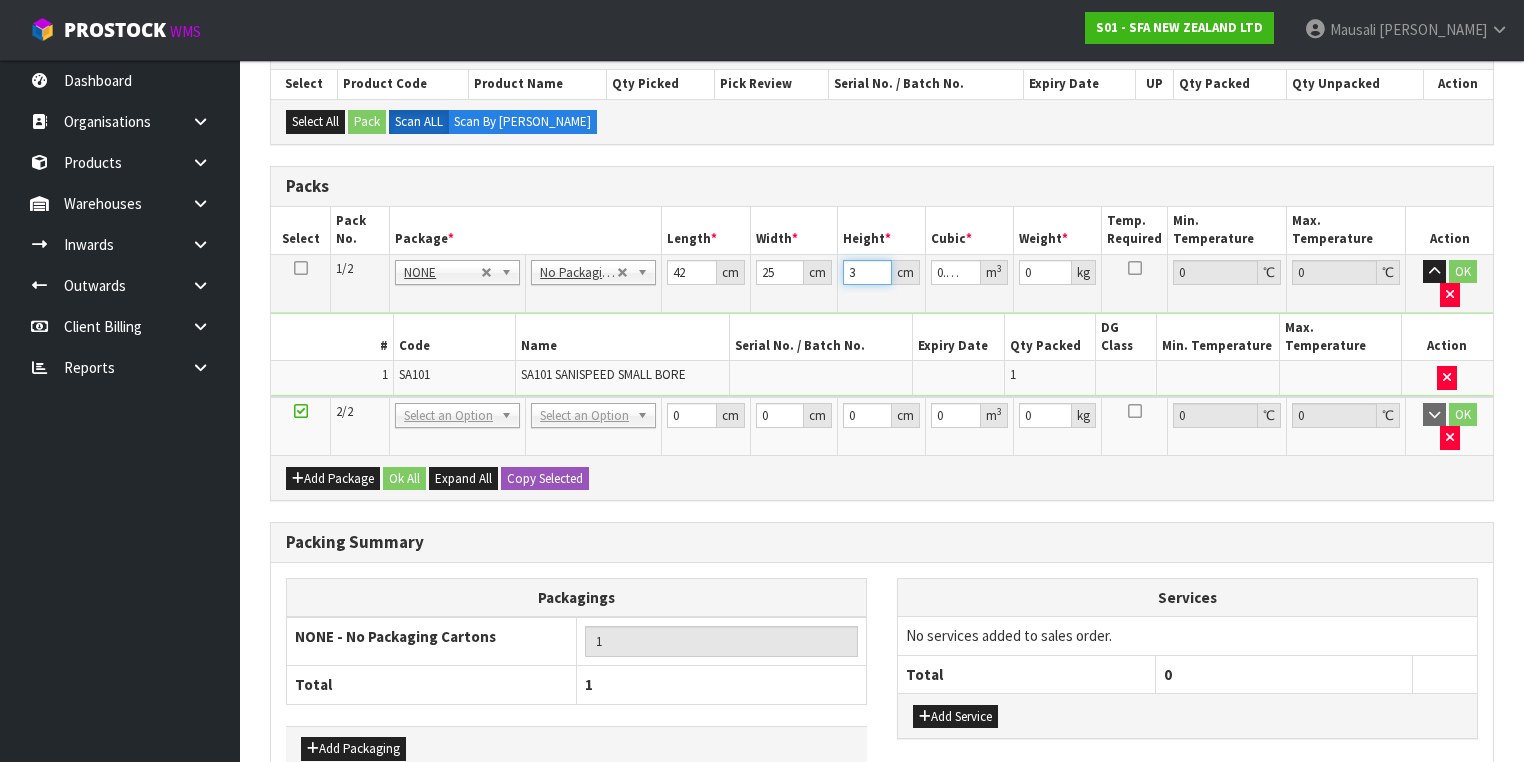 type on "33" 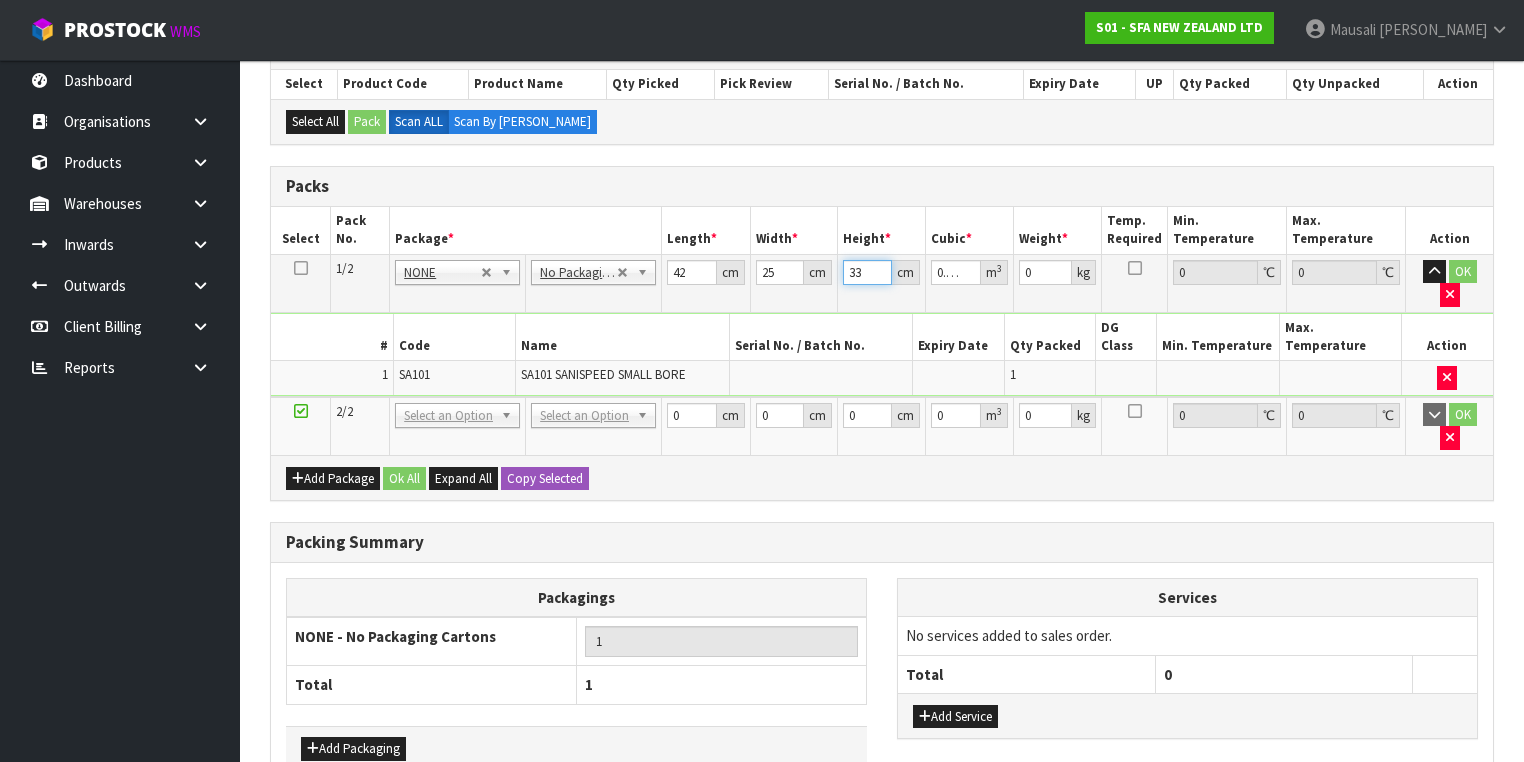 type on "33" 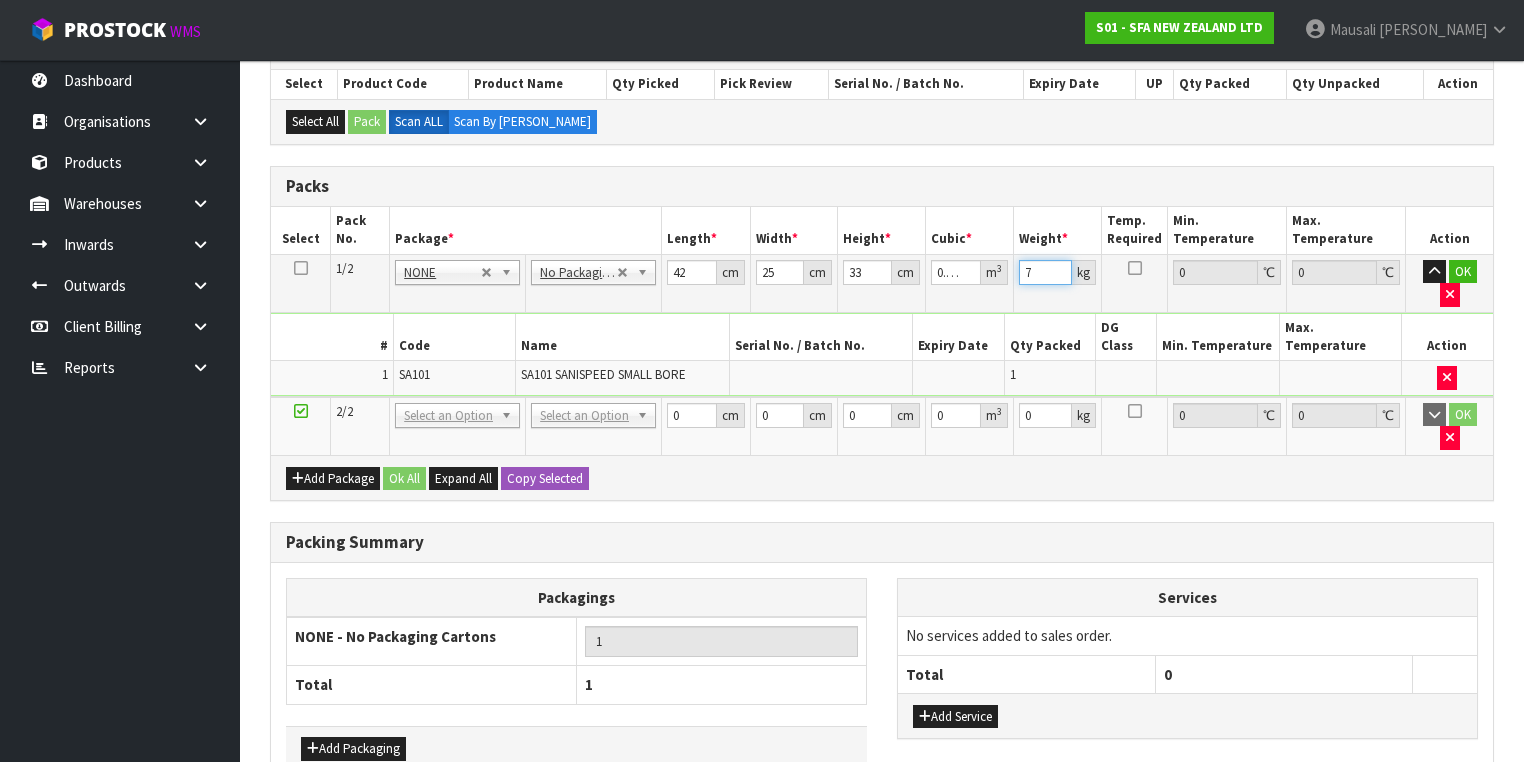 type on "7" 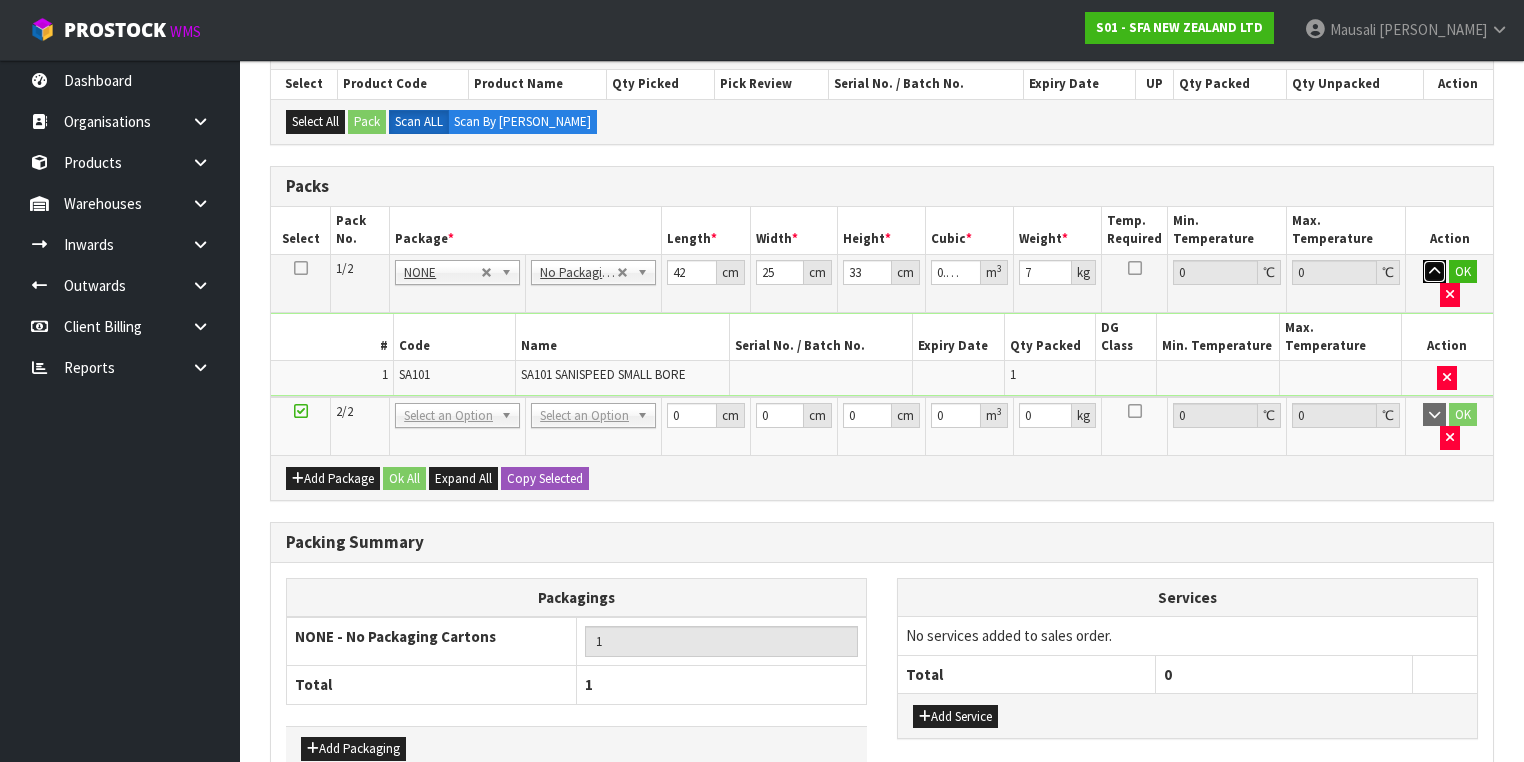 type 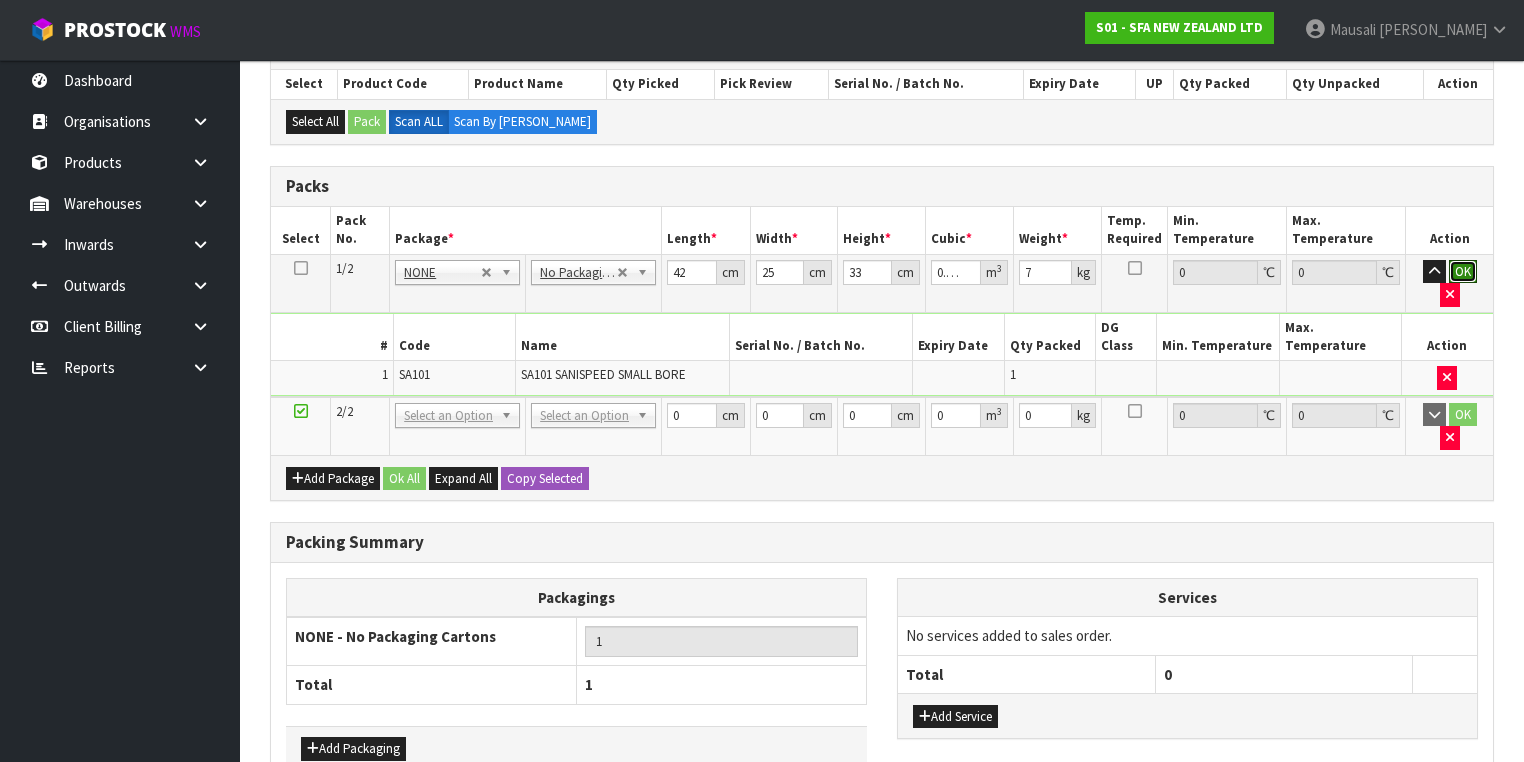type 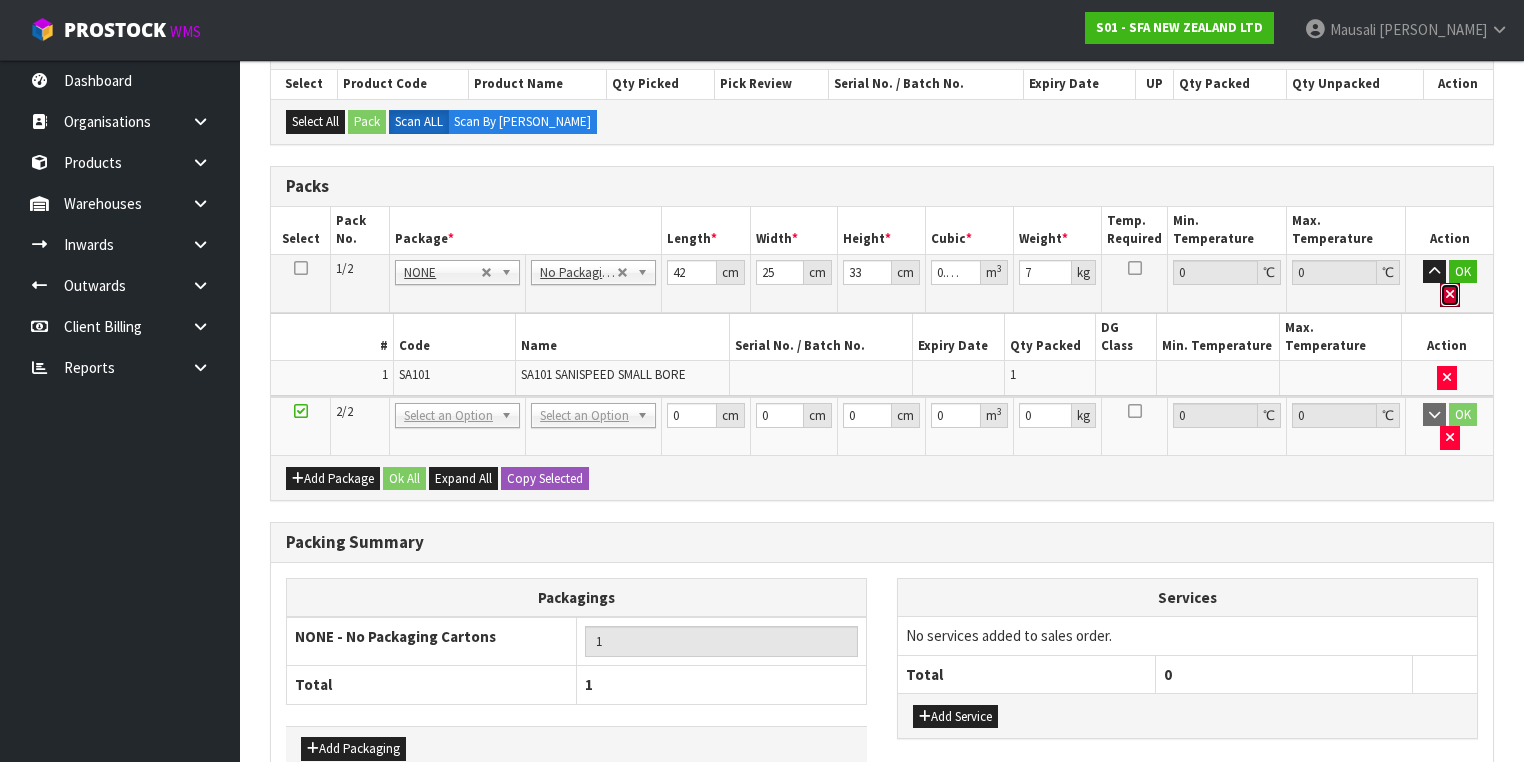 type 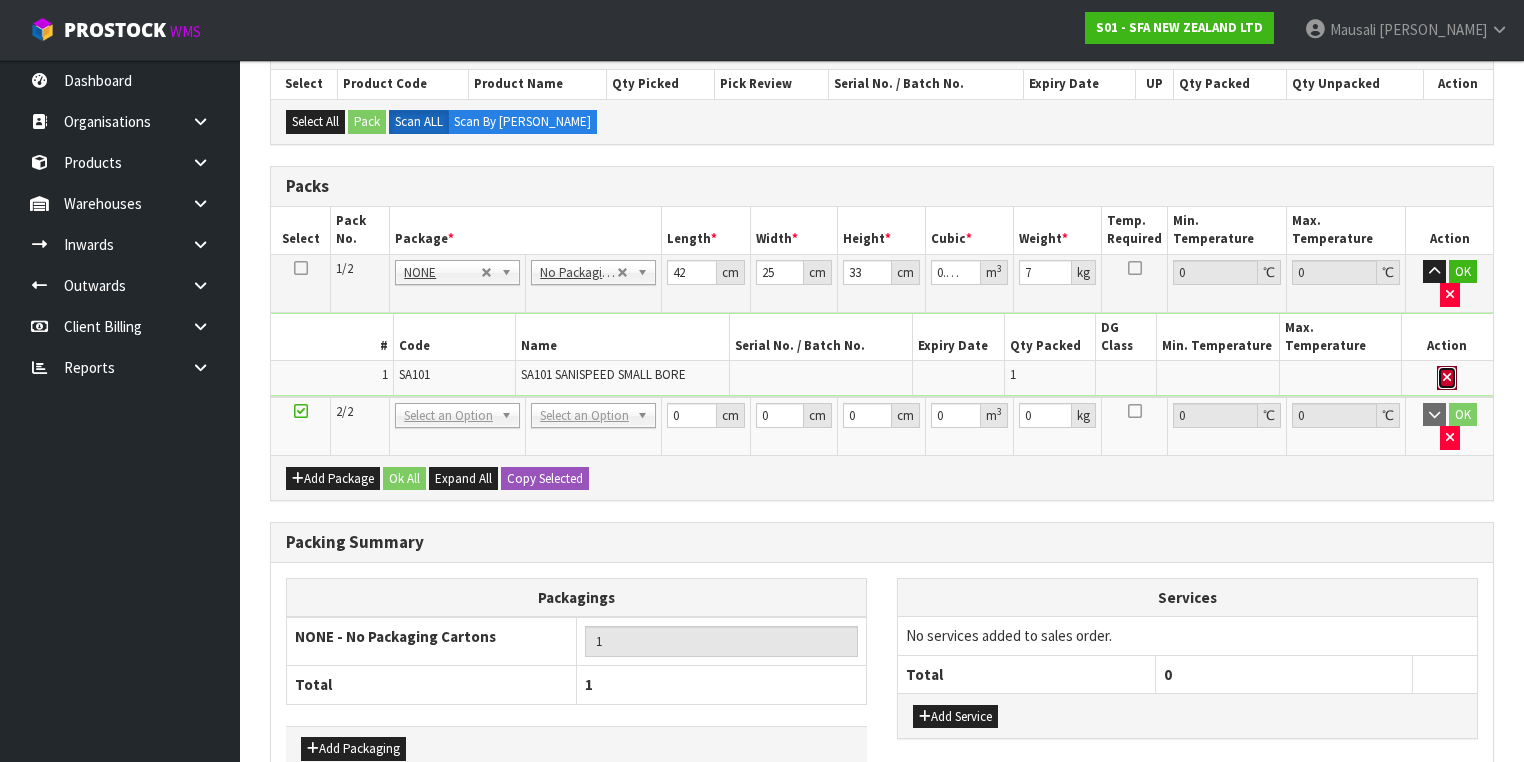 type 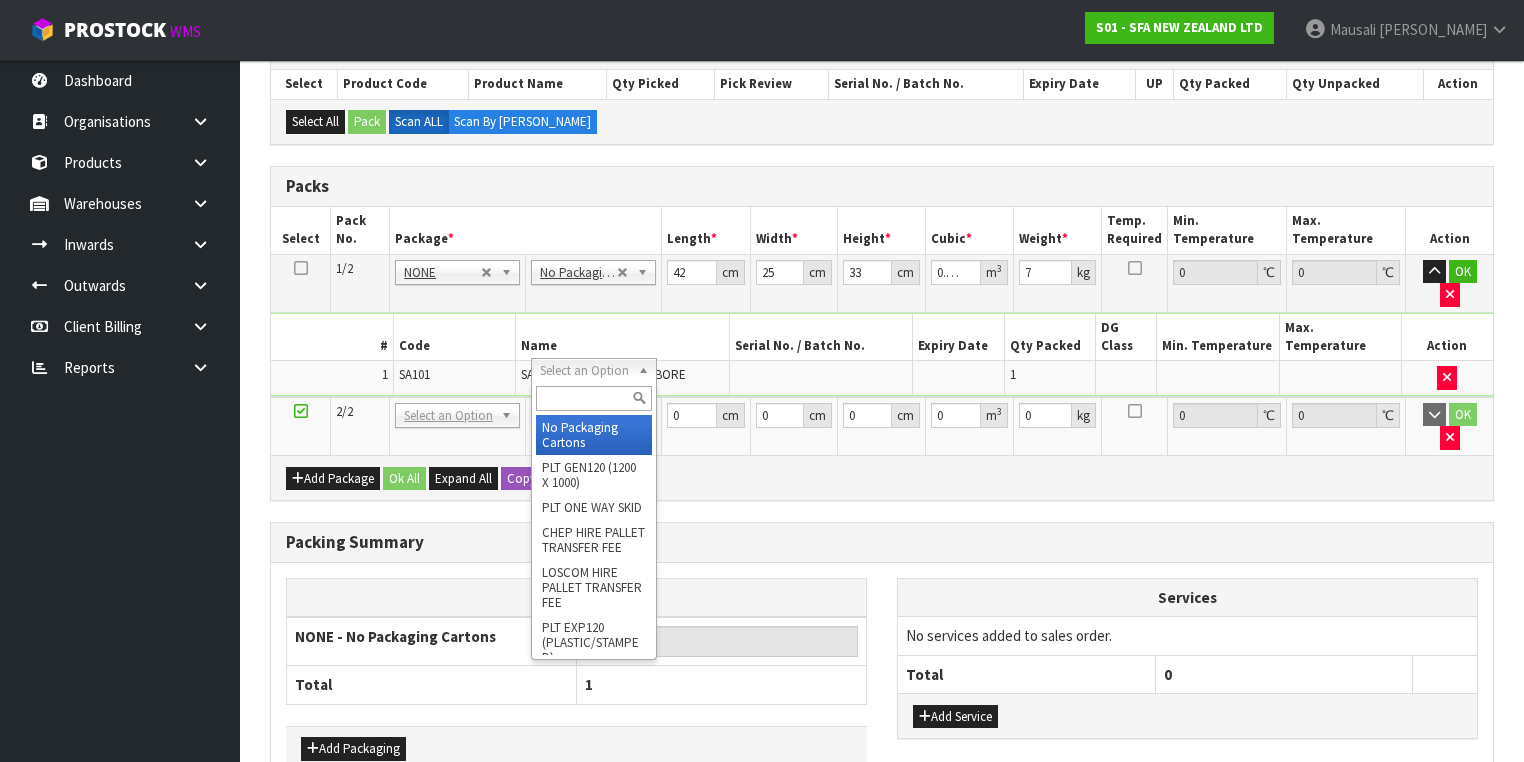 click at bounding box center (593, 398) 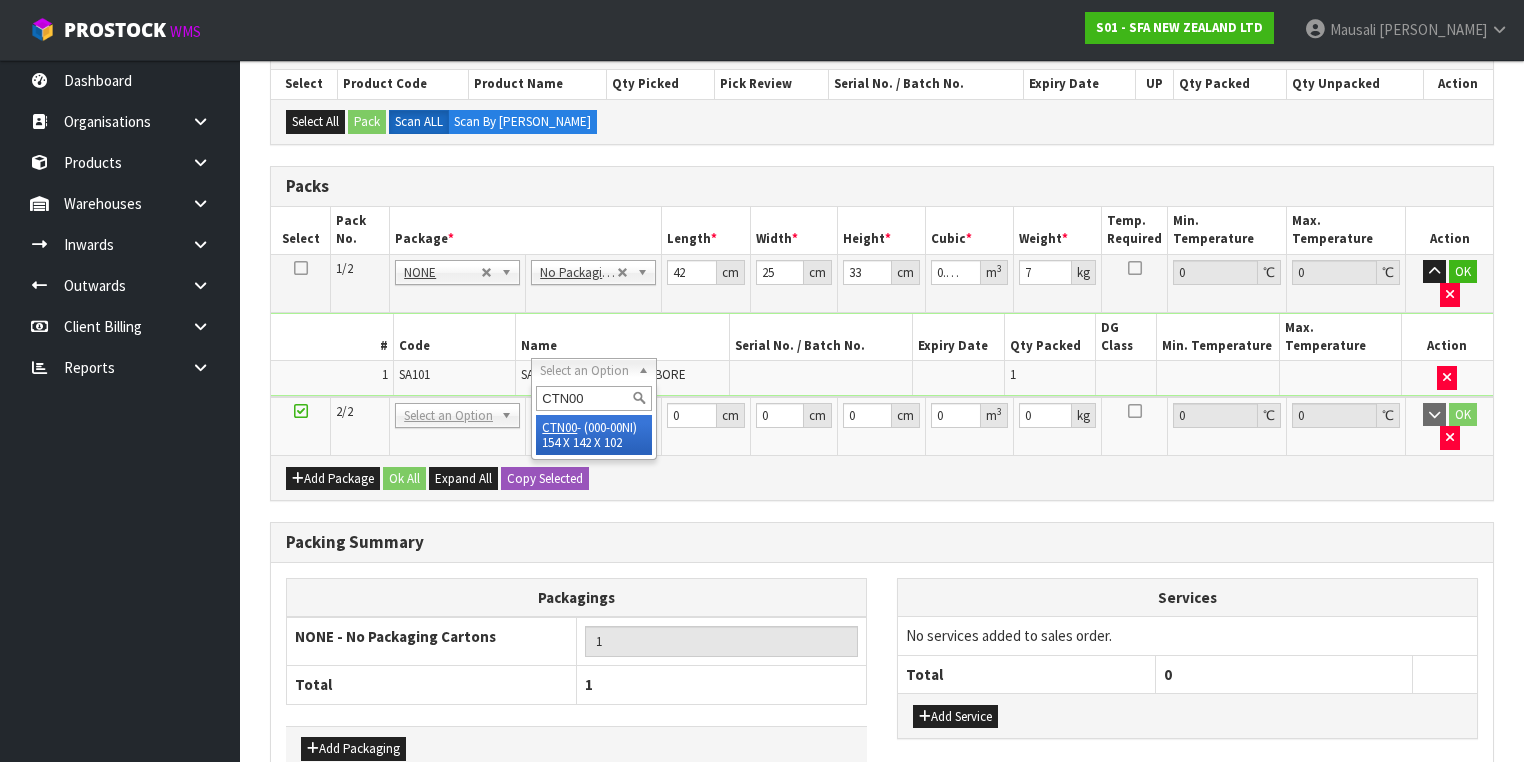 type on "CTN00" 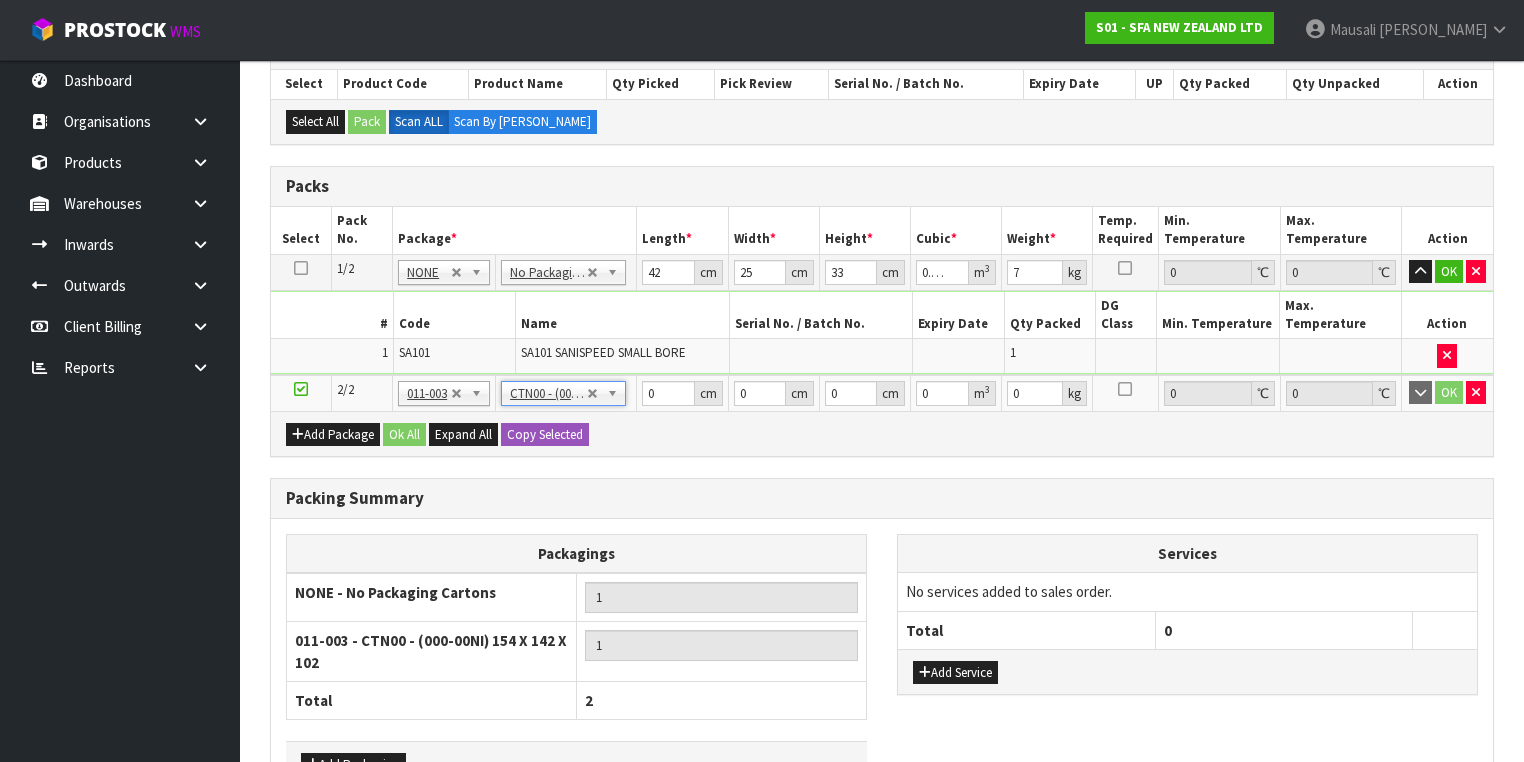 type on "15.4" 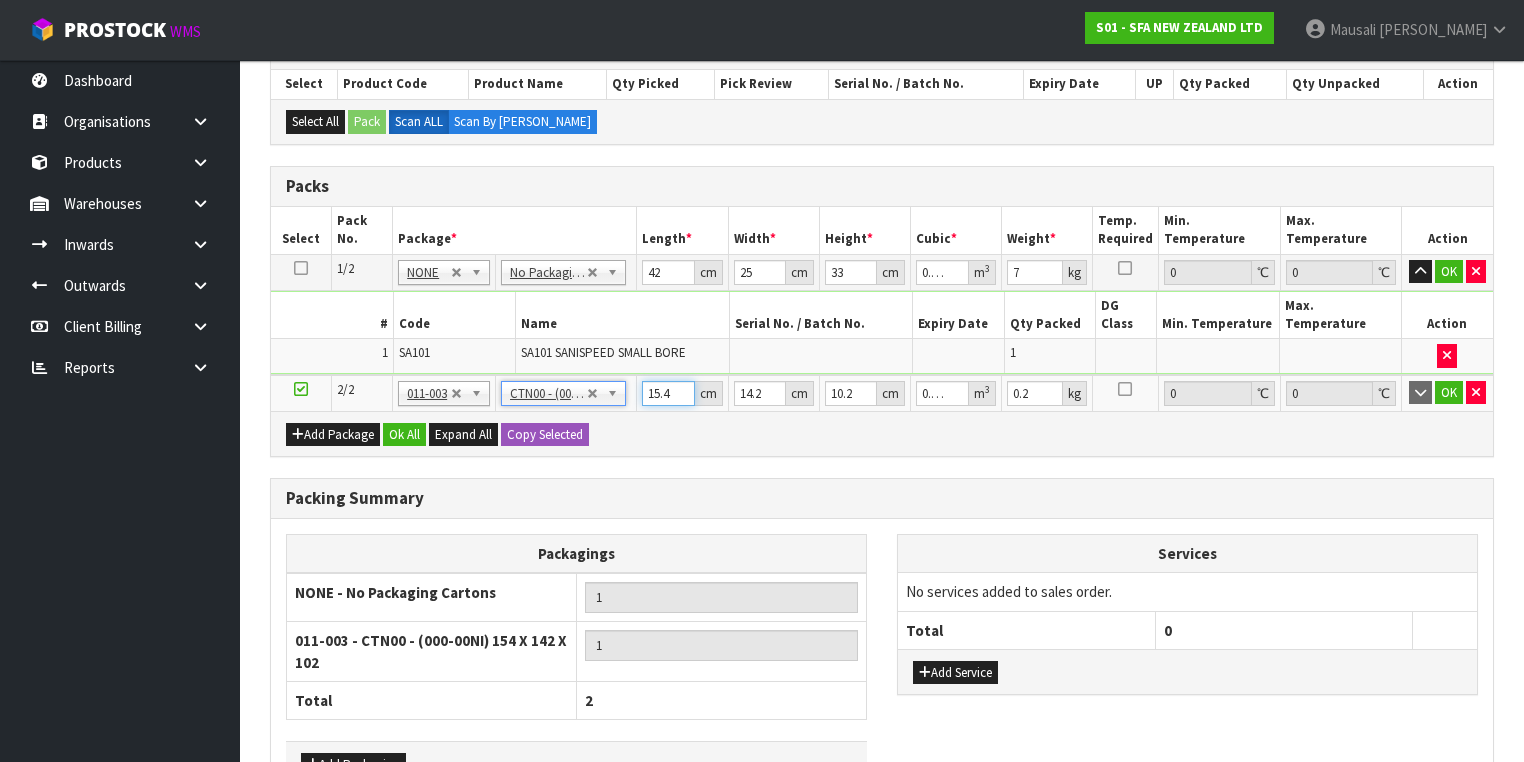 drag, startPoint x: 672, startPoint y: 373, endPoint x: 620, endPoint y: 390, distance: 54.708317 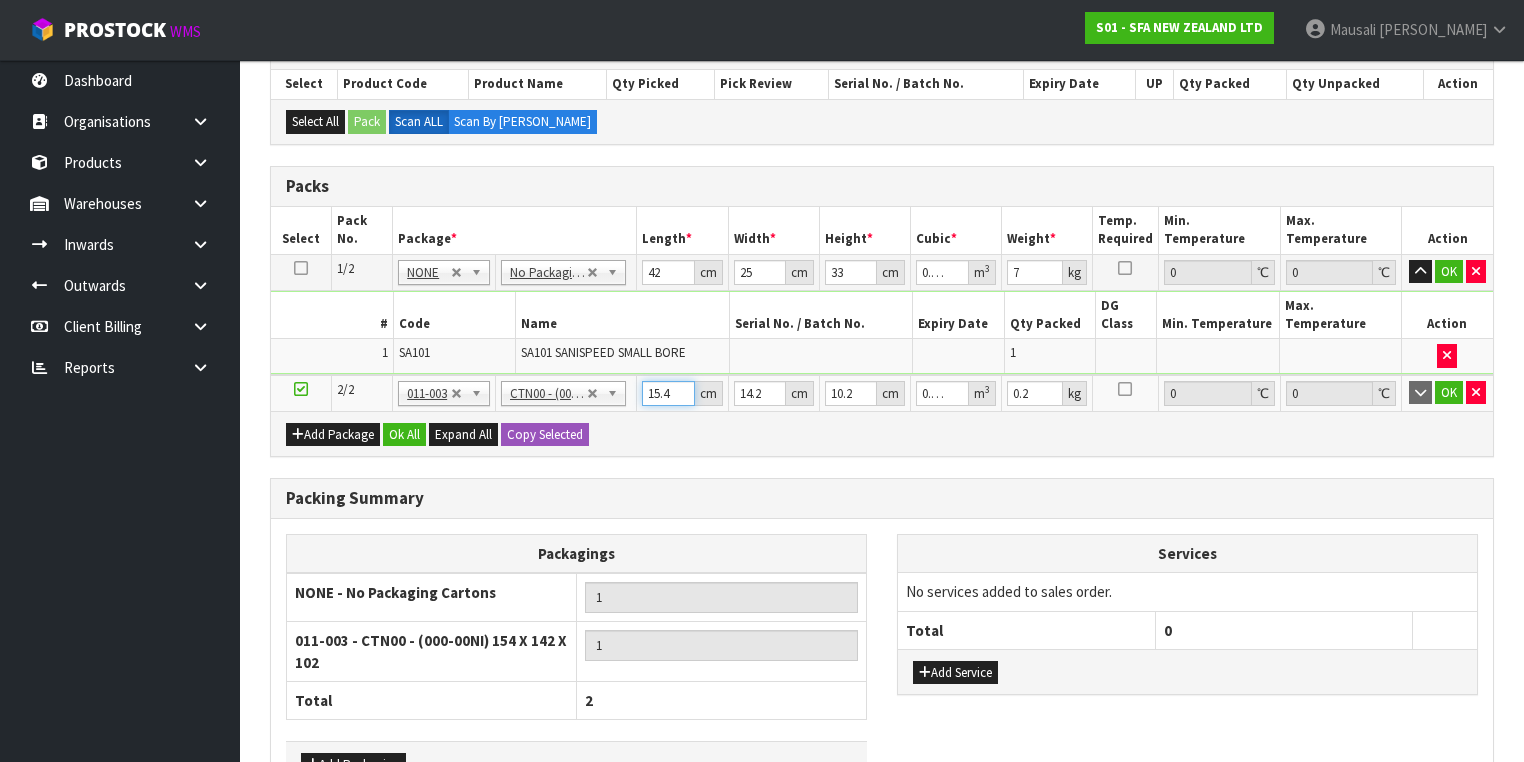 type on "1" 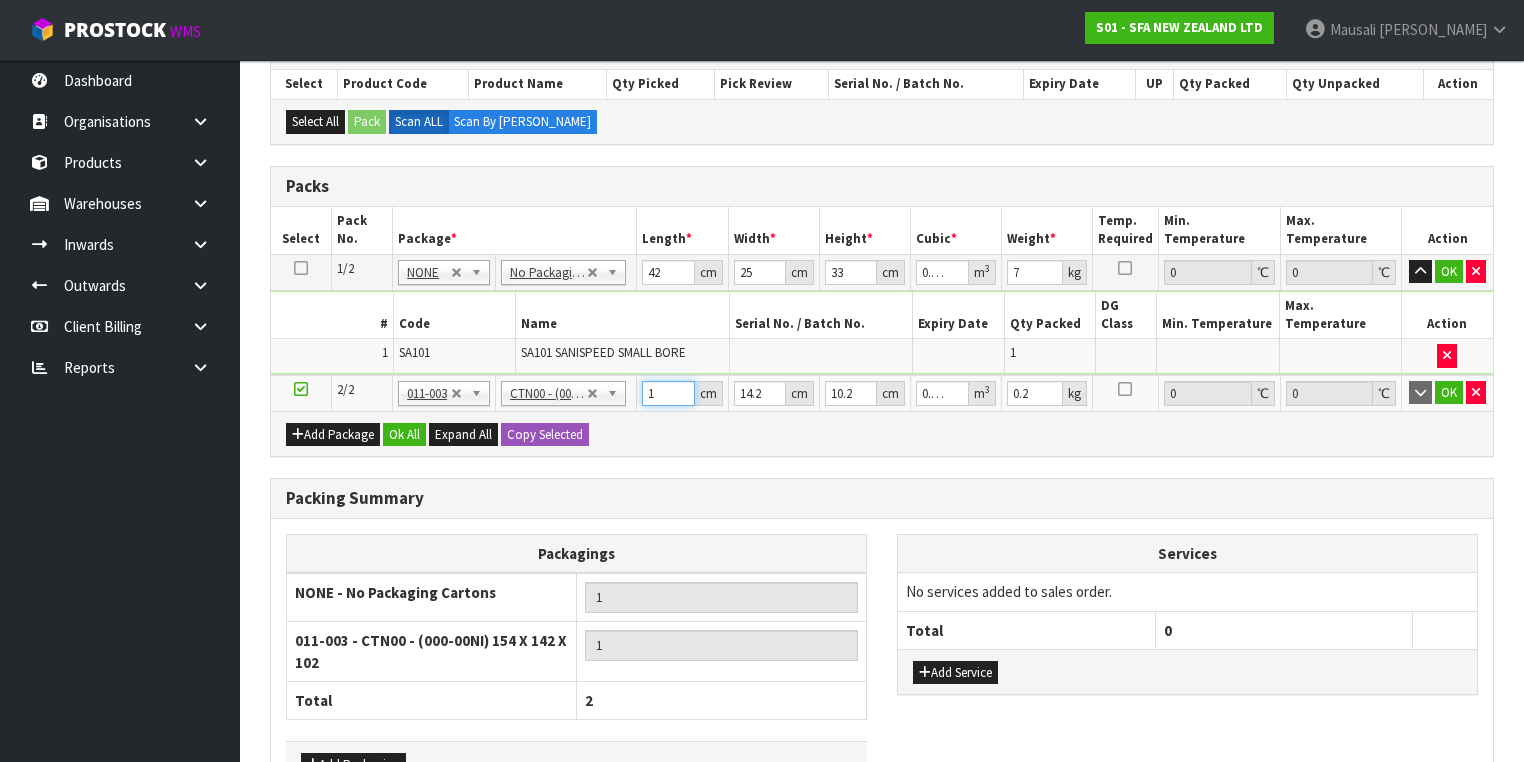 type on "16" 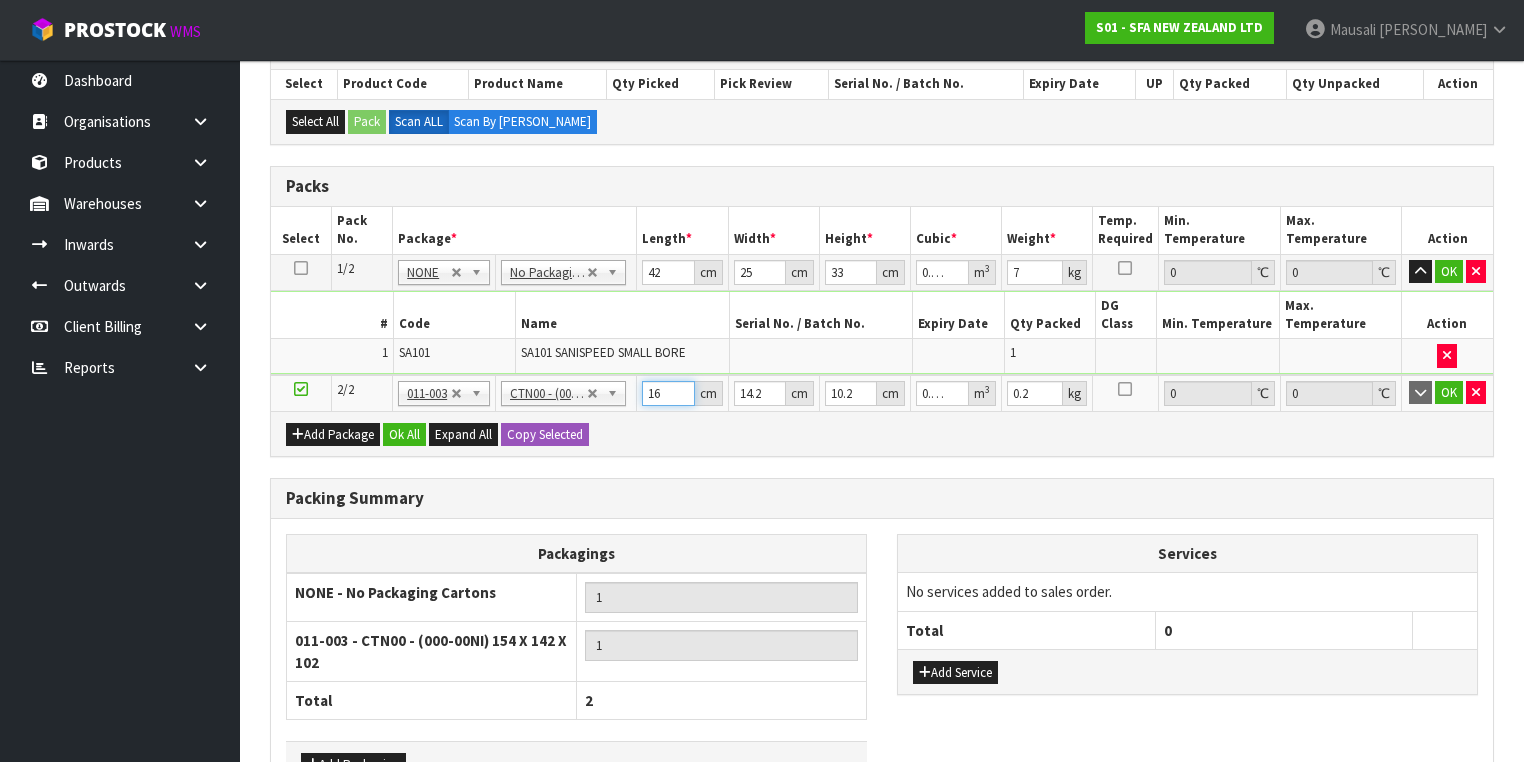 type on "16" 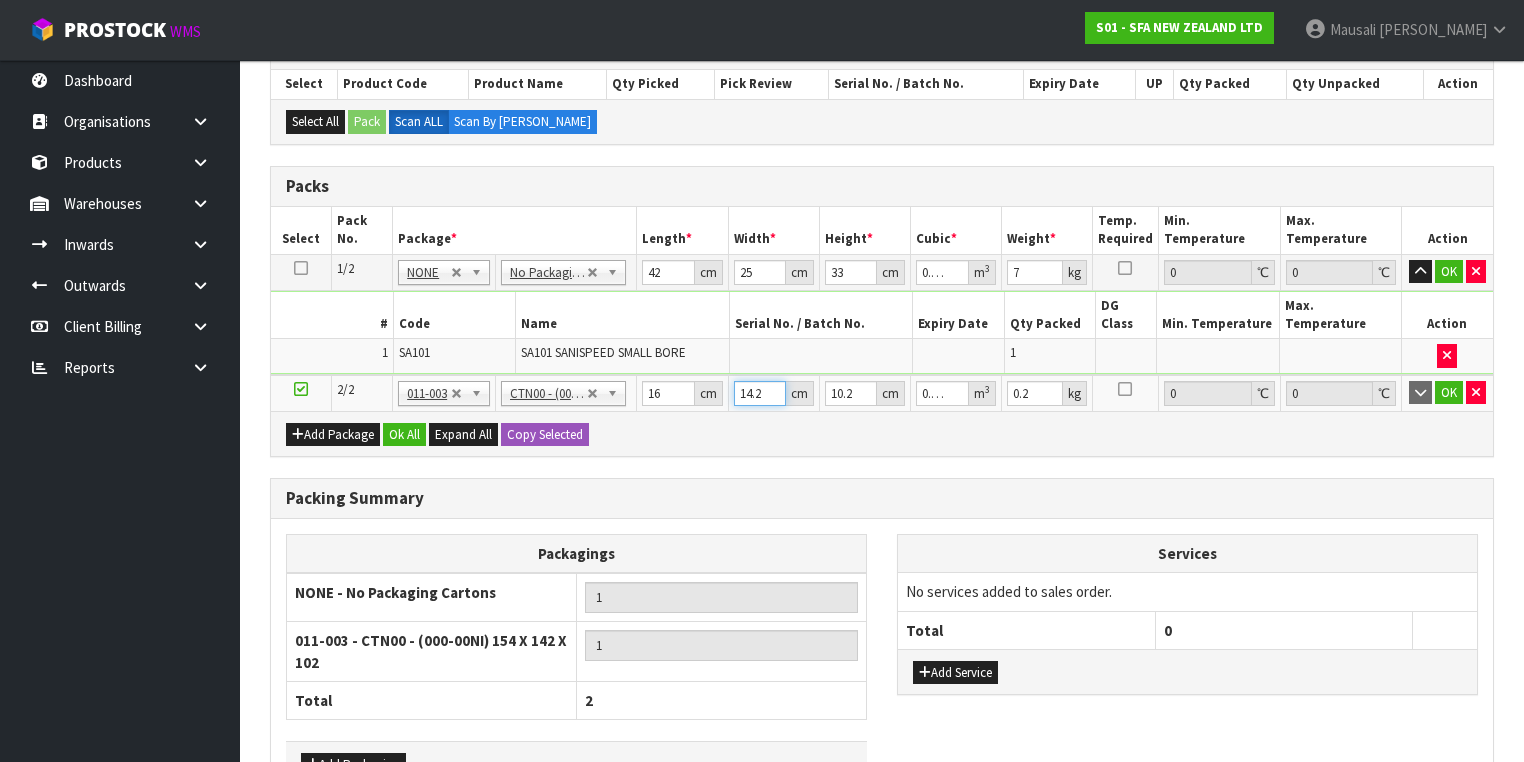 type on "1" 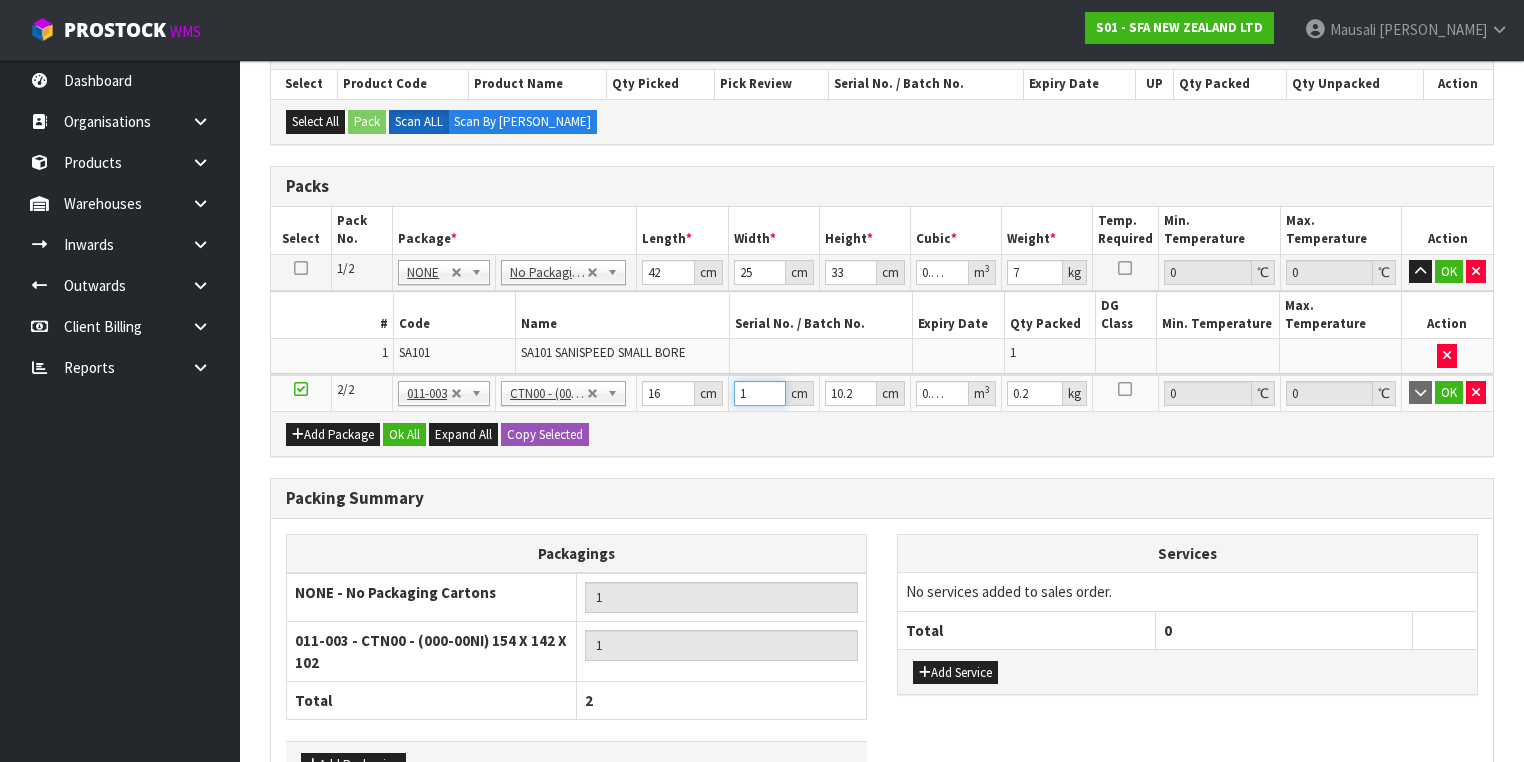 type on "16" 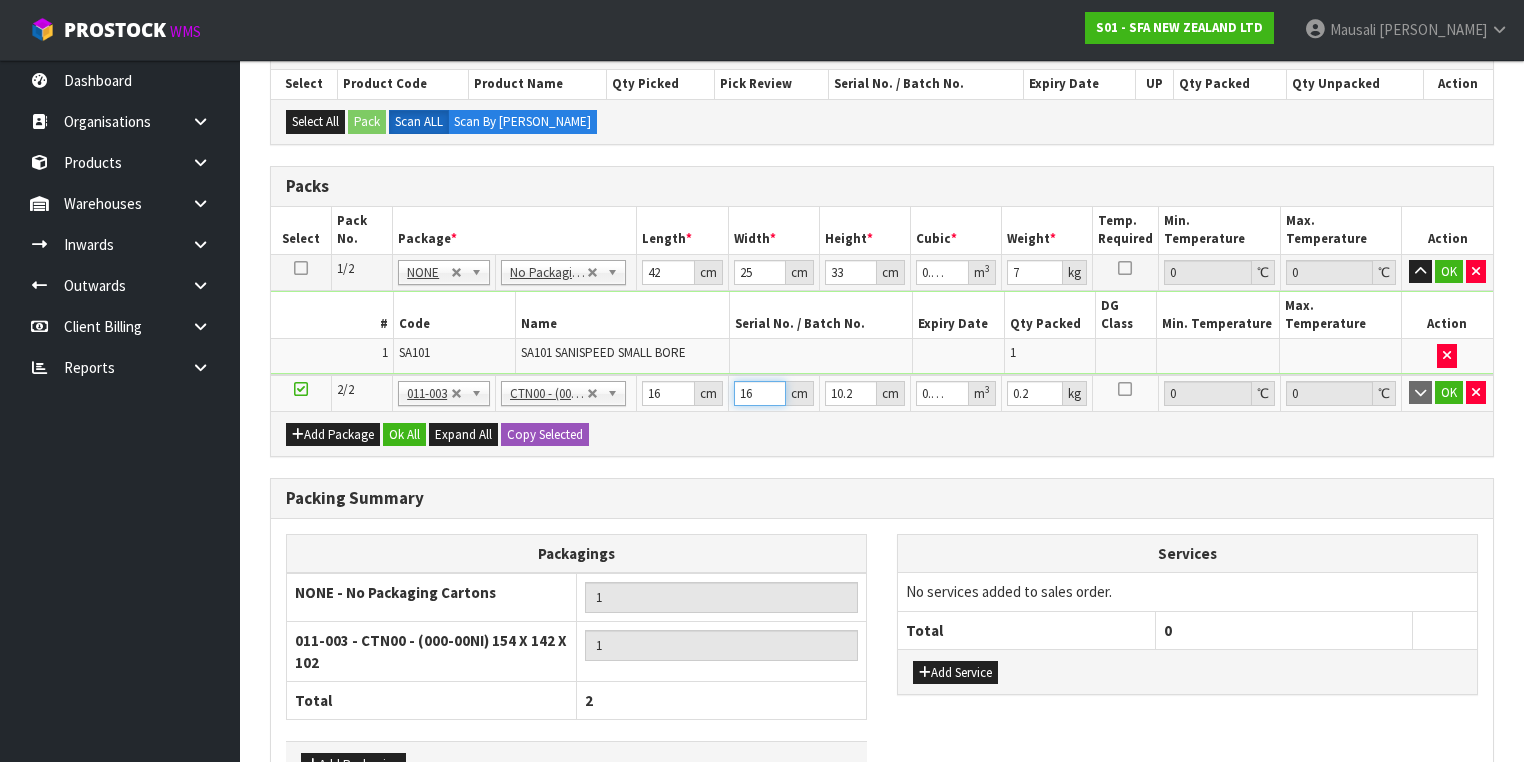 type on "16" 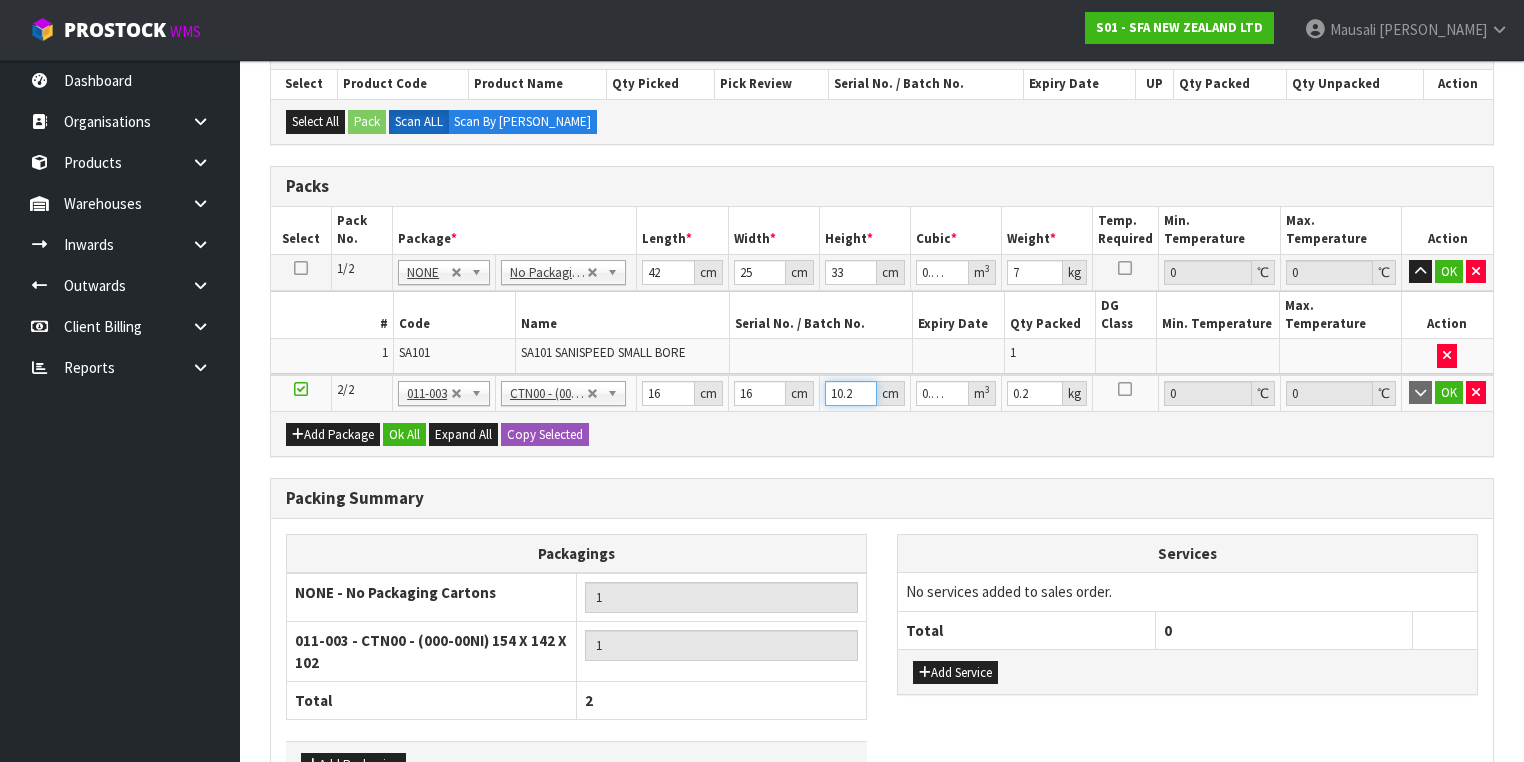 type on "1" 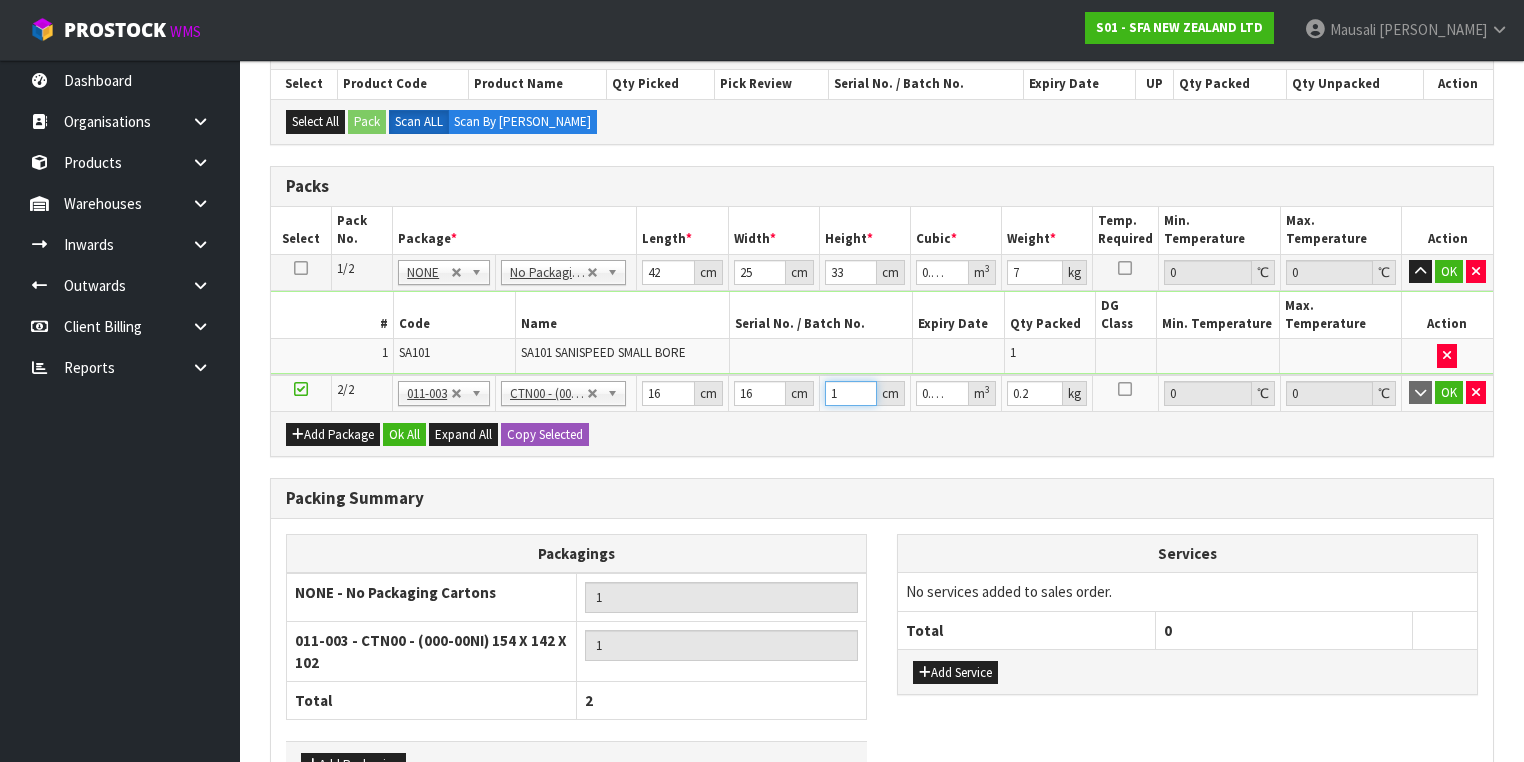 type on "11" 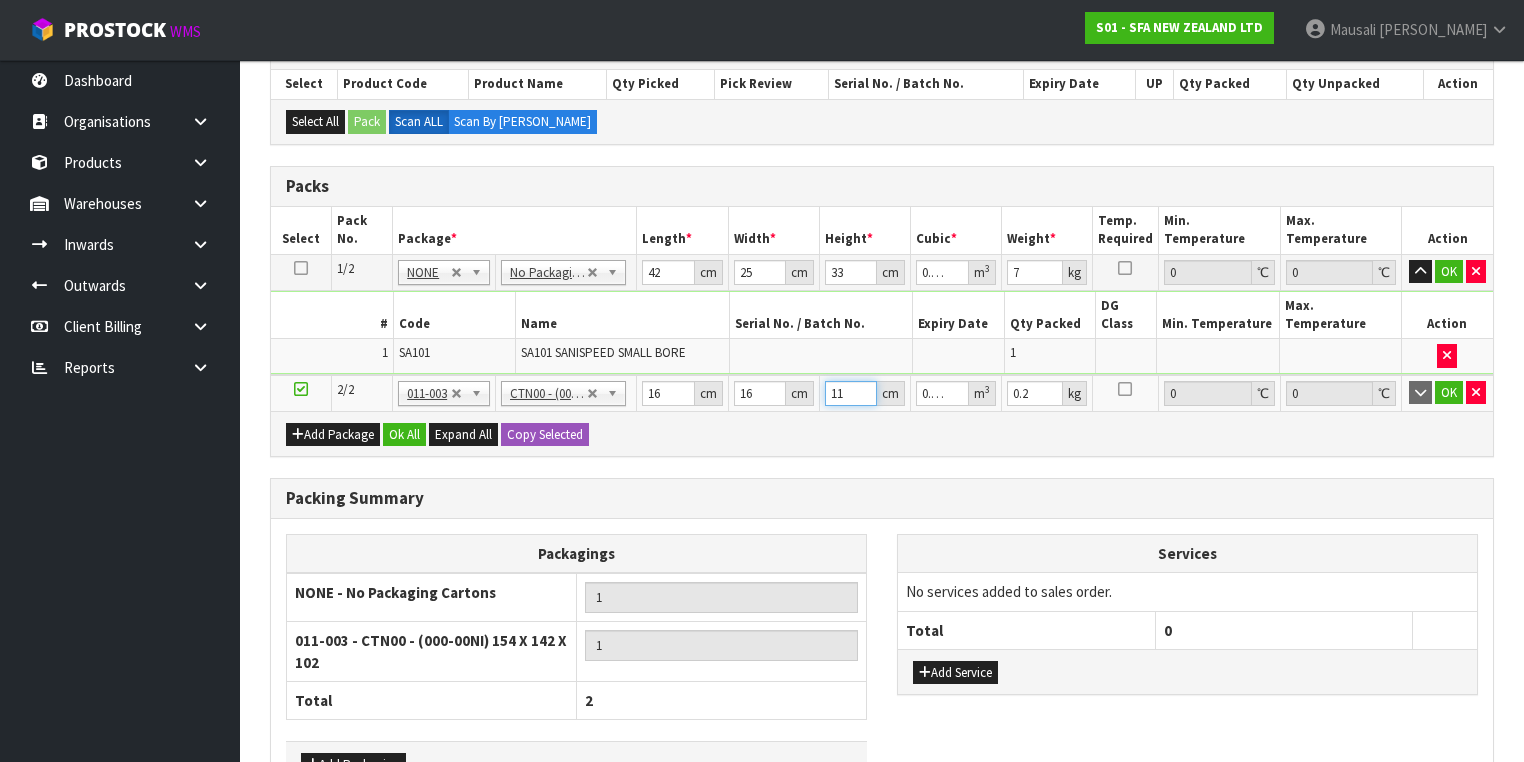 type on "11" 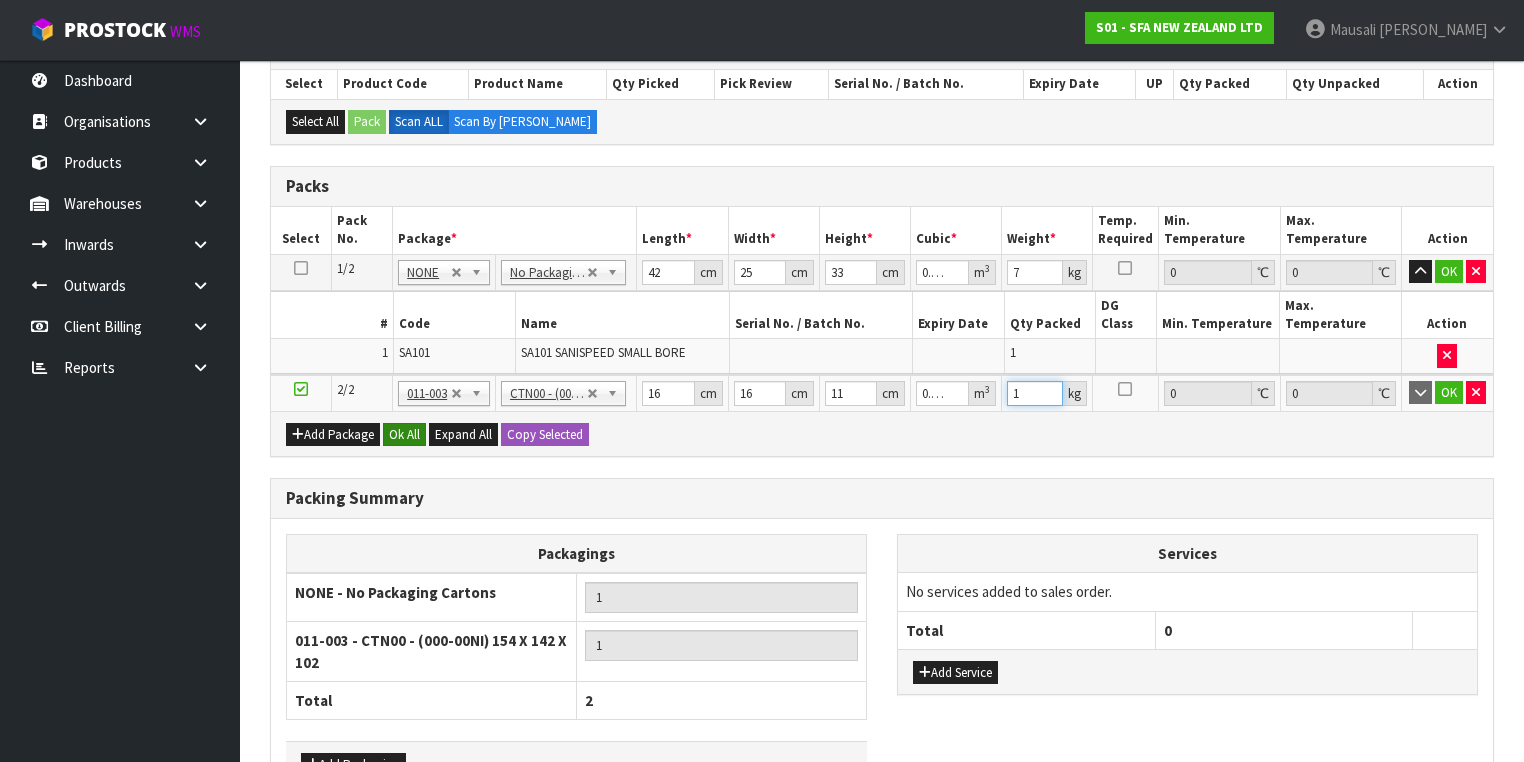 type on "1" 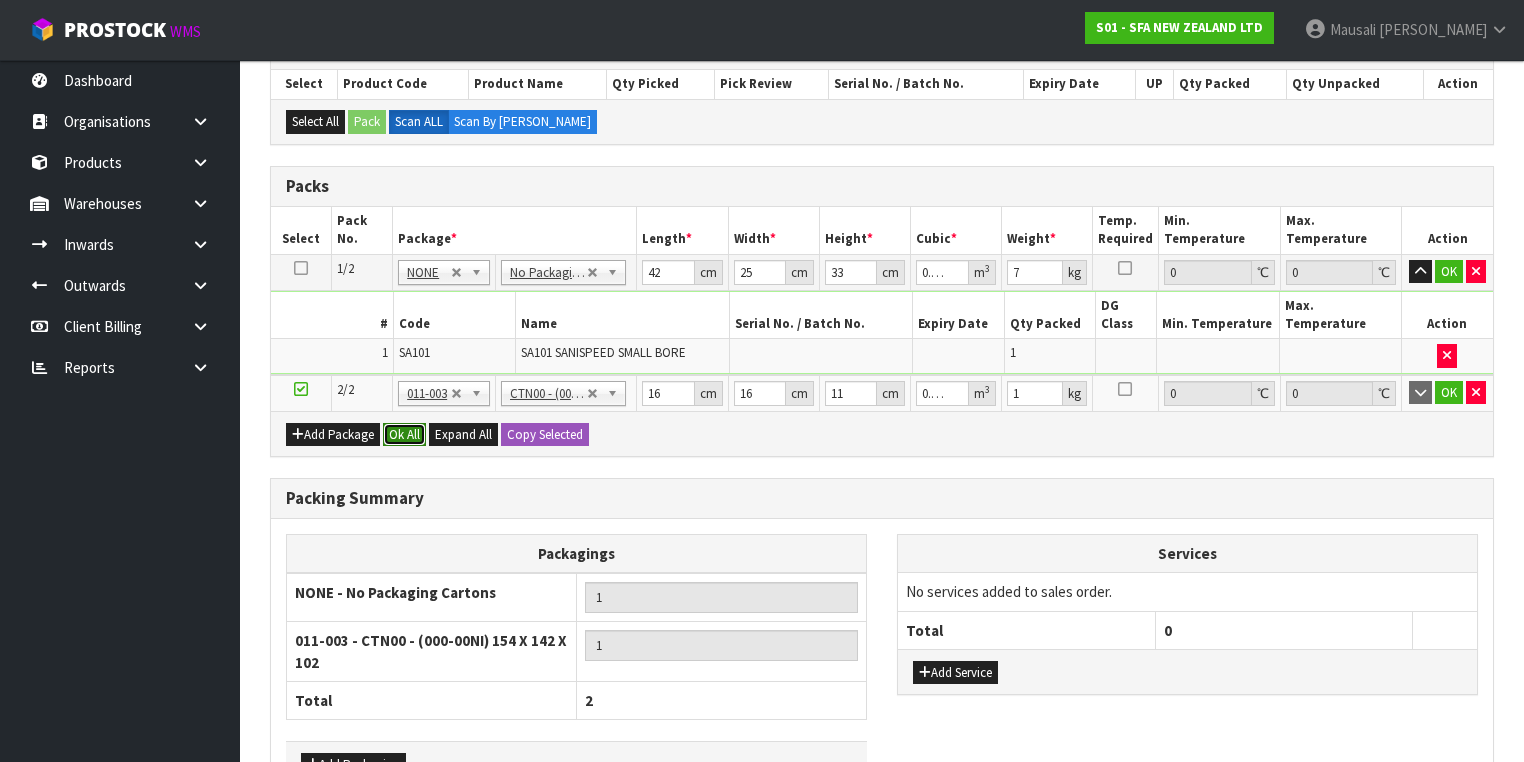 click on "Ok All" at bounding box center (404, 435) 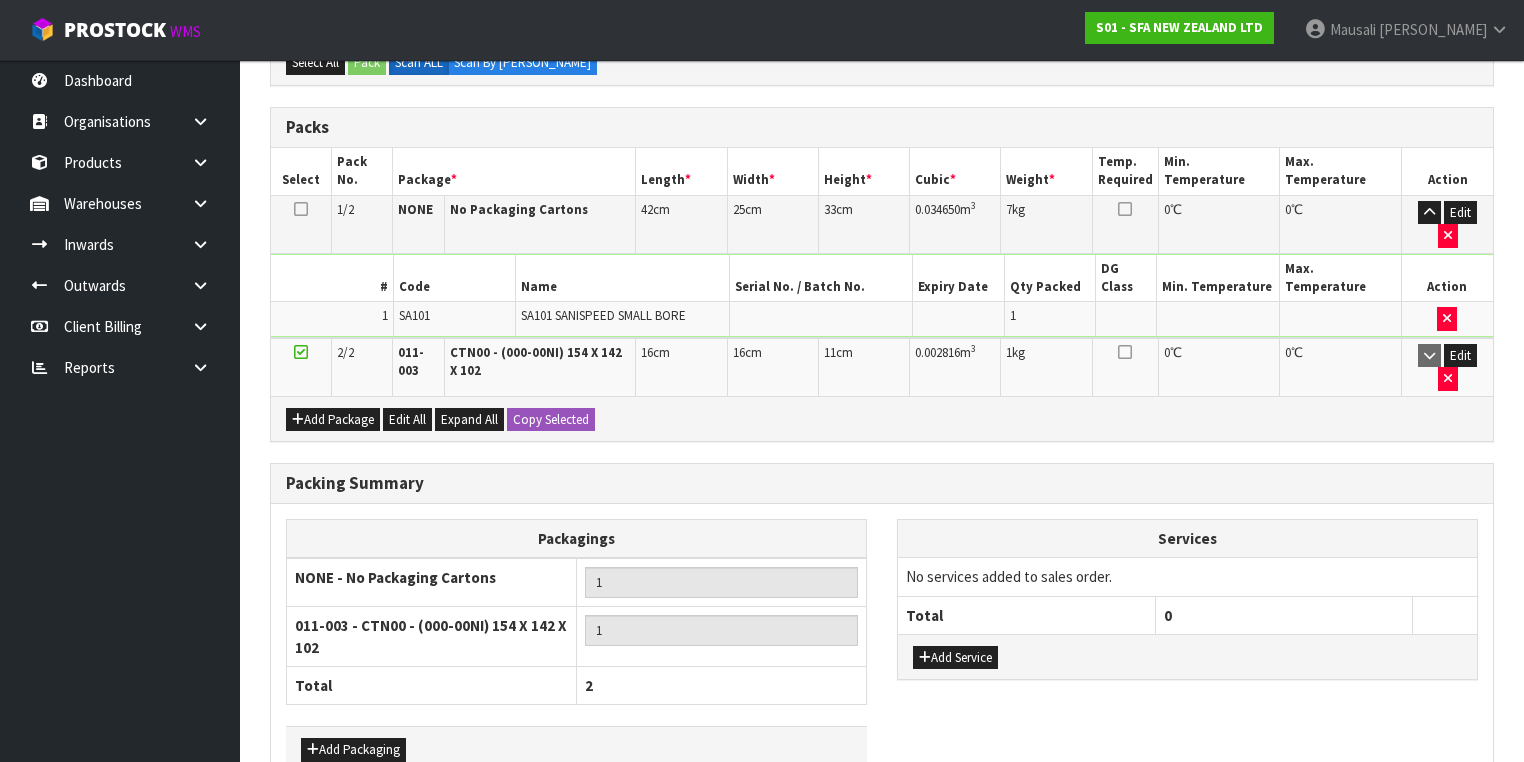 scroll, scrollTop: 548, scrollLeft: 0, axis: vertical 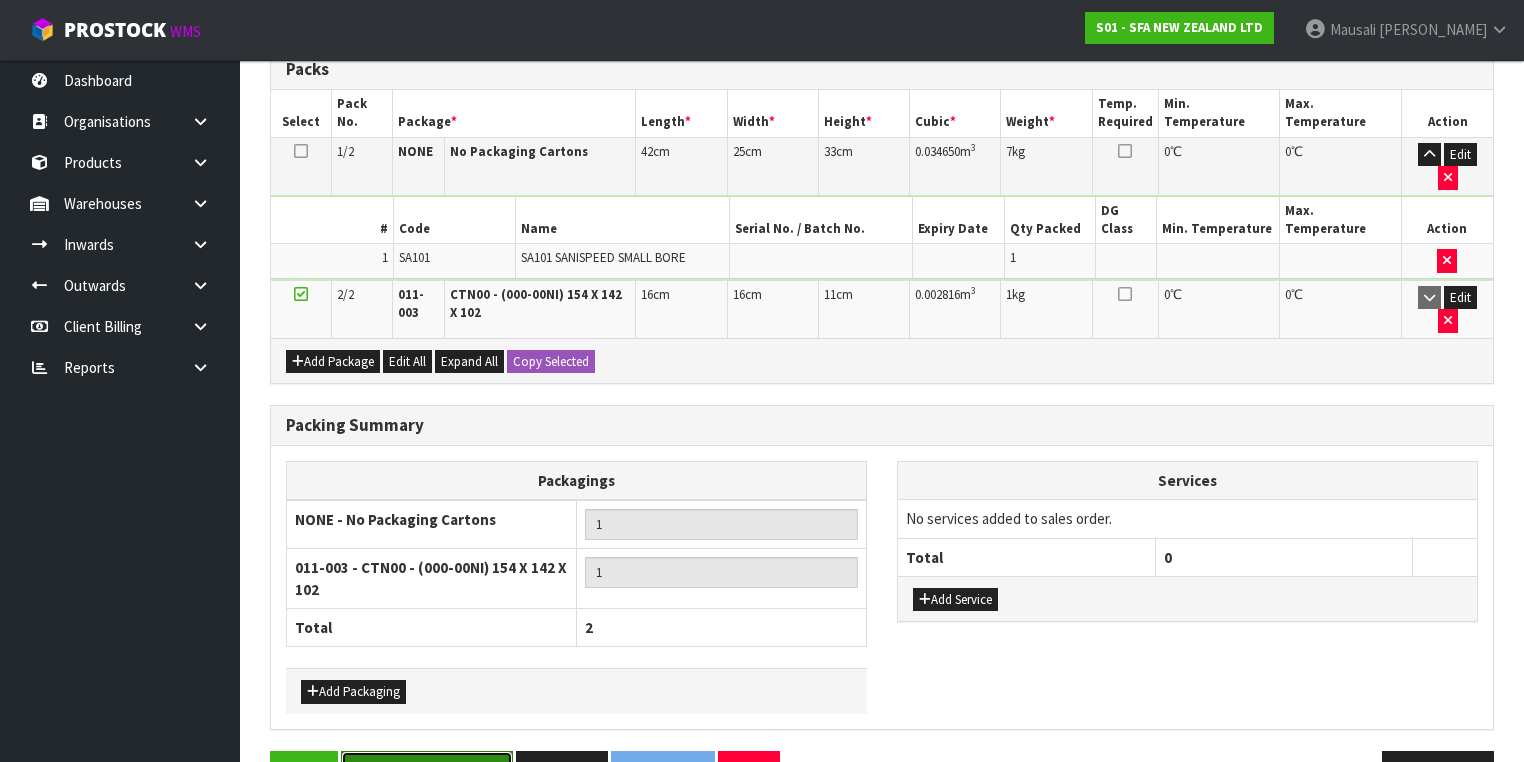 drag, startPoint x: 451, startPoint y: 716, endPoint x: 689, endPoint y: 632, distance: 252.3886 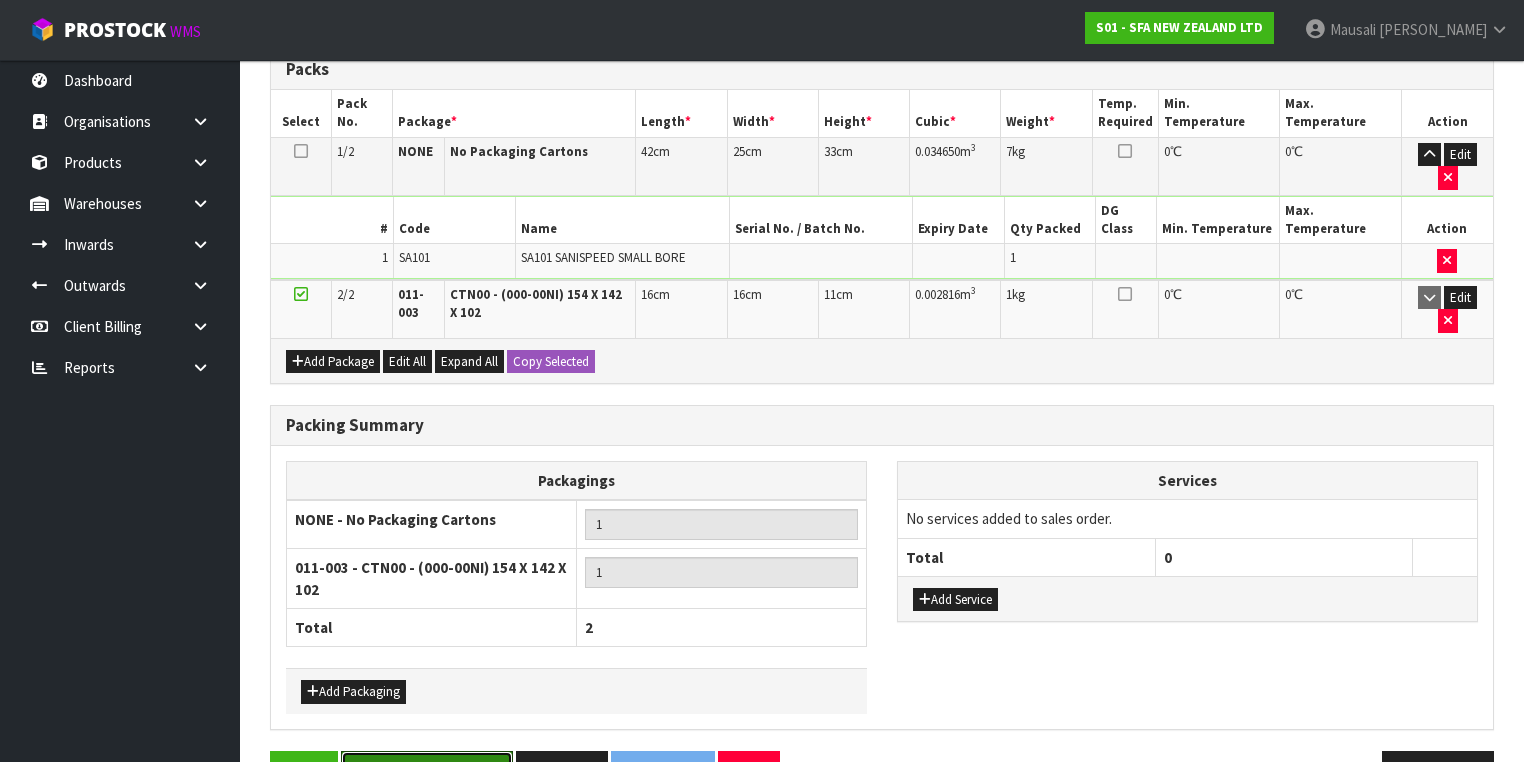 click on "Save & Confirm Packs" at bounding box center (427, 772) 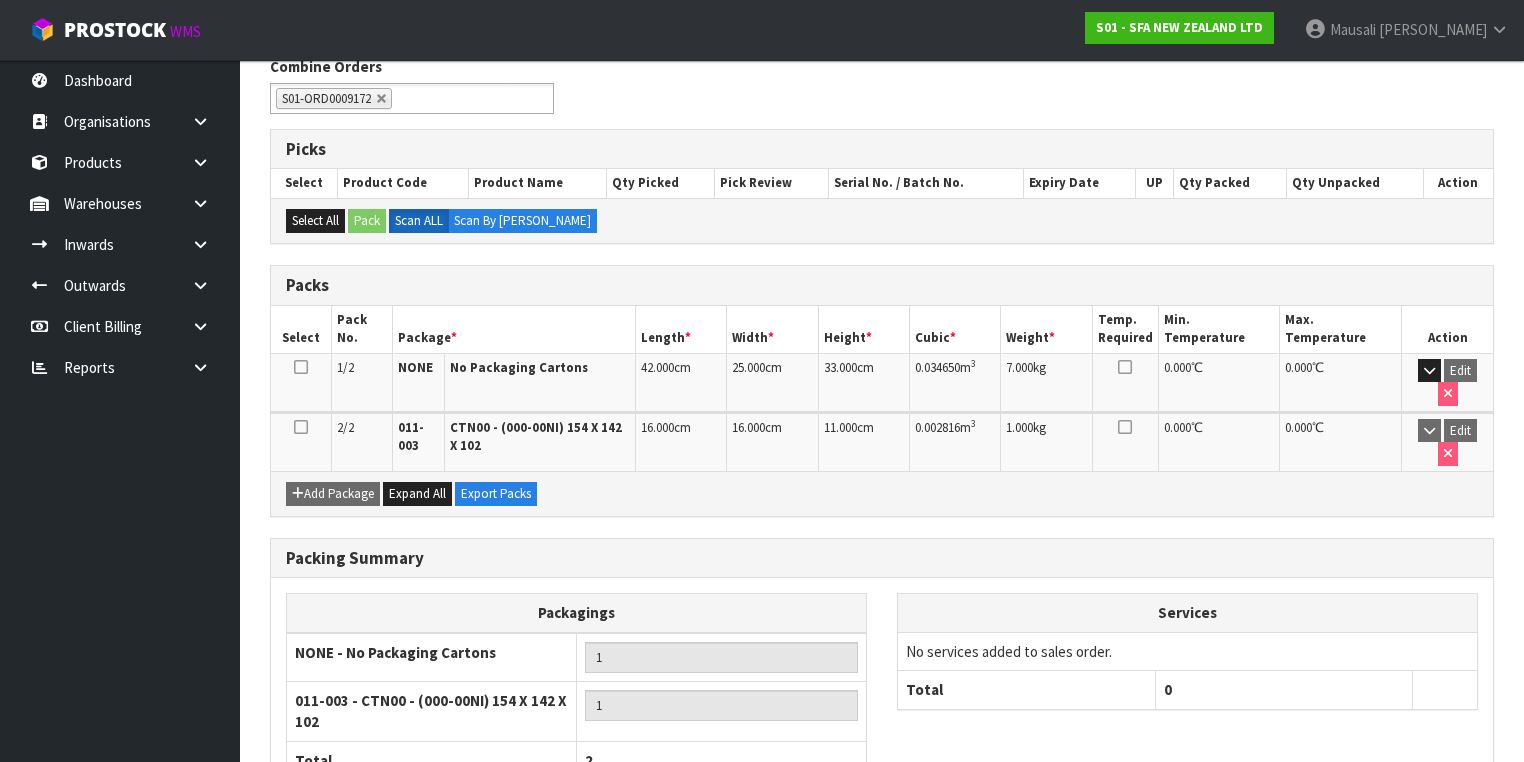 scroll, scrollTop: 440, scrollLeft: 0, axis: vertical 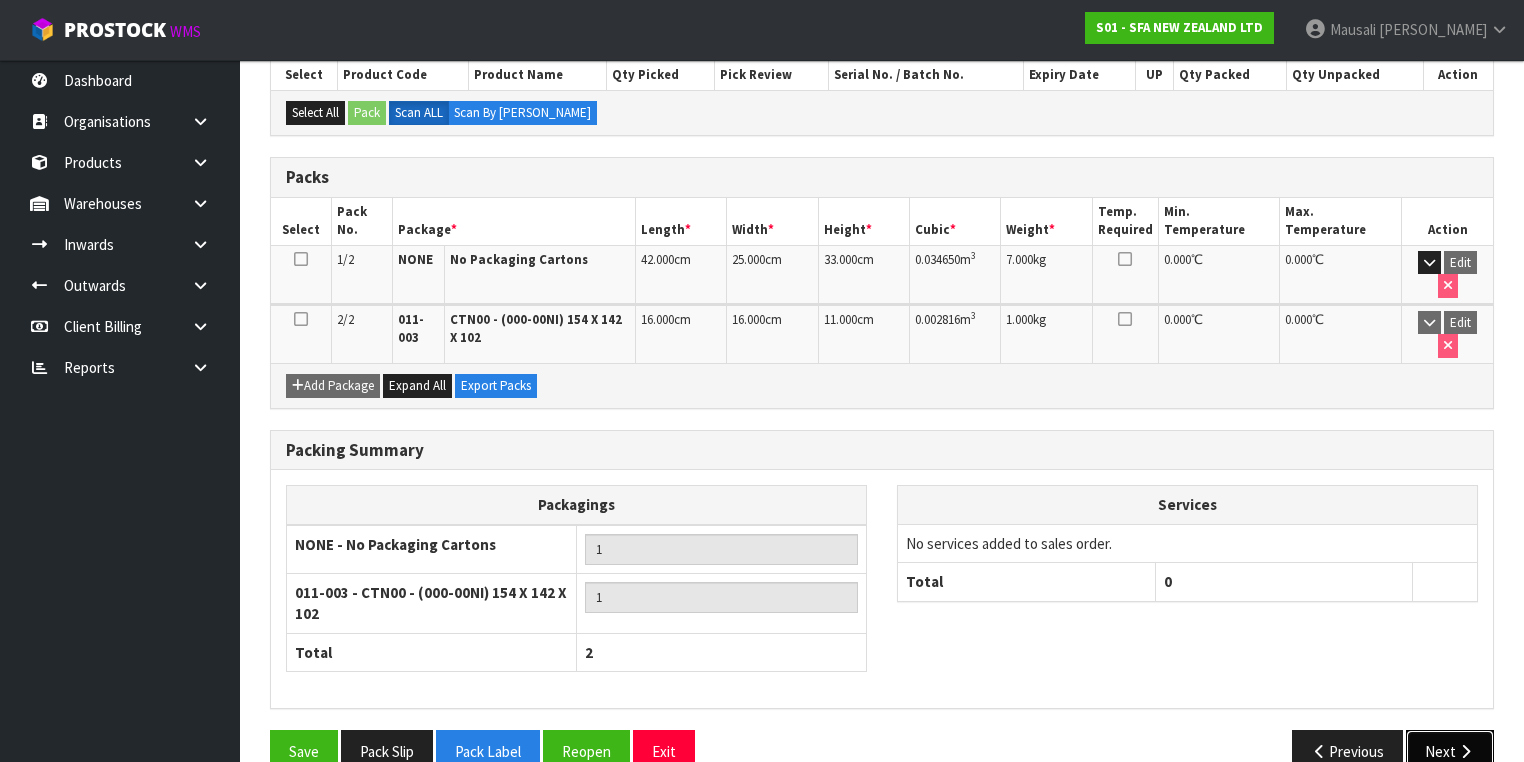 drag, startPoint x: 1478, startPoint y: 700, endPoint x: 1241, endPoint y: 632, distance: 246.56236 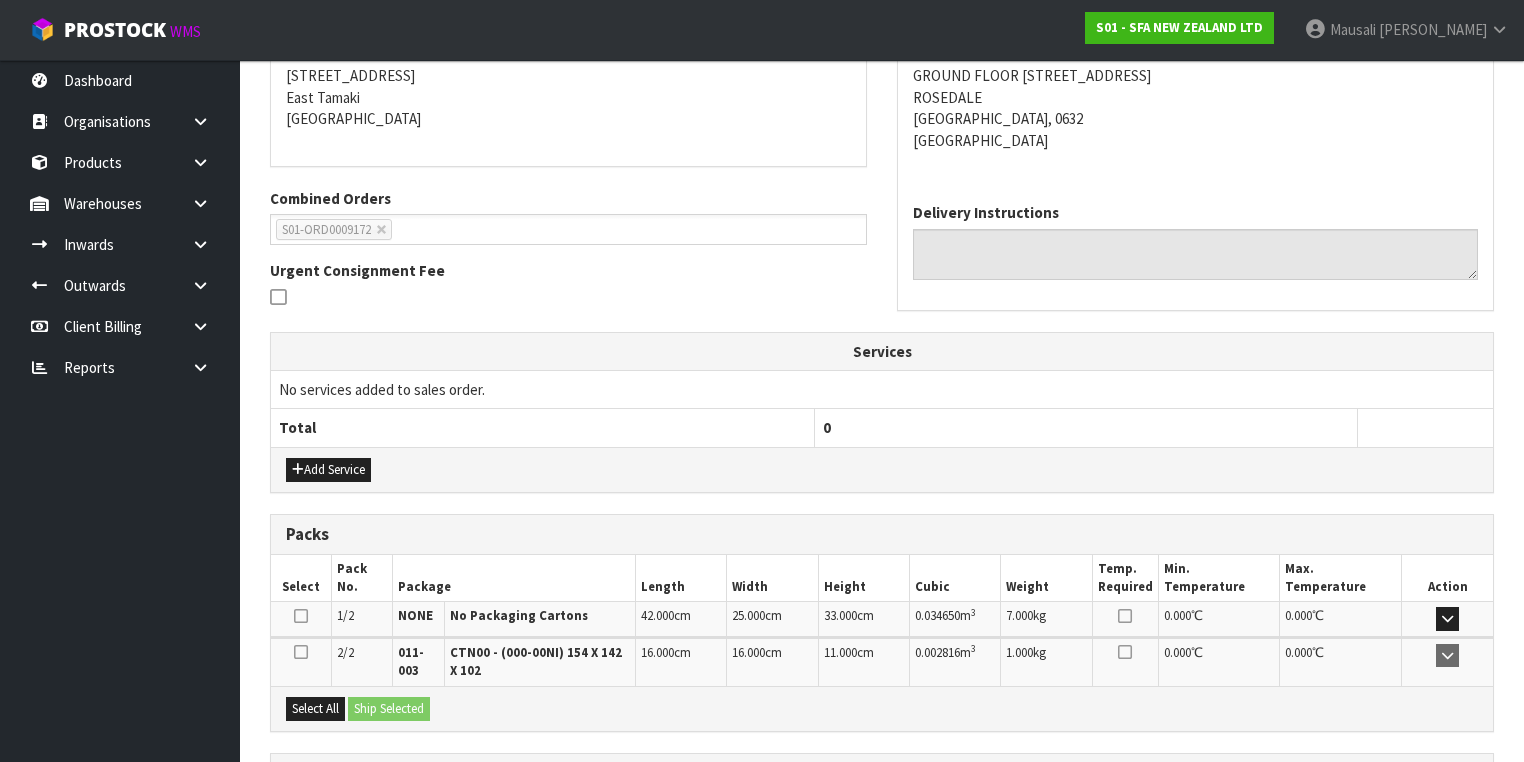 scroll, scrollTop: 577, scrollLeft: 0, axis: vertical 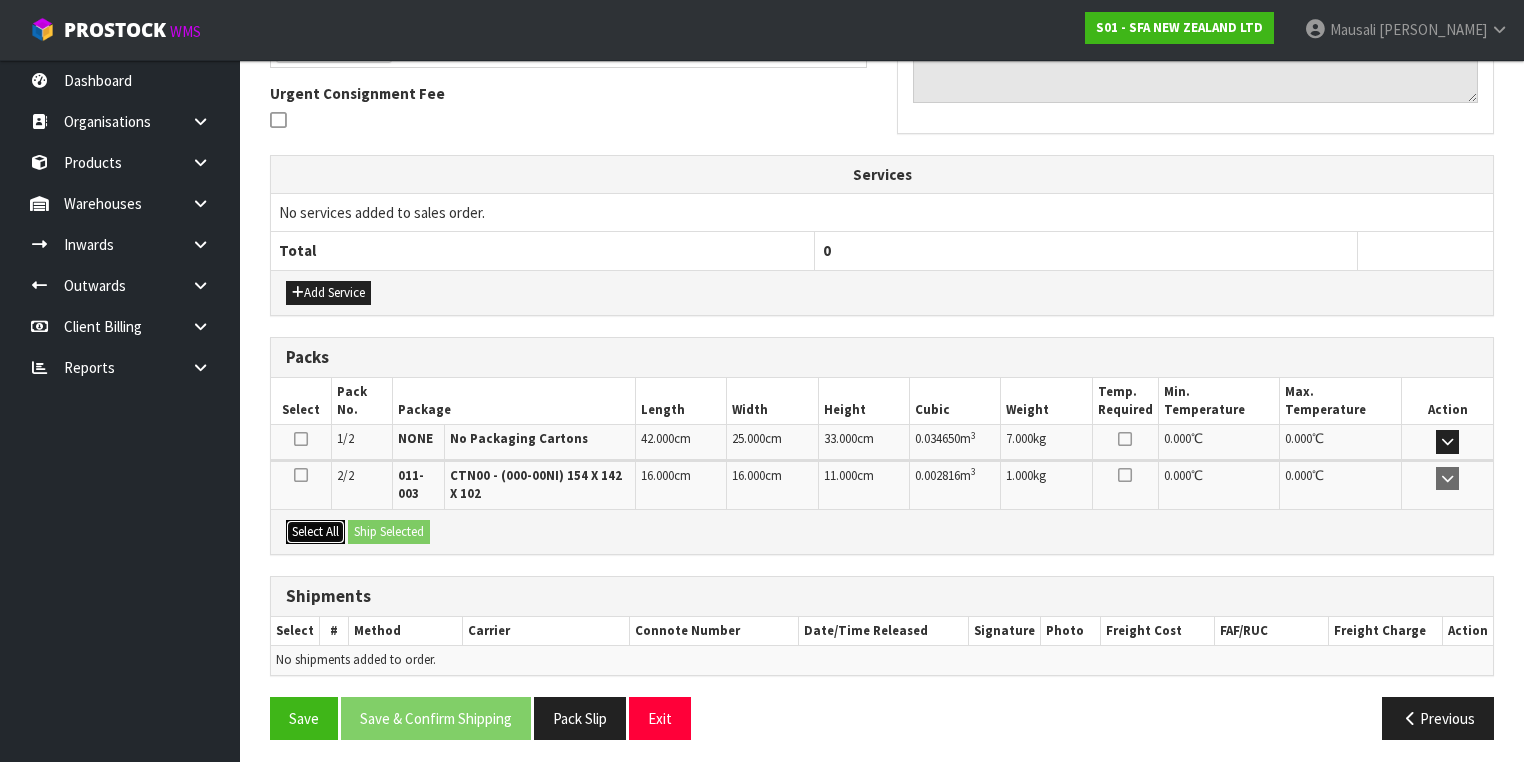 click on "Select All" at bounding box center [315, 532] 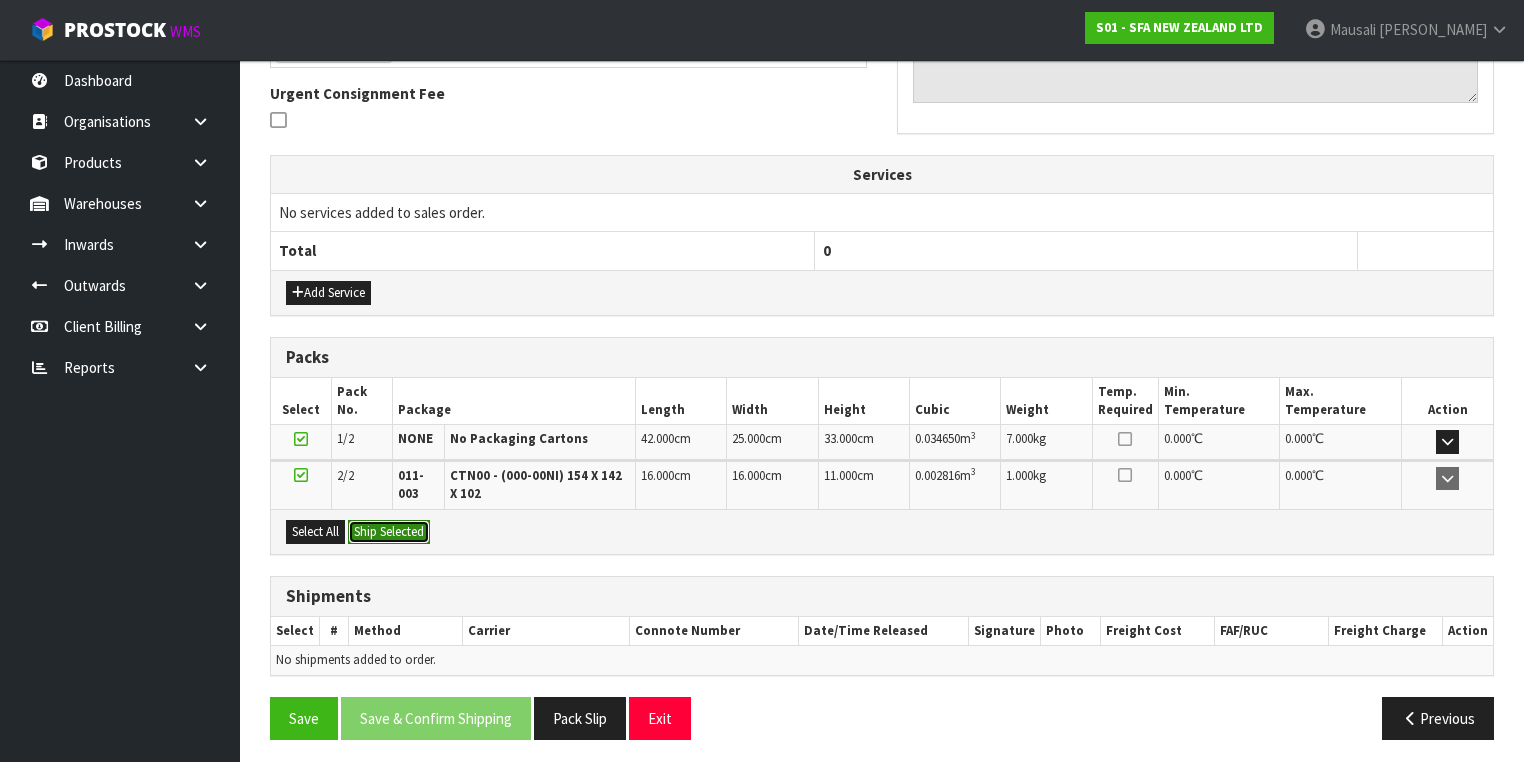 click on "Ship Selected" at bounding box center [389, 532] 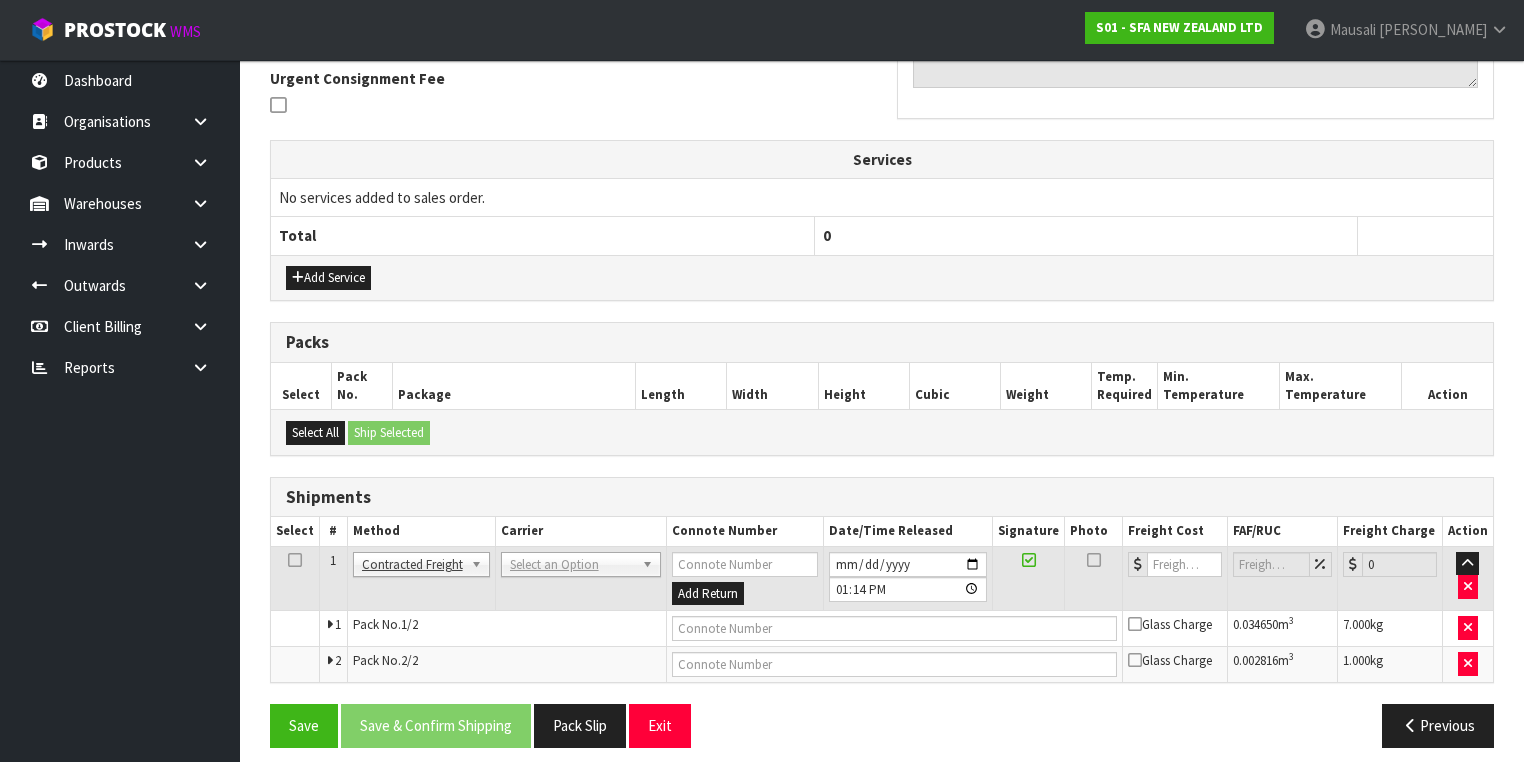 scroll, scrollTop: 600, scrollLeft: 0, axis: vertical 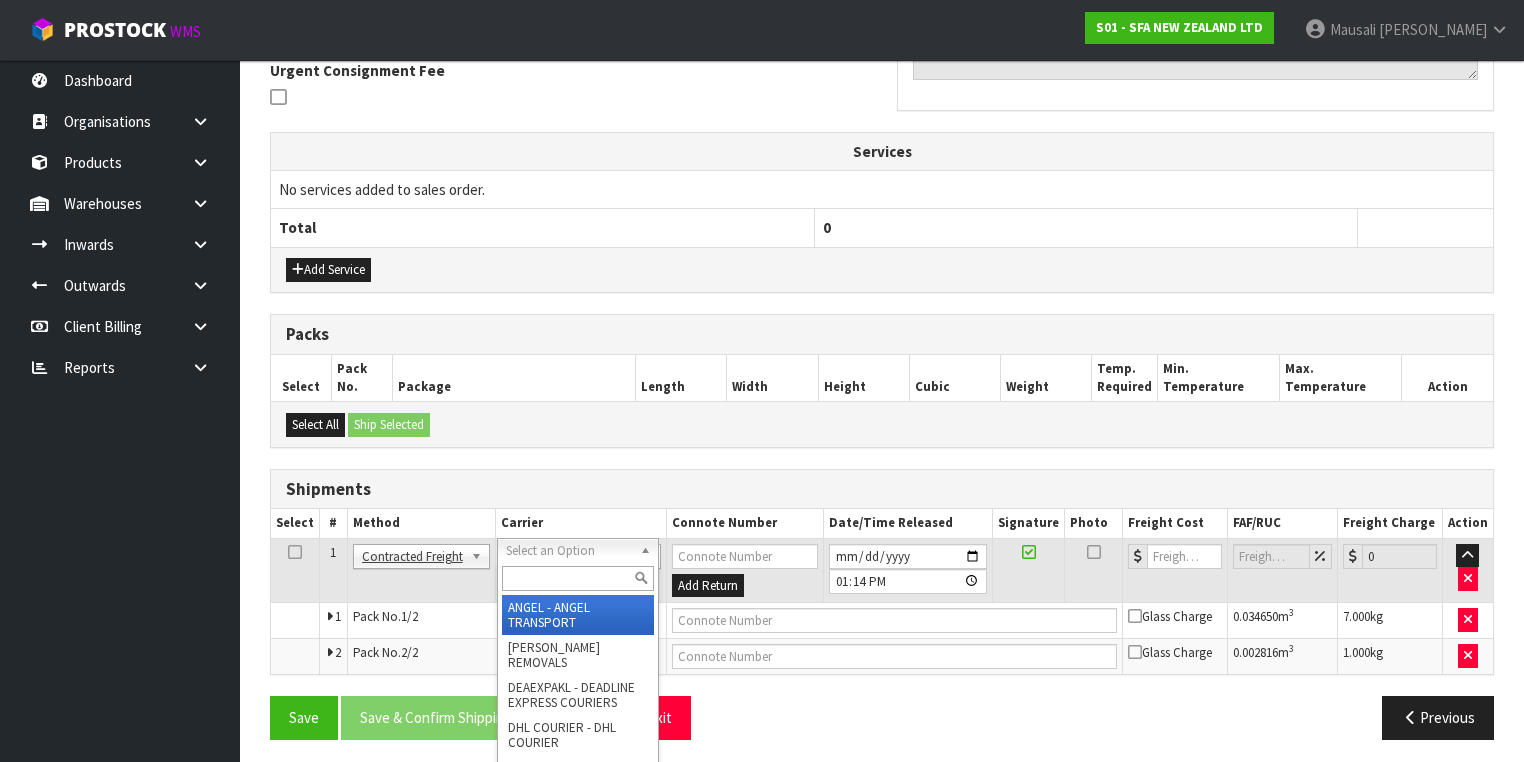 click at bounding box center (578, 578) 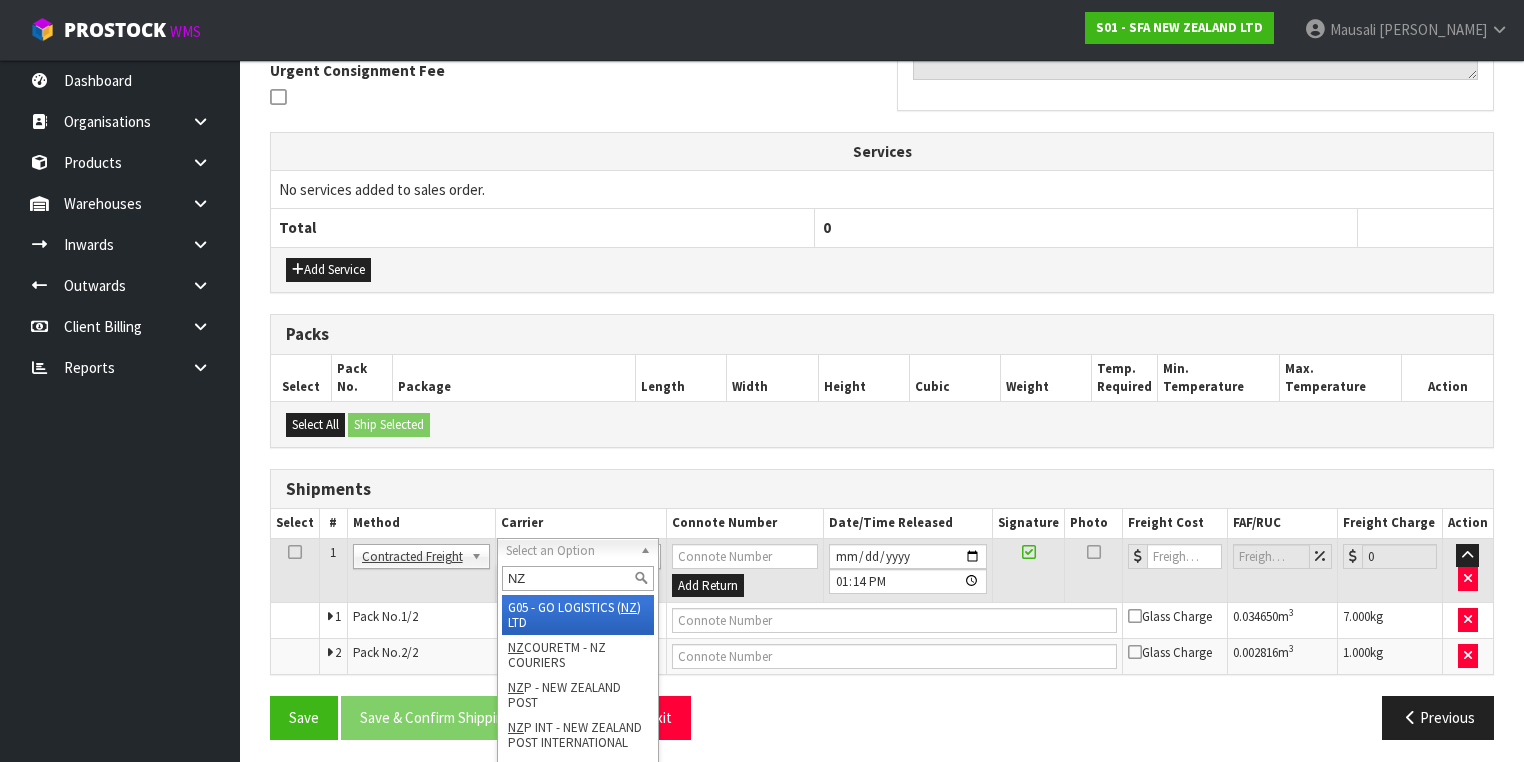 type on "NZP" 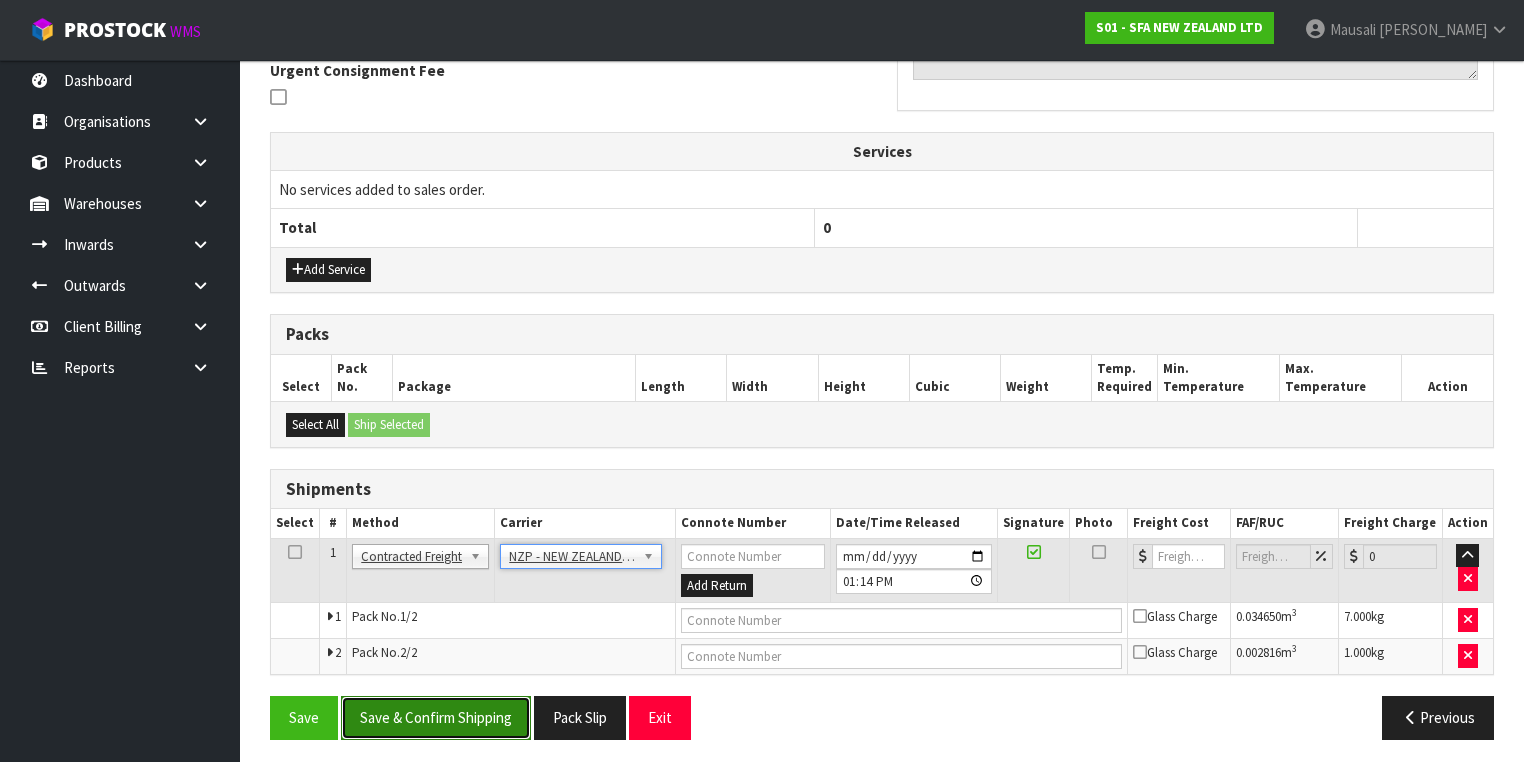 click on "Save & Confirm Shipping" at bounding box center [436, 717] 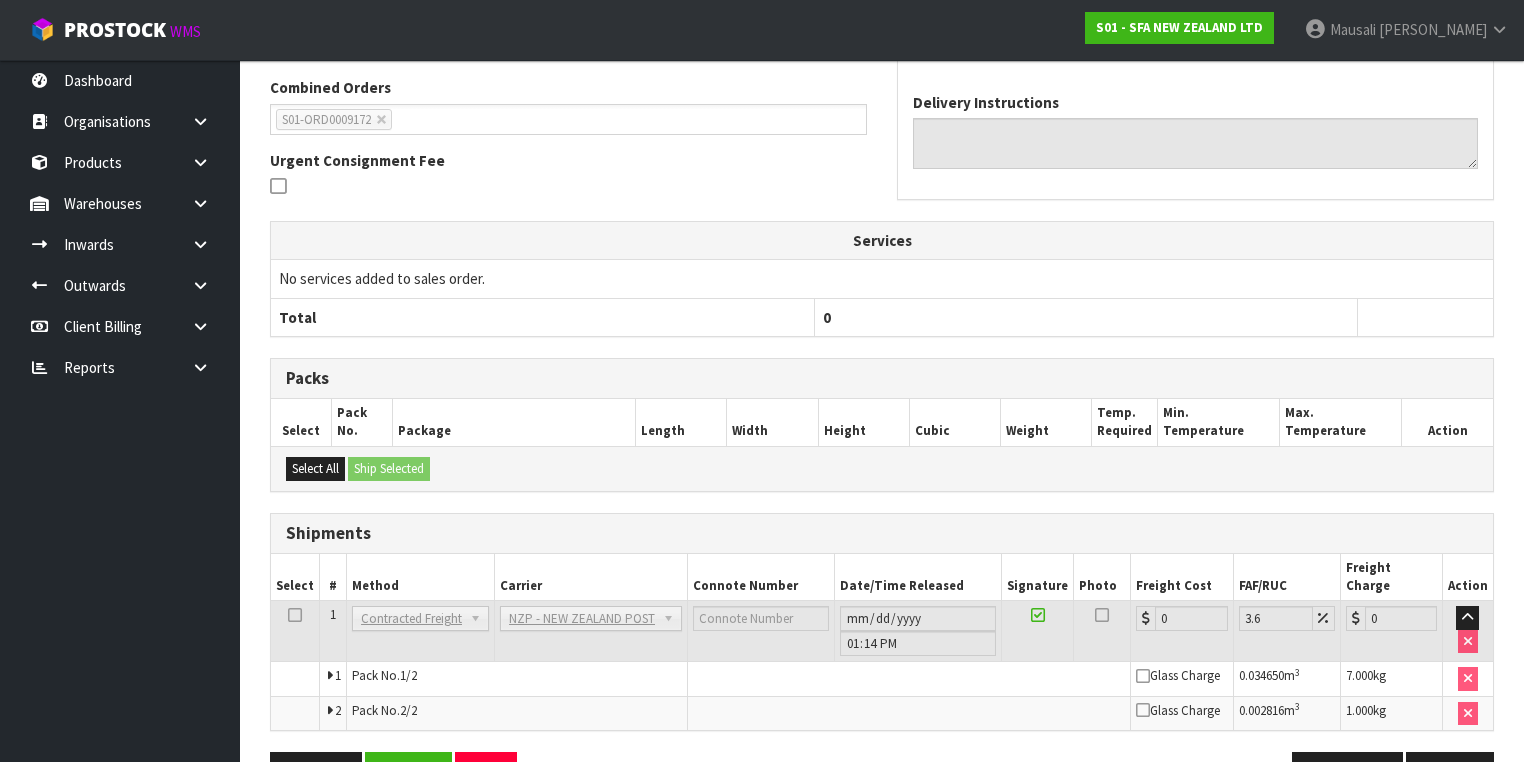 scroll, scrollTop: 570, scrollLeft: 0, axis: vertical 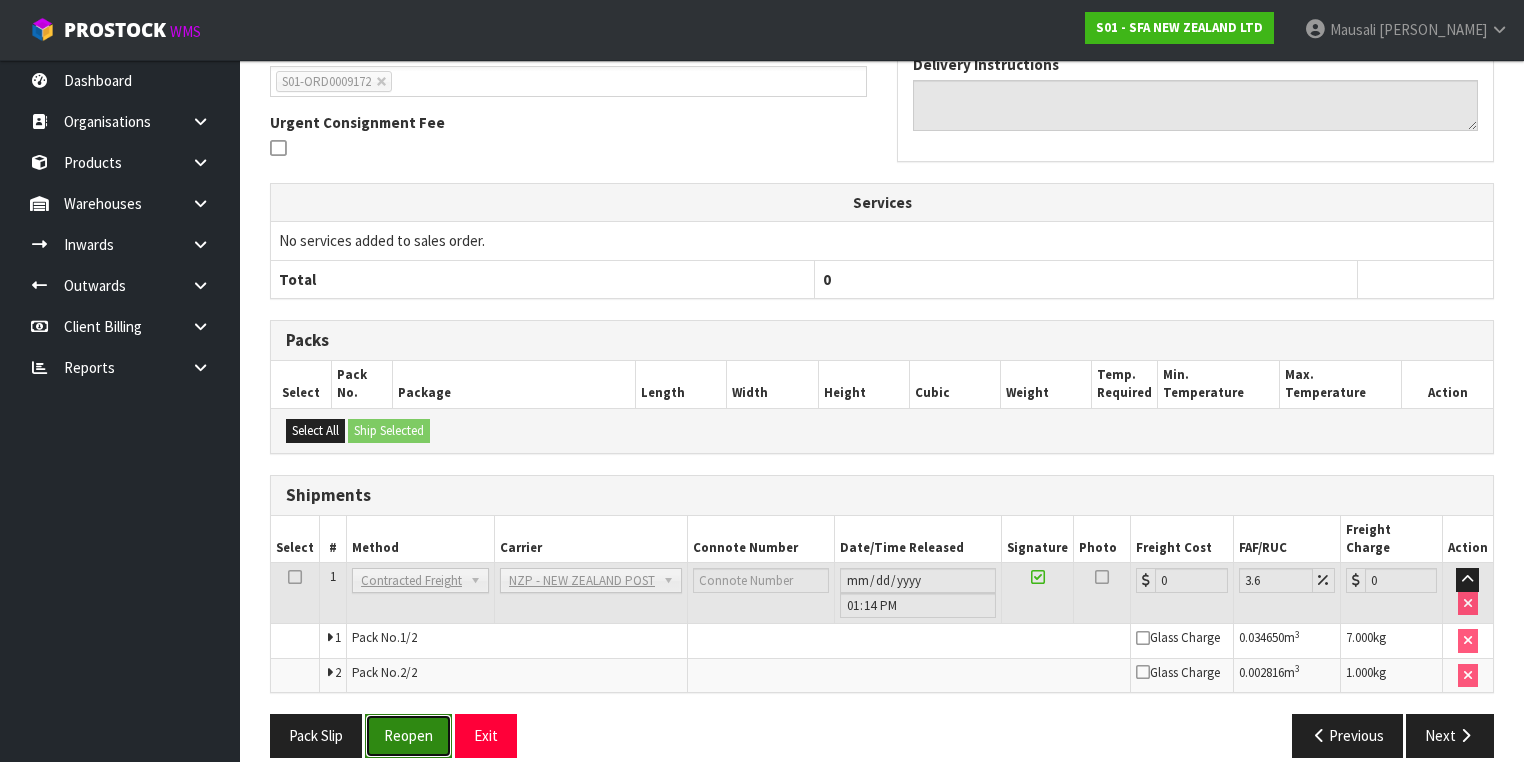 drag, startPoint x: 404, startPoint y: 712, endPoint x: 448, endPoint y: 693, distance: 47.92703 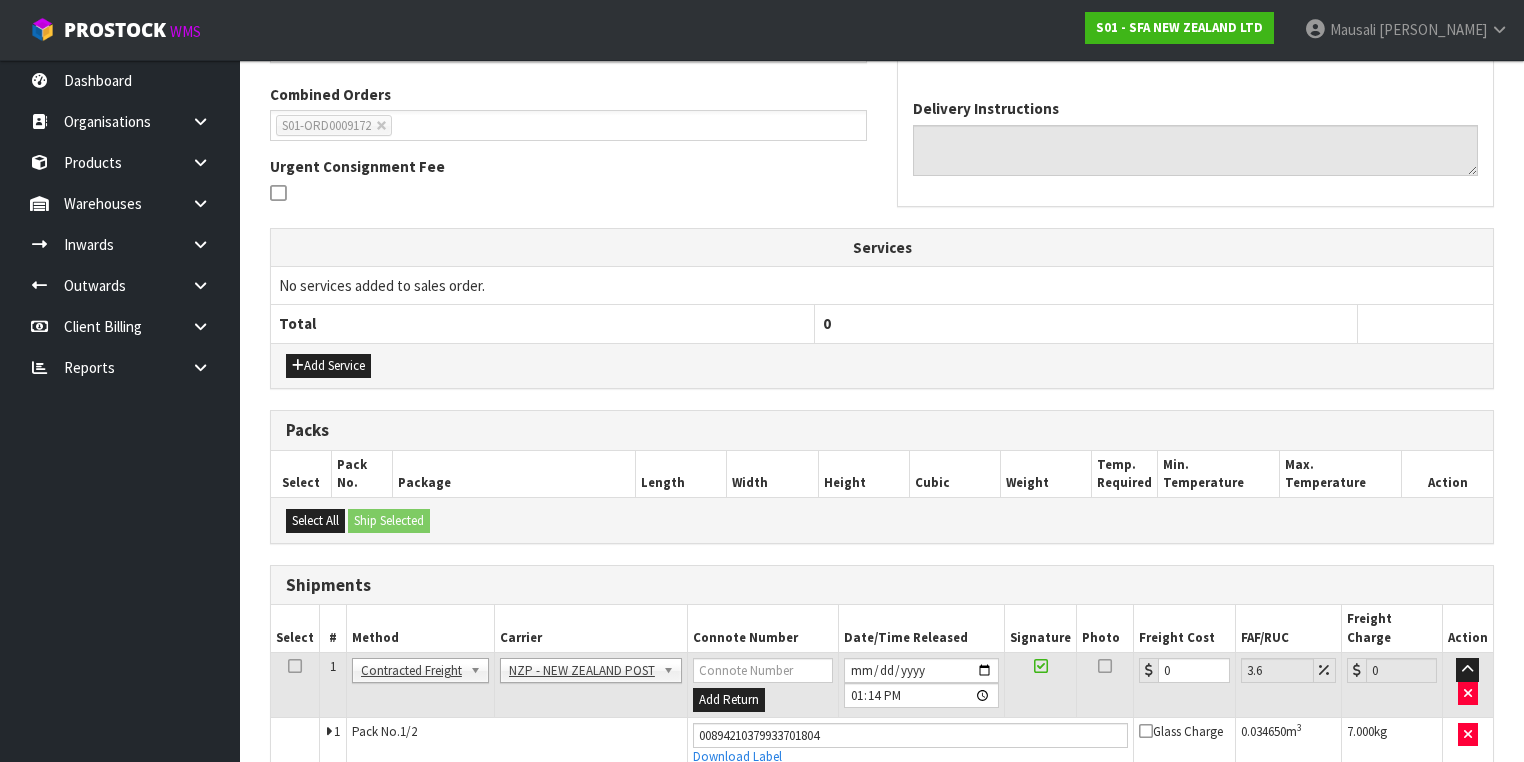 scroll, scrollTop: 618, scrollLeft: 0, axis: vertical 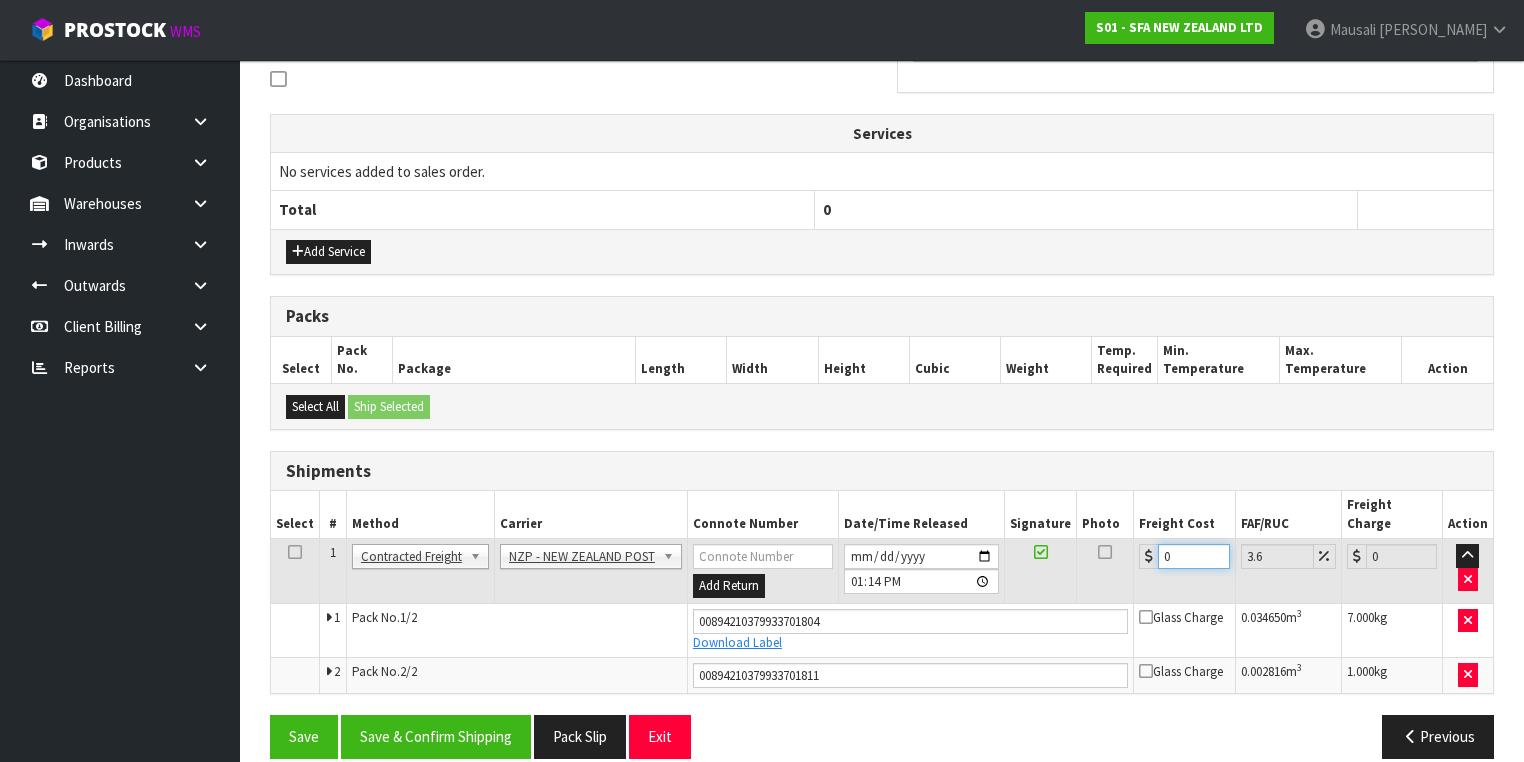 drag, startPoint x: 1172, startPoint y: 527, endPoint x: 1124, endPoint y: 548, distance: 52.392746 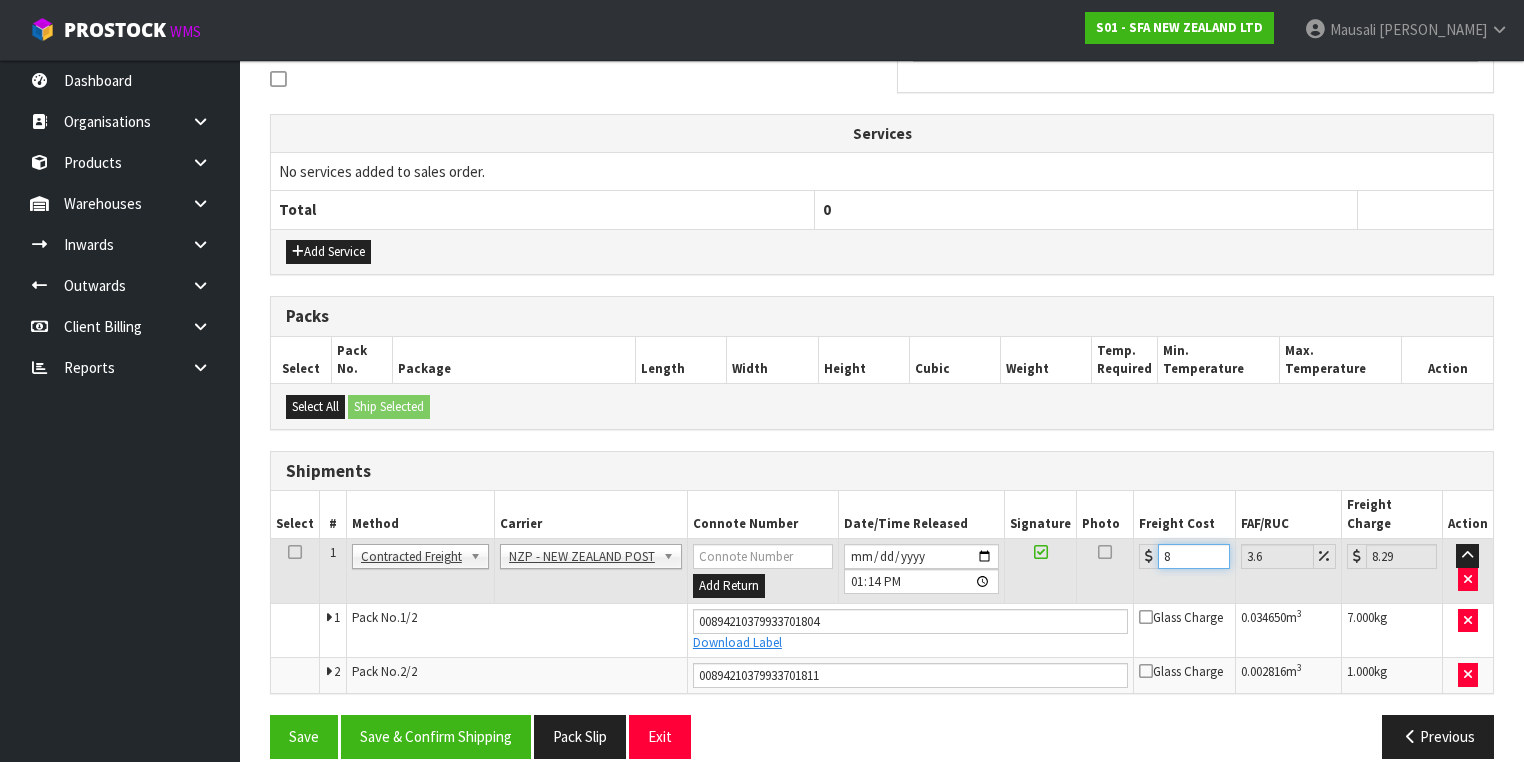 type on "8.6" 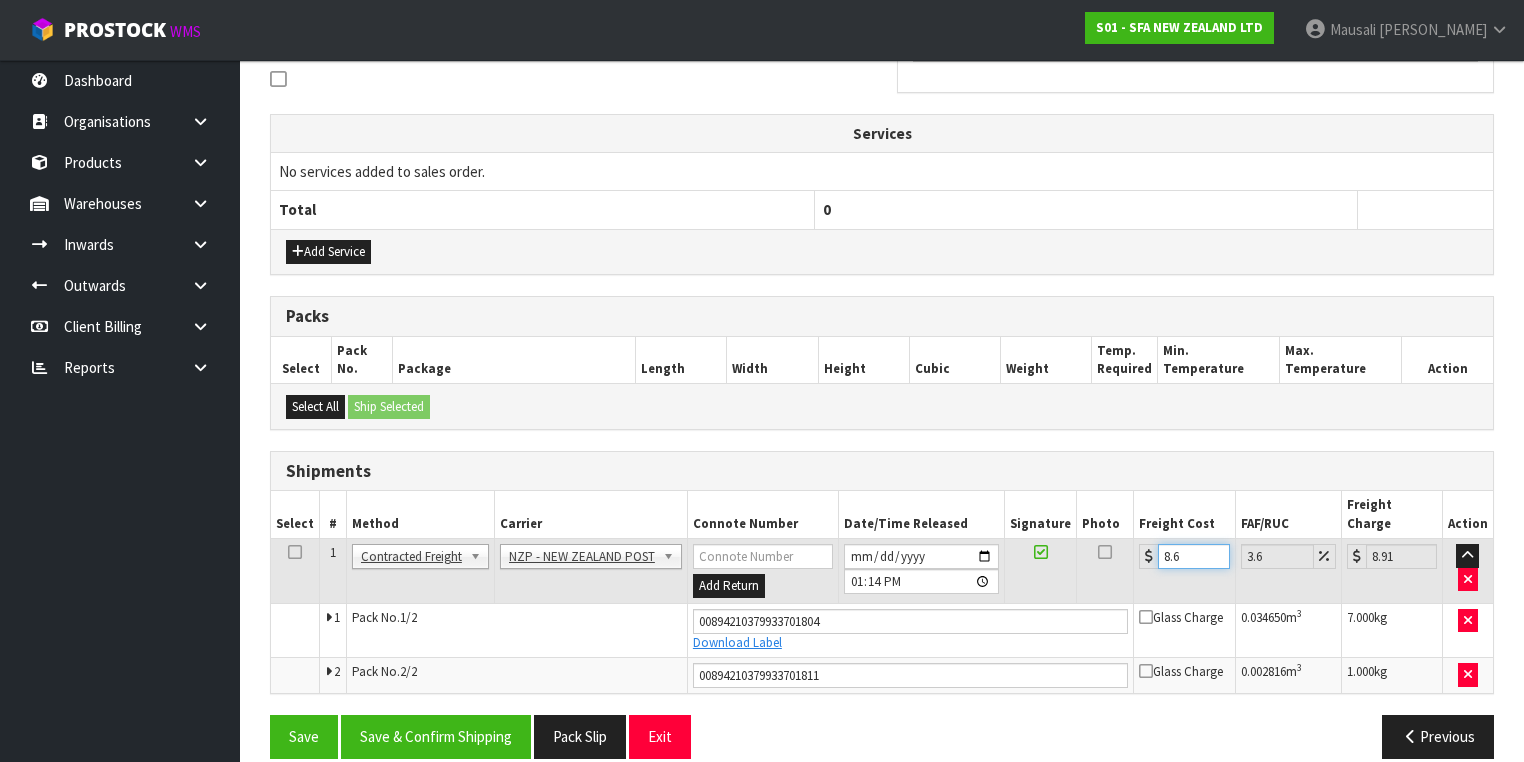 type on "8.66" 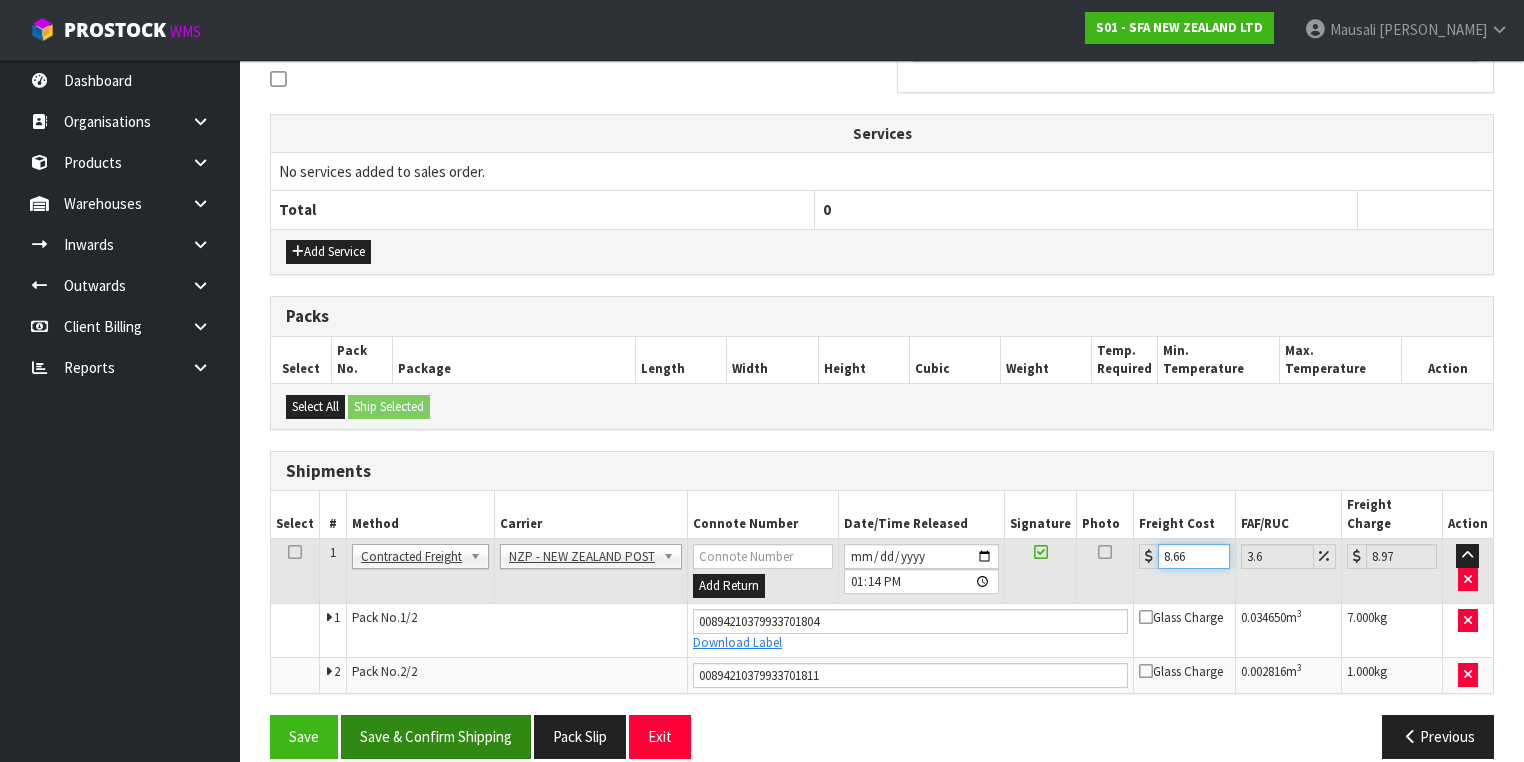 type on "8.66" 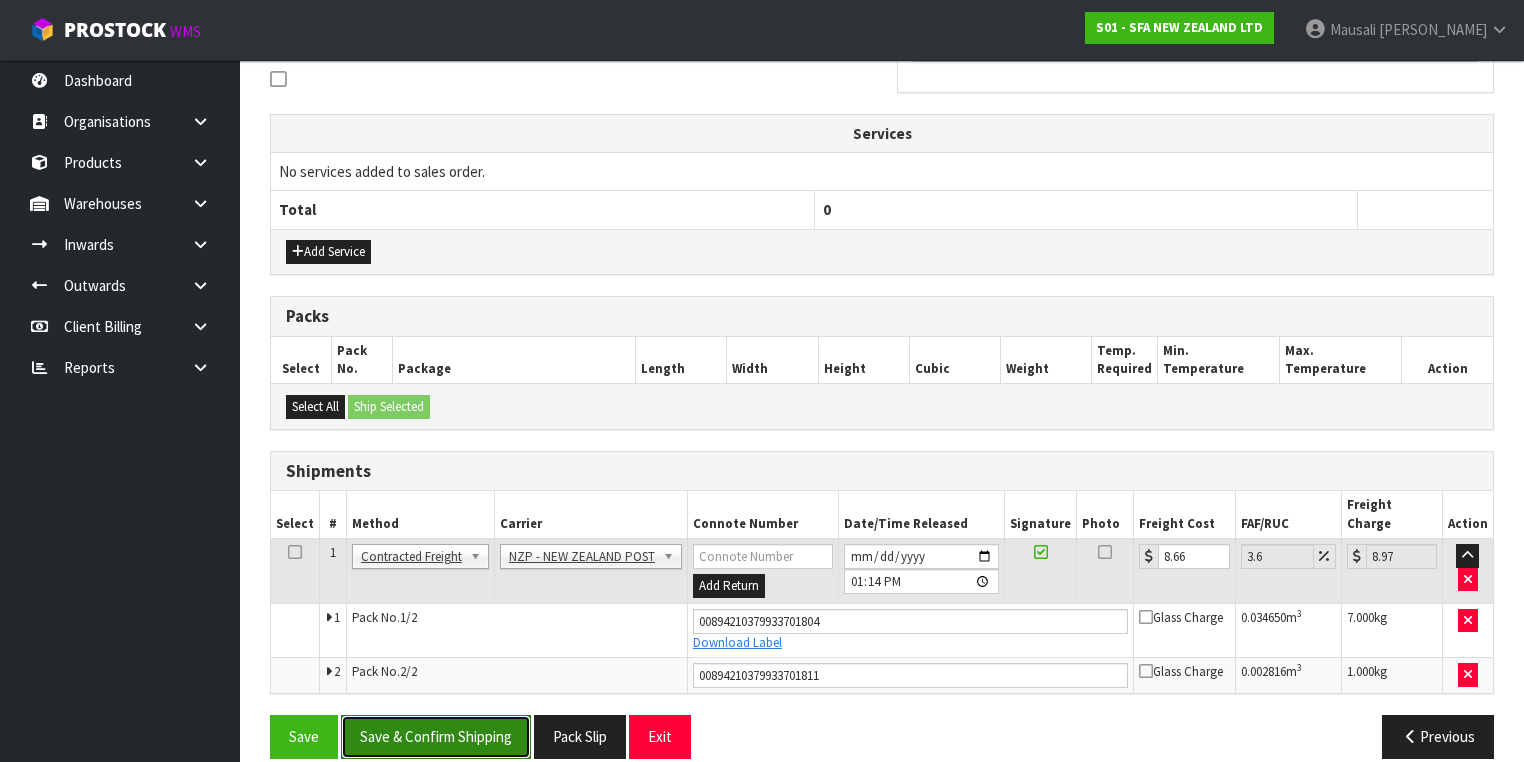 click on "Save & Confirm Shipping" at bounding box center [436, 736] 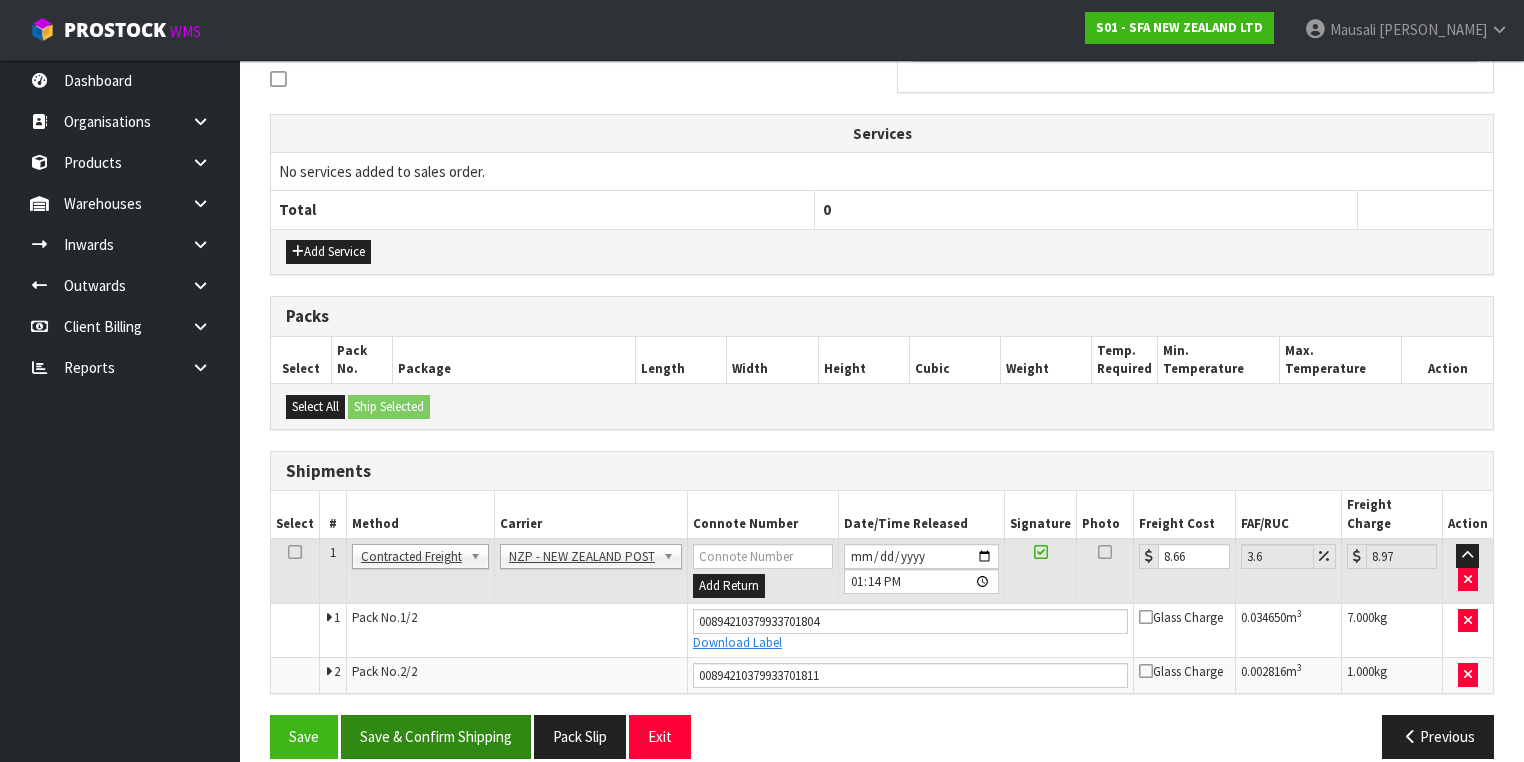 scroll, scrollTop: 0, scrollLeft: 0, axis: both 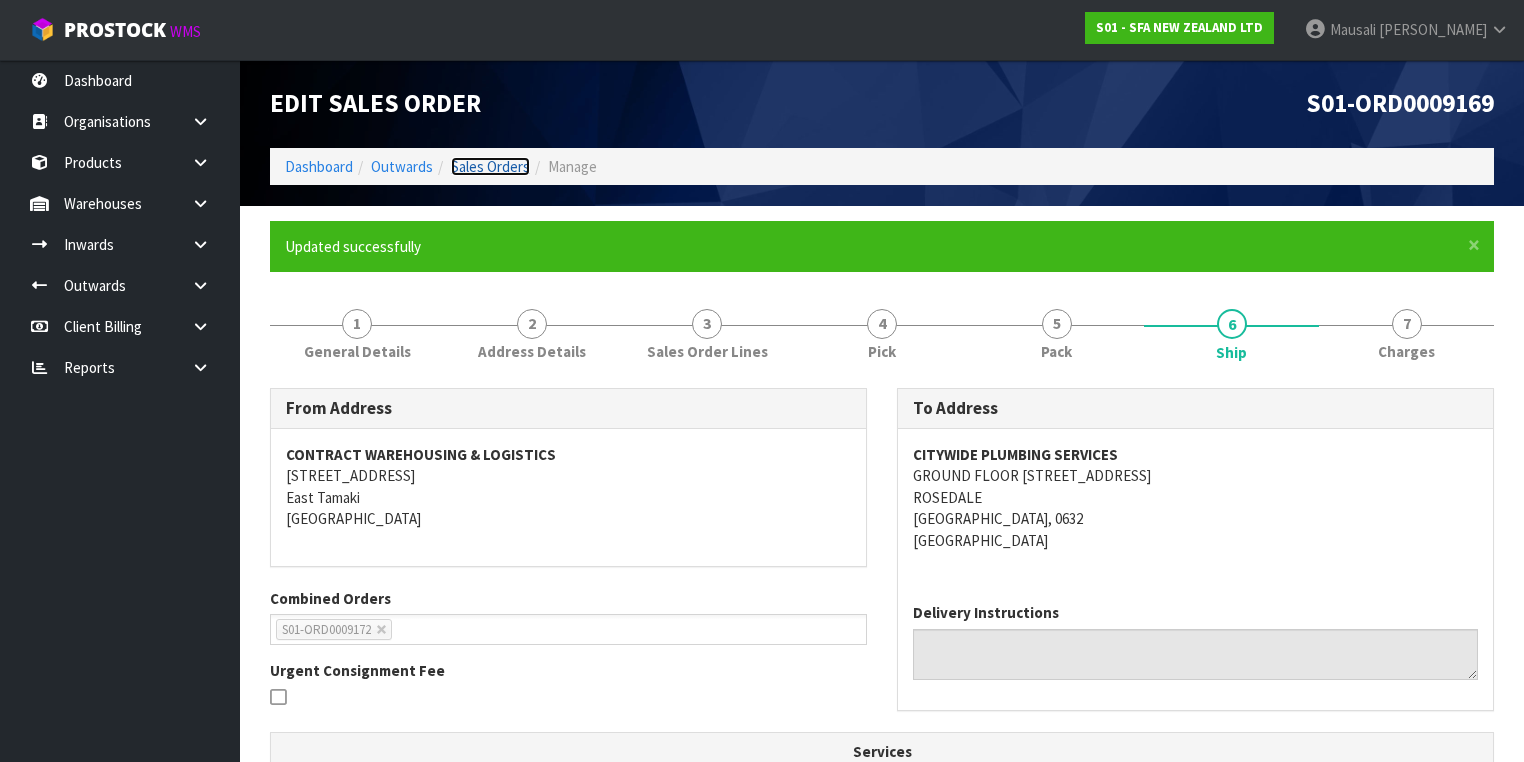click on "Sales Orders" at bounding box center (490, 166) 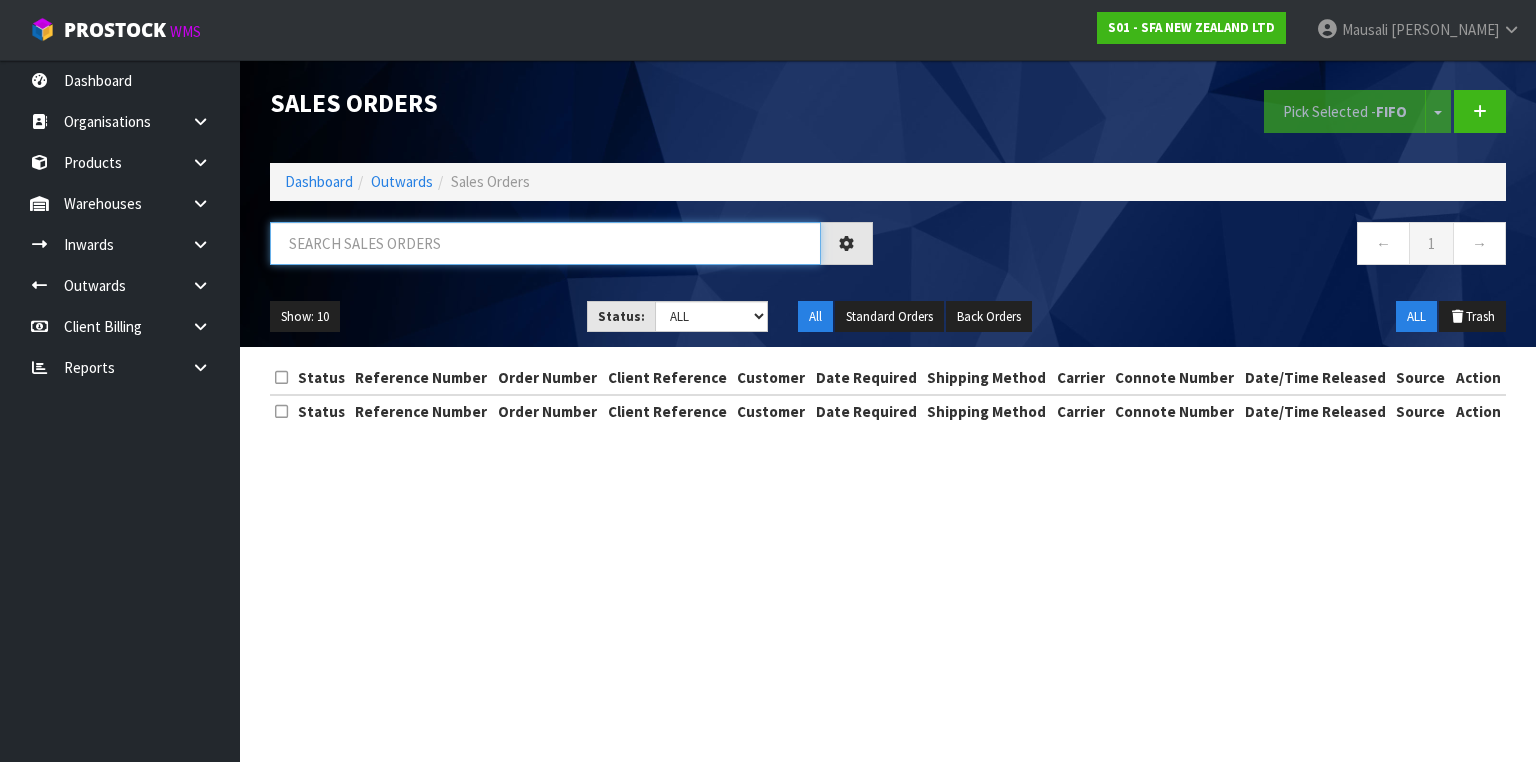 click at bounding box center [545, 243] 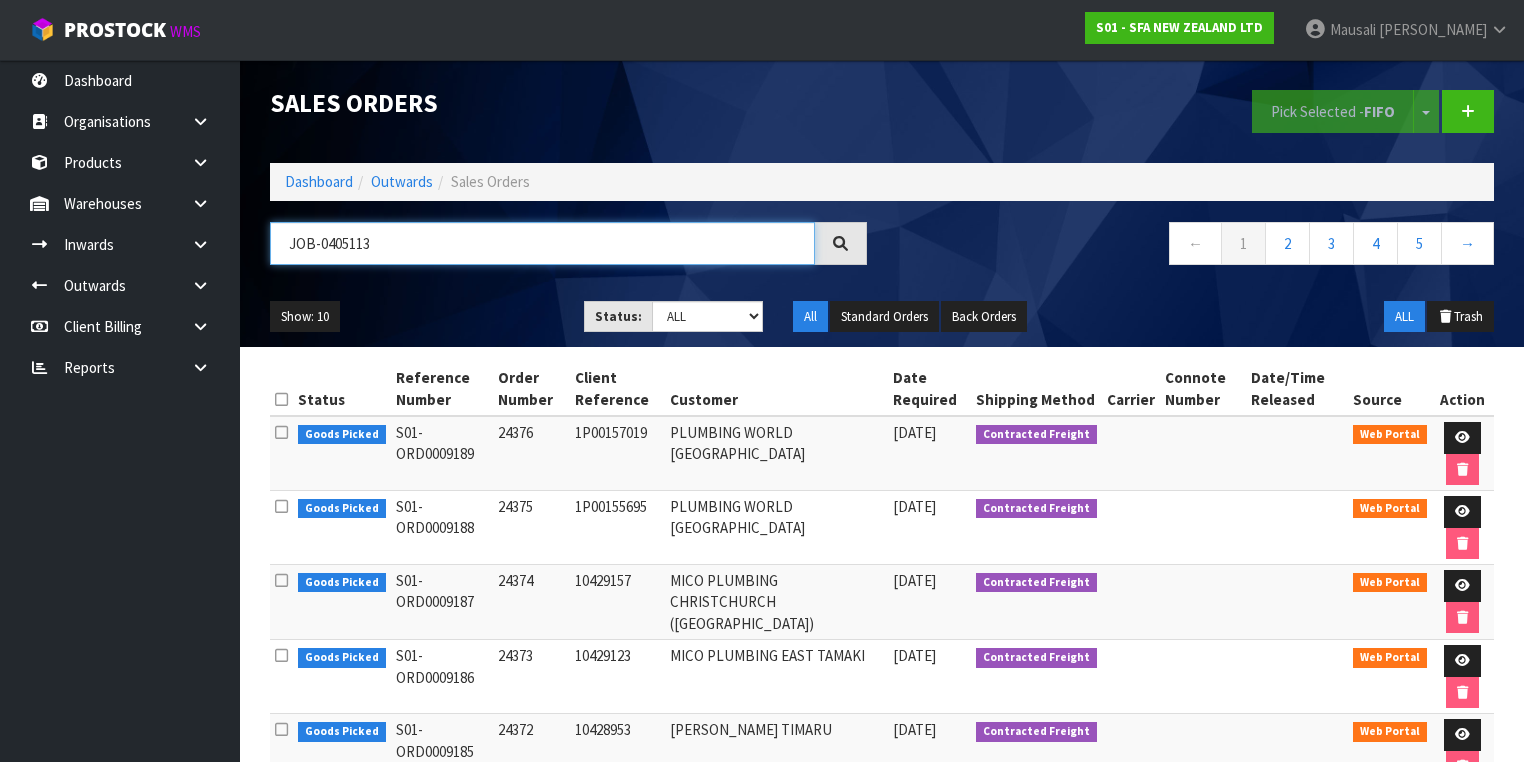 type on "JOB-0405113" 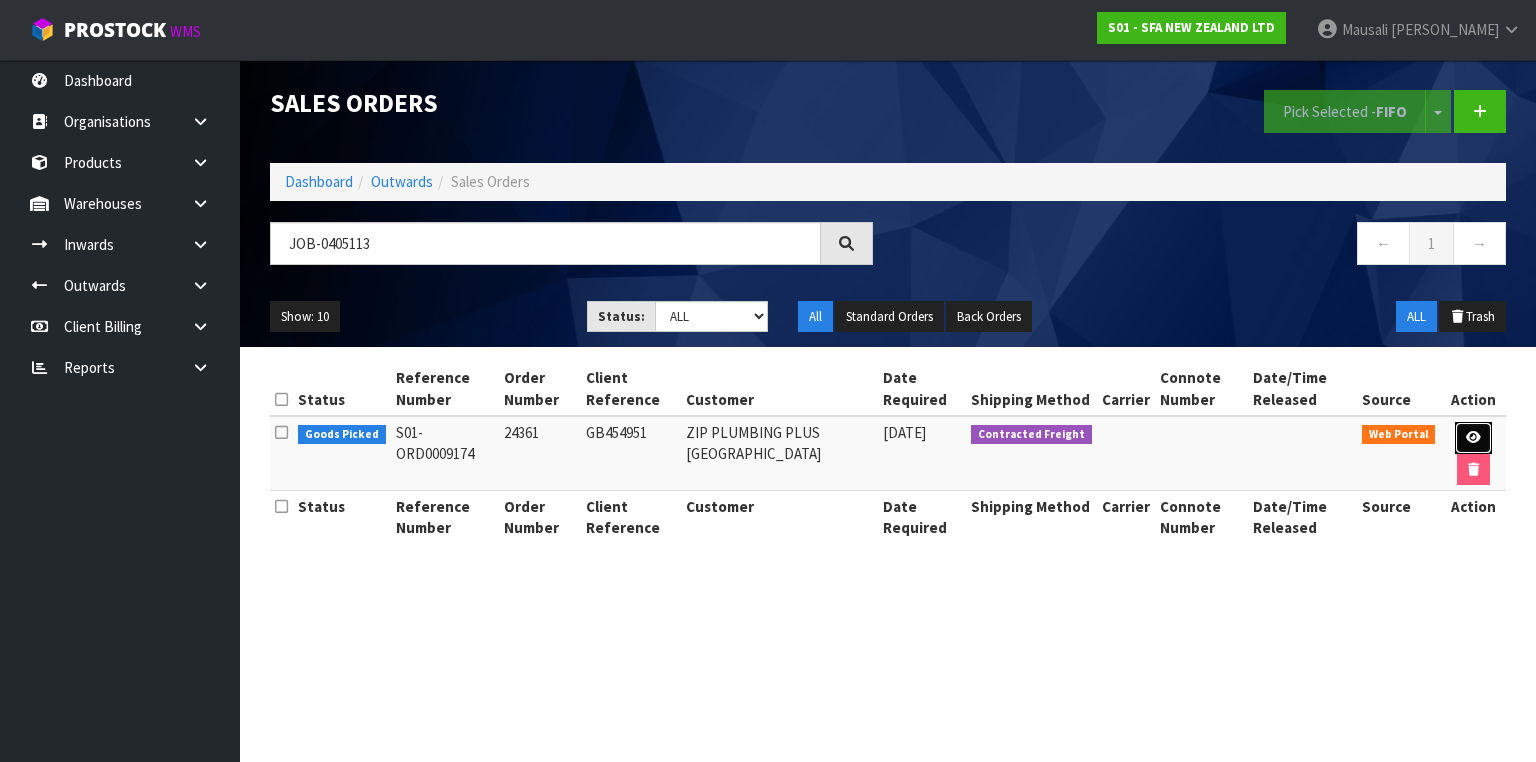 click at bounding box center (1473, 437) 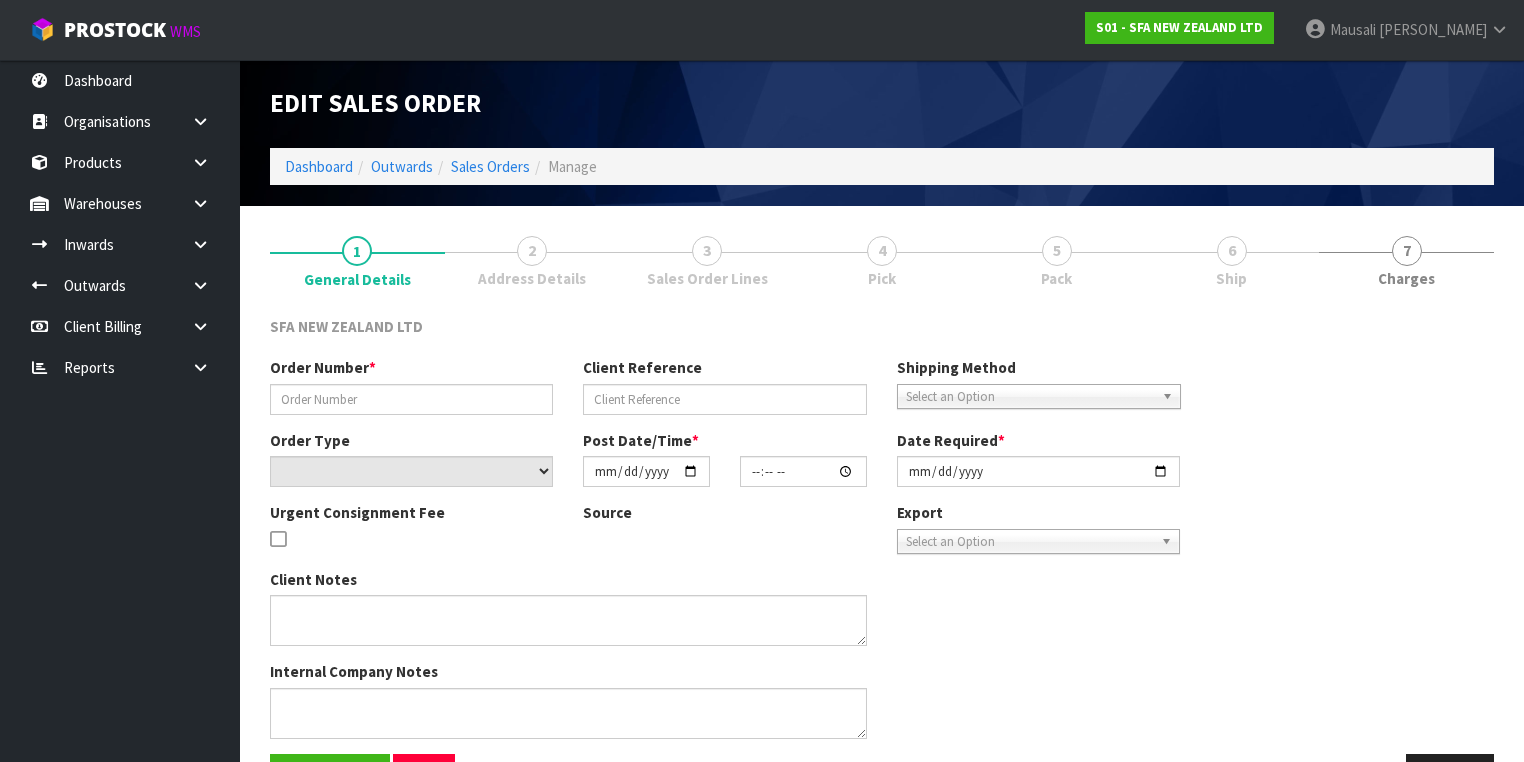 type on "24361" 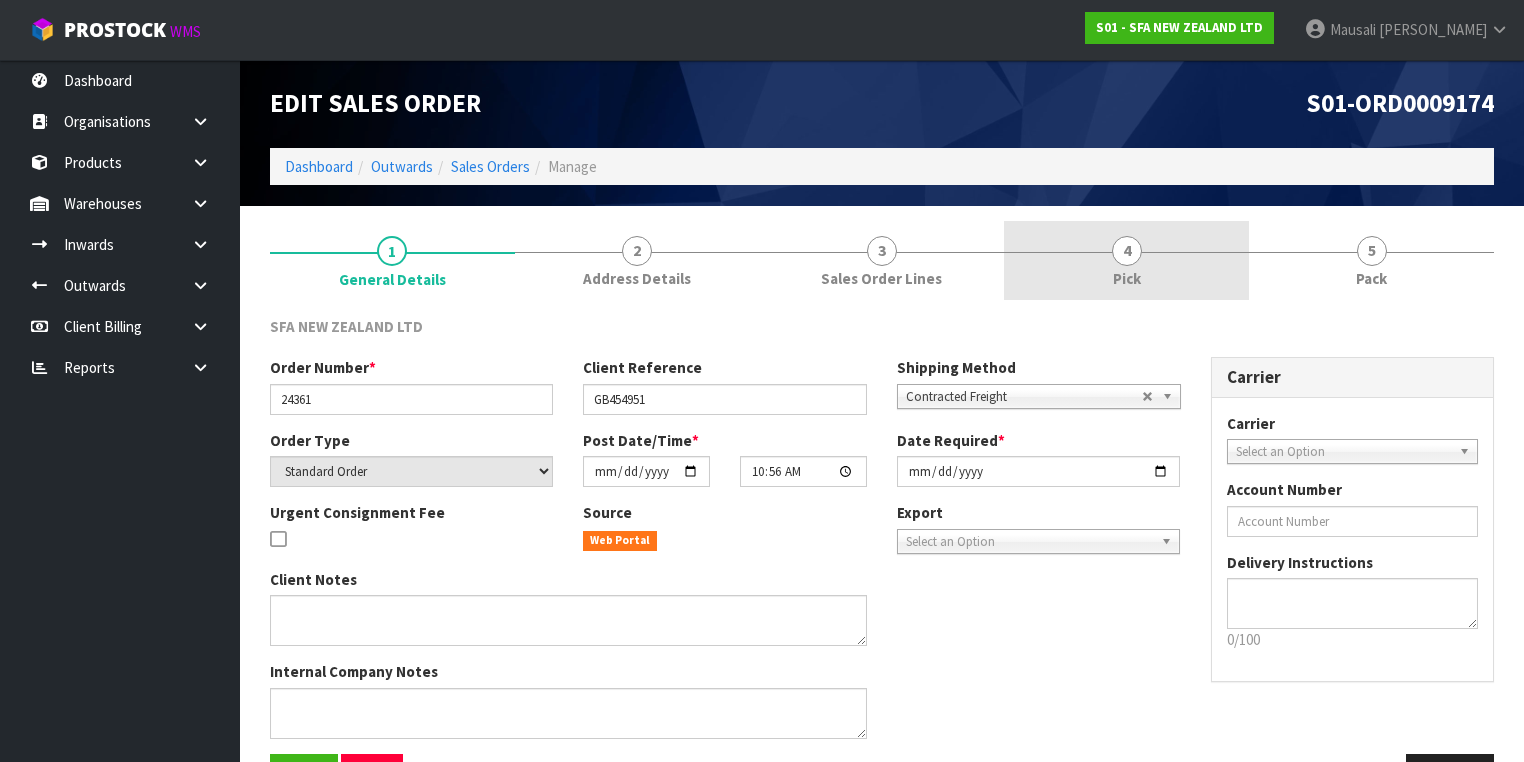 click on "4
Pick" at bounding box center [1126, 260] 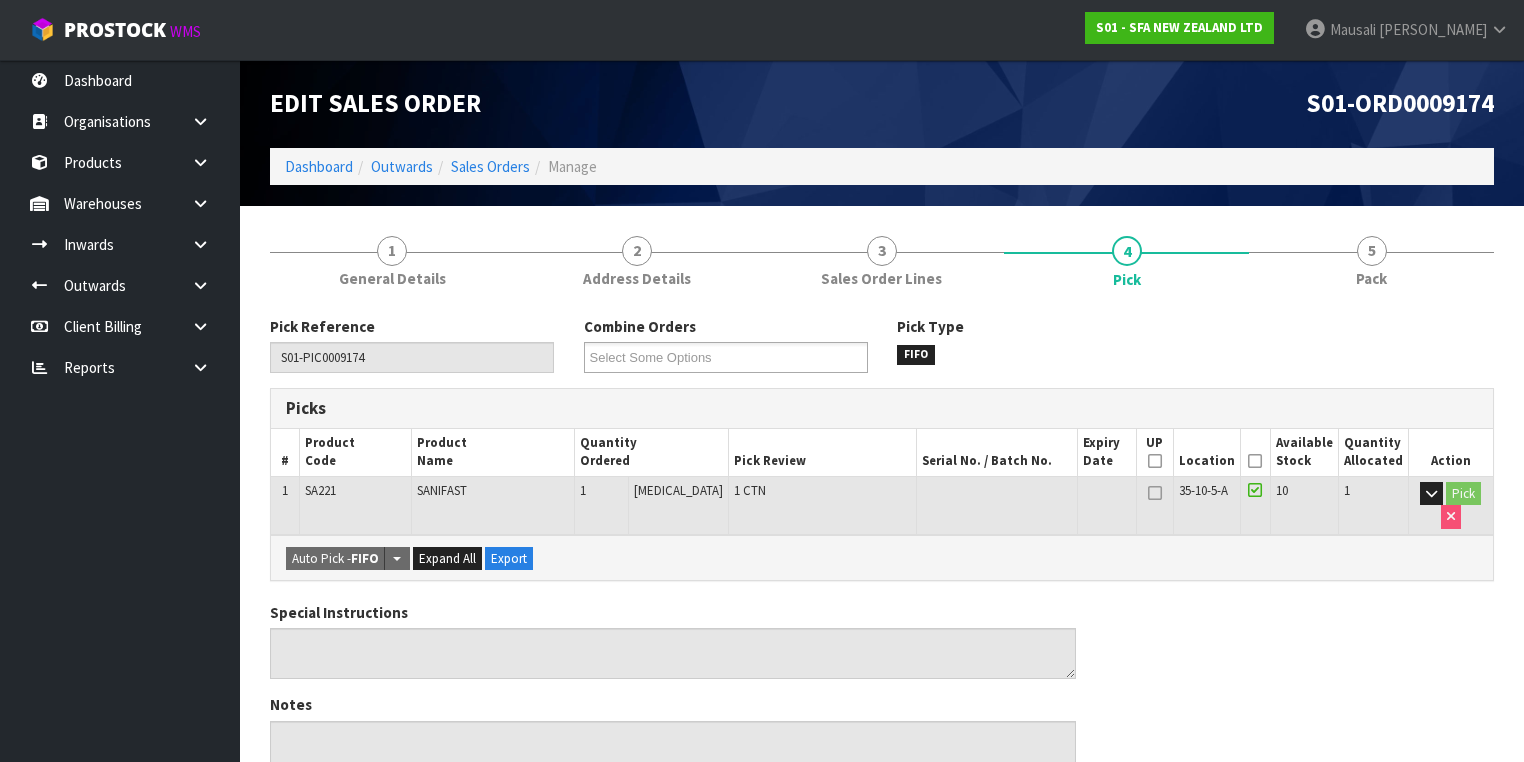 click on "Picked" at bounding box center (1255, 452) 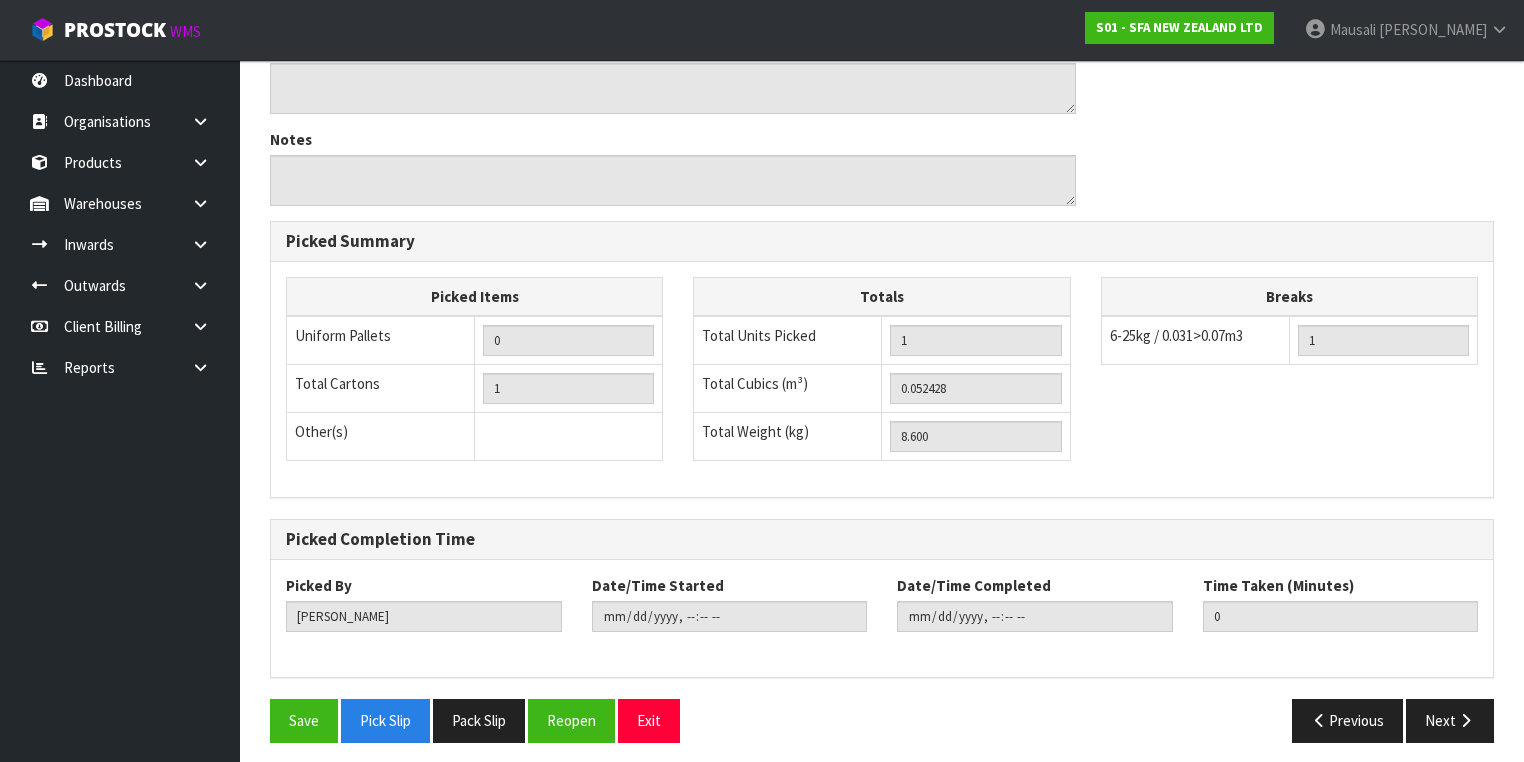 scroll, scrollTop: 641, scrollLeft: 0, axis: vertical 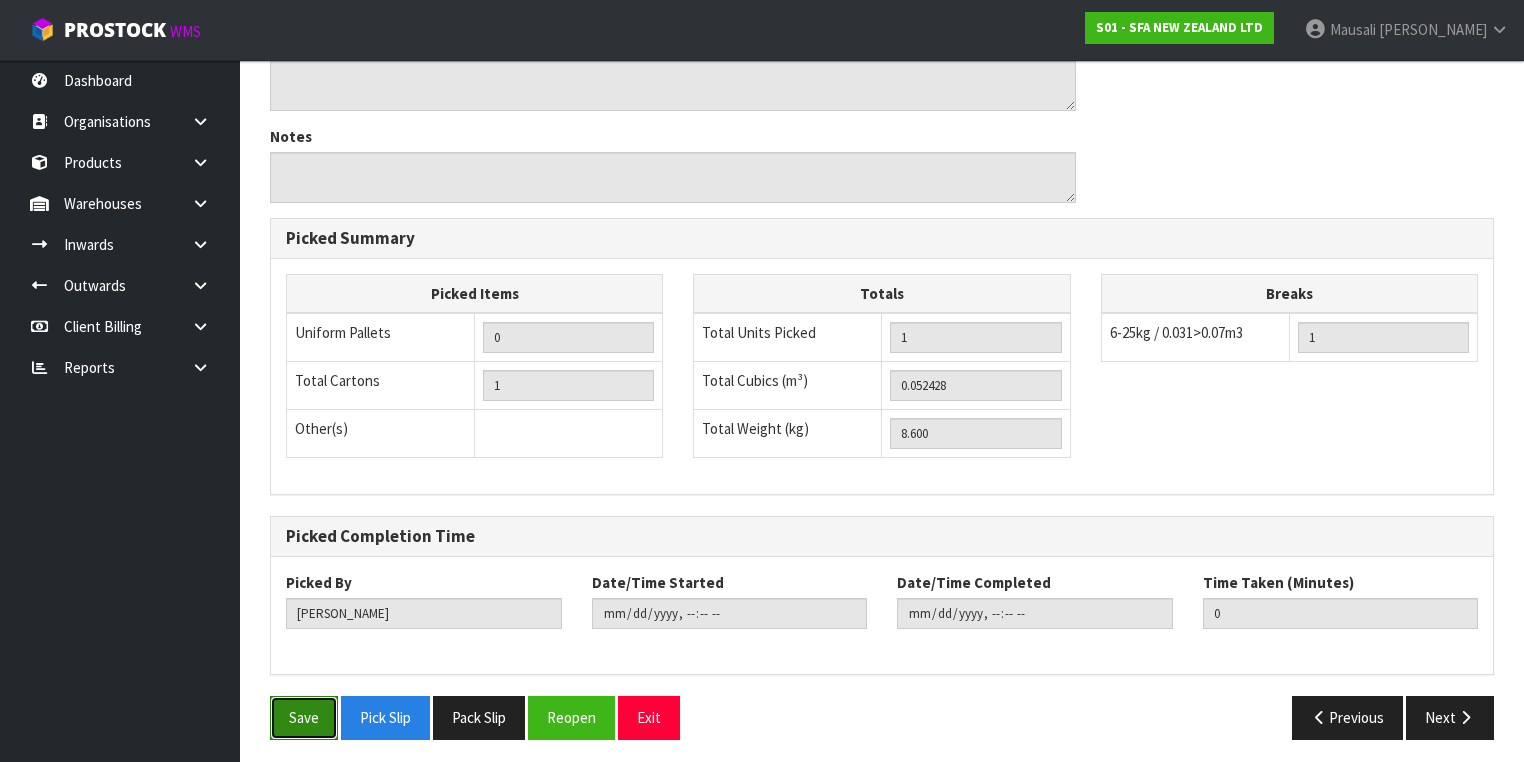 click on "Save" at bounding box center (304, 717) 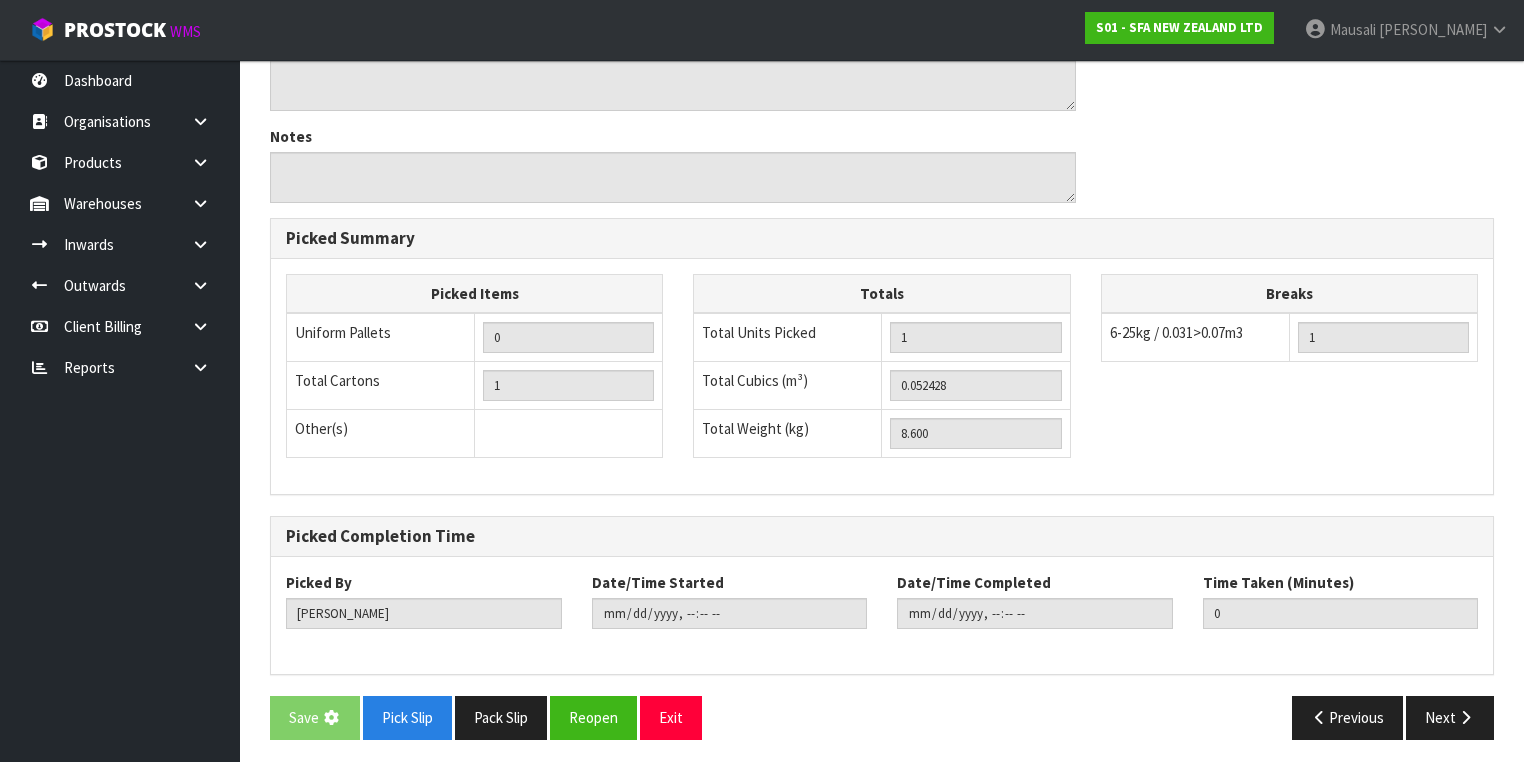 scroll, scrollTop: 0, scrollLeft: 0, axis: both 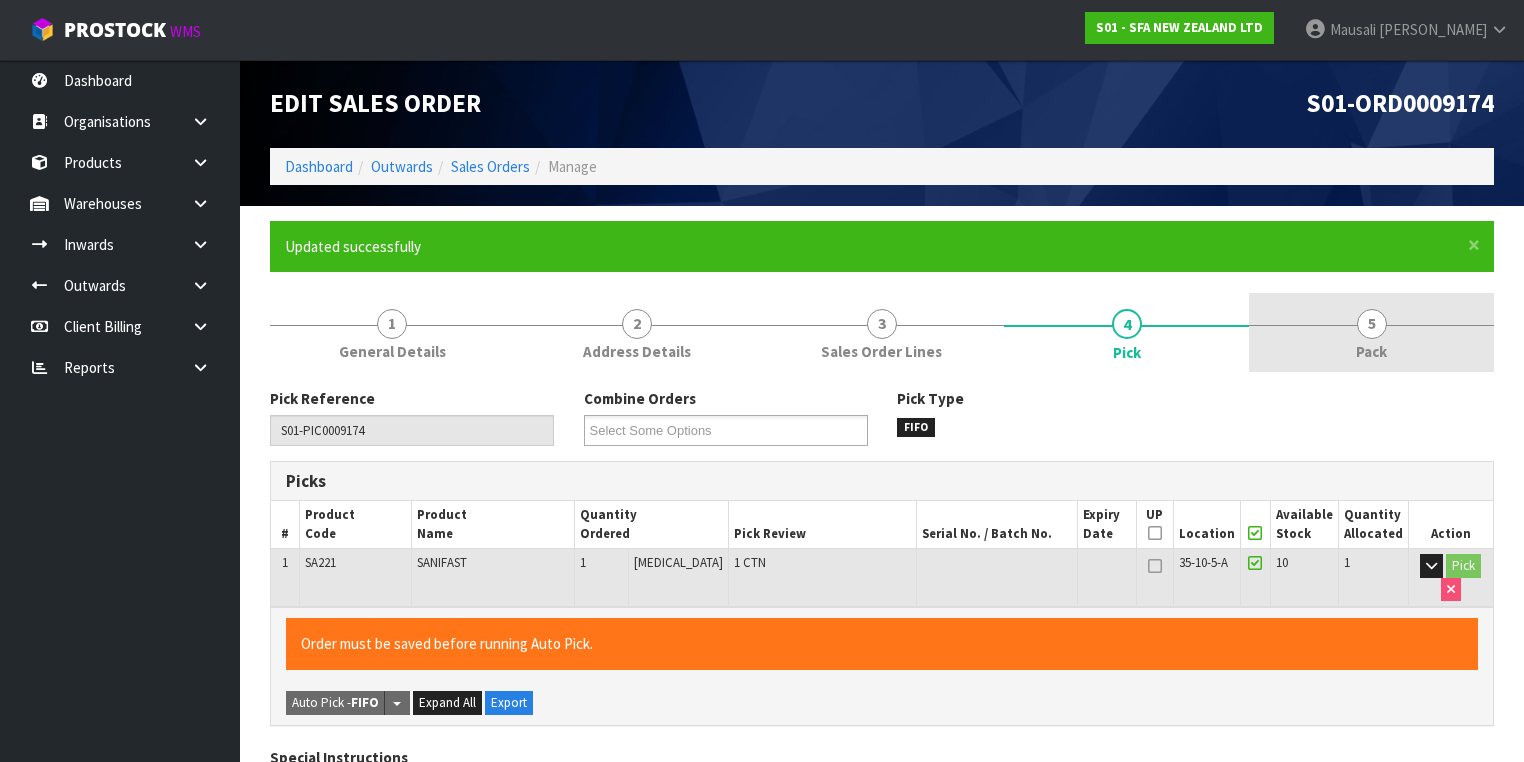 type on "[PERSON_NAME]" 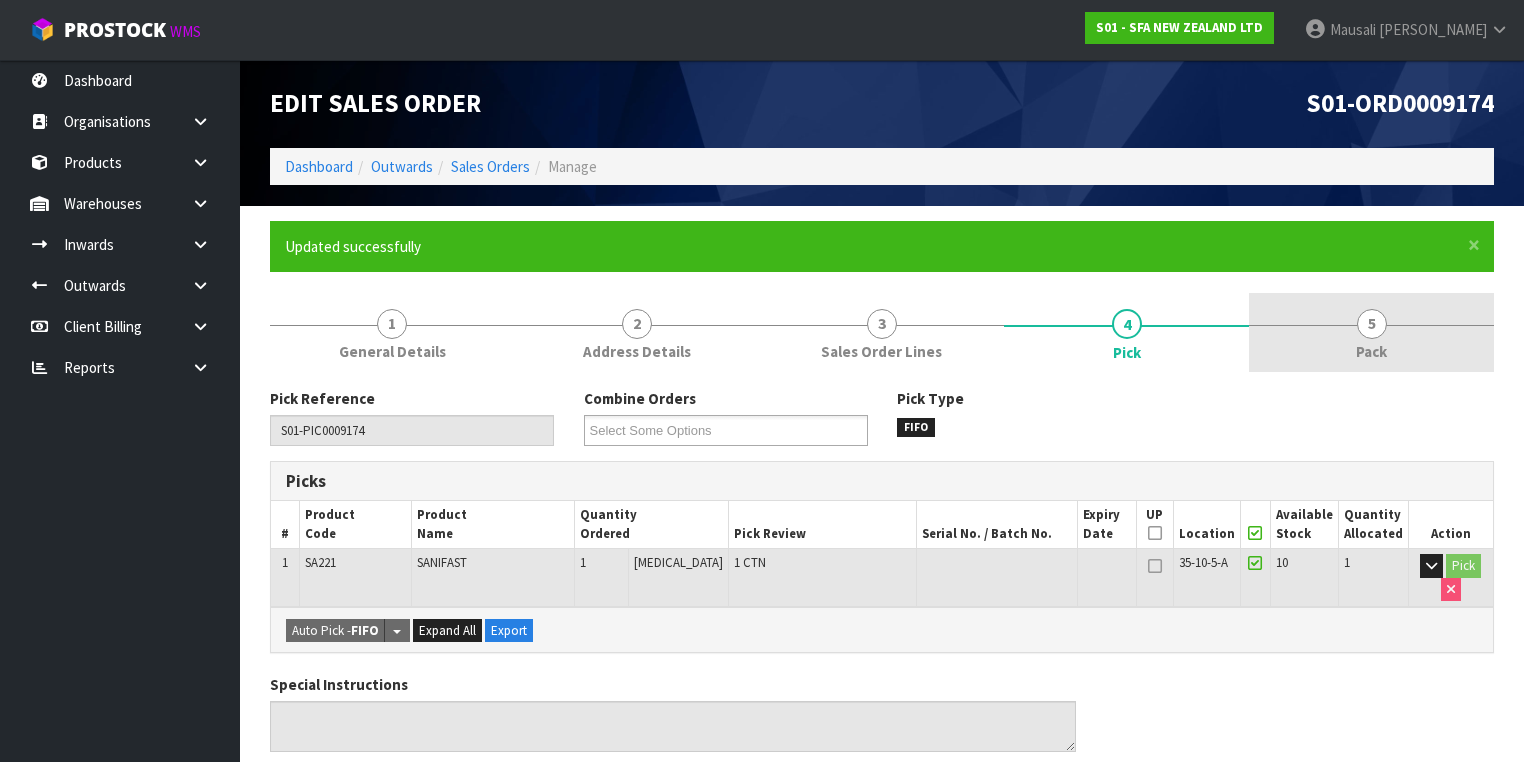 click on "5
Pack" at bounding box center [1371, 332] 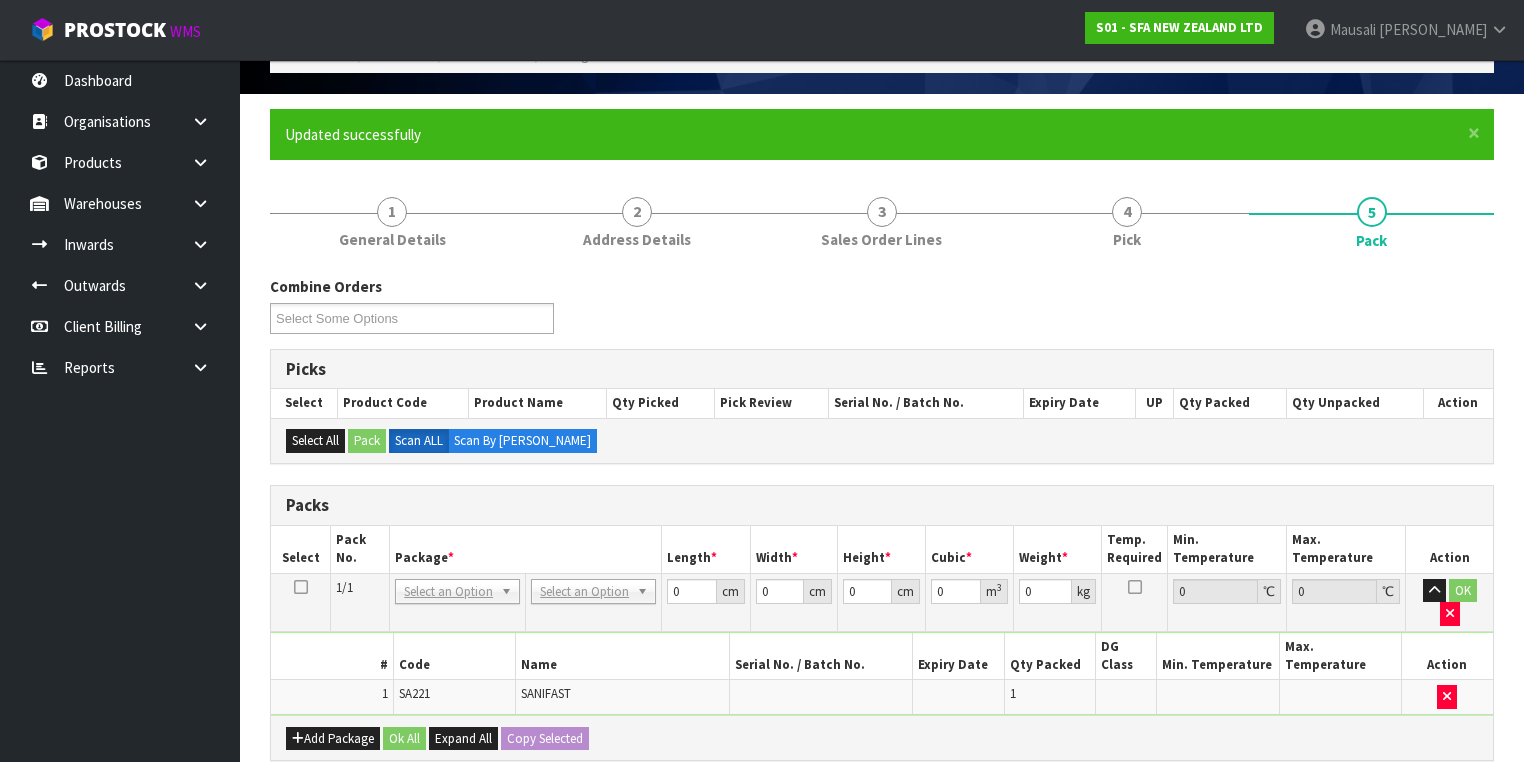 scroll, scrollTop: 320, scrollLeft: 0, axis: vertical 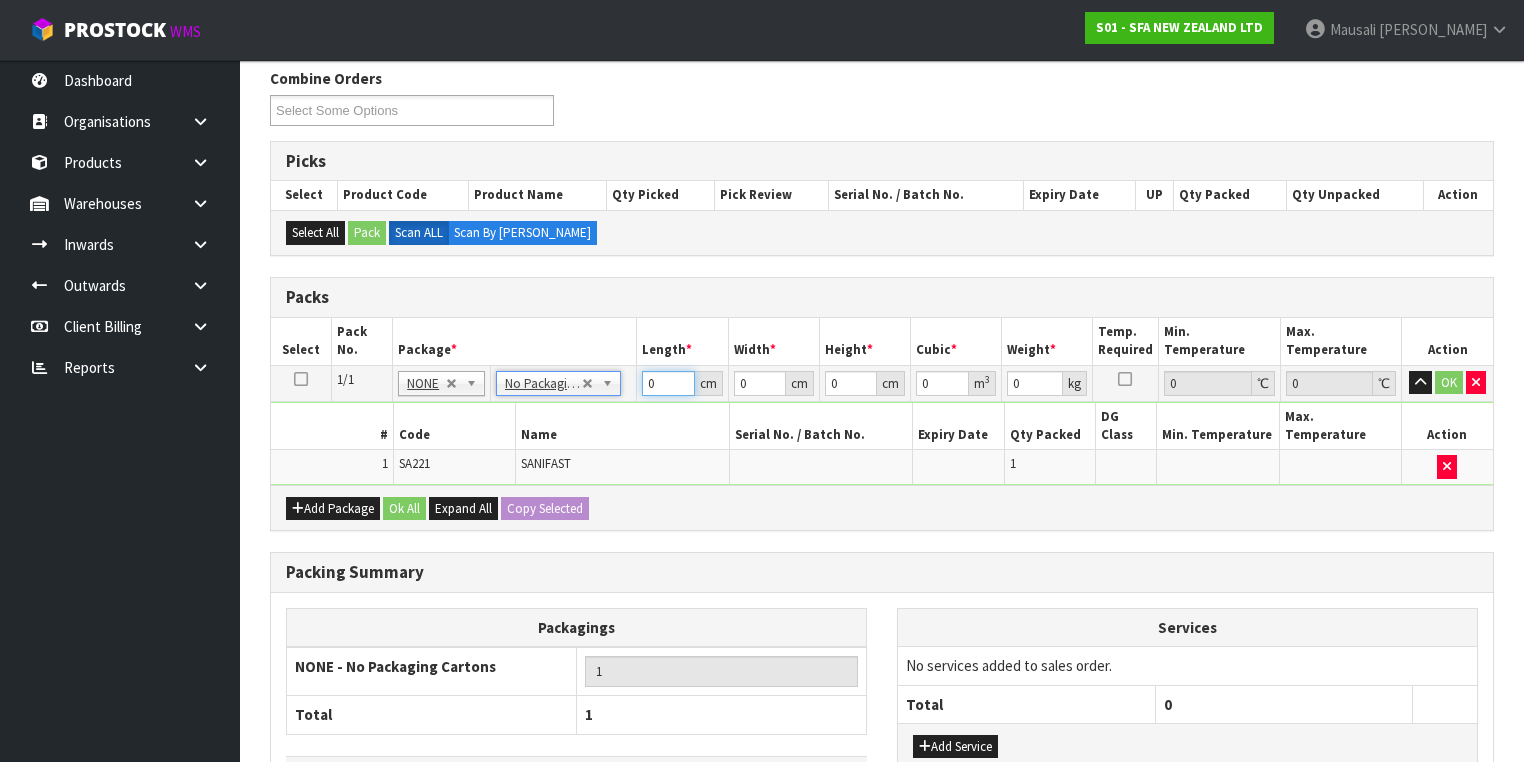 drag, startPoint x: 656, startPoint y: 383, endPoint x: 596, endPoint y: 391, distance: 60.530983 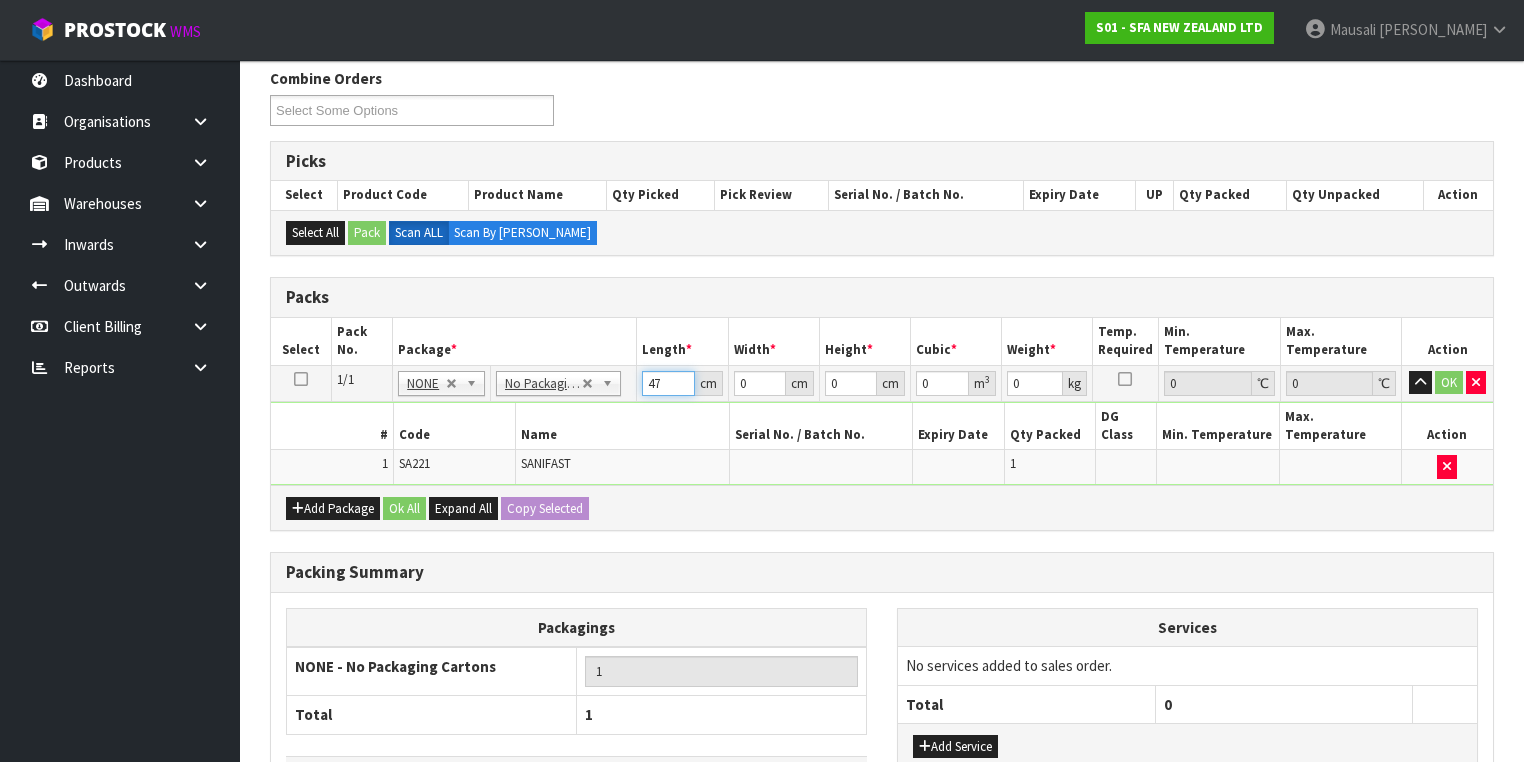 type on "47" 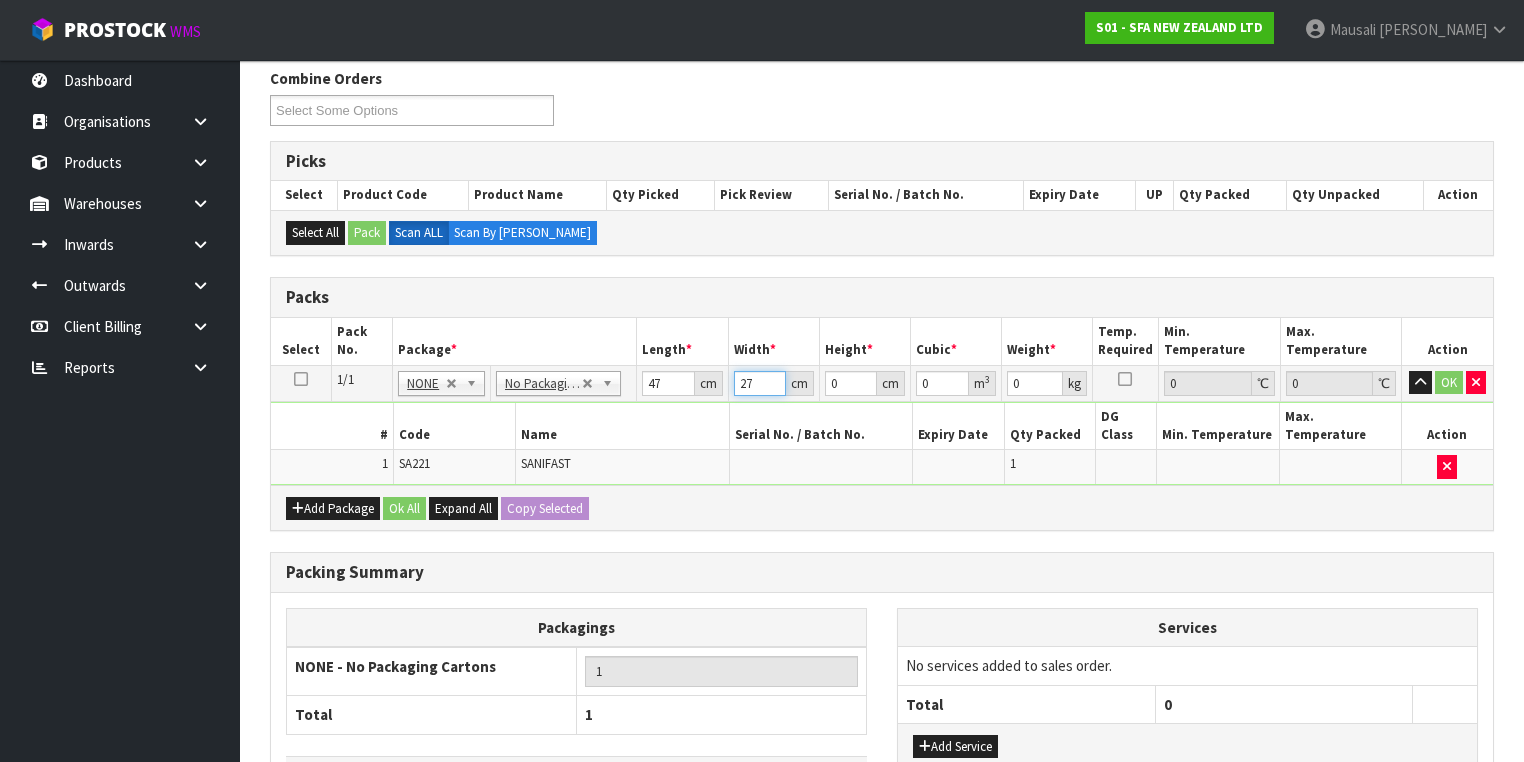 type on "27" 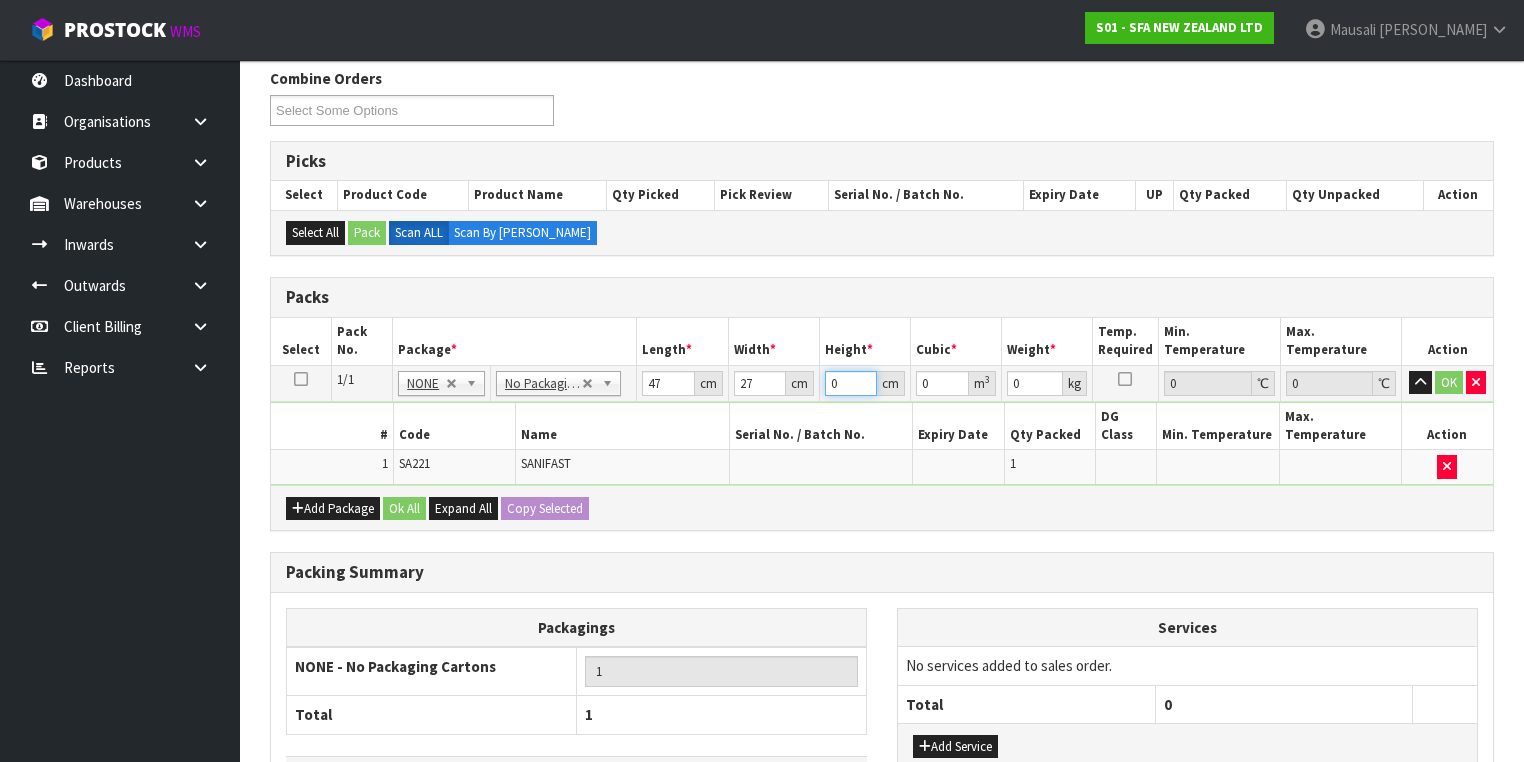 type on "5" 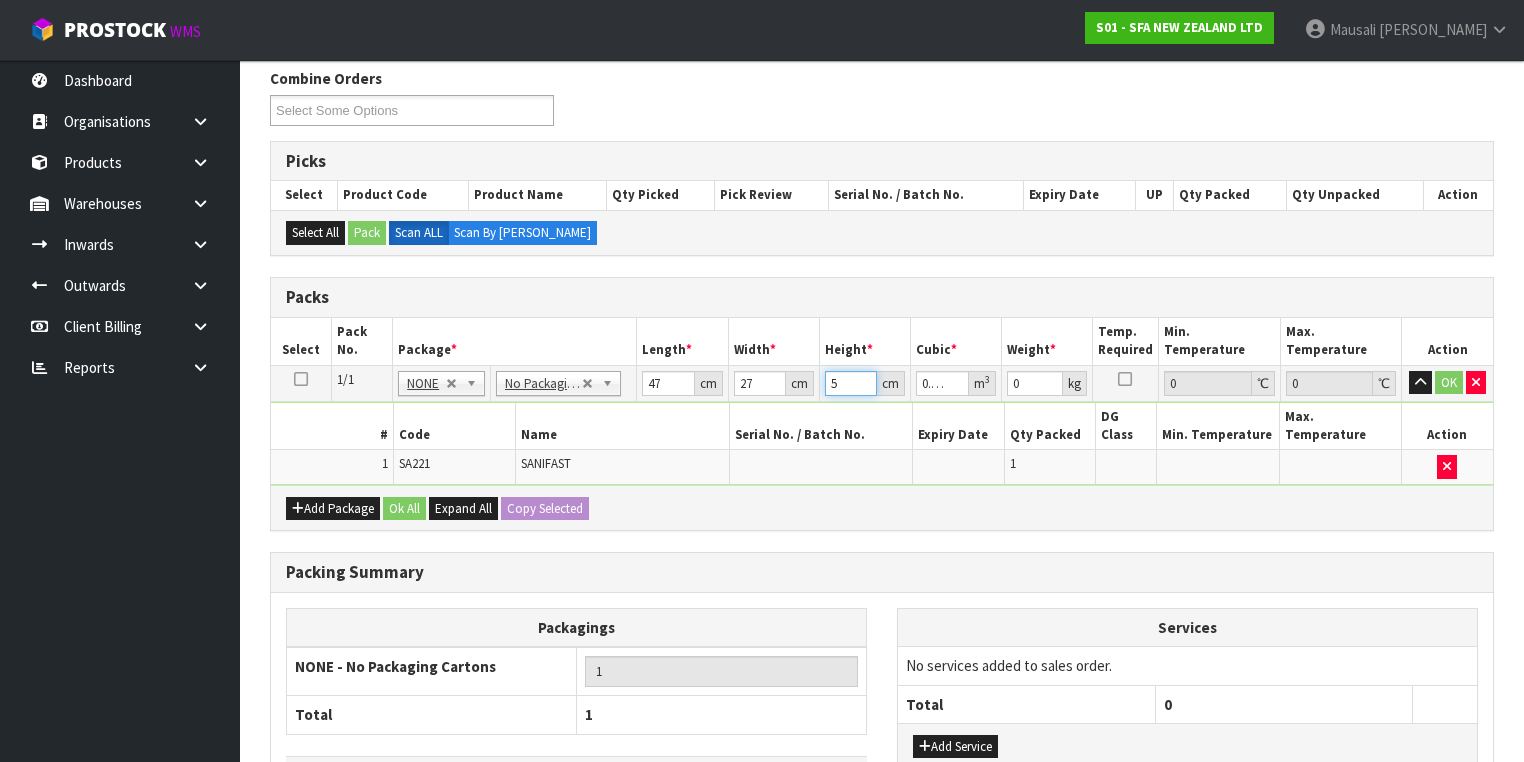 type on "50" 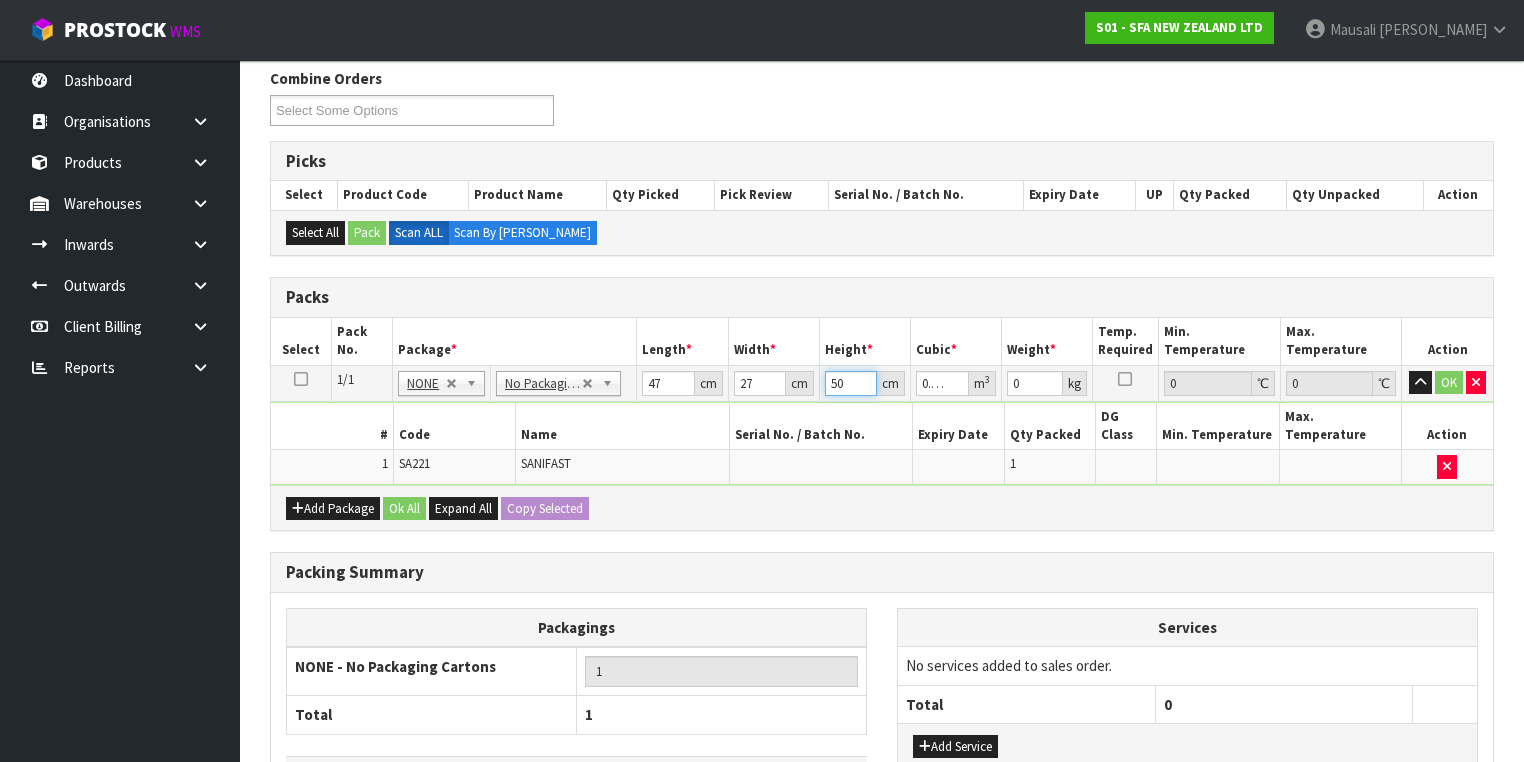 type on "50" 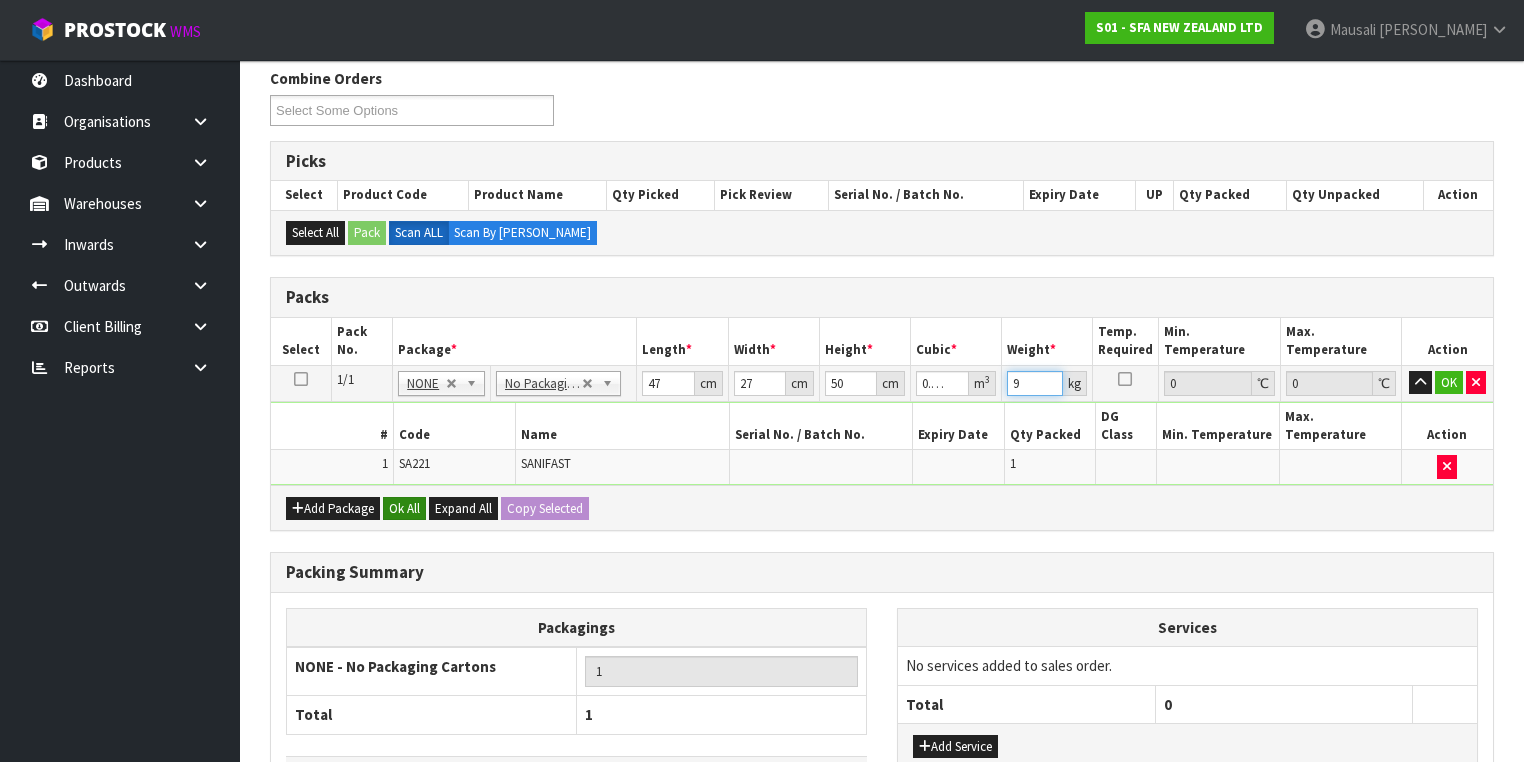 type on "9" 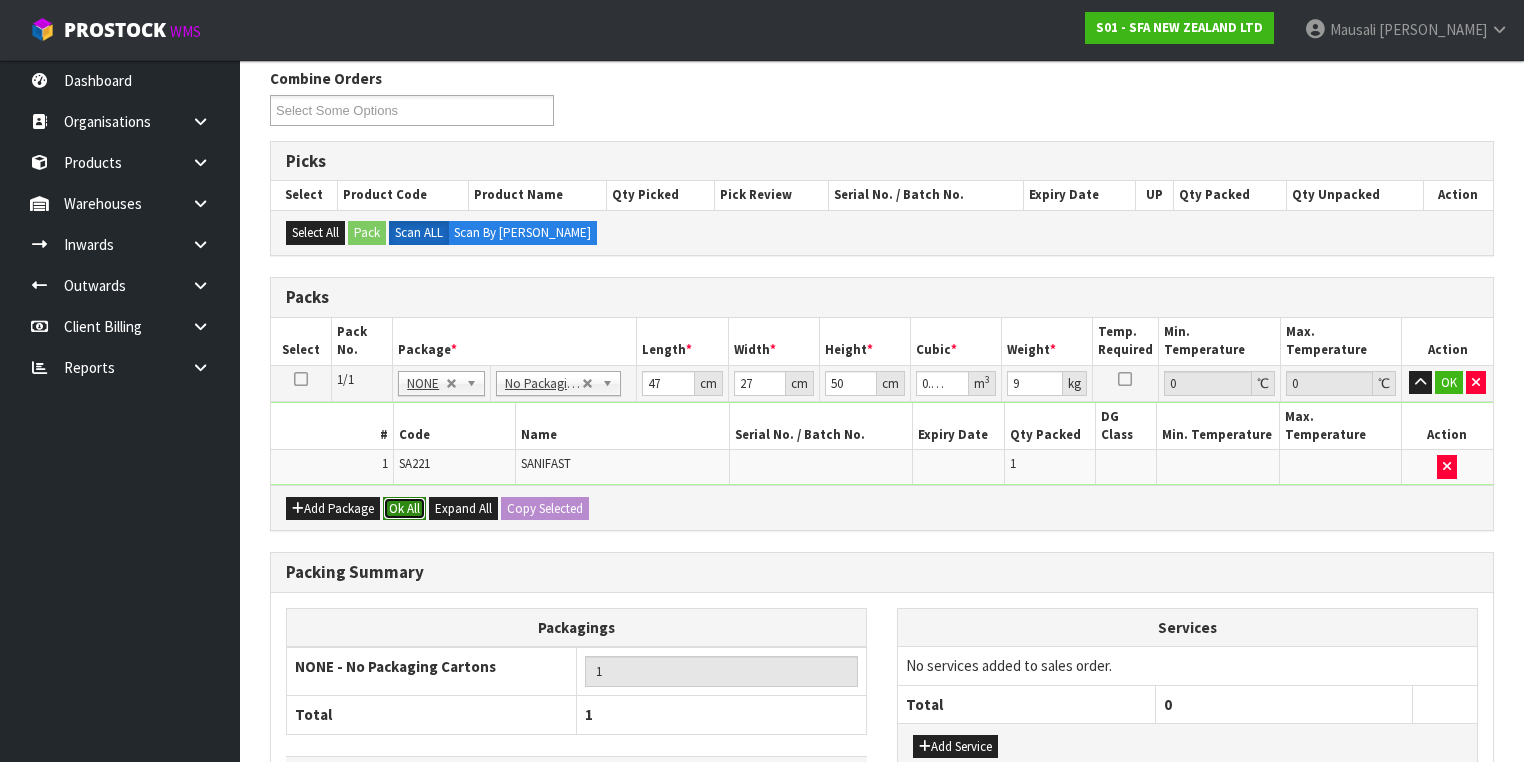 click on "Ok All" at bounding box center [404, 509] 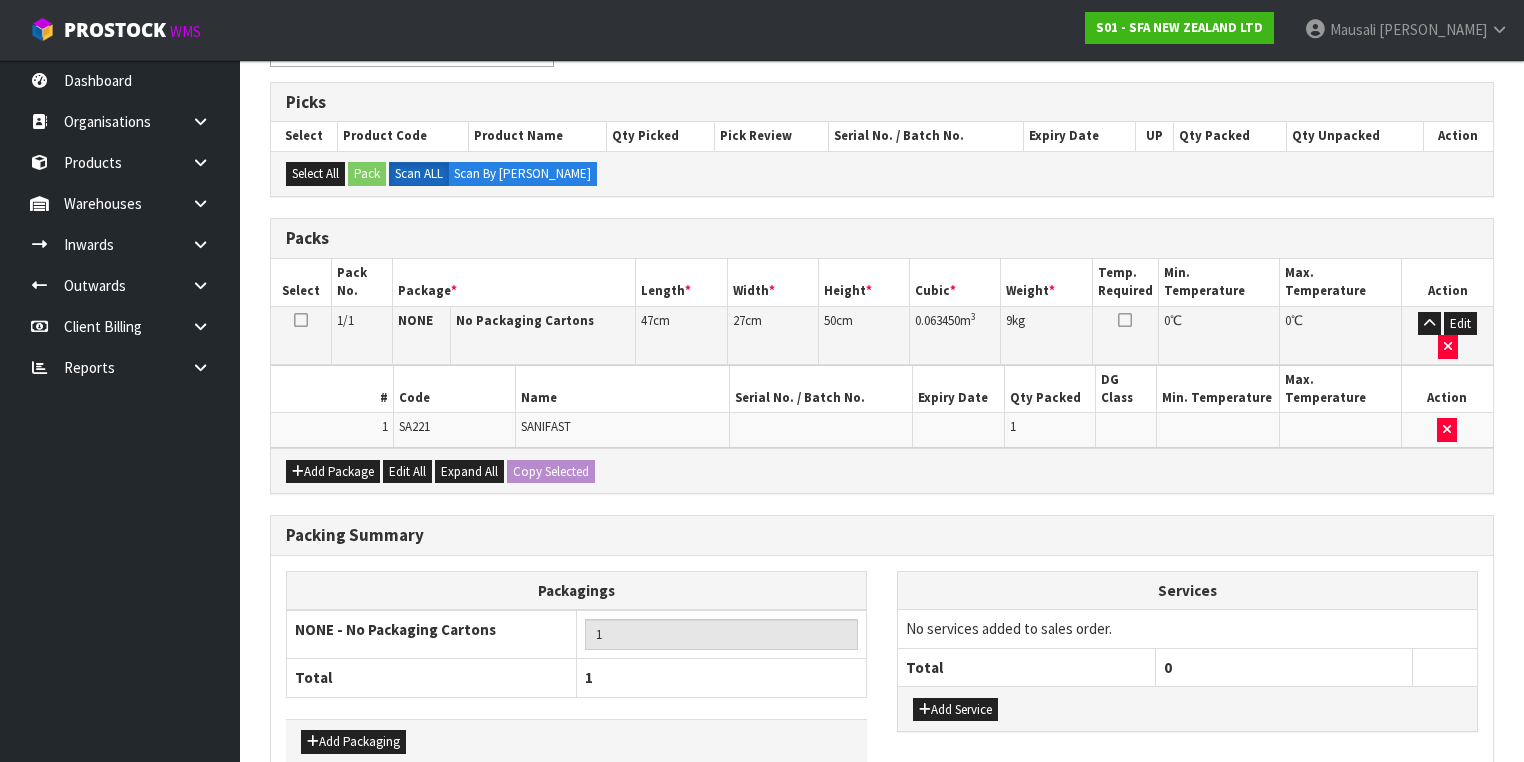 scroll, scrollTop: 440, scrollLeft: 0, axis: vertical 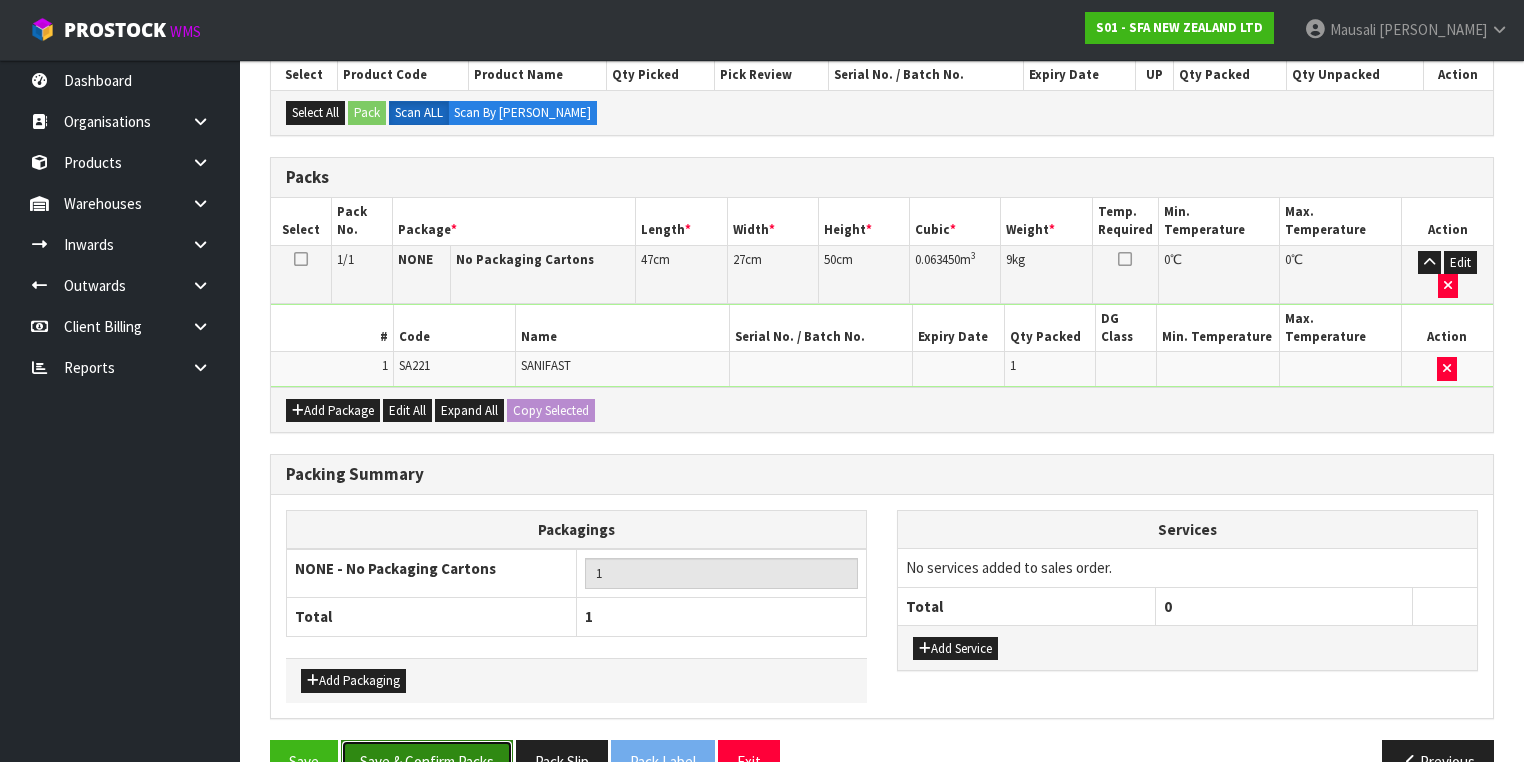 click on "Save & Confirm Packs" at bounding box center [427, 761] 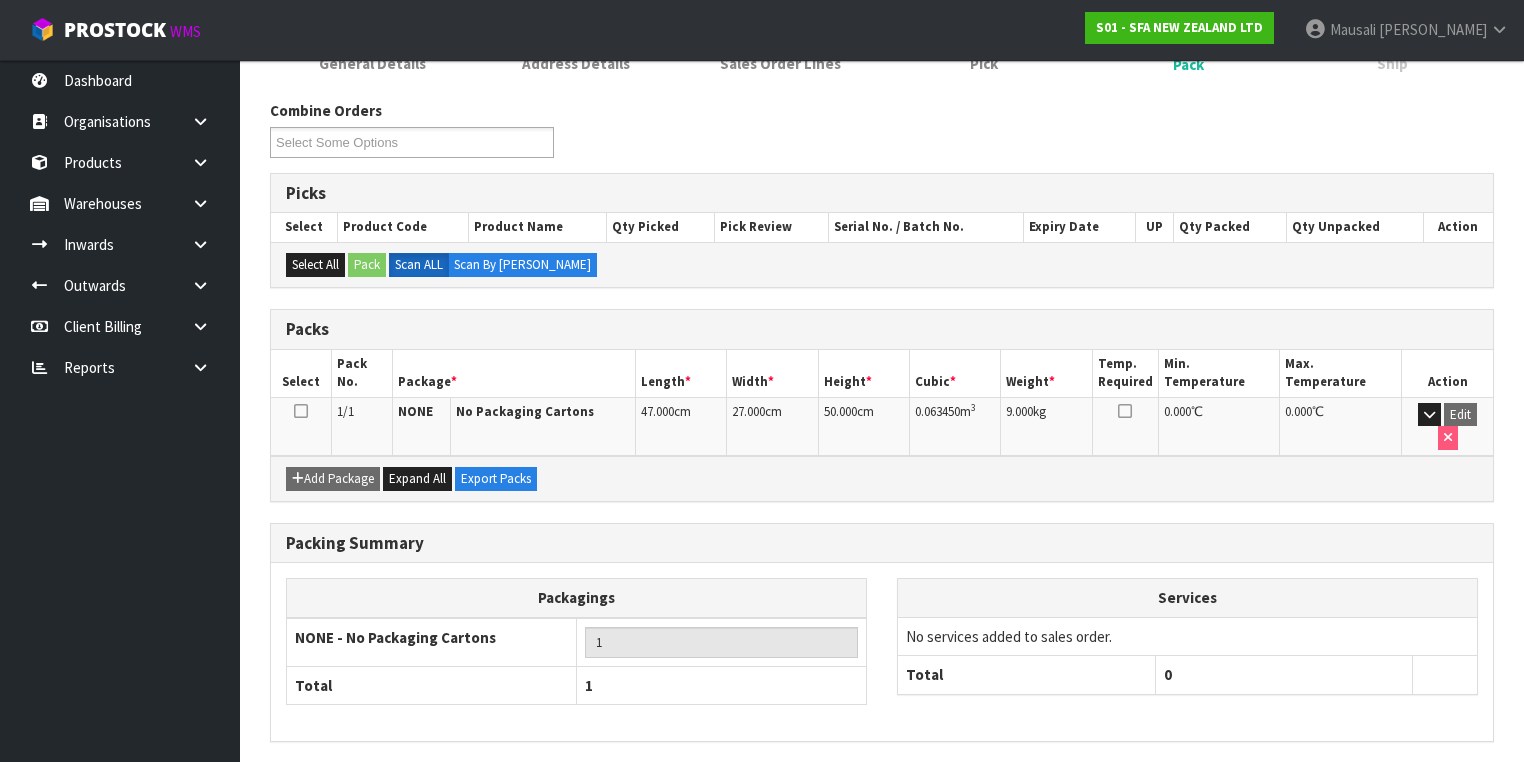 scroll, scrollTop: 332, scrollLeft: 0, axis: vertical 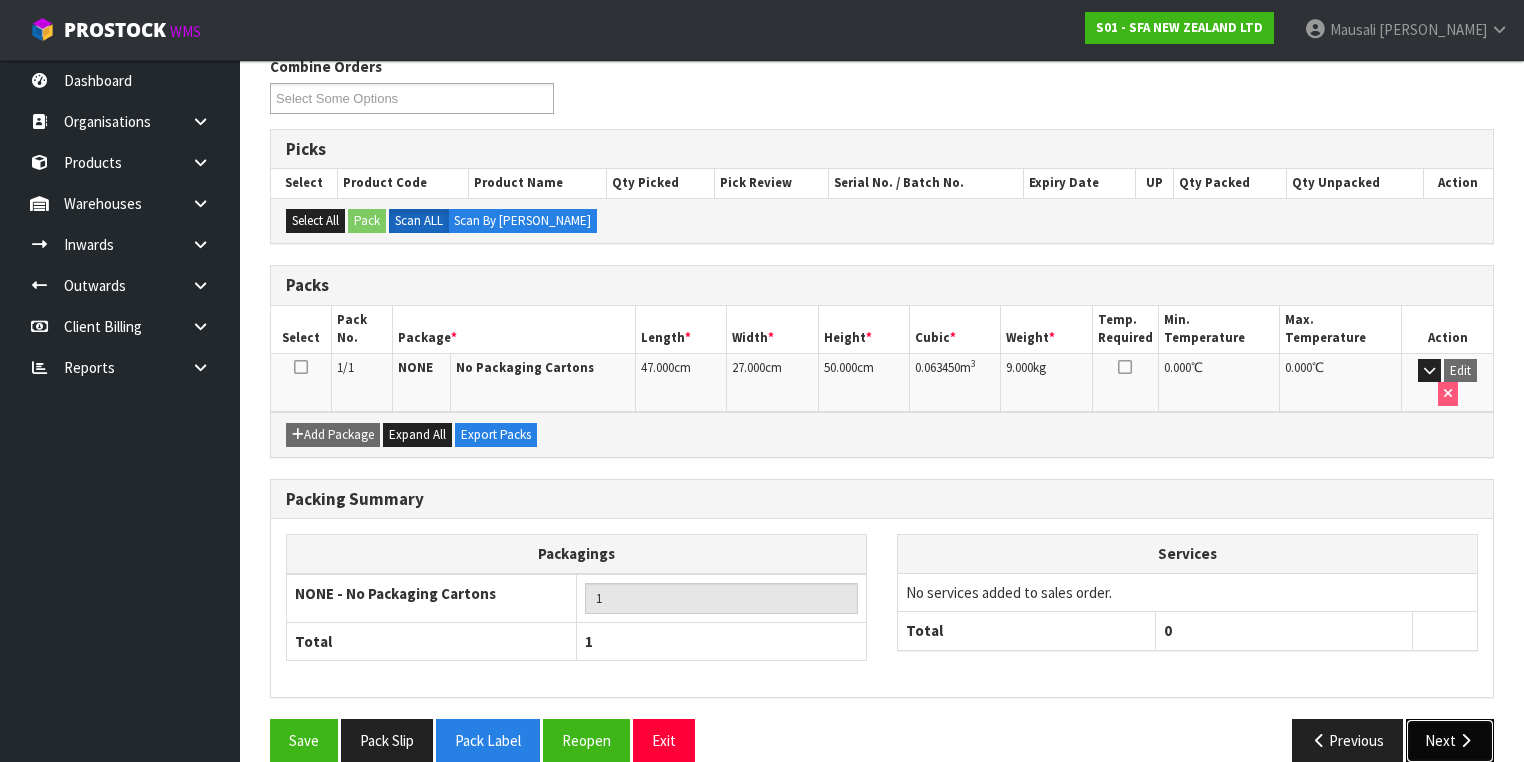 click on "Next" at bounding box center (1450, 740) 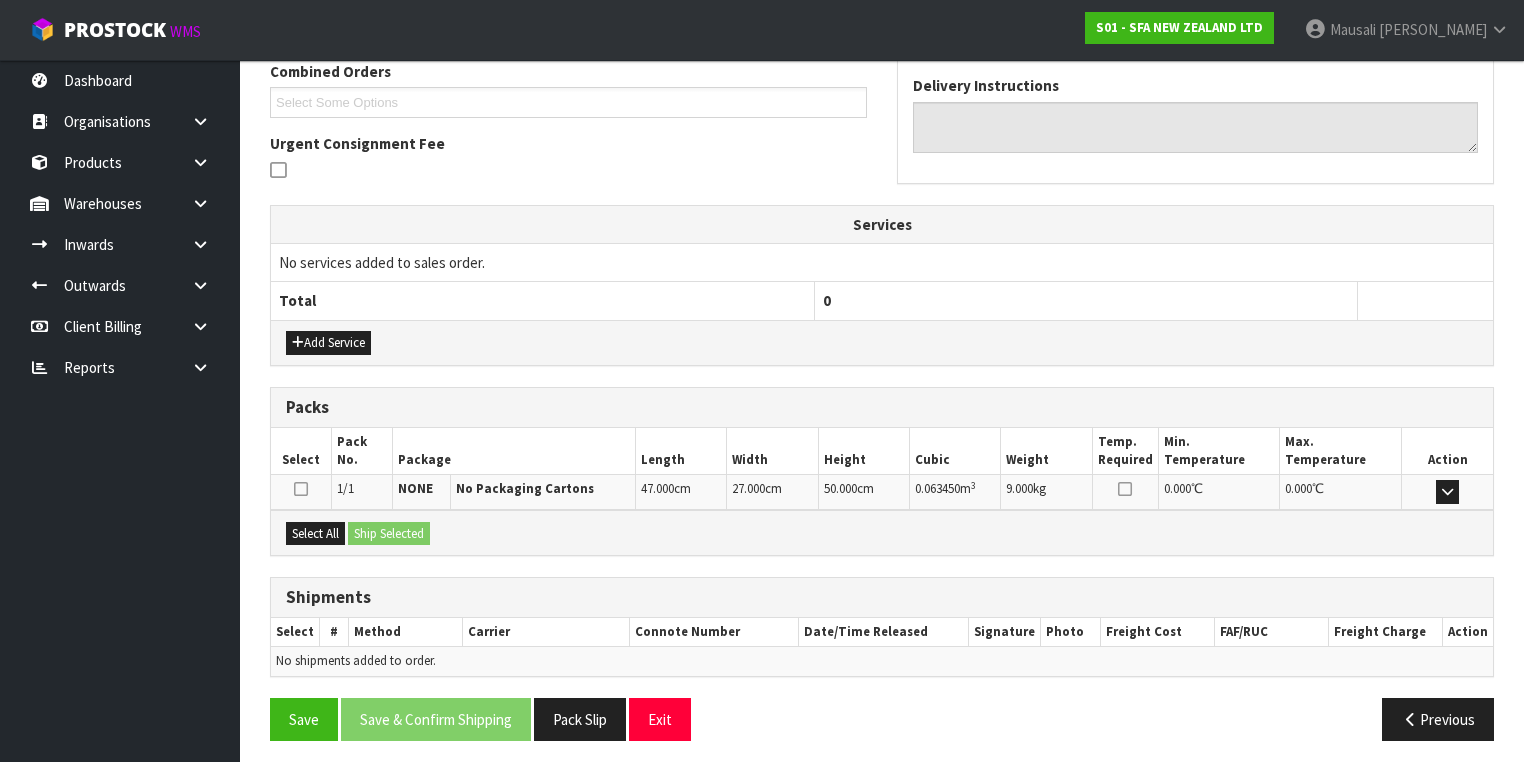 scroll, scrollTop: 528, scrollLeft: 0, axis: vertical 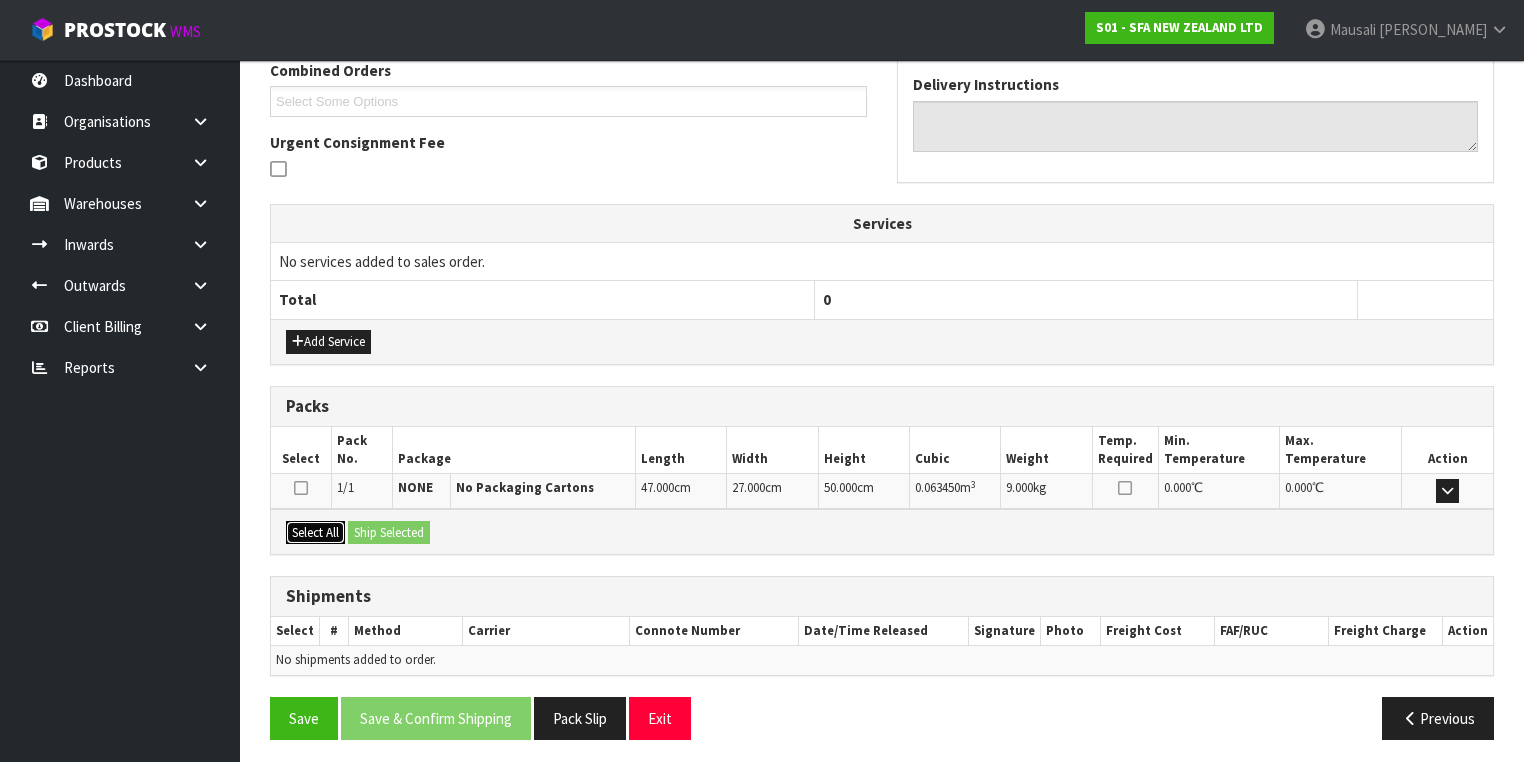 click on "Select All" at bounding box center (315, 533) 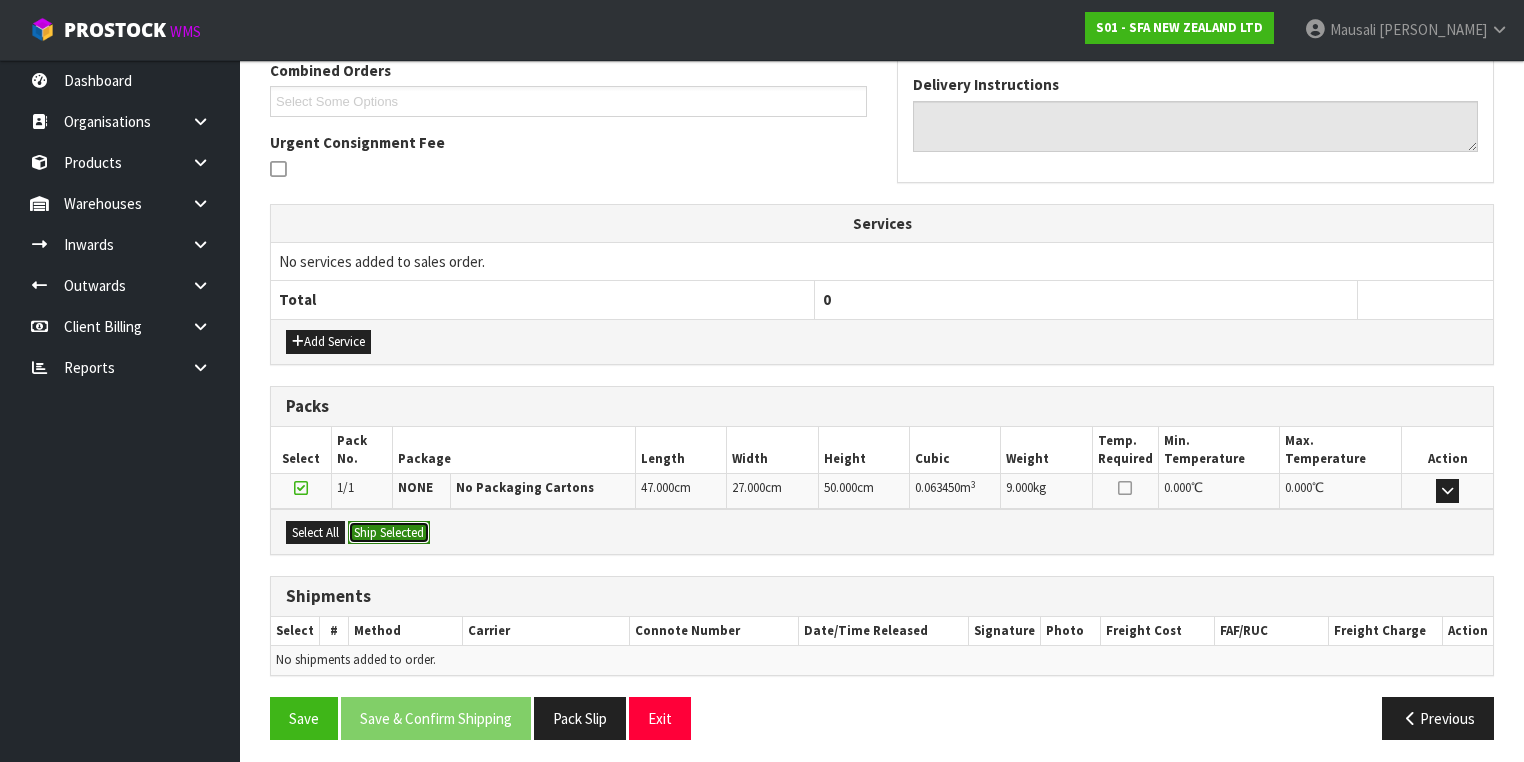 click on "Ship Selected" at bounding box center [389, 533] 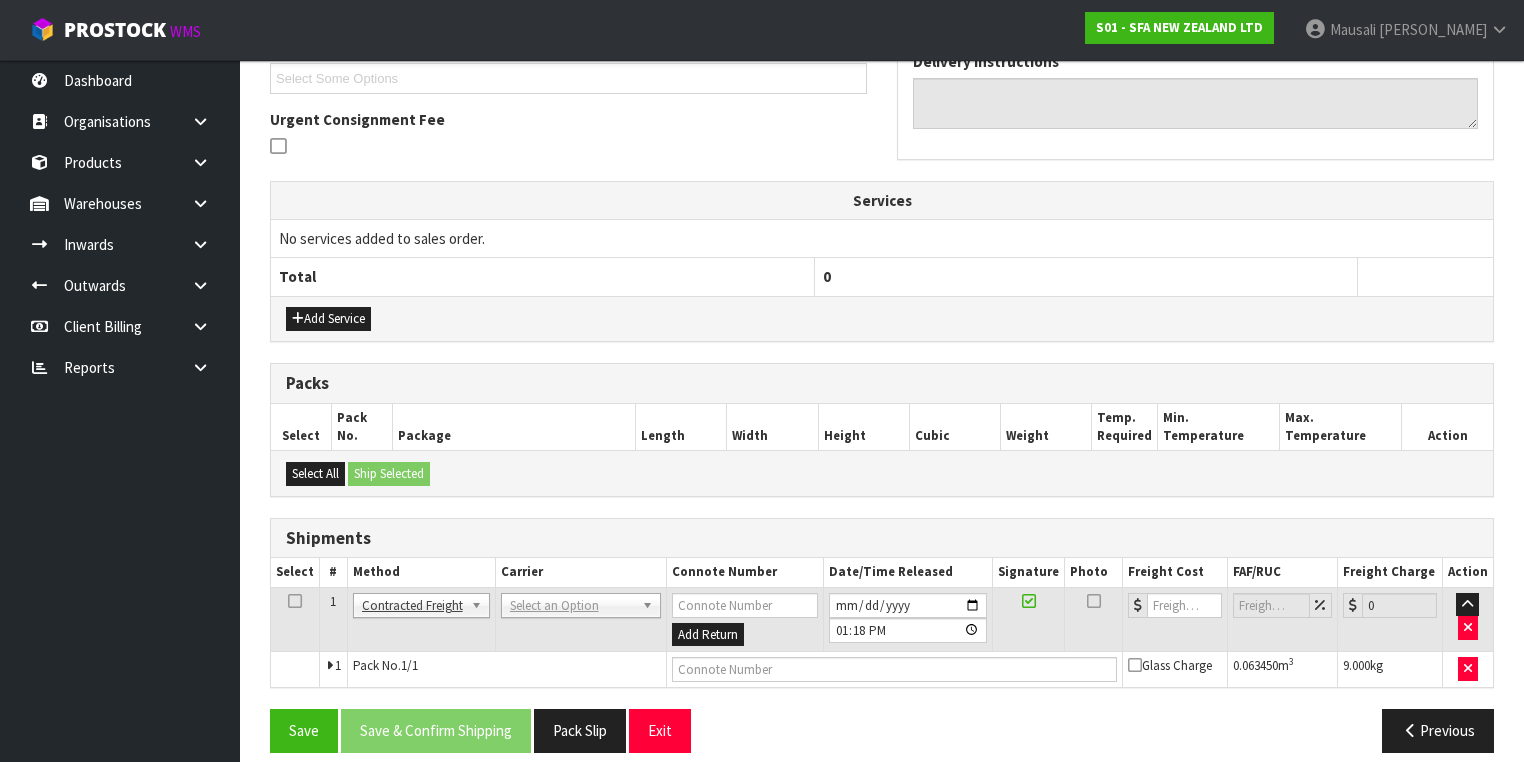 scroll, scrollTop: 564, scrollLeft: 0, axis: vertical 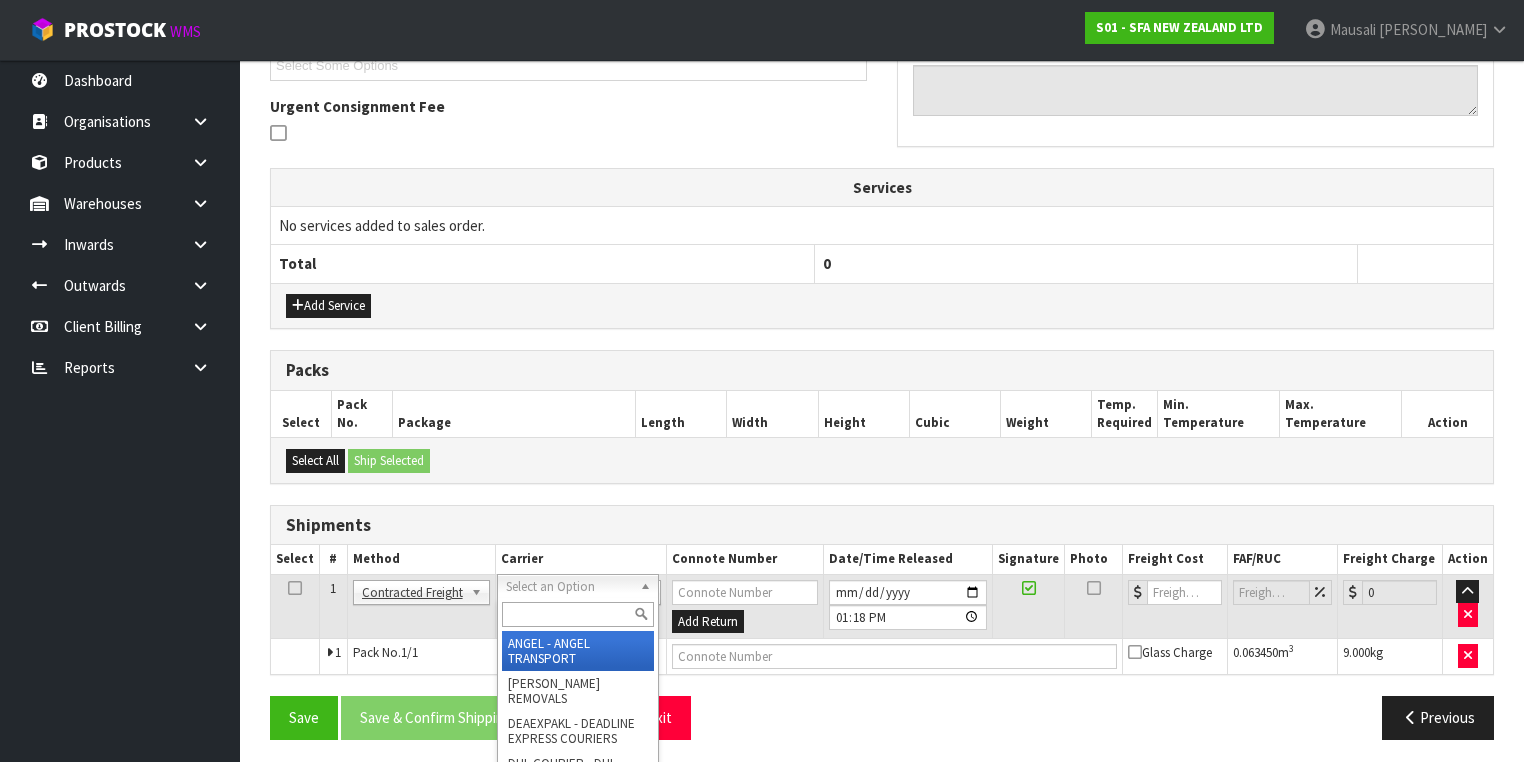 click at bounding box center (578, 614) 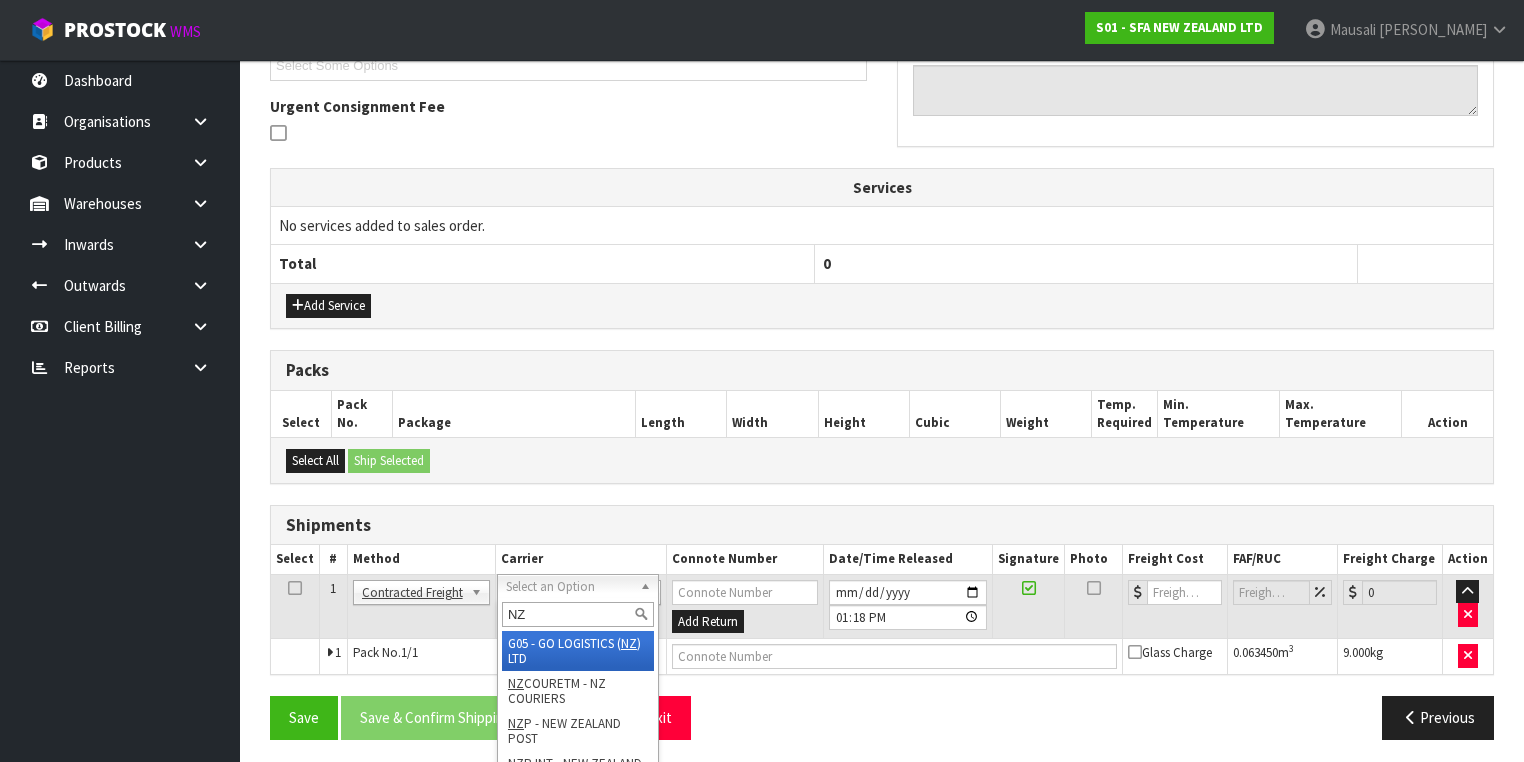 type on "NZP" 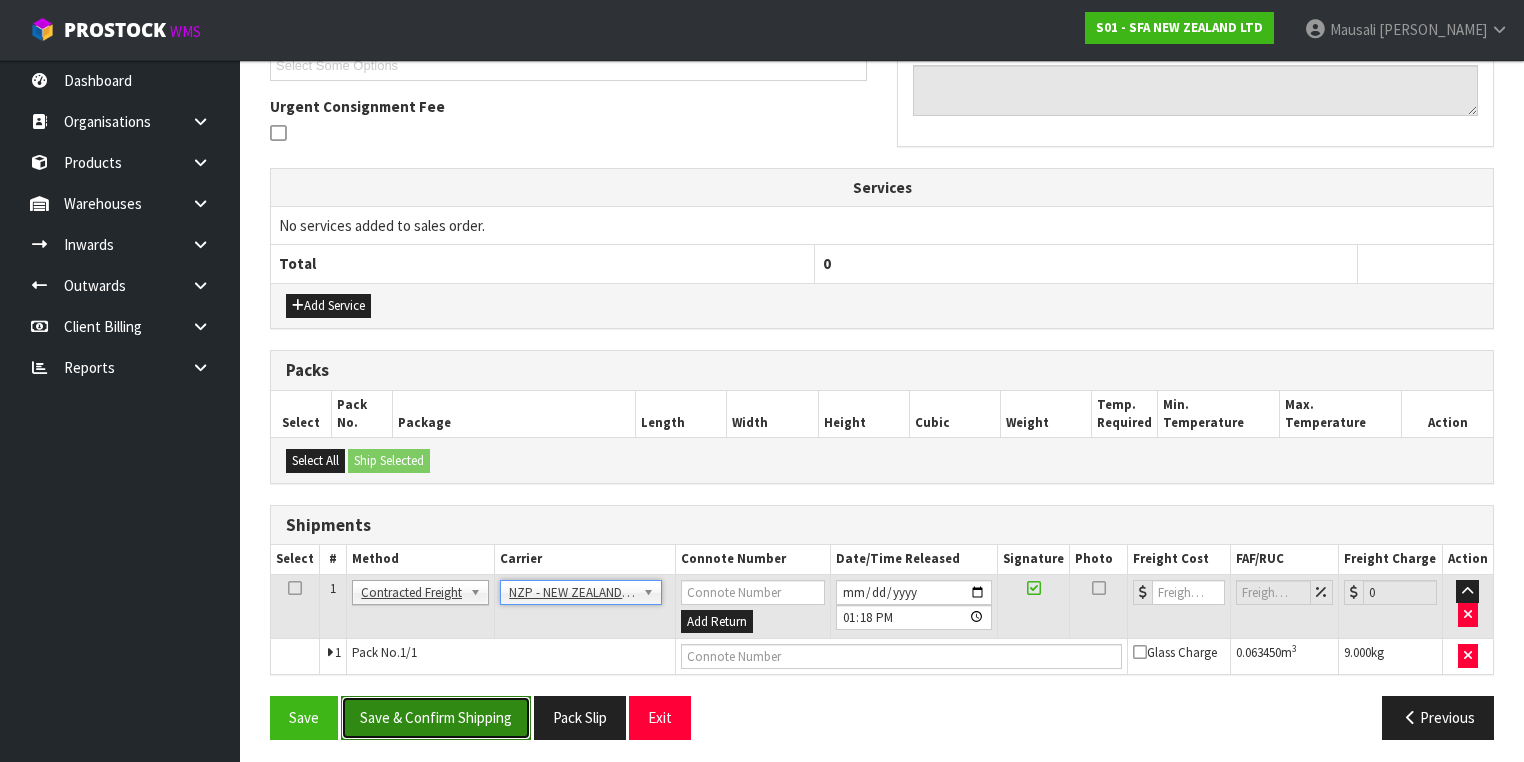 drag, startPoint x: 480, startPoint y: 703, endPoint x: 512, endPoint y: 696, distance: 32.75668 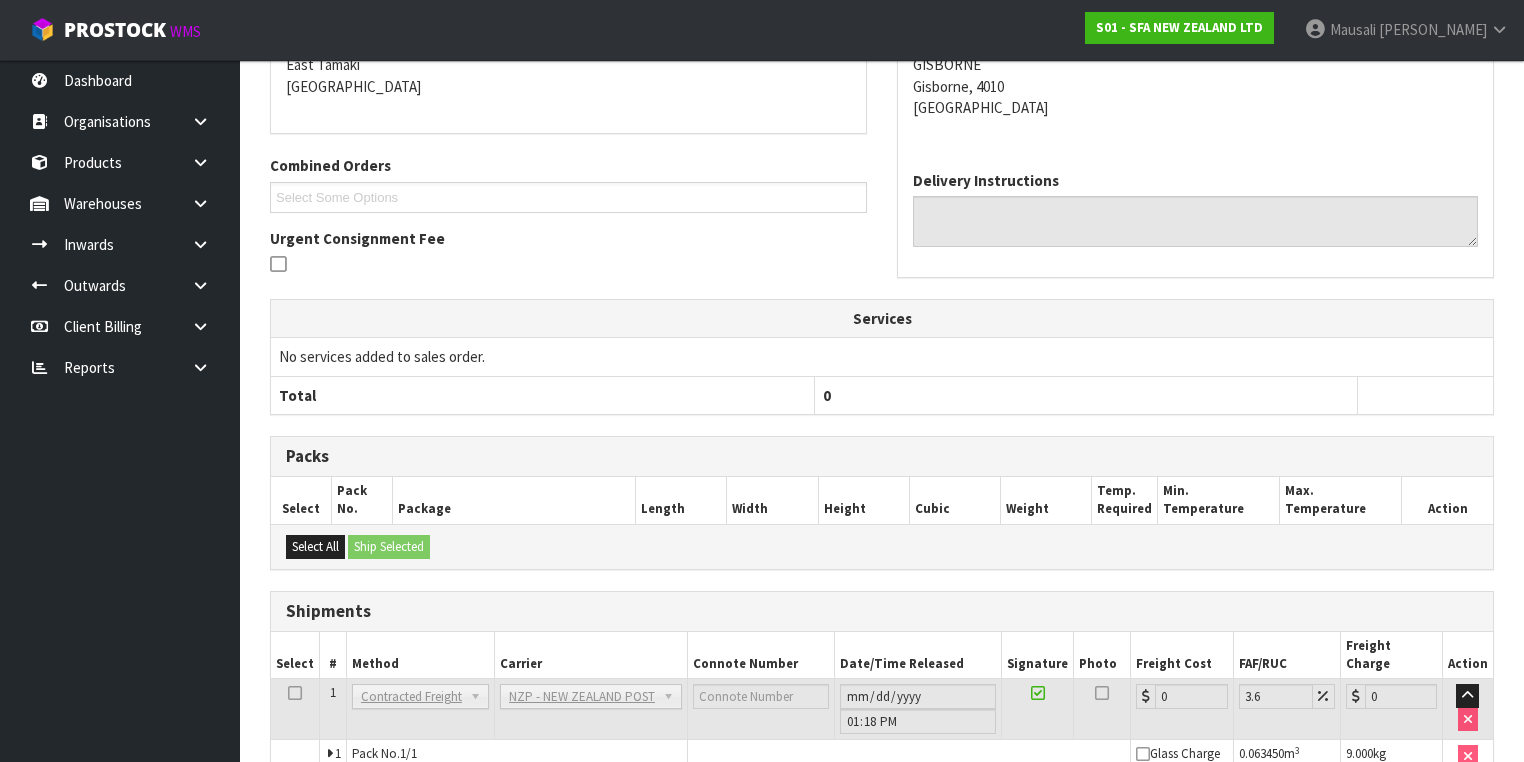 scroll, scrollTop: 536, scrollLeft: 0, axis: vertical 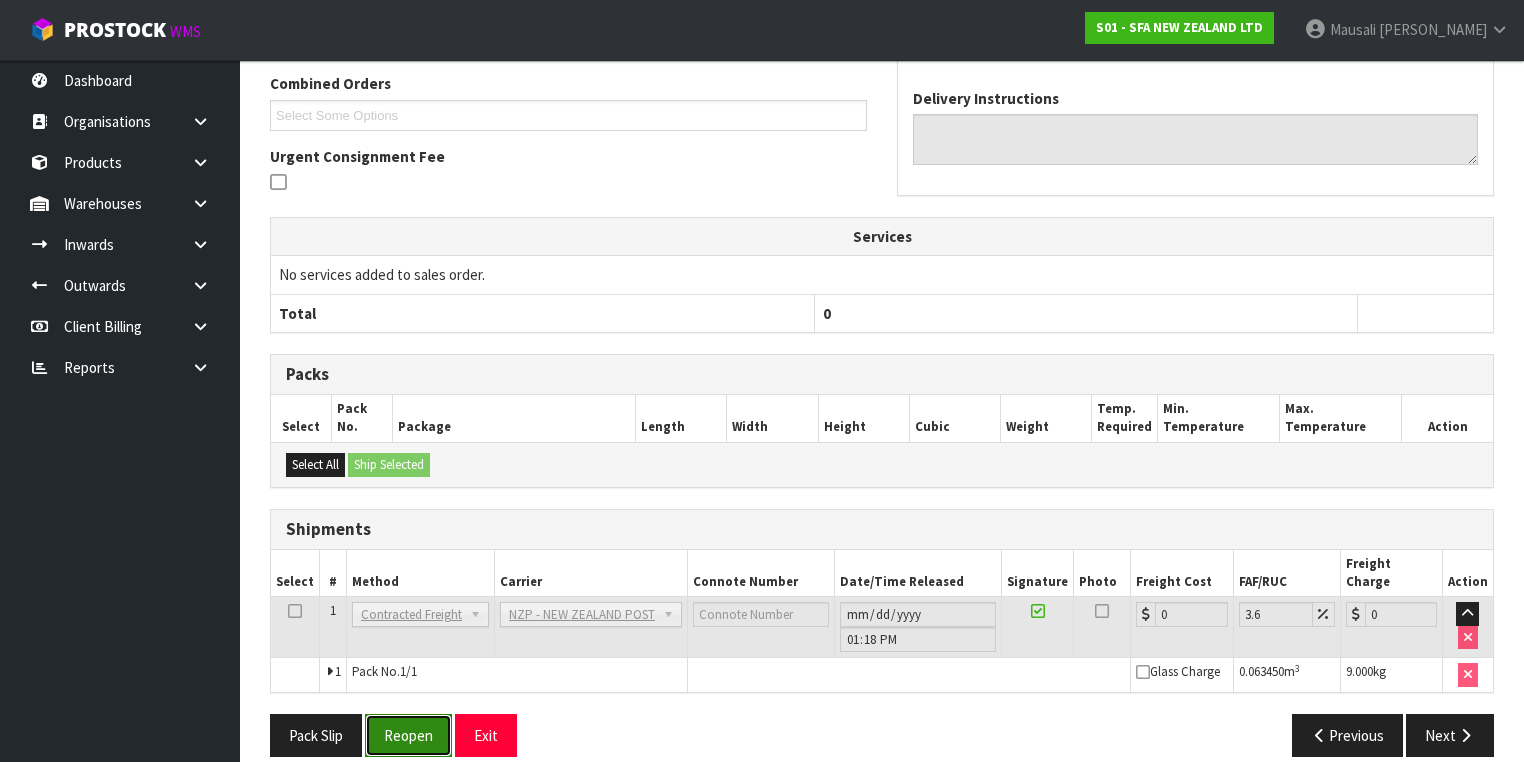 click on "Reopen" at bounding box center [408, 735] 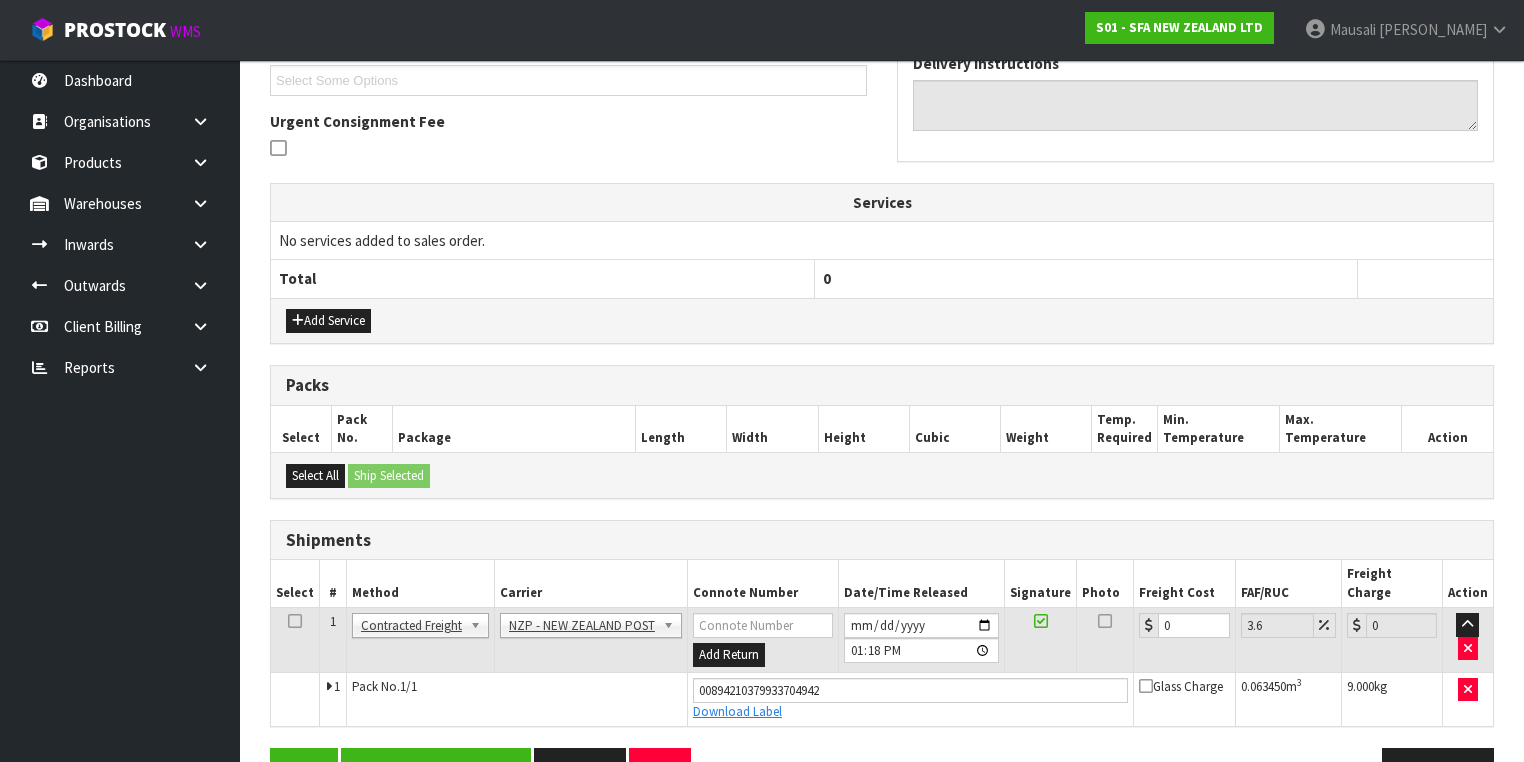 scroll, scrollTop: 582, scrollLeft: 0, axis: vertical 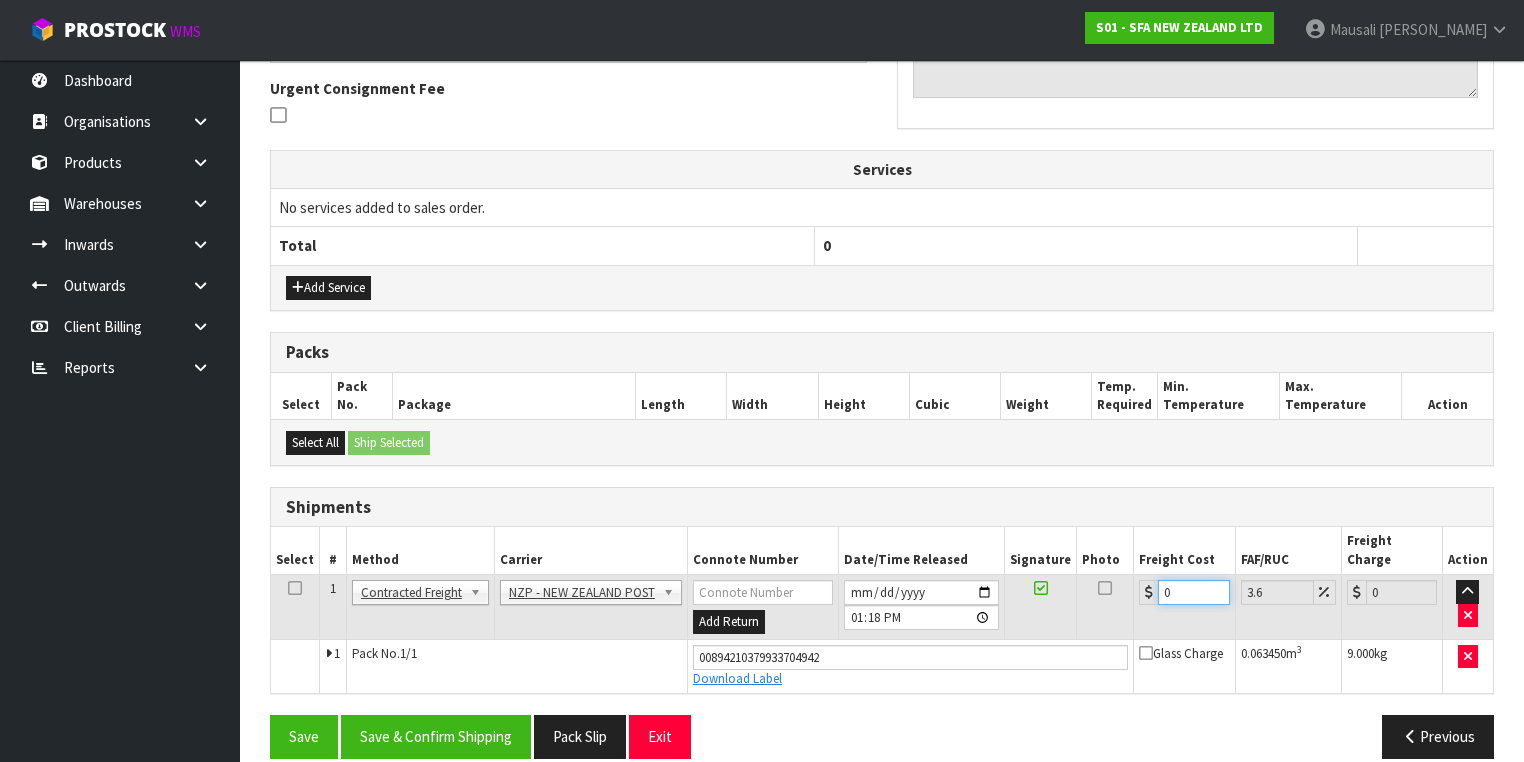 drag, startPoint x: 1183, startPoint y: 568, endPoint x: 1136, endPoint y: 586, distance: 50.32892 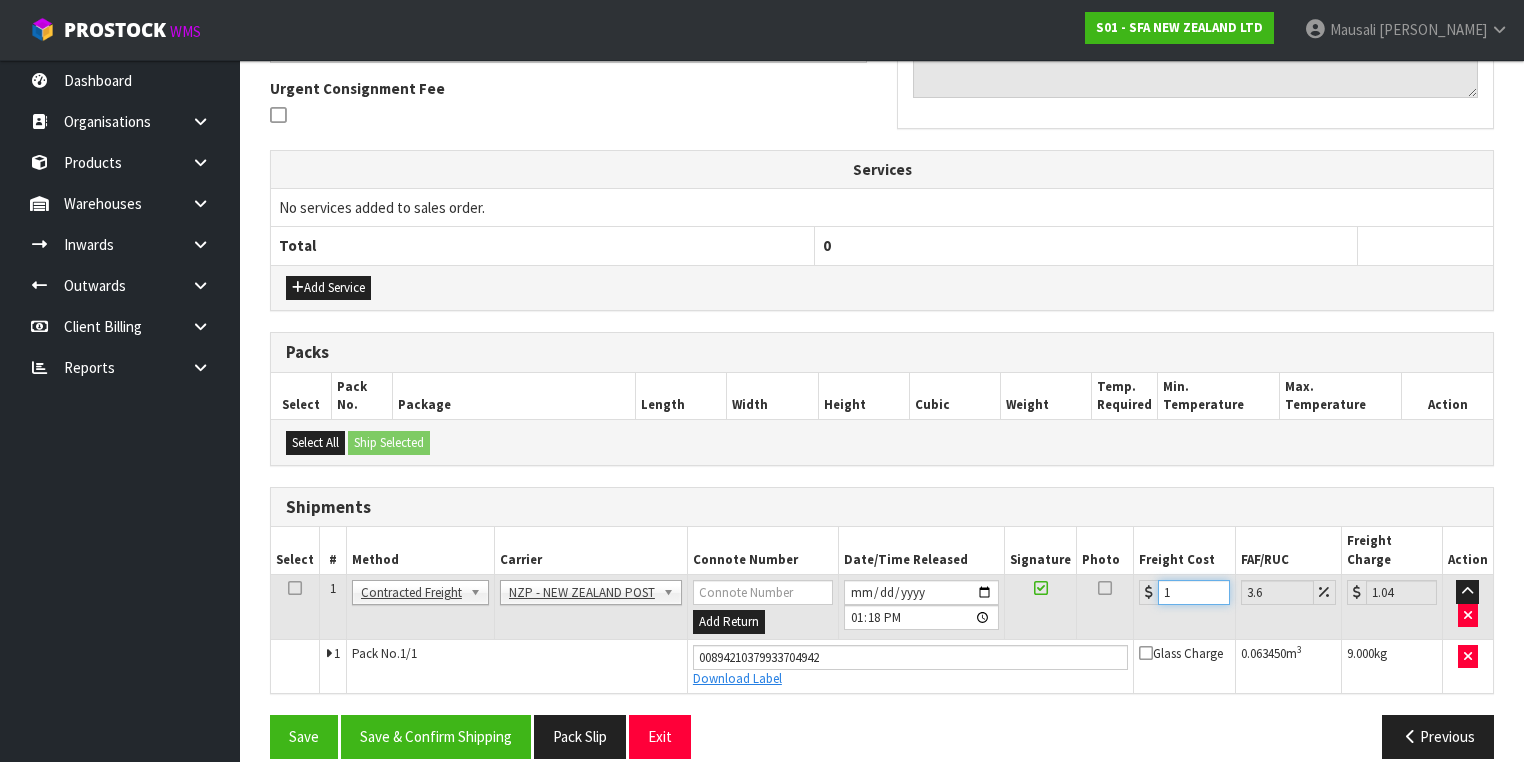 type on "10" 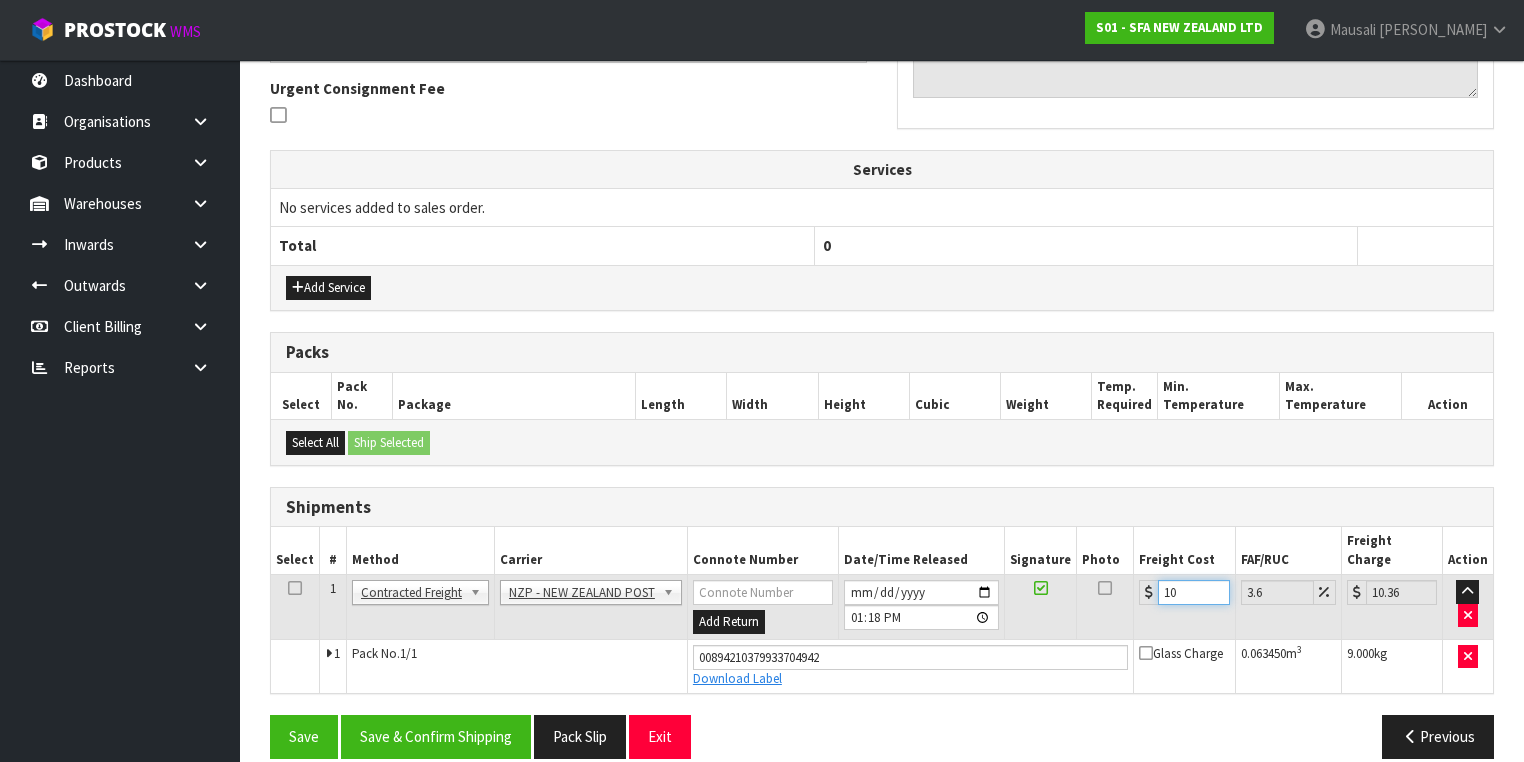type on "10.8" 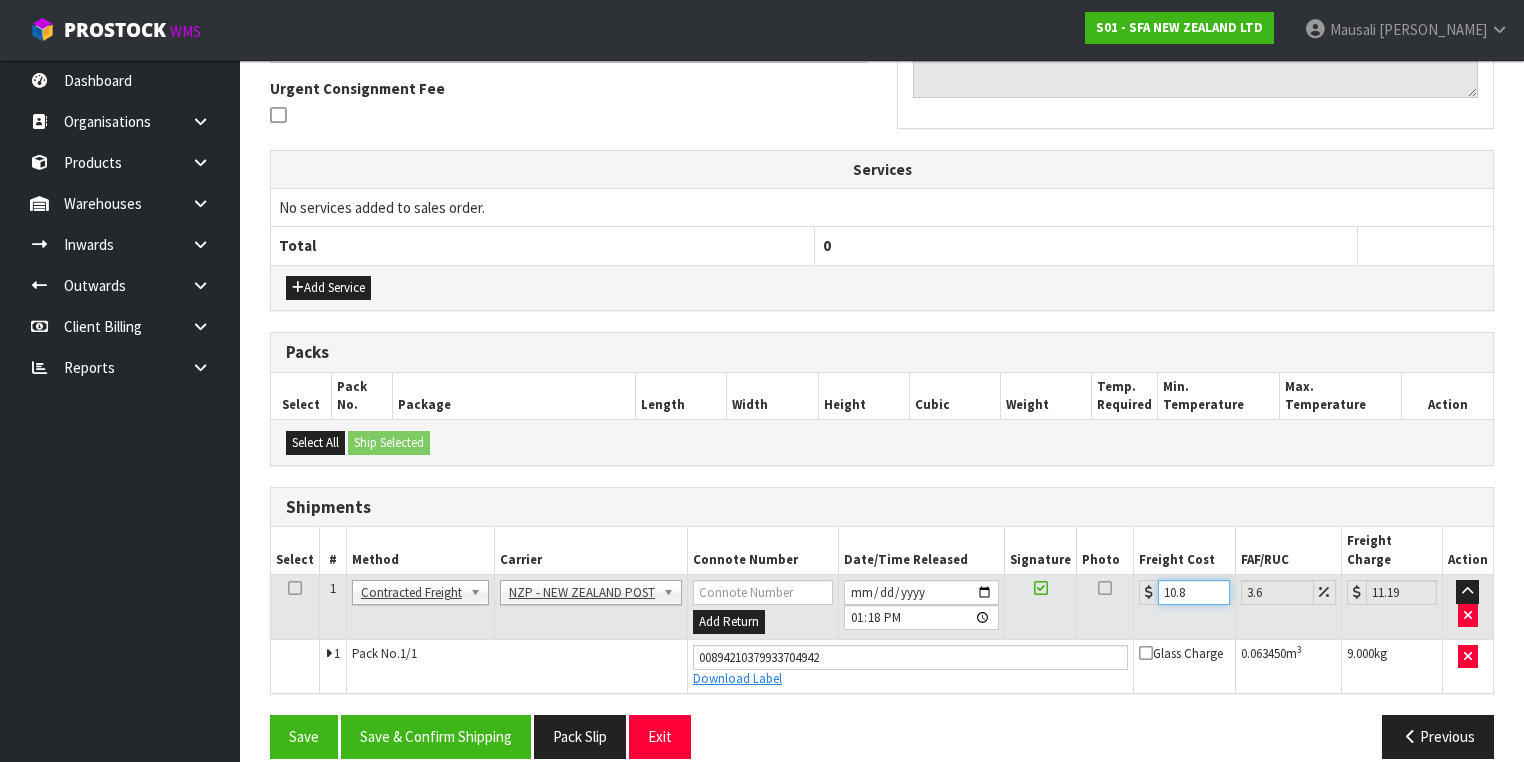 type on "10.89" 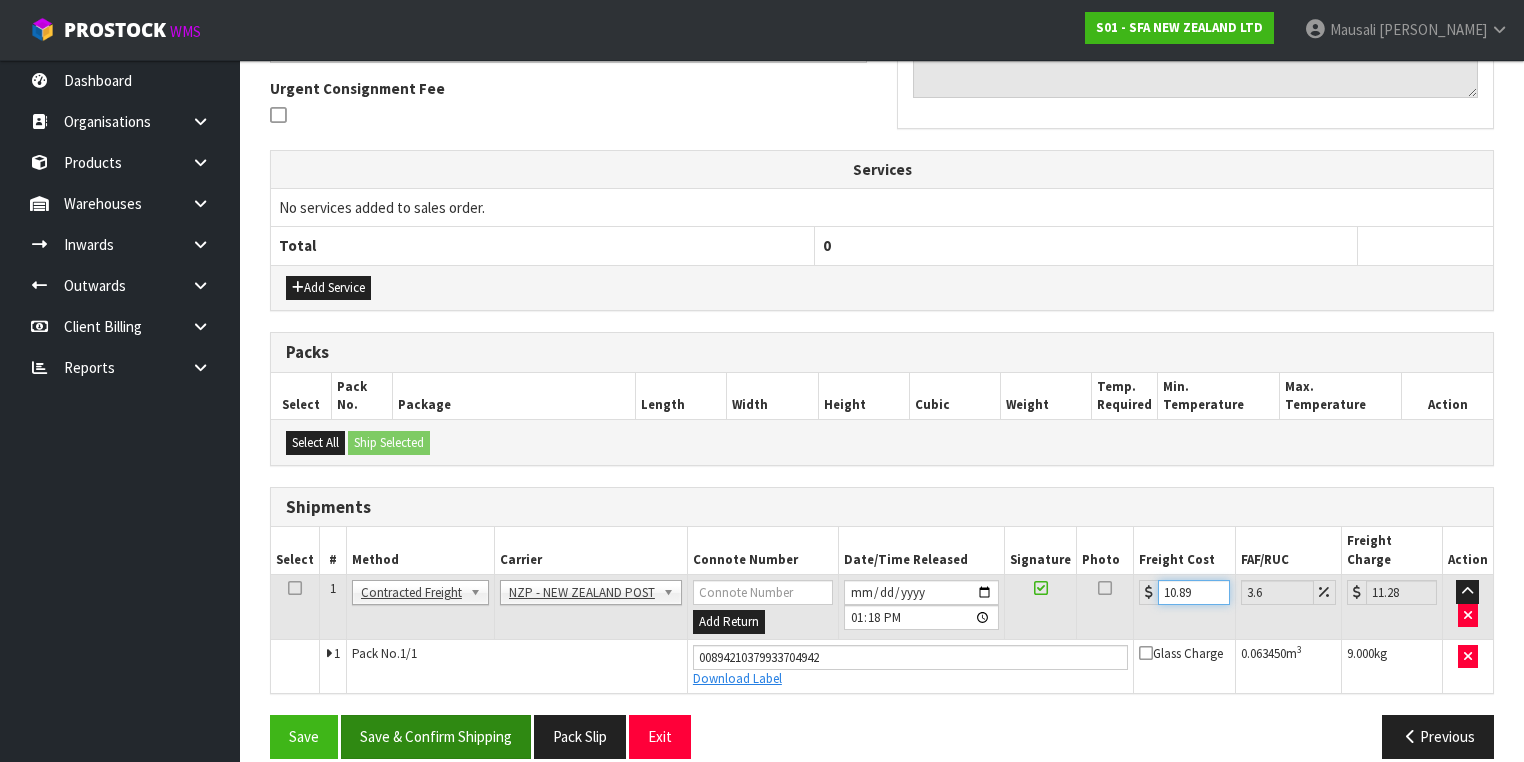 type on "10.89" 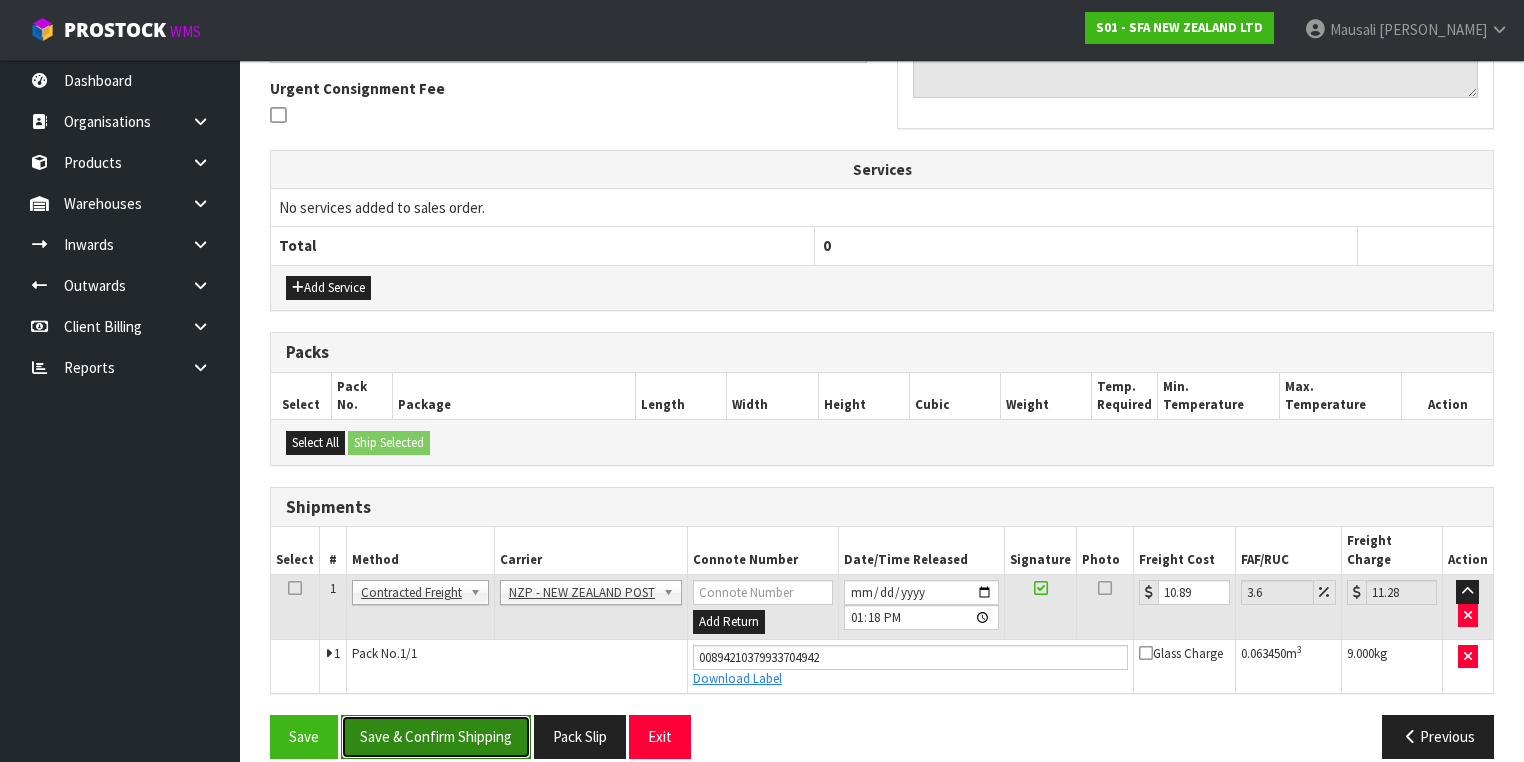 click on "Save & Confirm Shipping" at bounding box center (436, 736) 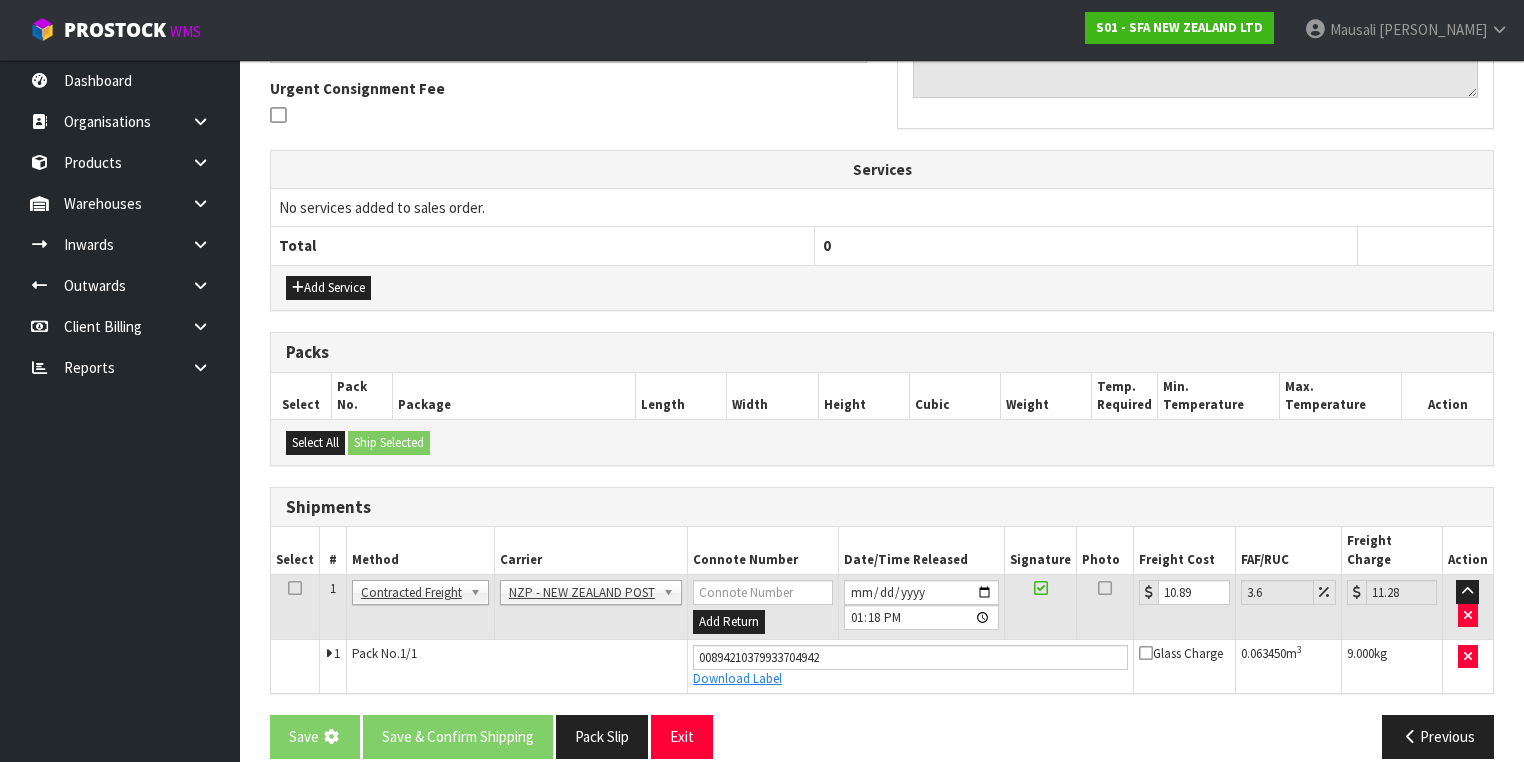 scroll, scrollTop: 0, scrollLeft: 0, axis: both 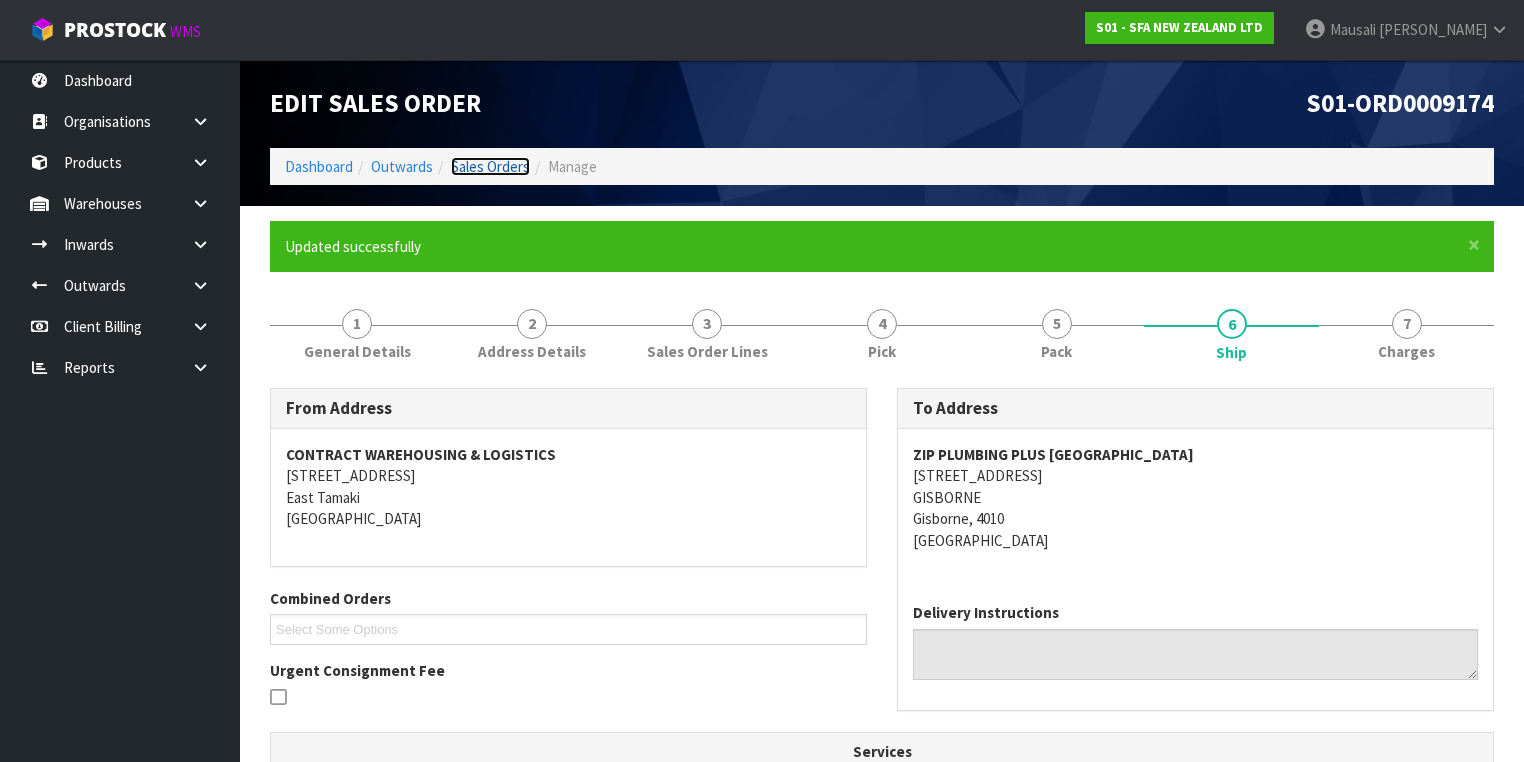 click on "Sales Orders" at bounding box center (490, 166) 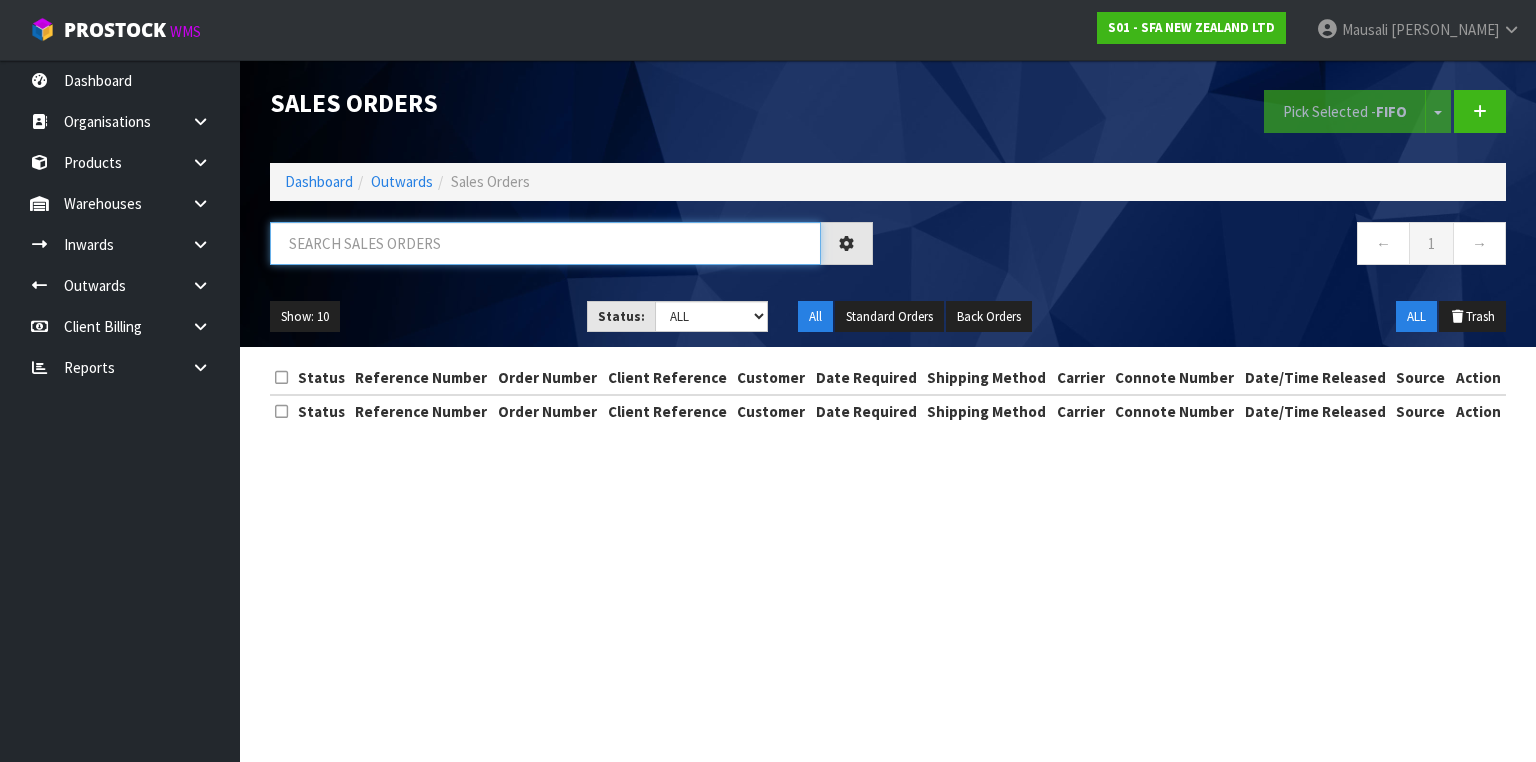 click at bounding box center (545, 243) 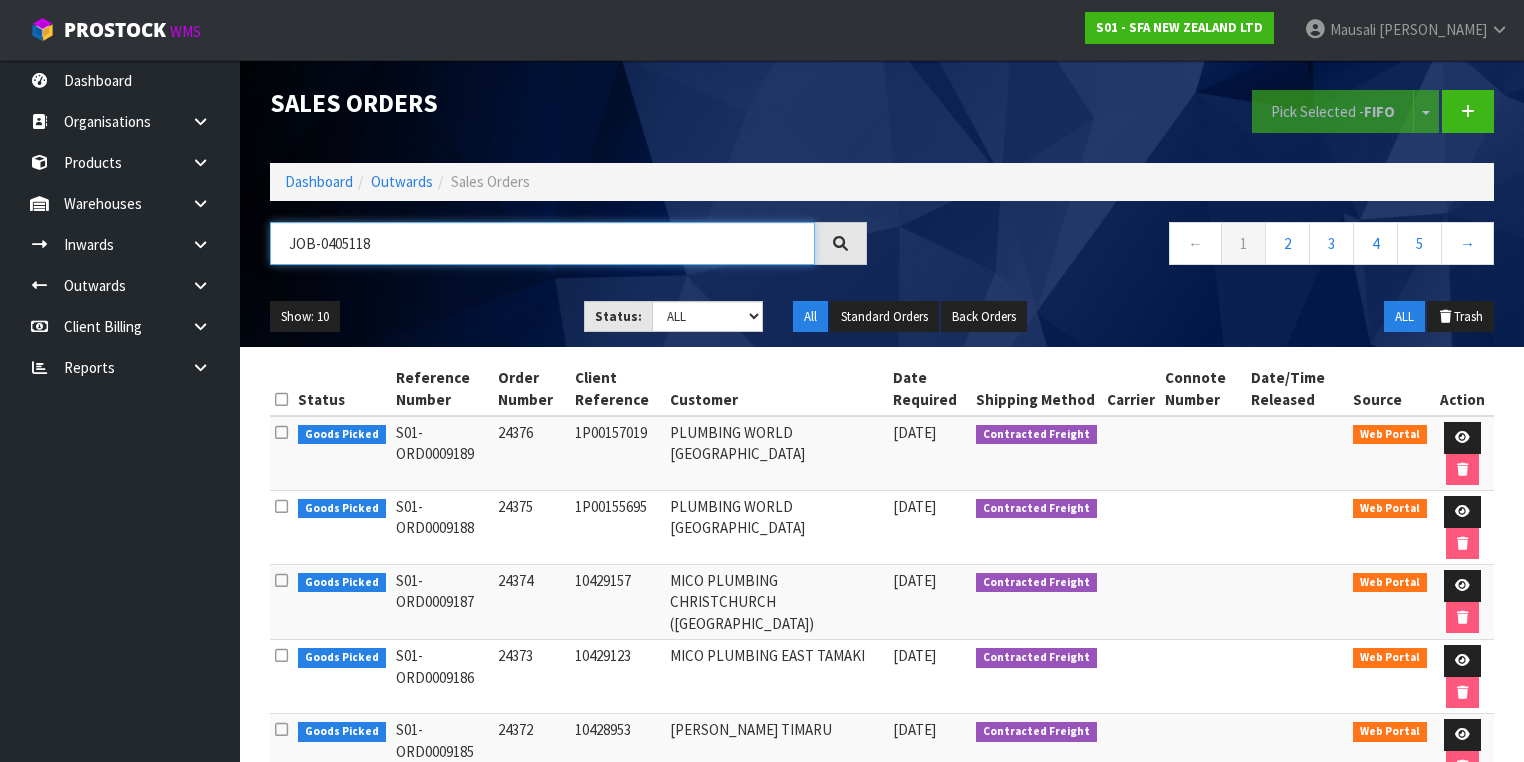 type on "JOB-0405118" 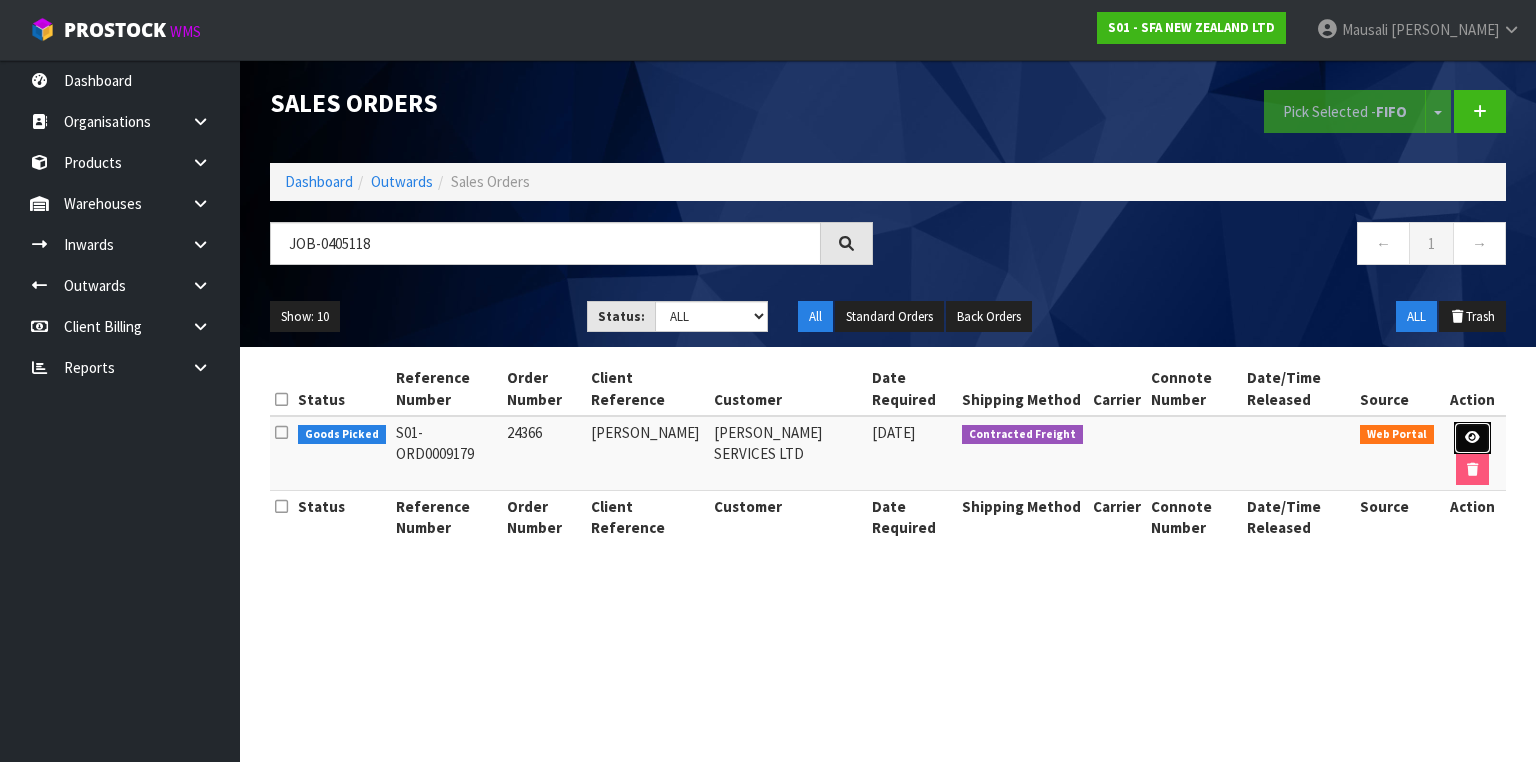 click at bounding box center (1472, 438) 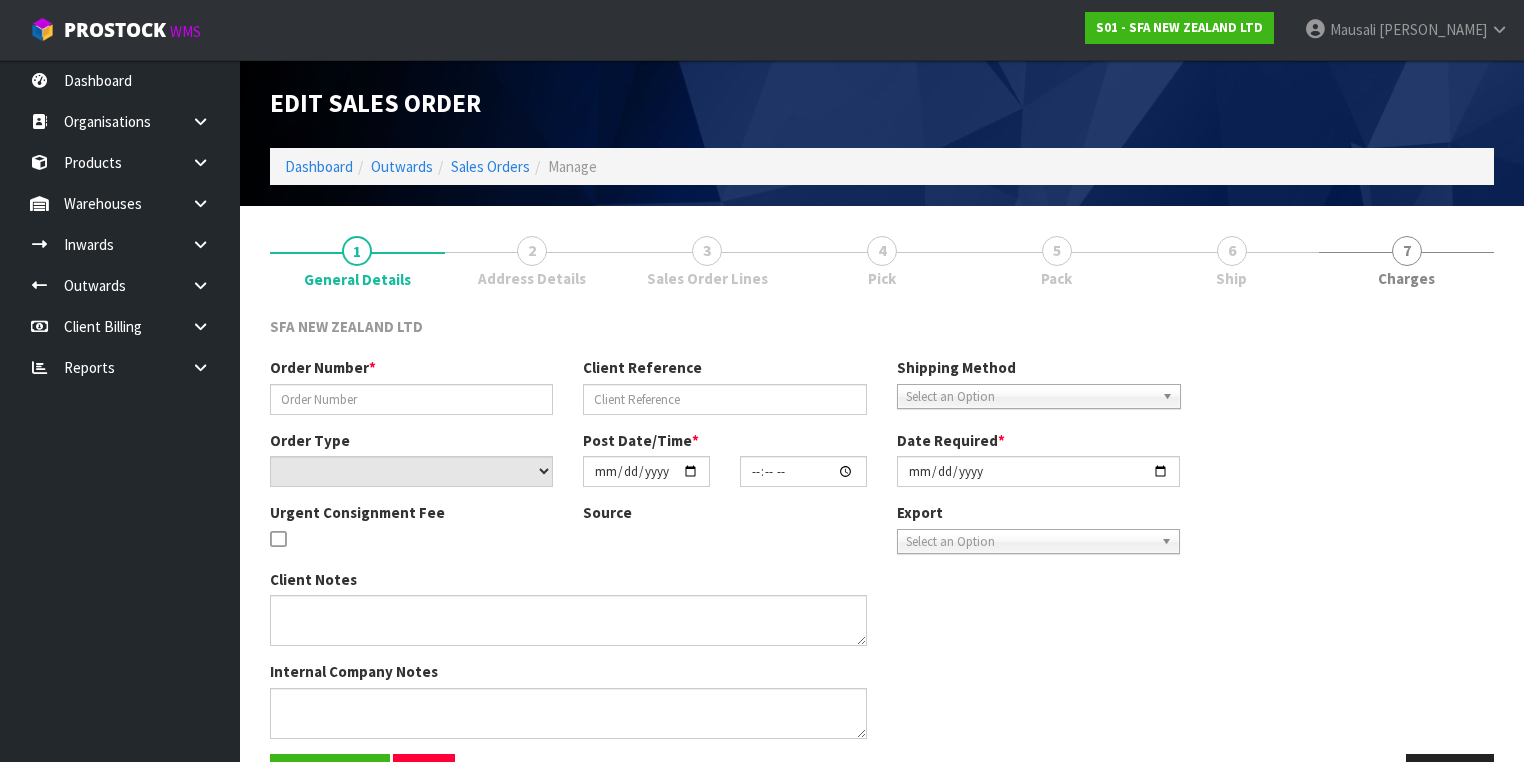 type on "24366" 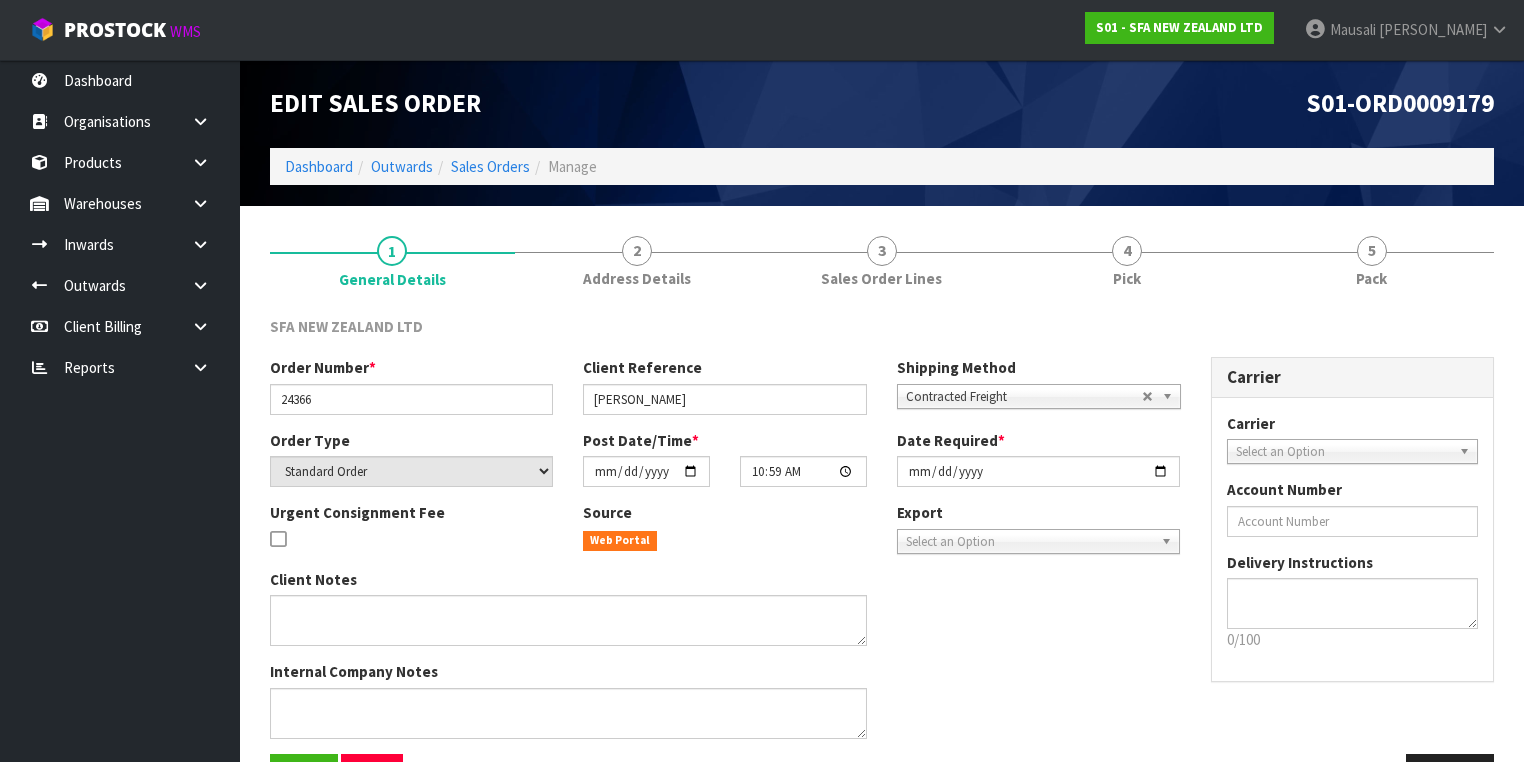 click on "4
Pick" at bounding box center (1126, 260) 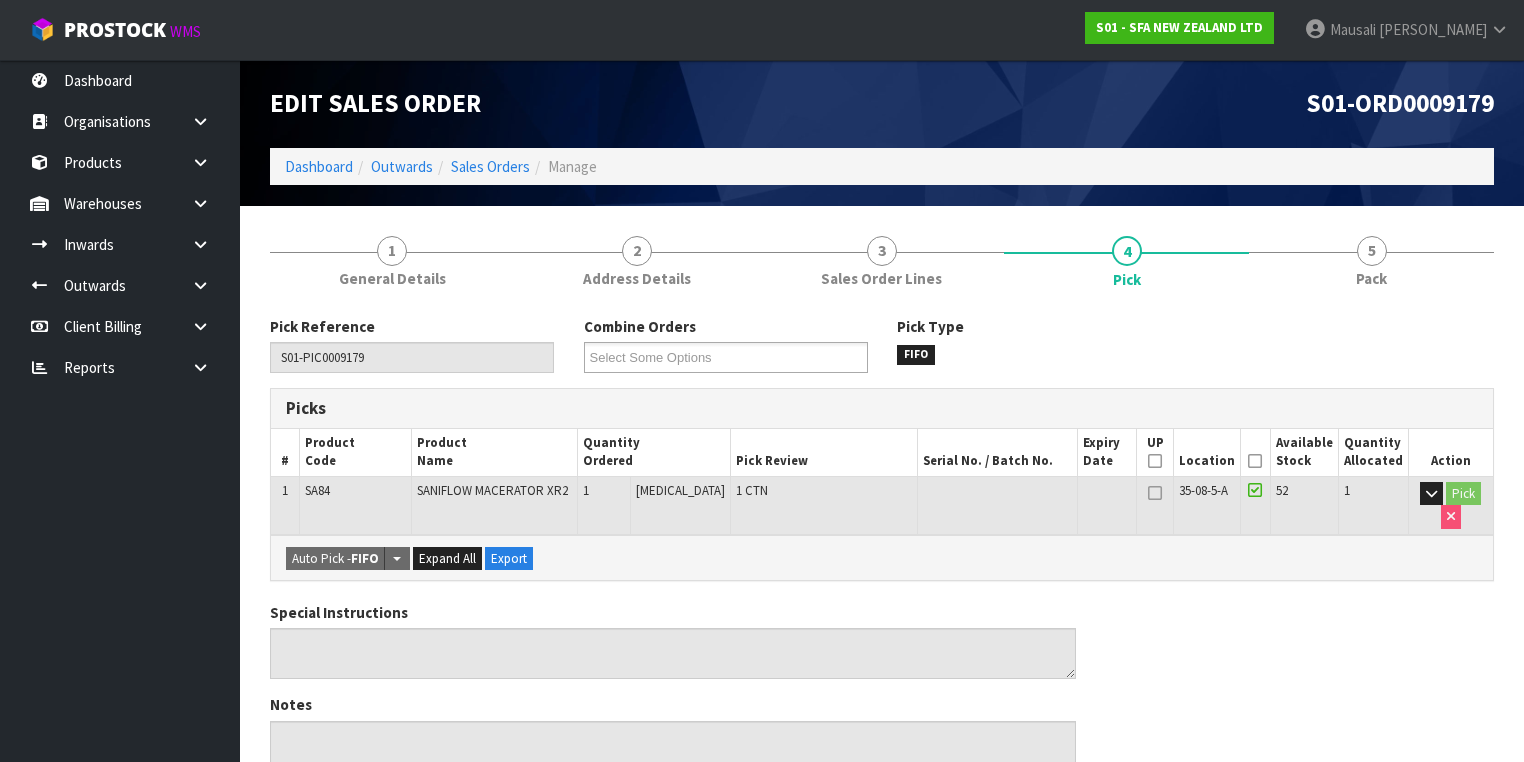 click at bounding box center [1255, 461] 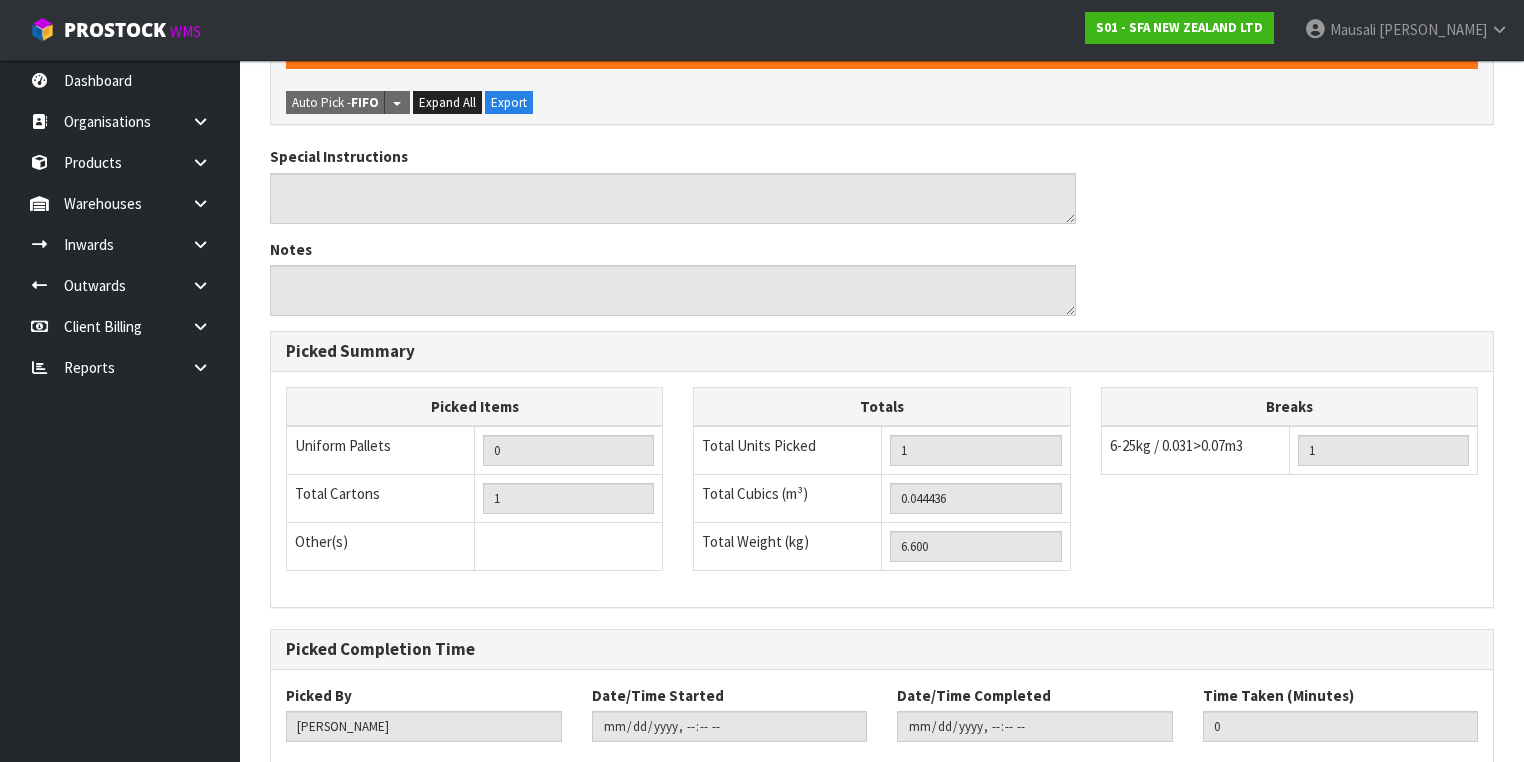 scroll, scrollTop: 641, scrollLeft: 0, axis: vertical 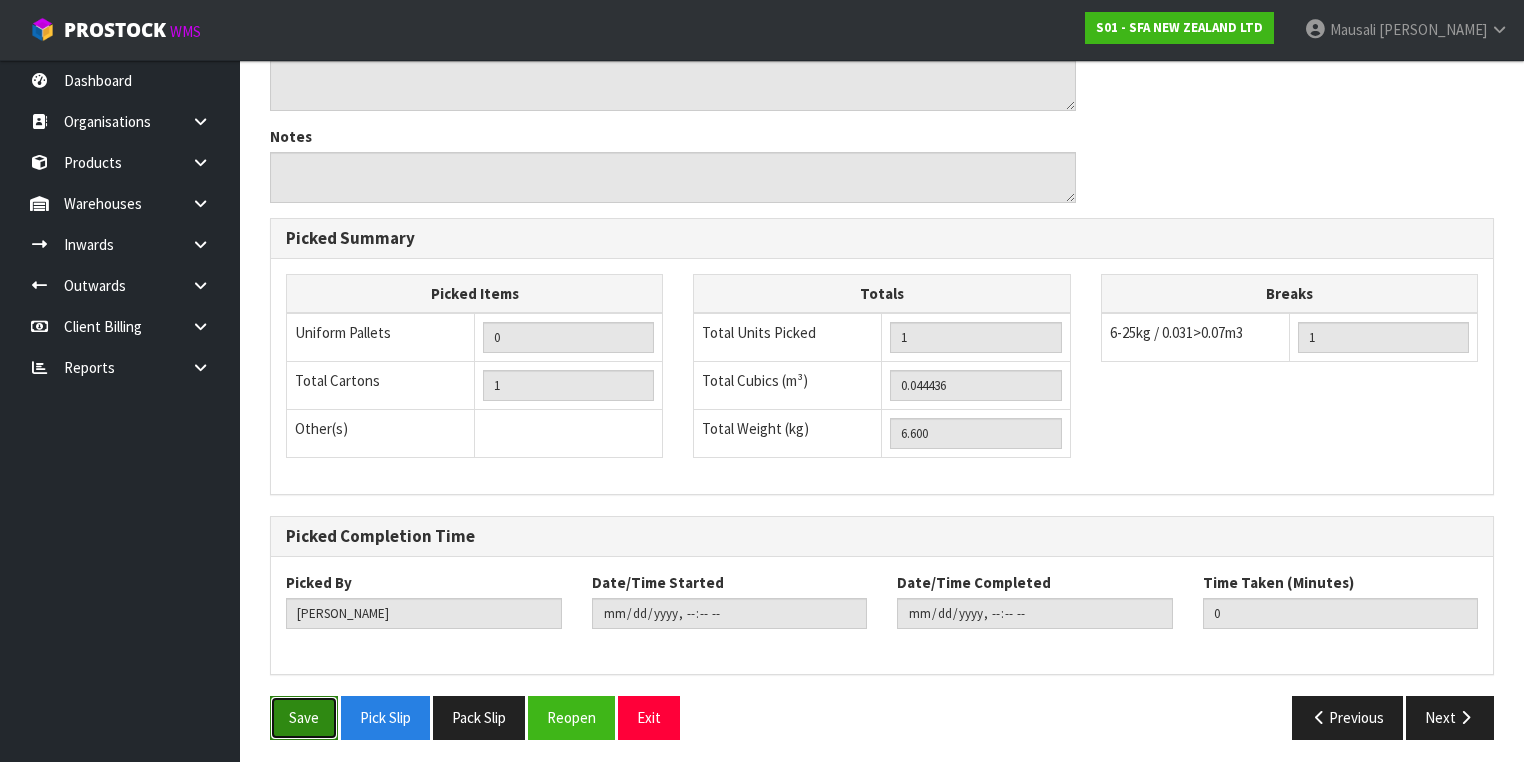 click on "Save" at bounding box center (304, 717) 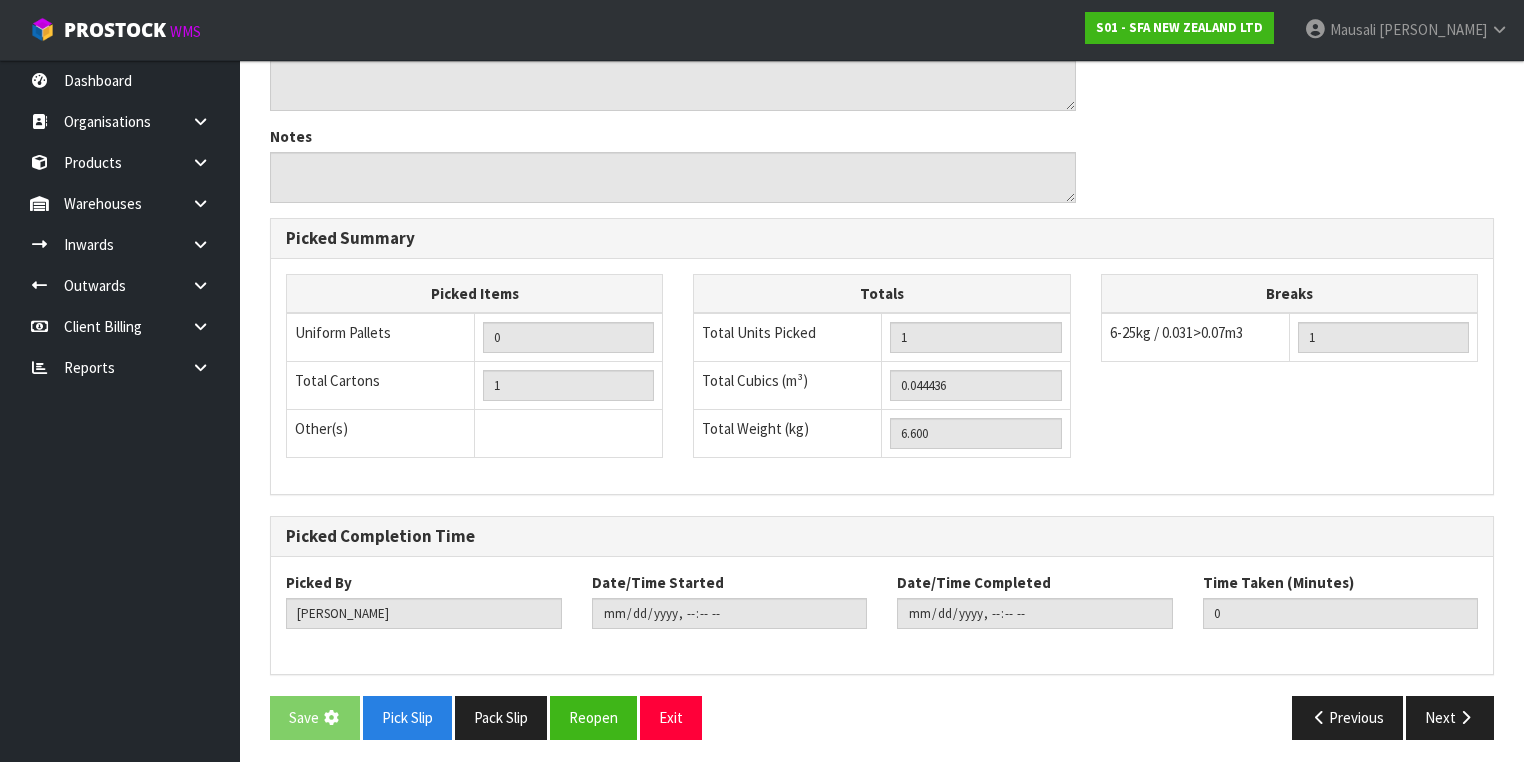 scroll, scrollTop: 0, scrollLeft: 0, axis: both 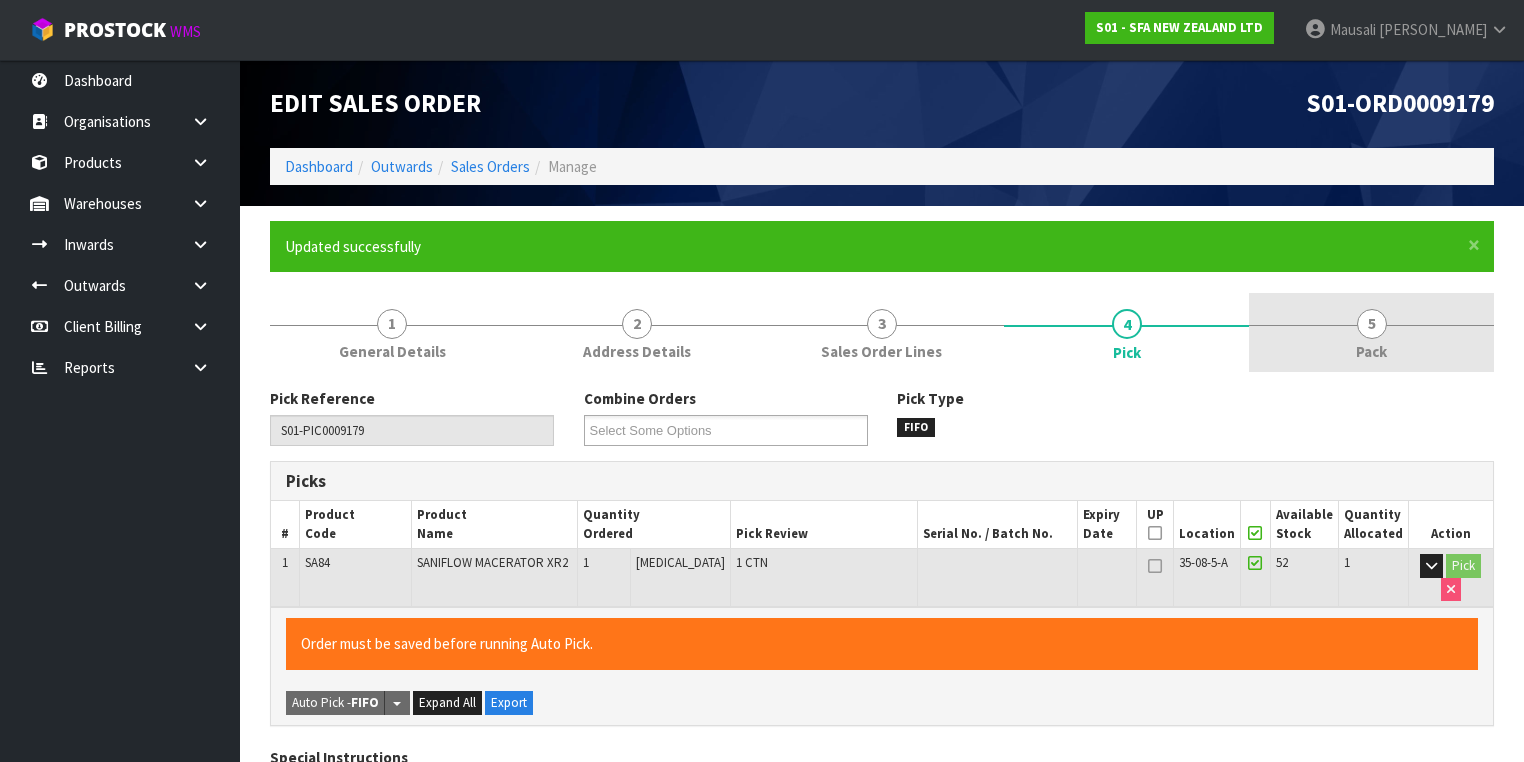 type on "[PERSON_NAME]" 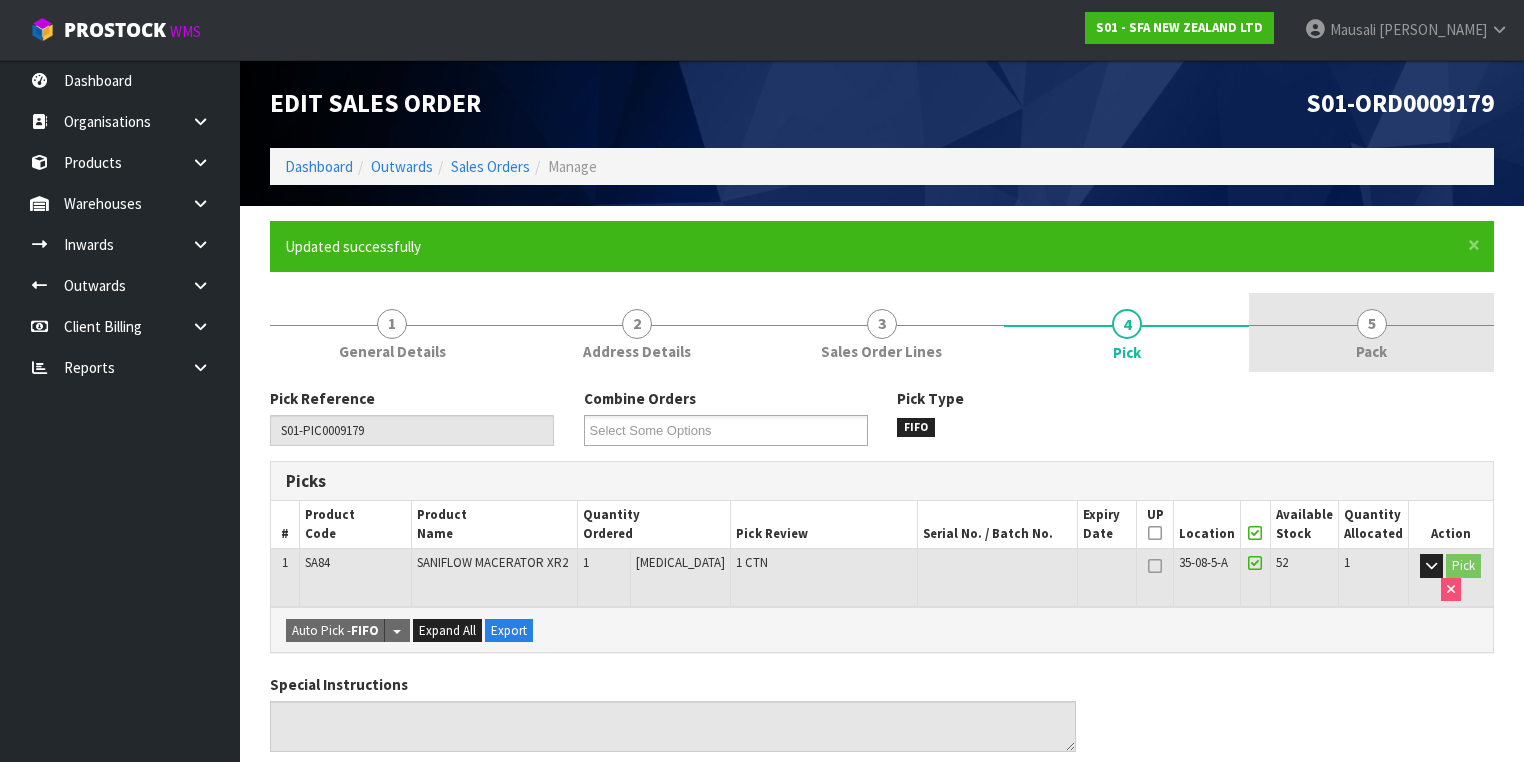 click on "5
Pack" at bounding box center [1371, 332] 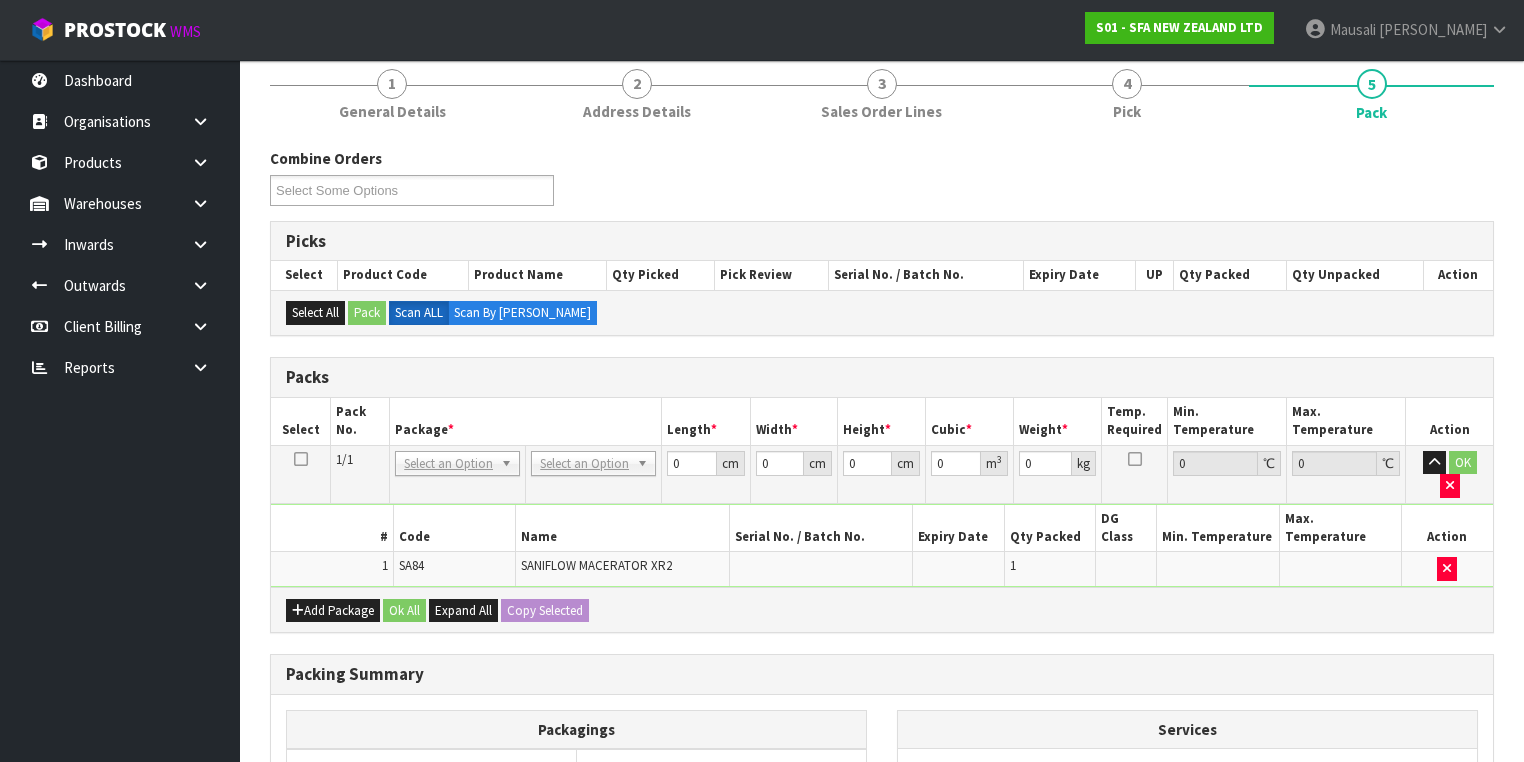 scroll, scrollTop: 400, scrollLeft: 0, axis: vertical 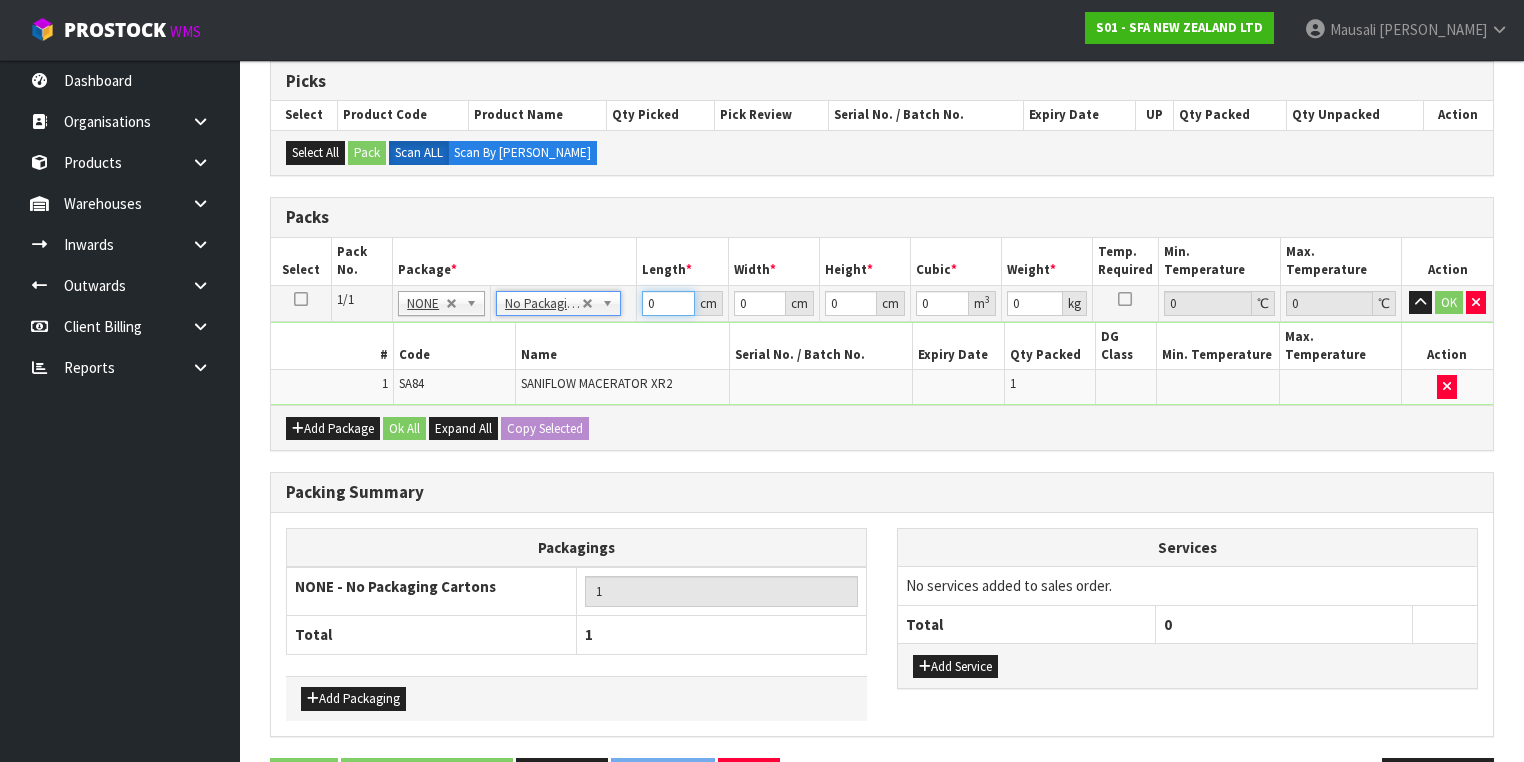 drag, startPoint x: 656, startPoint y: 303, endPoint x: 626, endPoint y: 313, distance: 31.622776 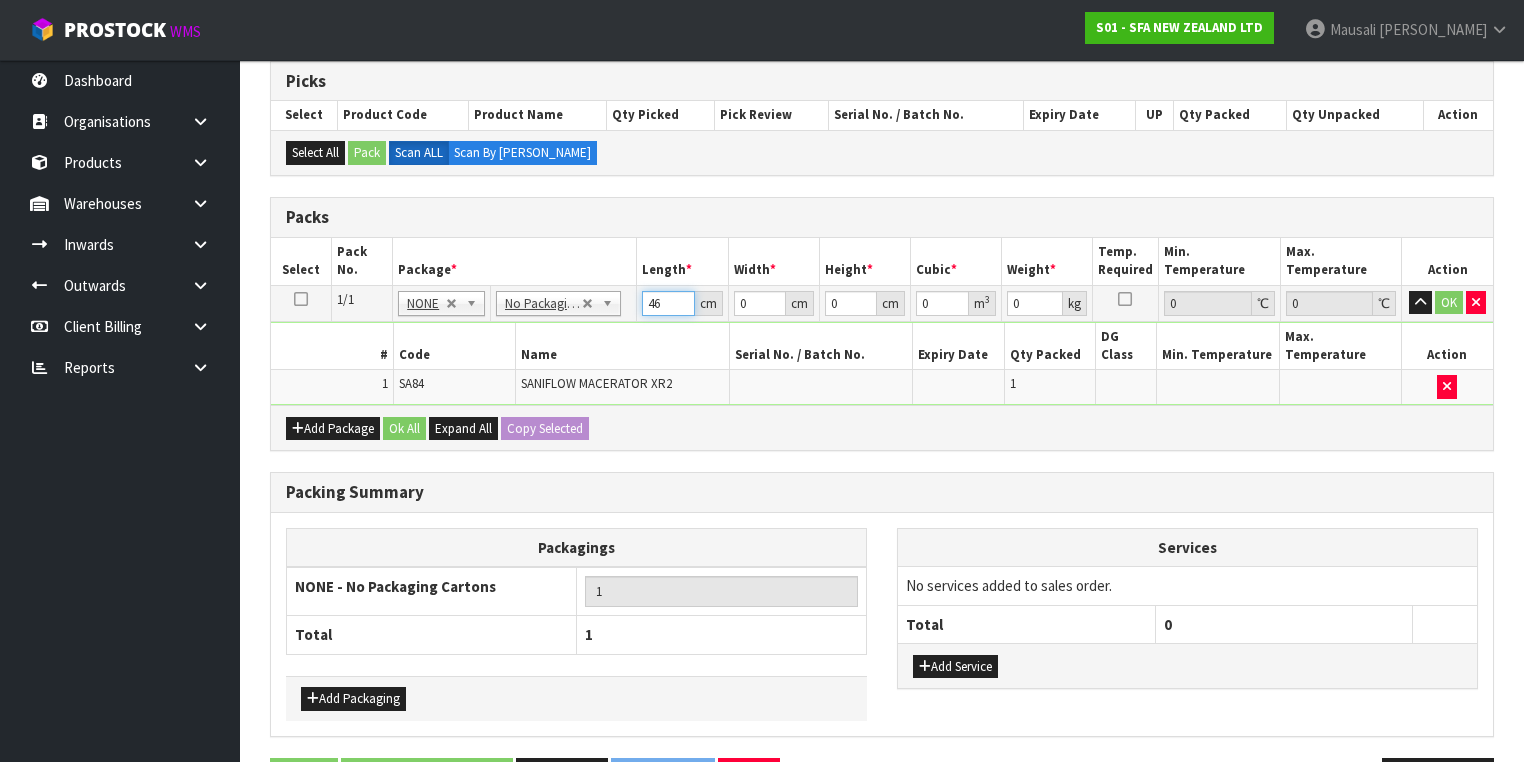 type on "46" 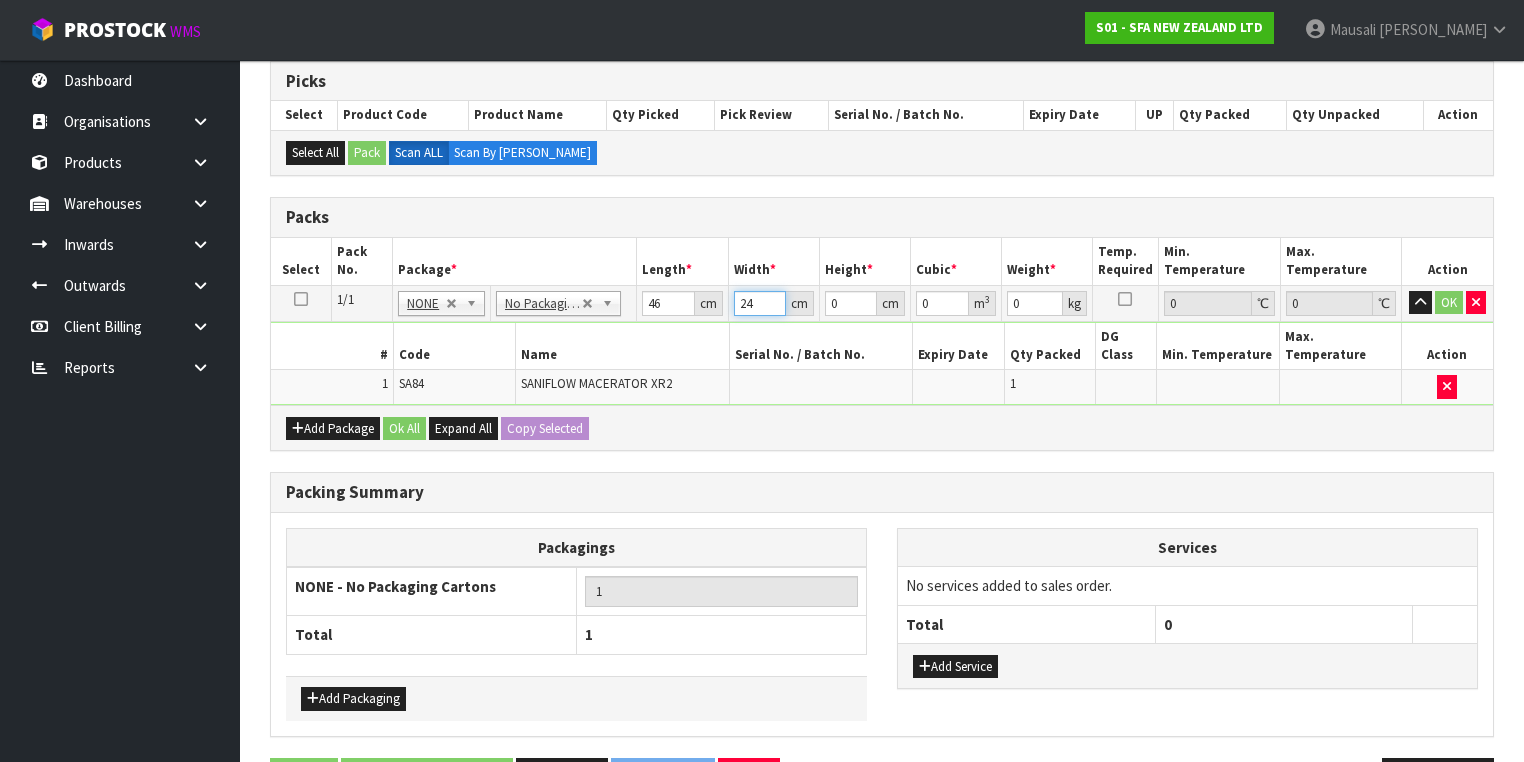 type on "24" 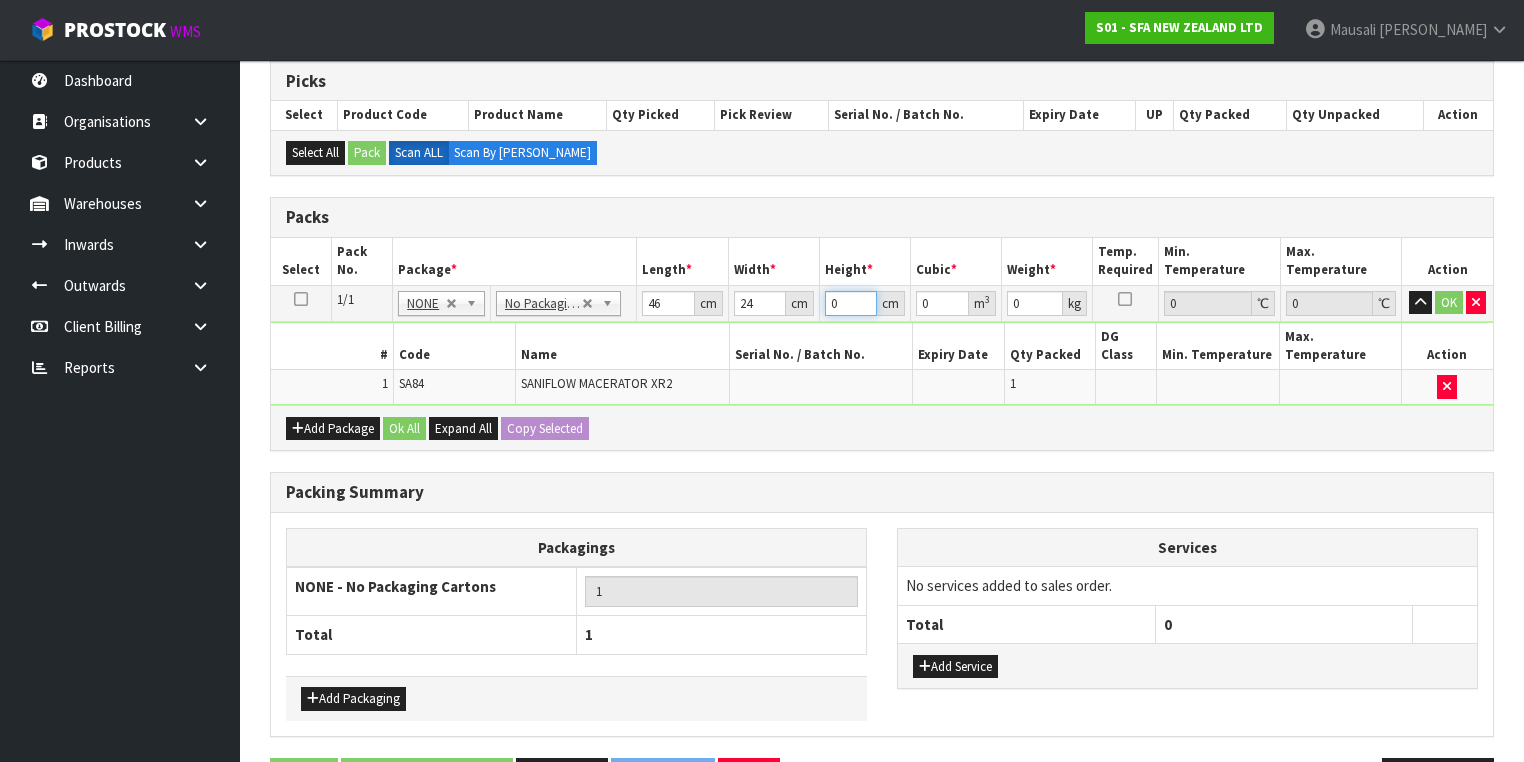 type on "3" 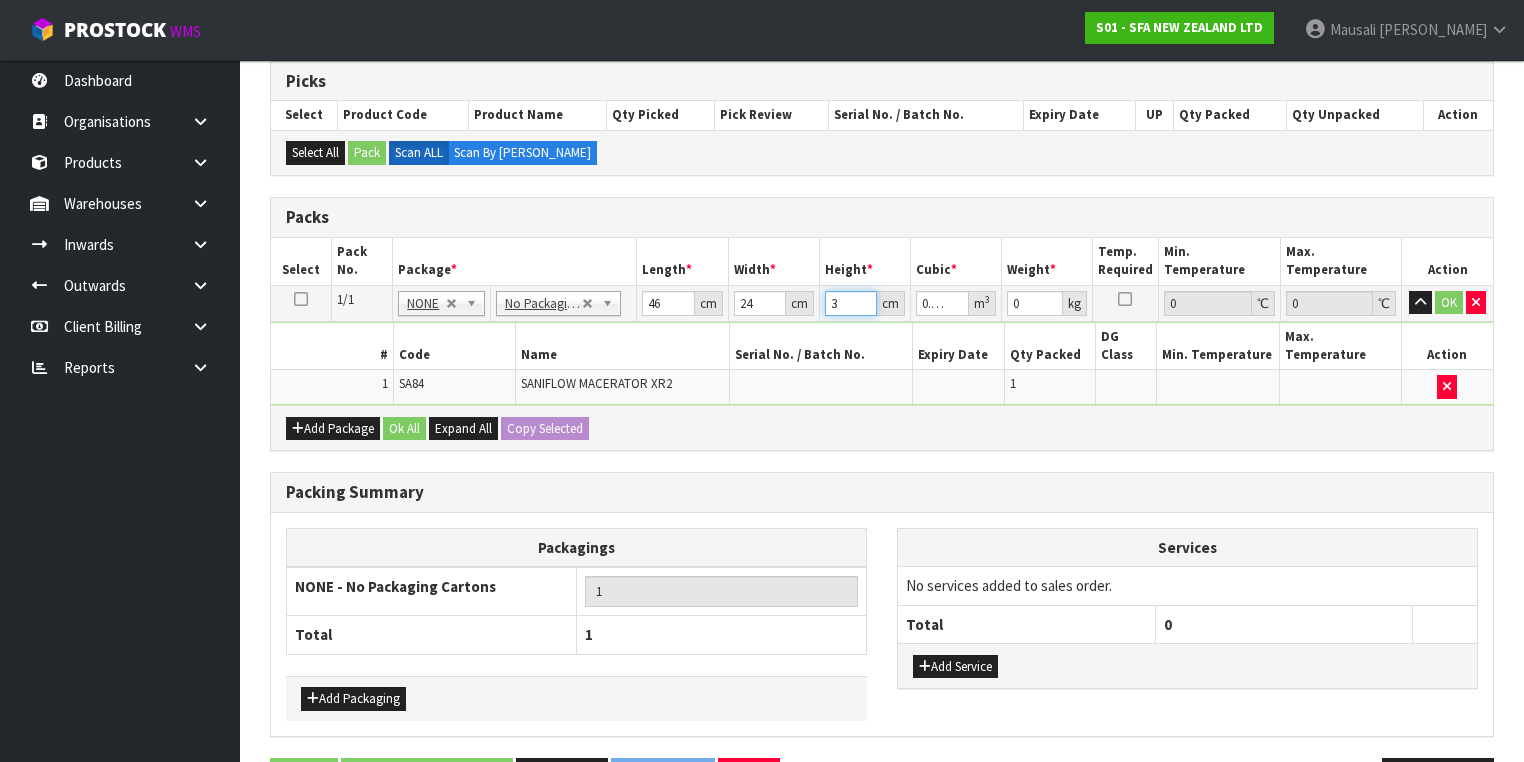 type on "33" 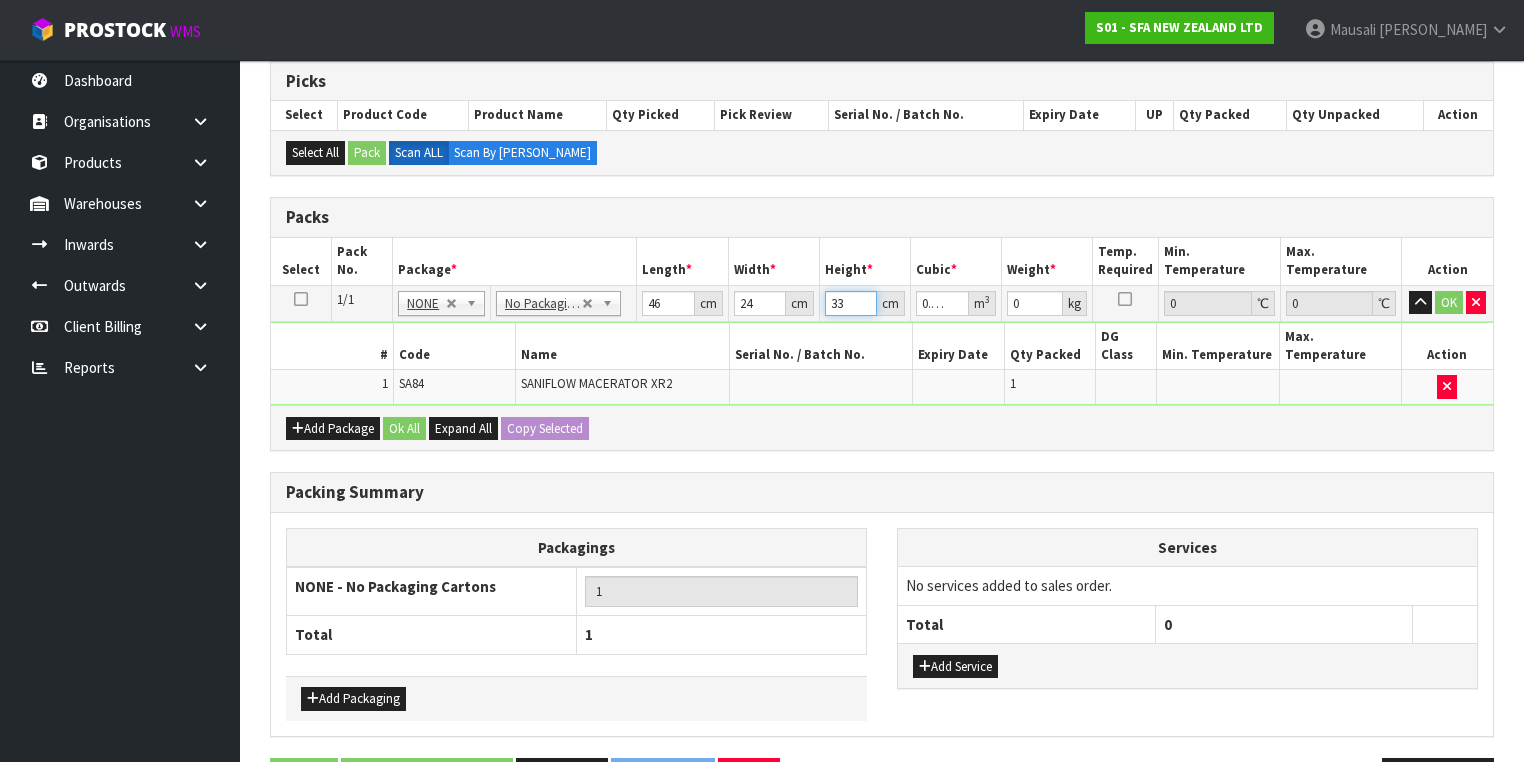 type on "33" 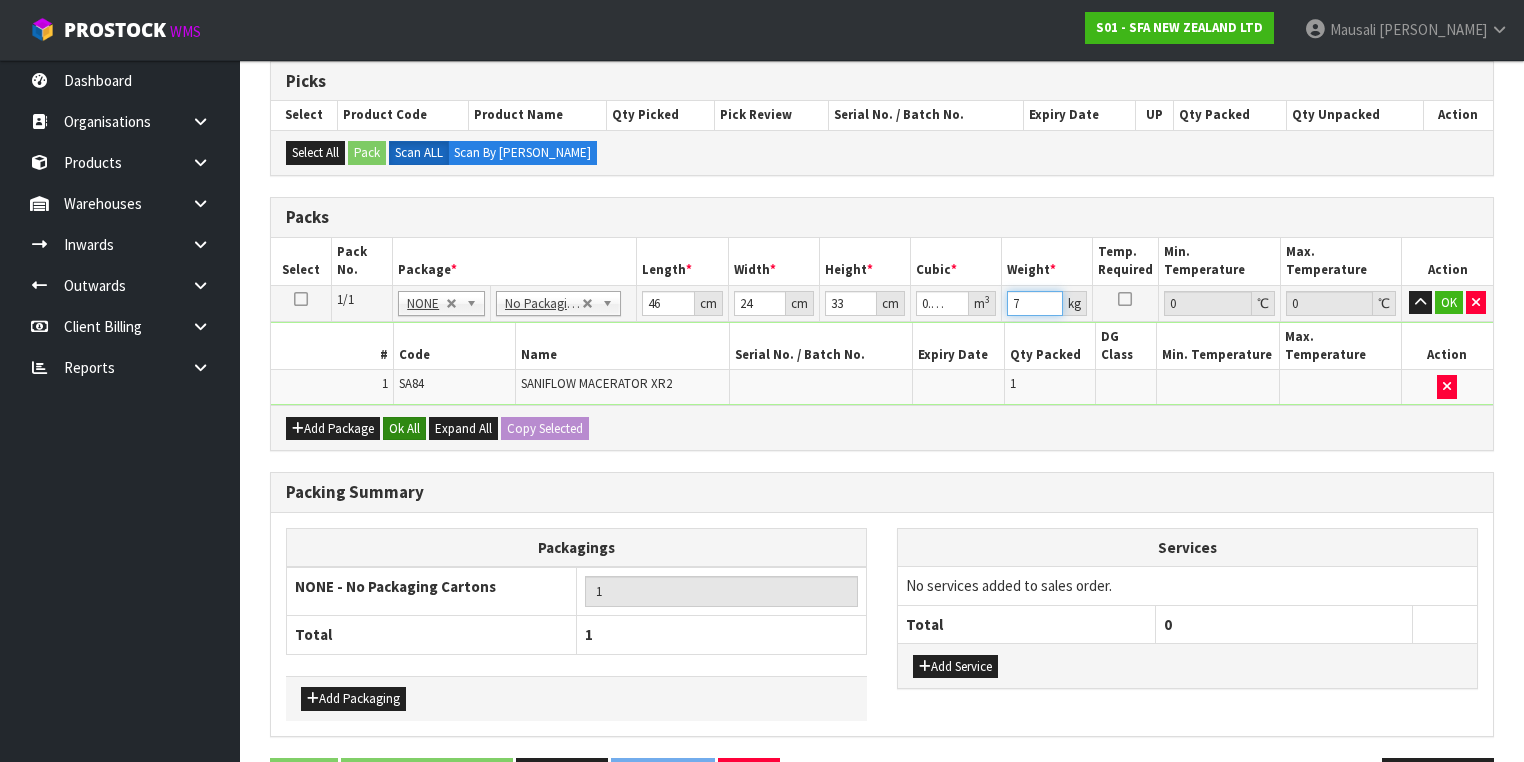 type on "7" 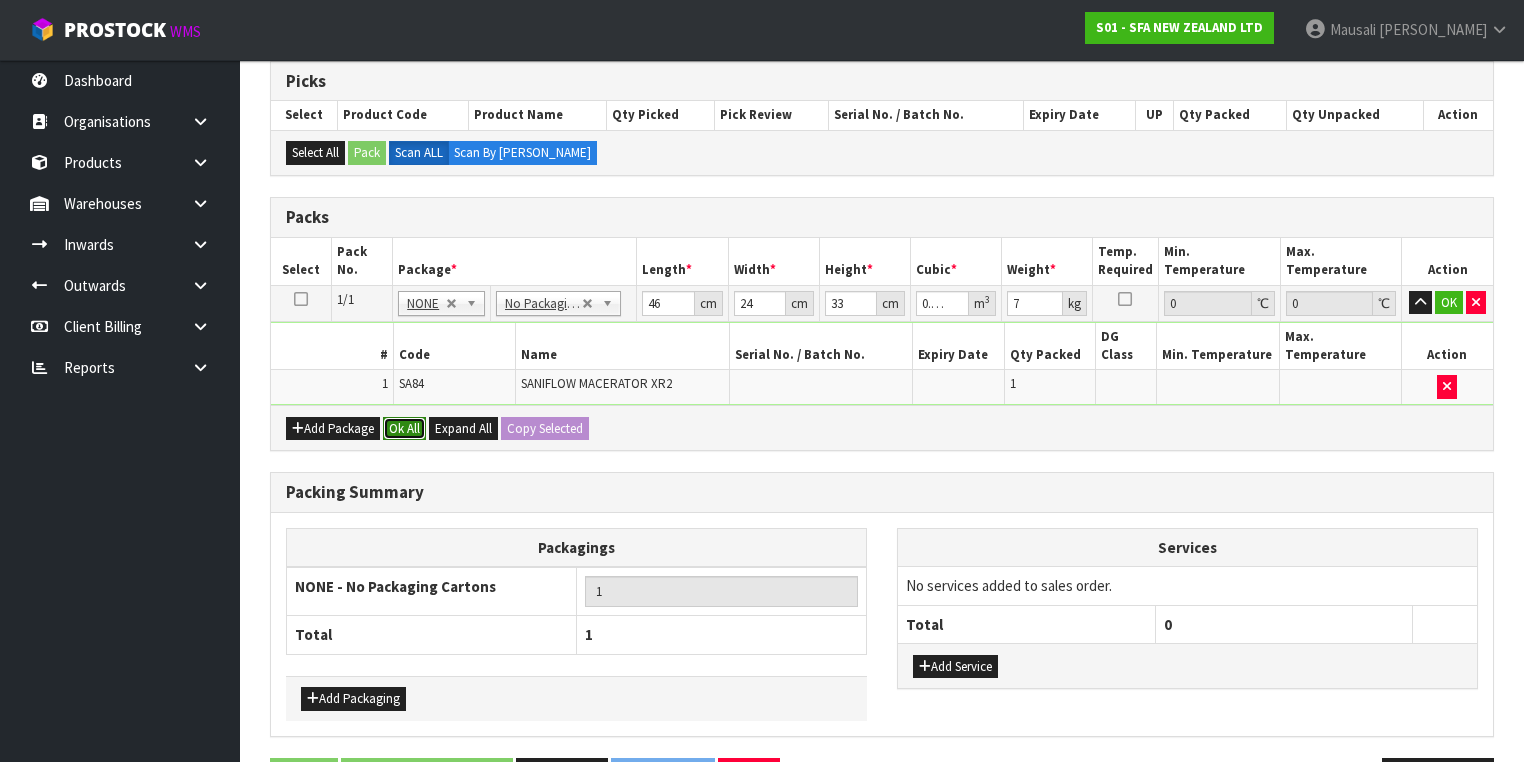 click on "Ok All" at bounding box center (404, 429) 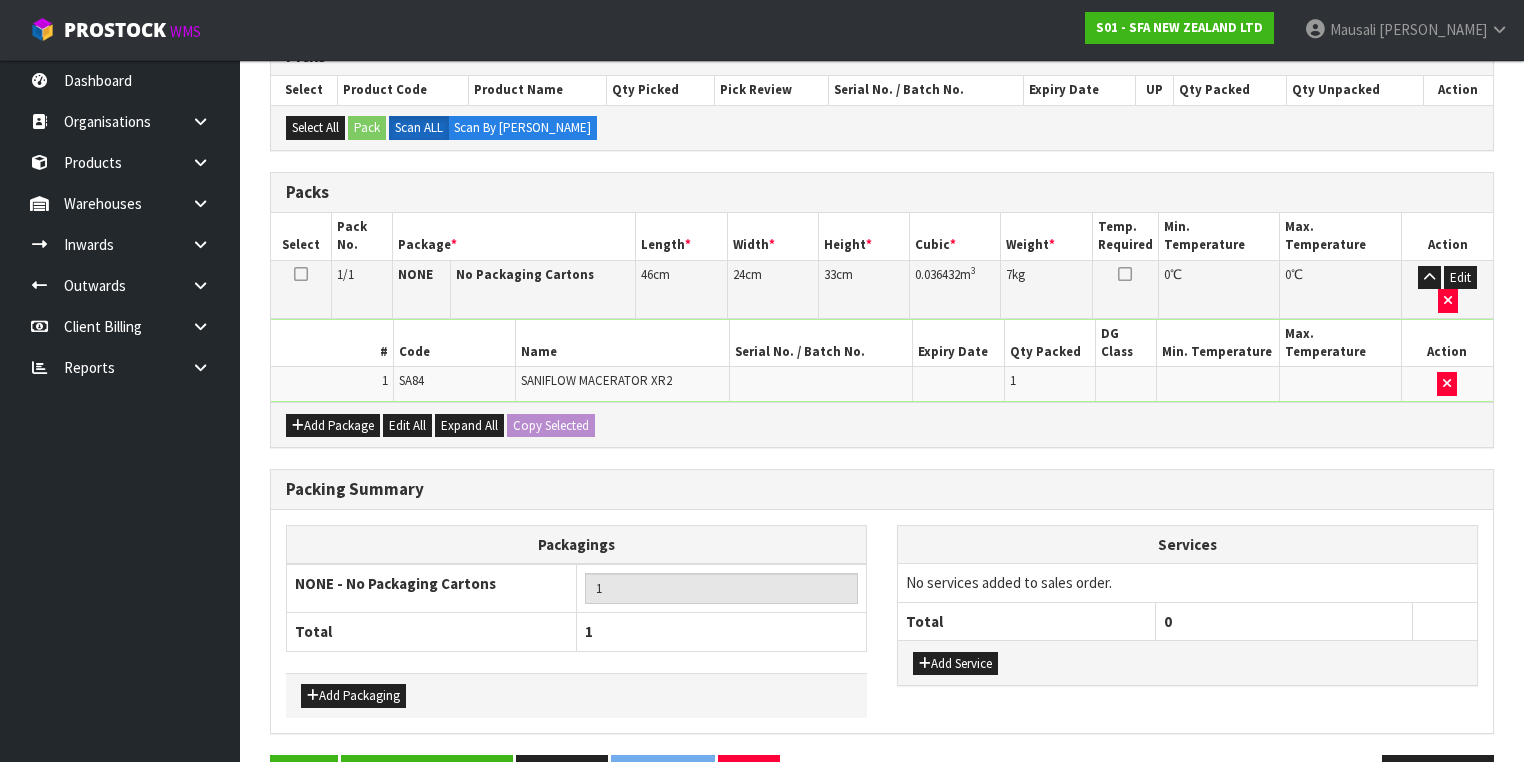scroll, scrollTop: 440, scrollLeft: 0, axis: vertical 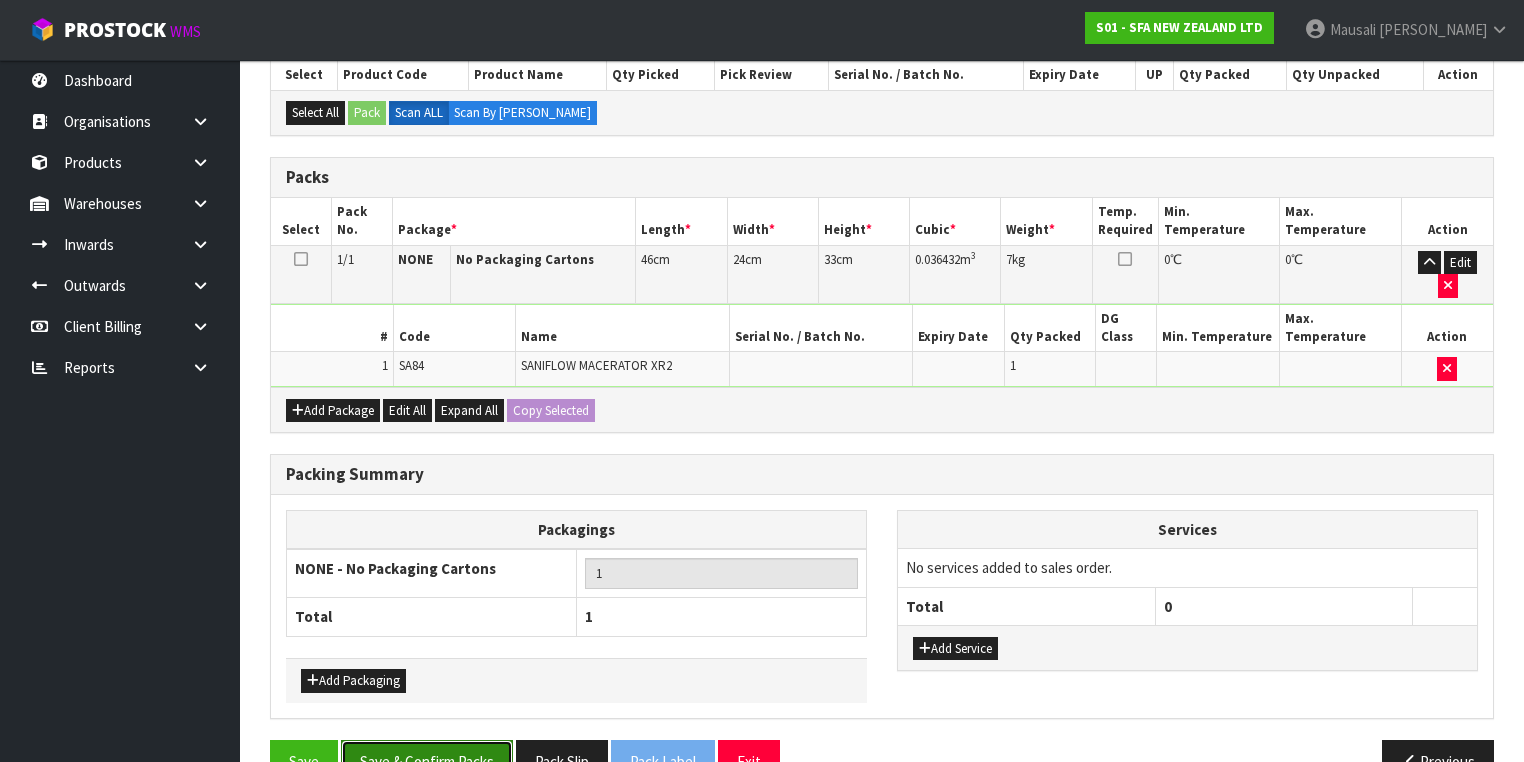 drag, startPoint x: 464, startPoint y: 705, endPoint x: 483, endPoint y: 694, distance: 21.954498 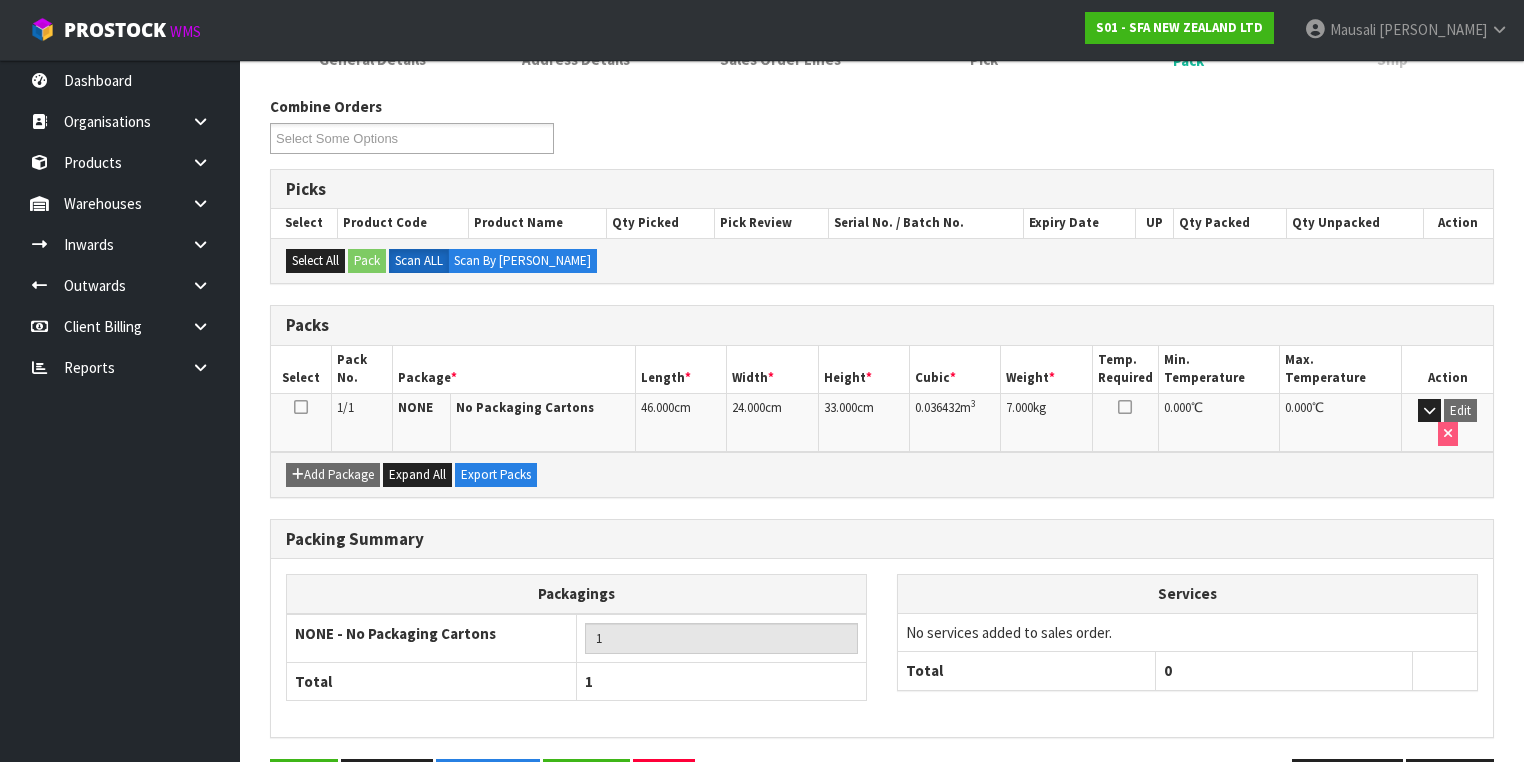 scroll, scrollTop: 332, scrollLeft: 0, axis: vertical 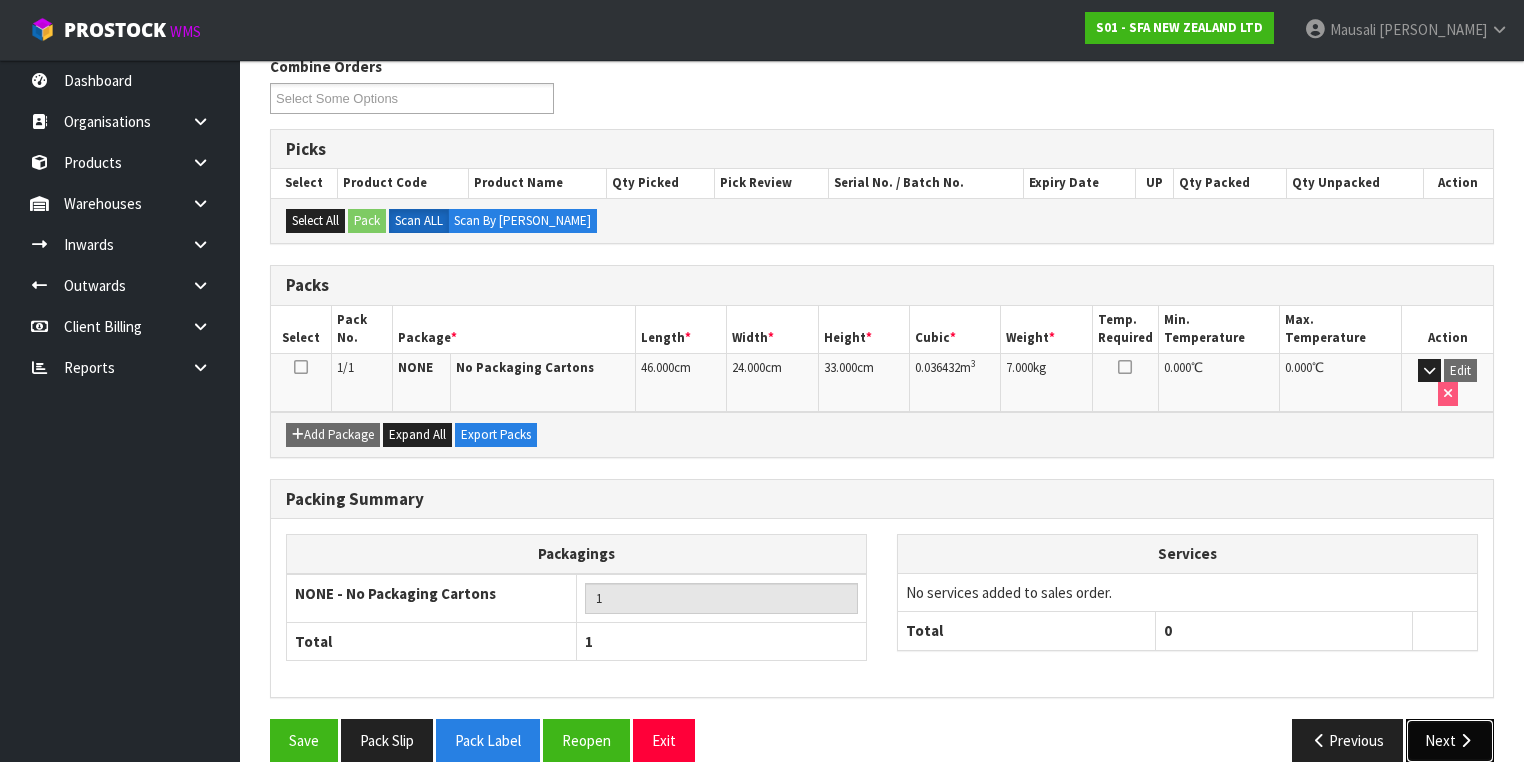 click at bounding box center (1465, 740) 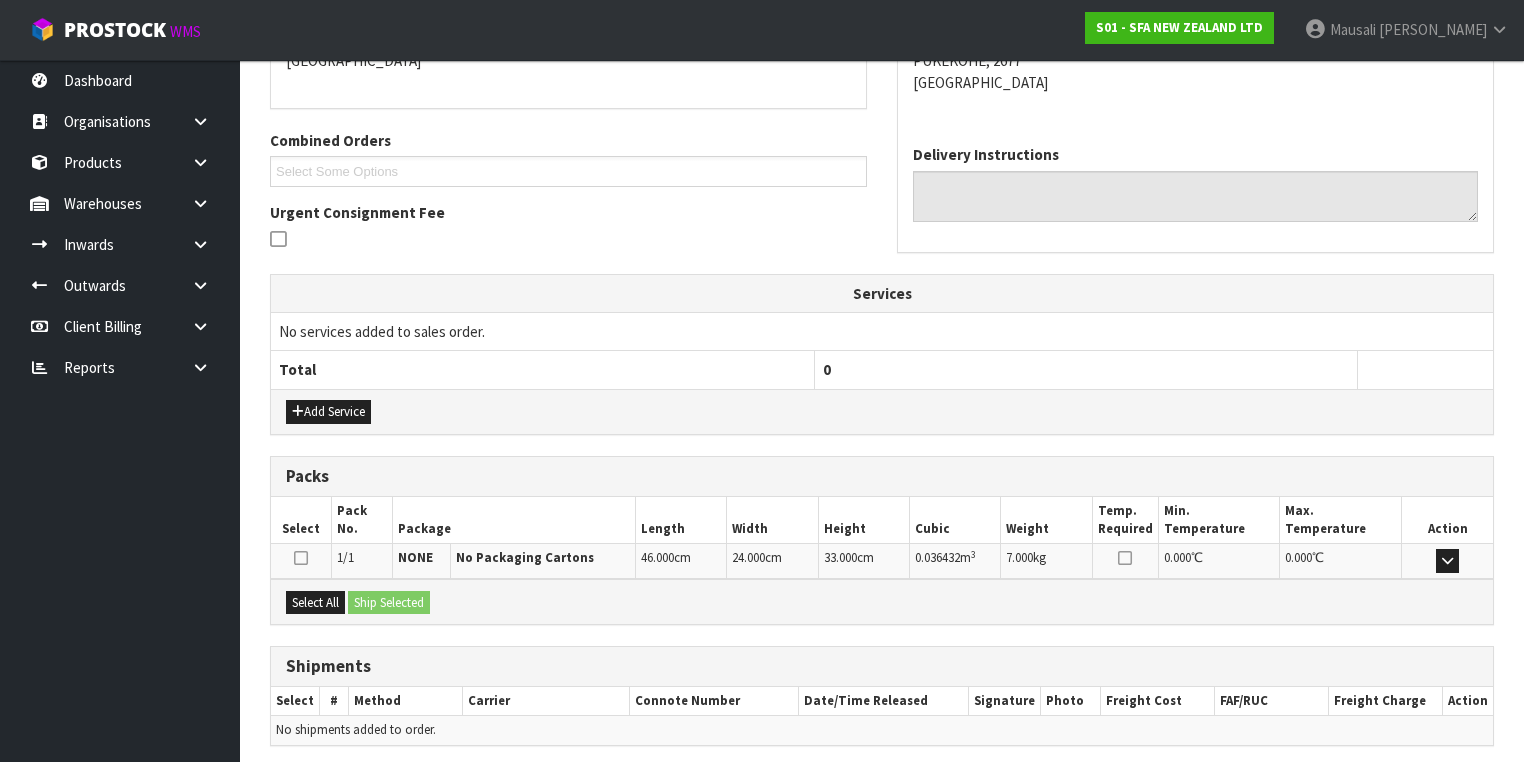 scroll, scrollTop: 528, scrollLeft: 0, axis: vertical 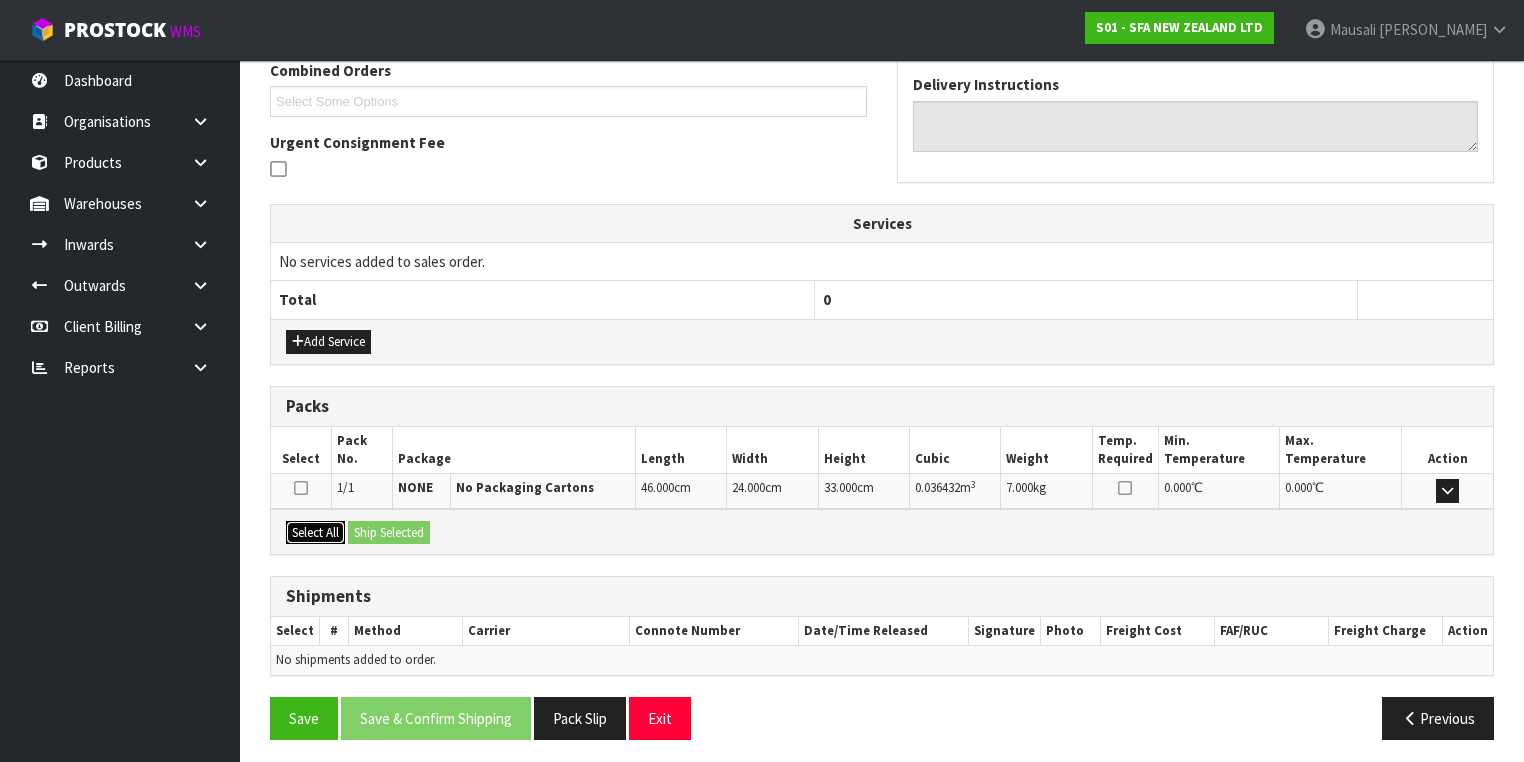 drag, startPoint x: 316, startPoint y: 524, endPoint x: 375, endPoint y: 520, distance: 59.135437 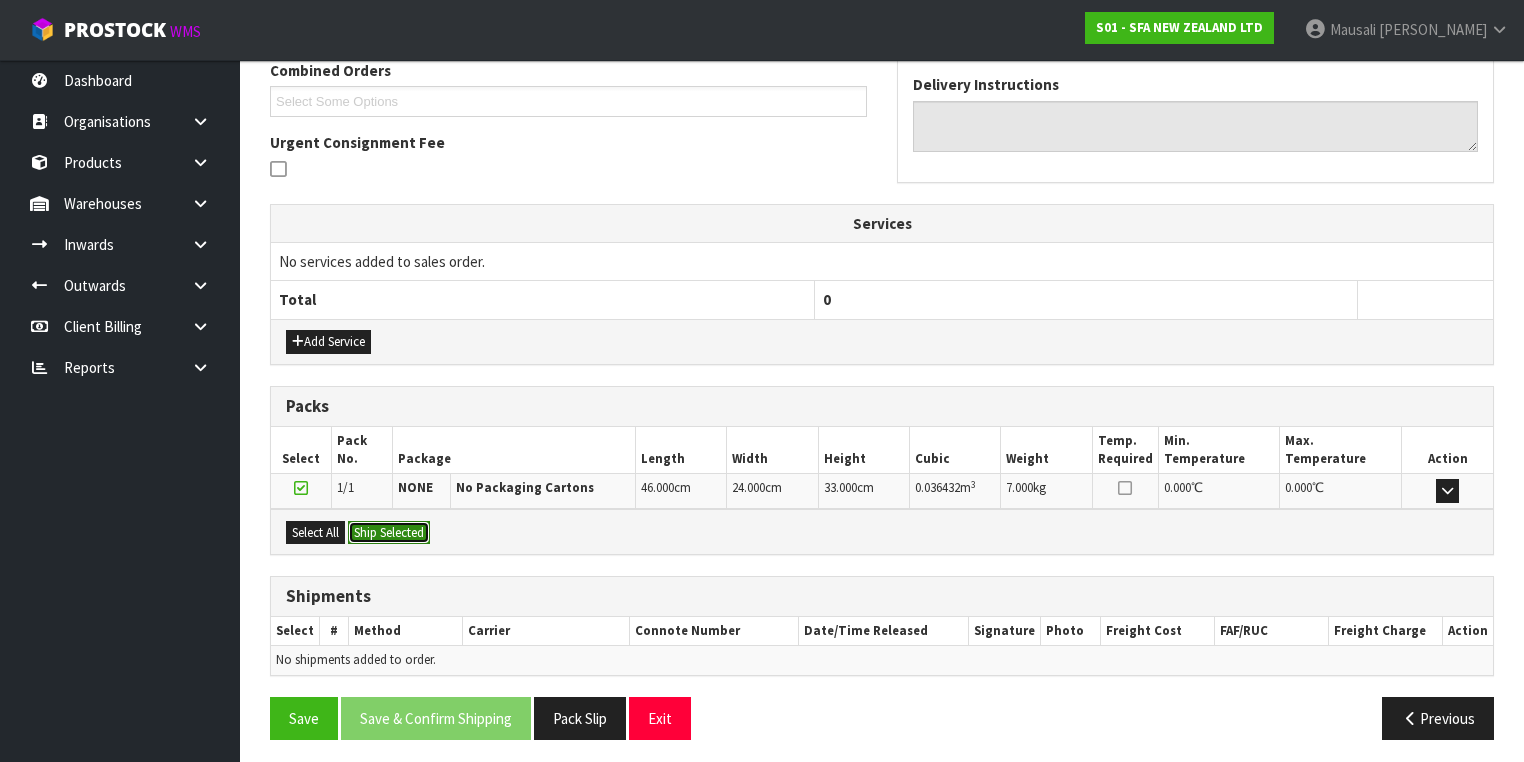 click on "Ship Selected" at bounding box center [389, 533] 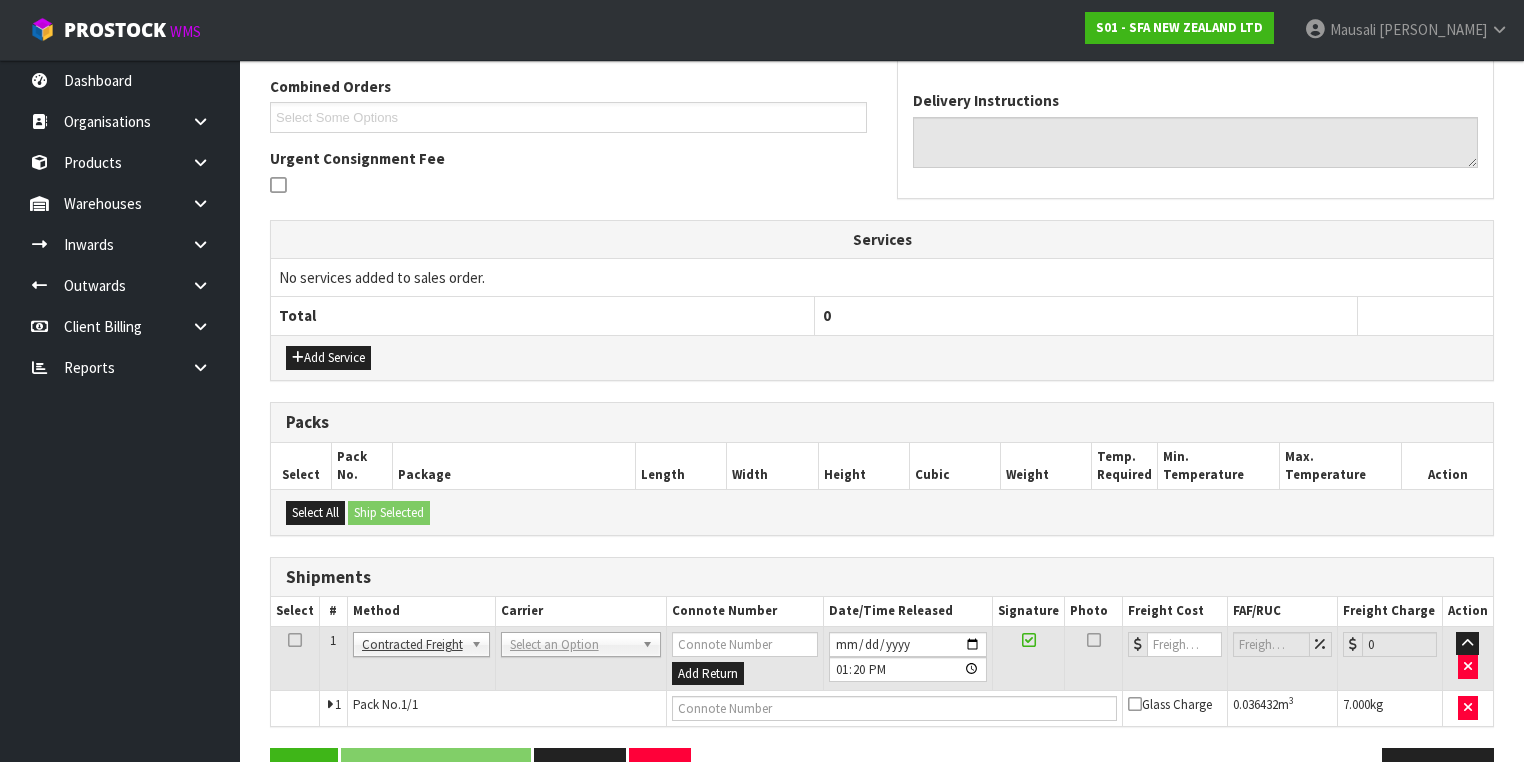 scroll, scrollTop: 484, scrollLeft: 0, axis: vertical 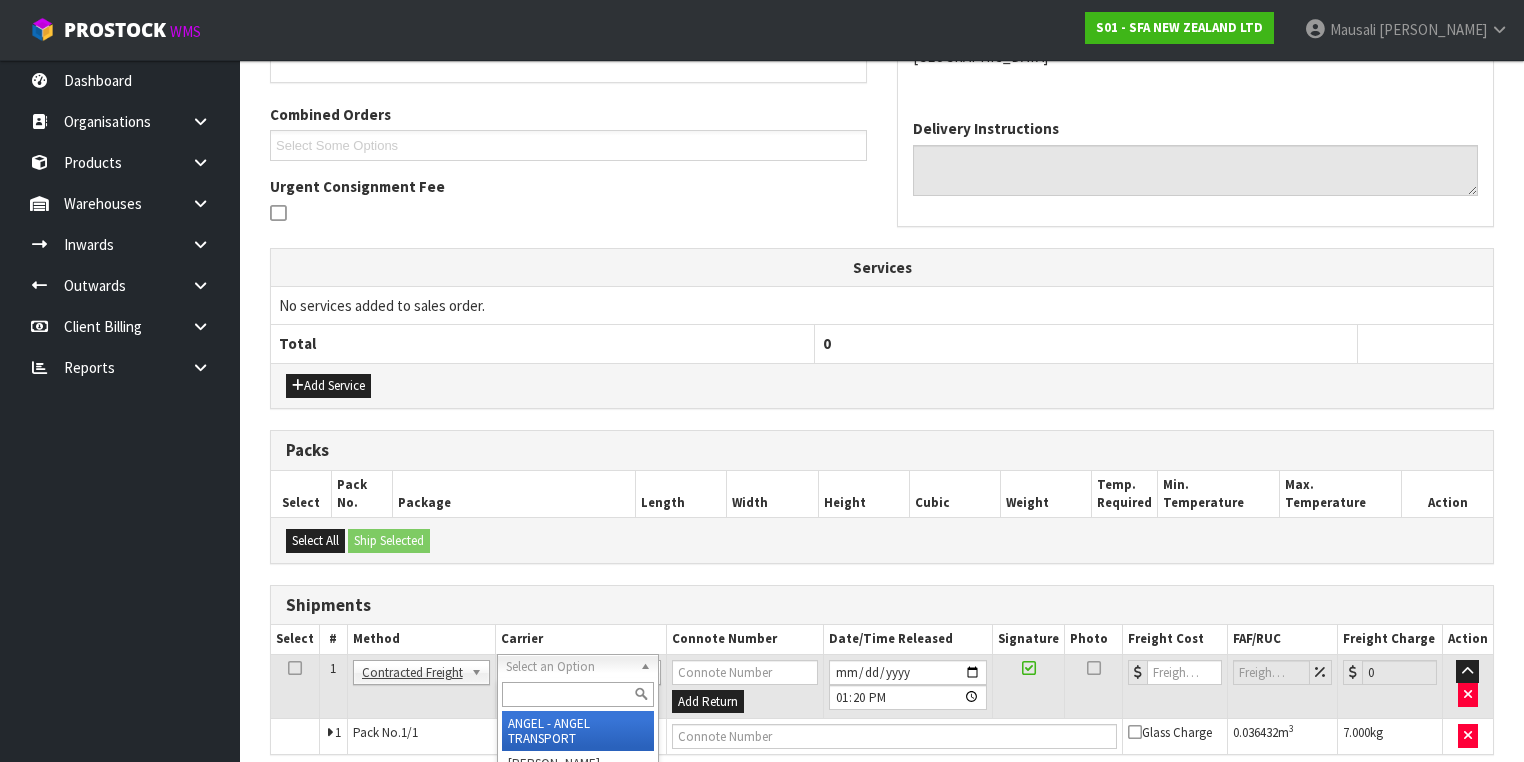 click at bounding box center (578, 694) 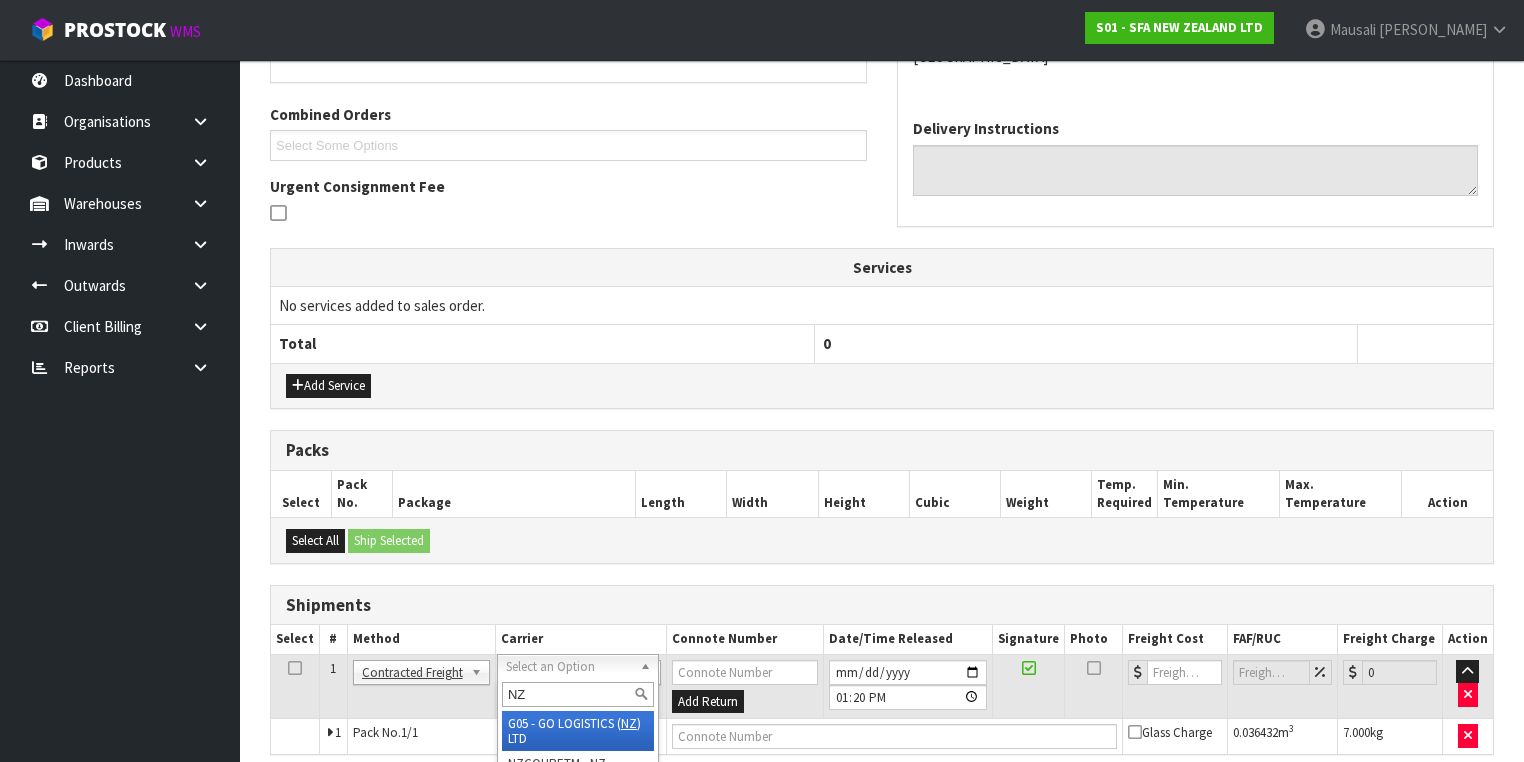 type on "NZP" 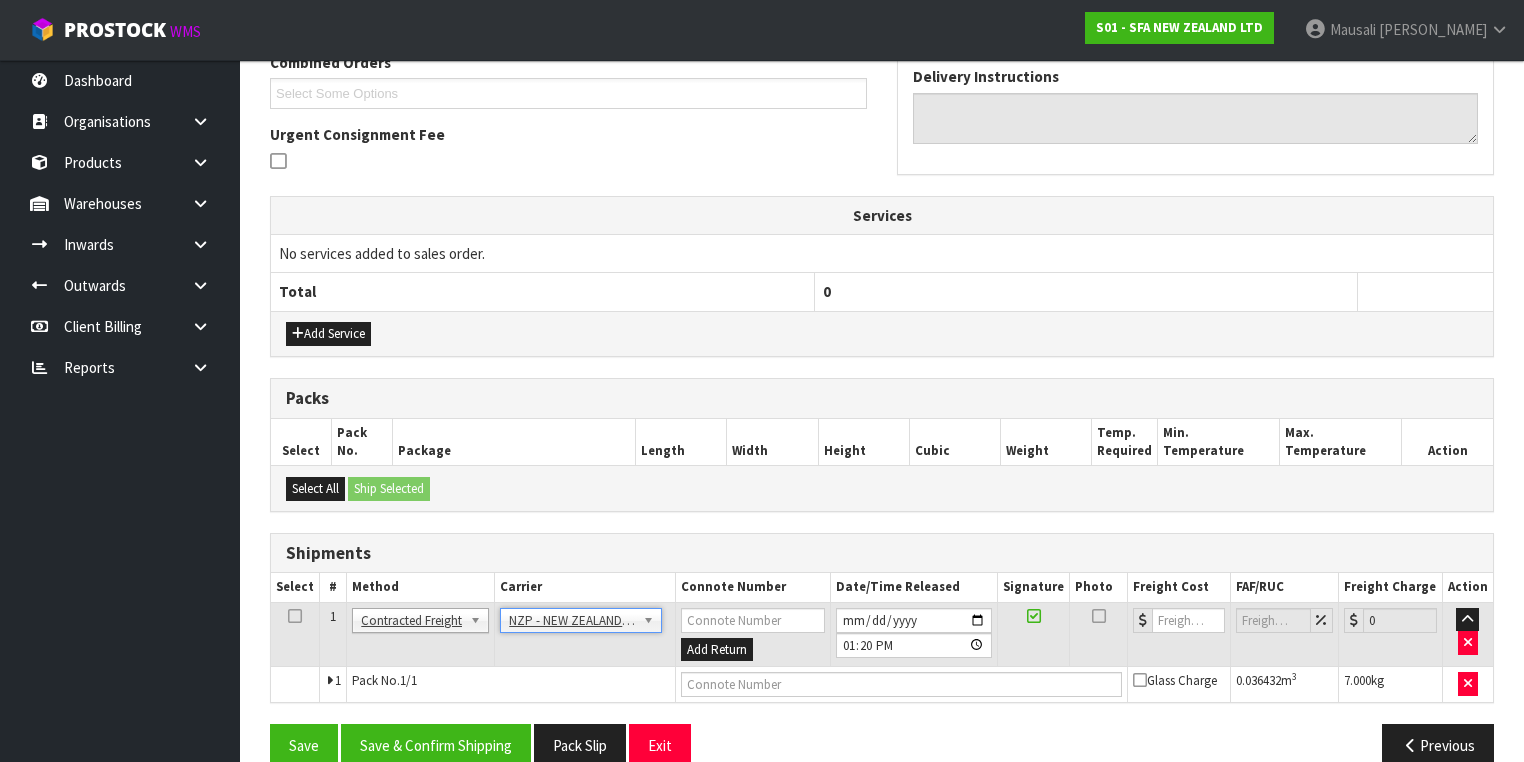 scroll, scrollTop: 564, scrollLeft: 0, axis: vertical 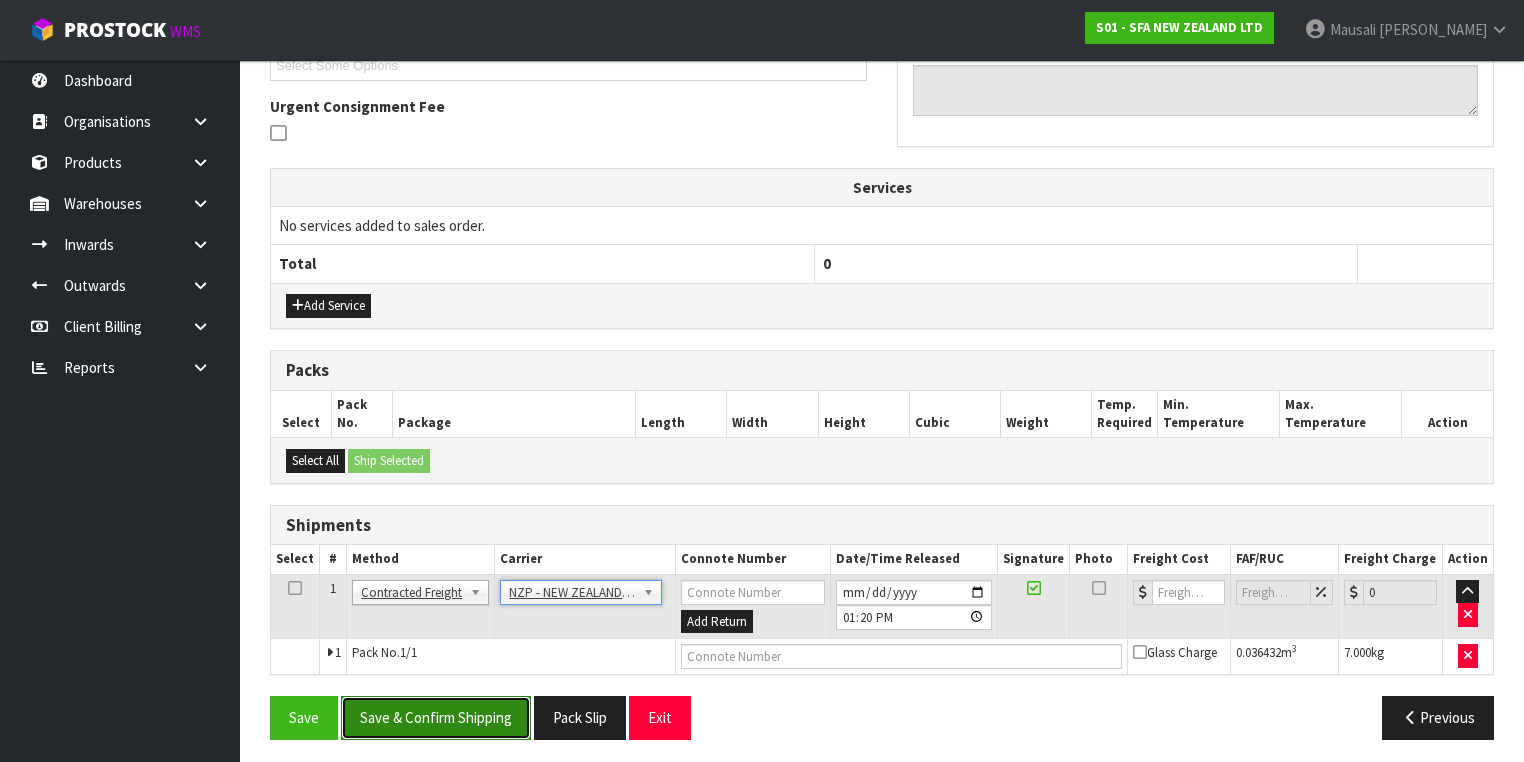 click on "Save & Confirm Shipping" at bounding box center (436, 717) 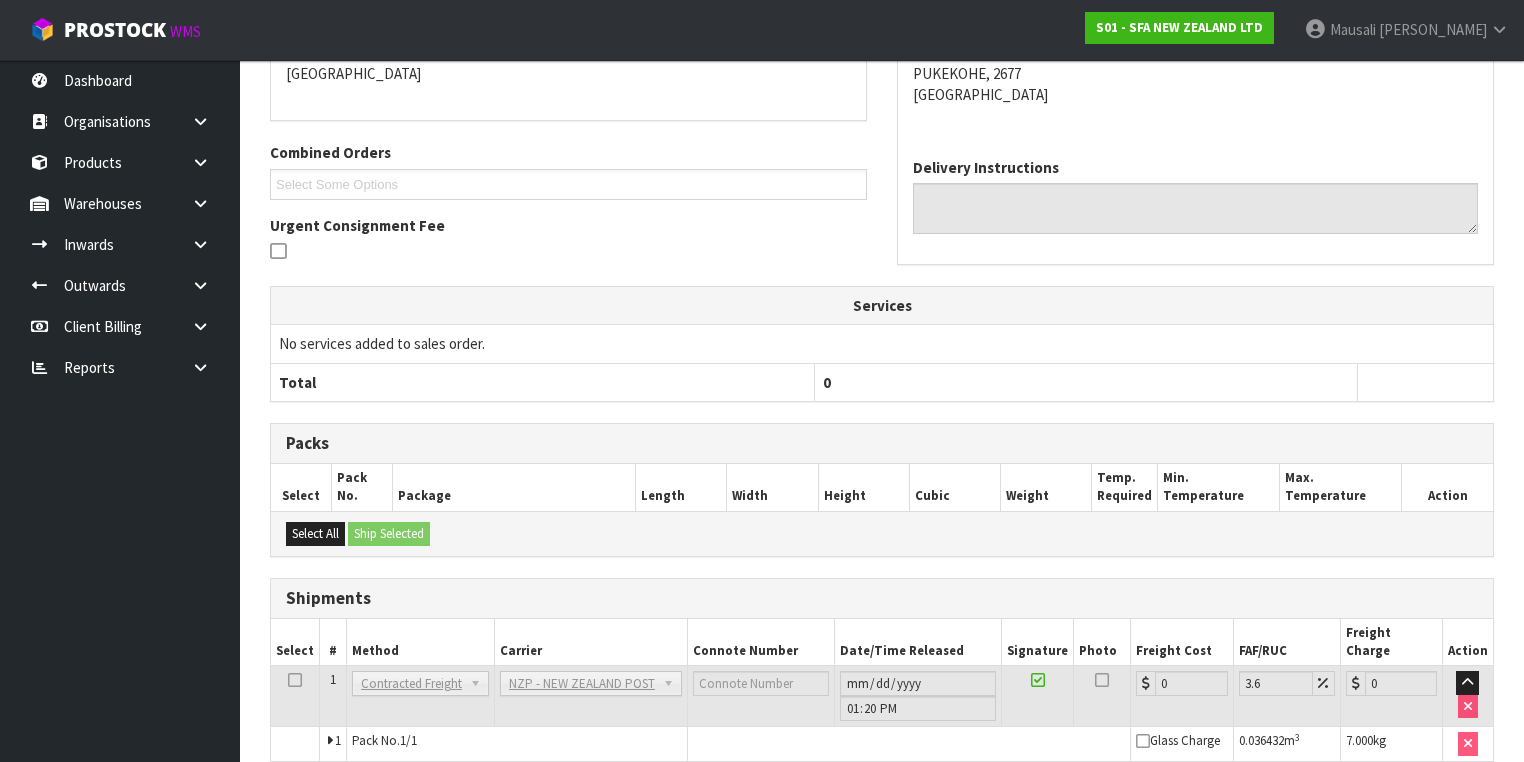 scroll, scrollTop: 536, scrollLeft: 0, axis: vertical 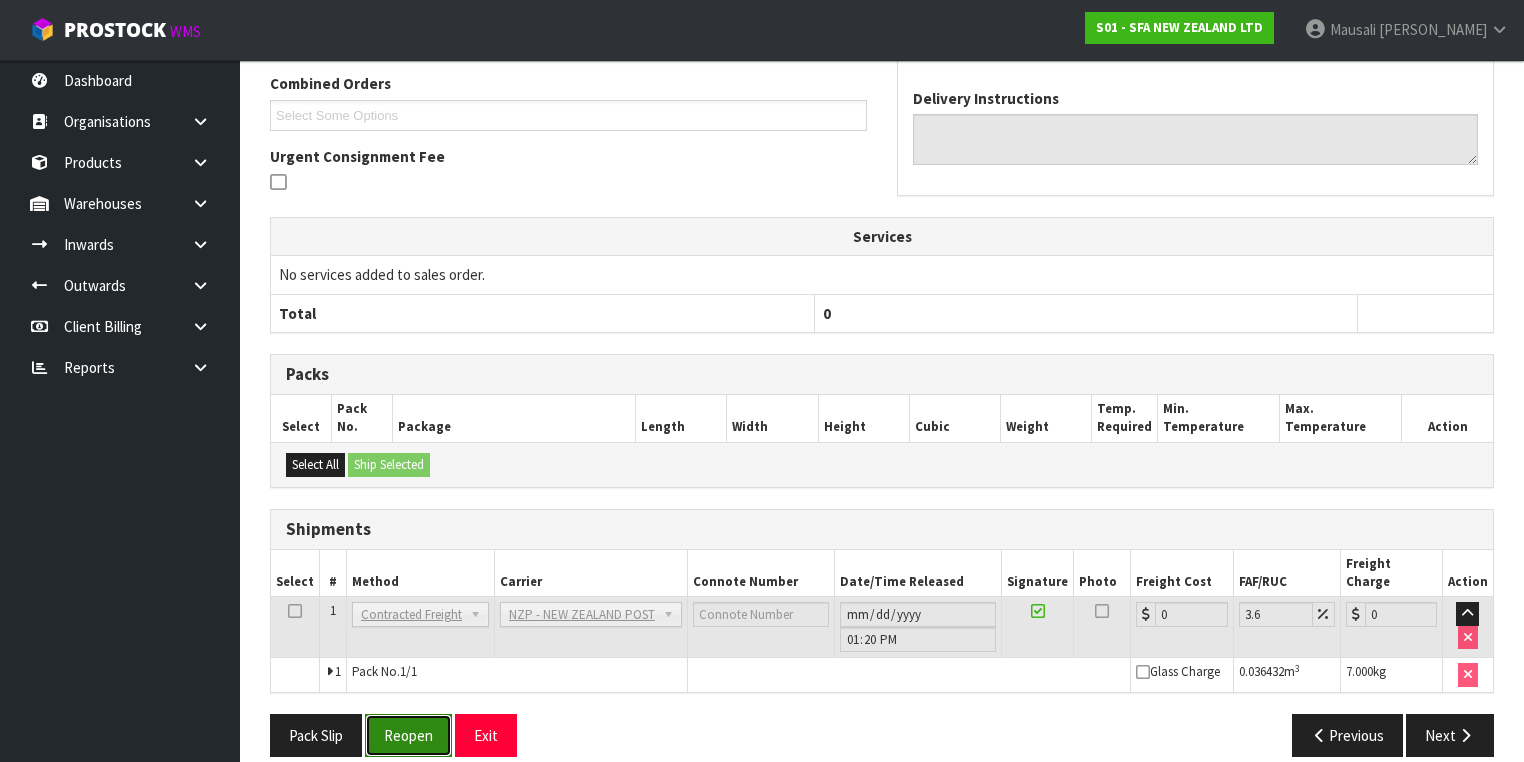click on "Reopen" at bounding box center [408, 735] 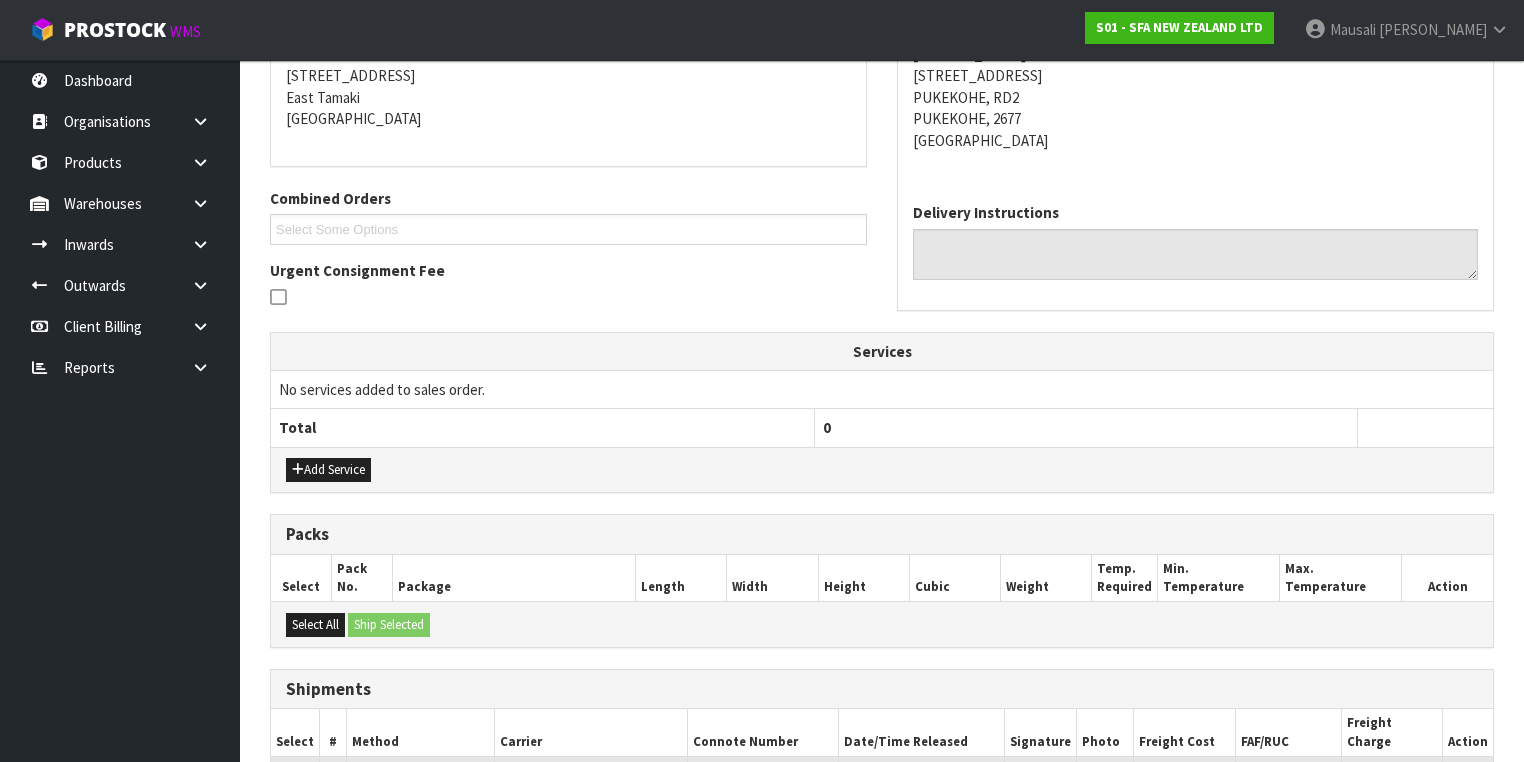 scroll, scrollTop: 582, scrollLeft: 0, axis: vertical 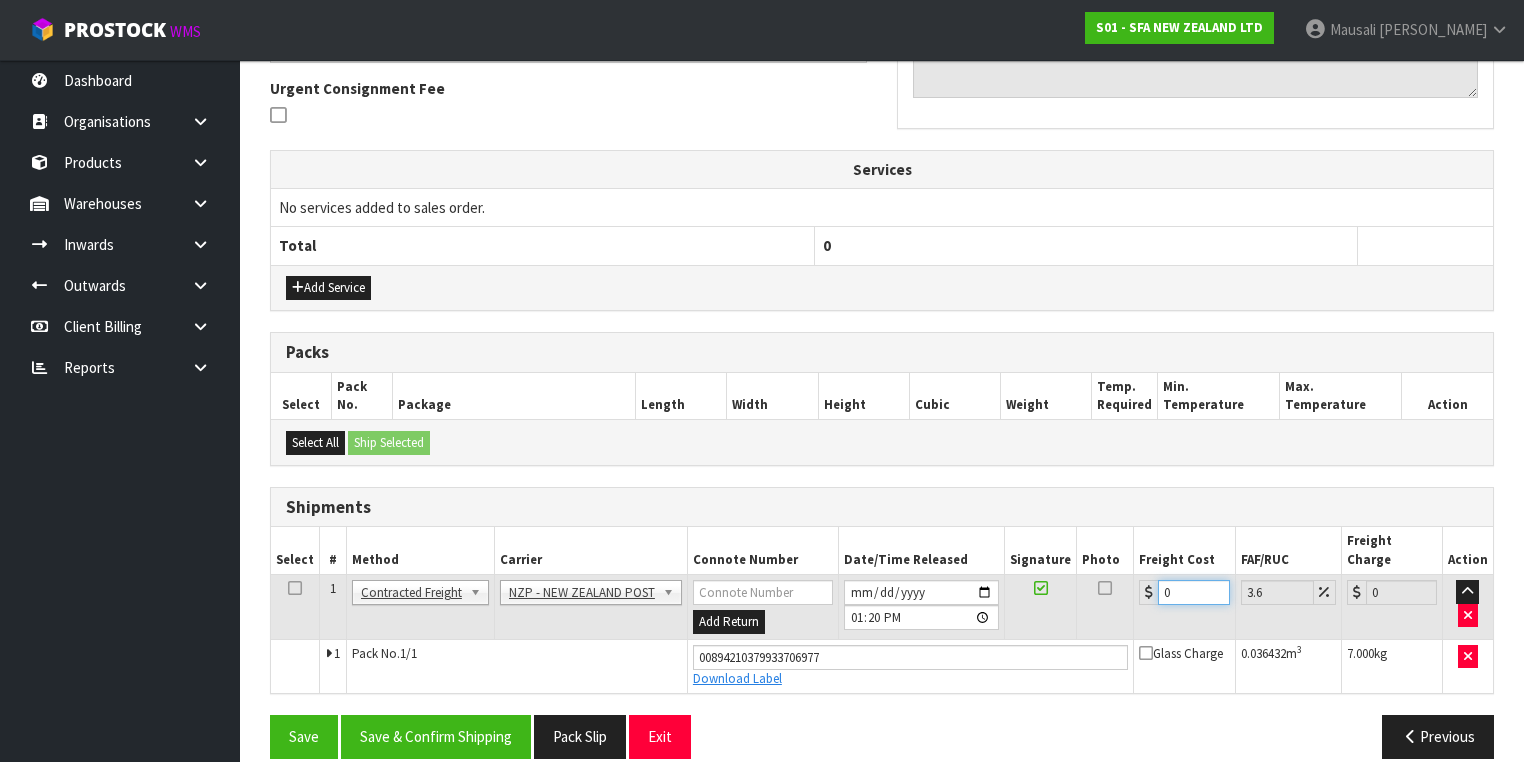 drag, startPoint x: 1184, startPoint y: 572, endPoint x: 1119, endPoint y: 593, distance: 68.30813 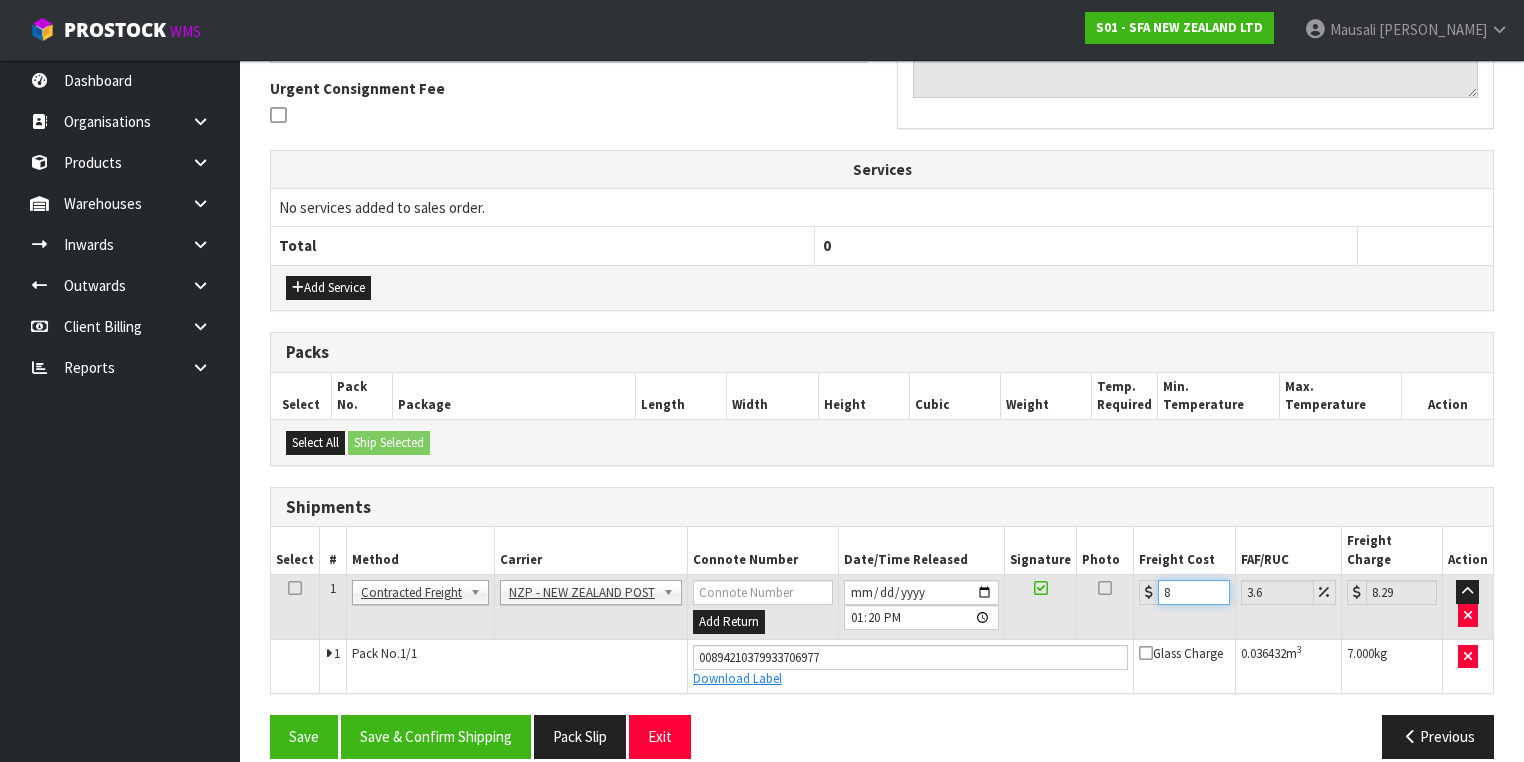 type on "8.9" 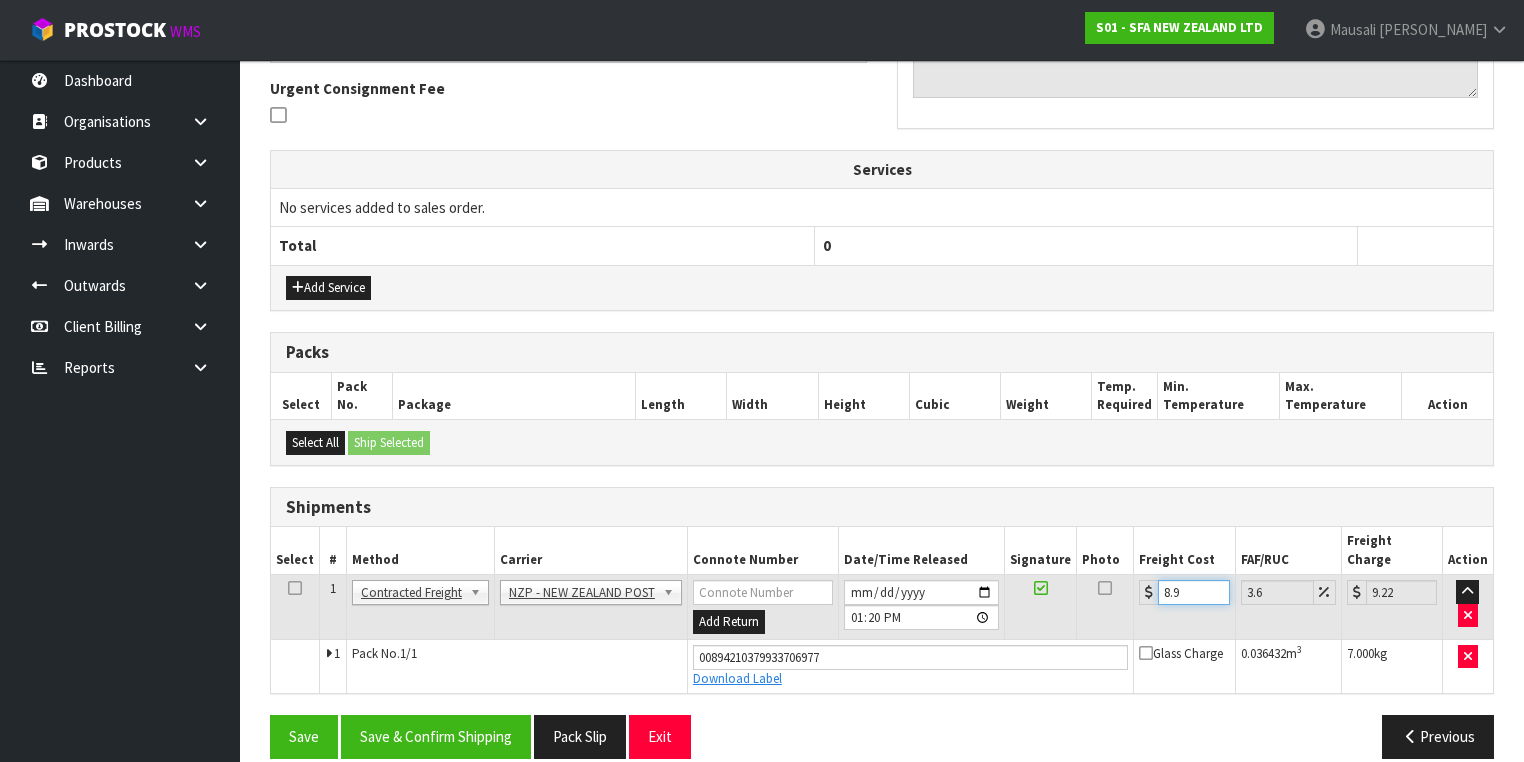 type on "8.92" 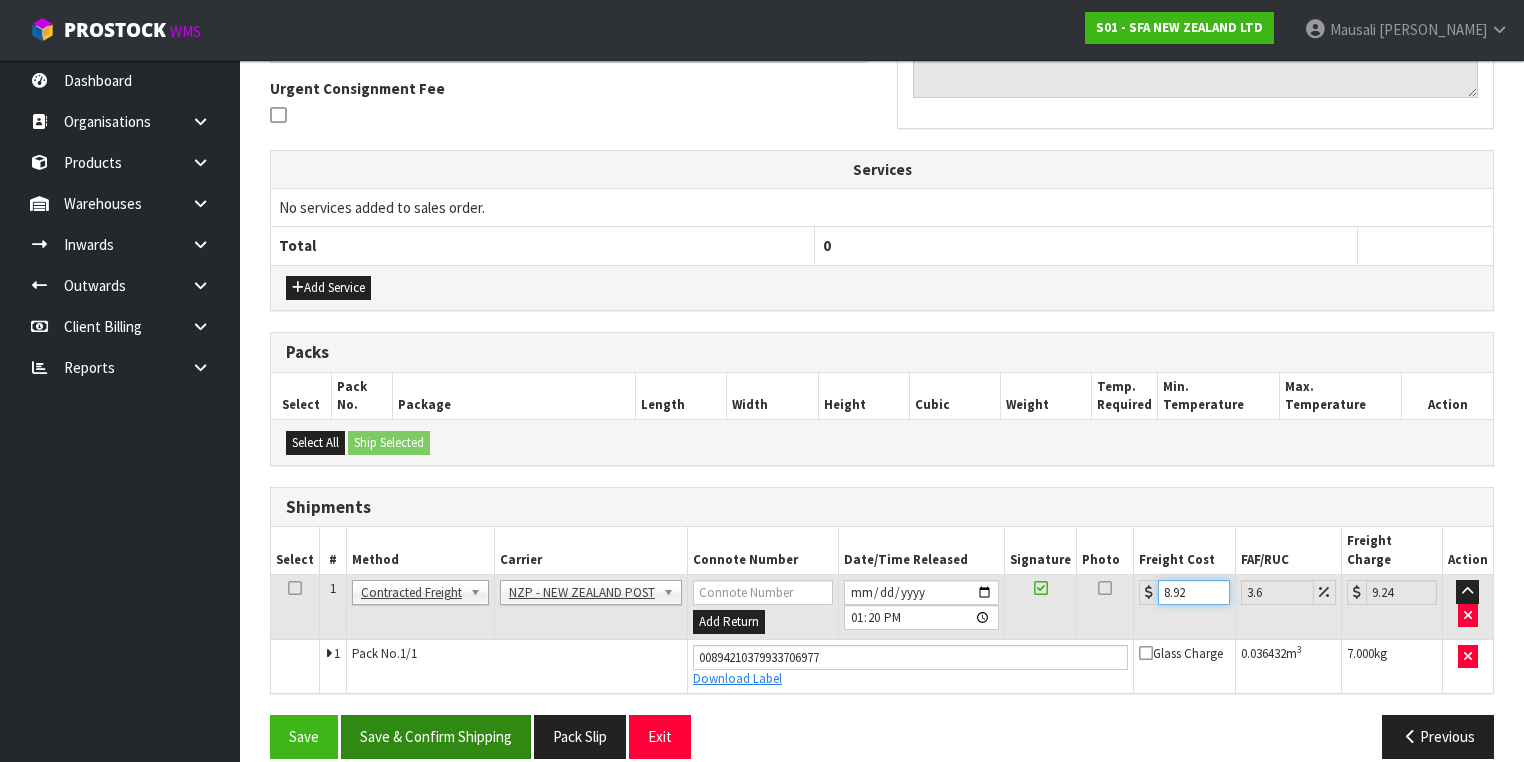 type on "8.92" 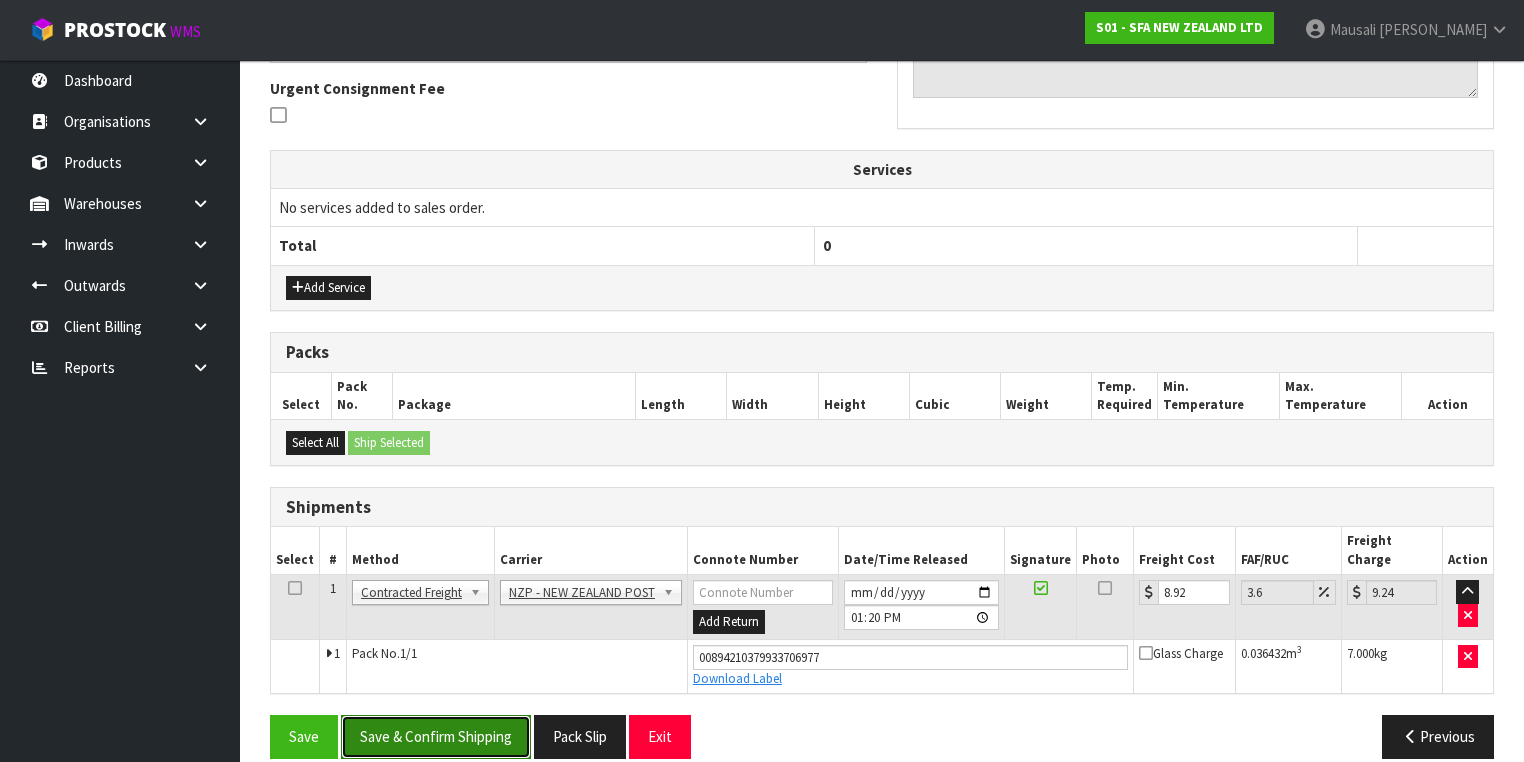 click on "Save & Confirm Shipping" at bounding box center [436, 736] 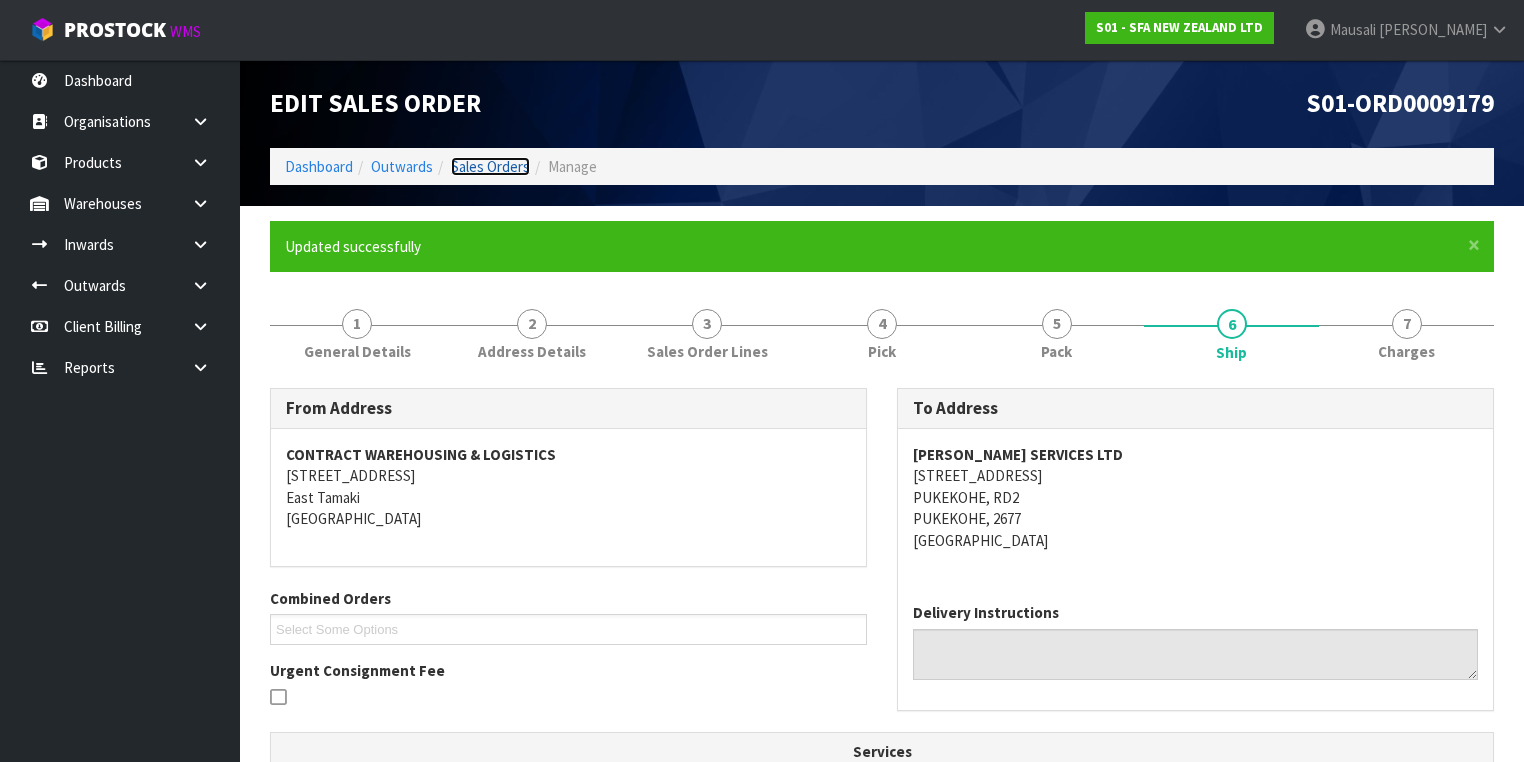 click on "Sales Orders" at bounding box center (490, 166) 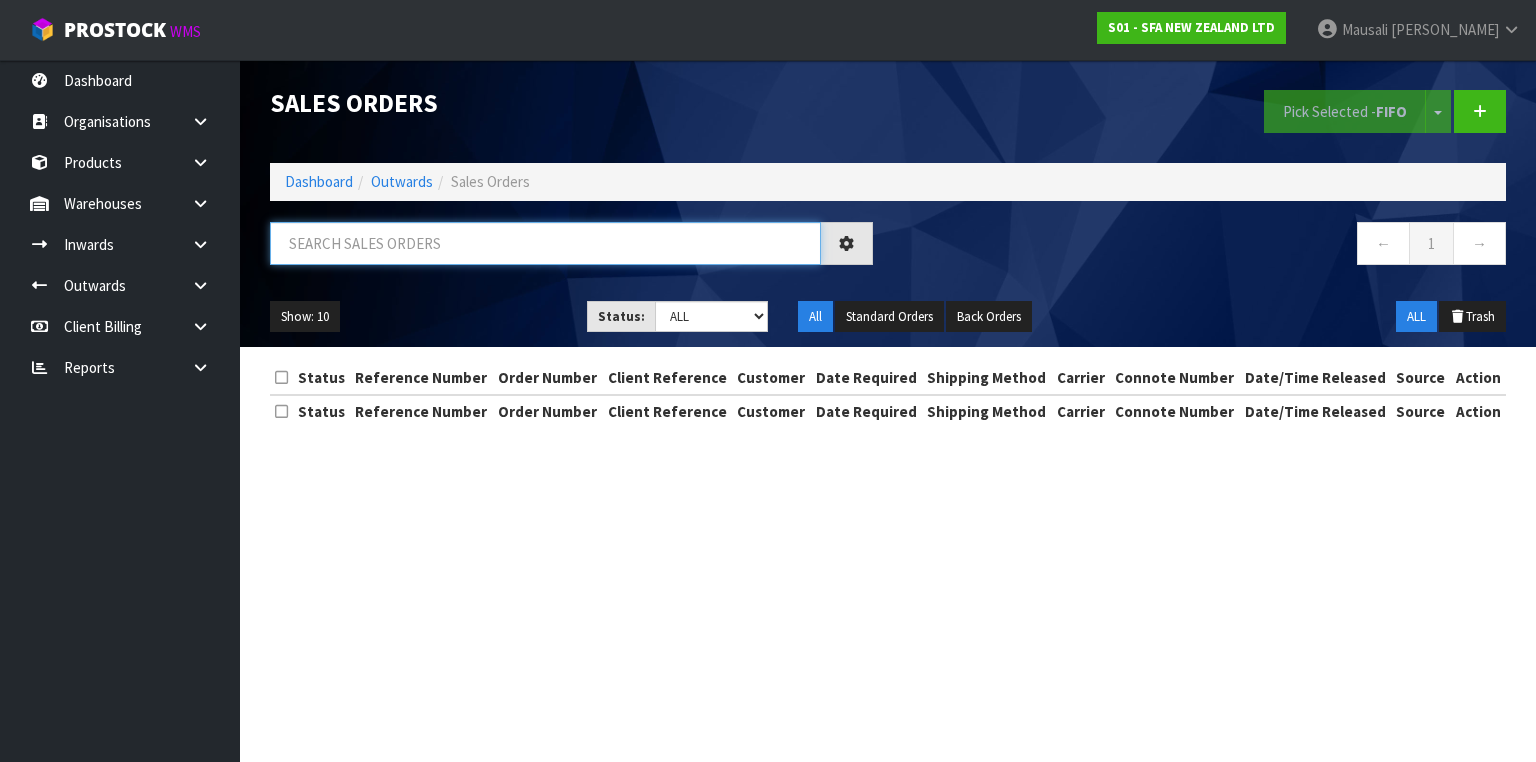 click at bounding box center (545, 243) 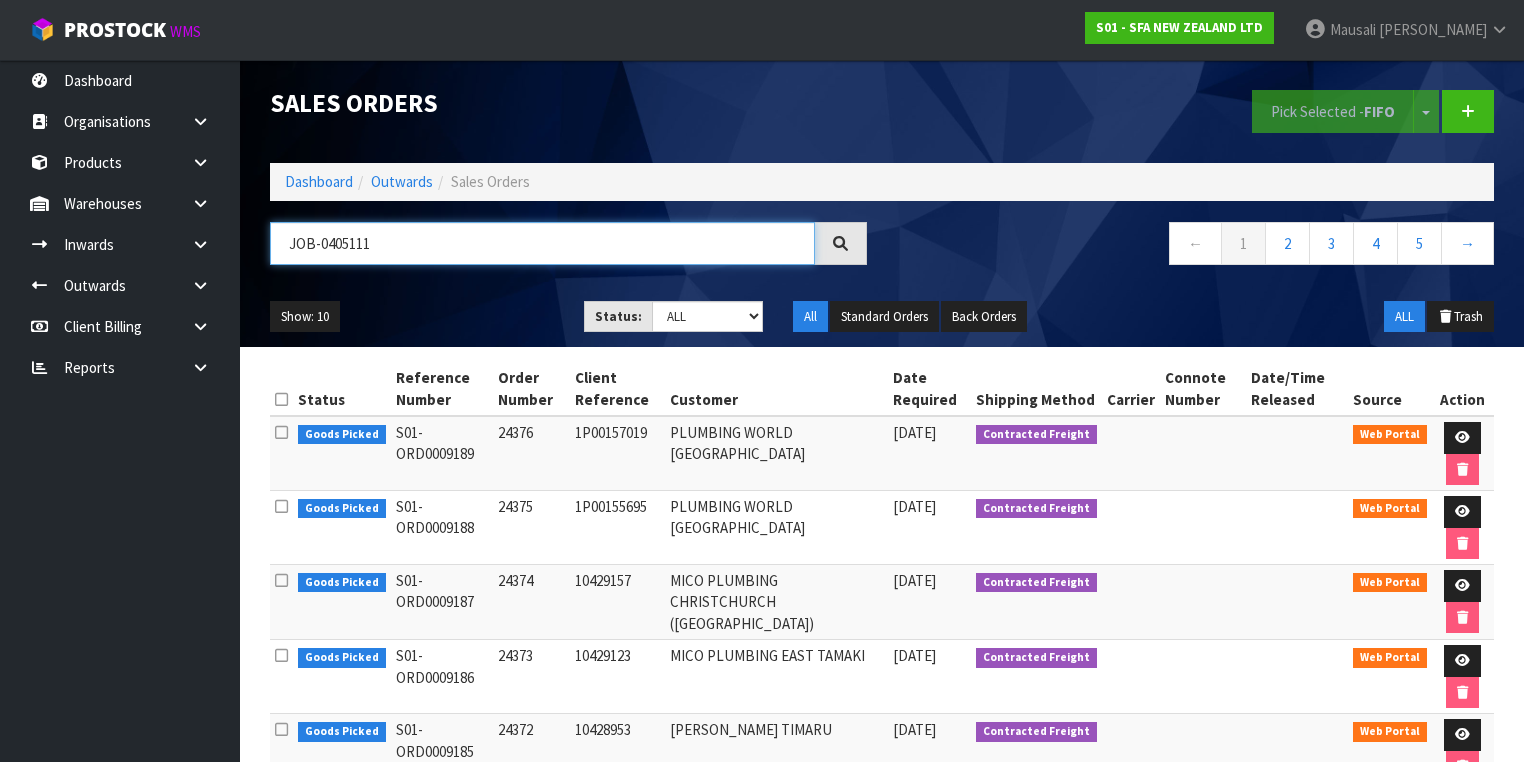 type on "JOB-0405111" 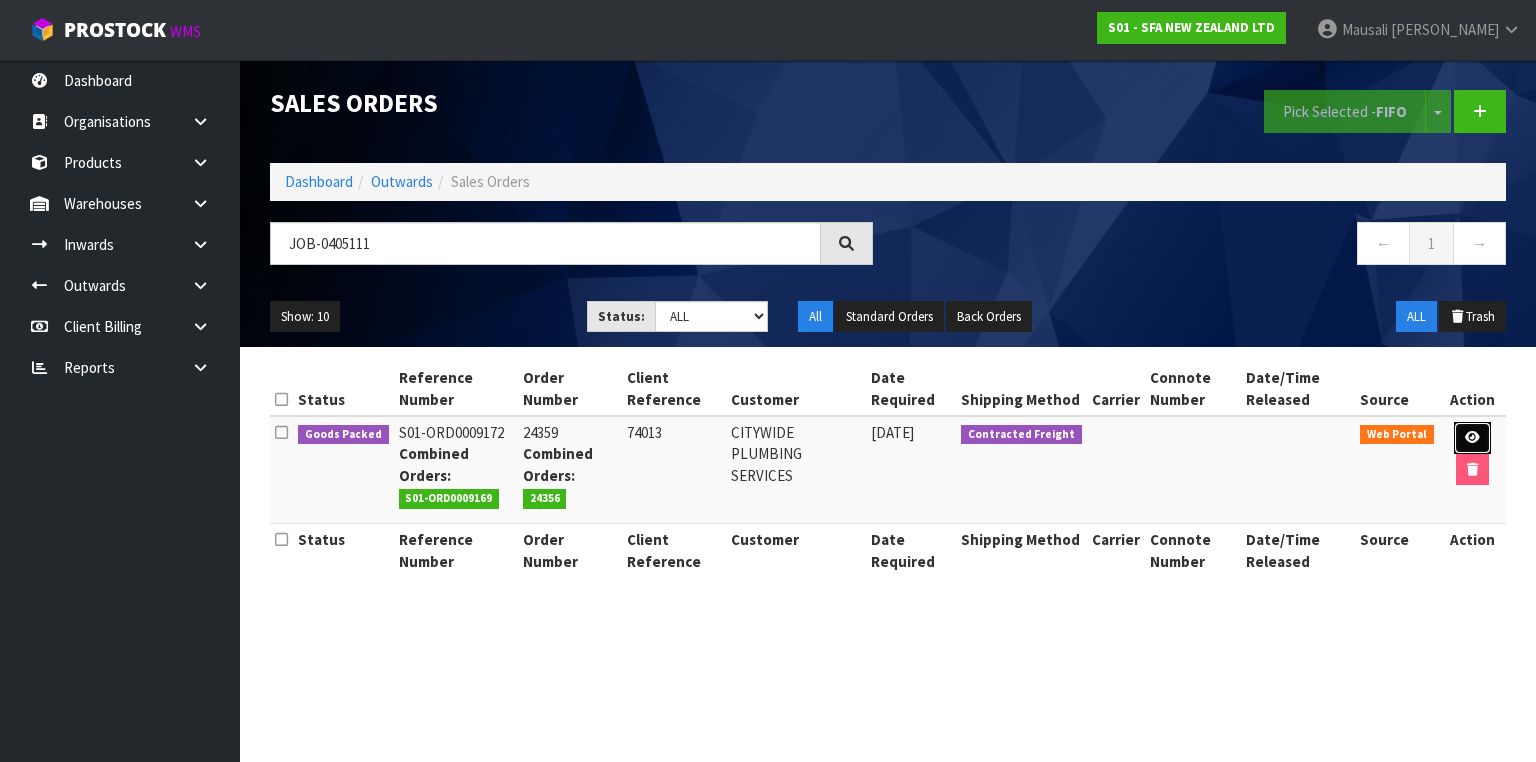 click at bounding box center [1472, 438] 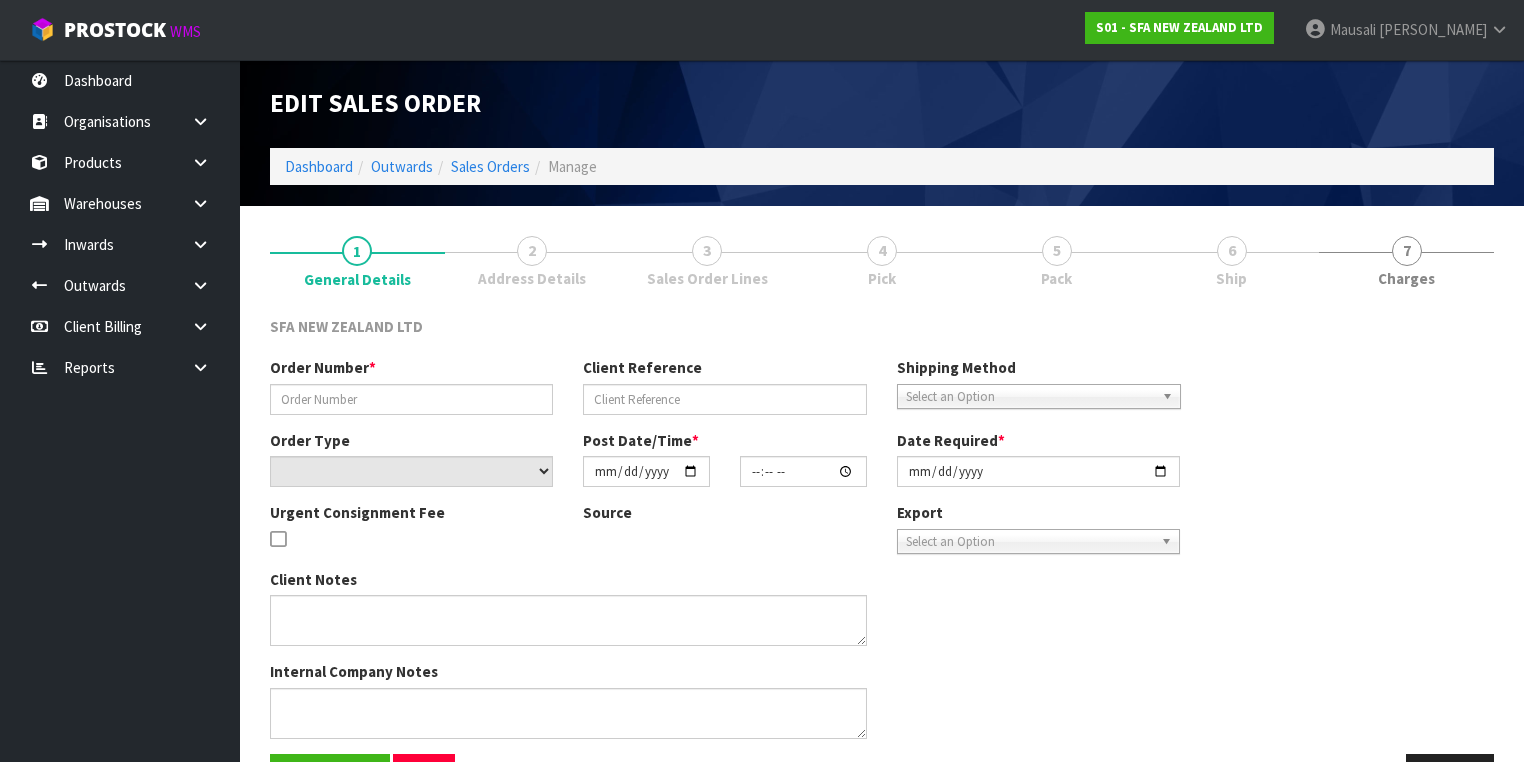 type on "24359" 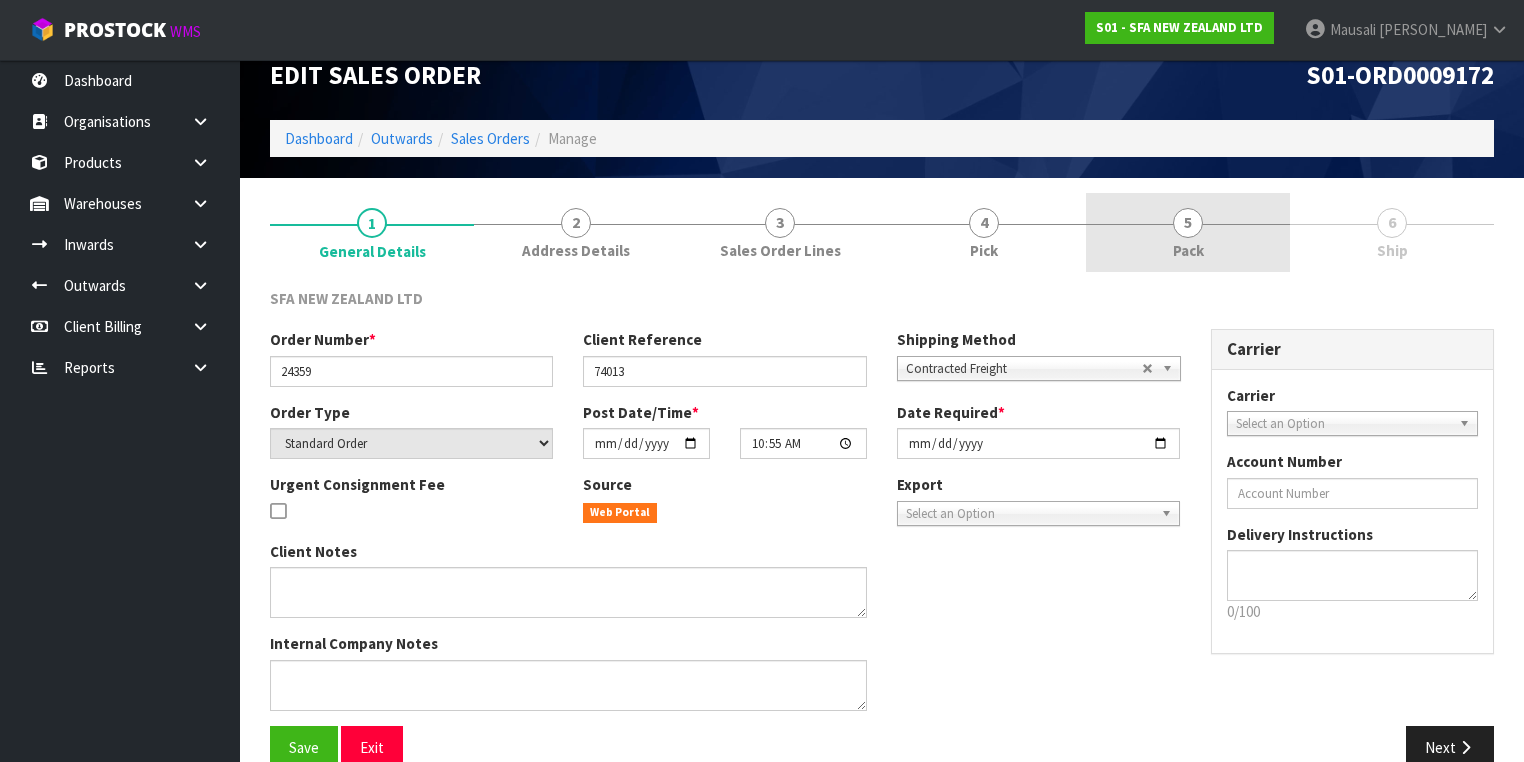 scroll, scrollTop: 0, scrollLeft: 0, axis: both 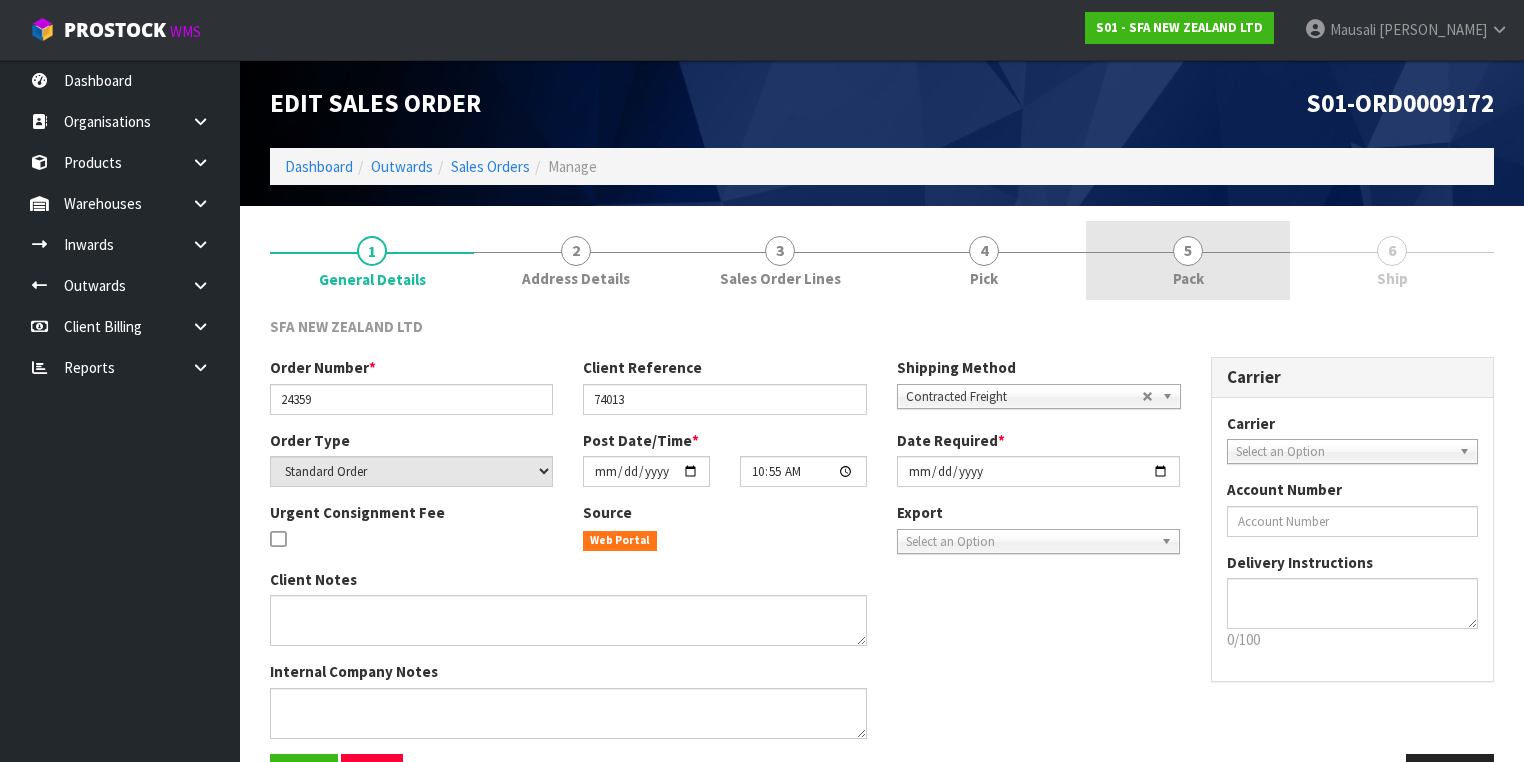 click on "Pack" at bounding box center (1188, 278) 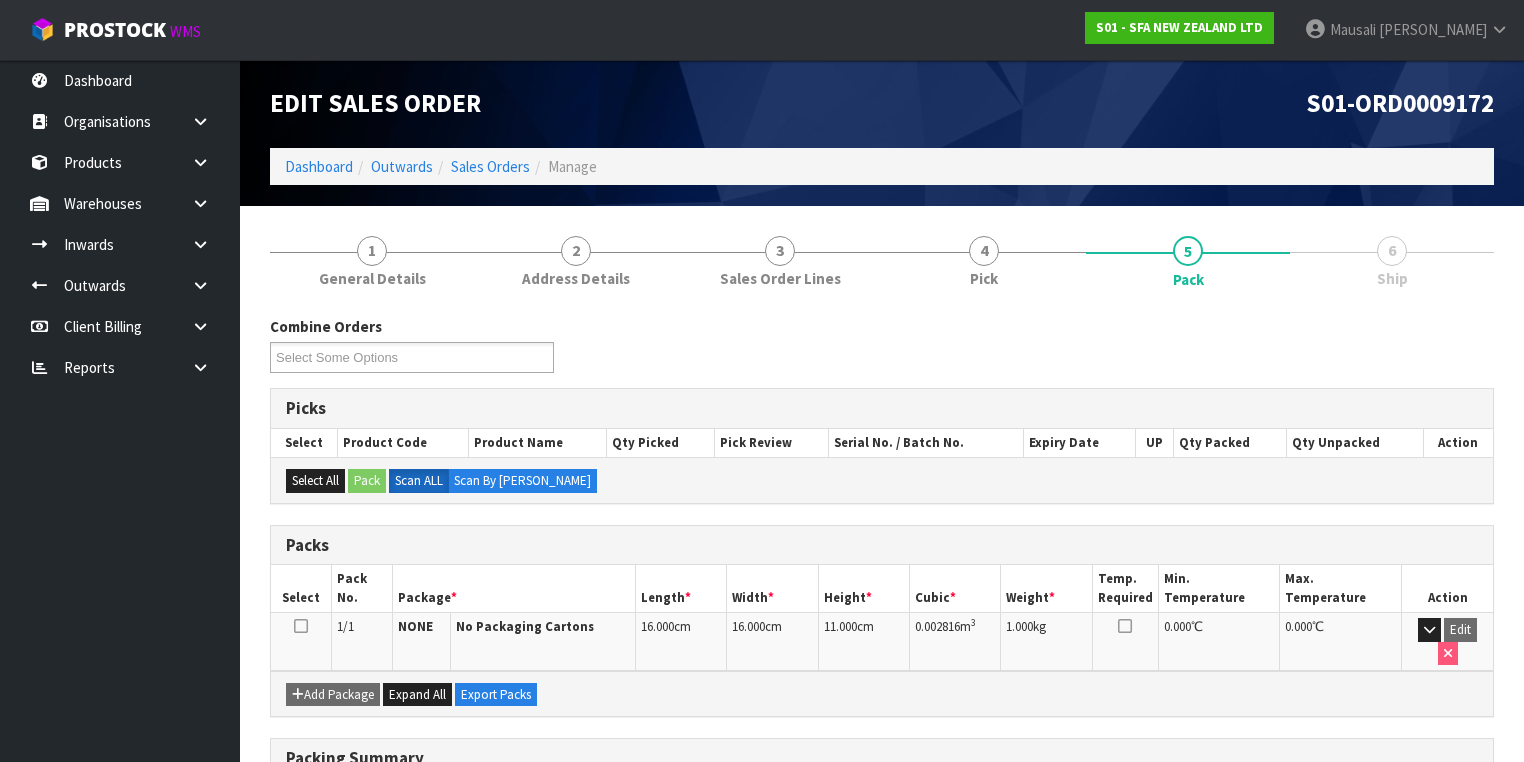 scroll, scrollTop: 259, scrollLeft: 0, axis: vertical 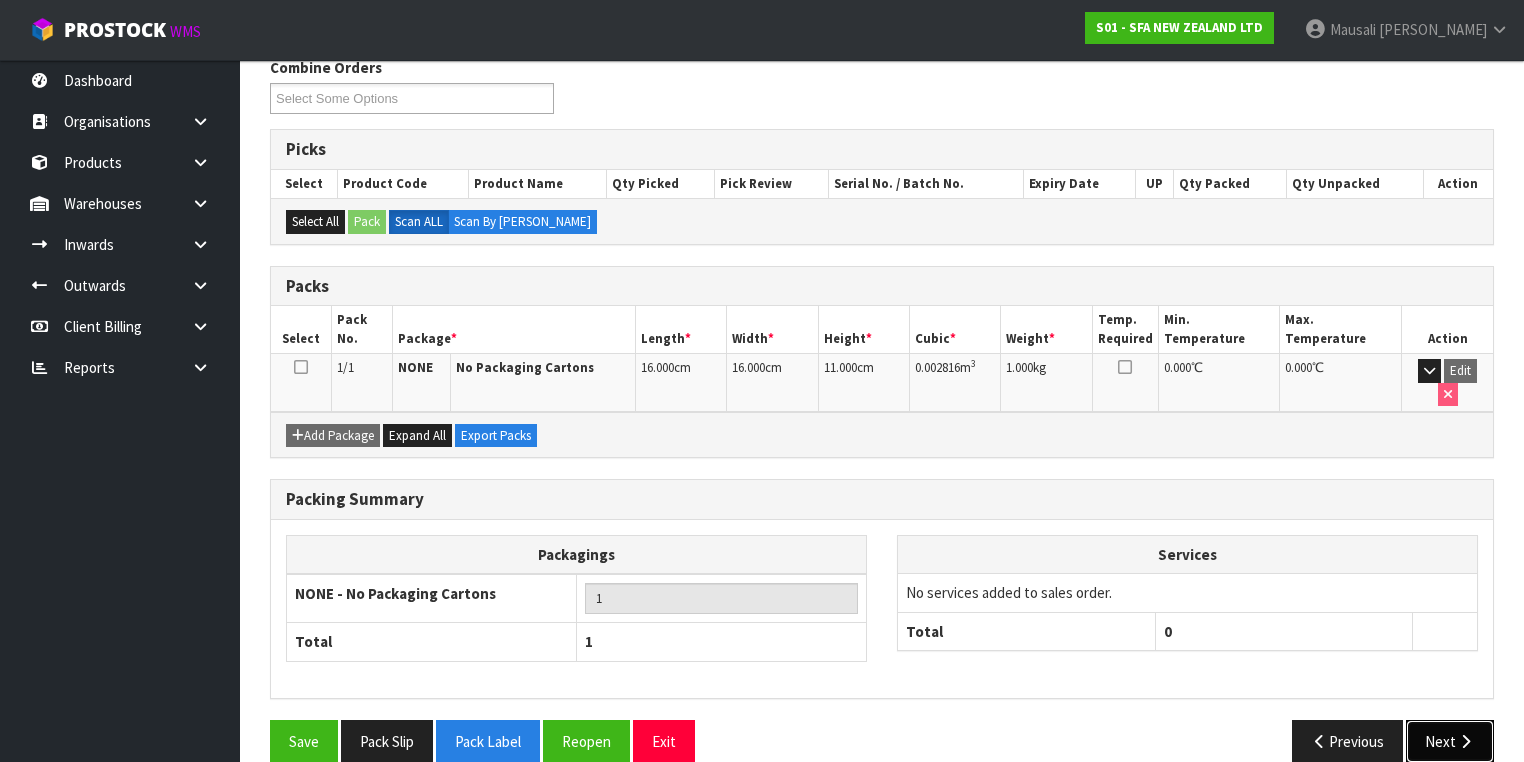 click on "Next" at bounding box center (1450, 741) 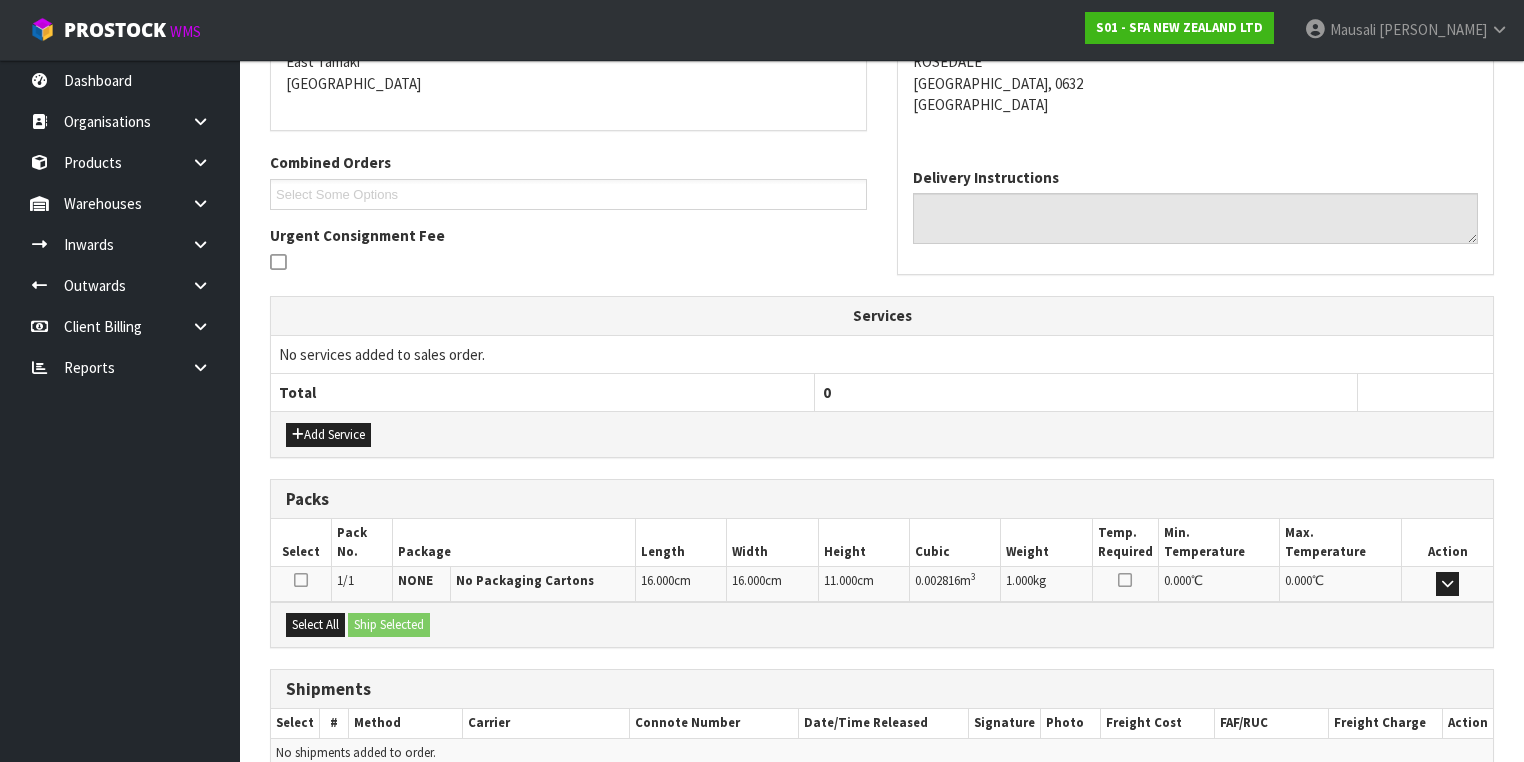 scroll, scrollTop: 456, scrollLeft: 0, axis: vertical 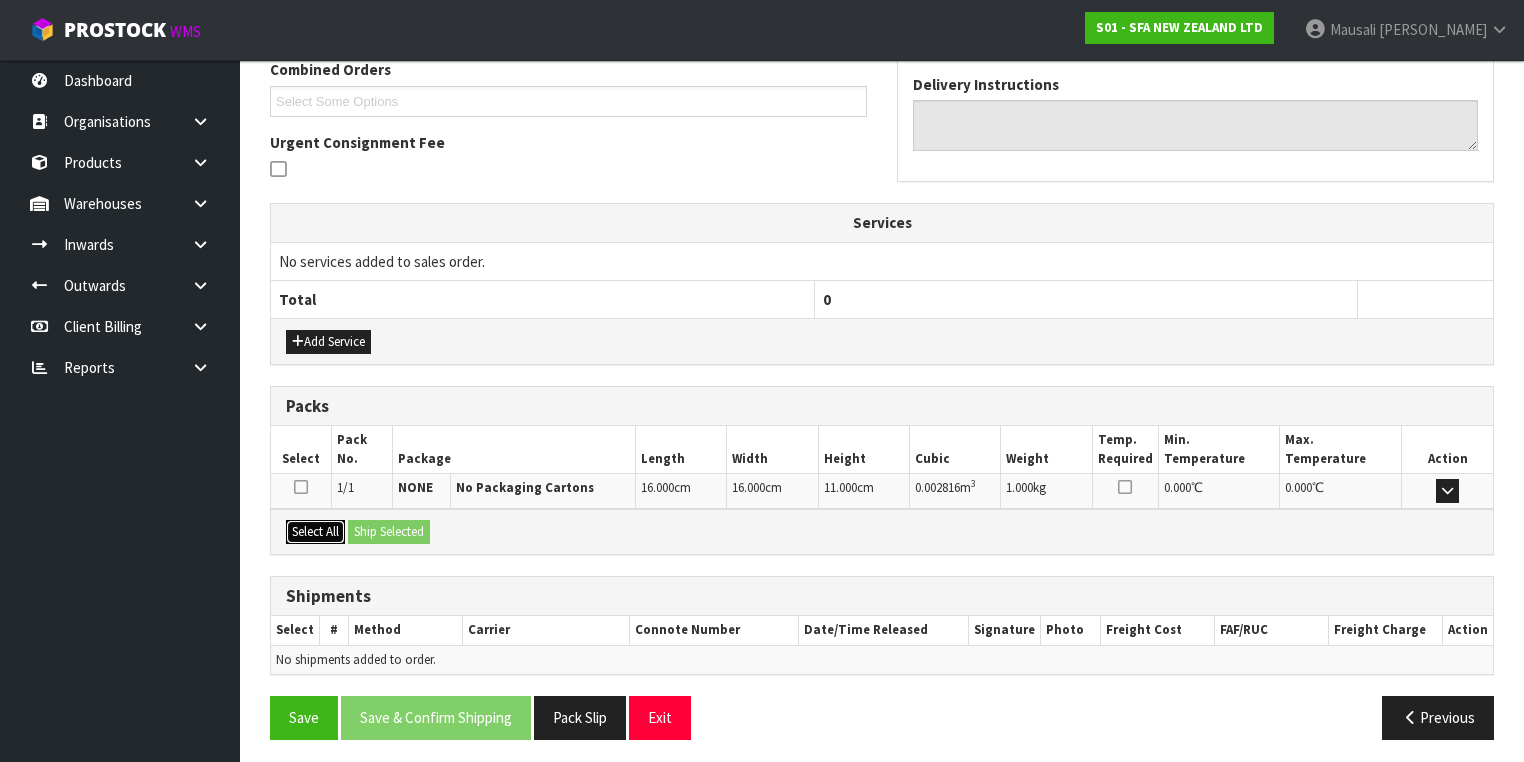 click on "Select All" at bounding box center [315, 532] 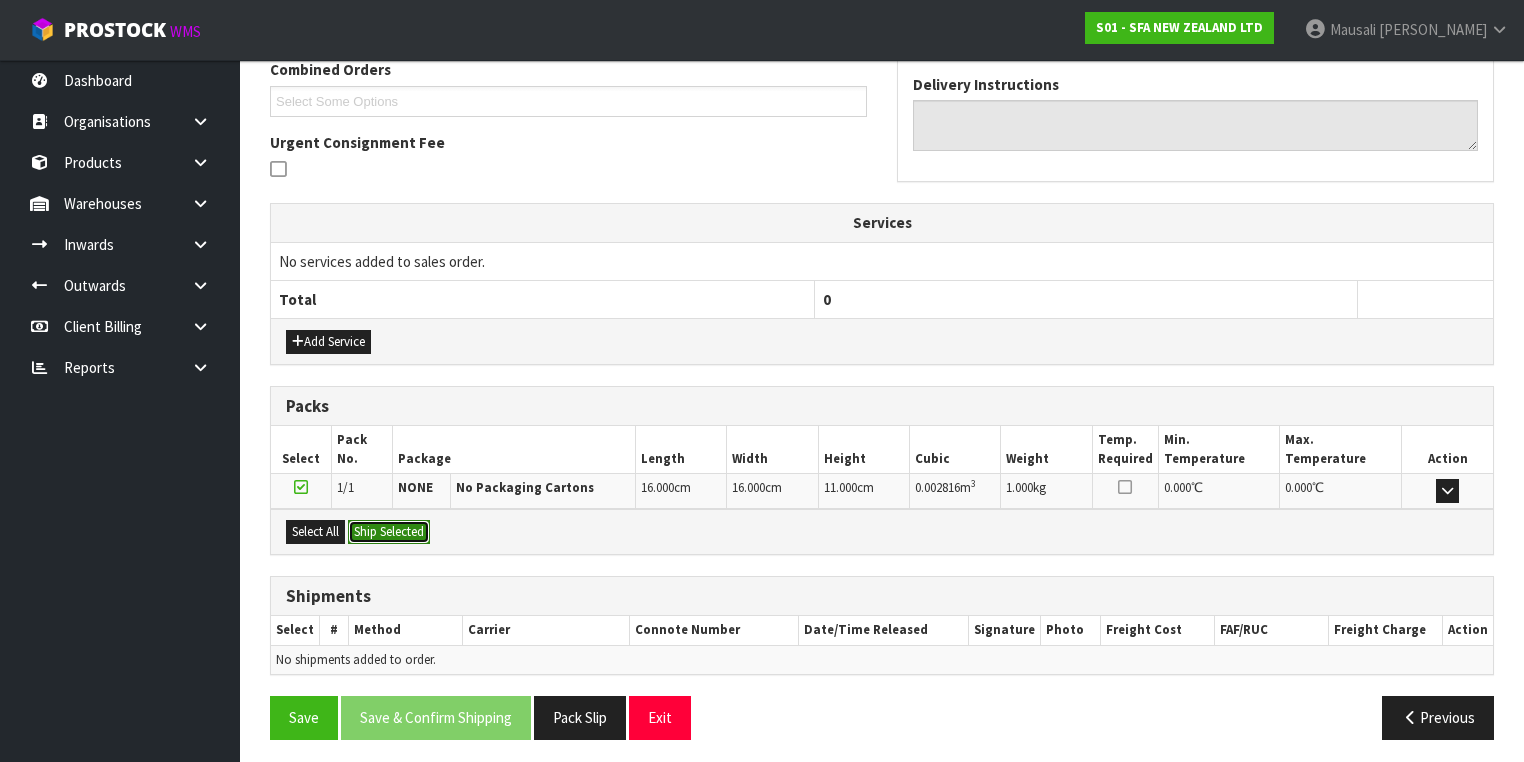click on "Ship Selected" at bounding box center (389, 532) 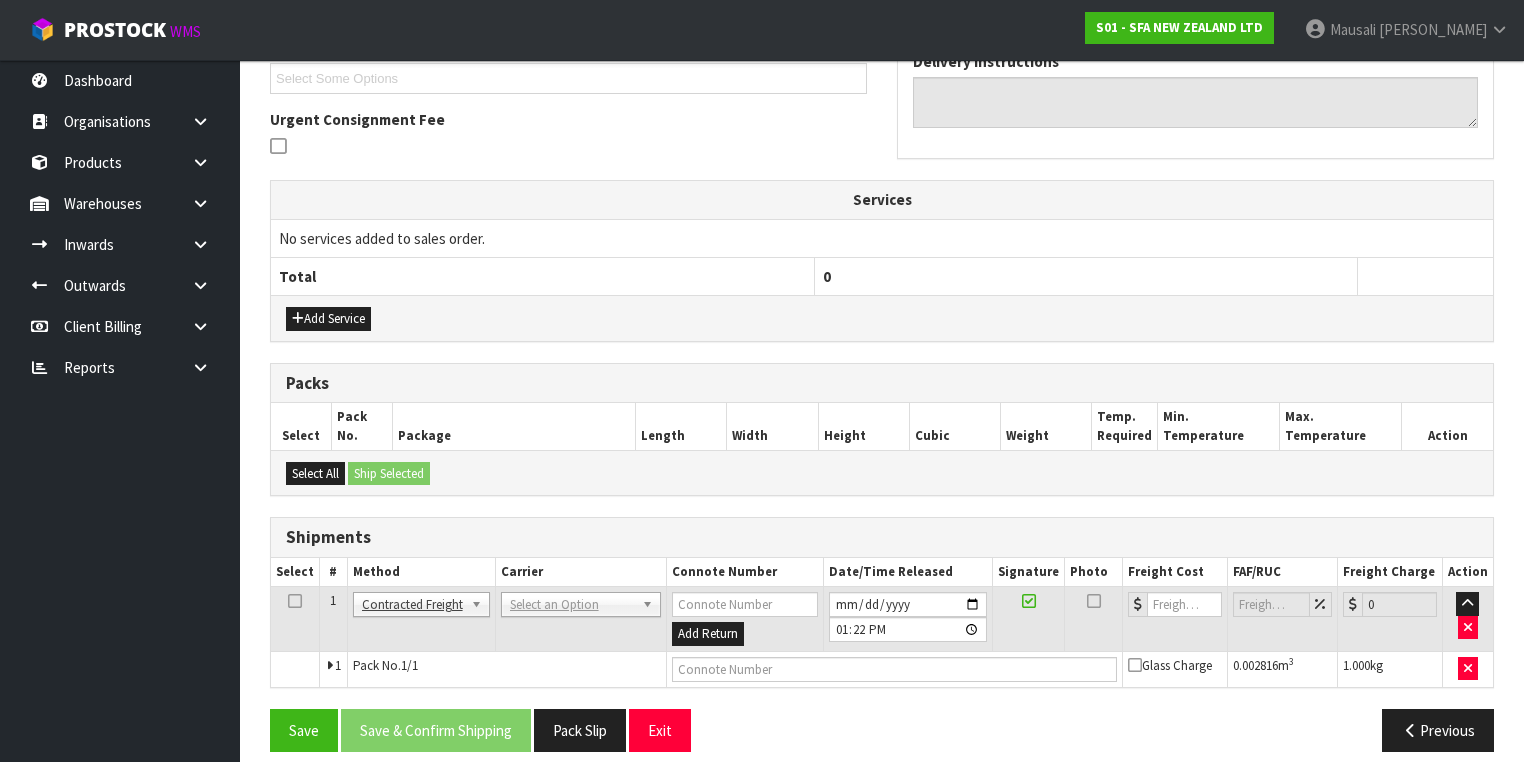 scroll, scrollTop: 492, scrollLeft: 0, axis: vertical 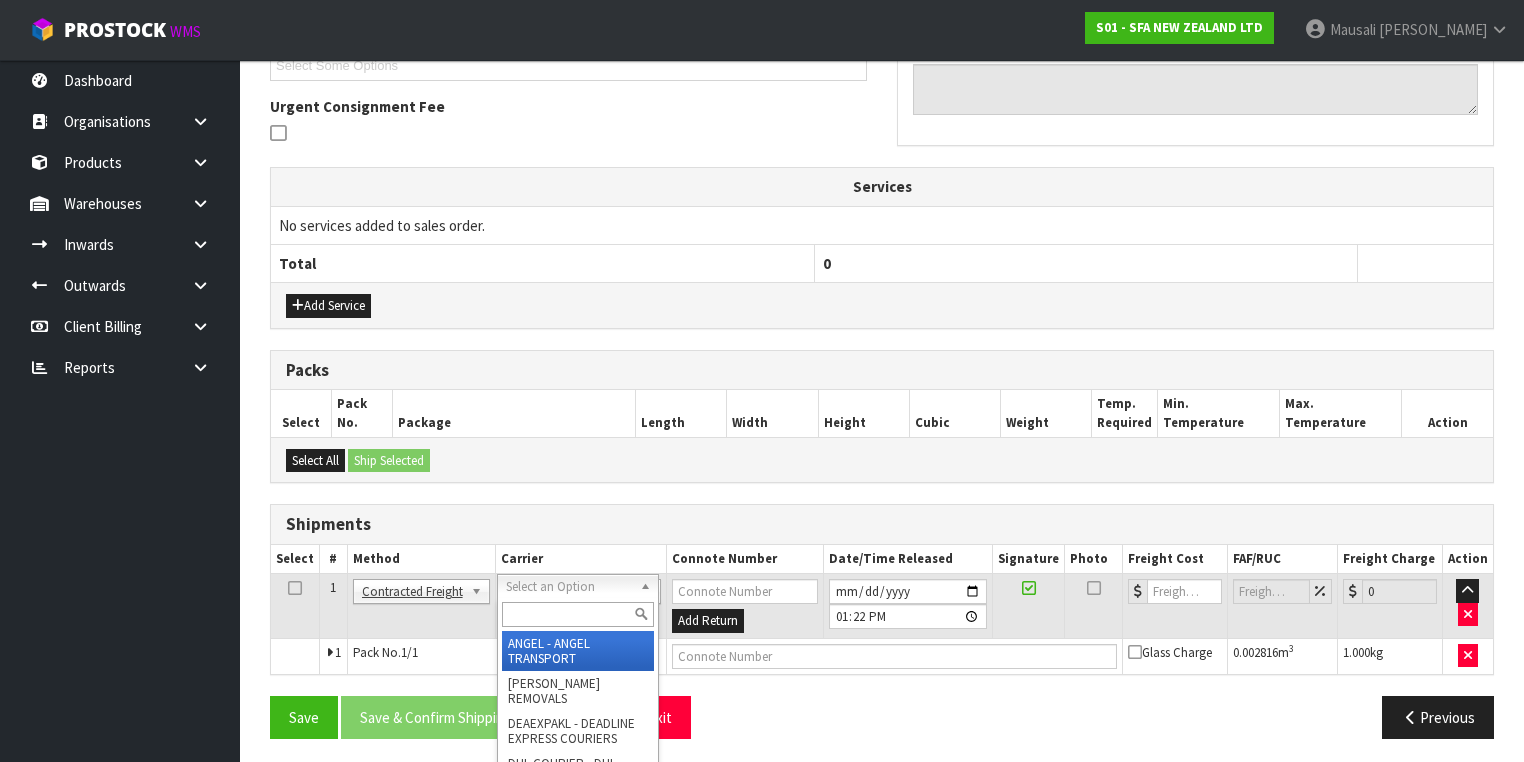 click at bounding box center [578, 614] 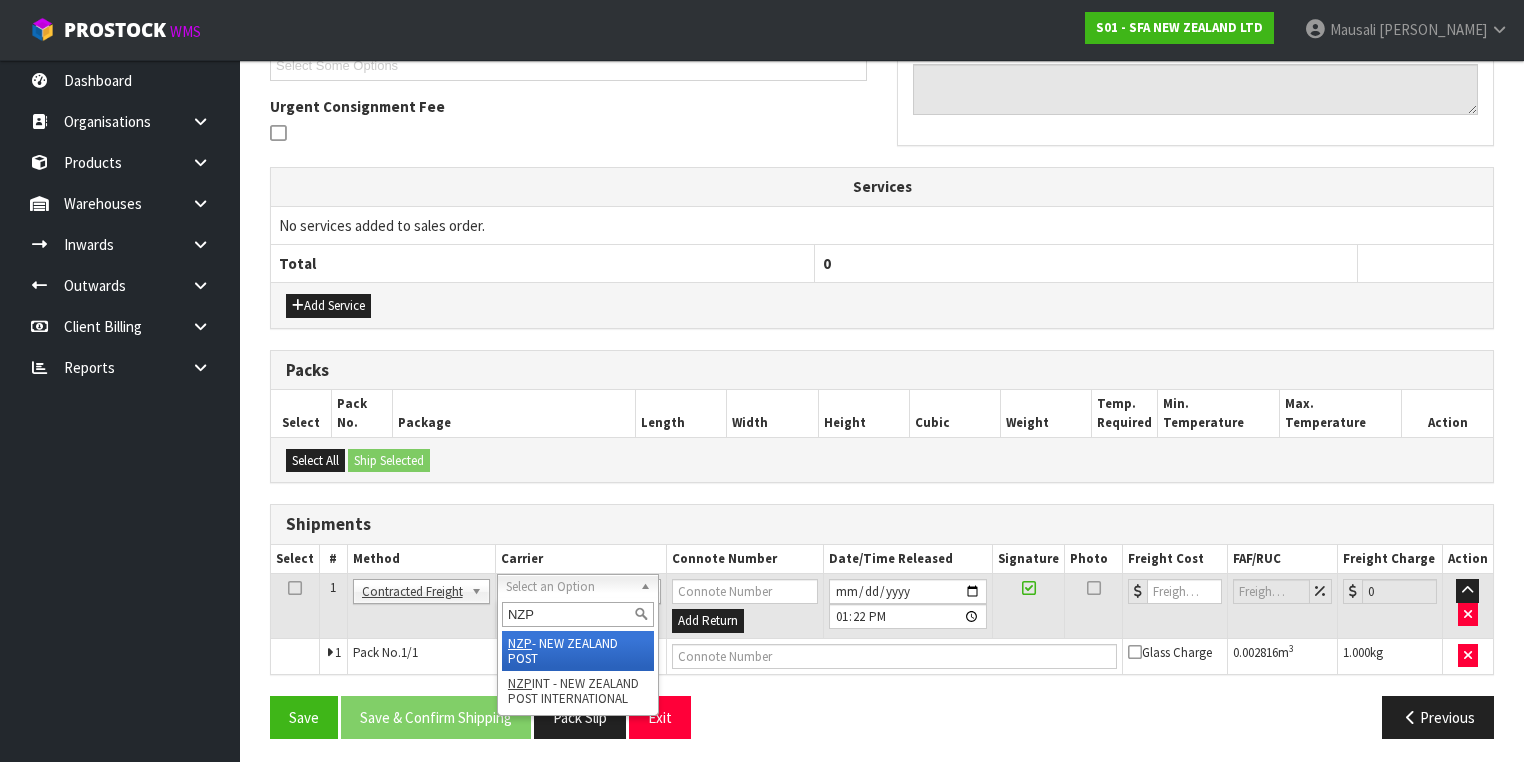 type on "NZP" 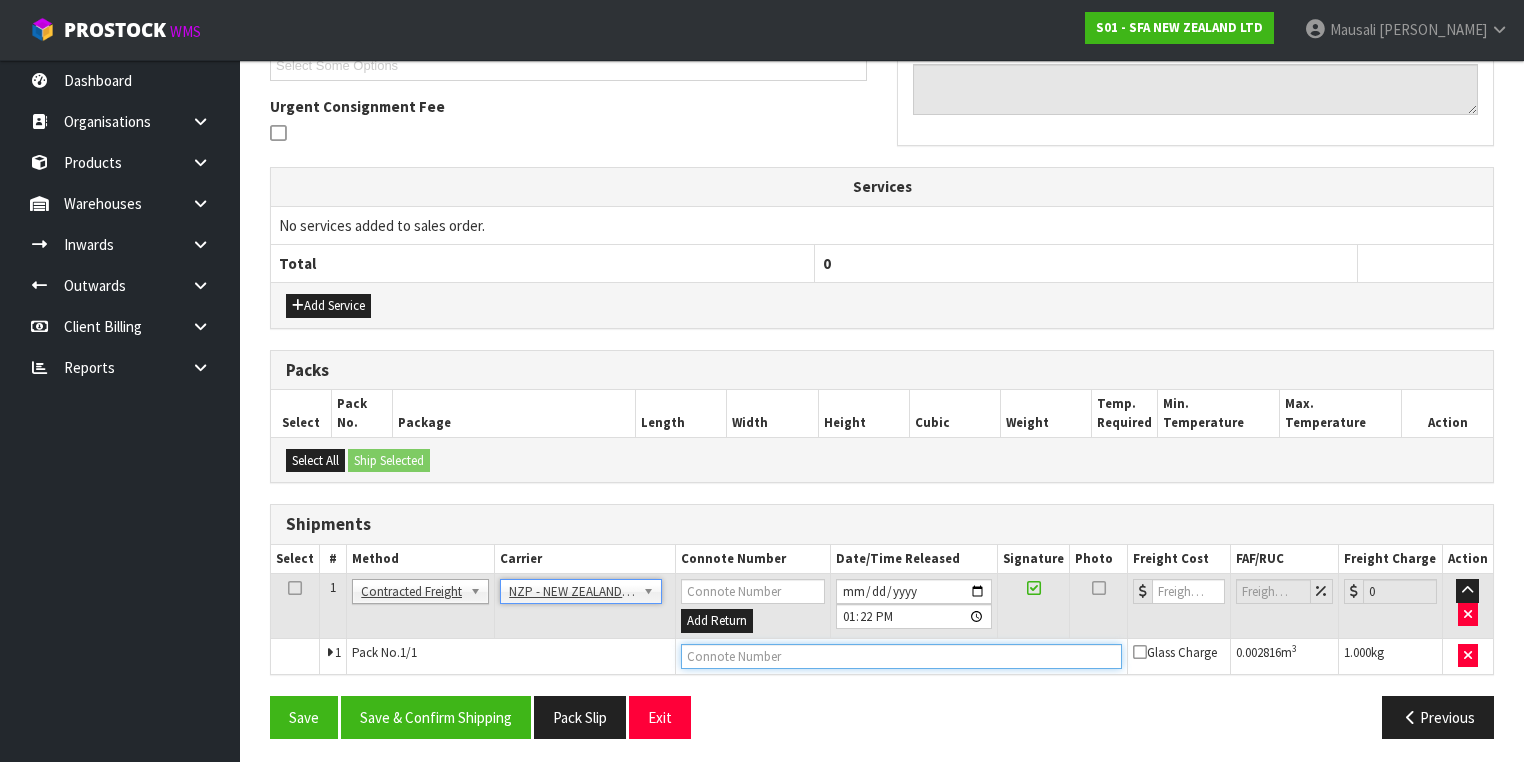 click at bounding box center (901, 656) 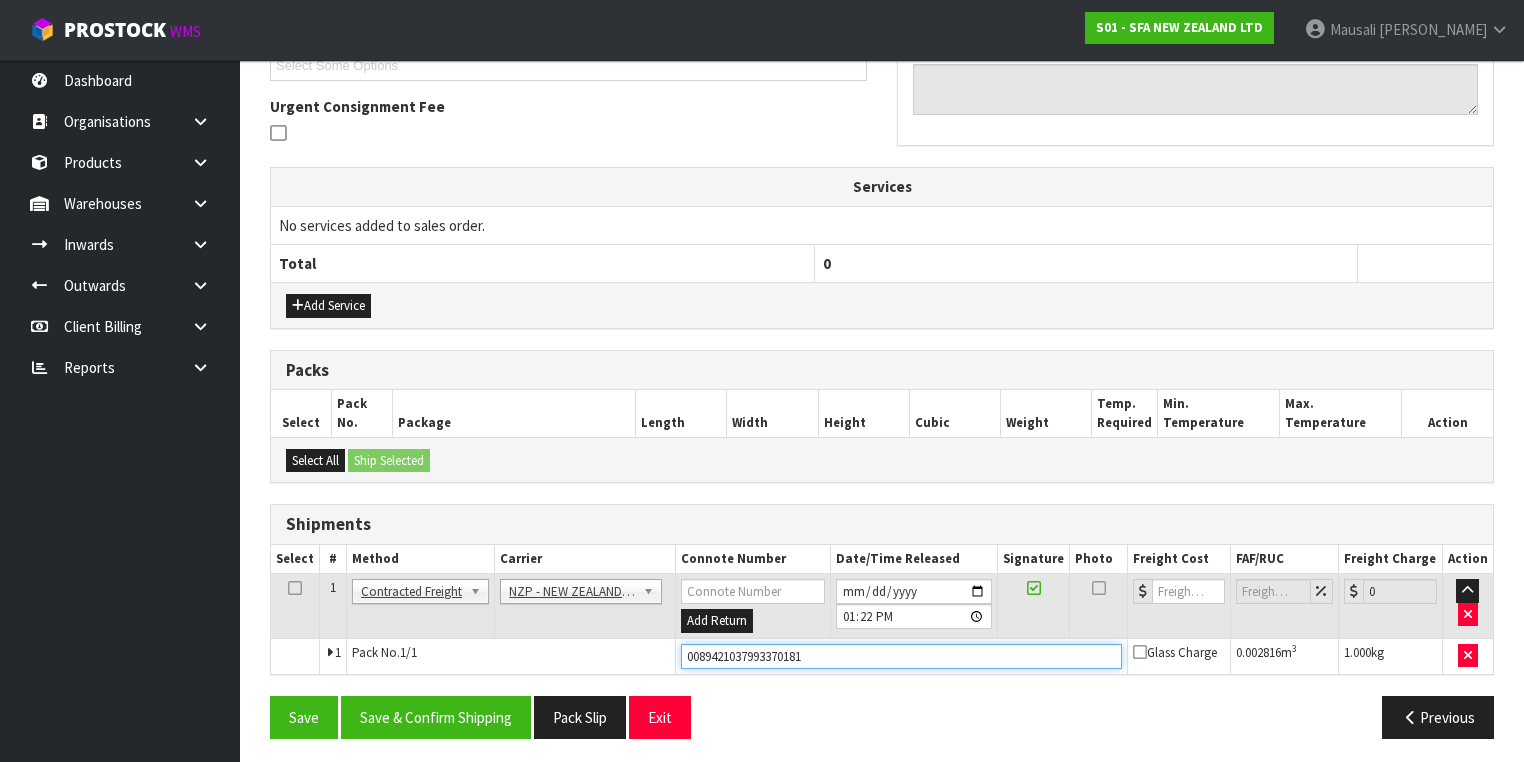 type on "00894210379933701811" 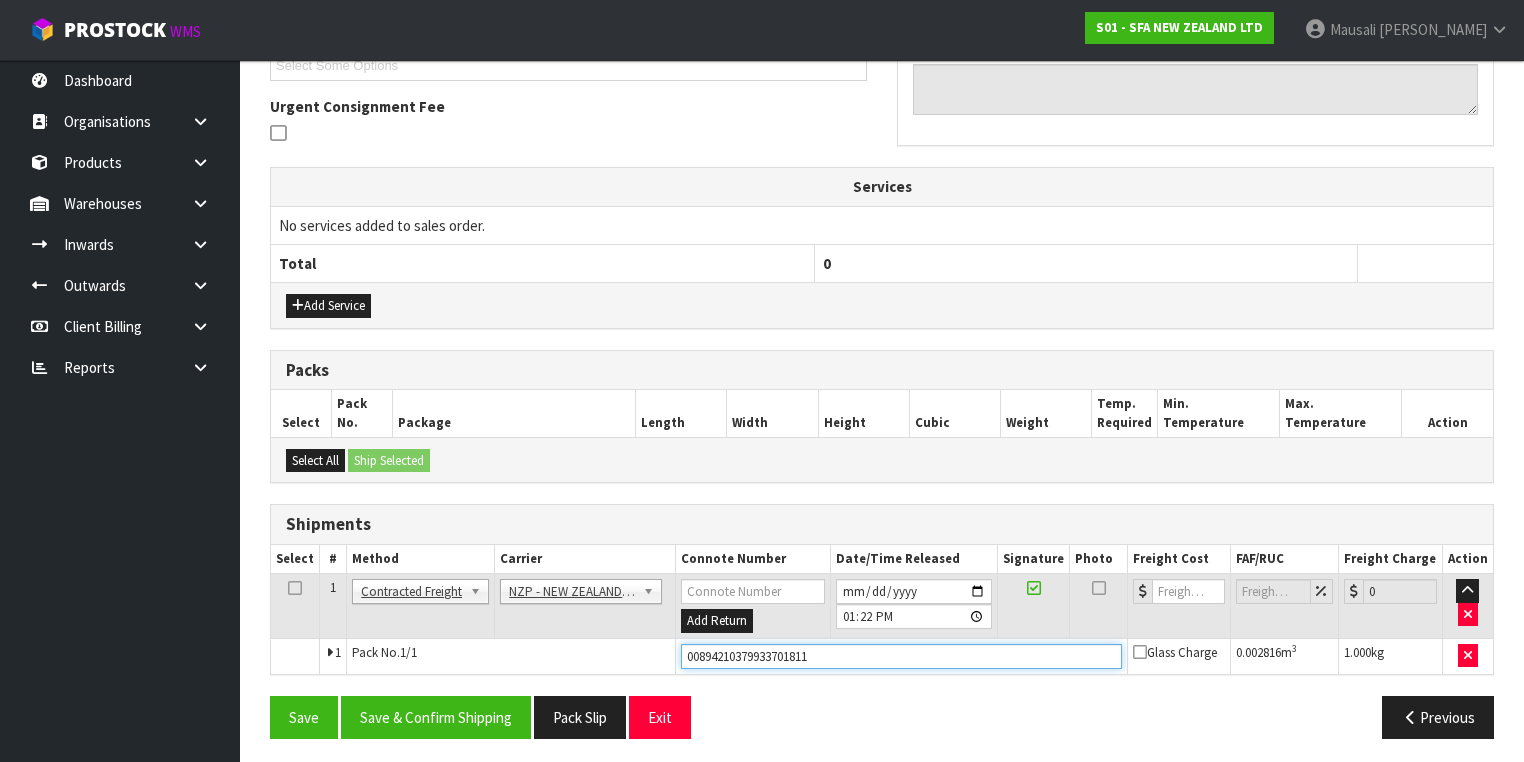 click on "Save" at bounding box center (304, 717) 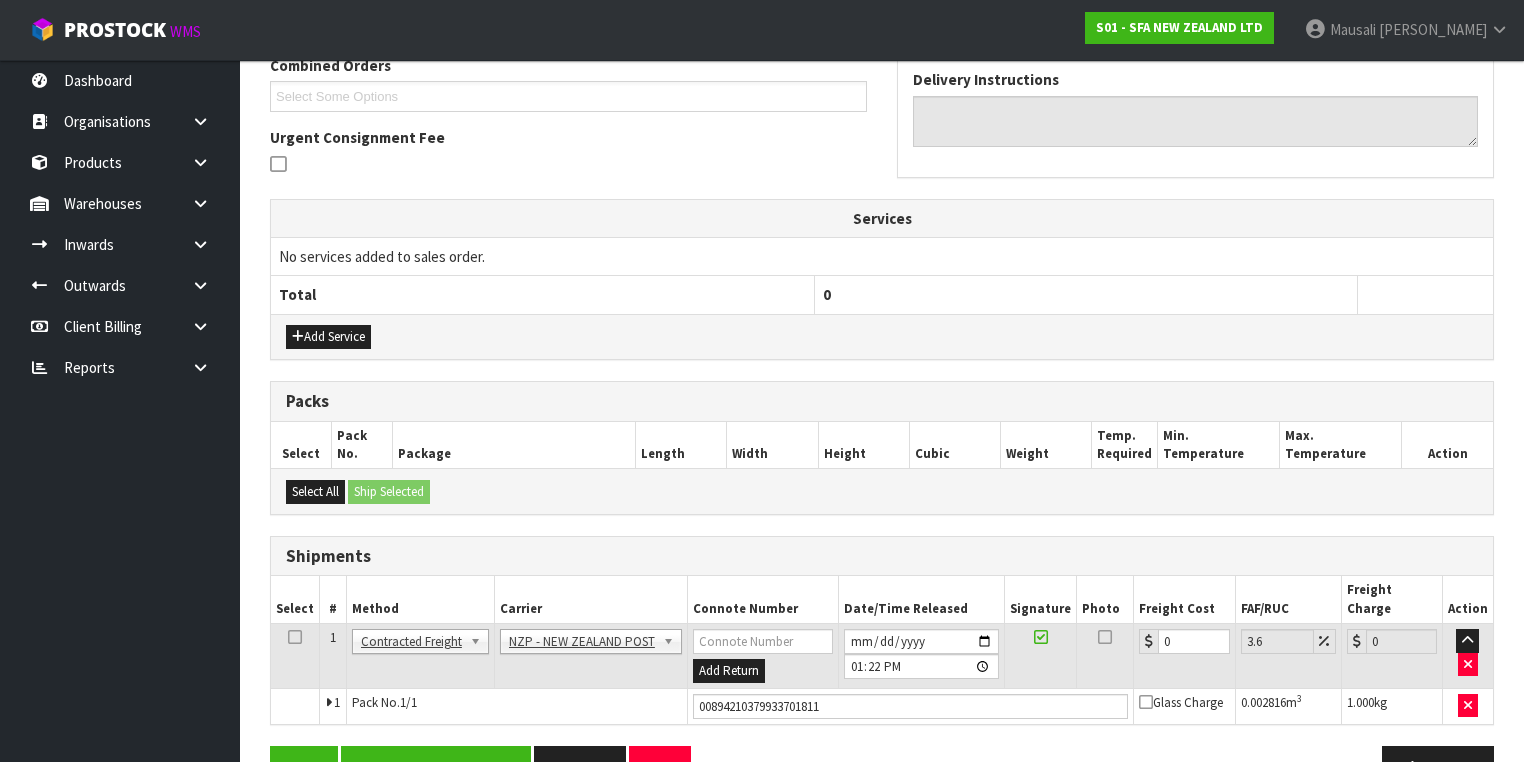 scroll, scrollTop: 564, scrollLeft: 0, axis: vertical 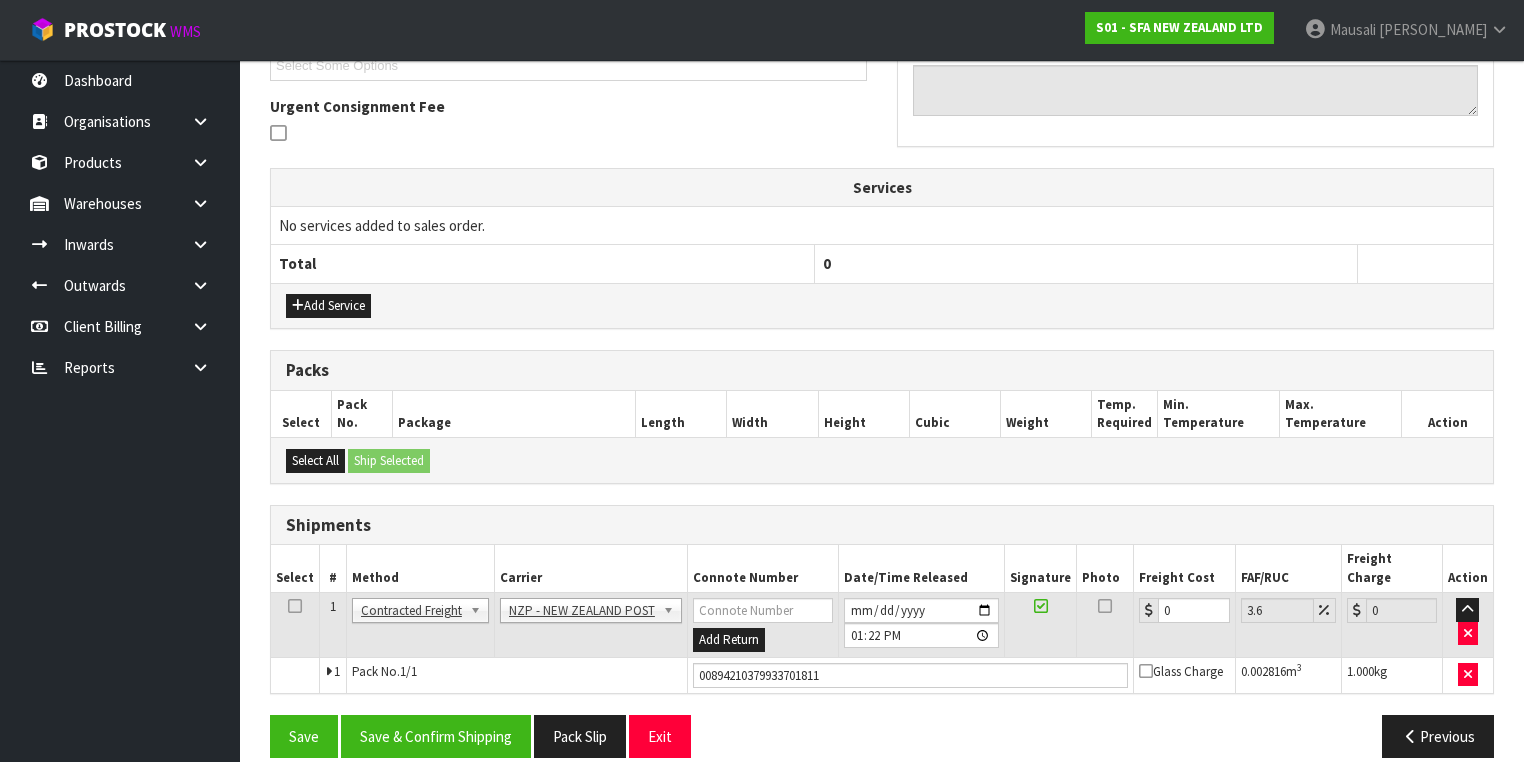 click on "From Address
CONTRACT WAREHOUSING & LOGISTICS [STREET_ADDRESS]
Combined Orders
S01-ORD0009170 S01-ORD0009171 S01-ORD0009172 S01-ORD0009173 S01-ORD0009175 S01-ORD0009176 S01-ORD0009177 S01-ORD0009178 S01-ORD0009180 S01-ORD0009181 S01-ORD0009182 S01-ORD0009183 S01-ORD0009184 S01-ORD0009185 S01-ORD0009186 S01-ORD0009187 S01-ORD0009188 S01-ORD0009189
Select Some Options
Urgent Consignment Fee
To Address
CITYWIDE PLUMBING SERVICES [STREET_ADDRESS]
Delivery Instructions
Services
No services added to sales order.
Total
0" at bounding box center (882, 298) 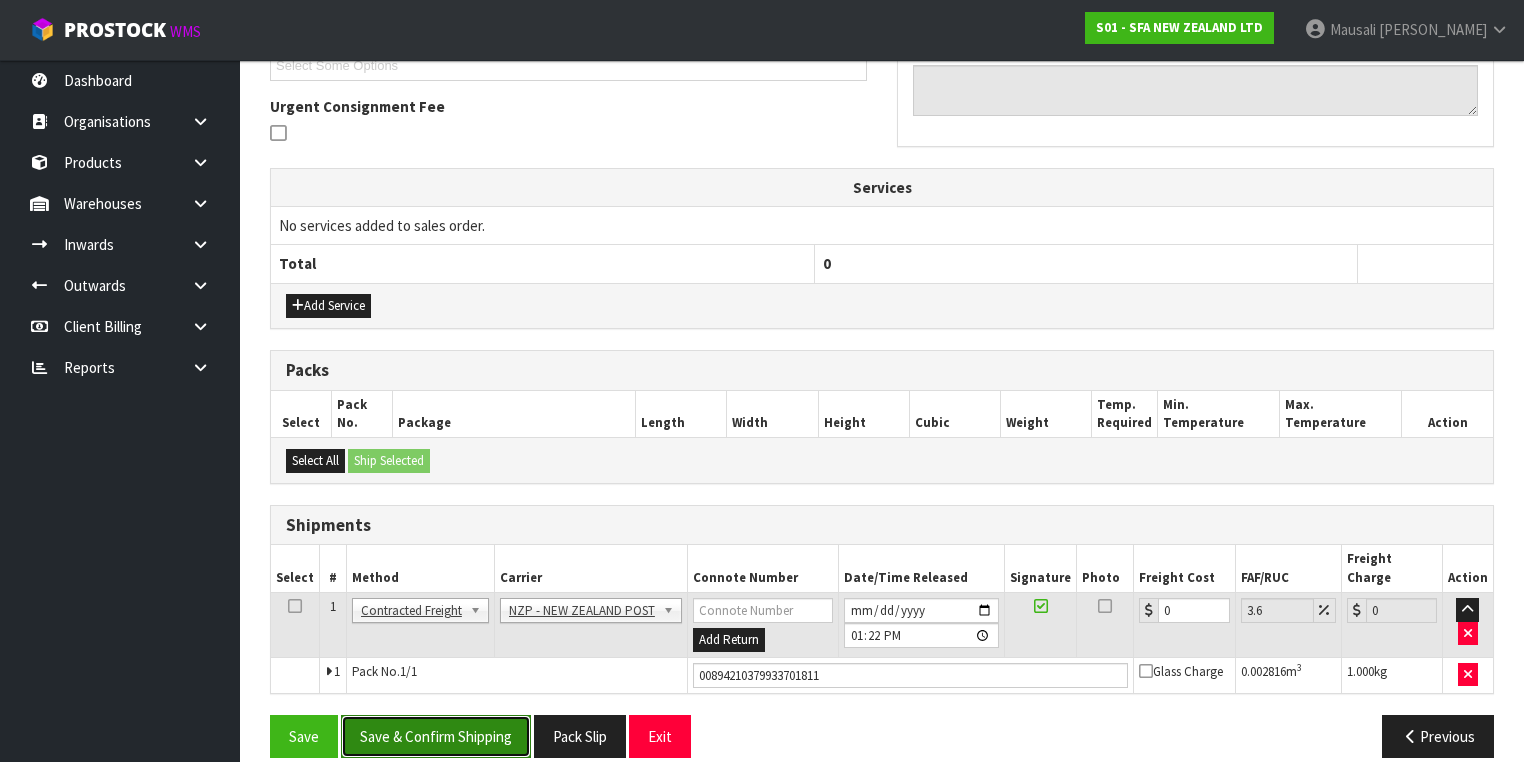 click on "Save & Confirm Shipping" at bounding box center (436, 736) 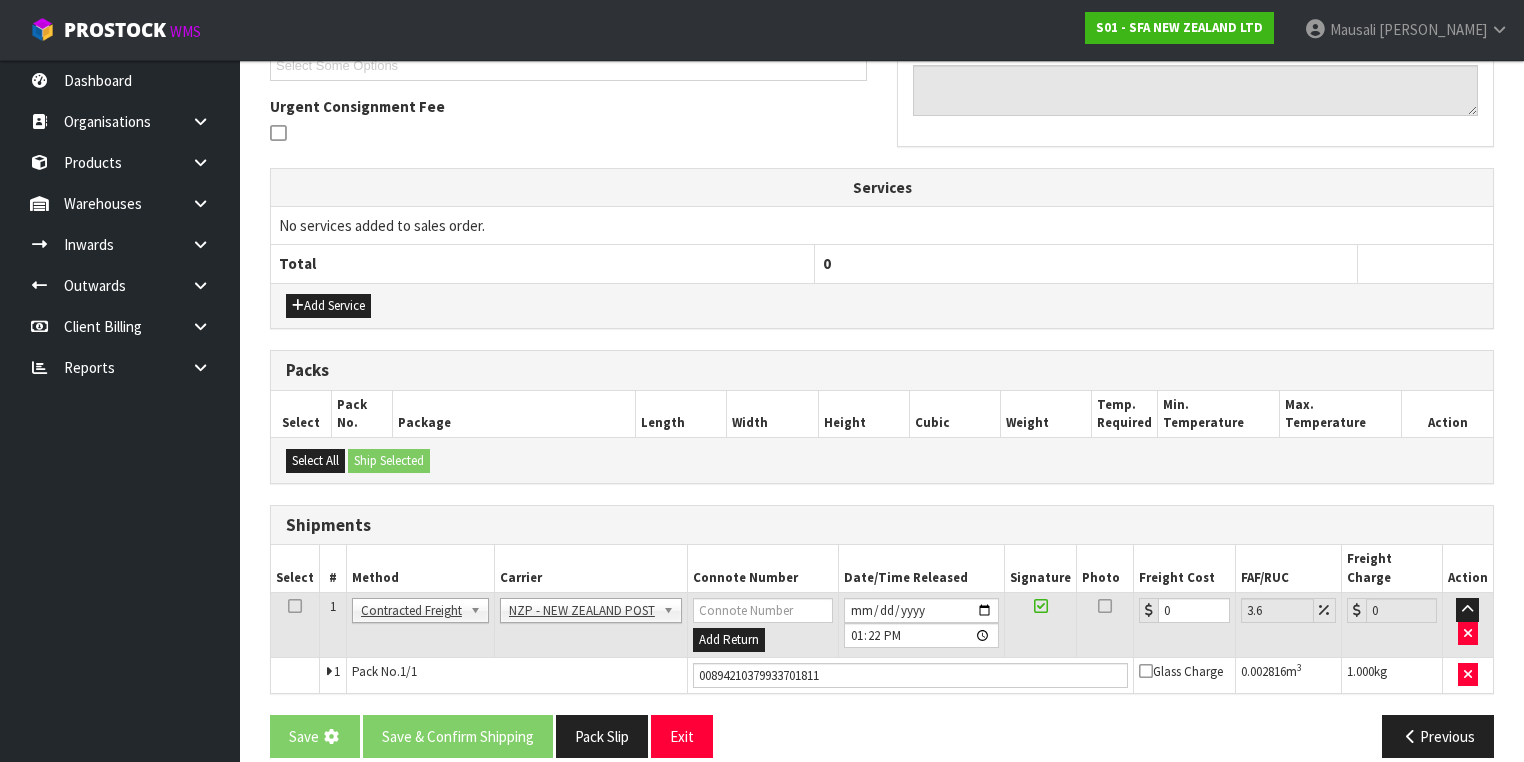 scroll, scrollTop: 0, scrollLeft: 0, axis: both 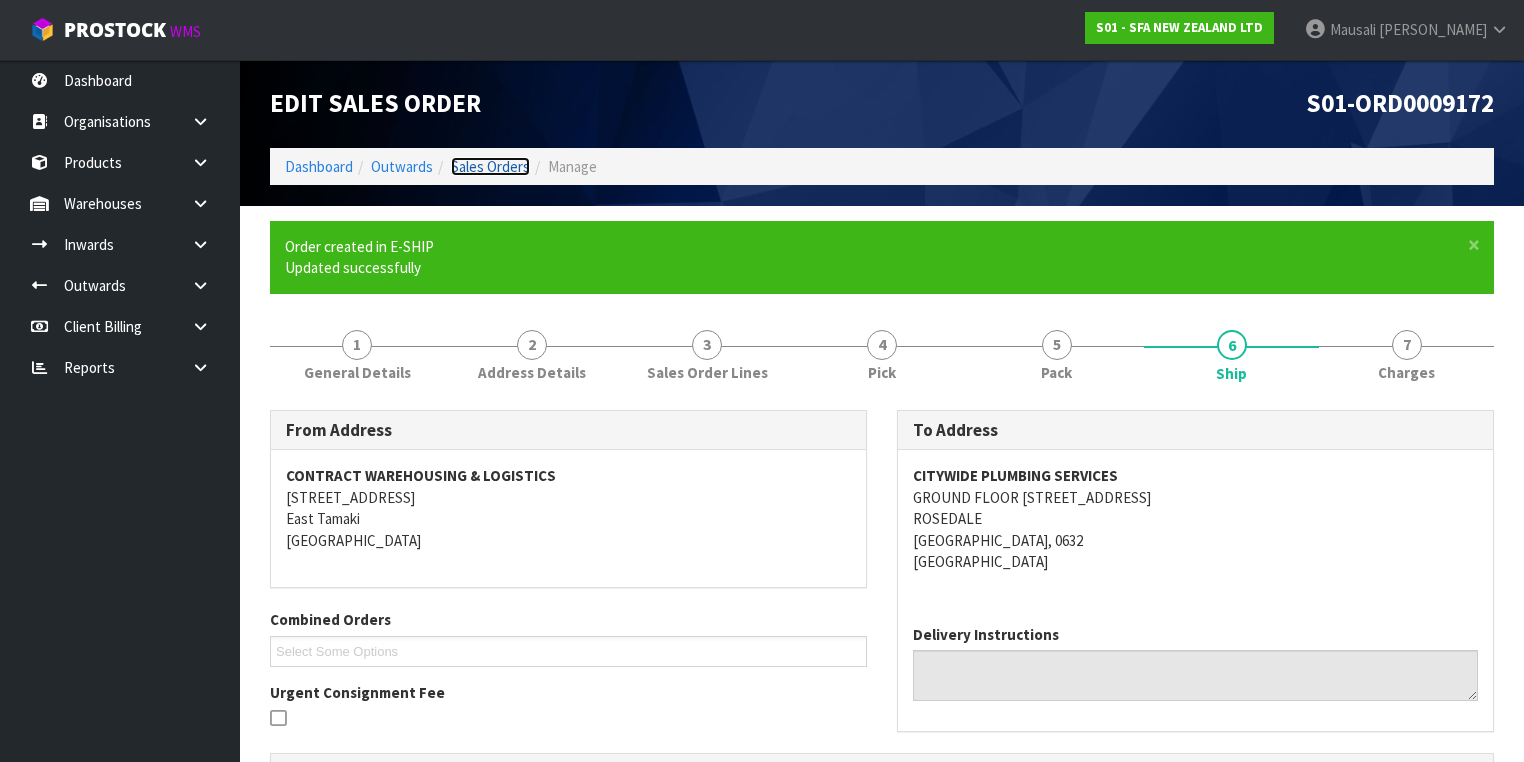 click on "Sales Orders" at bounding box center (490, 166) 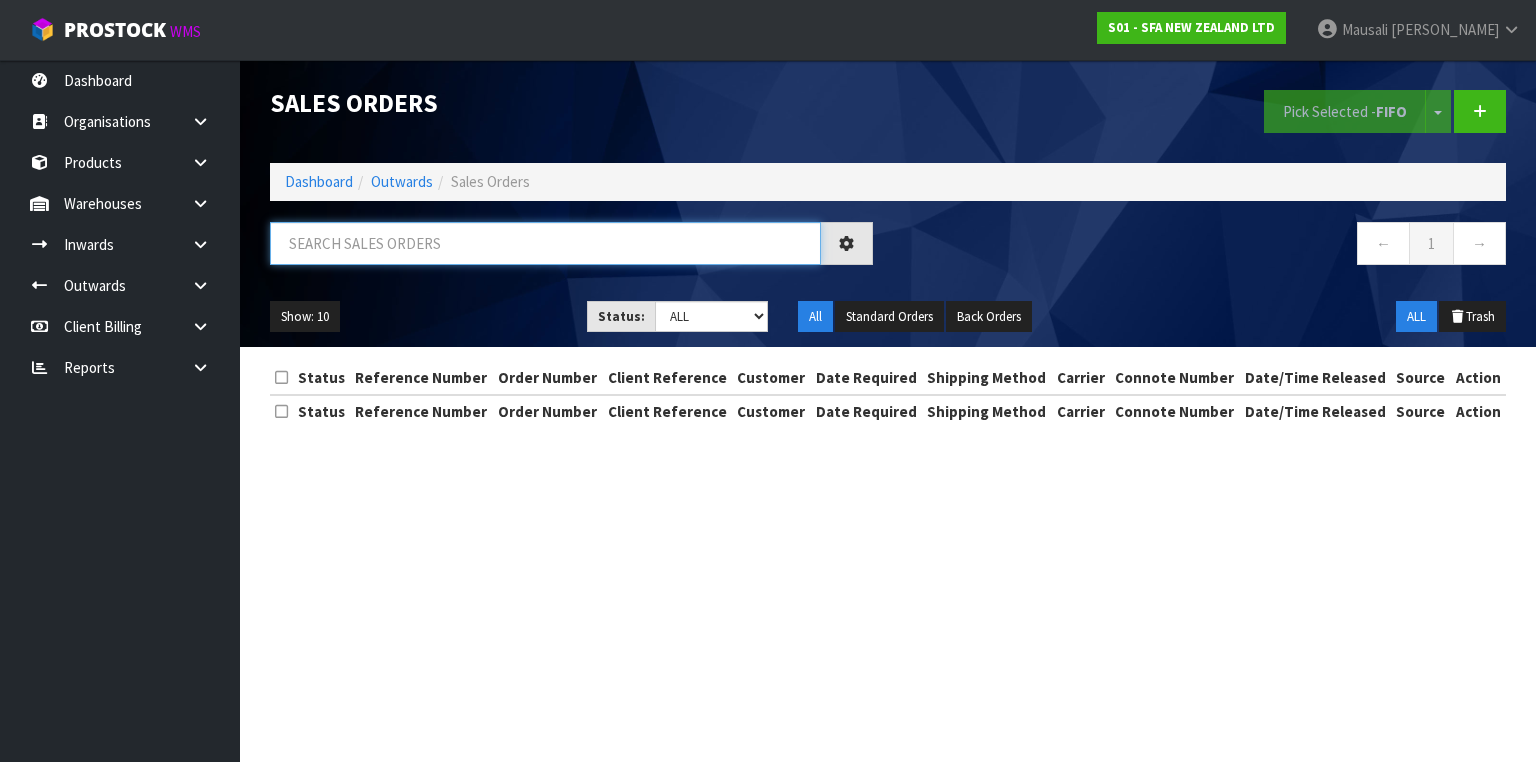 click at bounding box center [545, 243] 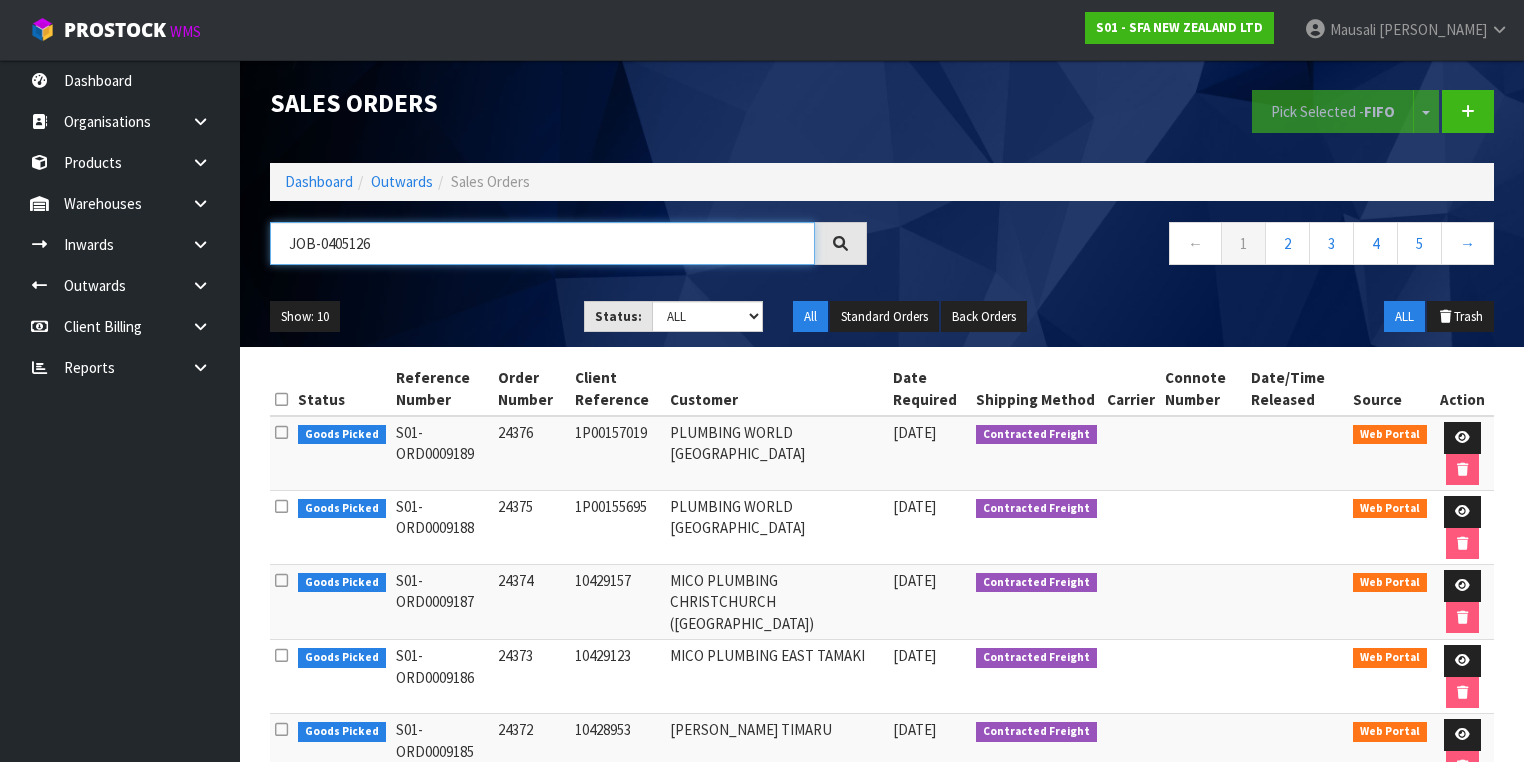 type on "JOB-0405126" 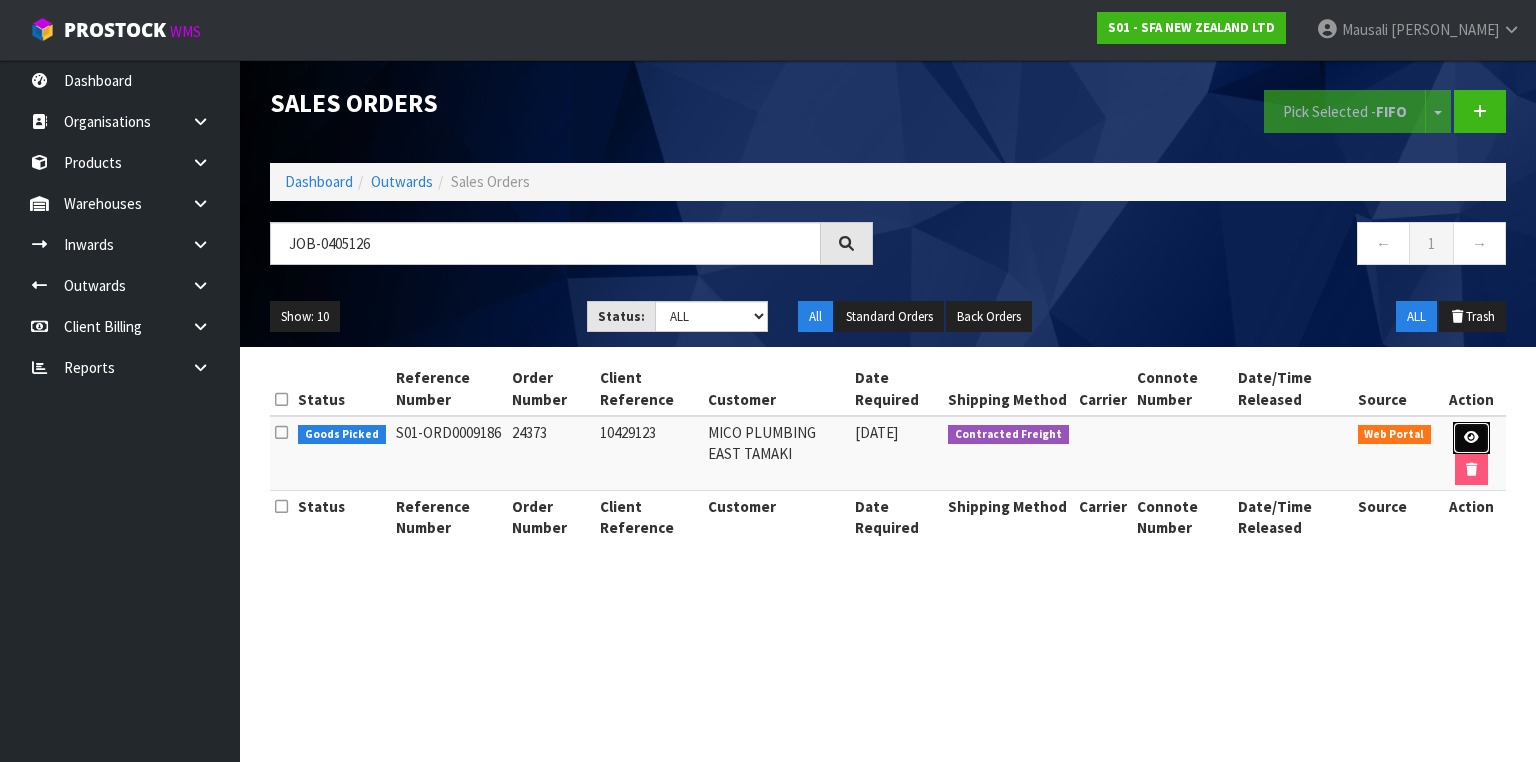 click at bounding box center (1471, 438) 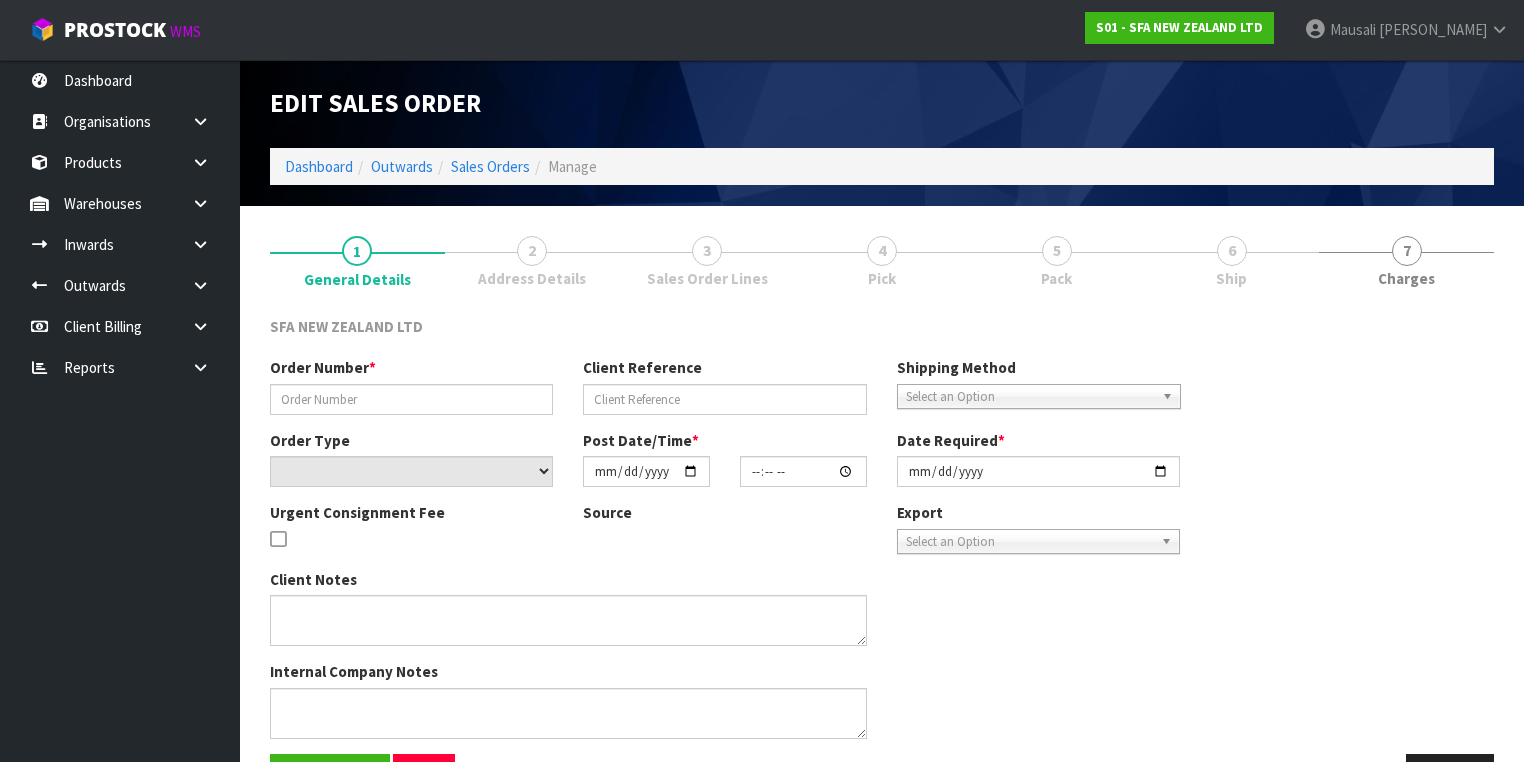 type on "24373" 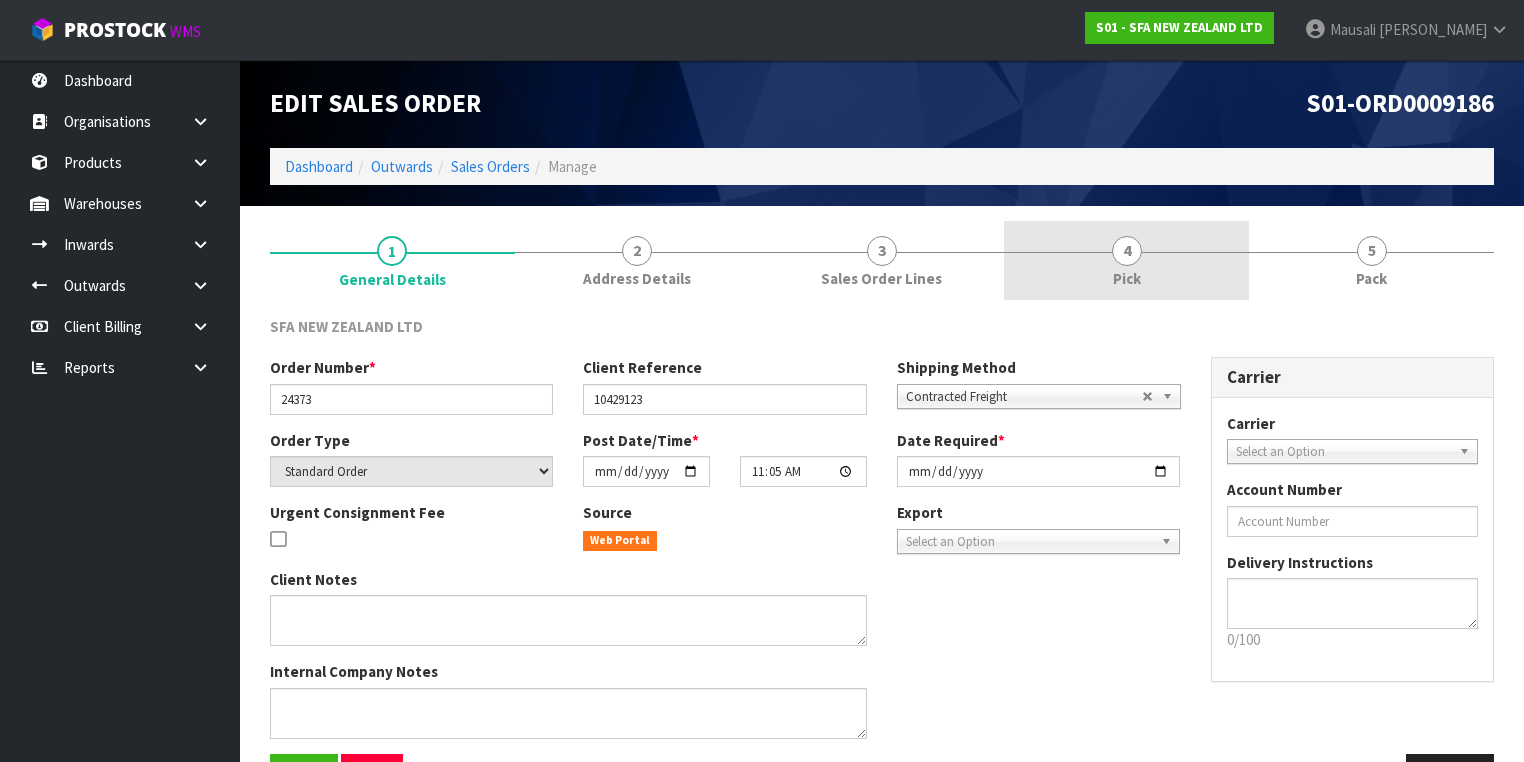 click on "4
Pick" at bounding box center [1126, 260] 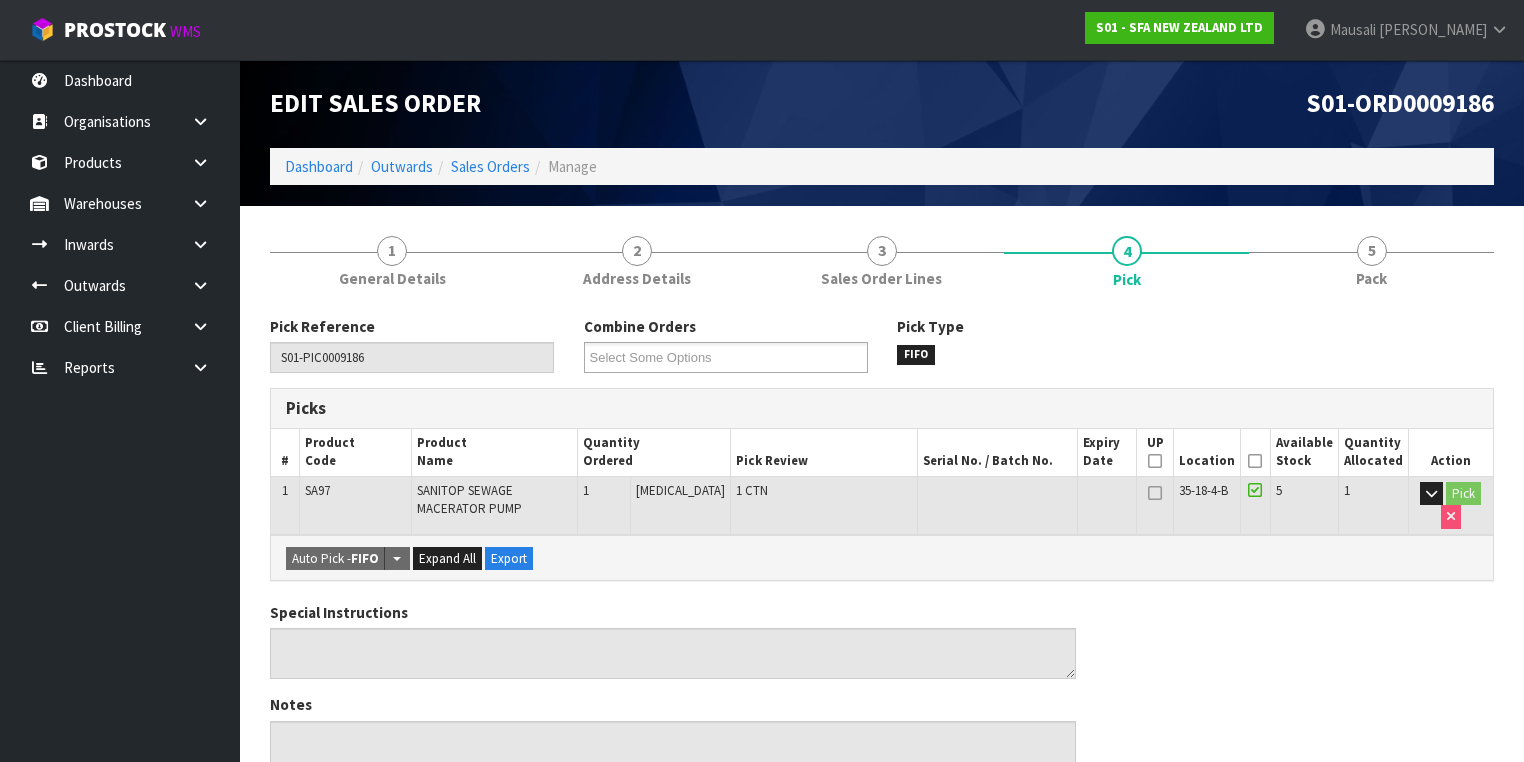 click at bounding box center (1255, 461) 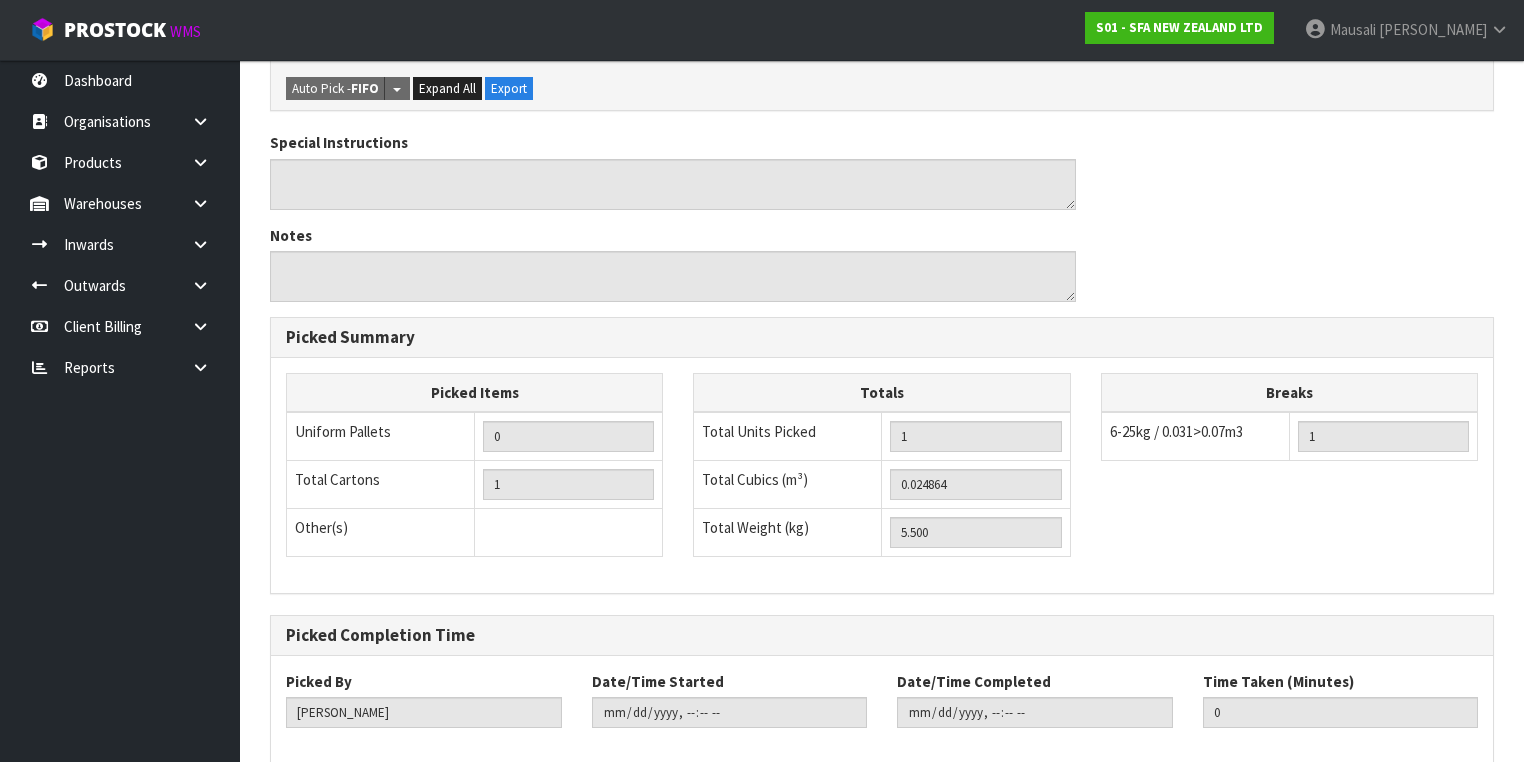 scroll, scrollTop: 641, scrollLeft: 0, axis: vertical 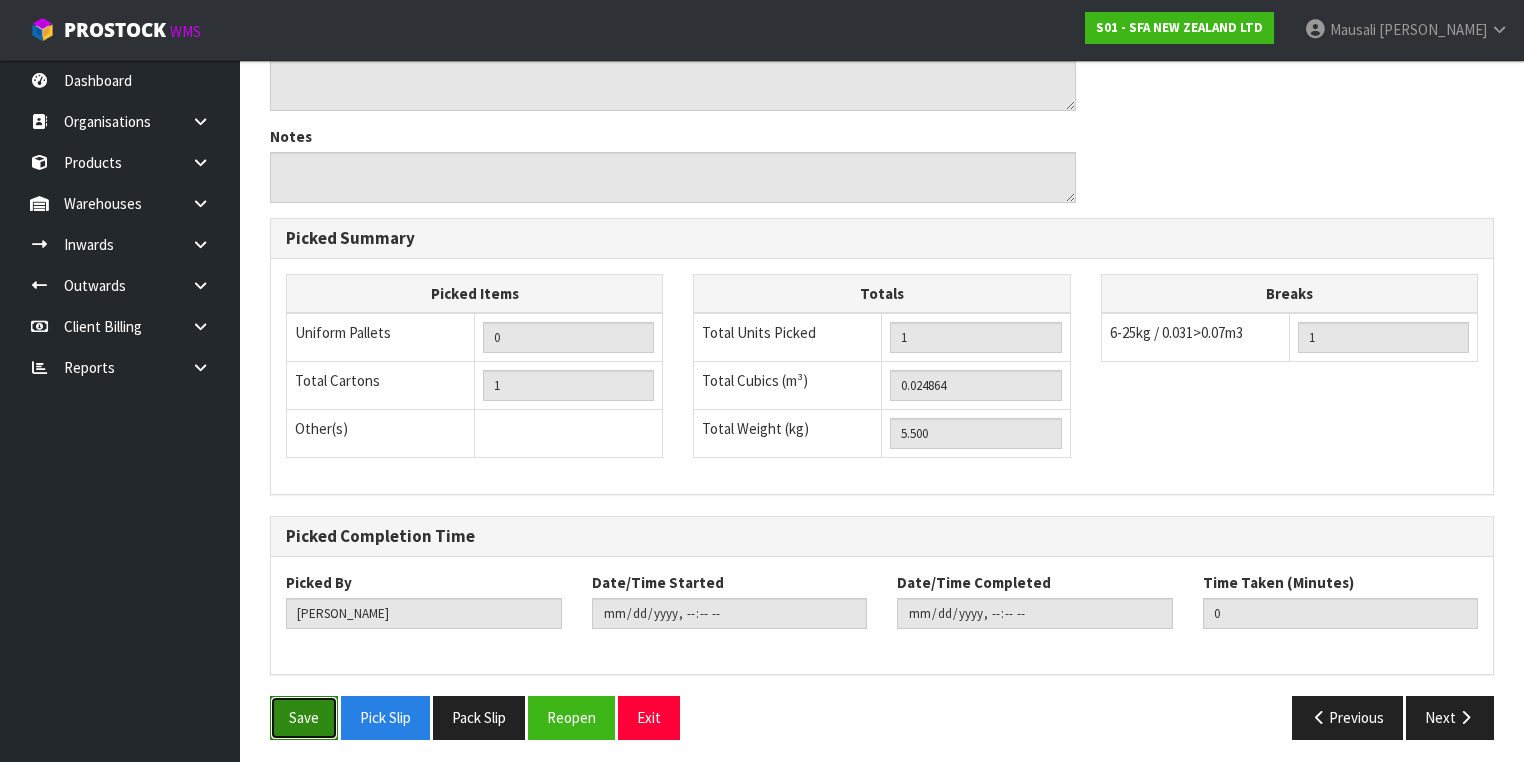 click on "Save" at bounding box center [304, 717] 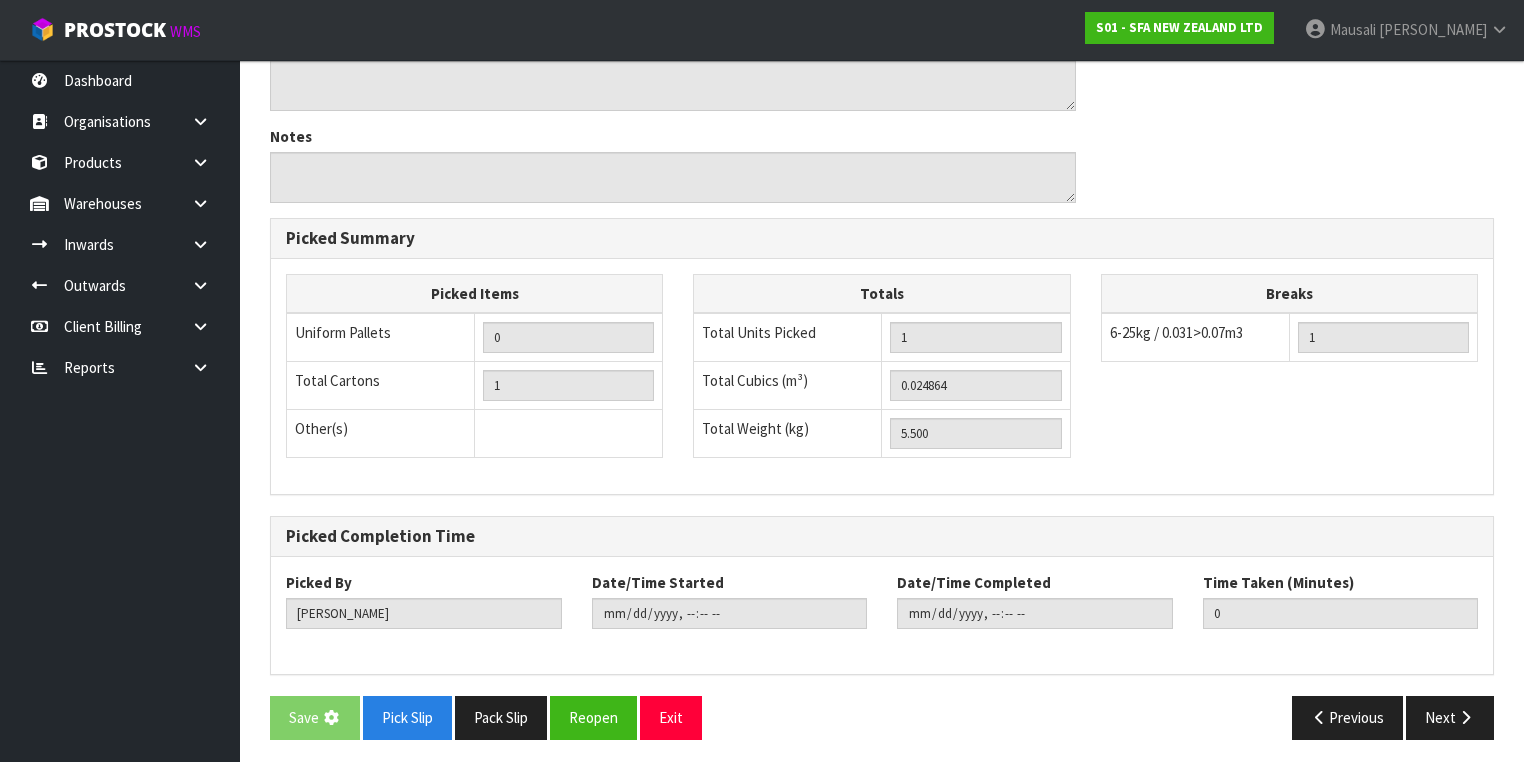 scroll, scrollTop: 0, scrollLeft: 0, axis: both 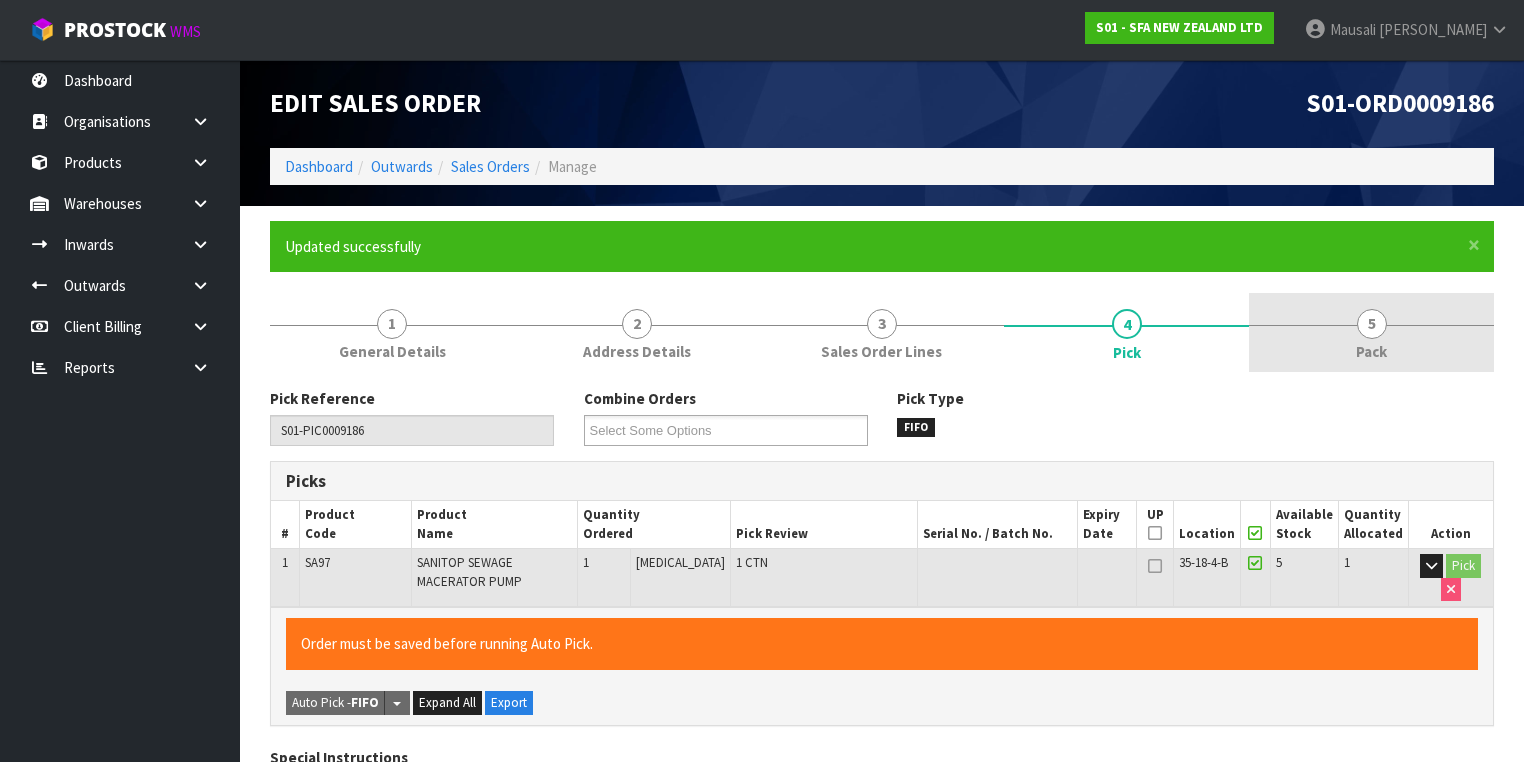 type on "[PERSON_NAME]" 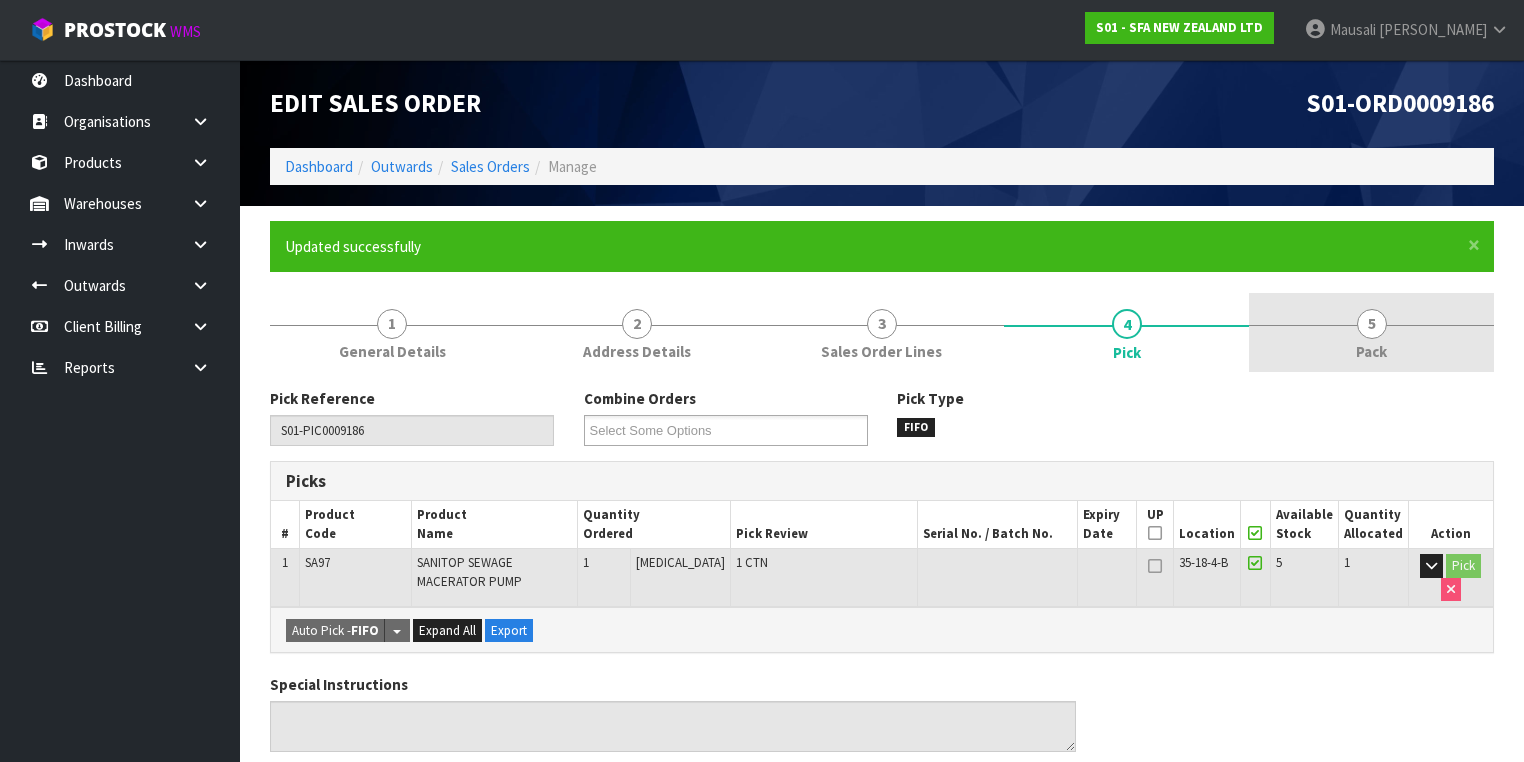 click on "Pack" at bounding box center [1371, 351] 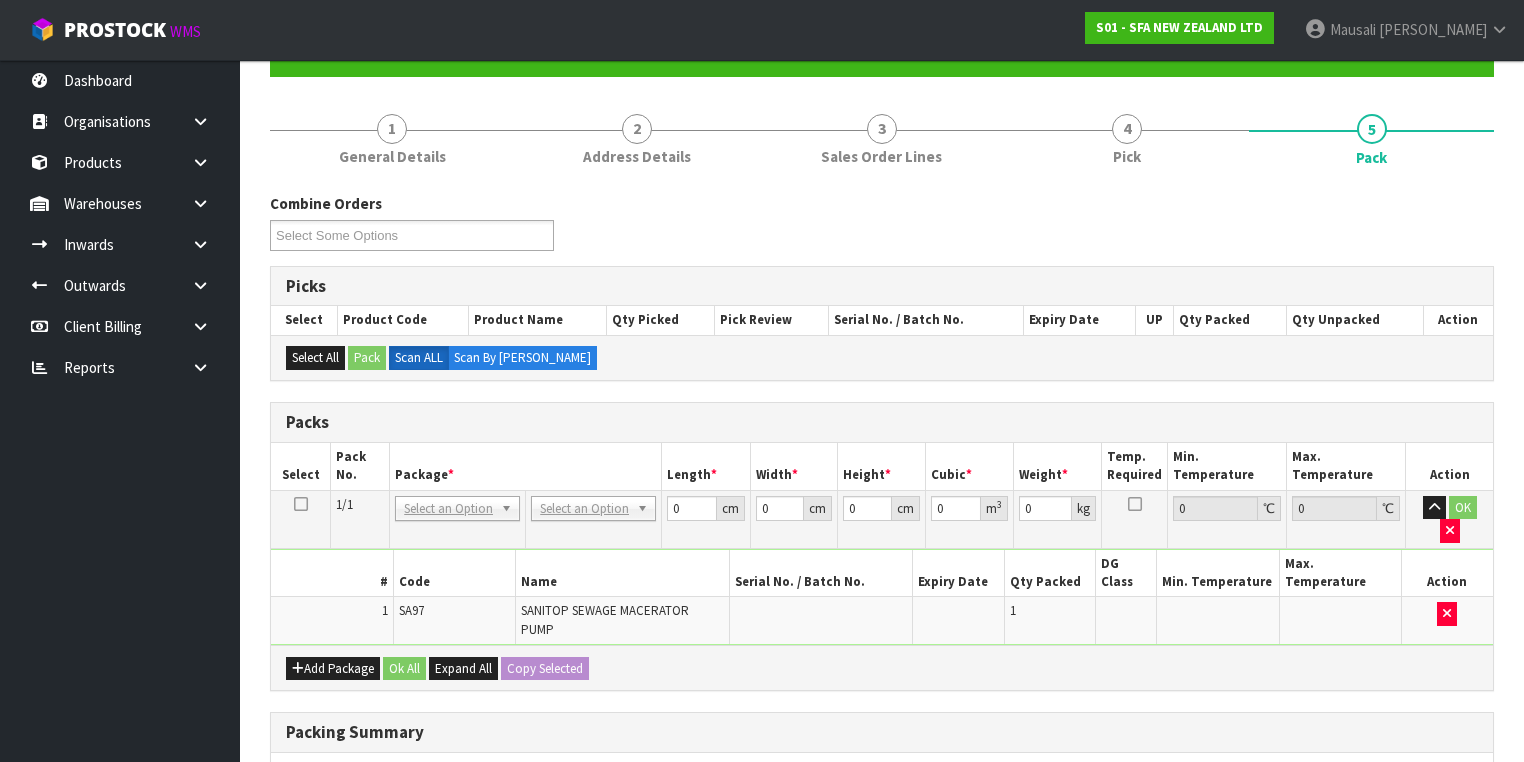 scroll, scrollTop: 400, scrollLeft: 0, axis: vertical 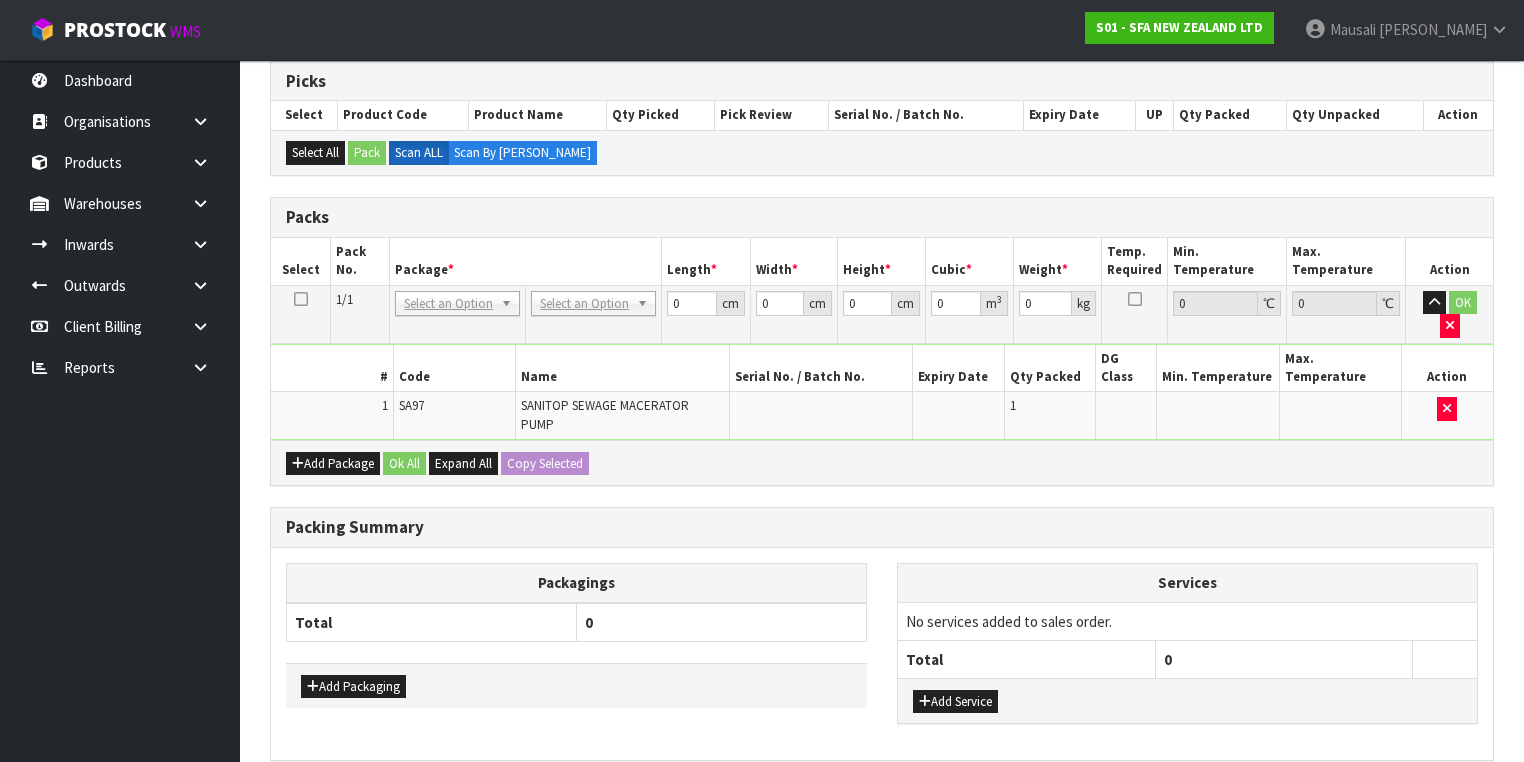 click on "No Packaging Cartons PLT GEN120 (1200 X 1000) PLT ONE WAY SKID CHEP HIRE PALLET TRANSFER FEE LOSCOM HIRE PALLET TRANSFER FEE PLT EXP120 (PLASTIC/STAMPED) PLT BESPOKE PLT UNIFORM RETURNABLE CWL PALLET PLT TUFF1000 (1000 X 450) PLT VAL400 (400 X 400) RETURNABLE CLIENT PALLET PLT OLP 915 (915 X 465) PLT OLP 580 [PHONE_NUMBER] PALLET ACCOUNT FEE PER WEEK OUTWARD HDLG FCL 20FT LOOSE STOCK BASE RATE OUTWARD HDLG FCL 40FT LOOSE STOCK BASE RATE OUTWARD HDLG FCL 20FT PALLET ONLY BASE RATE OUTWARD HDLG FCL 40FT PALLET ONLY BASE RATE CTN OC (OCCASIONAL) CTN0 - (000-0NI) 190 X 150 X 155 CTN00 - (000-00NI) 154 X 142 X 102 CTN1 - (000-01NI) 255 X 205 X 150 CTN2 - (000-02NI) 250 X 250 X 200 CTN3 - (000-03NI) 340 X 255 X 305 CTN4 - (000-04NI) 405 X 255 X 255 CTN5 - (000-05NI) 430 X 330 X 255 CTN6 - (000-06NI) 455 X 305 X 305 CTN7 - (000-07NI) 455 X 455 X 350 CTN8 - (000-08NI) 510 X 380 X 280 CTN9 - (000-09NI) 510 X 380 X 585 CTN9 AC30C - (000-9NI30C) 511 X 380 X 585 CTN10 - (000-10NI) 610 X 290 X 290 PLYBOARD" at bounding box center (594, 314) 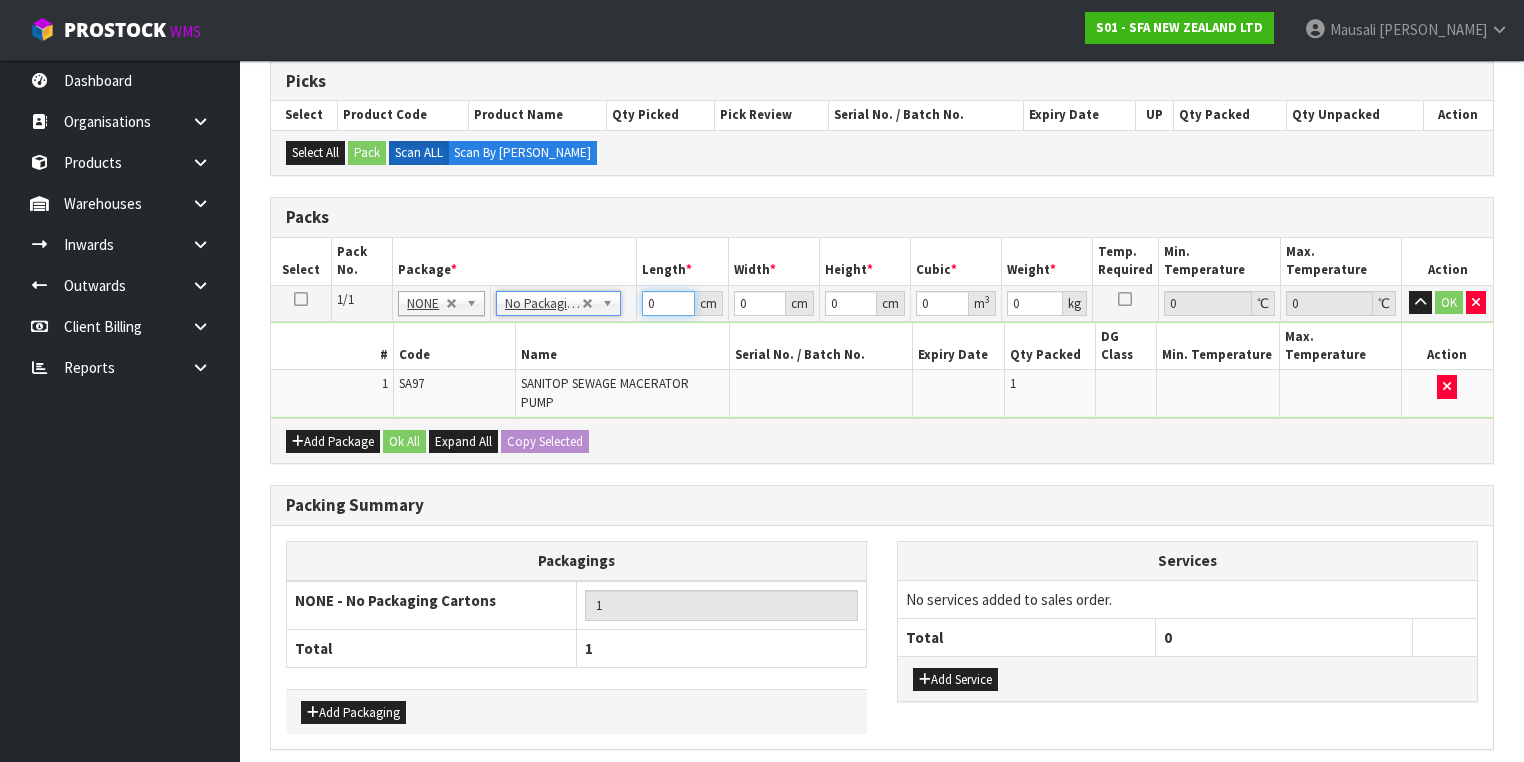 drag, startPoint x: 660, startPoint y: 303, endPoint x: 580, endPoint y: 316, distance: 81.04937 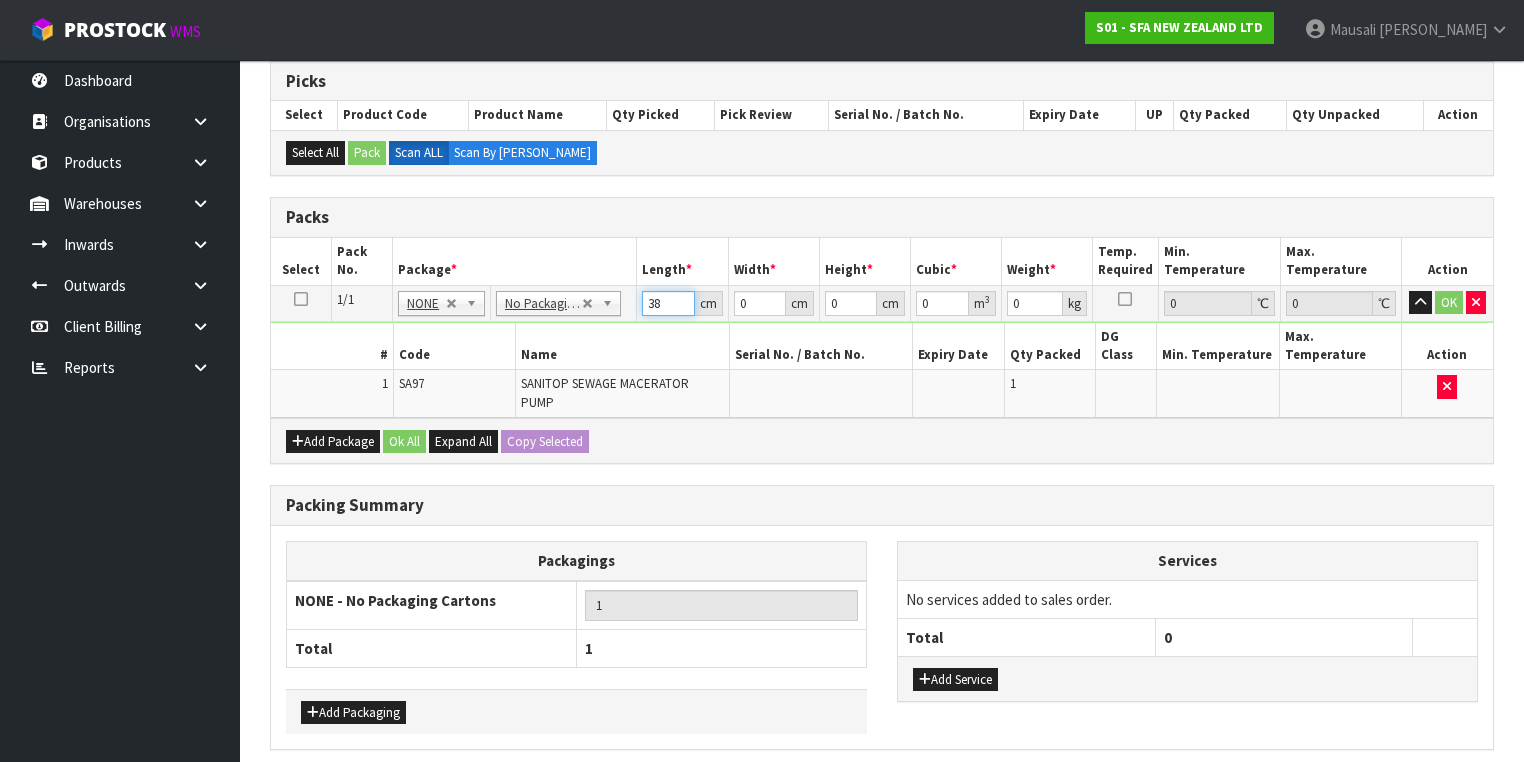 type on "38" 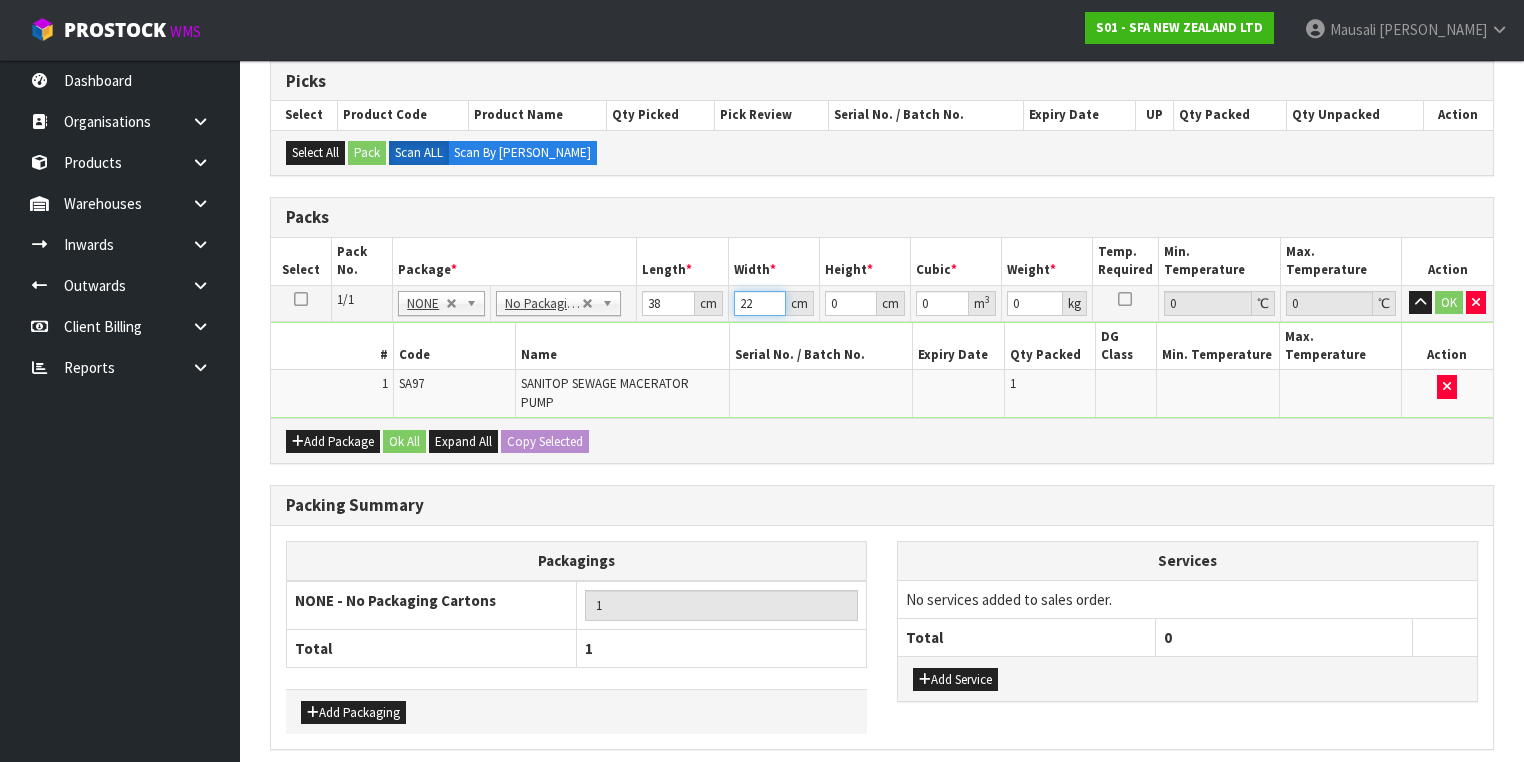 type on "22" 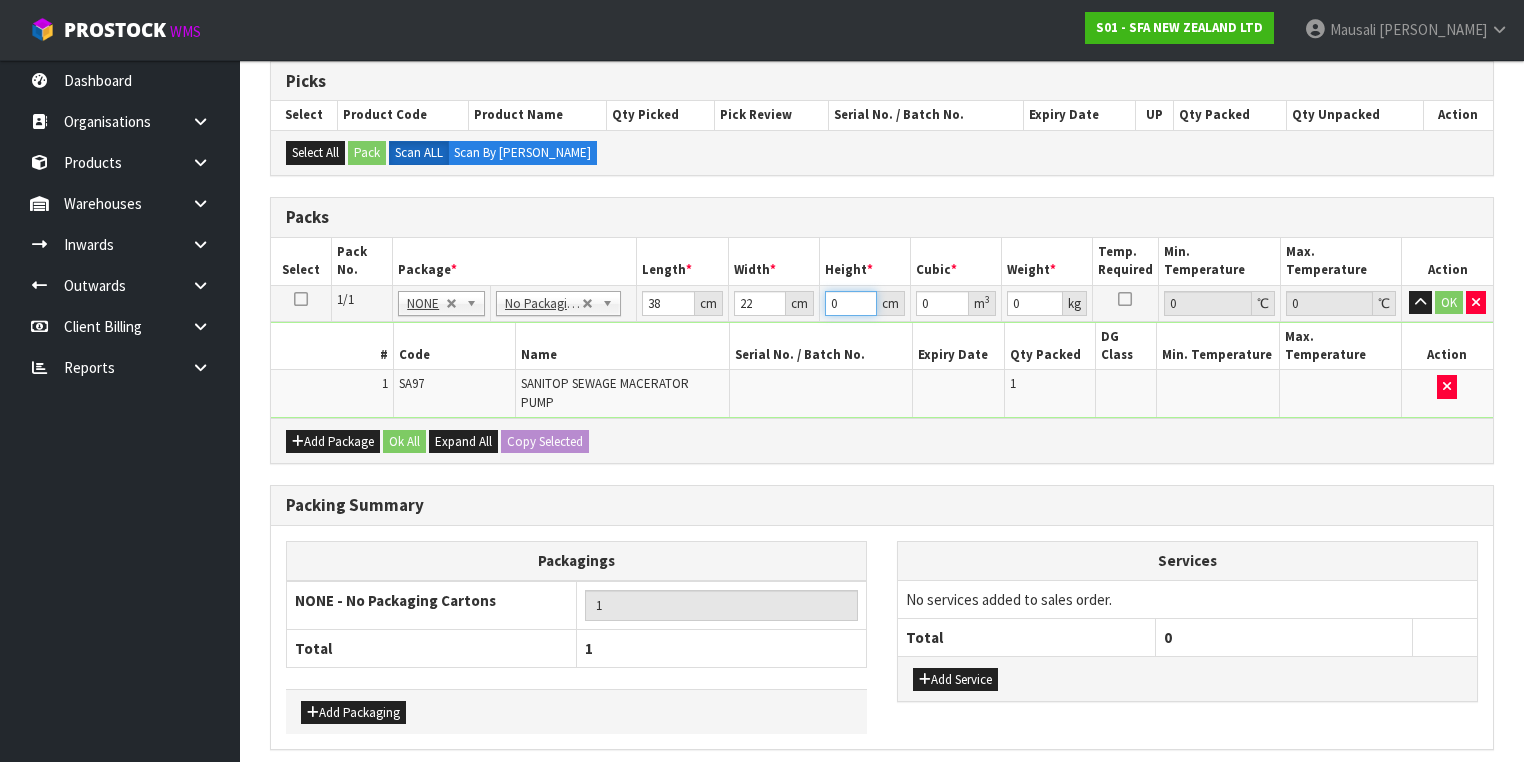 type on "3" 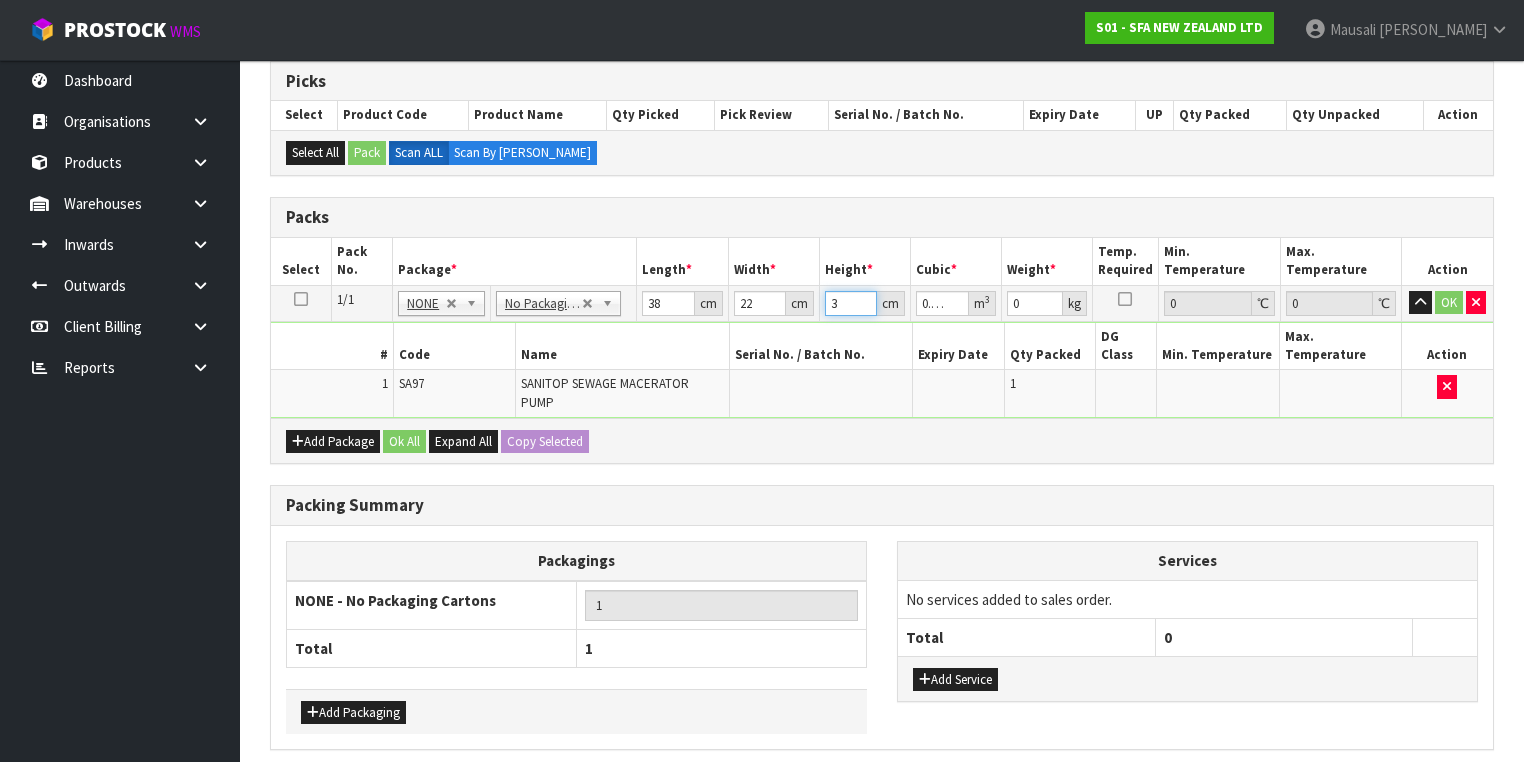 type on "34" 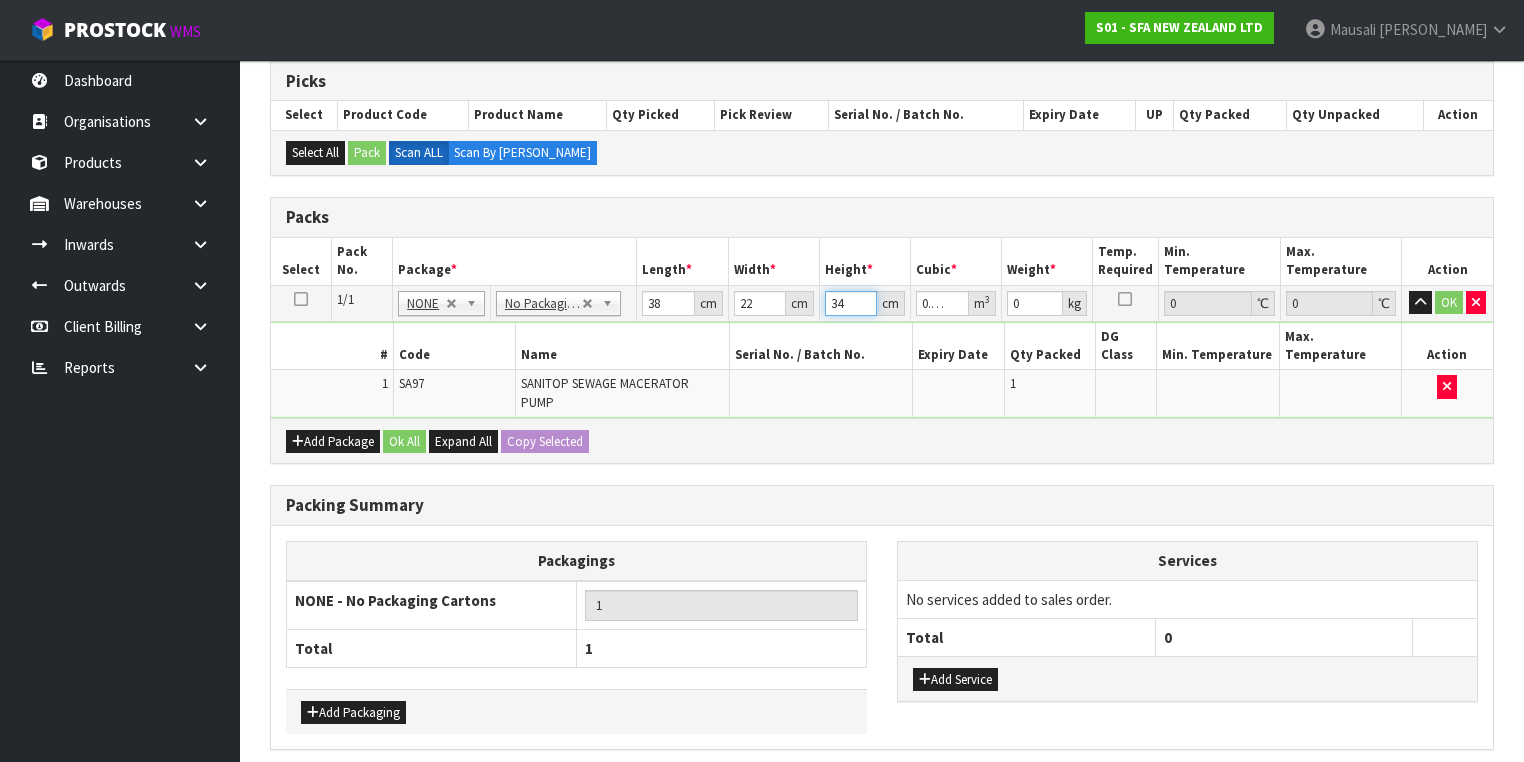 type on "34" 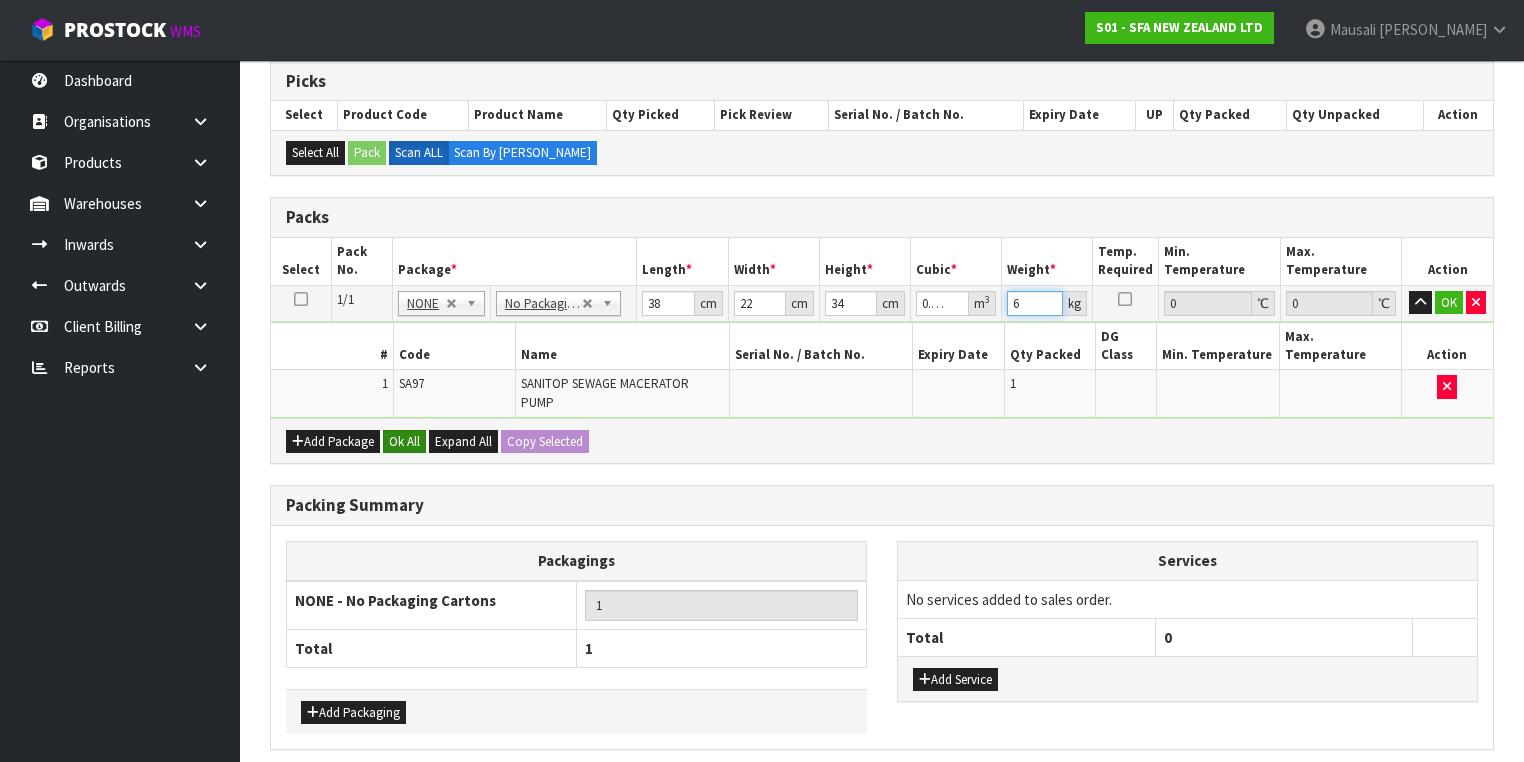 type on "6" 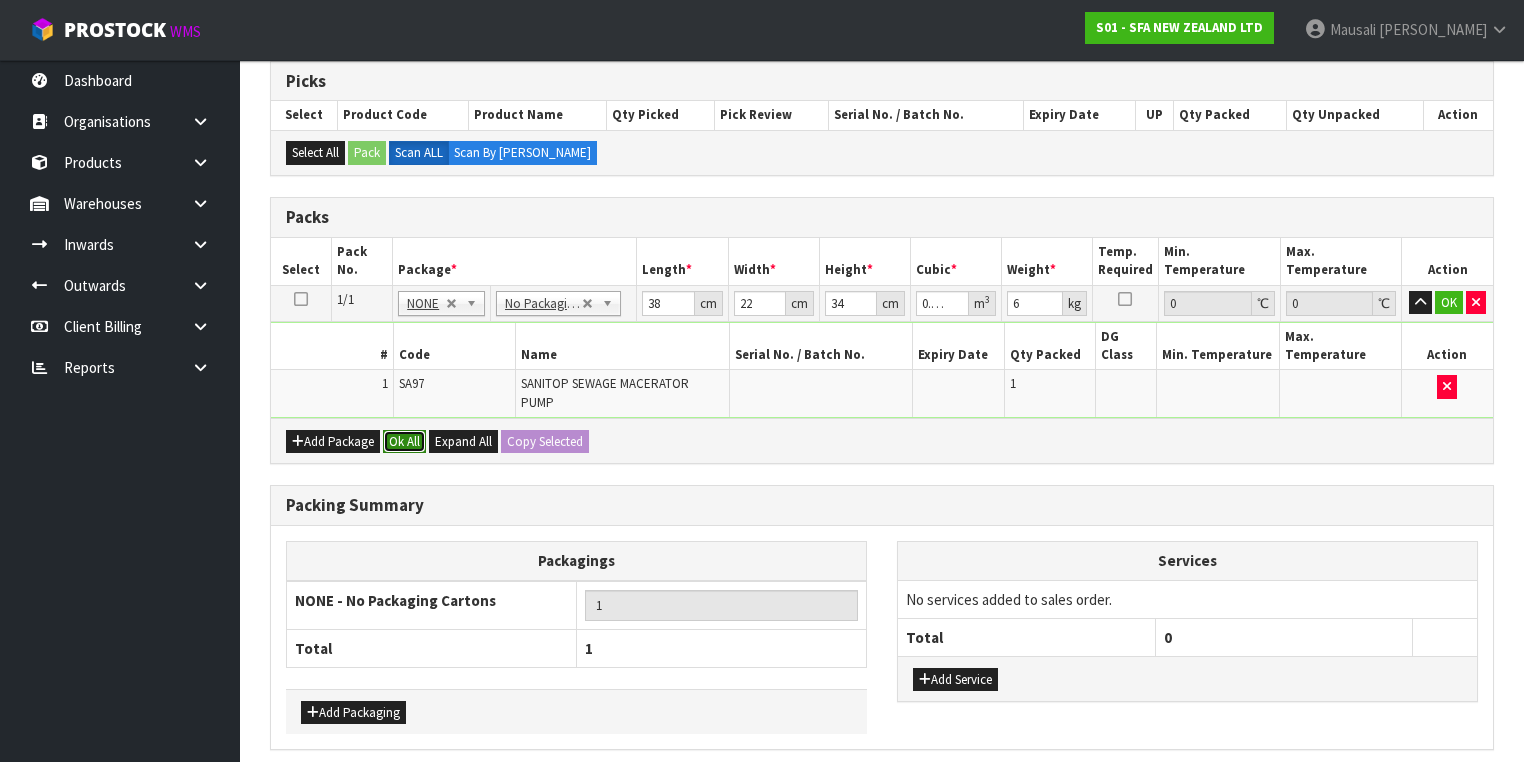 click on "Ok All" at bounding box center (404, 442) 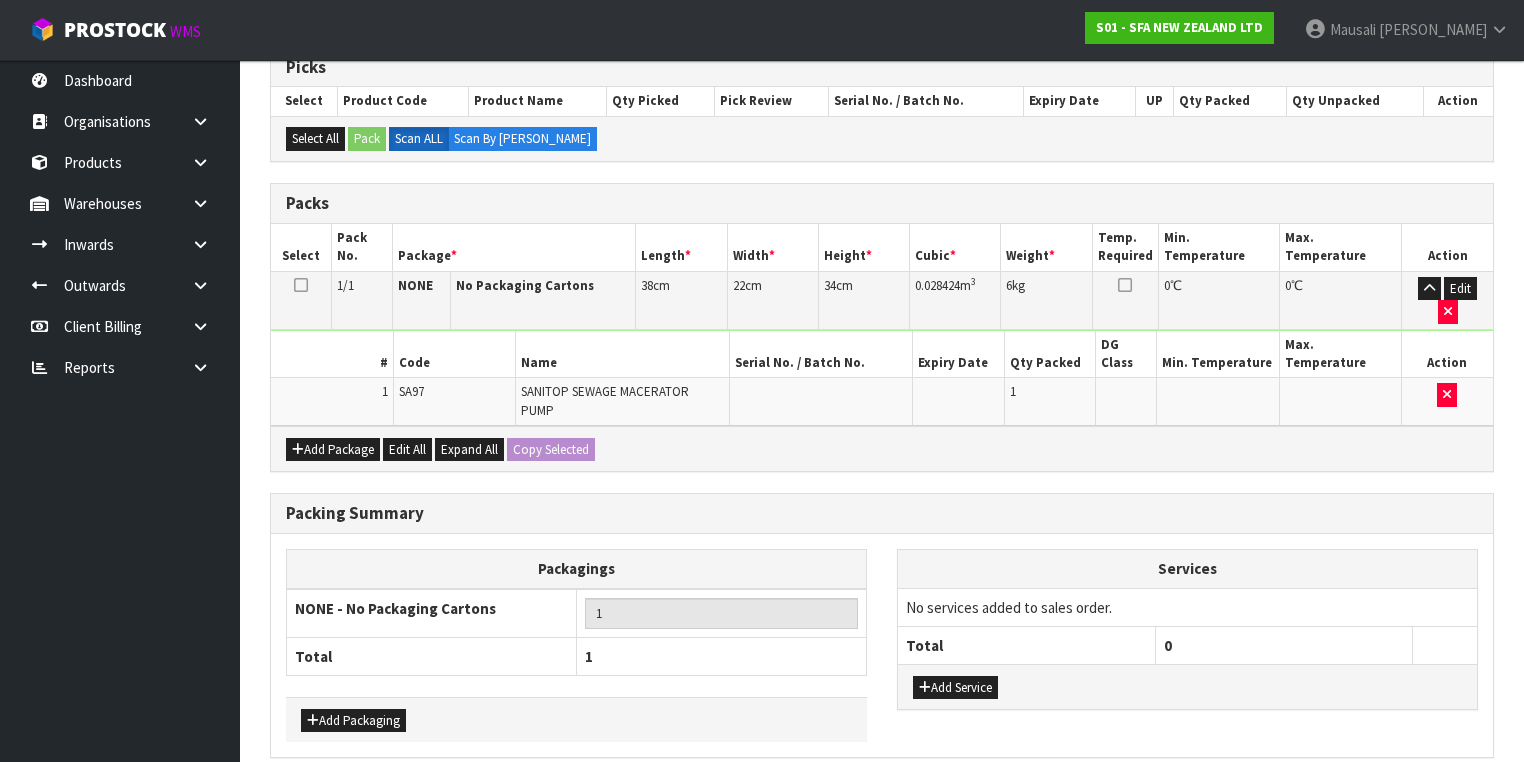 scroll, scrollTop: 440, scrollLeft: 0, axis: vertical 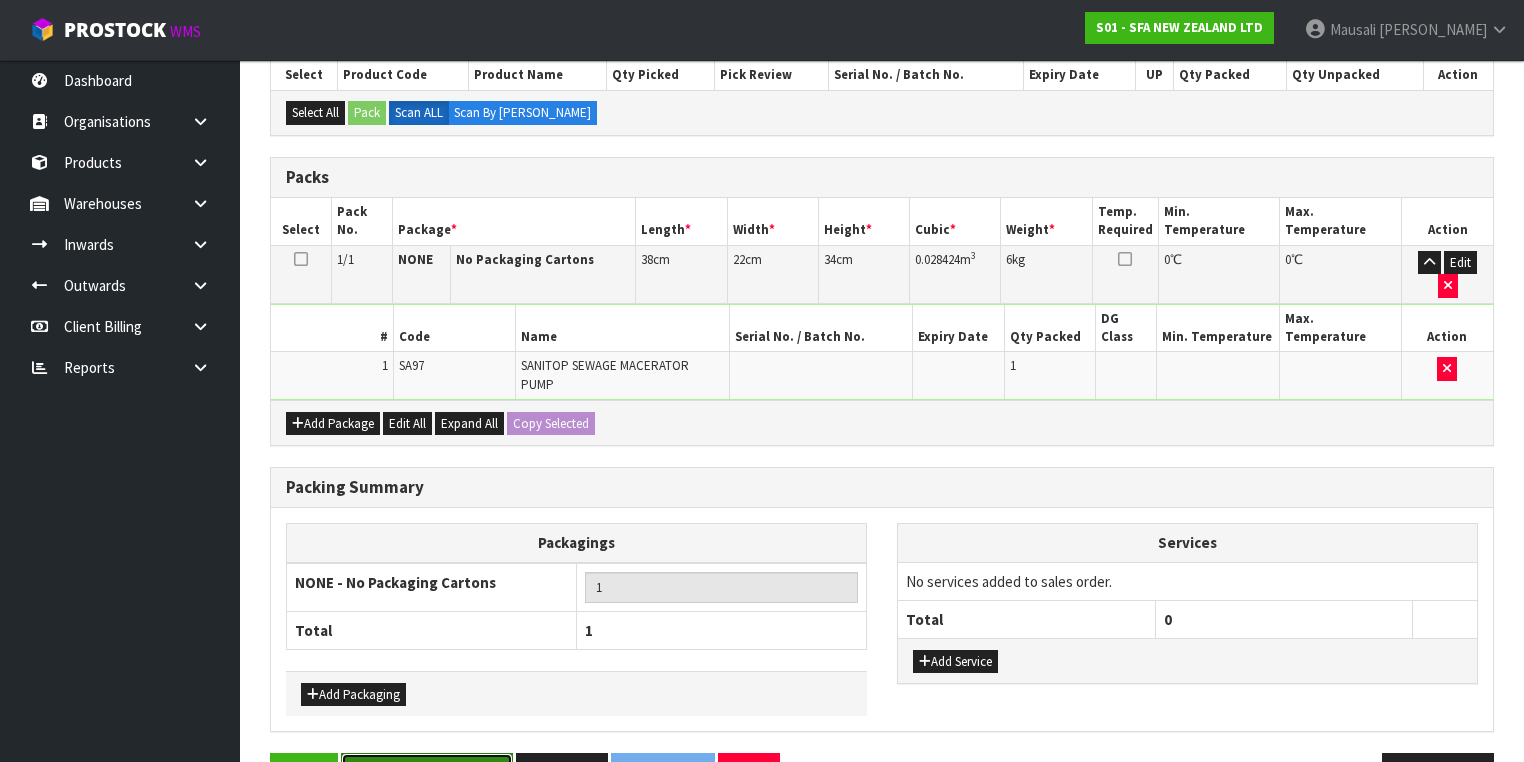 click on "Save & Confirm Packs" at bounding box center (427, 774) 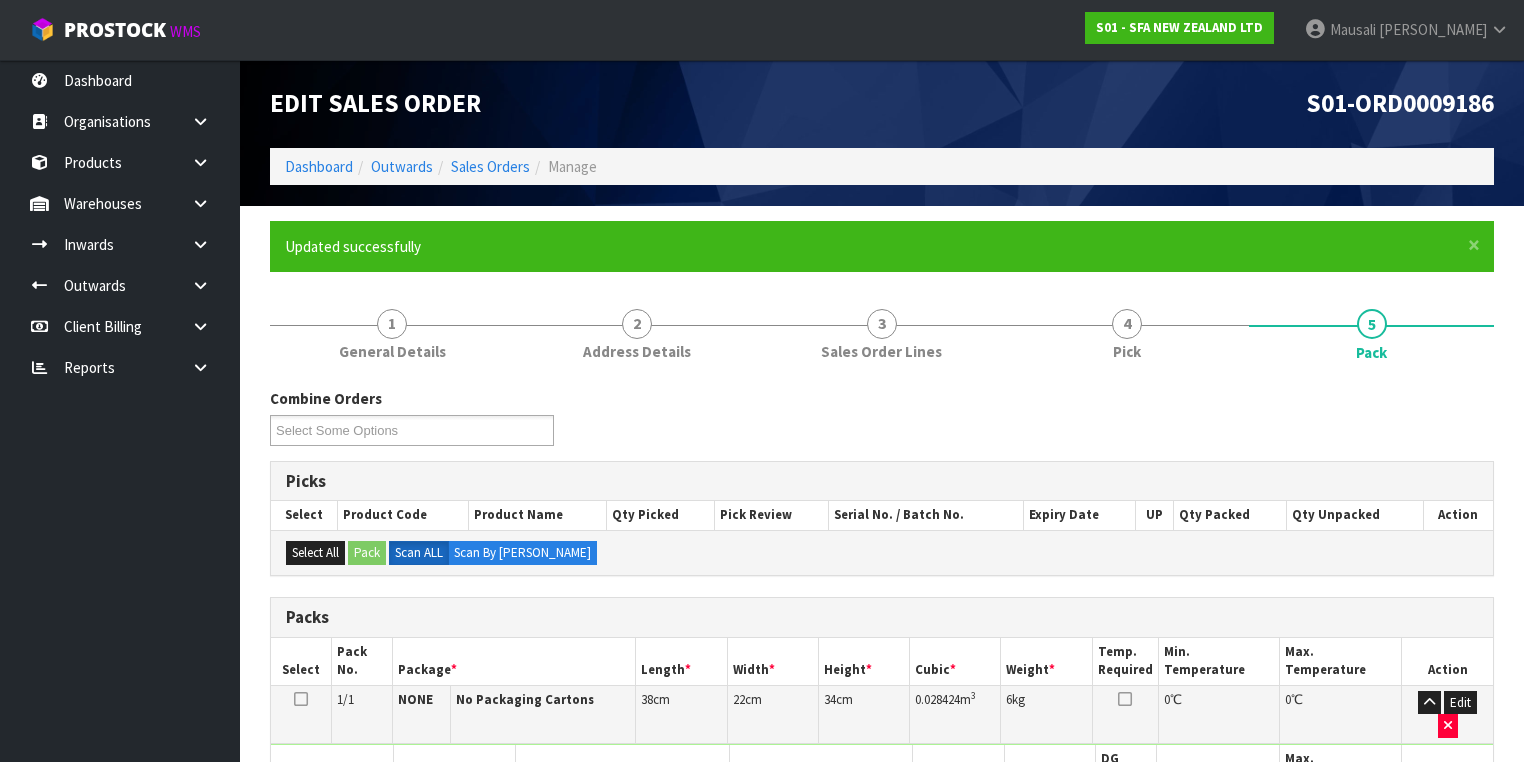 scroll, scrollTop: 332, scrollLeft: 0, axis: vertical 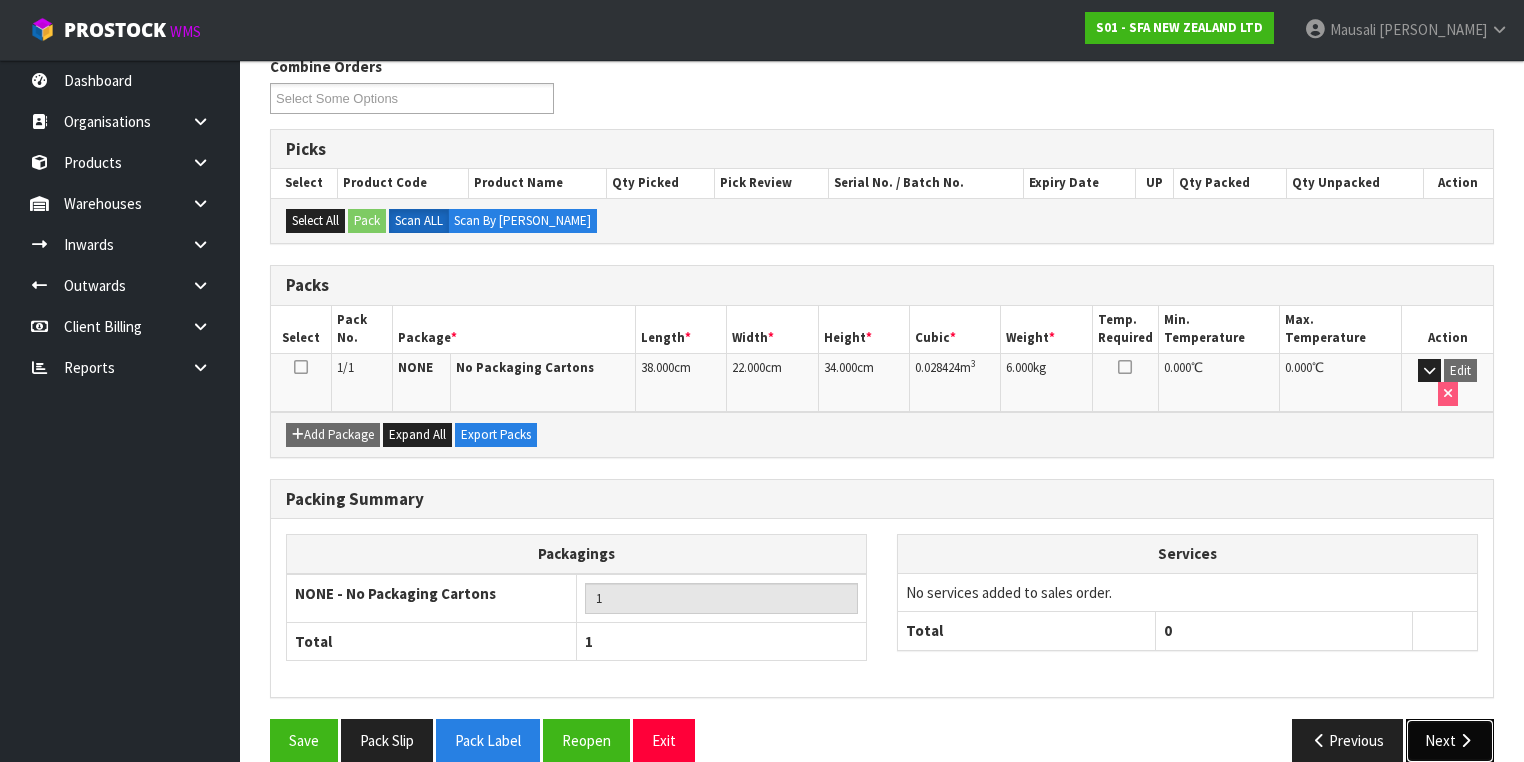 click on "Next" at bounding box center [1450, 740] 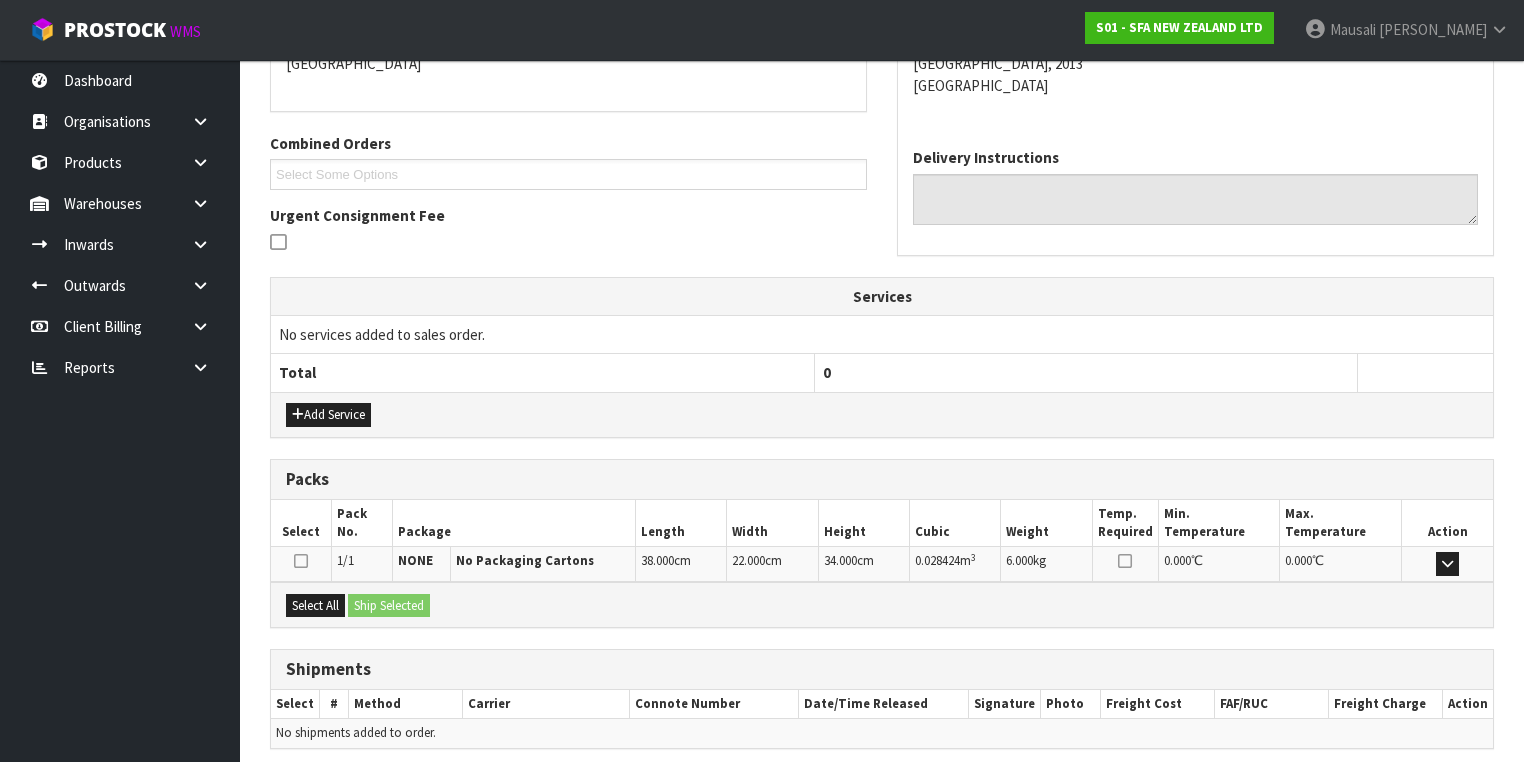 scroll, scrollTop: 528, scrollLeft: 0, axis: vertical 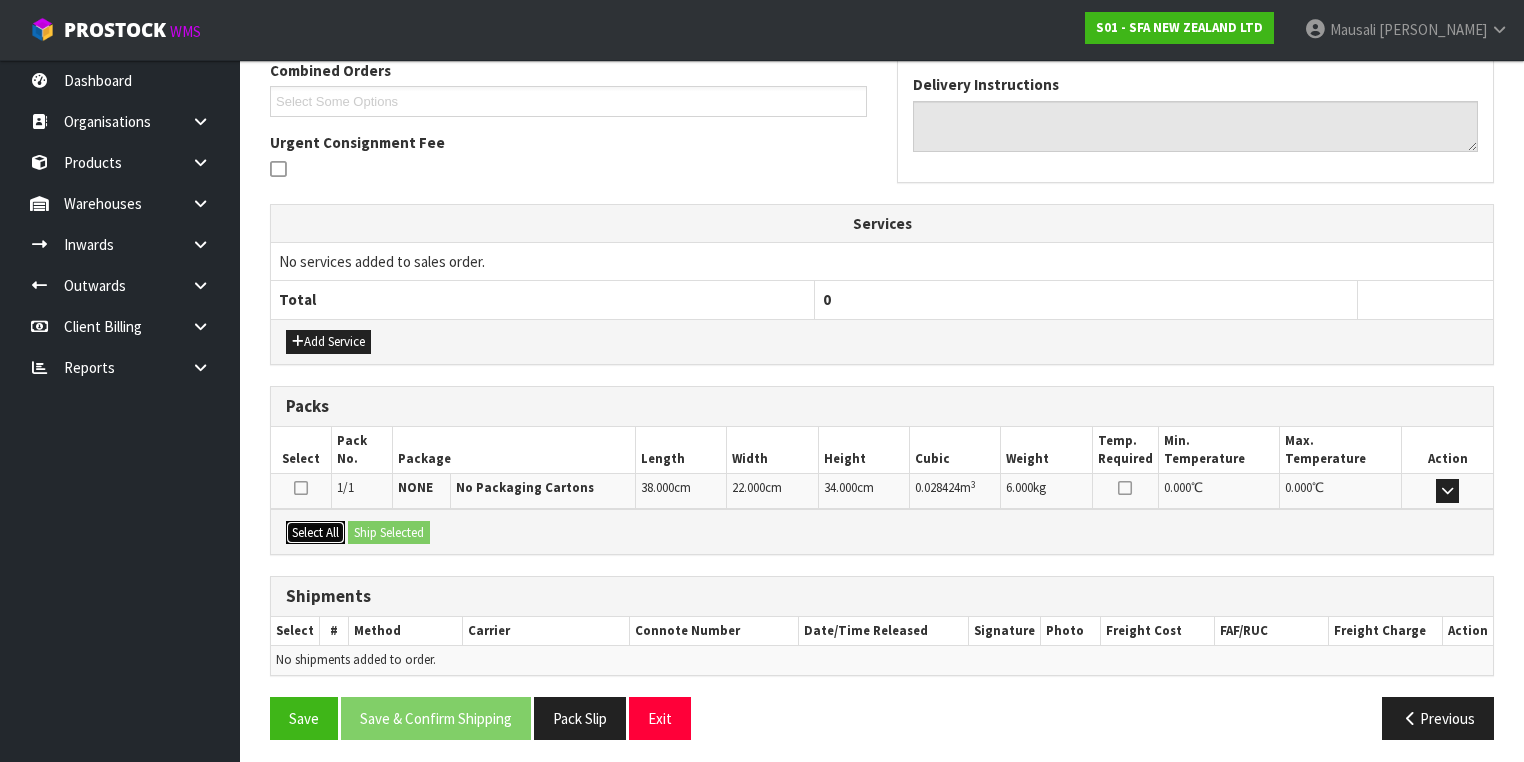 click on "Select All" at bounding box center [315, 533] 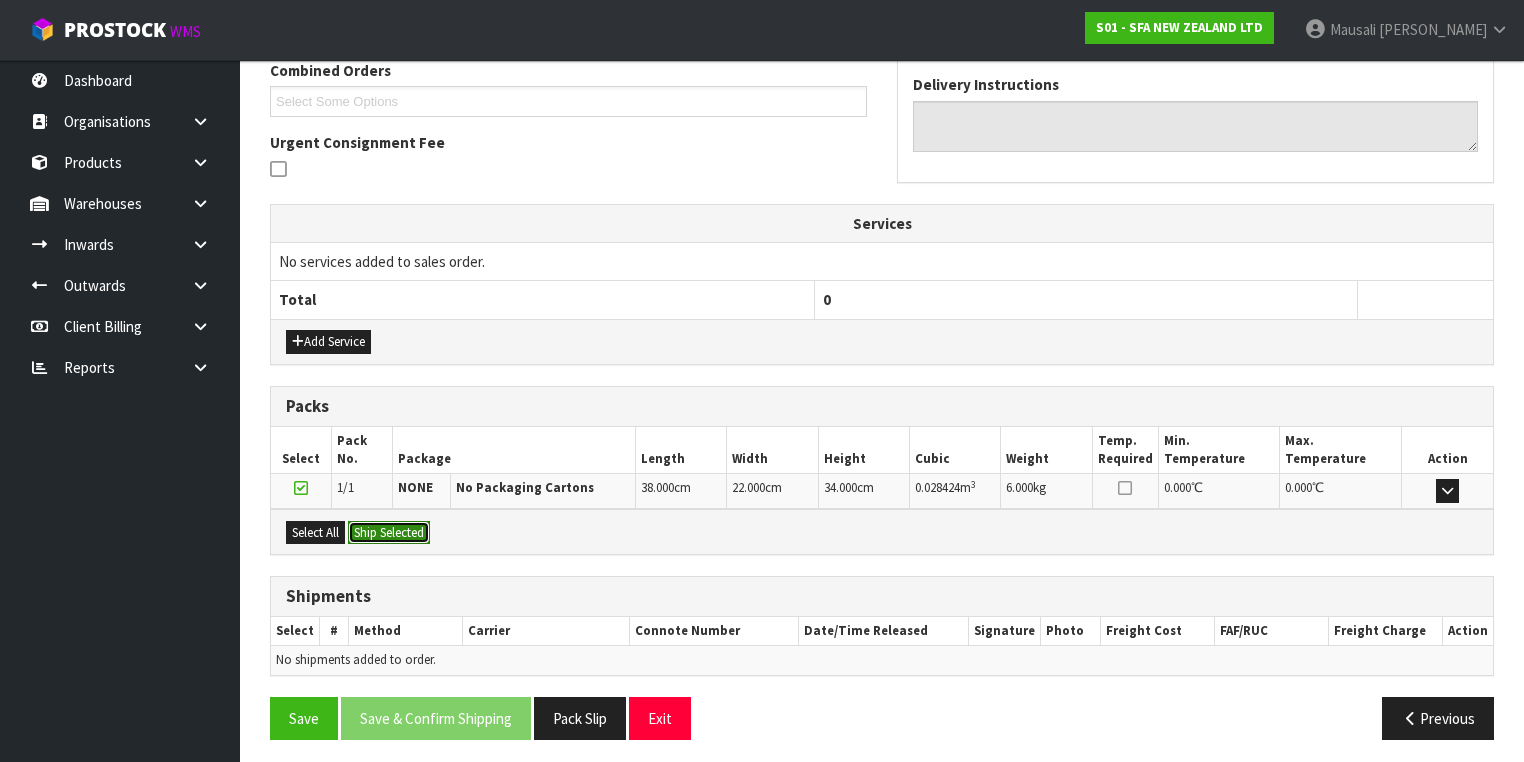 click on "Ship Selected" at bounding box center (389, 533) 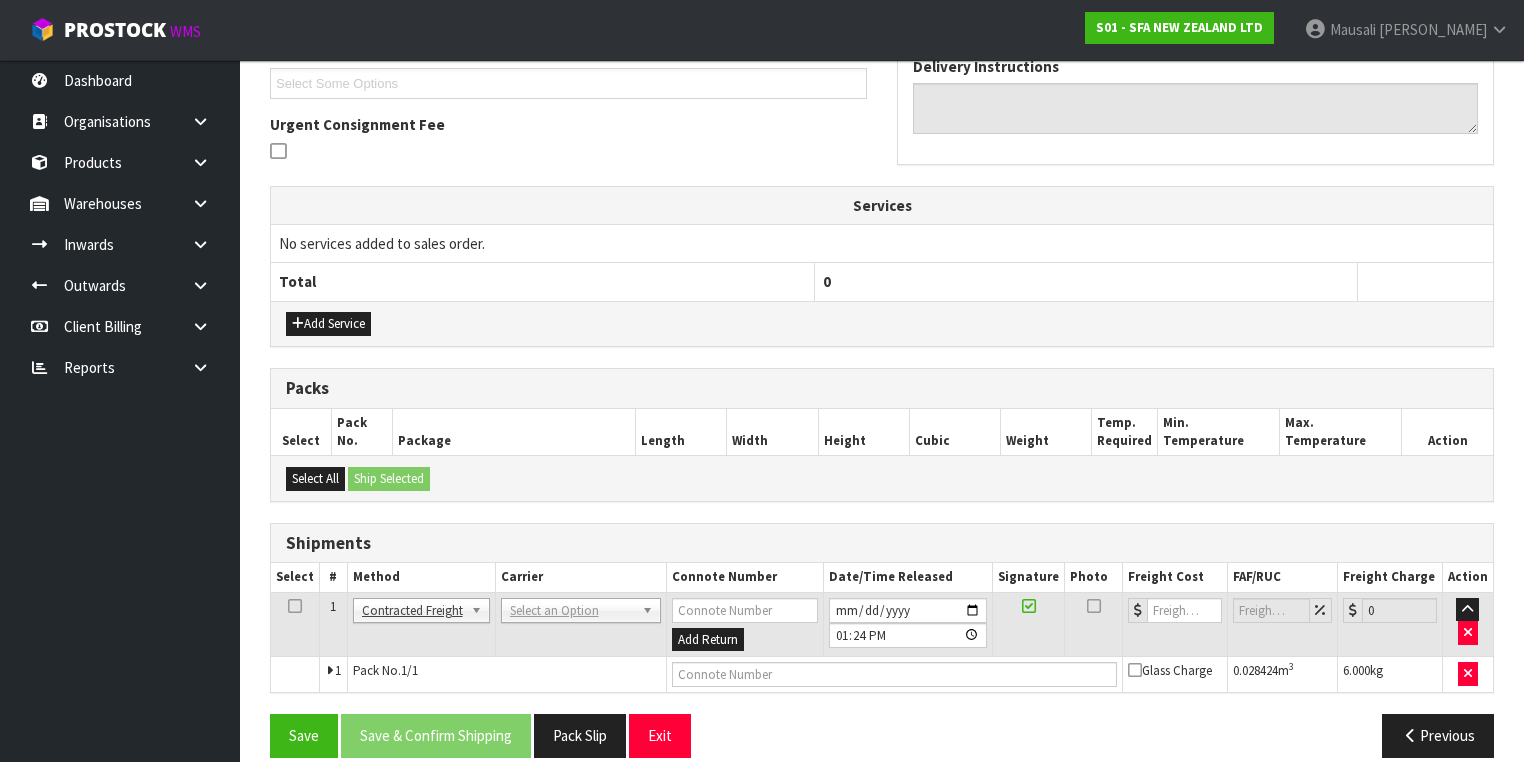 scroll, scrollTop: 564, scrollLeft: 0, axis: vertical 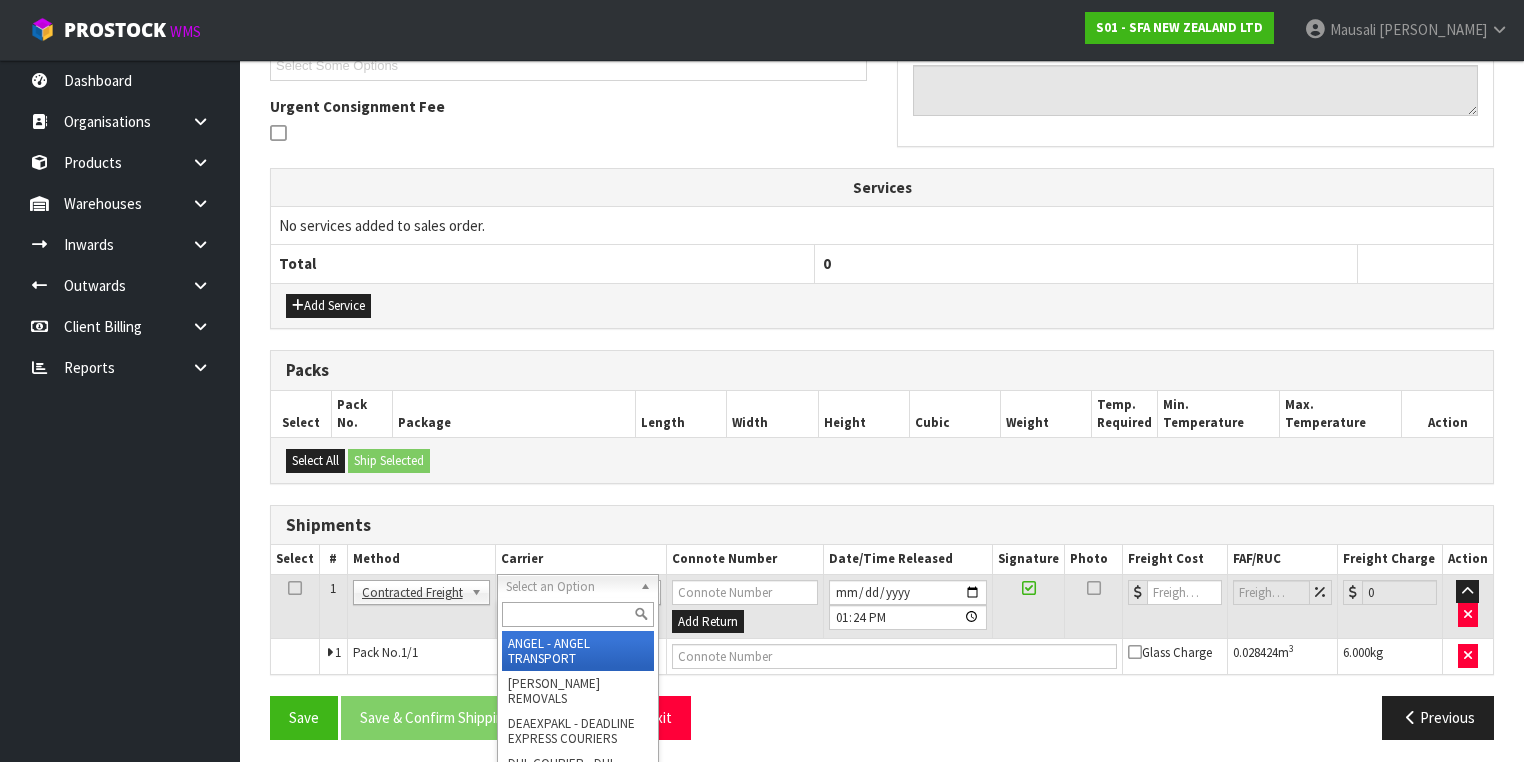 click at bounding box center [578, 614] 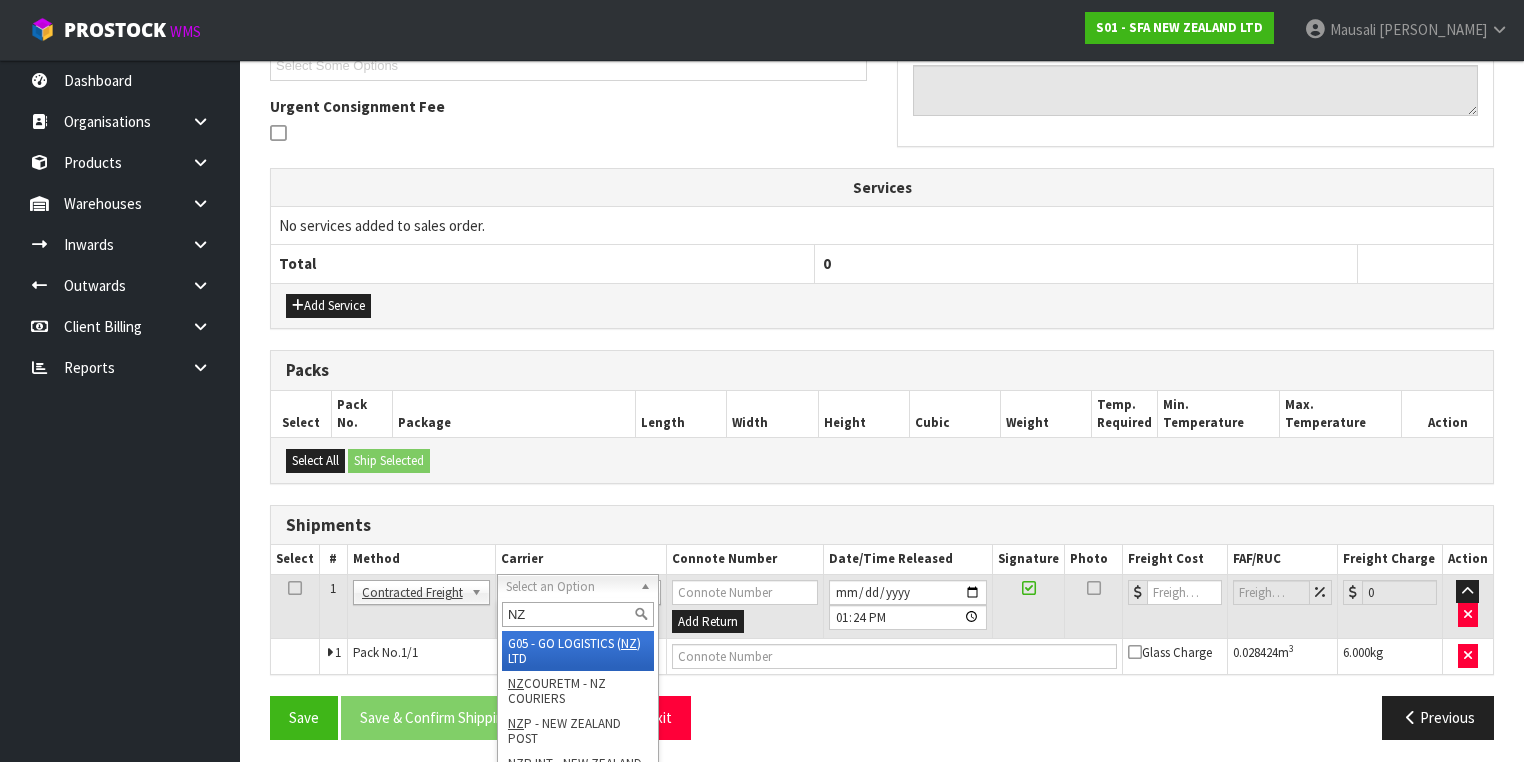 type on "NZP" 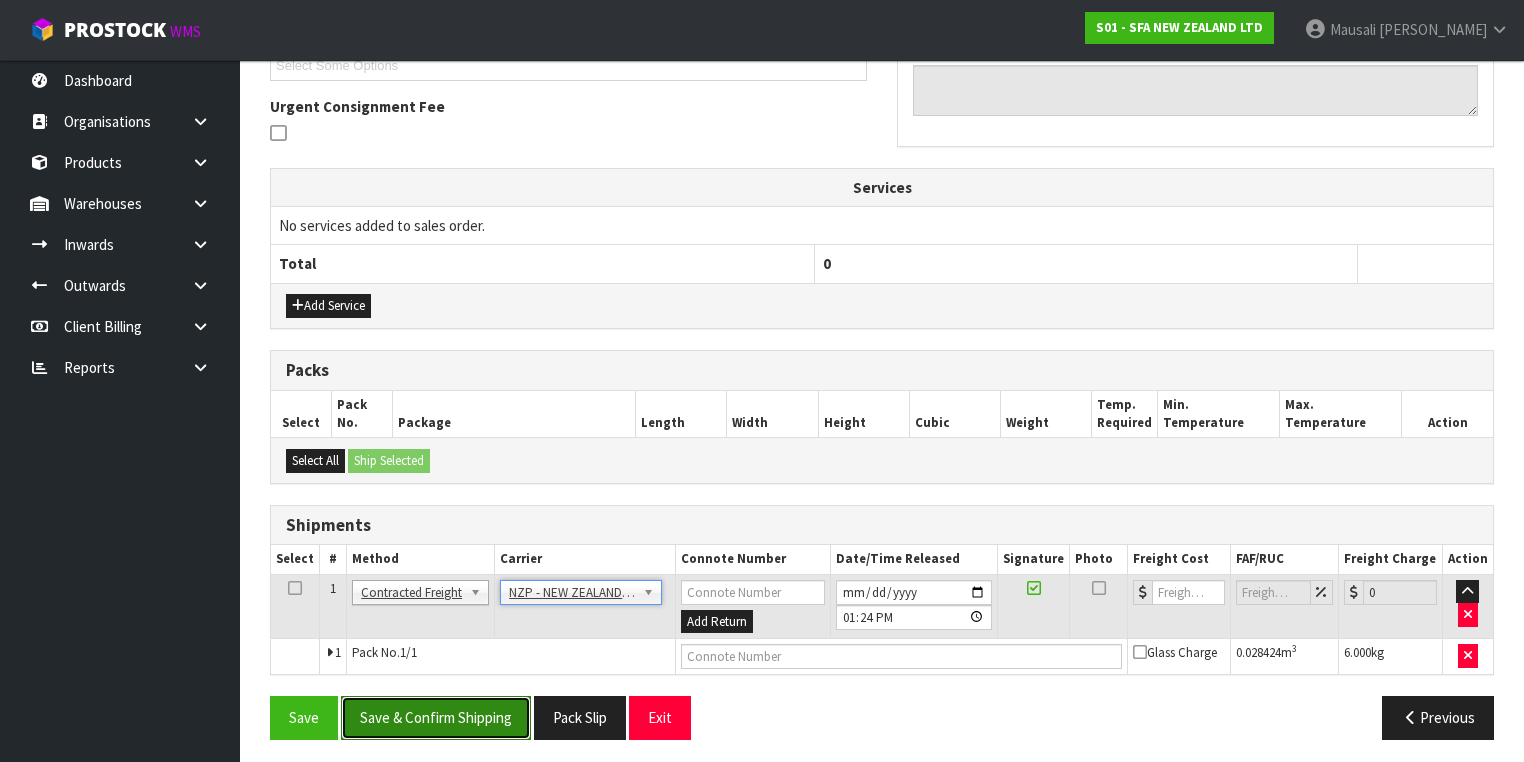 click on "Save & Confirm Shipping" at bounding box center (436, 717) 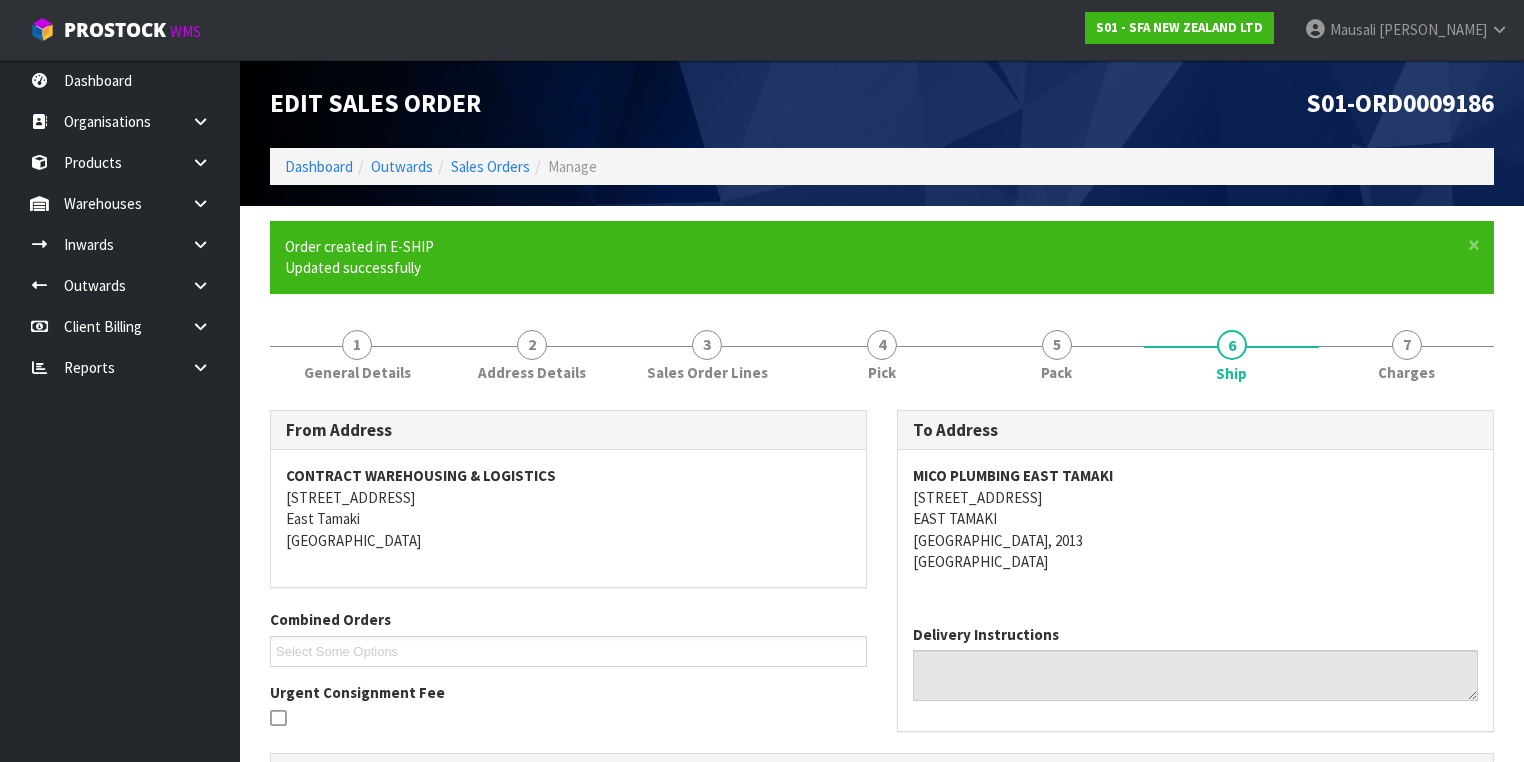 scroll, scrollTop: 536, scrollLeft: 0, axis: vertical 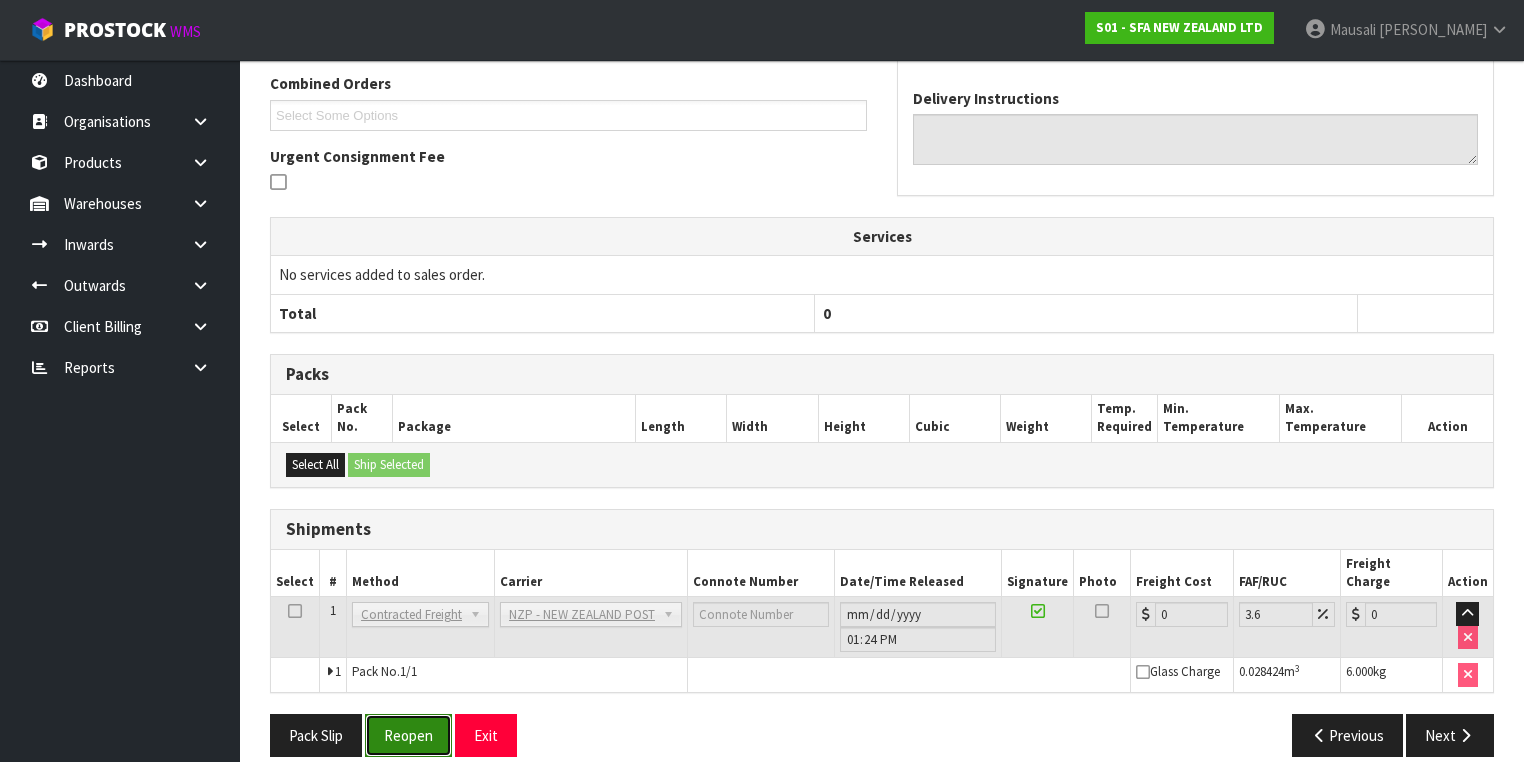click on "Reopen" at bounding box center [408, 735] 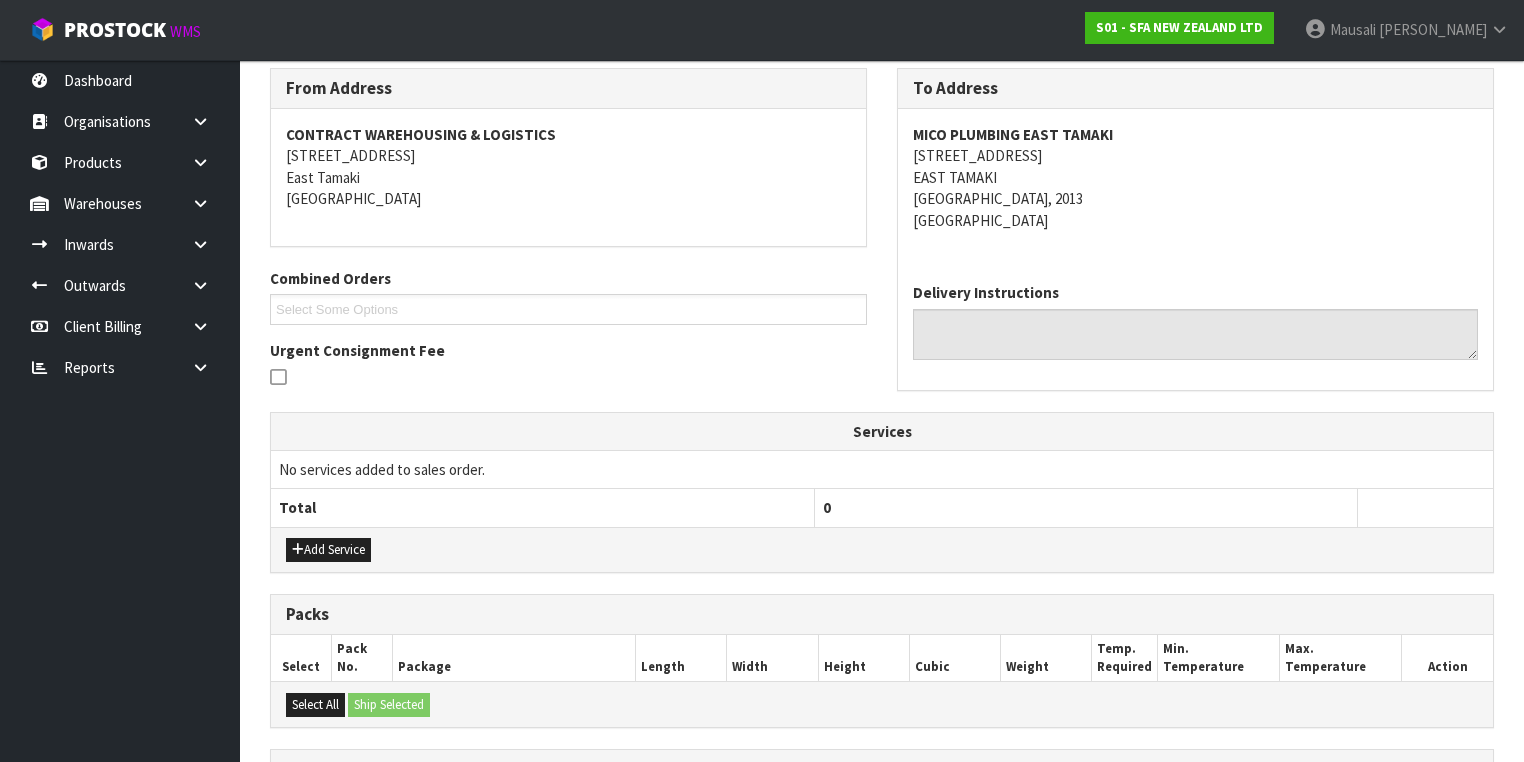 scroll, scrollTop: 582, scrollLeft: 0, axis: vertical 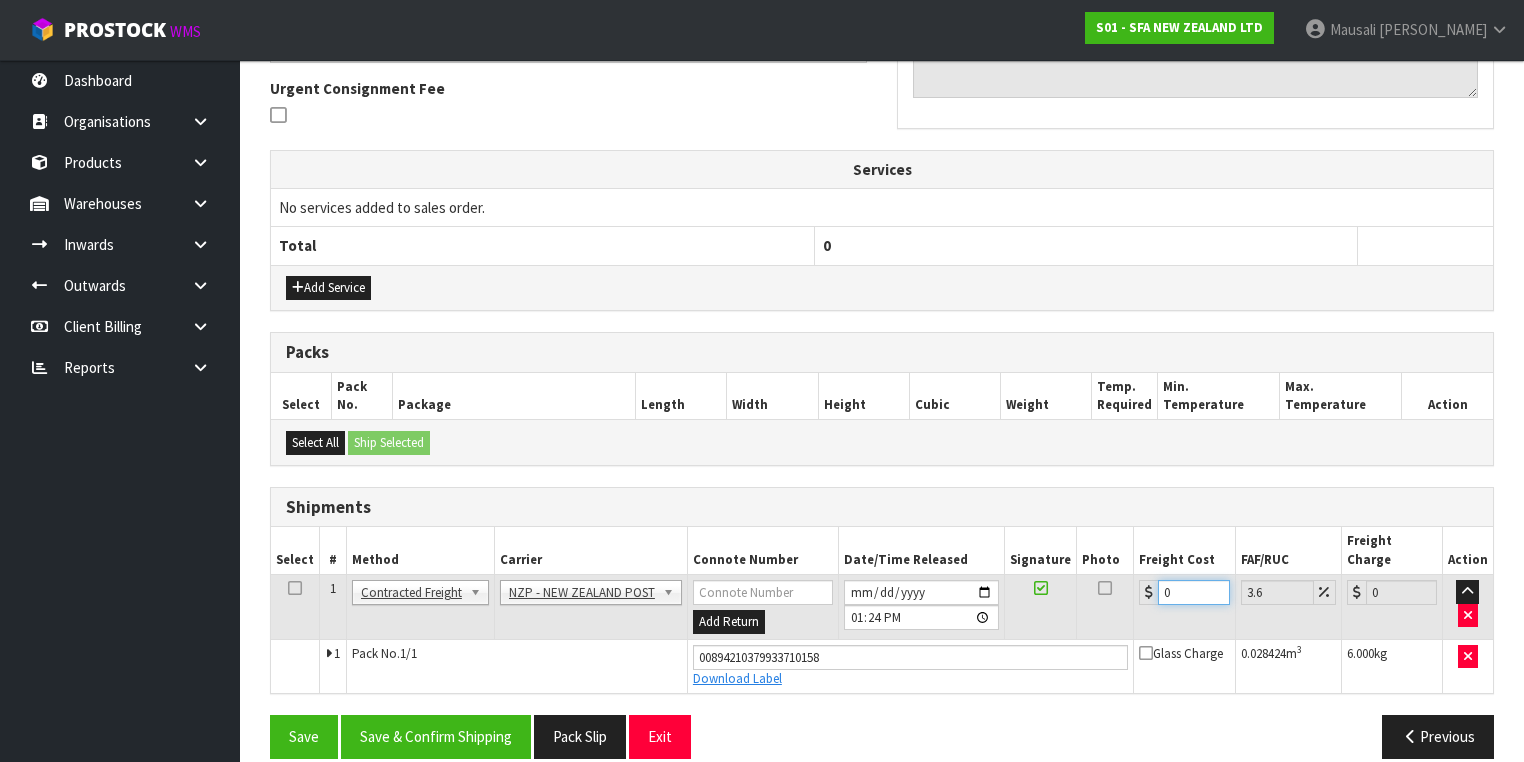 drag, startPoint x: 1177, startPoint y: 570, endPoint x: 1083, endPoint y: 588, distance: 95.707886 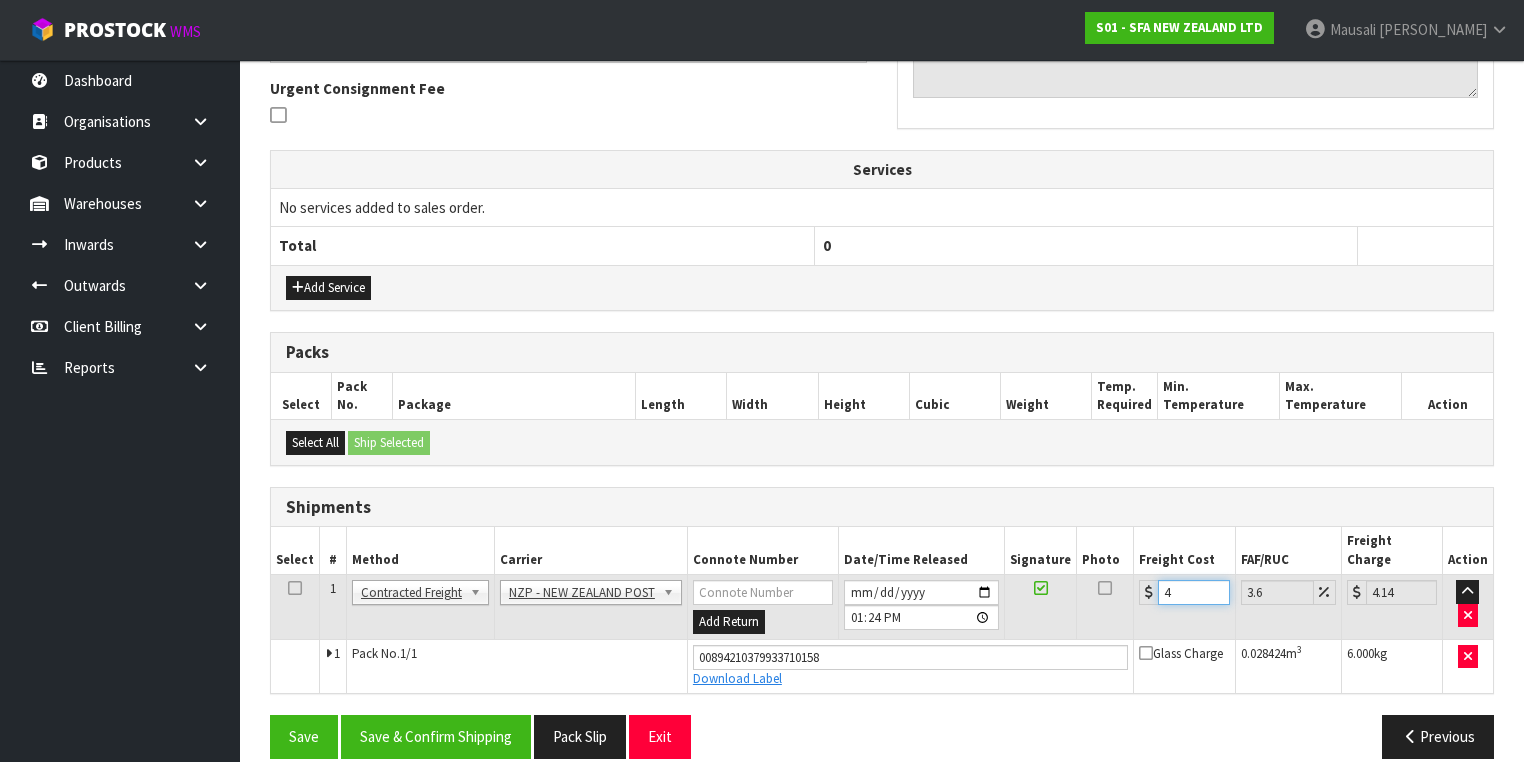 type on "4.3" 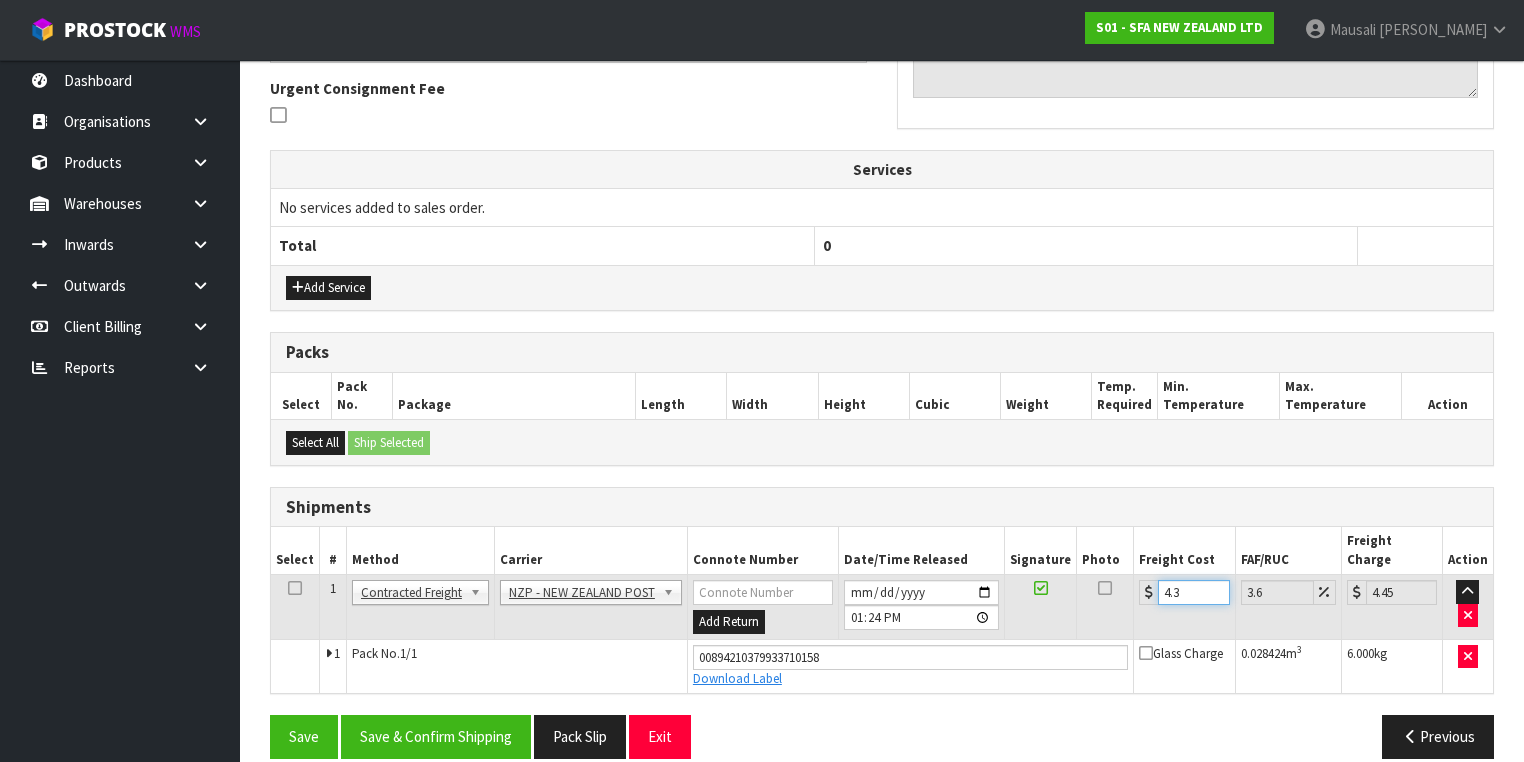 type on "4.33" 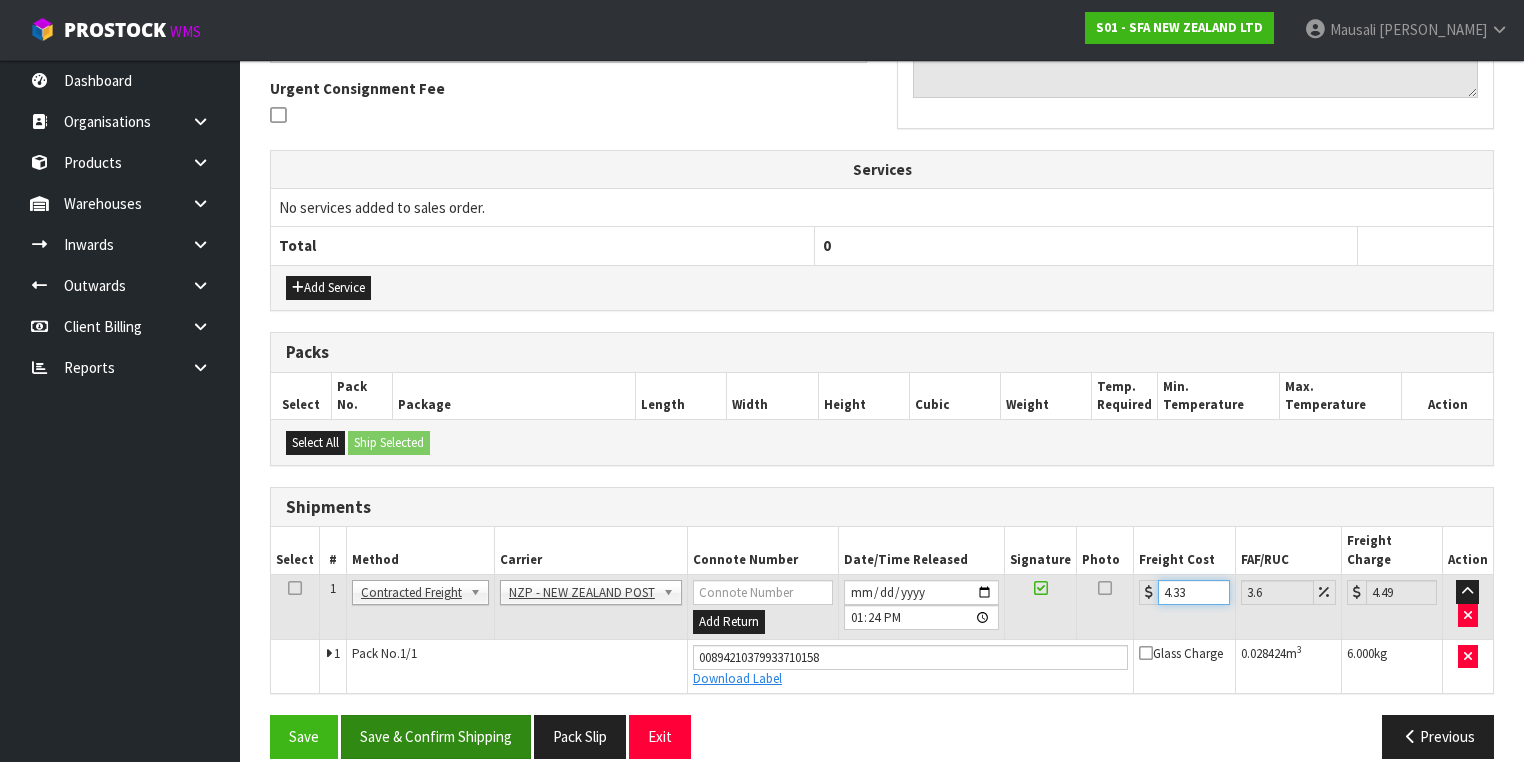 type on "4.33" 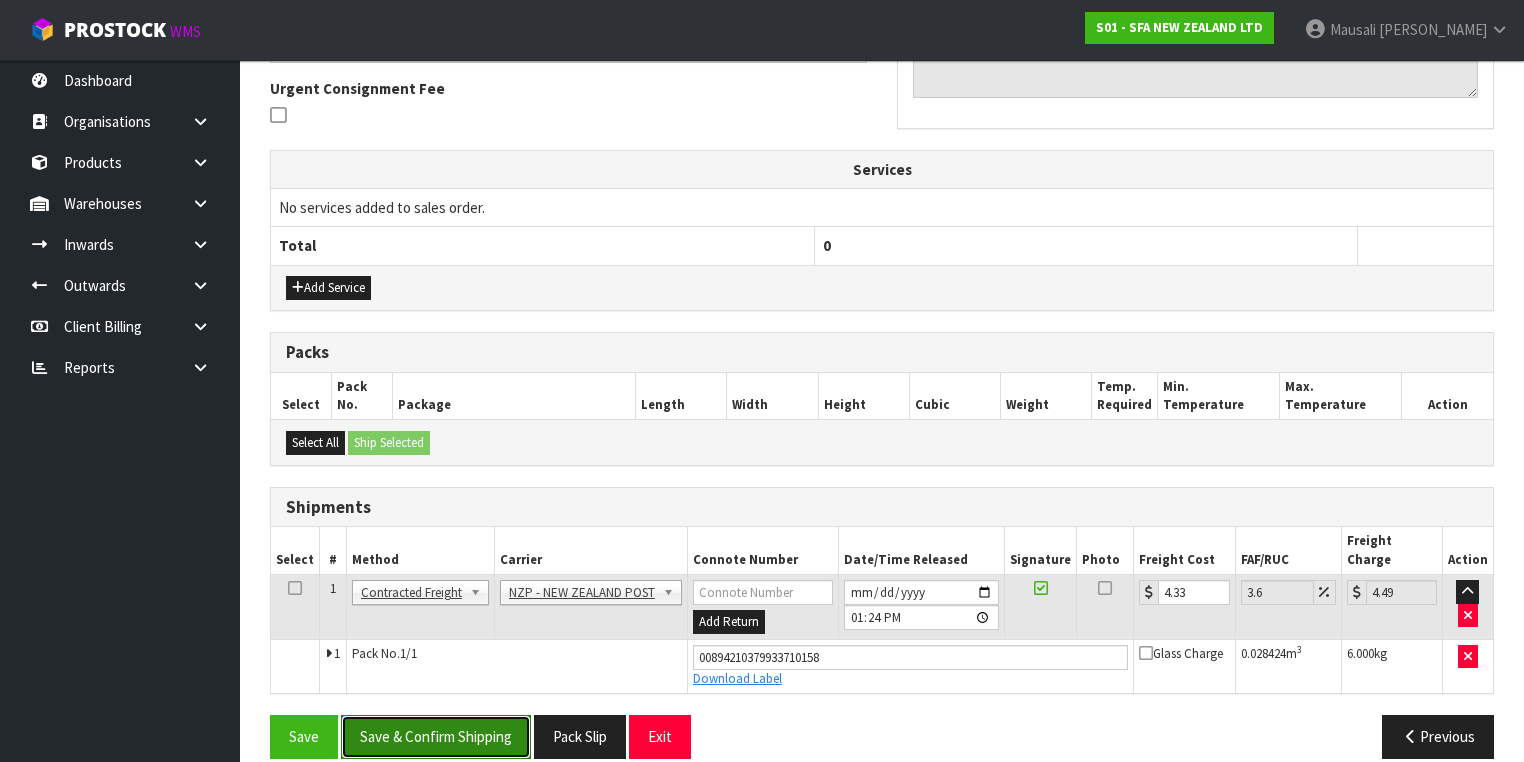 click on "Save & Confirm Shipping" at bounding box center [436, 736] 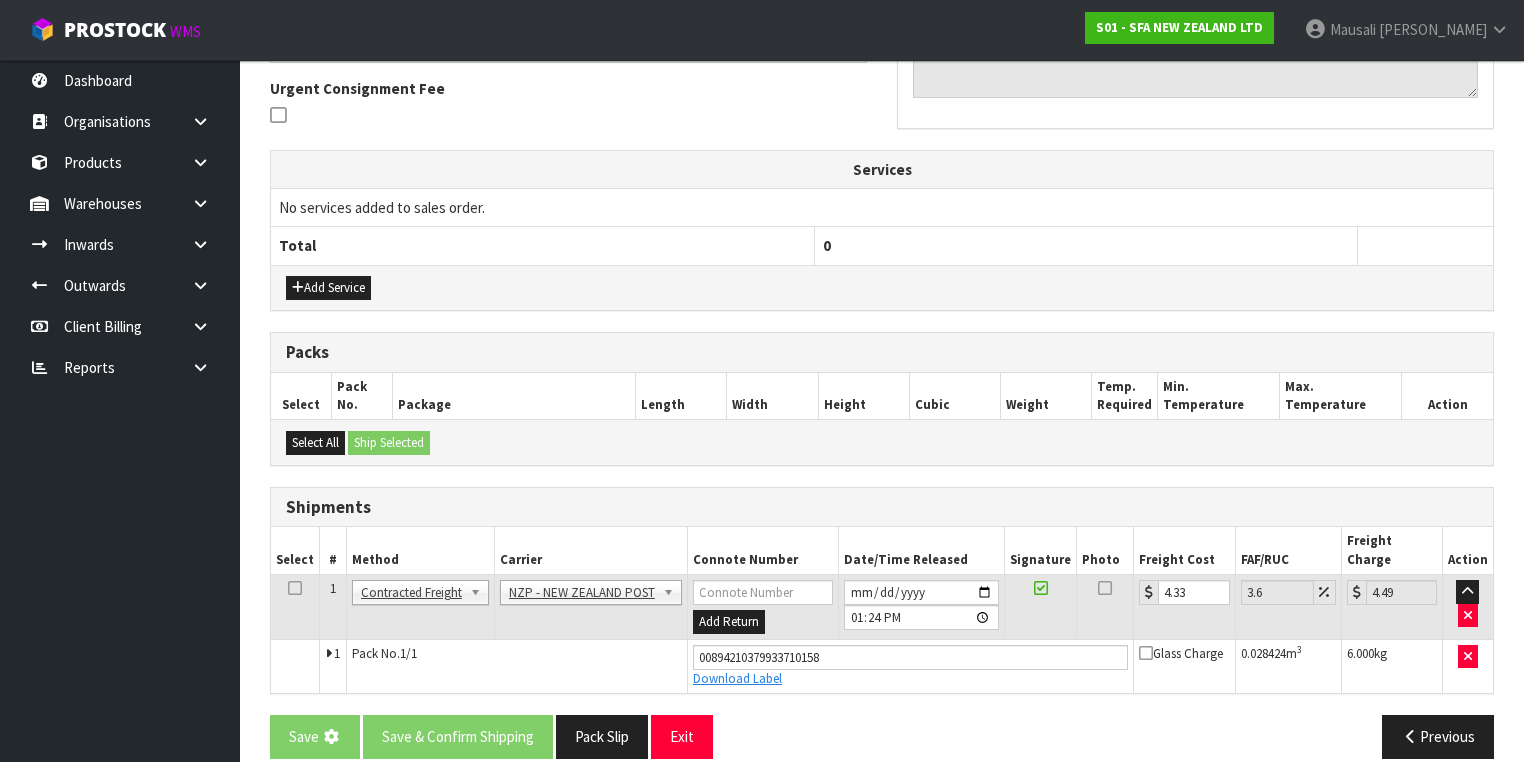 scroll, scrollTop: 0, scrollLeft: 0, axis: both 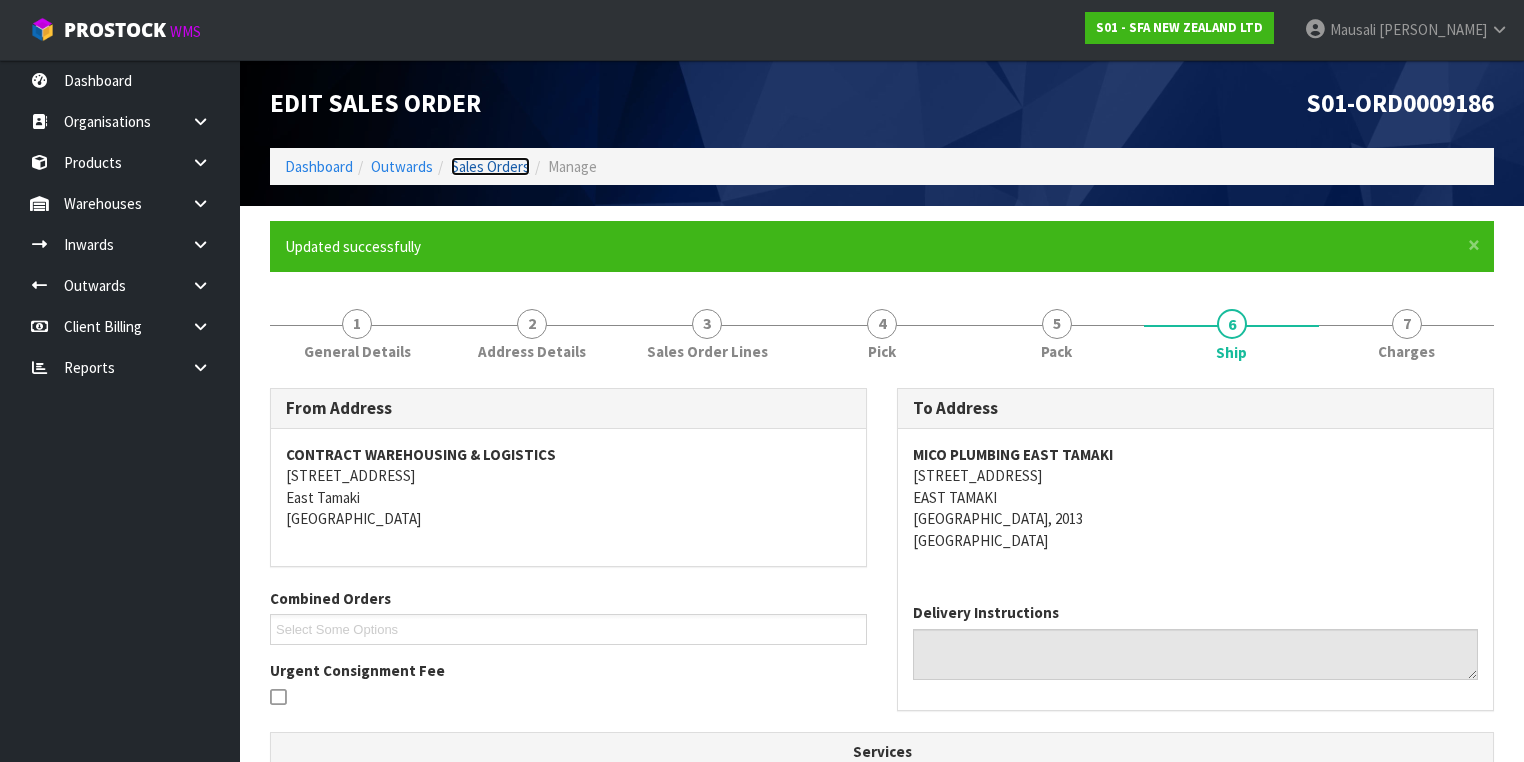 click on "Sales Orders" at bounding box center (490, 166) 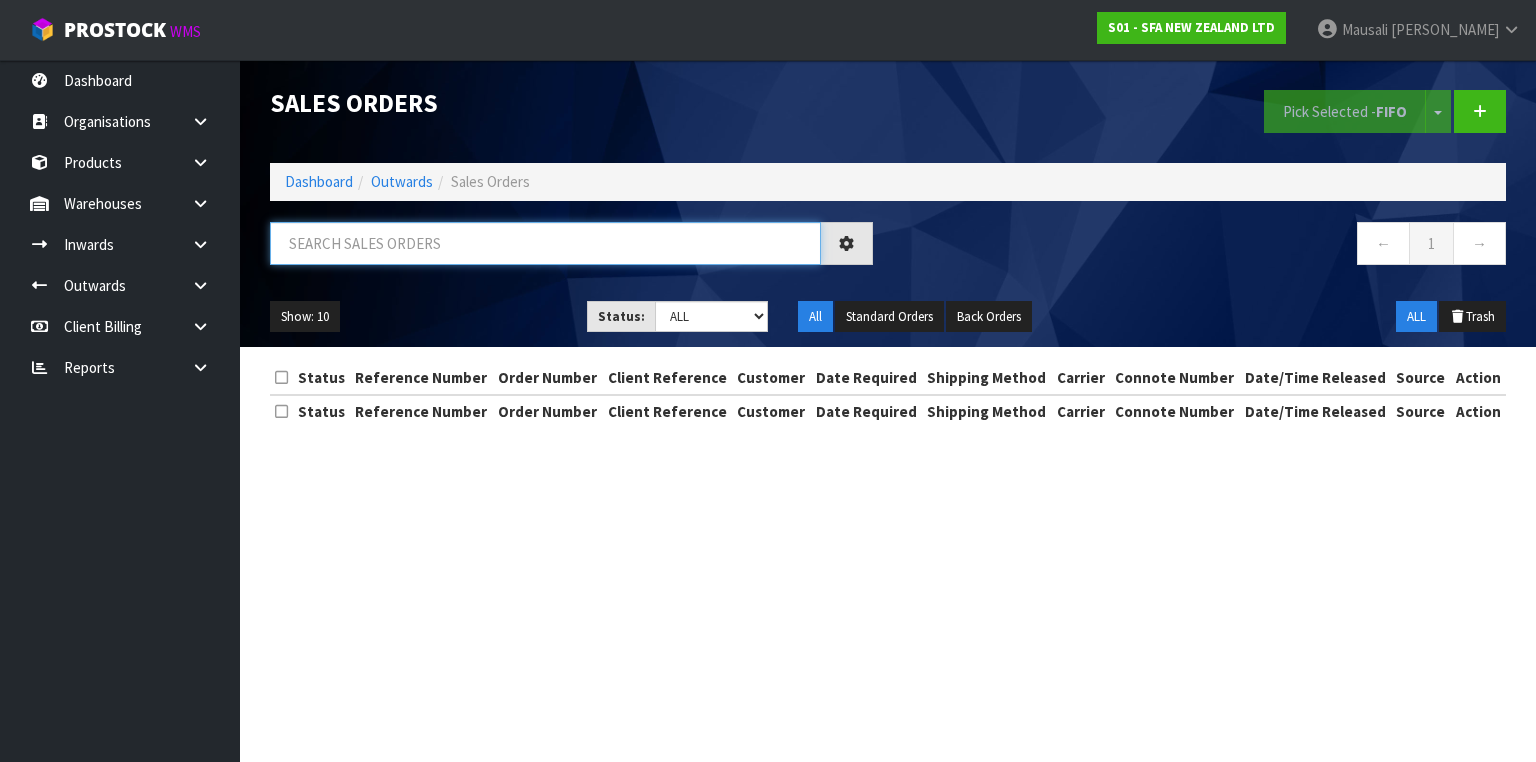 click at bounding box center [545, 243] 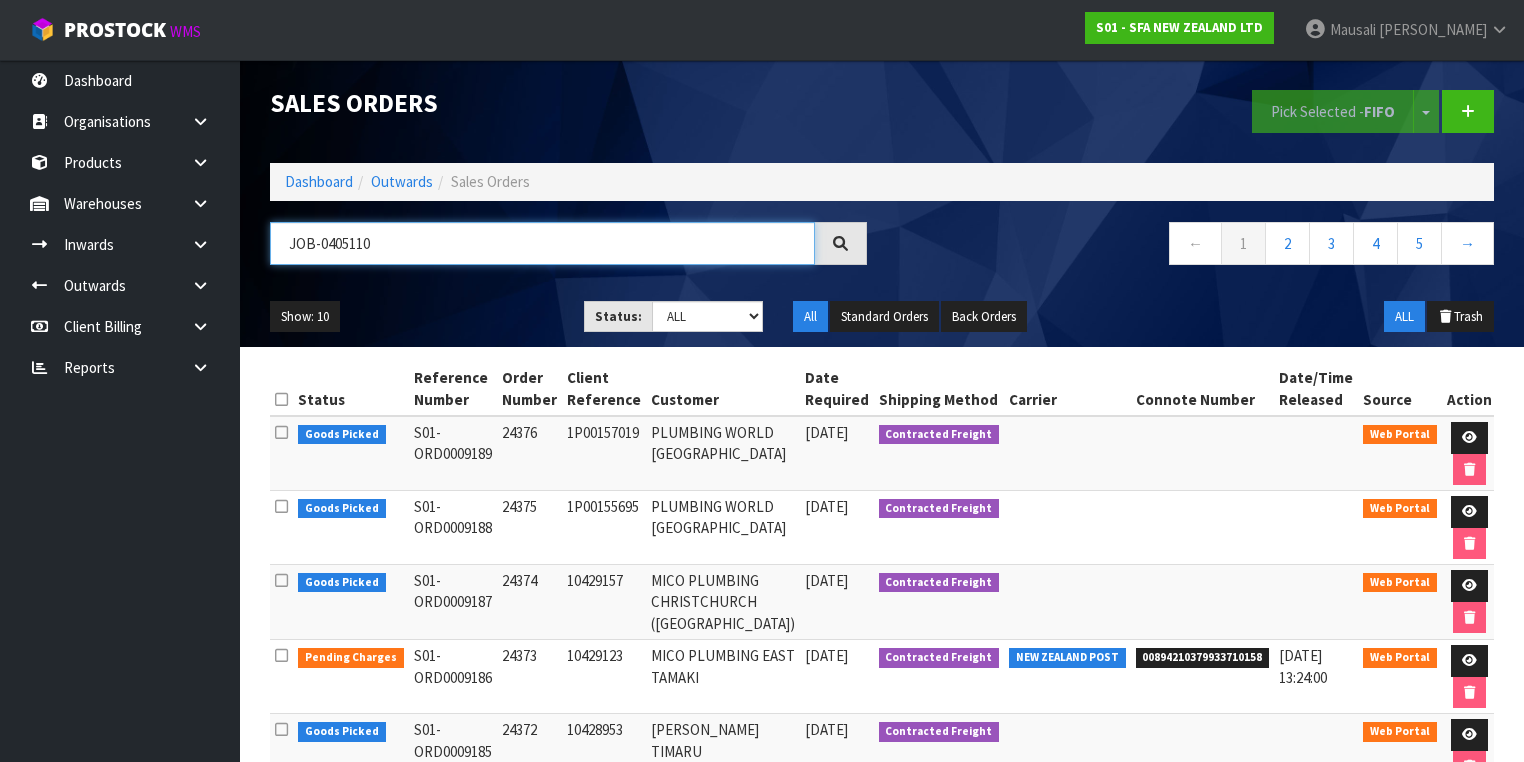 type on "JOB-0405110" 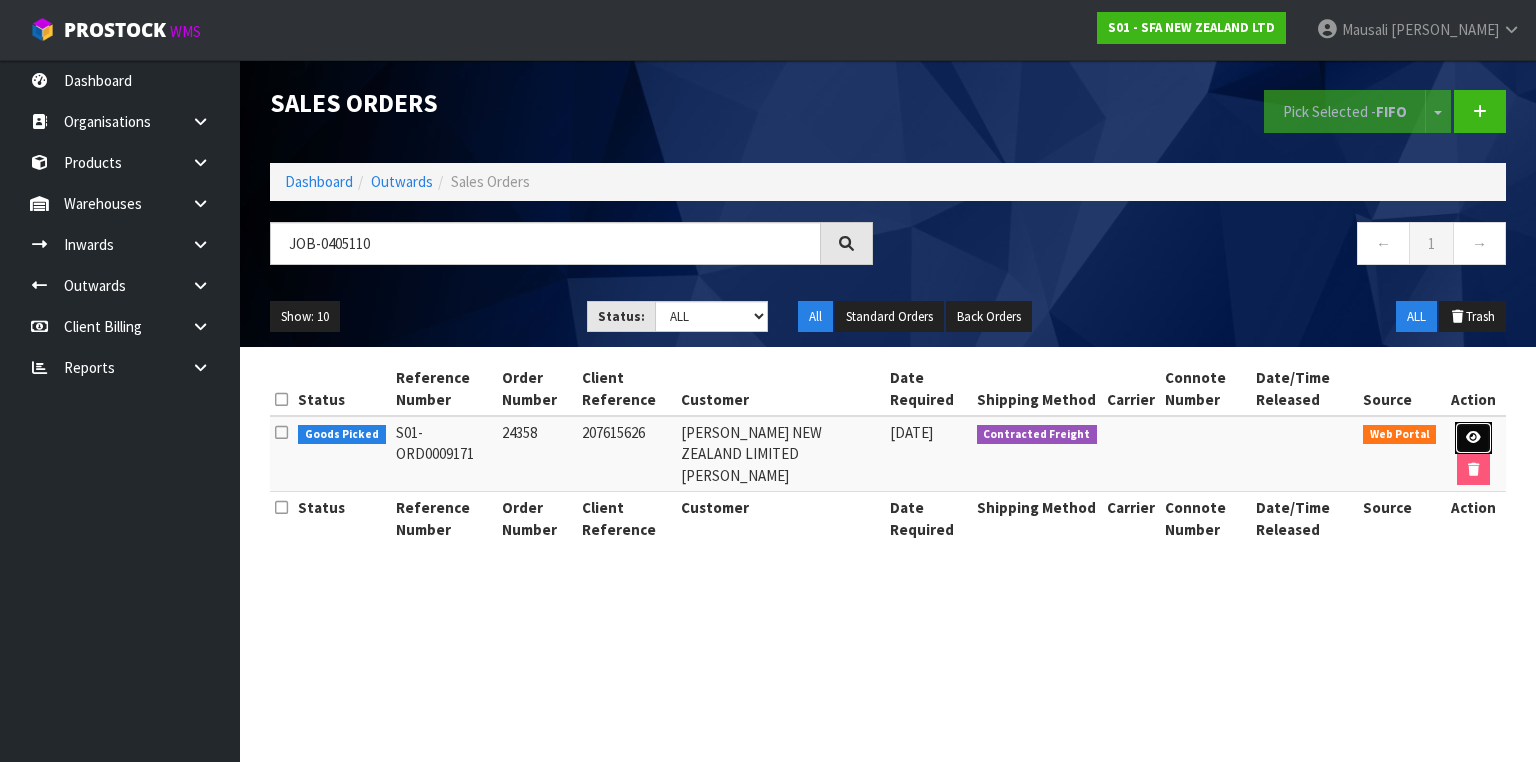 click at bounding box center (1473, 438) 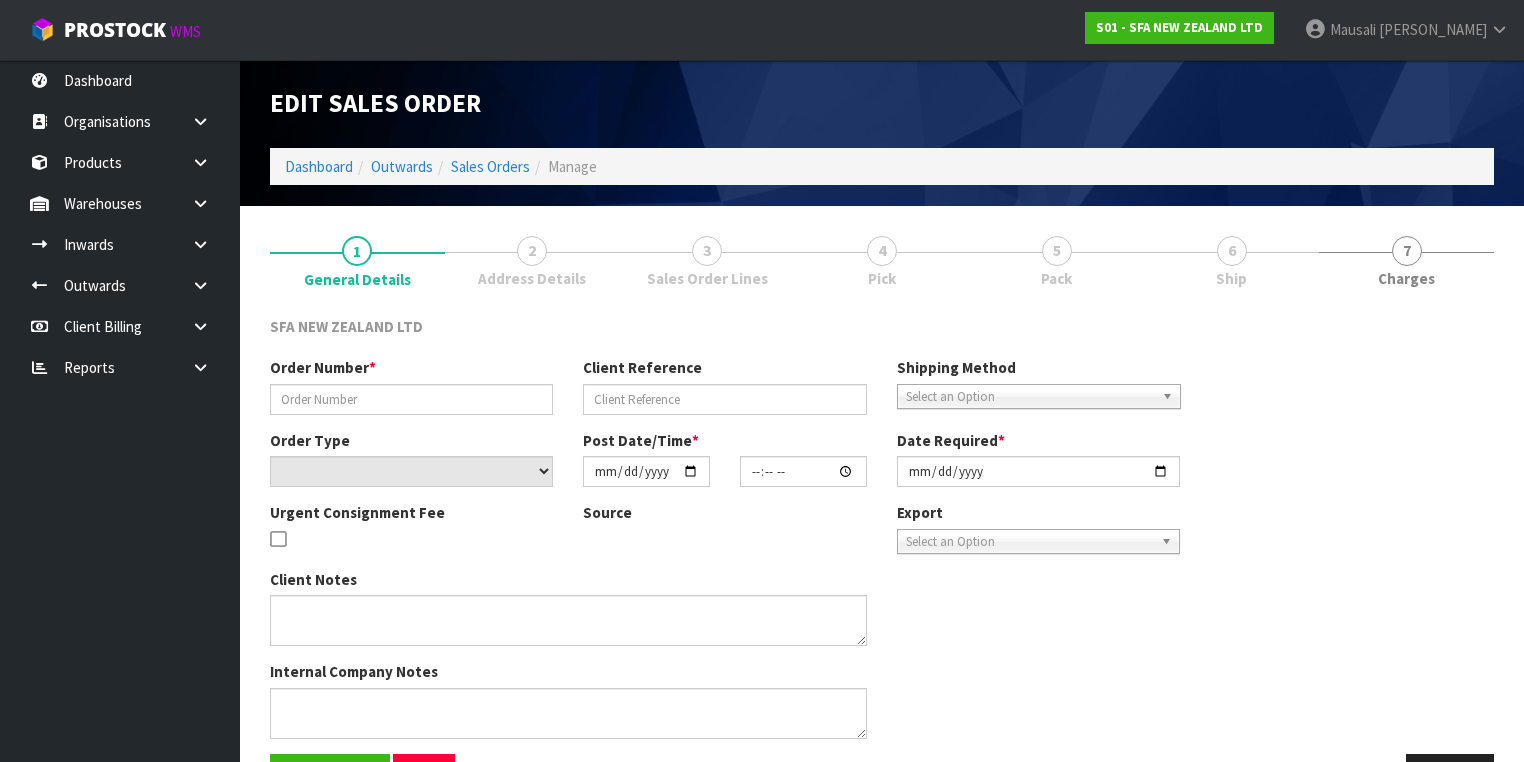 type on "24358" 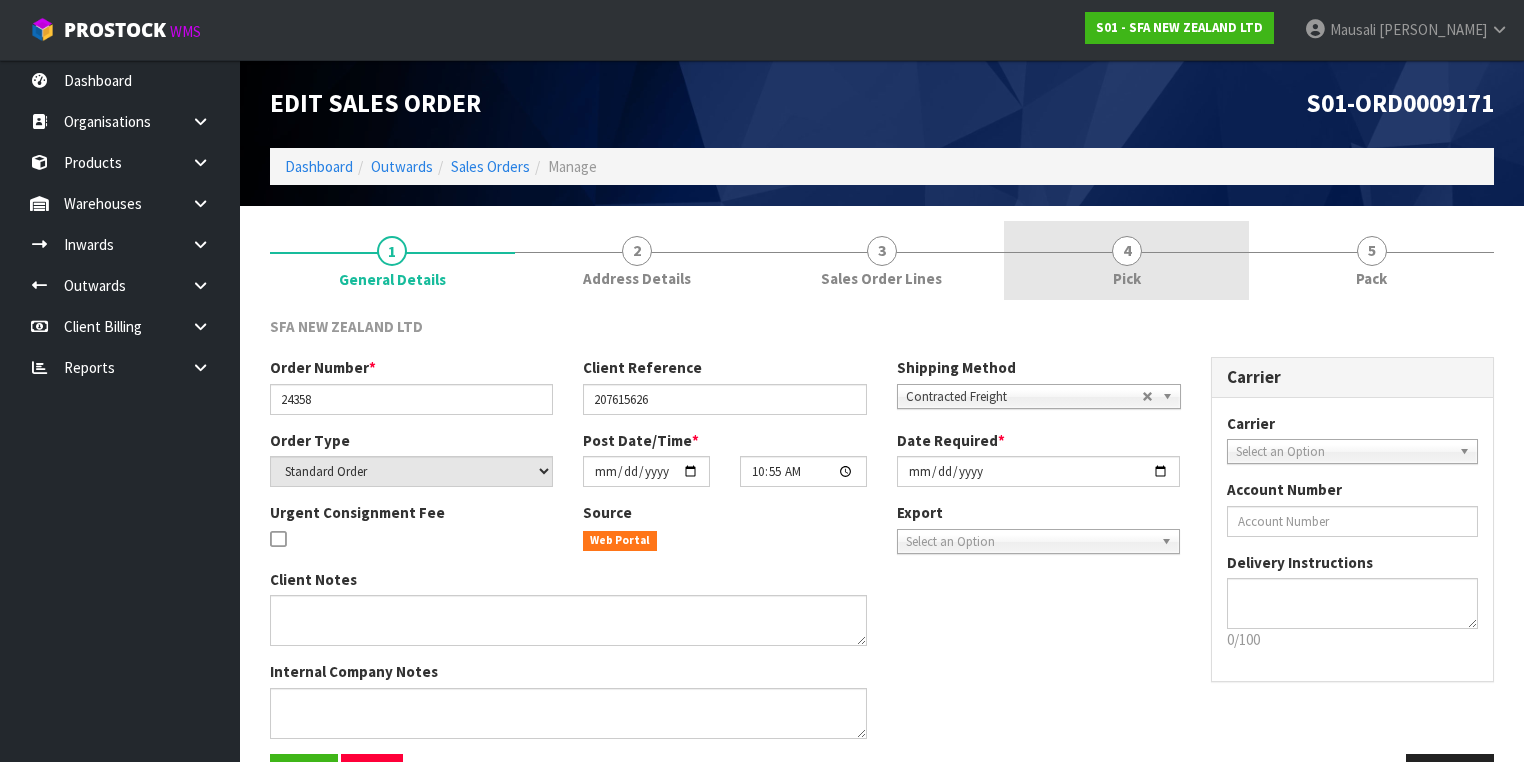 click on "4
Pick" at bounding box center [1126, 260] 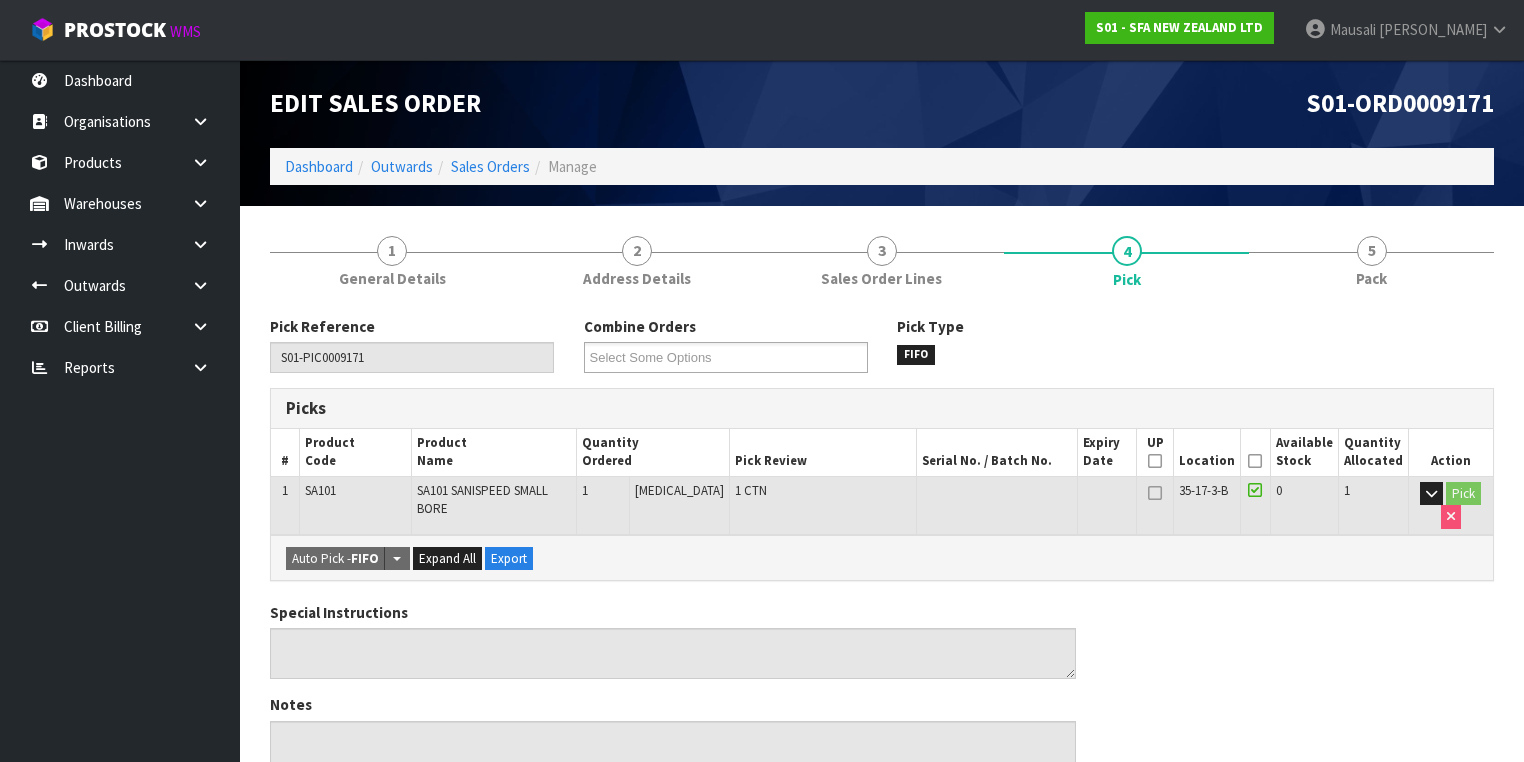 click at bounding box center [1255, 461] 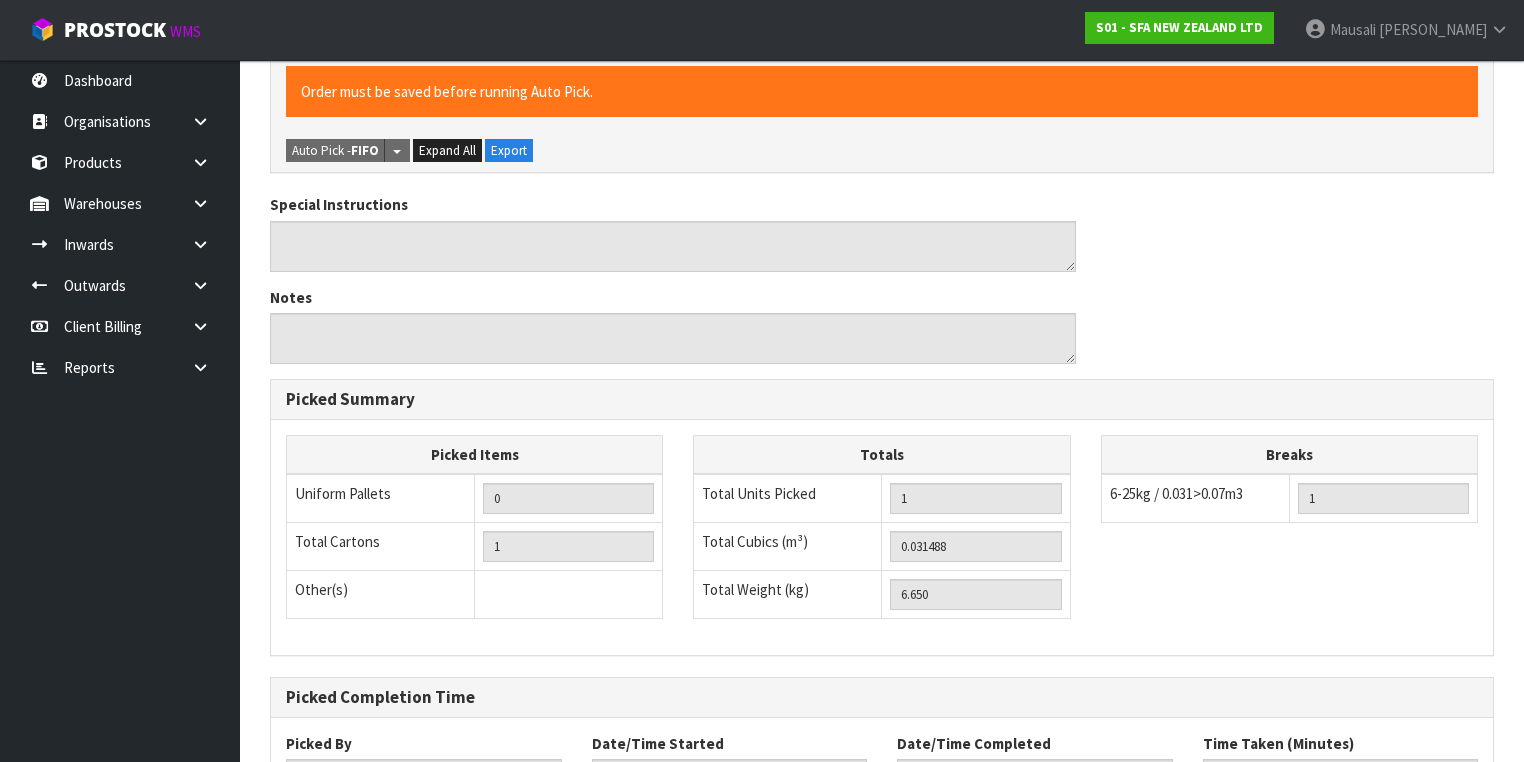 scroll, scrollTop: 641, scrollLeft: 0, axis: vertical 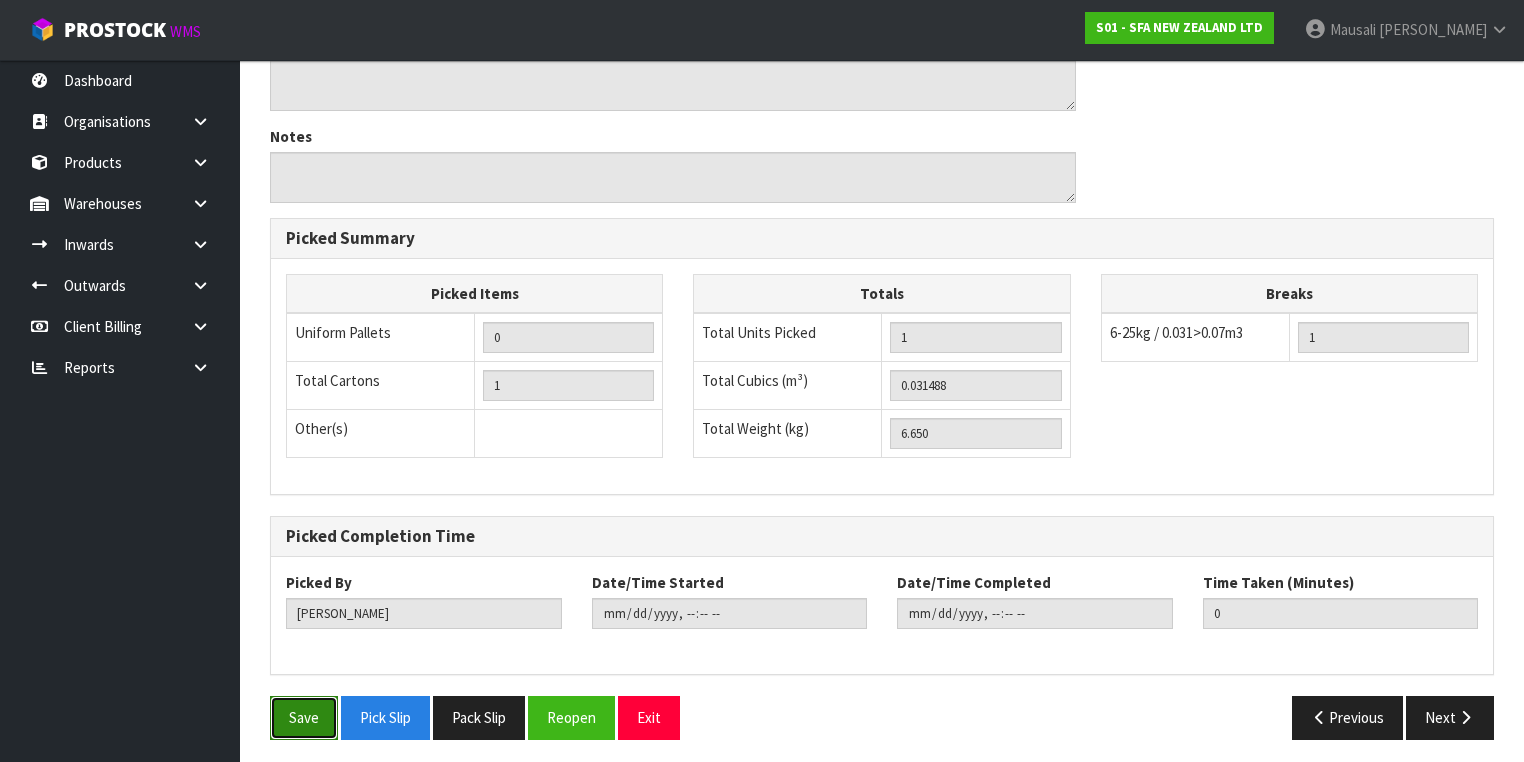 click on "Save" at bounding box center [304, 717] 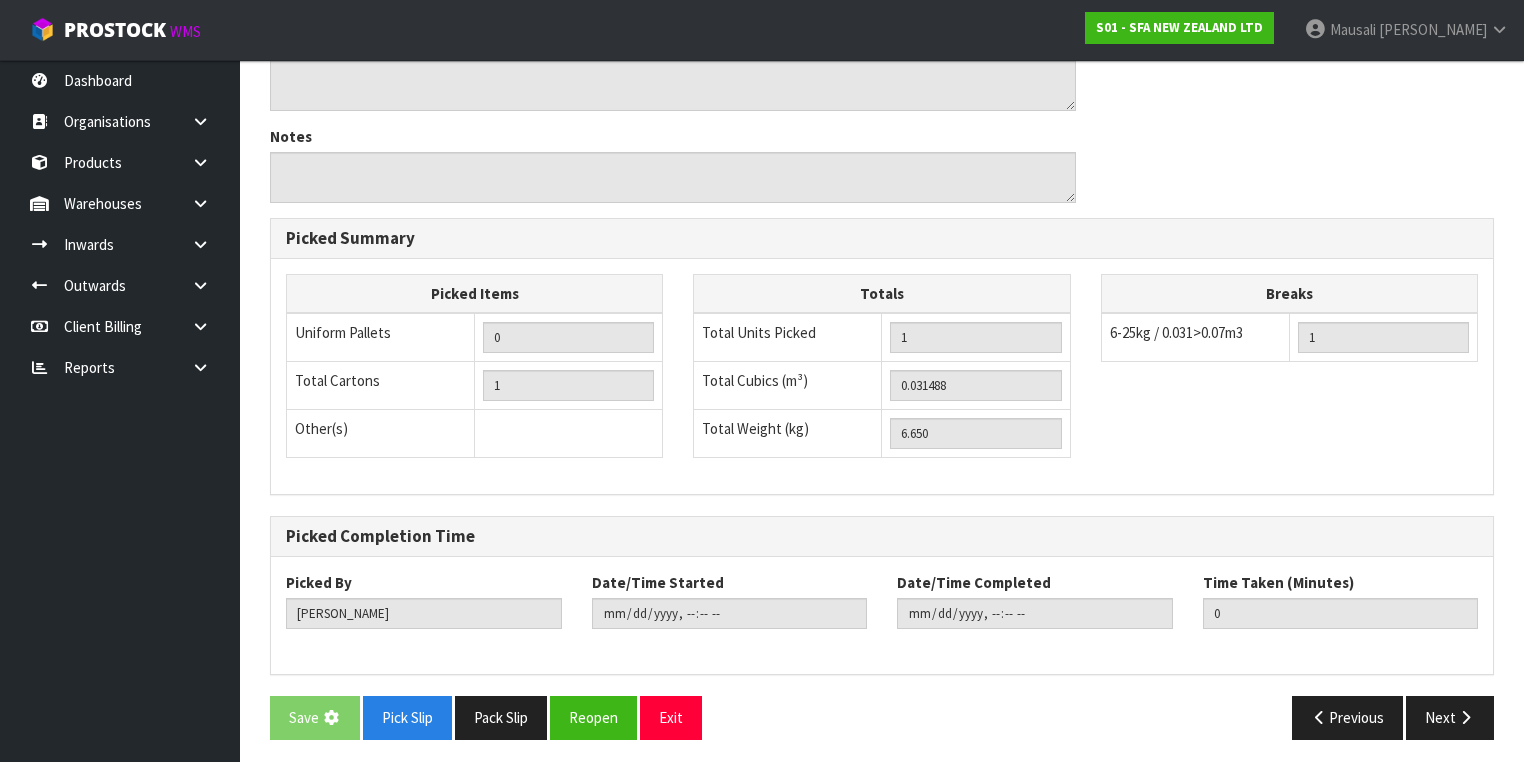 scroll, scrollTop: 0, scrollLeft: 0, axis: both 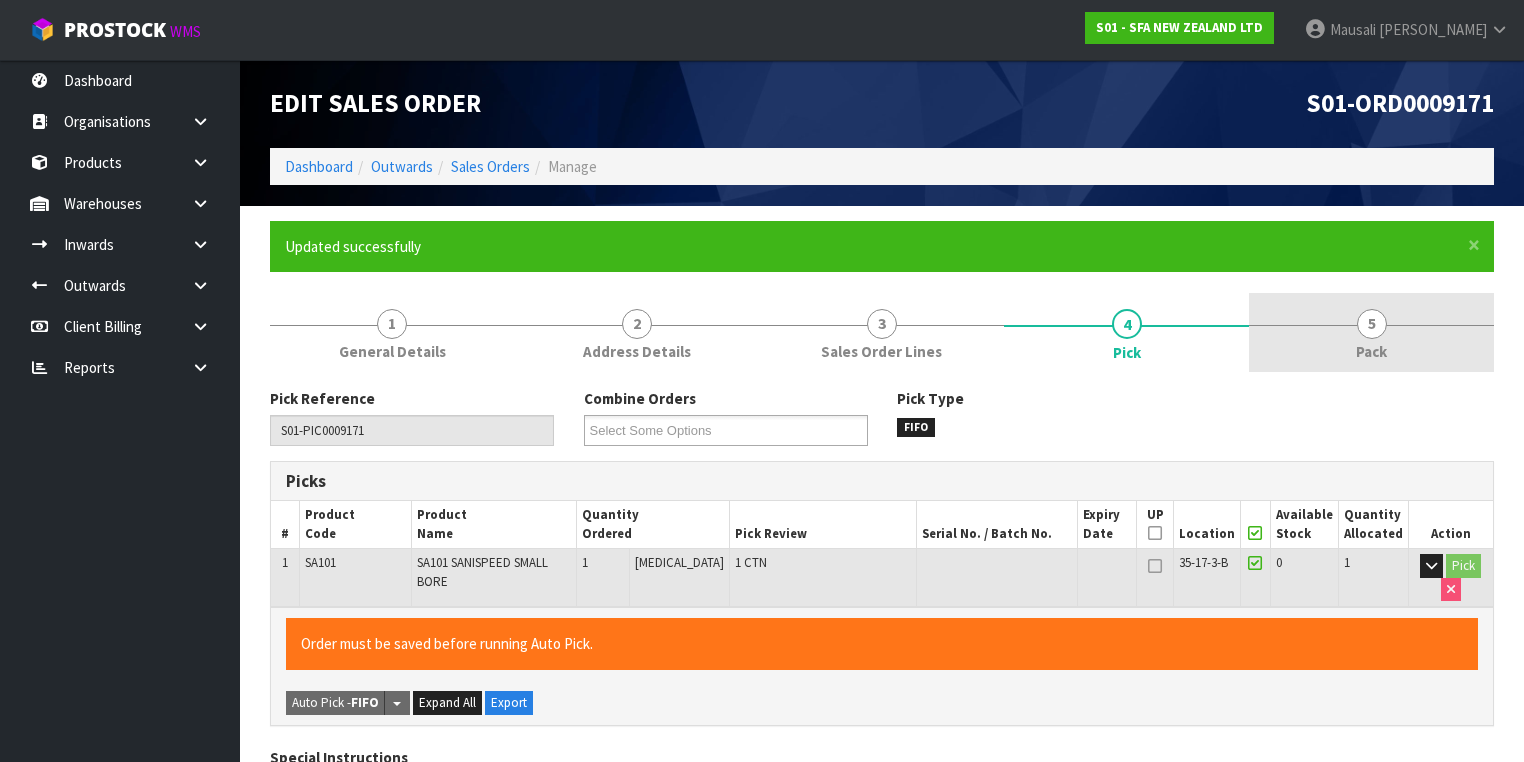 type on "[PERSON_NAME]" 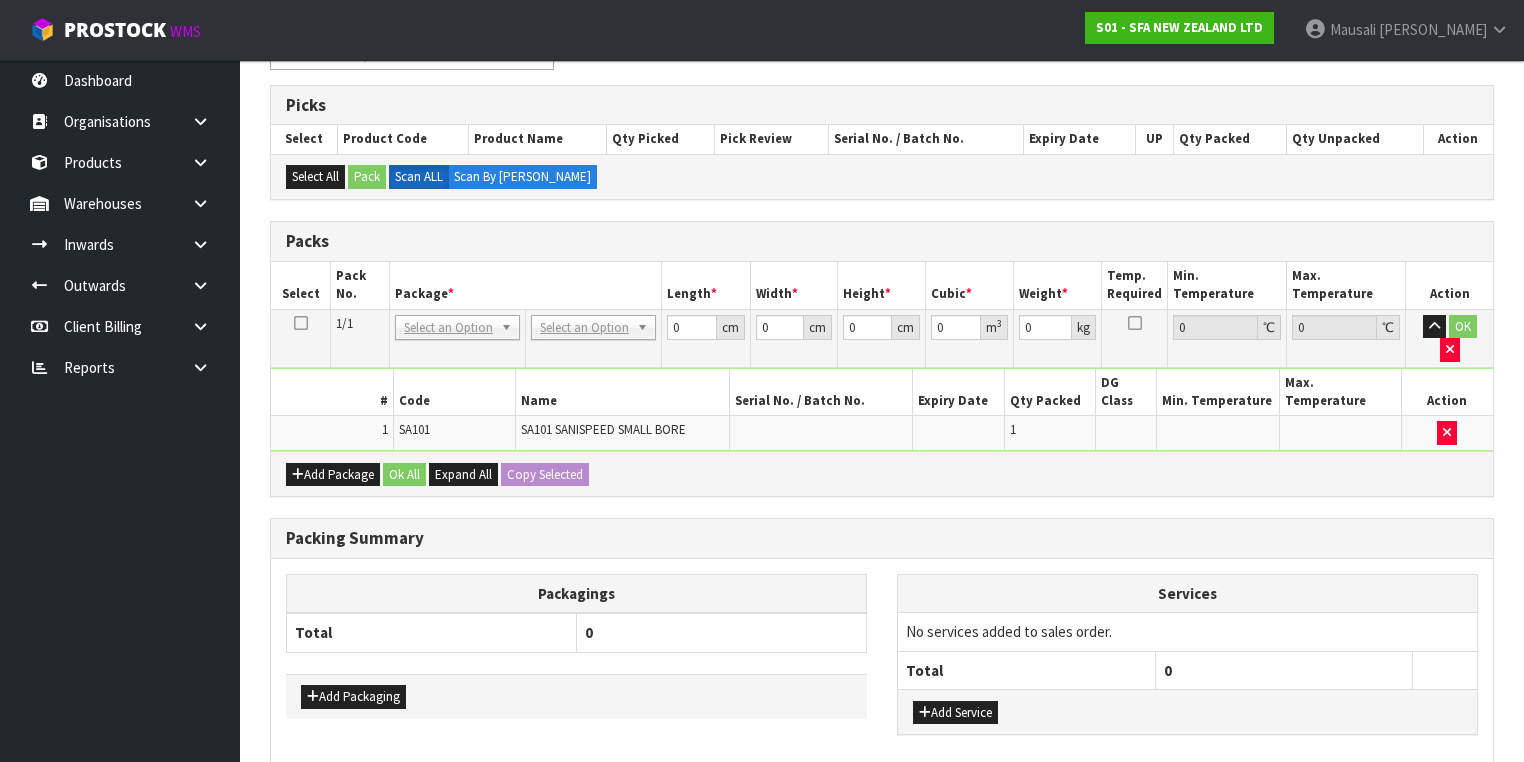 scroll, scrollTop: 400, scrollLeft: 0, axis: vertical 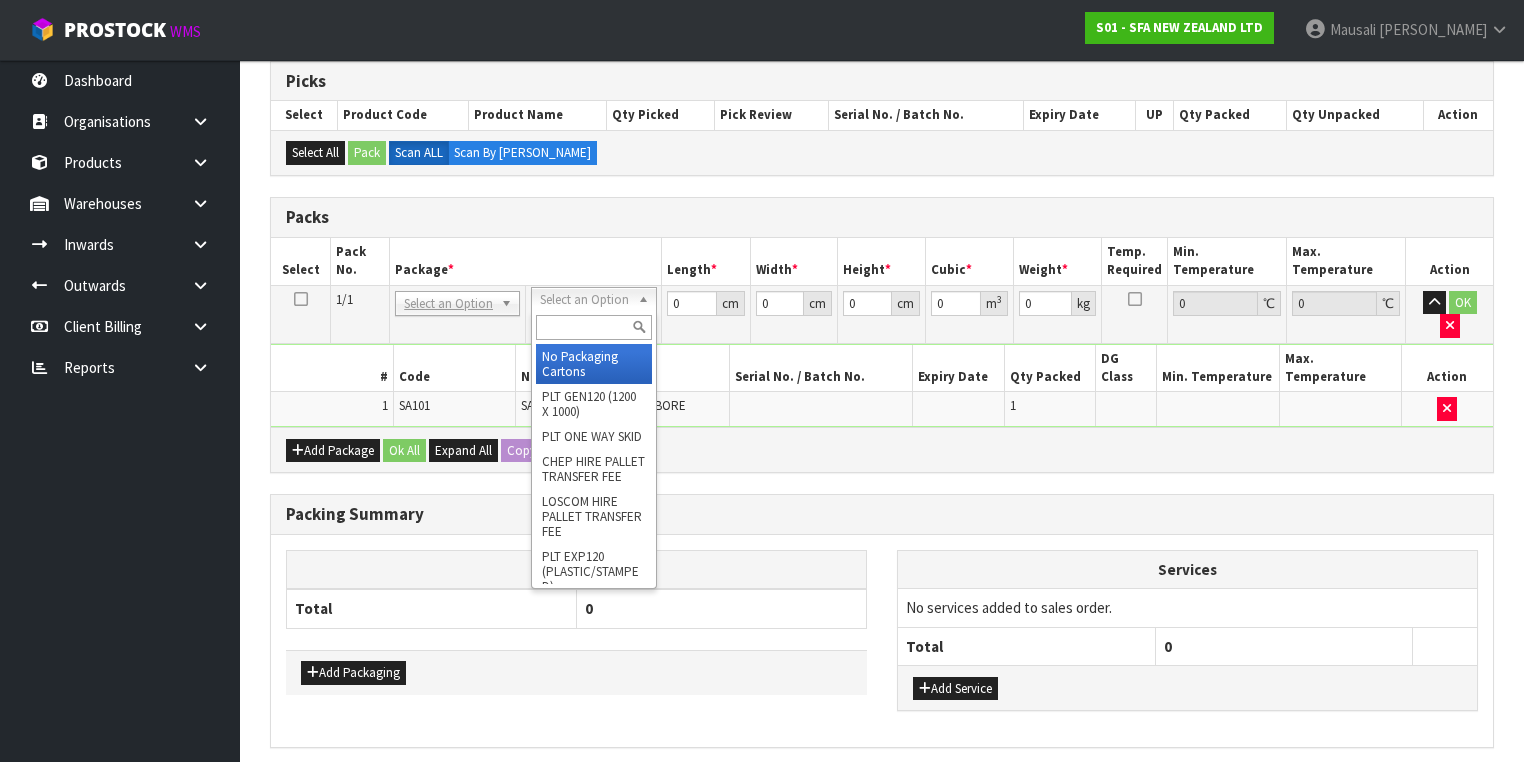 drag, startPoint x: 610, startPoint y: 290, endPoint x: 610, endPoint y: 310, distance: 20 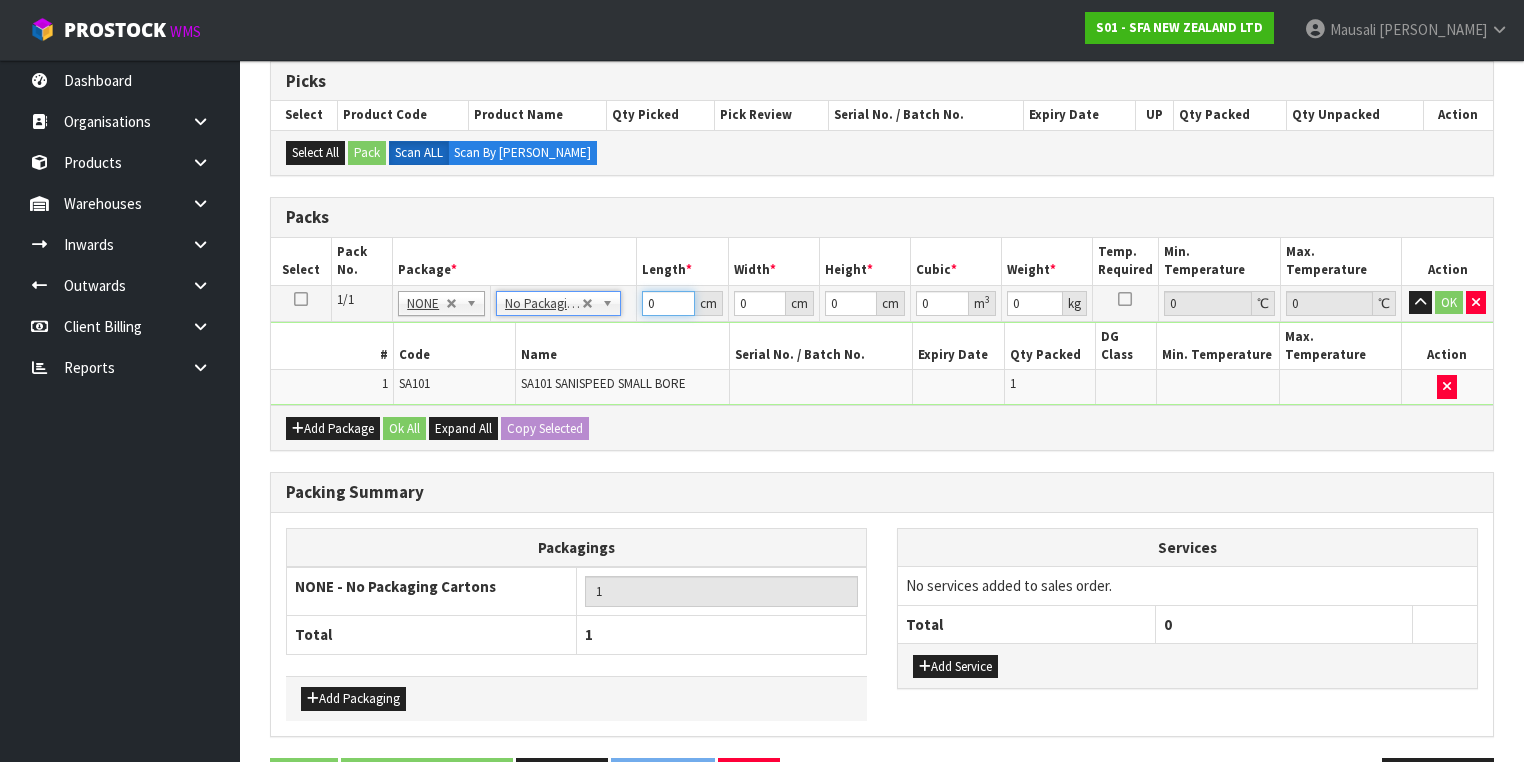 drag, startPoint x: 659, startPoint y: 296, endPoint x: 572, endPoint y: 313, distance: 88.64536 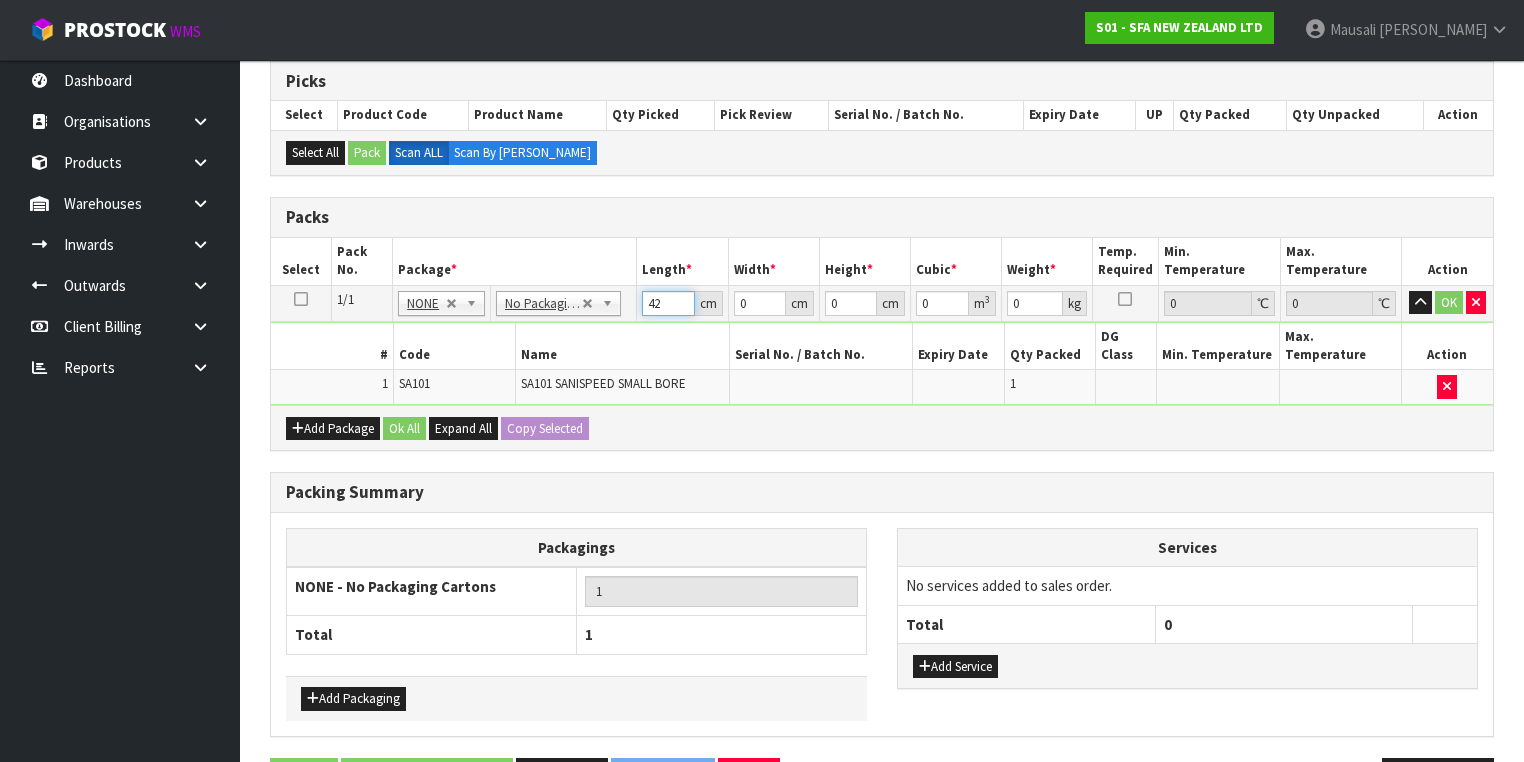 type on "42" 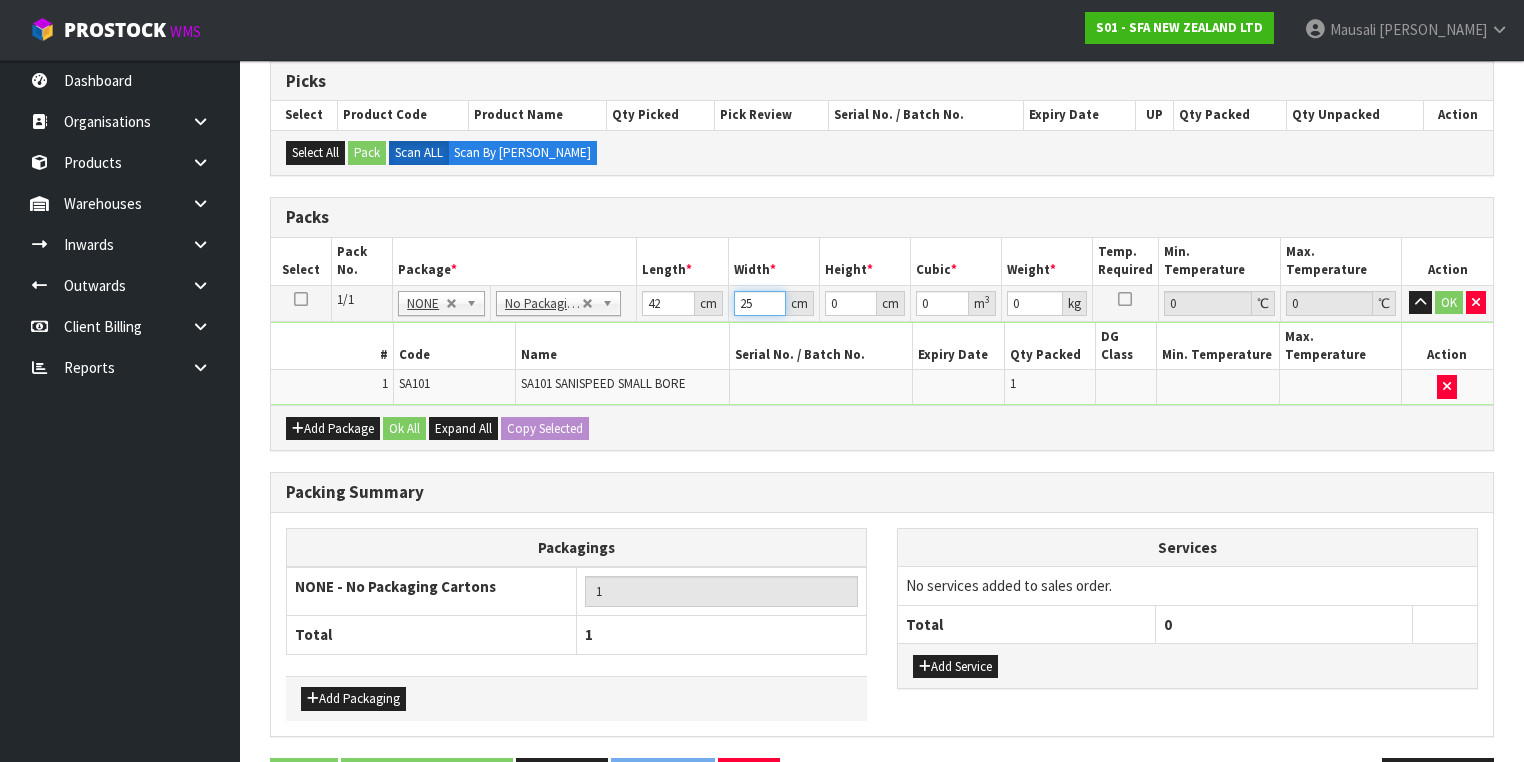 type on "25" 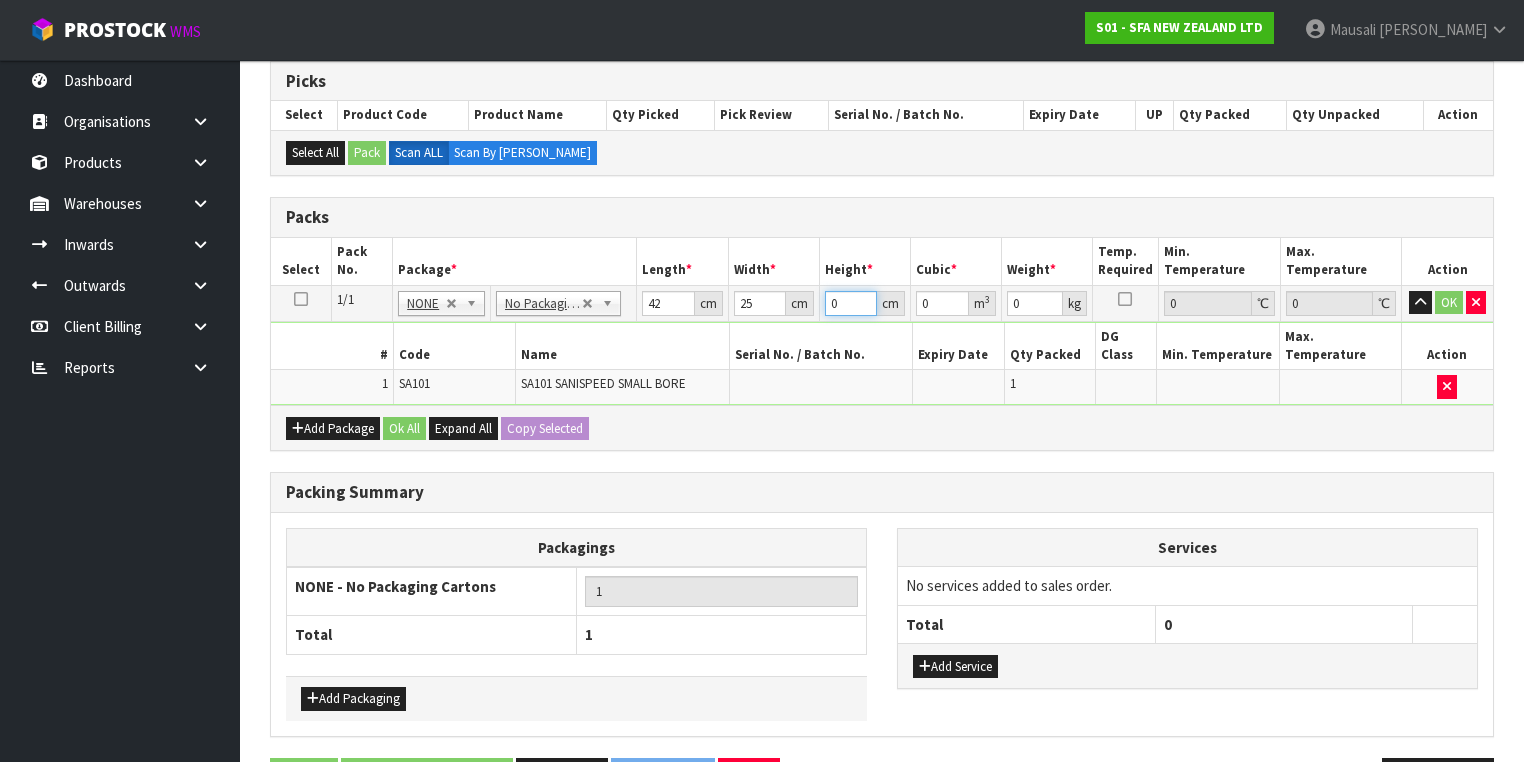 type on "3" 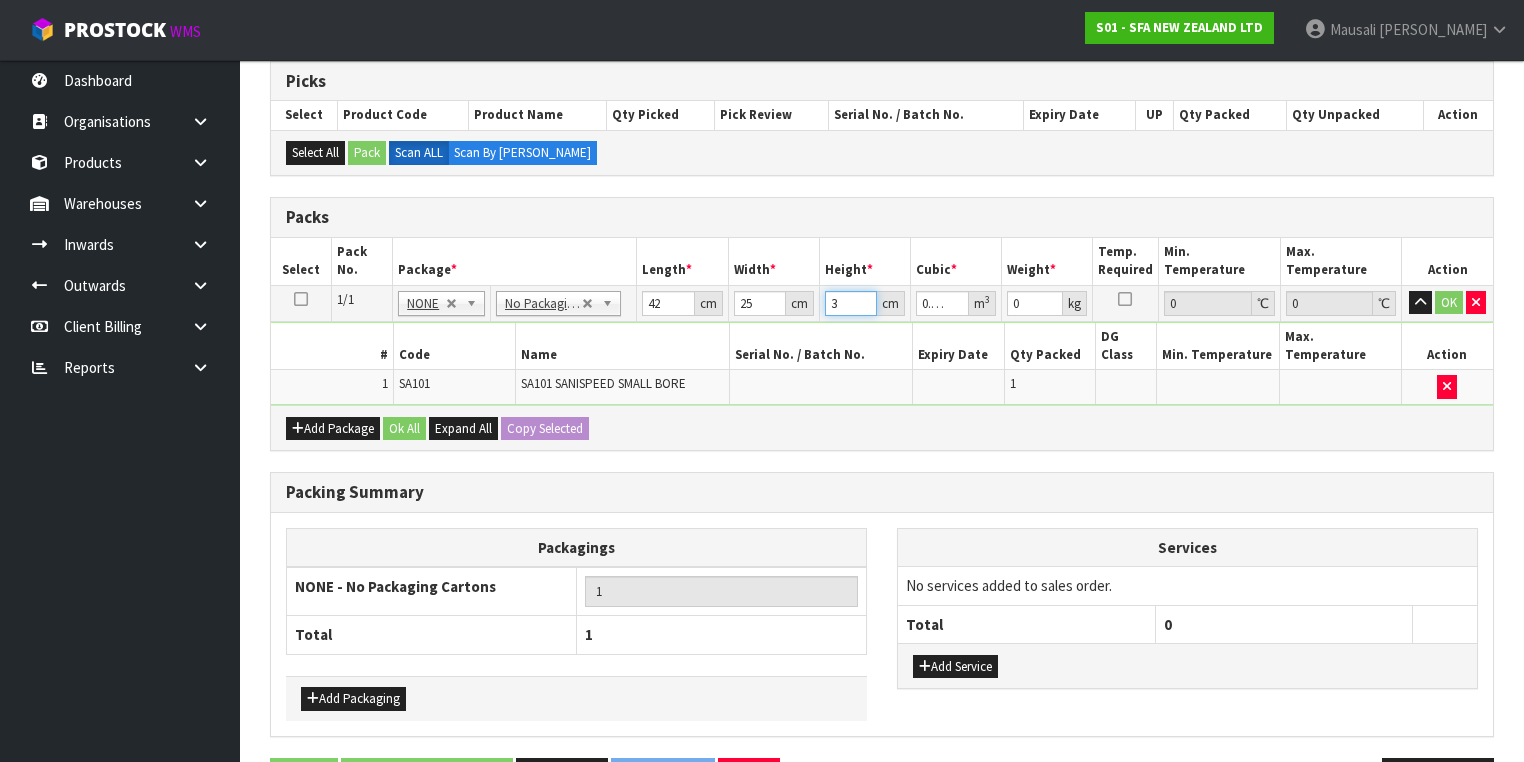 type on "33" 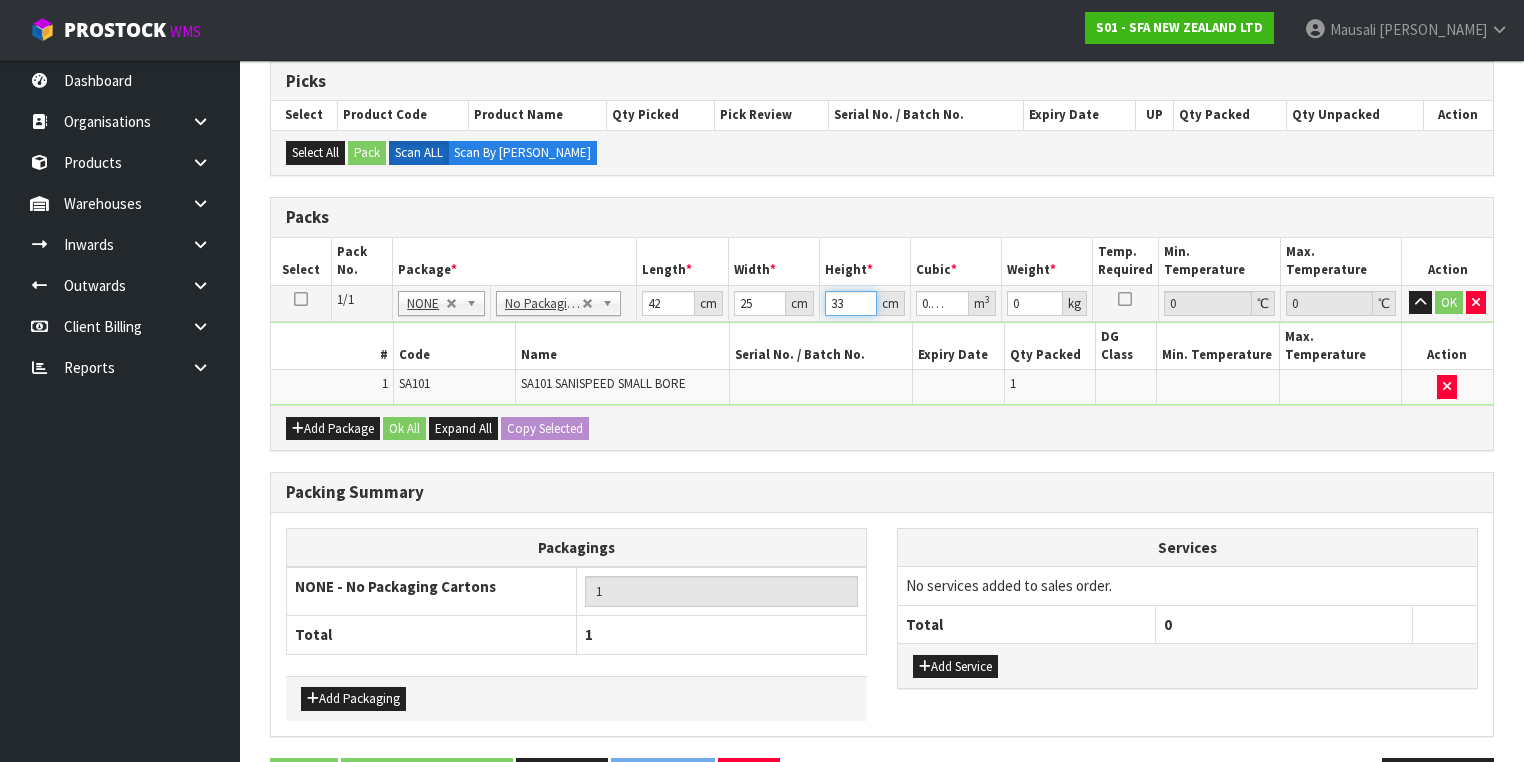 type on "33" 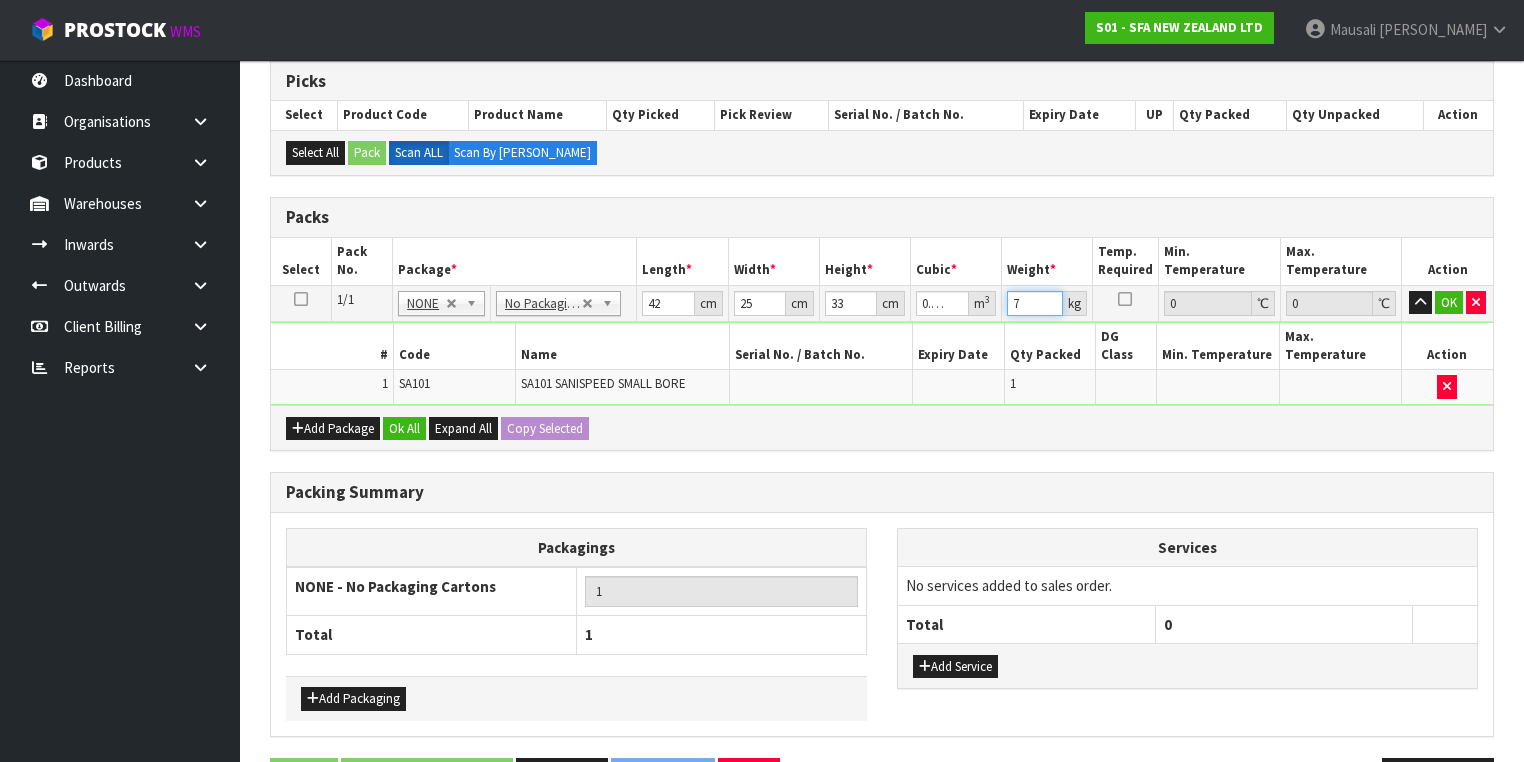 type on "7" 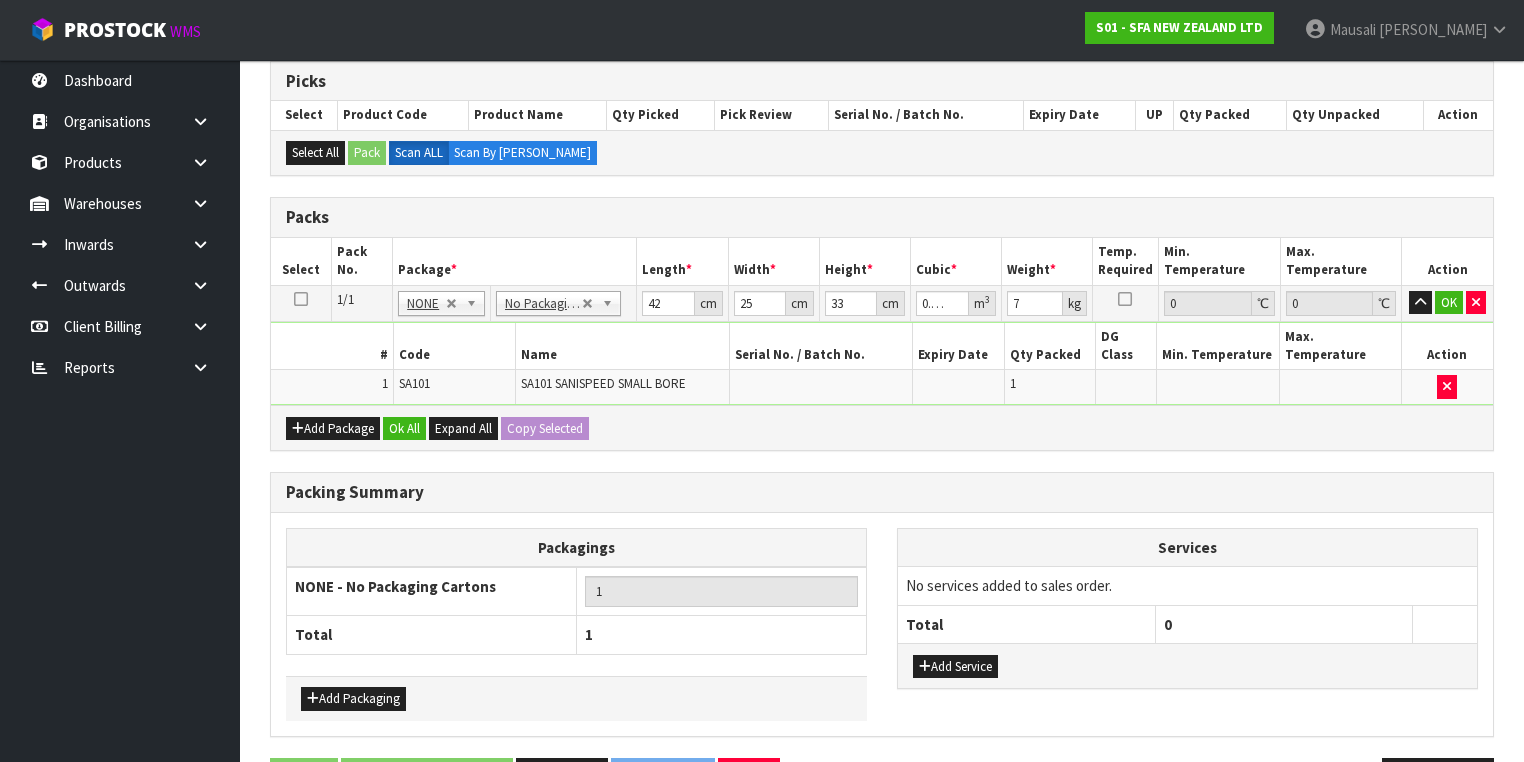 click on "Add Package
Ok All
Expand All
Copy Selected" at bounding box center [882, 427] 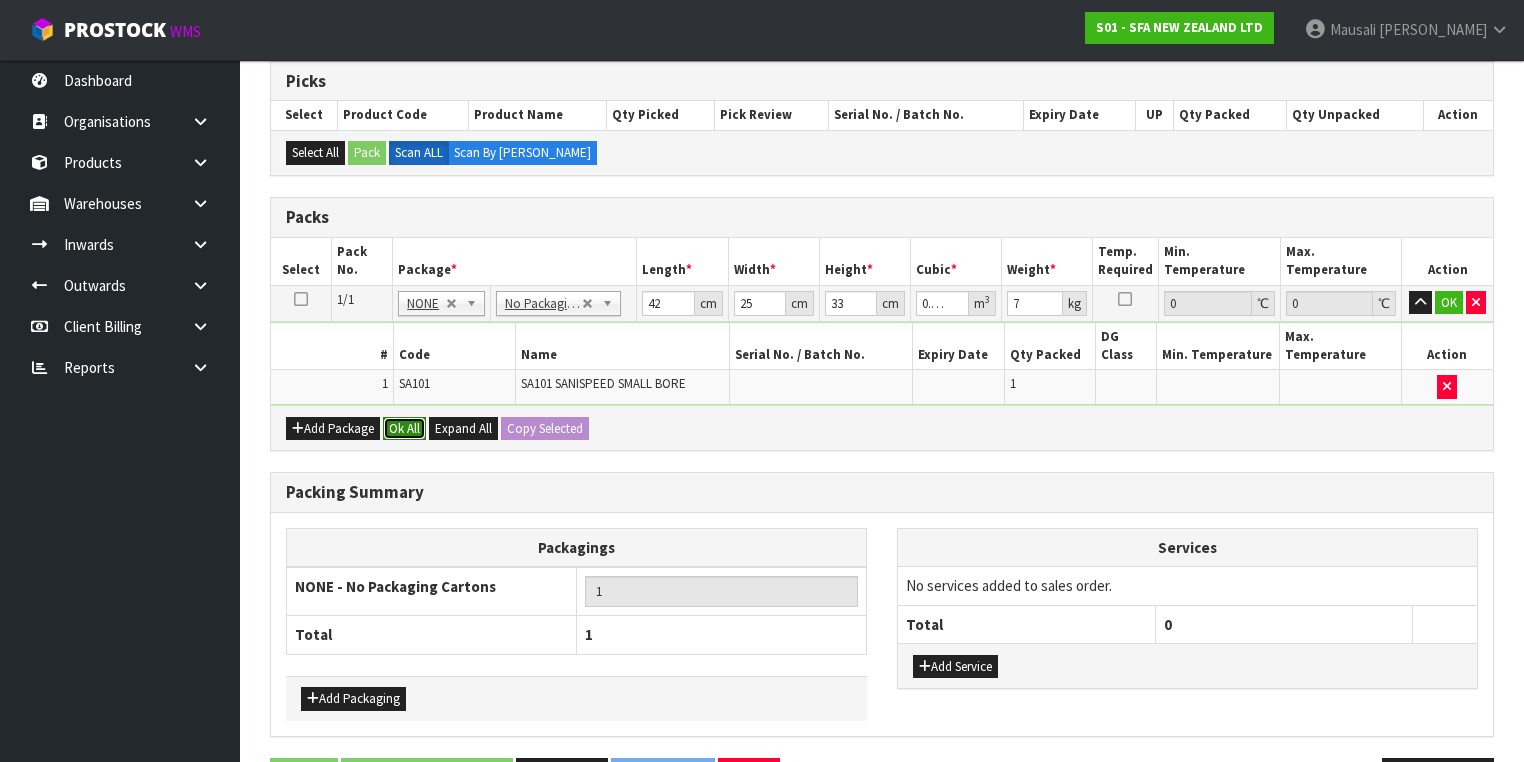 click on "Ok All" at bounding box center [404, 429] 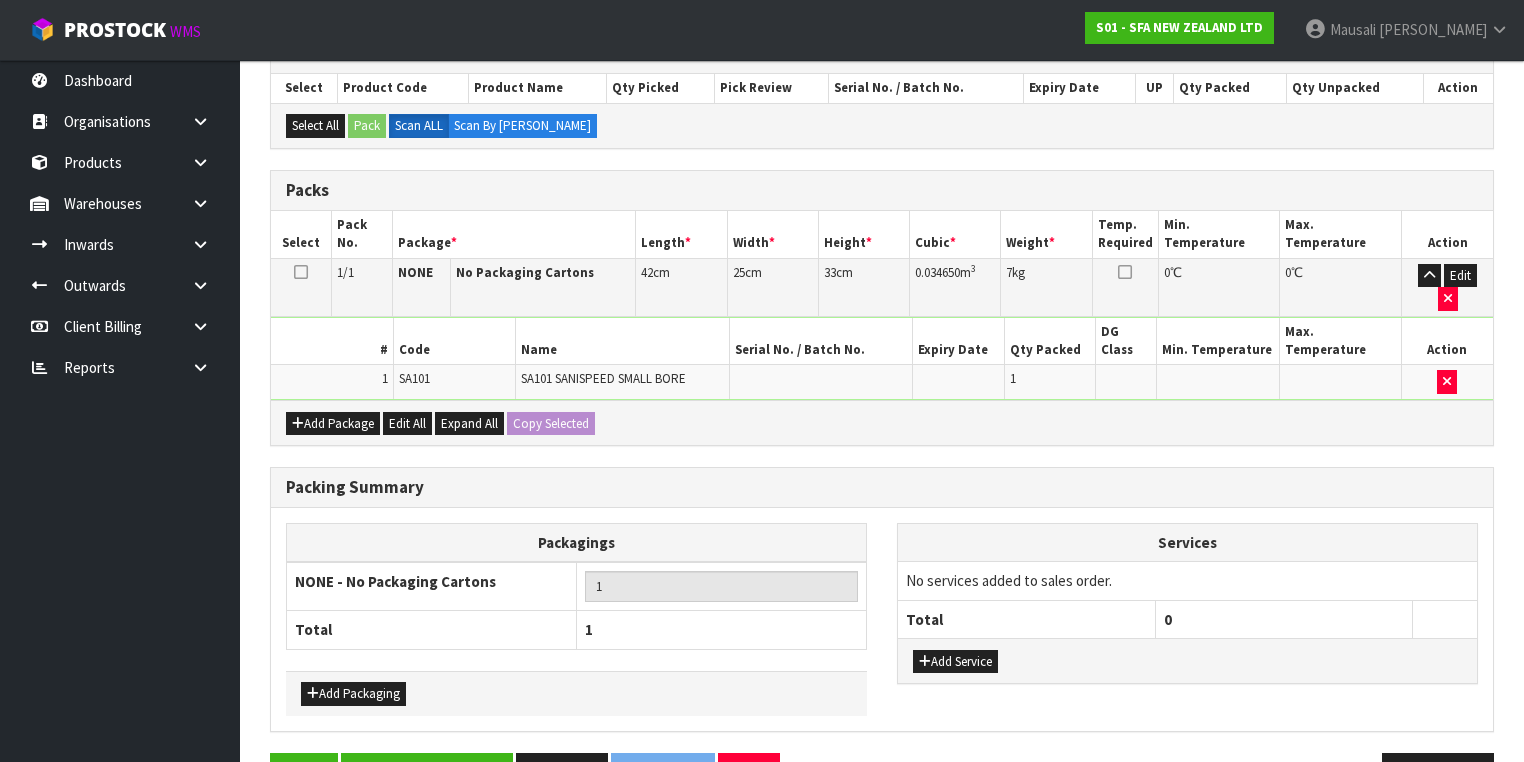 scroll, scrollTop: 440, scrollLeft: 0, axis: vertical 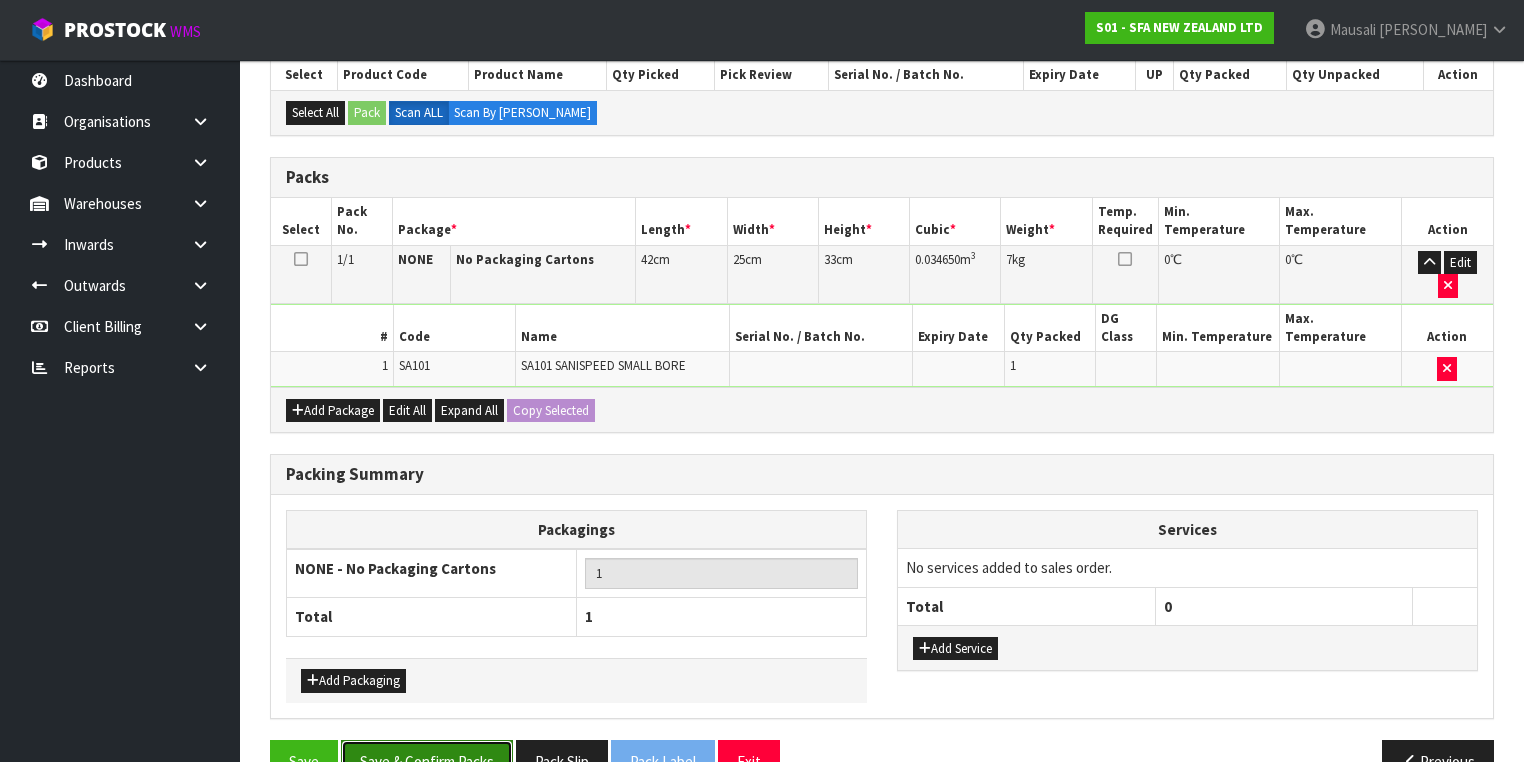 click on "Save & Confirm Packs" at bounding box center [427, 761] 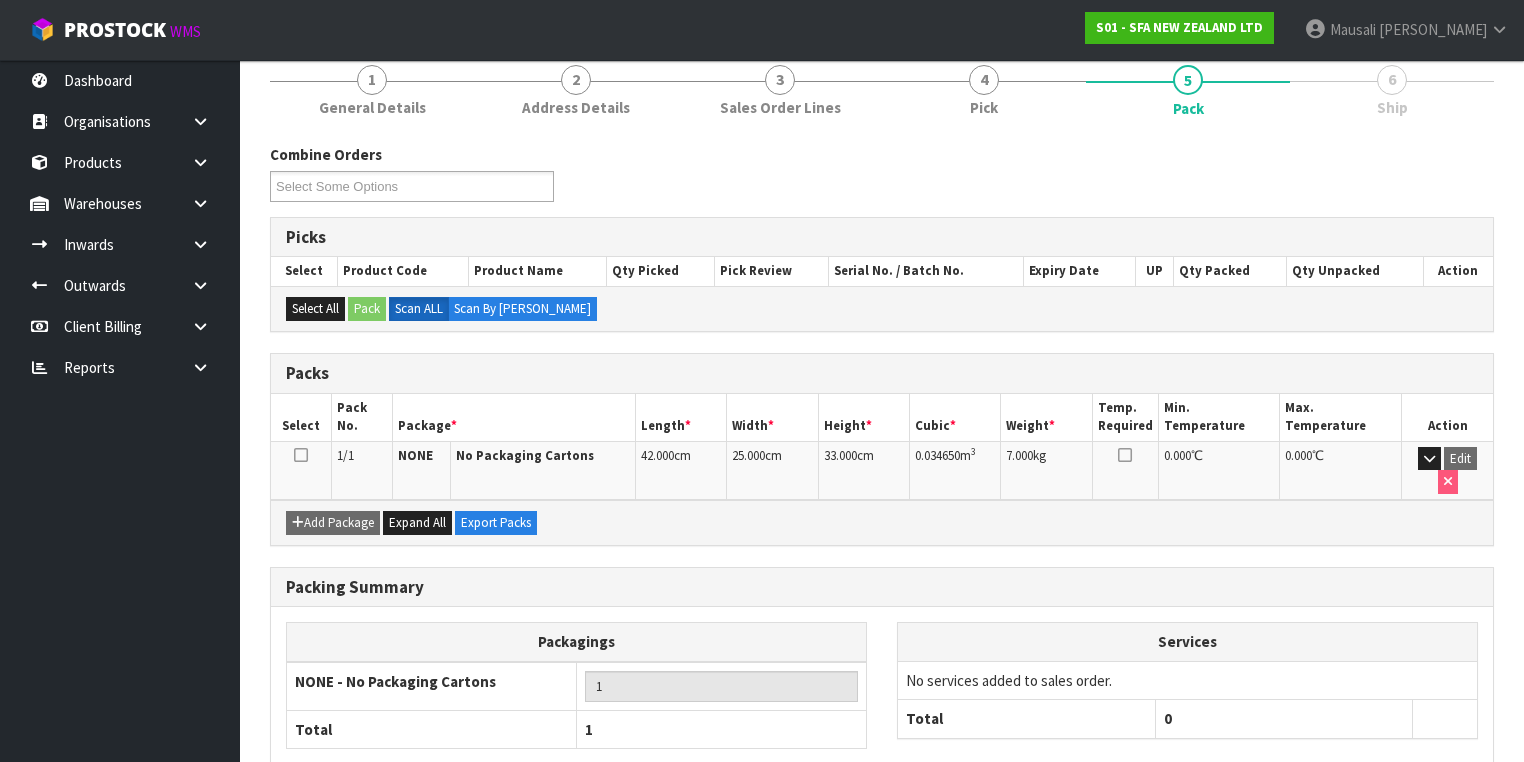 scroll, scrollTop: 320, scrollLeft: 0, axis: vertical 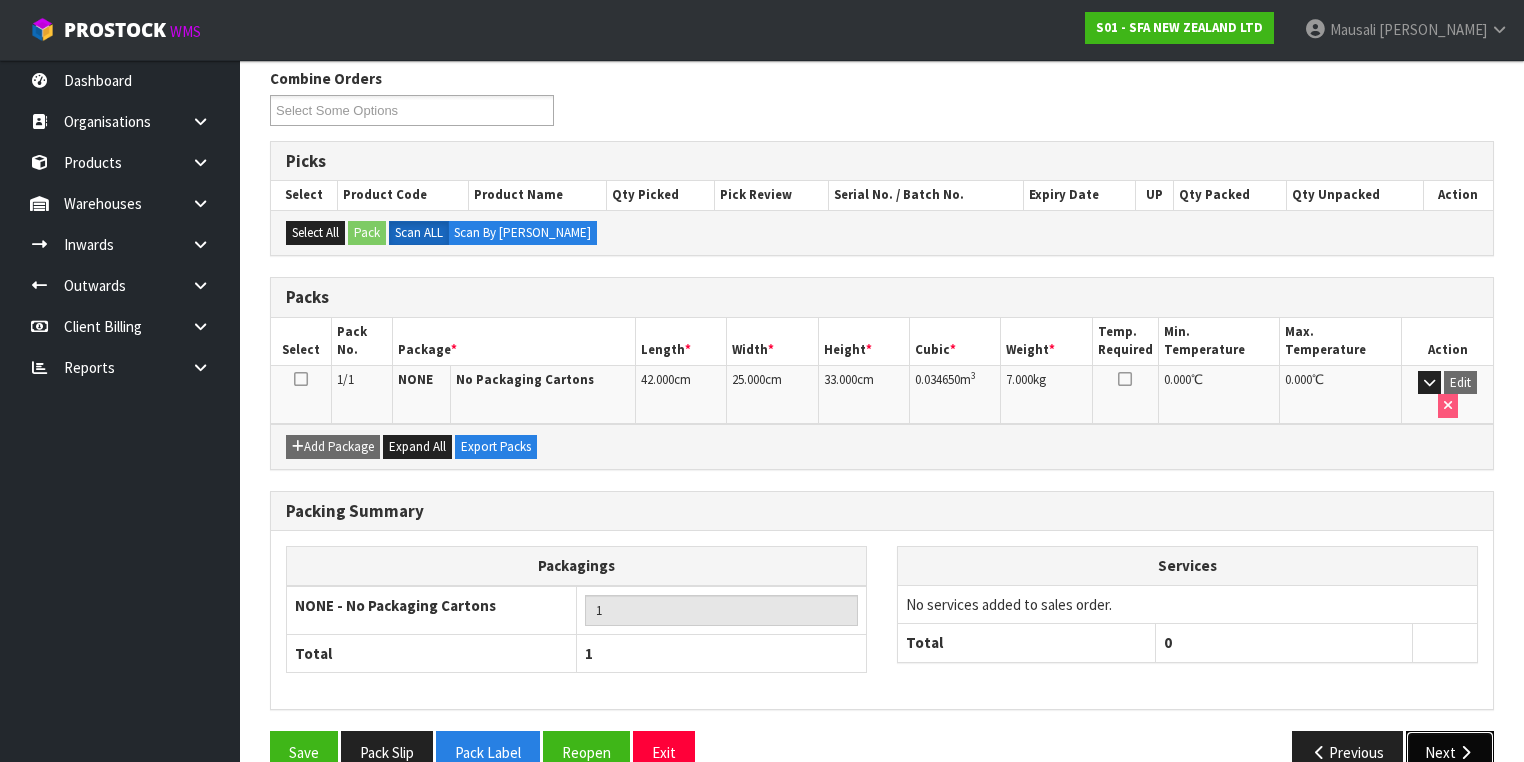 click on "Next" at bounding box center [1450, 752] 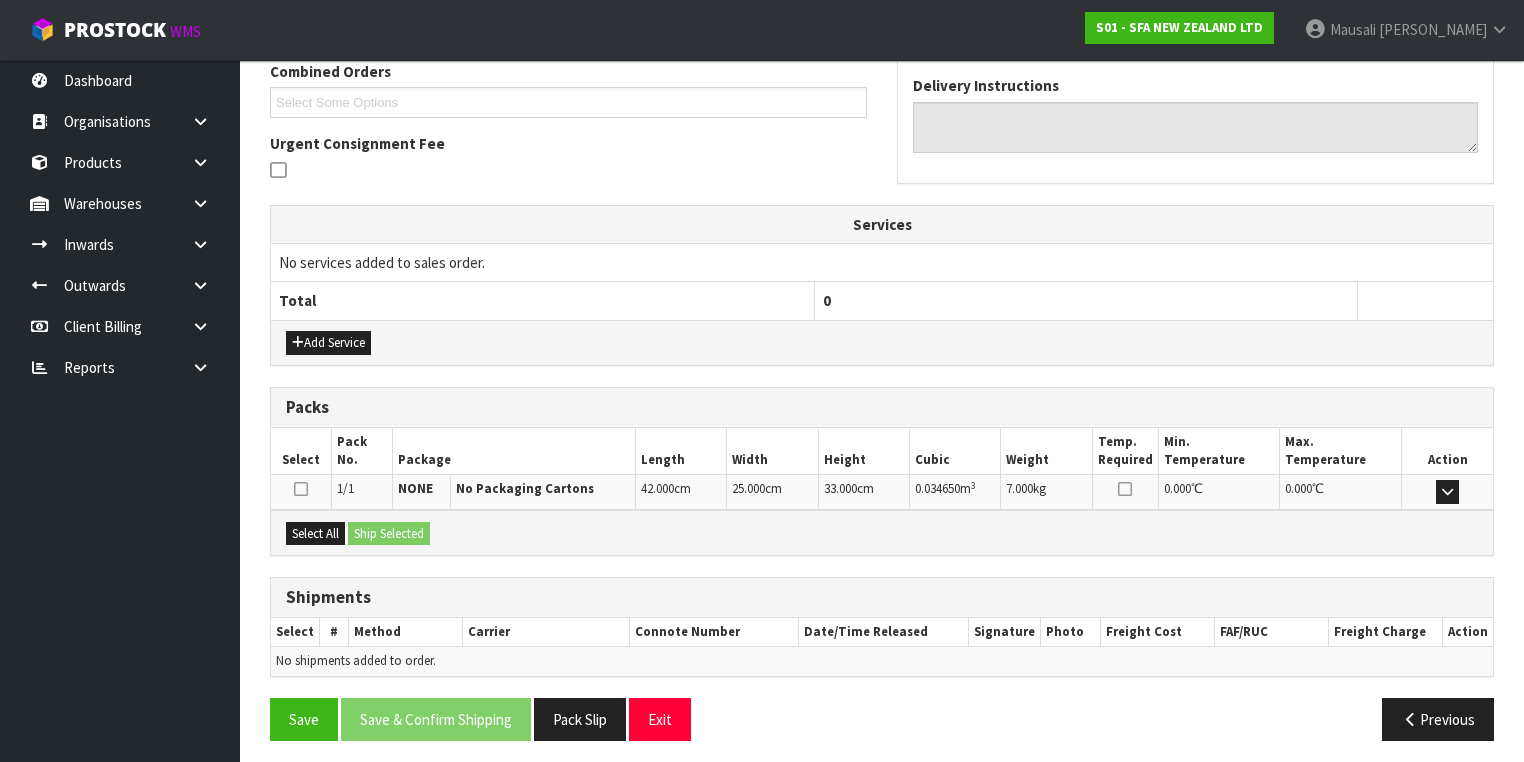 scroll, scrollTop: 528, scrollLeft: 0, axis: vertical 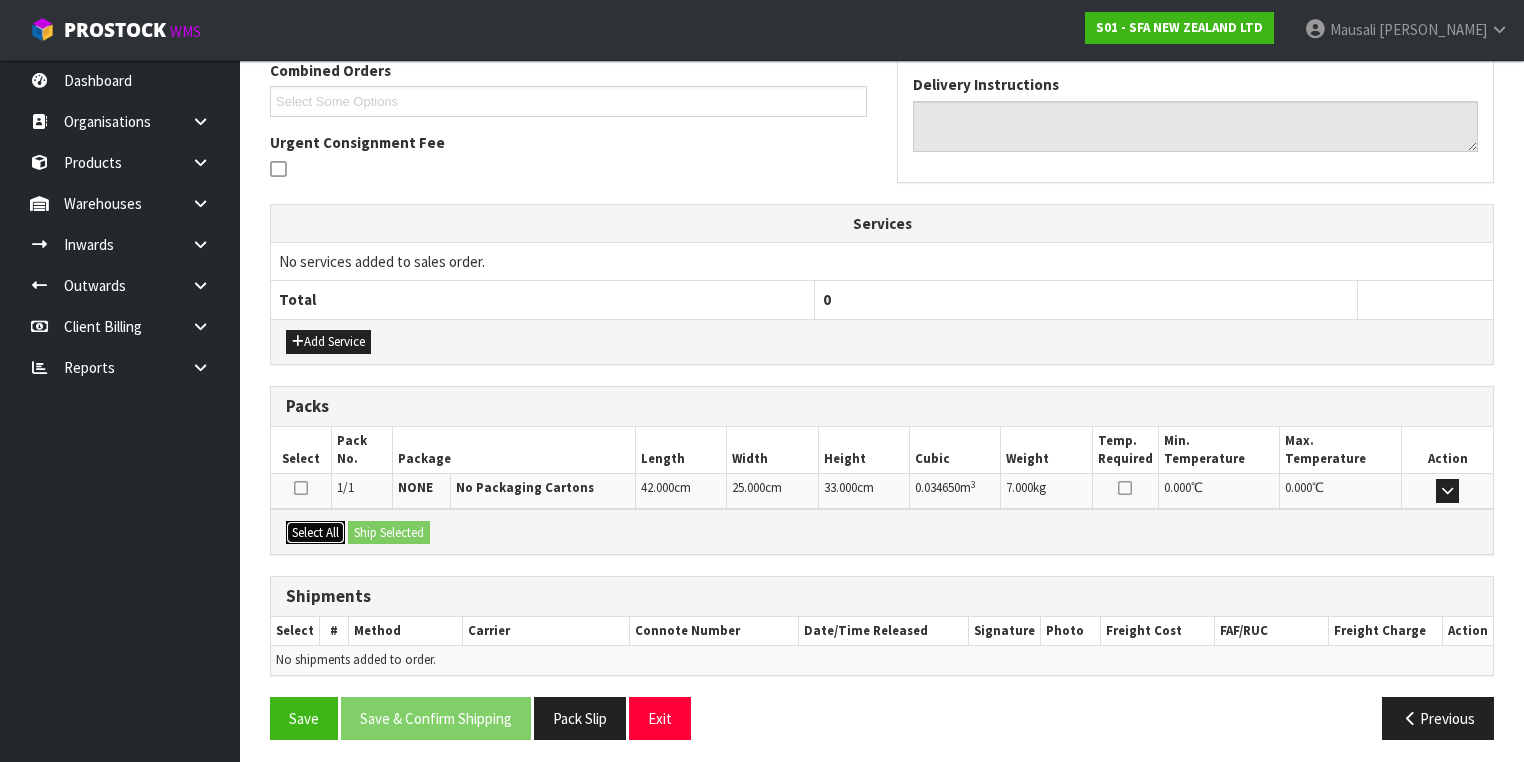 click on "Select All" at bounding box center (315, 533) 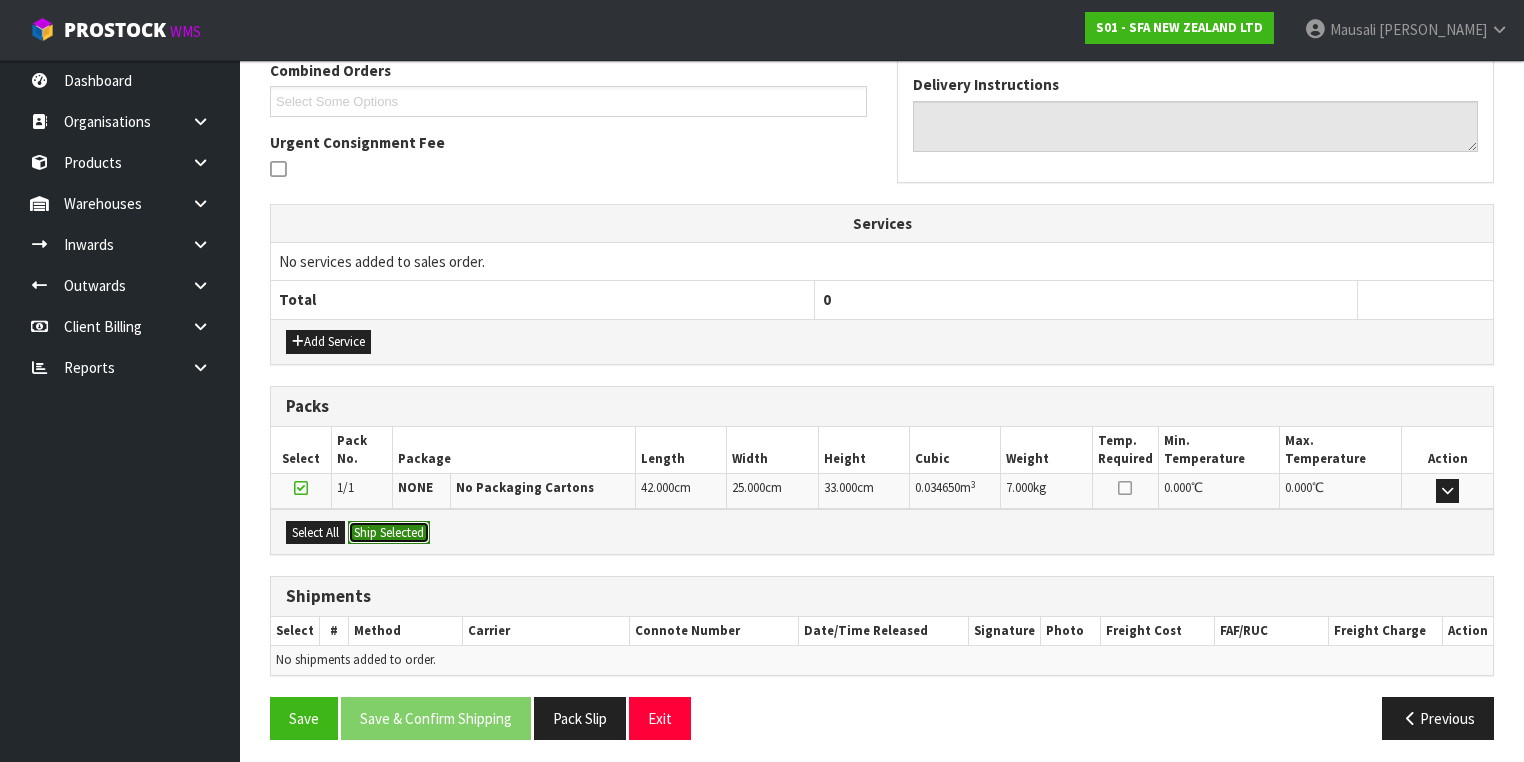 click on "Ship Selected" at bounding box center (389, 533) 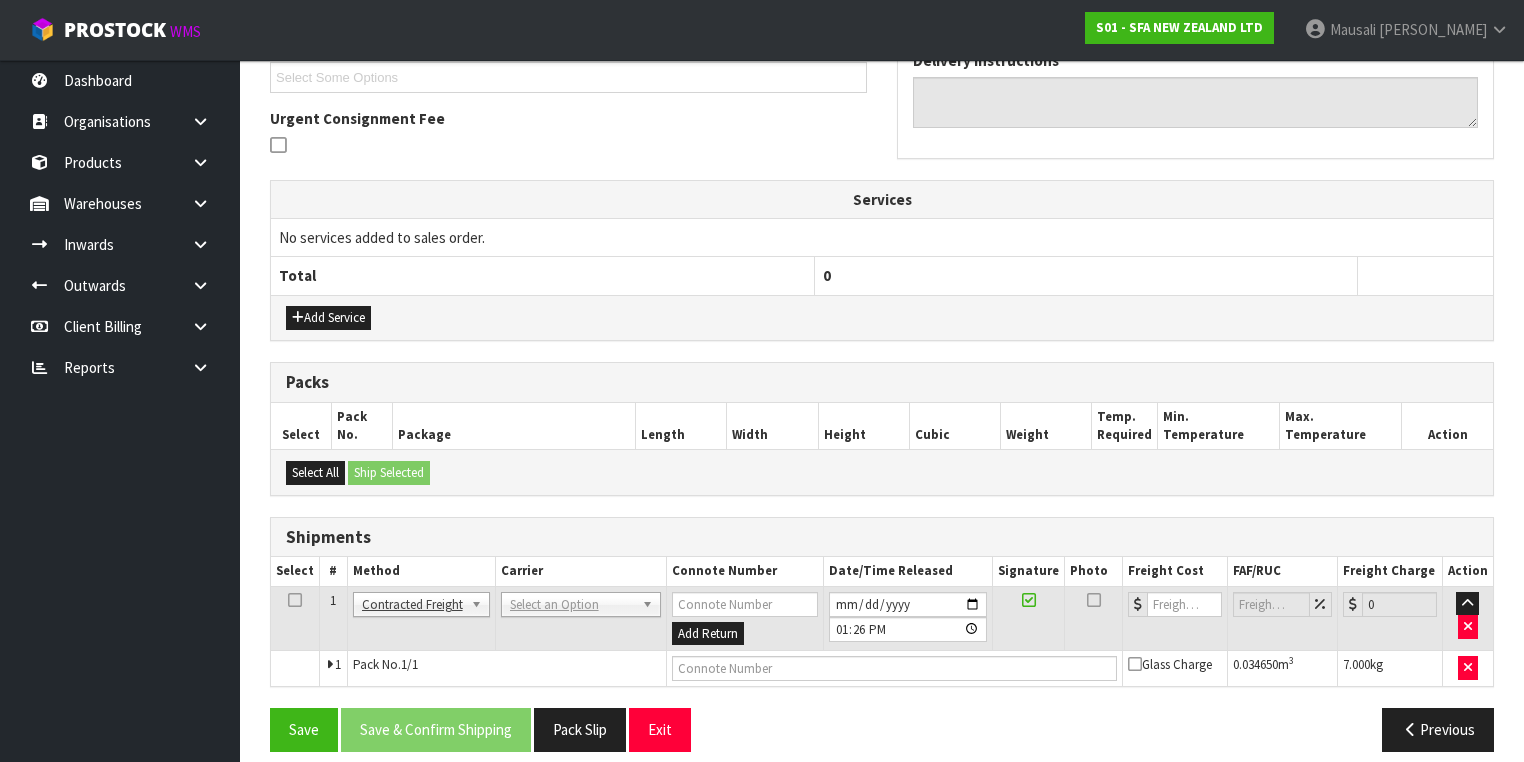 scroll, scrollTop: 564, scrollLeft: 0, axis: vertical 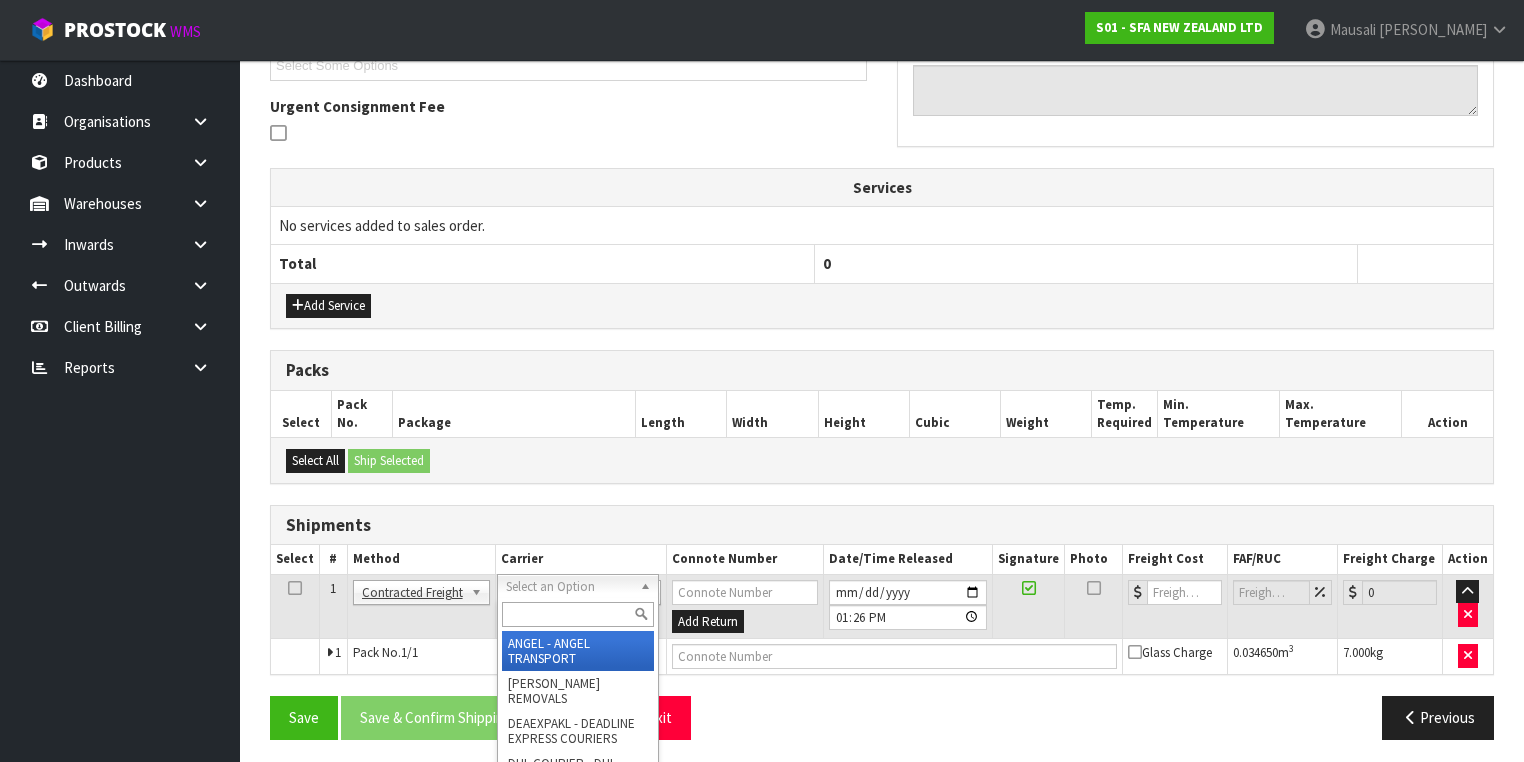 click at bounding box center (578, 614) 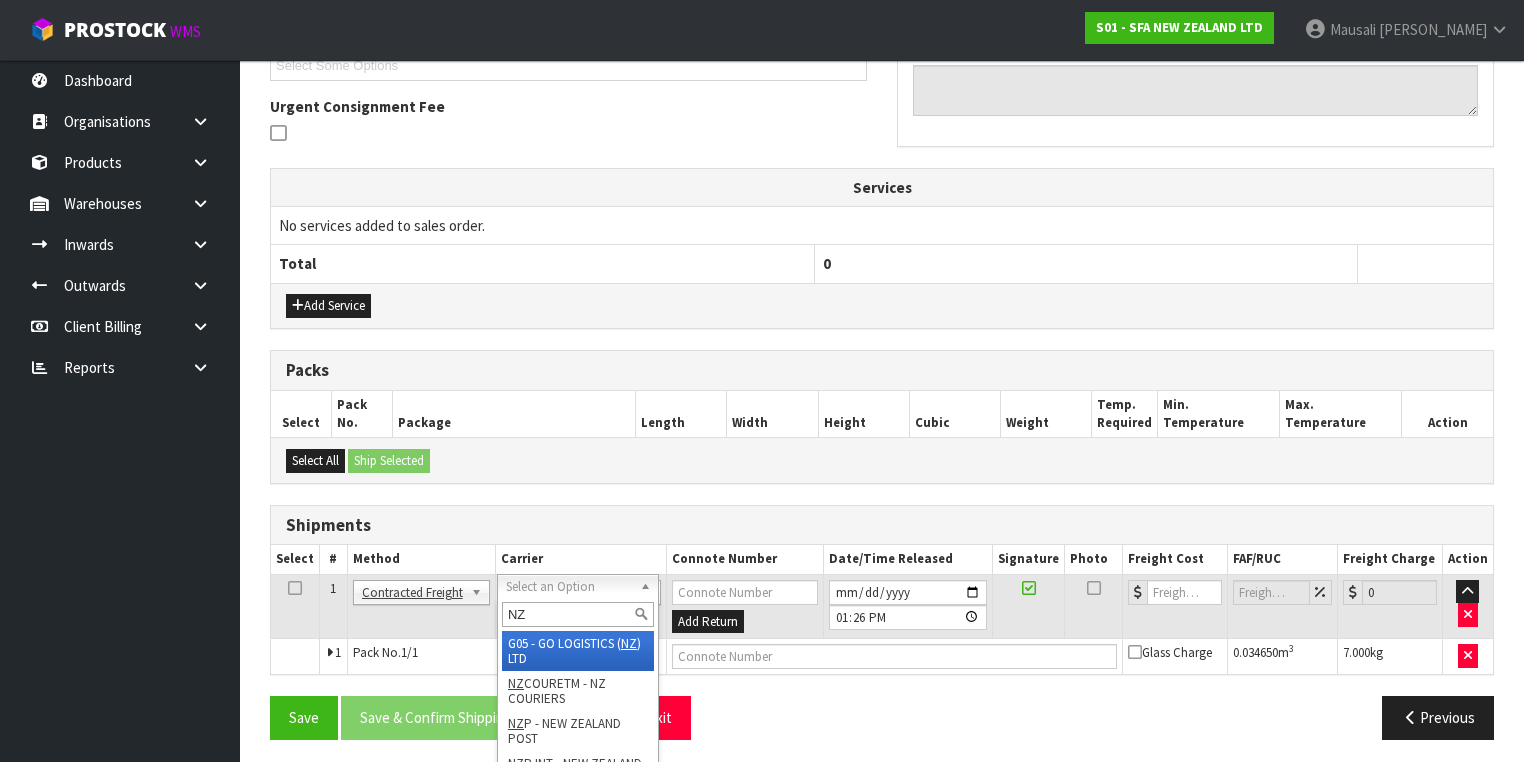 type on "NZP" 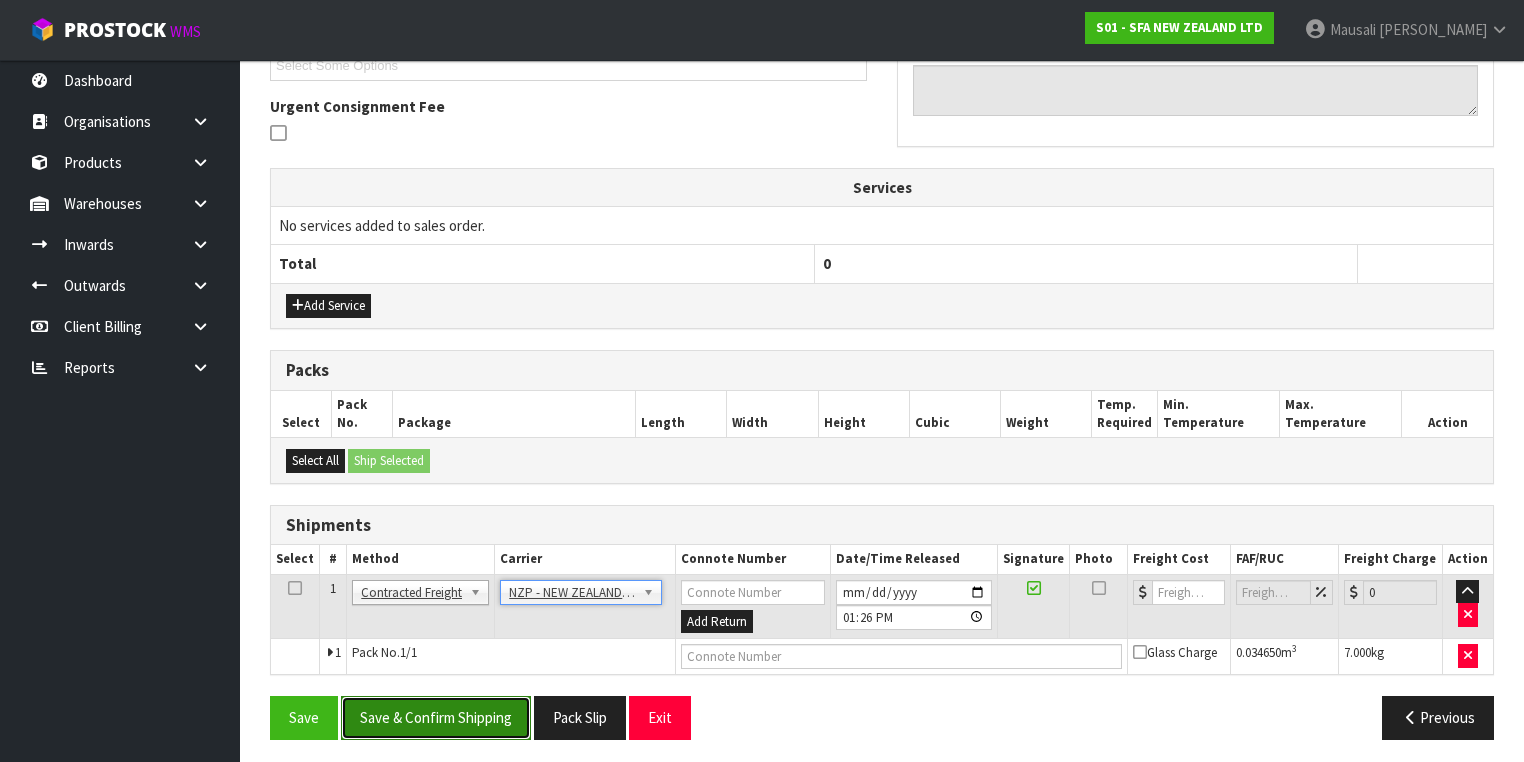 click on "Save & Confirm Shipping" at bounding box center (436, 717) 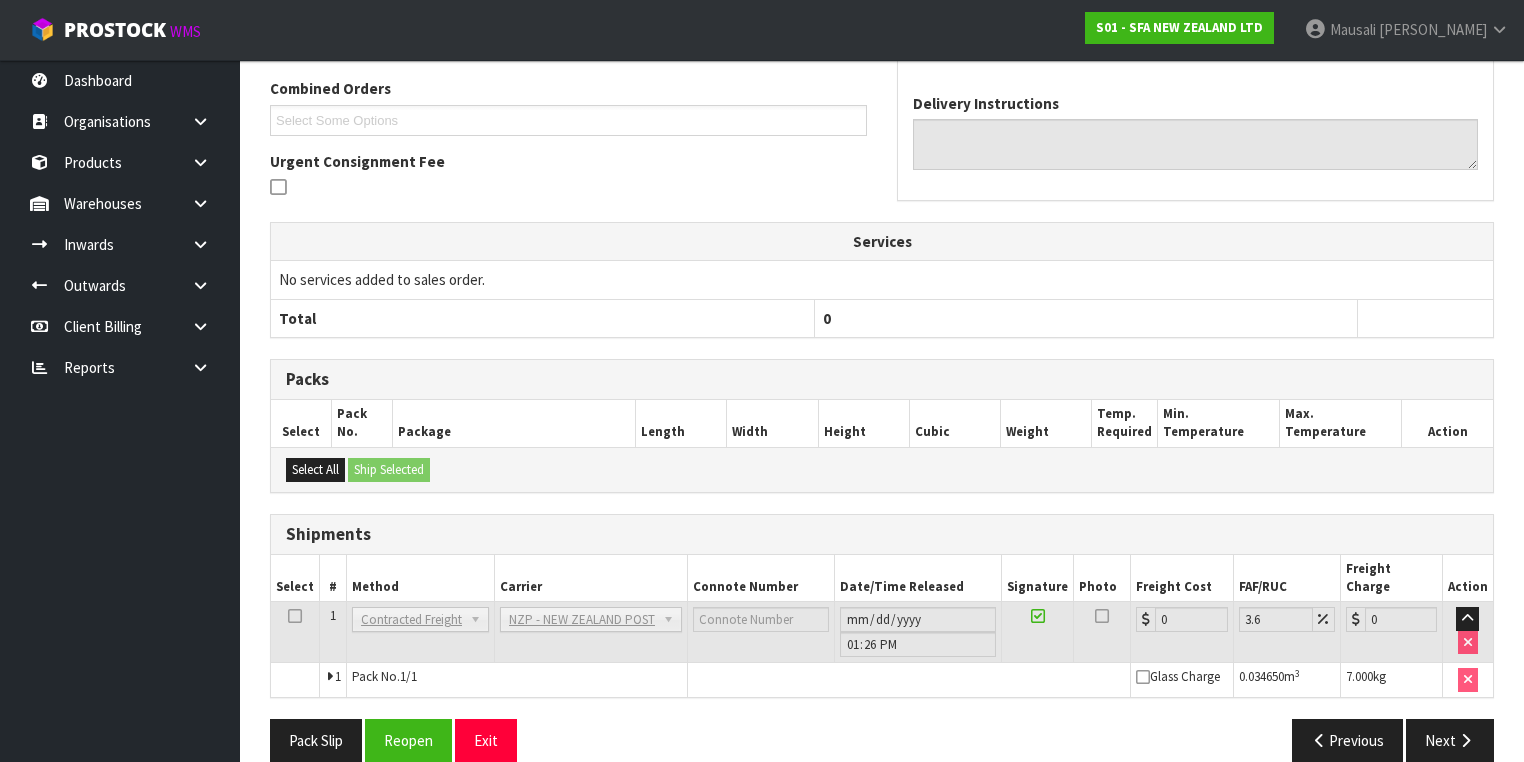 scroll, scrollTop: 536, scrollLeft: 0, axis: vertical 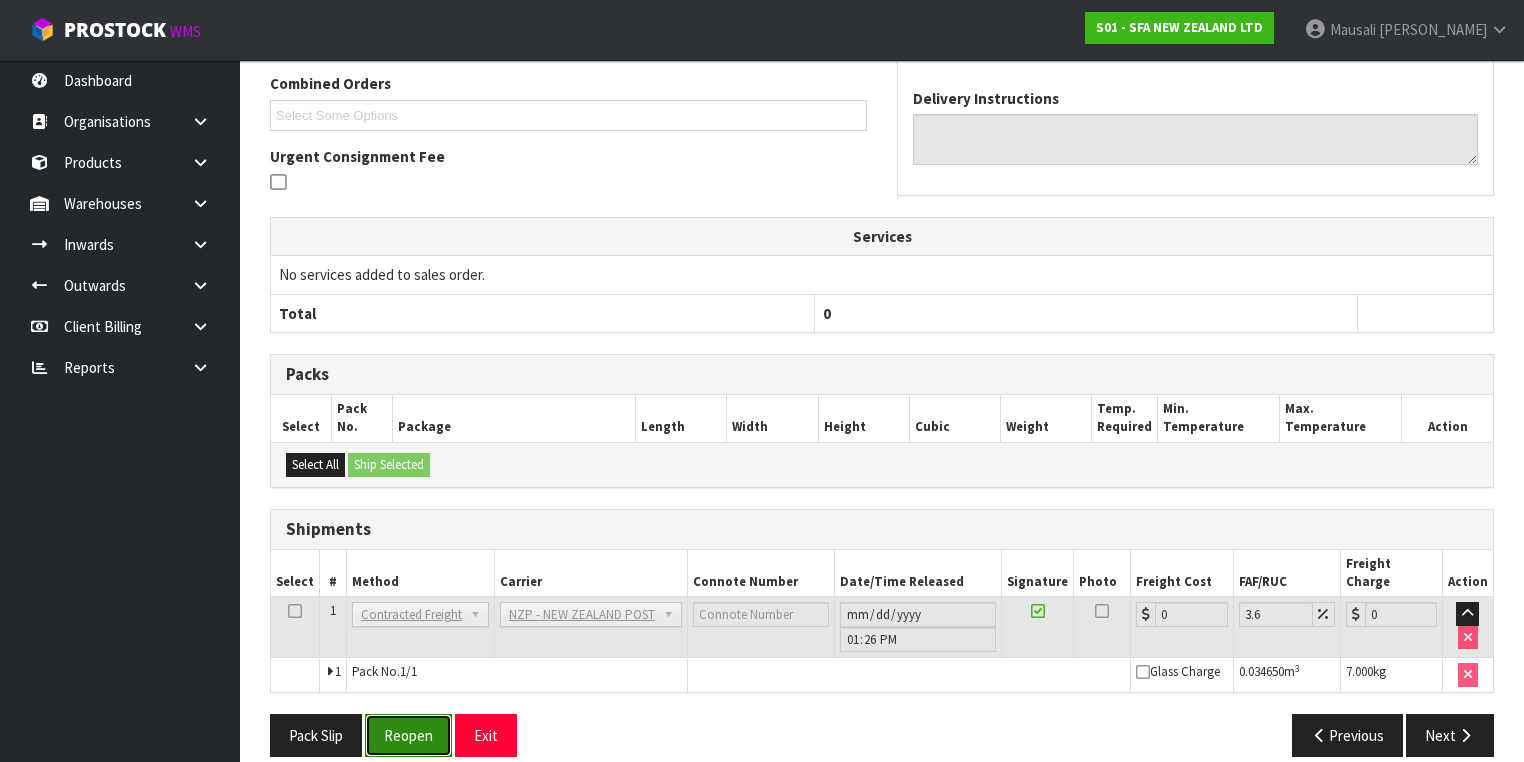 click on "Reopen" at bounding box center (408, 735) 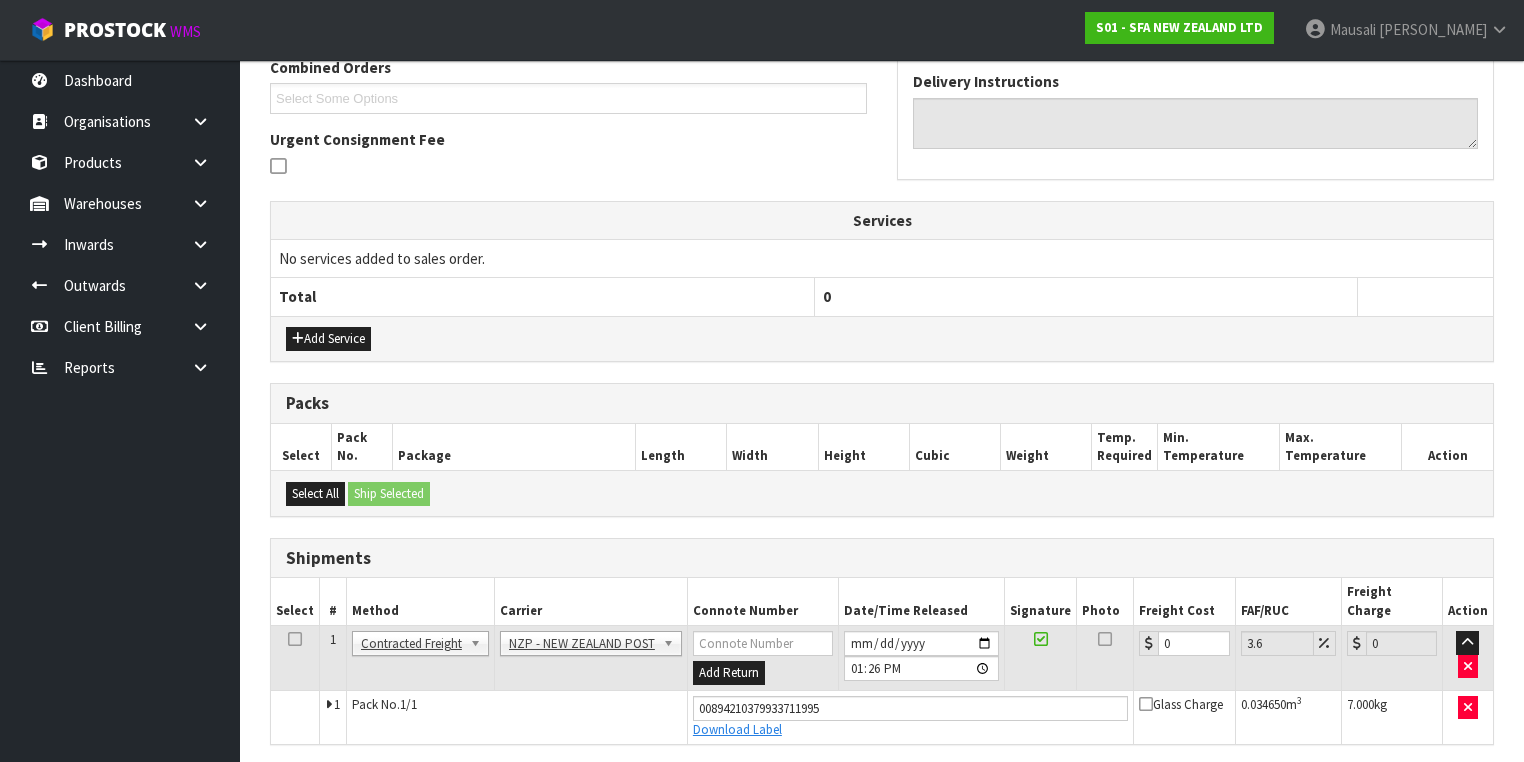 scroll, scrollTop: 582, scrollLeft: 0, axis: vertical 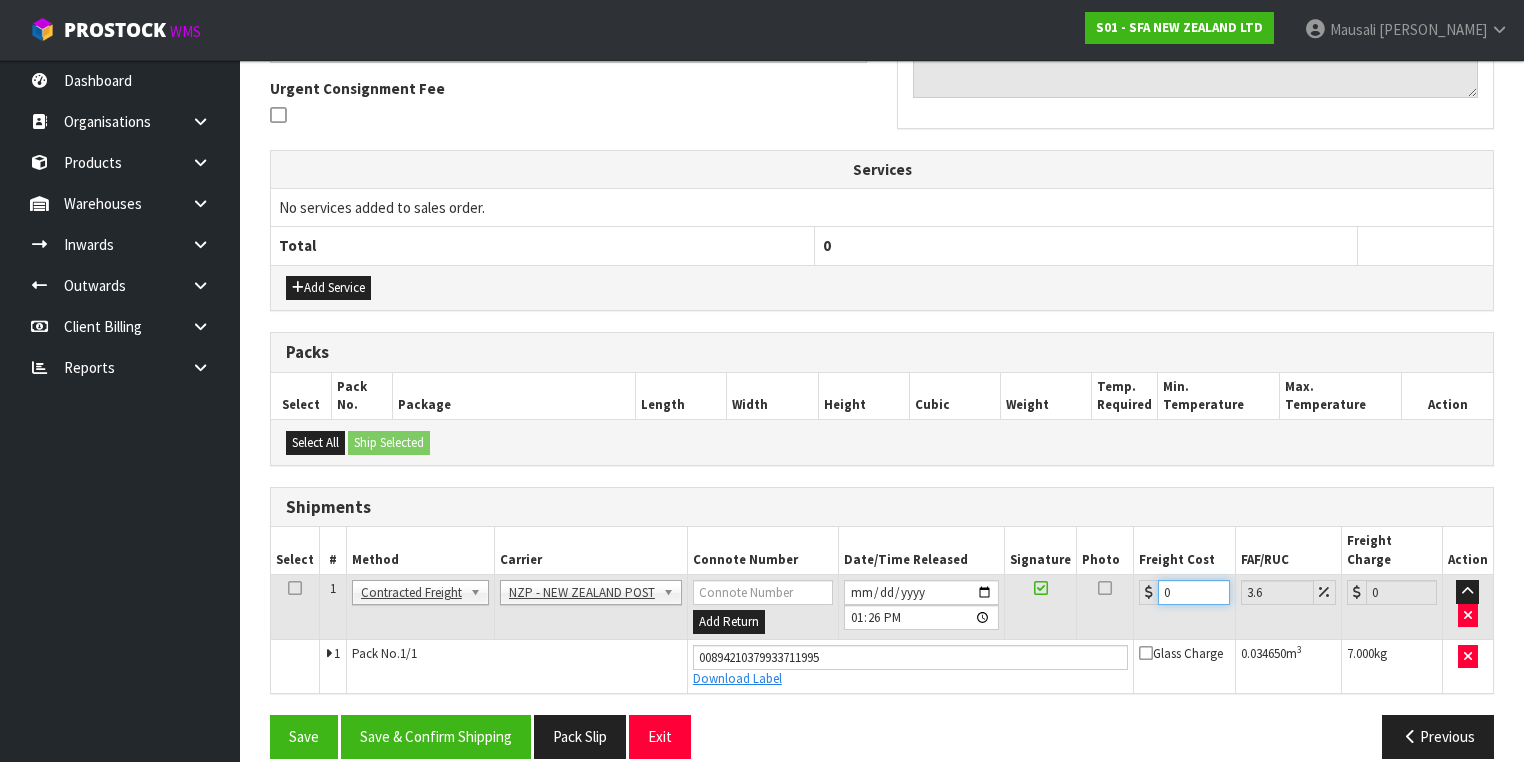 drag, startPoint x: 1188, startPoint y: 570, endPoint x: 1138, endPoint y: 587, distance: 52.810986 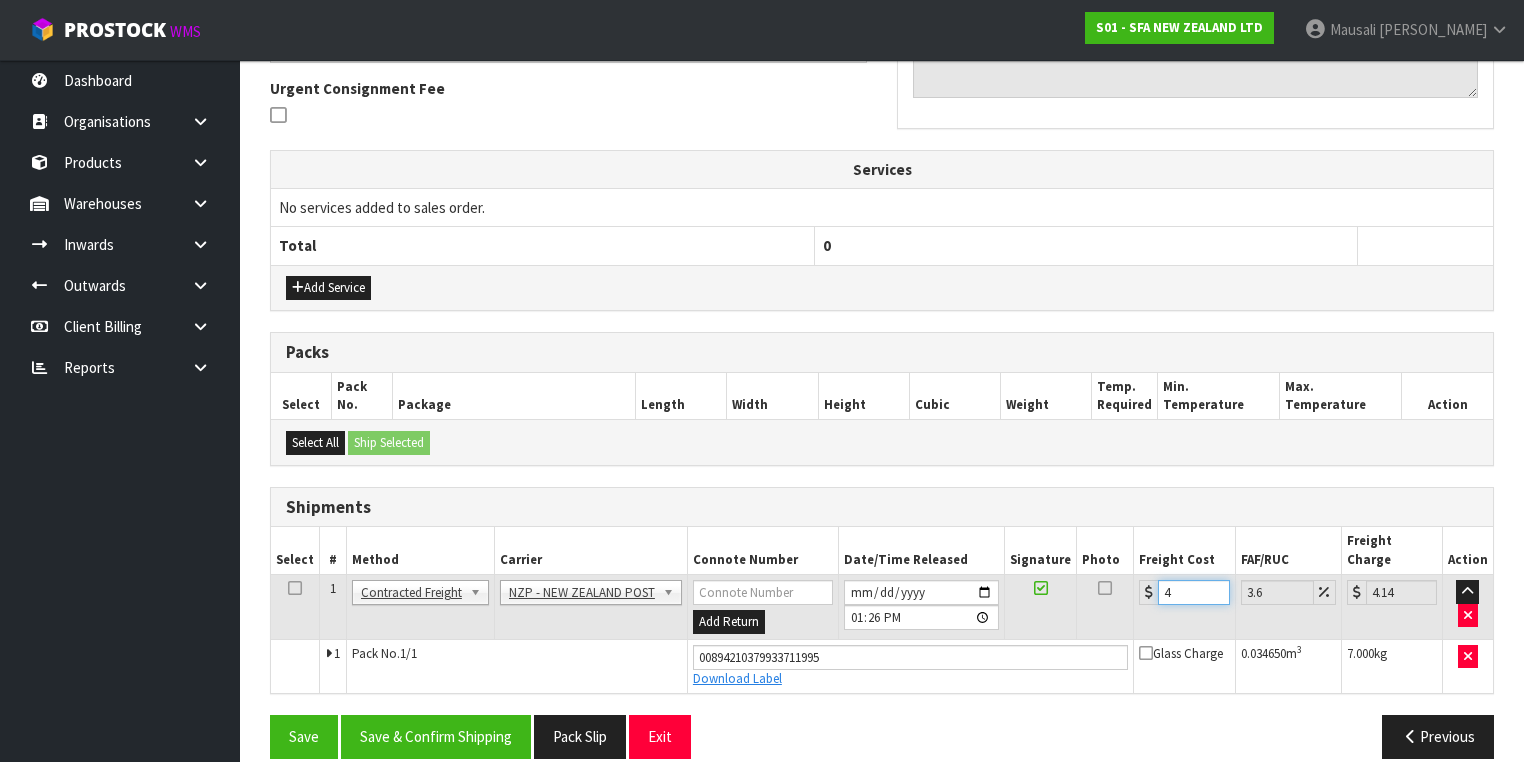 type on "4.3" 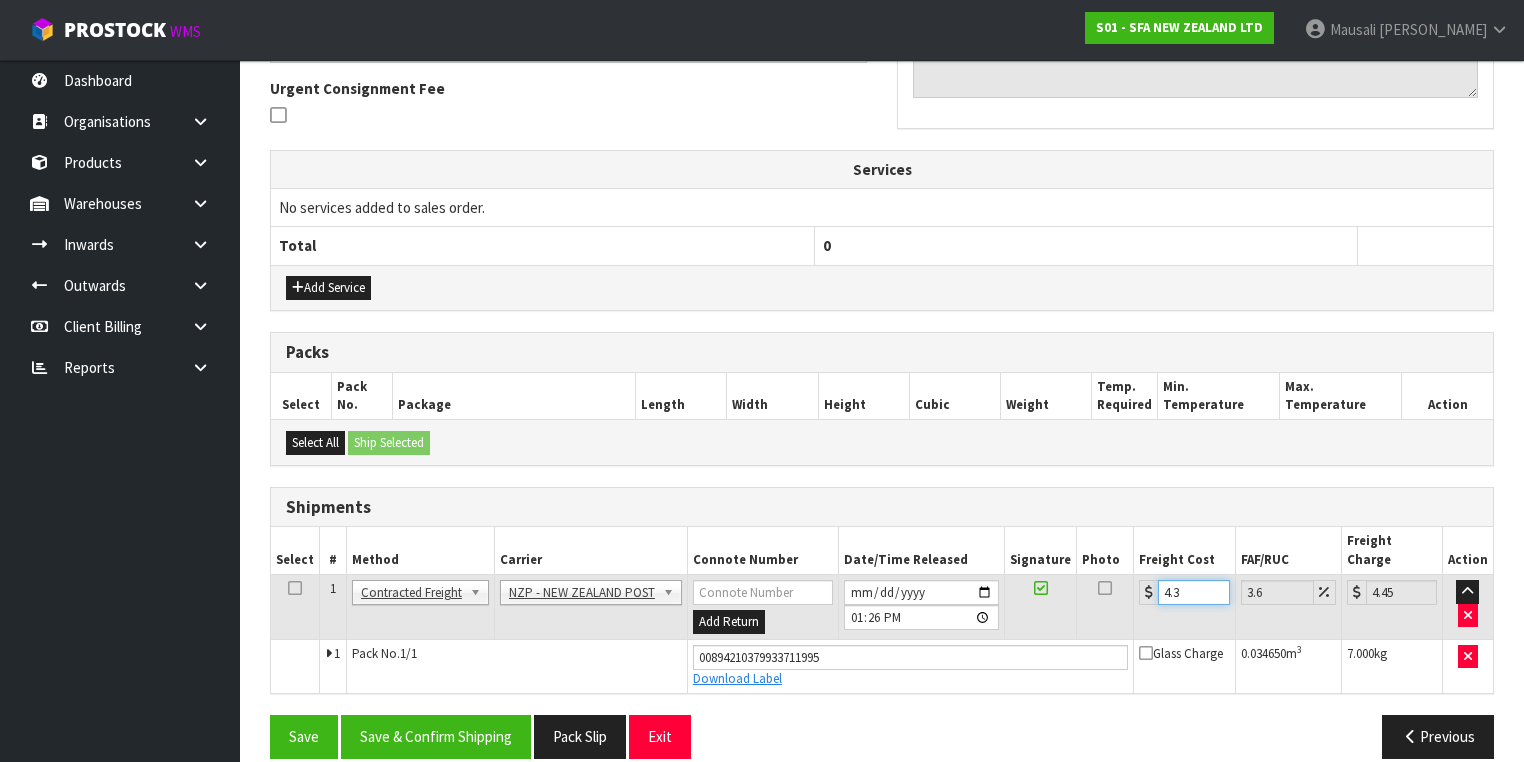 type on "4.33" 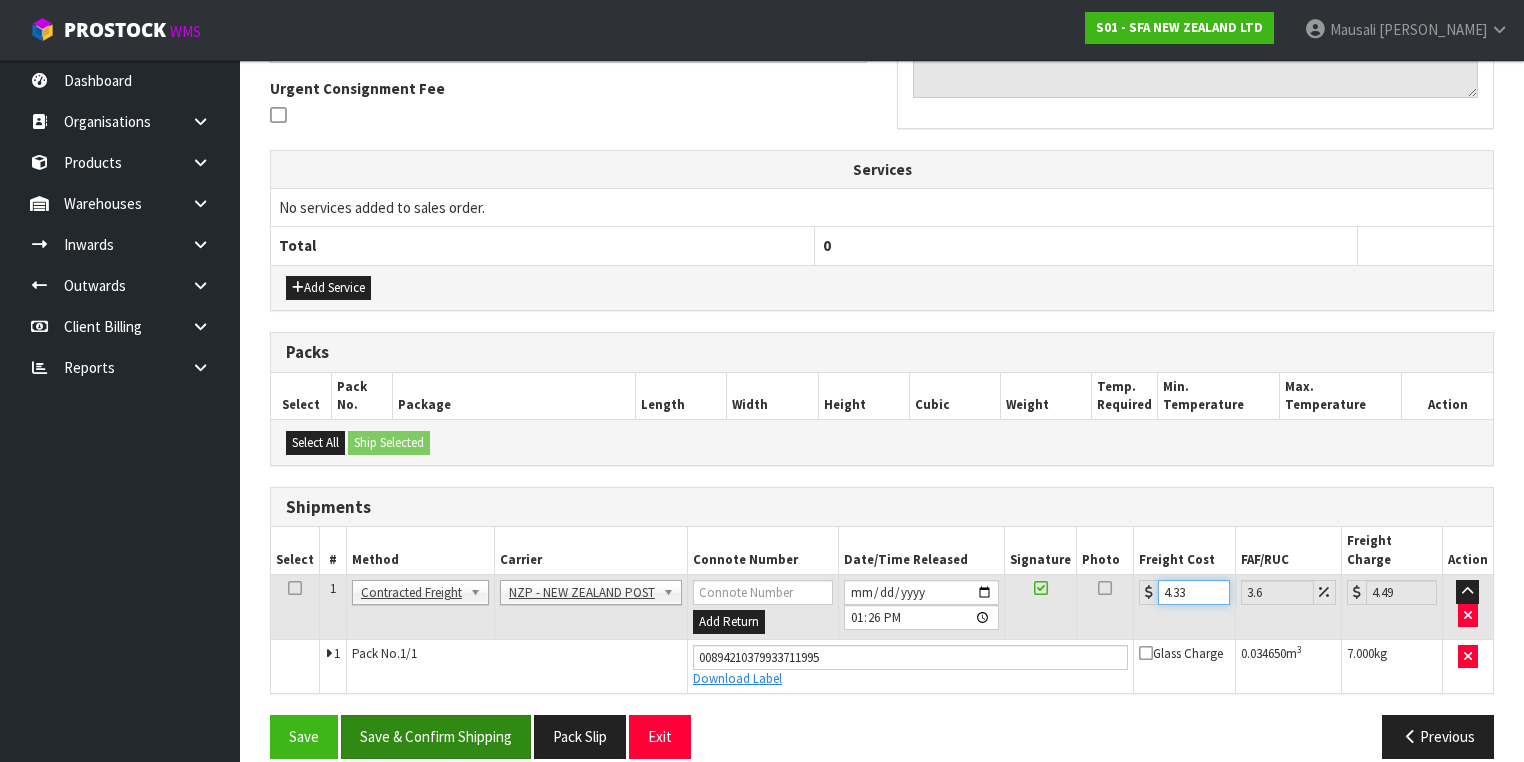 type on "4.33" 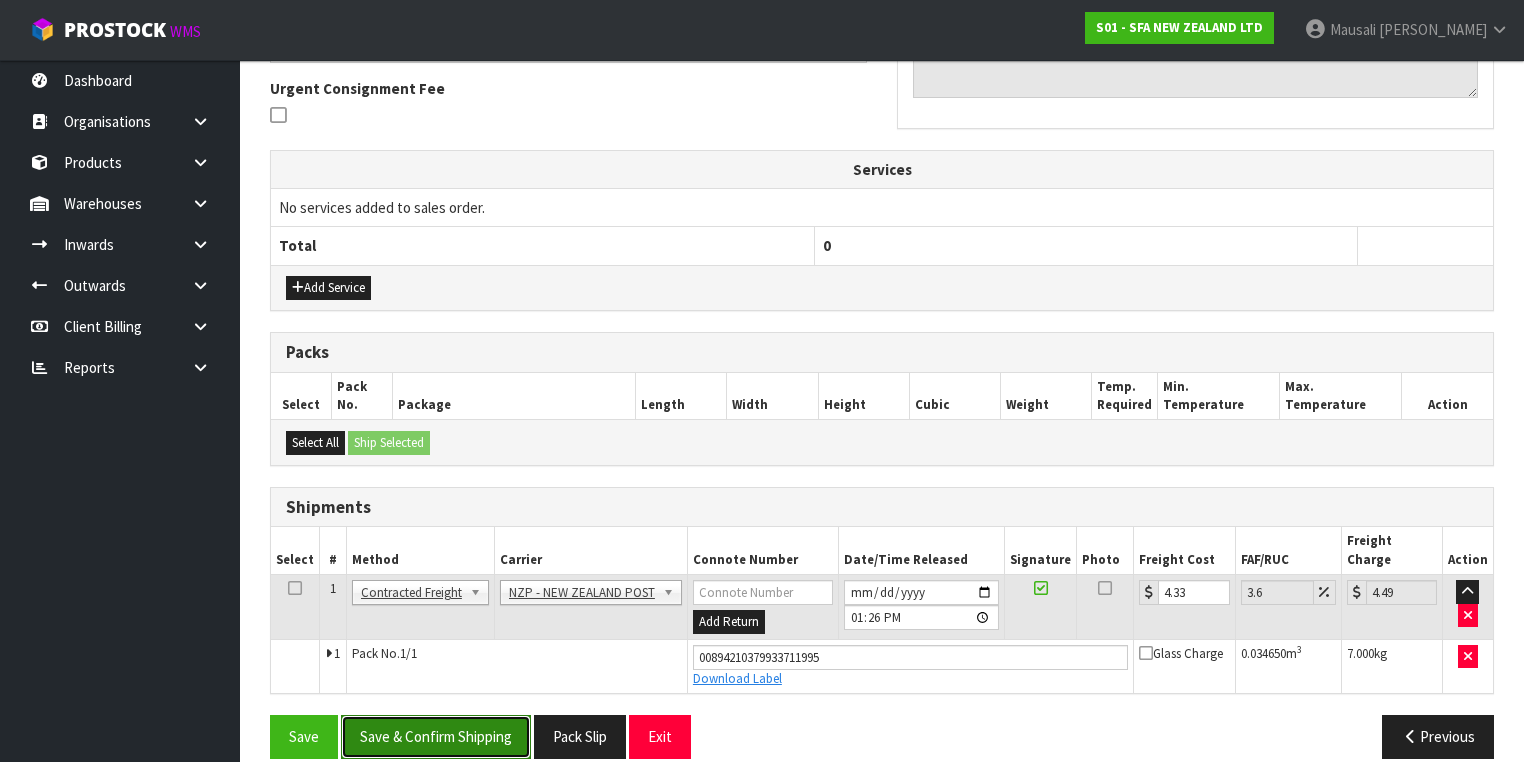 drag, startPoint x: 427, startPoint y: 706, endPoint x: 734, endPoint y: 529, distance: 354.36987 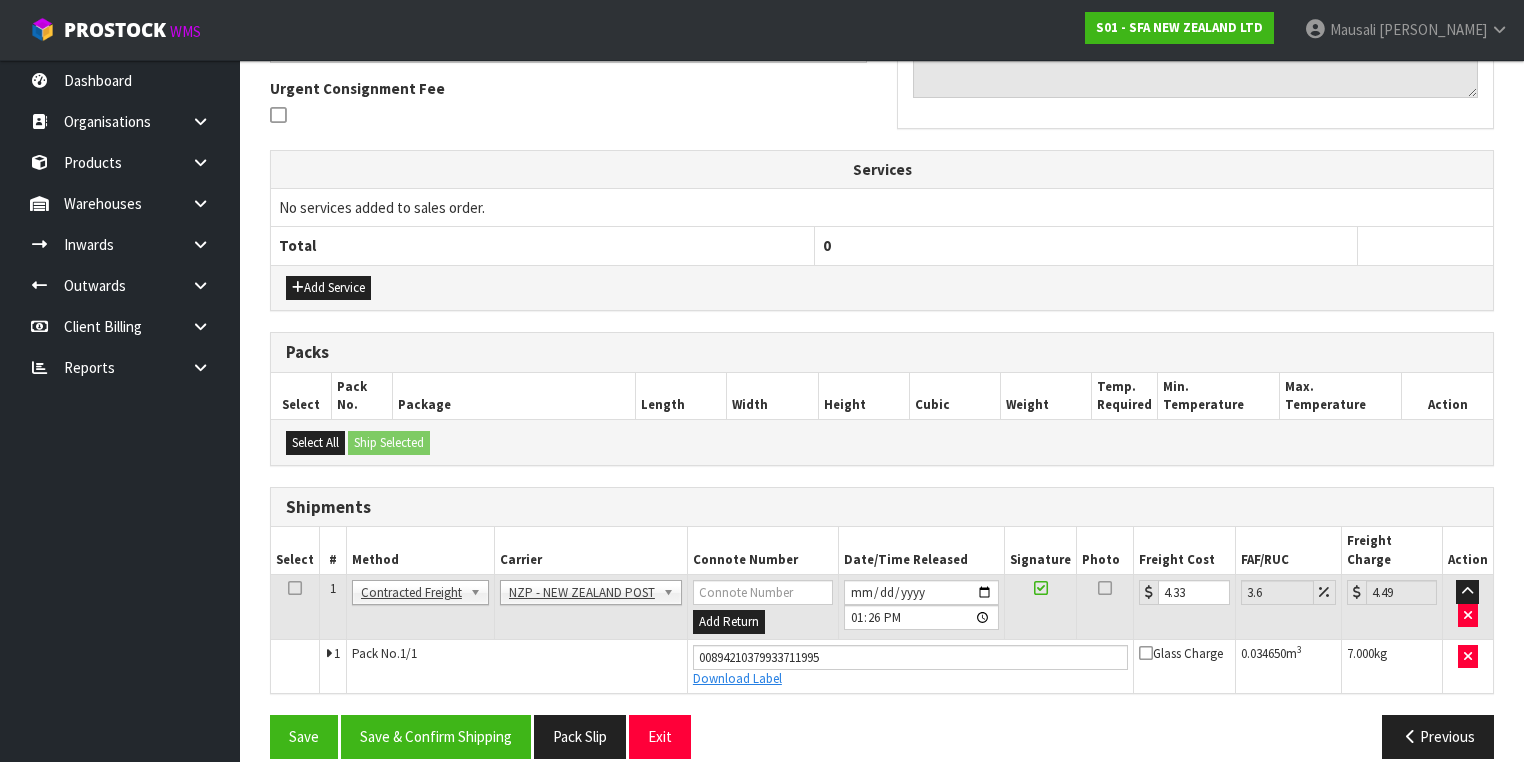scroll, scrollTop: 0, scrollLeft: 0, axis: both 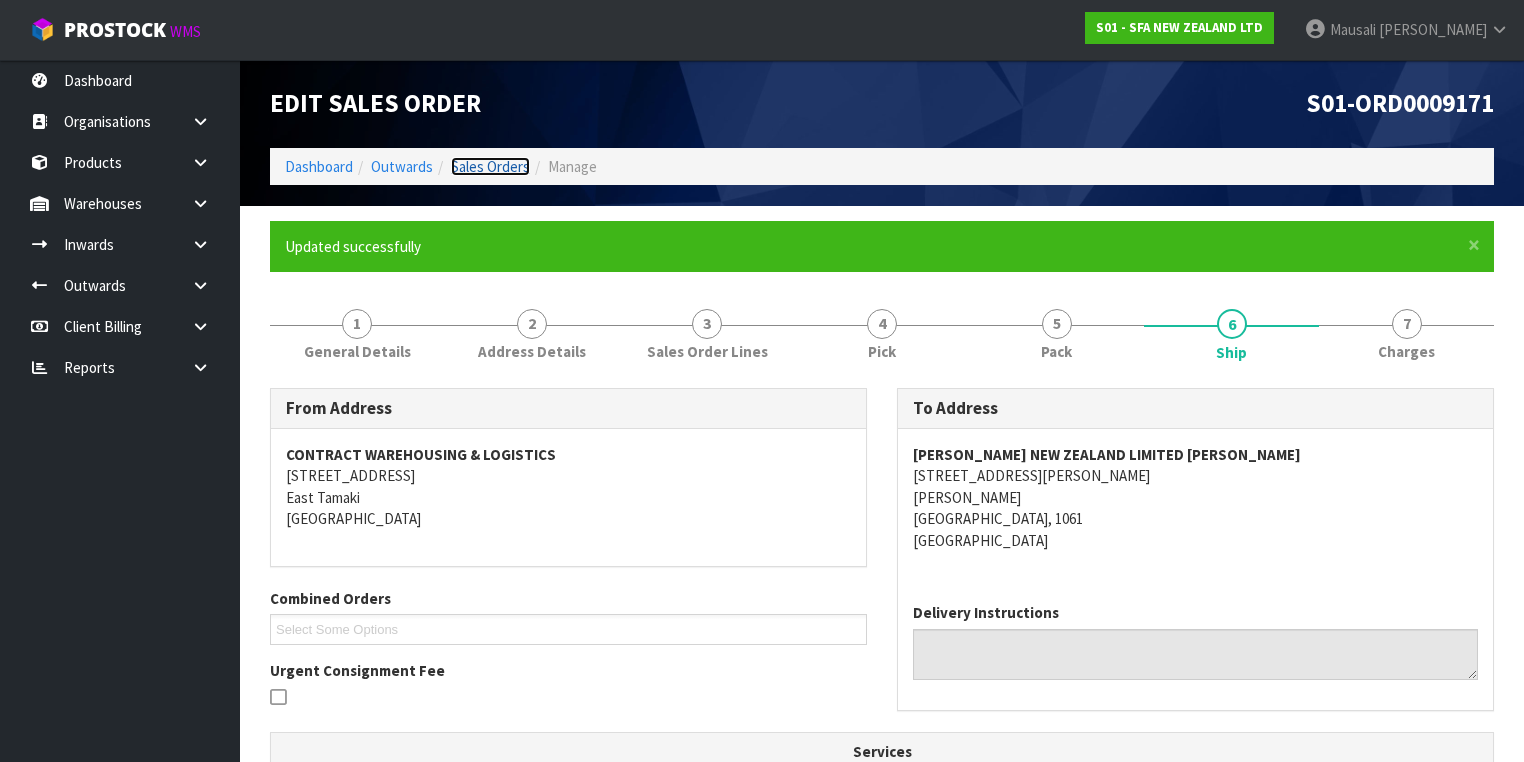 click on "Sales Orders" at bounding box center (490, 166) 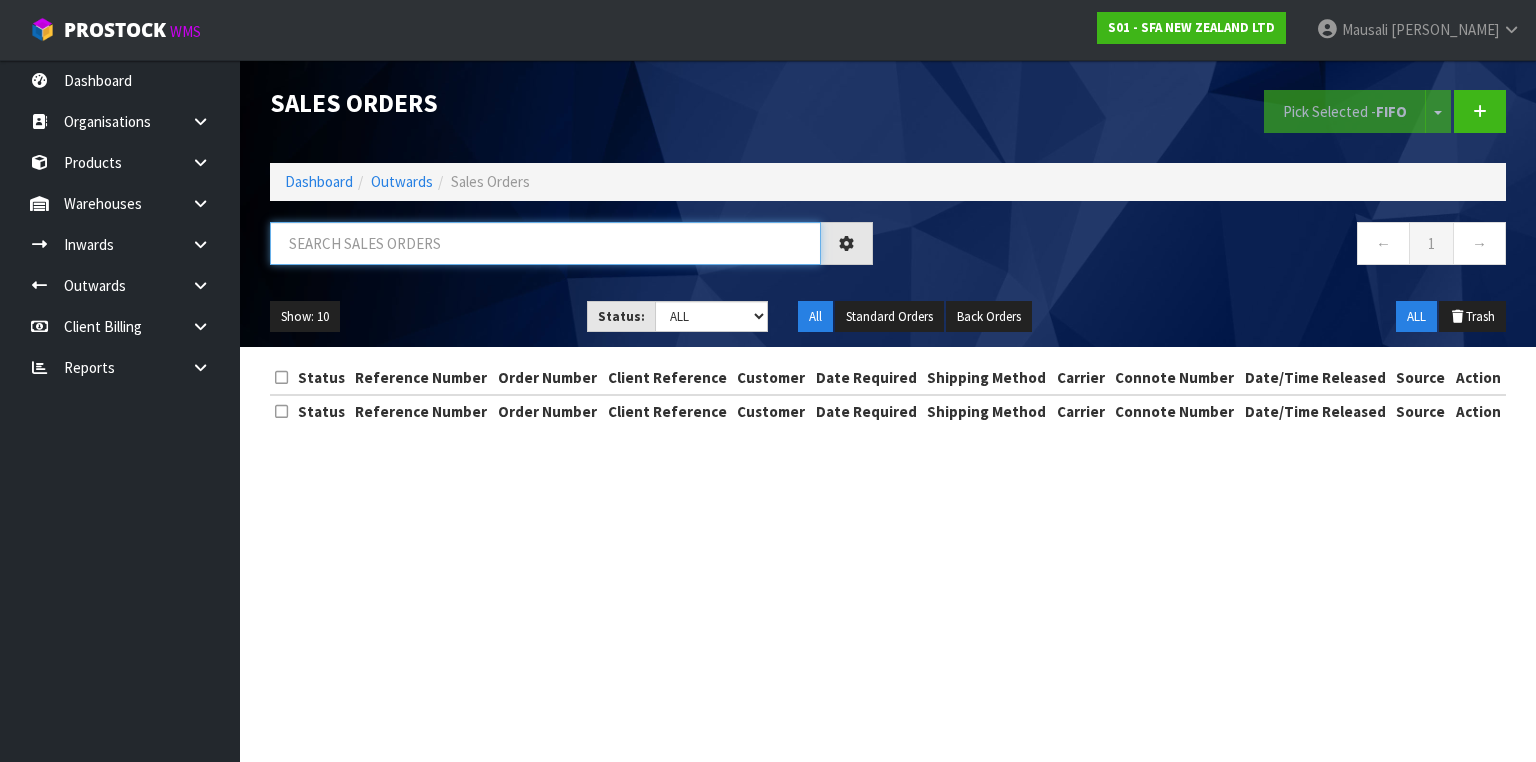 click at bounding box center (545, 243) 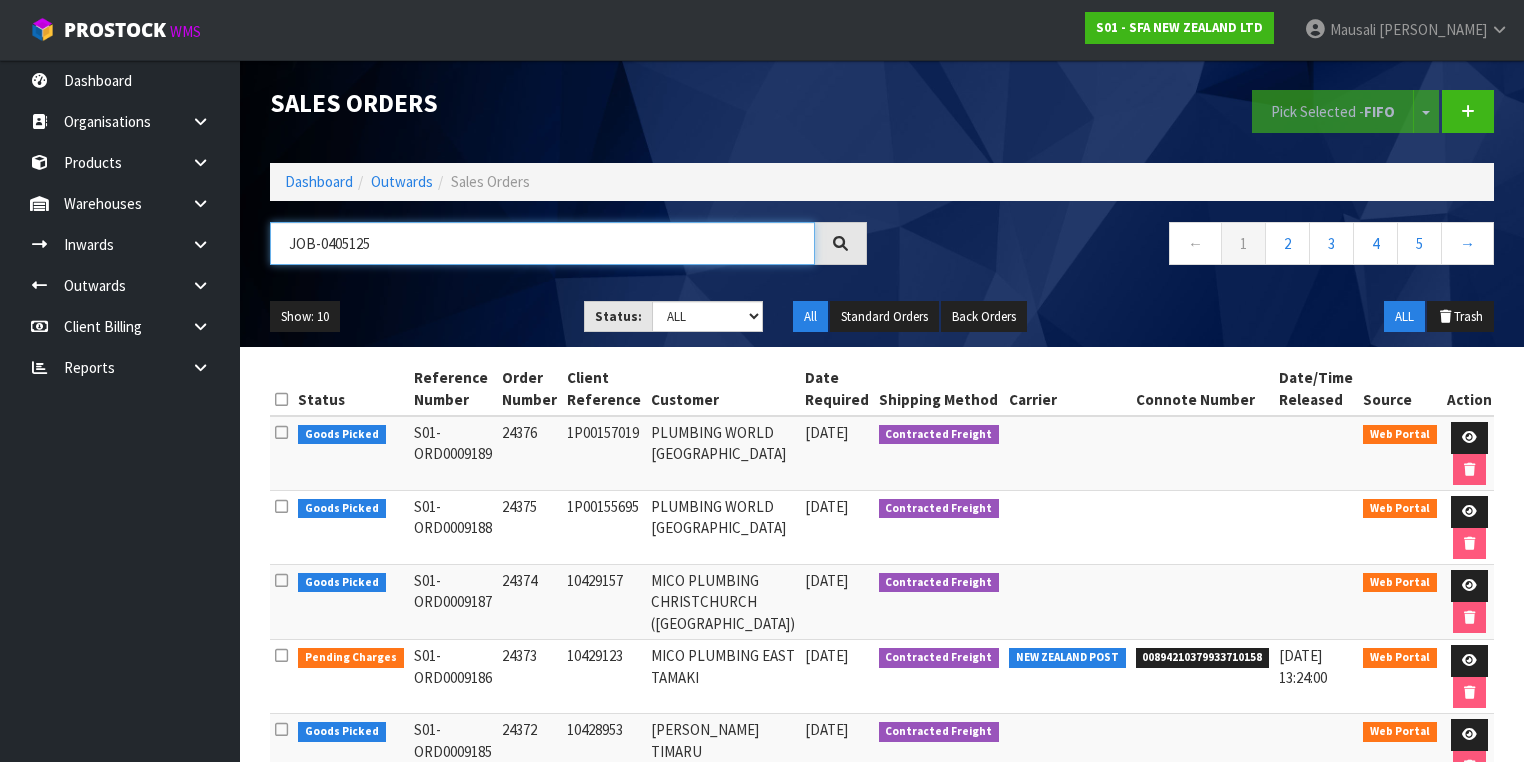 type on "JOB-0405125" 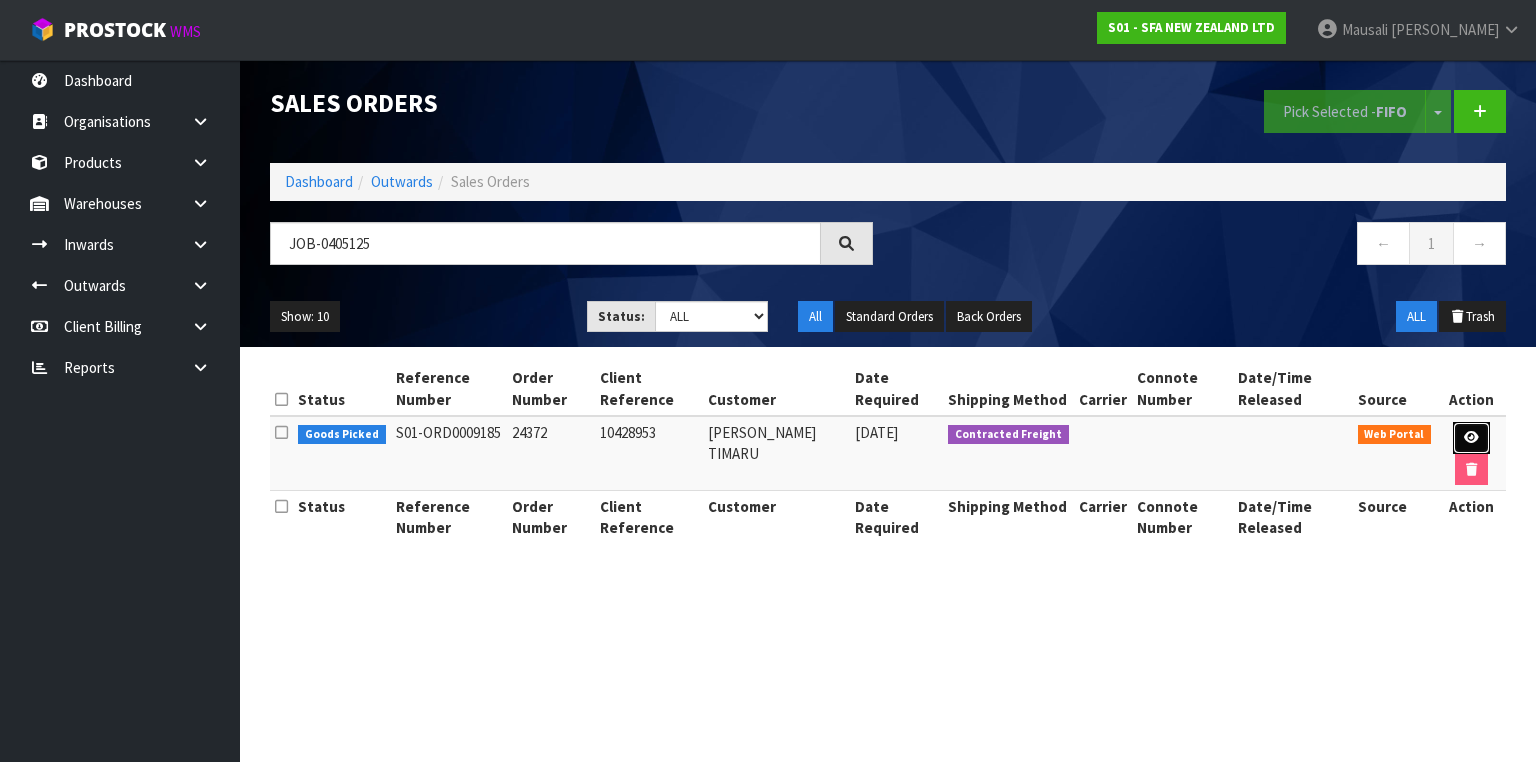 click at bounding box center (1471, 437) 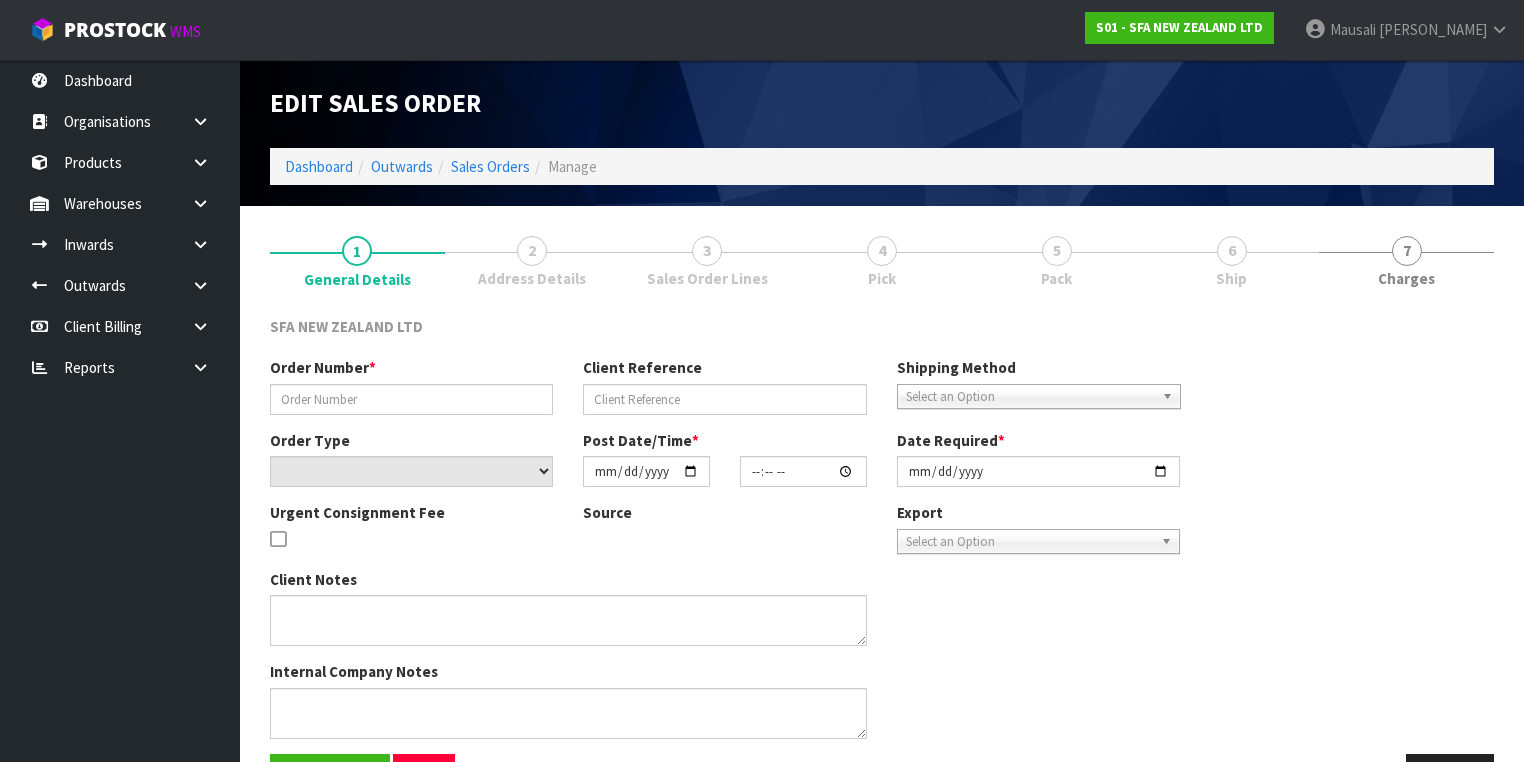 type on "24372" 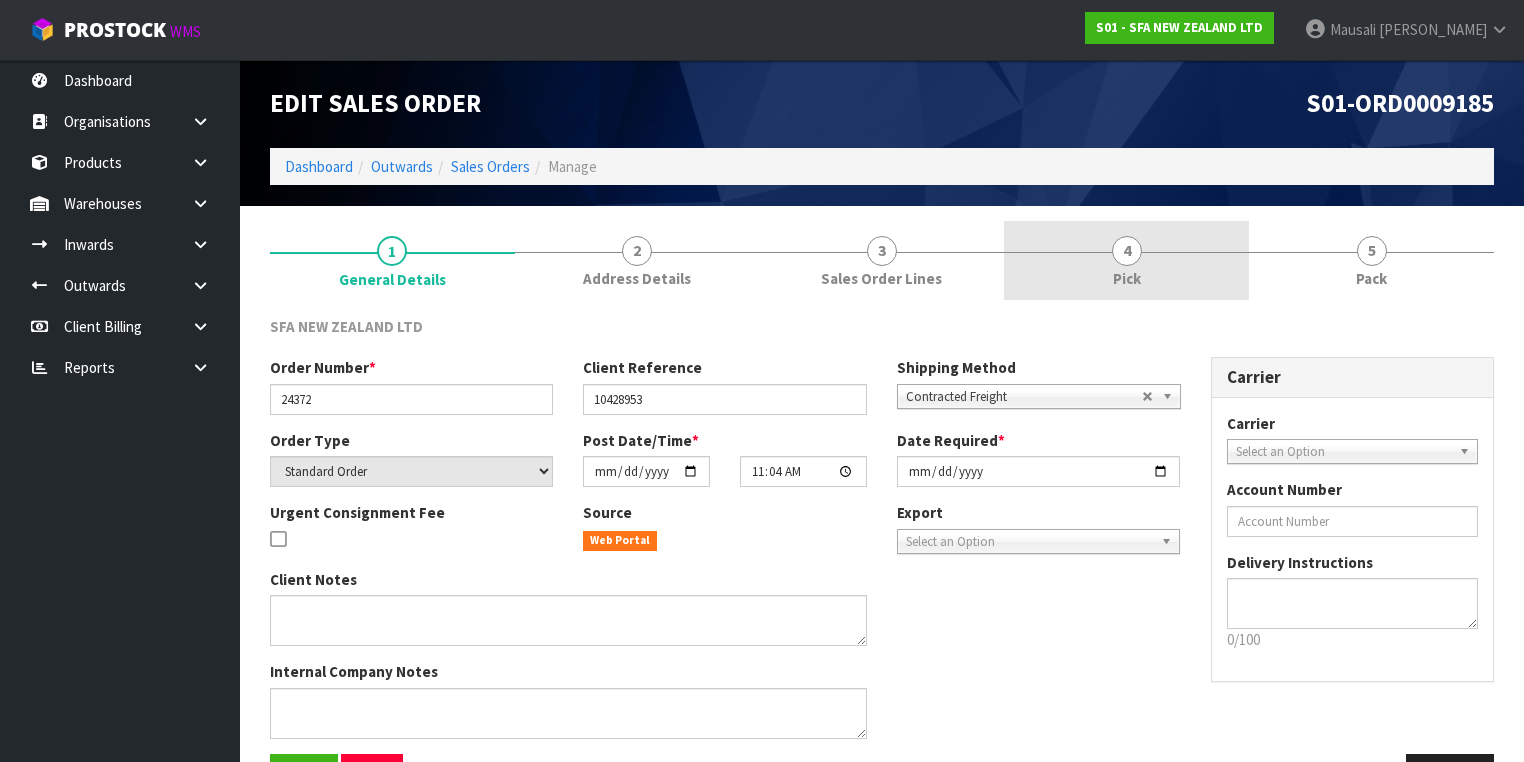 click on "4
Pick" at bounding box center (1126, 260) 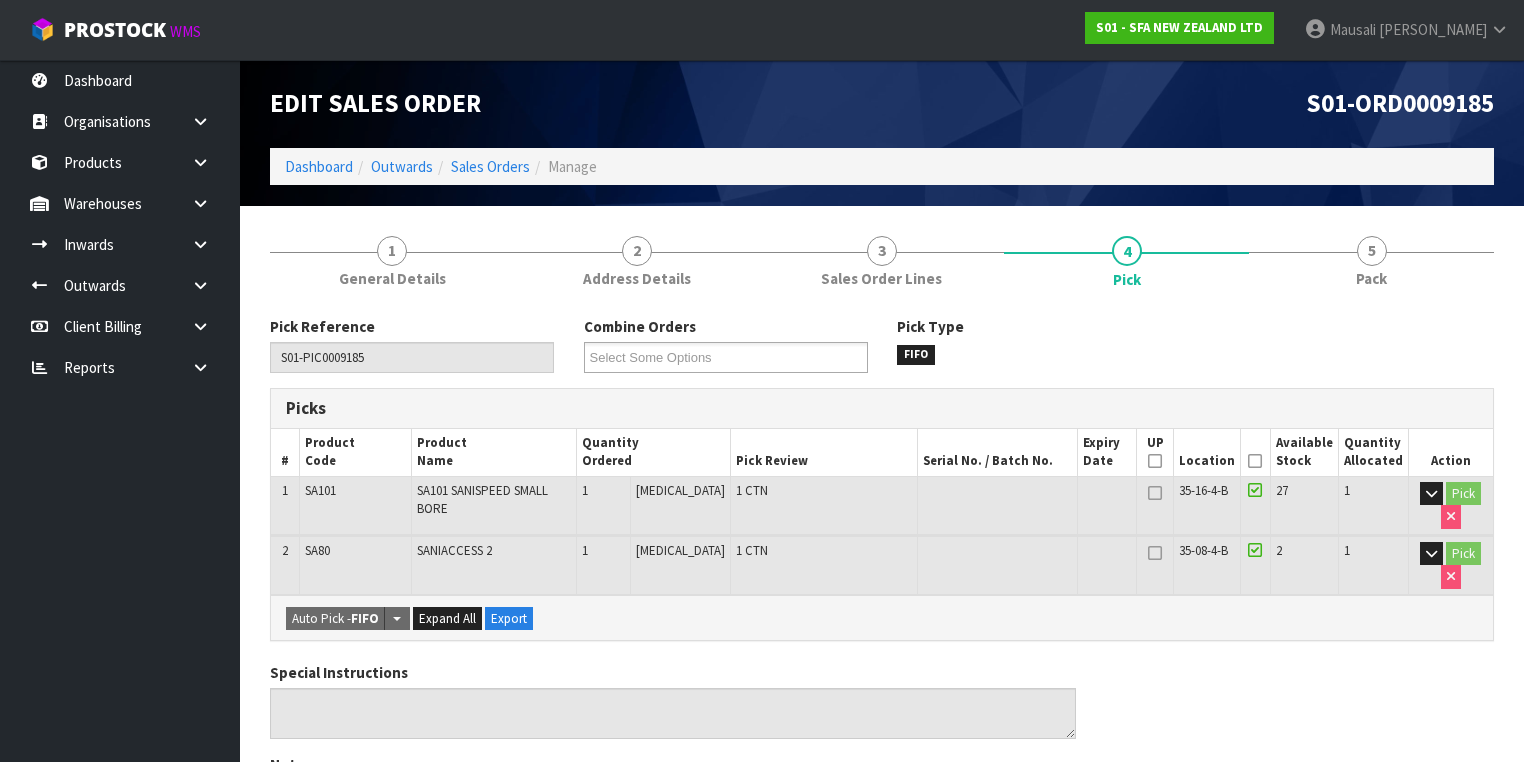 click at bounding box center (1255, 461) 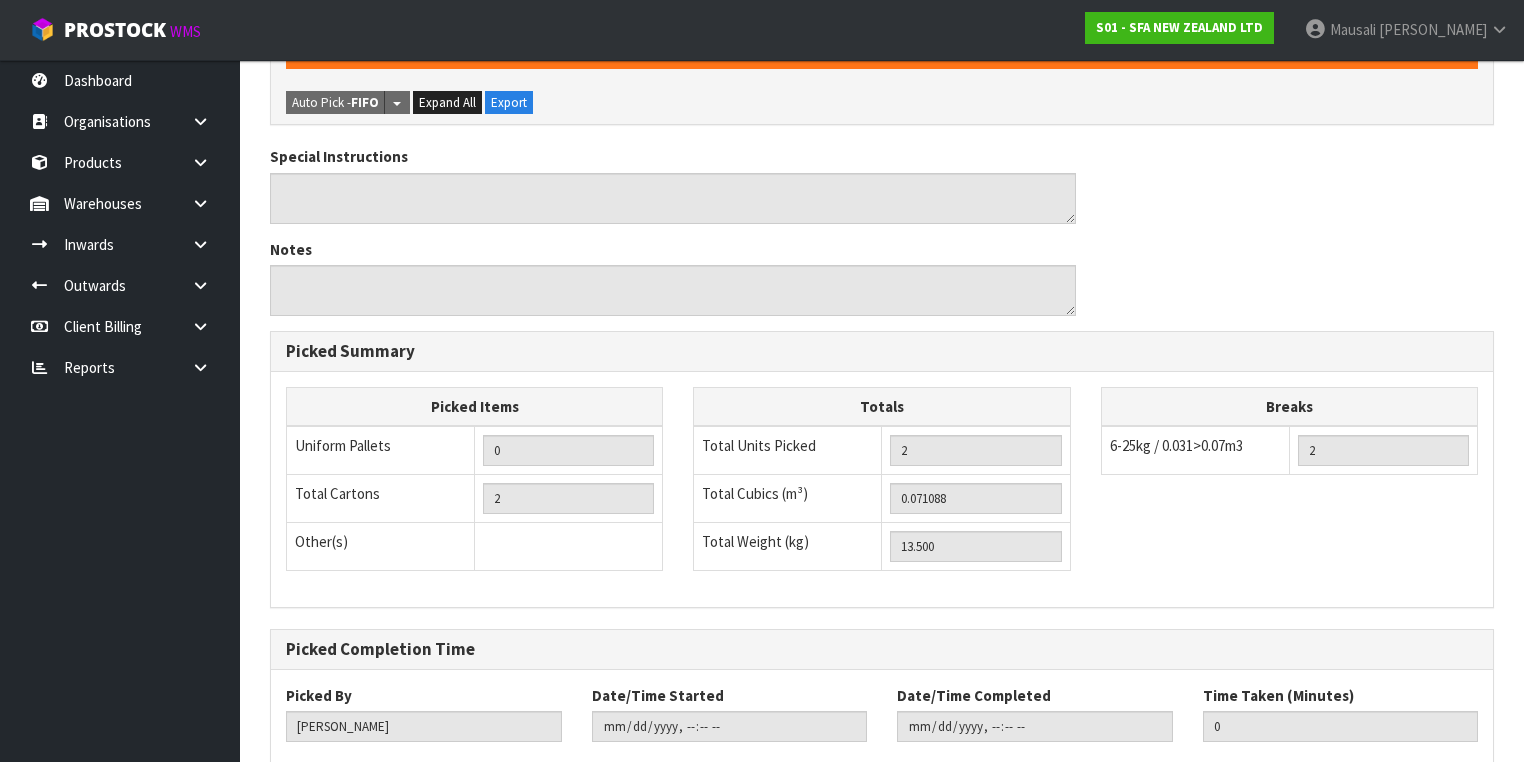scroll, scrollTop: 700, scrollLeft: 0, axis: vertical 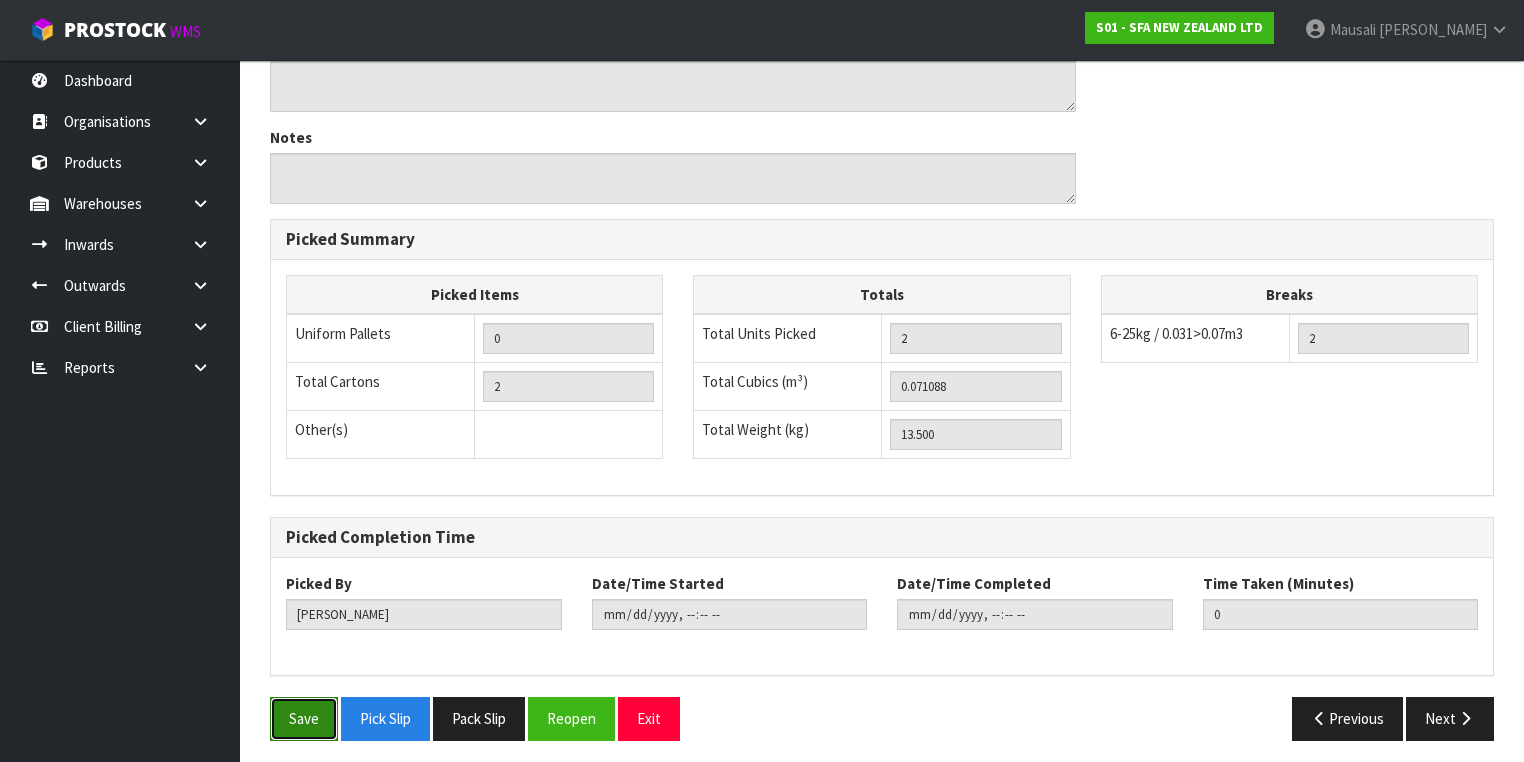 click on "Save" at bounding box center [304, 718] 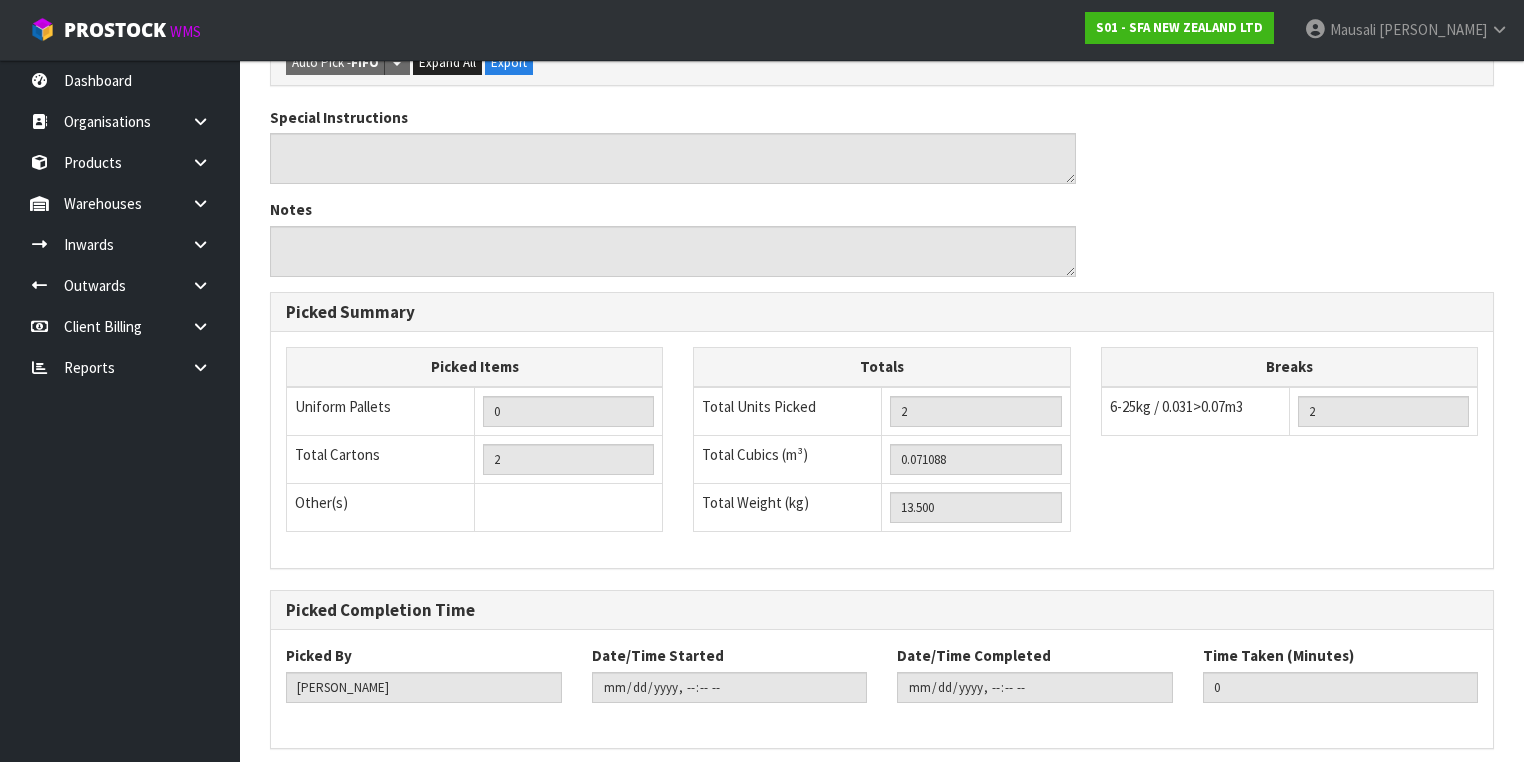 scroll, scrollTop: 0, scrollLeft: 0, axis: both 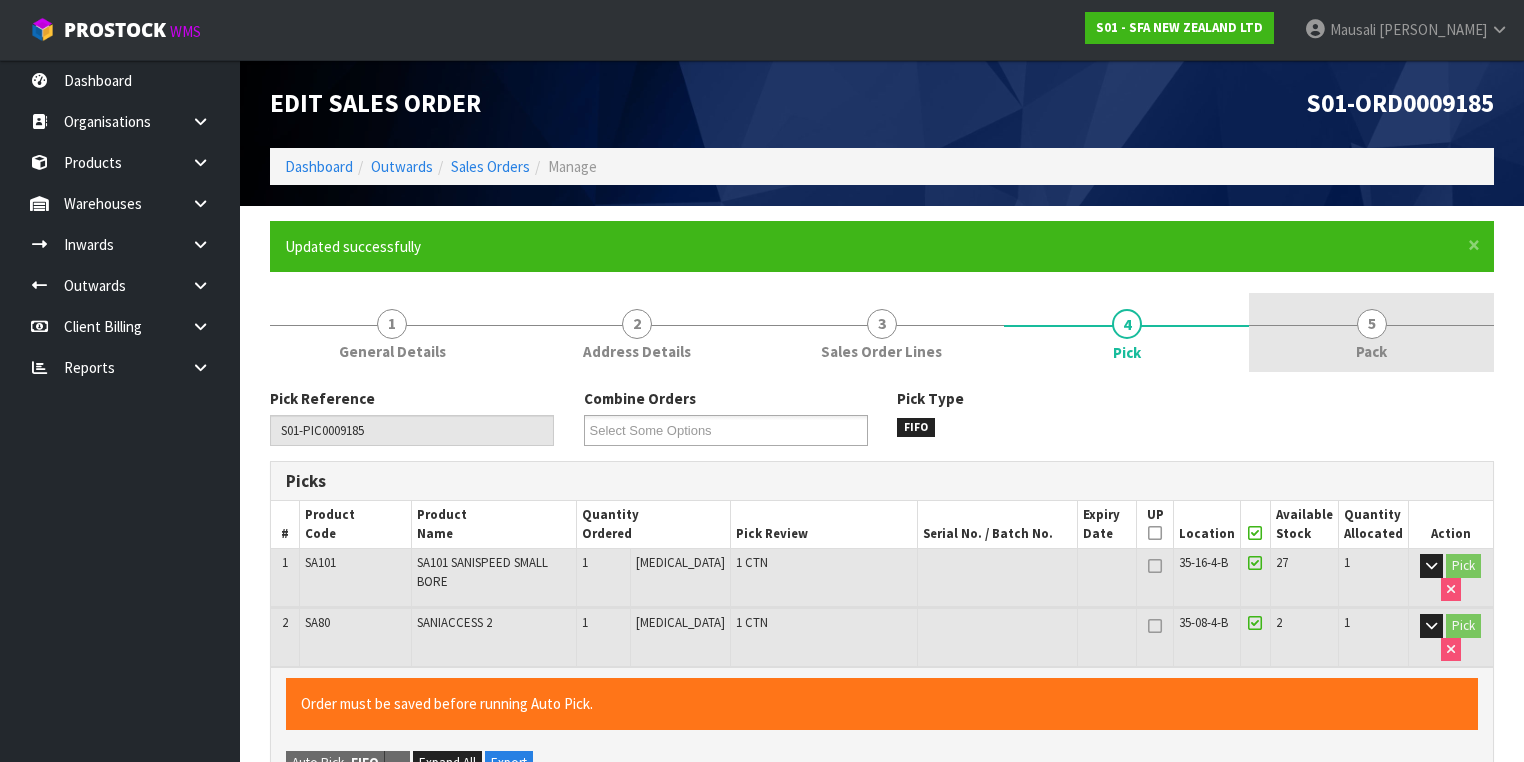 click on "5
Pack" at bounding box center (1371, 332) 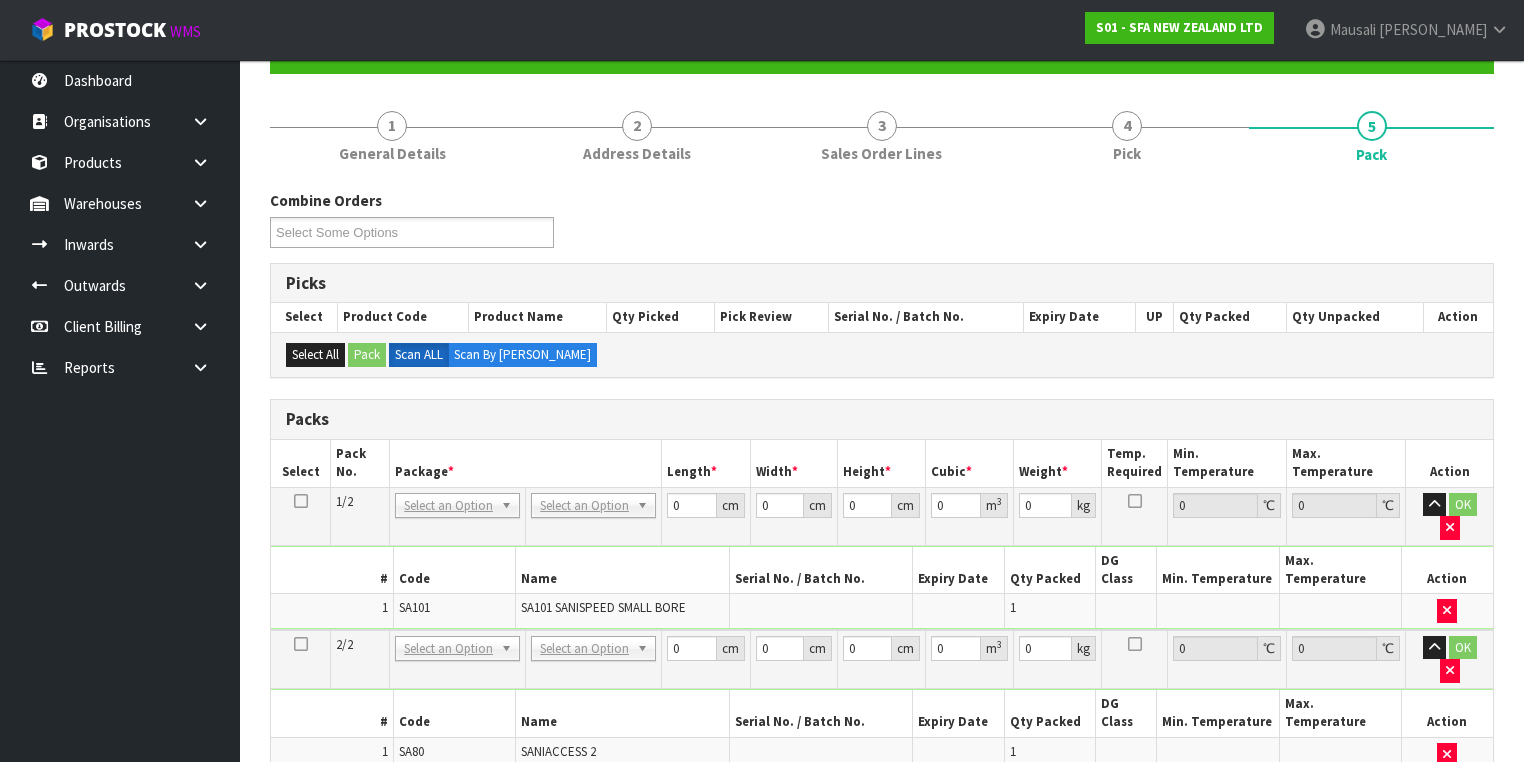 scroll, scrollTop: 320, scrollLeft: 0, axis: vertical 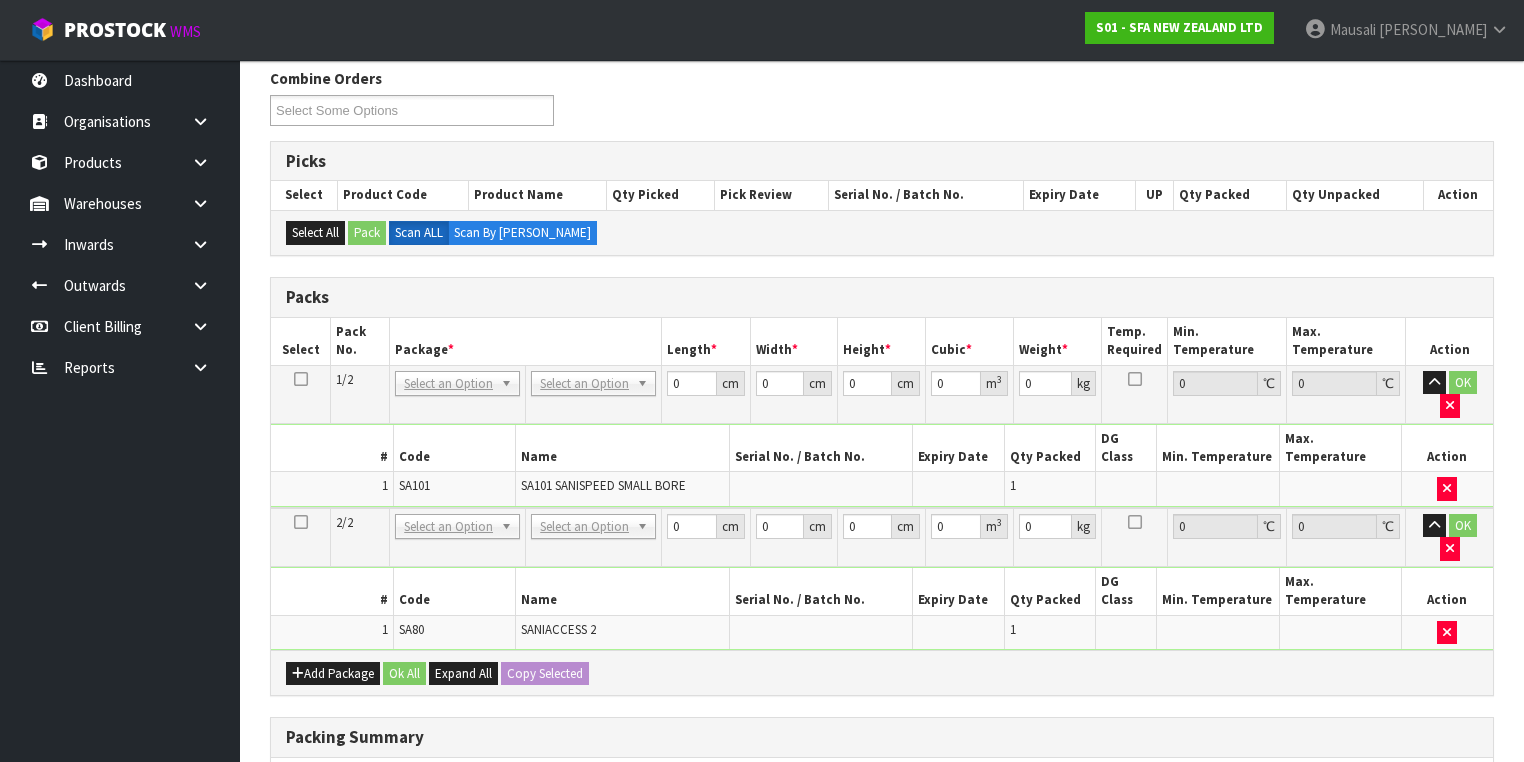 drag, startPoint x: 296, startPoint y: 376, endPoint x: 428, endPoint y: 392, distance: 132.96616 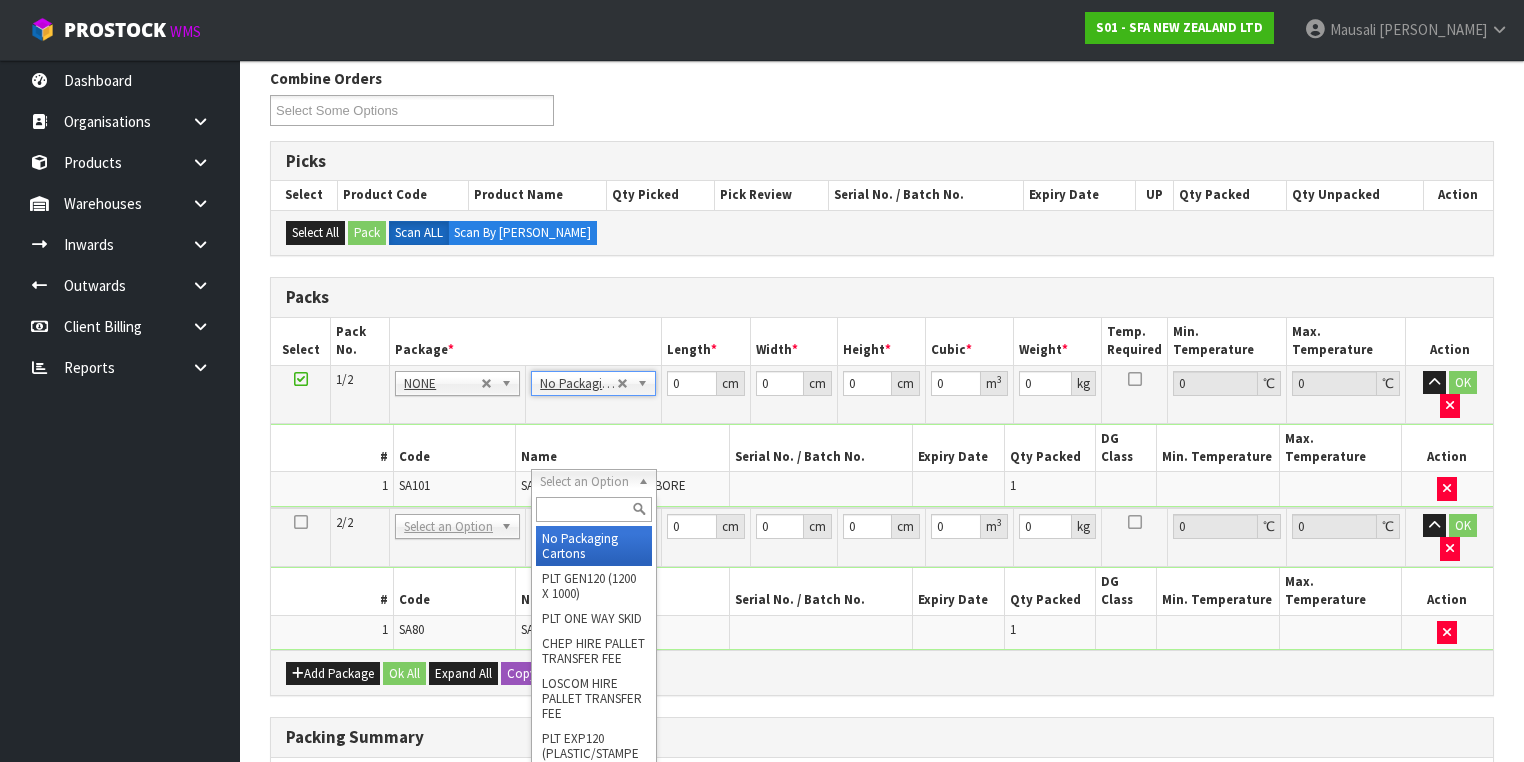 drag, startPoint x: 596, startPoint y: 545, endPoint x: 631, endPoint y: 451, distance: 100.304535 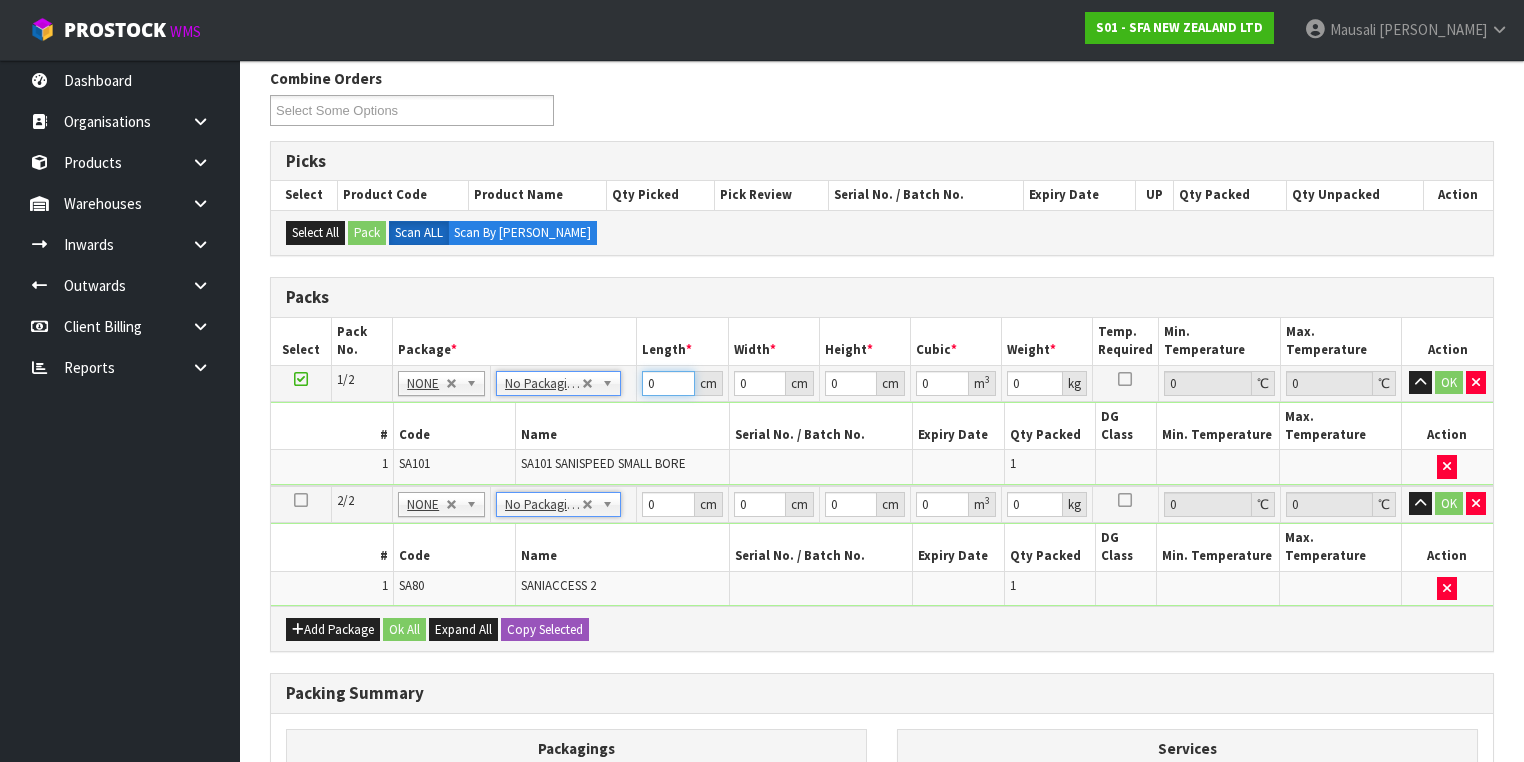 drag, startPoint x: 659, startPoint y: 378, endPoint x: 605, endPoint y: 410, distance: 62.76942 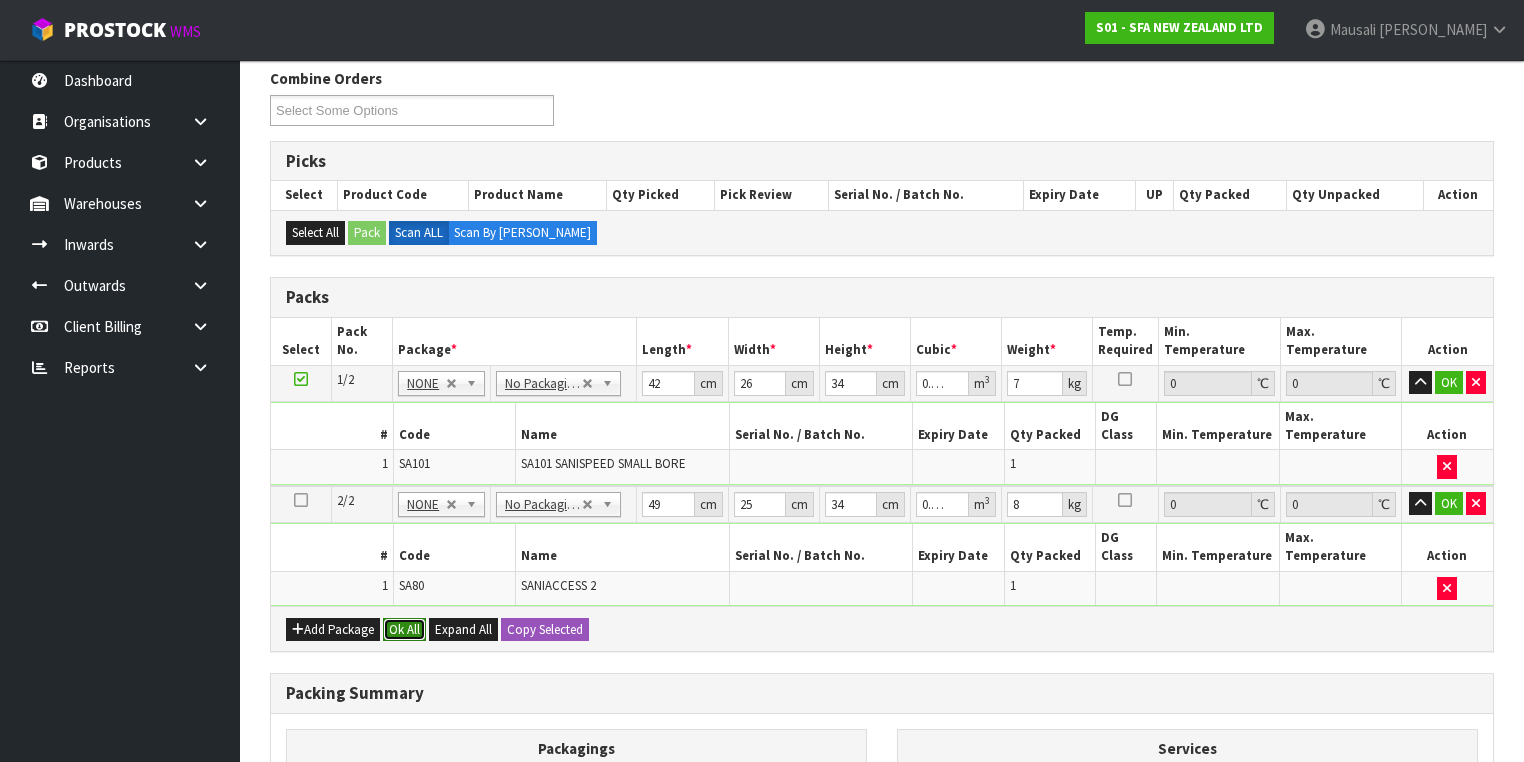 click on "Ok All" at bounding box center (404, 630) 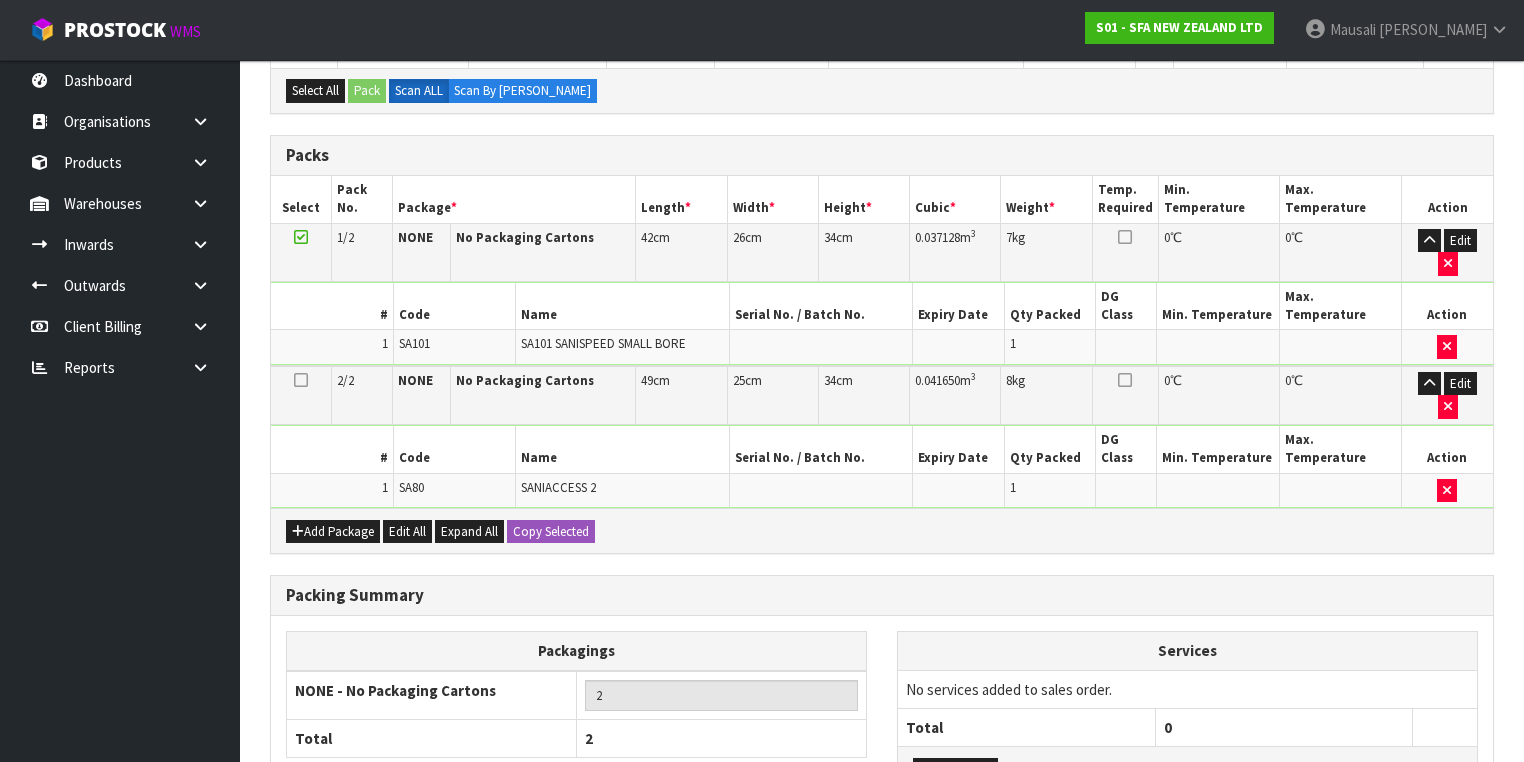 scroll, scrollTop: 539, scrollLeft: 0, axis: vertical 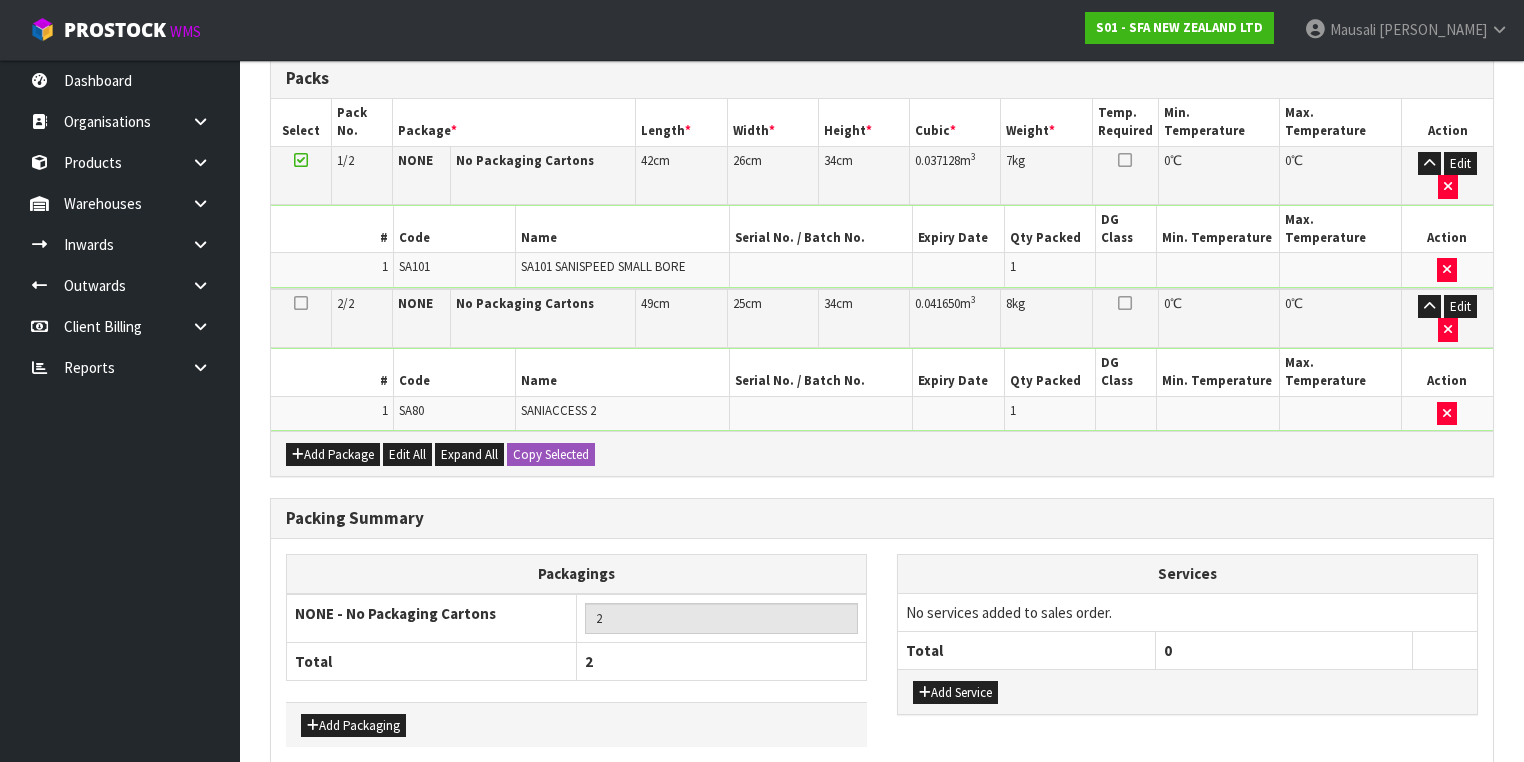 click on "Save & Confirm Packs" at bounding box center (427, 805) 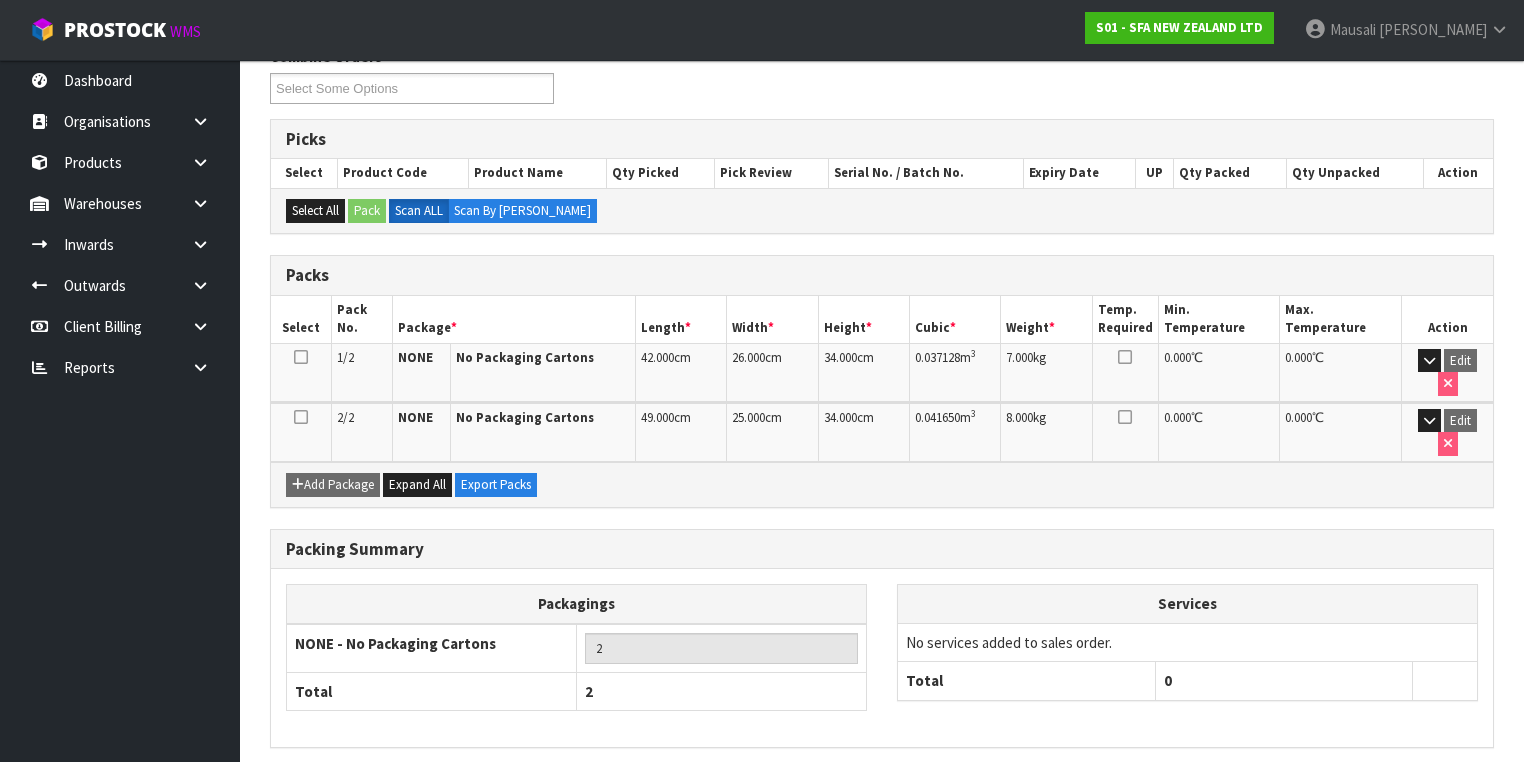 scroll, scrollTop: 368, scrollLeft: 0, axis: vertical 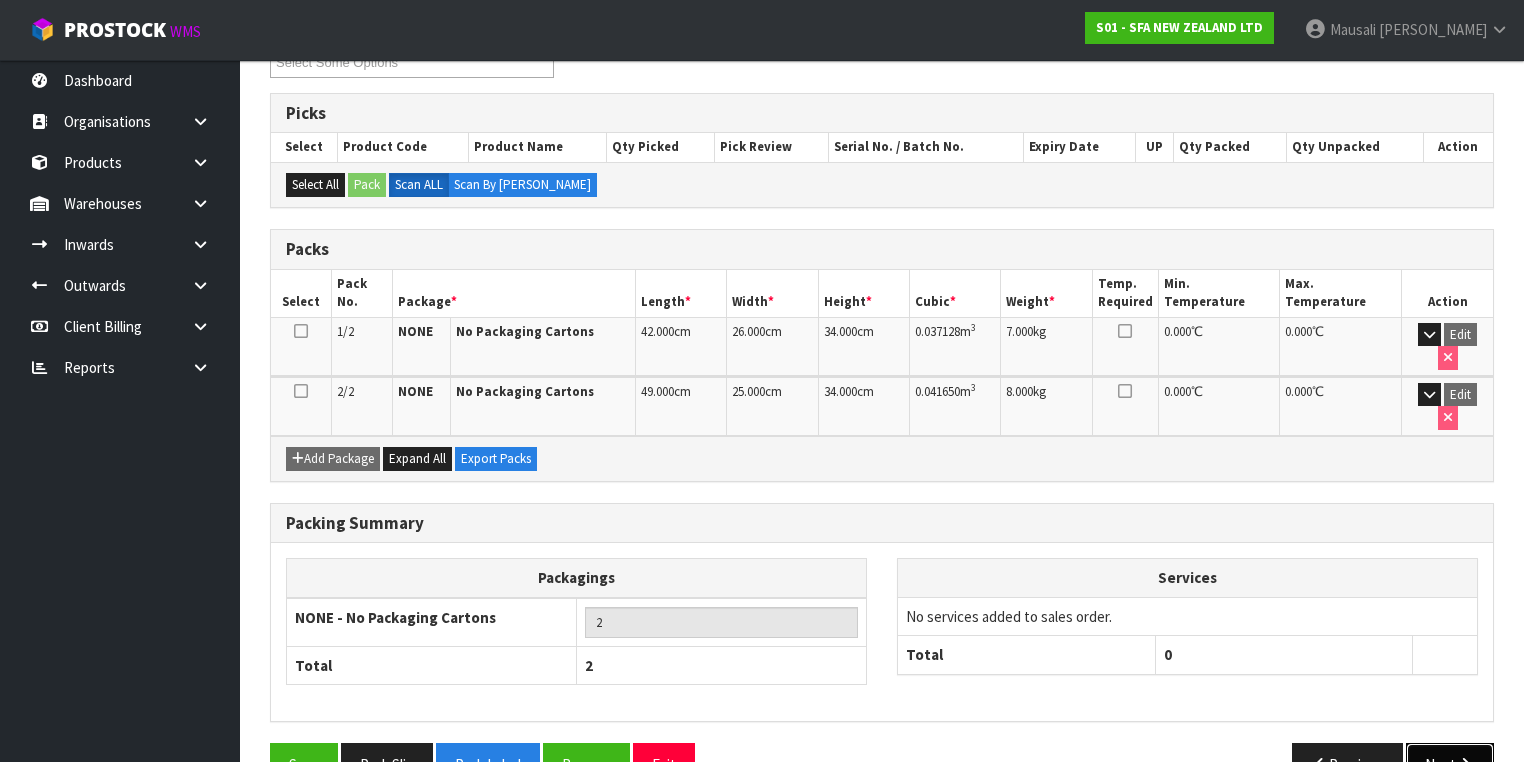 click on "Next" at bounding box center (1450, 764) 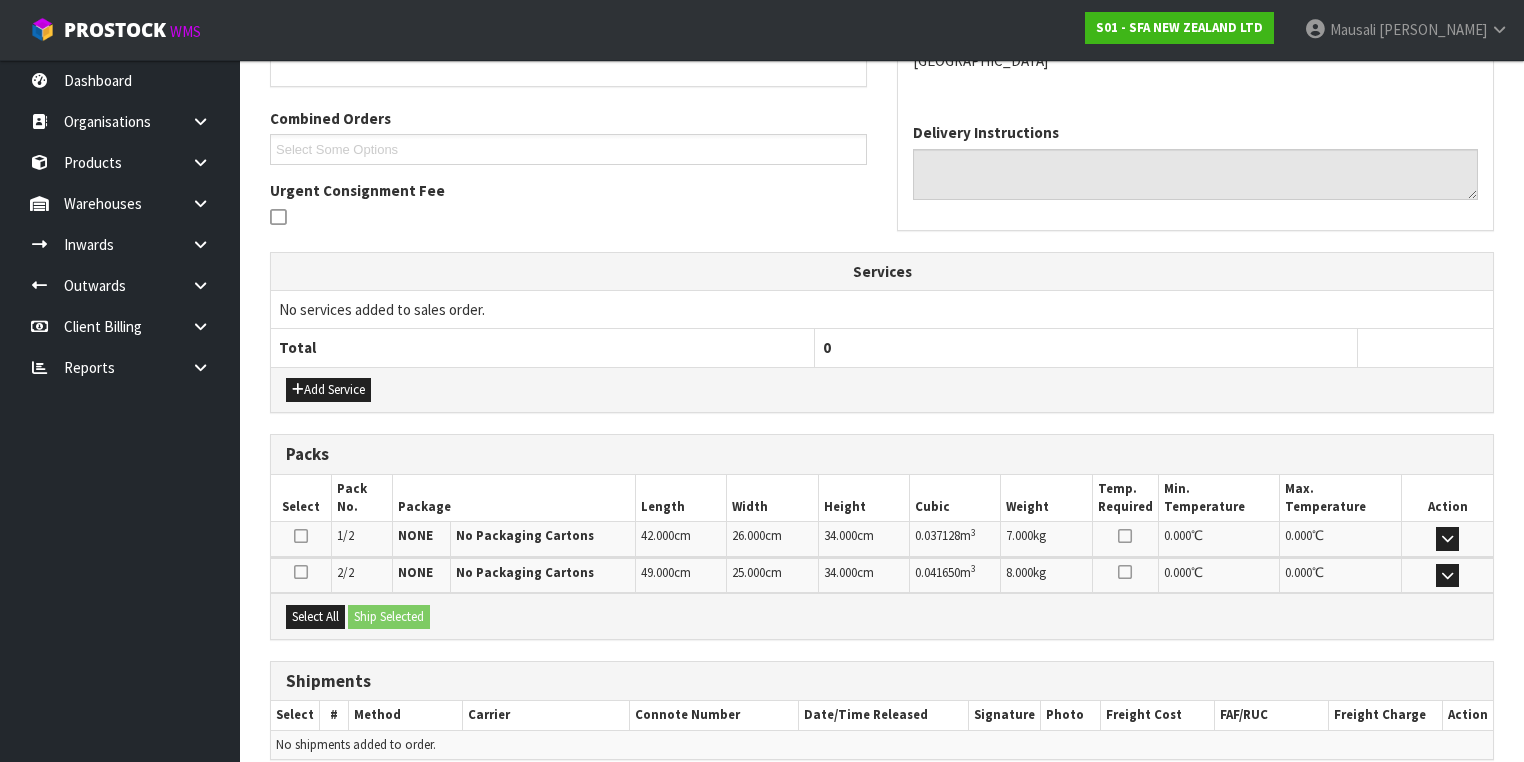 scroll, scrollTop: 564, scrollLeft: 0, axis: vertical 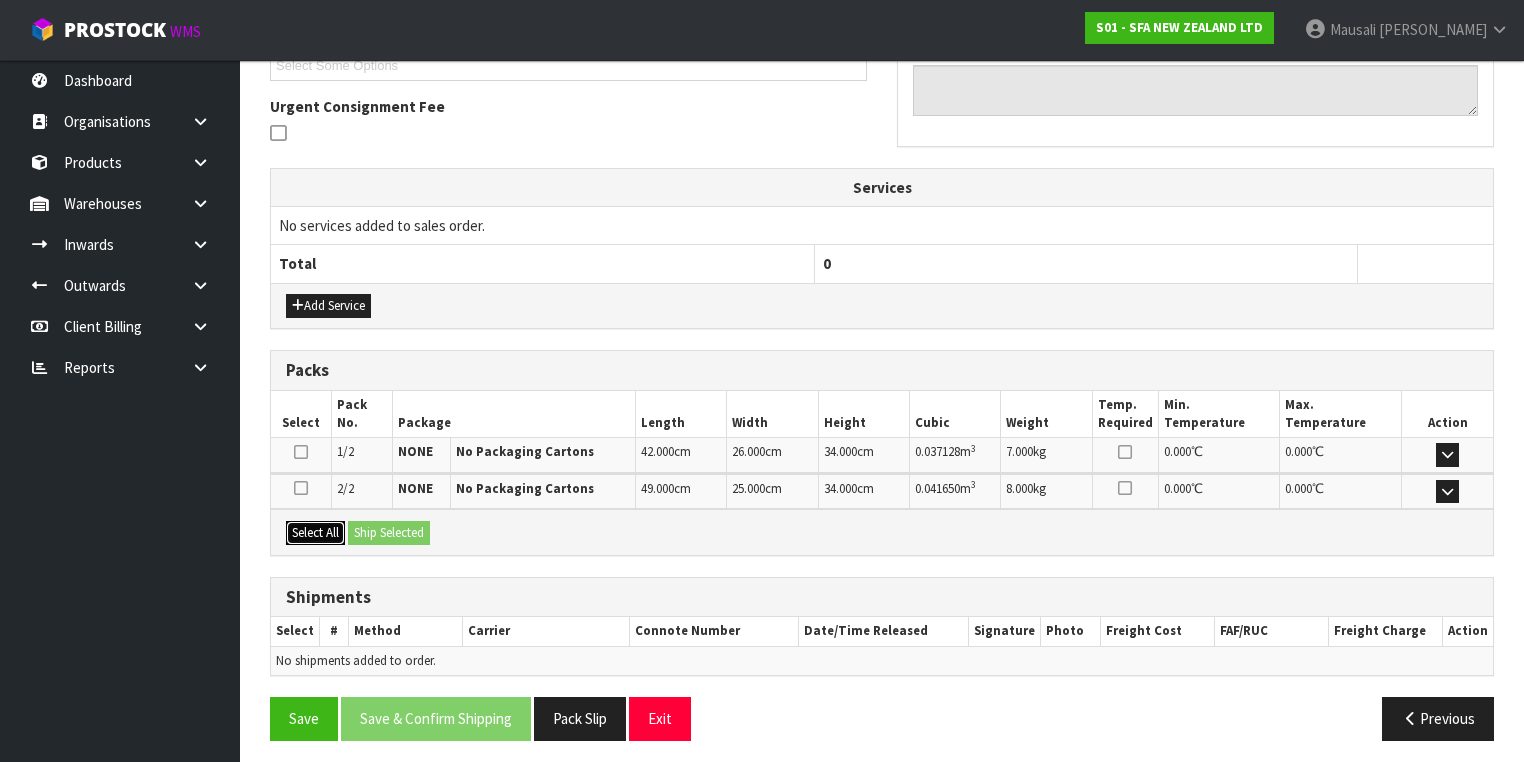 drag, startPoint x: 317, startPoint y: 529, endPoint x: 372, endPoint y: 528, distance: 55.00909 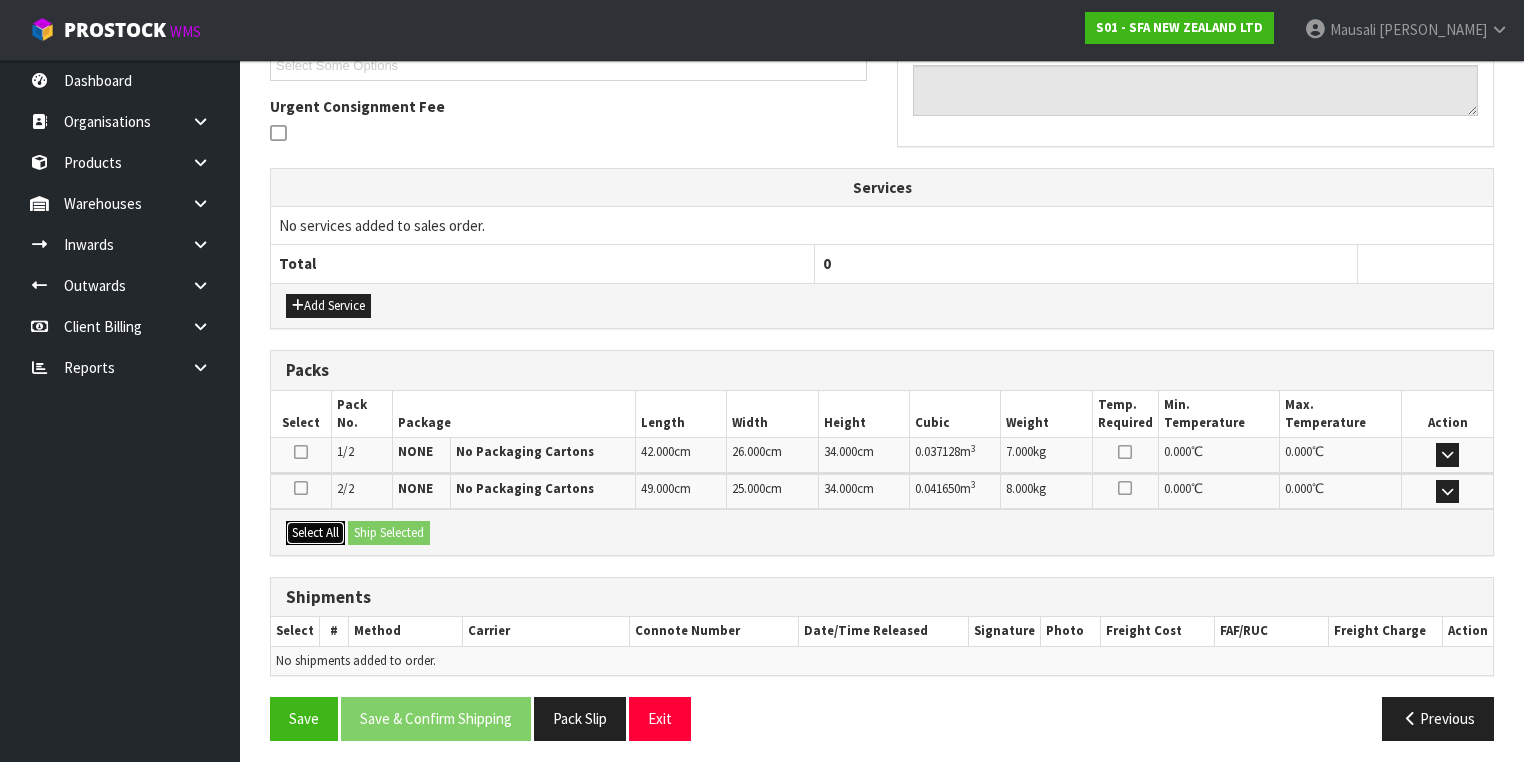 click on "Select All" at bounding box center (315, 533) 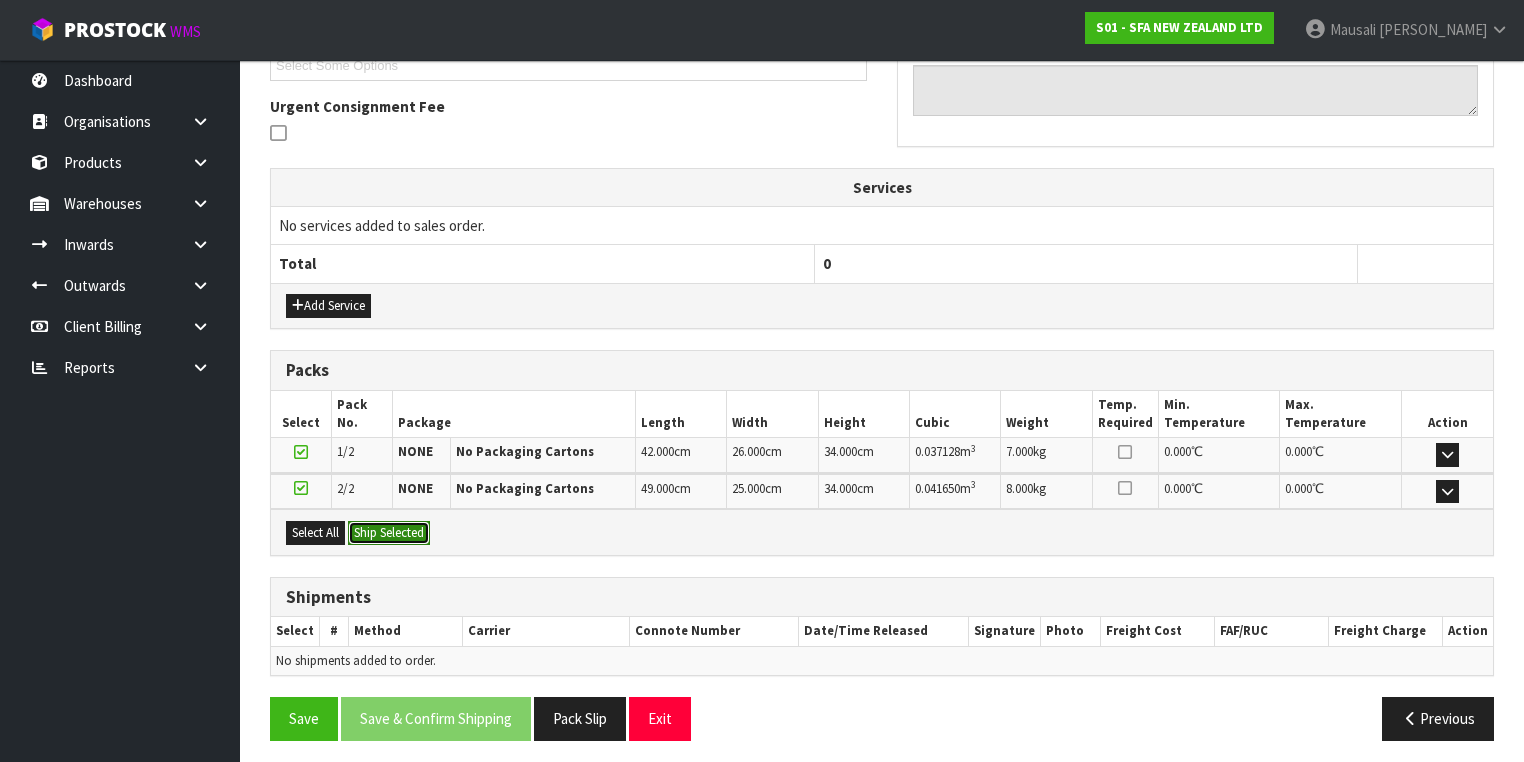 click on "Ship Selected" at bounding box center (389, 533) 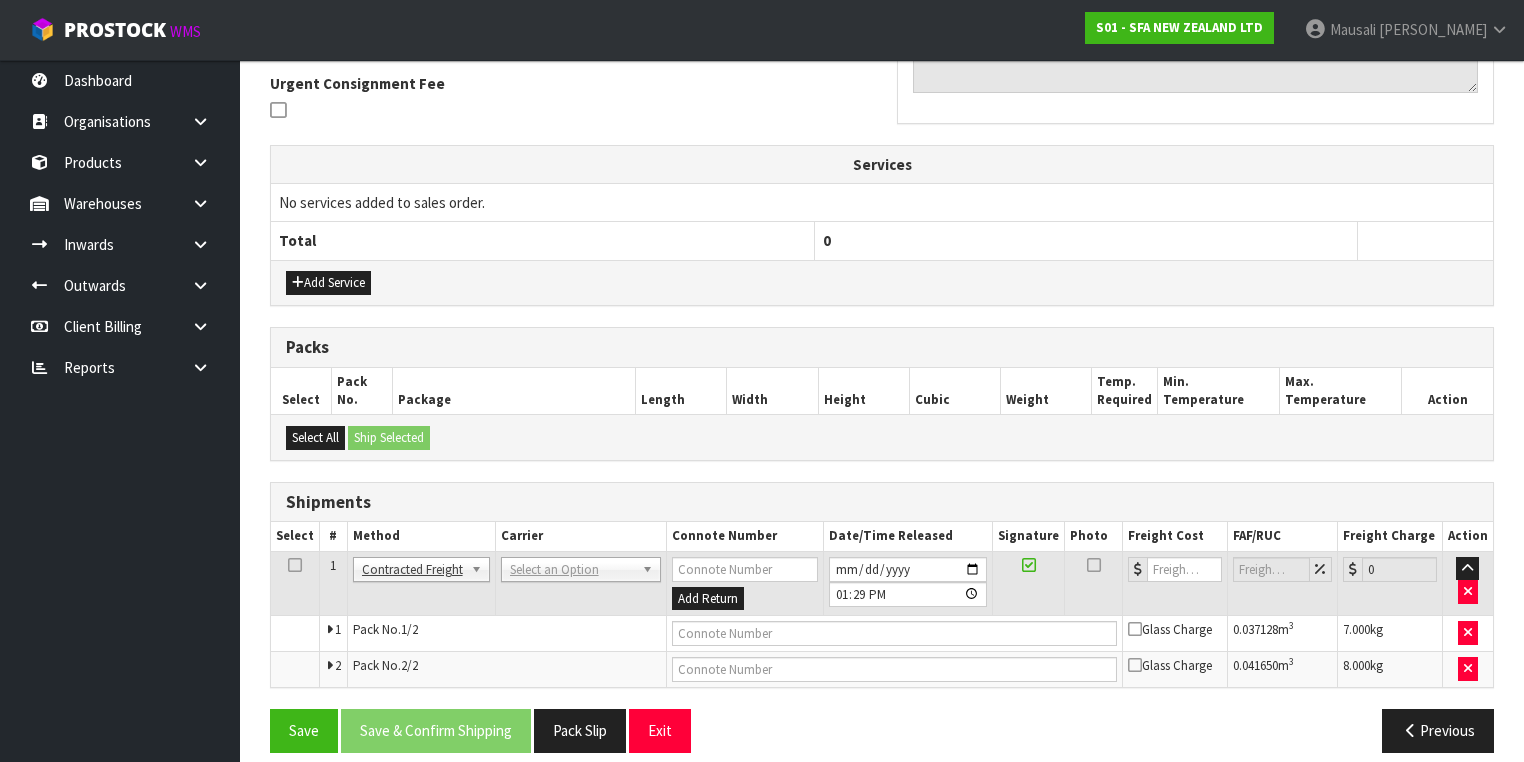 scroll, scrollTop: 600, scrollLeft: 0, axis: vertical 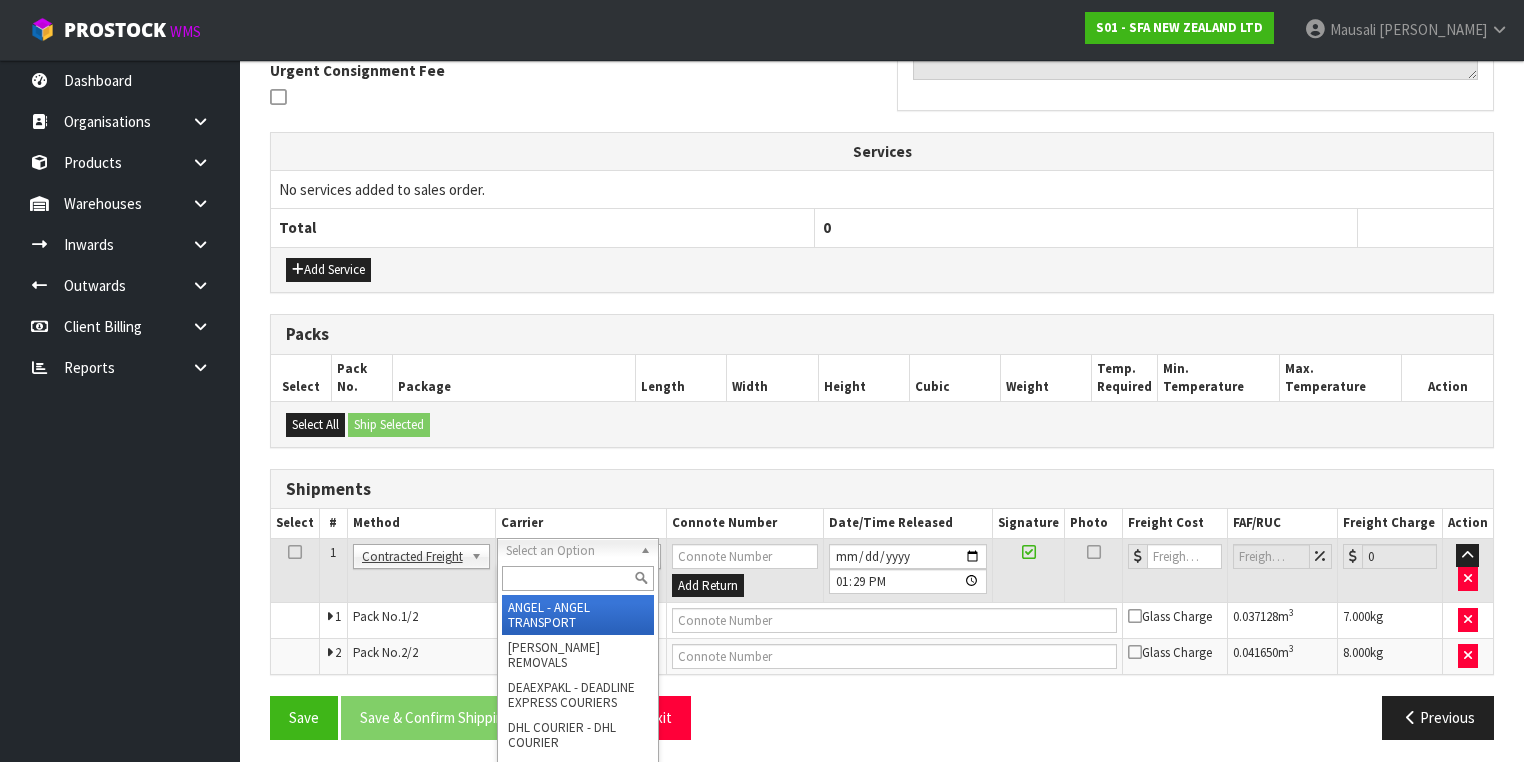 click at bounding box center (578, 578) 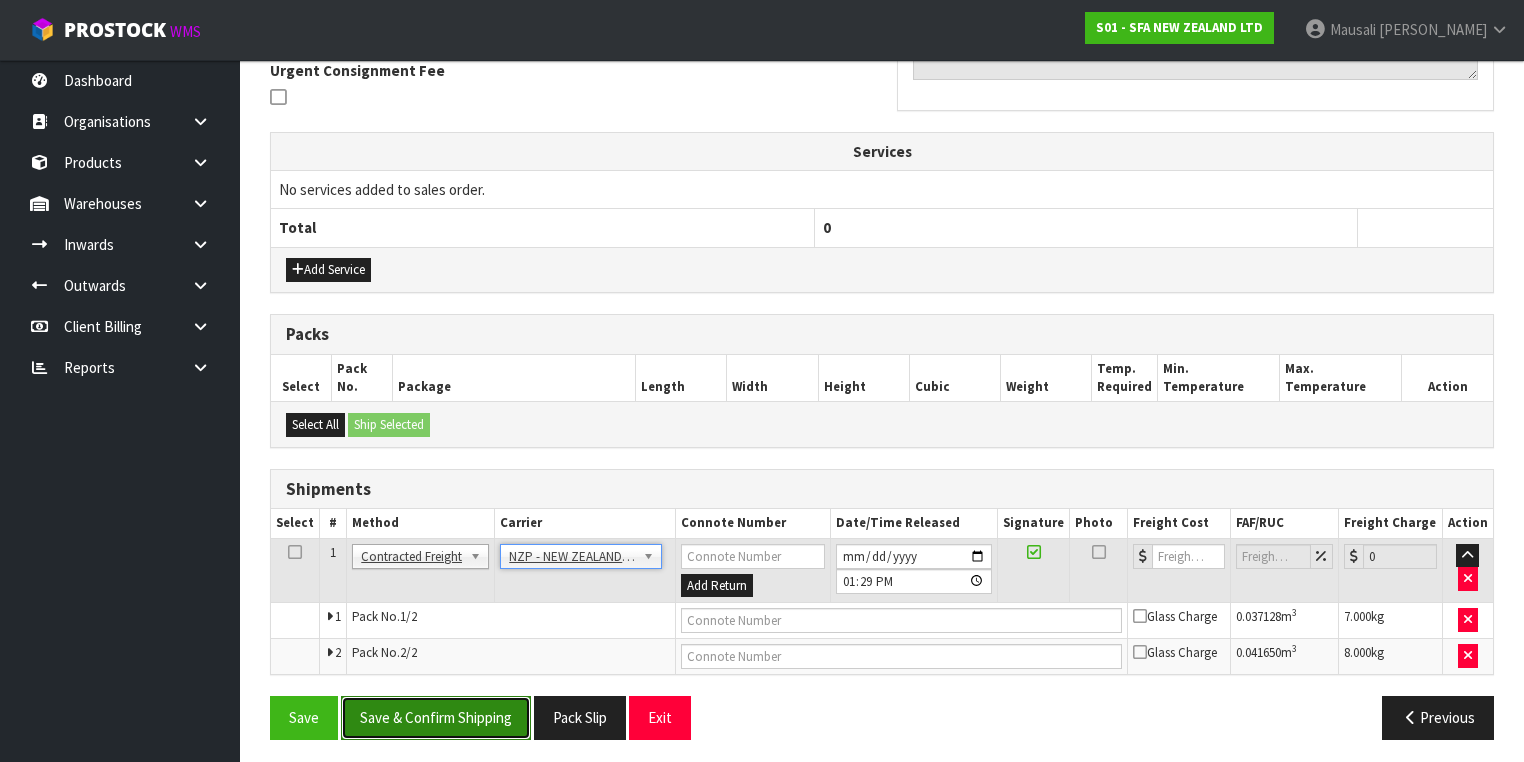 click on "Save & Confirm Shipping" at bounding box center [436, 717] 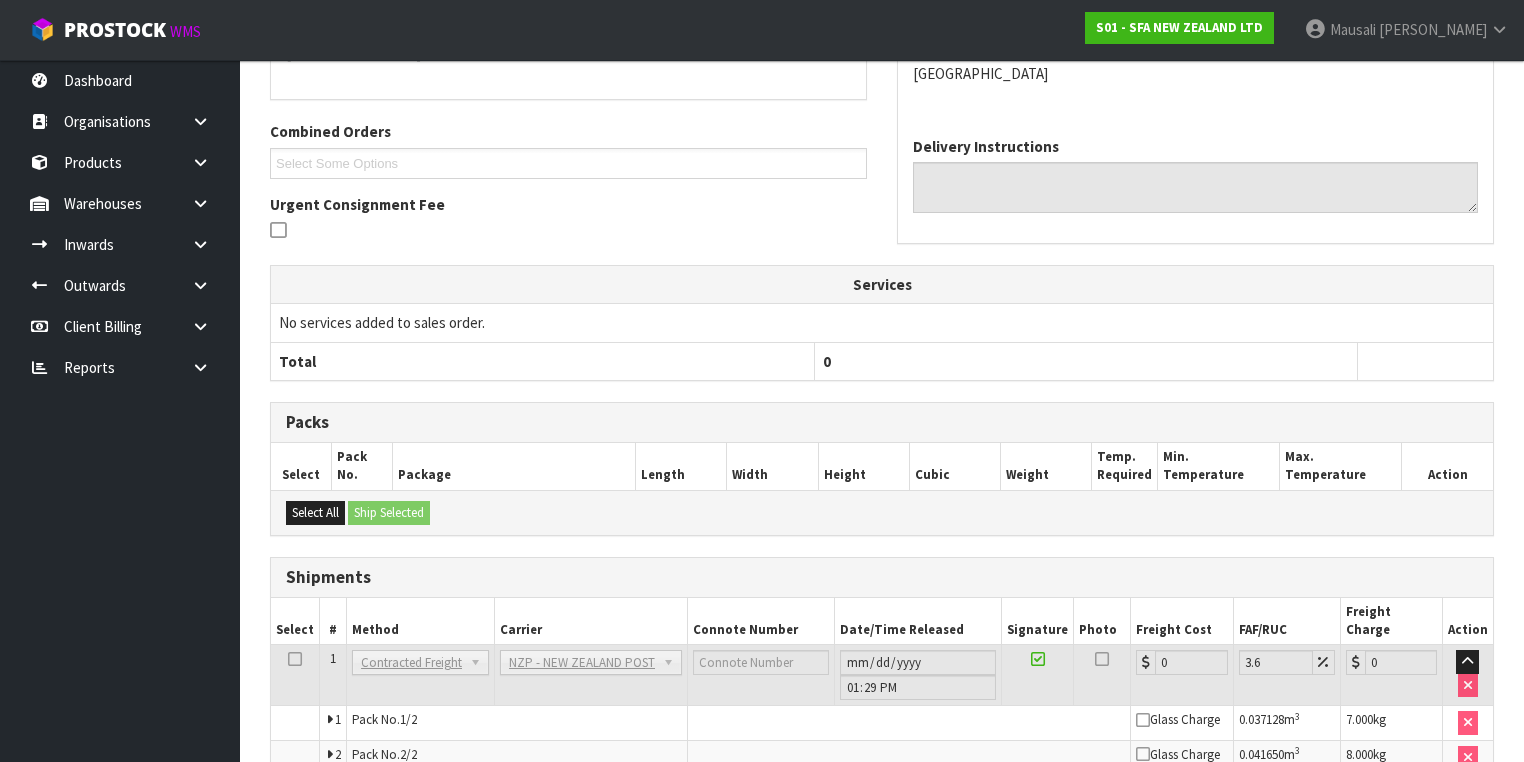 scroll, scrollTop: 570, scrollLeft: 0, axis: vertical 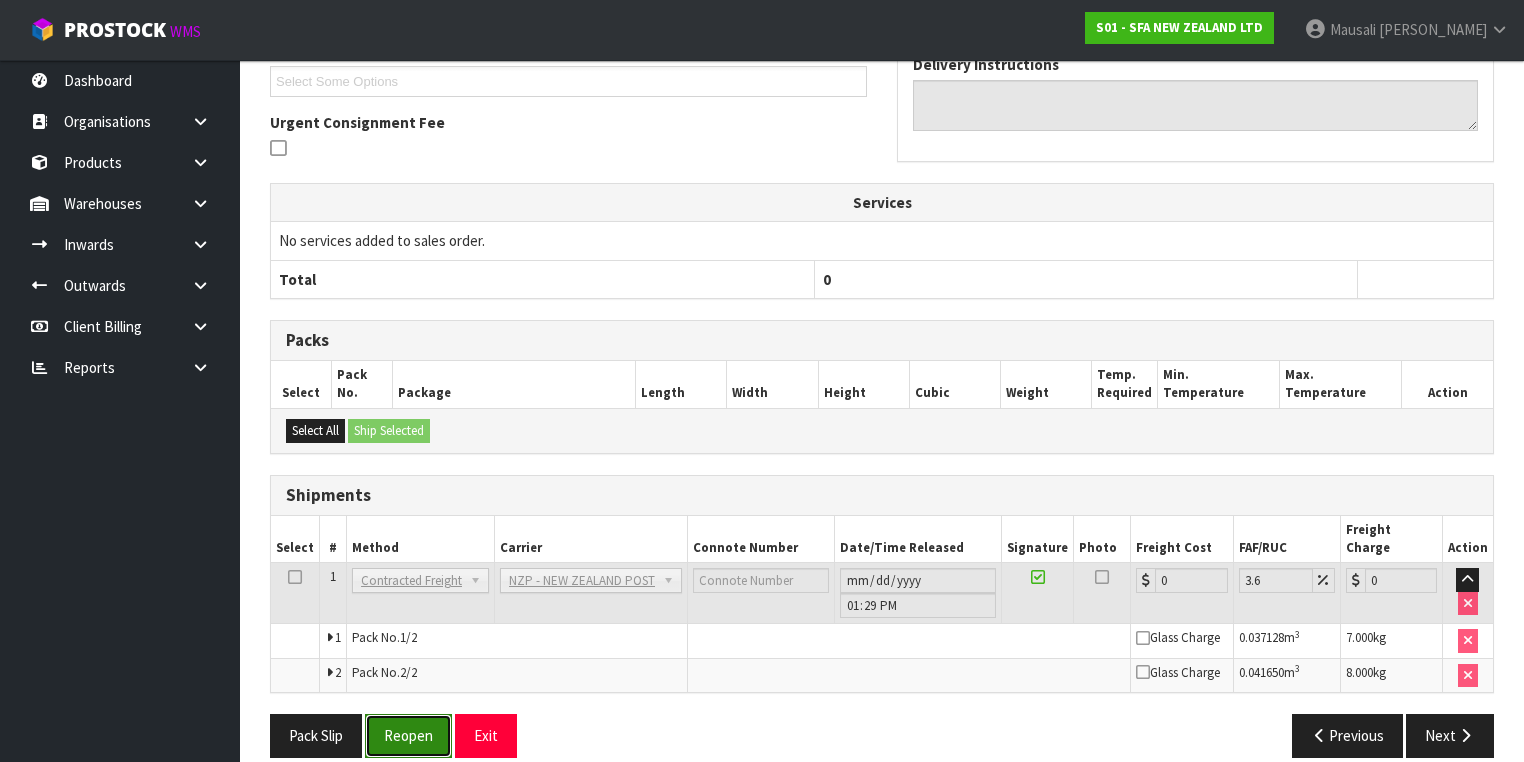click on "Reopen" at bounding box center [408, 735] 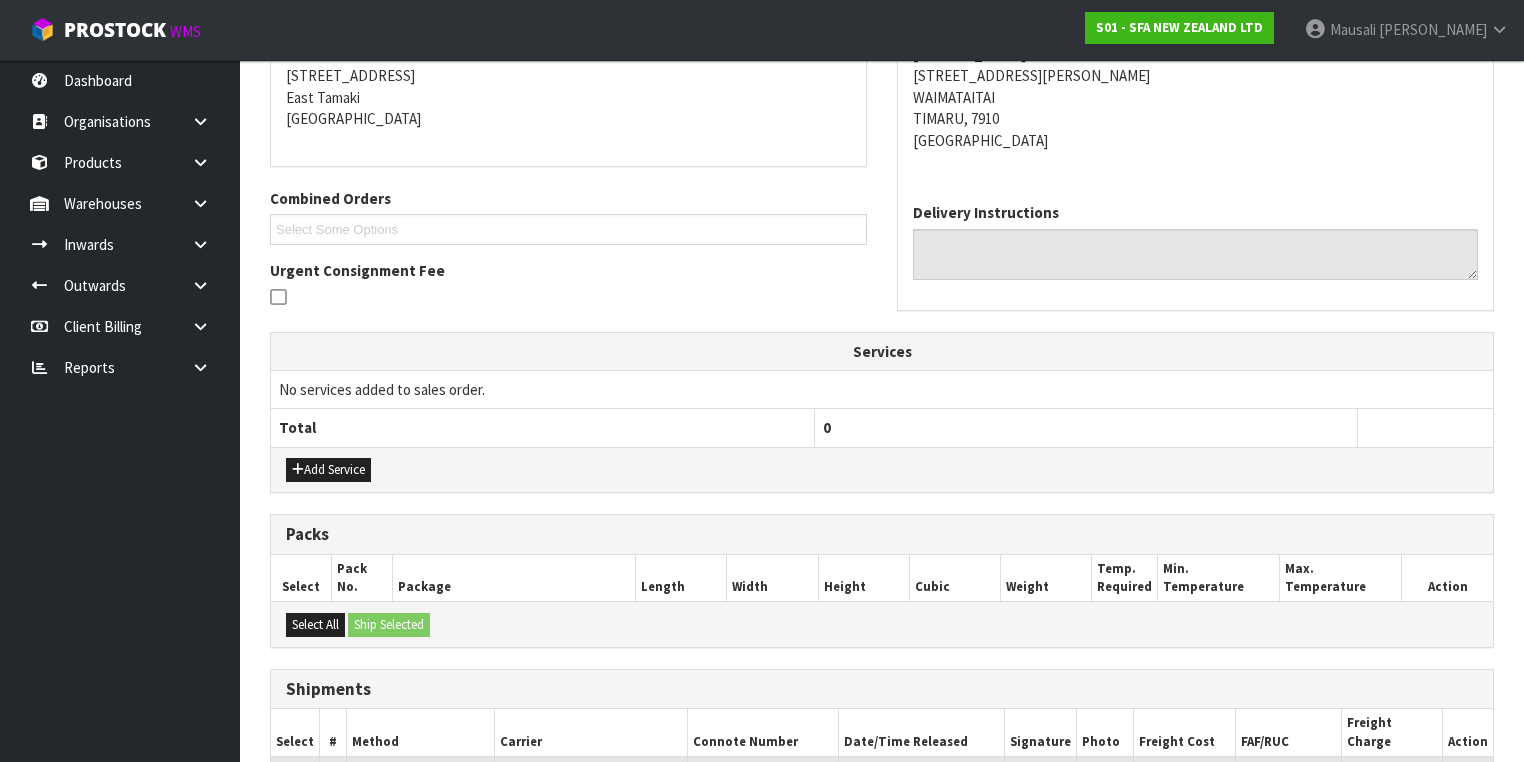 scroll, scrollTop: 618, scrollLeft: 0, axis: vertical 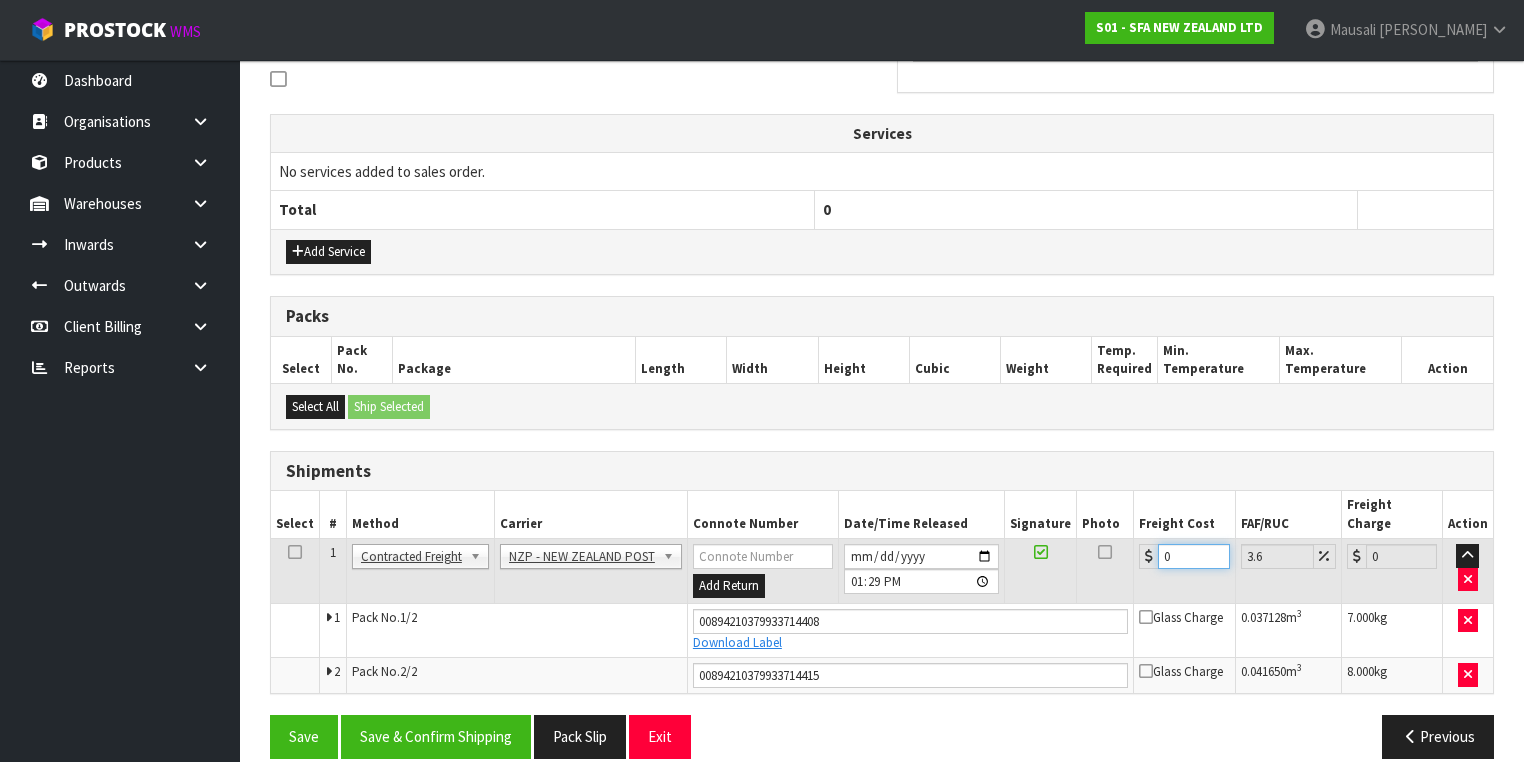 drag, startPoint x: 1181, startPoint y: 530, endPoint x: 1096, endPoint y: 553, distance: 88.0568 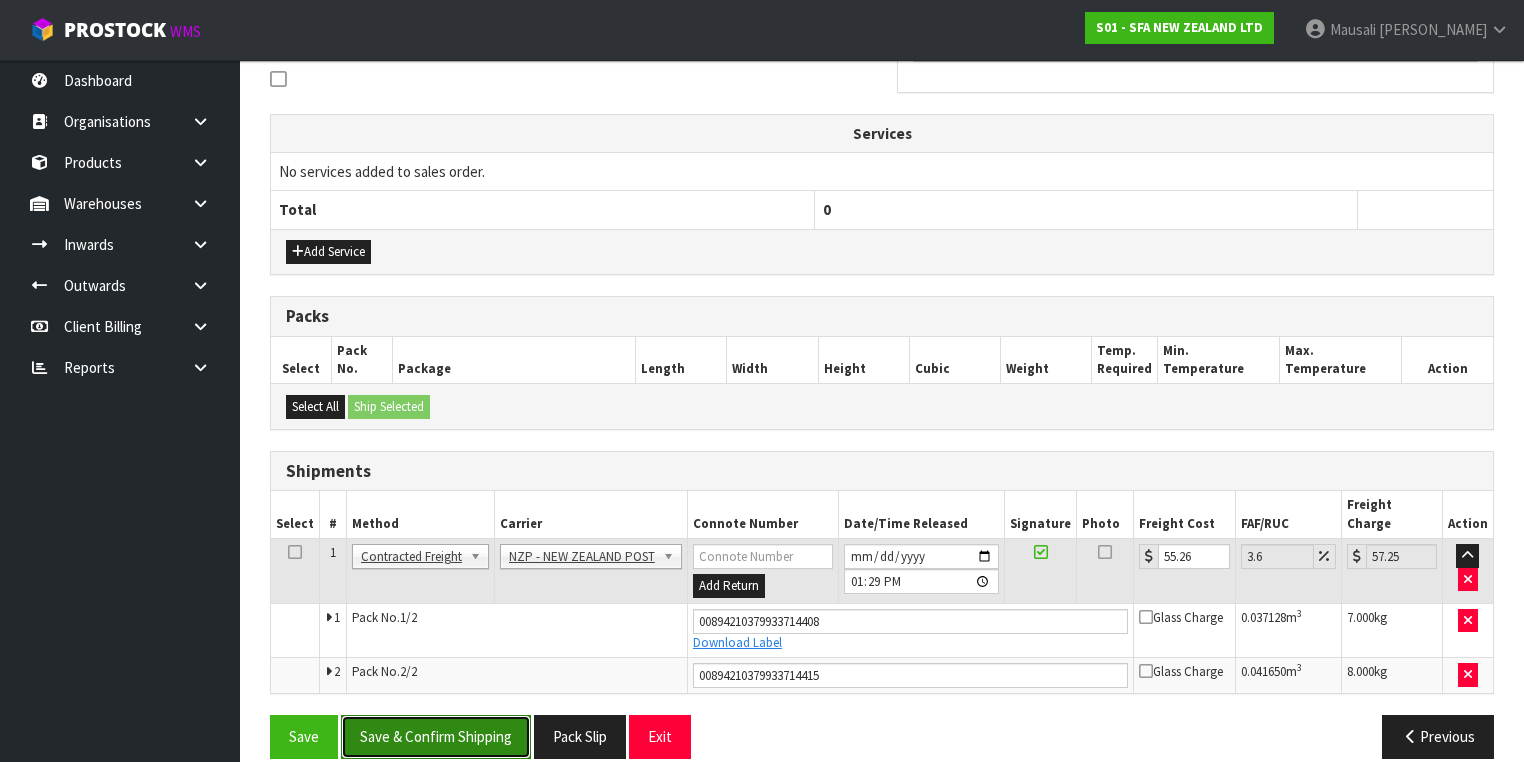 click on "Save & Confirm Shipping" at bounding box center [436, 736] 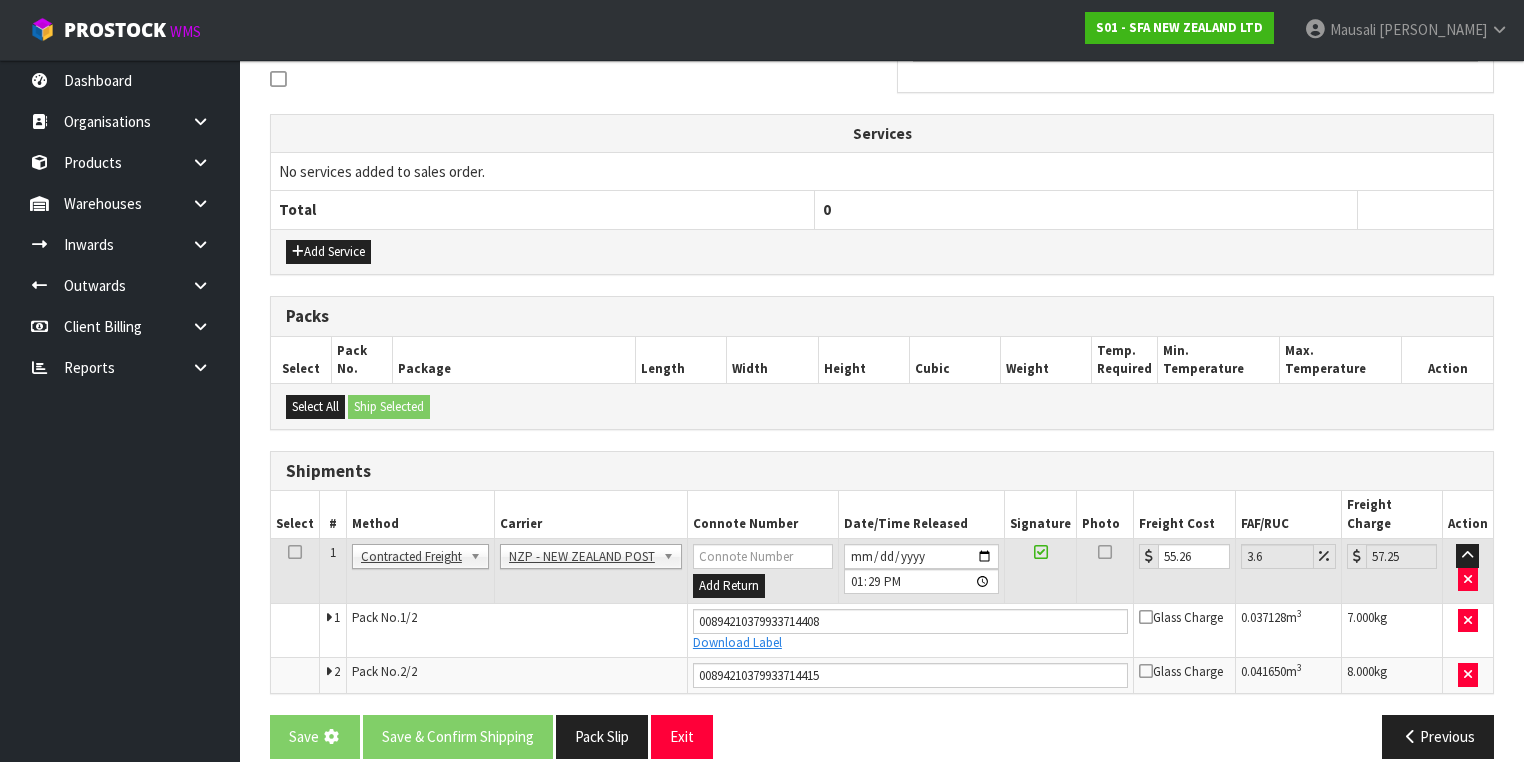 scroll, scrollTop: 0, scrollLeft: 0, axis: both 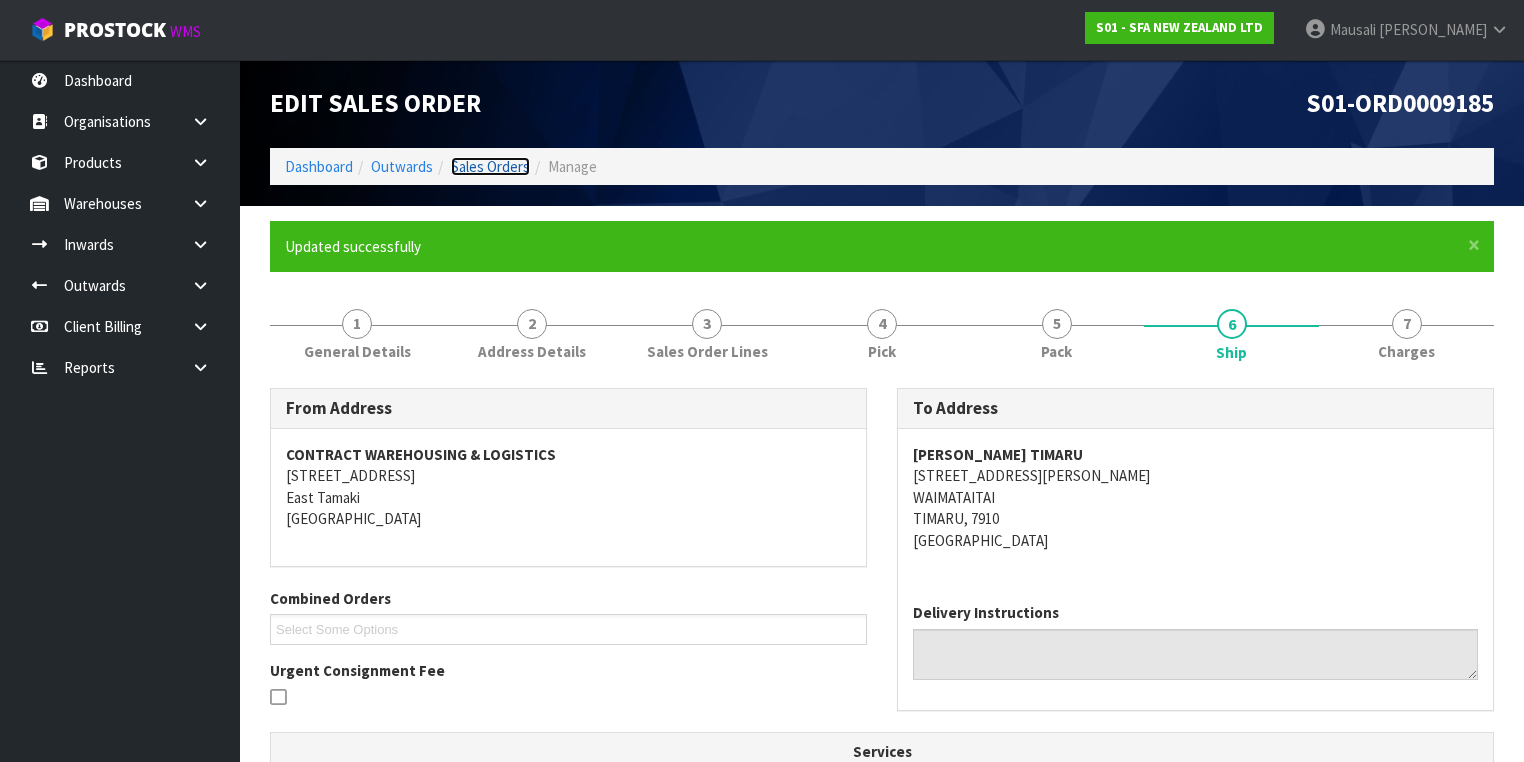 click on "Sales Orders" at bounding box center [490, 166] 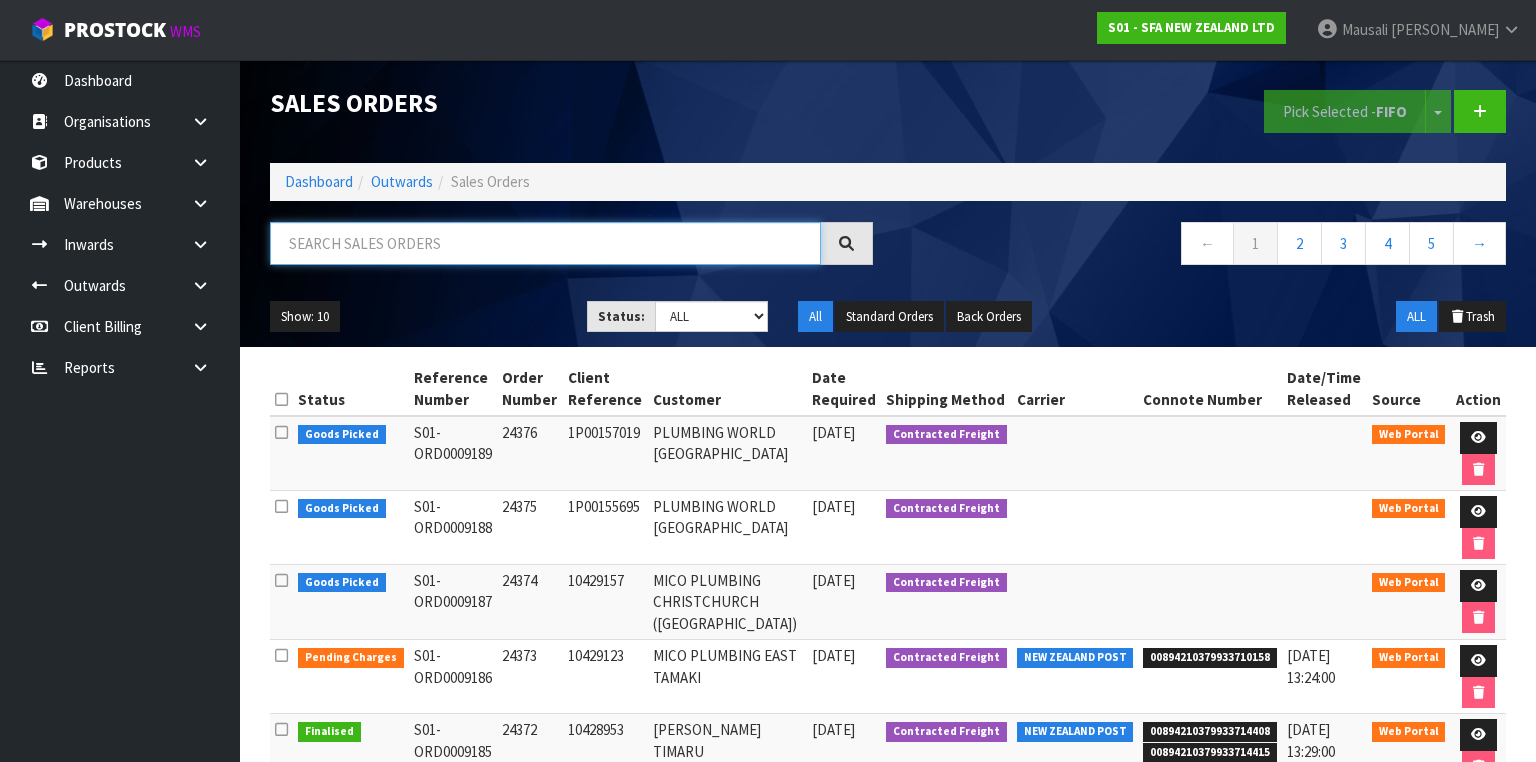 click at bounding box center [545, 243] 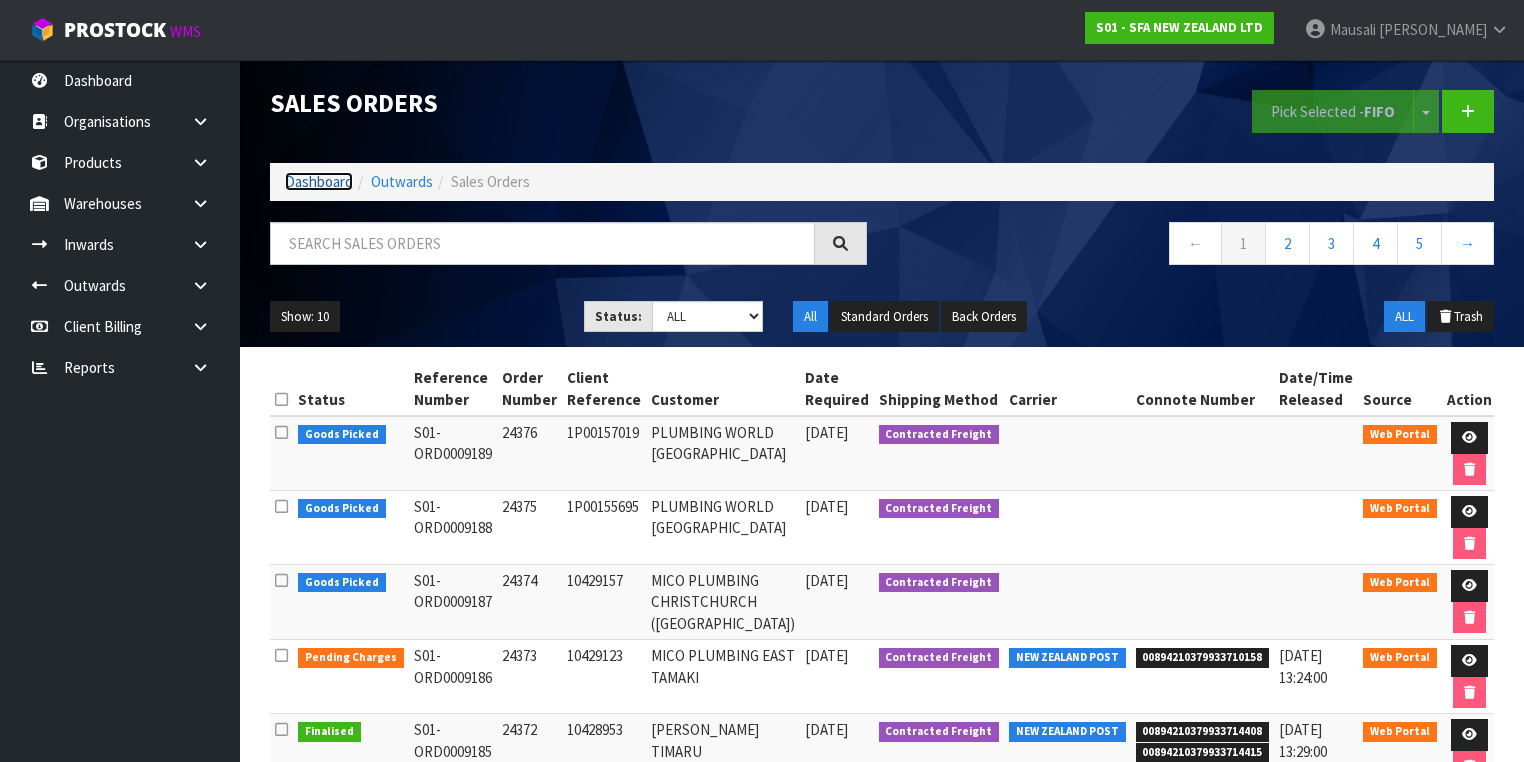 click on "Dashboard" at bounding box center [319, 181] 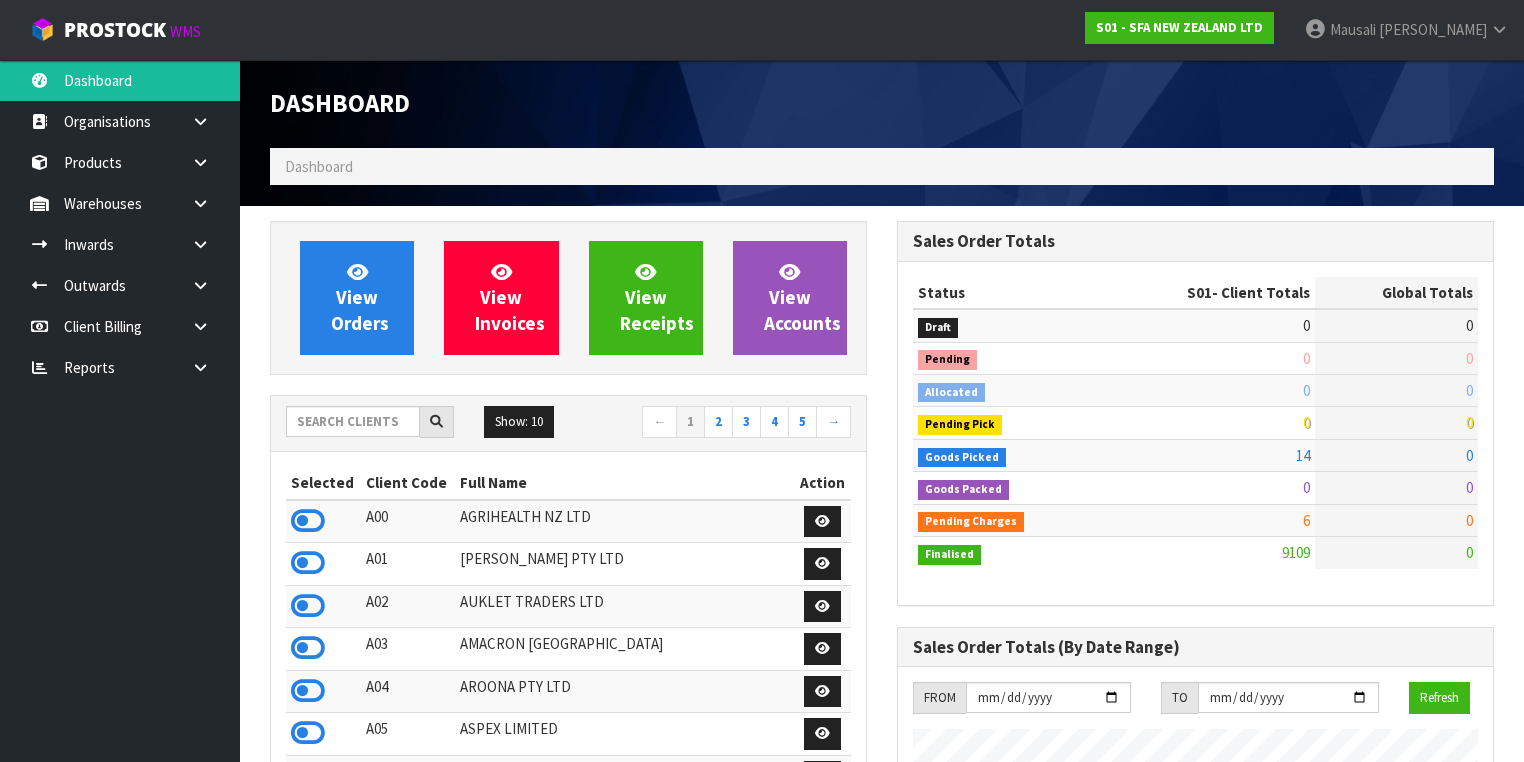 scroll, scrollTop: 998491, scrollLeft: 999372, axis: both 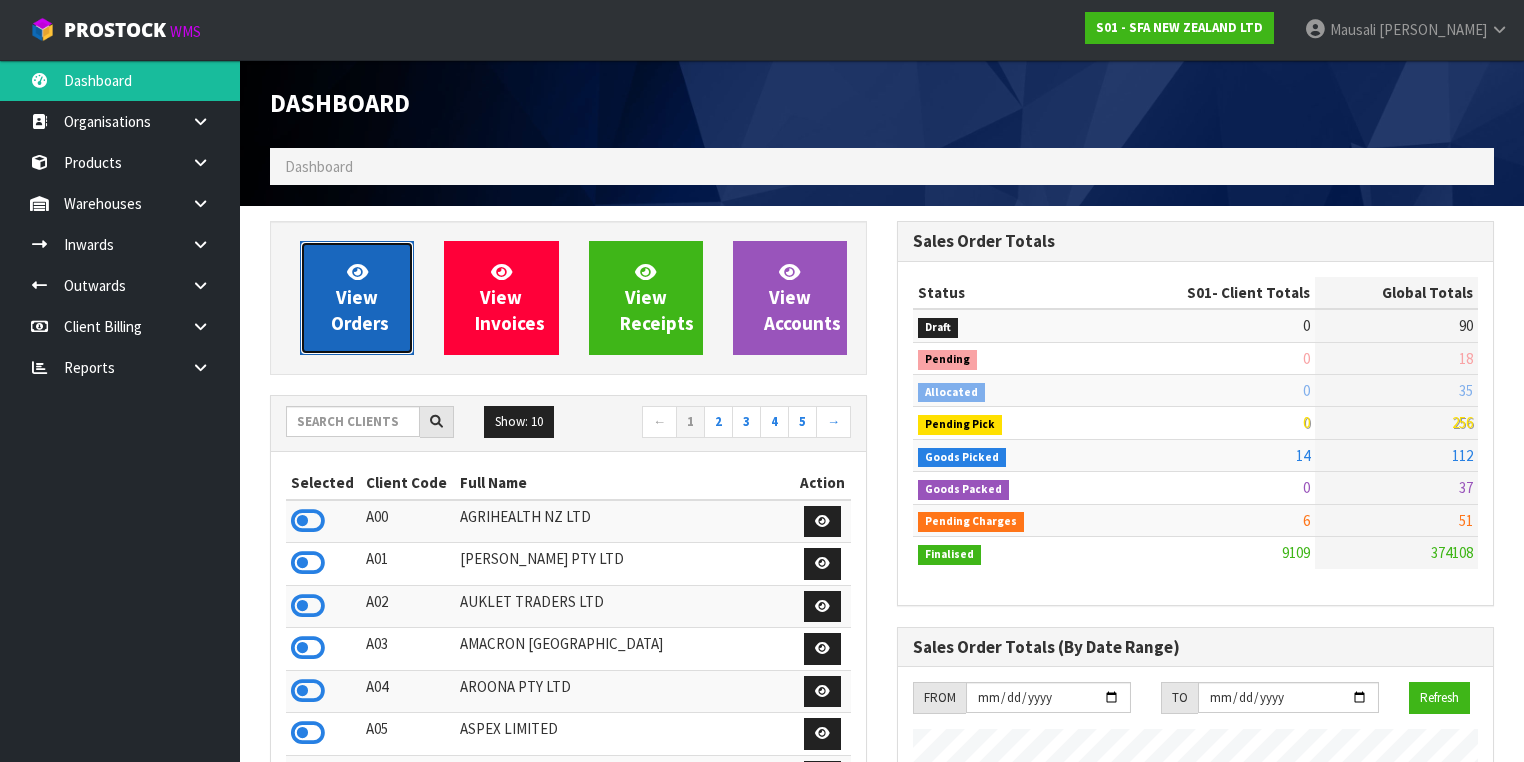 click on "View
Orders" at bounding box center (360, 297) 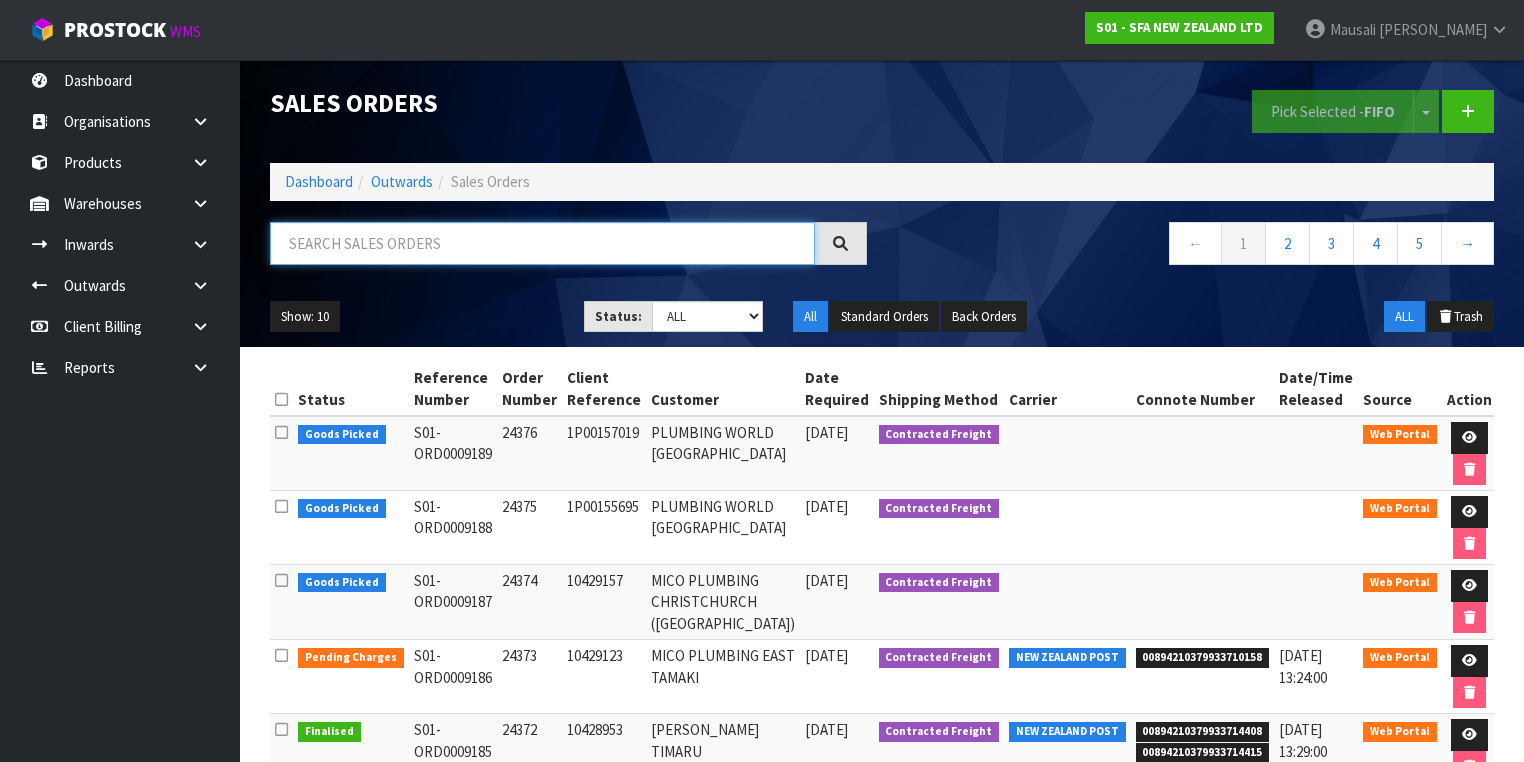 click at bounding box center [542, 243] 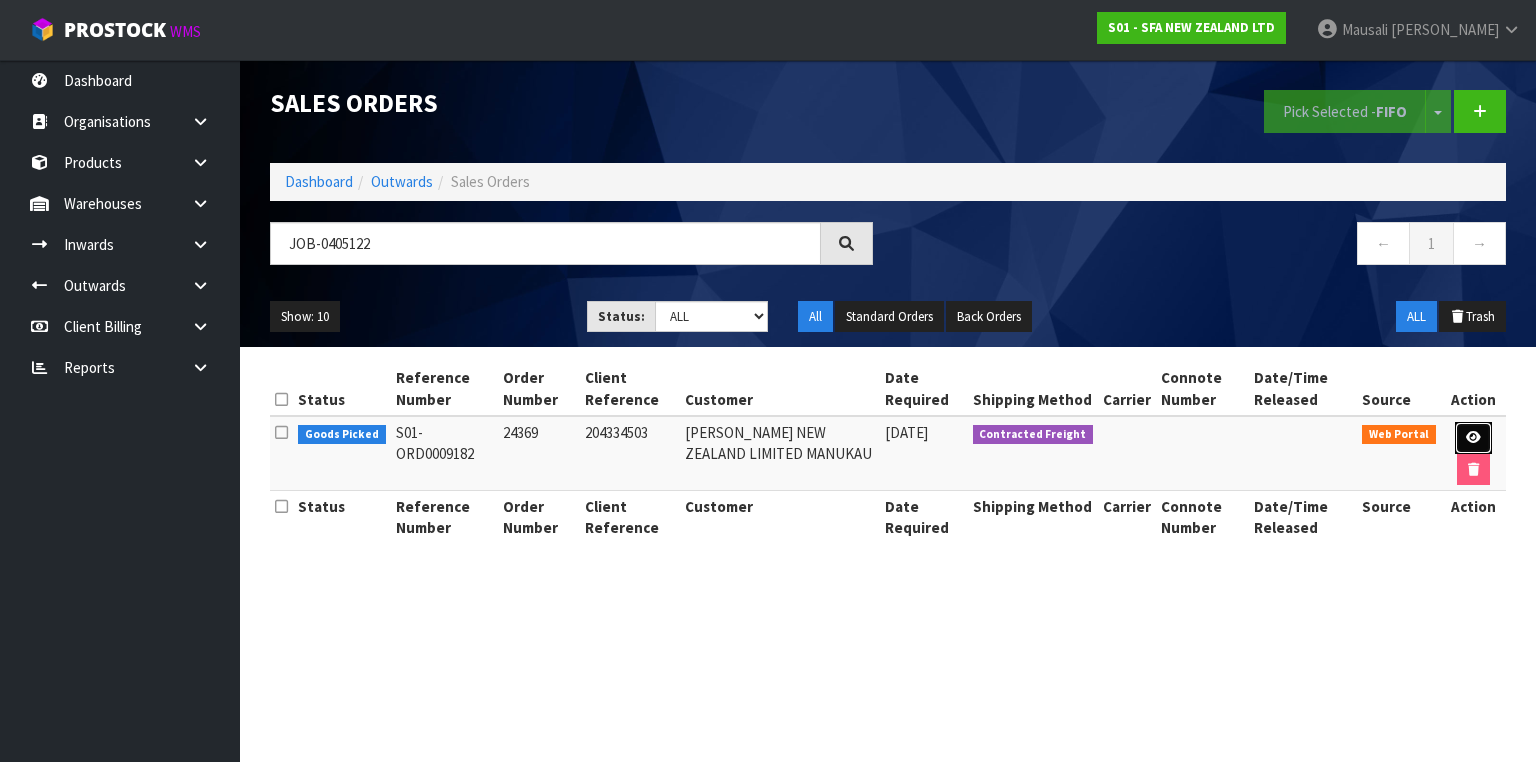 click at bounding box center [1473, 438] 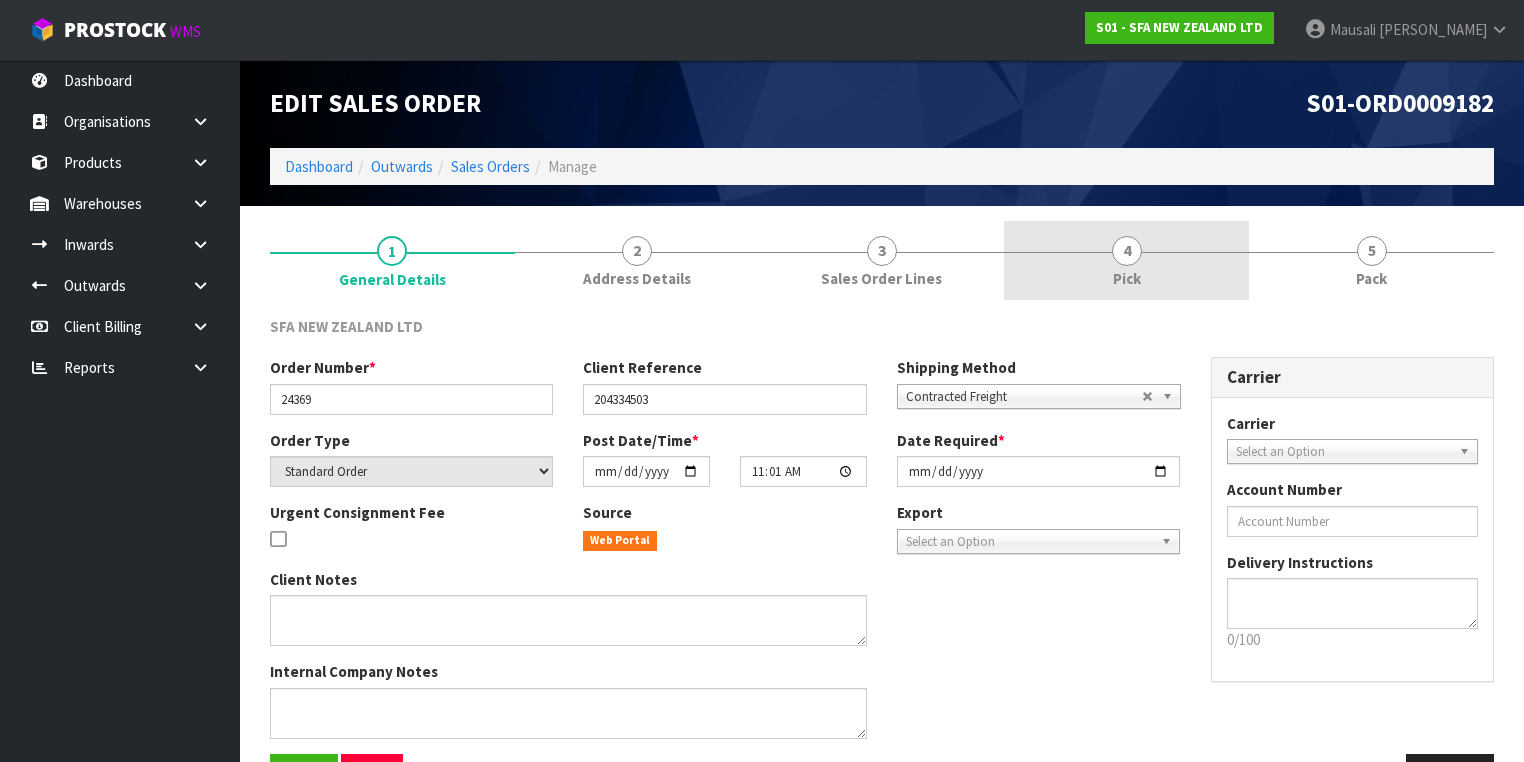 click on "4
Pick" at bounding box center [1126, 260] 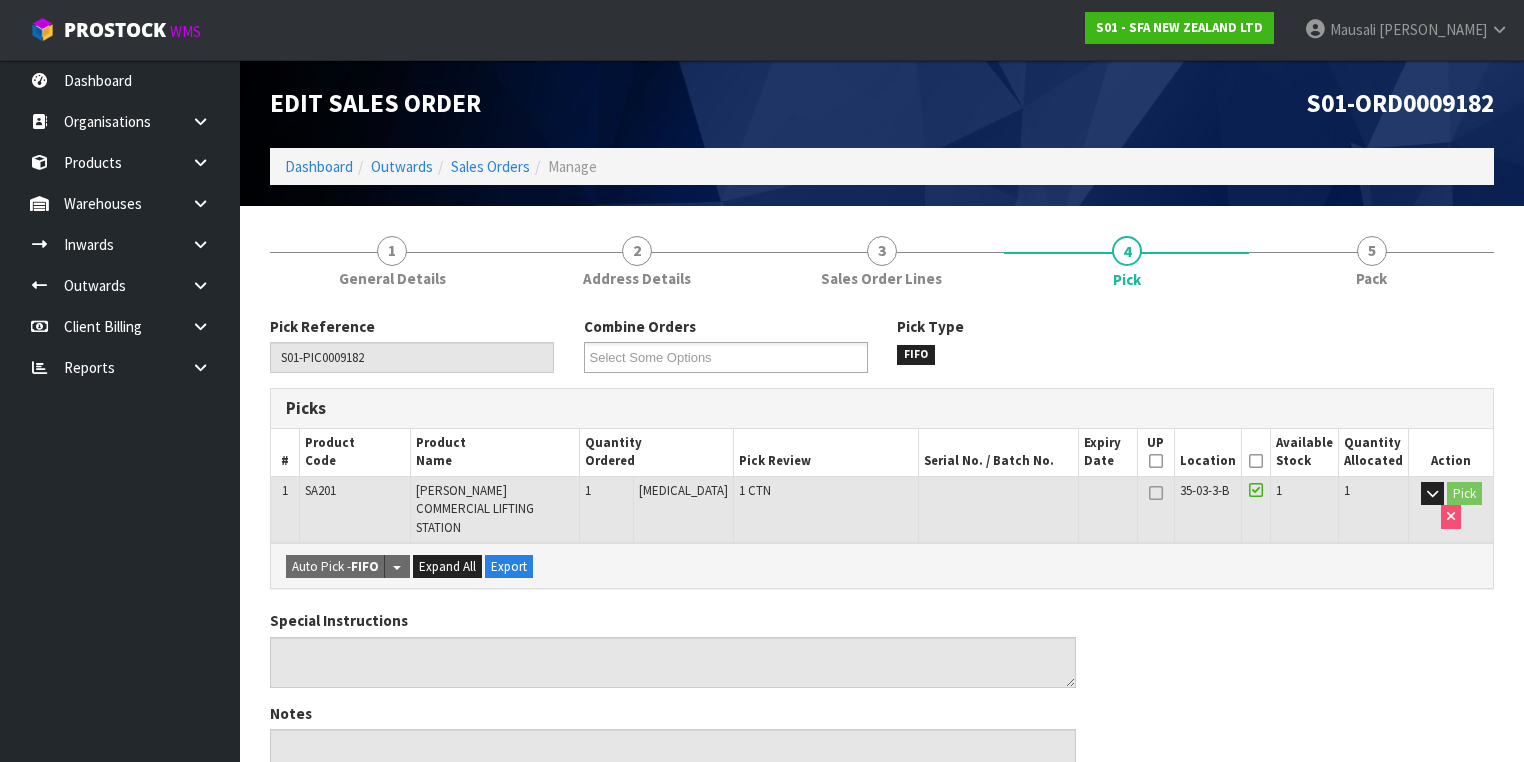 click at bounding box center (1256, 461) 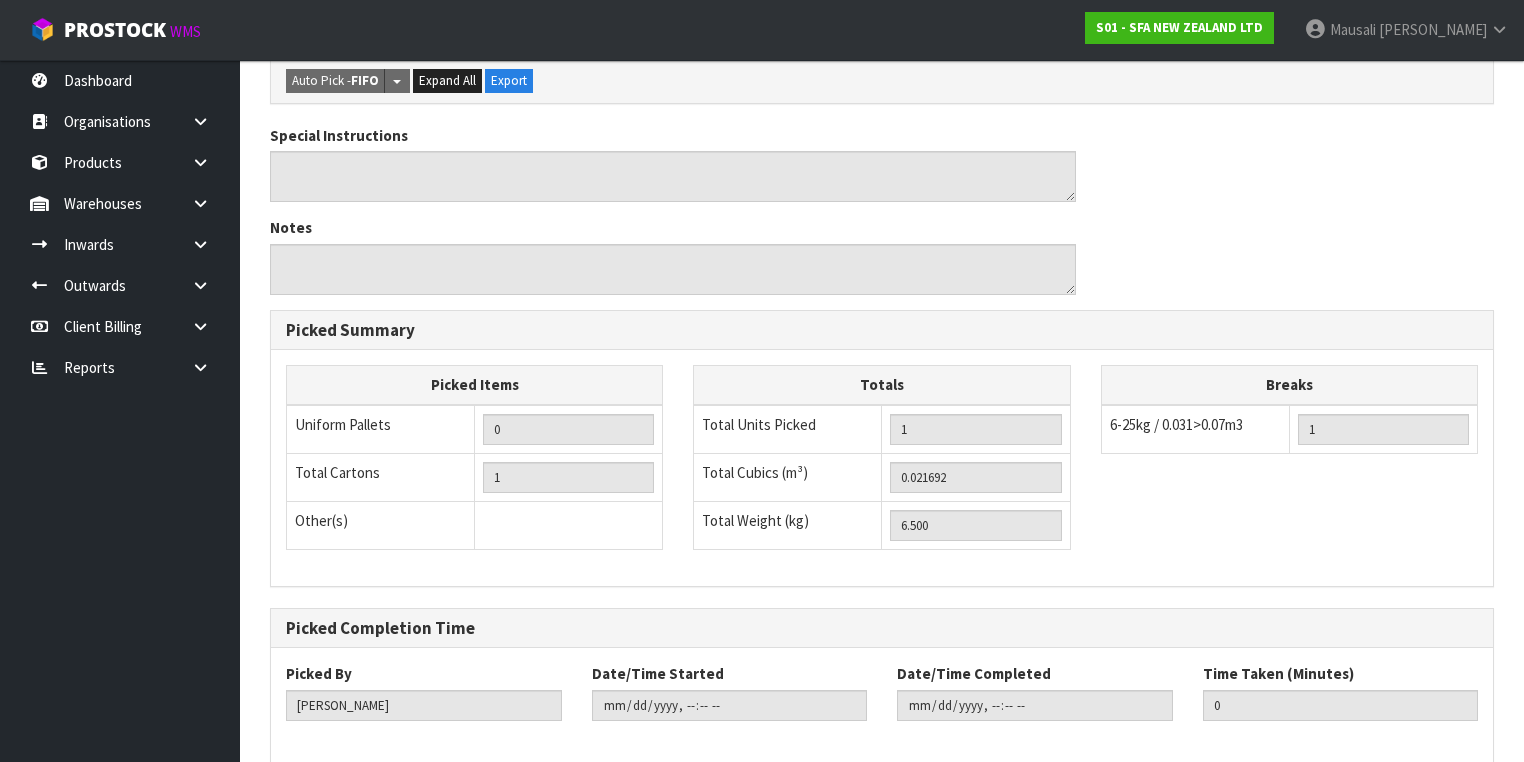scroll, scrollTop: 640, scrollLeft: 0, axis: vertical 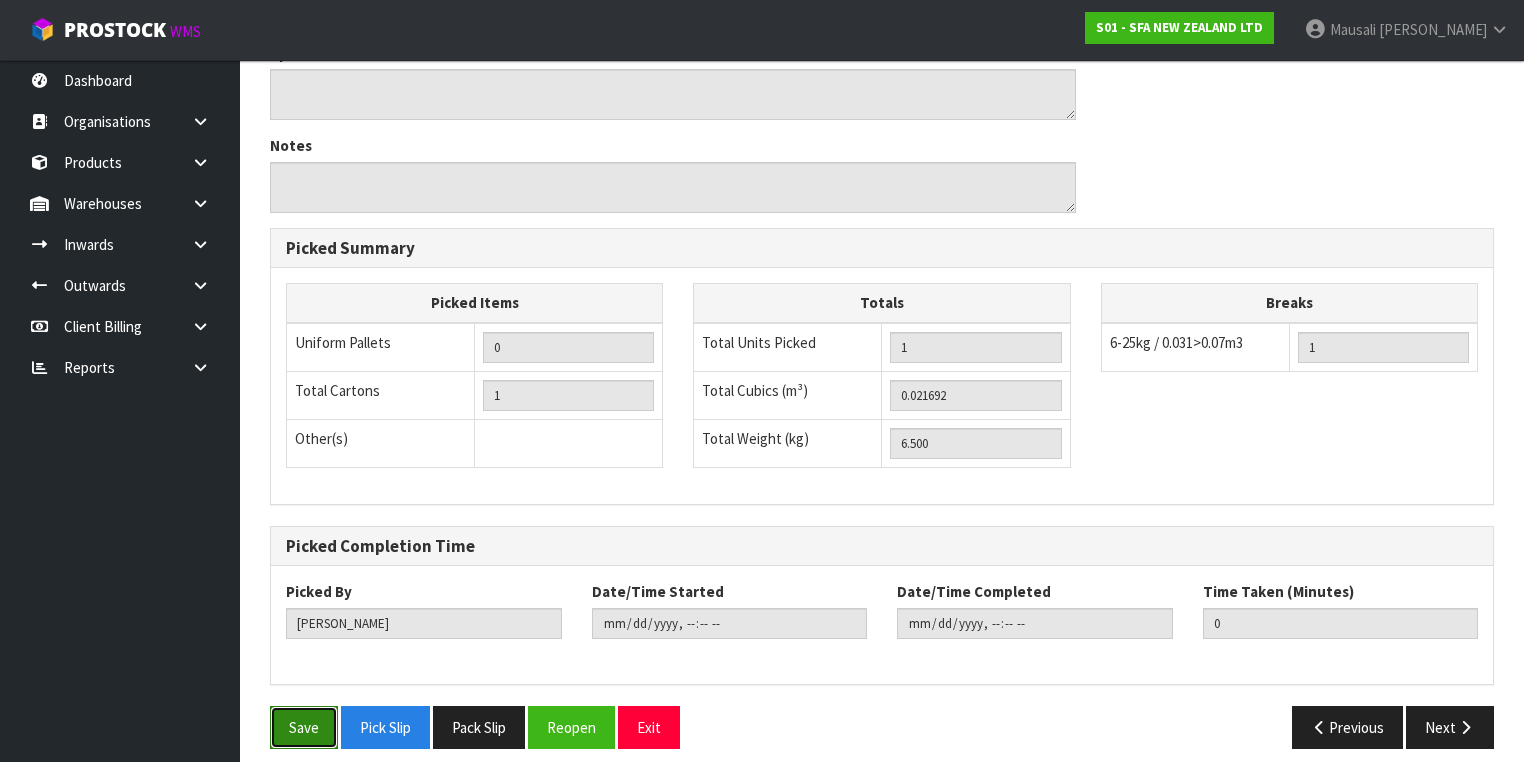 click on "Save" at bounding box center [304, 727] 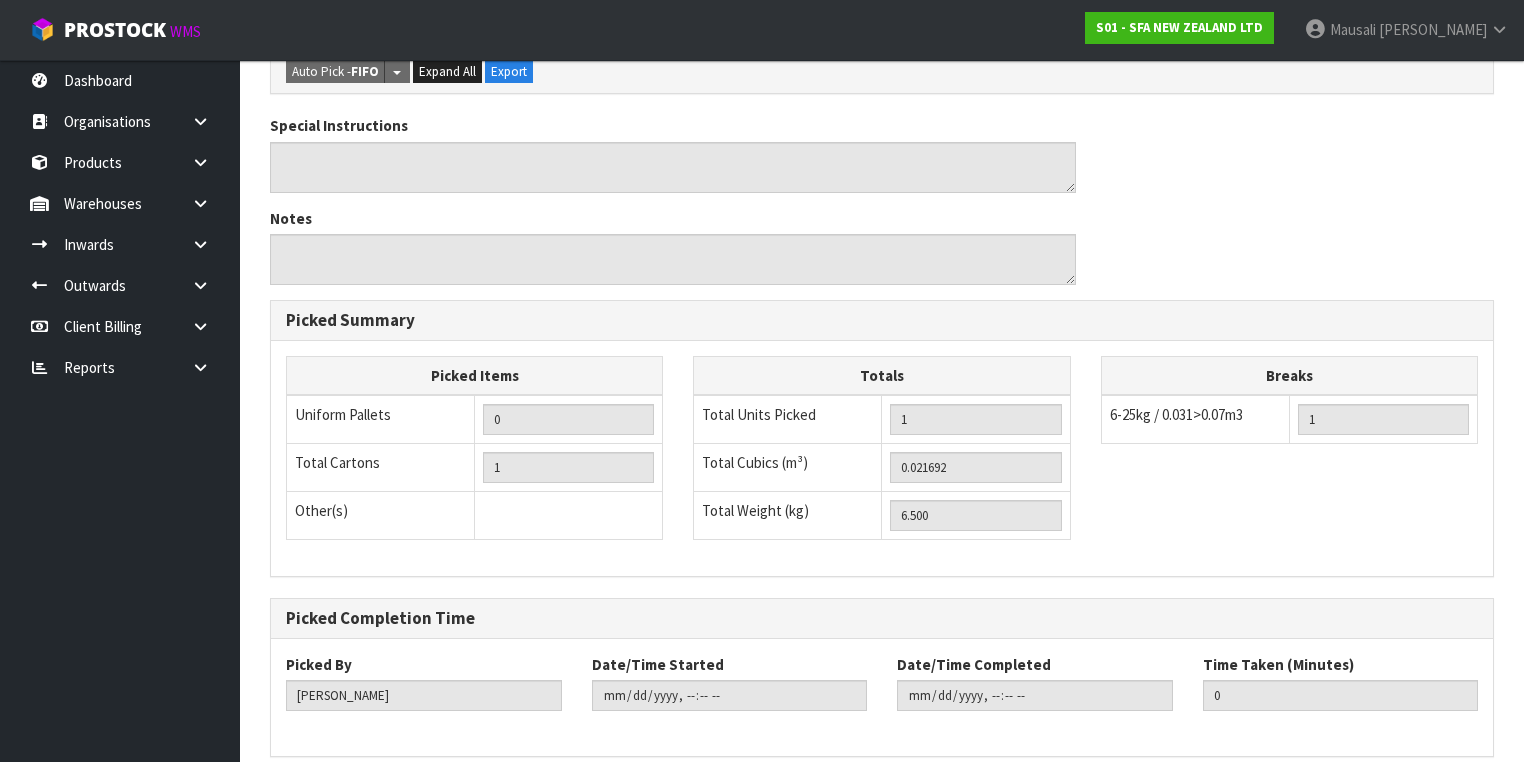 scroll, scrollTop: 0, scrollLeft: 0, axis: both 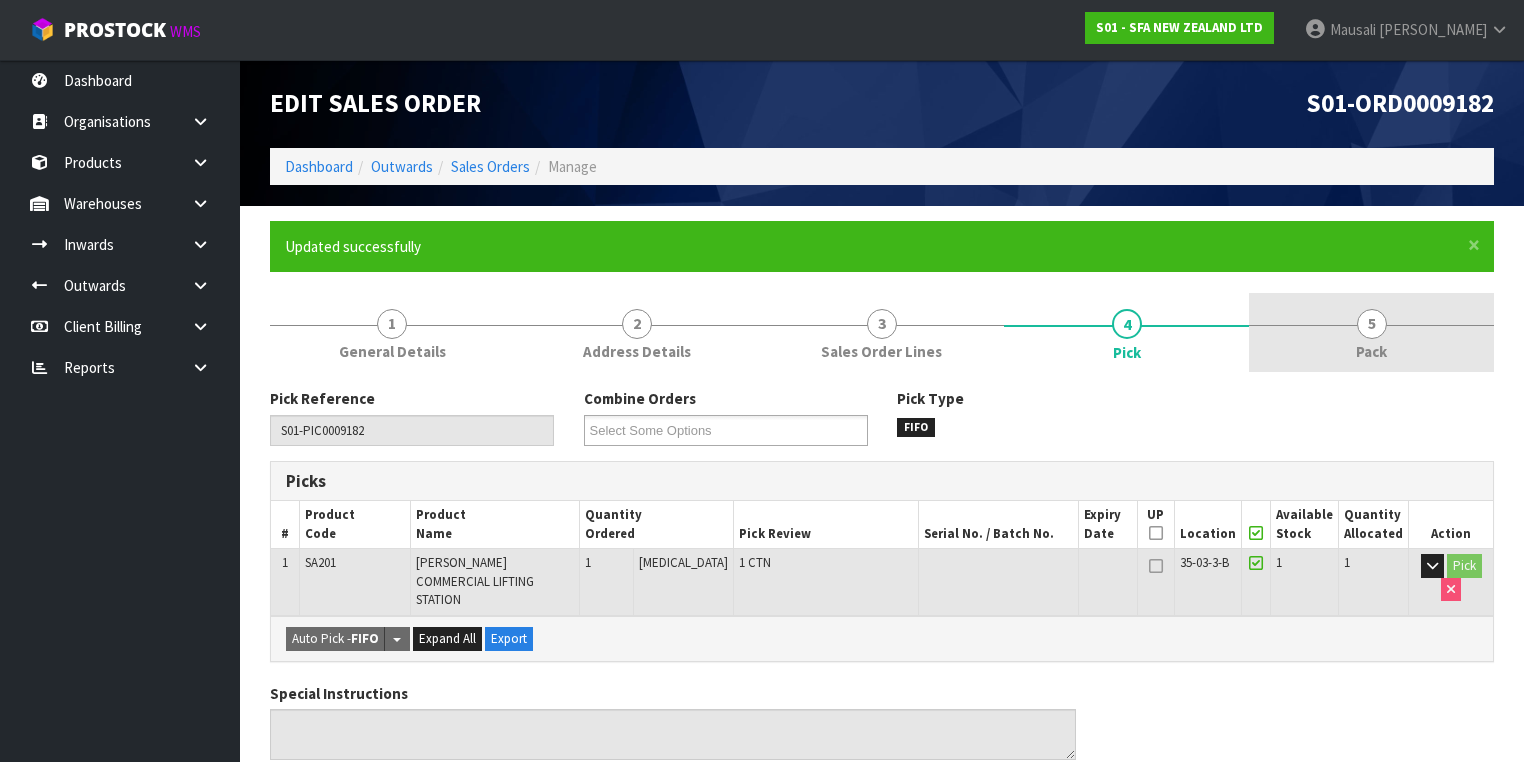 click on "5
Pack" at bounding box center (1371, 332) 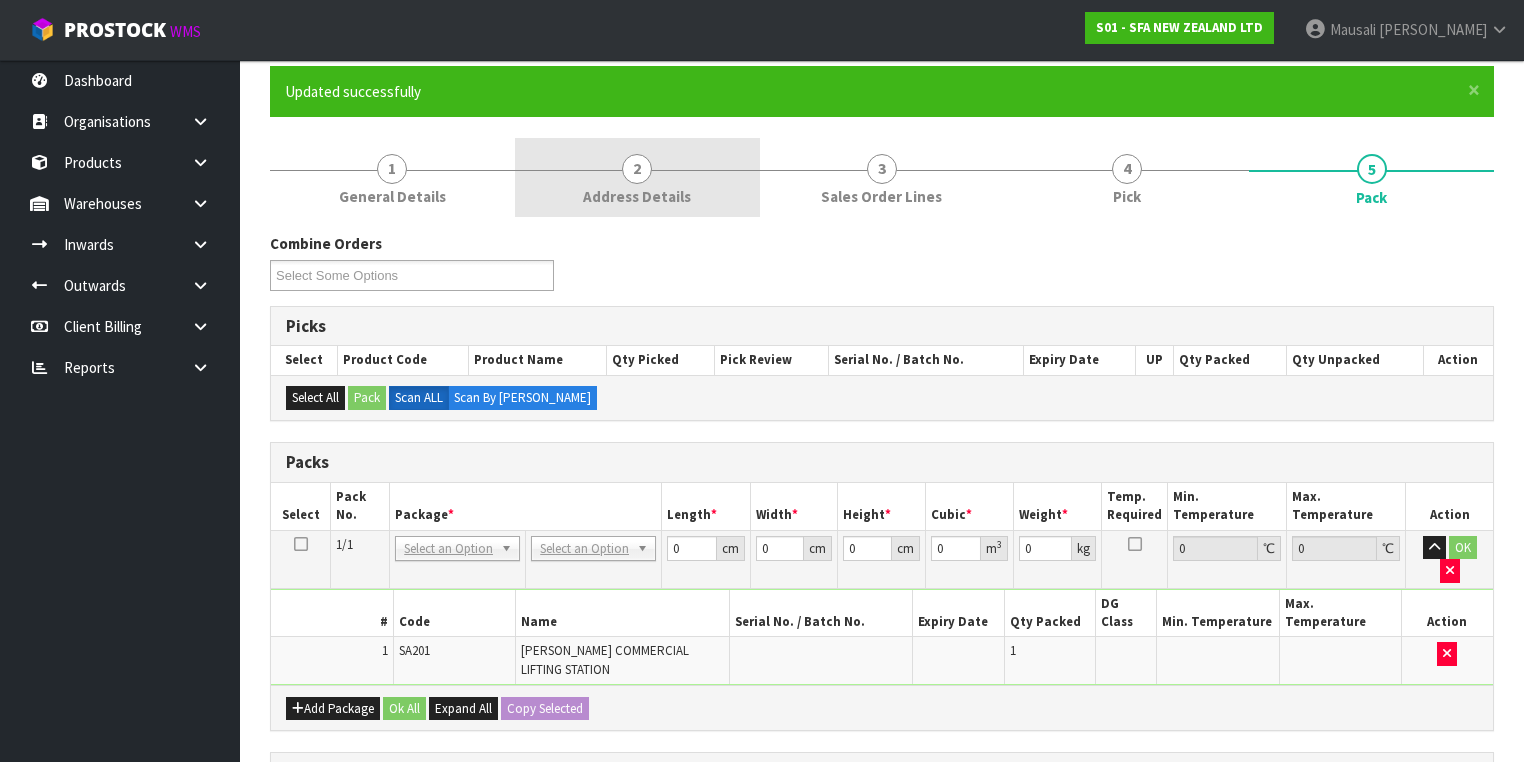 scroll, scrollTop: 320, scrollLeft: 0, axis: vertical 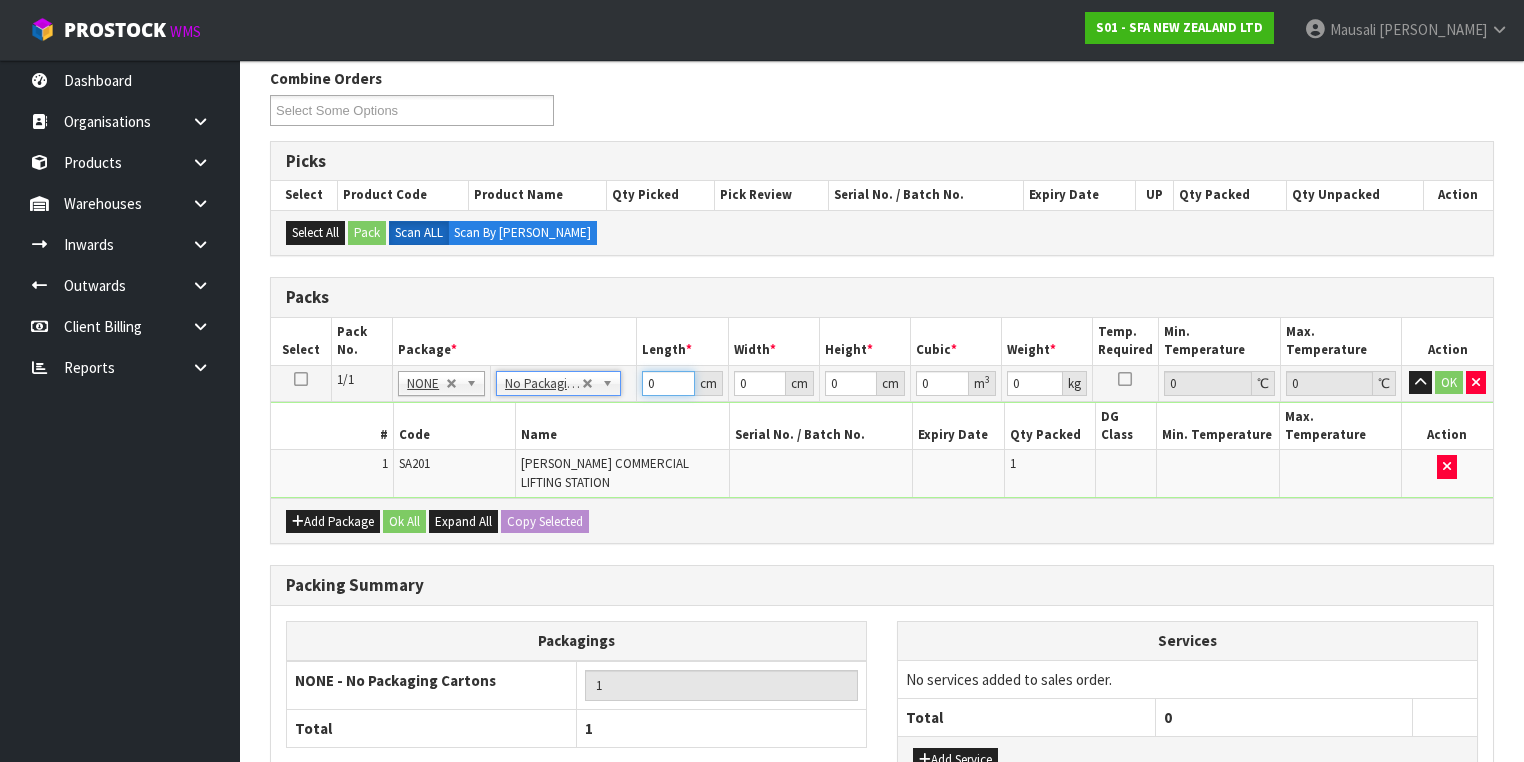 drag, startPoint x: 665, startPoint y: 381, endPoint x: 636, endPoint y: 392, distance: 31.016125 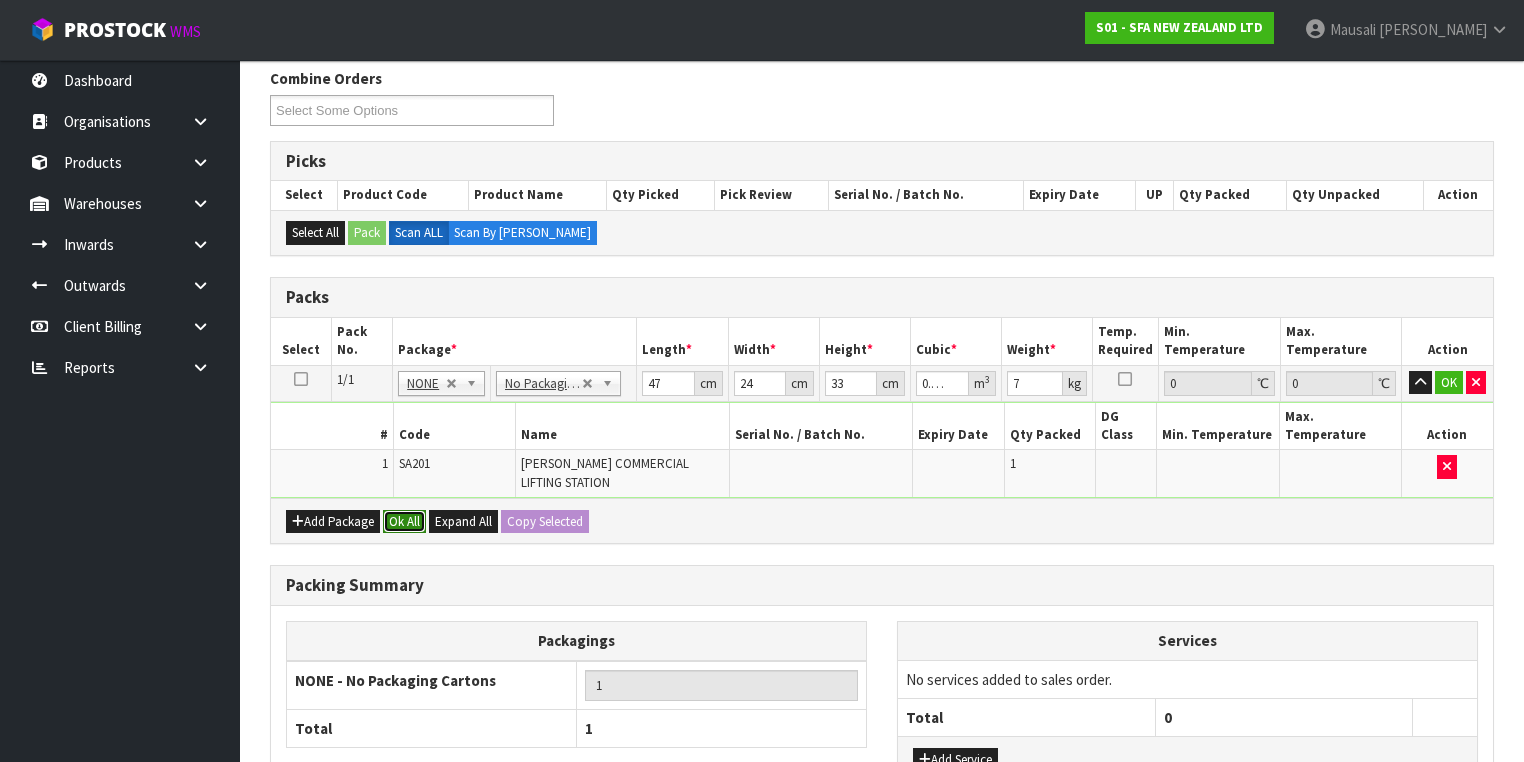 click on "Ok All" at bounding box center (404, 522) 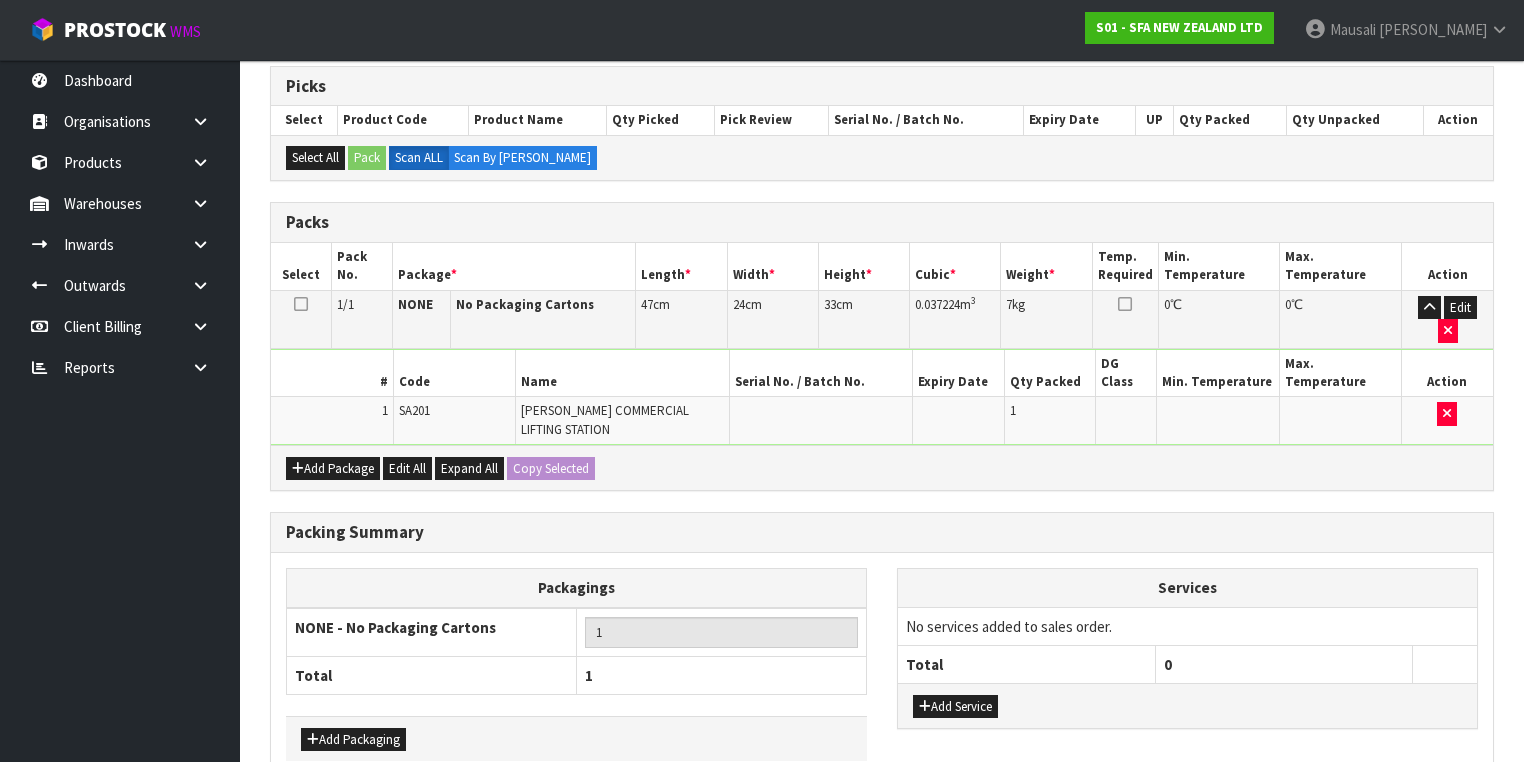 scroll, scrollTop: 440, scrollLeft: 0, axis: vertical 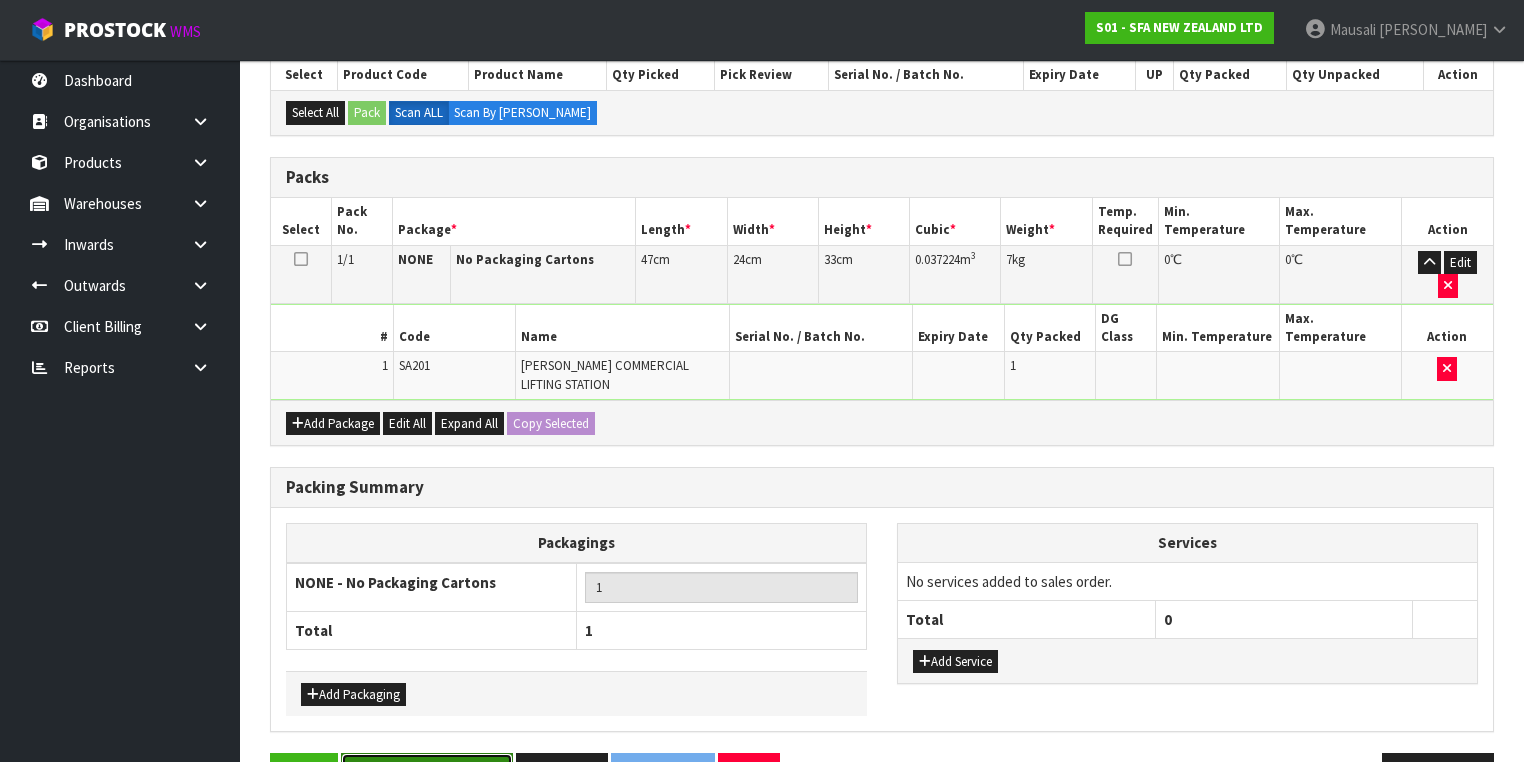 click on "Save & Confirm Packs" at bounding box center [427, 774] 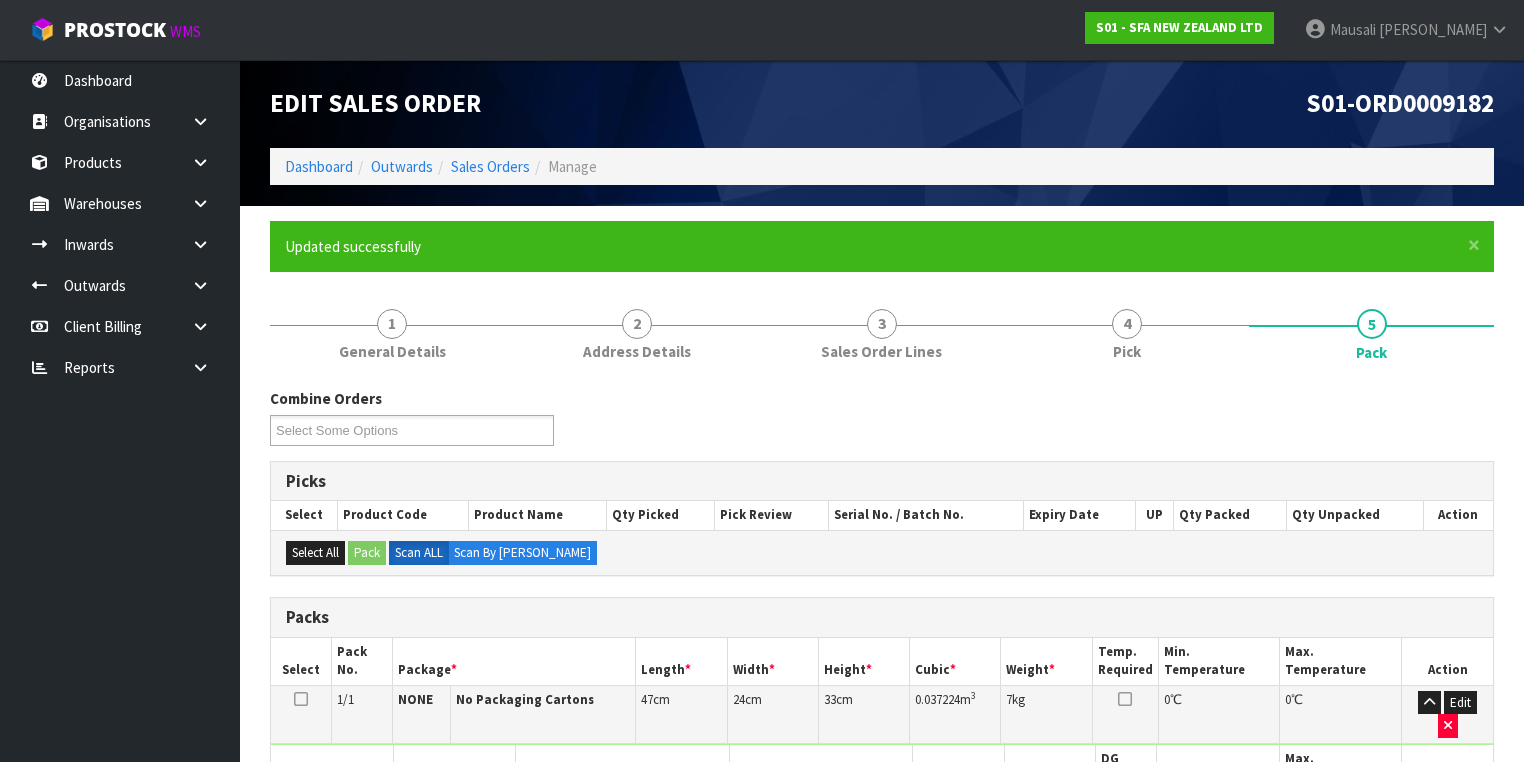 scroll, scrollTop: 332, scrollLeft: 0, axis: vertical 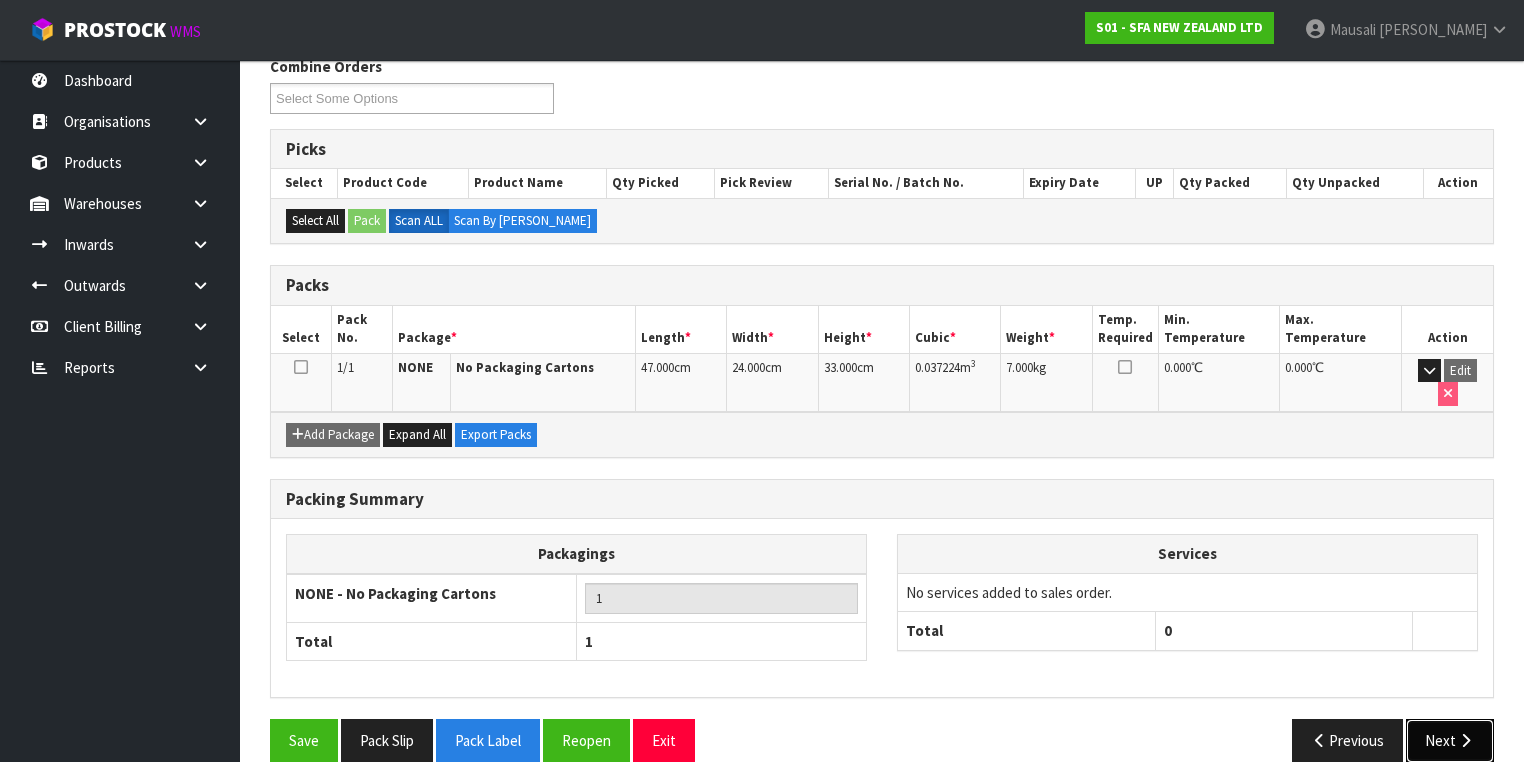 click on "Next" at bounding box center [1450, 740] 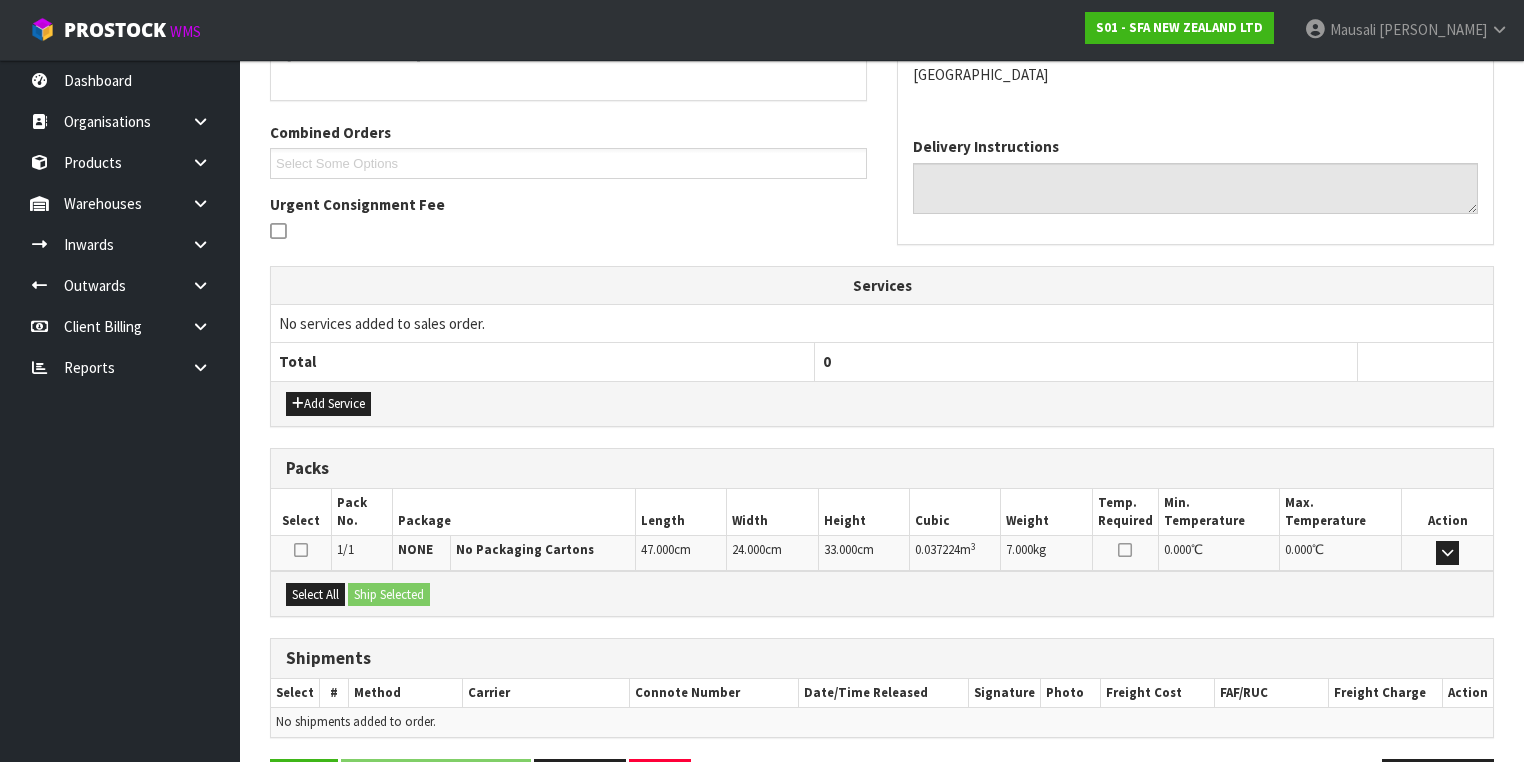 scroll, scrollTop: 528, scrollLeft: 0, axis: vertical 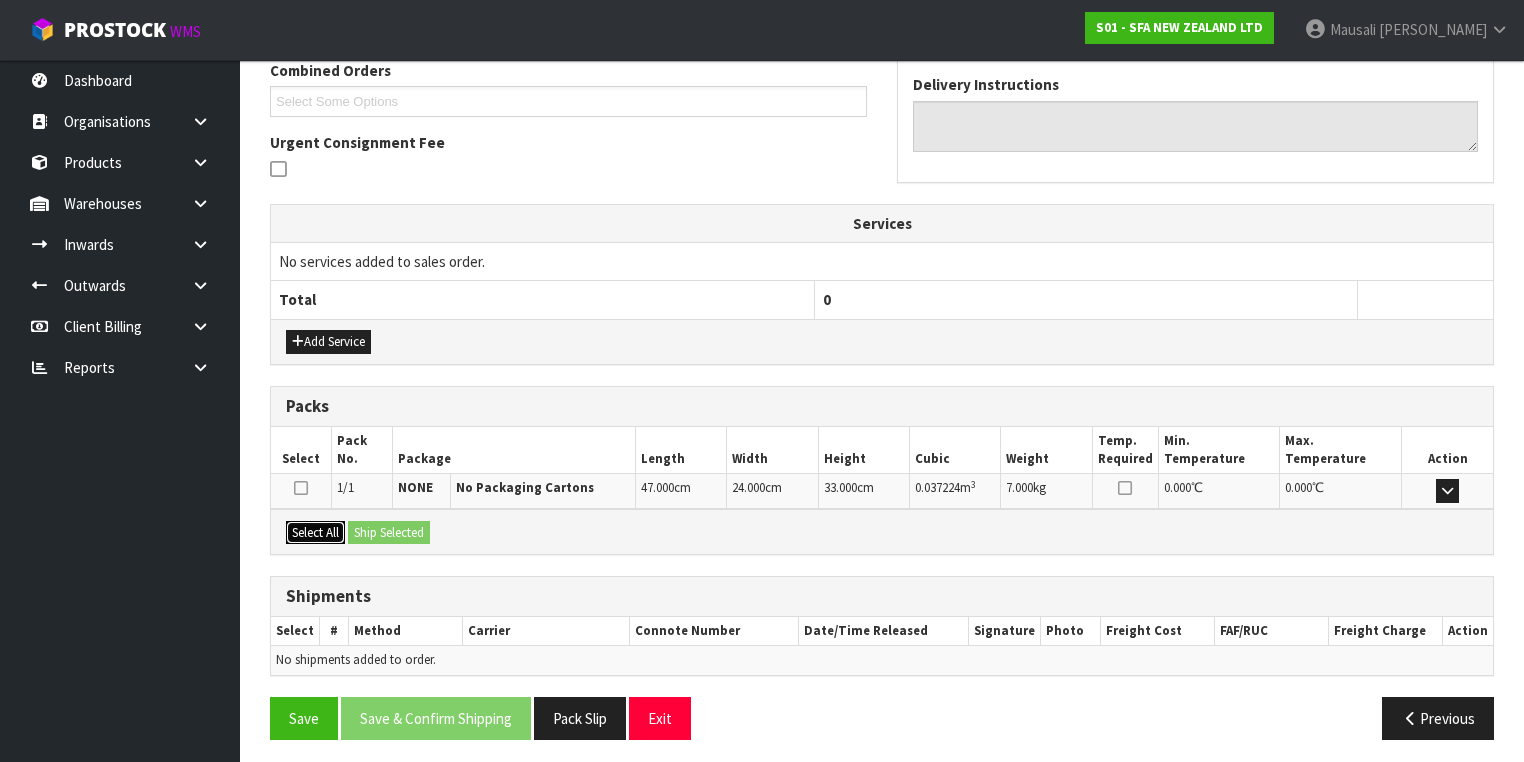 click on "Select All" at bounding box center (315, 533) 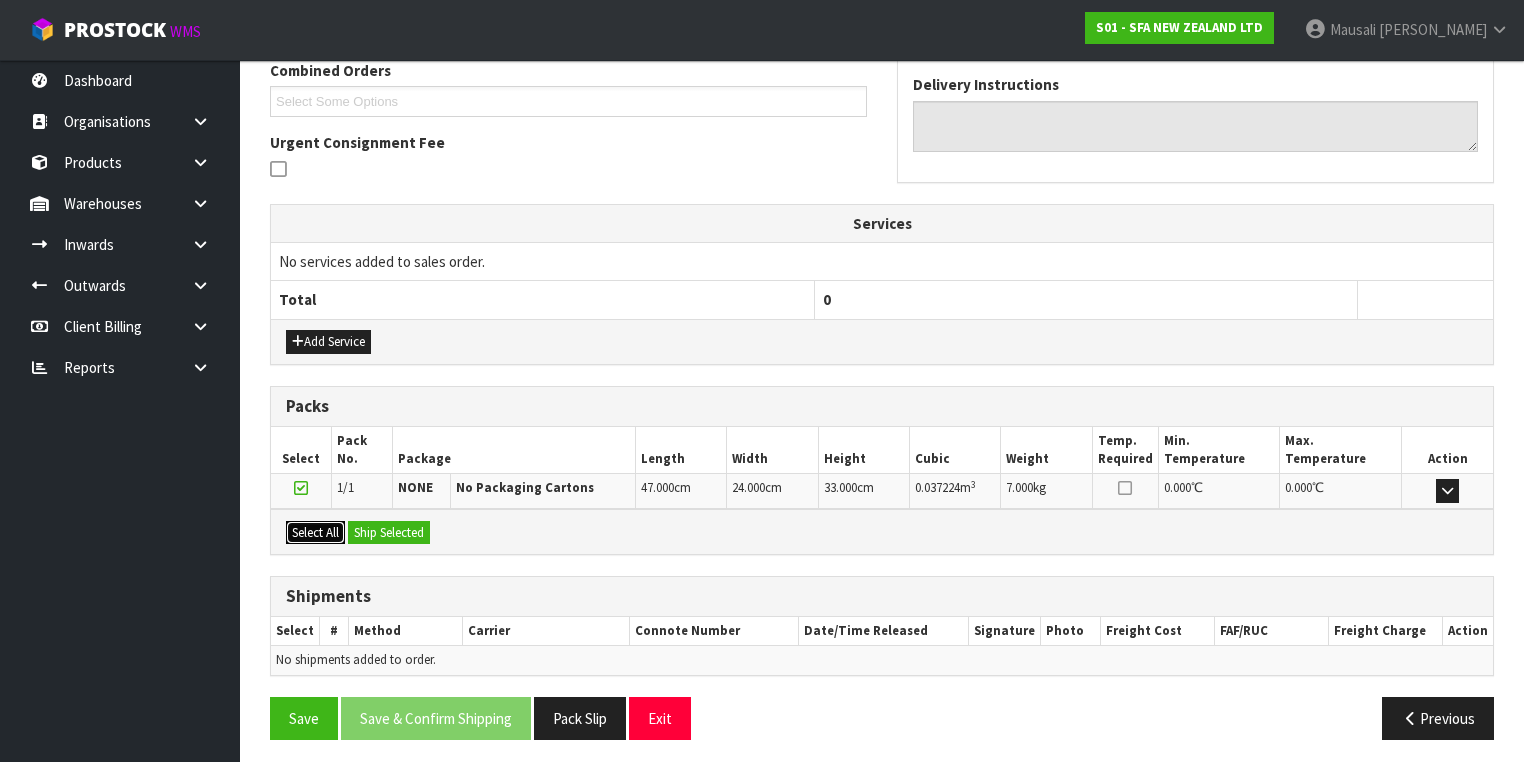click on "Select All" at bounding box center (315, 533) 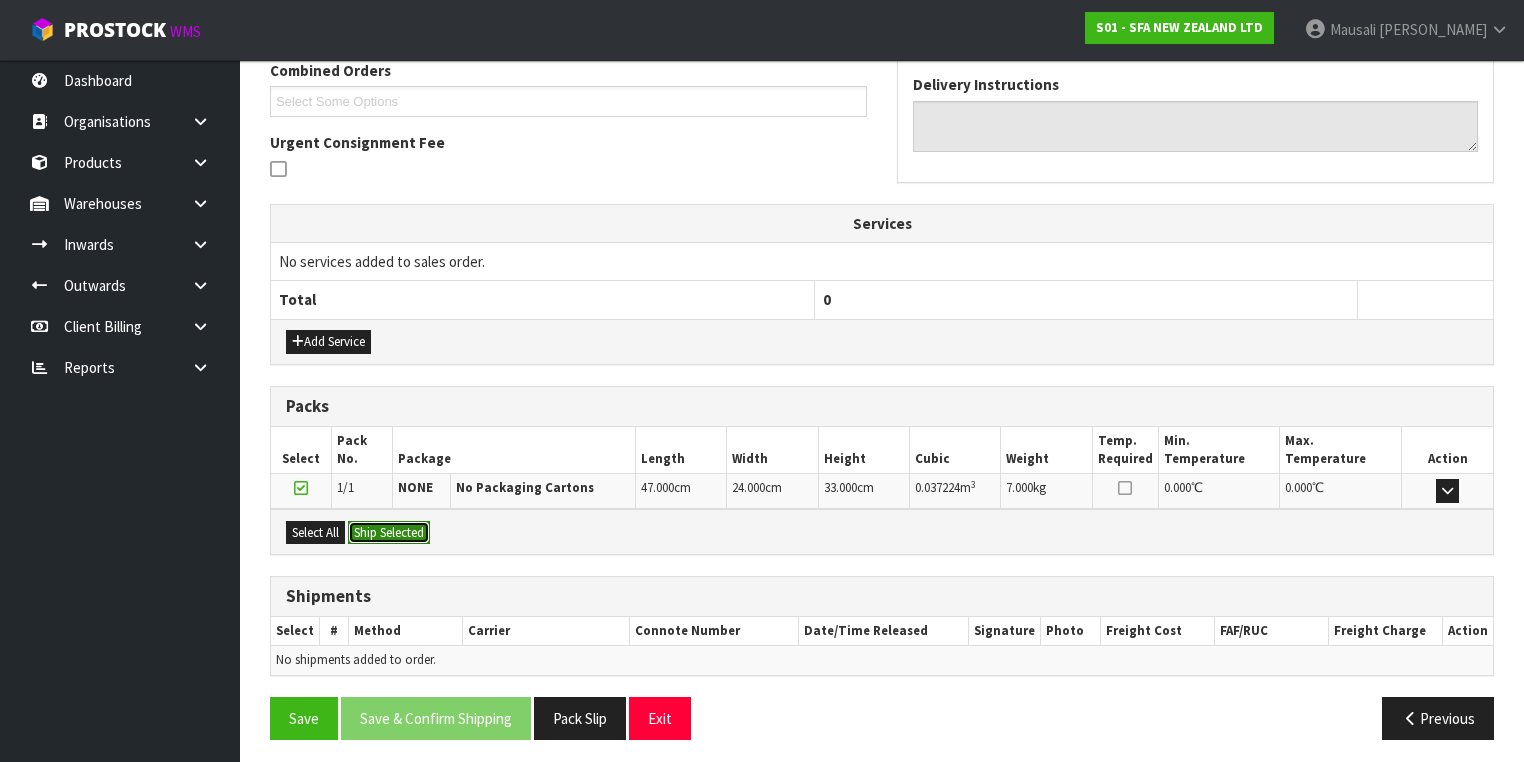 click on "Ship Selected" at bounding box center (389, 533) 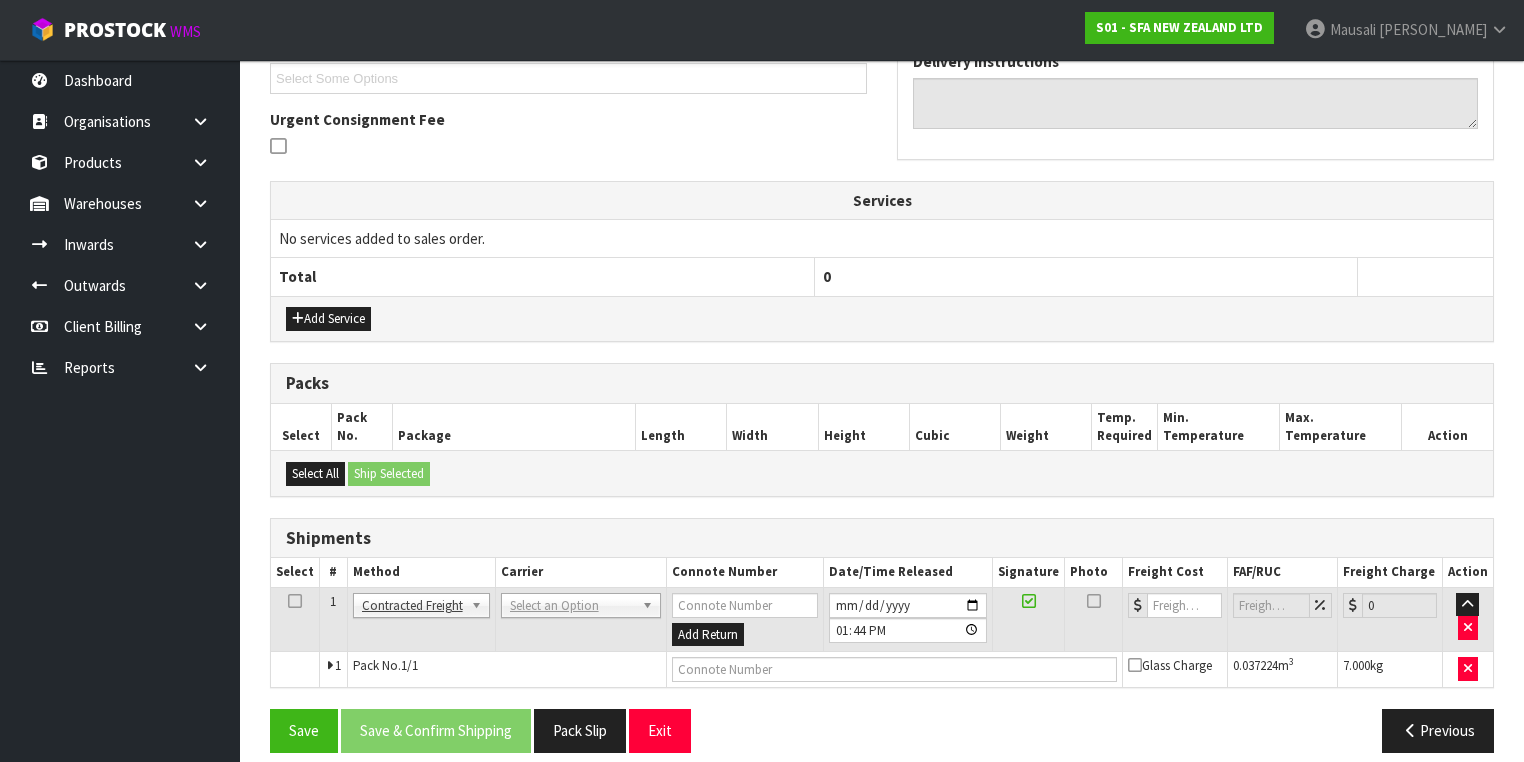 scroll, scrollTop: 564, scrollLeft: 0, axis: vertical 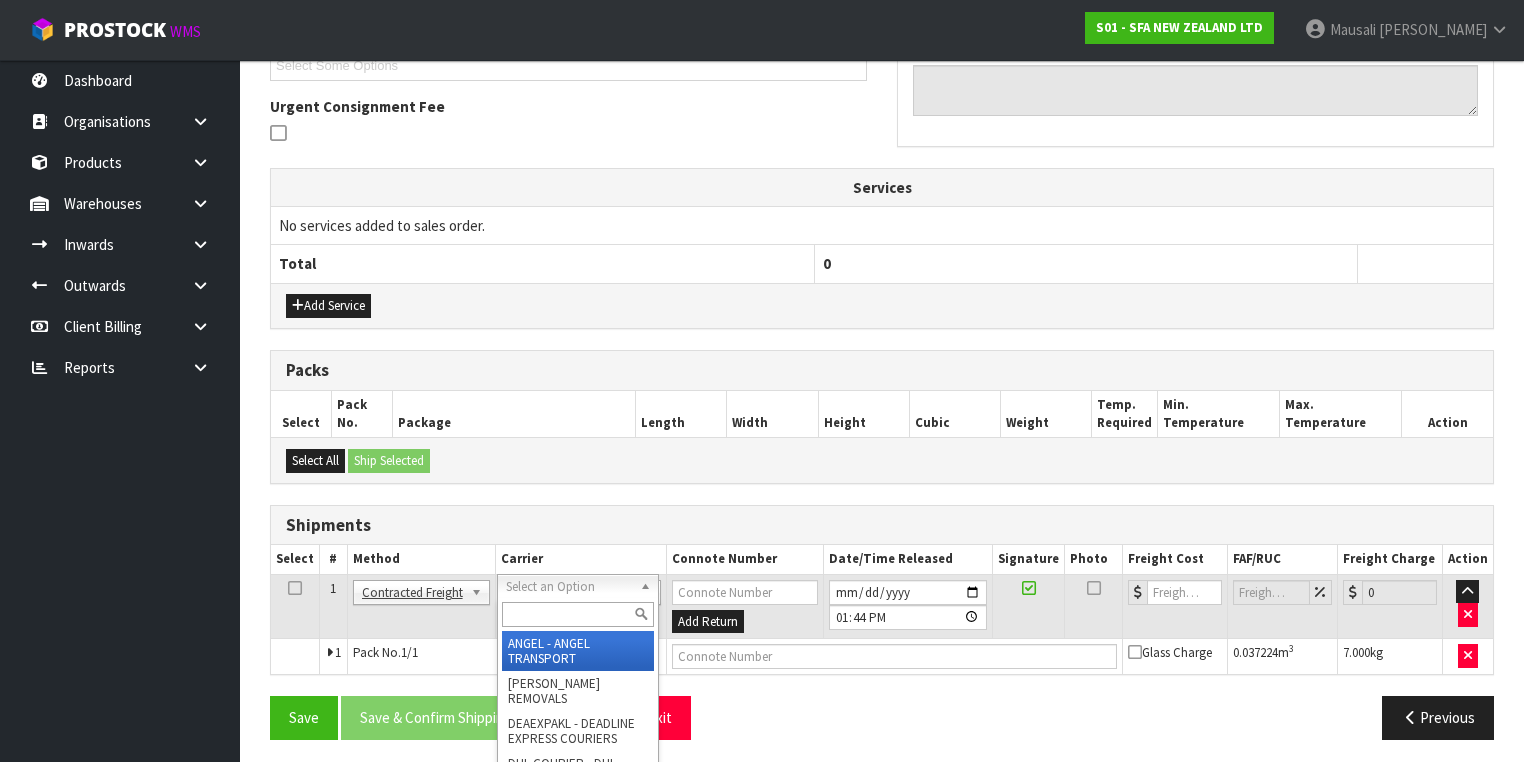 click at bounding box center (578, 614) 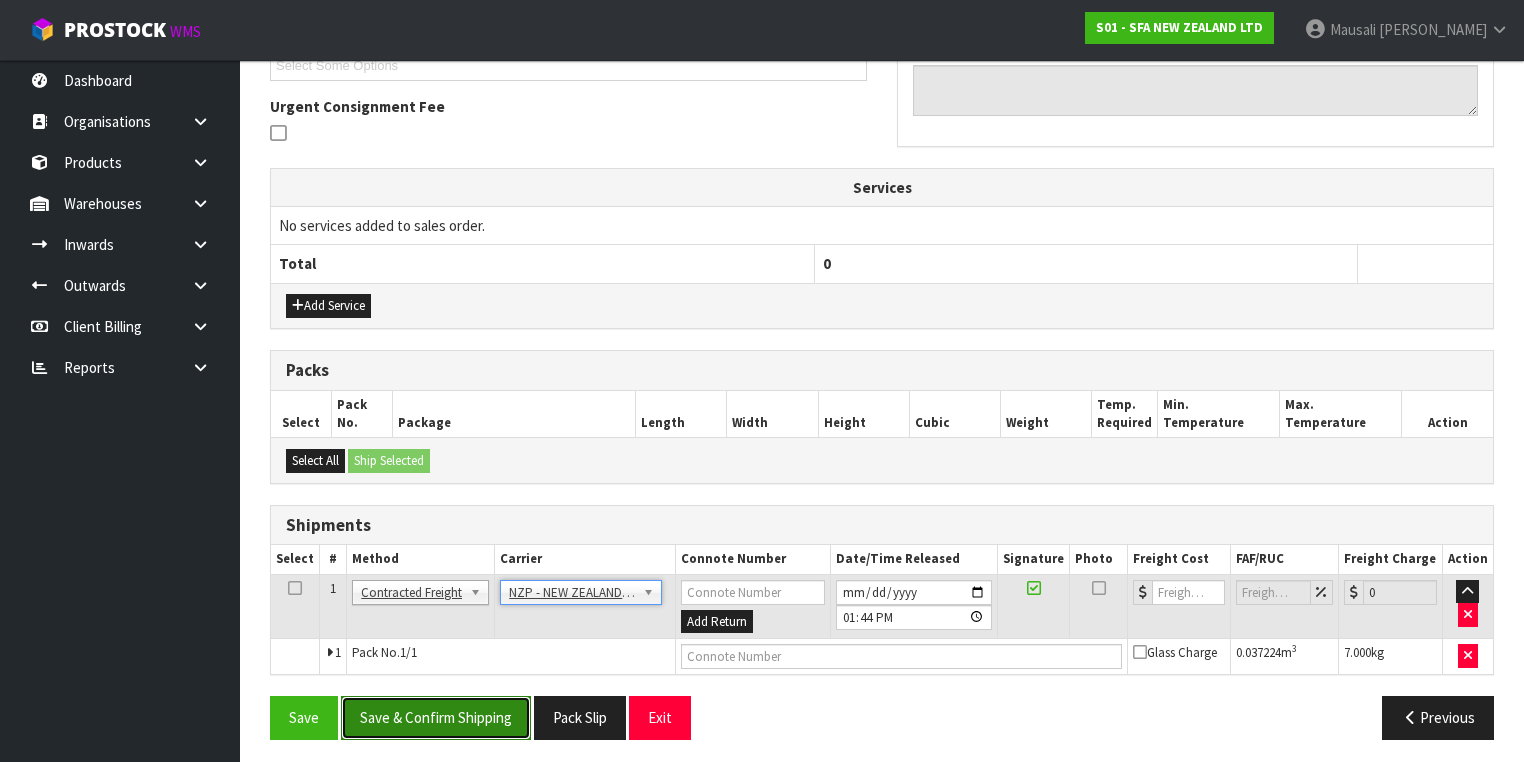 click on "Save & Confirm Shipping" at bounding box center [436, 717] 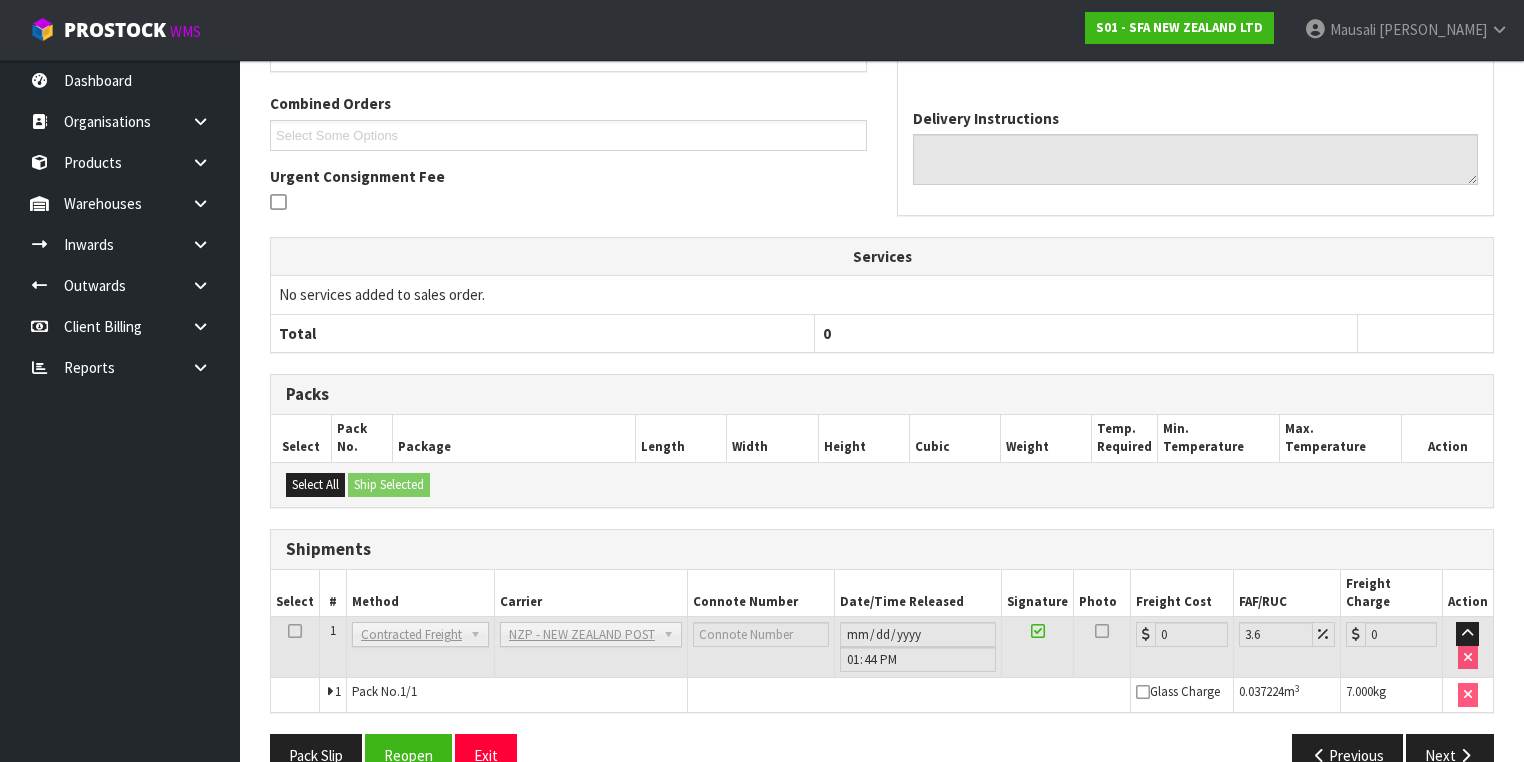 scroll, scrollTop: 536, scrollLeft: 0, axis: vertical 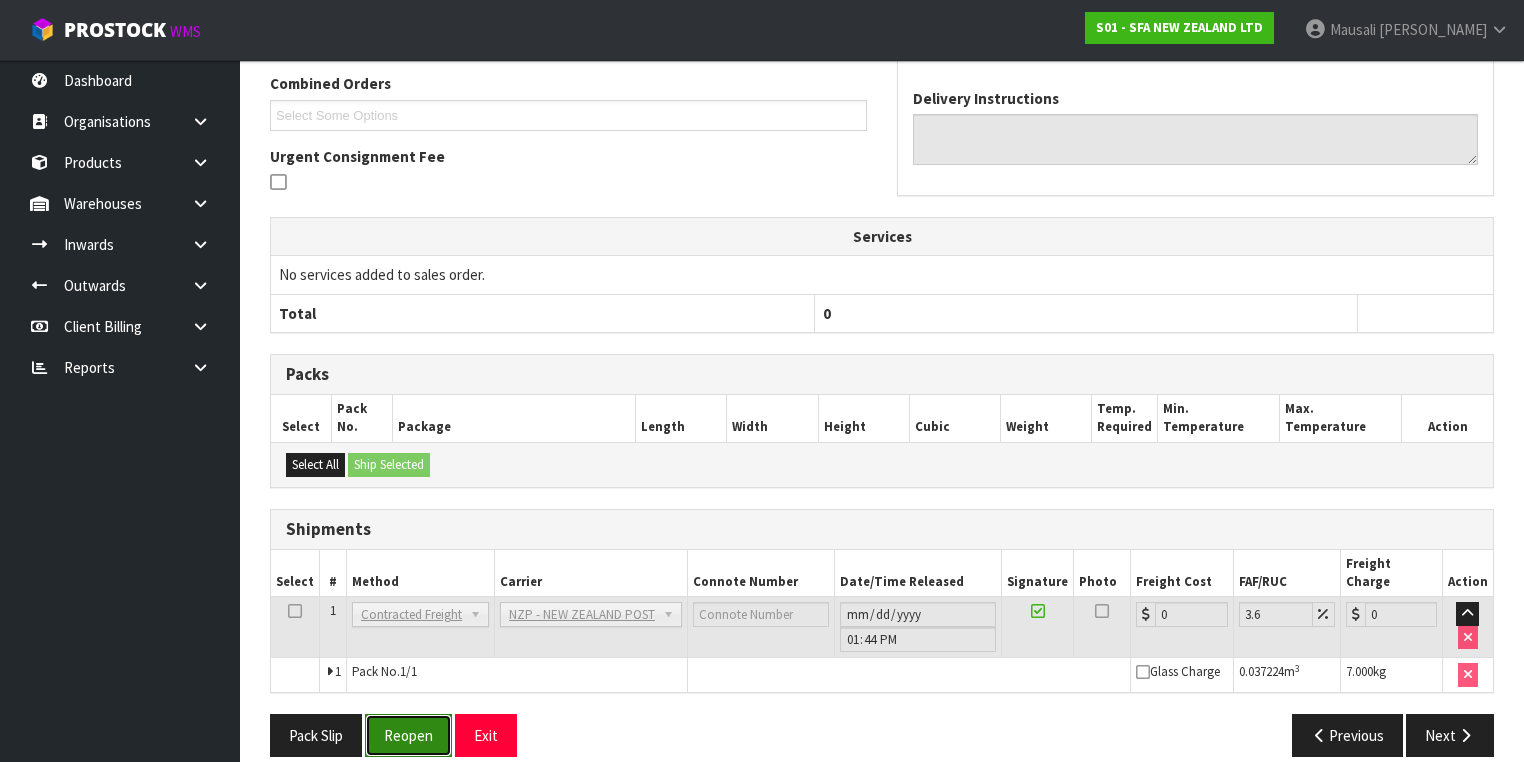 click on "Reopen" at bounding box center [408, 735] 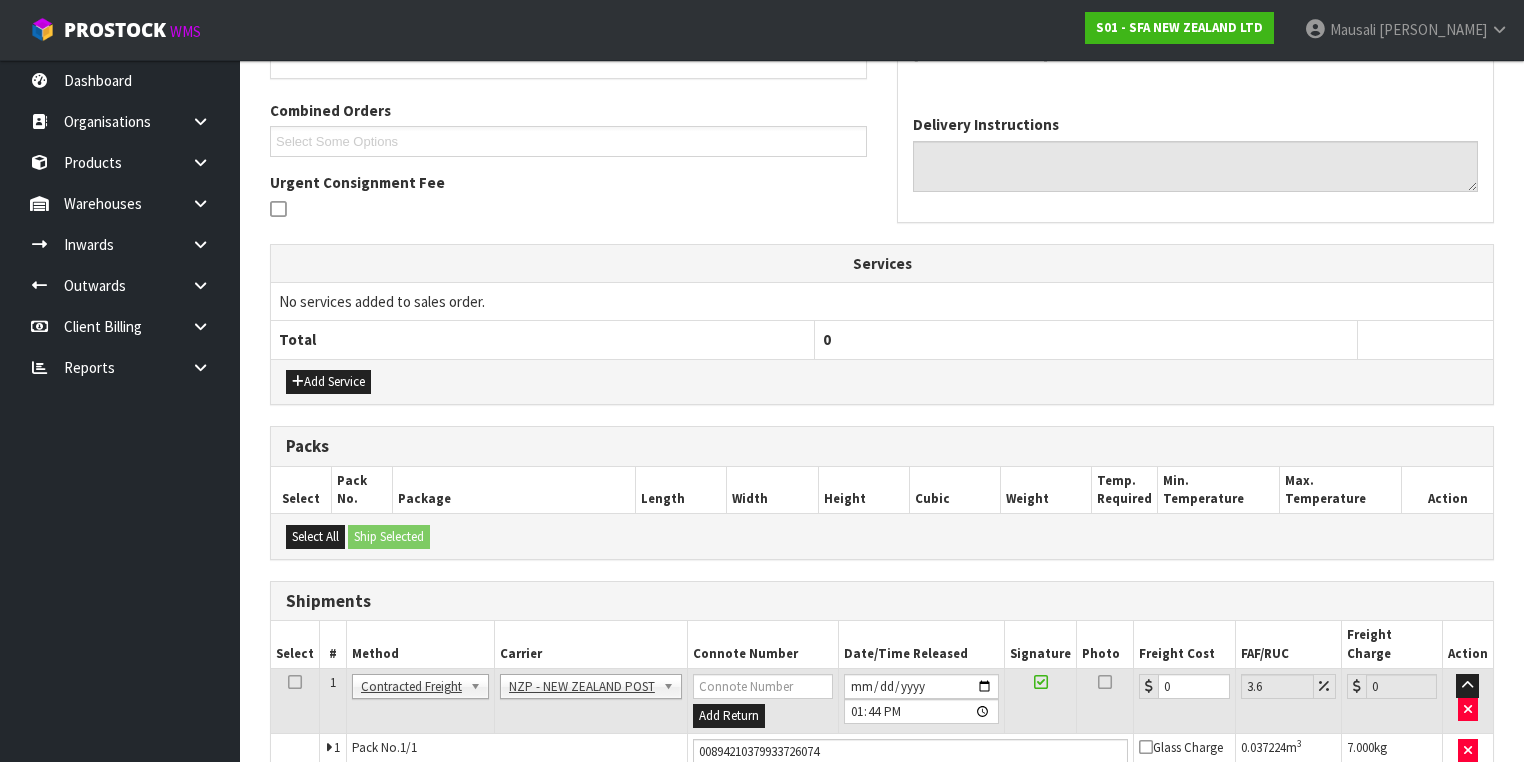 scroll, scrollTop: 582, scrollLeft: 0, axis: vertical 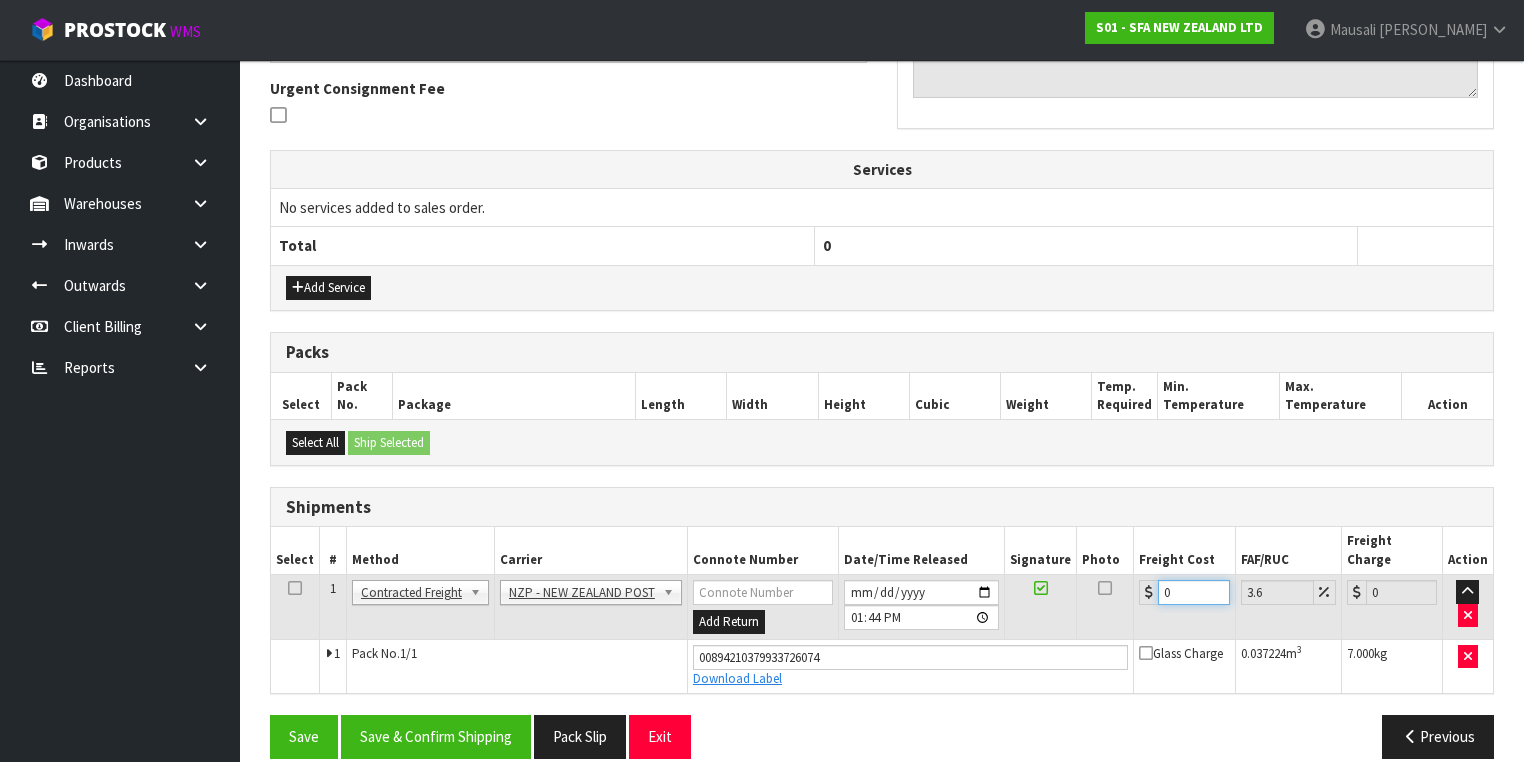 drag, startPoint x: 1193, startPoint y: 566, endPoint x: 1127, endPoint y: 585, distance: 68.68042 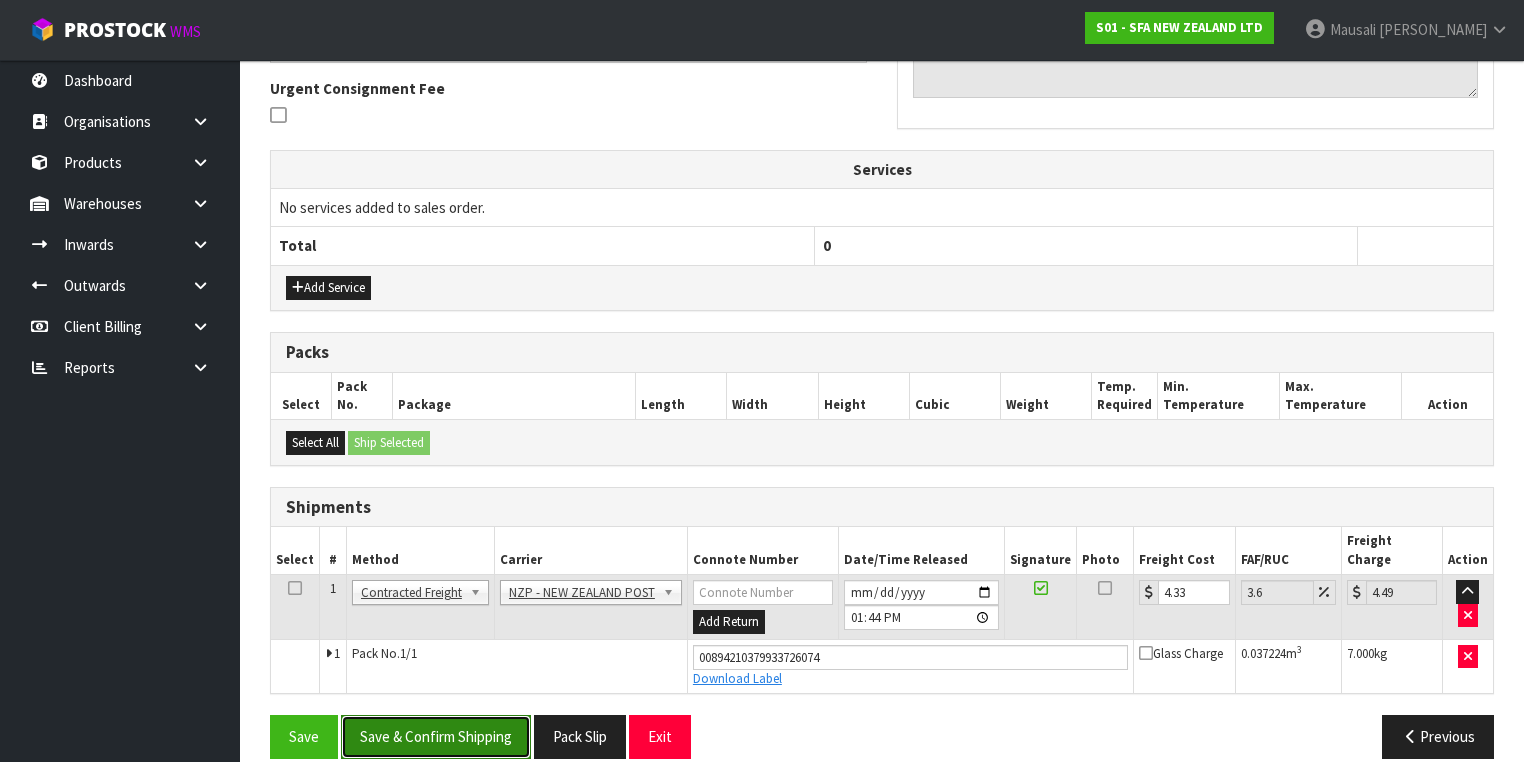 click on "Save & Confirm Shipping" at bounding box center (436, 736) 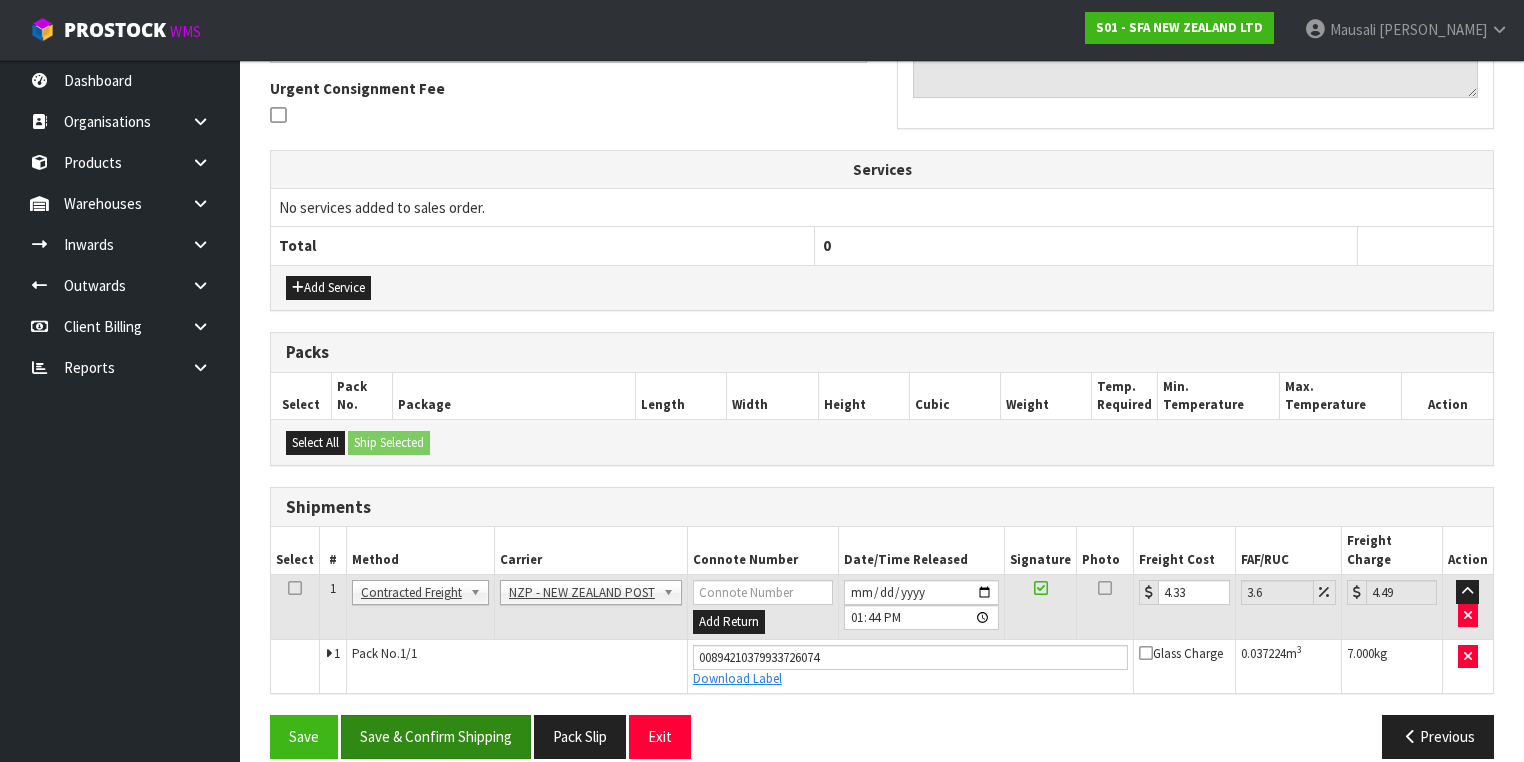 scroll, scrollTop: 0, scrollLeft: 0, axis: both 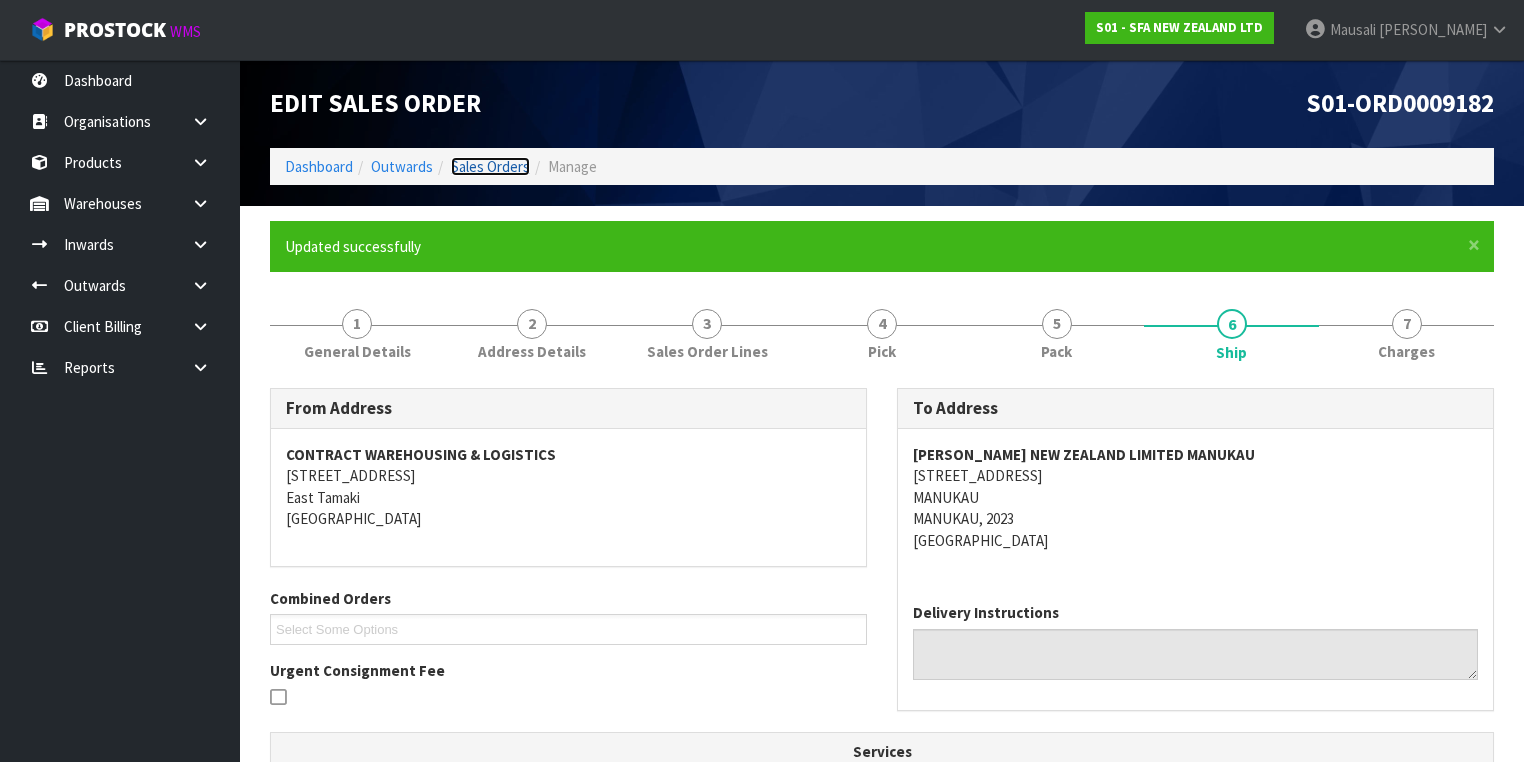 click on "Sales Orders" at bounding box center (490, 166) 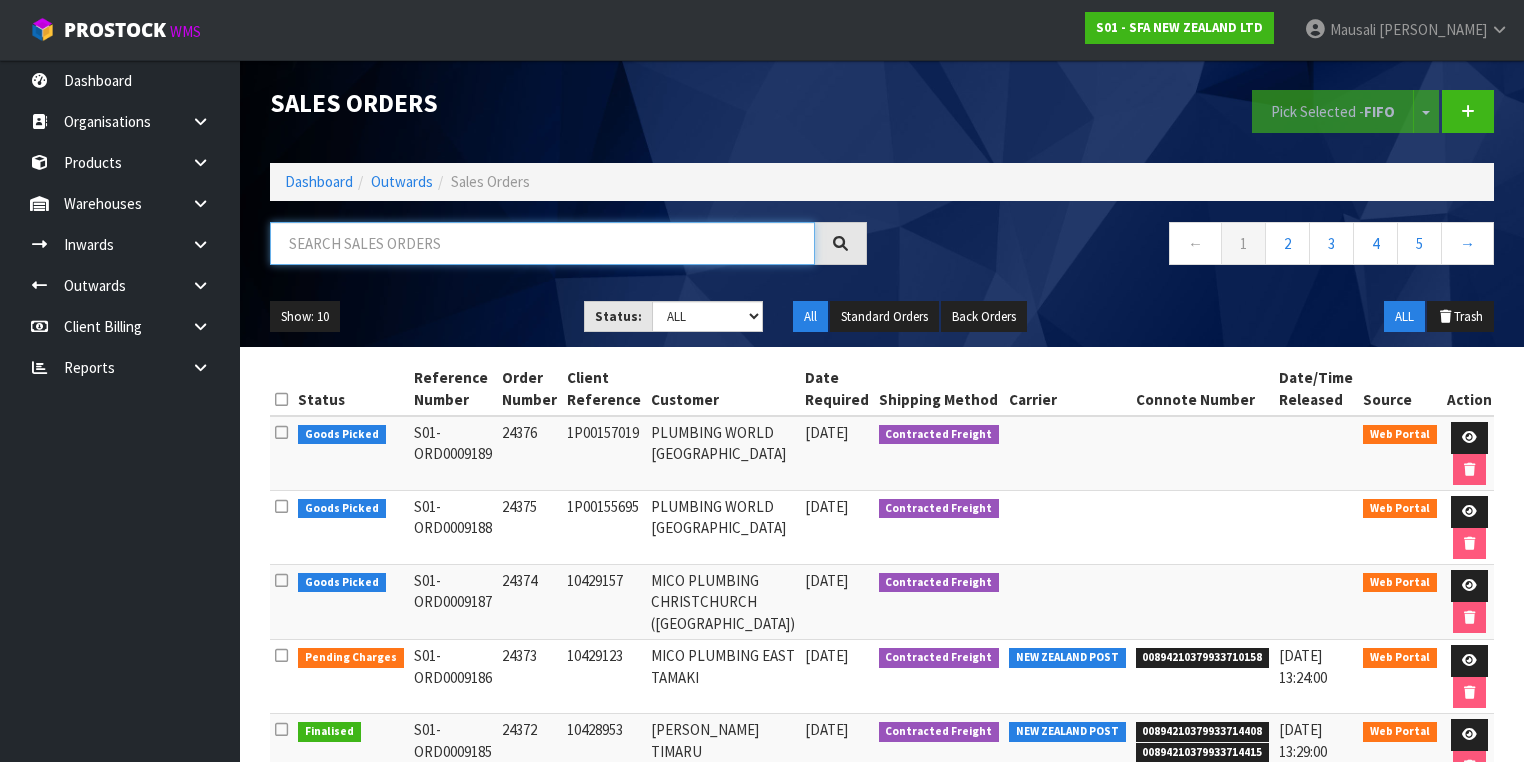 click at bounding box center (542, 243) 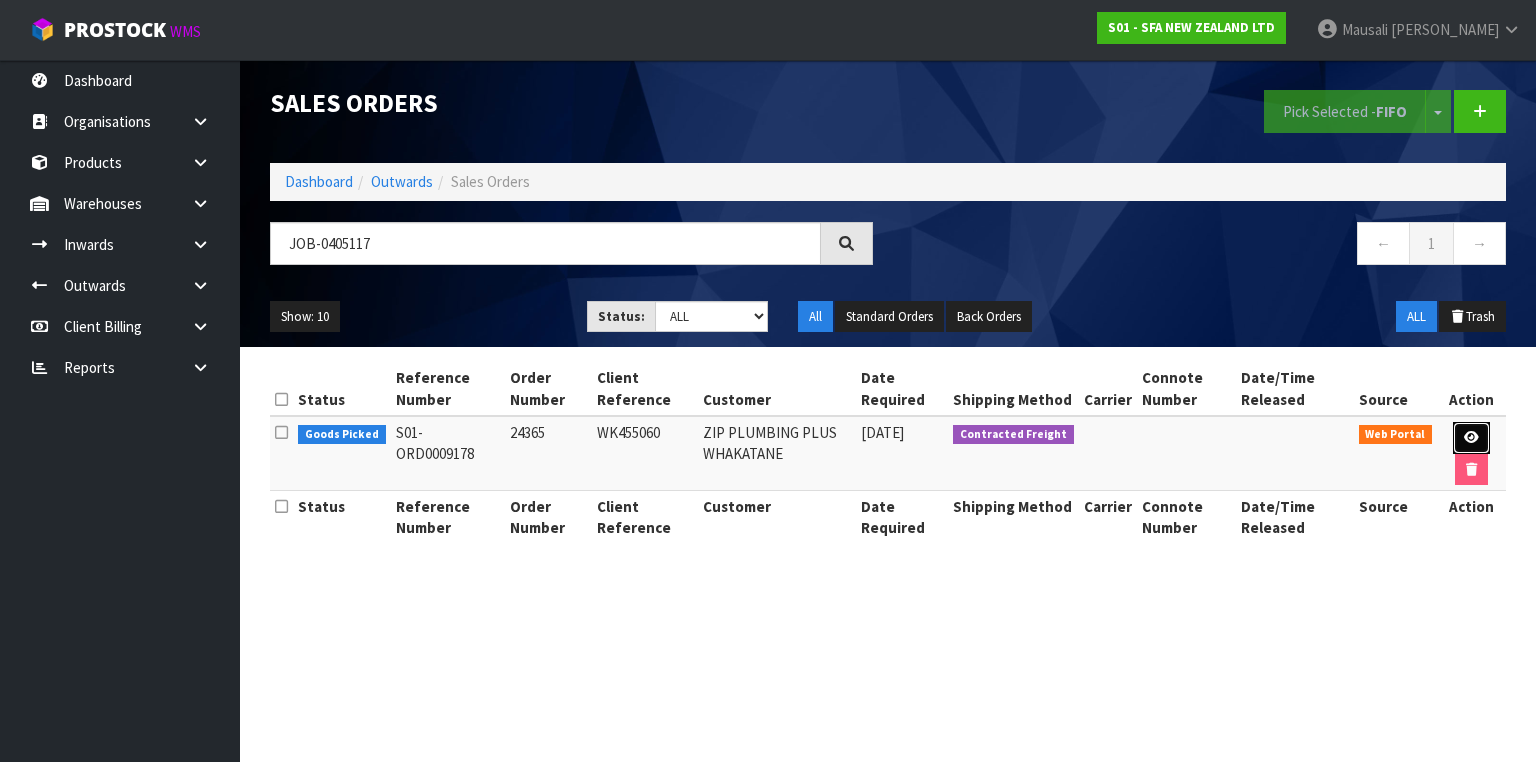 click at bounding box center [1471, 438] 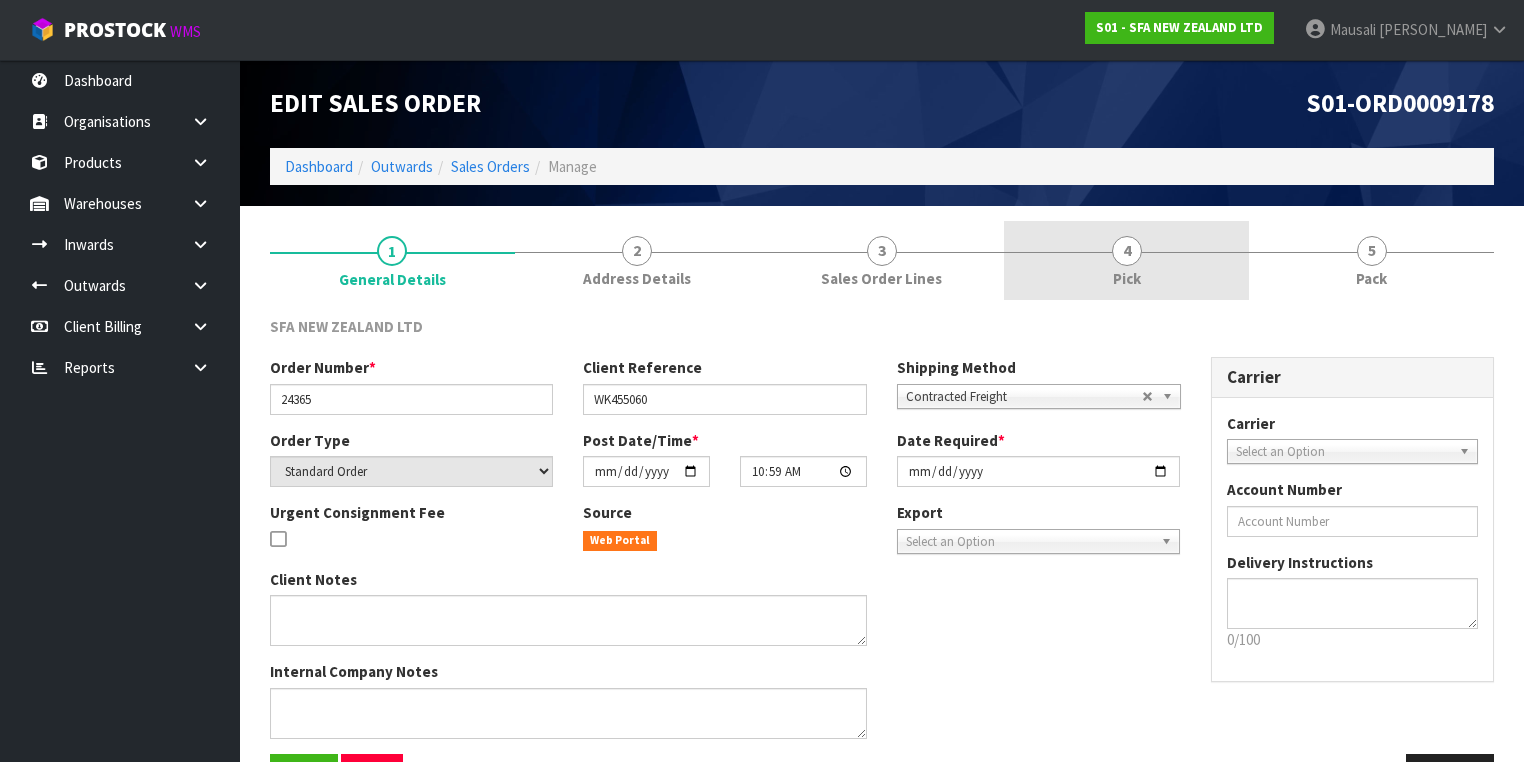 click on "4
Pick" at bounding box center (1126, 260) 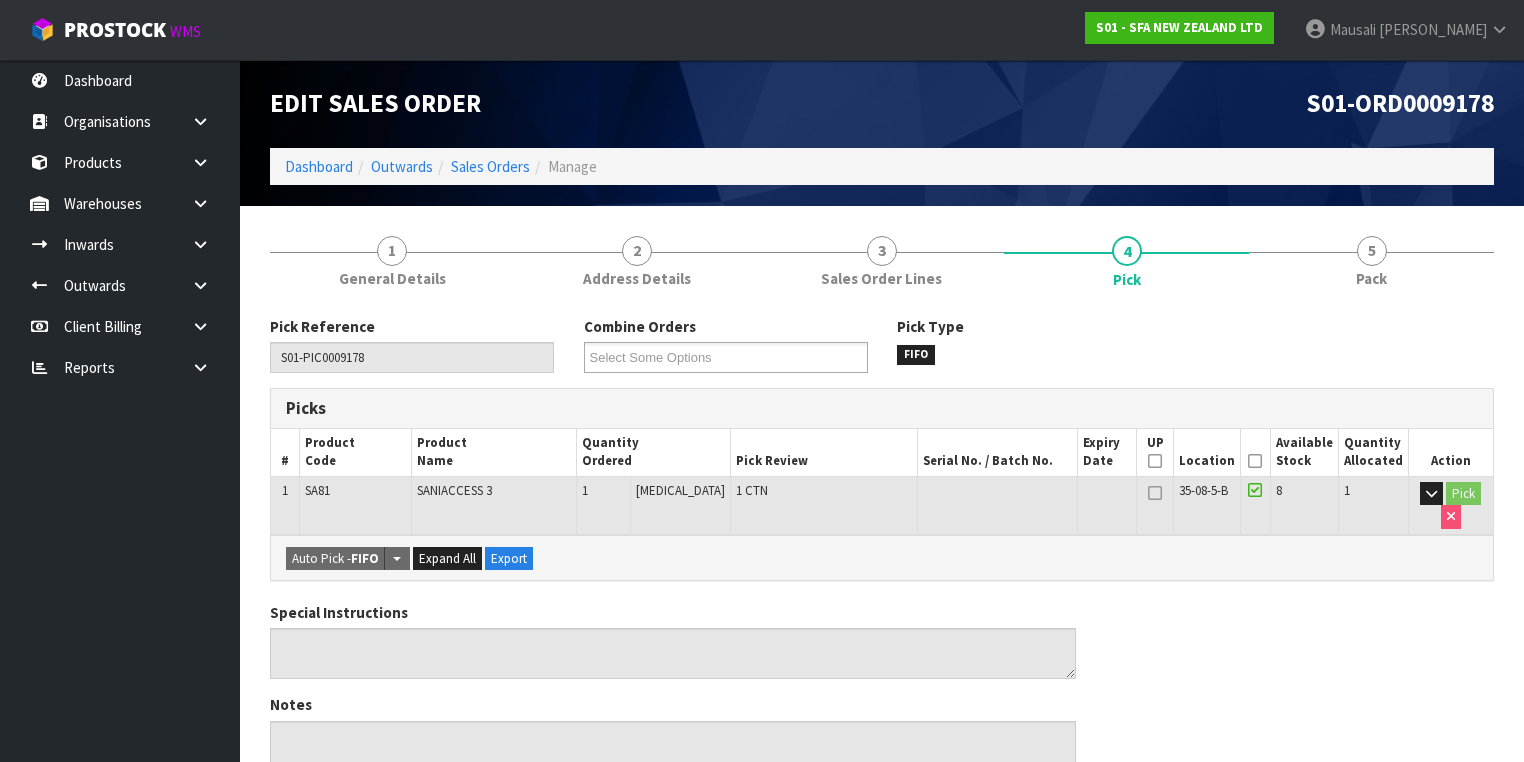 click at bounding box center [1255, 461] 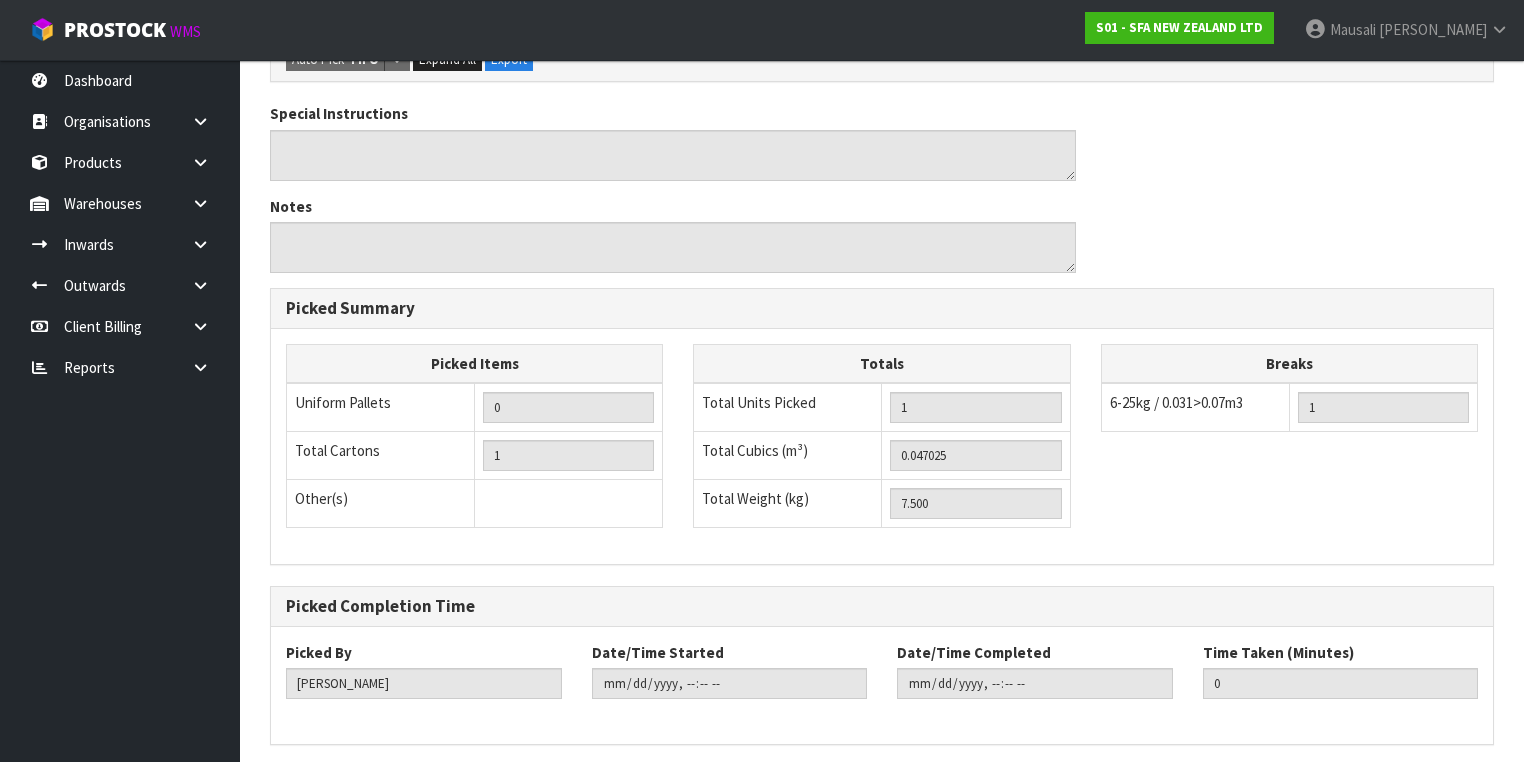 scroll, scrollTop: 640, scrollLeft: 0, axis: vertical 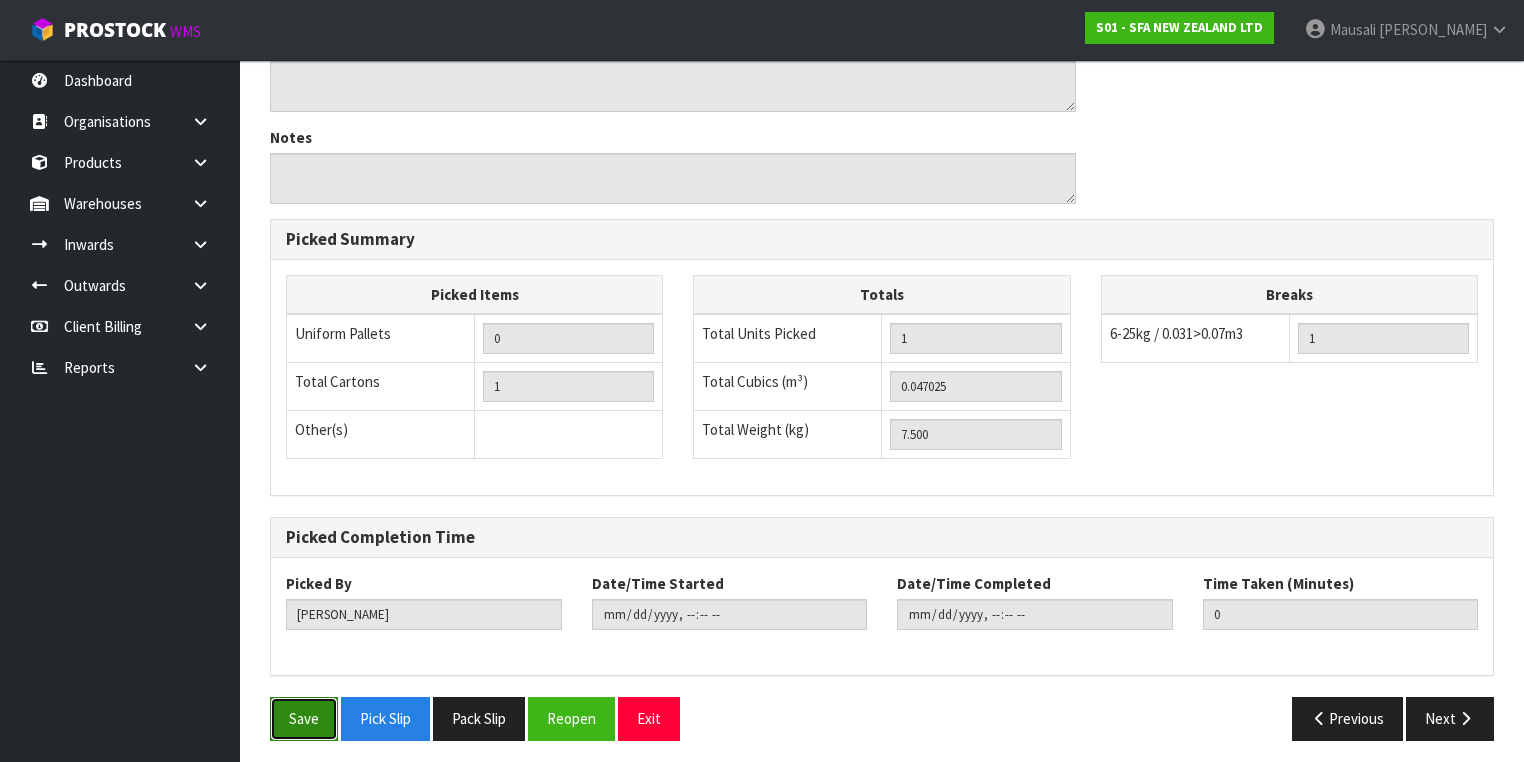 click on "Save" at bounding box center (304, 718) 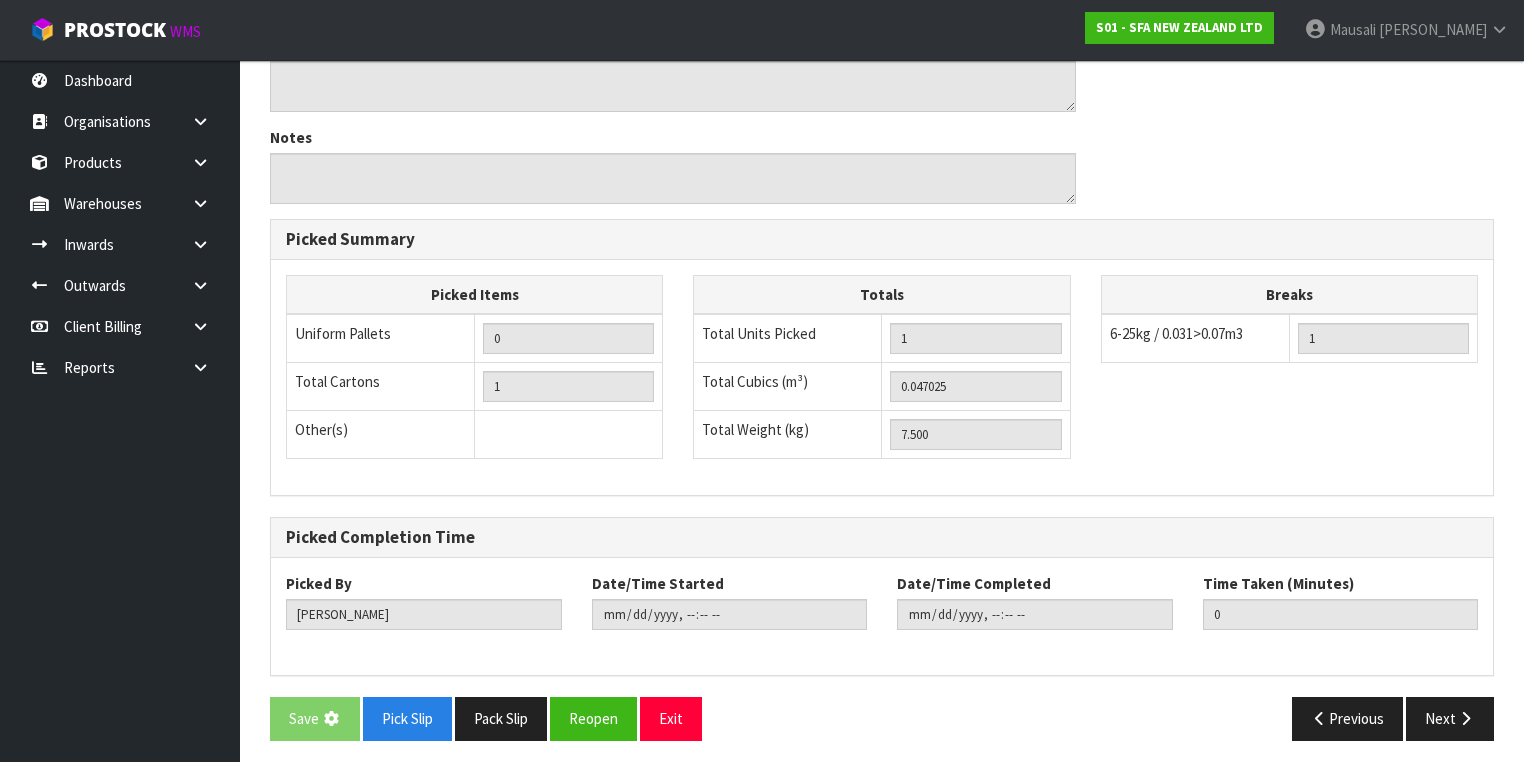 scroll, scrollTop: 0, scrollLeft: 0, axis: both 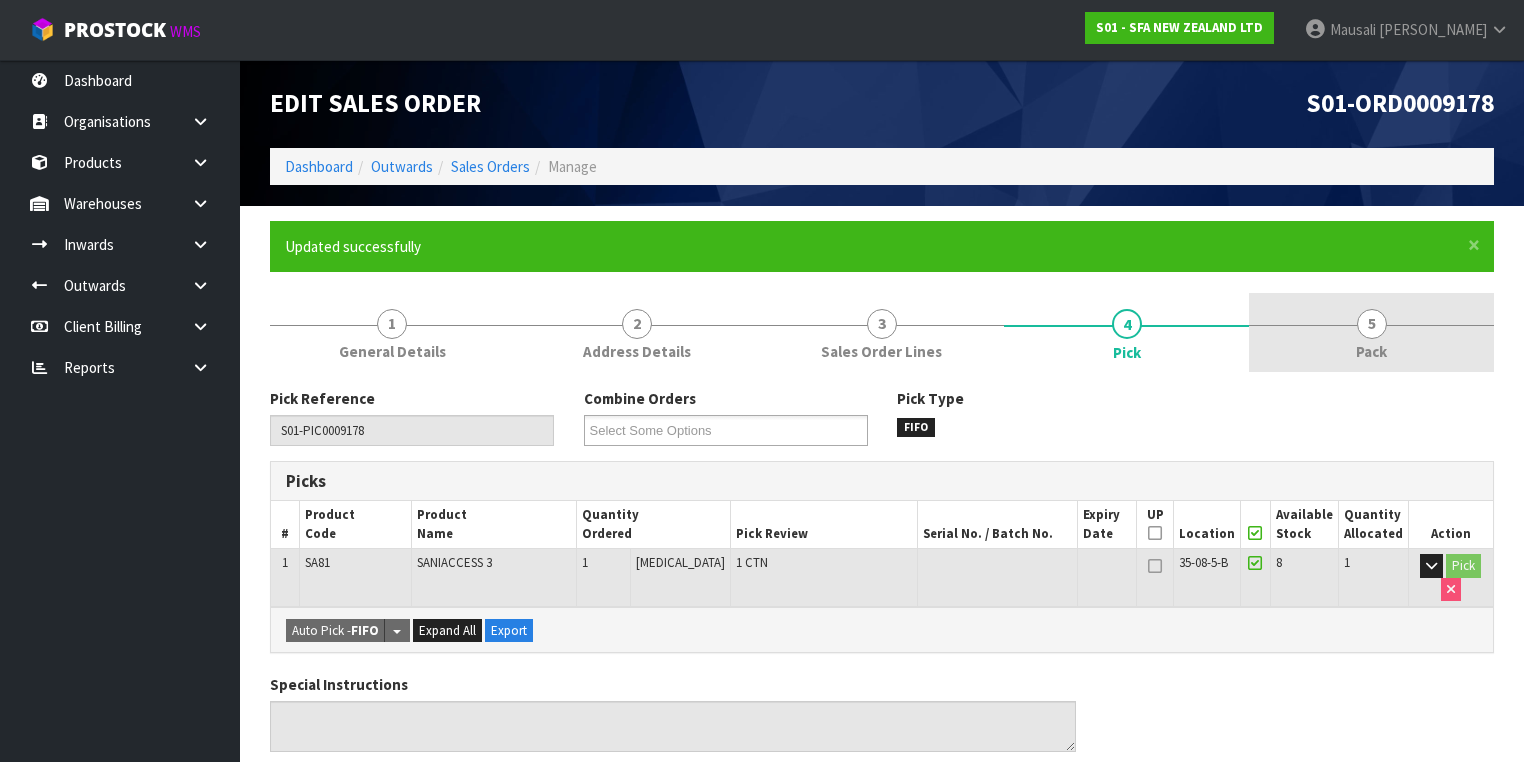 click on "5
Pack" at bounding box center [1371, 332] 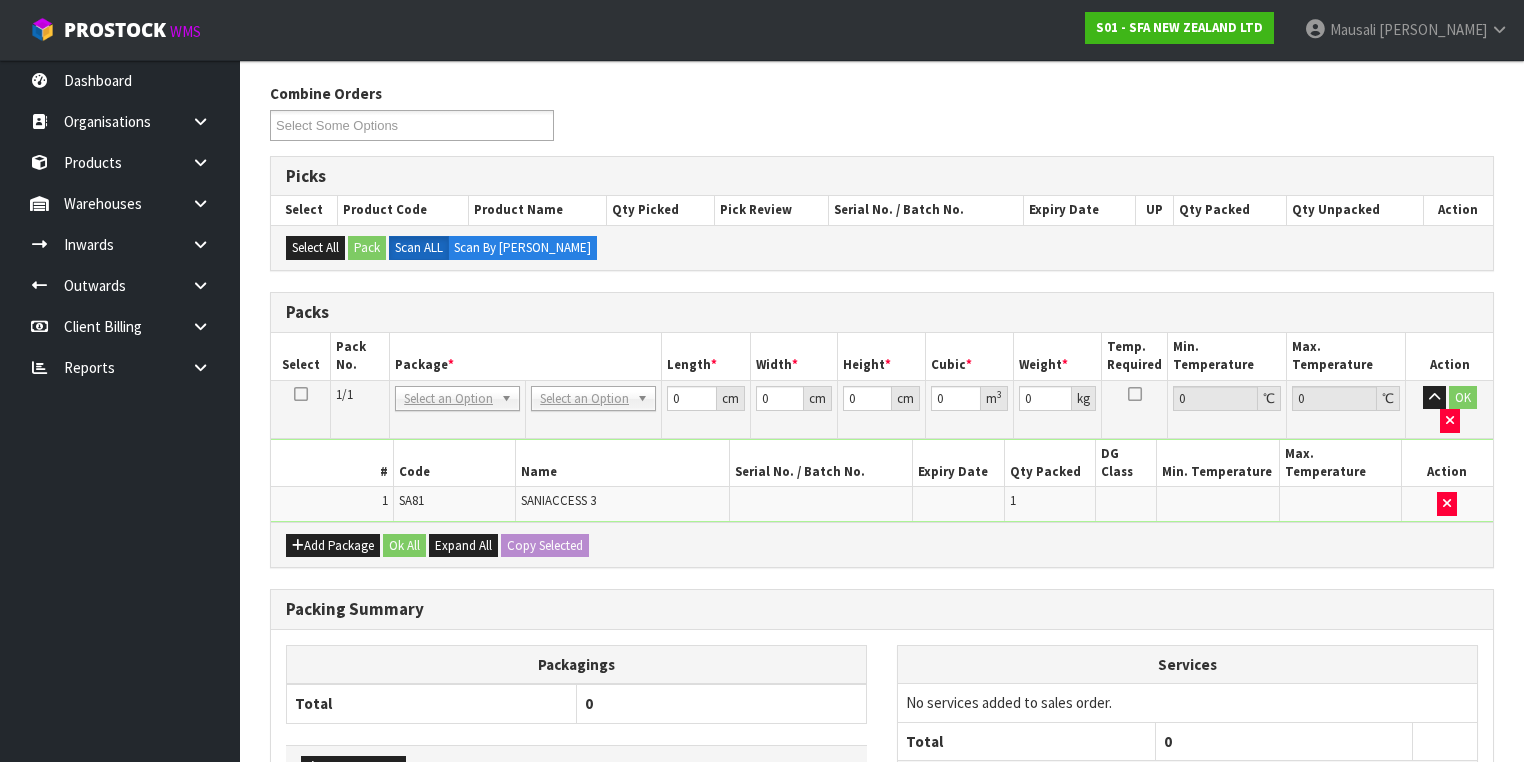 scroll, scrollTop: 400, scrollLeft: 0, axis: vertical 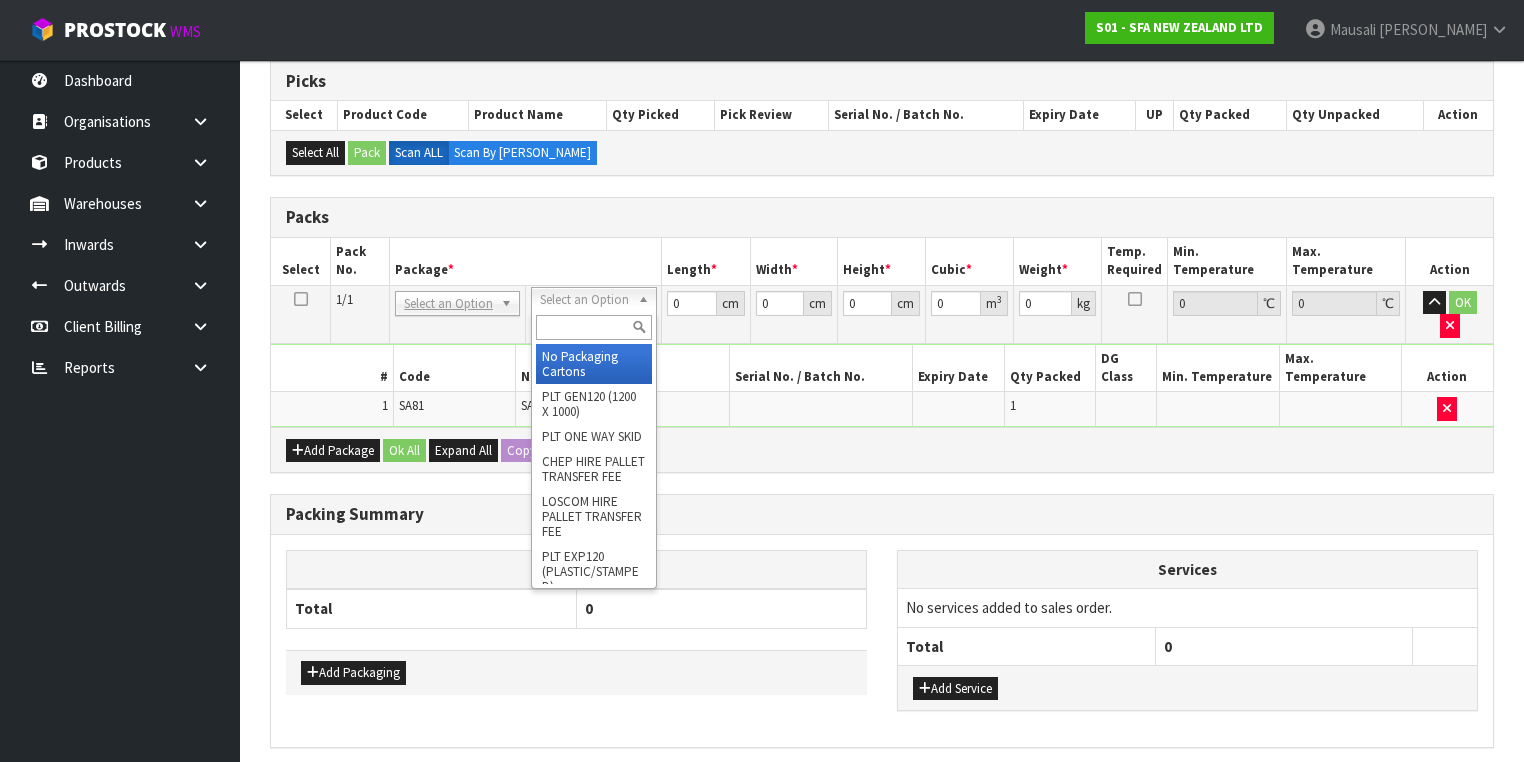 drag, startPoint x: 572, startPoint y: 338, endPoint x: 582, endPoint y: 355, distance: 19.723083 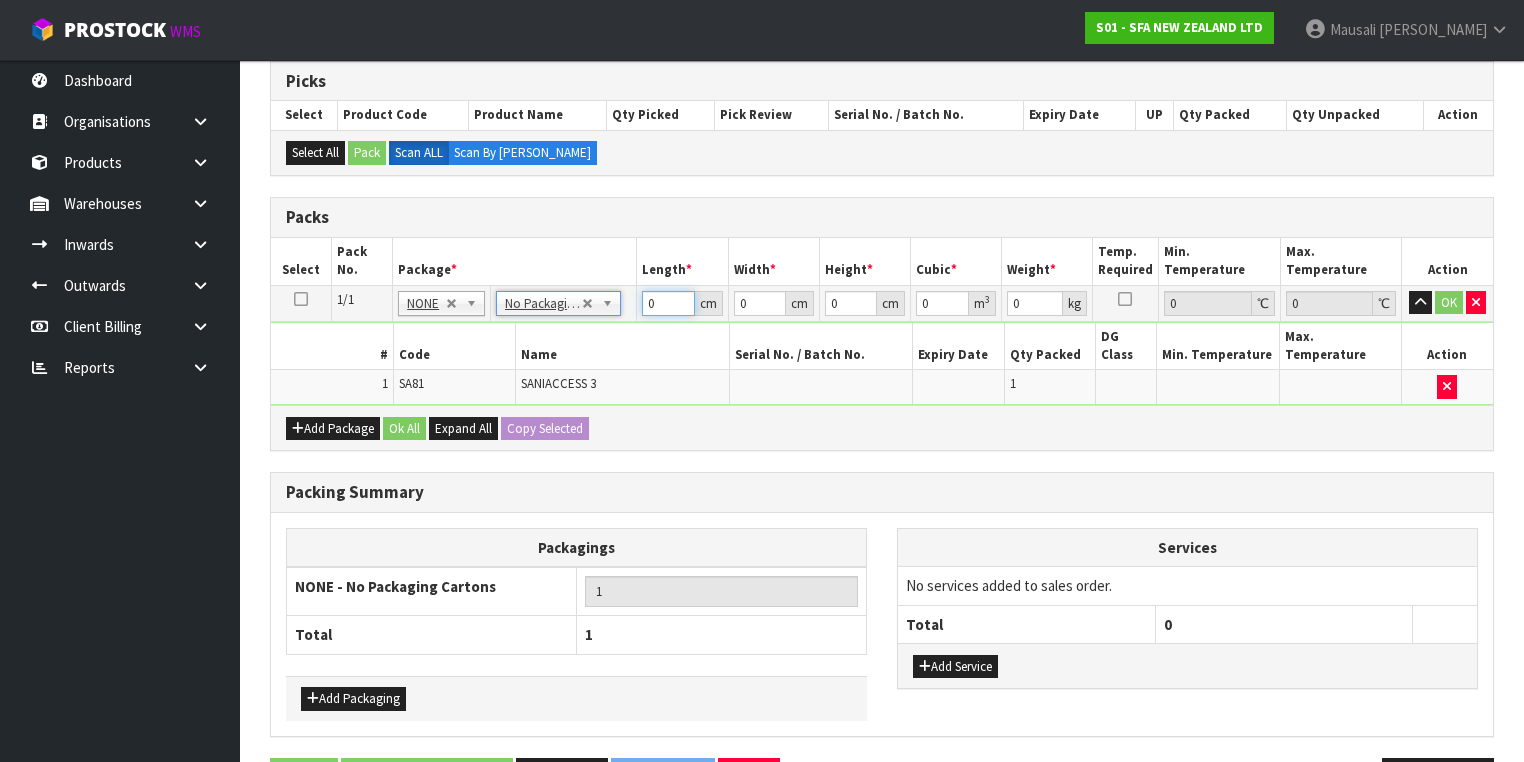 drag, startPoint x: 660, startPoint y: 300, endPoint x: 587, endPoint y: 327, distance: 77.83315 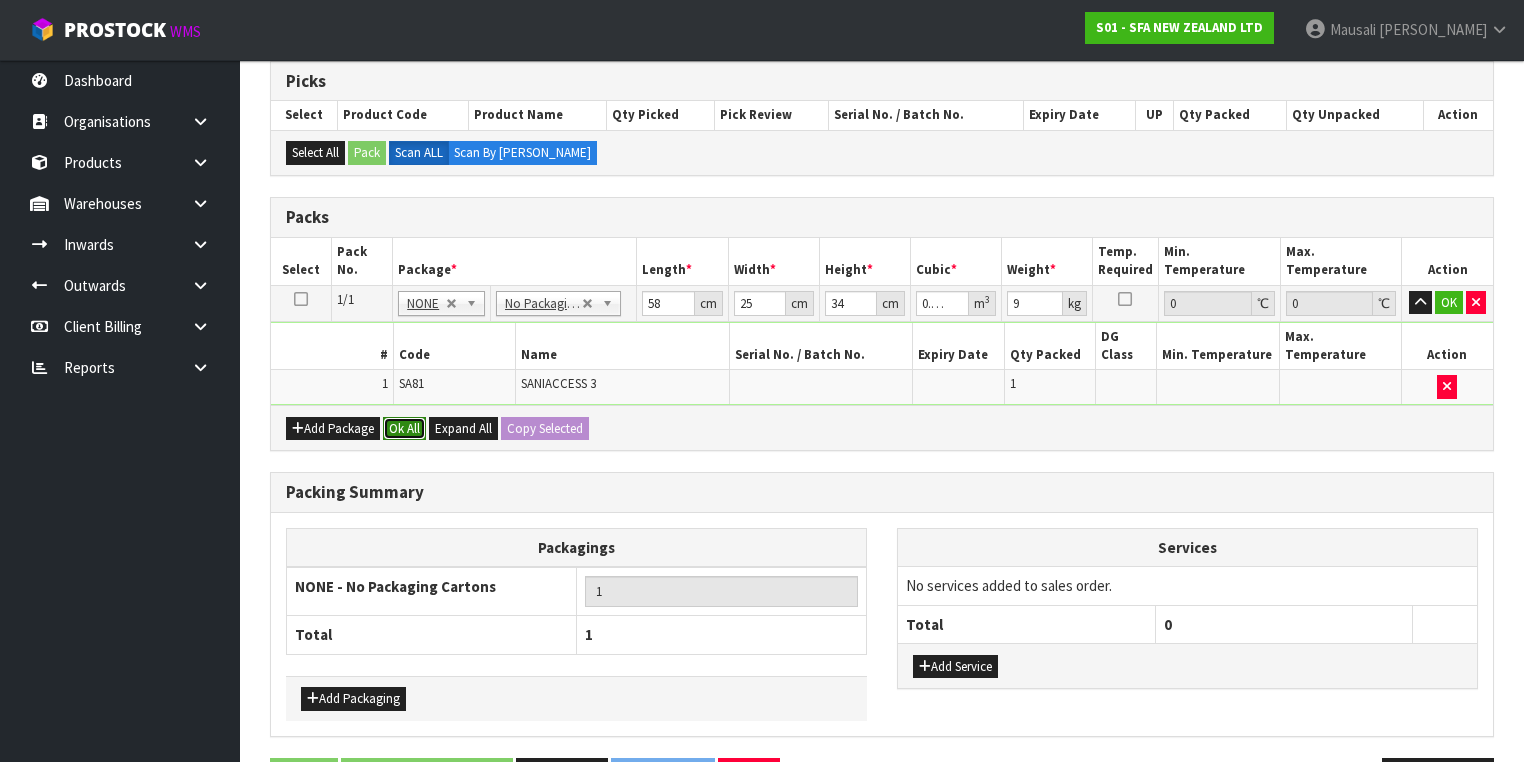click on "Ok All" at bounding box center (404, 429) 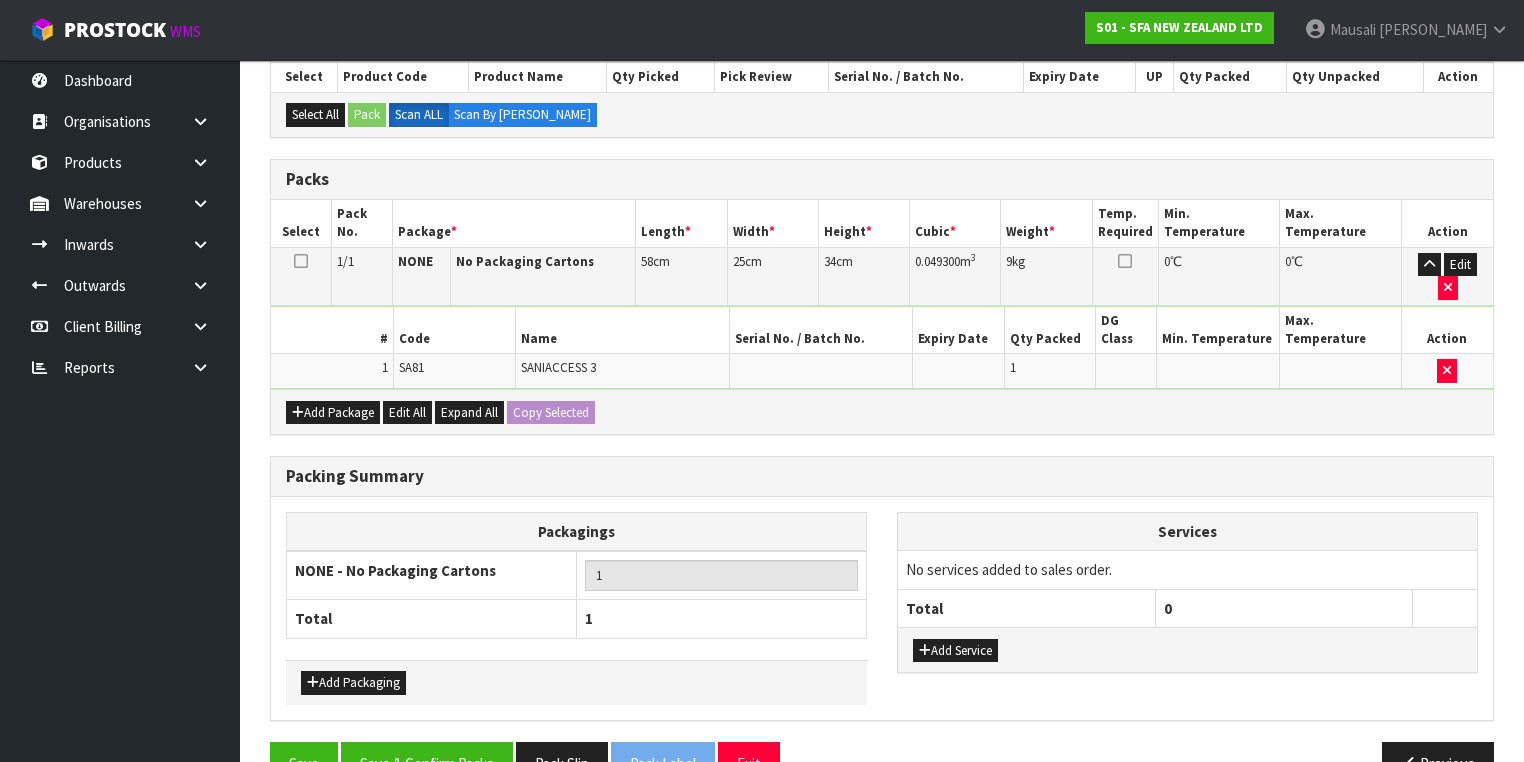 scroll, scrollTop: 440, scrollLeft: 0, axis: vertical 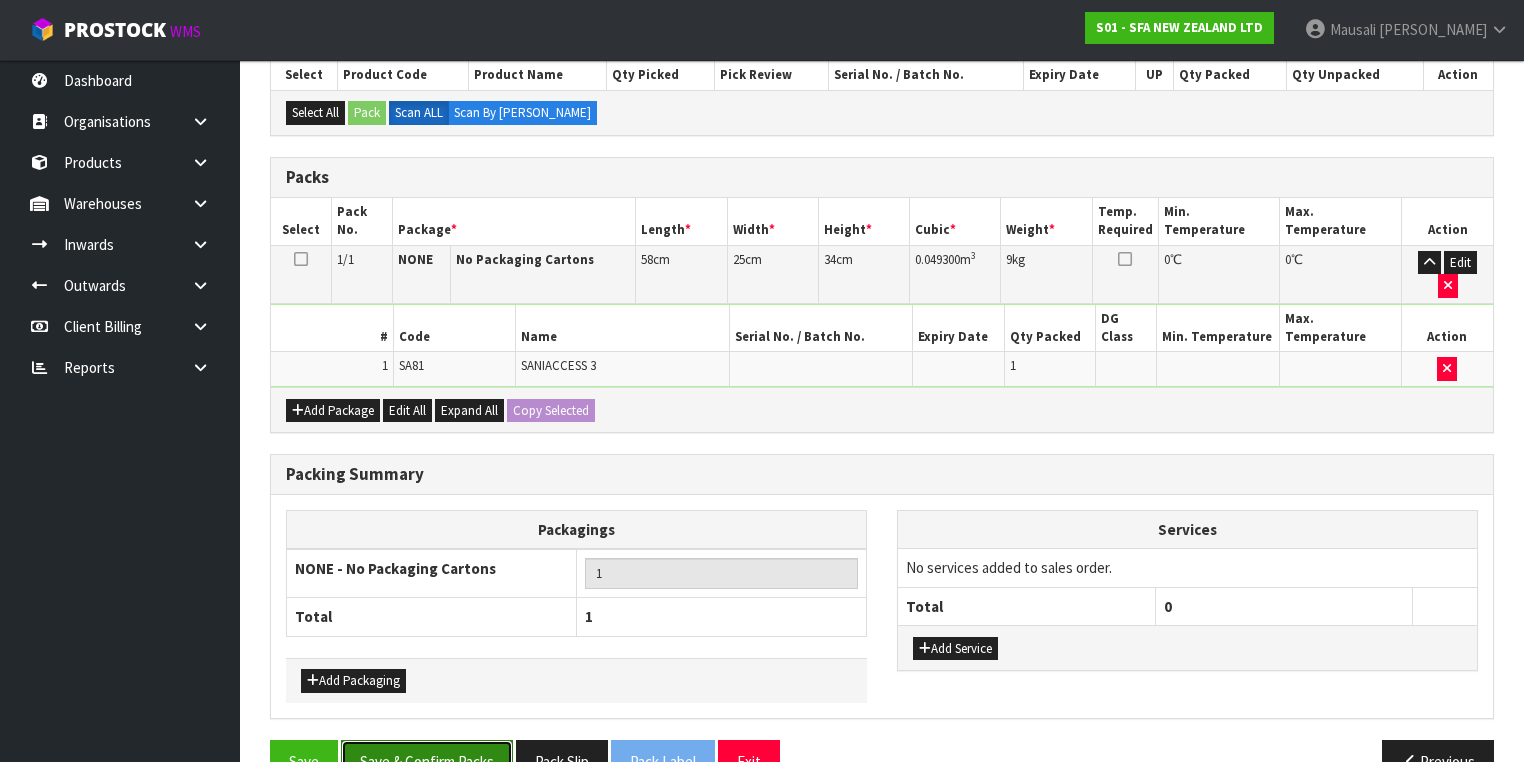 click on "Save & Confirm Packs" at bounding box center (427, 761) 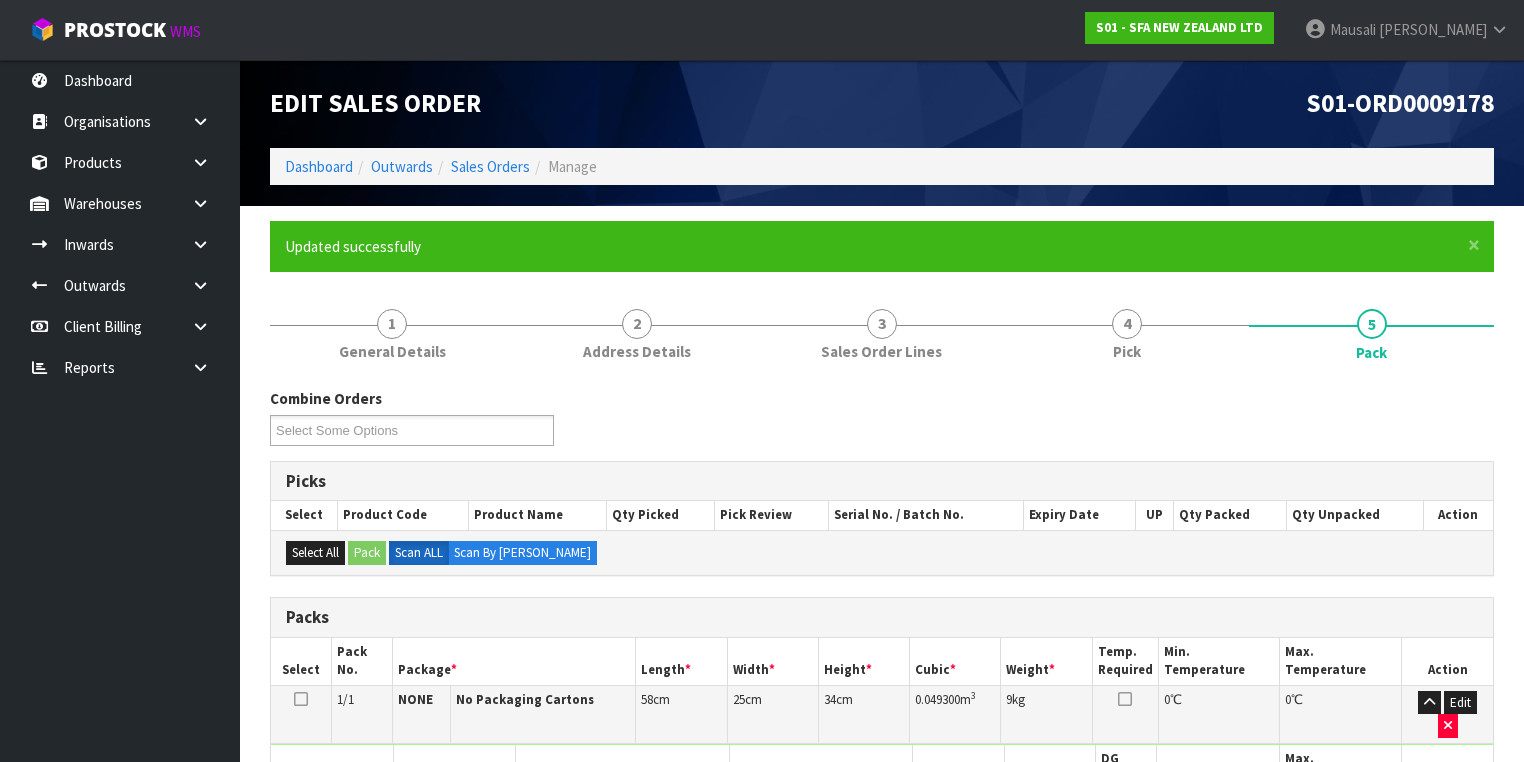 scroll, scrollTop: 332, scrollLeft: 0, axis: vertical 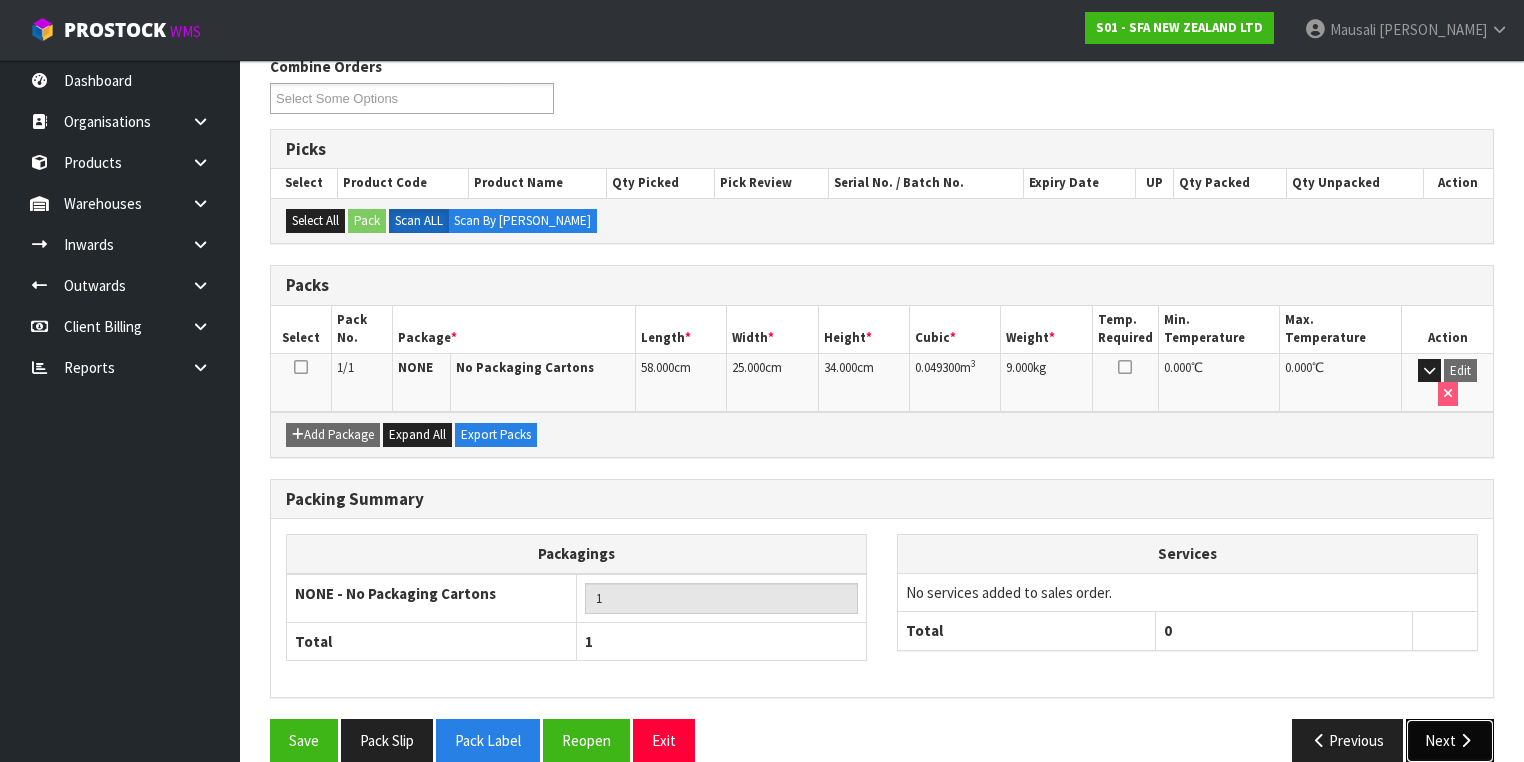 click on "Next" at bounding box center (1450, 740) 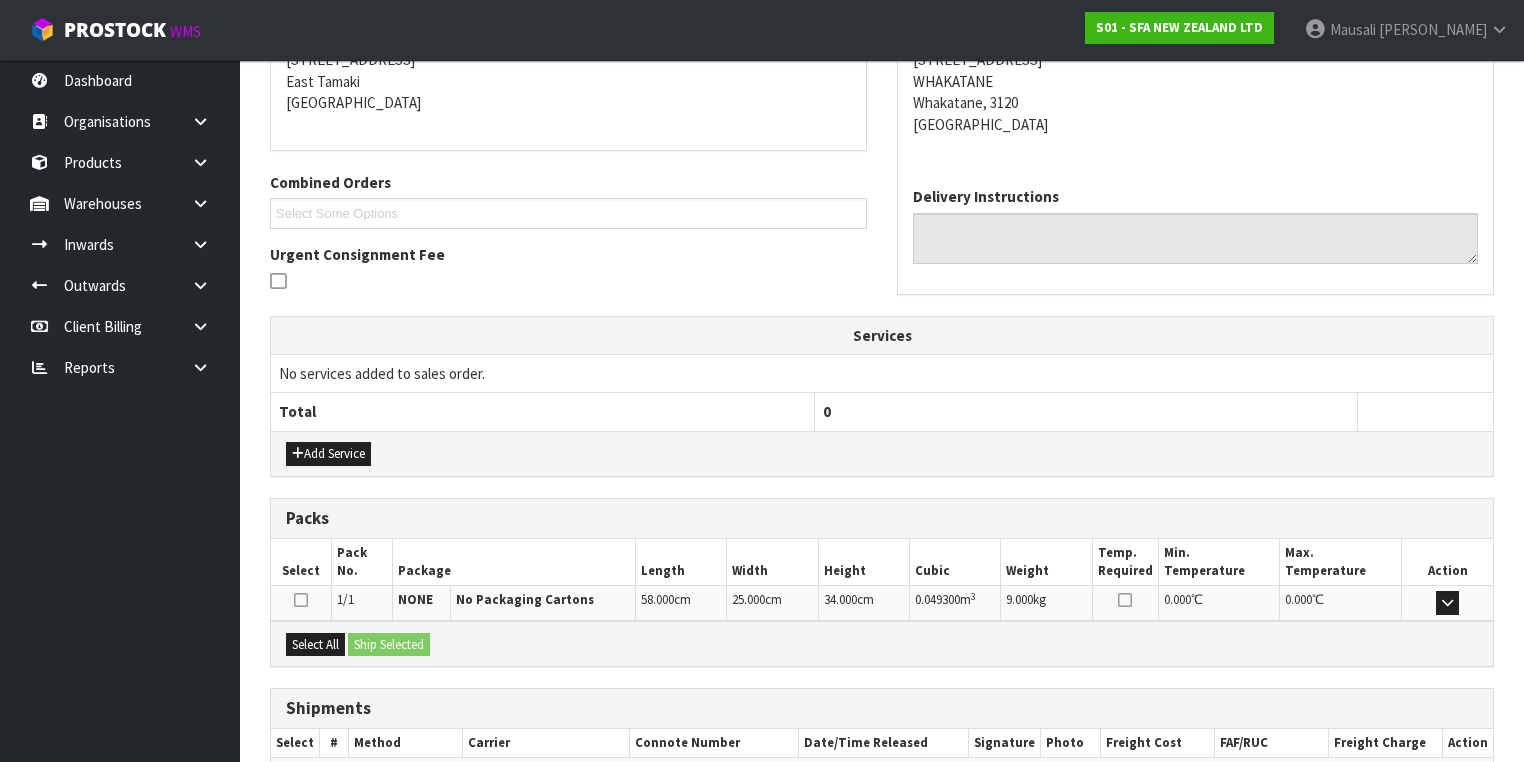 scroll, scrollTop: 528, scrollLeft: 0, axis: vertical 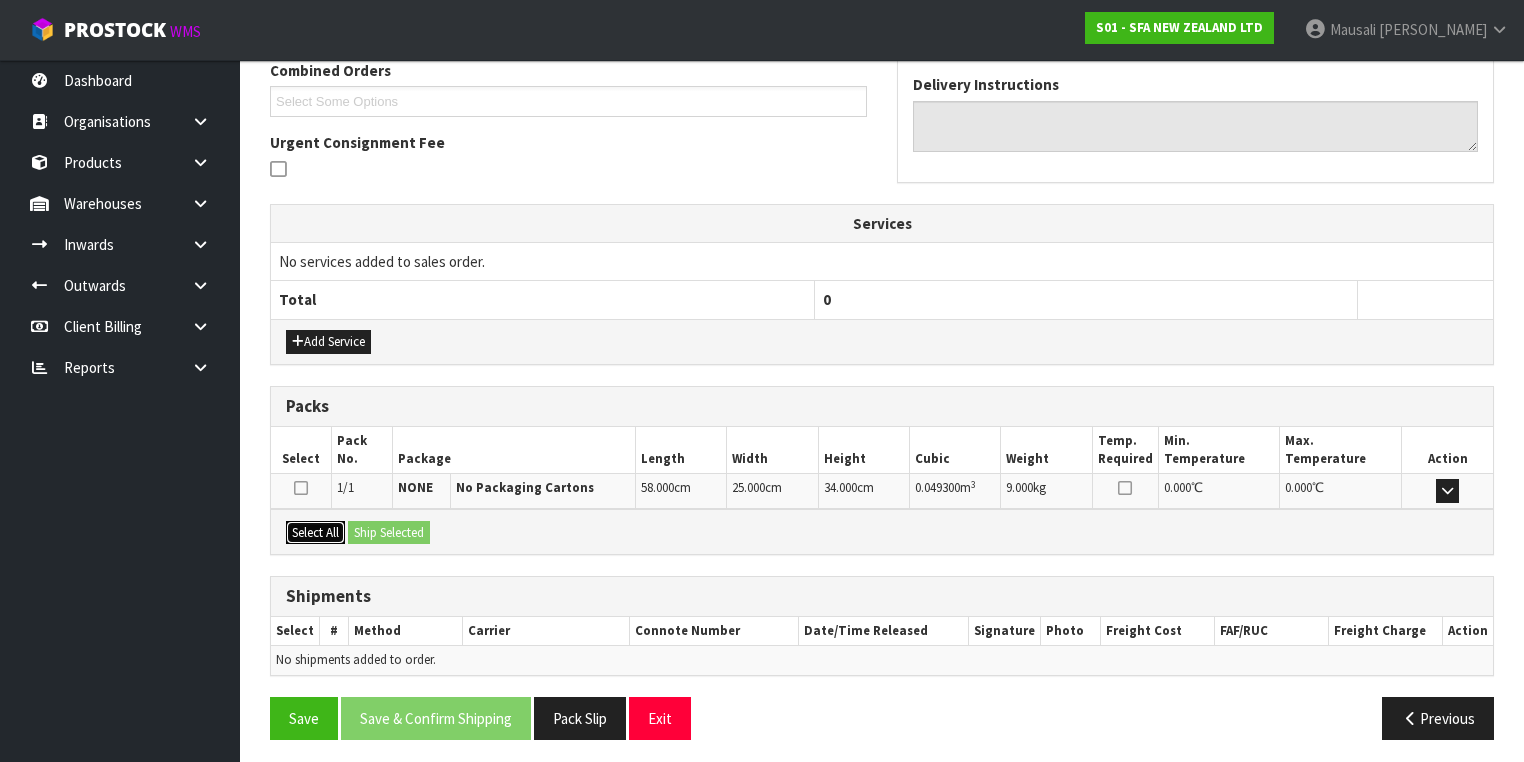 click on "Select All" at bounding box center (315, 533) 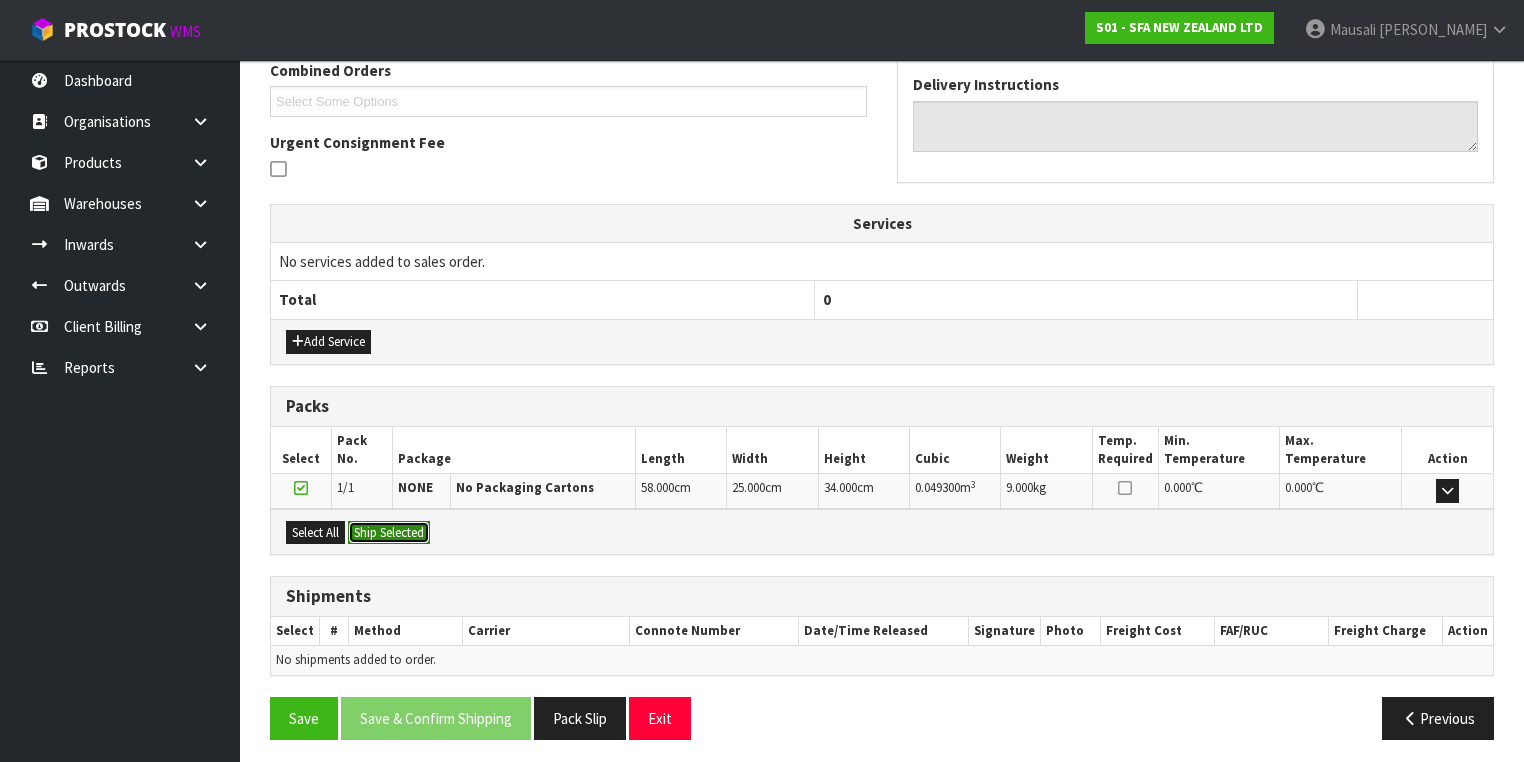 click on "Ship Selected" at bounding box center [389, 533] 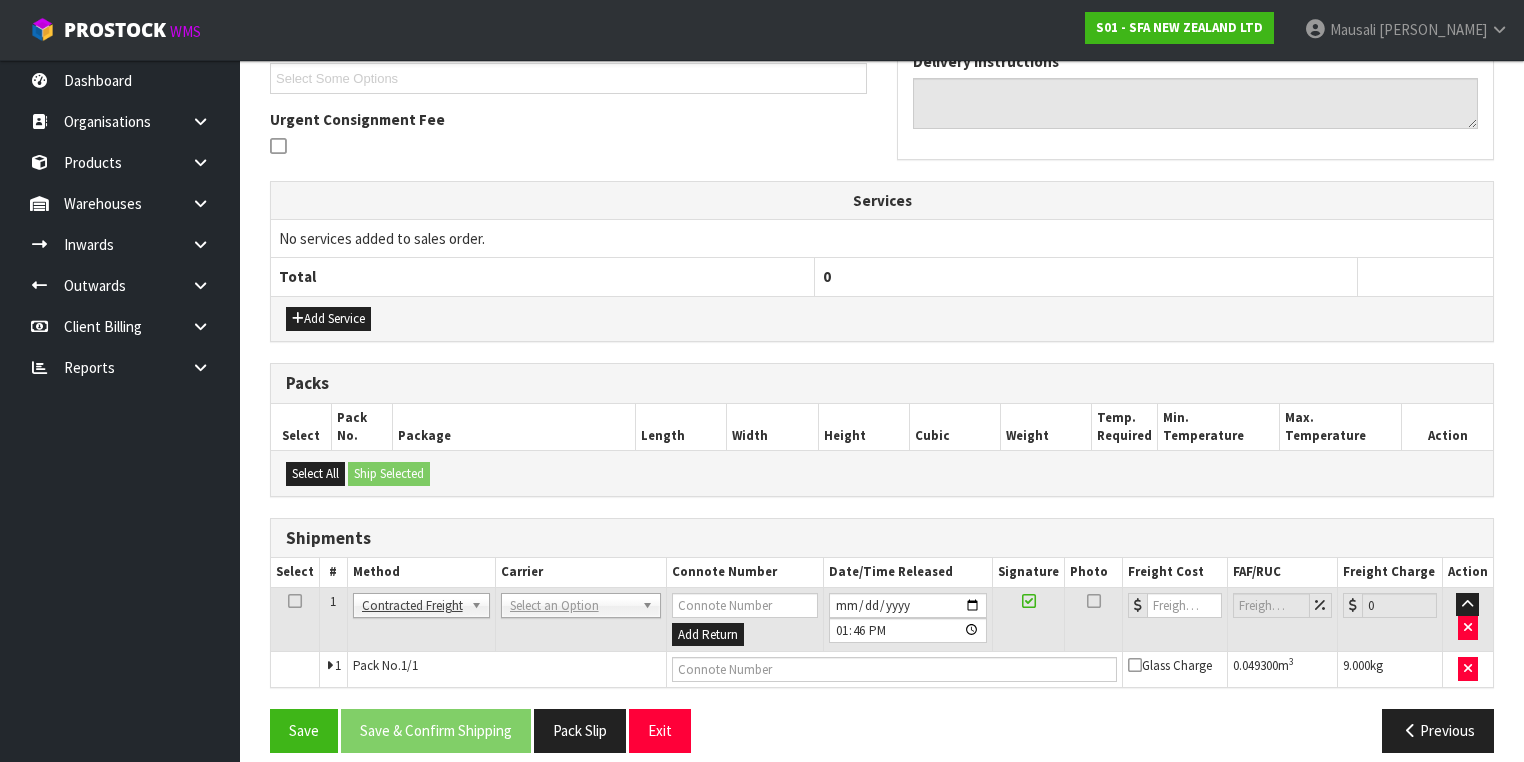 scroll, scrollTop: 564, scrollLeft: 0, axis: vertical 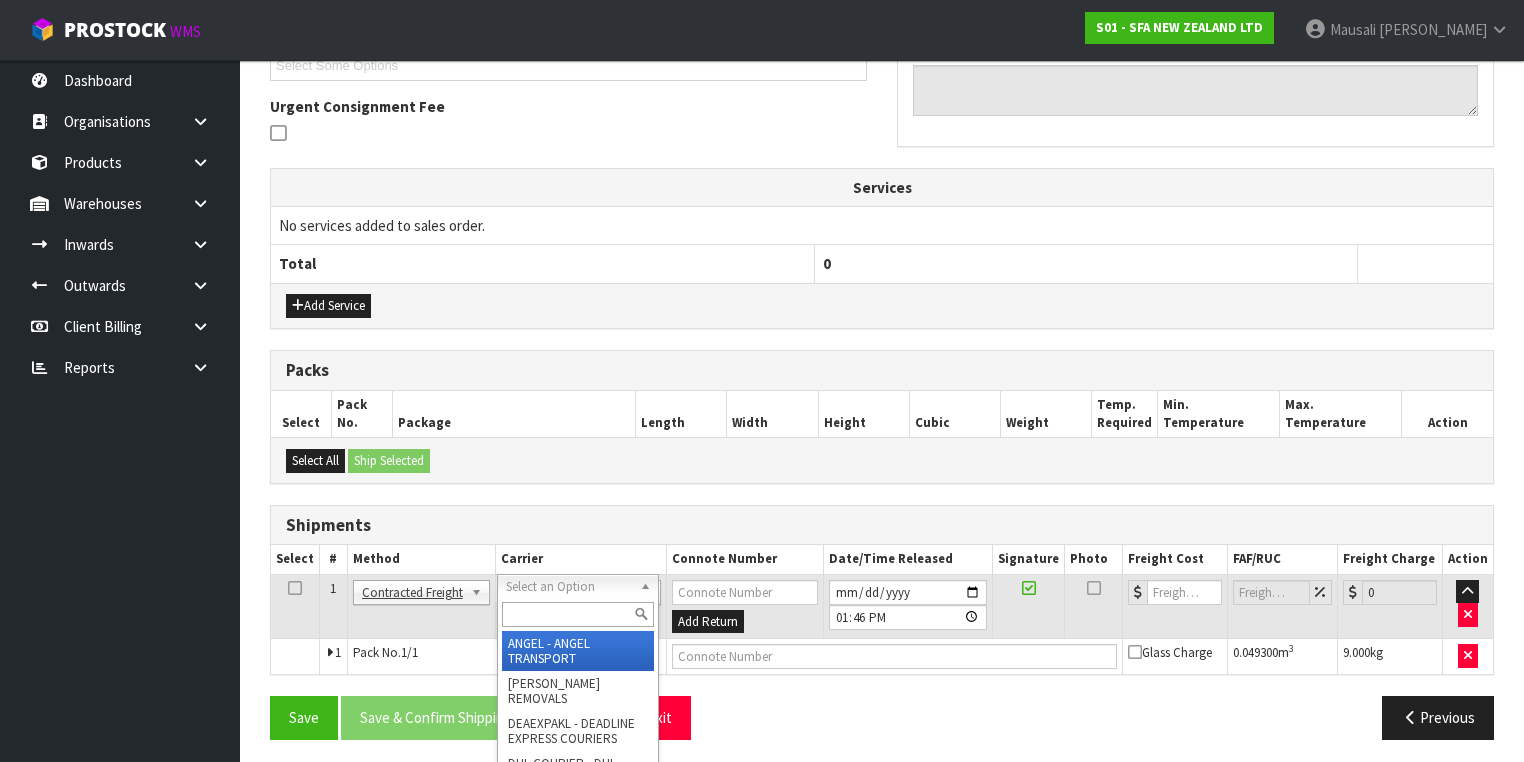 click at bounding box center (578, 614) 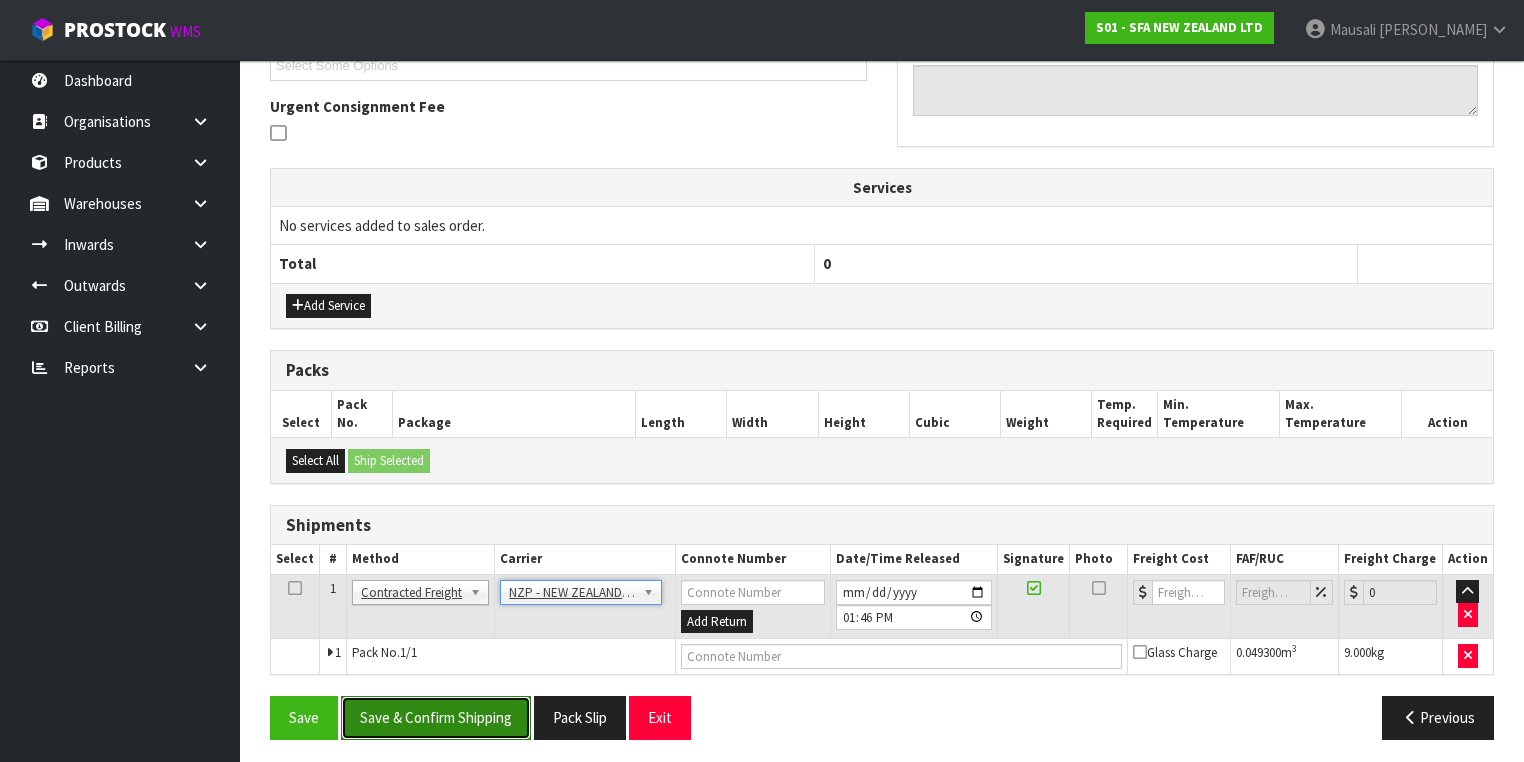 click on "Save & Confirm Shipping" at bounding box center [436, 717] 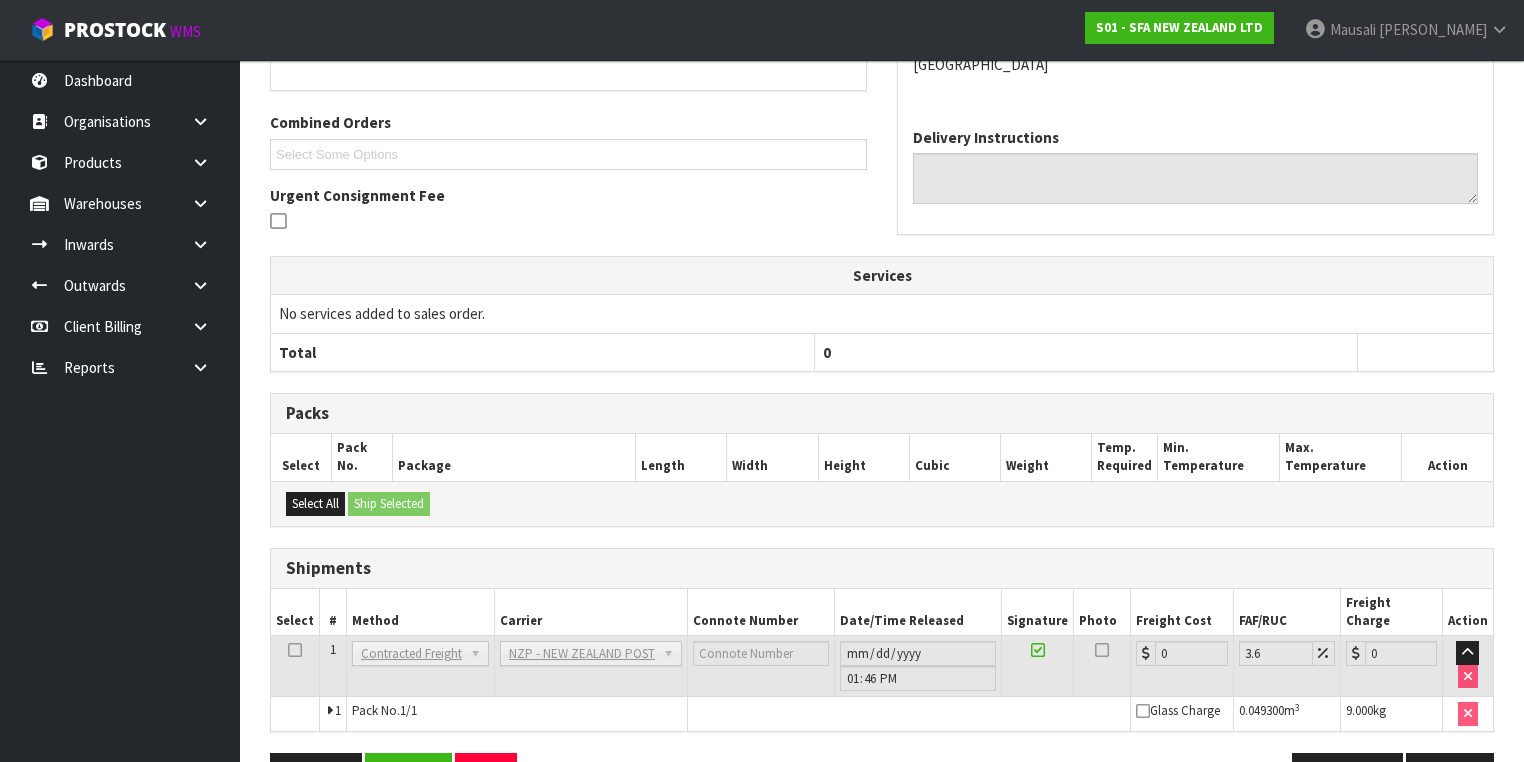 scroll, scrollTop: 536, scrollLeft: 0, axis: vertical 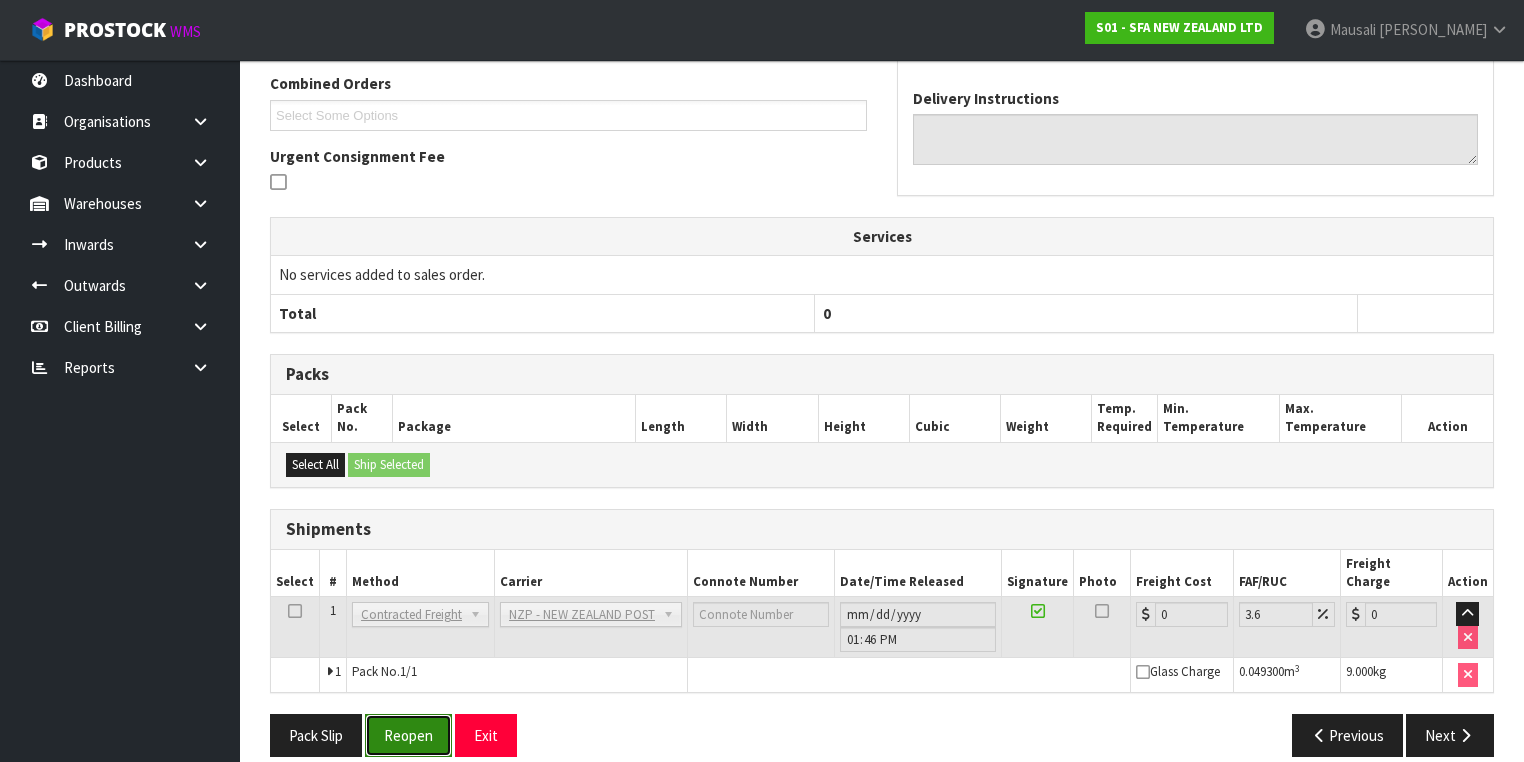 click on "Reopen" at bounding box center (408, 735) 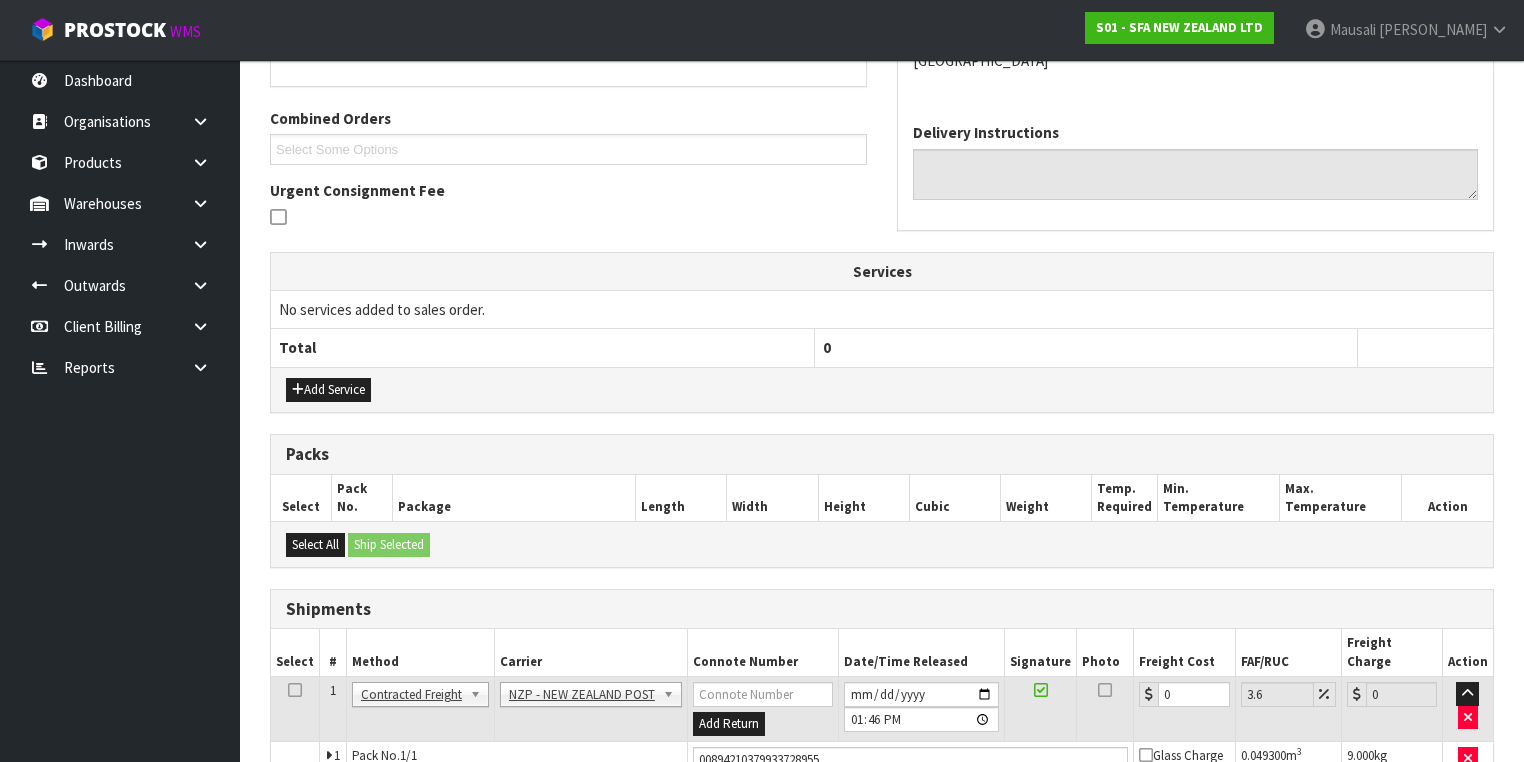 scroll, scrollTop: 582, scrollLeft: 0, axis: vertical 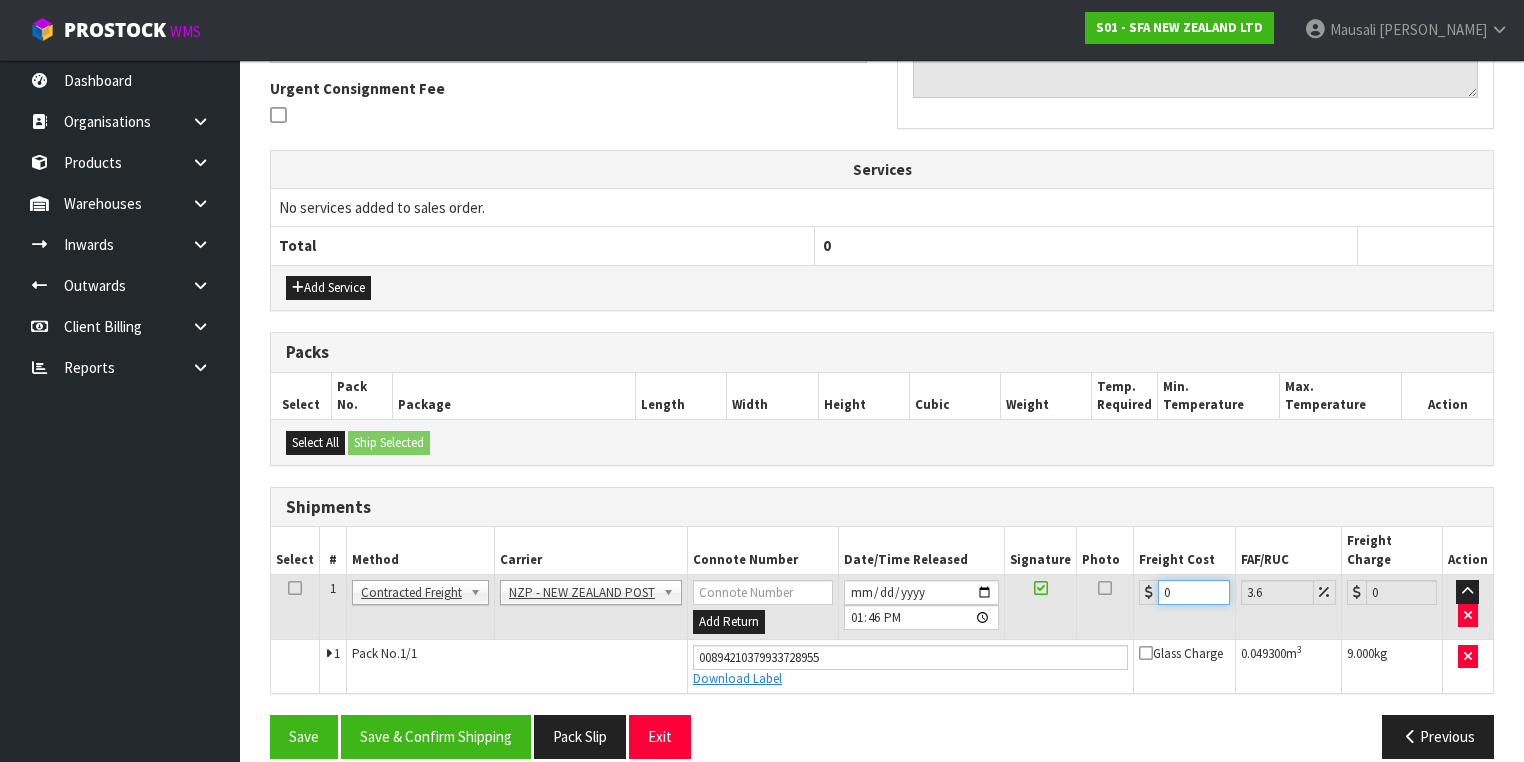 drag, startPoint x: 1175, startPoint y: 571, endPoint x: 1107, endPoint y: 599, distance: 73.53911 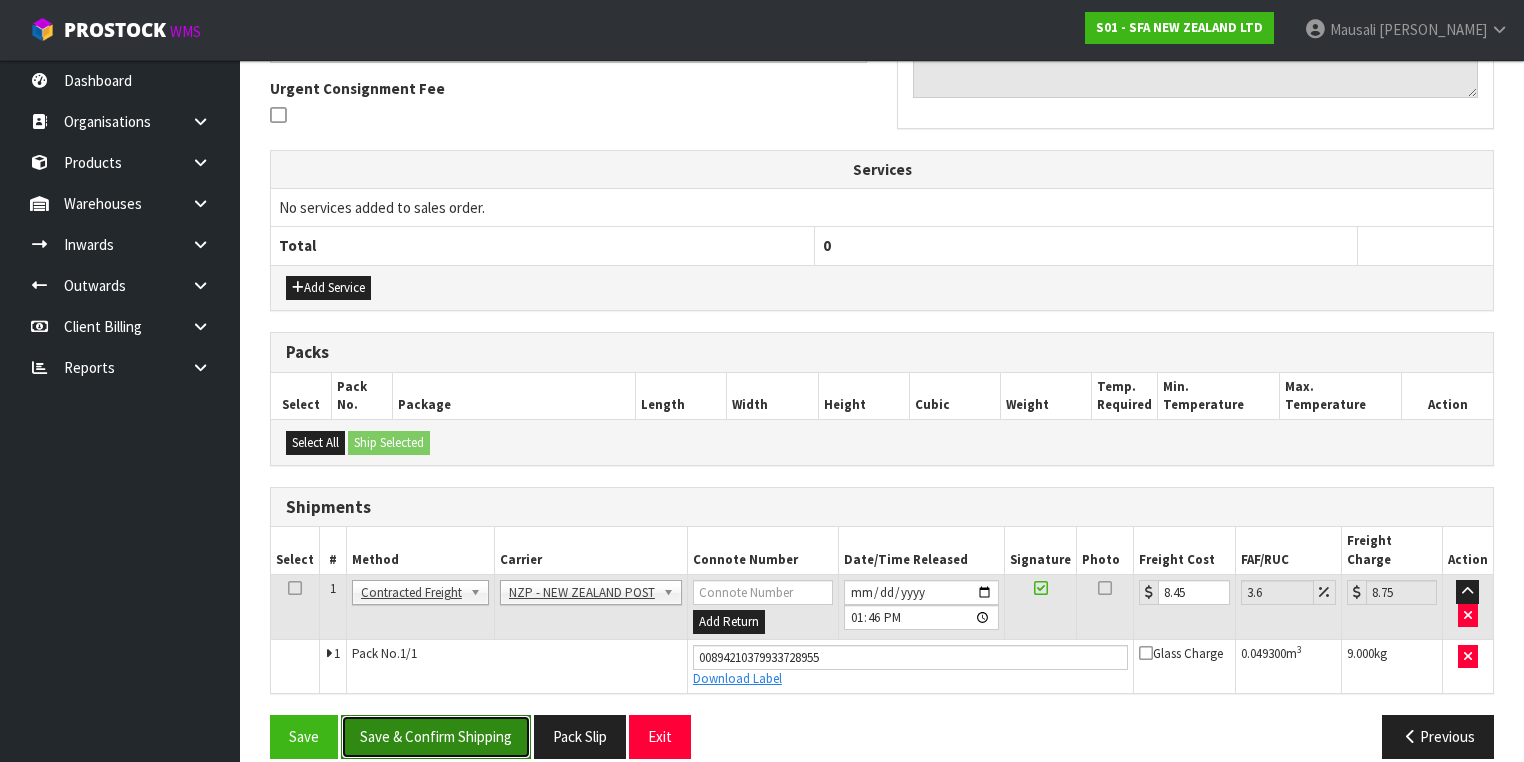 click on "Save & Confirm Shipping" at bounding box center [436, 736] 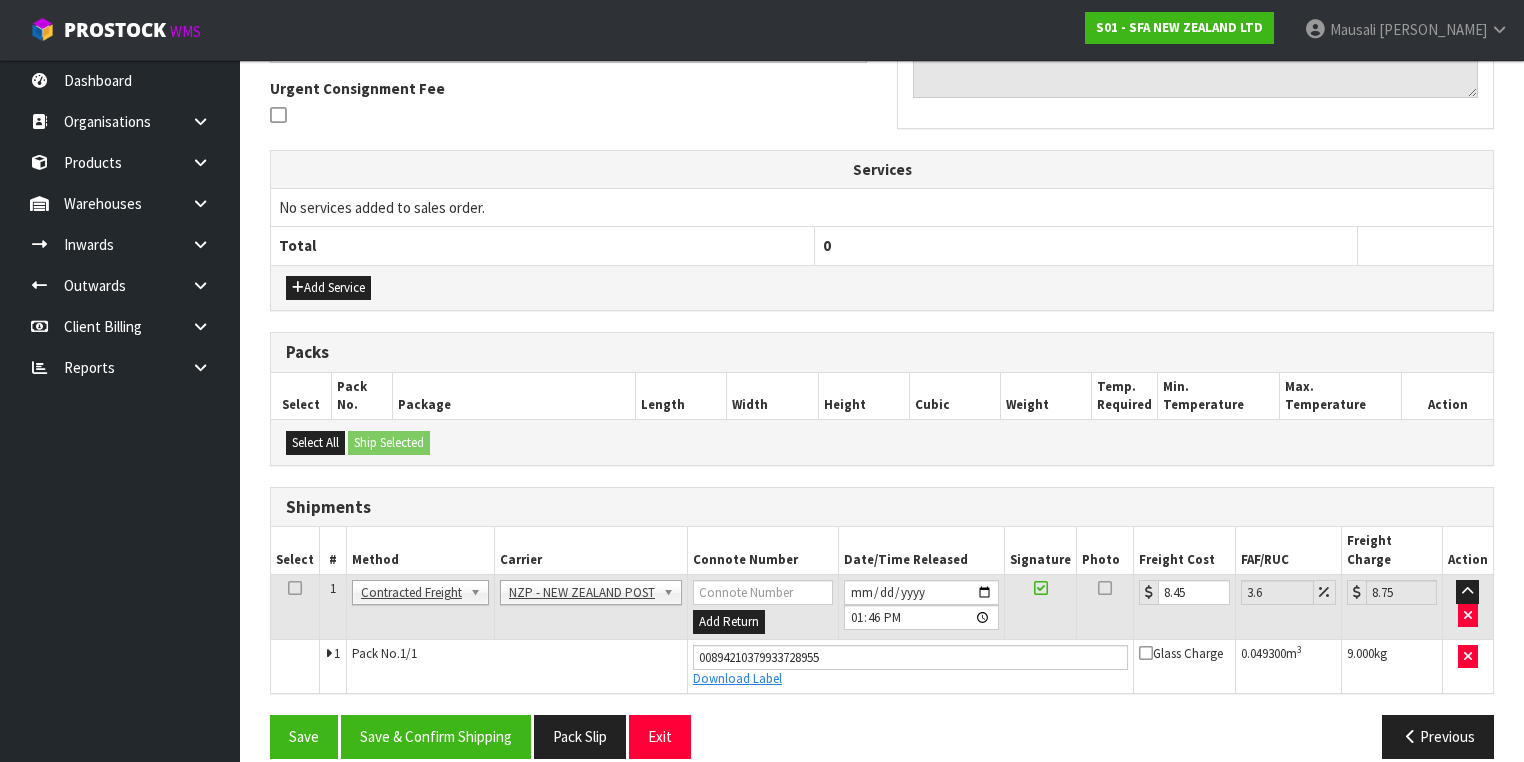 scroll, scrollTop: 0, scrollLeft: 0, axis: both 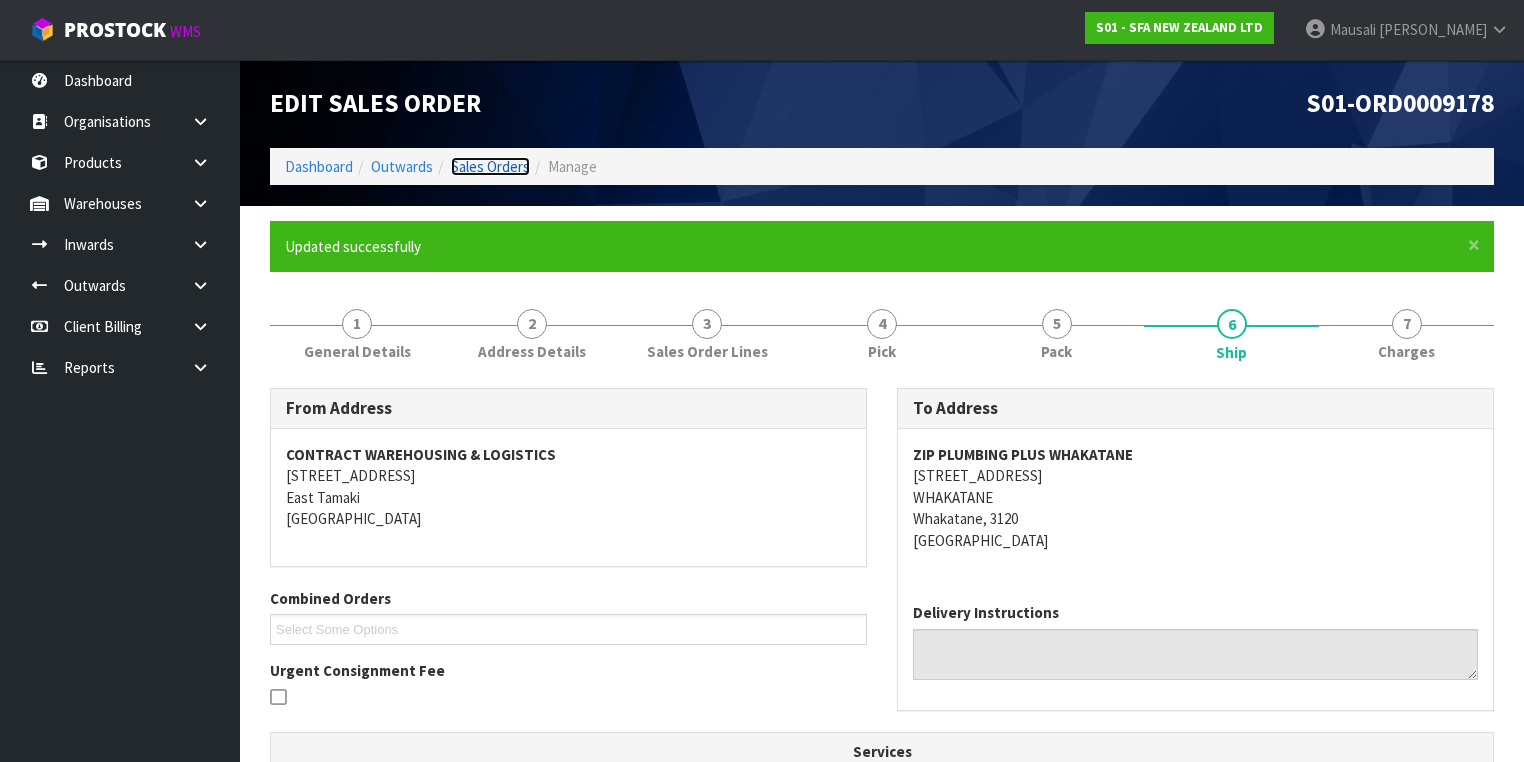 click on "Sales Orders" at bounding box center (490, 166) 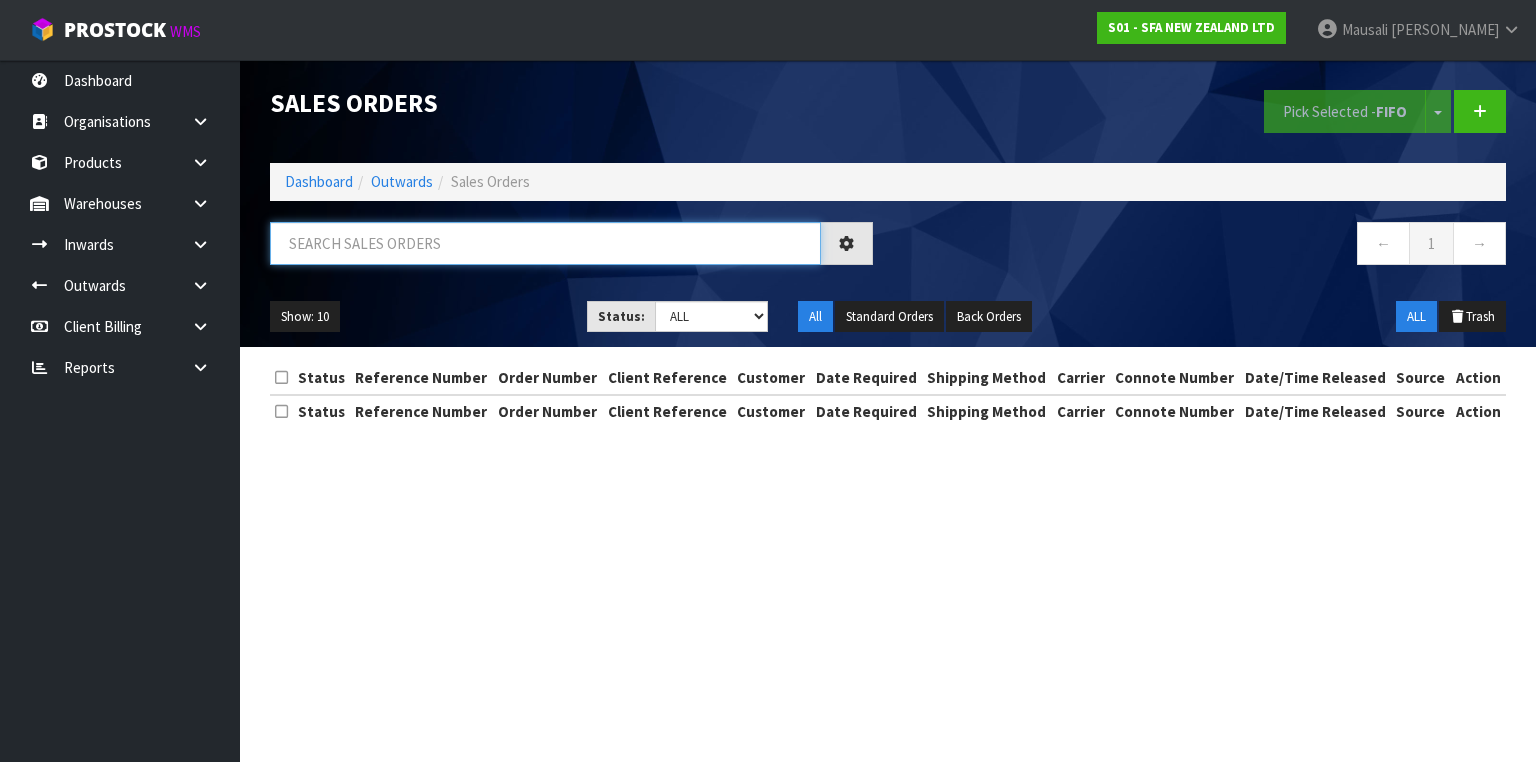 click at bounding box center [545, 243] 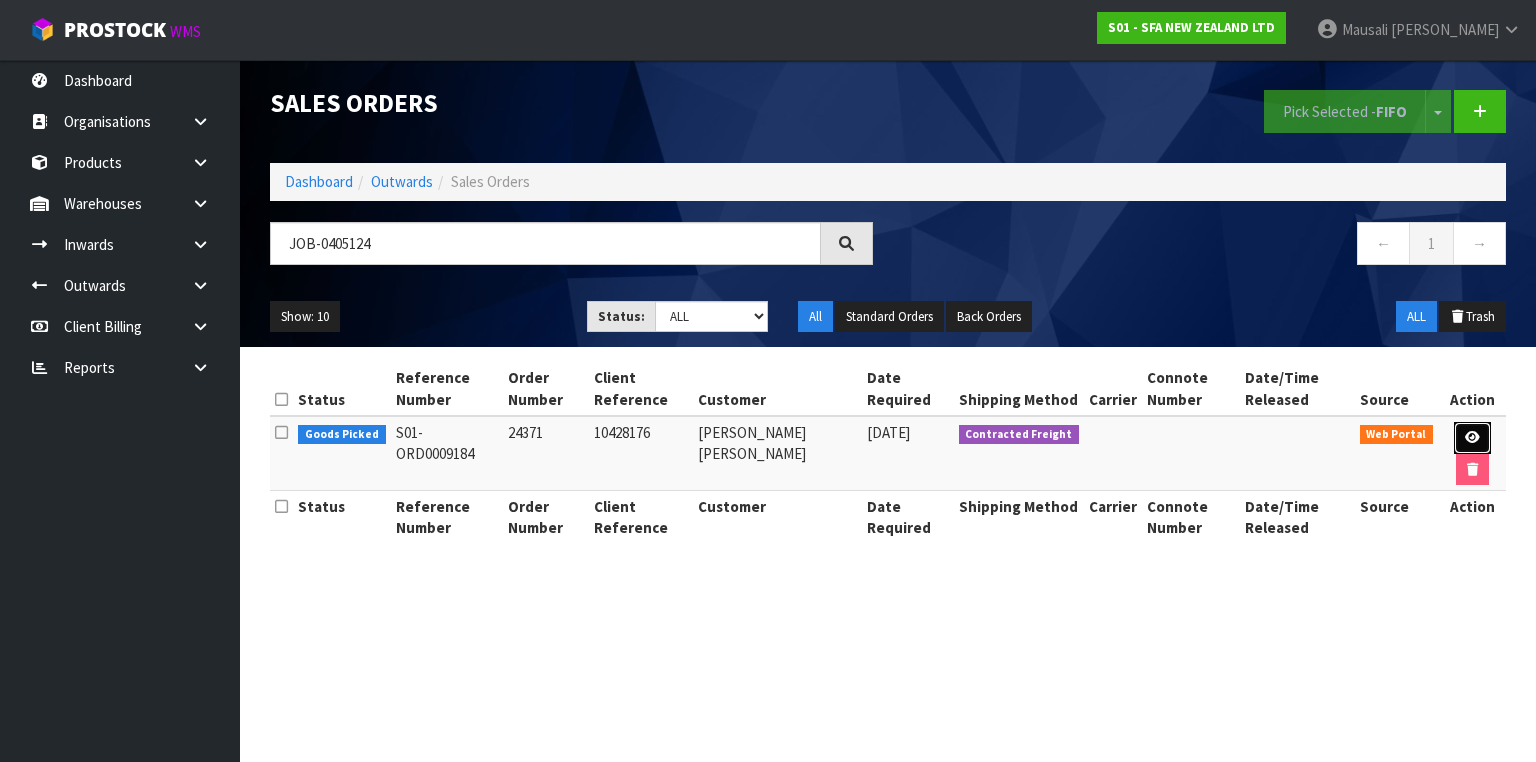 click at bounding box center (1472, 438) 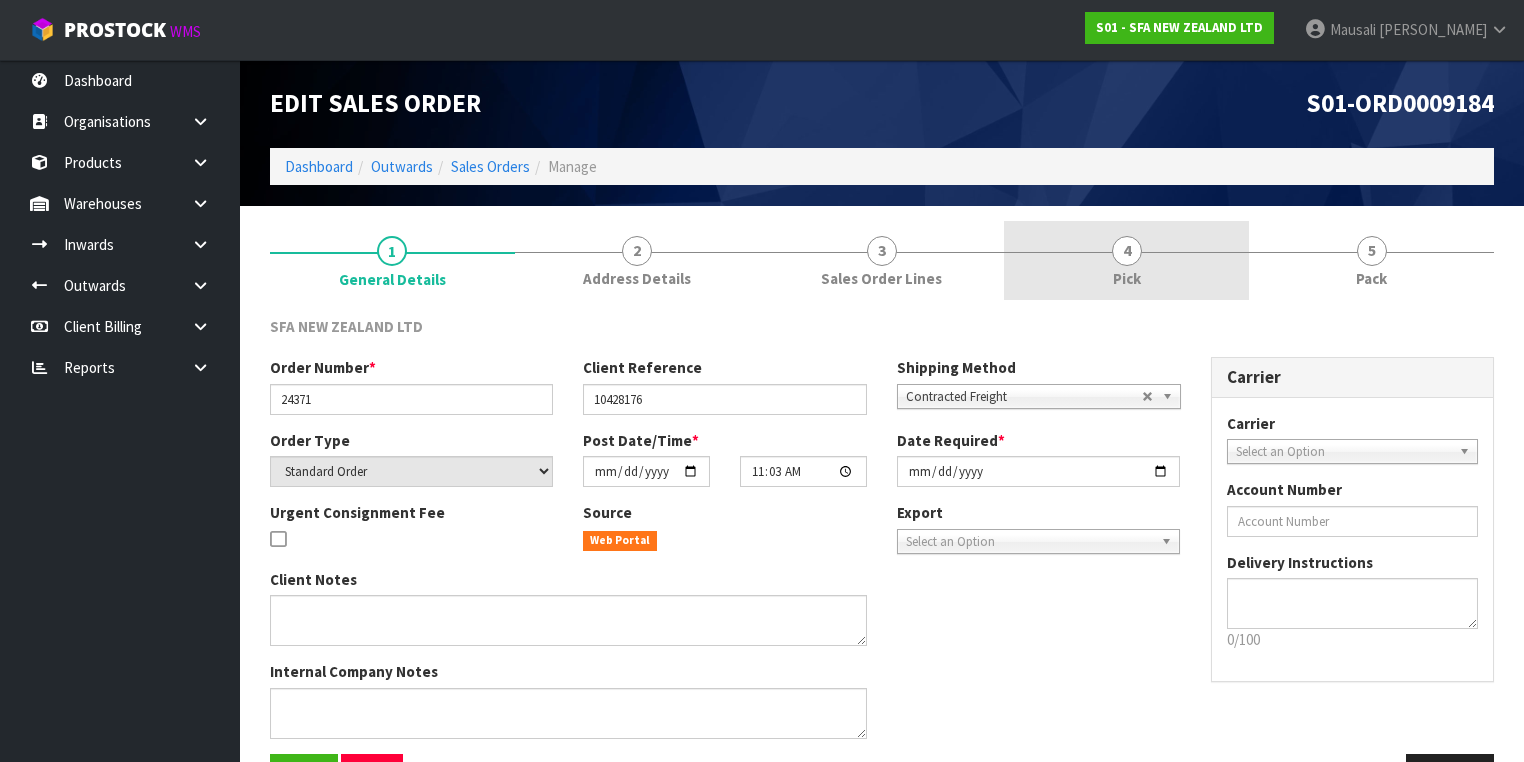 click on "4" at bounding box center (1127, 251) 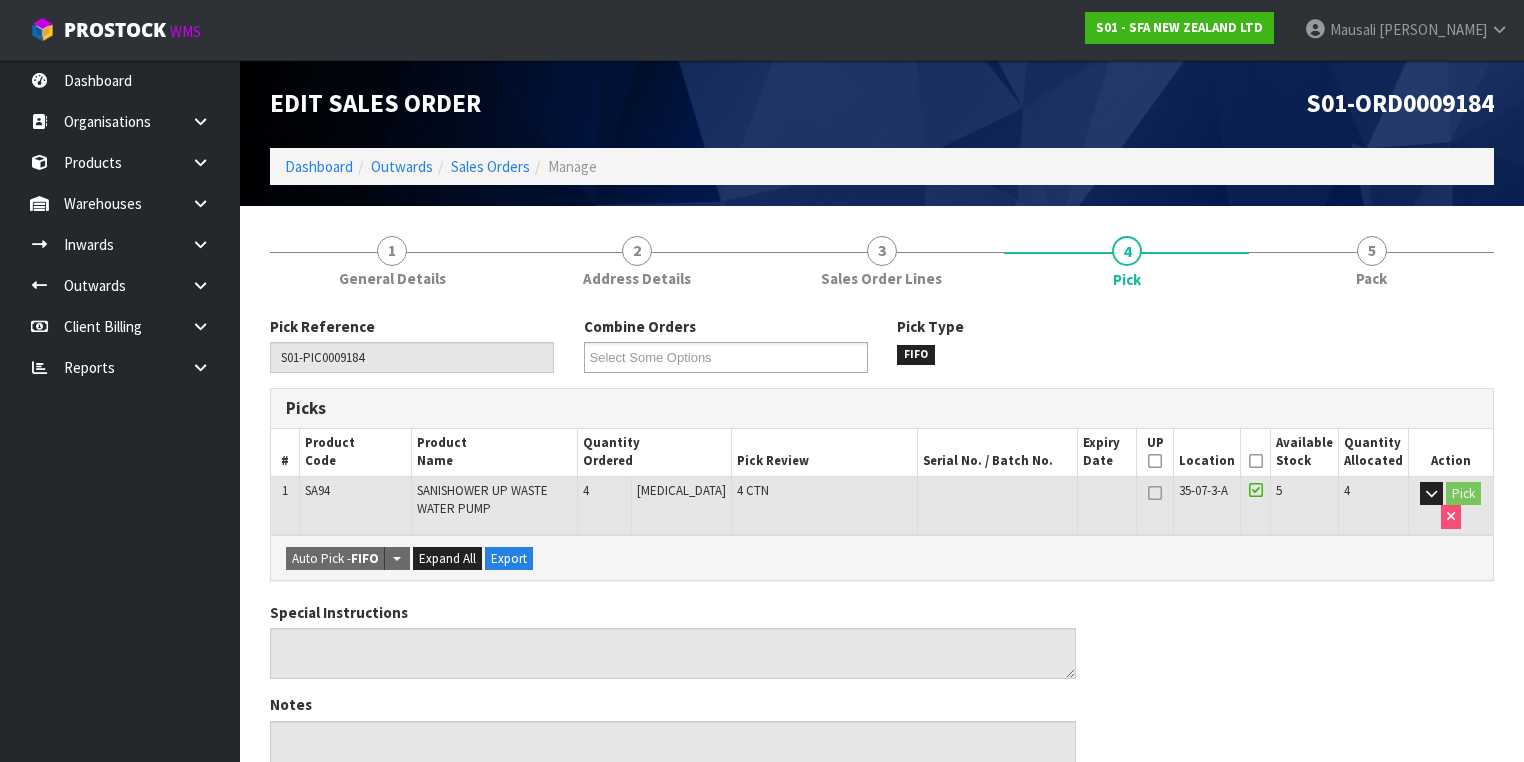 click at bounding box center (1256, 461) 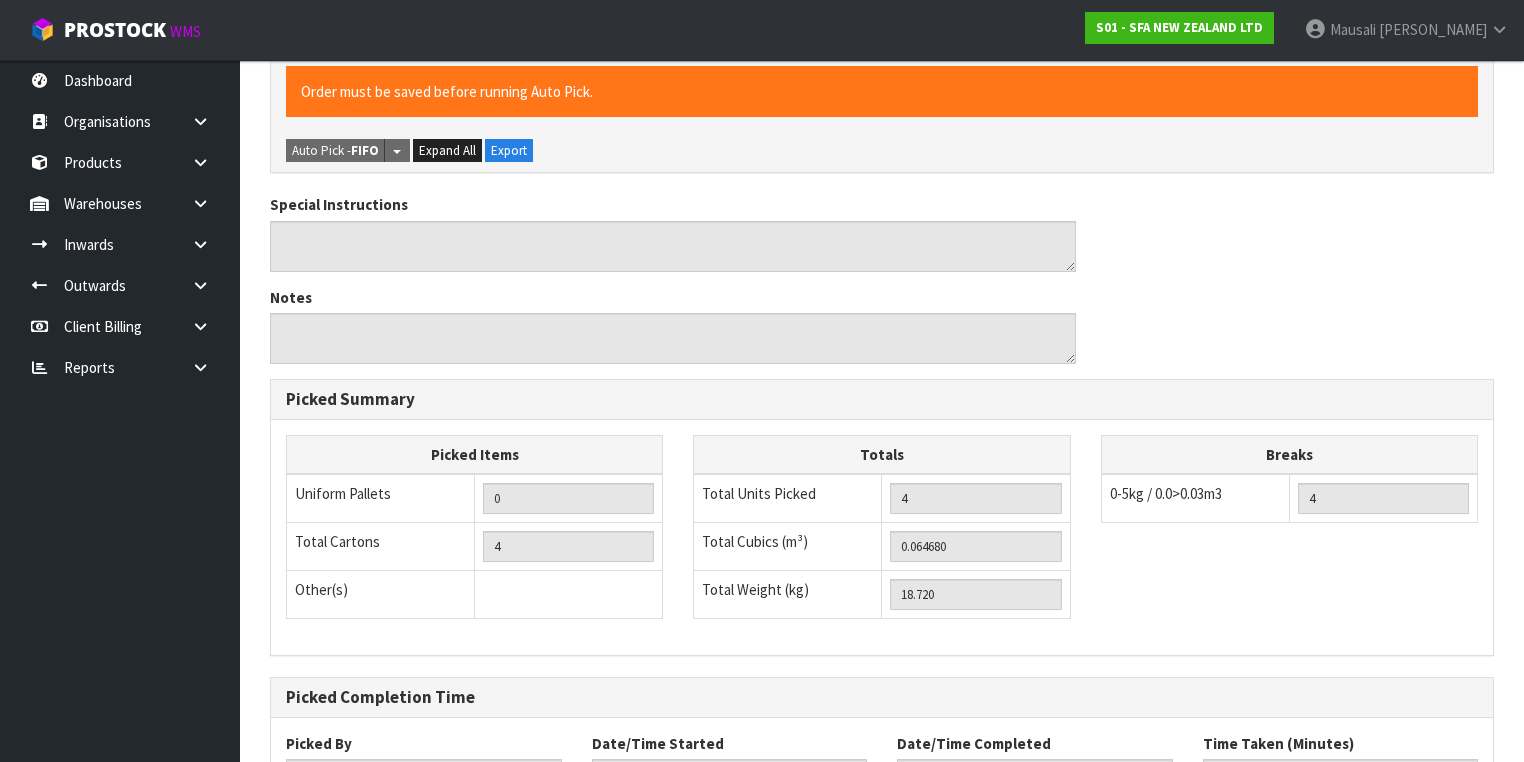 scroll, scrollTop: 641, scrollLeft: 0, axis: vertical 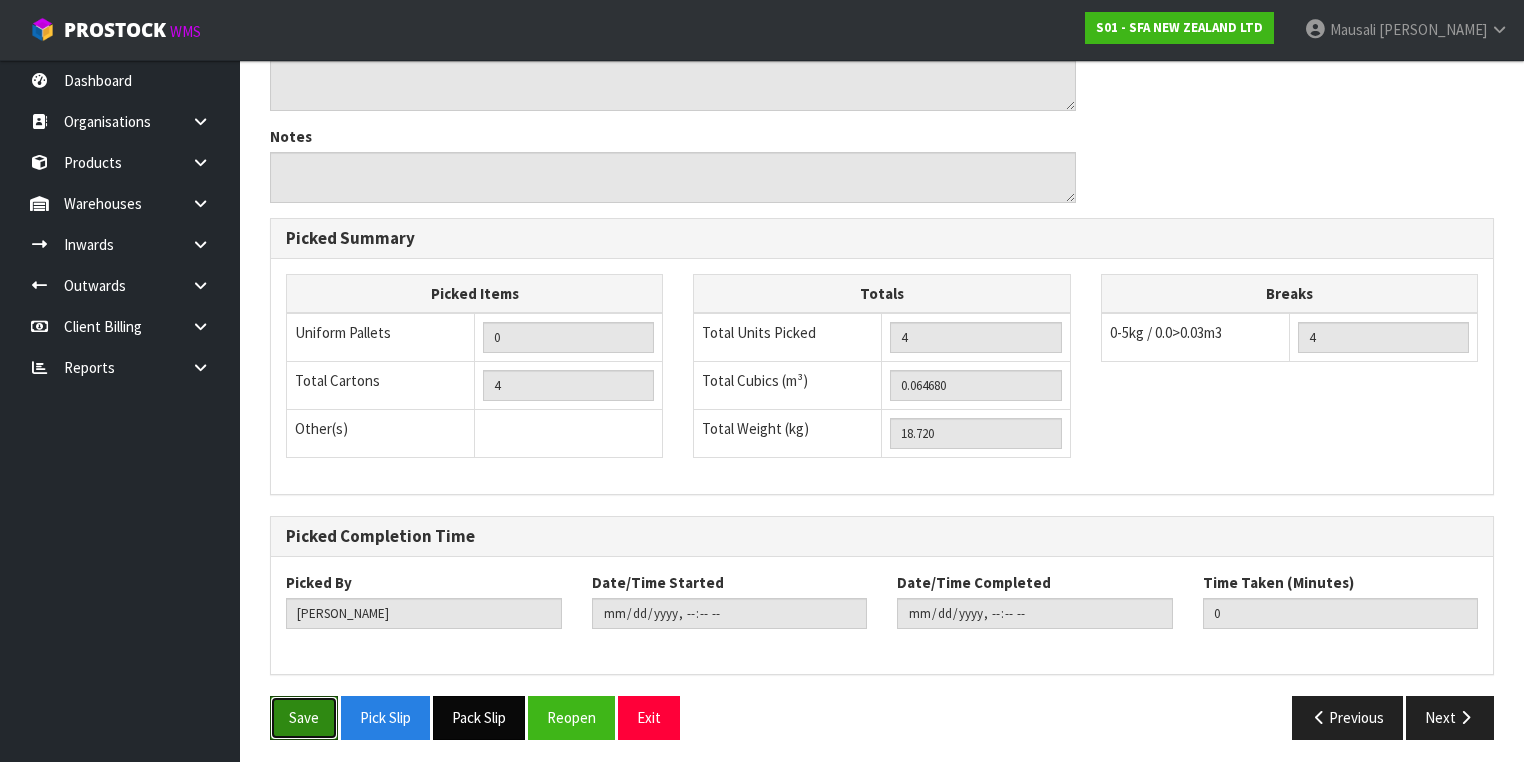 drag, startPoint x: 276, startPoint y: 716, endPoint x: 494, endPoint y: 689, distance: 219.66565 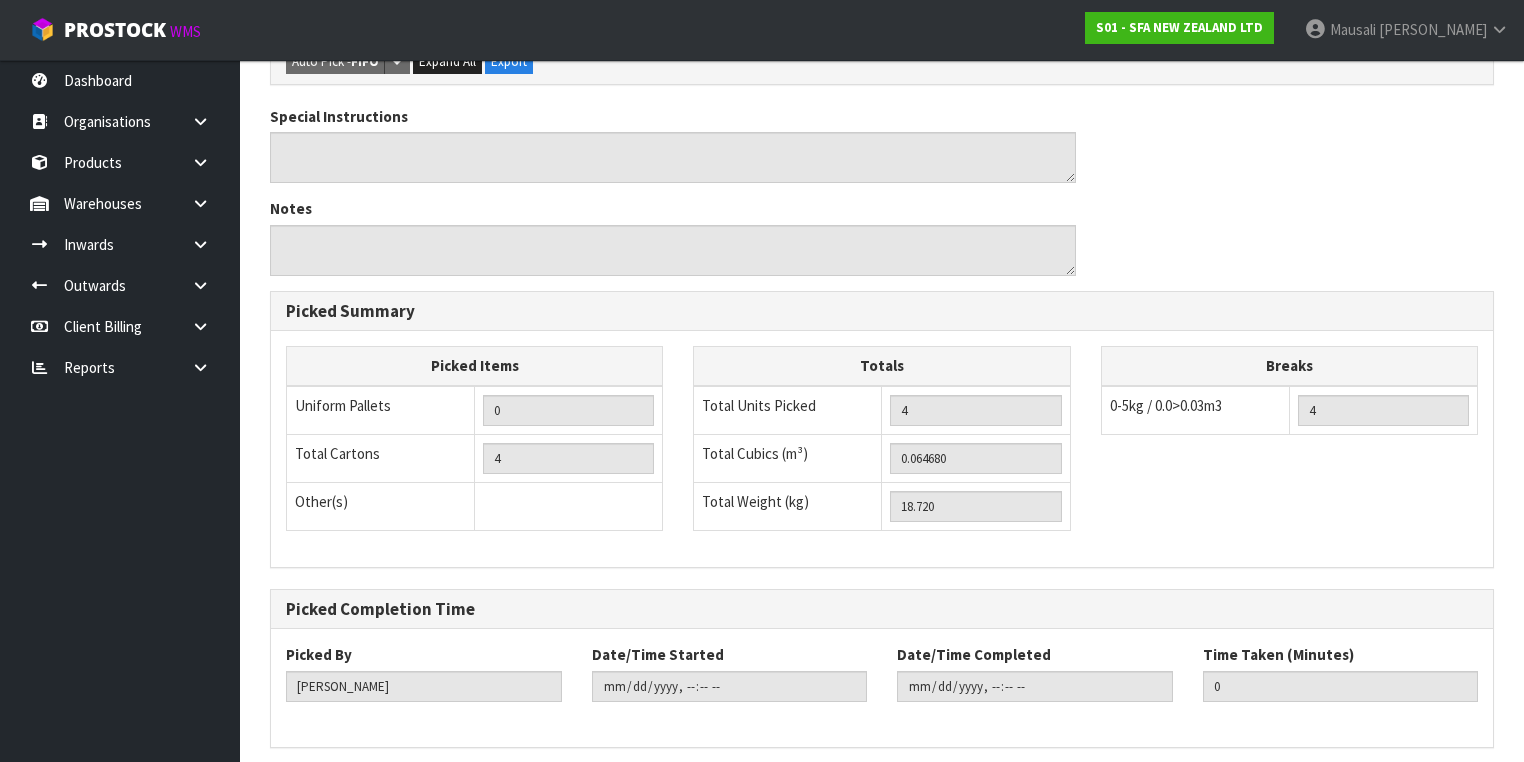 scroll, scrollTop: 0, scrollLeft: 0, axis: both 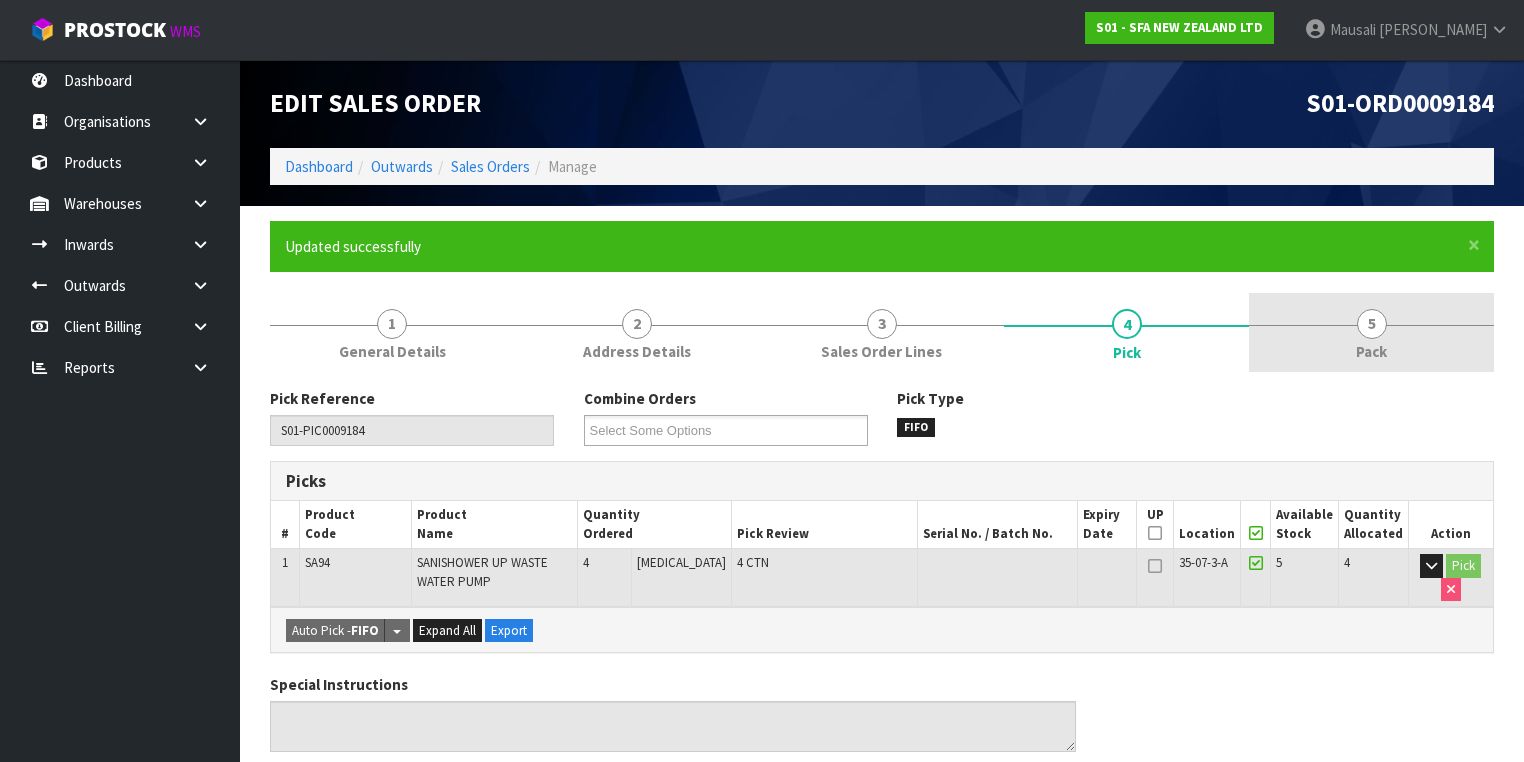 click on "5
Pack" at bounding box center [1371, 332] 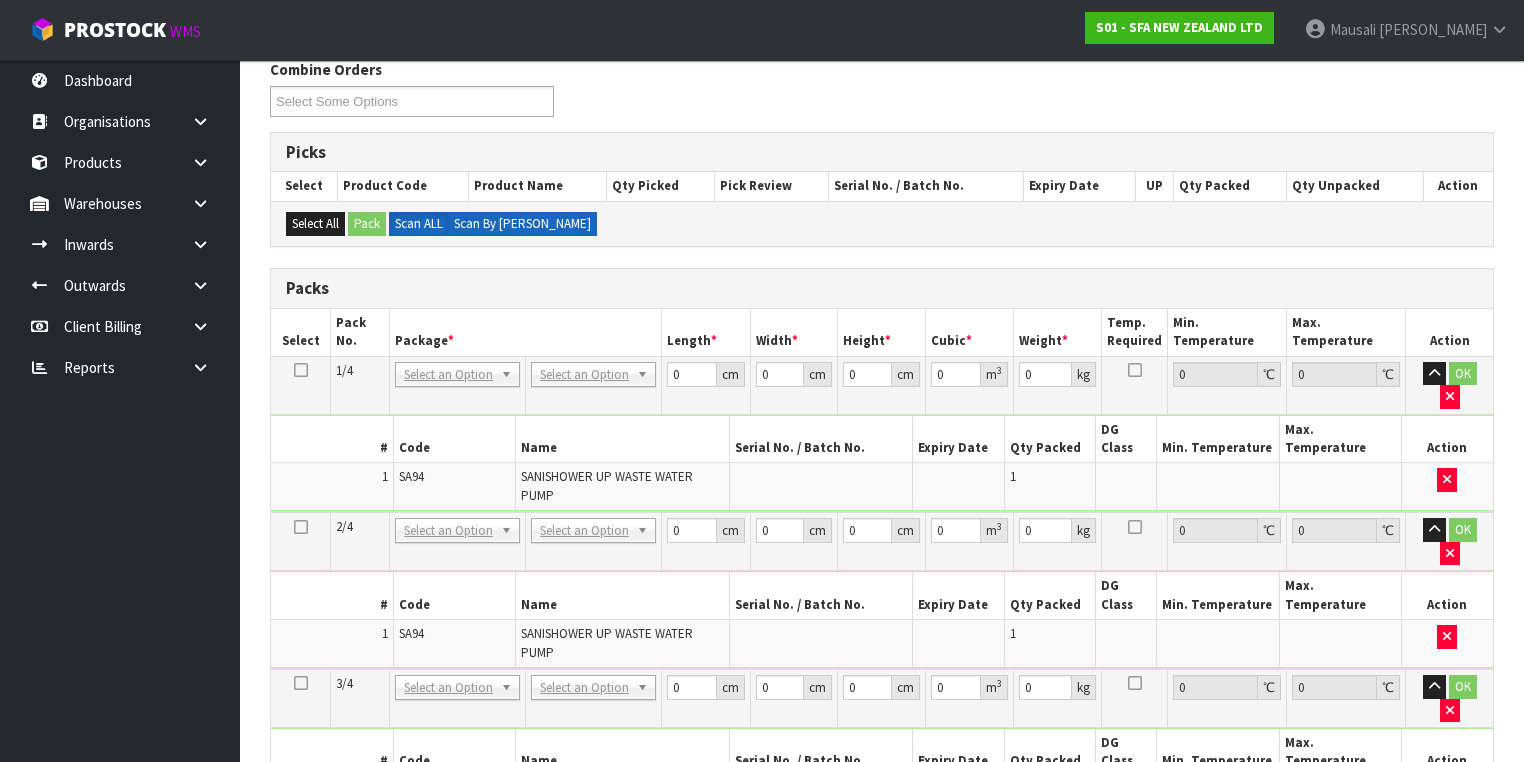 scroll, scrollTop: 480, scrollLeft: 0, axis: vertical 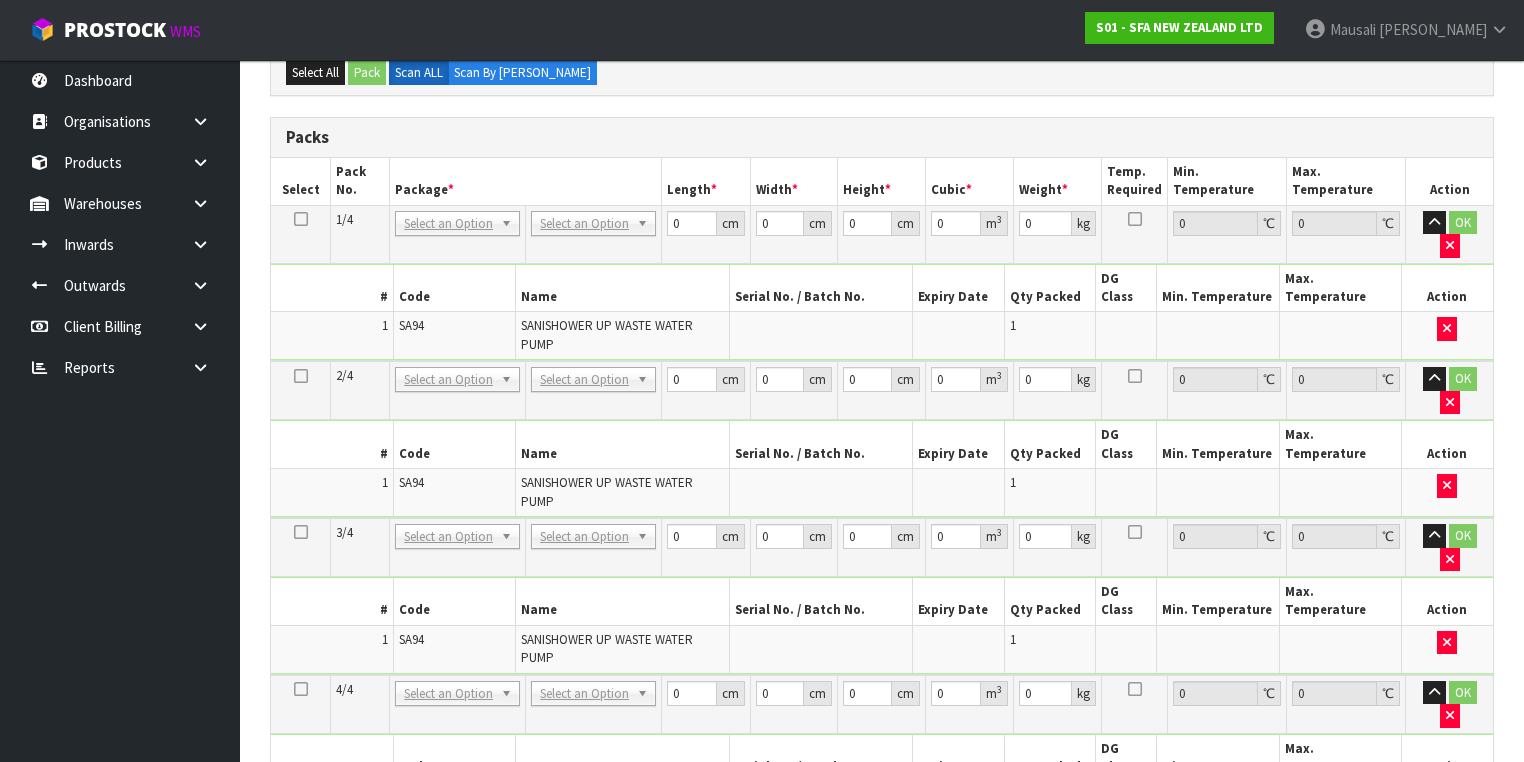 click at bounding box center [301, 219] 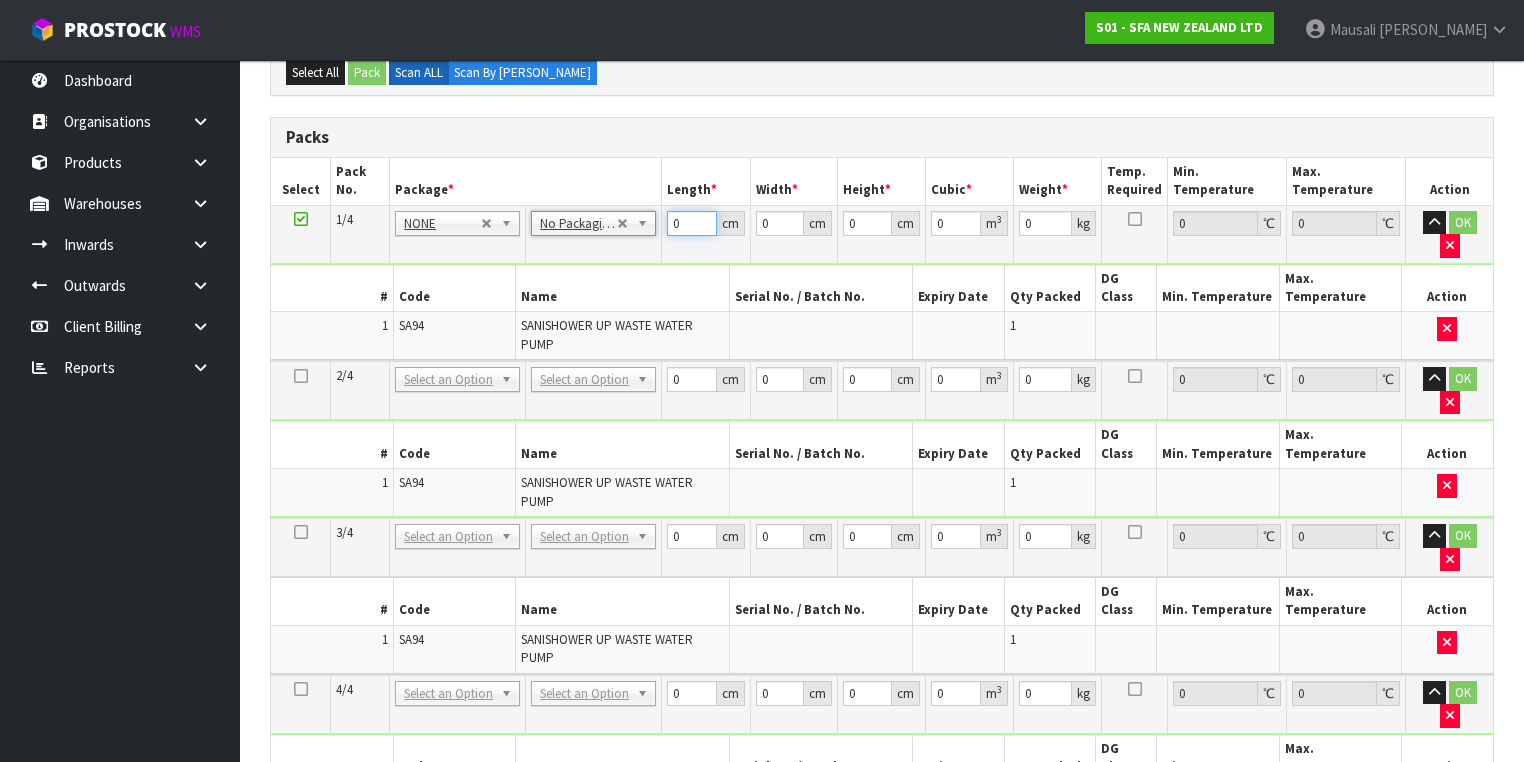 drag, startPoint x: 685, startPoint y: 224, endPoint x: 637, endPoint y: 233, distance: 48.83646 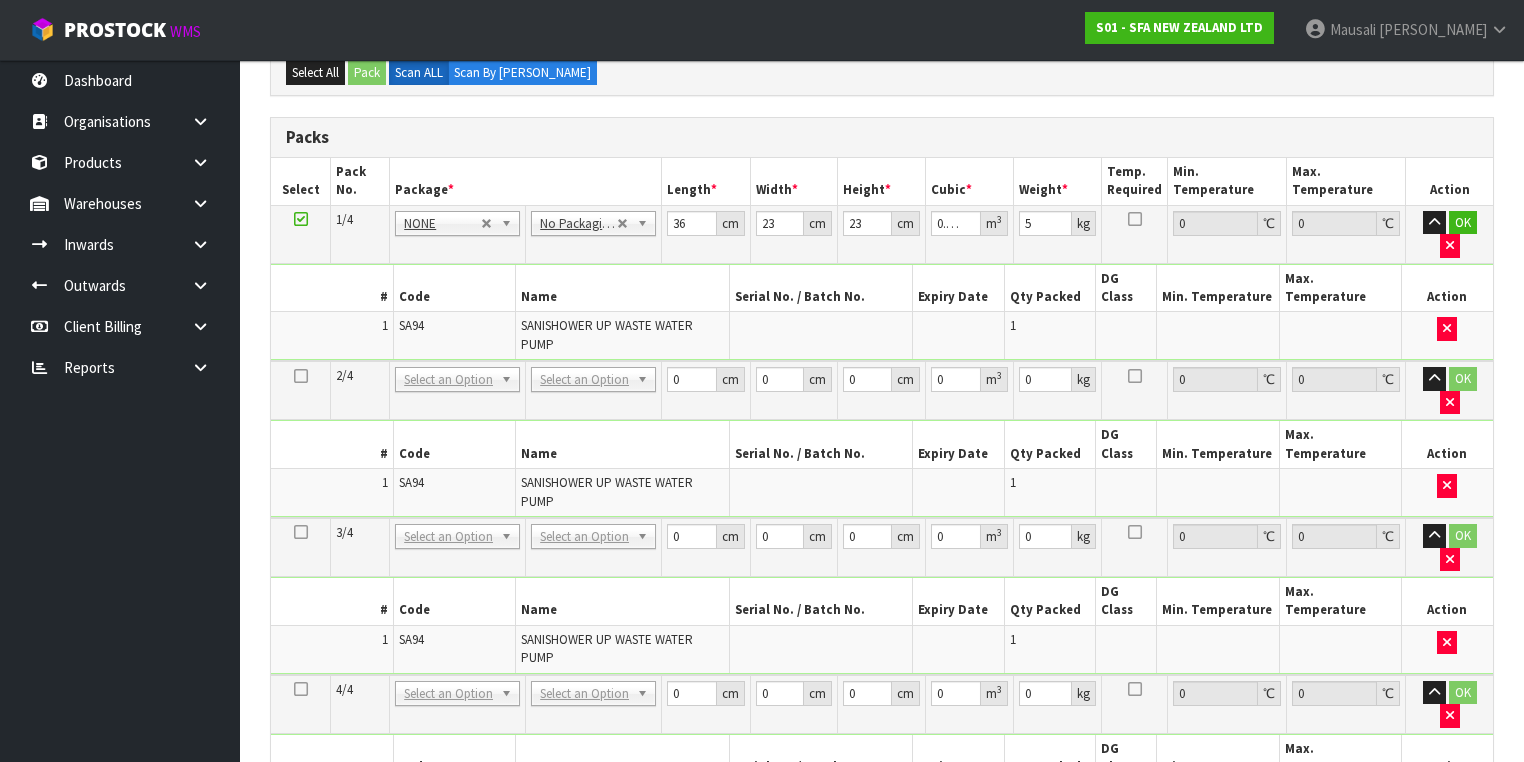 click on "Copy Selected" at bounding box center (545, 854) 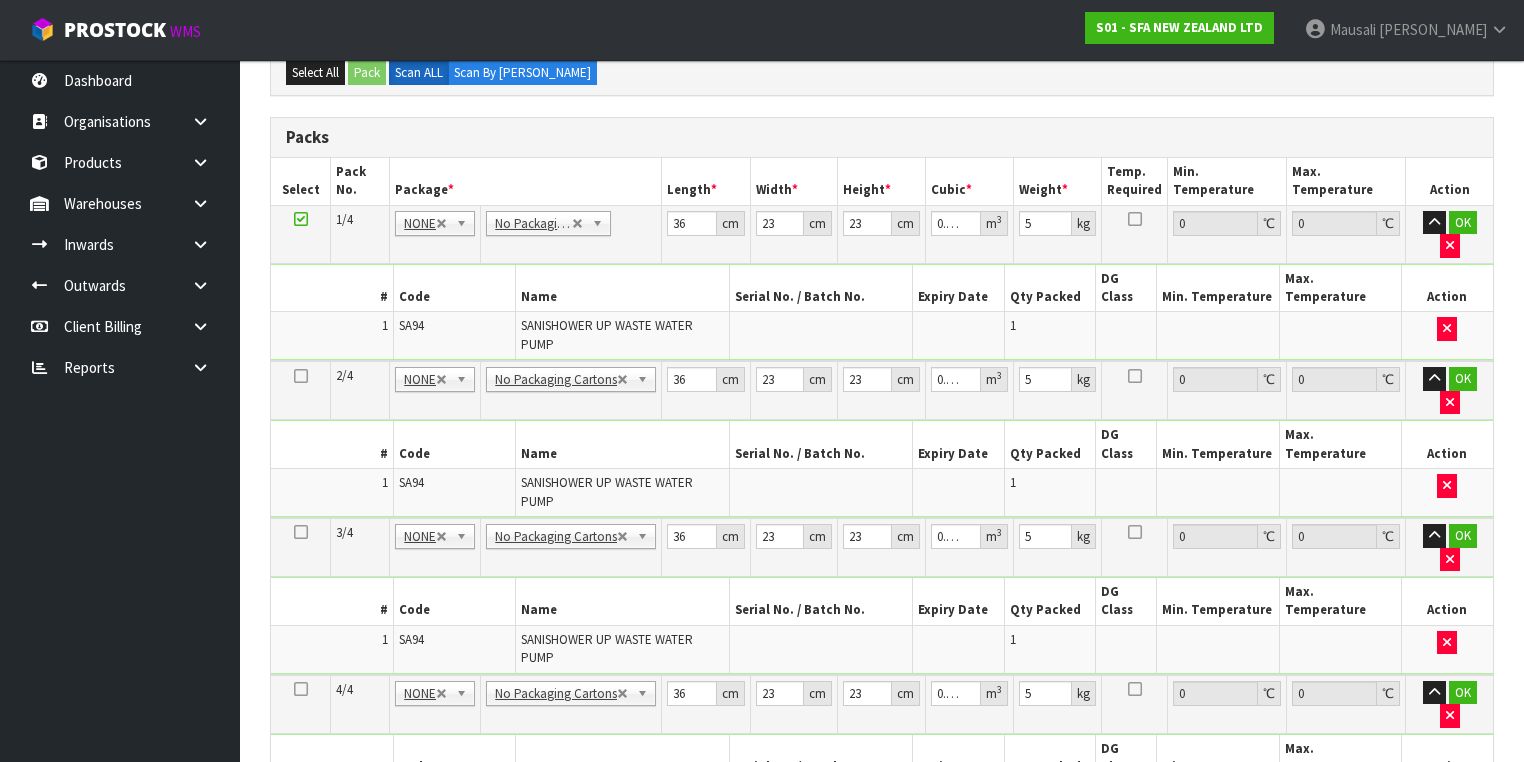 click on "Ok All" at bounding box center [404, 854] 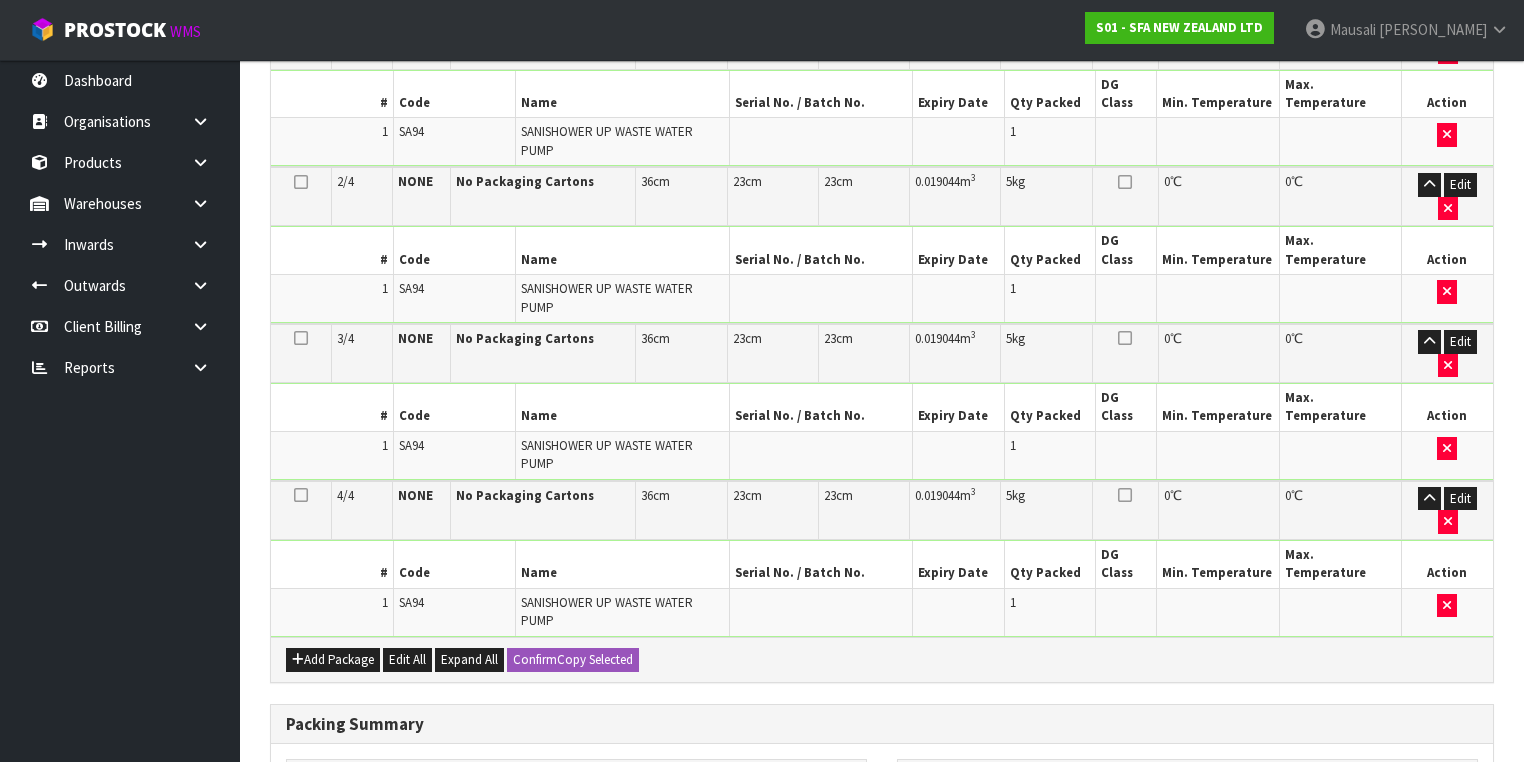 scroll, scrollTop: 793, scrollLeft: 0, axis: vertical 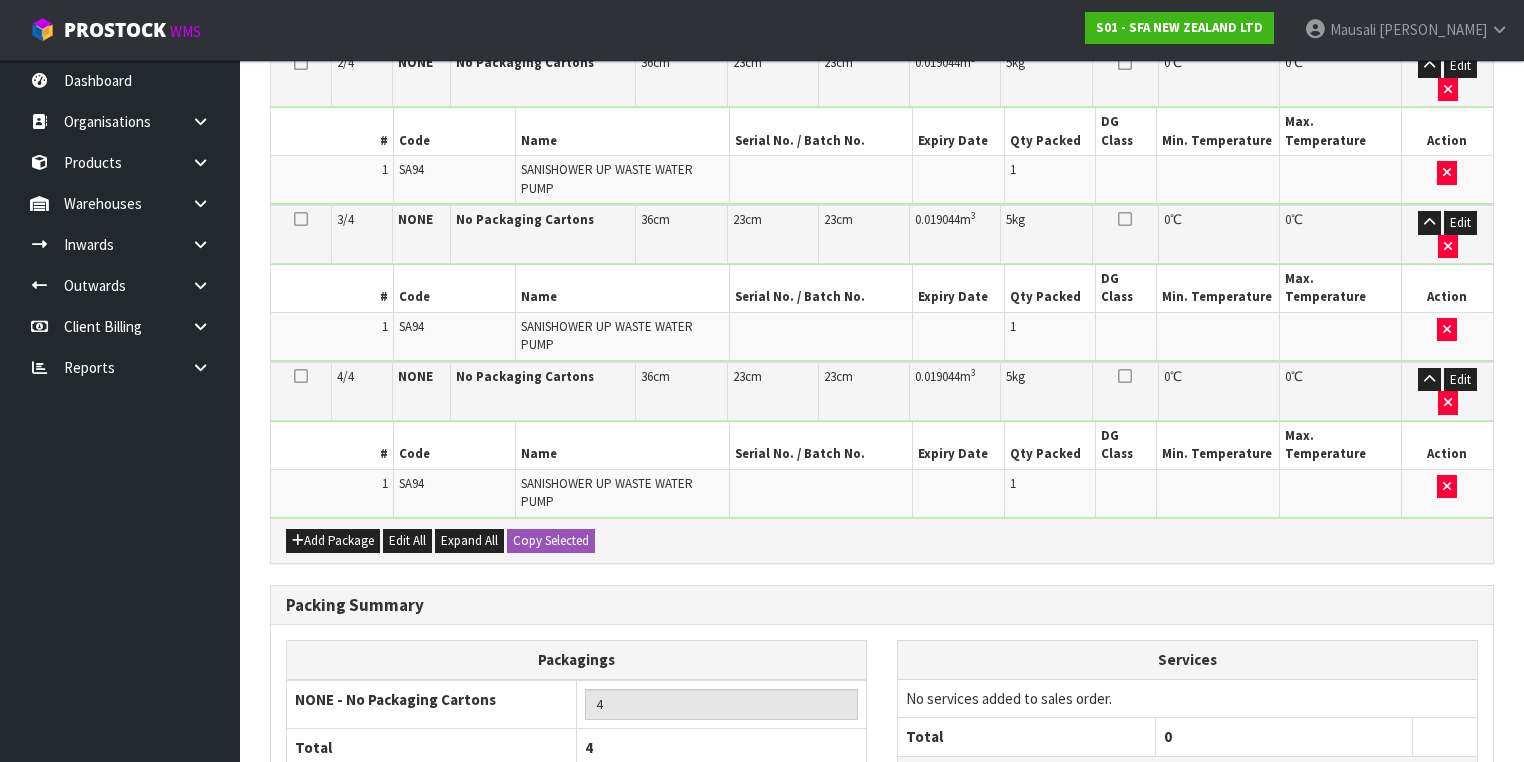drag, startPoint x: 420, startPoint y: 720, endPoint x: 546, endPoint y: 706, distance: 126.77539 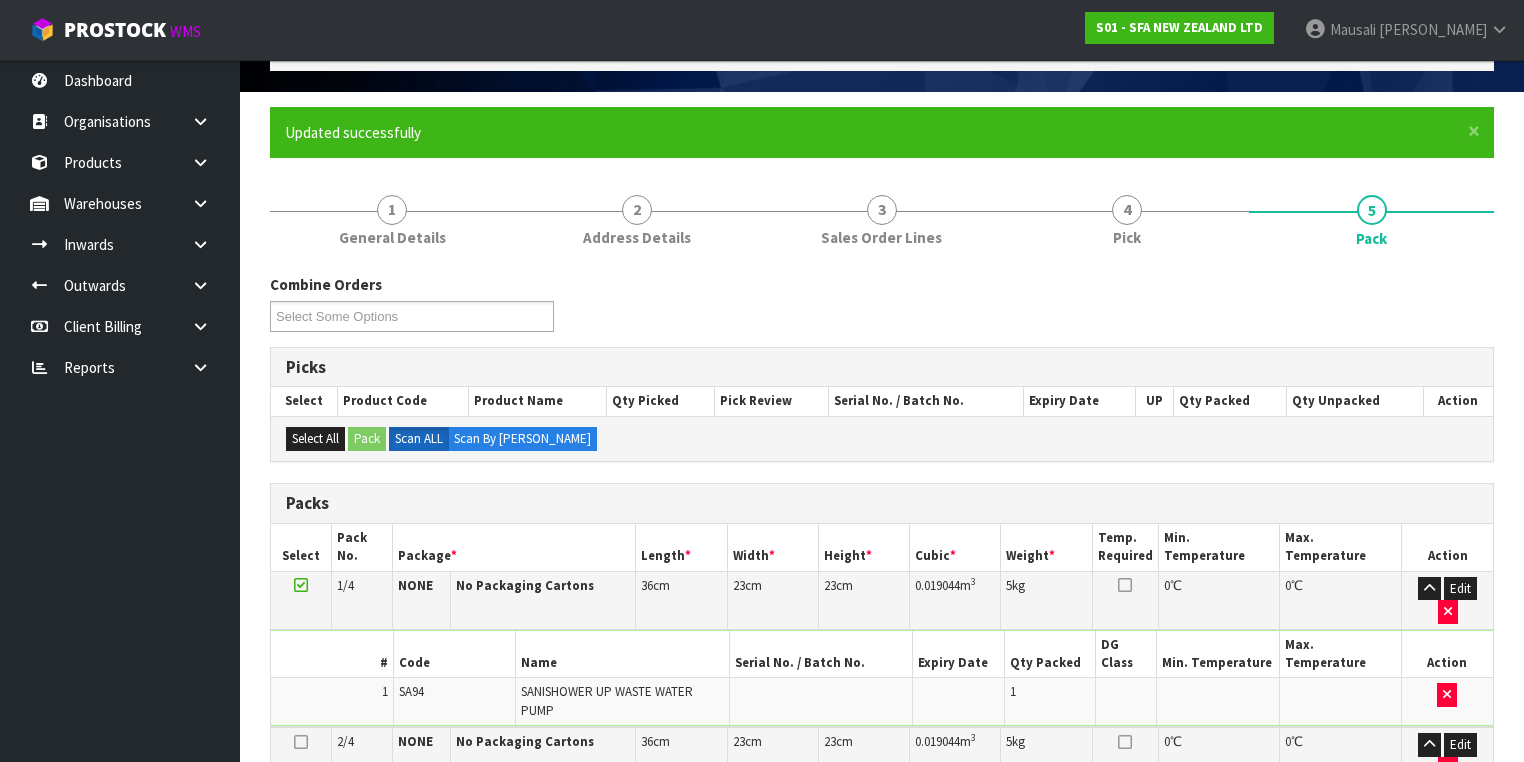 scroll, scrollTop: 439, scrollLeft: 0, axis: vertical 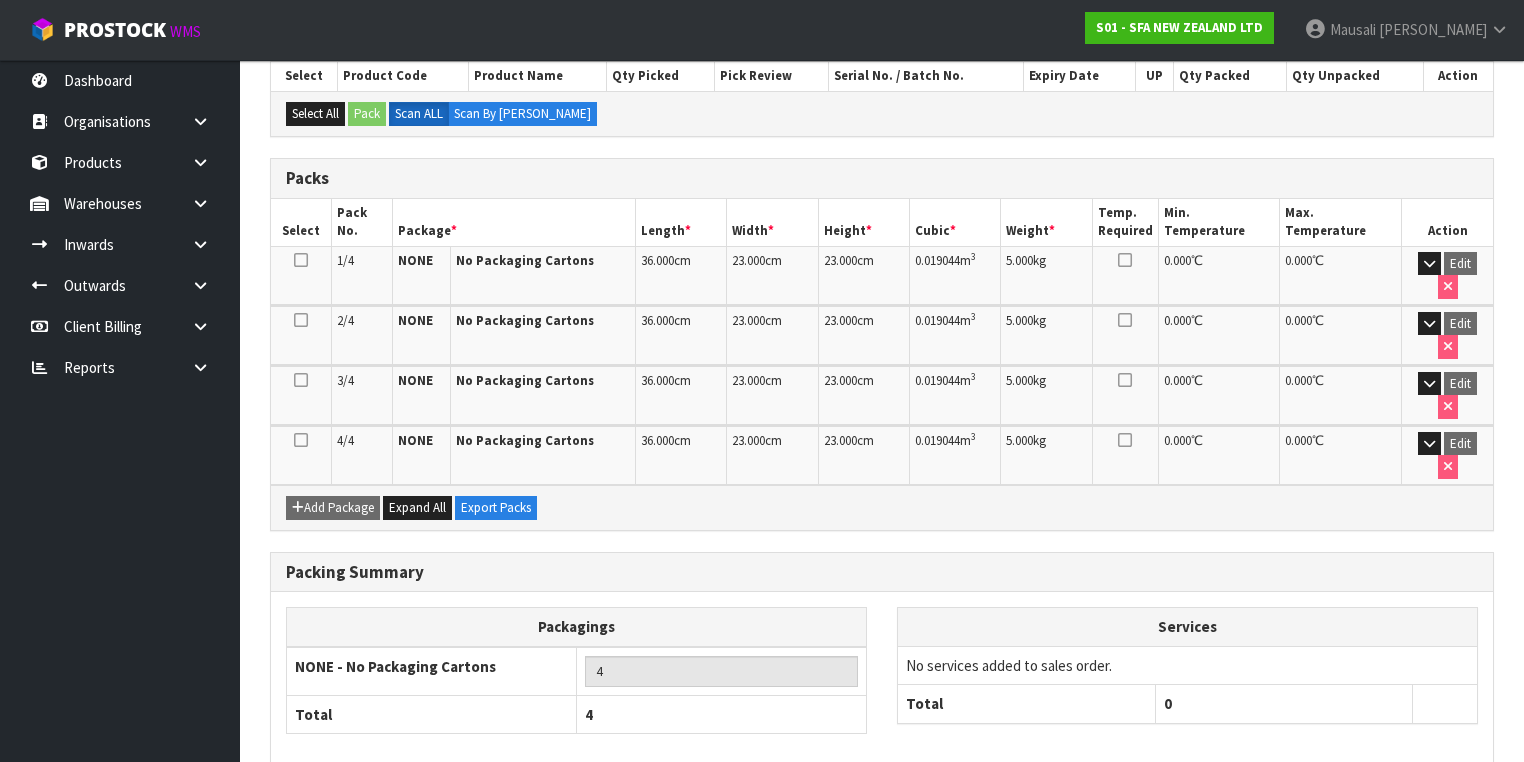 click on "Next" at bounding box center [1450, 813] 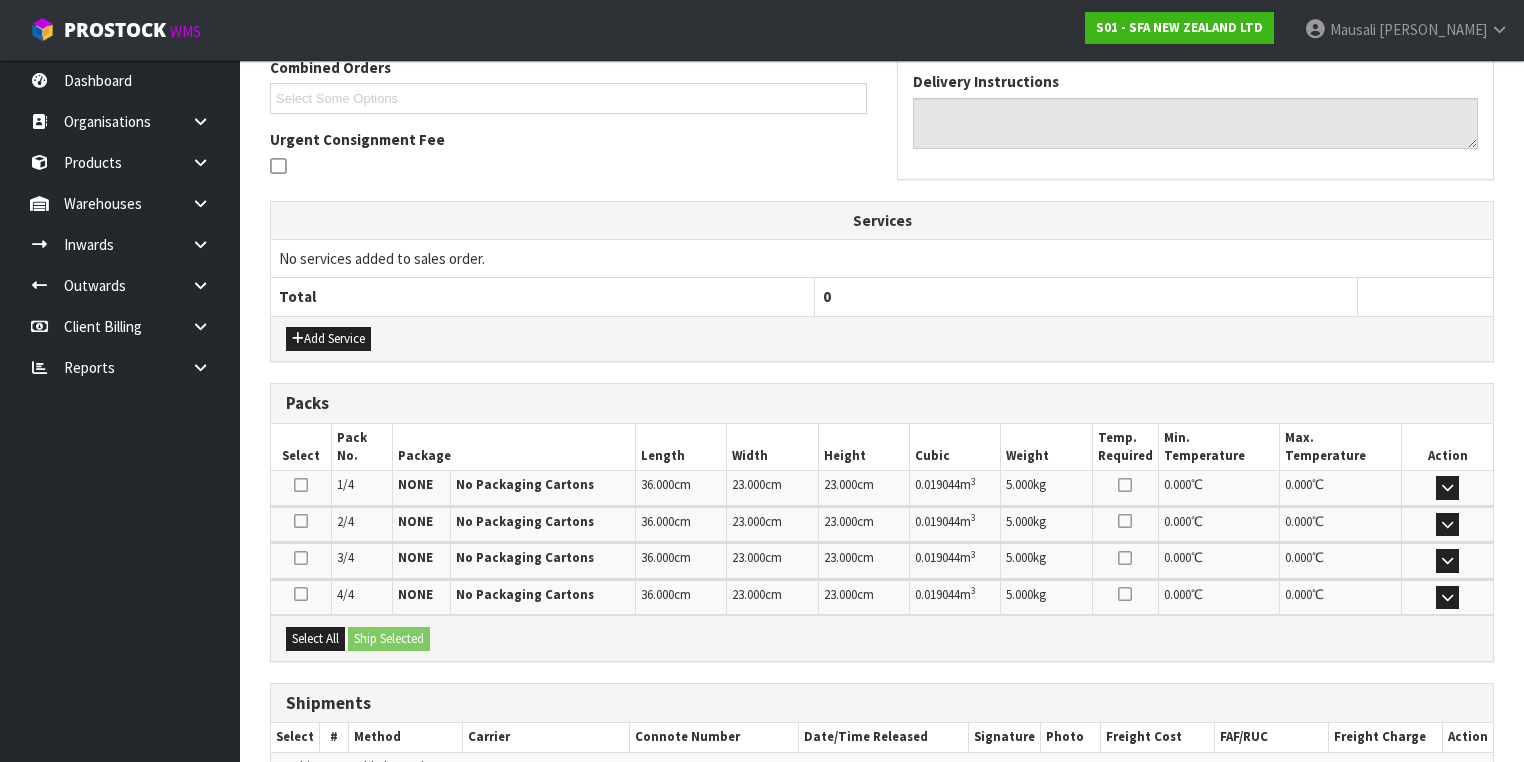 scroll, scrollTop: 636, scrollLeft: 0, axis: vertical 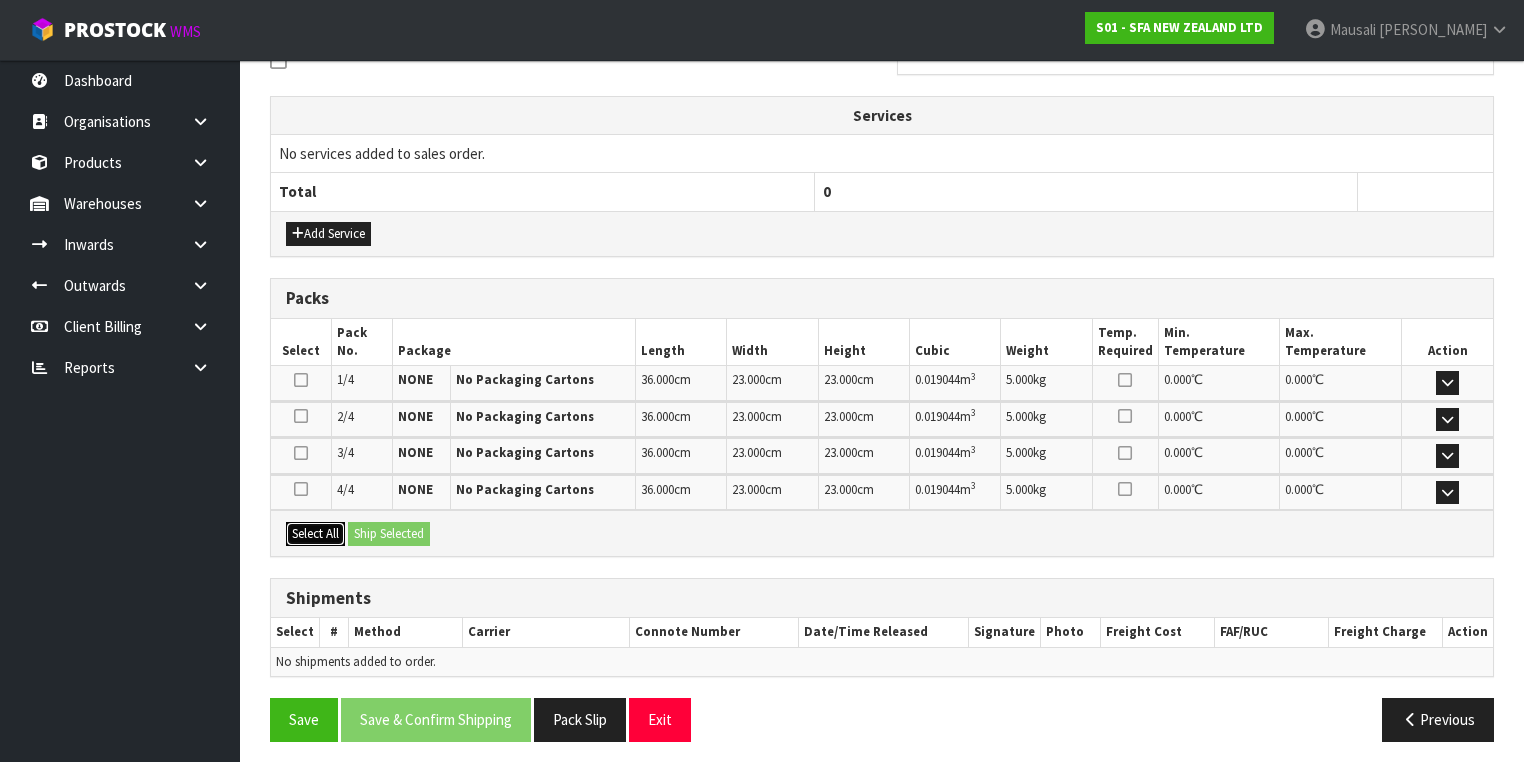 click on "Select All" at bounding box center (315, 534) 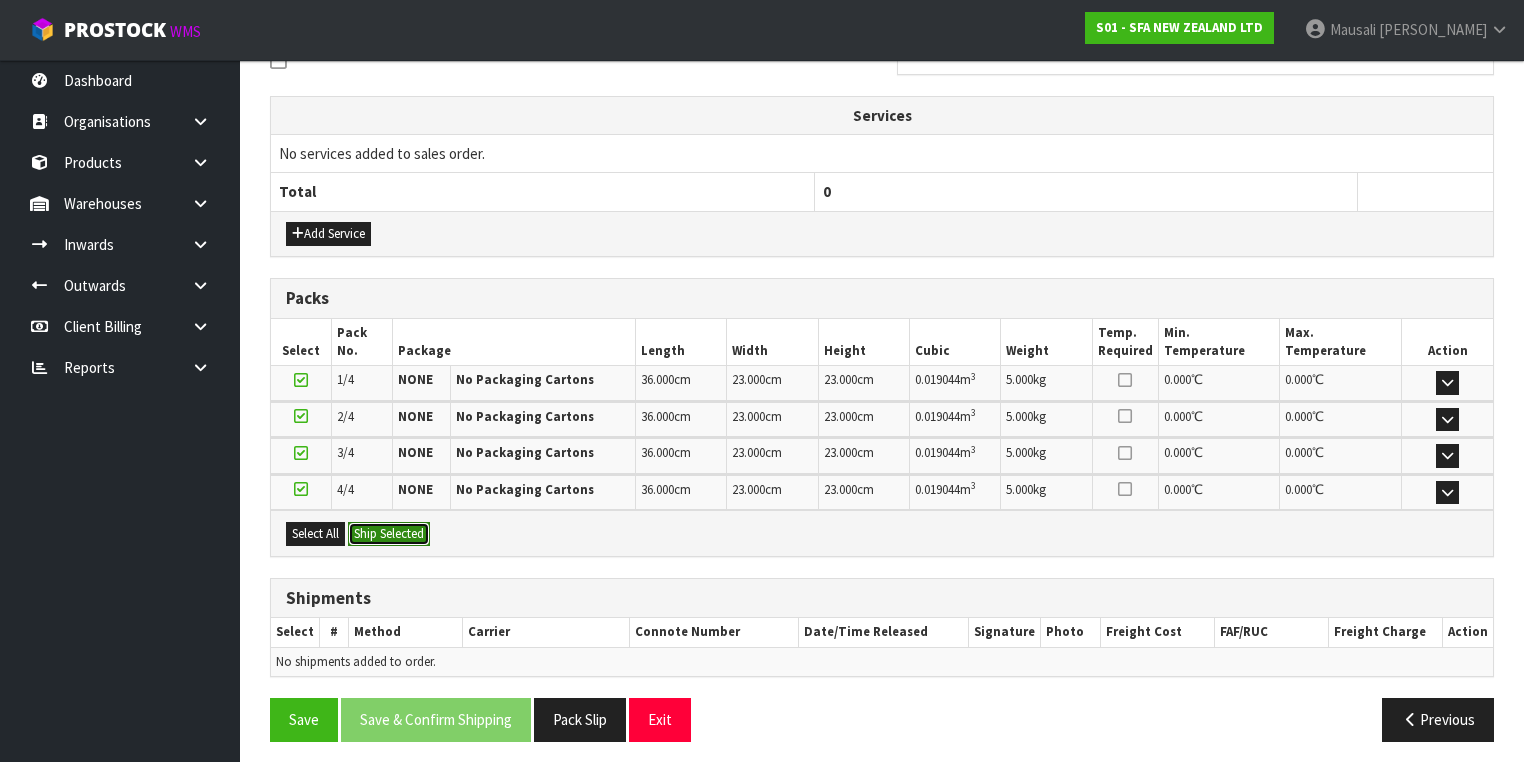 click on "Ship Selected" at bounding box center (389, 534) 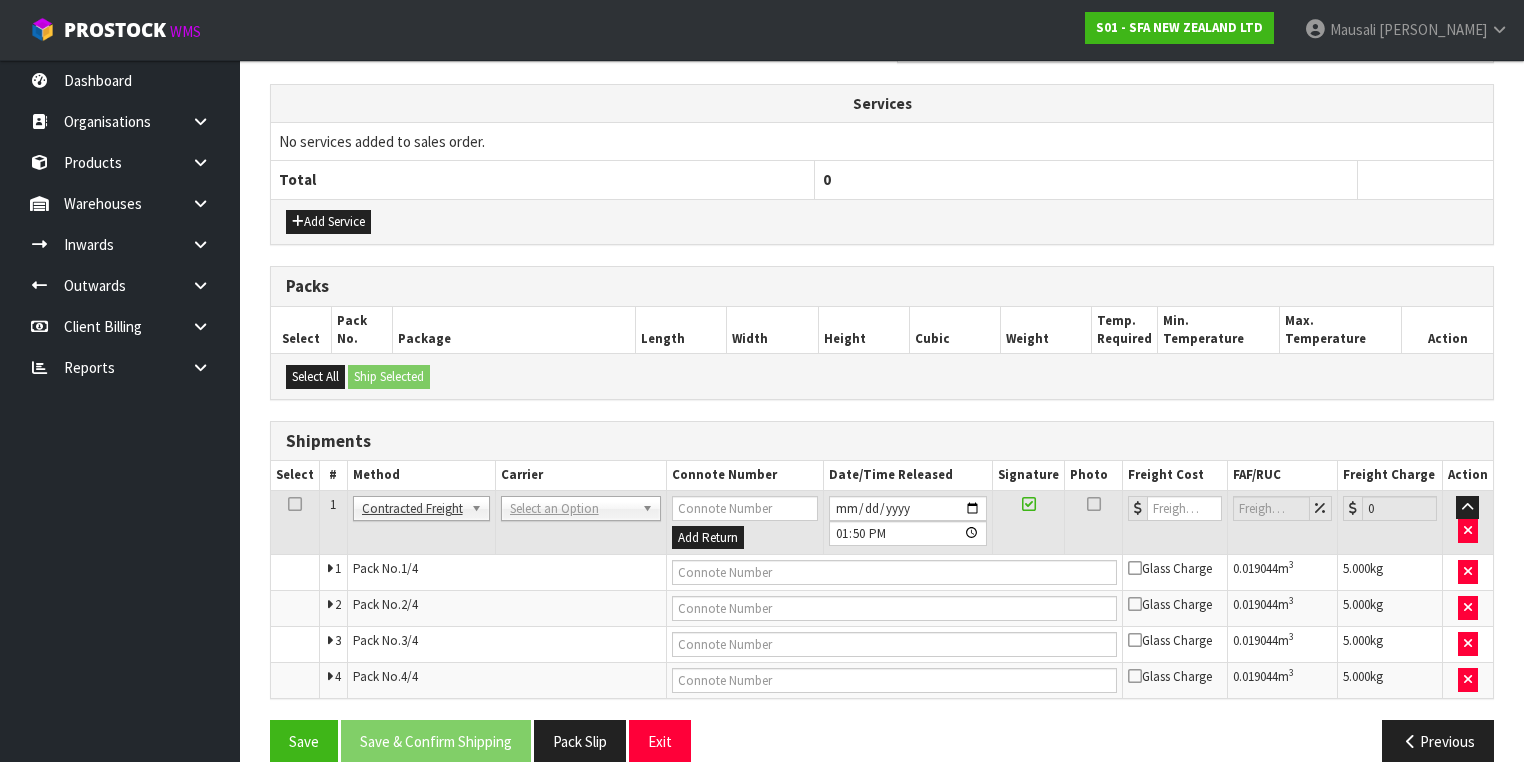 scroll, scrollTop: 672, scrollLeft: 0, axis: vertical 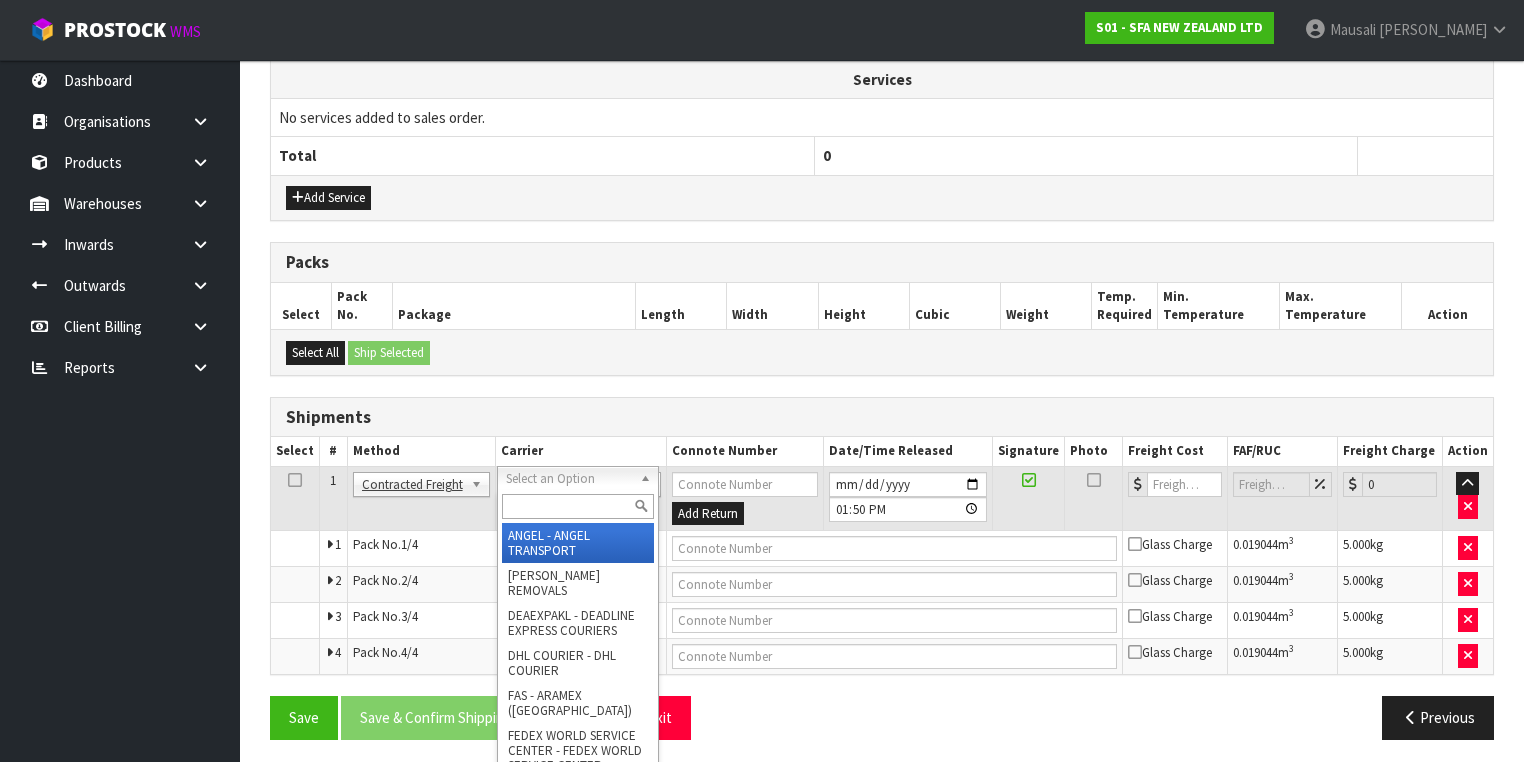 click at bounding box center [578, 506] 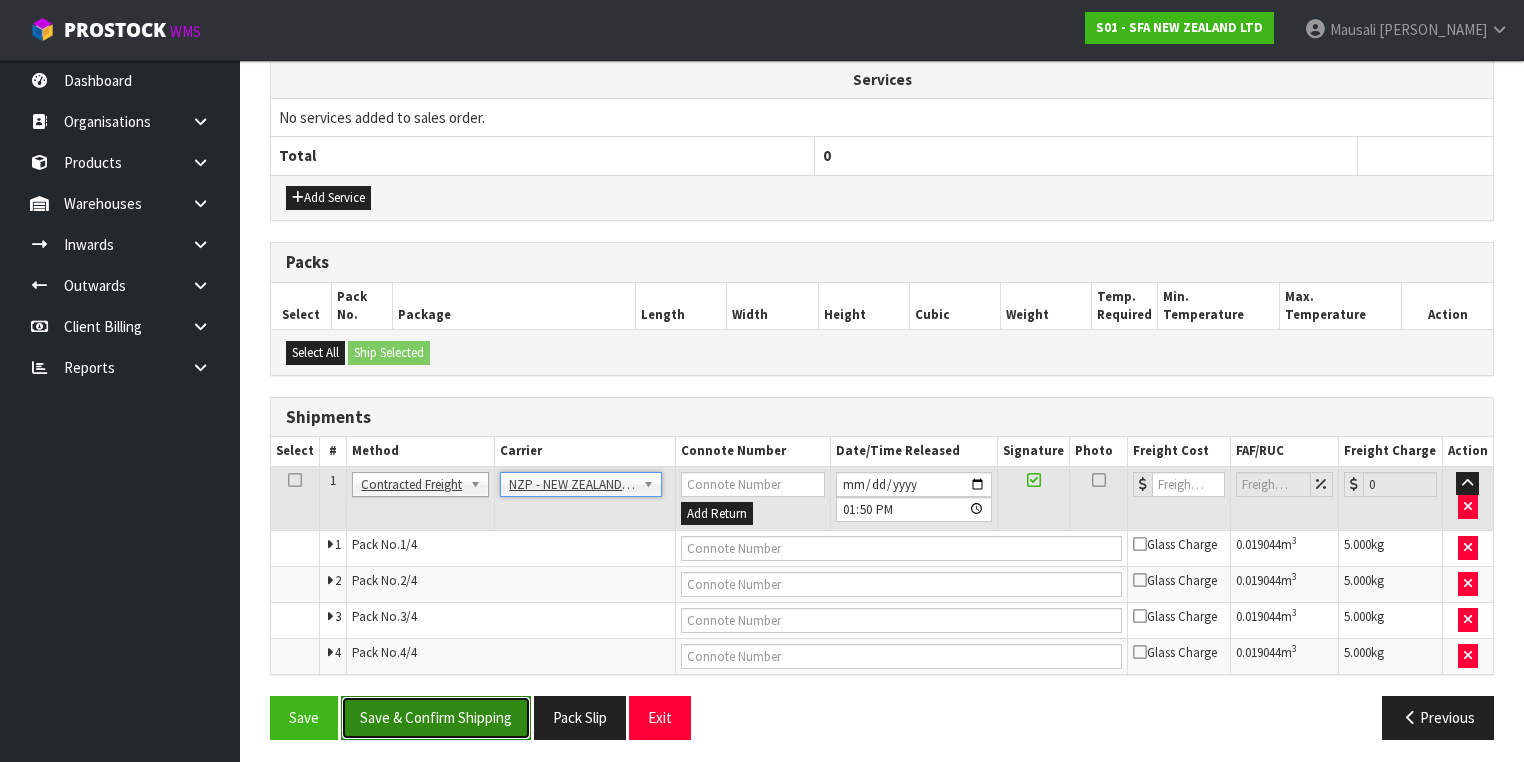 click on "Save & Confirm Shipping" at bounding box center [436, 717] 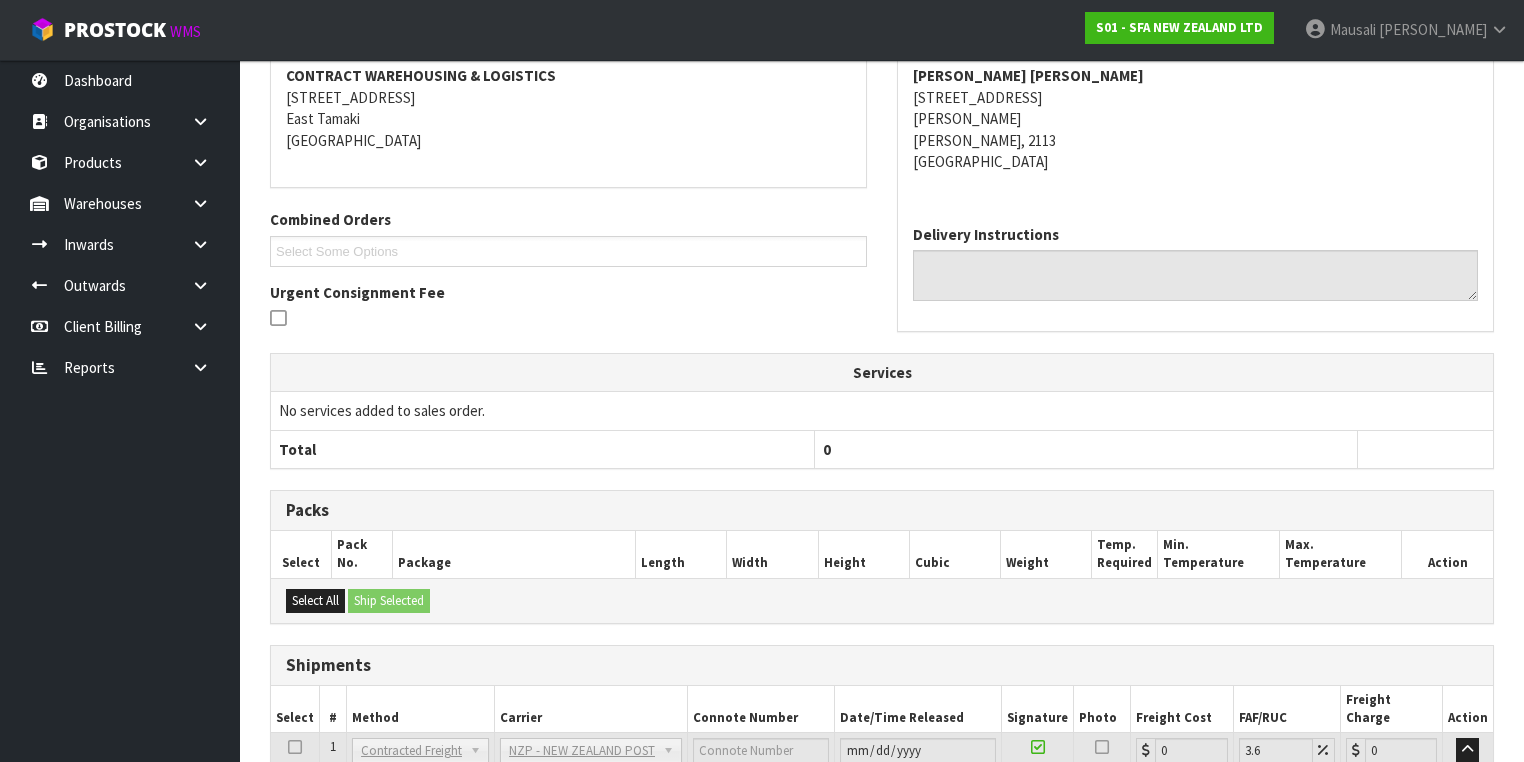 scroll, scrollTop: 638, scrollLeft: 0, axis: vertical 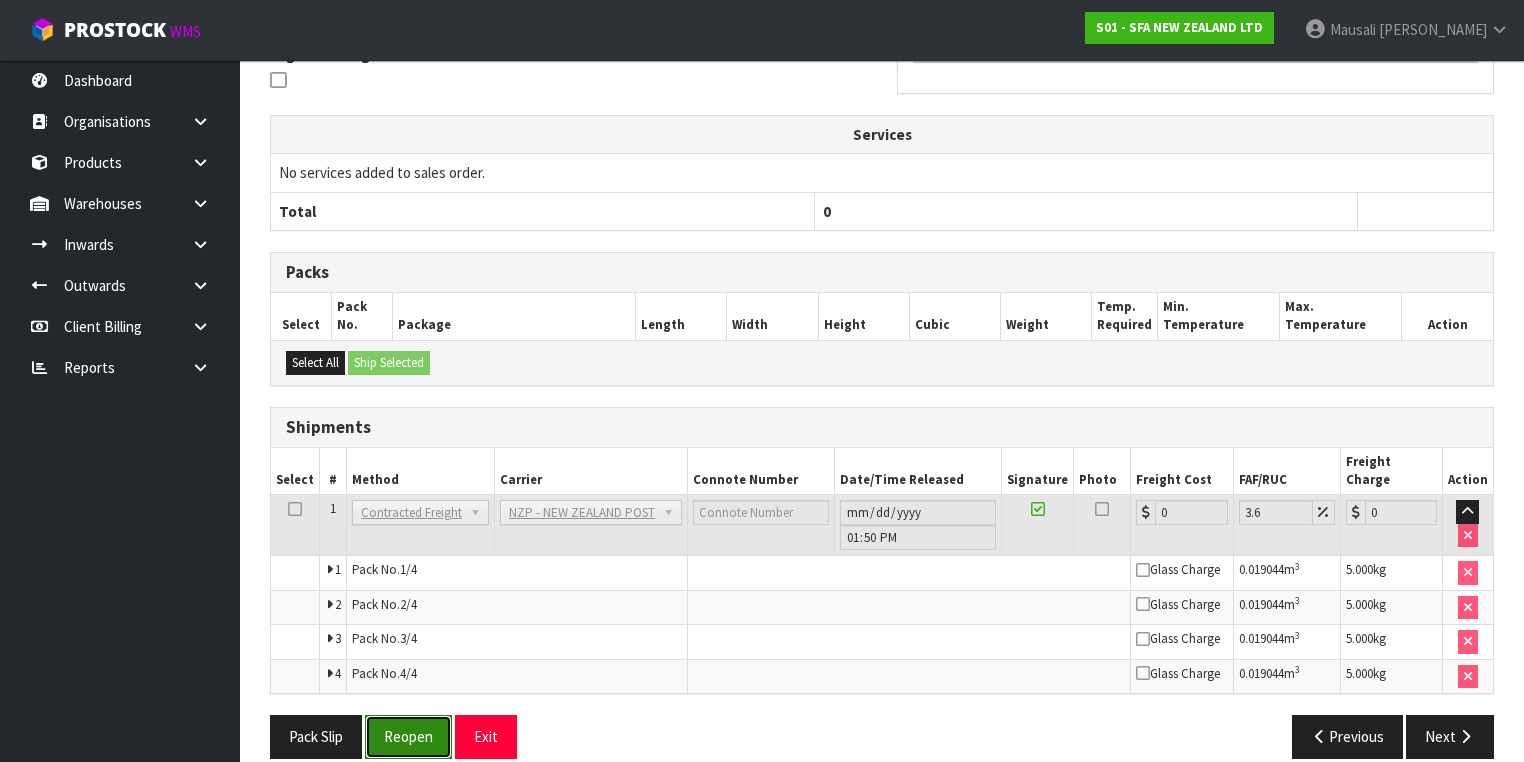 click on "Reopen" at bounding box center [408, 736] 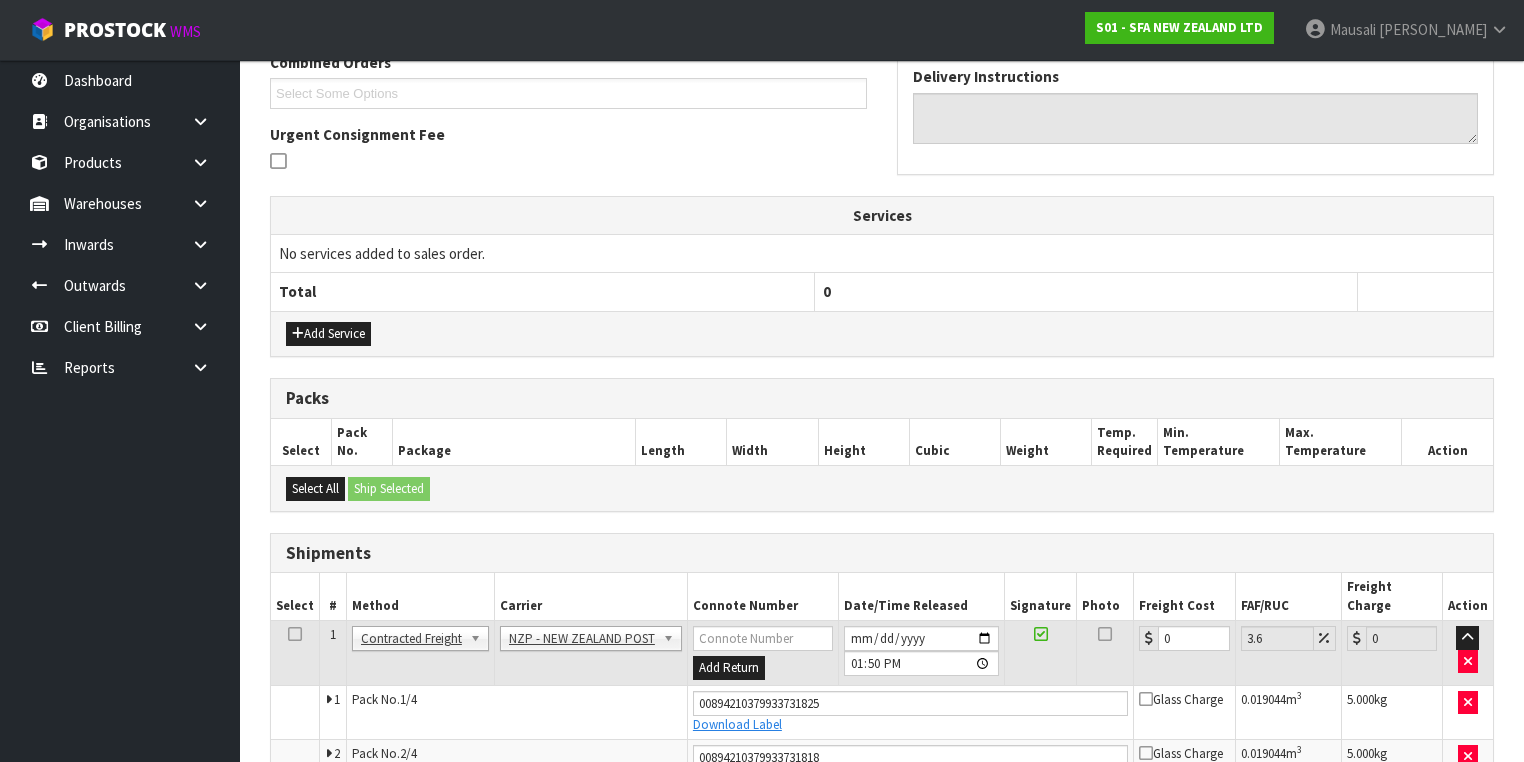 scroll, scrollTop: 690, scrollLeft: 0, axis: vertical 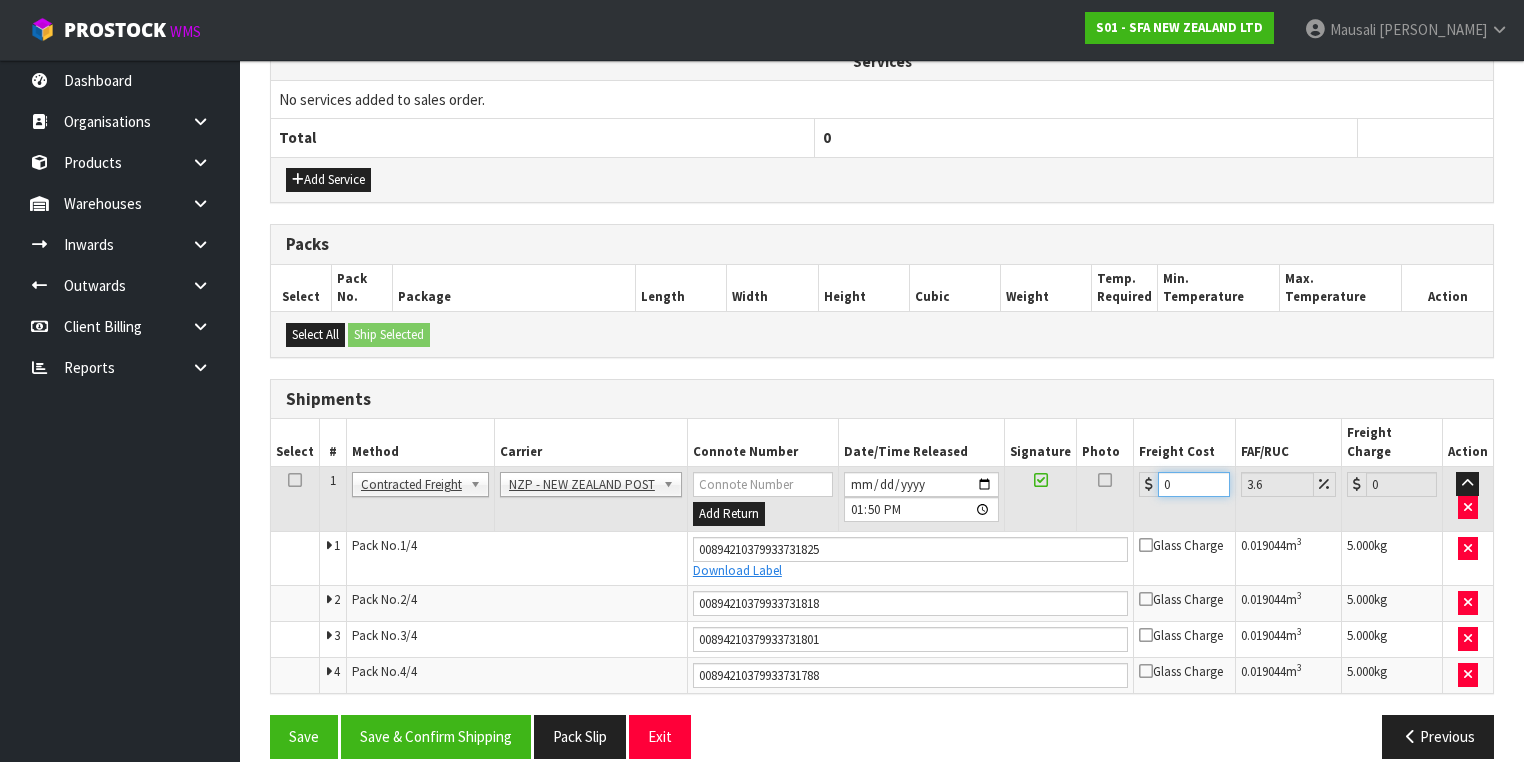 drag, startPoint x: 1186, startPoint y: 458, endPoint x: 1138, endPoint y: 475, distance: 50.92151 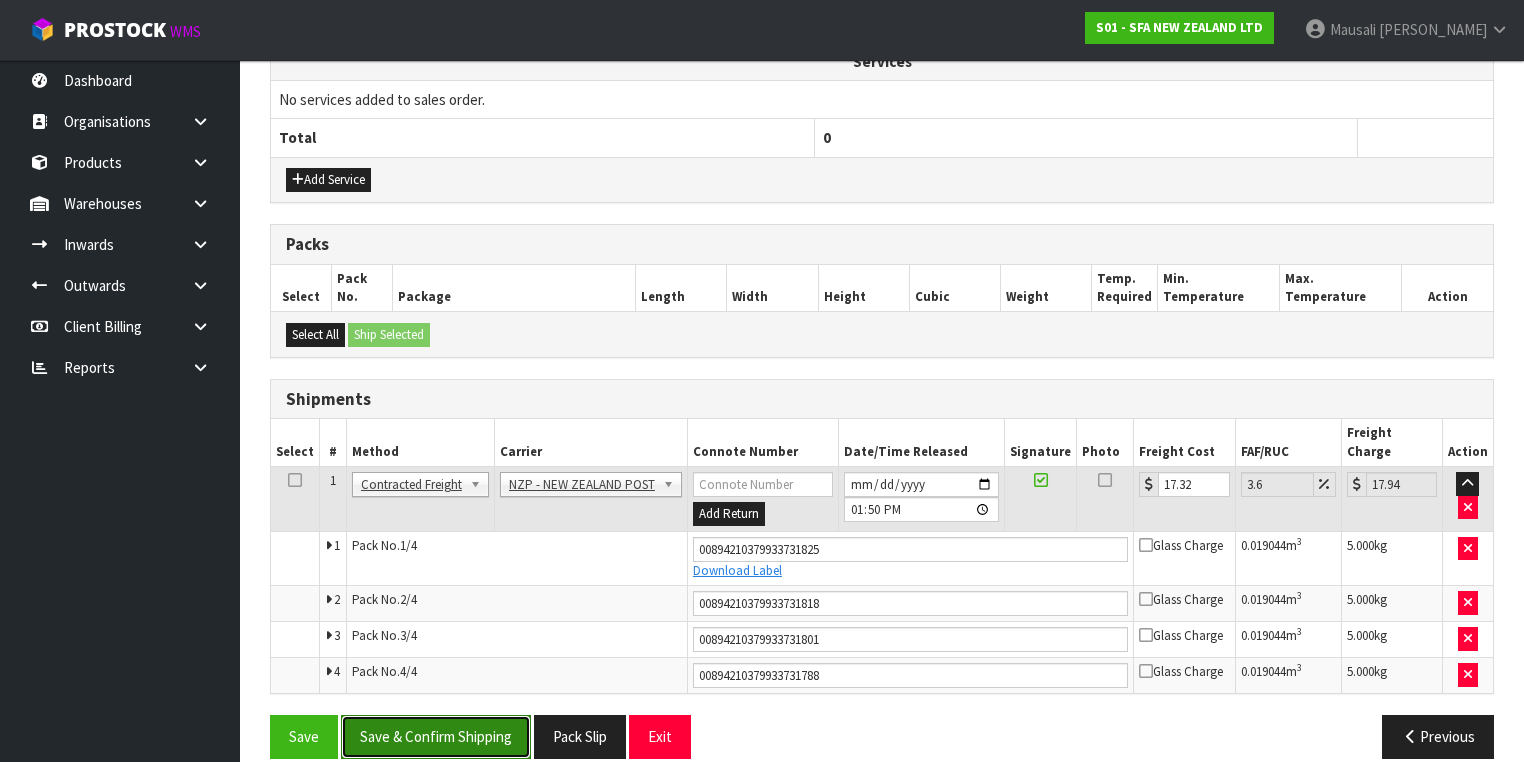 click on "Save & Confirm Shipping" at bounding box center [436, 736] 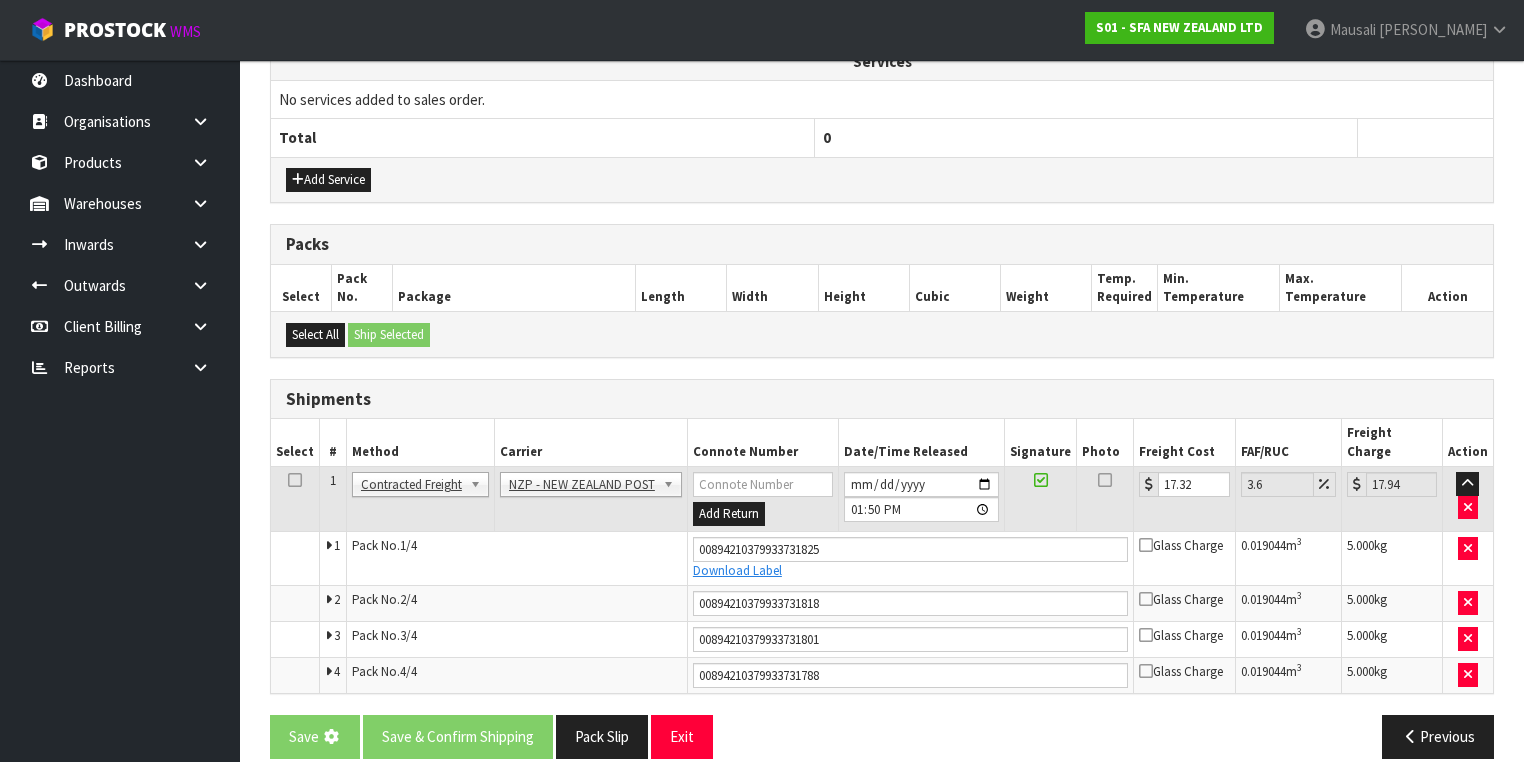 scroll, scrollTop: 0, scrollLeft: 0, axis: both 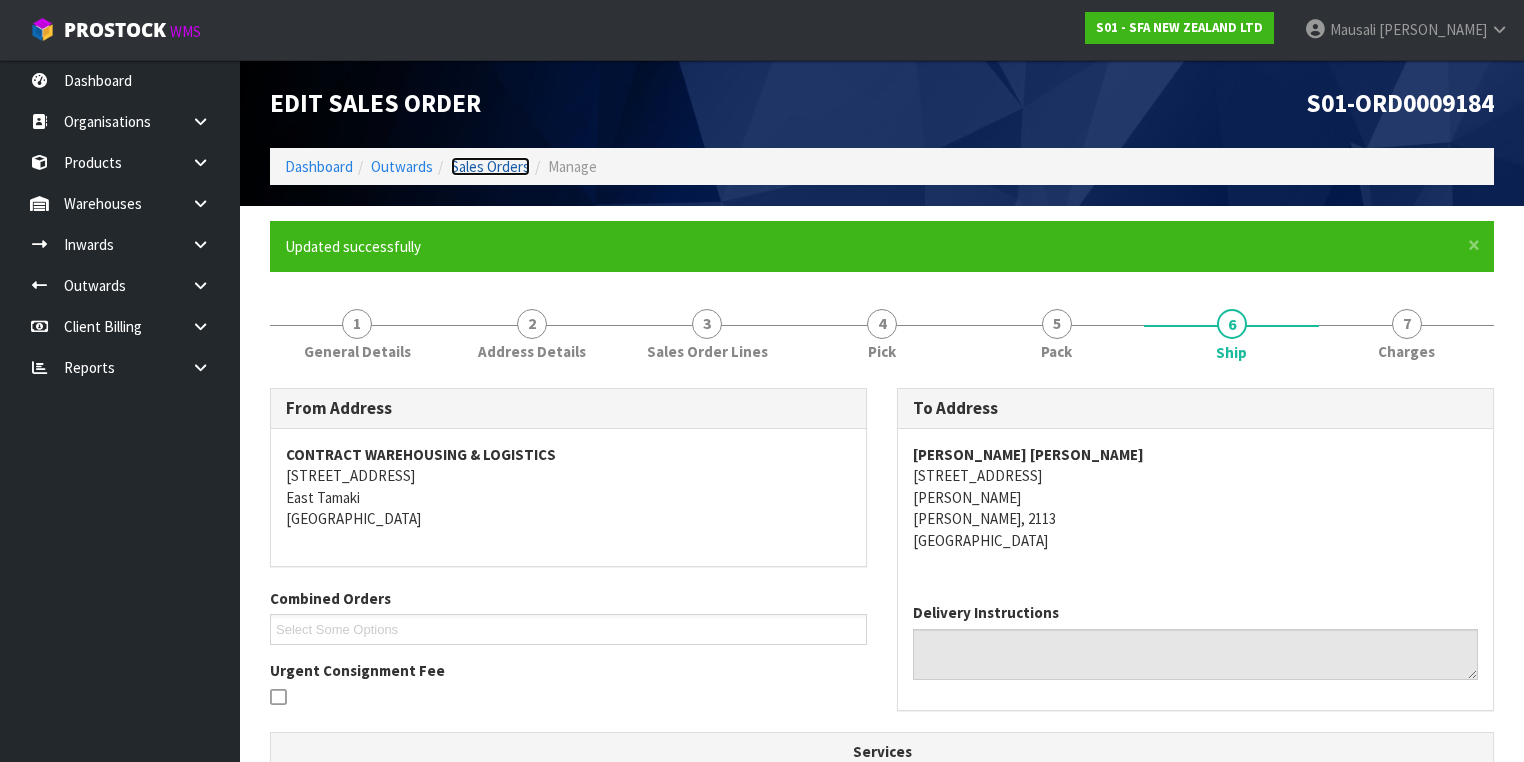 click on "Sales Orders" at bounding box center [490, 166] 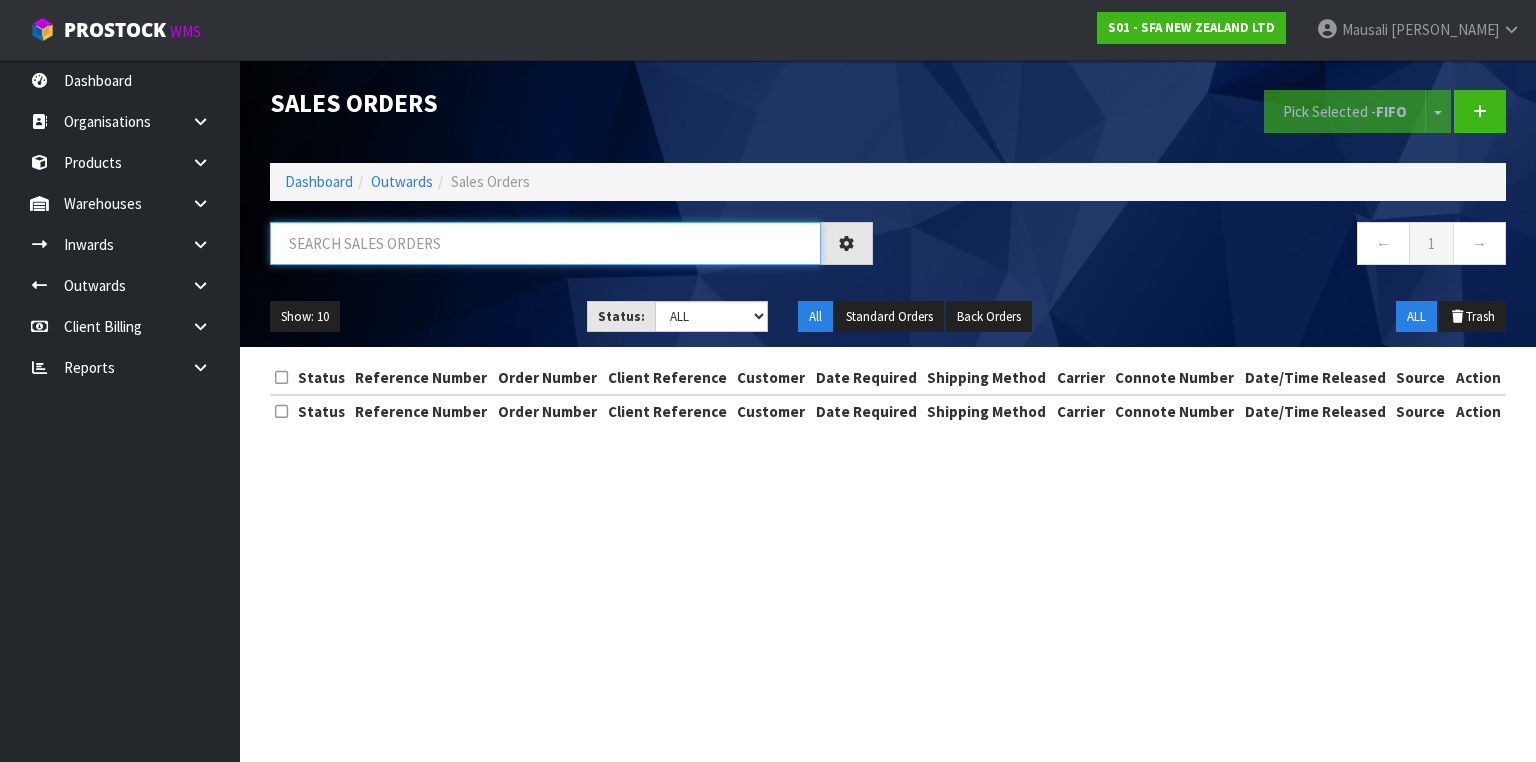click at bounding box center (545, 243) 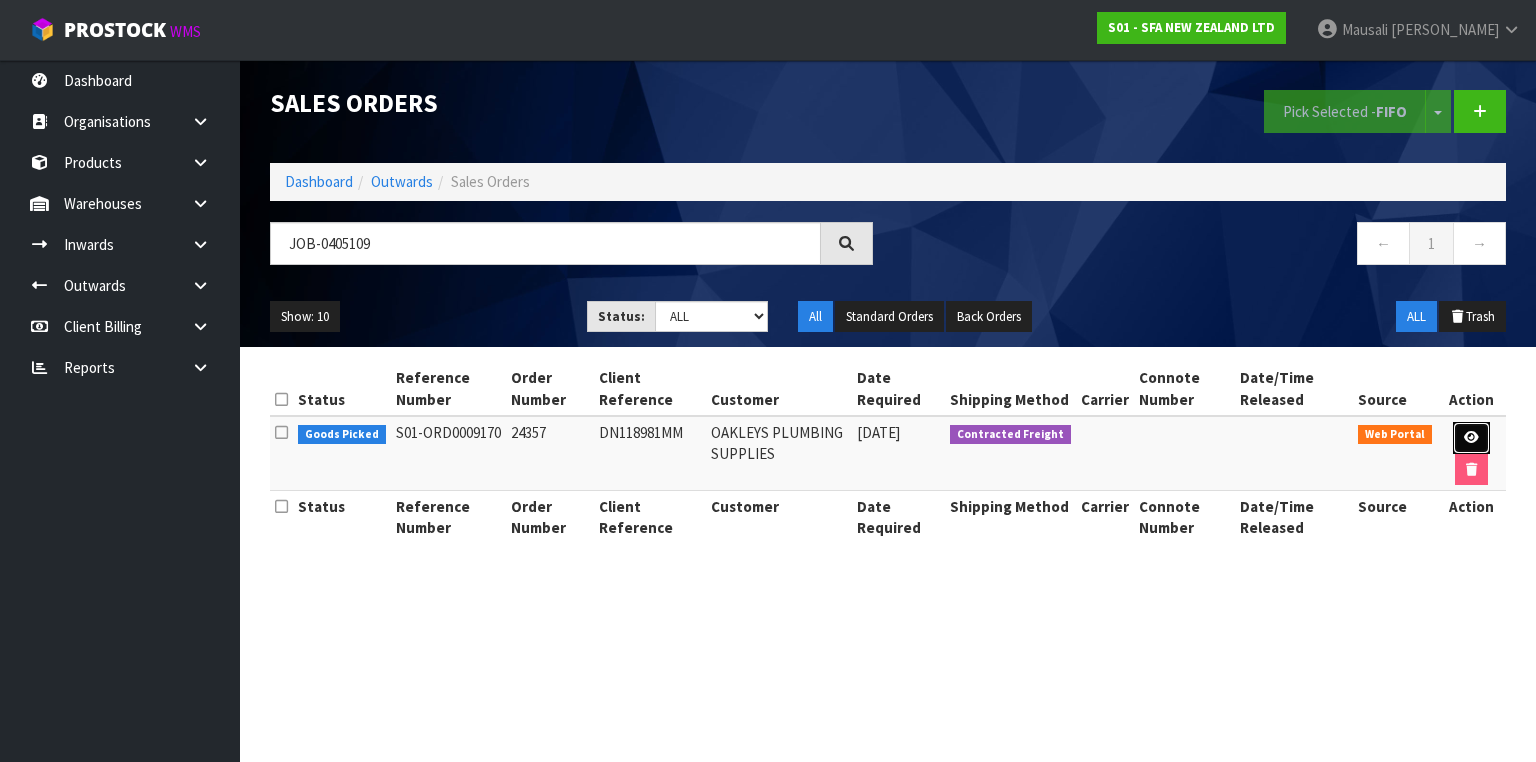 click at bounding box center [1471, 438] 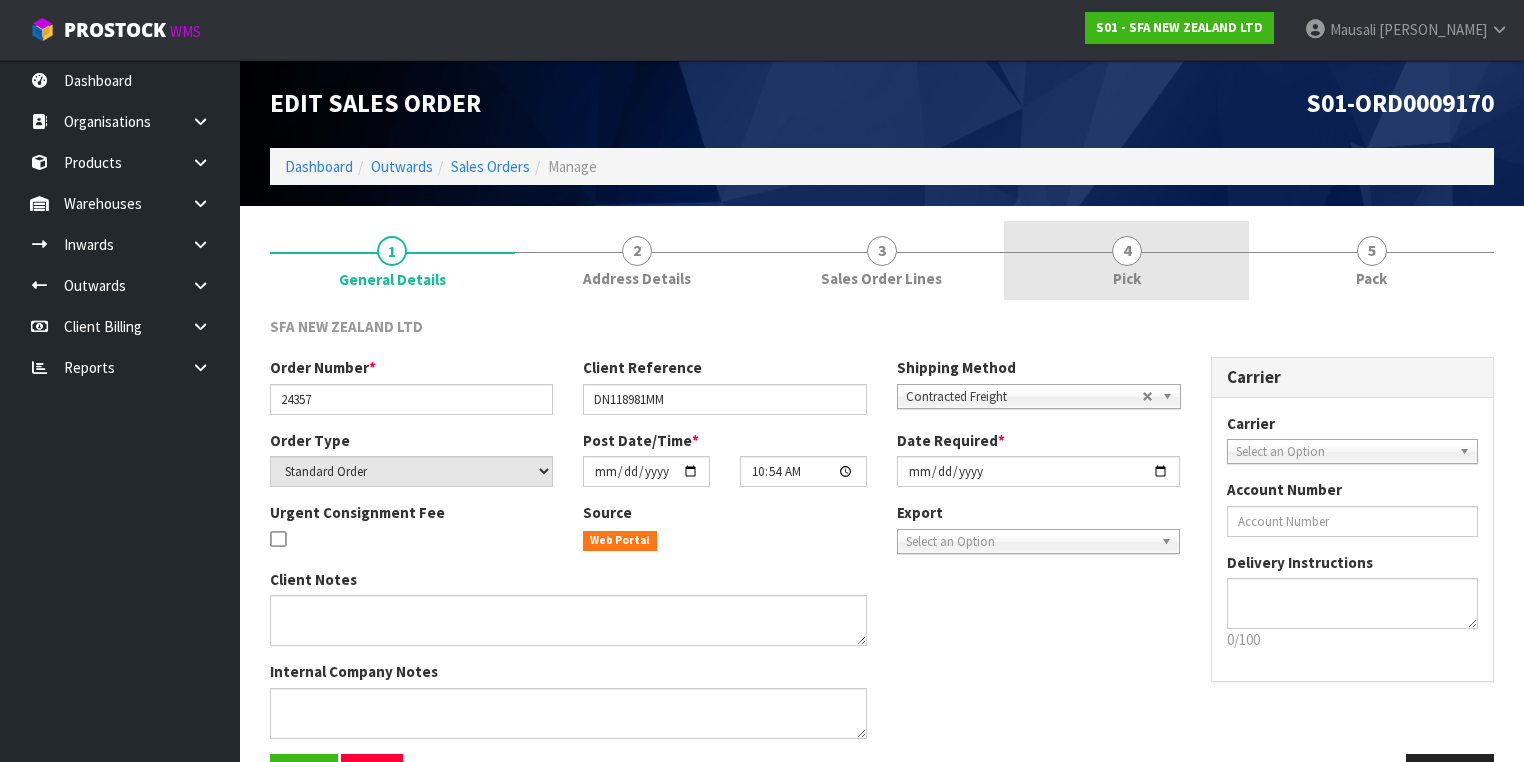 click on "4
Pick" at bounding box center (1126, 260) 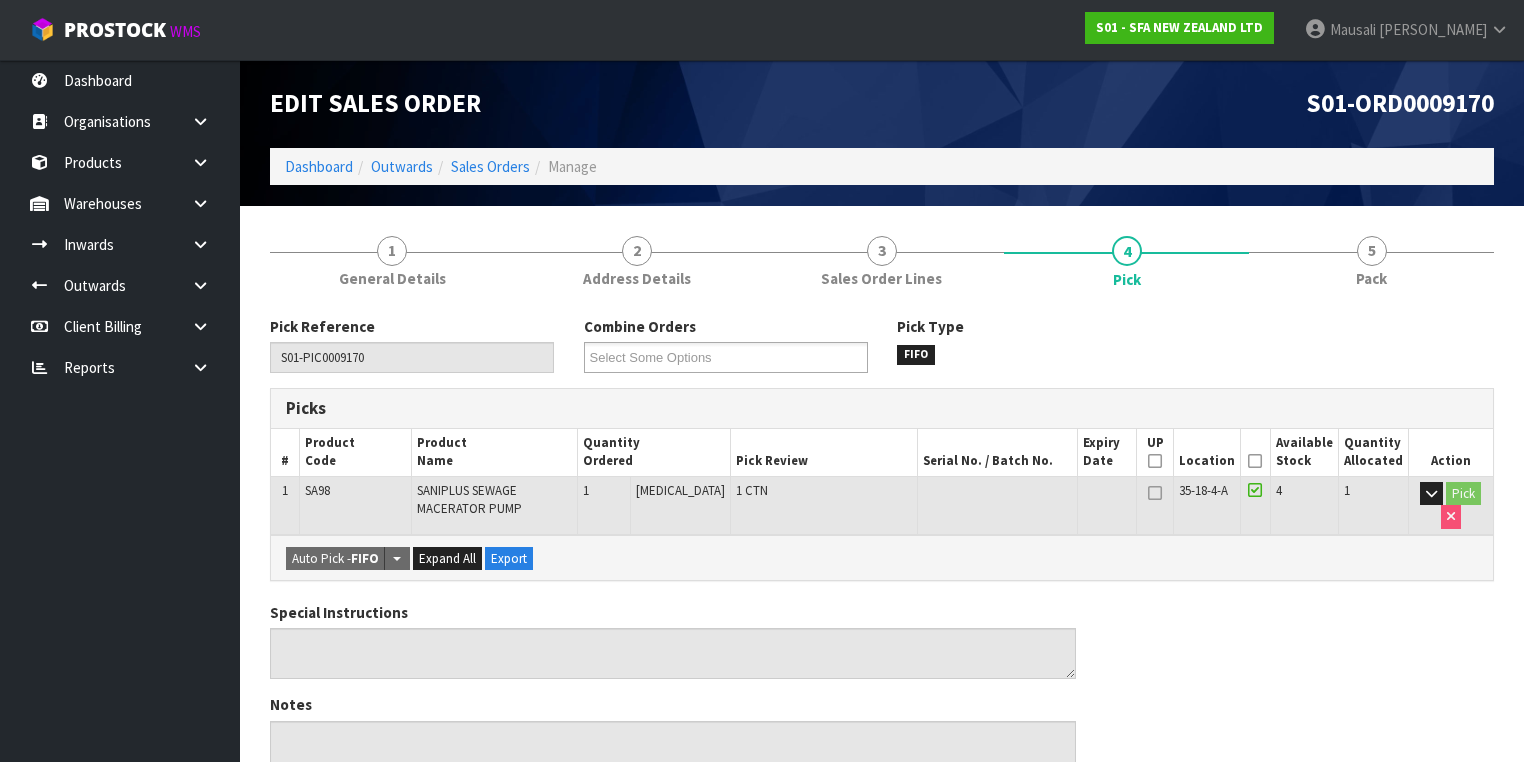 click at bounding box center (1255, 461) 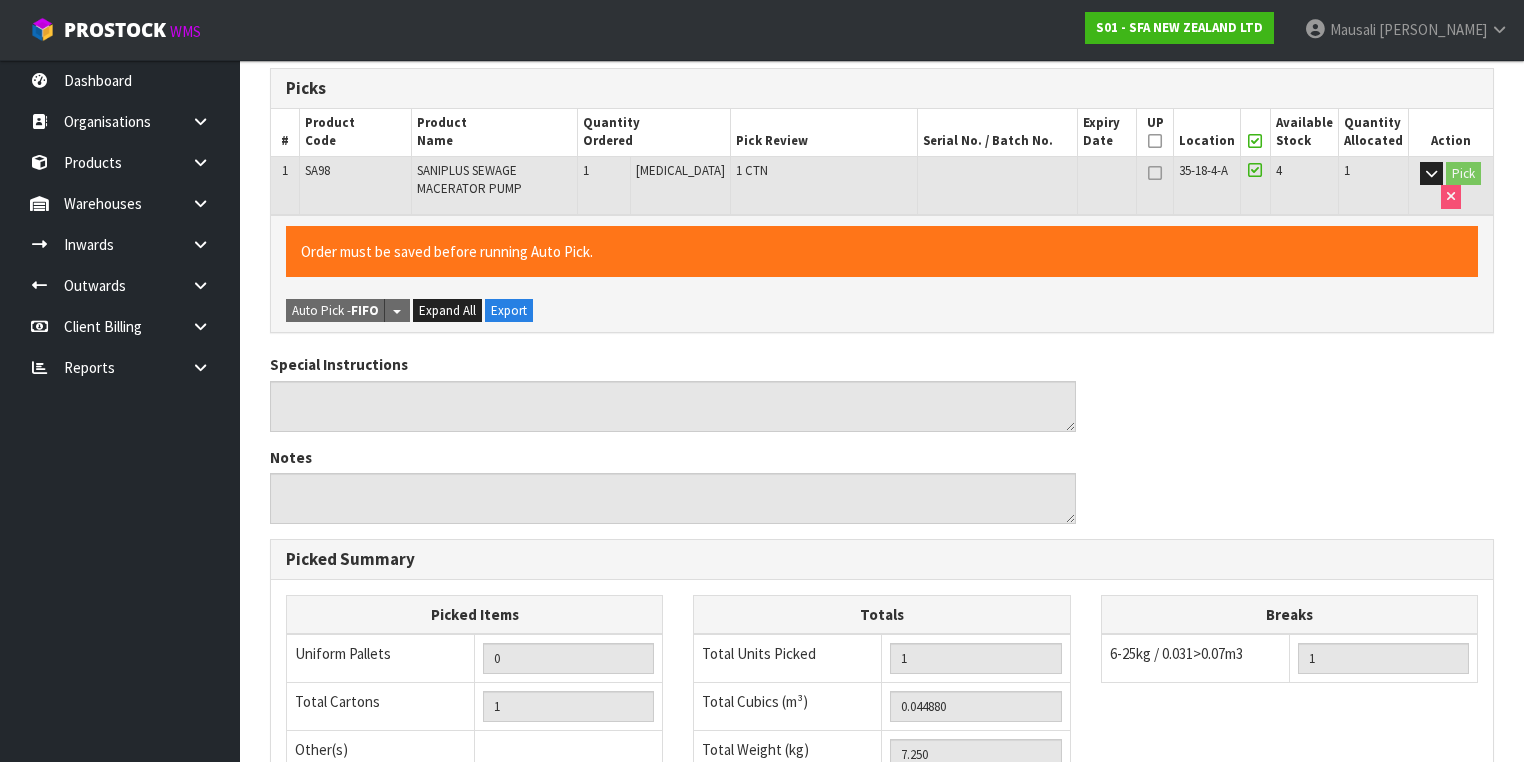scroll, scrollTop: 641, scrollLeft: 0, axis: vertical 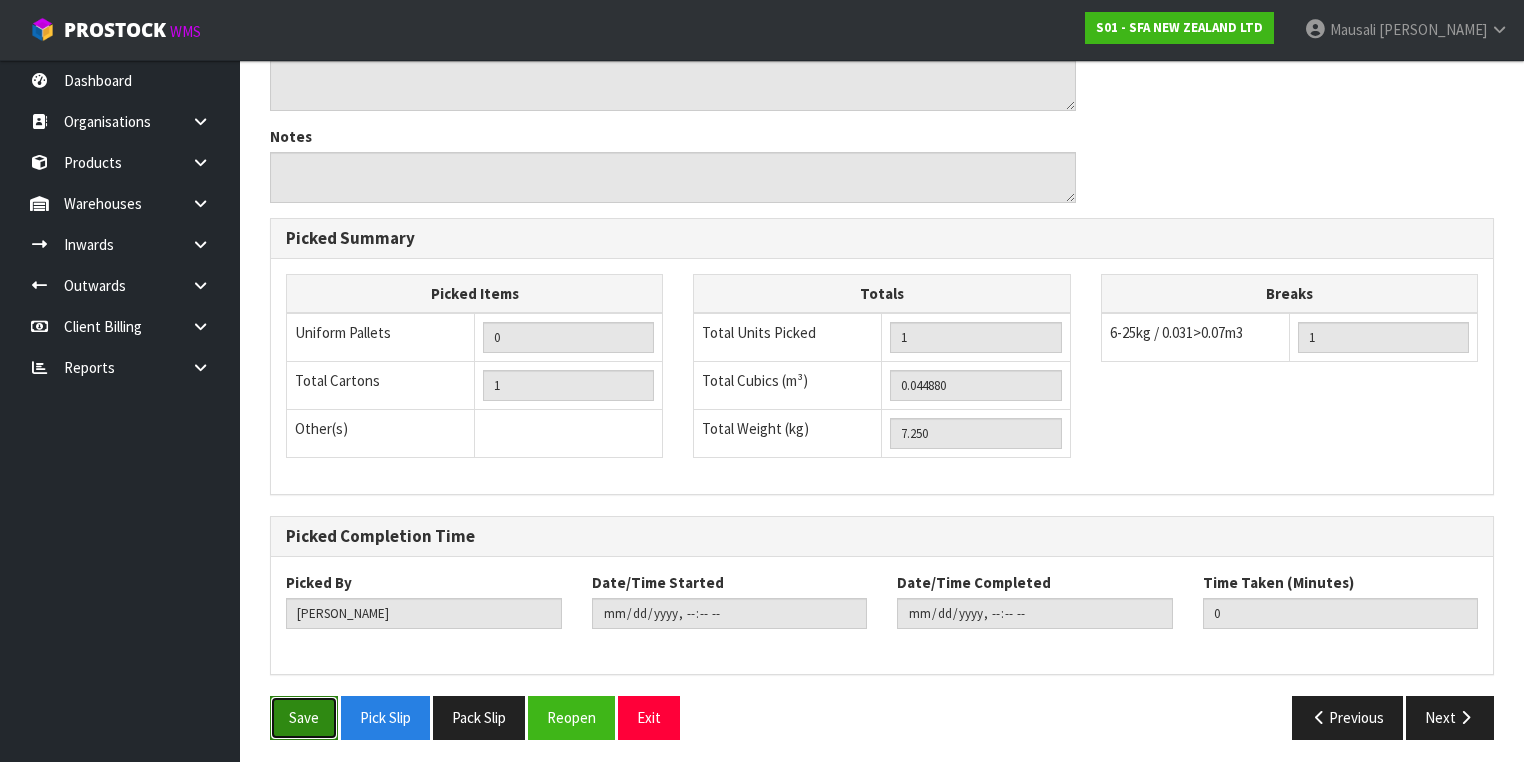 click on "Save" at bounding box center [304, 717] 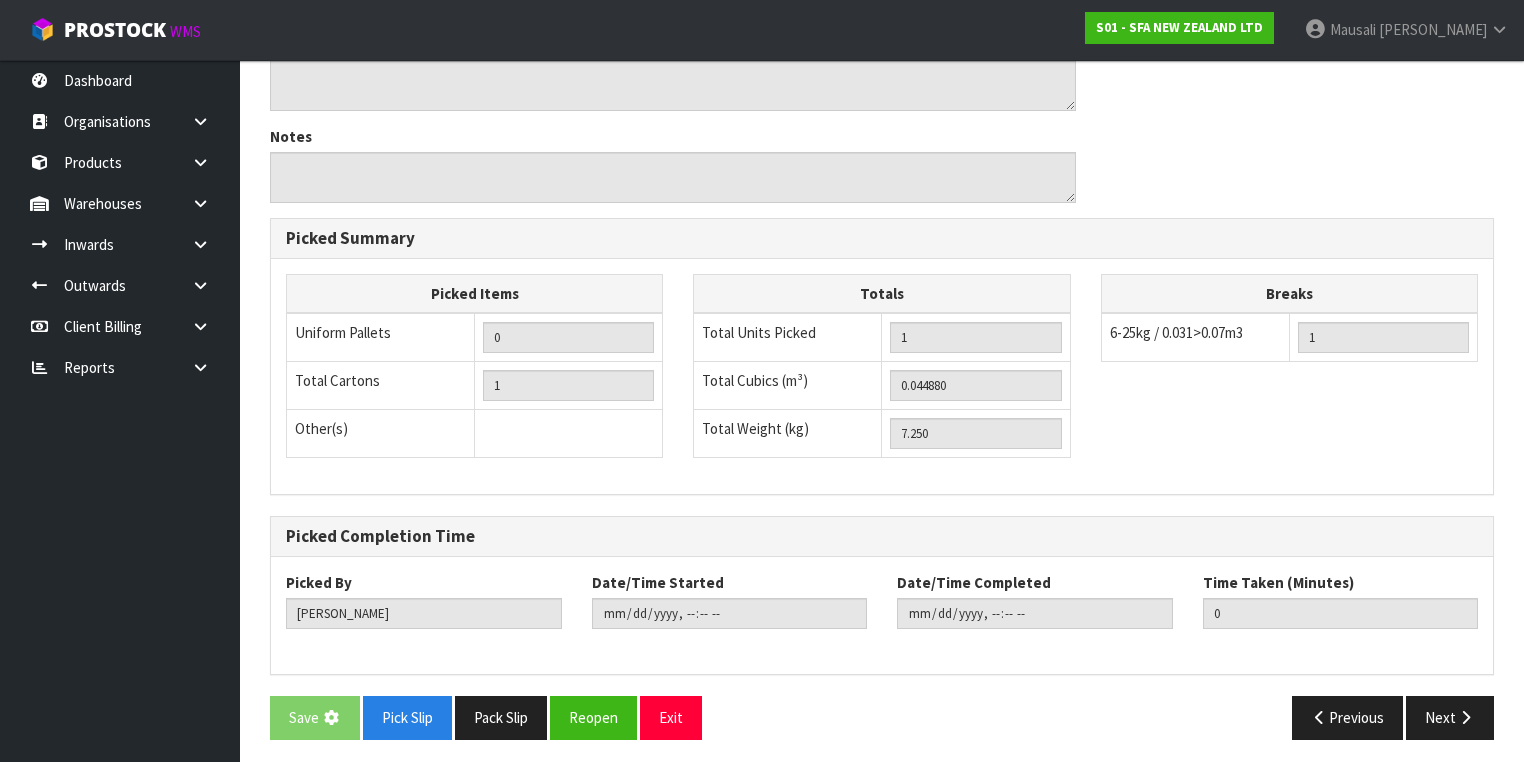 scroll, scrollTop: 0, scrollLeft: 0, axis: both 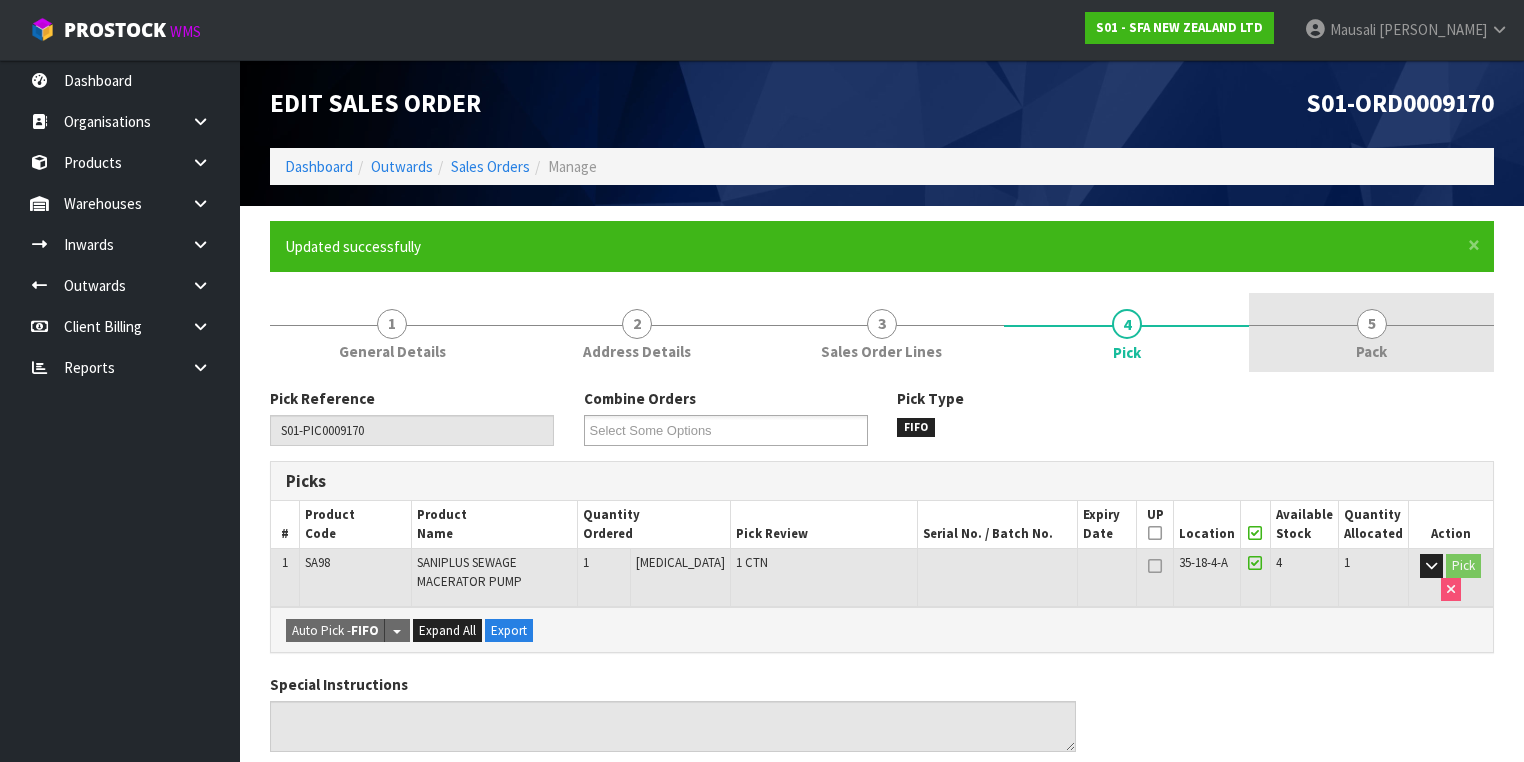 click on "5" at bounding box center (1372, 324) 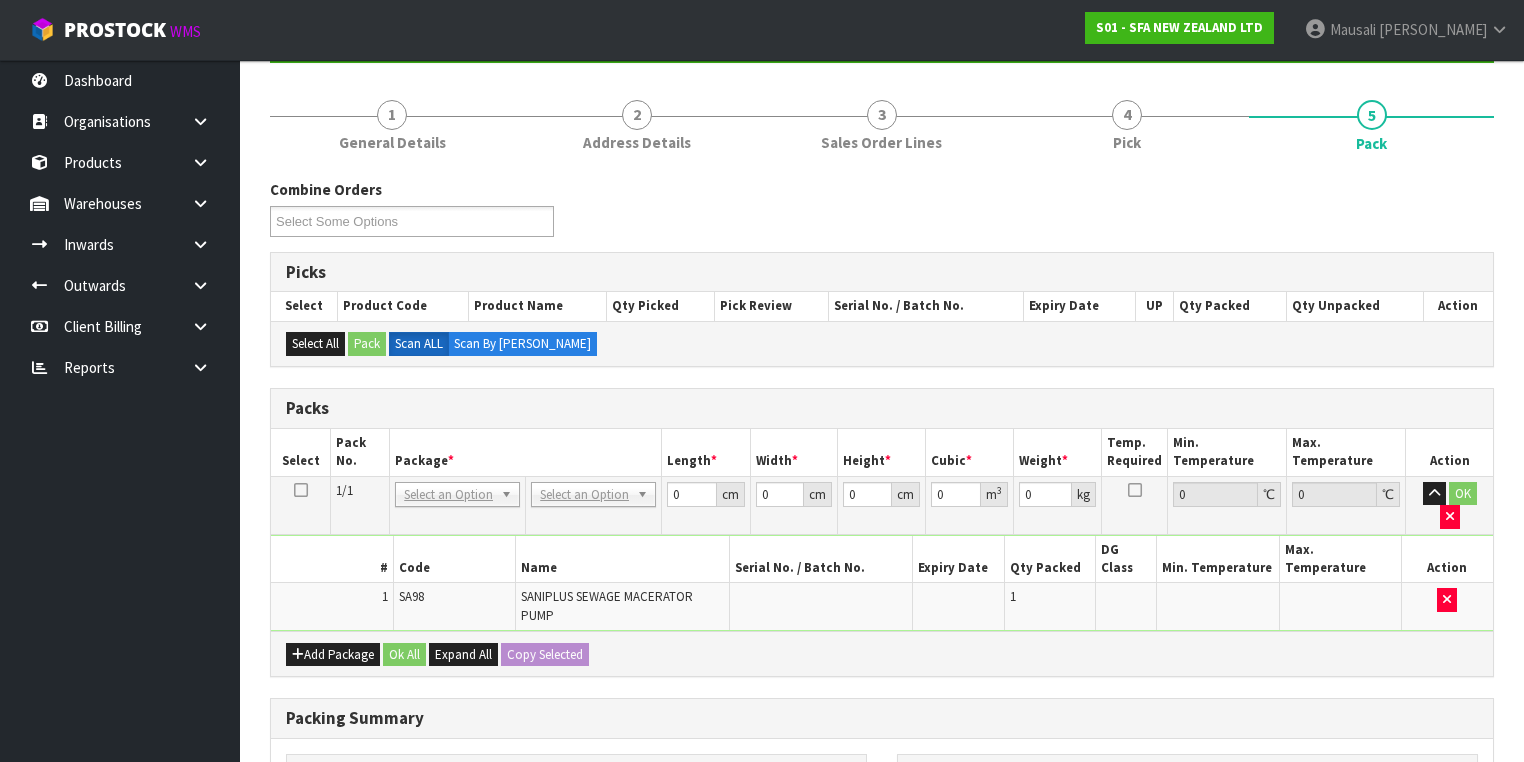 scroll, scrollTop: 320, scrollLeft: 0, axis: vertical 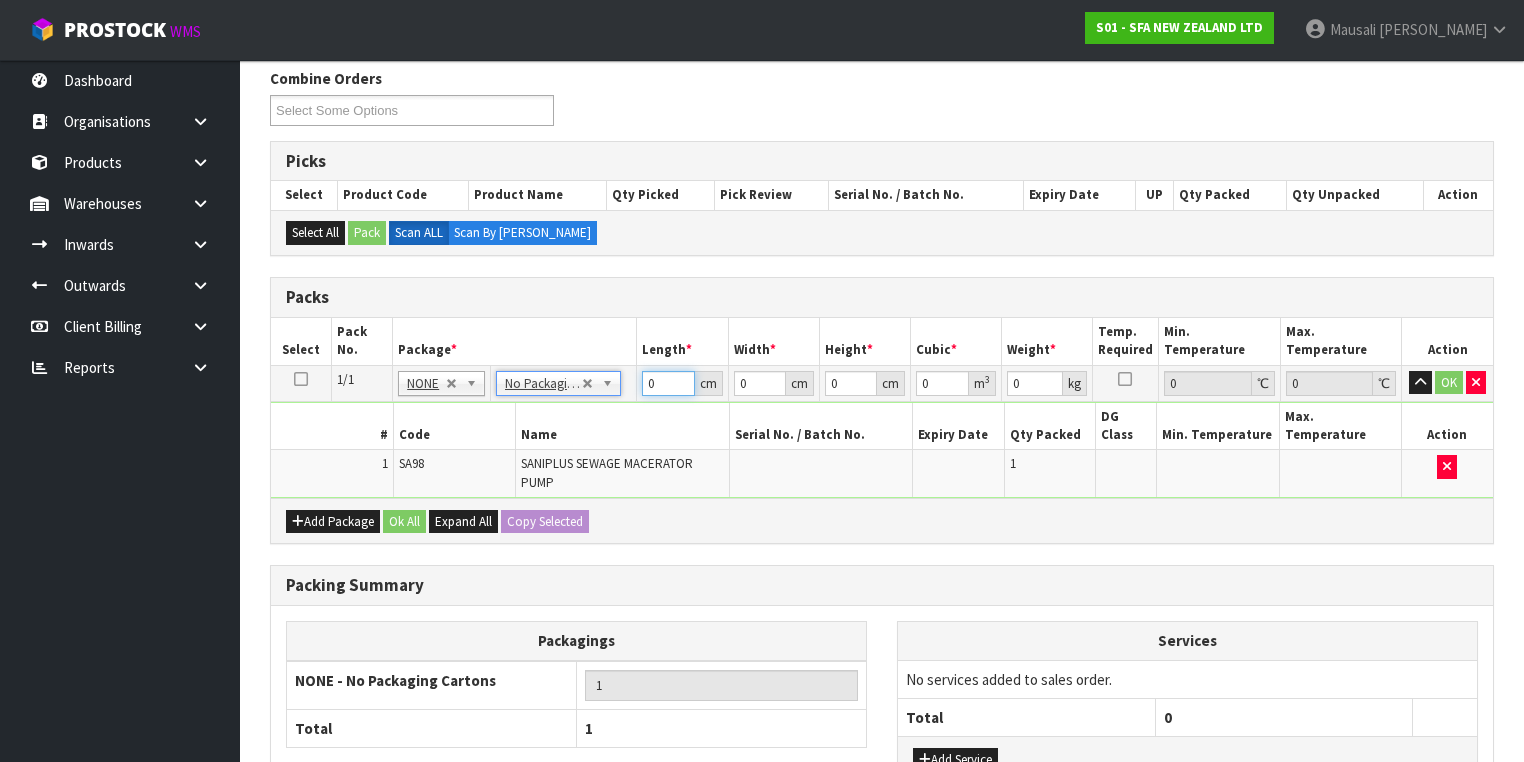 drag, startPoint x: 658, startPoint y: 384, endPoint x: 608, endPoint y: 393, distance: 50.803543 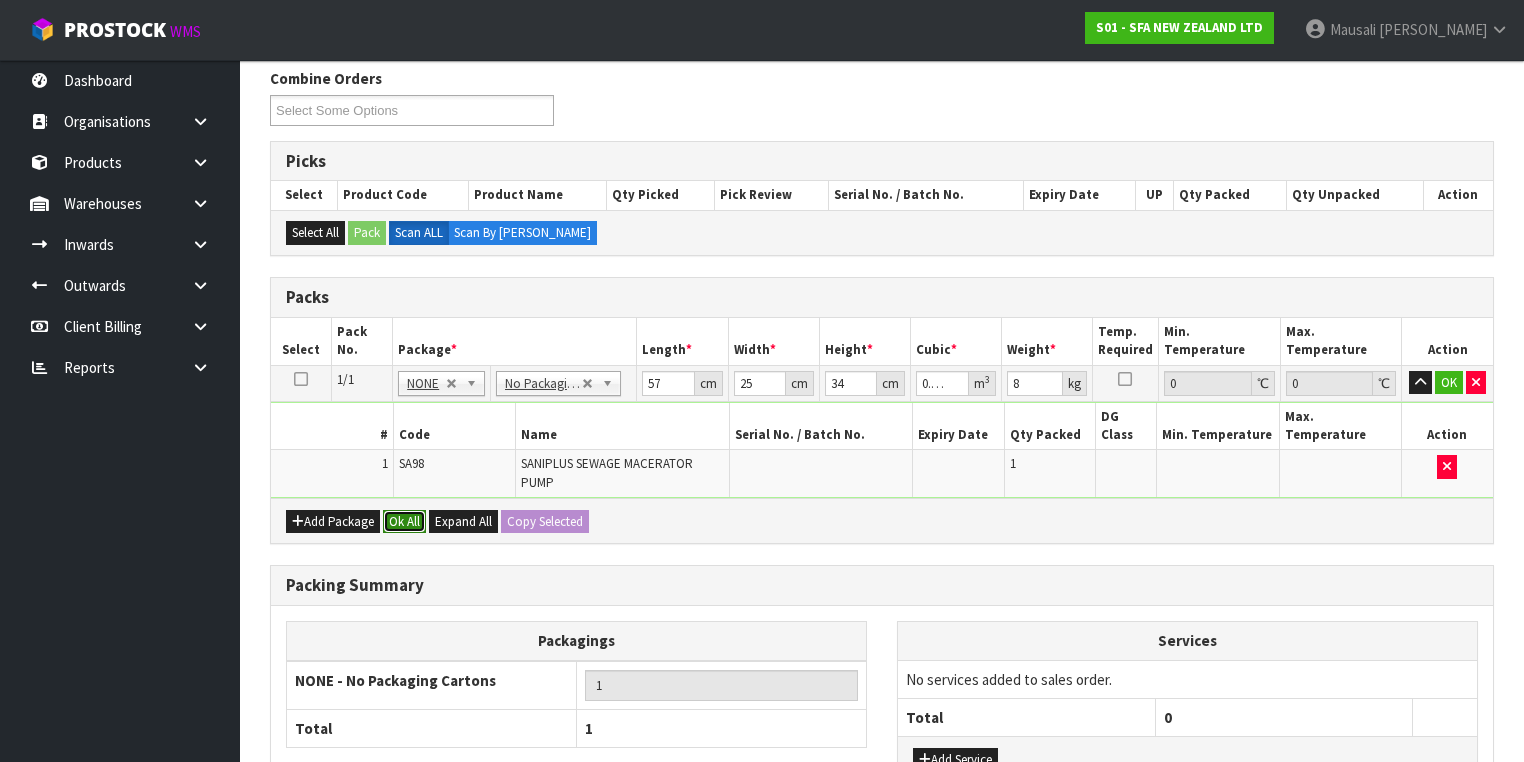 click on "Ok All" at bounding box center [404, 522] 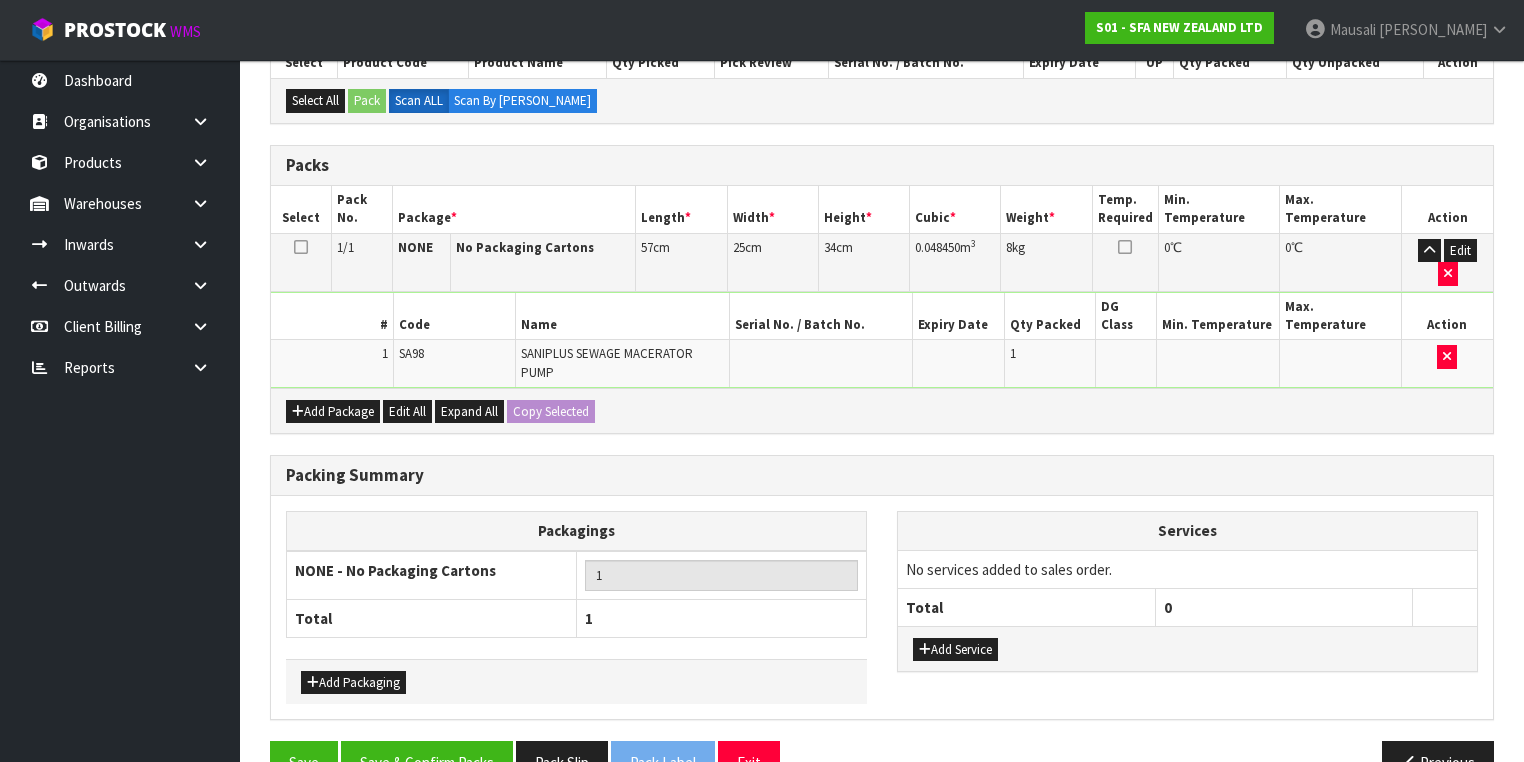 scroll, scrollTop: 453, scrollLeft: 0, axis: vertical 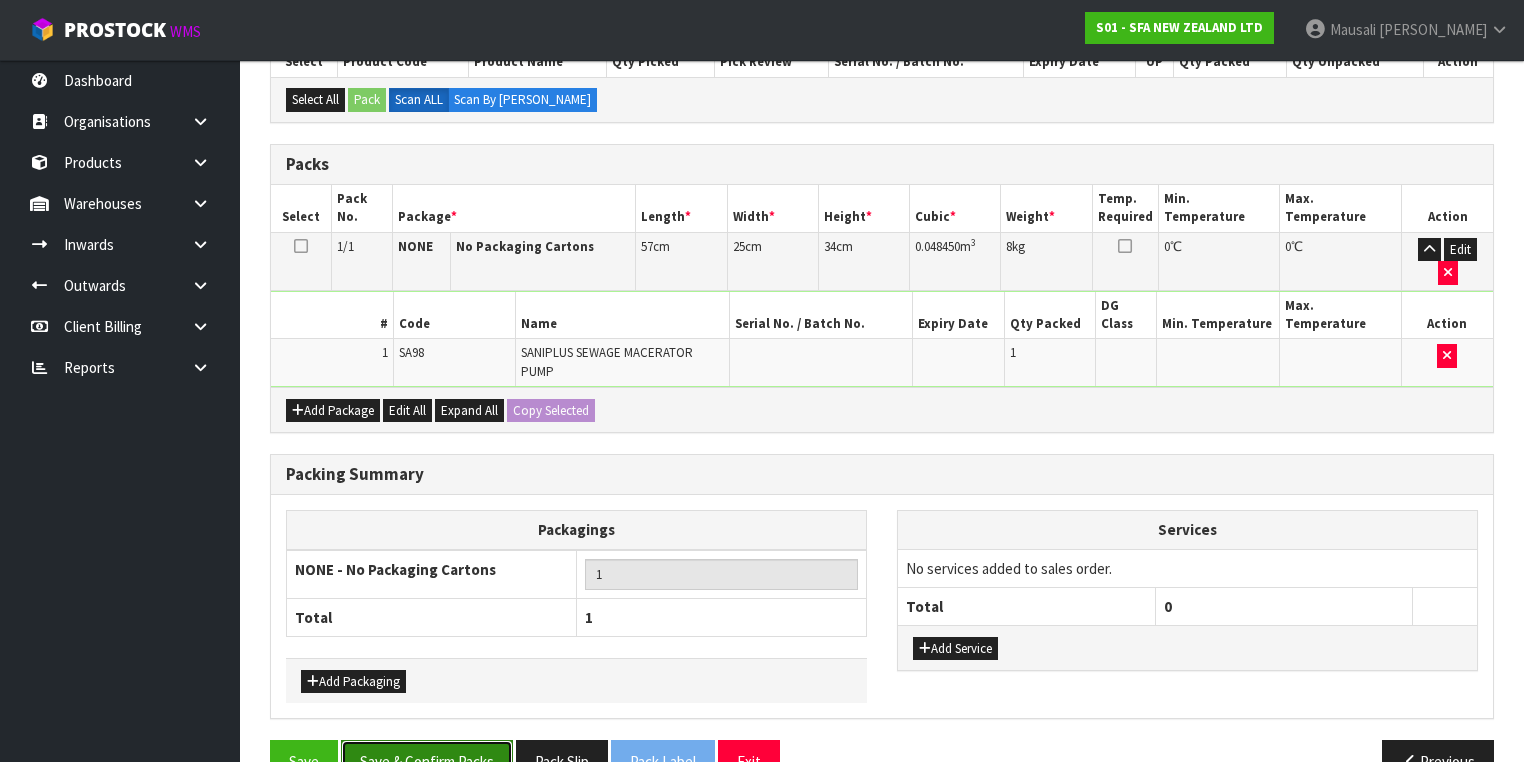 click on "Save & Confirm Packs" at bounding box center (427, 761) 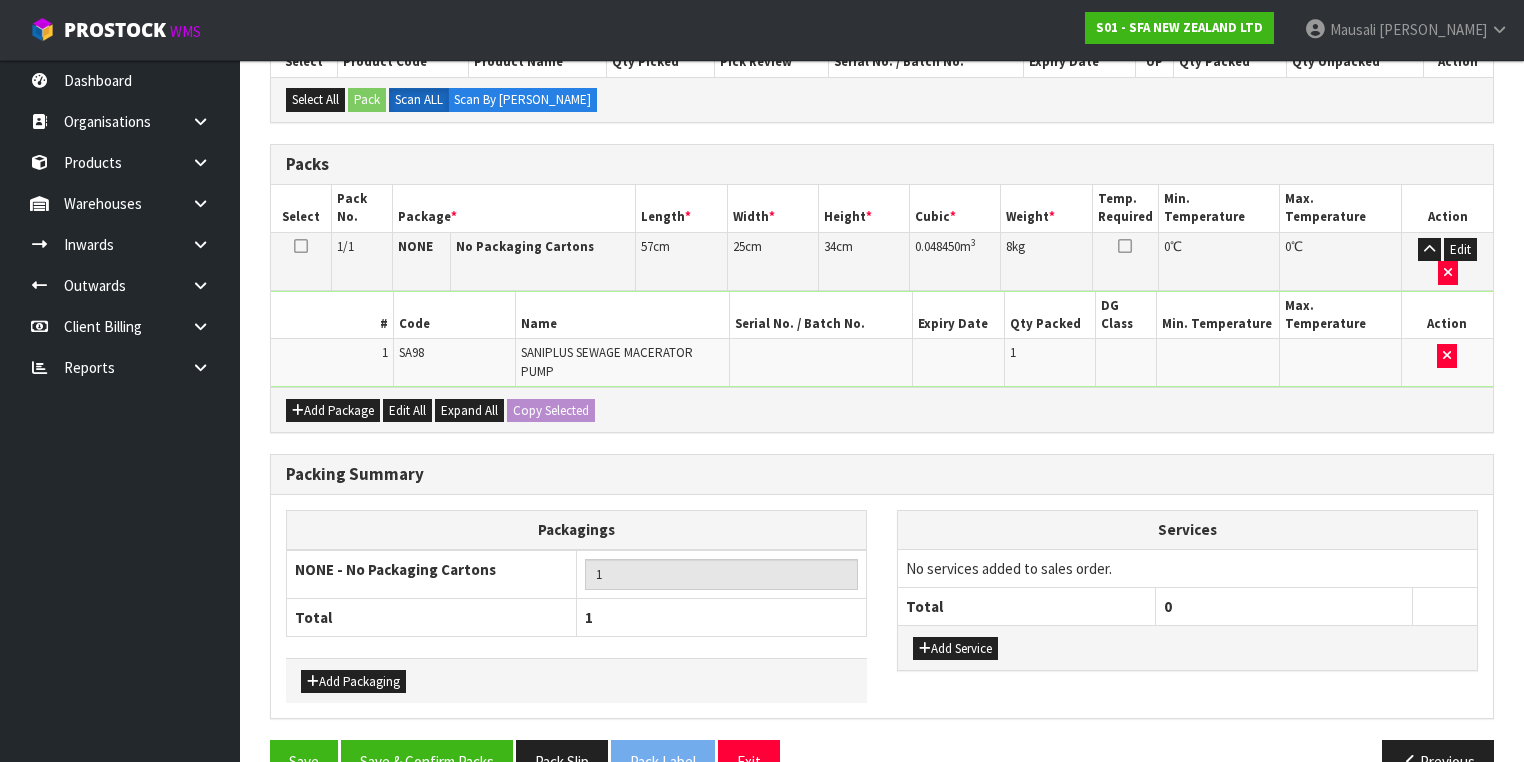 scroll, scrollTop: 0, scrollLeft: 0, axis: both 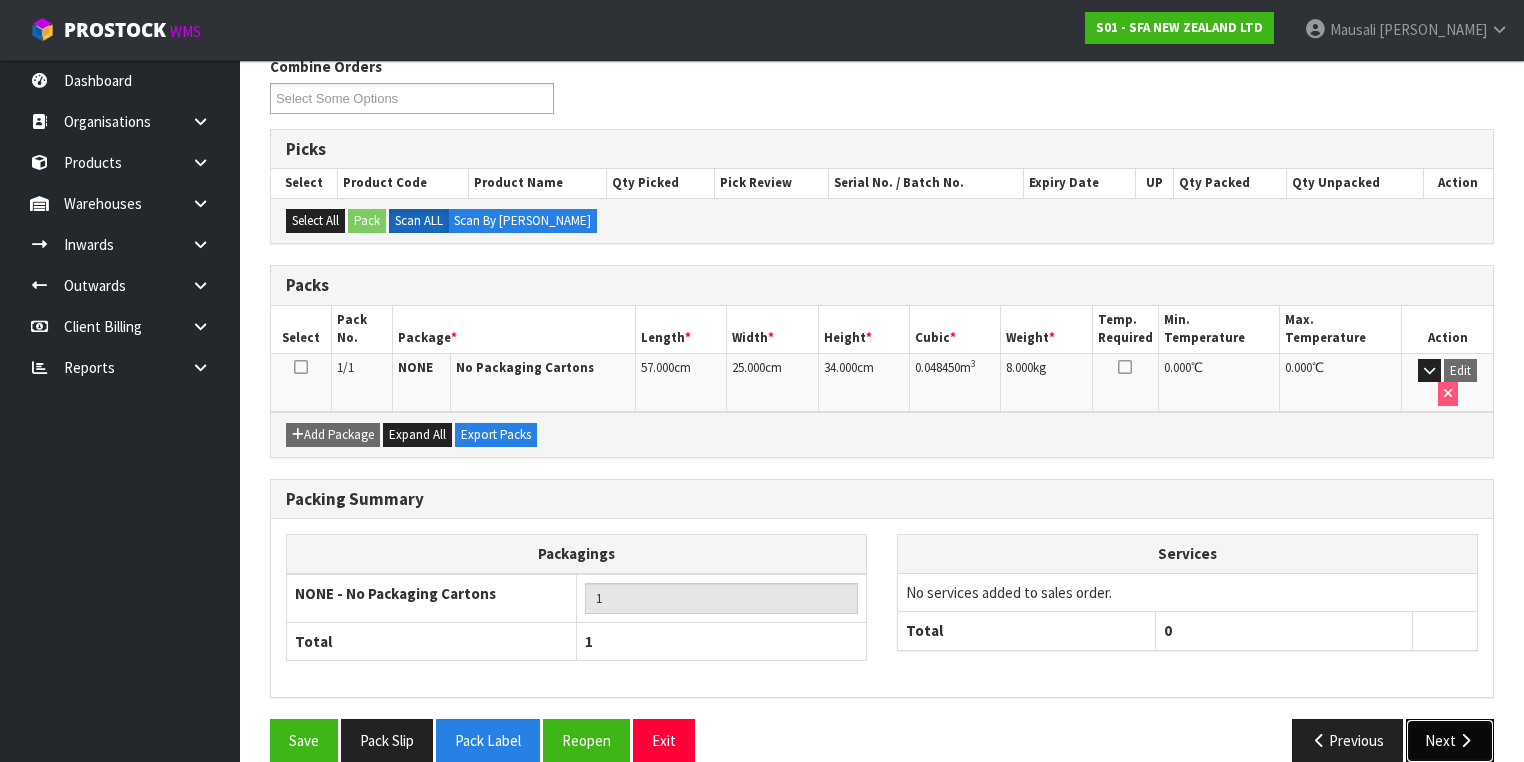click on "Next" at bounding box center [1450, 740] 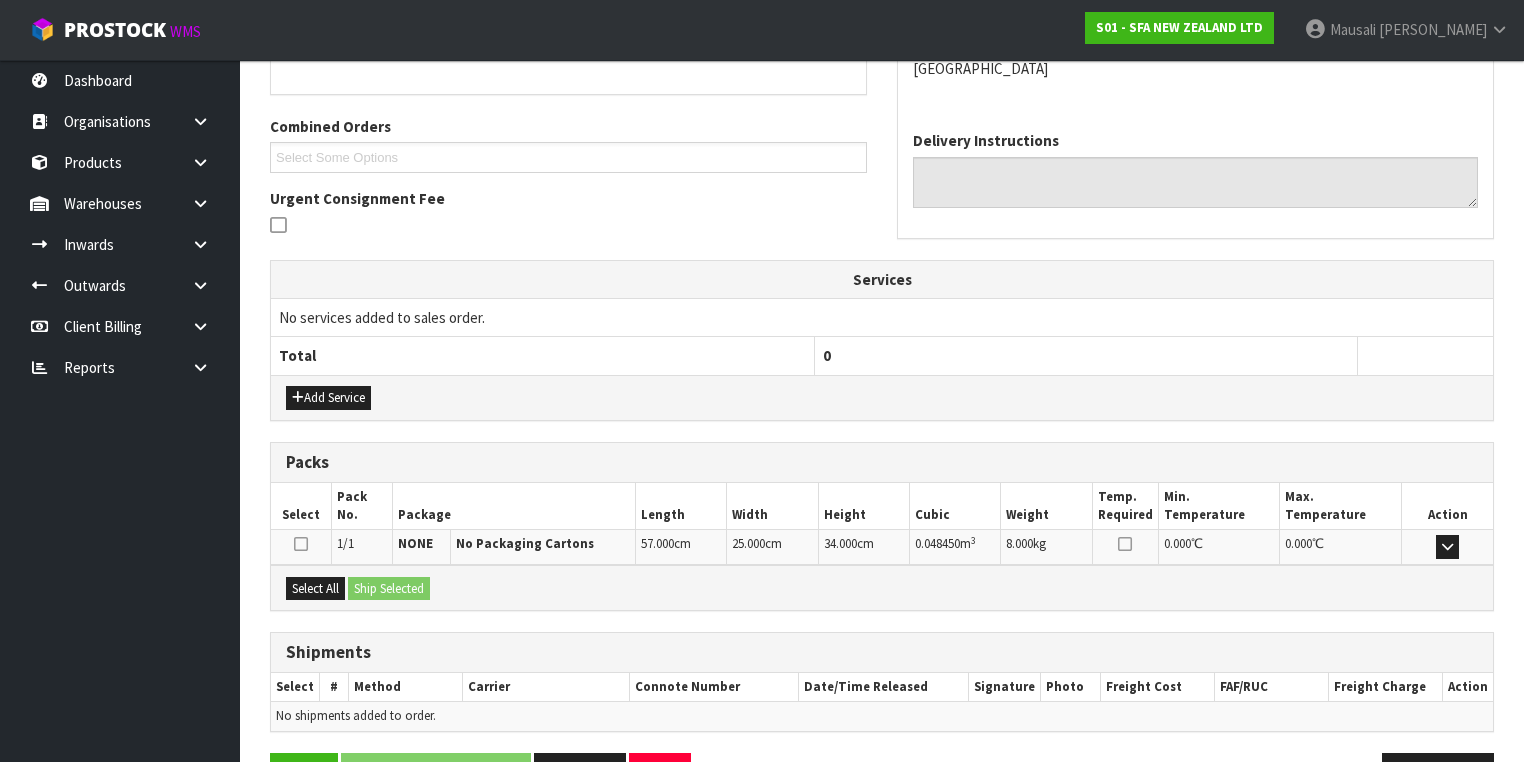 scroll, scrollTop: 528, scrollLeft: 0, axis: vertical 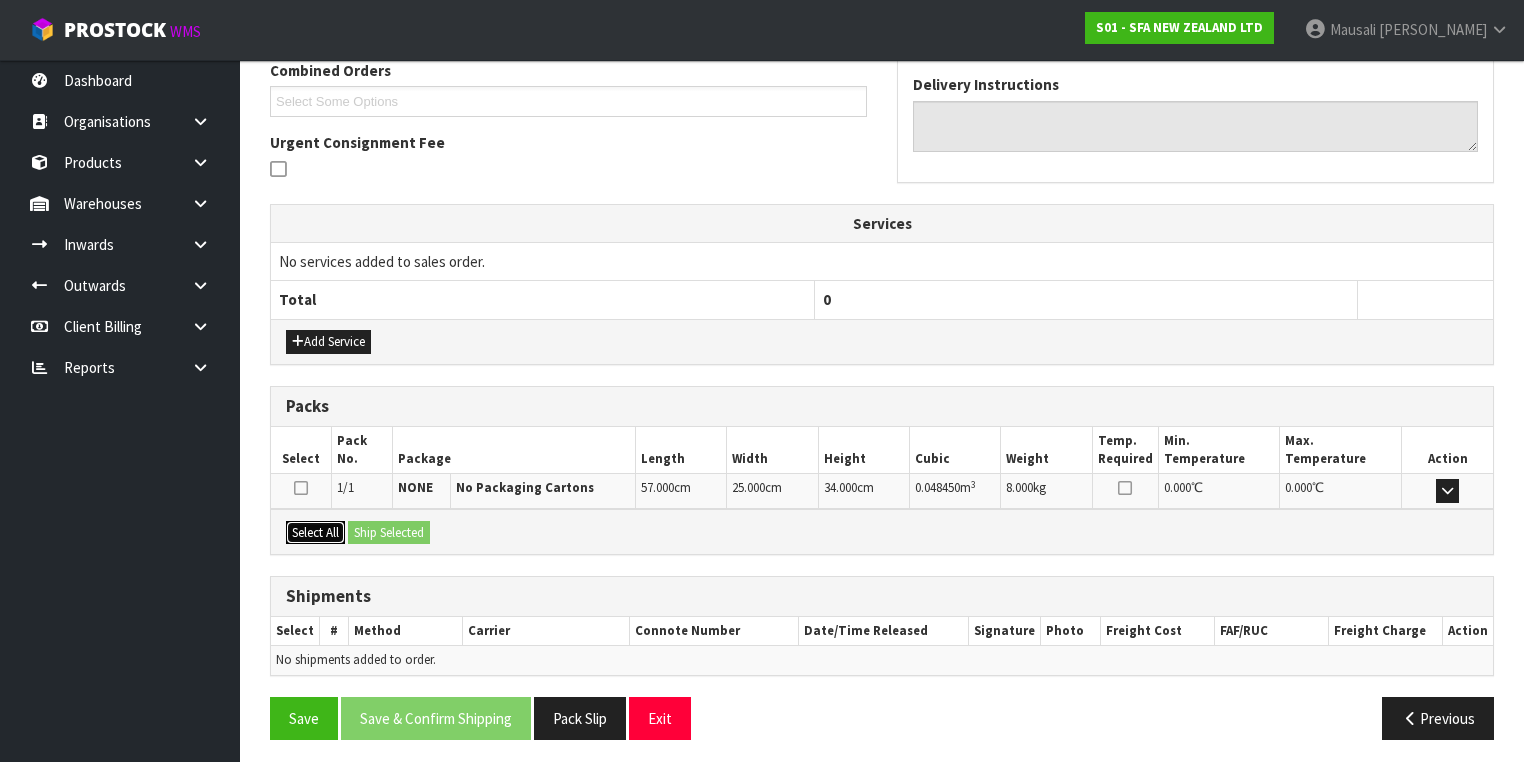 drag, startPoint x: 320, startPoint y: 532, endPoint x: 376, endPoint y: 528, distance: 56.142673 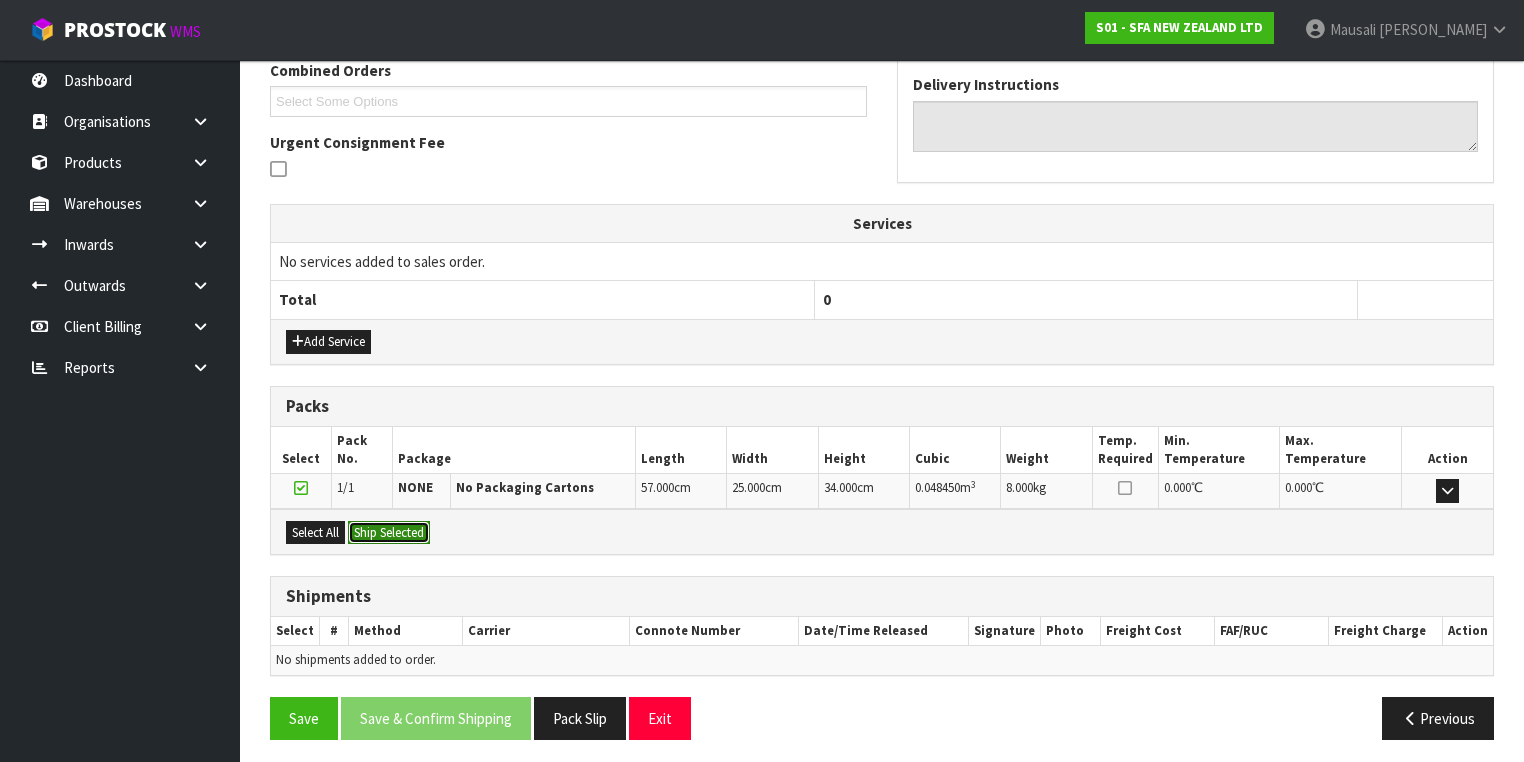click on "Ship Selected" at bounding box center [389, 533] 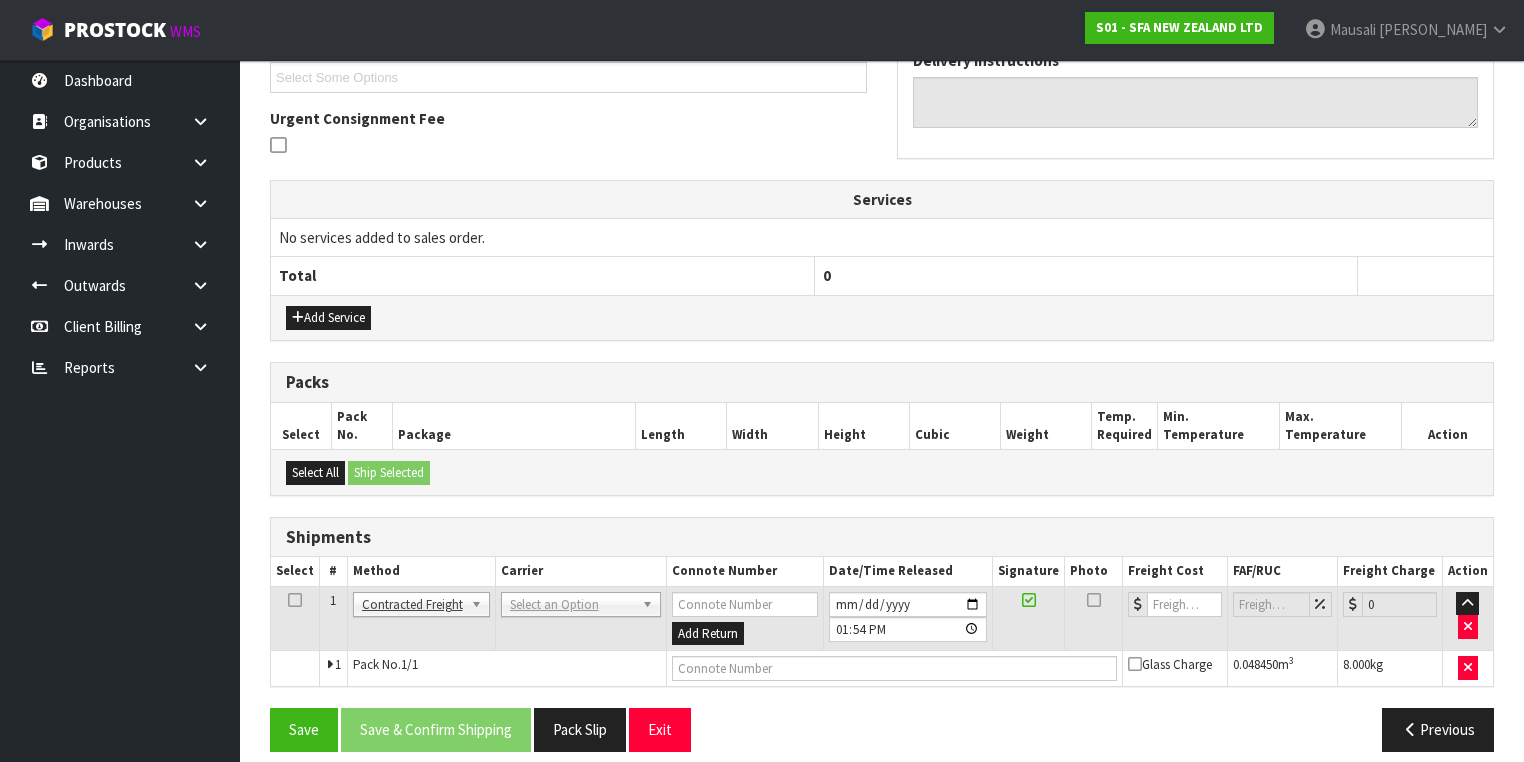 scroll, scrollTop: 564, scrollLeft: 0, axis: vertical 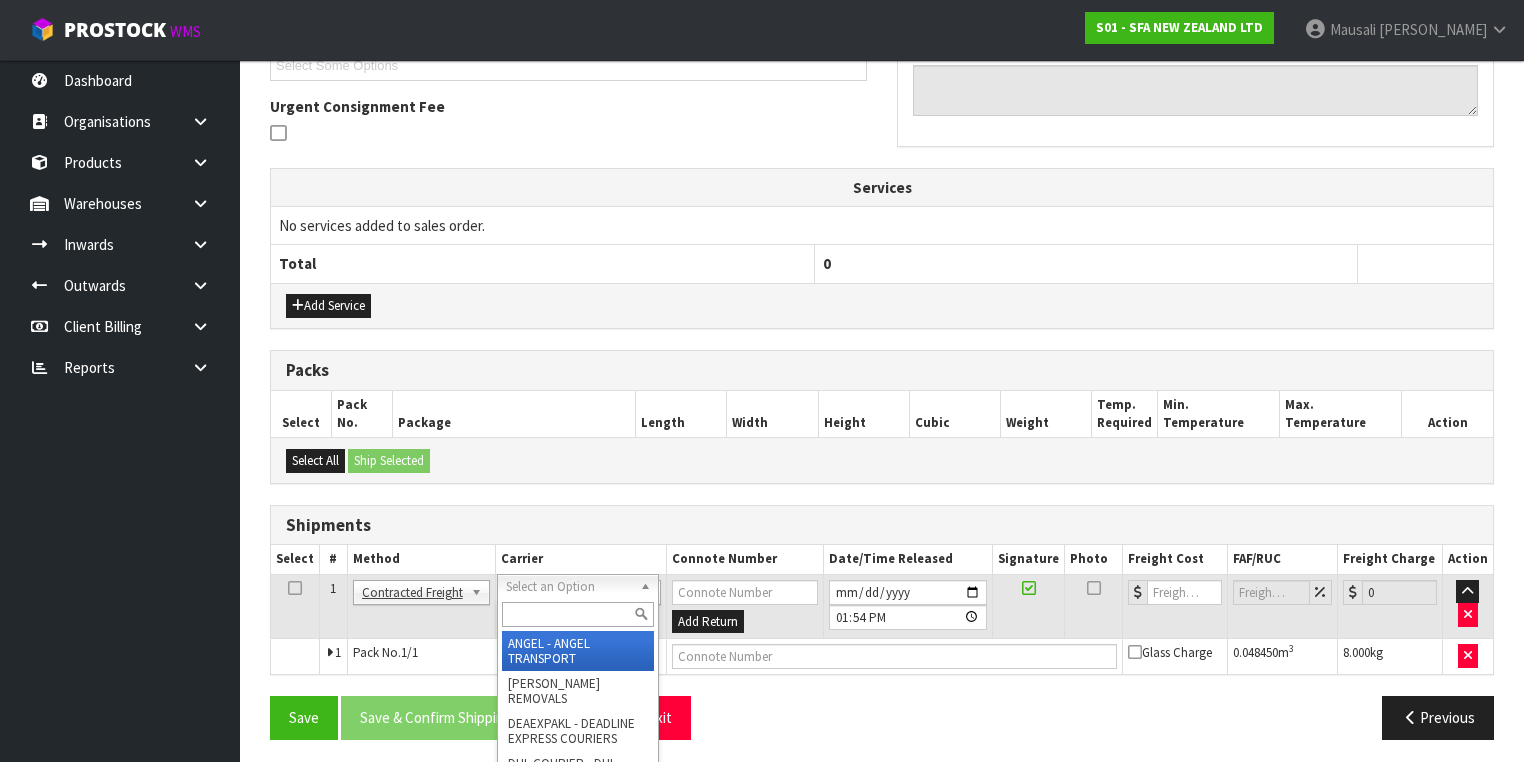 click at bounding box center [578, 614] 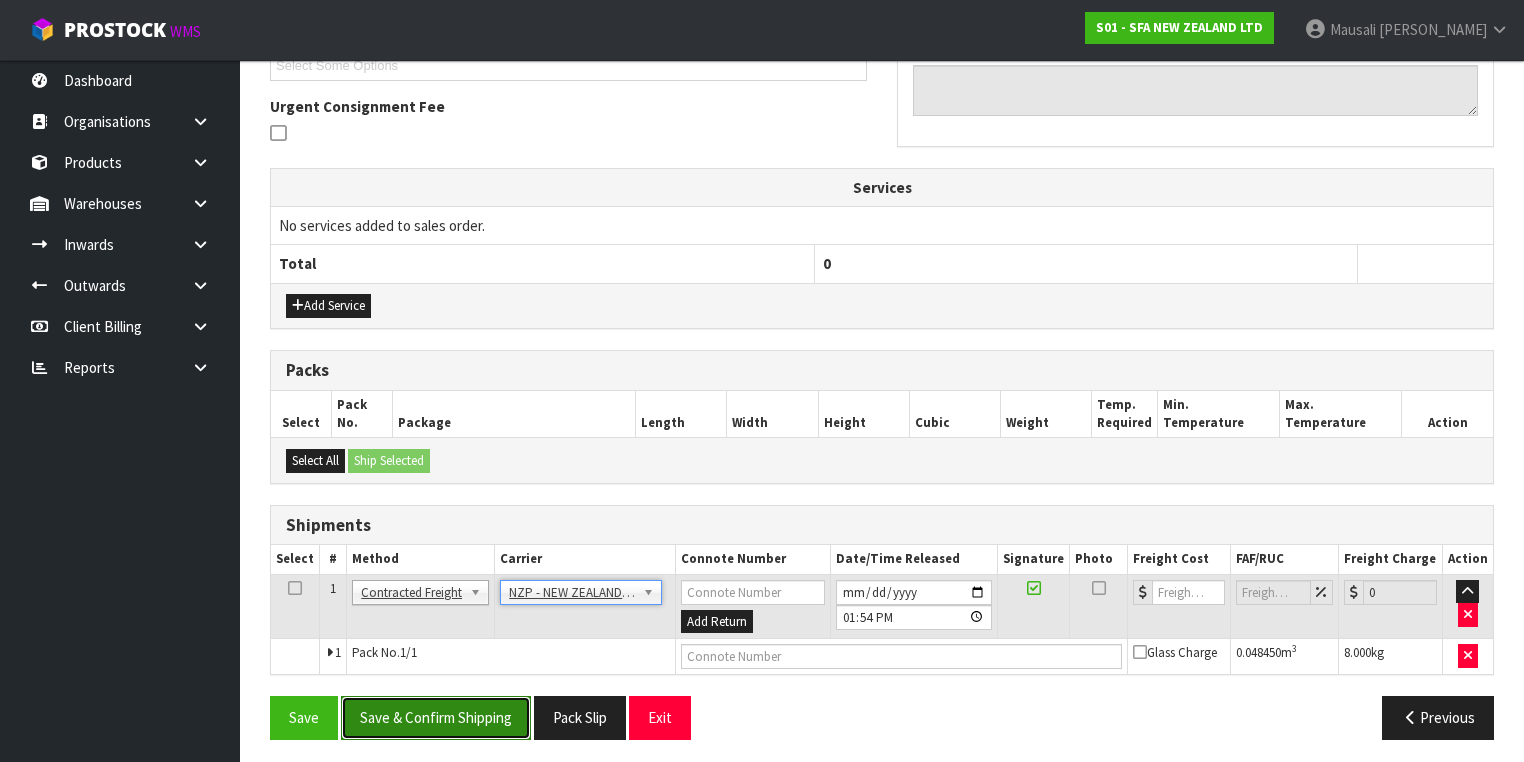 click on "Save & Confirm Shipping" at bounding box center [436, 717] 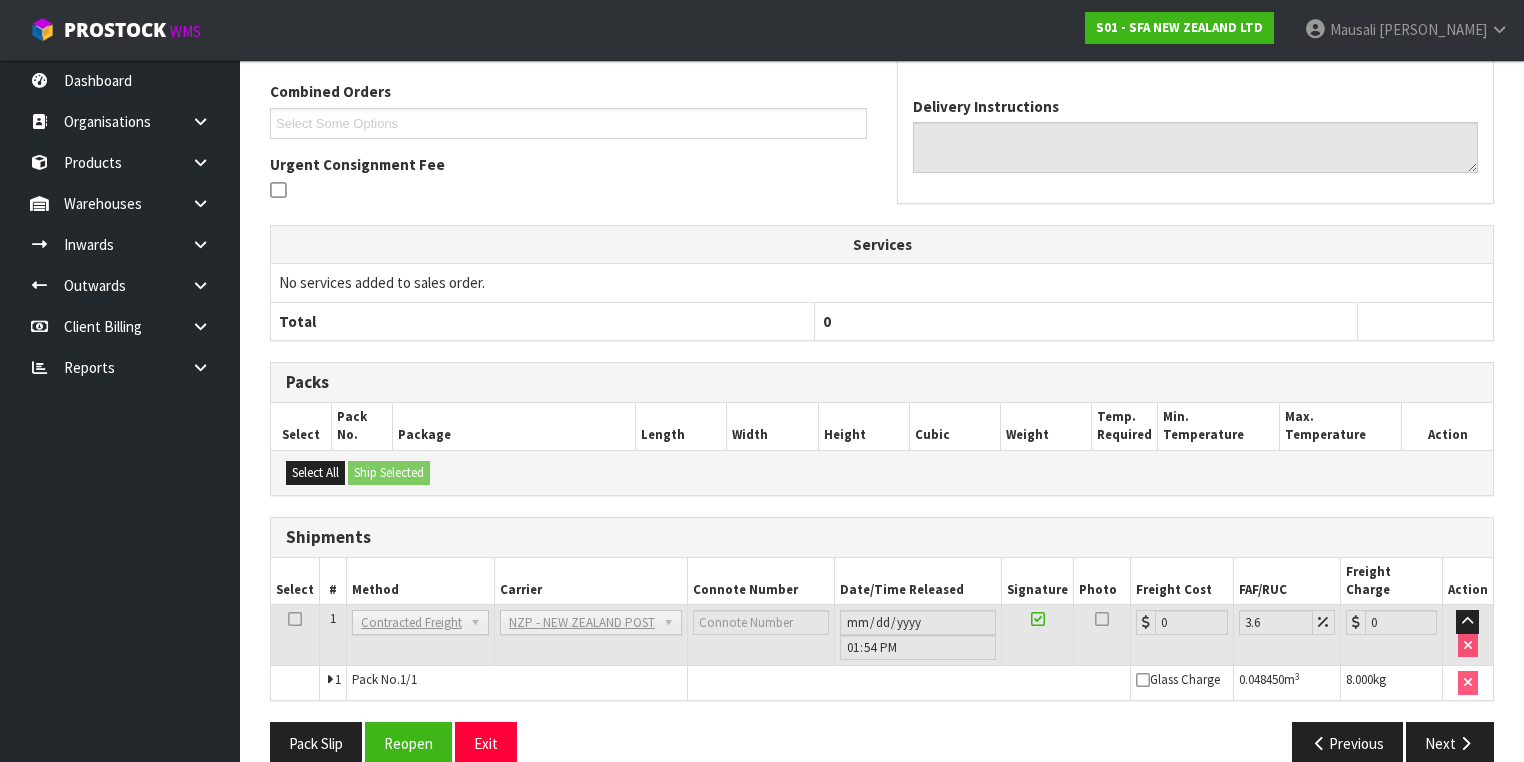 scroll, scrollTop: 536, scrollLeft: 0, axis: vertical 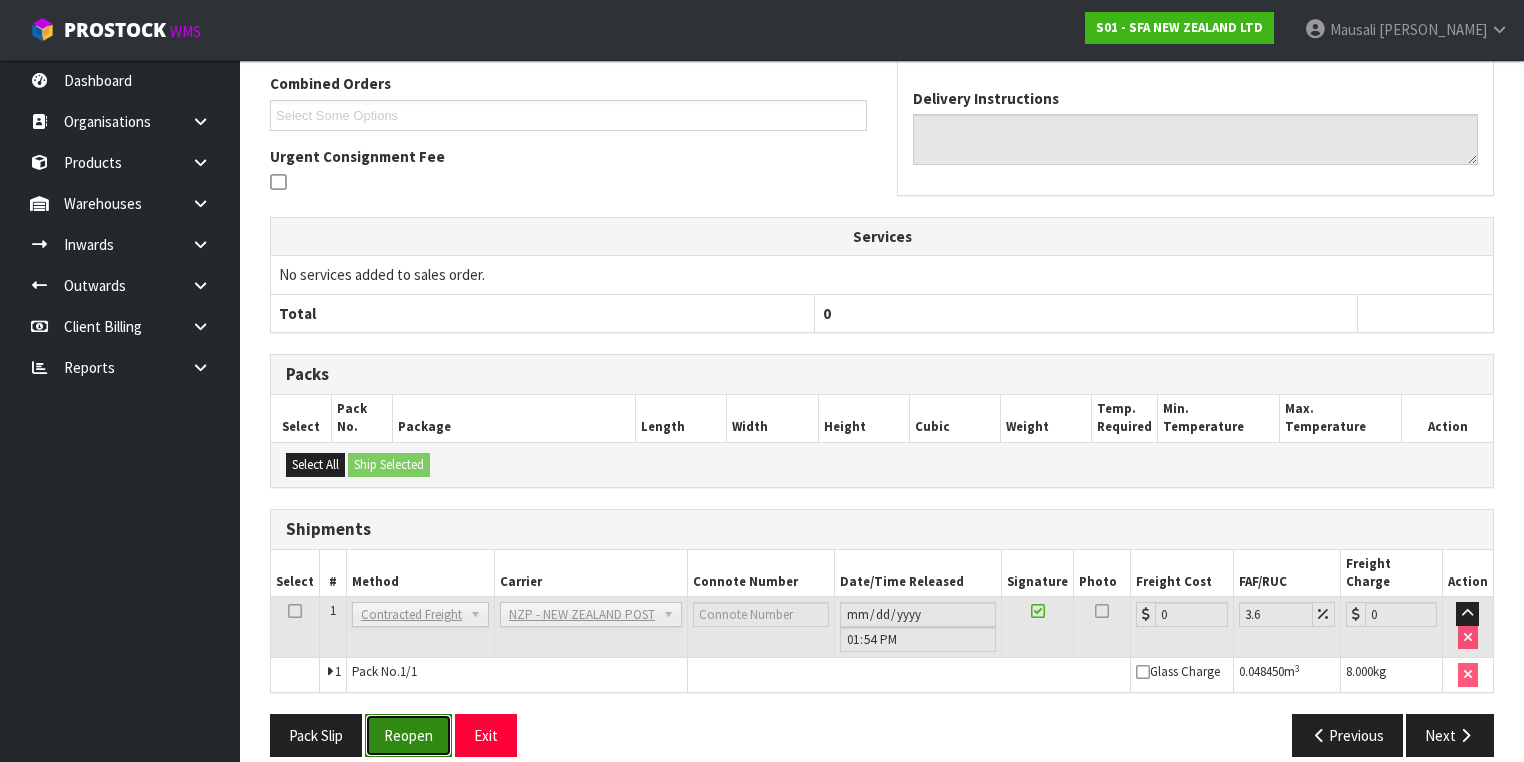 click on "Reopen" at bounding box center [408, 735] 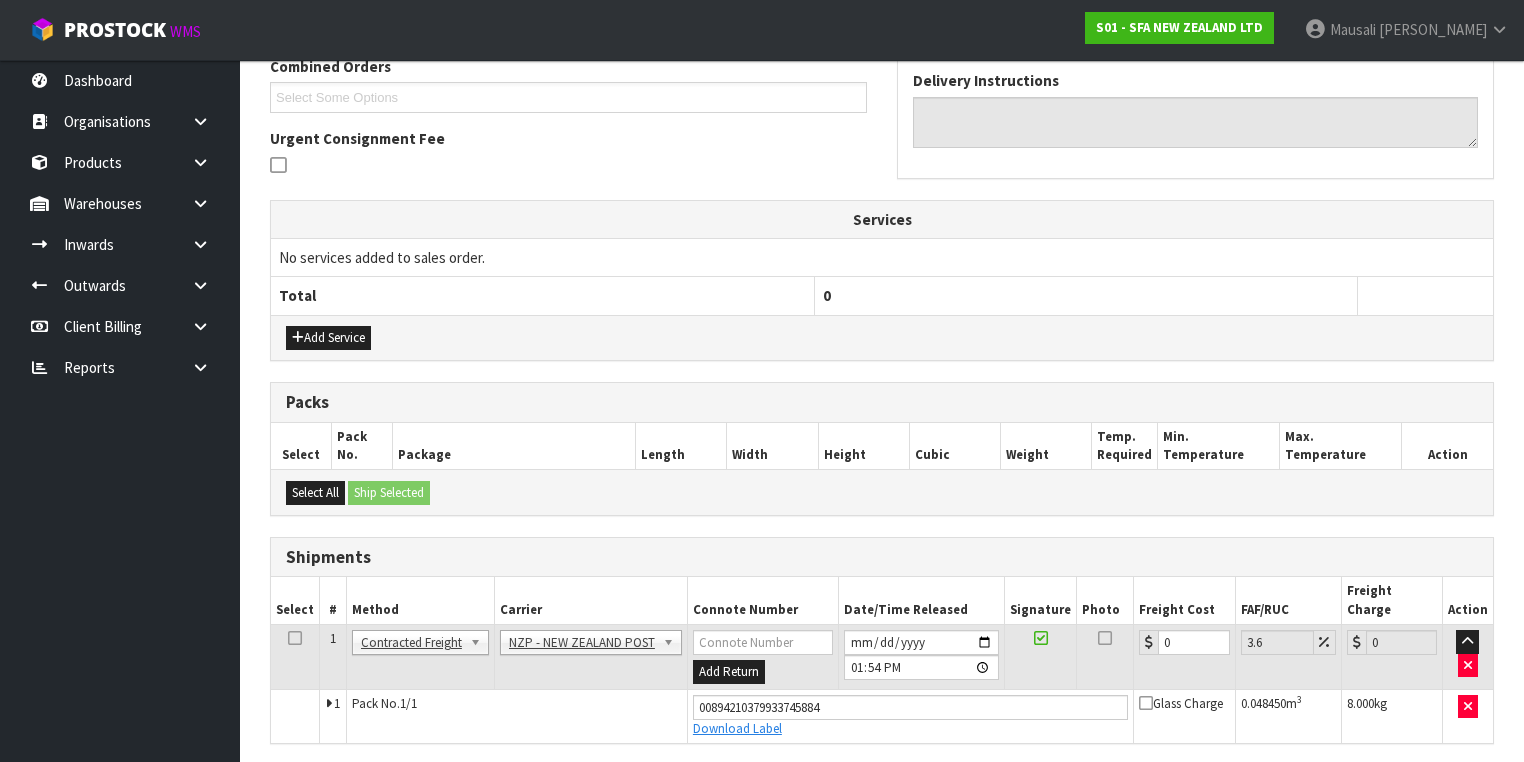 scroll, scrollTop: 582, scrollLeft: 0, axis: vertical 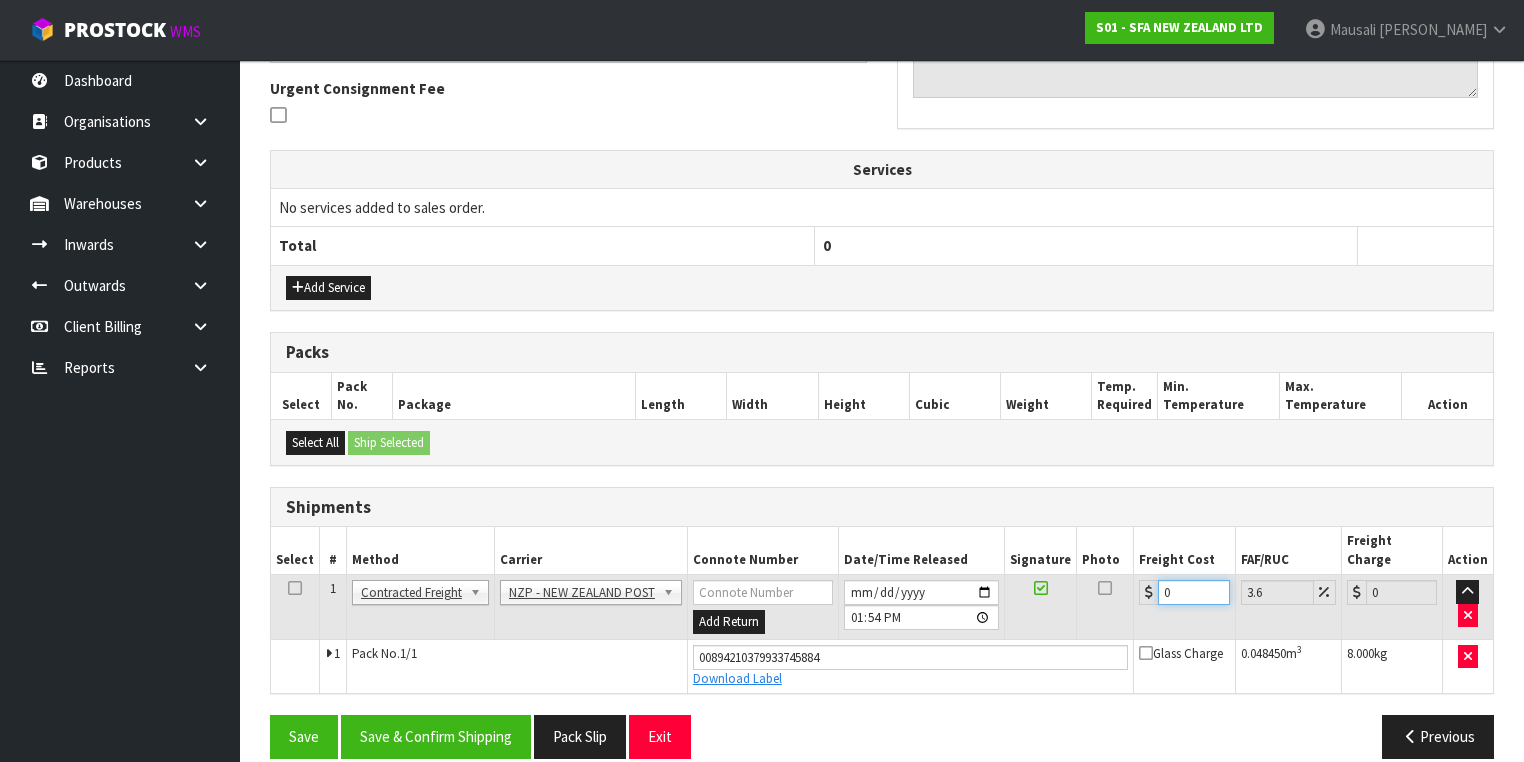 drag, startPoint x: 1180, startPoint y: 570, endPoint x: 1125, endPoint y: 595, distance: 60.41523 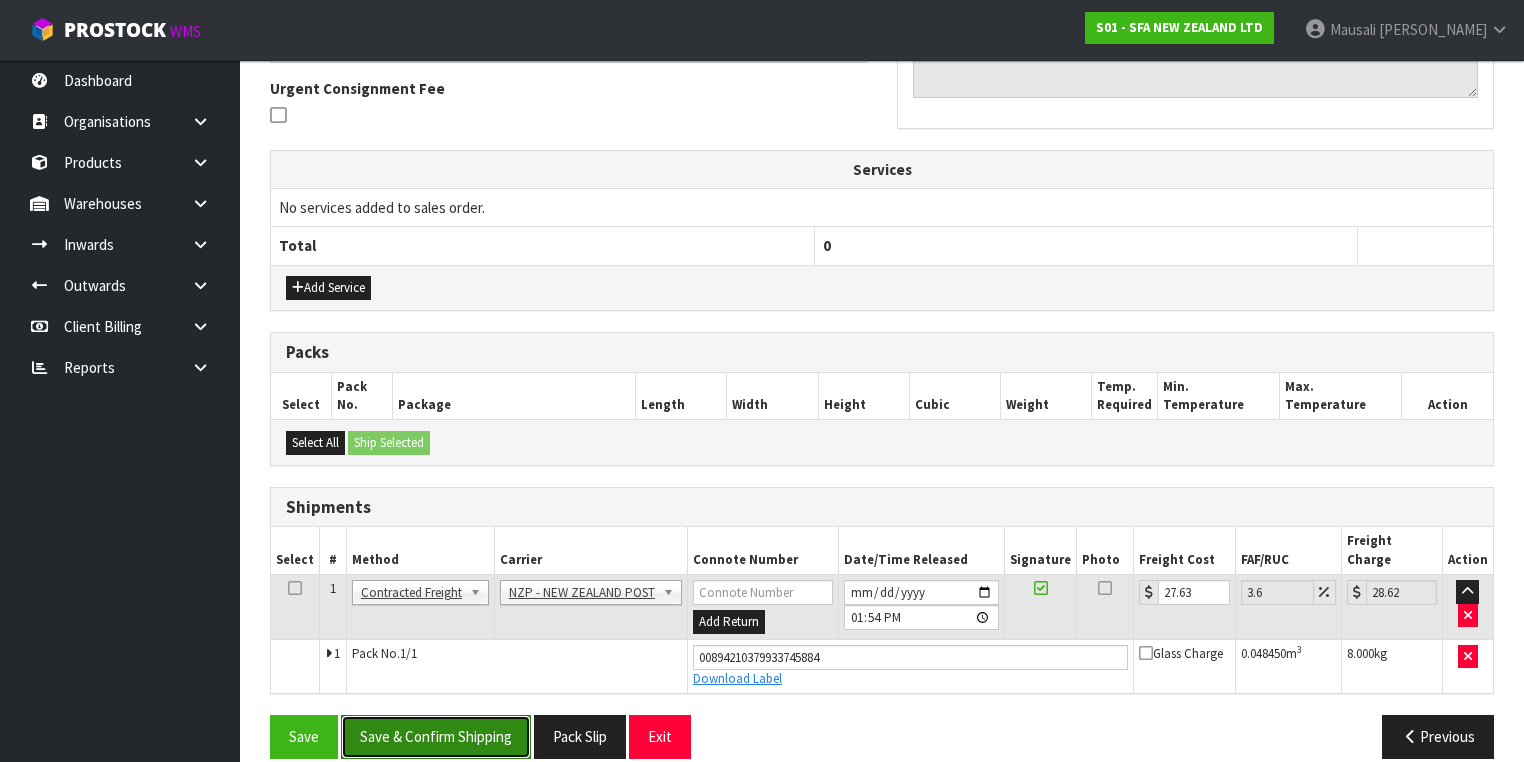 click on "Save & Confirm Shipping" at bounding box center (436, 736) 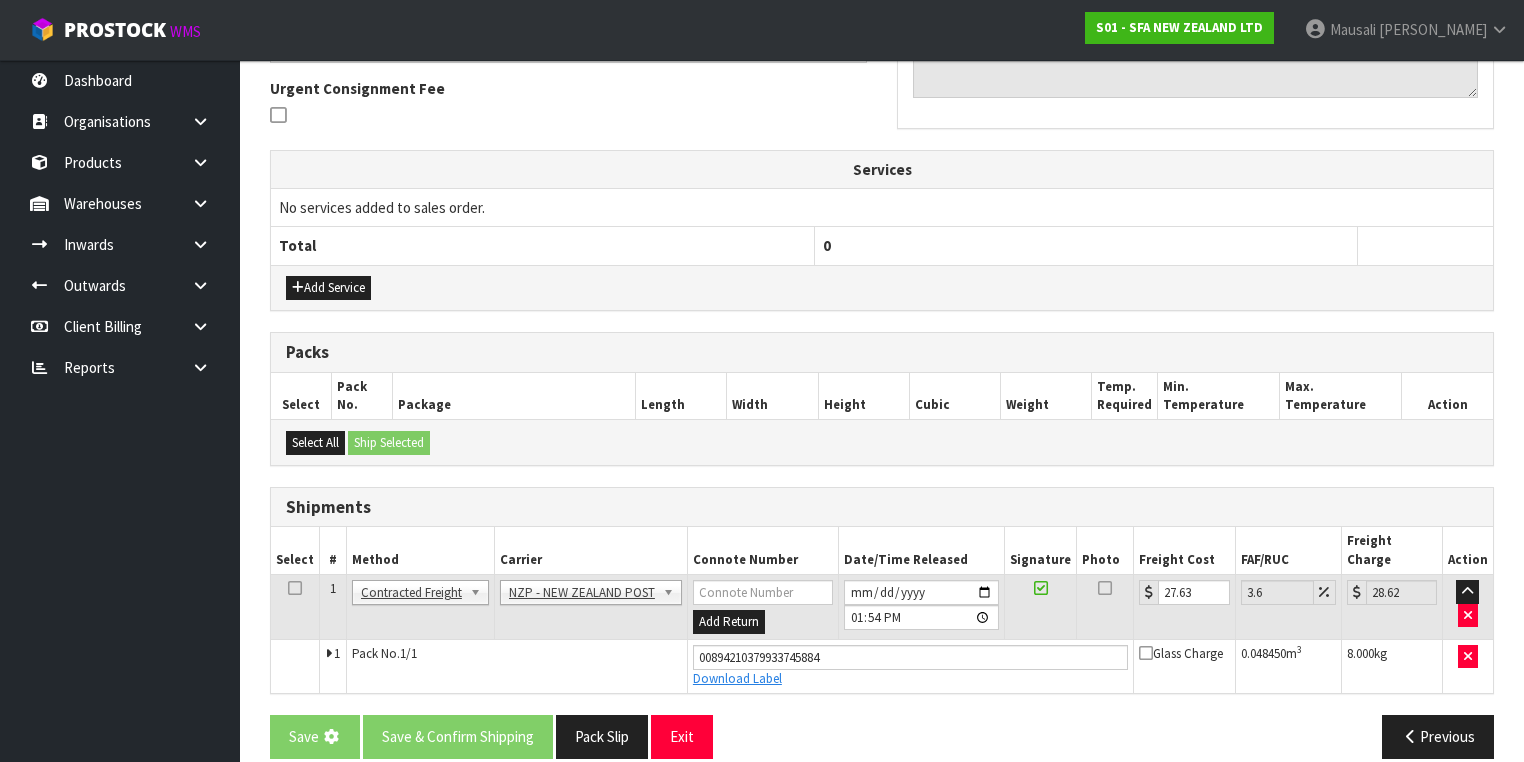 scroll, scrollTop: 0, scrollLeft: 0, axis: both 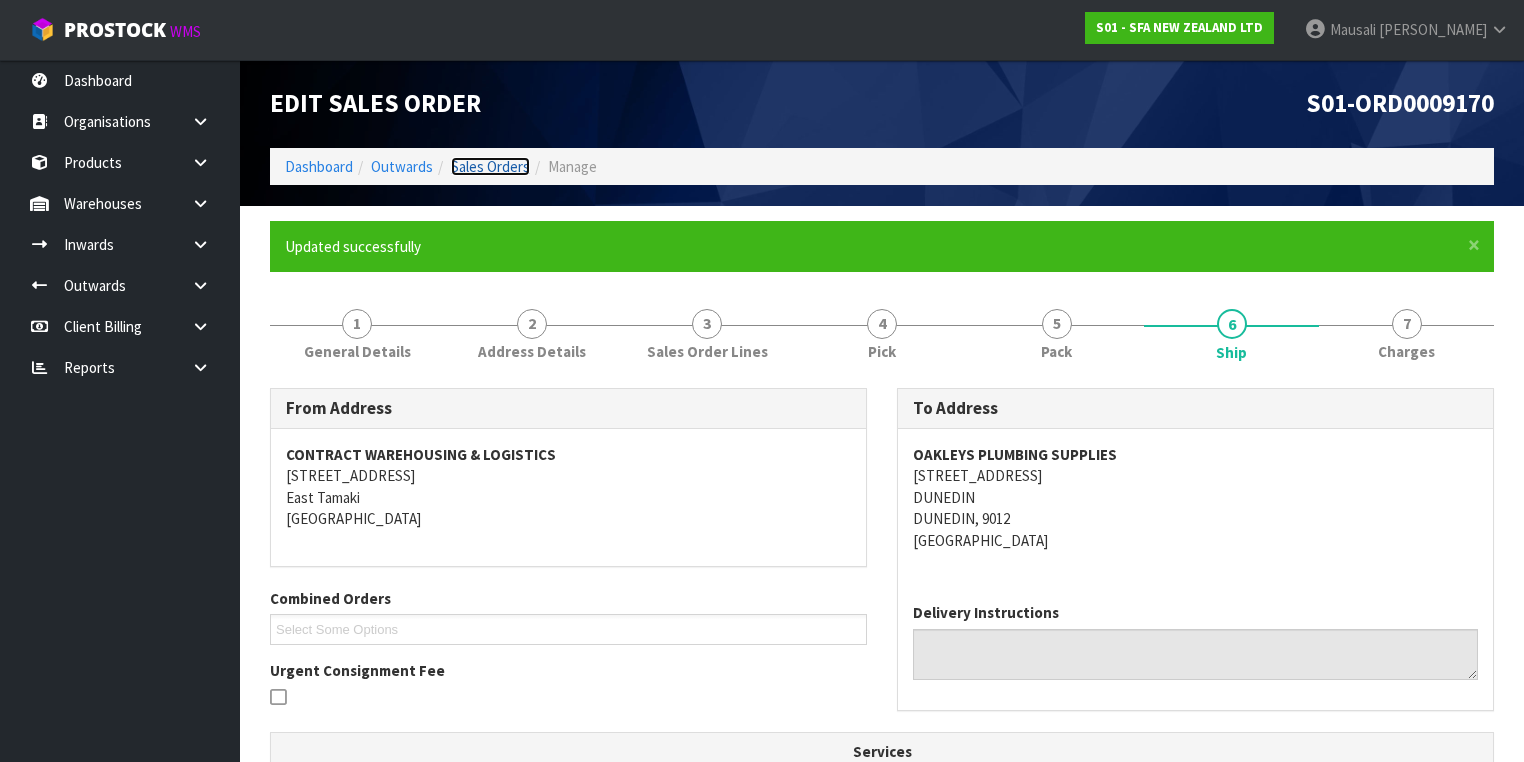 click on "Sales Orders" at bounding box center (490, 166) 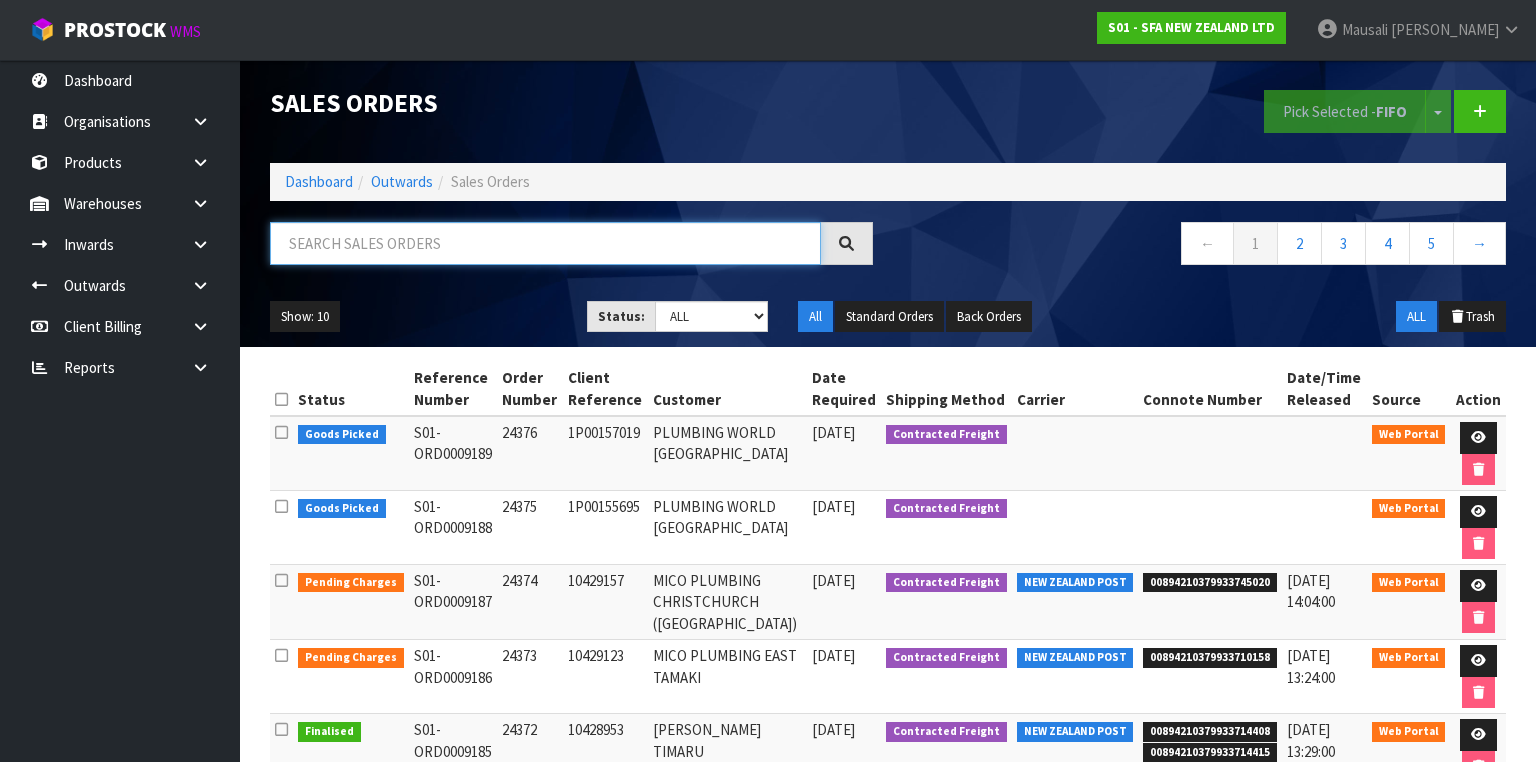 click at bounding box center [545, 243] 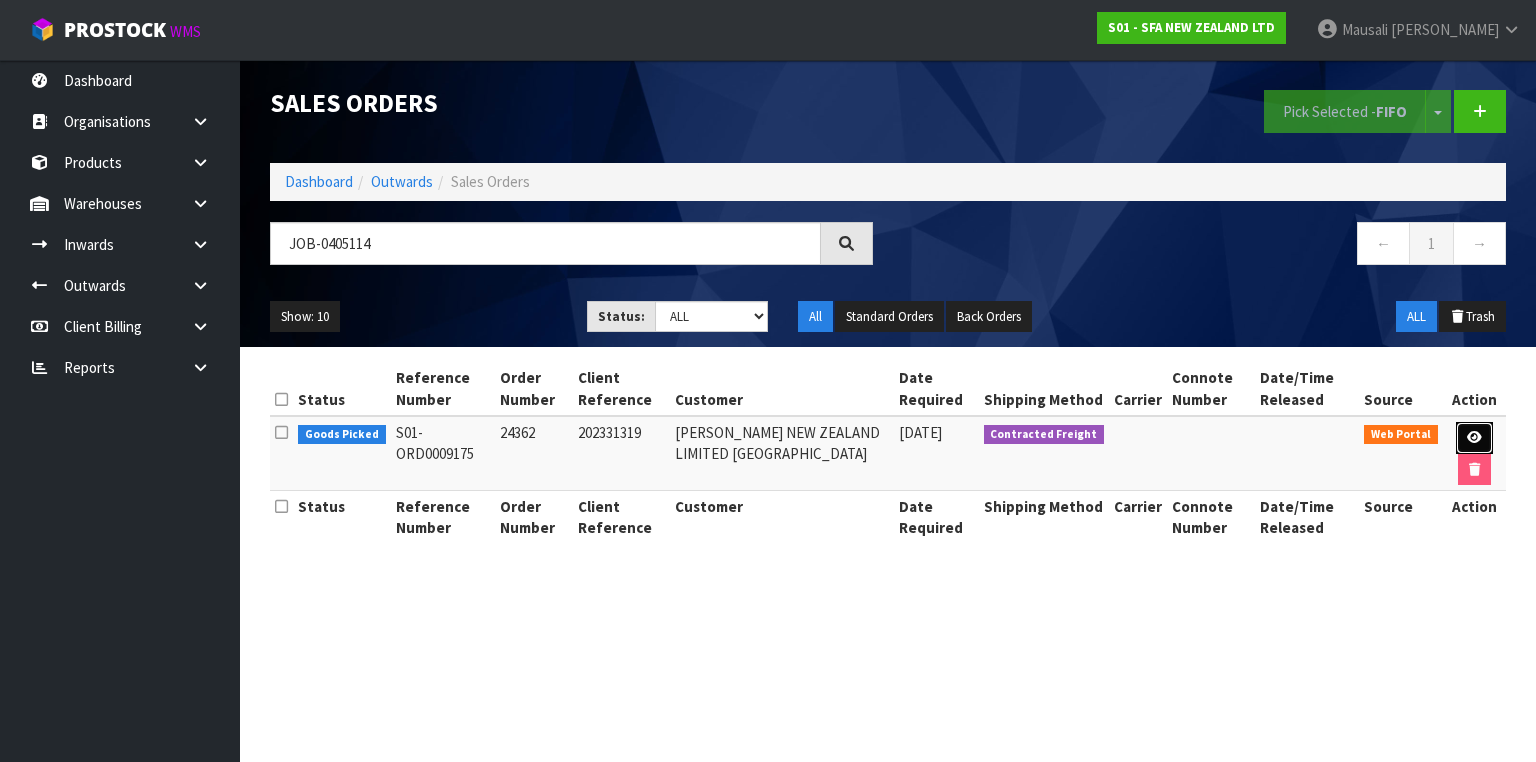 click at bounding box center [1474, 437] 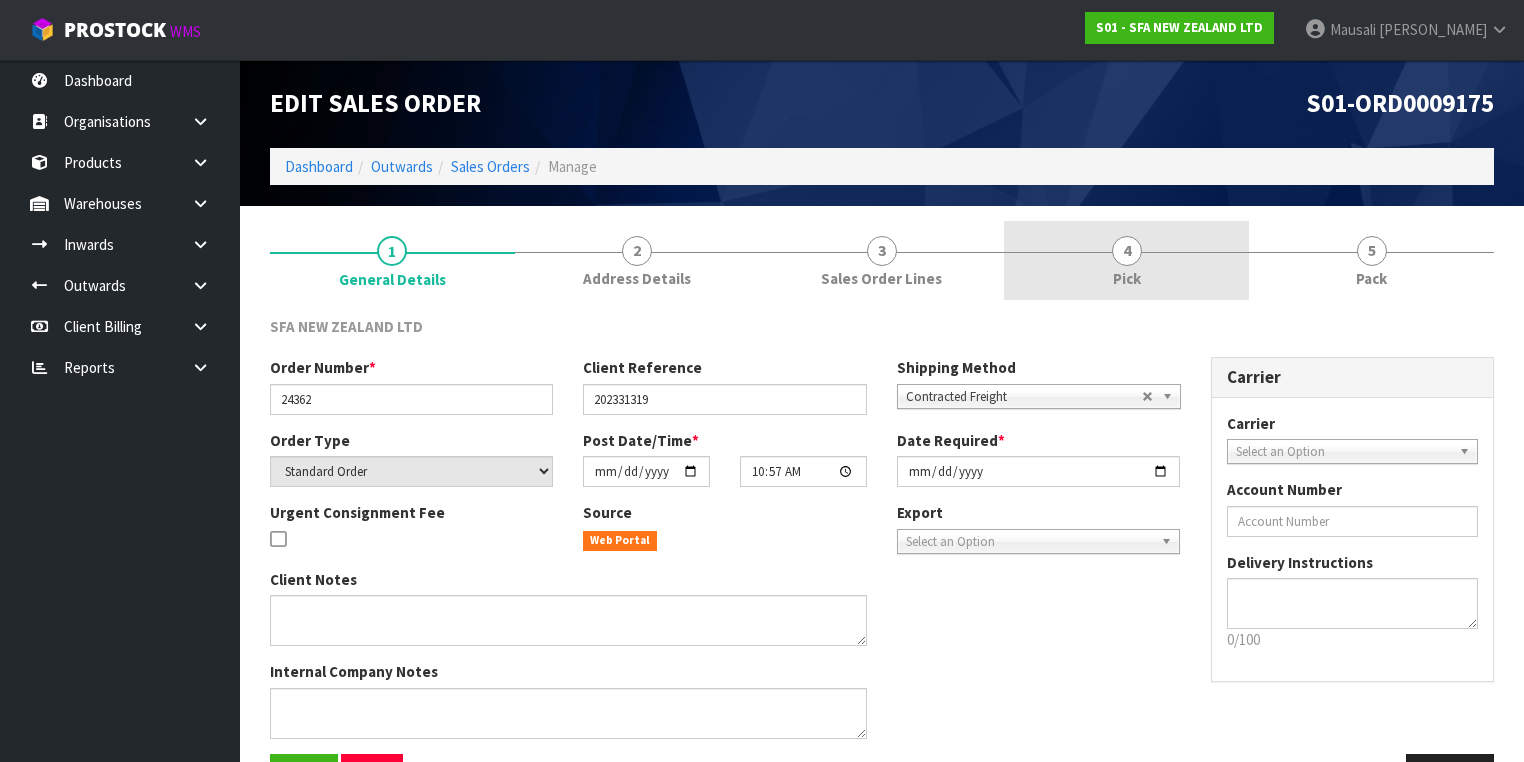 click on "4
Pick" at bounding box center [1126, 260] 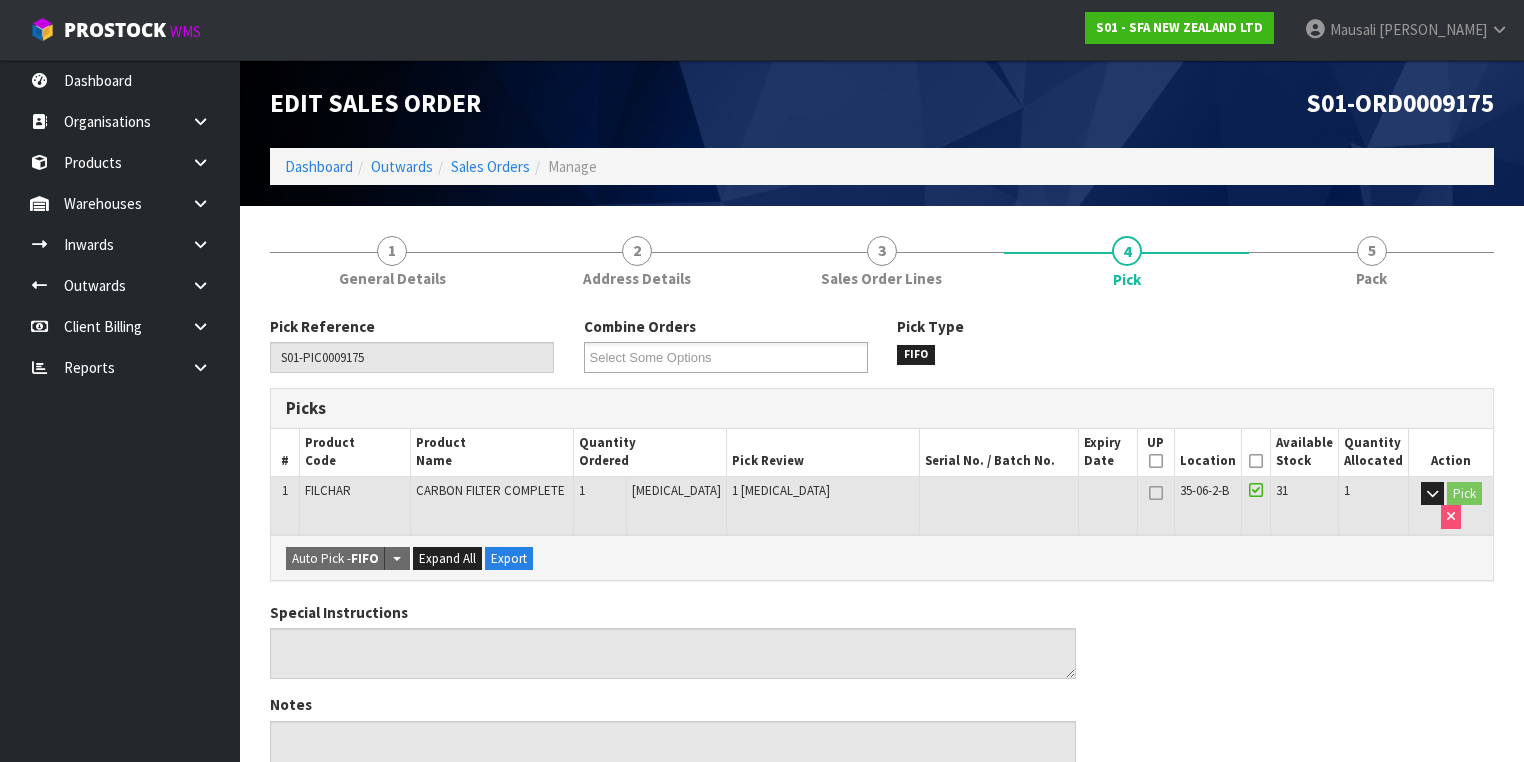 click at bounding box center [1256, 461] 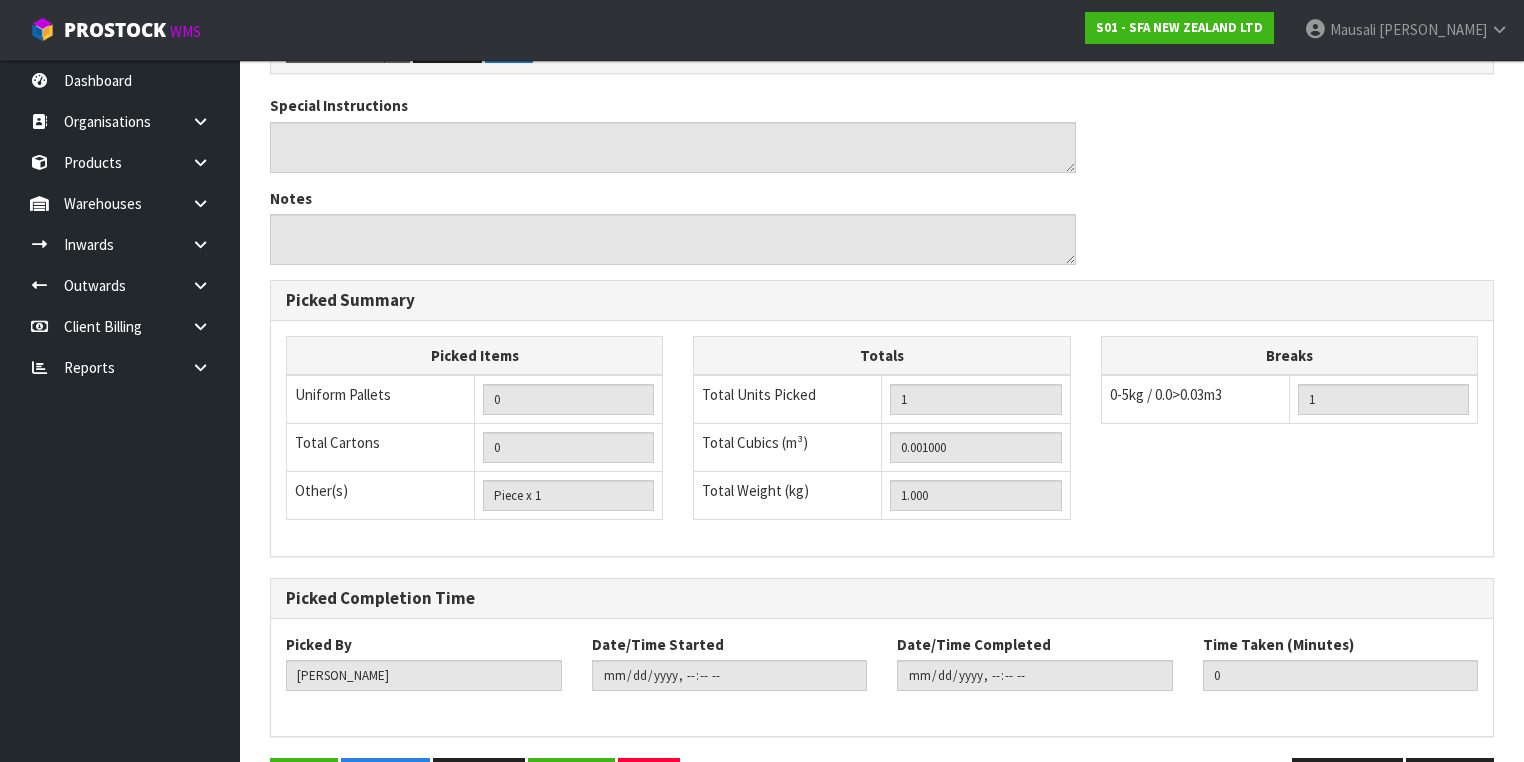scroll, scrollTop: 641, scrollLeft: 0, axis: vertical 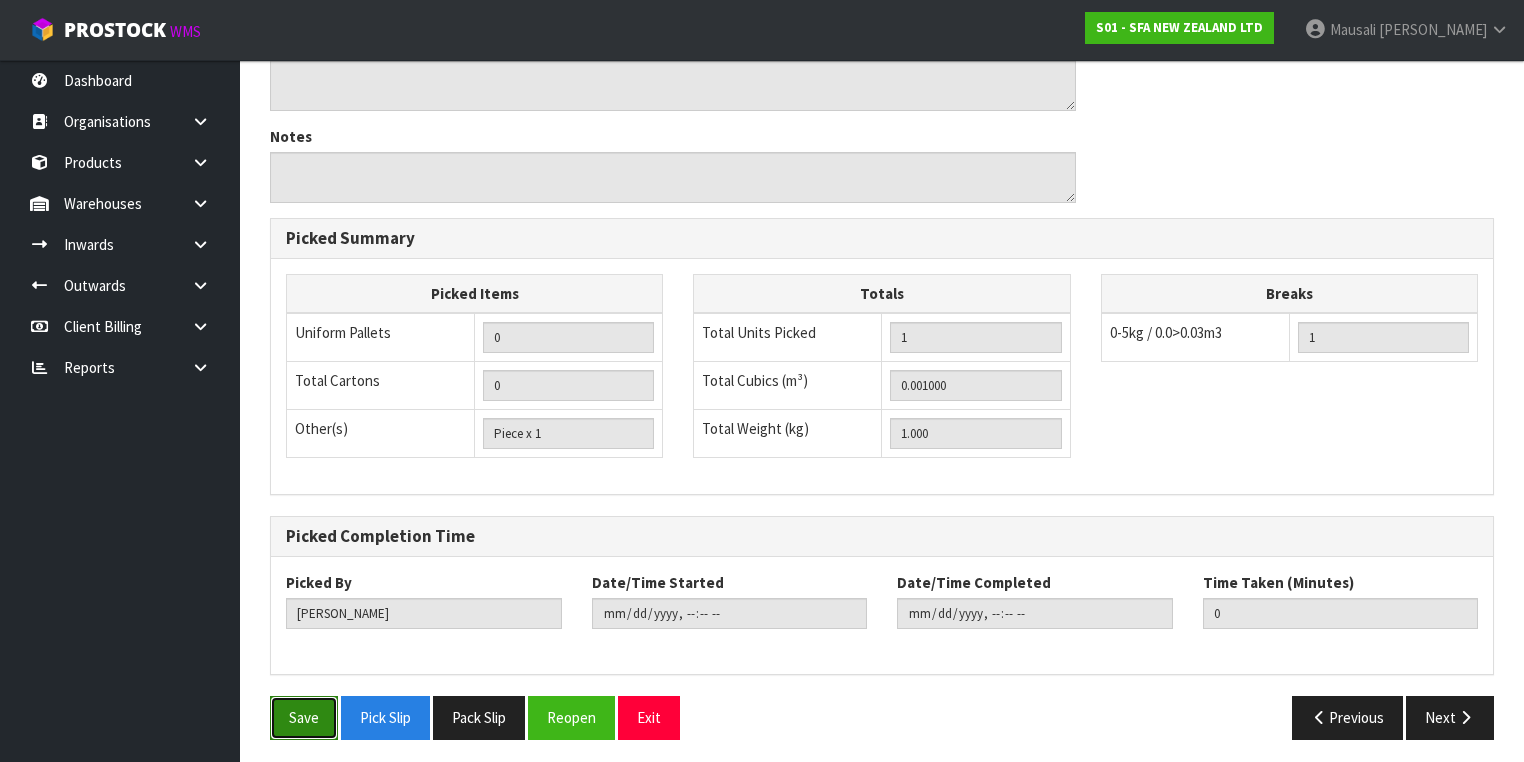 click on "Save" at bounding box center [304, 717] 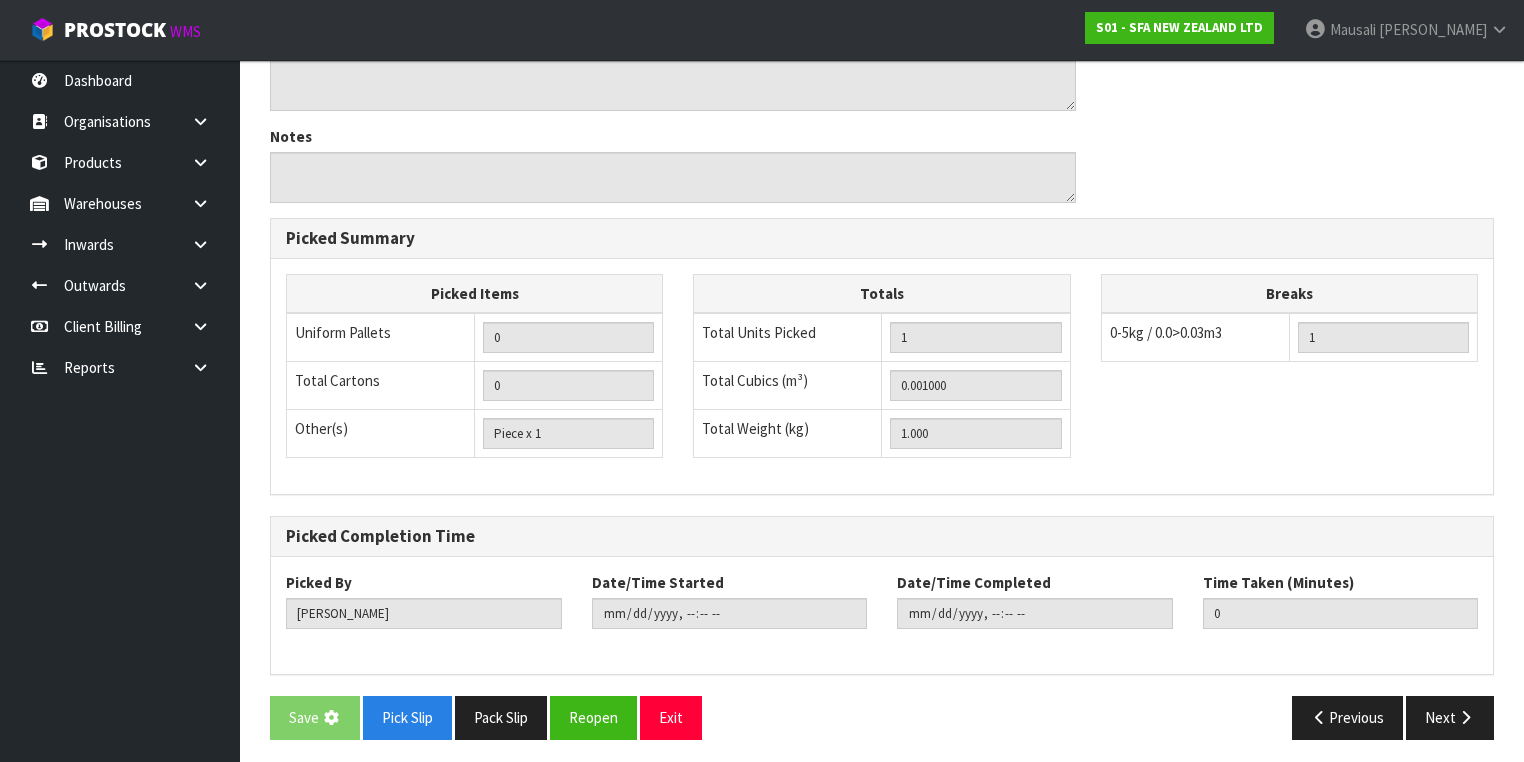 scroll, scrollTop: 0, scrollLeft: 0, axis: both 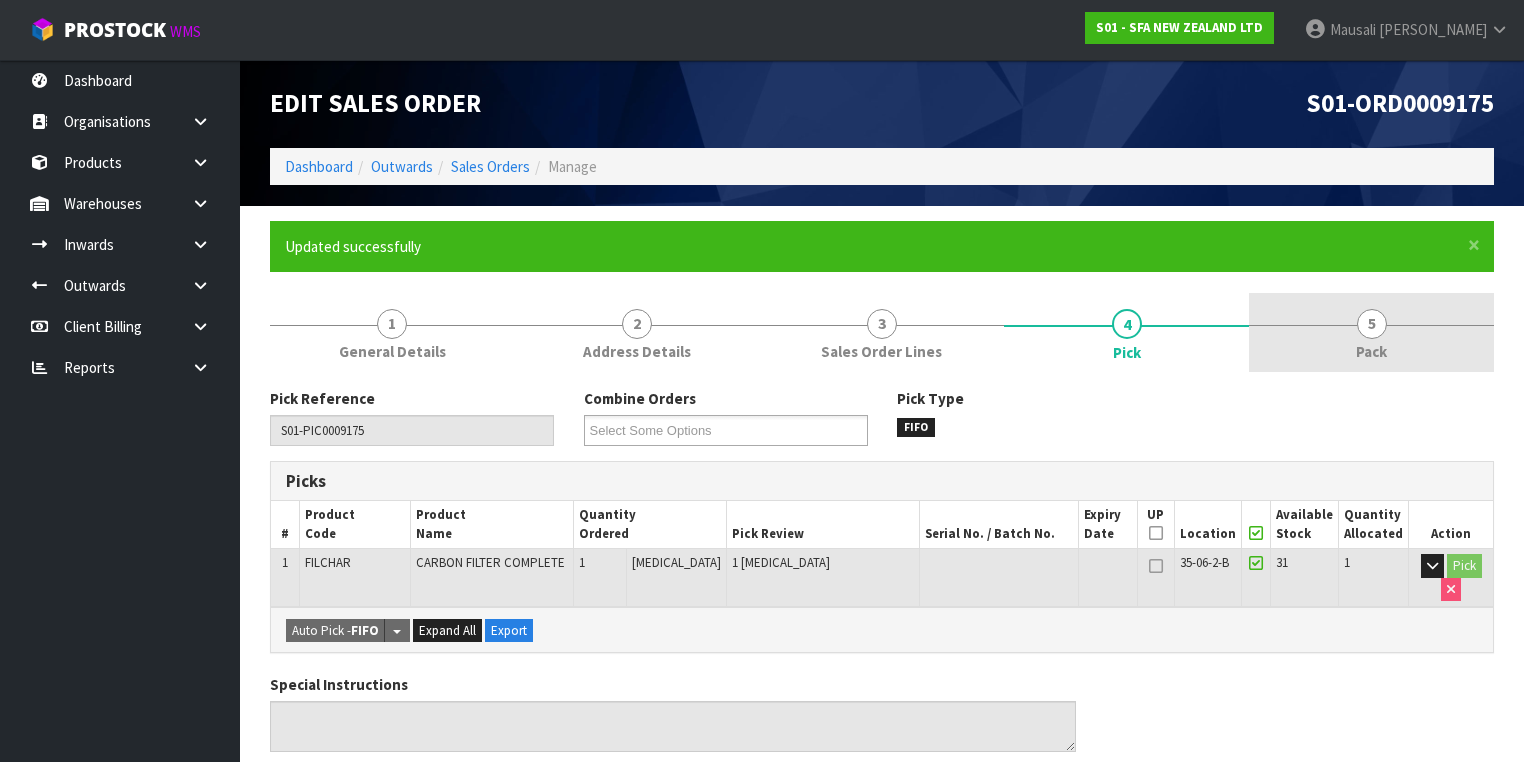click on "5
Pack" at bounding box center [1371, 332] 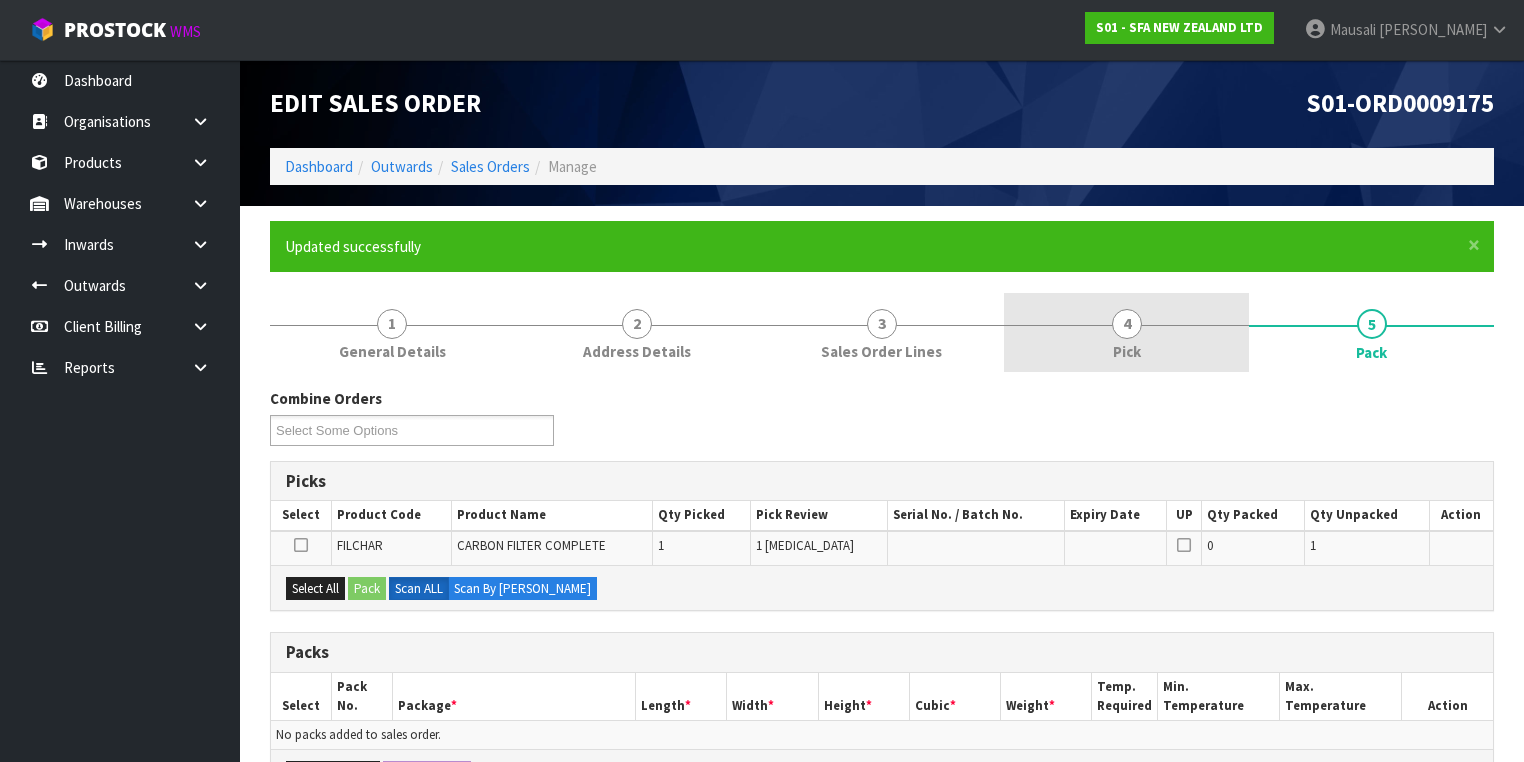 click on "4" at bounding box center [1127, 324] 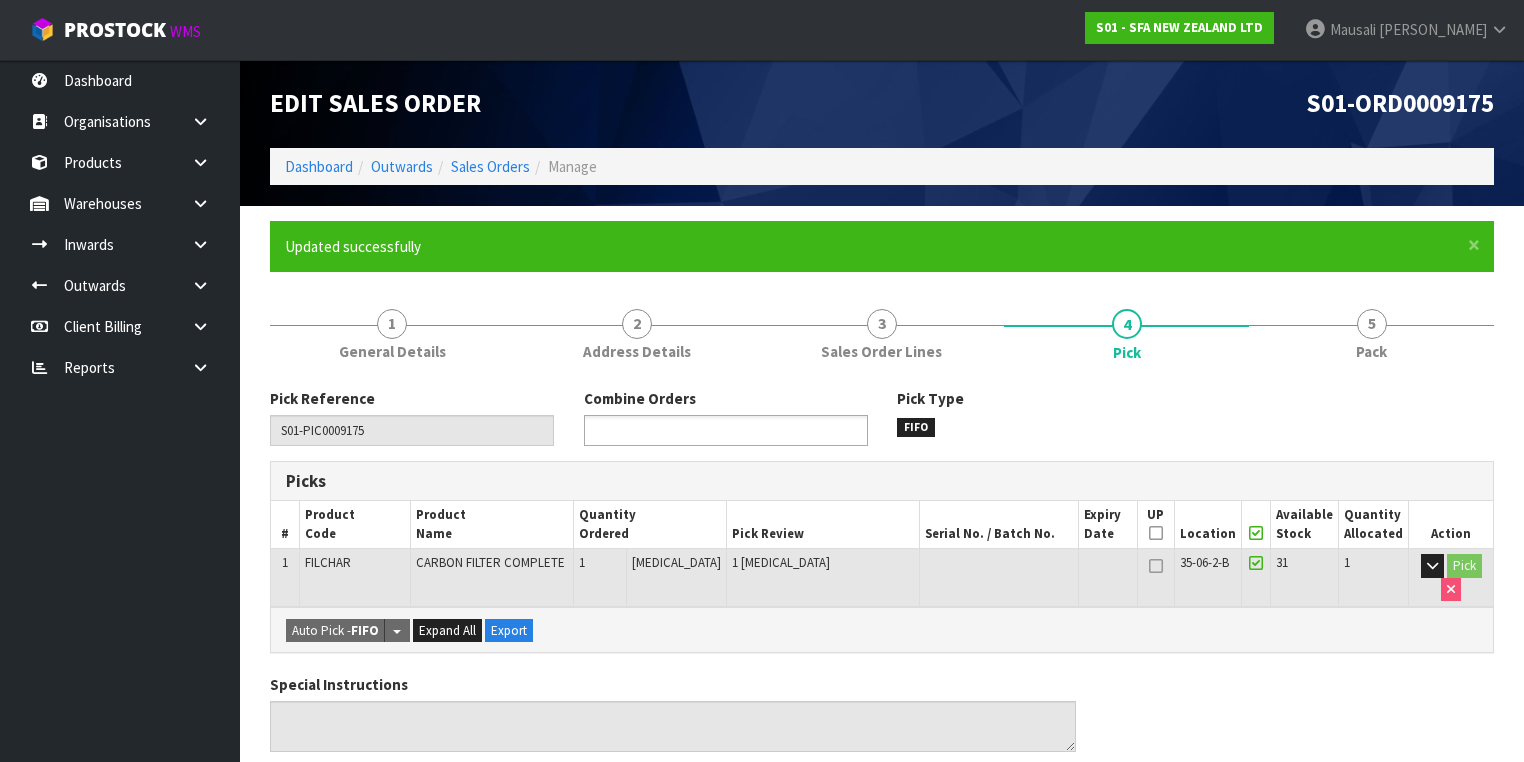click at bounding box center [663, 430] 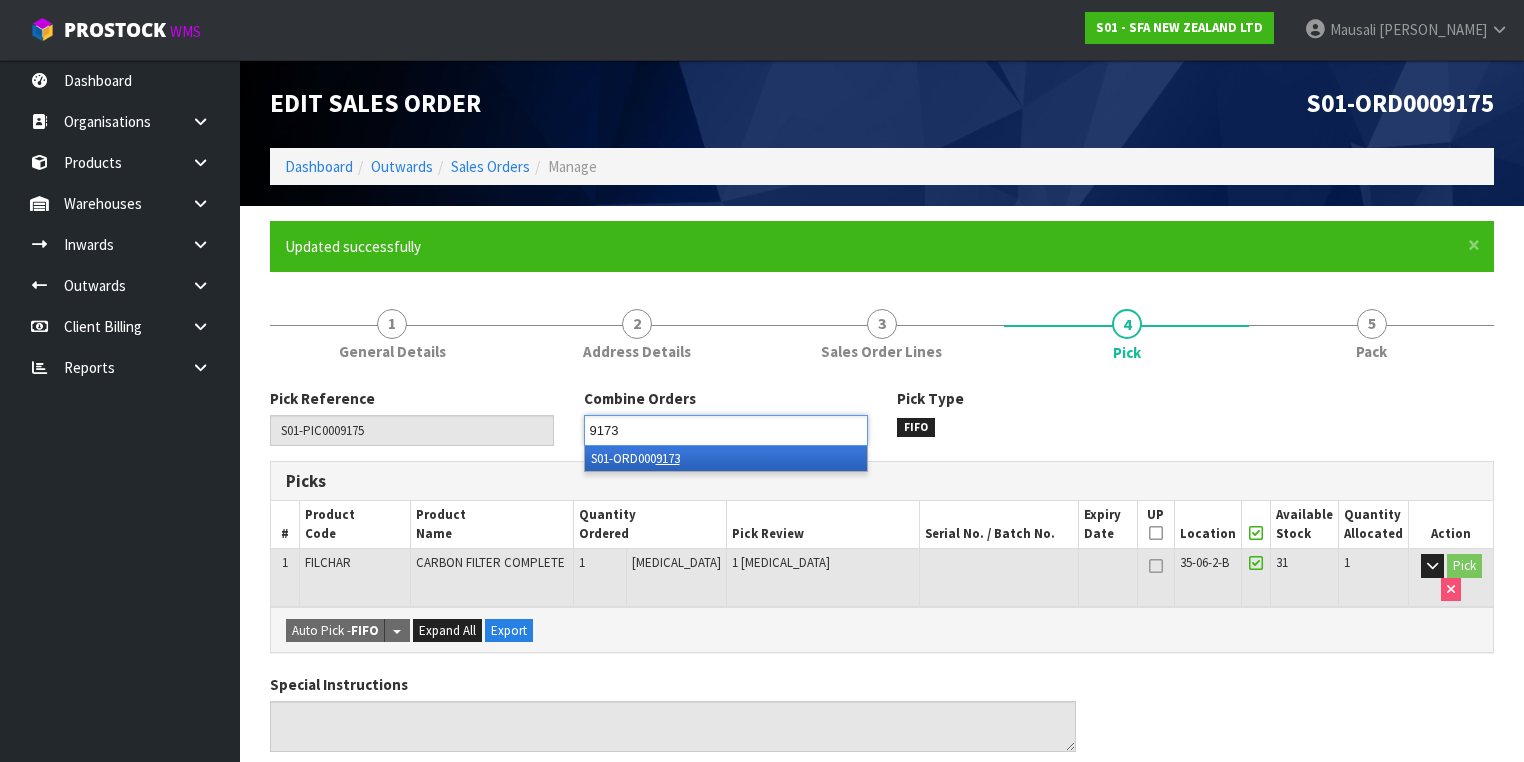click on "9173" at bounding box center (668, 458) 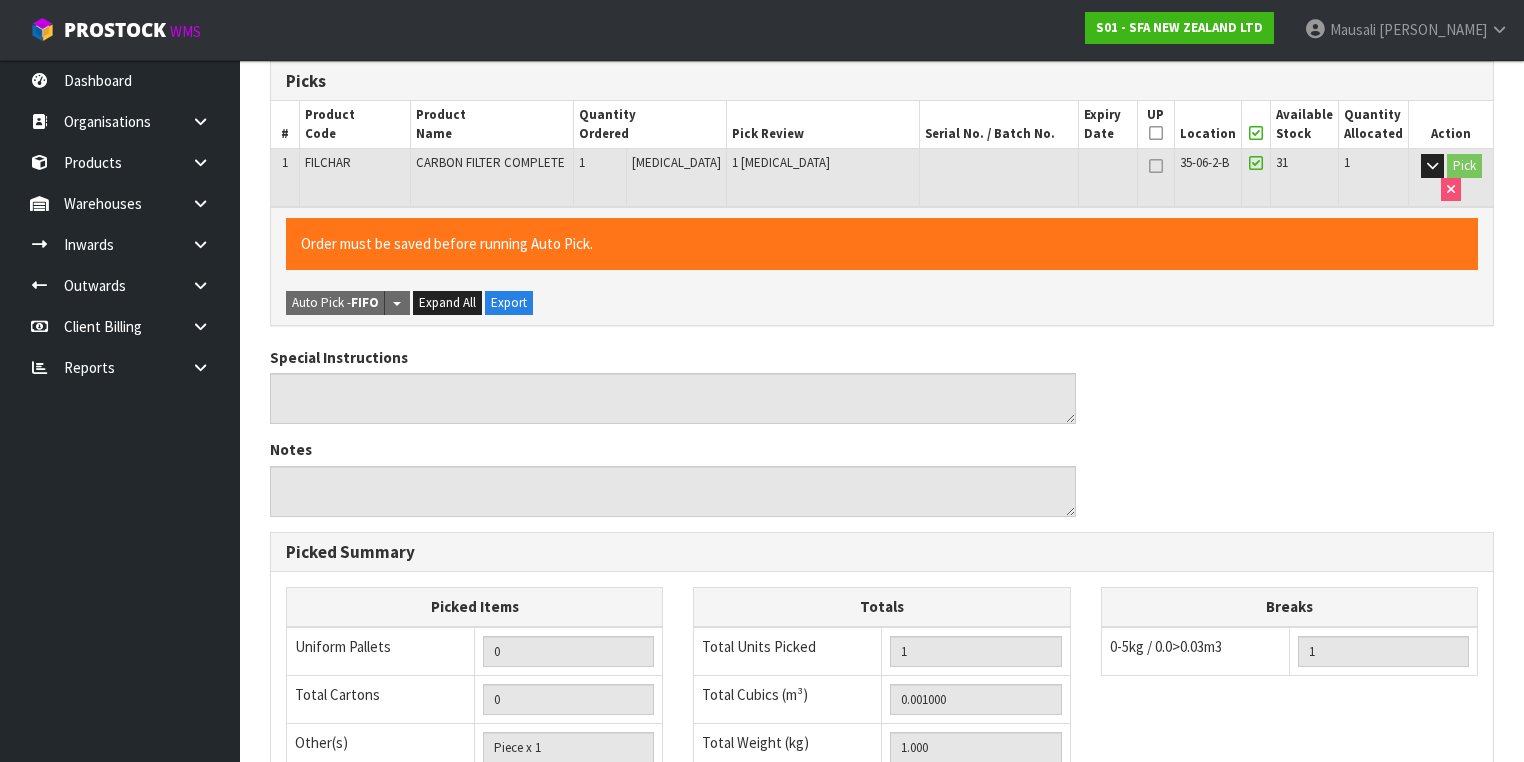 scroll, scrollTop: 714, scrollLeft: 0, axis: vertical 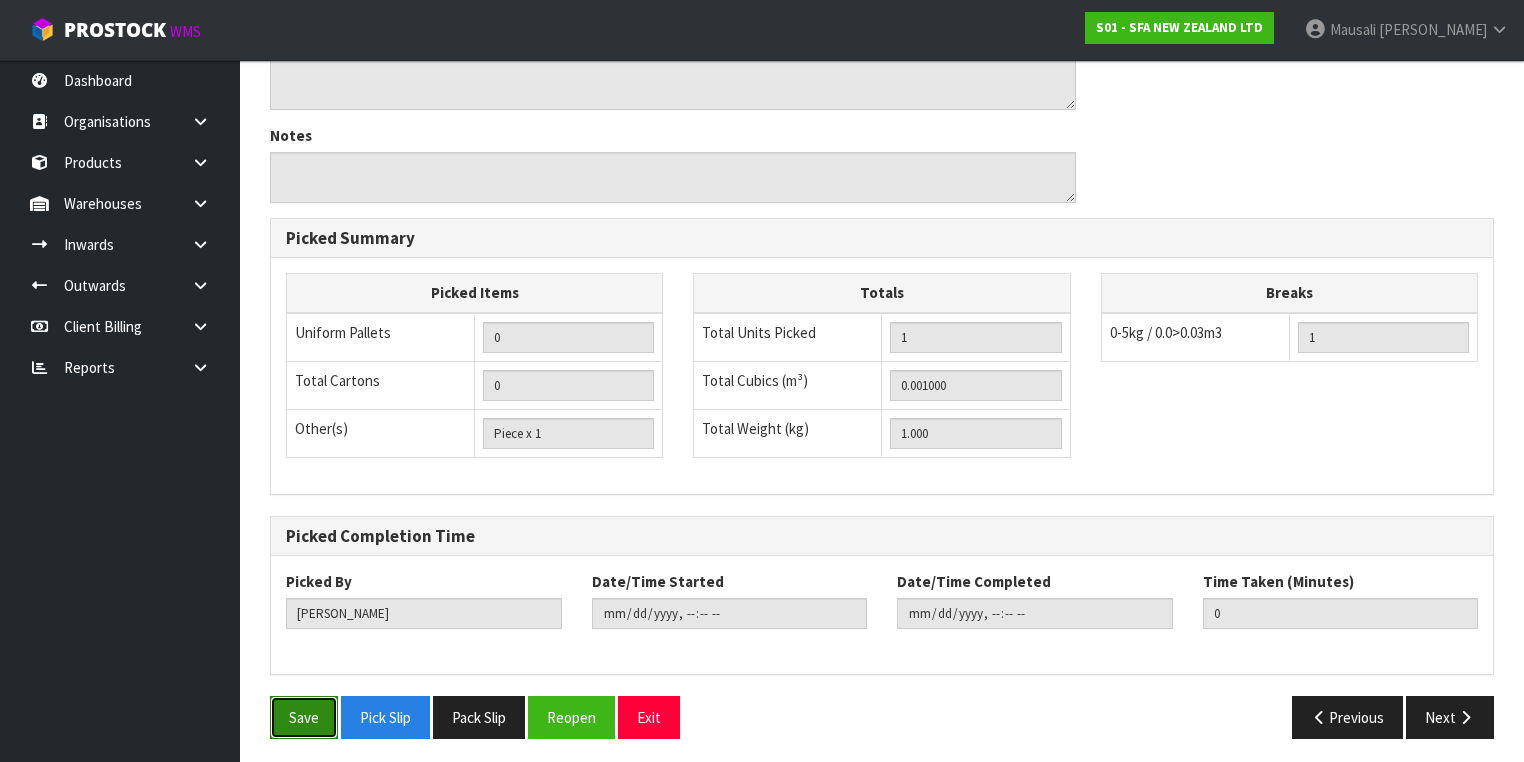 click on "Save" at bounding box center (304, 717) 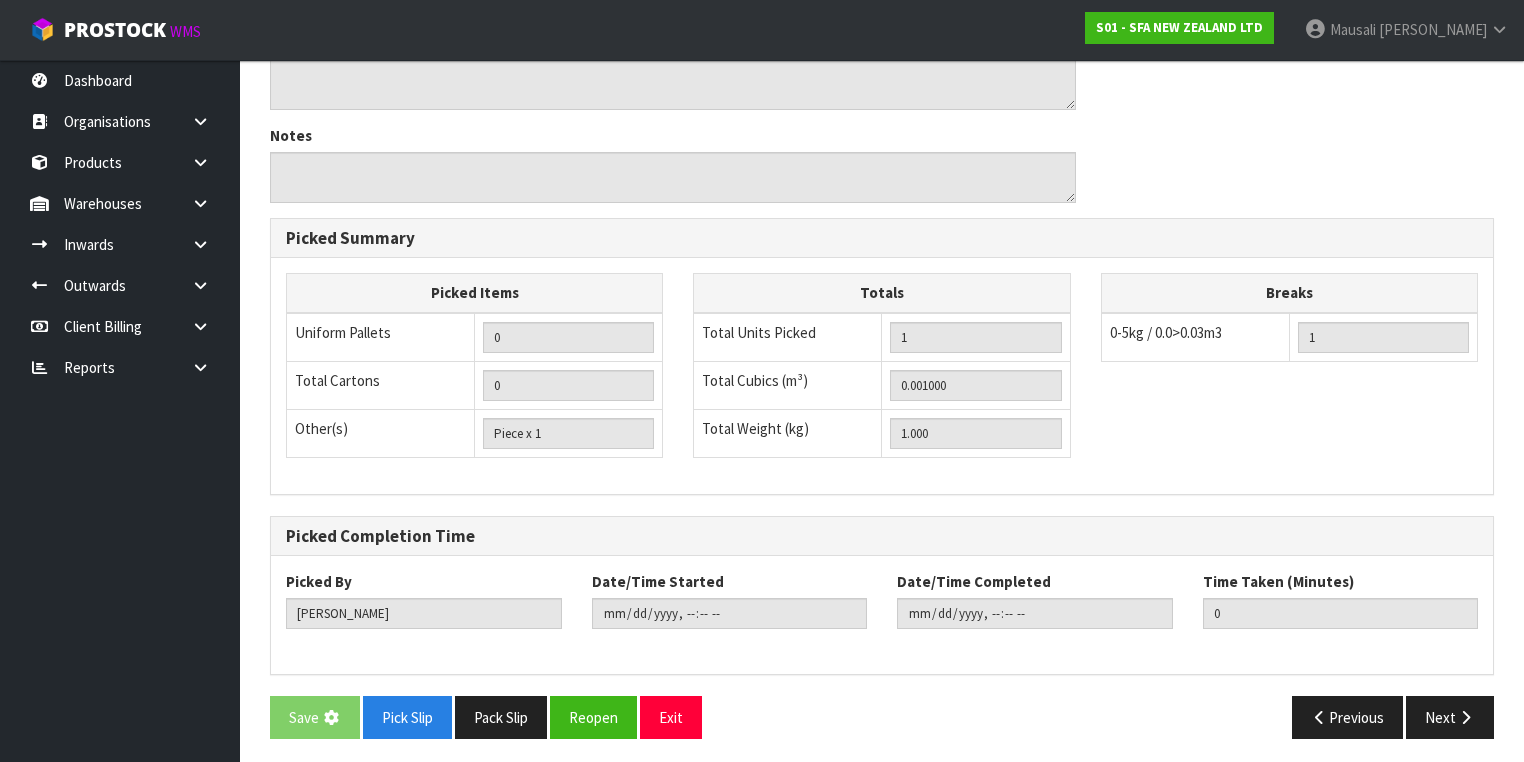 scroll, scrollTop: 0, scrollLeft: 0, axis: both 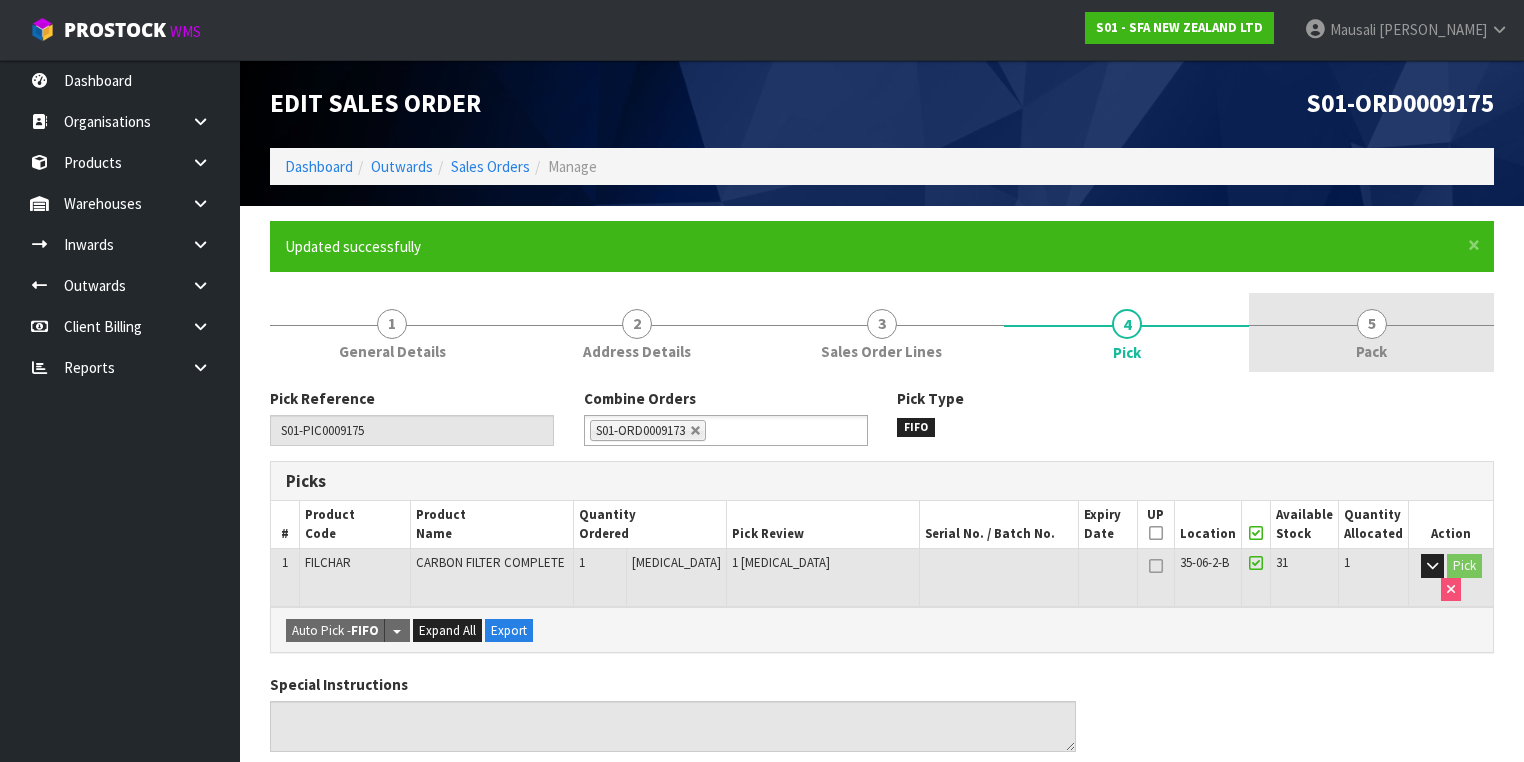 click on "5
Pack" at bounding box center (1371, 332) 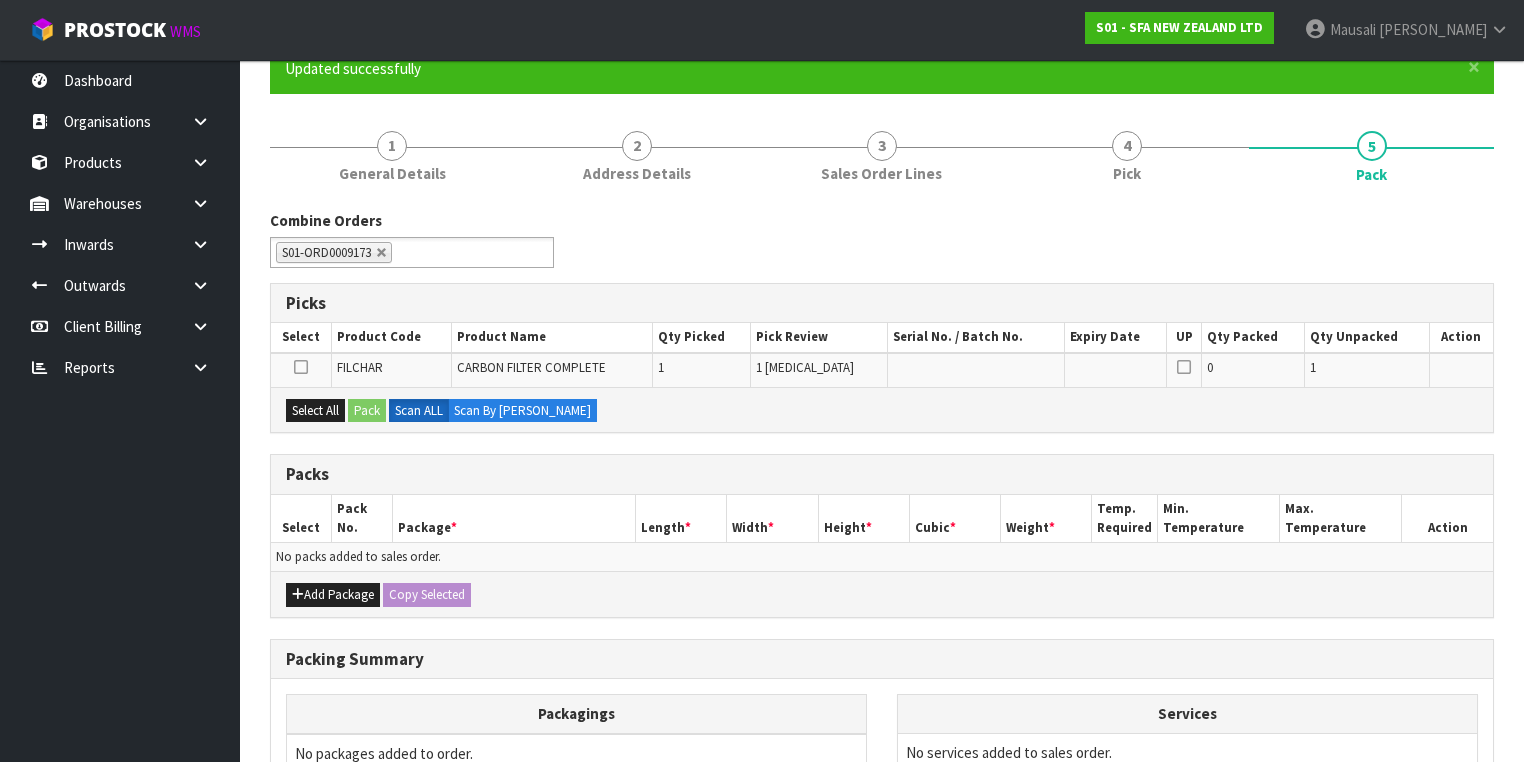 scroll, scrollTop: 320, scrollLeft: 0, axis: vertical 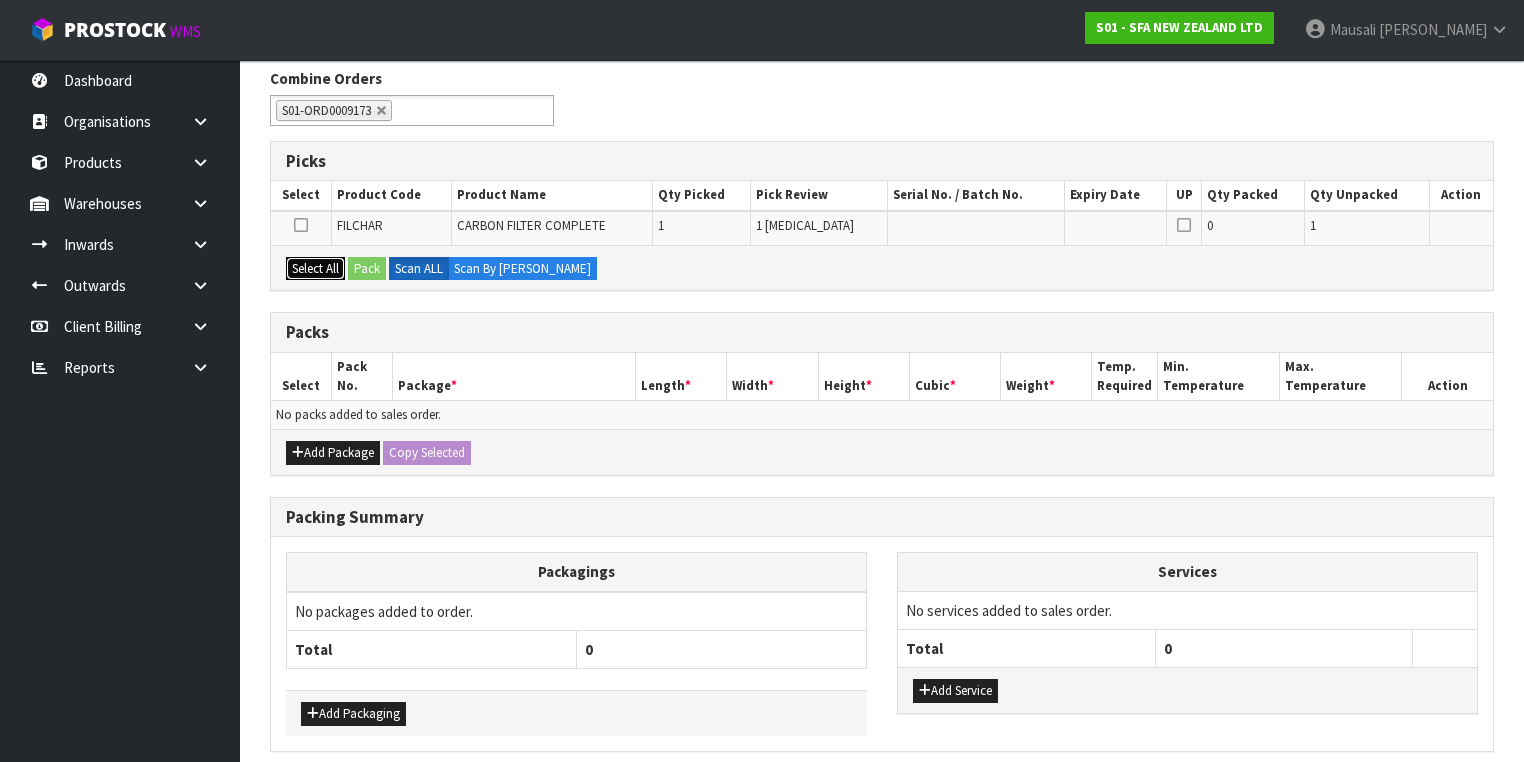 click on "Select All" at bounding box center (315, 269) 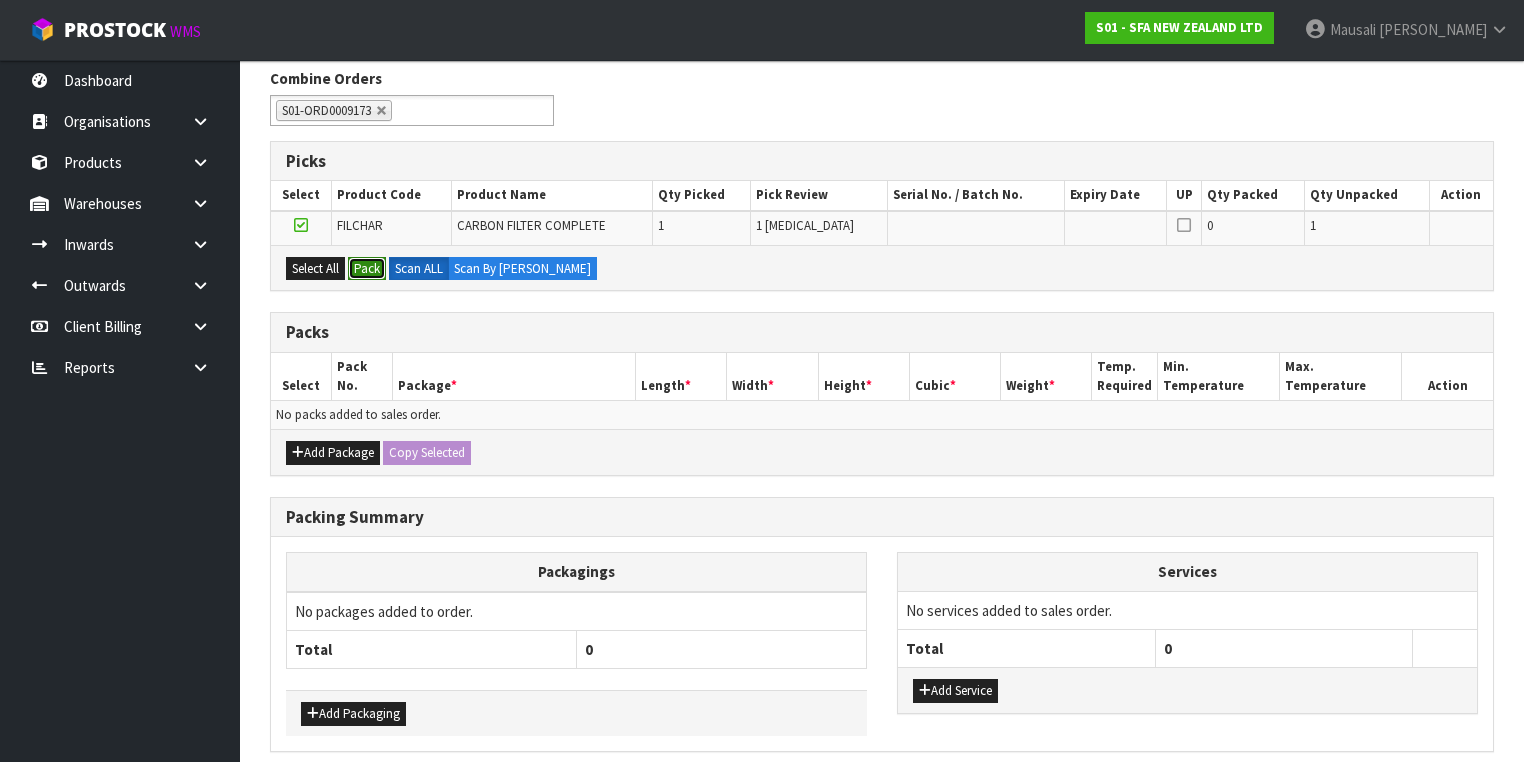 click on "Pack" at bounding box center (367, 269) 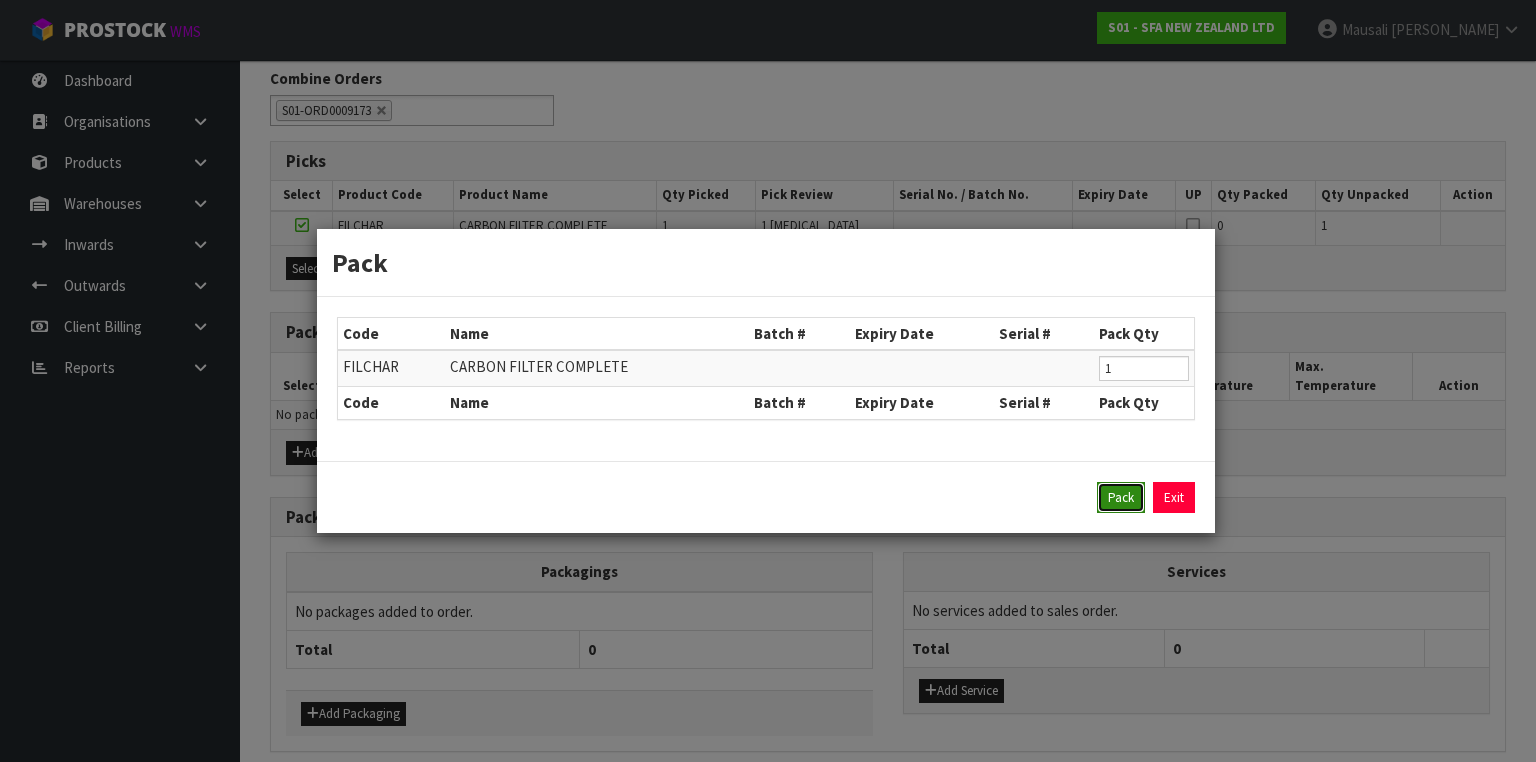 click on "Pack" at bounding box center [1121, 498] 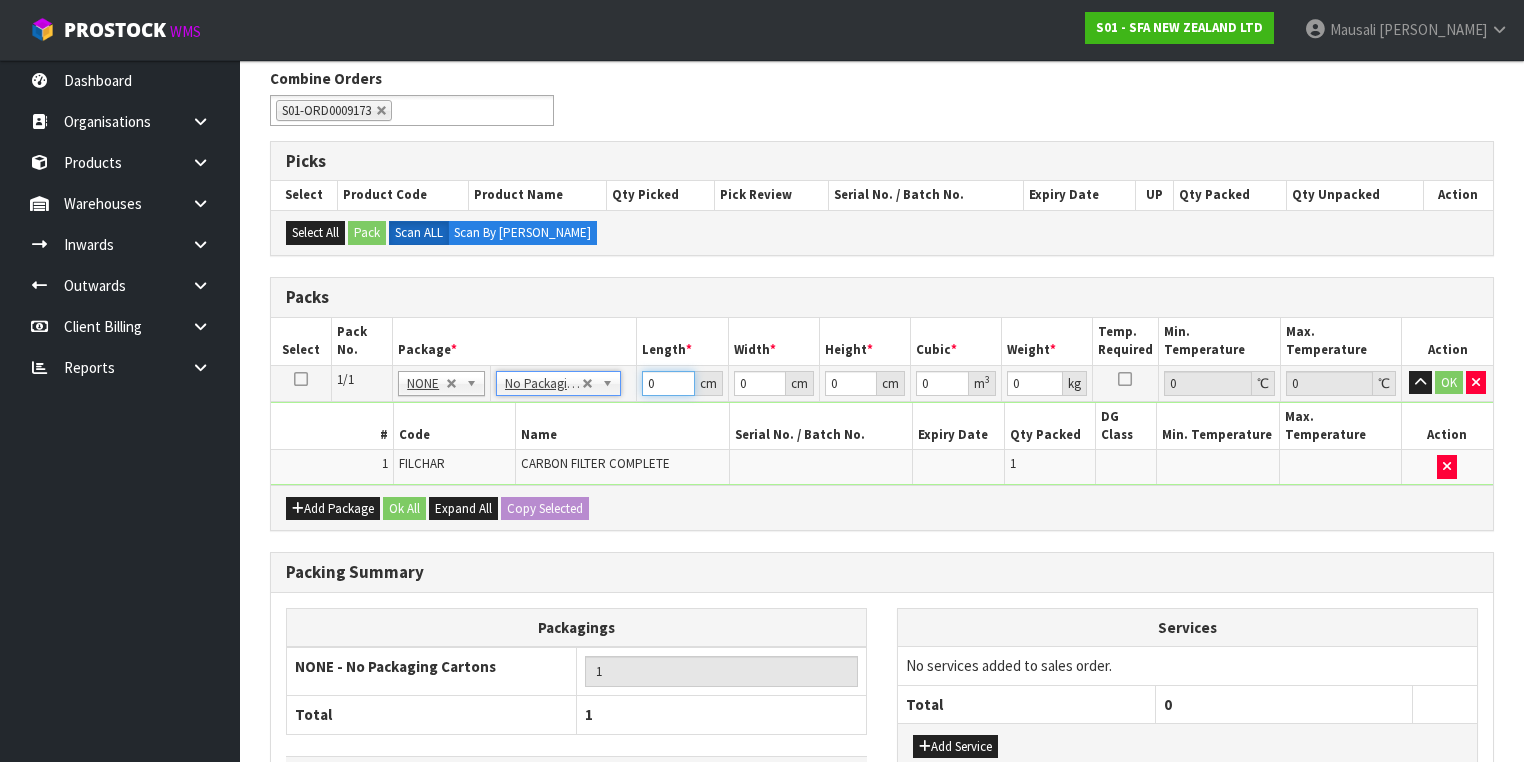 drag, startPoint x: 660, startPoint y: 386, endPoint x: 566, endPoint y: 420, distance: 99.95999 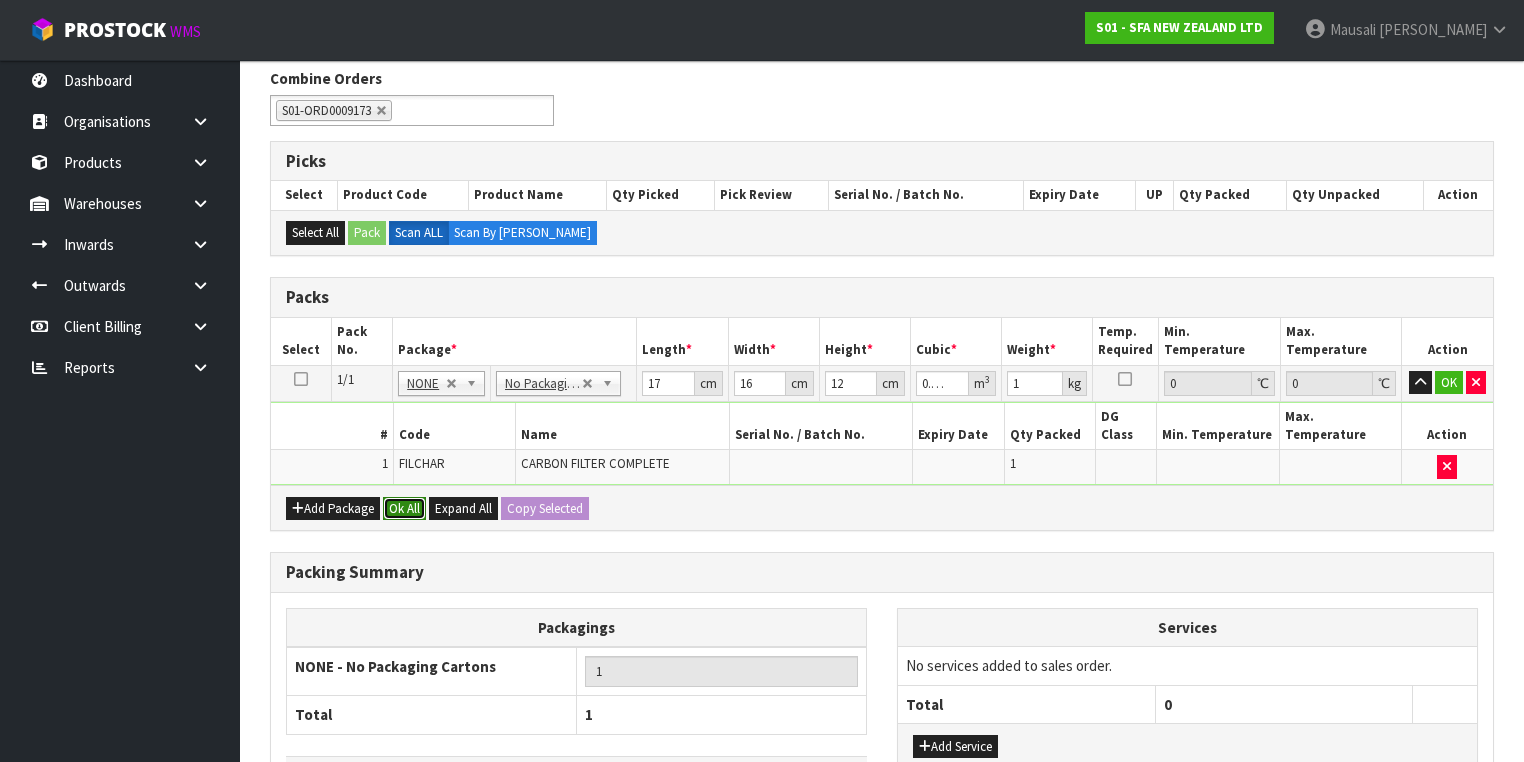 click on "Ok All" at bounding box center (404, 509) 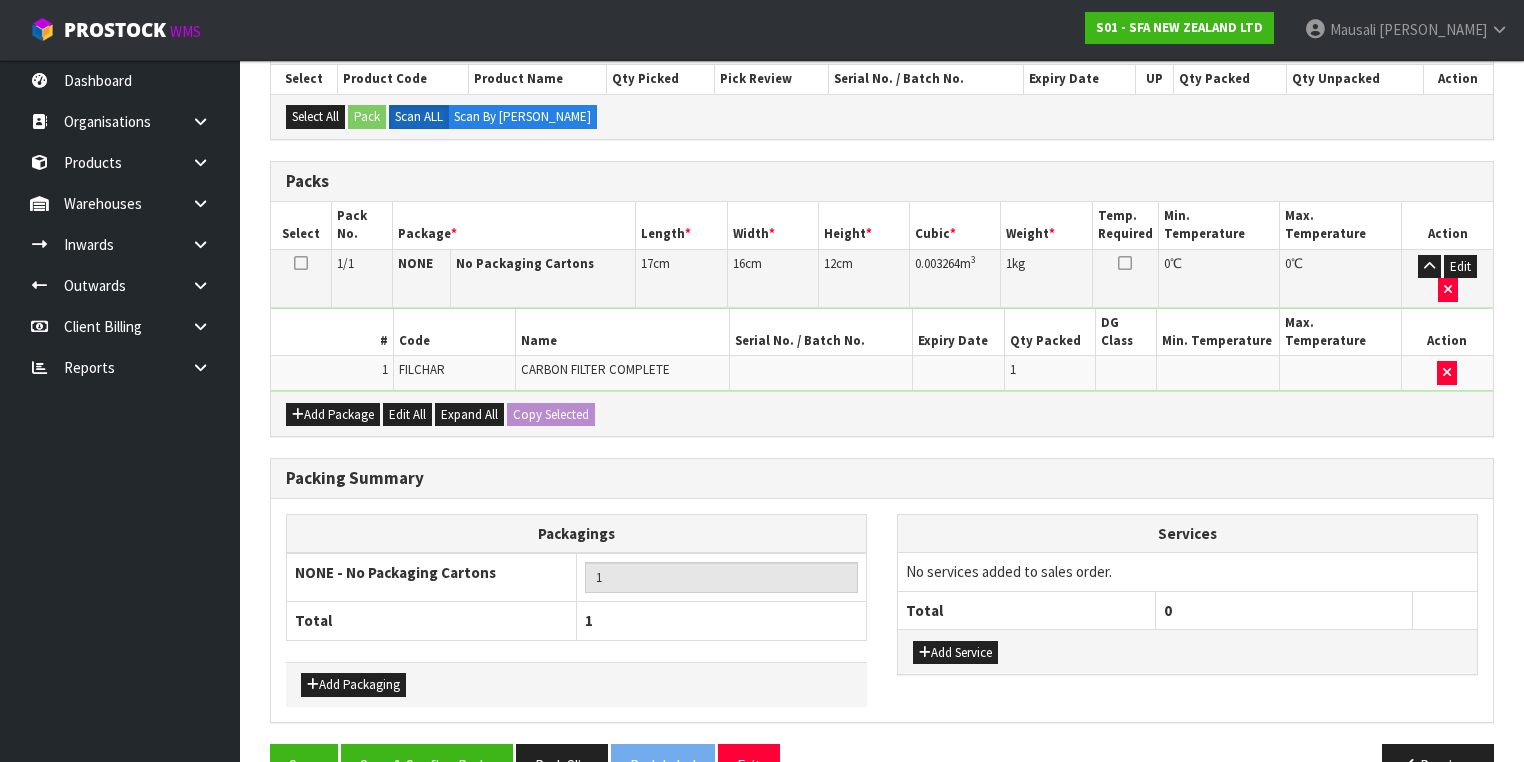 scroll, scrollTop: 440, scrollLeft: 0, axis: vertical 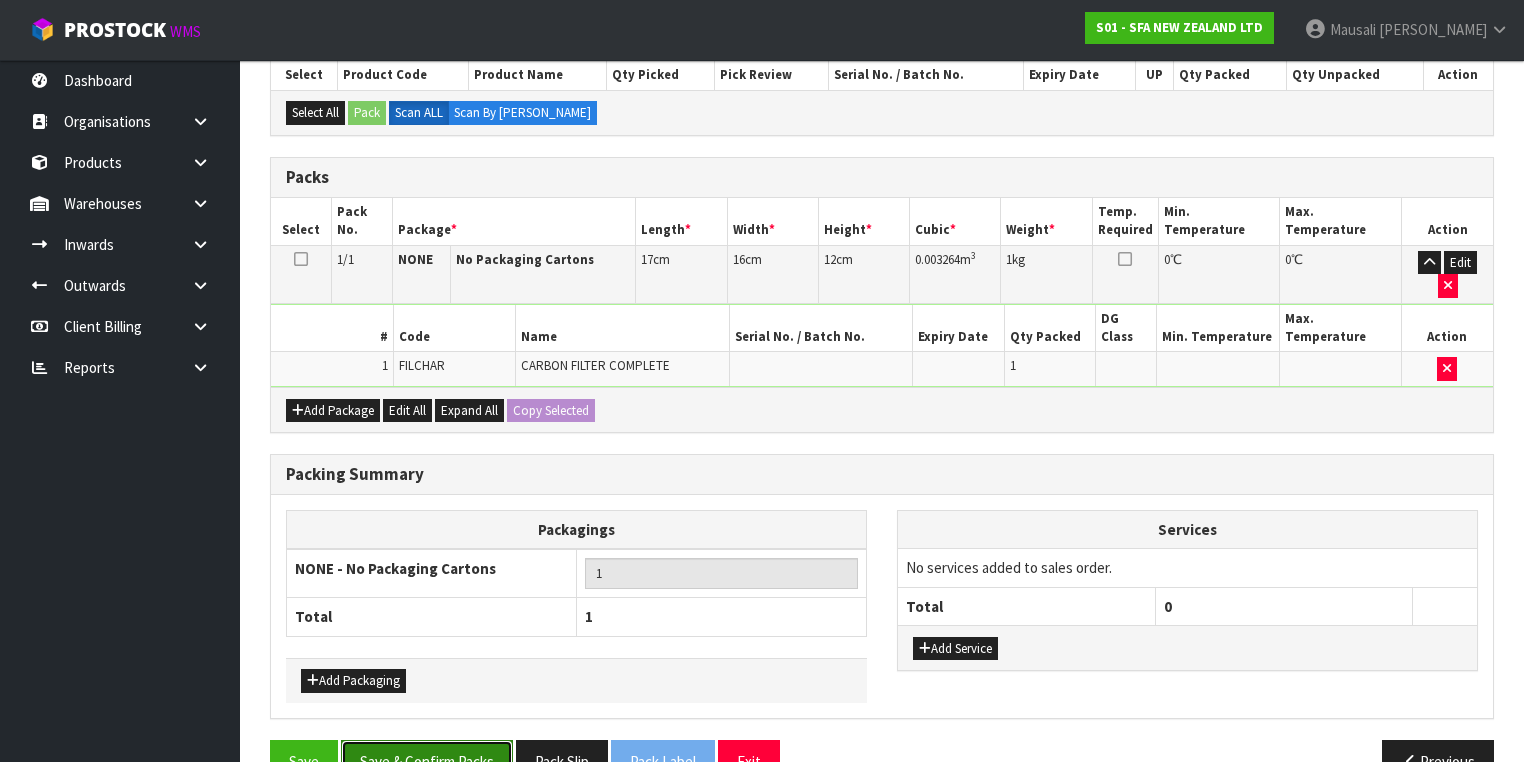 click on "Save & Confirm Packs" at bounding box center [427, 761] 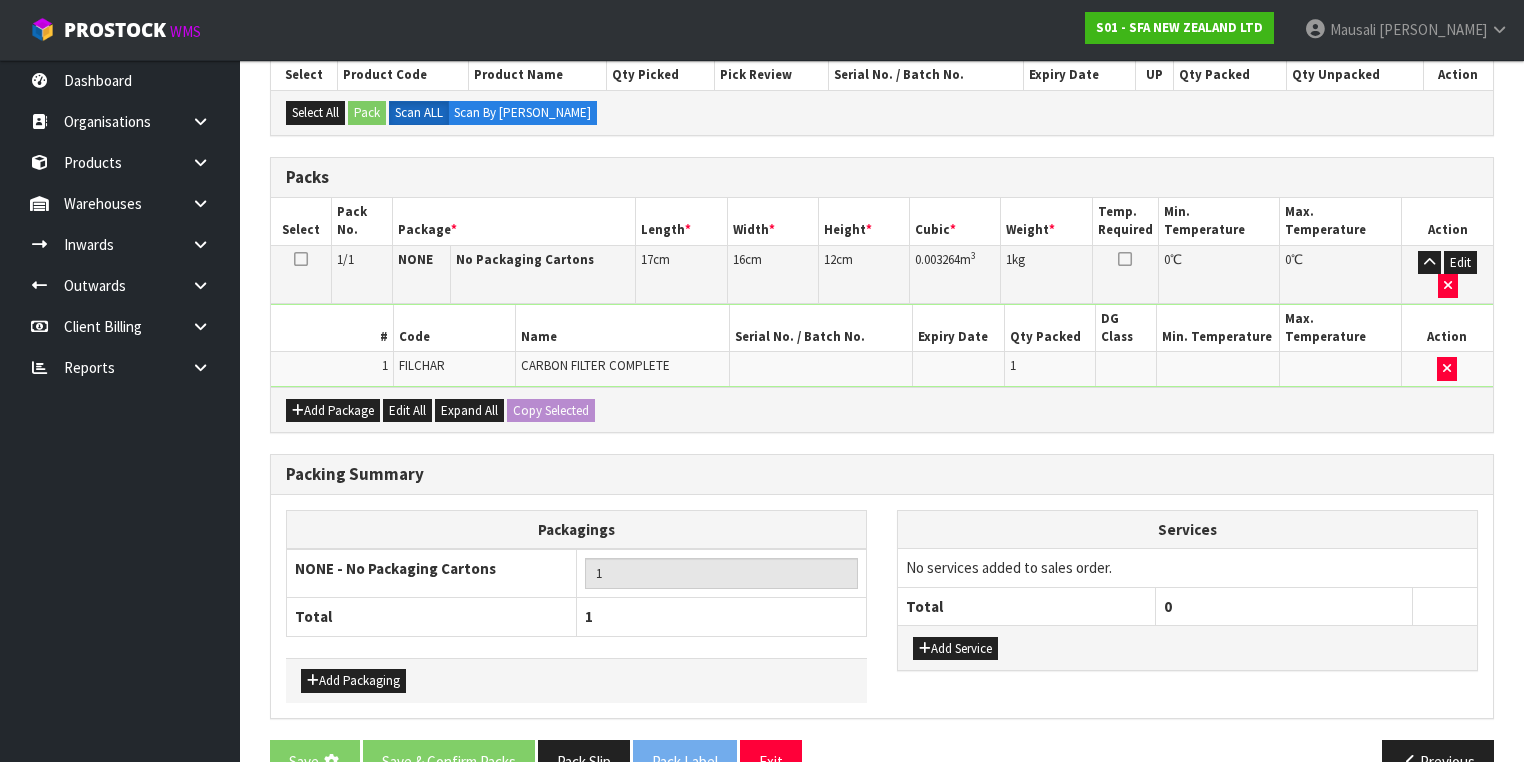 scroll, scrollTop: 0, scrollLeft: 0, axis: both 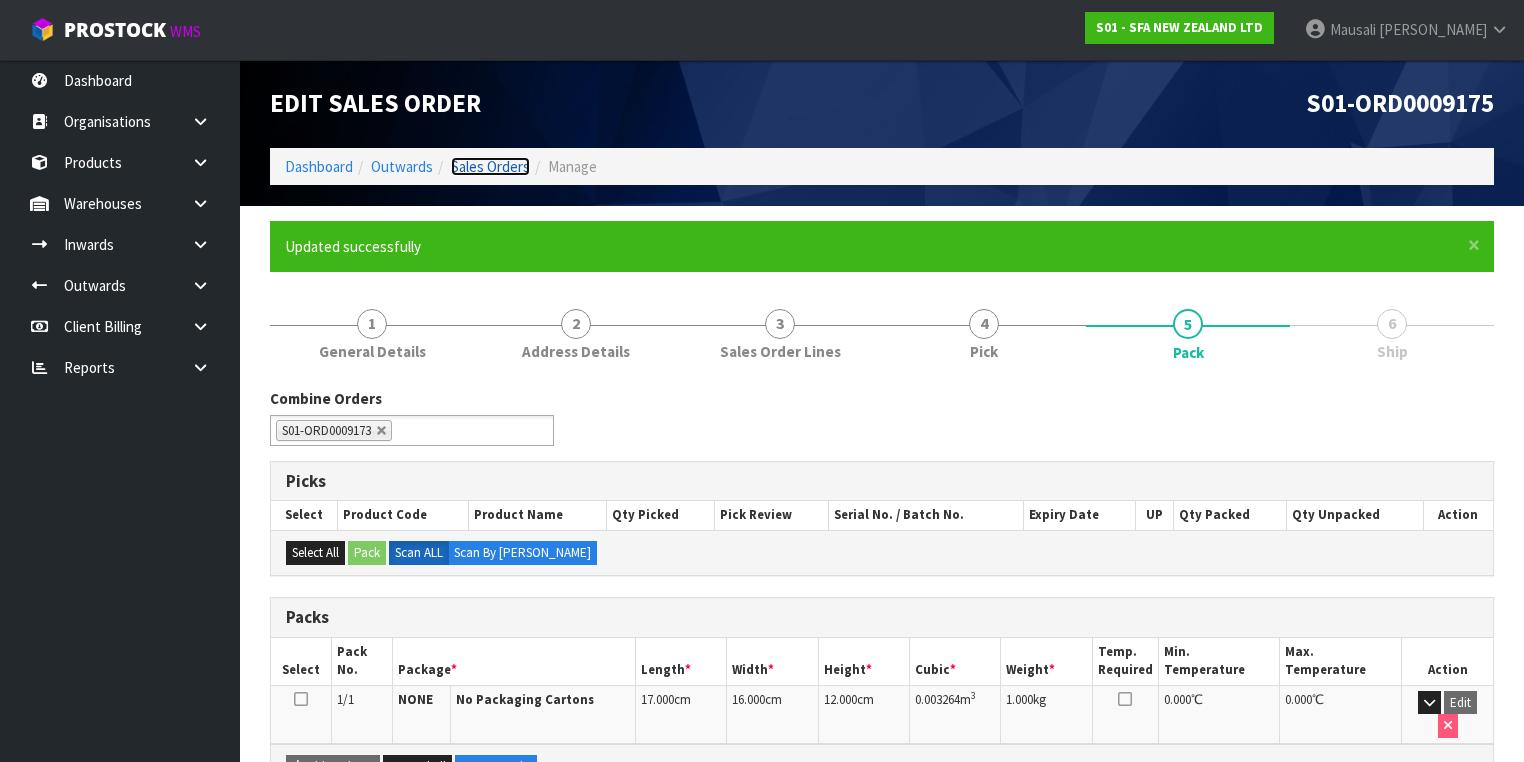 click on "Sales Orders" at bounding box center [490, 166] 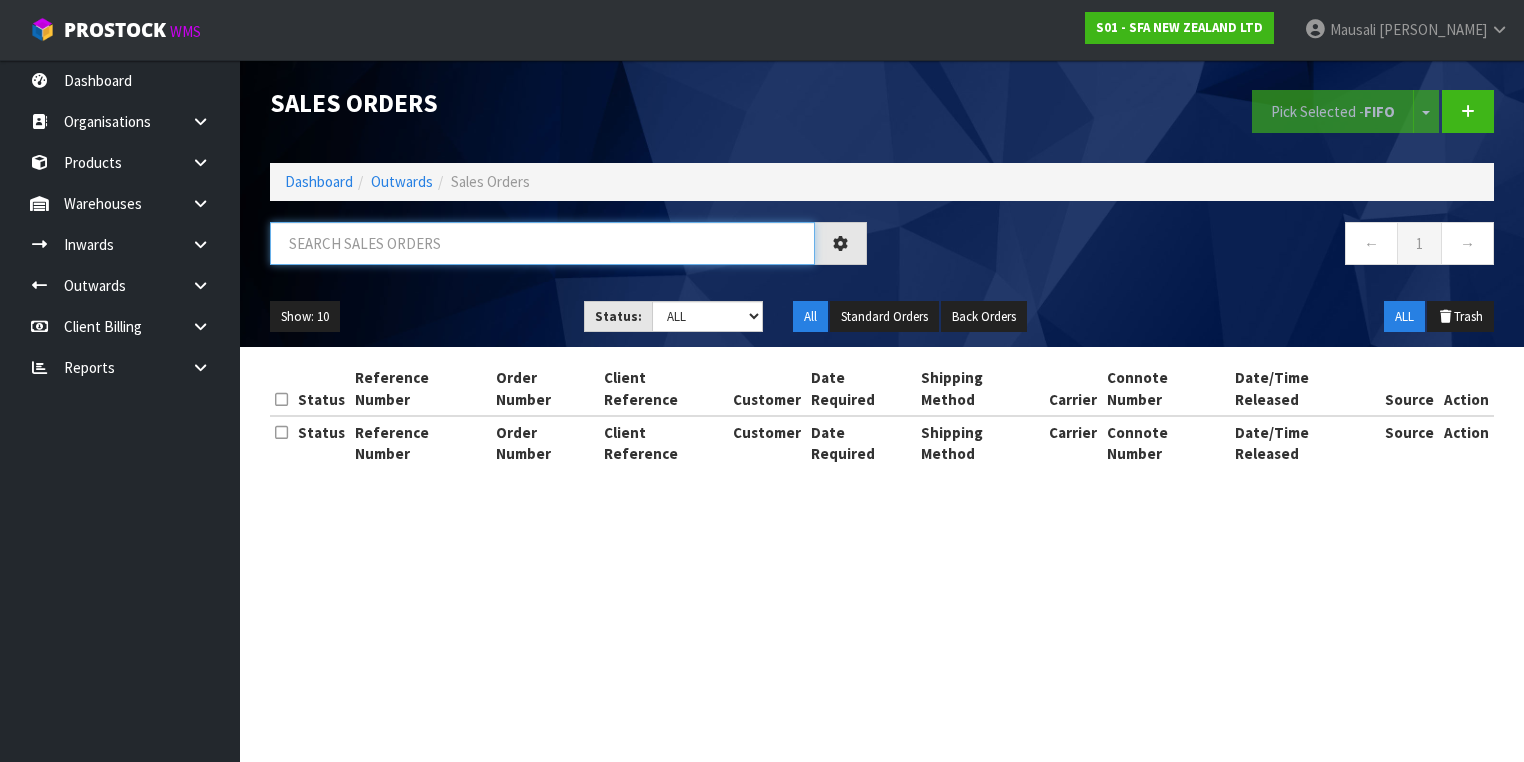 click at bounding box center [542, 243] 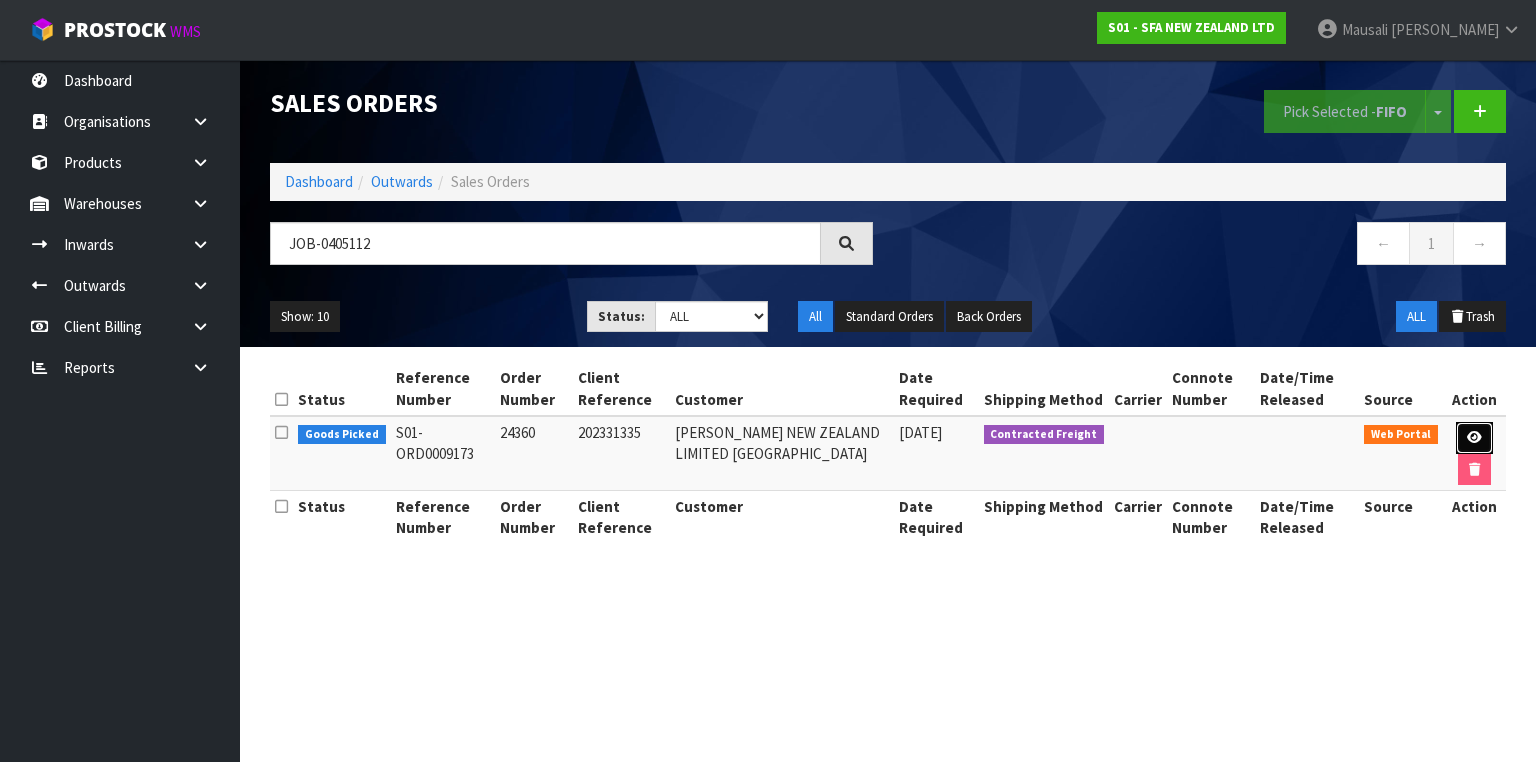 click at bounding box center (1474, 438) 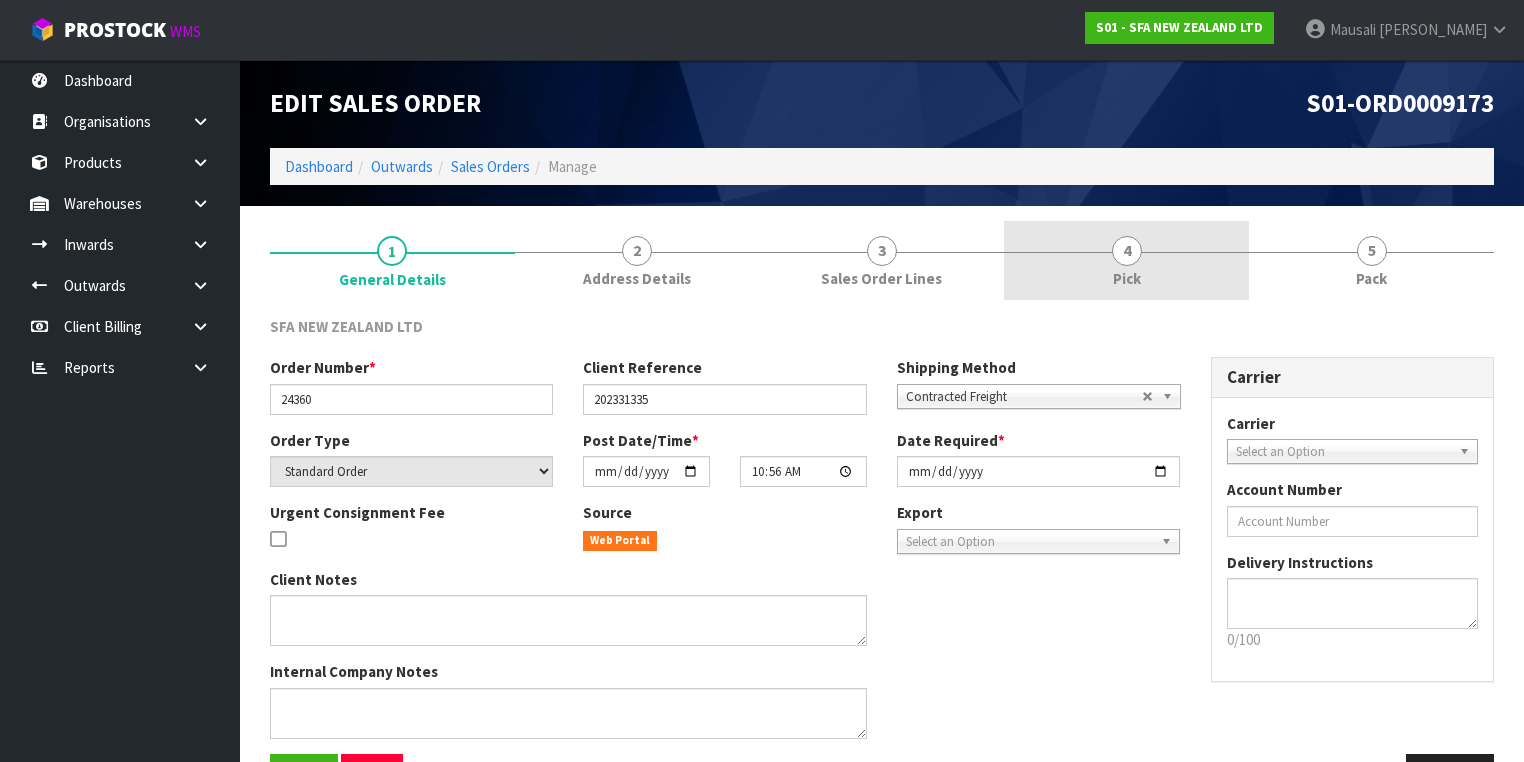 click on "4" at bounding box center (1127, 251) 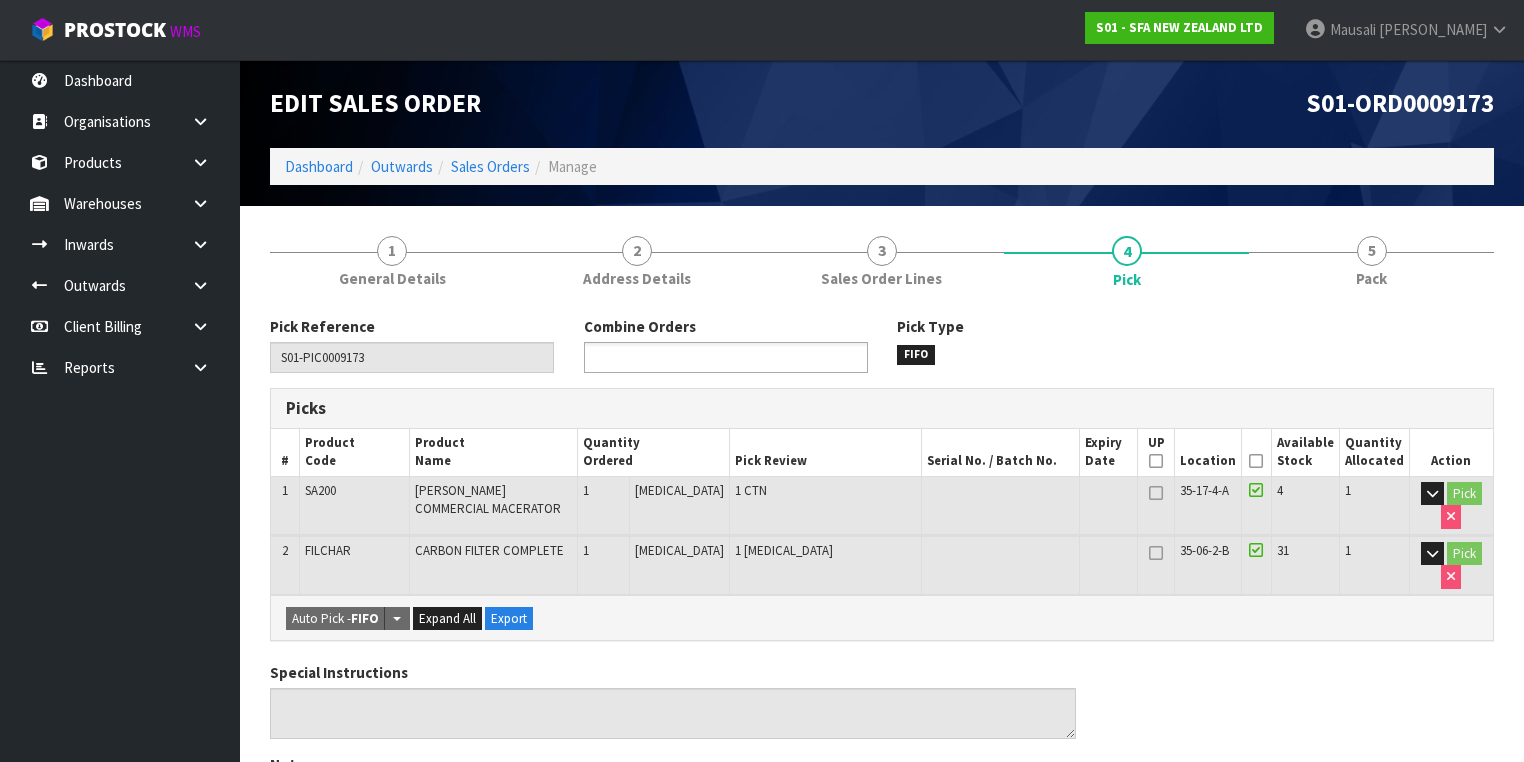 click at bounding box center [663, 357] 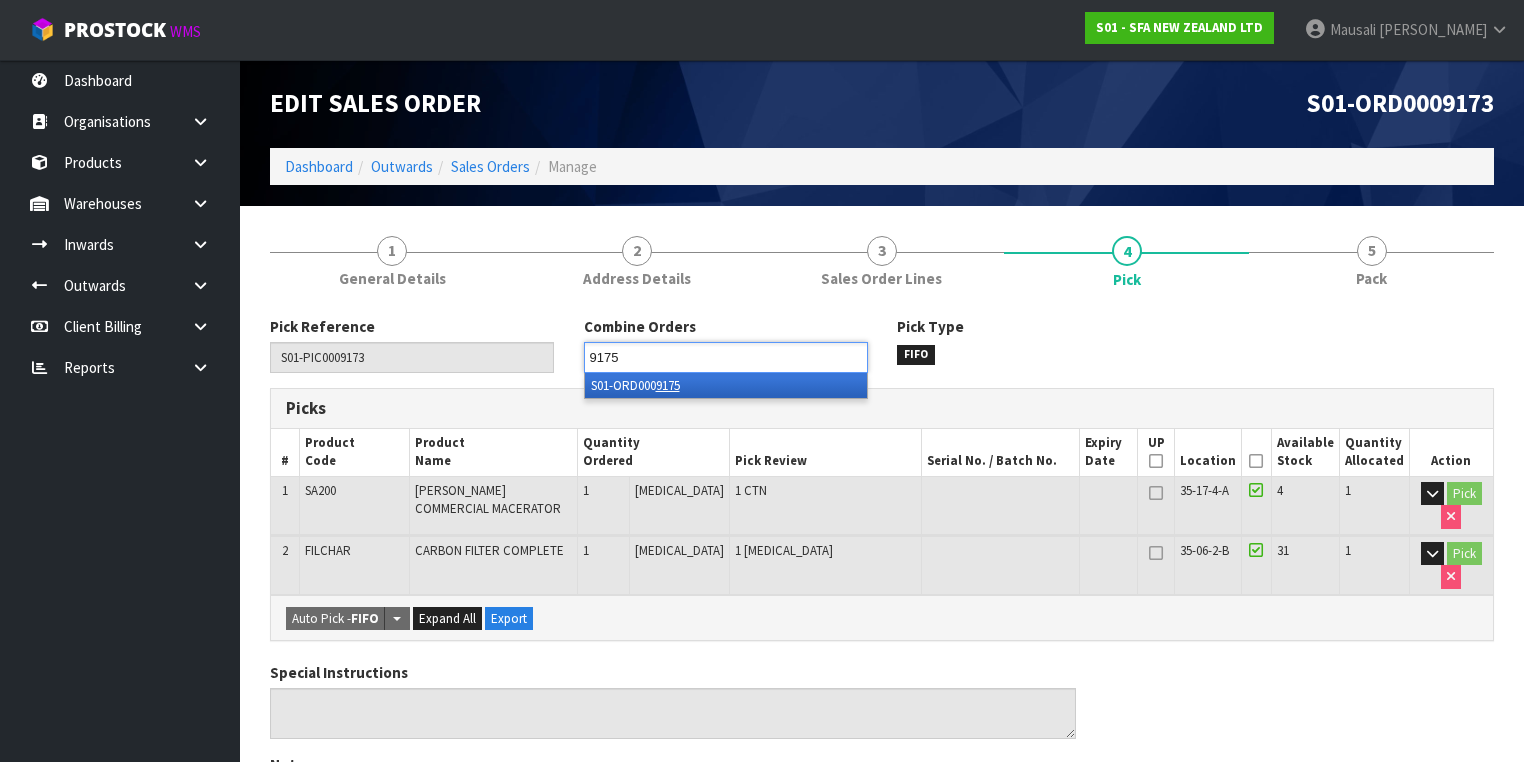 click on "S01-ORD000 9175" at bounding box center [726, 385] 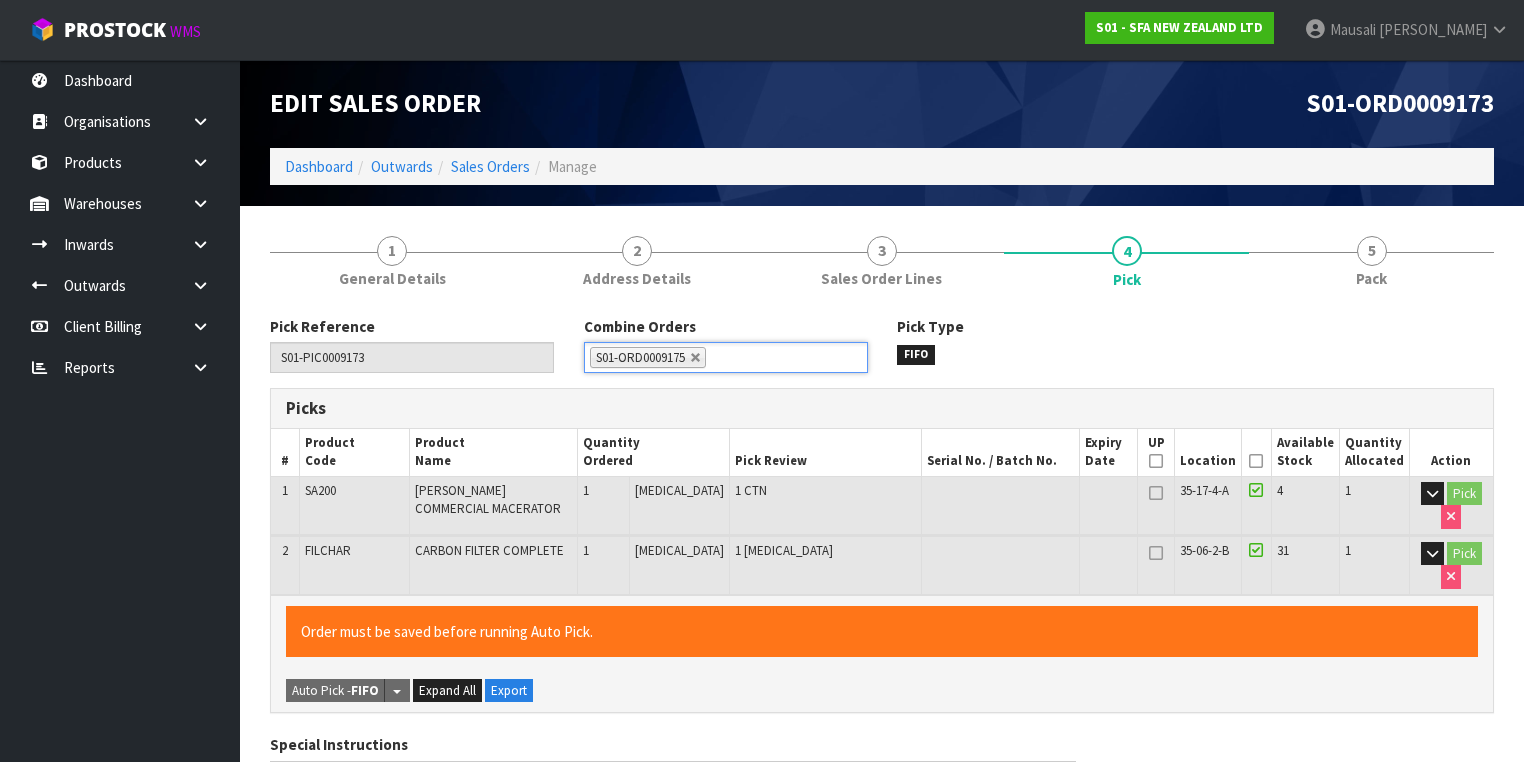 click at bounding box center [1256, 461] 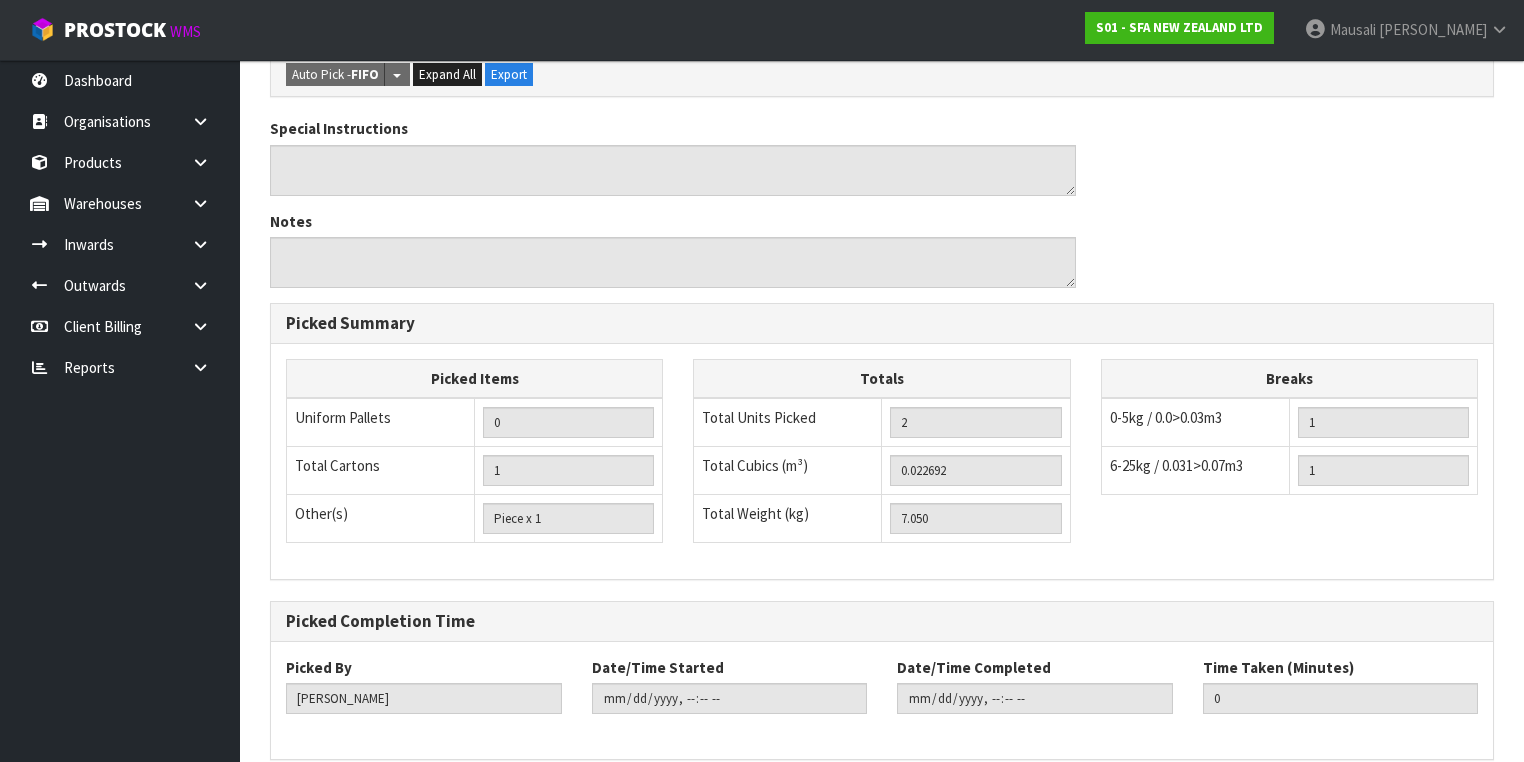 scroll, scrollTop: 700, scrollLeft: 0, axis: vertical 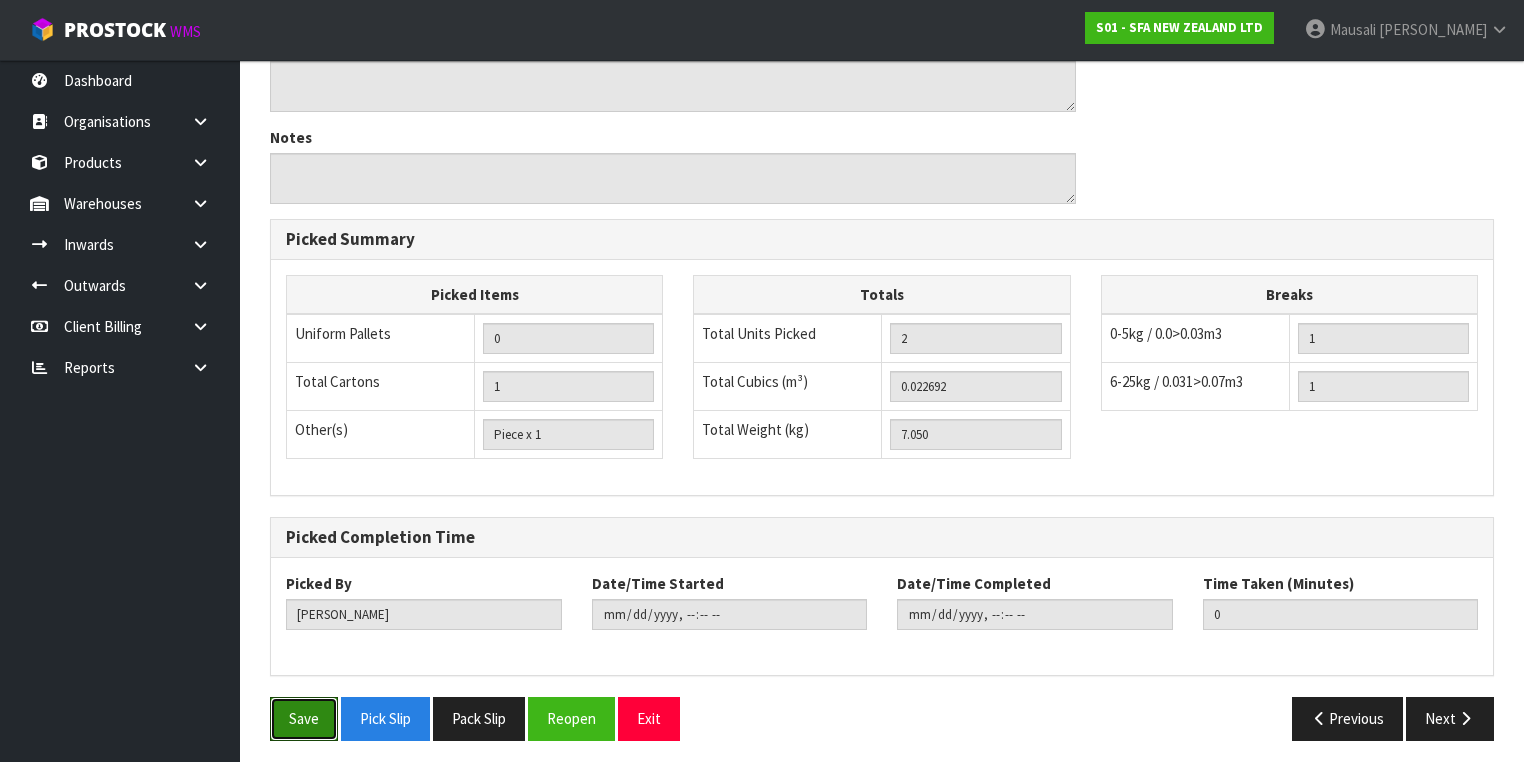 drag, startPoint x: 320, startPoint y: 711, endPoint x: 441, endPoint y: 669, distance: 128.082 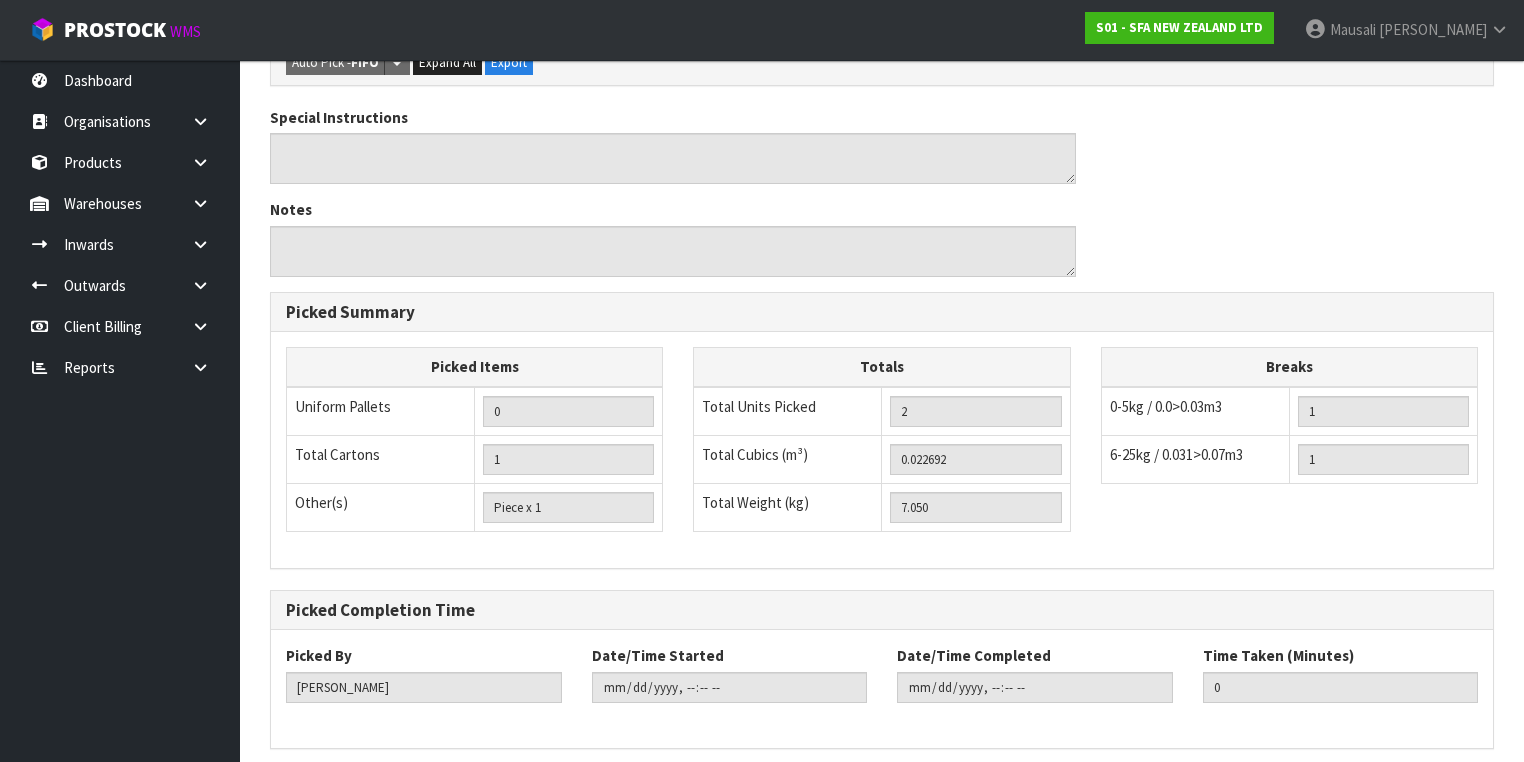 scroll, scrollTop: 0, scrollLeft: 0, axis: both 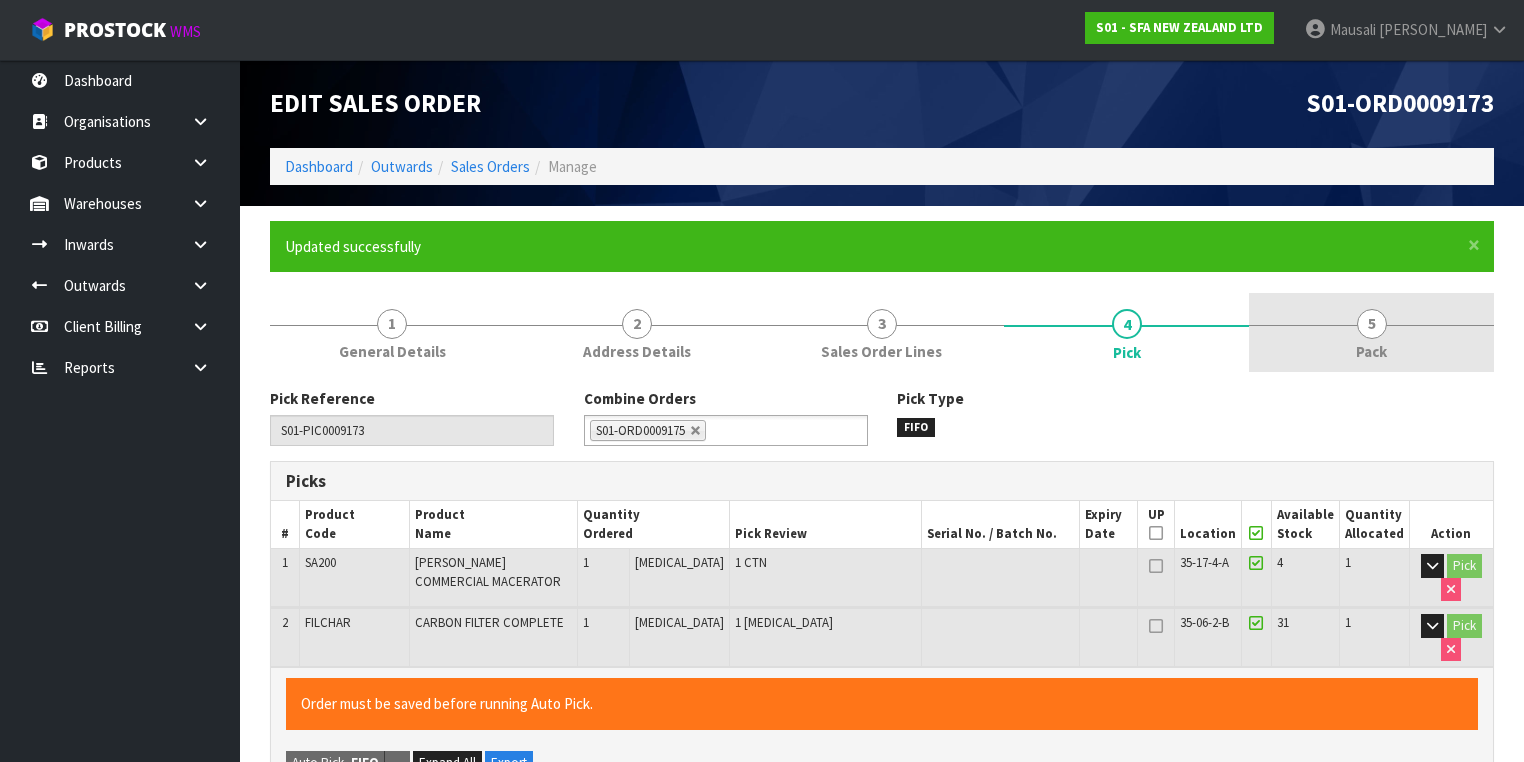 click on "Pack" at bounding box center [1371, 351] 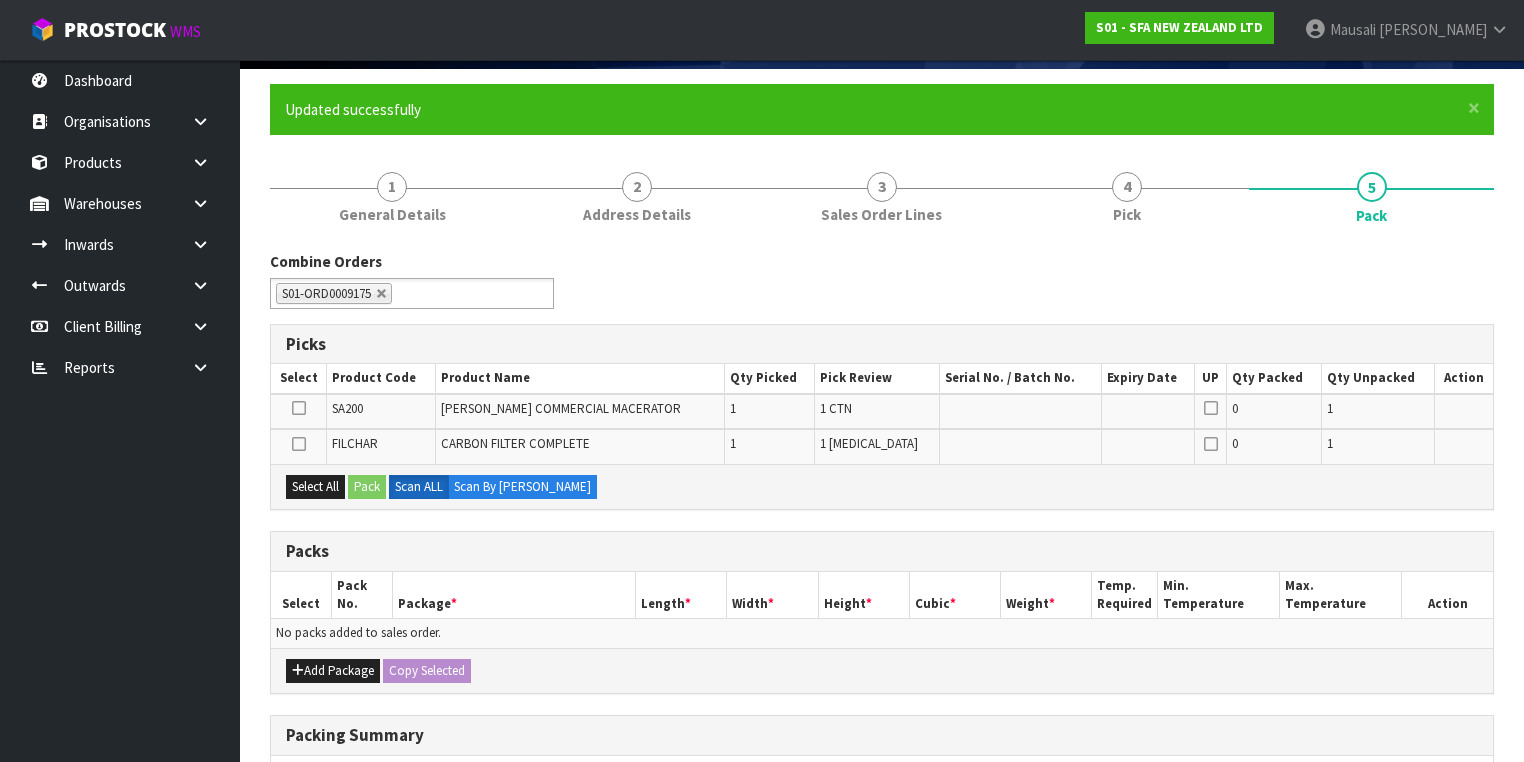 scroll, scrollTop: 240, scrollLeft: 0, axis: vertical 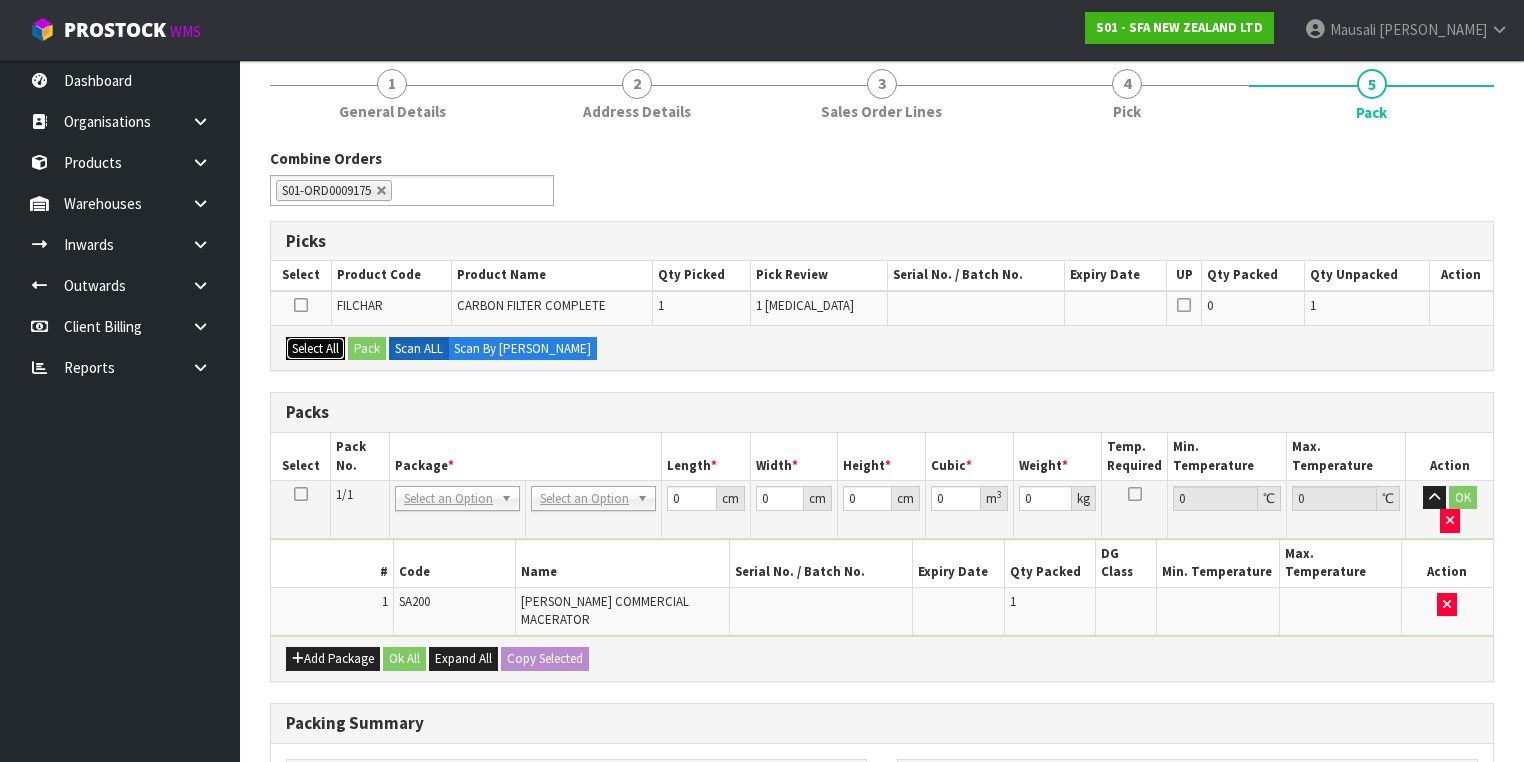 drag, startPoint x: 300, startPoint y: 339, endPoint x: 316, endPoint y: 340, distance: 16.03122 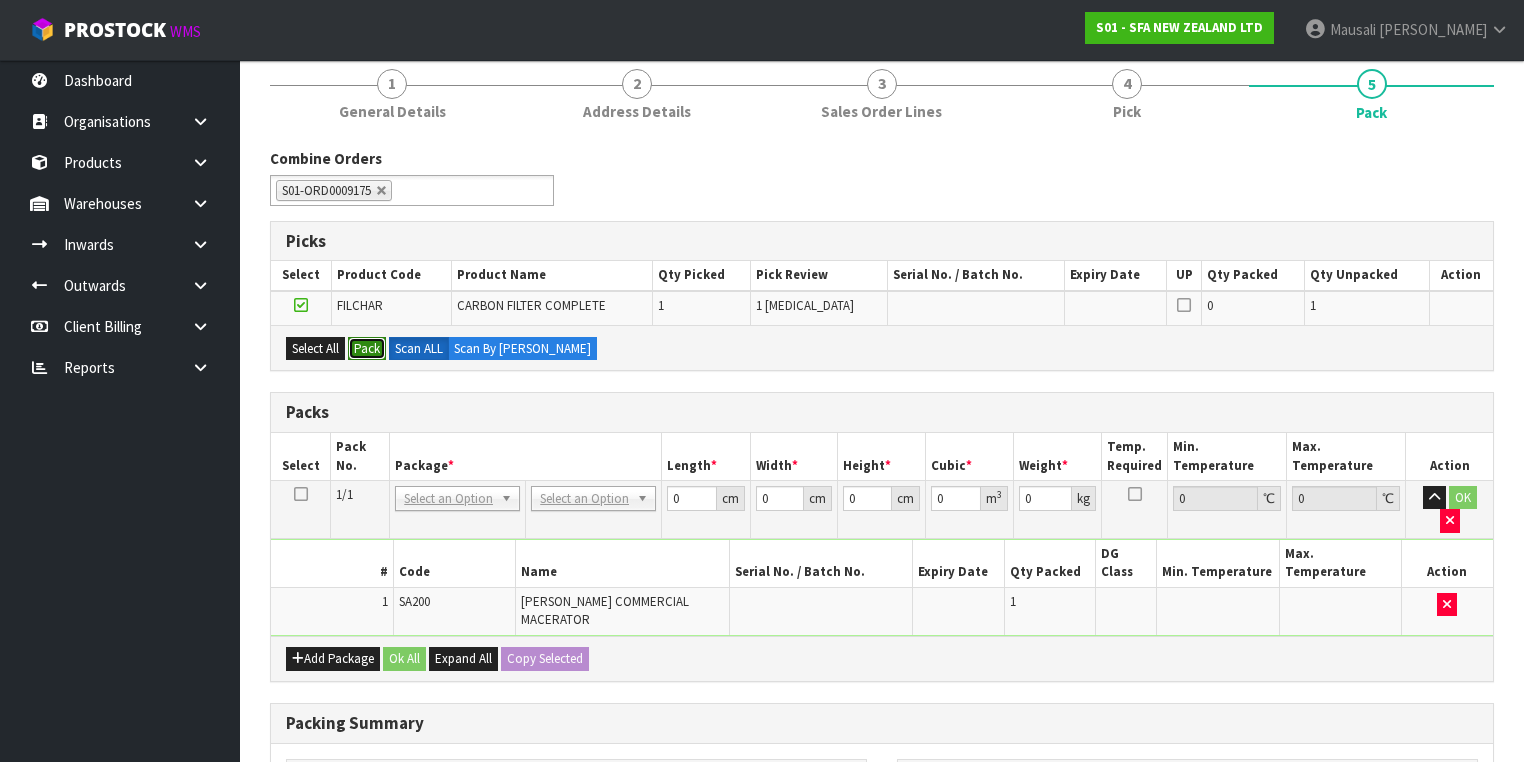 click on "Pack" at bounding box center (367, 349) 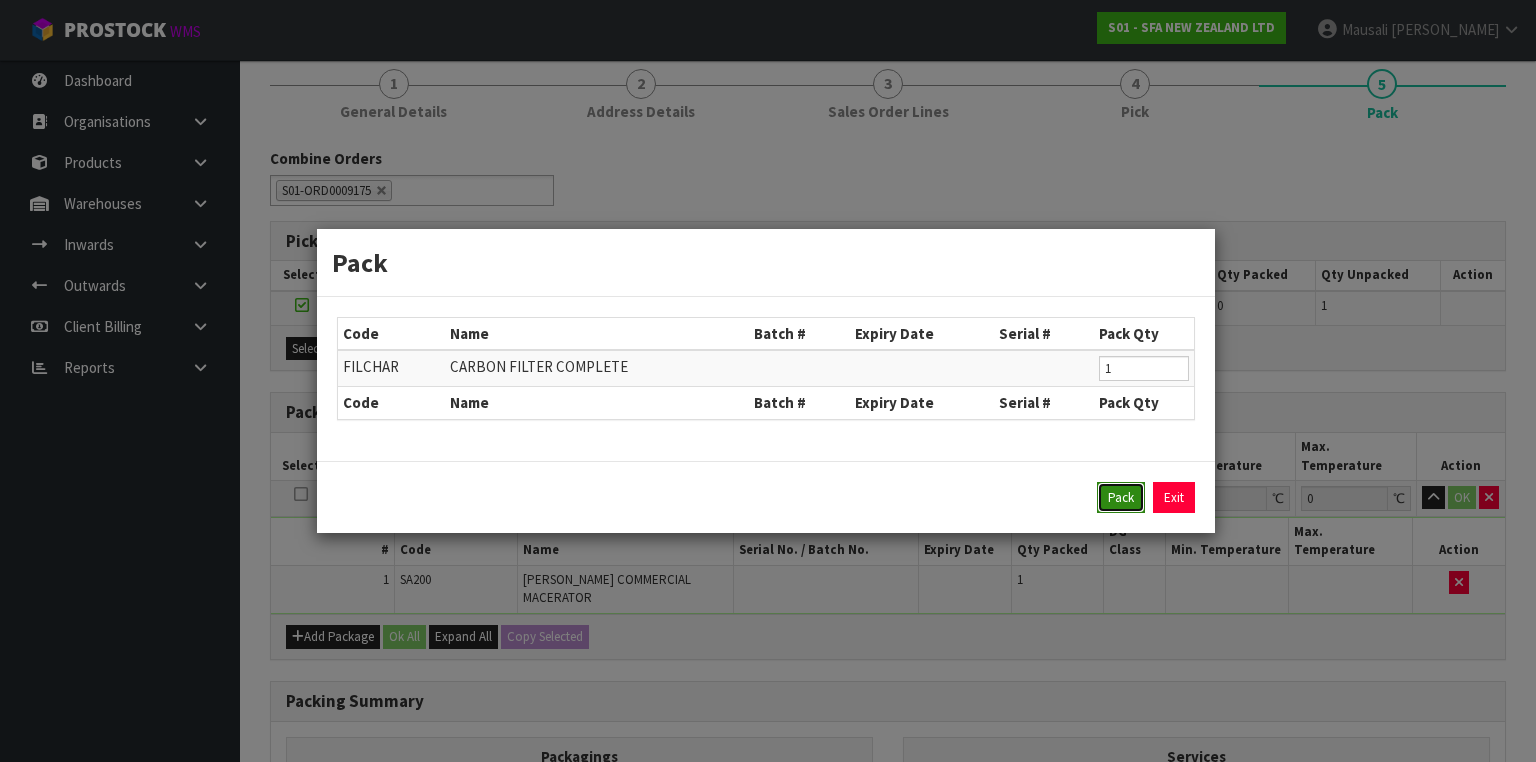 click on "Pack" at bounding box center [1121, 498] 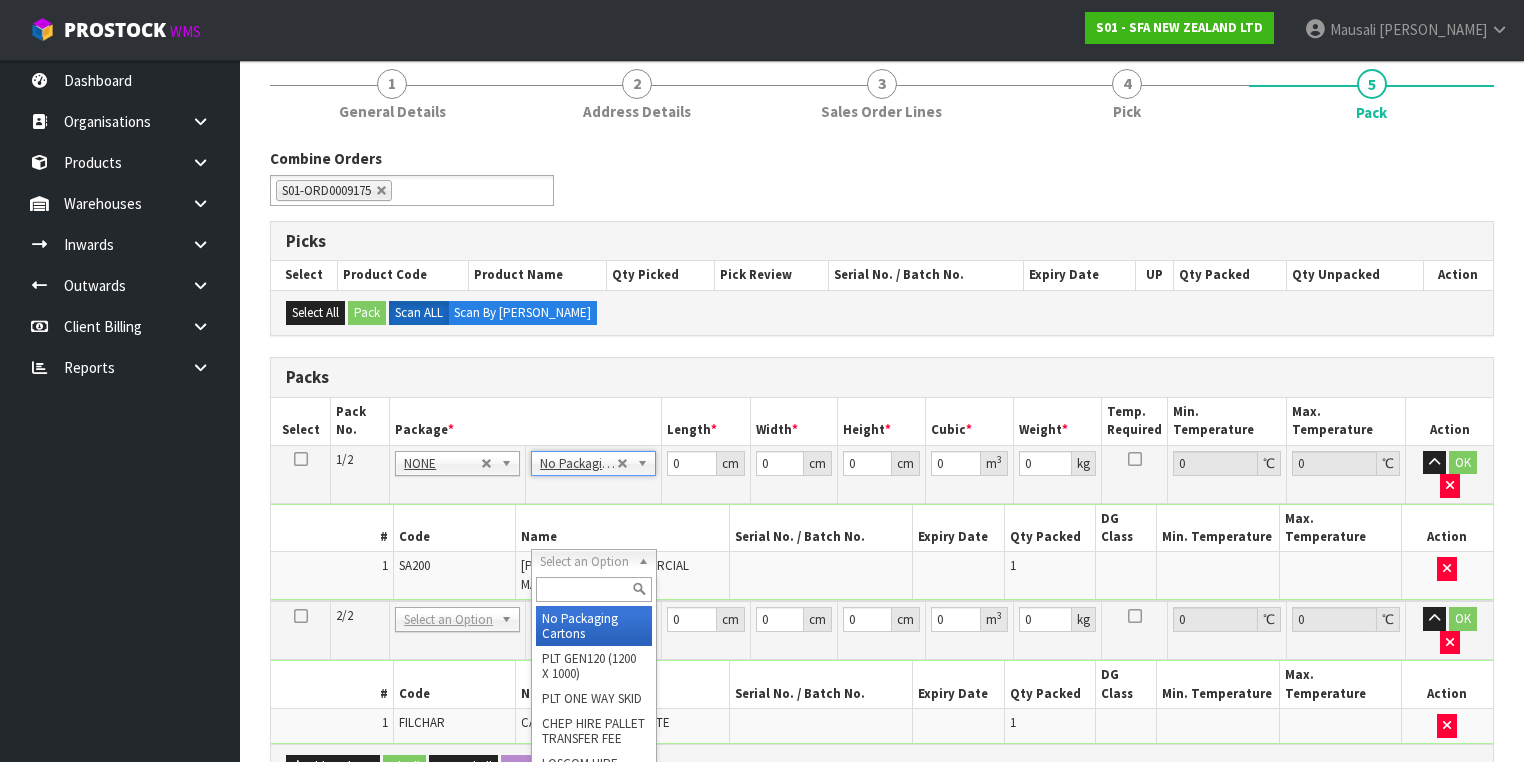 click at bounding box center (593, 589) 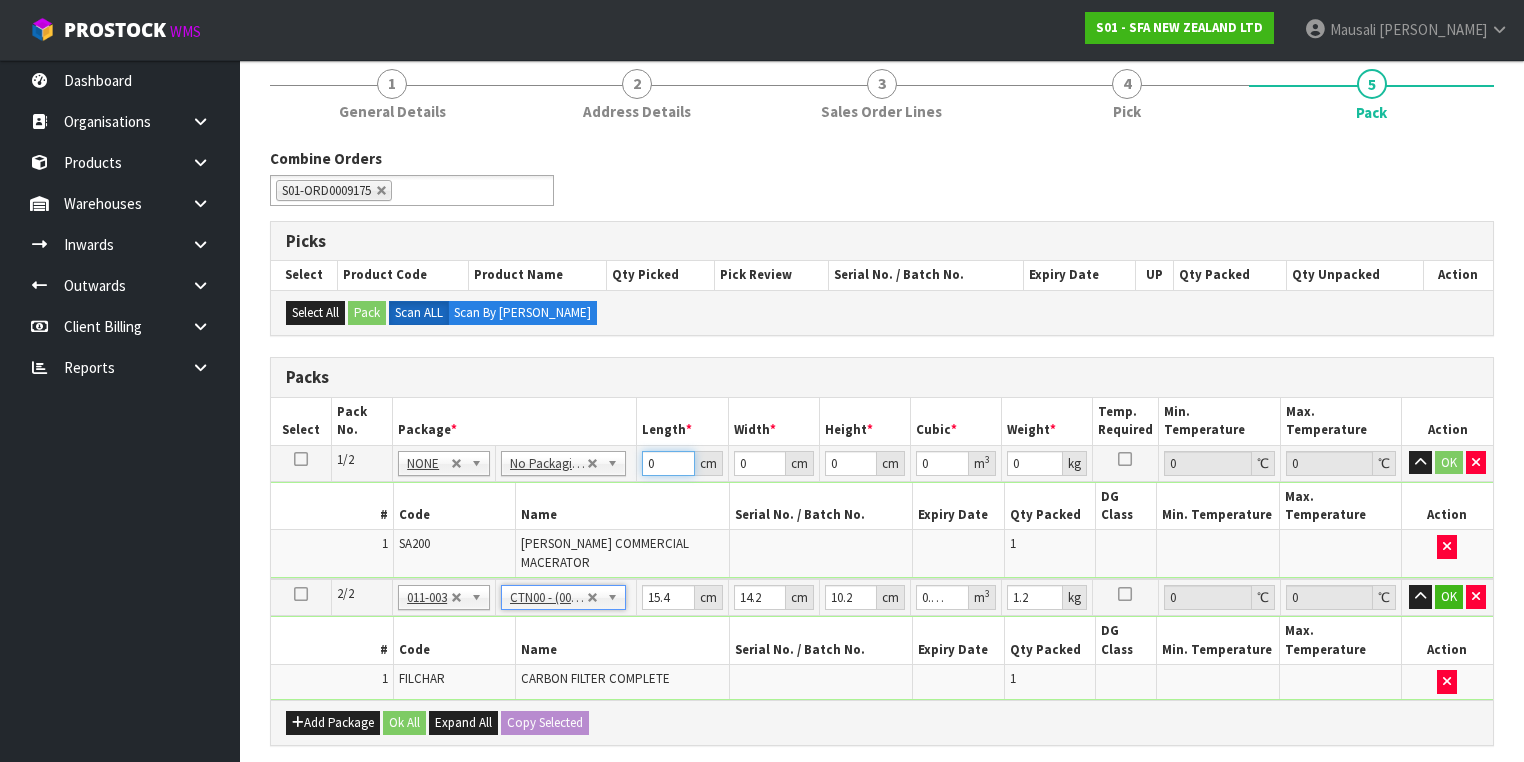 drag, startPoint x: 659, startPoint y: 460, endPoint x: 616, endPoint y: 476, distance: 45.88028 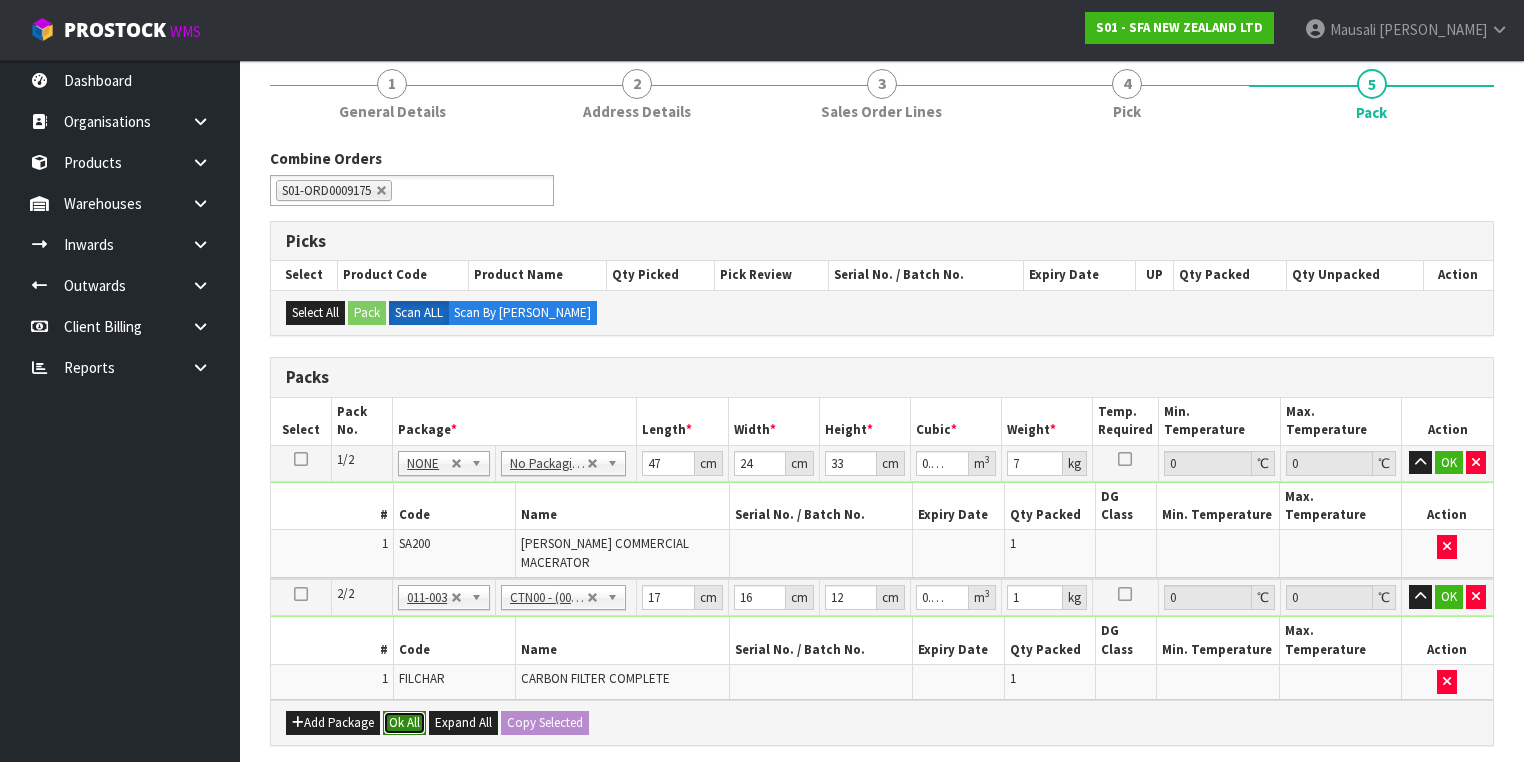 click on "Ok All" at bounding box center [404, 723] 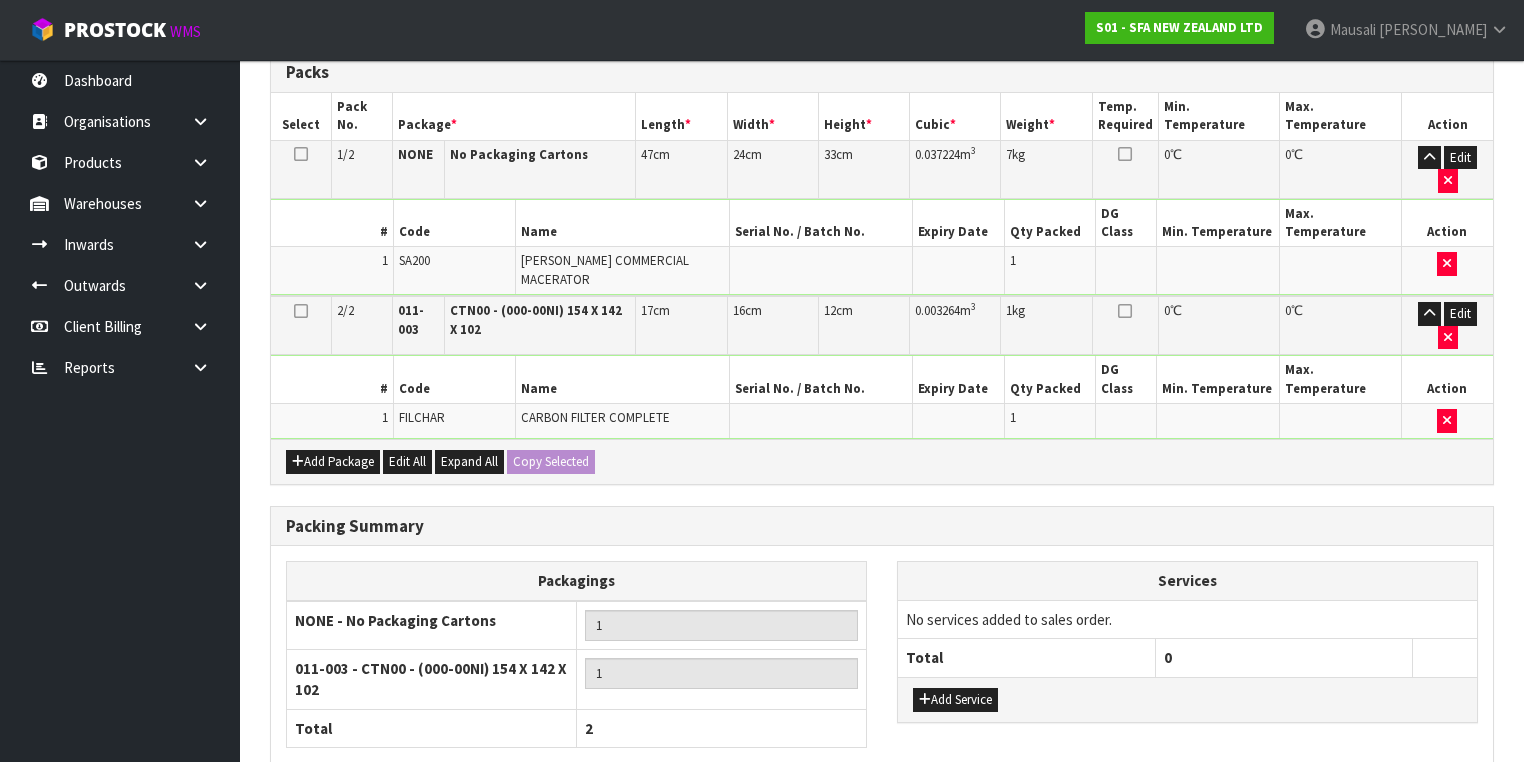 scroll, scrollTop: 612, scrollLeft: 0, axis: vertical 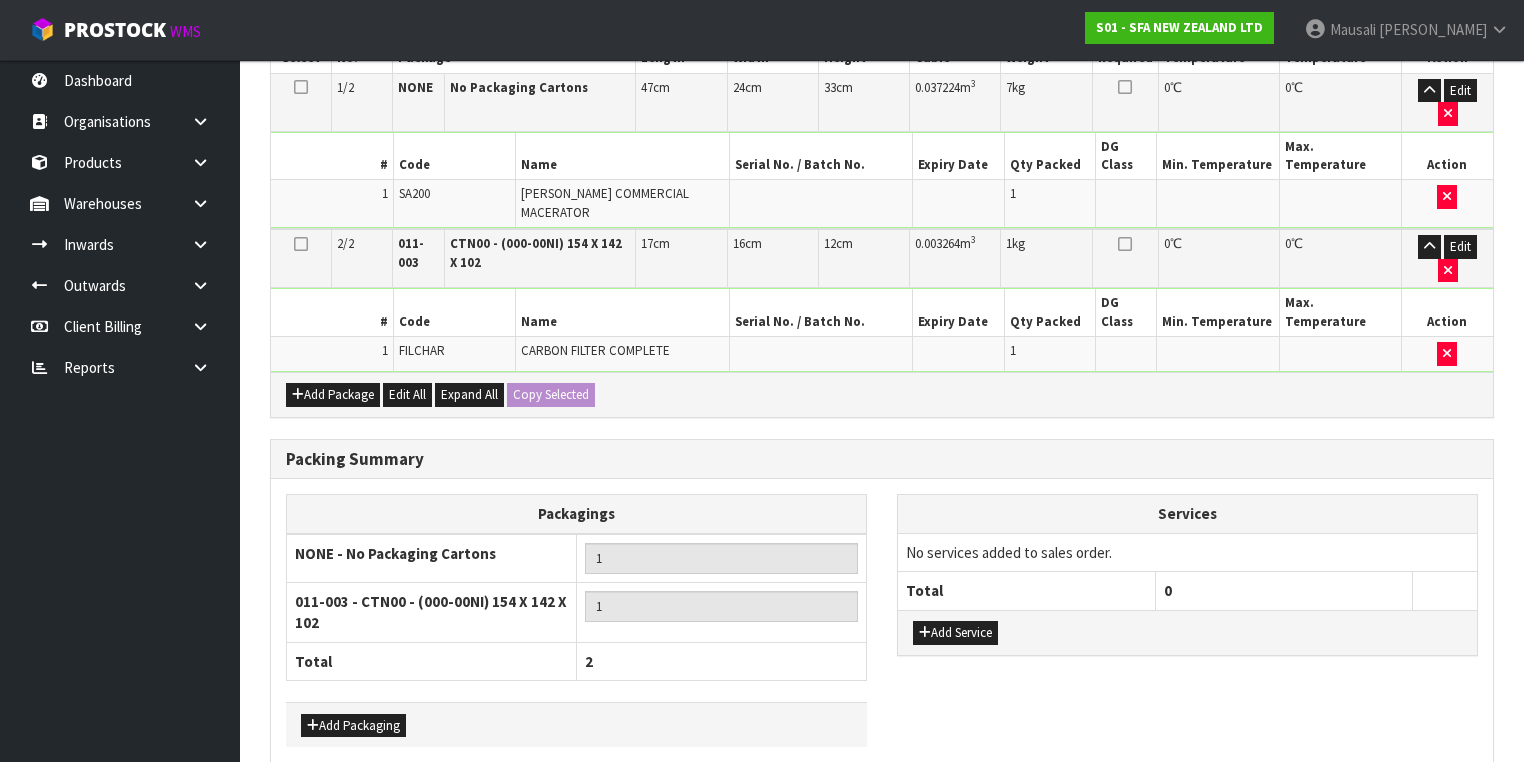 click on "Save & Confirm Packs" at bounding box center [427, 805] 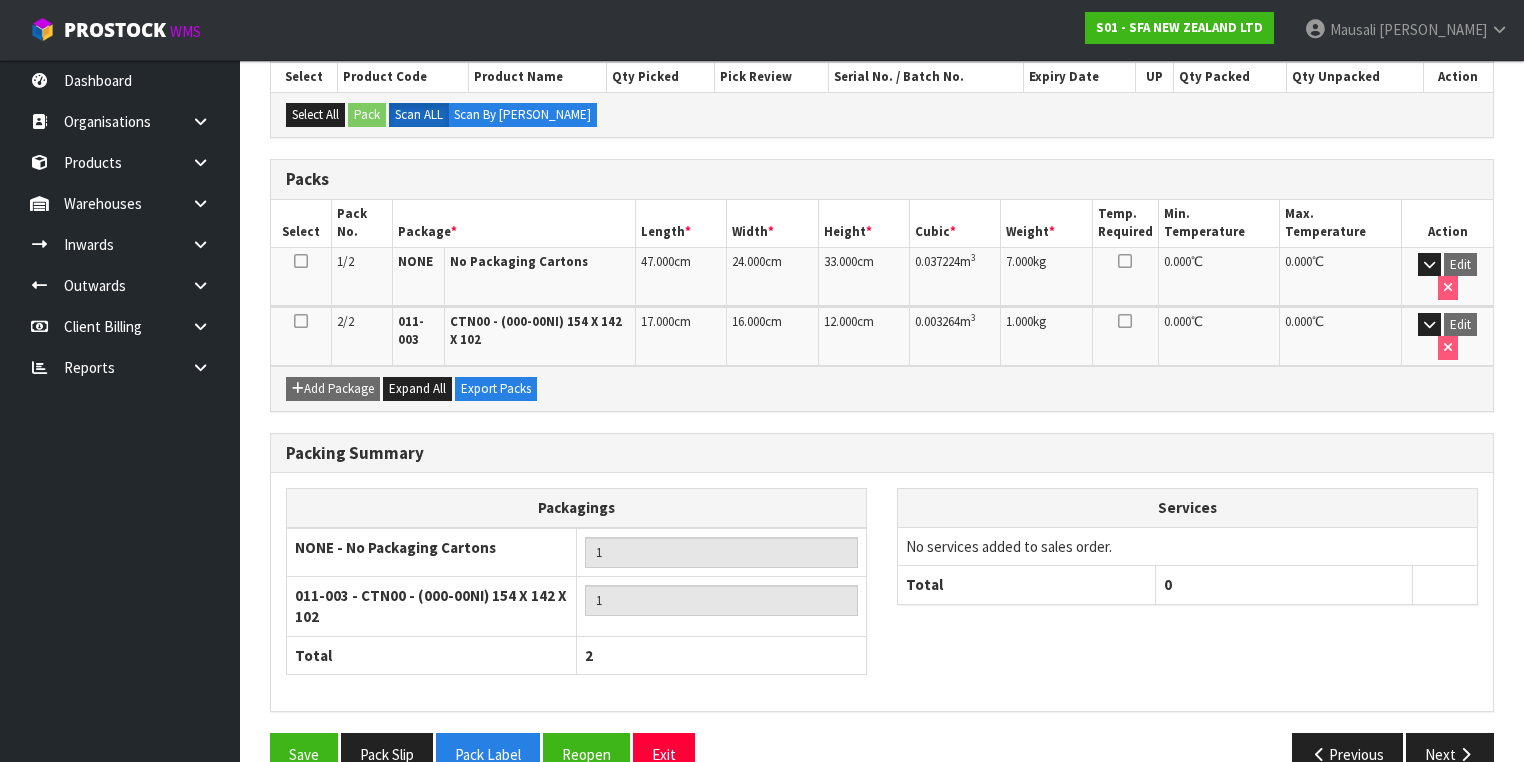 scroll, scrollTop: 440, scrollLeft: 0, axis: vertical 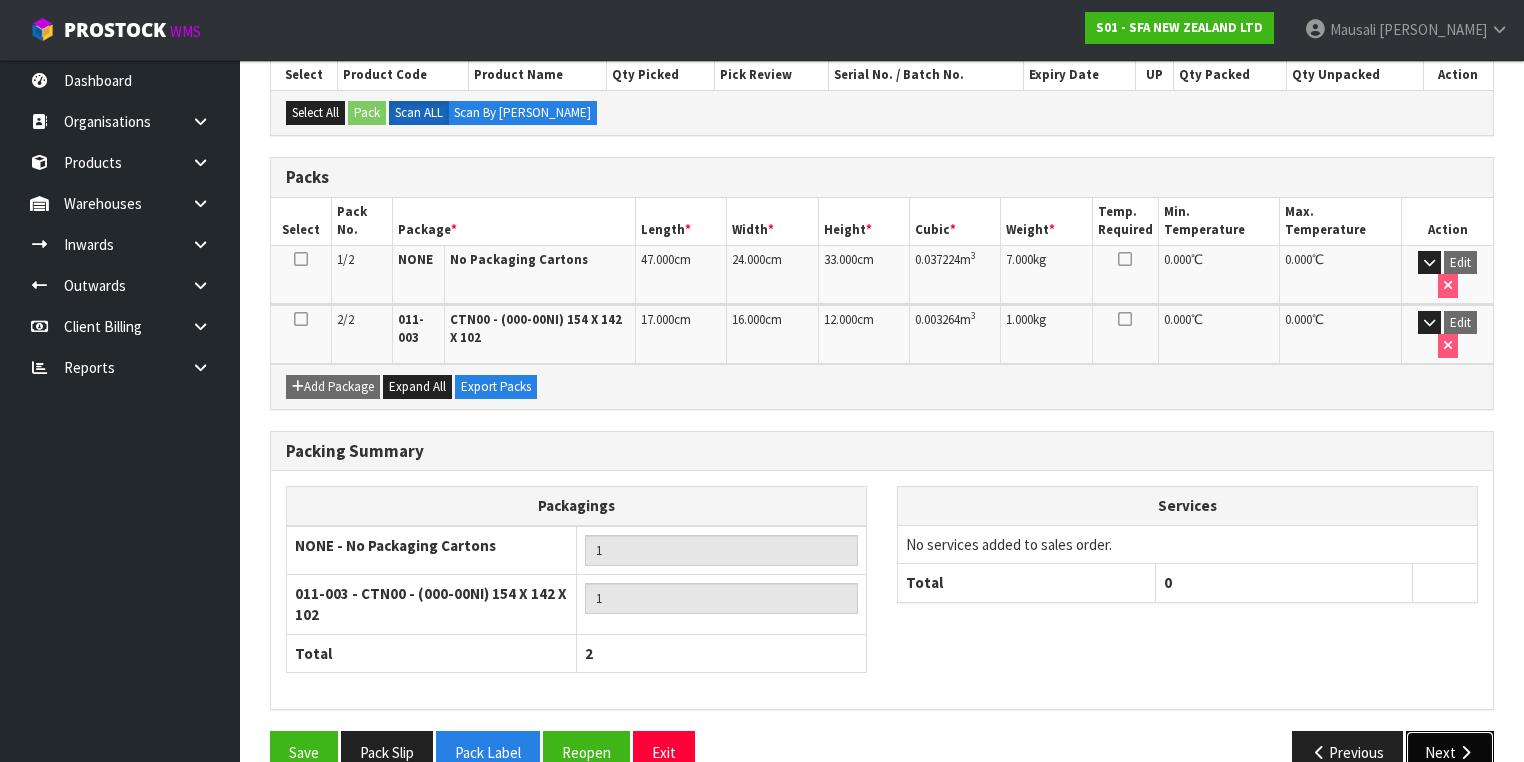 click on "Next" at bounding box center (1450, 752) 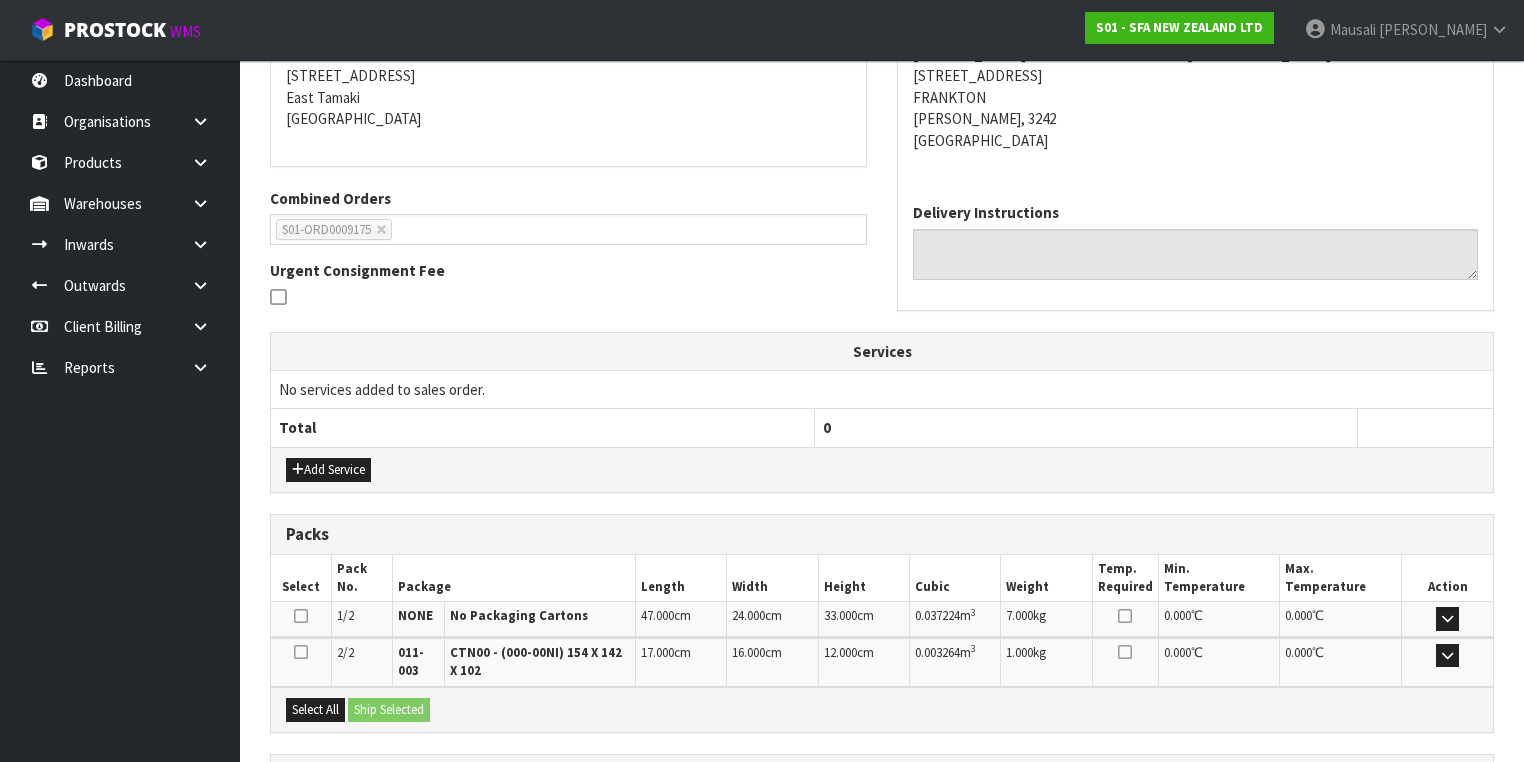 scroll, scrollTop: 578, scrollLeft: 0, axis: vertical 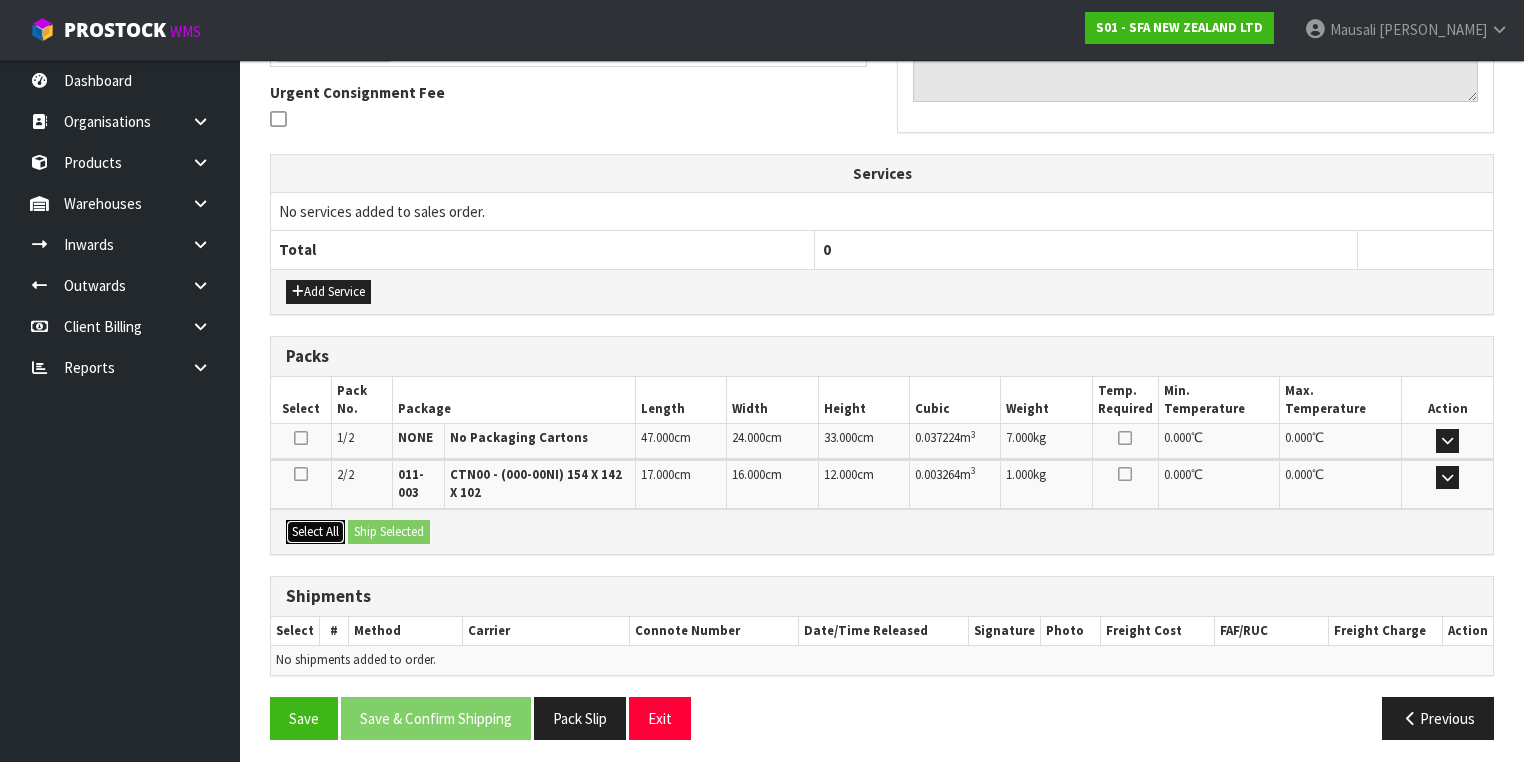 click on "Select All" at bounding box center [315, 532] 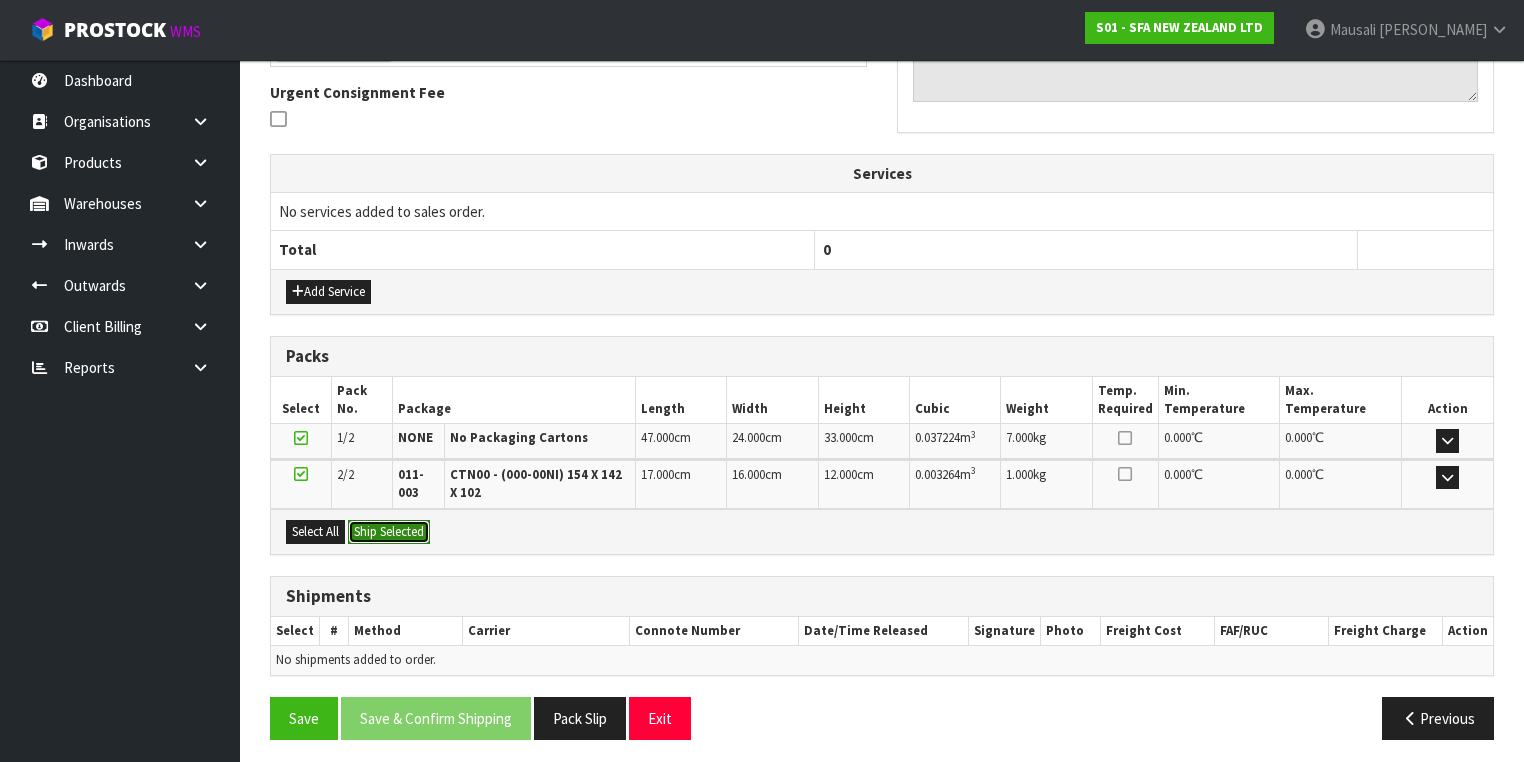 click on "Ship Selected" at bounding box center [389, 532] 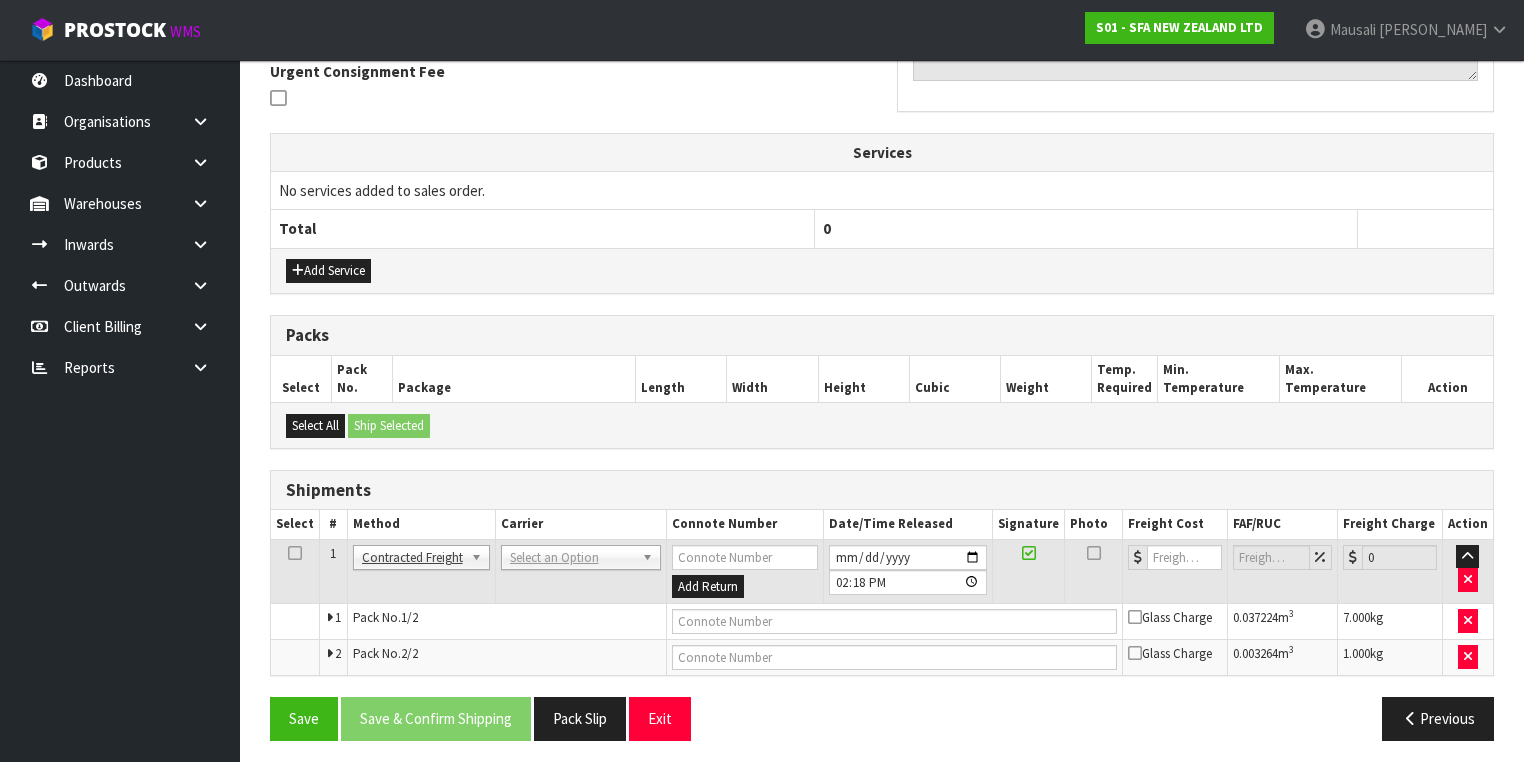 scroll, scrollTop: 600, scrollLeft: 0, axis: vertical 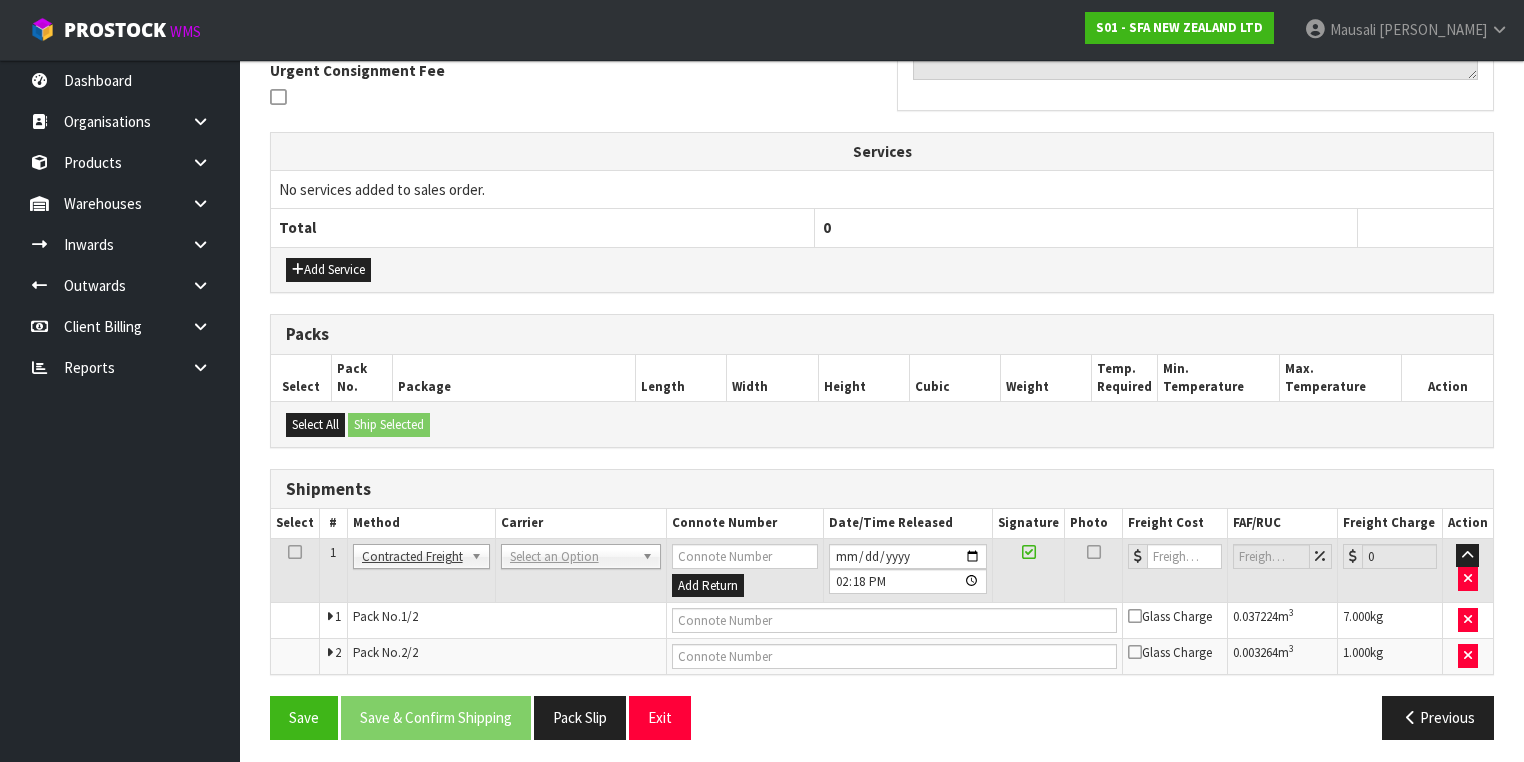 drag, startPoint x: 536, startPoint y: 548, endPoint x: 542, endPoint y: 584, distance: 36.496574 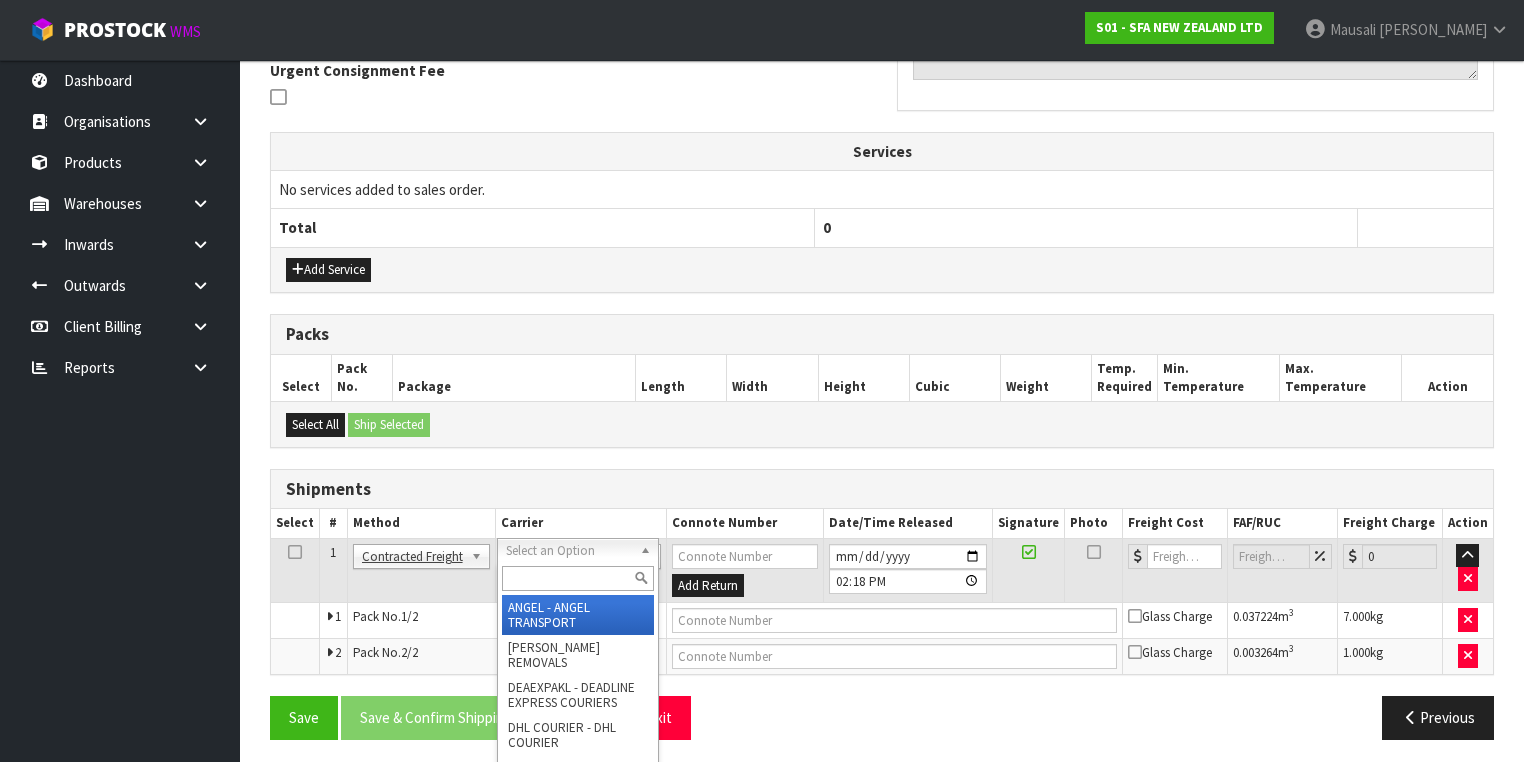 click at bounding box center (578, 578) 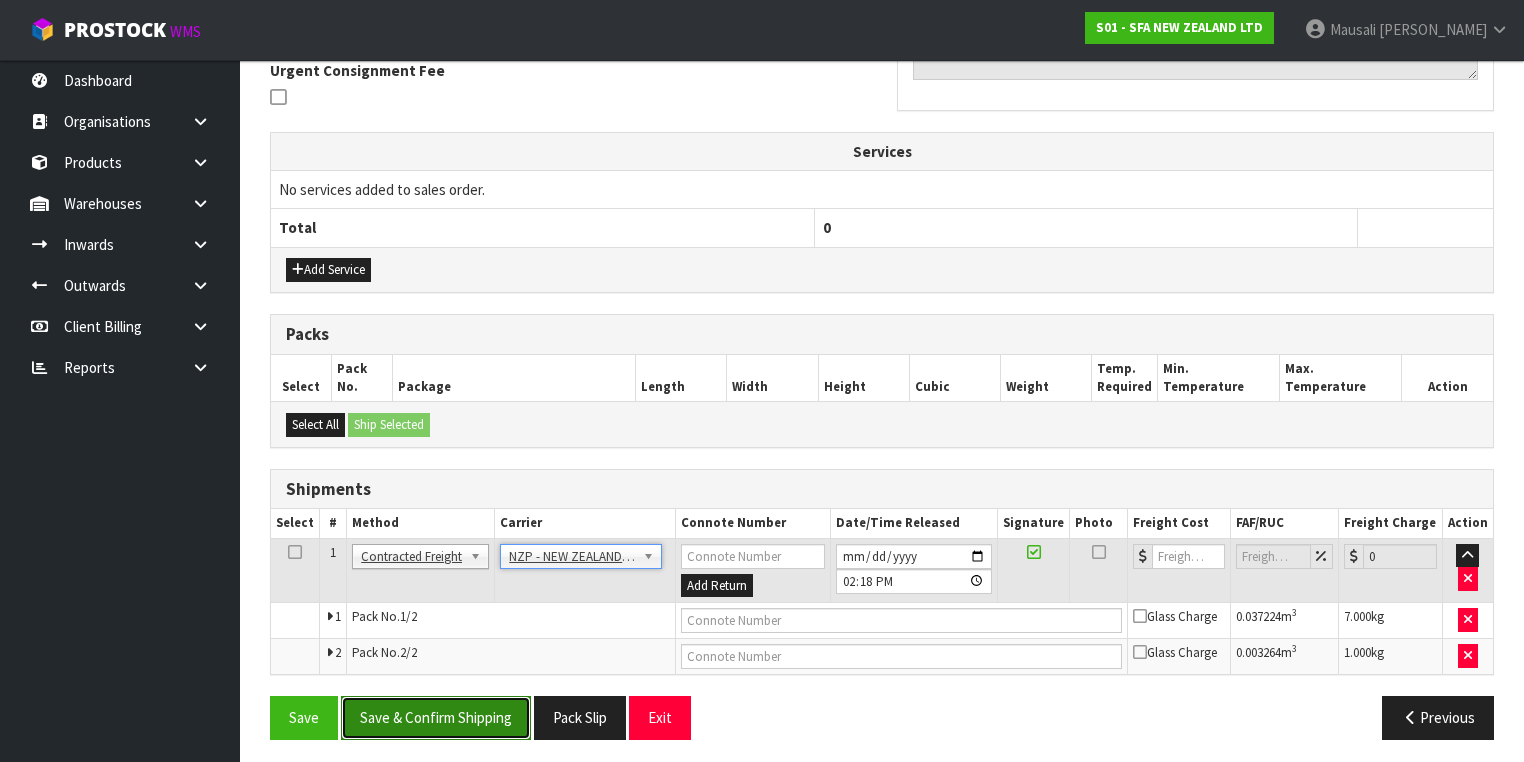 click on "Save & Confirm Shipping" at bounding box center [436, 717] 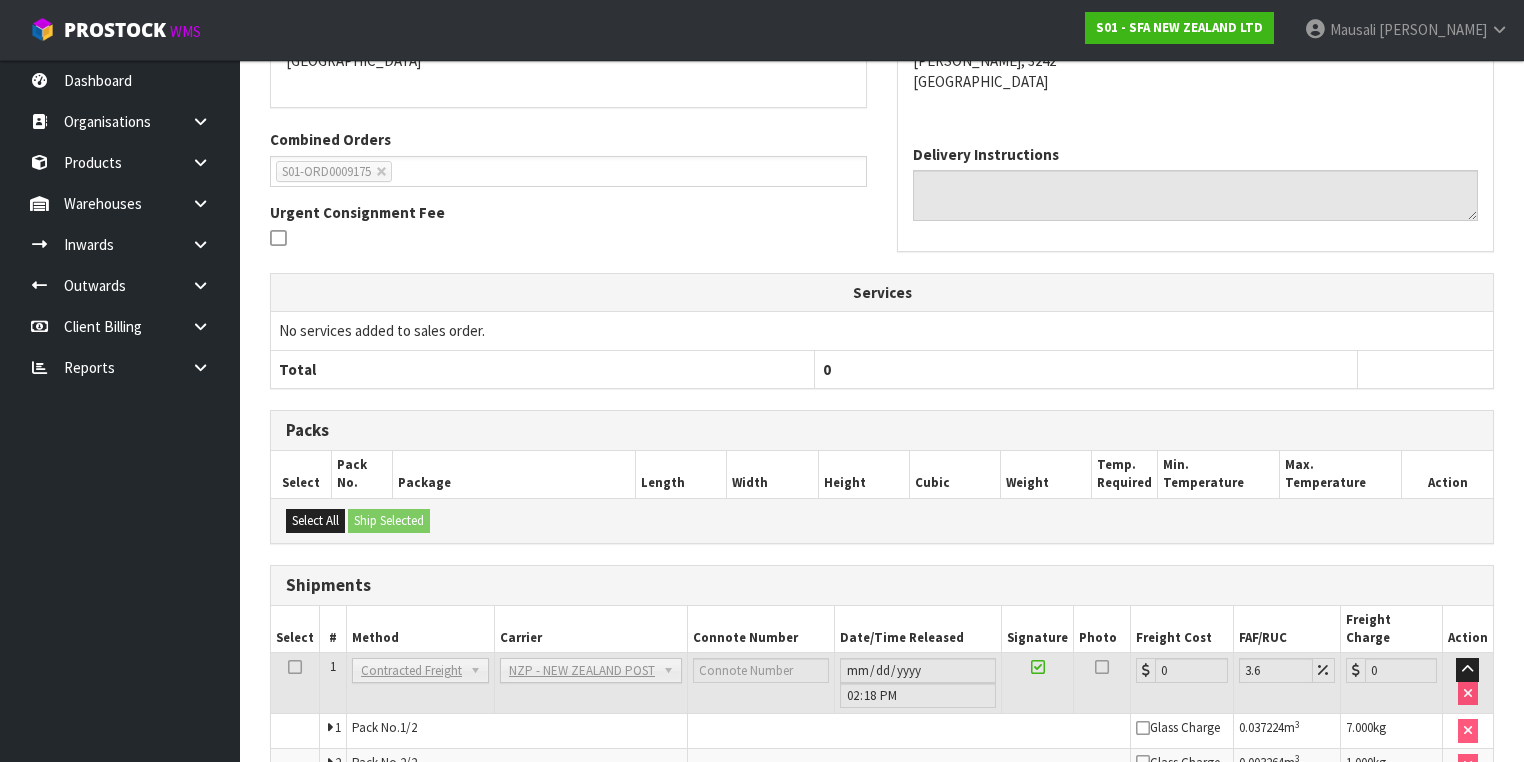 scroll, scrollTop: 570, scrollLeft: 0, axis: vertical 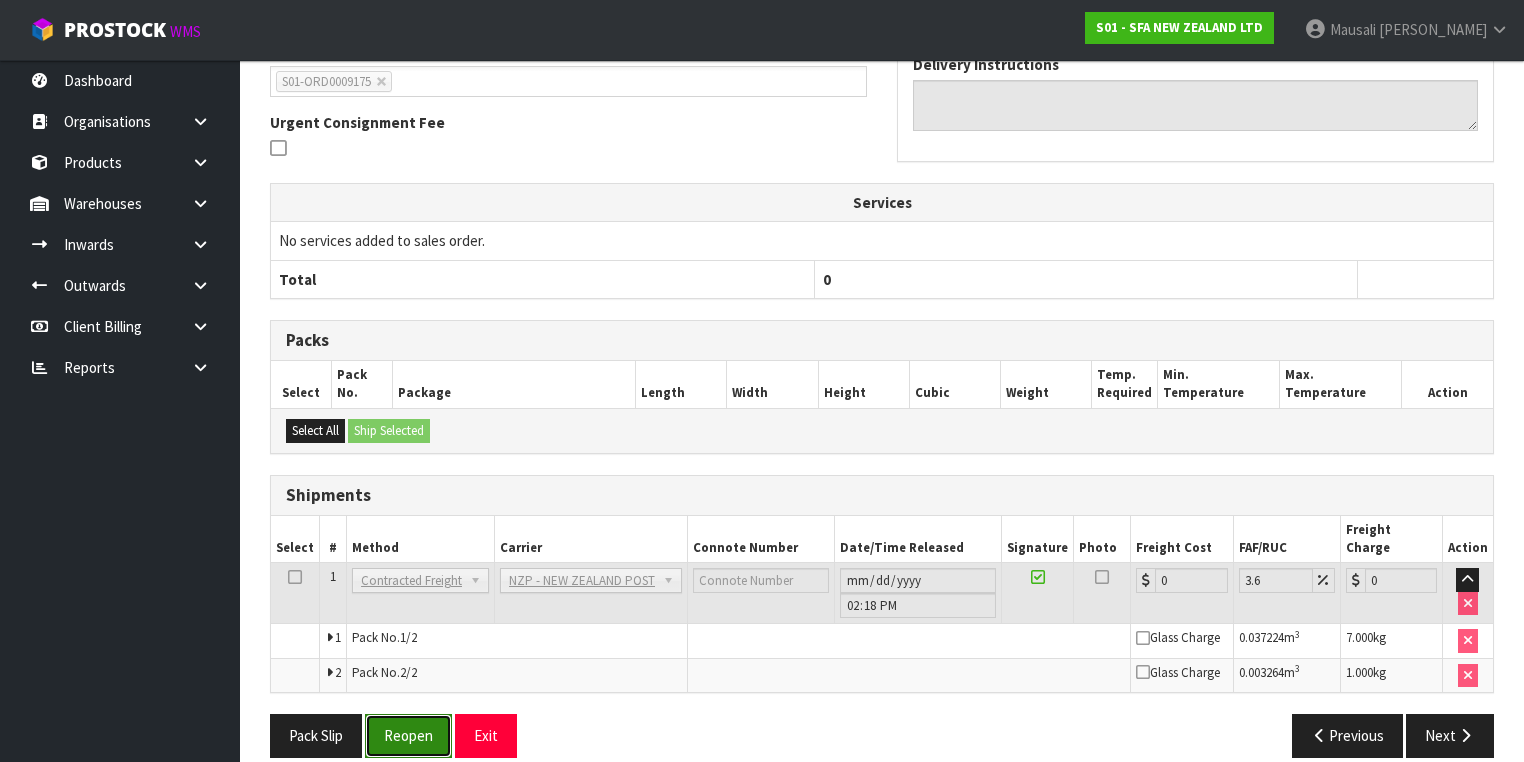 drag, startPoint x: 408, startPoint y: 712, endPoint x: 428, endPoint y: 709, distance: 20.22375 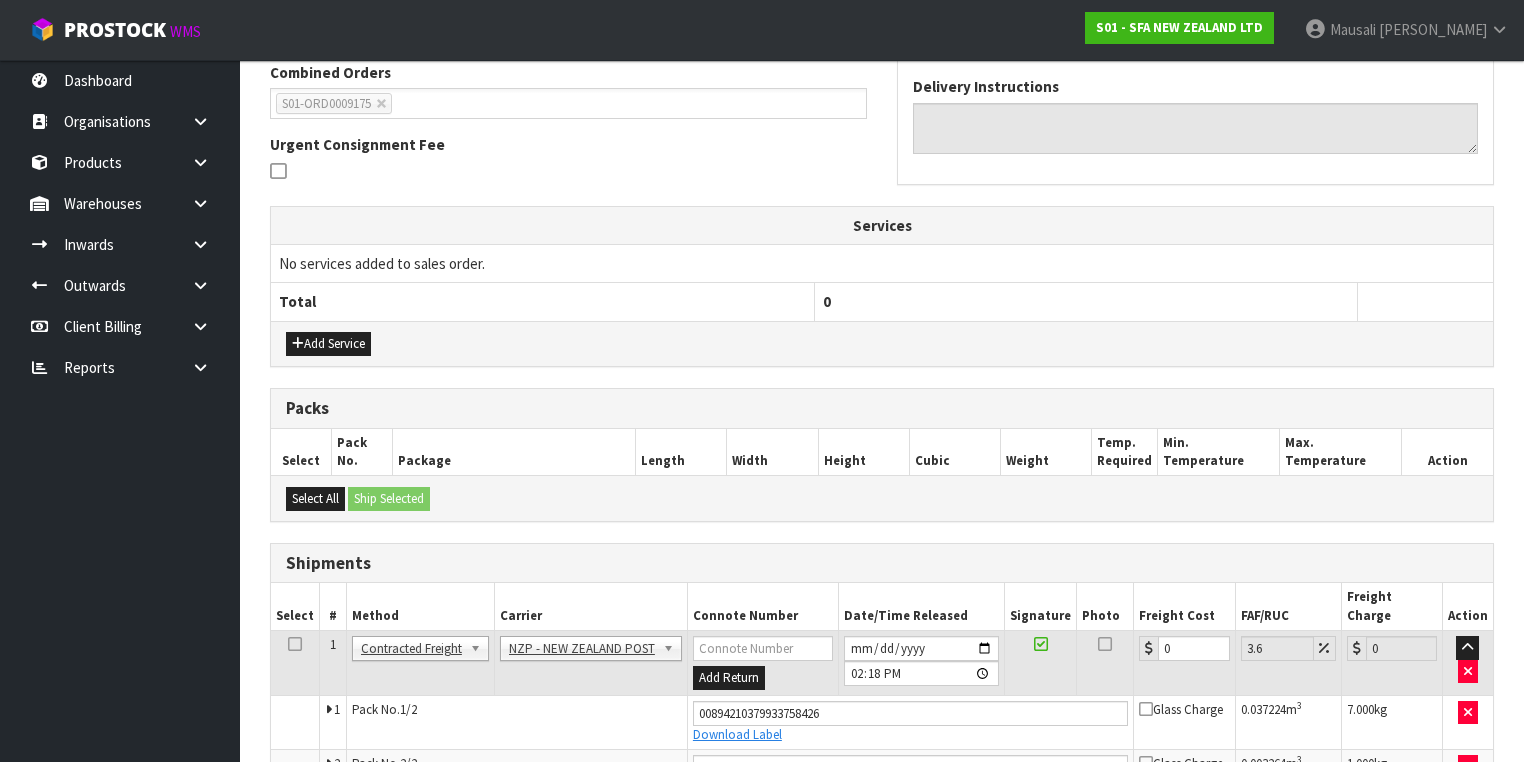 scroll, scrollTop: 618, scrollLeft: 0, axis: vertical 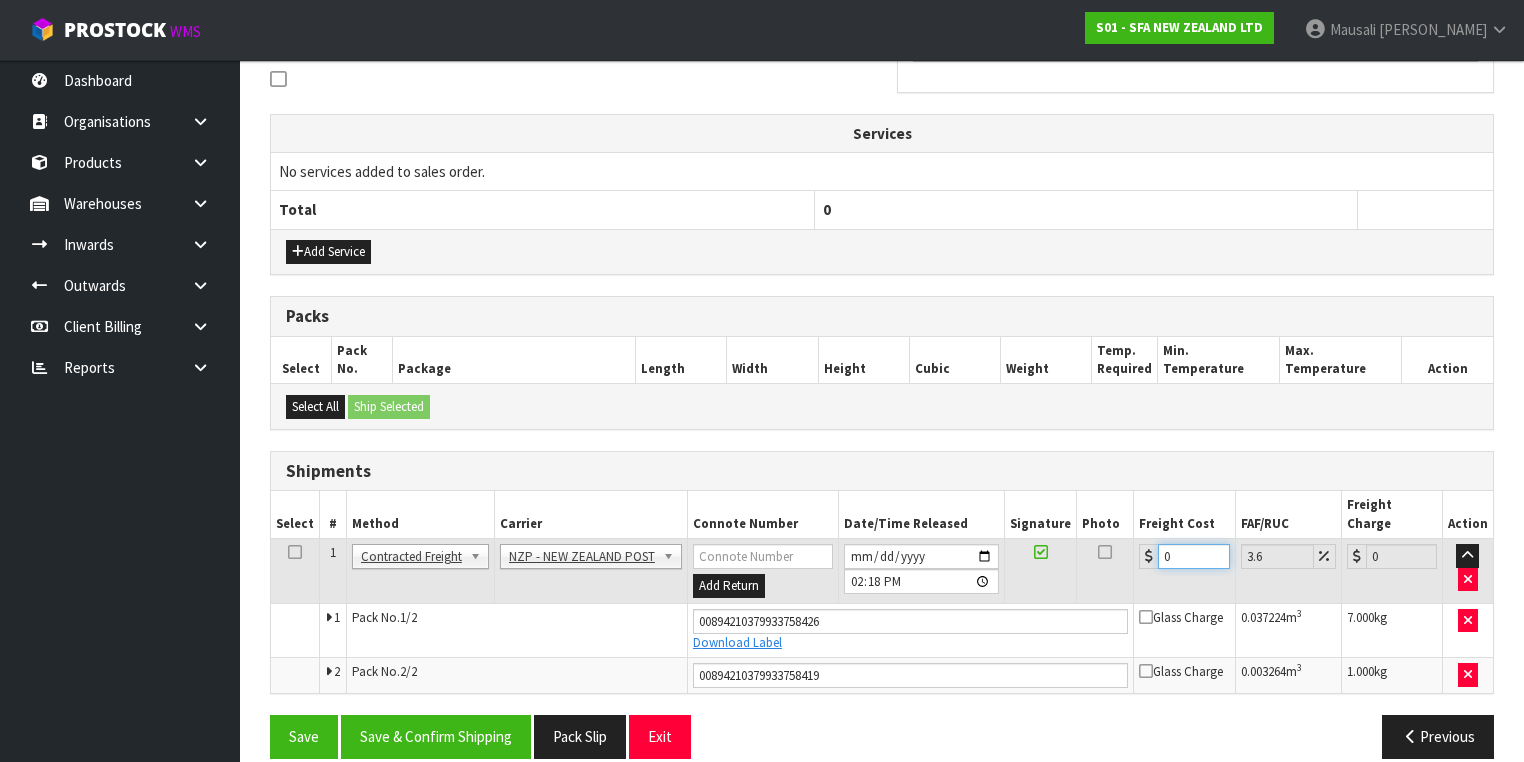 drag, startPoint x: 1180, startPoint y: 529, endPoint x: 1144, endPoint y: 552, distance: 42.72002 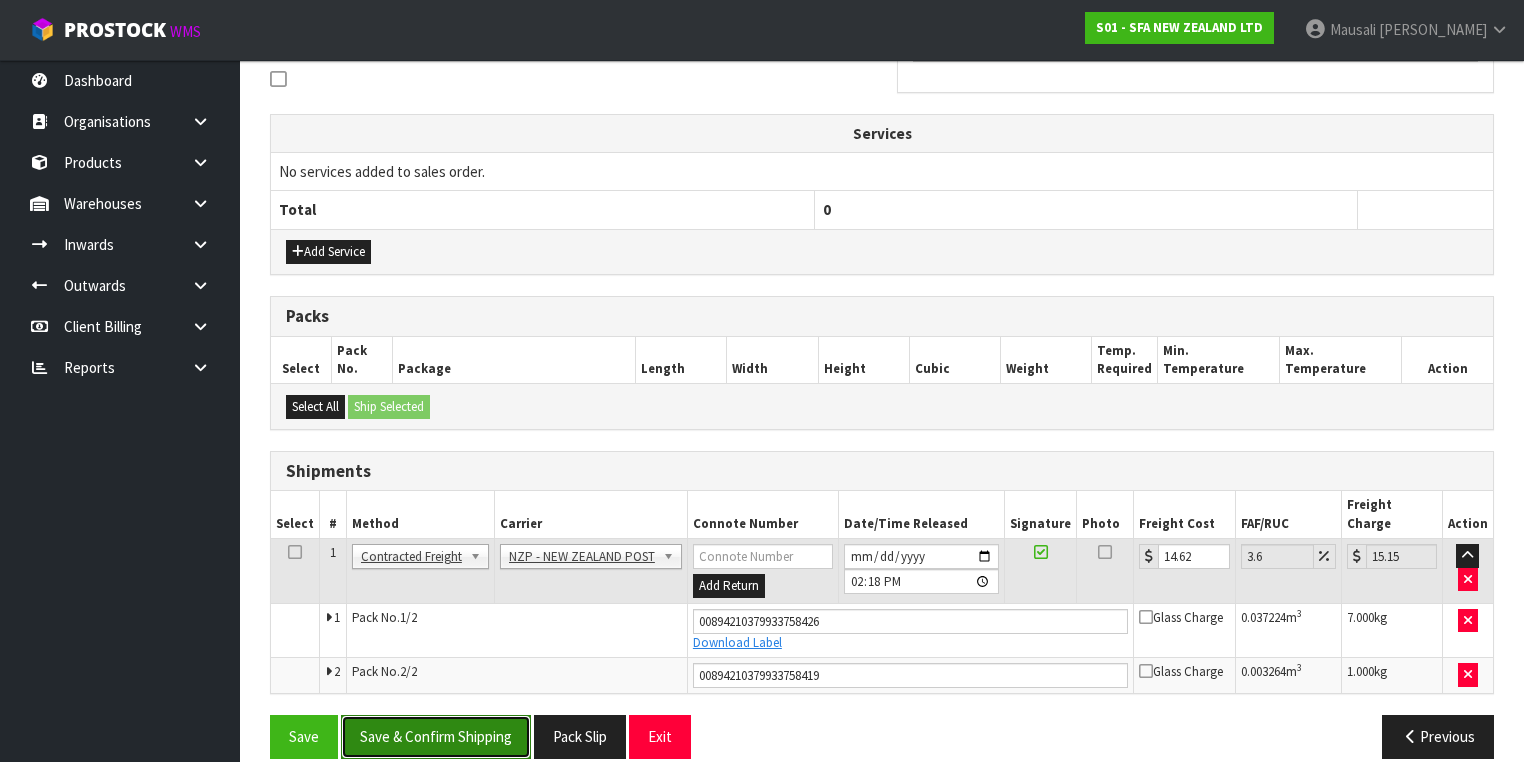 click on "Save & Confirm Shipping" at bounding box center (436, 736) 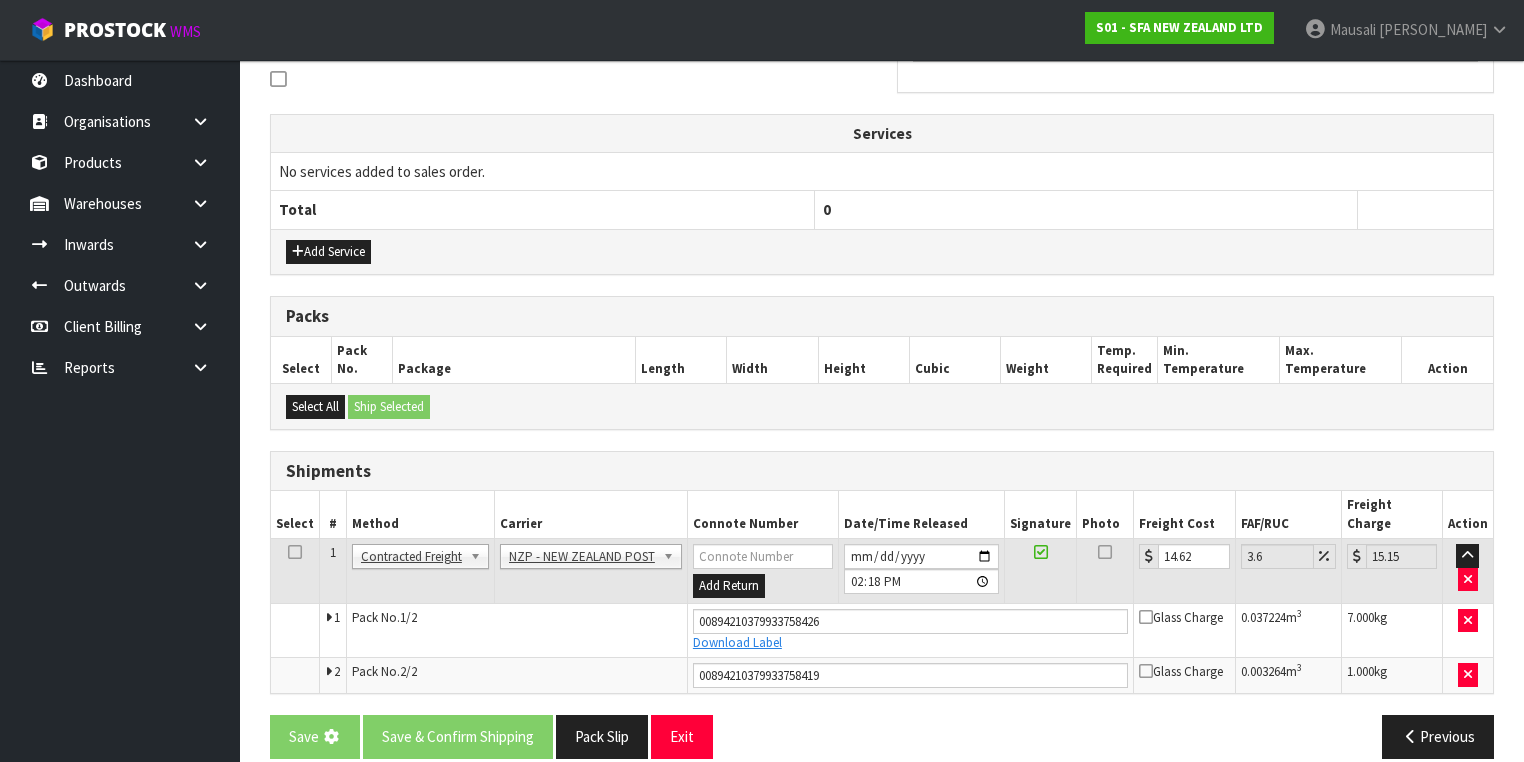 scroll, scrollTop: 0, scrollLeft: 0, axis: both 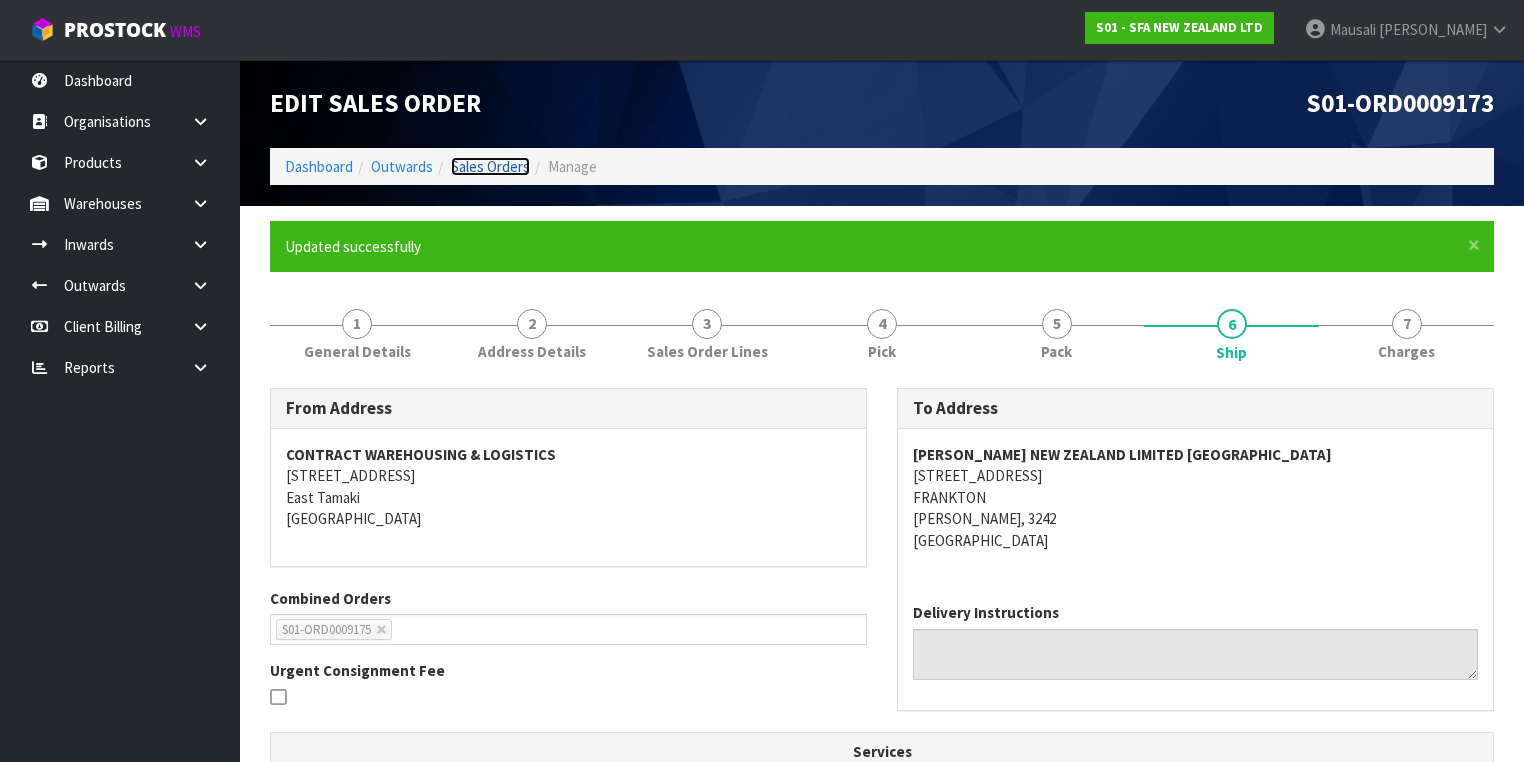 click on "Sales Orders" at bounding box center [490, 166] 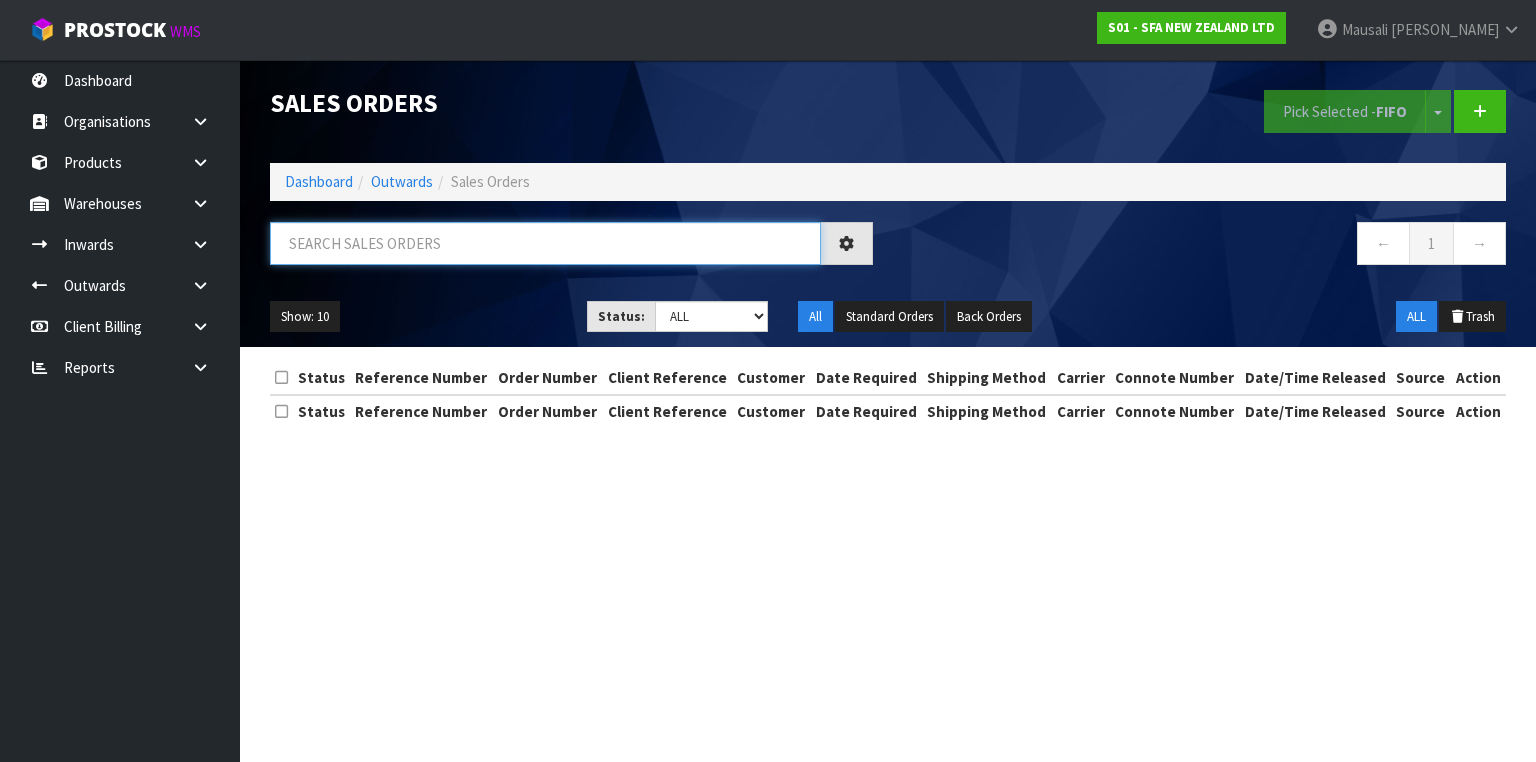 click at bounding box center [545, 243] 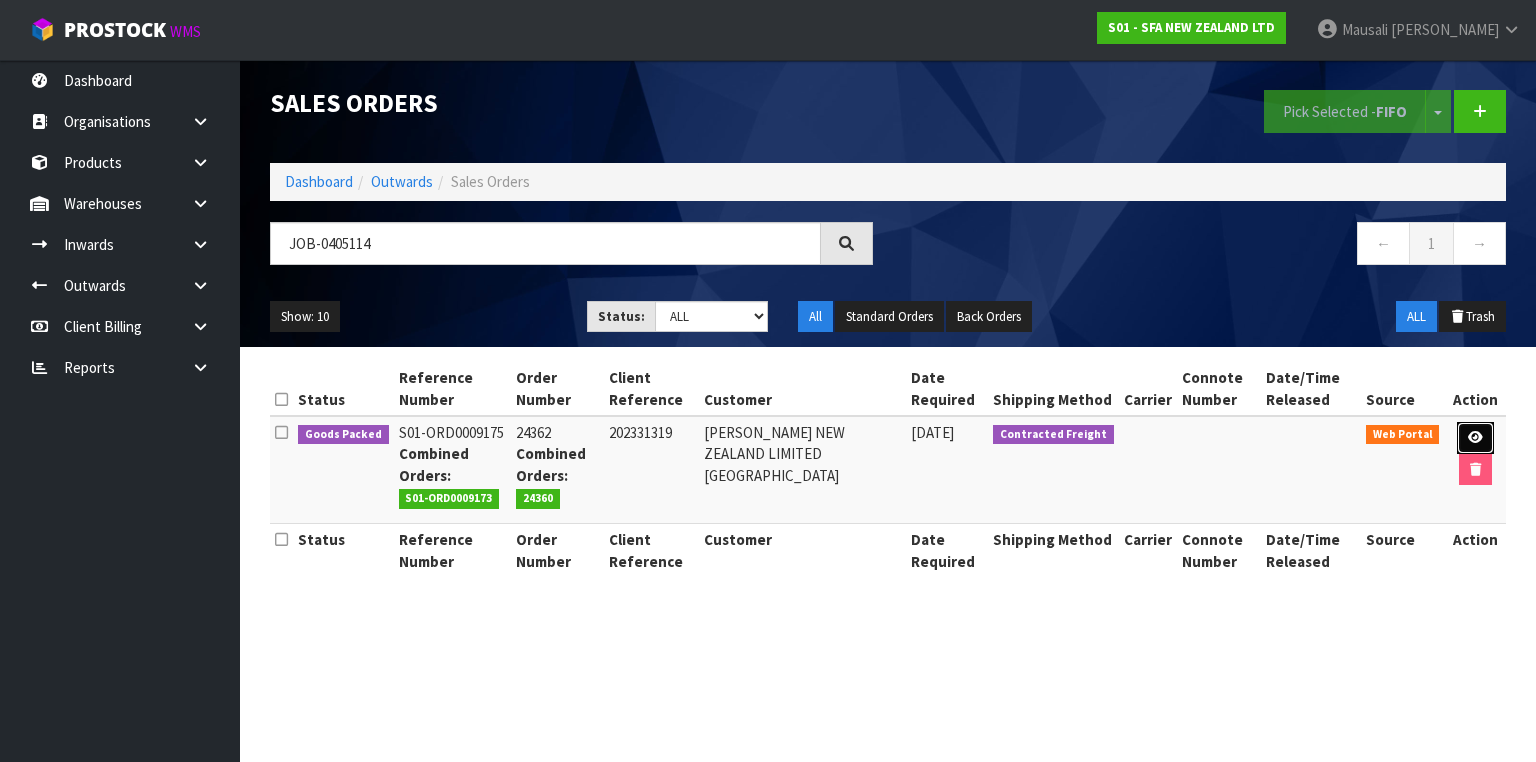 click at bounding box center [1475, 437] 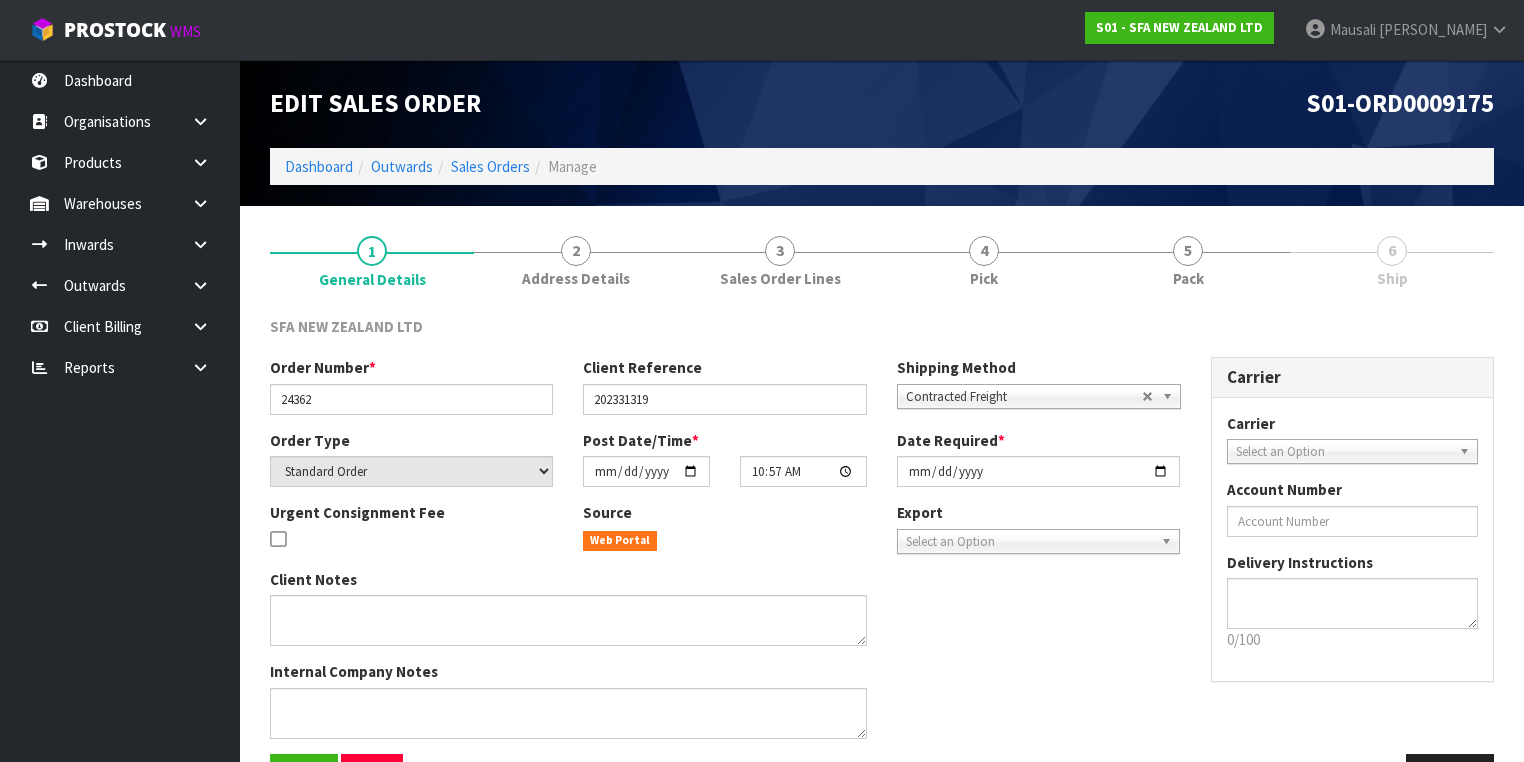 scroll, scrollTop: 63, scrollLeft: 0, axis: vertical 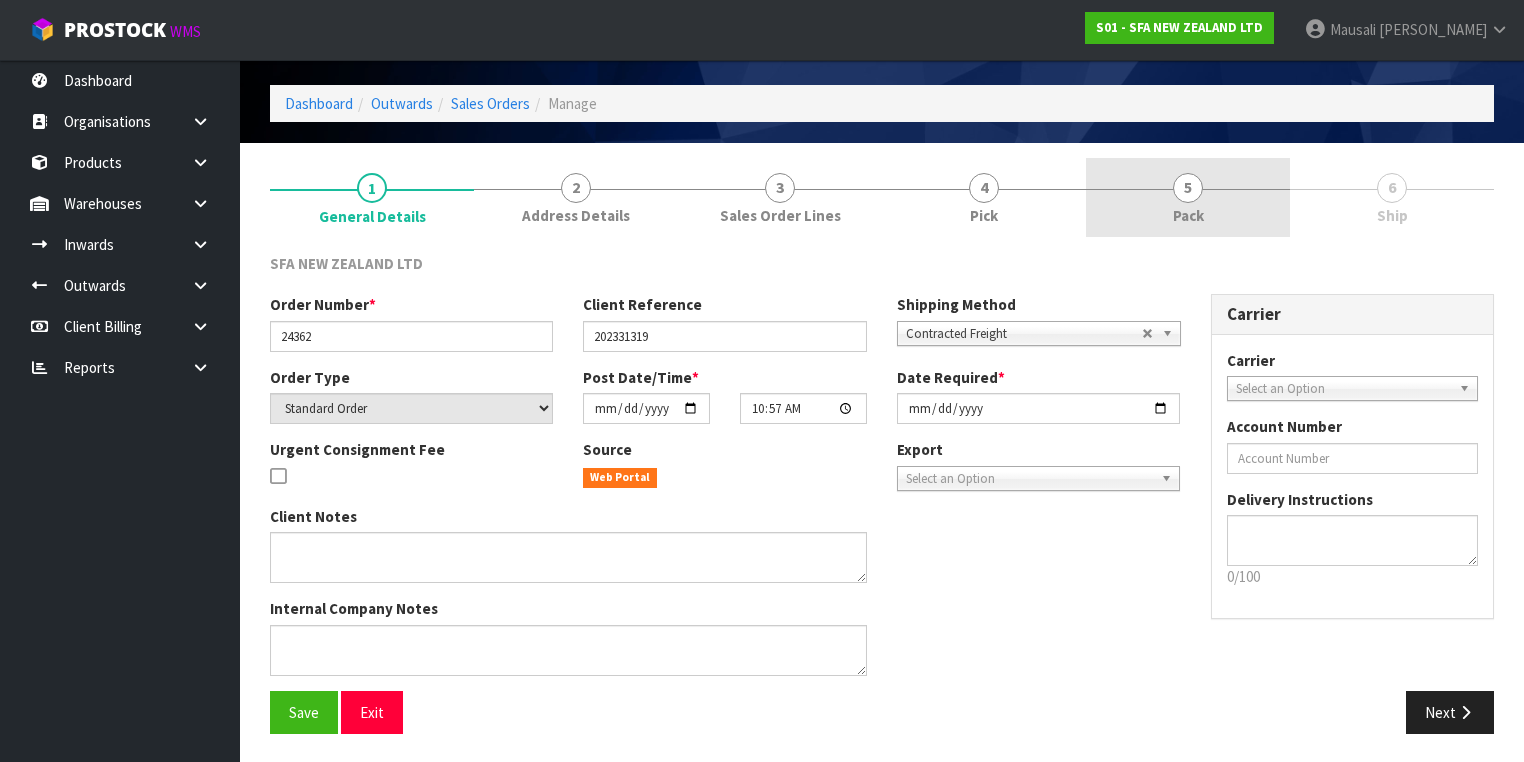 click on "5
Pack" at bounding box center (1188, 197) 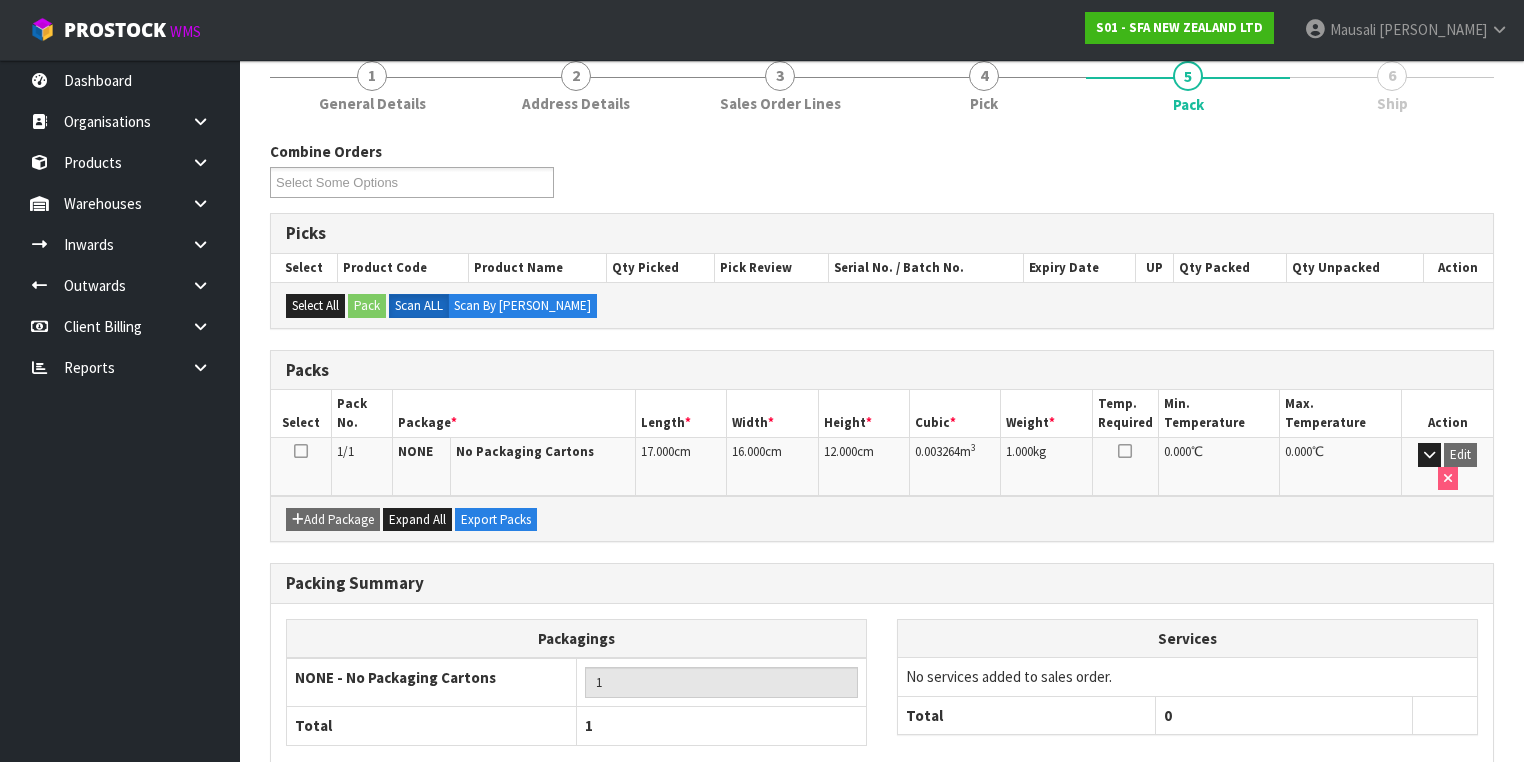 scroll, scrollTop: 259, scrollLeft: 0, axis: vertical 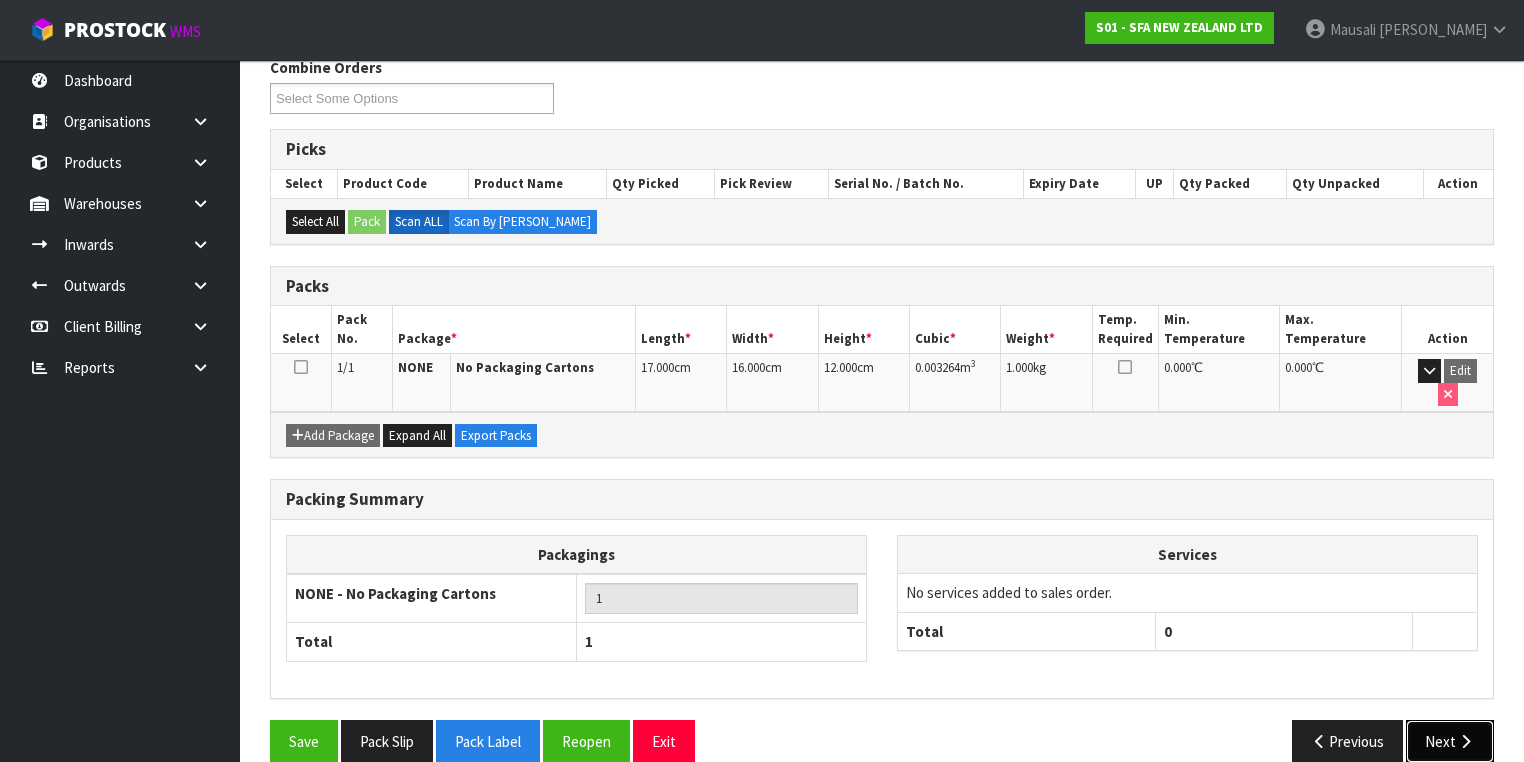click on "Next" at bounding box center [1450, 741] 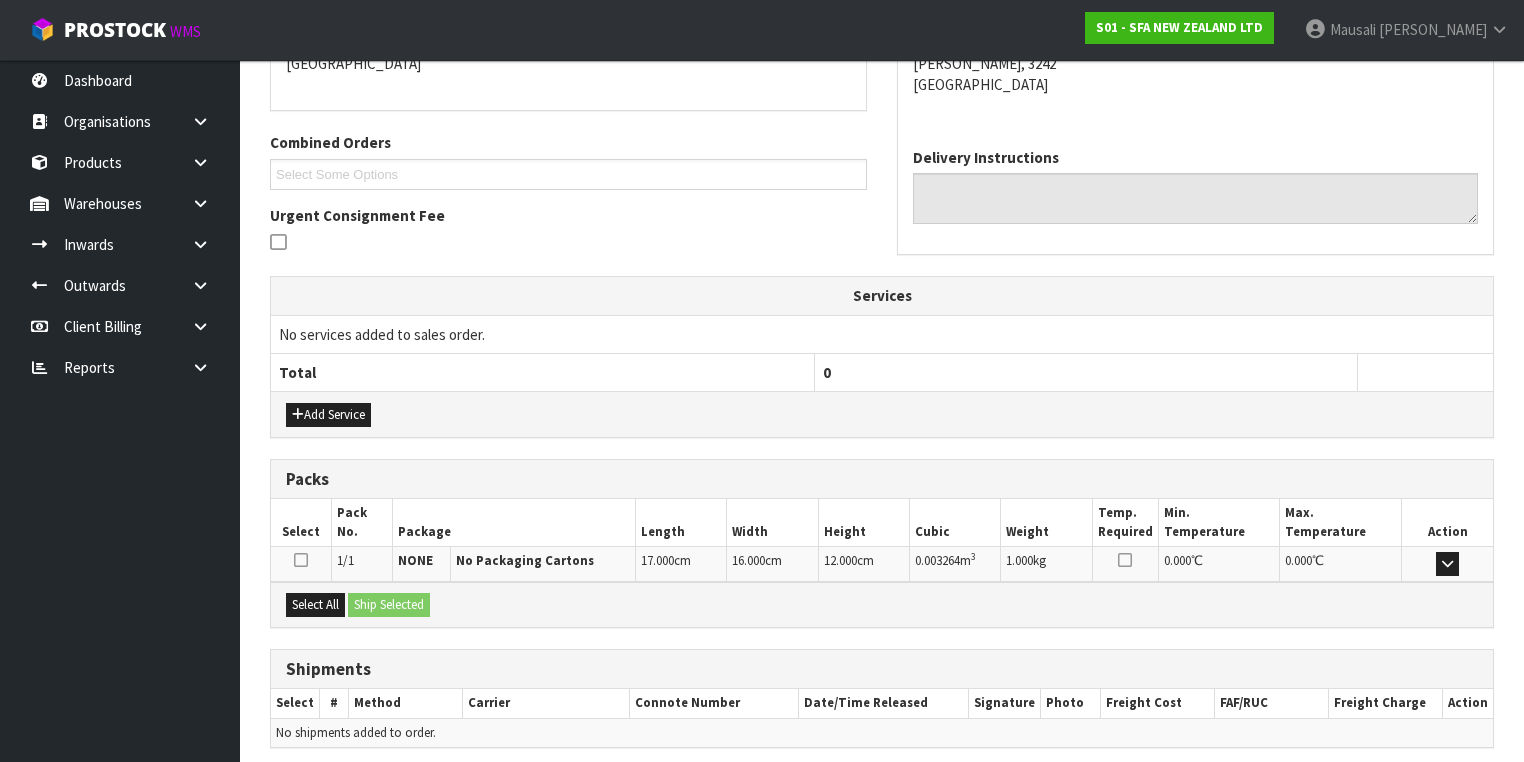 scroll, scrollTop: 456, scrollLeft: 0, axis: vertical 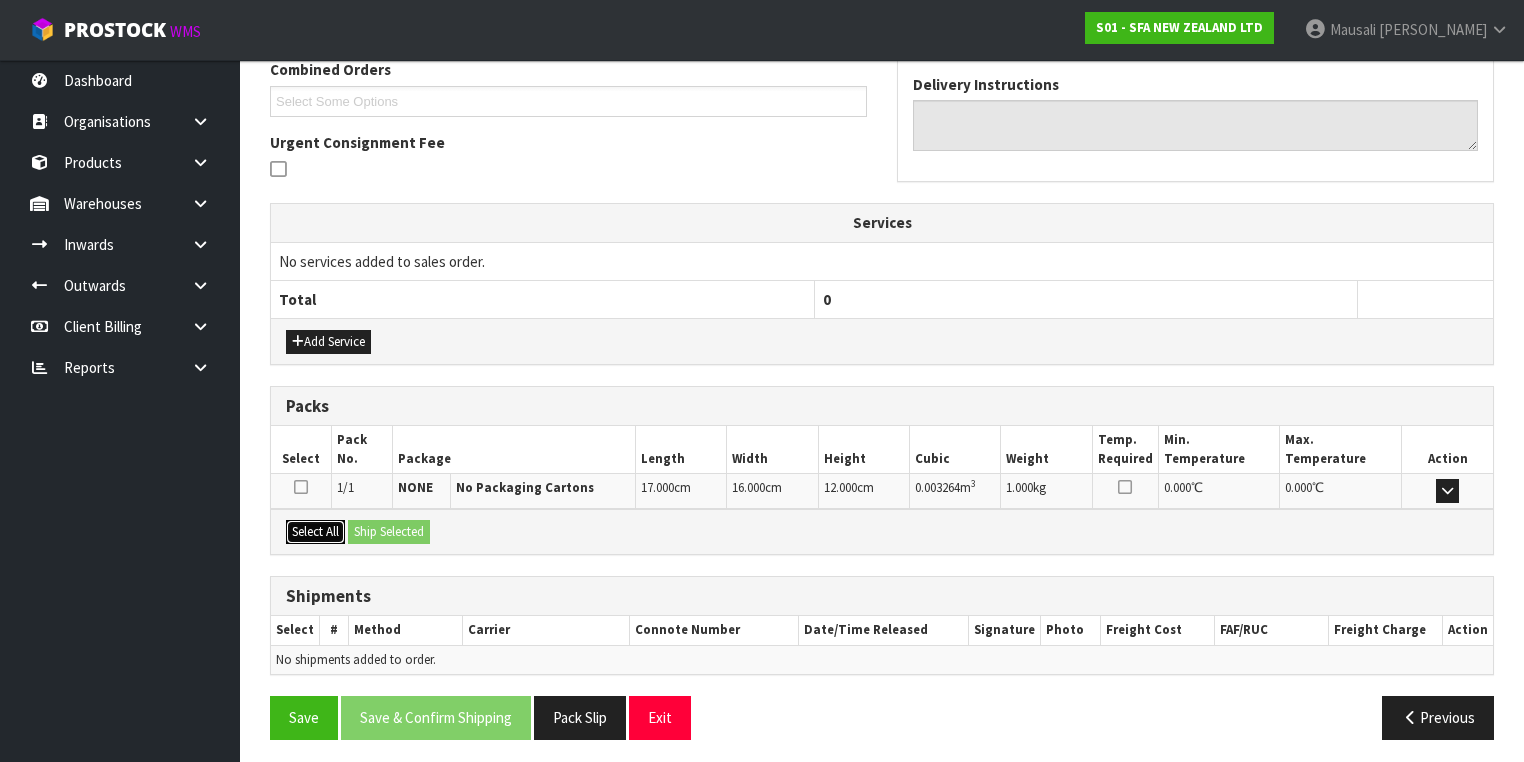 click on "Select All" at bounding box center [315, 532] 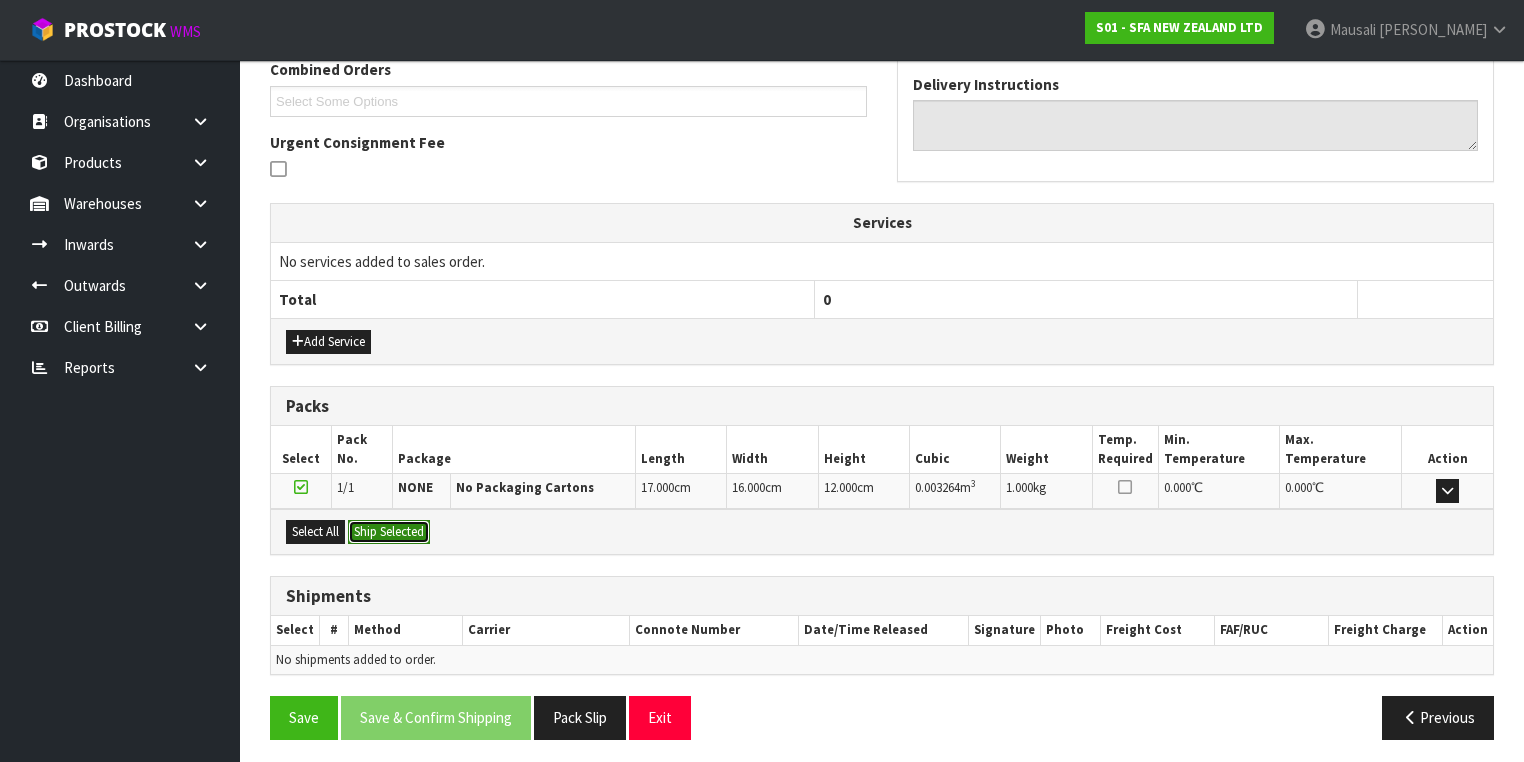 click on "Ship Selected" at bounding box center (389, 532) 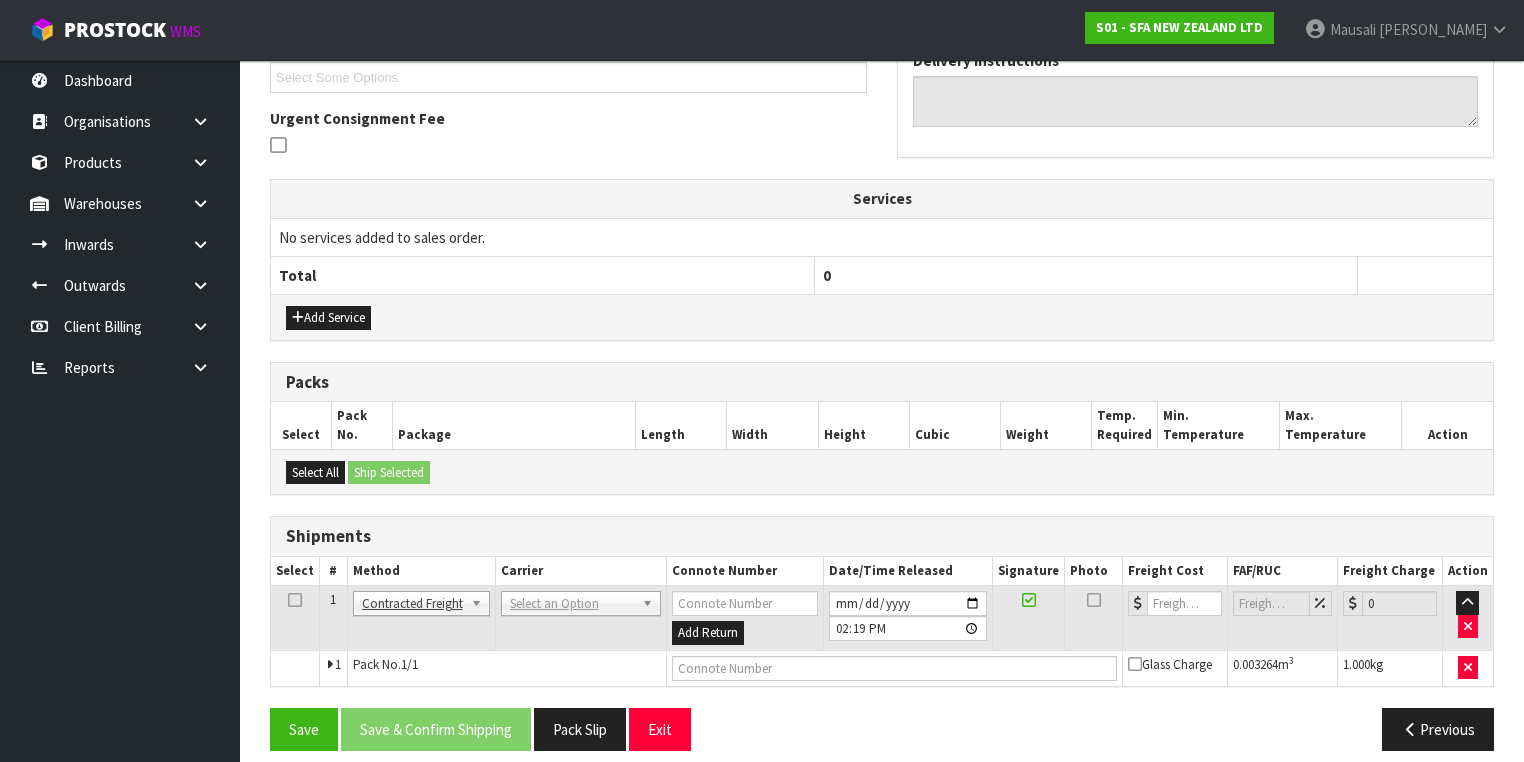 scroll, scrollTop: 492, scrollLeft: 0, axis: vertical 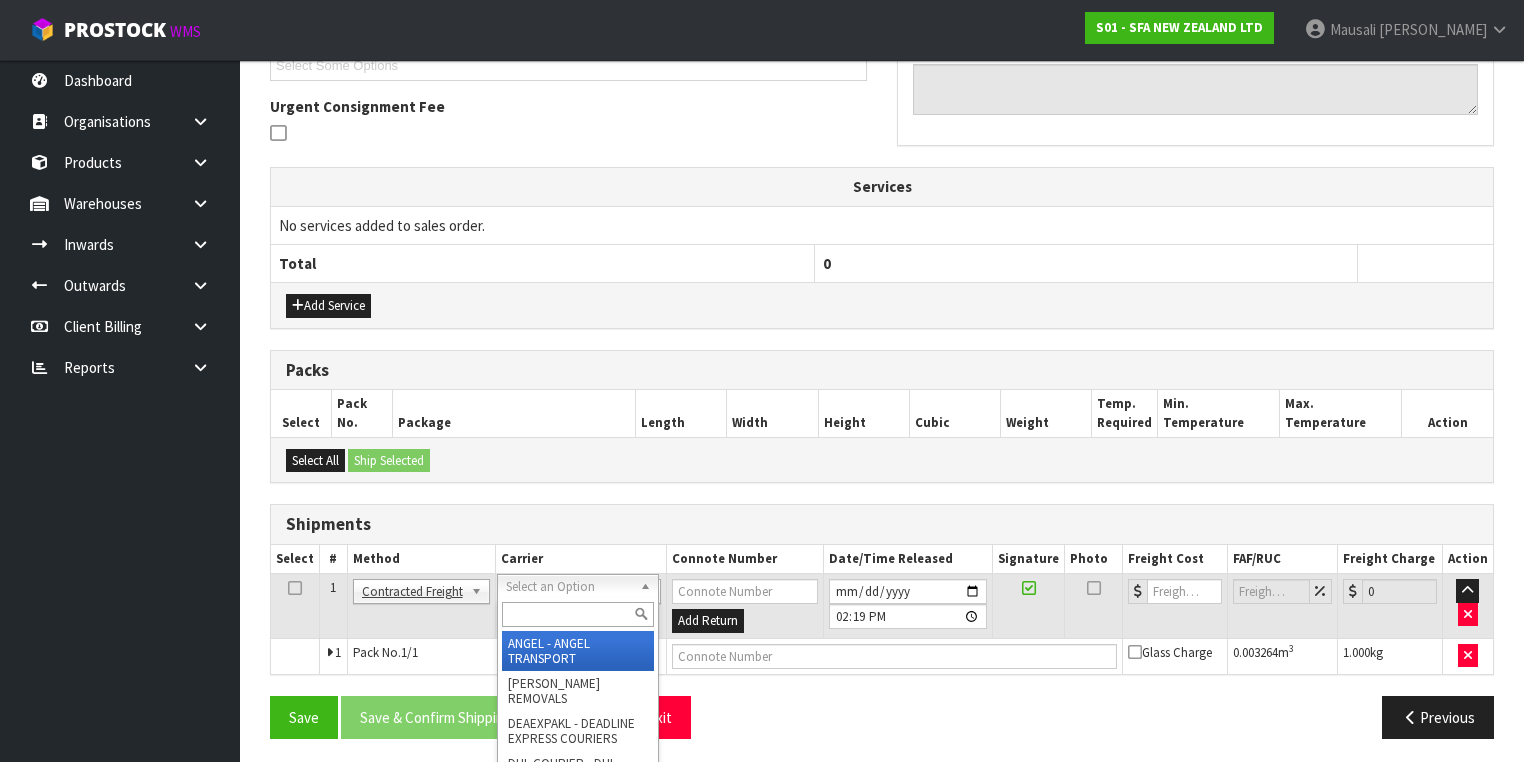 click at bounding box center (578, 614) 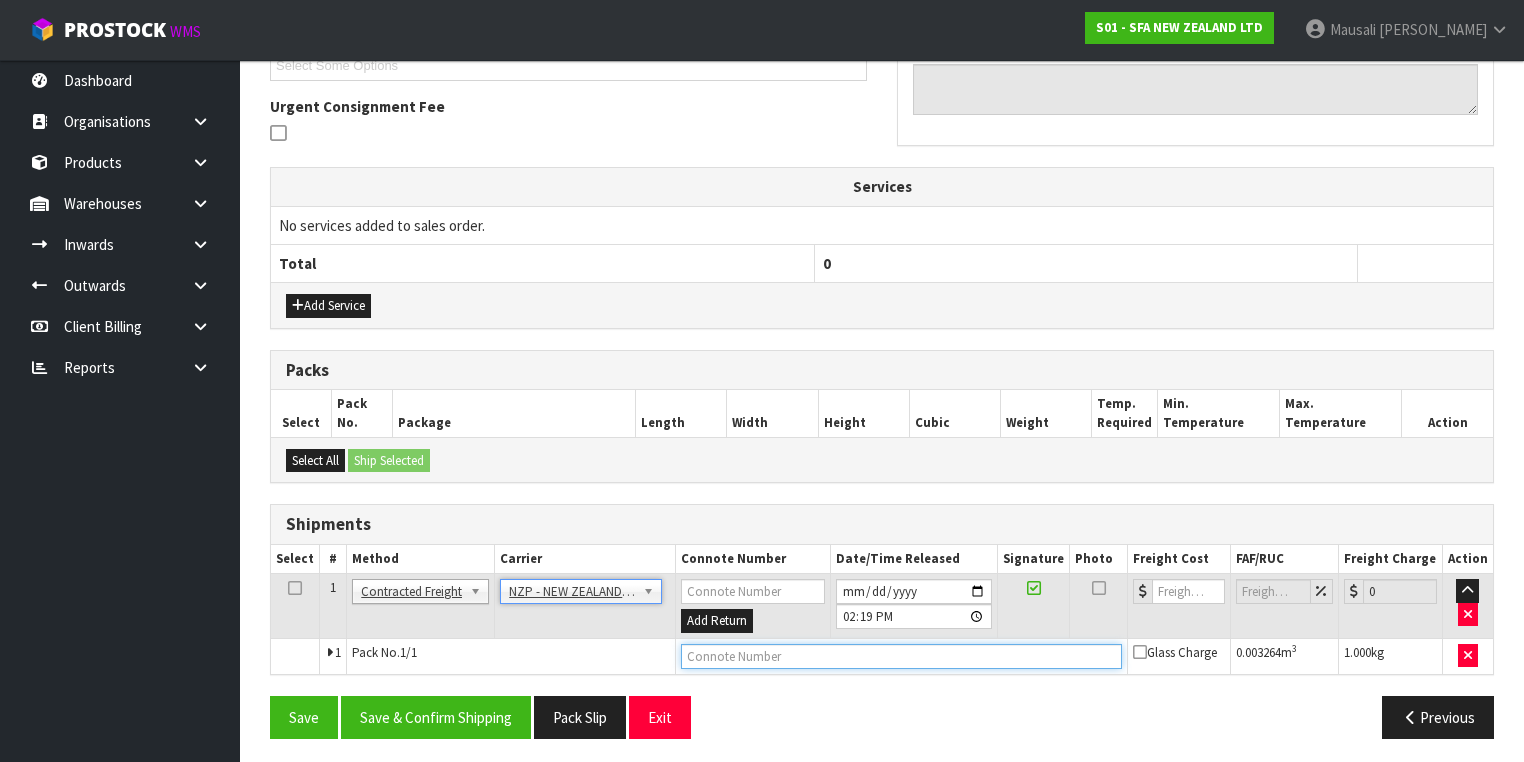 click at bounding box center (901, 656) 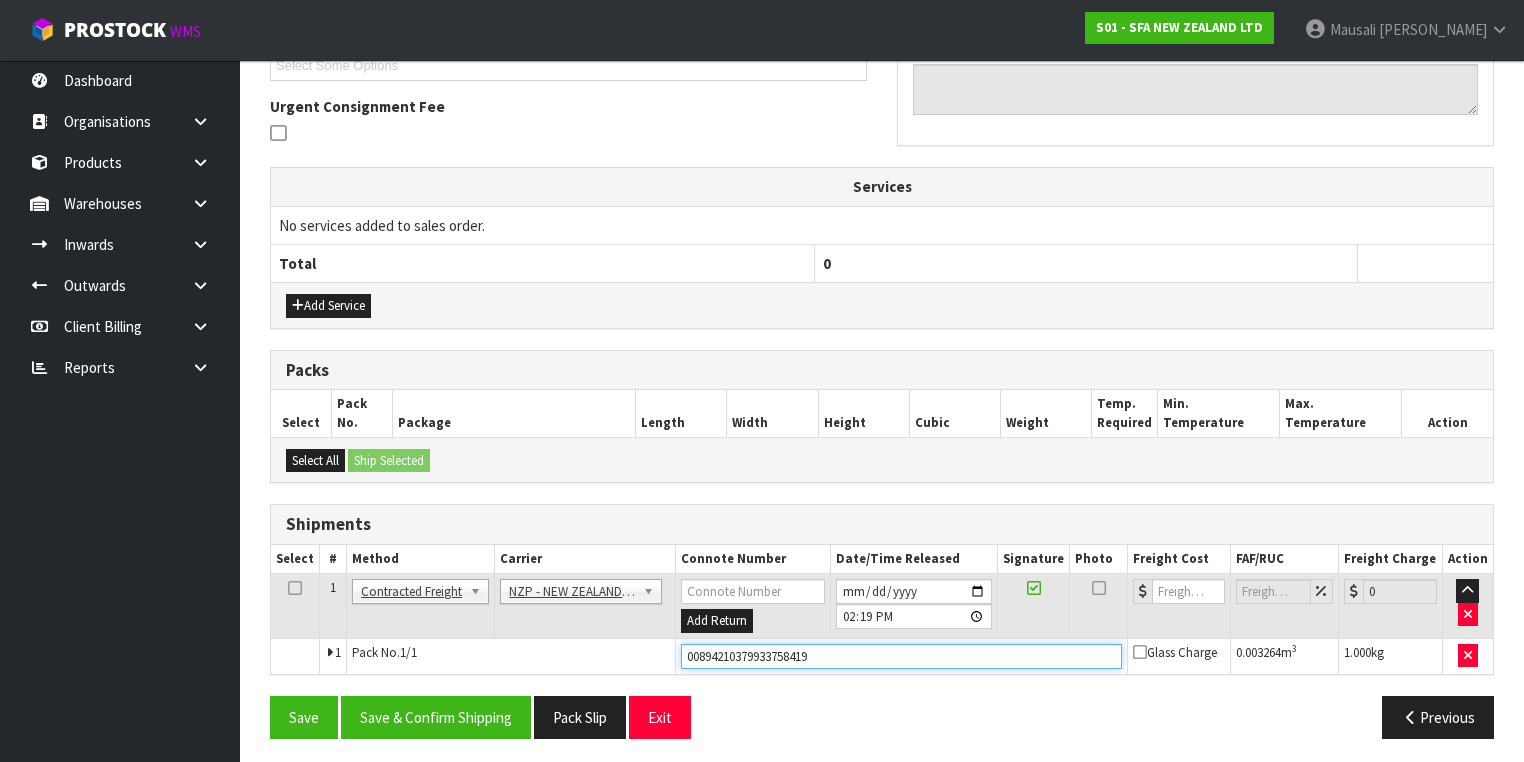 click on "Save" at bounding box center [304, 717] 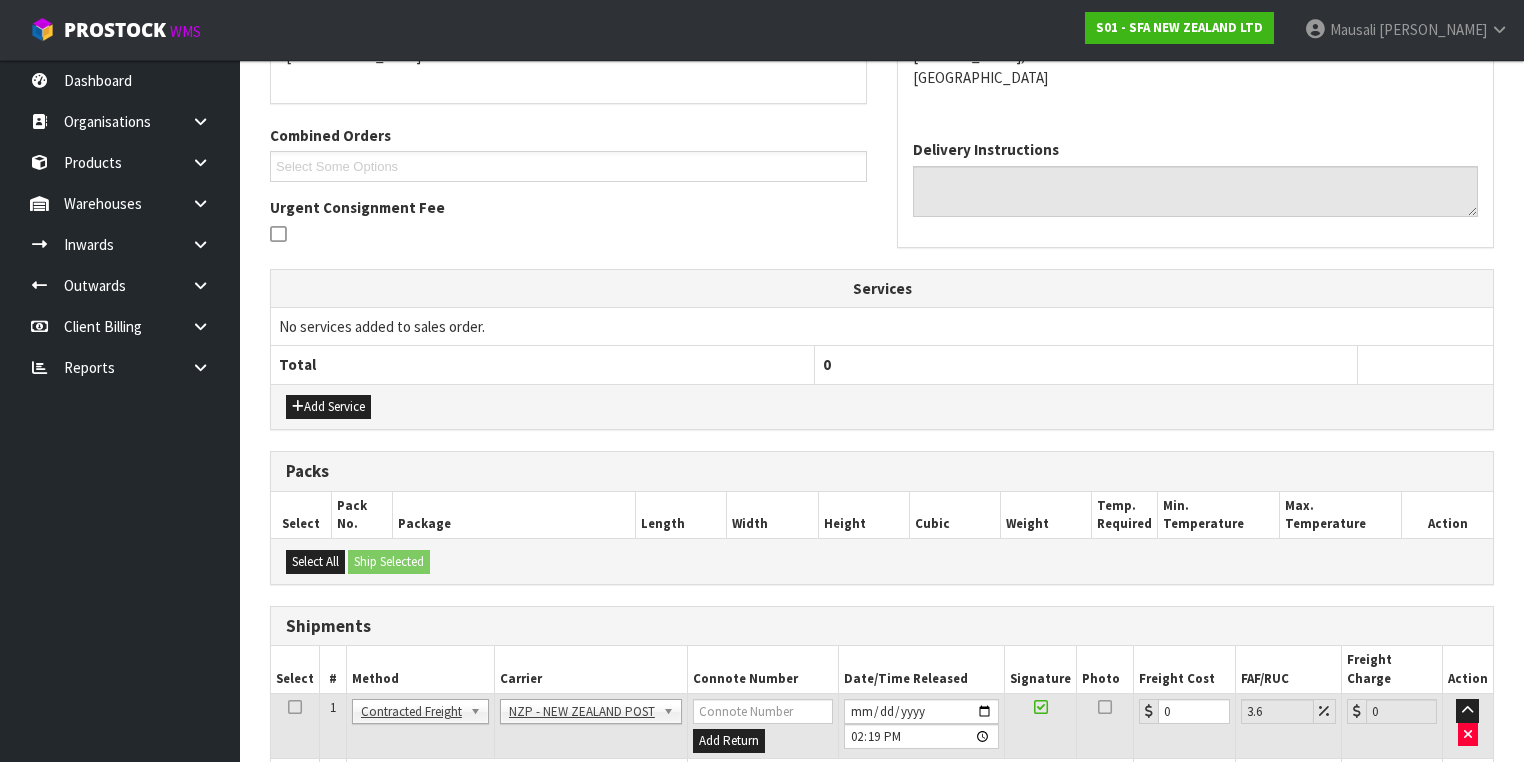 scroll, scrollTop: 564, scrollLeft: 0, axis: vertical 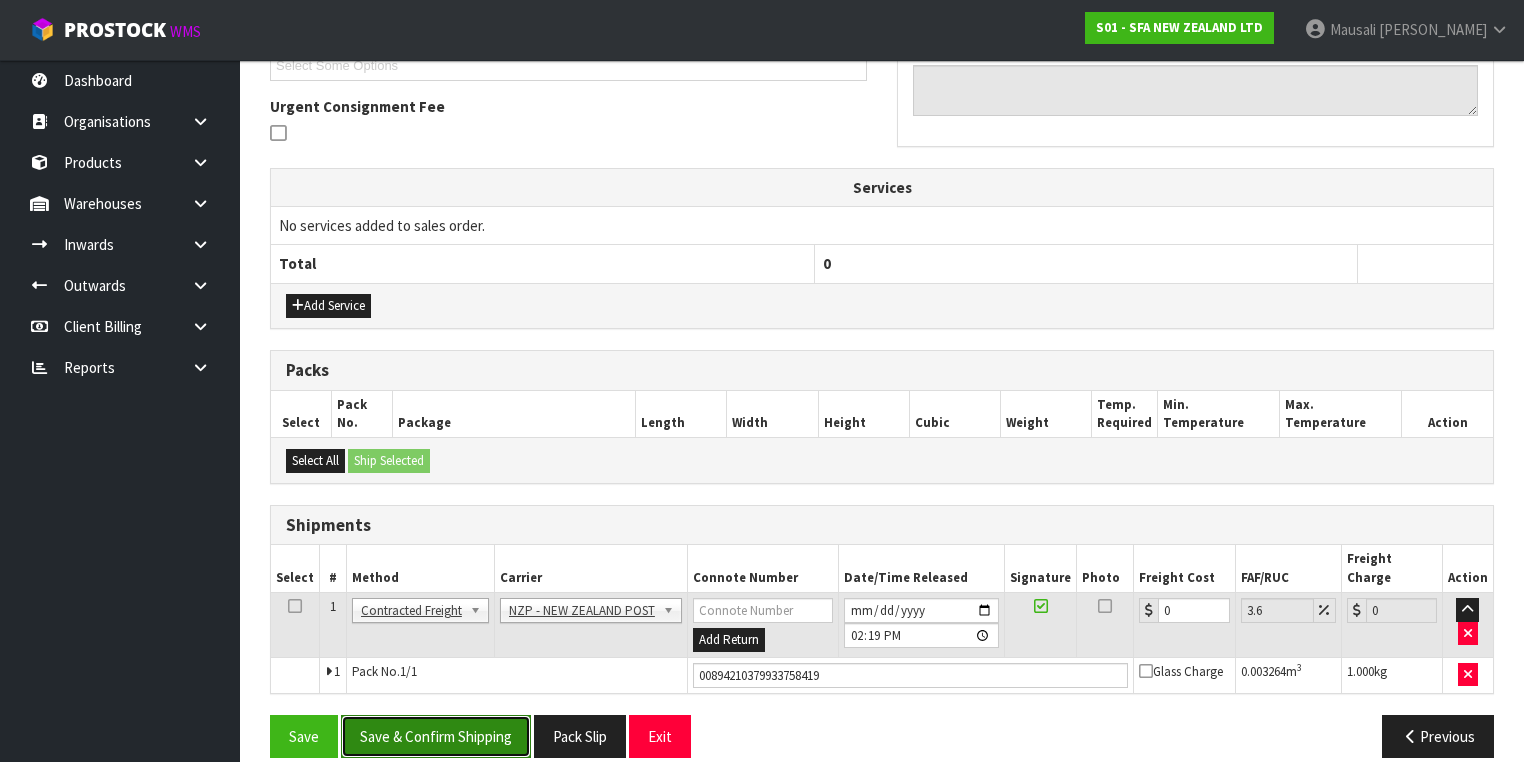 click on "Save & Confirm Shipping" at bounding box center (436, 736) 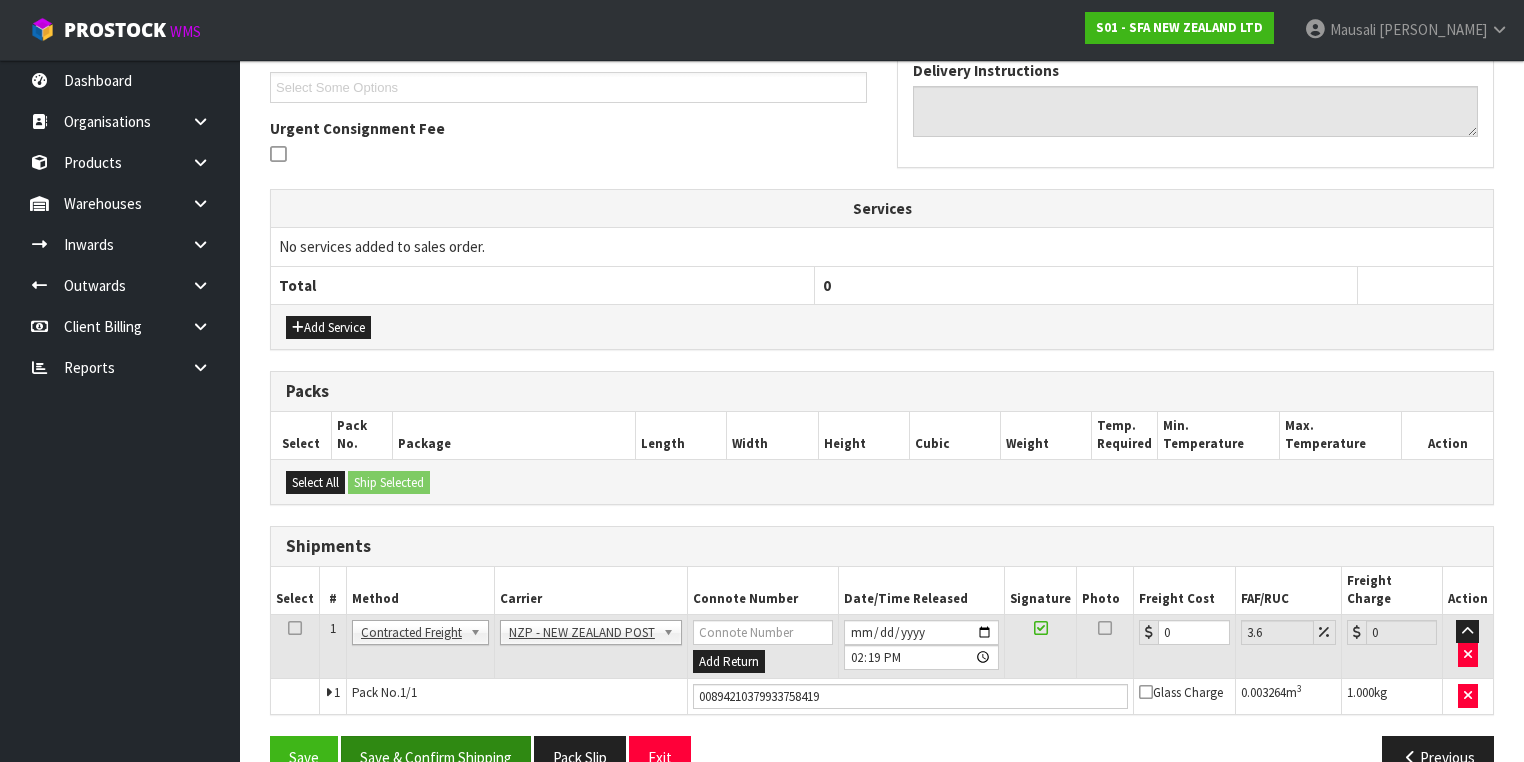 scroll, scrollTop: 0, scrollLeft: 0, axis: both 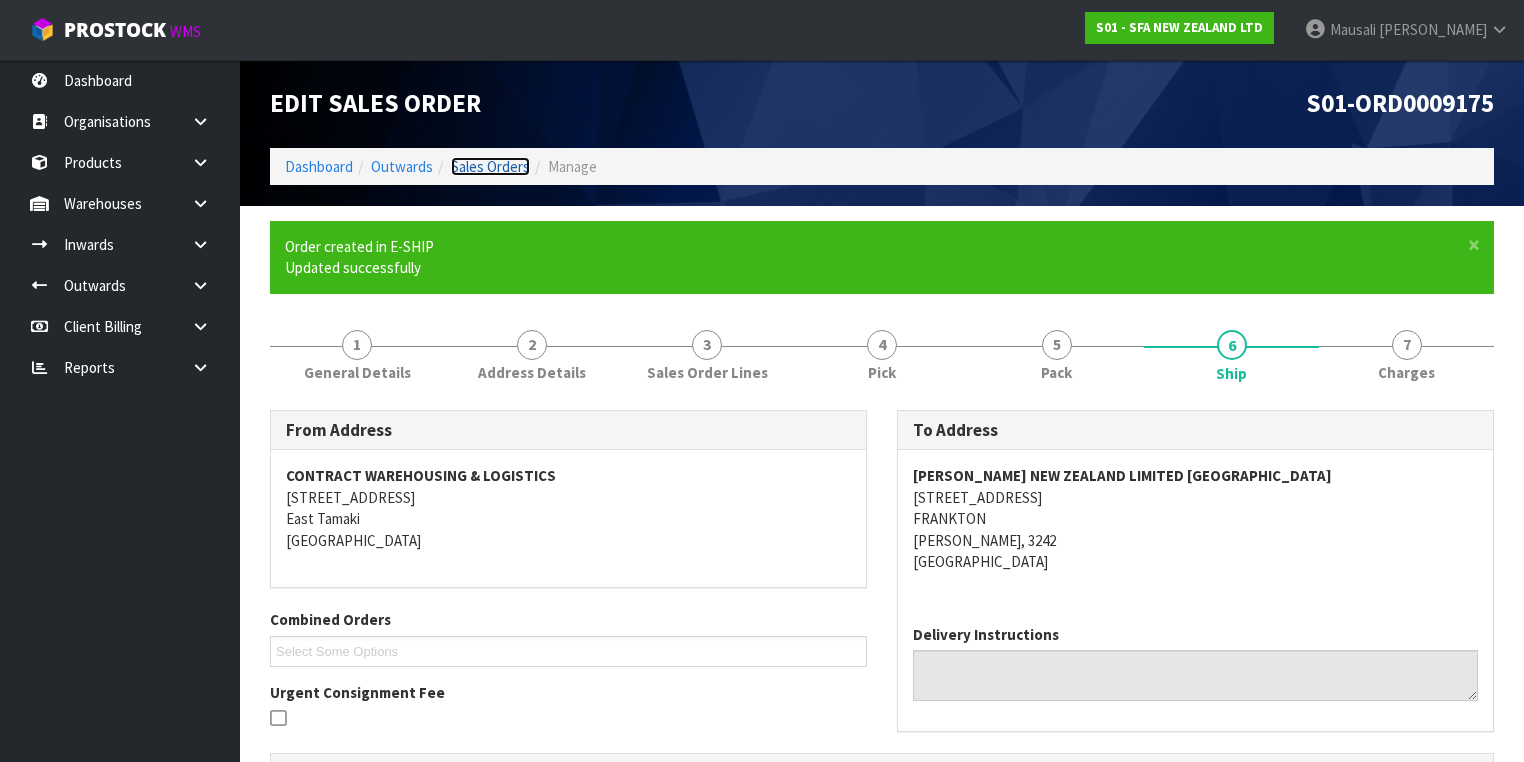 click on "Sales Orders" at bounding box center [490, 166] 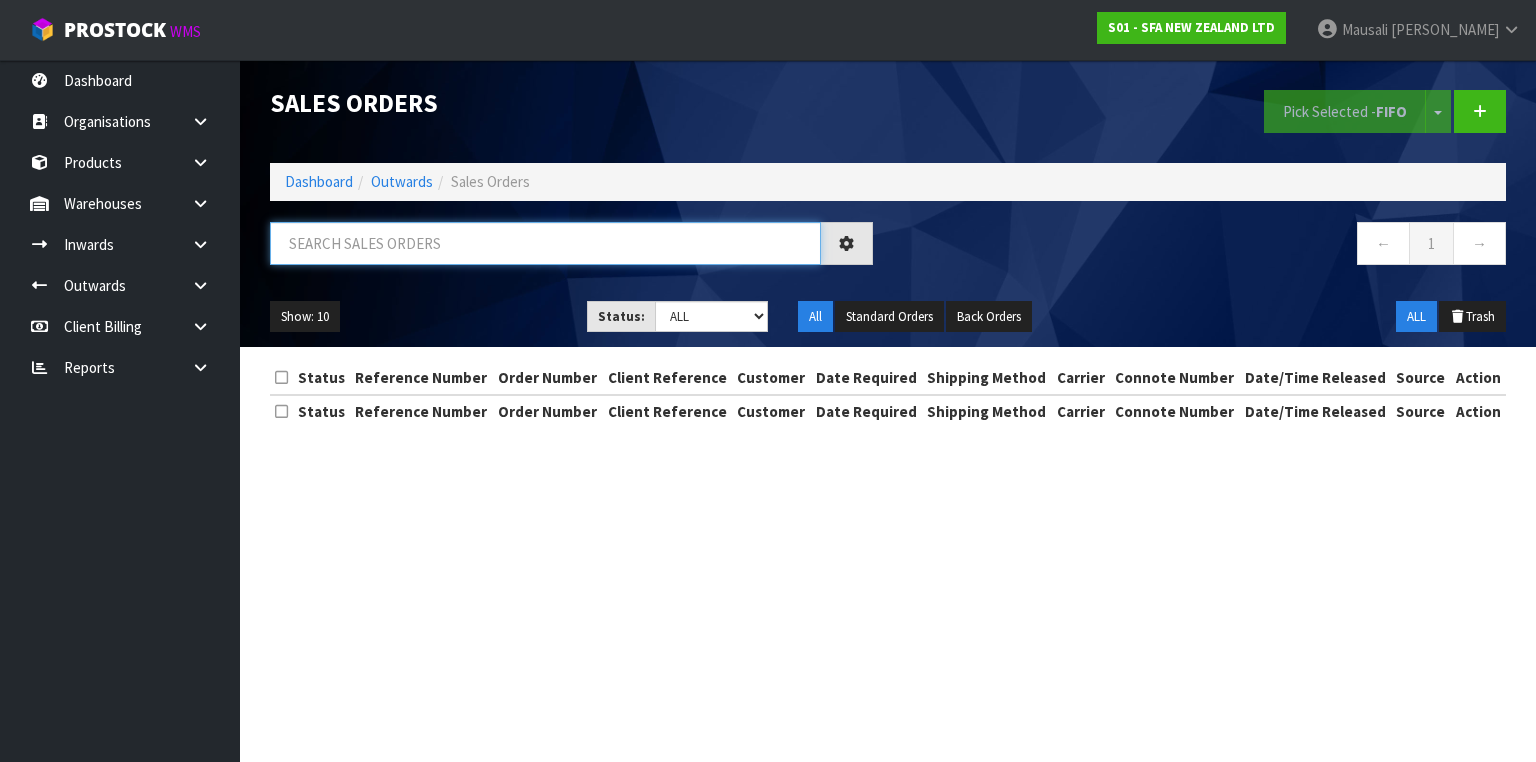 click at bounding box center (545, 243) 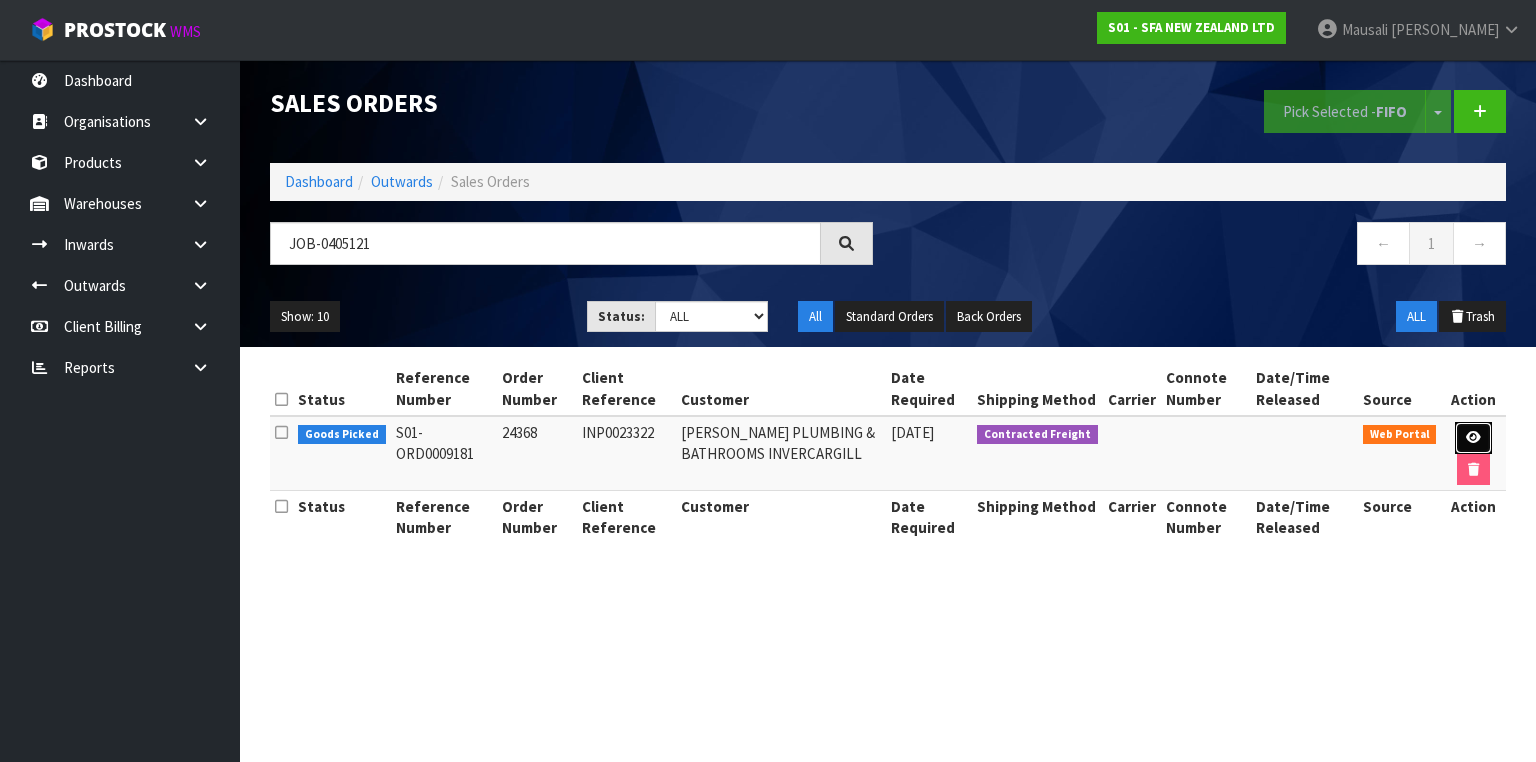 click at bounding box center [1473, 438] 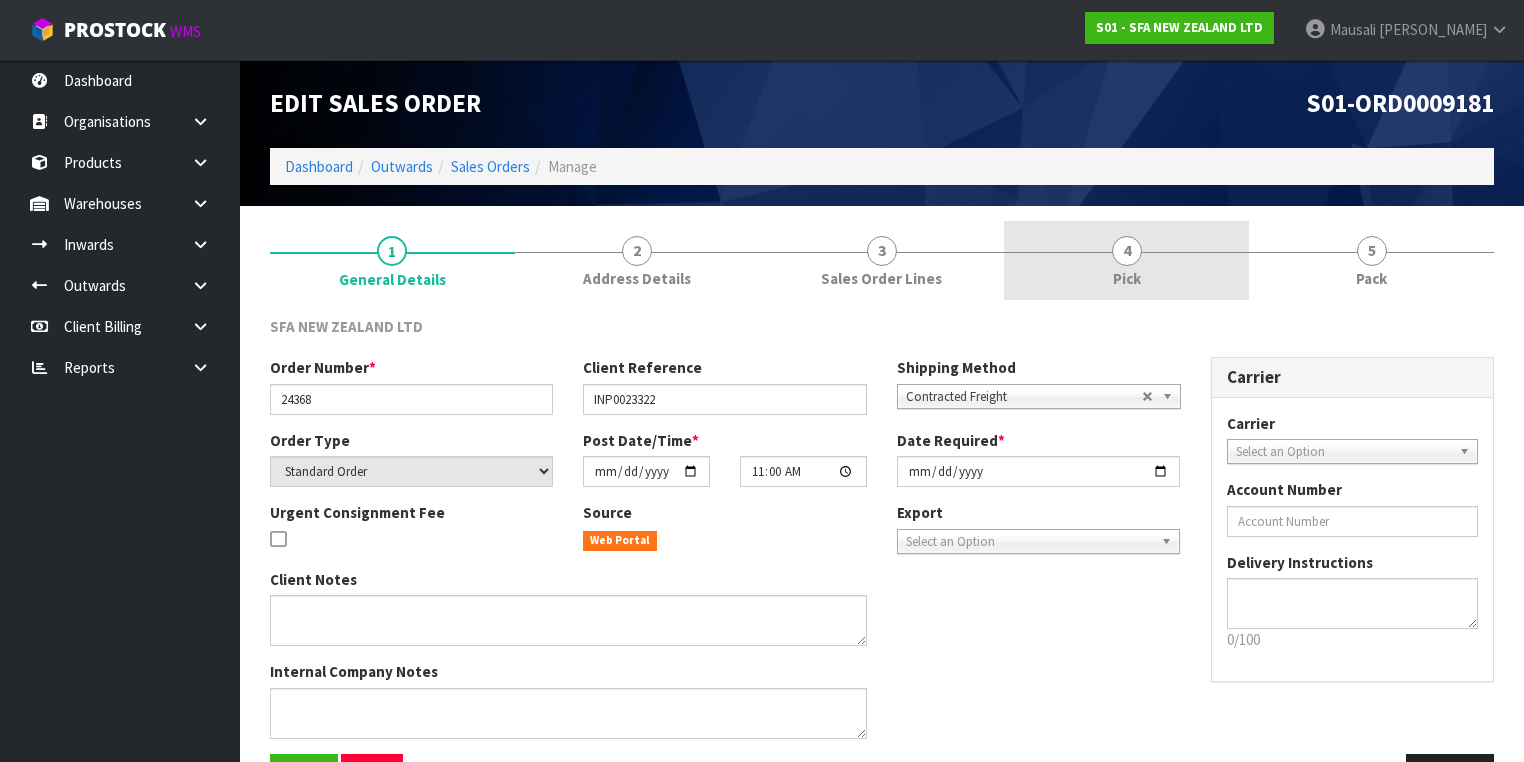 click on "4" at bounding box center [1127, 251] 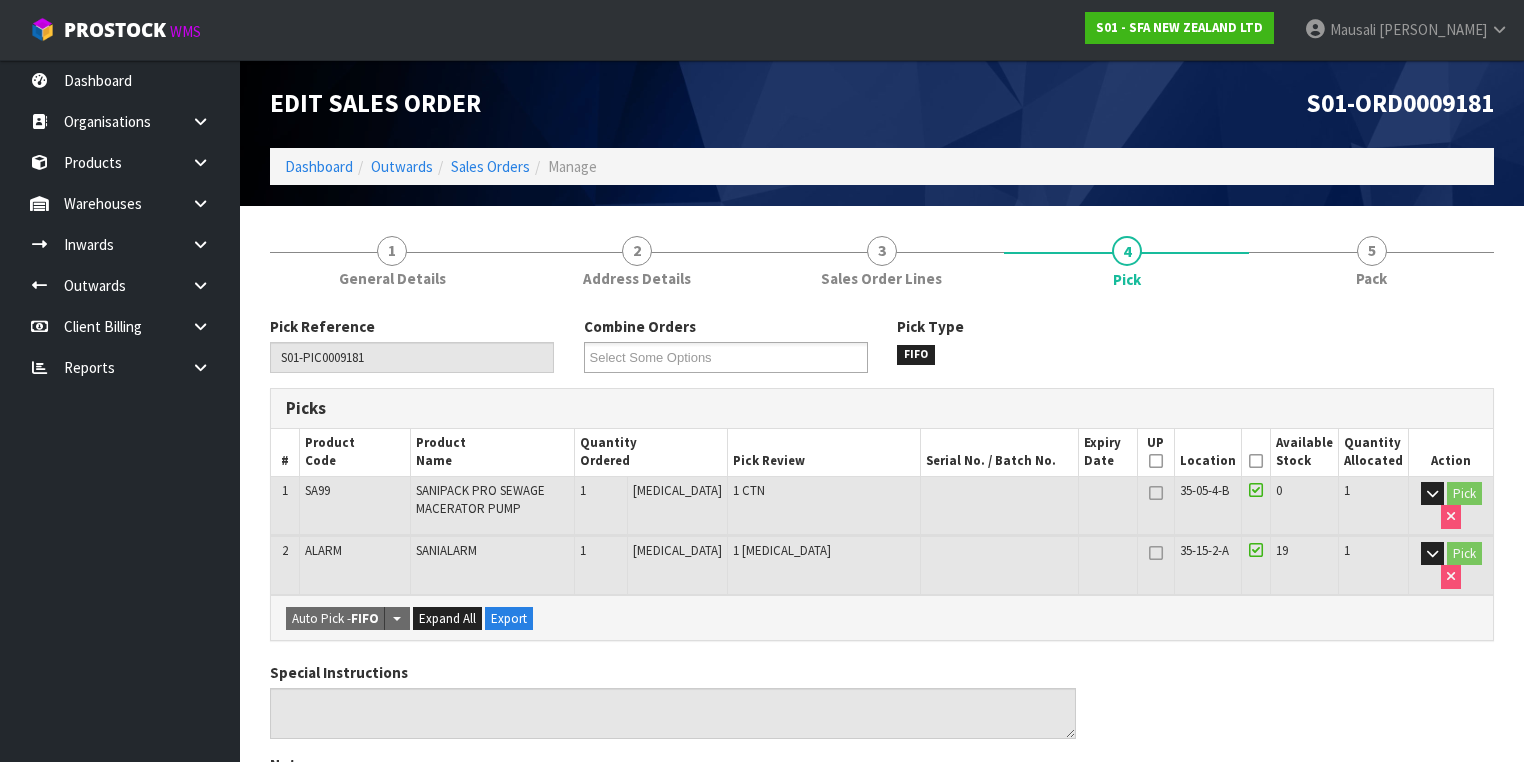 click at bounding box center (1256, 461) 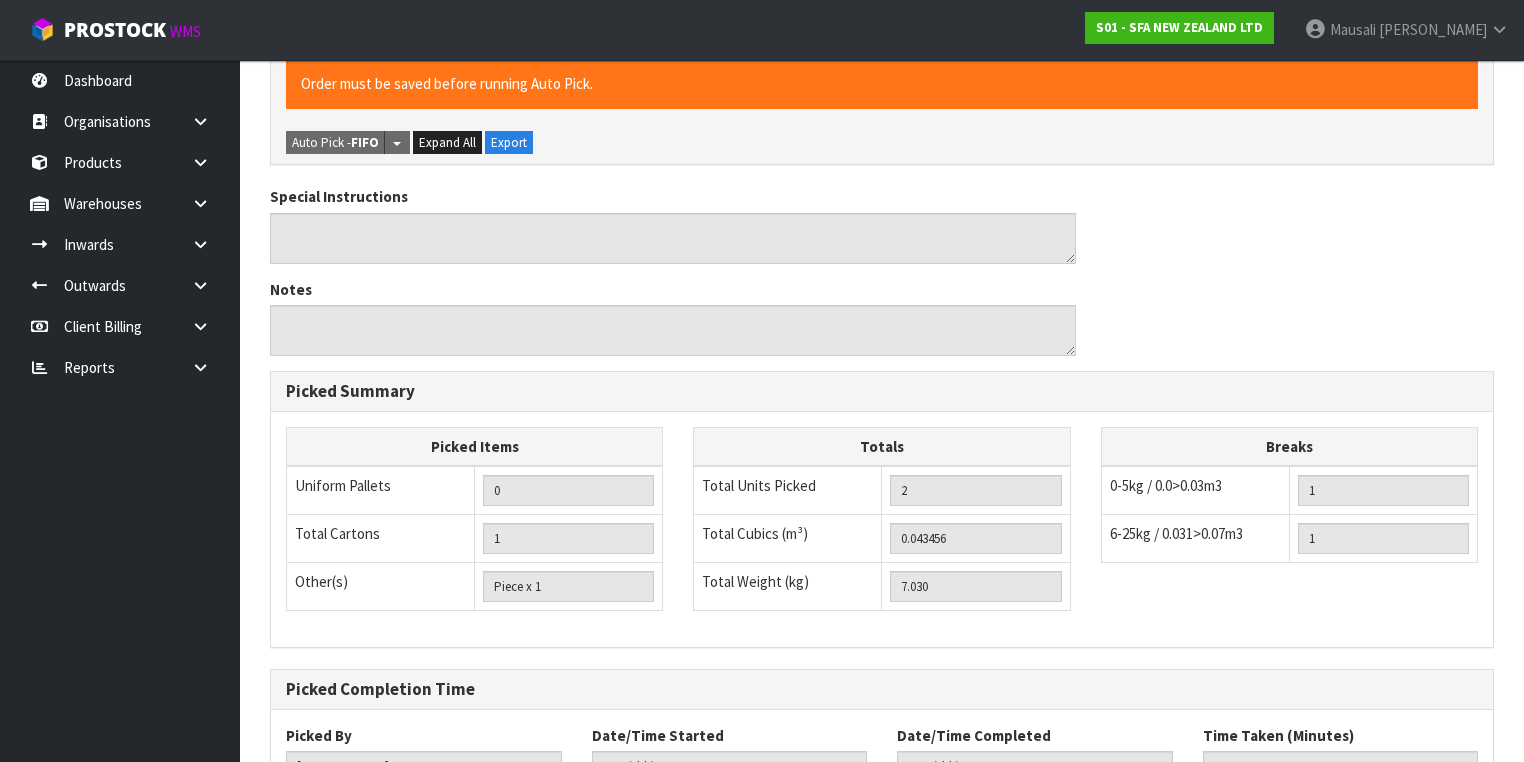 scroll, scrollTop: 700, scrollLeft: 0, axis: vertical 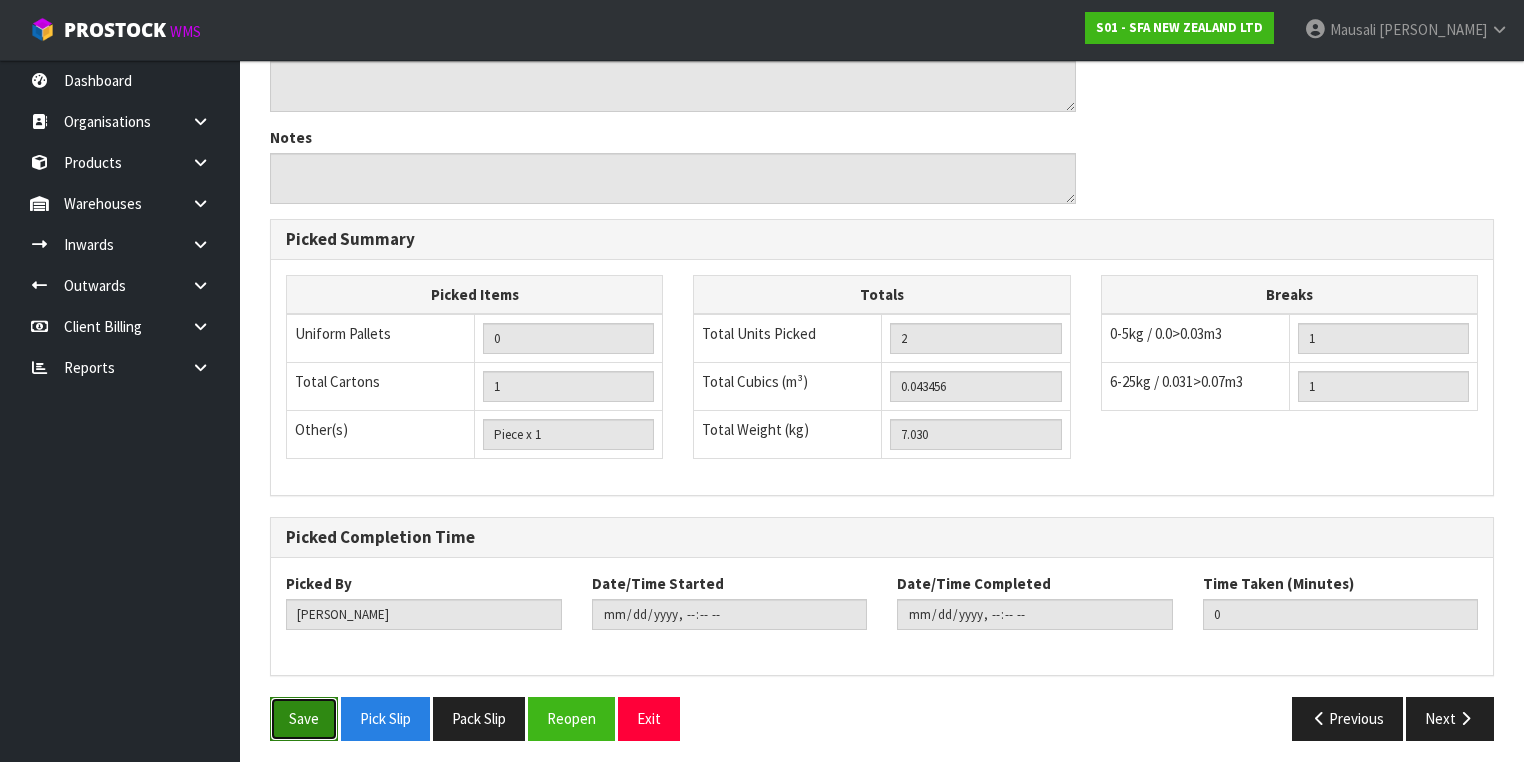 click on "Save" at bounding box center [304, 718] 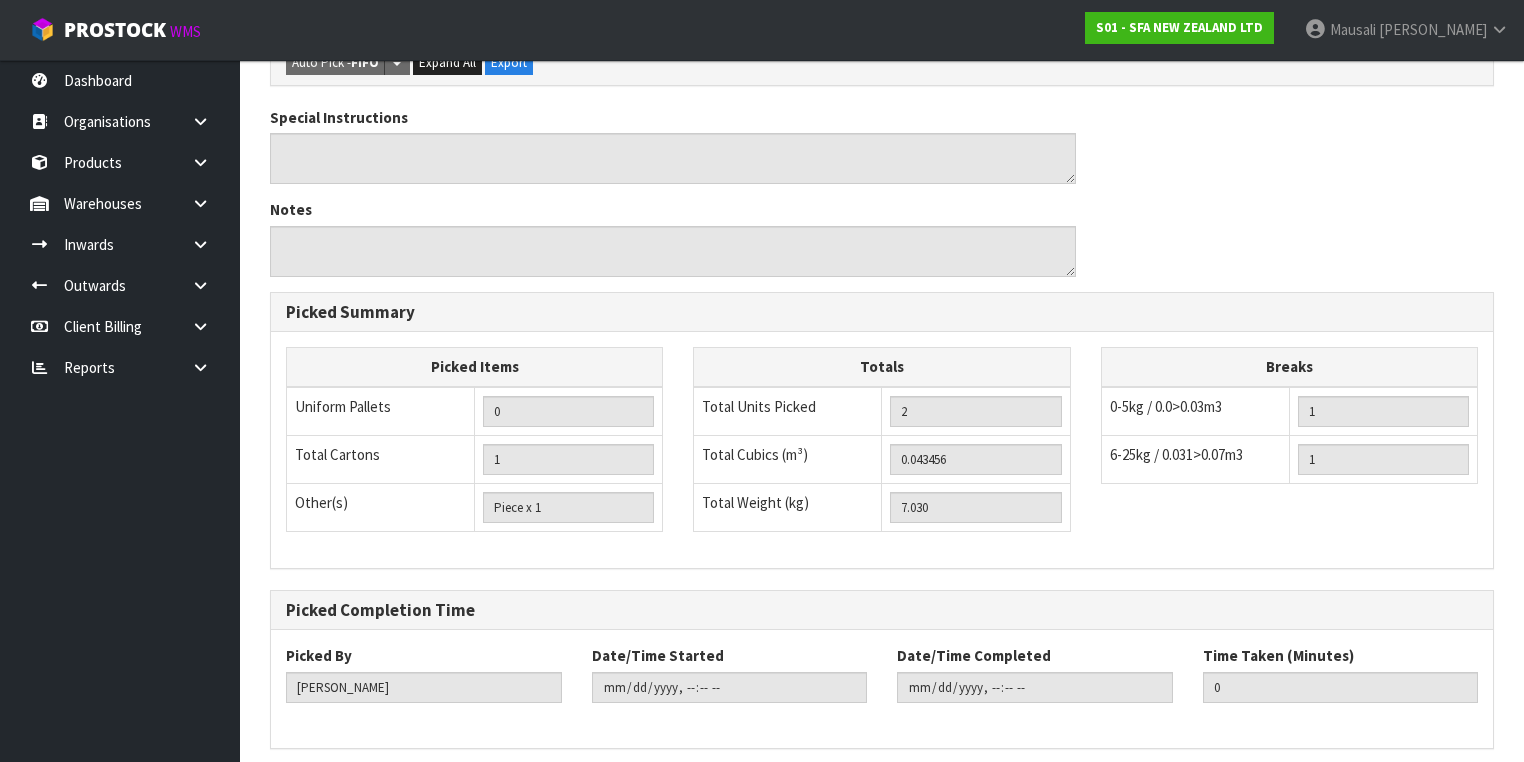 scroll, scrollTop: 0, scrollLeft: 0, axis: both 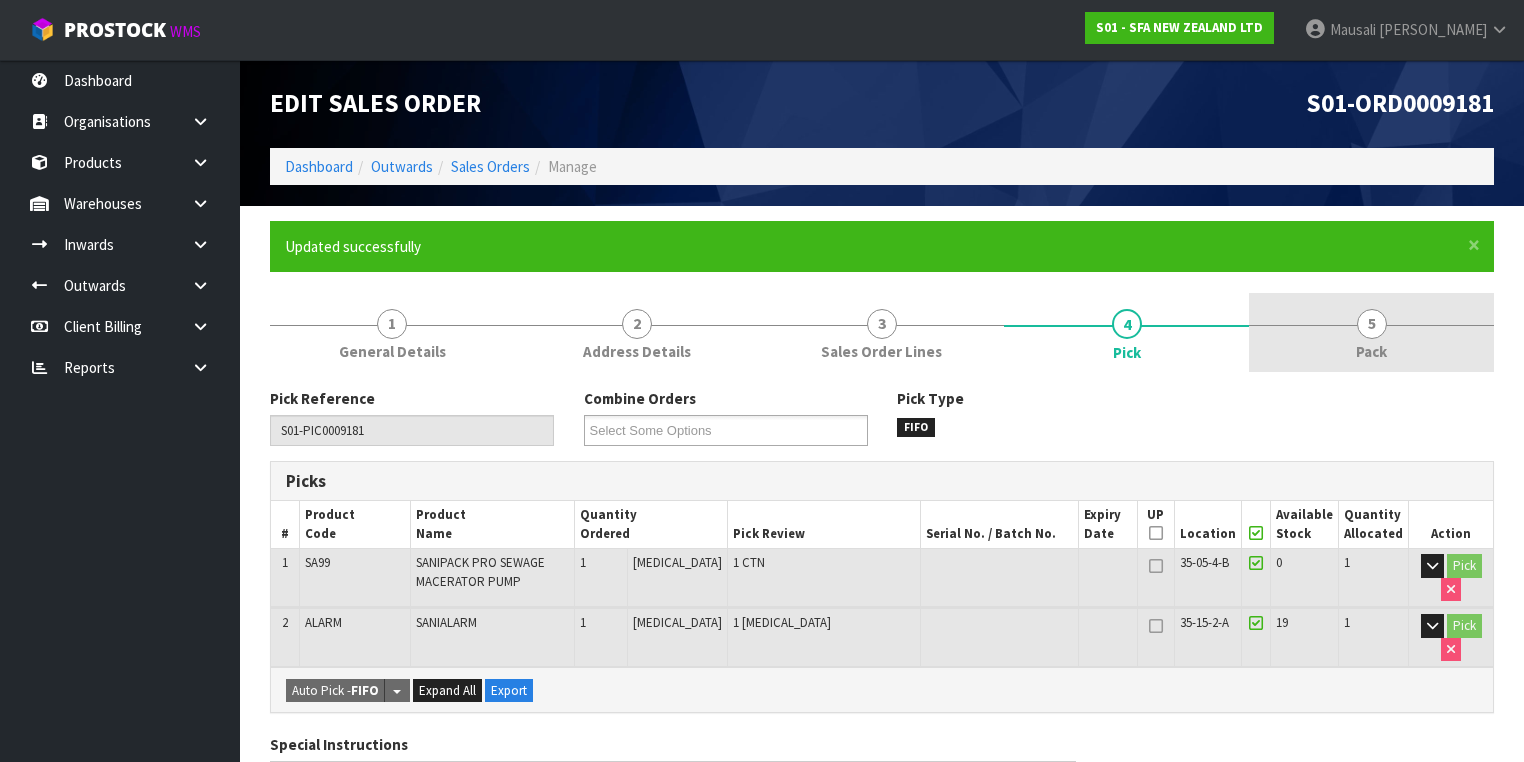 click on "5
Pack" at bounding box center (1371, 332) 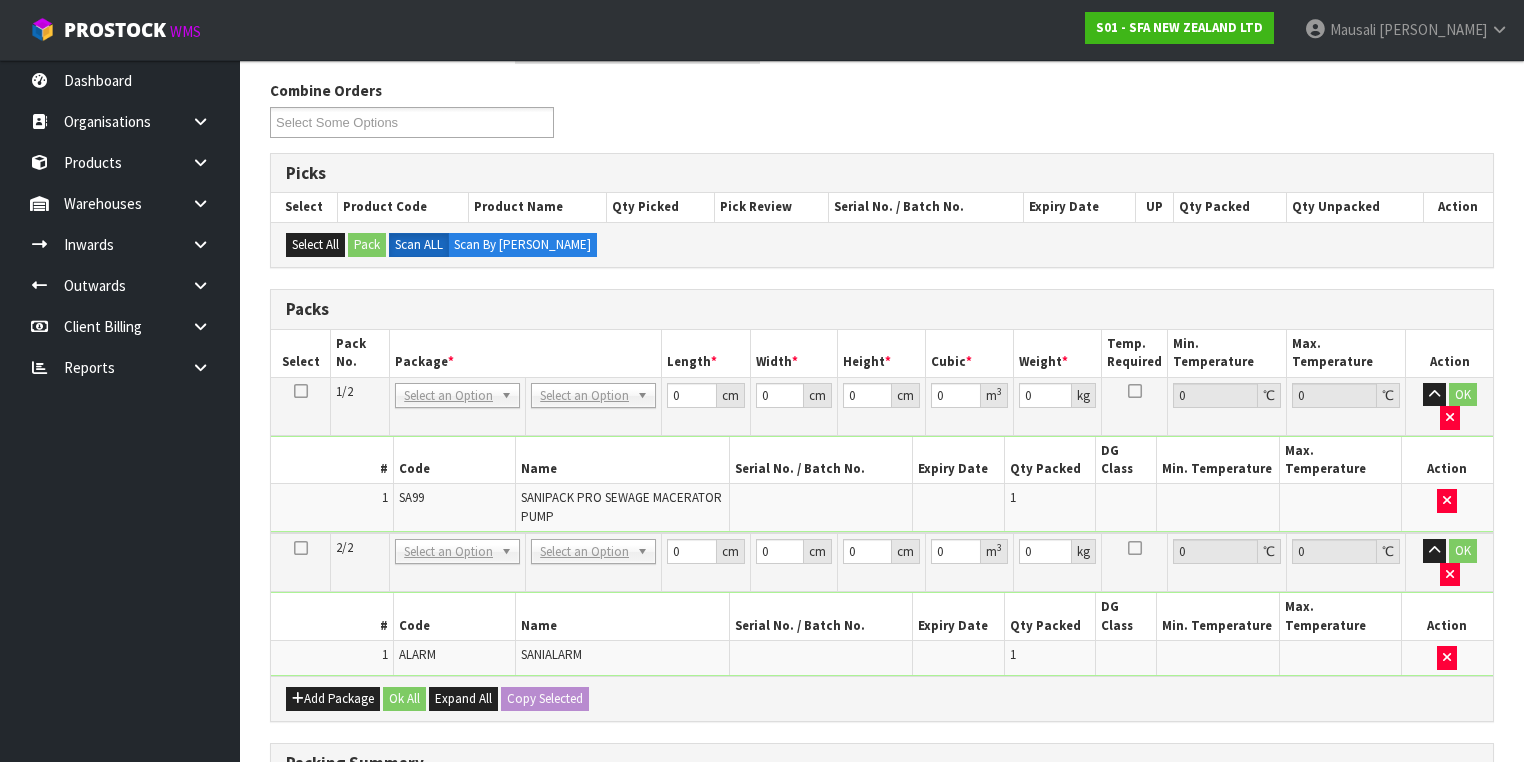 scroll, scrollTop: 480, scrollLeft: 0, axis: vertical 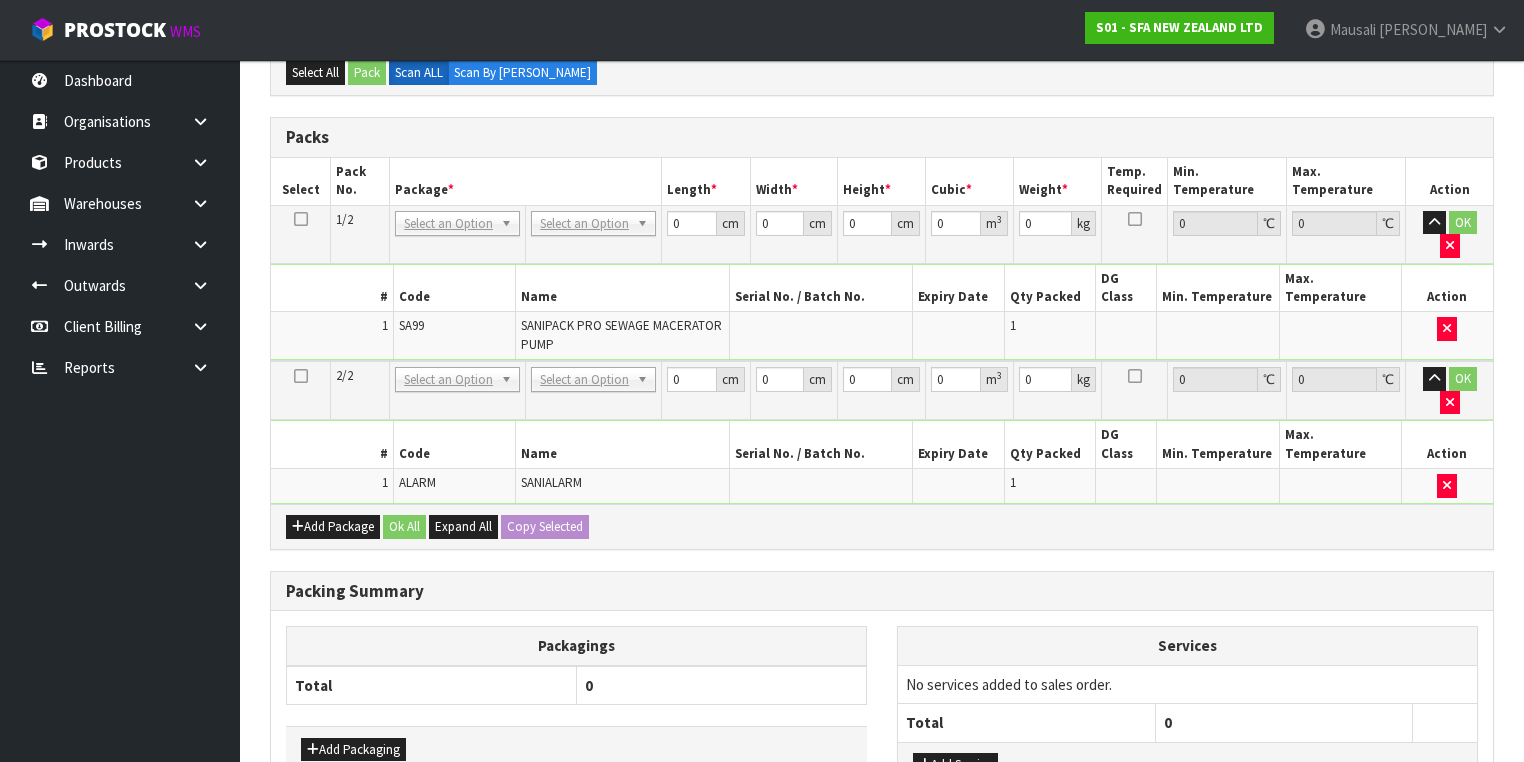 drag, startPoint x: 295, startPoint y: 212, endPoint x: 500, endPoint y: 192, distance: 205.9733 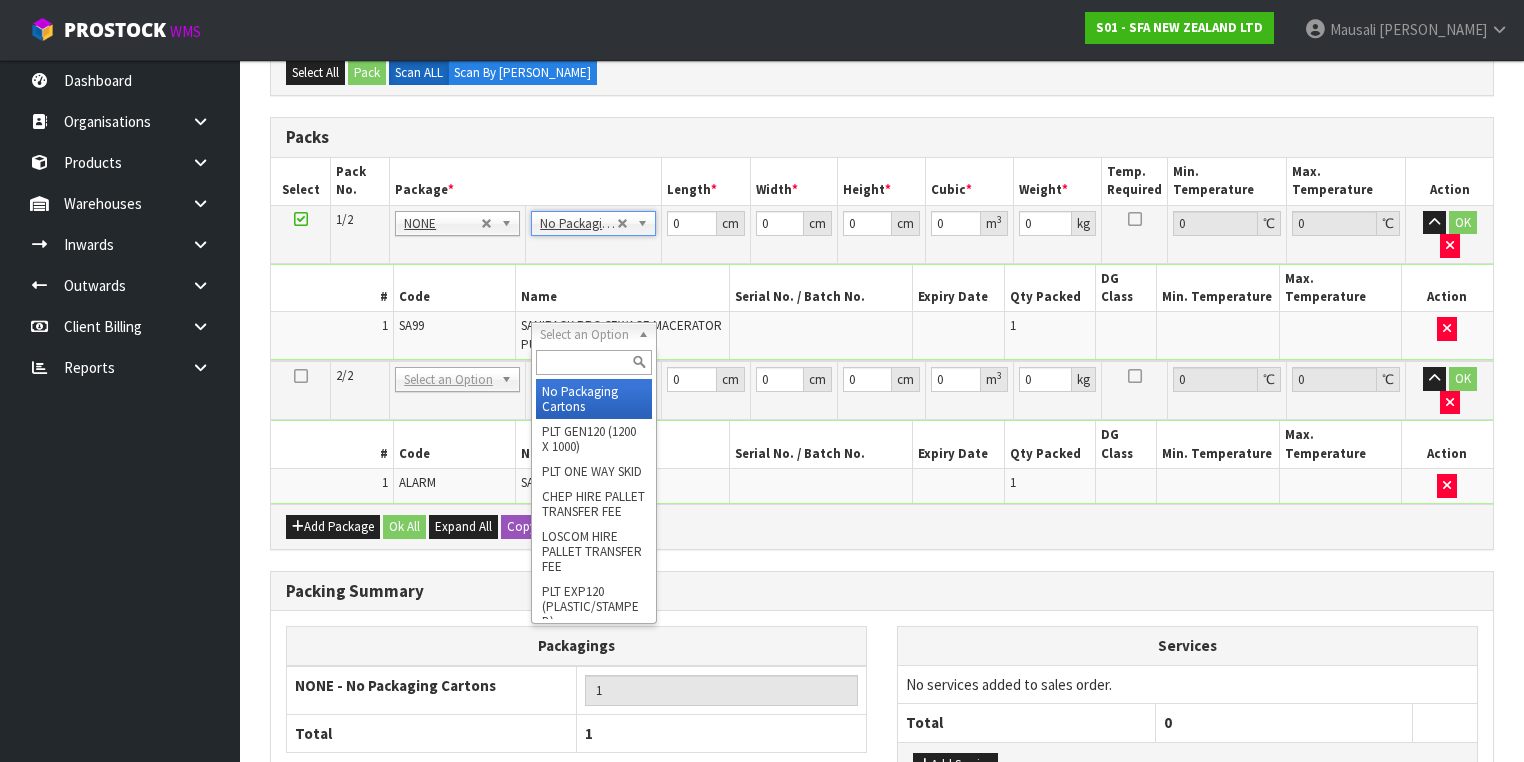 click at bounding box center [593, 362] 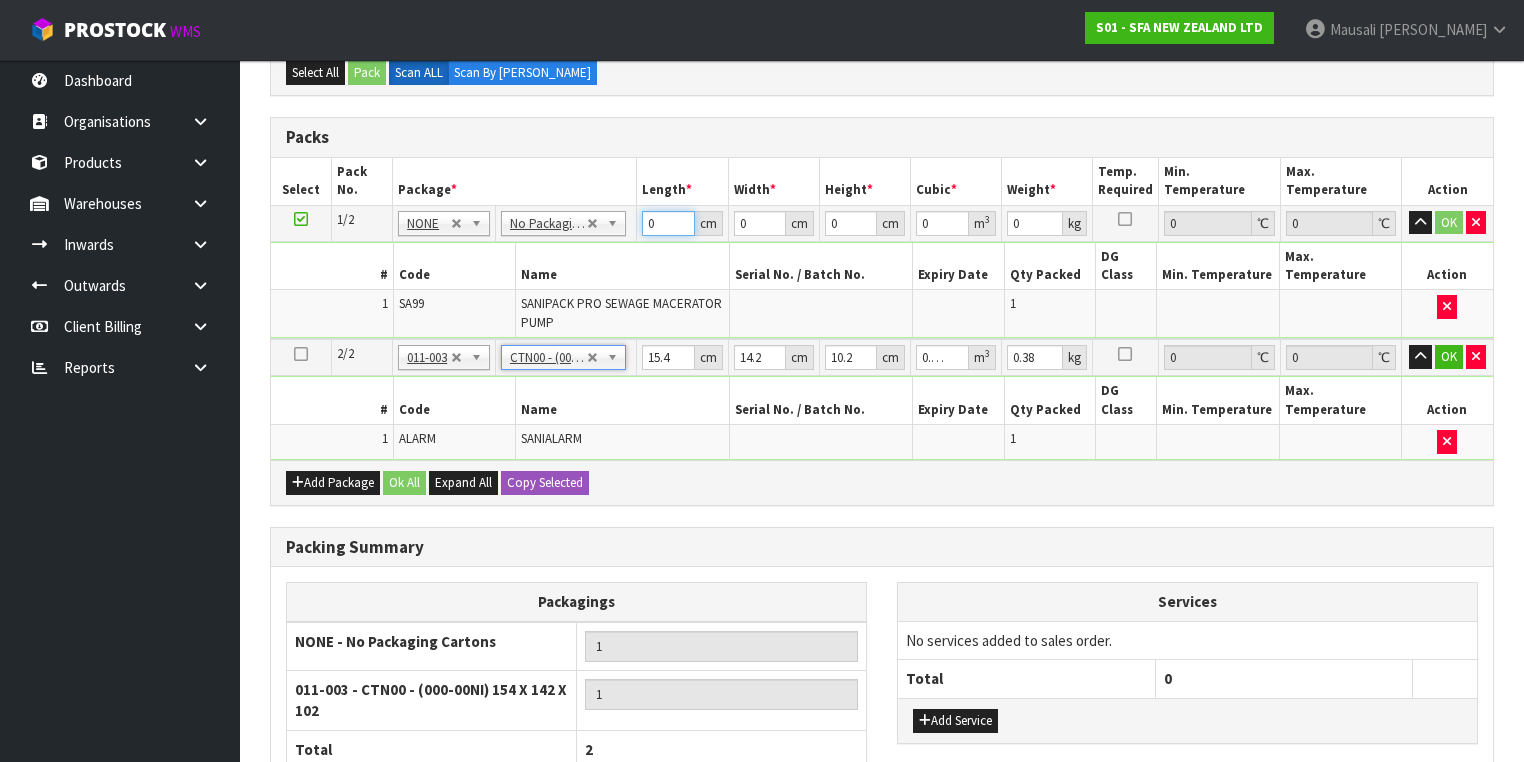 drag, startPoint x: 662, startPoint y: 222, endPoint x: 618, endPoint y: 244, distance: 49.193497 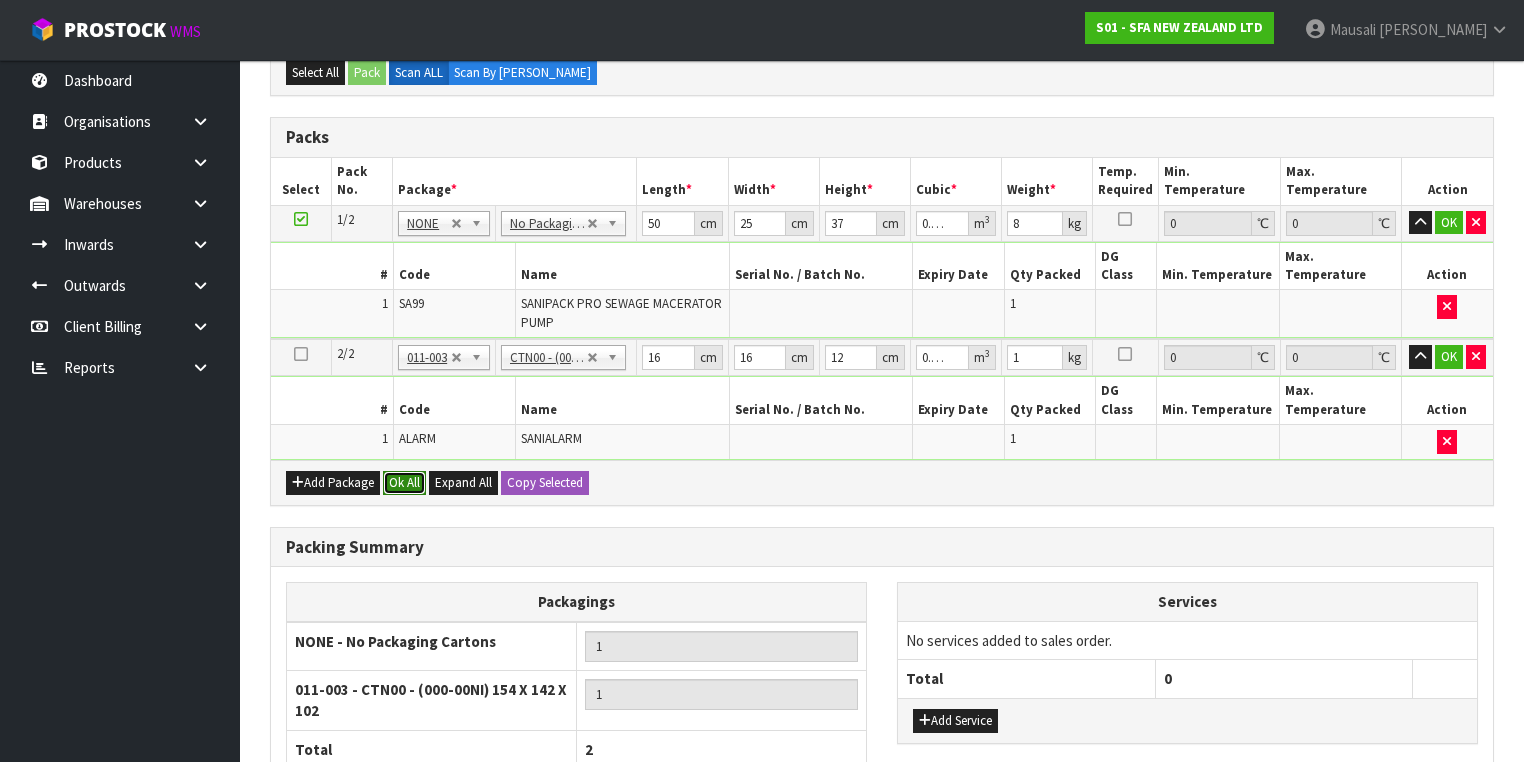 click on "Ok All" at bounding box center [404, 483] 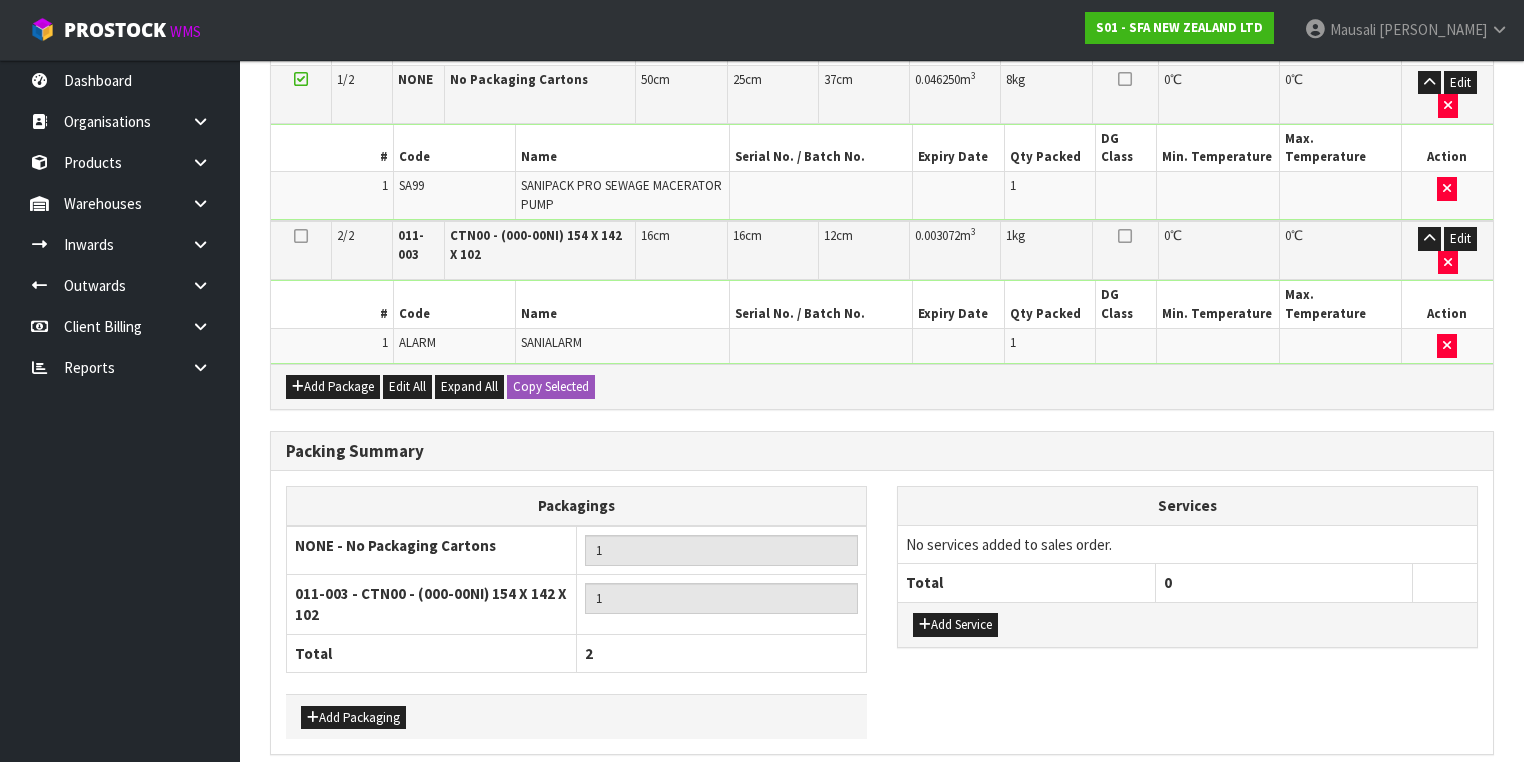 scroll, scrollTop: 626, scrollLeft: 0, axis: vertical 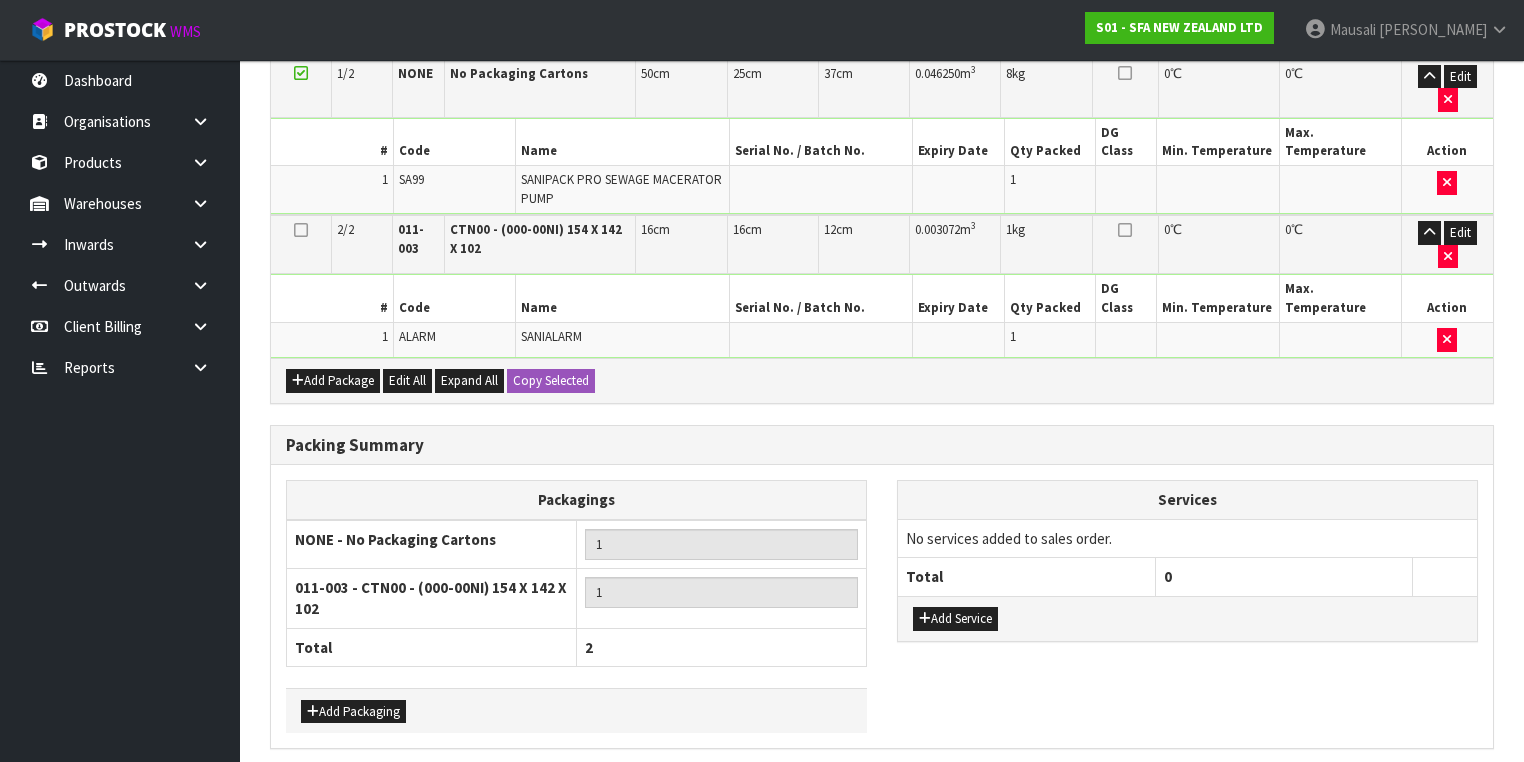 click on "Save & Confirm Packs" at bounding box center [427, 791] 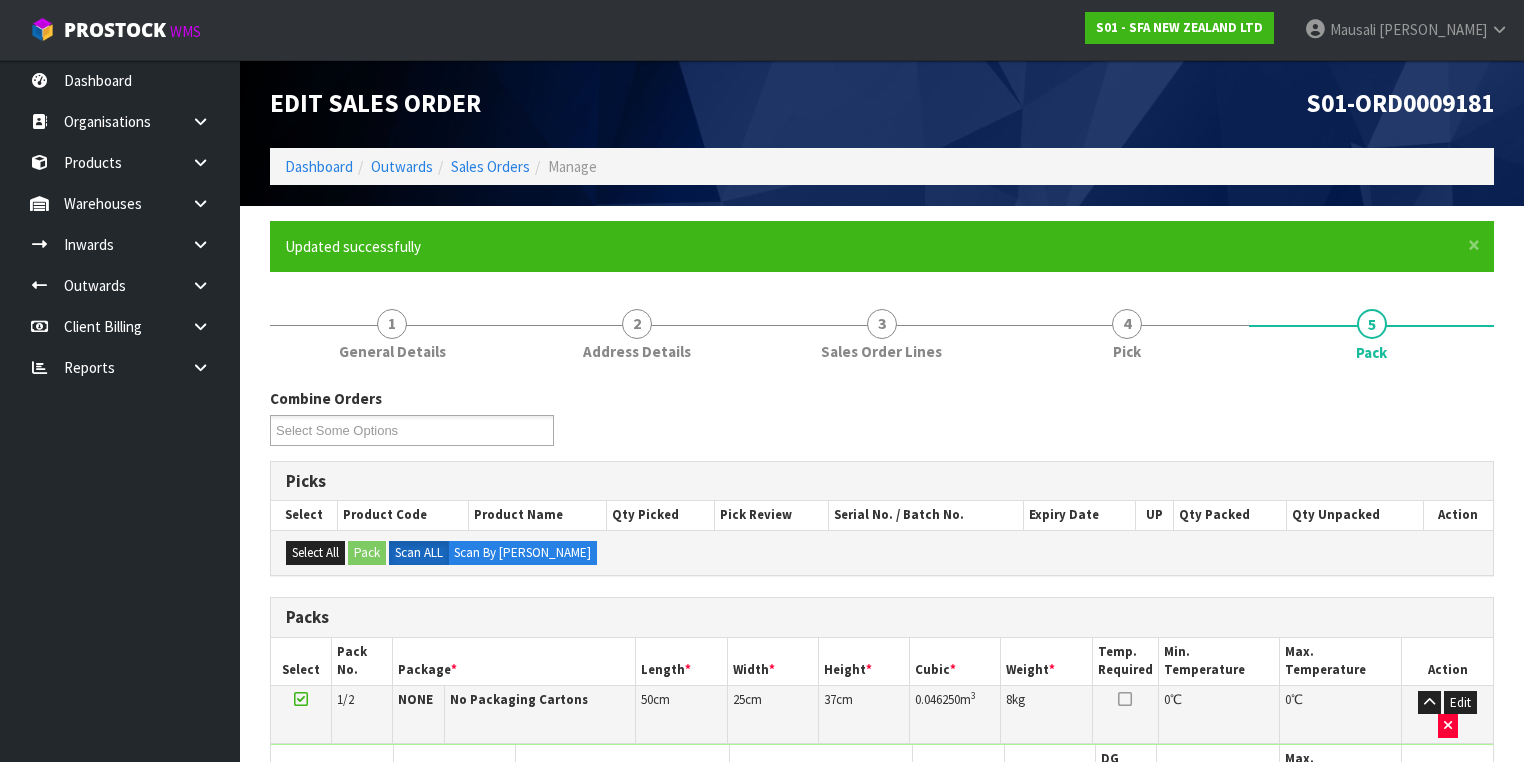 scroll, scrollTop: 400, scrollLeft: 0, axis: vertical 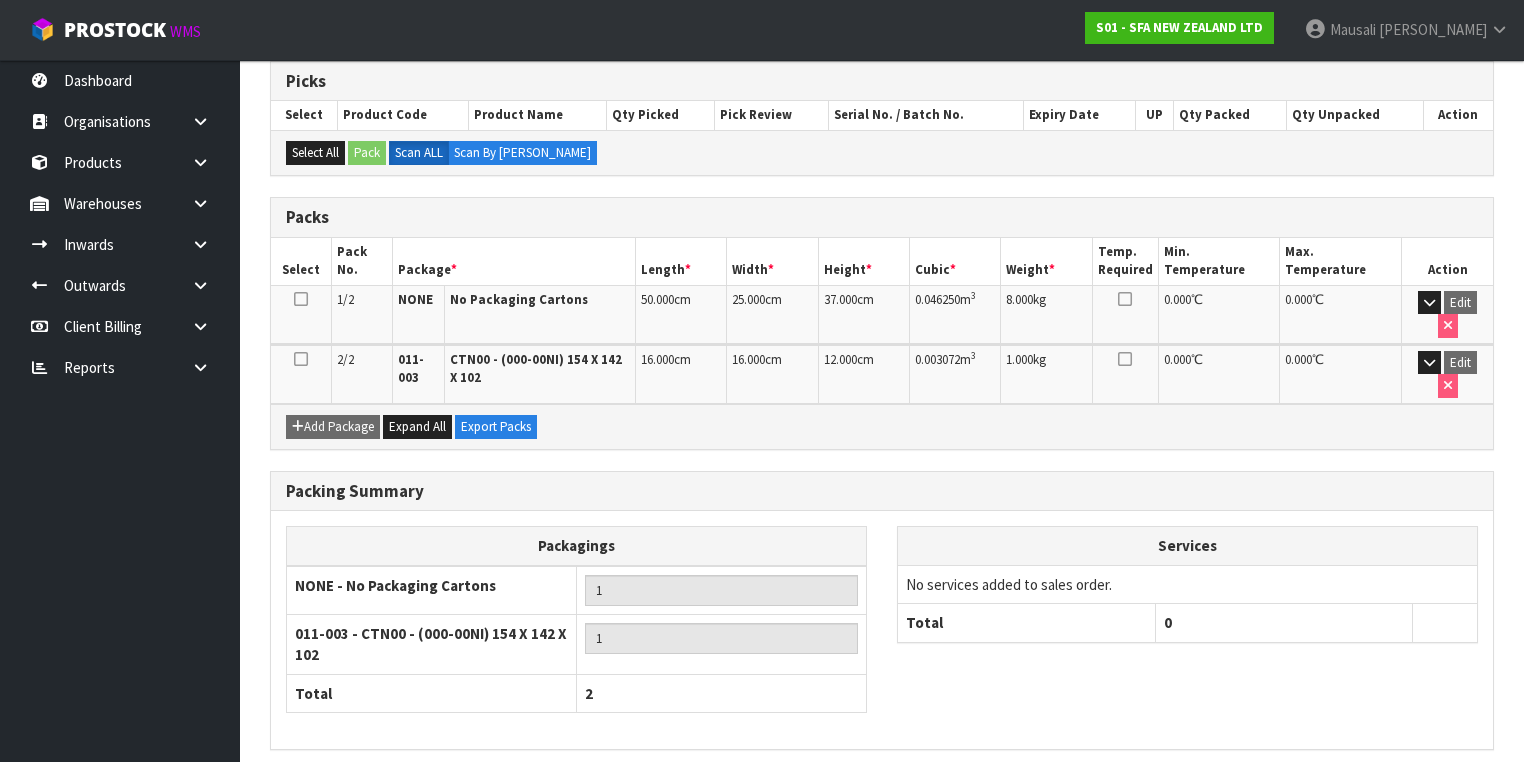 click on "Next" at bounding box center (1450, 792) 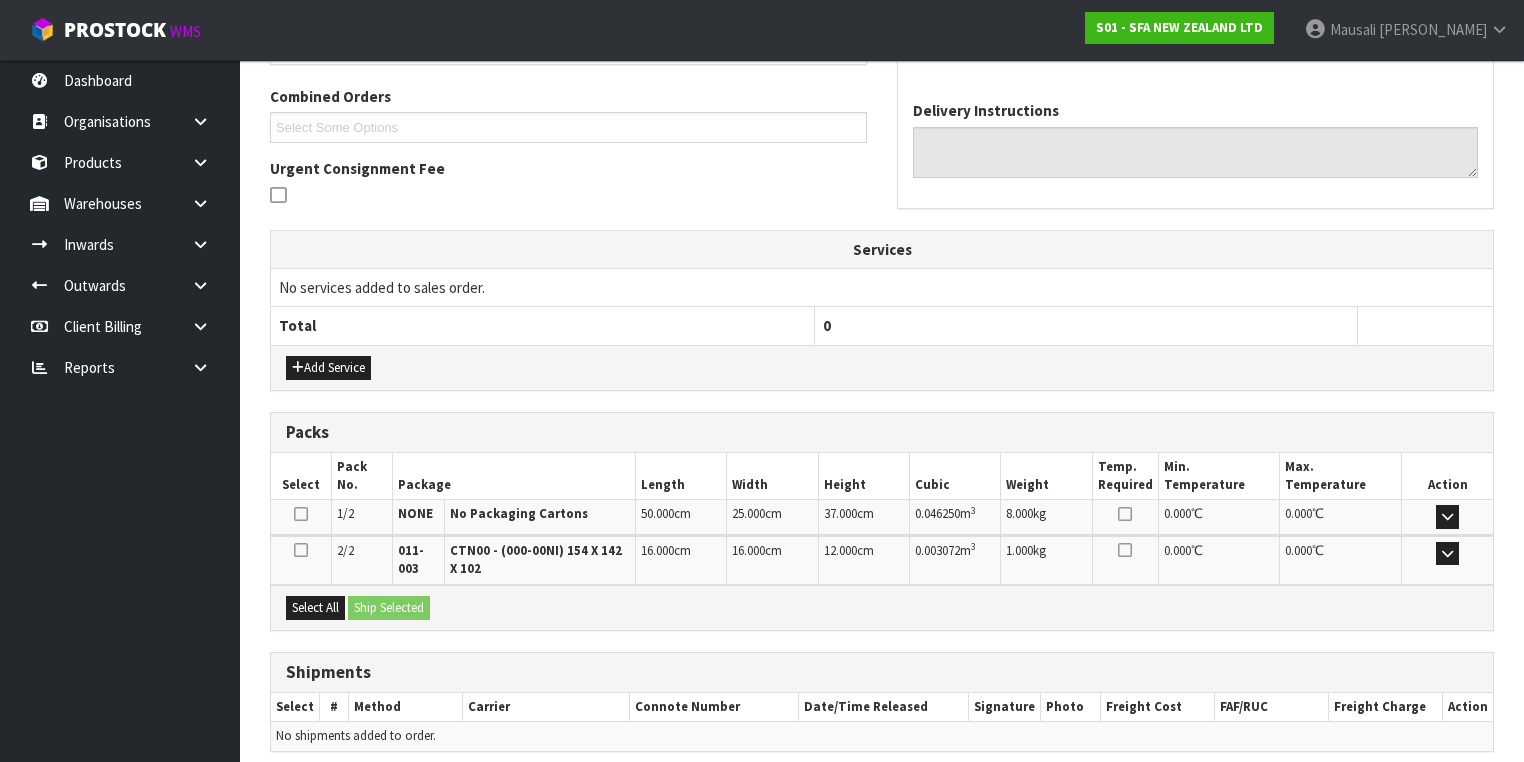 scroll, scrollTop: 578, scrollLeft: 0, axis: vertical 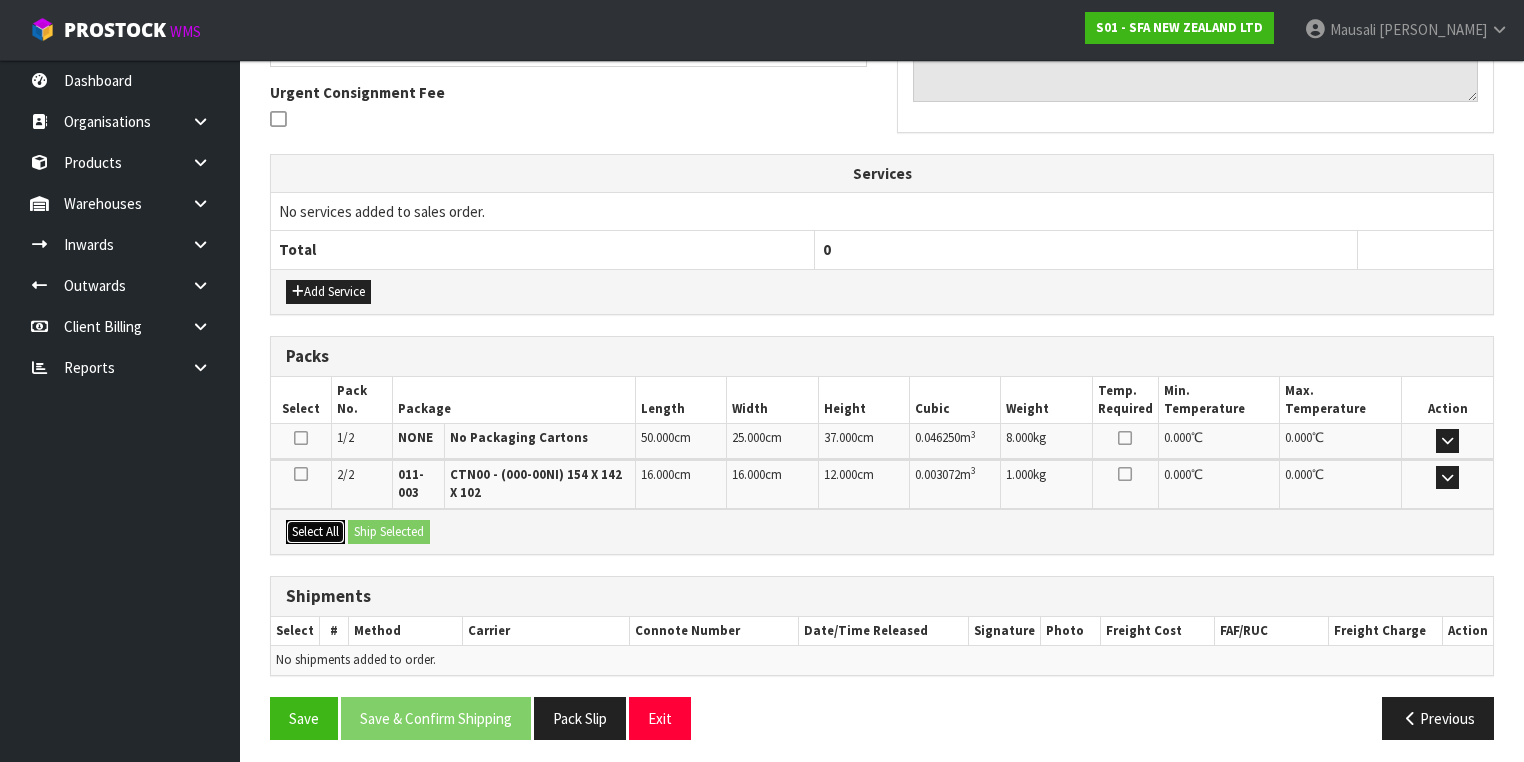 click on "Select All" at bounding box center (315, 532) 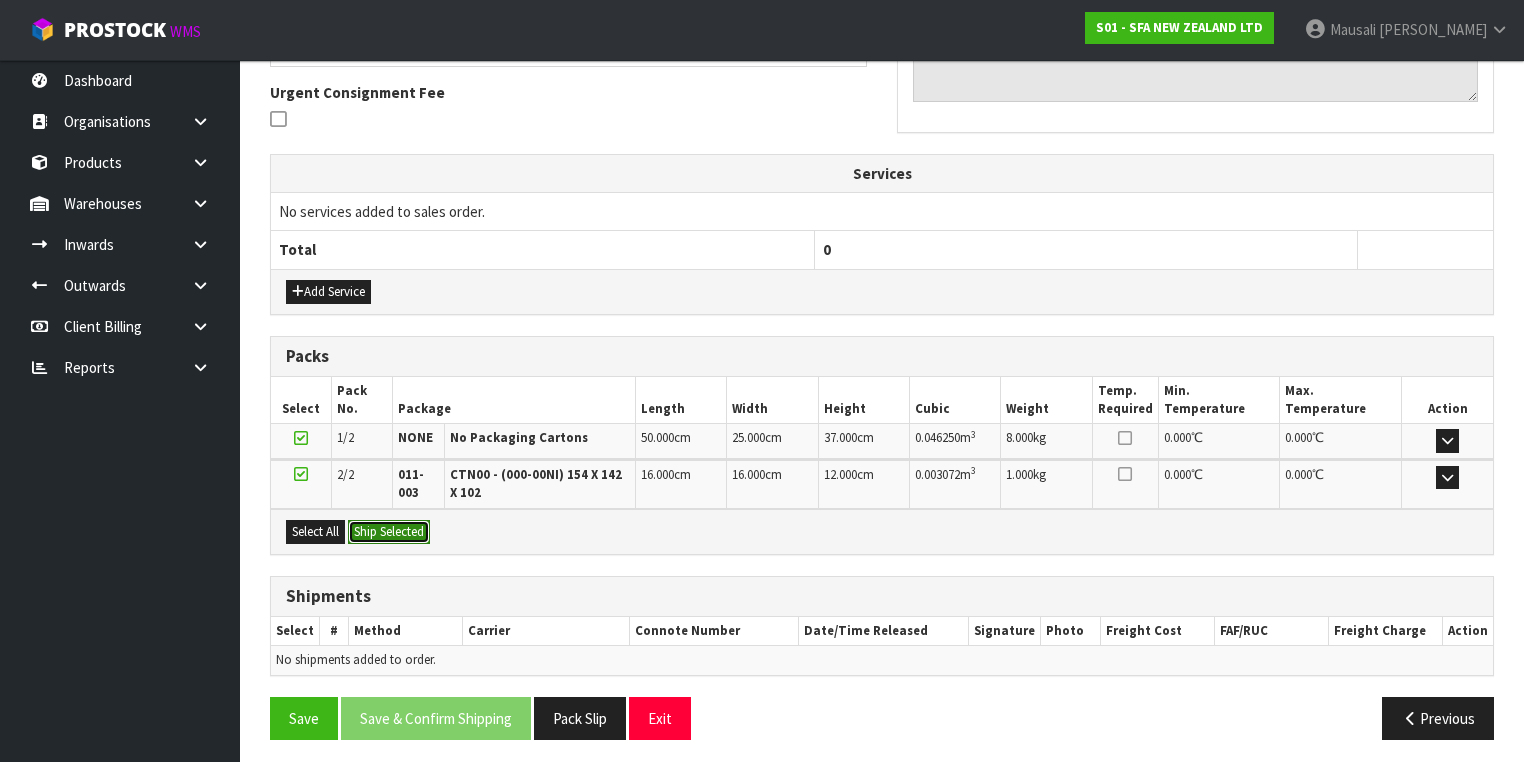 click on "Ship Selected" at bounding box center [389, 532] 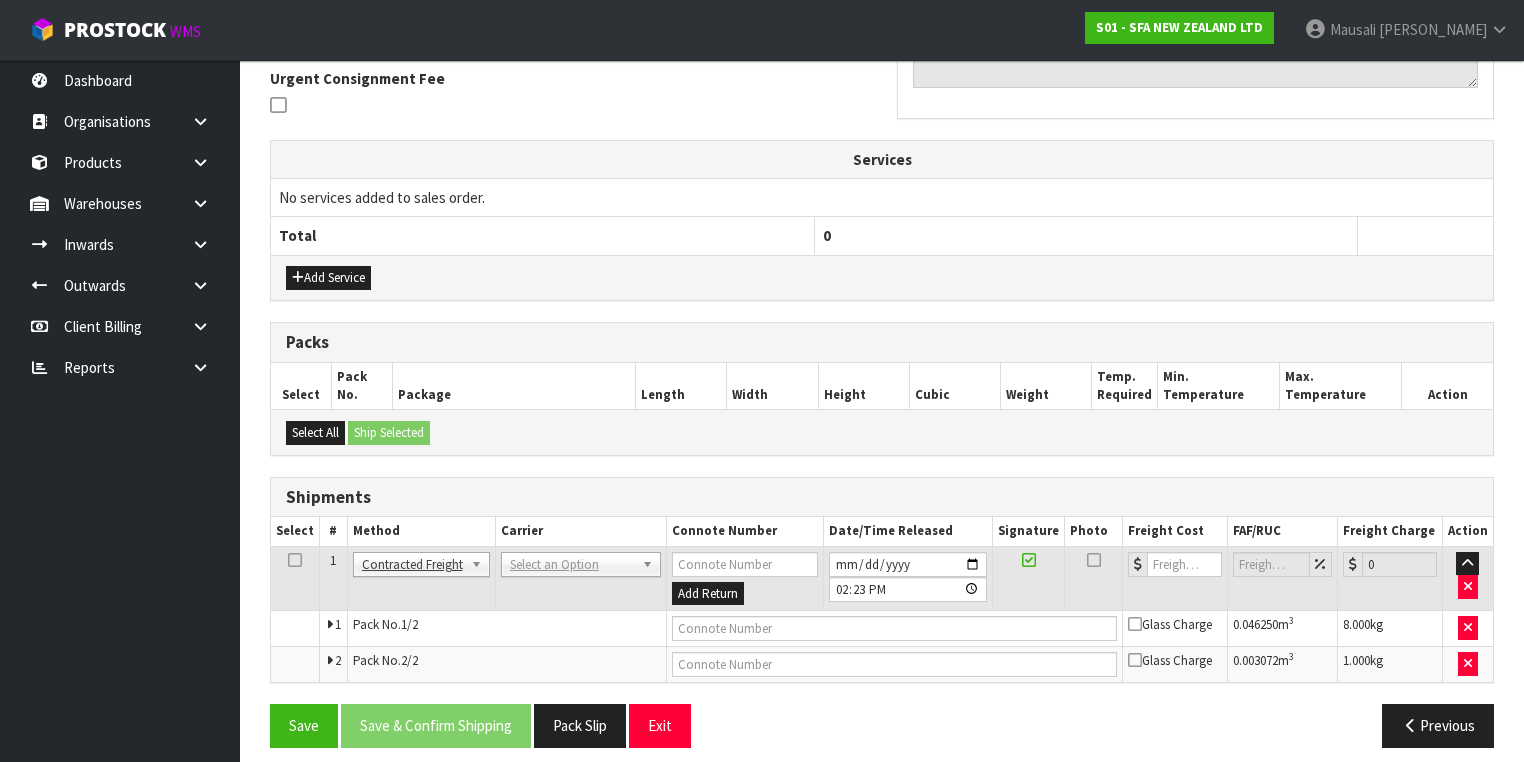 scroll, scrollTop: 600, scrollLeft: 0, axis: vertical 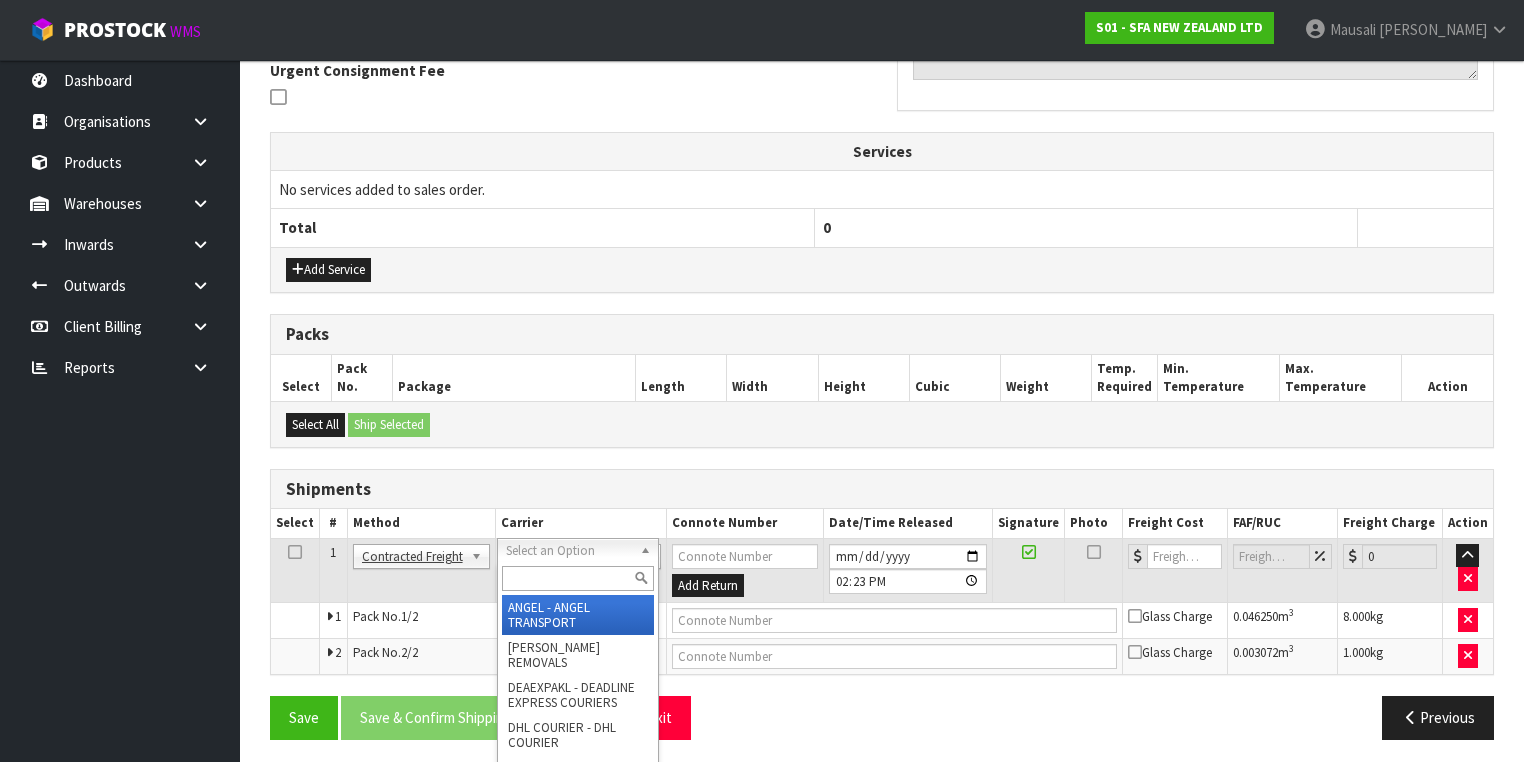 click at bounding box center (578, 578) 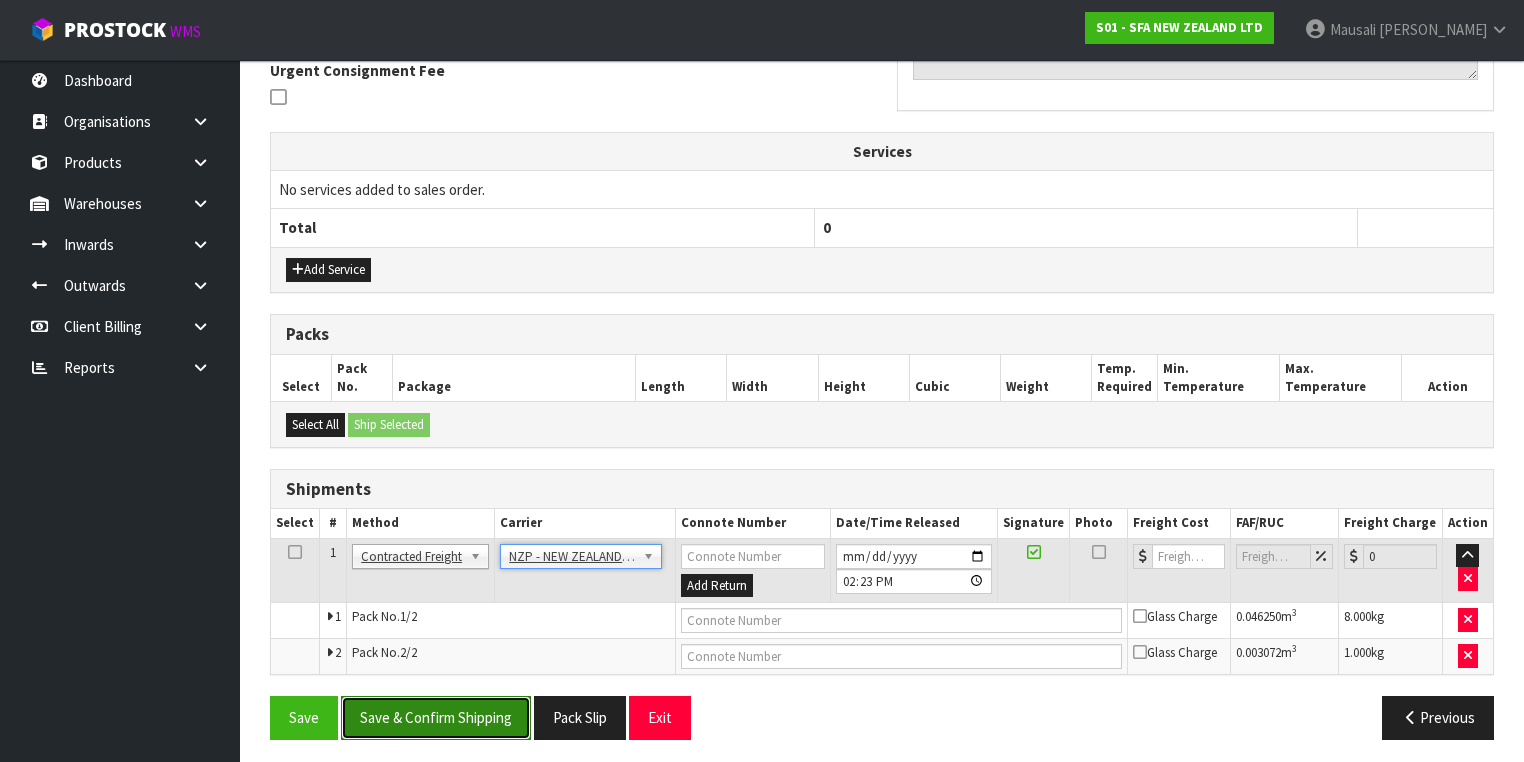 click on "Save & Confirm Shipping" at bounding box center [436, 717] 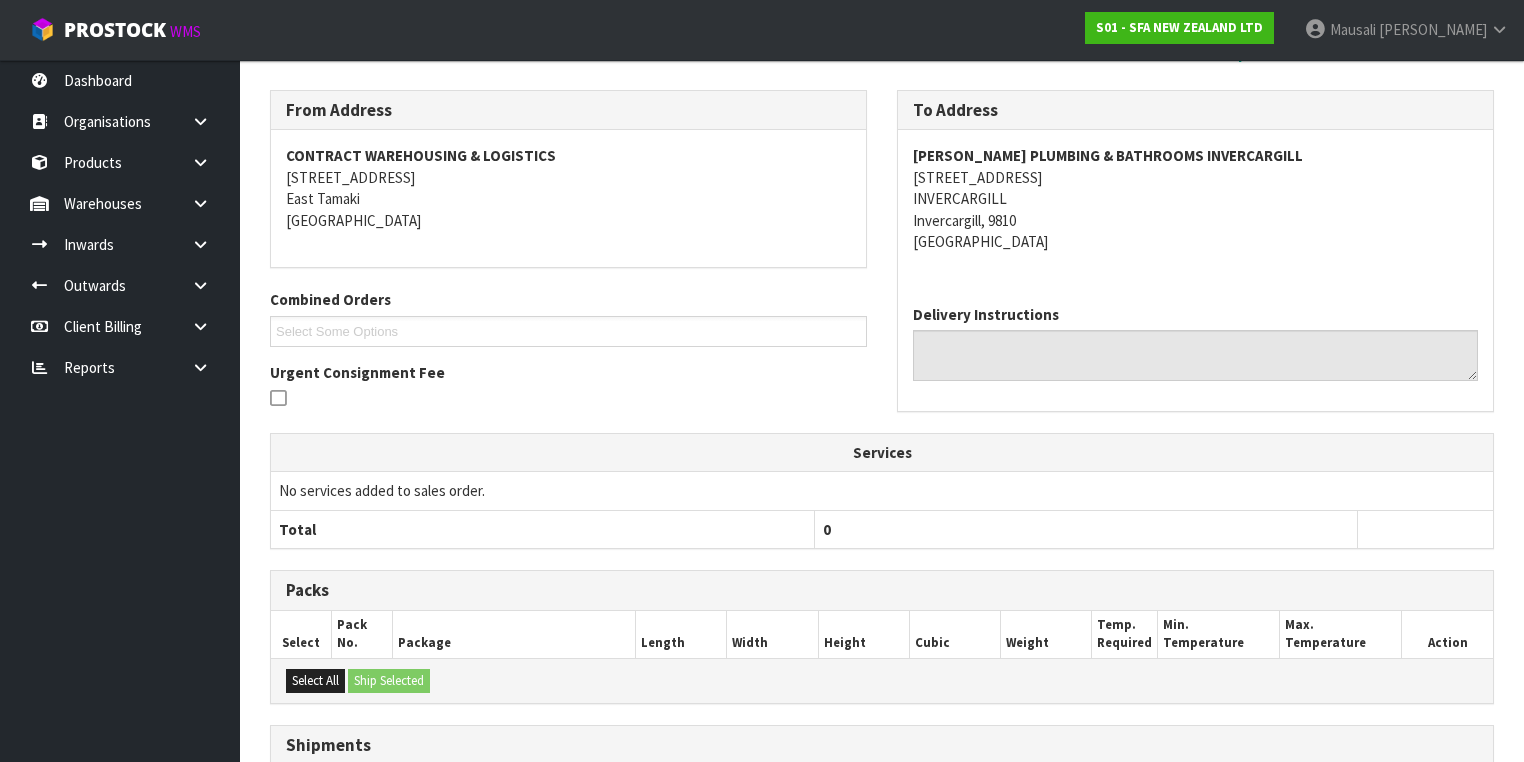 scroll, scrollTop: 570, scrollLeft: 0, axis: vertical 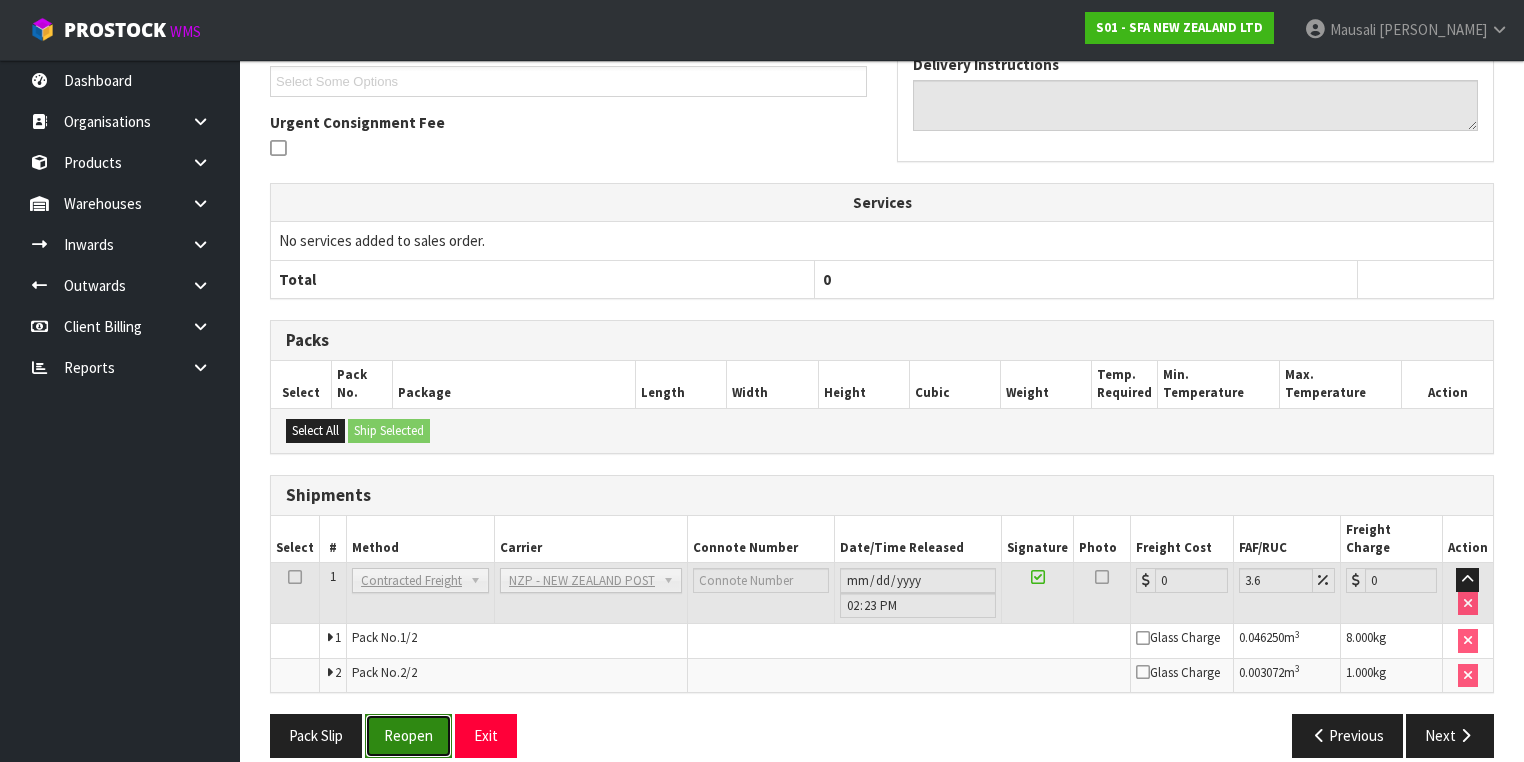 click on "Reopen" at bounding box center (408, 735) 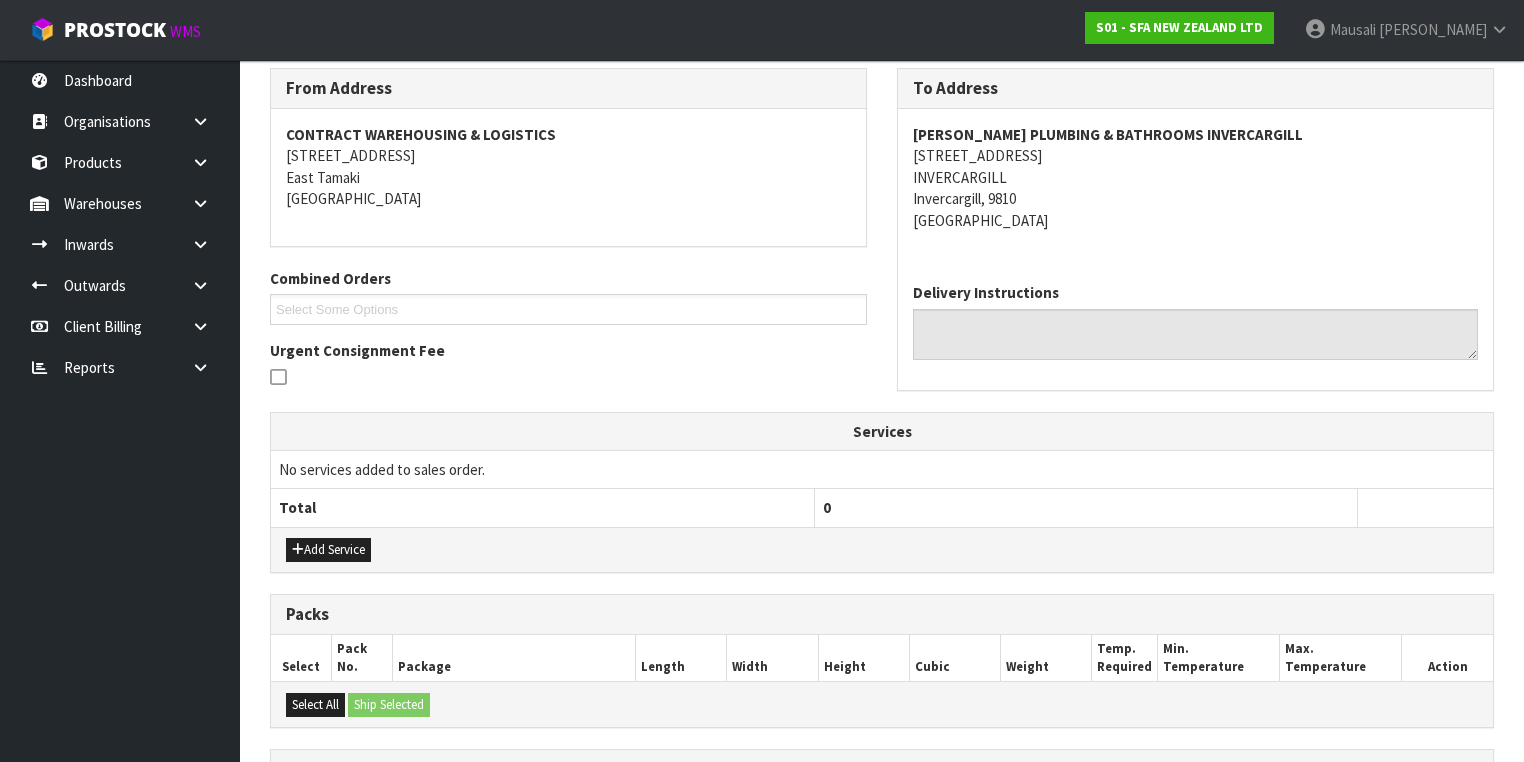 scroll, scrollTop: 618, scrollLeft: 0, axis: vertical 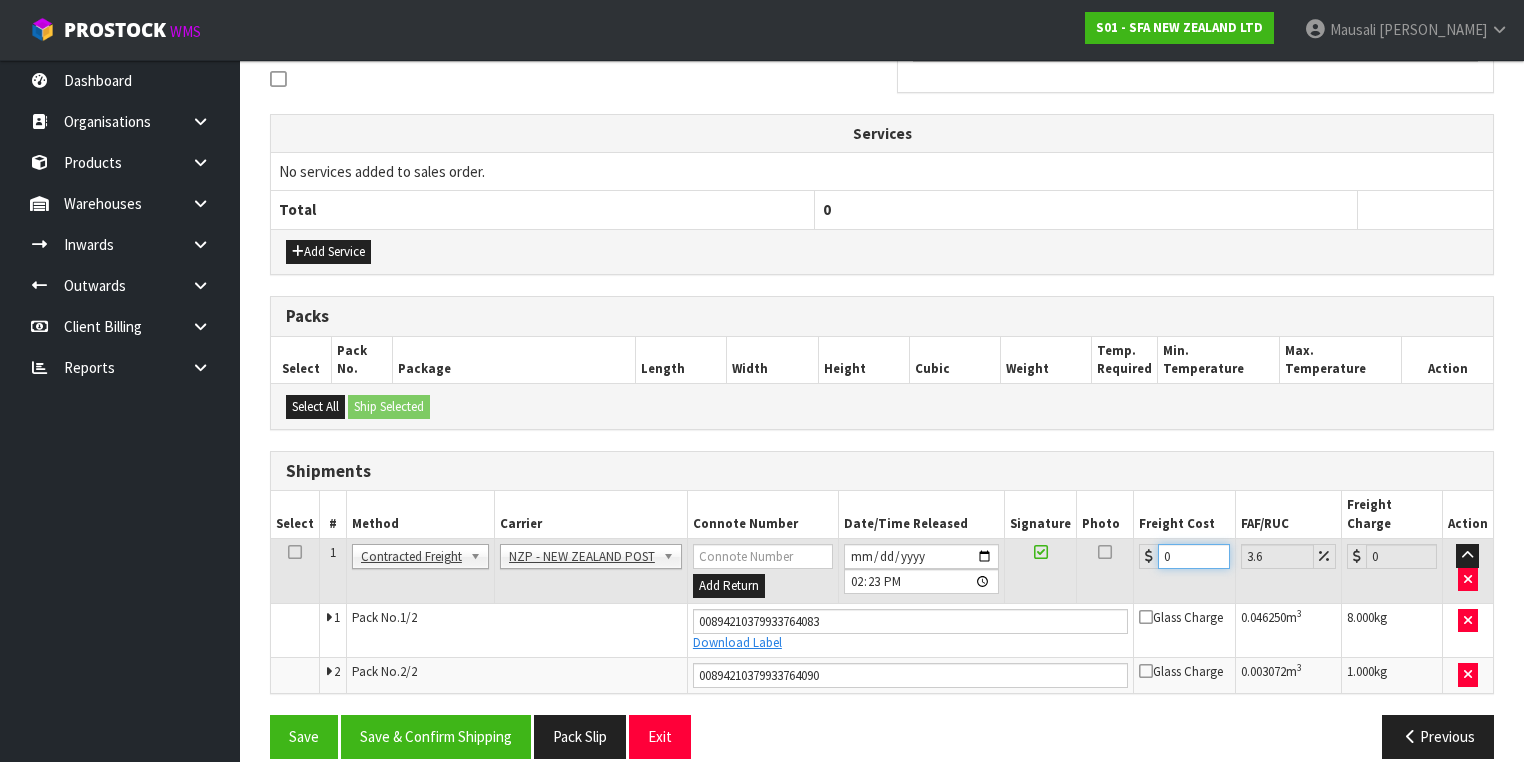 drag, startPoint x: 1160, startPoint y: 539, endPoint x: 1114, endPoint y: 549, distance: 47.07441 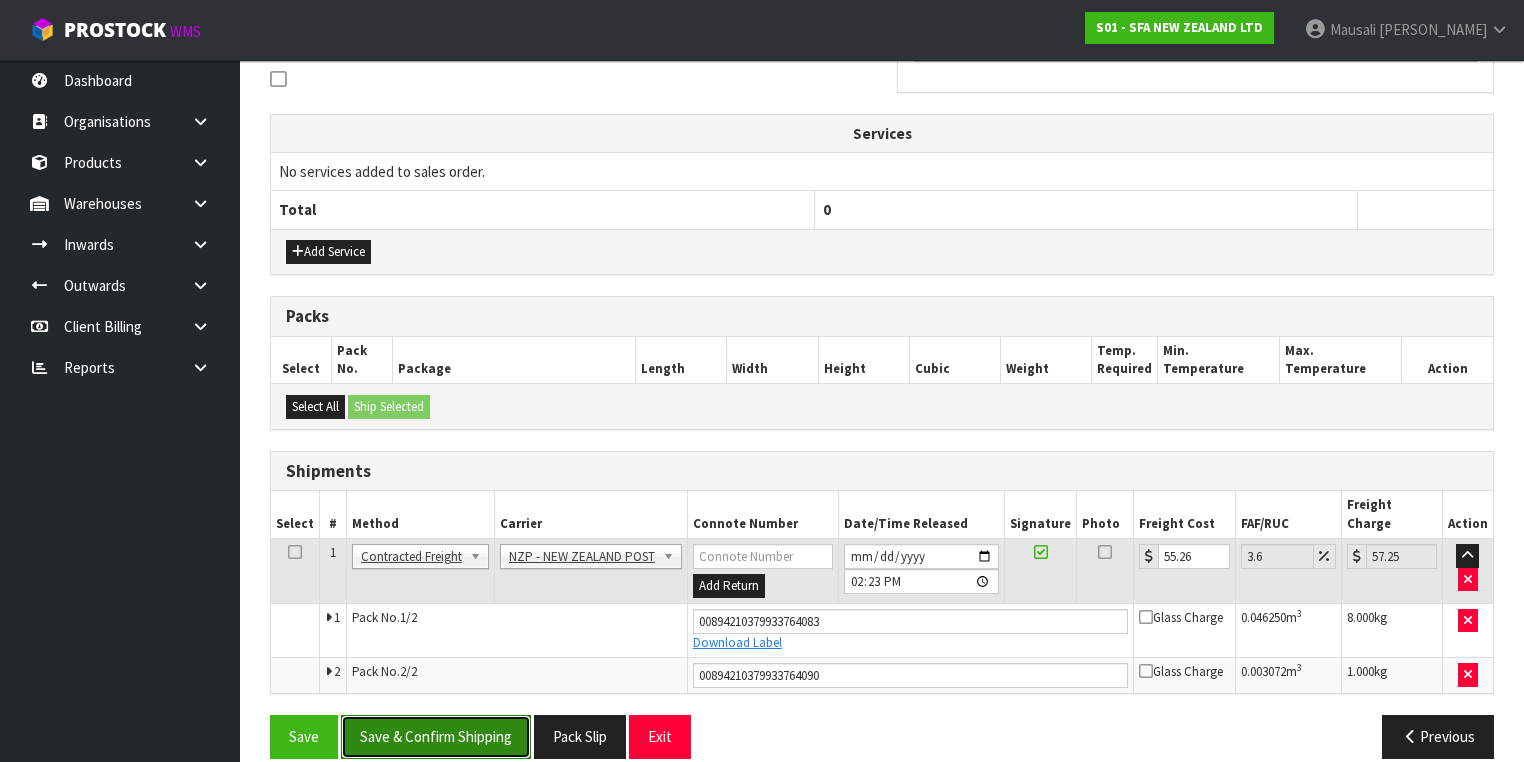 click on "Save & Confirm Shipping" at bounding box center (436, 736) 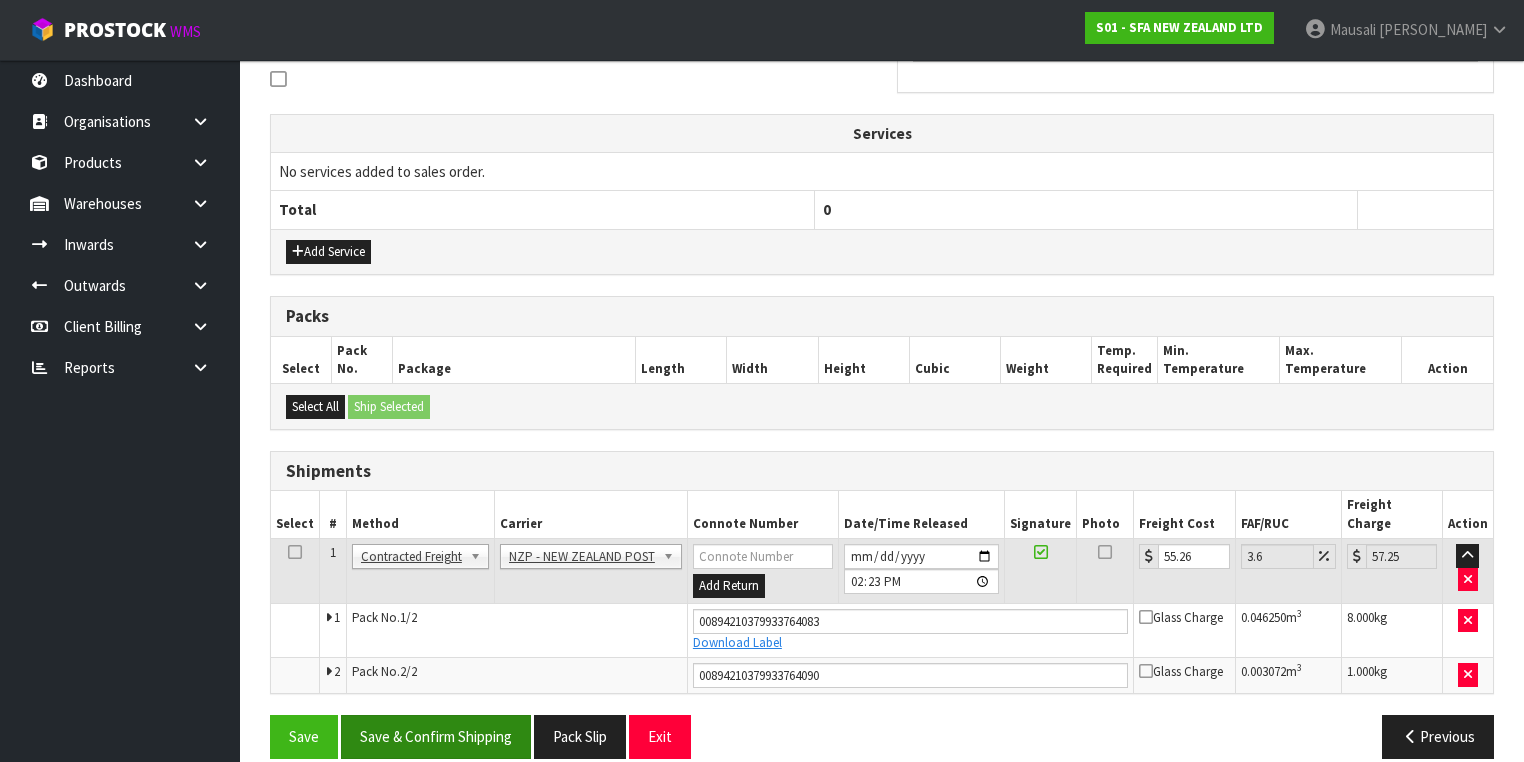 scroll, scrollTop: 0, scrollLeft: 0, axis: both 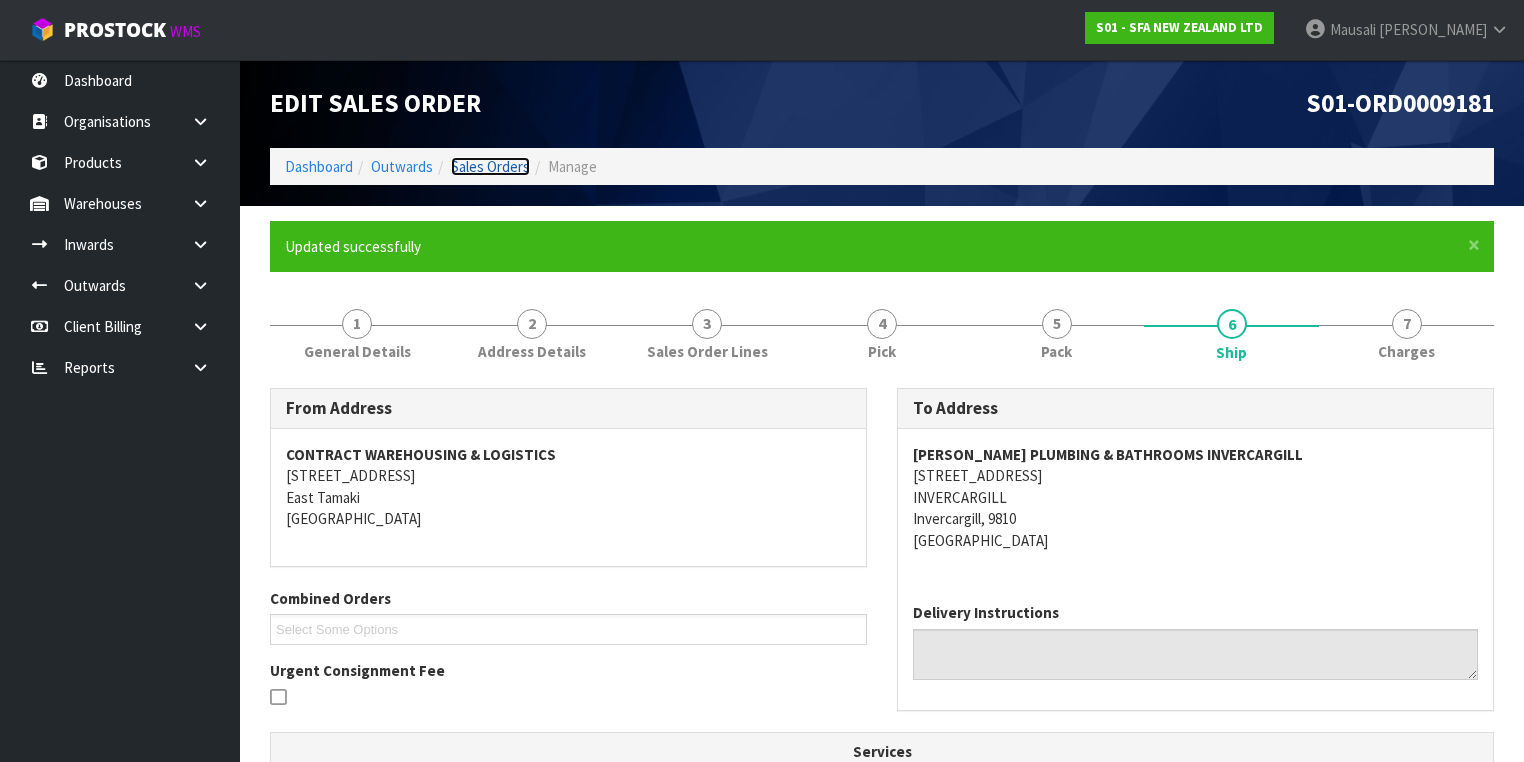 click on "Sales Orders" at bounding box center (490, 166) 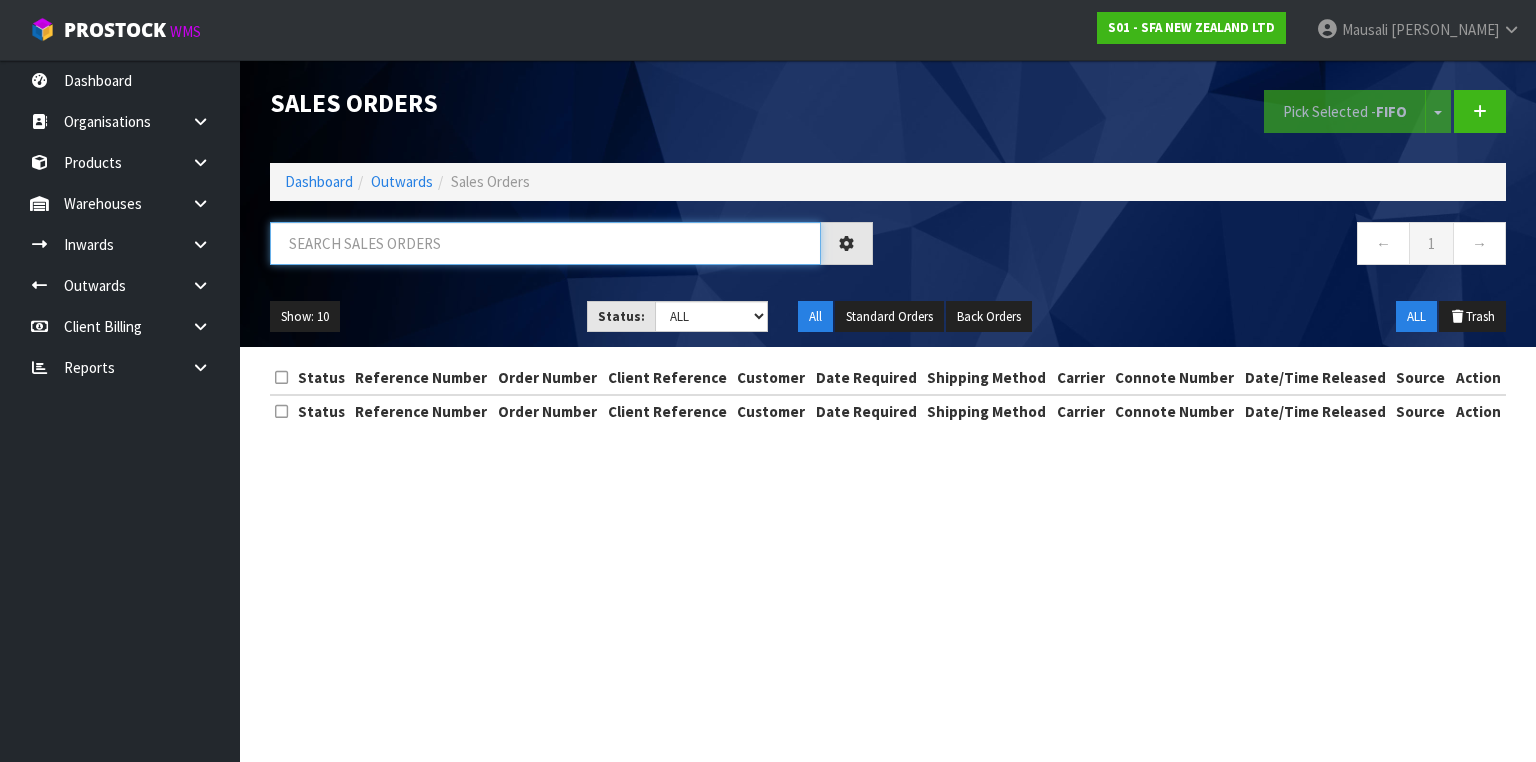 click at bounding box center (545, 243) 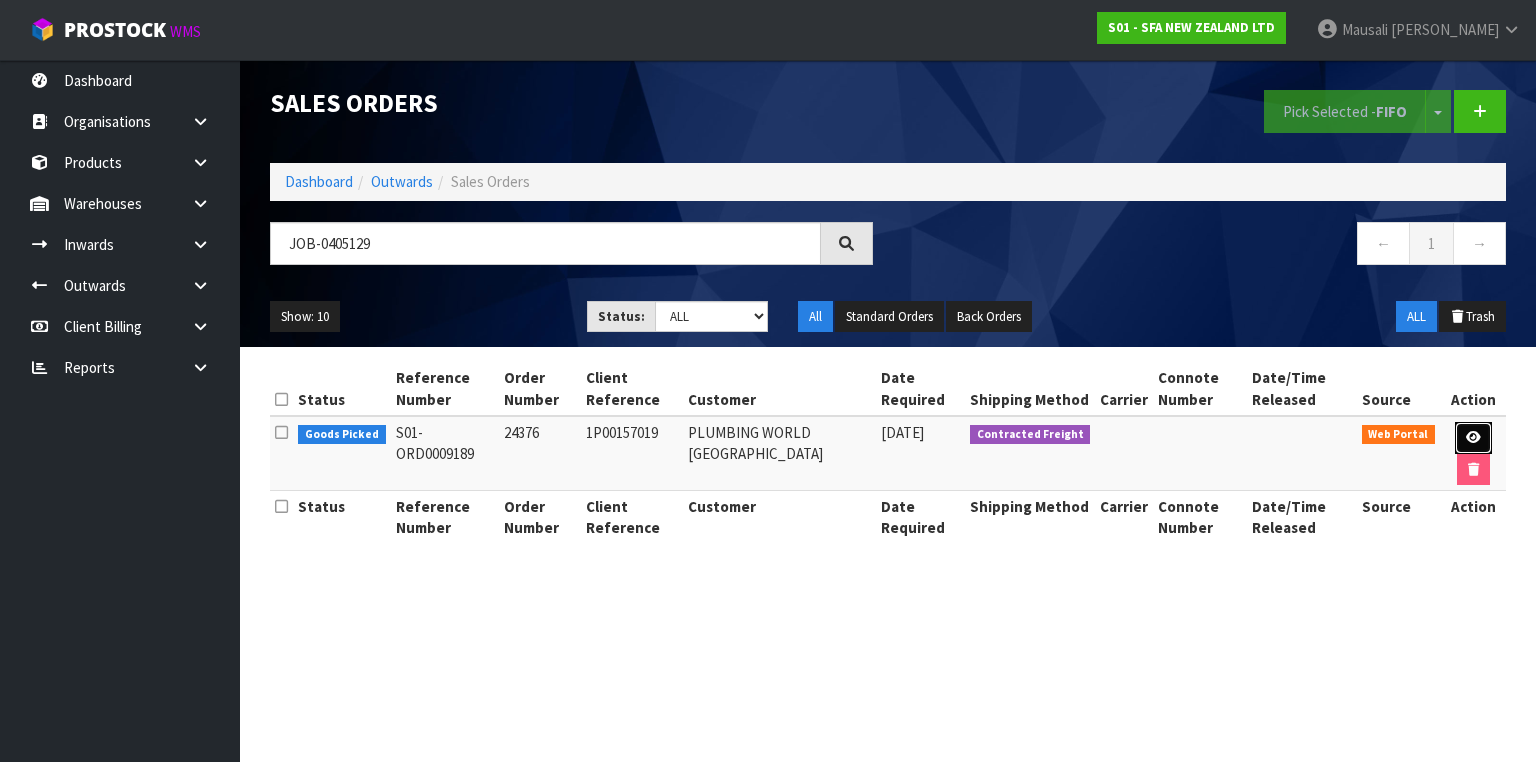 click at bounding box center [1473, 438] 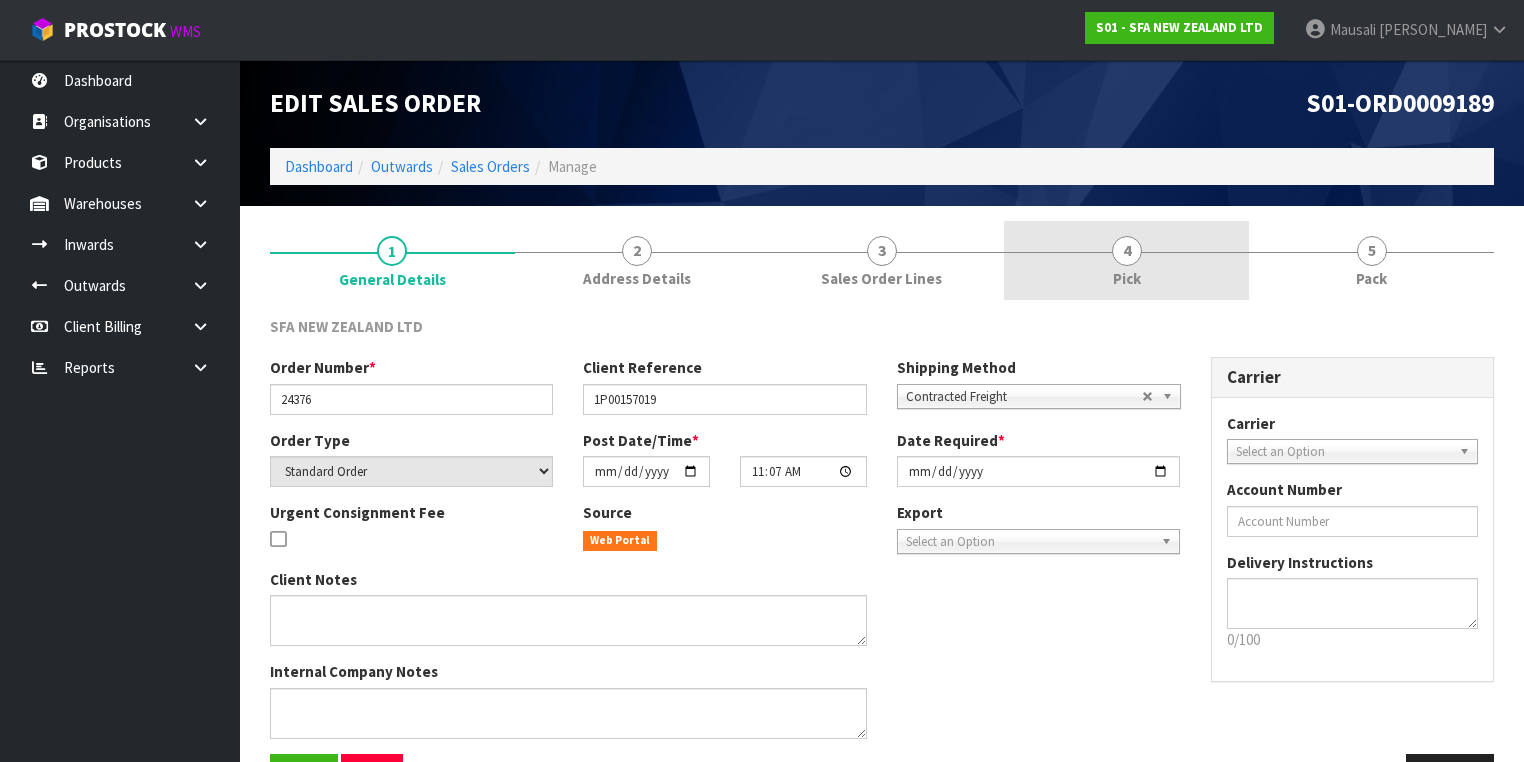 click at bounding box center (1126, 252) 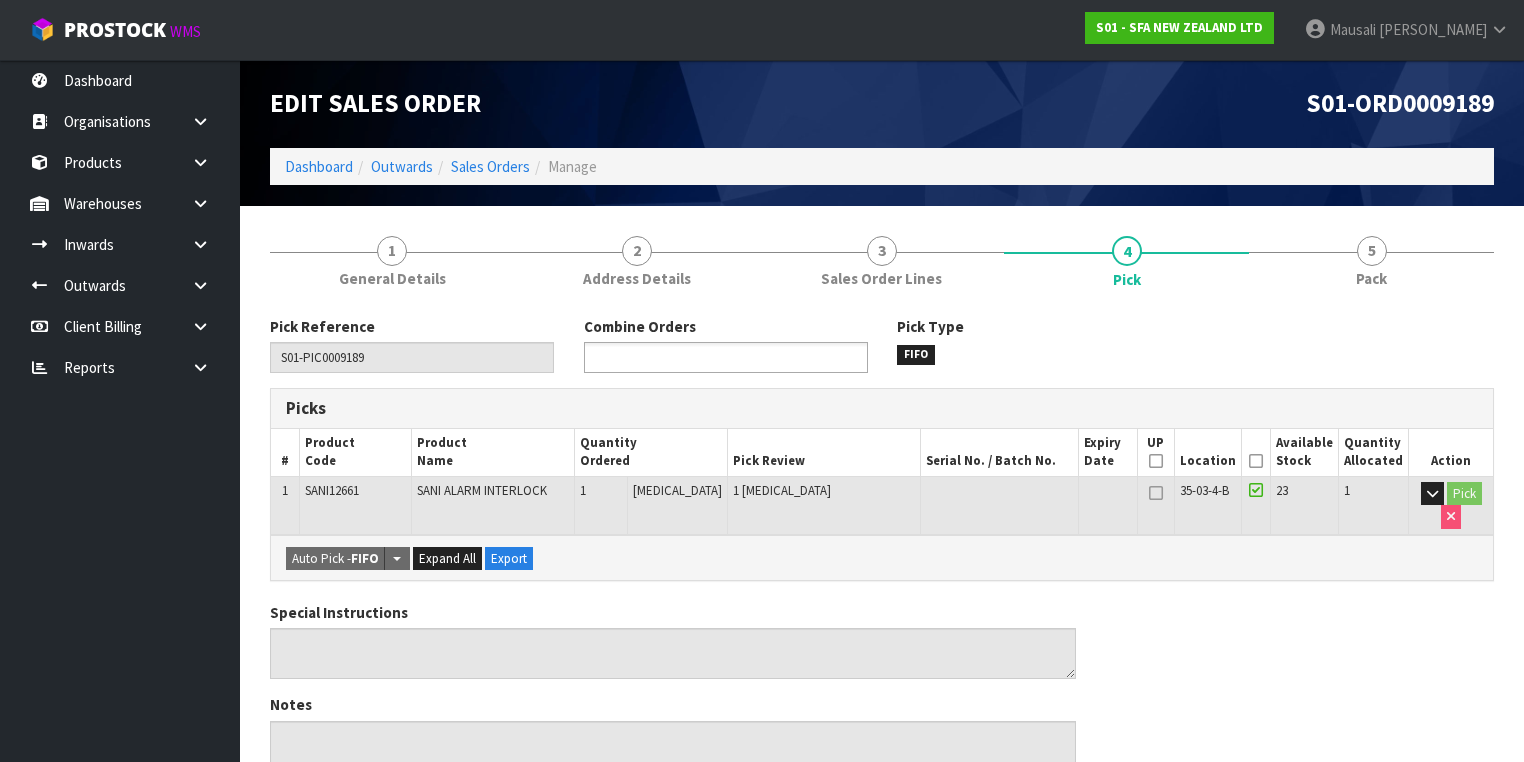 click at bounding box center (726, 357) 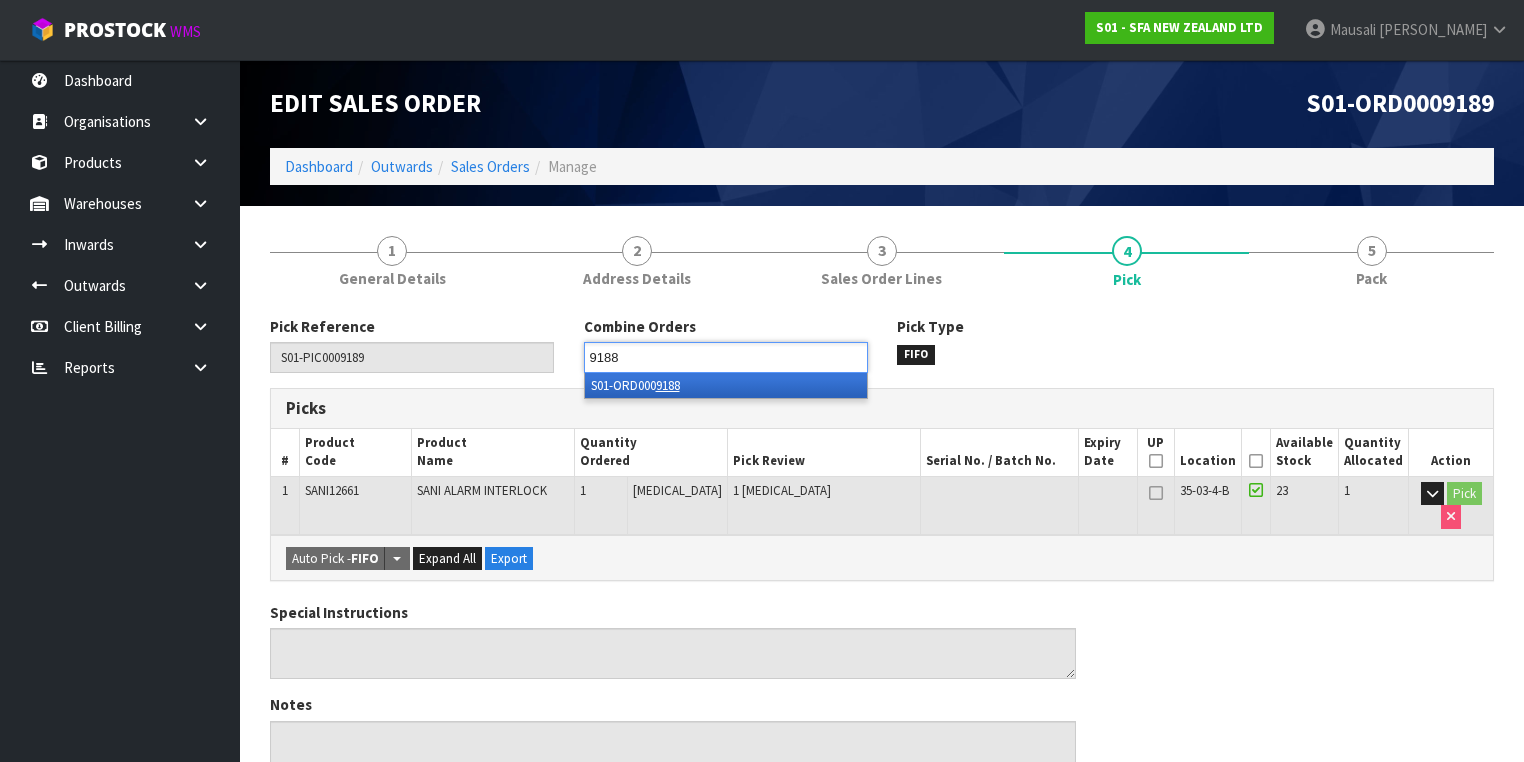 click on "S01-ORD000 9188" at bounding box center [726, 385] 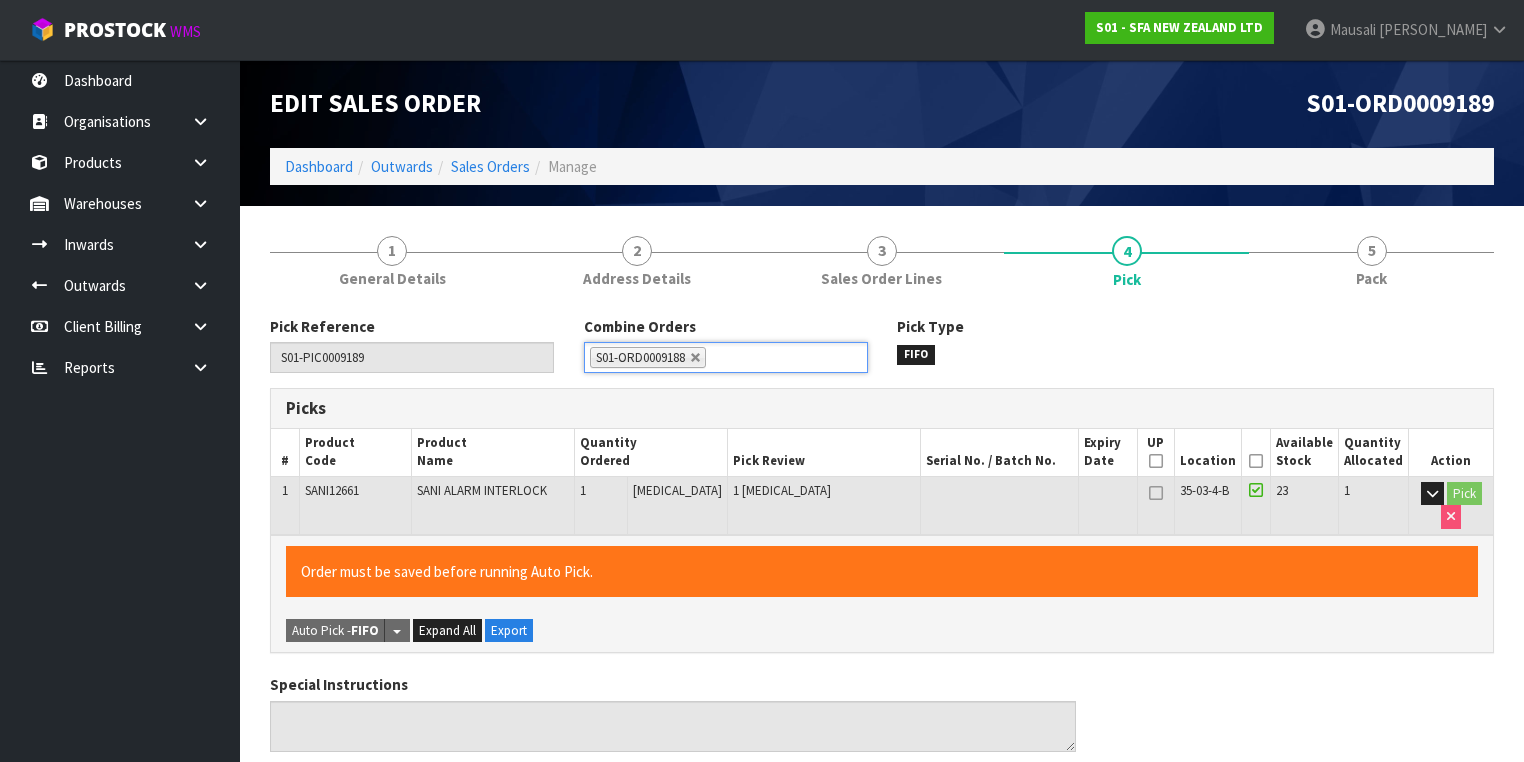 click at bounding box center [1256, 461] 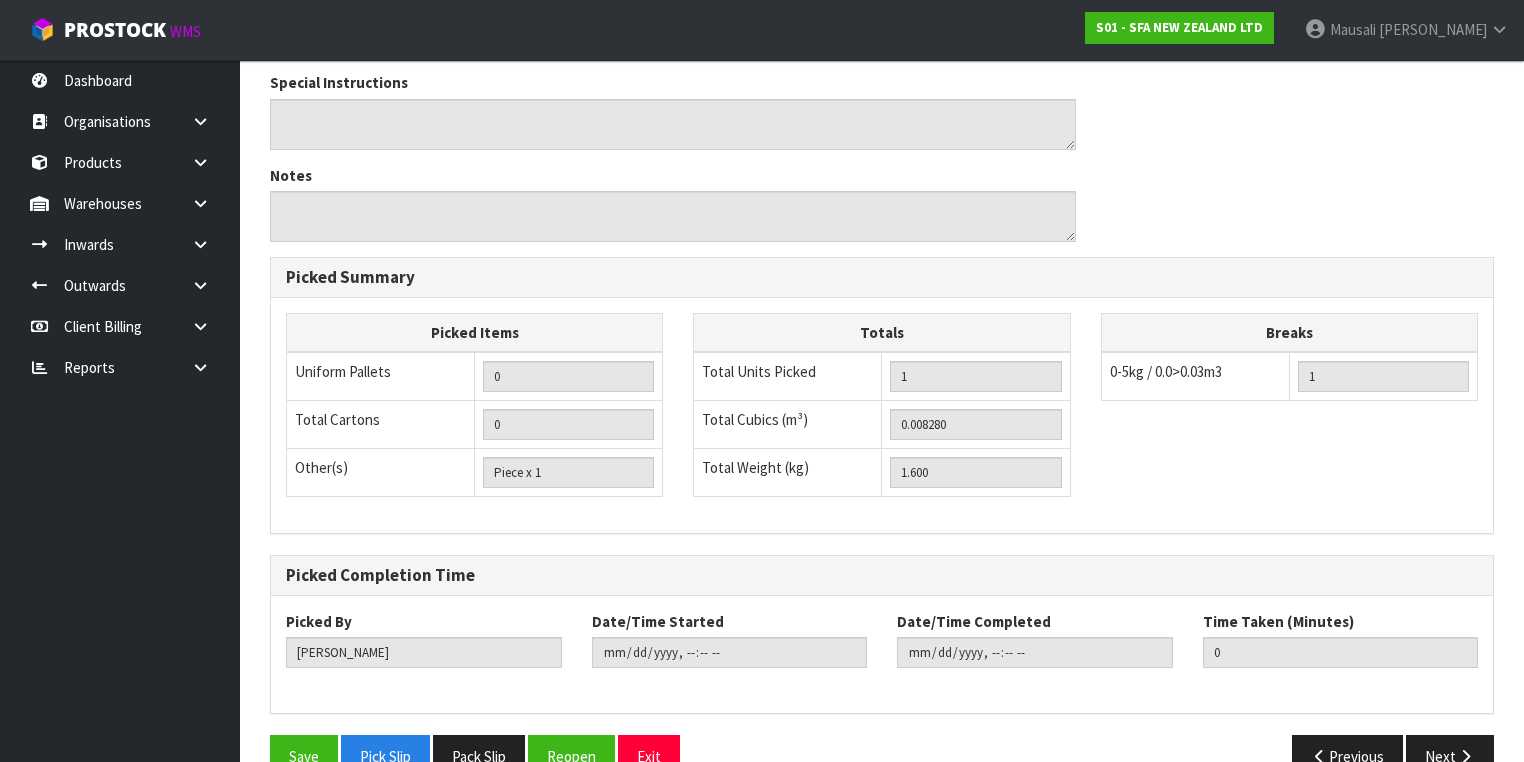 scroll, scrollTop: 640, scrollLeft: 0, axis: vertical 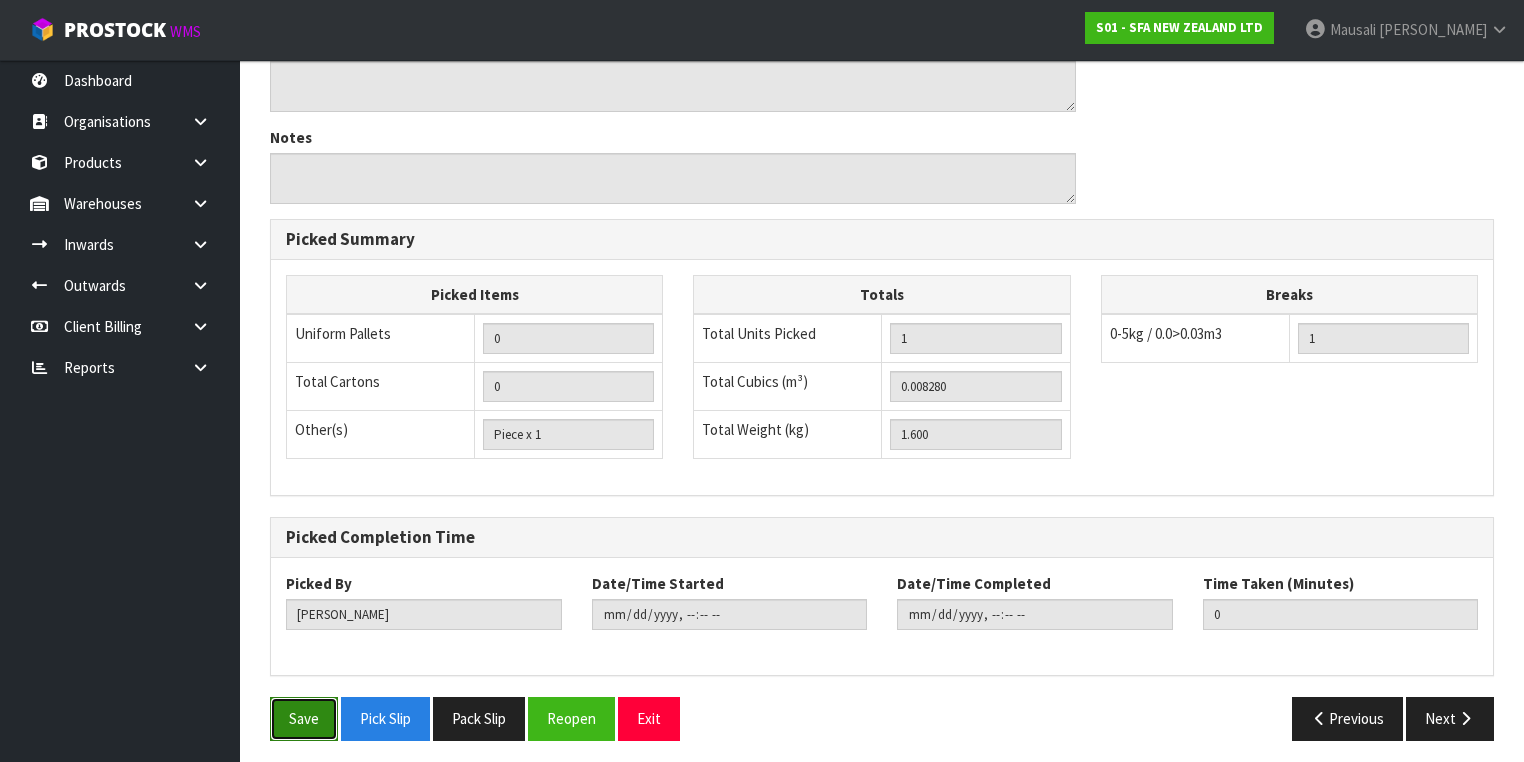 drag, startPoint x: 300, startPoint y: 717, endPoint x: 313, endPoint y: 717, distance: 13 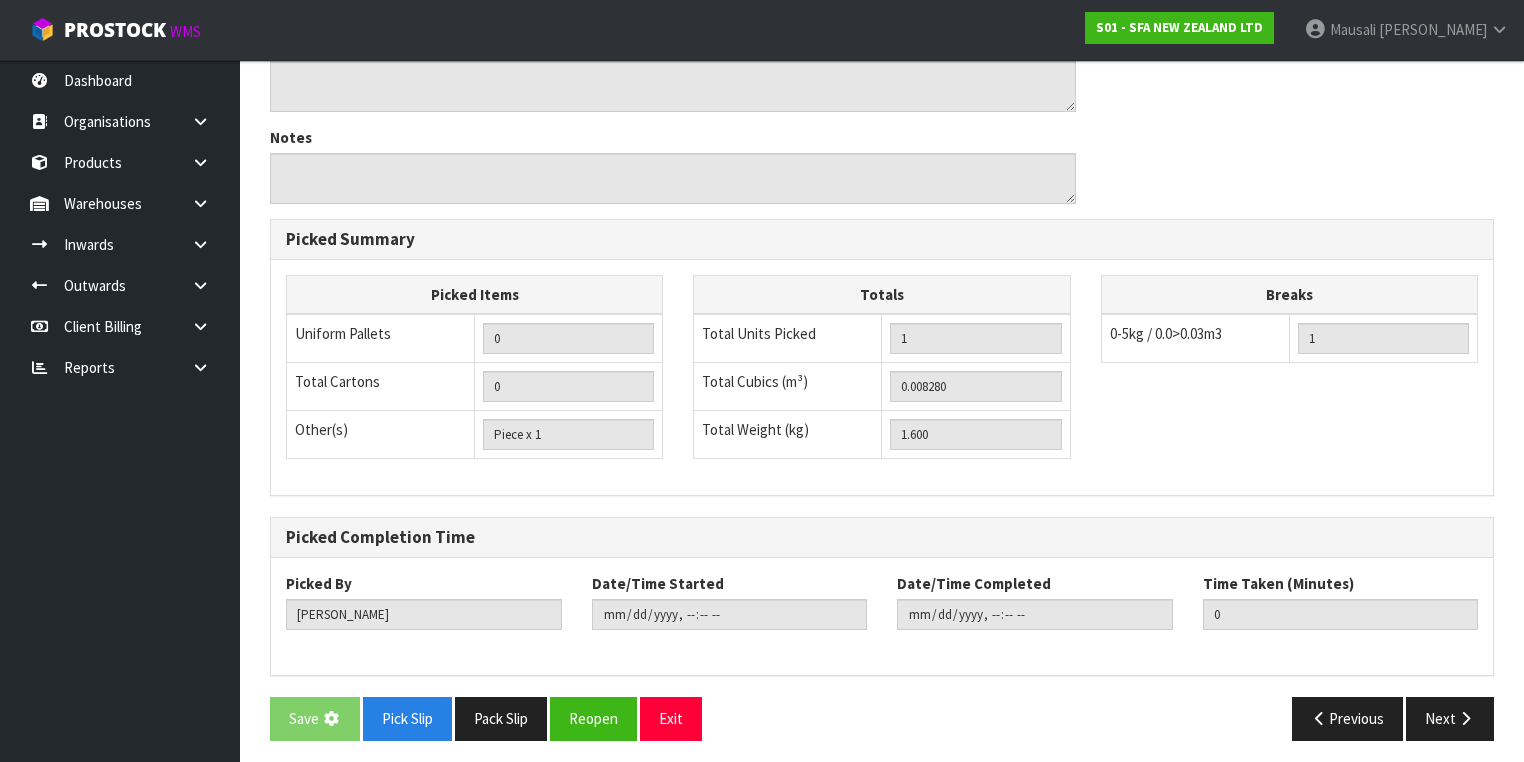 scroll, scrollTop: 0, scrollLeft: 0, axis: both 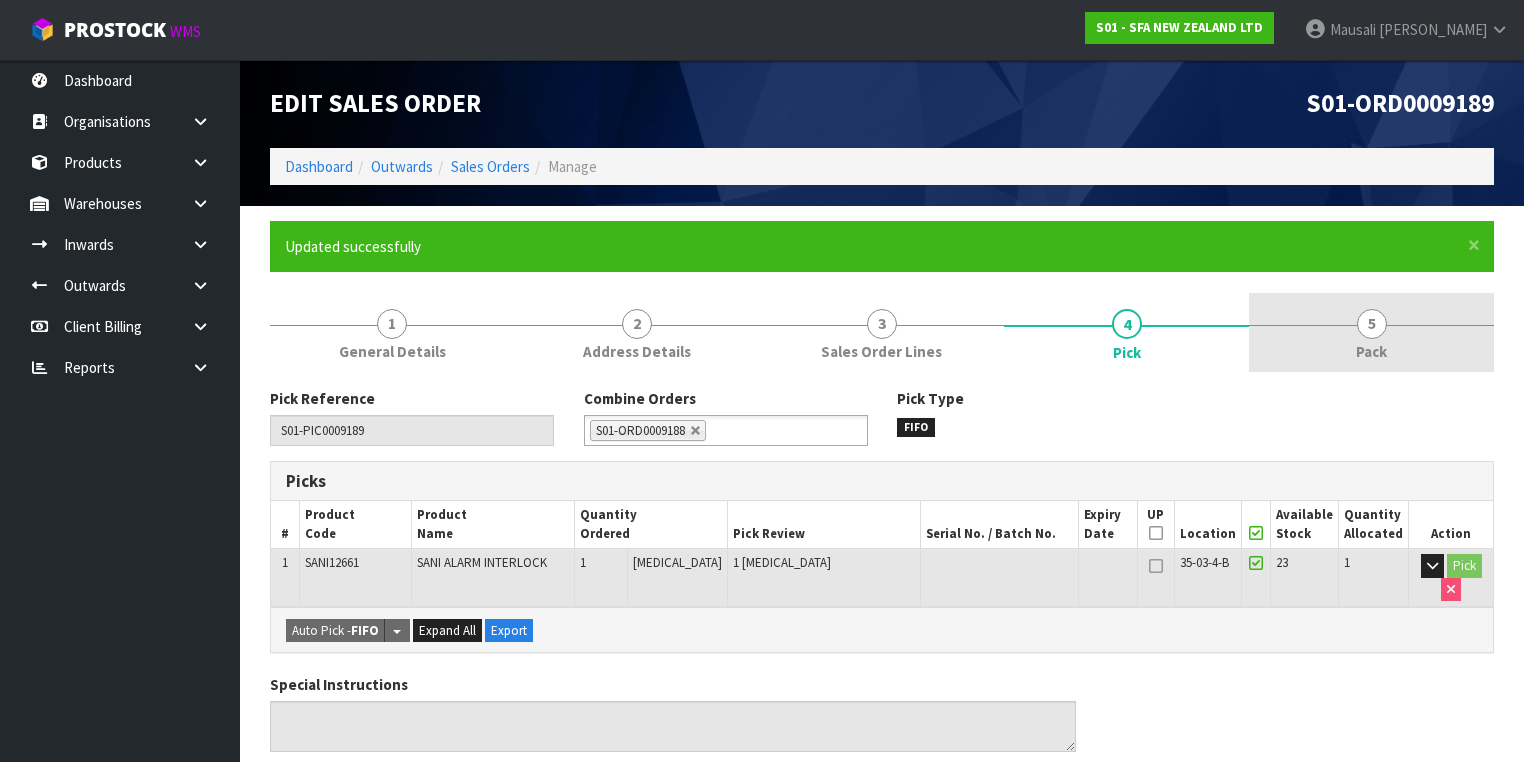 click on "5
Pack" at bounding box center (1371, 332) 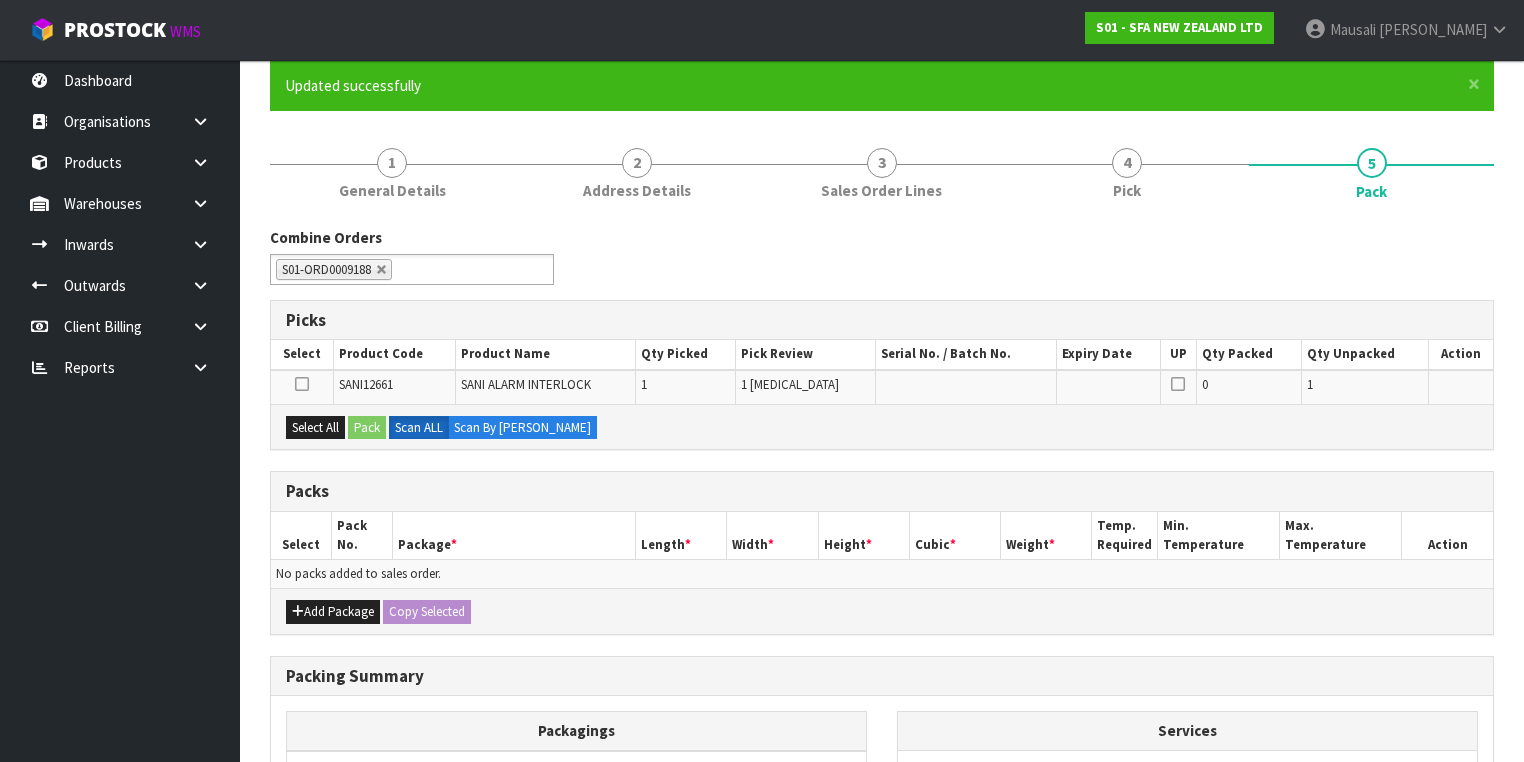 scroll, scrollTop: 155, scrollLeft: 0, axis: vertical 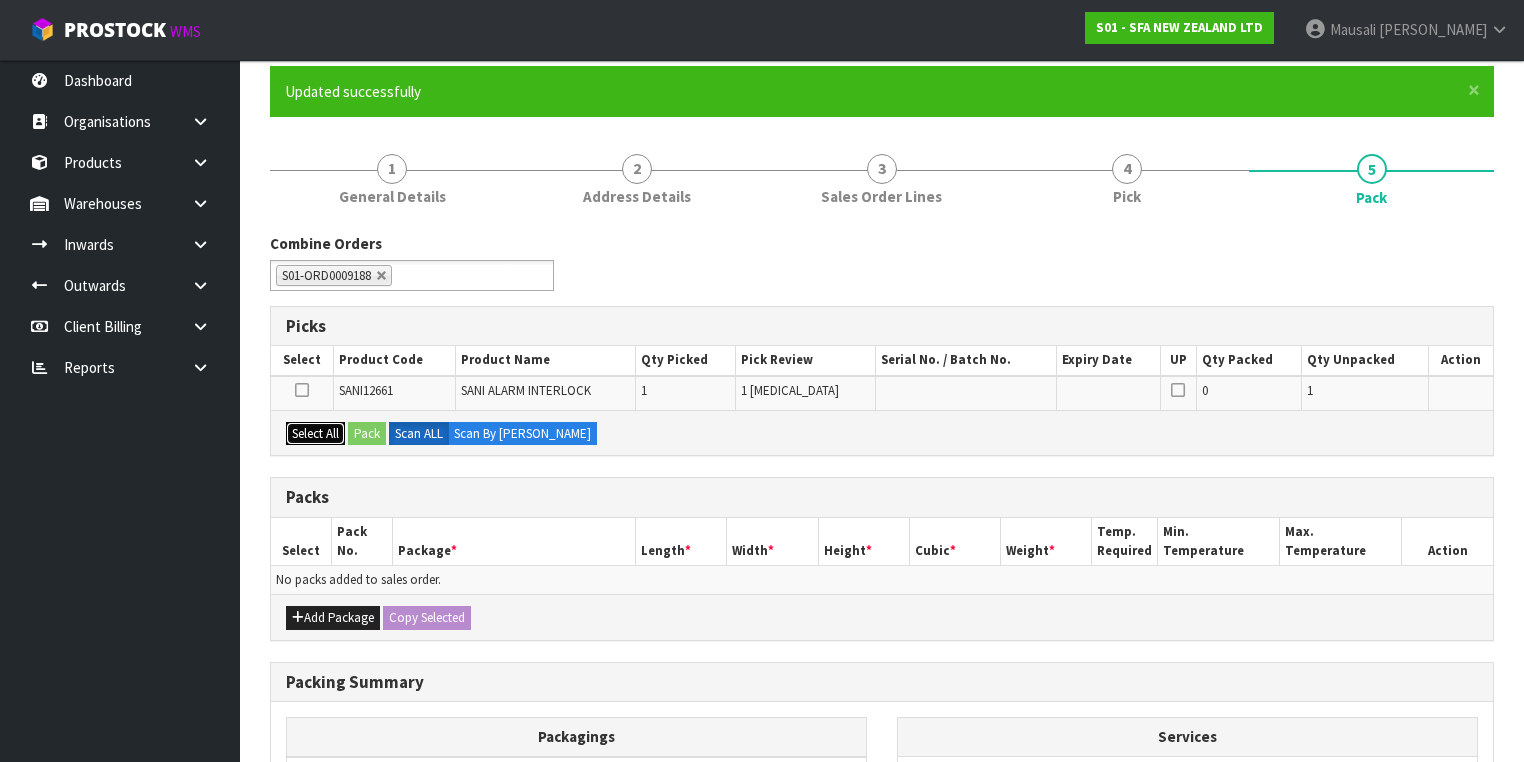 click on "Select All" at bounding box center [315, 434] 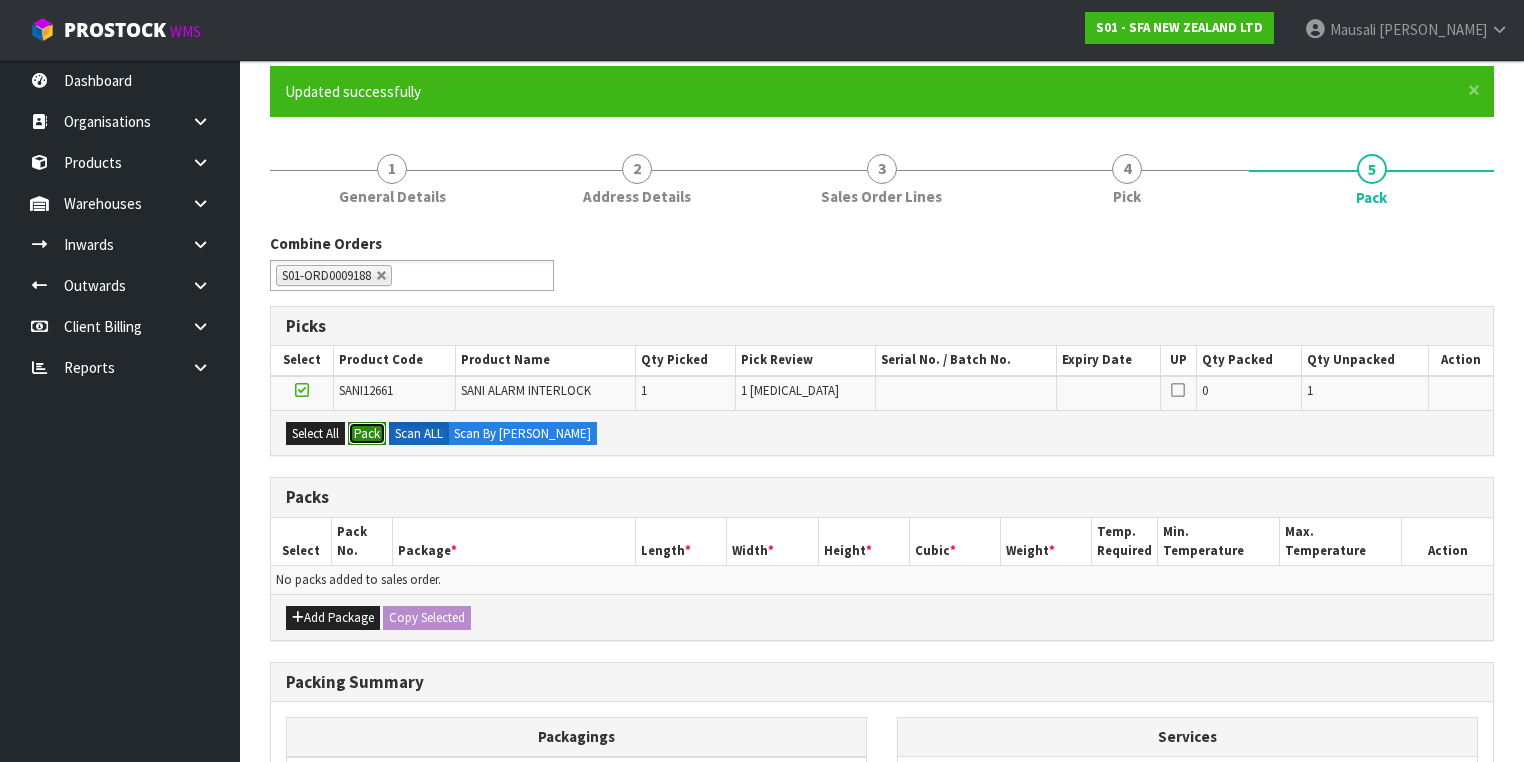 click on "Pack" at bounding box center (367, 434) 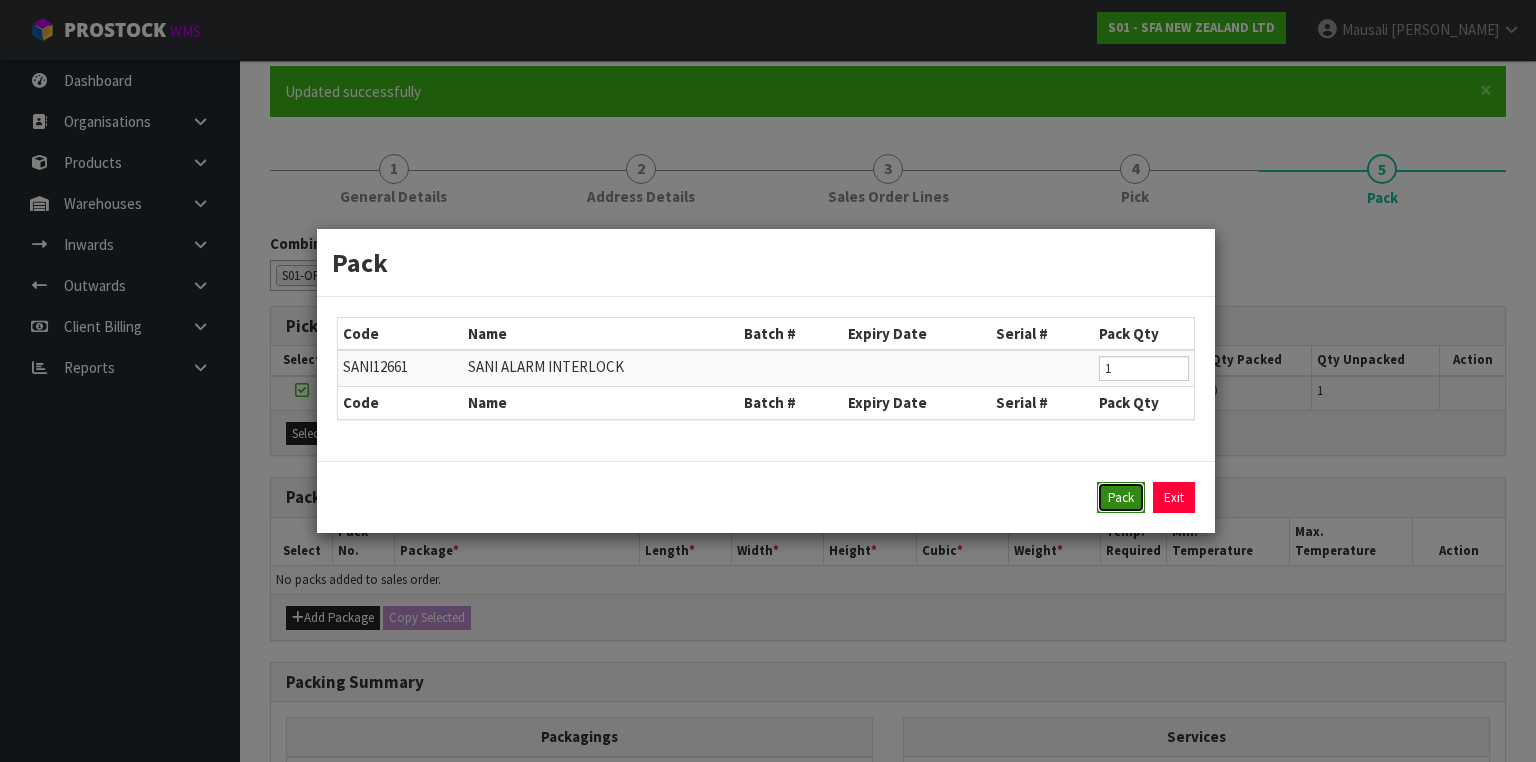 click on "Pack" at bounding box center (1121, 498) 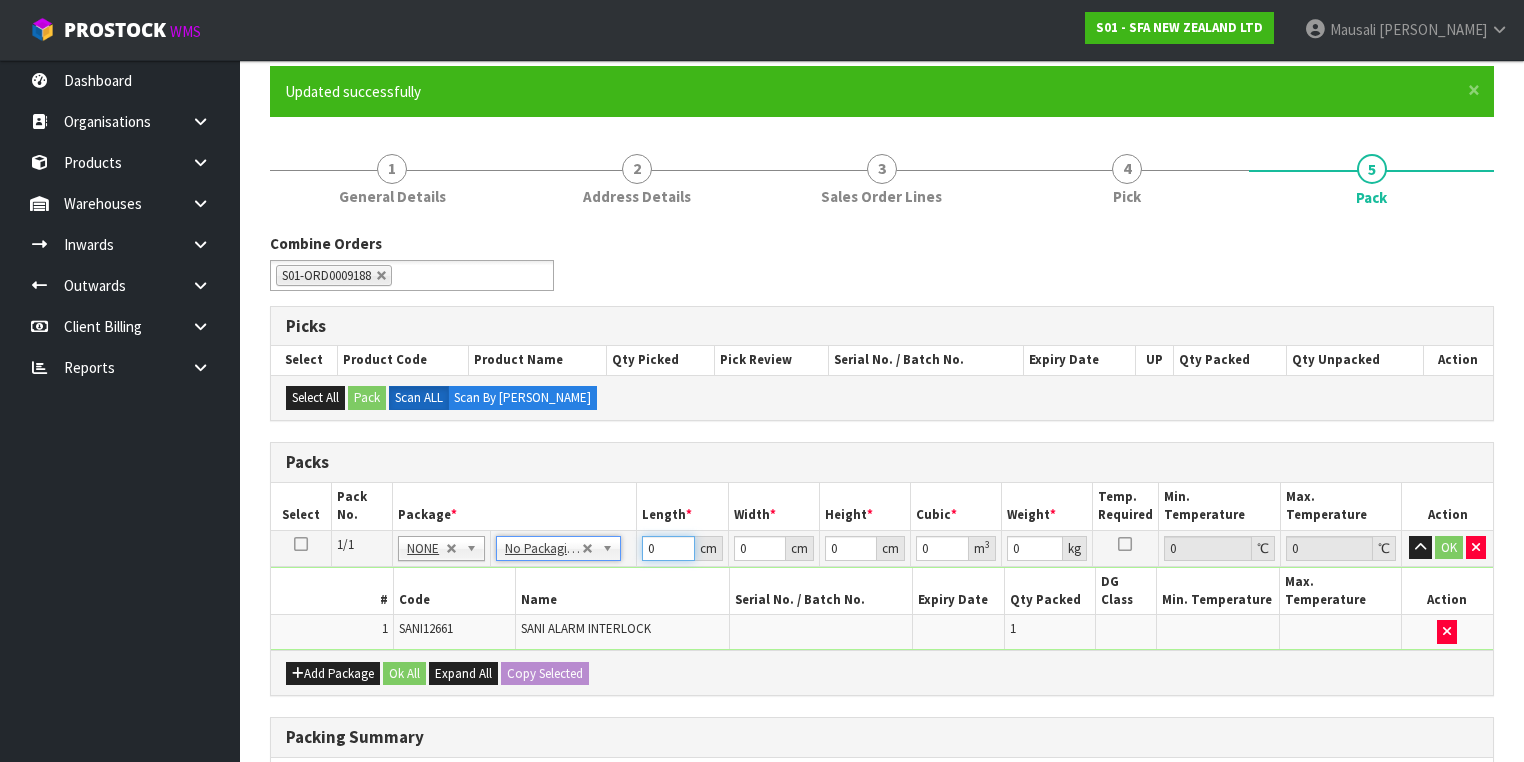 drag, startPoint x: 663, startPoint y: 540, endPoint x: 635, endPoint y: 552, distance: 30.463093 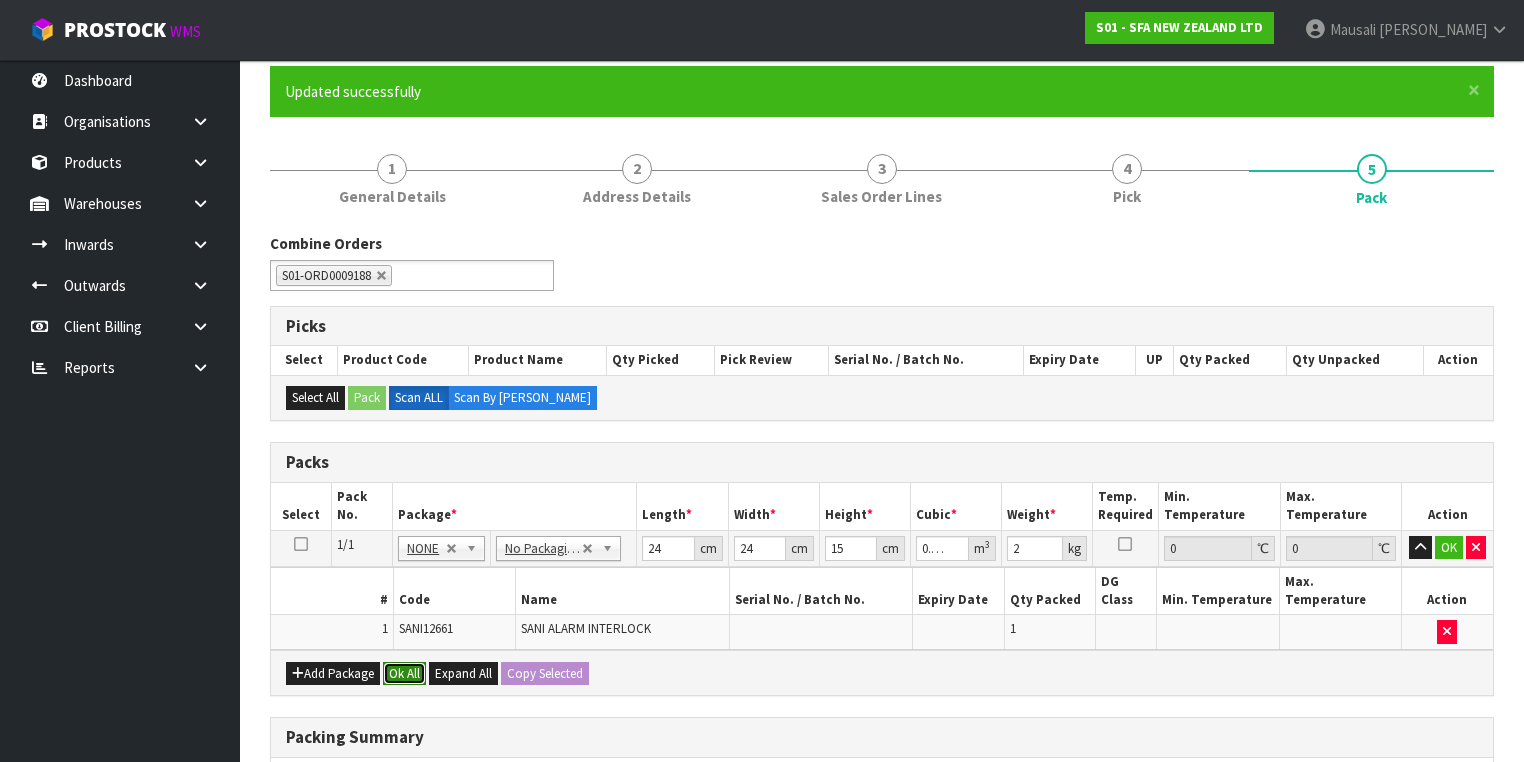 click on "Ok All" at bounding box center [404, 674] 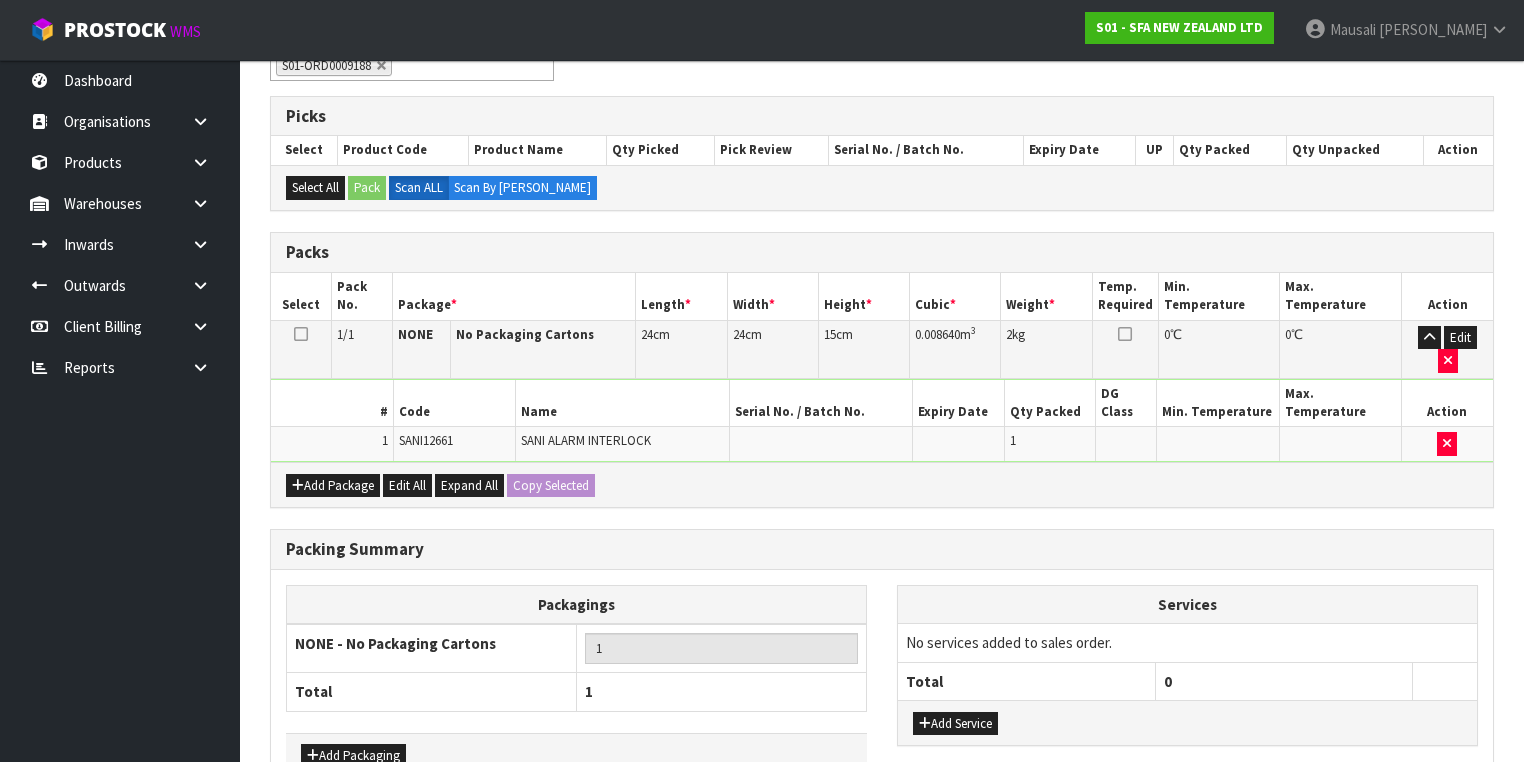 scroll, scrollTop: 440, scrollLeft: 0, axis: vertical 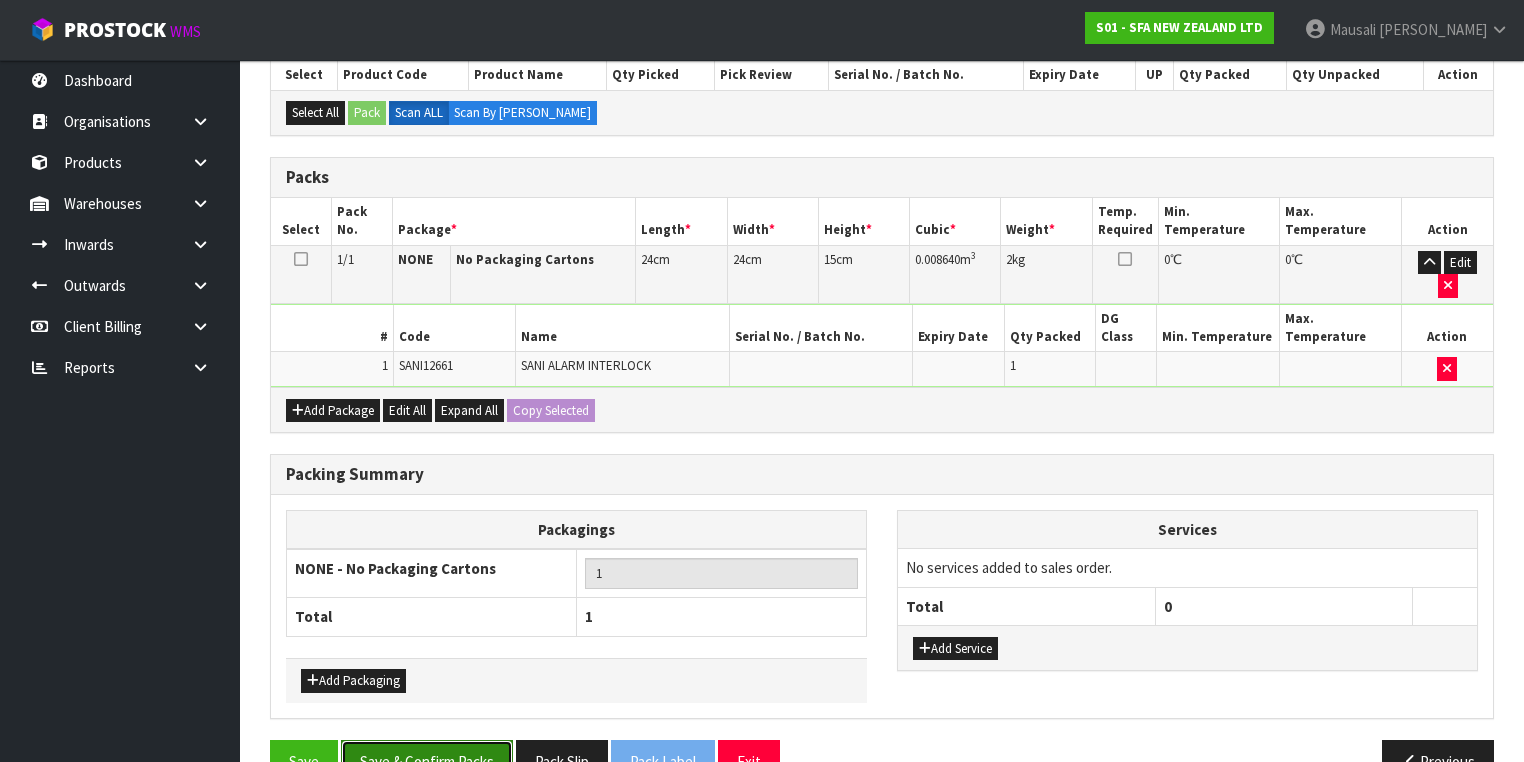 click on "Save & Confirm Packs" at bounding box center [427, 761] 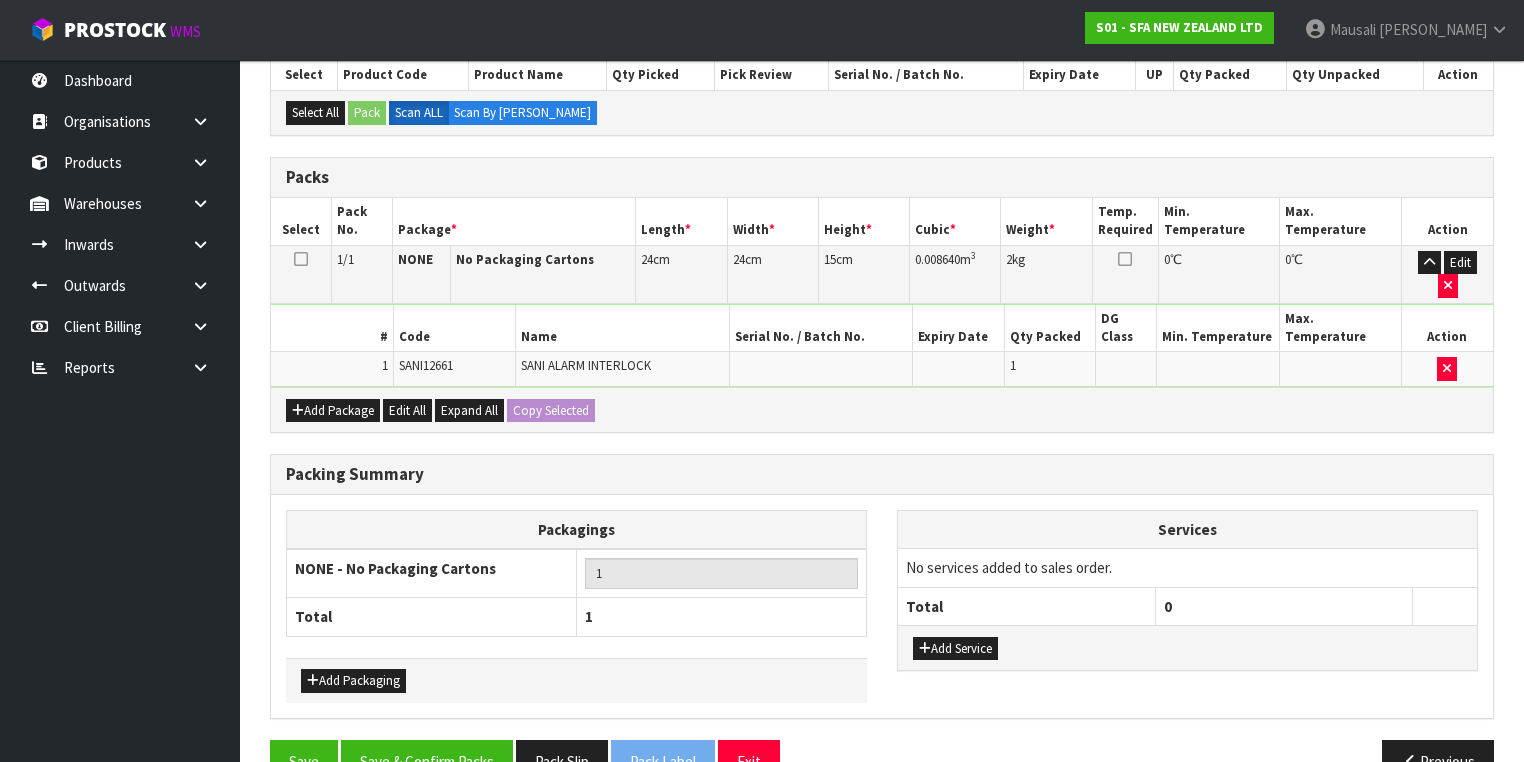 scroll, scrollTop: 0, scrollLeft: 0, axis: both 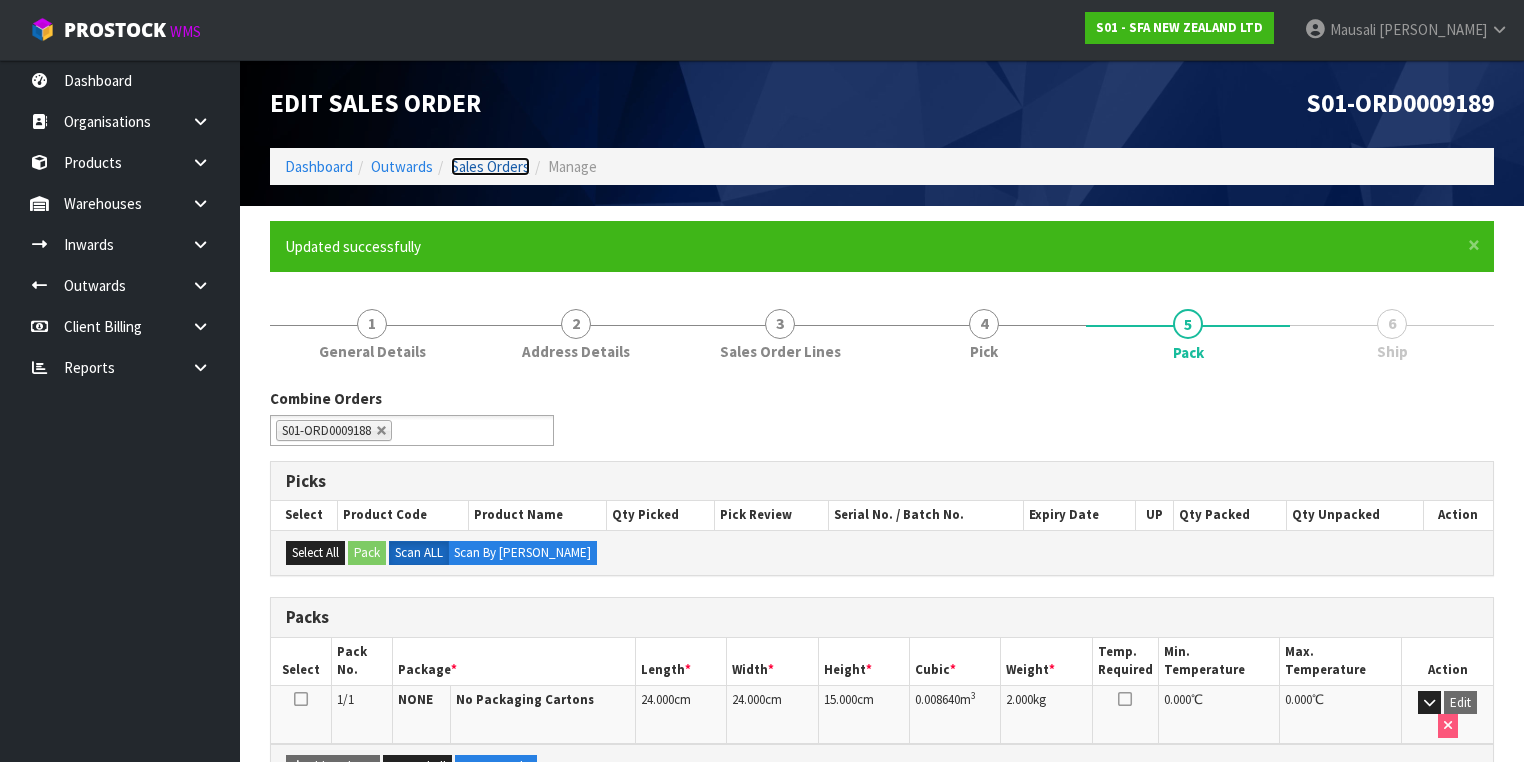 click on "Sales Orders" at bounding box center [490, 166] 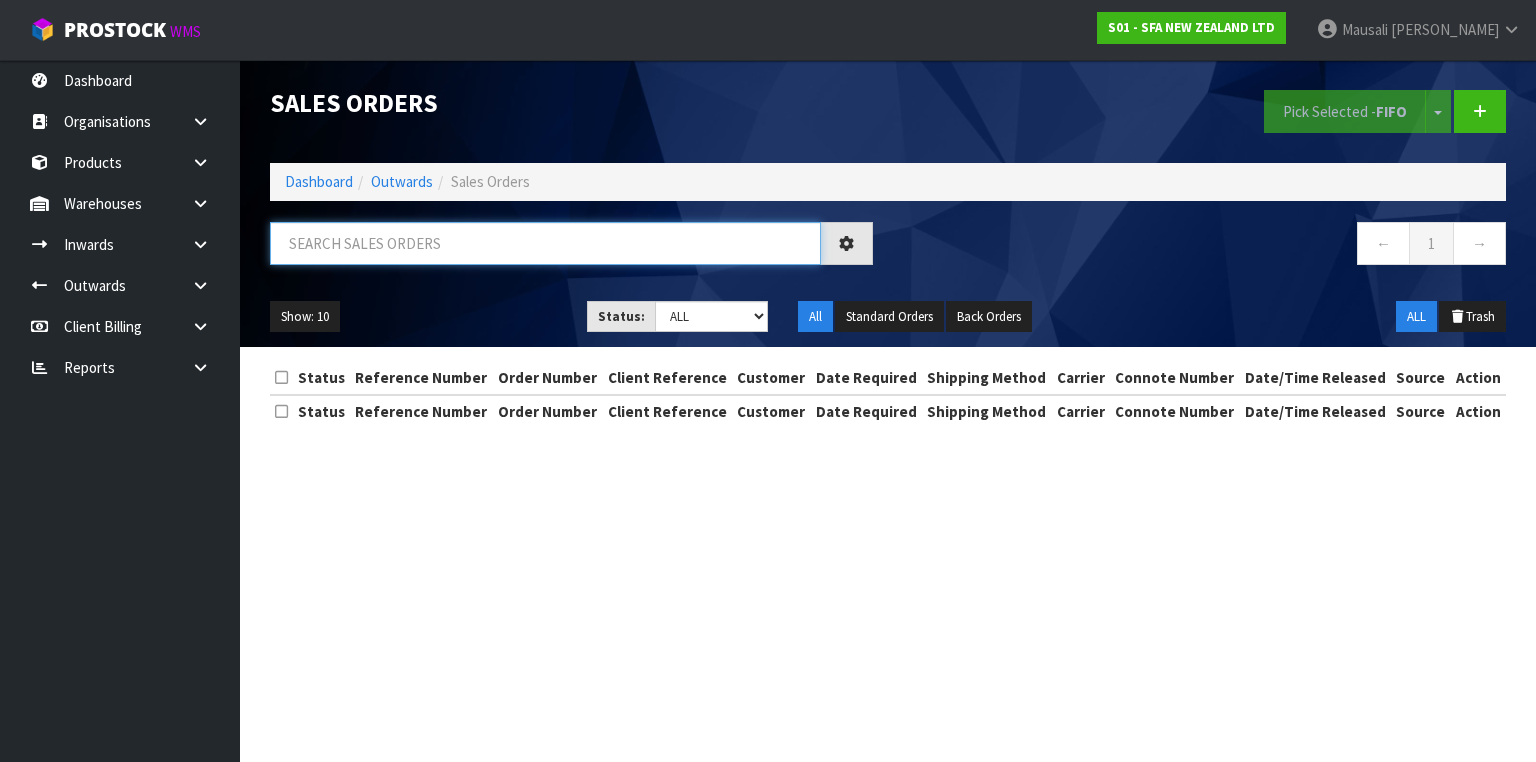 click at bounding box center [545, 243] 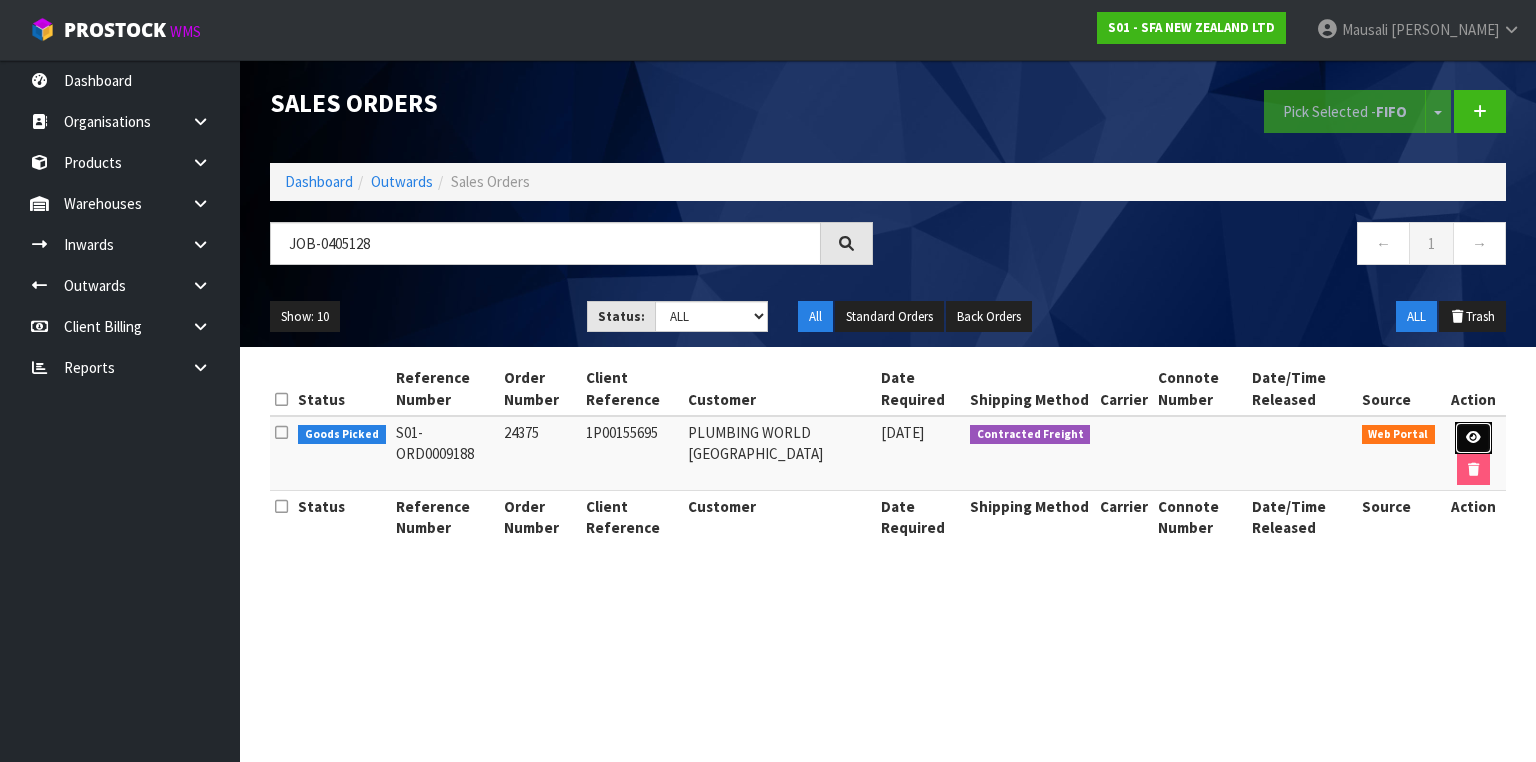 click at bounding box center (1473, 437) 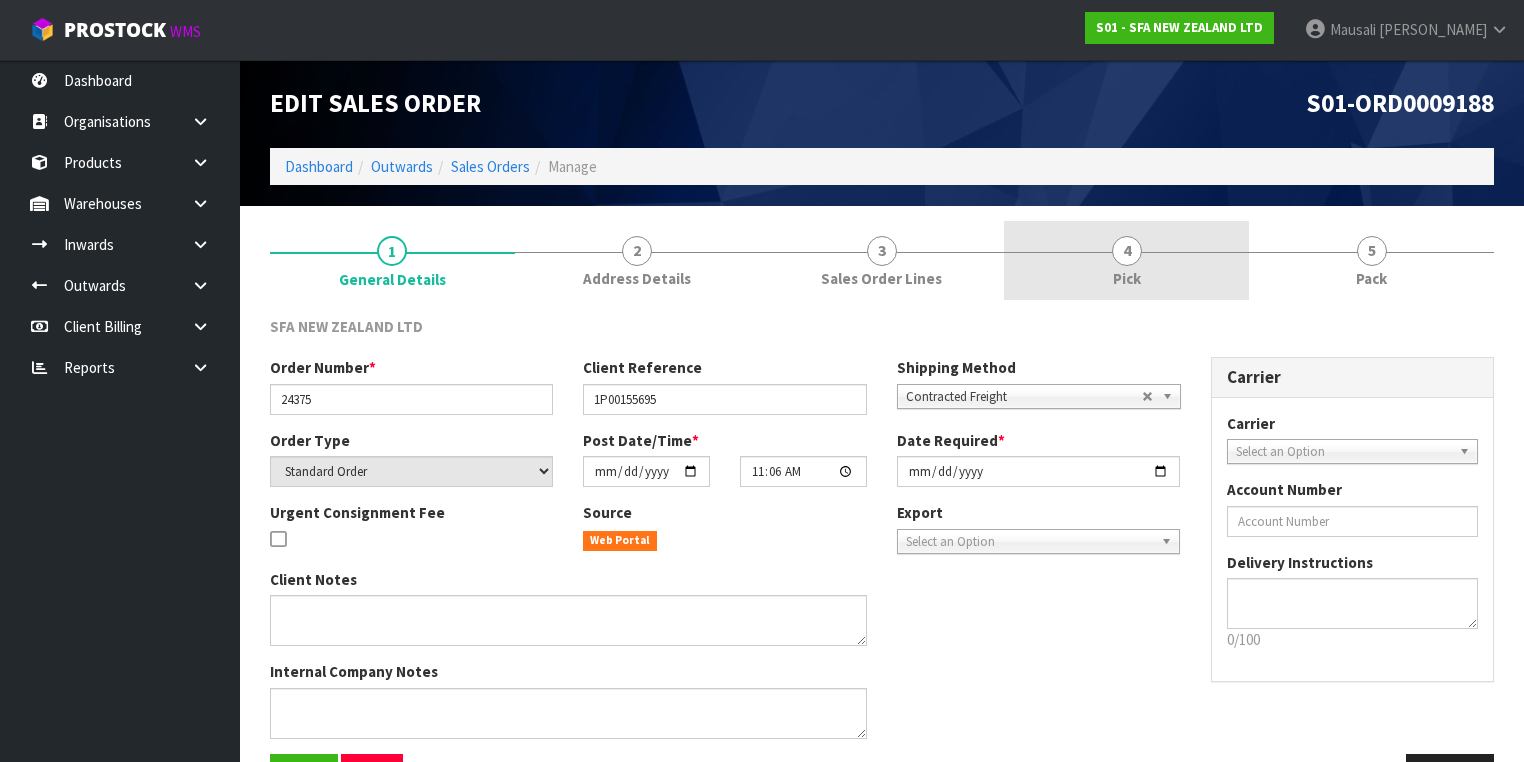 click on "4
Pick" at bounding box center [1126, 260] 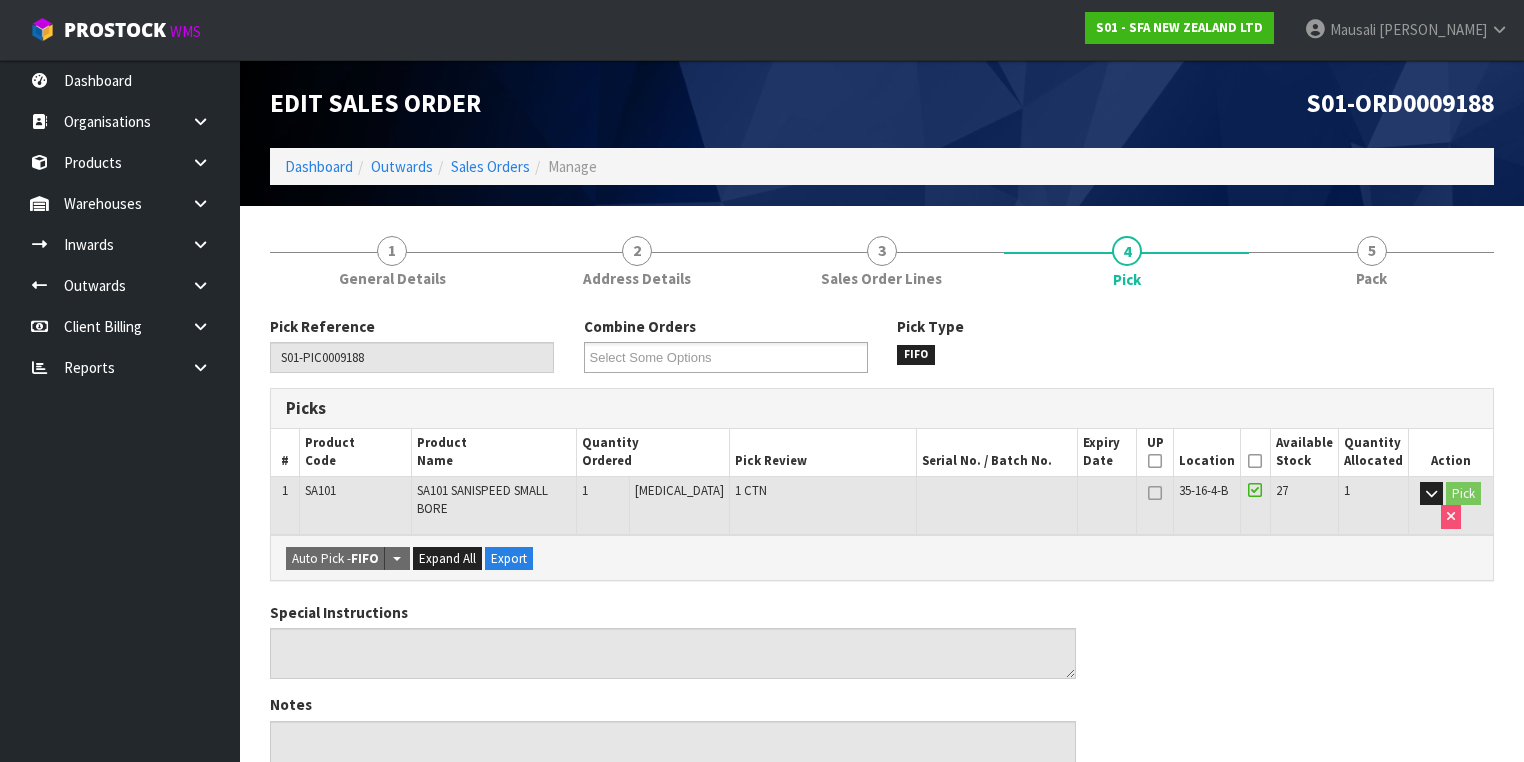 click at bounding box center (1255, 461) 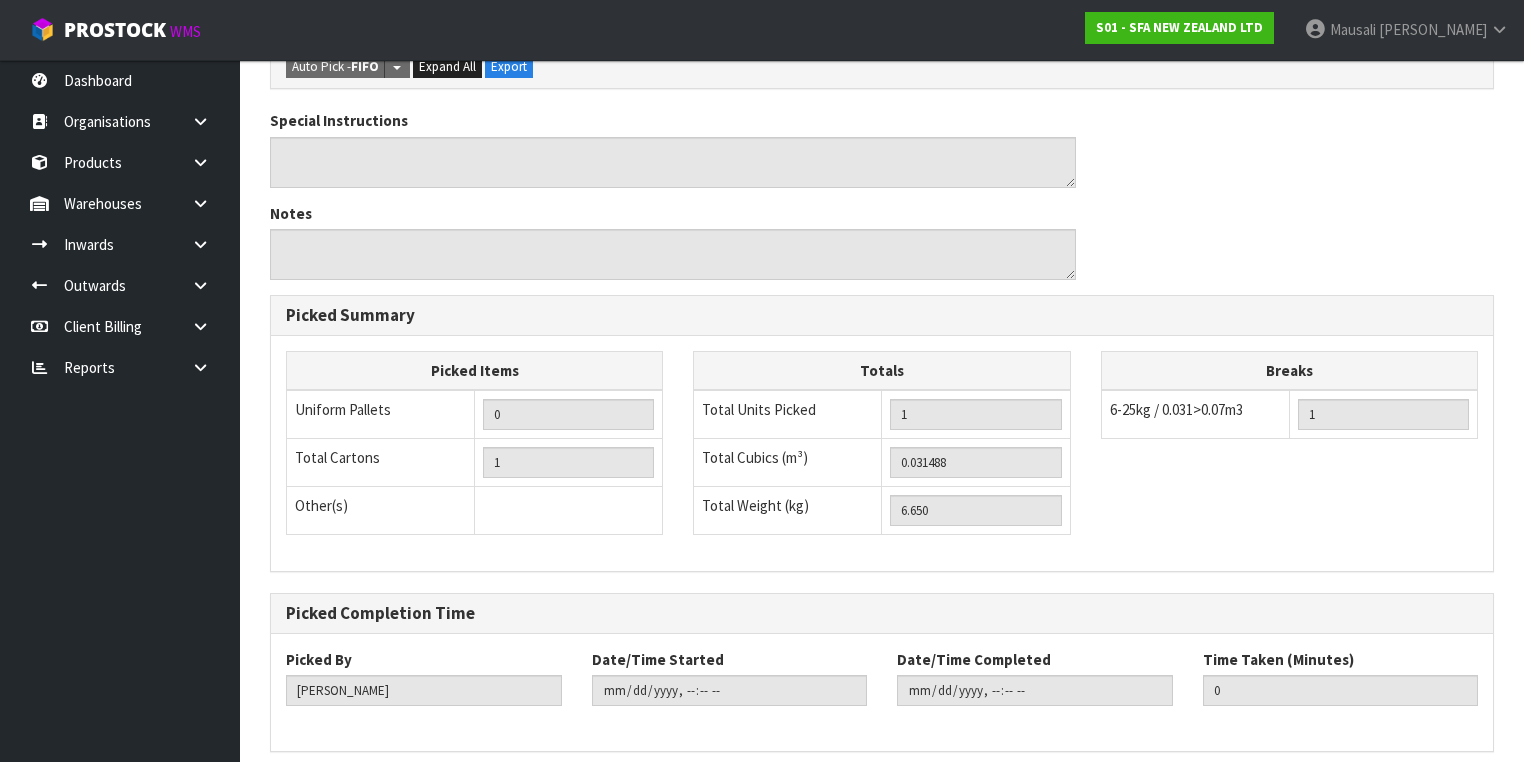scroll, scrollTop: 641, scrollLeft: 0, axis: vertical 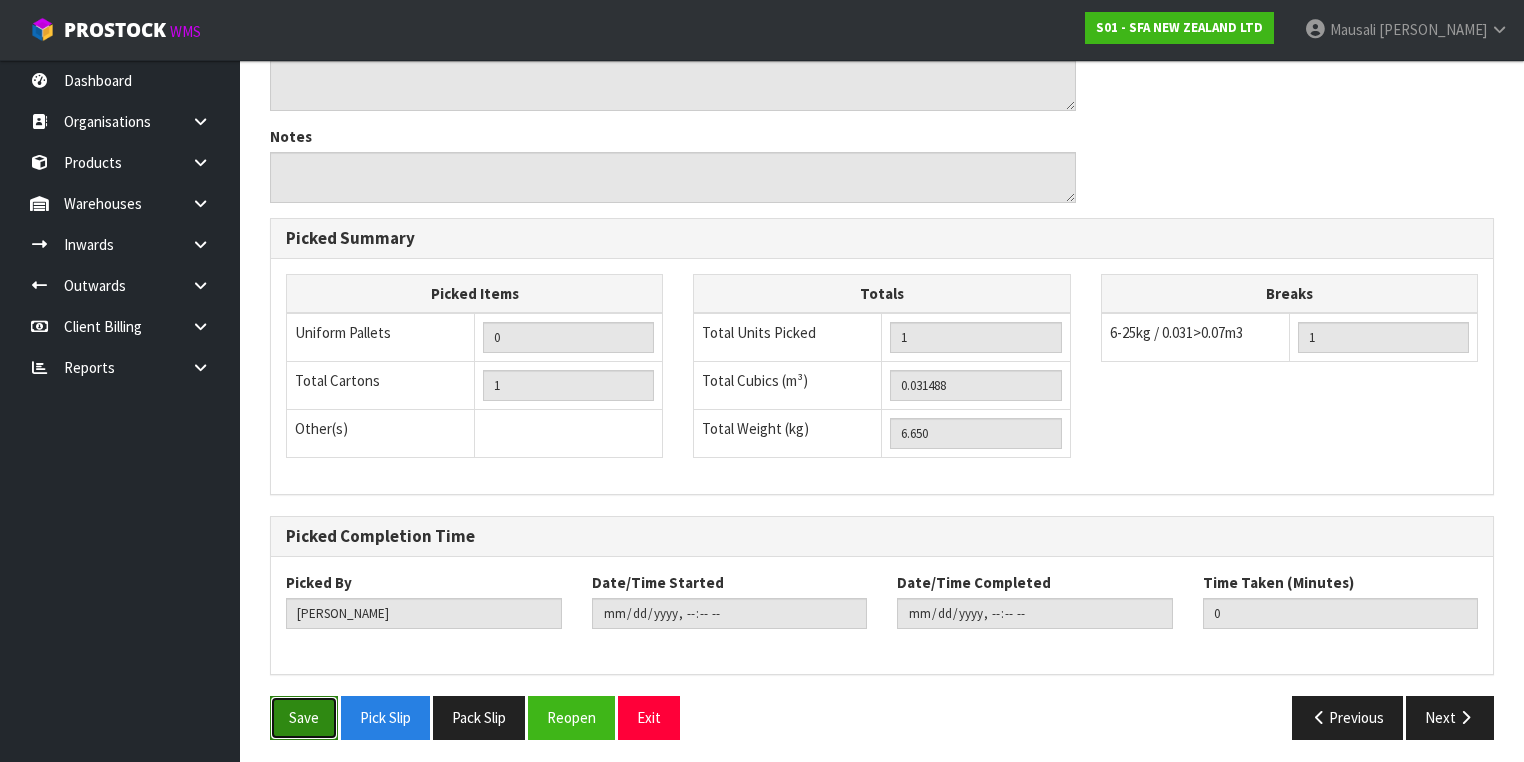 click on "Save" at bounding box center [304, 717] 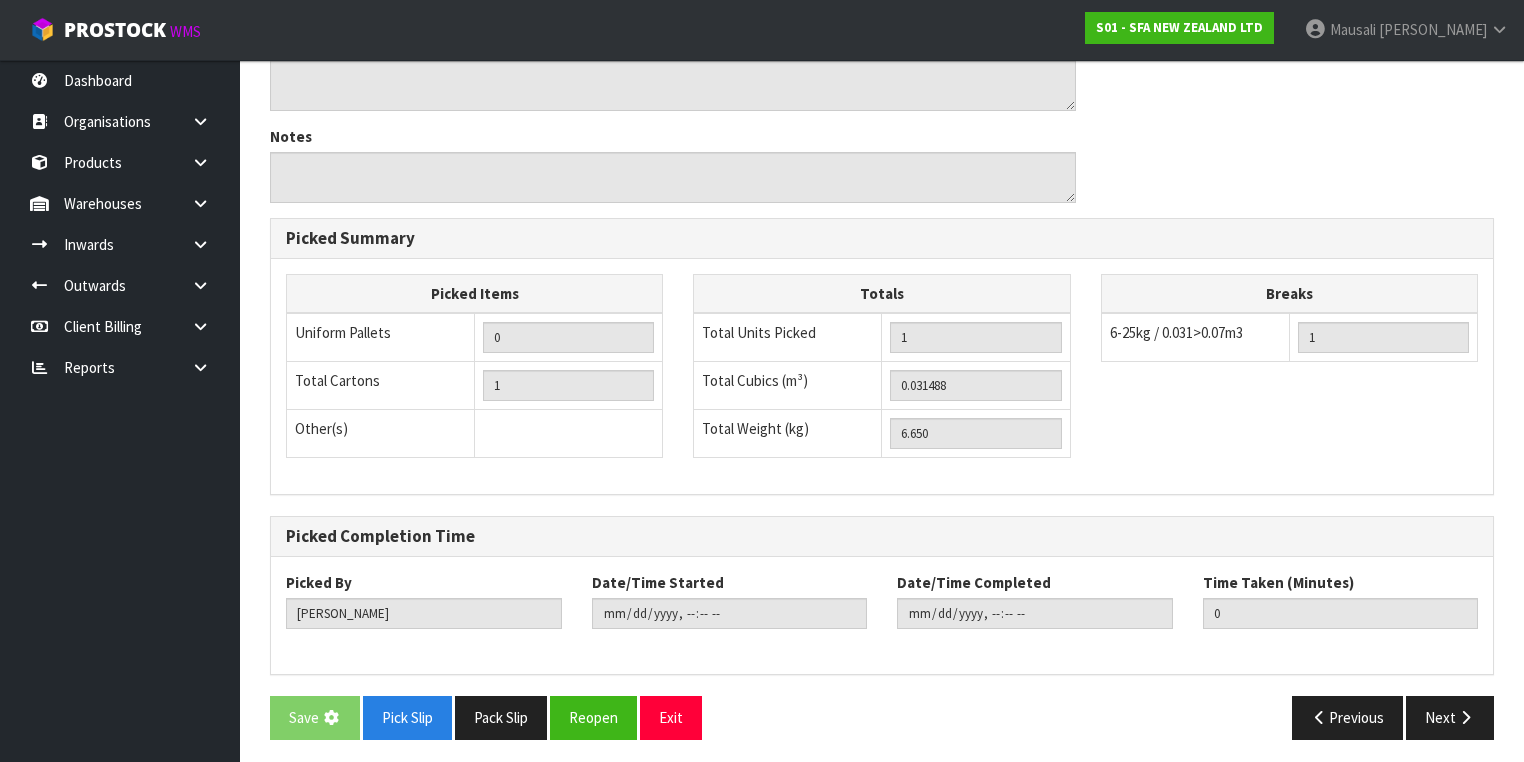 scroll, scrollTop: 0, scrollLeft: 0, axis: both 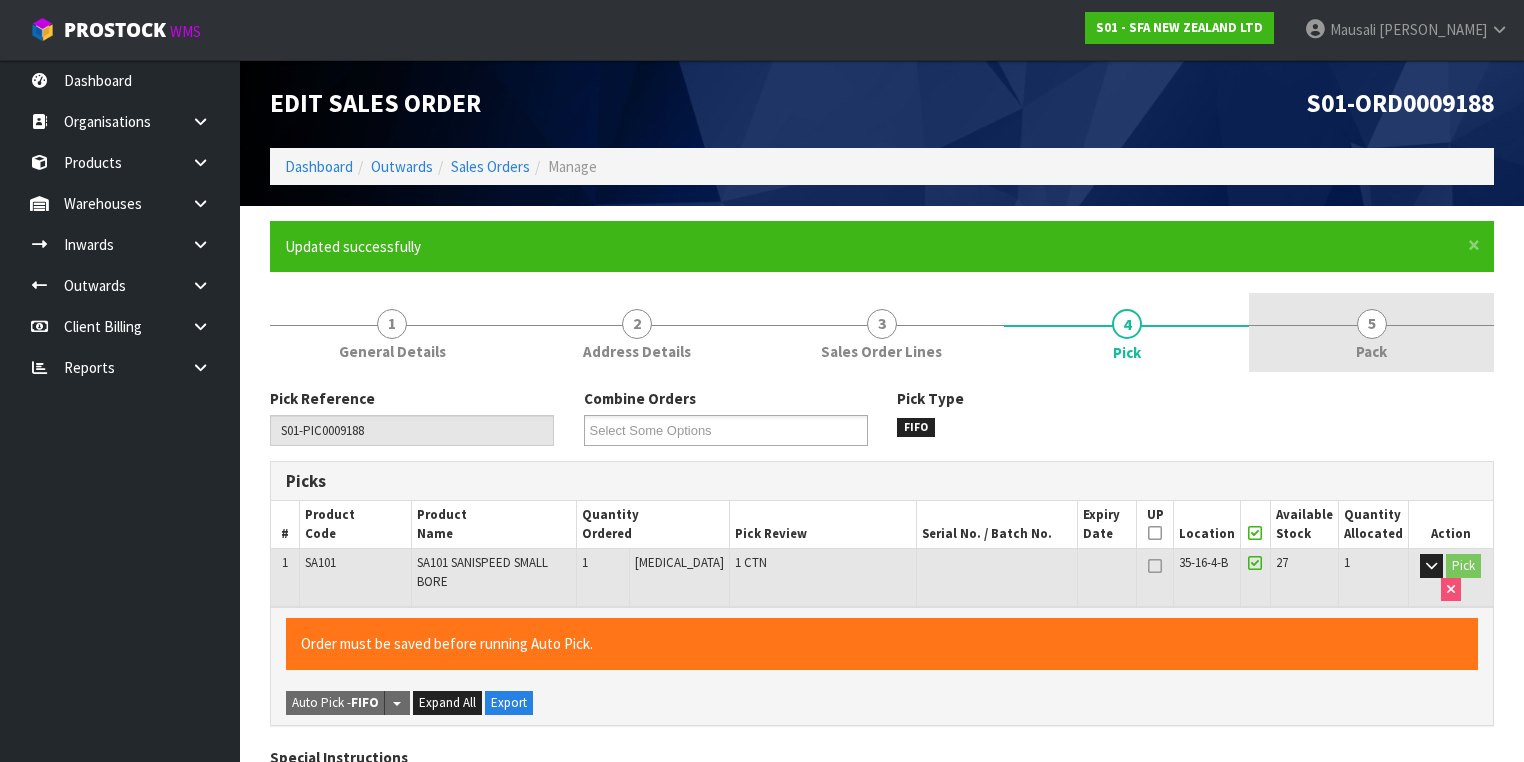 click on "5
Pack" at bounding box center [1371, 332] 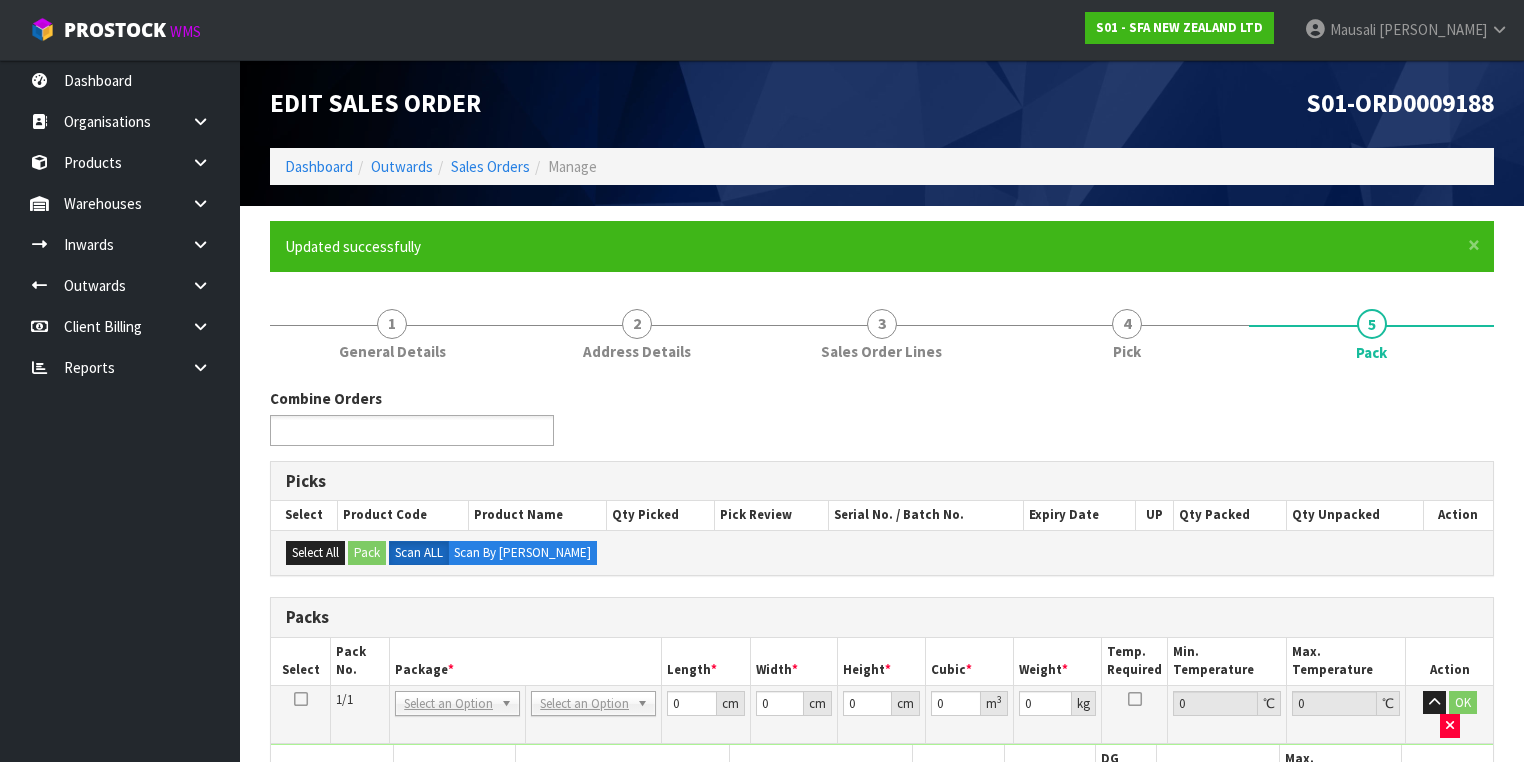 click at bounding box center [349, 430] 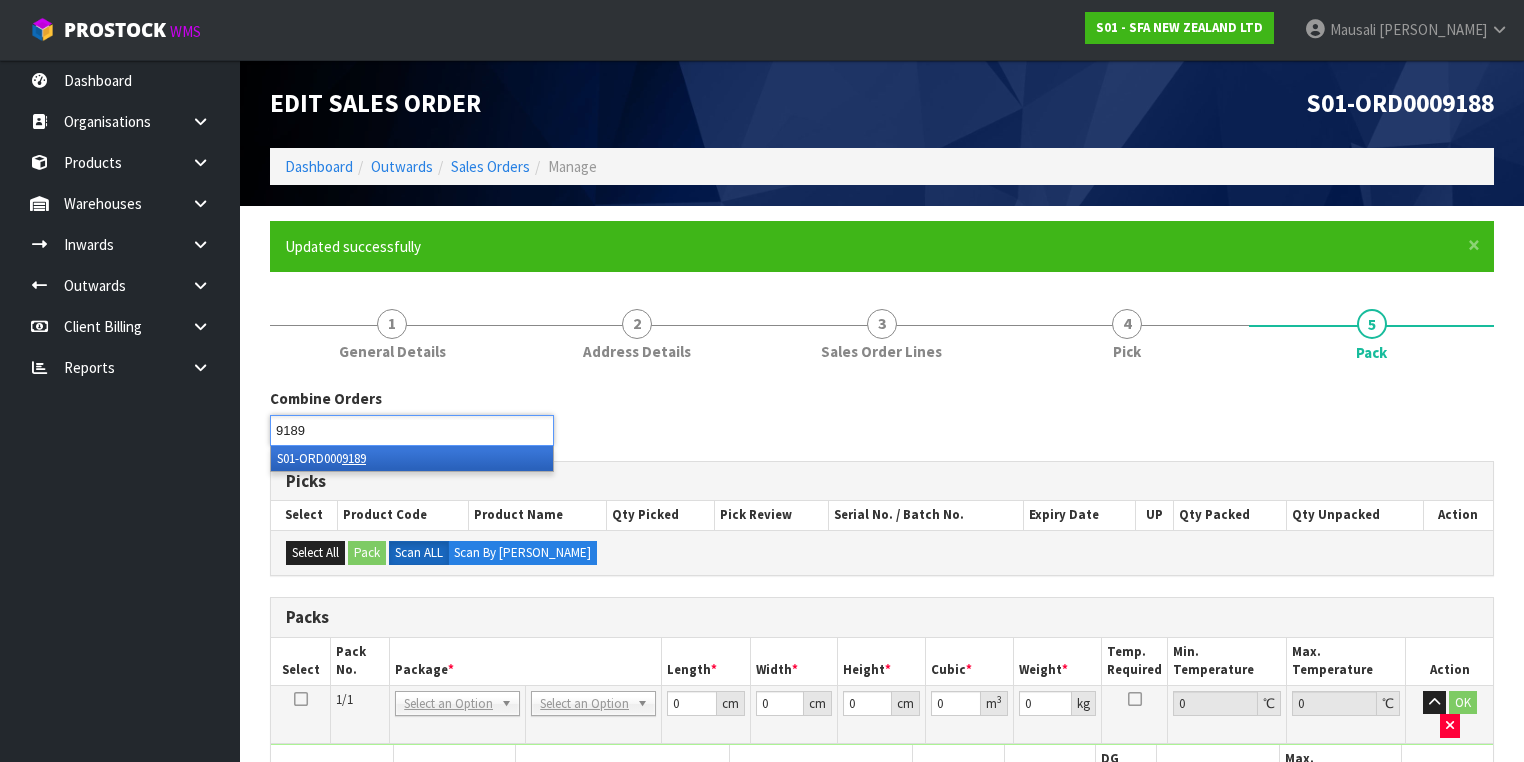 click on "S01-ORD000 9189" at bounding box center (412, 458) 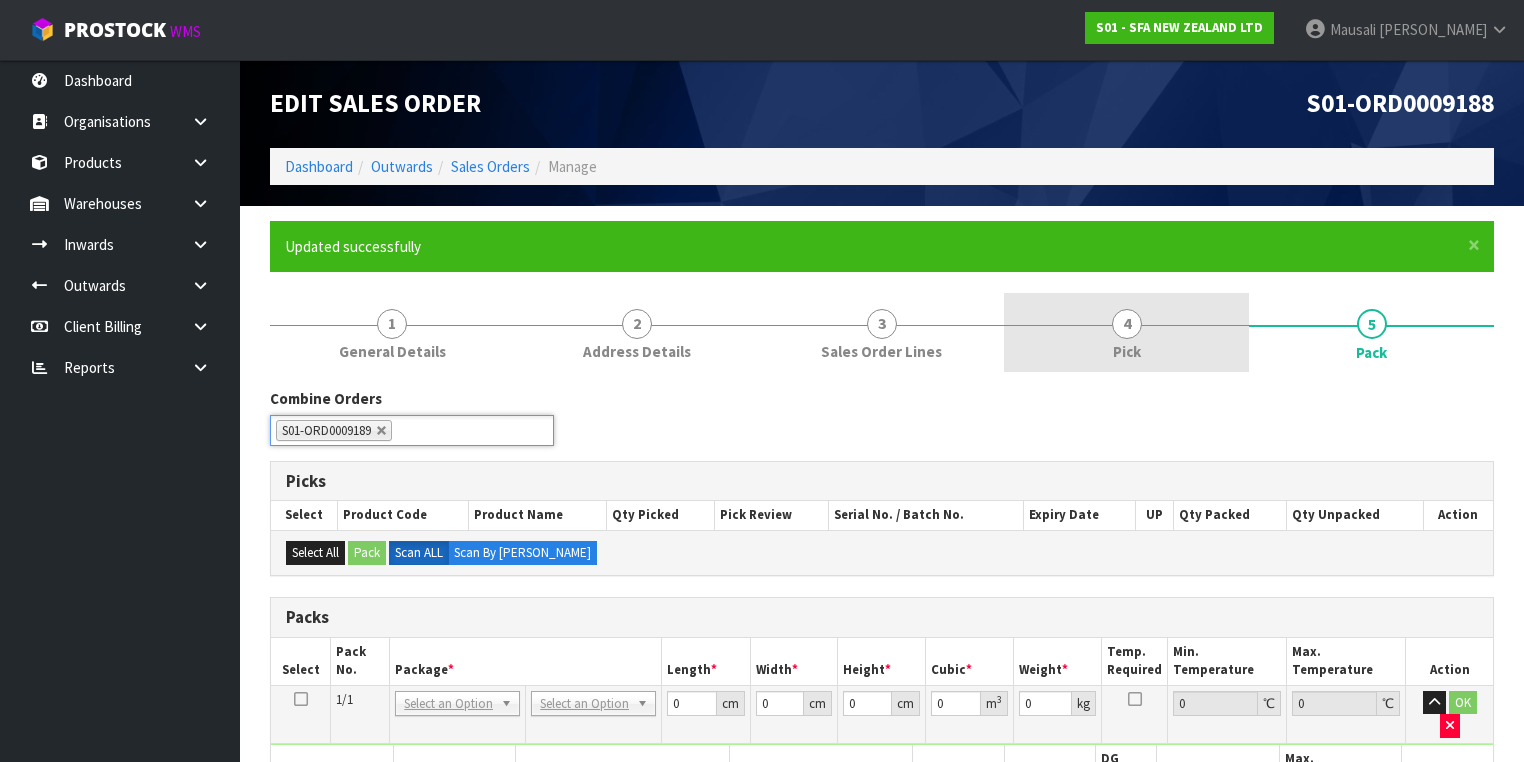 scroll, scrollTop: 240, scrollLeft: 0, axis: vertical 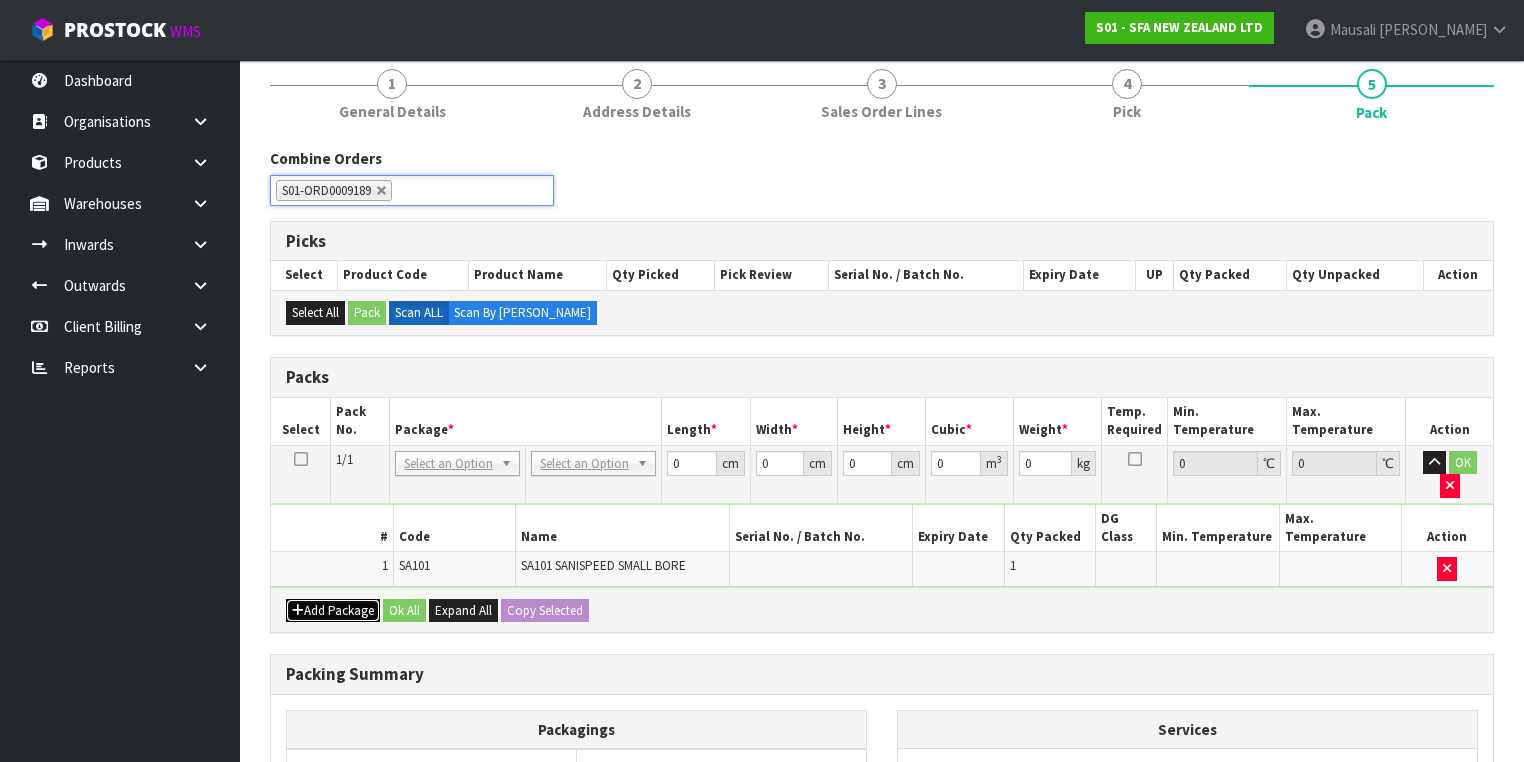 click on "Add Package" at bounding box center [333, 611] 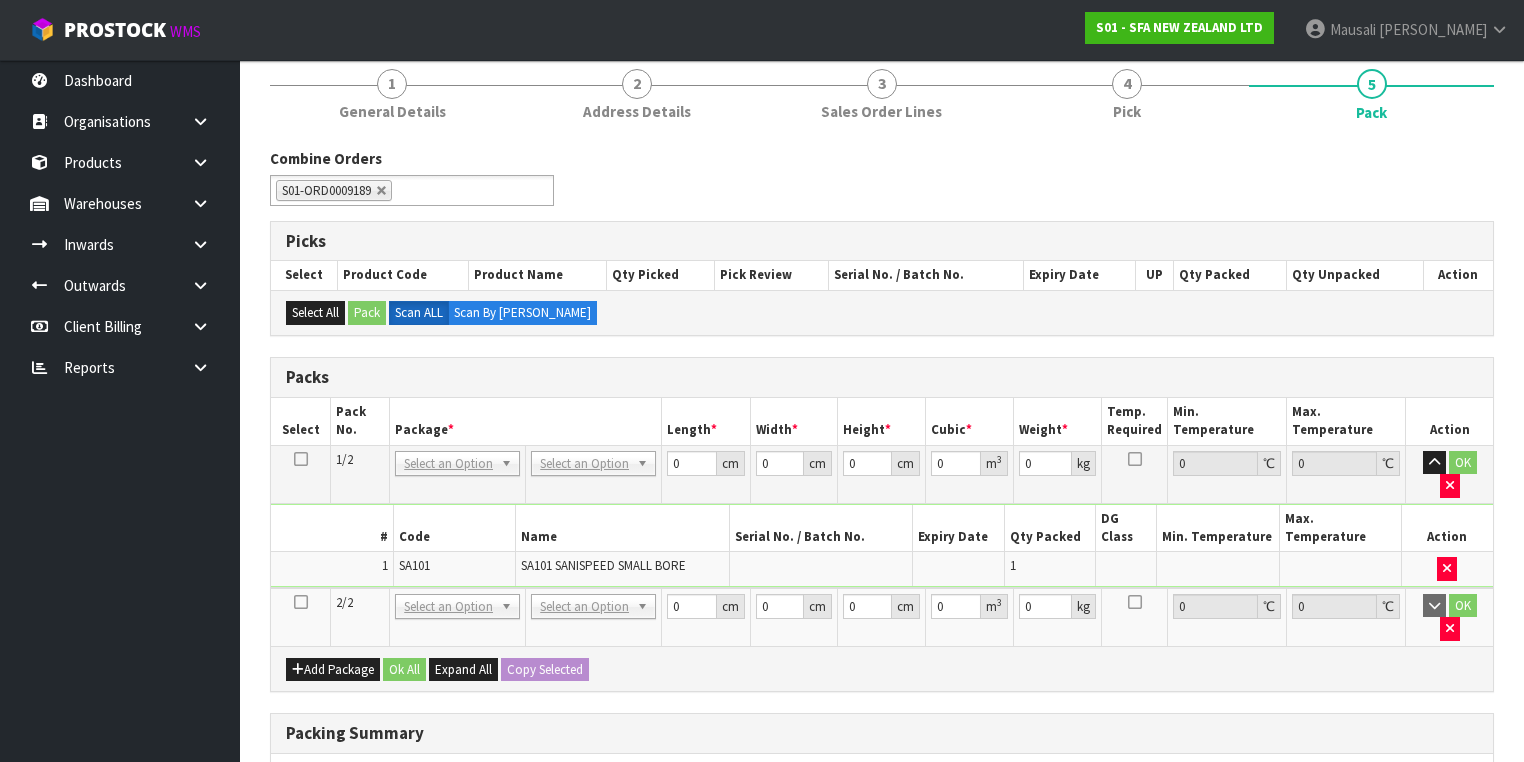 click at bounding box center (301, 602) 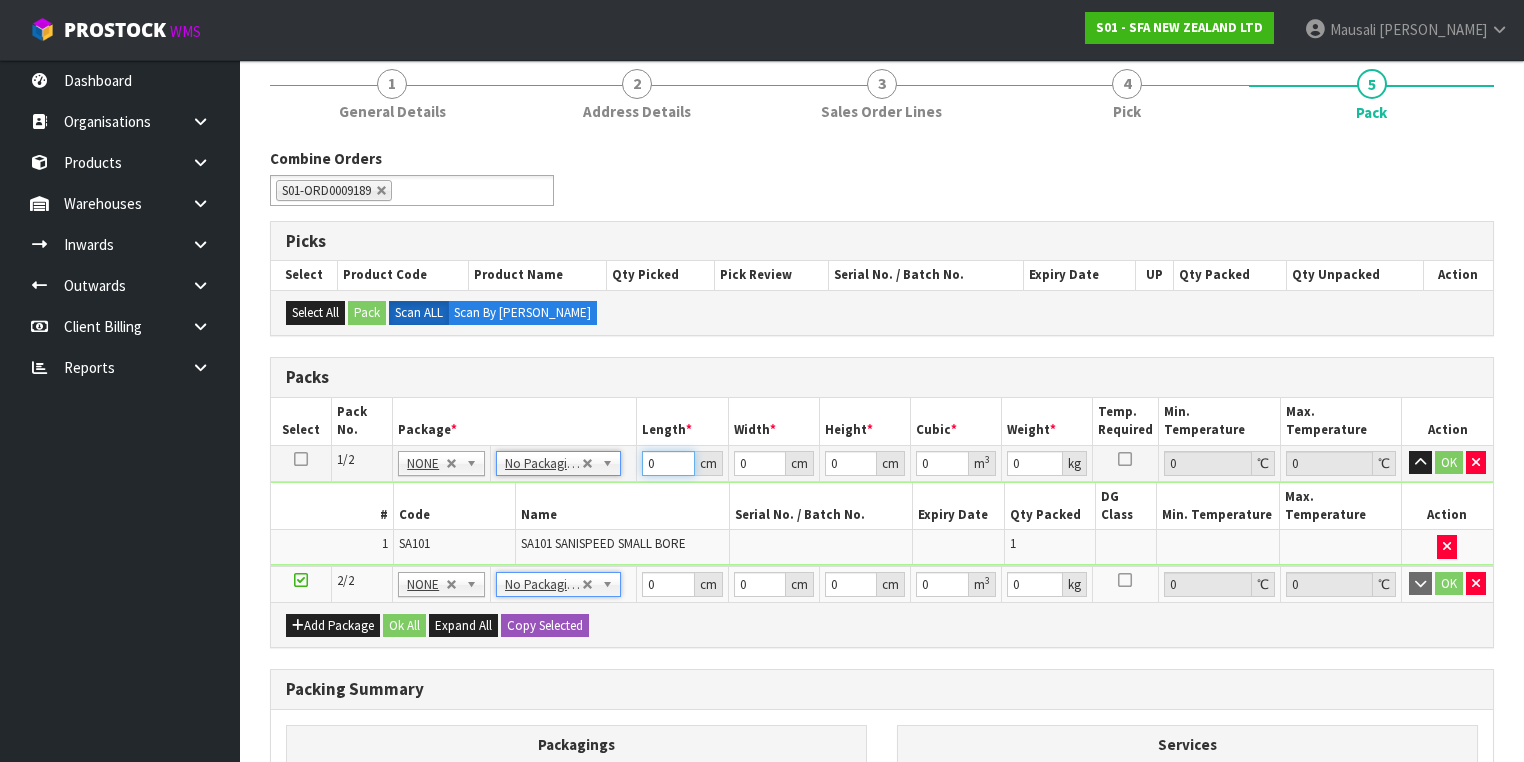 drag, startPoint x: 655, startPoint y: 464, endPoint x: 576, endPoint y: 484, distance: 81.49233 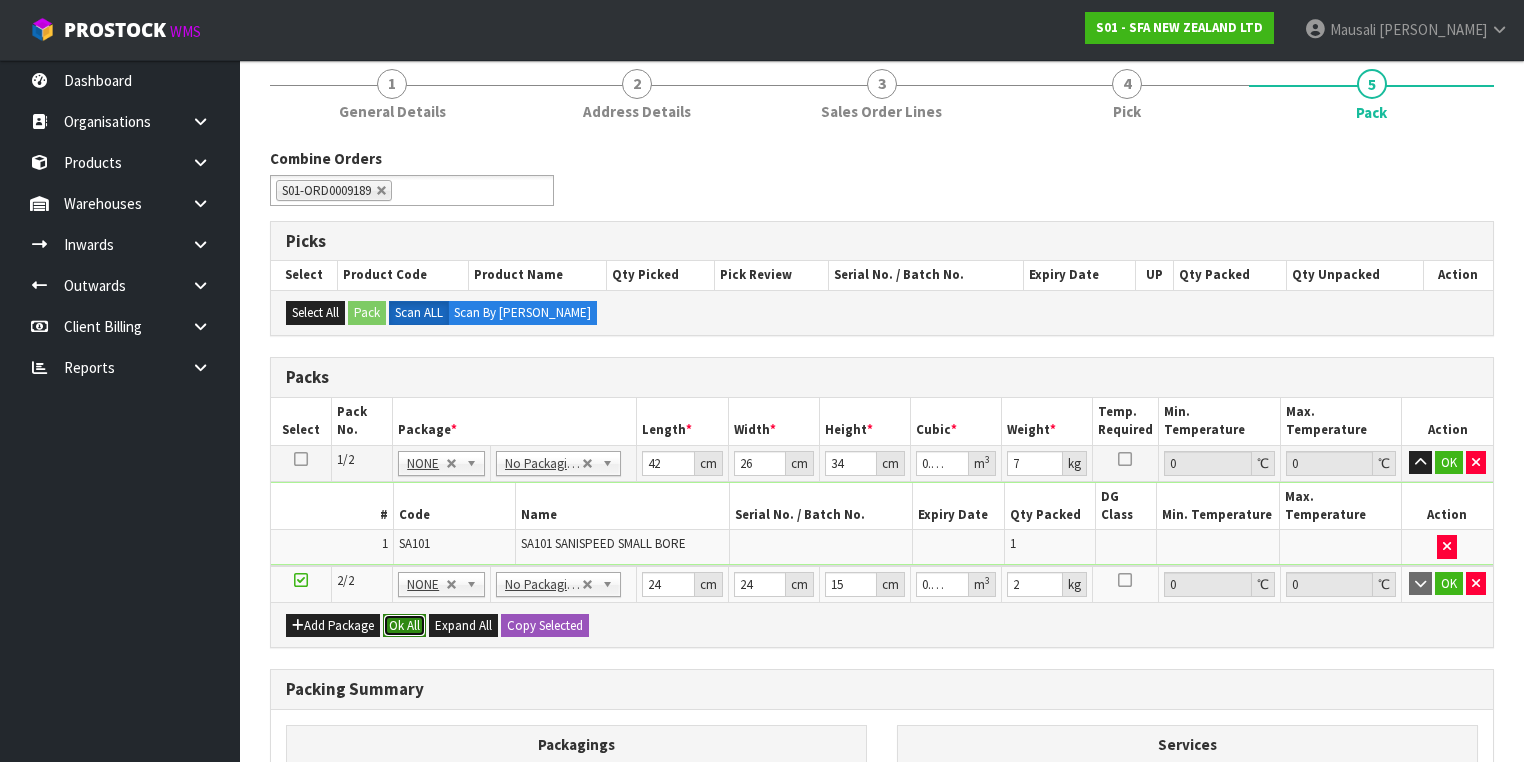 click on "Ok All" at bounding box center [404, 626] 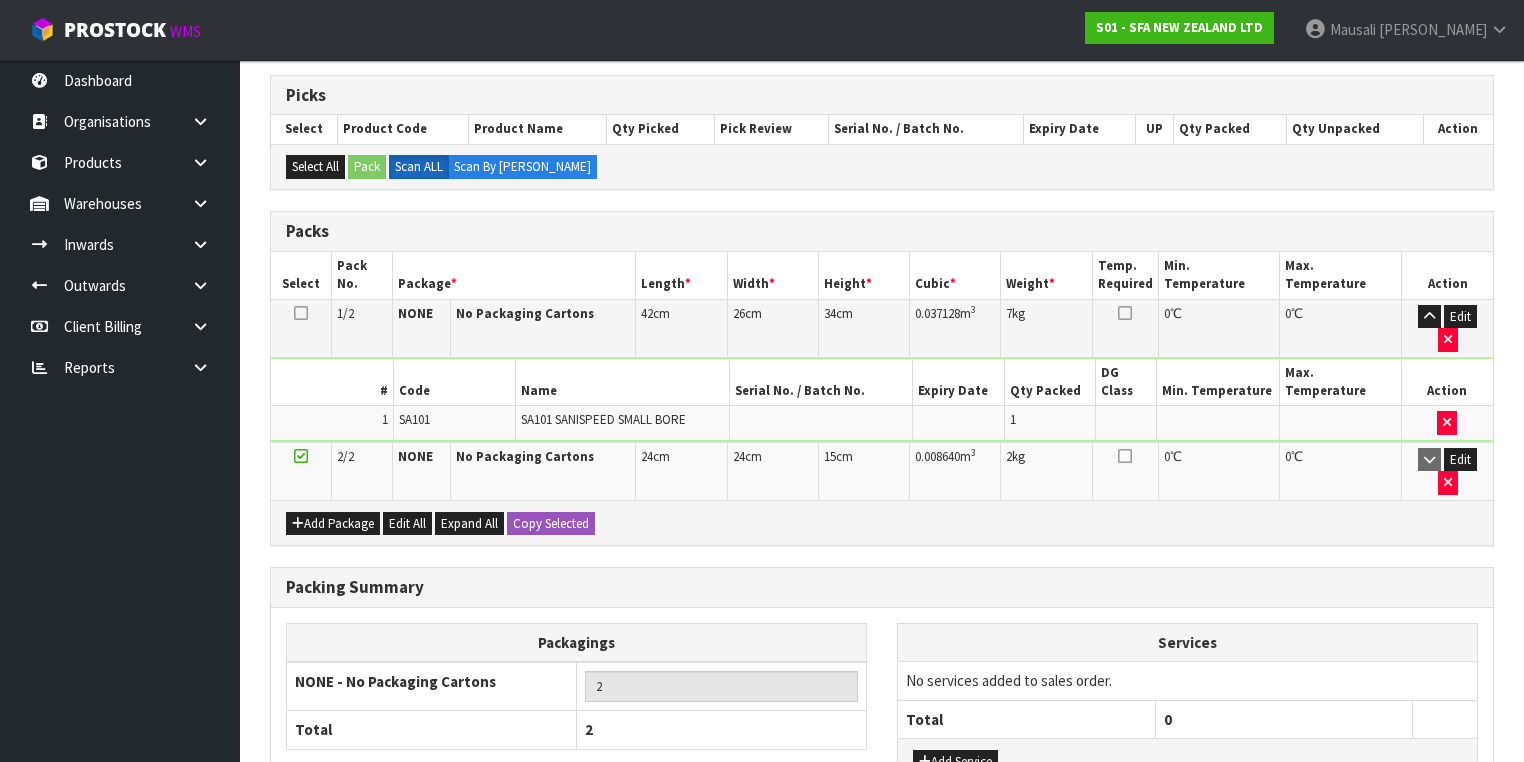 scroll, scrollTop: 474, scrollLeft: 0, axis: vertical 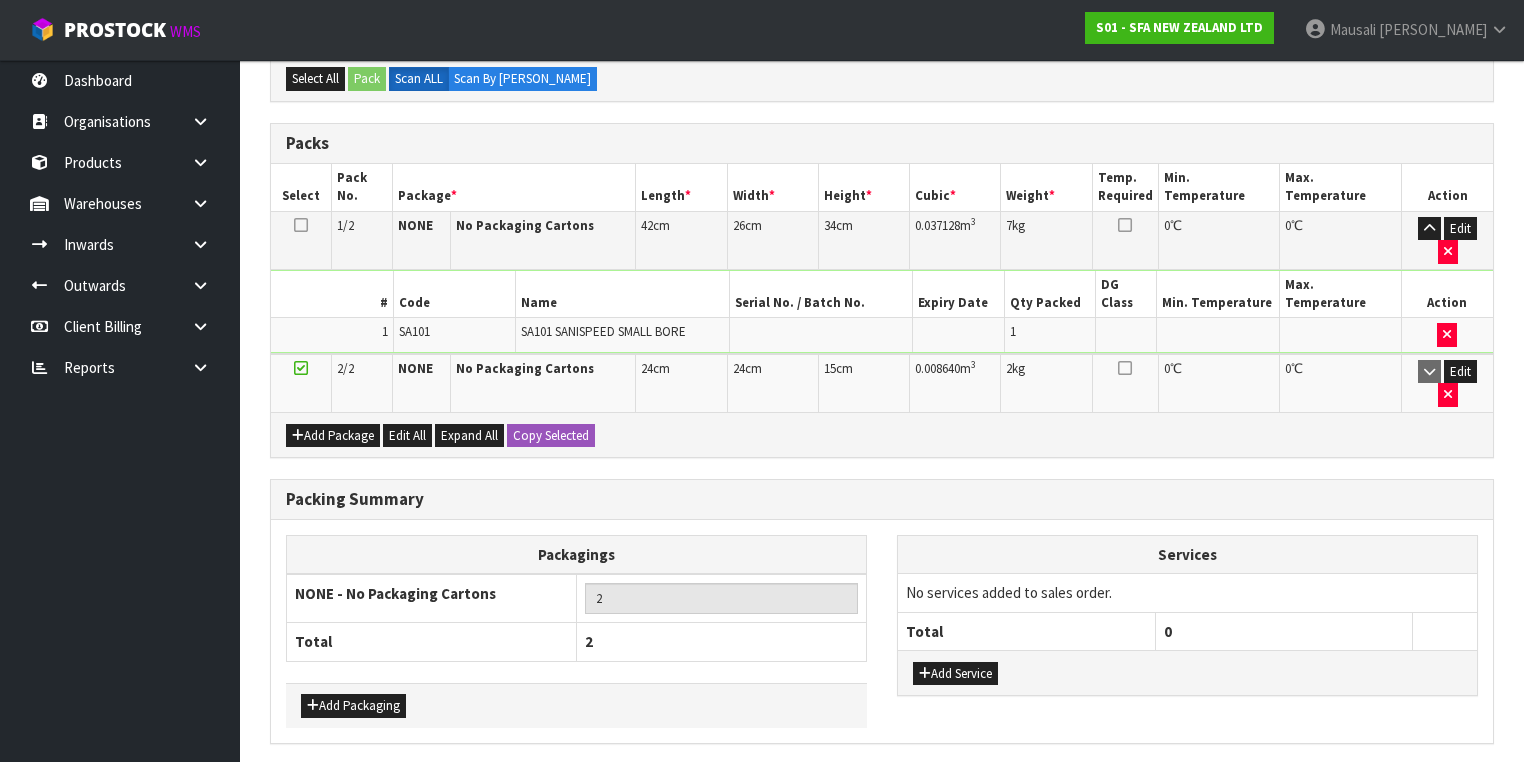 click on "Save & Confirm Packs" at bounding box center [427, 786] 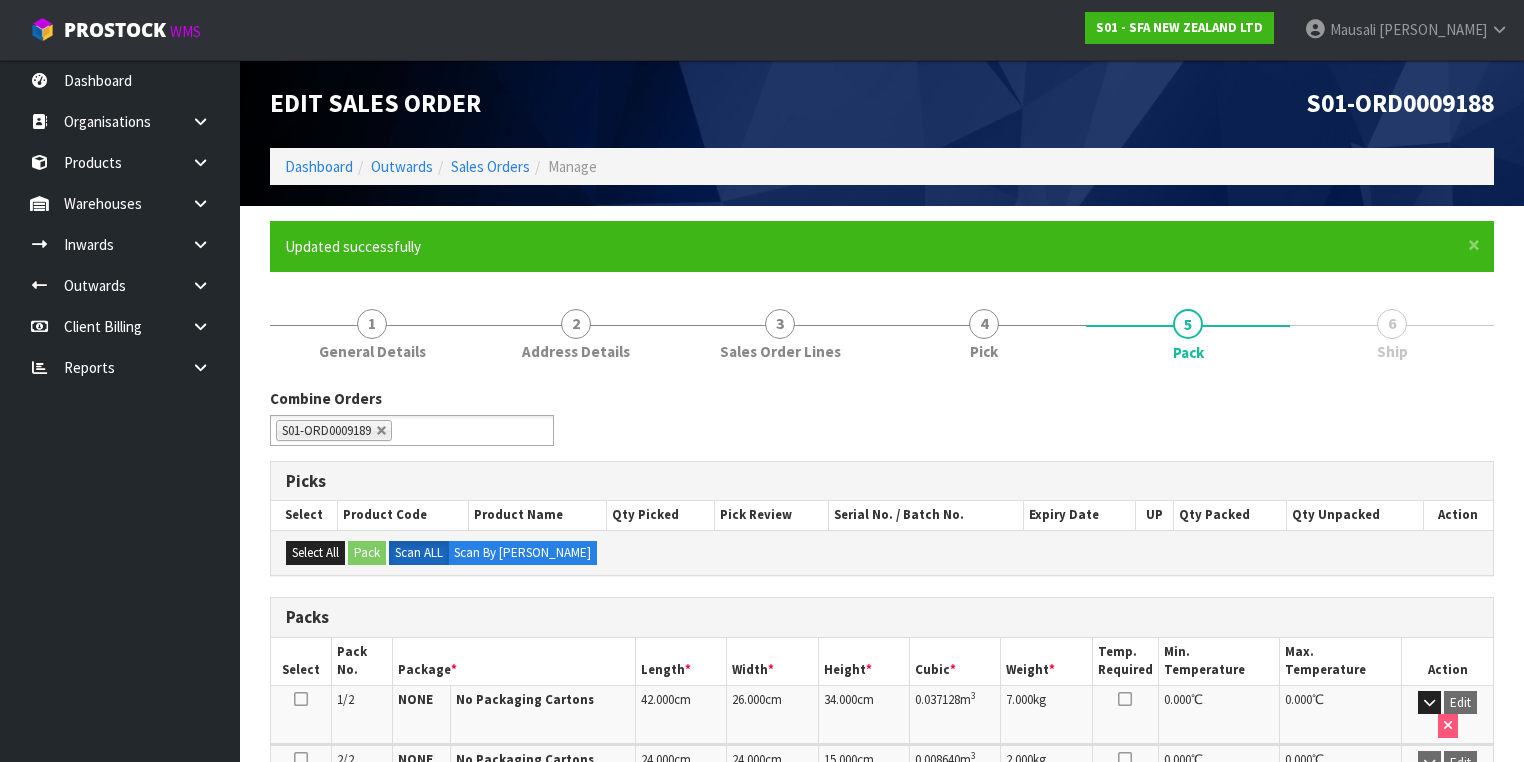 scroll, scrollTop: 320, scrollLeft: 0, axis: vertical 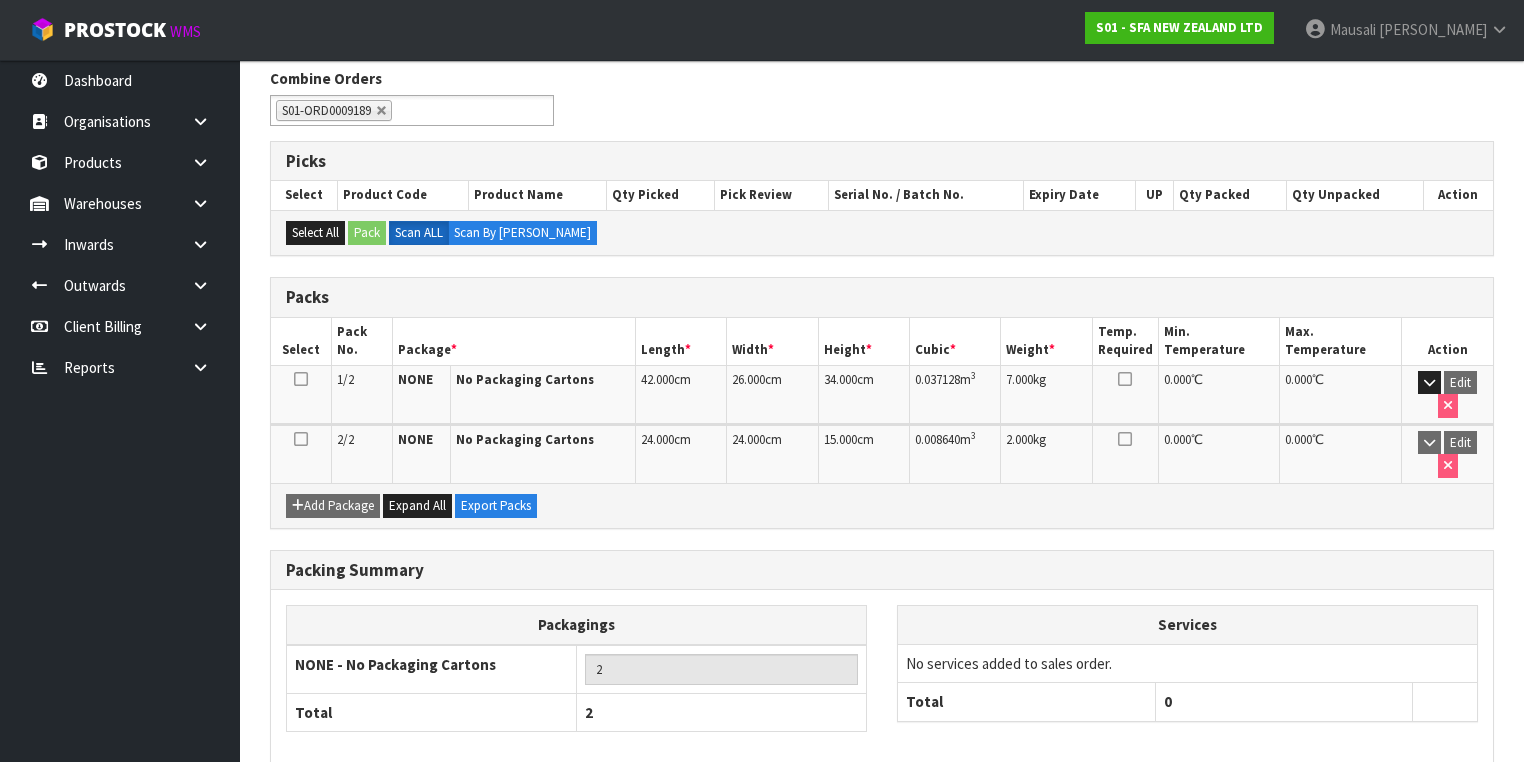 click on "Next" at bounding box center (1450, 811) 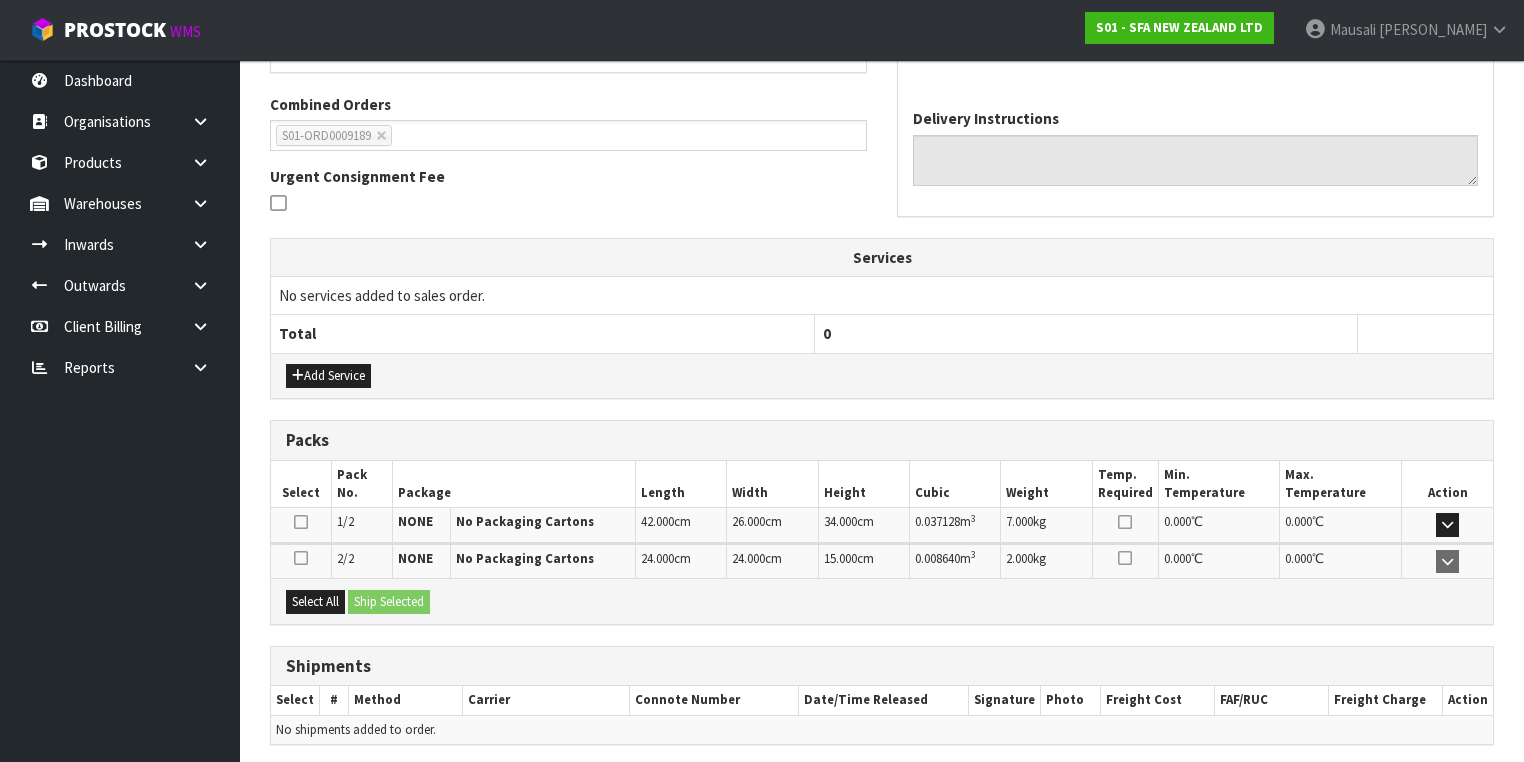scroll, scrollTop: 564, scrollLeft: 0, axis: vertical 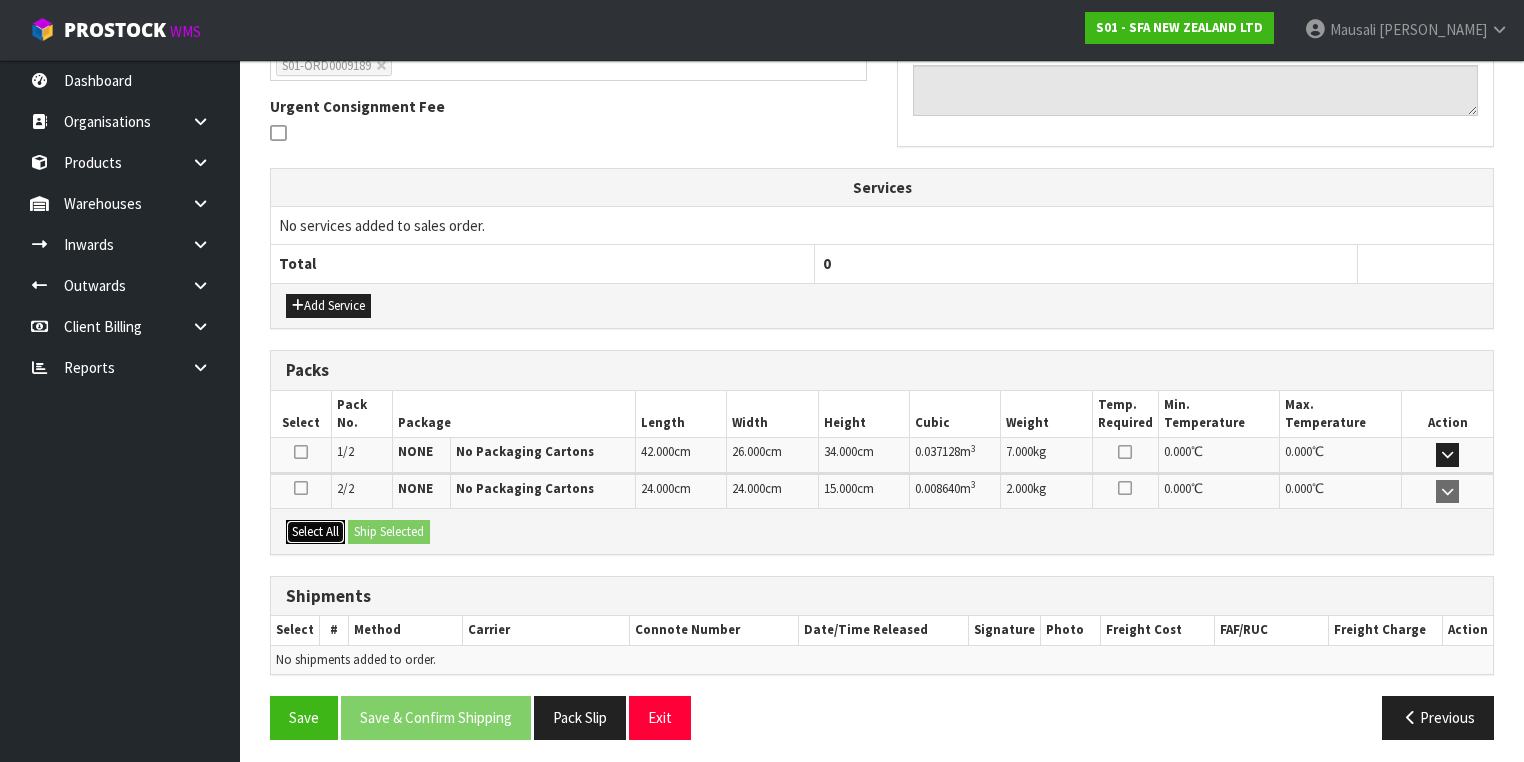drag, startPoint x: 324, startPoint y: 524, endPoint x: 417, endPoint y: 521, distance: 93.04838 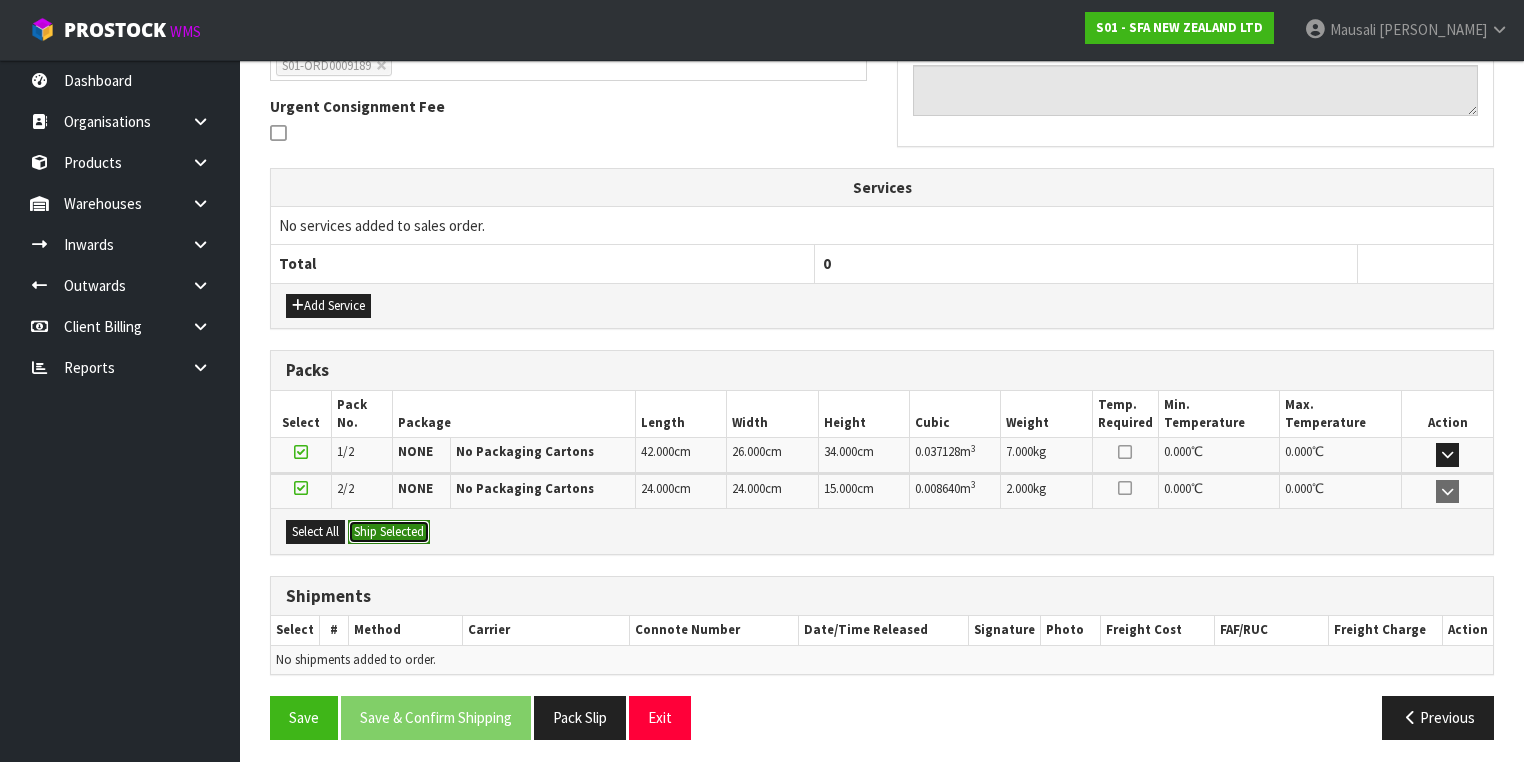 click on "Ship Selected" at bounding box center (389, 532) 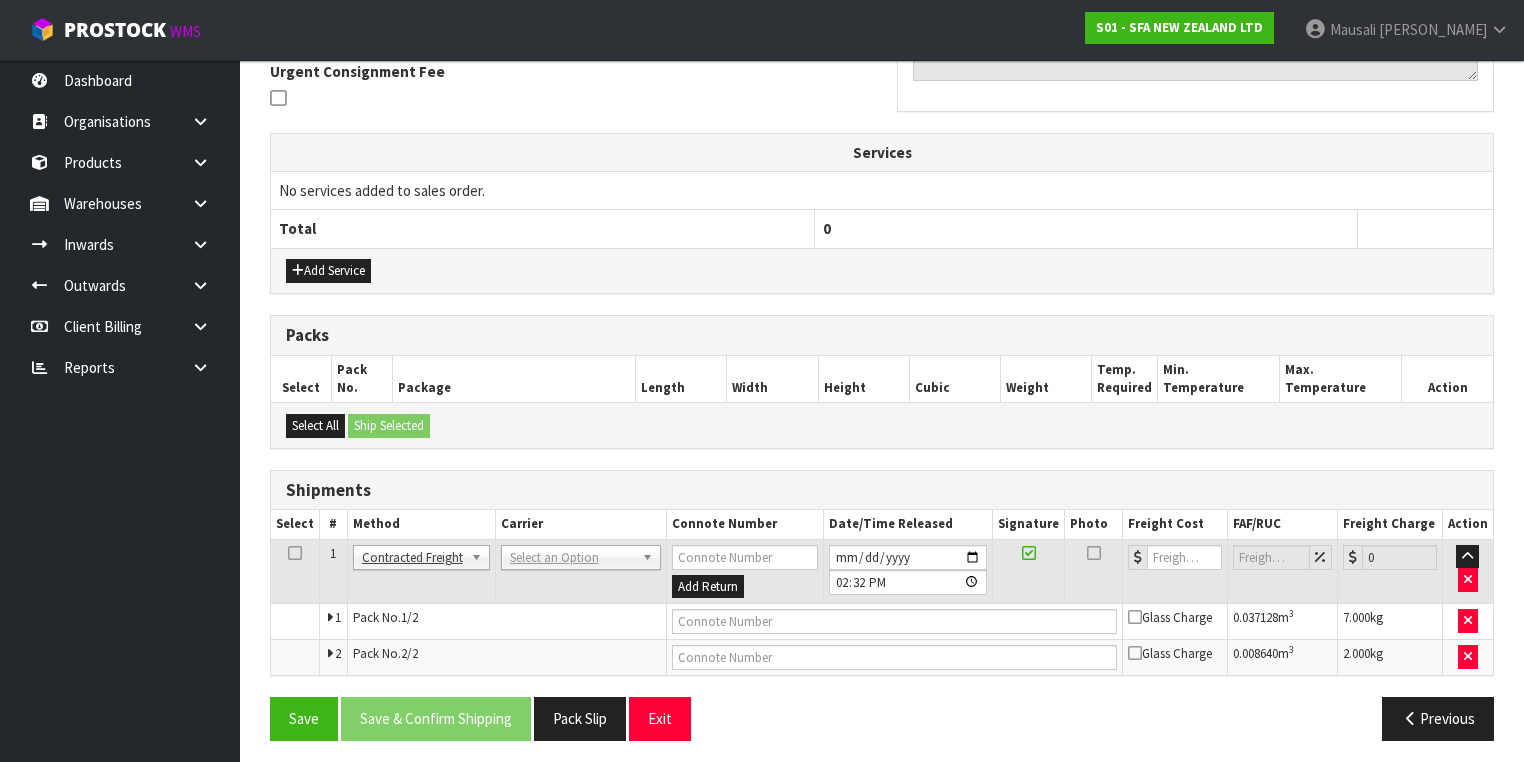 scroll, scrollTop: 600, scrollLeft: 0, axis: vertical 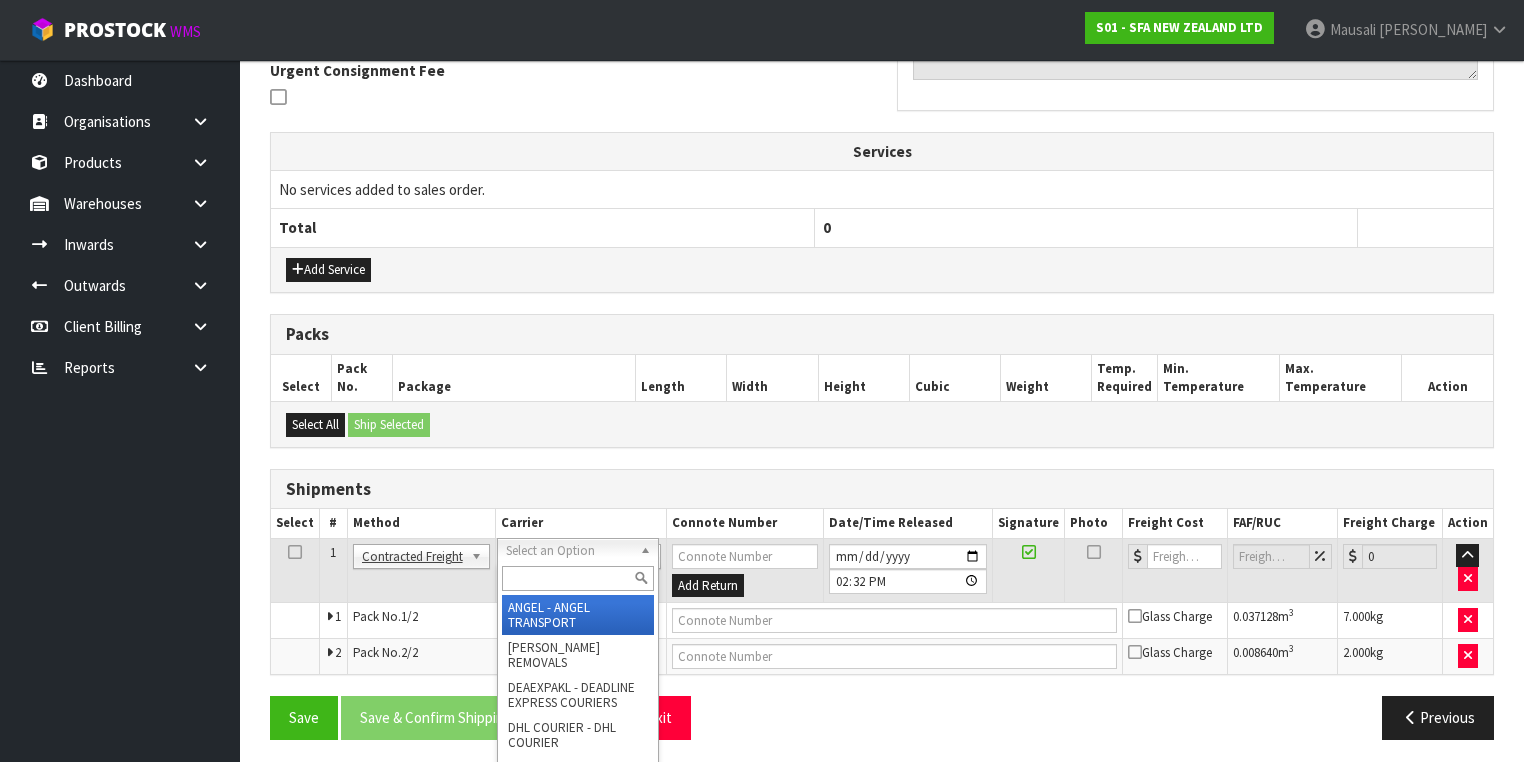 click at bounding box center [578, 578] 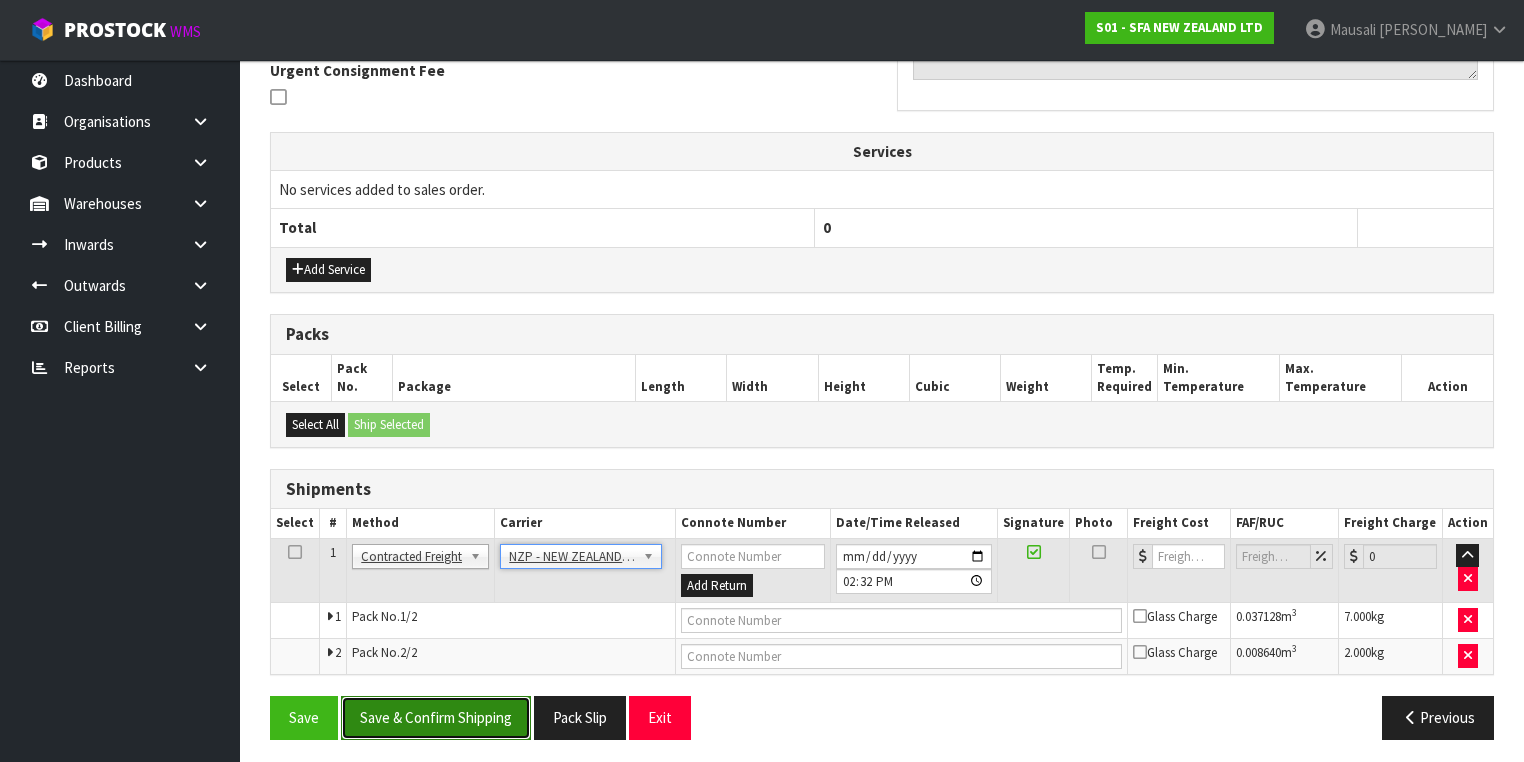 click on "Save & Confirm Shipping" at bounding box center [436, 717] 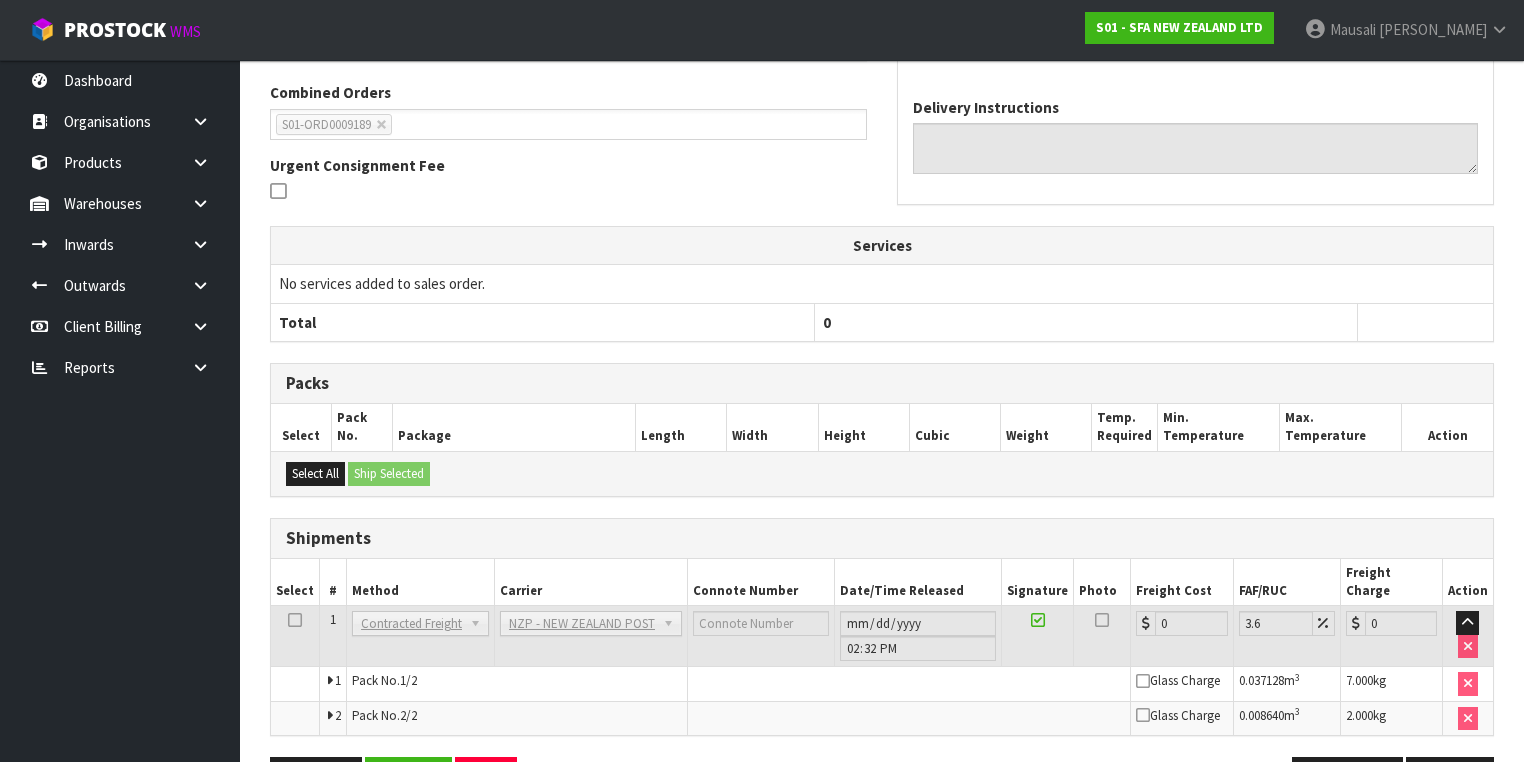 scroll, scrollTop: 570, scrollLeft: 0, axis: vertical 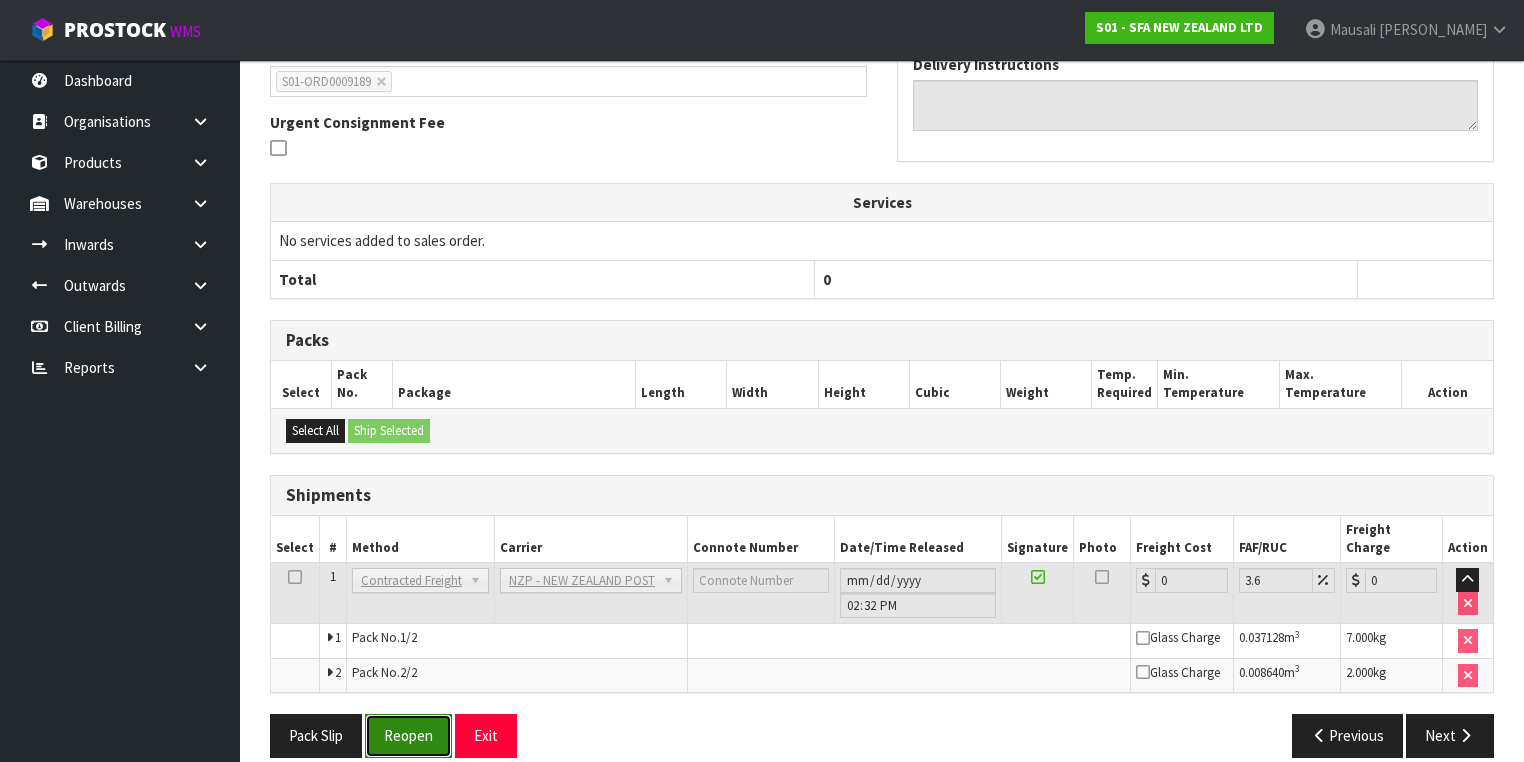 click on "Reopen" at bounding box center [408, 735] 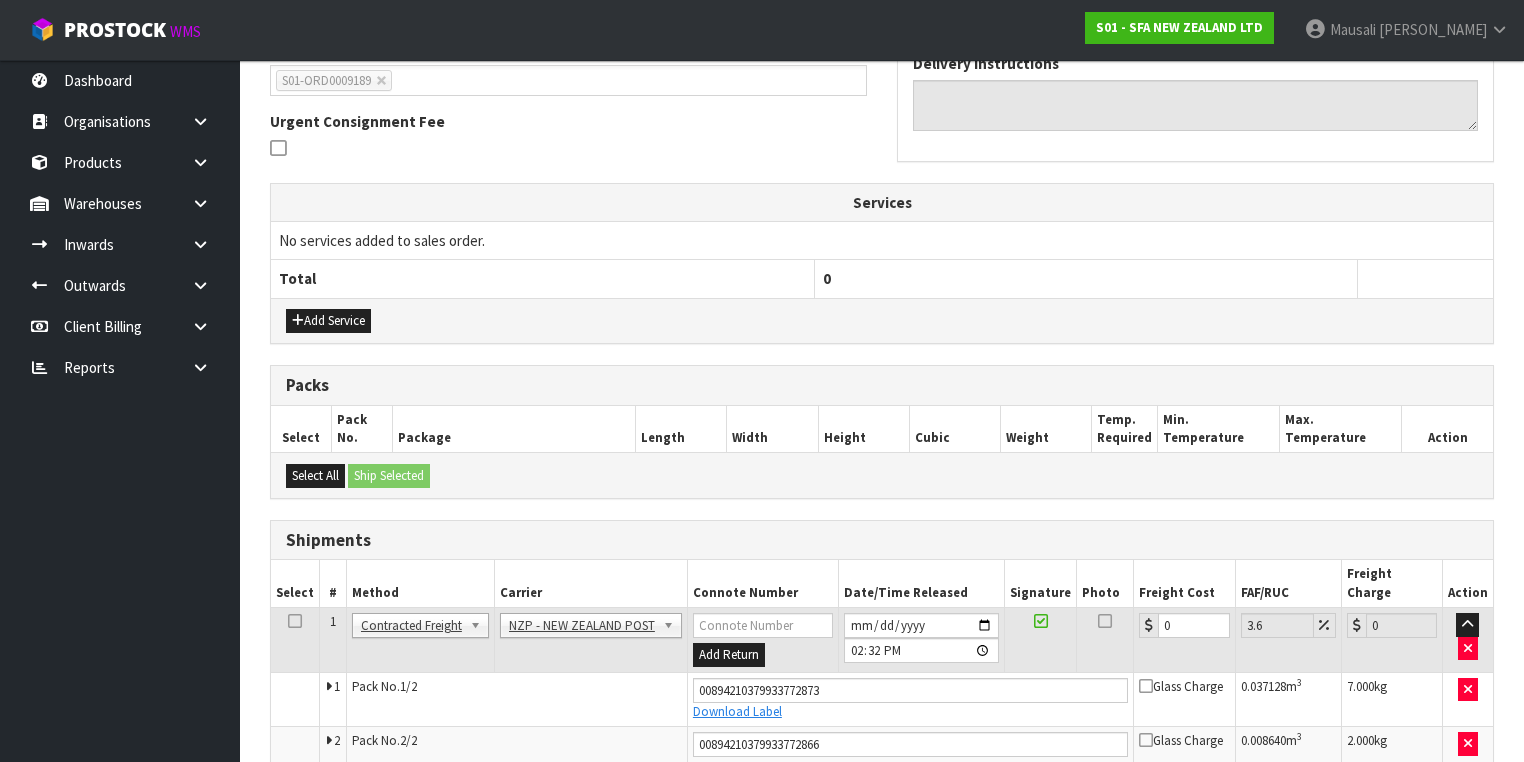 scroll, scrollTop: 618, scrollLeft: 0, axis: vertical 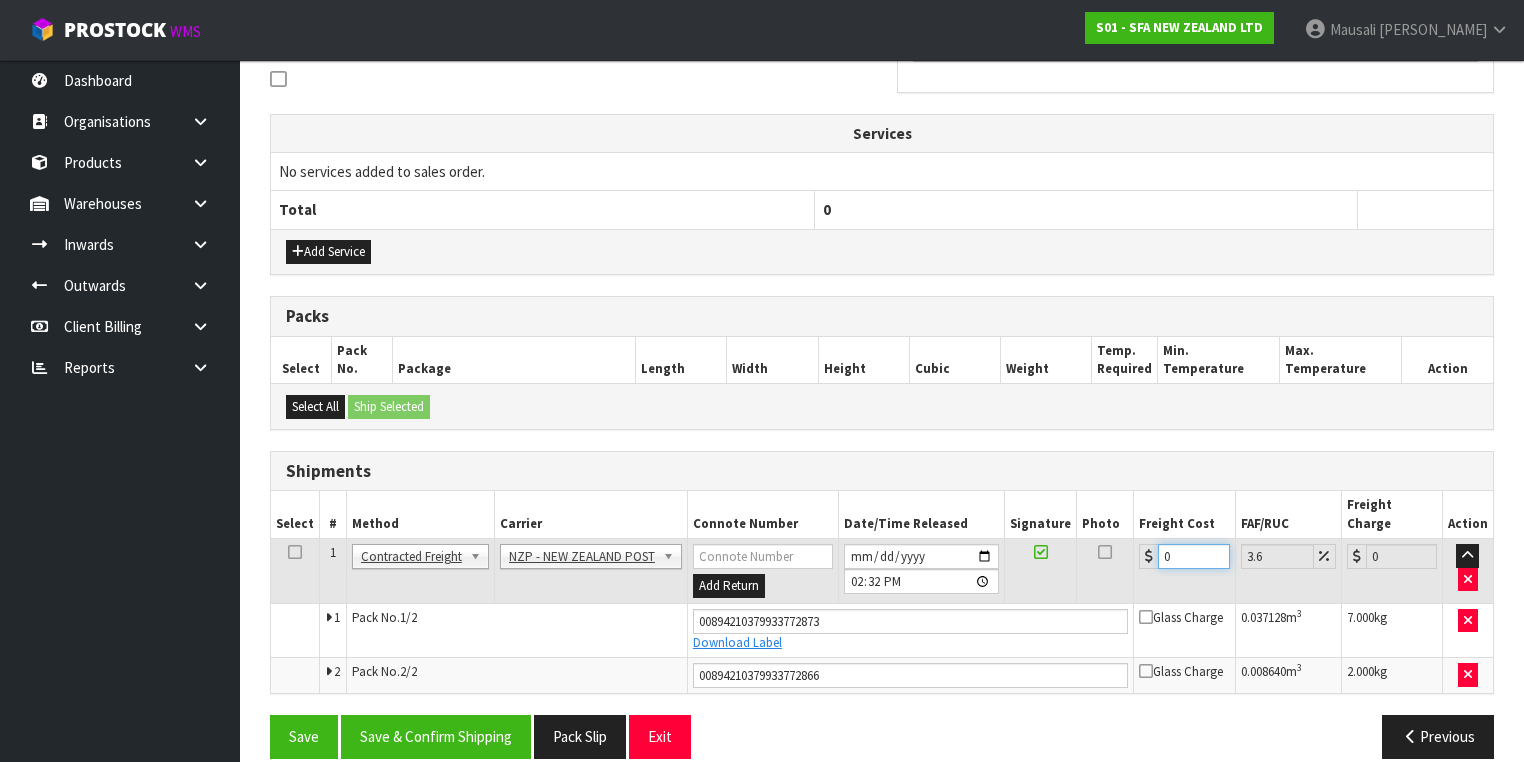 drag, startPoint x: 1177, startPoint y: 532, endPoint x: 1135, endPoint y: 551, distance: 46.09772 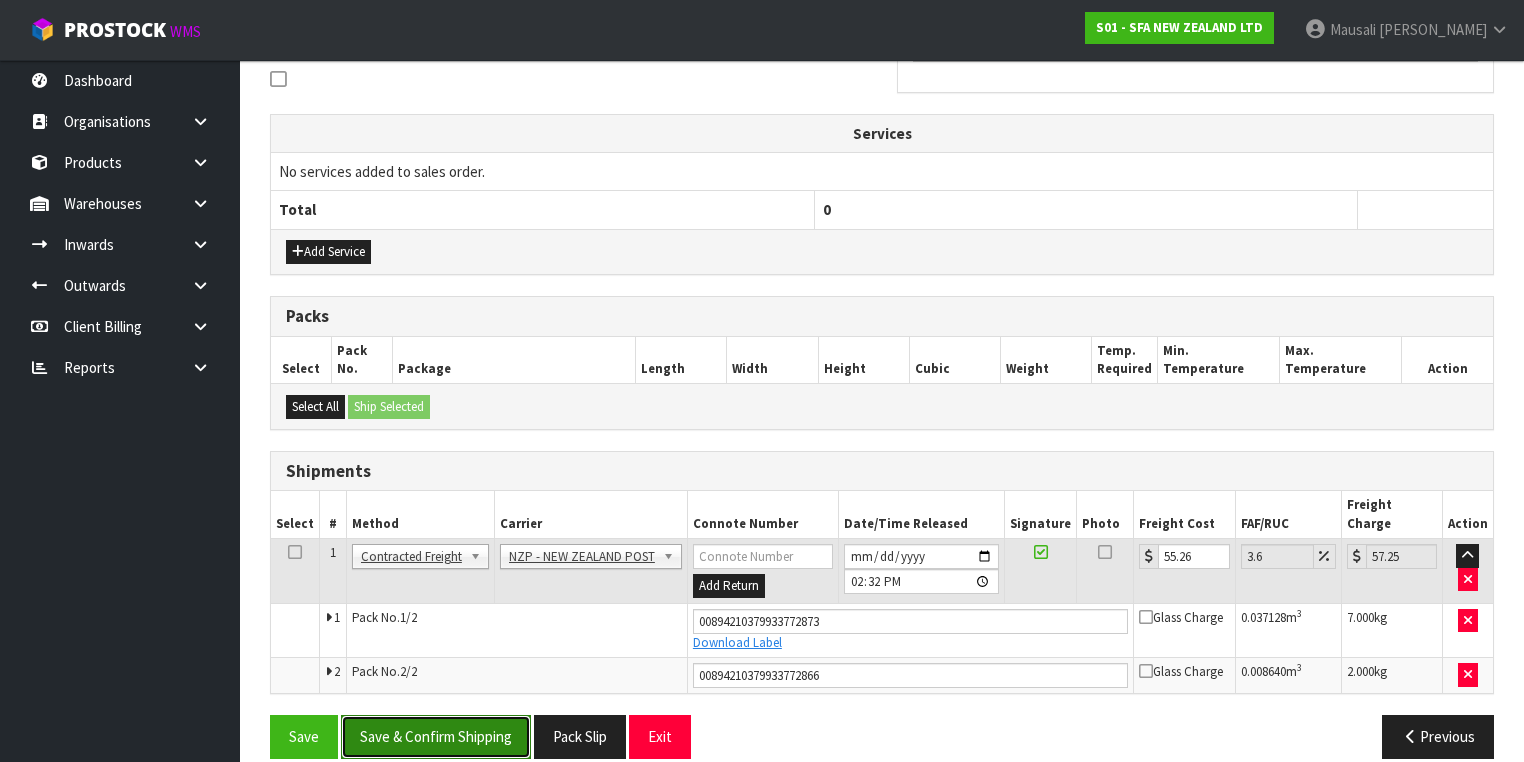 click on "Save & Confirm Shipping" at bounding box center (436, 736) 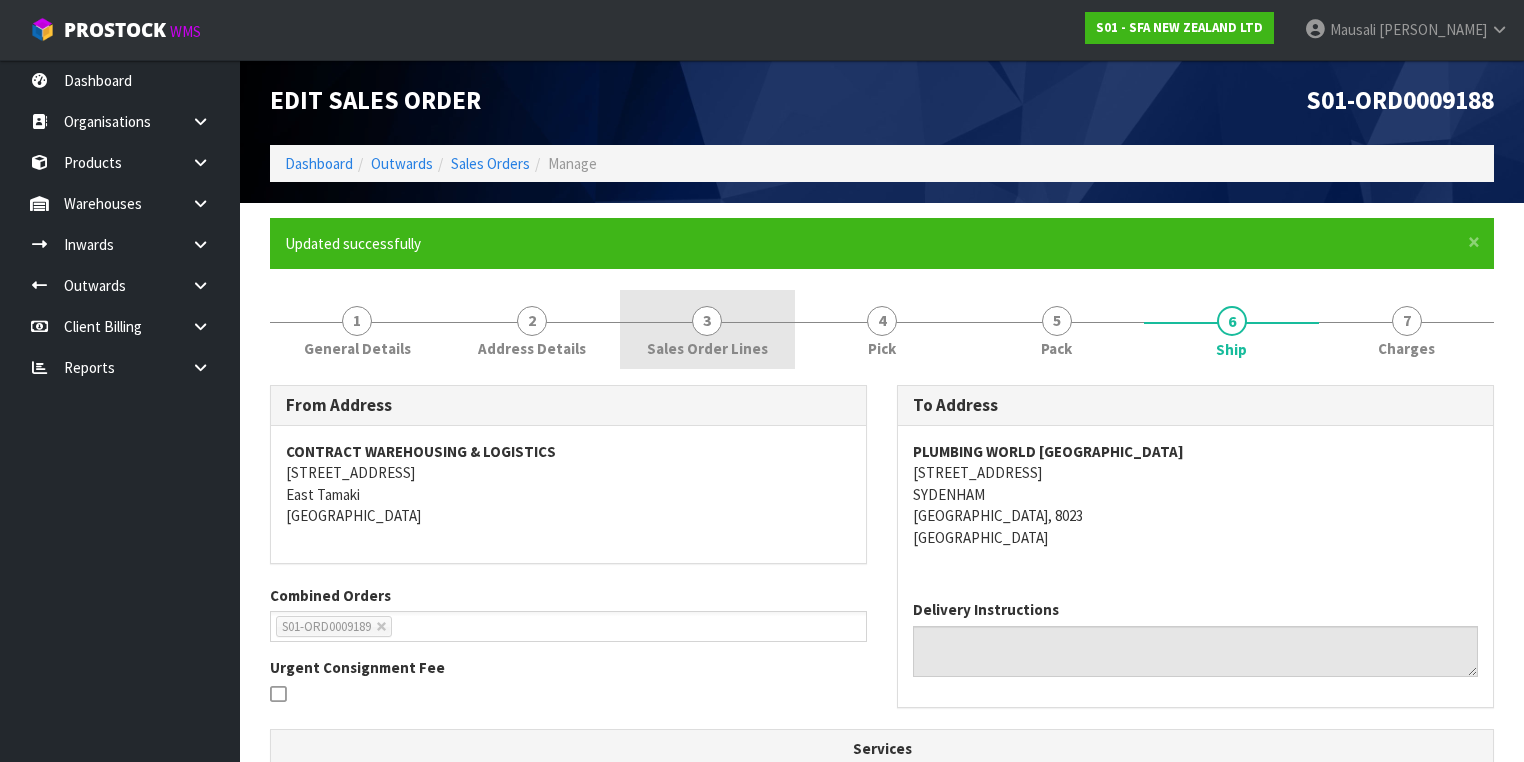 scroll, scrollTop: 0, scrollLeft: 0, axis: both 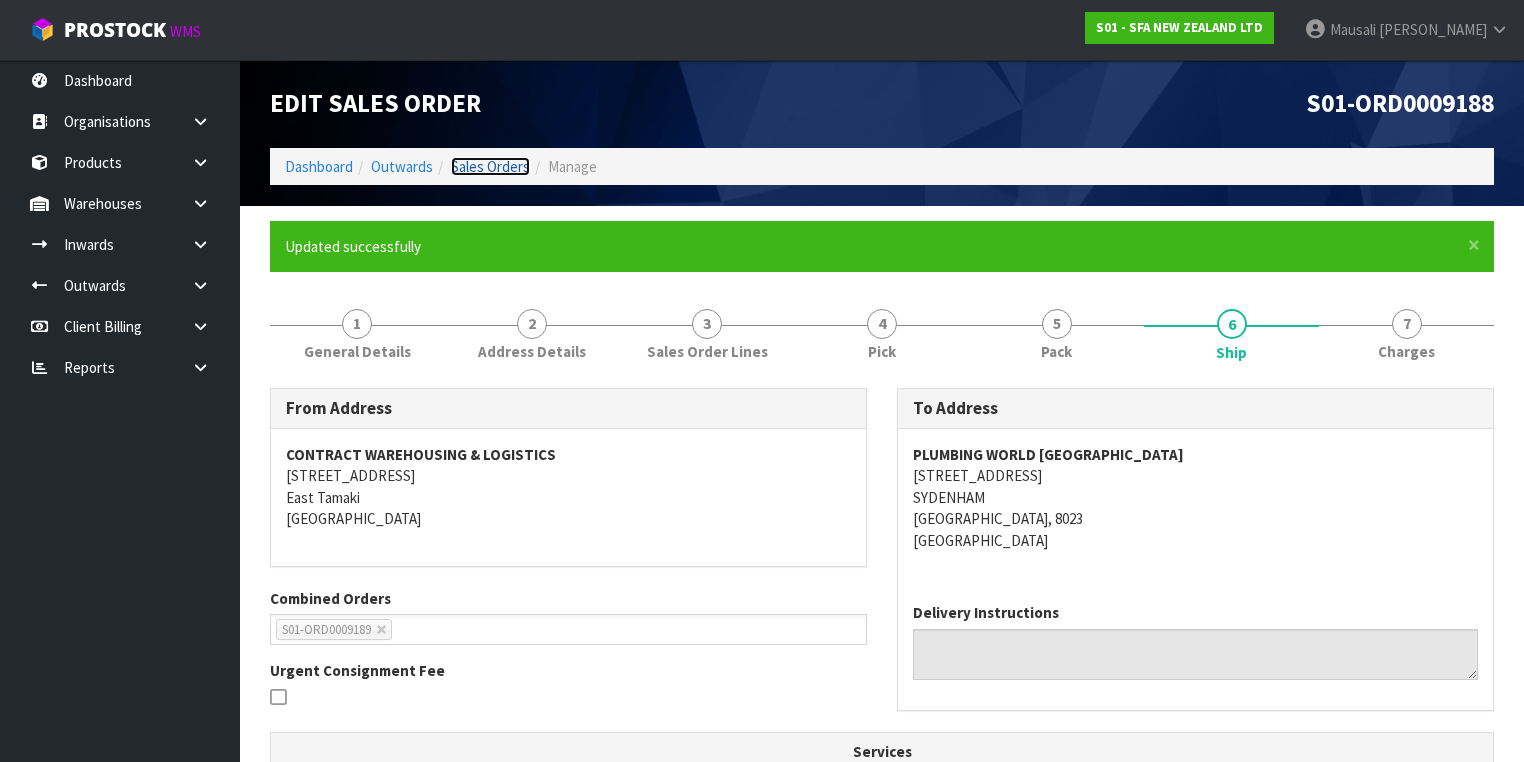 click on "Sales Orders" at bounding box center (490, 166) 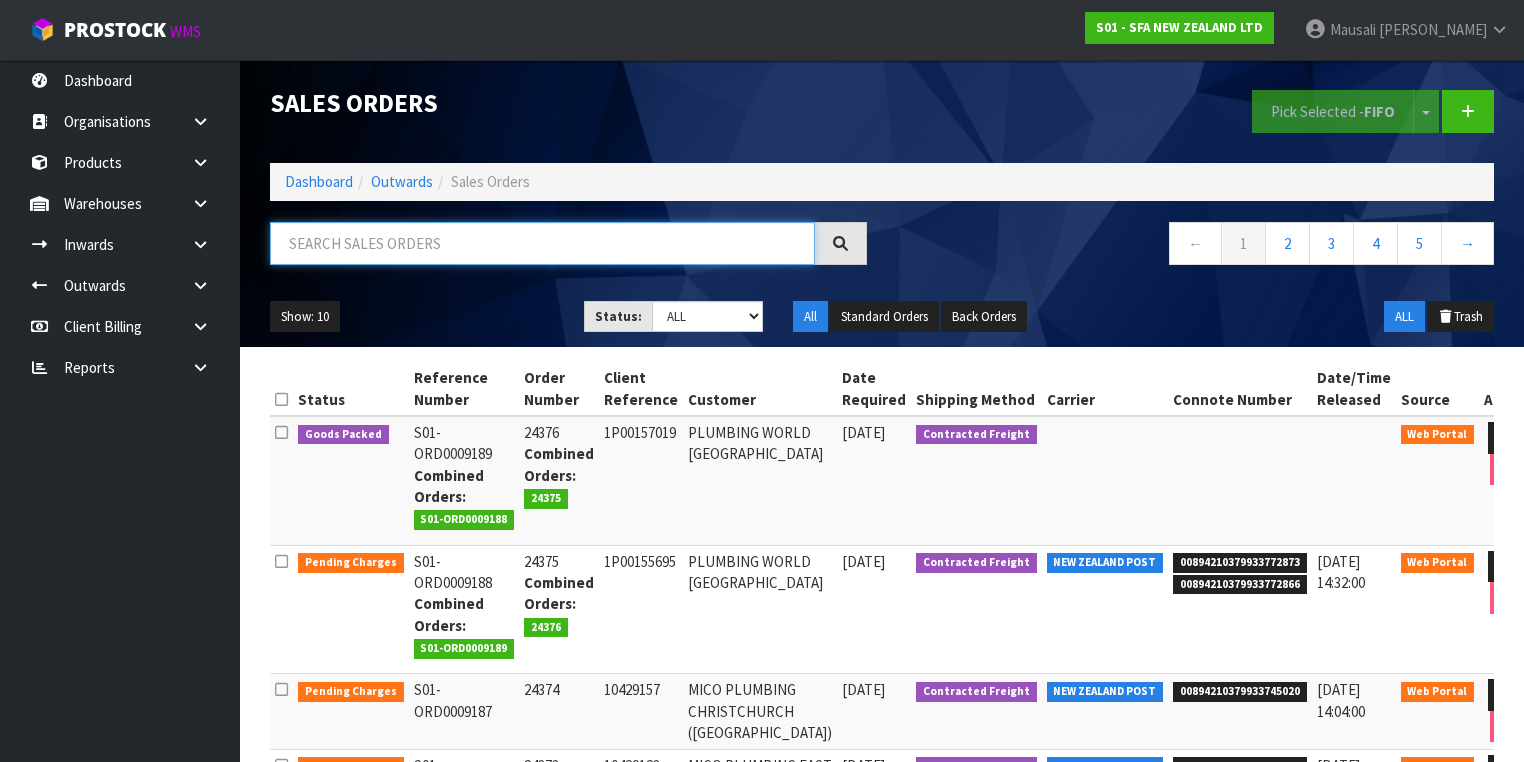 click at bounding box center [542, 243] 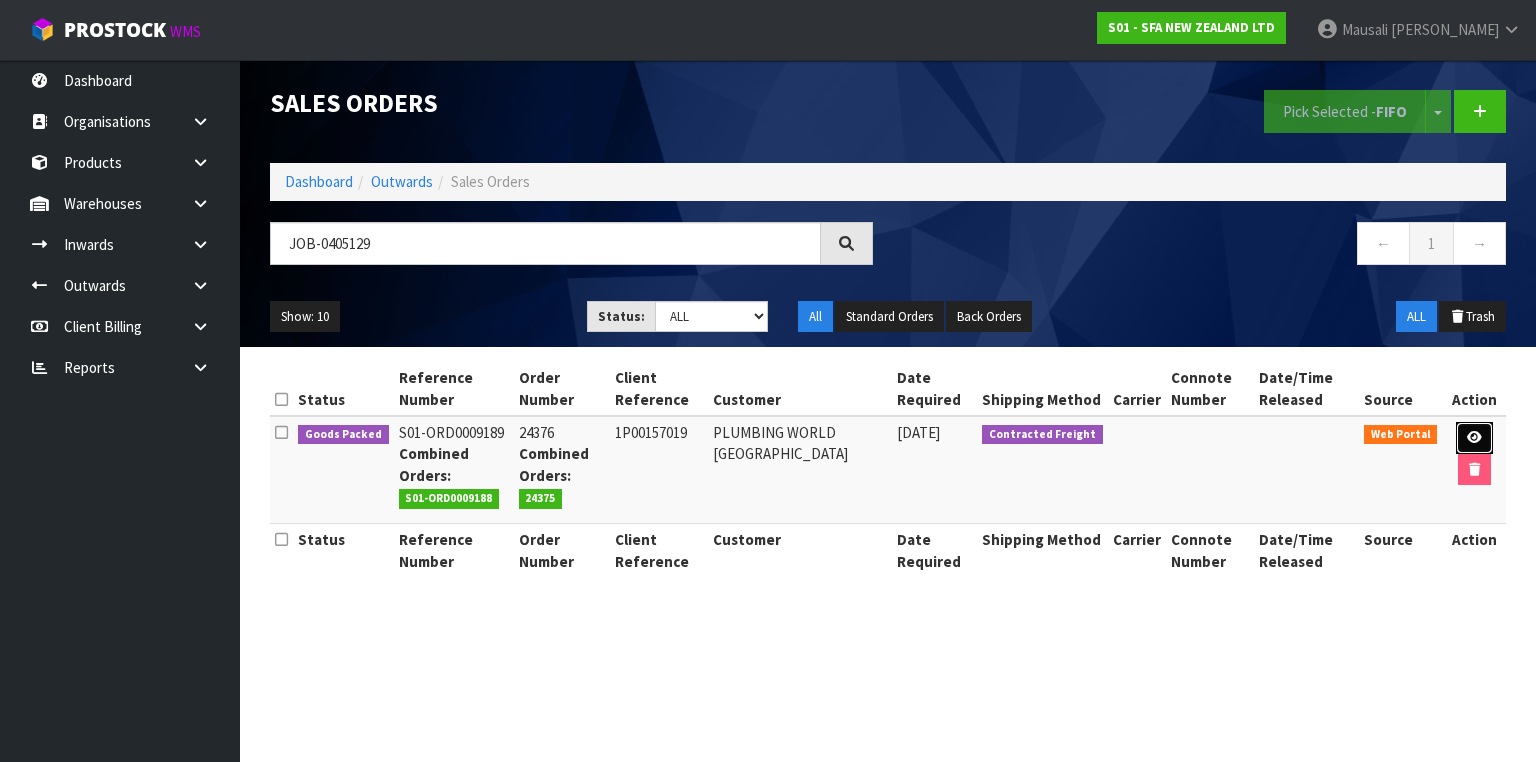 click at bounding box center (1474, 437) 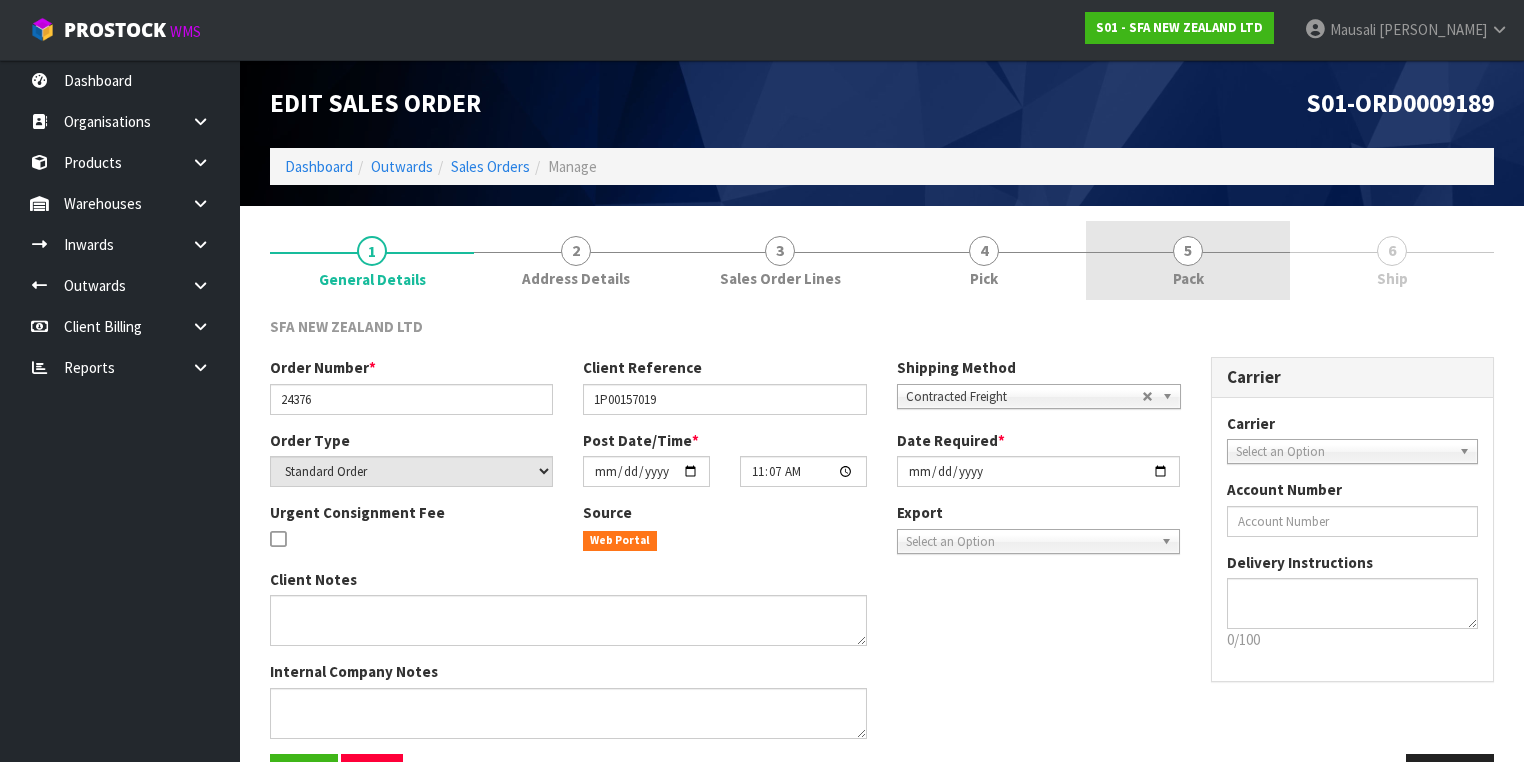 click on "5
Pack" at bounding box center (1188, 260) 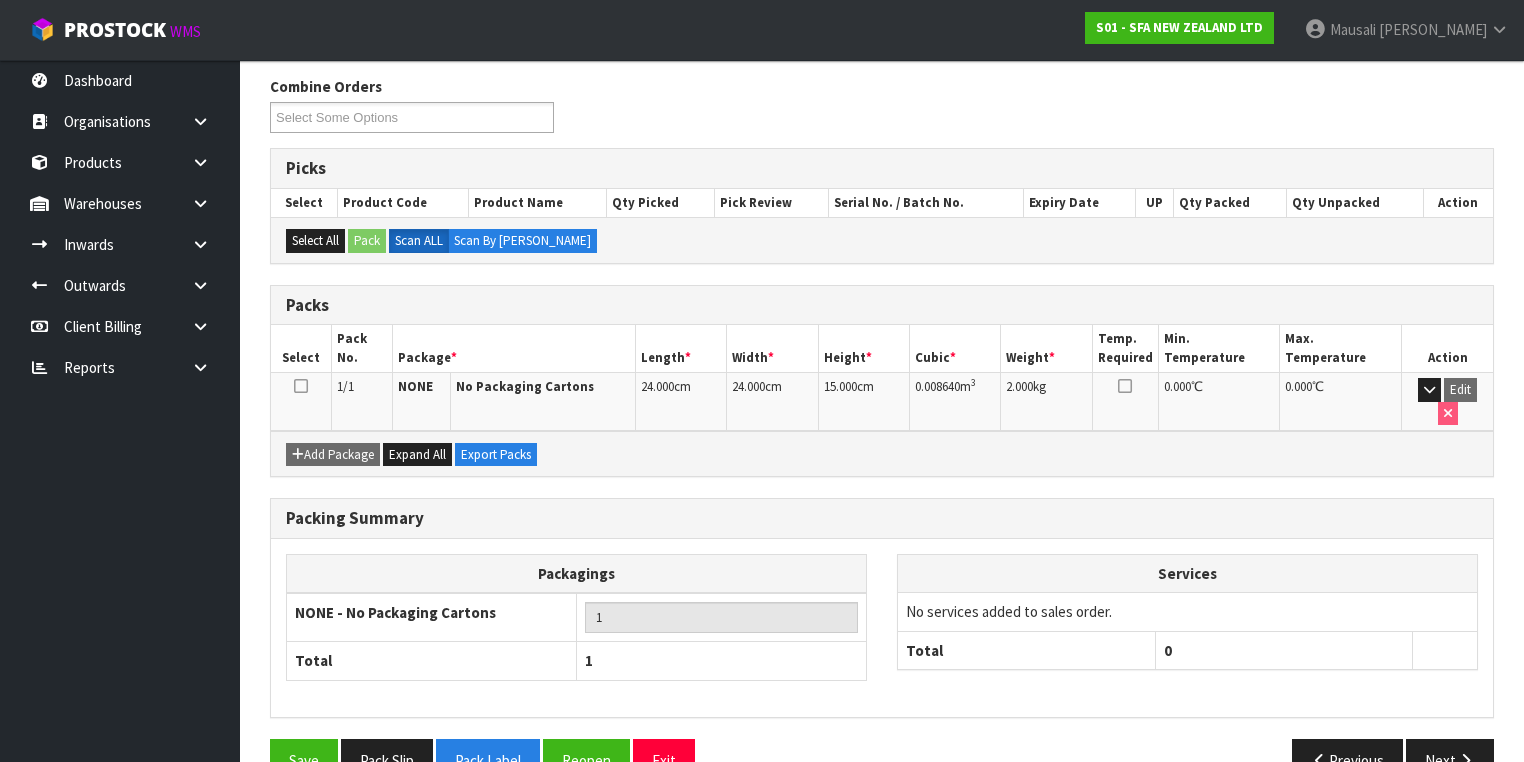 scroll, scrollTop: 259, scrollLeft: 0, axis: vertical 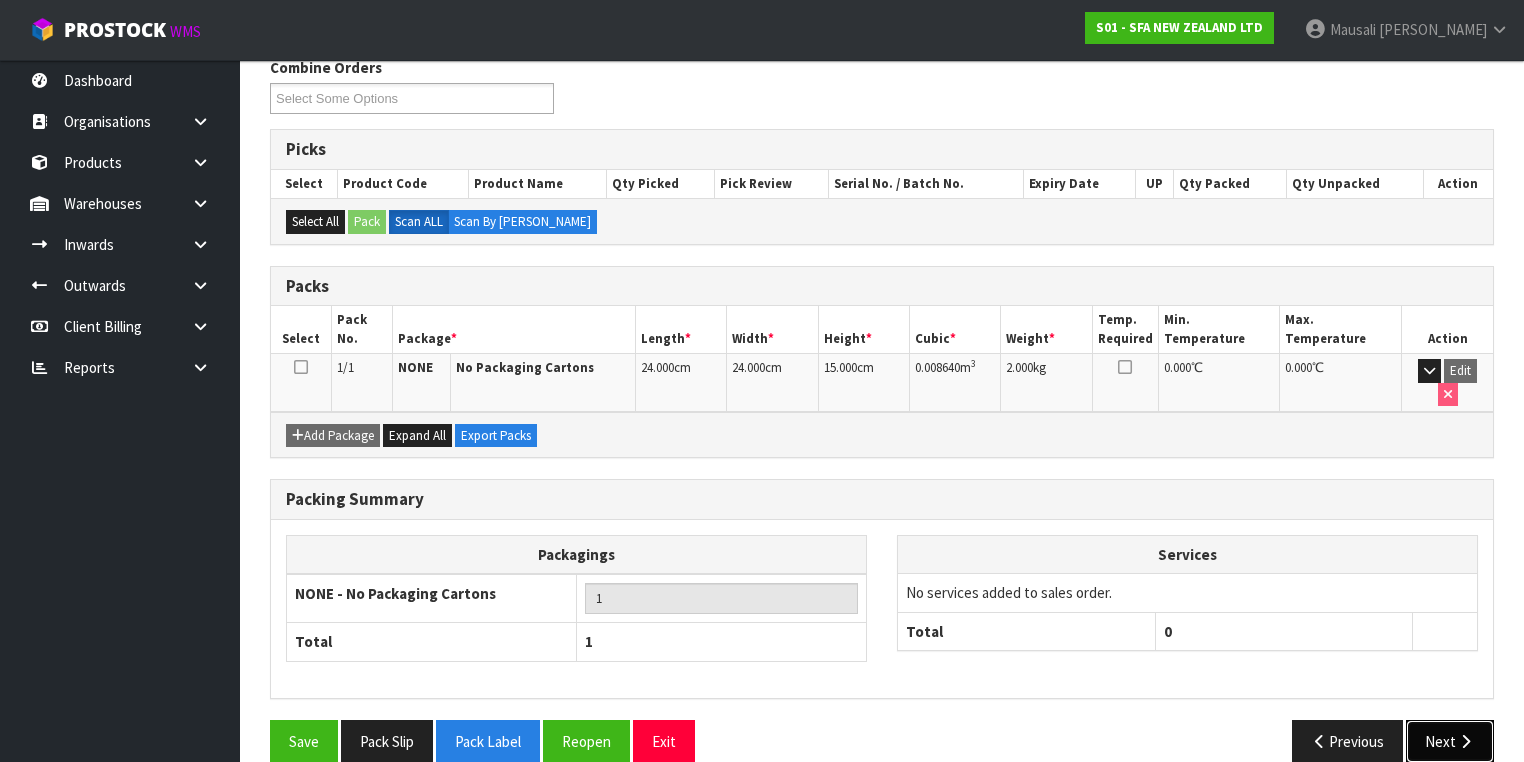 click on "Next" at bounding box center (1450, 741) 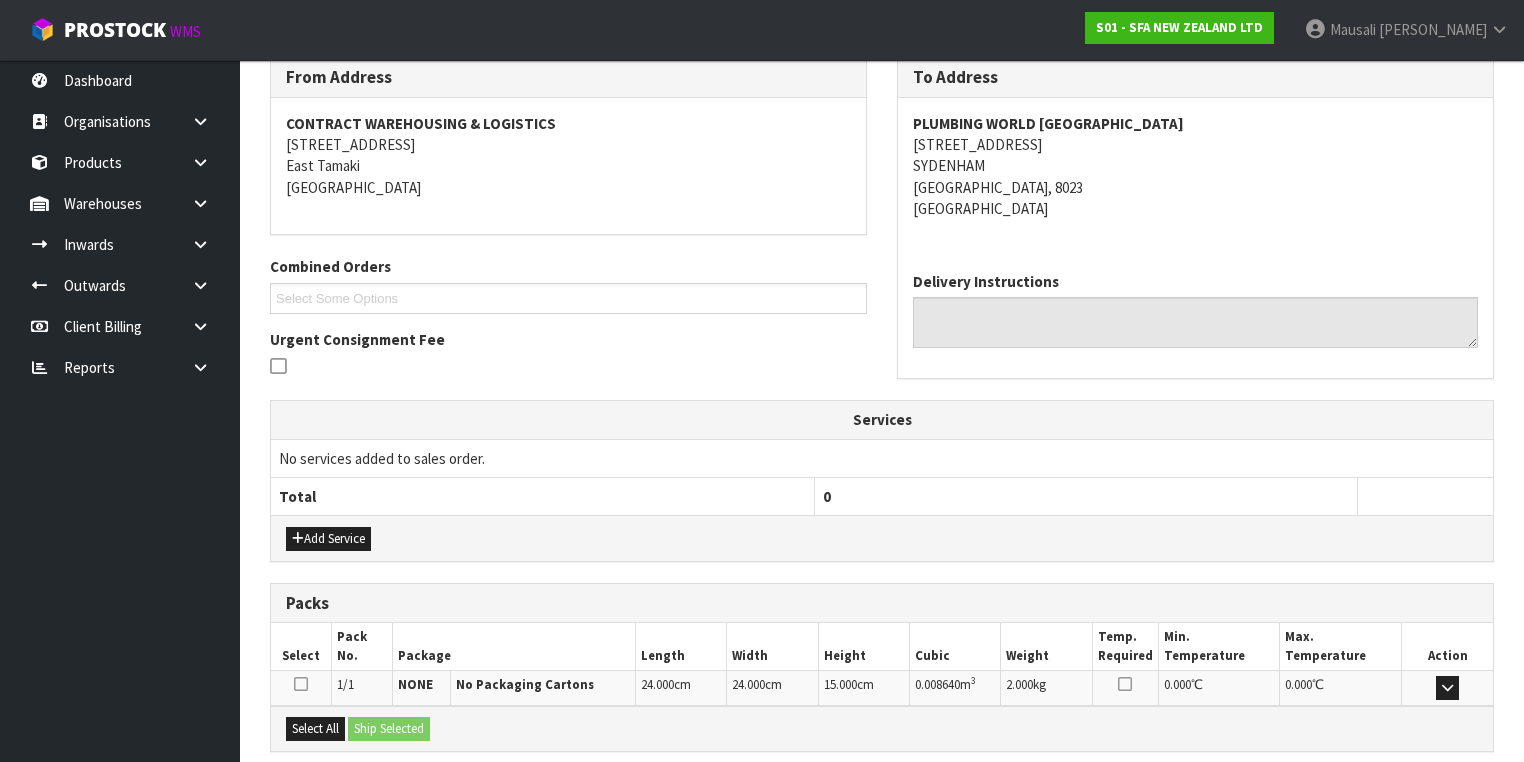 scroll, scrollTop: 456, scrollLeft: 0, axis: vertical 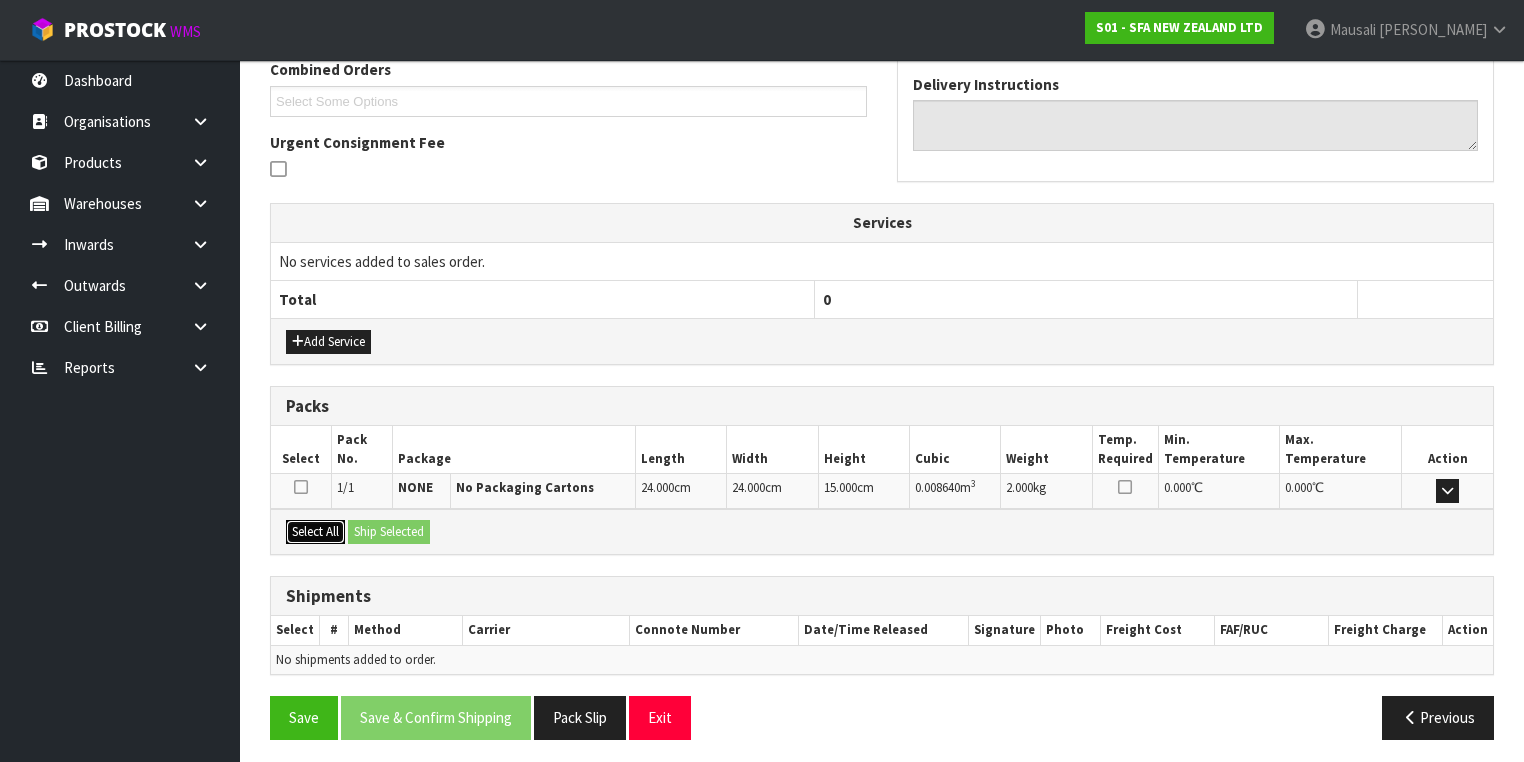 click on "Select All" at bounding box center [315, 532] 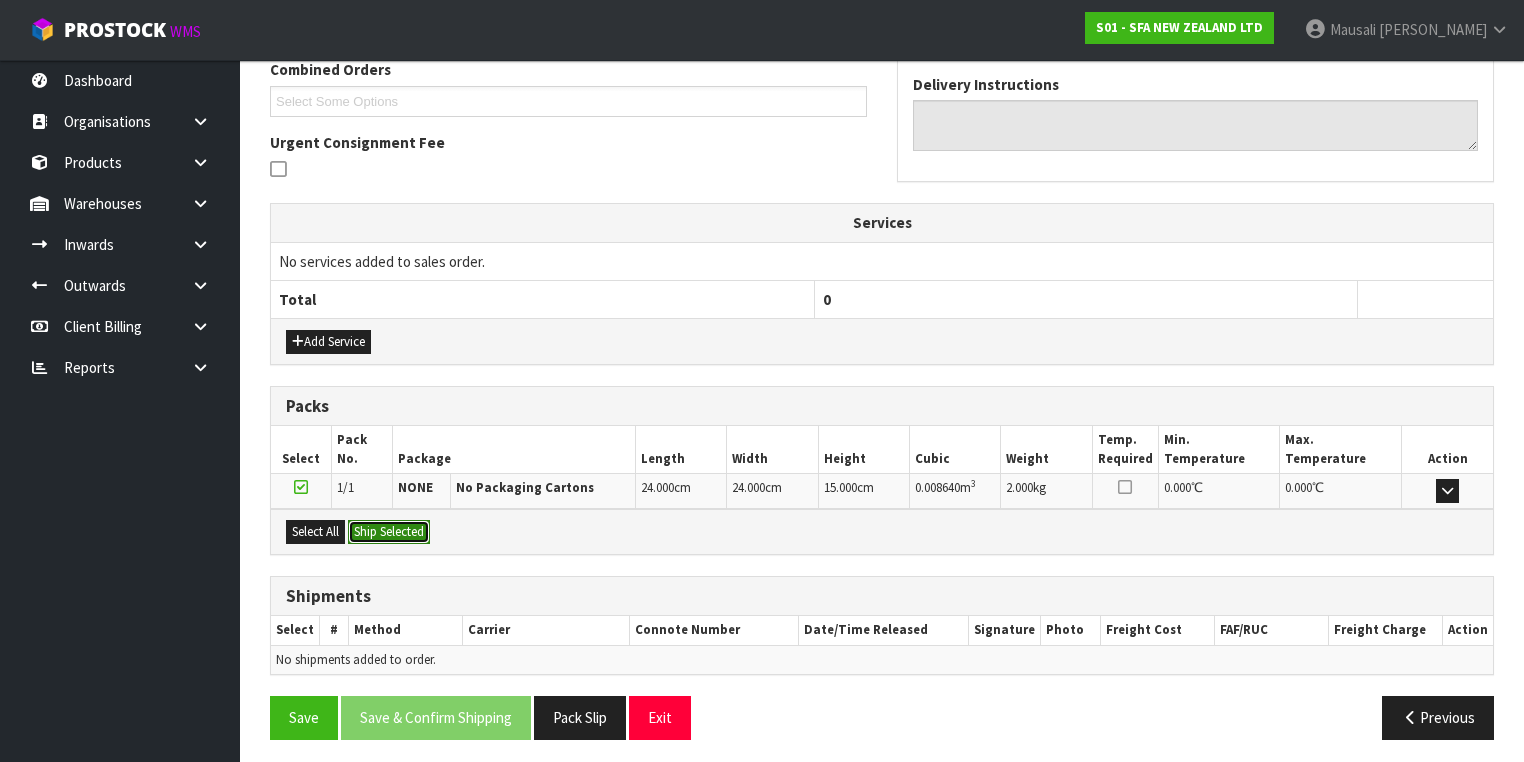 click on "Ship Selected" at bounding box center [389, 532] 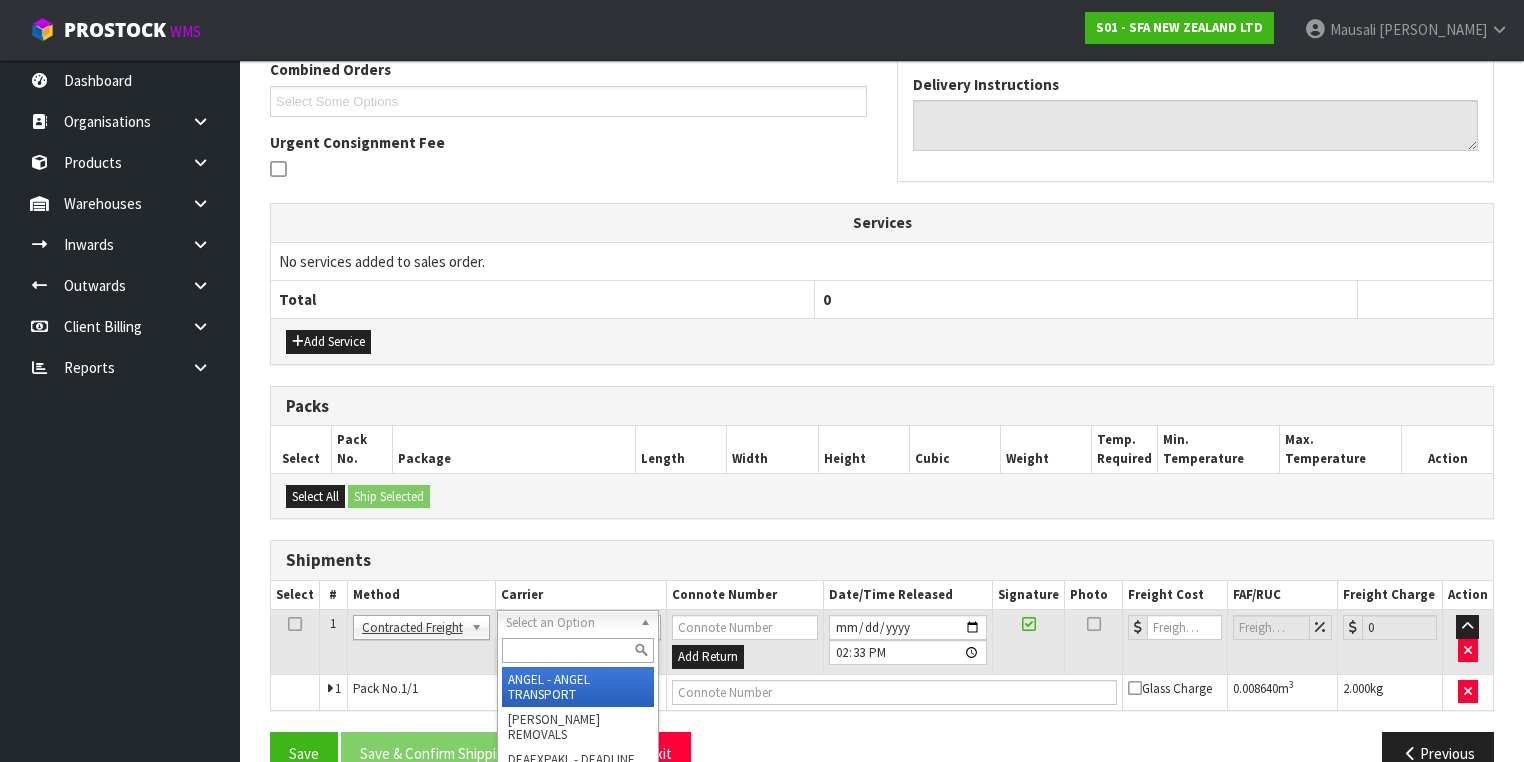 click at bounding box center (578, 650) 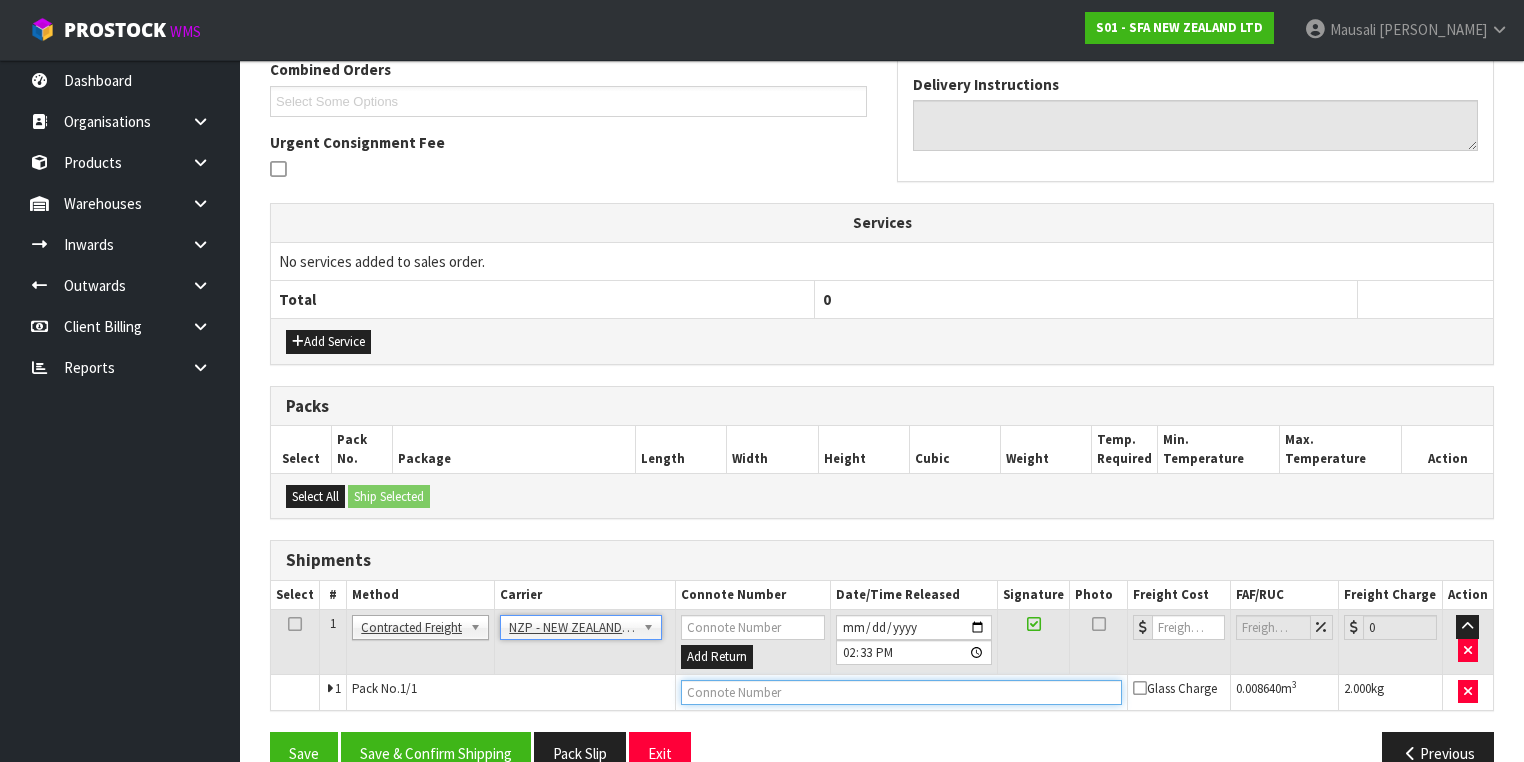 click at bounding box center [901, 692] 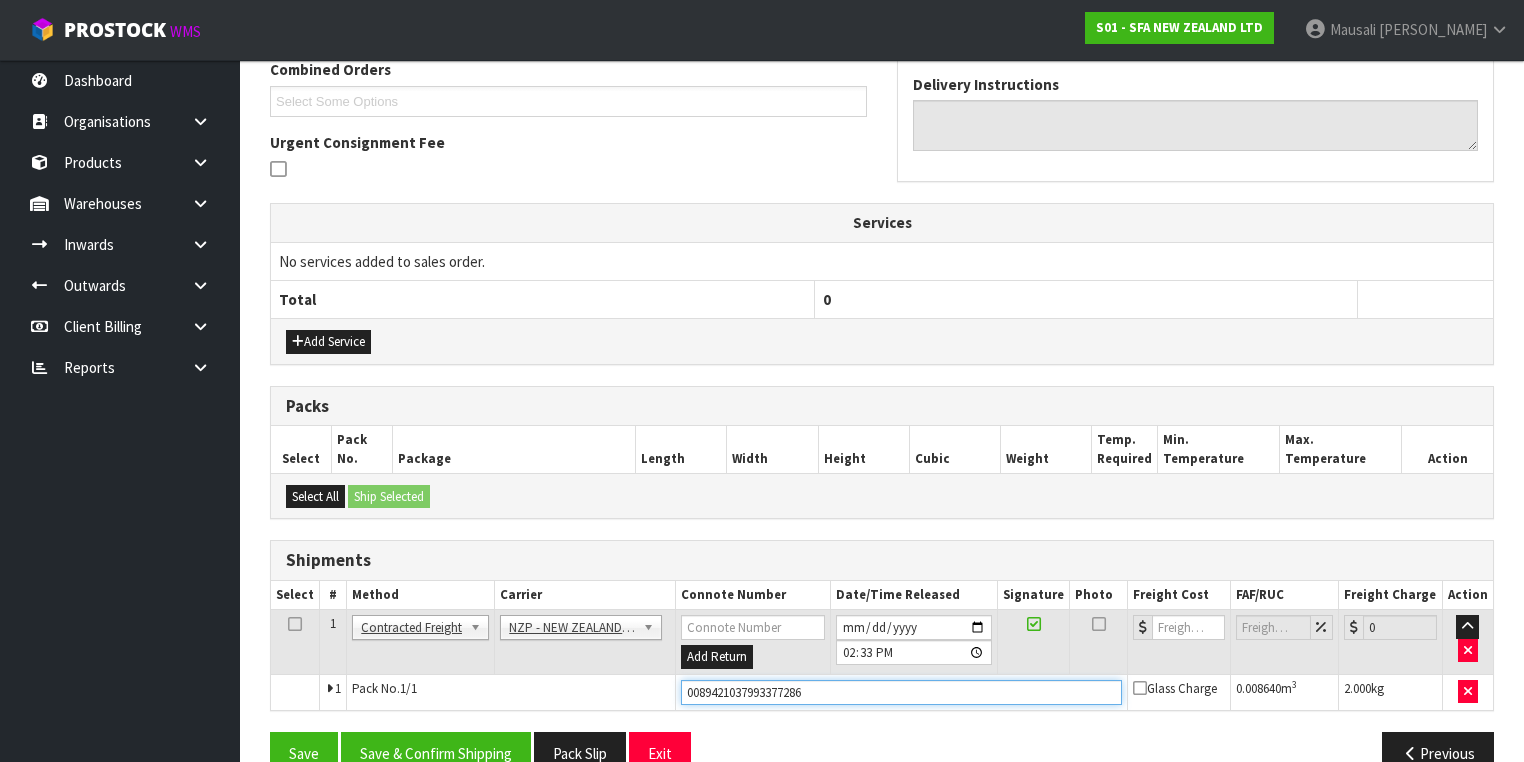 click on "Save" at bounding box center (304, 753) 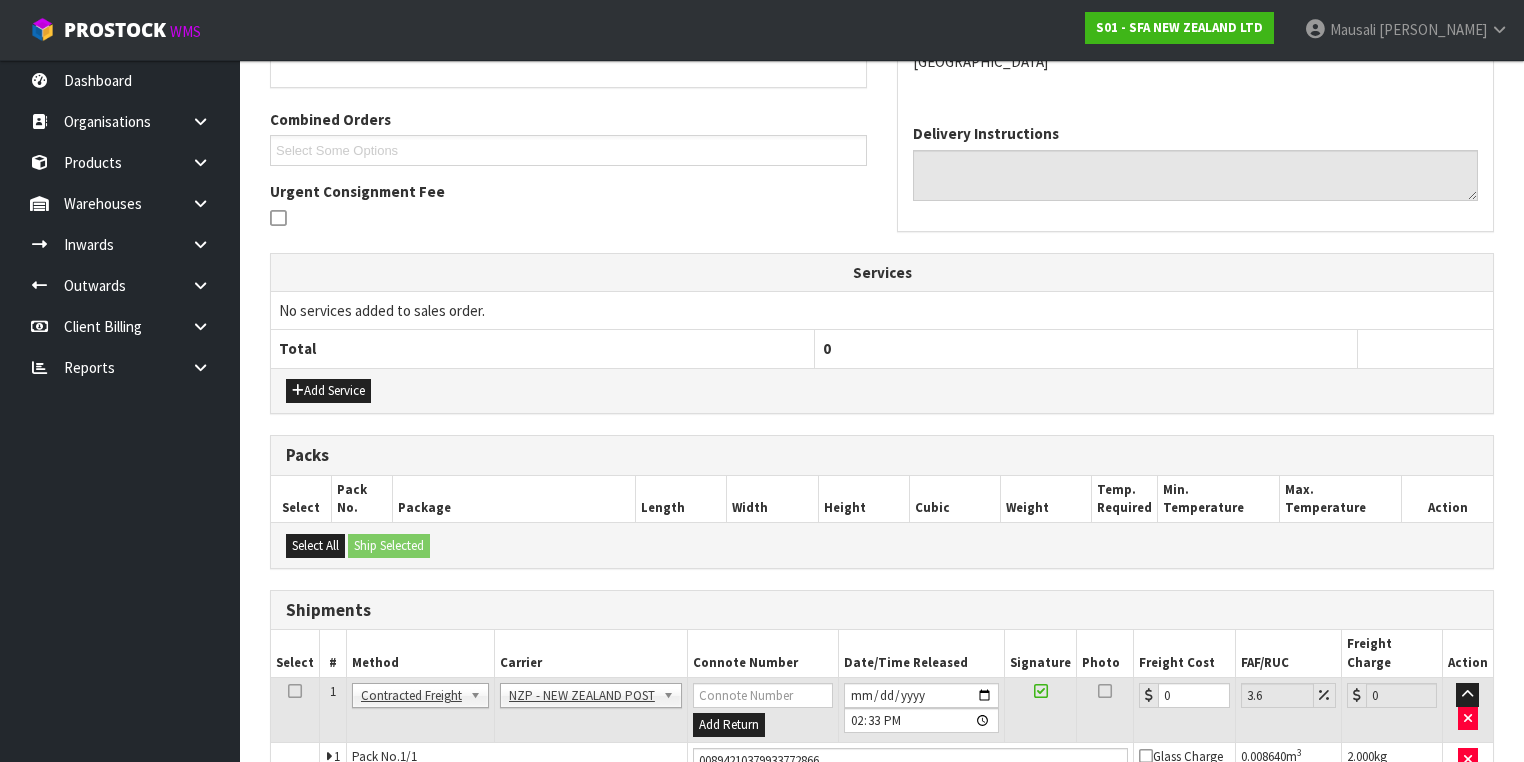 scroll, scrollTop: 564, scrollLeft: 0, axis: vertical 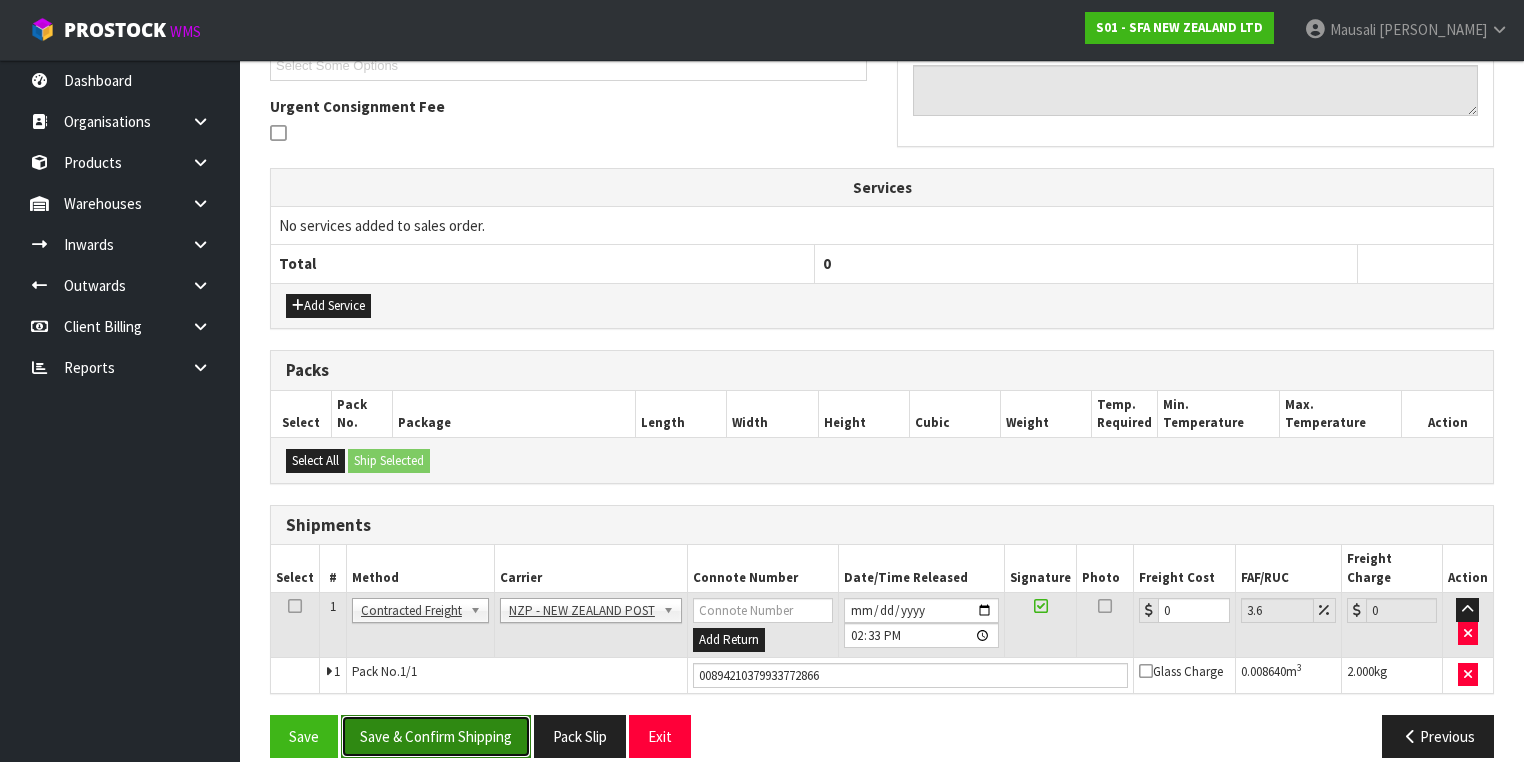 click on "Save & Confirm Shipping" at bounding box center (436, 736) 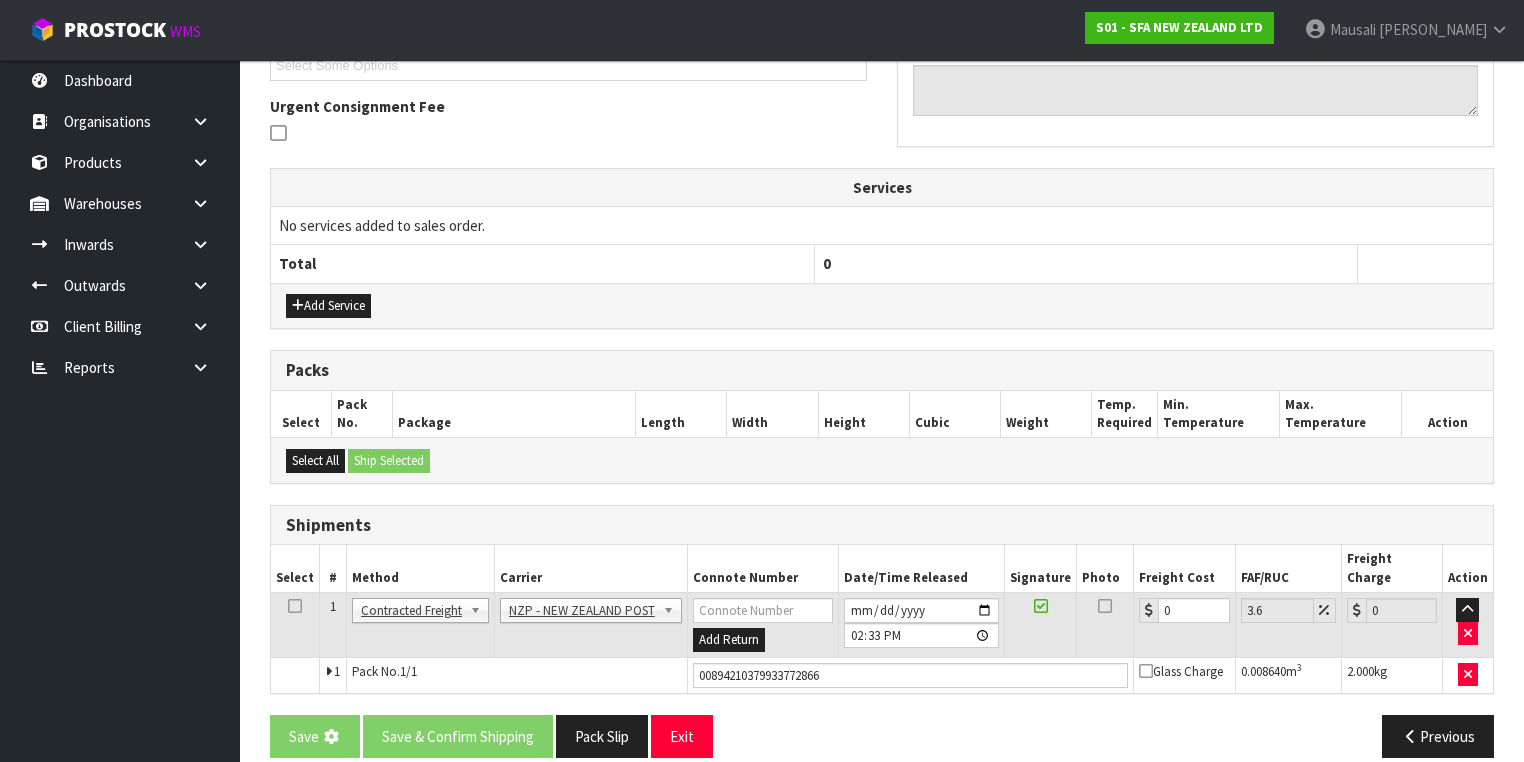 scroll, scrollTop: 0, scrollLeft: 0, axis: both 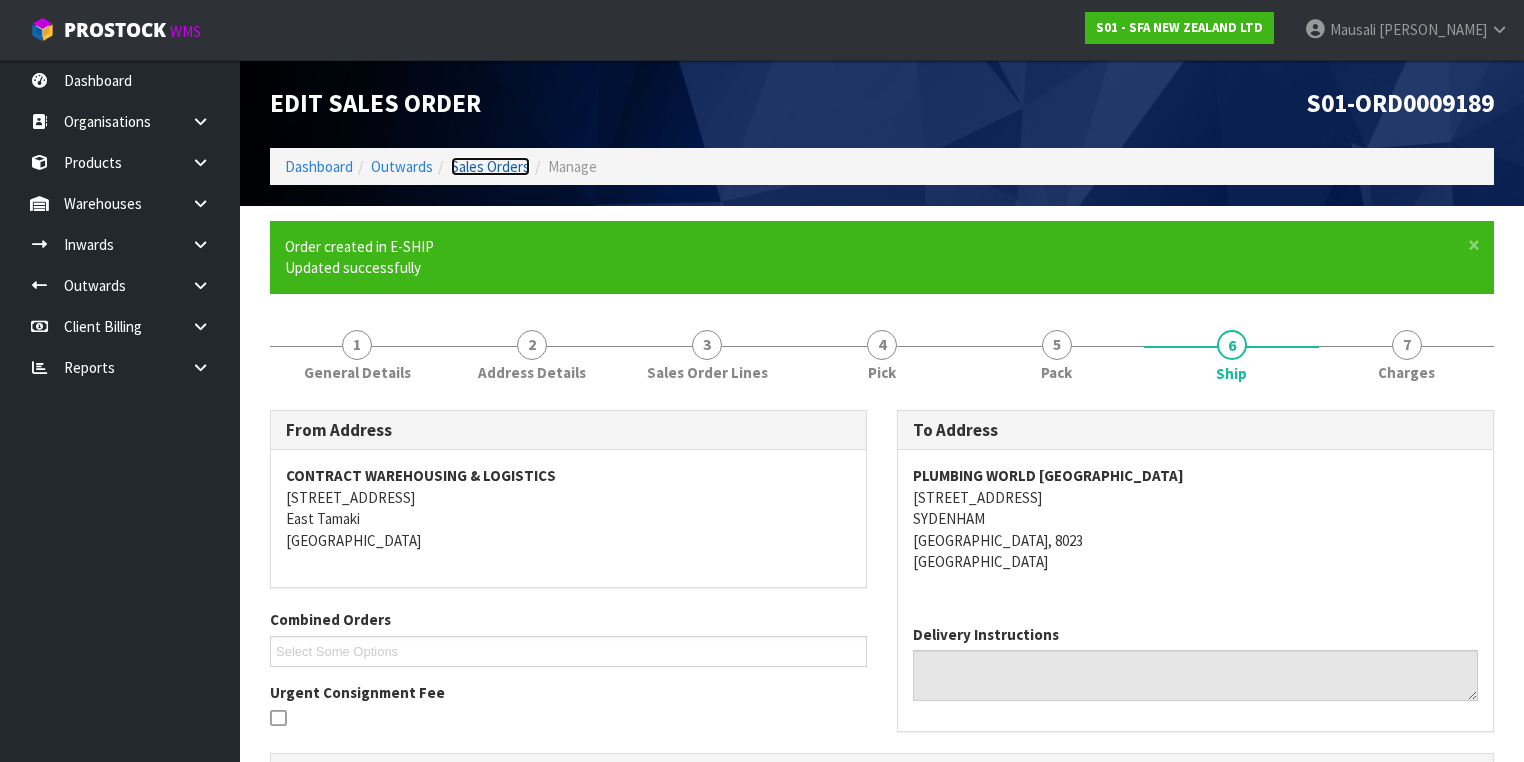 click on "Sales Orders" at bounding box center [490, 166] 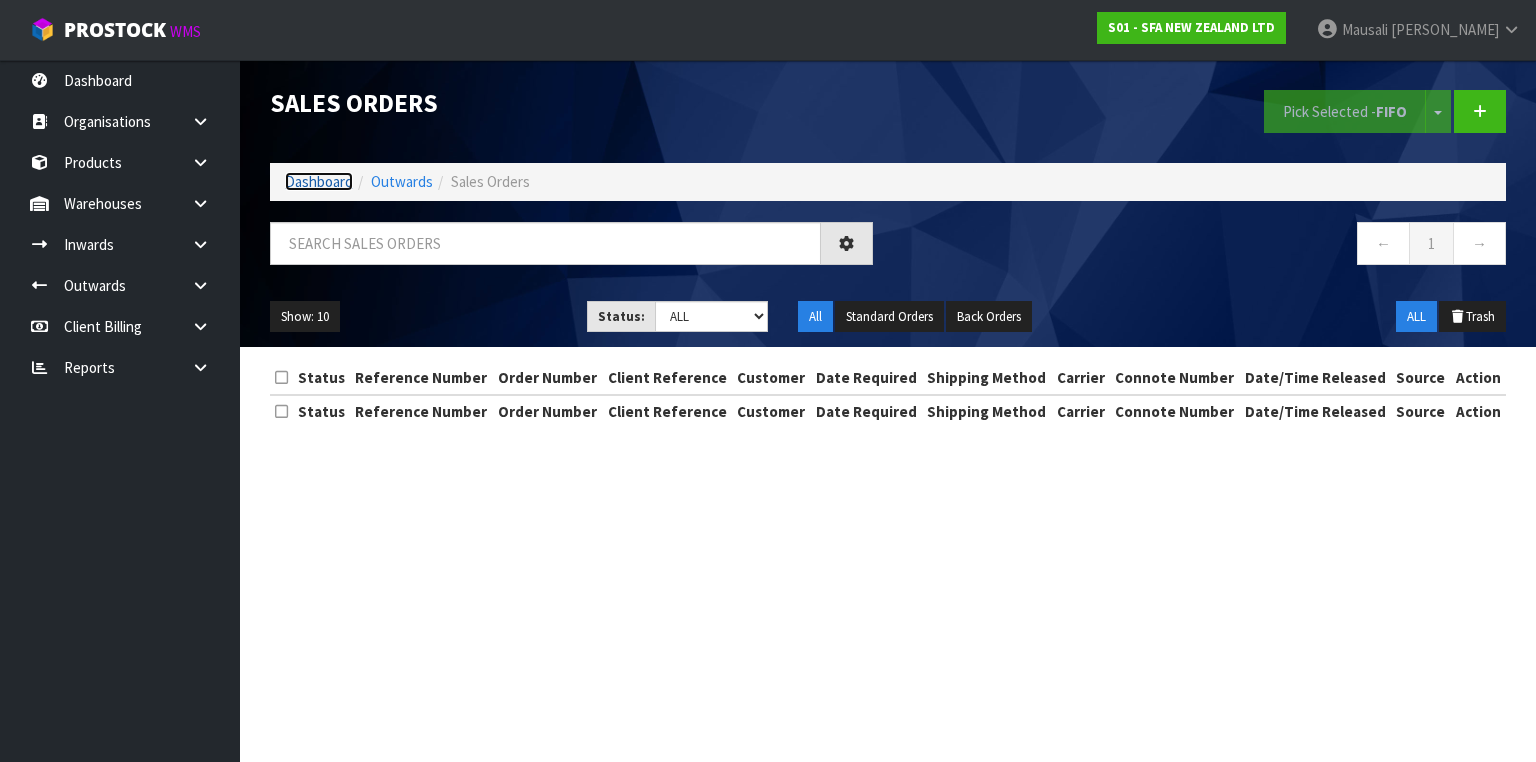 click on "Dashboard" at bounding box center (319, 181) 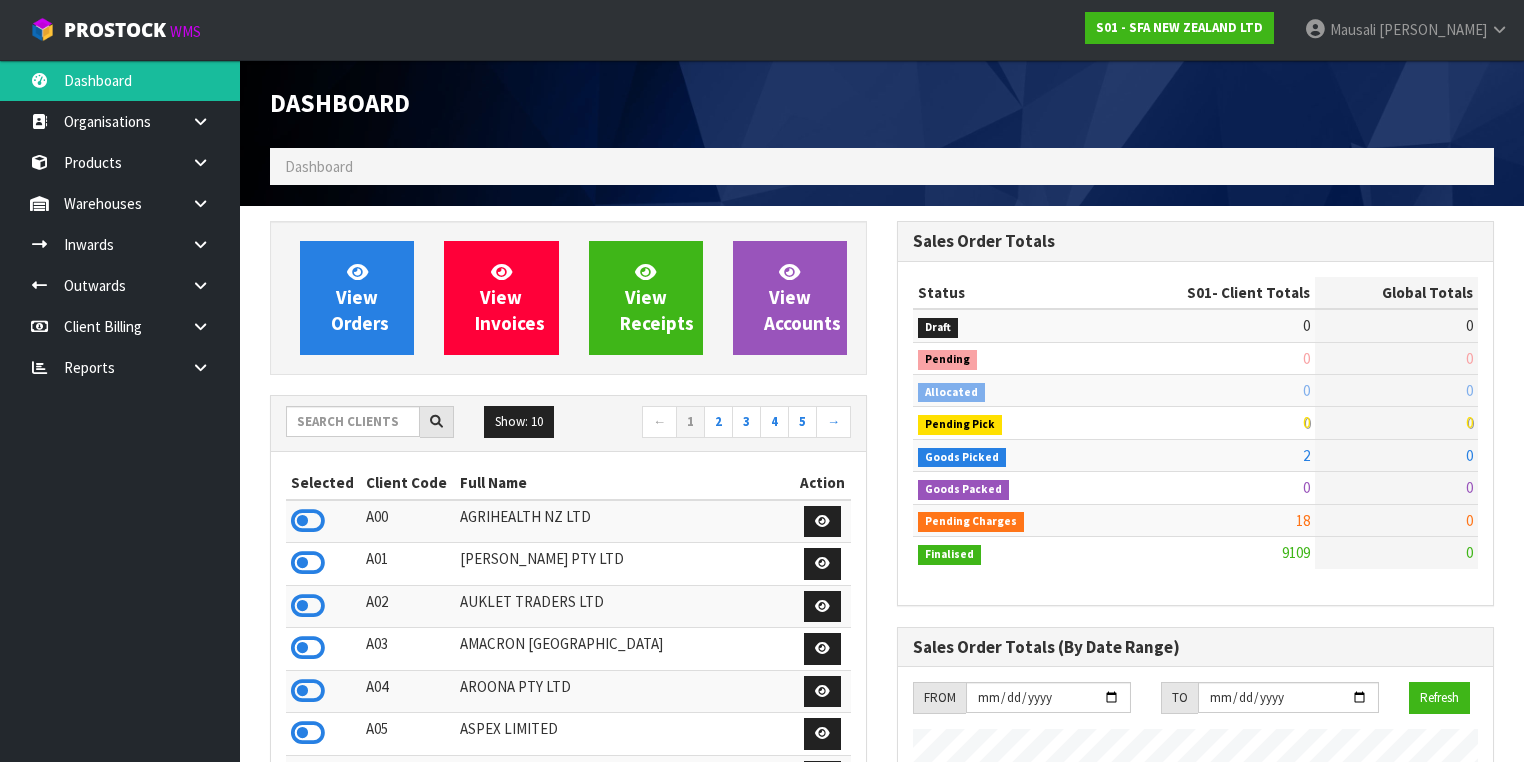 scroll, scrollTop: 998491, scrollLeft: 999372, axis: both 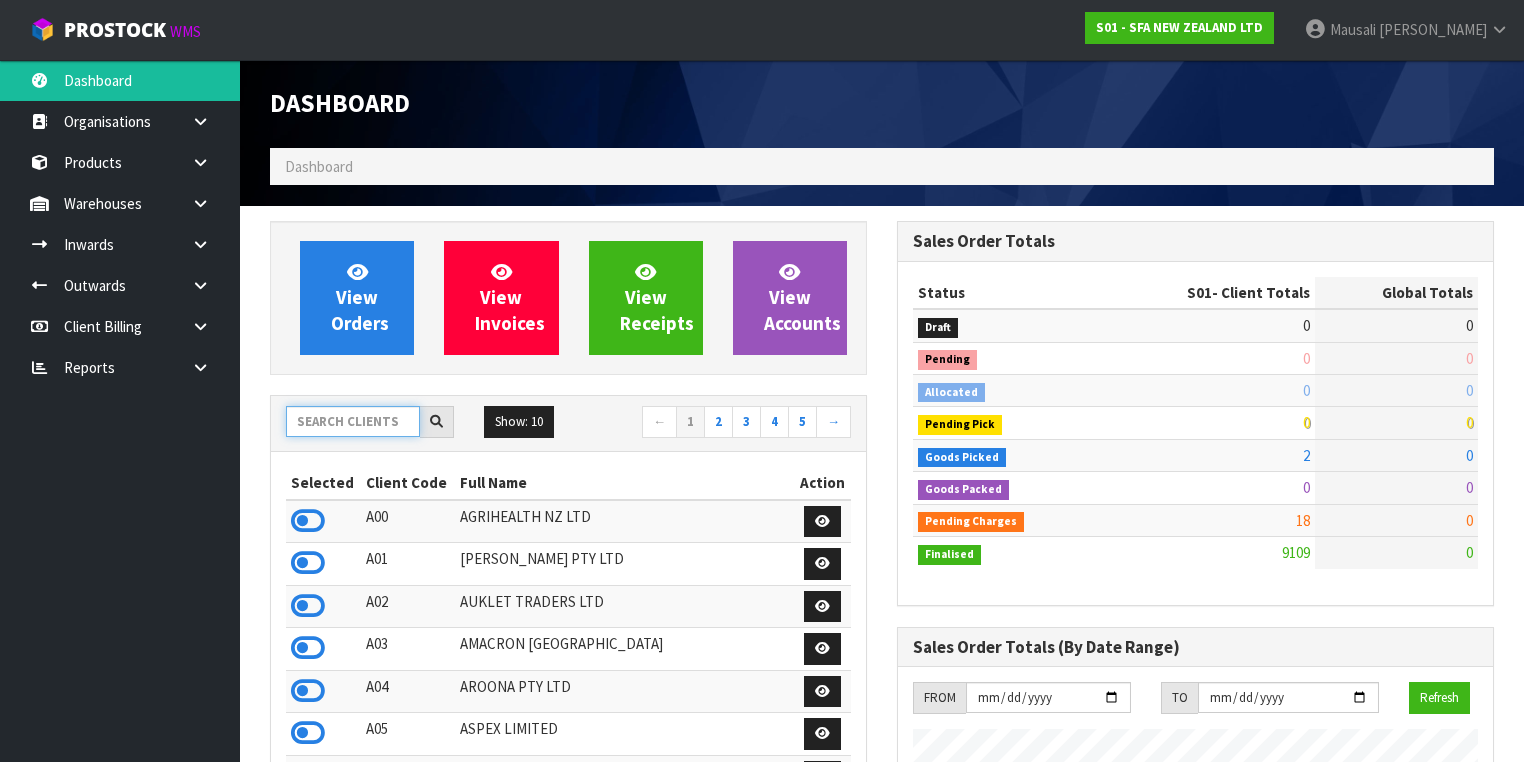 click at bounding box center [353, 421] 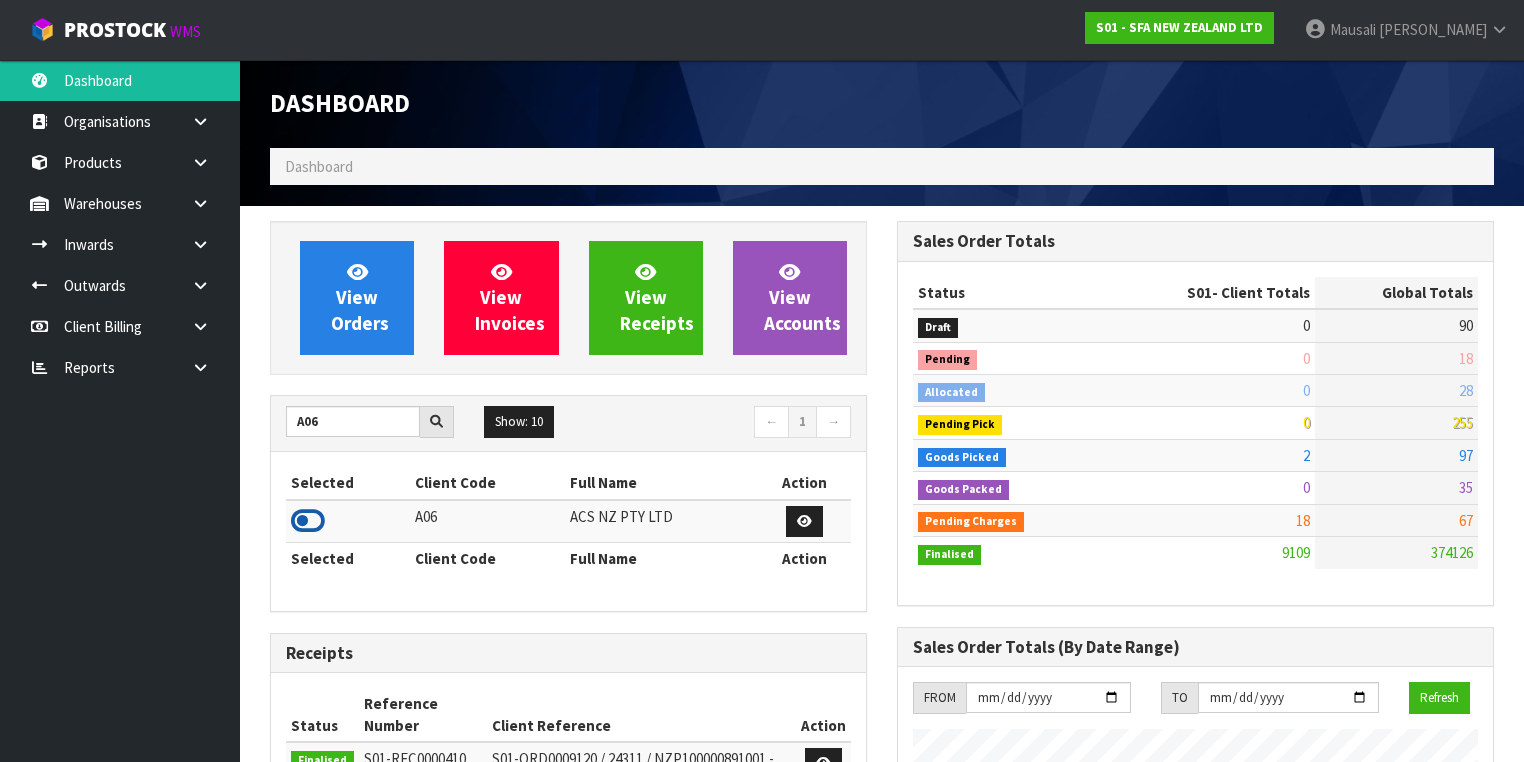 click at bounding box center (308, 521) 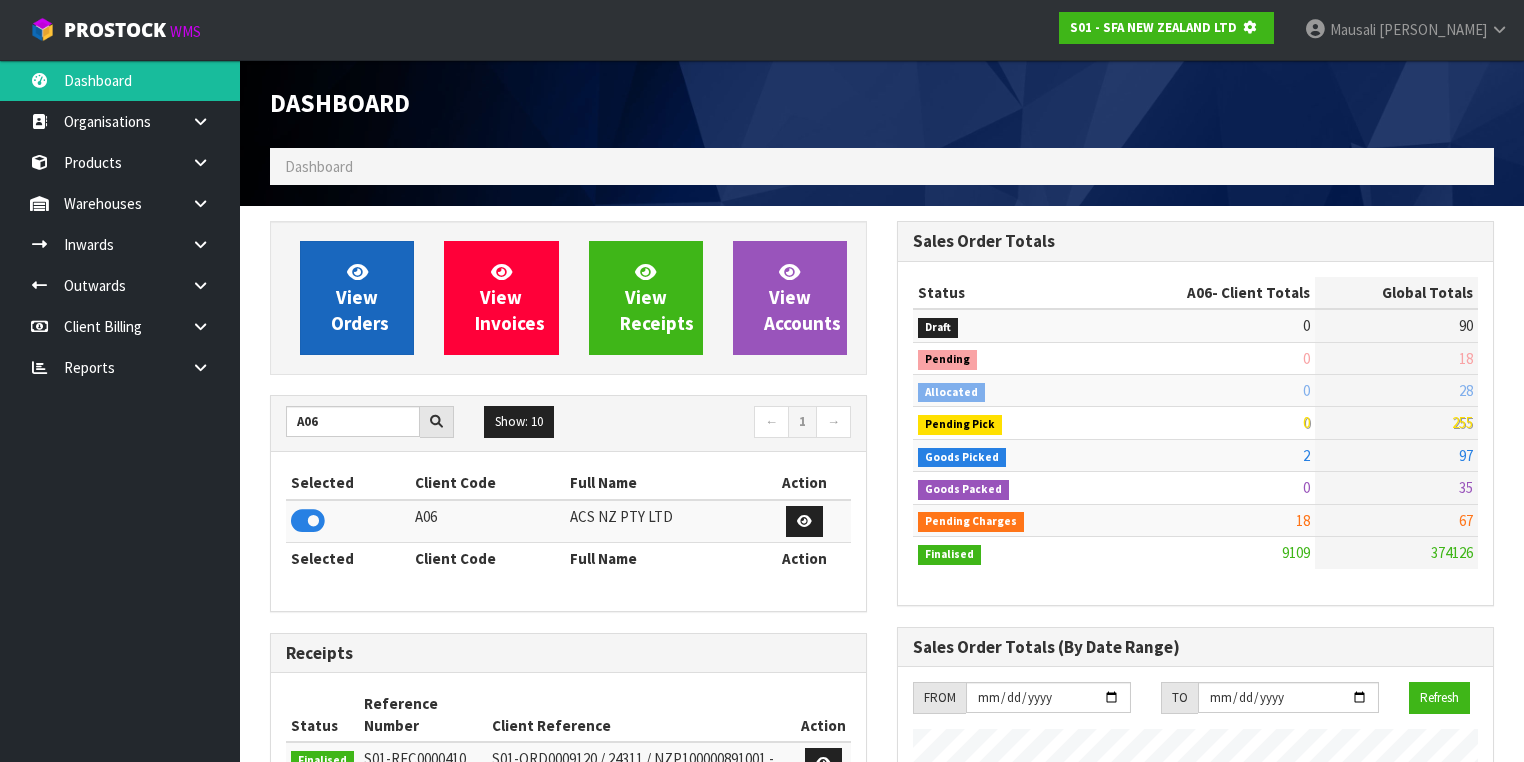 scroll, scrollTop: 1242, scrollLeft: 627, axis: both 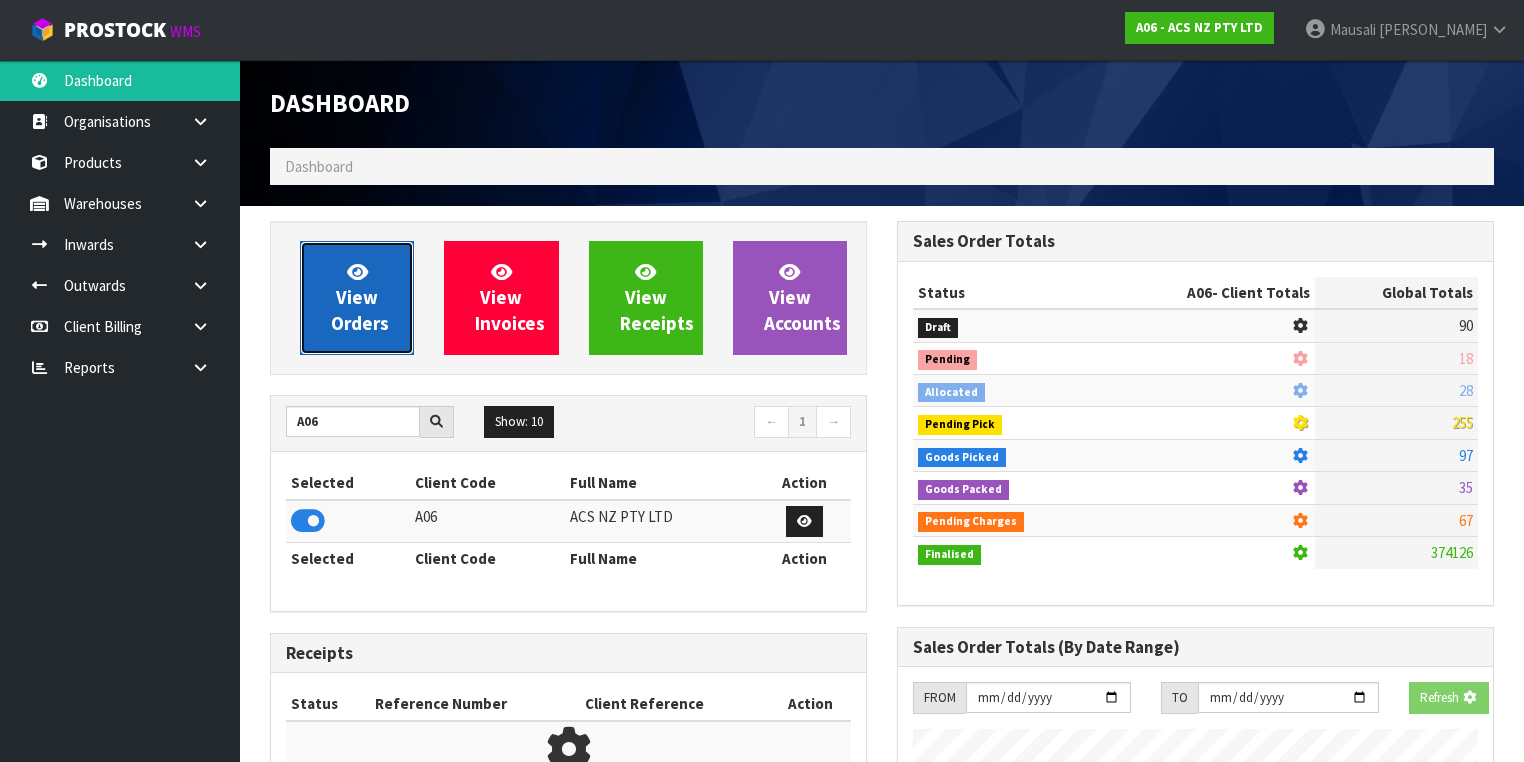 click on "View
Orders" at bounding box center [357, 298] 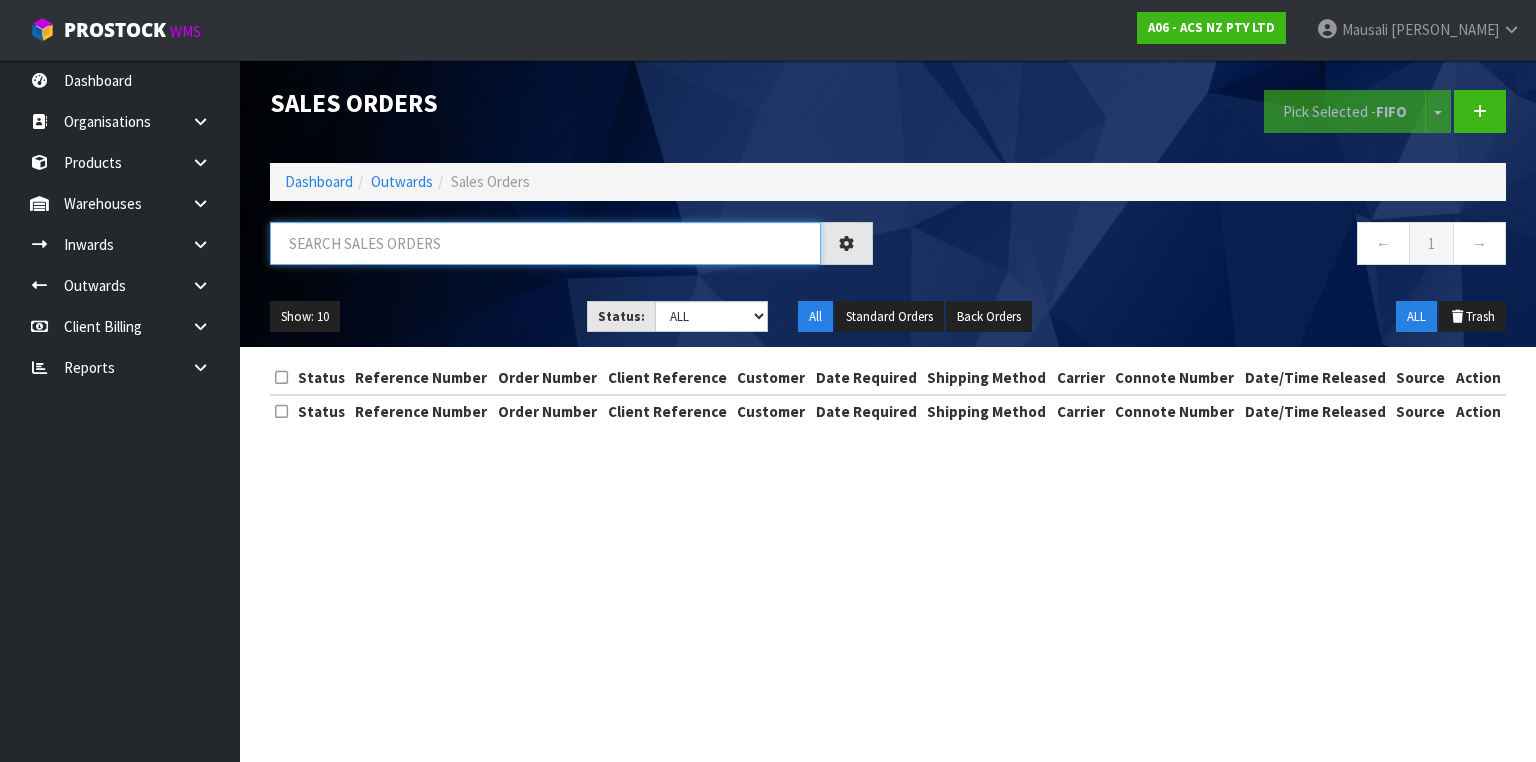 click at bounding box center (545, 243) 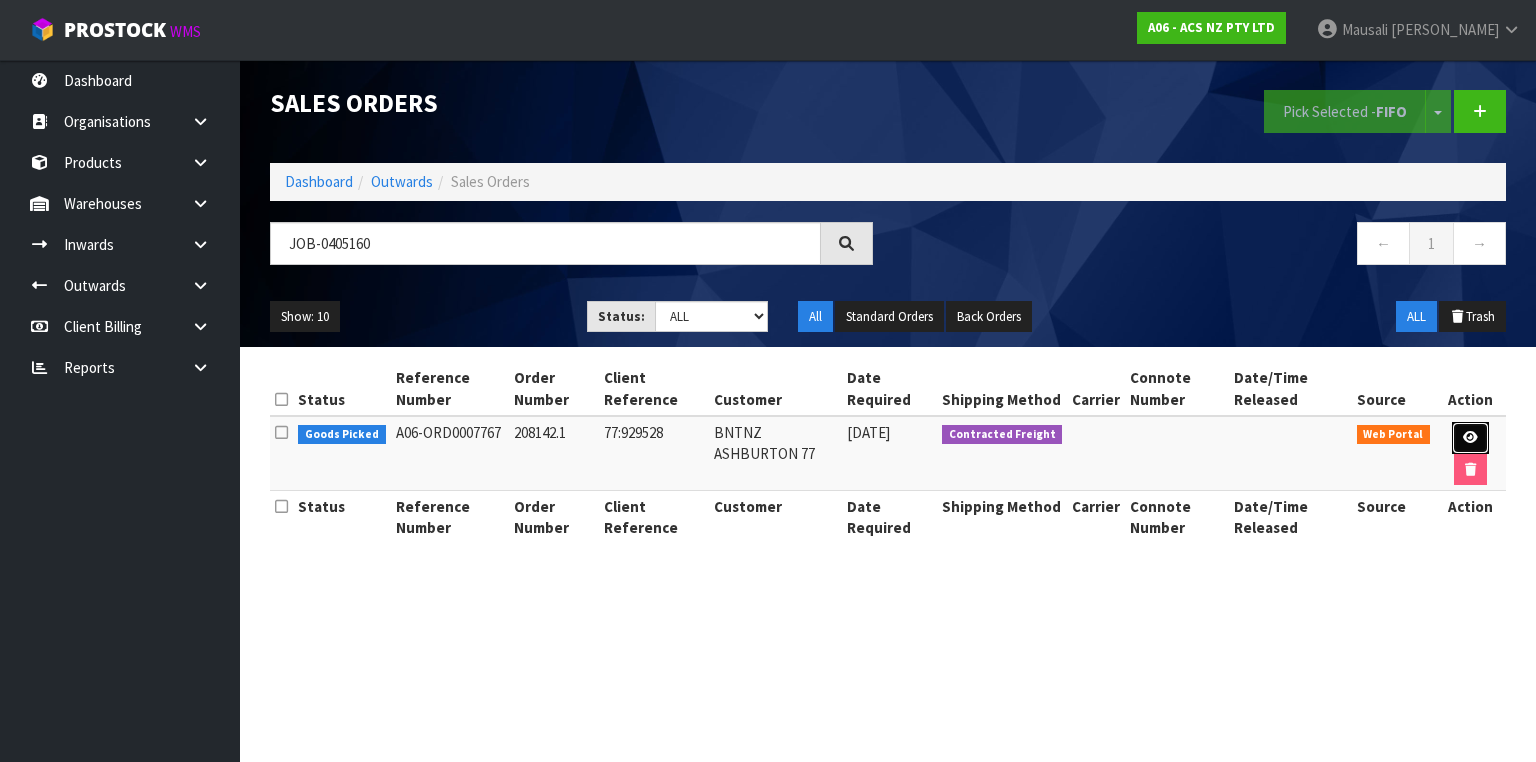 click at bounding box center [1470, 437] 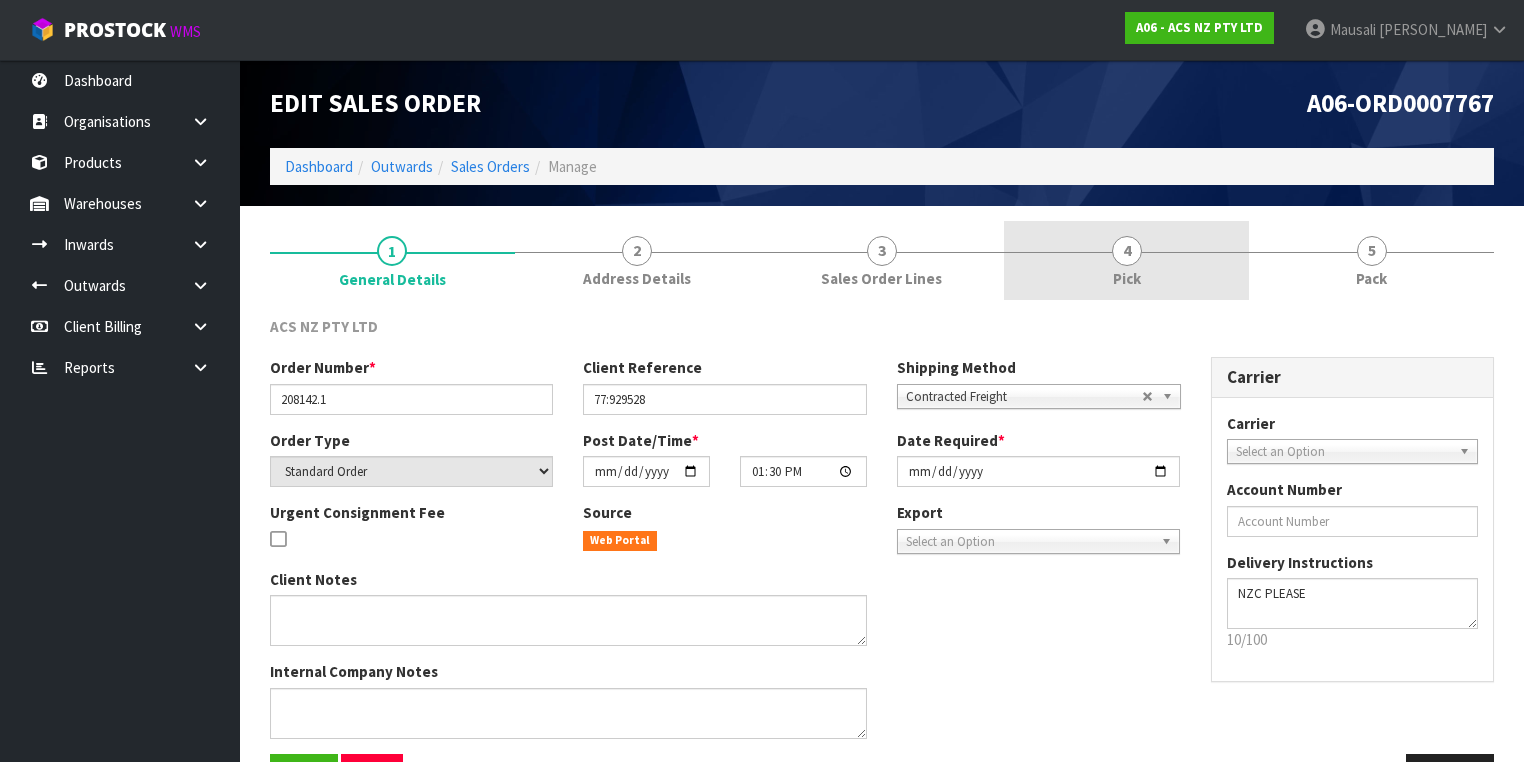 click on "4
Pick" at bounding box center [1126, 260] 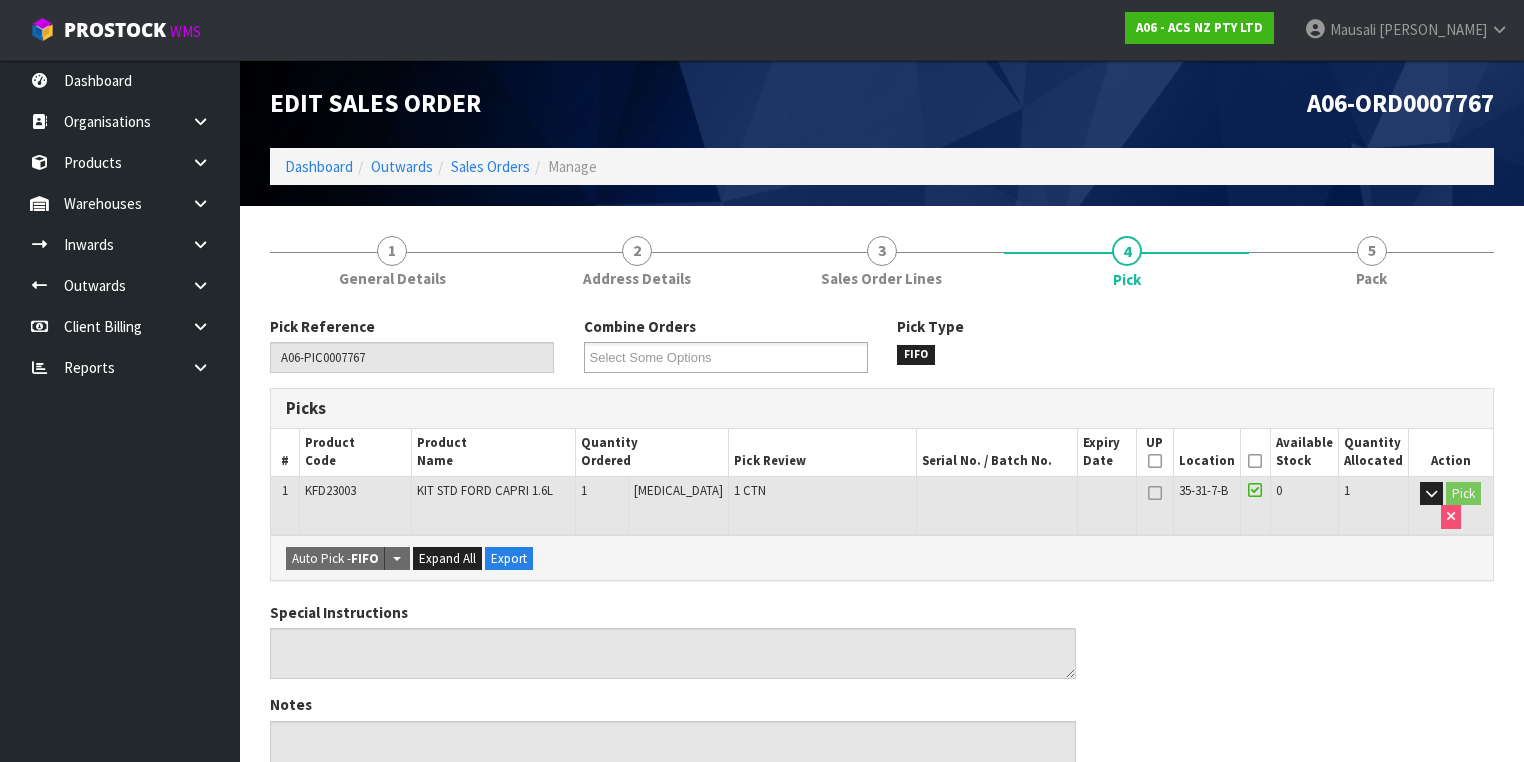 click at bounding box center [1255, 461] 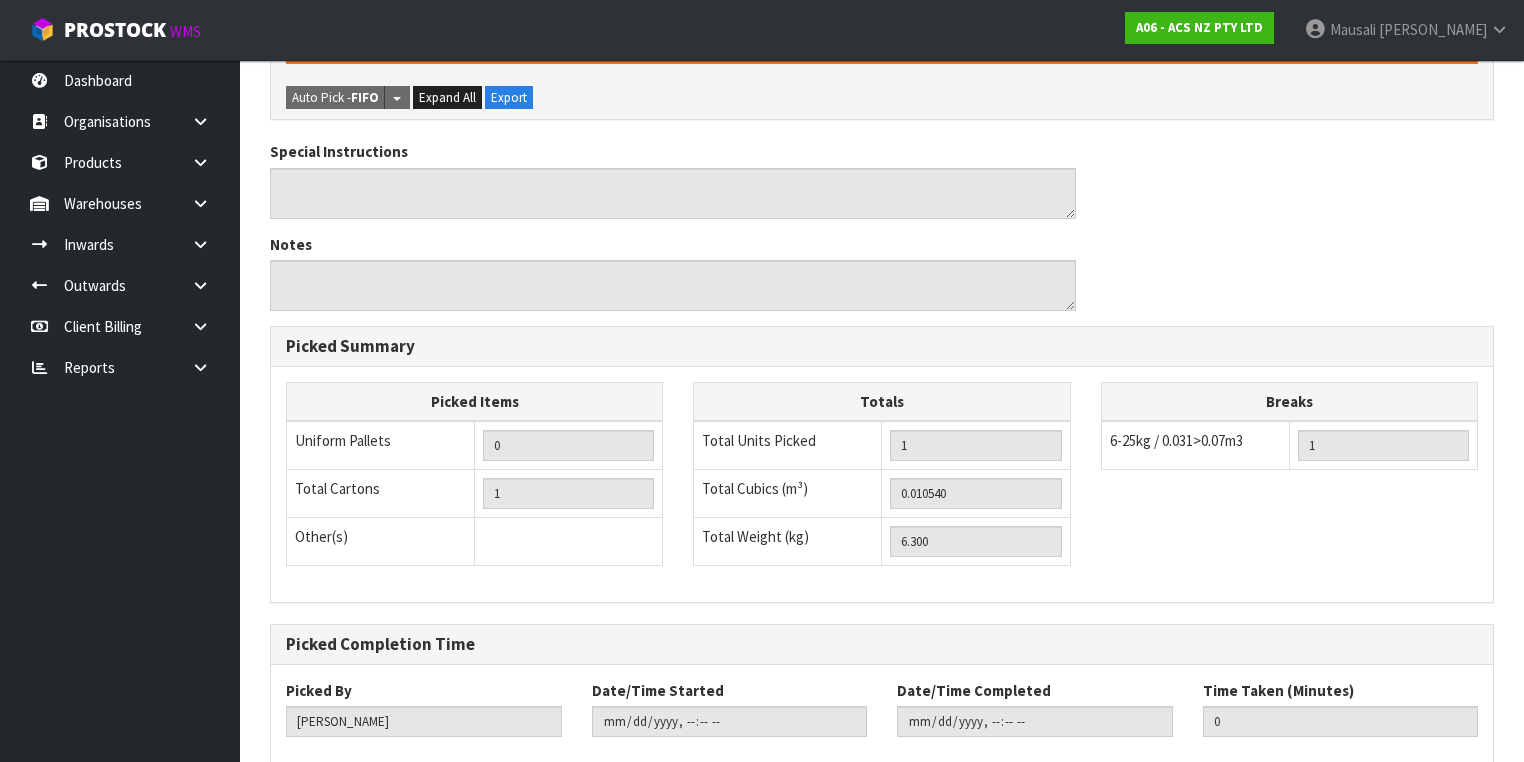scroll, scrollTop: 641, scrollLeft: 0, axis: vertical 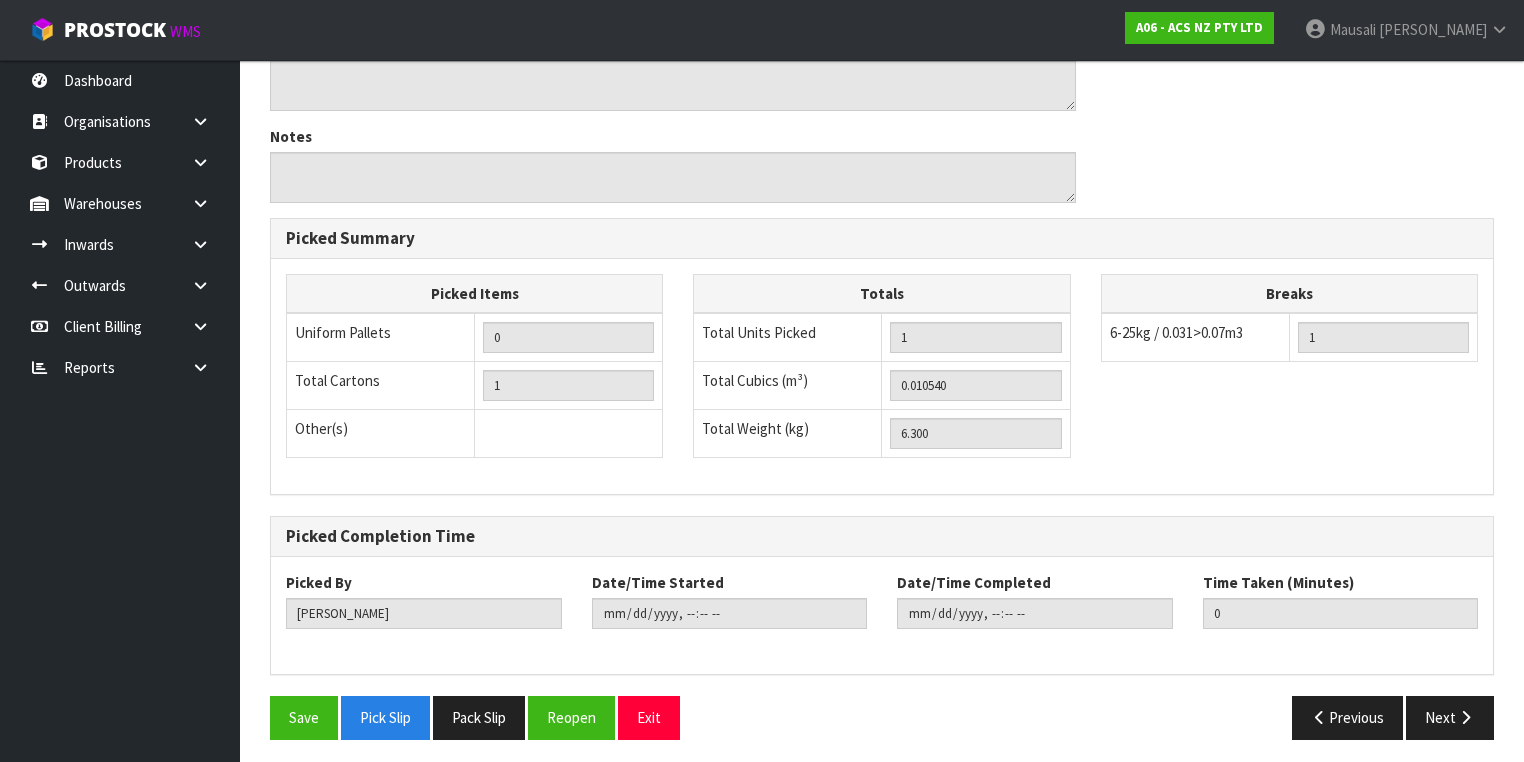 click on "Save
Pick Slip
Pack Slip
Reopen
Exit" at bounding box center [568, 717] 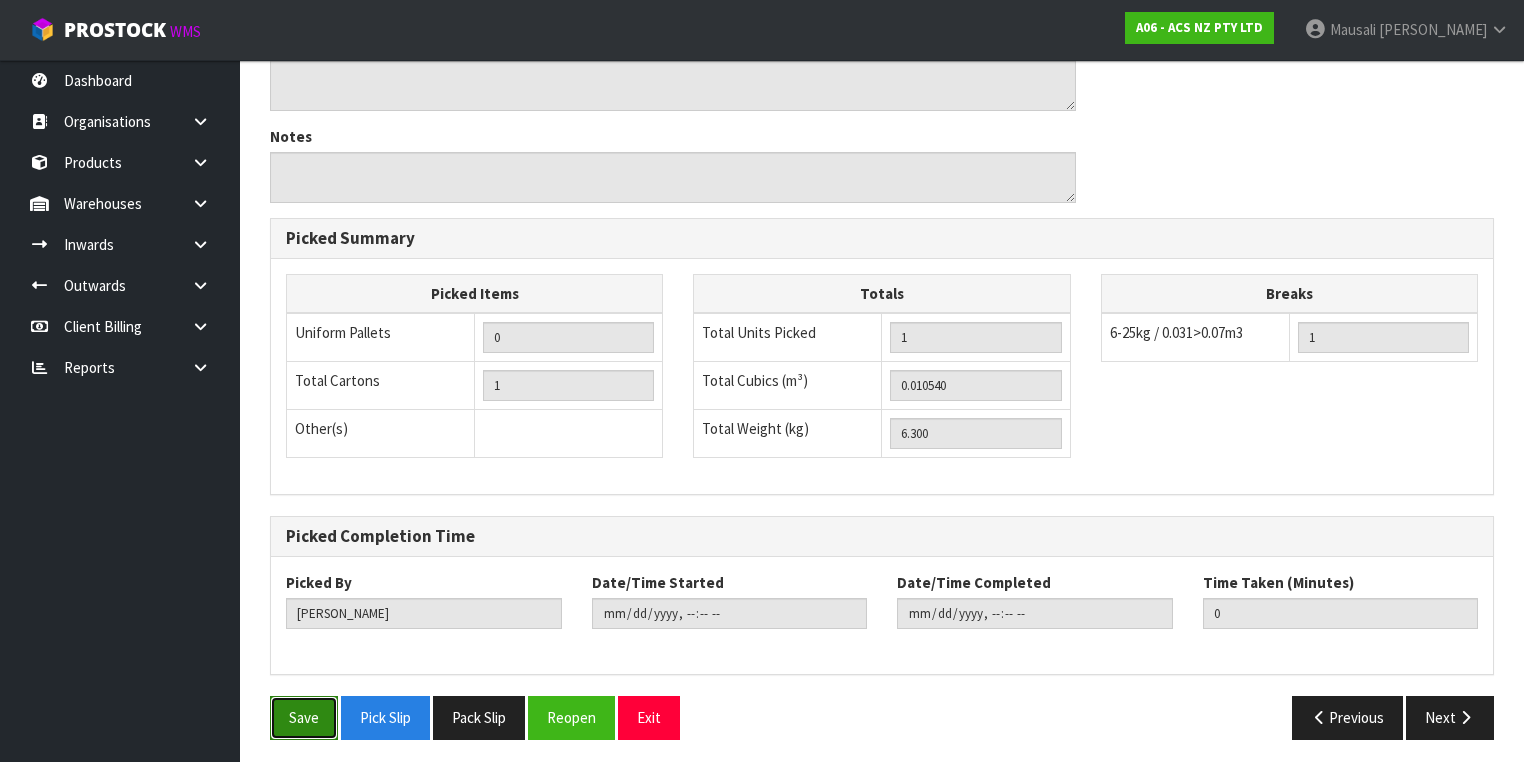 click on "Save" at bounding box center (304, 717) 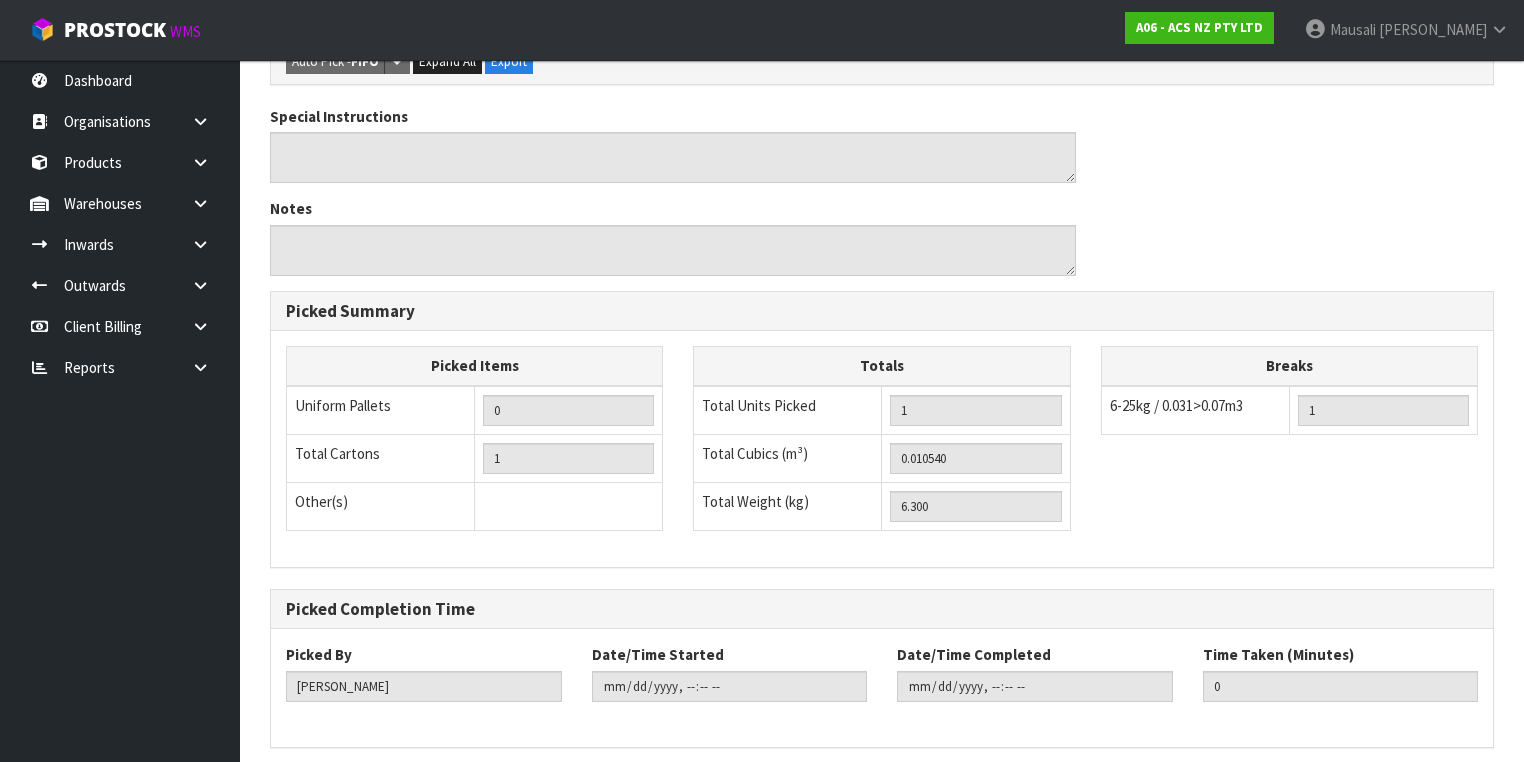 scroll, scrollTop: 0, scrollLeft: 0, axis: both 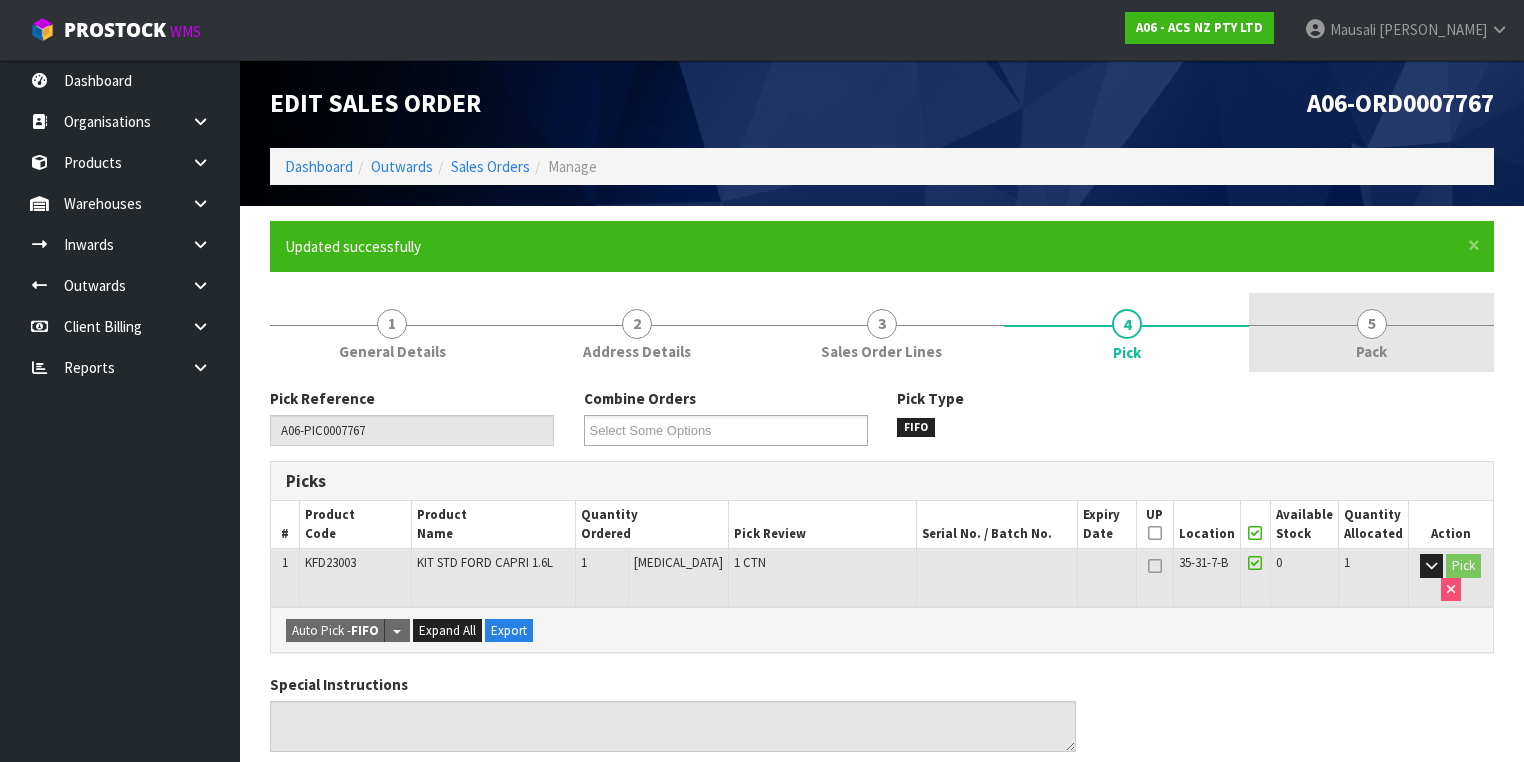 click on "5" at bounding box center (1372, 324) 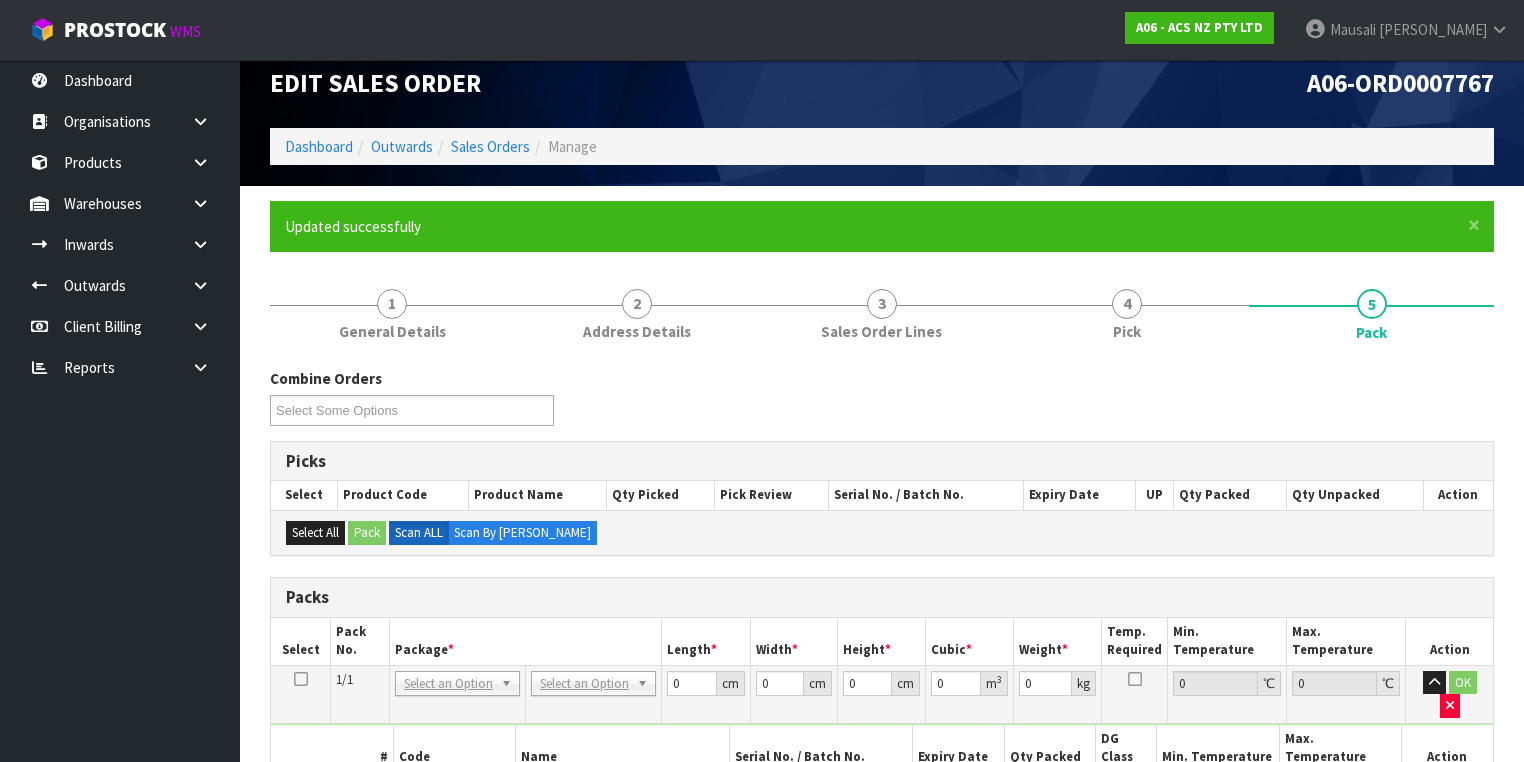scroll, scrollTop: 431, scrollLeft: 0, axis: vertical 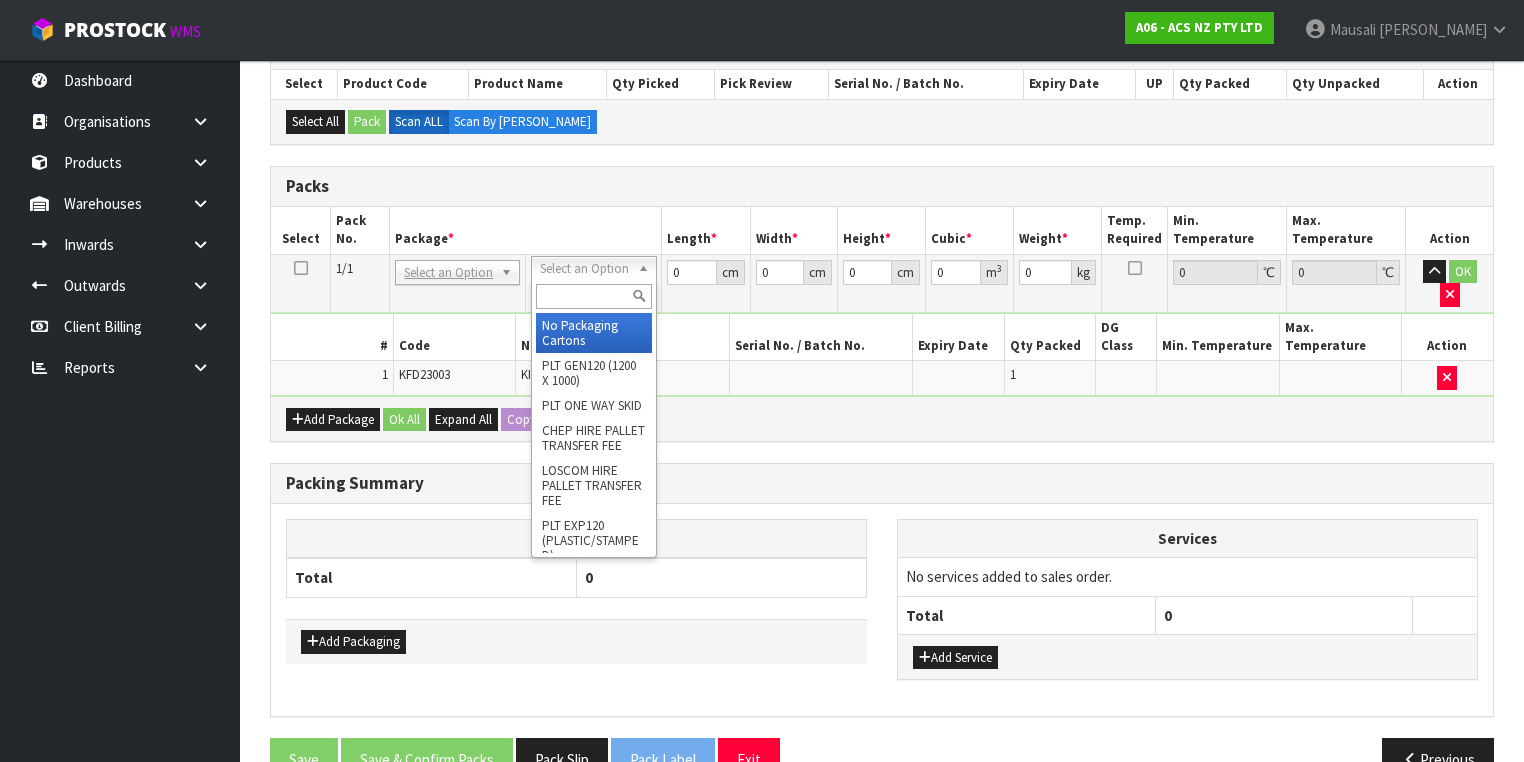 click at bounding box center (593, 296) 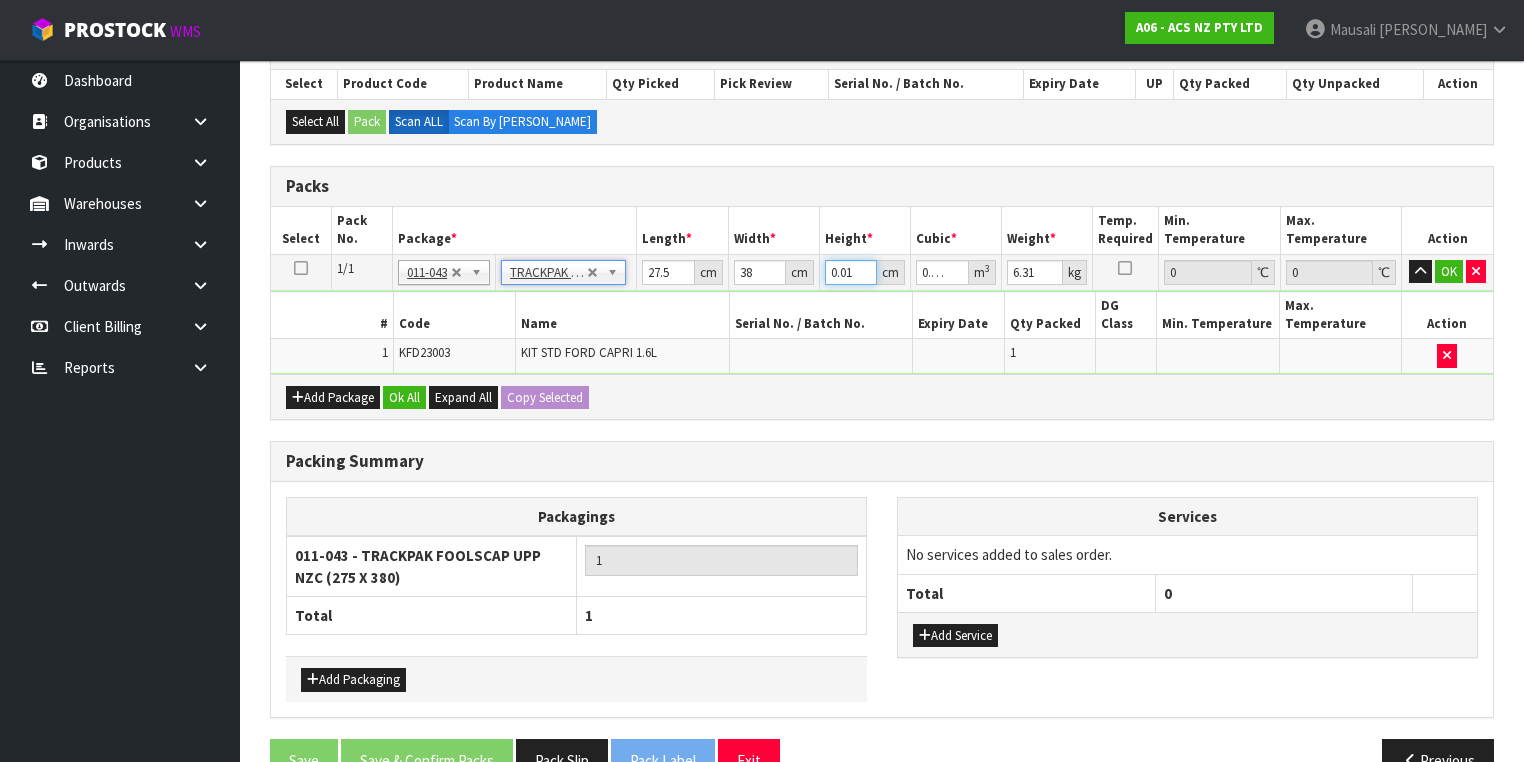 drag, startPoint x: 853, startPoint y: 270, endPoint x: 788, endPoint y: 278, distance: 65.490456 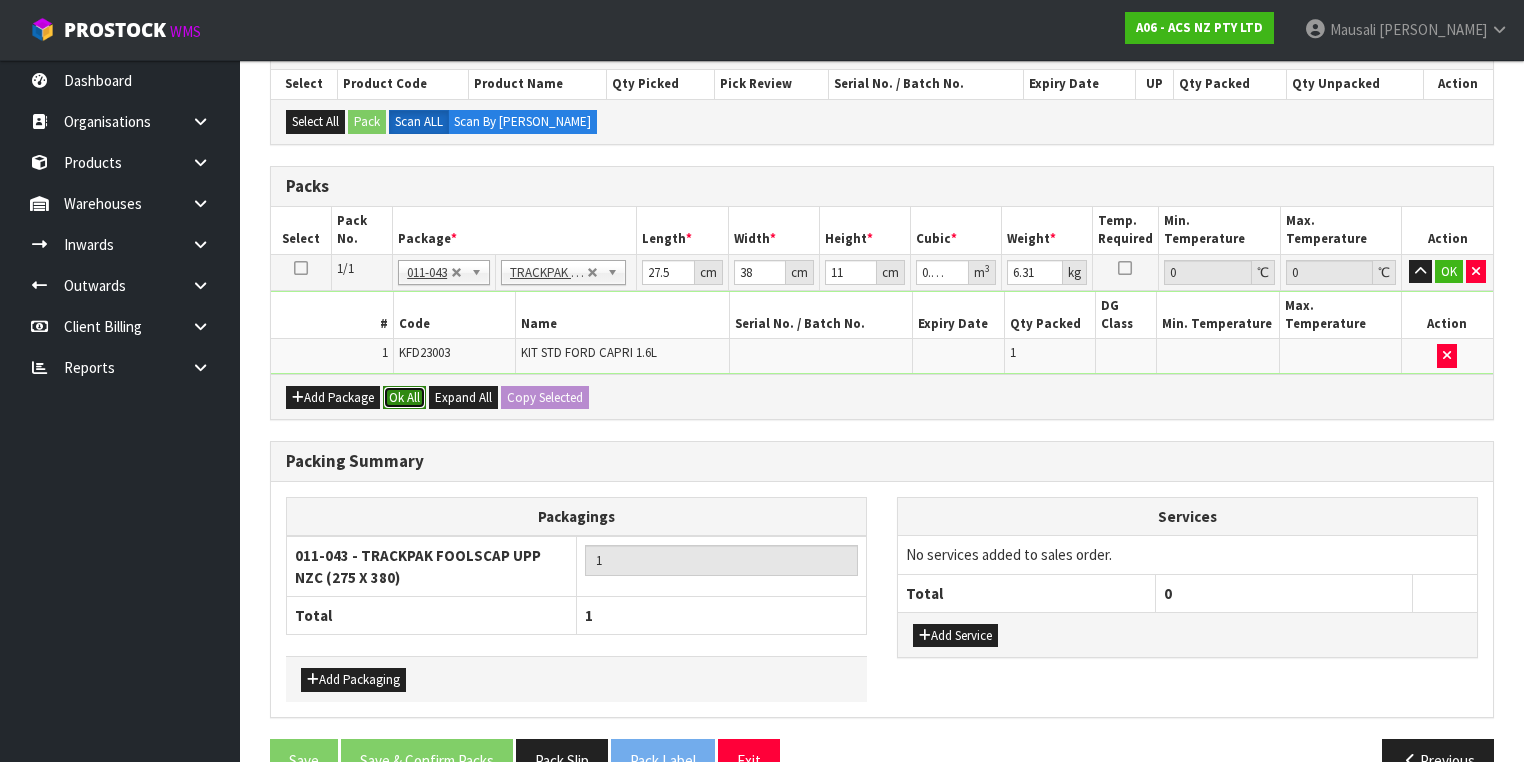 drag, startPoint x: 404, startPoint y: 370, endPoint x: 396, endPoint y: 408, distance: 38.832977 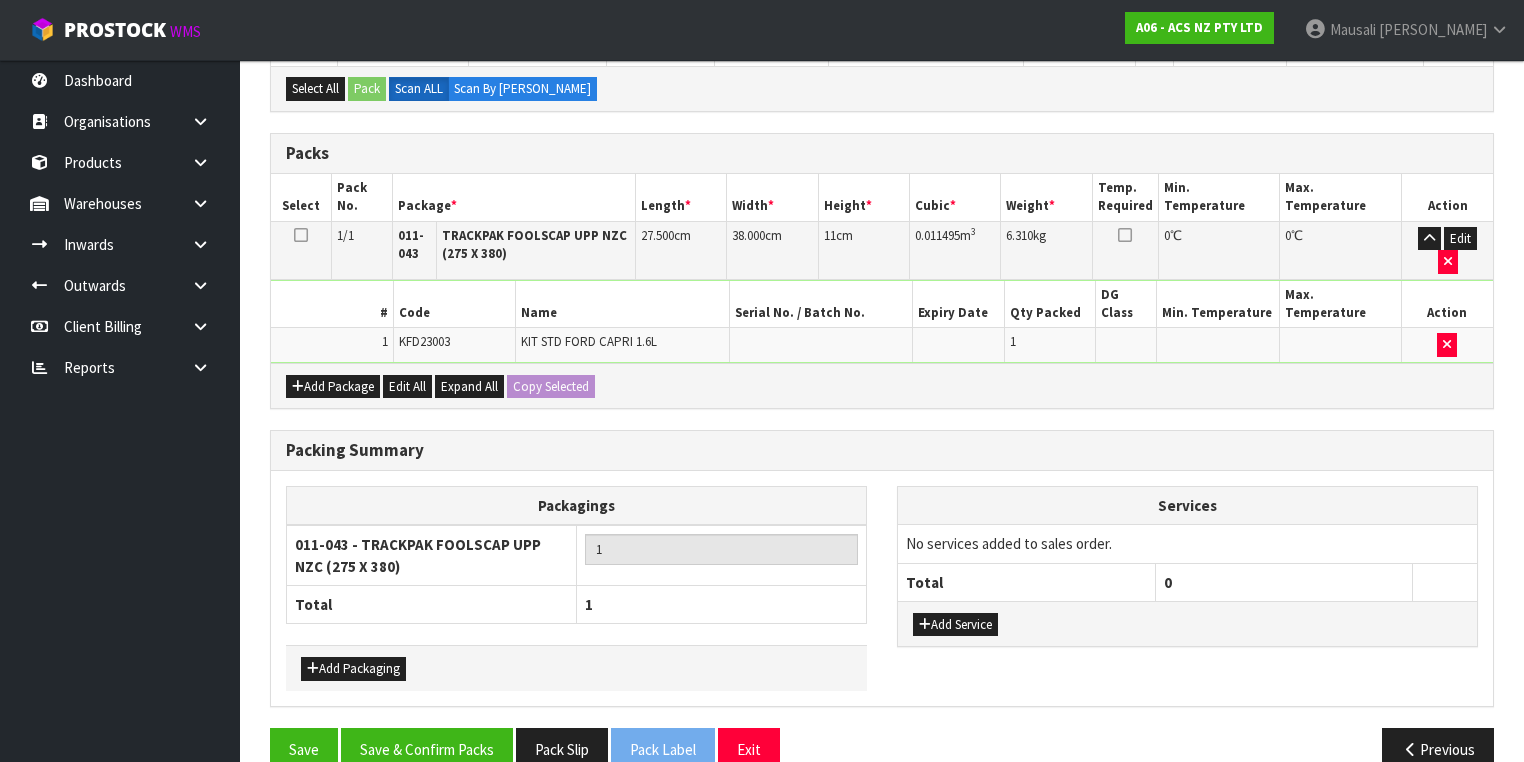 scroll, scrollTop: 464, scrollLeft: 0, axis: vertical 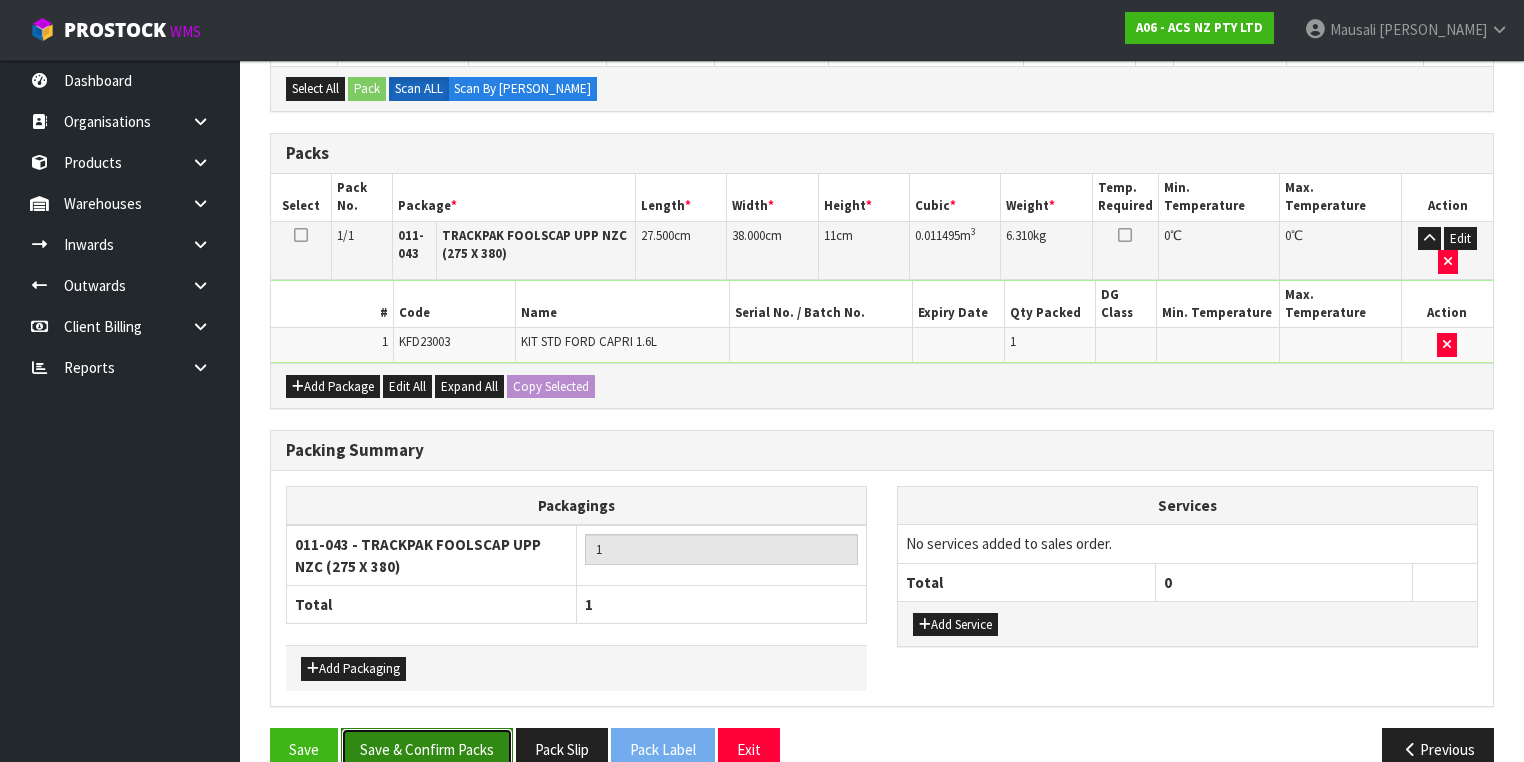 click on "Save & Confirm Packs" at bounding box center (427, 749) 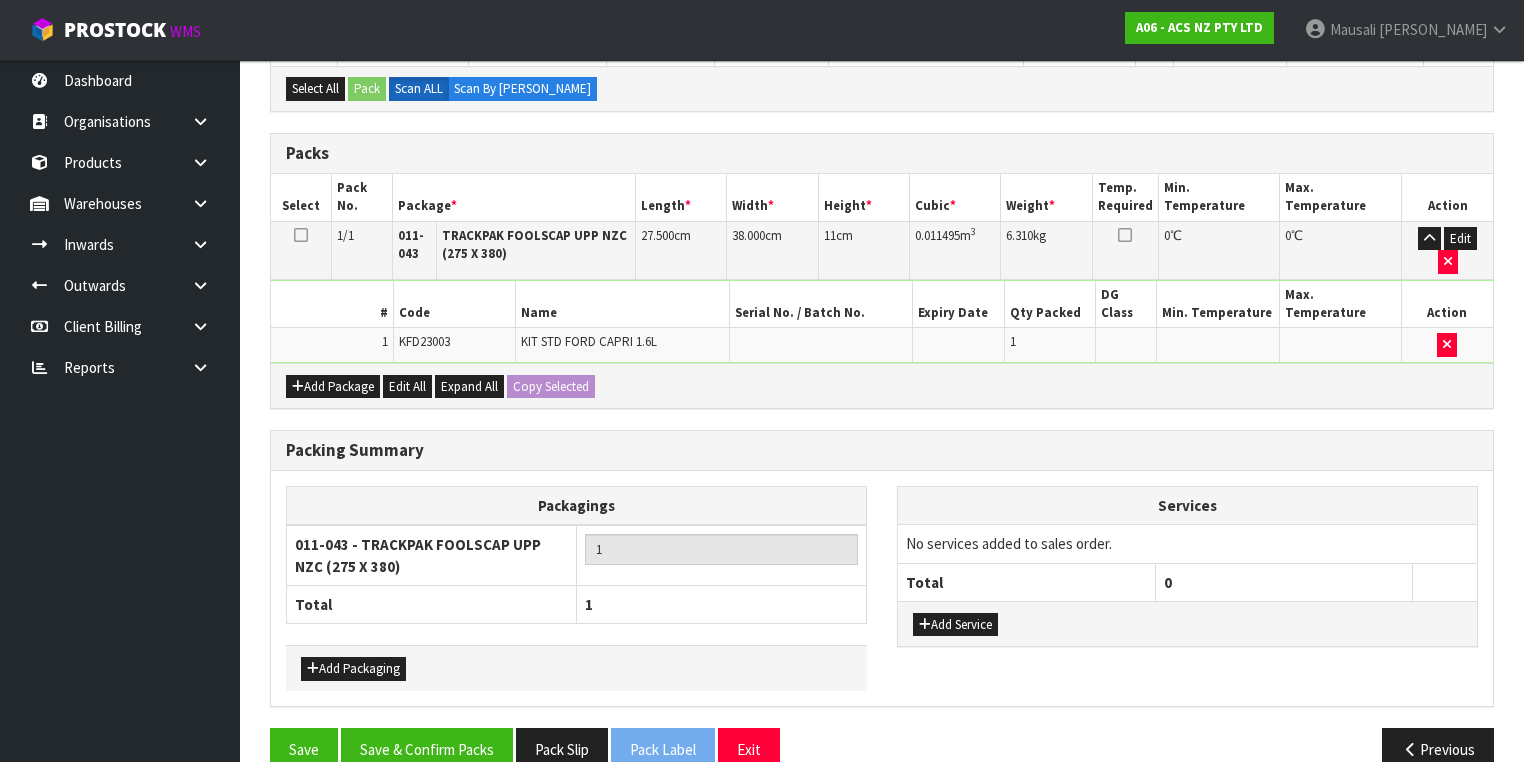 scroll, scrollTop: 0, scrollLeft: 0, axis: both 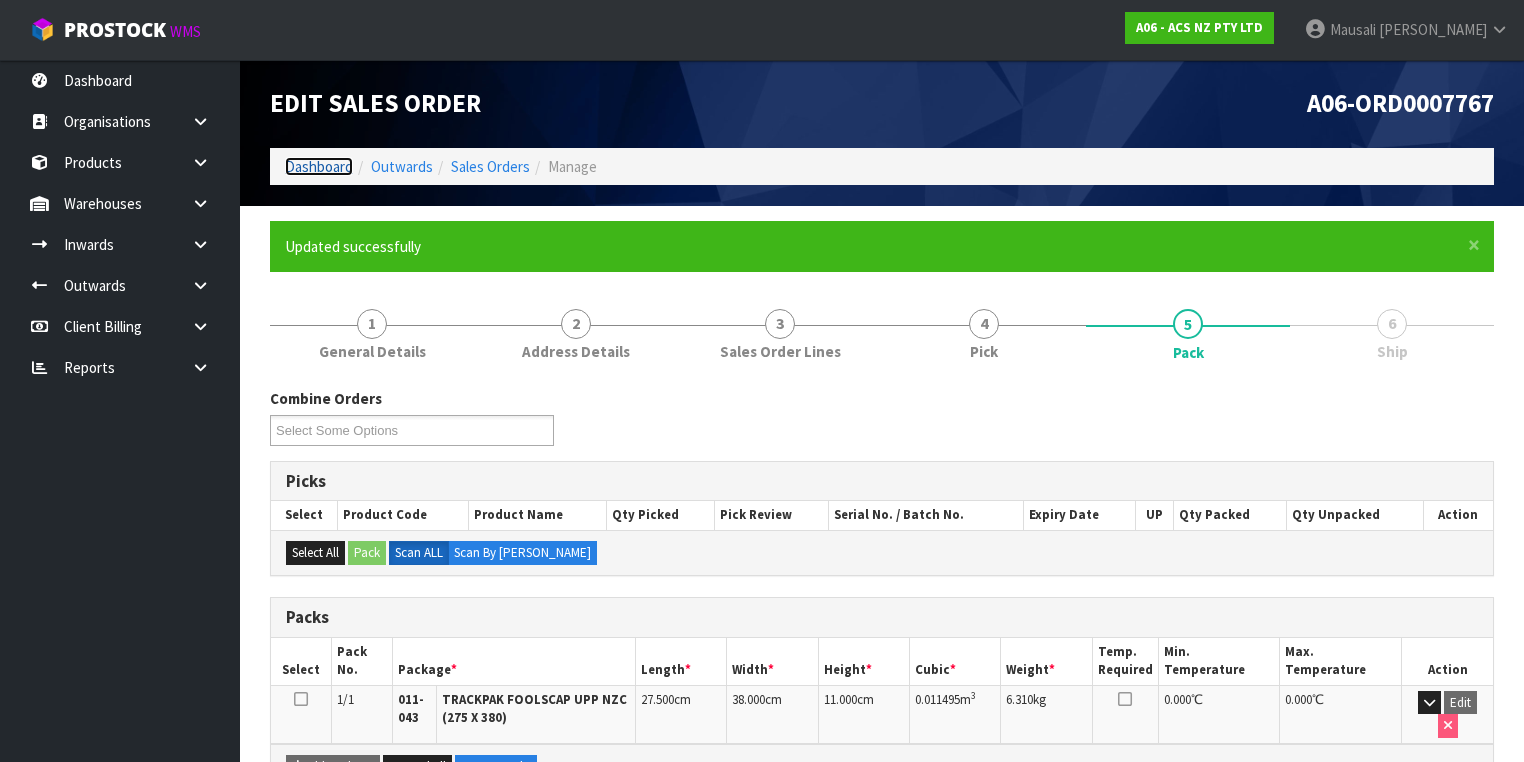 click on "Dashboard" at bounding box center (319, 166) 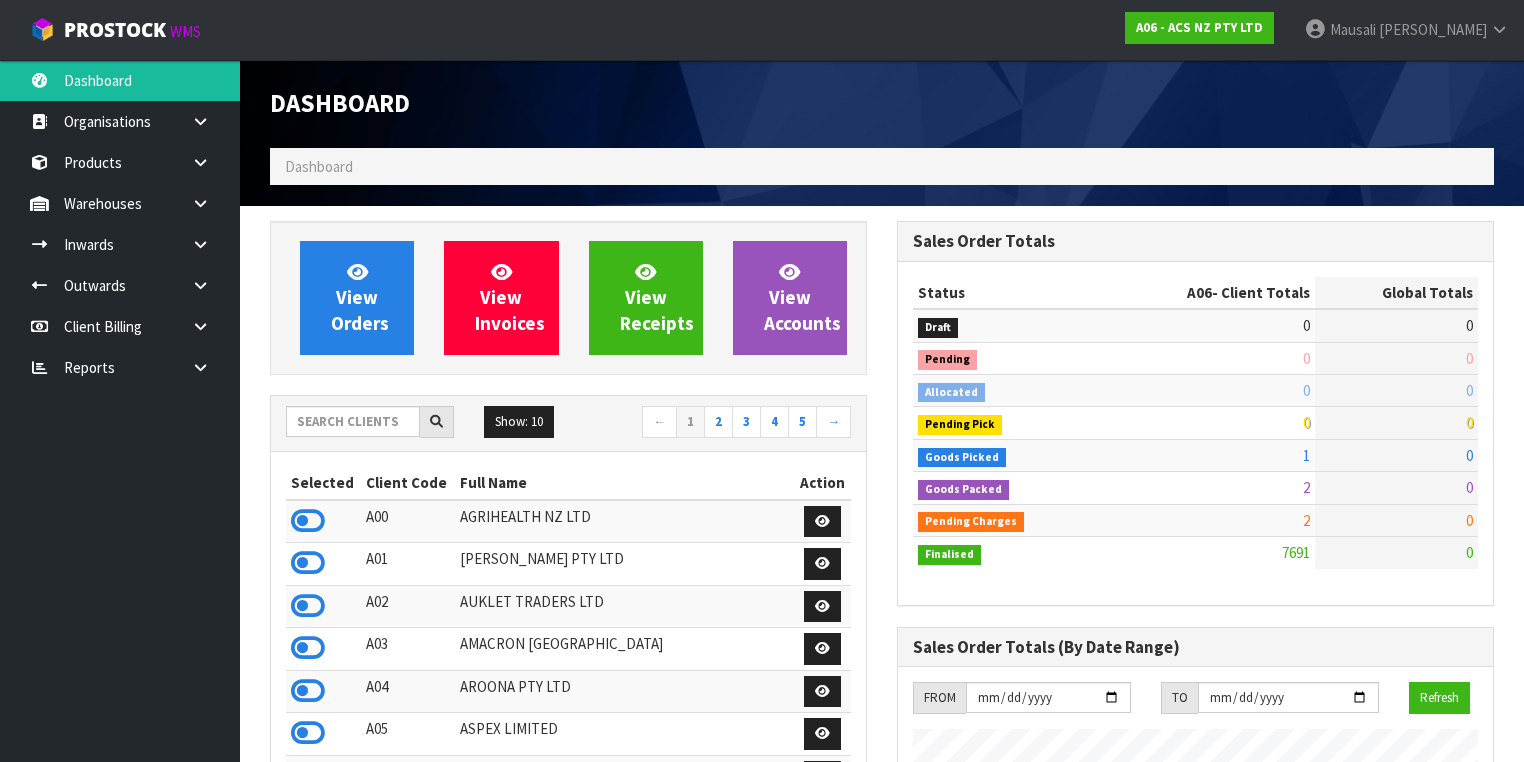 scroll, scrollTop: 998491, scrollLeft: 999372, axis: both 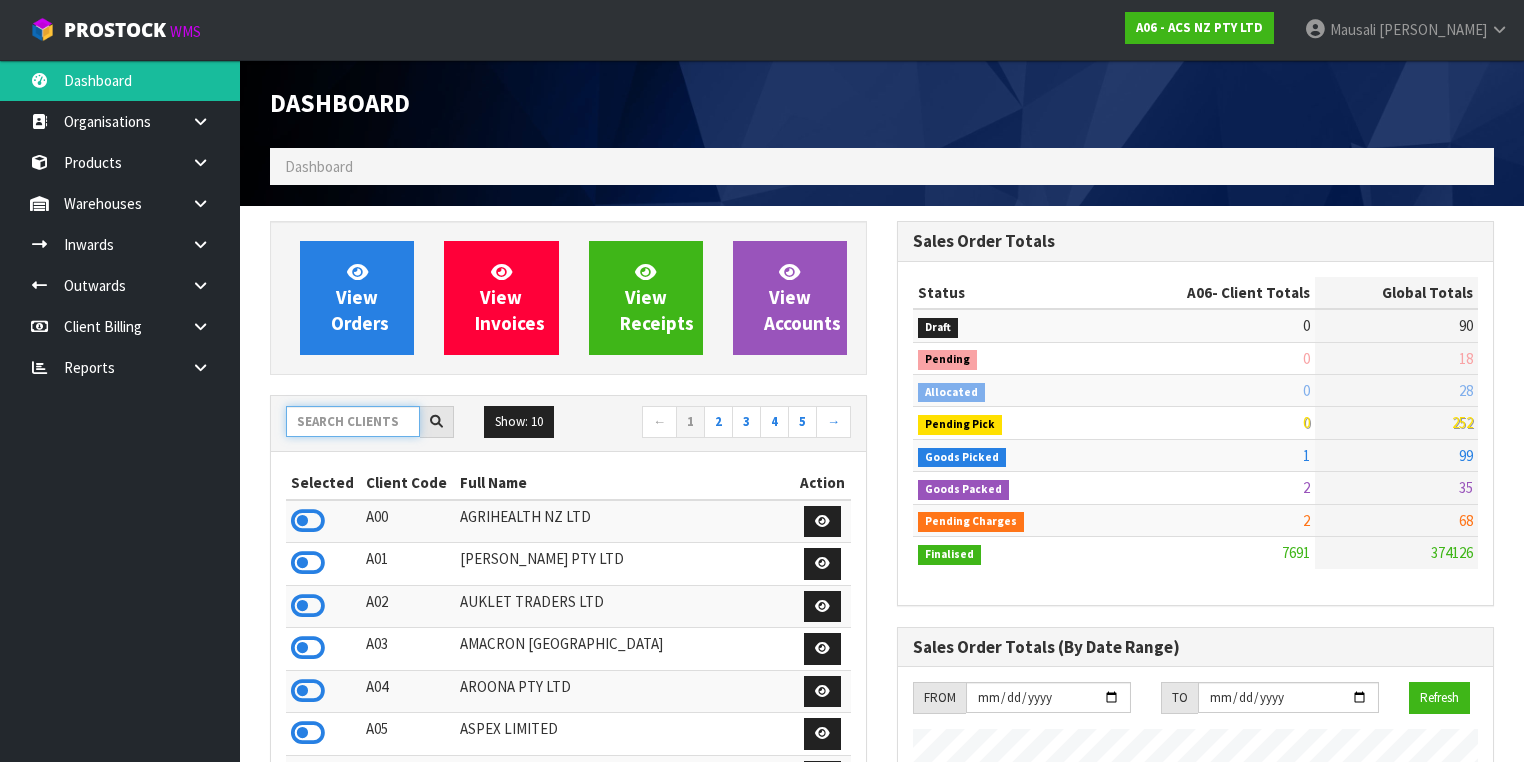 click at bounding box center [353, 421] 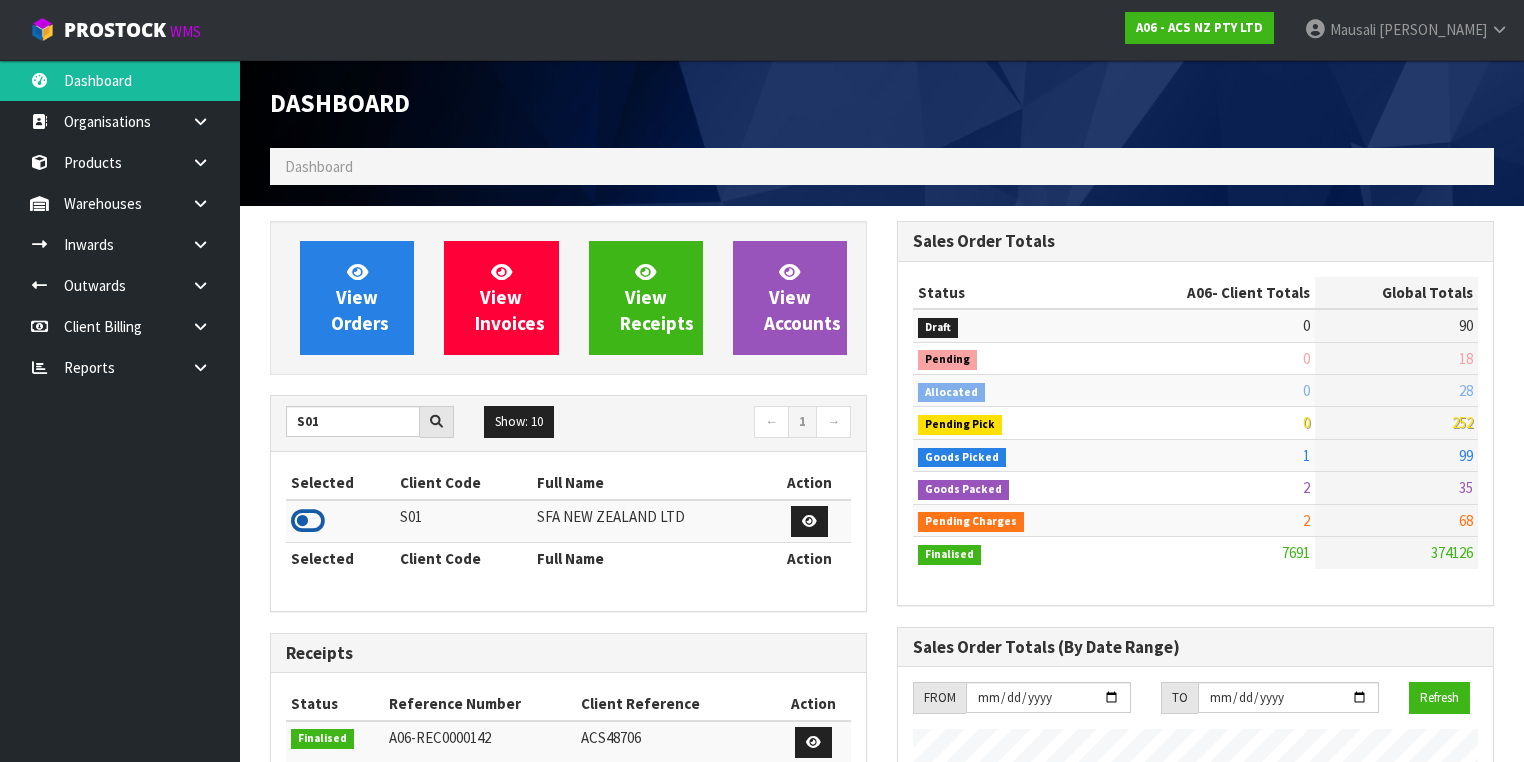 click at bounding box center (308, 521) 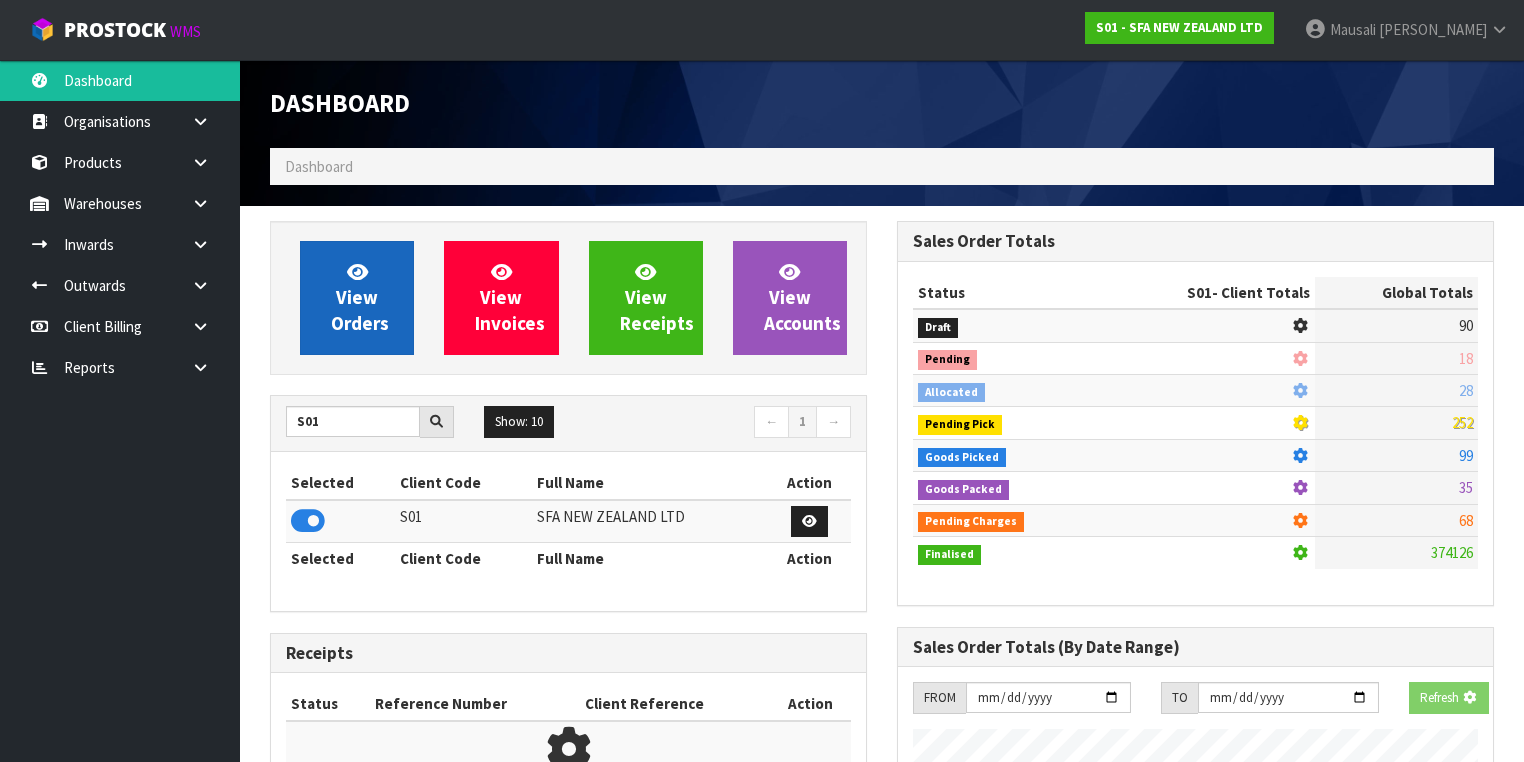scroll, scrollTop: 1242, scrollLeft: 627, axis: both 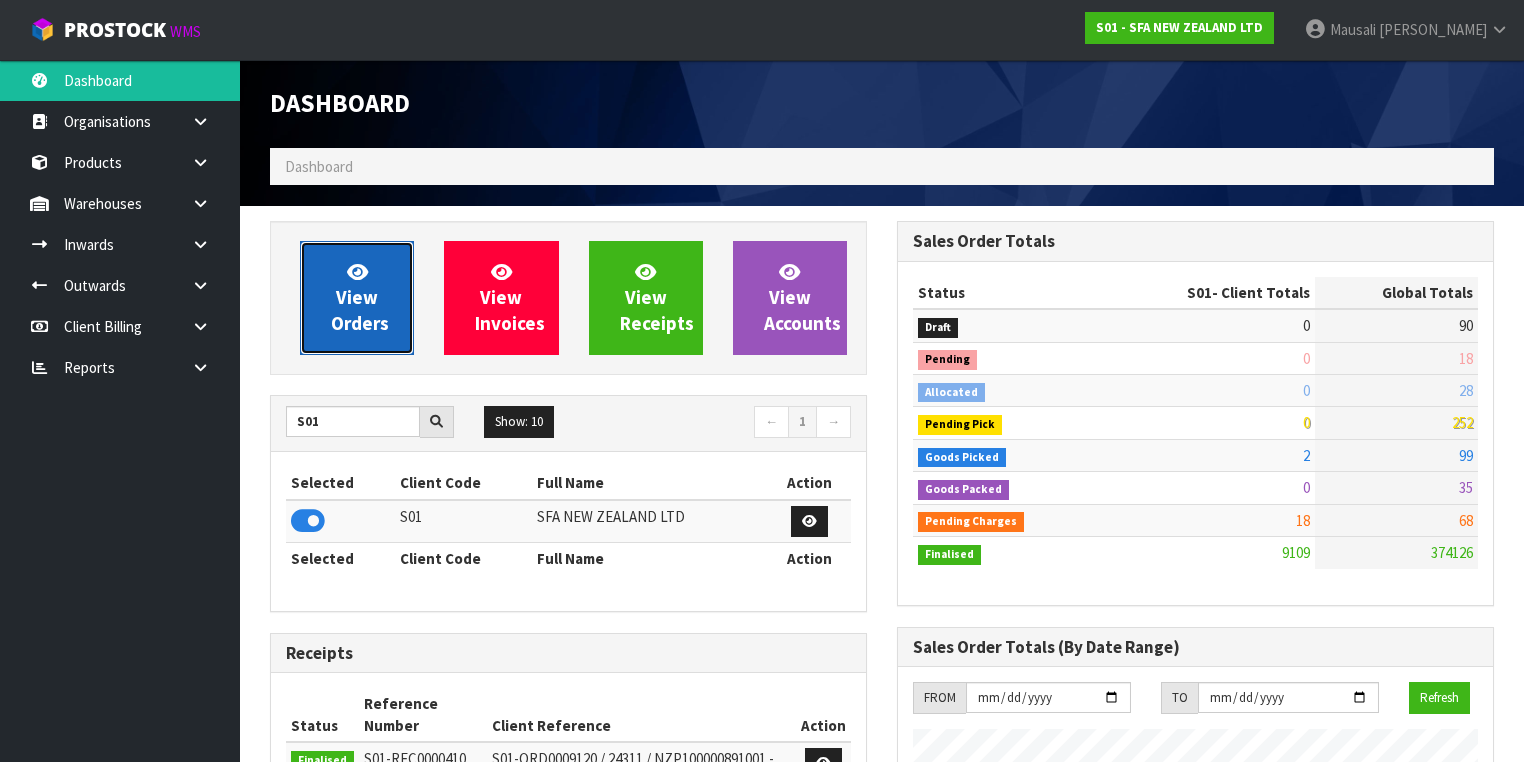 click at bounding box center (357, 271) 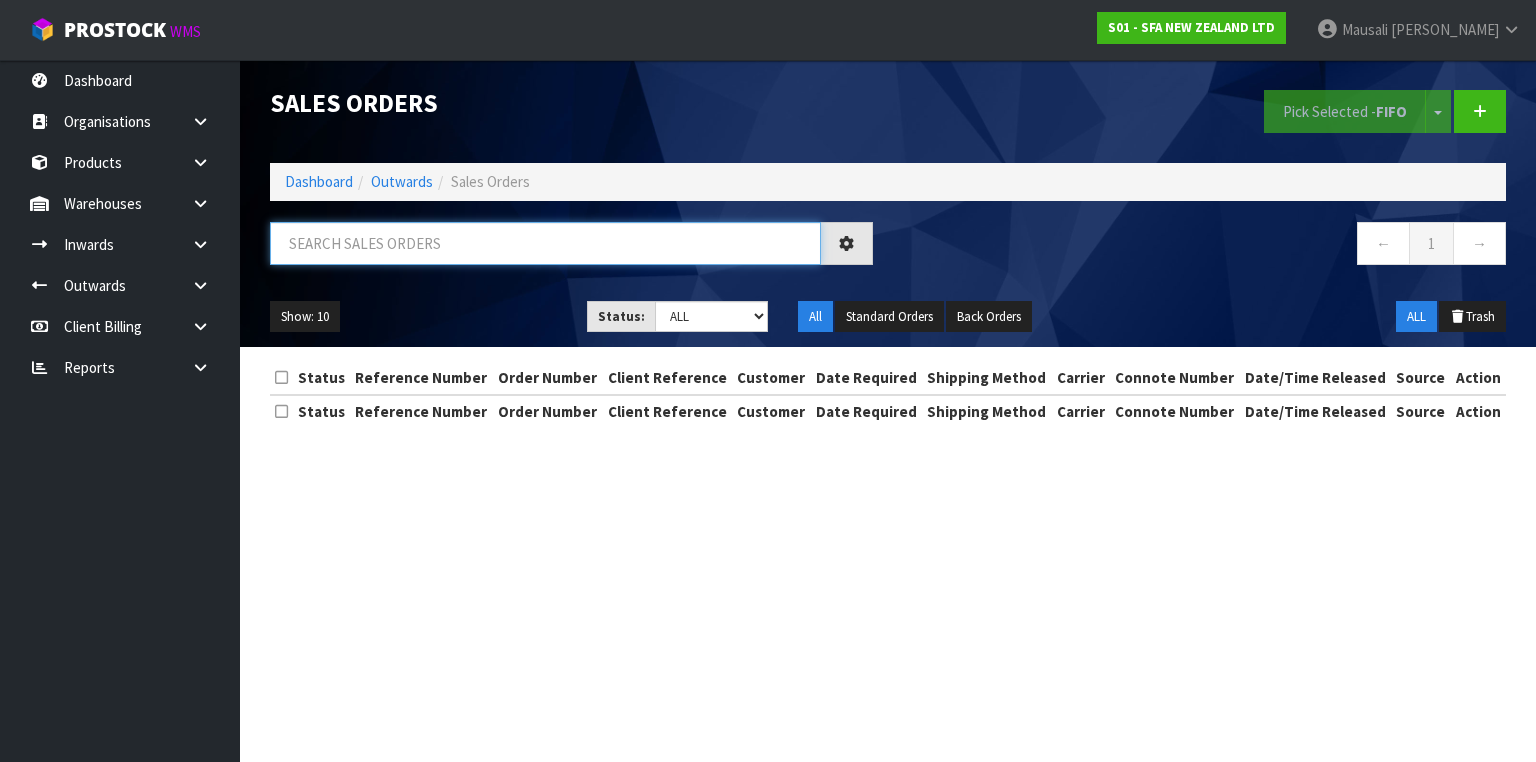 click at bounding box center (545, 243) 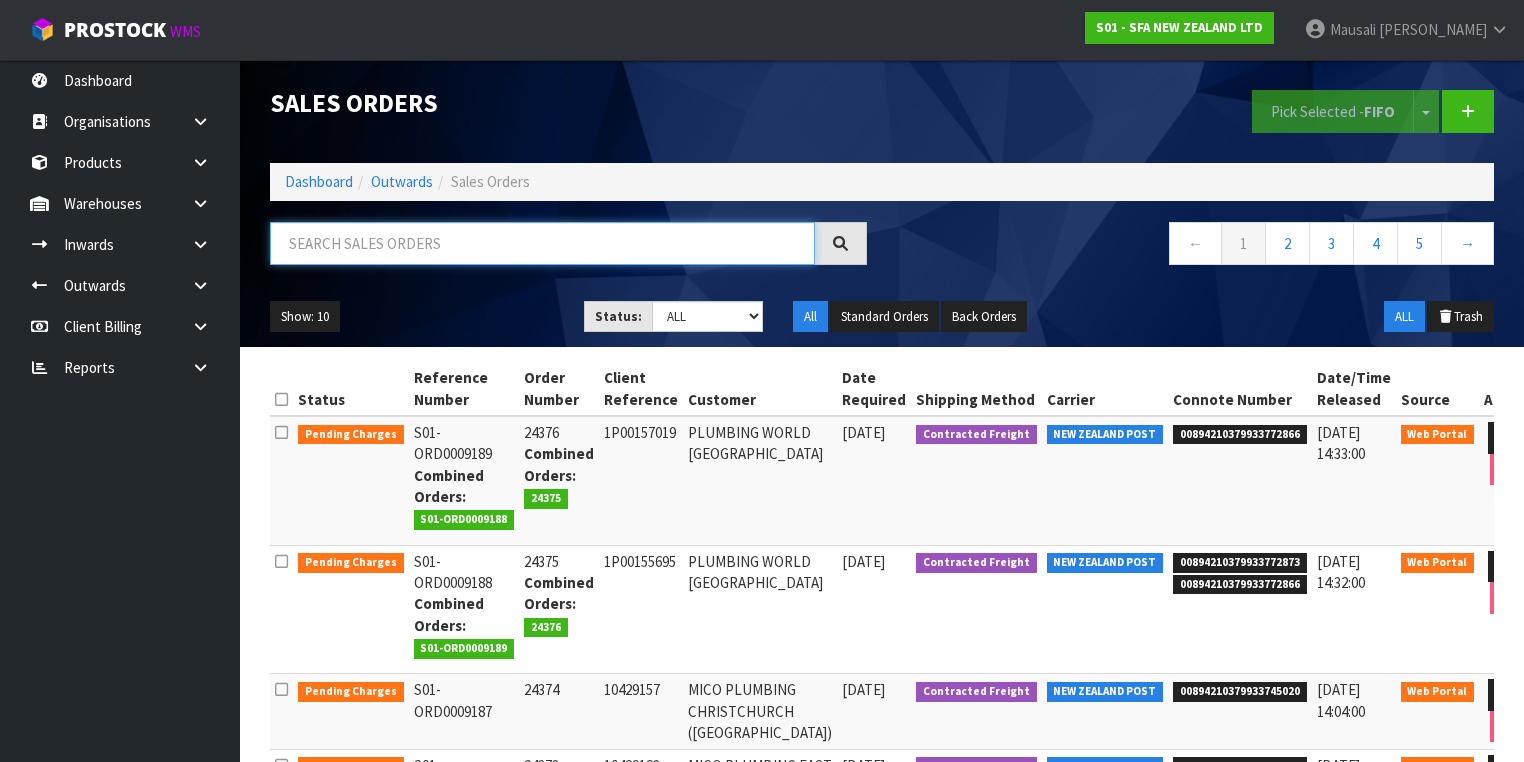 click at bounding box center [542, 243] 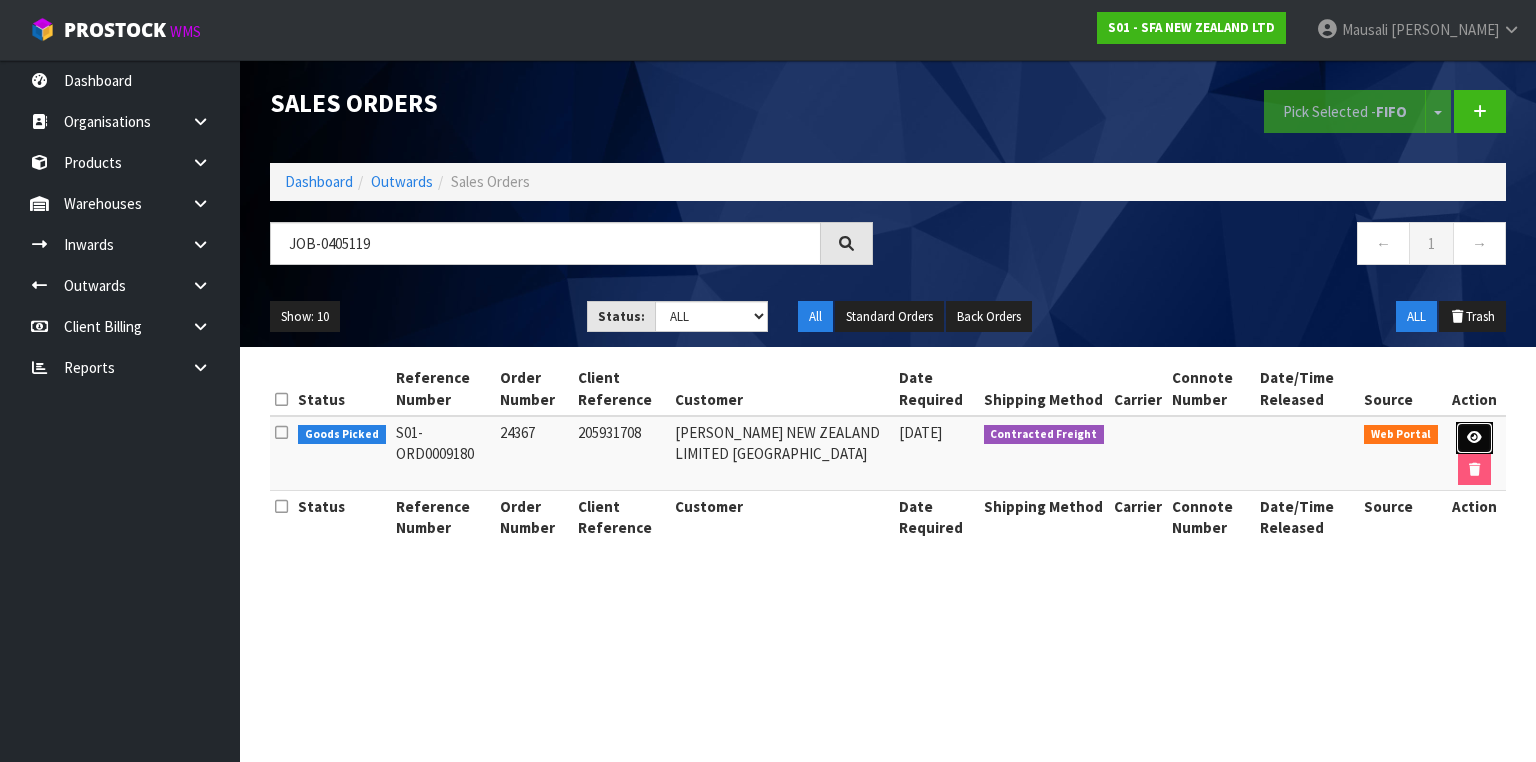 click at bounding box center (1474, 438) 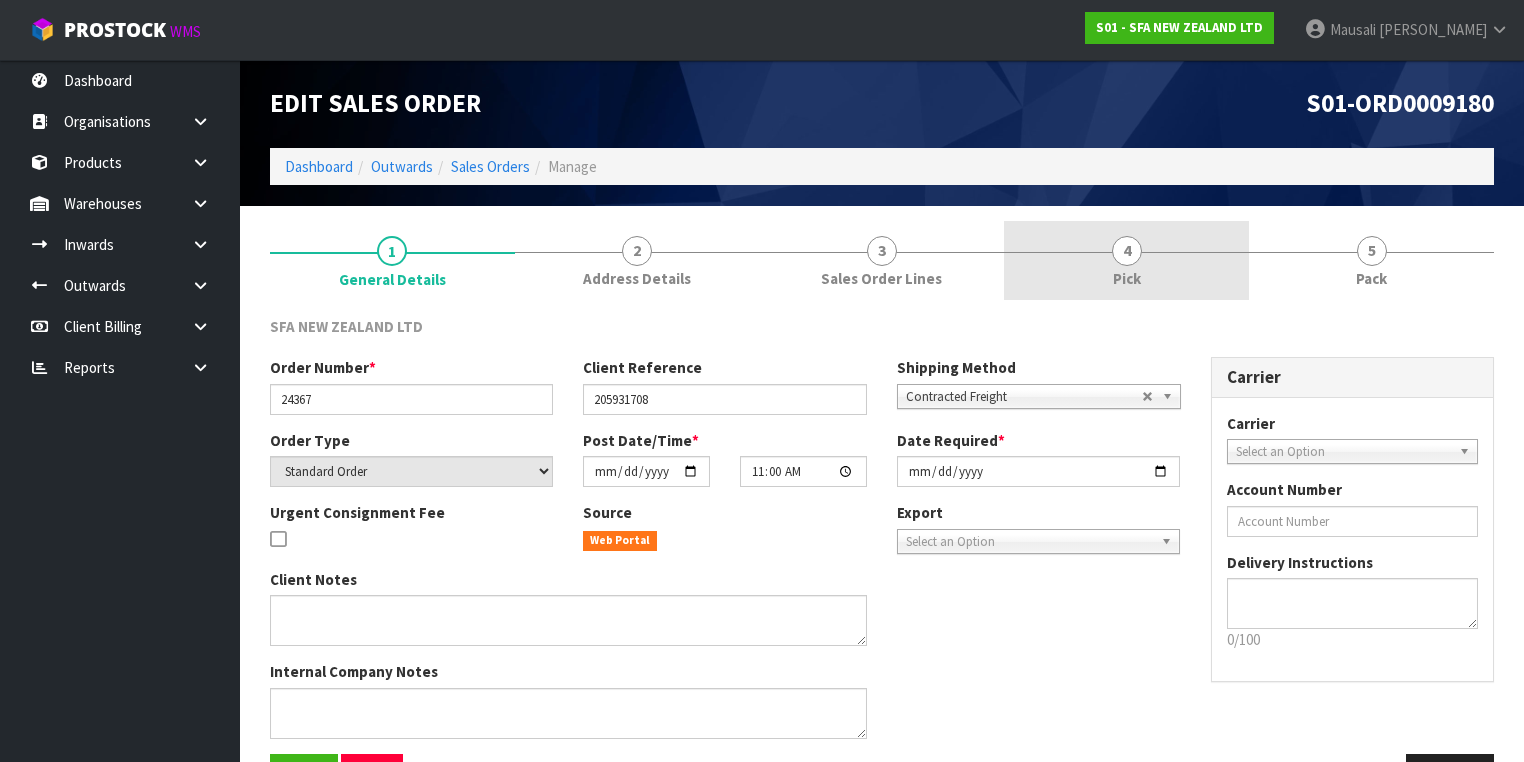 click on "4
Pick" at bounding box center [1126, 260] 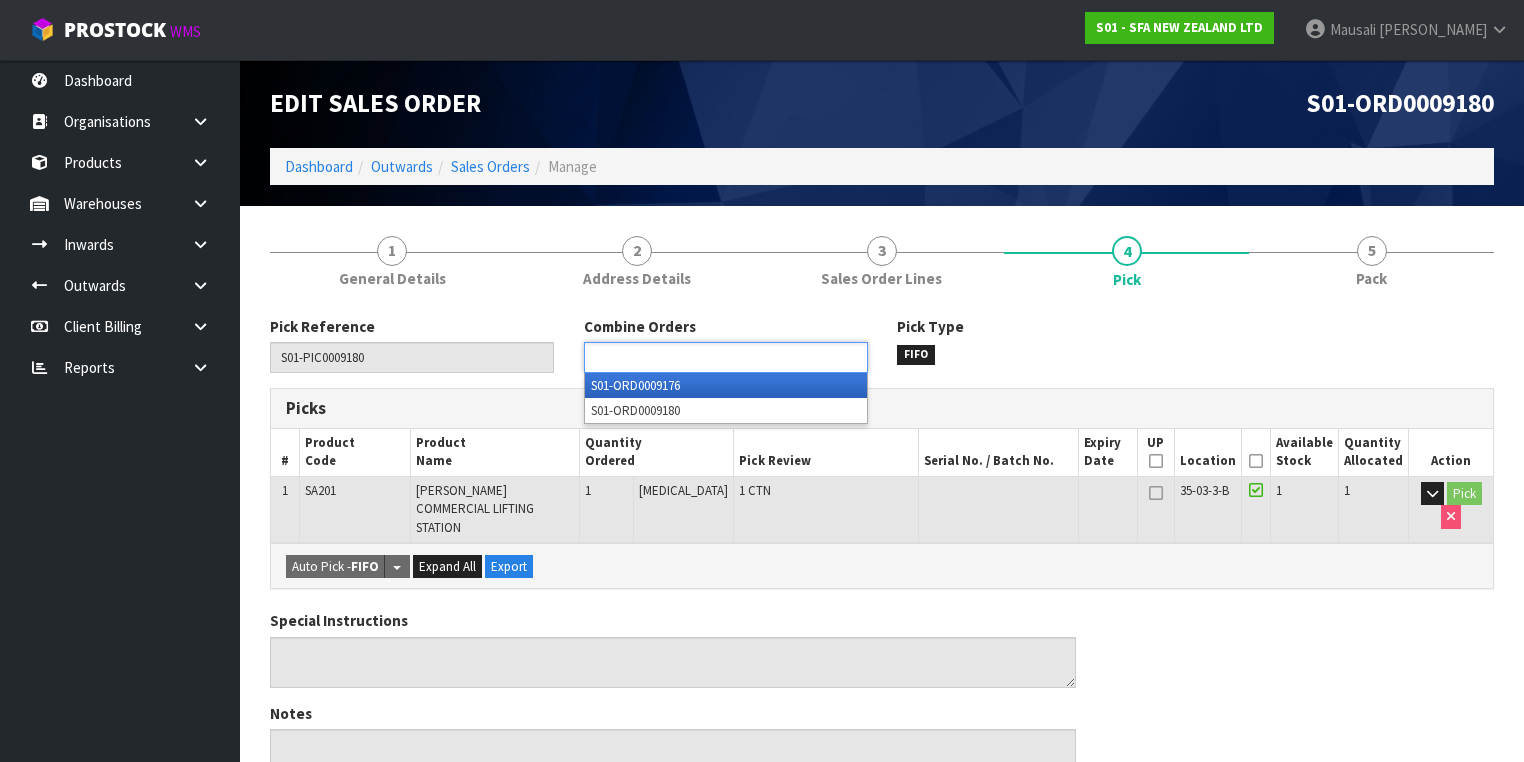 click at bounding box center [663, 357] 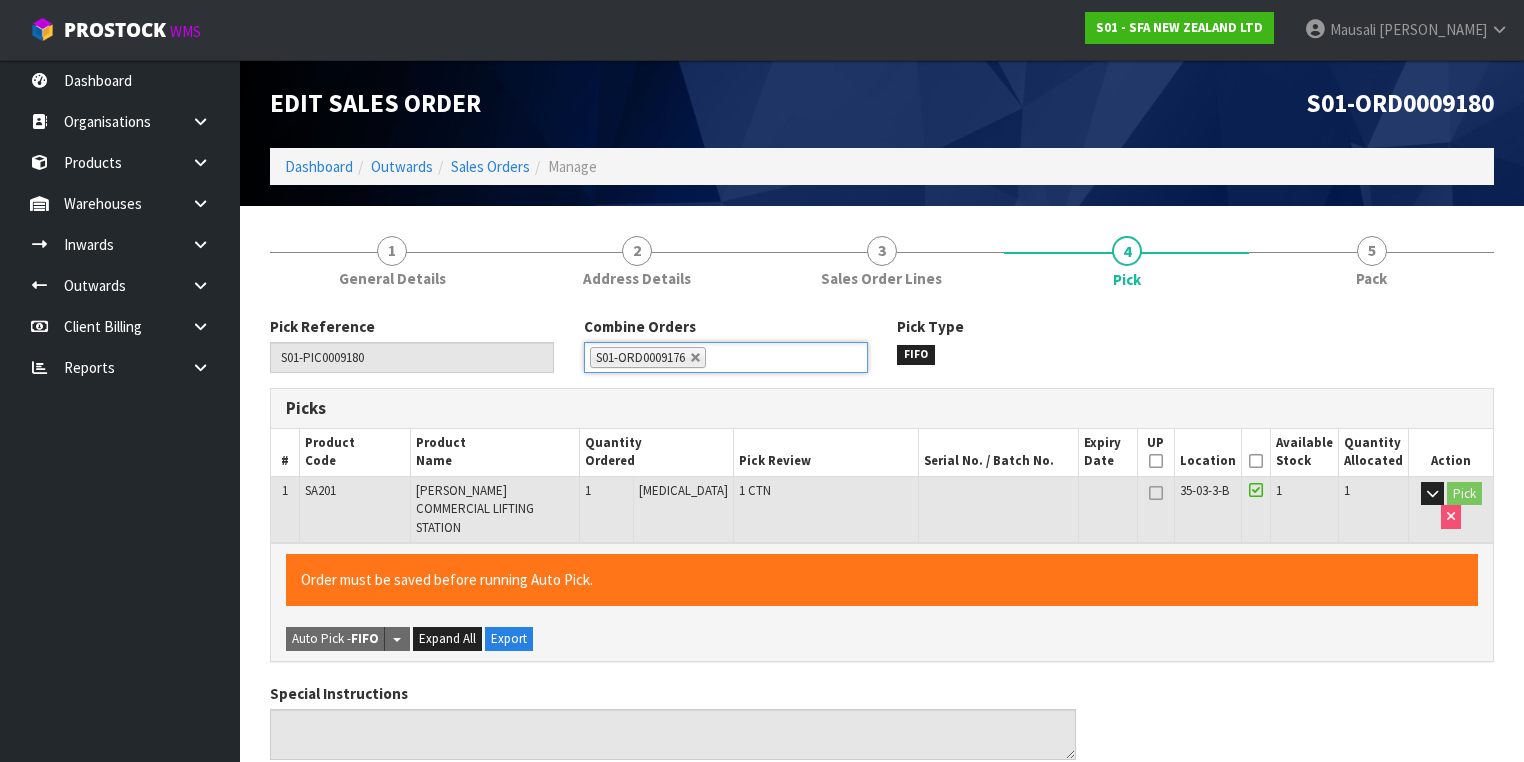 click at bounding box center [1256, 461] 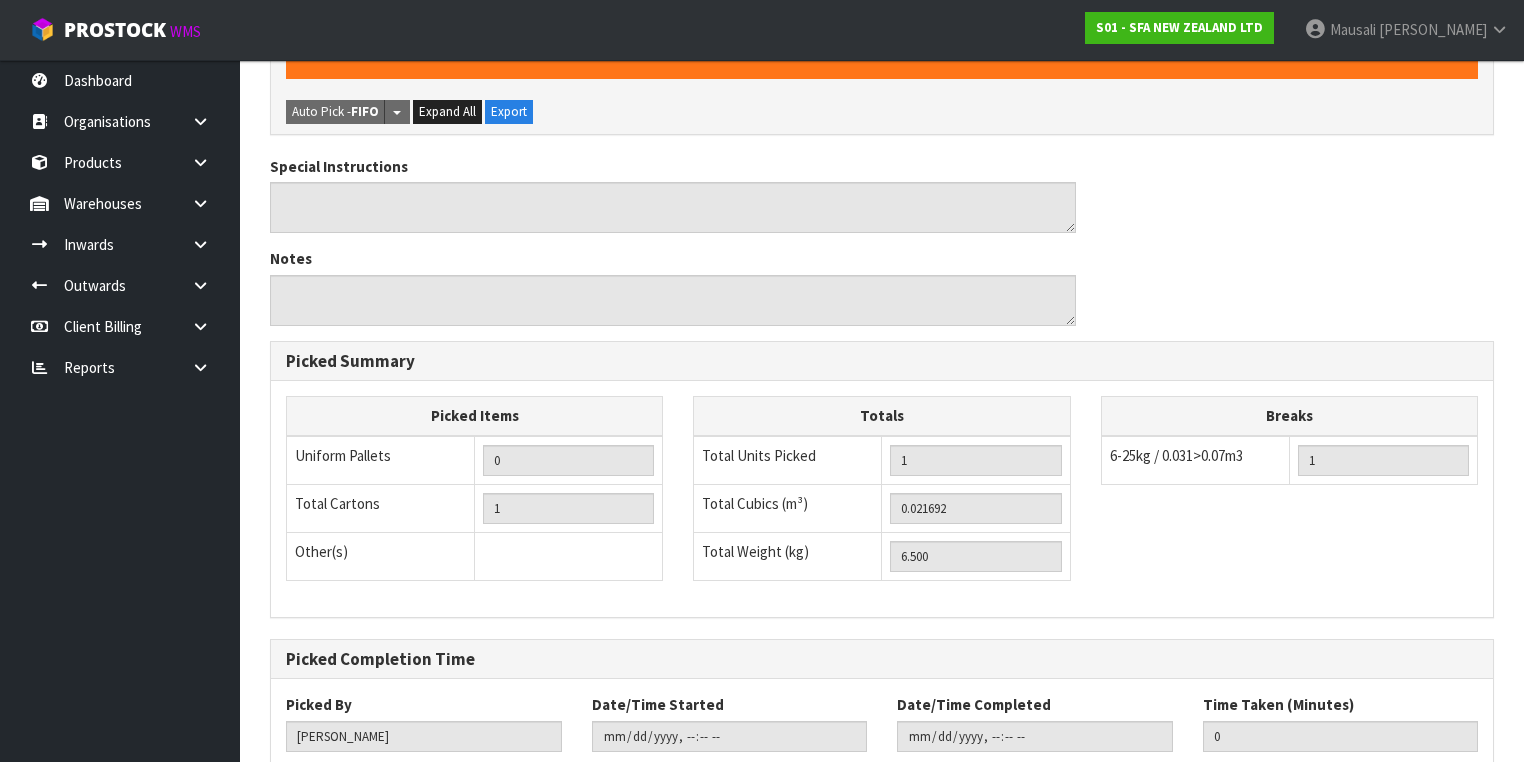 scroll, scrollTop: 641, scrollLeft: 0, axis: vertical 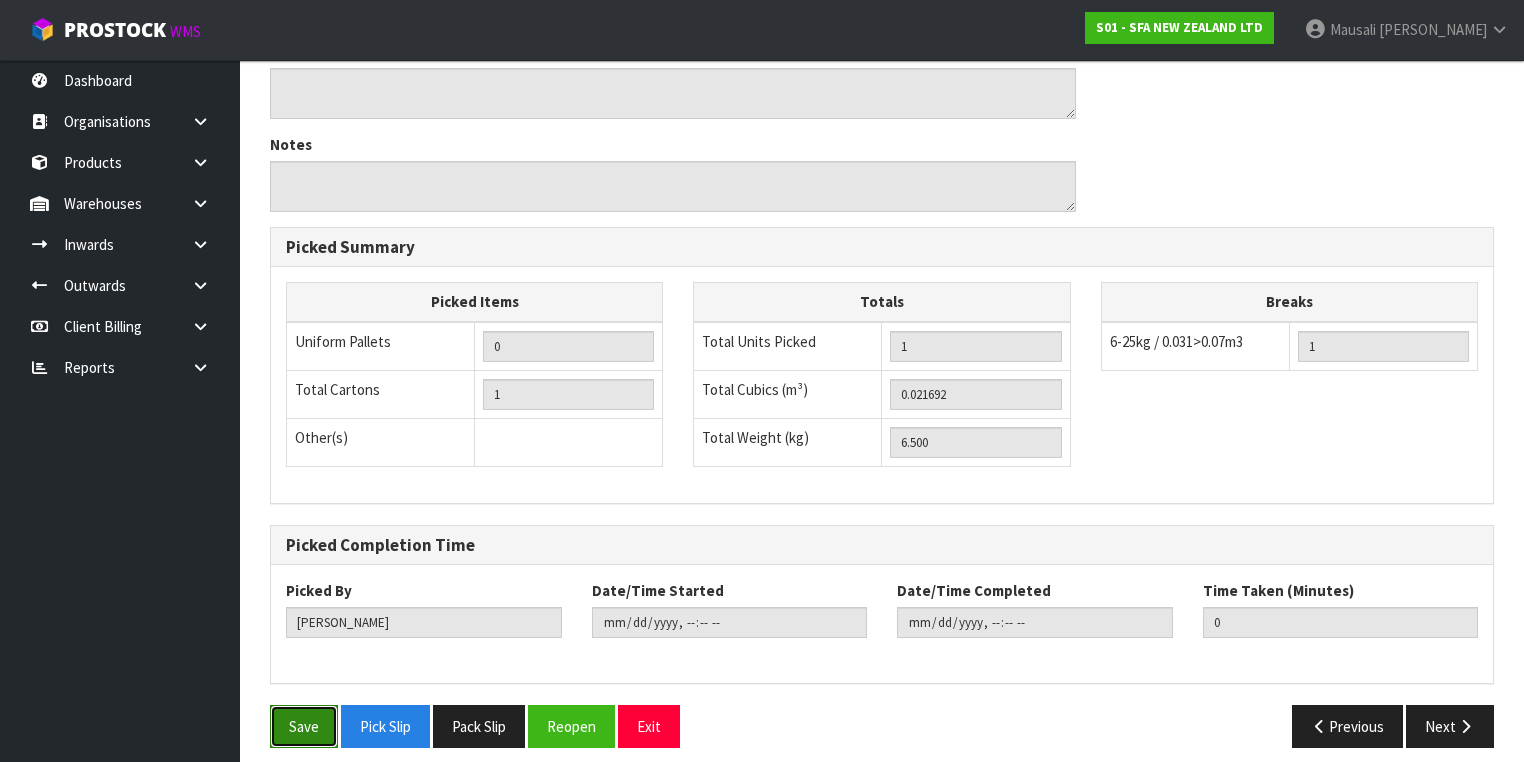 click on "Save" at bounding box center (304, 726) 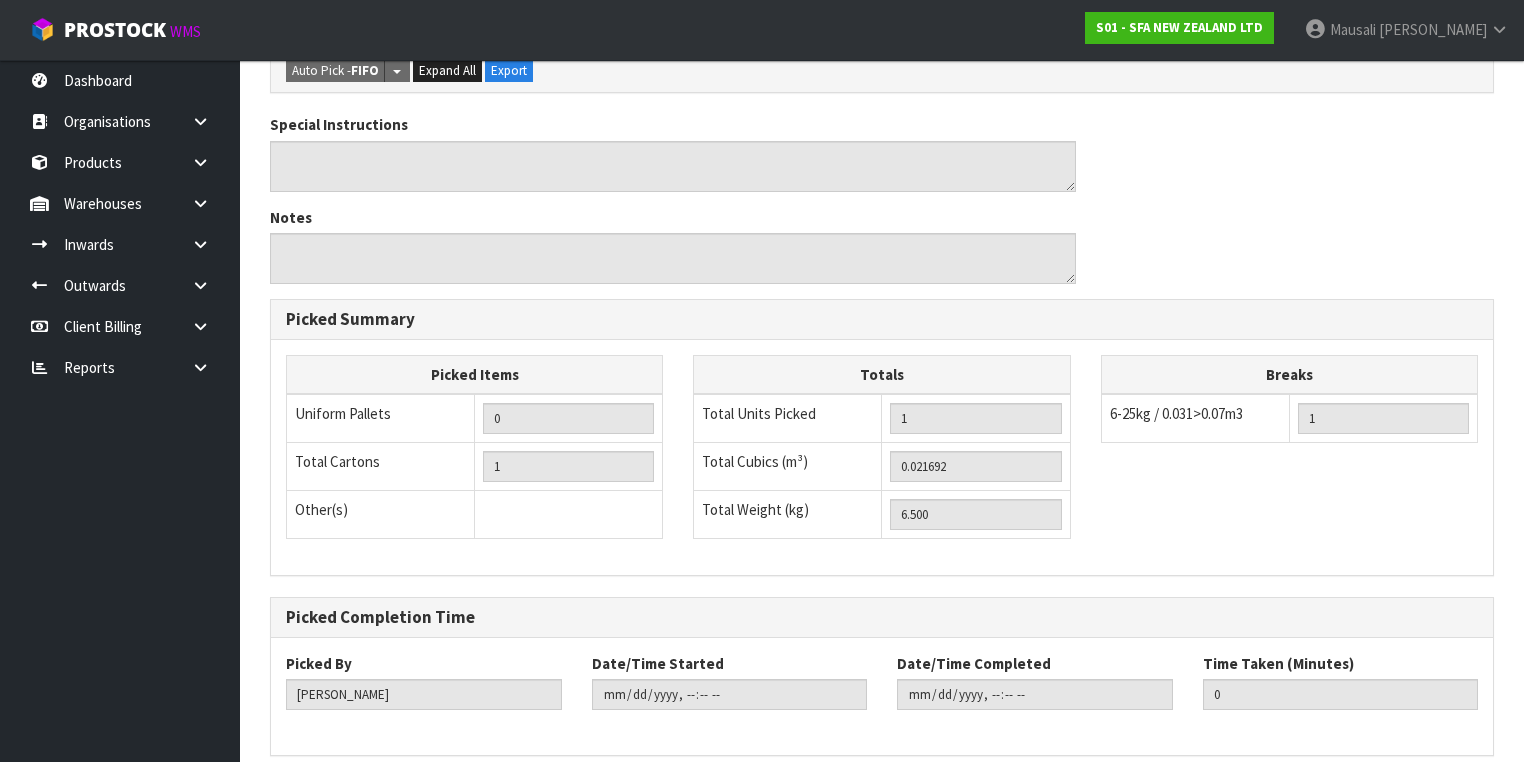 scroll, scrollTop: 0, scrollLeft: 0, axis: both 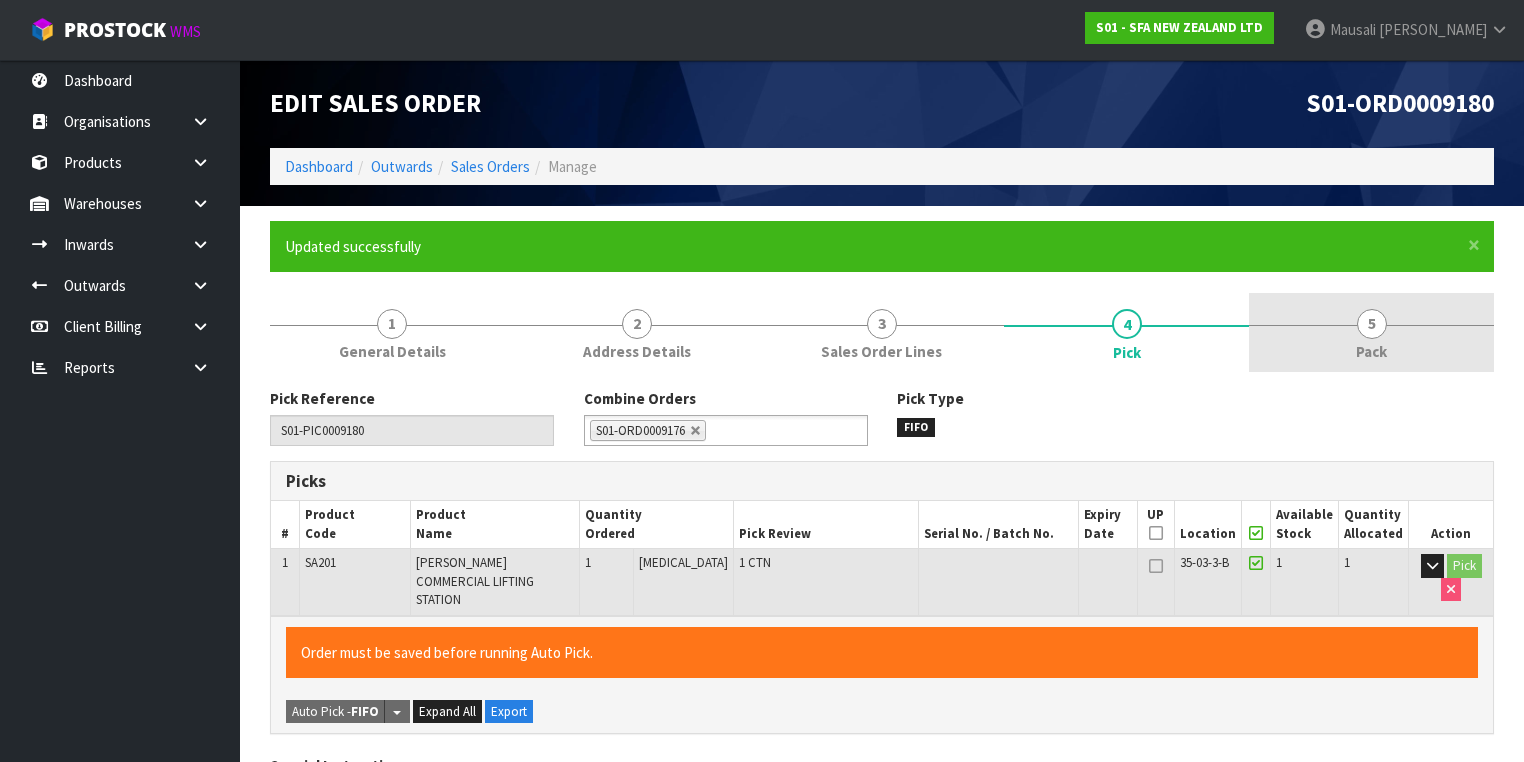 click on "5
Pack" at bounding box center (1371, 332) 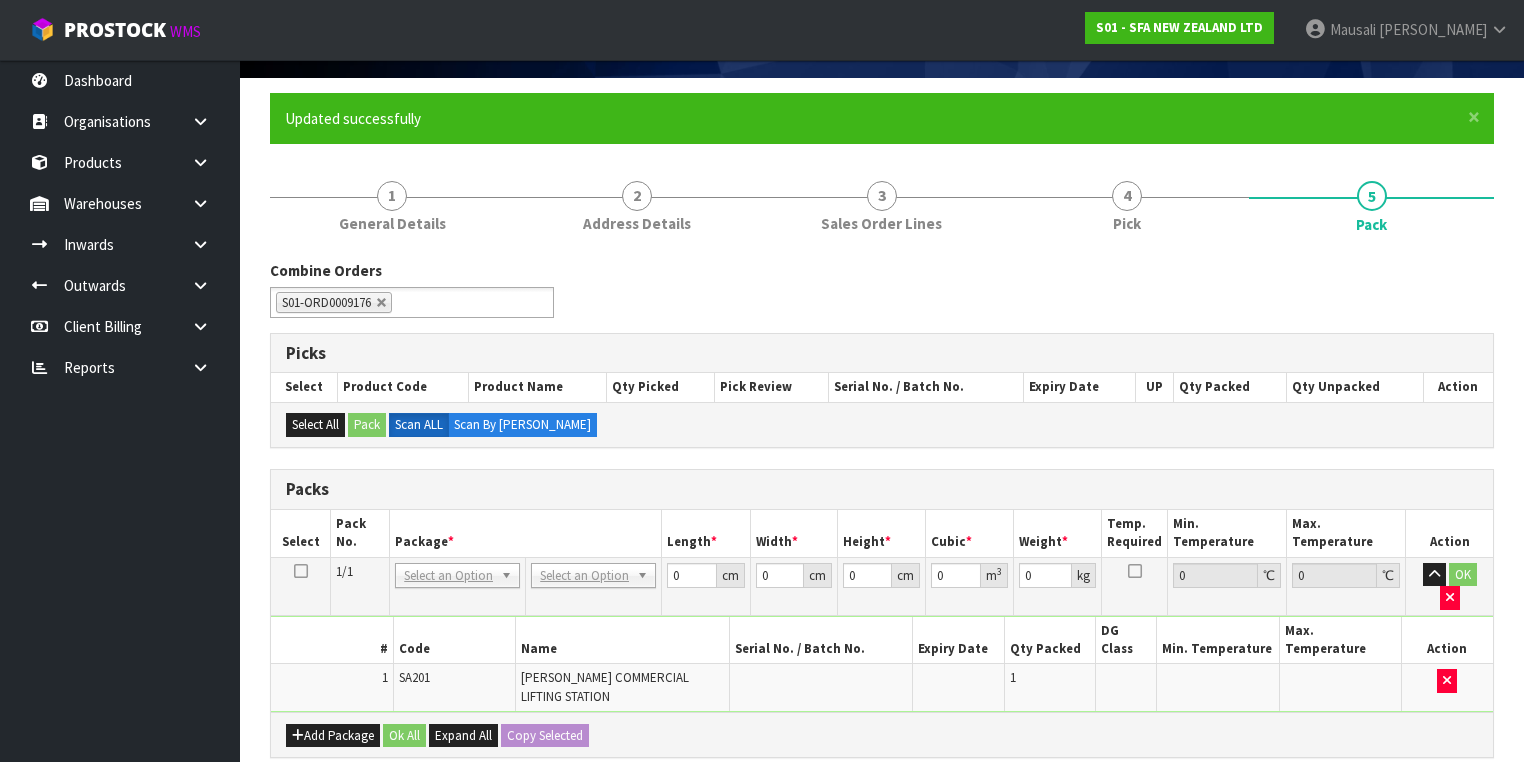 scroll, scrollTop: 240, scrollLeft: 0, axis: vertical 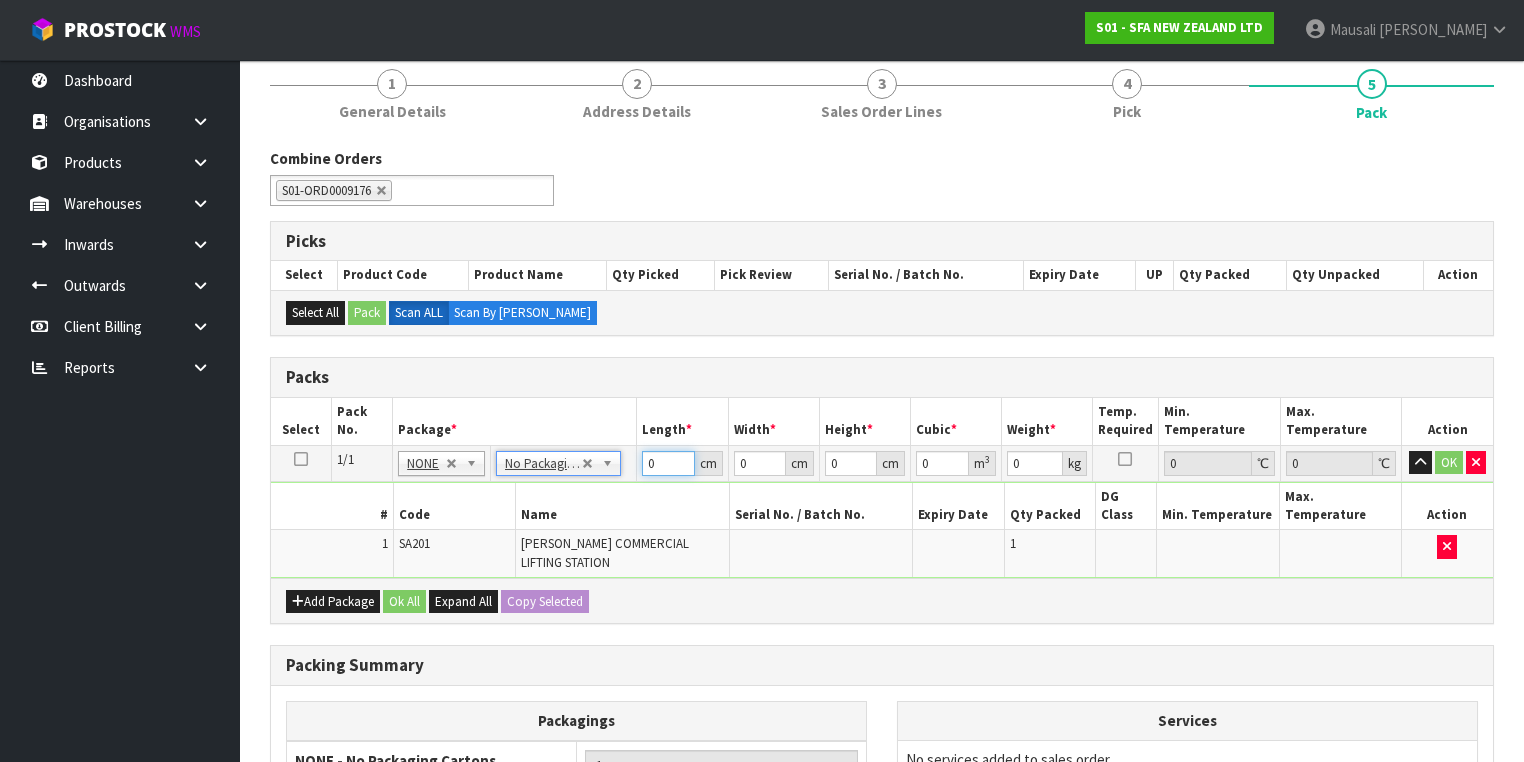 drag, startPoint x: 658, startPoint y: 461, endPoint x: 628, endPoint y: 468, distance: 30.805843 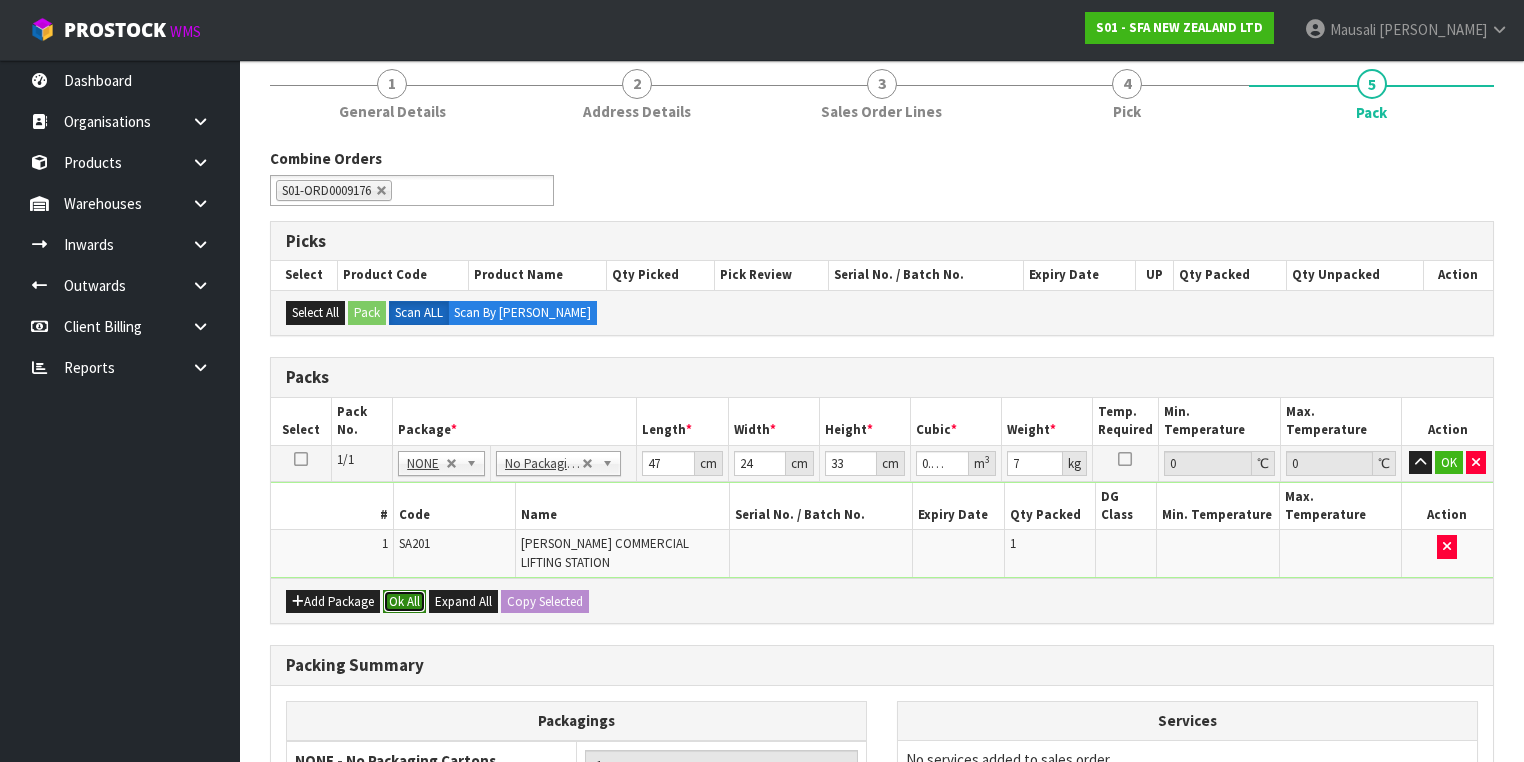 click on "Ok All" at bounding box center (404, 602) 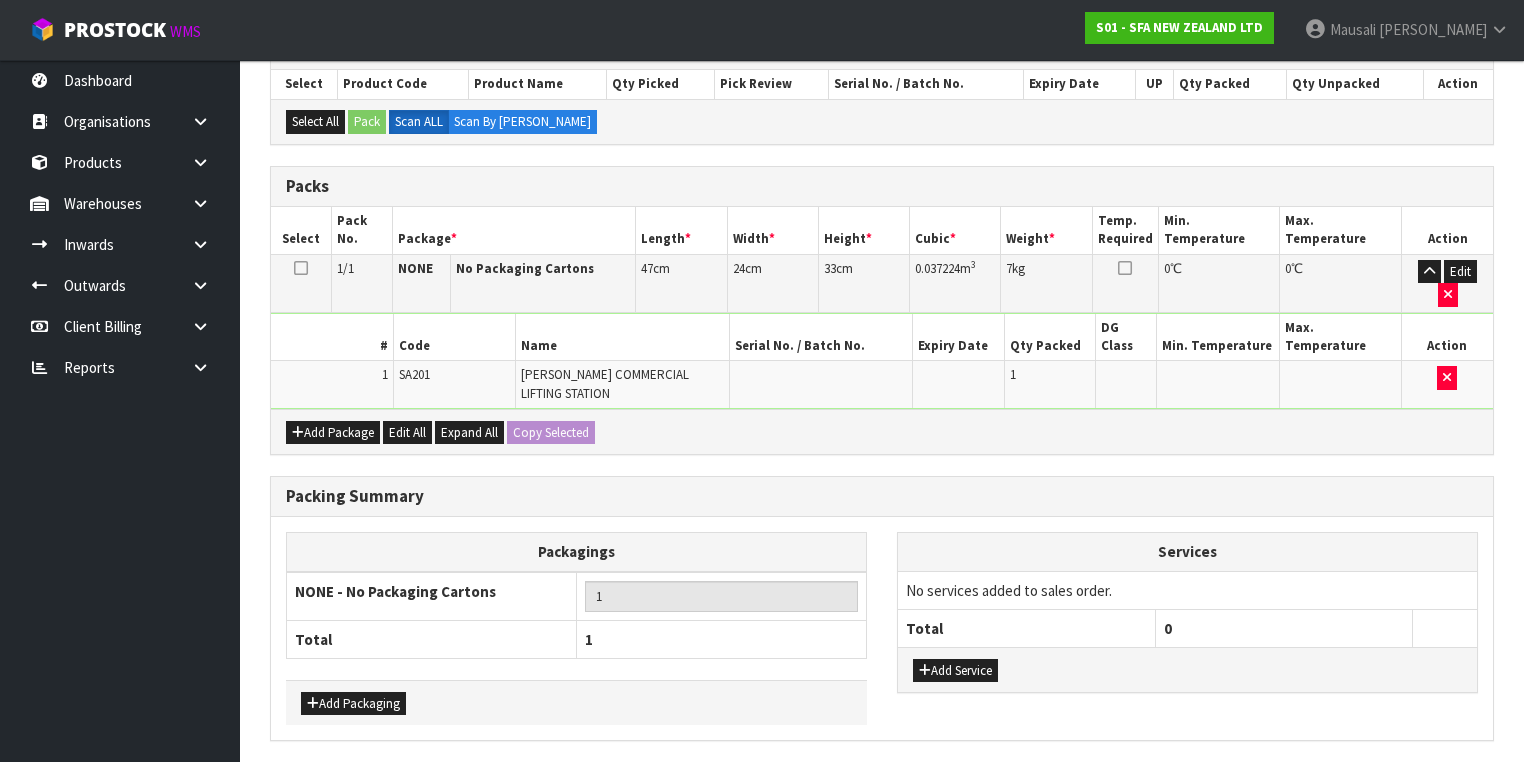 scroll, scrollTop: 440, scrollLeft: 0, axis: vertical 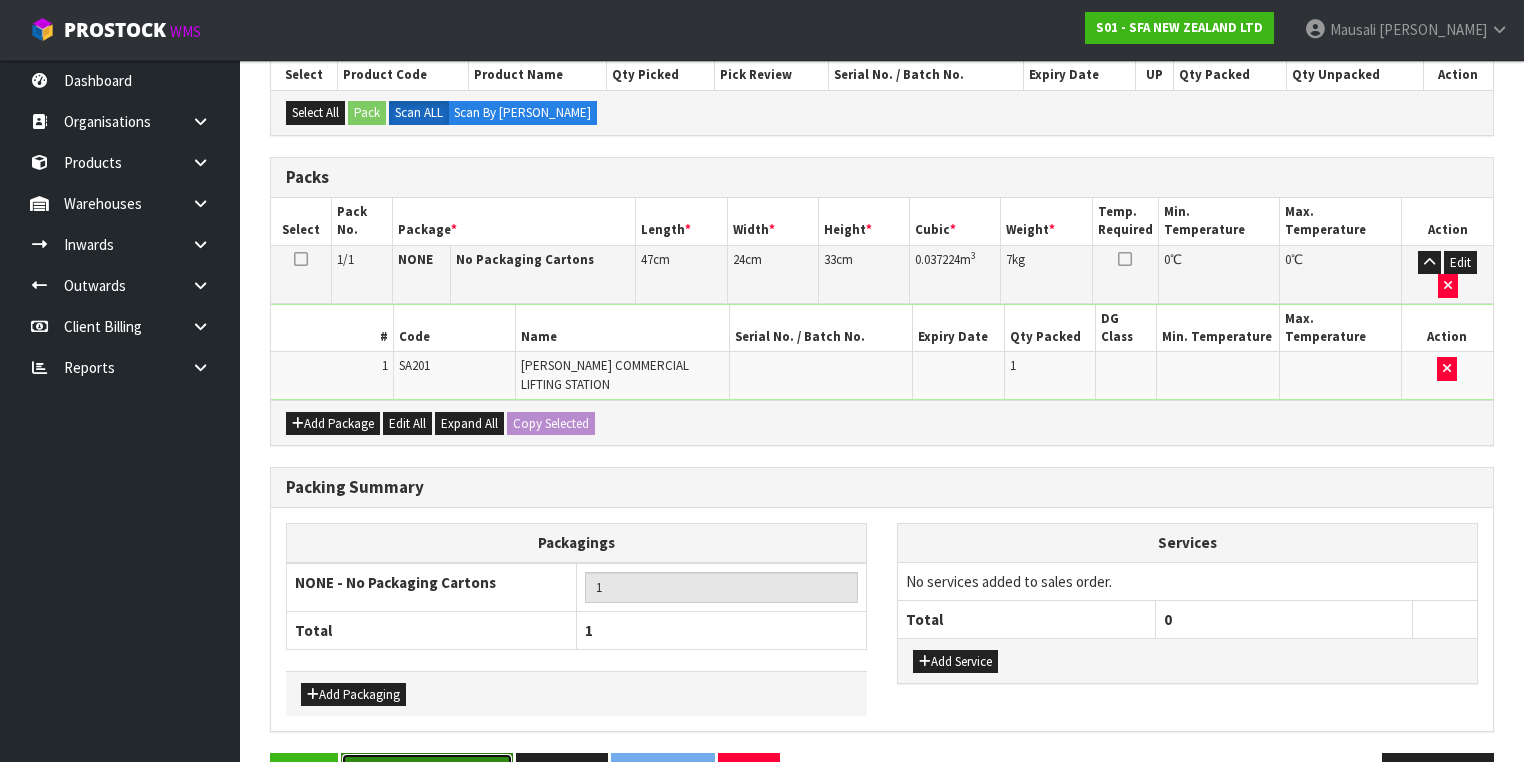 click on "Save & Confirm Packs" at bounding box center (427, 774) 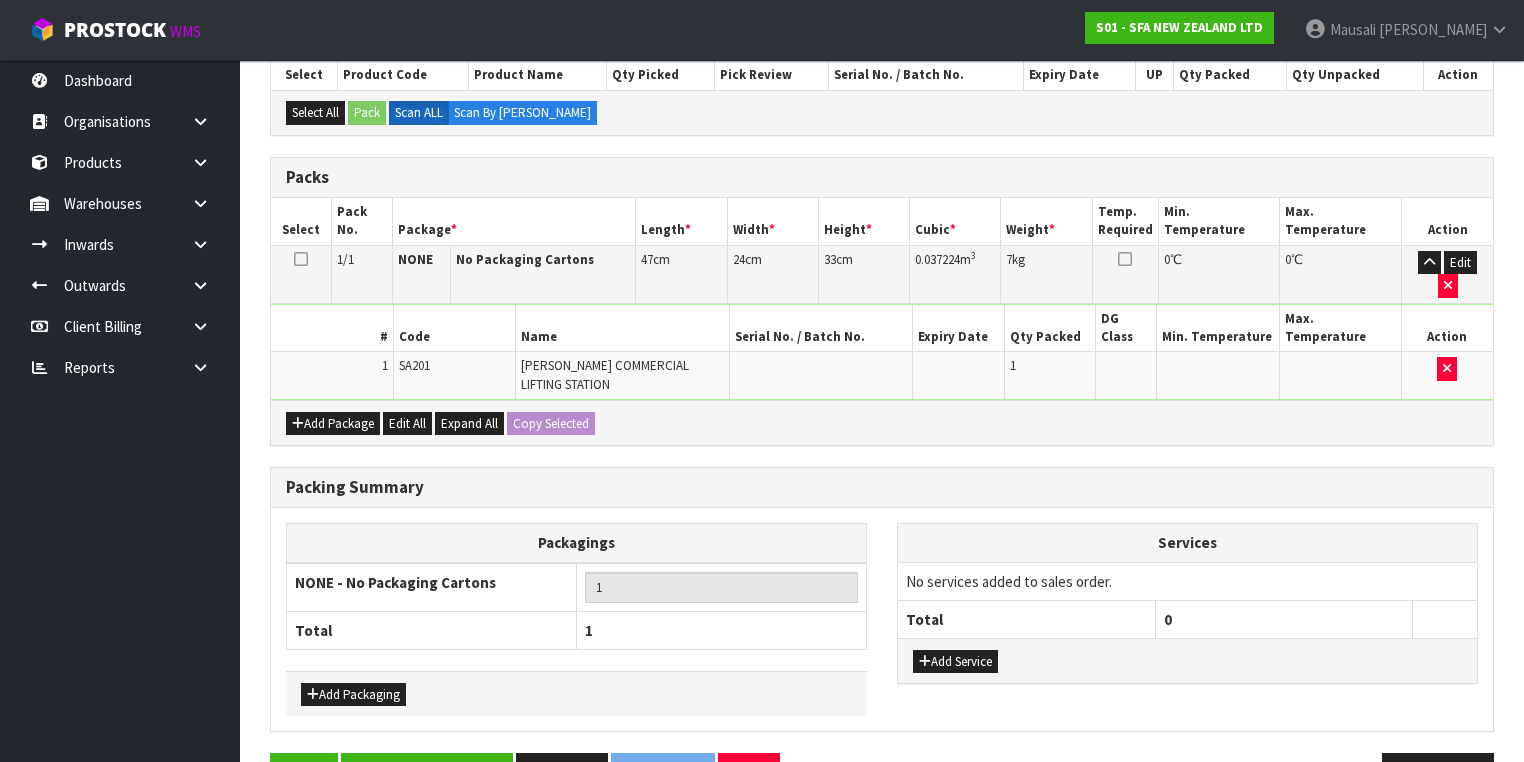 scroll, scrollTop: 0, scrollLeft: 0, axis: both 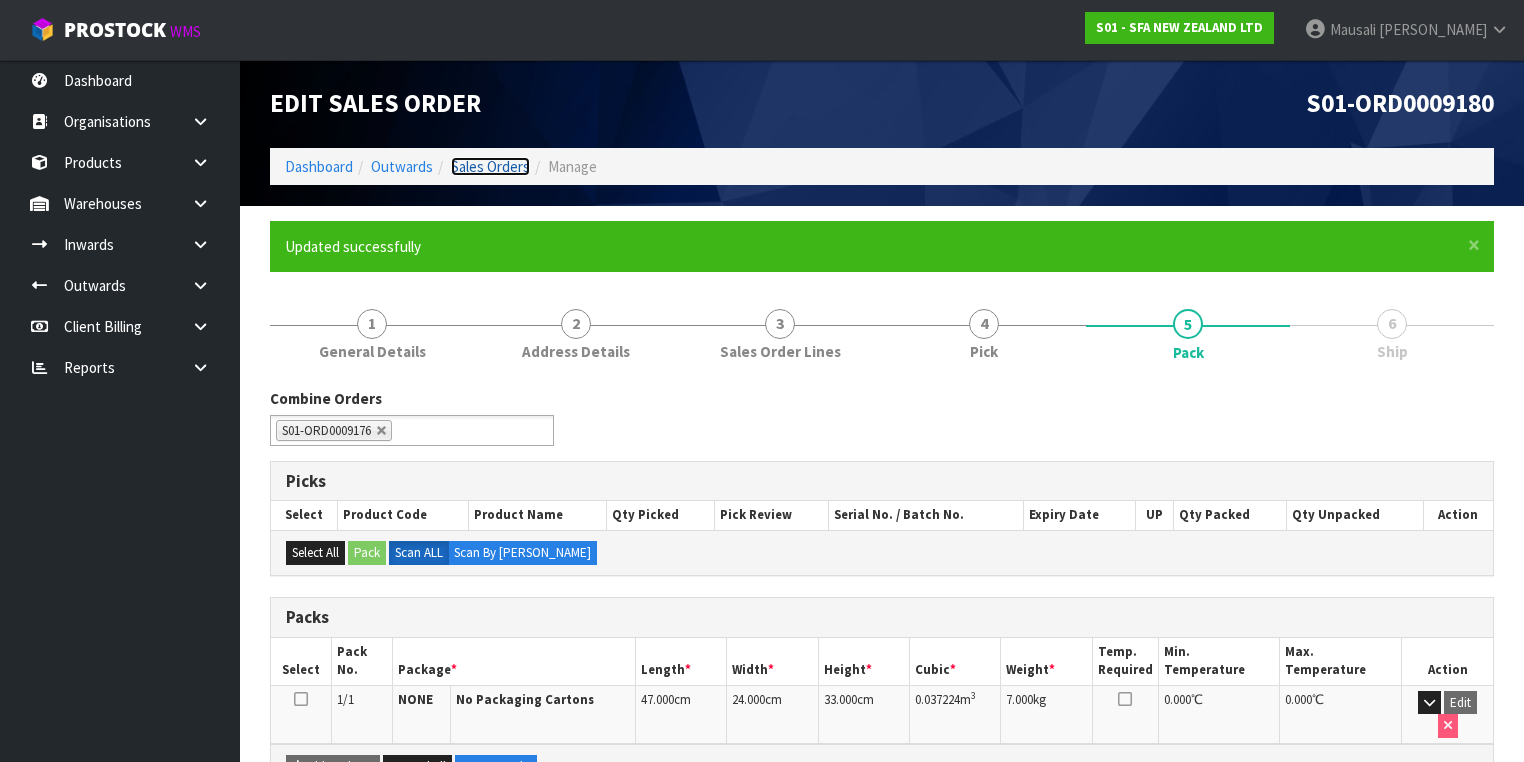 click on "Sales Orders" at bounding box center [490, 166] 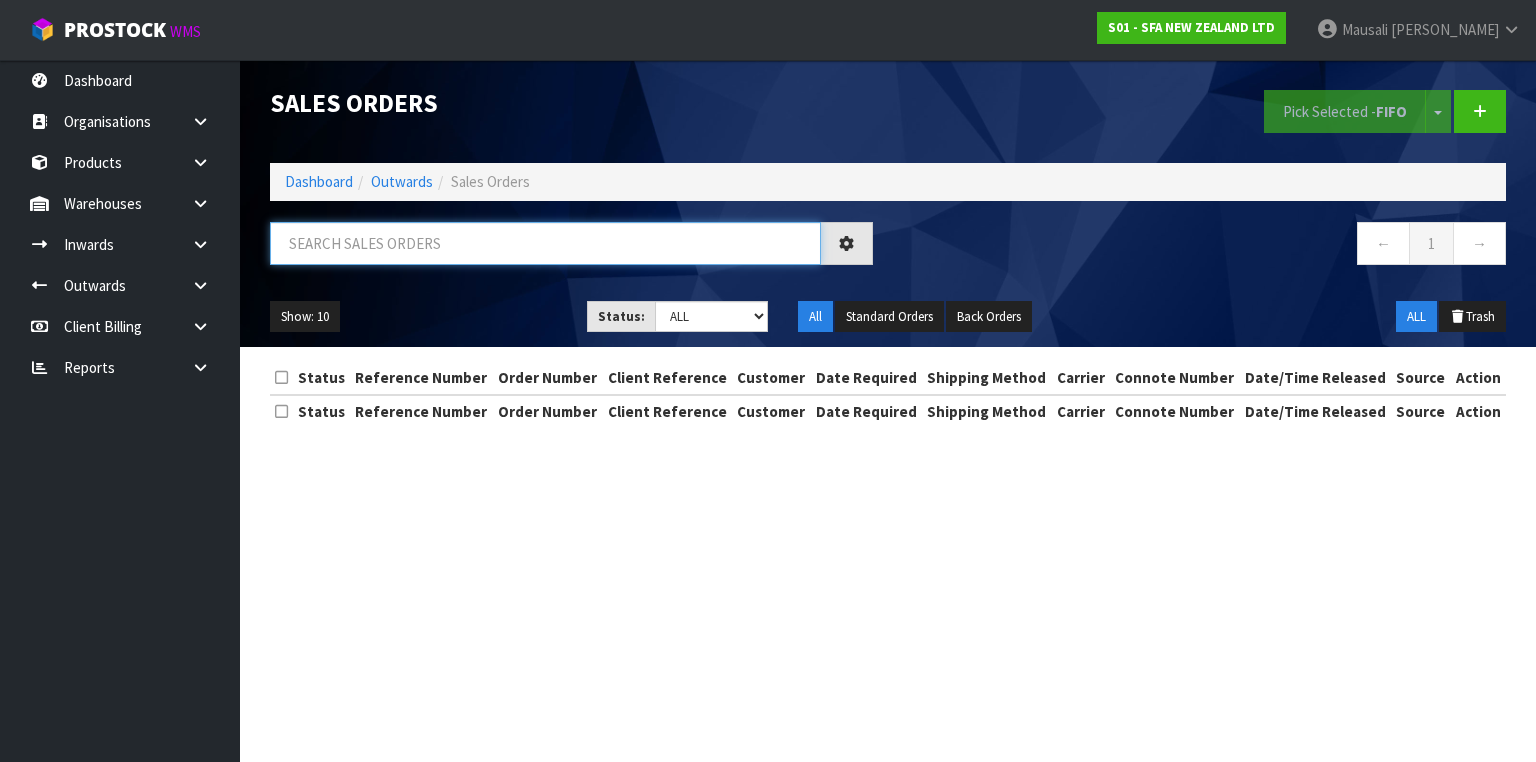 click at bounding box center [545, 243] 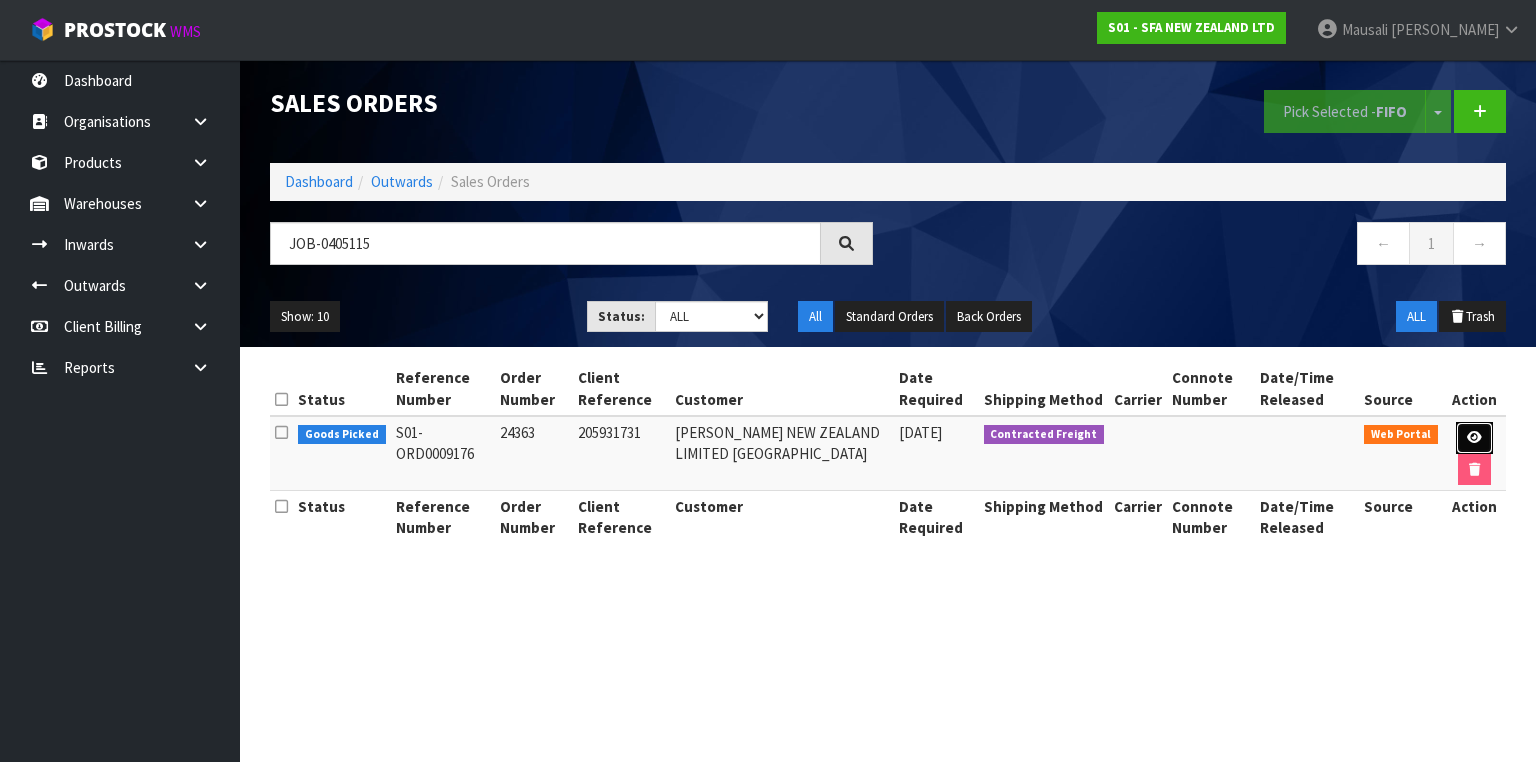 click at bounding box center [1474, 437] 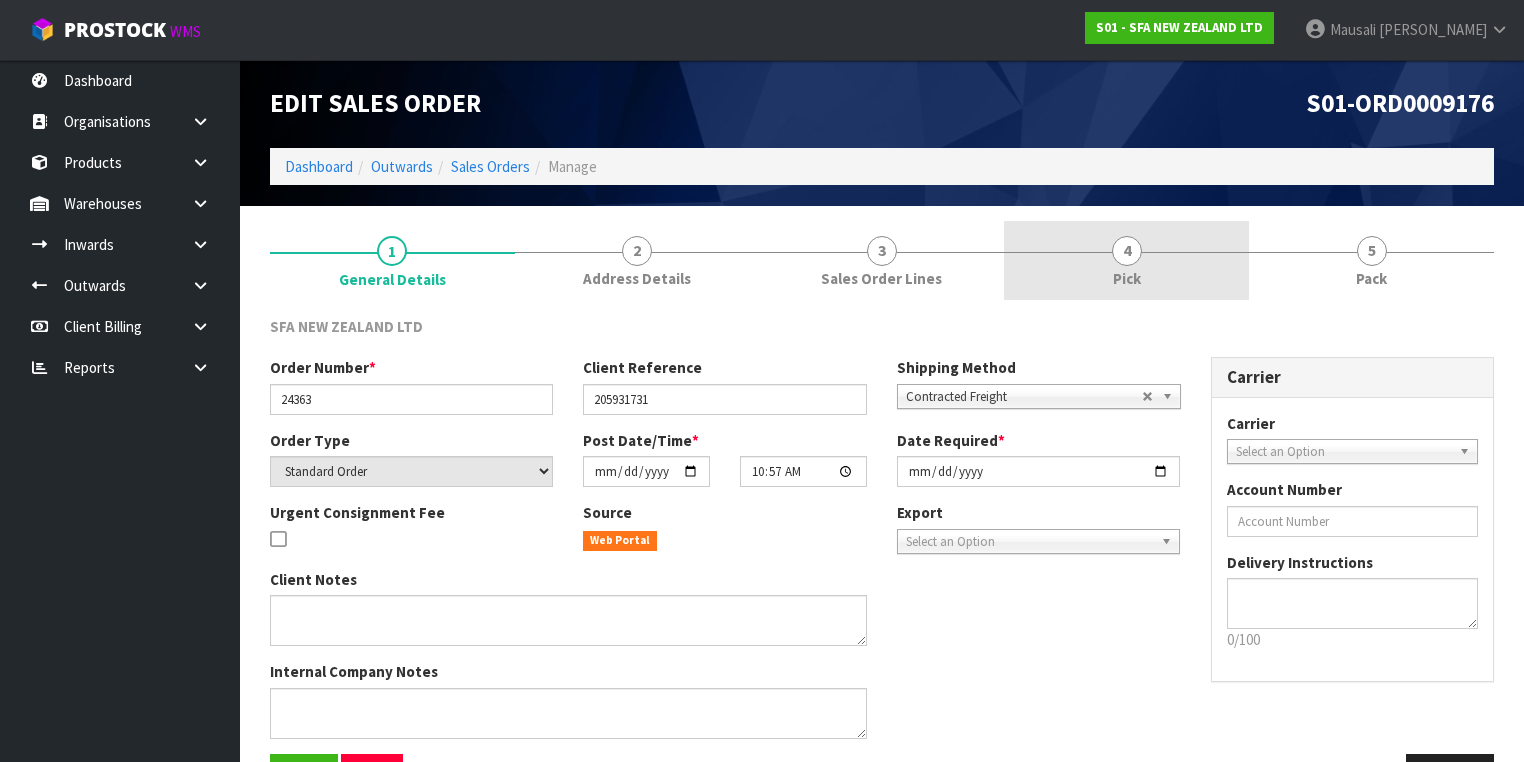 click on "4
Pick" at bounding box center (1126, 260) 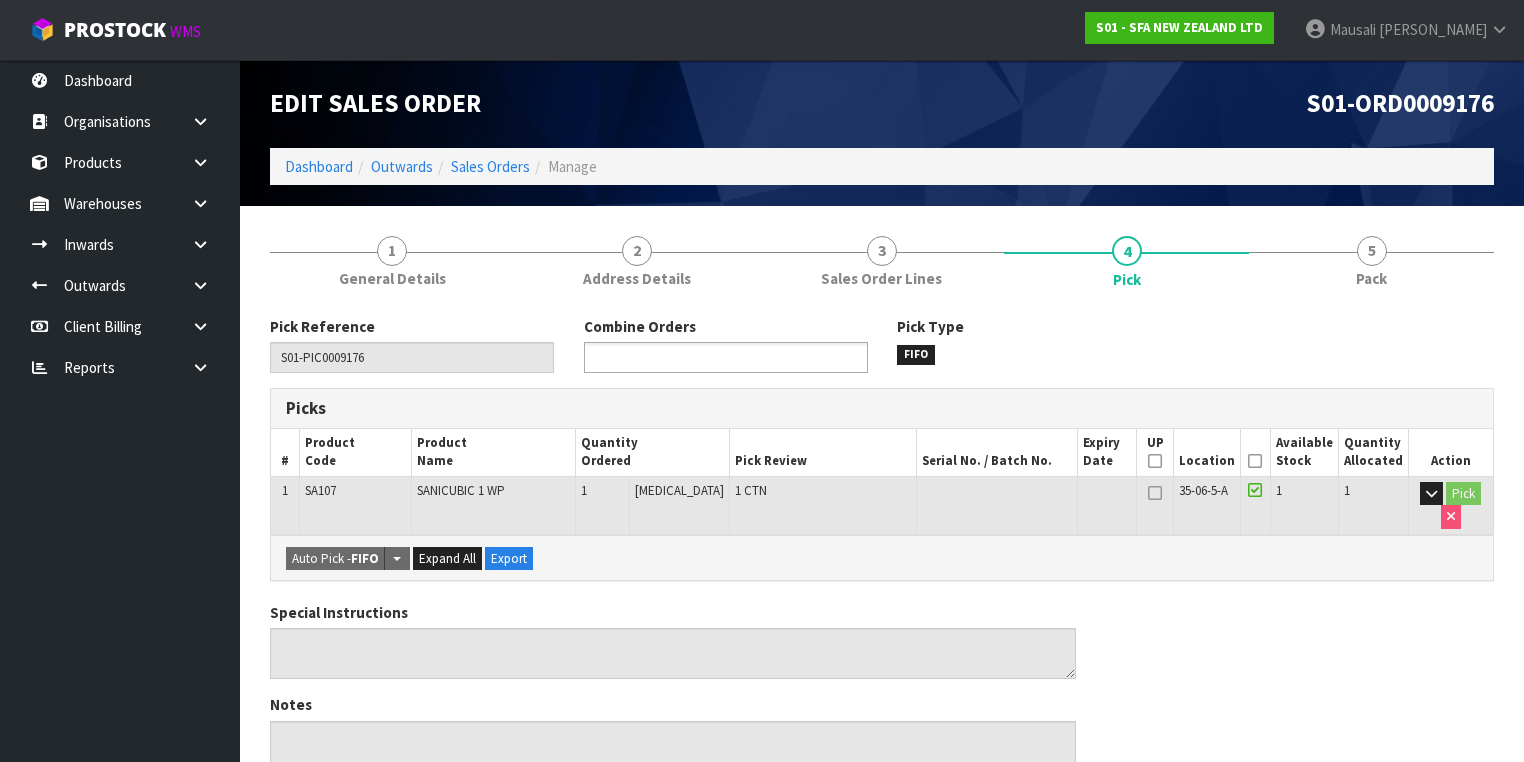 click at bounding box center [663, 357] 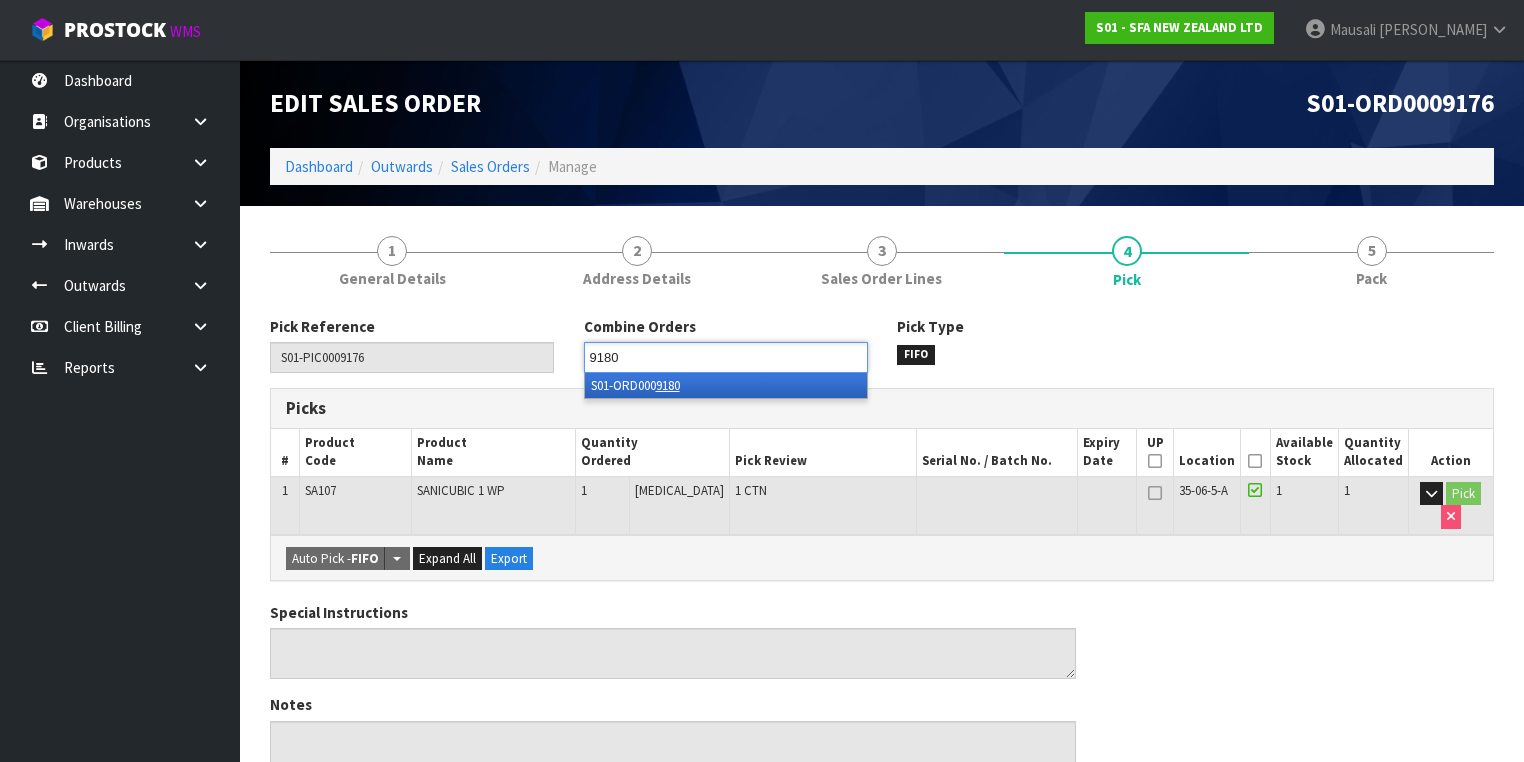 click on "S01-ORD000 9180" at bounding box center (726, 385) 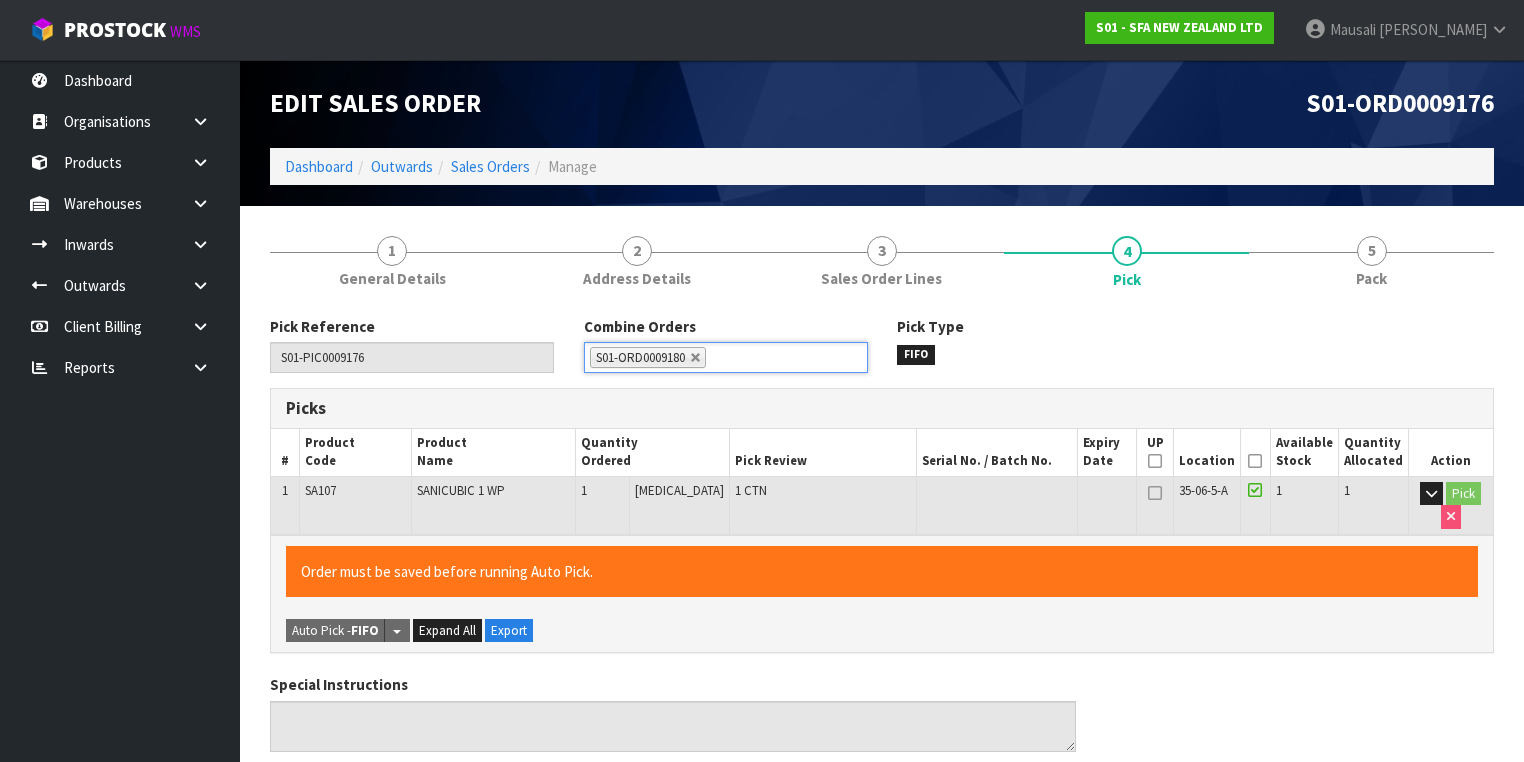 click at bounding box center [1255, 461] 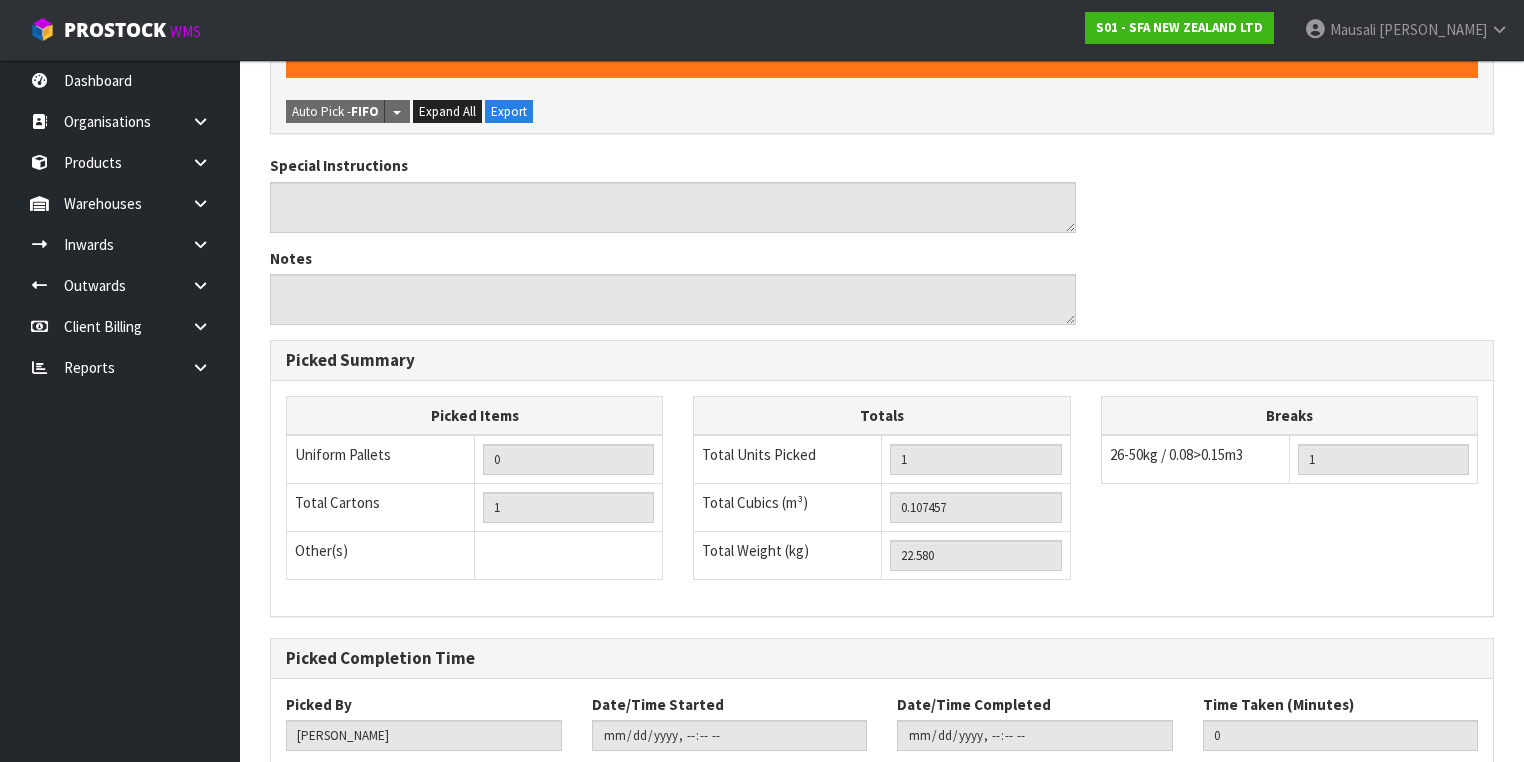 scroll, scrollTop: 640, scrollLeft: 0, axis: vertical 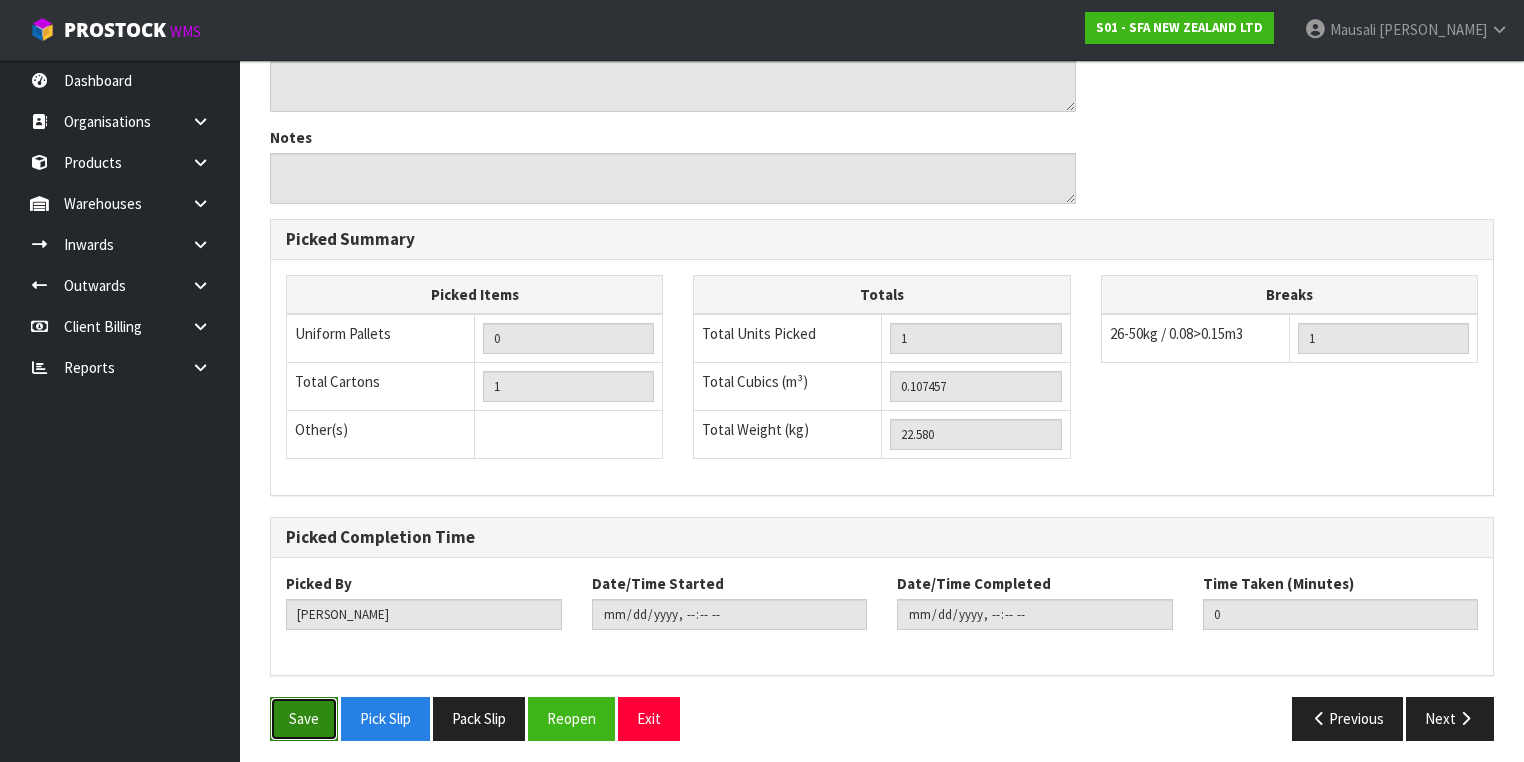 click on "Save" at bounding box center [304, 718] 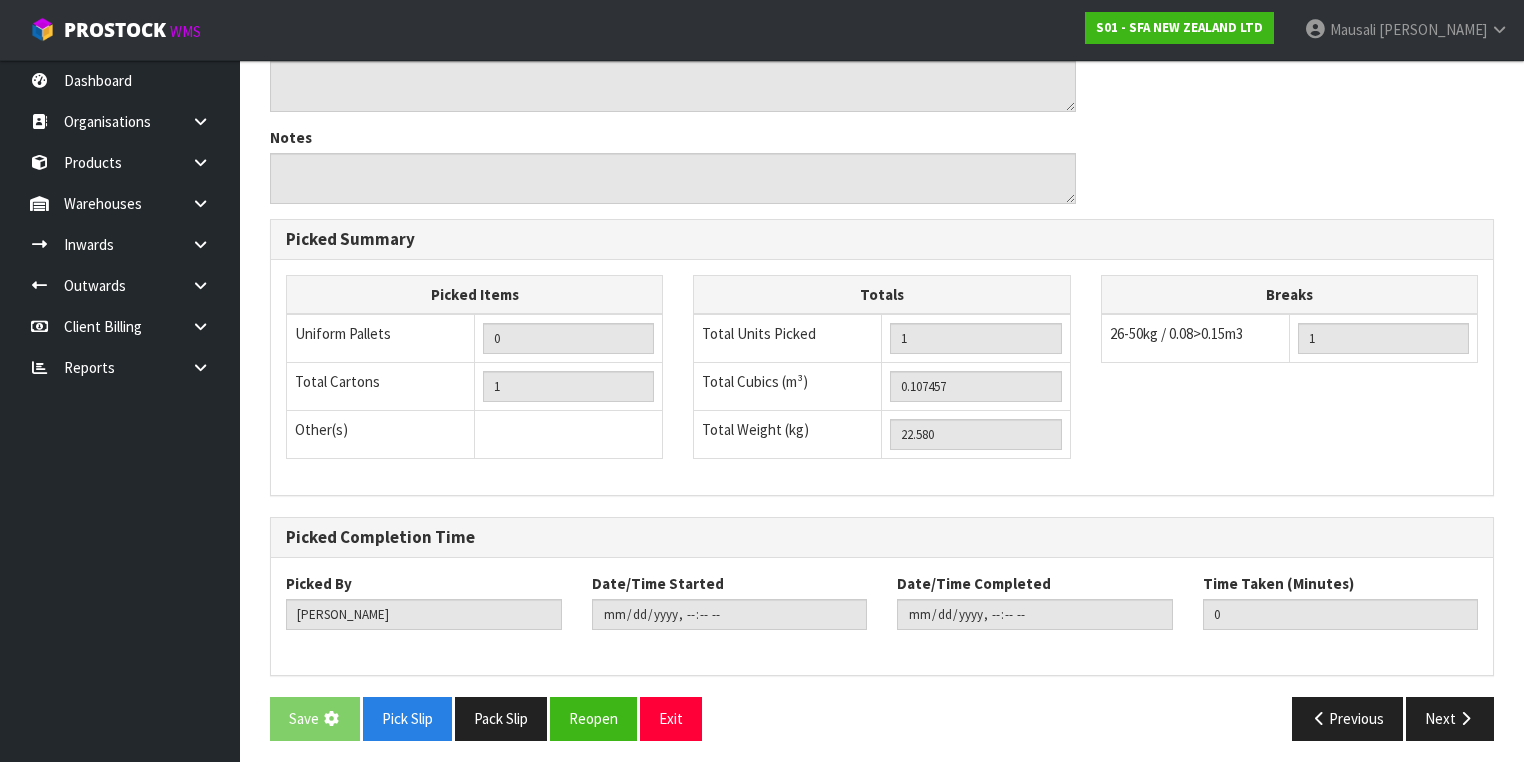 scroll, scrollTop: 0, scrollLeft: 0, axis: both 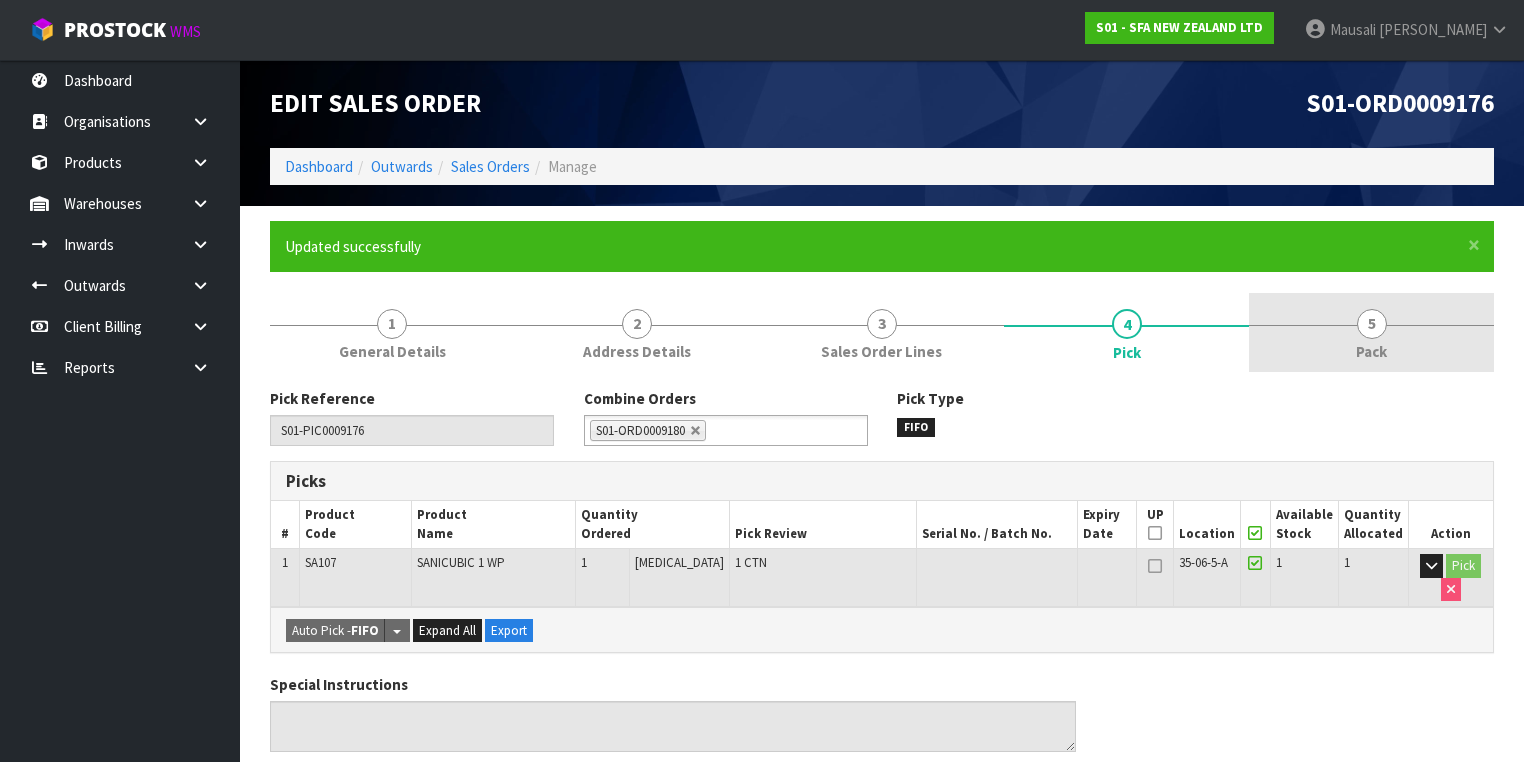 click on "5" at bounding box center [1372, 324] 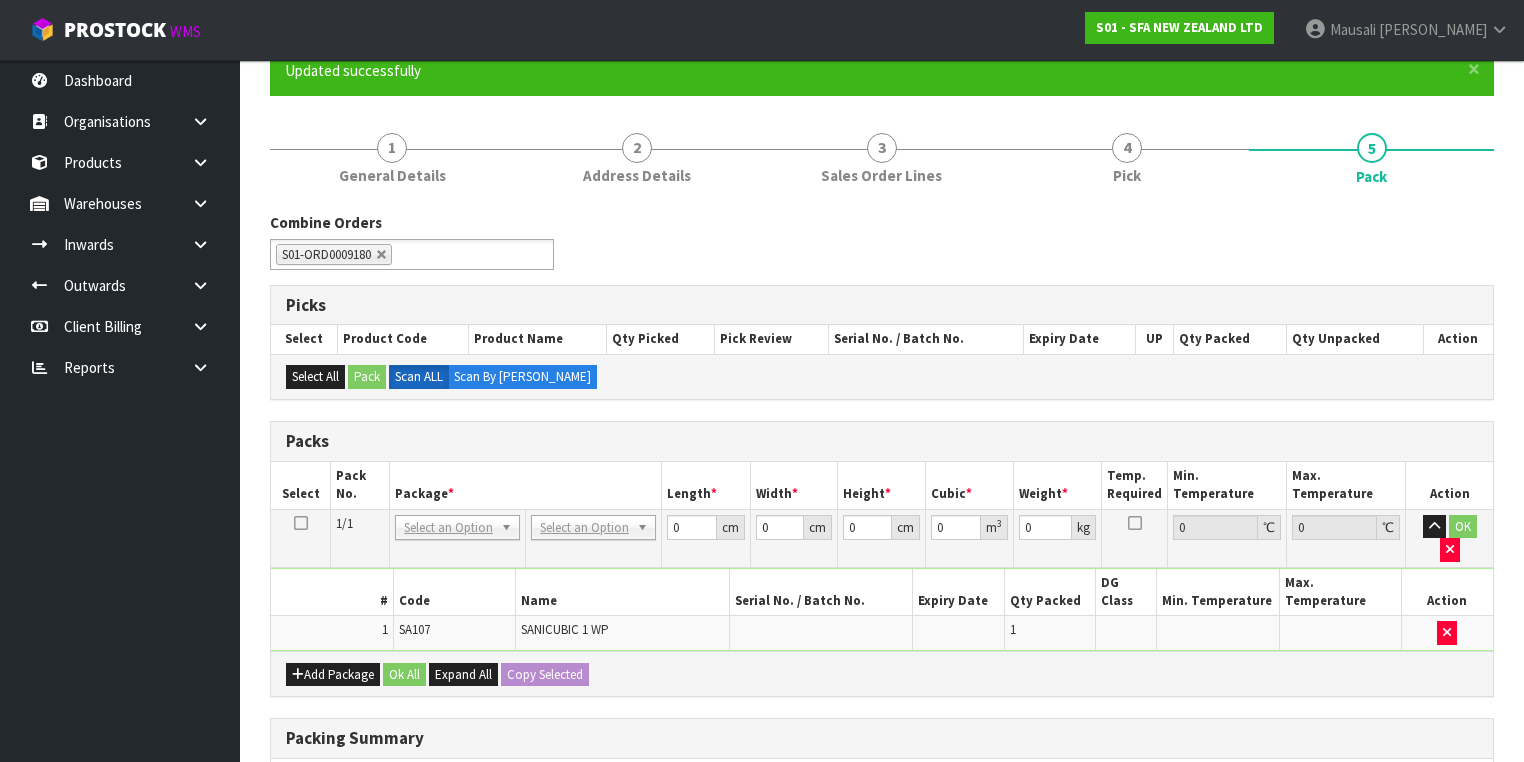 scroll, scrollTop: 320, scrollLeft: 0, axis: vertical 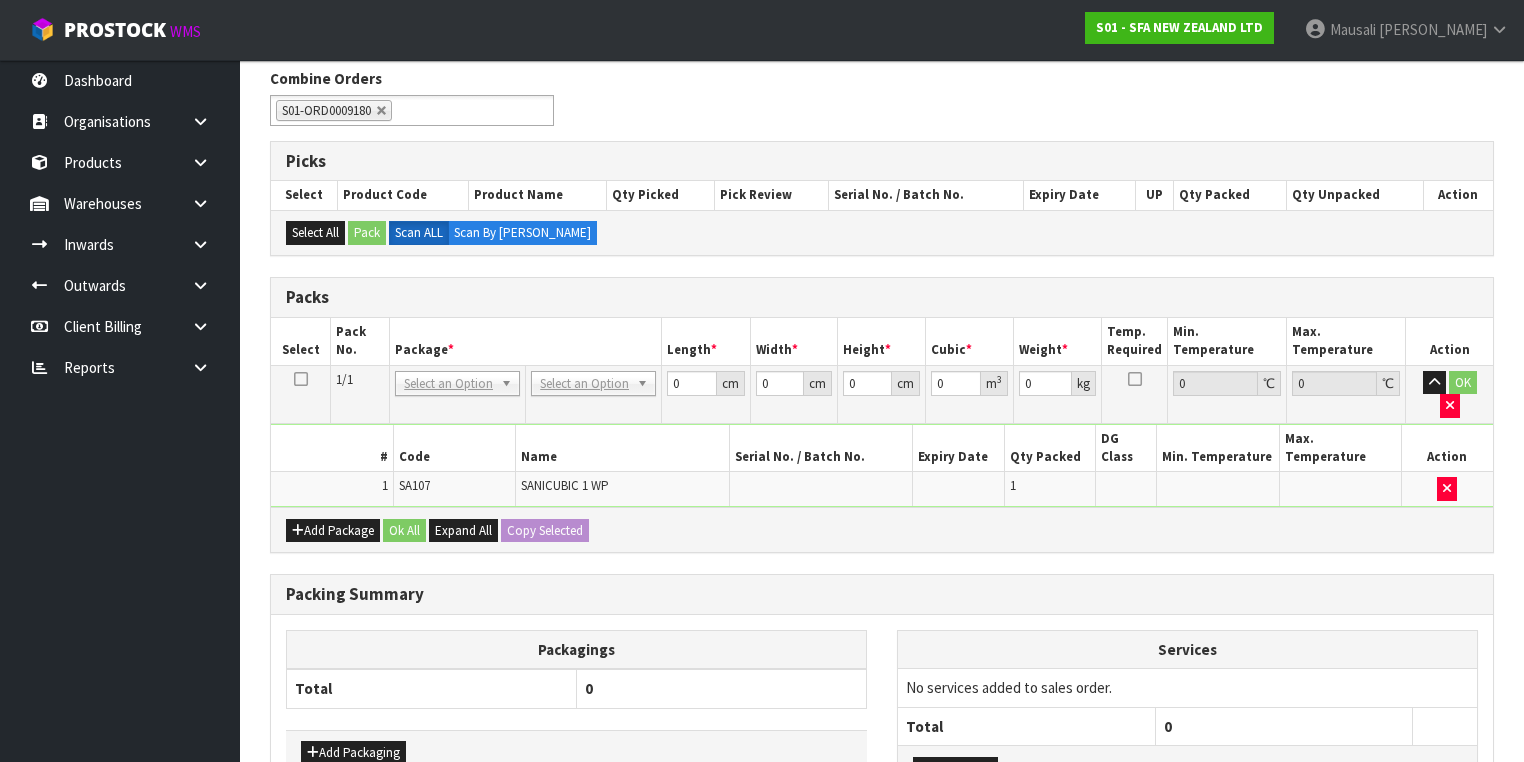 drag, startPoint x: 576, startPoint y: 377, endPoint x: 603, endPoint y: 422, distance: 52.478565 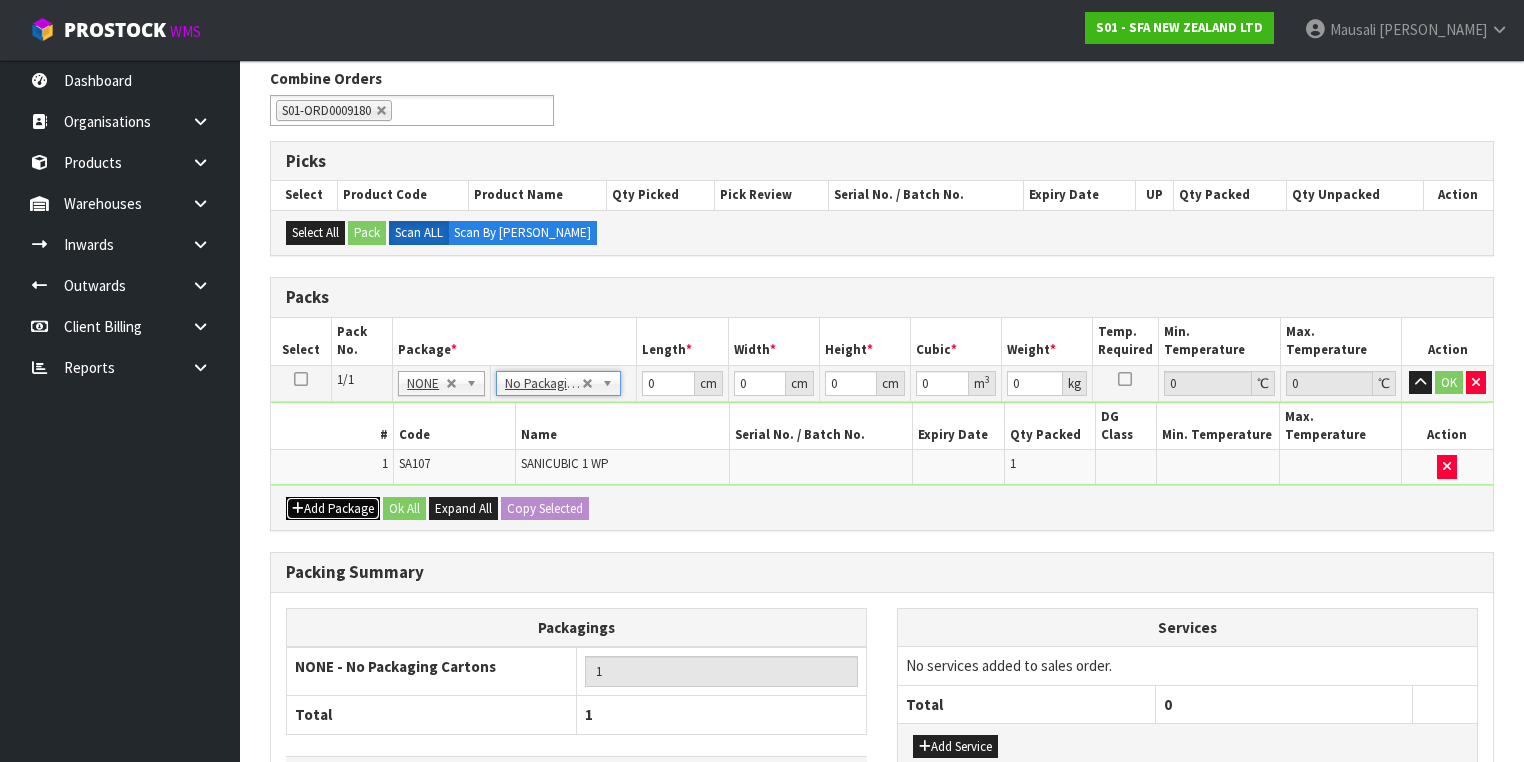 click on "Add Package" at bounding box center [333, 509] 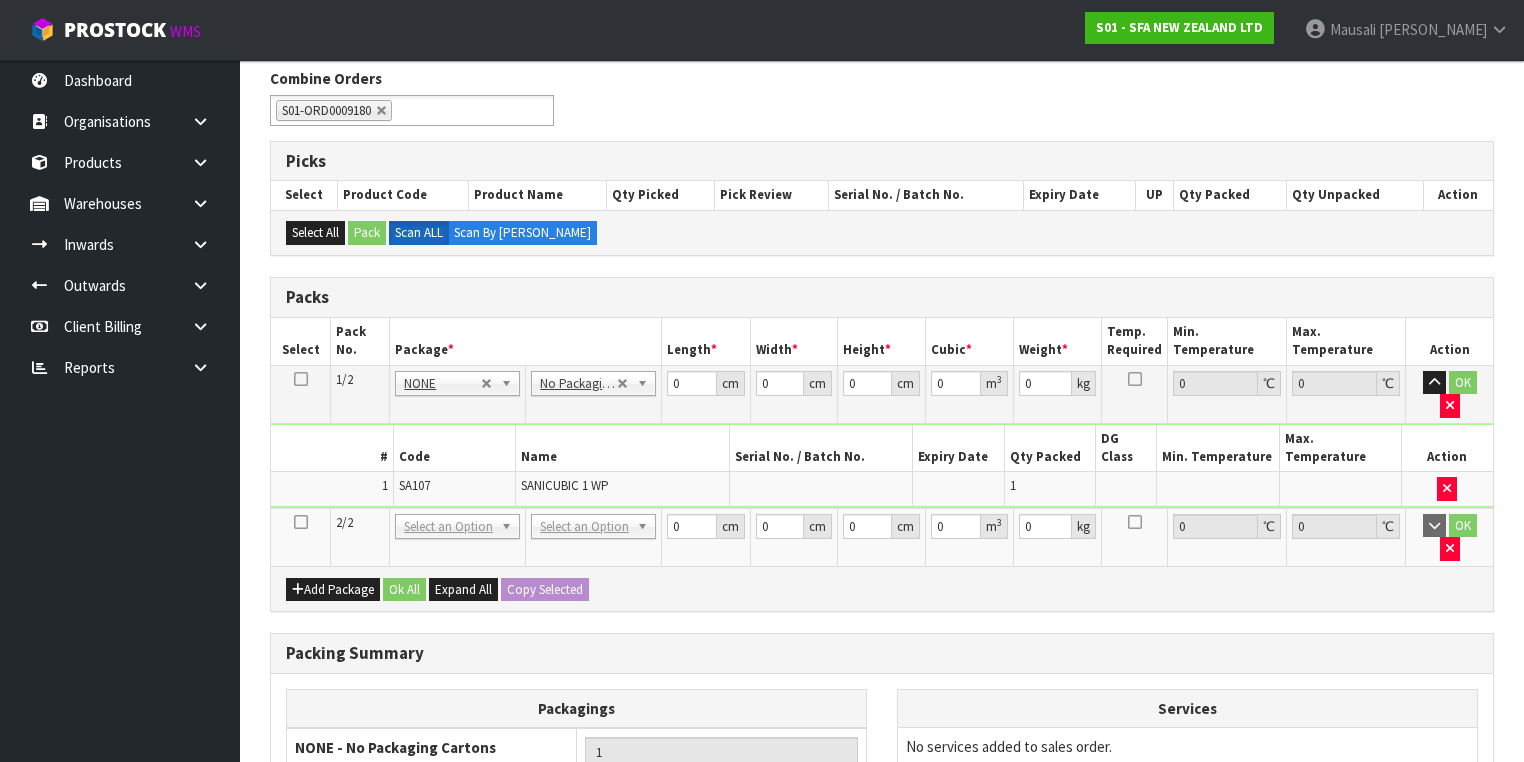 click at bounding box center [301, 522] 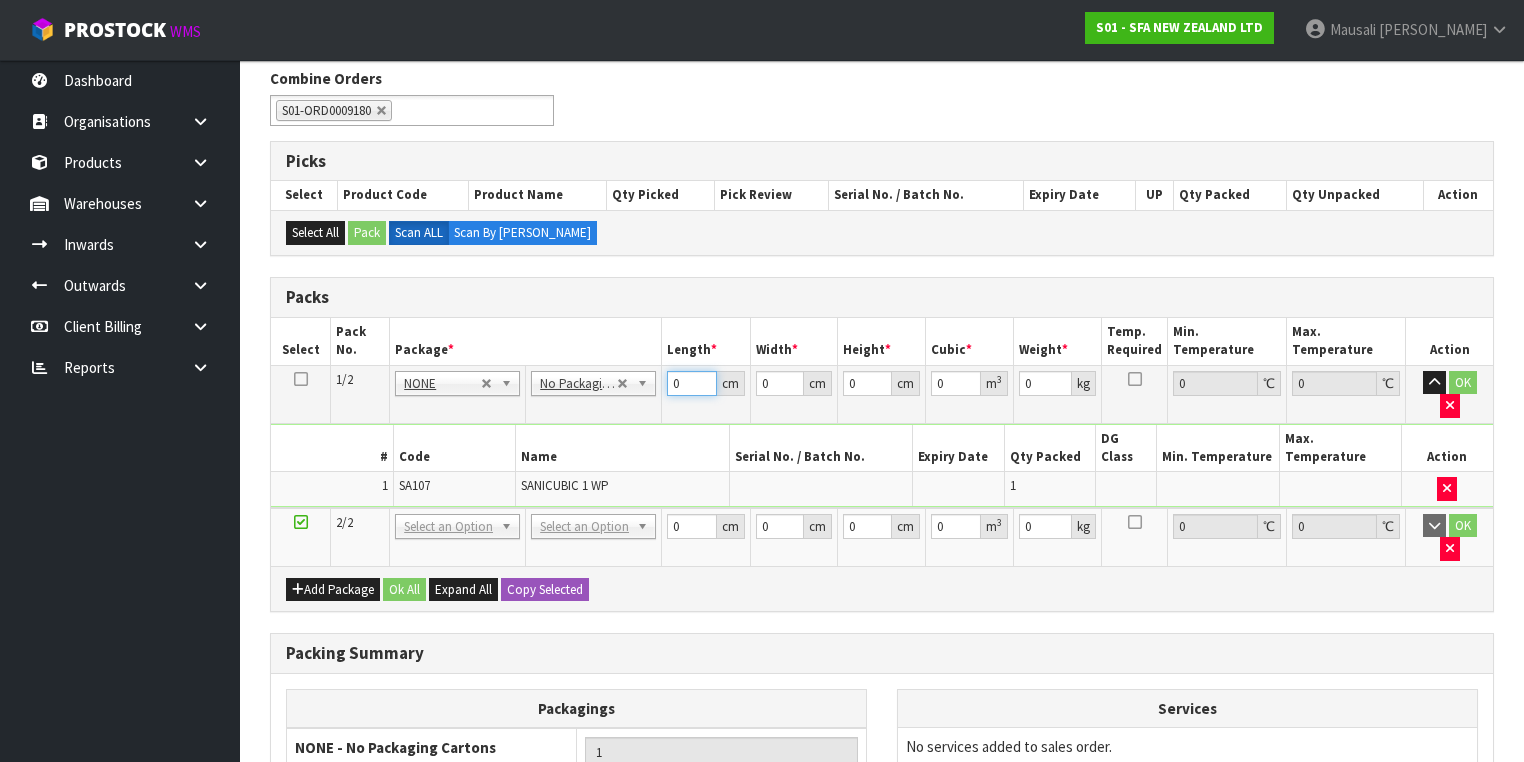 drag, startPoint x: 691, startPoint y: 380, endPoint x: 662, endPoint y: 391, distance: 31.016125 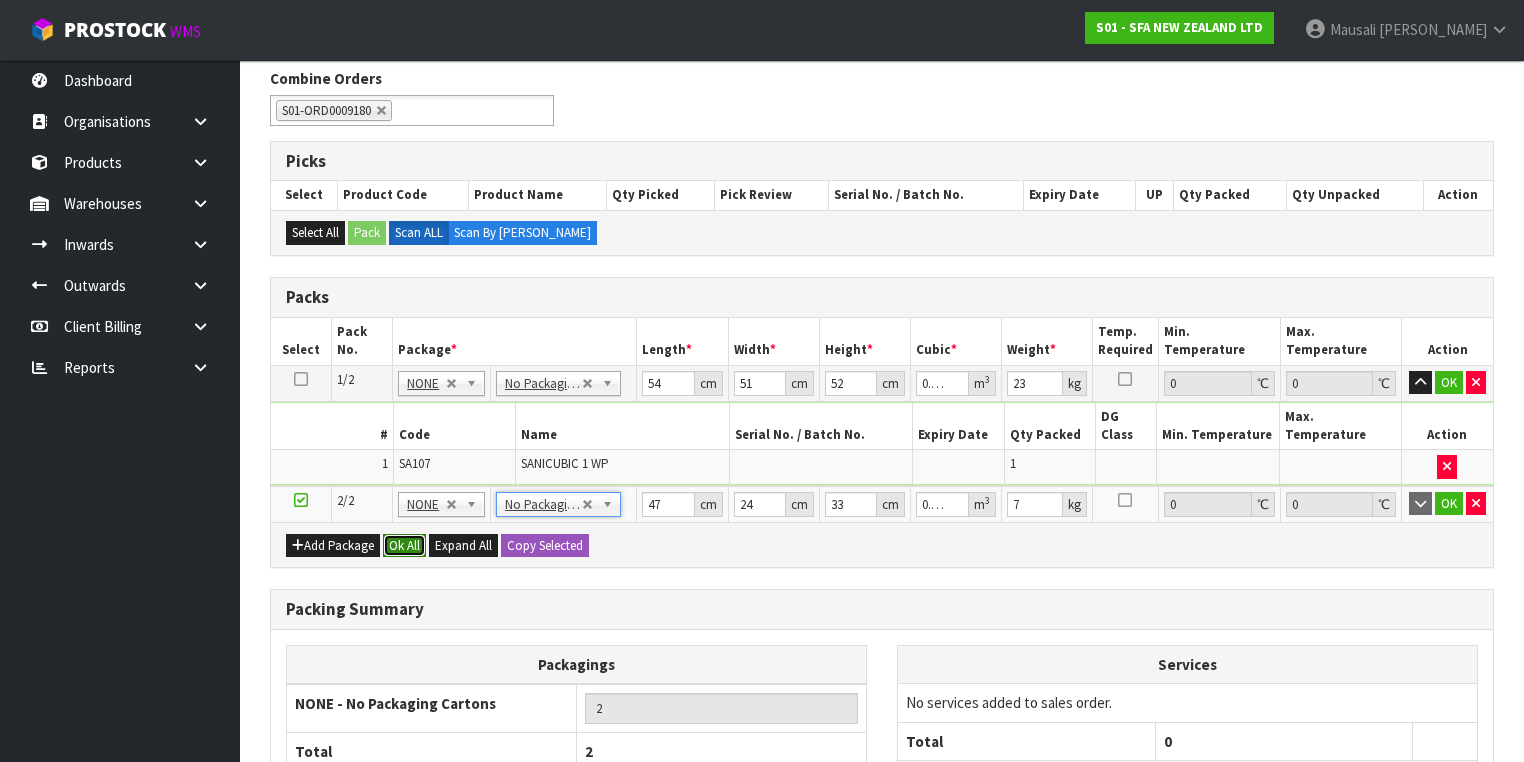 click on "Ok All" at bounding box center (404, 546) 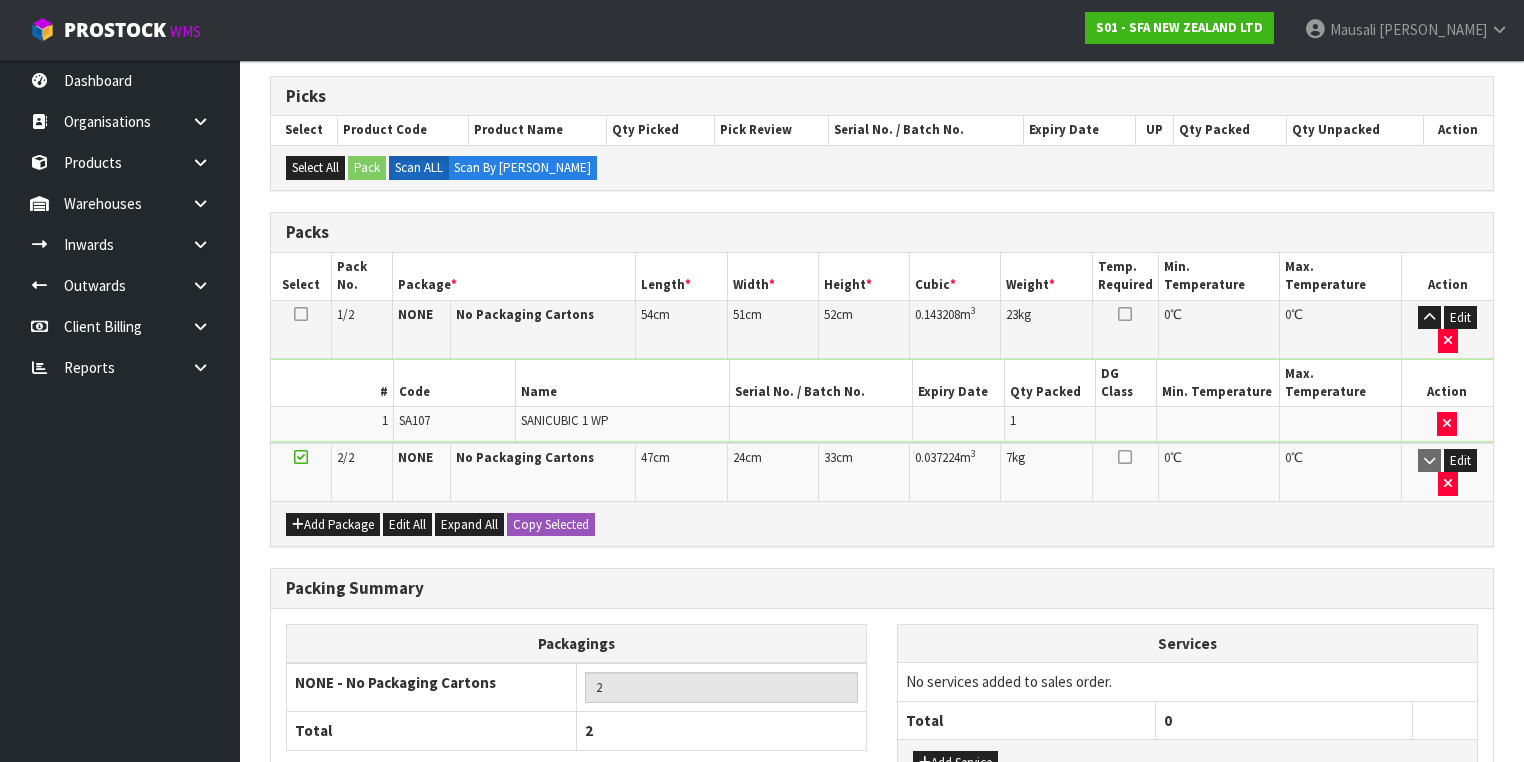 scroll, scrollTop: 474, scrollLeft: 0, axis: vertical 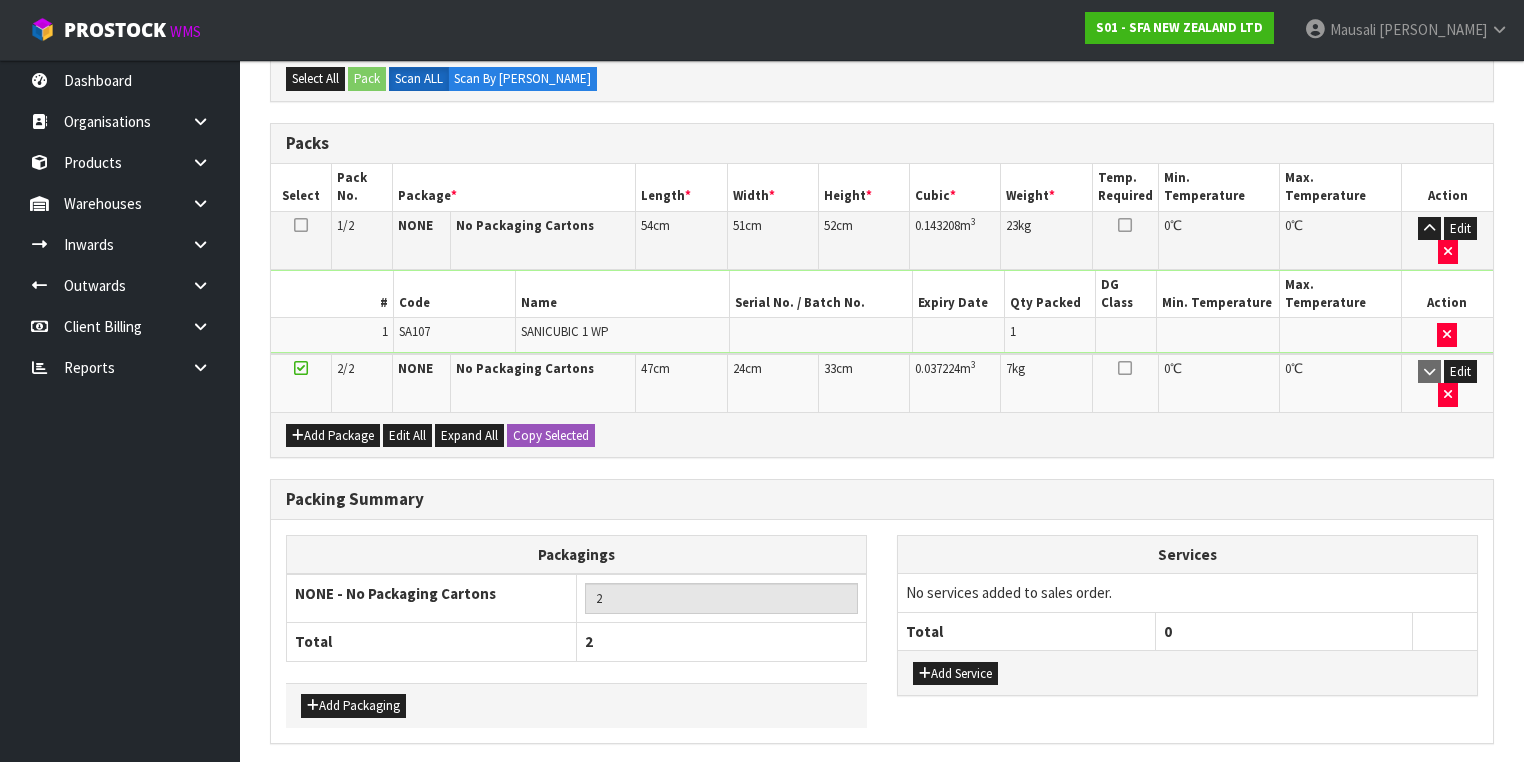 click on "Save & Confirm Packs" at bounding box center [427, 786] 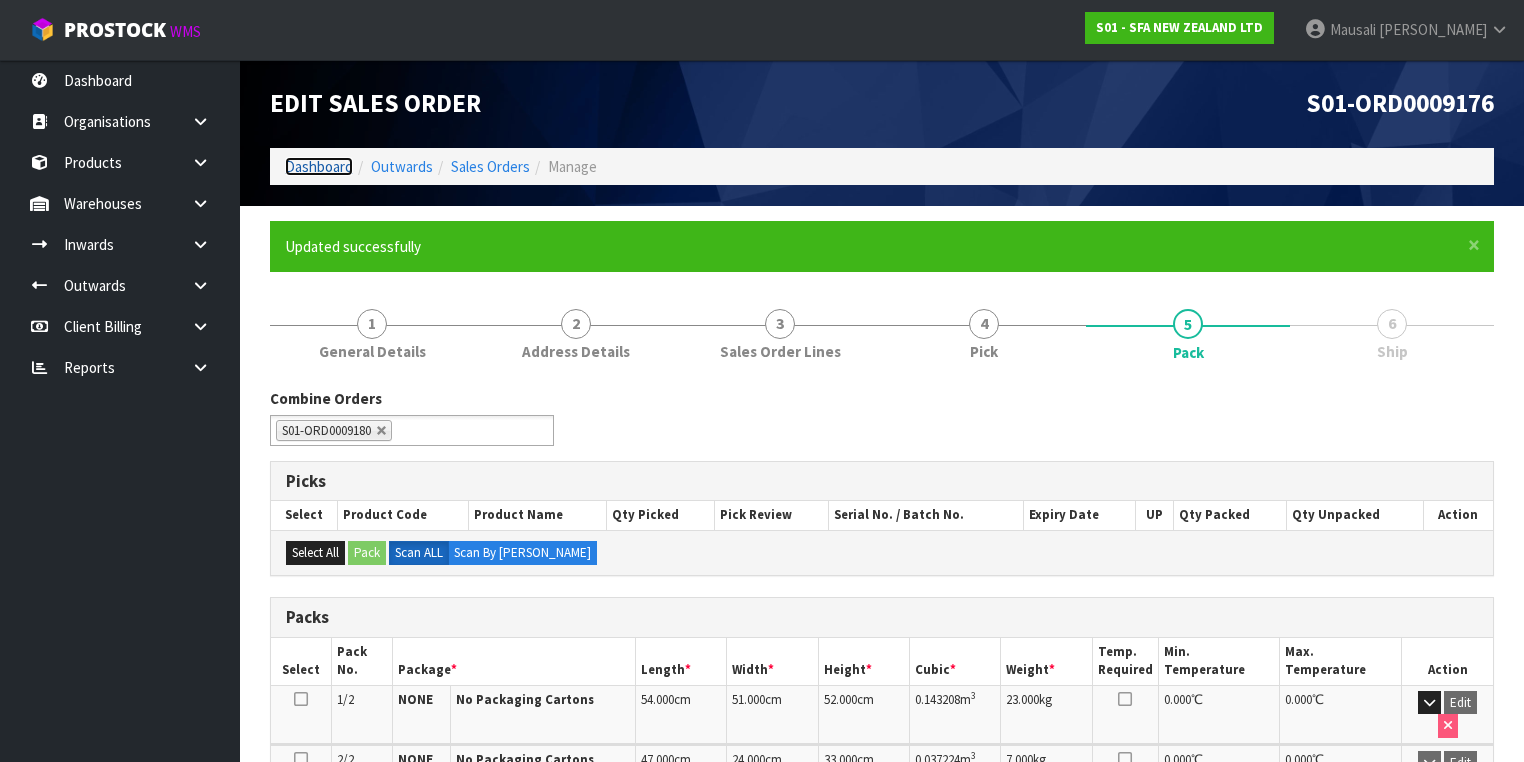 click on "Dashboard" at bounding box center (319, 166) 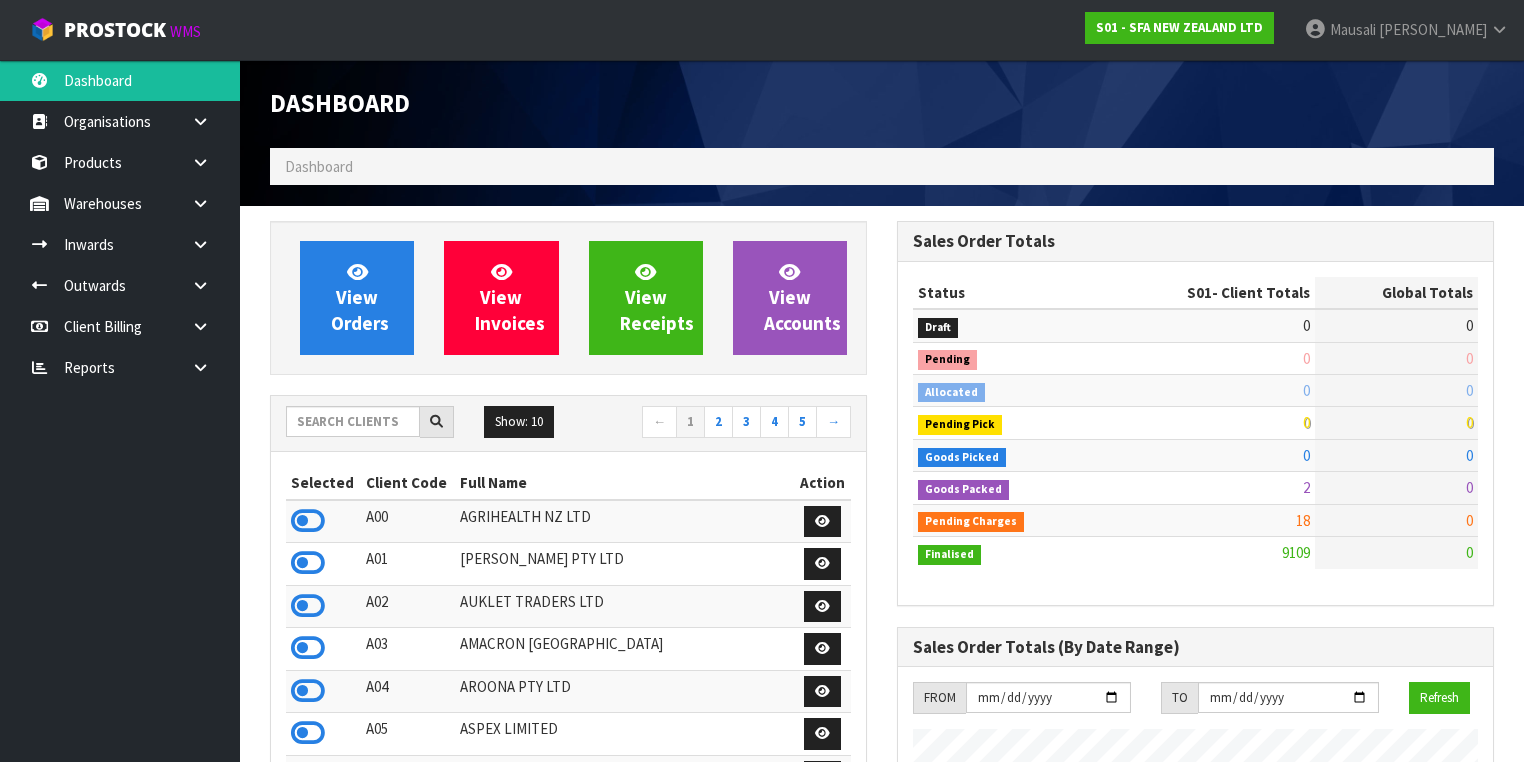 scroll, scrollTop: 998491, scrollLeft: 999372, axis: both 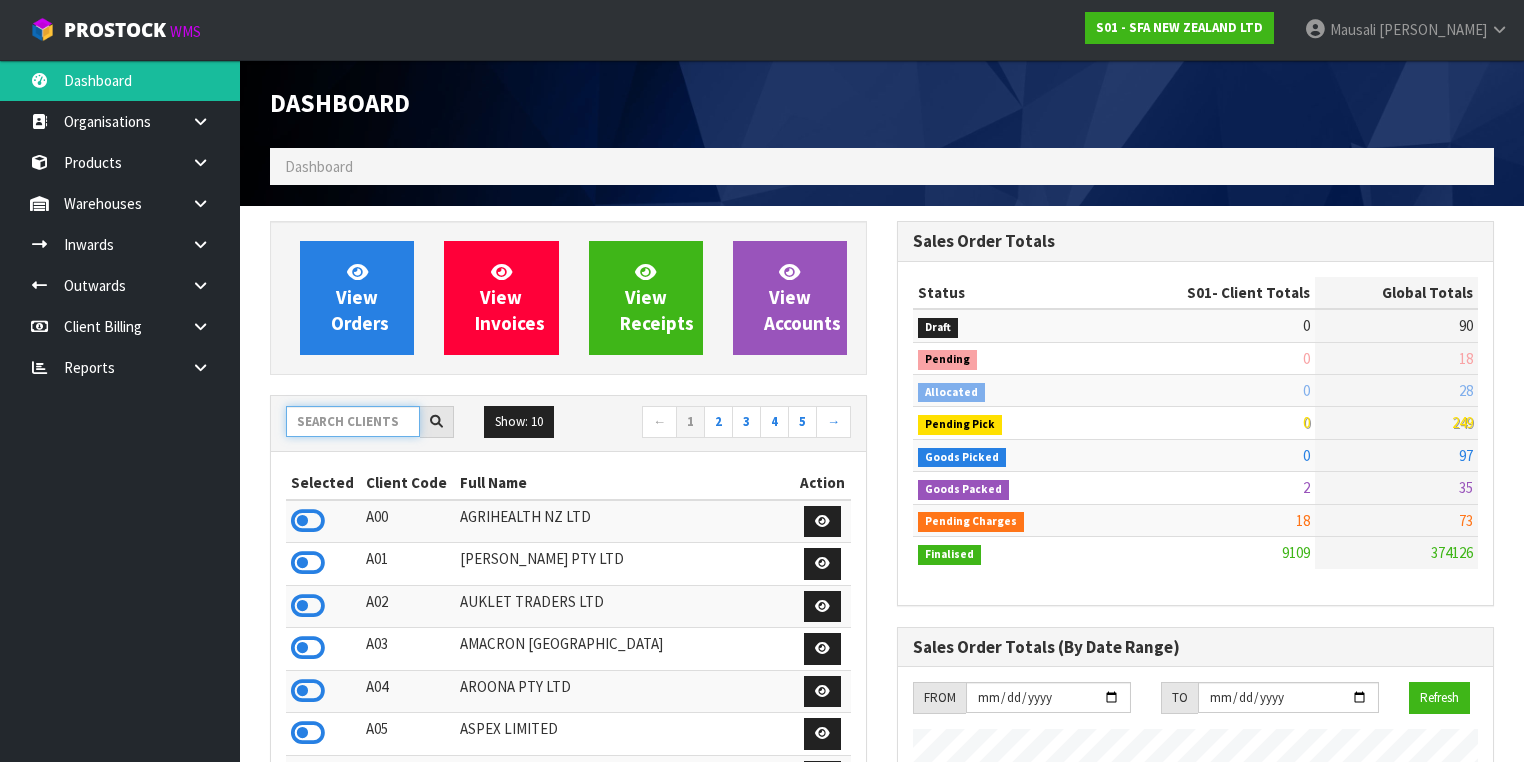 click at bounding box center (353, 421) 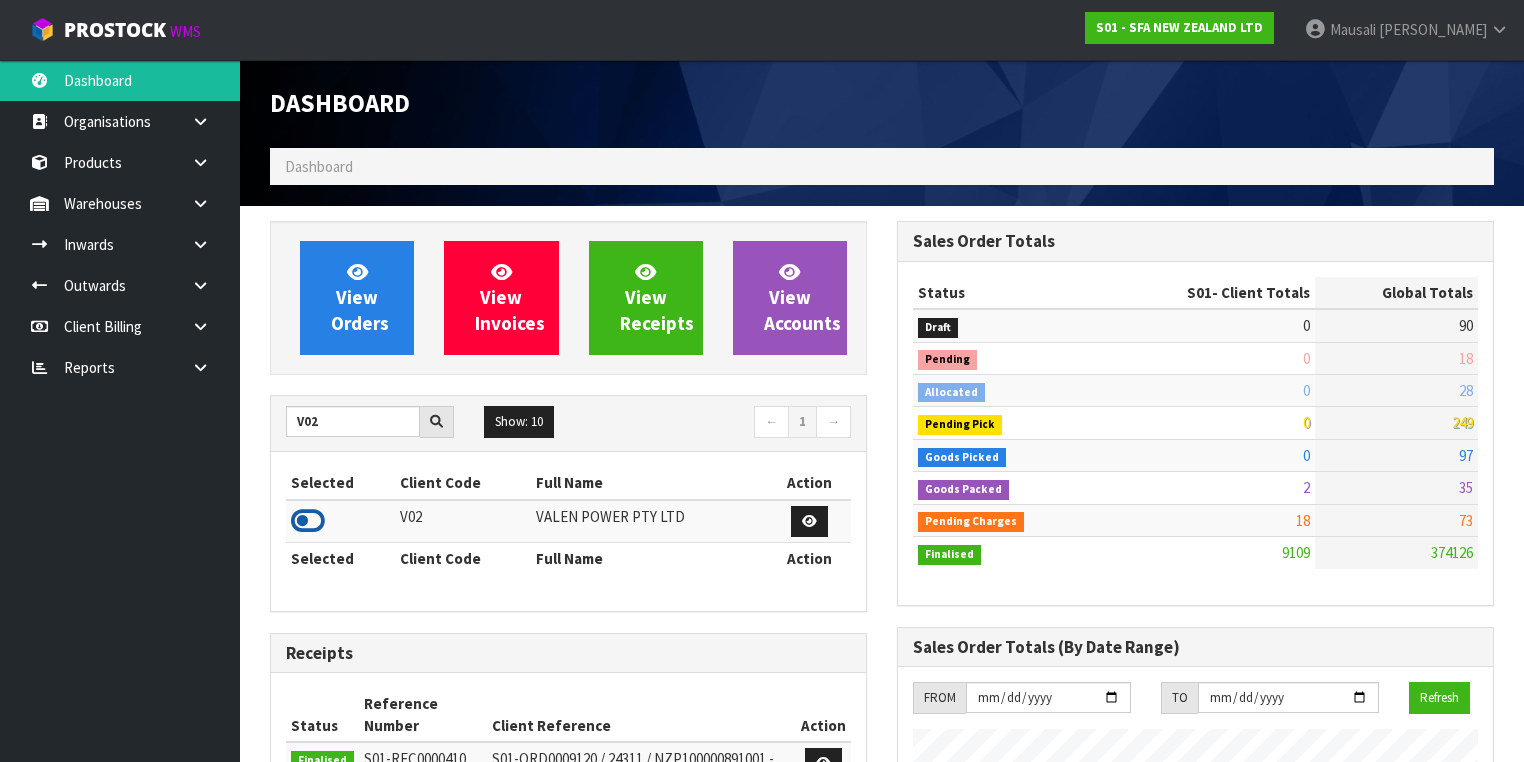 click at bounding box center [308, 521] 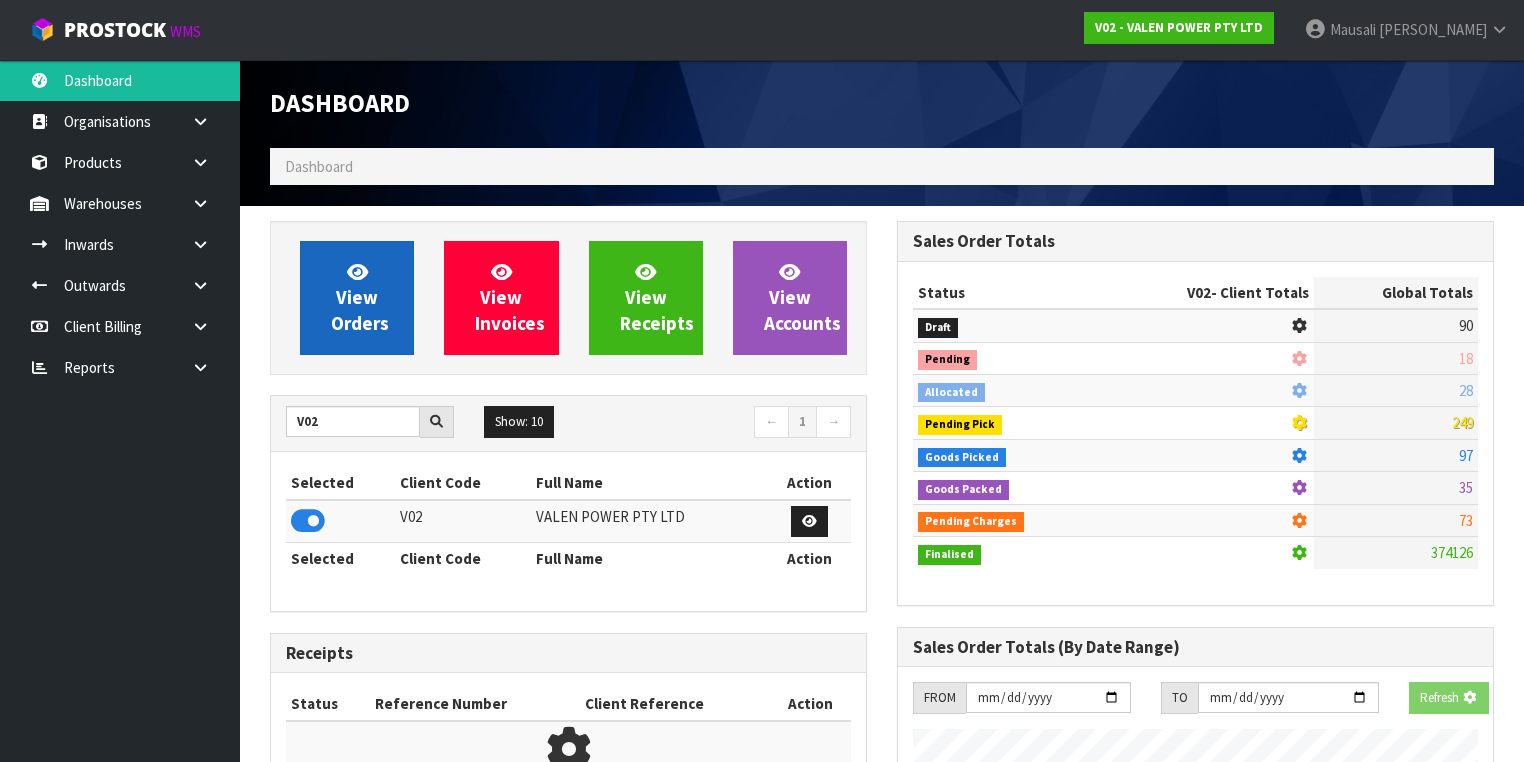 scroll, scrollTop: 1242, scrollLeft: 627, axis: both 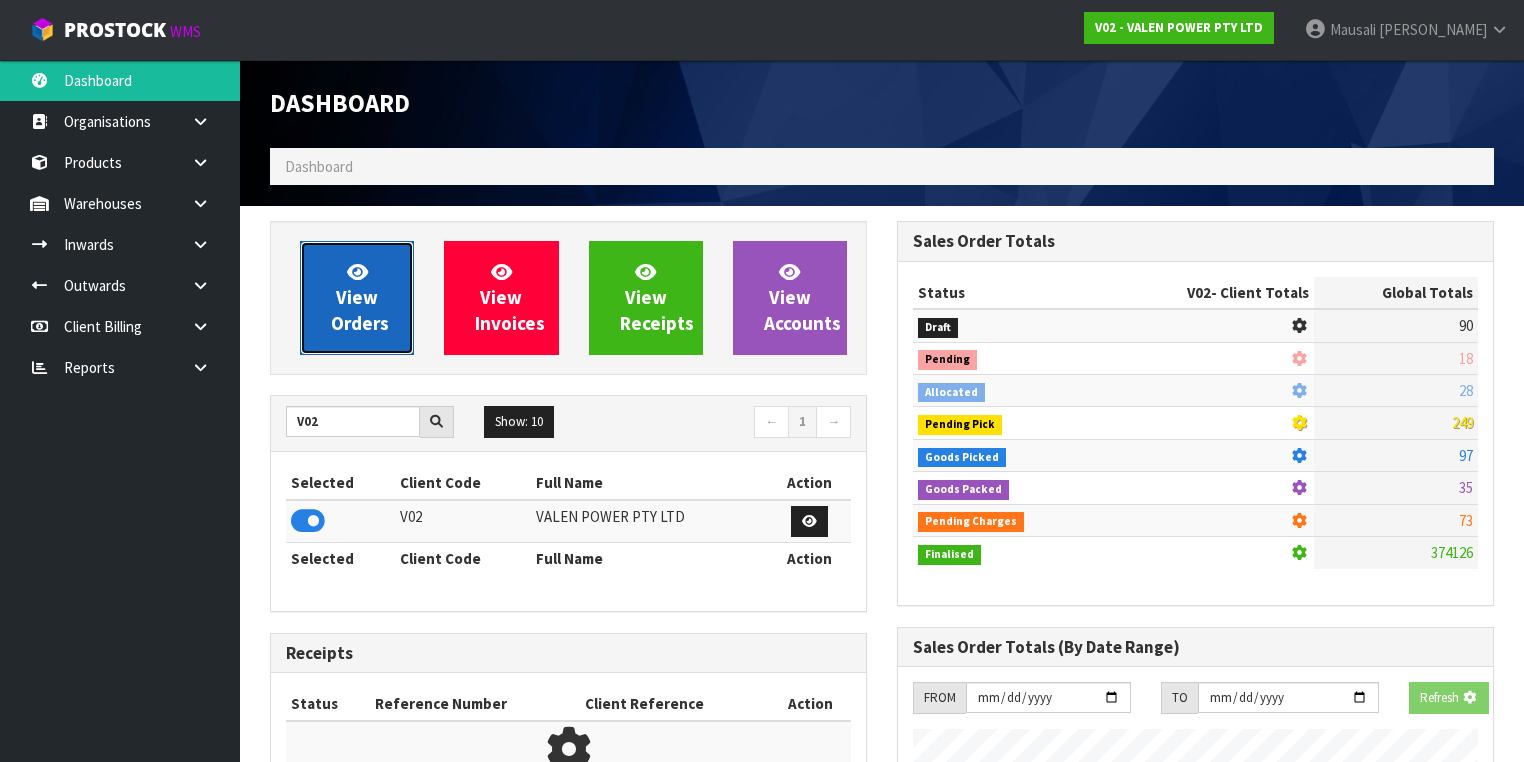 click on "View
Orders" at bounding box center (360, 297) 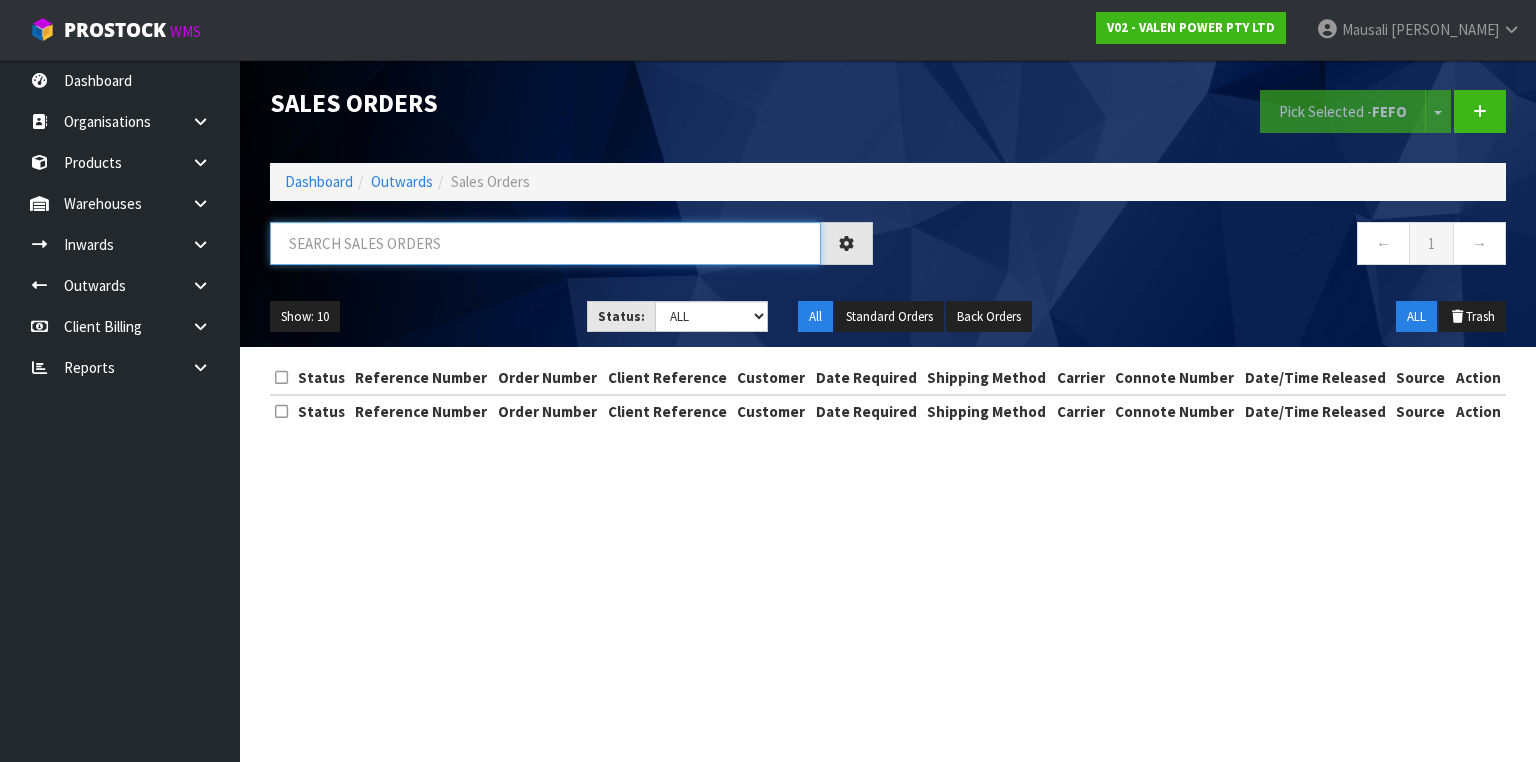 click at bounding box center [545, 243] 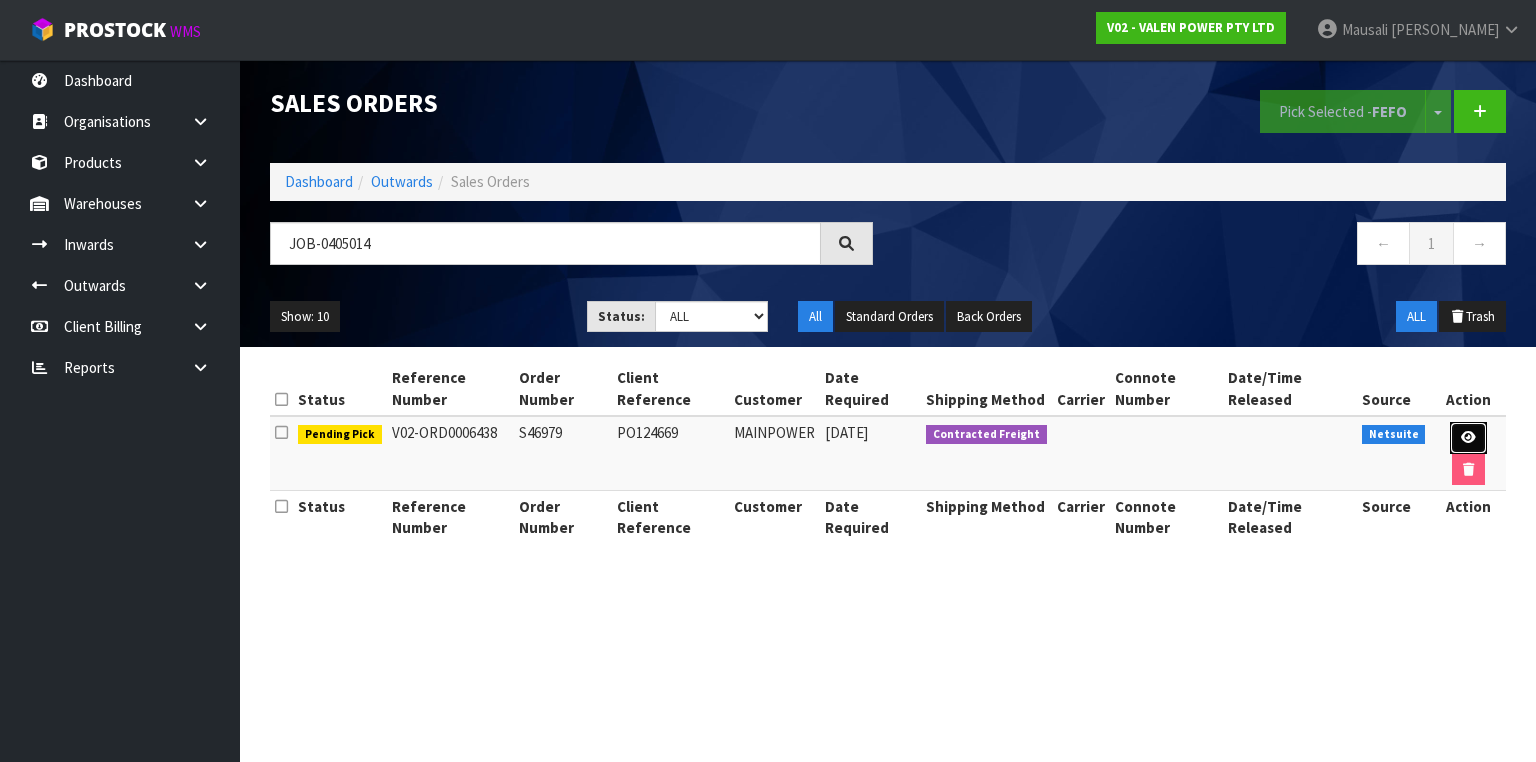 click at bounding box center (1468, 438) 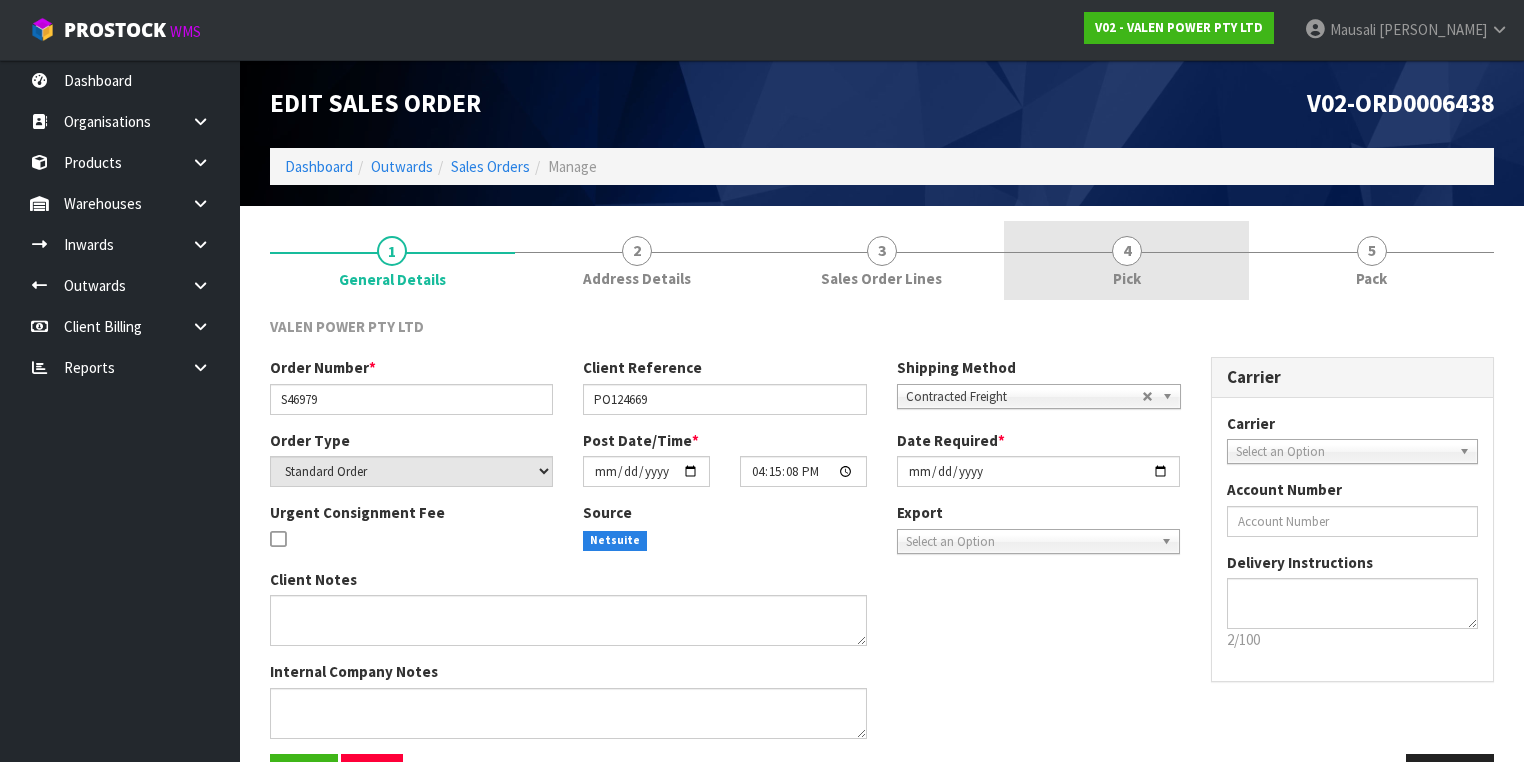 click on "4
Pick" at bounding box center (1126, 260) 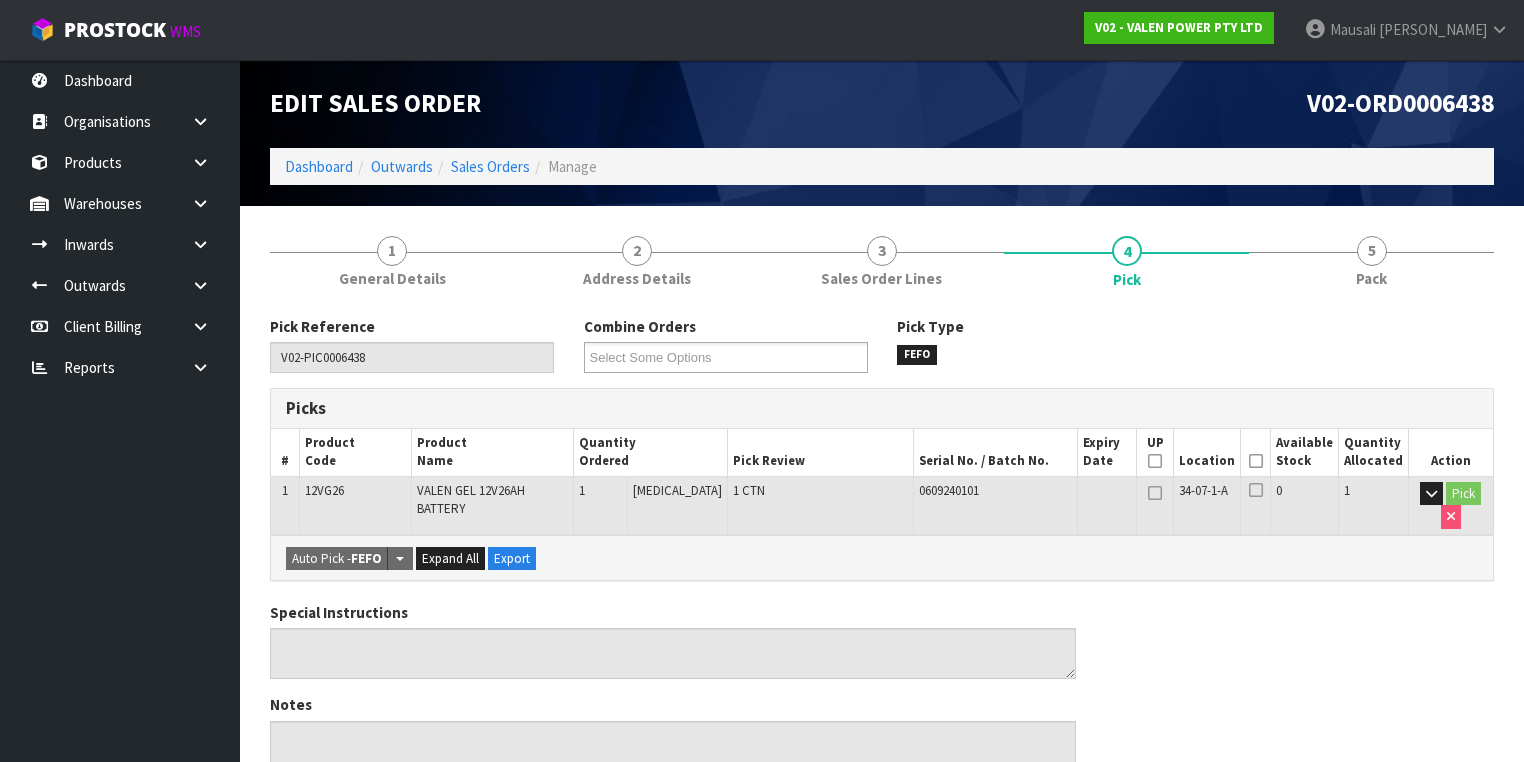 click at bounding box center [1256, 461] 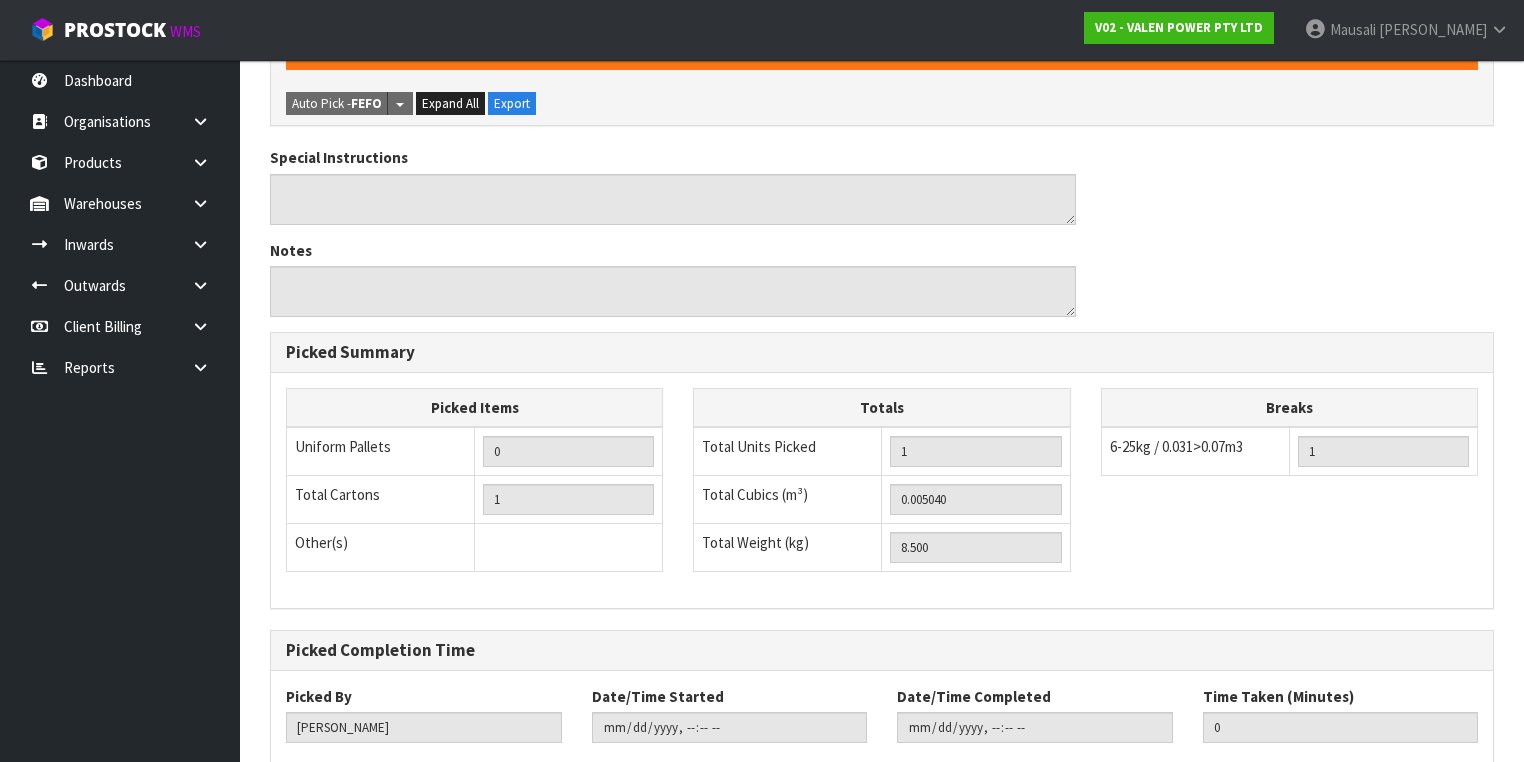 scroll, scrollTop: 641, scrollLeft: 0, axis: vertical 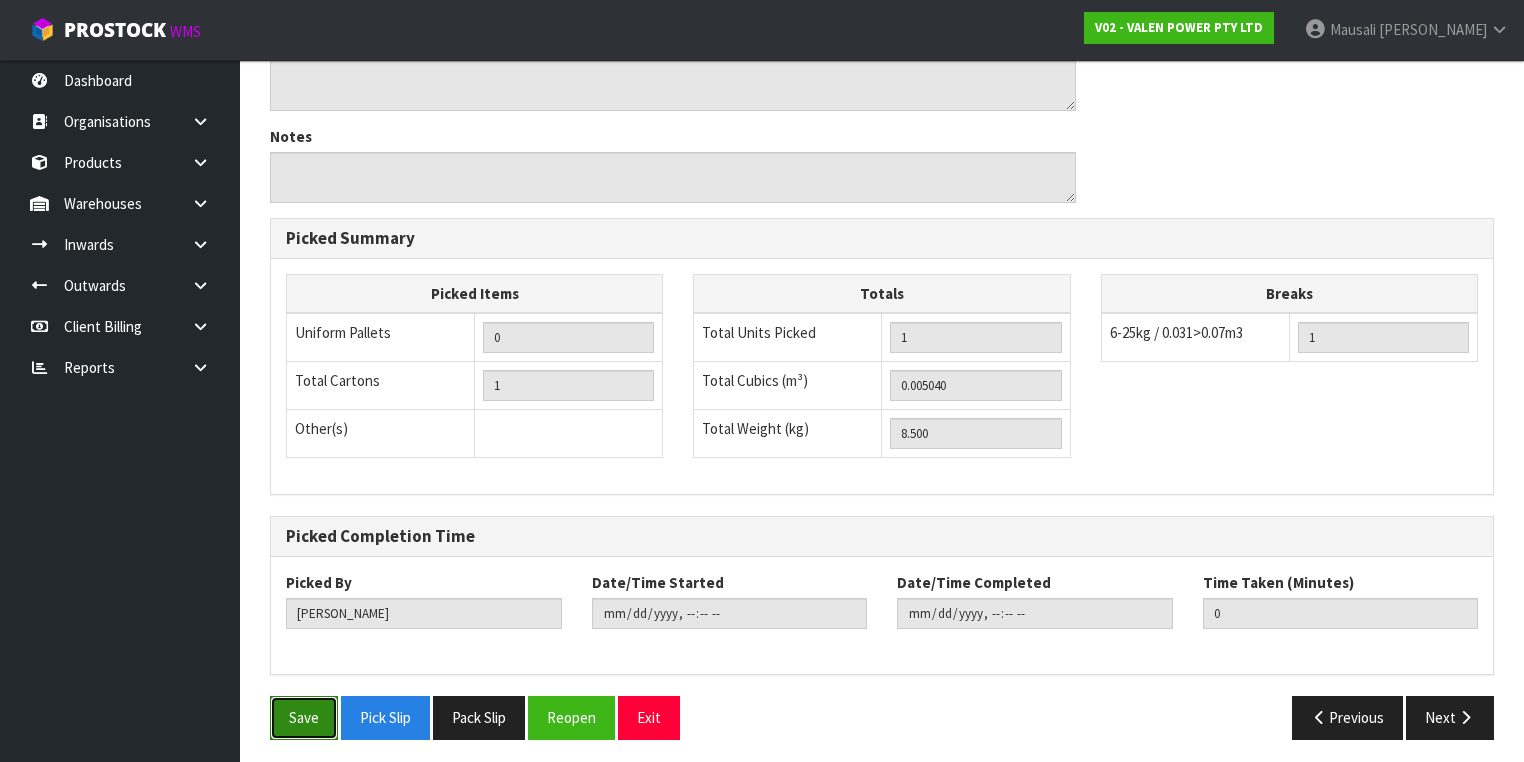 click on "Save" at bounding box center [304, 717] 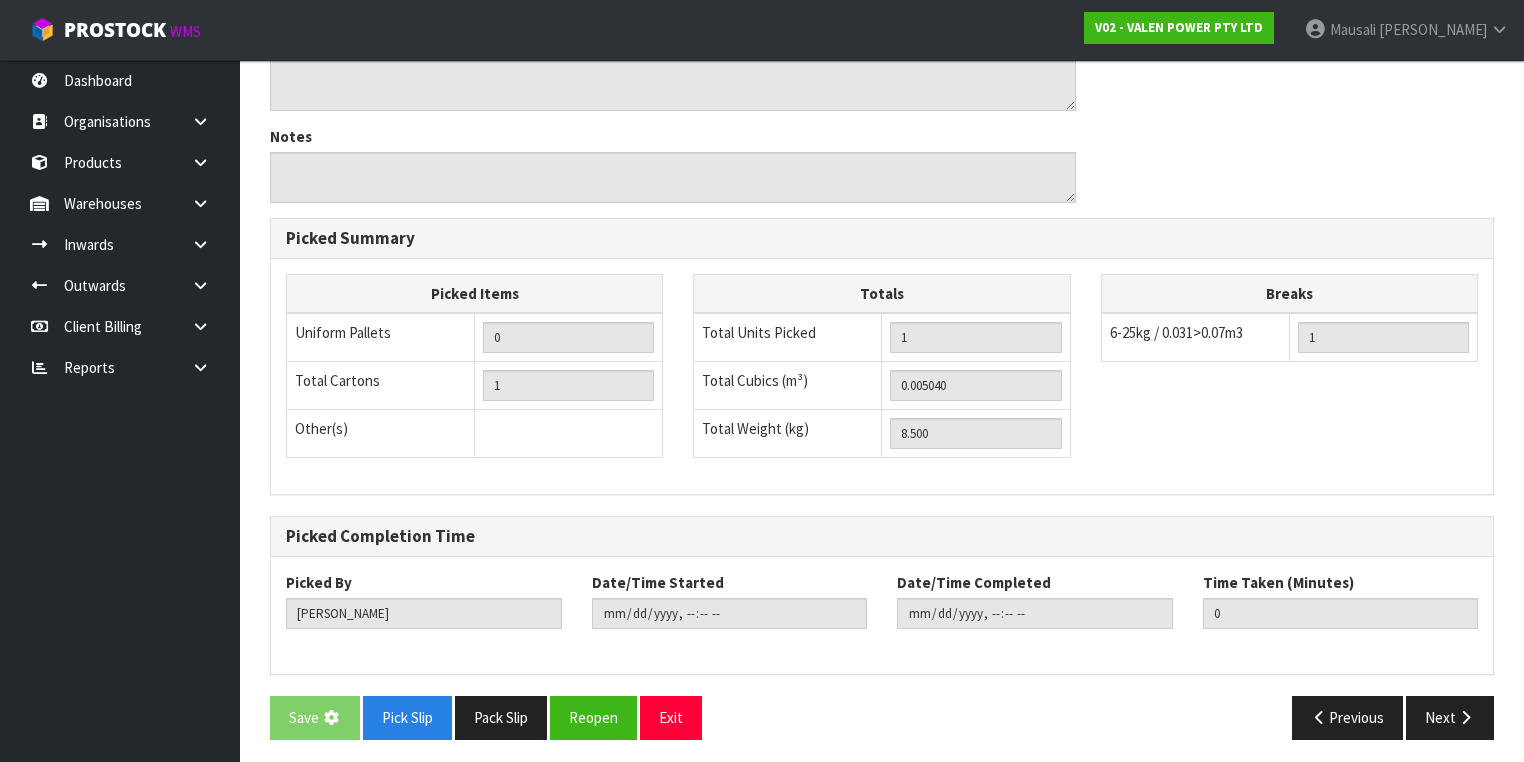 scroll, scrollTop: 0, scrollLeft: 0, axis: both 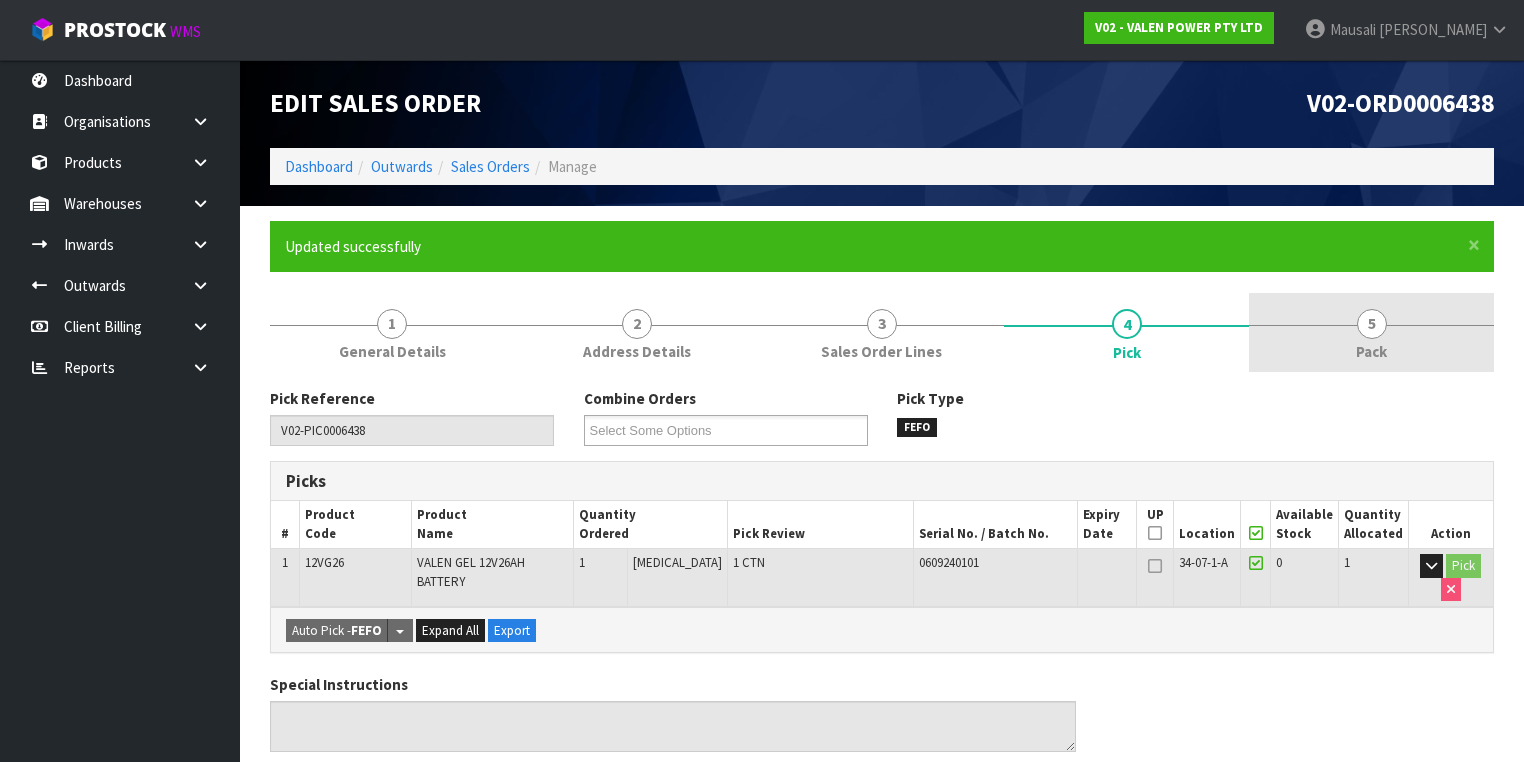 click on "5
Pack" at bounding box center (1371, 332) 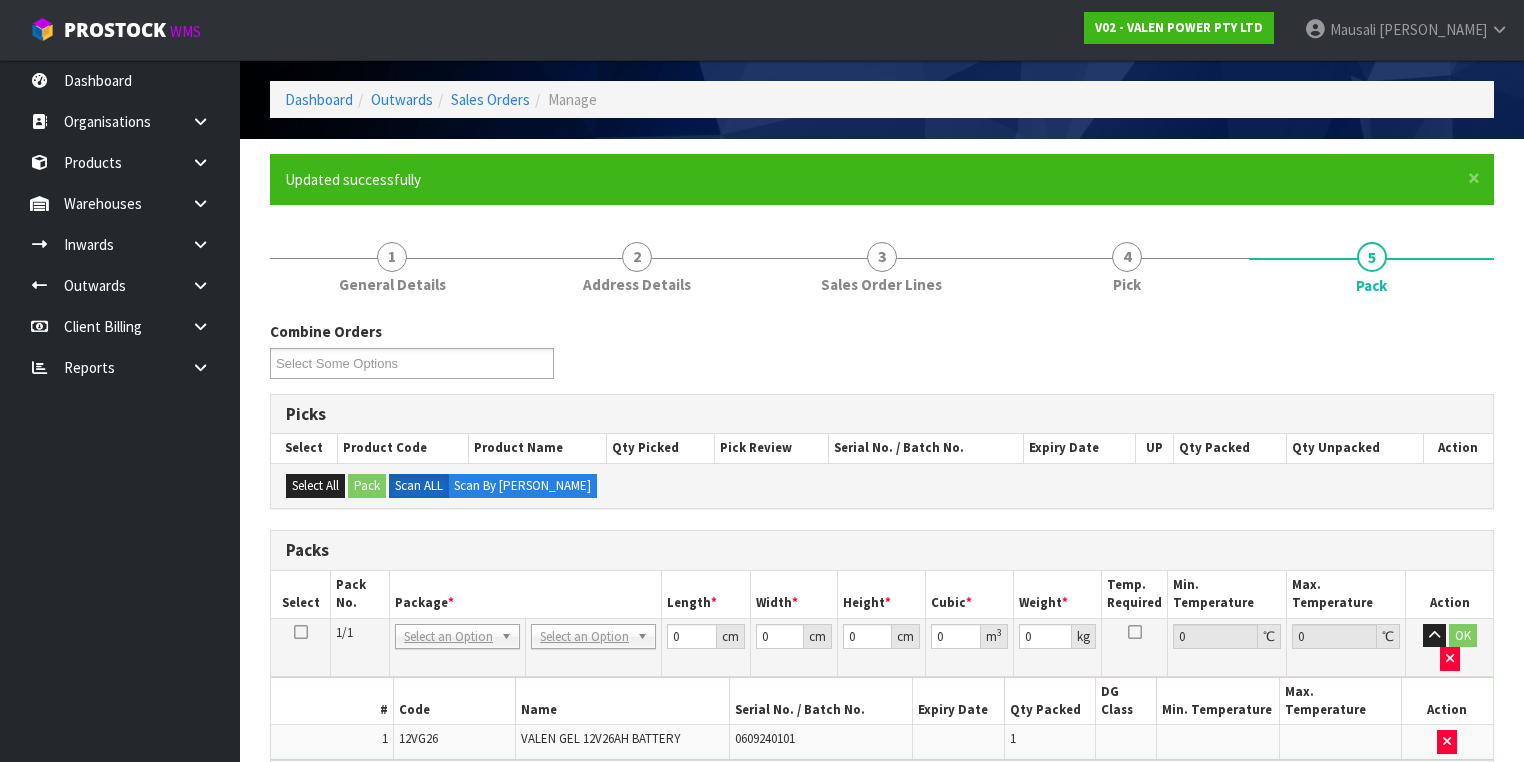 scroll, scrollTop: 160, scrollLeft: 0, axis: vertical 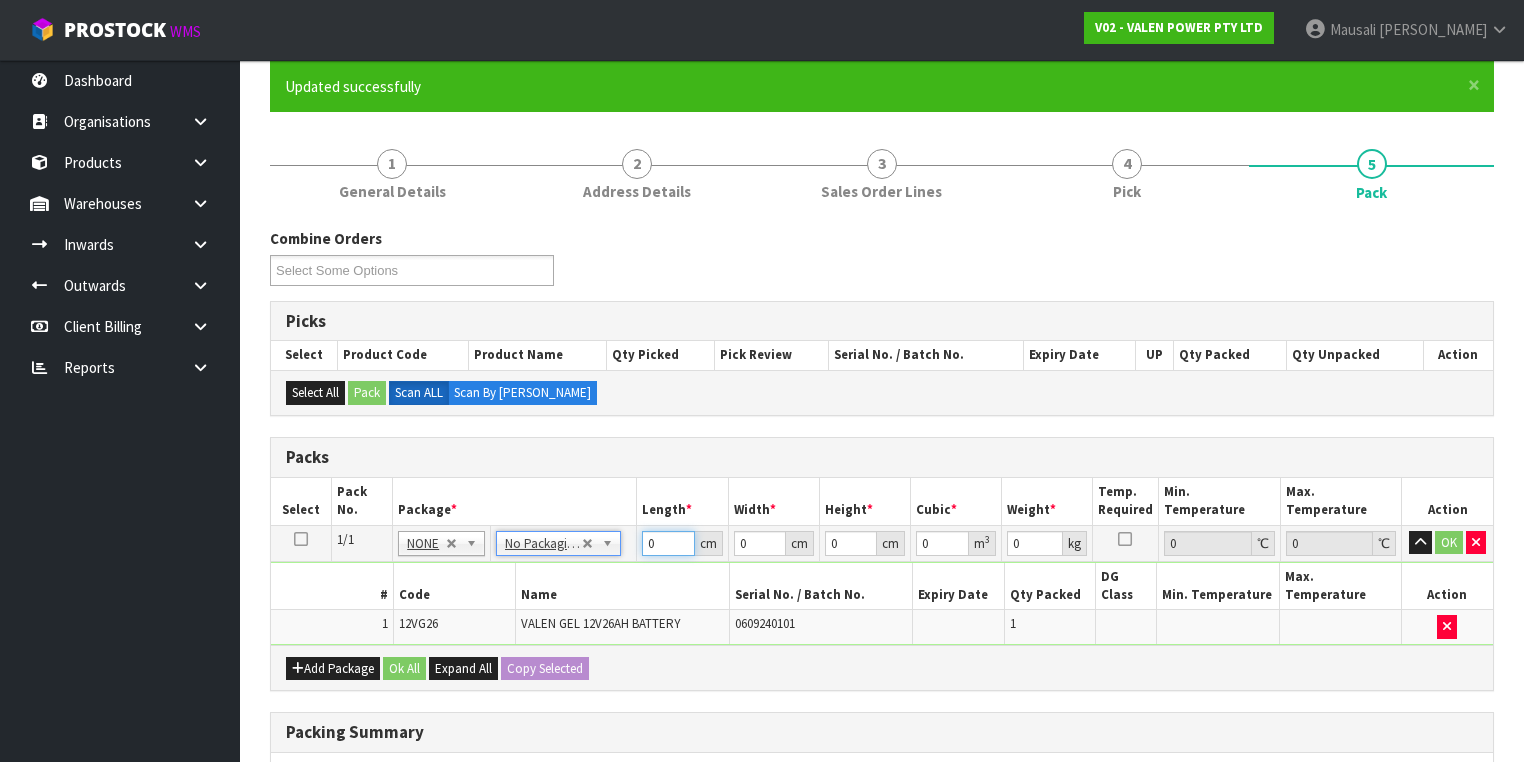 drag, startPoint x: 659, startPoint y: 539, endPoint x: 630, endPoint y: 544, distance: 29.427877 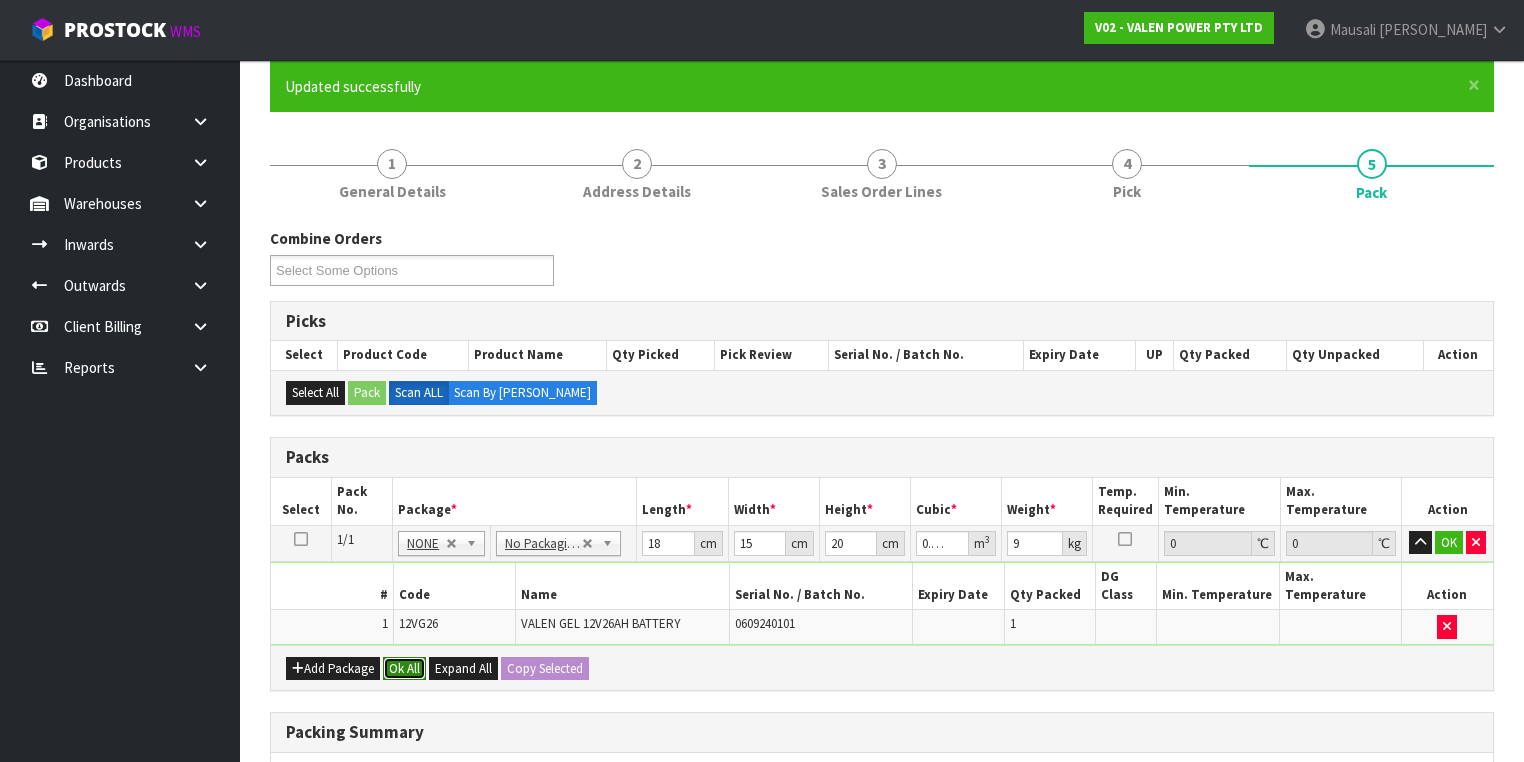click on "Ok All" at bounding box center (404, 669) 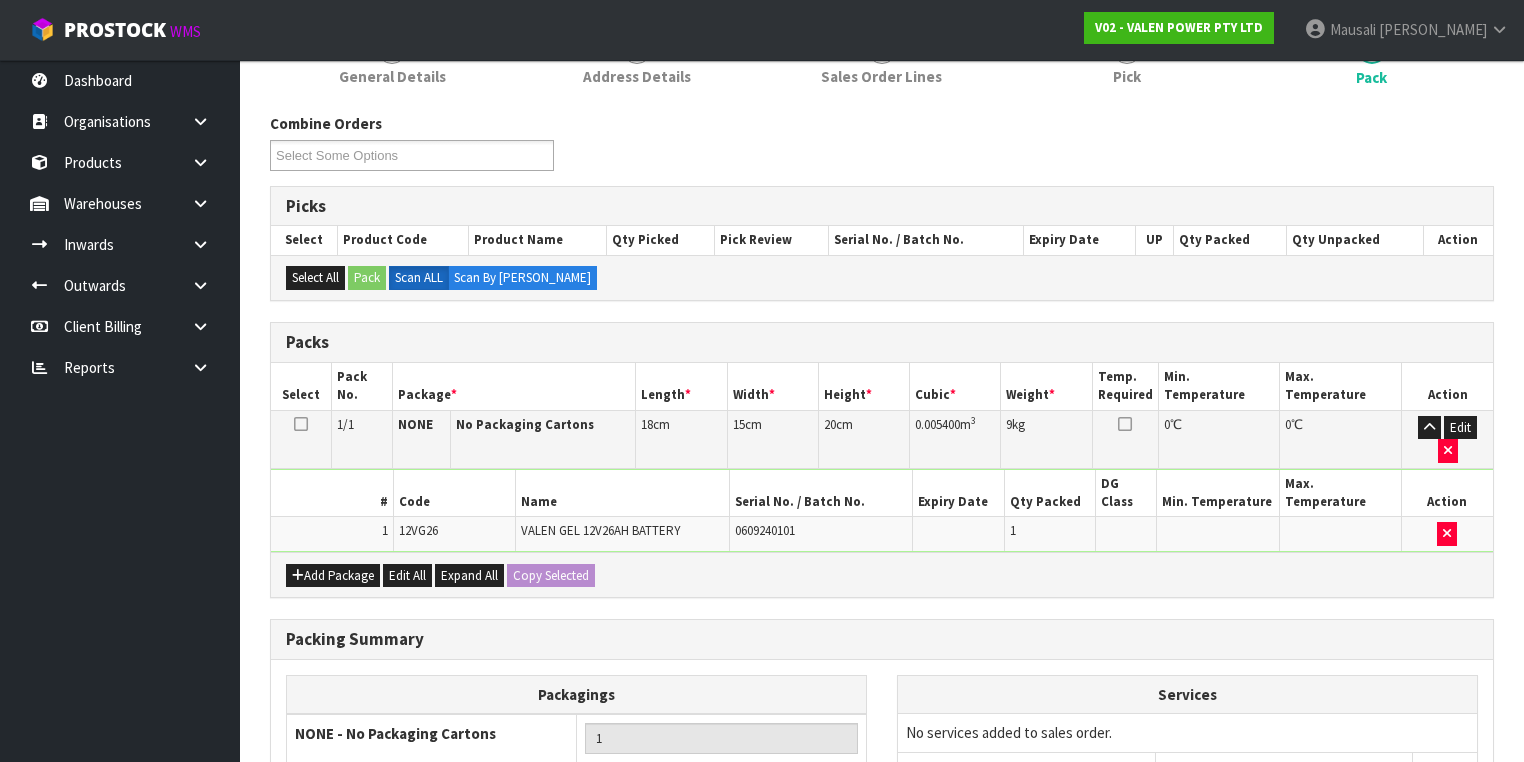 scroll, scrollTop: 400, scrollLeft: 0, axis: vertical 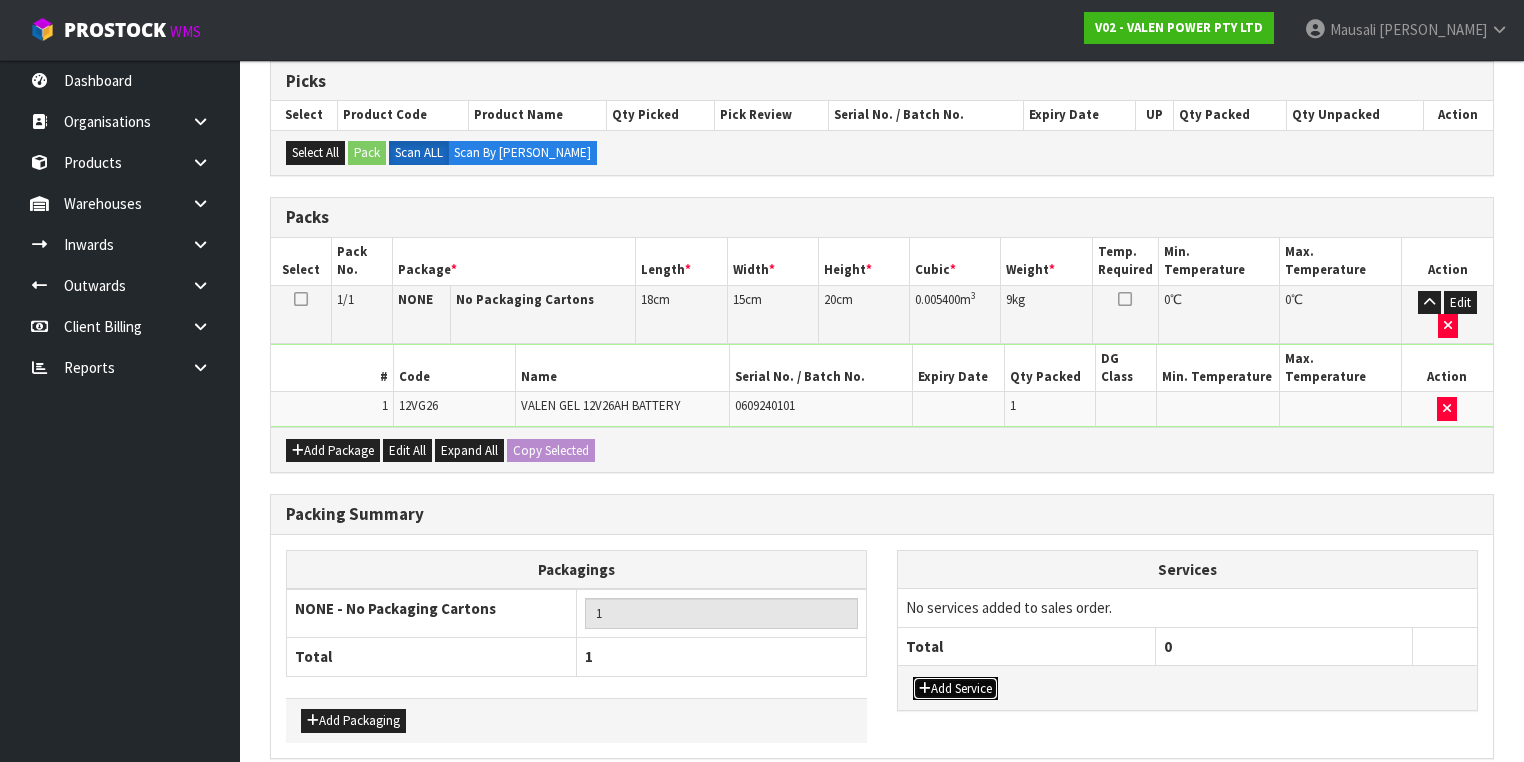 click on "Add Service" at bounding box center (955, 689) 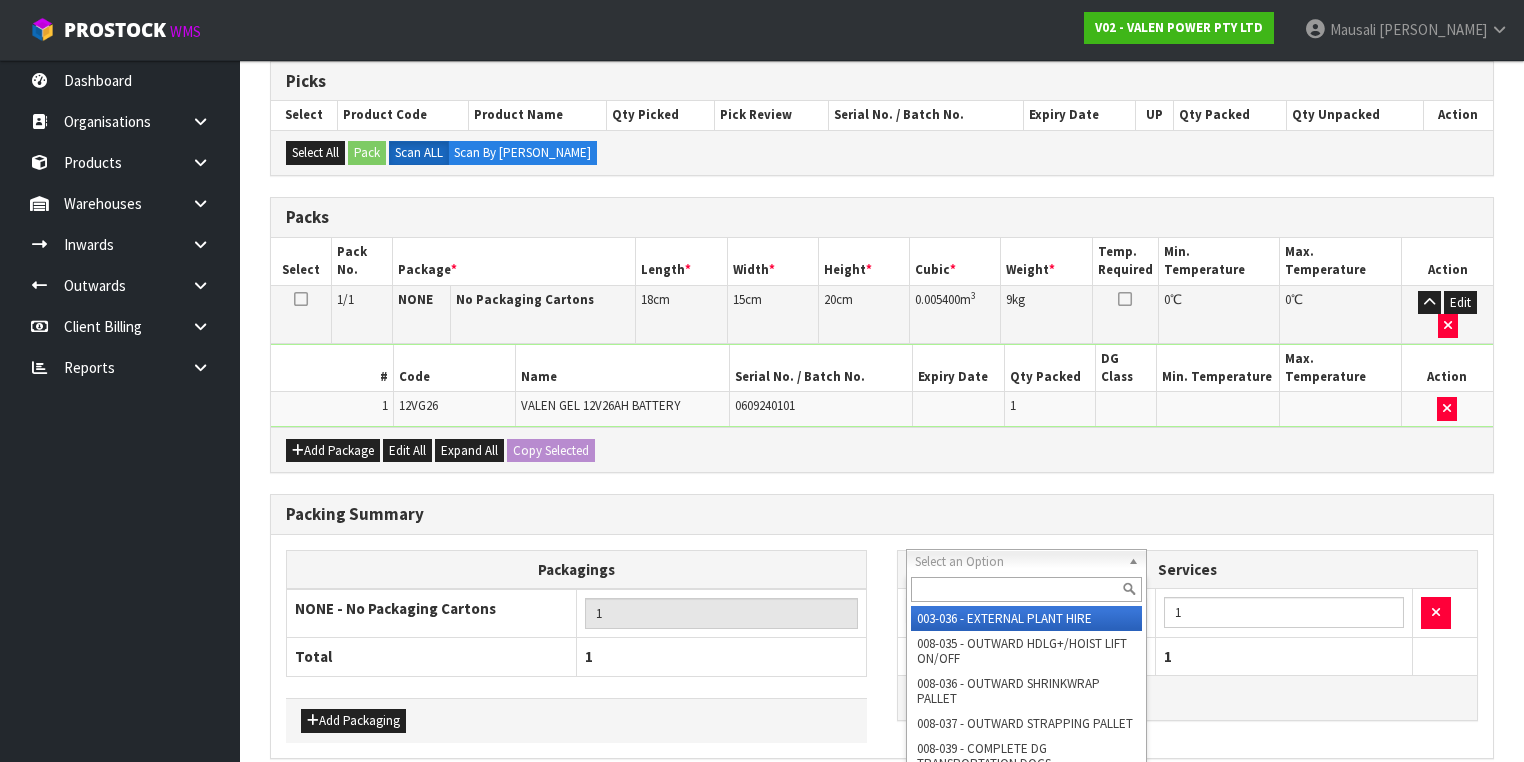 click at bounding box center [1026, 589] 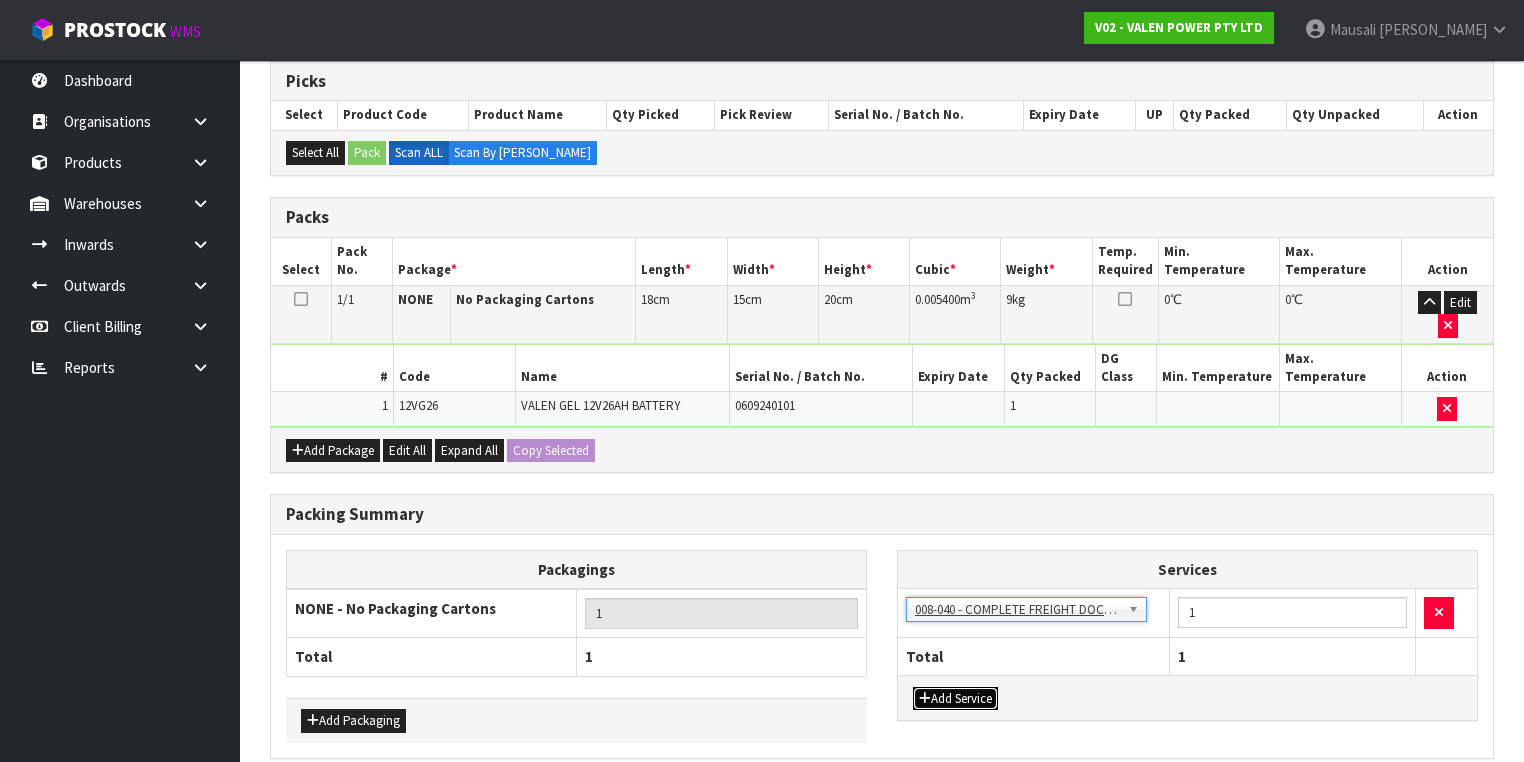 click on "Add Service" at bounding box center [955, 699] 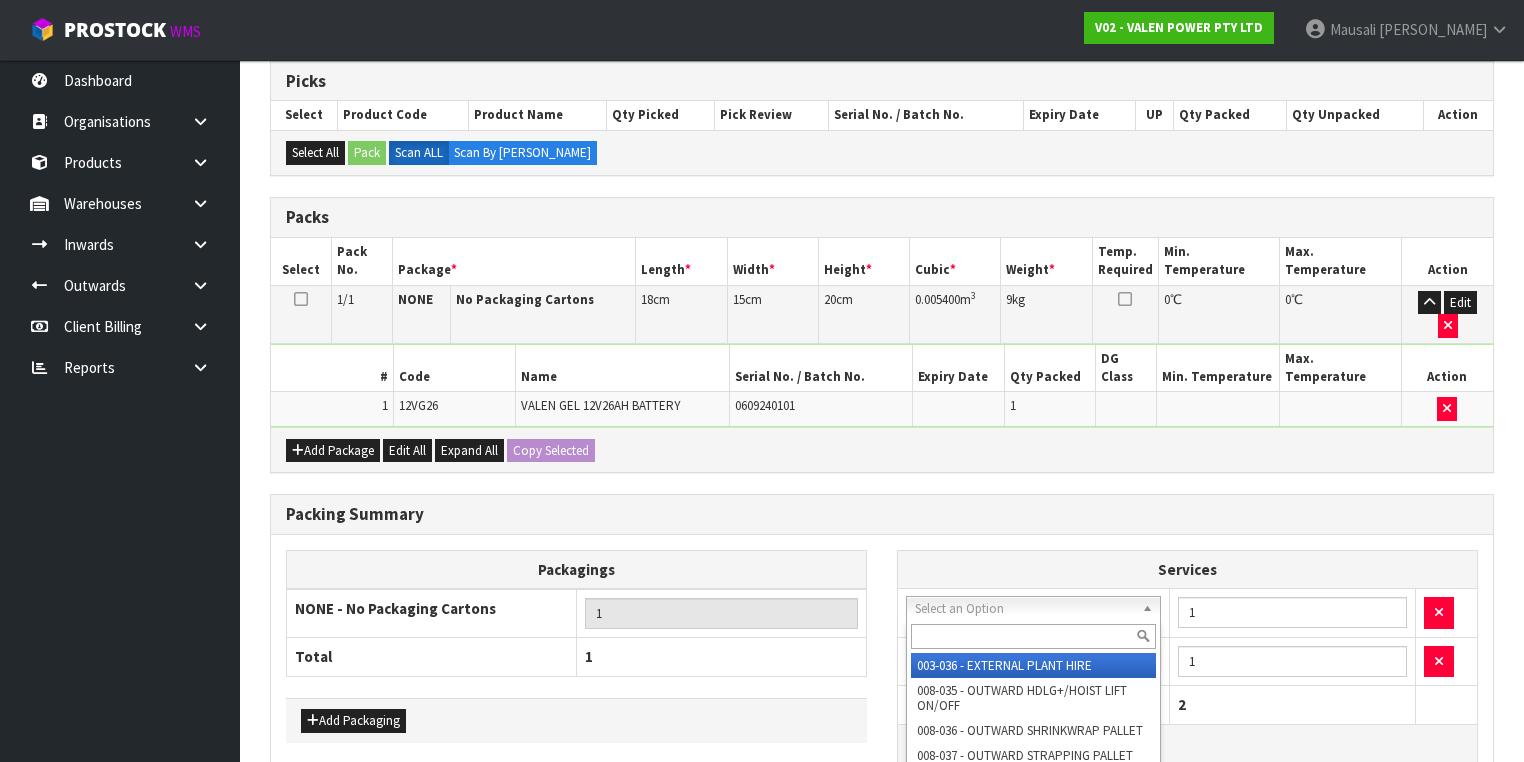 click at bounding box center (1034, 636) 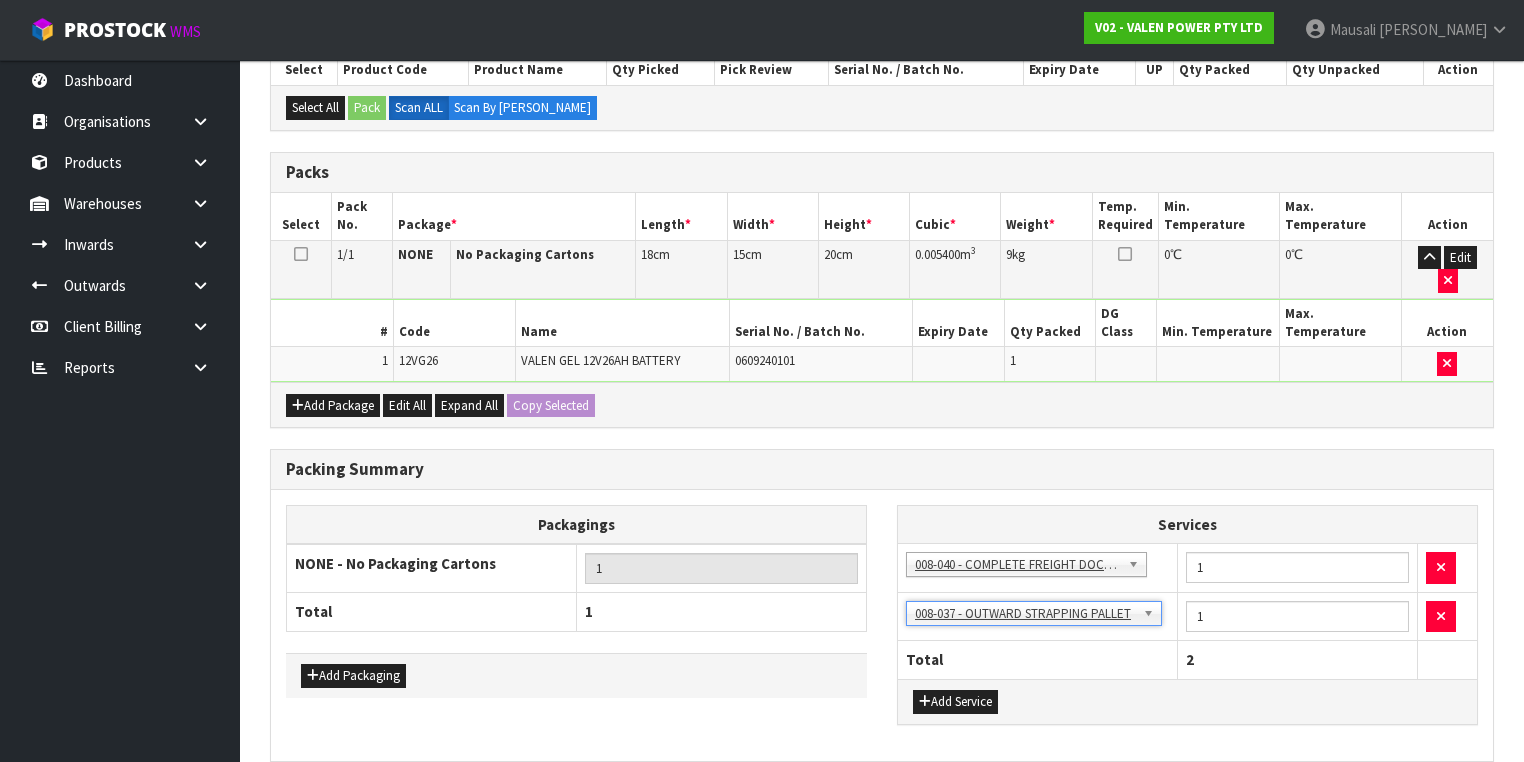 scroll, scrollTop: 487, scrollLeft: 0, axis: vertical 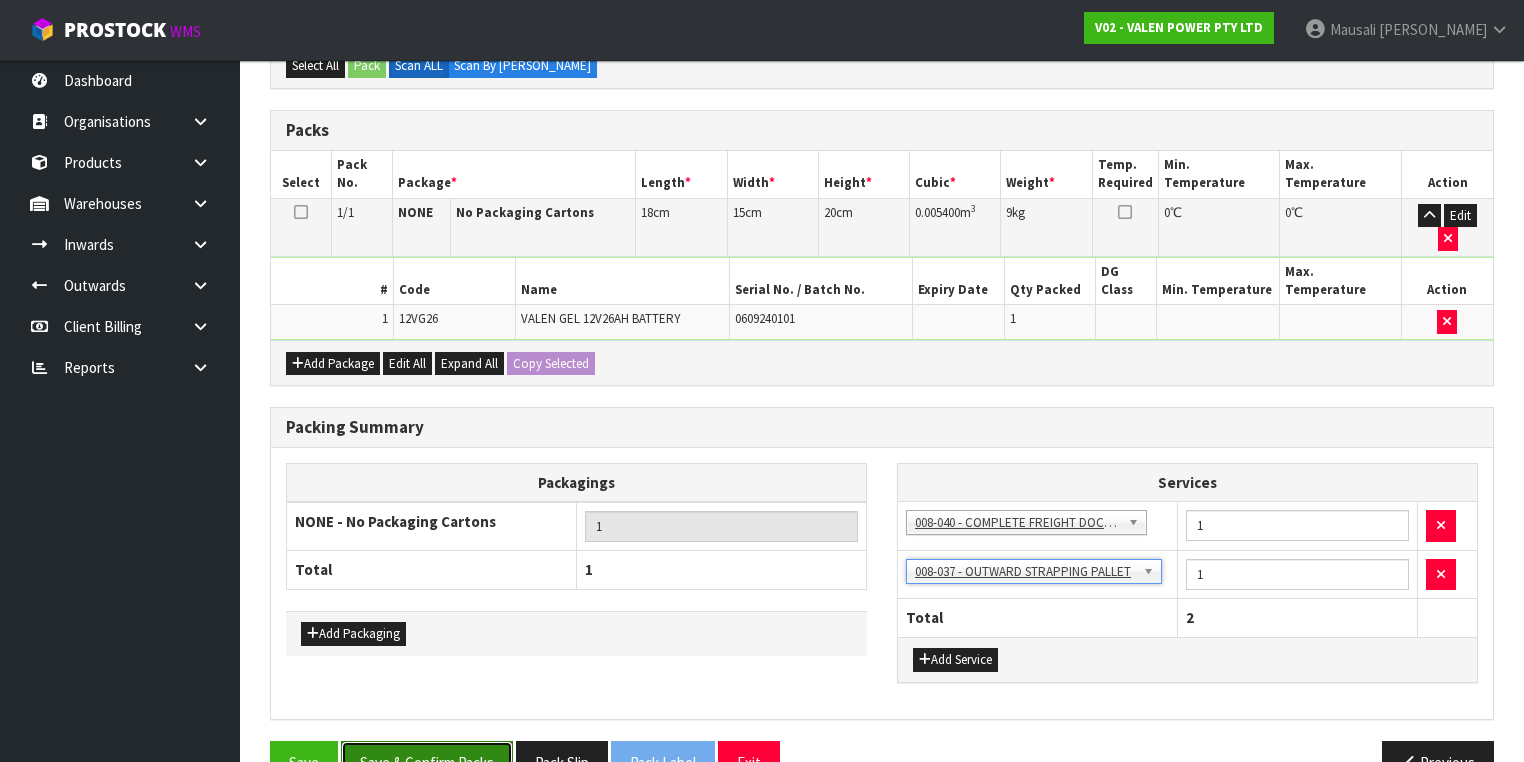click on "Save & Confirm Packs" at bounding box center (427, 762) 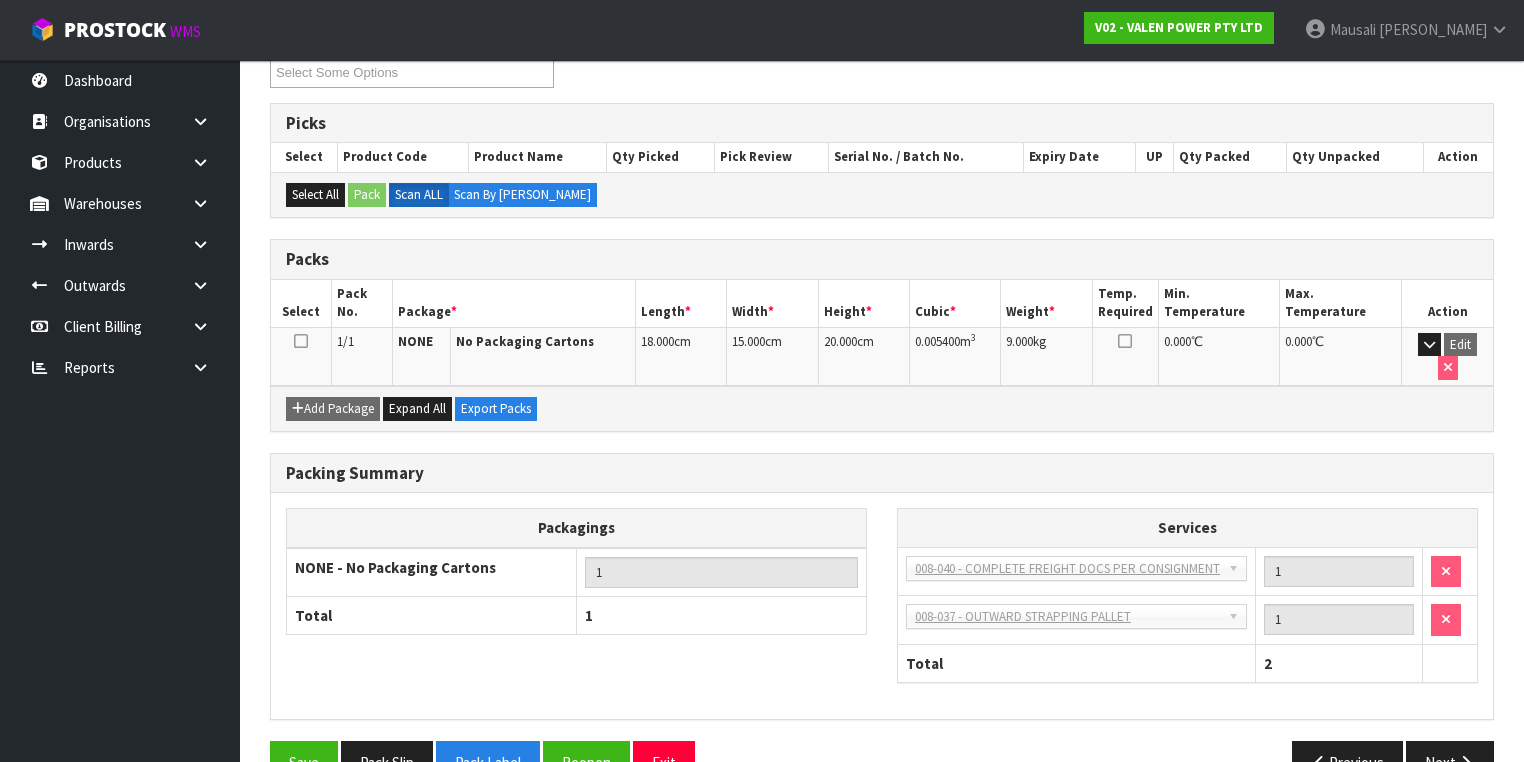 scroll, scrollTop: 379, scrollLeft: 0, axis: vertical 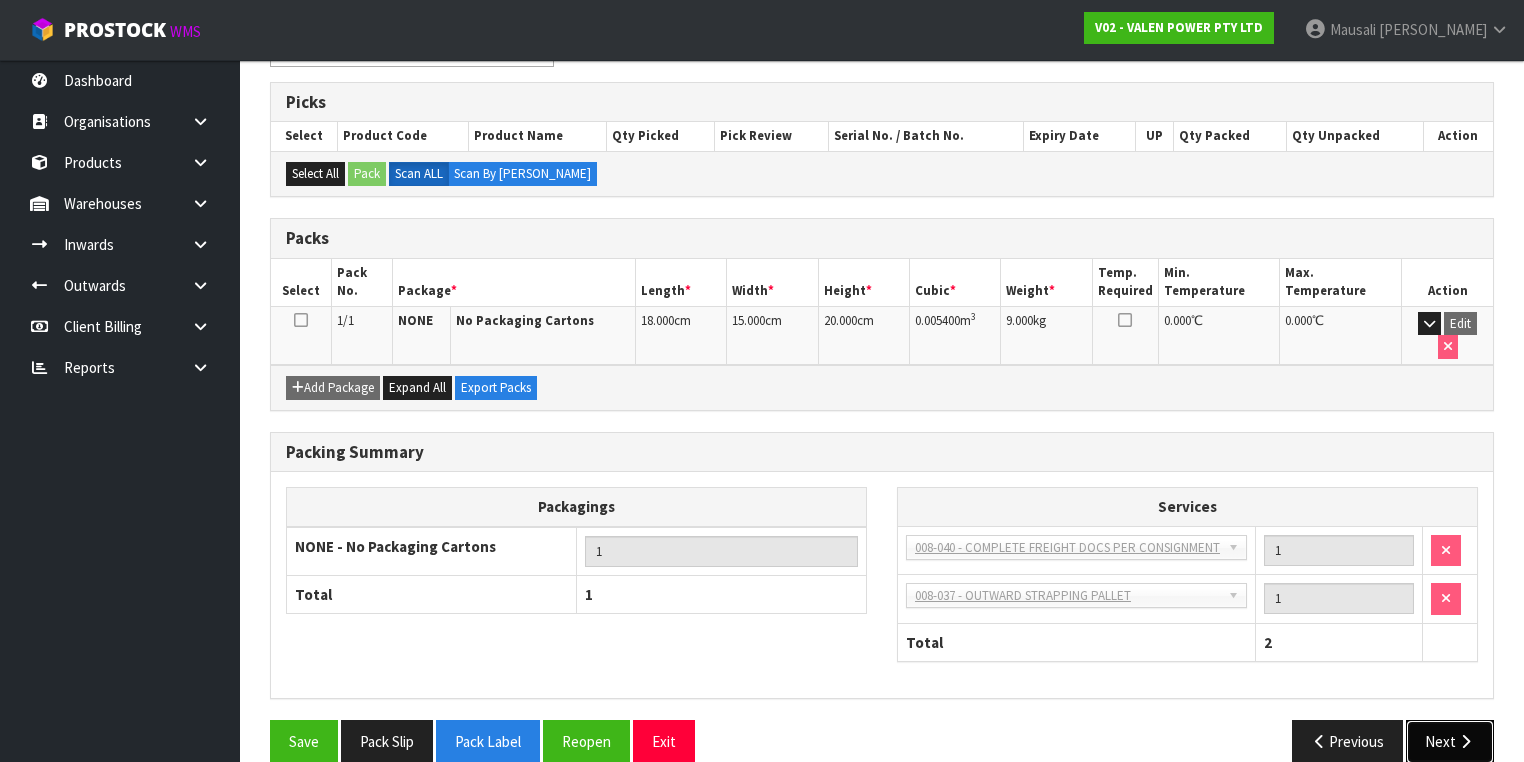 click on "Next" at bounding box center (1450, 741) 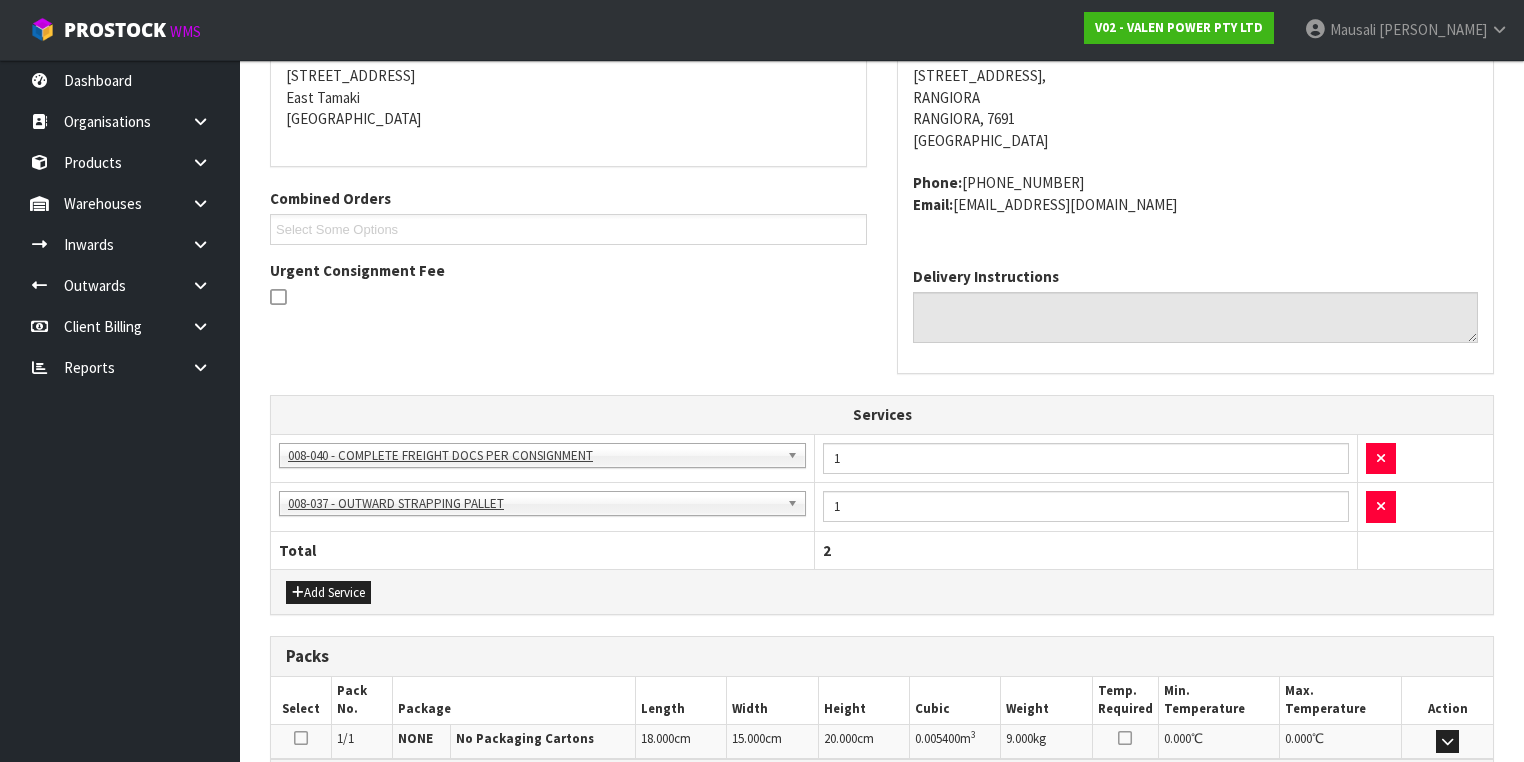 scroll, scrollTop: 650, scrollLeft: 0, axis: vertical 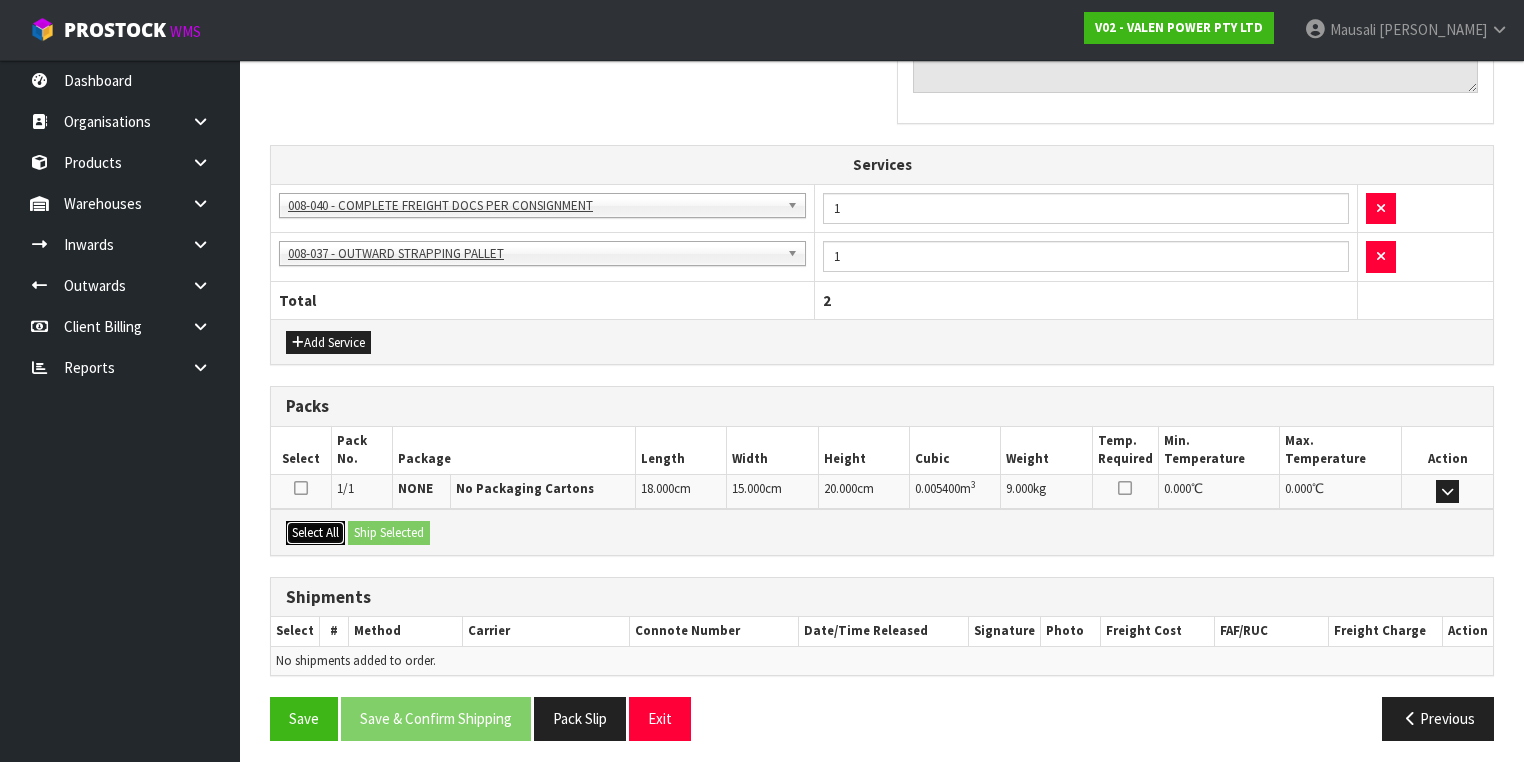 drag, startPoint x: 319, startPoint y: 527, endPoint x: 335, endPoint y: 524, distance: 16.27882 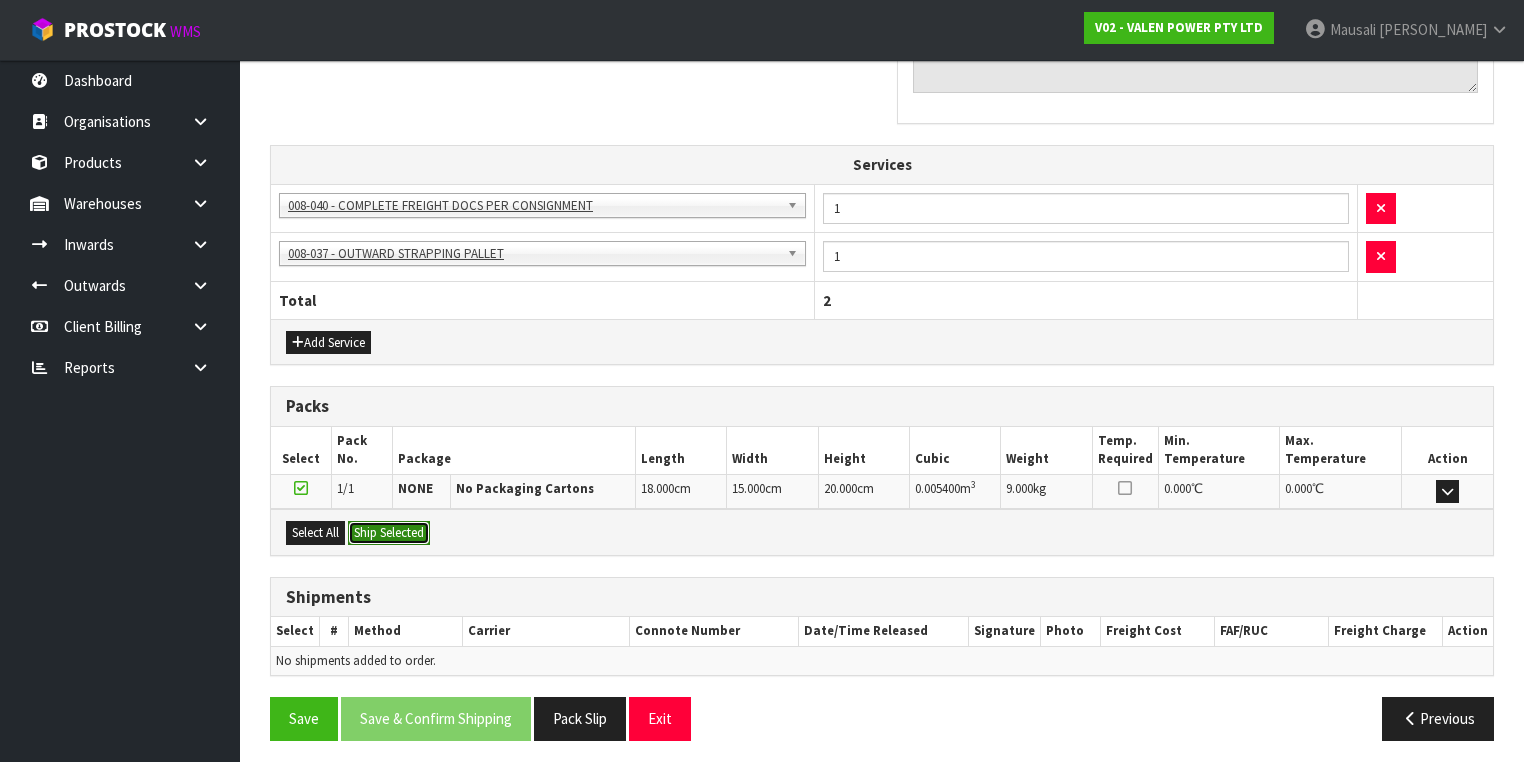 click on "Ship Selected" at bounding box center [389, 533] 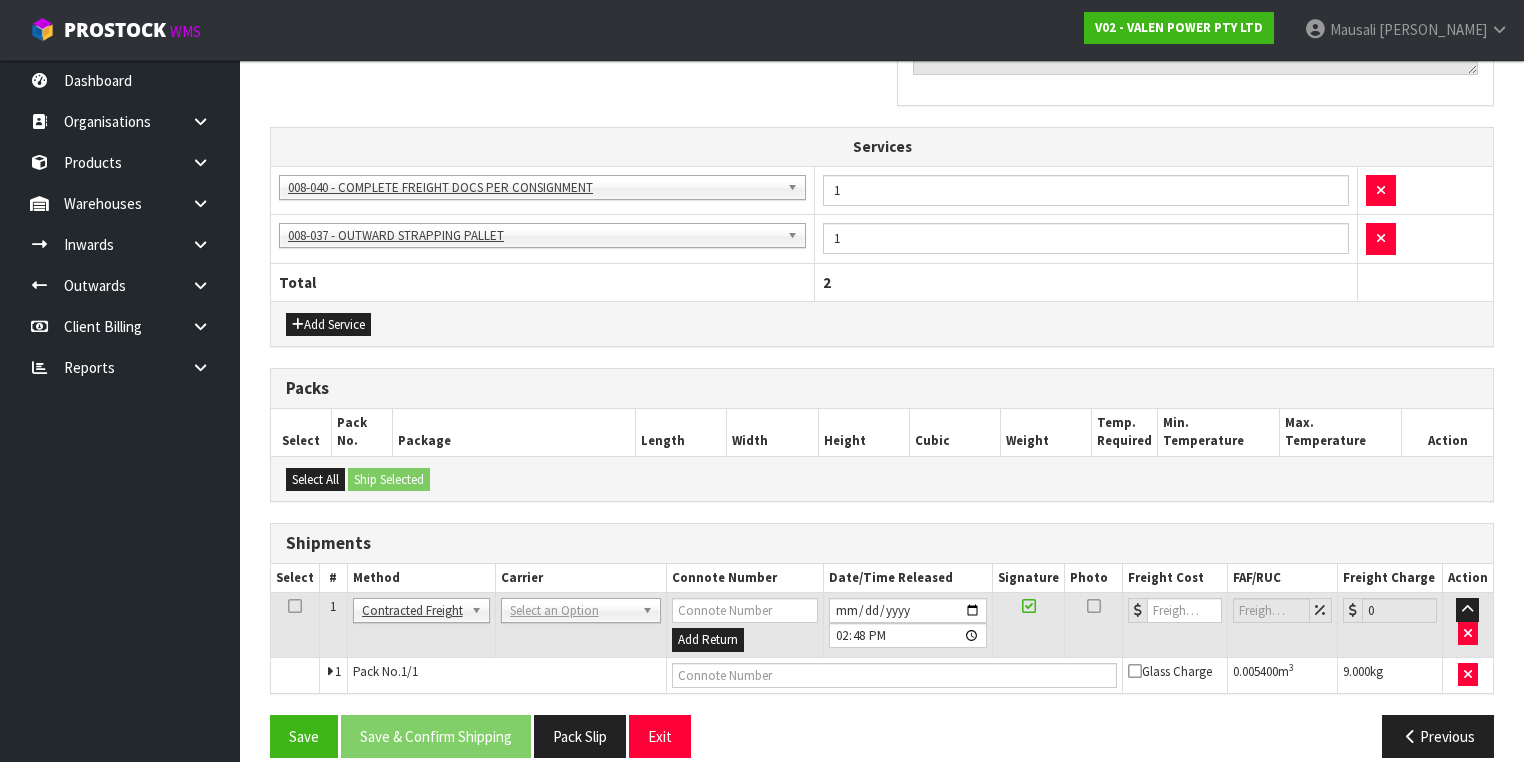 scroll, scrollTop: 685, scrollLeft: 0, axis: vertical 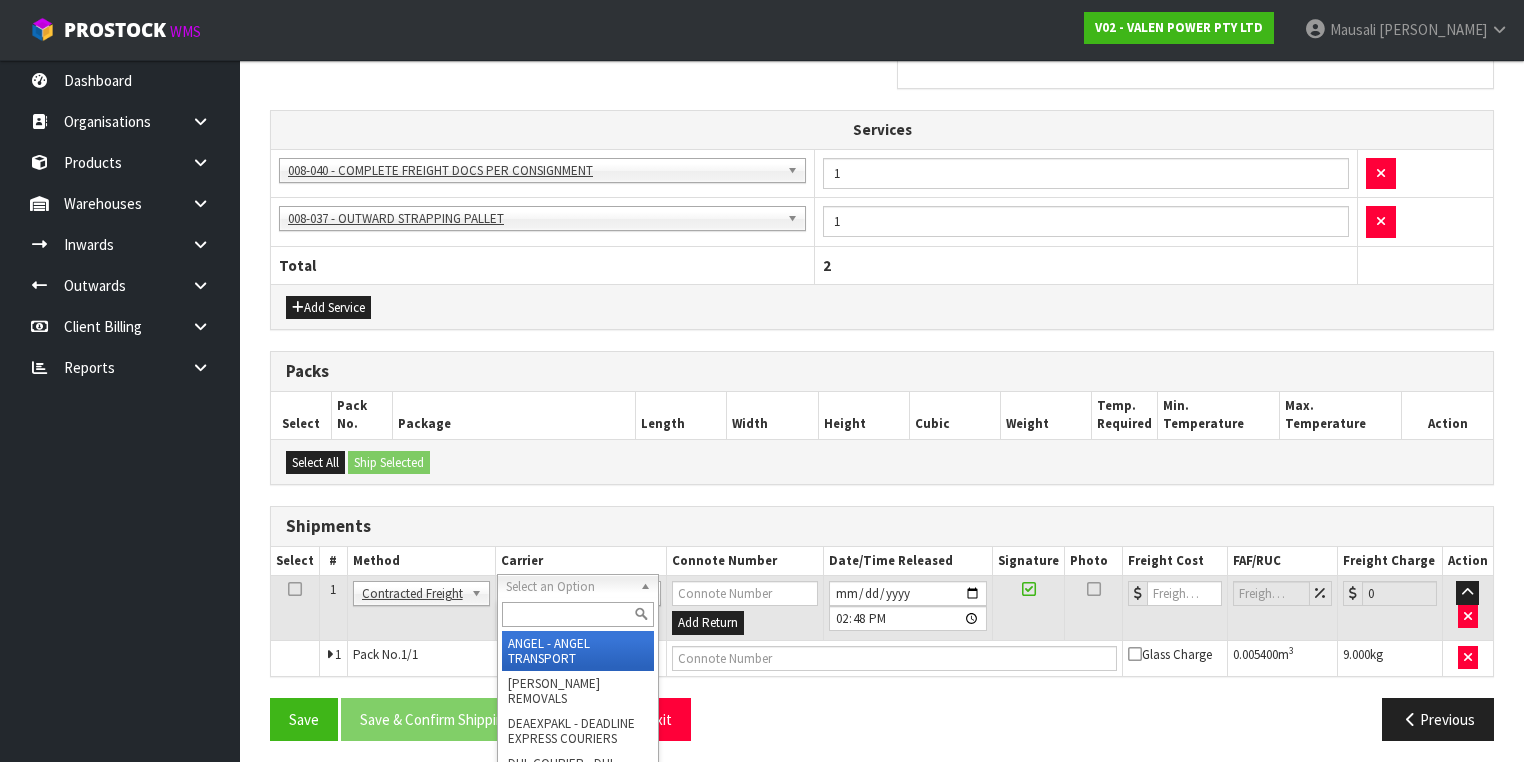 click at bounding box center [578, 614] 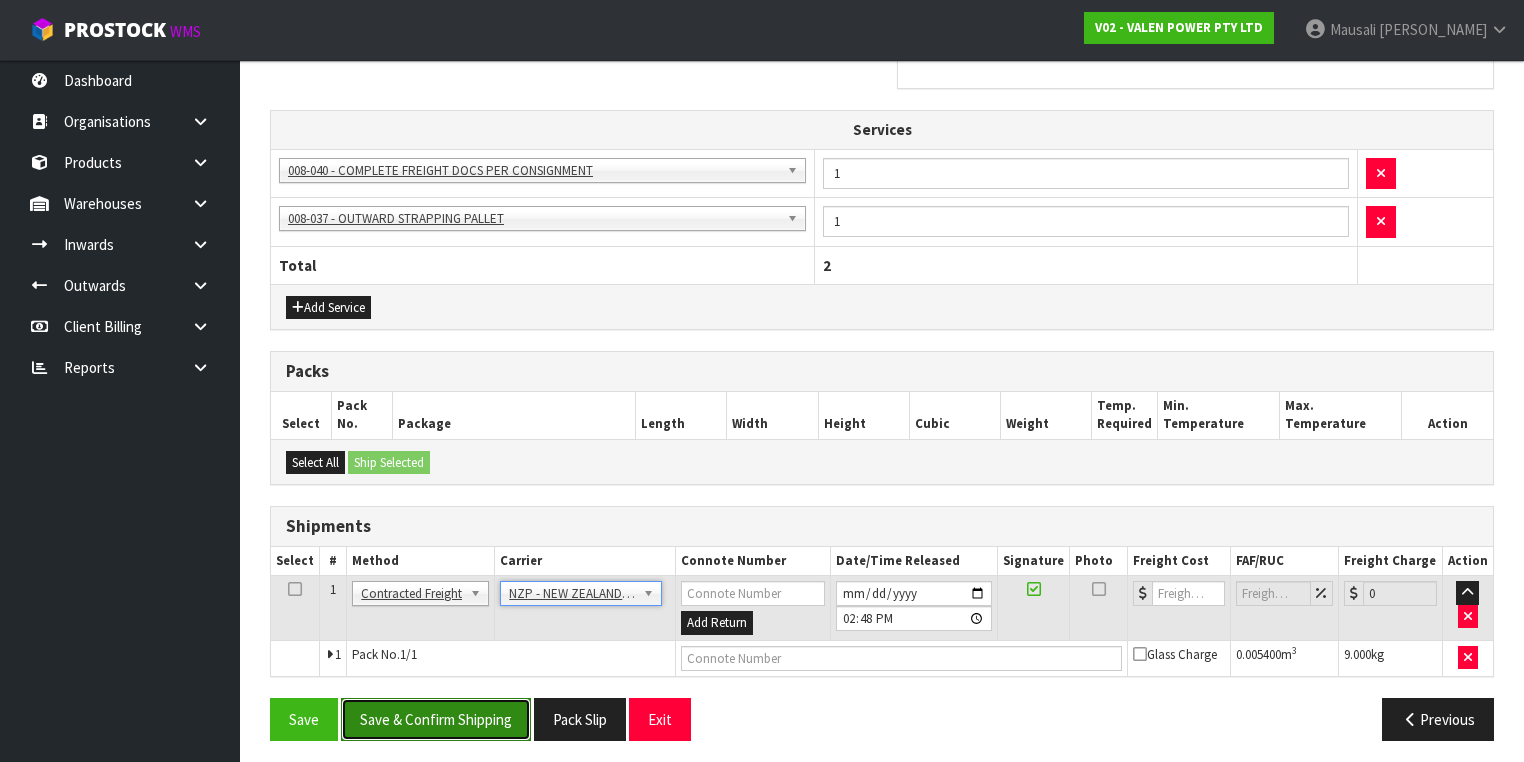 click on "Save & Confirm Shipping" at bounding box center [436, 719] 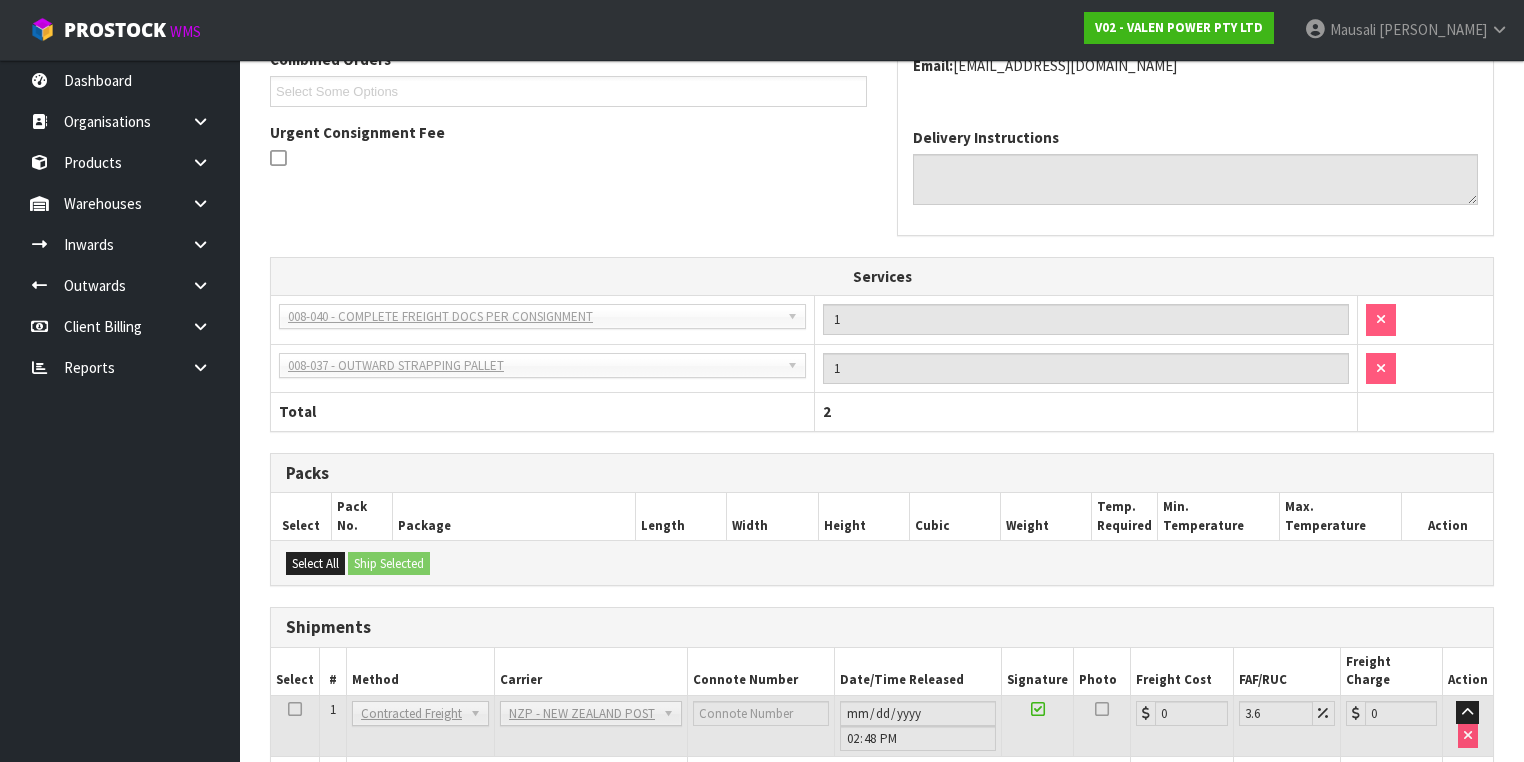scroll, scrollTop: 658, scrollLeft: 0, axis: vertical 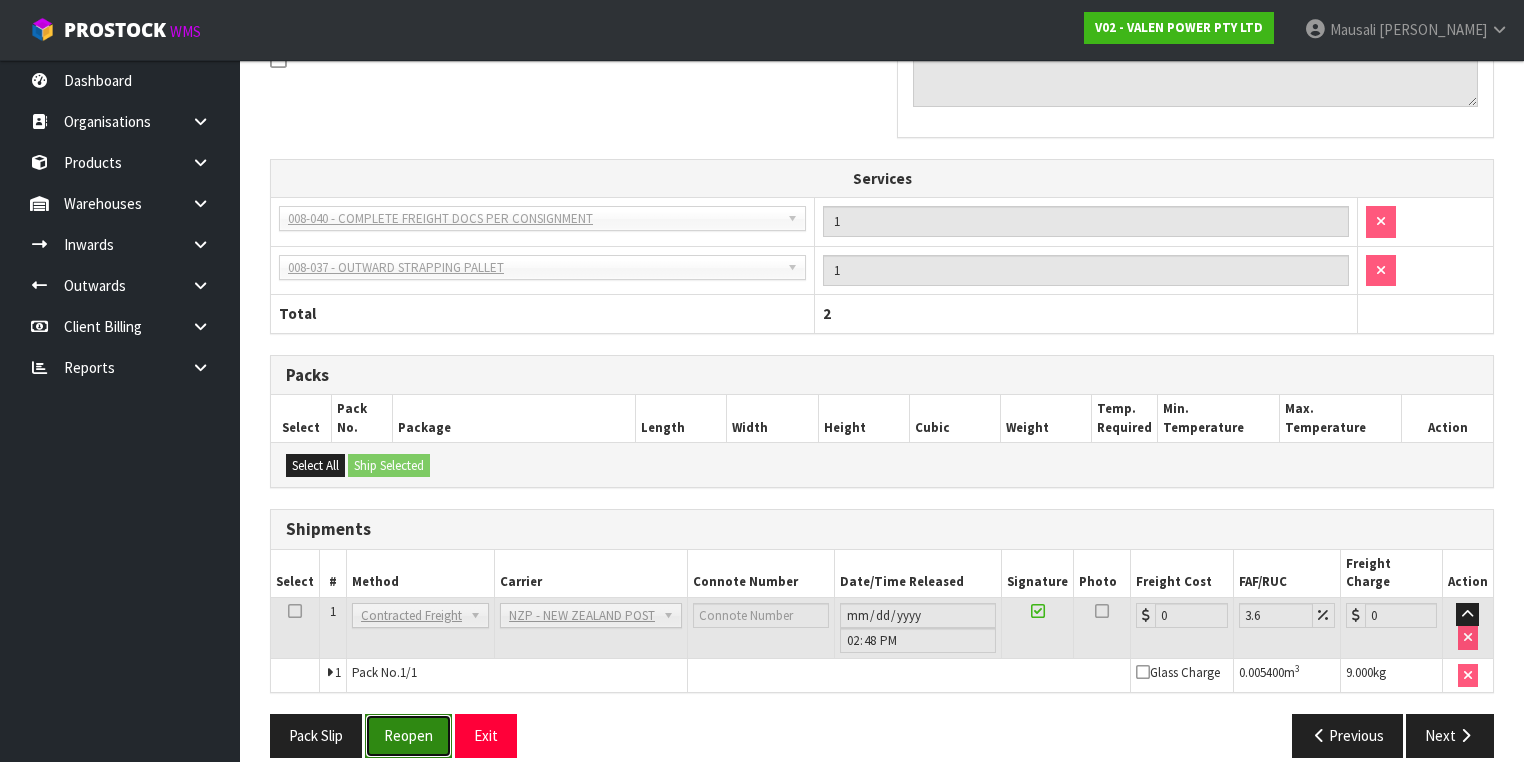 drag, startPoint x: 420, startPoint y: 712, endPoint x: 434, endPoint y: 705, distance: 15.652476 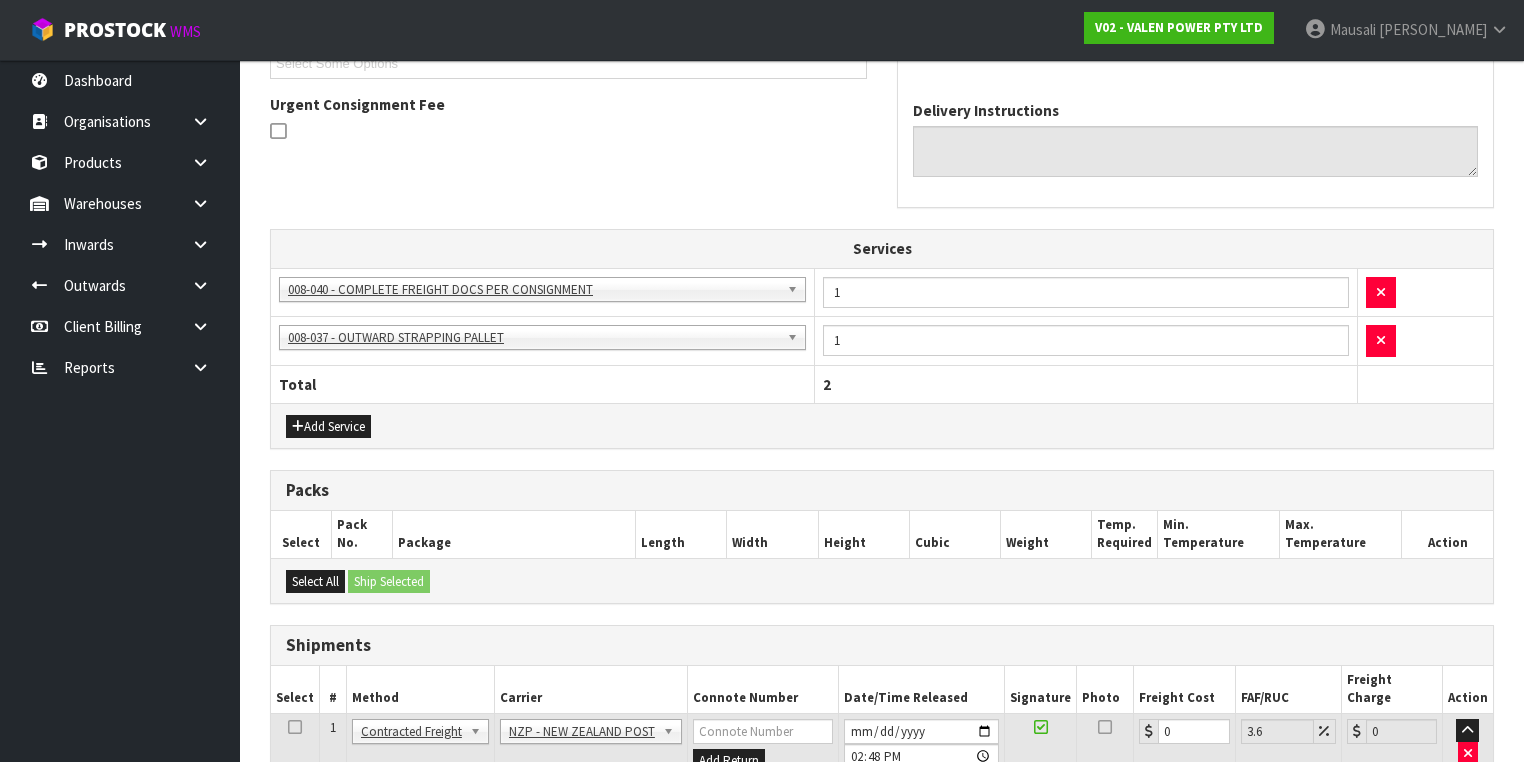 scroll, scrollTop: 704, scrollLeft: 0, axis: vertical 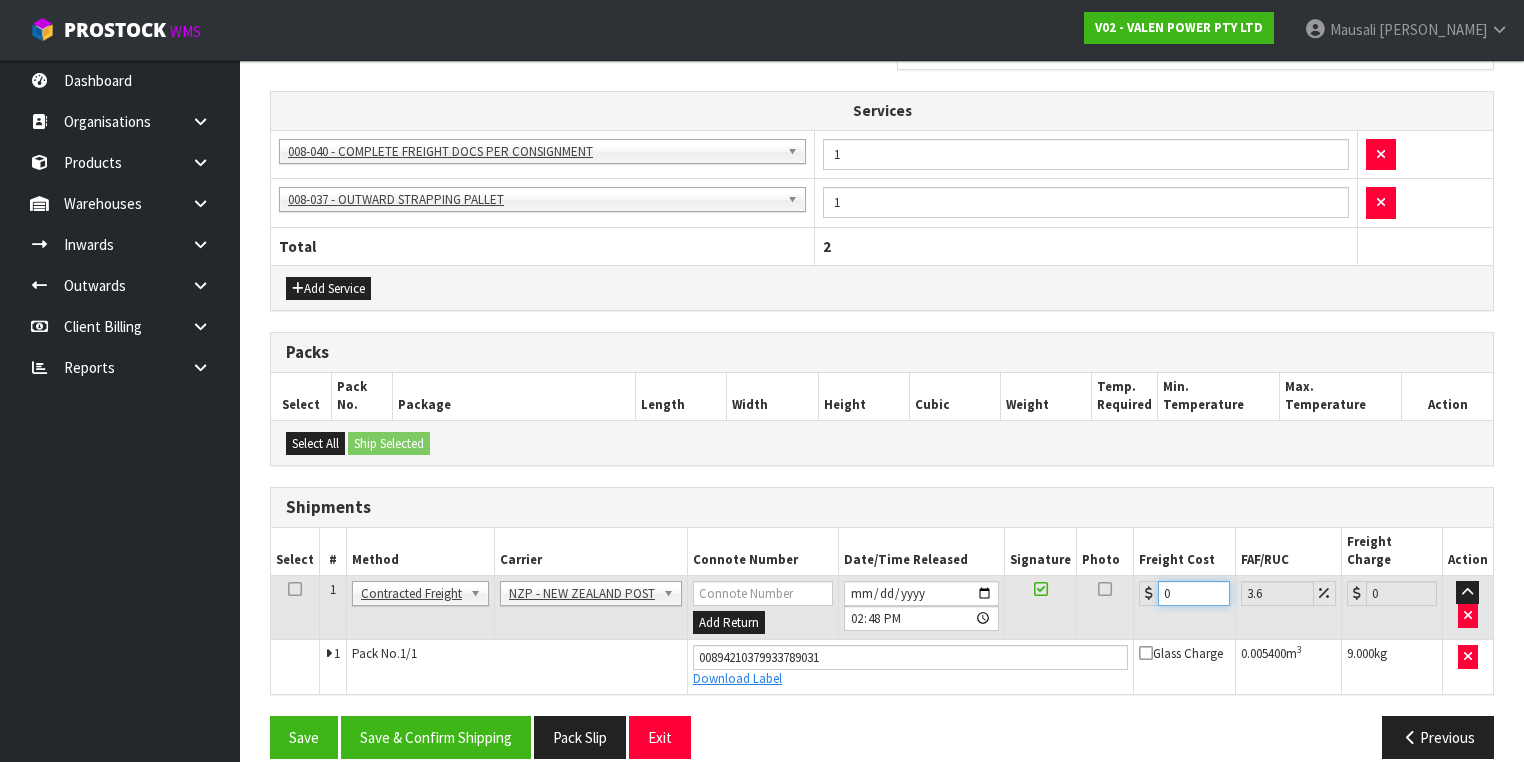 drag, startPoint x: 1172, startPoint y: 571, endPoint x: 1143, endPoint y: 582, distance: 31.016125 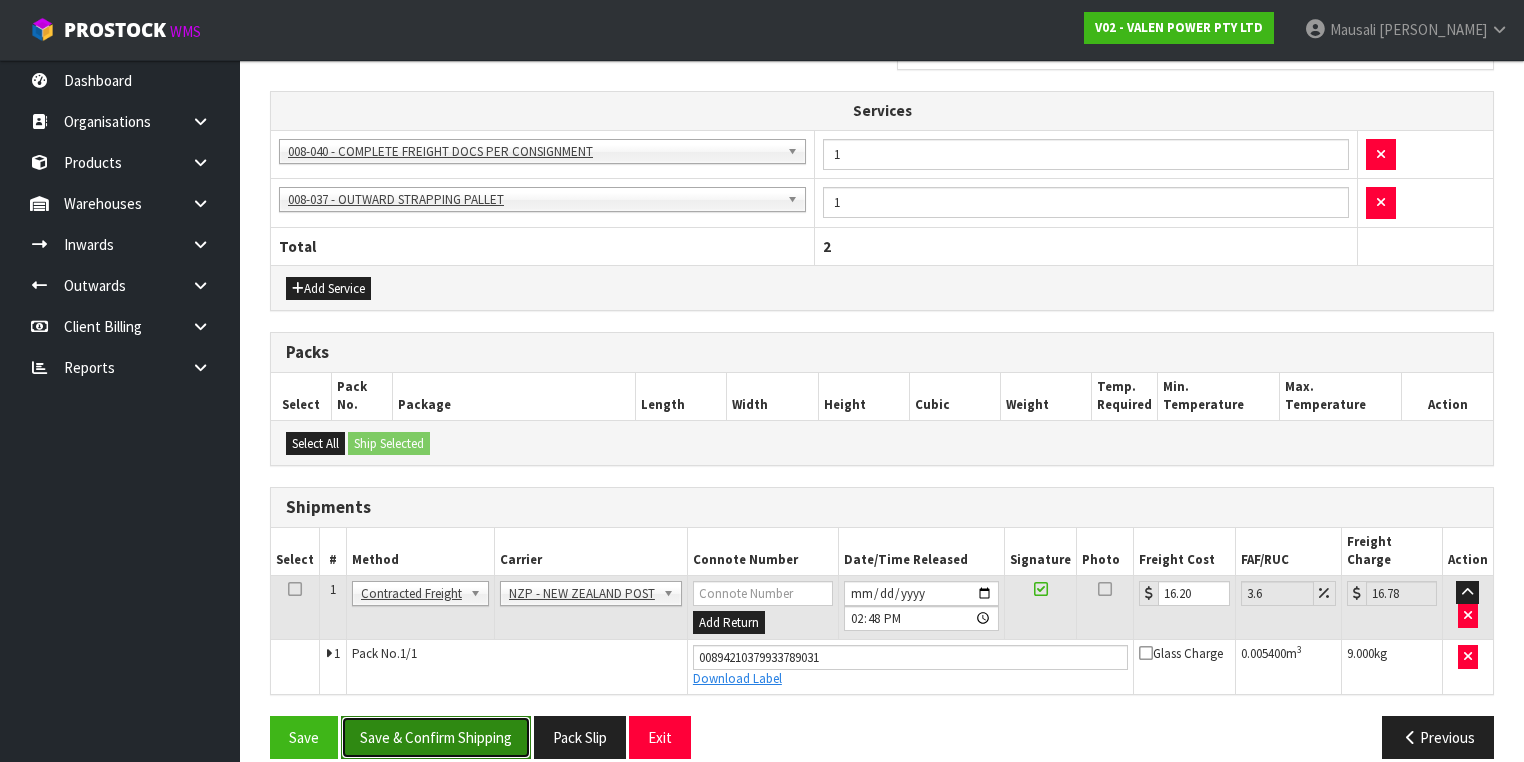 click on "Save & Confirm Shipping" at bounding box center [436, 737] 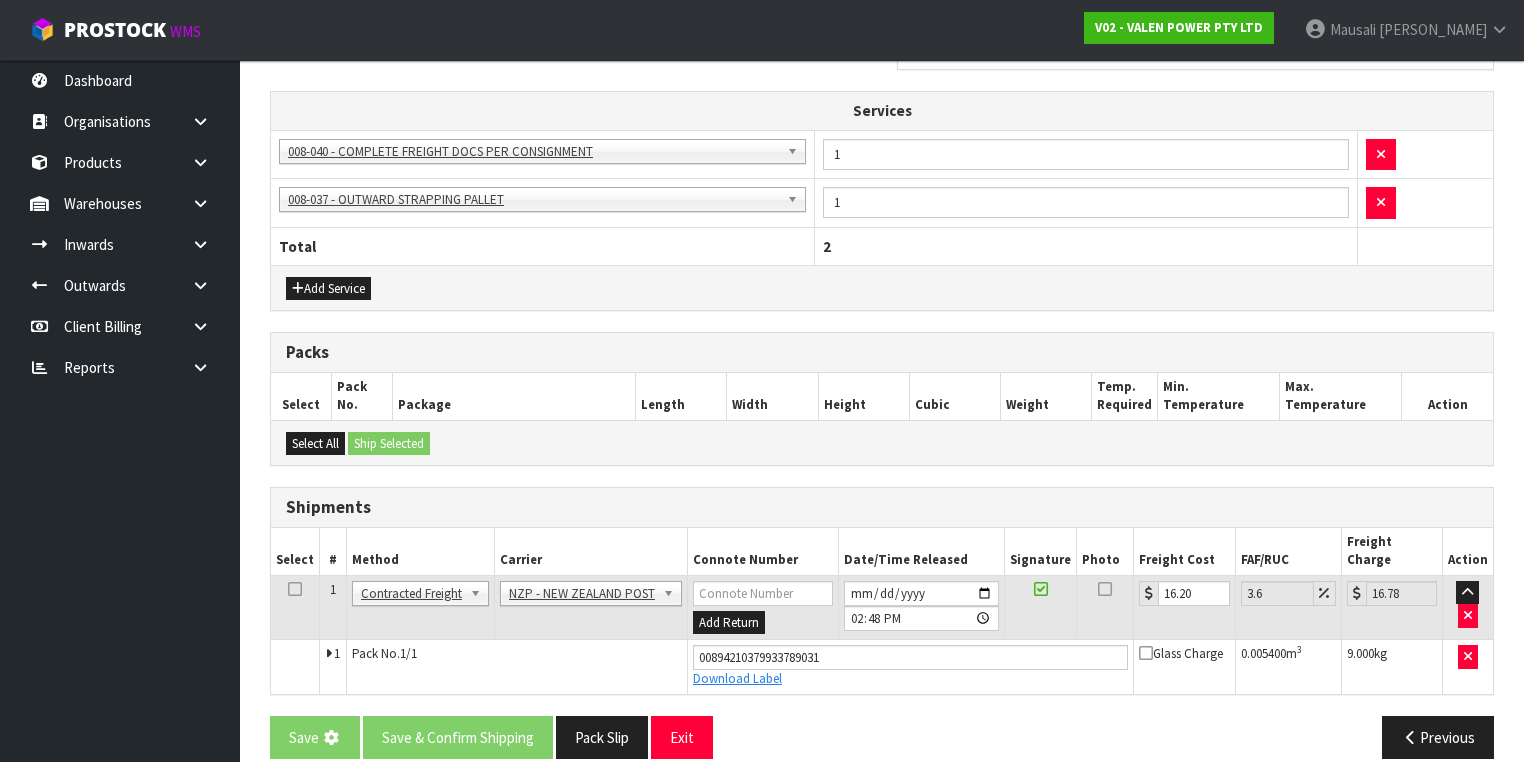 scroll, scrollTop: 0, scrollLeft: 0, axis: both 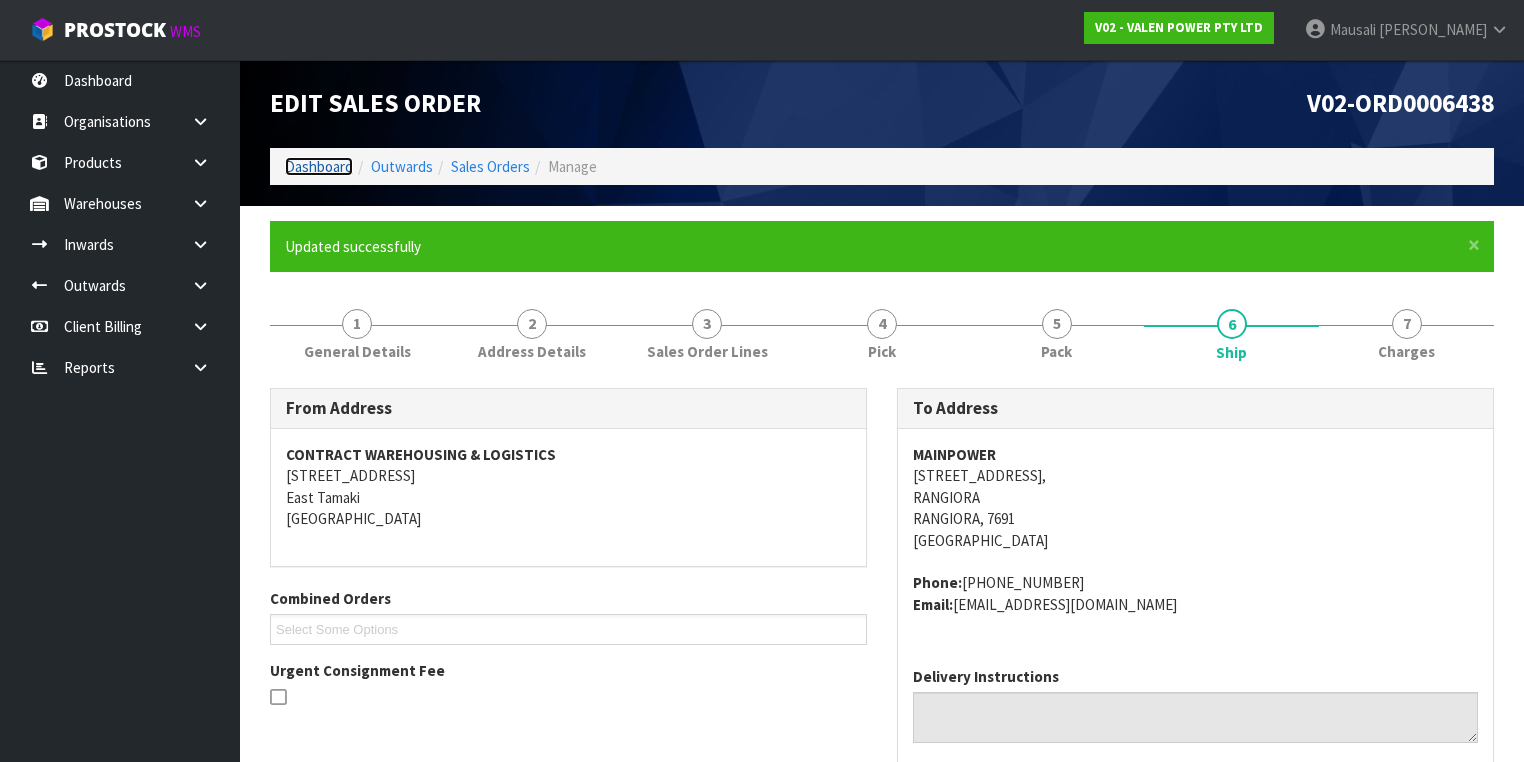 click on "Dashboard" at bounding box center (319, 166) 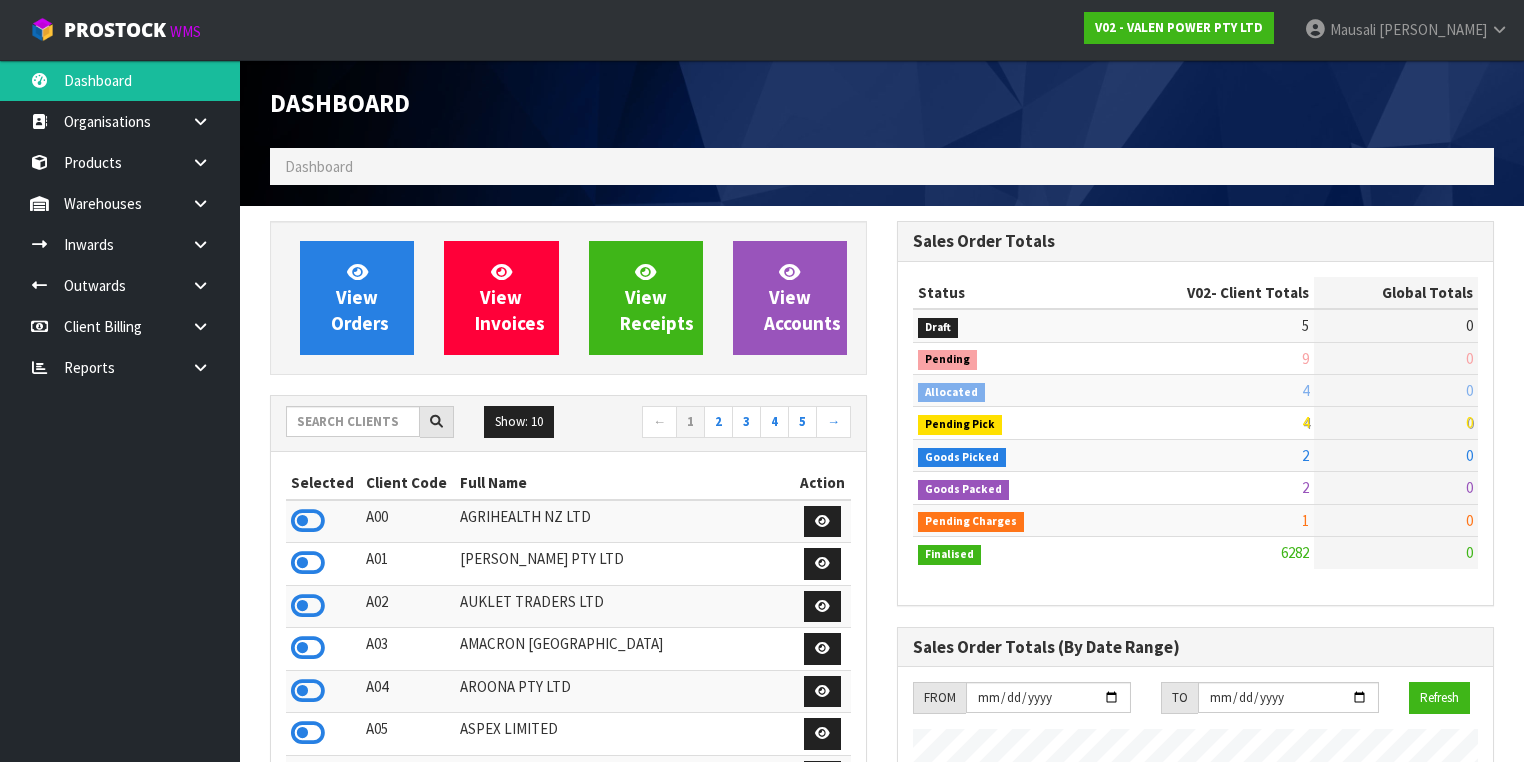 scroll, scrollTop: 998448, scrollLeft: 999372, axis: both 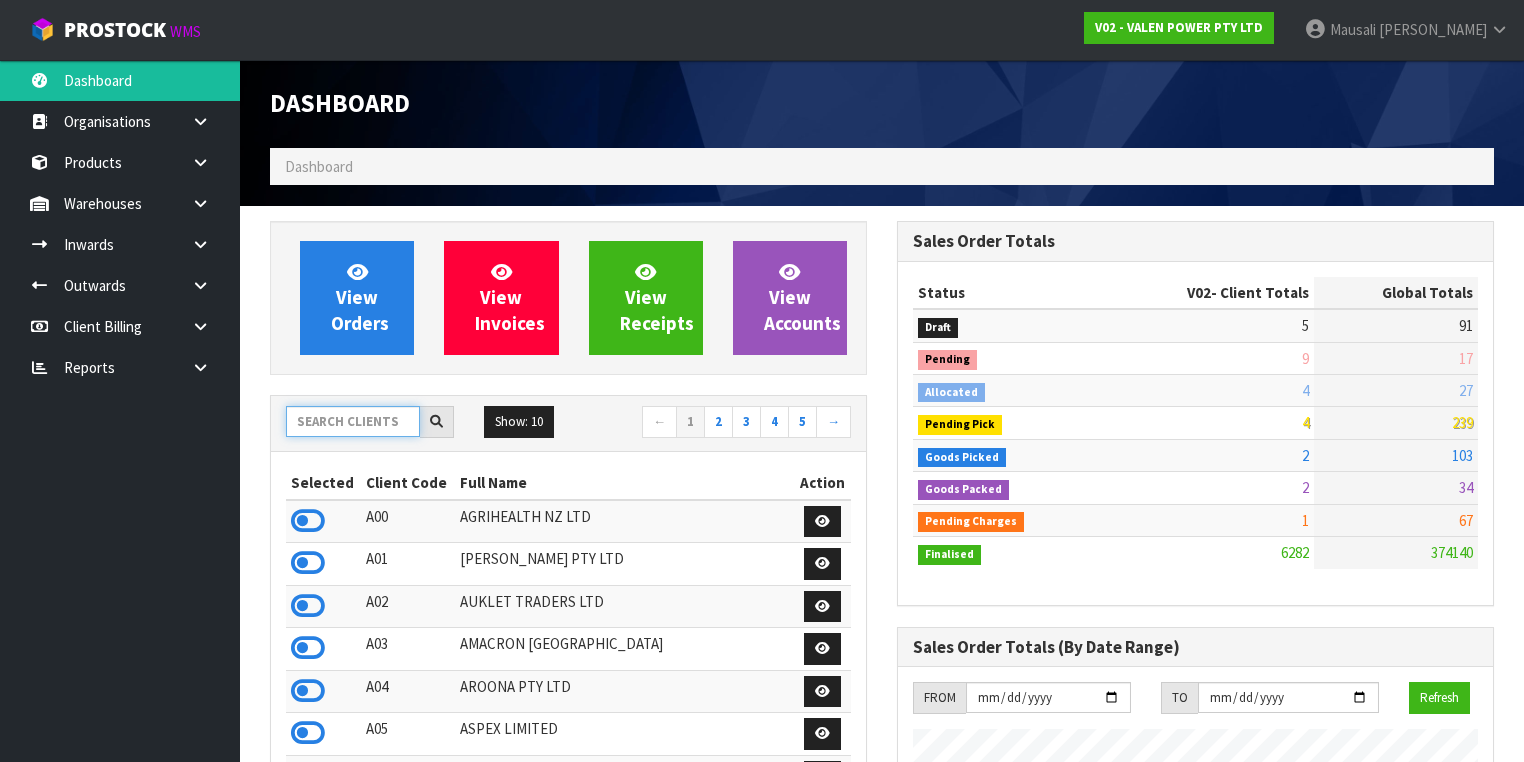click at bounding box center [353, 421] 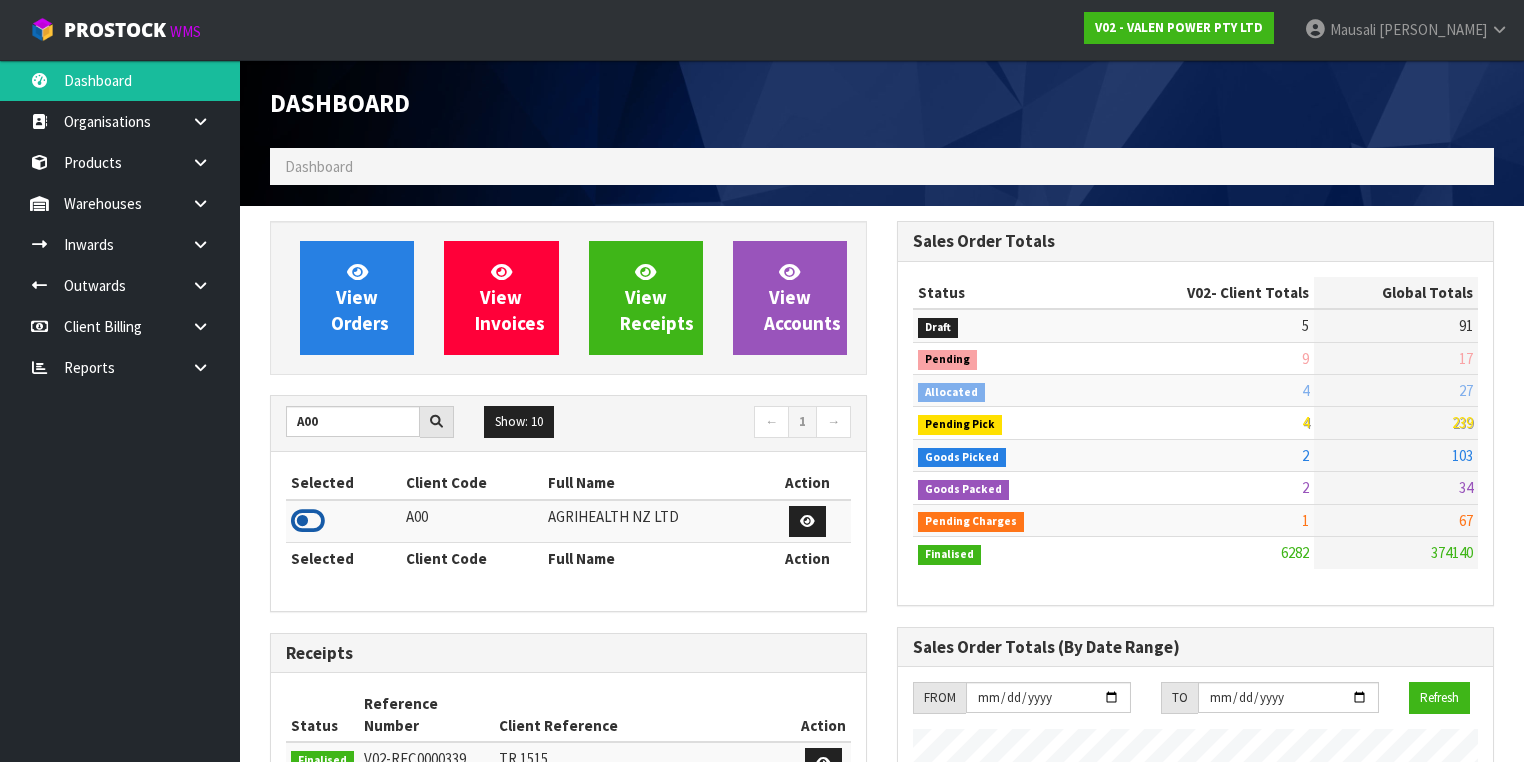 click at bounding box center (308, 521) 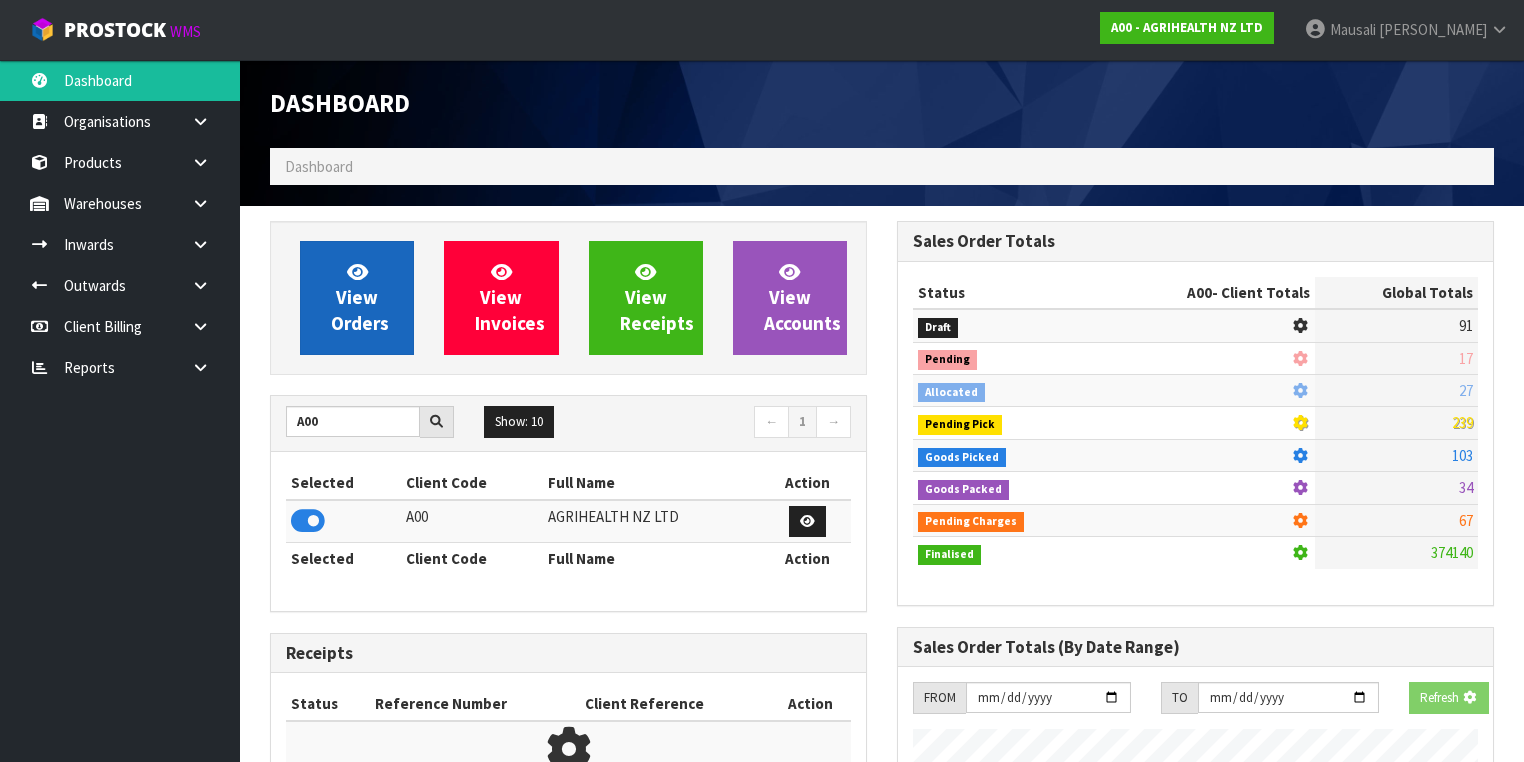 scroll, scrollTop: 1242, scrollLeft: 627, axis: both 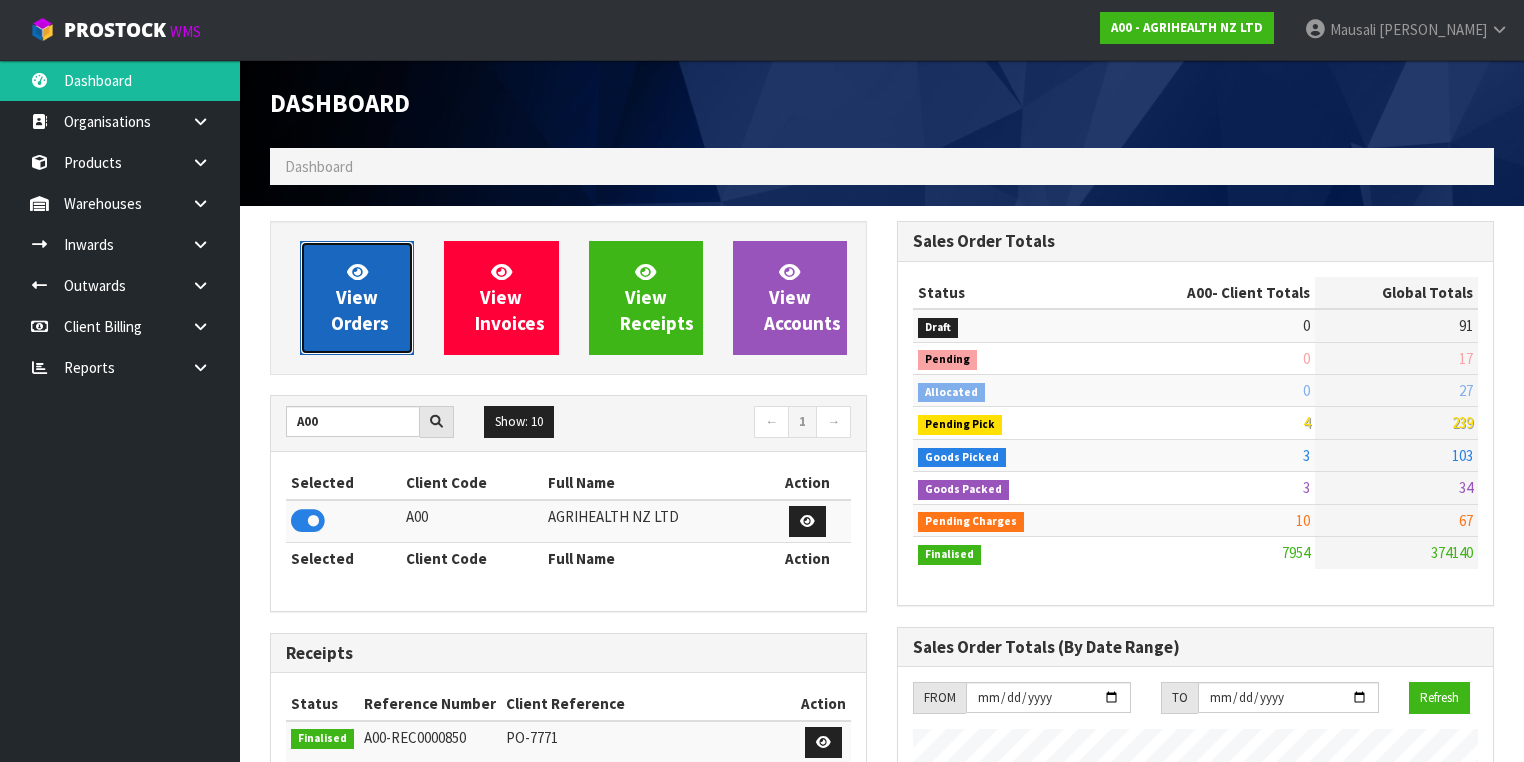 click on "View
Orders" at bounding box center (357, 298) 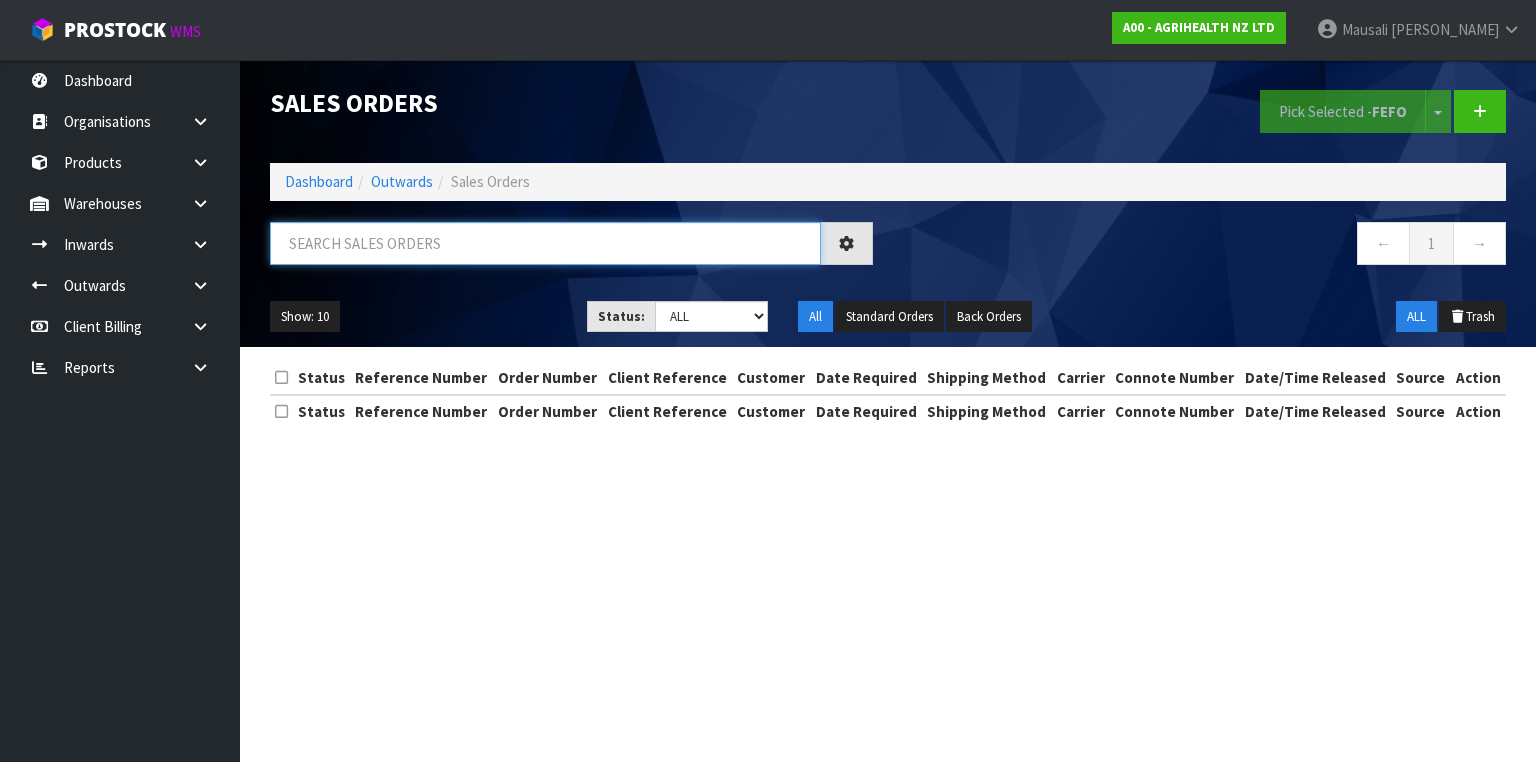 click at bounding box center (545, 243) 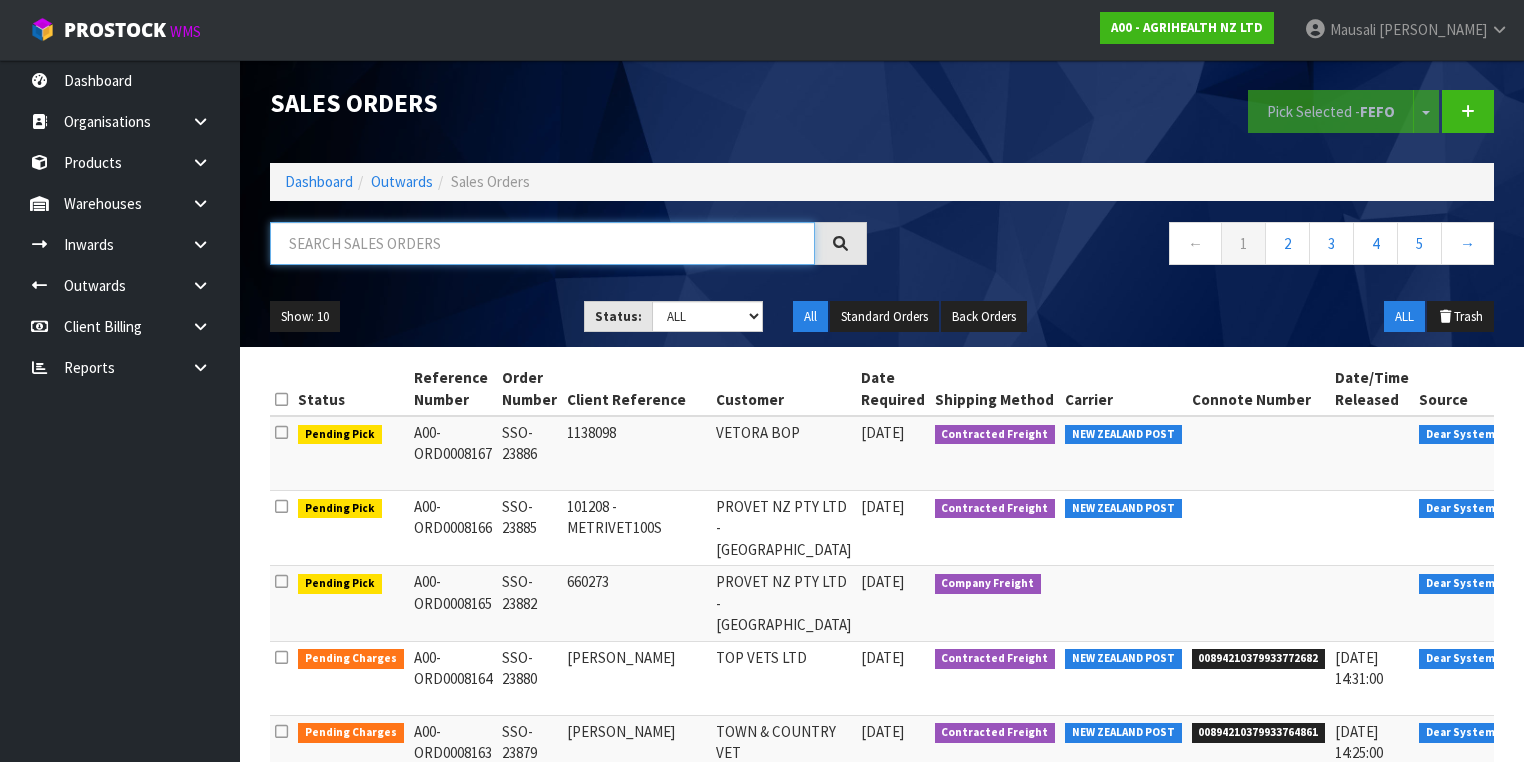 click at bounding box center [542, 243] 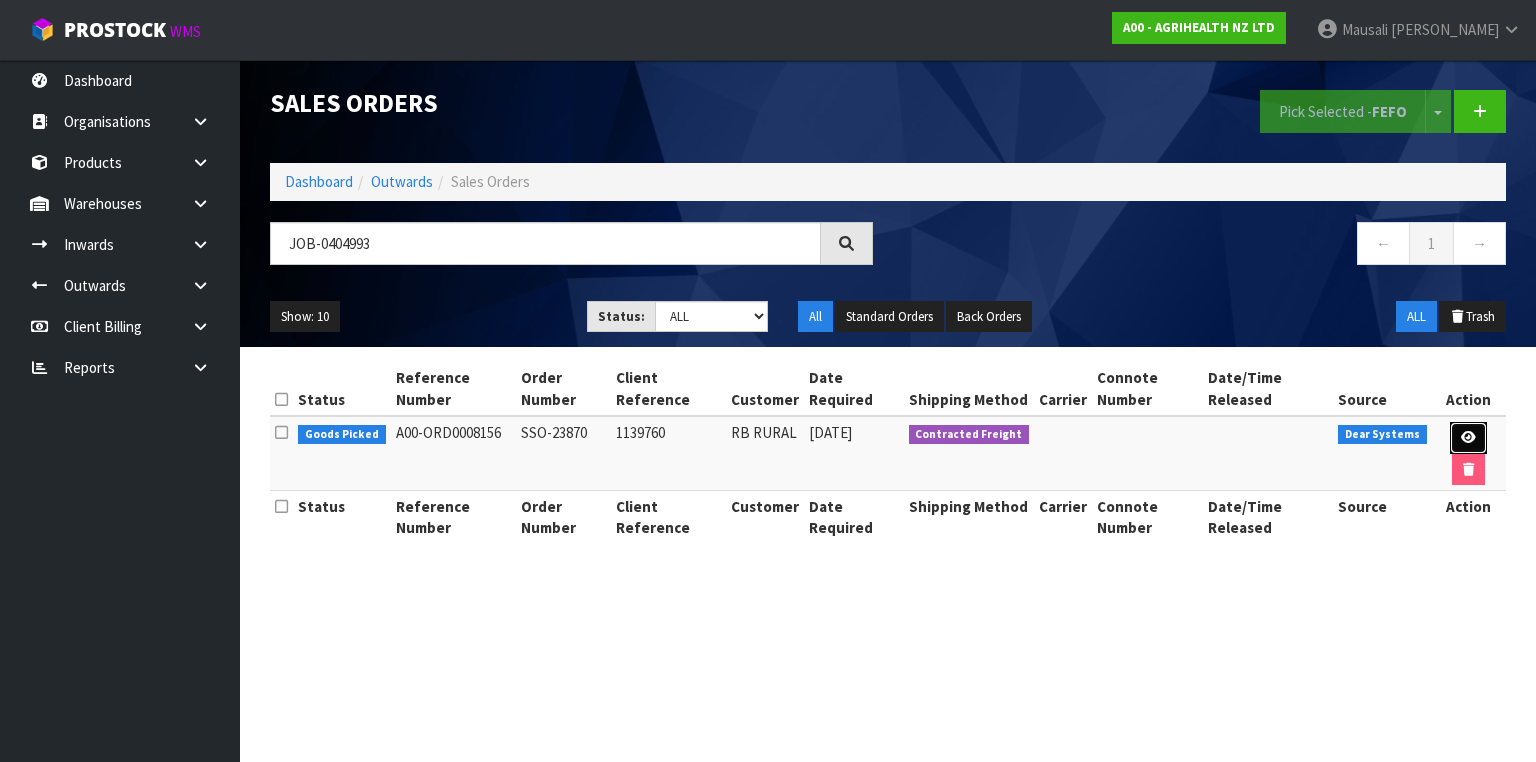 click at bounding box center (1468, 437) 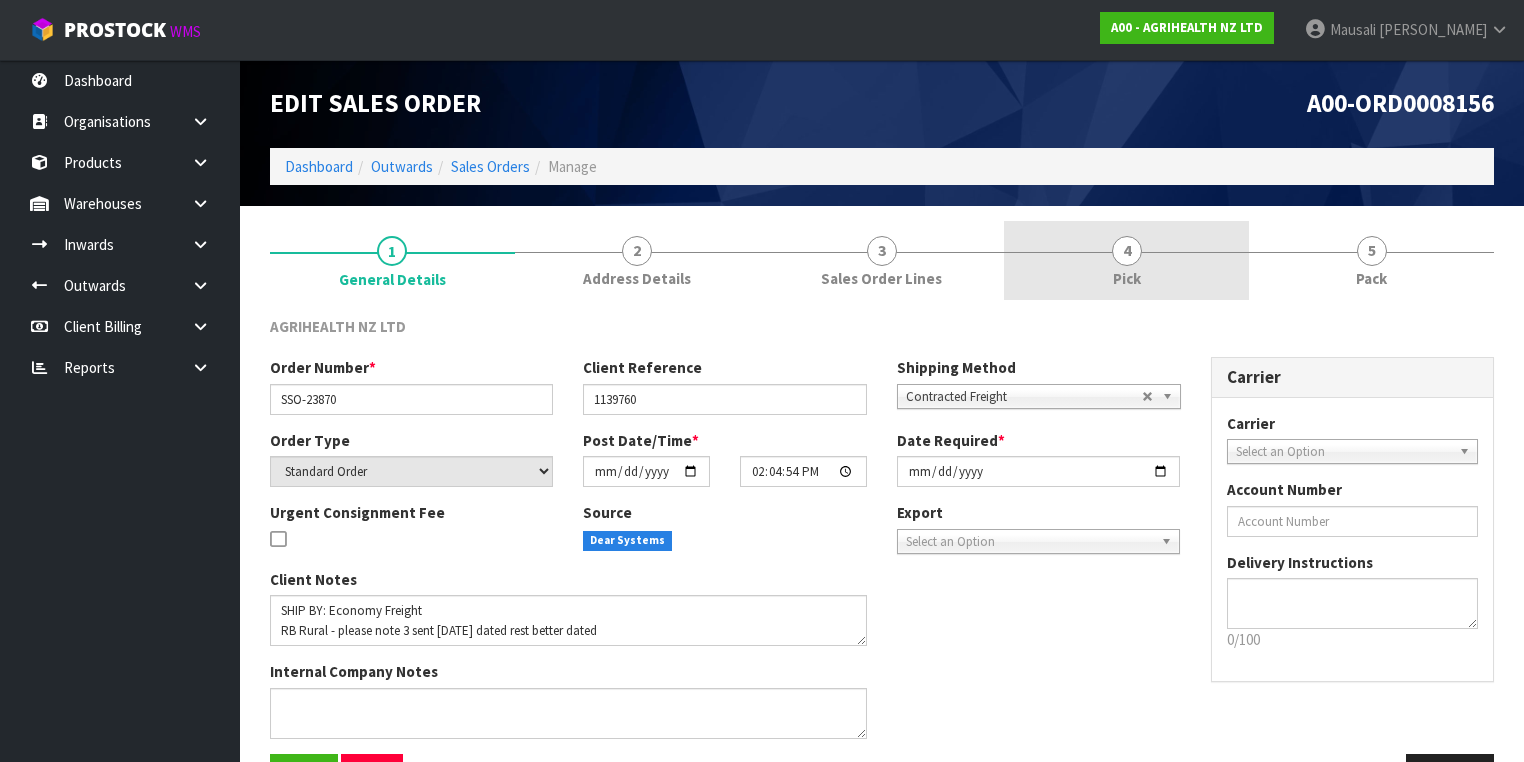 click on "4
Pick" at bounding box center [1126, 260] 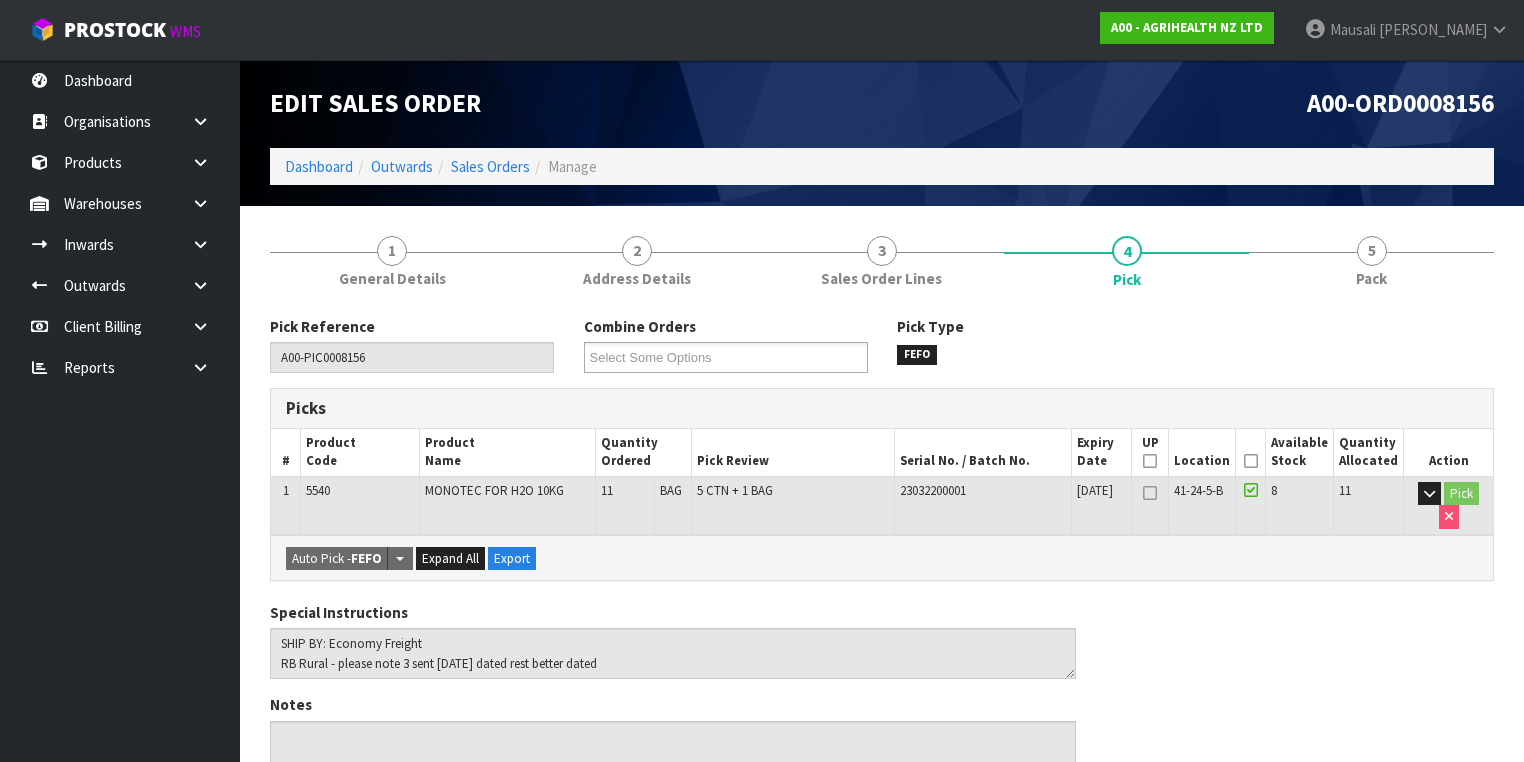 click at bounding box center [1251, 461] 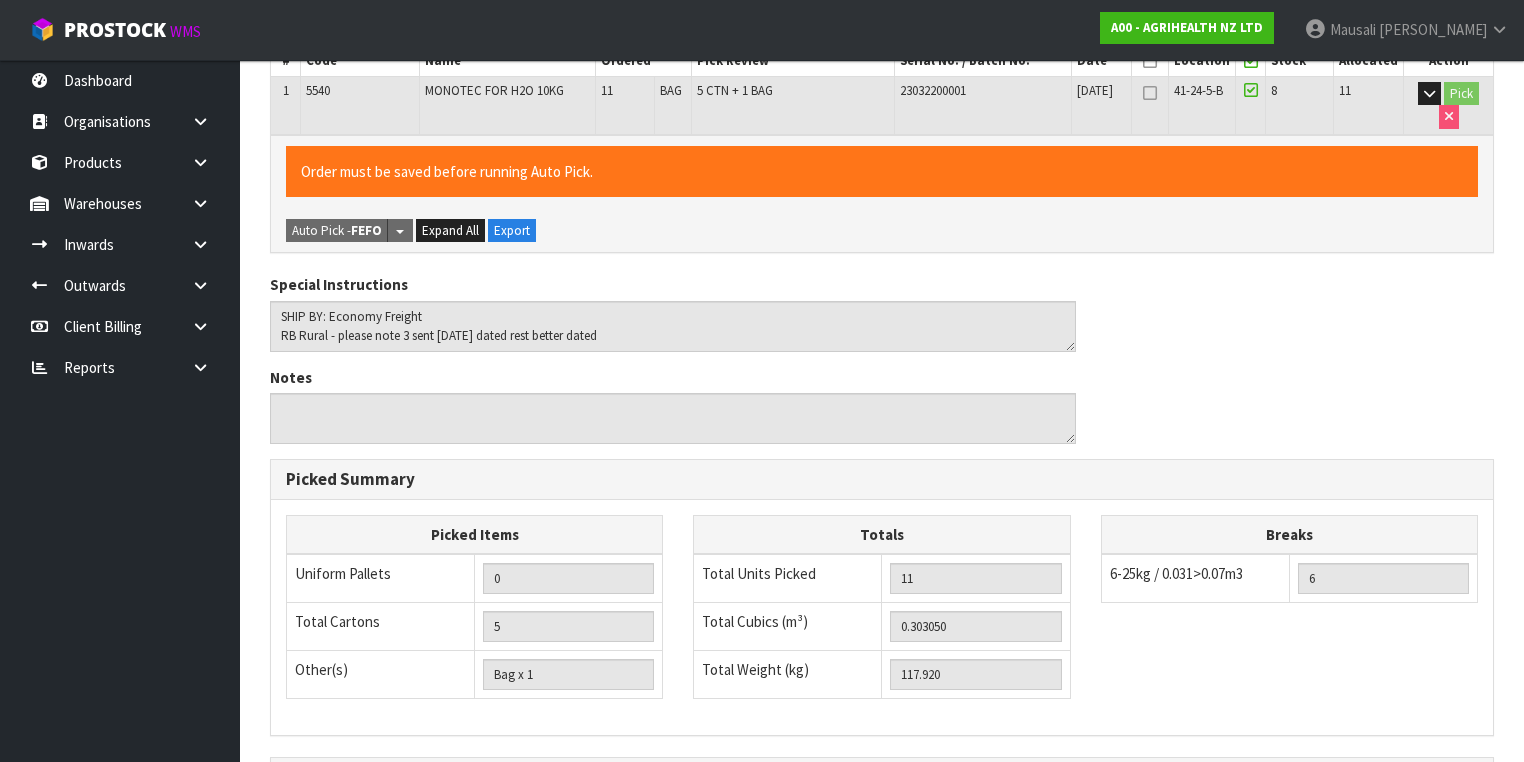 scroll, scrollTop: 641, scrollLeft: 0, axis: vertical 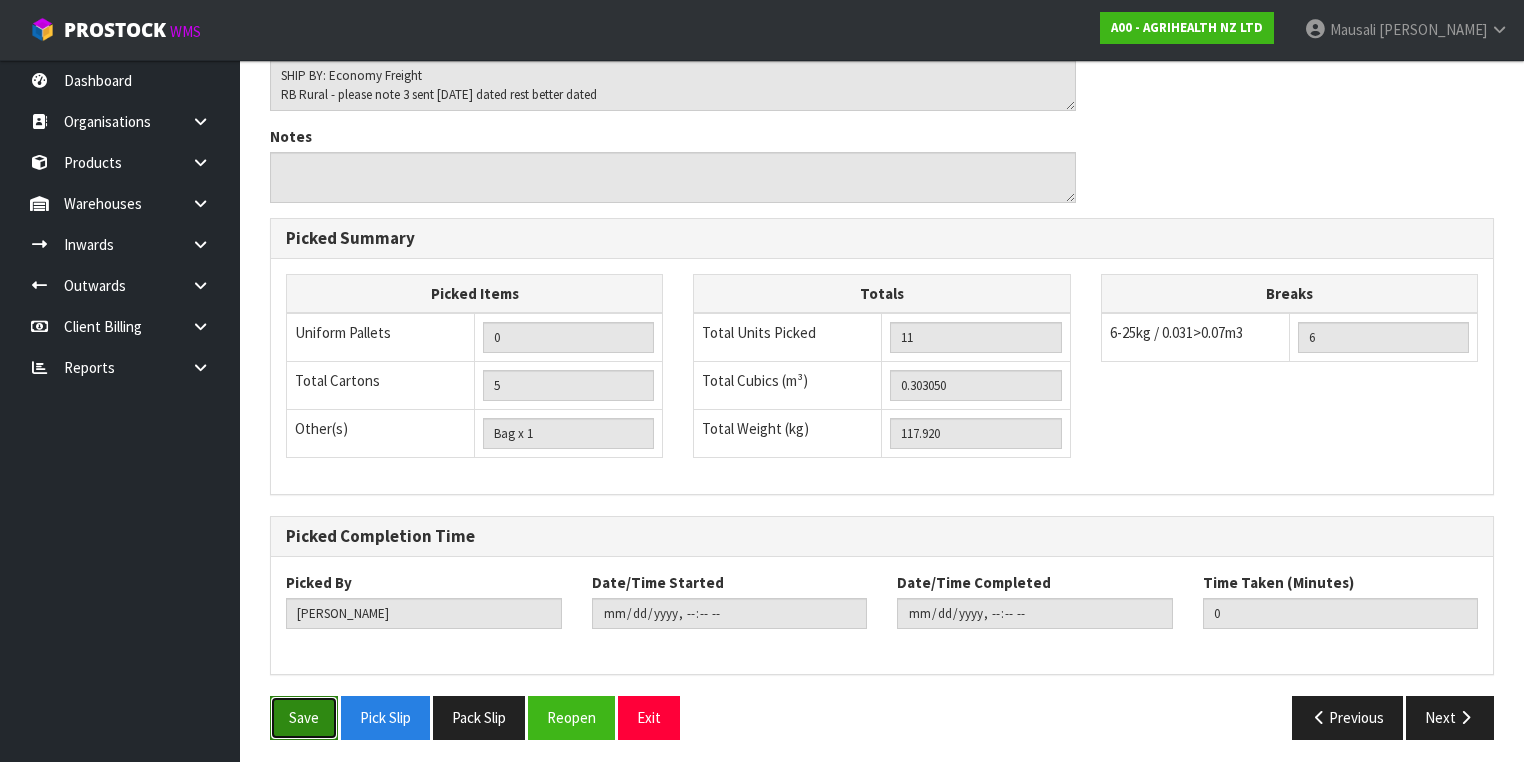 click on "Save" at bounding box center (304, 717) 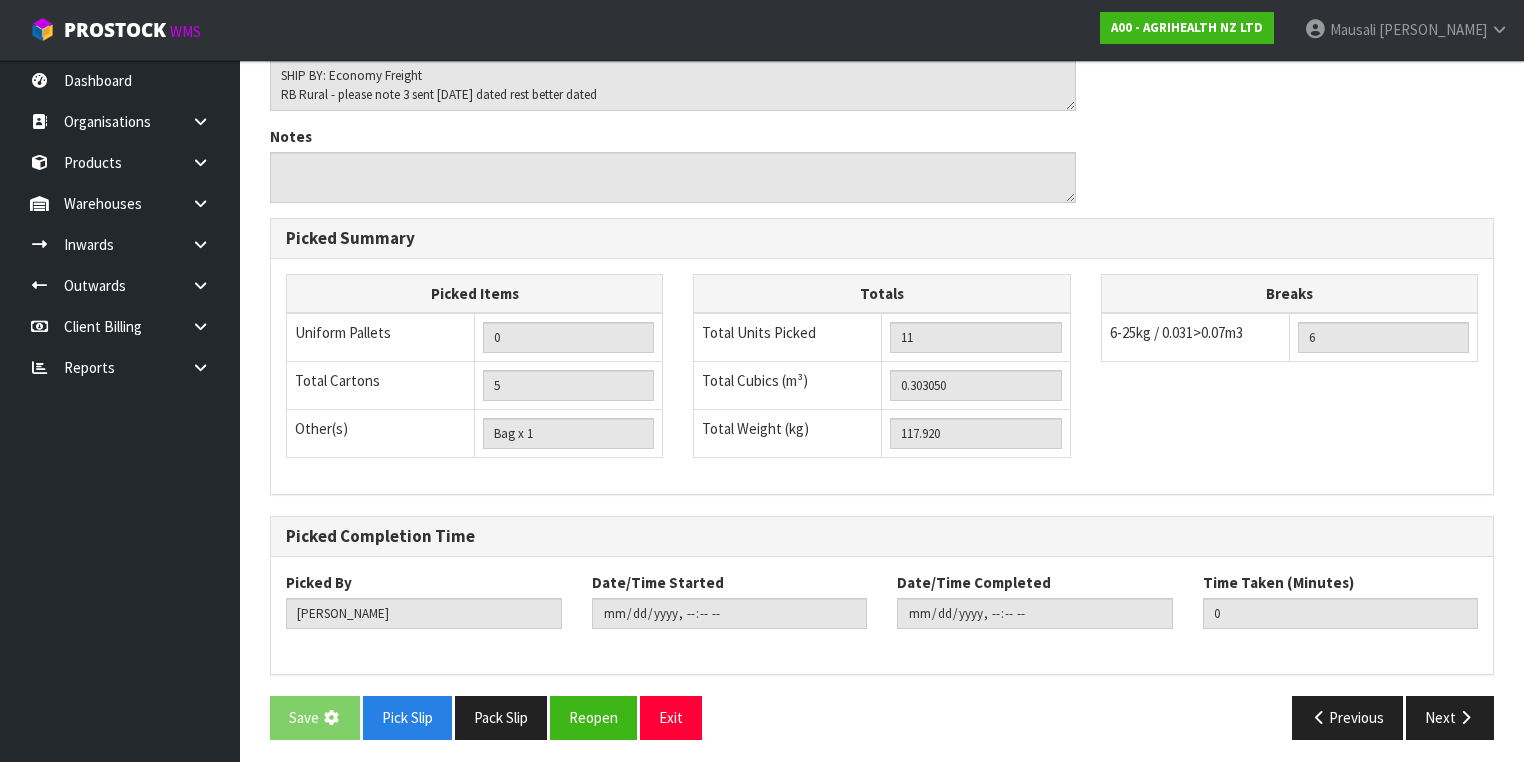 scroll, scrollTop: 0, scrollLeft: 0, axis: both 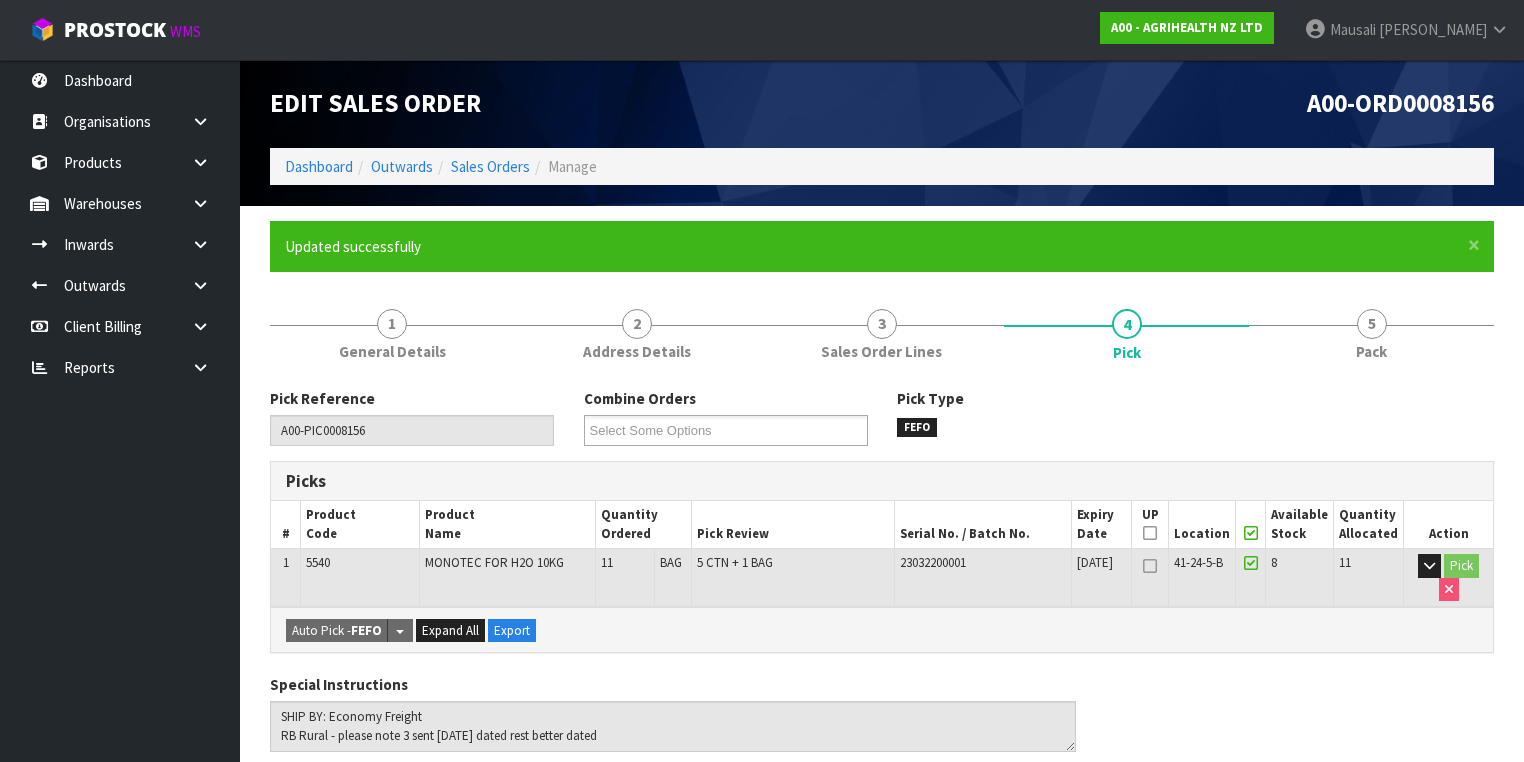 click on "×
Close
Updated successfully
1
General Details
2
Address Details
3
Sales Order Lines
4
Pick
5
Pack
Pick Reference
A00-PIC0008156
Combine Orders
A00-ORD0008141 A00-ORD0008146 A00-ORD0008149 A00-ORD0008156 A00-ORD0008158 A00-ORD0008160 A00-ORD0008161 A00-ORD0008165 A00-ORD0008166 A00-ORD0008167
Select Some Options
Pick Type
FEFO
Picks
#
Product
Code
Product
Name
Quantity
Ordered
Pick Review
Serial No. / Batch No.
Expiry Date
UP" at bounding box center [882, 808] 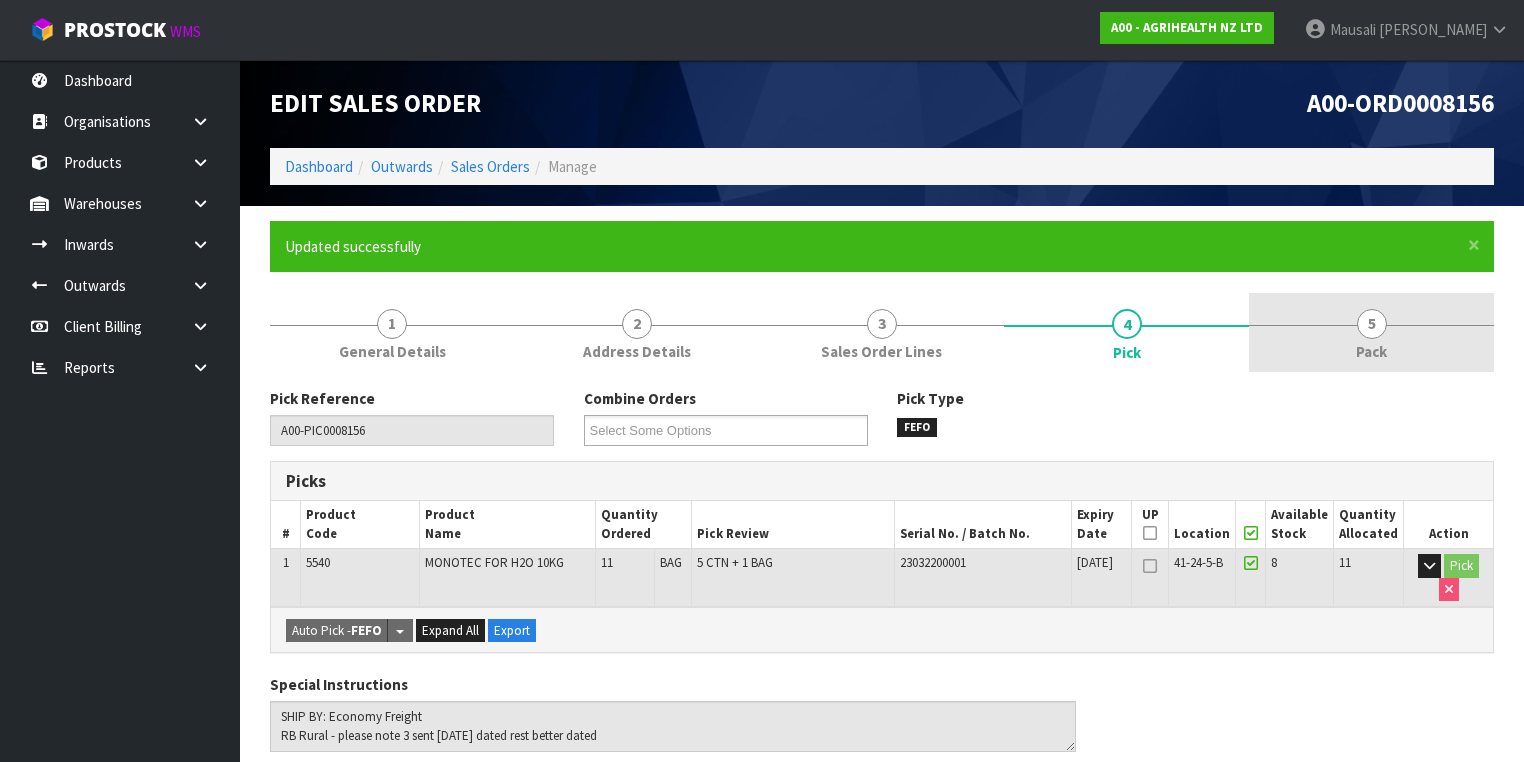 click on "Pack" at bounding box center [1371, 351] 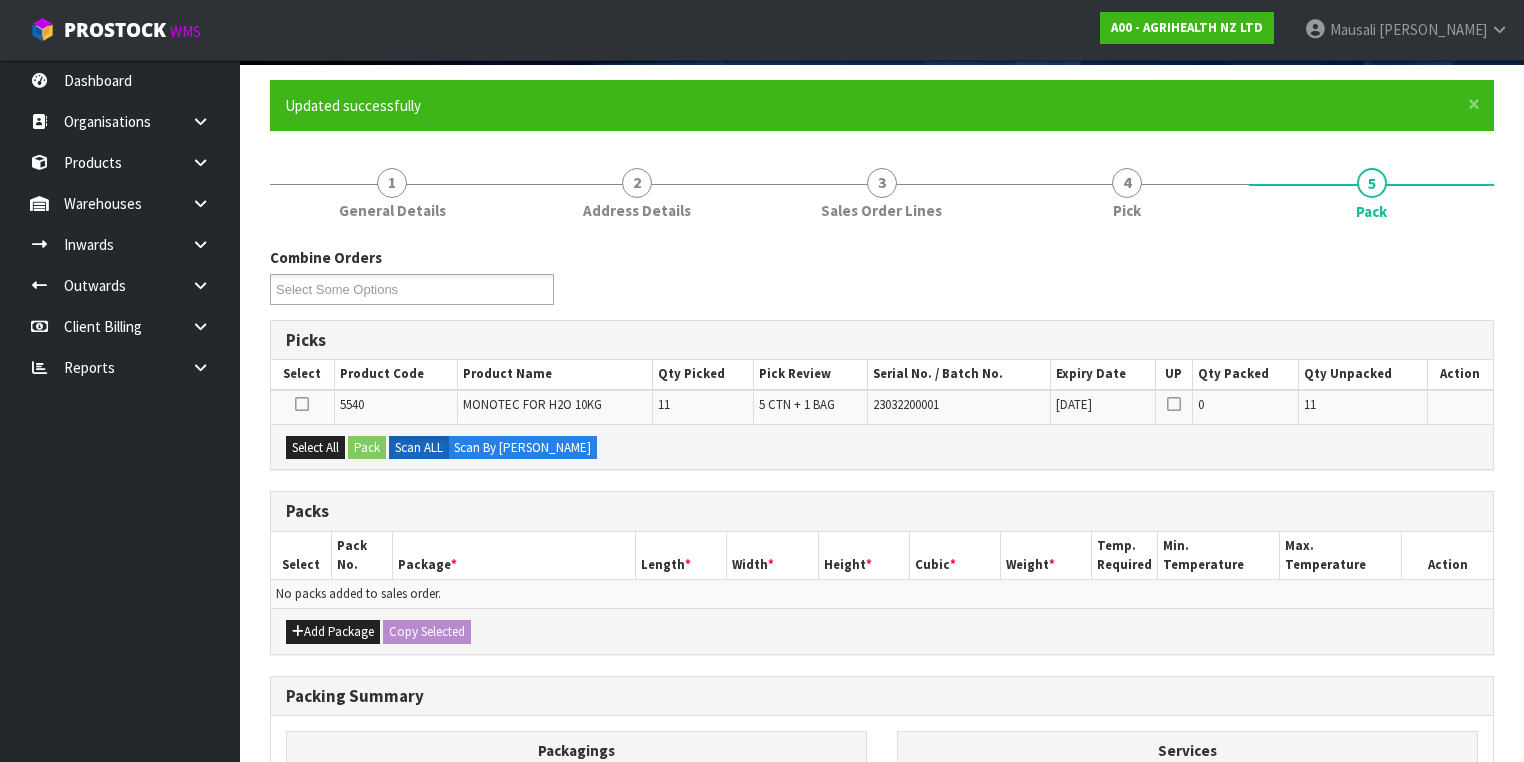scroll, scrollTop: 240, scrollLeft: 0, axis: vertical 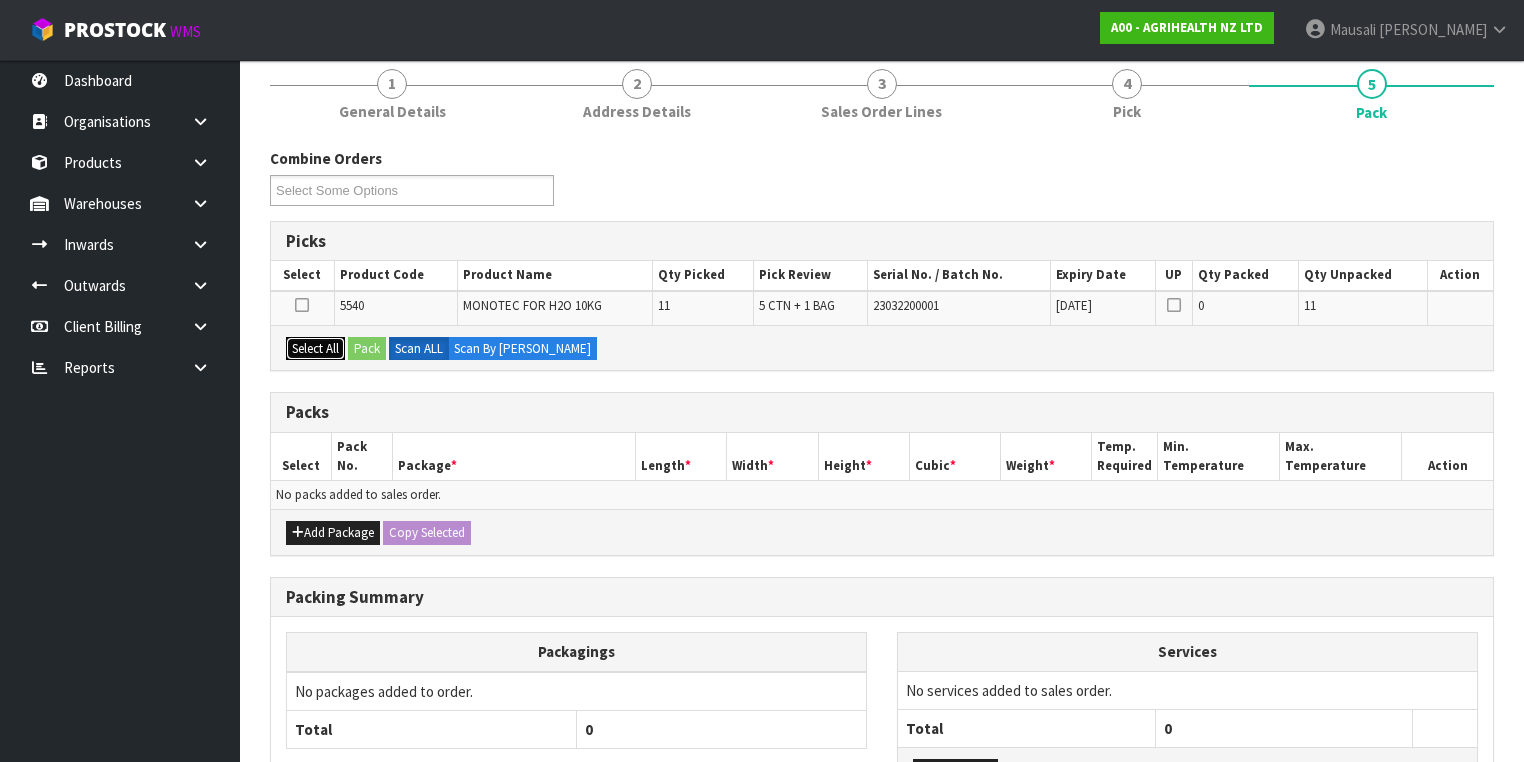 drag, startPoint x: 313, startPoint y: 348, endPoint x: 379, endPoint y: 350, distance: 66.0303 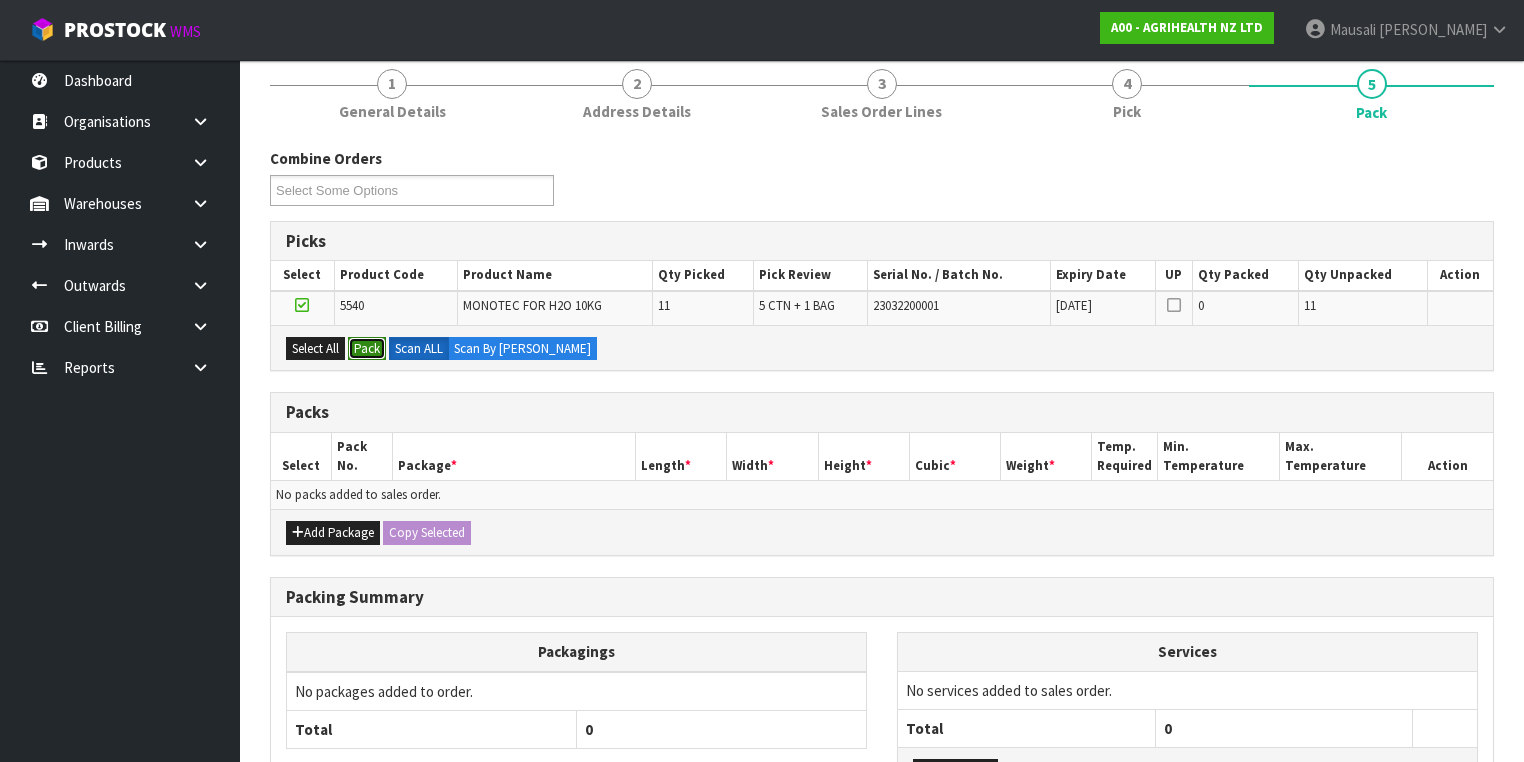 click on "Pack" at bounding box center (367, 349) 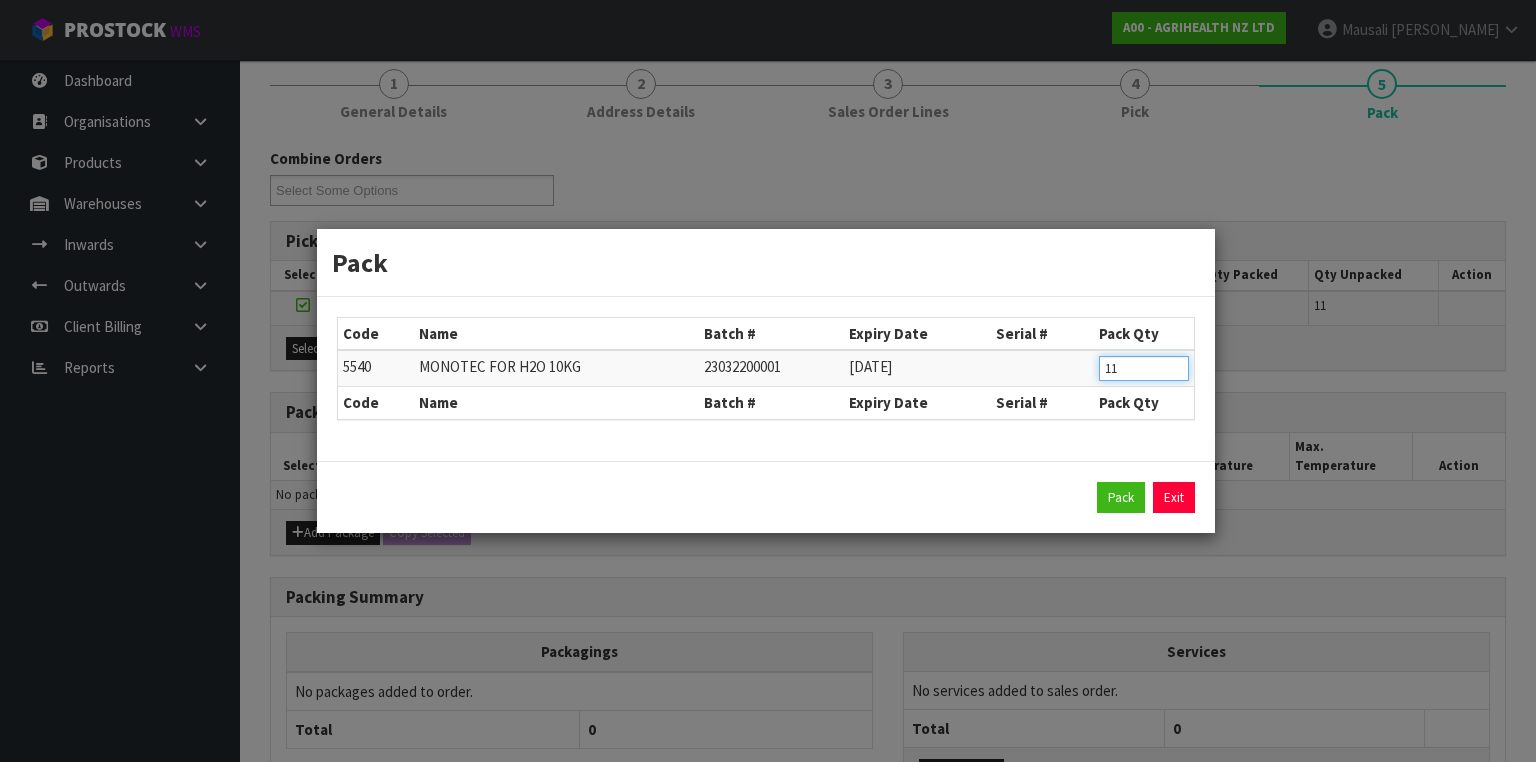 drag, startPoint x: 1136, startPoint y: 371, endPoint x: 1059, endPoint y: 371, distance: 77 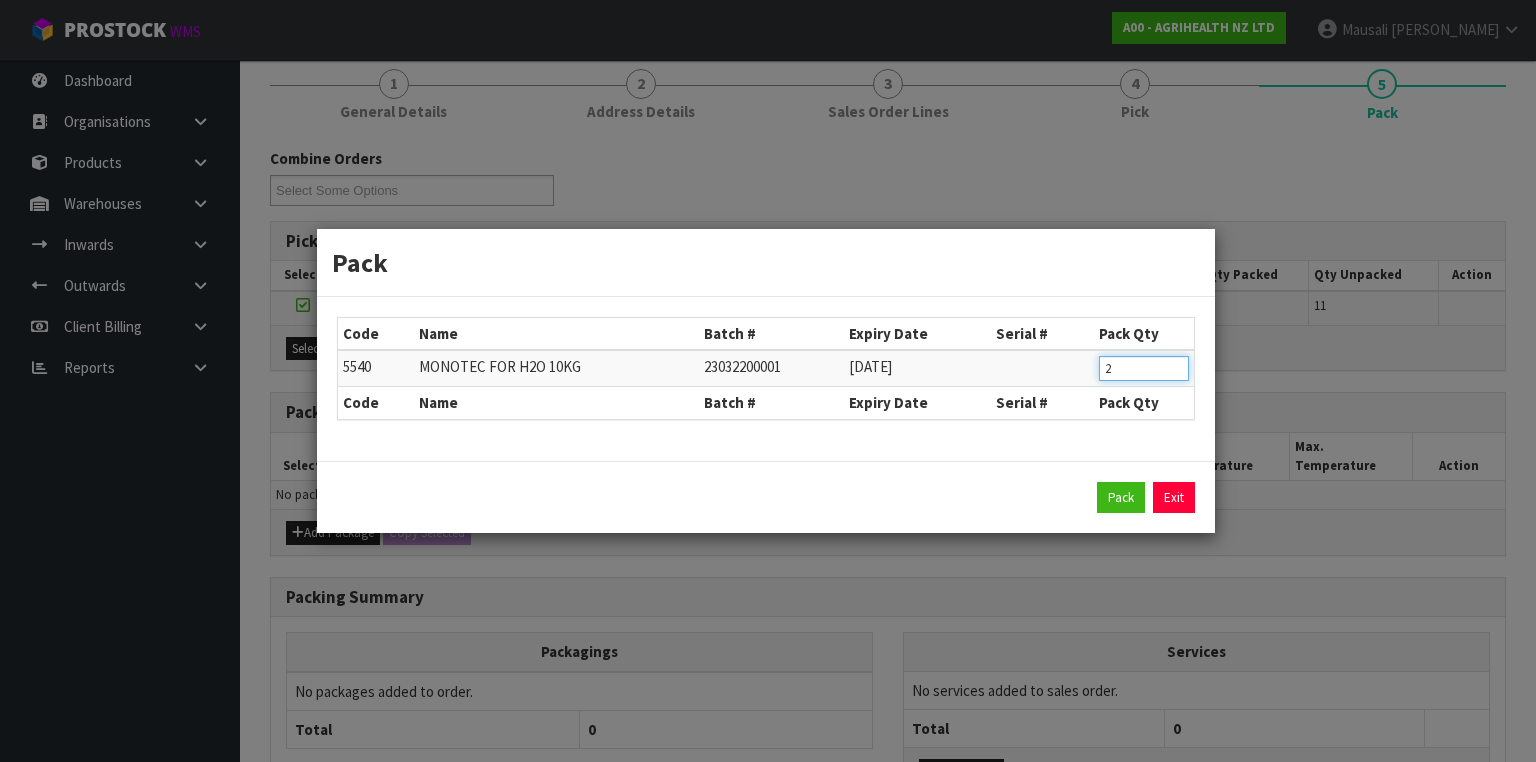 click on "Pack" at bounding box center (1121, 498) 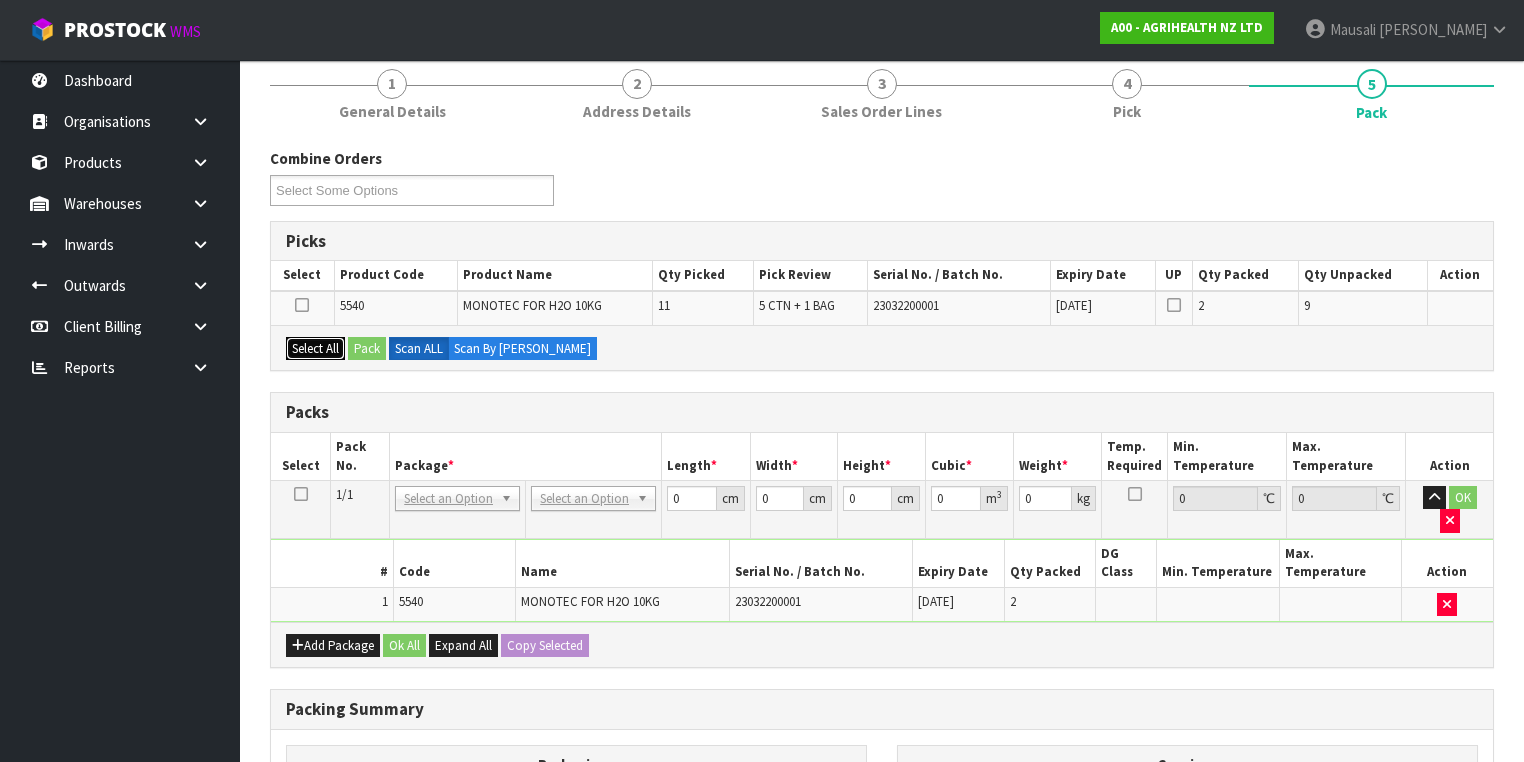 drag, startPoint x: 312, startPoint y: 344, endPoint x: 337, endPoint y: 344, distance: 25 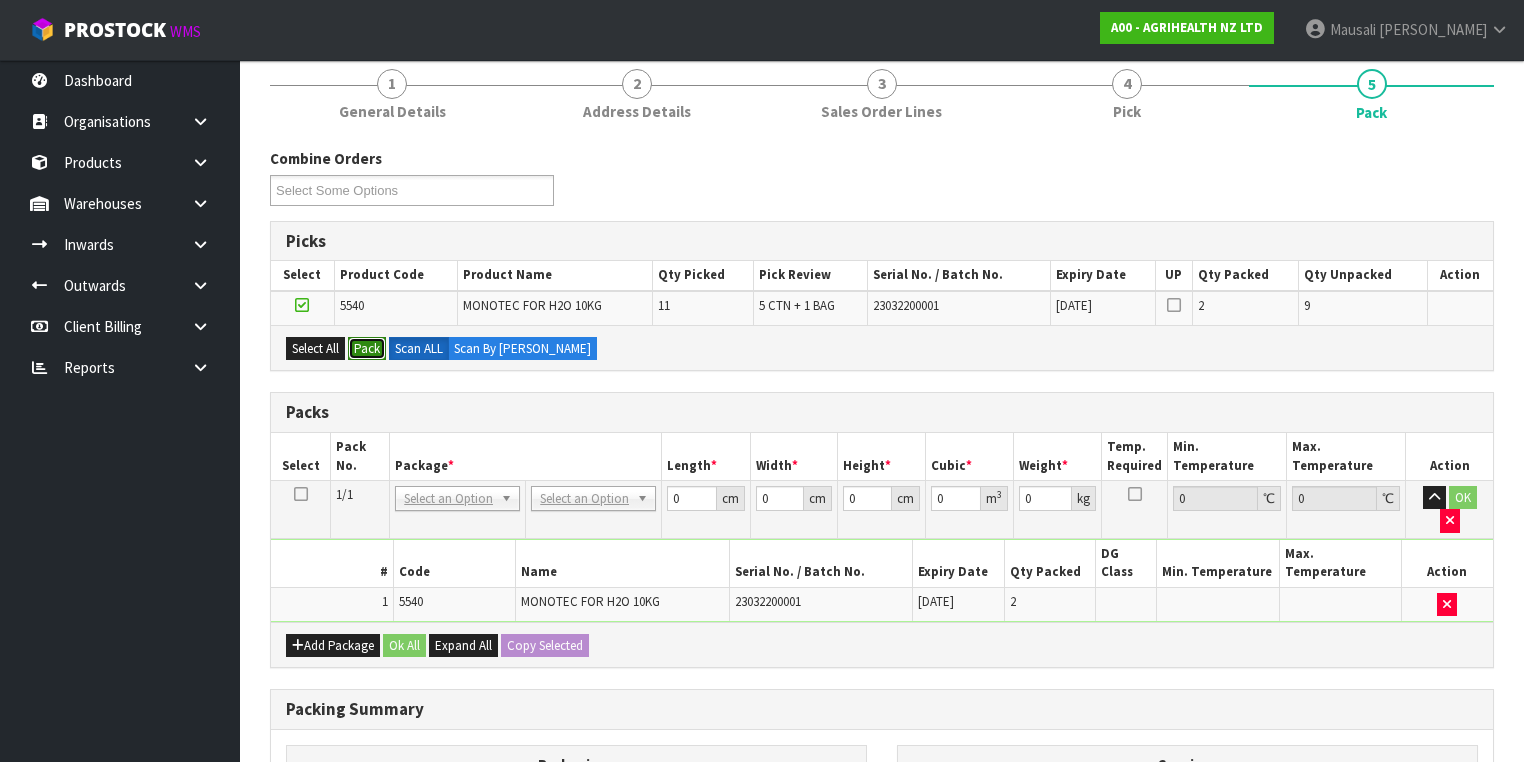 click on "Pack" at bounding box center [367, 349] 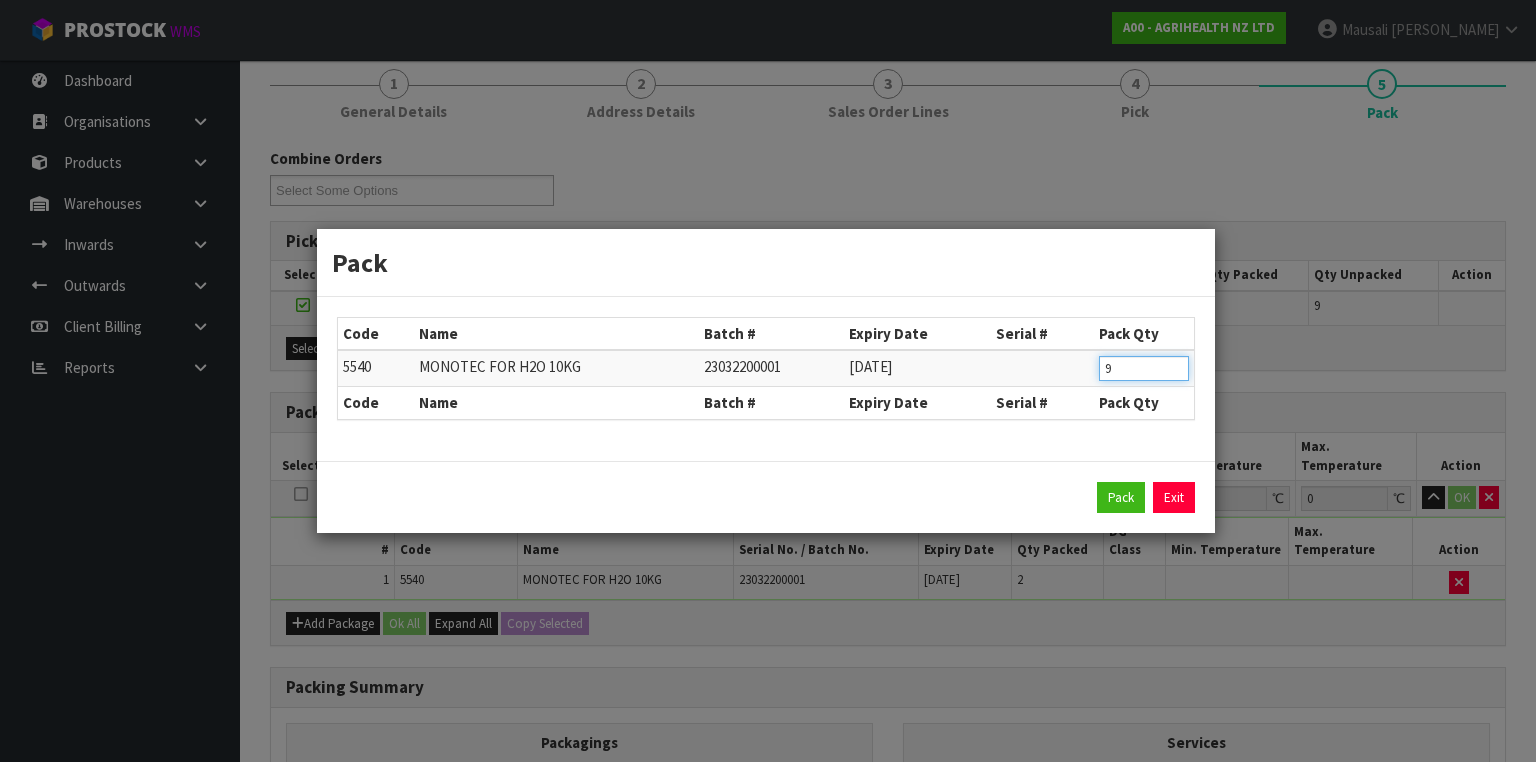 drag, startPoint x: 1115, startPoint y: 369, endPoint x: 1086, endPoint y: 370, distance: 29.017237 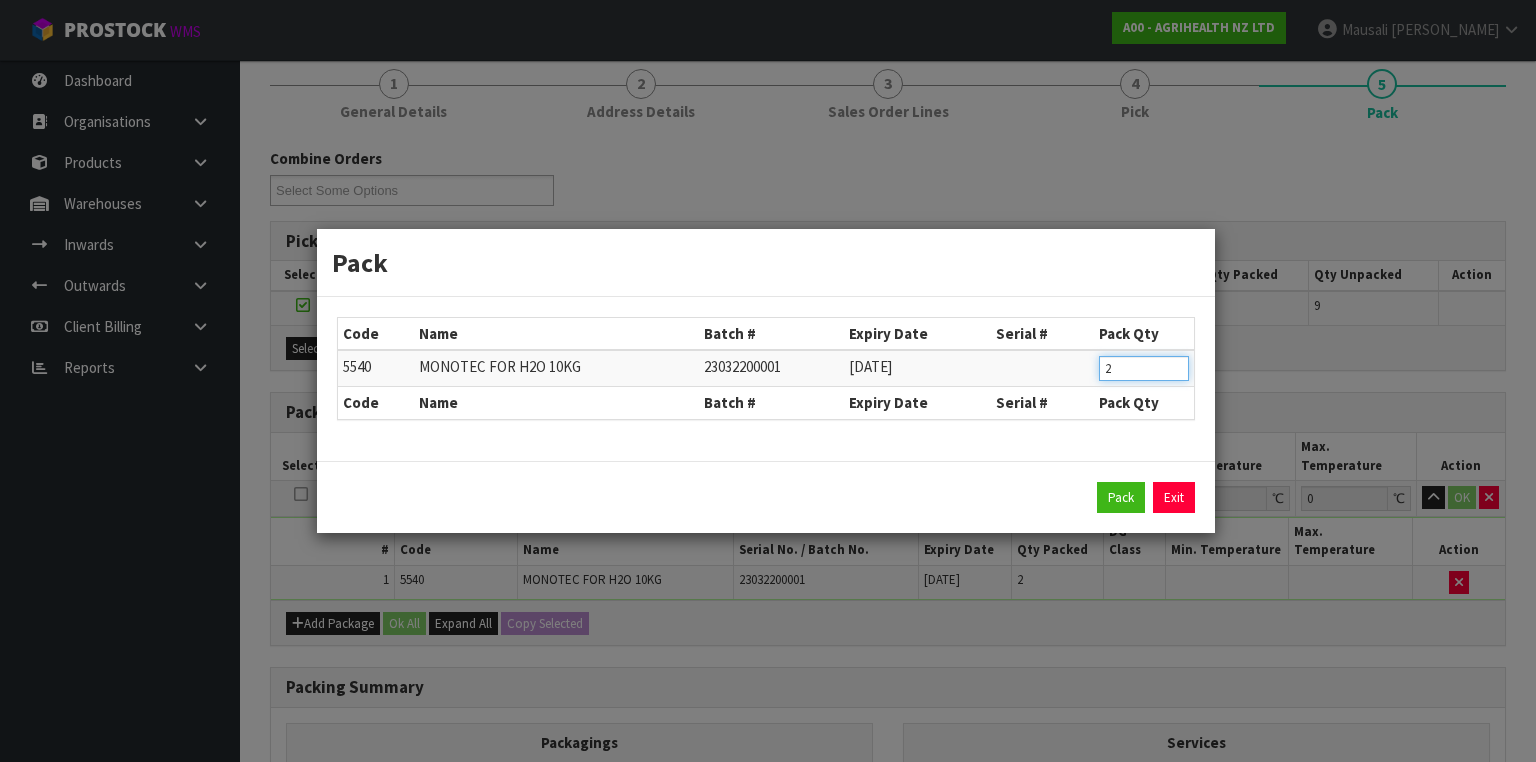 click on "Pack" at bounding box center [1121, 498] 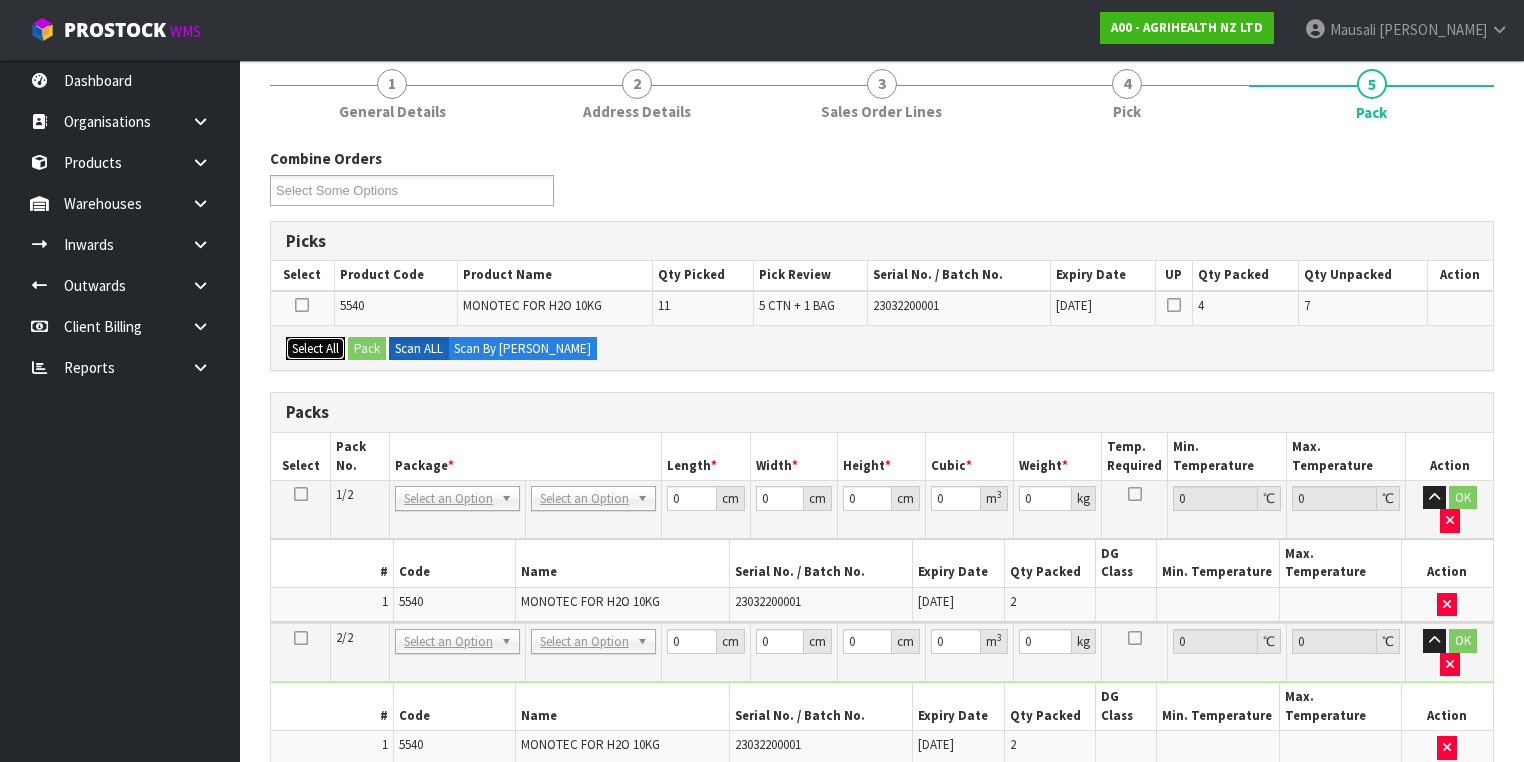 click on "Select All" at bounding box center [315, 349] 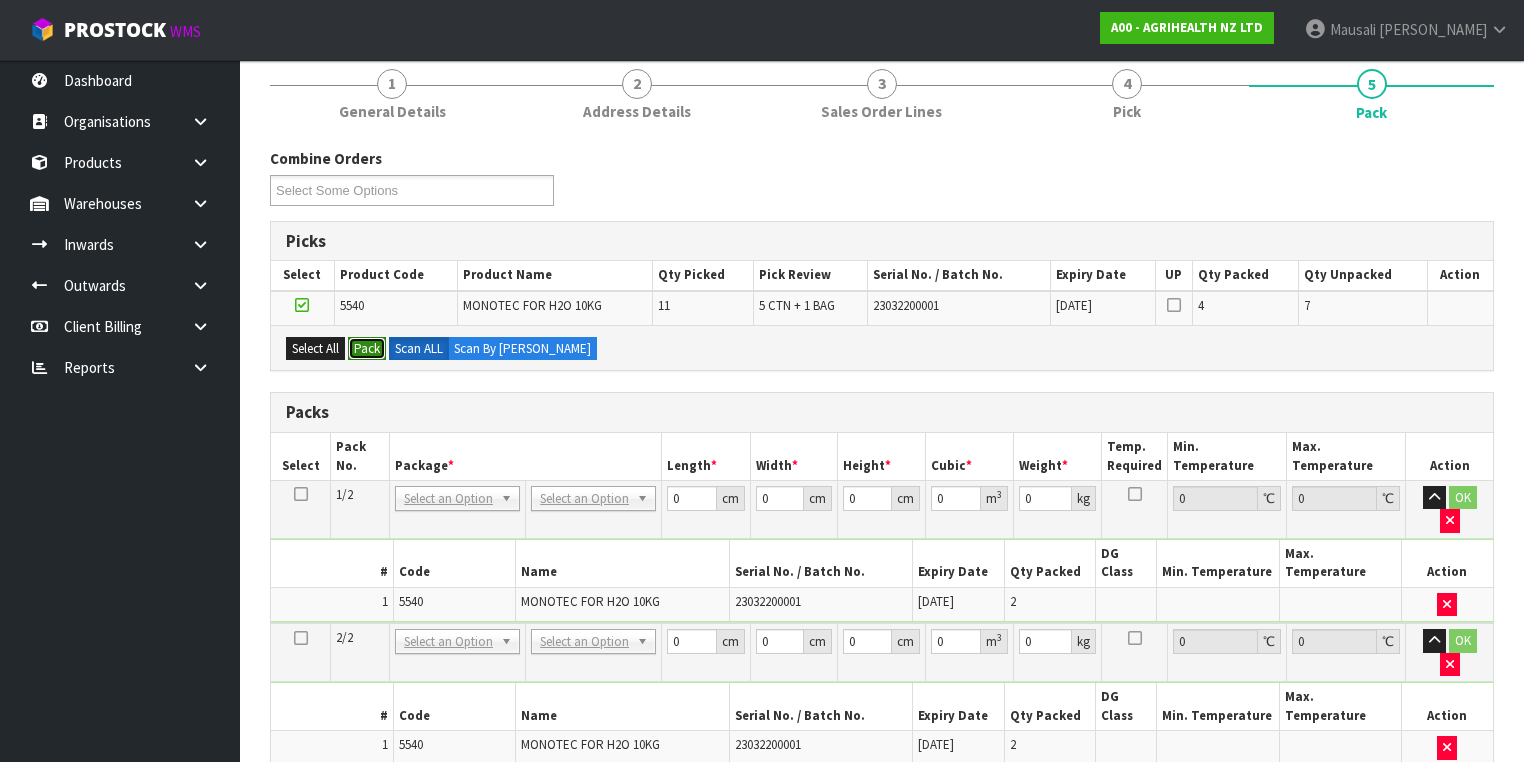 click on "Pack" at bounding box center [367, 349] 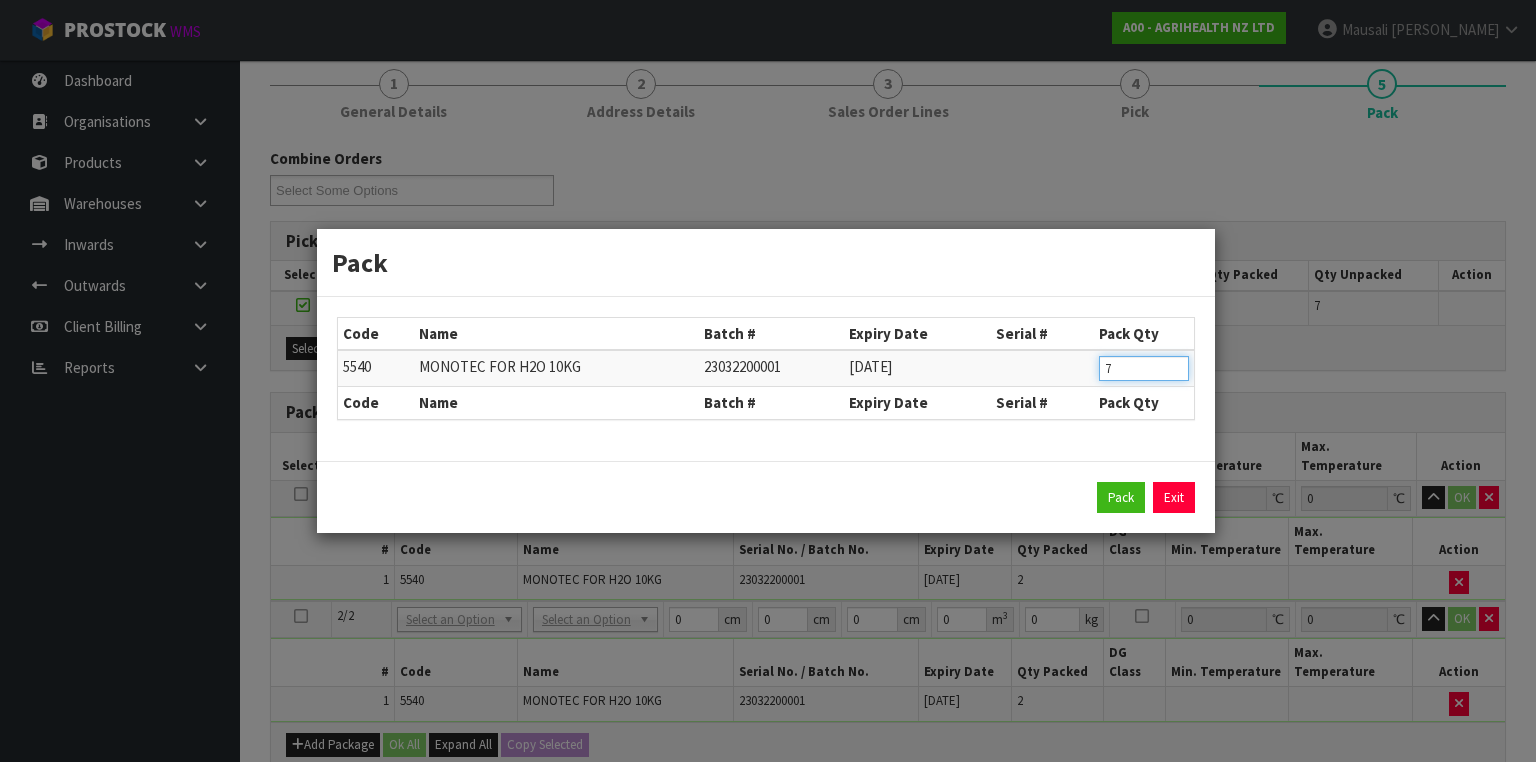 drag, startPoint x: 1124, startPoint y: 372, endPoint x: 1080, endPoint y: 384, distance: 45.607018 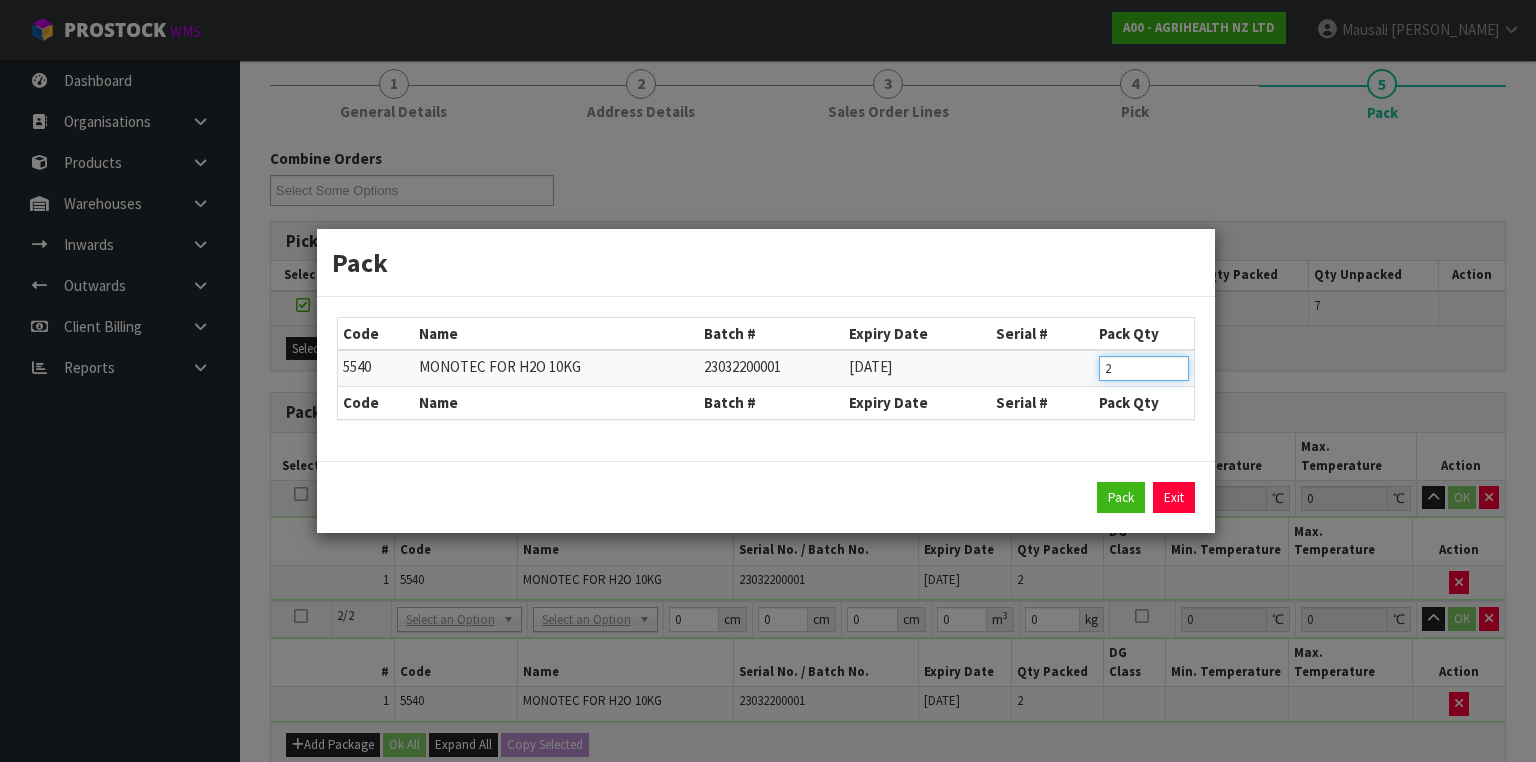 click on "Pack" at bounding box center [1121, 498] 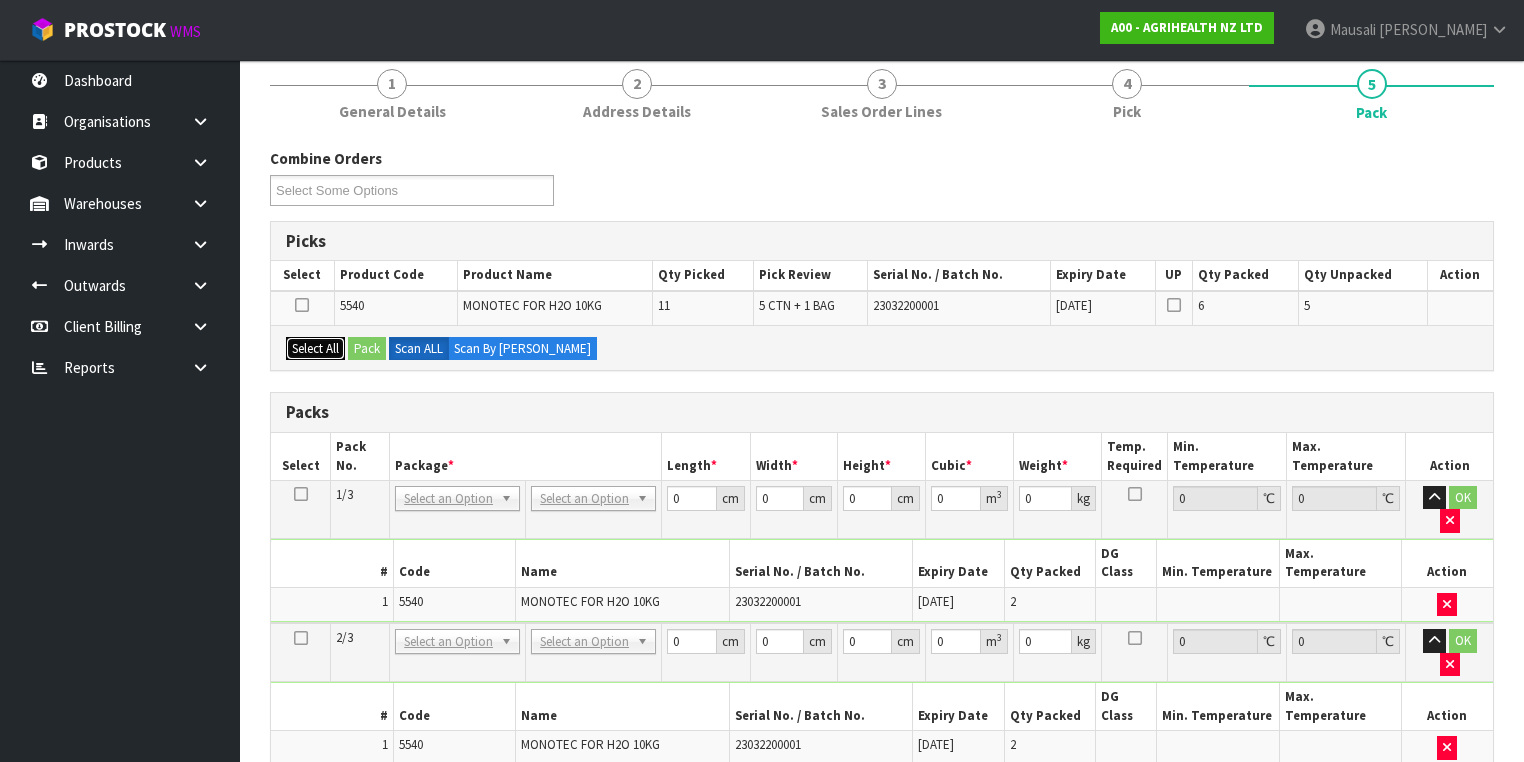 click on "Select All" at bounding box center (315, 349) 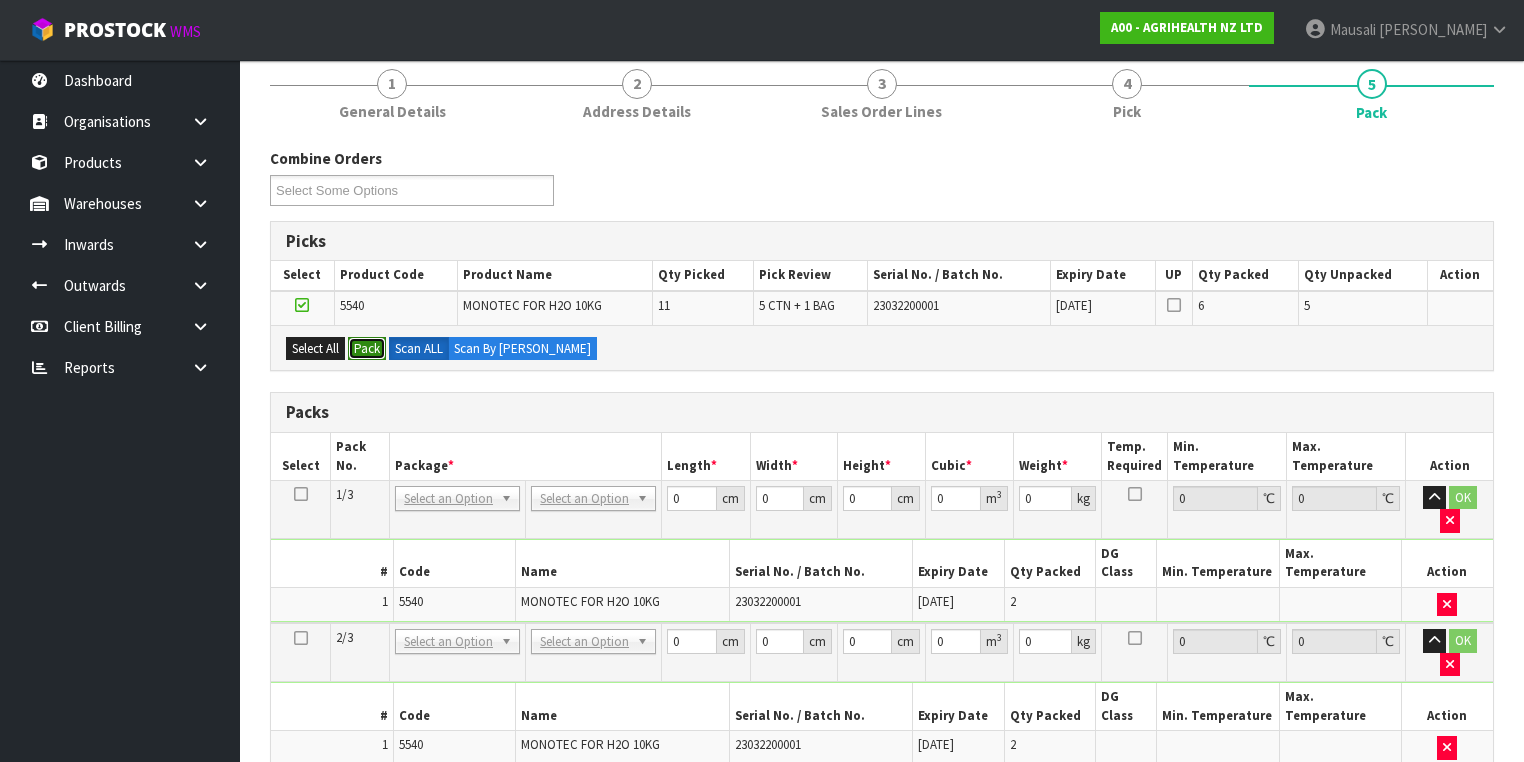 click on "Pack" at bounding box center [367, 349] 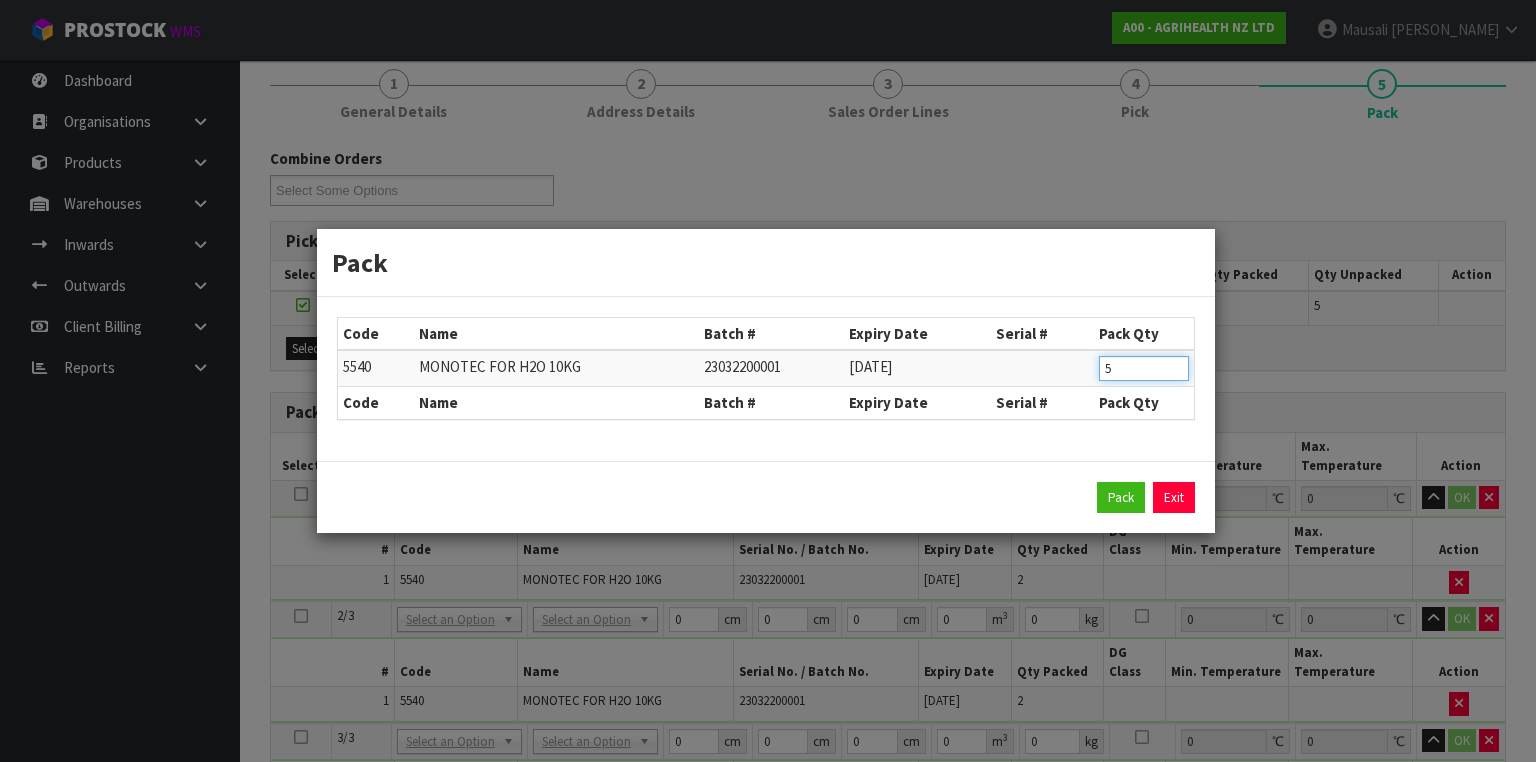 drag, startPoint x: 1128, startPoint y: 362, endPoint x: 1056, endPoint y: 379, distance: 73.97973 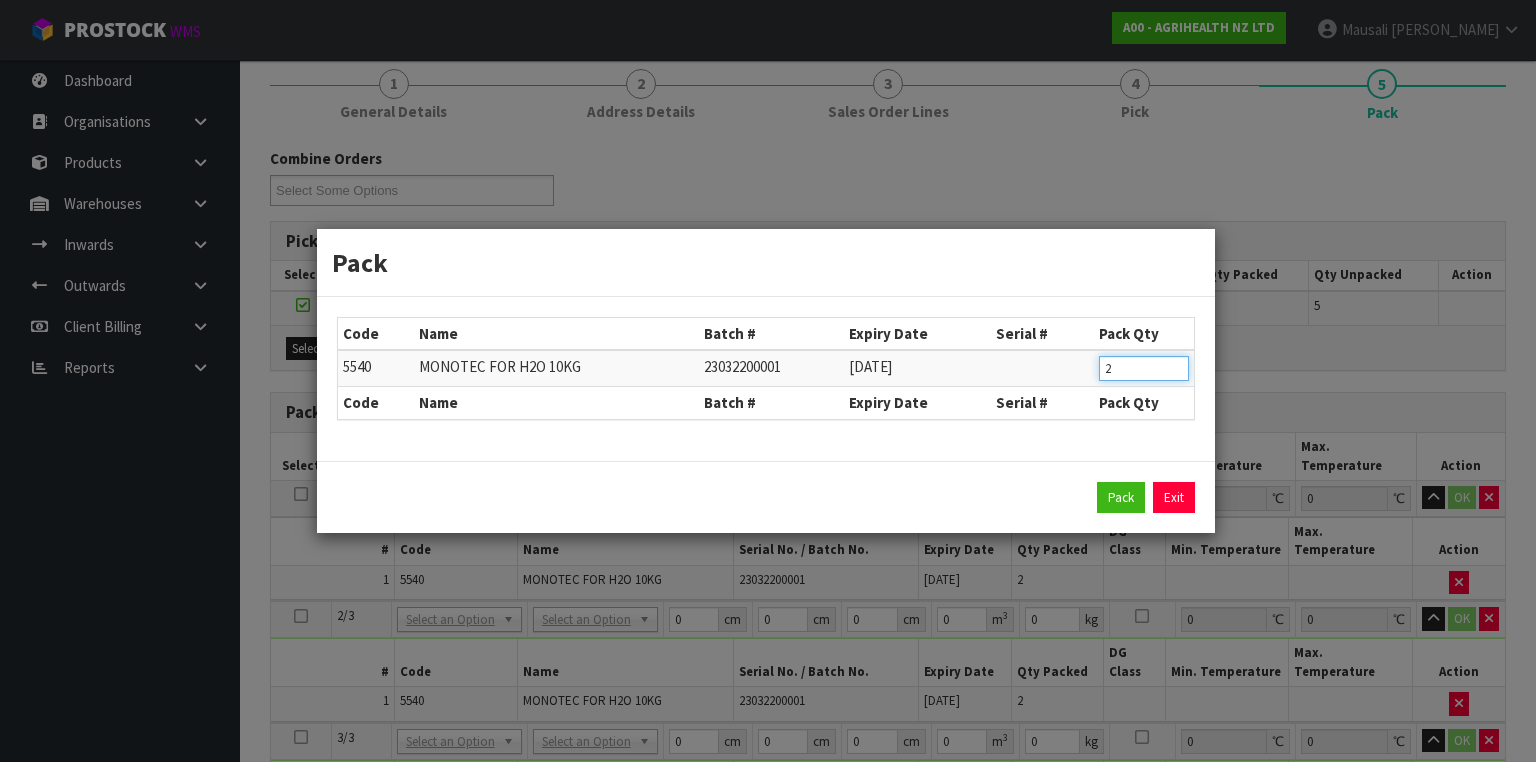 click on "Pack" at bounding box center [1121, 498] 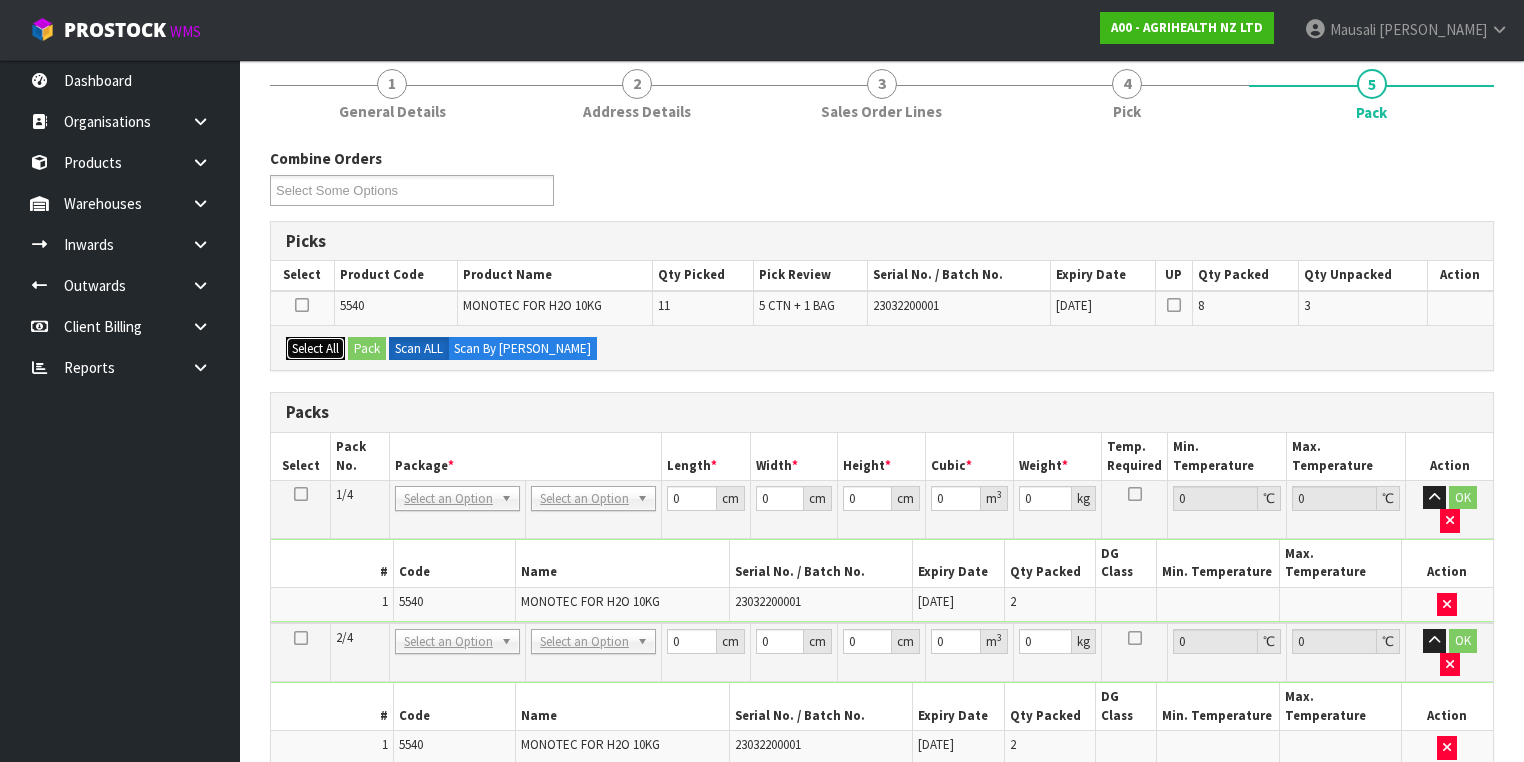 click on "Select All" at bounding box center (315, 349) 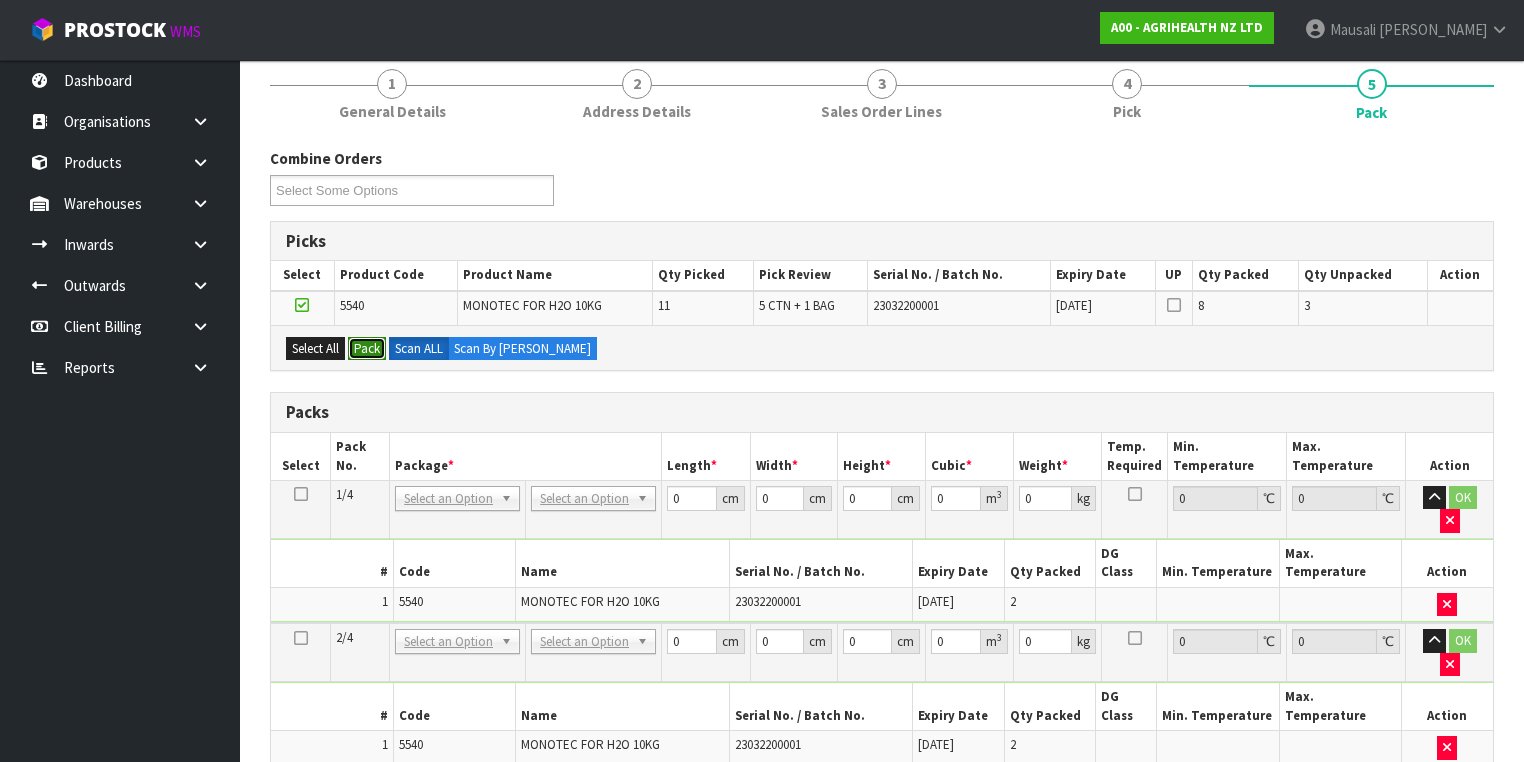 click on "Pack" at bounding box center [367, 349] 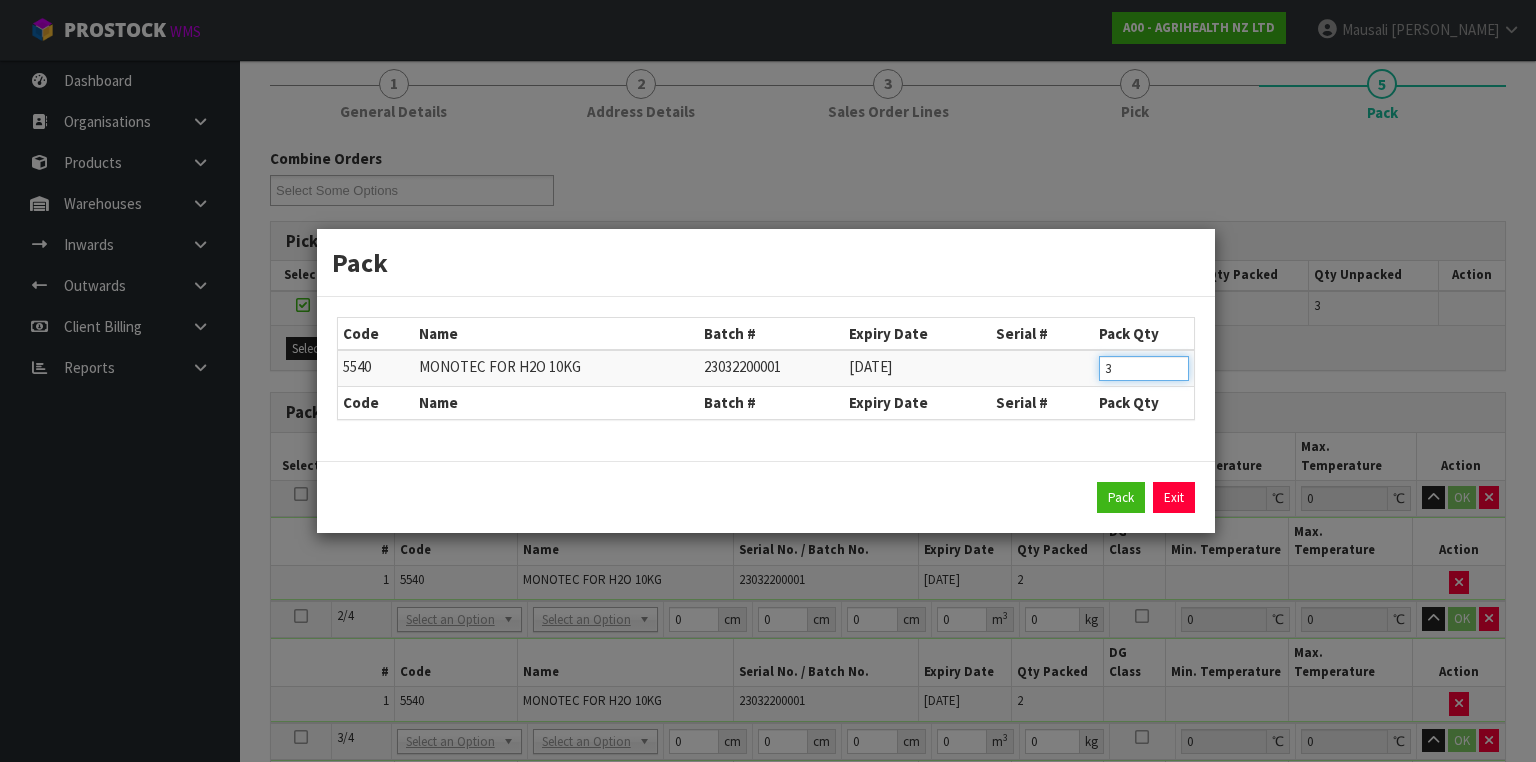 drag, startPoint x: 1144, startPoint y: 374, endPoint x: 1049, endPoint y: 391, distance: 96.50906 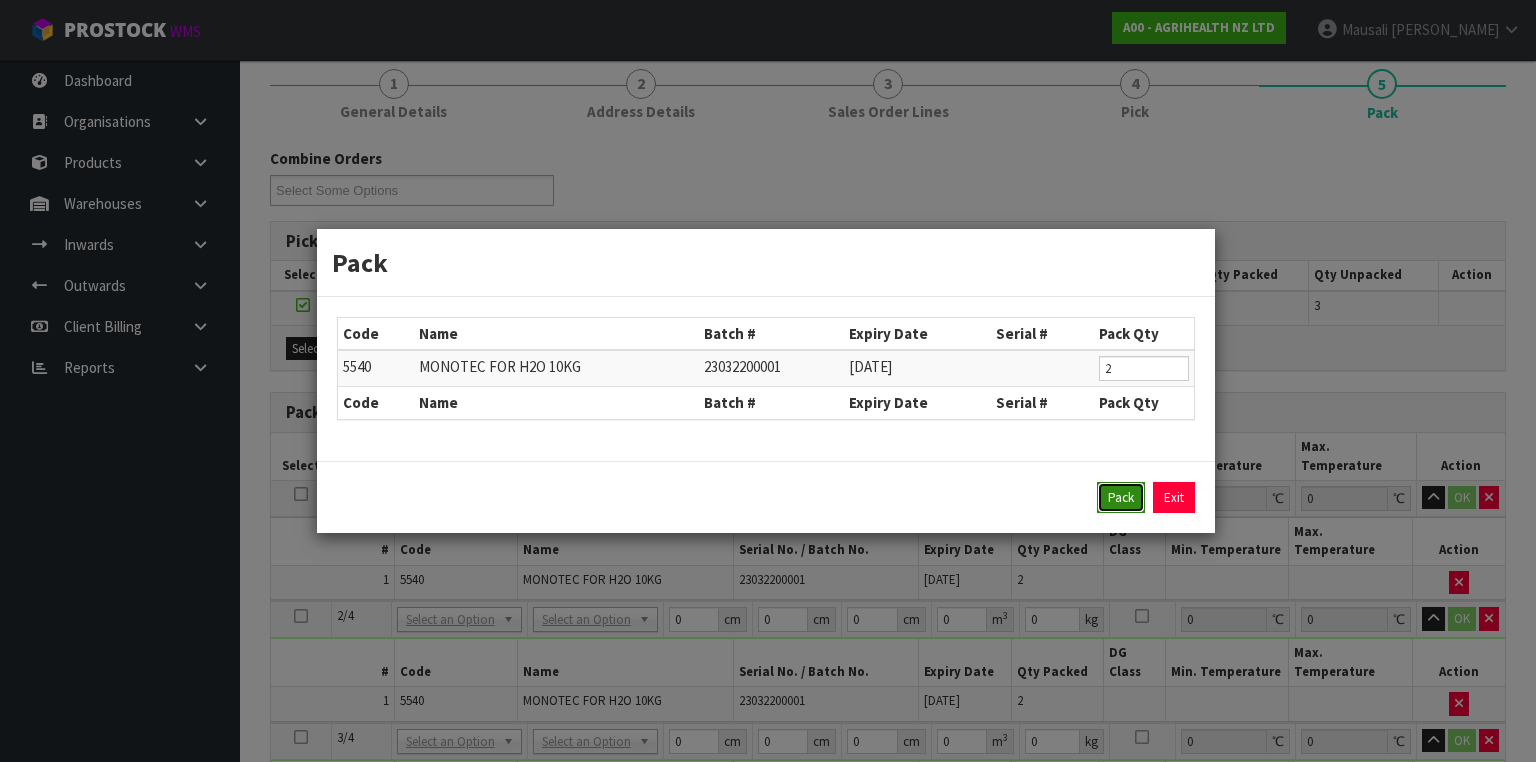 click on "Pack" at bounding box center [1121, 498] 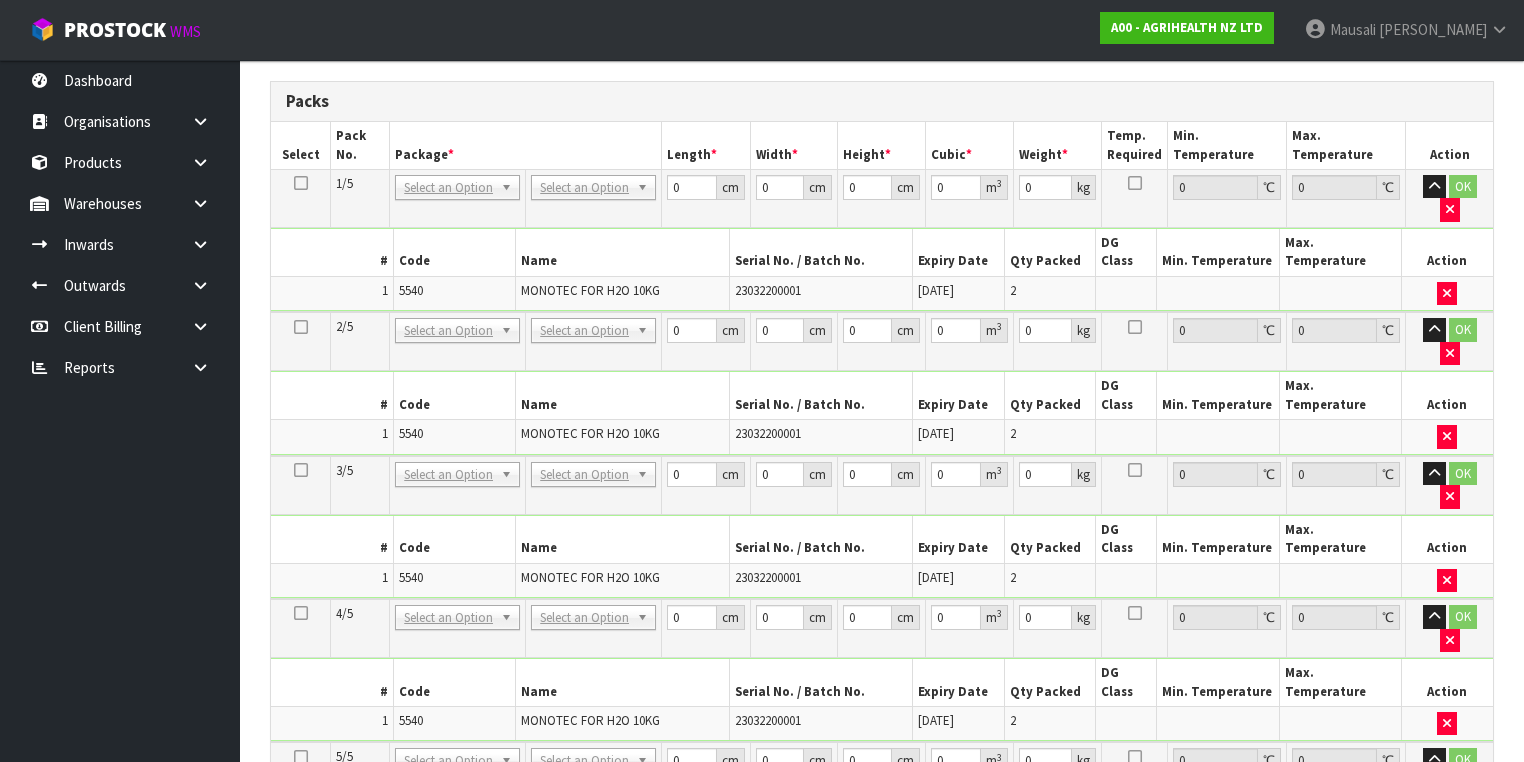 scroll, scrollTop: 480, scrollLeft: 0, axis: vertical 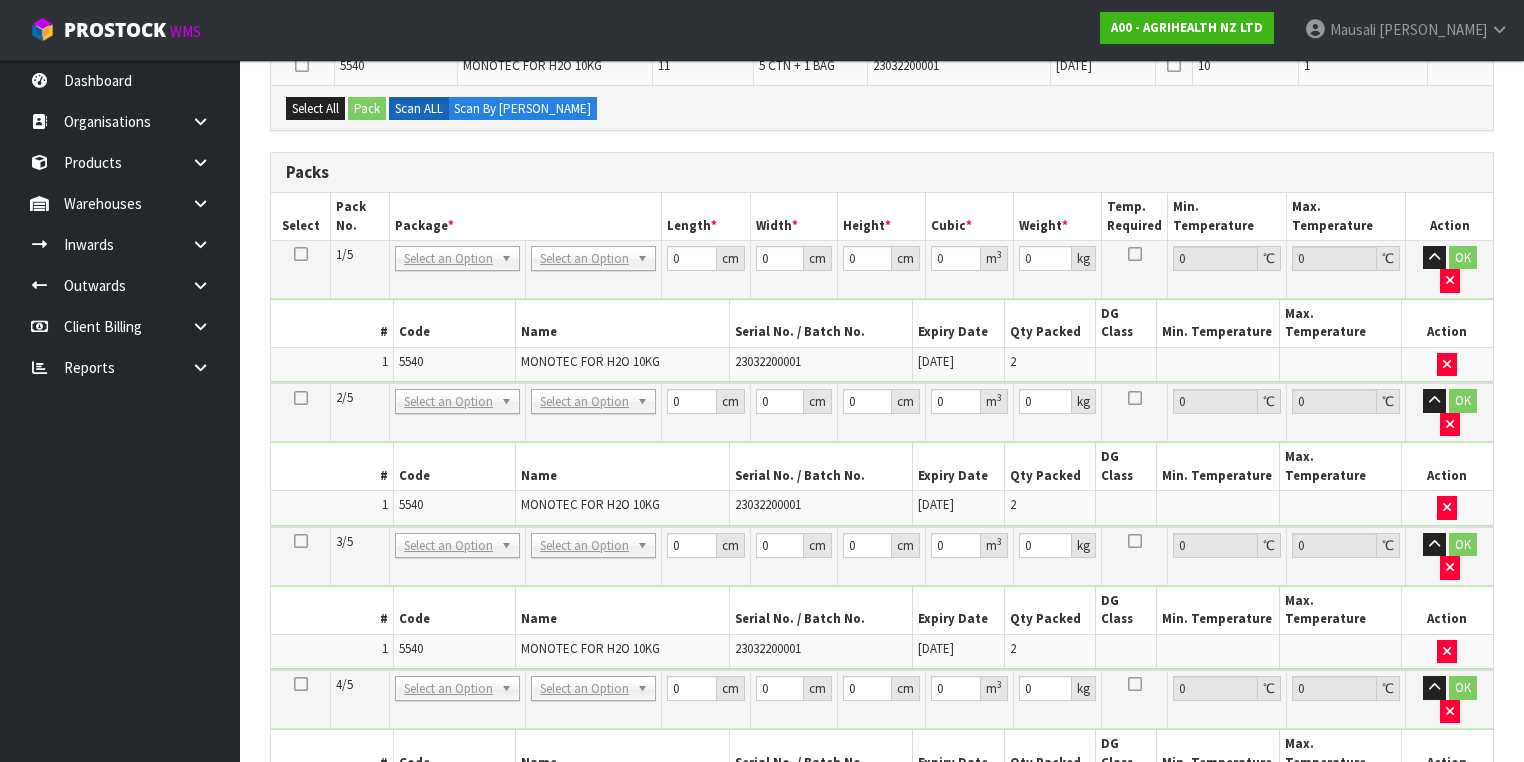 click at bounding box center [301, 254] 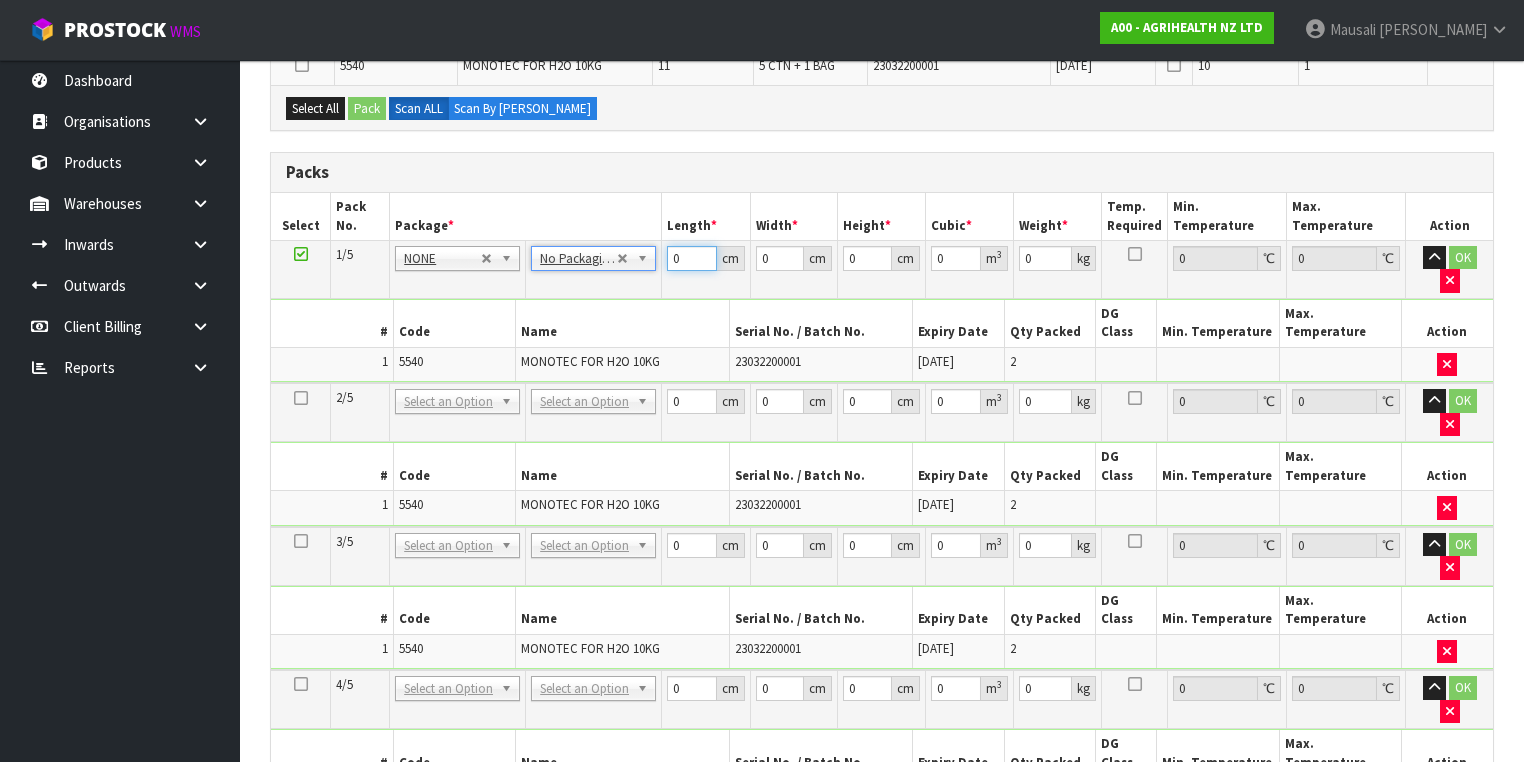 drag, startPoint x: 683, startPoint y: 256, endPoint x: 573, endPoint y: 265, distance: 110.36757 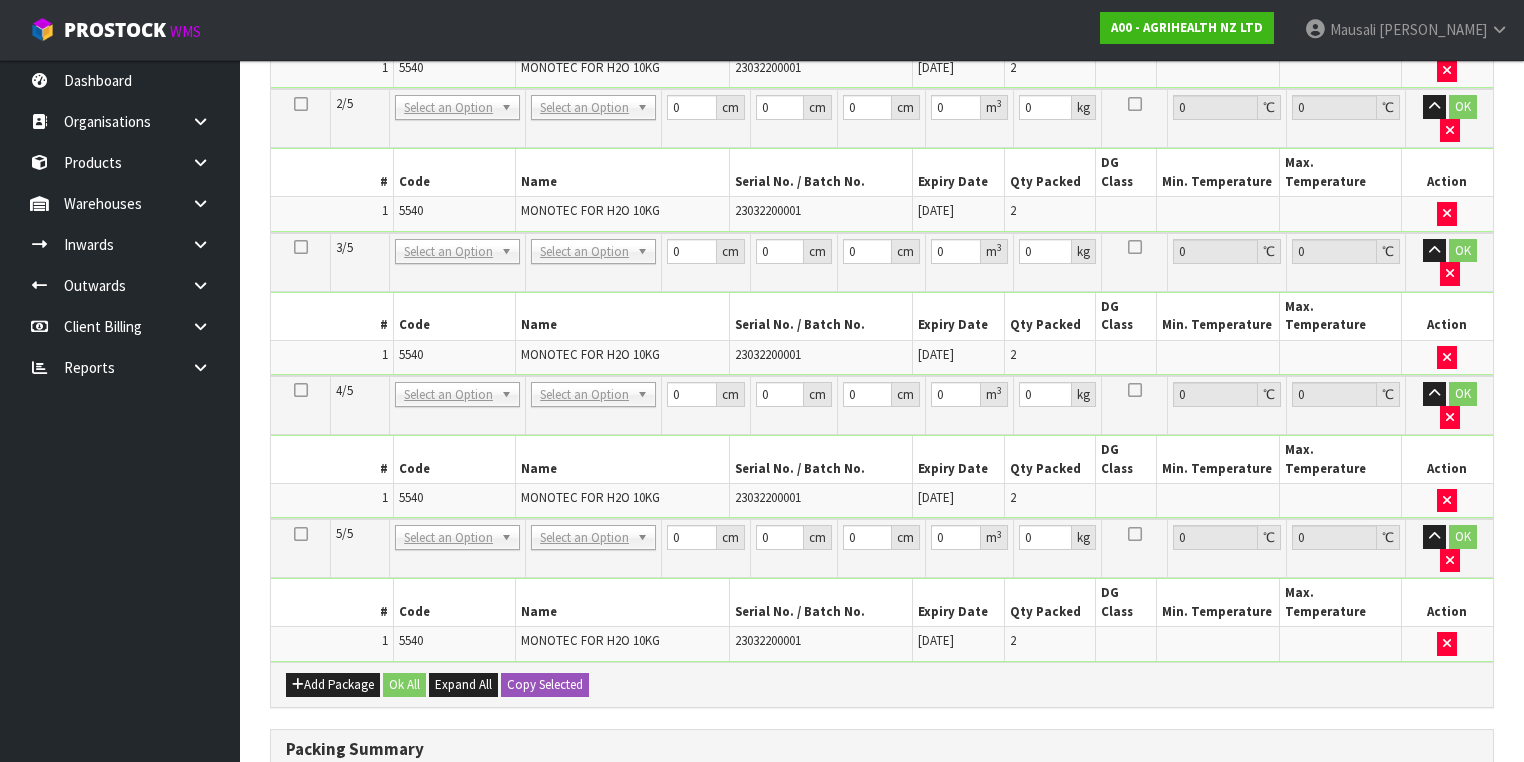 scroll, scrollTop: 880, scrollLeft: 0, axis: vertical 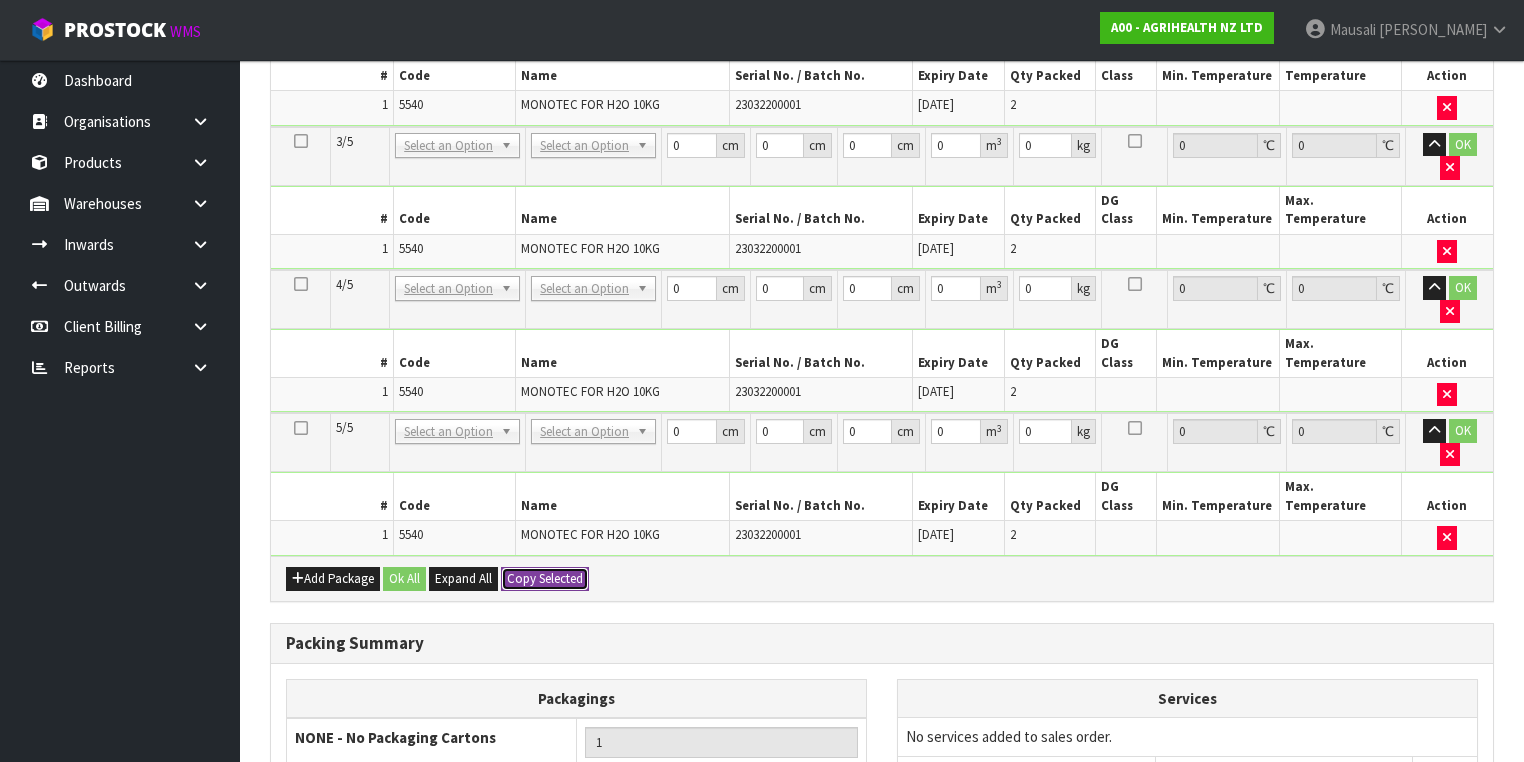 click on "Copy Selected" at bounding box center [545, 579] 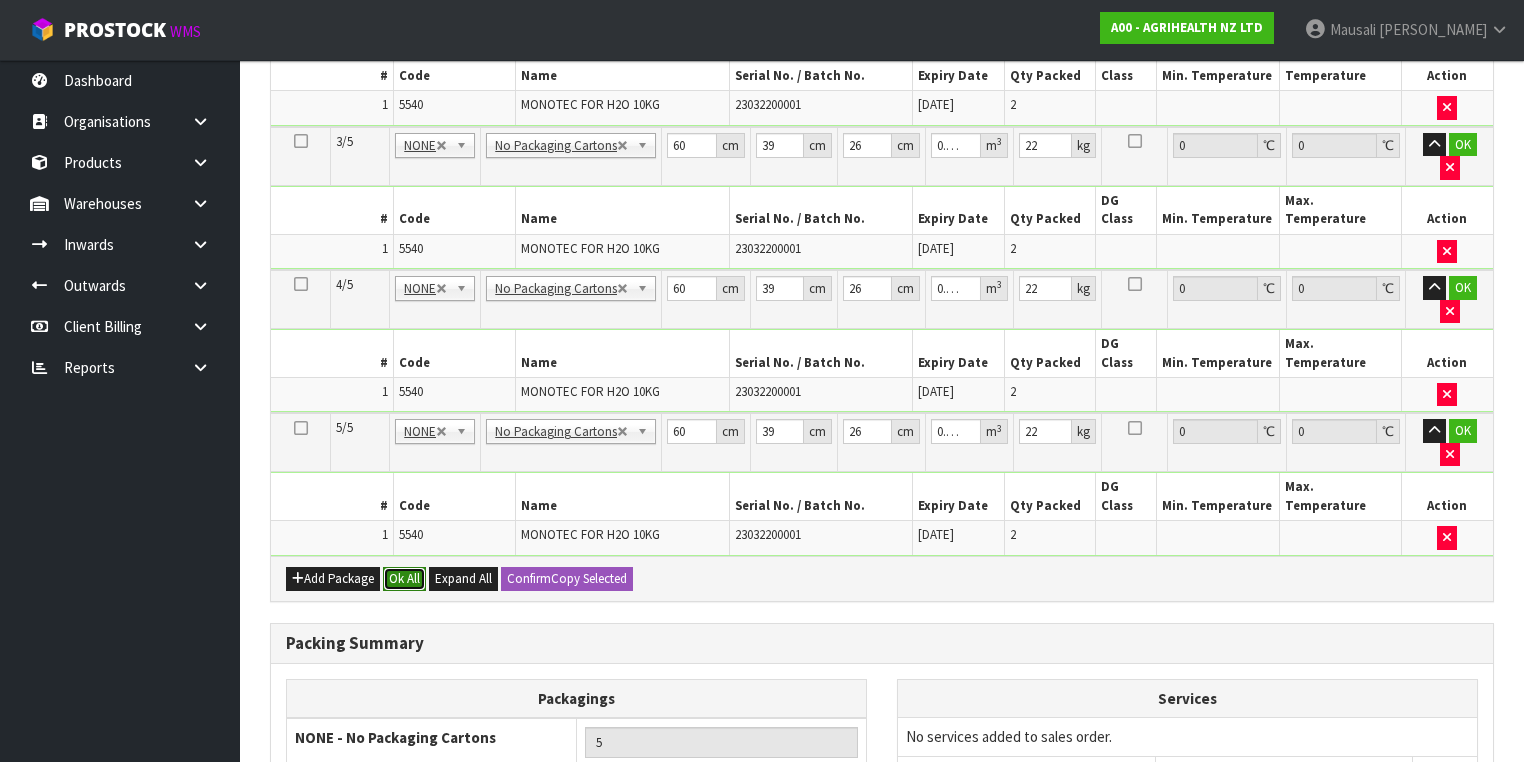 click on "Ok All" at bounding box center (404, 579) 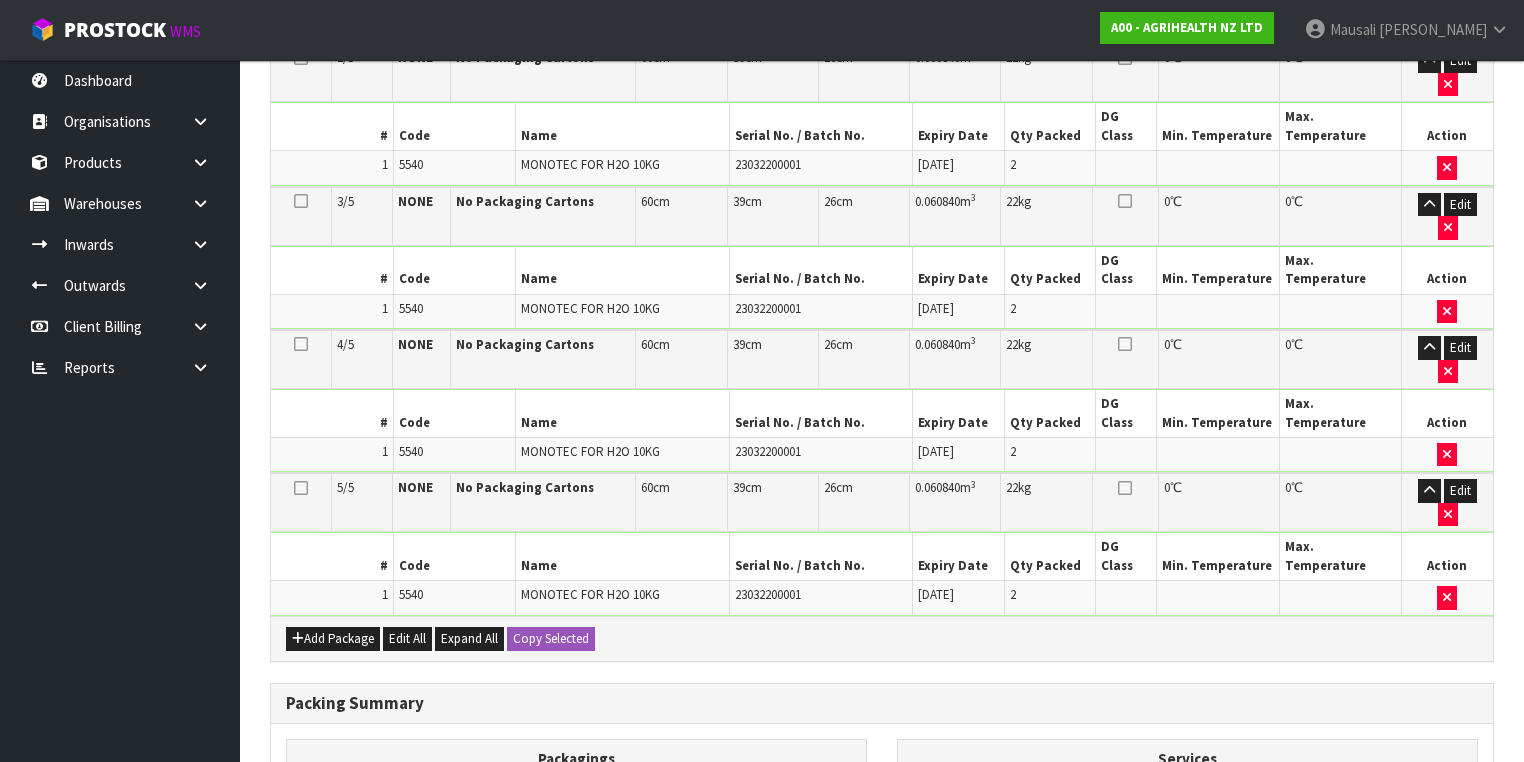 scroll, scrollTop: 793, scrollLeft: 0, axis: vertical 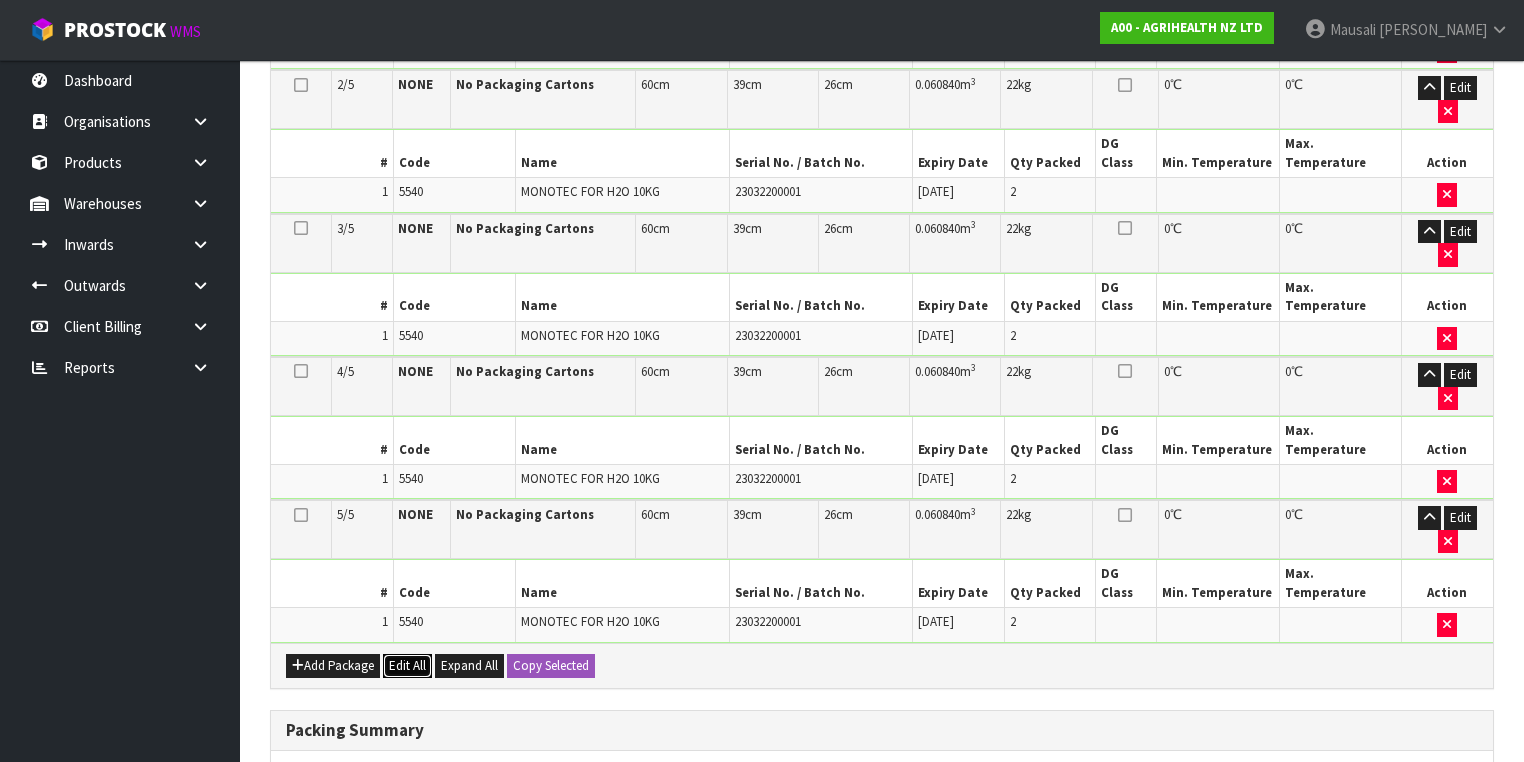 click on "Edit All" at bounding box center [407, 666] 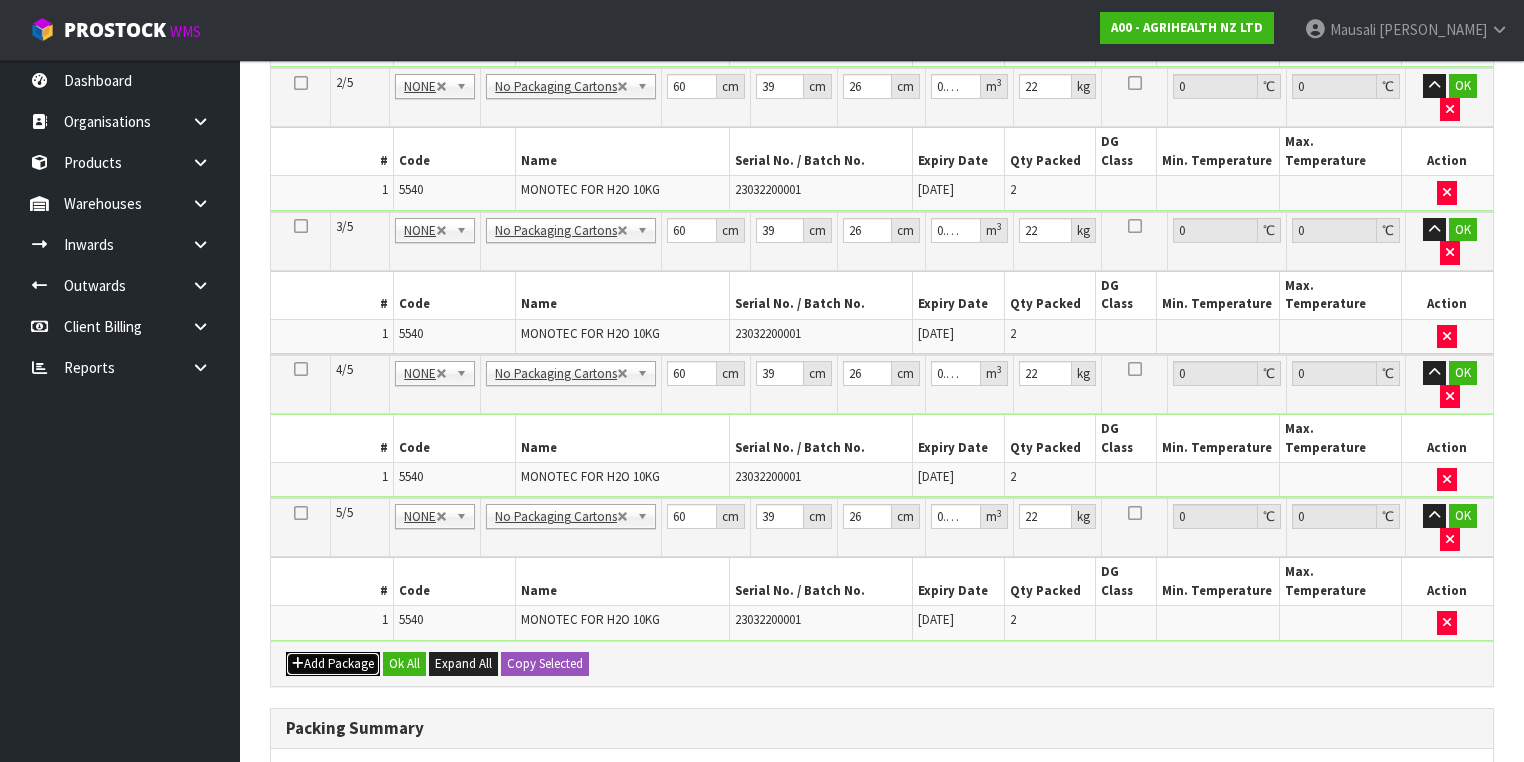 click on "Add Package" at bounding box center (333, 664) 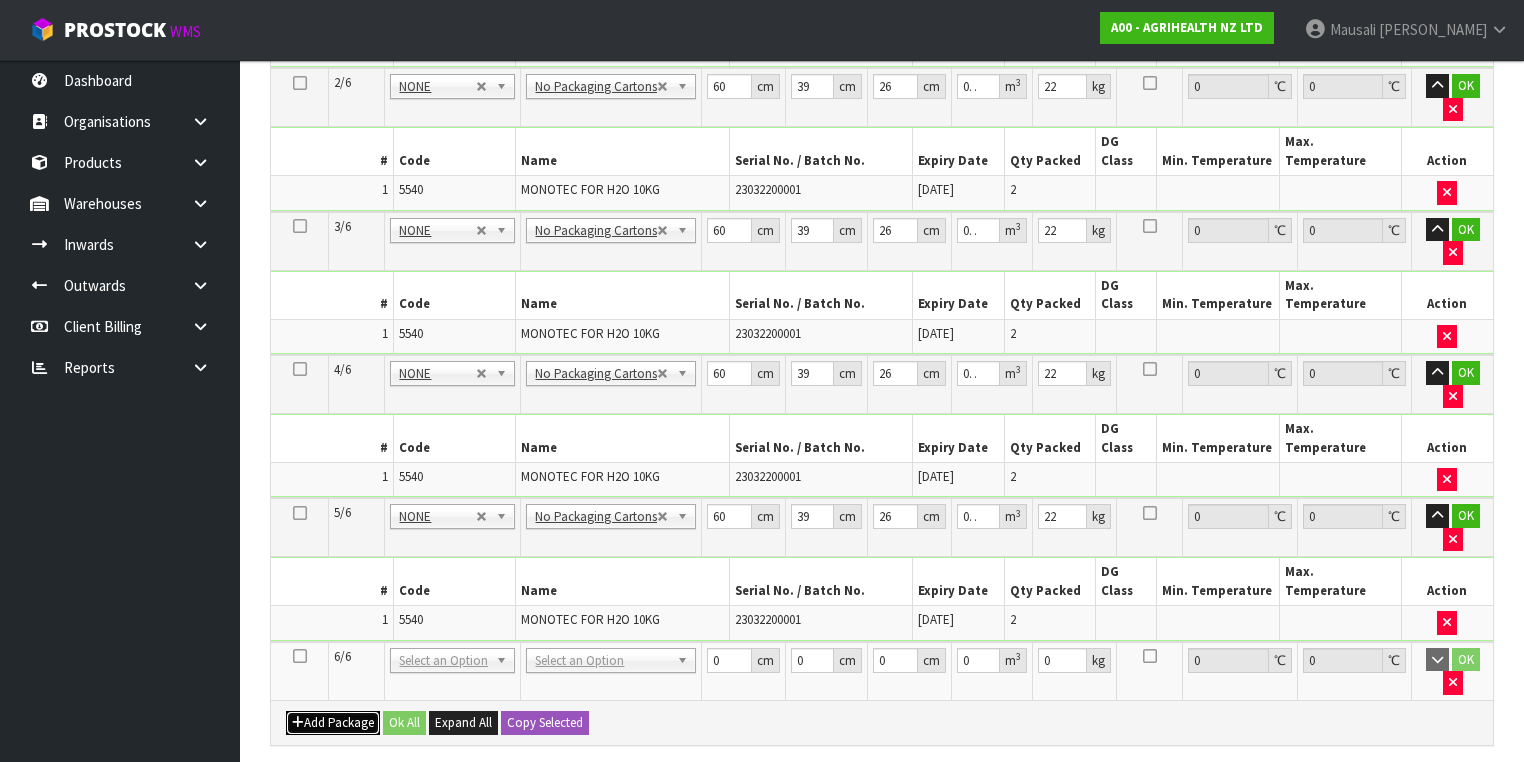 scroll, scrollTop: 816, scrollLeft: 0, axis: vertical 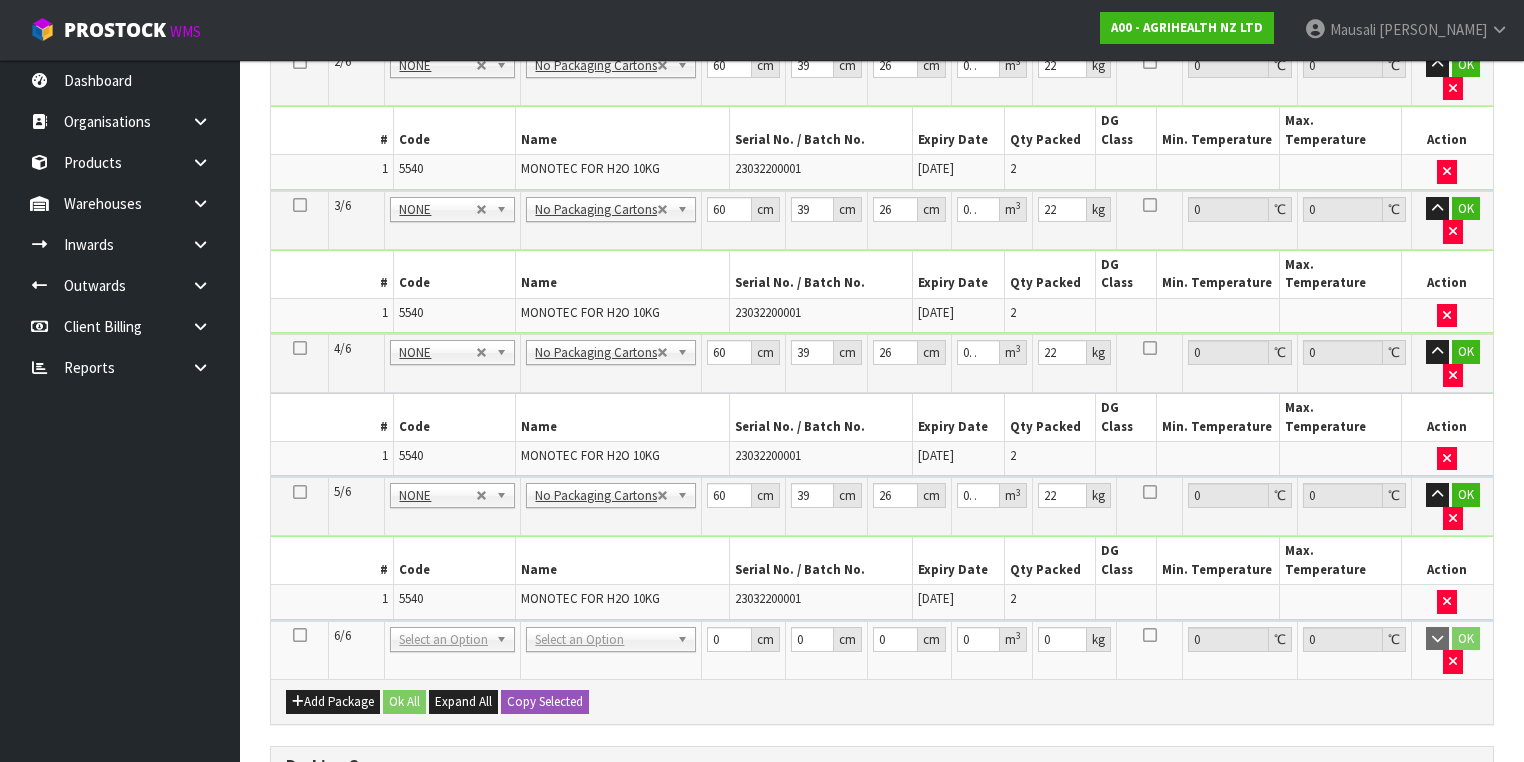 click at bounding box center [300, 635] 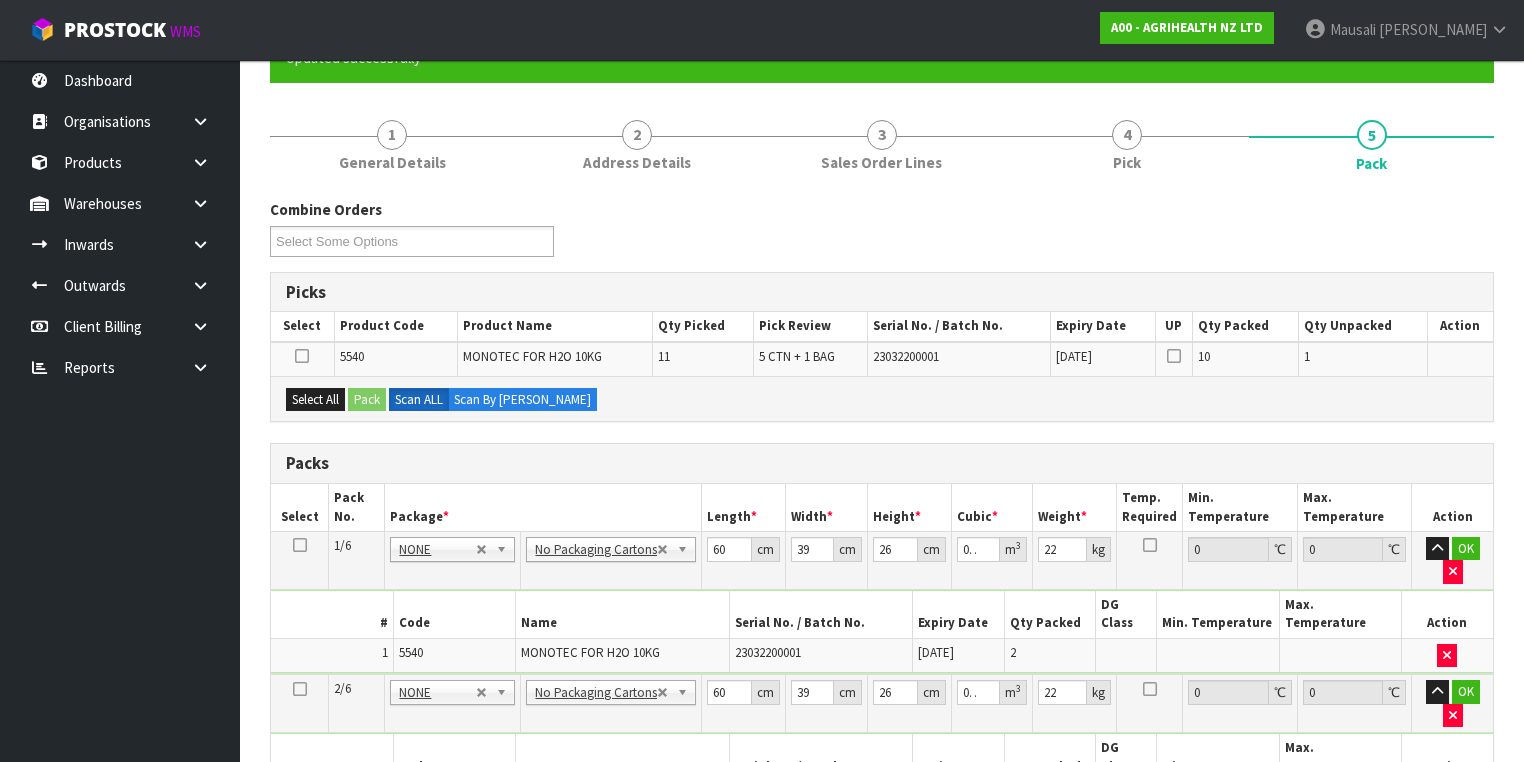 scroll, scrollTop: 176, scrollLeft: 0, axis: vertical 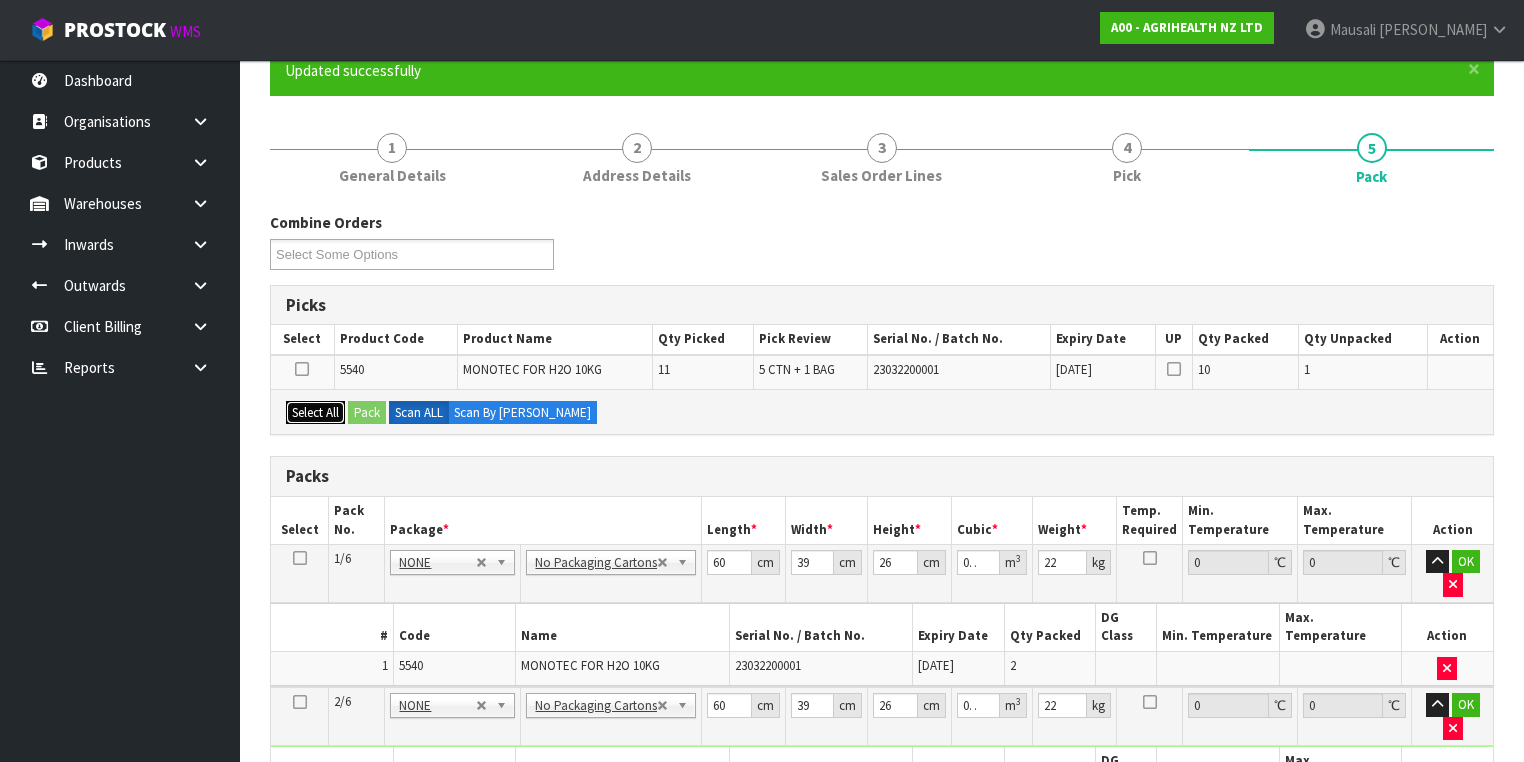 click on "Select All" at bounding box center (315, 413) 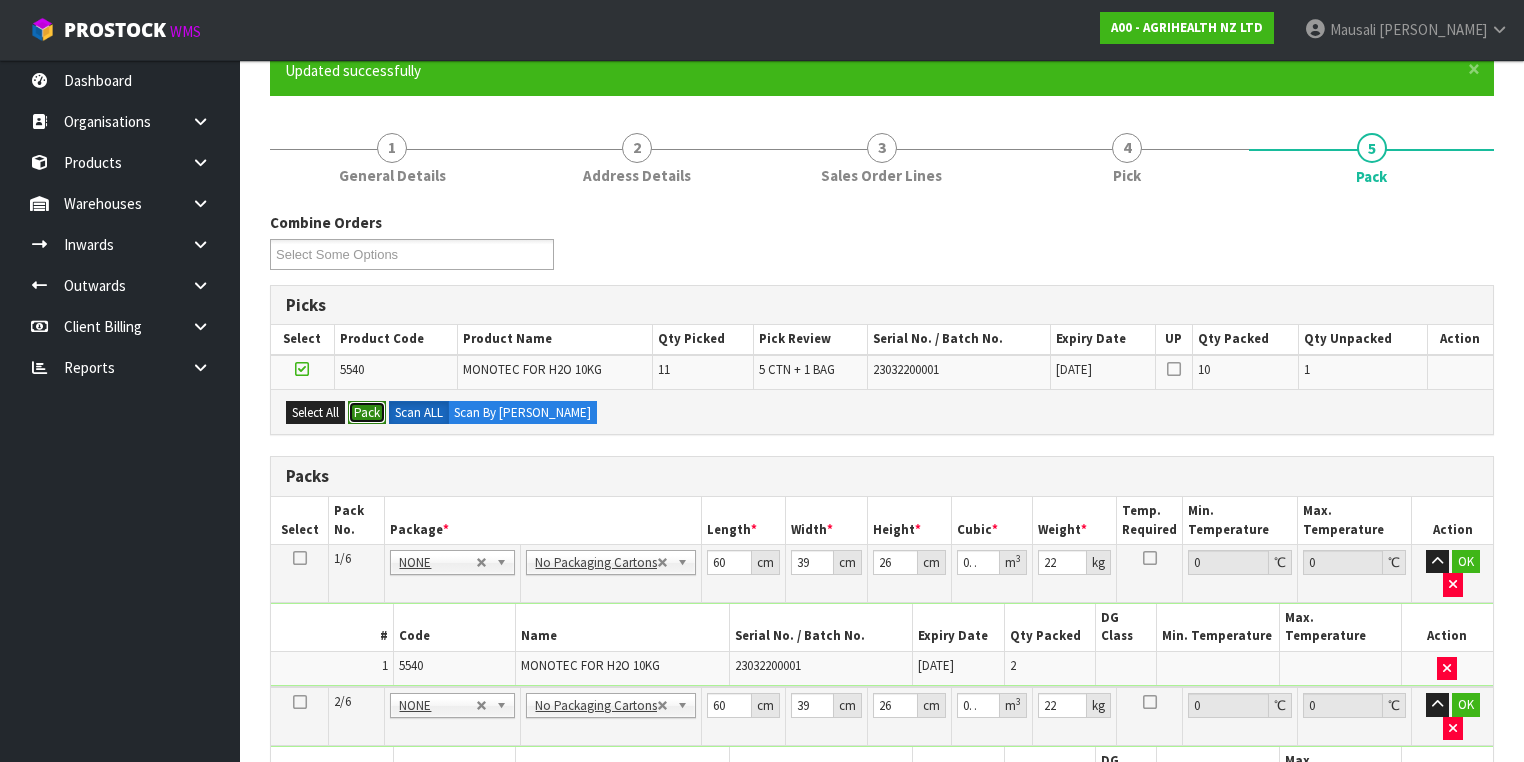 click on "Pack" at bounding box center [367, 413] 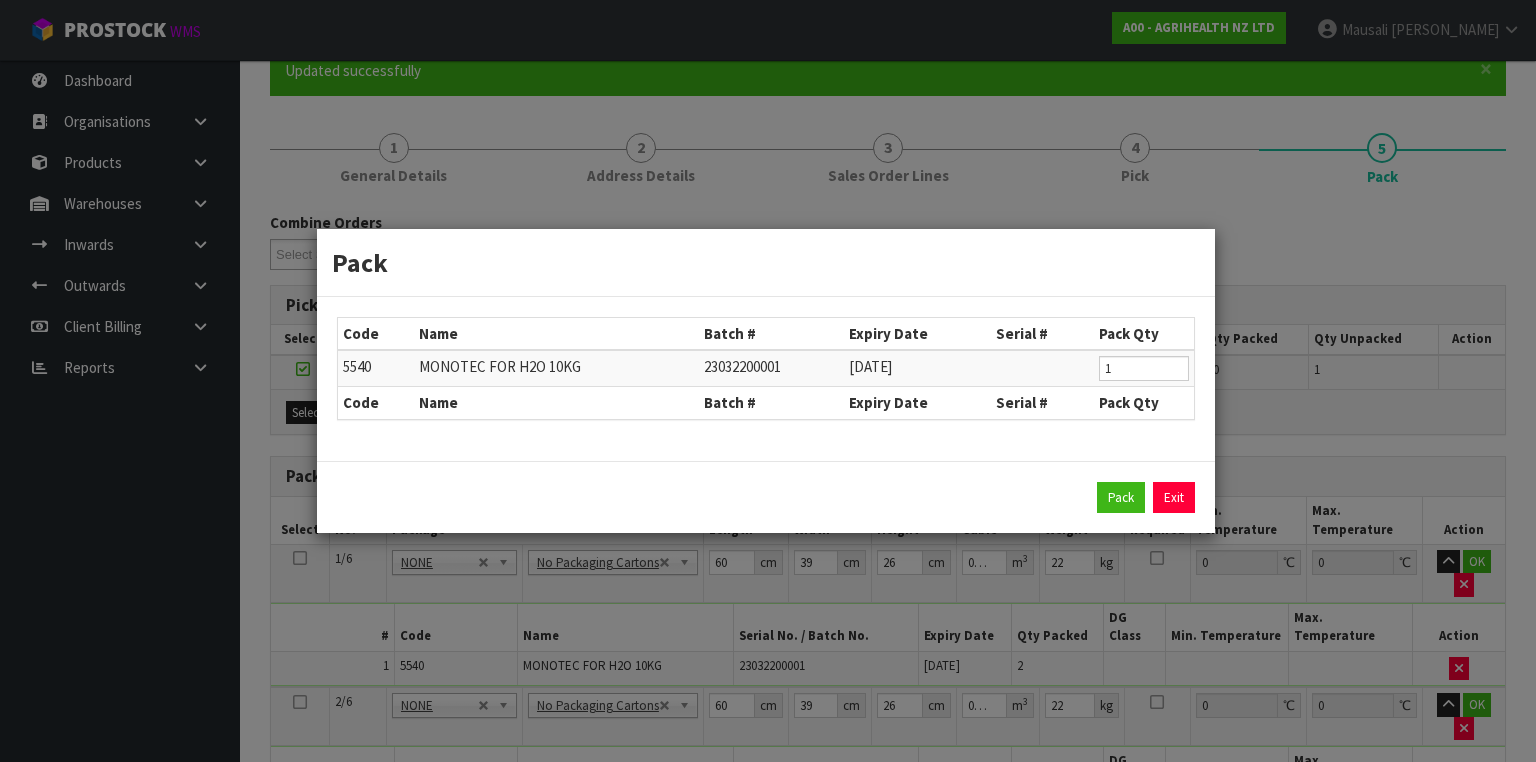 click on "Pack
Exit" at bounding box center (766, 498) 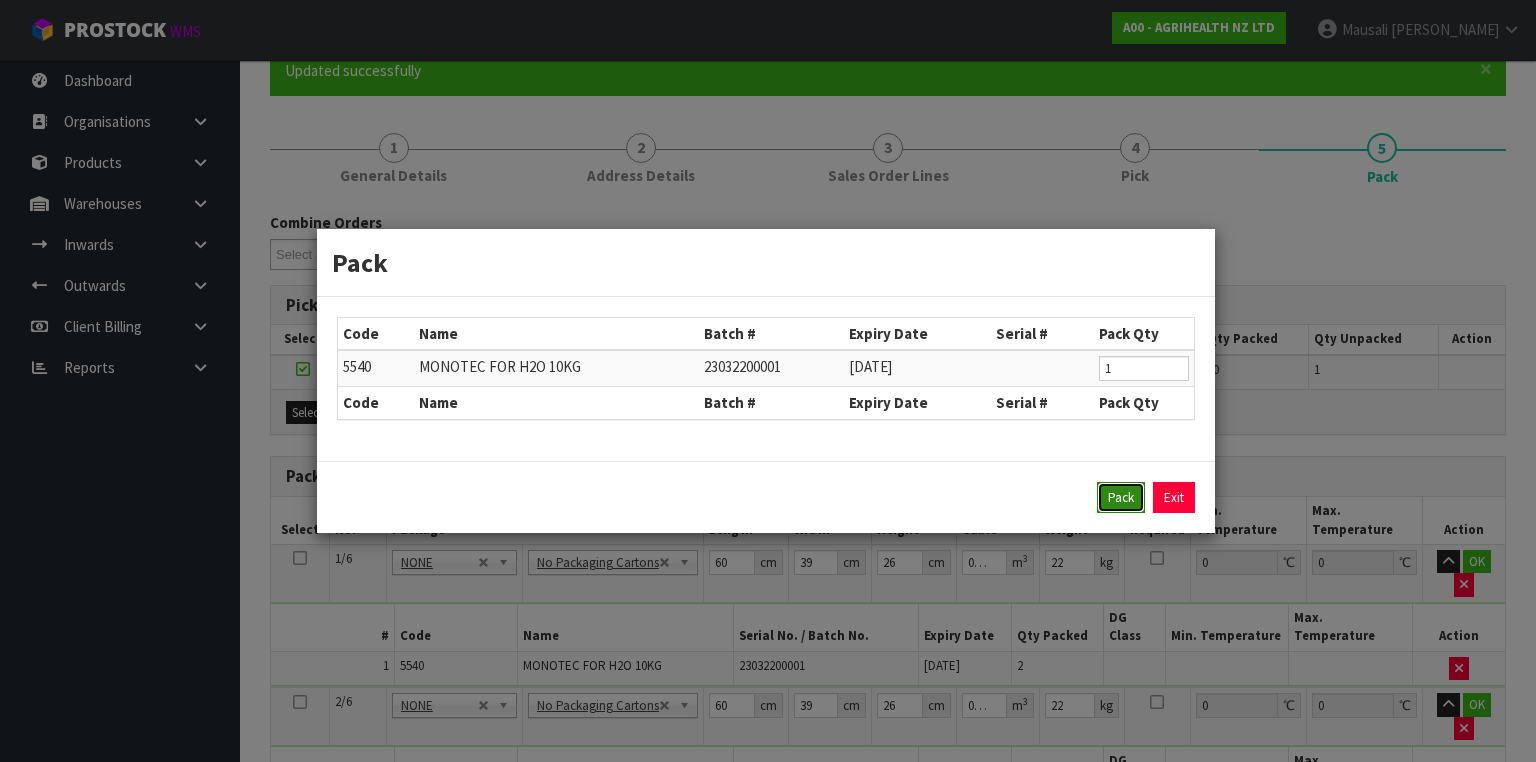 click on "Pack" at bounding box center [1121, 498] 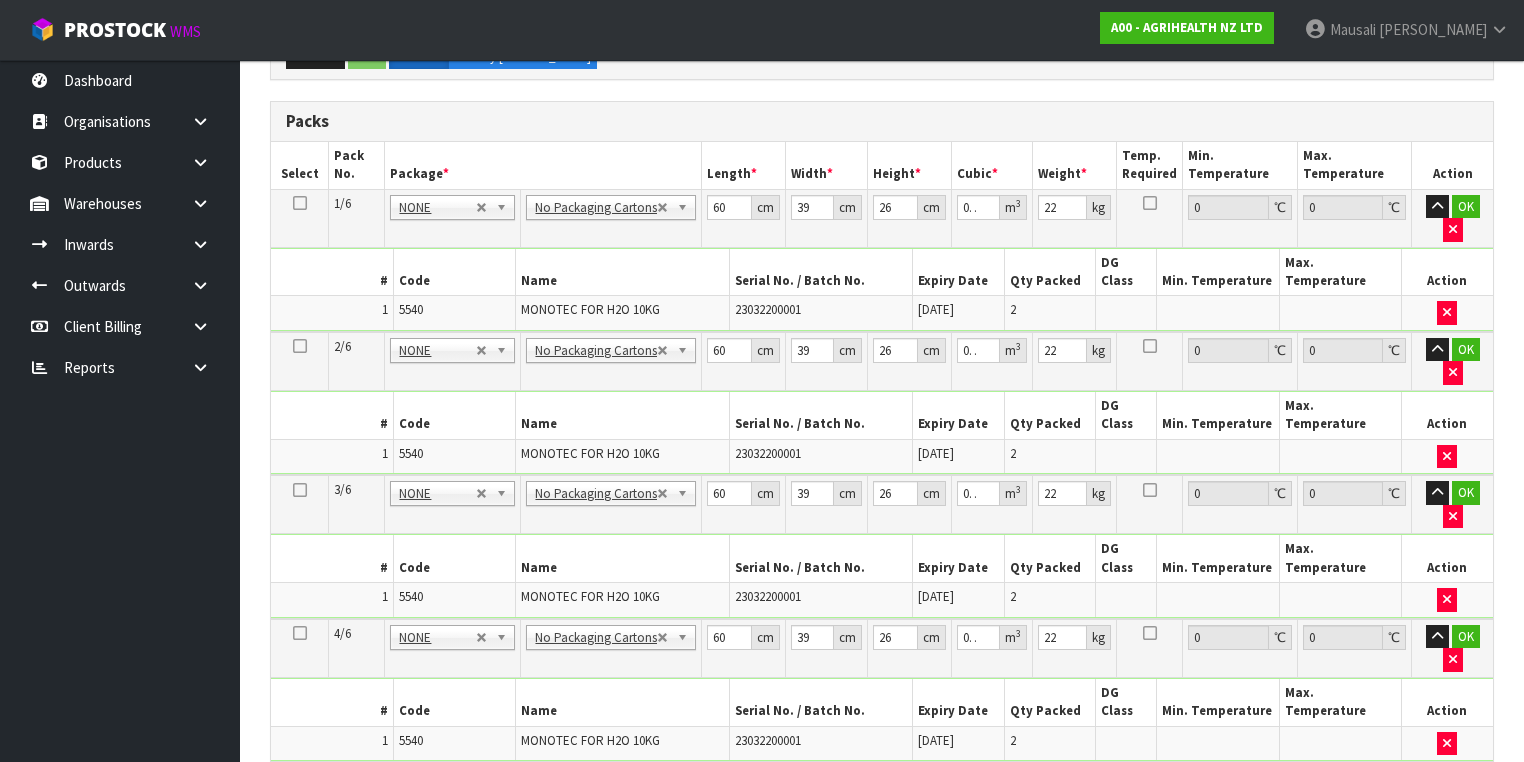 scroll, scrollTop: 816, scrollLeft: 0, axis: vertical 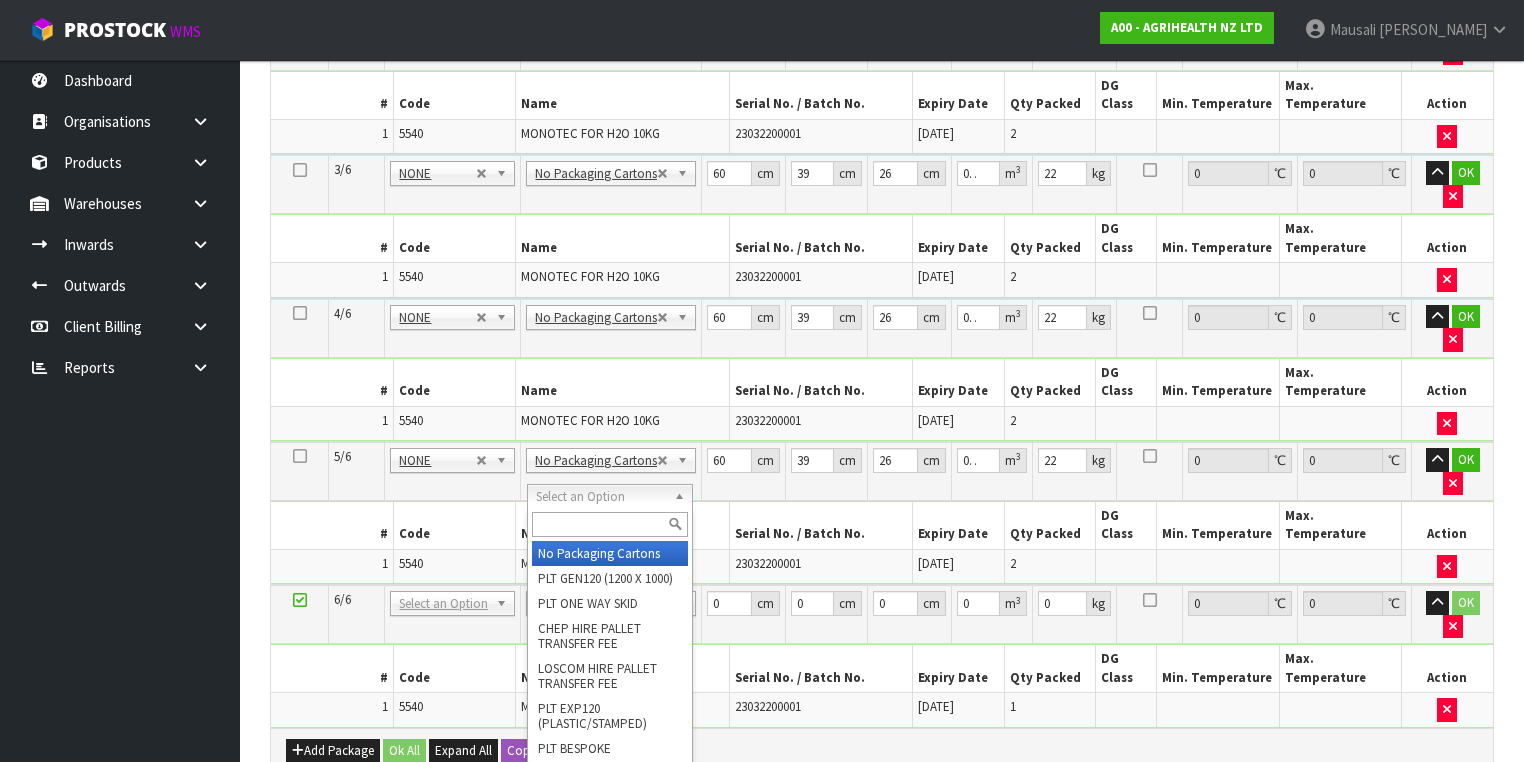 click at bounding box center (610, 524) 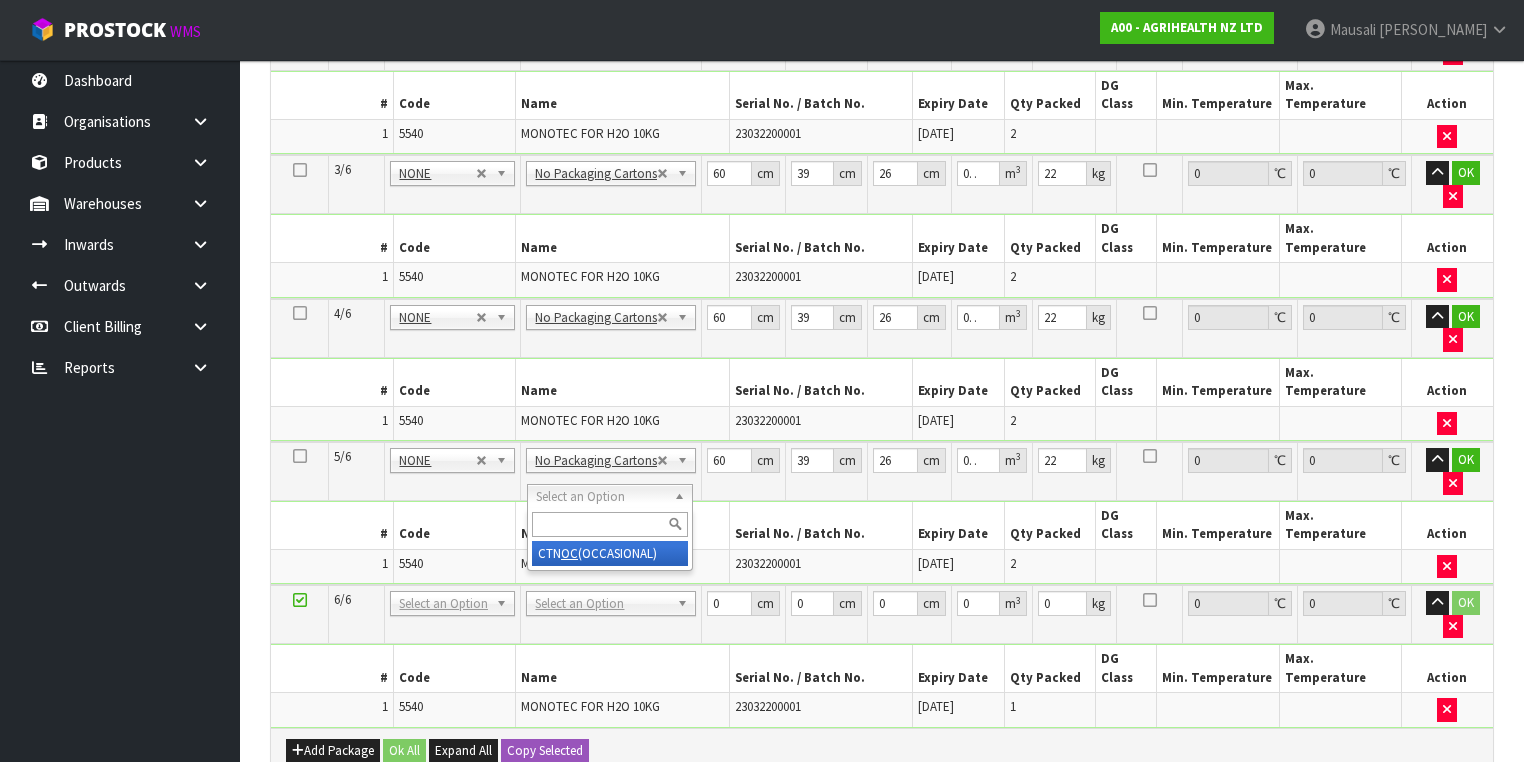 scroll, scrollTop: 795, scrollLeft: 0, axis: vertical 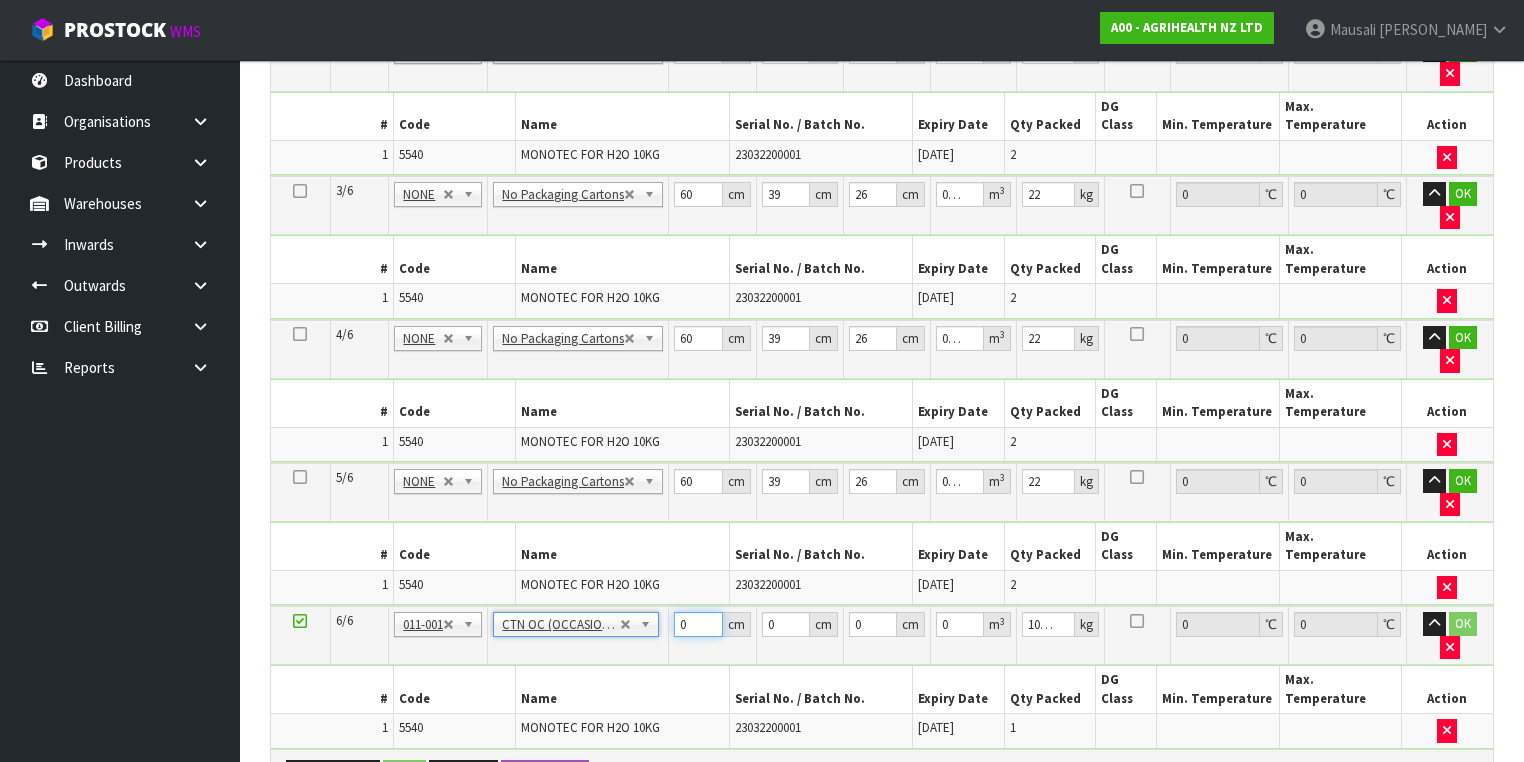 drag, startPoint x: 691, startPoint y: 416, endPoint x: 668, endPoint y: 425, distance: 24.698177 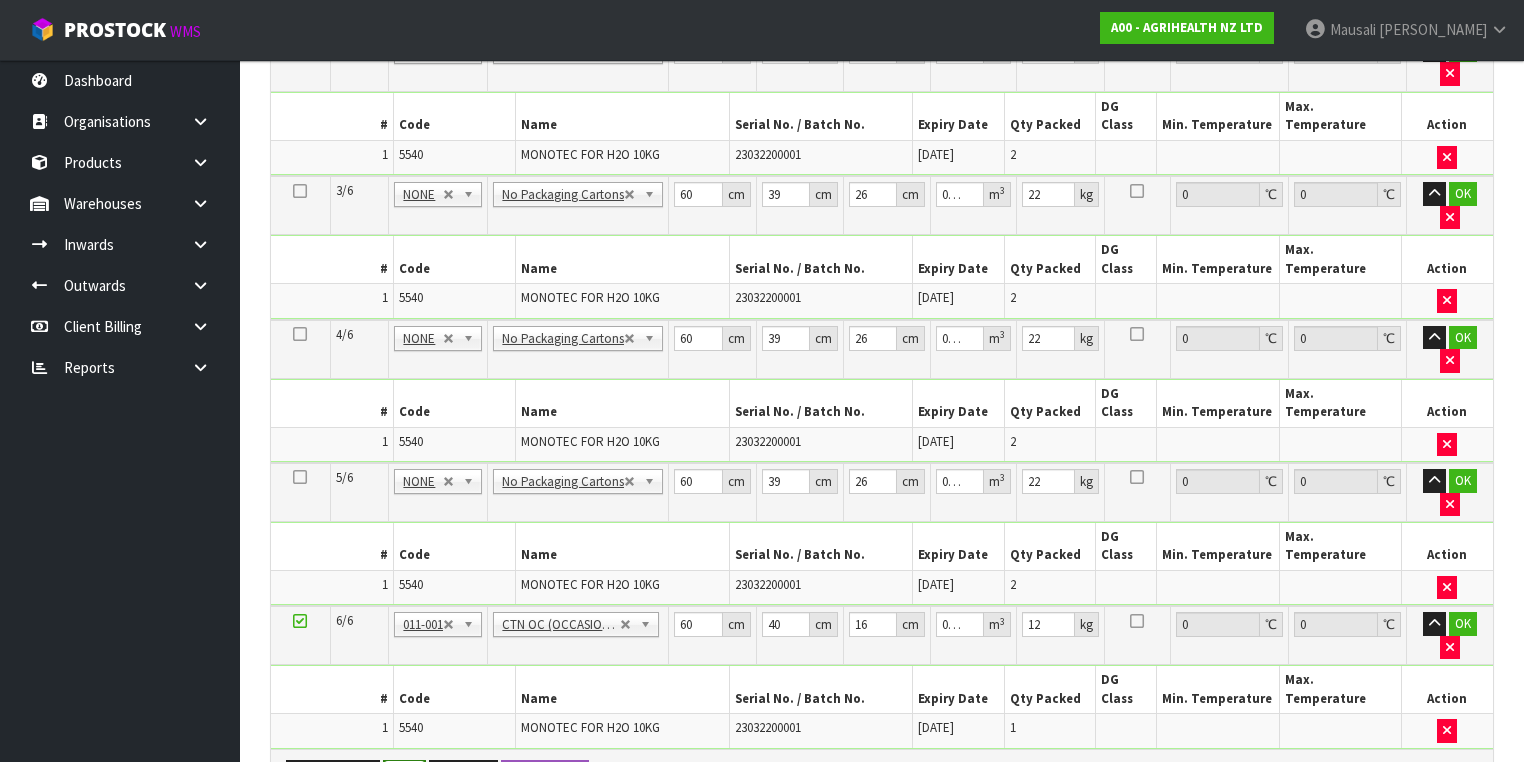 click on "Ok All" at bounding box center (404, 772) 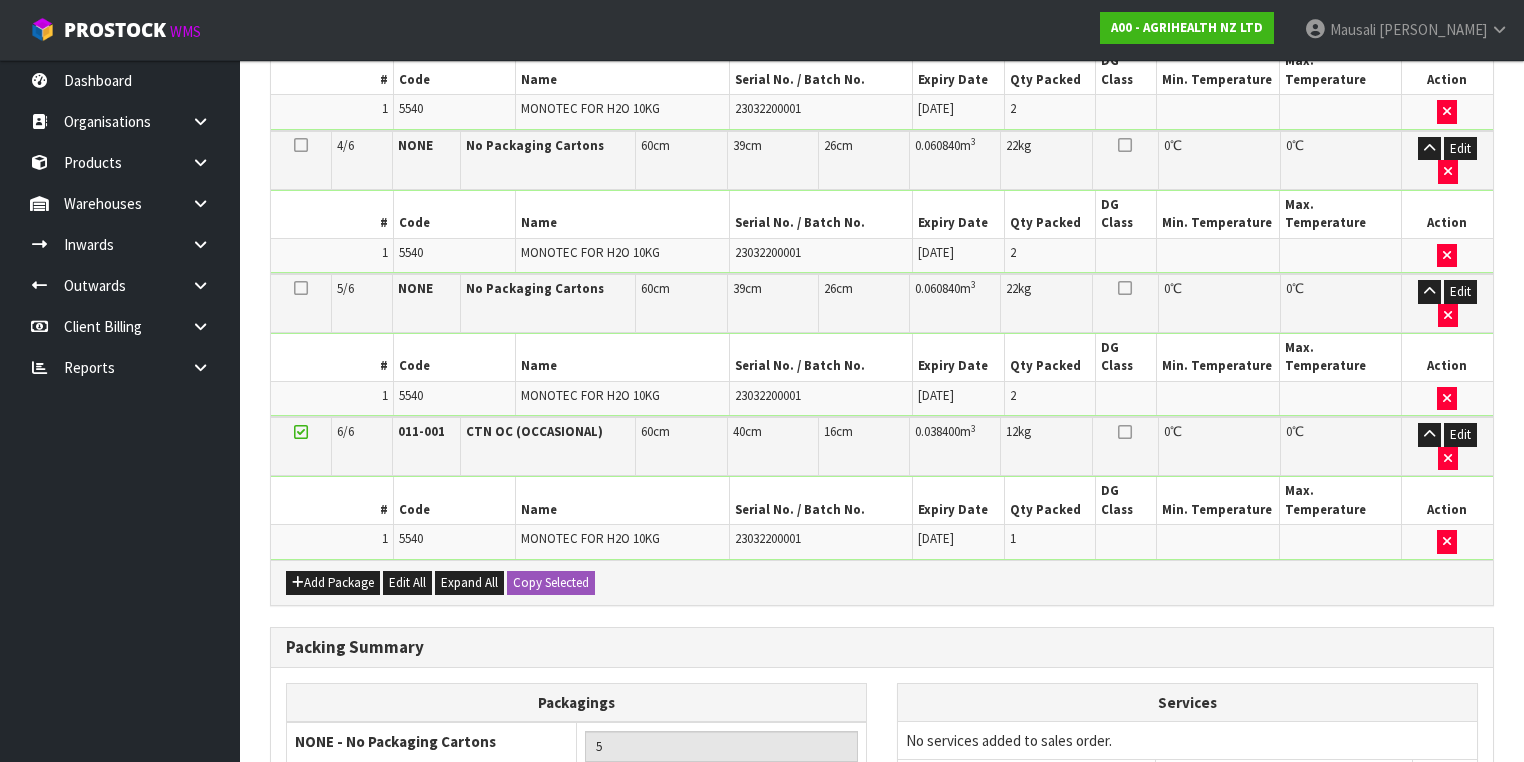 scroll, scrollTop: 986, scrollLeft: 0, axis: vertical 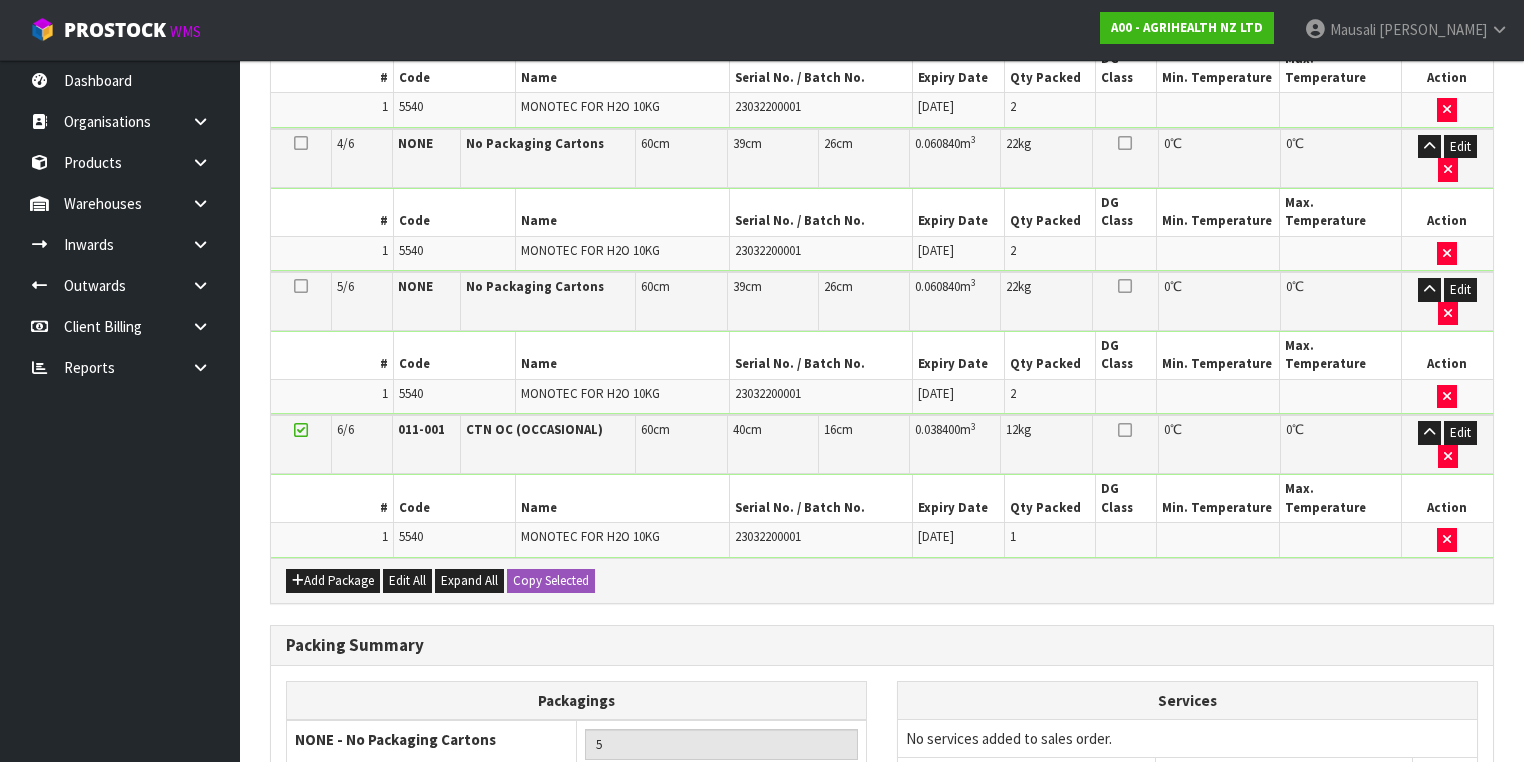 click on "Save & Confirm Packs" at bounding box center (427, 980) 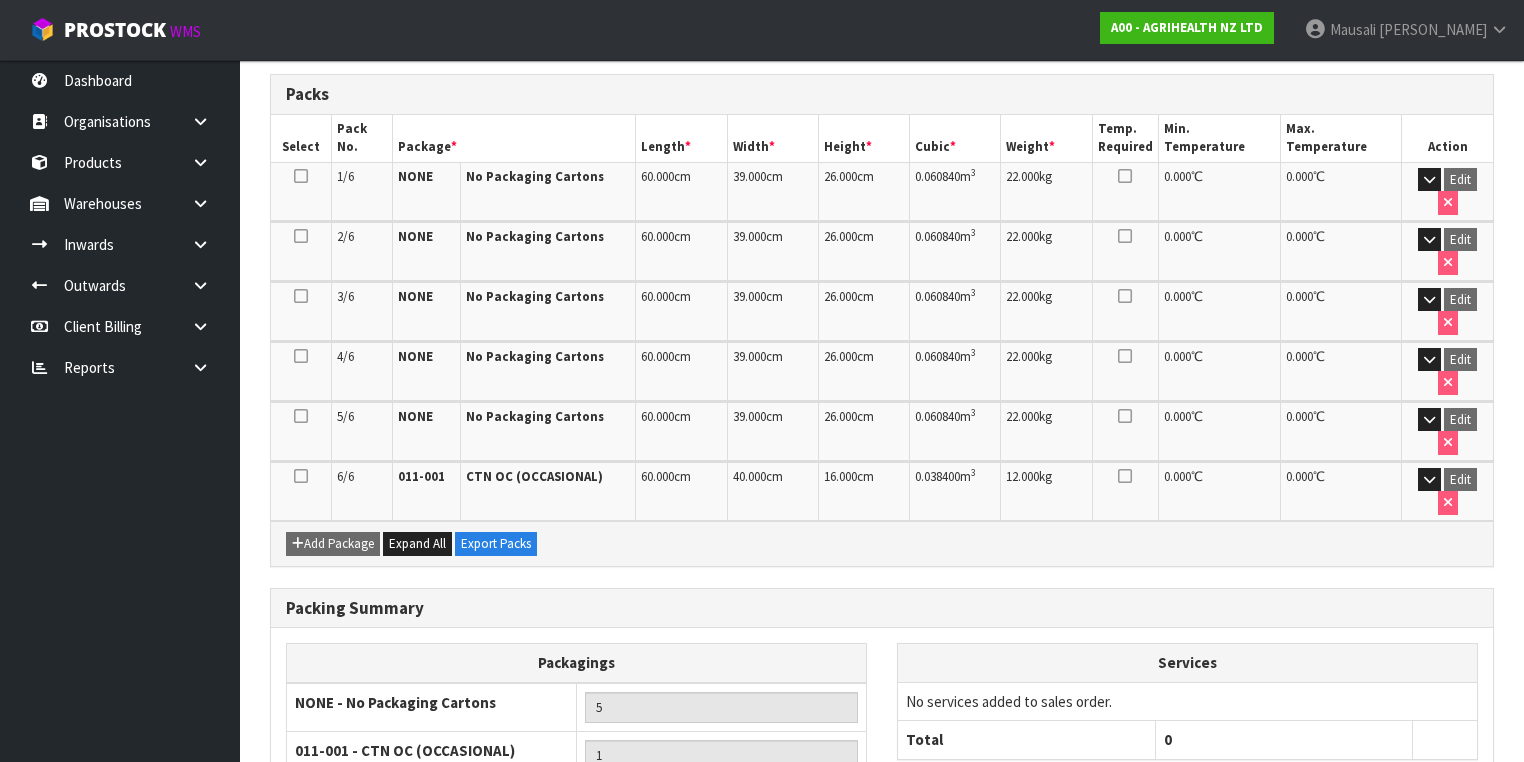 scroll, scrollTop: 559, scrollLeft: 0, axis: vertical 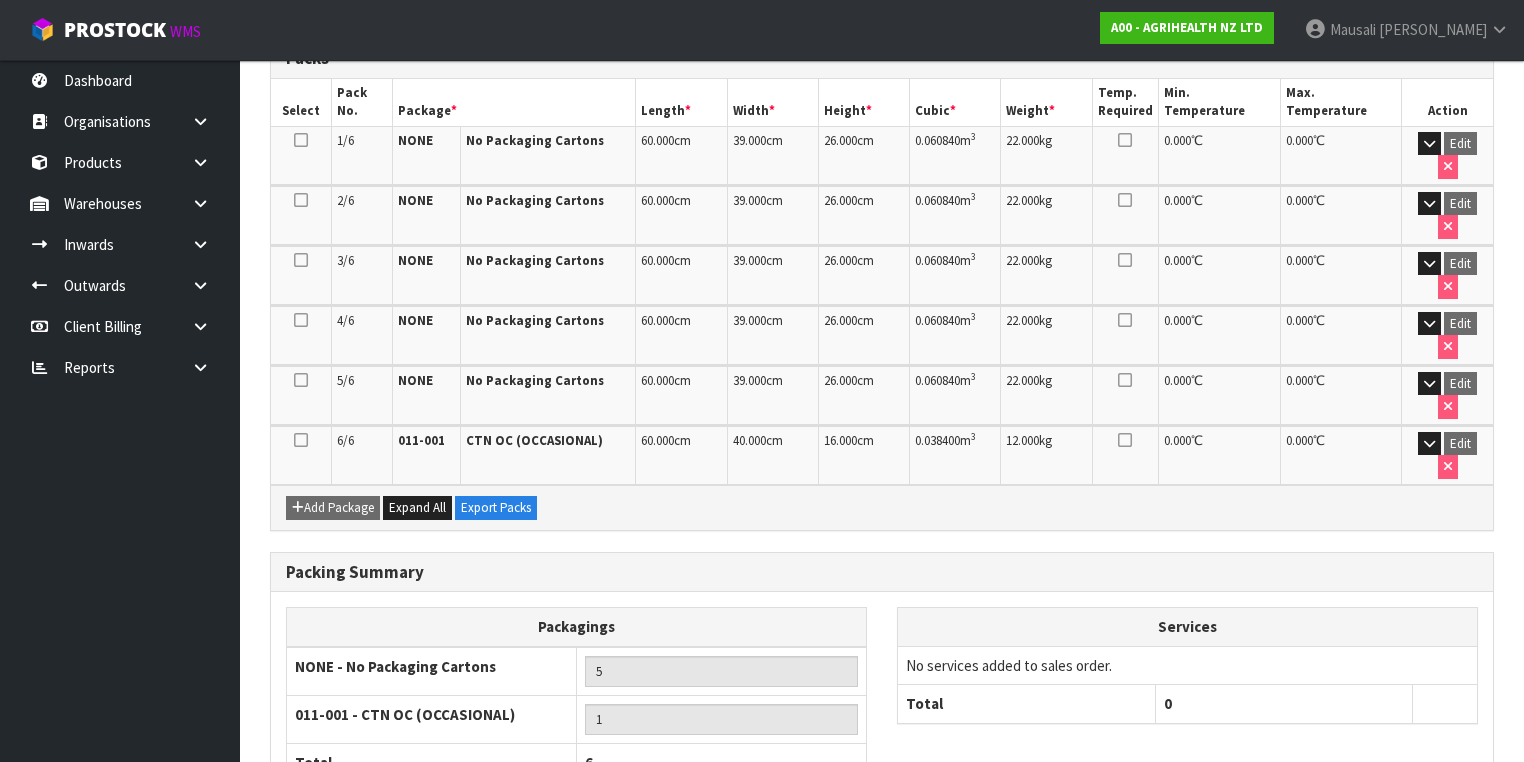 click on "Next" at bounding box center [1450, 861] 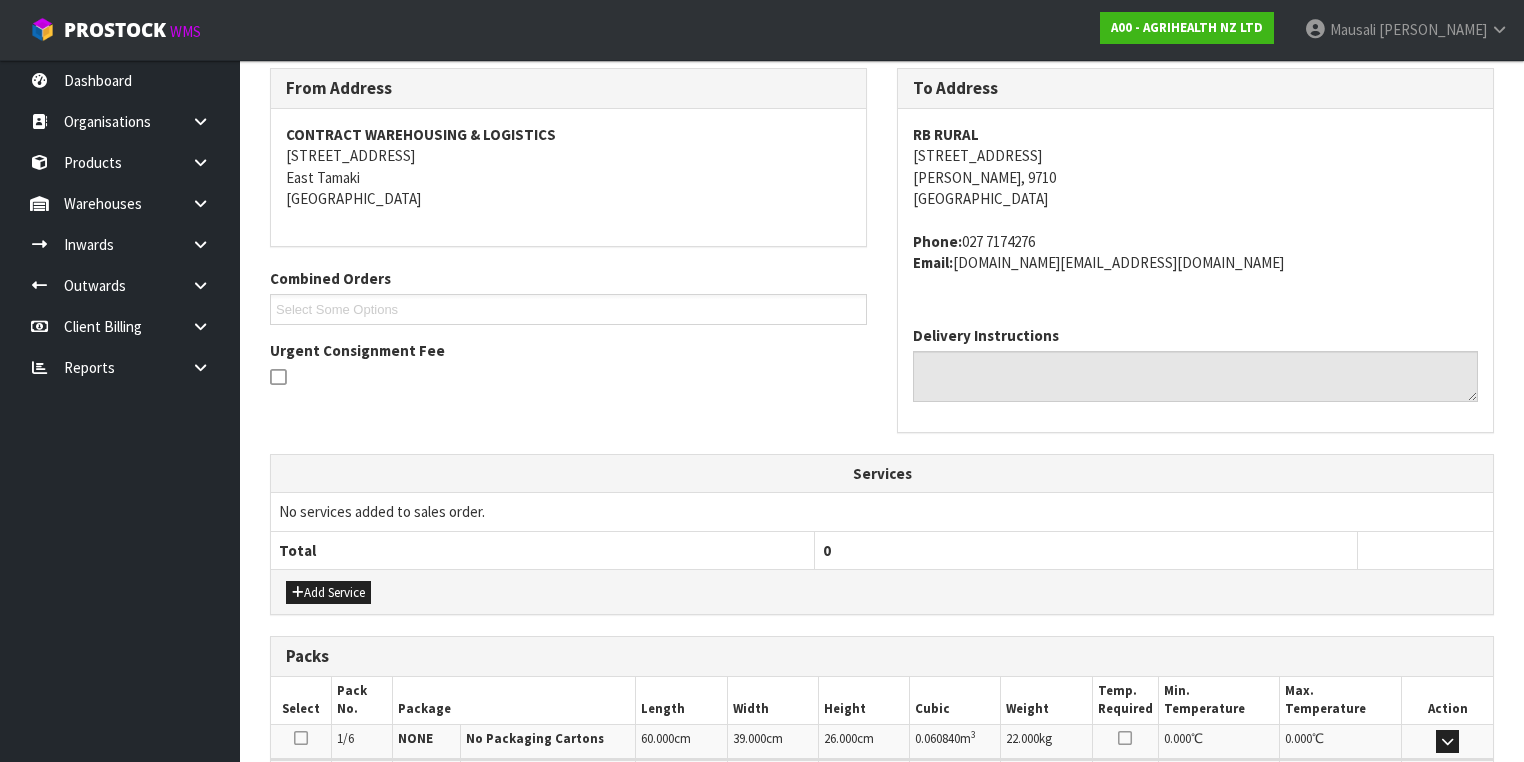 scroll, scrollTop: 720, scrollLeft: 0, axis: vertical 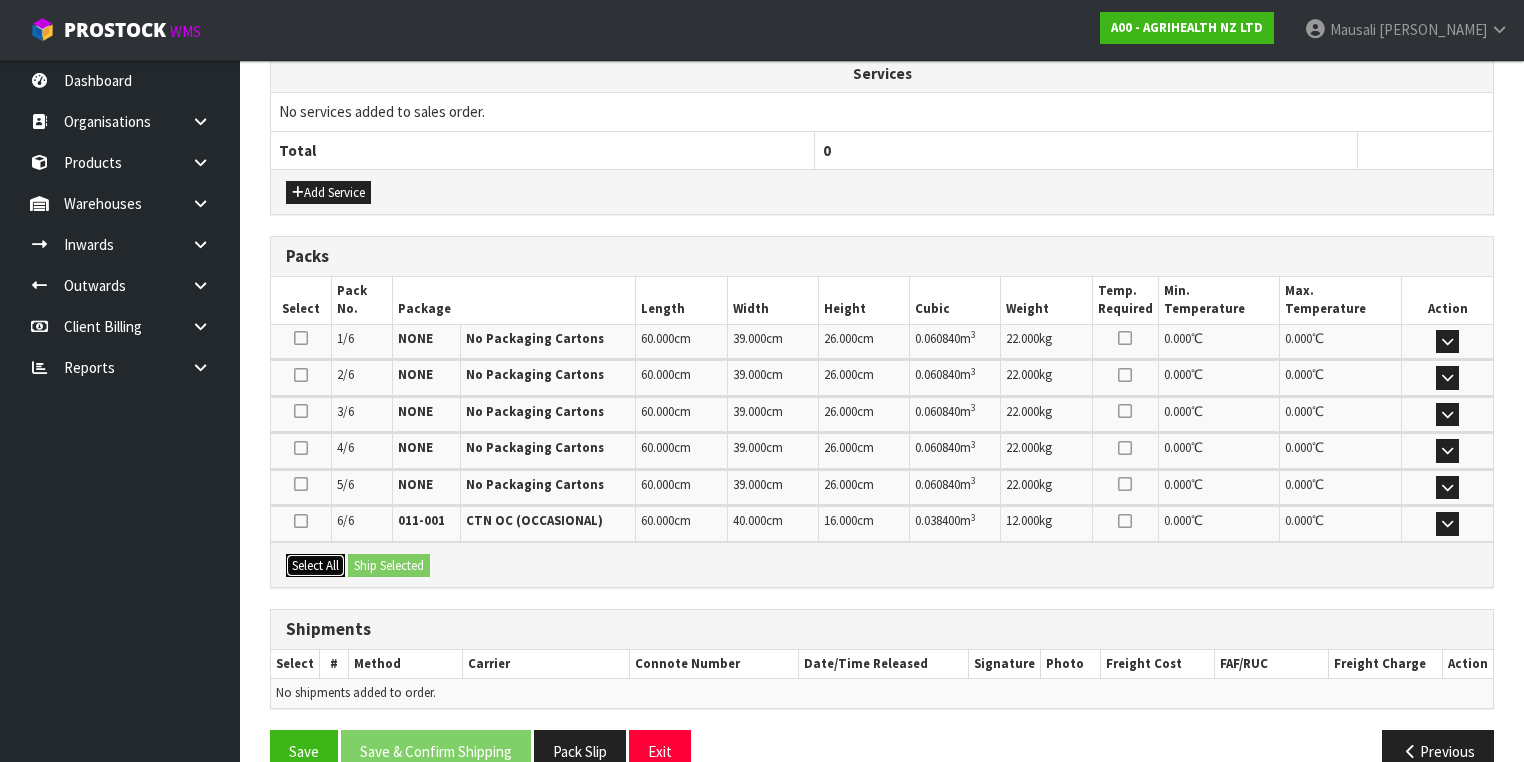 drag, startPoint x: 301, startPoint y: 549, endPoint x: 344, endPoint y: 556, distance: 43.56604 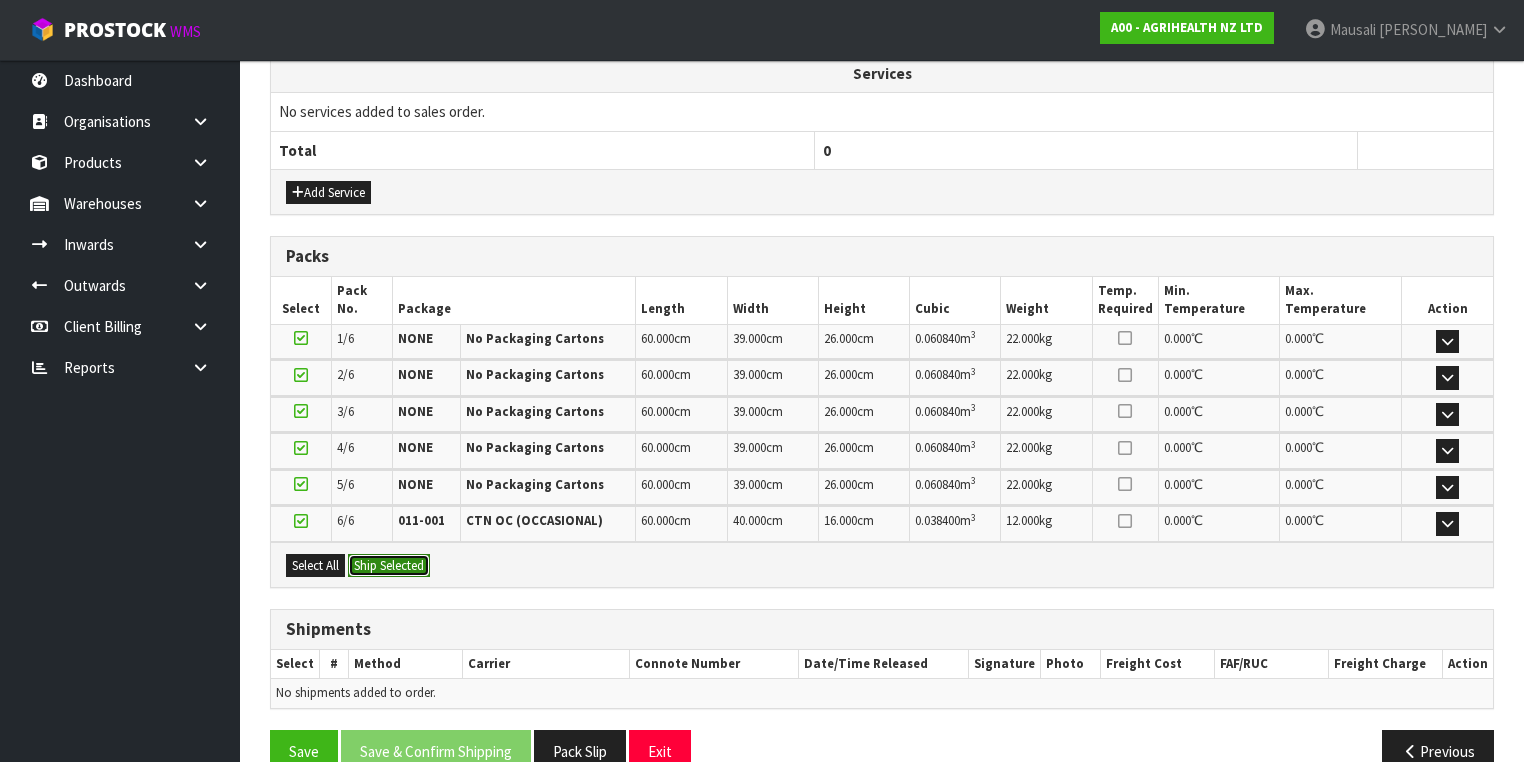 click on "Ship Selected" at bounding box center [389, 566] 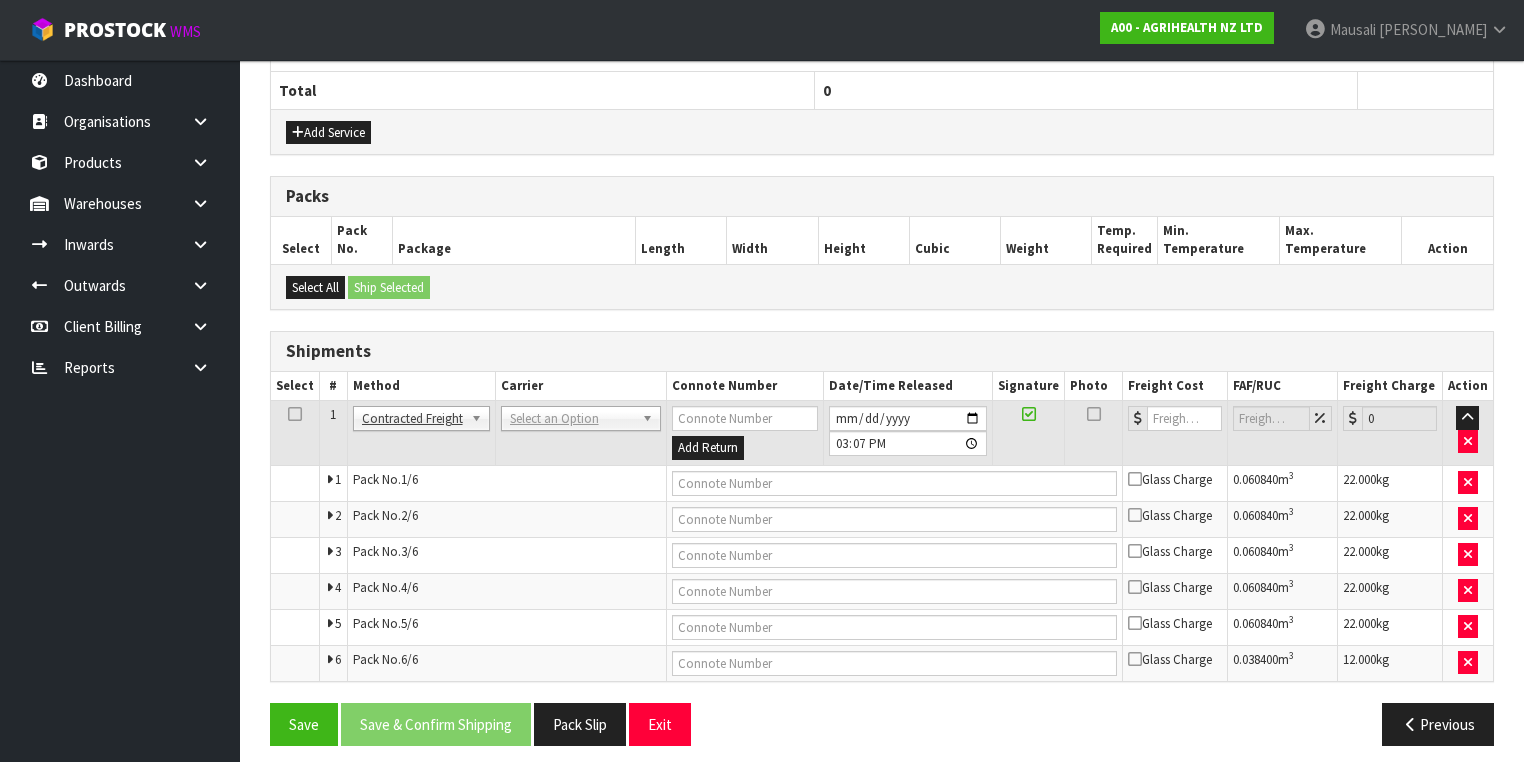 scroll, scrollTop: 785, scrollLeft: 0, axis: vertical 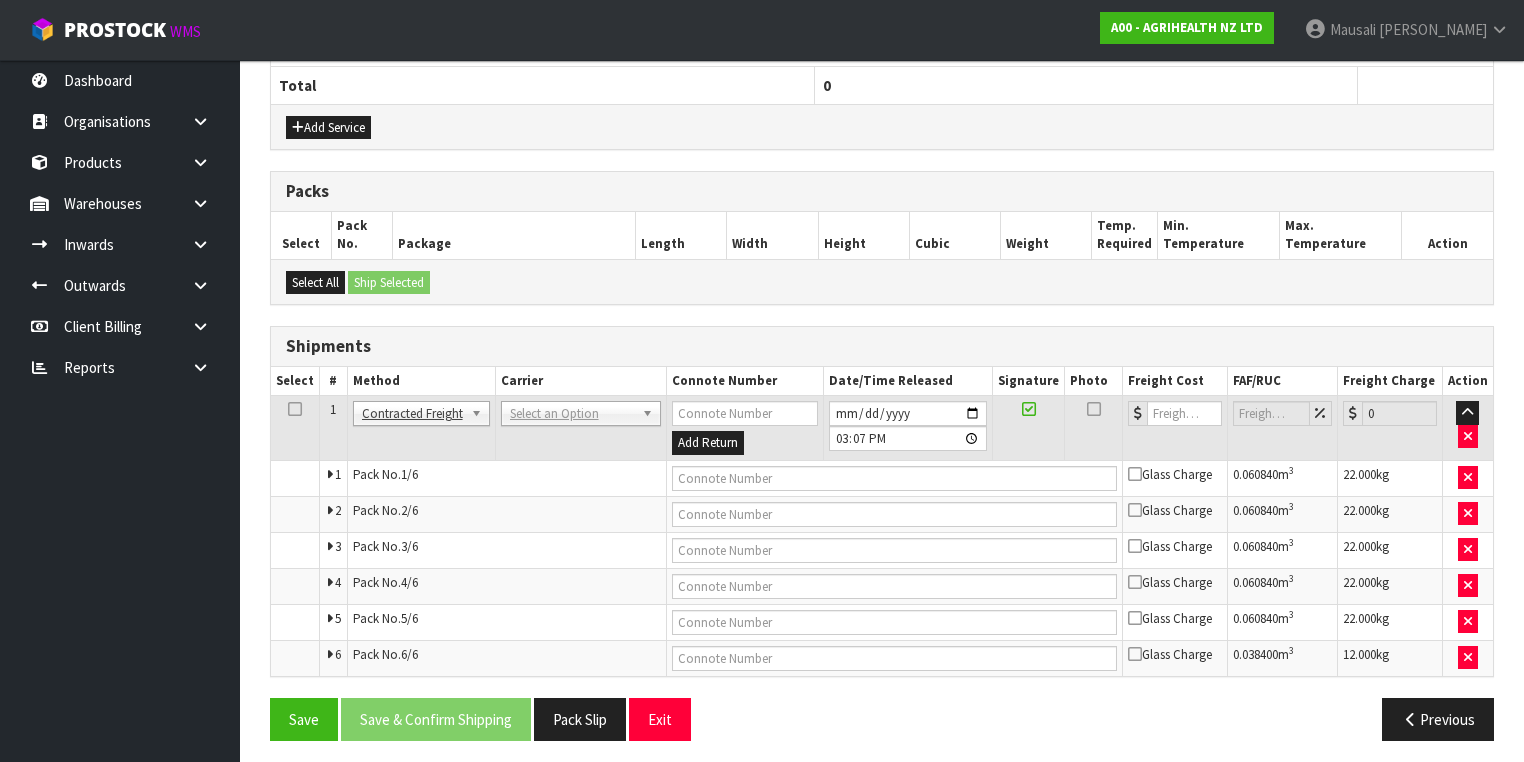 click on "ANGEL - ANGEL TRANSPORT [PERSON_NAME] REMOVALS DEAEXPAKL - DEADLINE EXPRESS COURIERS DHL COURIER - DHL COURIER FAS - ARAMEX ([GEOGRAPHIC_DATA]) FEDEX WORLD SERVICE CENTER - FEDEX WORLD SERVICE CENTER FLUIDEX - FLUIDEX TRANSPORT LTD FREIGHT PLUS - FREIGHT PLUS LTD G05 - GO LOGISTICS (NZ) LTD KIWI EXP - KIWI EXPRESS COURIERS M2H - MAINFREIGHT 2 HOME CONWLA14 MAIN STREAM - MAINSTREAM MAINFREIGHT PORT - MAINFREIGHT PORT OPERATIONS (CONWL88) MFL - MAINFREIGHT TRANSPORT LTD -CONWLA NZCOURETM - NZ COURIERS NZP - NEW ZEALAND POST NZP INT - NEW ZEALAND POST INTERNATIONAL ONS - ON SEND OPZEELAND TRANSPORT - OPZEELAND TRANSPORT PBC - NZ POST - PBT COURIERS ACCOUNT PBT - PBT TRANSPORT LTD PRODUCE - THE PRODUCE CONNECTION ROADWAYS TRANSPORT - ROADWAYS TRANSPORT SOUTHERN - SOUTHERN FURNITURE MOVERS TIL FREIGHT - MOVE LOGISTICS [PERSON_NAME] TRANSPORT LTD - [PERSON_NAME] TRANSPORT LTD UNITED - UNITED MOVERS
Select an Option" at bounding box center [580, 428] 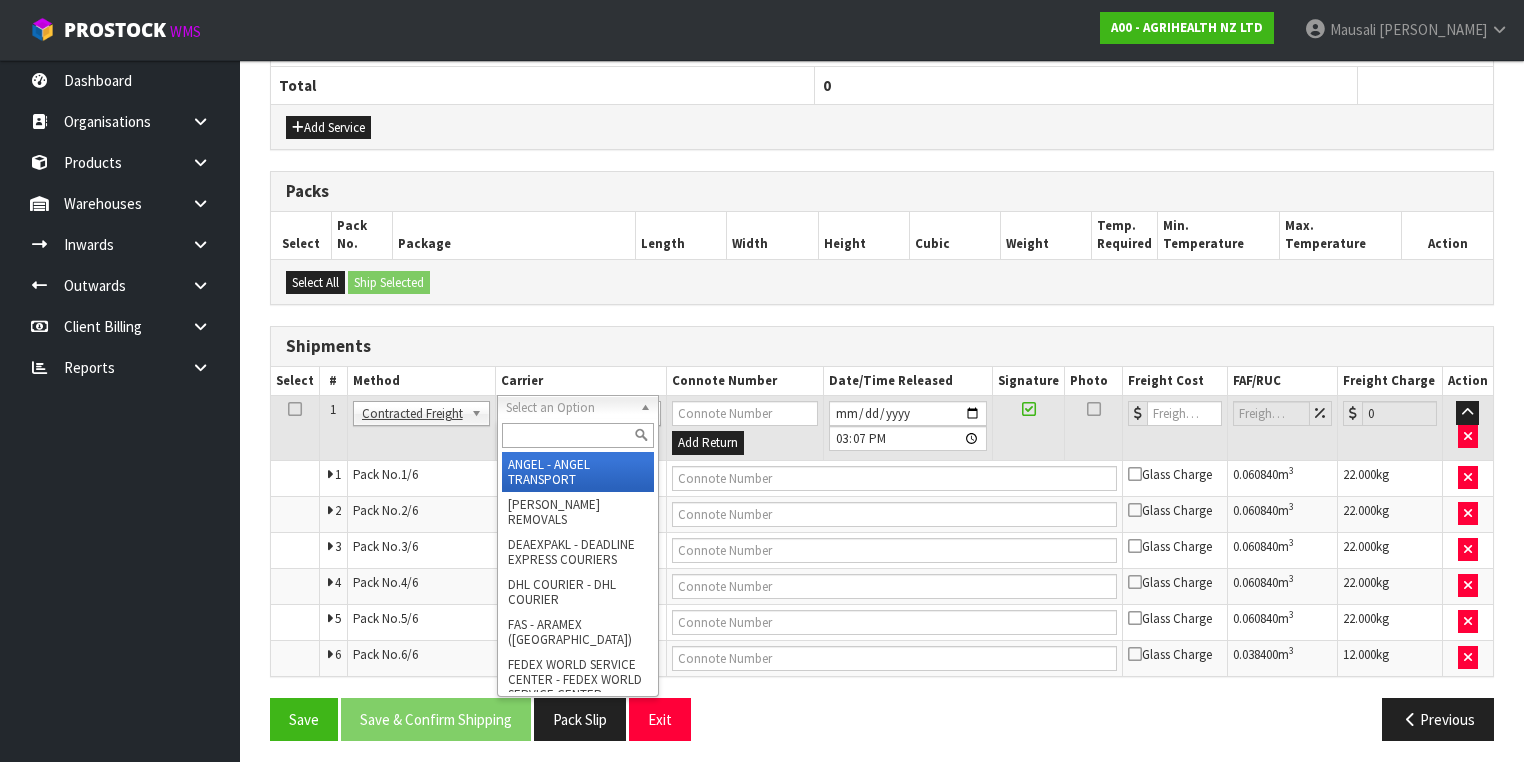 click at bounding box center (578, 435) 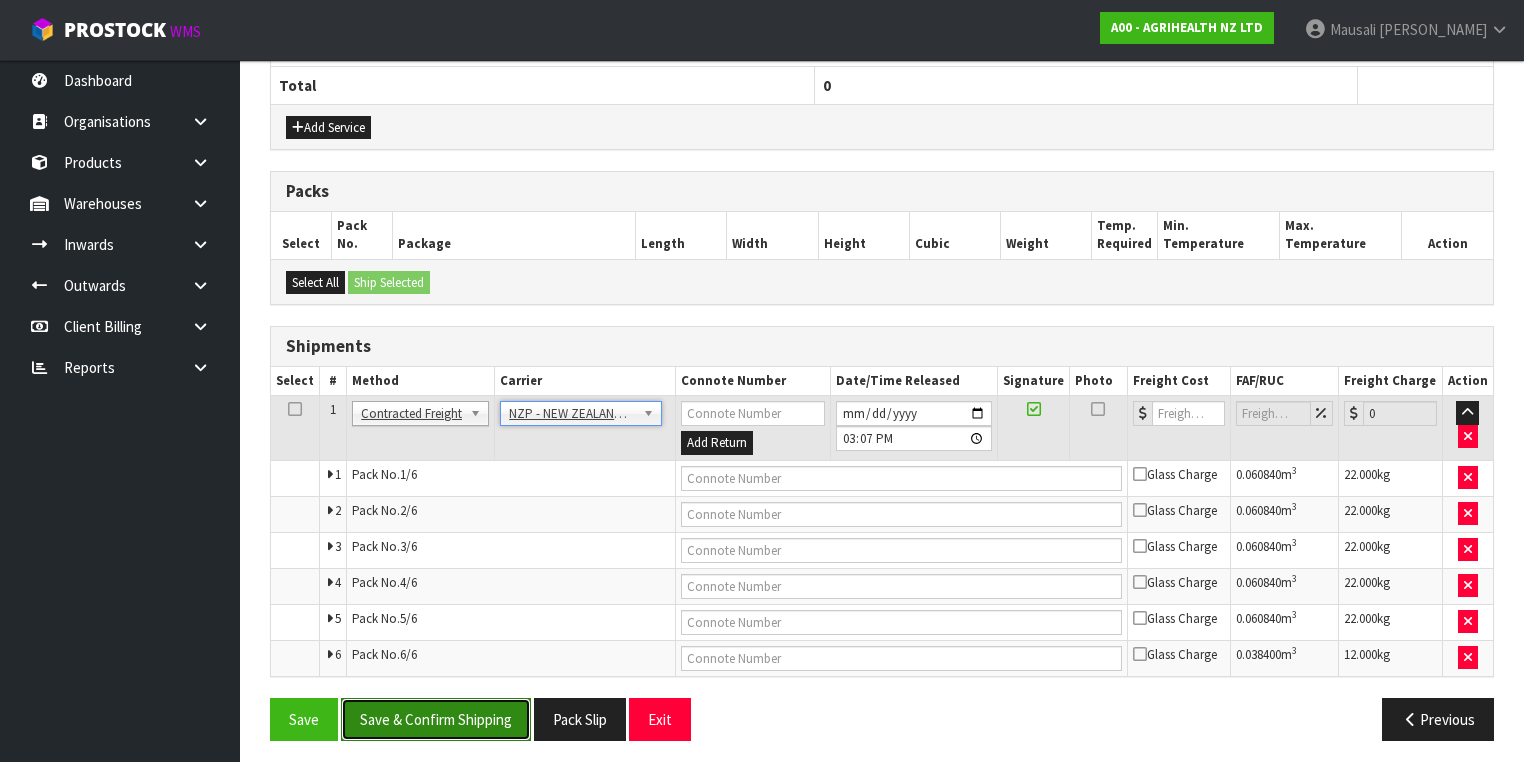 click on "Save & Confirm Shipping" at bounding box center (436, 719) 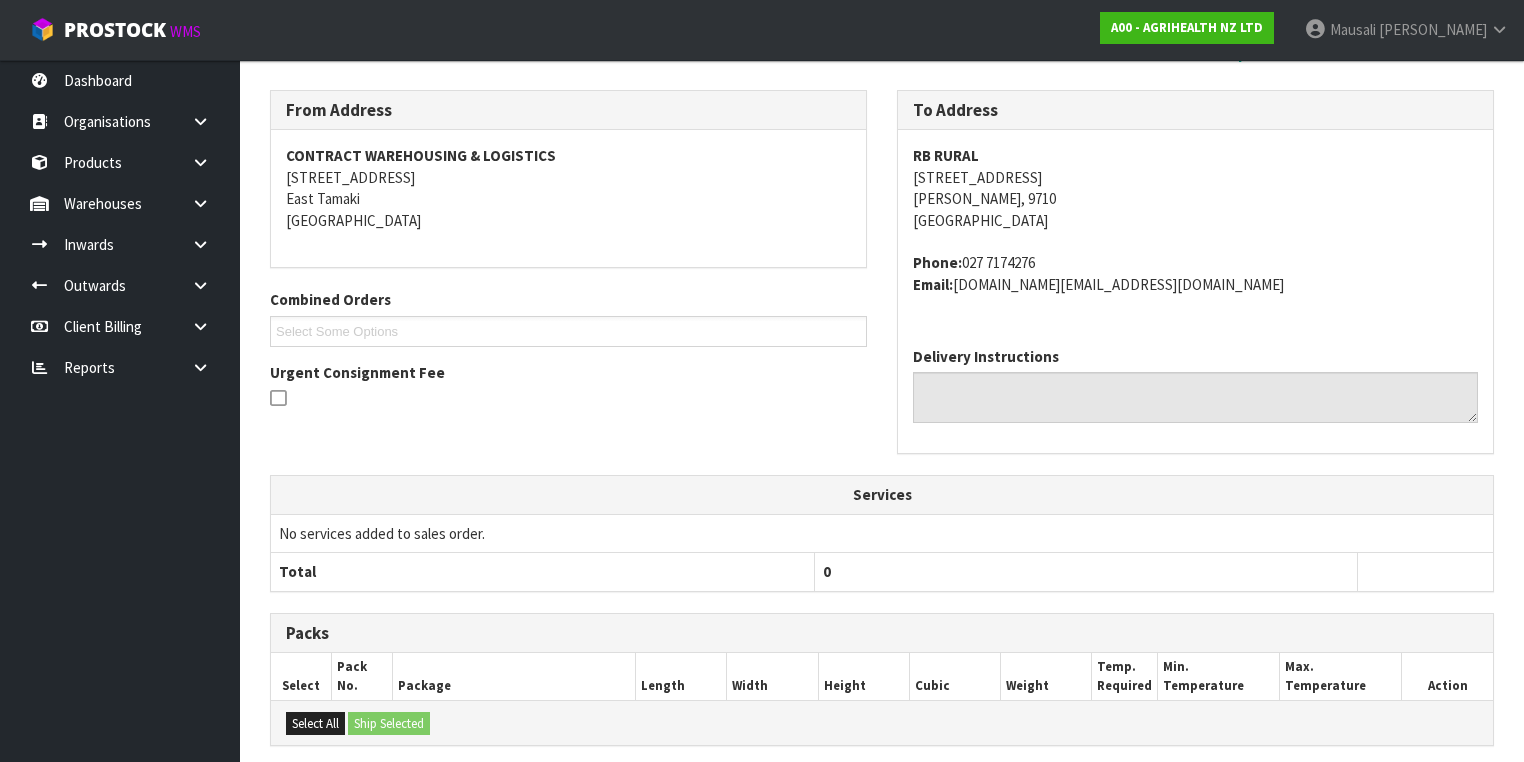 scroll, scrollTop: 748, scrollLeft: 0, axis: vertical 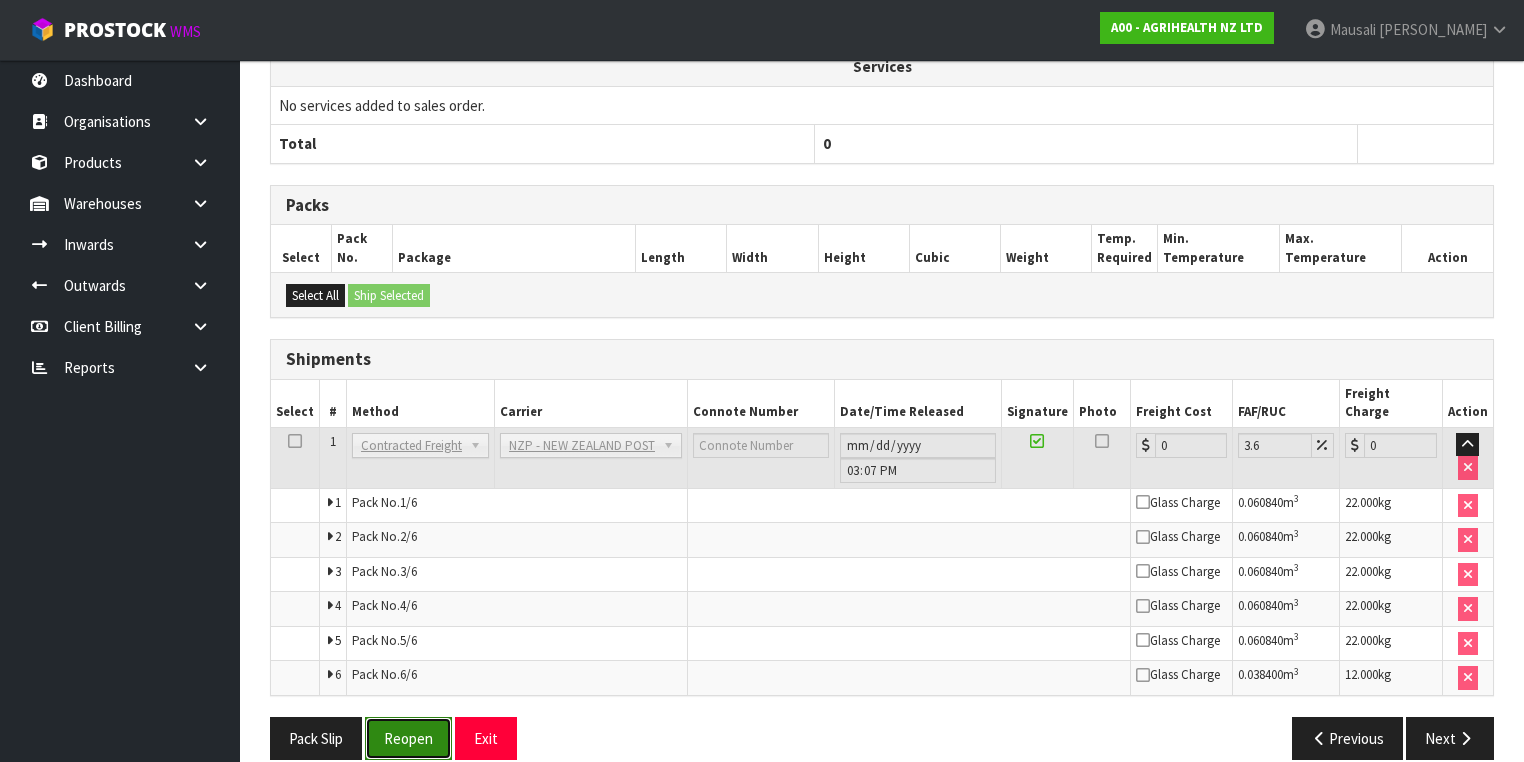 click on "Reopen" at bounding box center (408, 738) 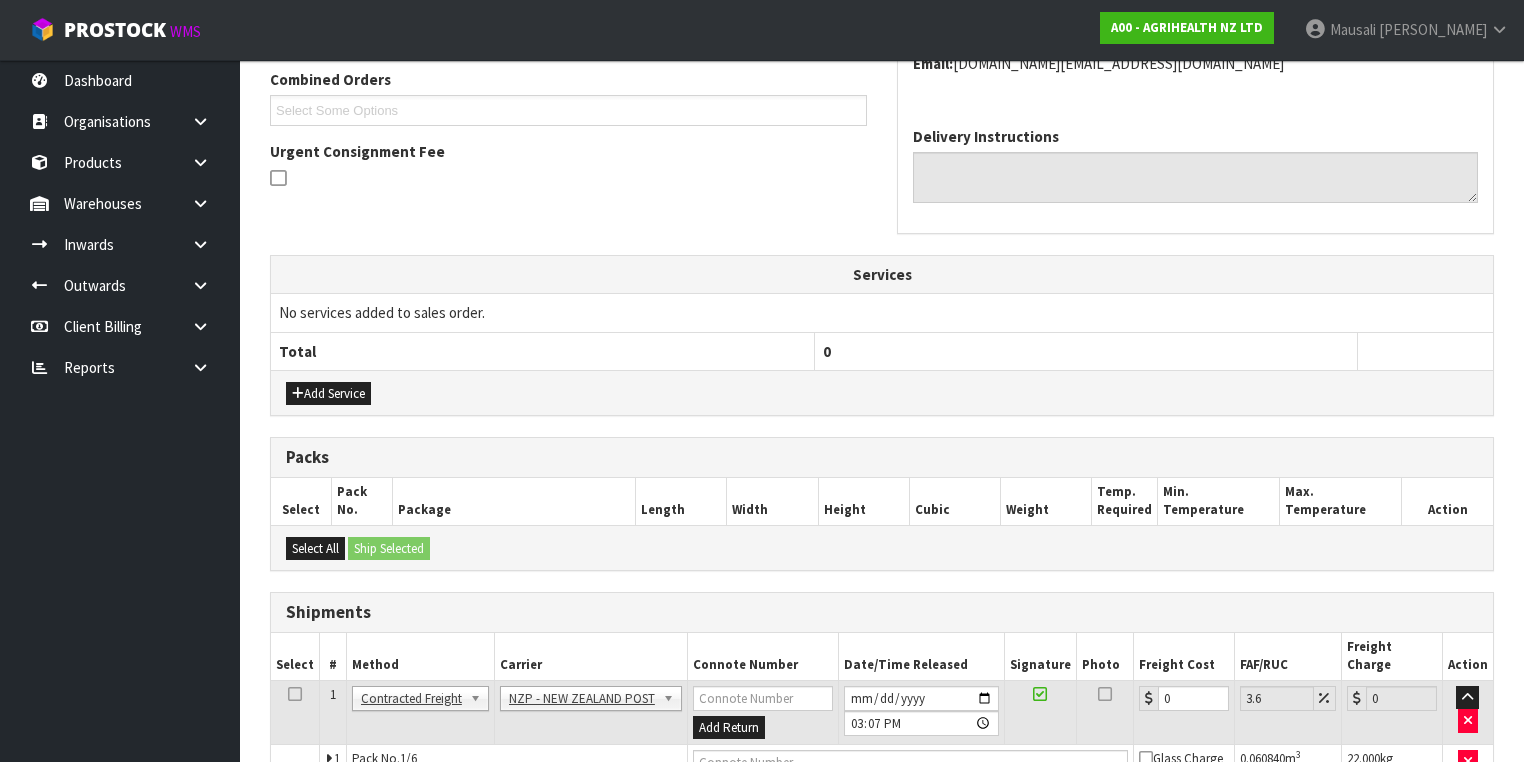 scroll, scrollTop: 640, scrollLeft: 0, axis: vertical 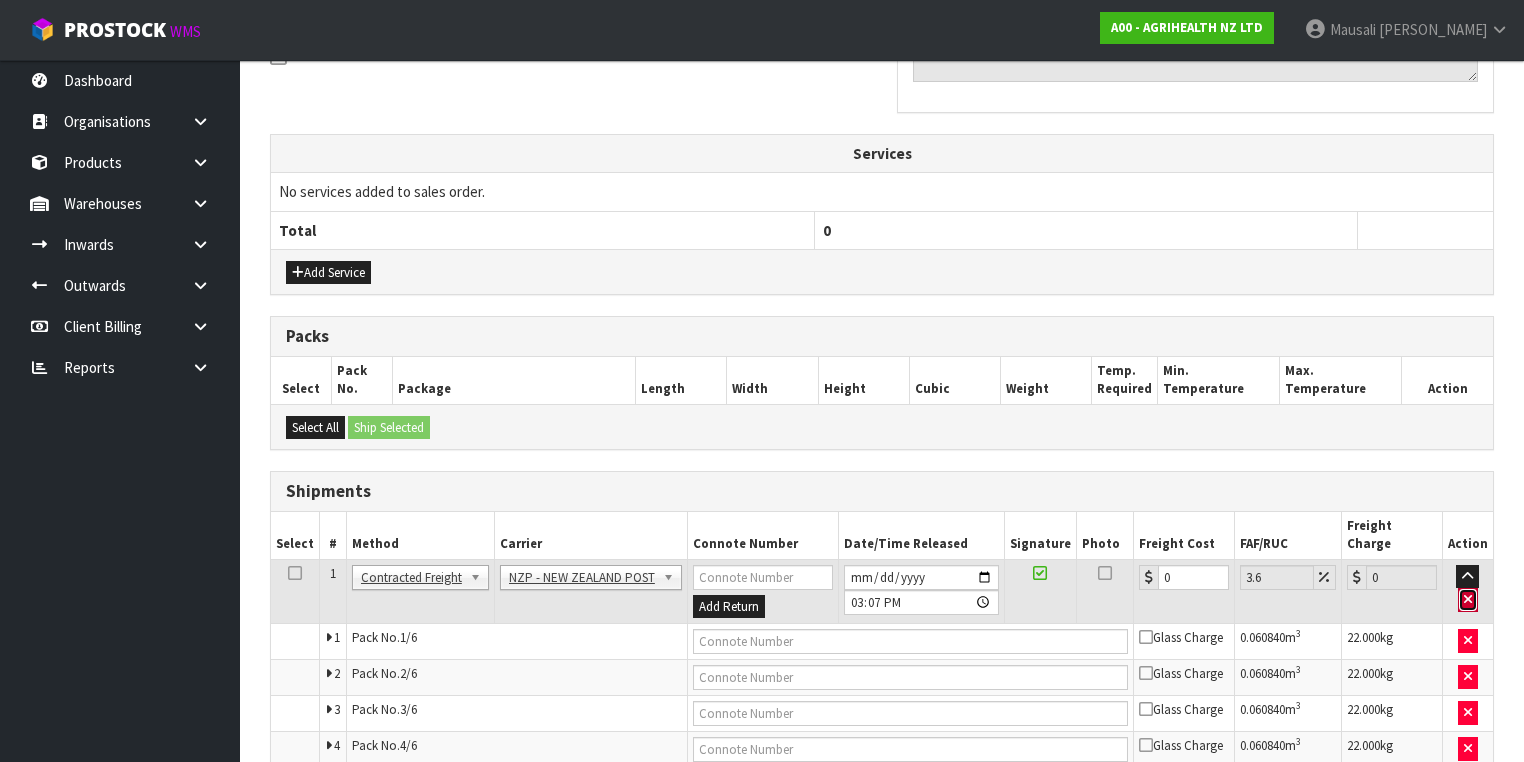 click at bounding box center [1468, 600] 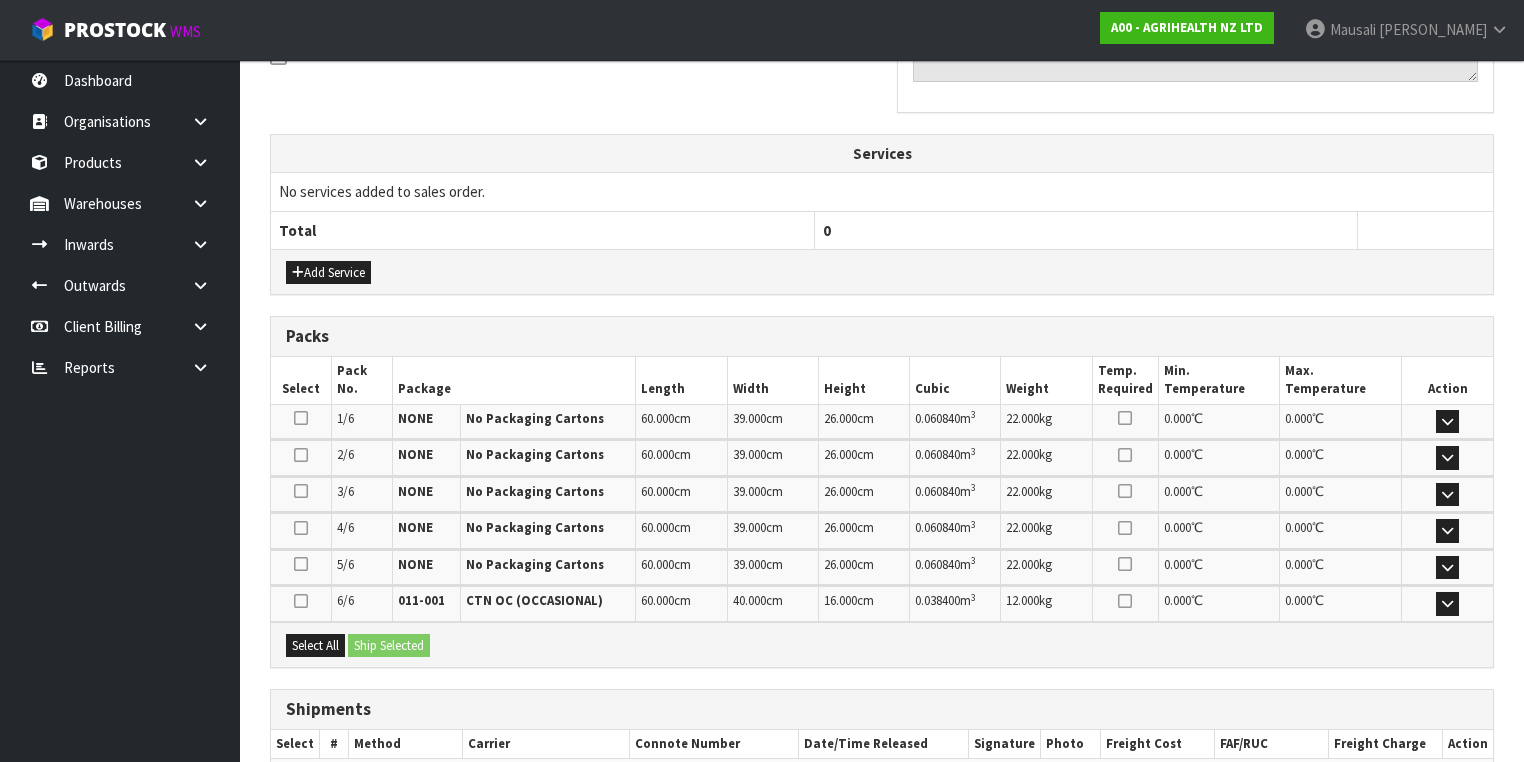 scroll, scrollTop: 750, scrollLeft: 0, axis: vertical 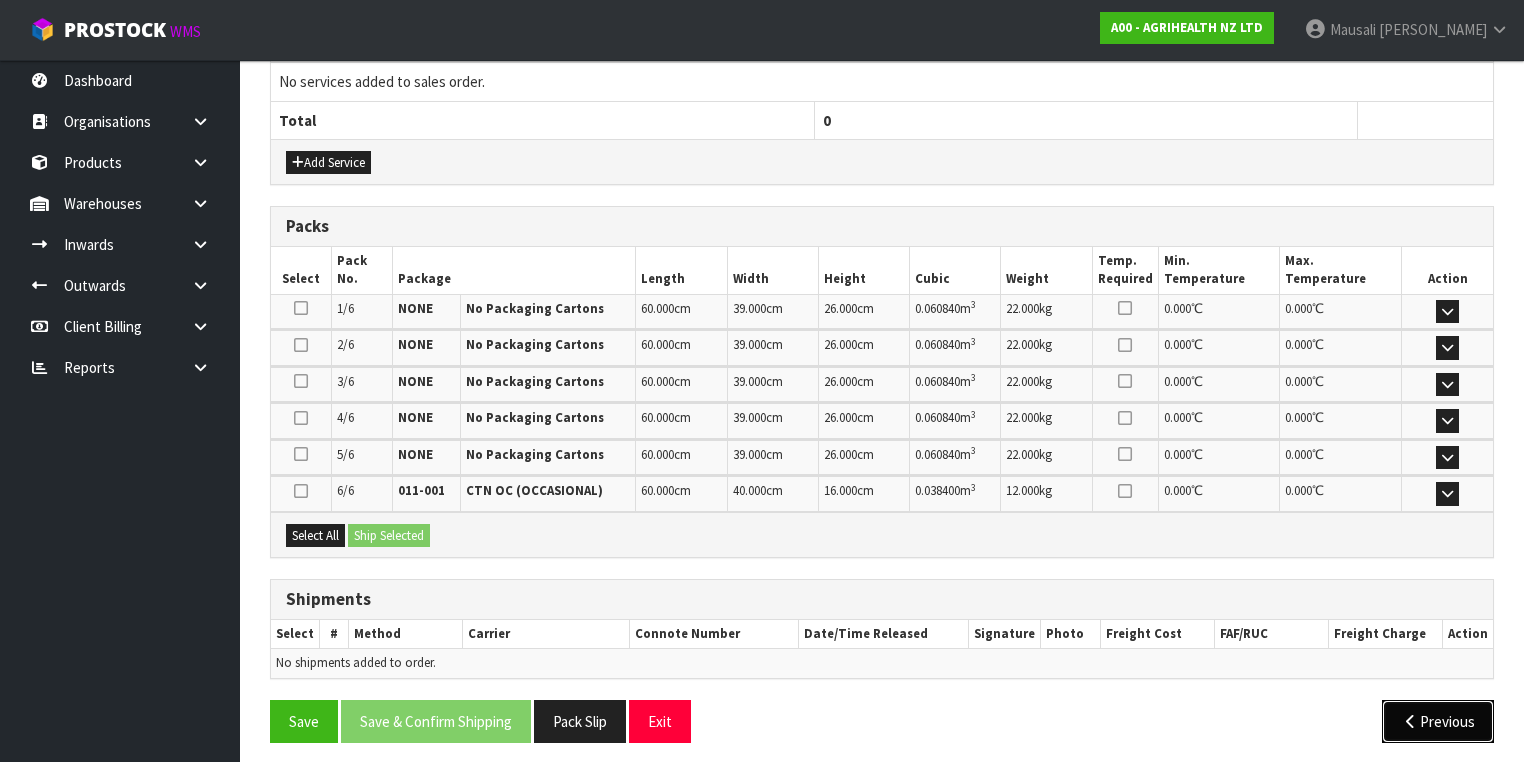 click on "Previous" at bounding box center (1438, 721) 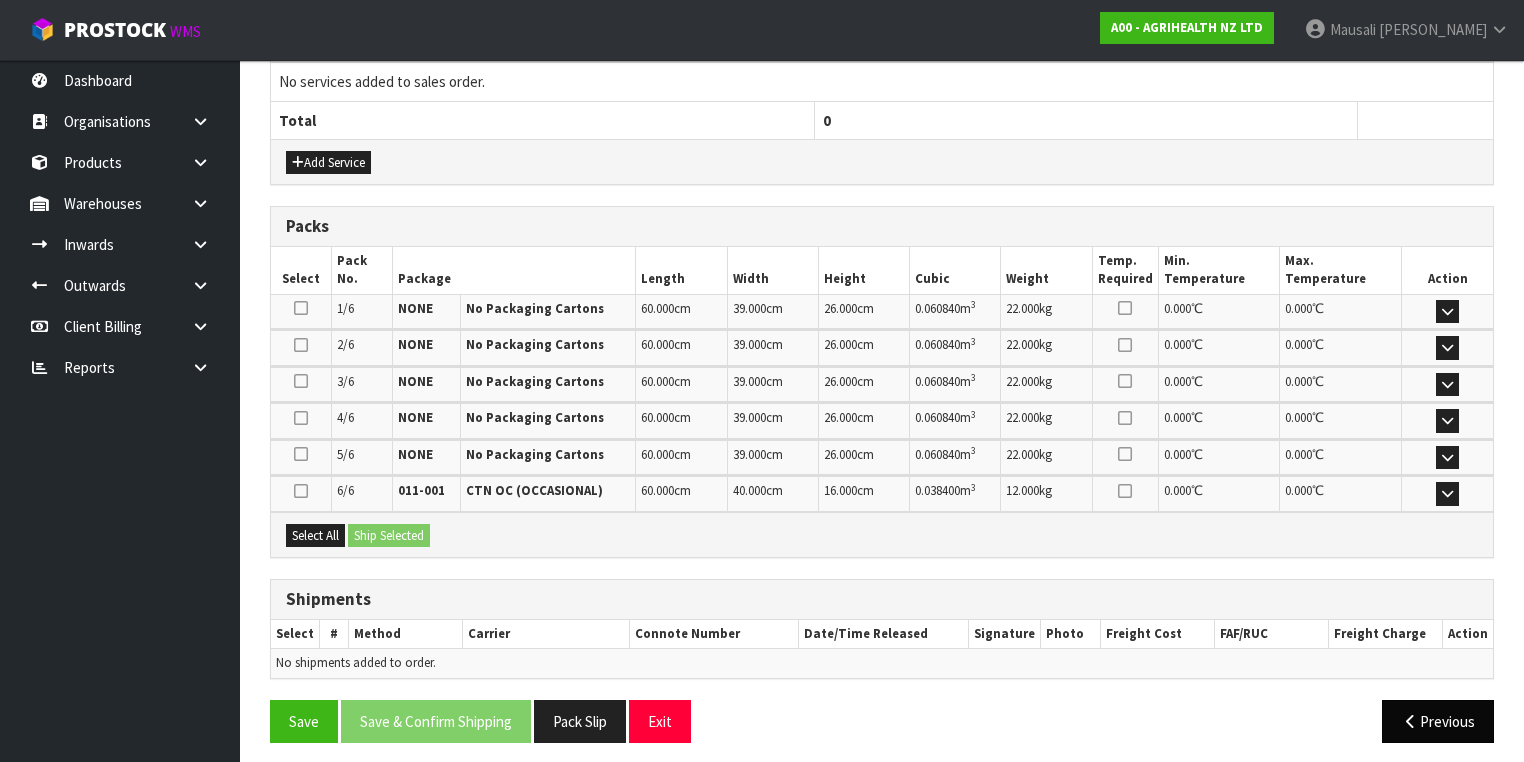 scroll, scrollTop: 559, scrollLeft: 0, axis: vertical 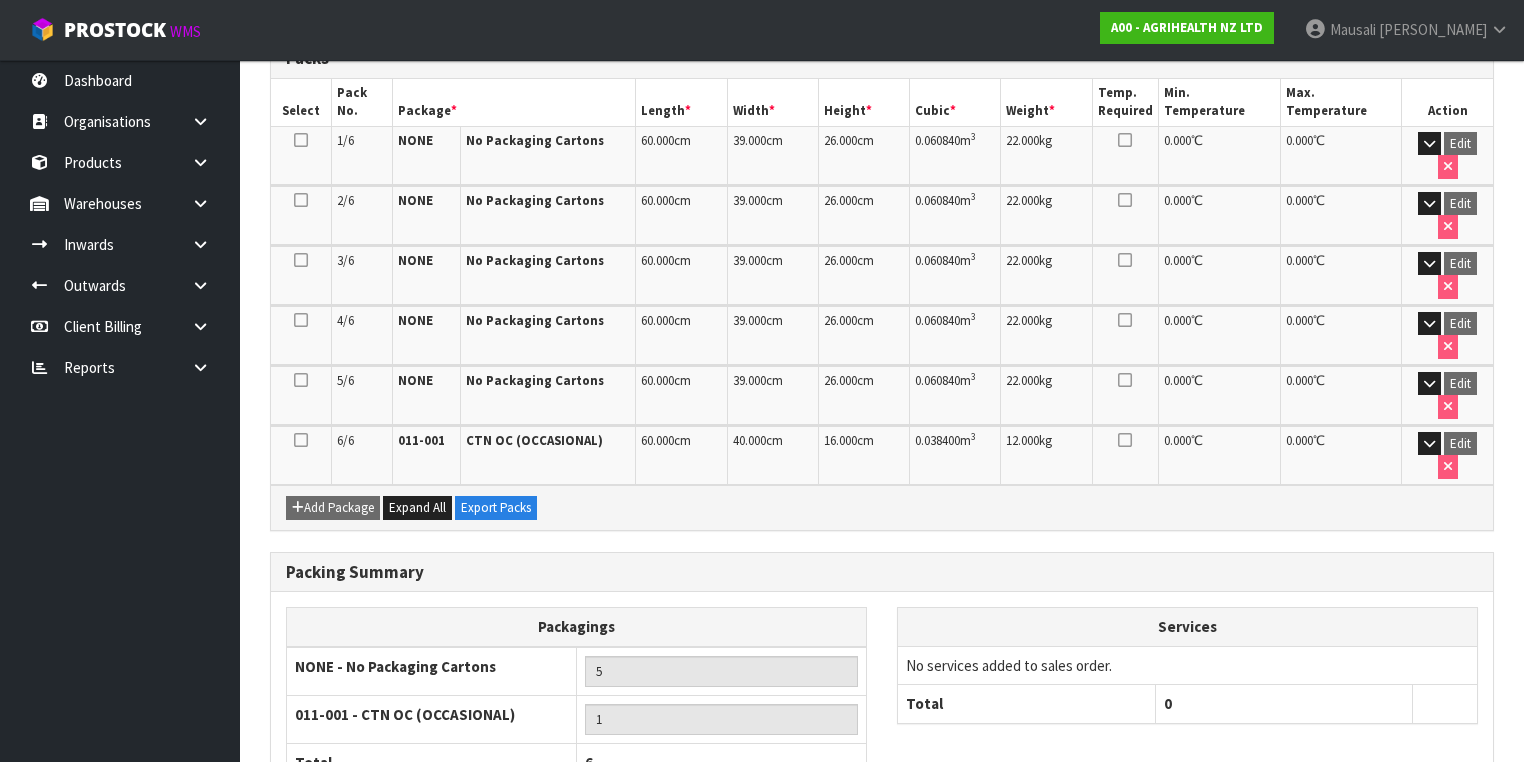 click on "Pack Label" at bounding box center [488, 861] 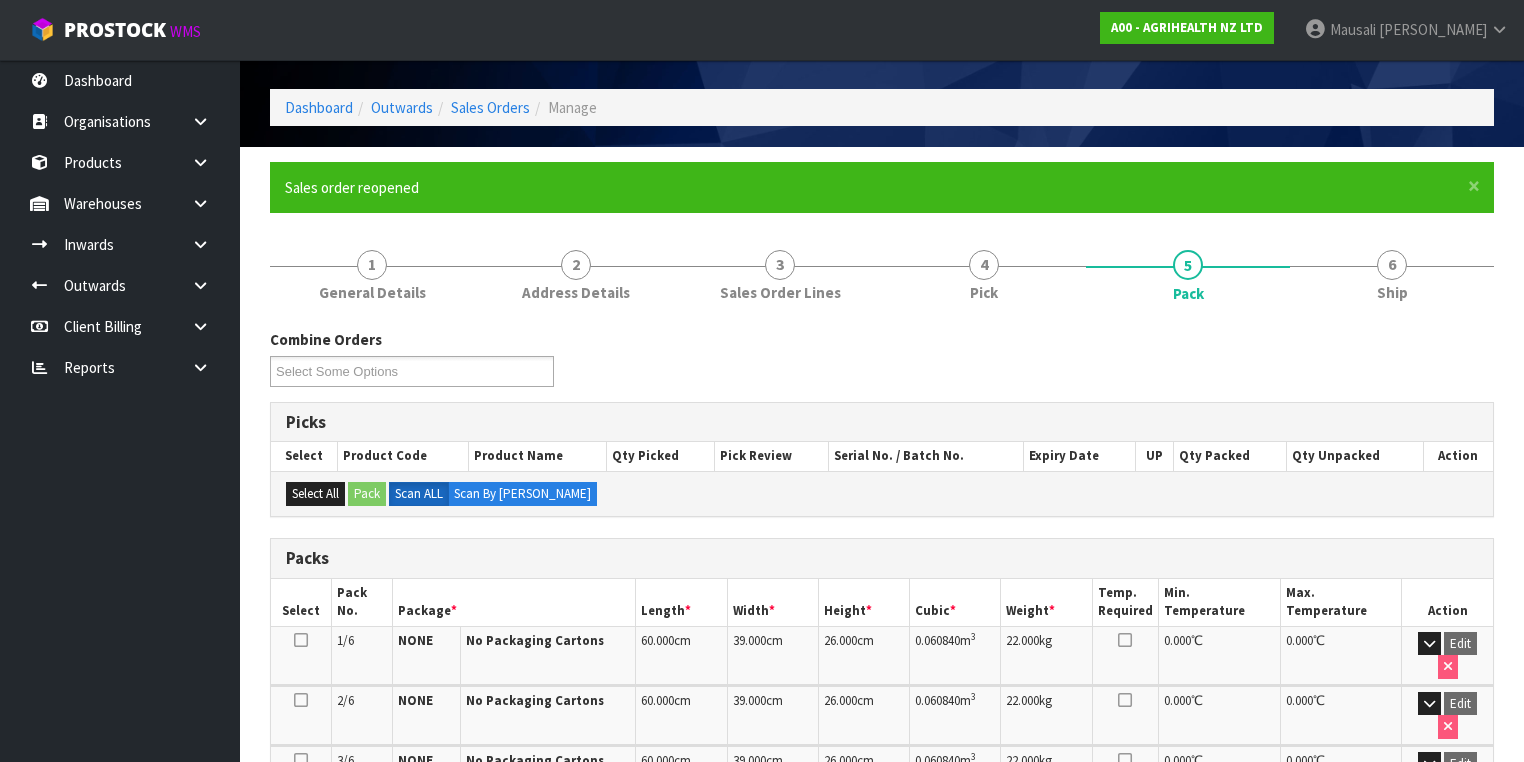 scroll, scrollTop: 0, scrollLeft: 0, axis: both 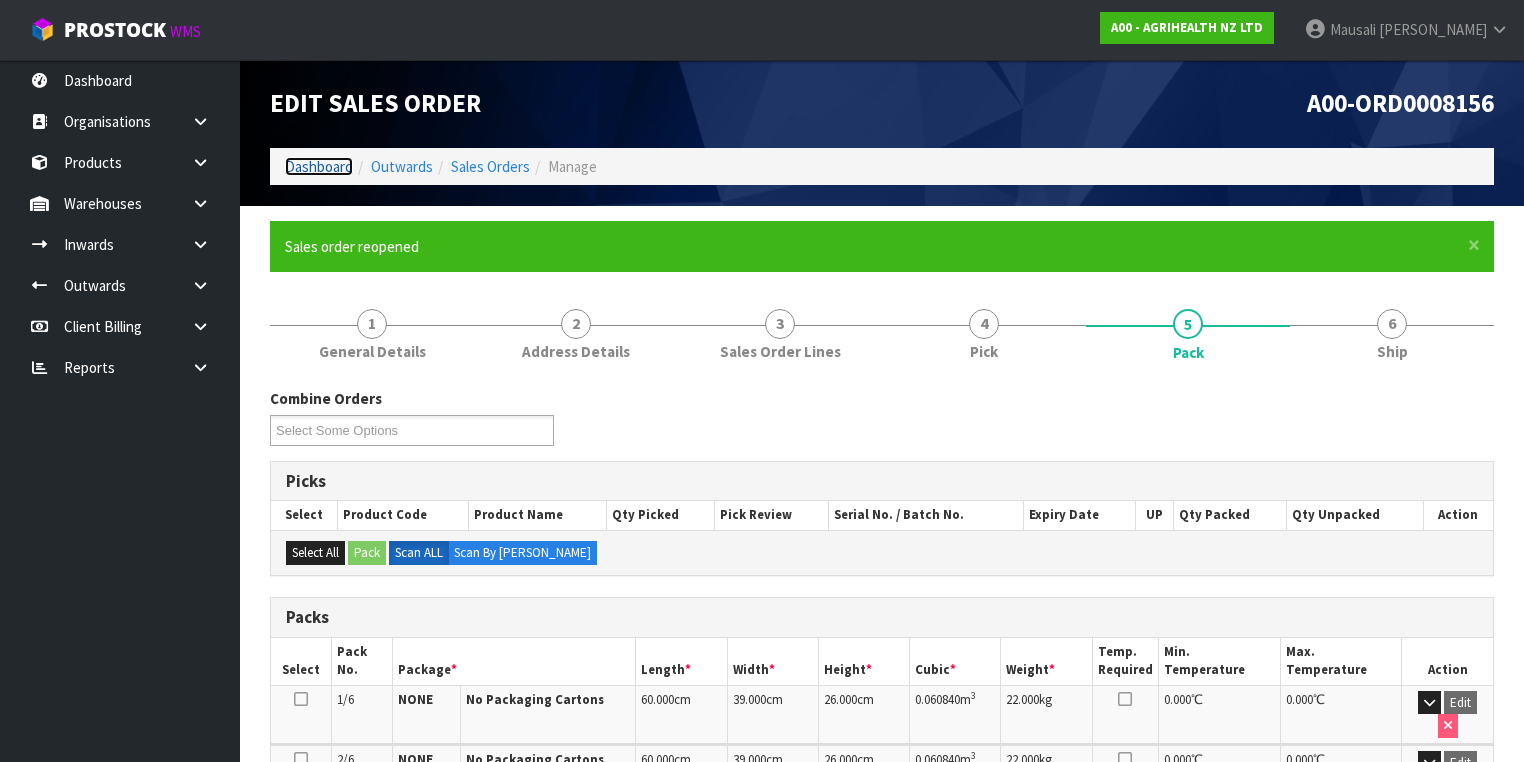 click on "Dashboard" at bounding box center (319, 166) 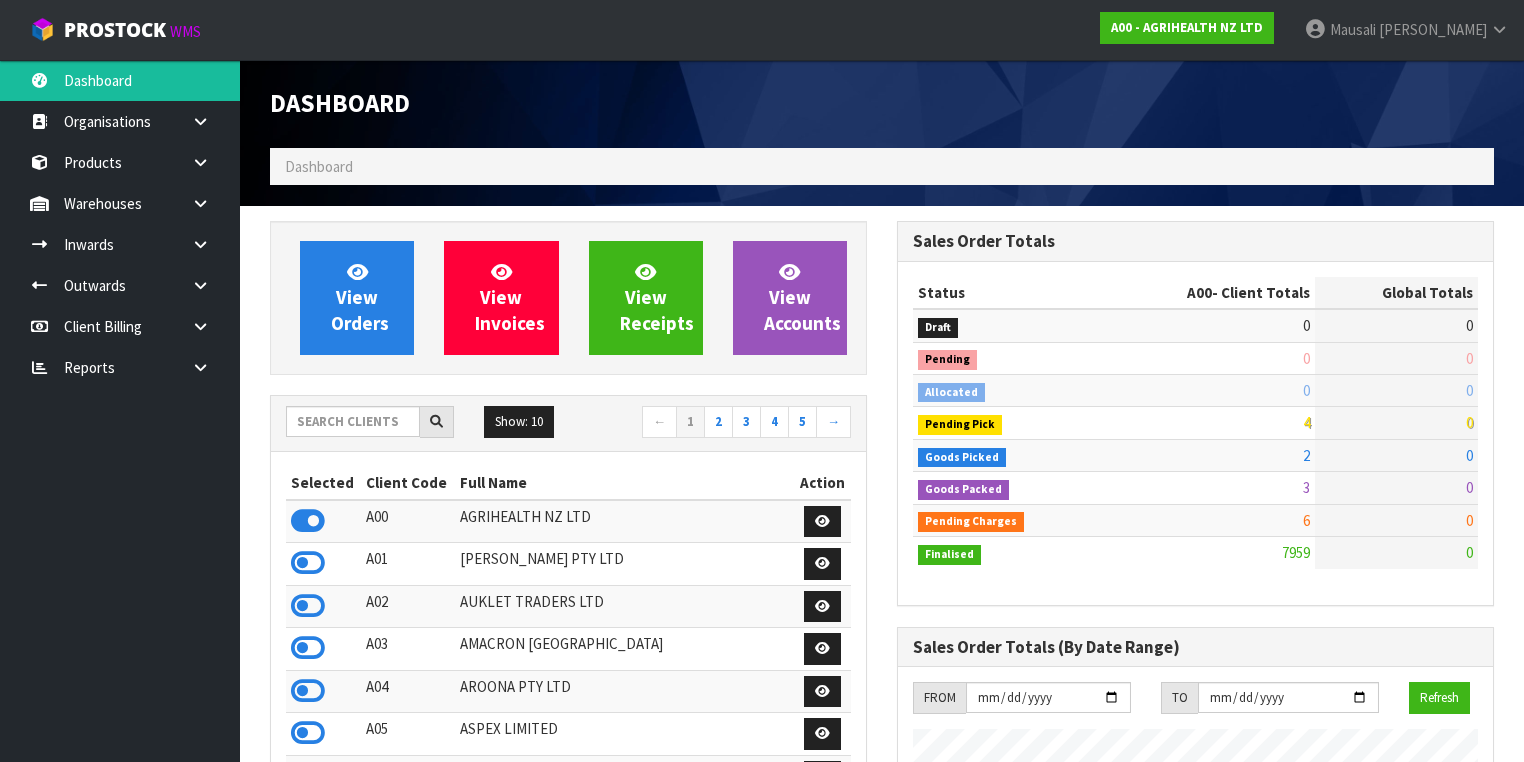 scroll, scrollTop: 998491, scrollLeft: 999372, axis: both 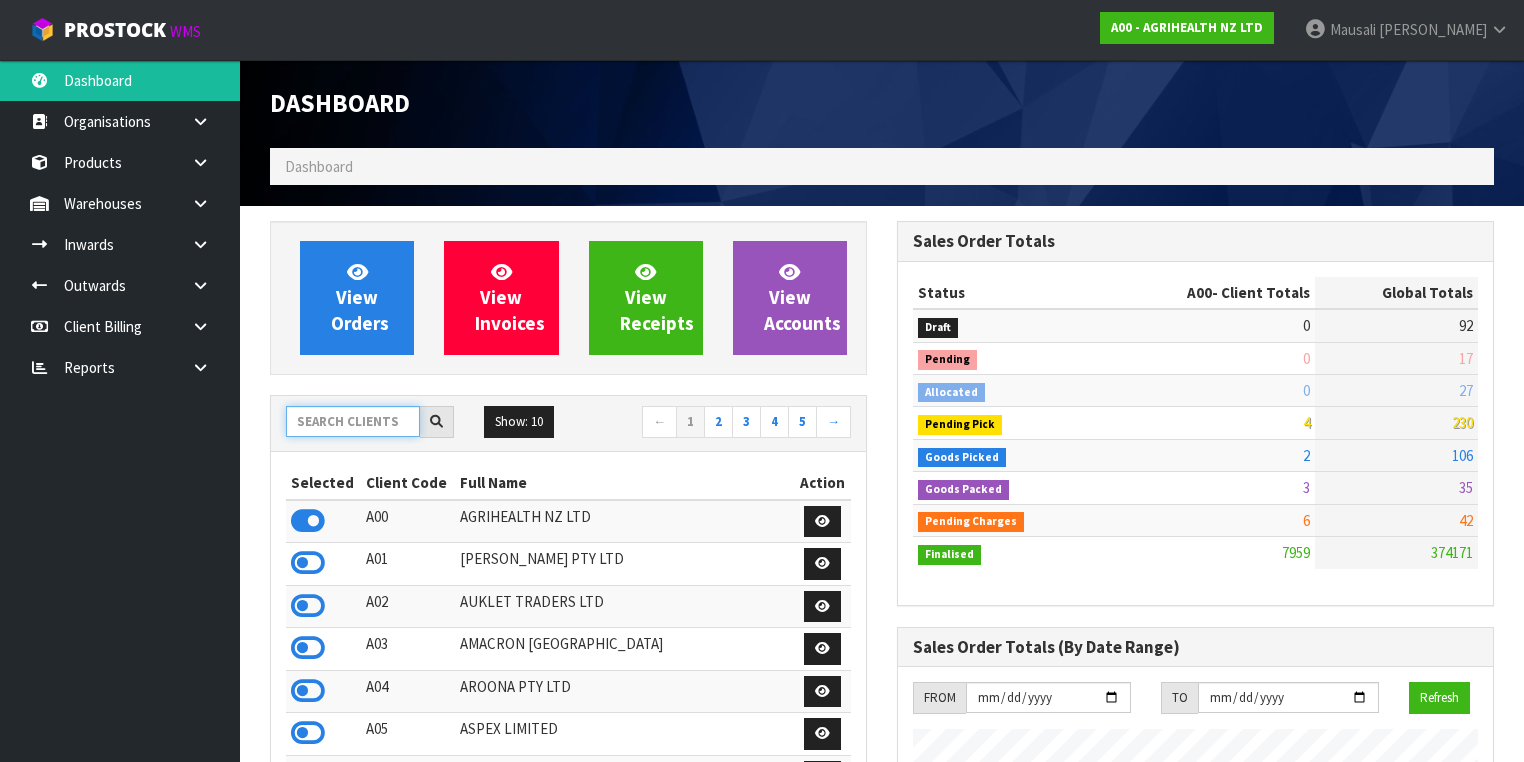 click at bounding box center (353, 421) 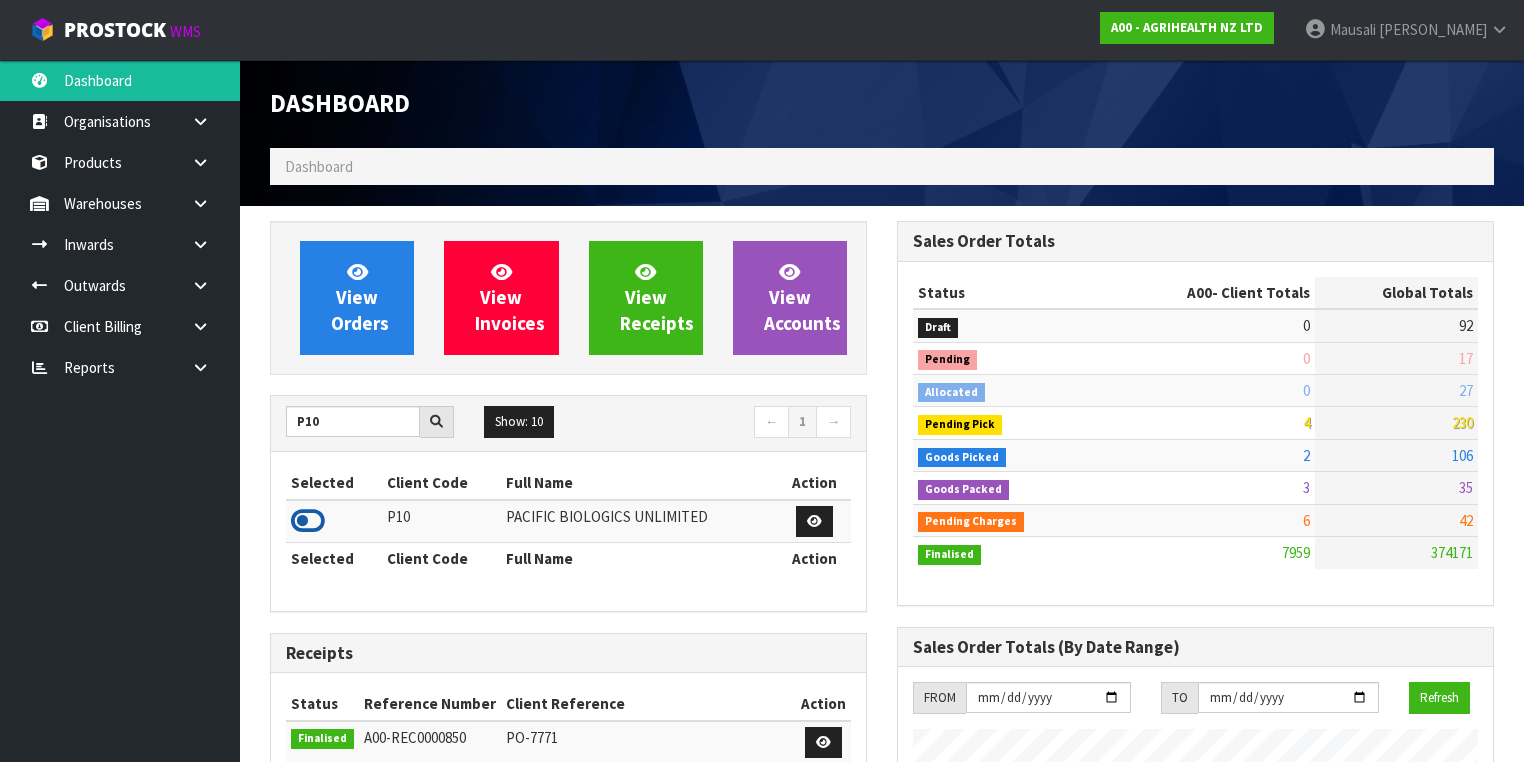 click at bounding box center [308, 521] 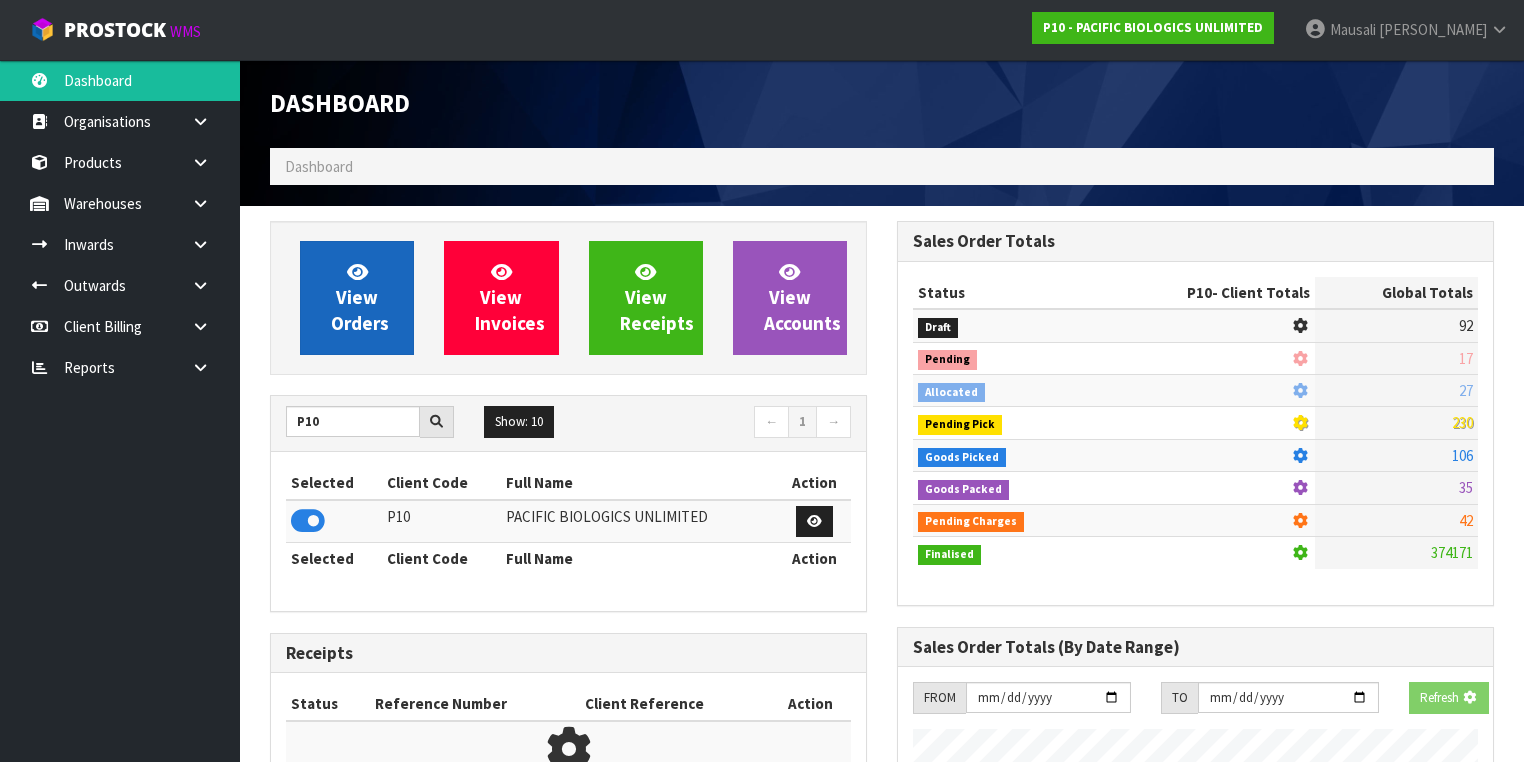 scroll, scrollTop: 1242, scrollLeft: 627, axis: both 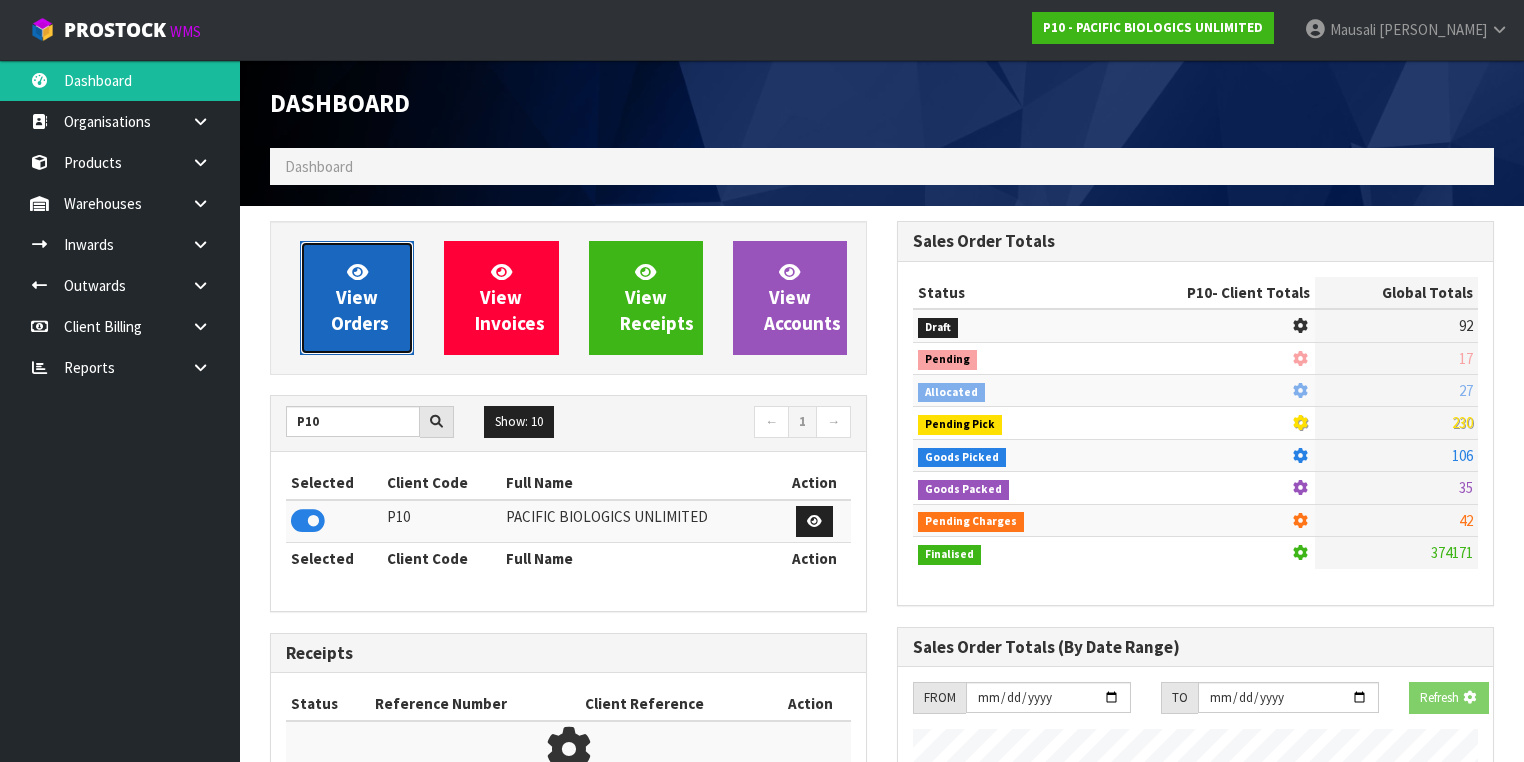 click on "View
Orders" at bounding box center (360, 297) 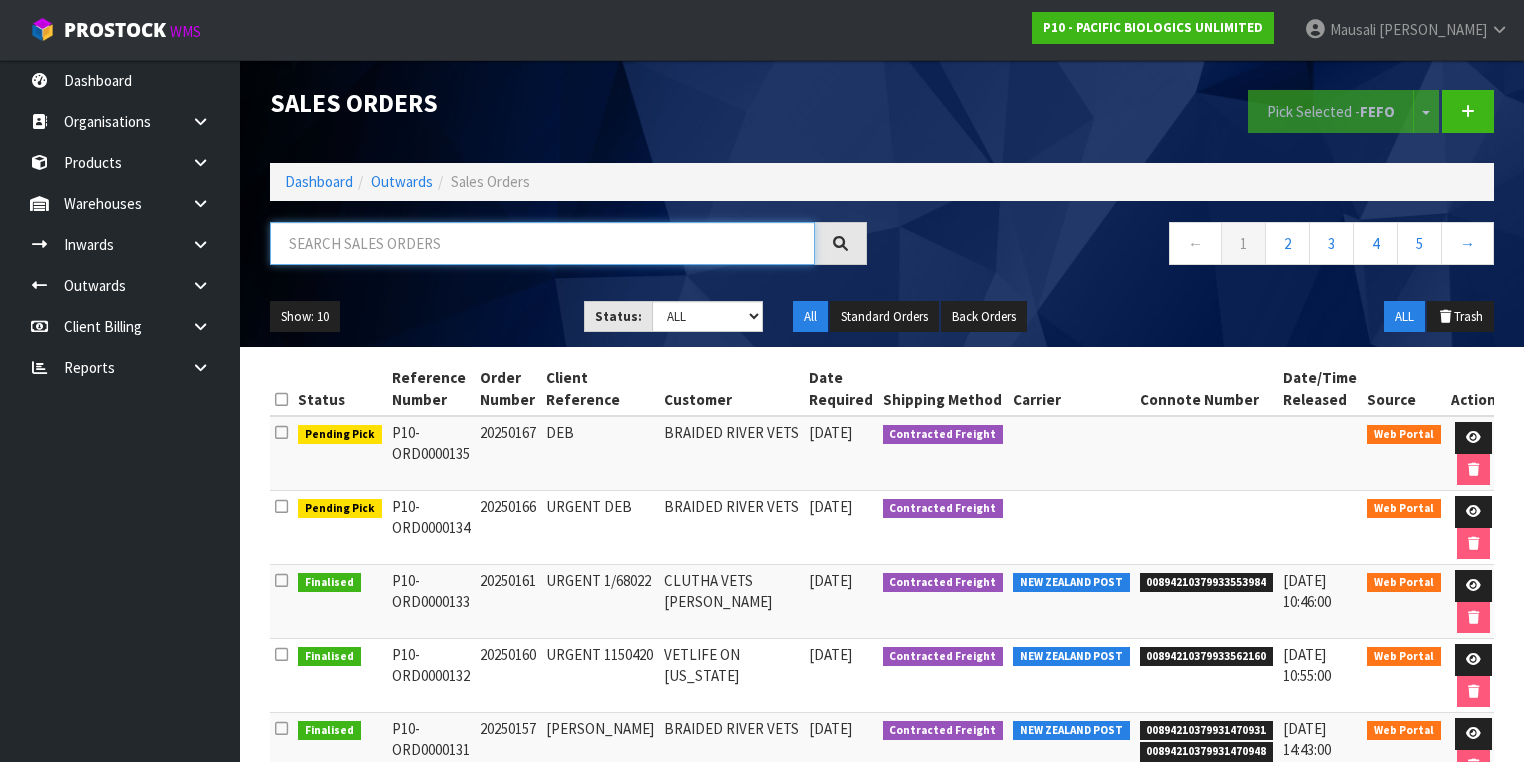 click at bounding box center (542, 243) 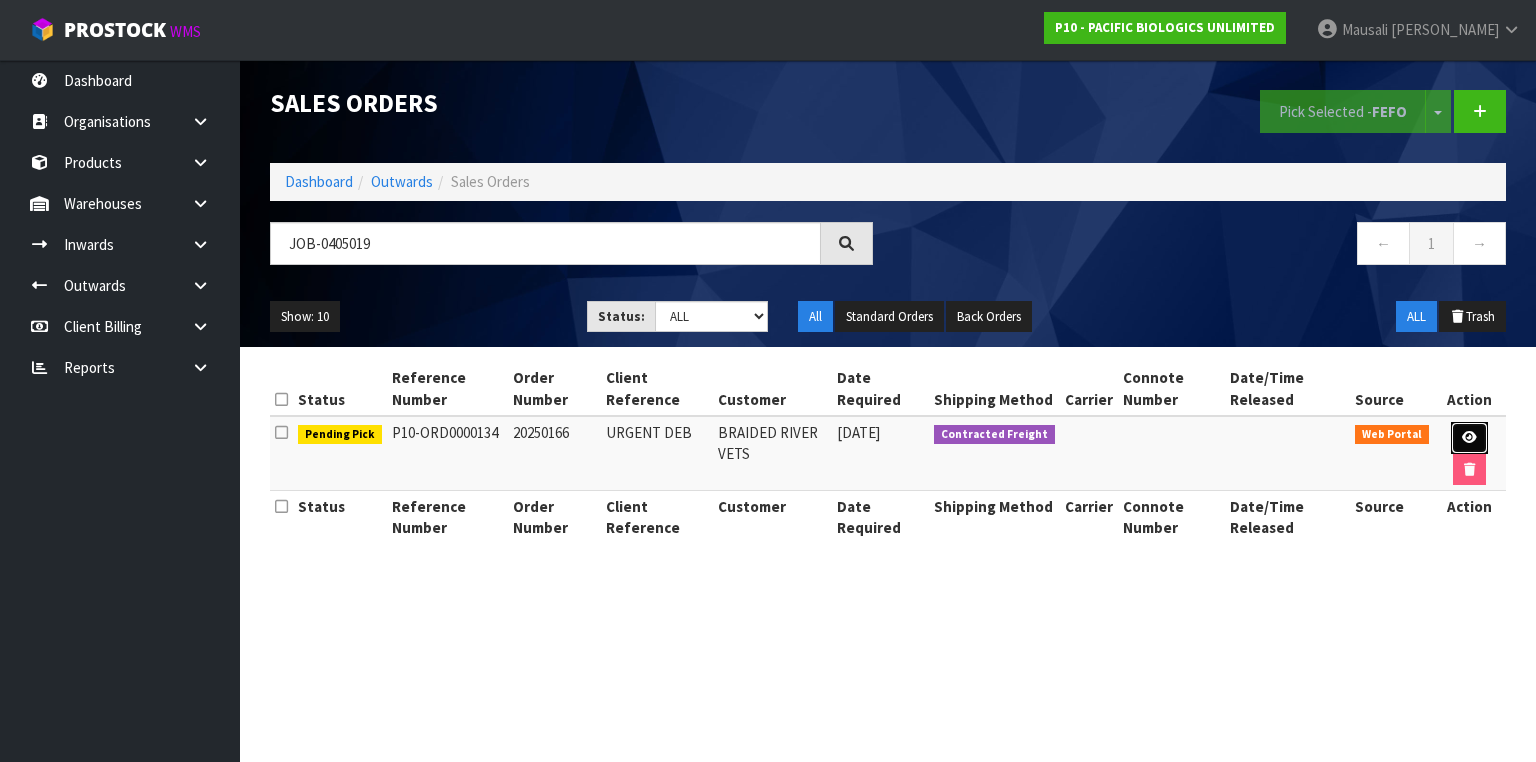 click at bounding box center (1469, 438) 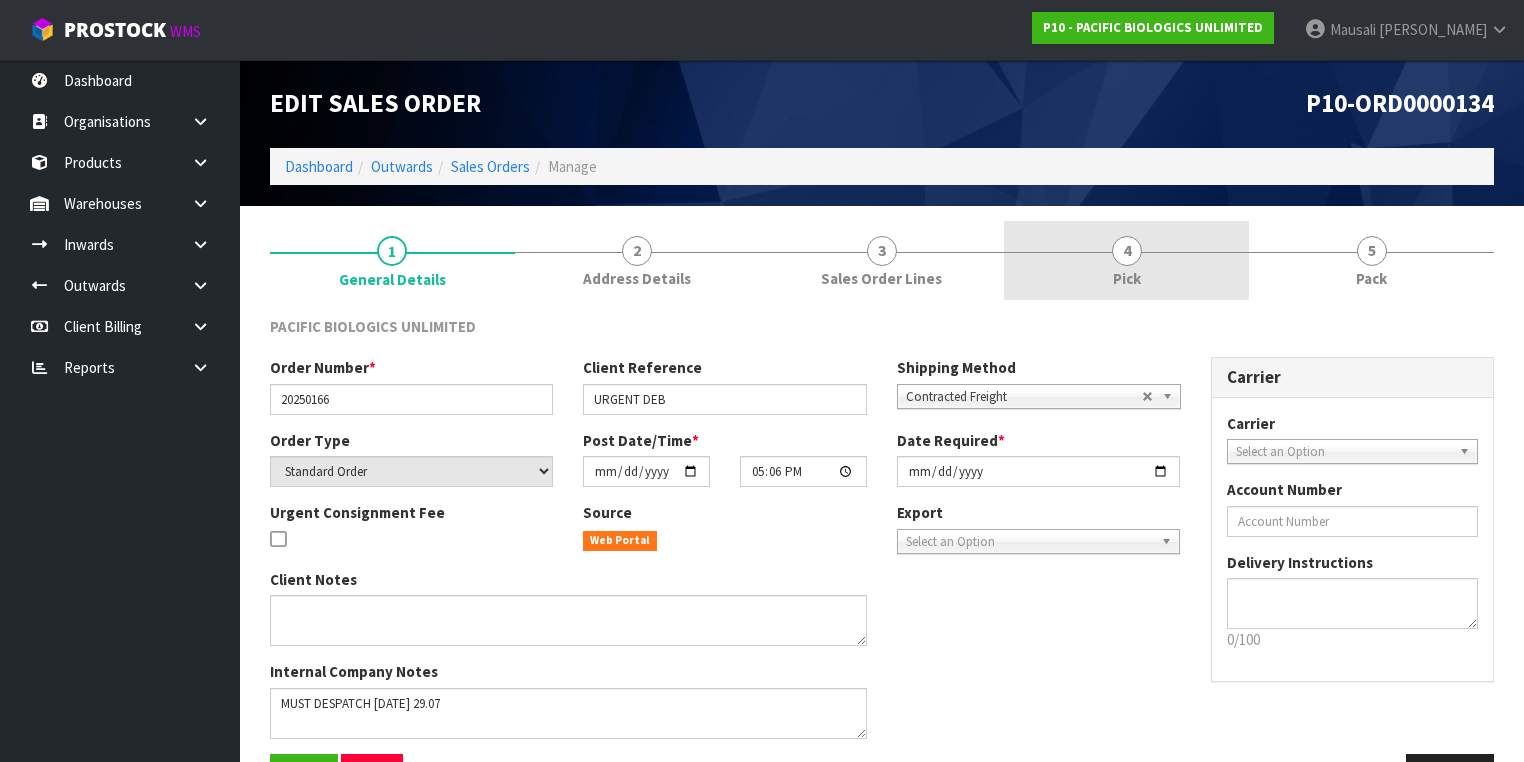 click on "4
Pick" at bounding box center [1126, 260] 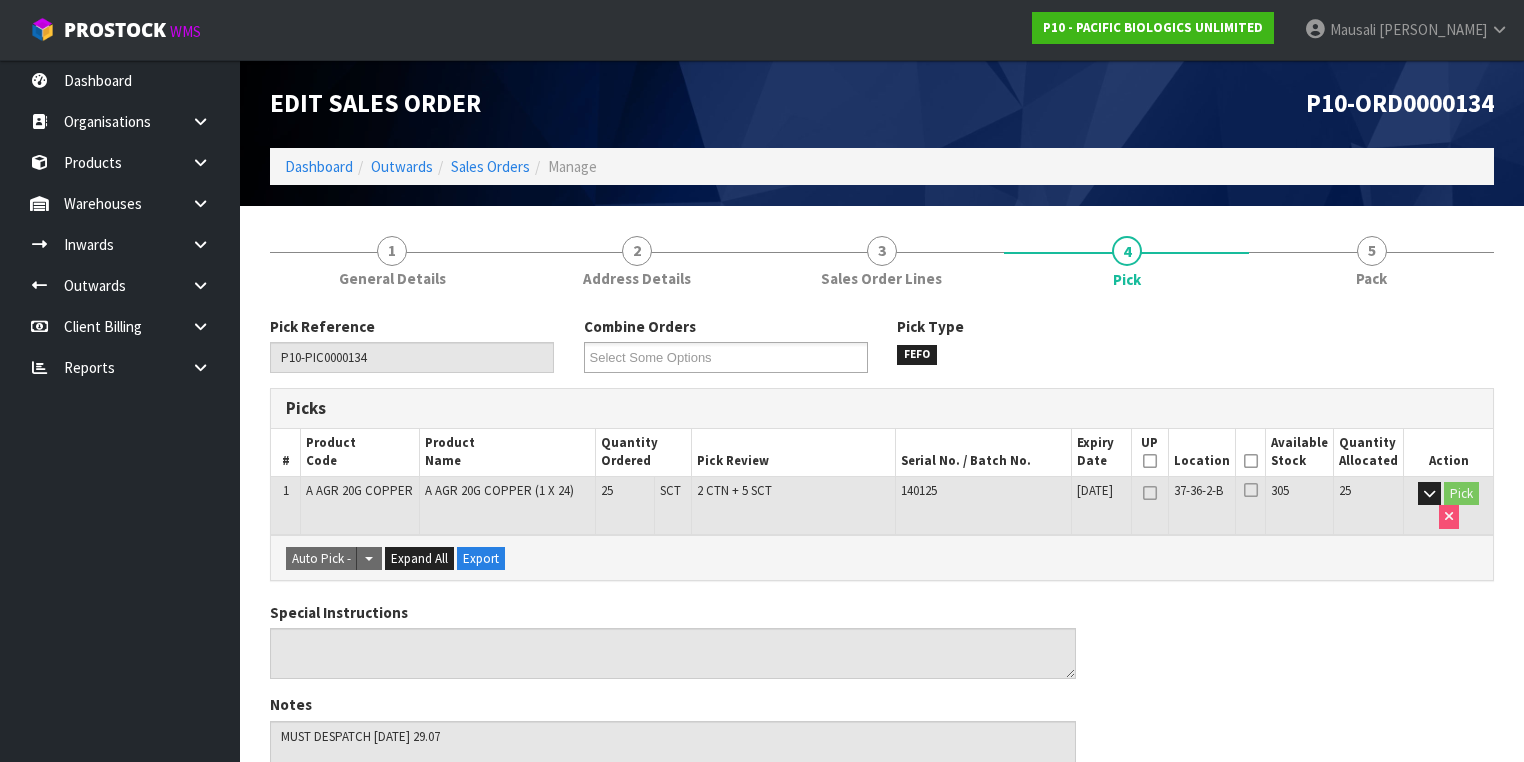 click at bounding box center (1251, 461) 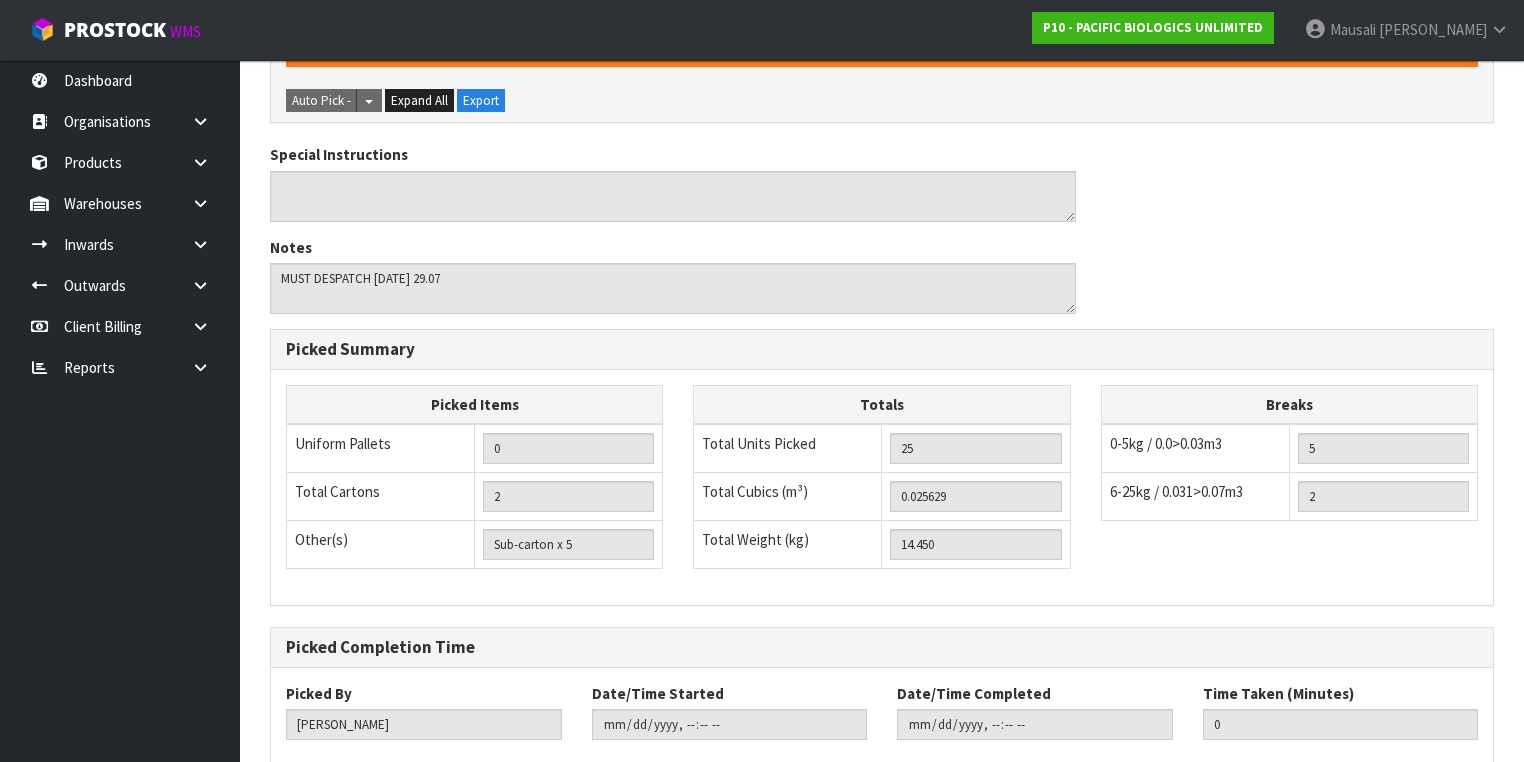 scroll, scrollTop: 641, scrollLeft: 0, axis: vertical 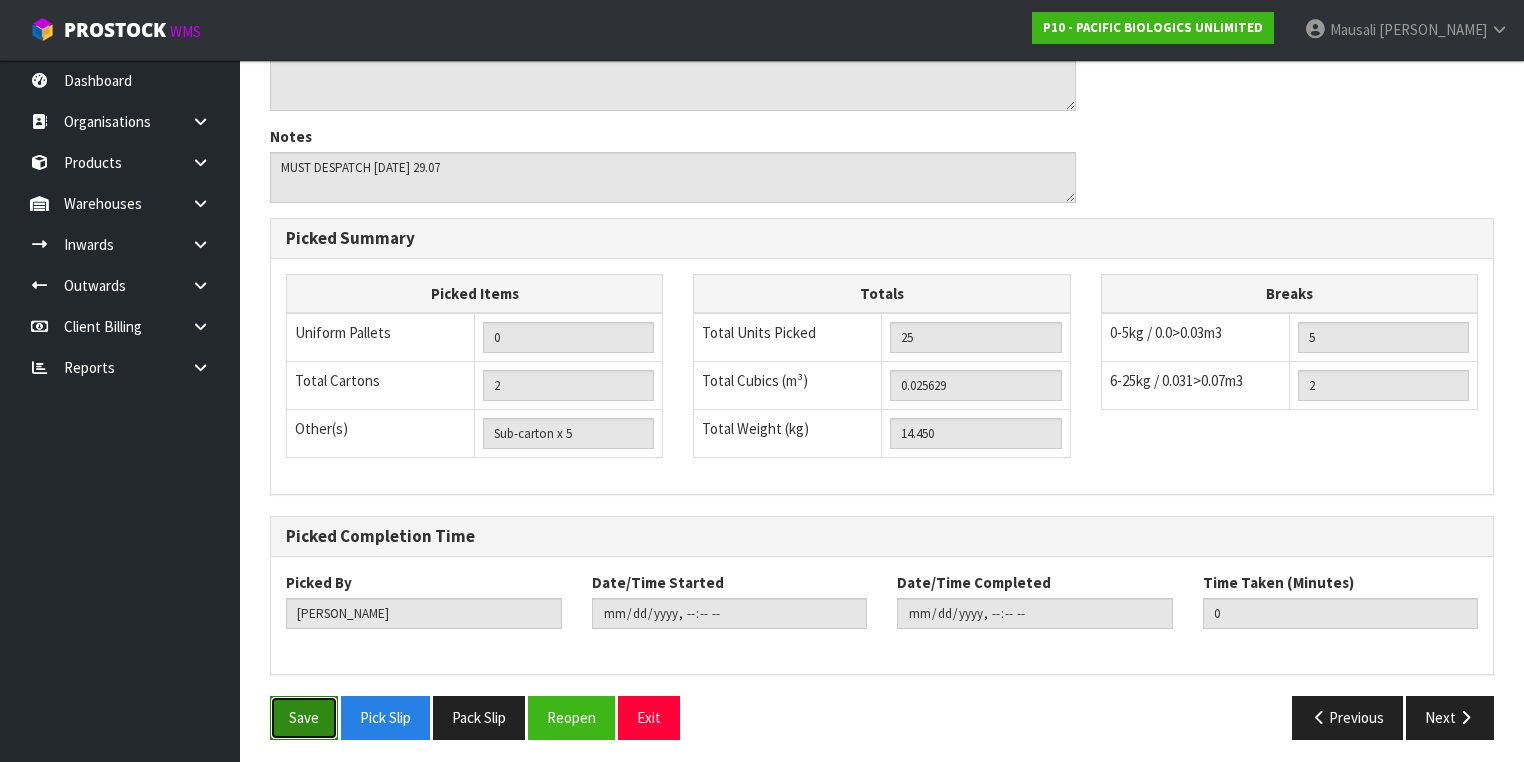 click on "Save" at bounding box center [304, 717] 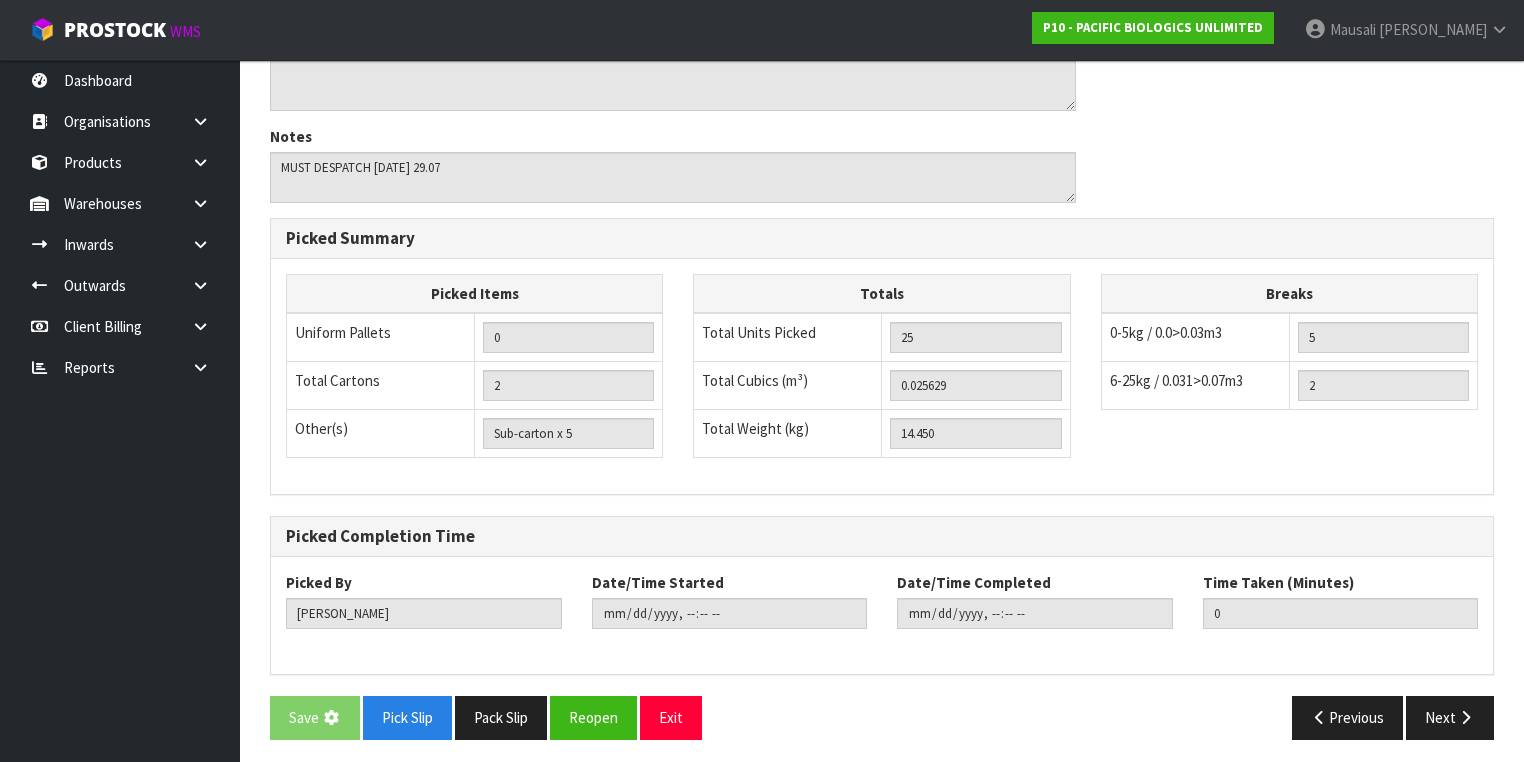 scroll, scrollTop: 0, scrollLeft: 0, axis: both 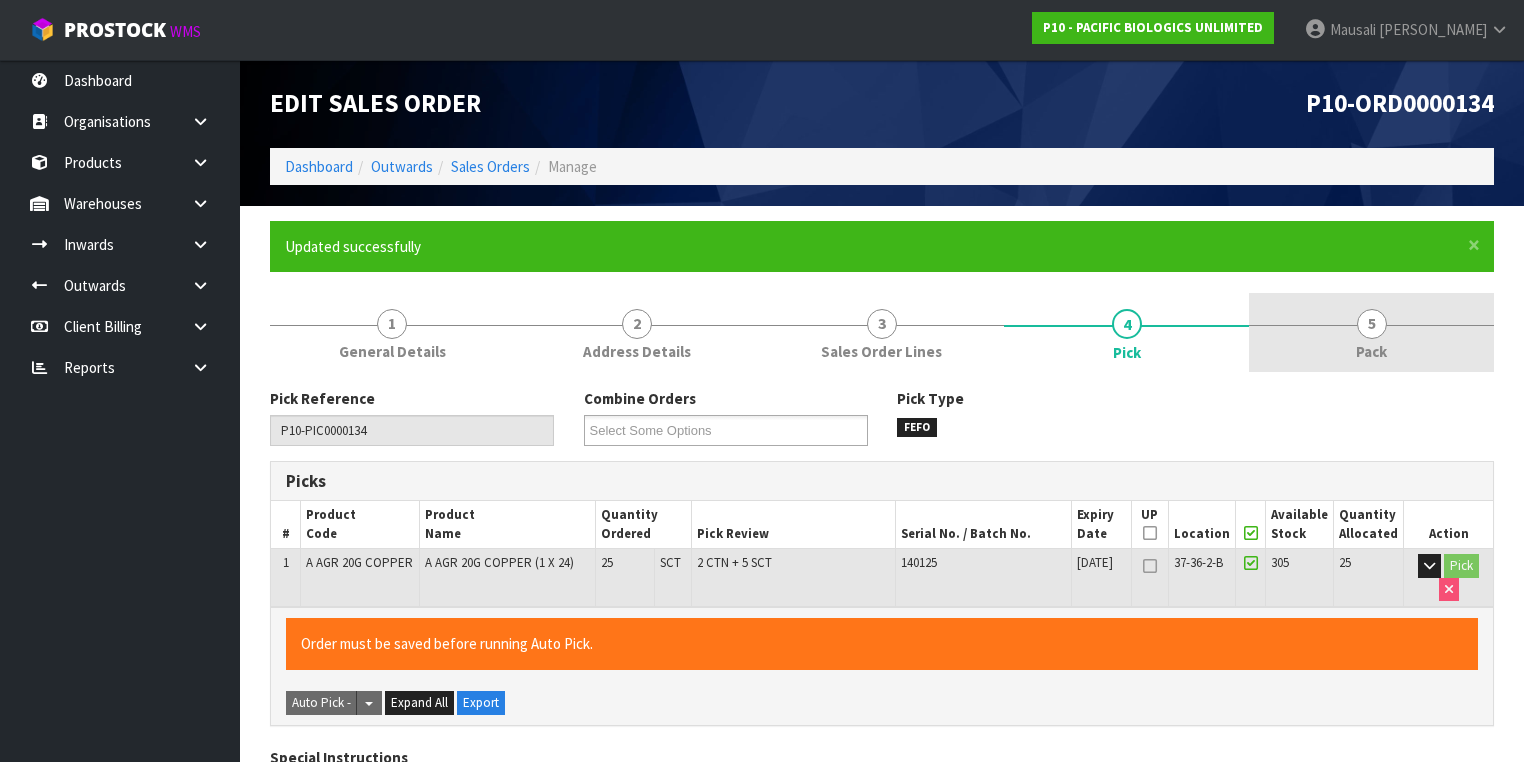 click on "5
Pack" at bounding box center [1371, 332] 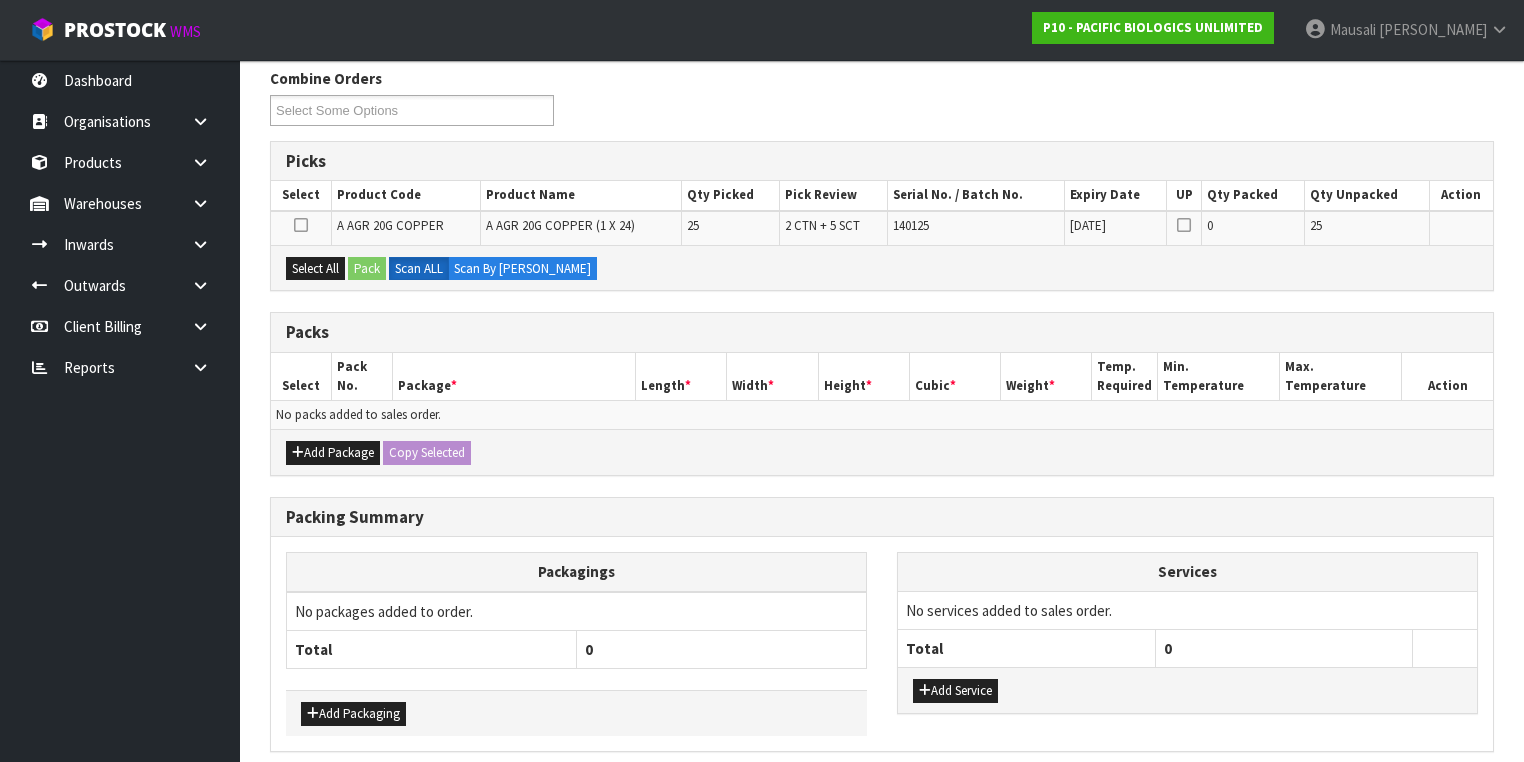 scroll, scrollTop: 240, scrollLeft: 0, axis: vertical 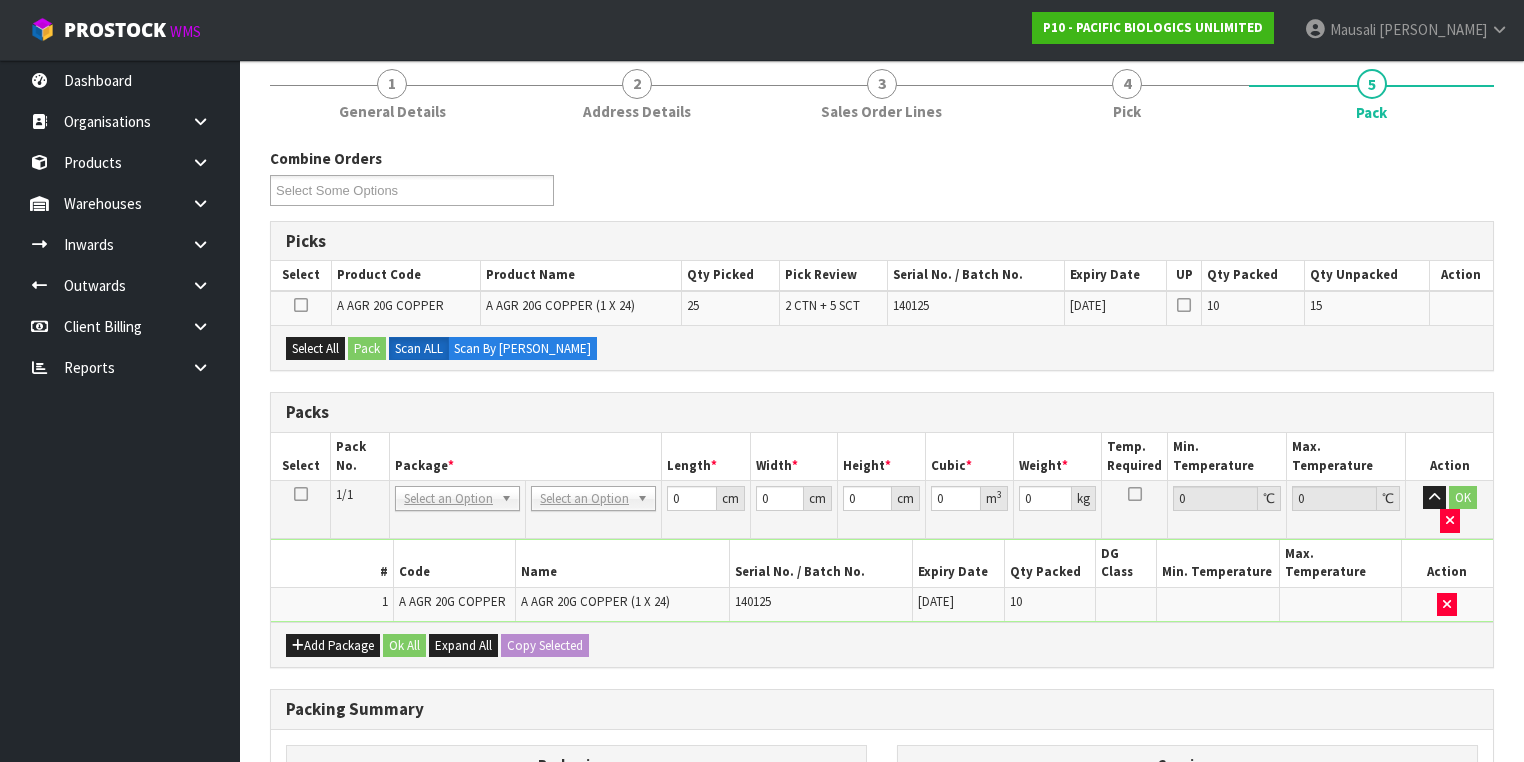 click at bounding box center [301, 494] 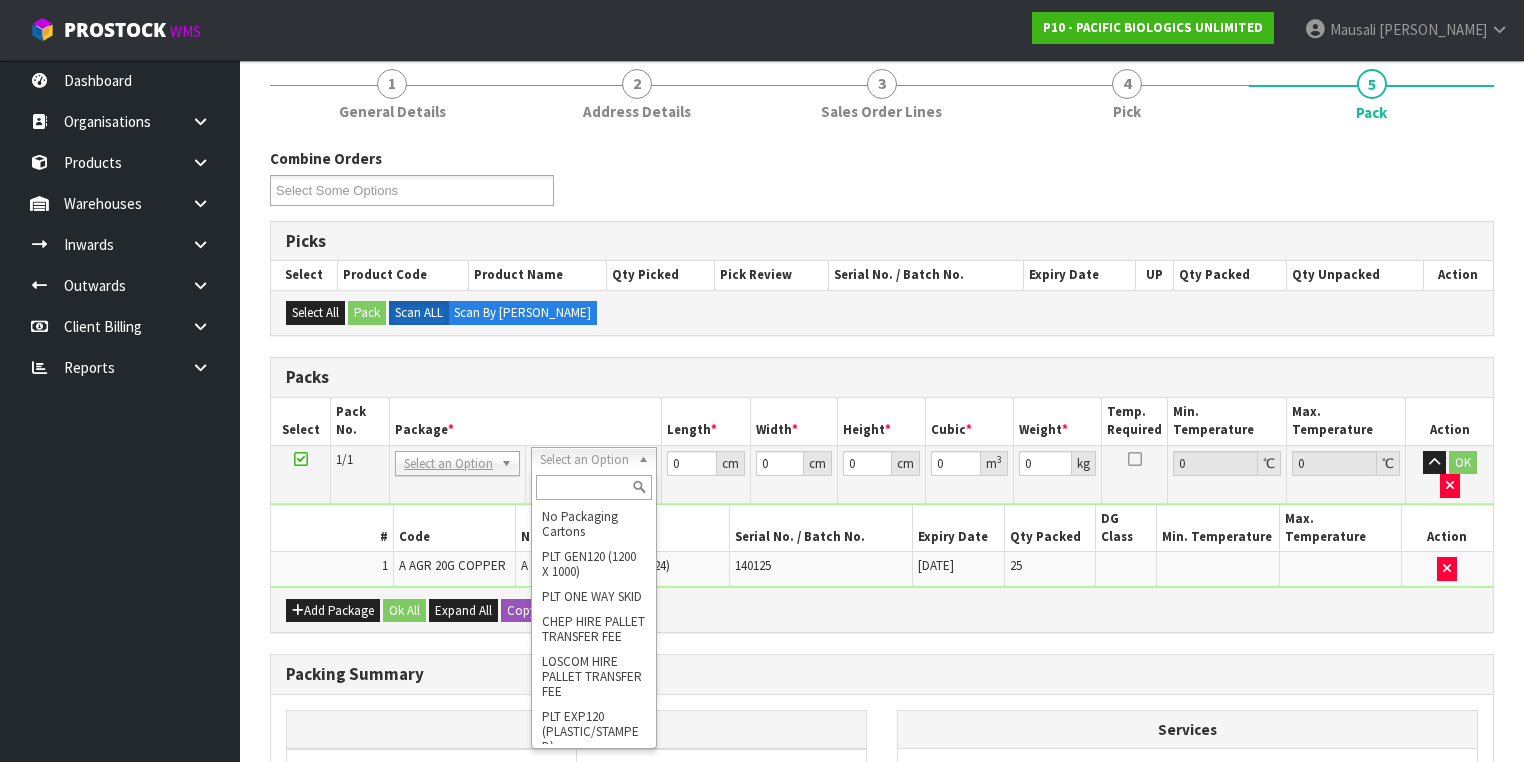 click at bounding box center [593, 487] 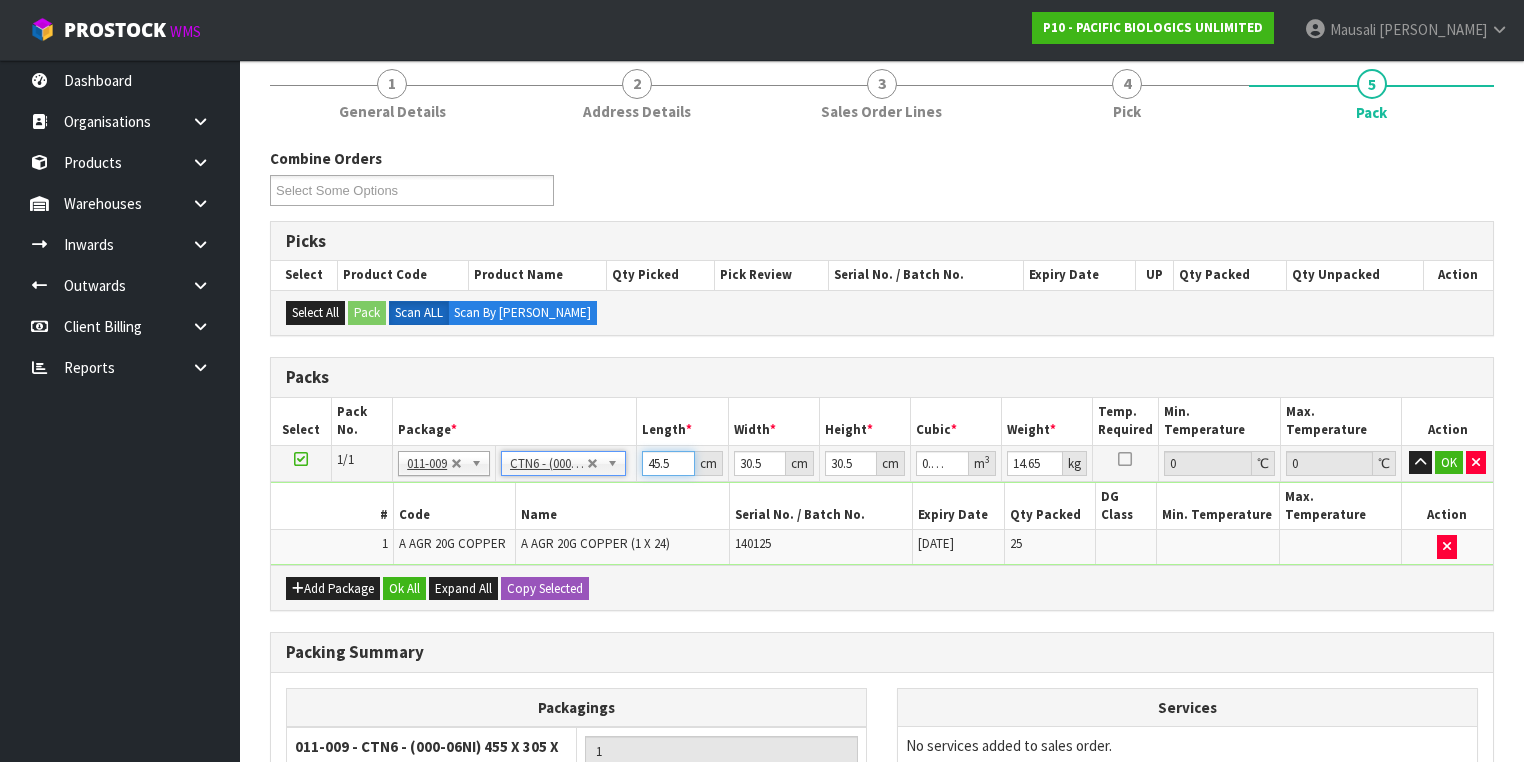drag, startPoint x: 672, startPoint y: 464, endPoint x: 629, endPoint y: 468, distance: 43.185646 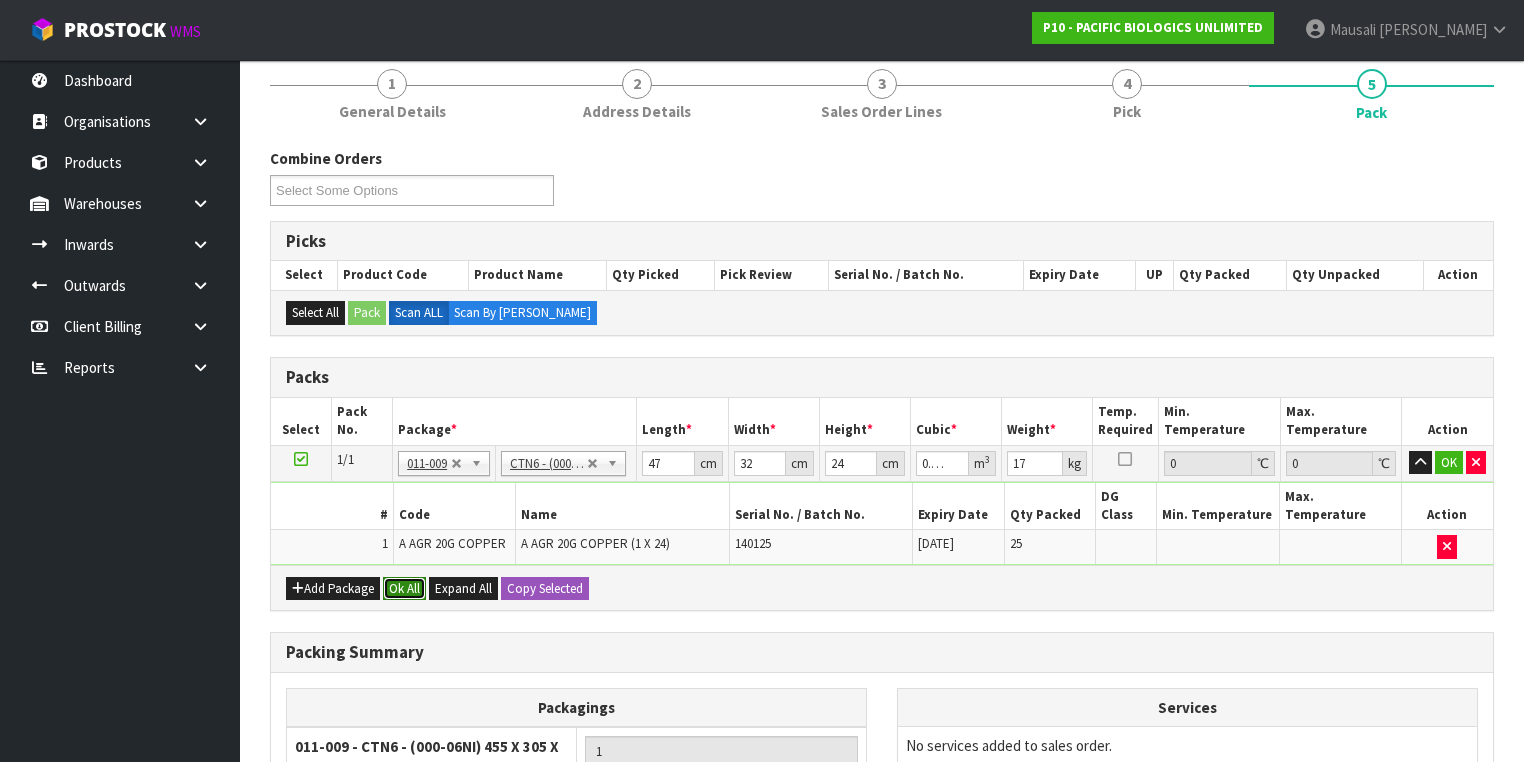 click on "Ok All" at bounding box center (404, 589) 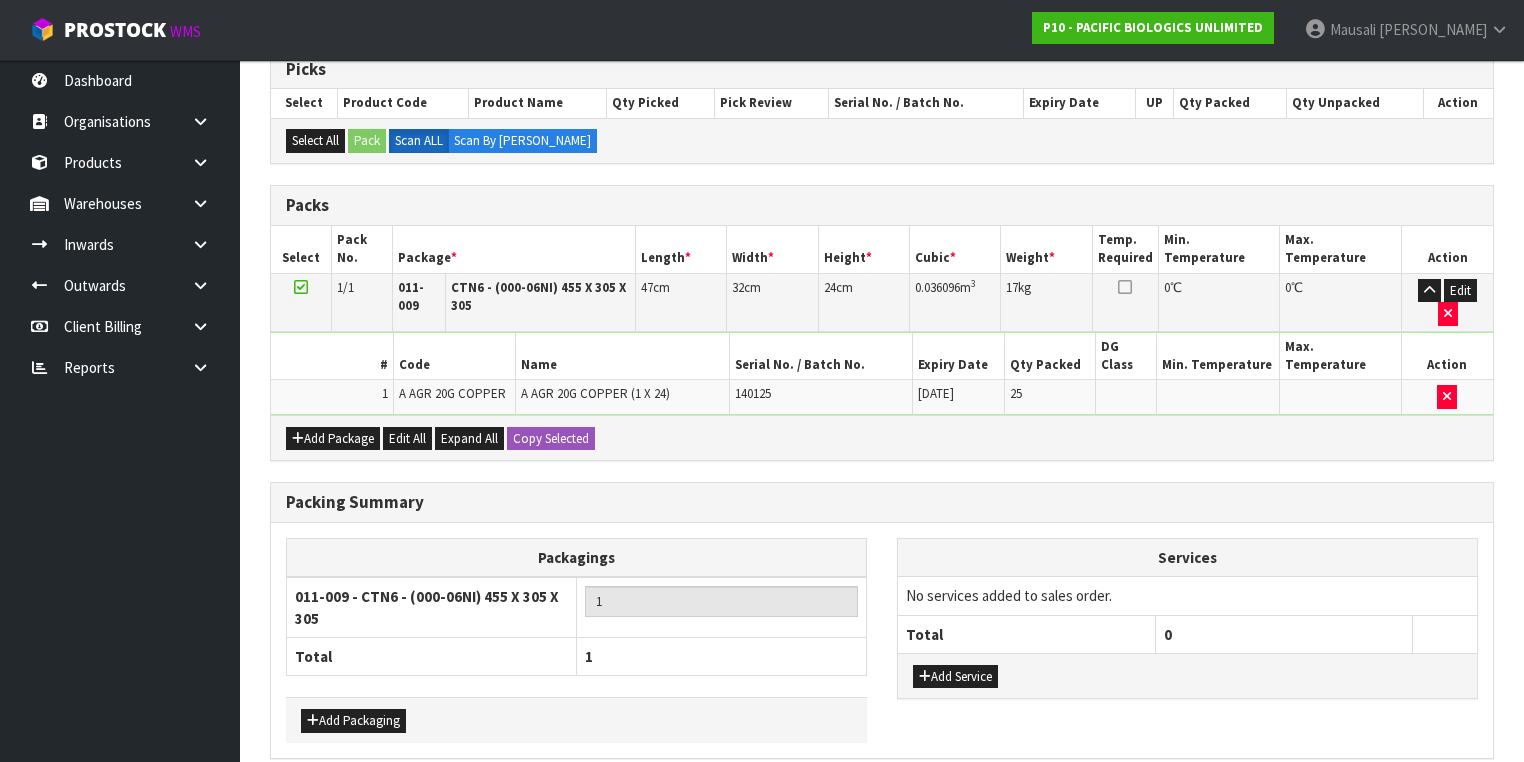 scroll, scrollTop: 464, scrollLeft: 0, axis: vertical 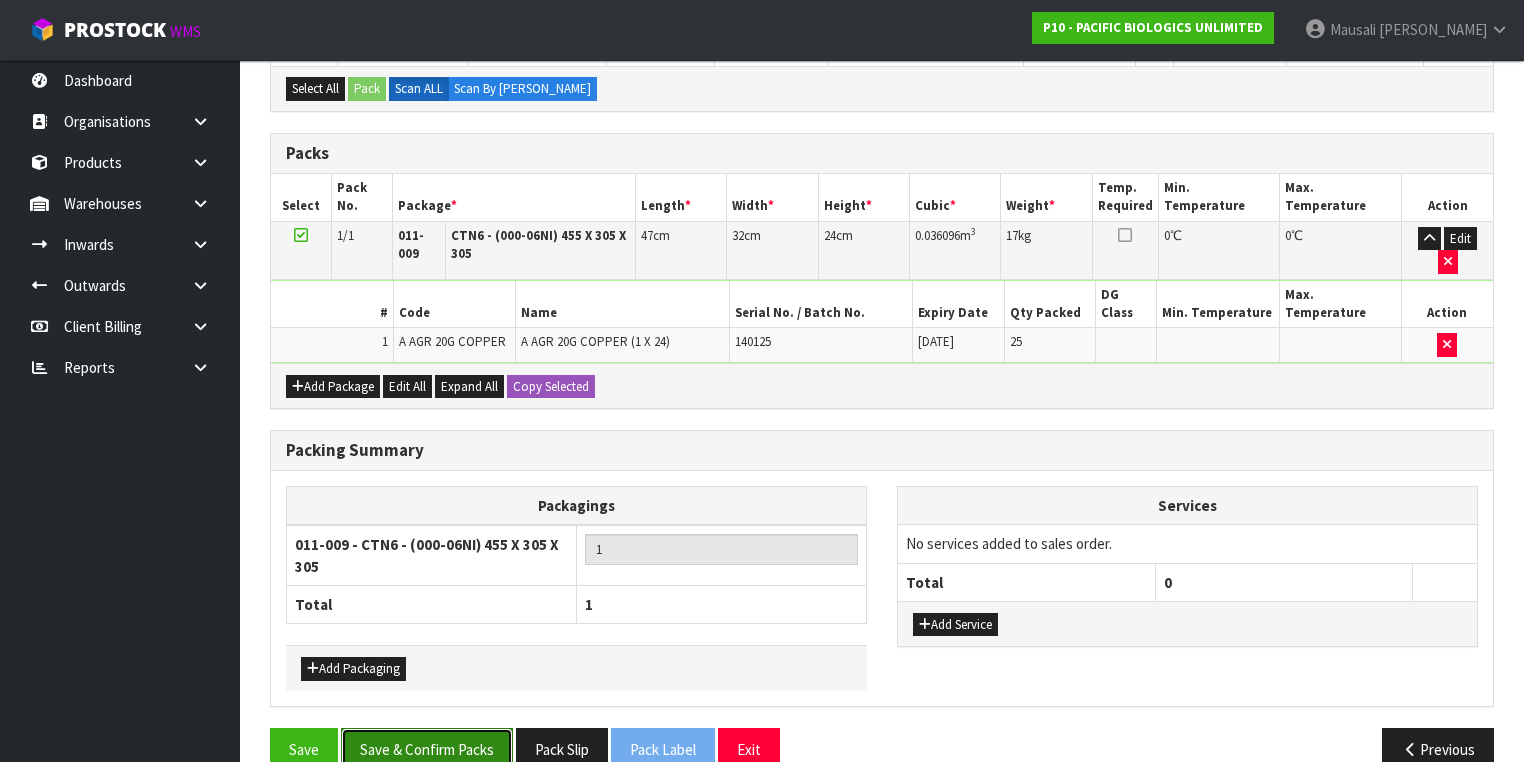 click on "Save & Confirm Packs" at bounding box center (427, 749) 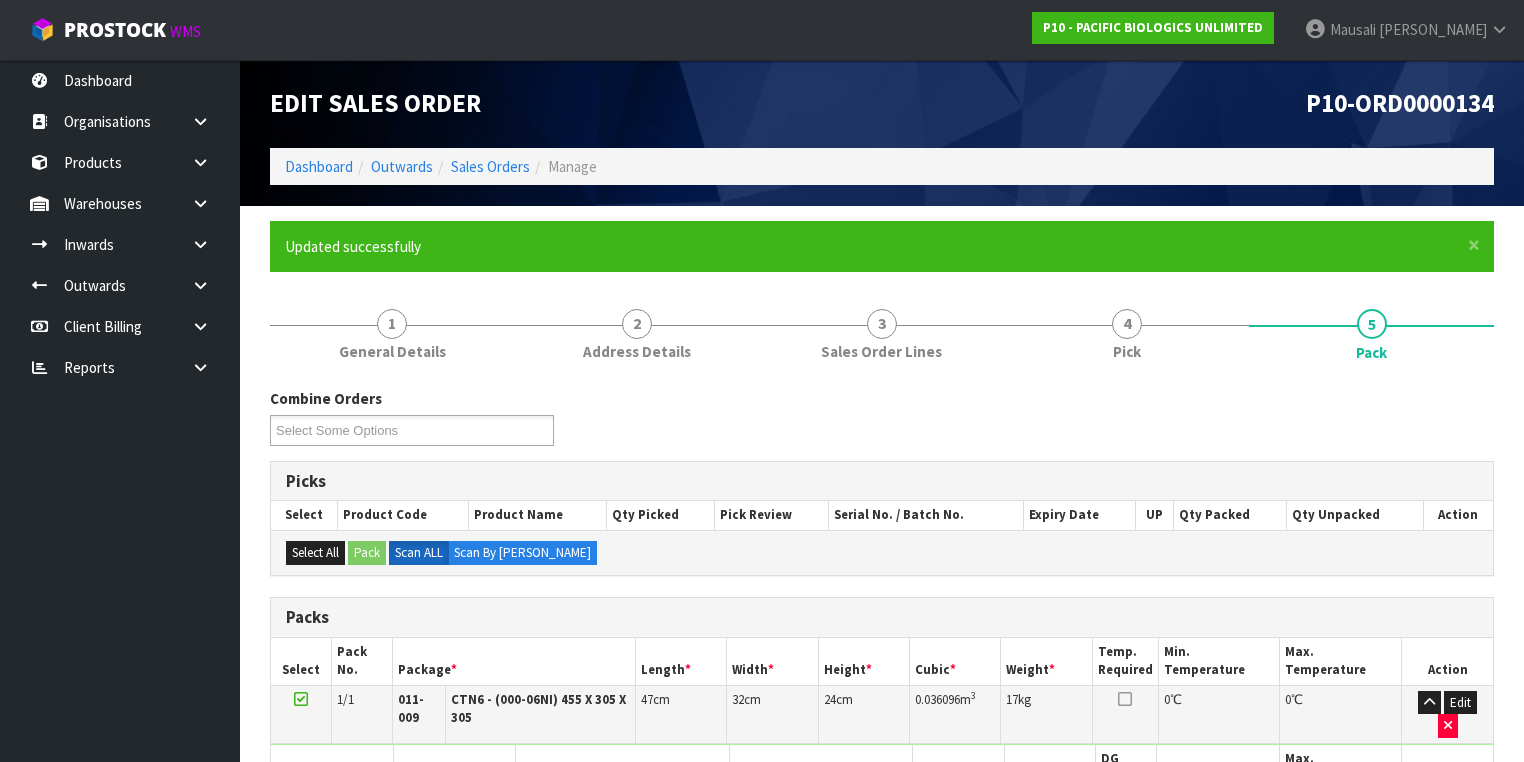 scroll, scrollTop: 356, scrollLeft: 0, axis: vertical 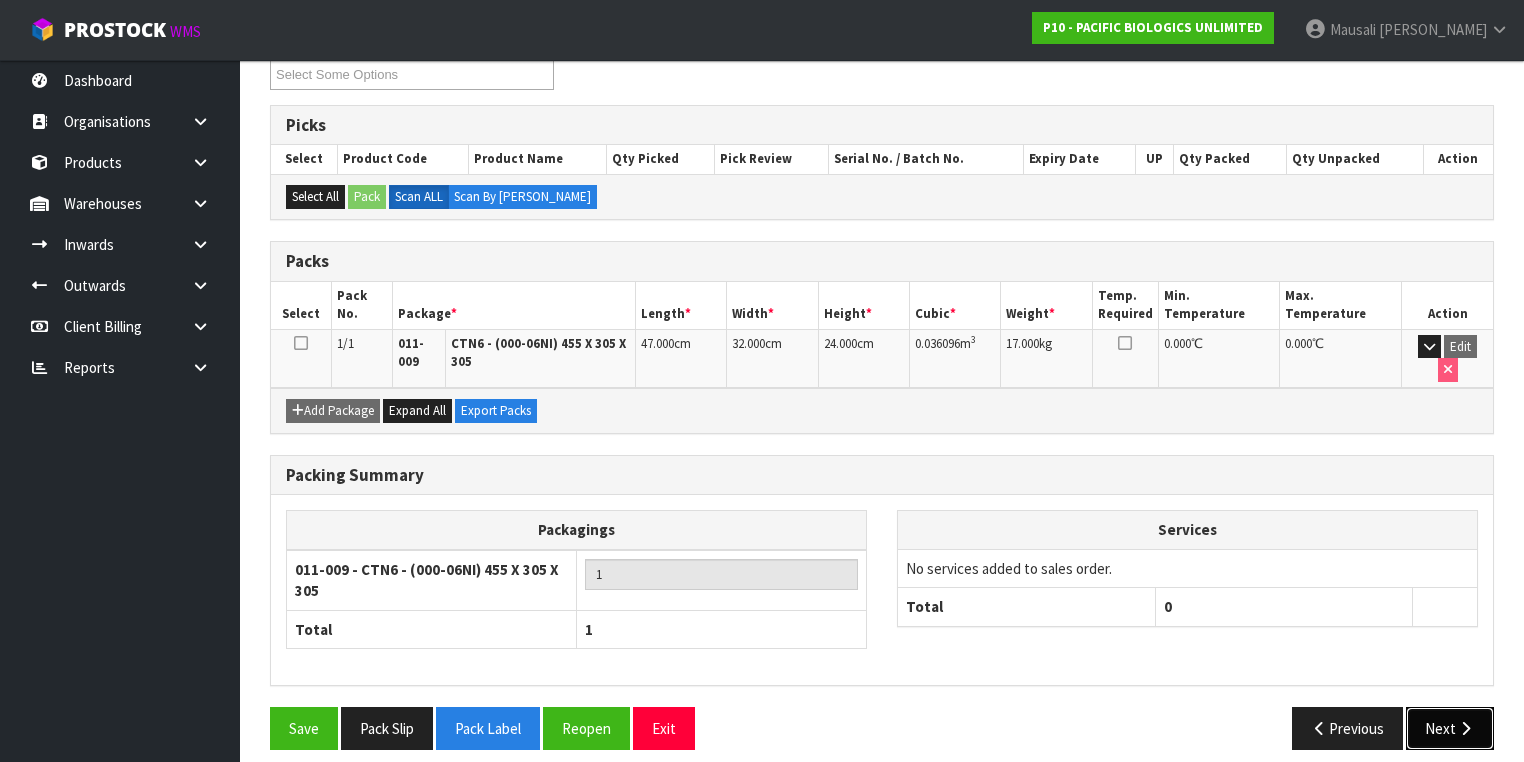 click on "Next" at bounding box center (1450, 728) 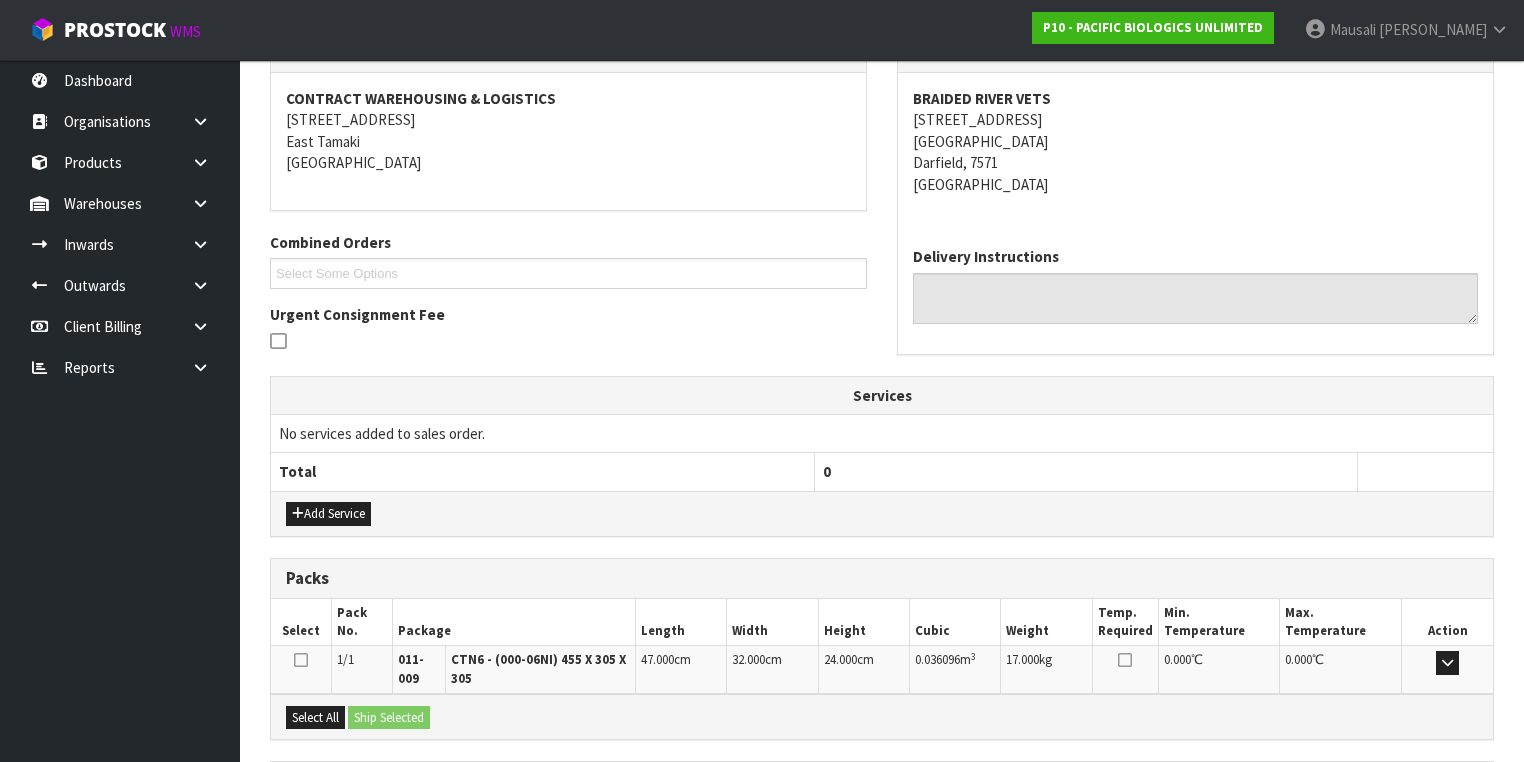 scroll, scrollTop: 542, scrollLeft: 0, axis: vertical 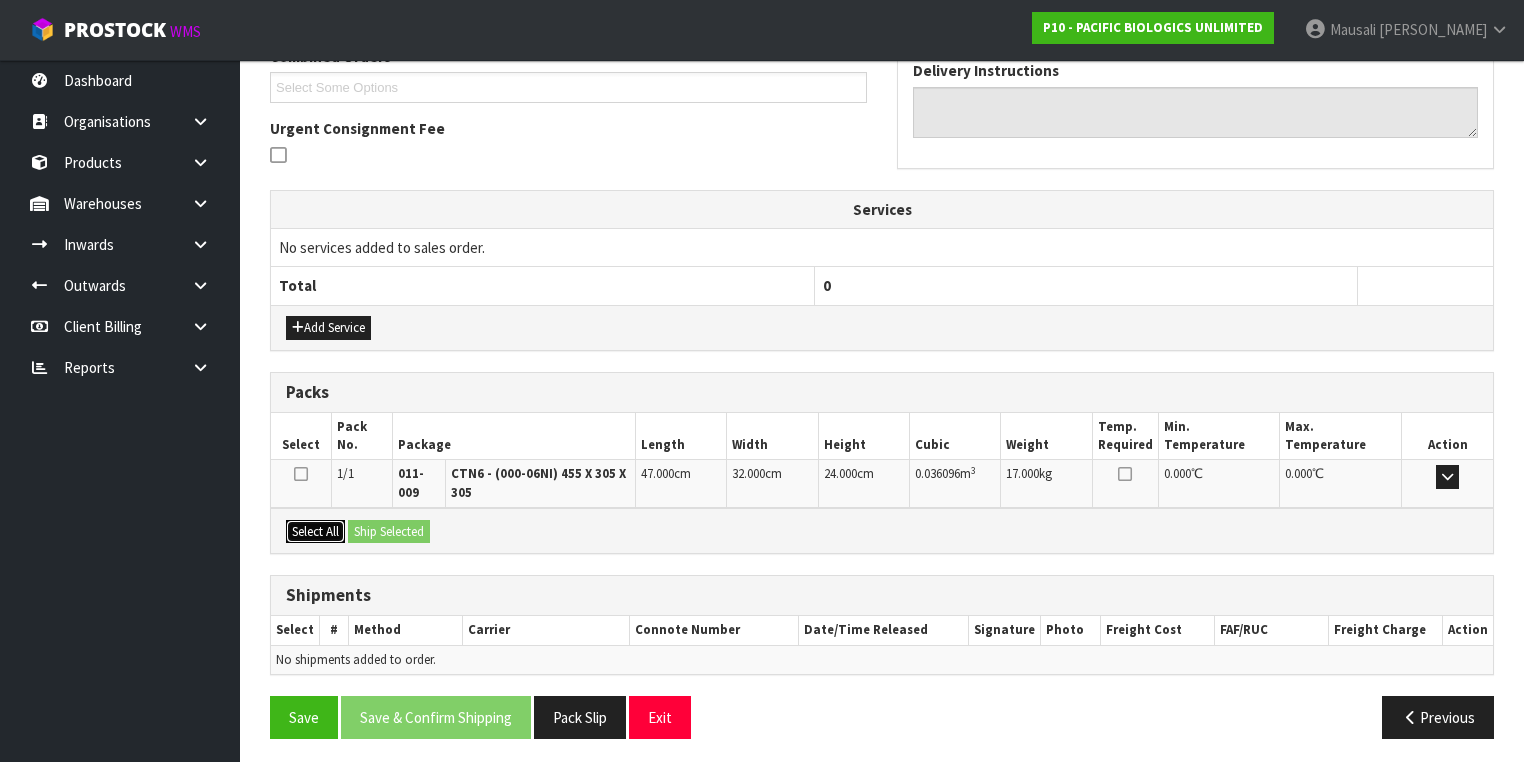 click on "Select All" at bounding box center [315, 532] 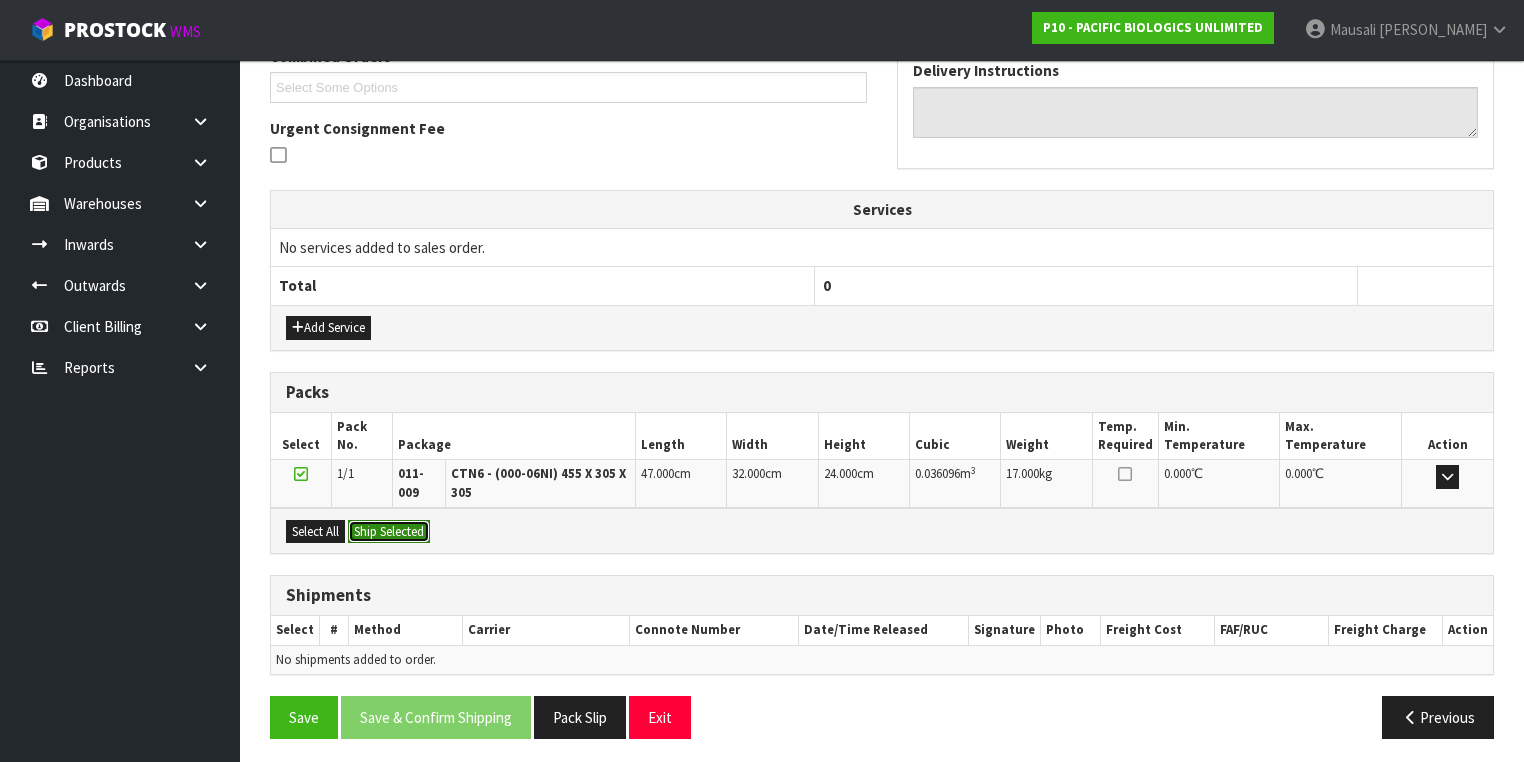 click on "Ship Selected" at bounding box center (389, 532) 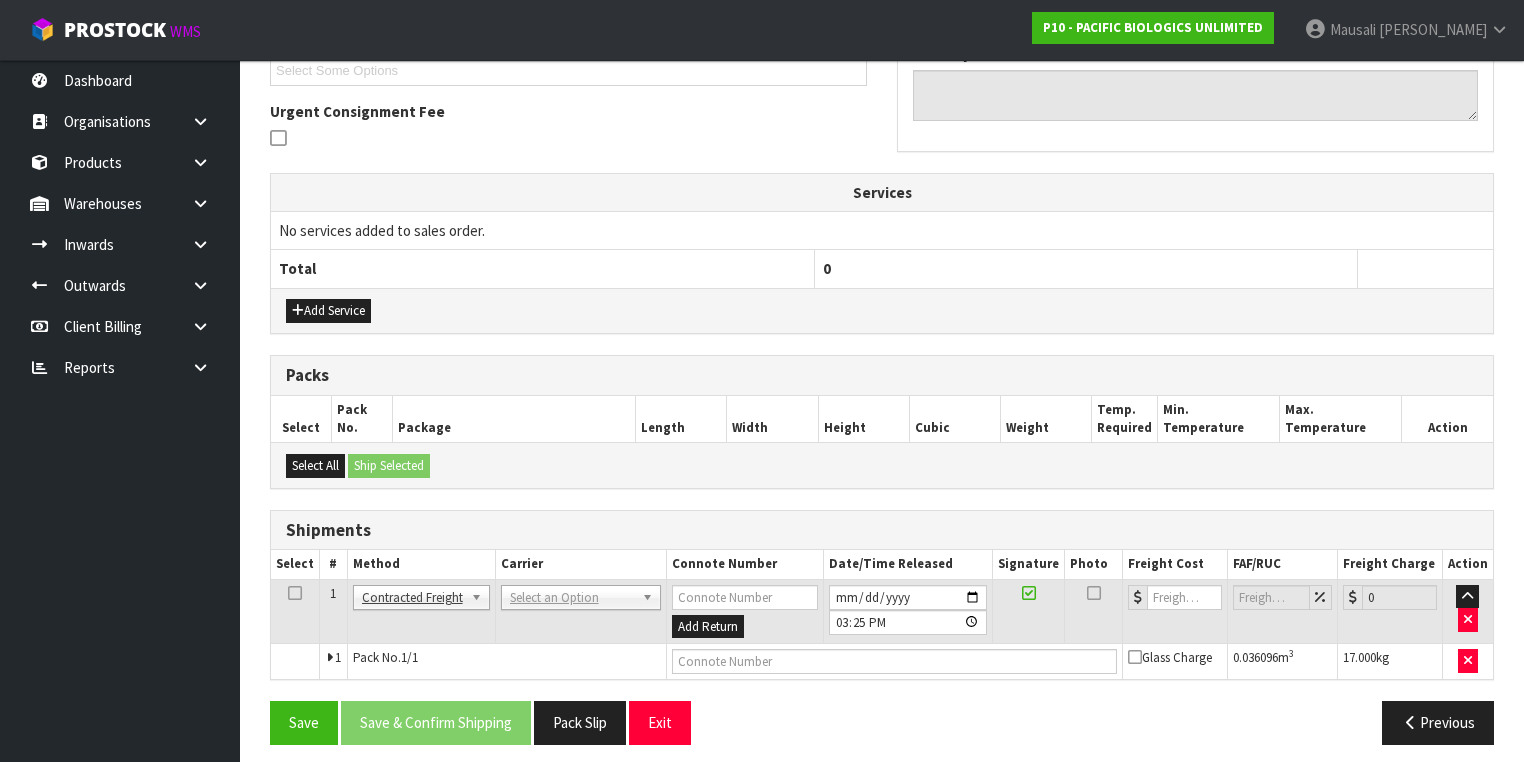 scroll, scrollTop: 564, scrollLeft: 0, axis: vertical 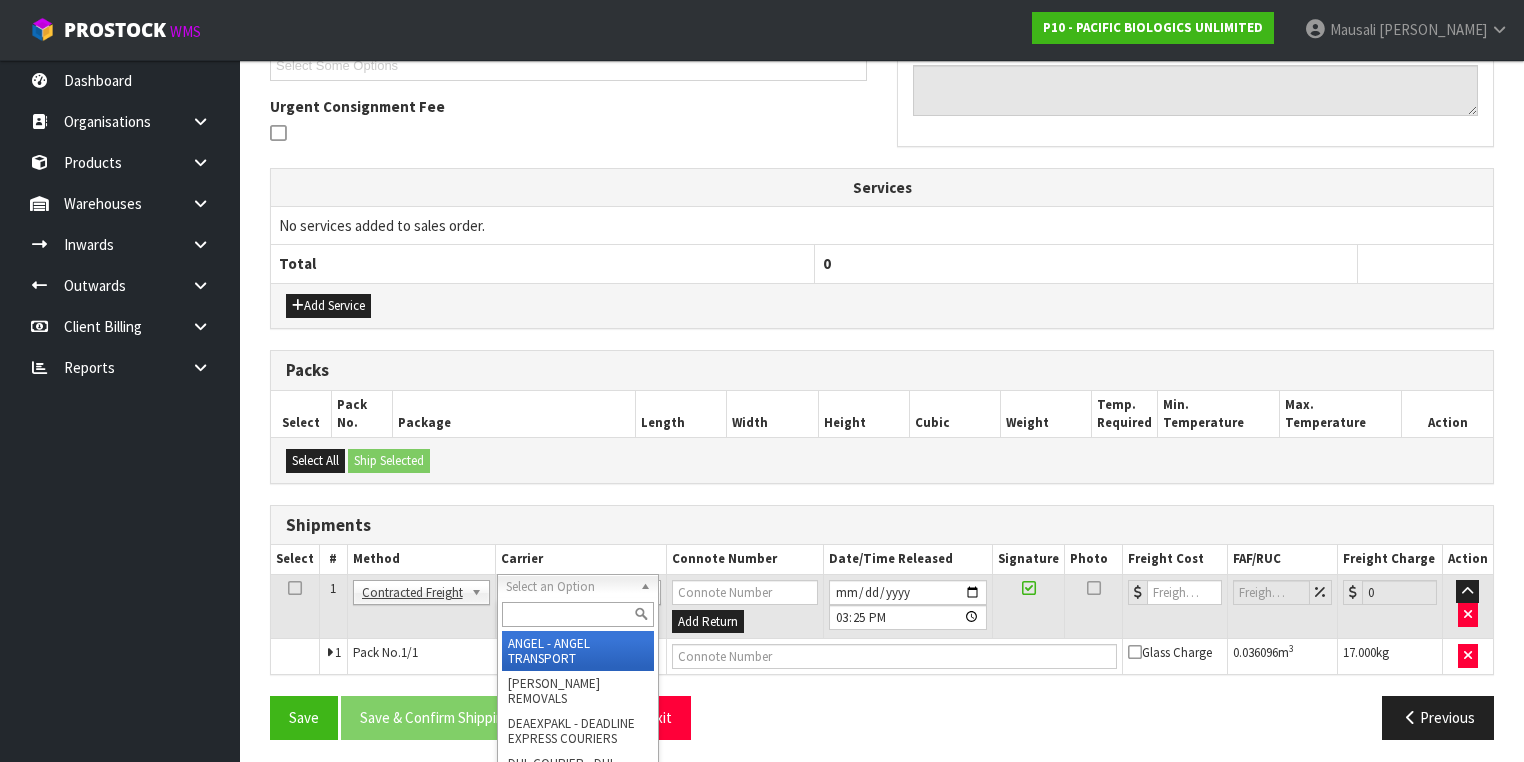 click at bounding box center [578, 614] 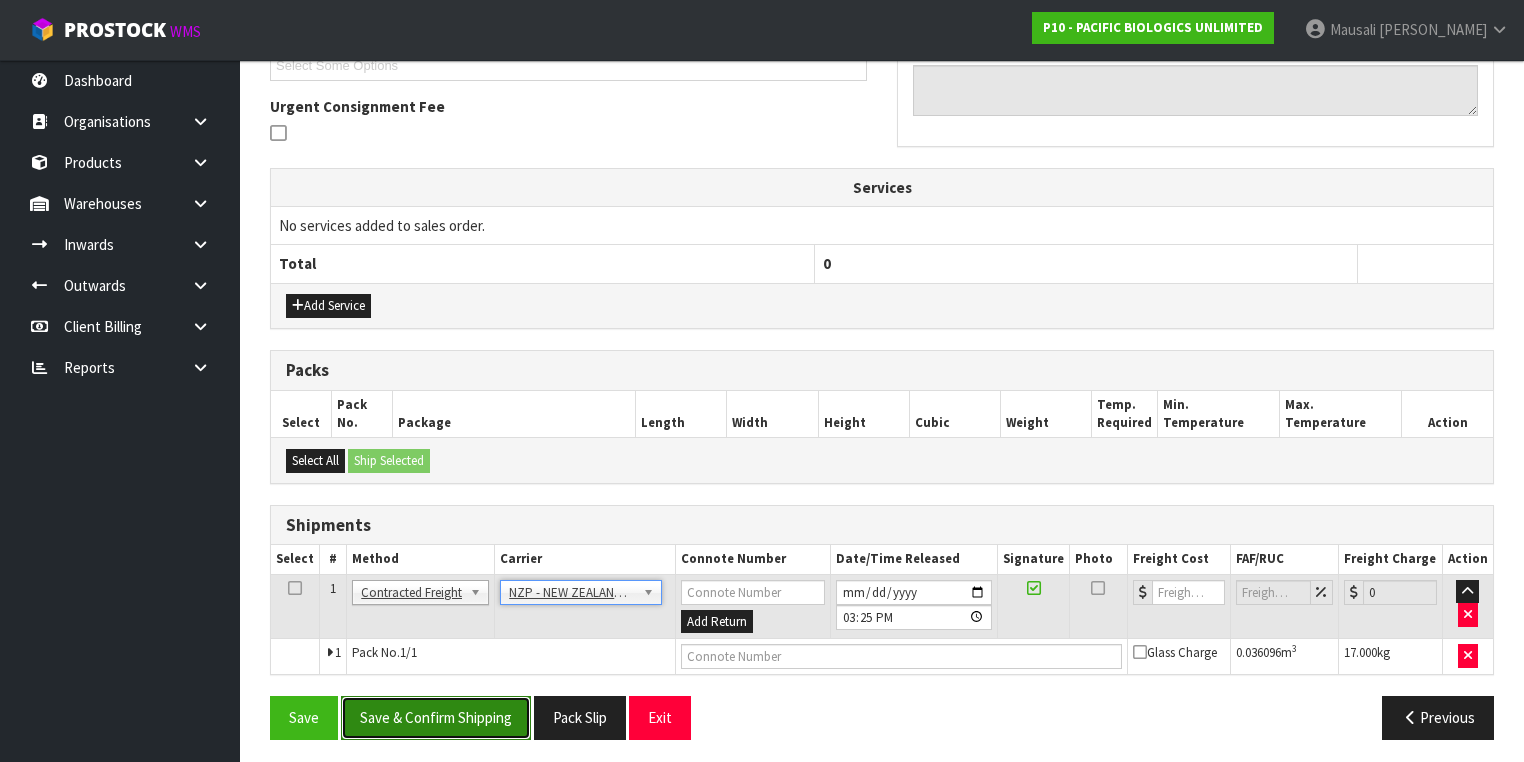 click on "Save & Confirm Shipping" at bounding box center [436, 717] 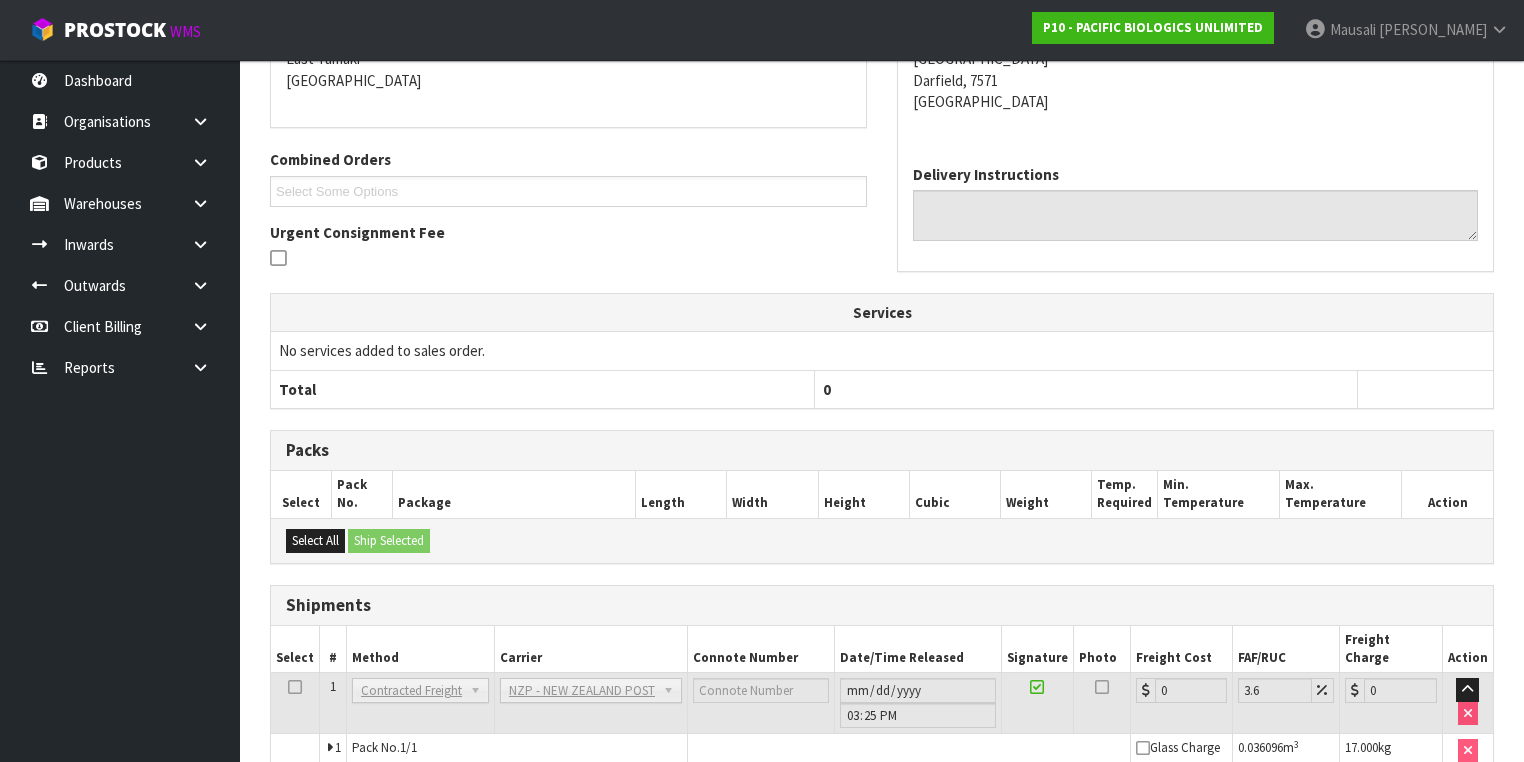 scroll, scrollTop: 536, scrollLeft: 0, axis: vertical 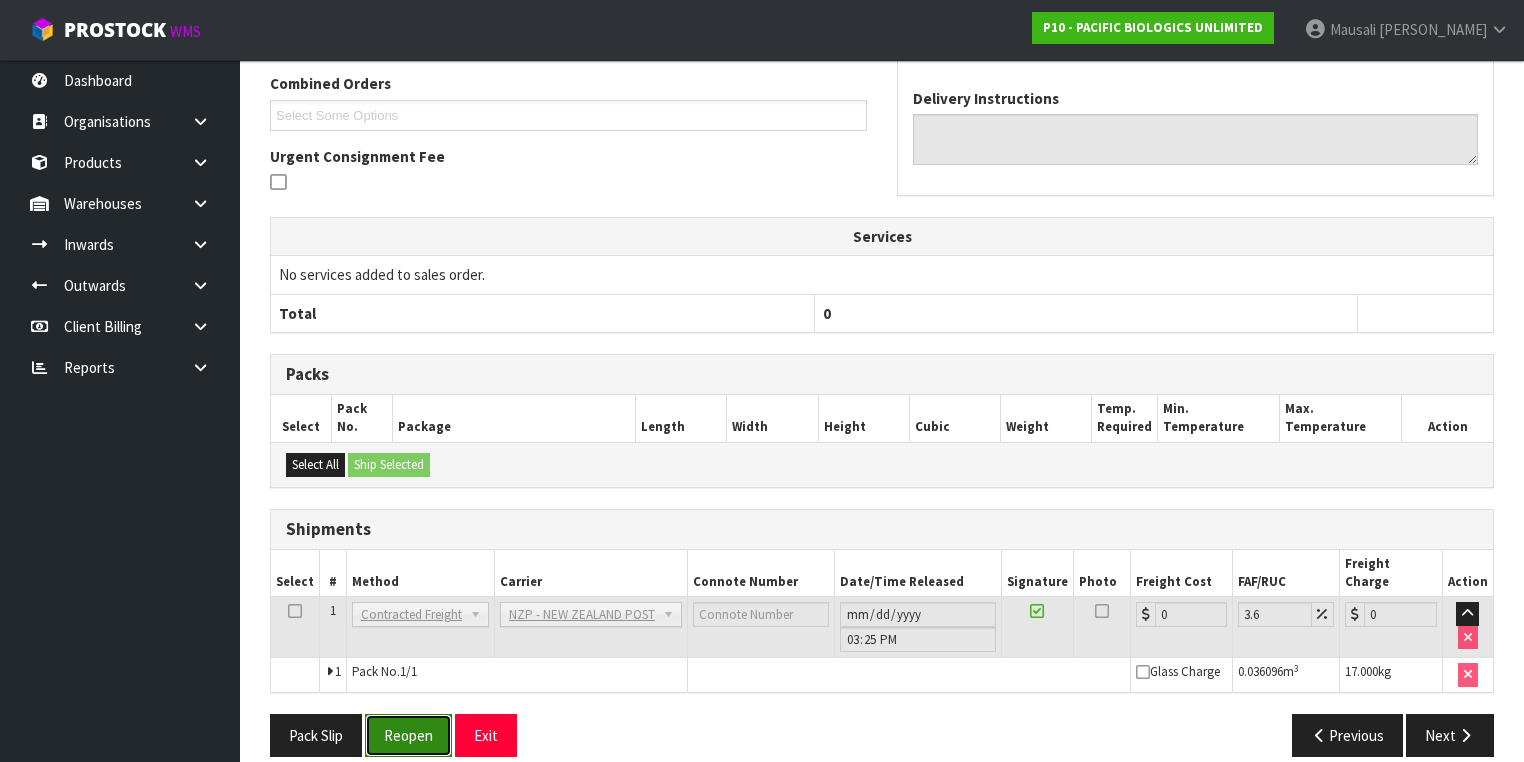 drag, startPoint x: 392, startPoint y: 718, endPoint x: 452, endPoint y: 700, distance: 62.641838 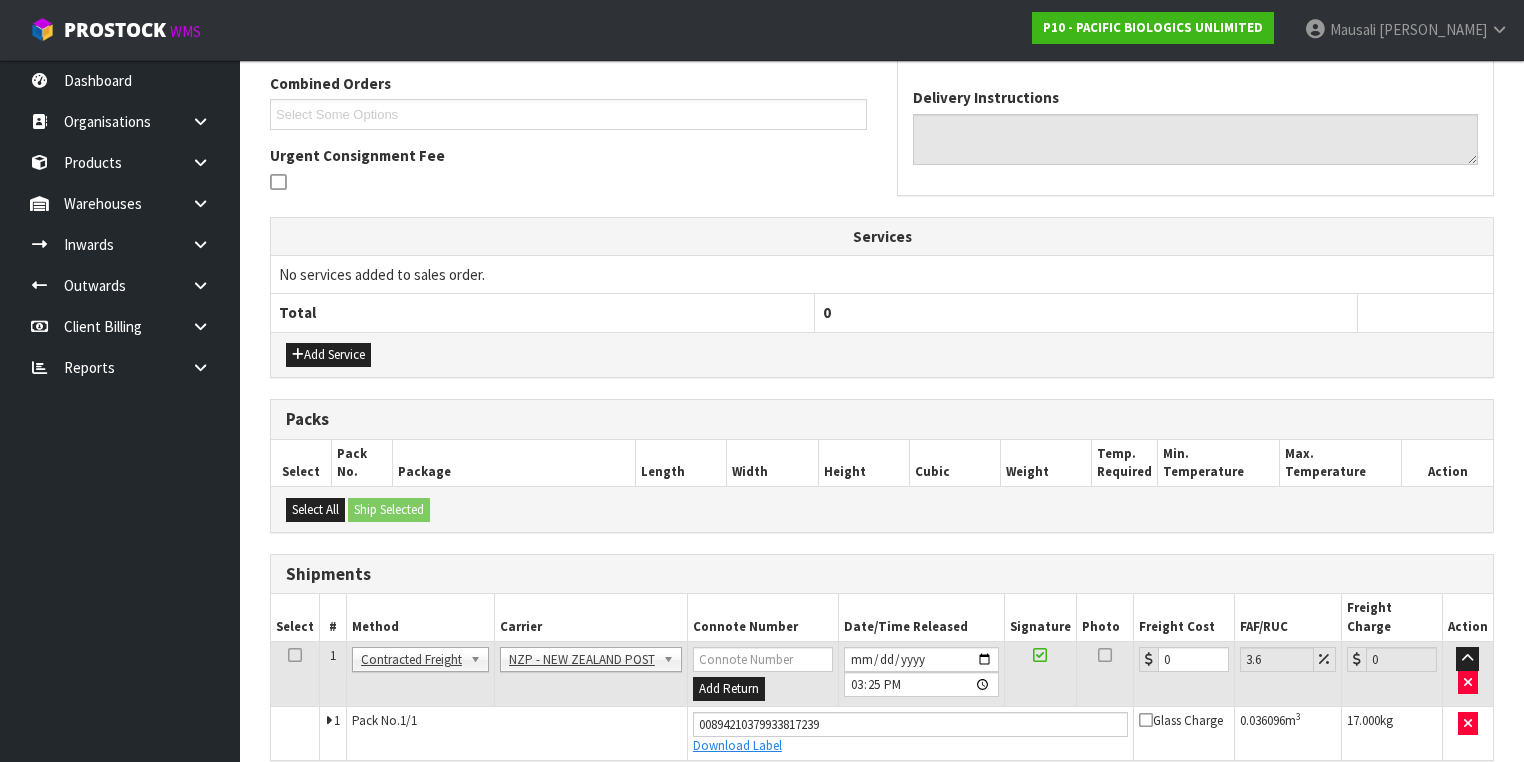 scroll, scrollTop: 582, scrollLeft: 0, axis: vertical 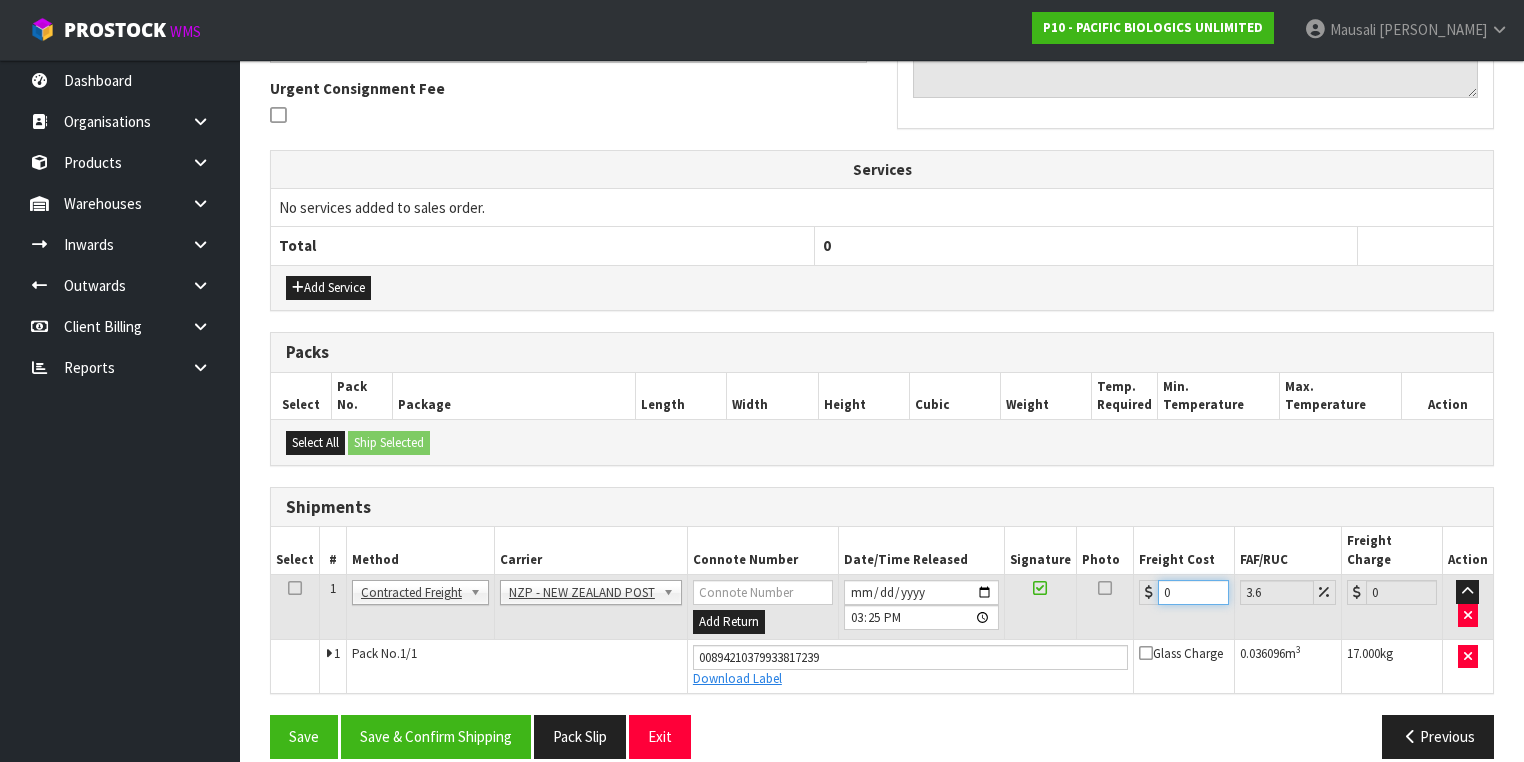 drag, startPoint x: 1179, startPoint y: 568, endPoint x: 1126, endPoint y: 576, distance: 53.600372 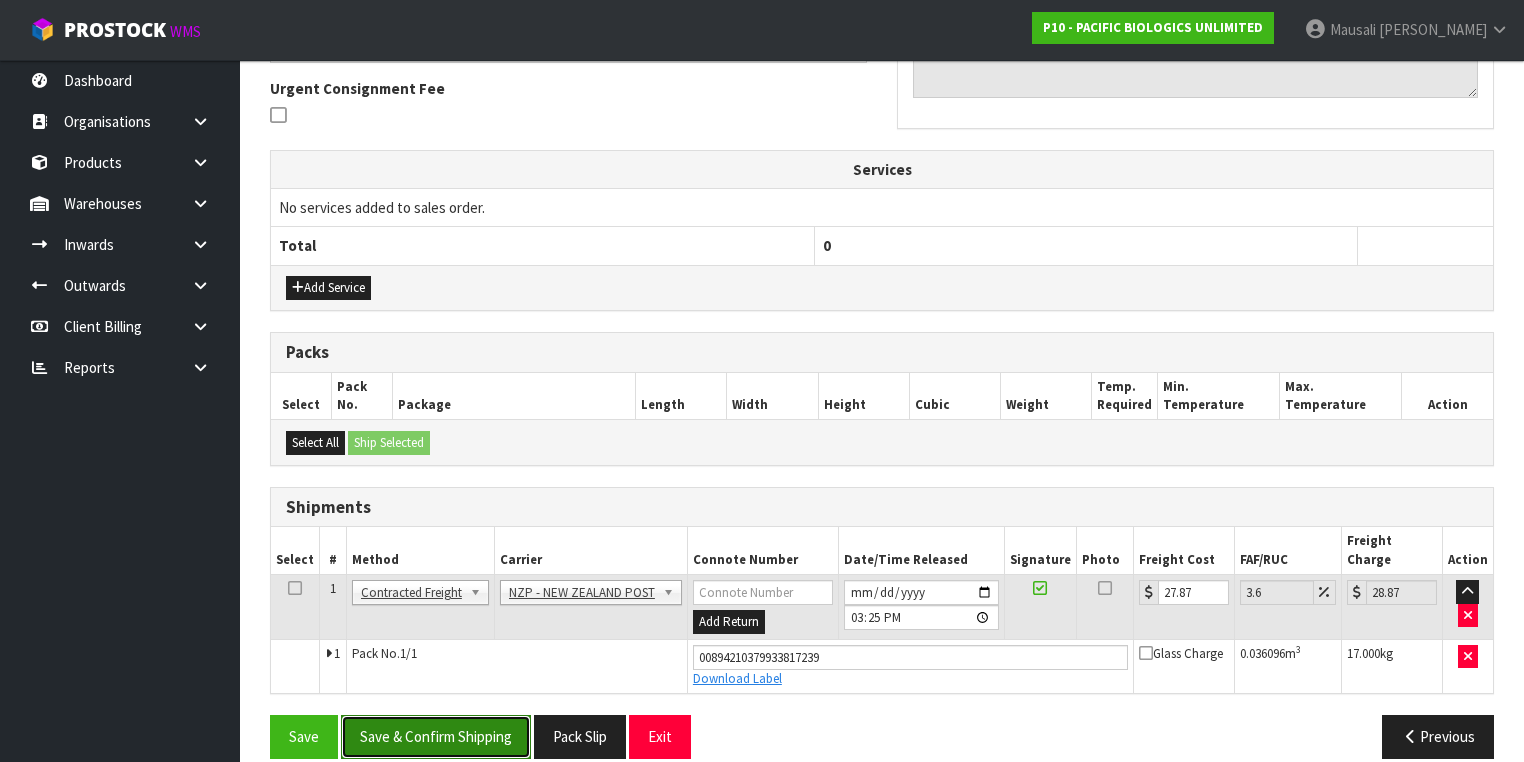 click on "Save & Confirm Shipping" at bounding box center (436, 736) 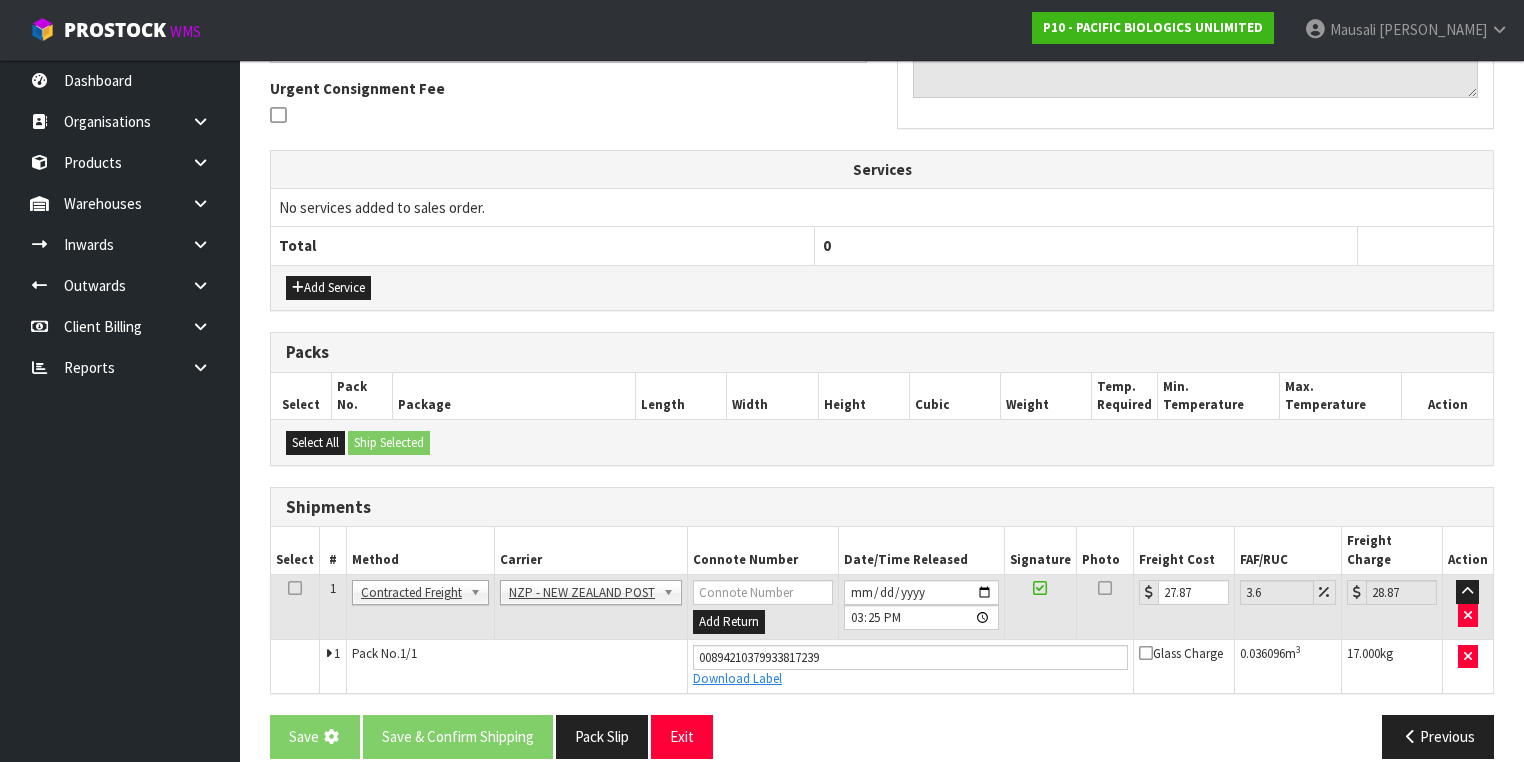 scroll, scrollTop: 0, scrollLeft: 0, axis: both 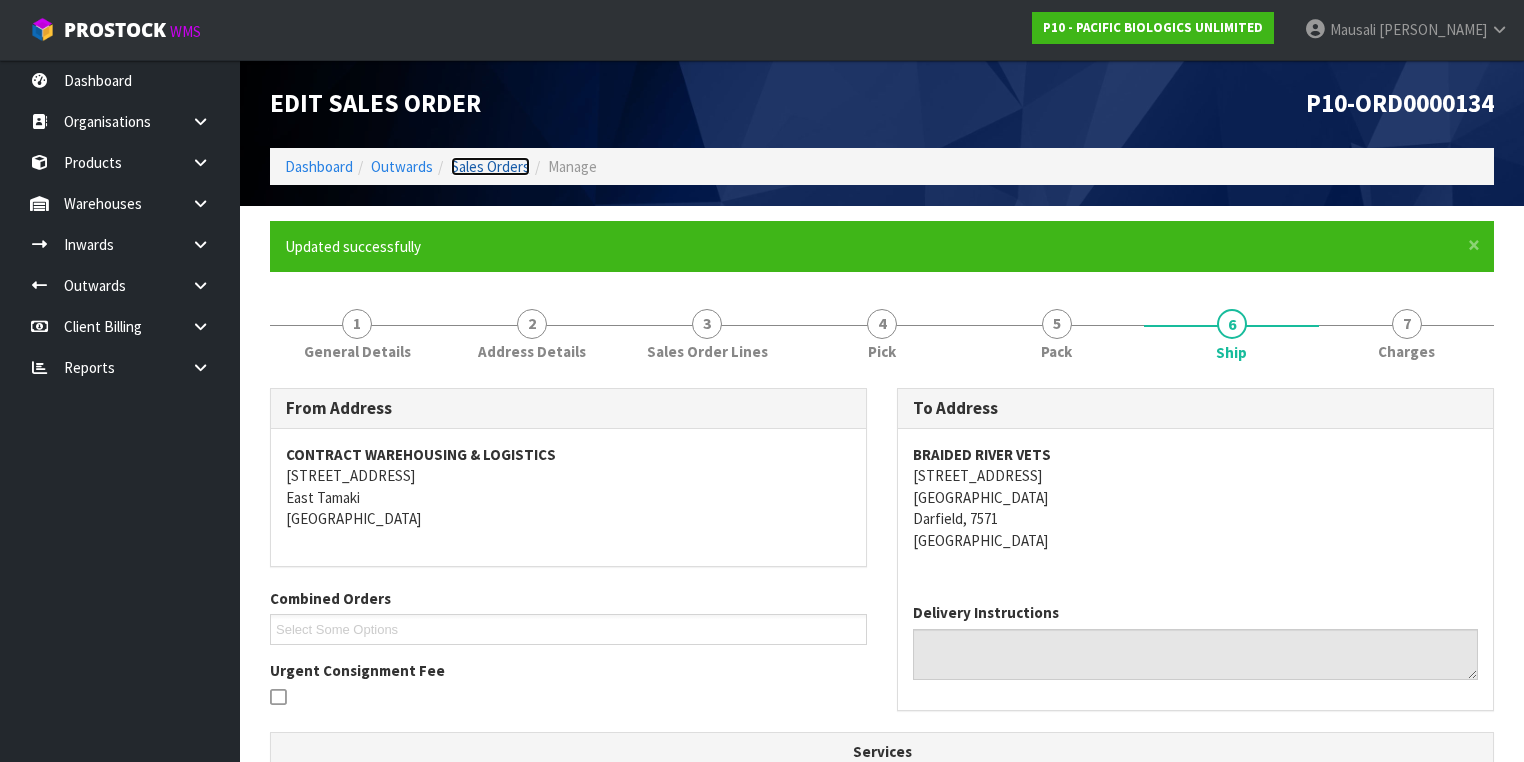 click on "Sales Orders" at bounding box center [490, 166] 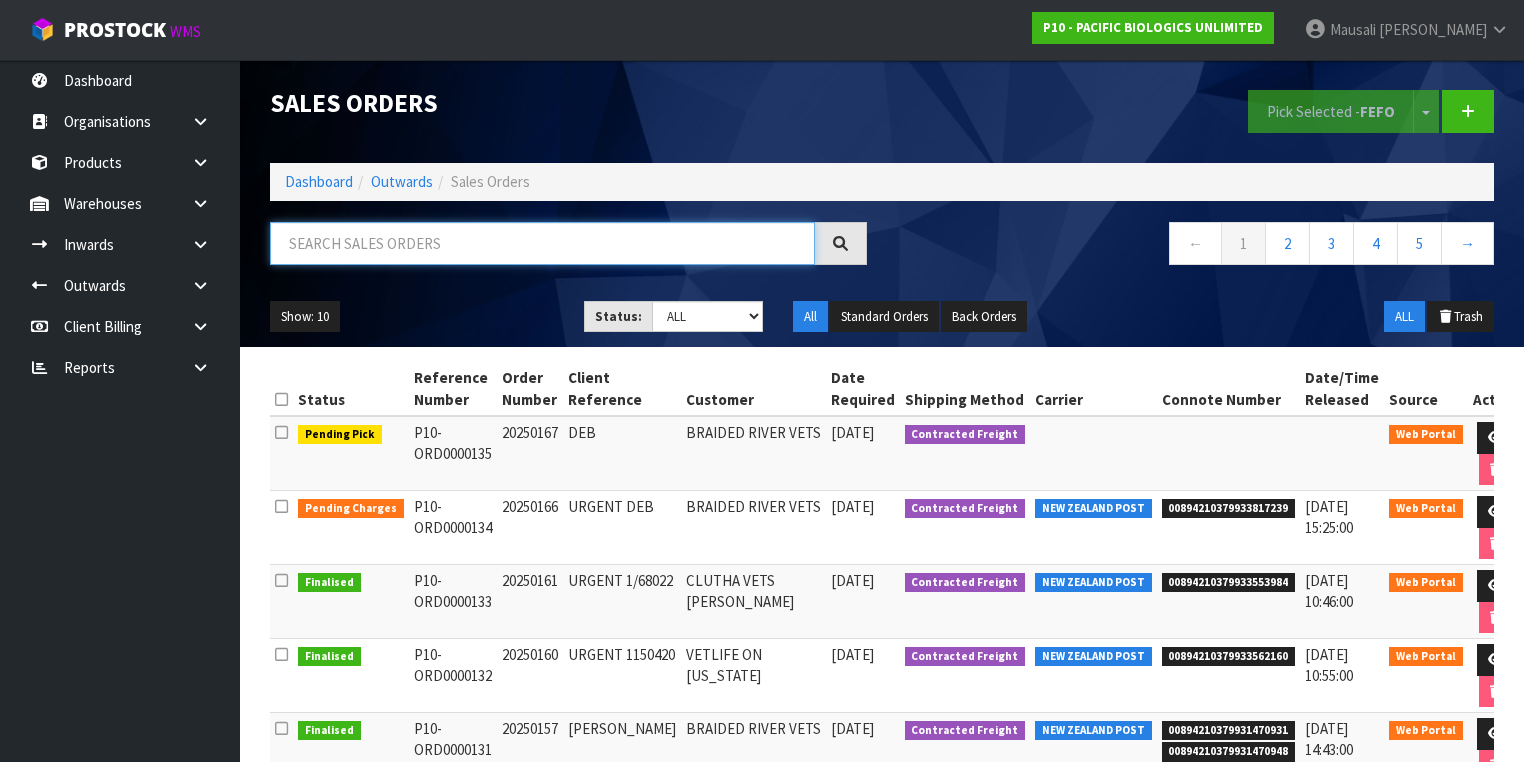 click at bounding box center [542, 243] 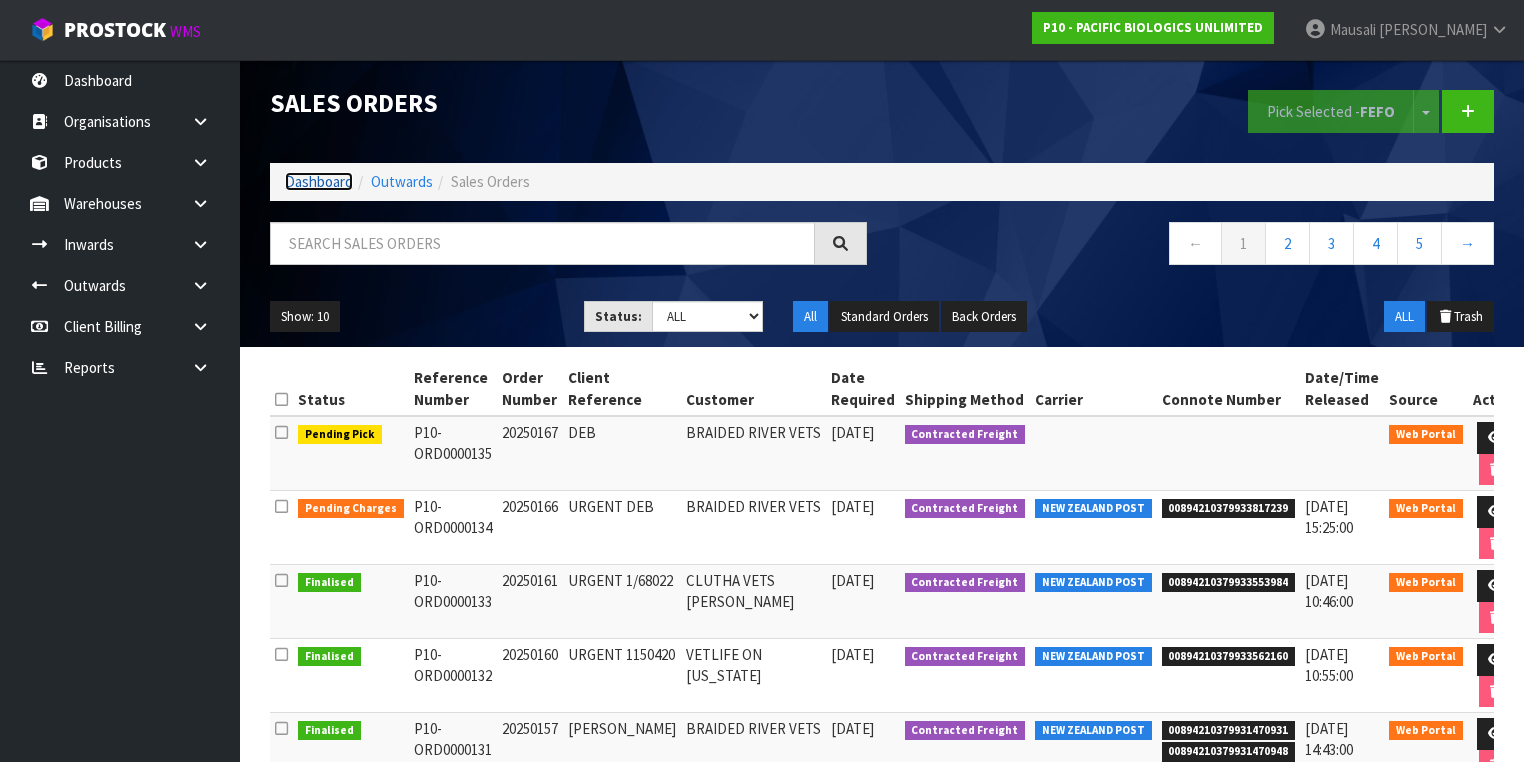 click on "Dashboard" at bounding box center (319, 181) 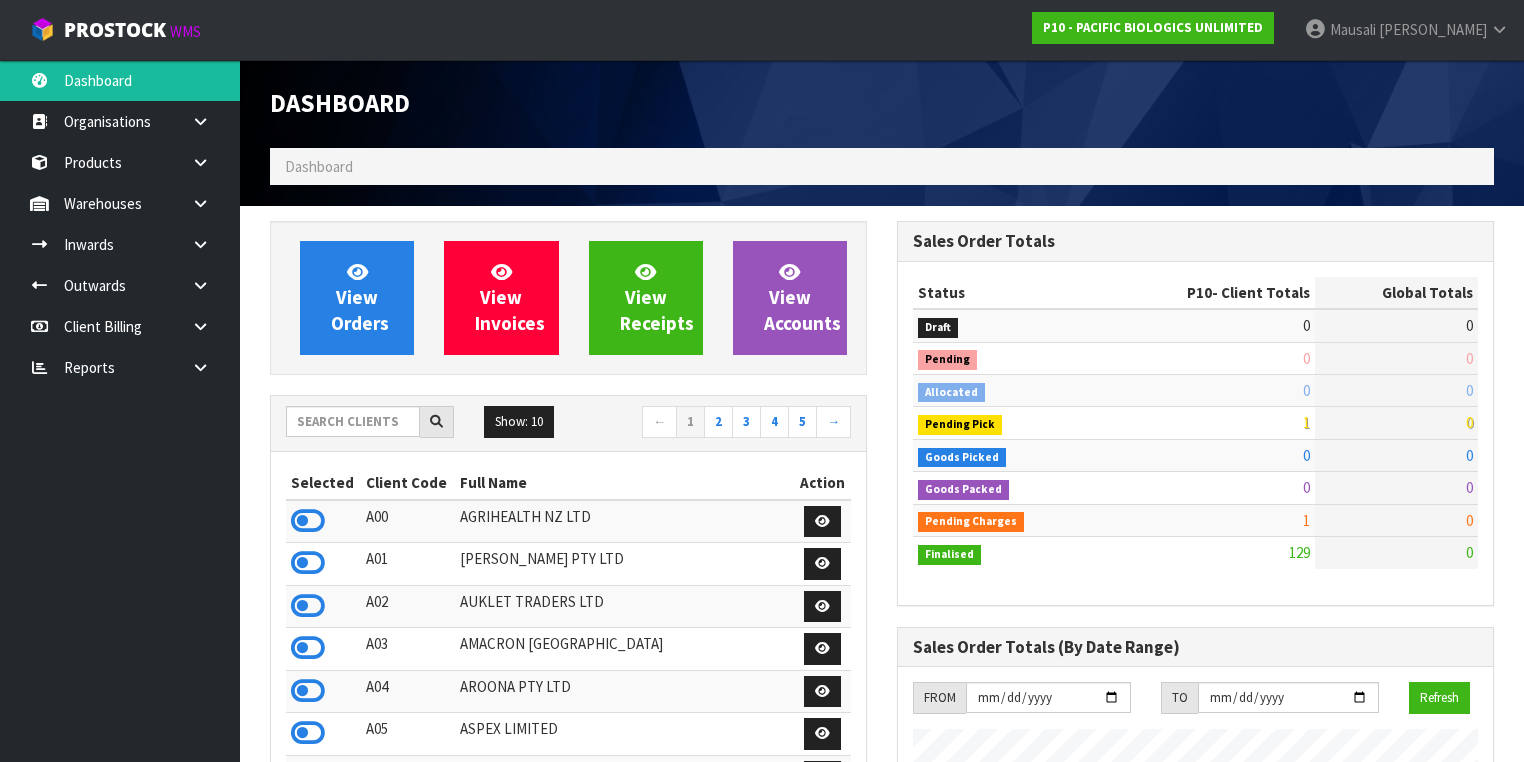 scroll, scrollTop: 998652, scrollLeft: 999372, axis: both 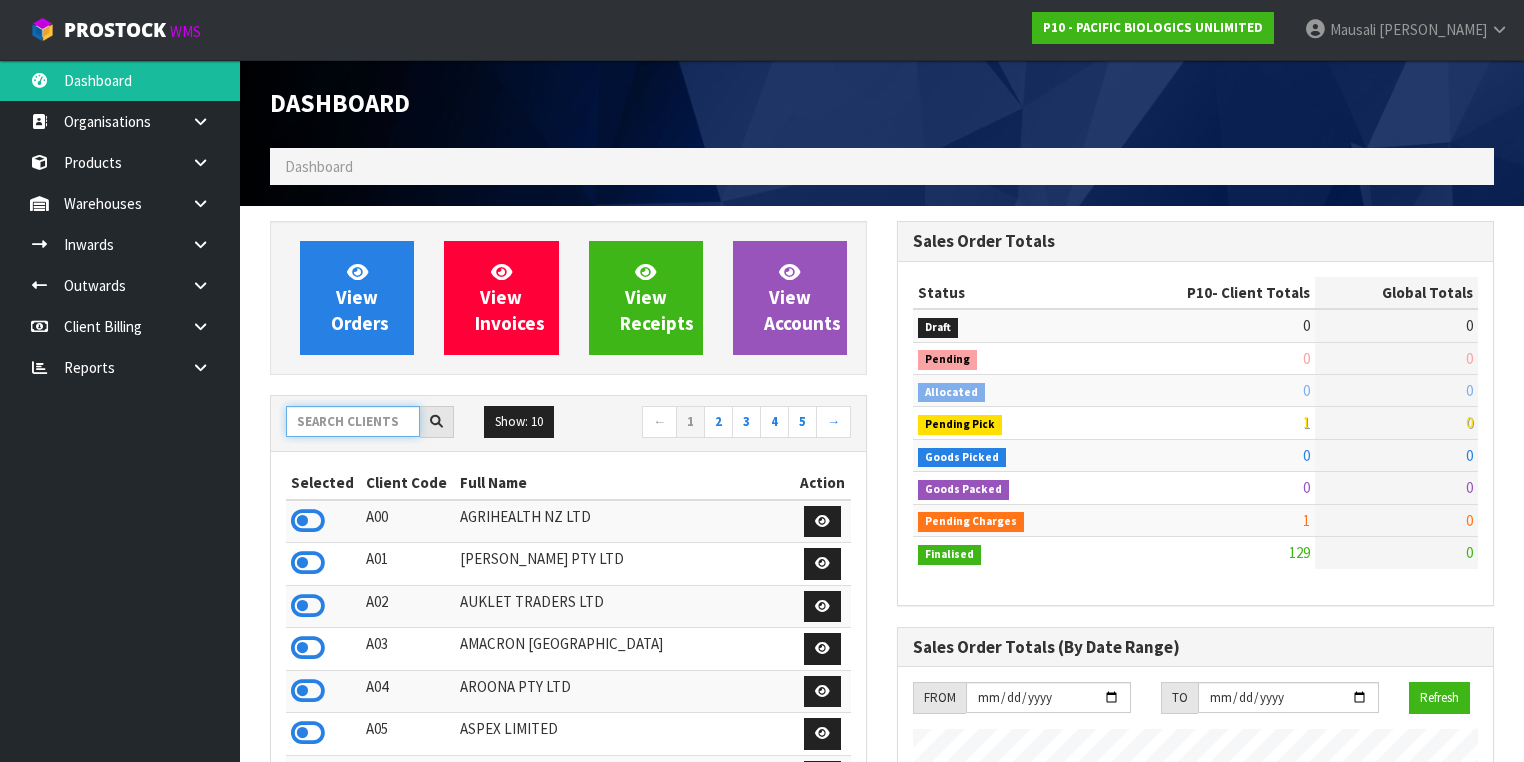 click at bounding box center (353, 421) 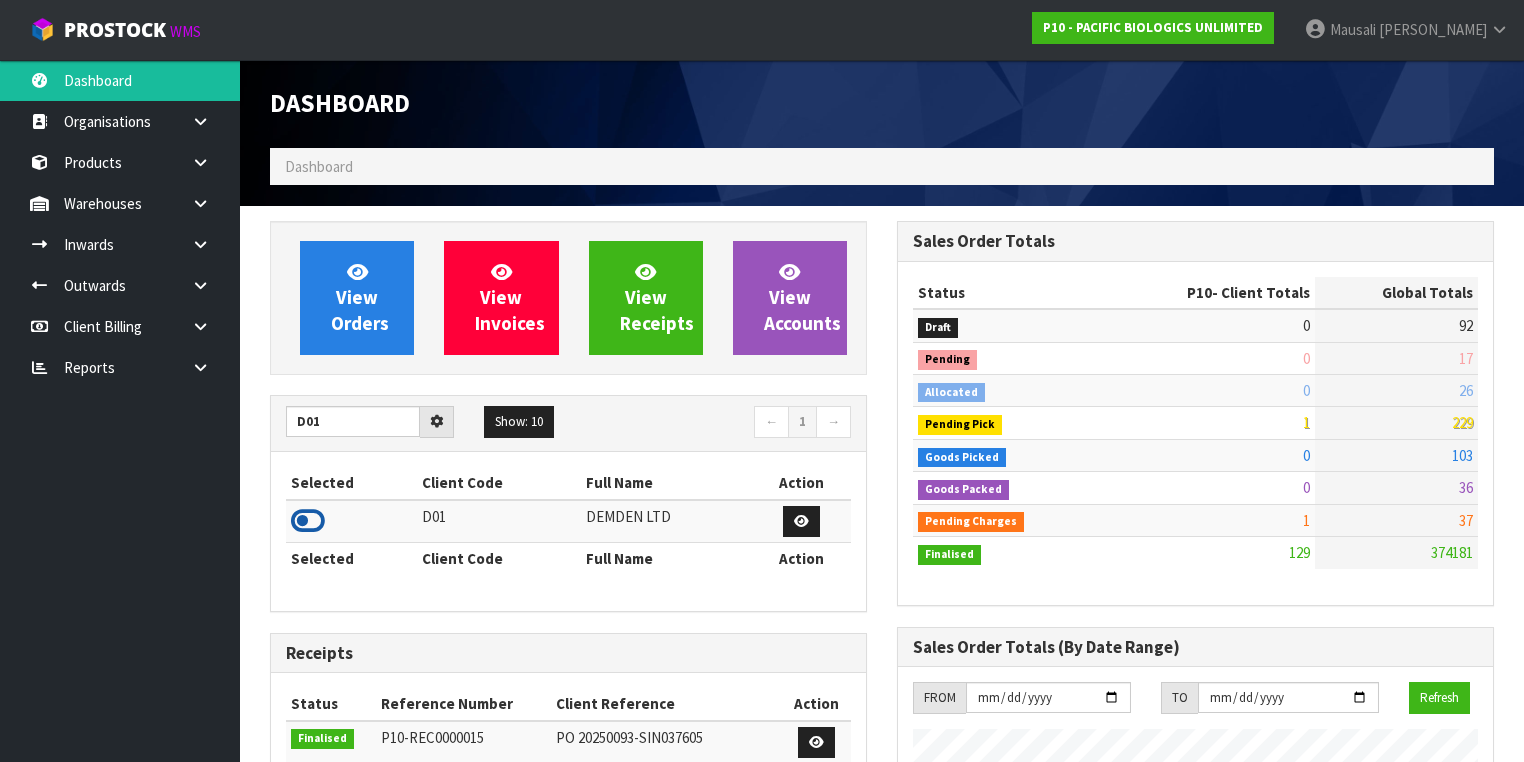 click at bounding box center (308, 521) 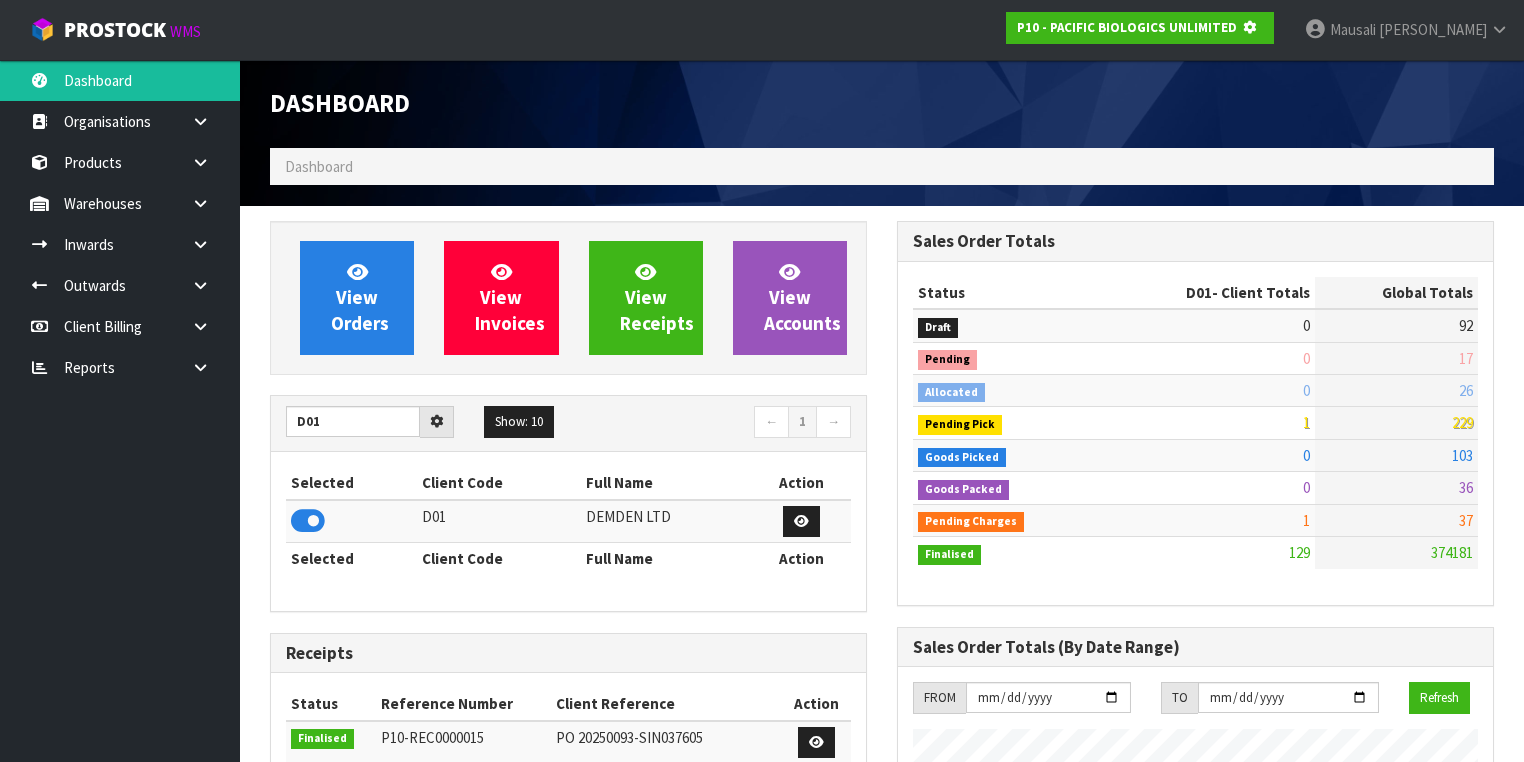 scroll, scrollTop: 1242, scrollLeft: 627, axis: both 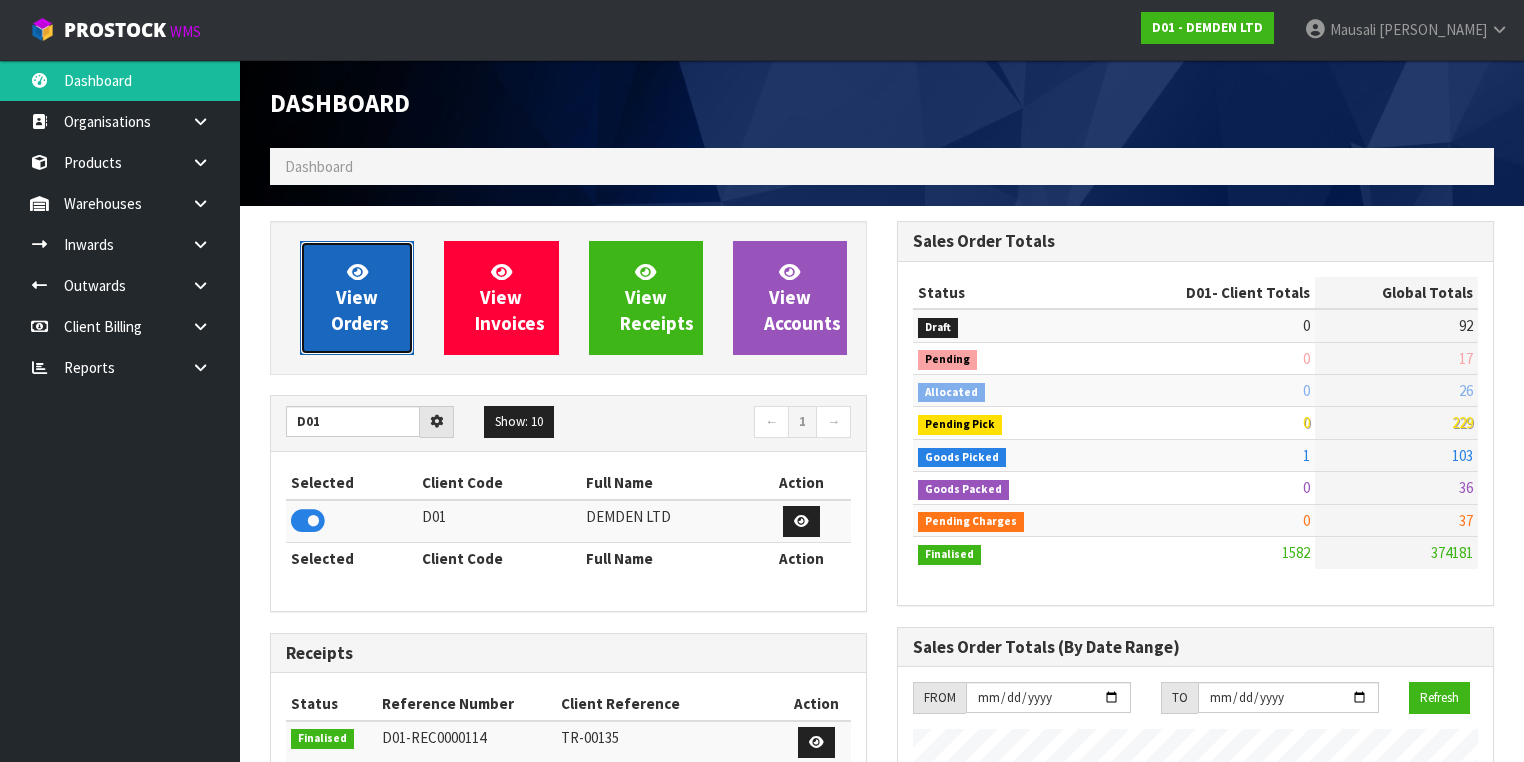 click on "View
Orders" at bounding box center [360, 297] 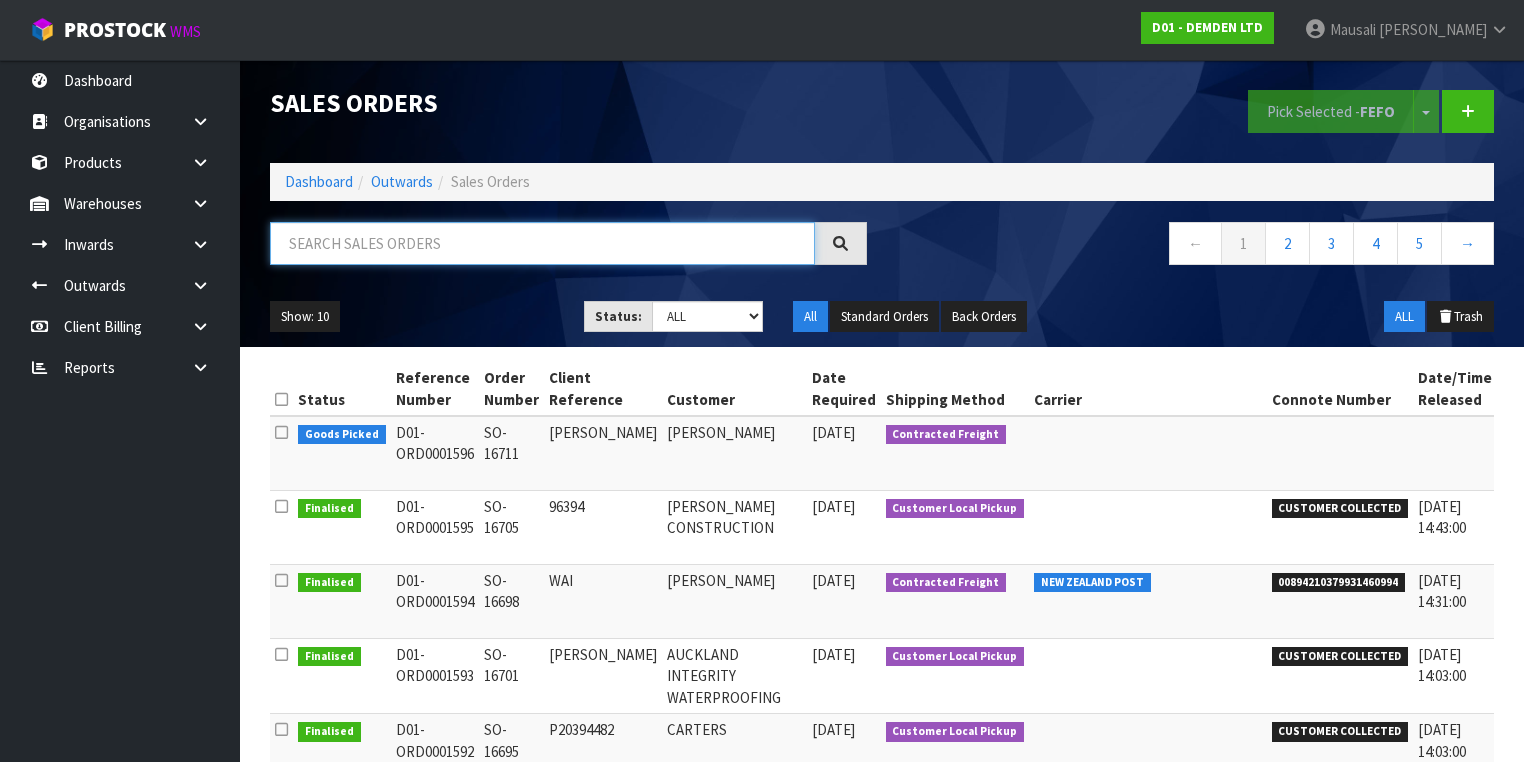 click at bounding box center [542, 243] 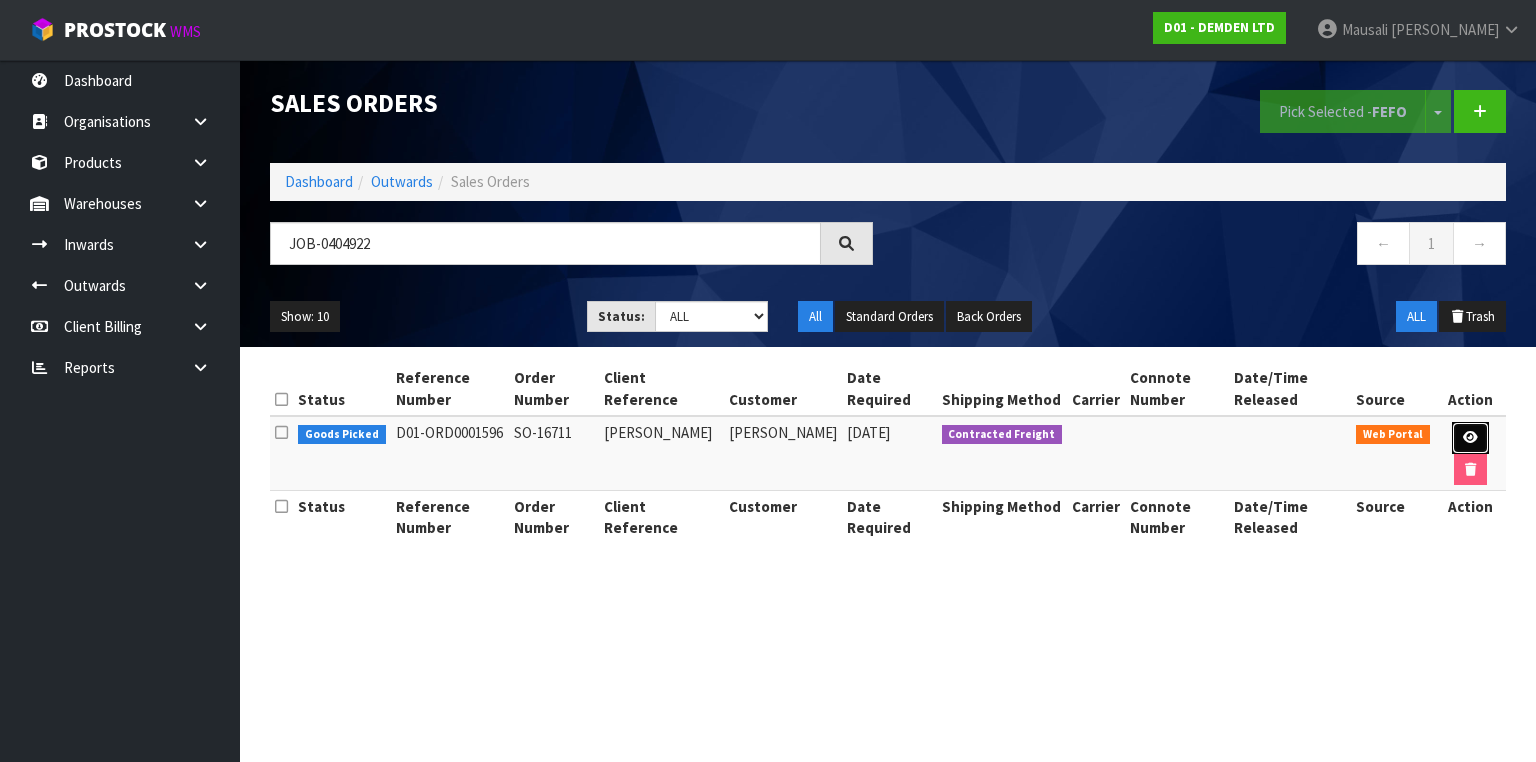 click at bounding box center [1470, 438] 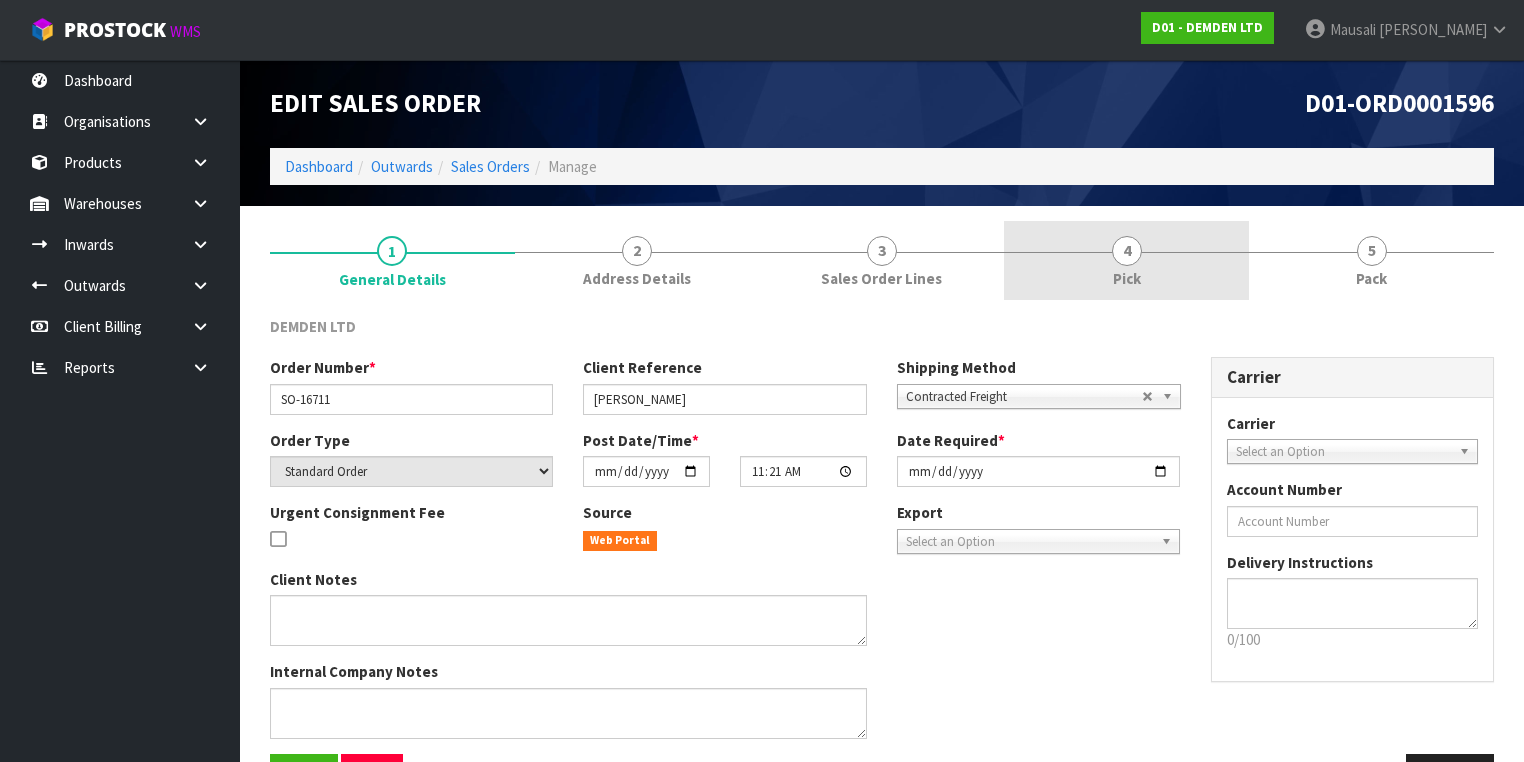 click on "4
Pick" at bounding box center [1126, 260] 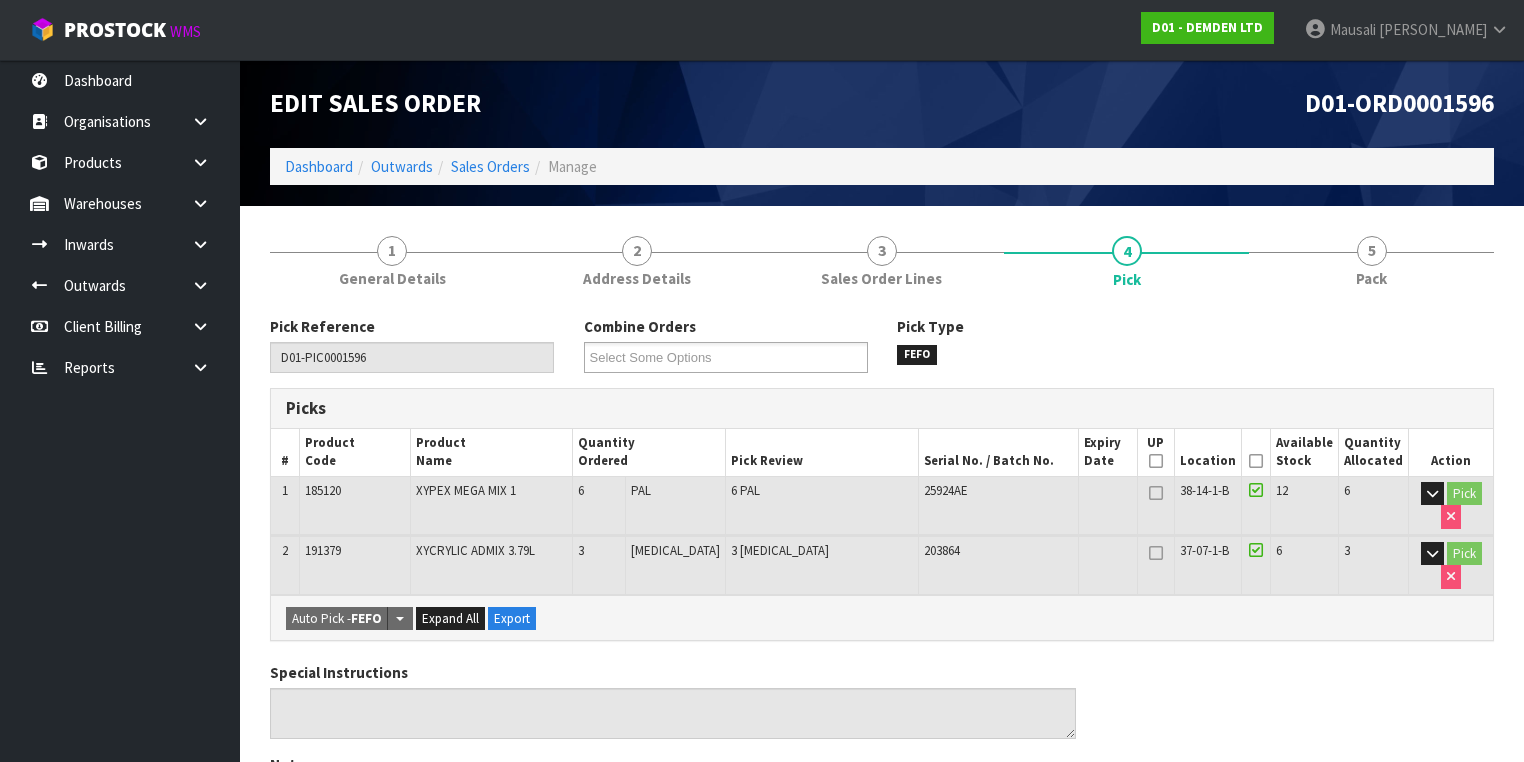 click at bounding box center [1256, 461] 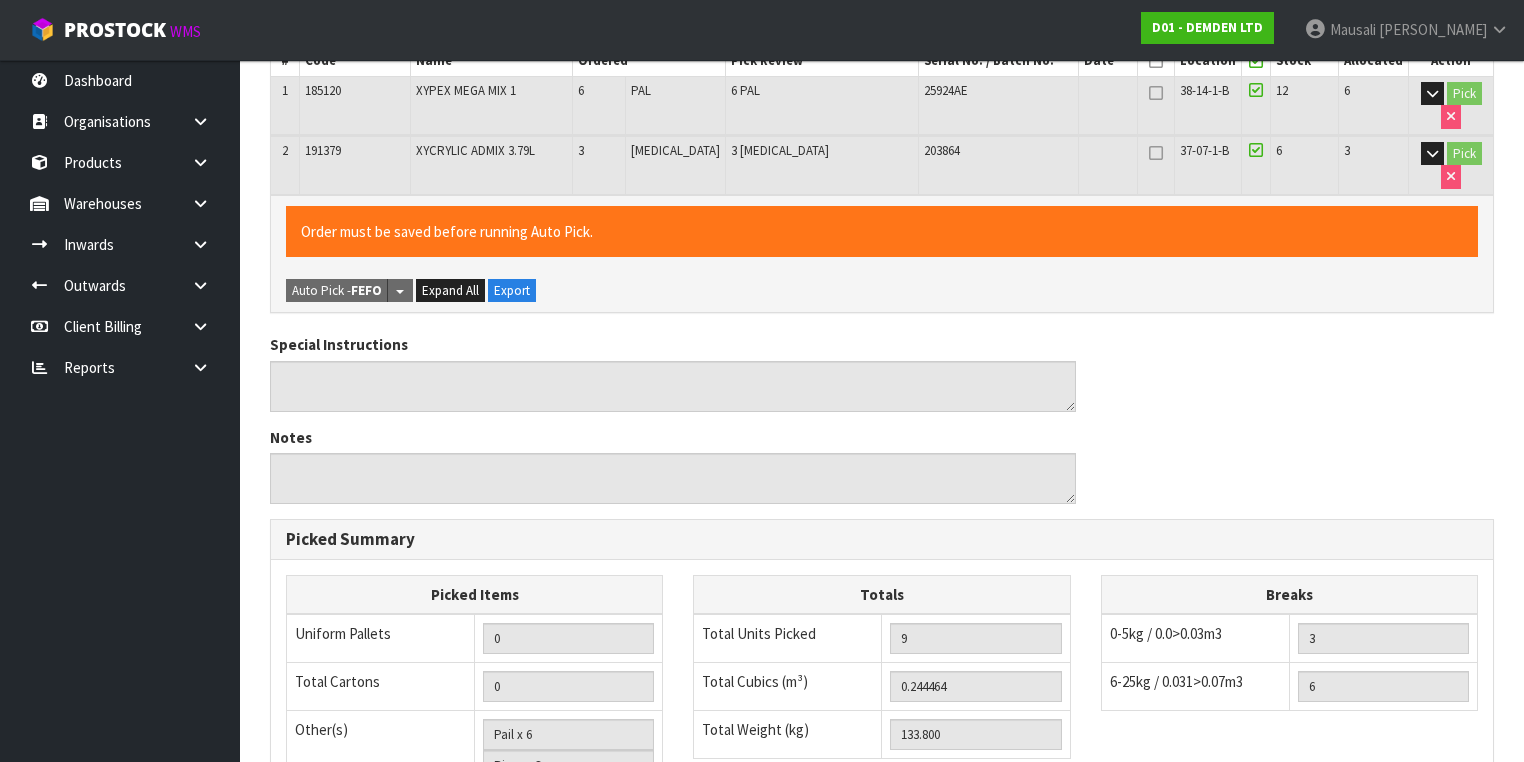 scroll, scrollTop: 731, scrollLeft: 0, axis: vertical 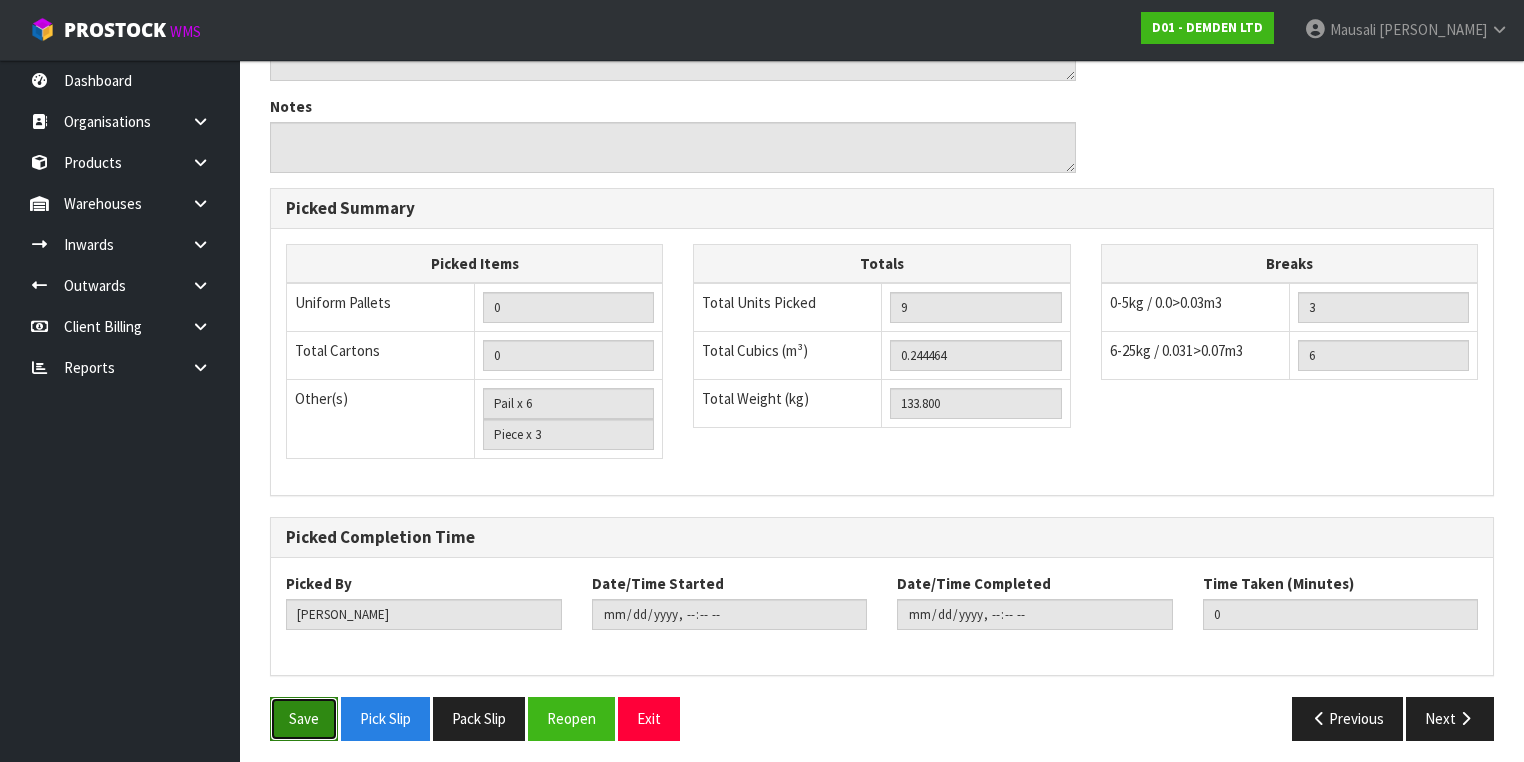 click on "Save" at bounding box center (304, 718) 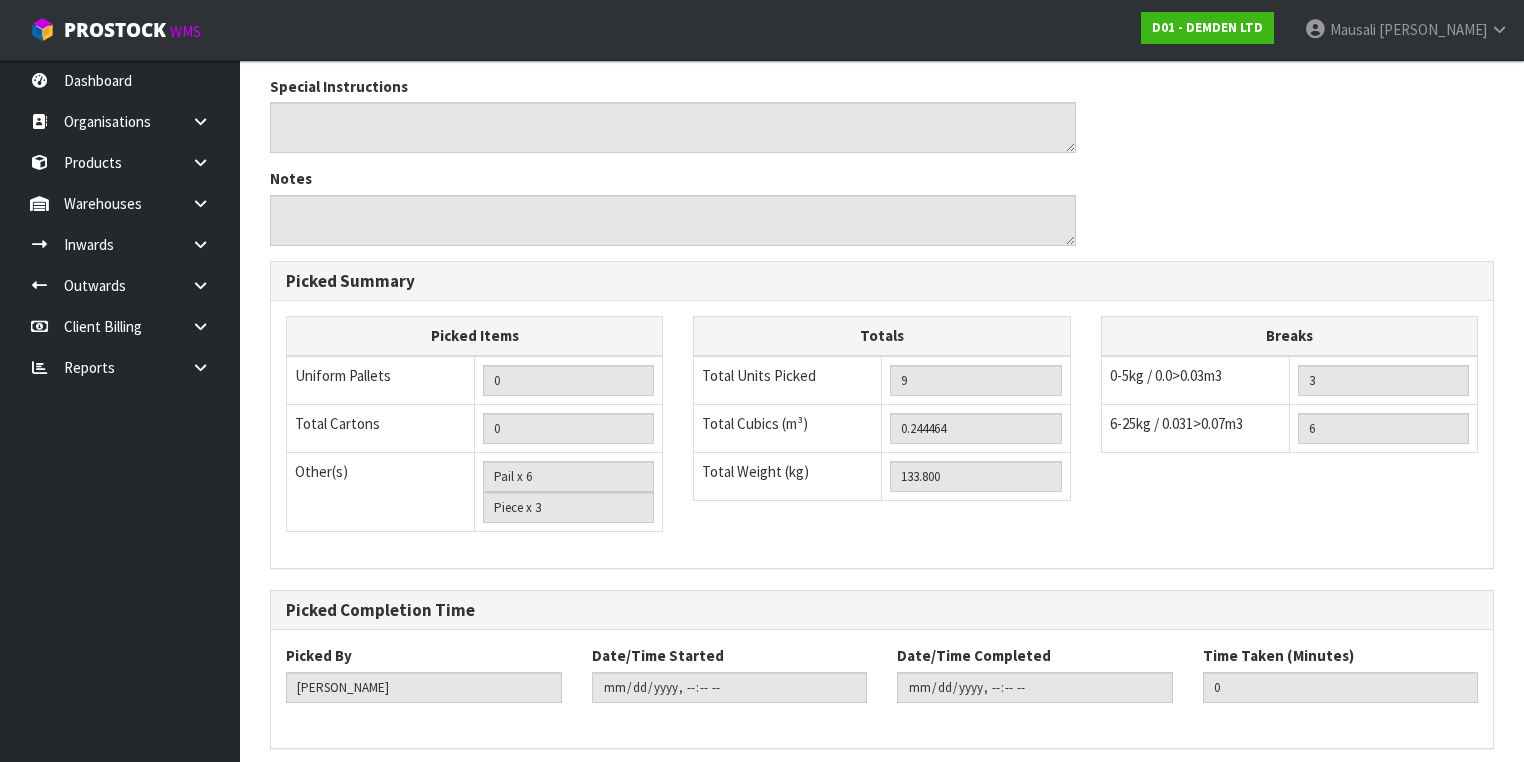 scroll, scrollTop: 0, scrollLeft: 0, axis: both 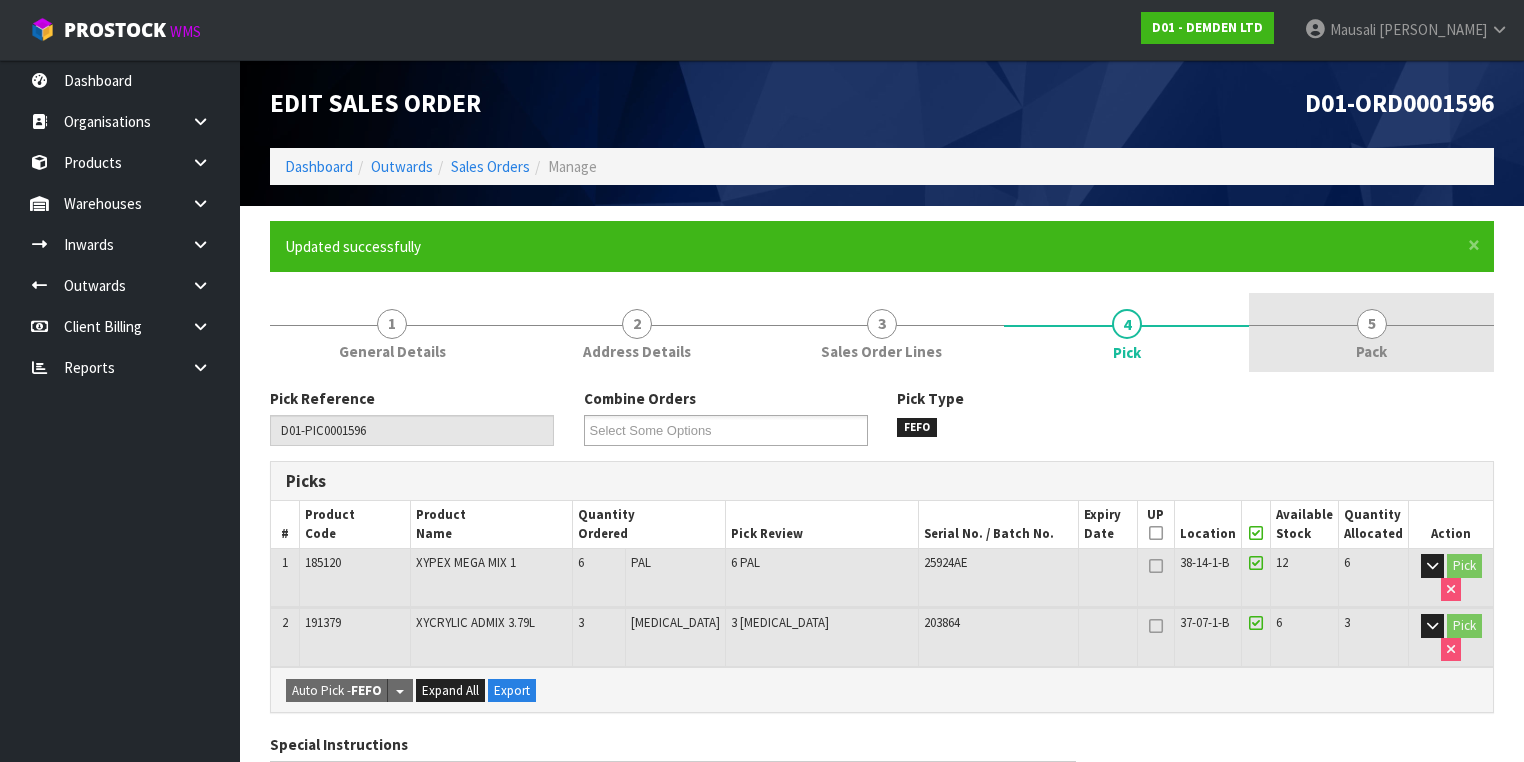 click on "5" at bounding box center [1372, 324] 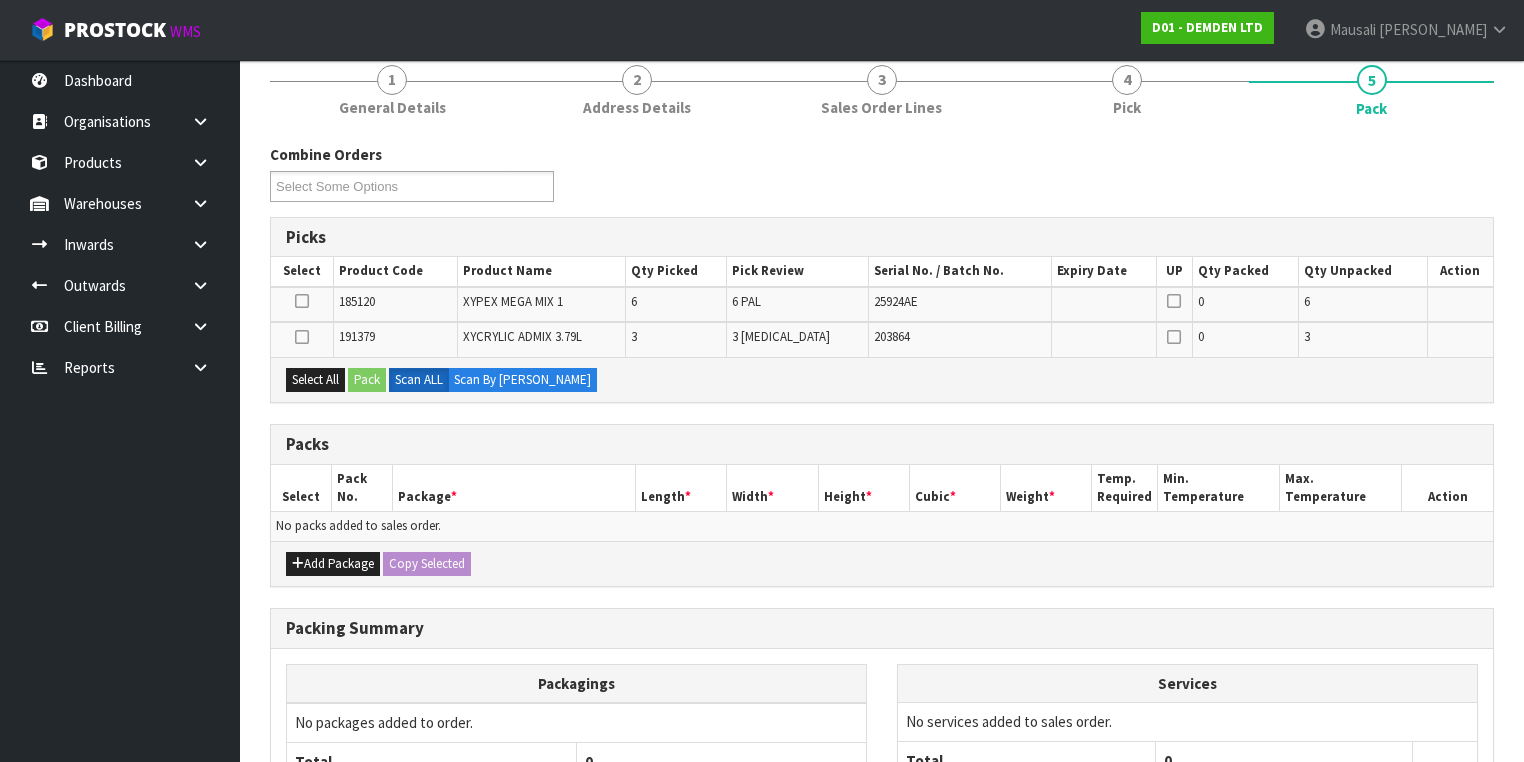 scroll, scrollTop: 240, scrollLeft: 0, axis: vertical 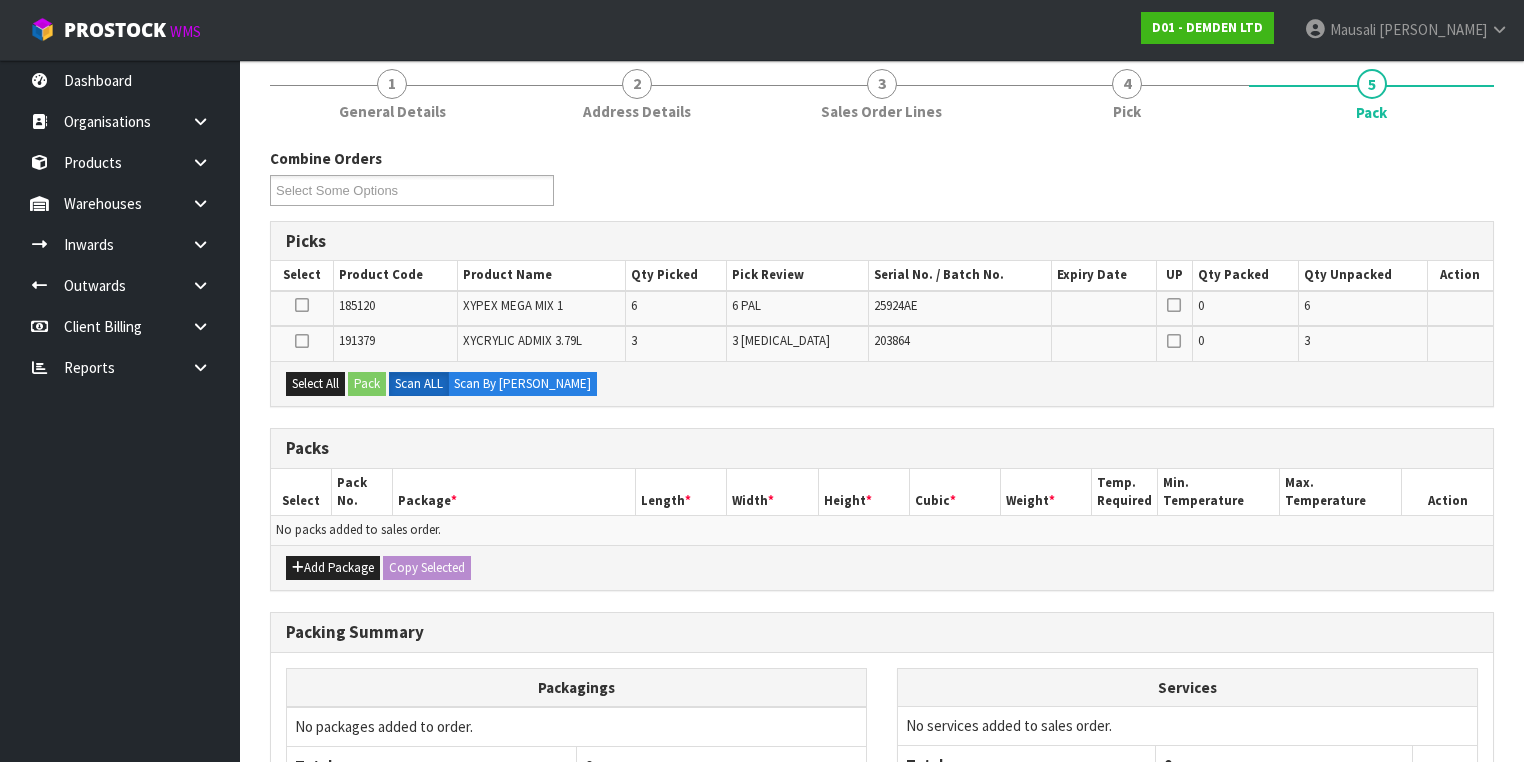click at bounding box center (302, 305) 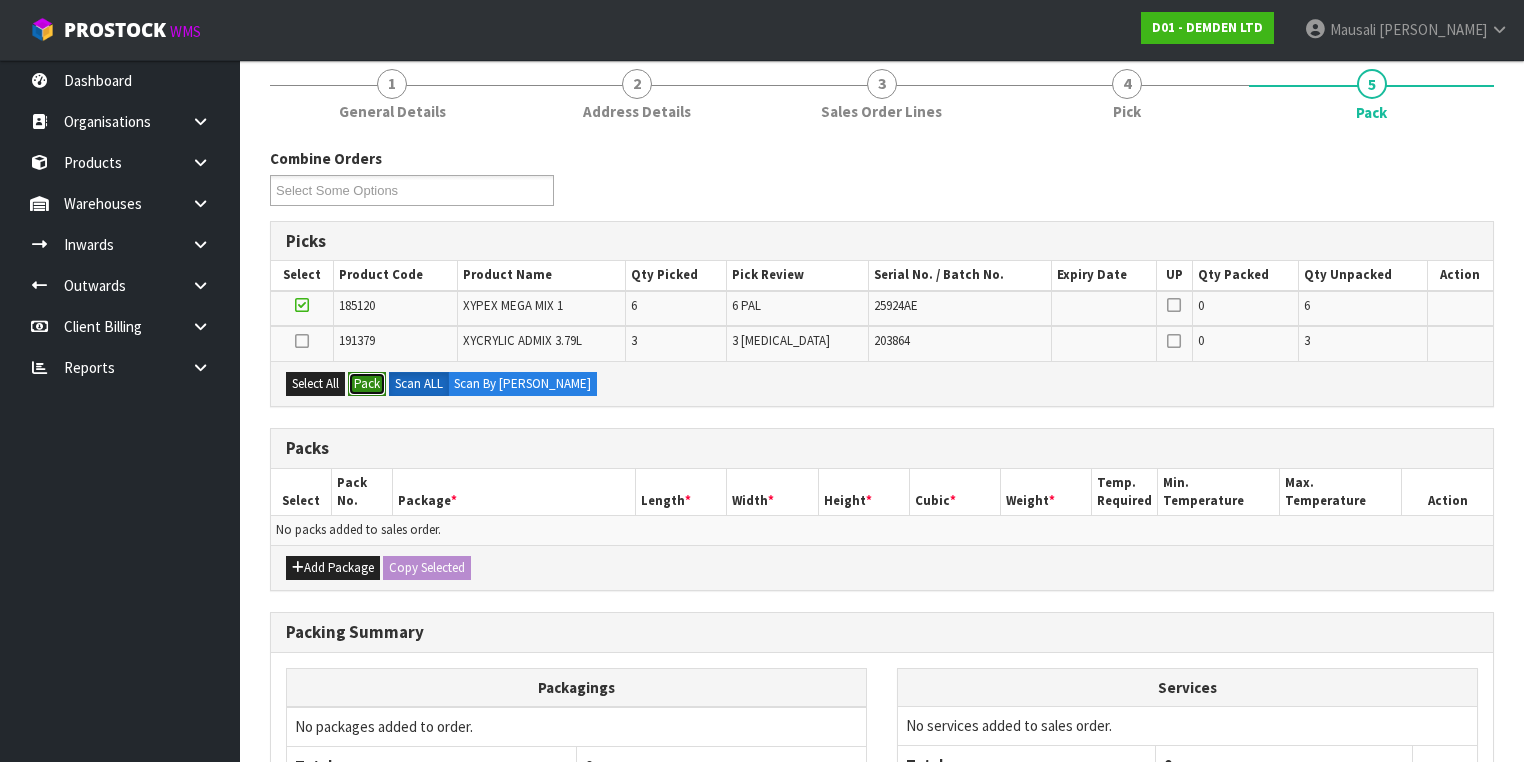 click on "Pack" at bounding box center [367, 384] 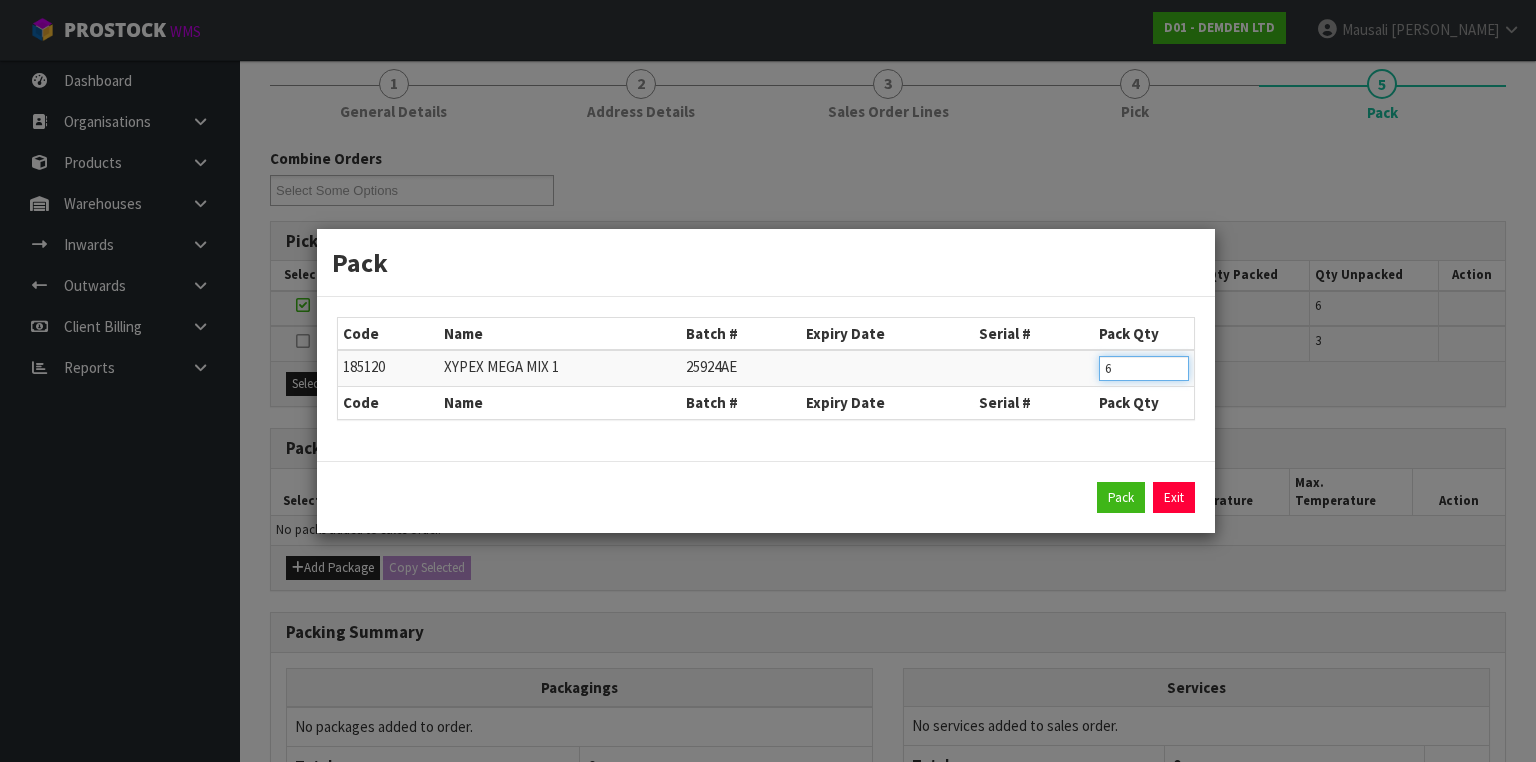 drag, startPoint x: 1132, startPoint y: 368, endPoint x: 1080, endPoint y: 382, distance: 53.851646 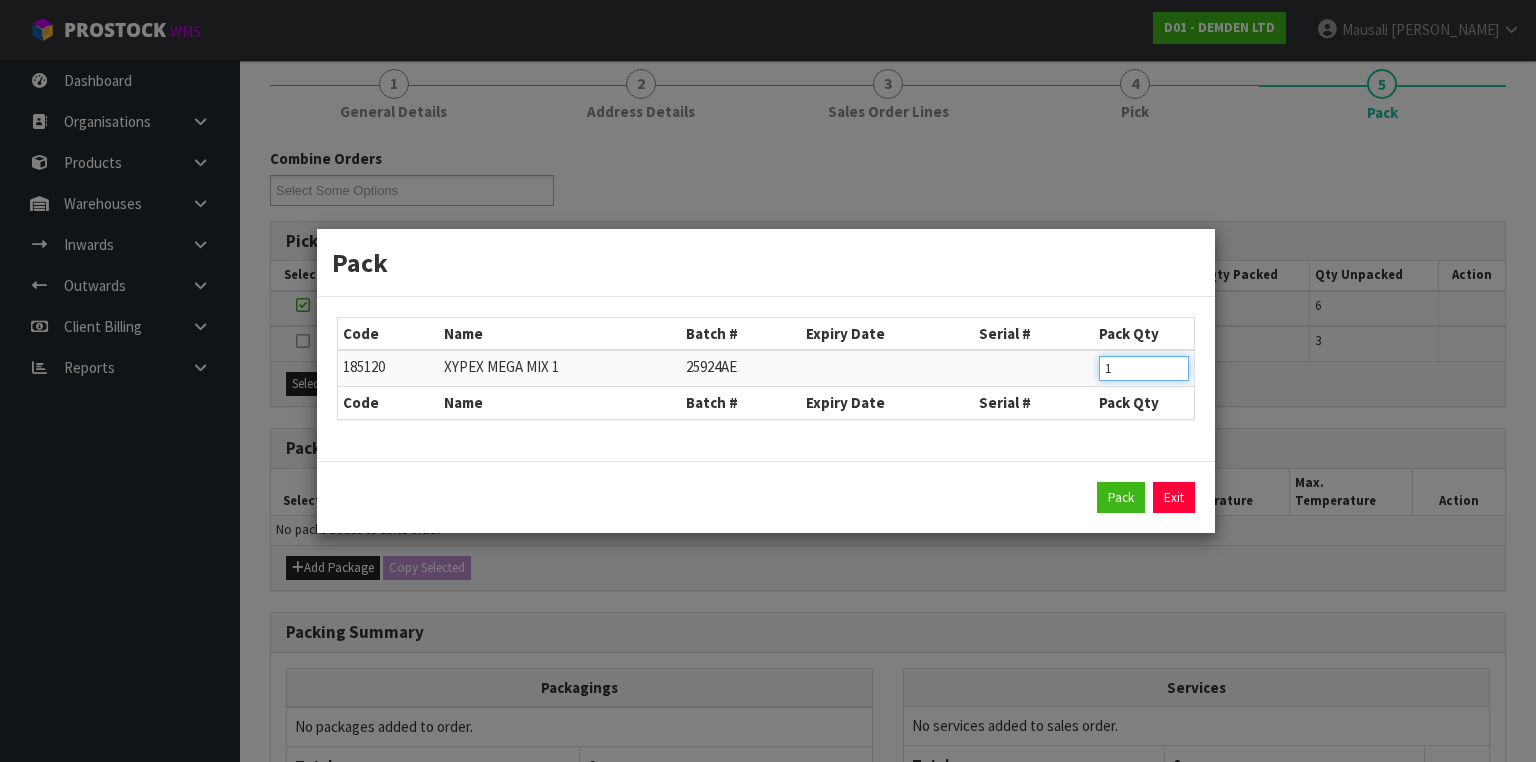 click on "Pack" at bounding box center (1121, 498) 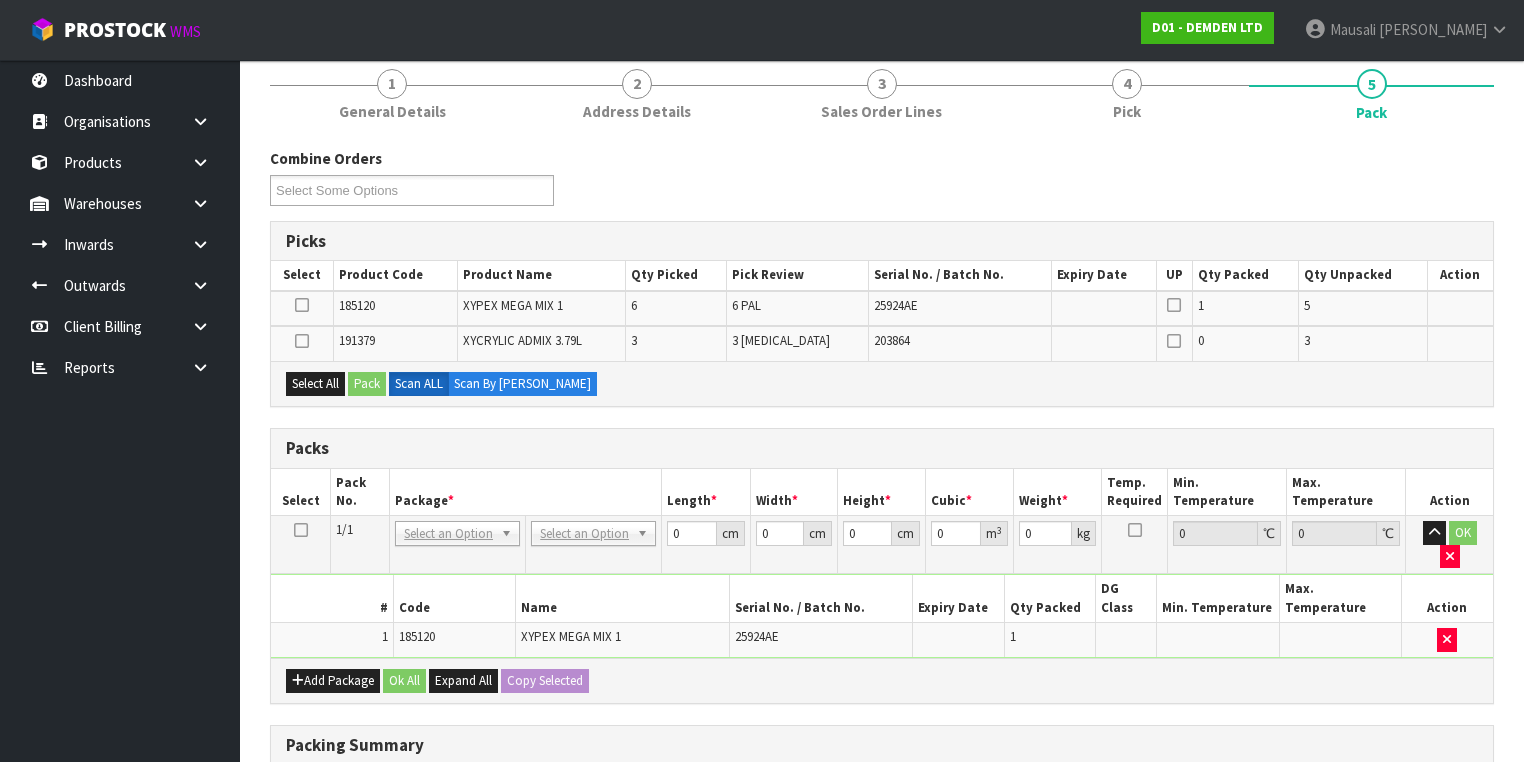 click at bounding box center [302, 305] 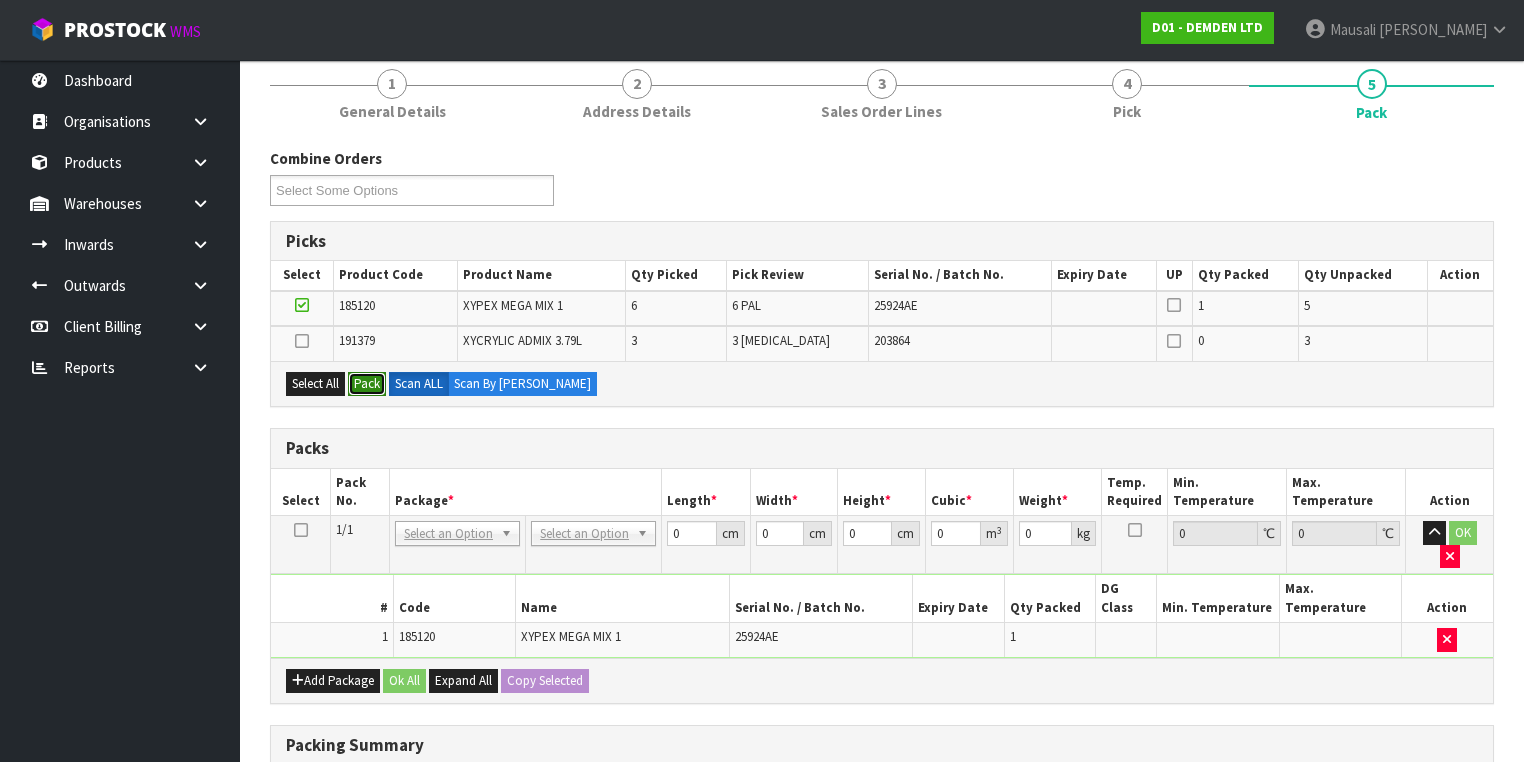 click on "Pack" at bounding box center [367, 384] 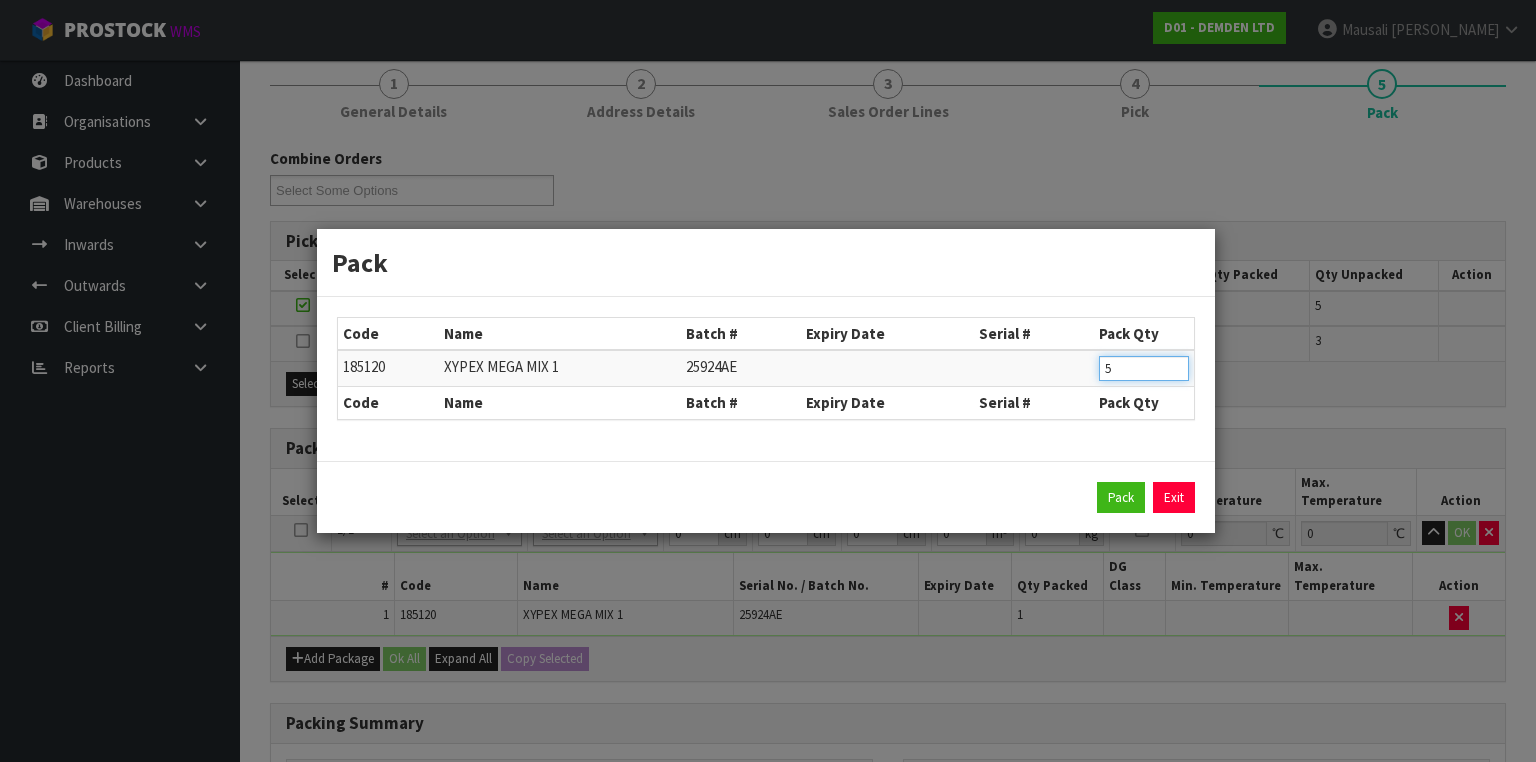 drag, startPoint x: 1120, startPoint y: 374, endPoint x: 1081, endPoint y: 384, distance: 40.261642 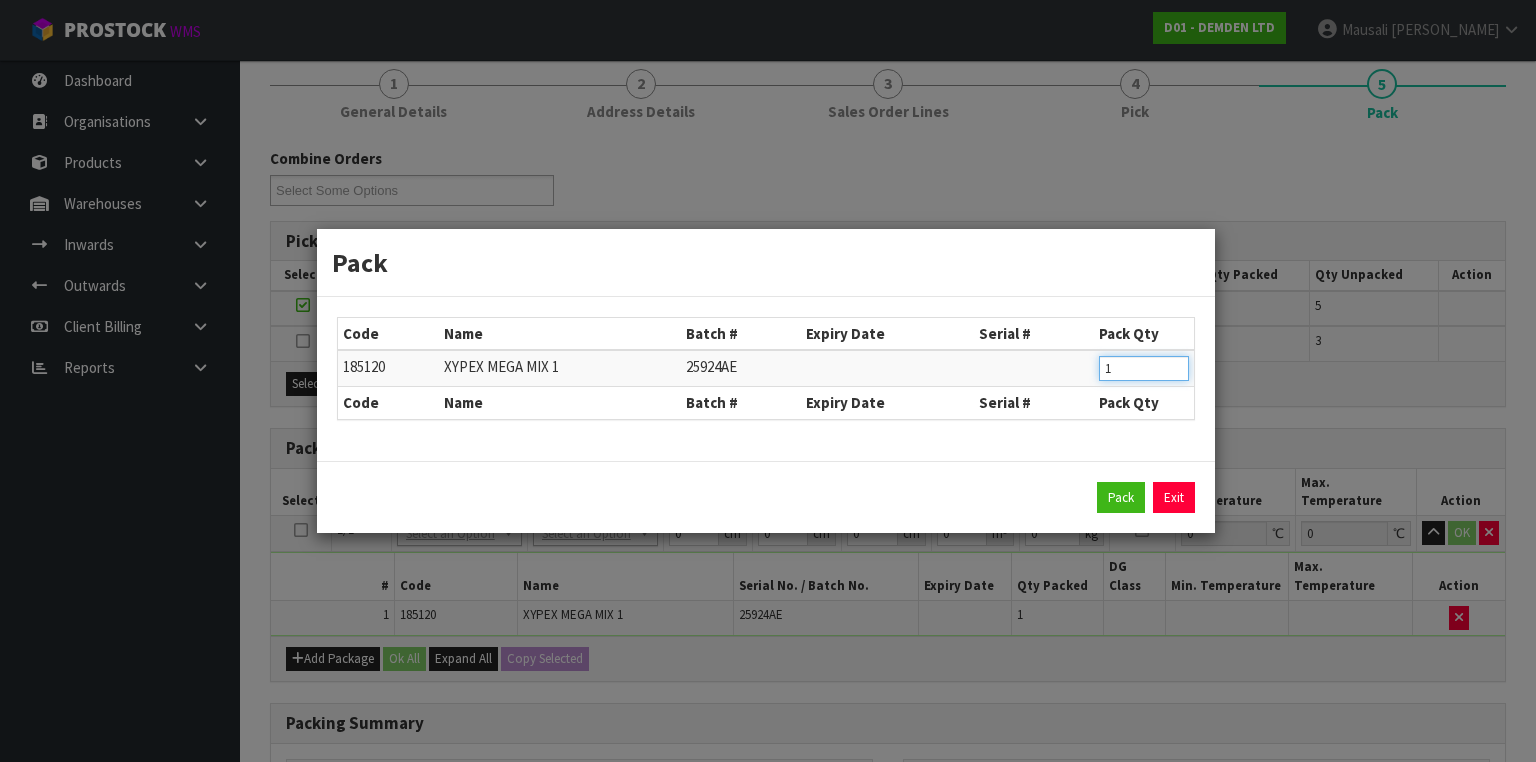 click on "Pack" at bounding box center [1121, 498] 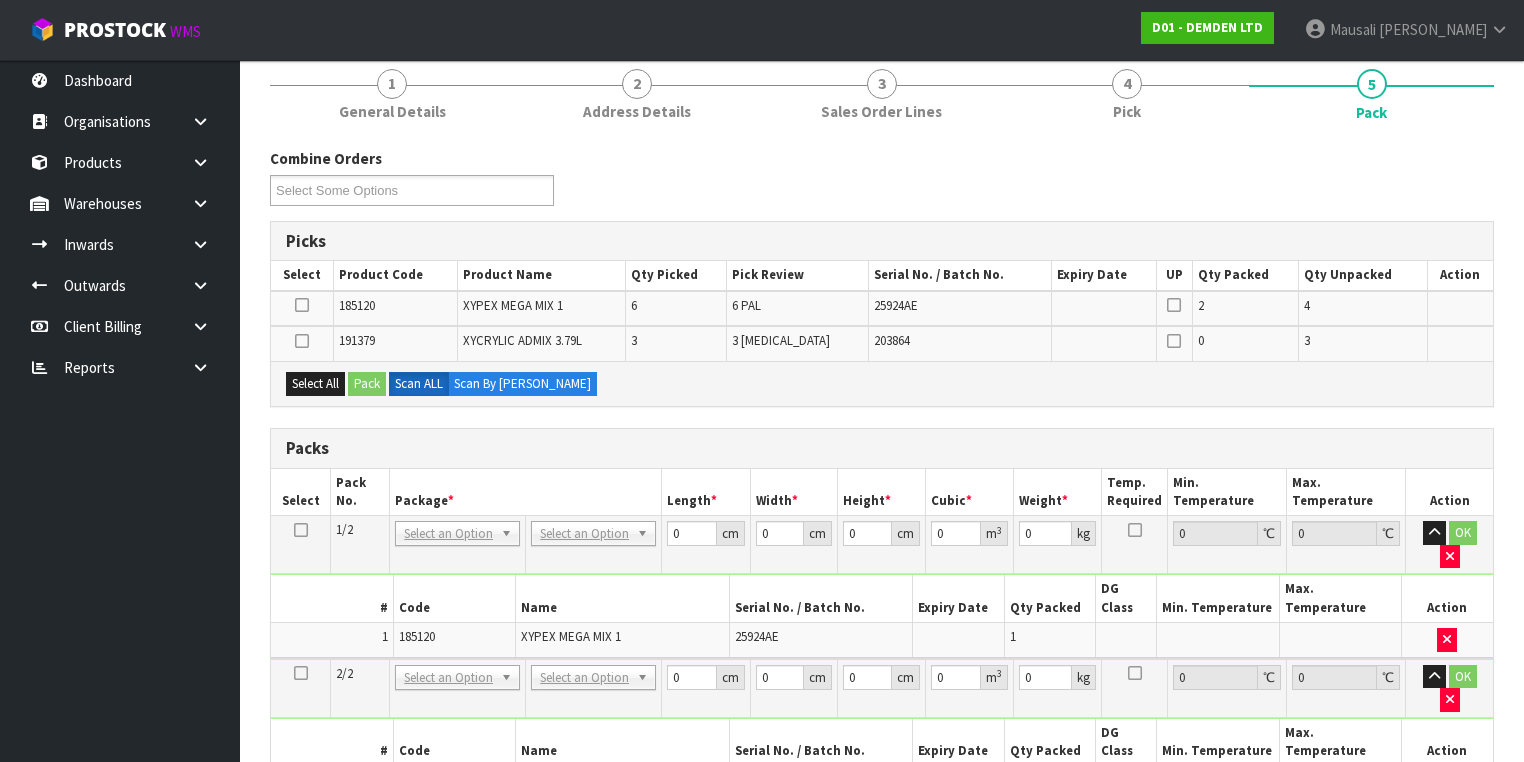 click at bounding box center [302, 305] 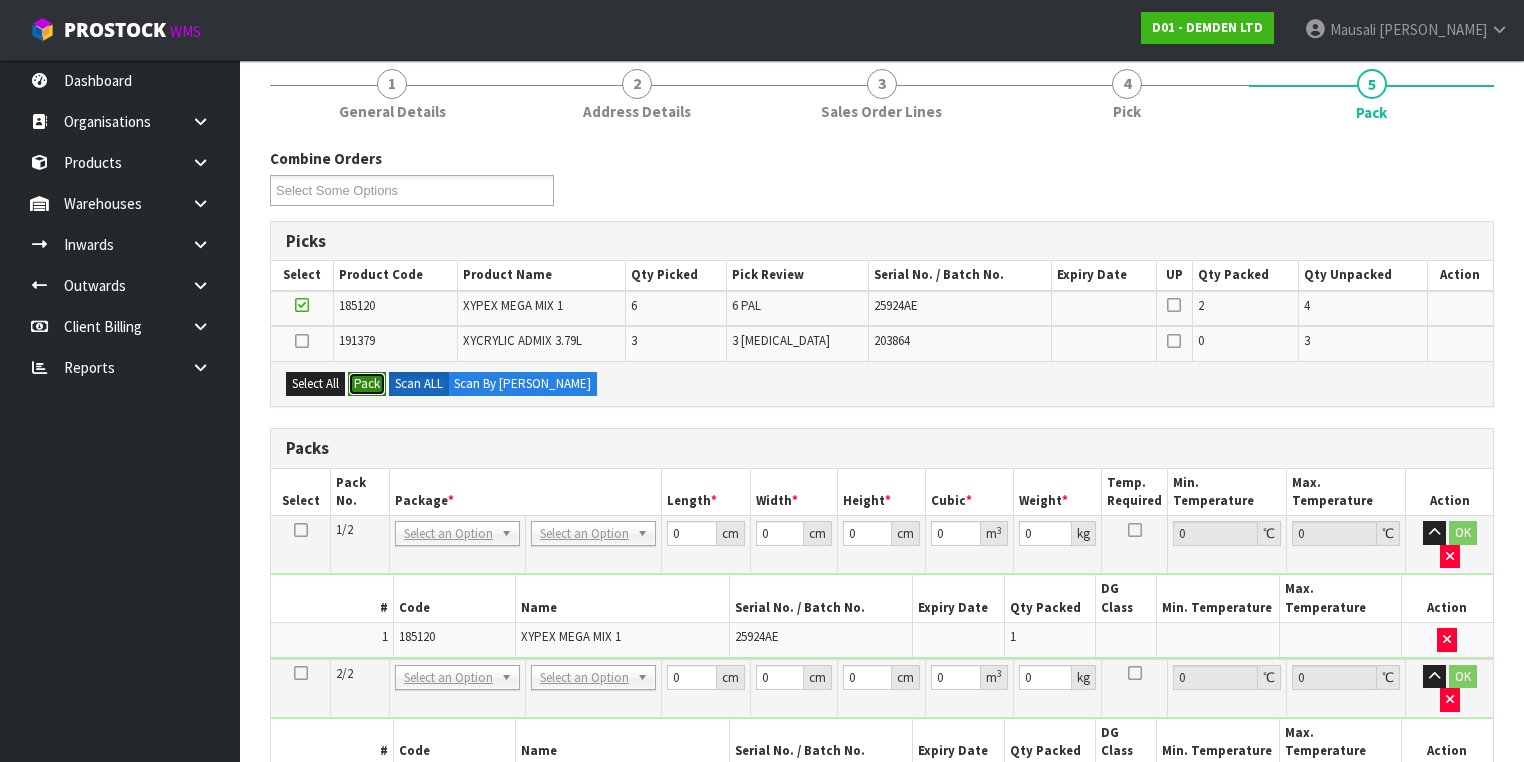 click on "Pack" at bounding box center (367, 384) 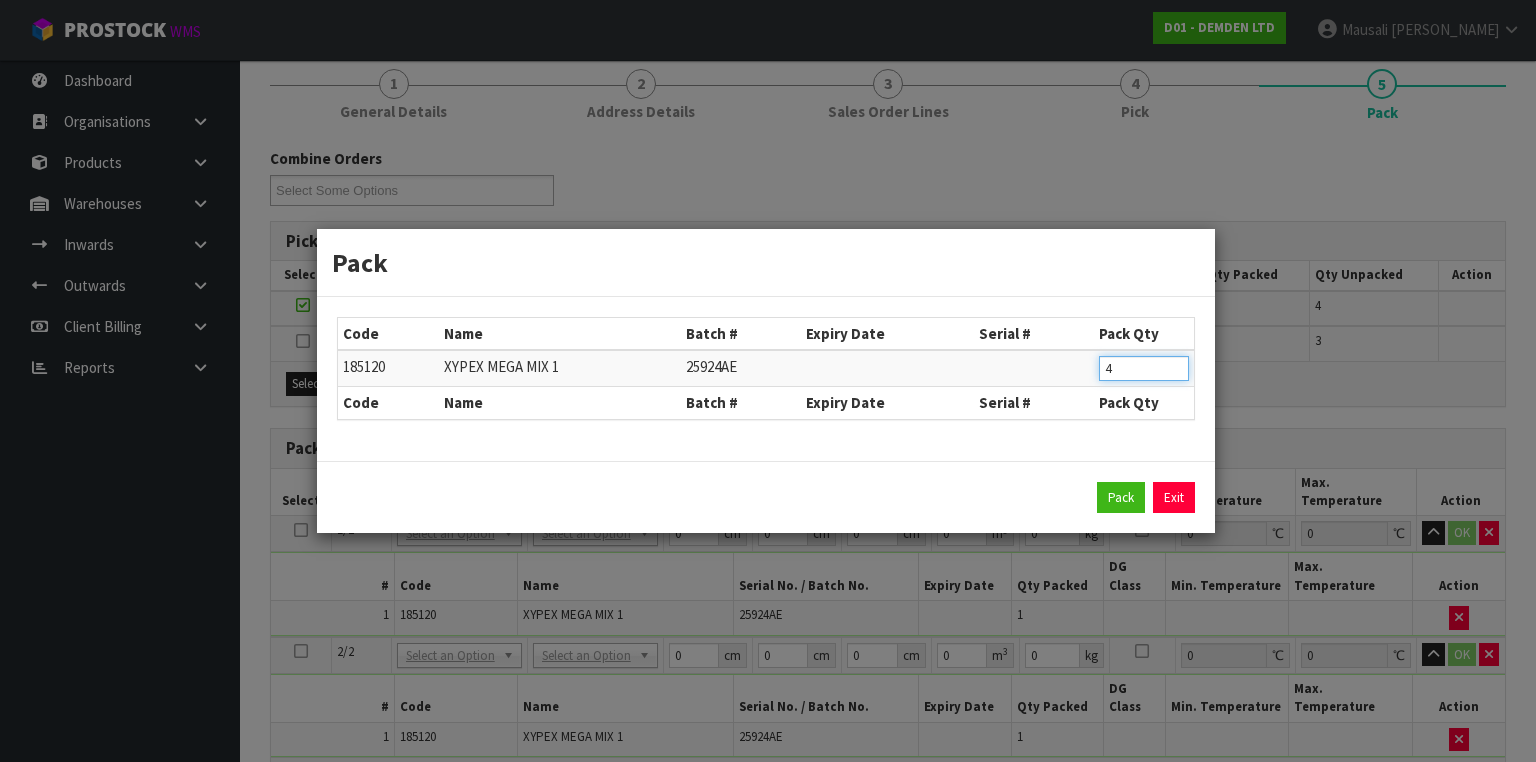 click on "185120
XYPEX MEGA MIX 1
25924AE
4" at bounding box center [766, 368] 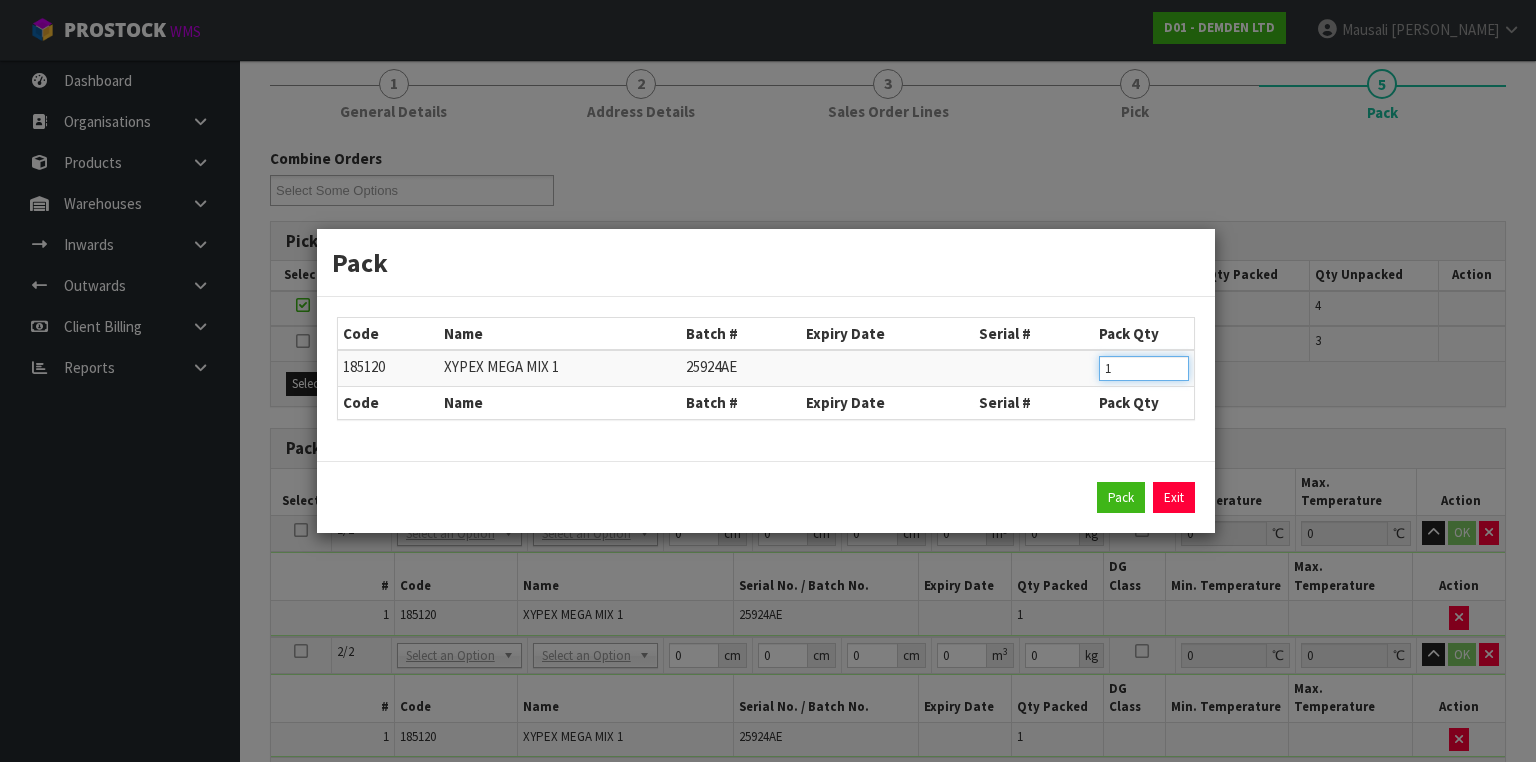 click on "Pack" at bounding box center [1121, 498] 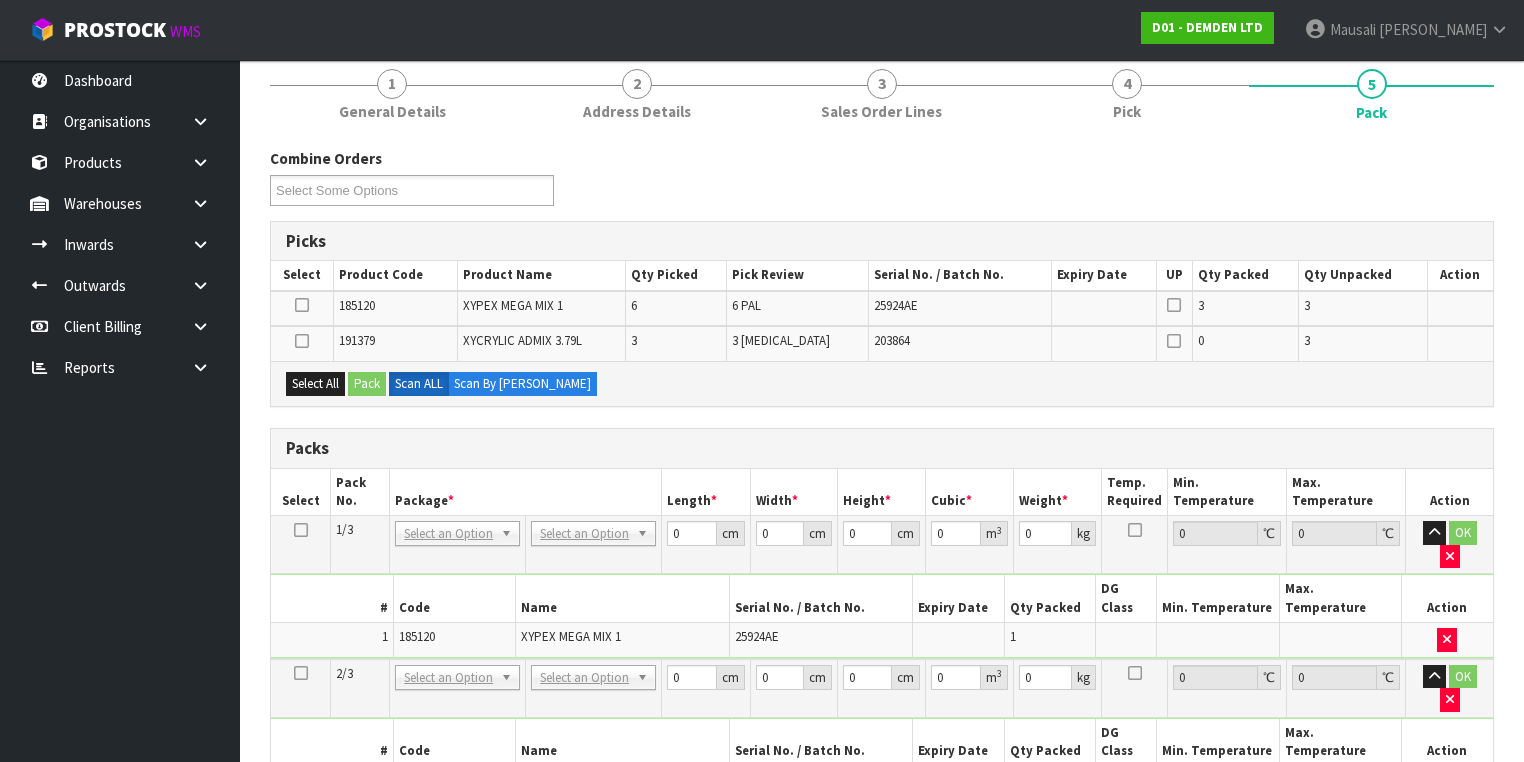 click at bounding box center [302, 305] 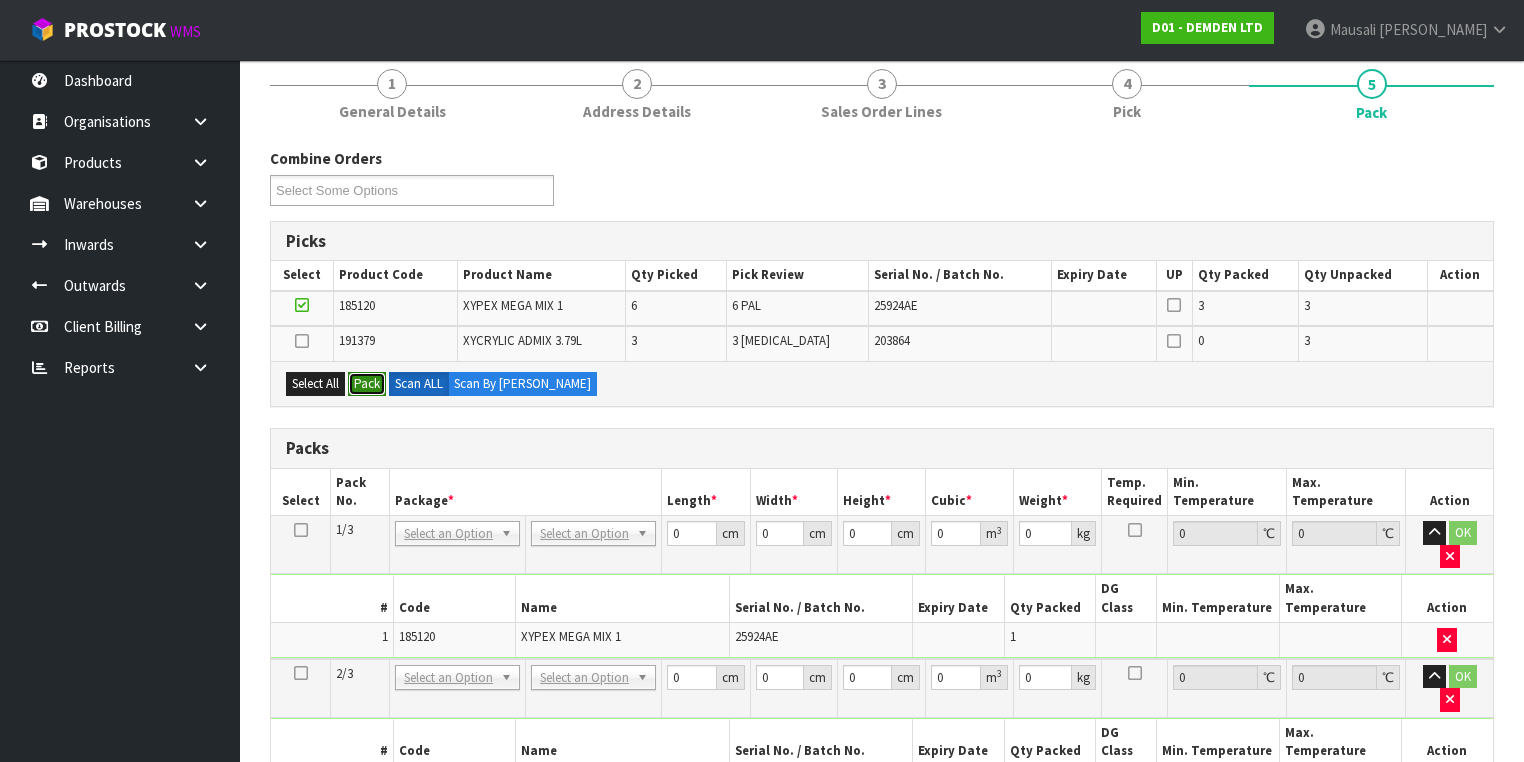 click on "Pack" at bounding box center (367, 384) 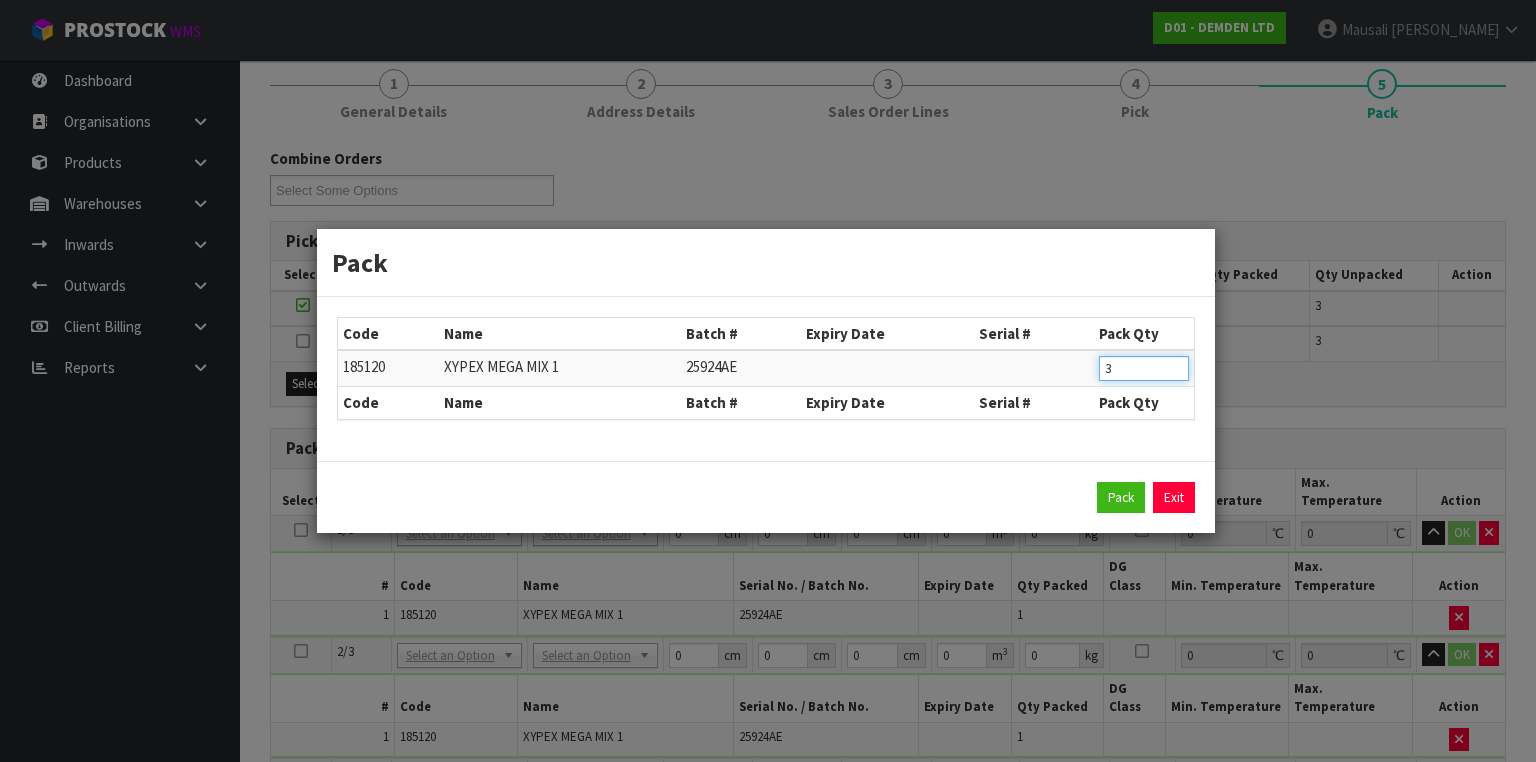 drag, startPoint x: 1138, startPoint y: 373, endPoint x: 1071, endPoint y: 381, distance: 67.47592 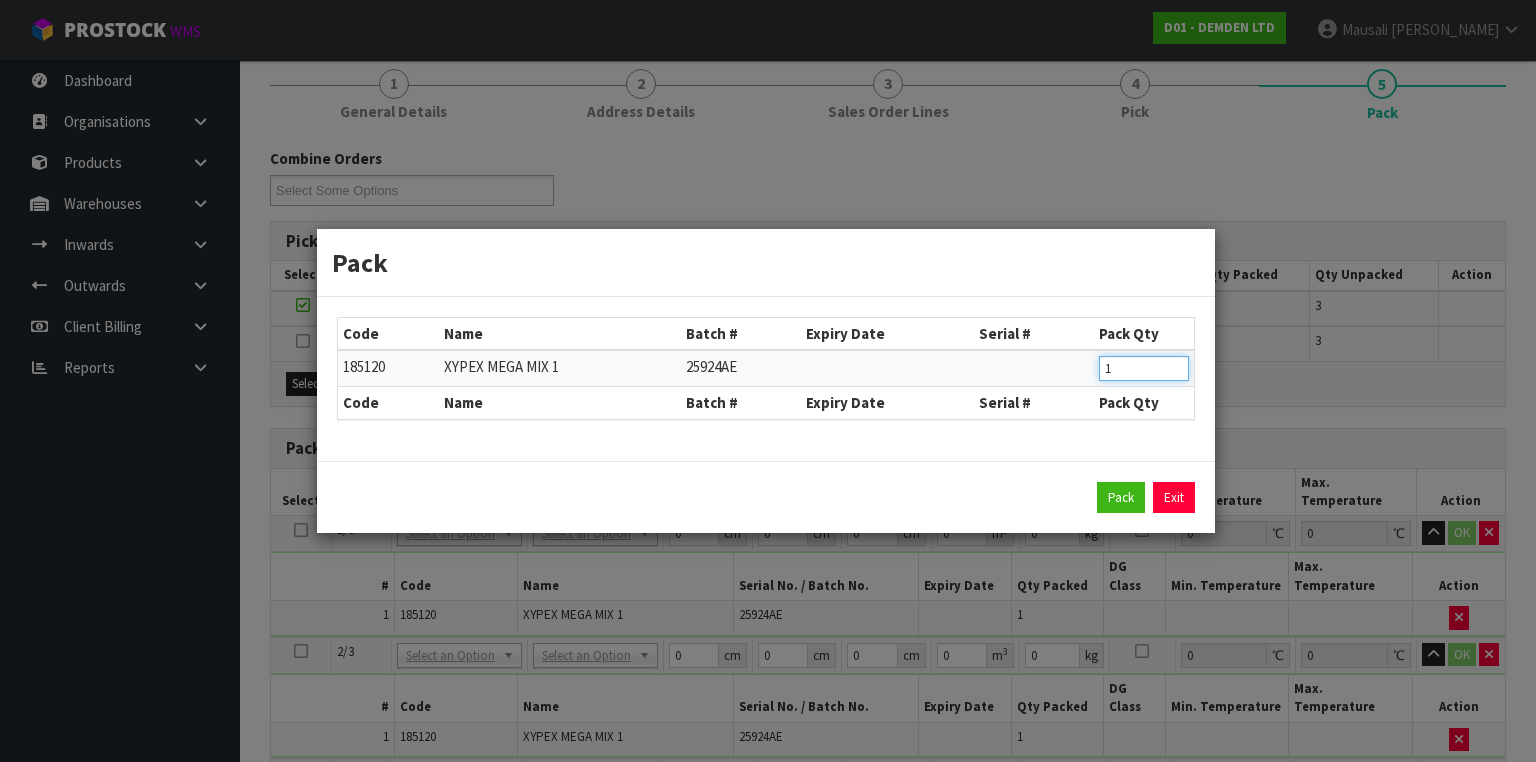 click on "Pack" at bounding box center (1121, 498) 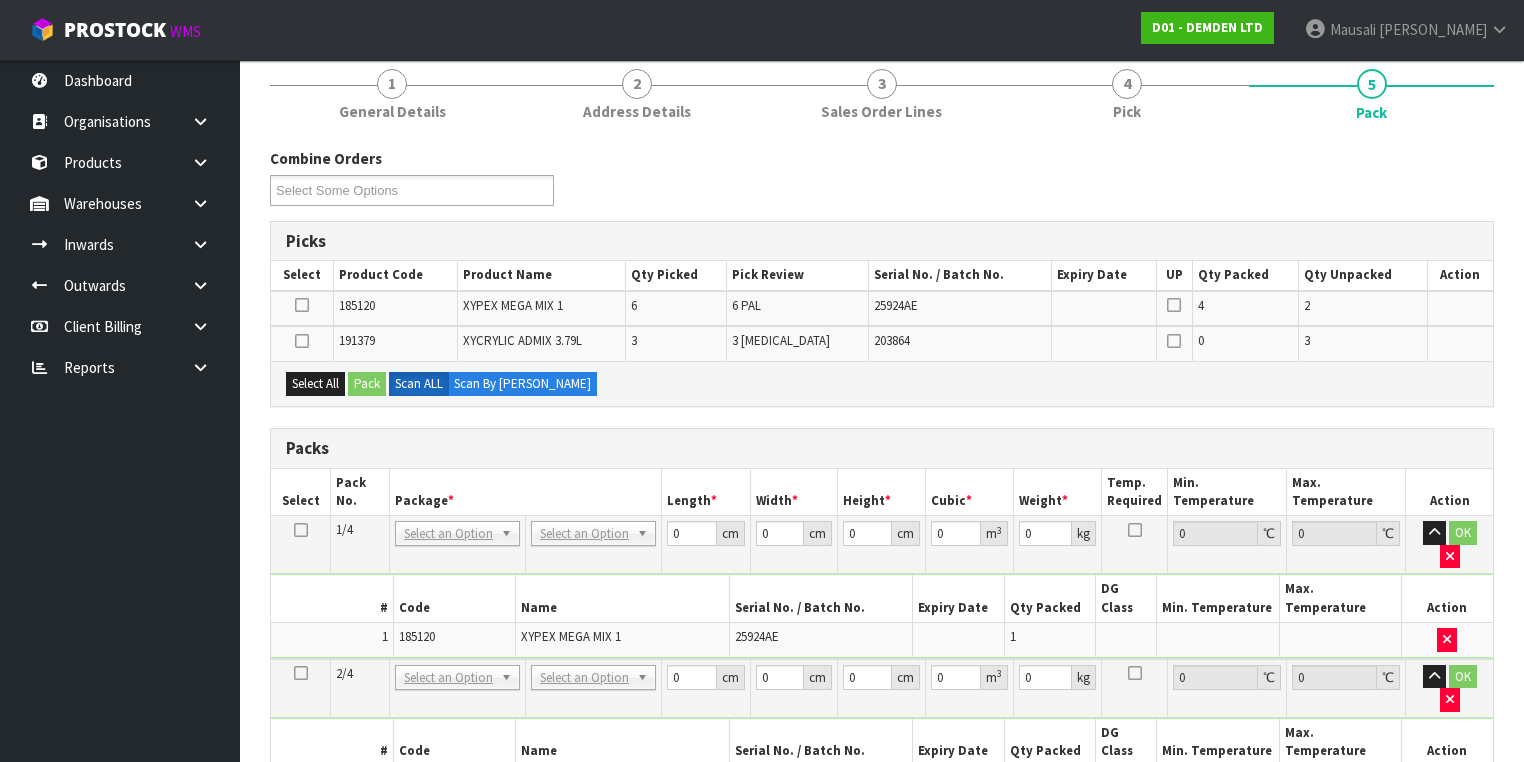click at bounding box center (302, 305) 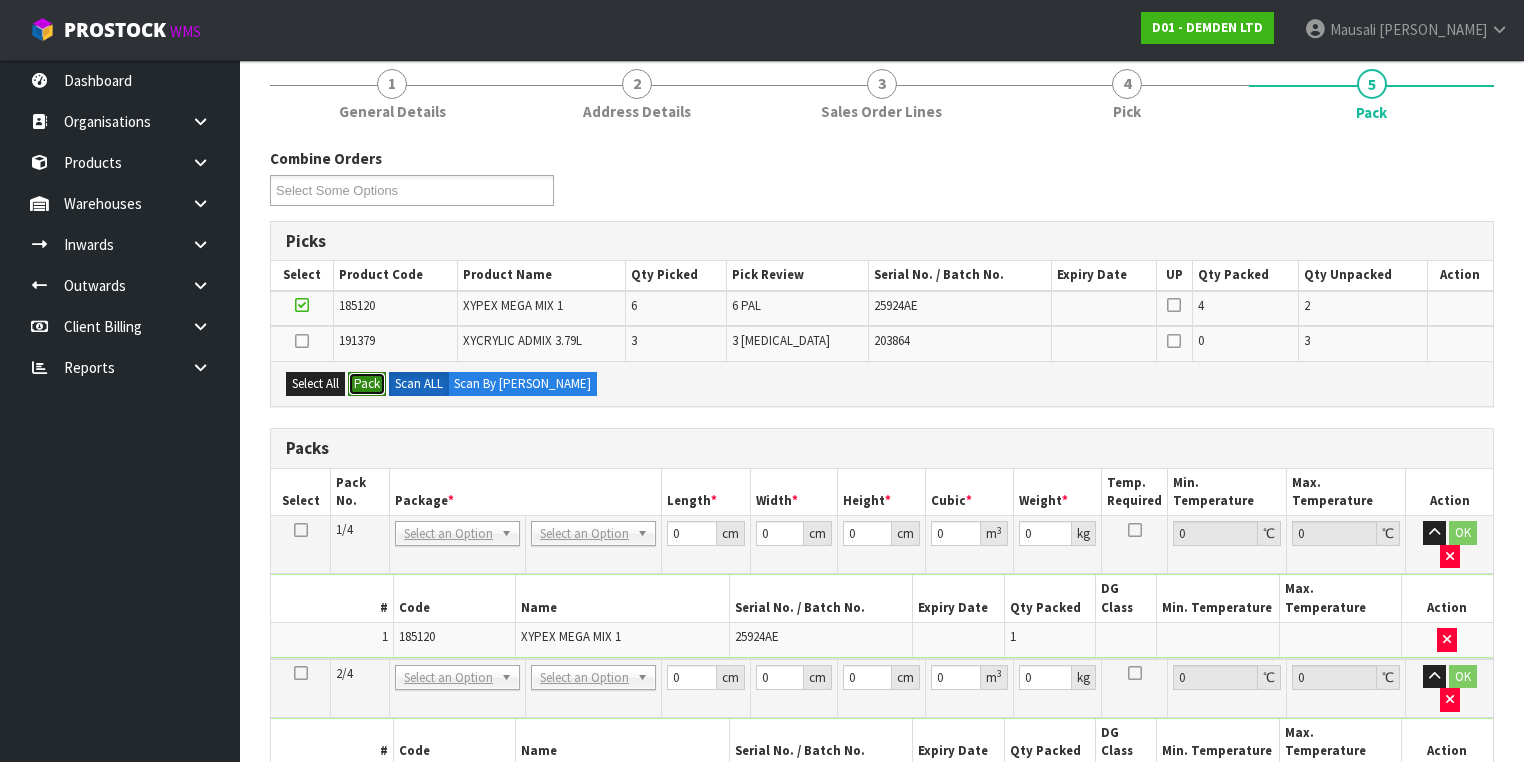 click on "Pack" at bounding box center (367, 384) 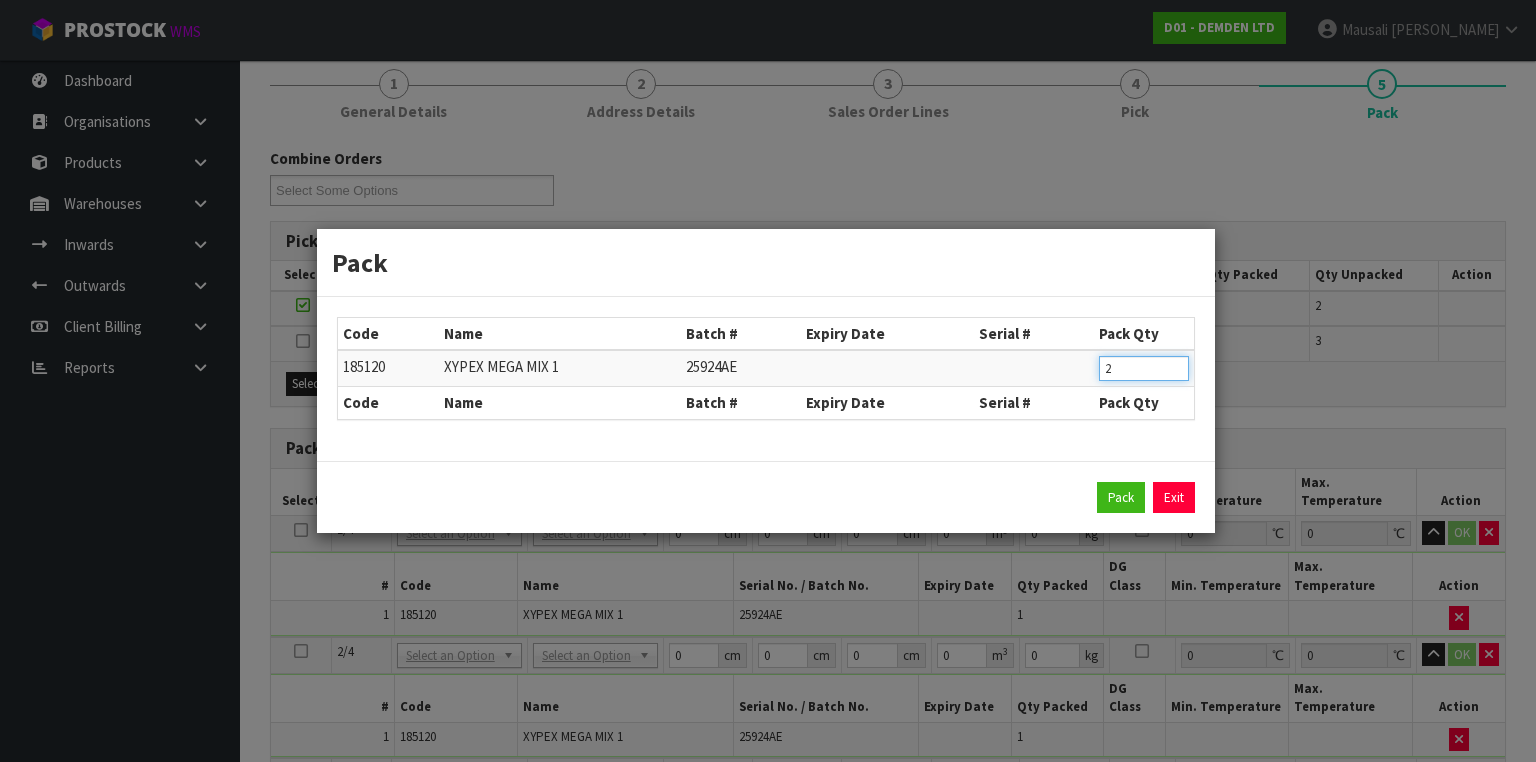 drag, startPoint x: 1123, startPoint y: 373, endPoint x: 1057, endPoint y: 384, distance: 66.910385 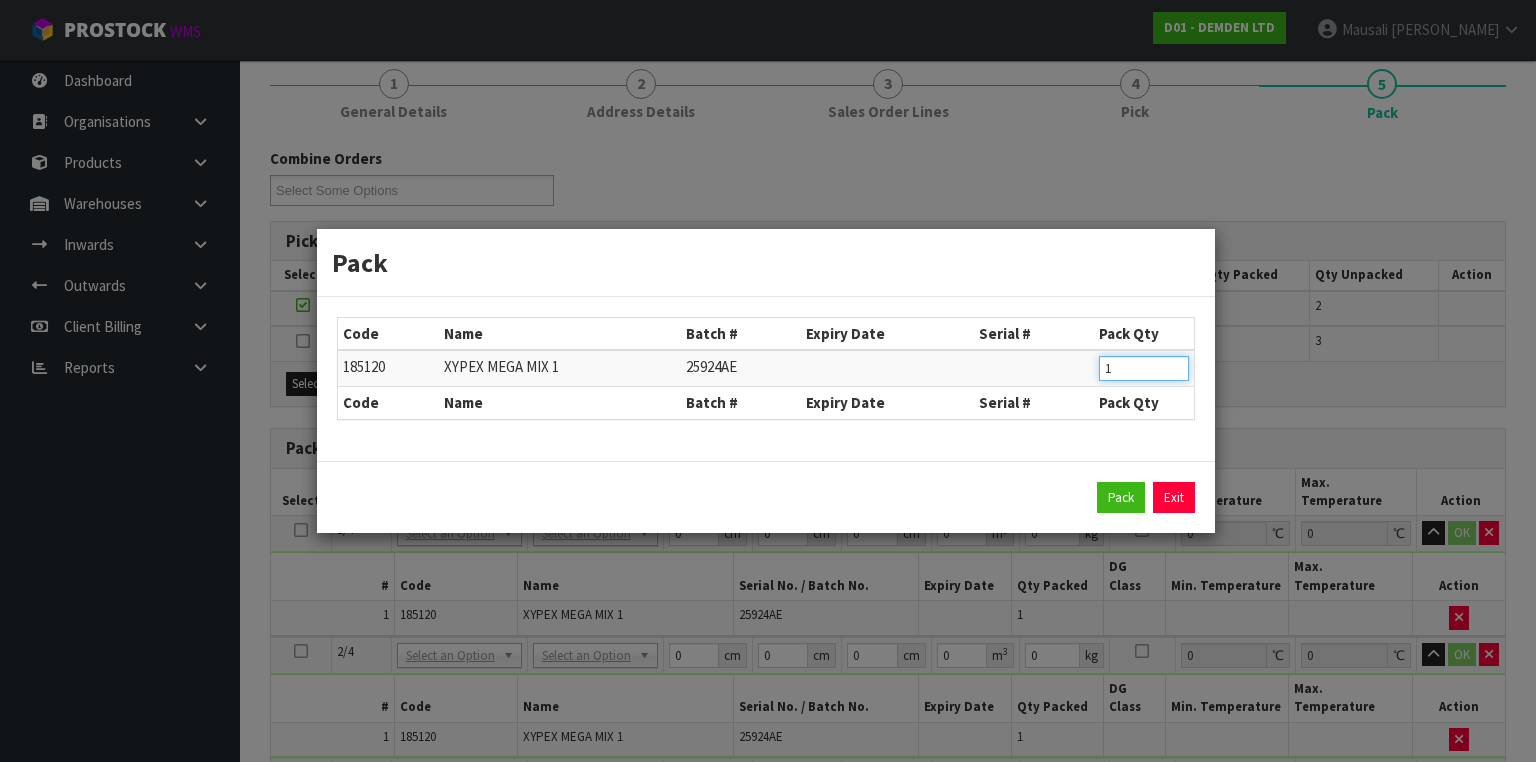 click on "Pack" at bounding box center [1121, 498] 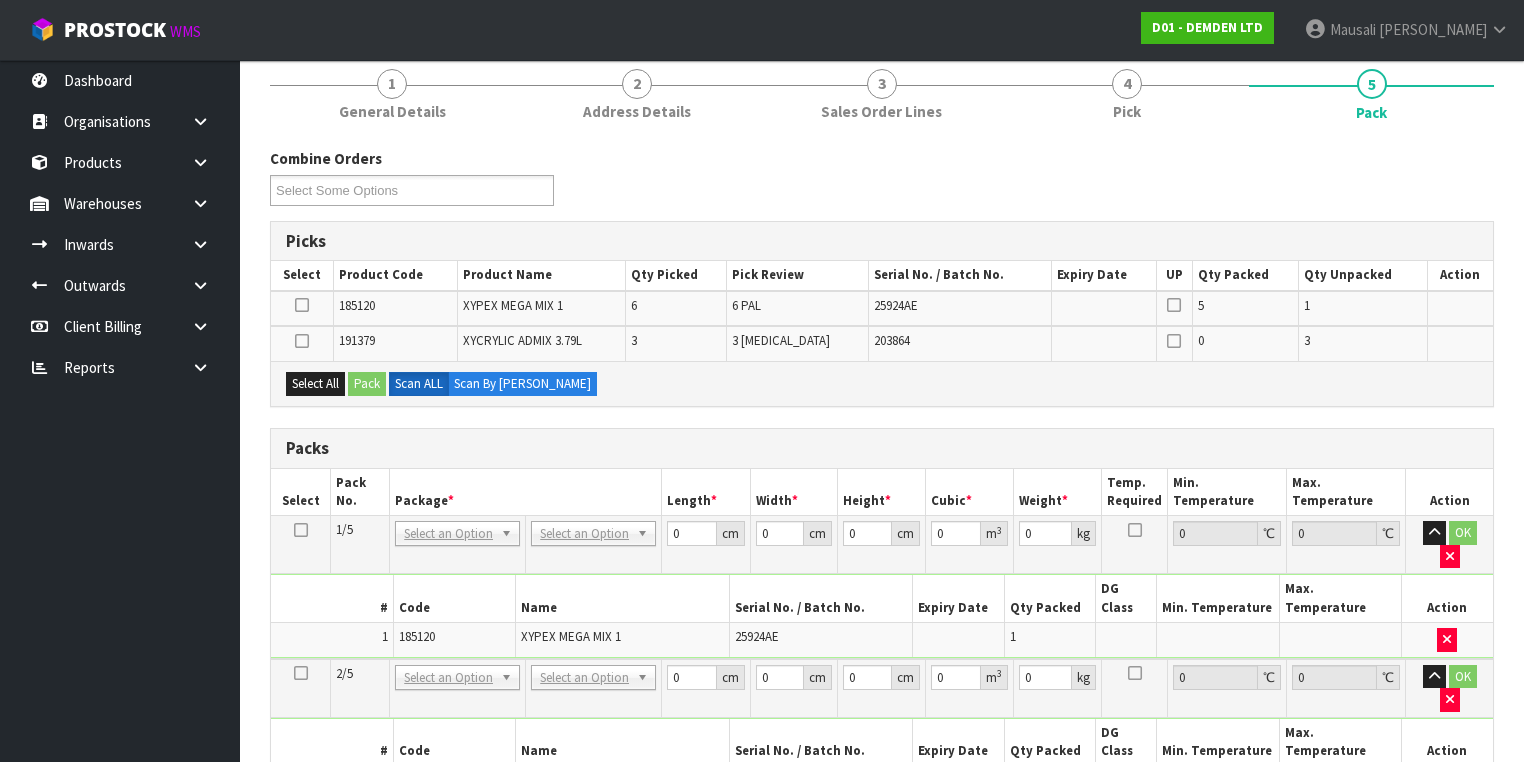 click at bounding box center [302, 305] 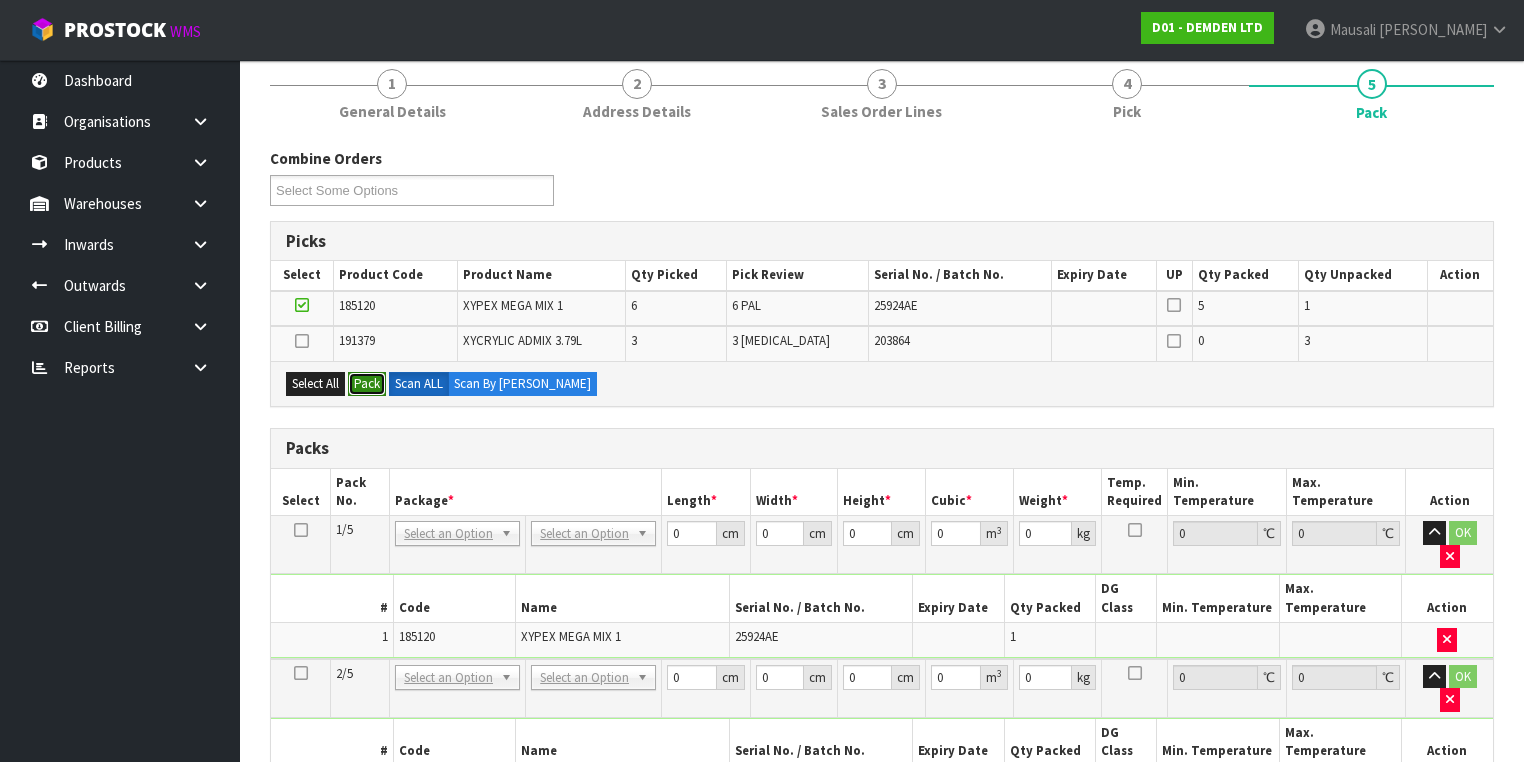 click on "Pack" at bounding box center [367, 384] 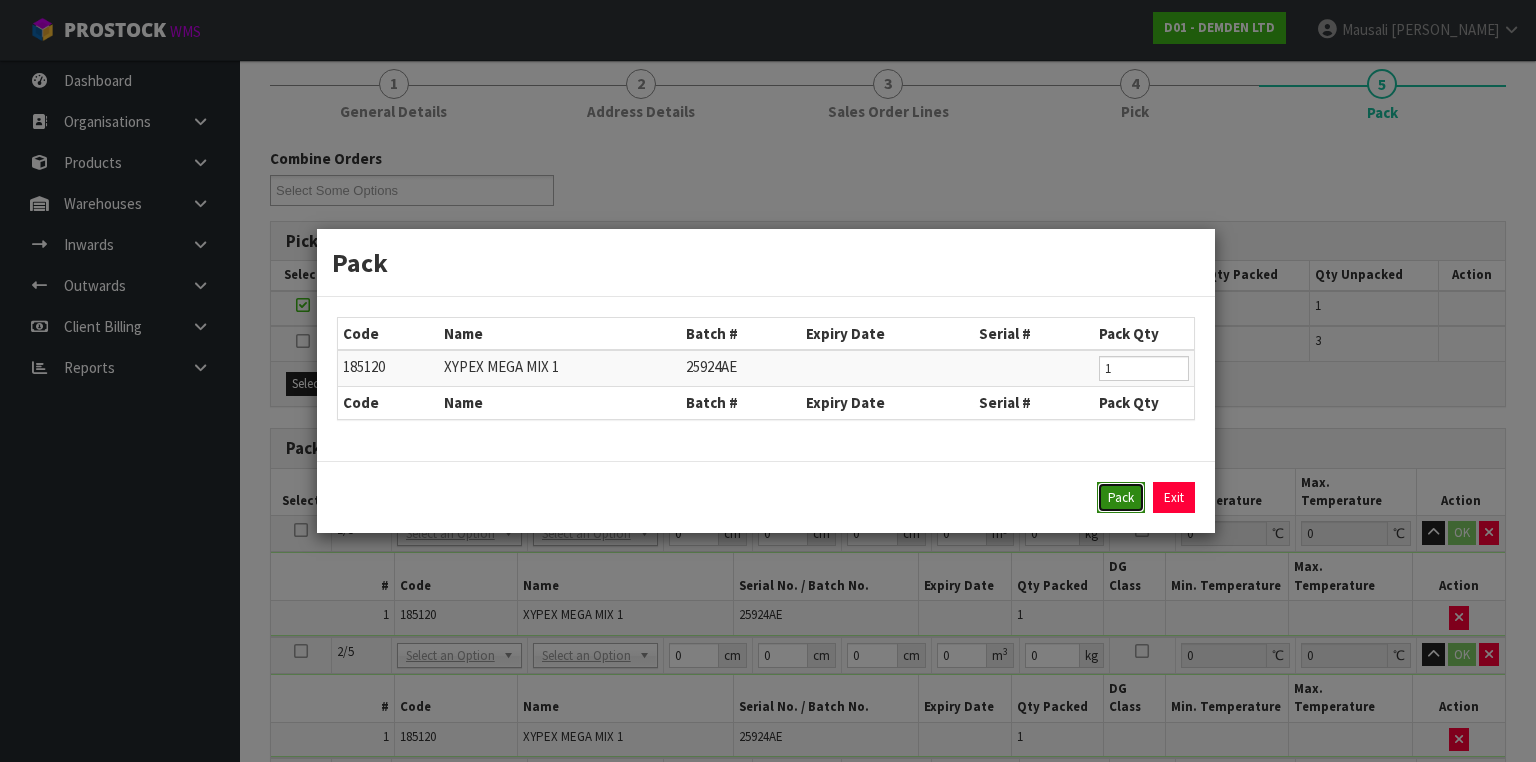 click on "Pack" at bounding box center [1121, 498] 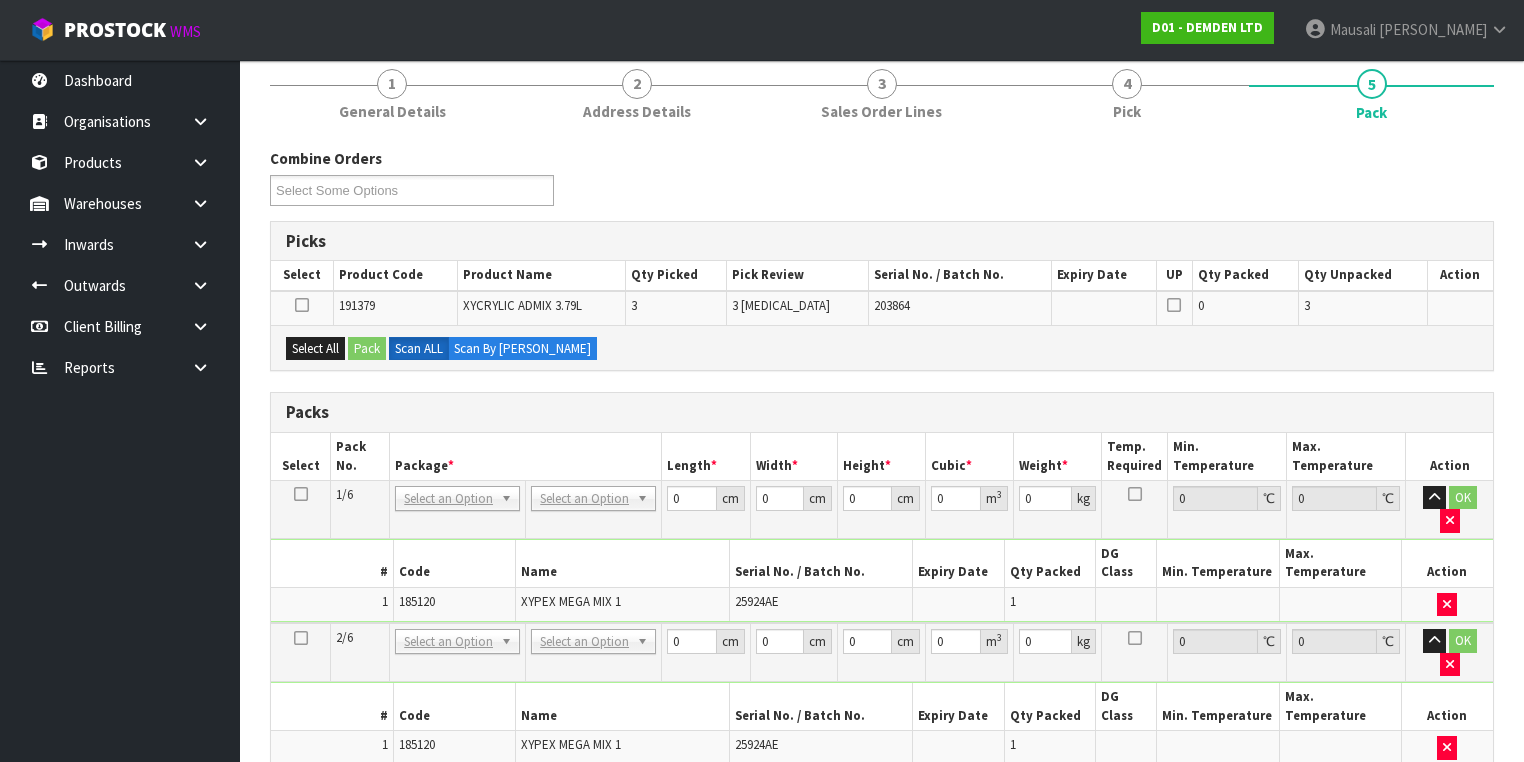 click at bounding box center (301, 494) 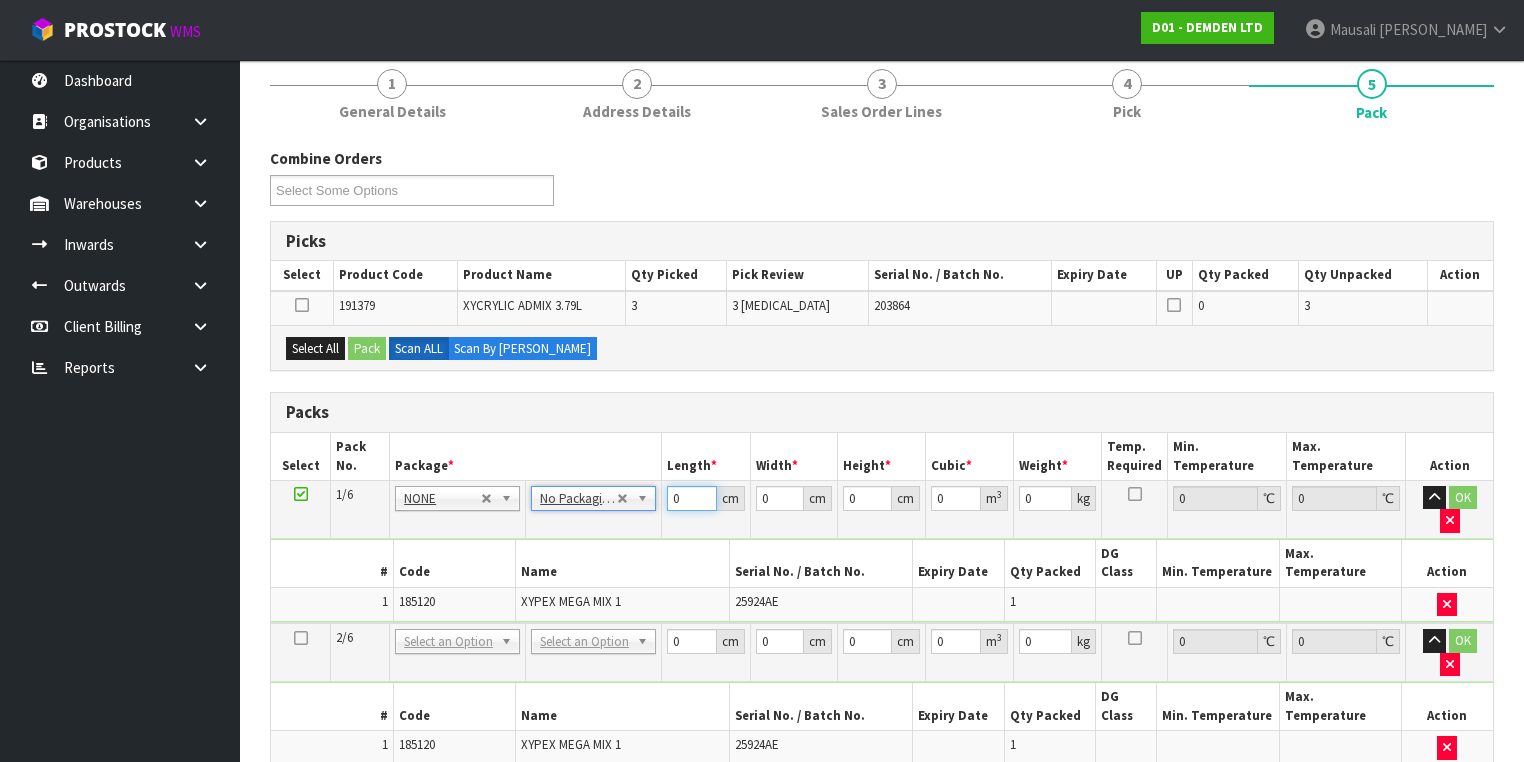 drag, startPoint x: 680, startPoint y: 493, endPoint x: 654, endPoint y: 504, distance: 28.231188 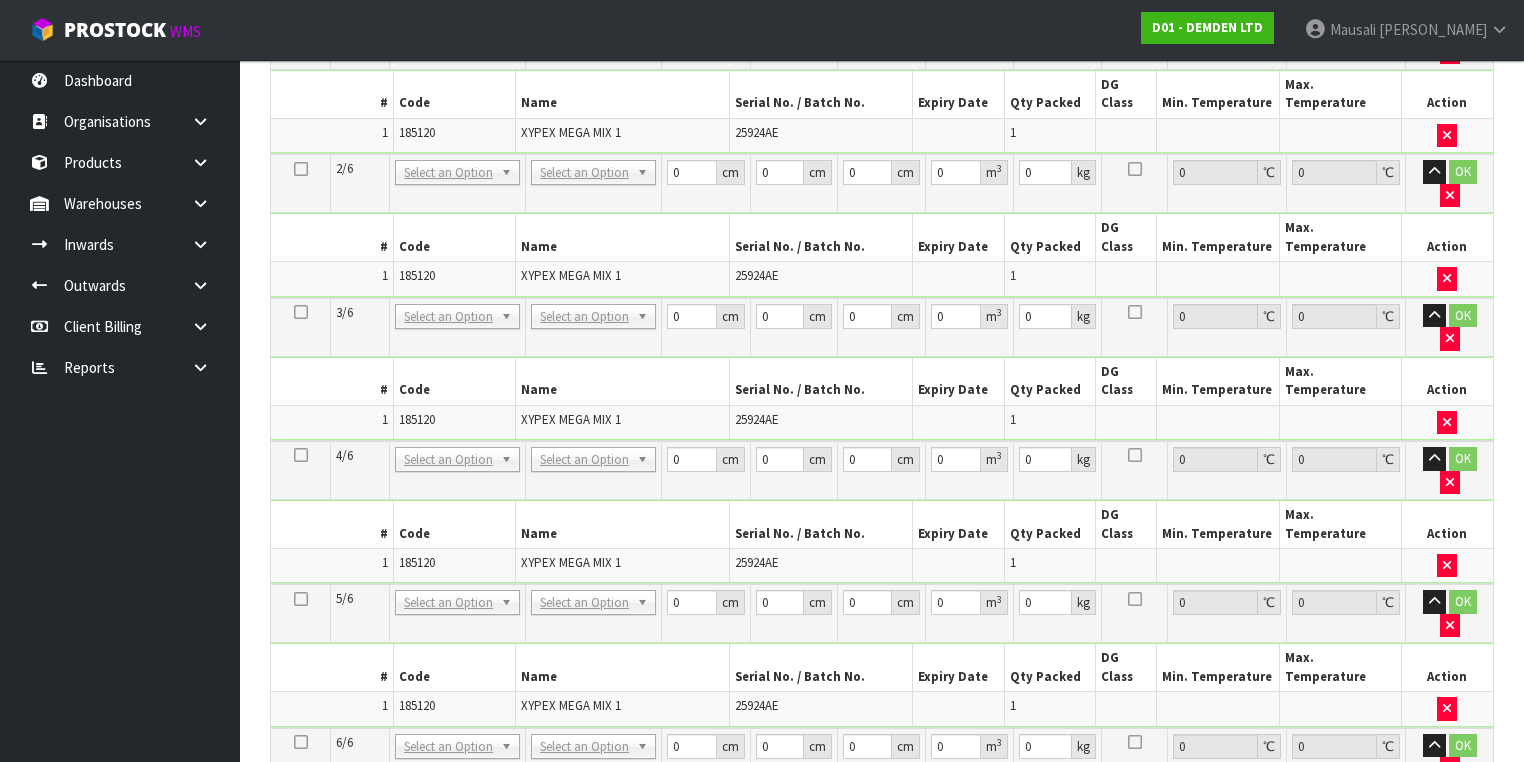 scroll, scrollTop: 800, scrollLeft: 0, axis: vertical 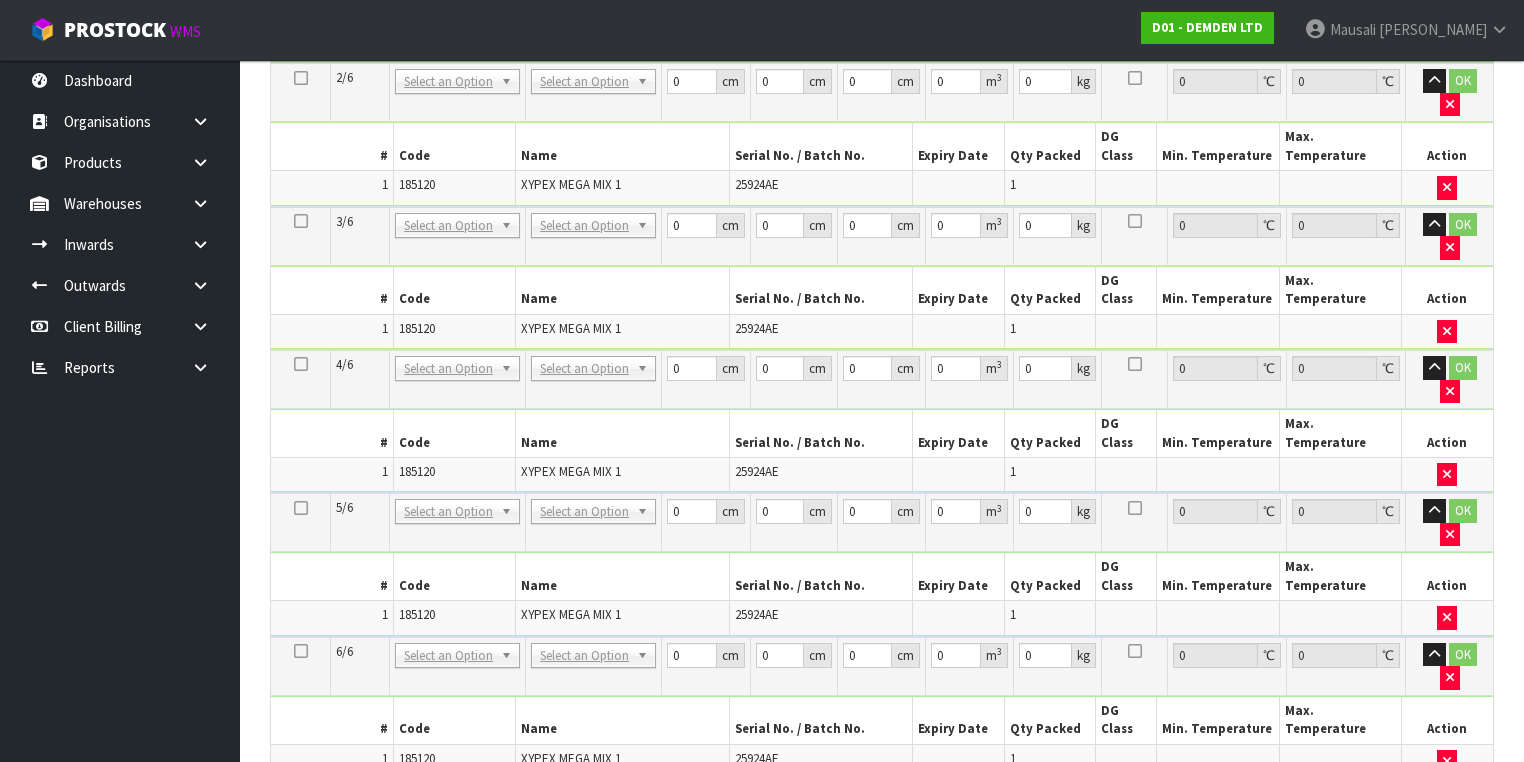 click on "Copy Selected" at bounding box center [545, 803] 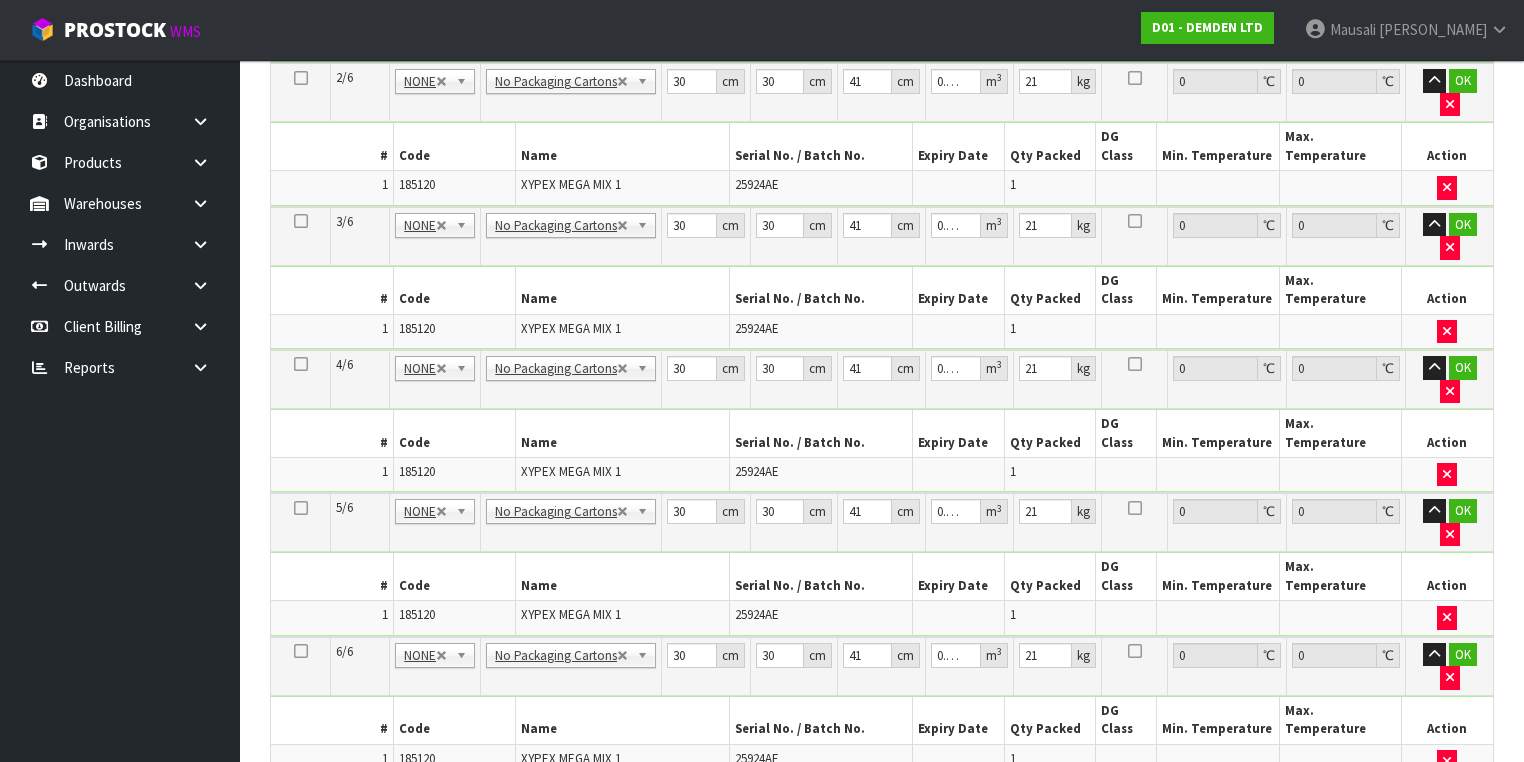 click on "Add Package" at bounding box center (333, 803) 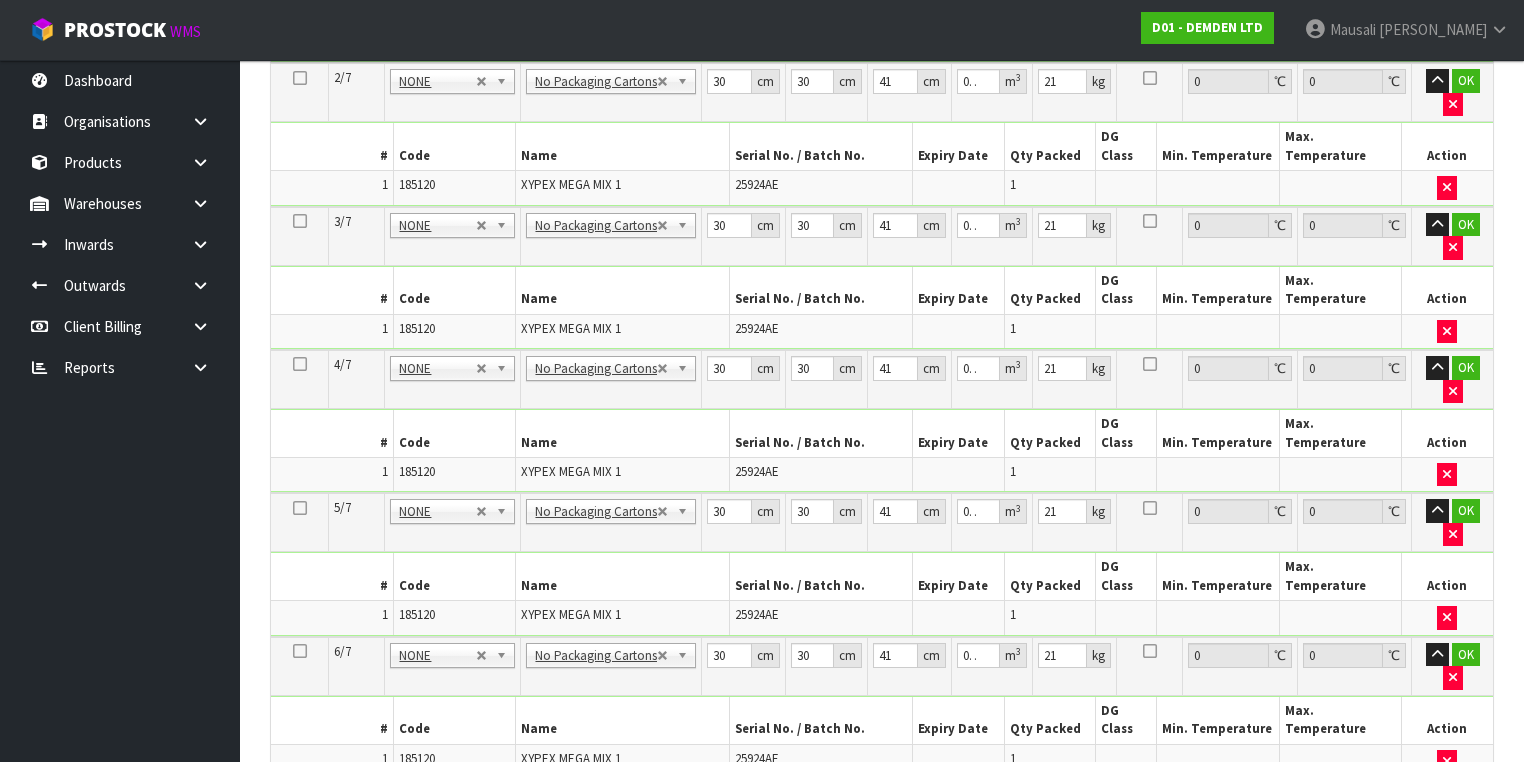 scroll, scrollTop: 821, scrollLeft: 0, axis: vertical 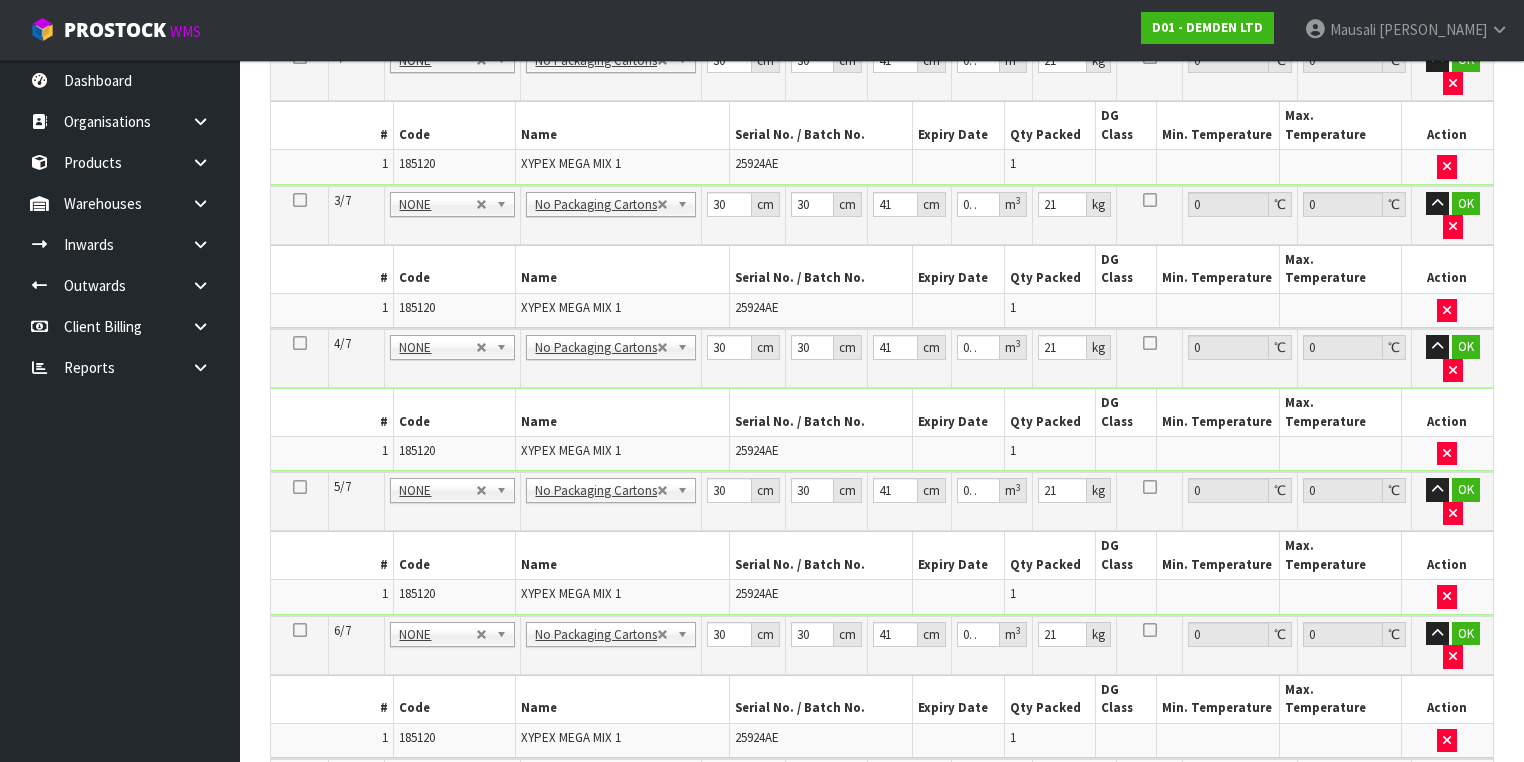 click at bounding box center (300, 773) 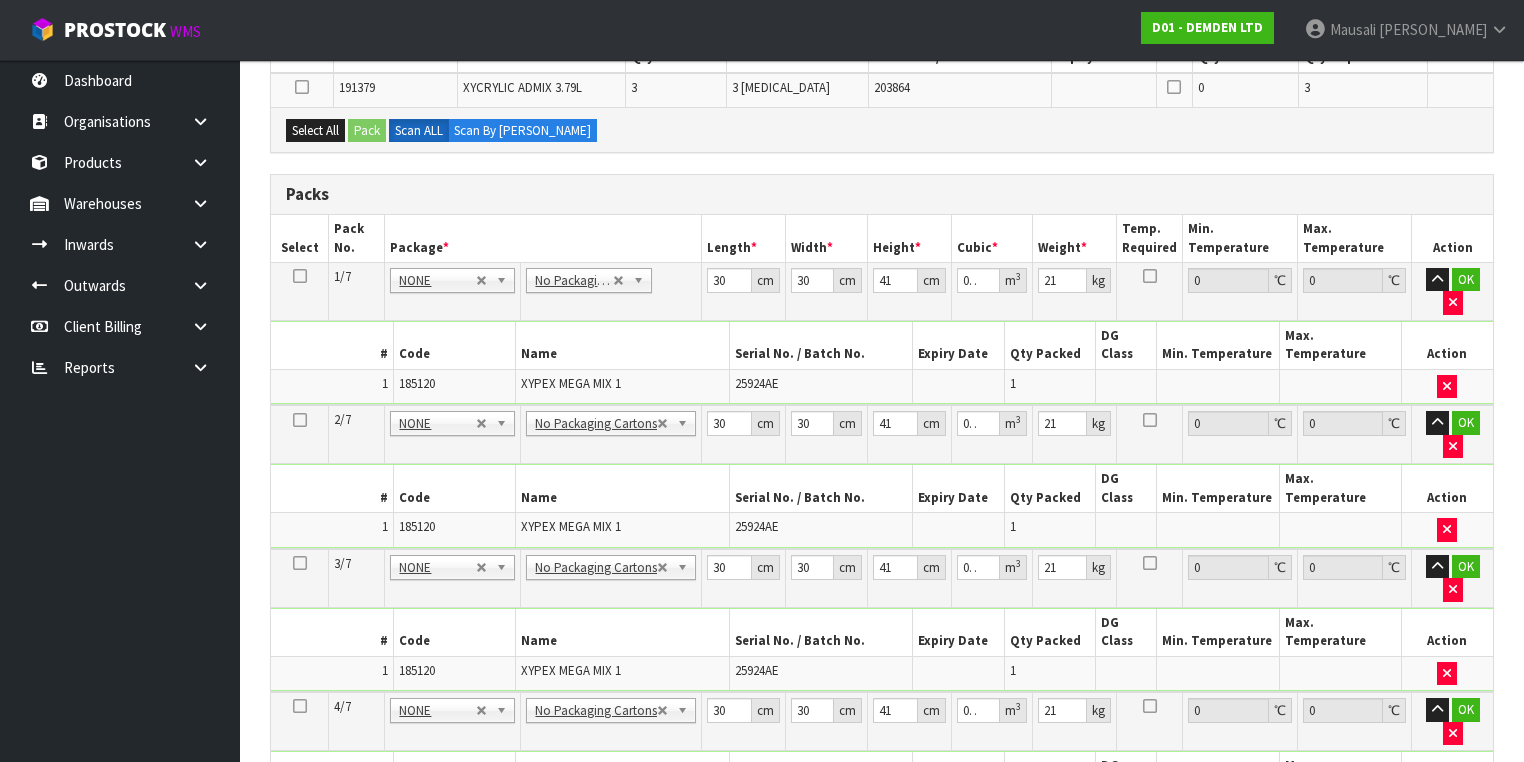 scroll, scrollTop: 421, scrollLeft: 0, axis: vertical 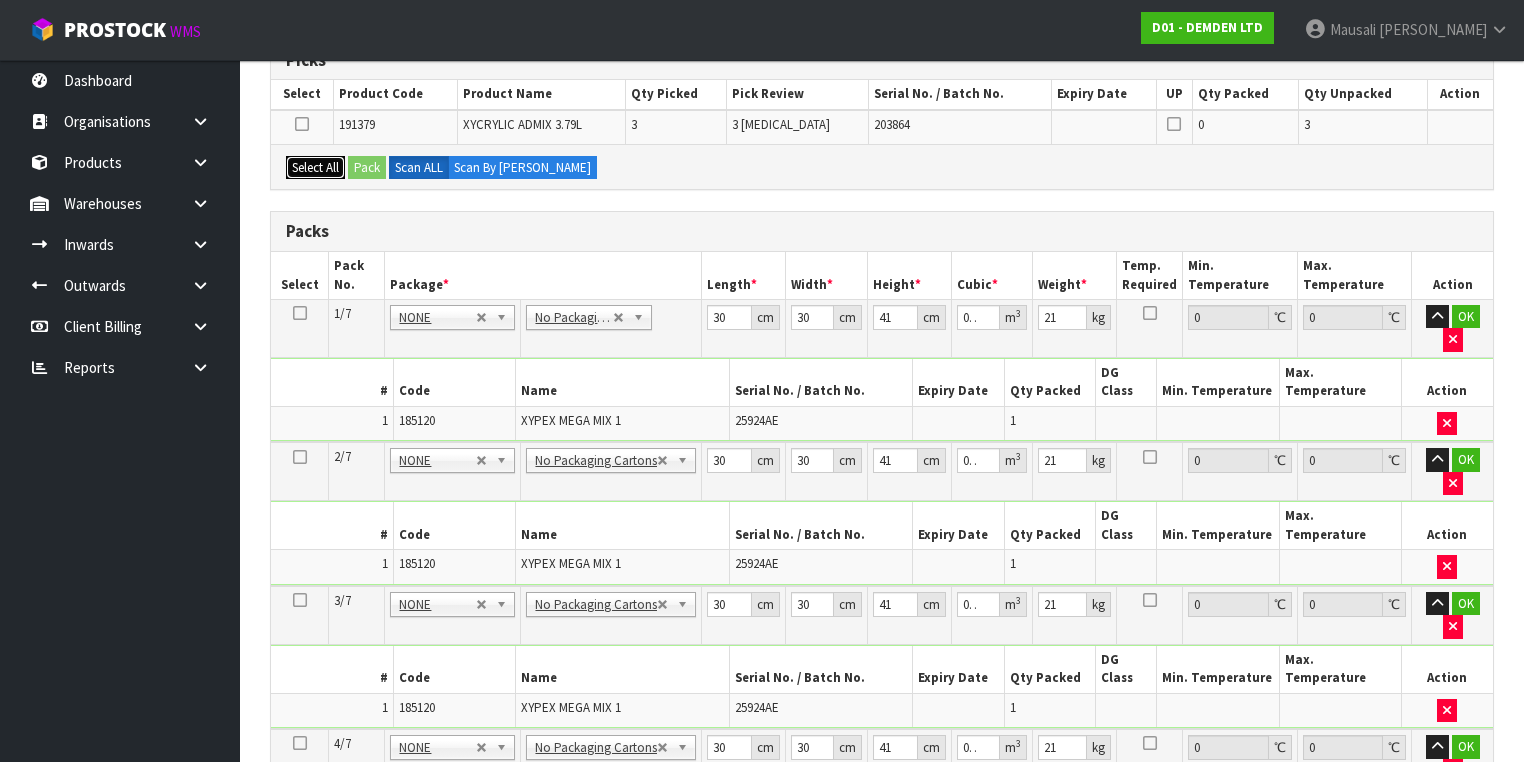 click on "Select All" at bounding box center (315, 168) 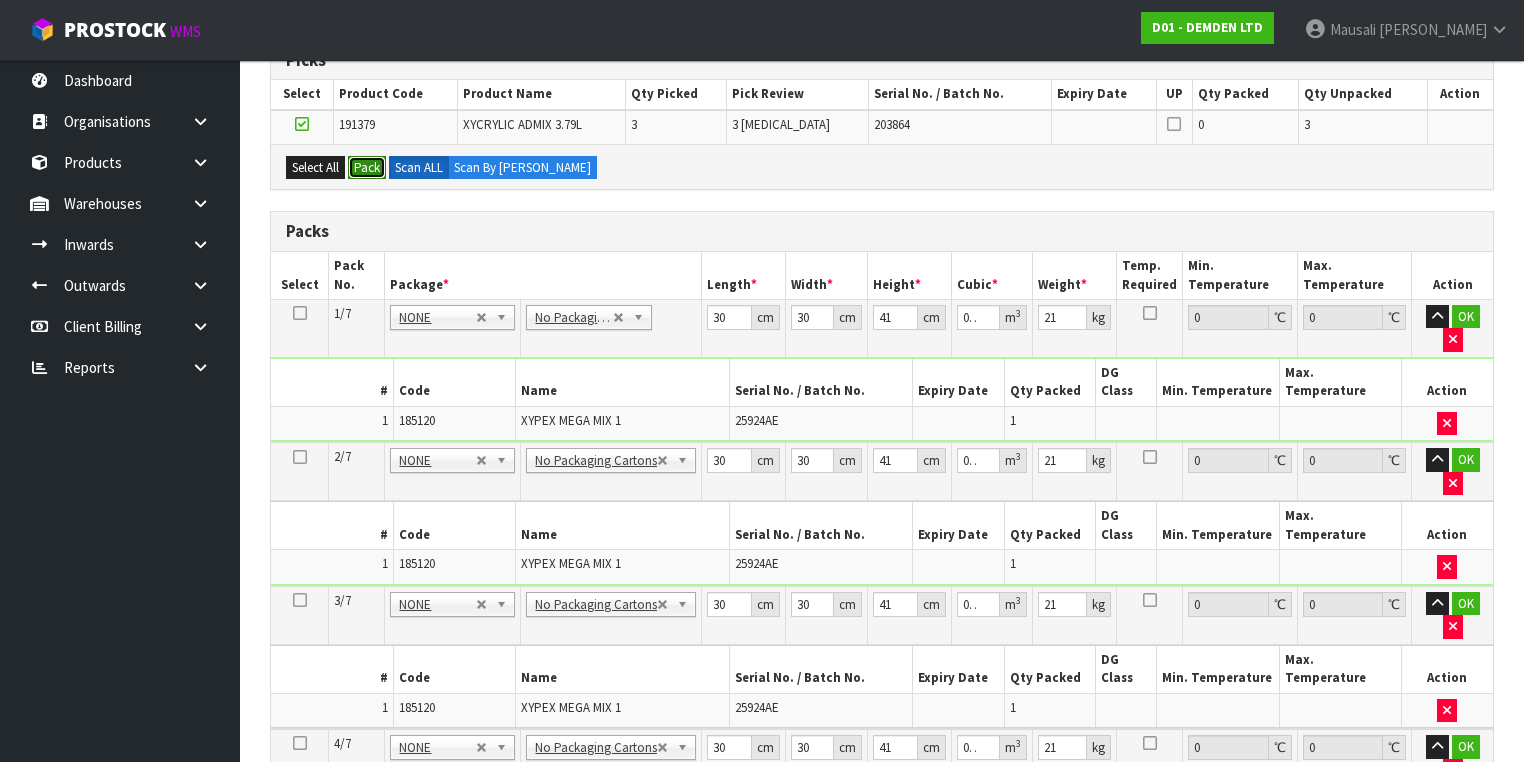 click on "Pack" at bounding box center [367, 168] 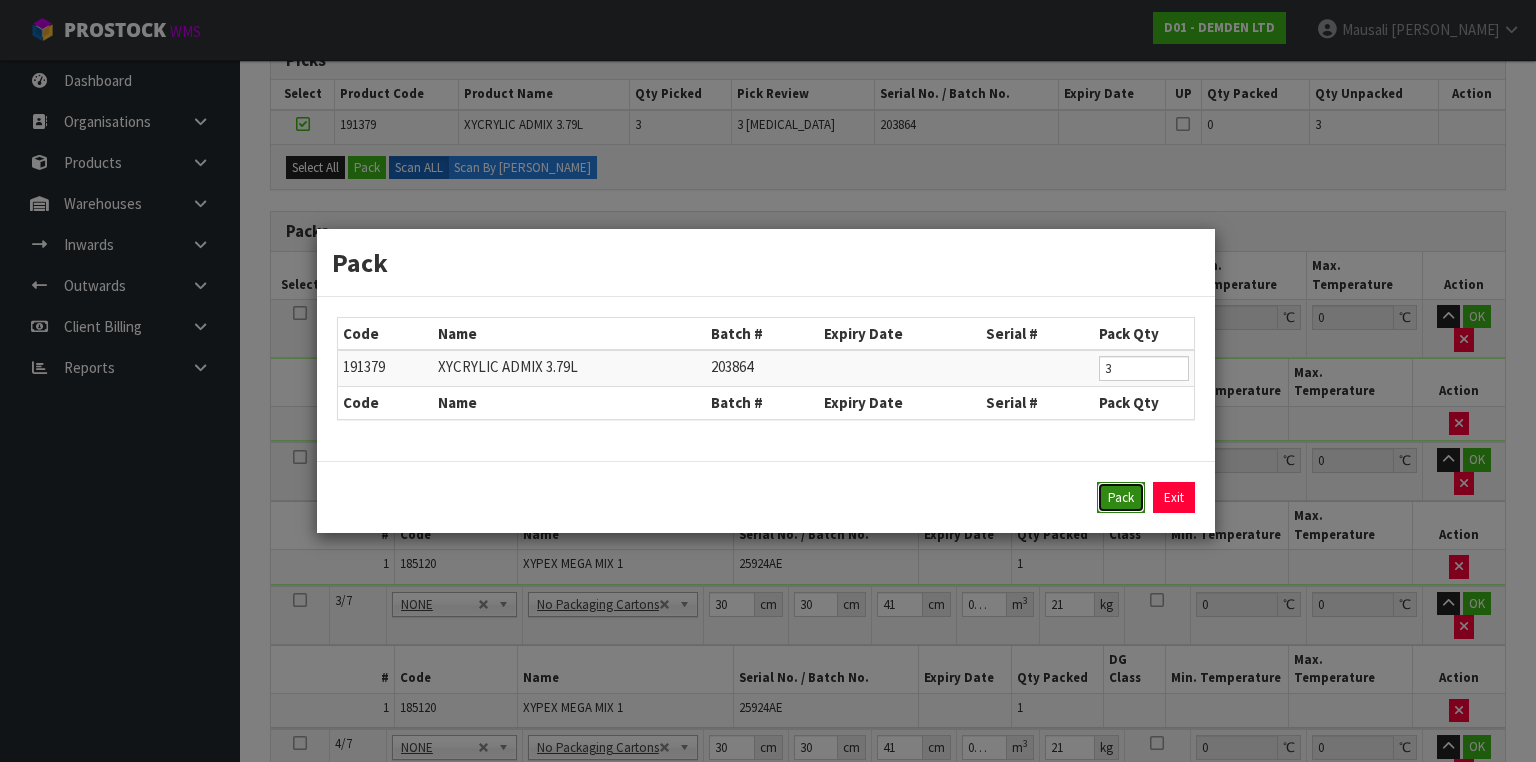 click on "Pack" at bounding box center [1121, 498] 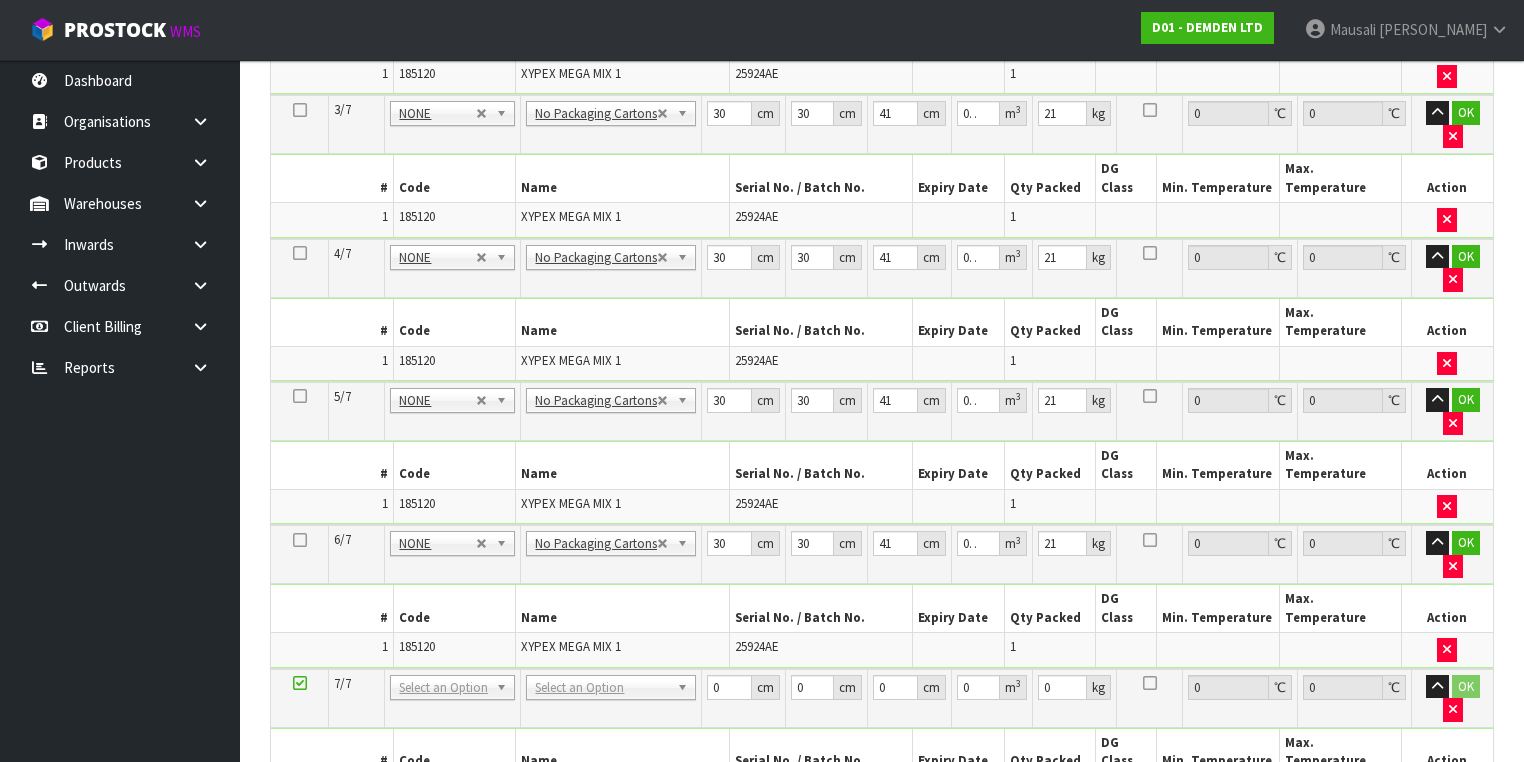 scroll, scrollTop: 981, scrollLeft: 0, axis: vertical 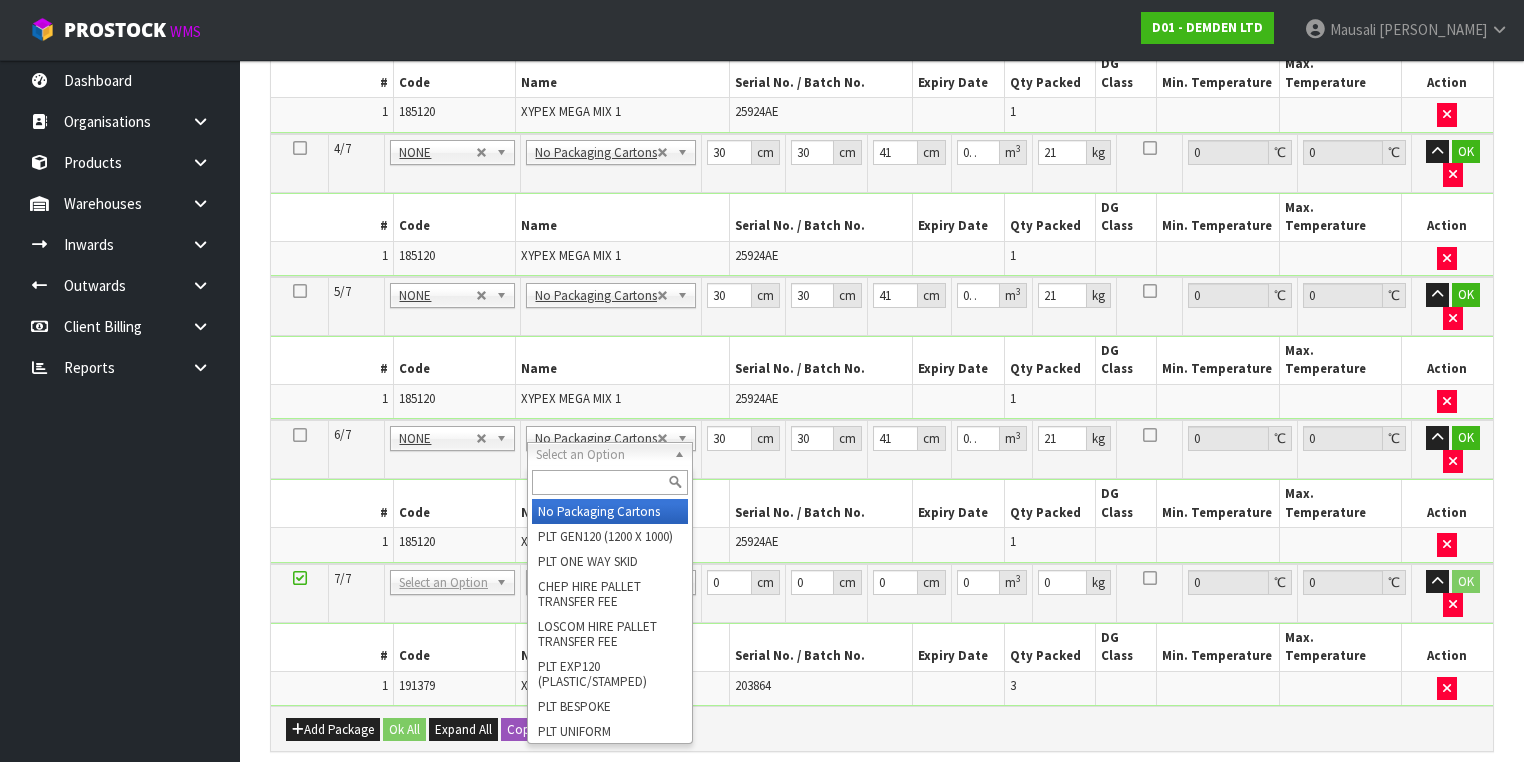 click at bounding box center (610, 482) 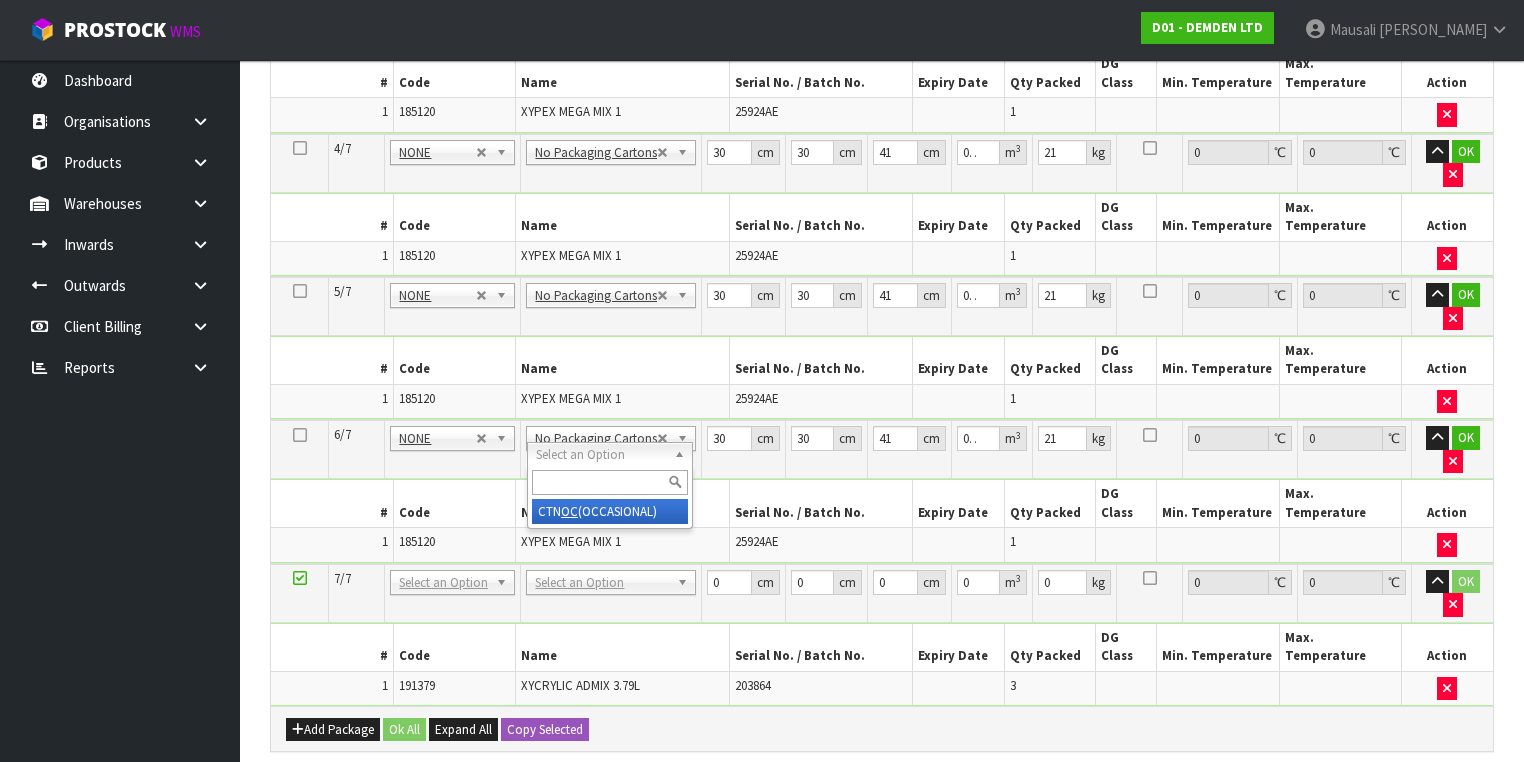 scroll, scrollTop: 939, scrollLeft: 0, axis: vertical 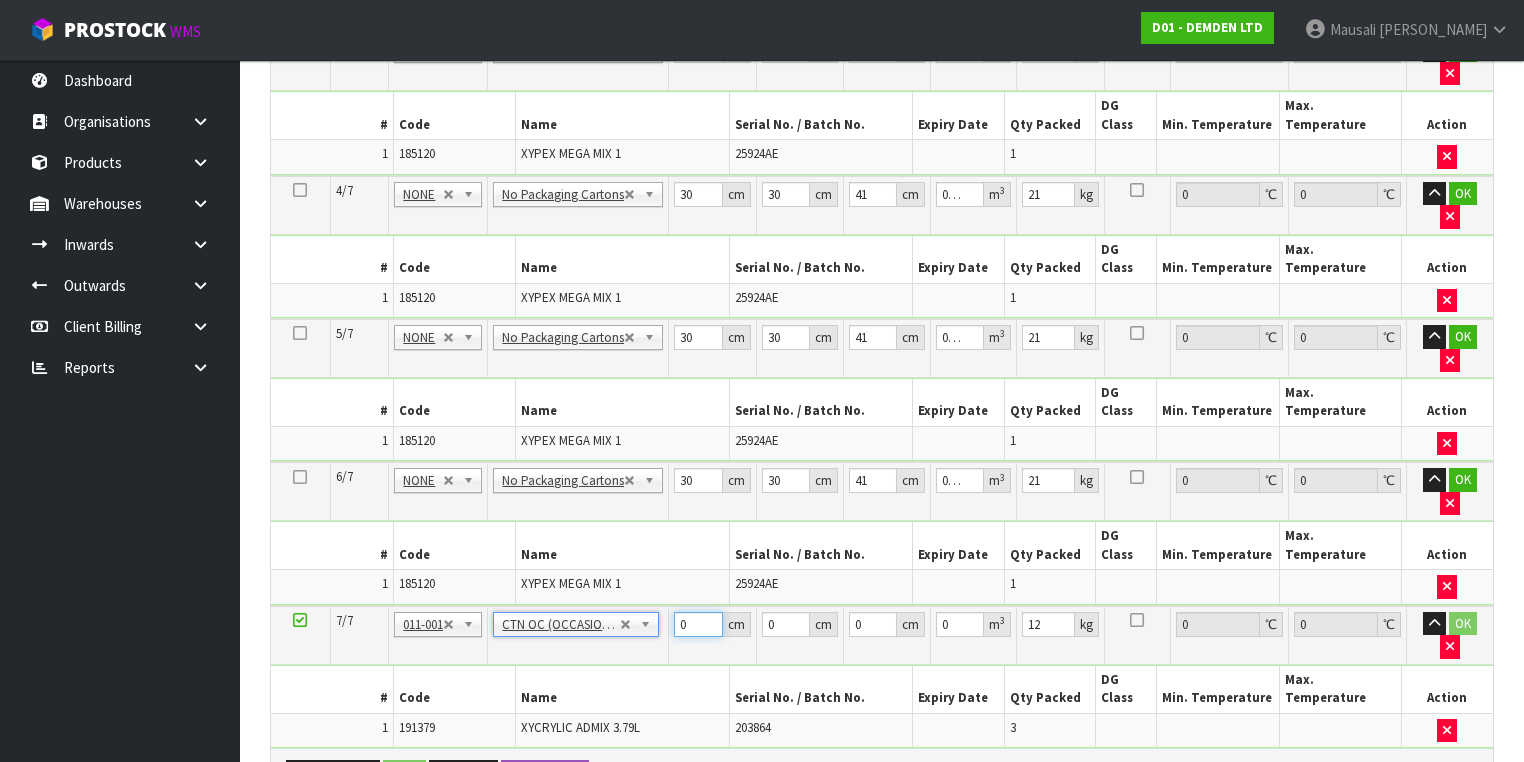 drag, startPoint x: 687, startPoint y: 368, endPoint x: 652, endPoint y: 379, distance: 36.687874 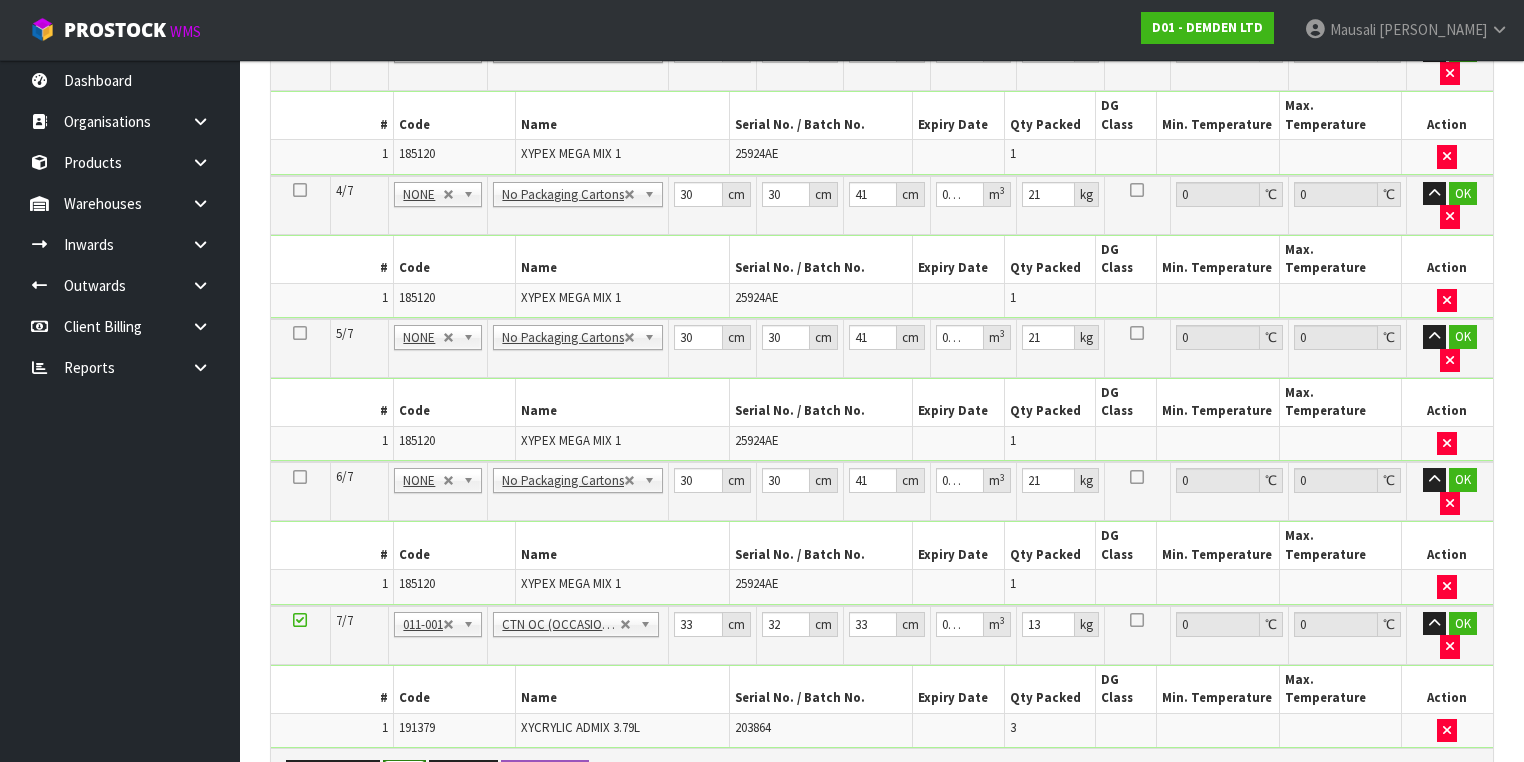 click on "Ok All" at bounding box center [404, 772] 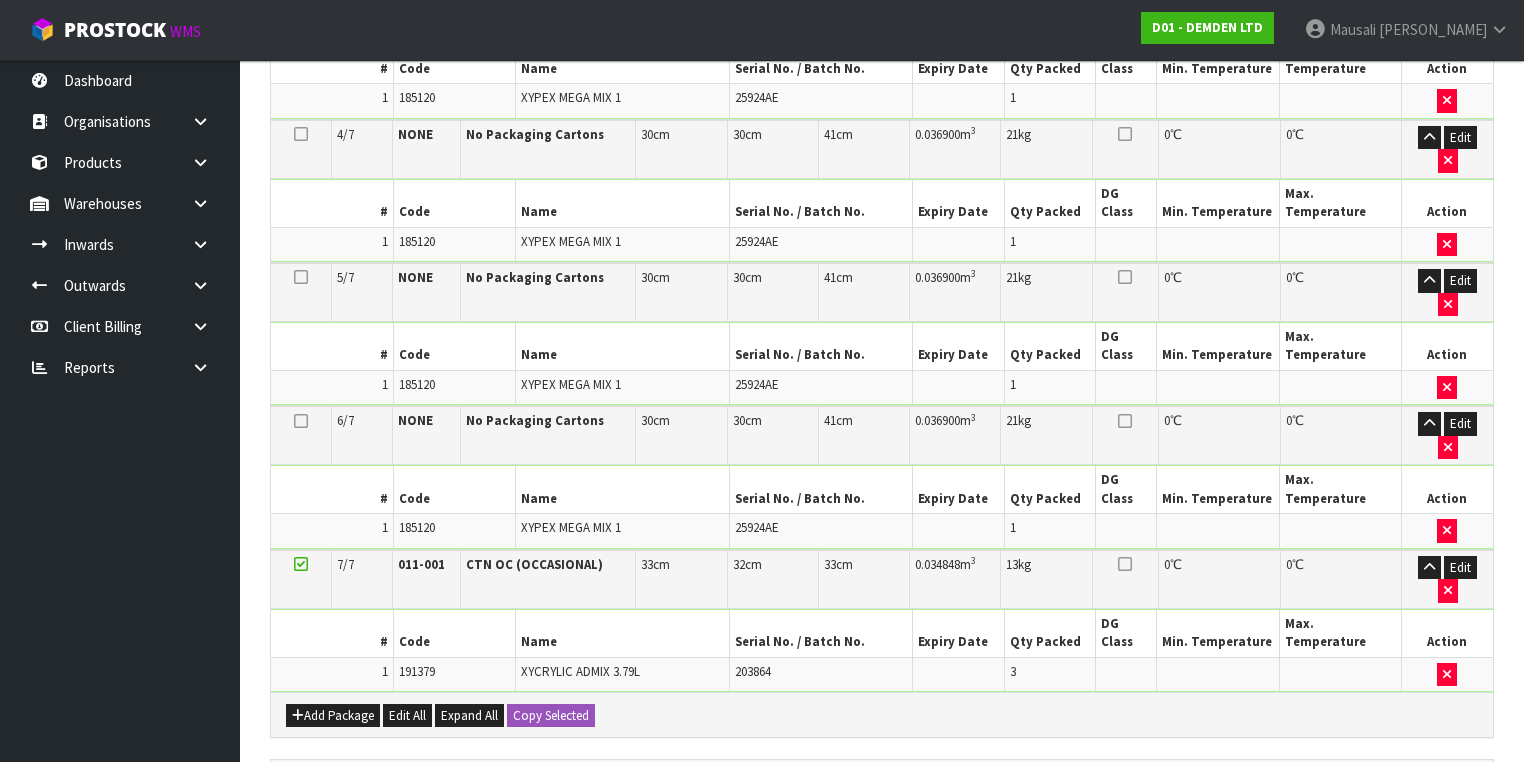 scroll, scrollTop: 1086, scrollLeft: 0, axis: vertical 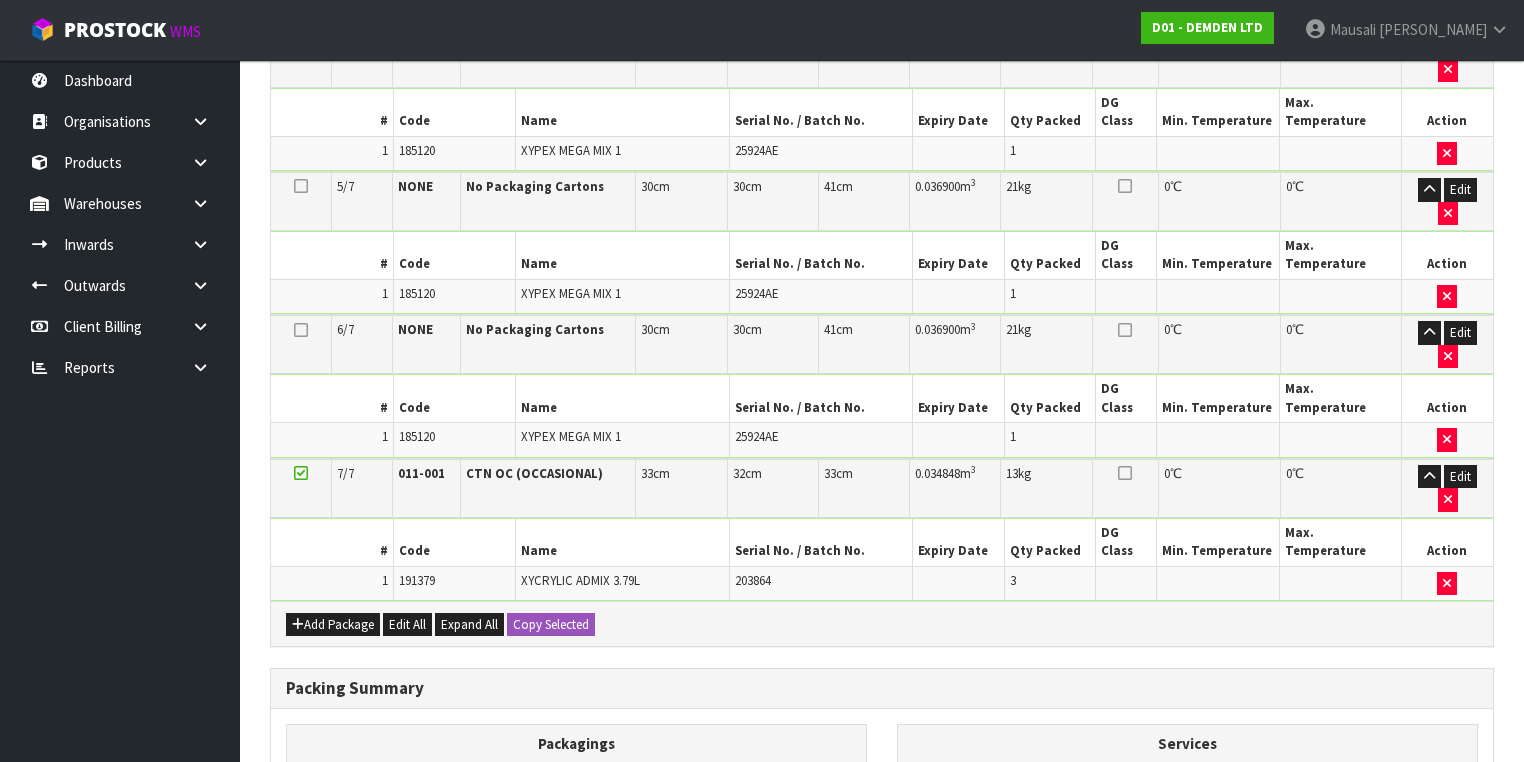drag, startPoint x: 465, startPoint y: 712, endPoint x: 666, endPoint y: 689, distance: 202.31165 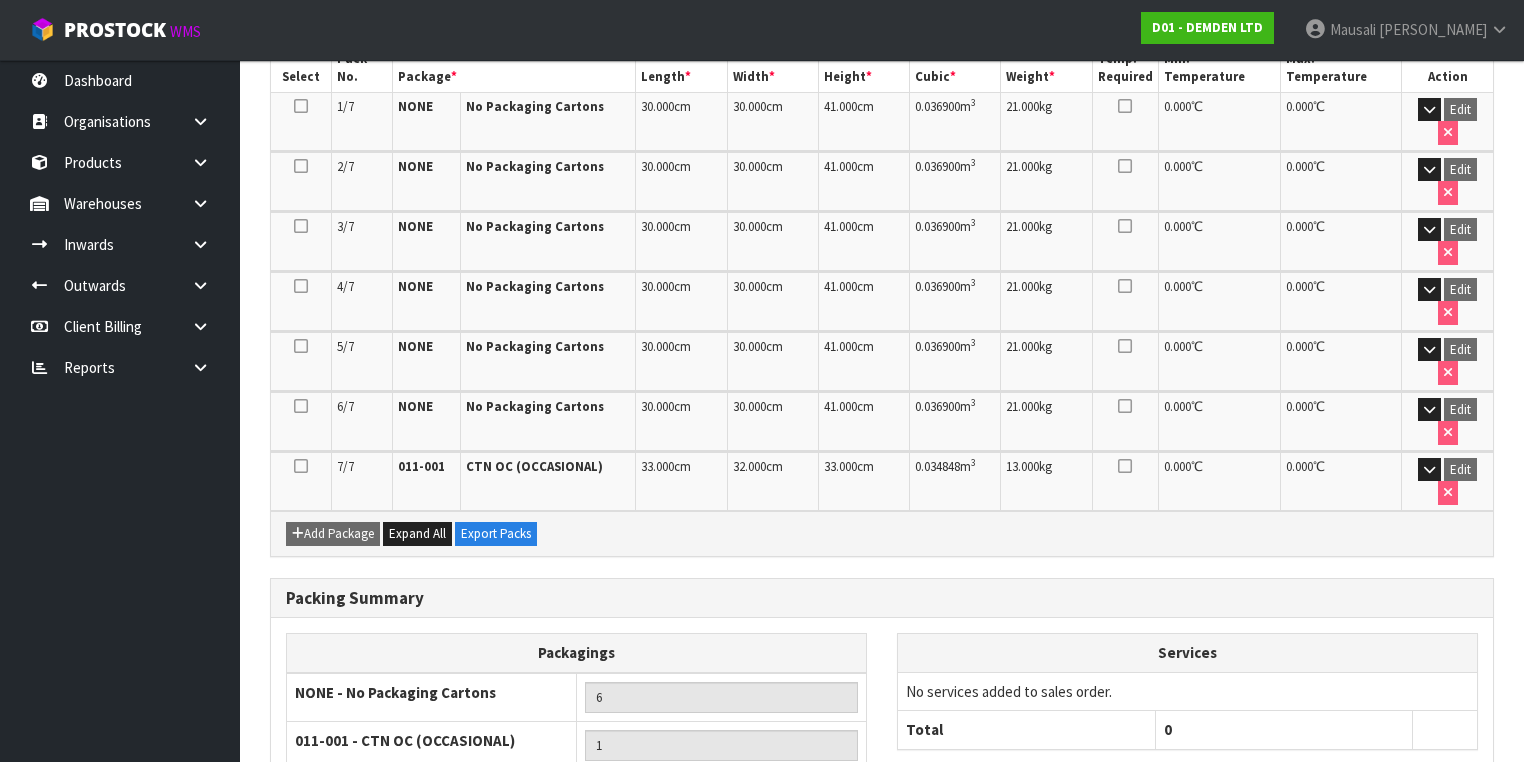 scroll, scrollTop: 594, scrollLeft: 0, axis: vertical 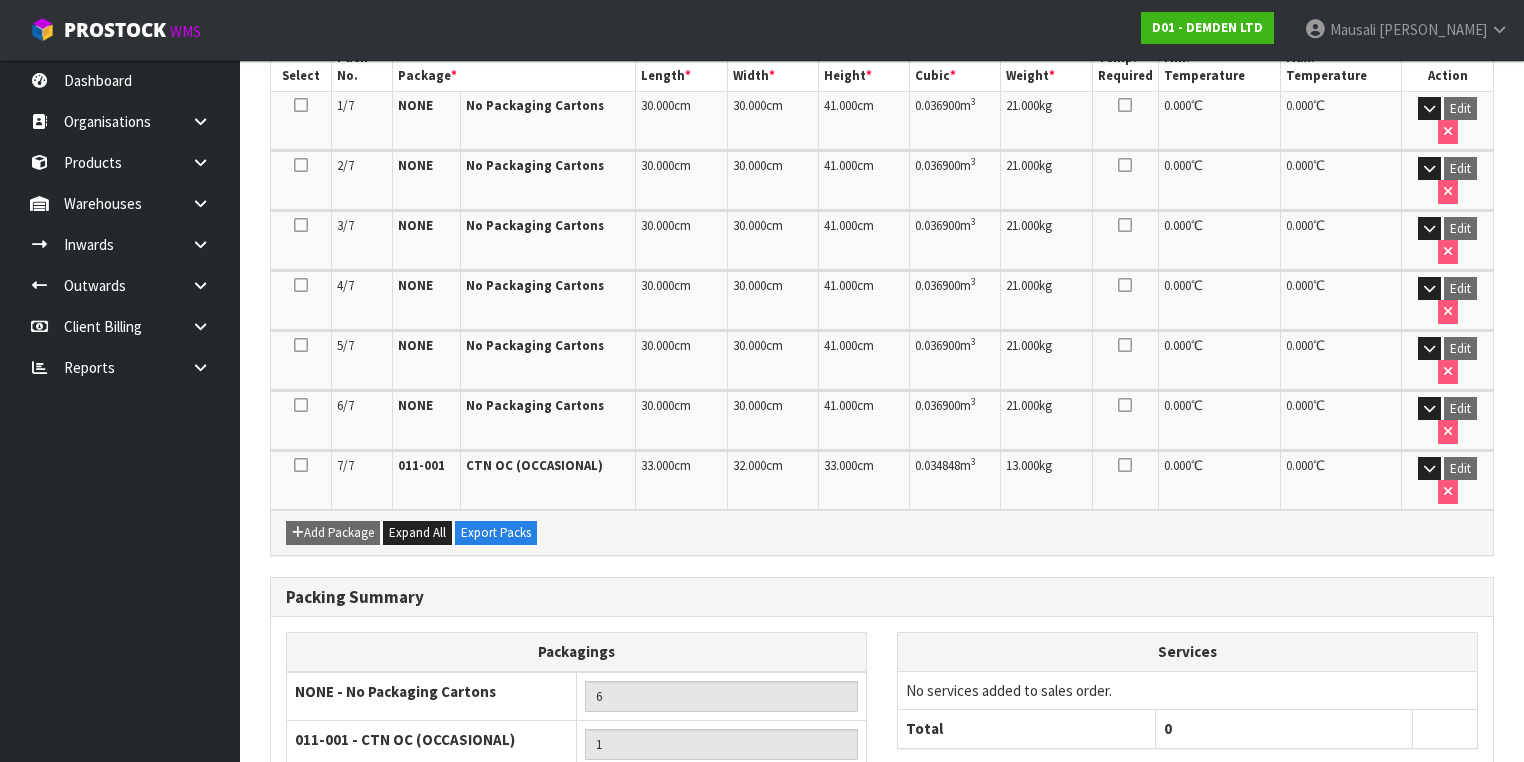 click on "Next" at bounding box center [1450, 886] 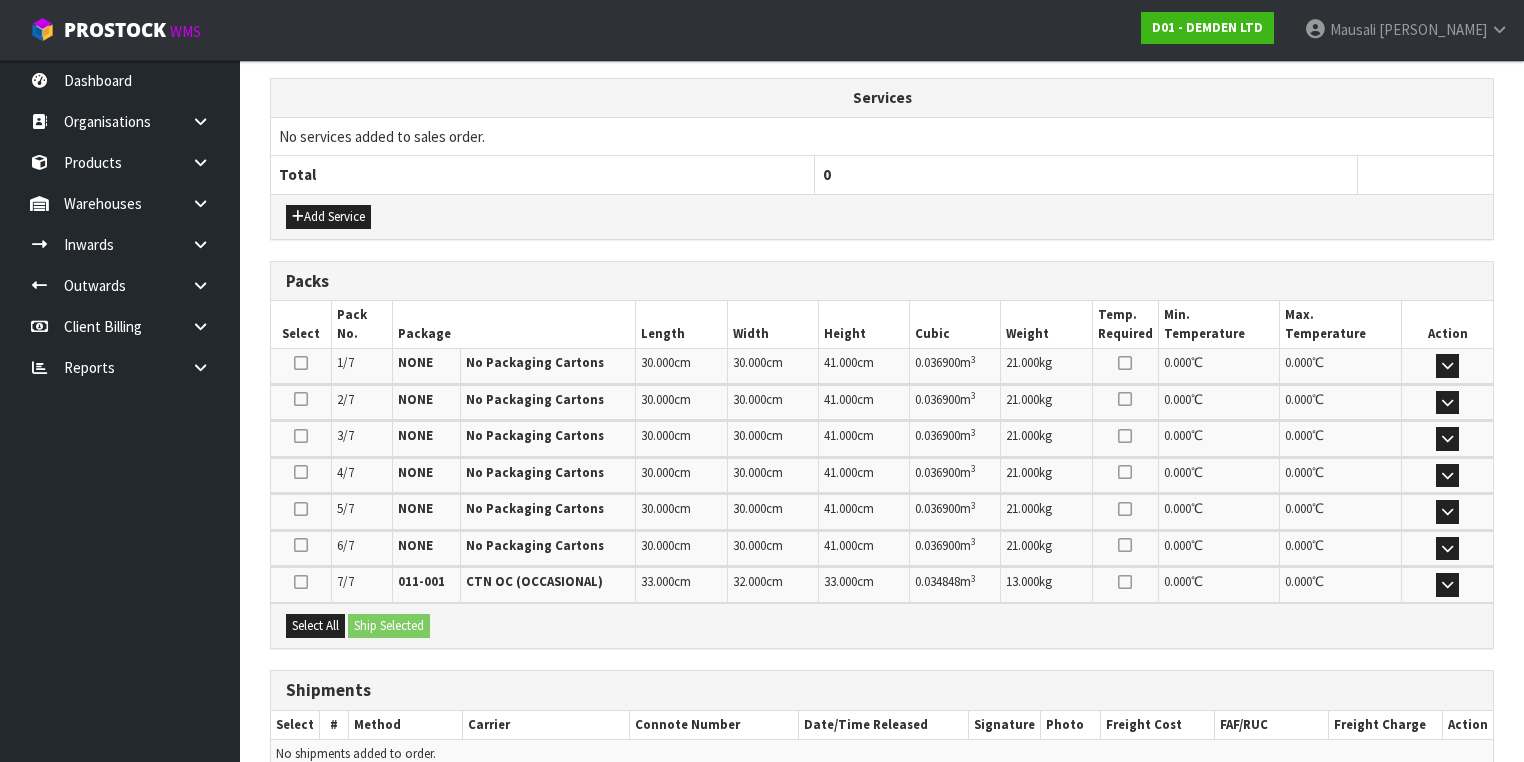 scroll, scrollTop: 786, scrollLeft: 0, axis: vertical 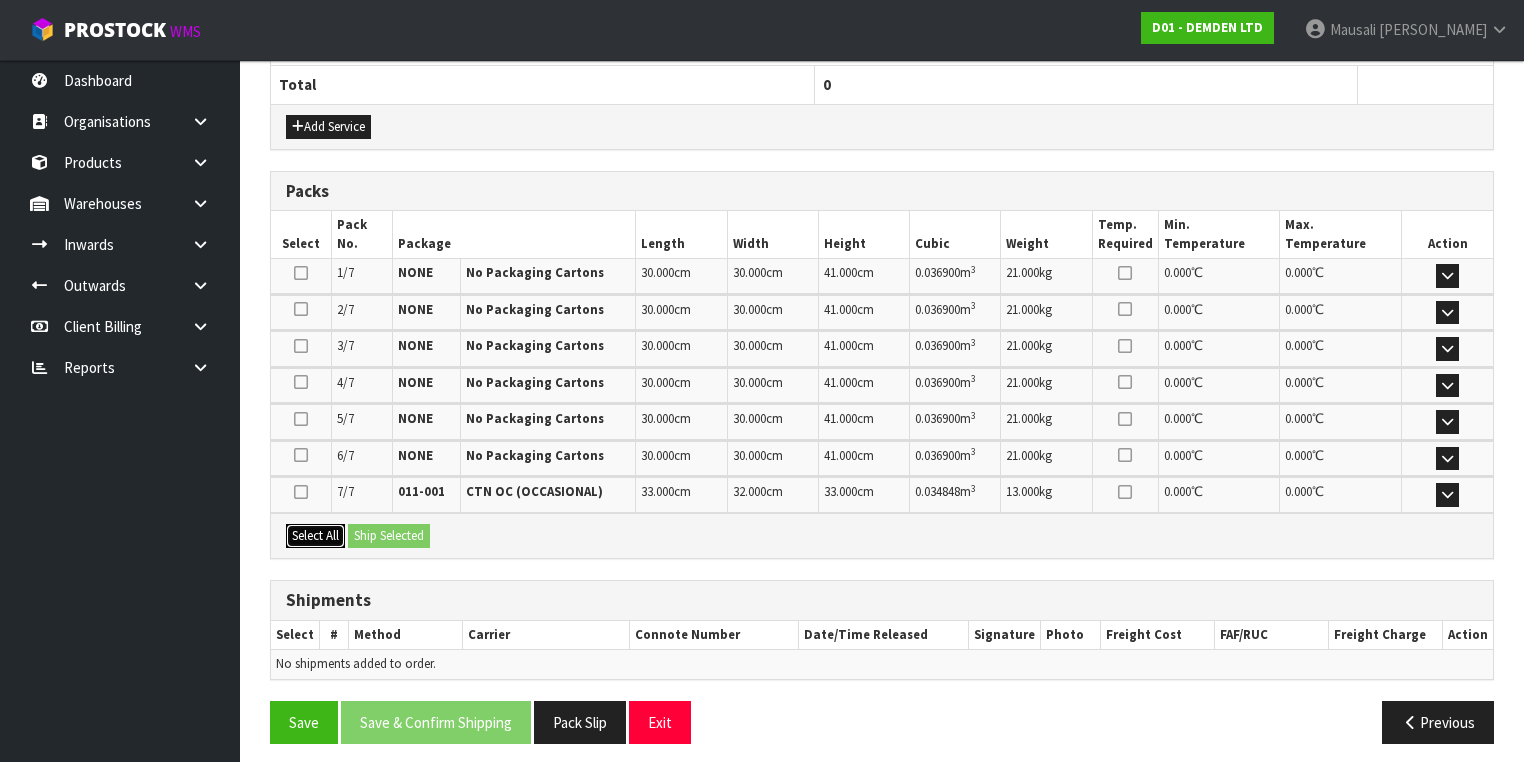 drag, startPoint x: 312, startPoint y: 516, endPoint x: 368, endPoint y: 529, distance: 57.48913 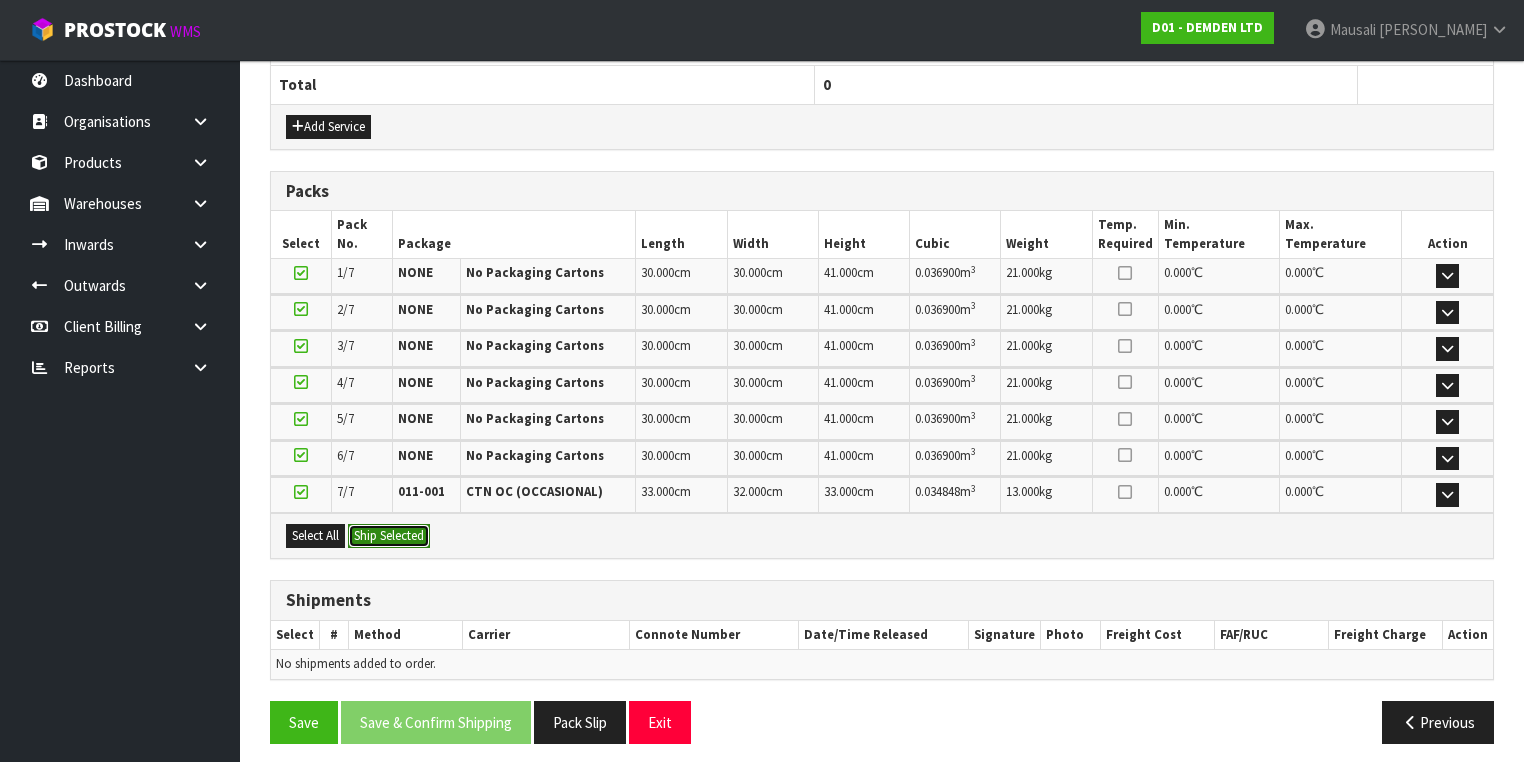 click on "Ship Selected" at bounding box center (389, 536) 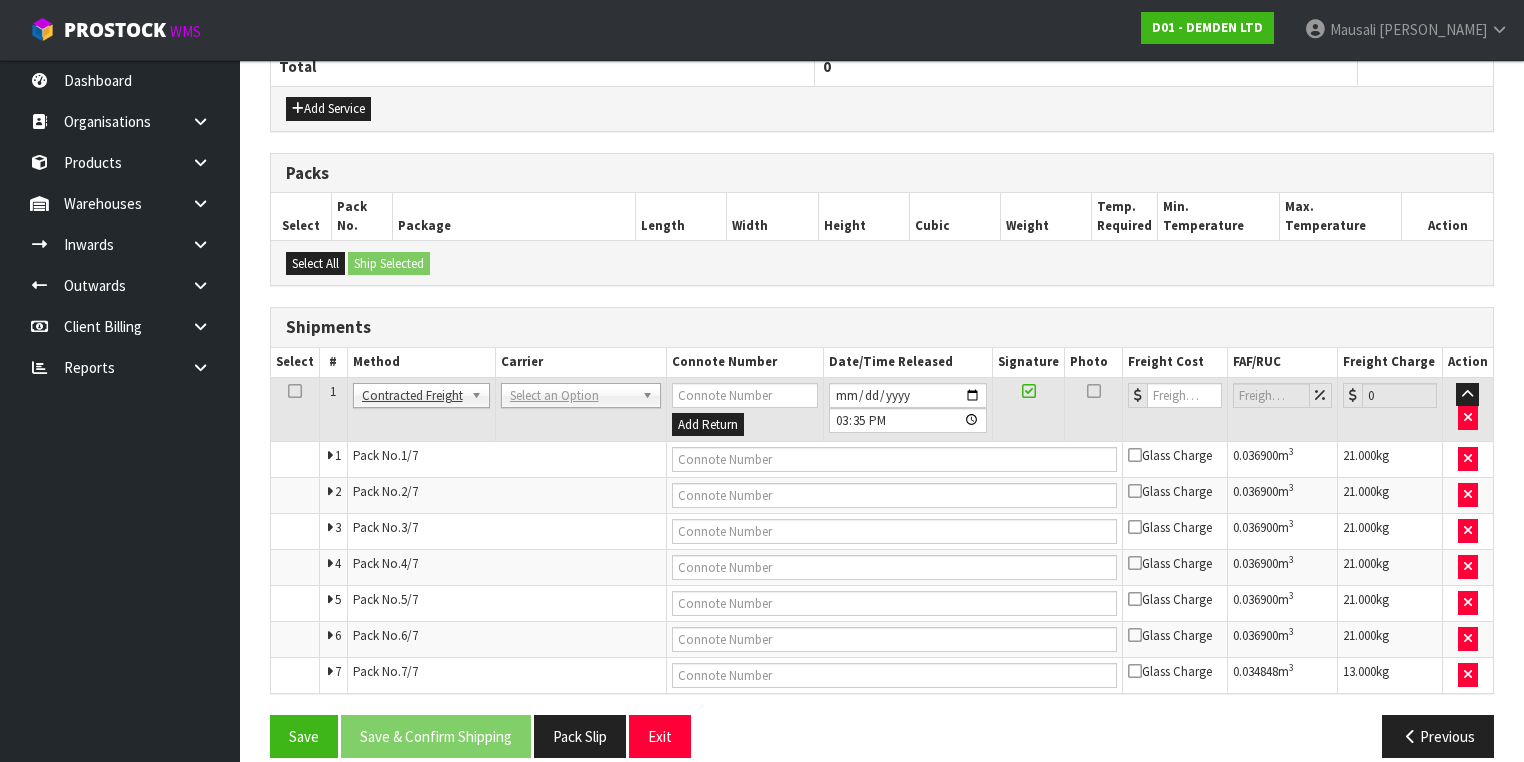scroll, scrollTop: 821, scrollLeft: 0, axis: vertical 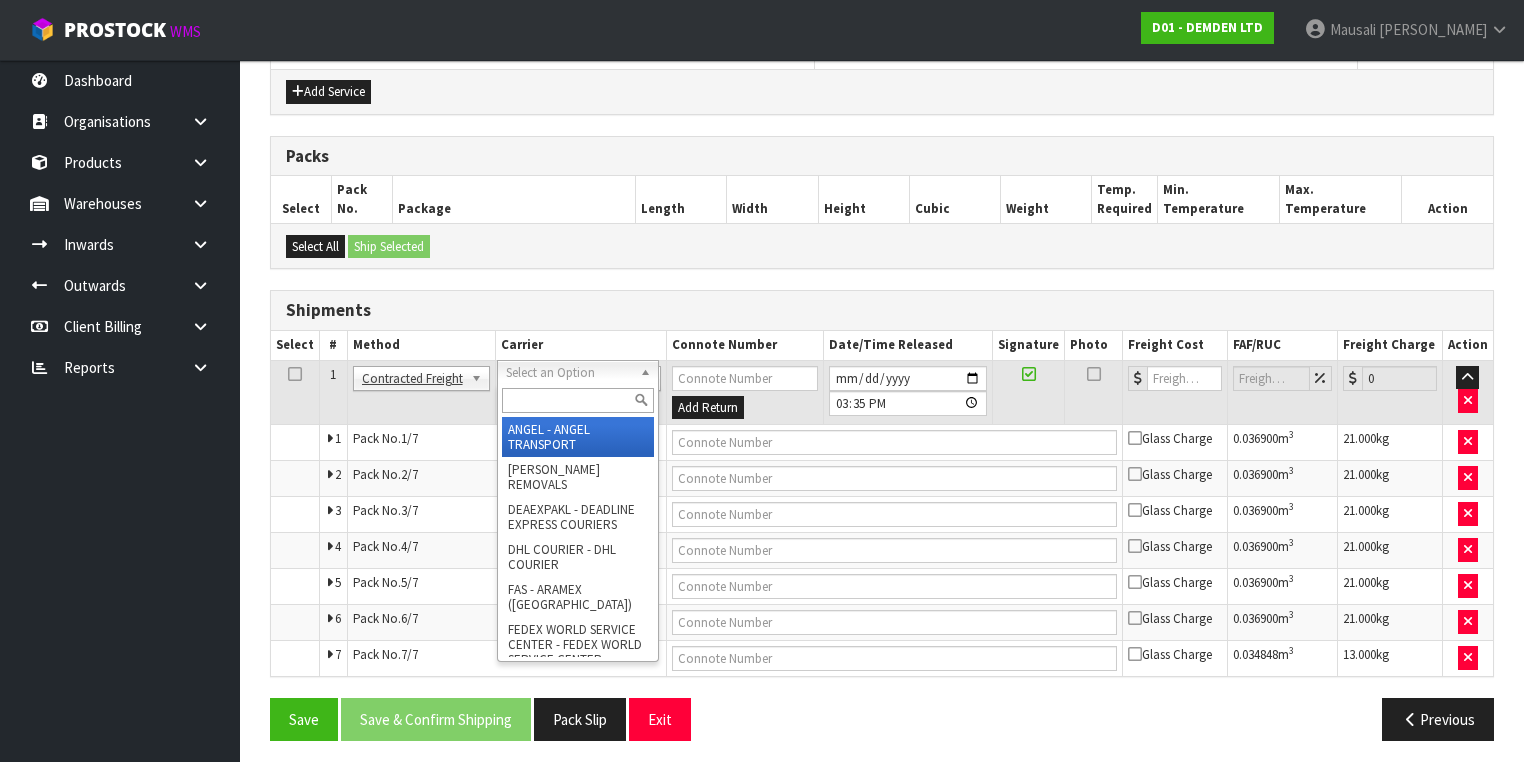 click at bounding box center [578, 400] 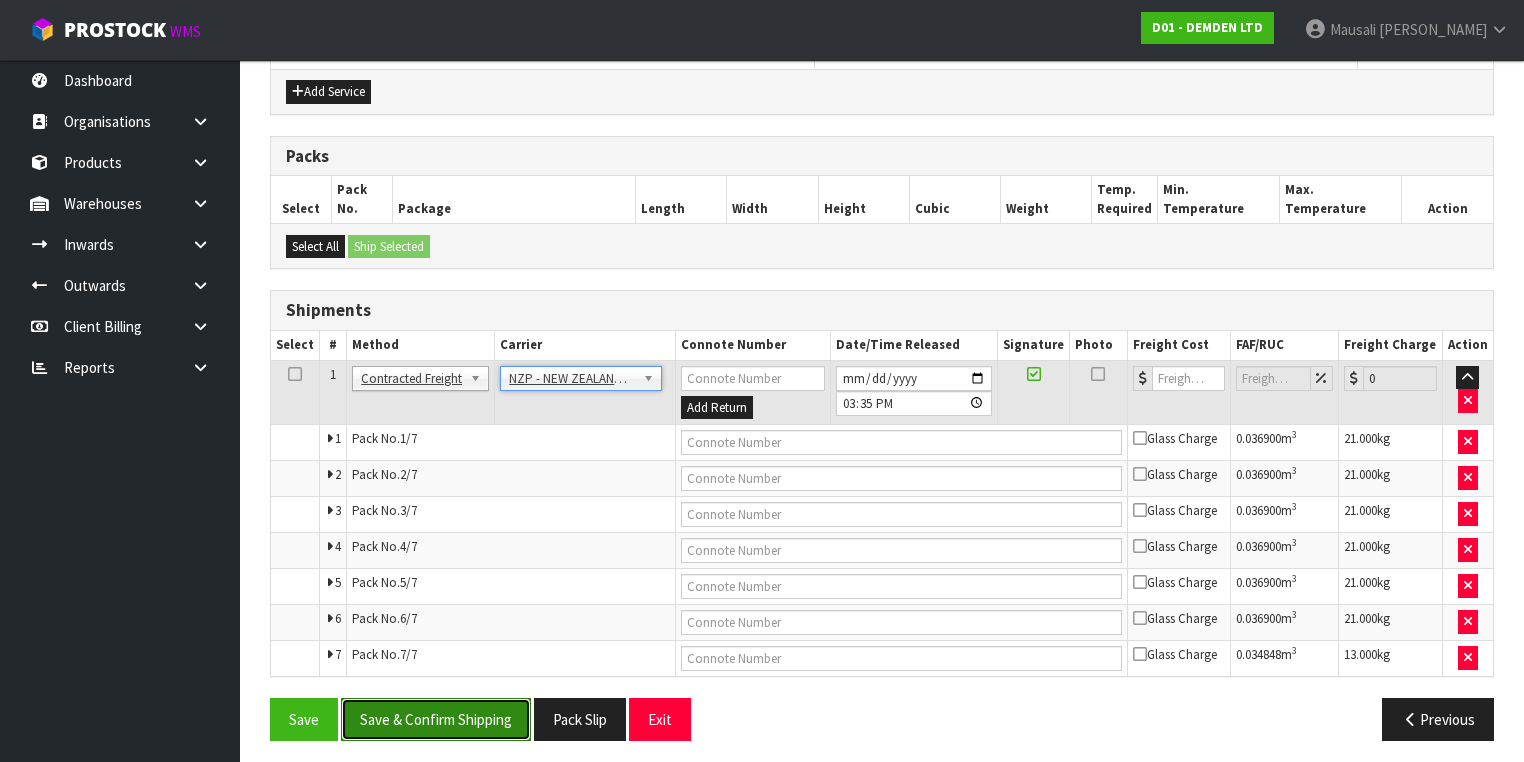 click on "Save & Confirm Shipping" at bounding box center (436, 719) 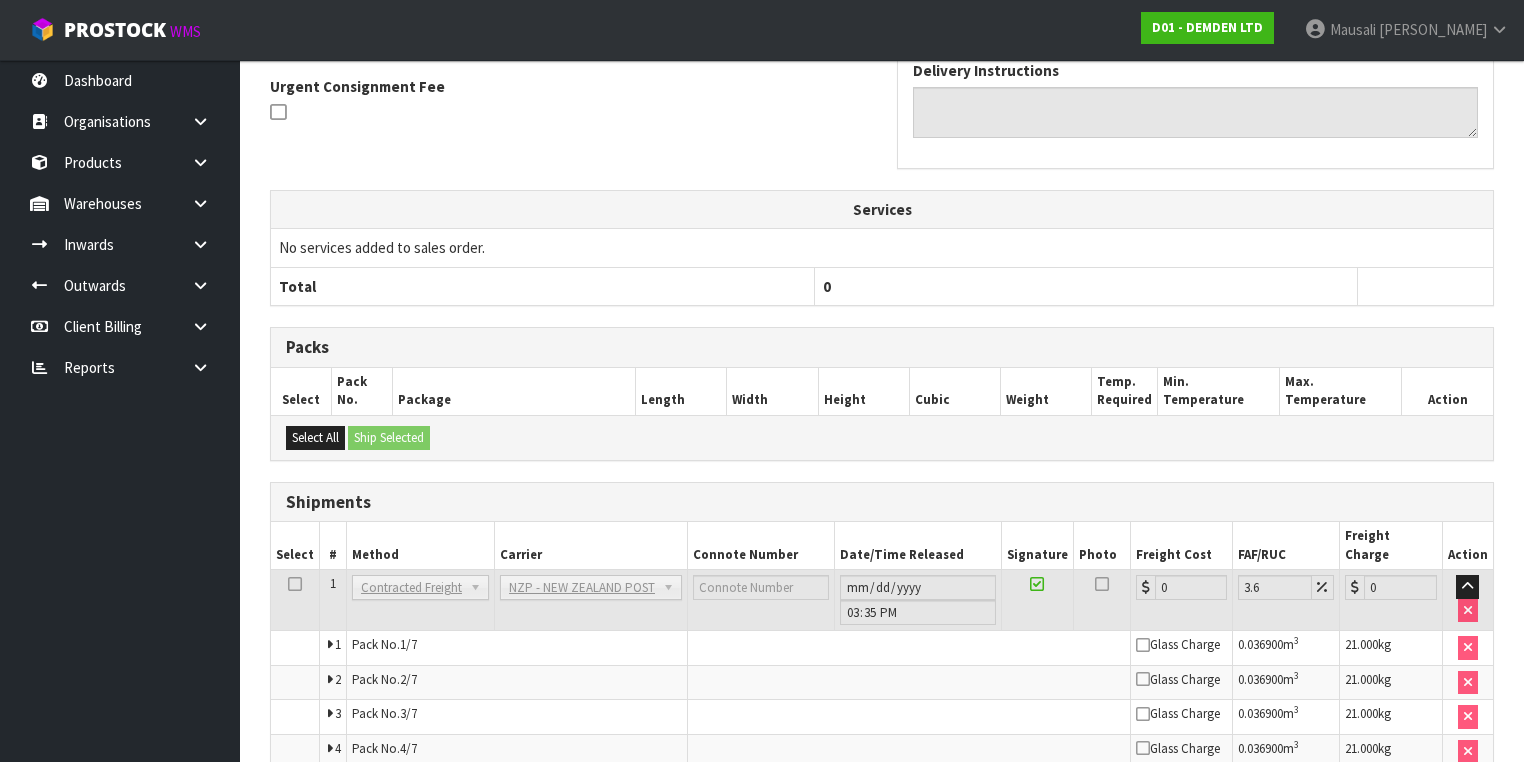 scroll, scrollTop: 783, scrollLeft: 0, axis: vertical 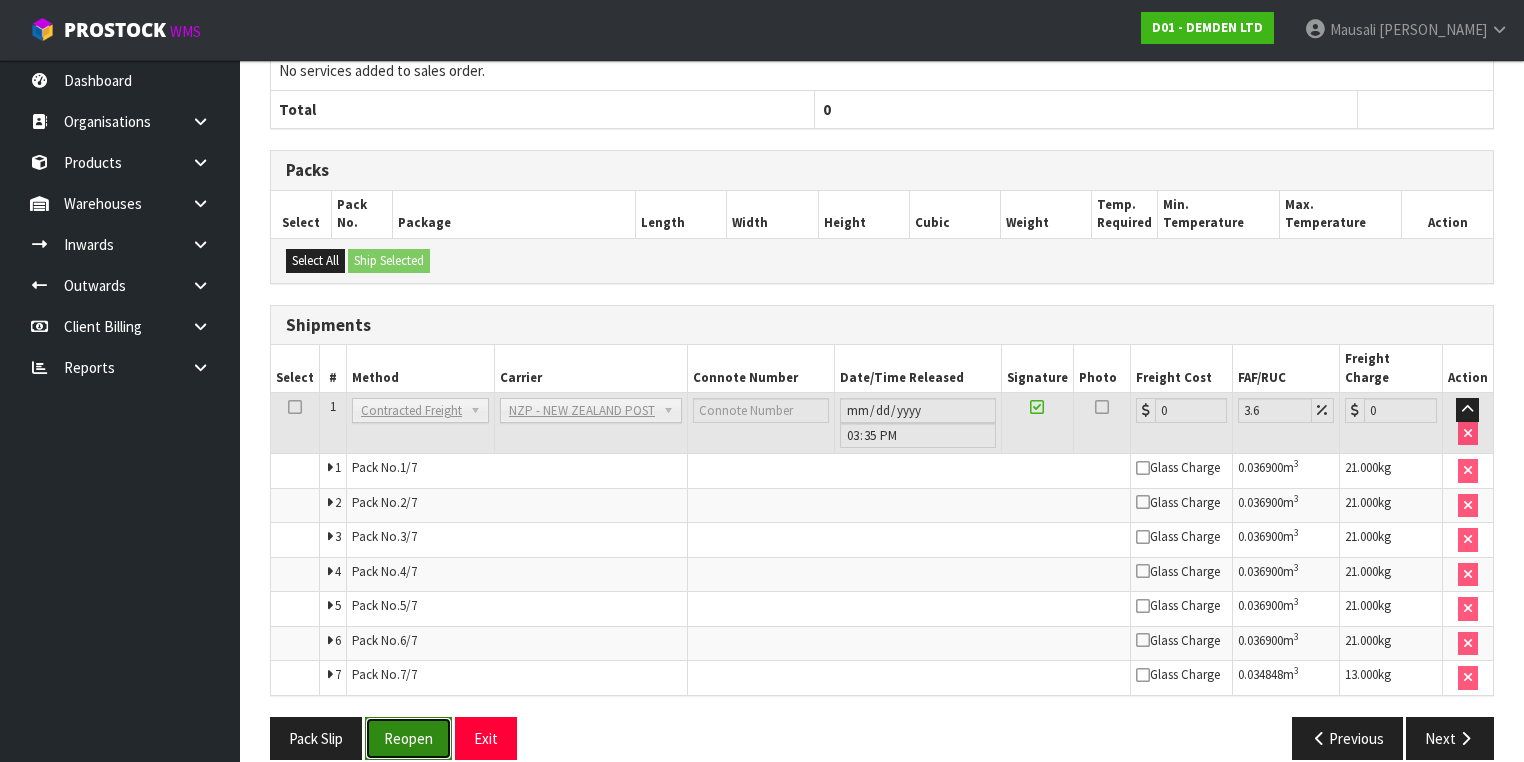 drag, startPoint x: 403, startPoint y: 709, endPoint x: 423, endPoint y: 699, distance: 22.36068 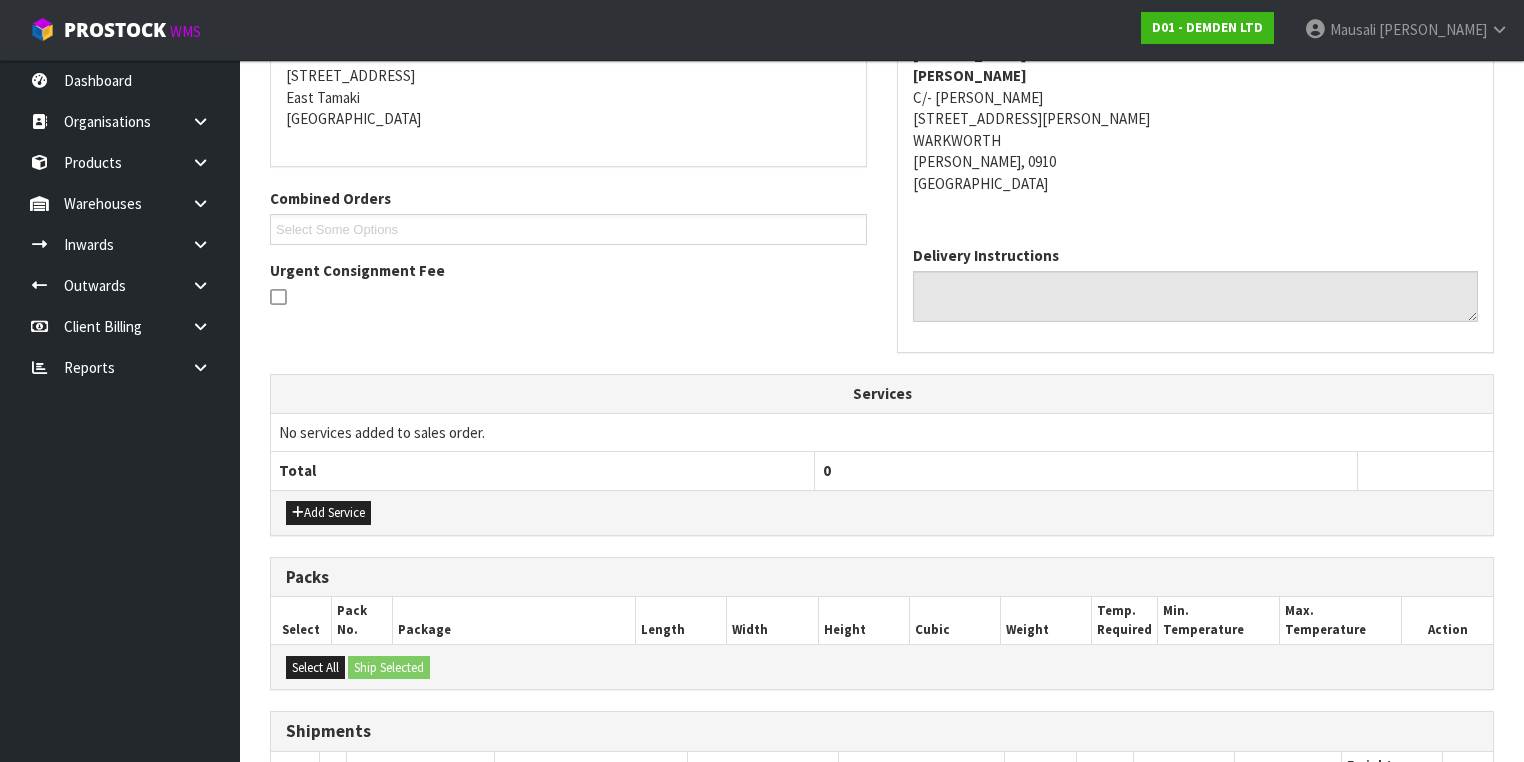 scroll, scrollTop: 800, scrollLeft: 0, axis: vertical 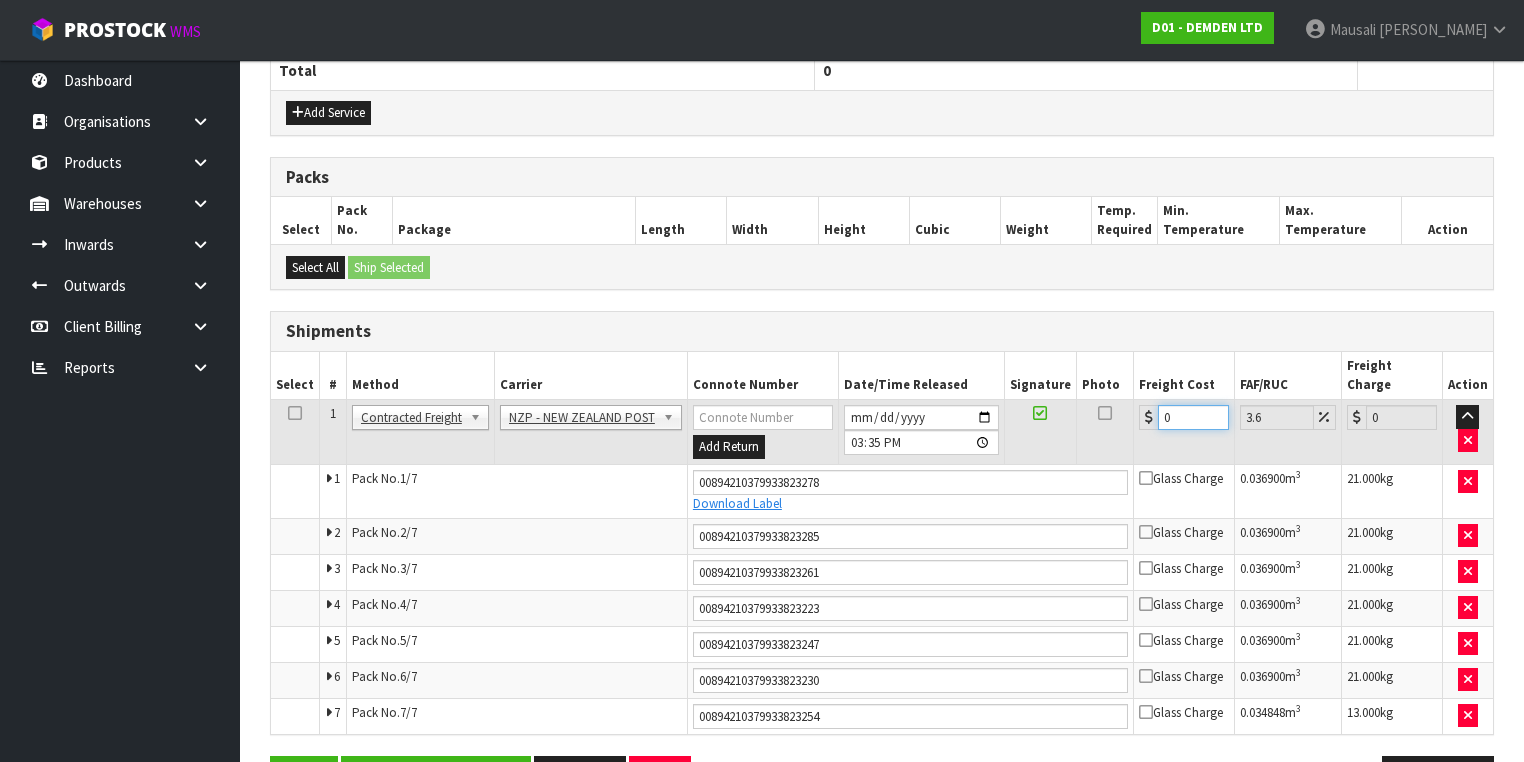drag, startPoint x: 1184, startPoint y: 400, endPoint x: 1116, endPoint y: 411, distance: 68.88396 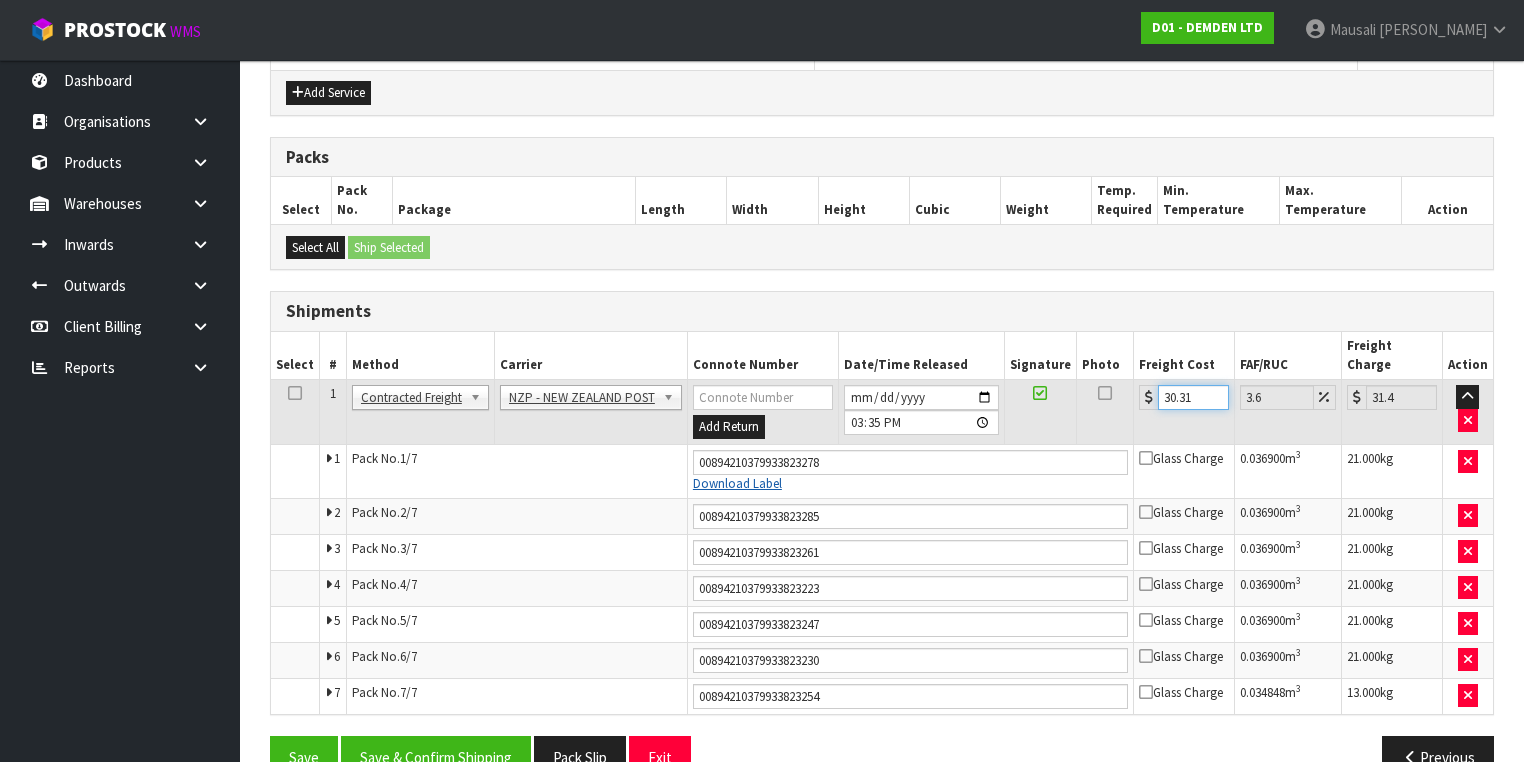 scroll, scrollTop: 840, scrollLeft: 0, axis: vertical 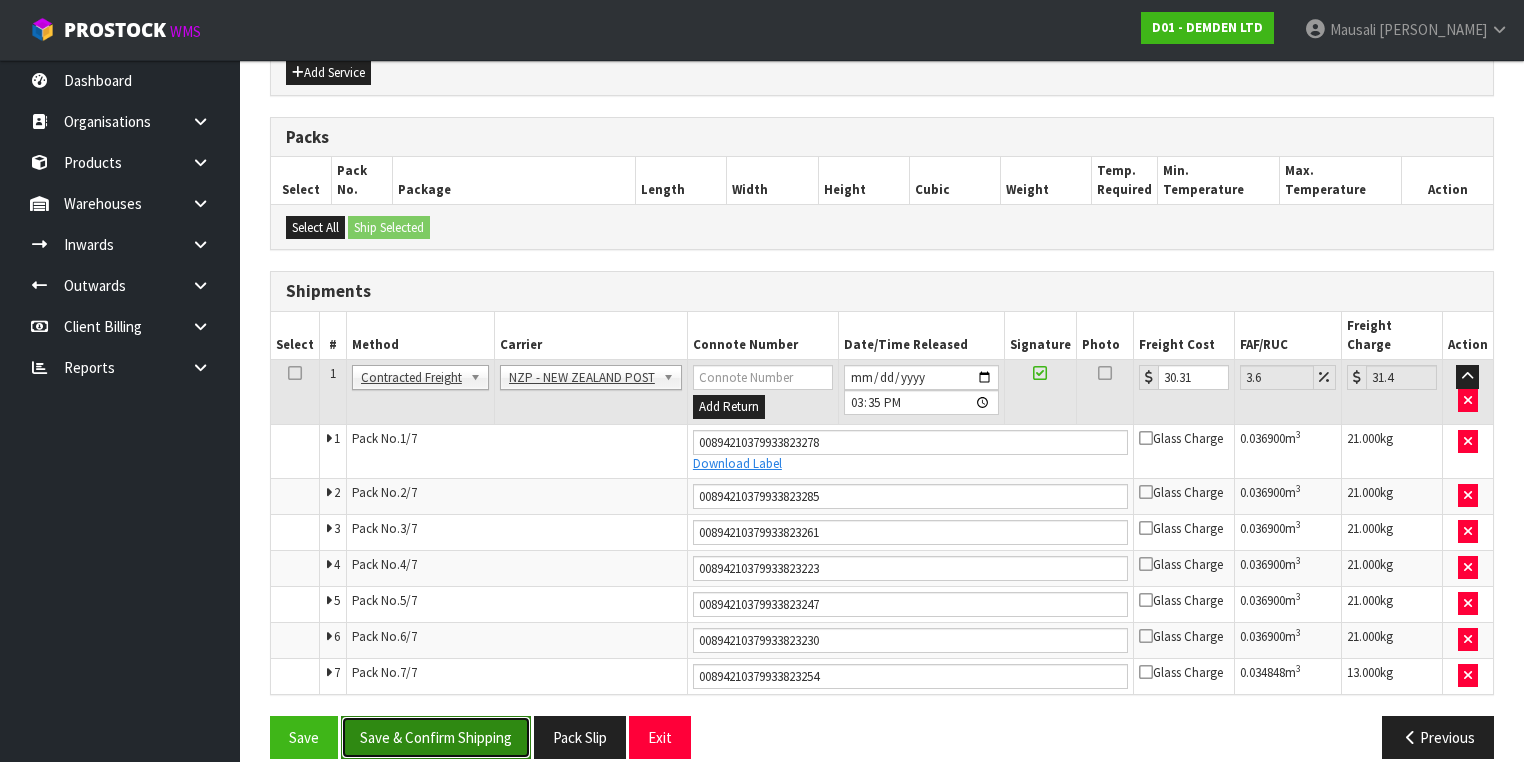 click on "Save & Confirm Shipping" at bounding box center [436, 737] 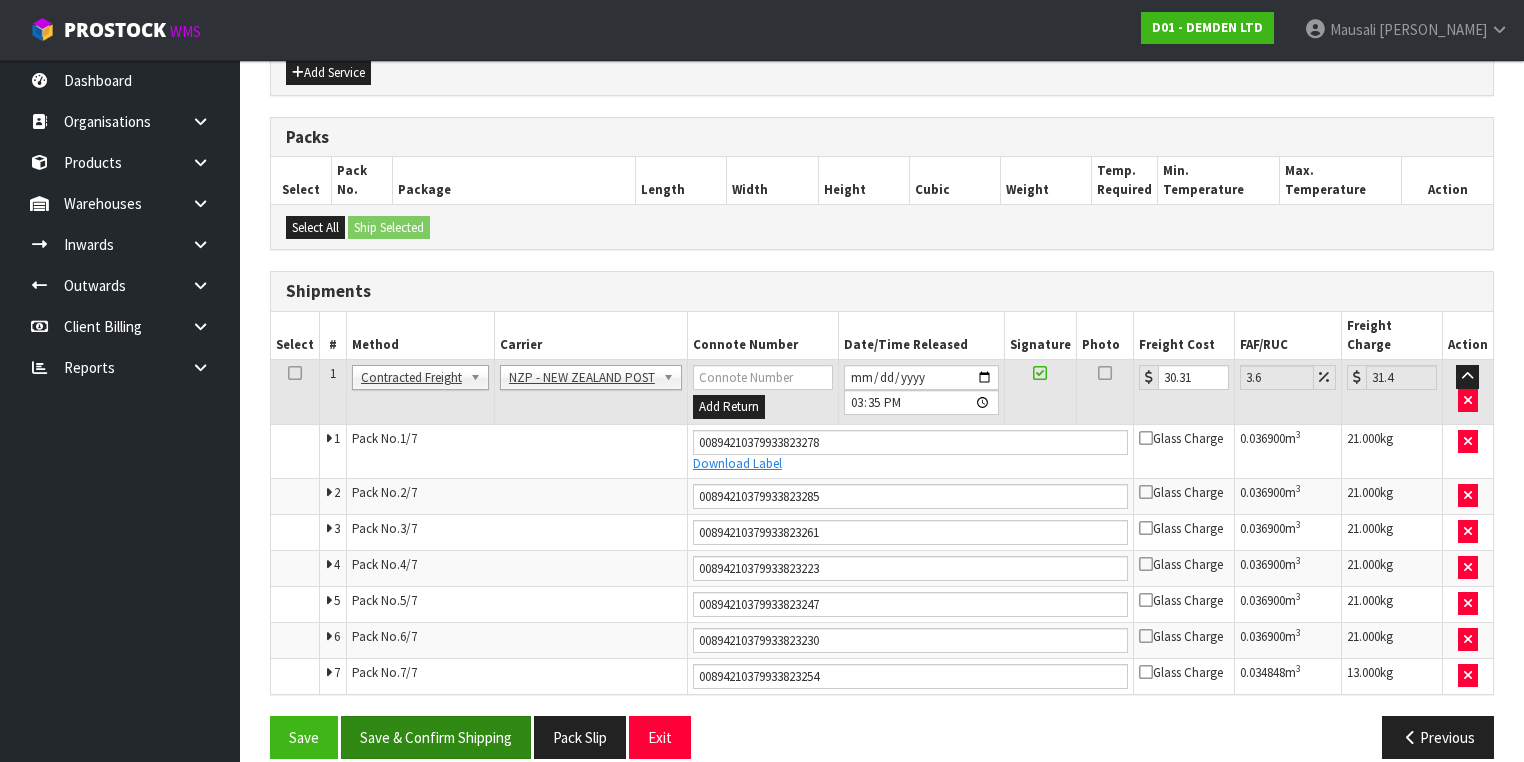 scroll, scrollTop: 0, scrollLeft: 0, axis: both 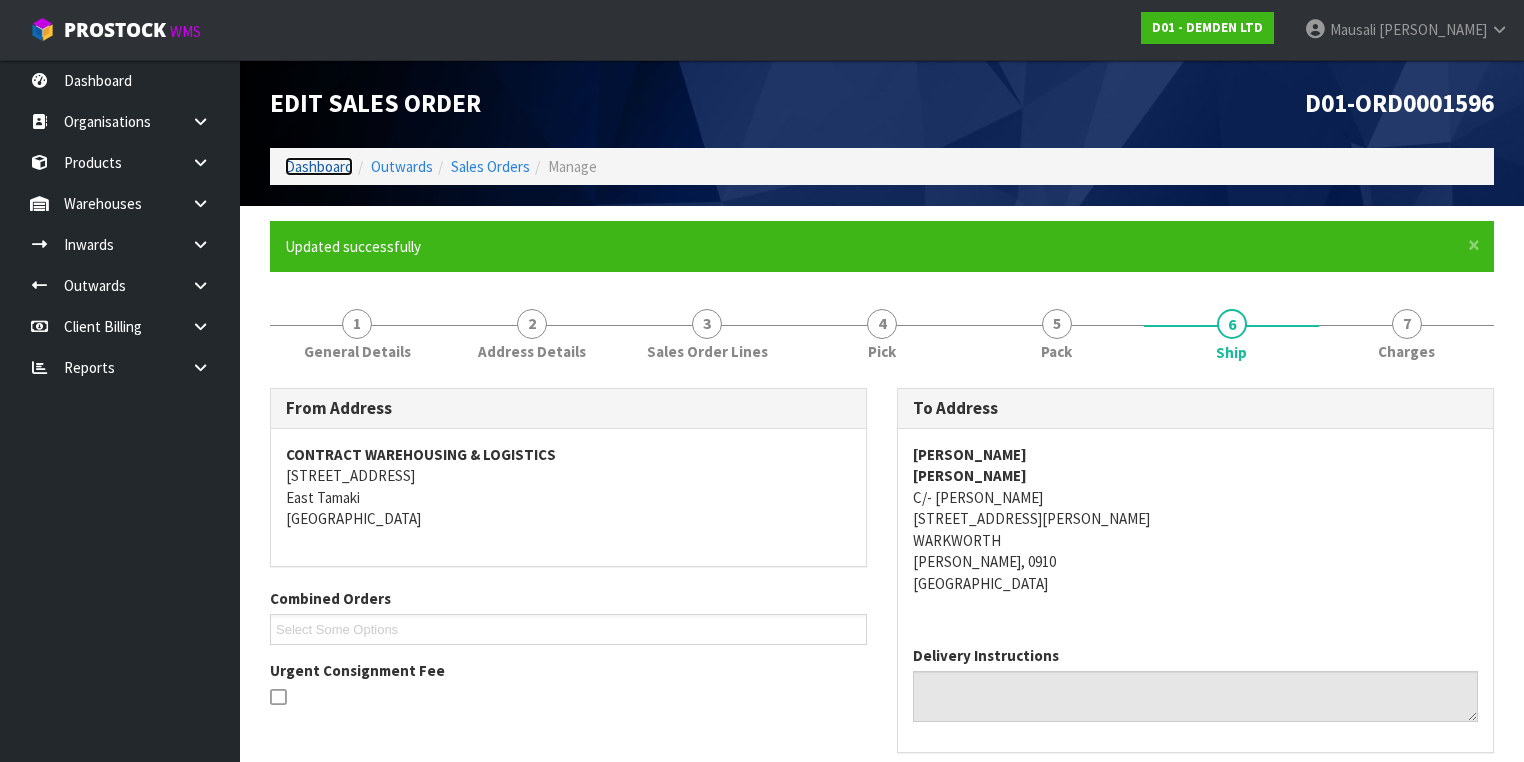 click on "Dashboard" at bounding box center (319, 166) 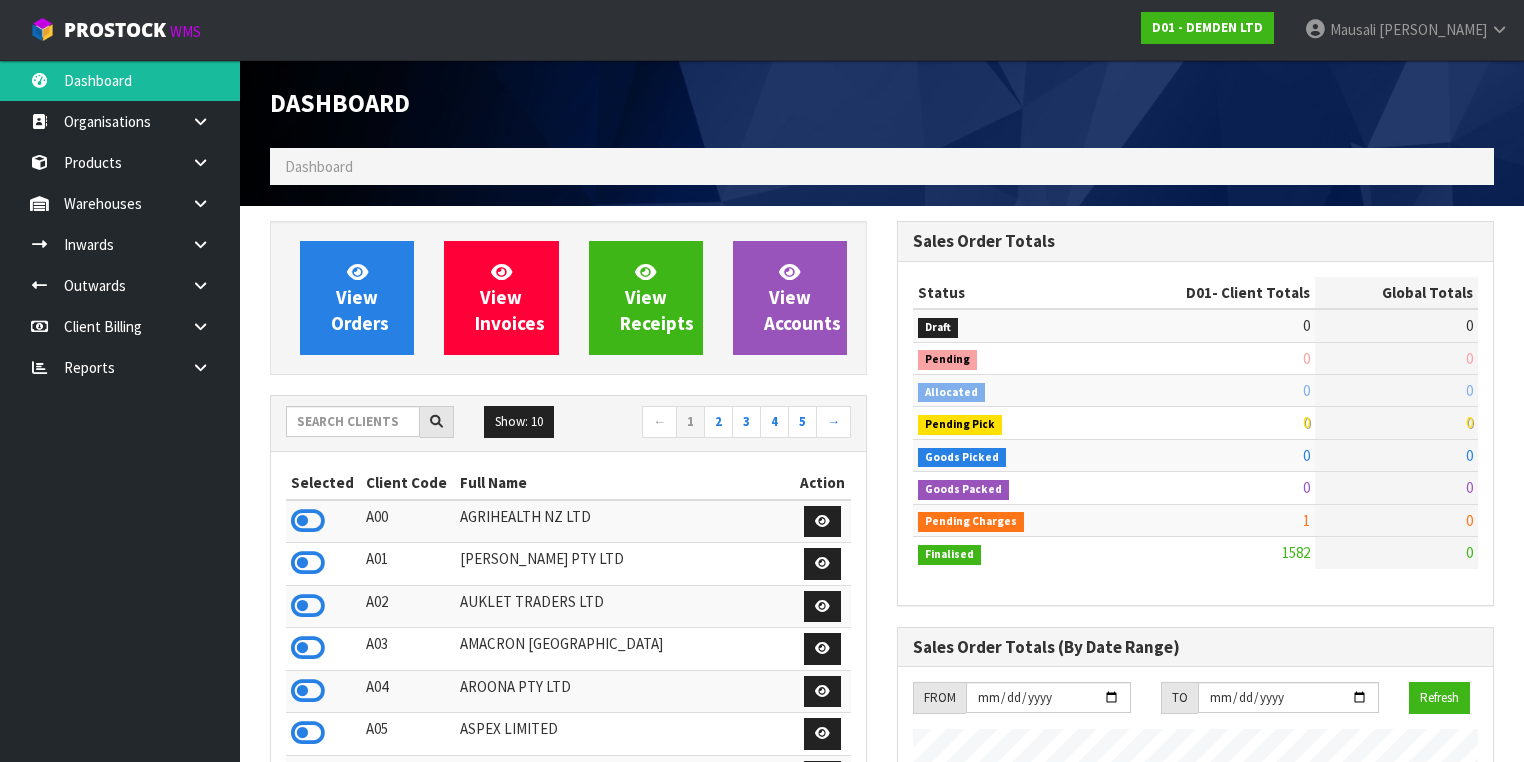 scroll, scrollTop: 998716, scrollLeft: 999372, axis: both 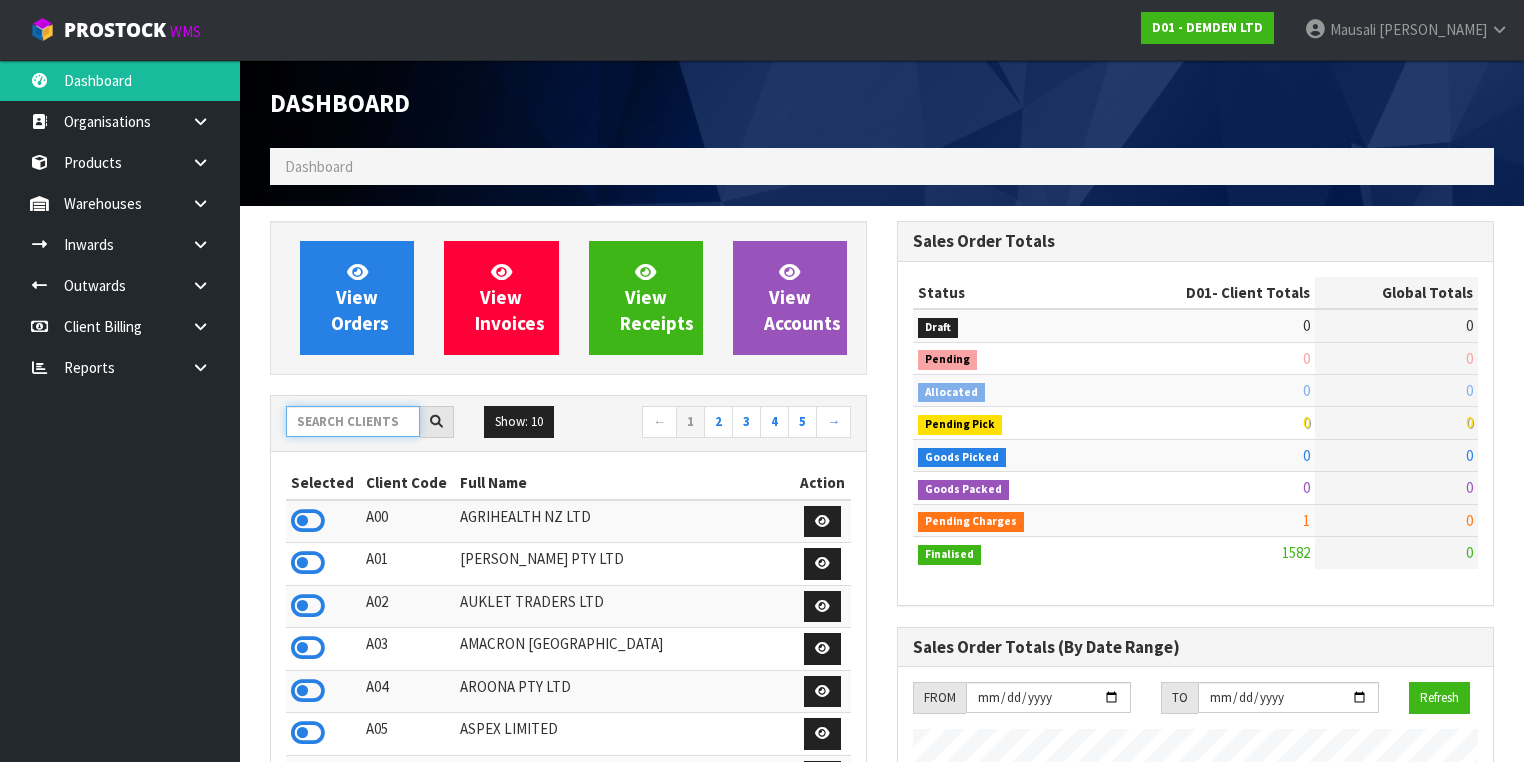 click at bounding box center [353, 421] 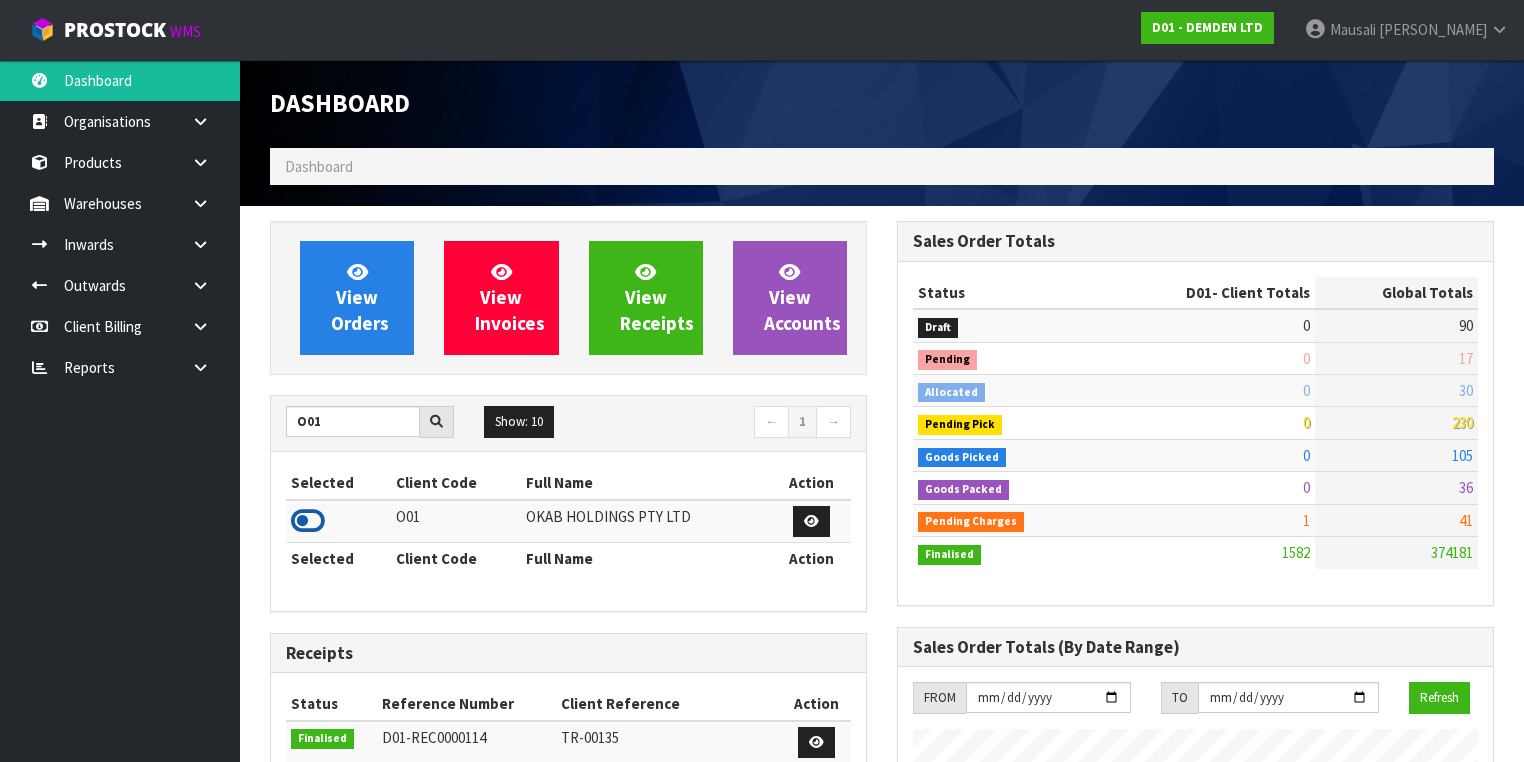 click at bounding box center (308, 521) 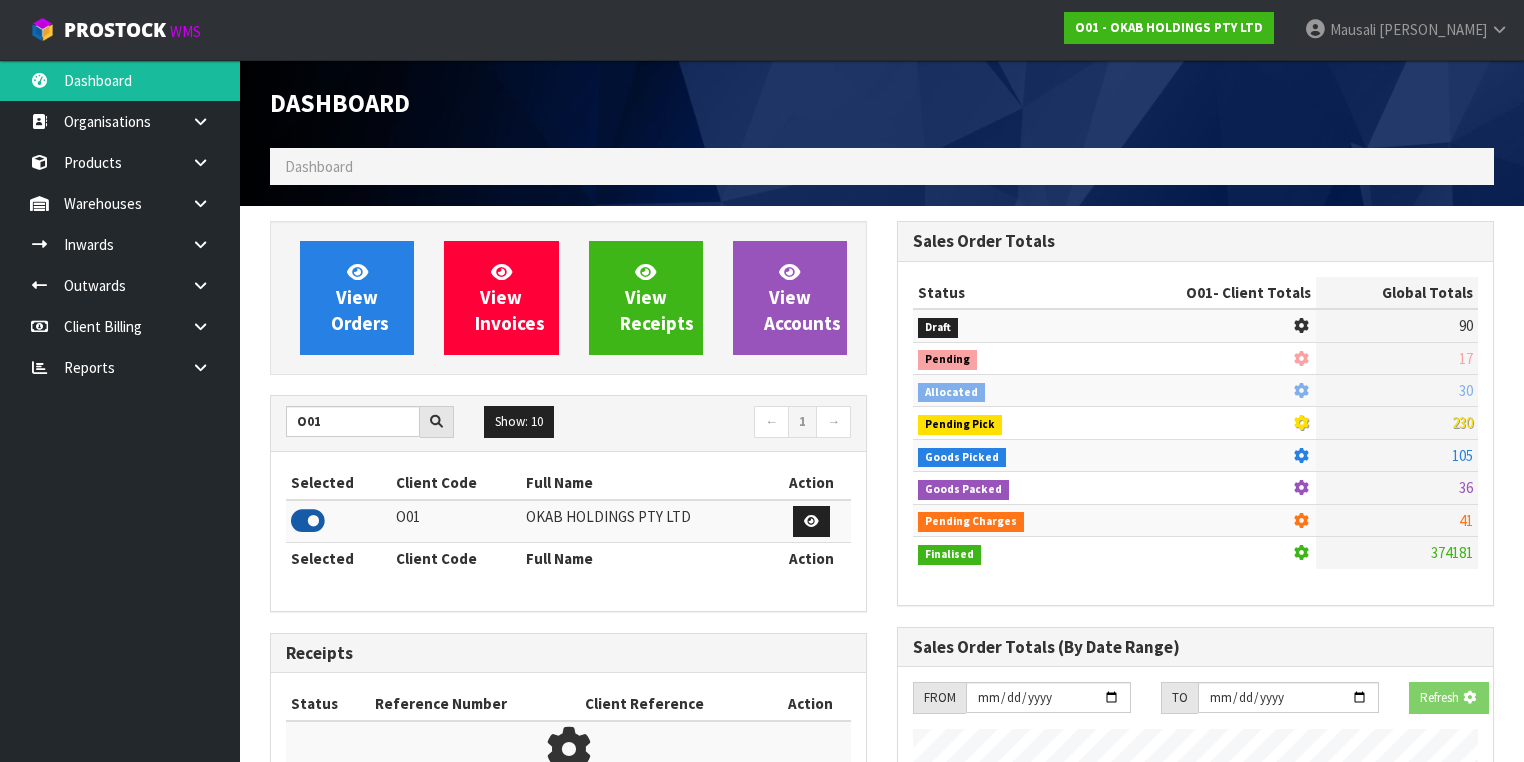 scroll, scrollTop: 1242, scrollLeft: 627, axis: both 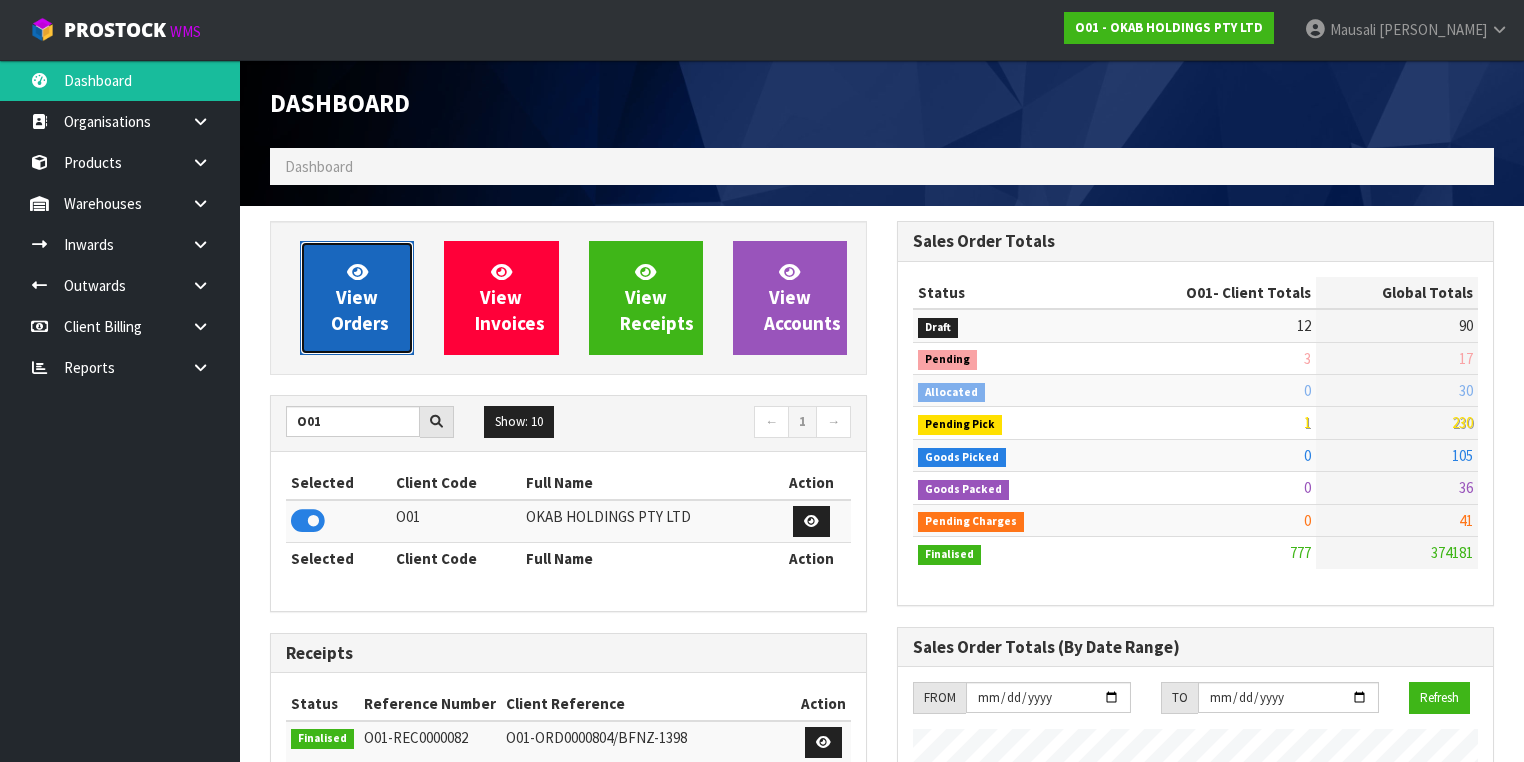 click on "View
Orders" at bounding box center (360, 297) 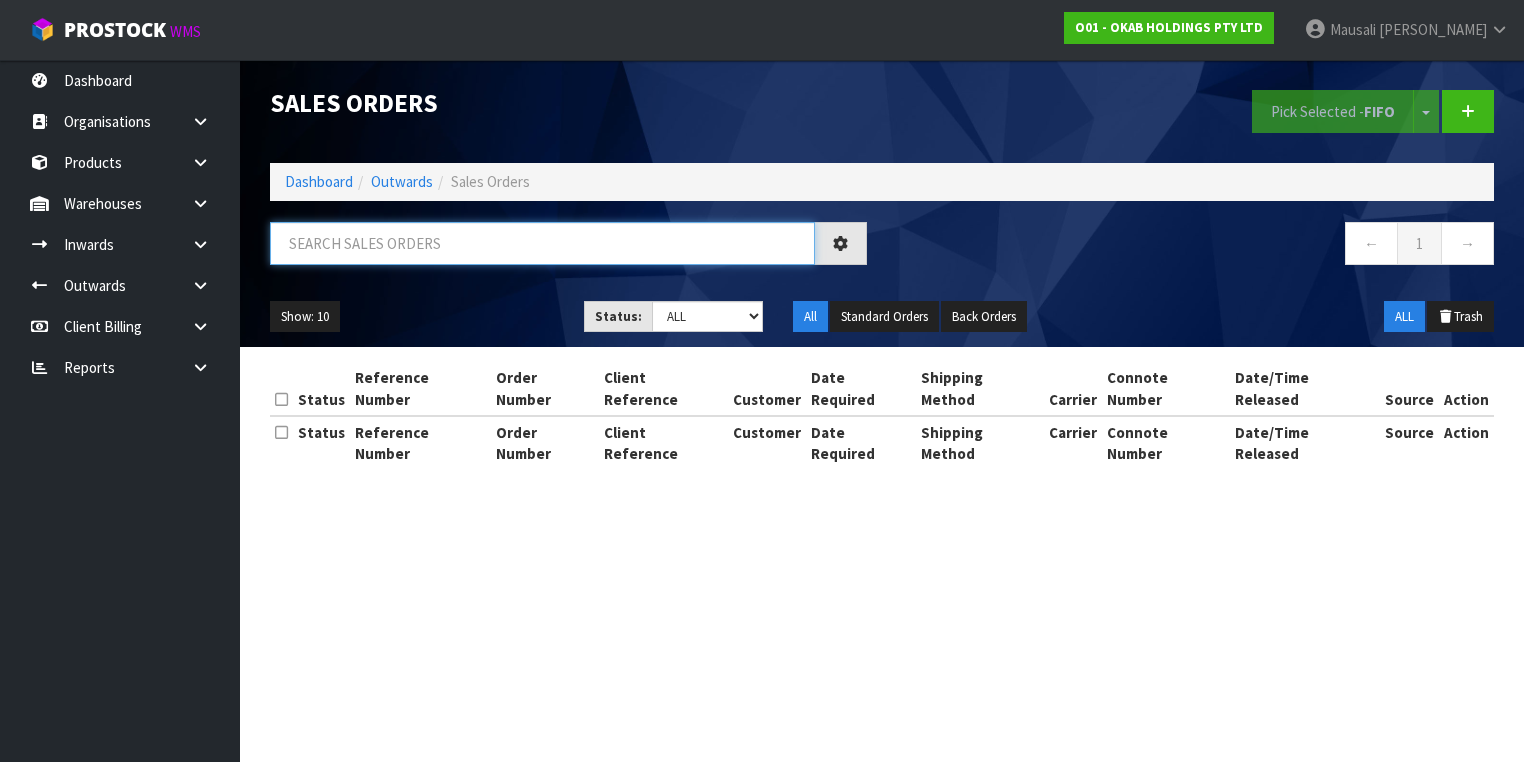 click at bounding box center (542, 243) 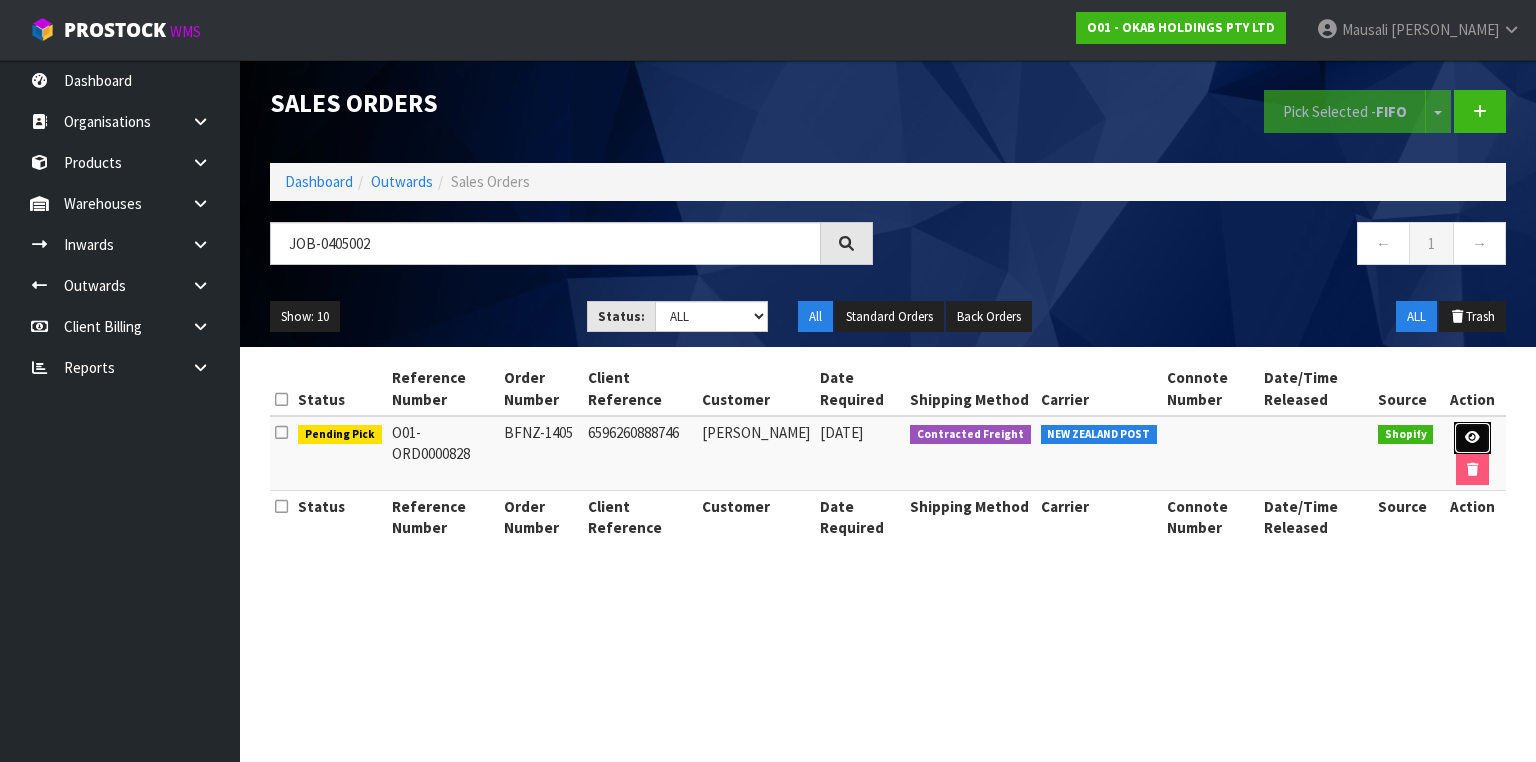 click at bounding box center (1472, 437) 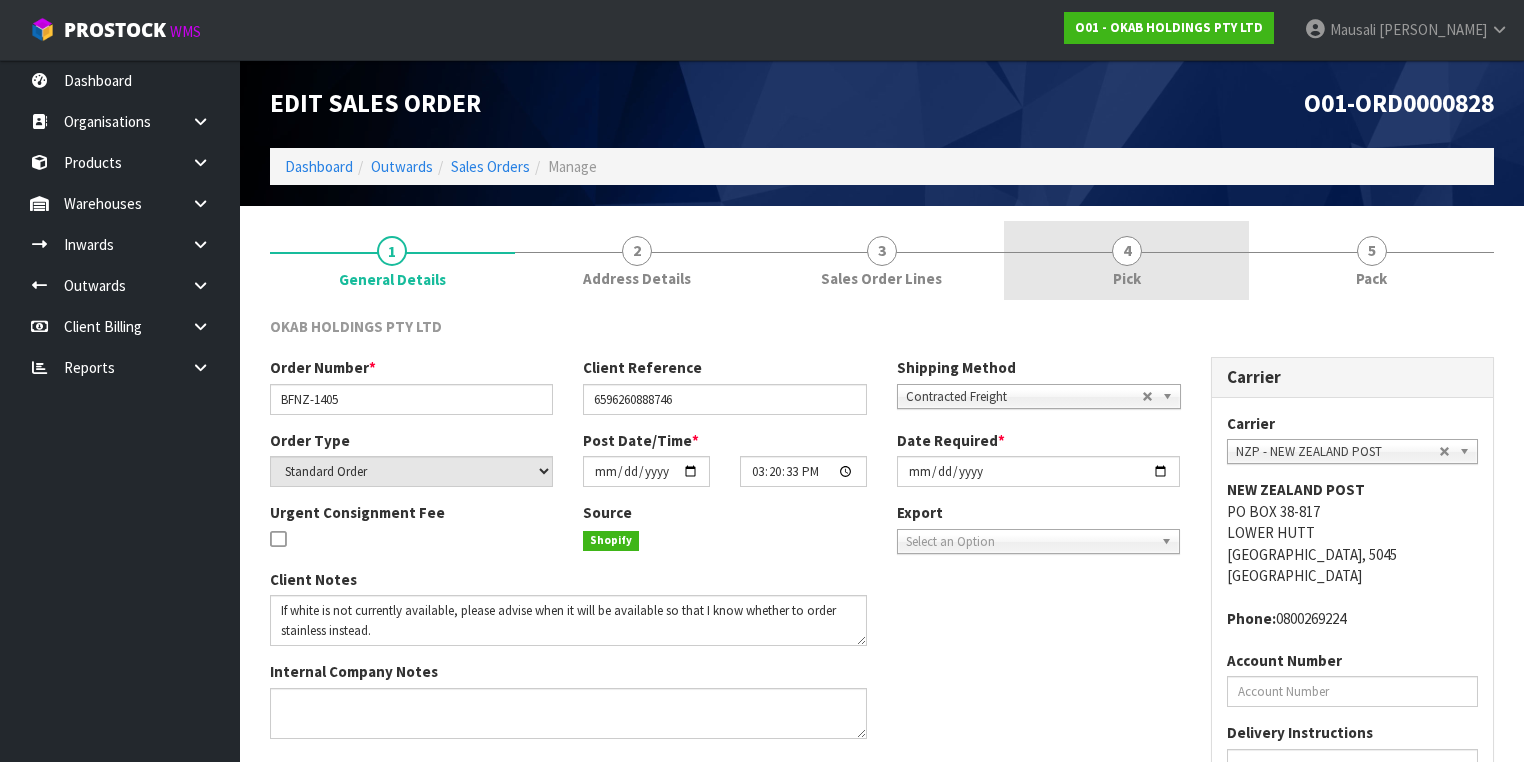 click on "4" at bounding box center (1127, 251) 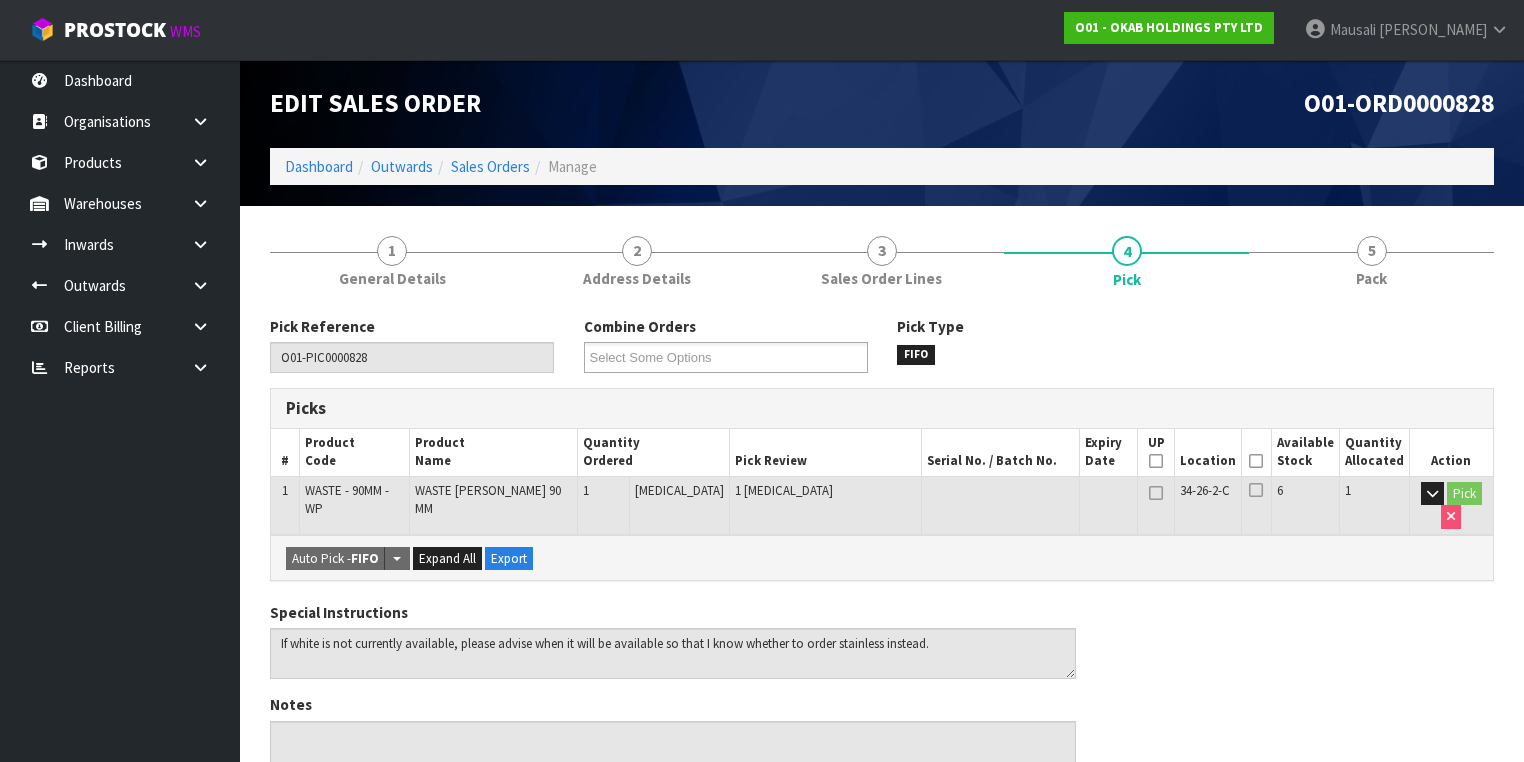 click at bounding box center (1256, 461) 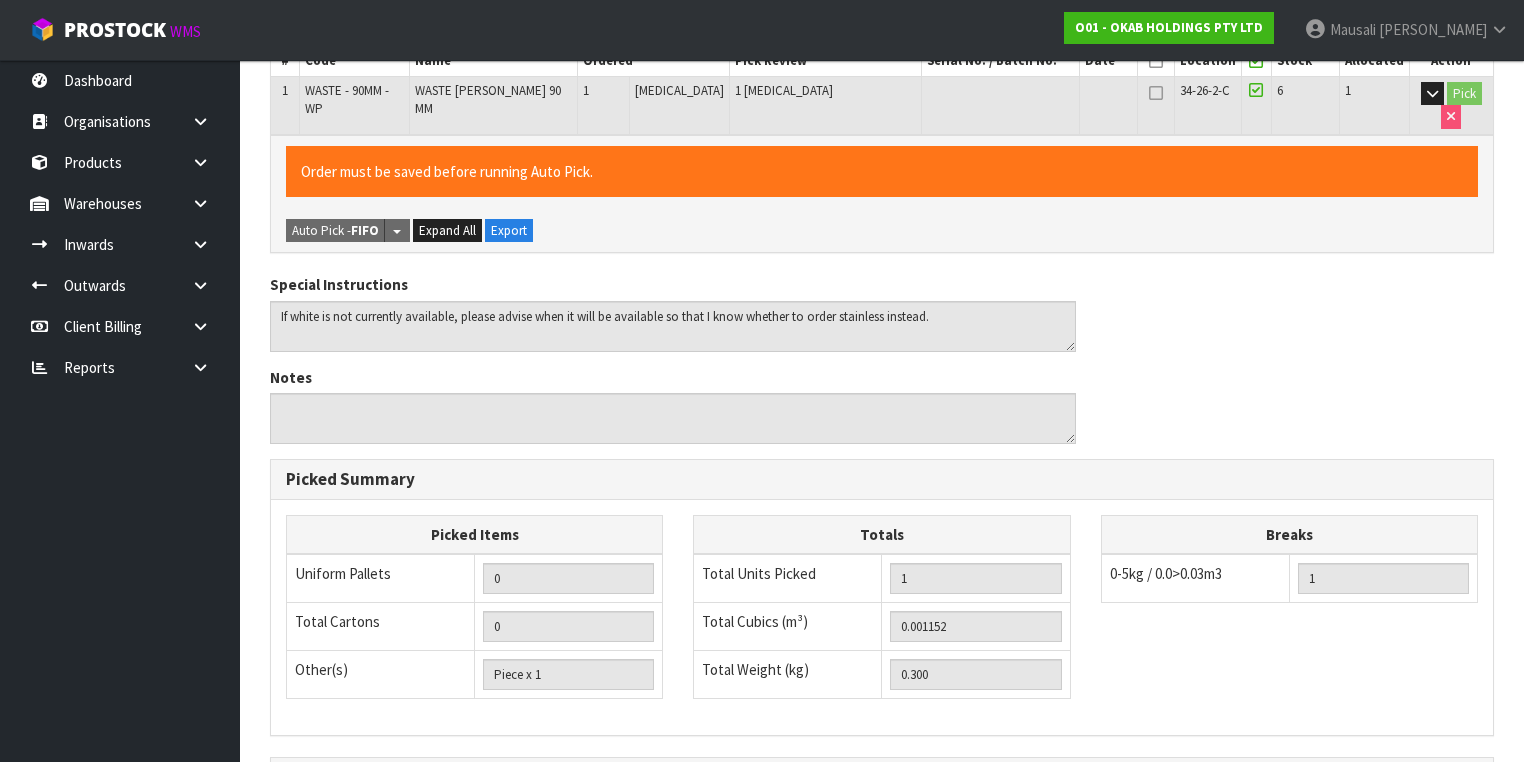 scroll, scrollTop: 641, scrollLeft: 0, axis: vertical 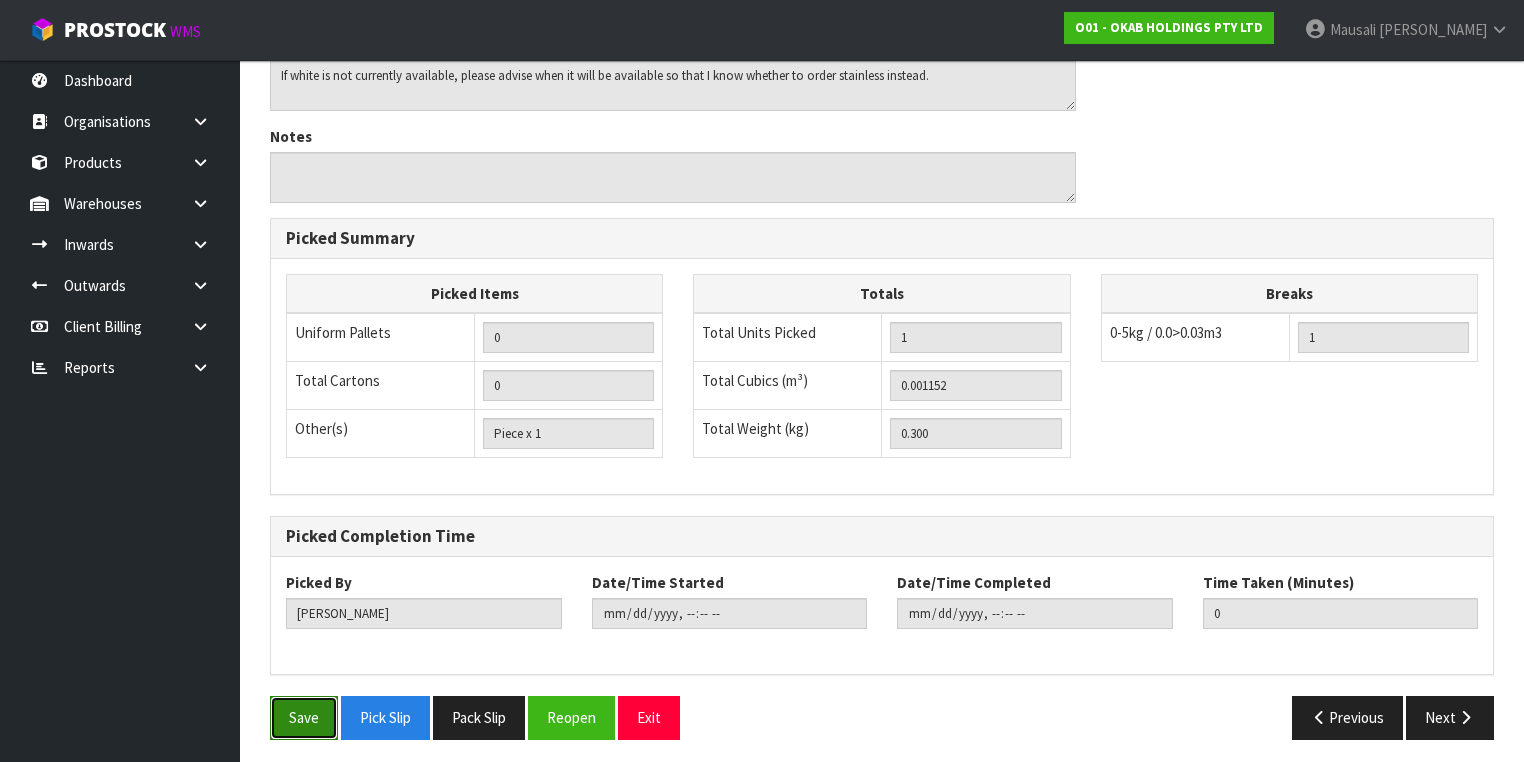 click on "Save" at bounding box center (304, 717) 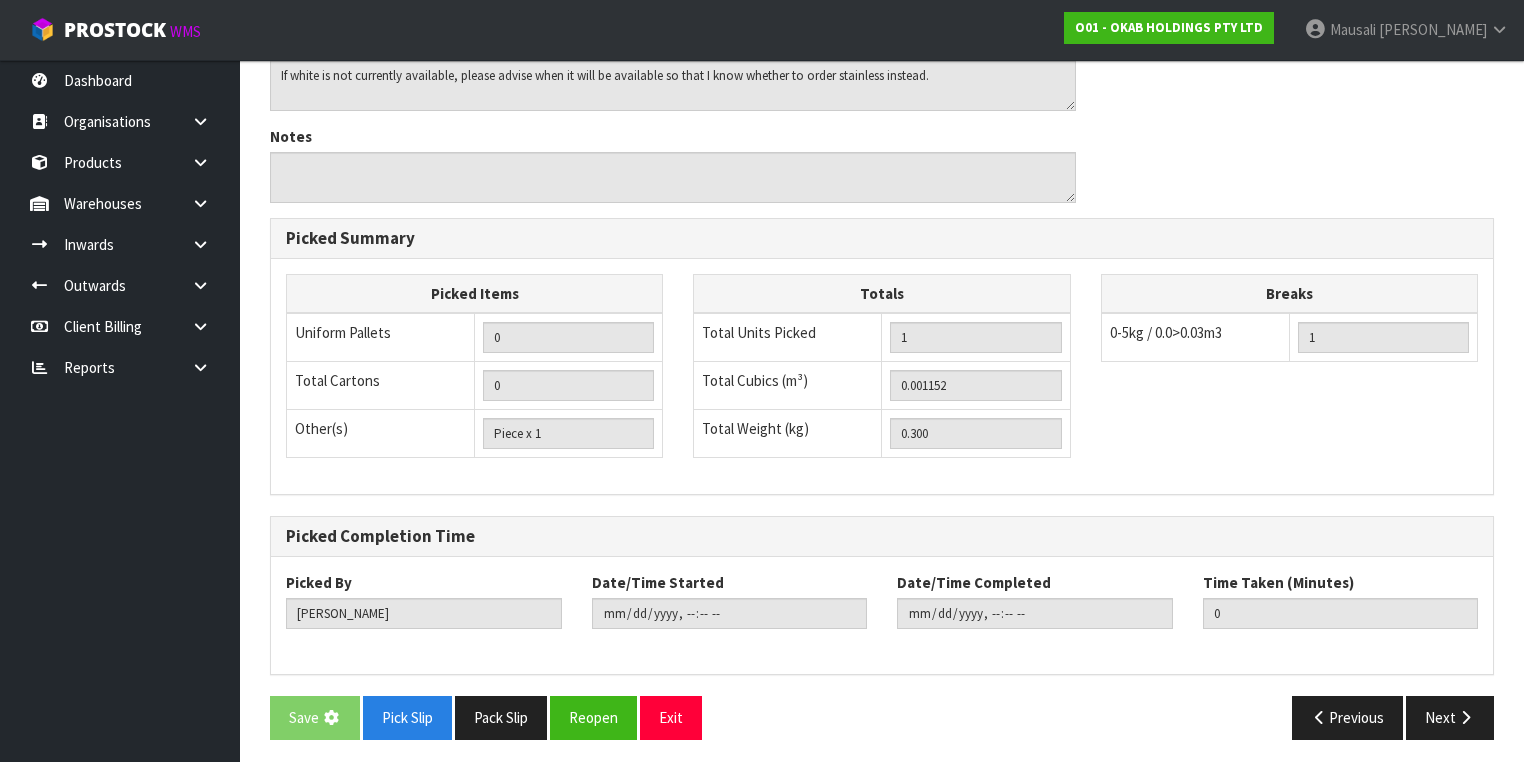 scroll, scrollTop: 0, scrollLeft: 0, axis: both 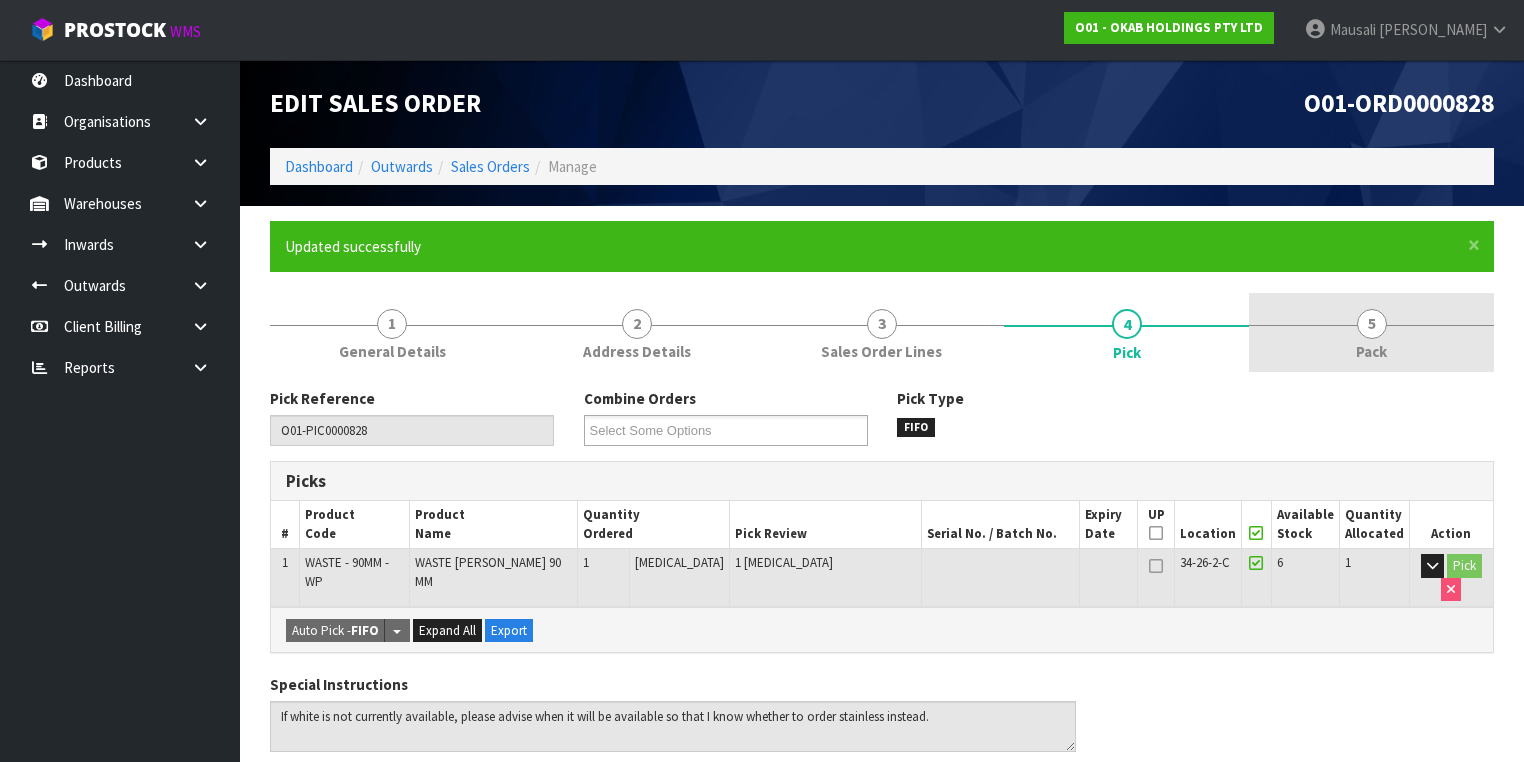 click on "Pack" at bounding box center (1371, 351) 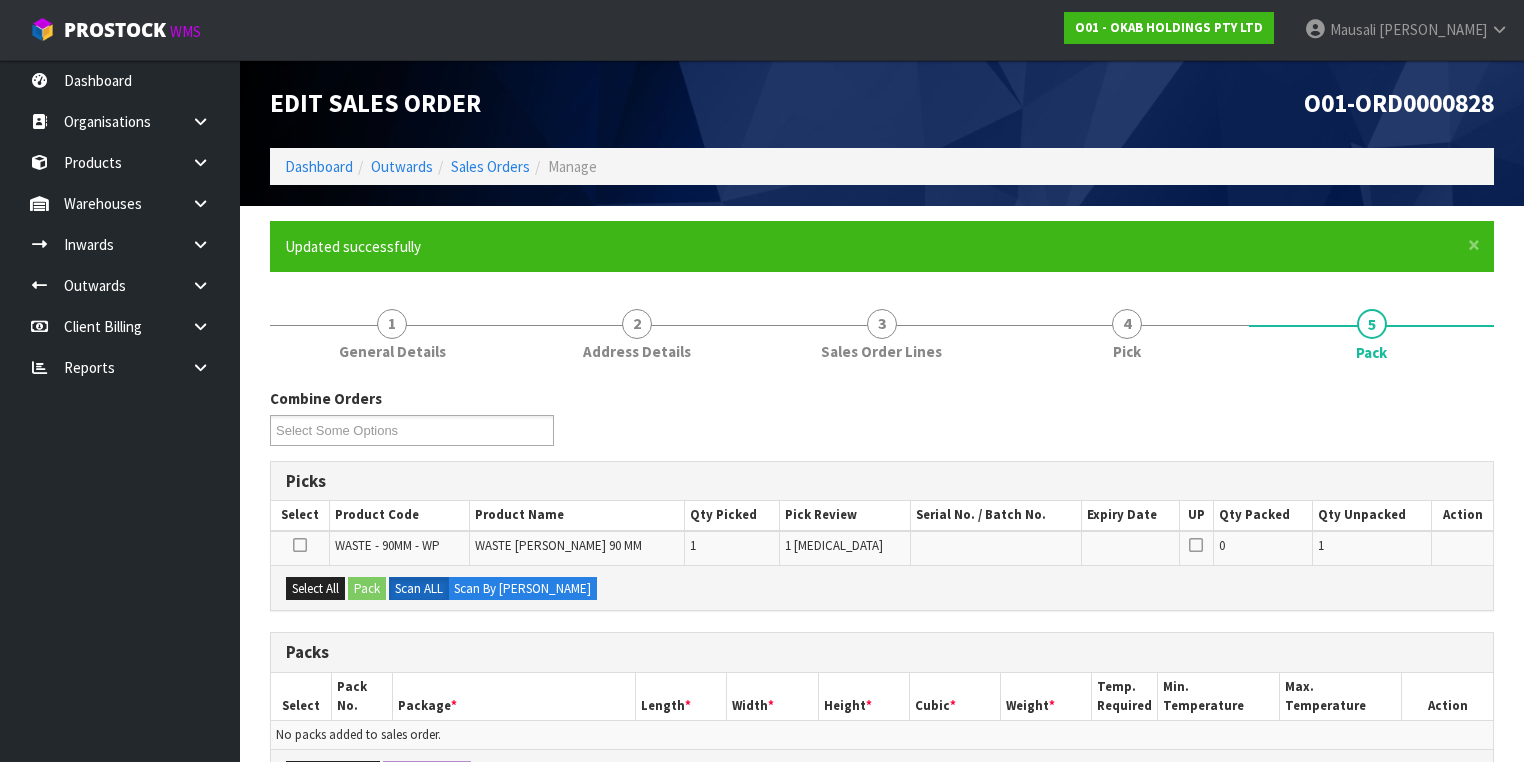scroll, scrollTop: 395, scrollLeft: 0, axis: vertical 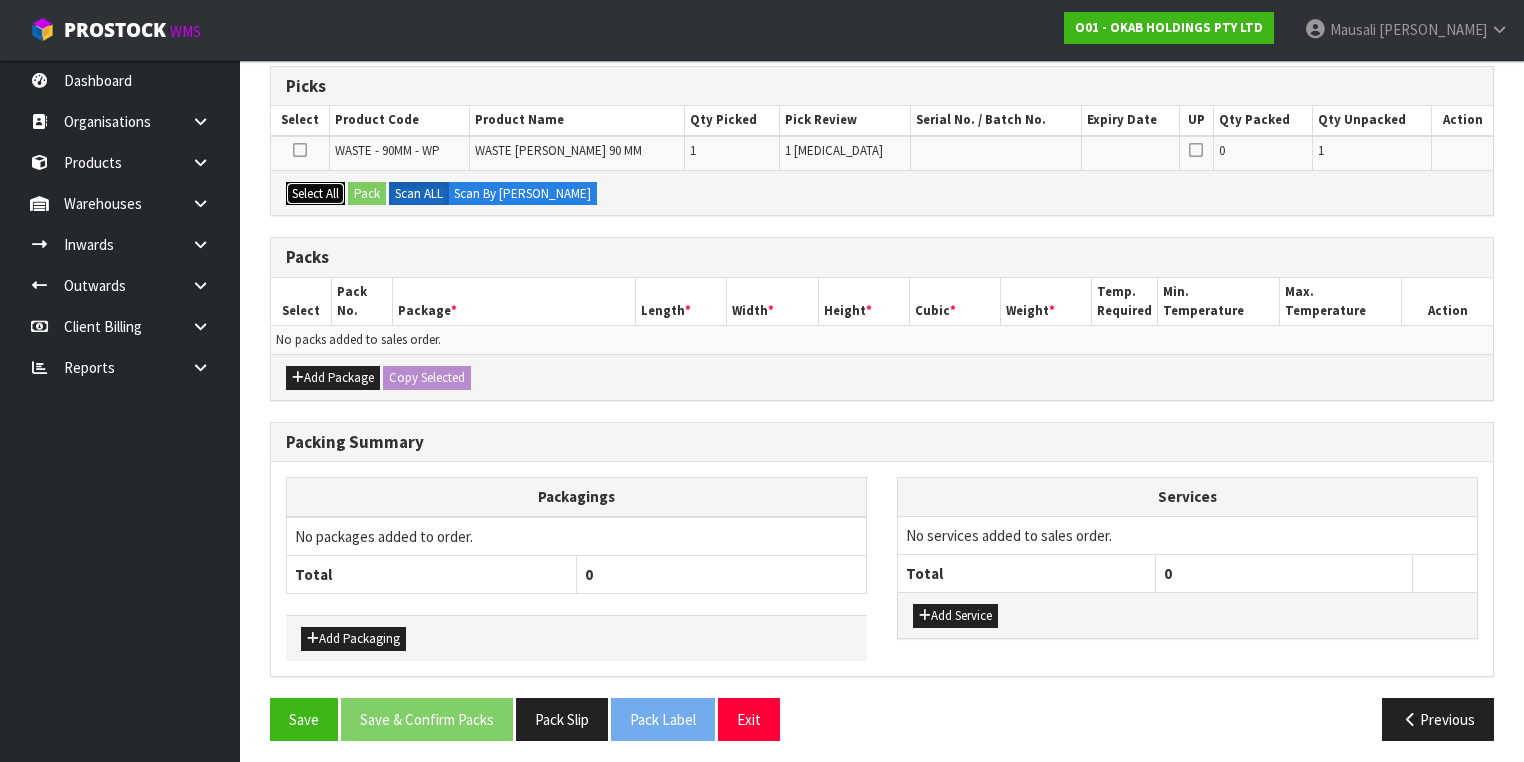 click on "Select All" at bounding box center (315, 194) 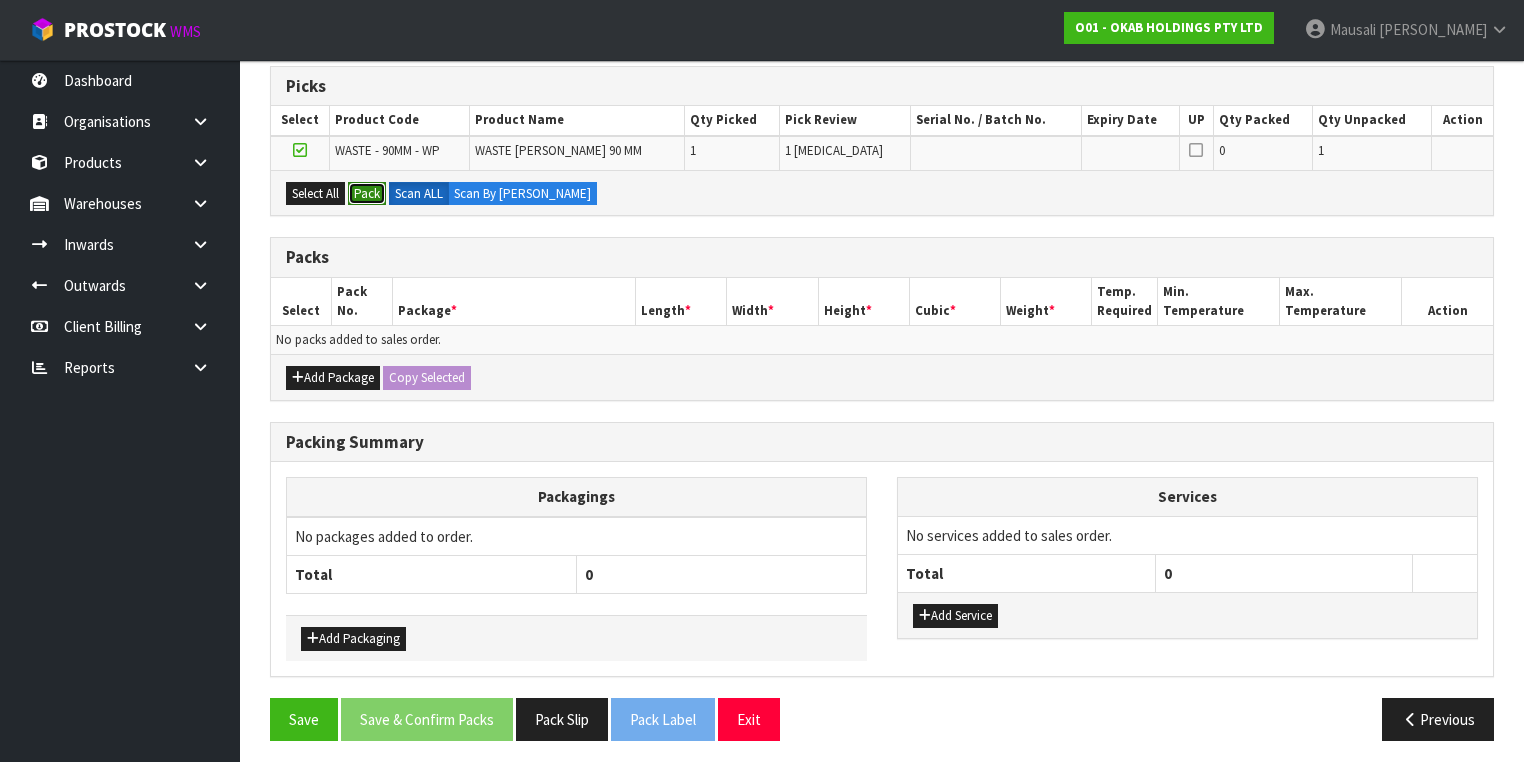 click on "Pack" at bounding box center [367, 194] 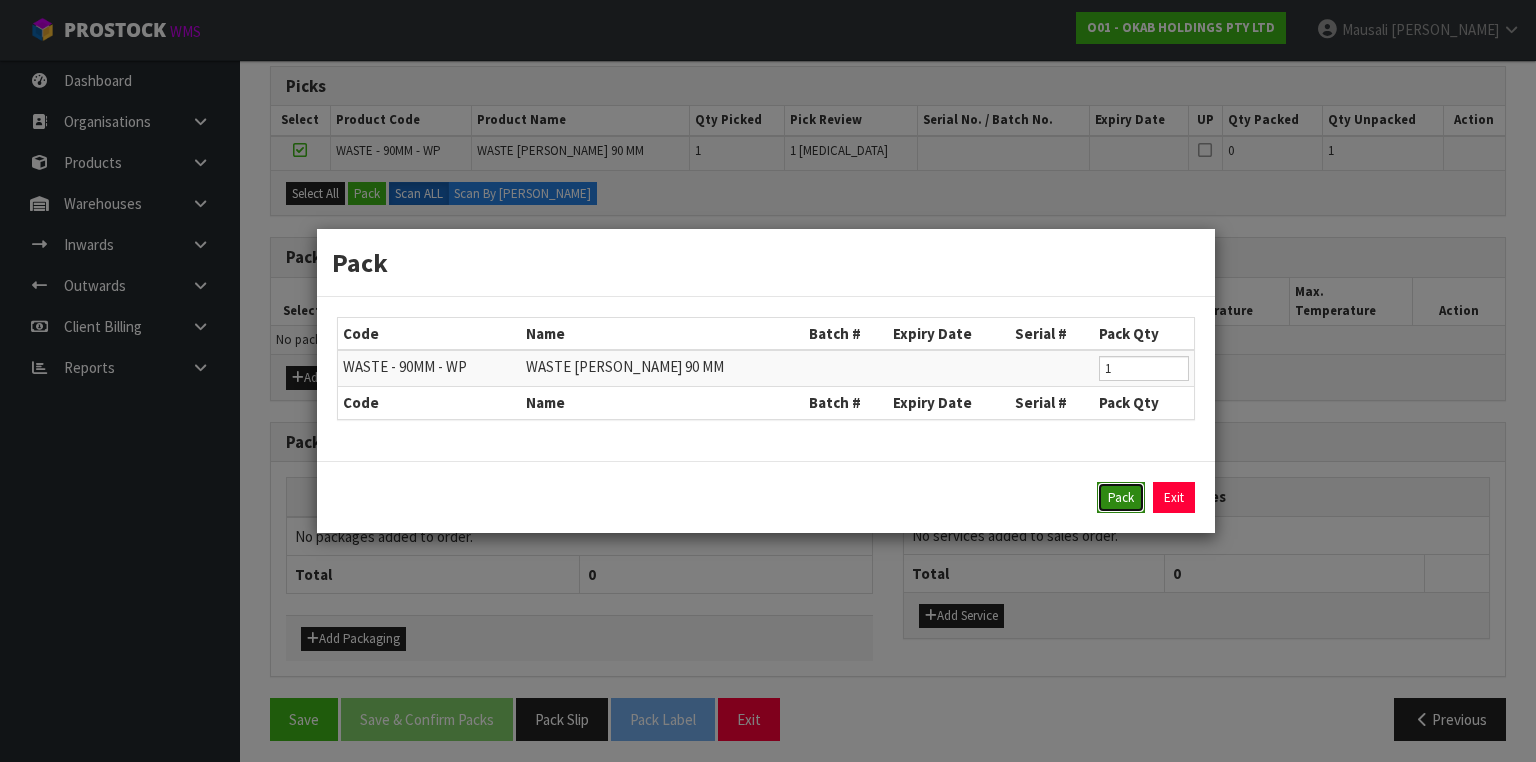 click on "Pack" at bounding box center (1121, 498) 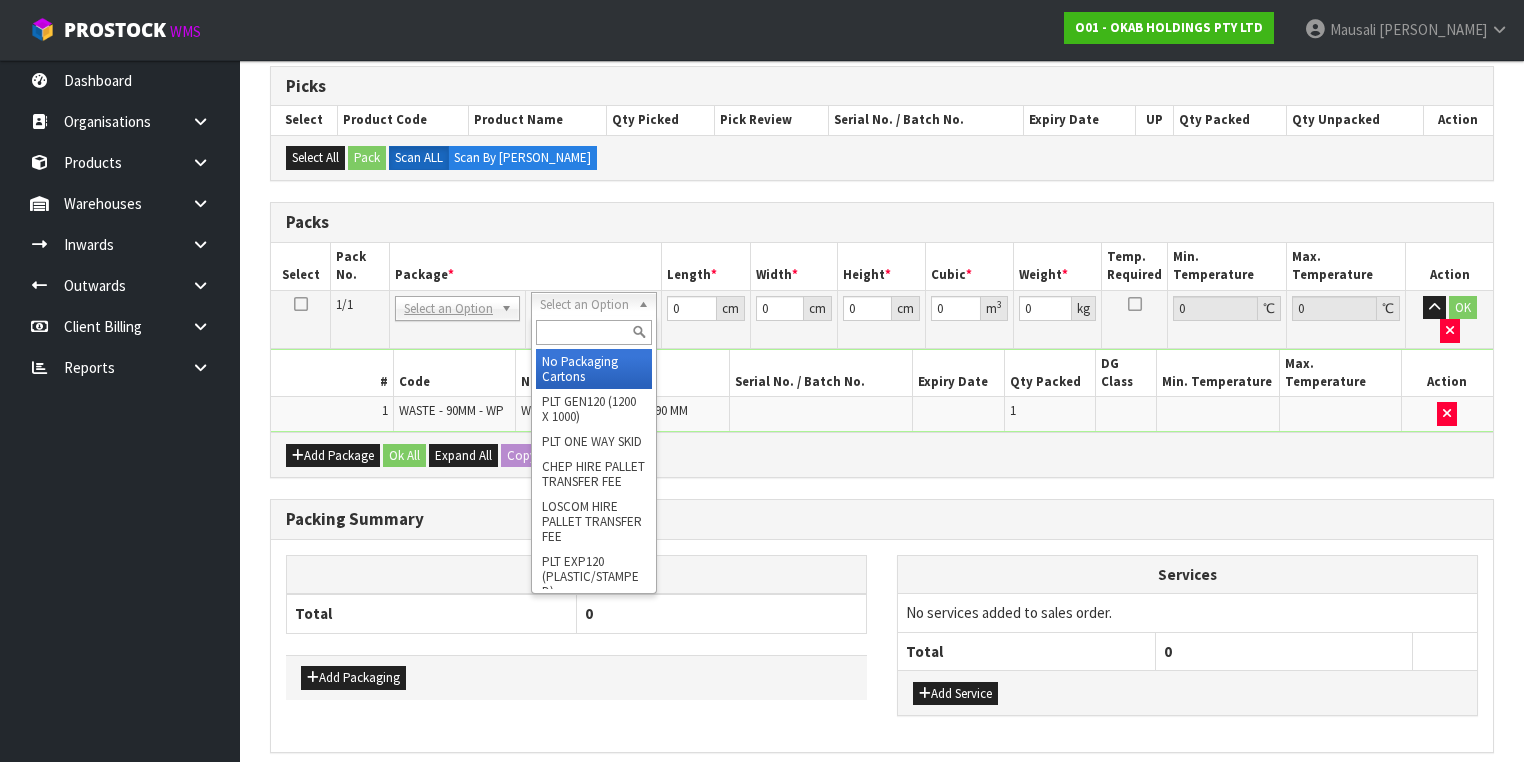 click at bounding box center (593, 332) 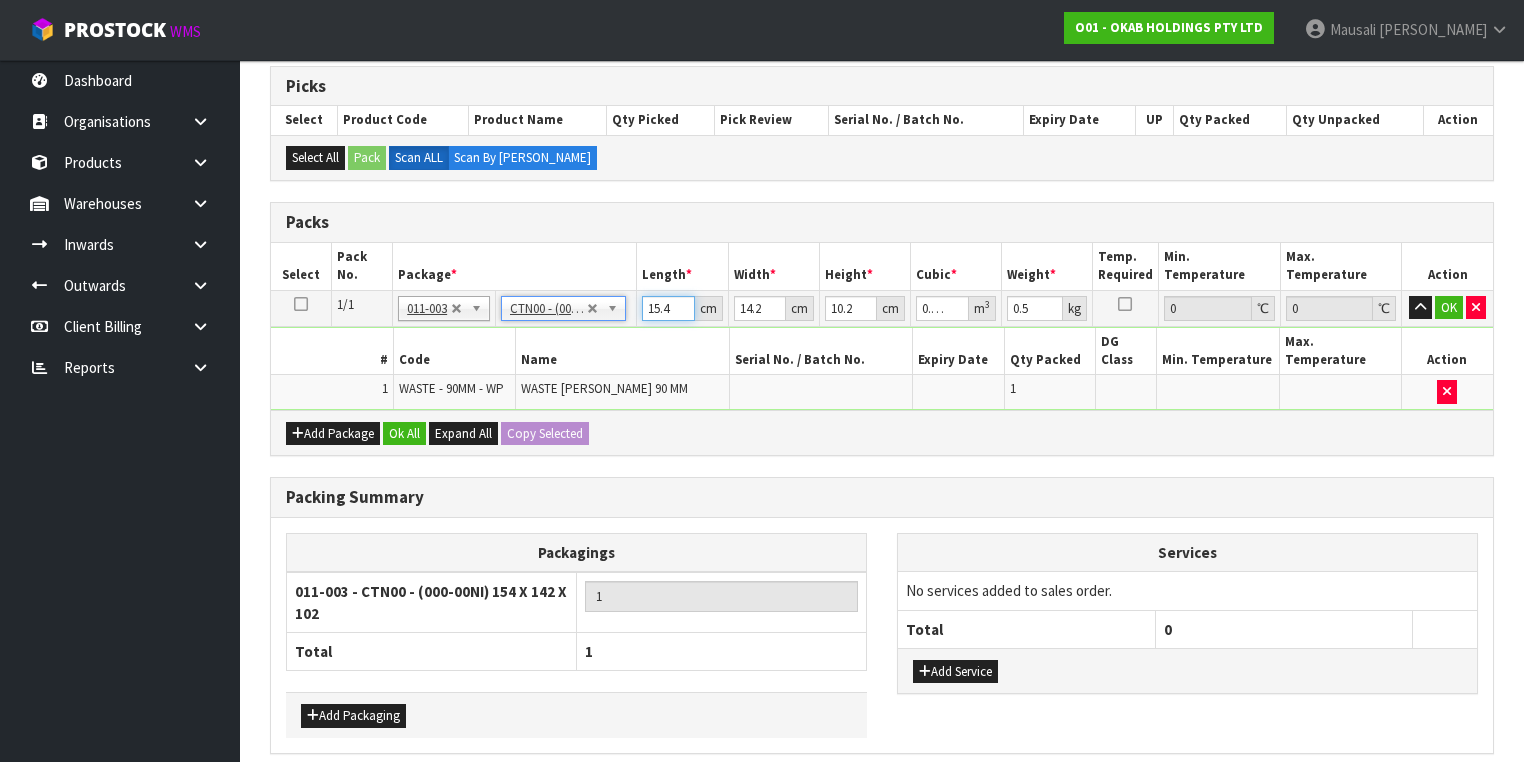drag, startPoint x: 672, startPoint y: 308, endPoint x: 637, endPoint y: 316, distance: 35.902645 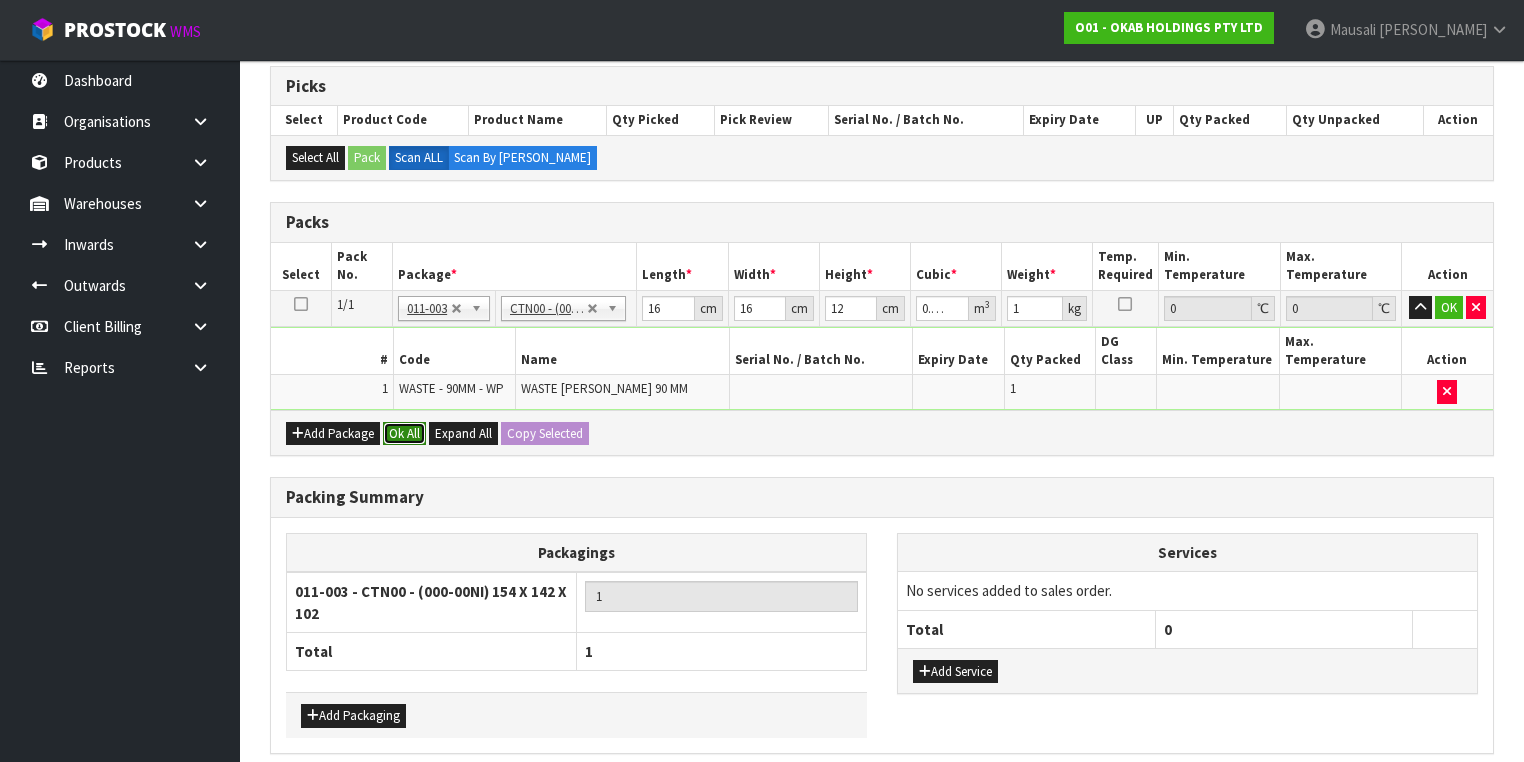 click on "Ok All" at bounding box center [404, 434] 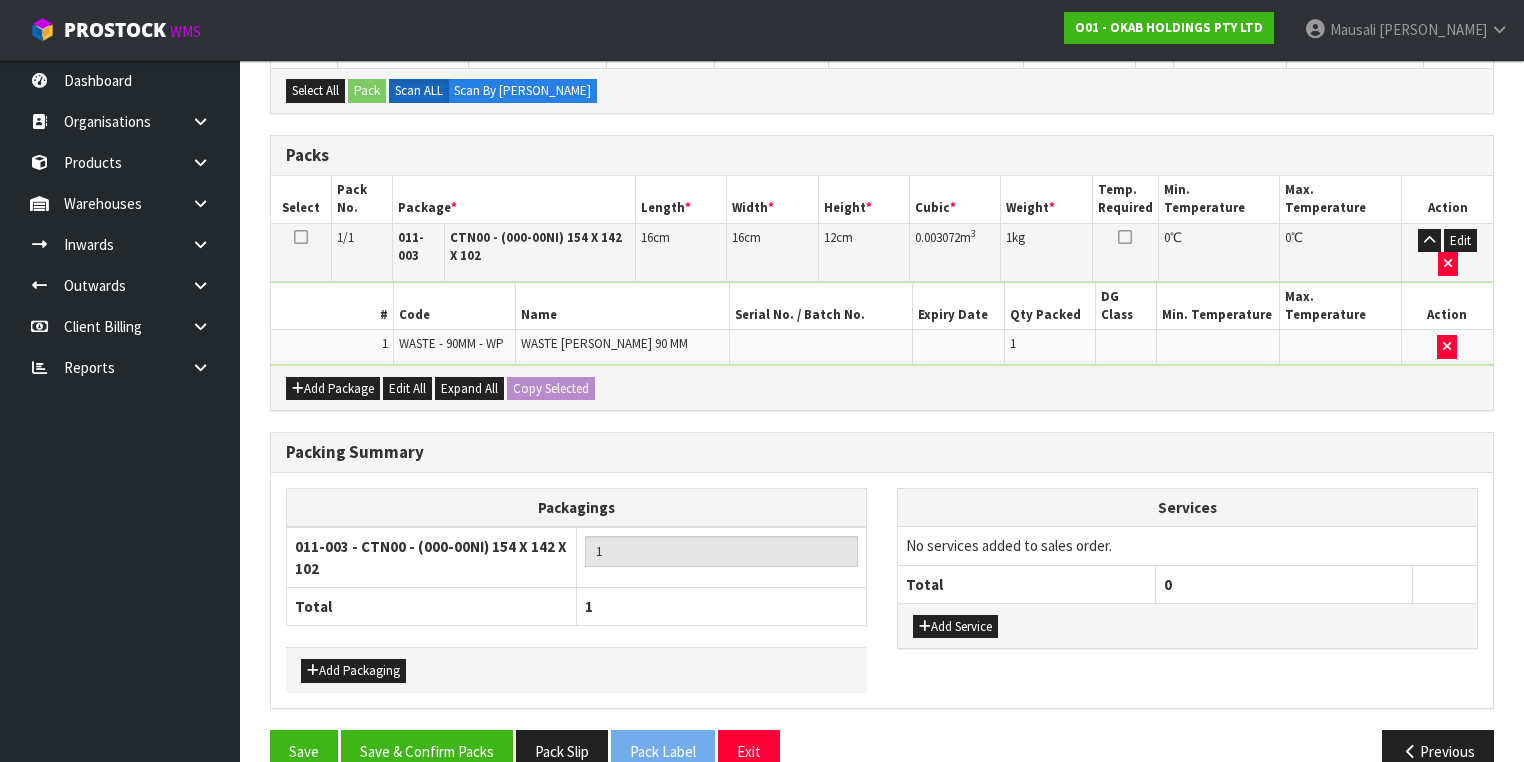scroll, scrollTop: 464, scrollLeft: 0, axis: vertical 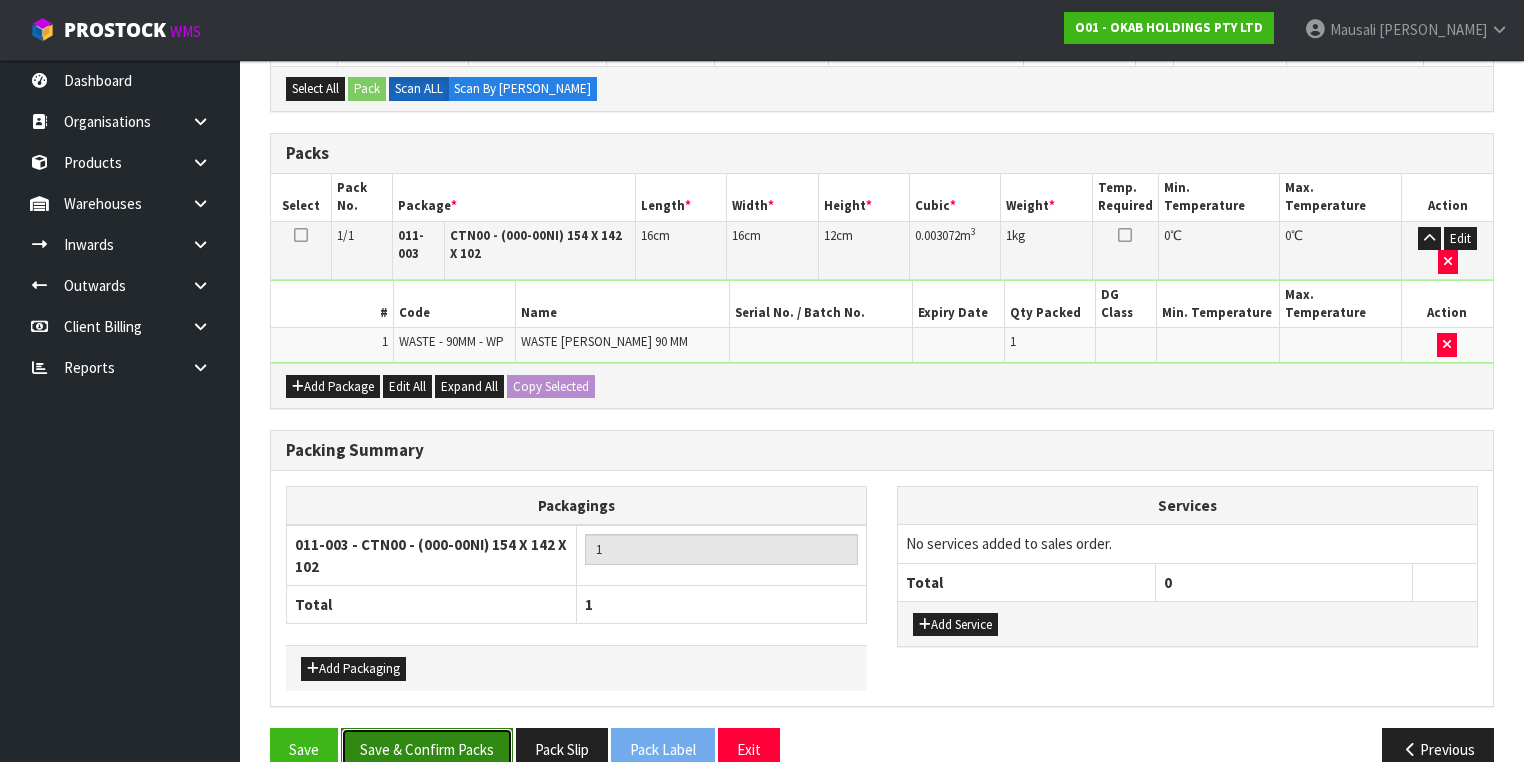 drag, startPoint x: 440, startPoint y: 714, endPoint x: 456, endPoint y: 706, distance: 17.888544 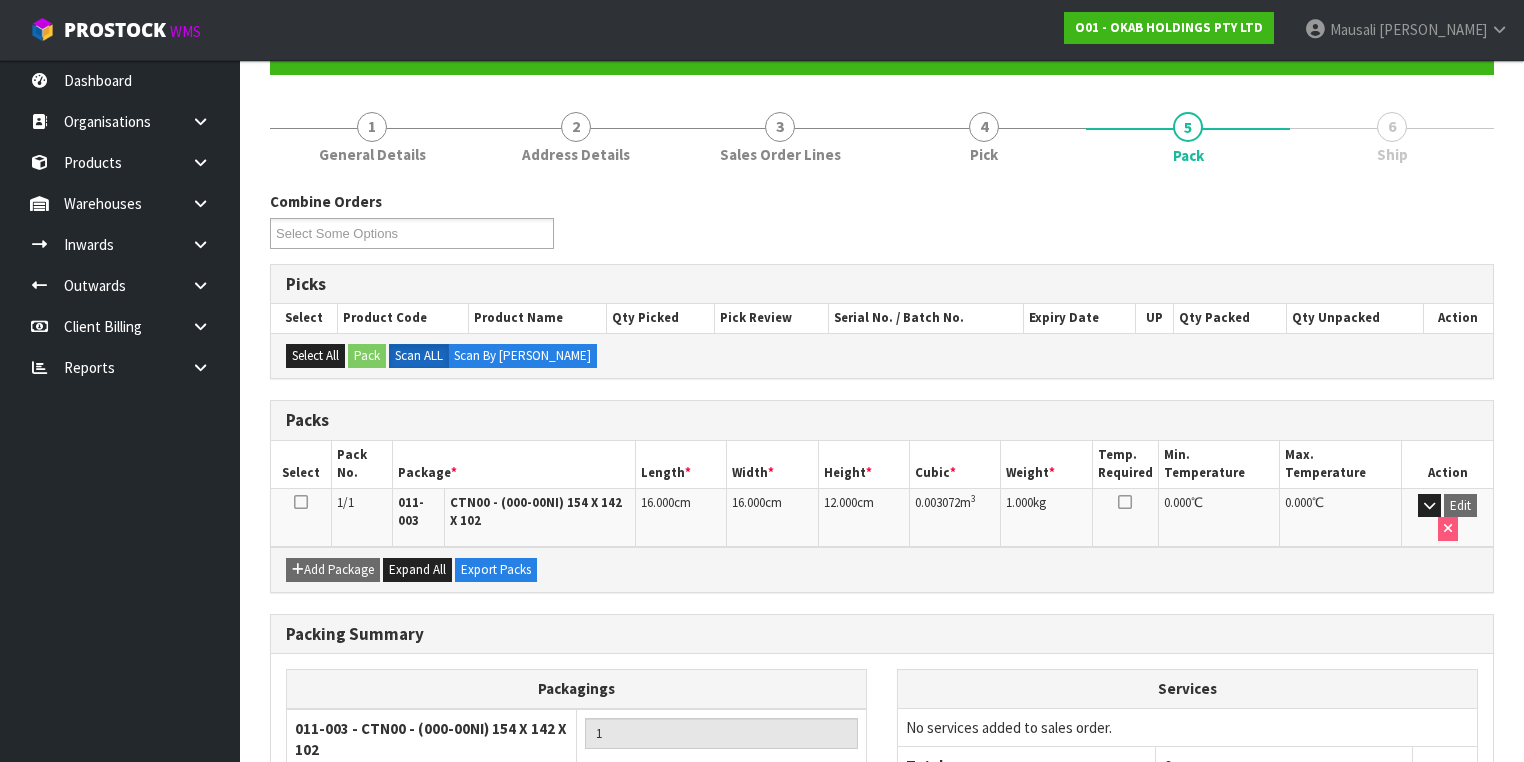 scroll, scrollTop: 356, scrollLeft: 0, axis: vertical 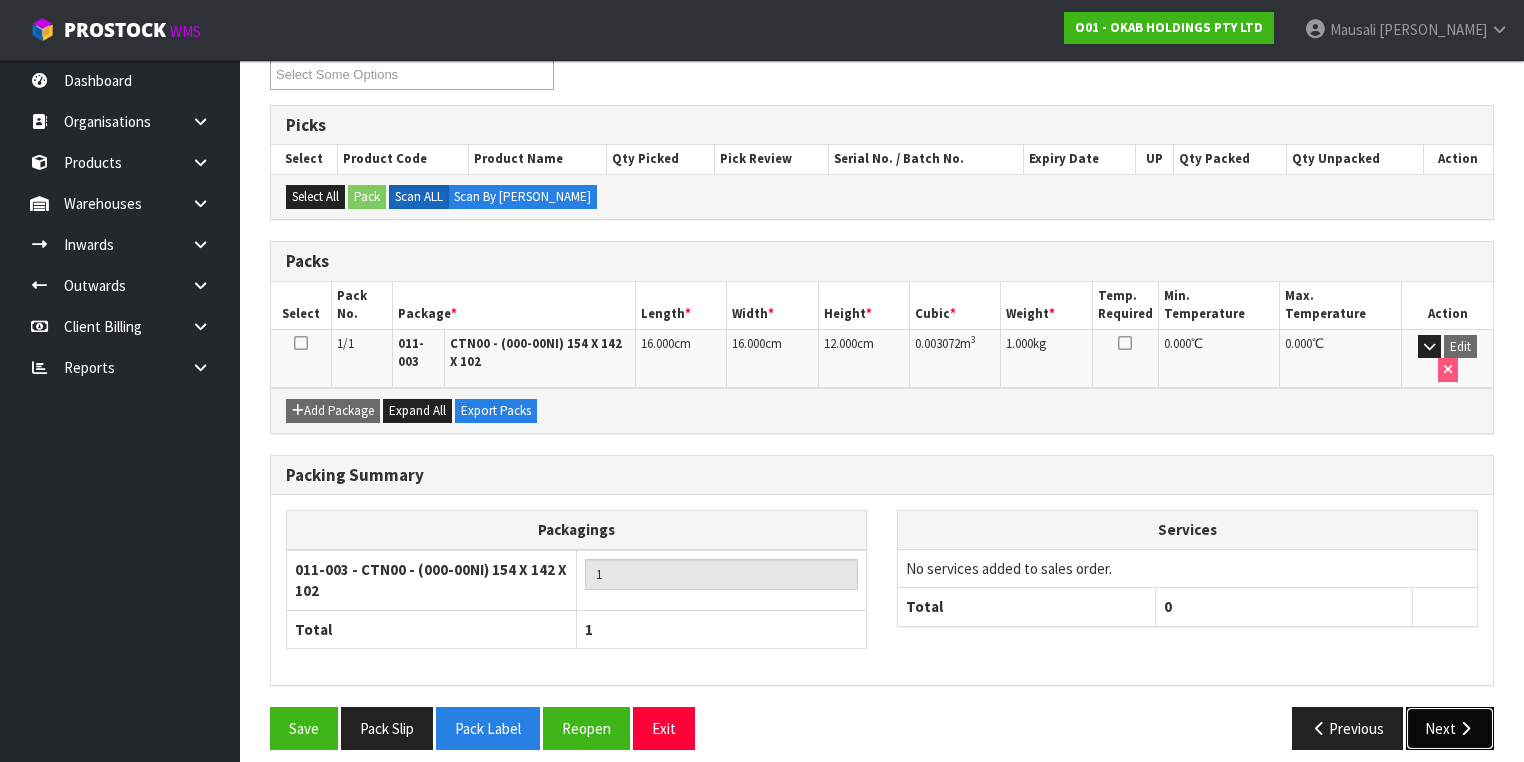click on "Next" at bounding box center (1450, 728) 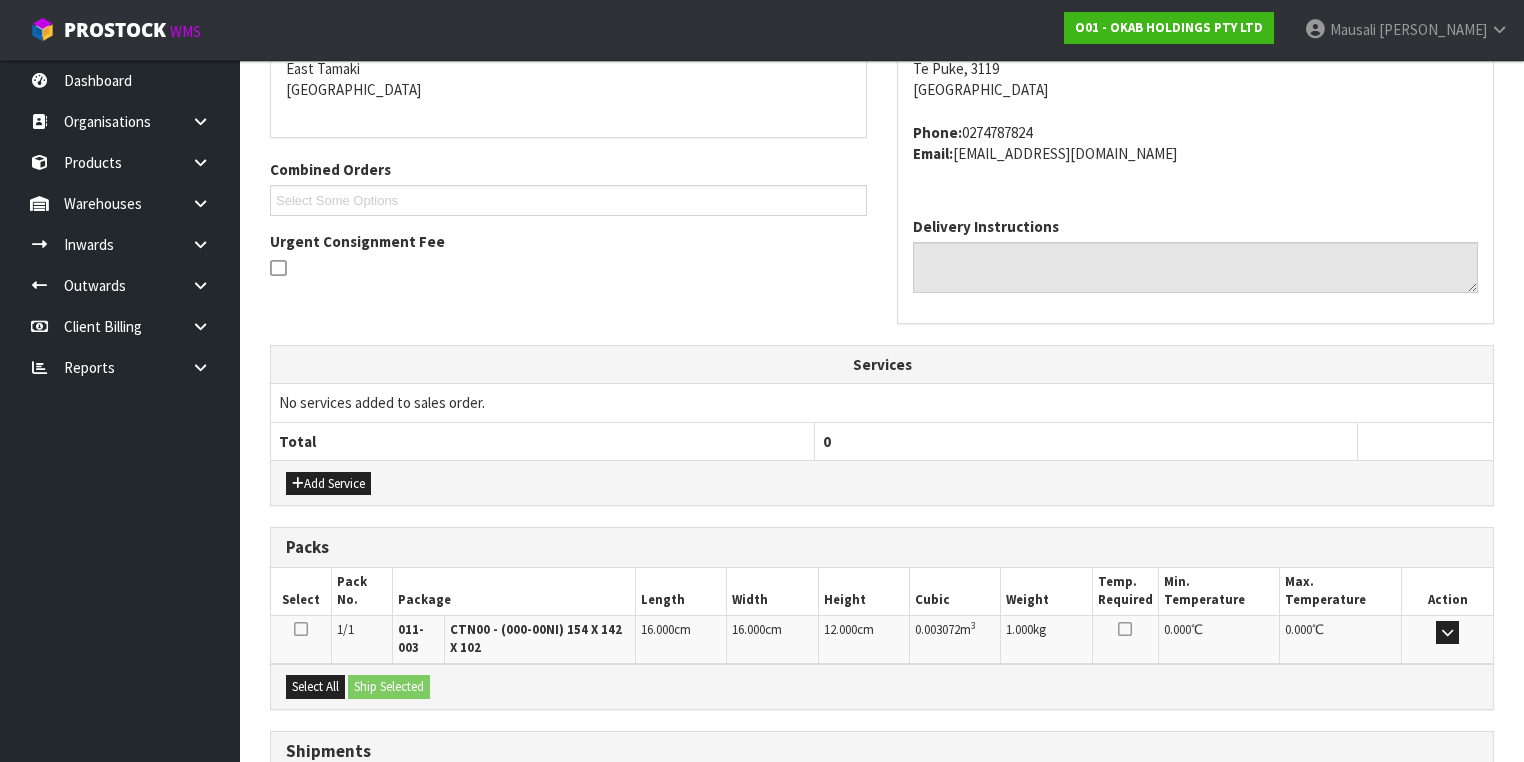 scroll, scrollTop: 584, scrollLeft: 0, axis: vertical 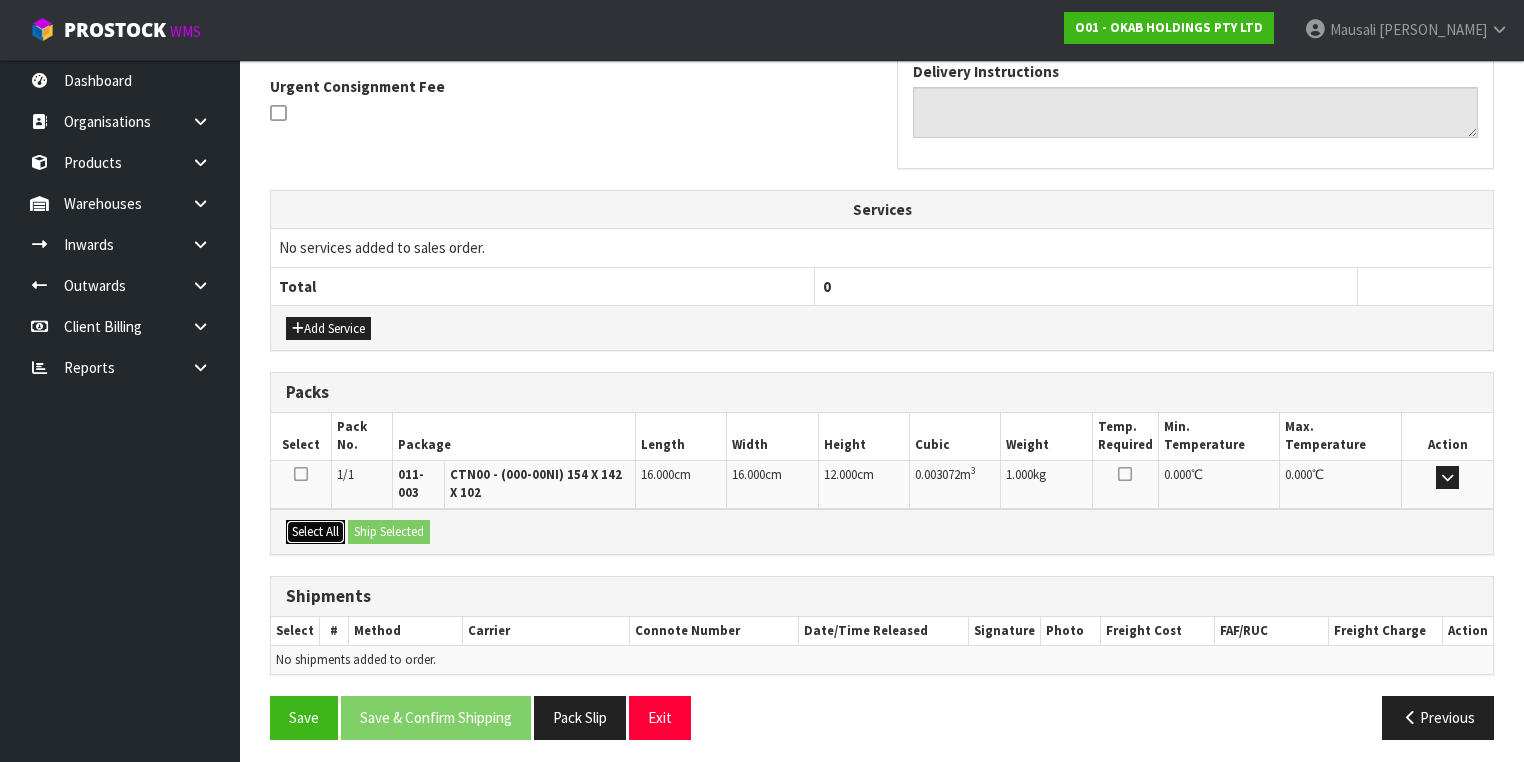 drag, startPoint x: 309, startPoint y: 518, endPoint x: 321, endPoint y: 519, distance: 12.0415945 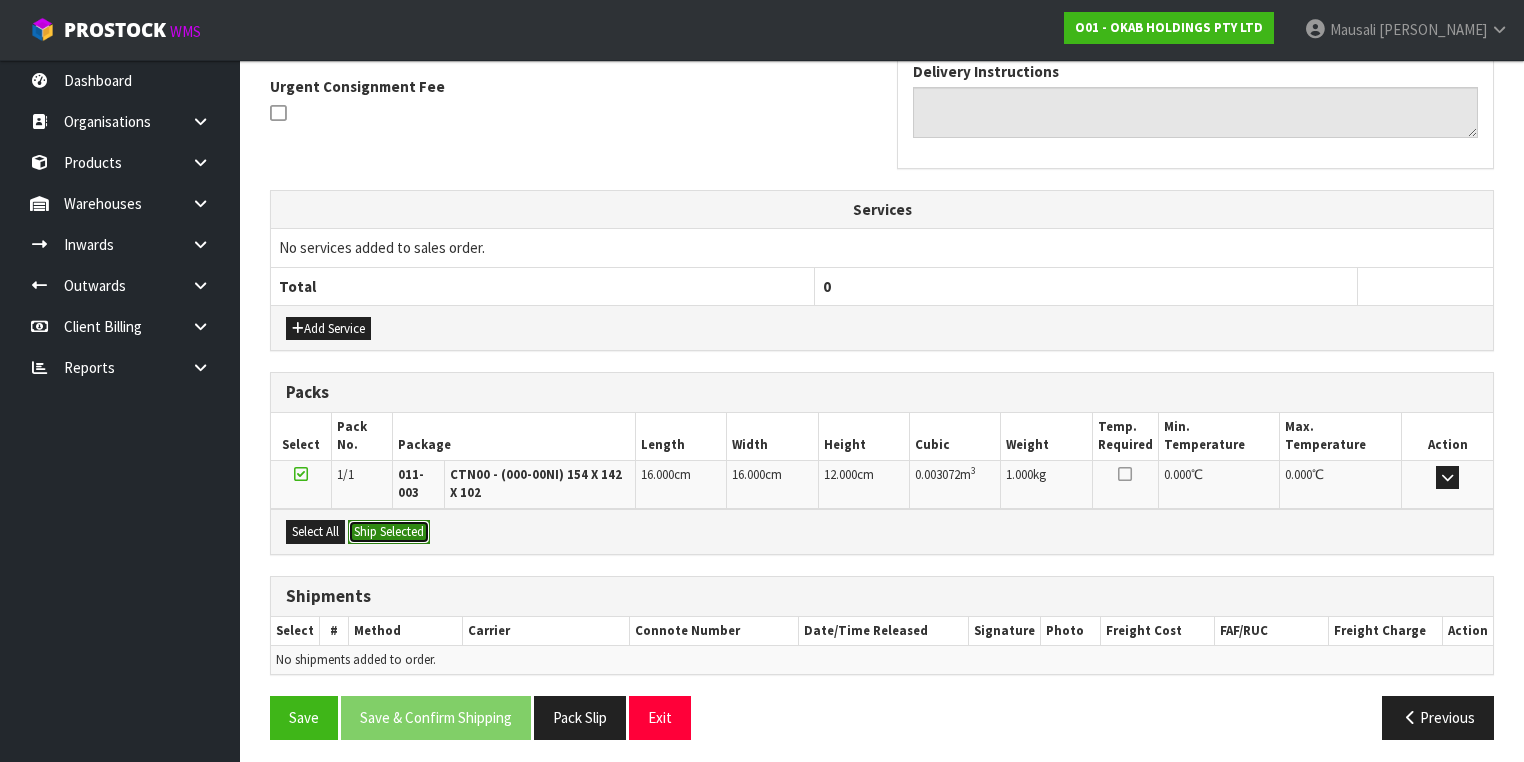 click on "Ship Selected" at bounding box center [389, 532] 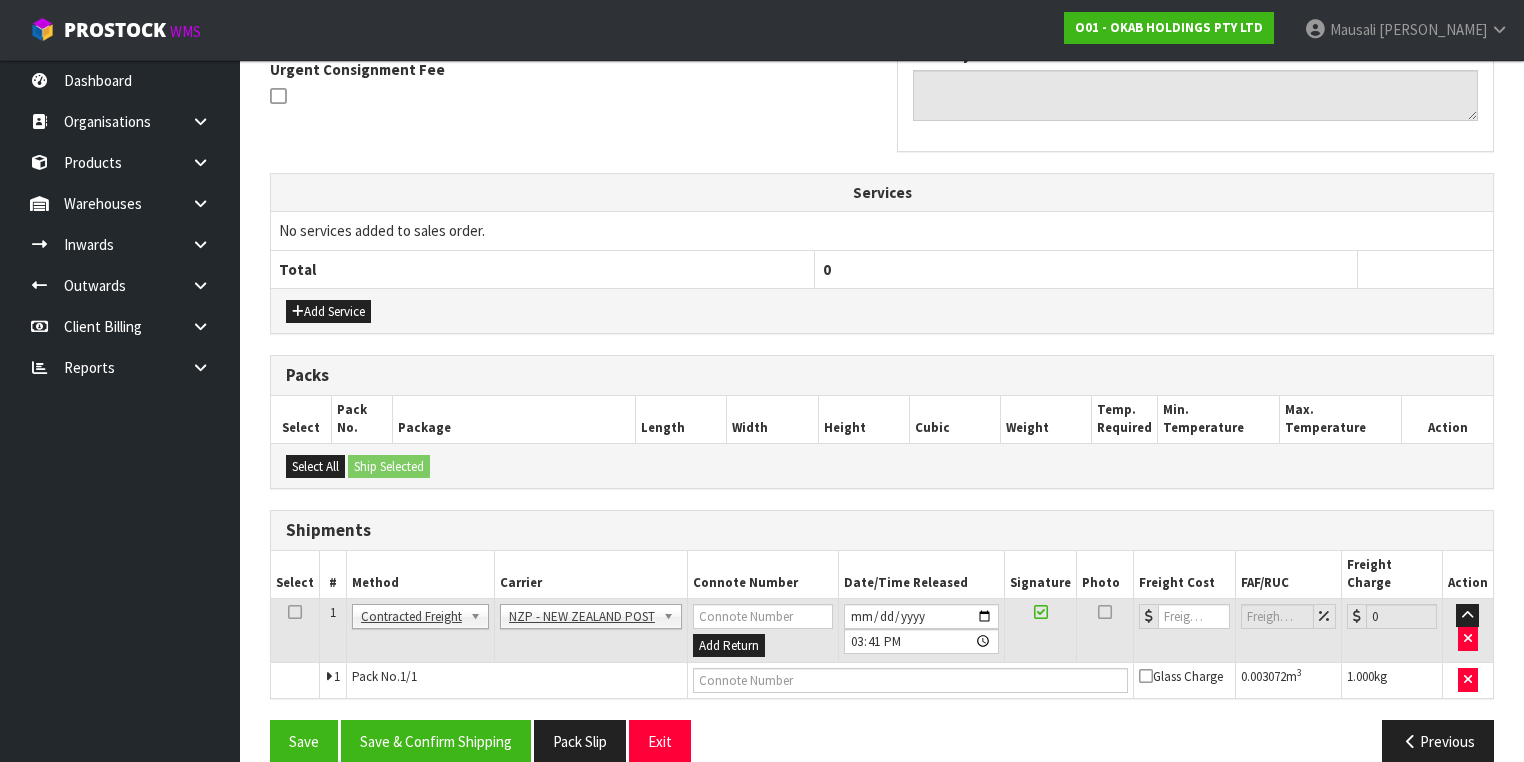 scroll, scrollTop: 606, scrollLeft: 0, axis: vertical 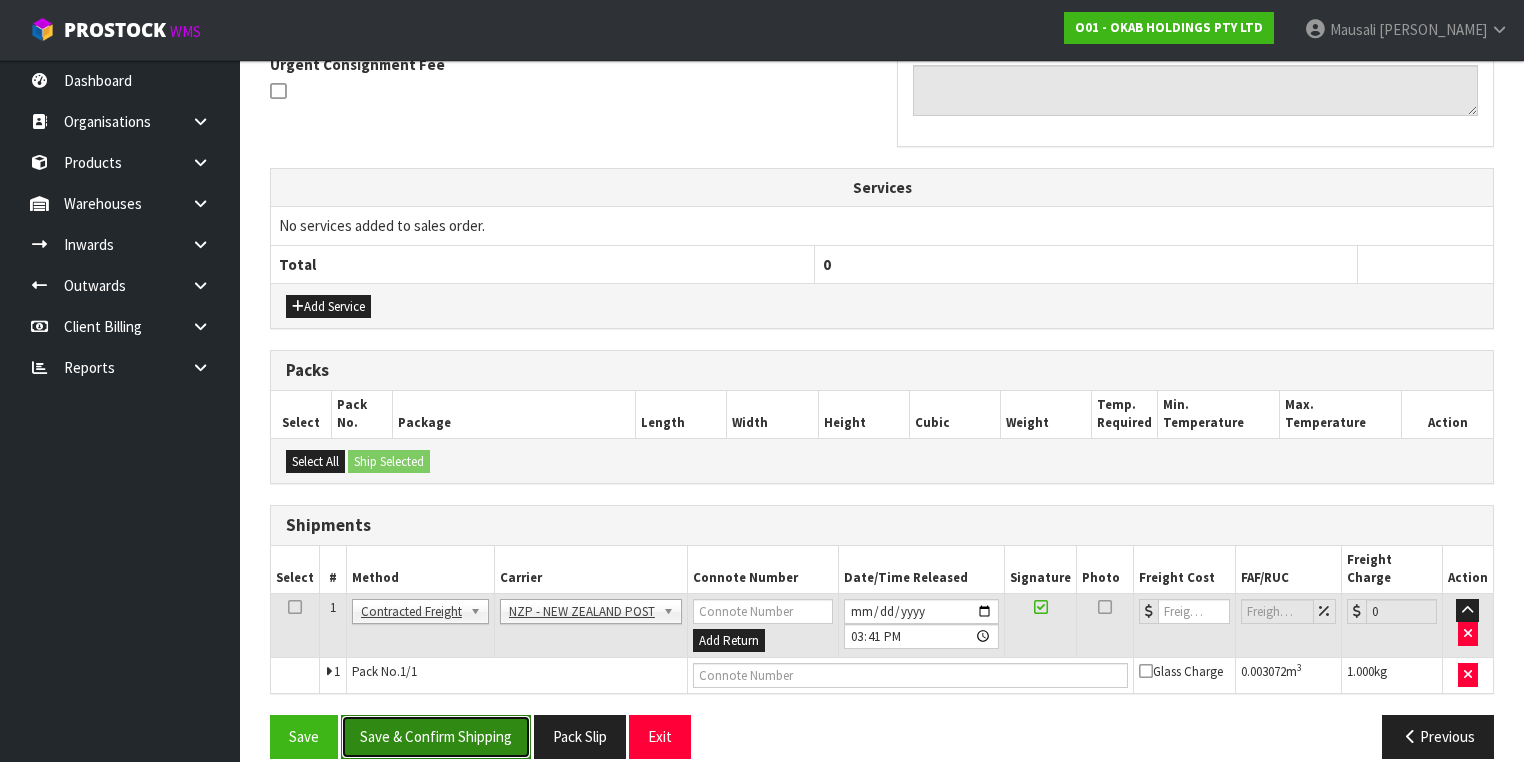 drag, startPoint x: 478, startPoint y: 704, endPoint x: 414, endPoint y: 658, distance: 78.81624 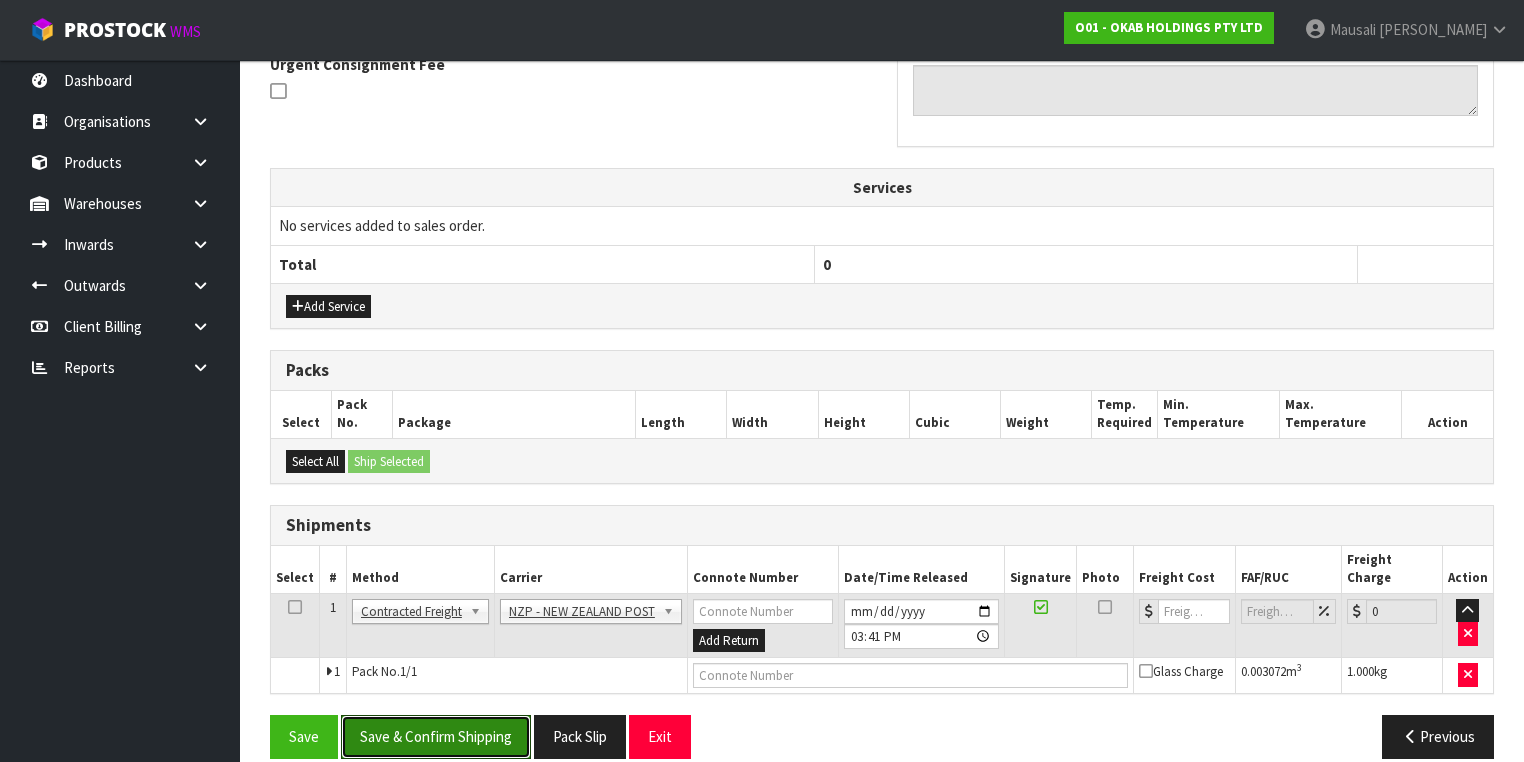 click on "Save & Confirm Shipping" at bounding box center (436, 736) 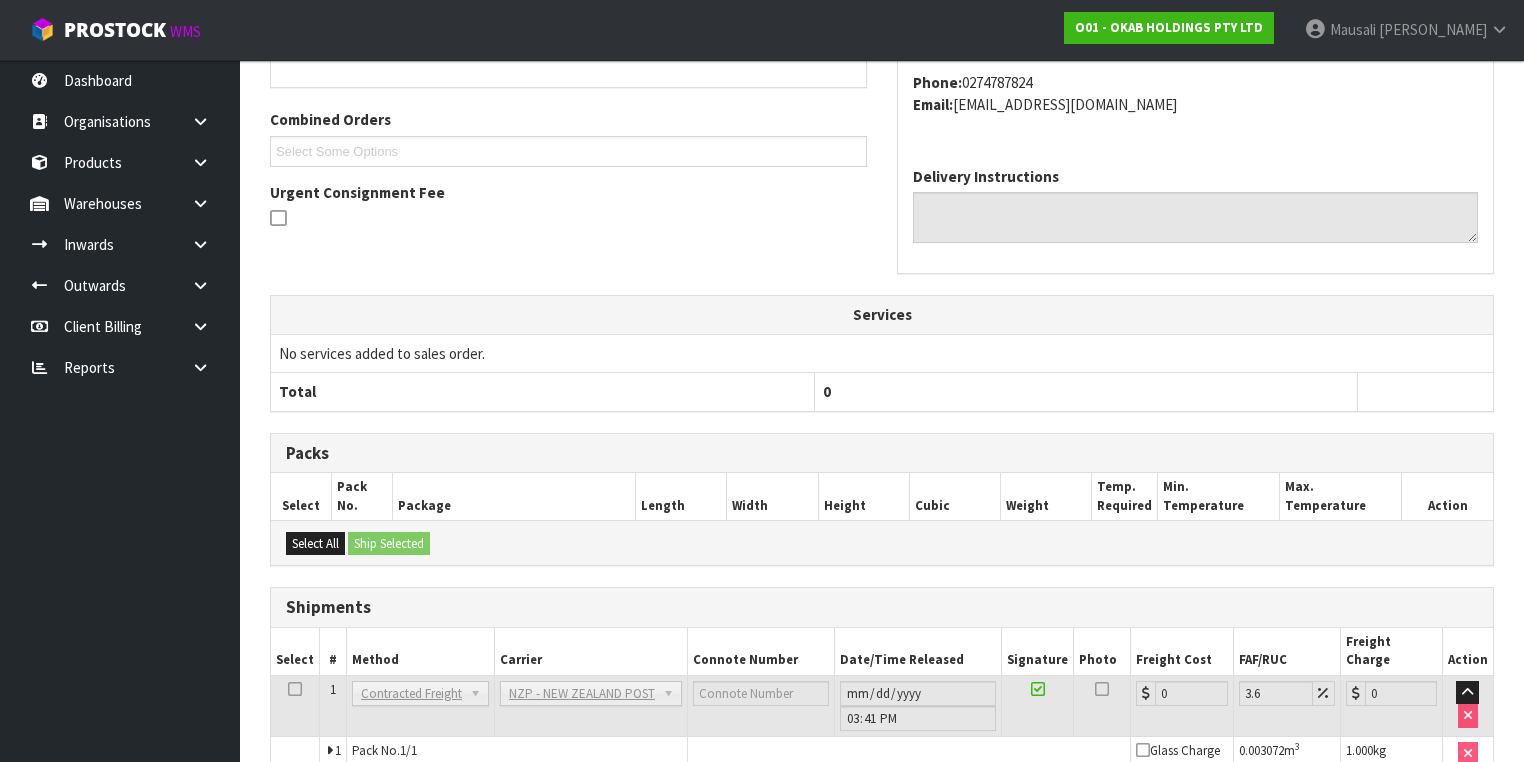 scroll, scrollTop: 579, scrollLeft: 0, axis: vertical 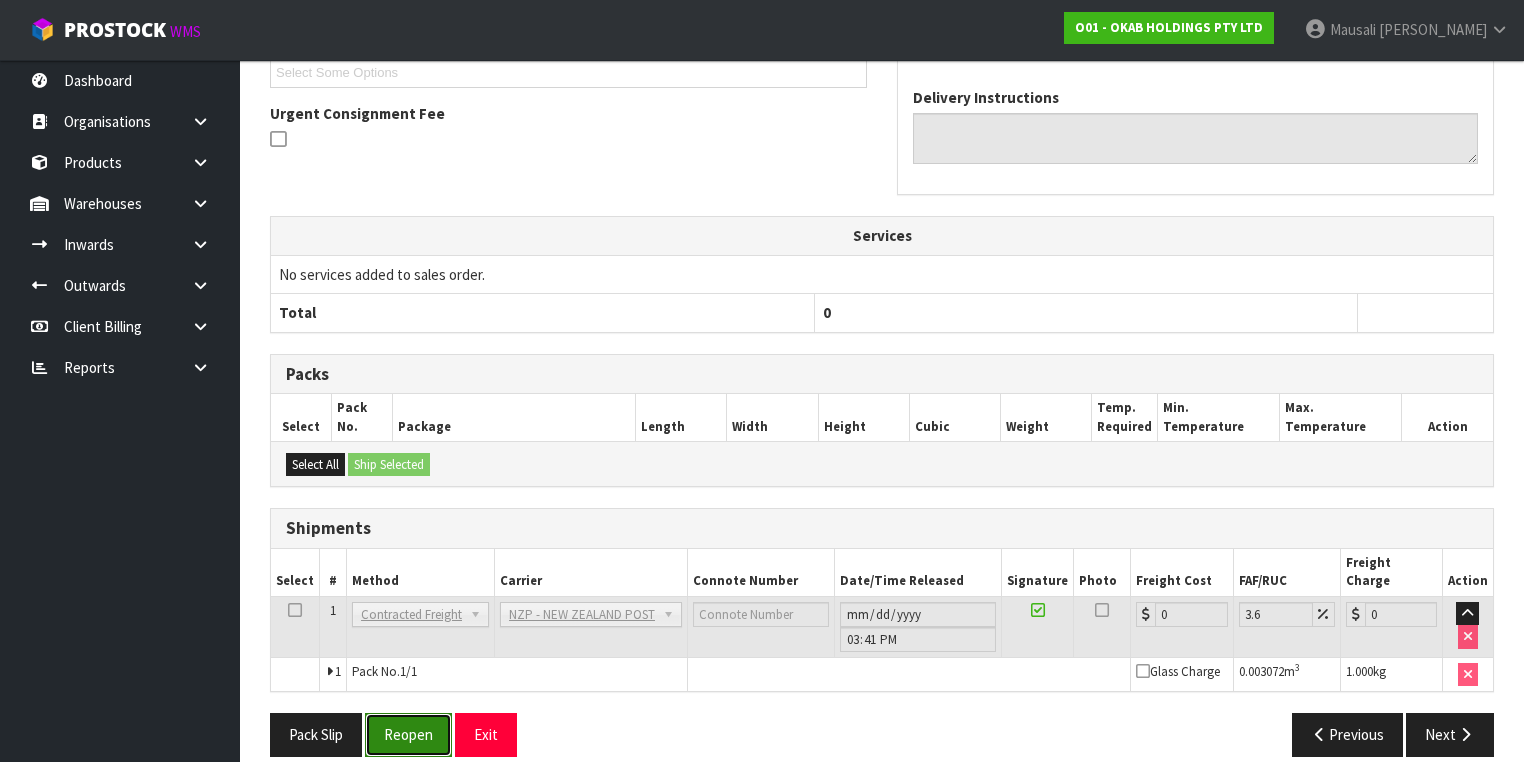 click on "Reopen" at bounding box center [408, 734] 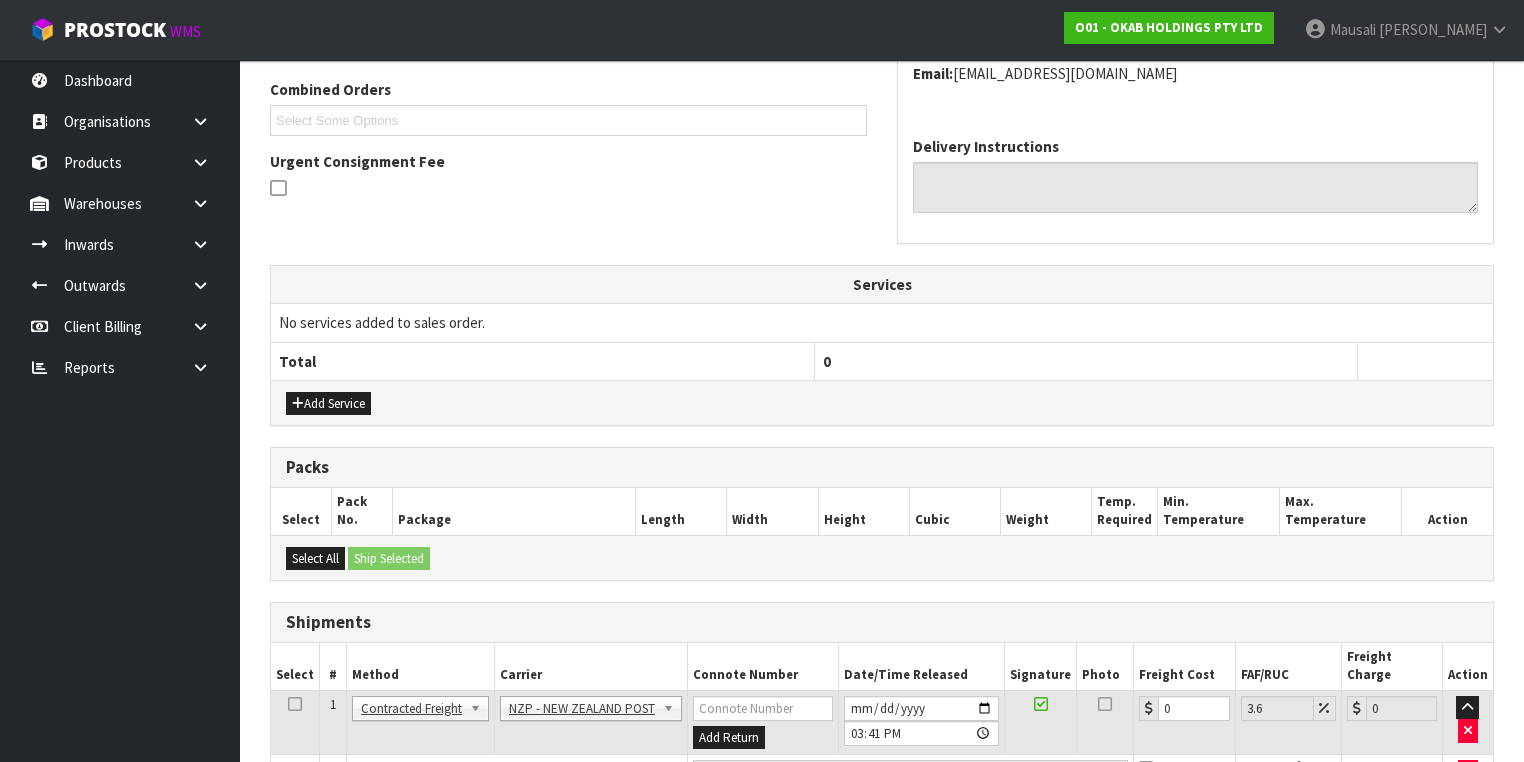 scroll, scrollTop: 624, scrollLeft: 0, axis: vertical 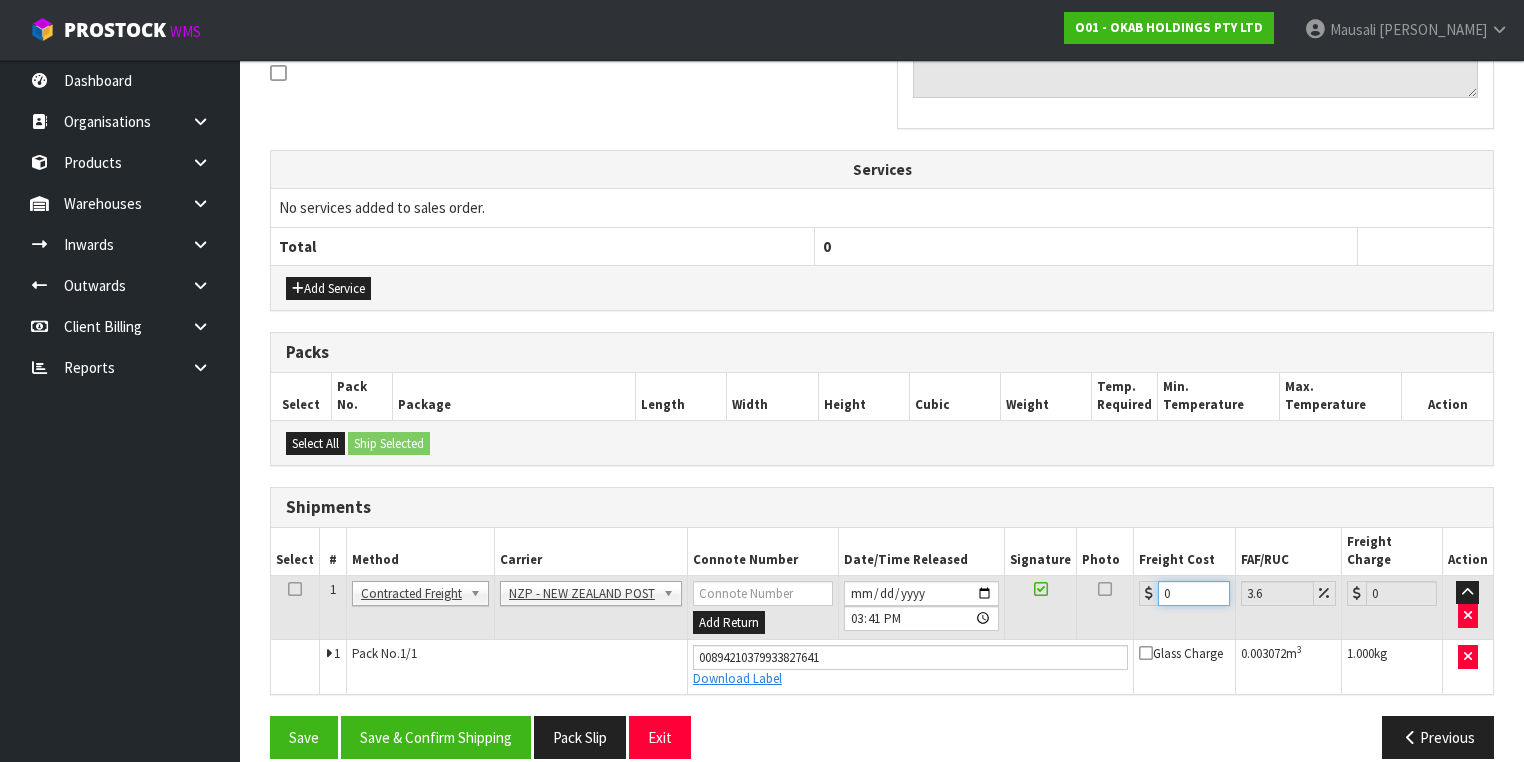 drag, startPoint x: 1176, startPoint y: 572, endPoint x: 1136, endPoint y: 588, distance: 43.081318 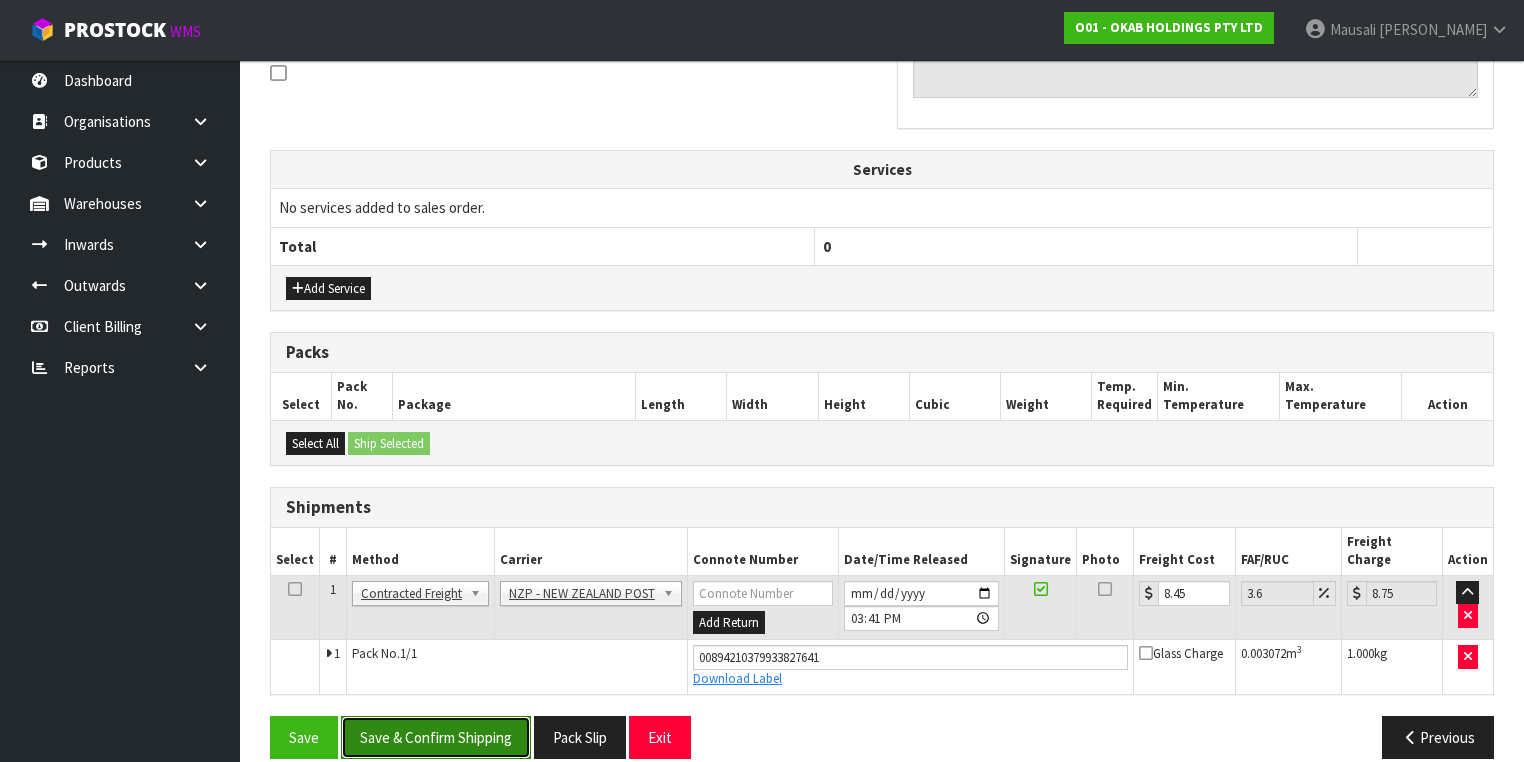 click on "Save & Confirm Shipping" at bounding box center [436, 737] 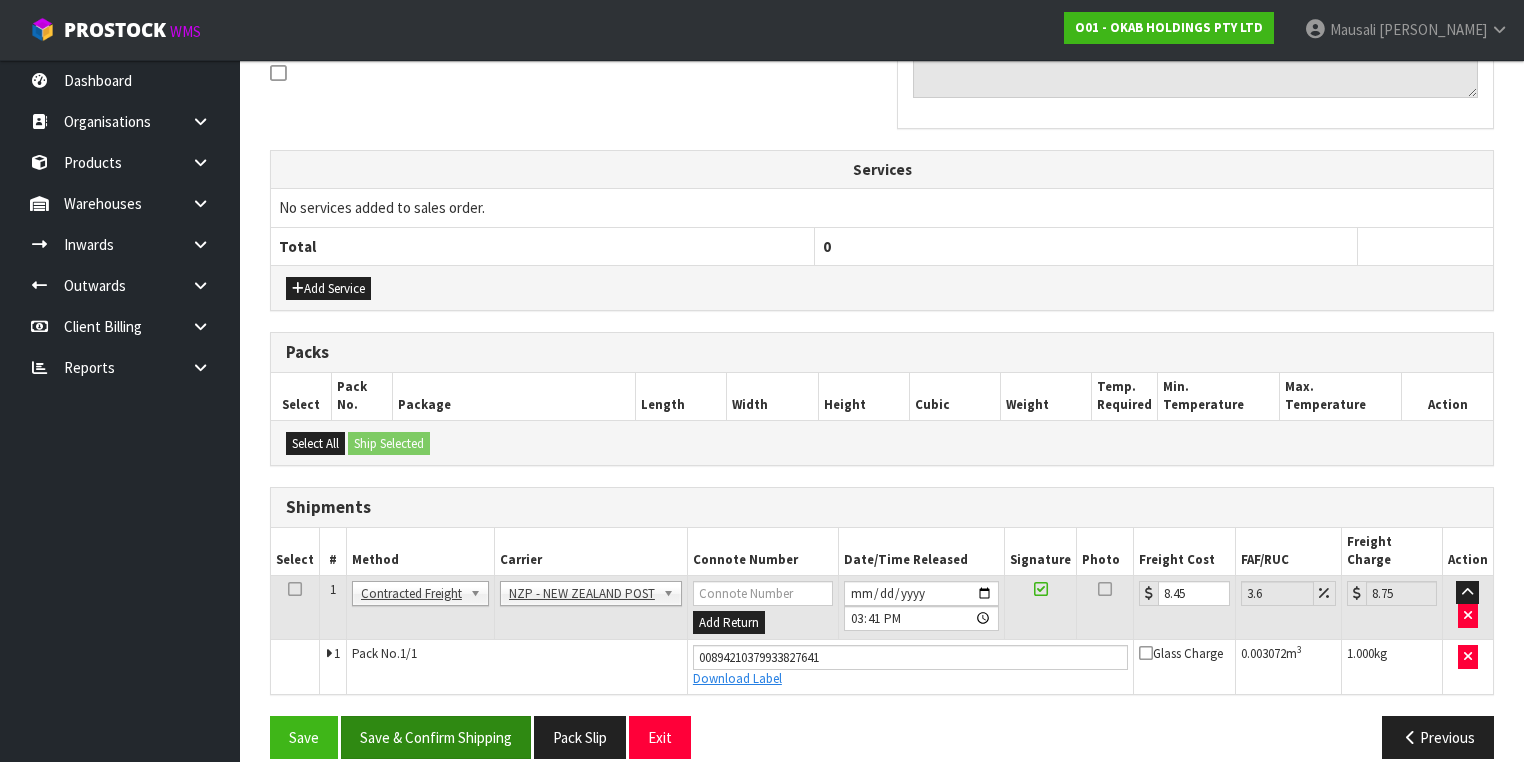 scroll, scrollTop: 0, scrollLeft: 0, axis: both 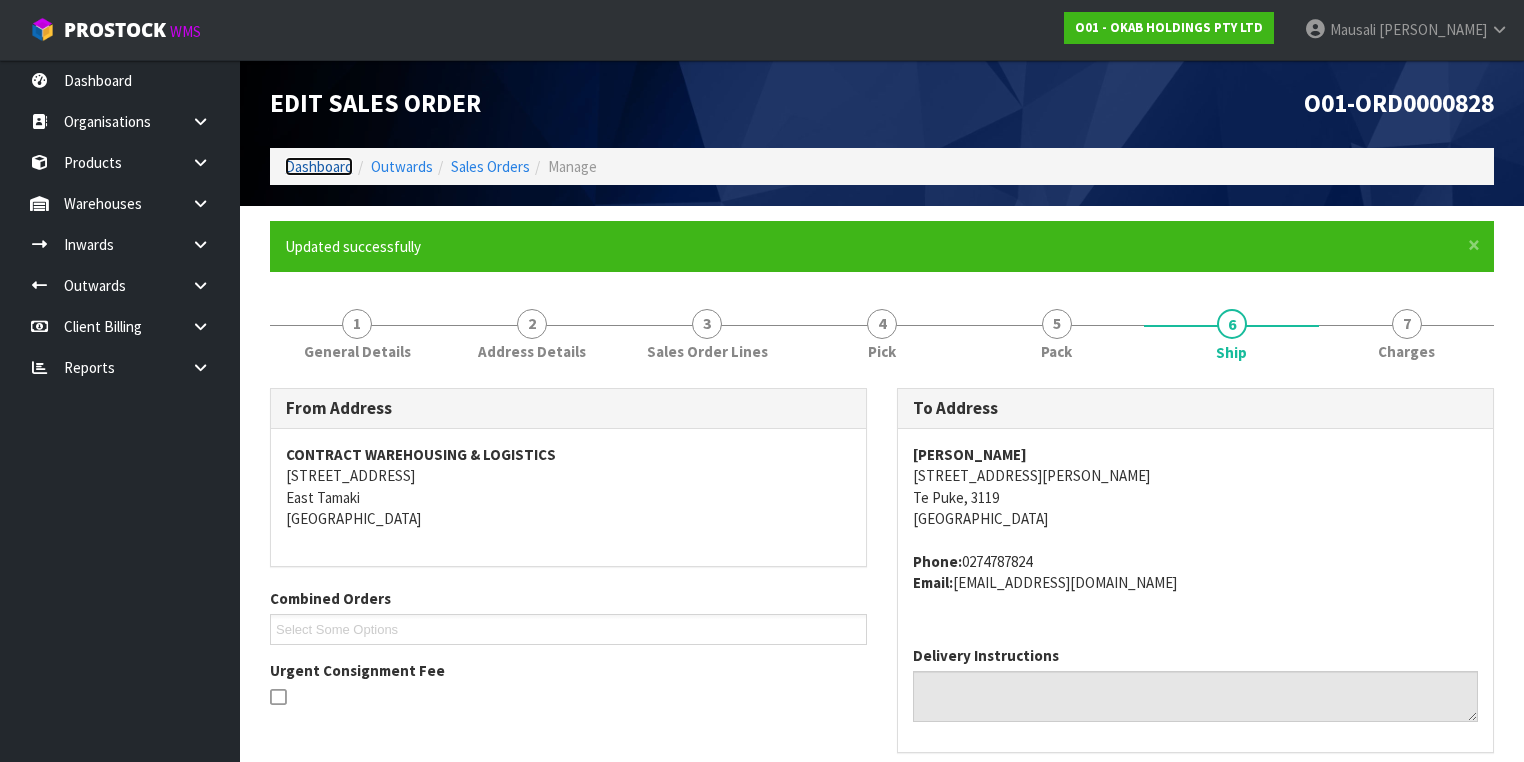 click on "Dashboard" at bounding box center [319, 166] 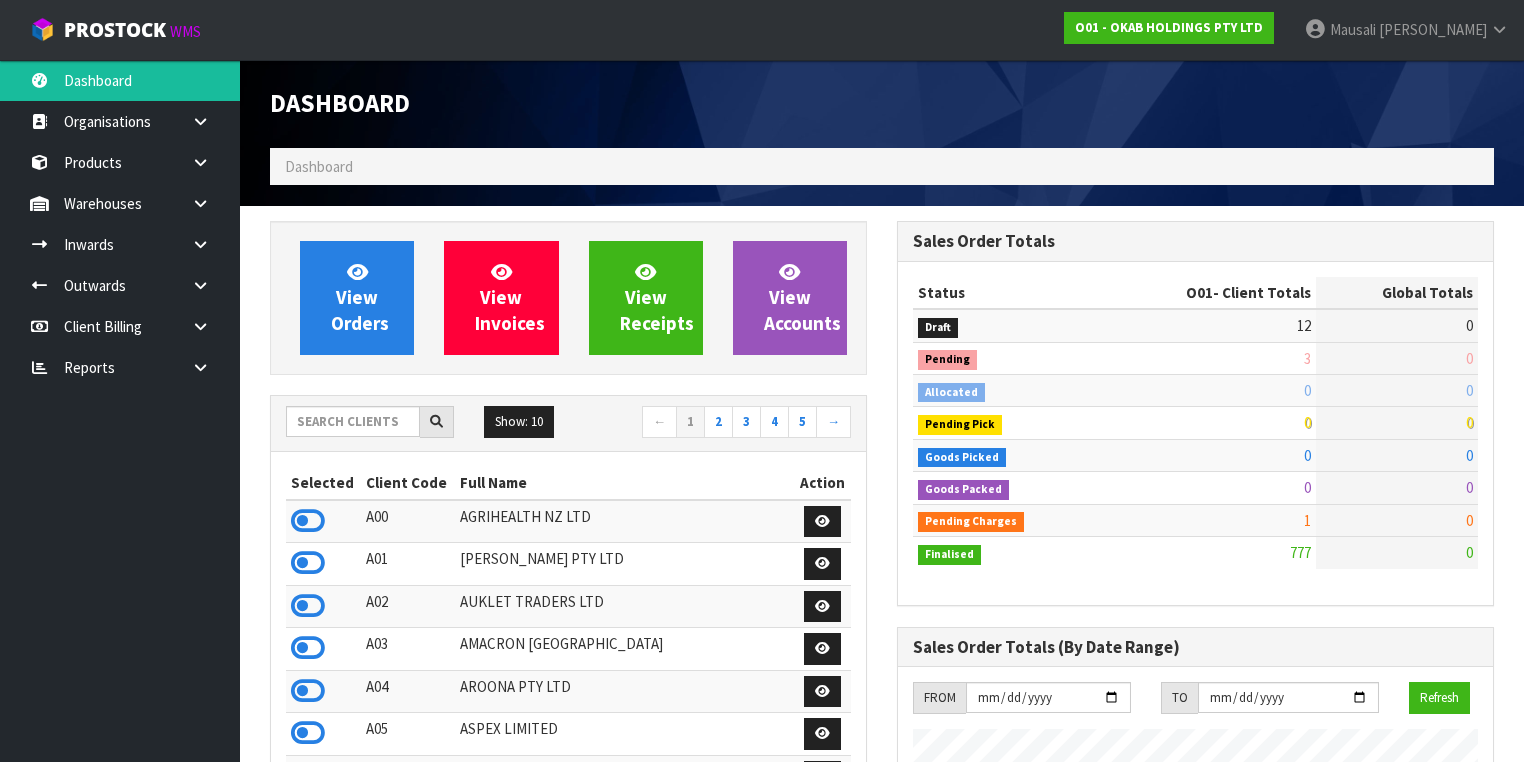 scroll, scrollTop: 998652, scrollLeft: 999372, axis: both 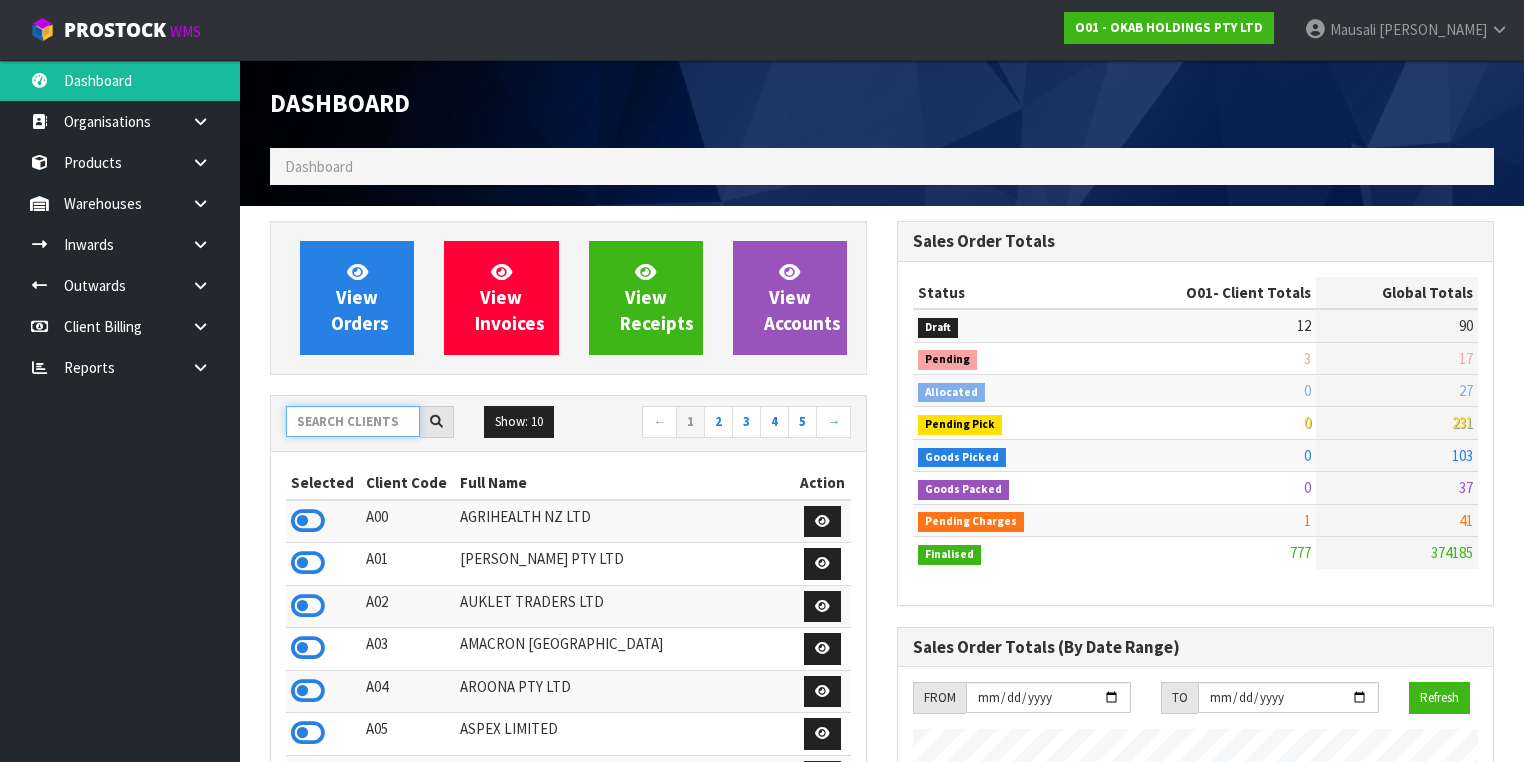 click at bounding box center [353, 421] 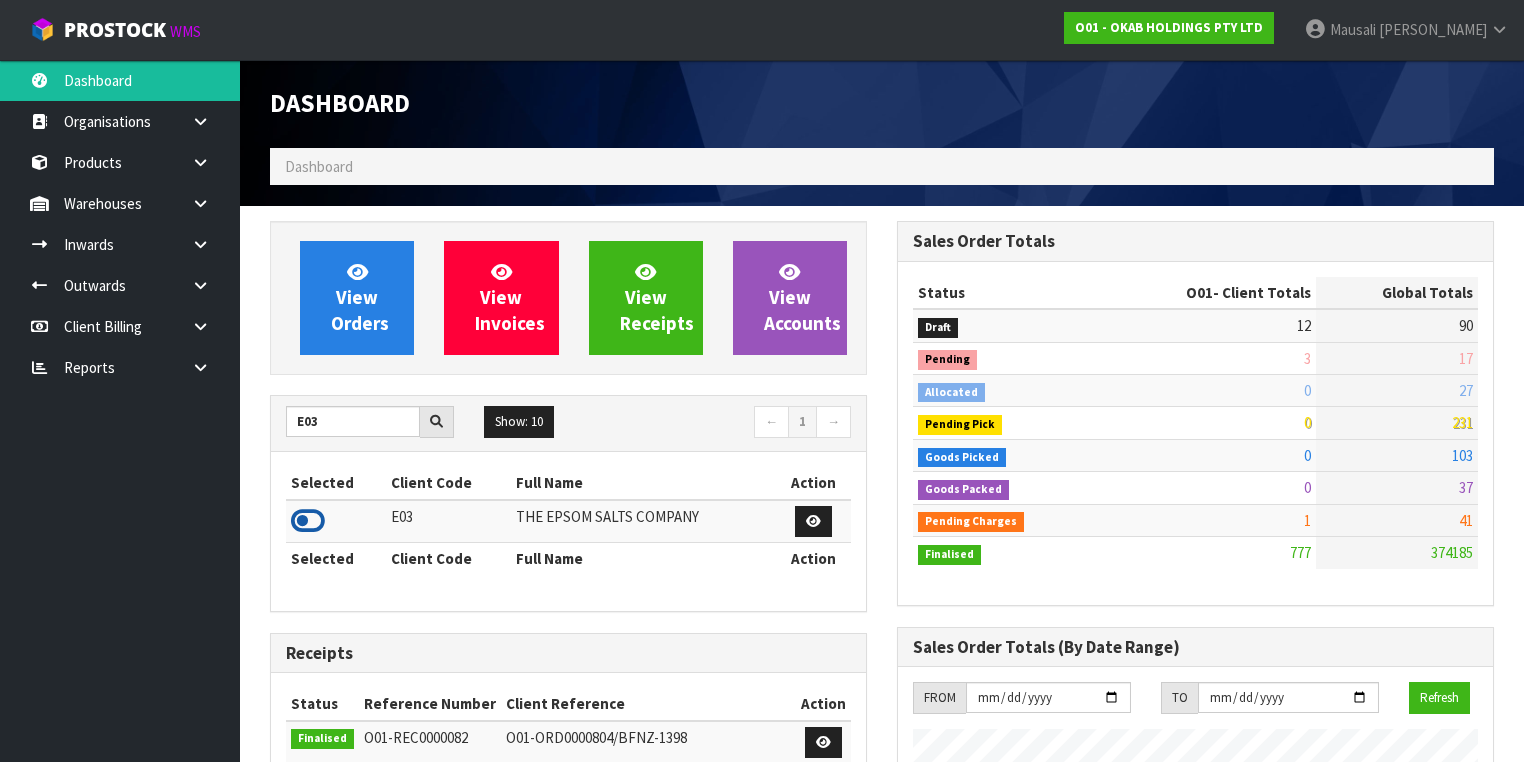 click at bounding box center (308, 521) 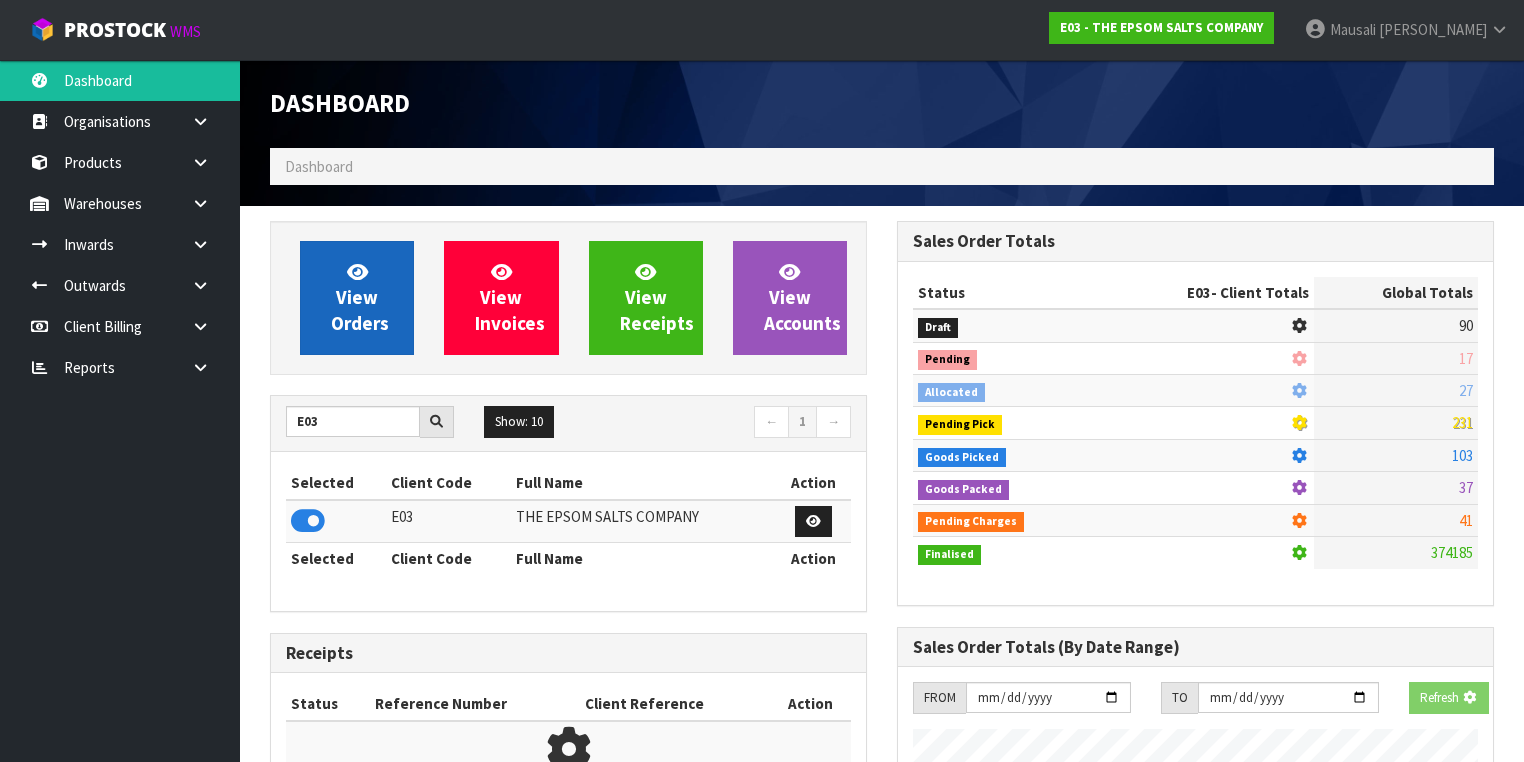 scroll, scrollTop: 1242, scrollLeft: 627, axis: both 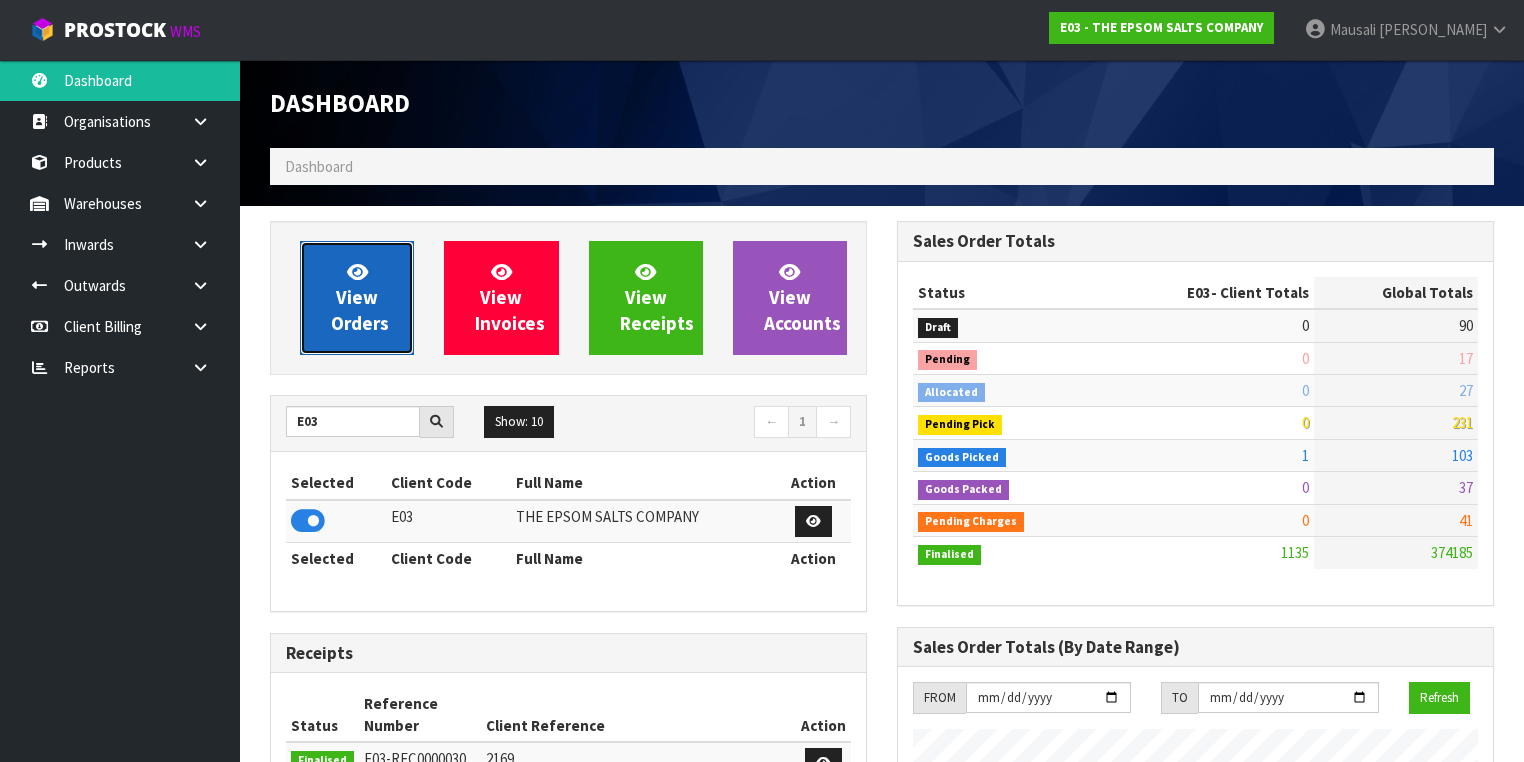 click on "View
Orders" at bounding box center (360, 297) 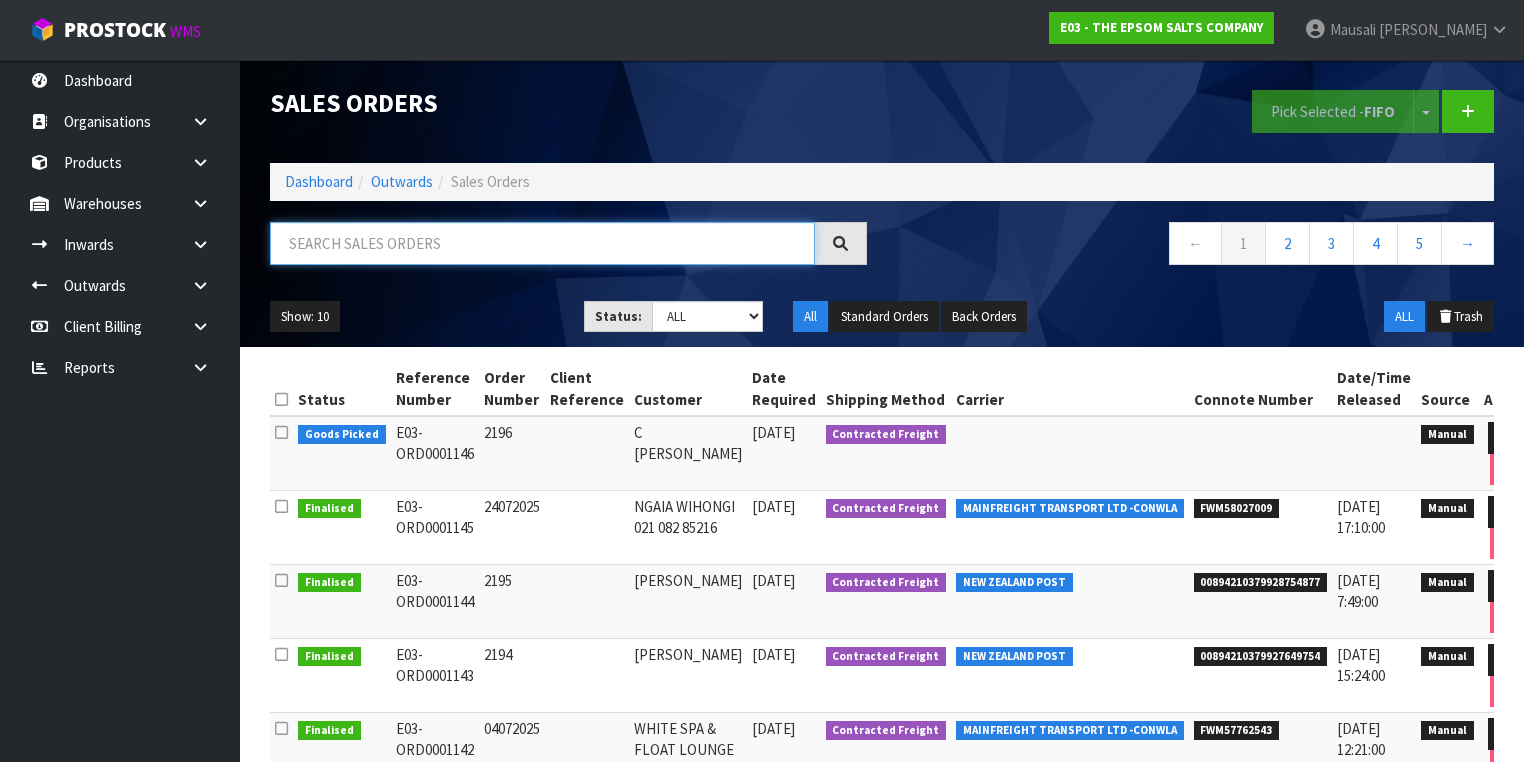 click at bounding box center (542, 243) 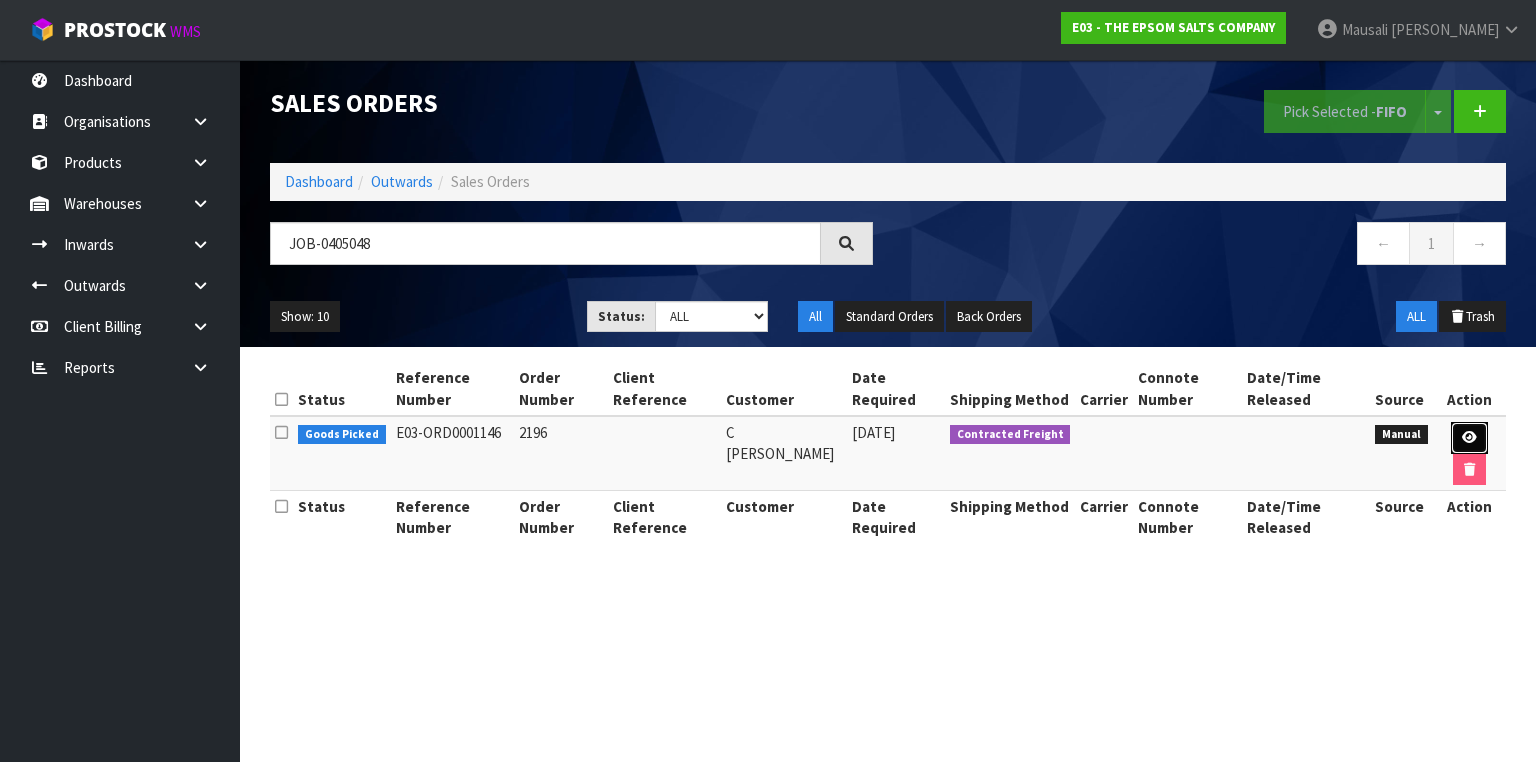 click at bounding box center [1469, 438] 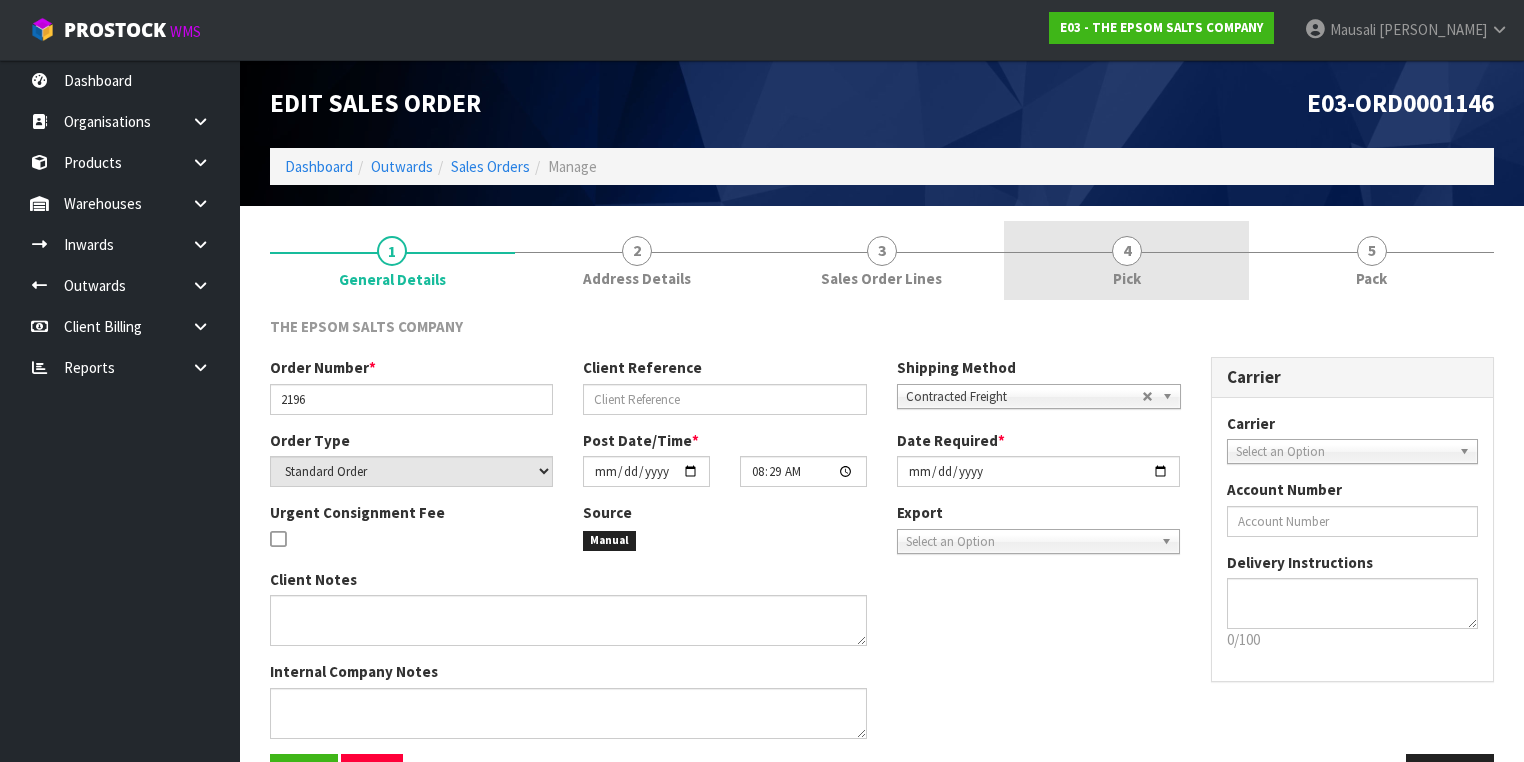 click on "4
Pick" at bounding box center (1126, 260) 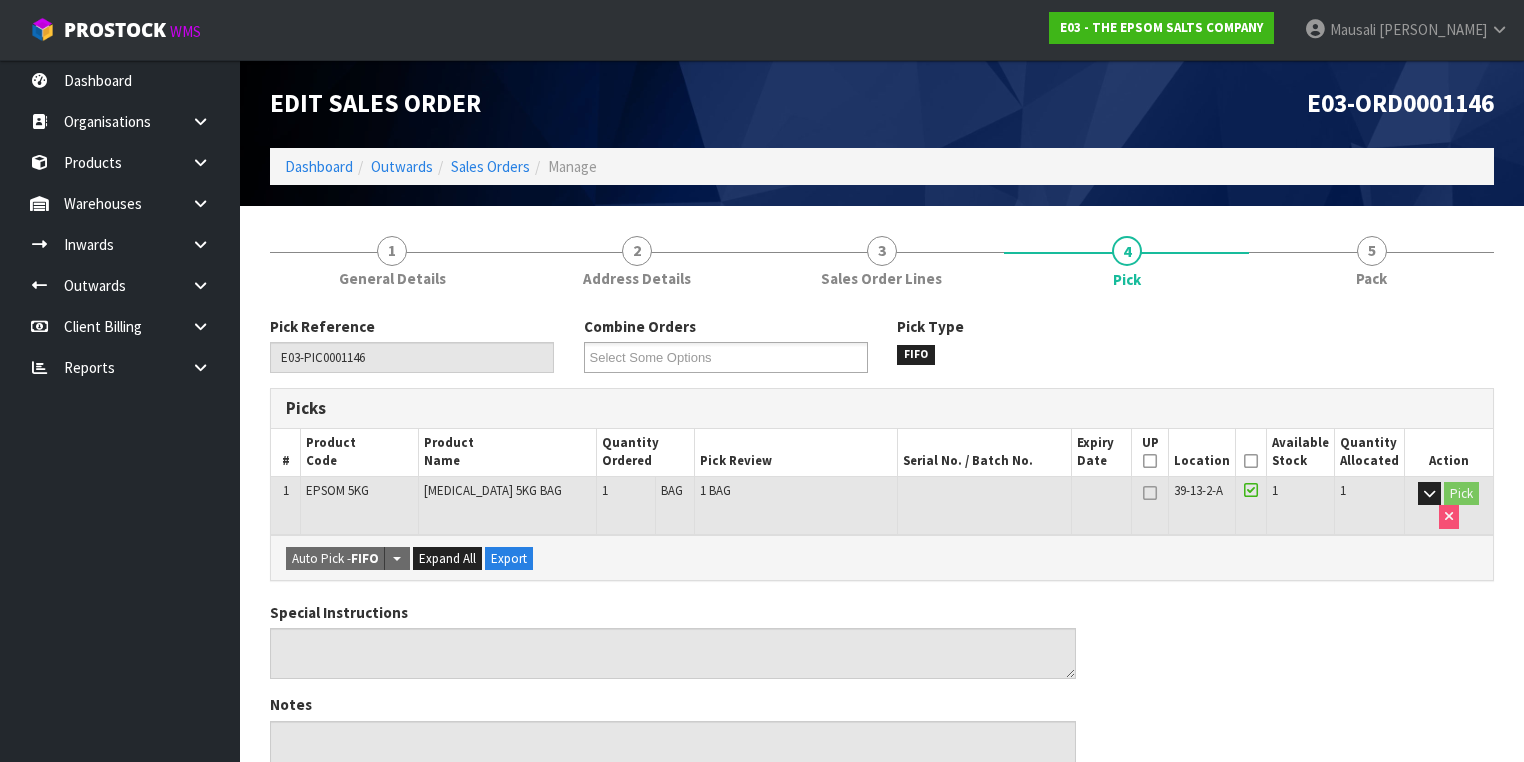 click at bounding box center (1251, 461) 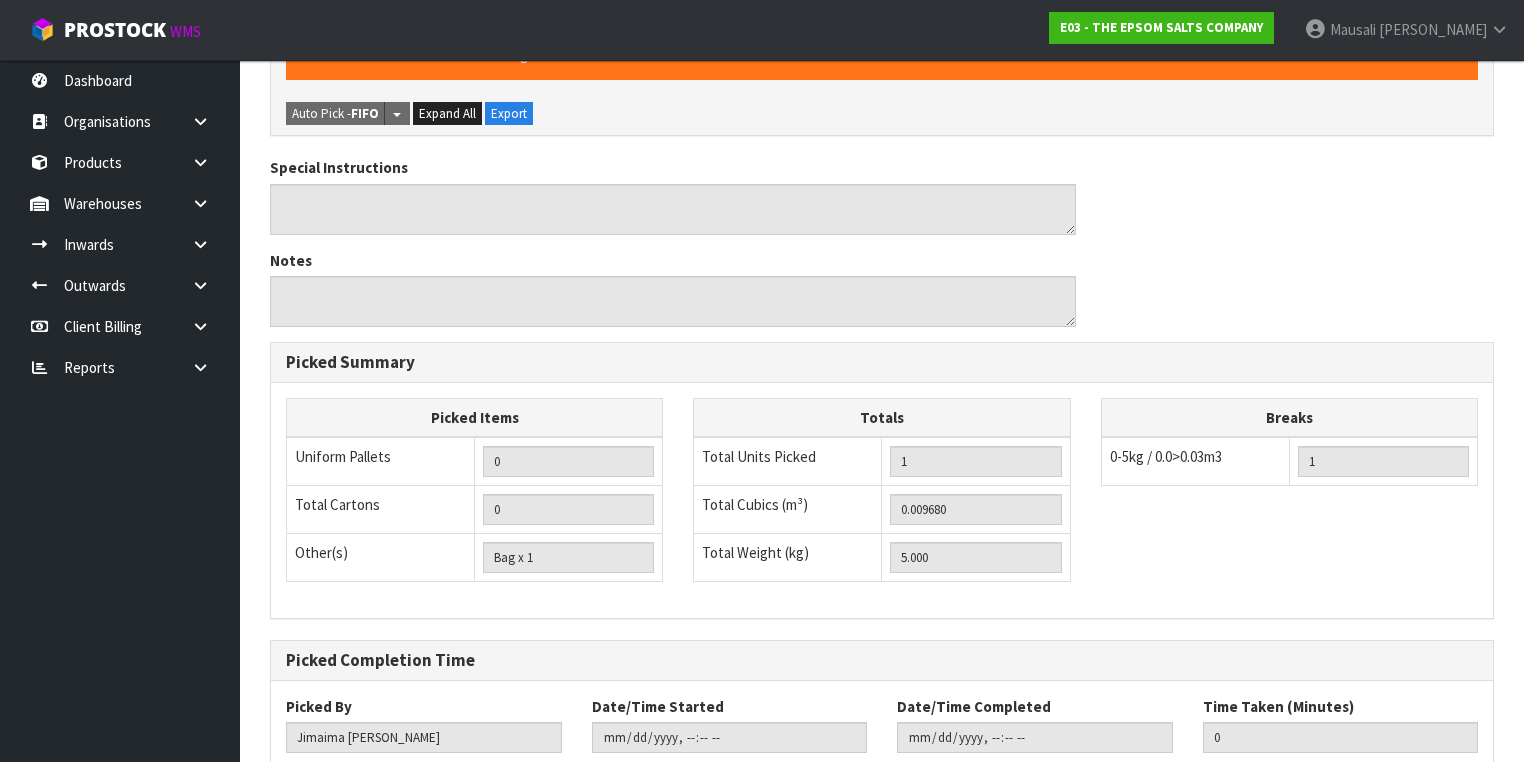 scroll, scrollTop: 641, scrollLeft: 0, axis: vertical 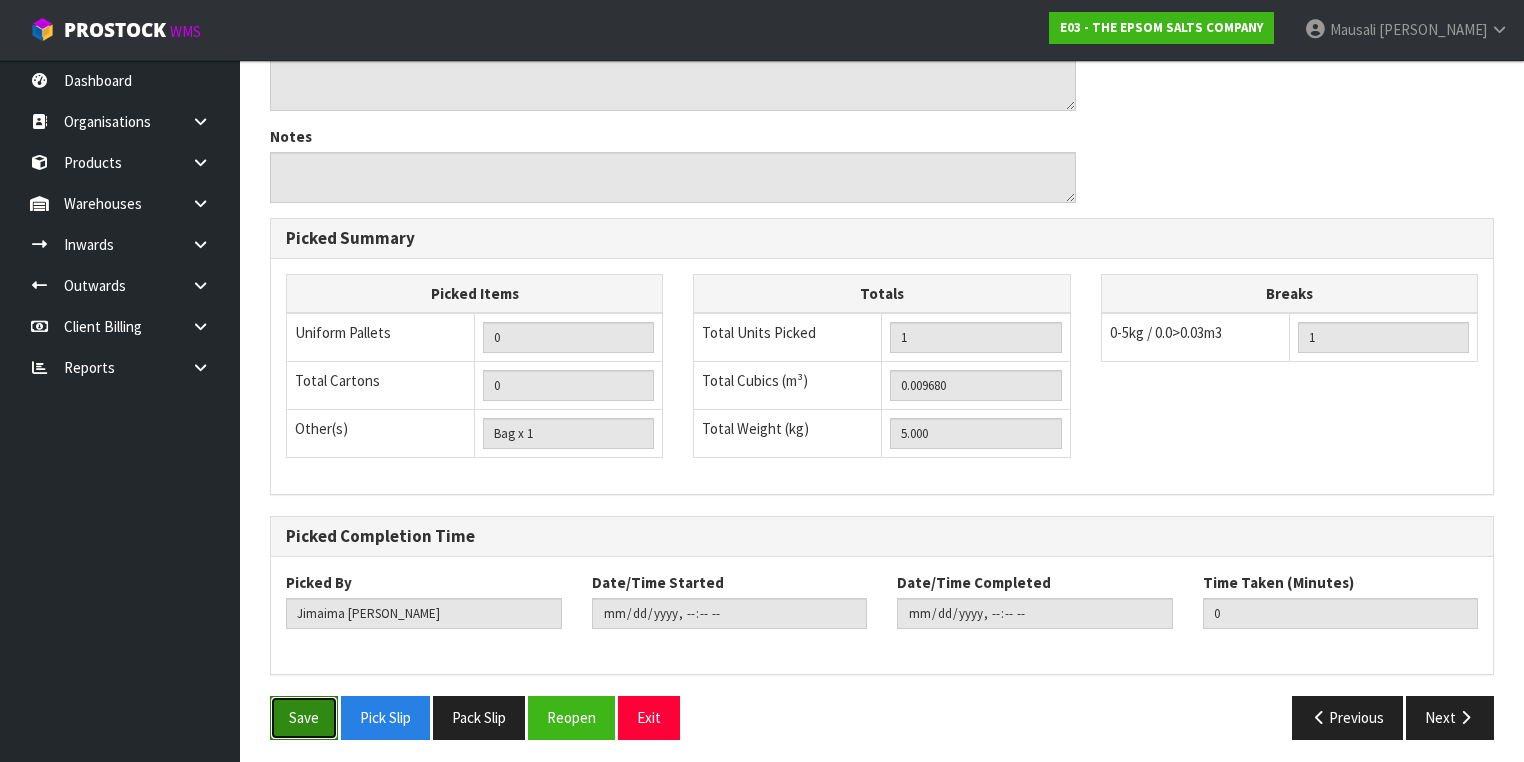 click on "Save" at bounding box center [304, 717] 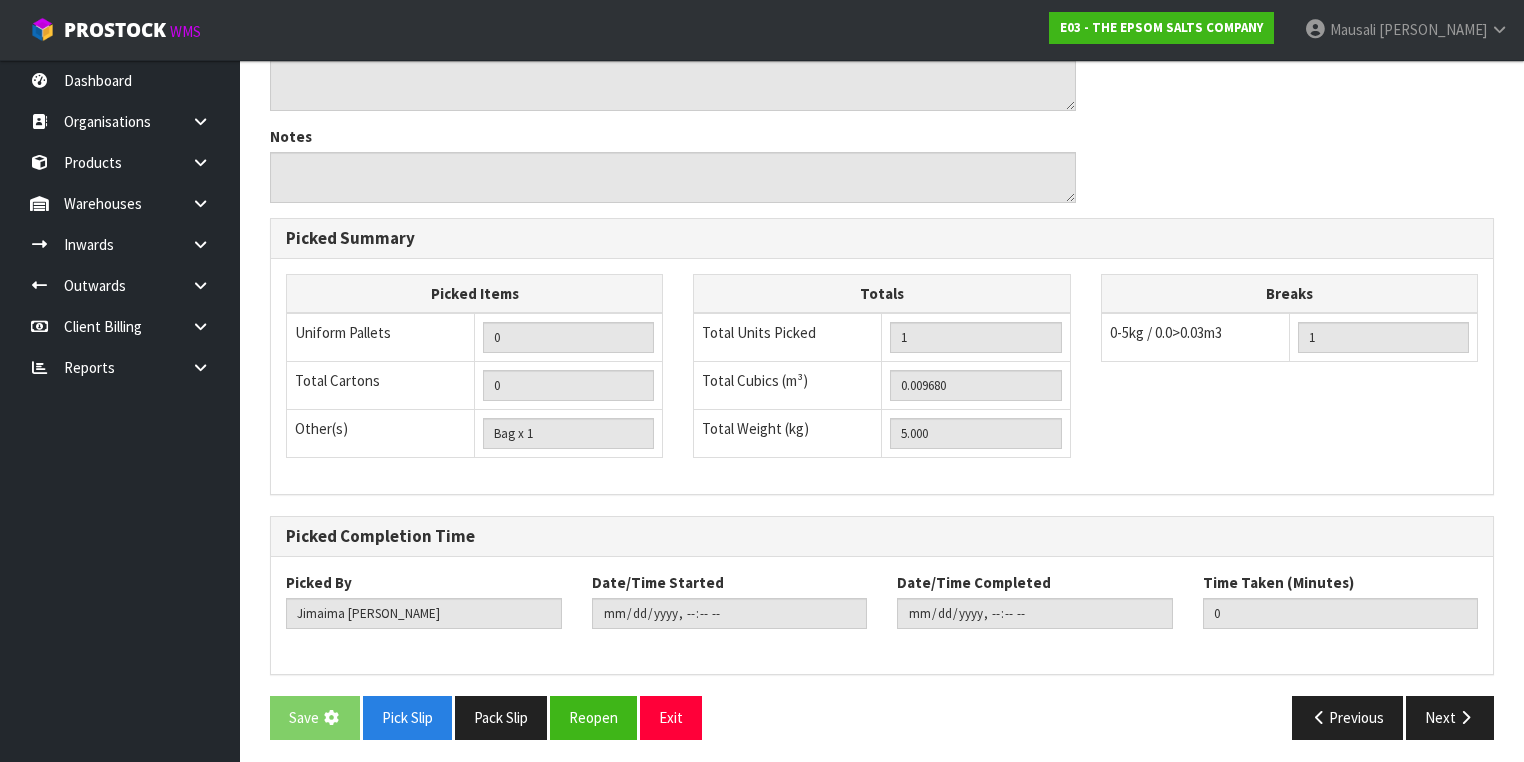 scroll, scrollTop: 0, scrollLeft: 0, axis: both 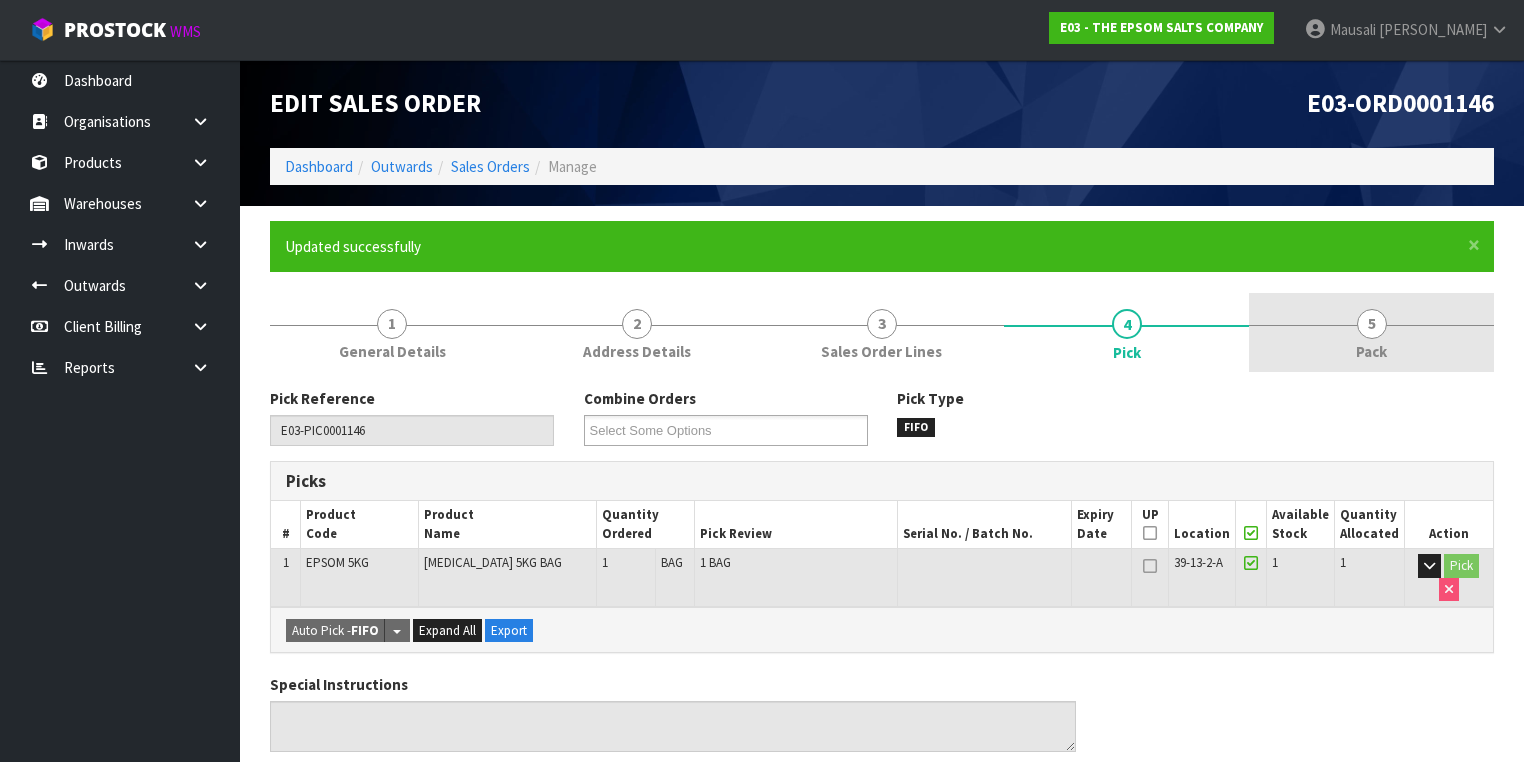 click on "5
Pack" at bounding box center (1371, 332) 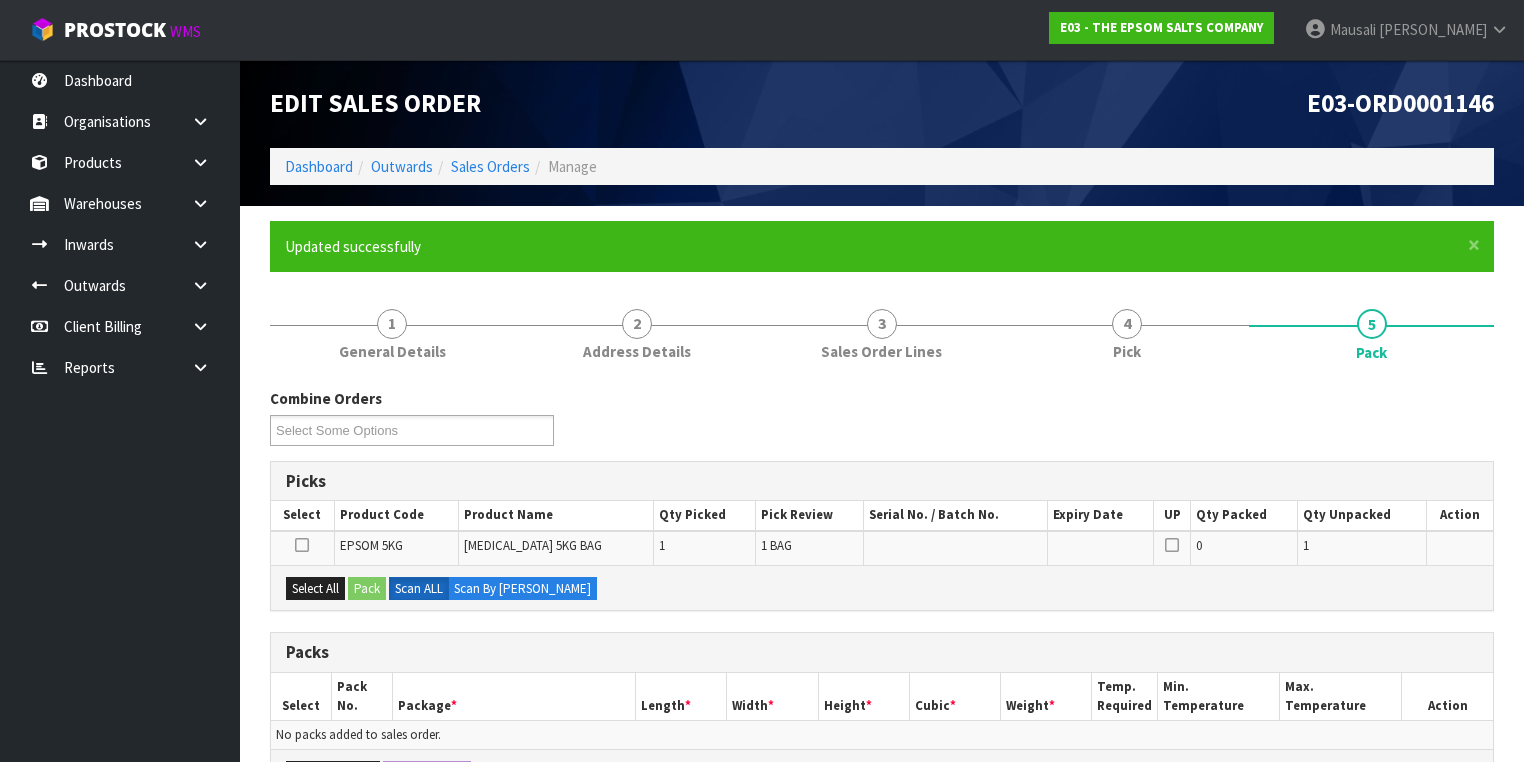 scroll, scrollTop: 395, scrollLeft: 0, axis: vertical 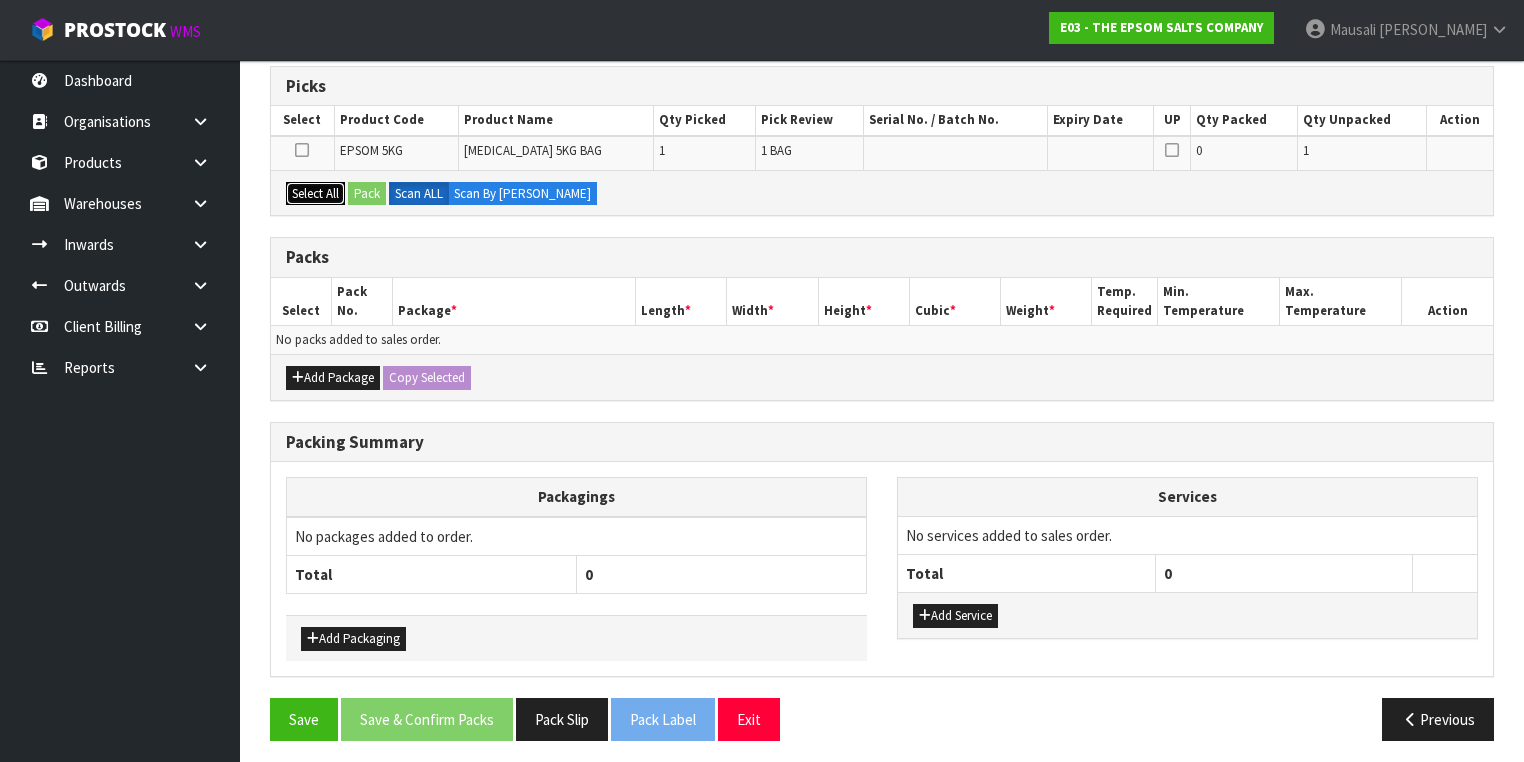 drag, startPoint x: 317, startPoint y: 192, endPoint x: 362, endPoint y: 193, distance: 45.01111 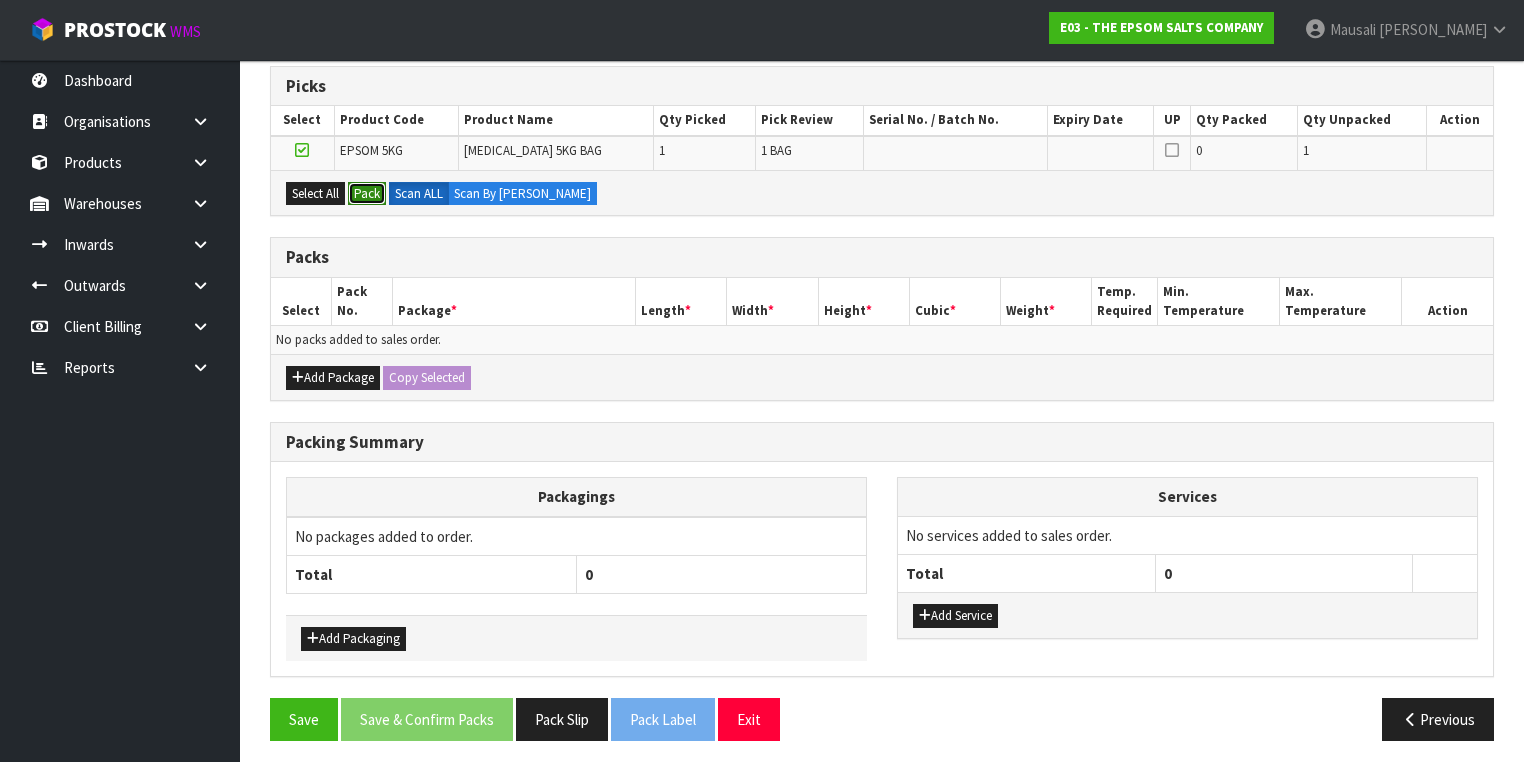 click on "Pack" at bounding box center [367, 194] 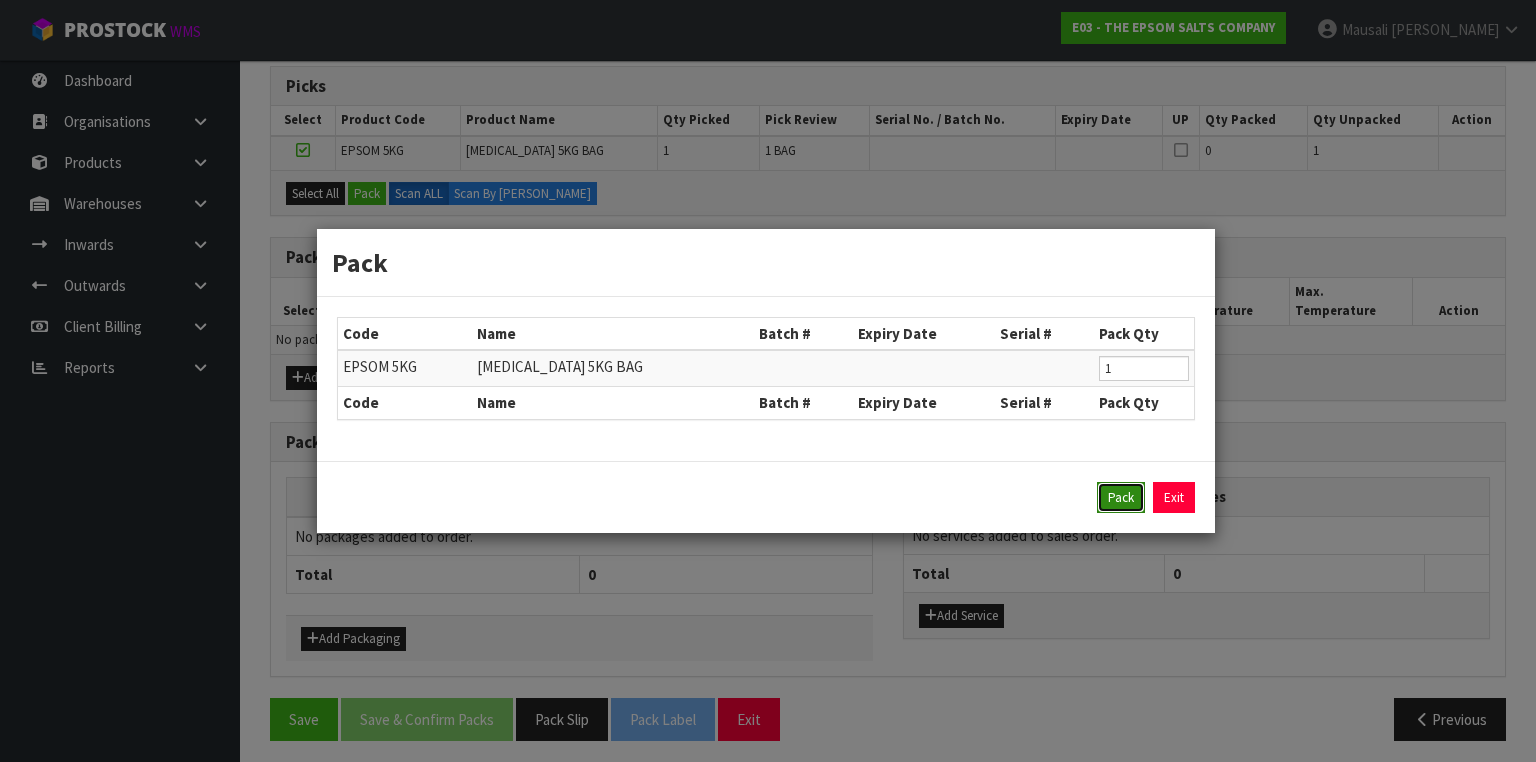 click on "Pack" at bounding box center [1121, 498] 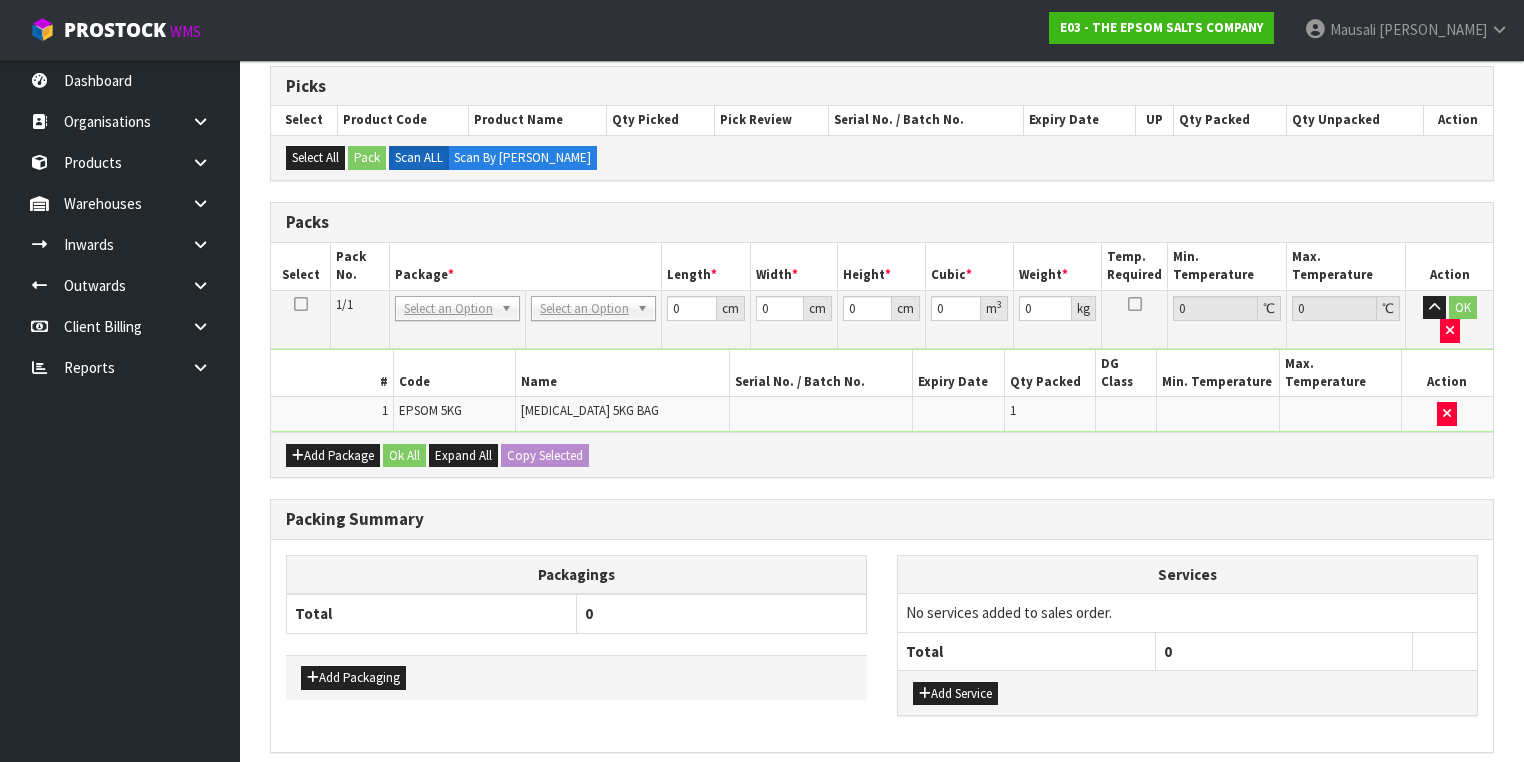 click on "No Packaging Cartons PLT GEN120 (1200 X 1000) PLT ONE WAY SKID CHEP HIRE PALLET TRANSFER FEE LOSCOM HIRE PALLET TRANSFER FEE PLT EXP120 (PLASTIC/STAMPED) PLT BESPOKE PLT UNIFORM RETURNABLE CWL PALLET PLT TUFF1000 (1000 X 450) PLT VAL400 (400 X 400) RETURNABLE CLIENT PALLET PLT OLP 915 (915 X 465) PLT OLP 580 [PHONE_NUMBER] PALLET ACCOUNT FEE PER WEEK OUTWARD HDLG FCL 20FT LOOSE STOCK BASE RATE OUTWARD HDLG FCL 40FT LOOSE STOCK BASE RATE OUTWARD HDLG FCL 20FT PALLET ONLY BASE RATE OUTWARD HDLG FCL 40FT PALLET ONLY BASE RATE CTN OC (OCCASIONAL) CTN0 - (000-0NI) 190 X 150 X 155 CTN00 - (000-00NI) 154 X 142 X 102 CTN1 - (000-01NI) 255 X 205 X 150 CTN2 - (000-02NI) 250 X 250 X 200 CTN3 - (000-03NI) 340 X 255 X 305 CTN4 - (000-04NI) 405 X 255 X 255 CTN5 - (000-05NI) 430 X 330 X 255 CTN6 - (000-06NI) 455 X 305 X 305 CTN7 - (000-07NI) 455 X 455 X 350 CTN8 - (000-08NI) 510 X 380 X 280 CTN9 - (000-09NI) 510 X 380 X 585 CTN9 AC30C - (000-9NI30C) 511 X 380 X 585 CTN10 - (000-10NI) 610 X 290 X 290 PLYBOARD" at bounding box center (594, 319) 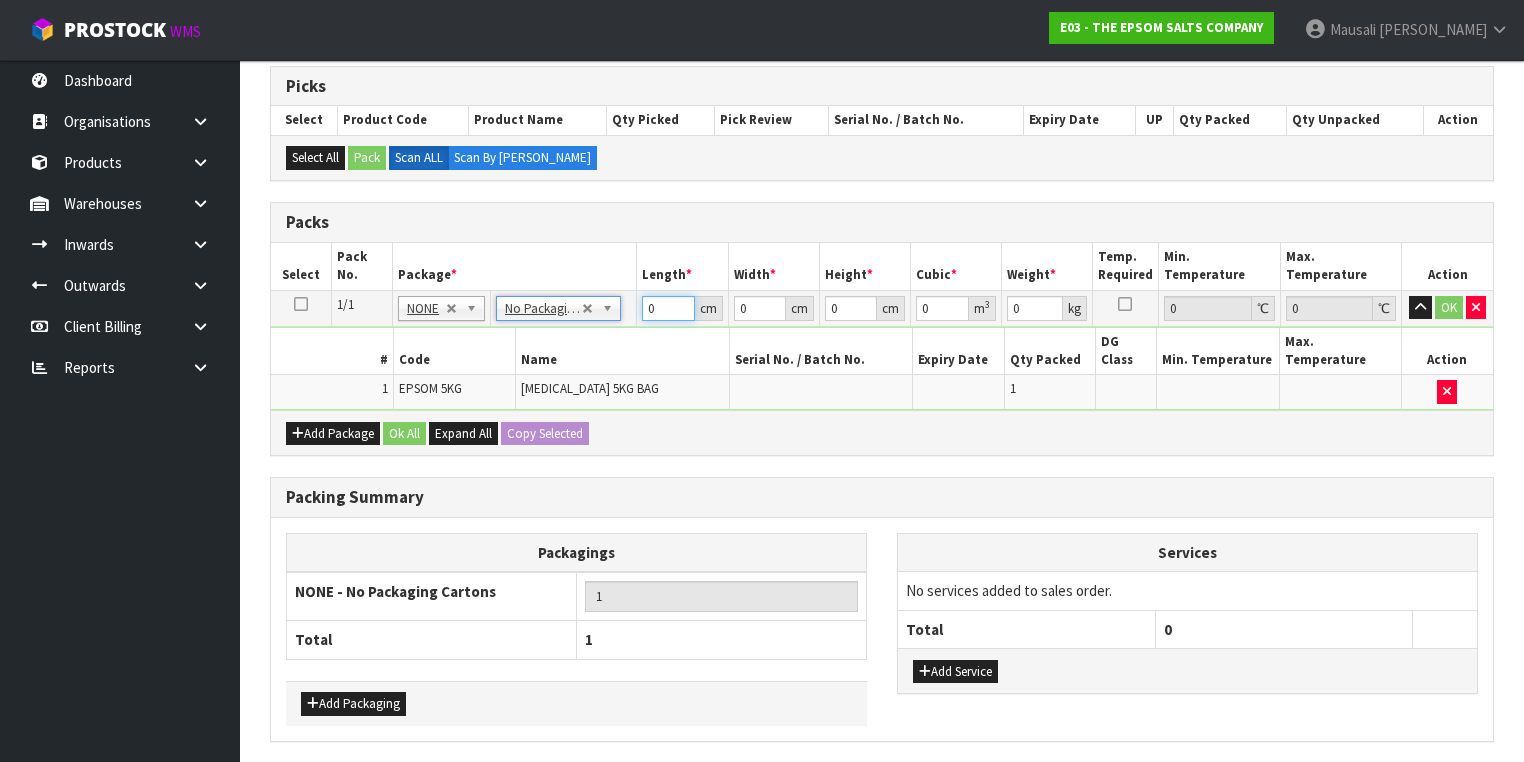 drag, startPoint x: 658, startPoint y: 308, endPoint x: 617, endPoint y: 331, distance: 47.010635 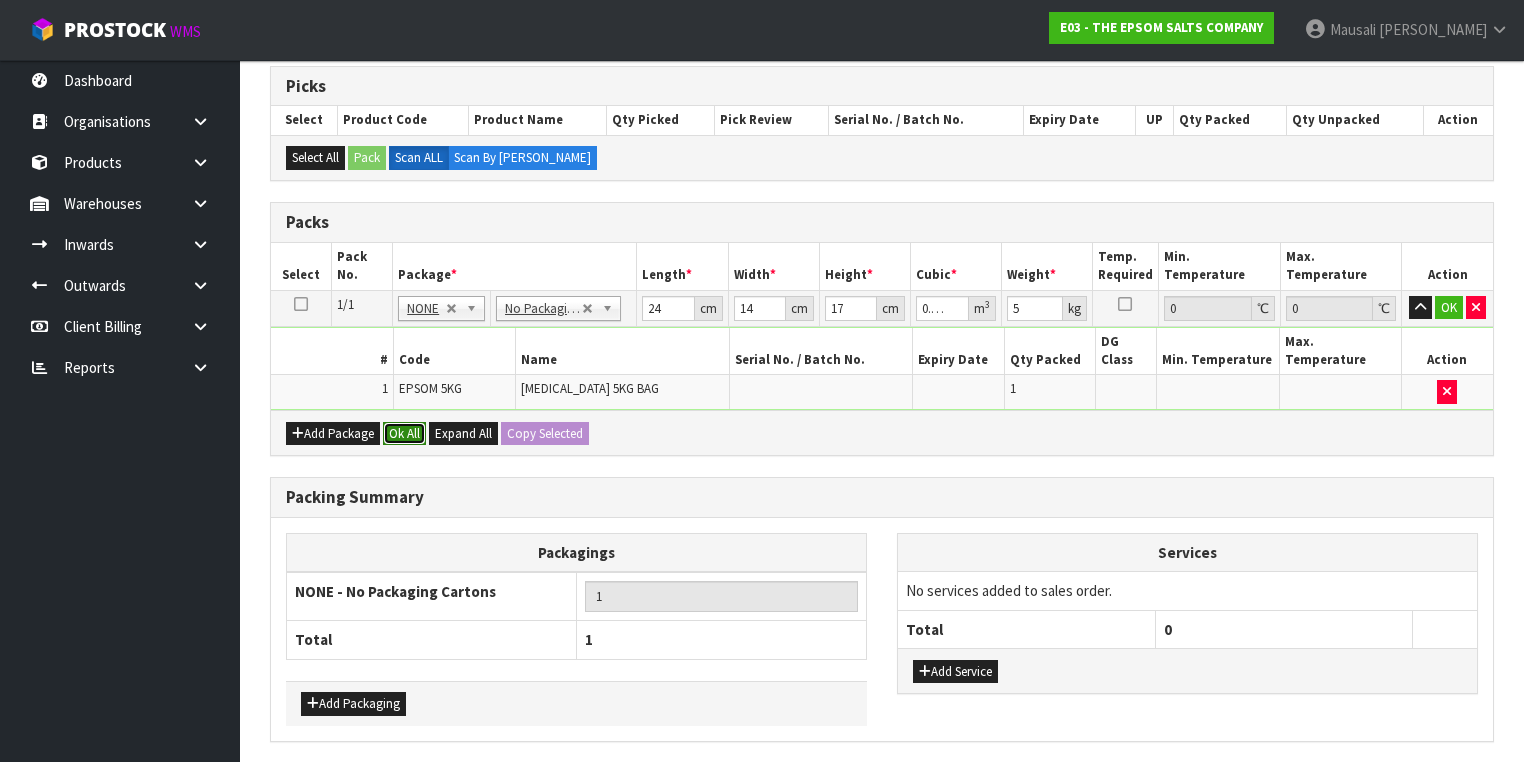 click on "Ok All" at bounding box center [404, 434] 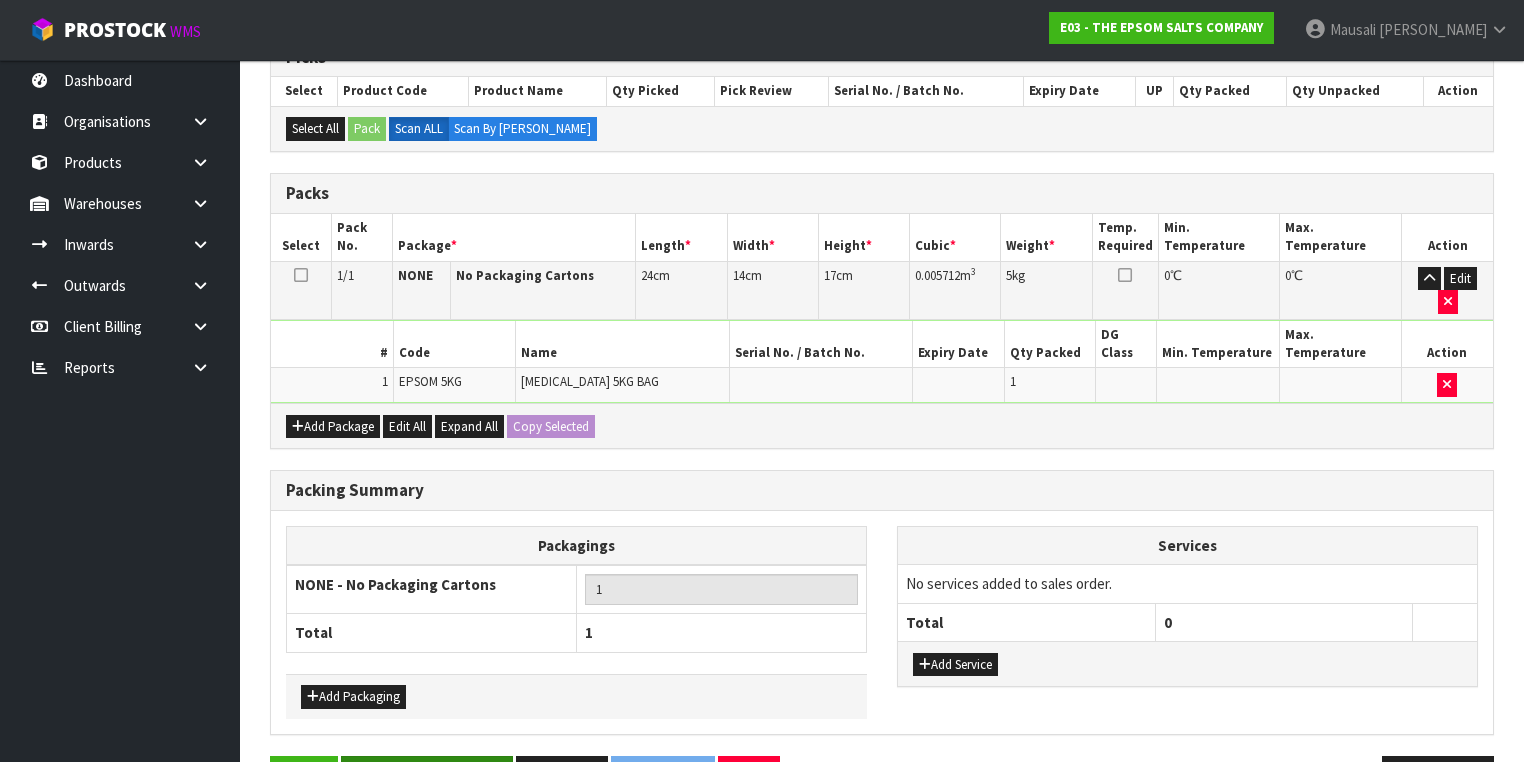 scroll, scrollTop: 440, scrollLeft: 0, axis: vertical 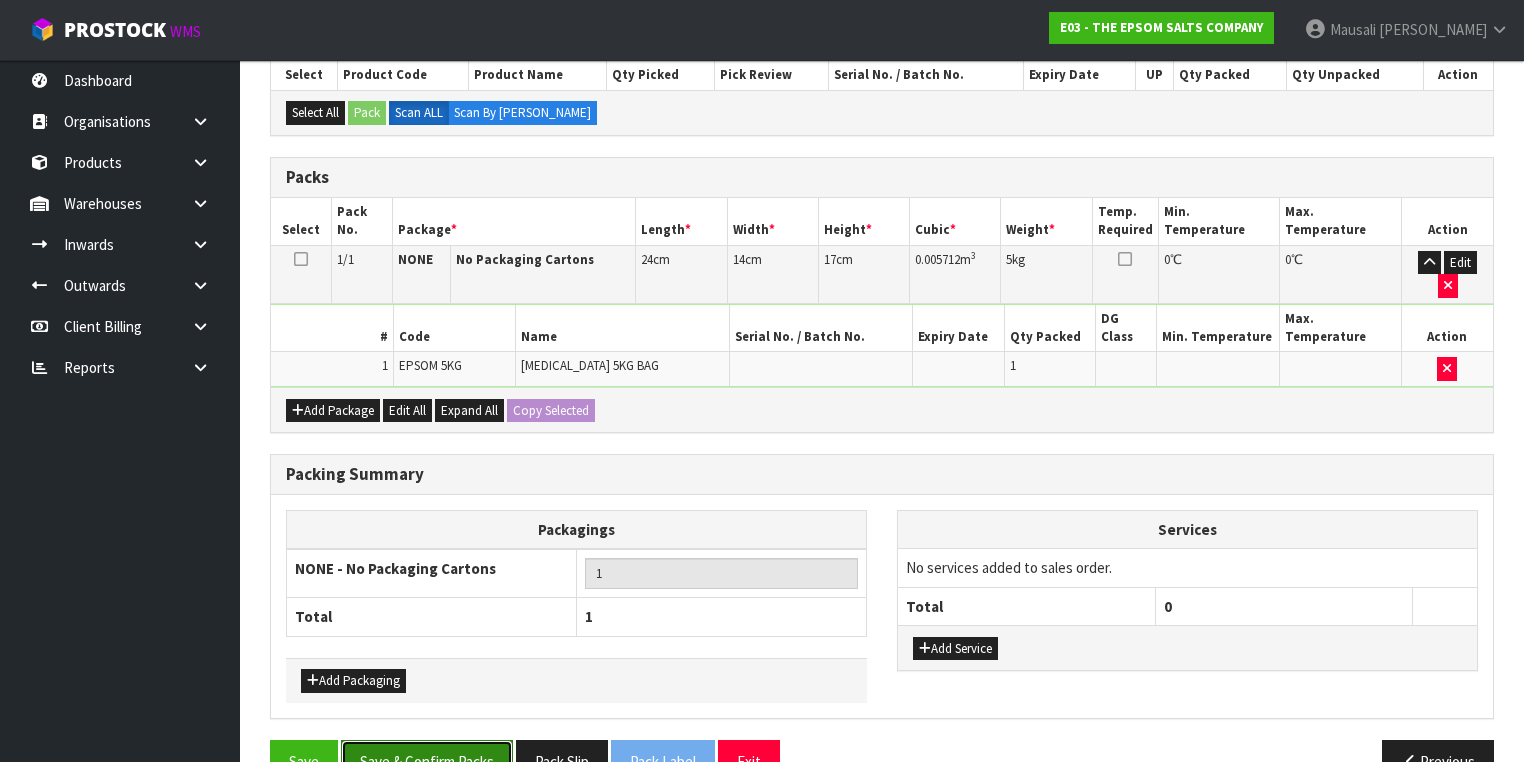 click on "Save & Confirm Packs" at bounding box center (427, 761) 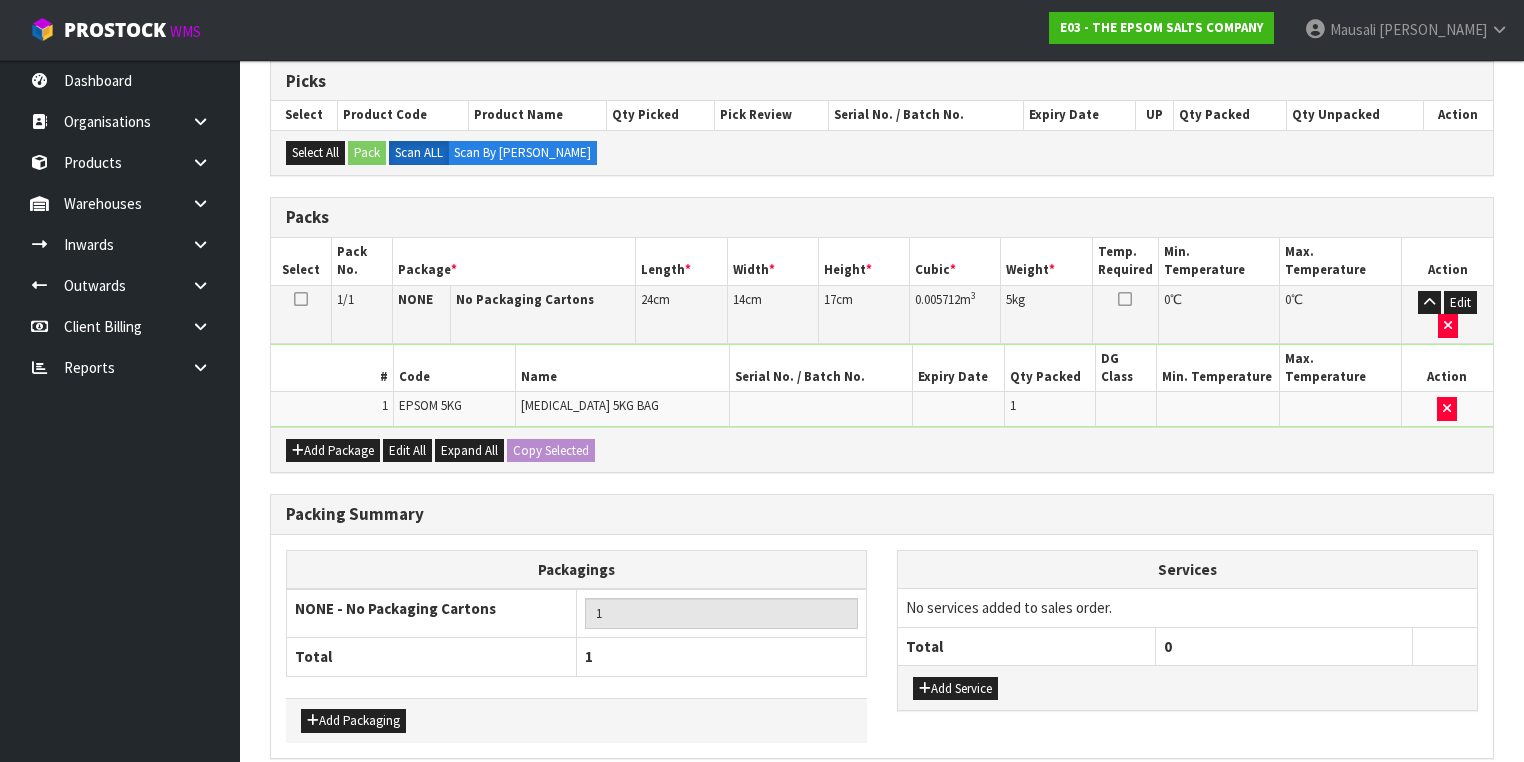 scroll, scrollTop: 332, scrollLeft: 0, axis: vertical 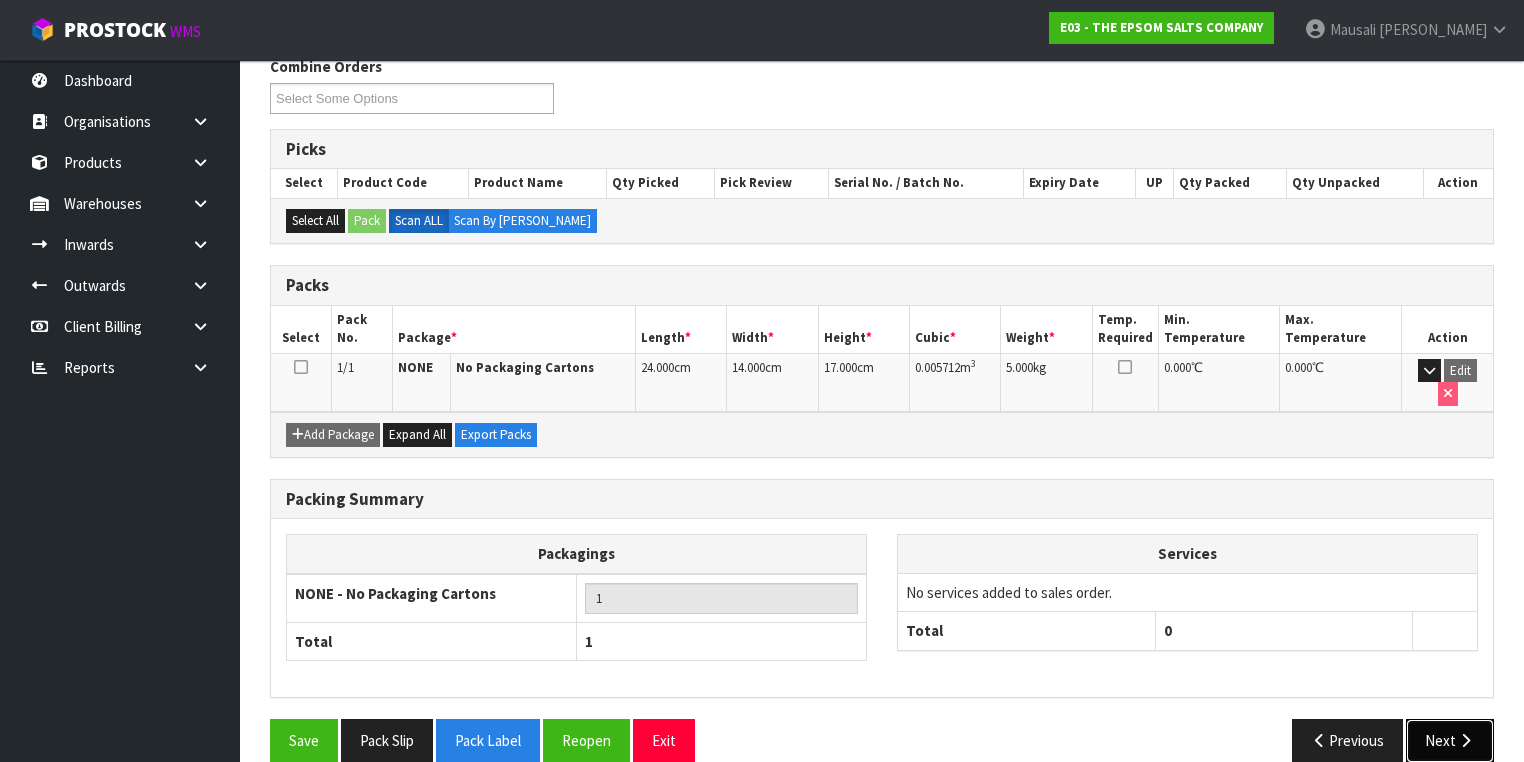 click on "Next" at bounding box center [1450, 740] 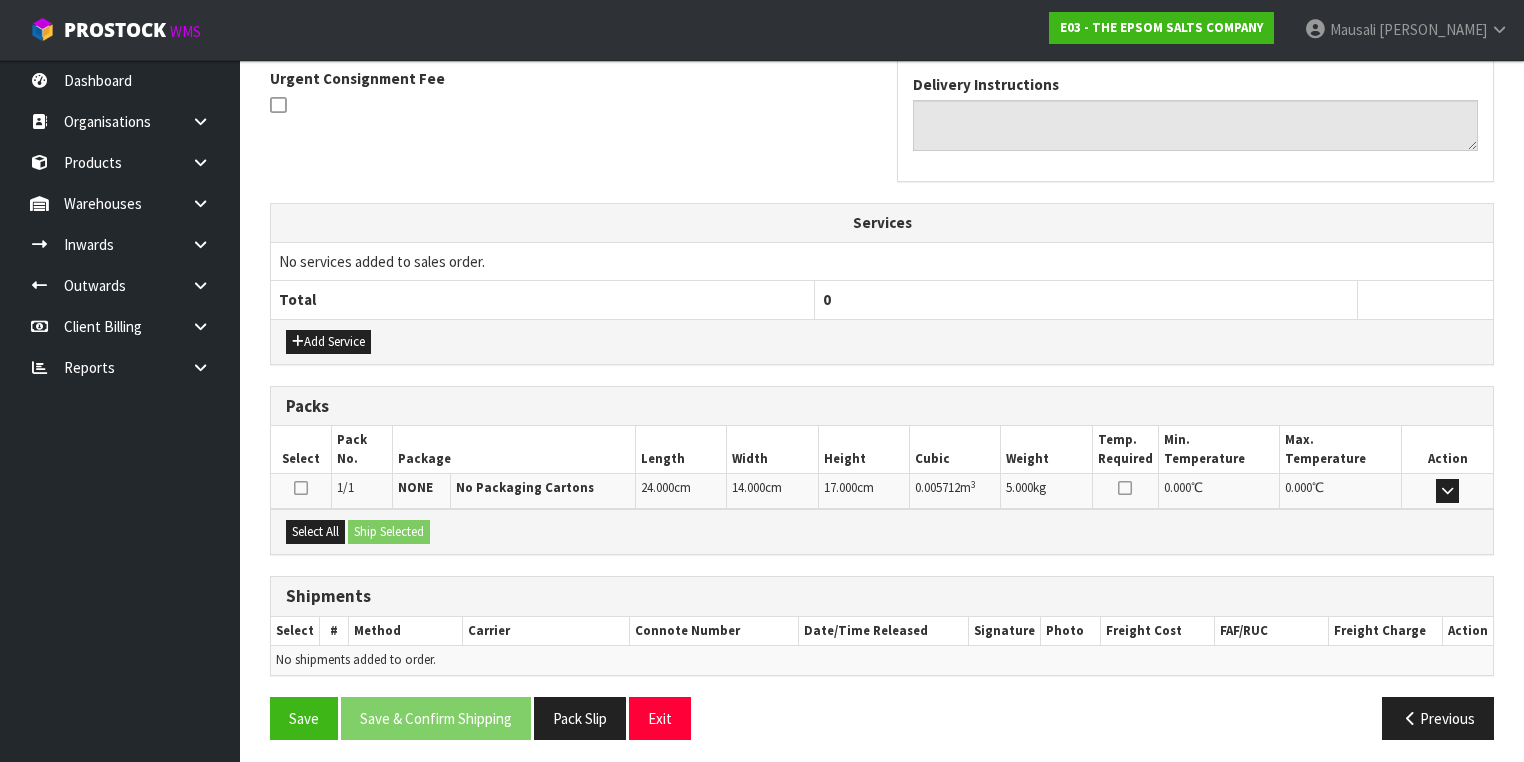 scroll, scrollTop: 592, scrollLeft: 0, axis: vertical 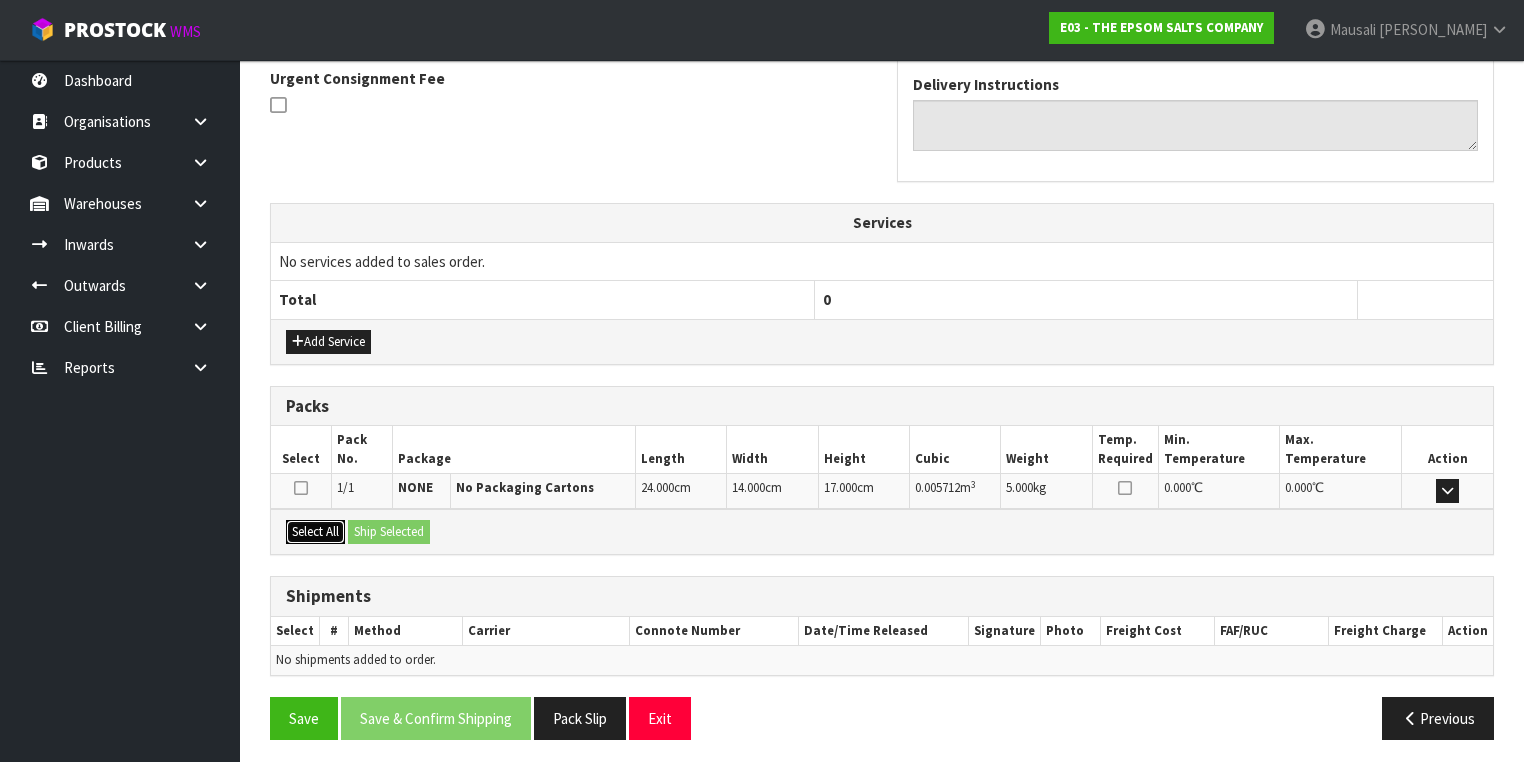 click on "Select All" at bounding box center [315, 532] 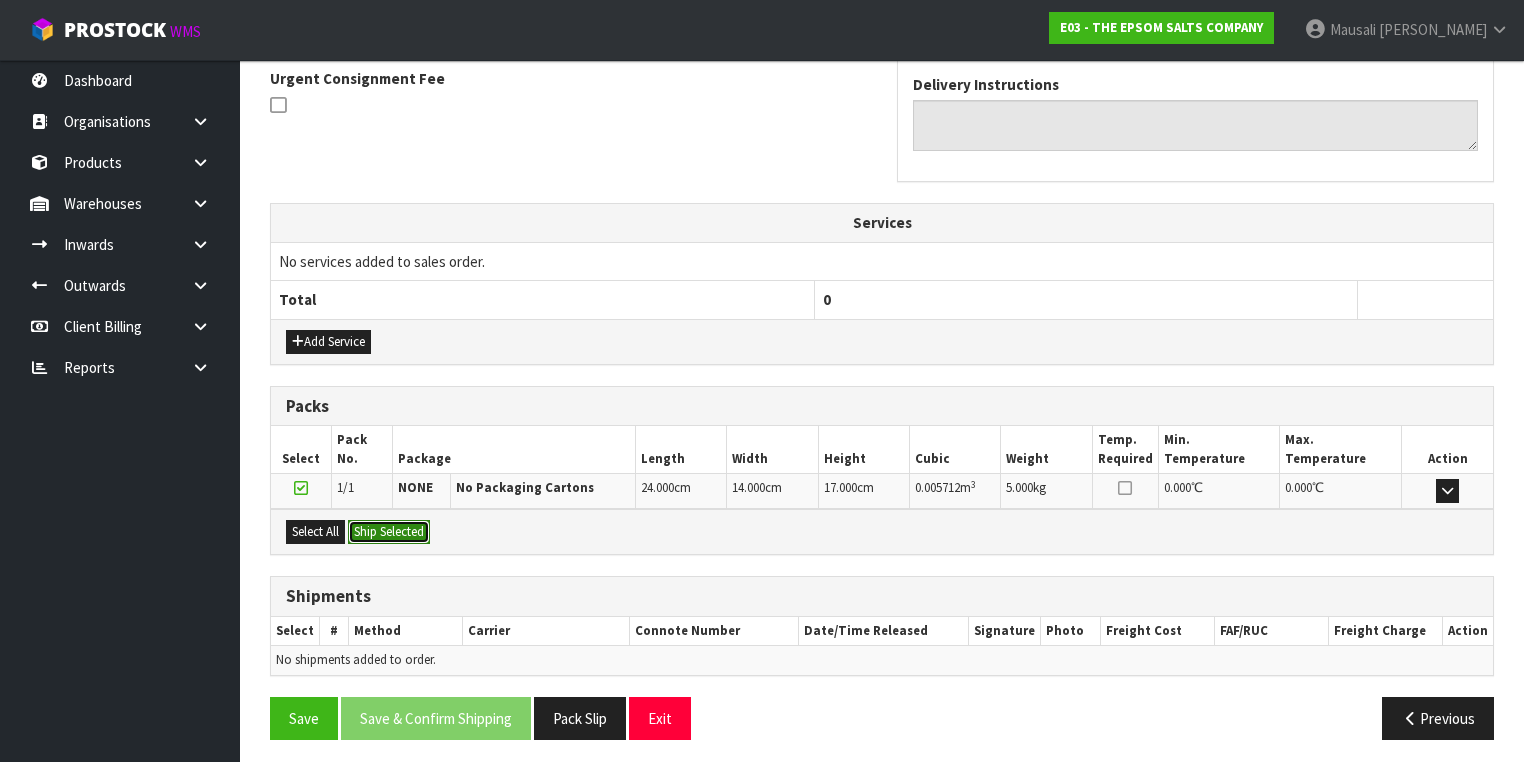 click on "Ship Selected" at bounding box center [389, 532] 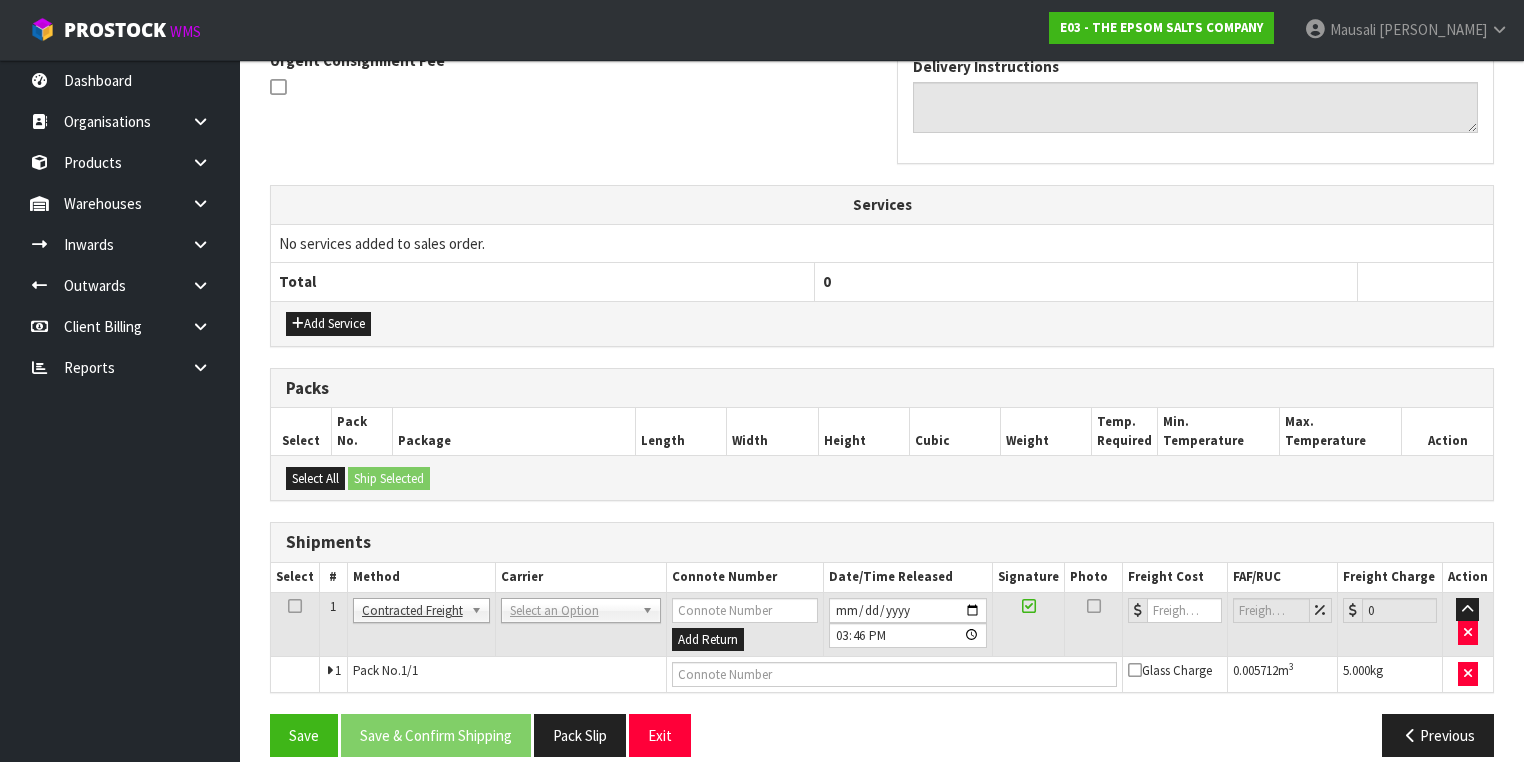 scroll, scrollTop: 628, scrollLeft: 0, axis: vertical 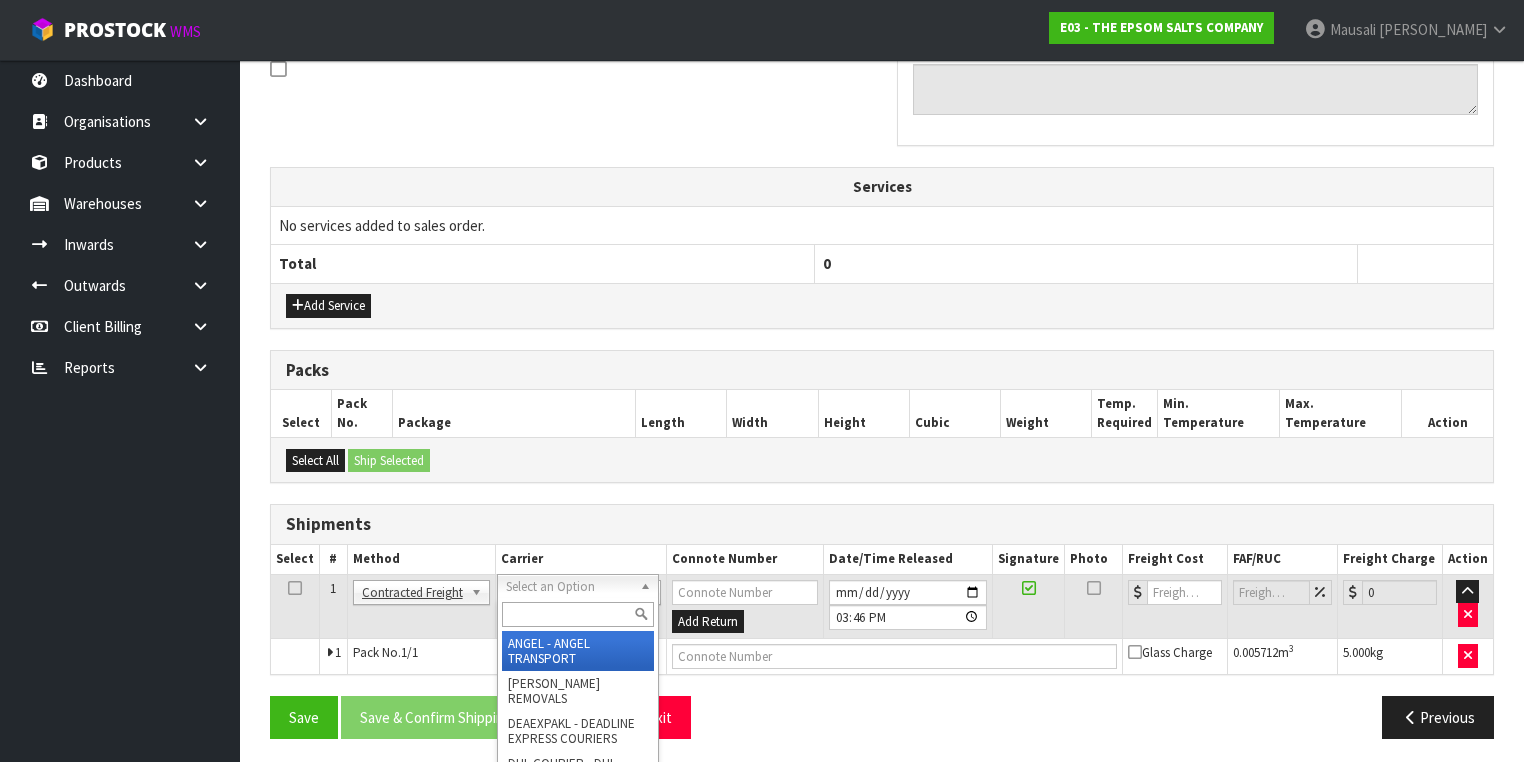 click at bounding box center [578, 614] 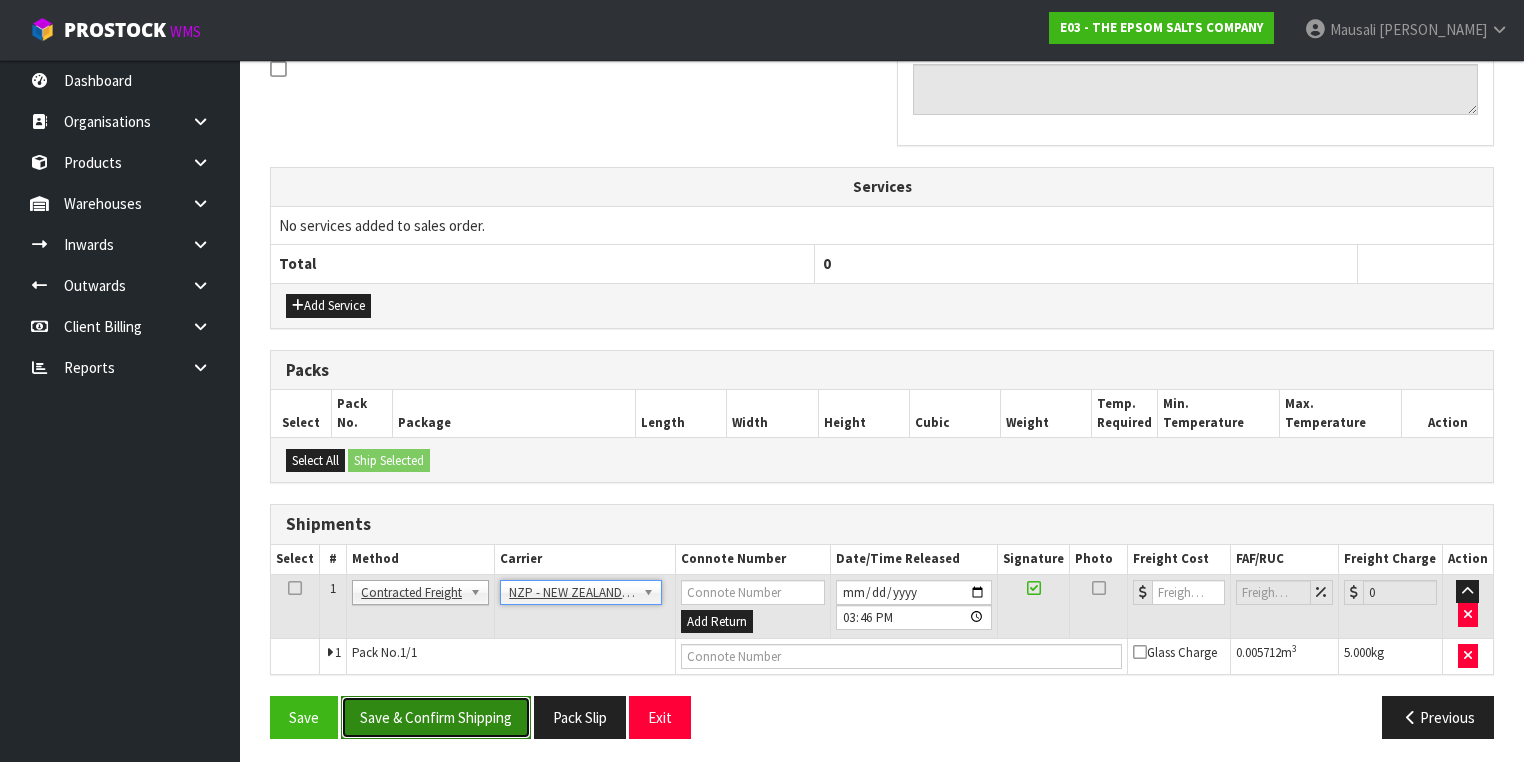 click on "Save & Confirm Shipping" at bounding box center (436, 717) 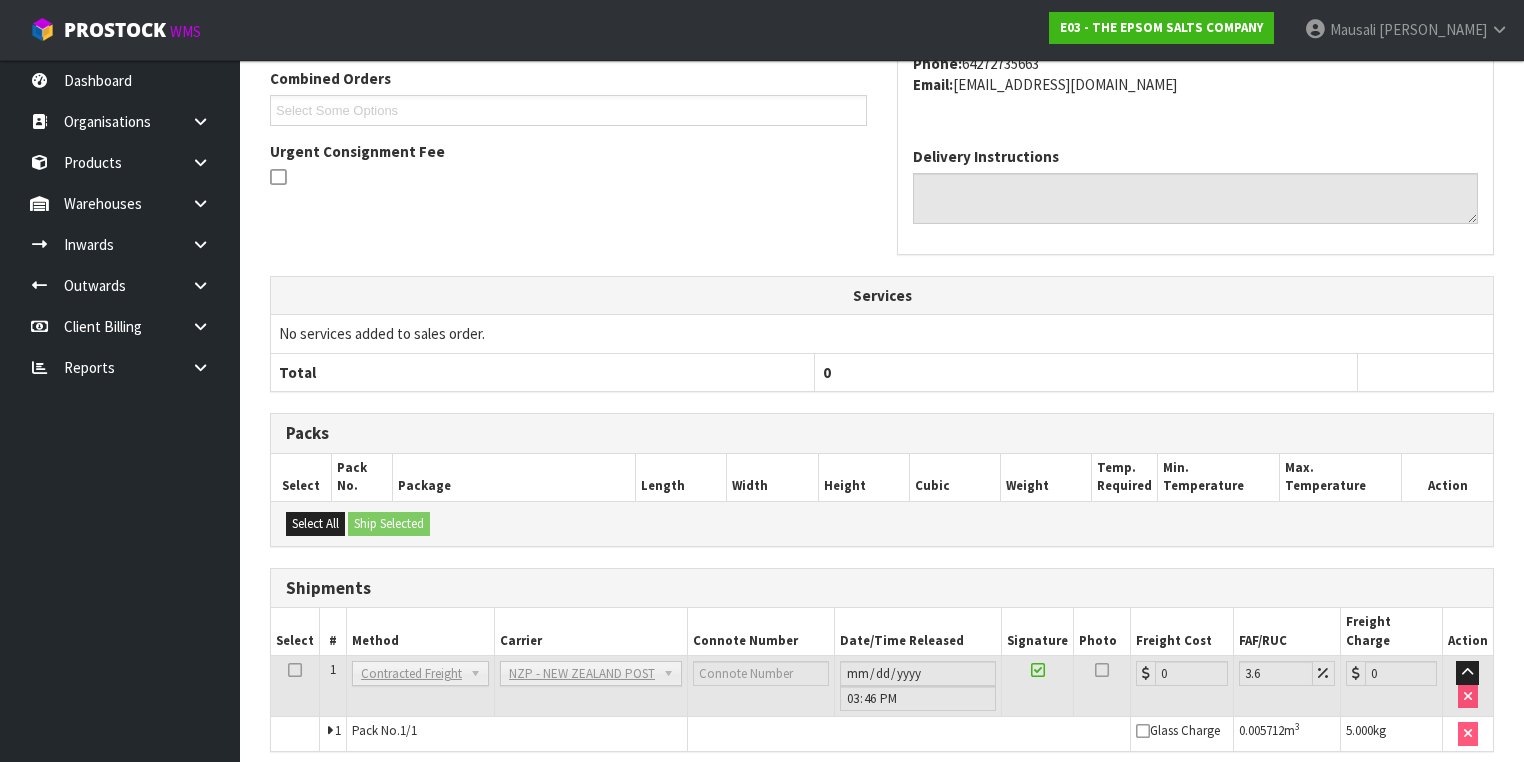 scroll, scrollTop: 600, scrollLeft: 0, axis: vertical 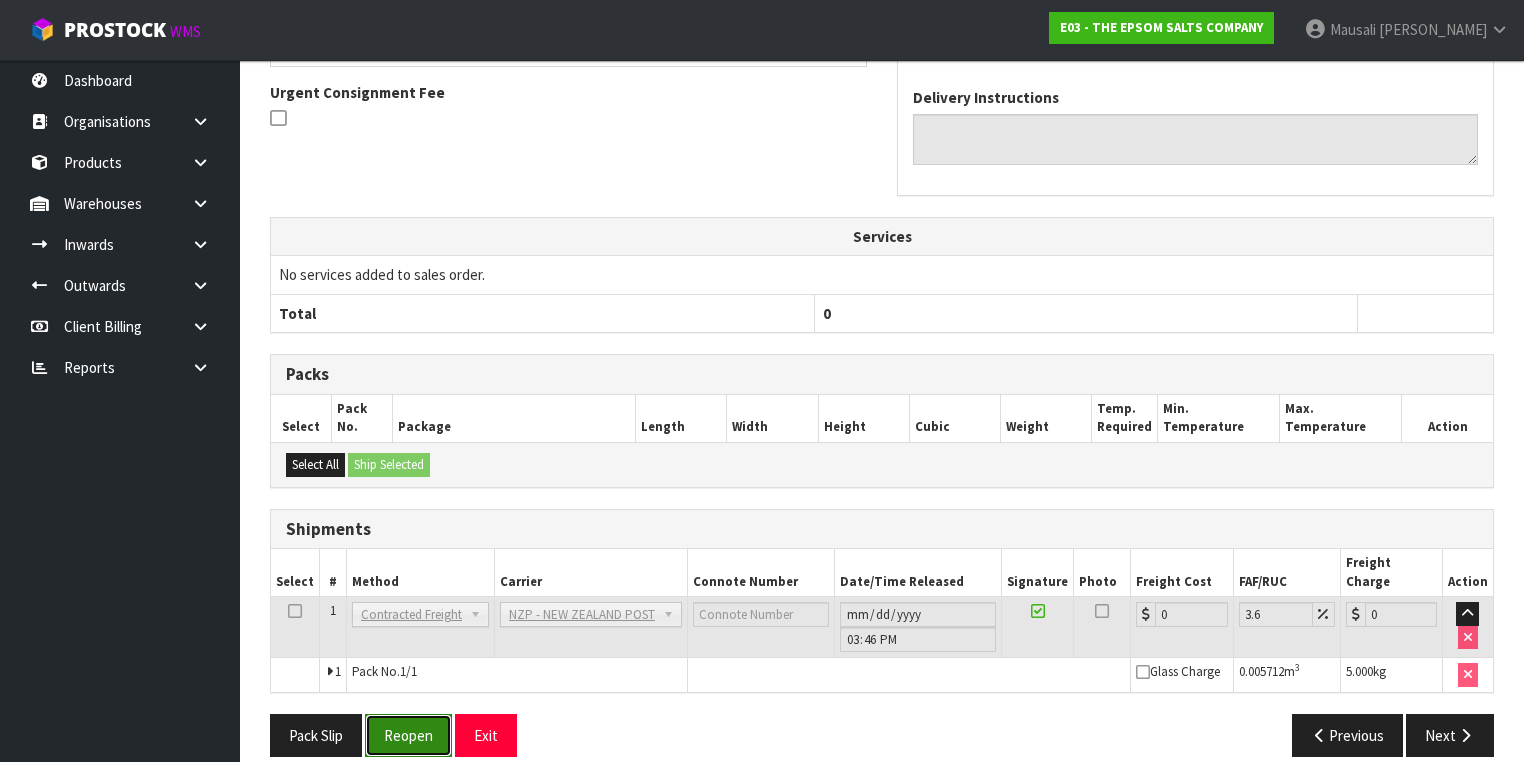 click on "Reopen" at bounding box center (408, 735) 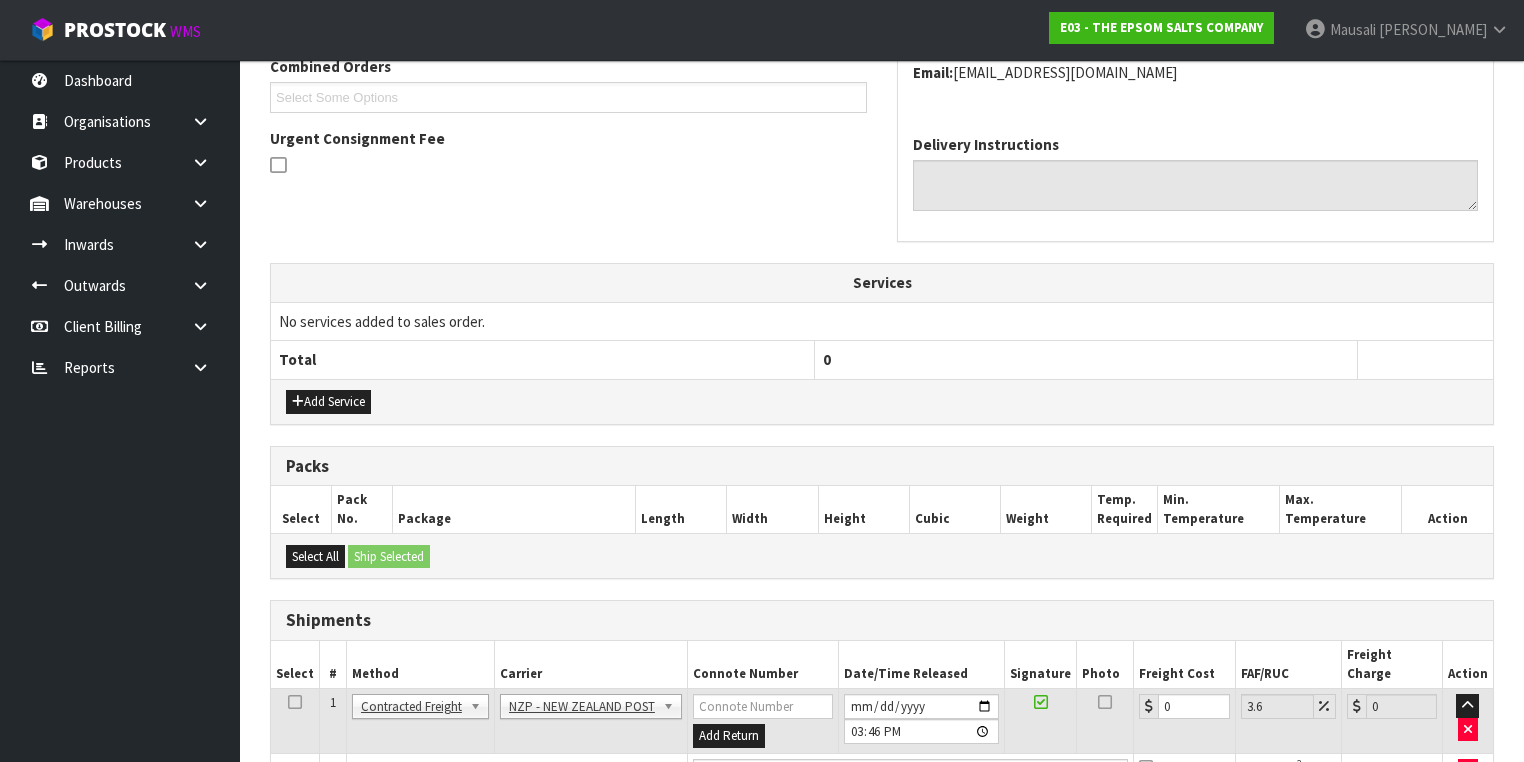 scroll, scrollTop: 646, scrollLeft: 0, axis: vertical 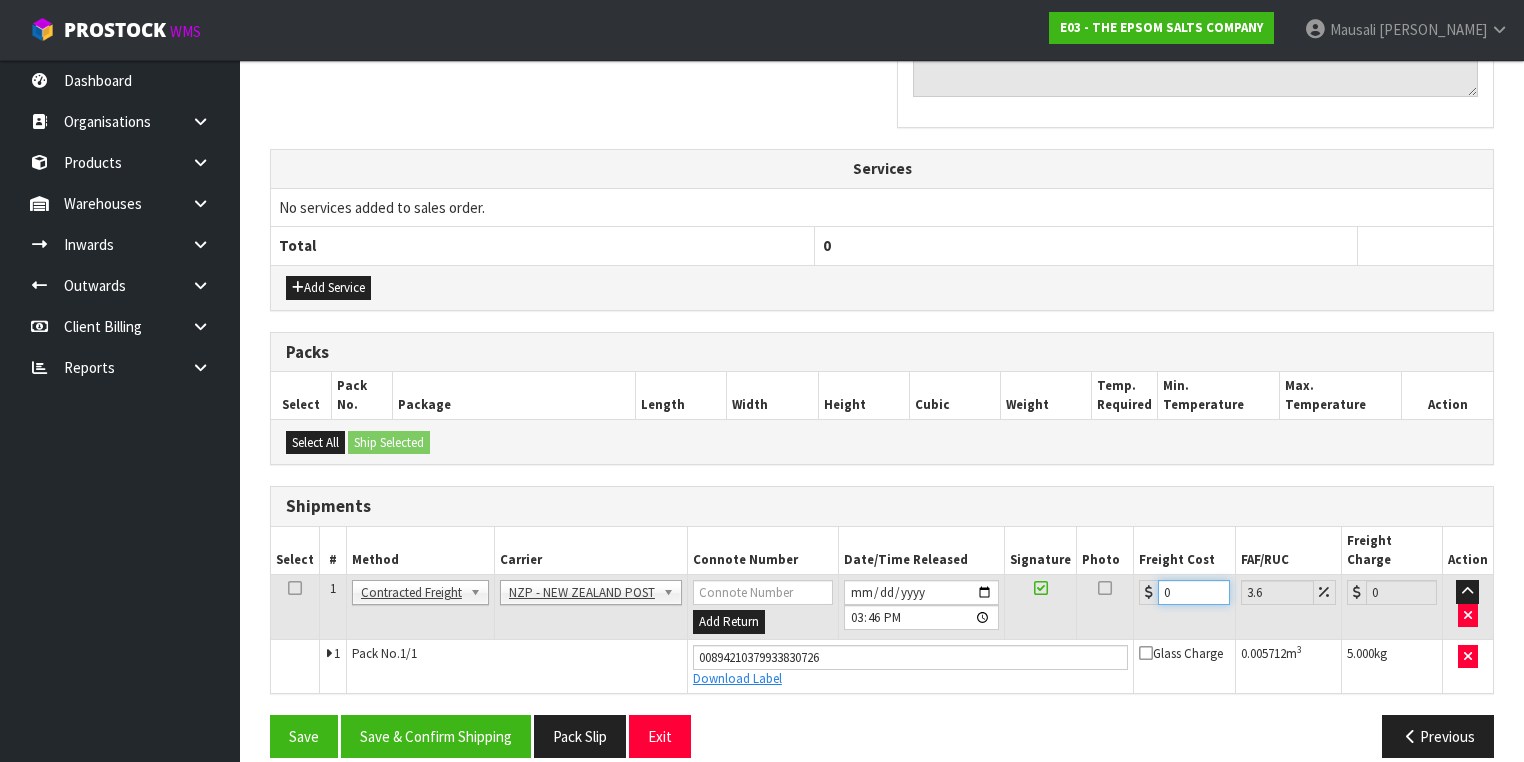 drag, startPoint x: 1185, startPoint y: 564, endPoint x: 1125, endPoint y: 596, distance: 68 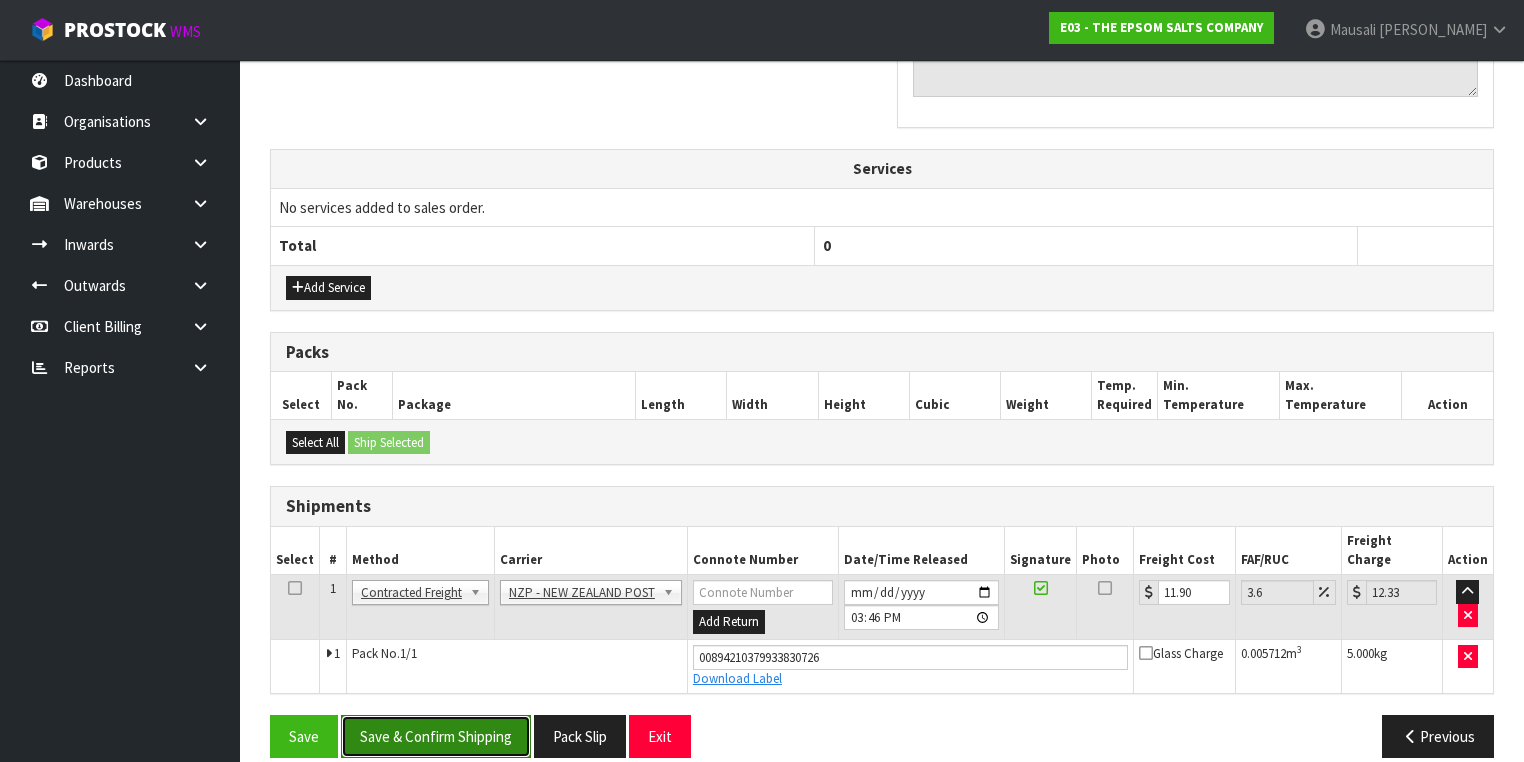 click on "Save & Confirm Shipping" at bounding box center [436, 736] 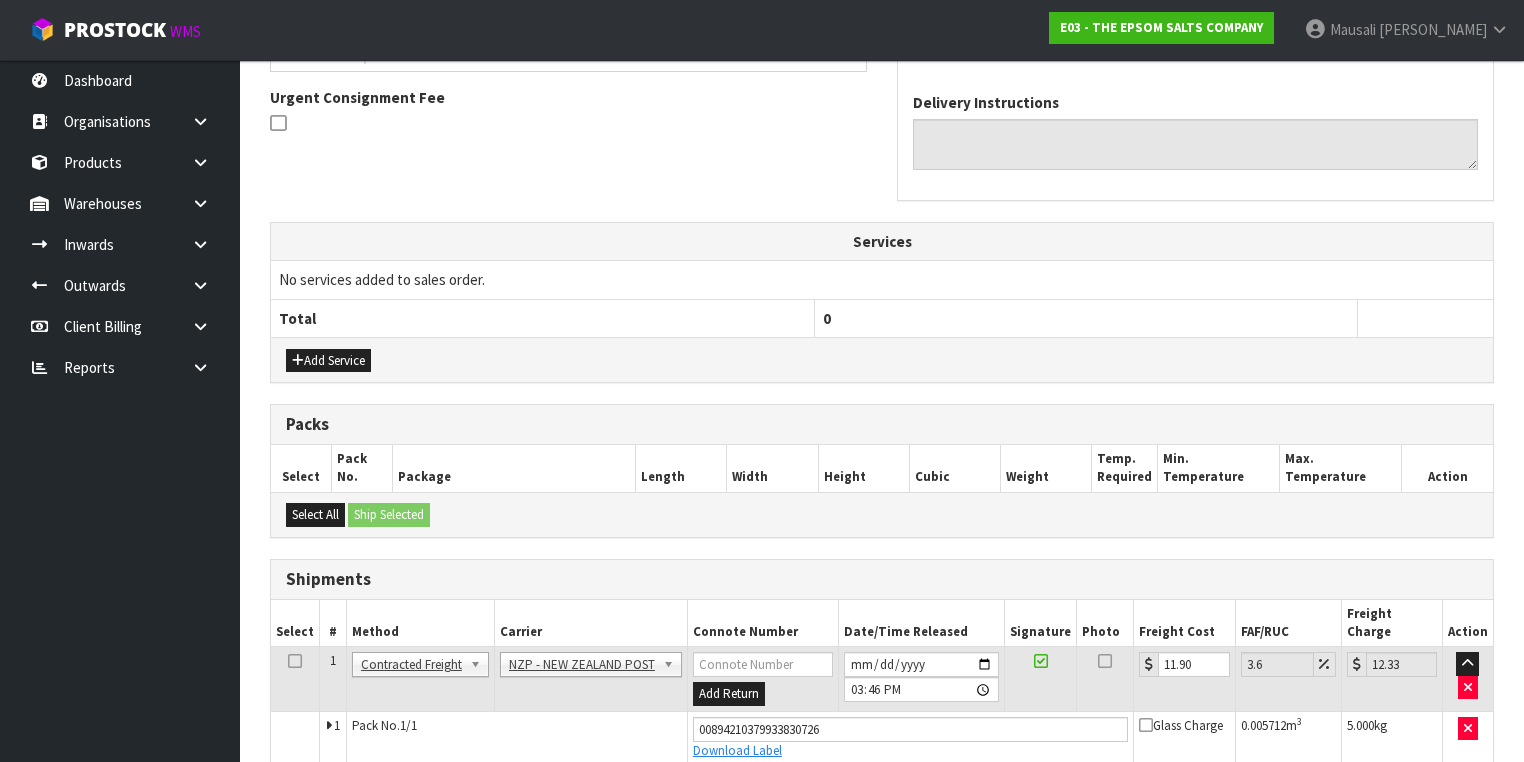 scroll, scrollTop: 0, scrollLeft: 0, axis: both 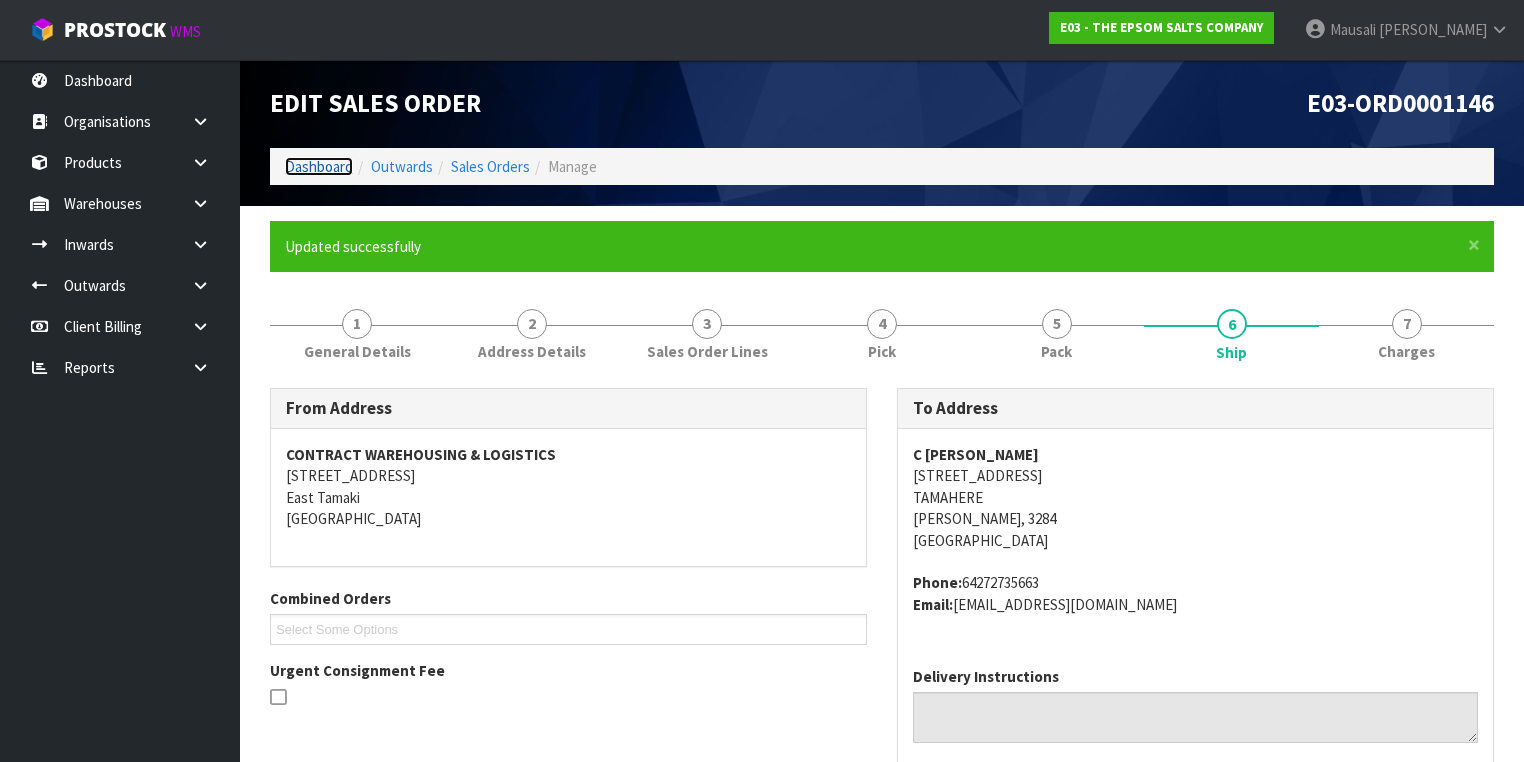 click on "Dashboard" at bounding box center (319, 166) 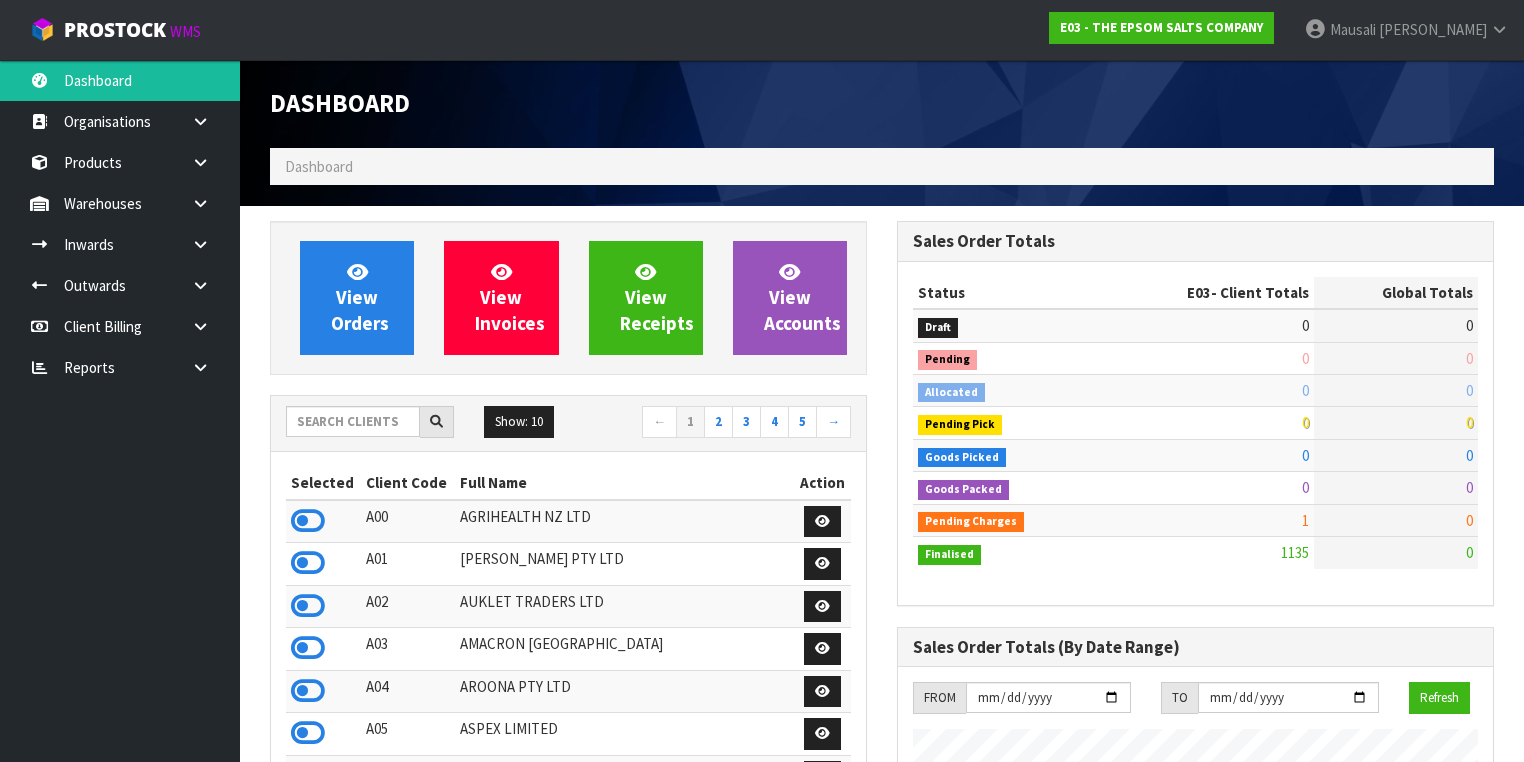 scroll, scrollTop: 998748, scrollLeft: 999372, axis: both 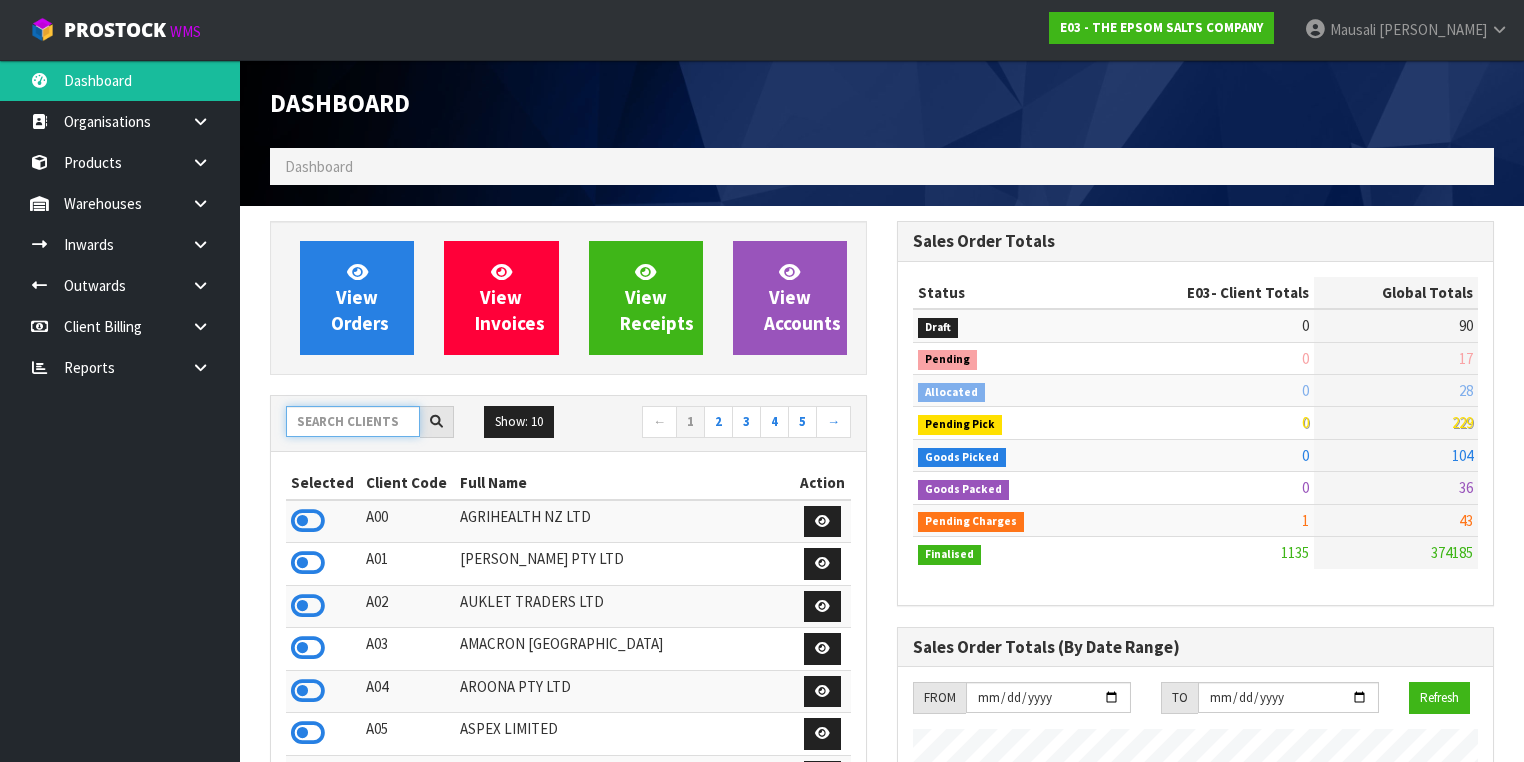 click at bounding box center (353, 421) 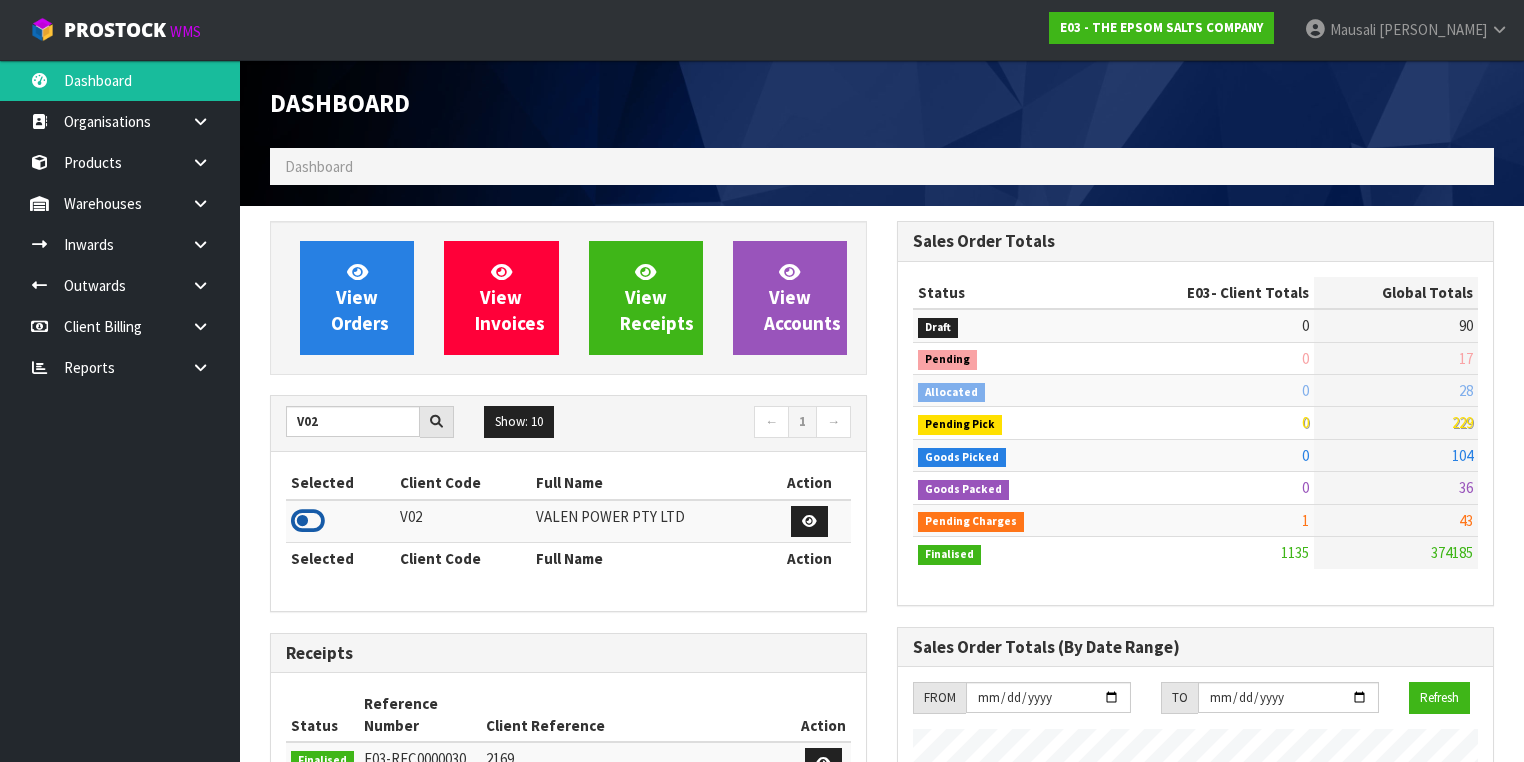 click at bounding box center (308, 521) 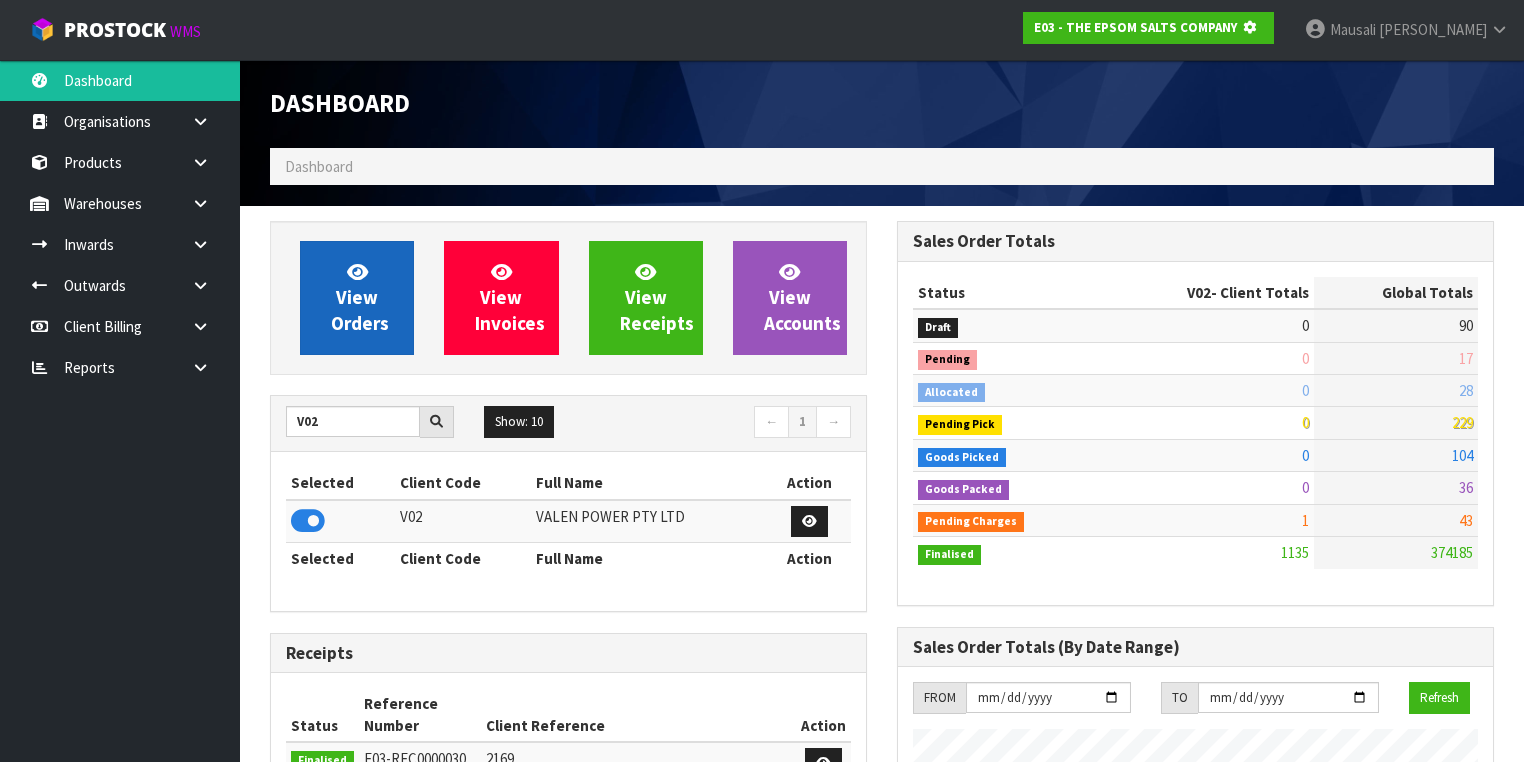 scroll, scrollTop: 1242, scrollLeft: 627, axis: both 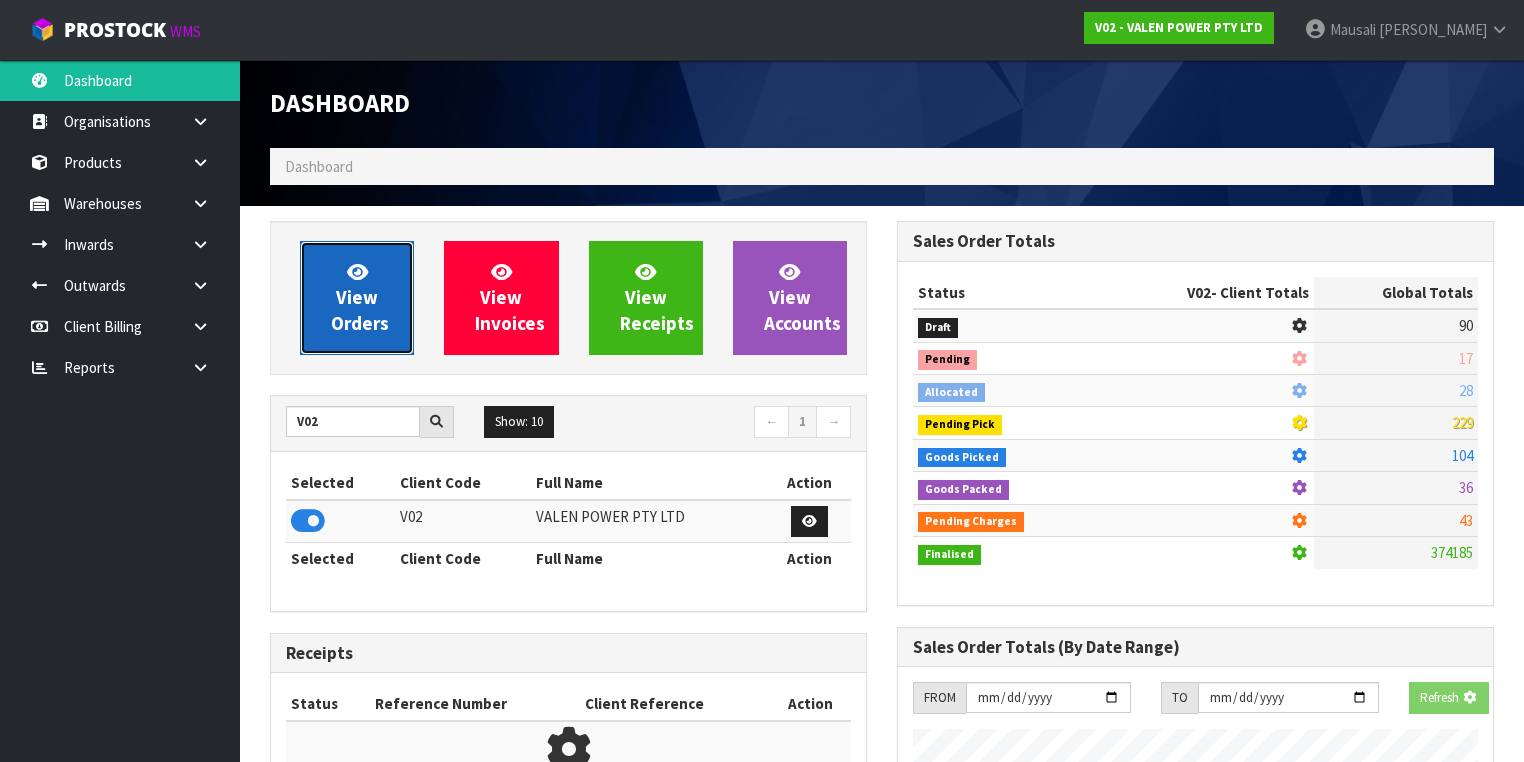 click on "View
Orders" at bounding box center [360, 297] 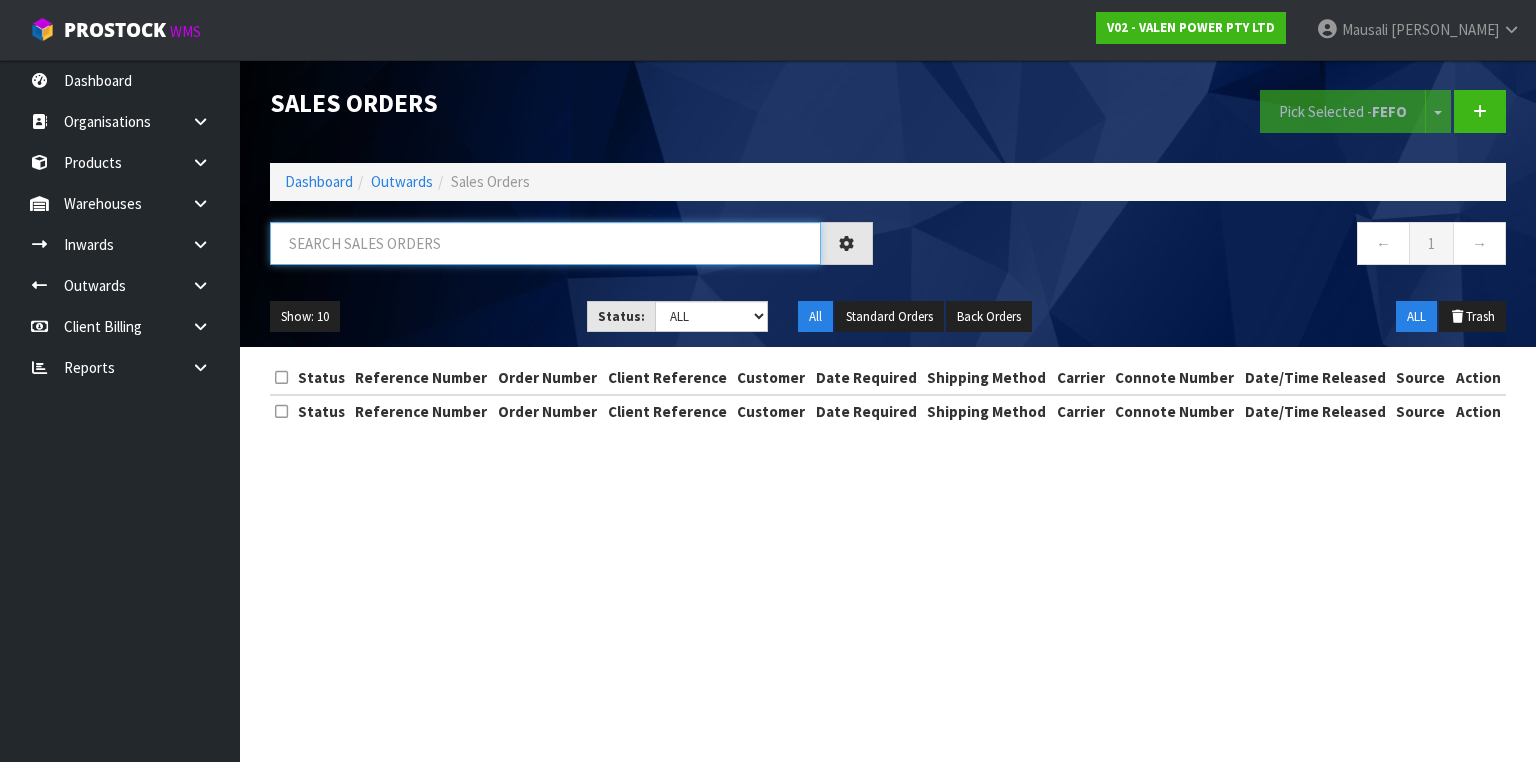 click at bounding box center (545, 243) 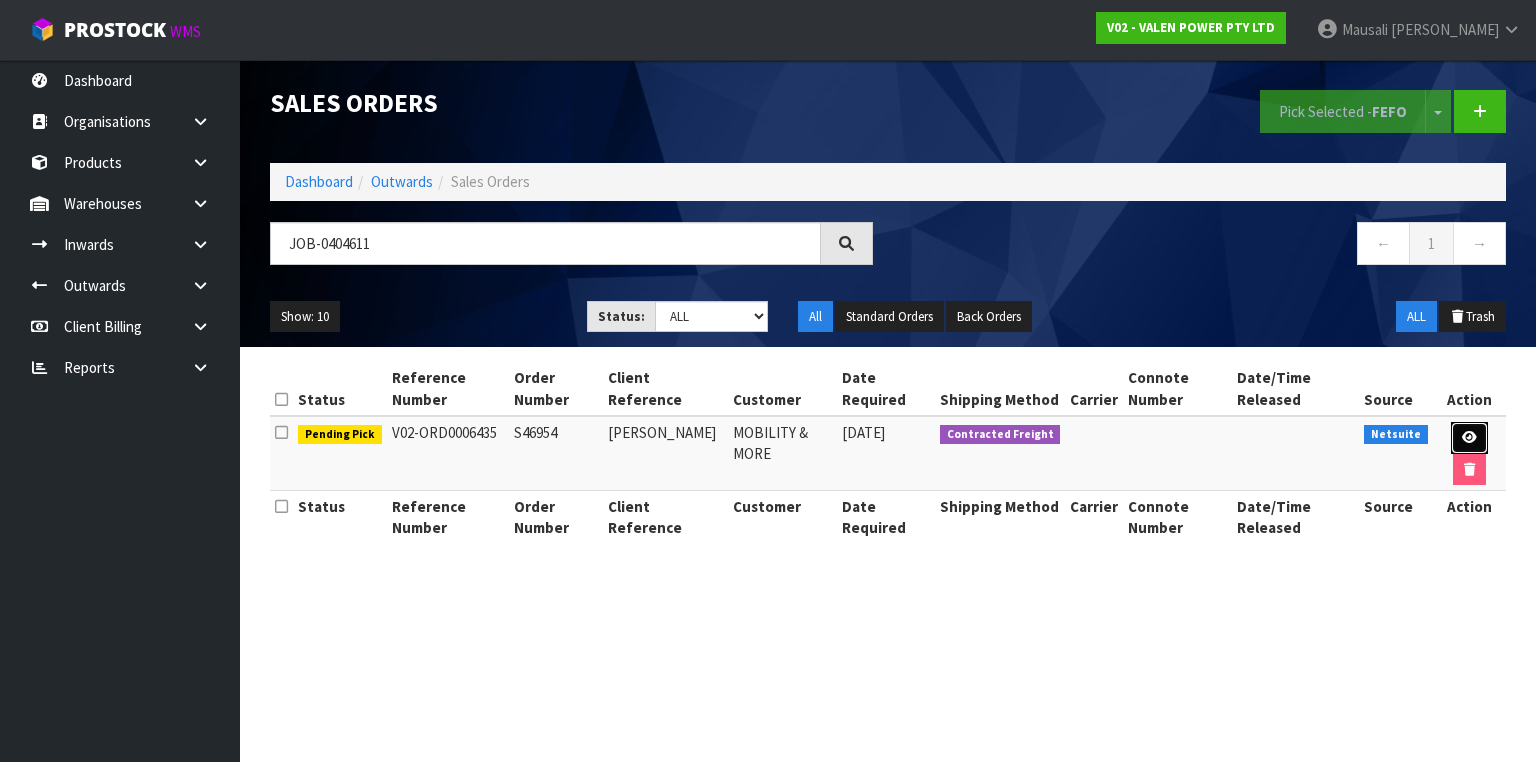 click at bounding box center (1469, 438) 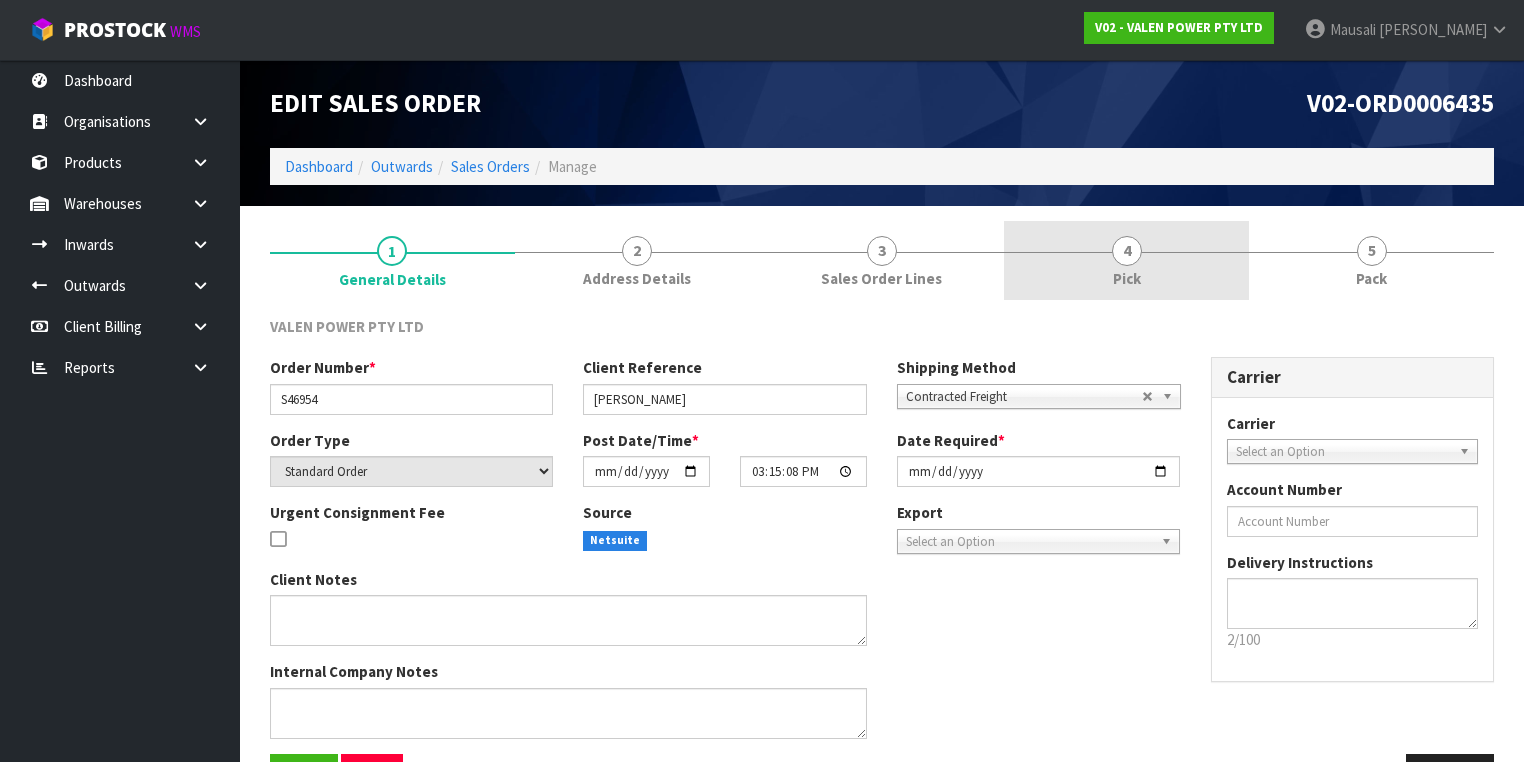 click on "4
Pick" at bounding box center (1126, 260) 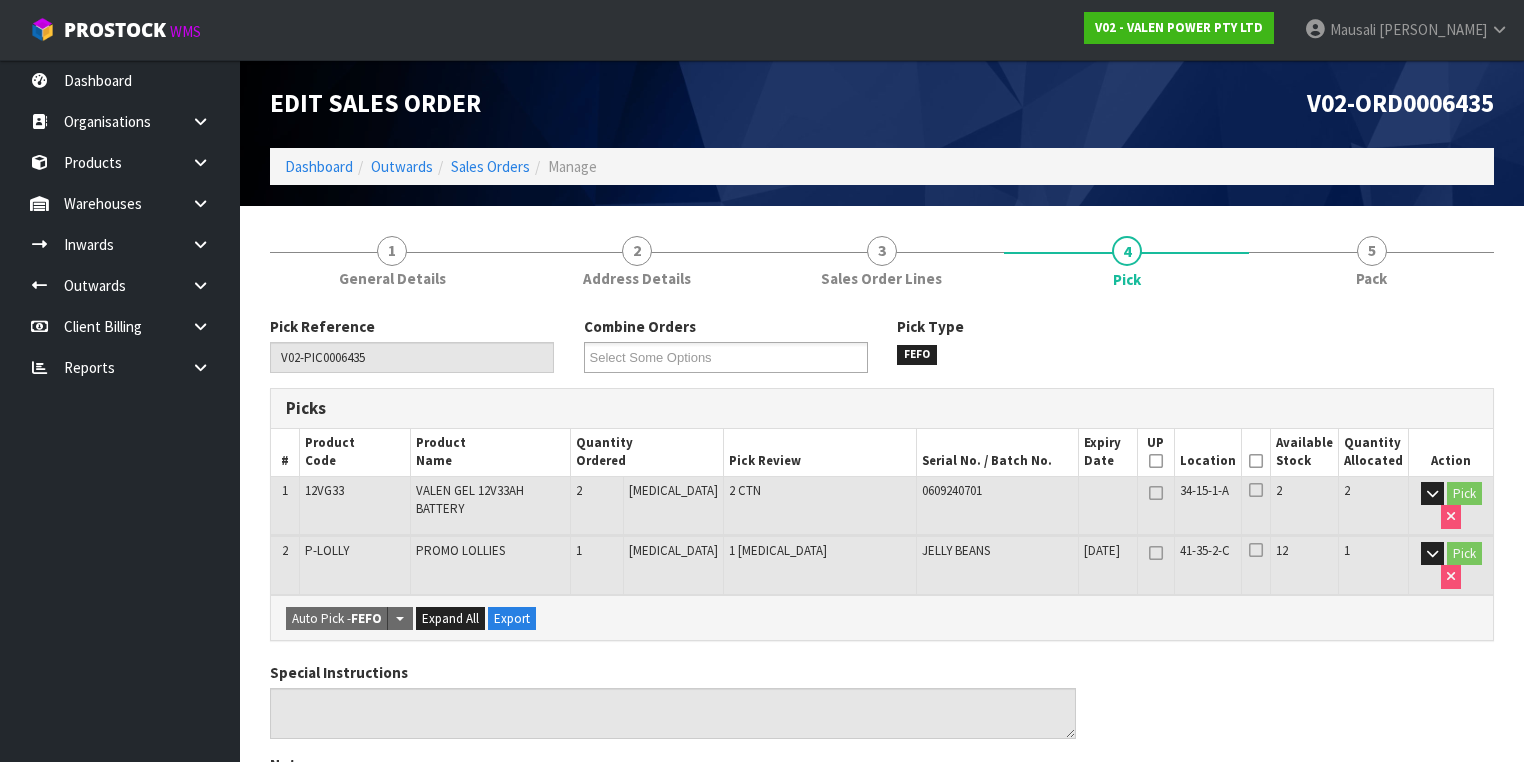 click at bounding box center [1256, 461] 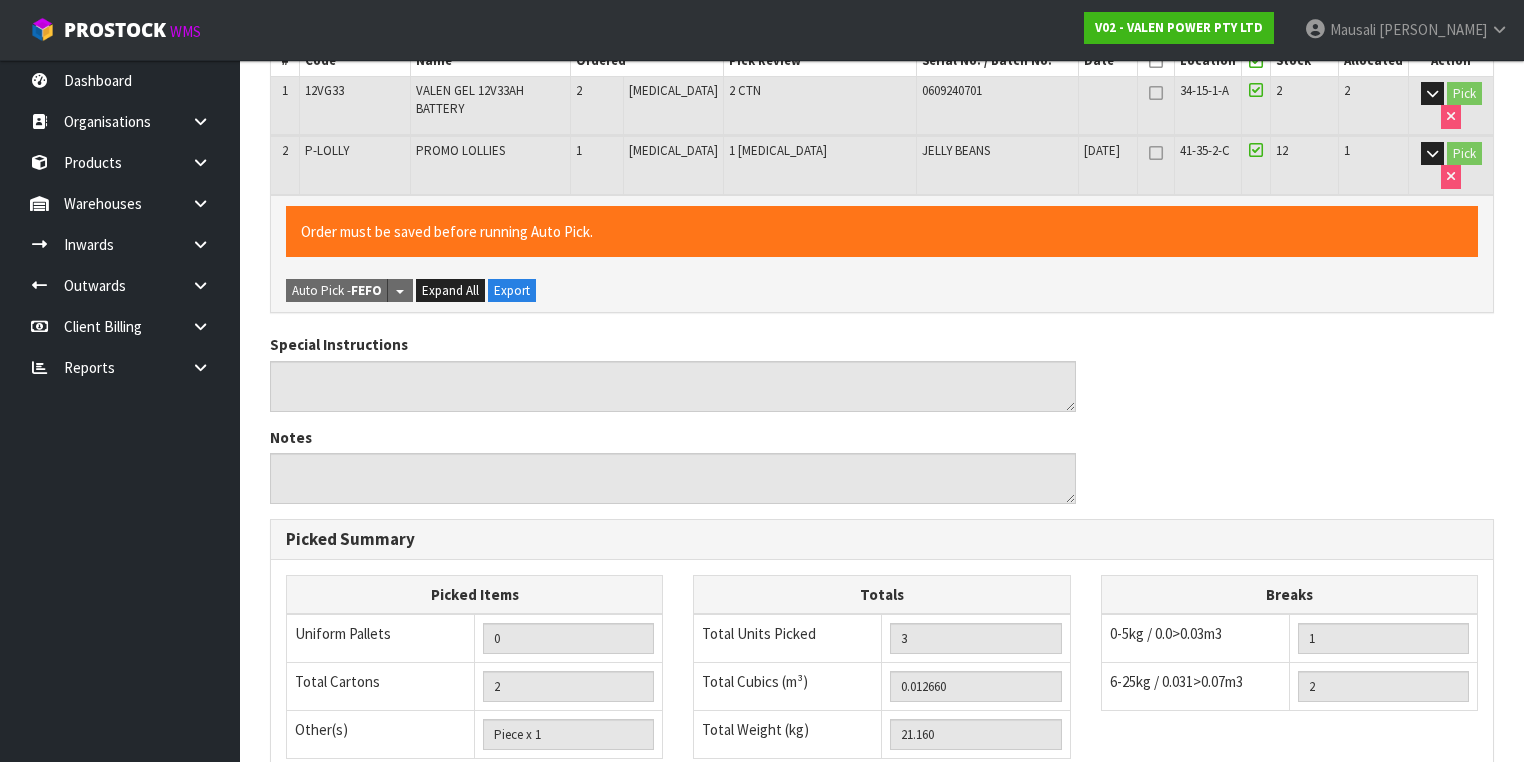 scroll, scrollTop: 700, scrollLeft: 0, axis: vertical 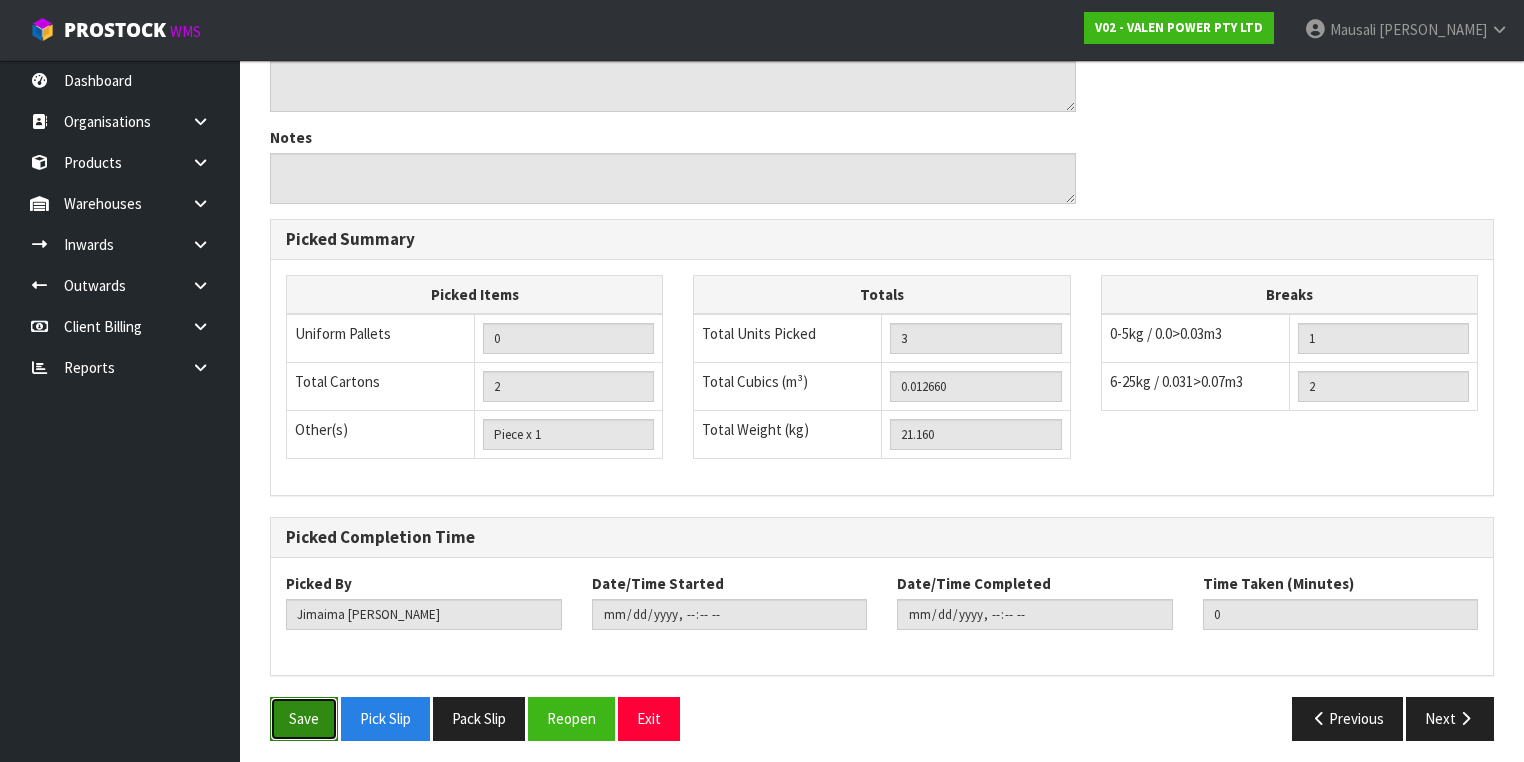 click on "Save" at bounding box center (304, 718) 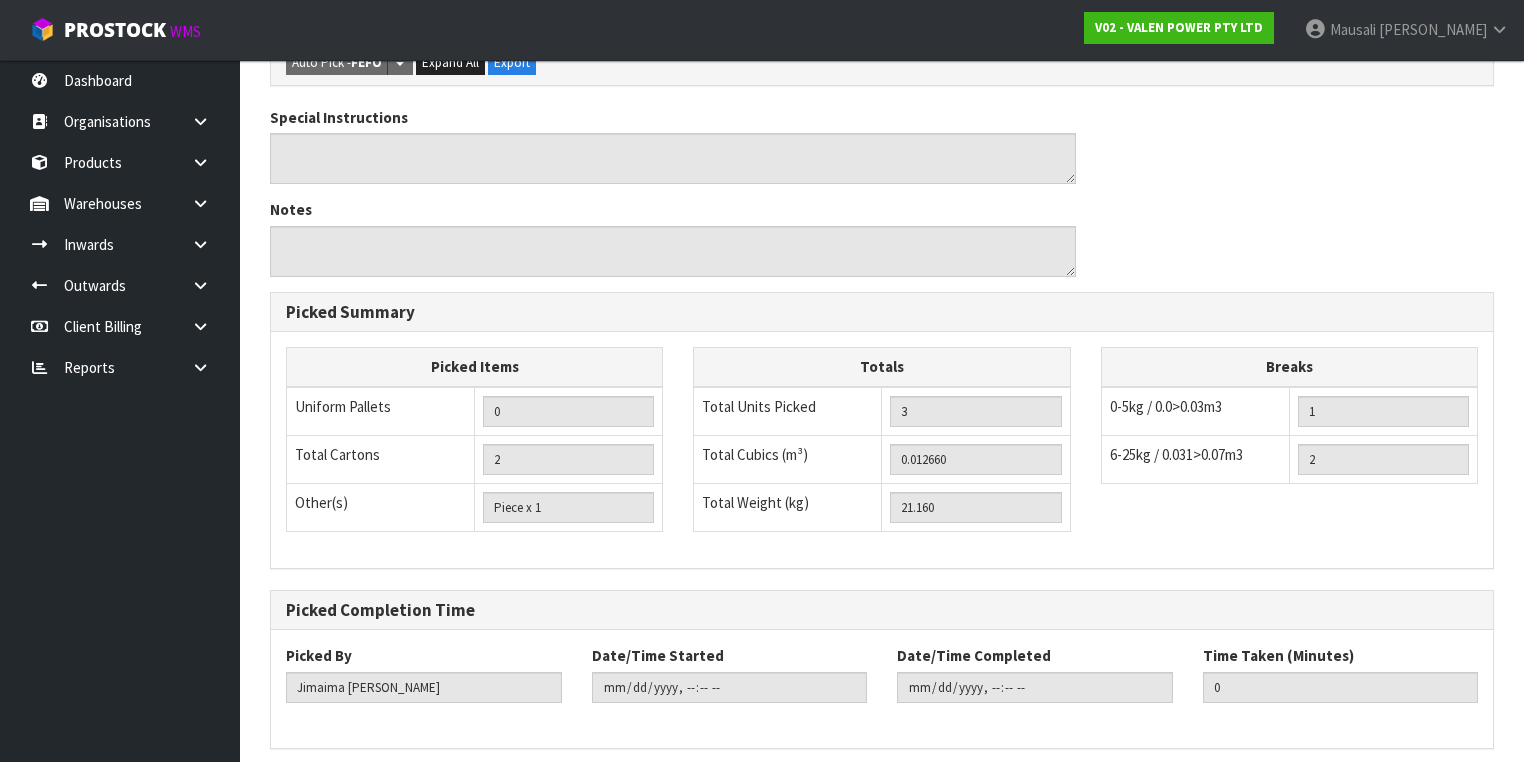 scroll, scrollTop: 0, scrollLeft: 0, axis: both 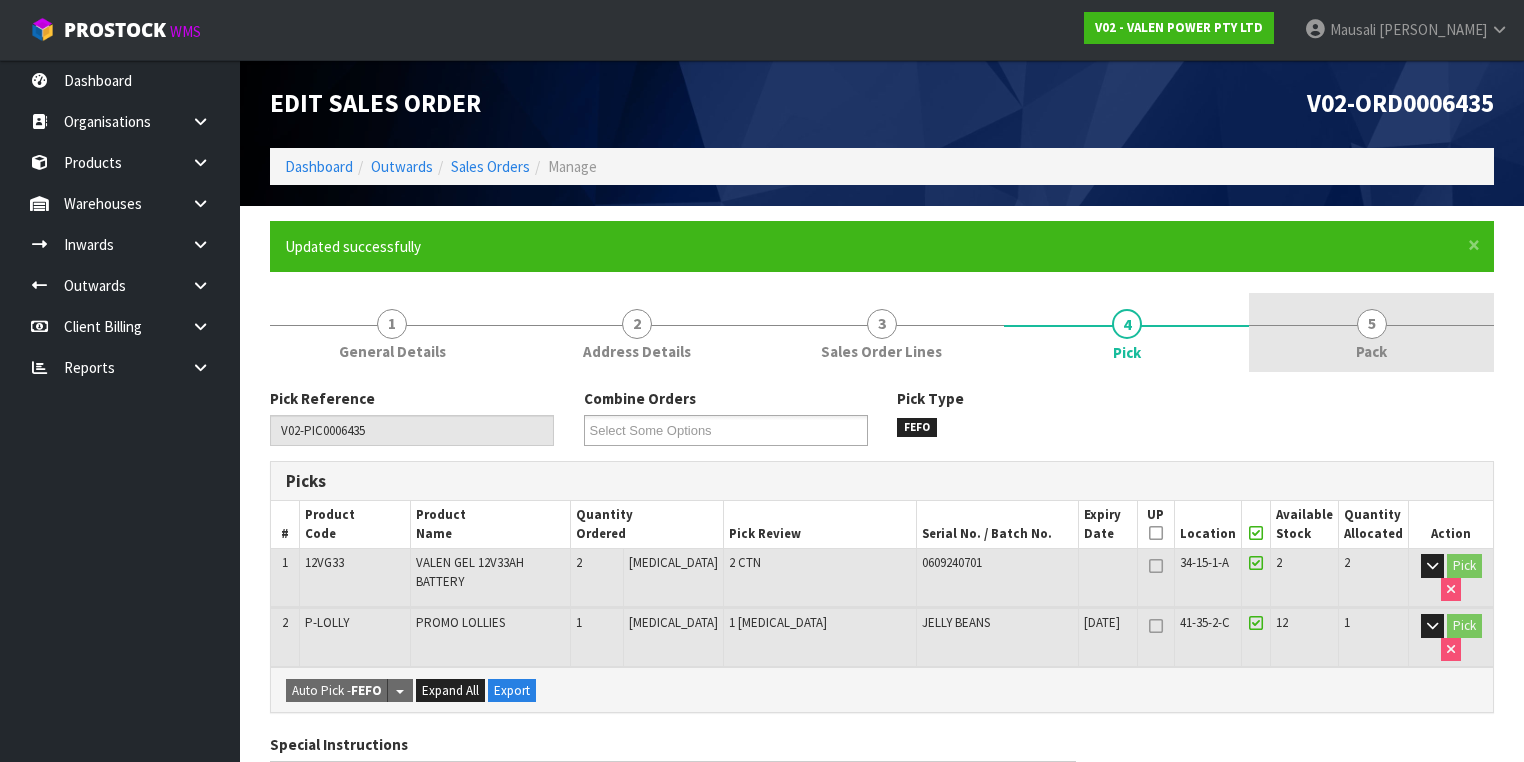 click on "5
Pack" at bounding box center [1371, 332] 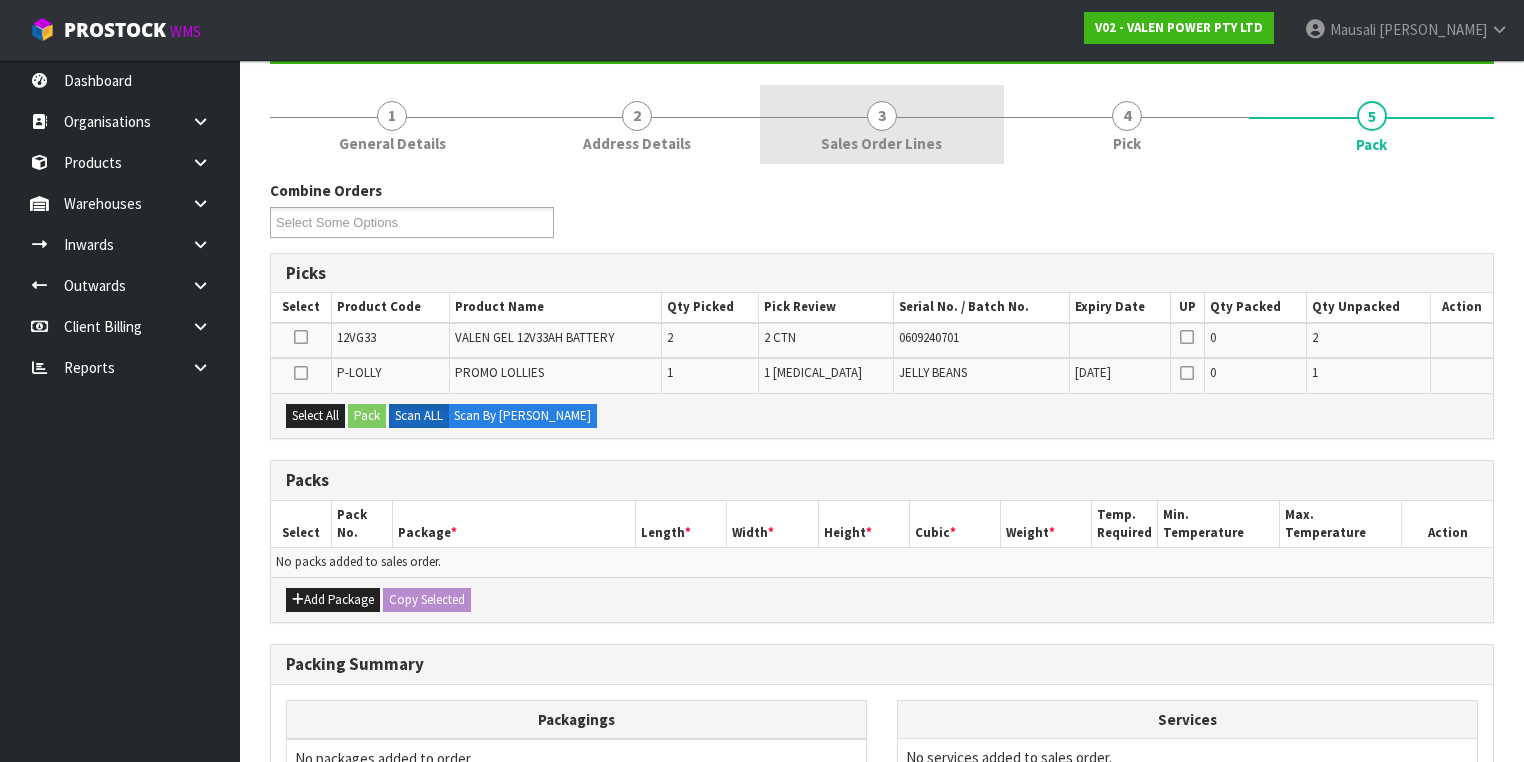 scroll, scrollTop: 320, scrollLeft: 0, axis: vertical 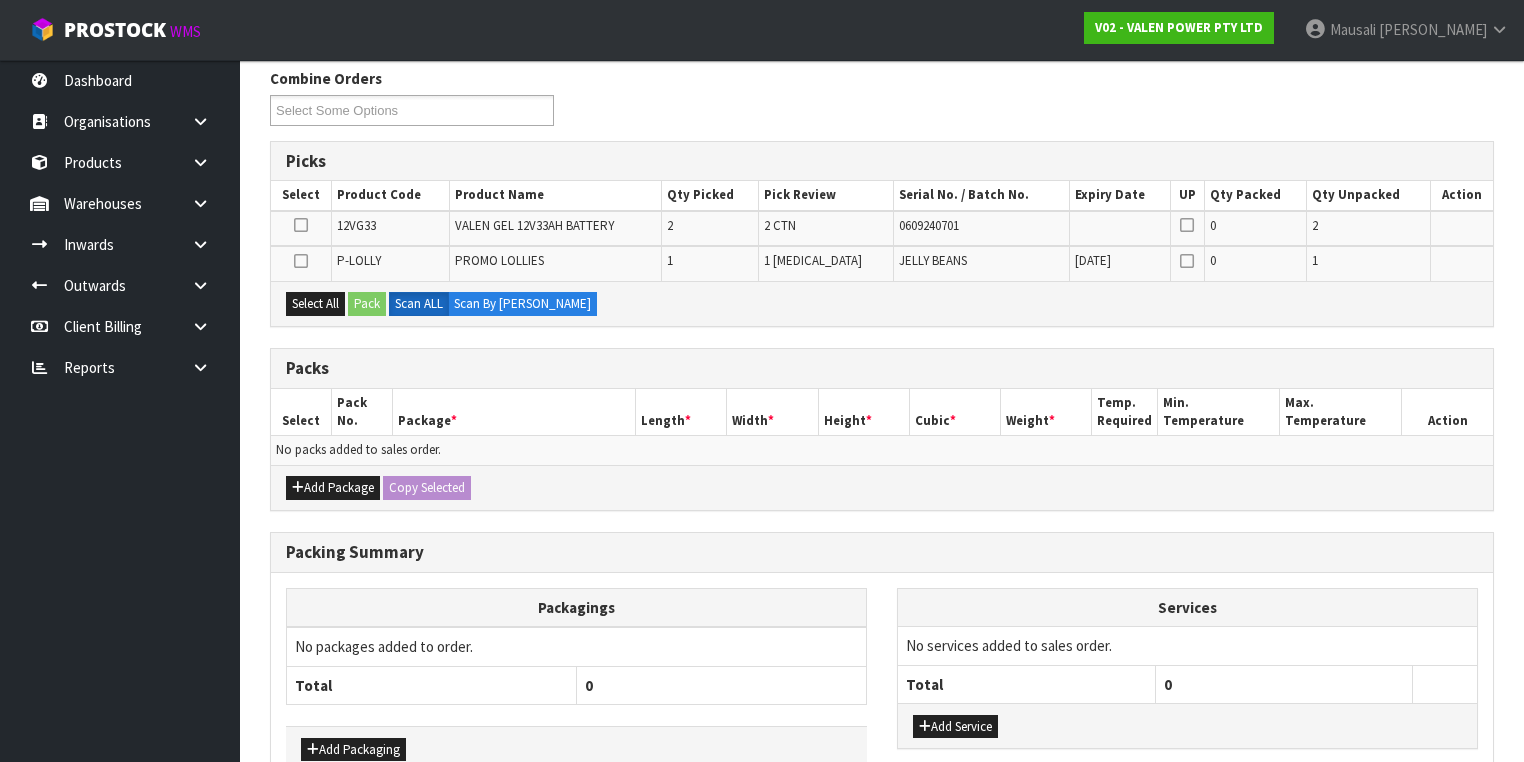 click at bounding box center (301, 225) 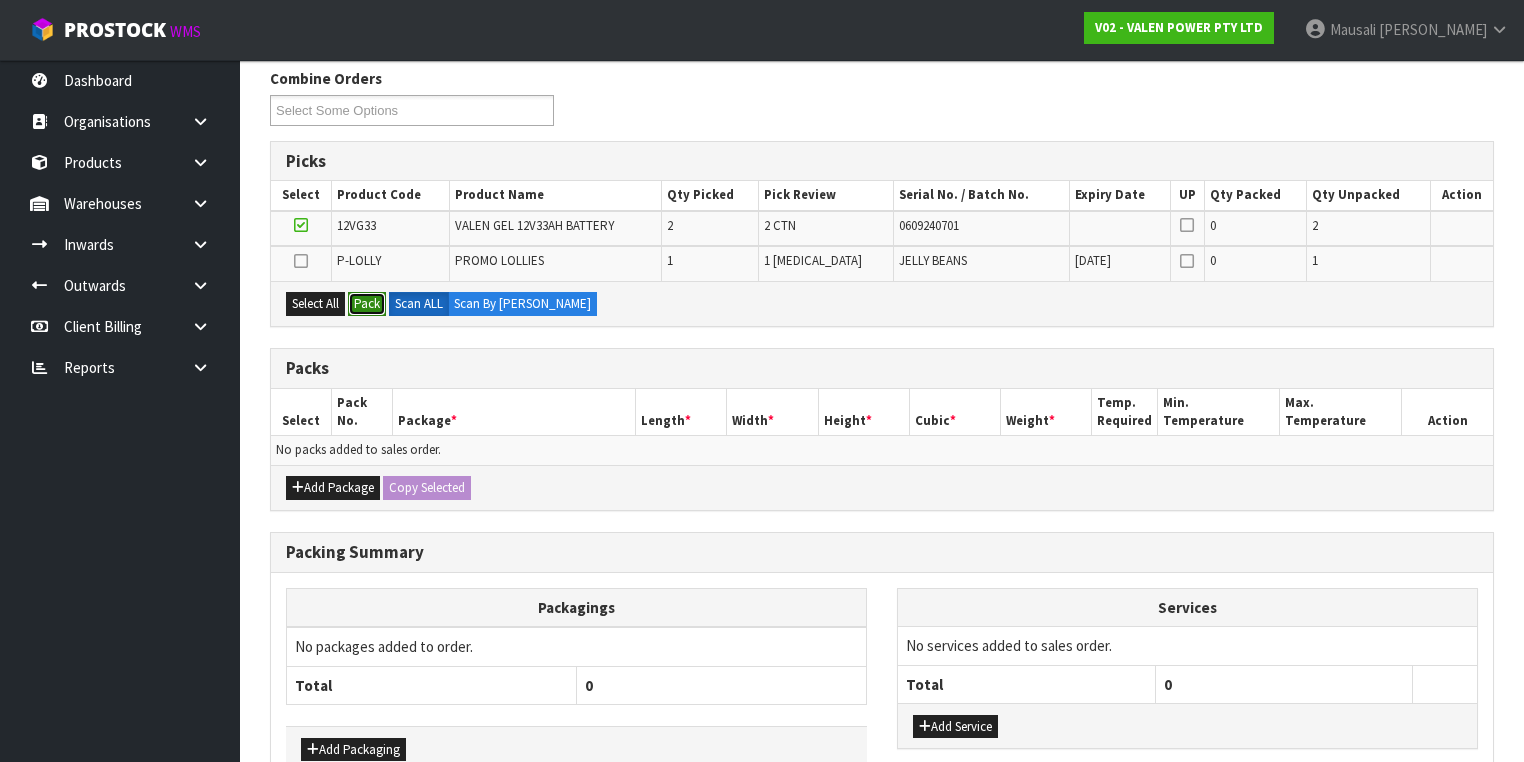 click on "Pack" at bounding box center [367, 304] 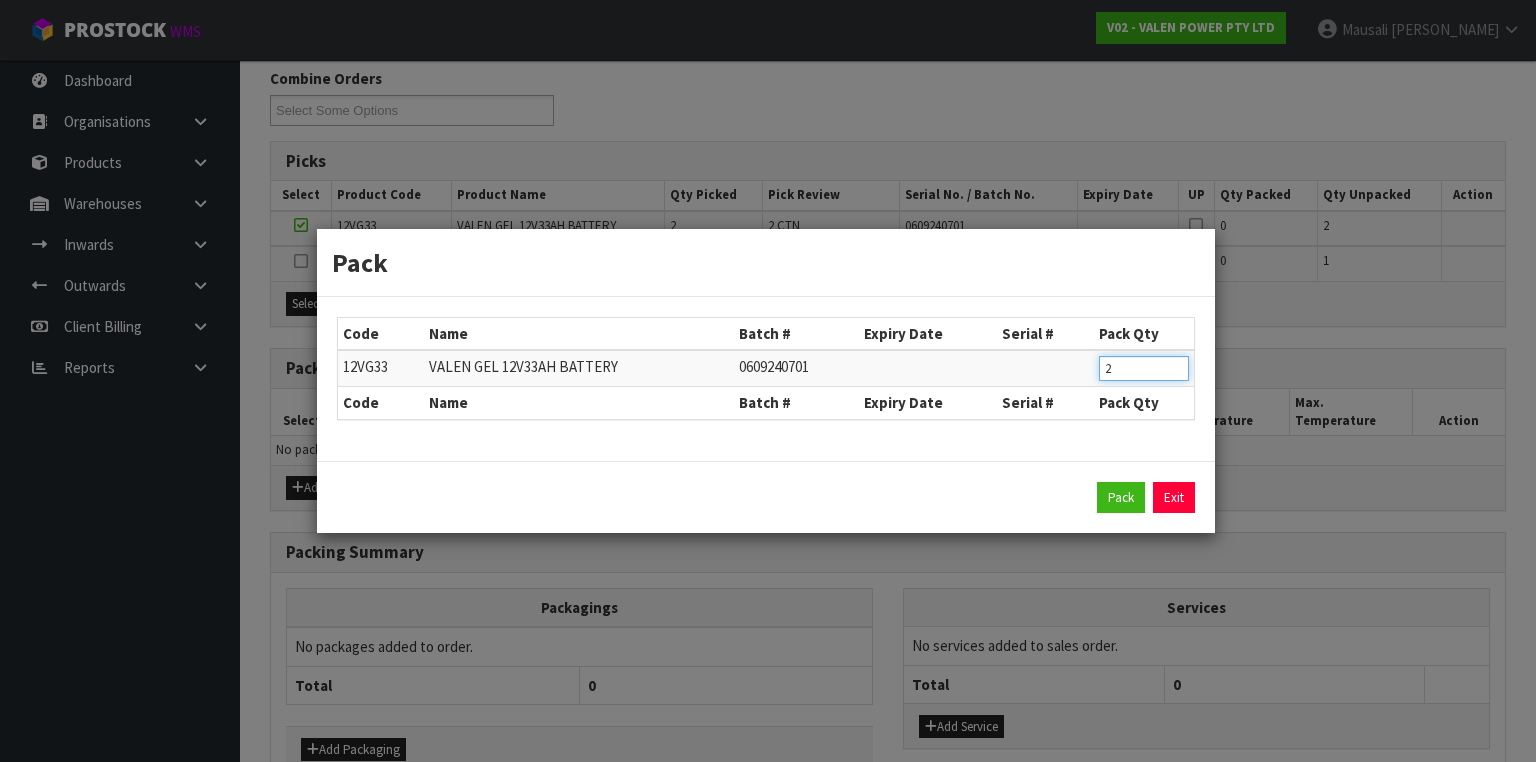 drag, startPoint x: 1108, startPoint y: 372, endPoint x: 1068, endPoint y: 389, distance: 43.462627 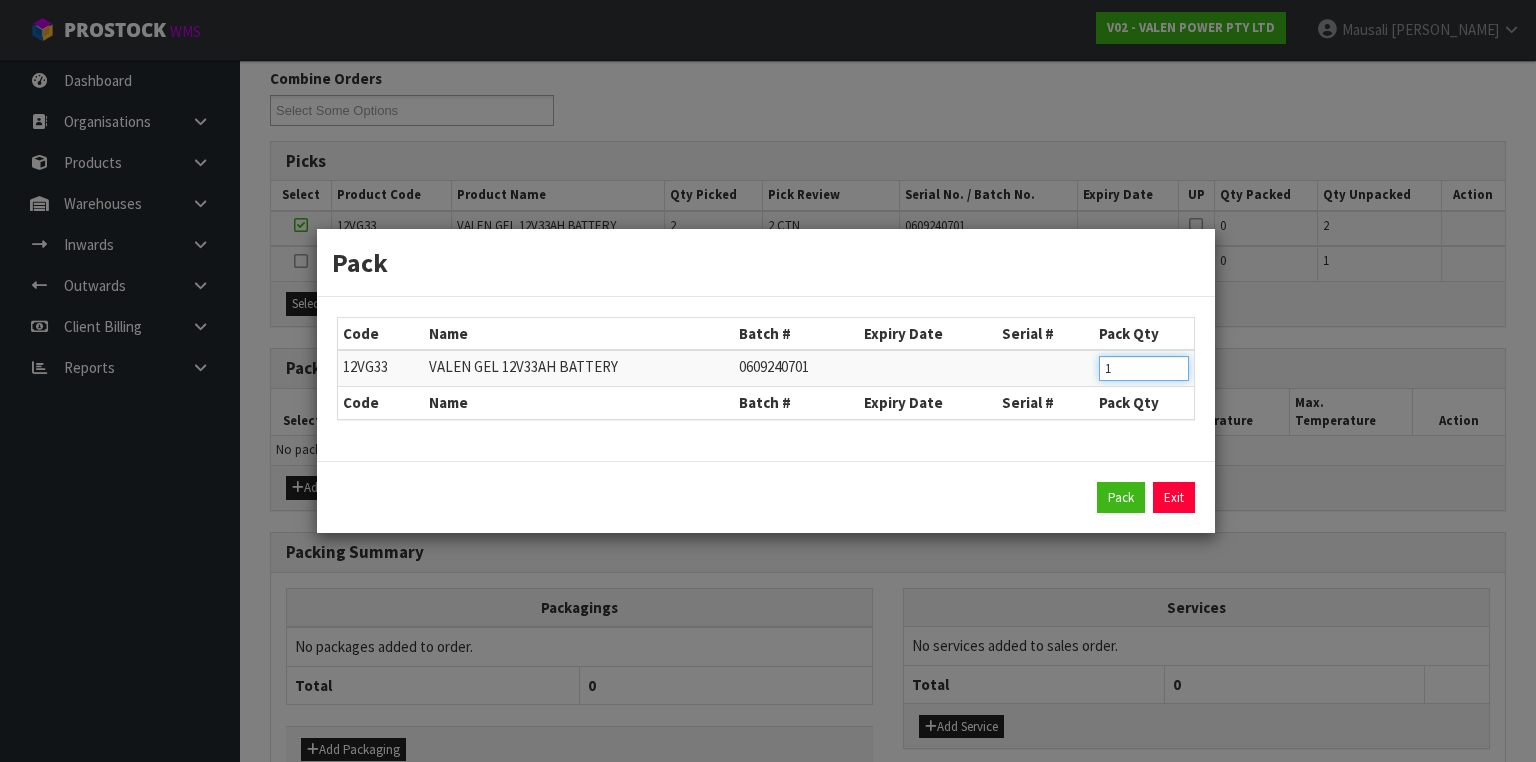 click on "Pack" at bounding box center [1121, 498] 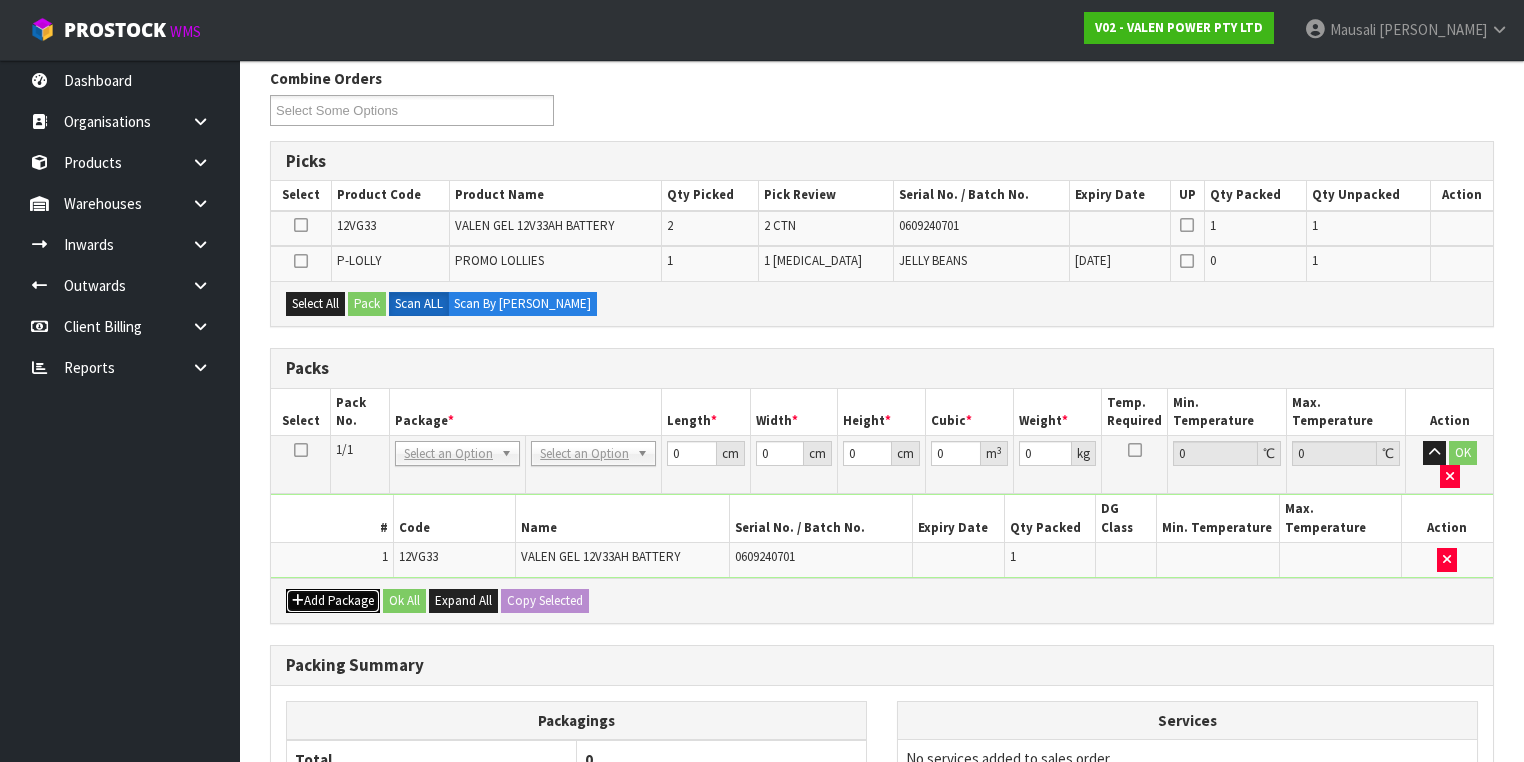 click on "Add Package" at bounding box center [333, 601] 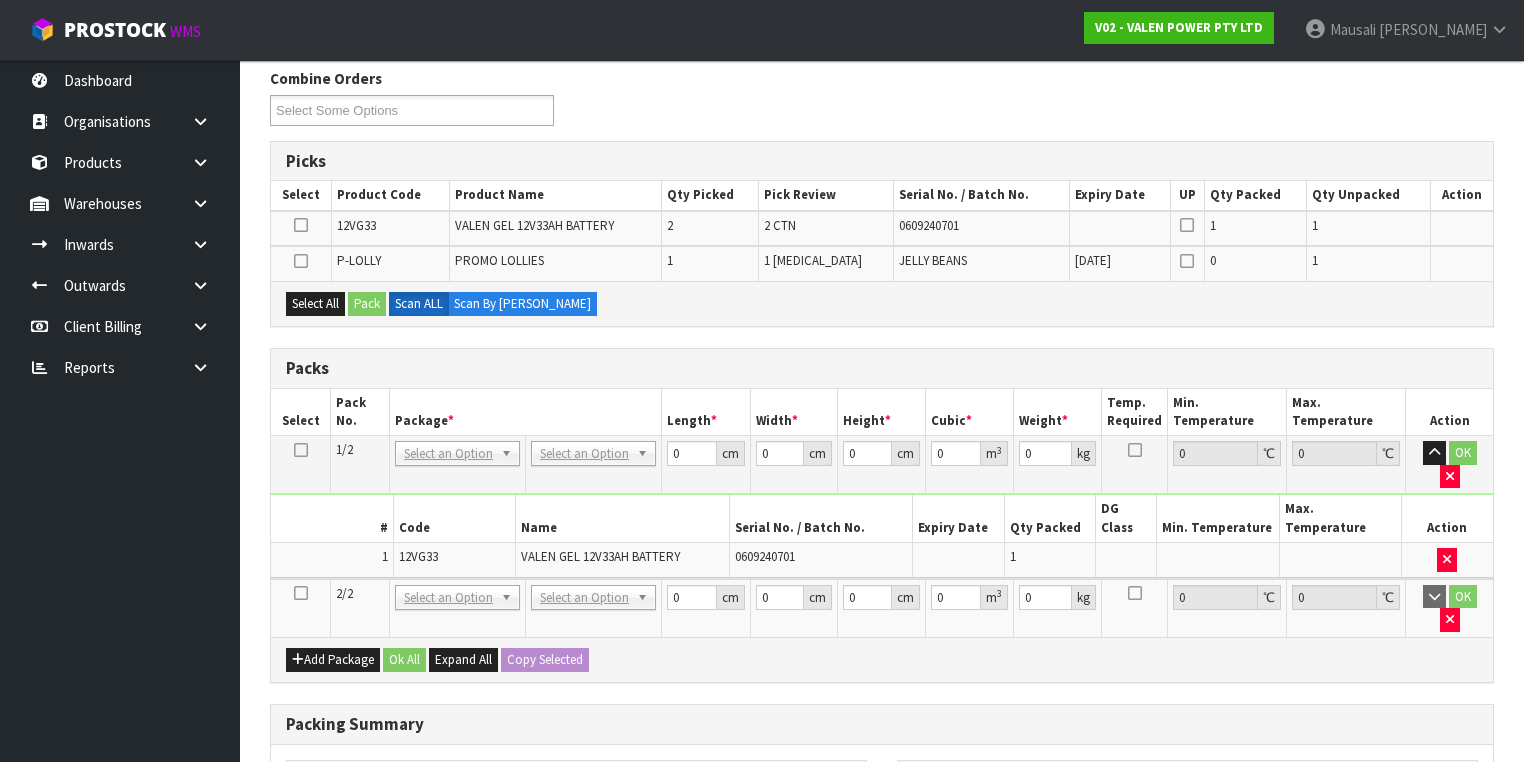 click at bounding box center [301, 593] 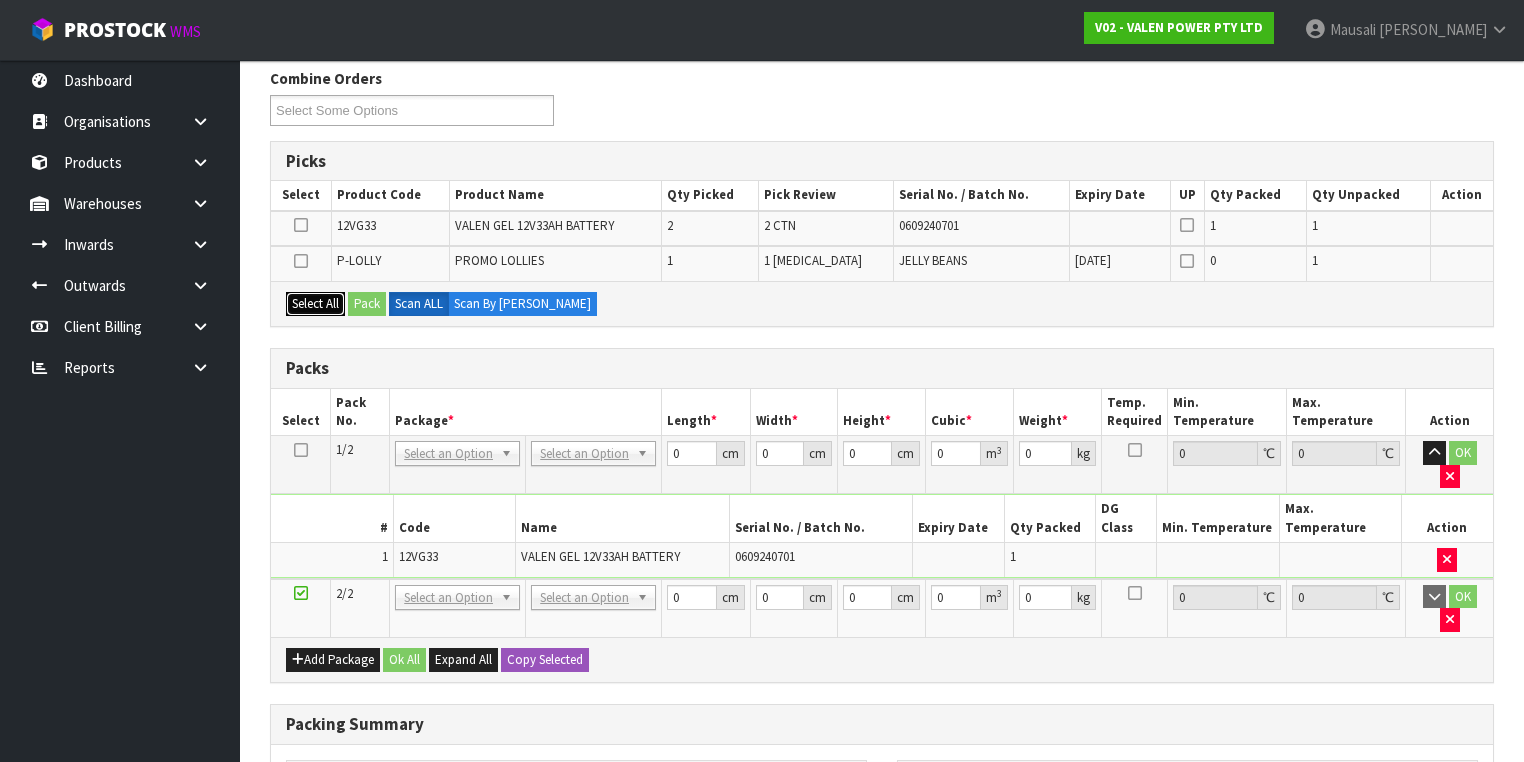 click on "Select All" at bounding box center (315, 304) 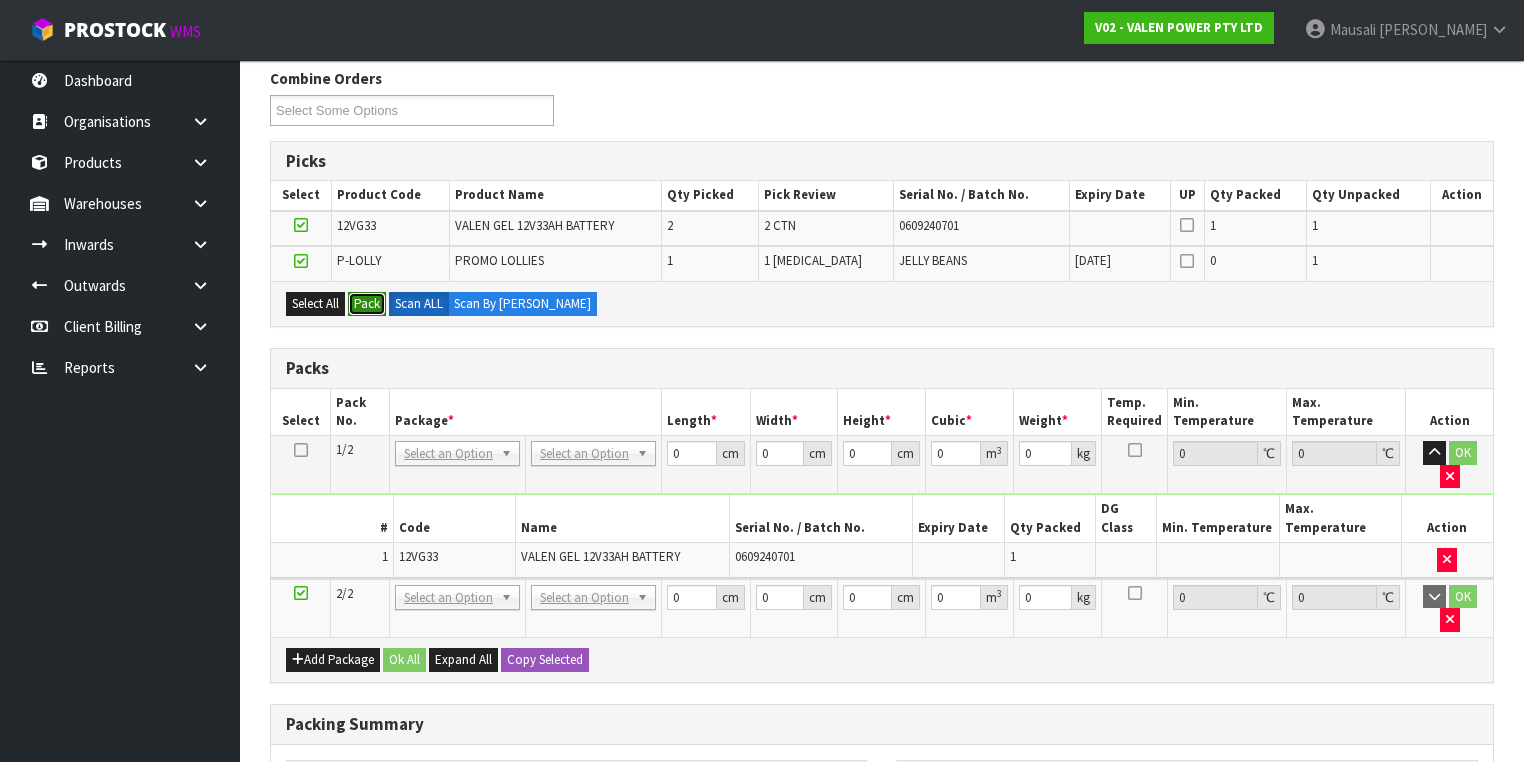 click on "Pack" at bounding box center [367, 304] 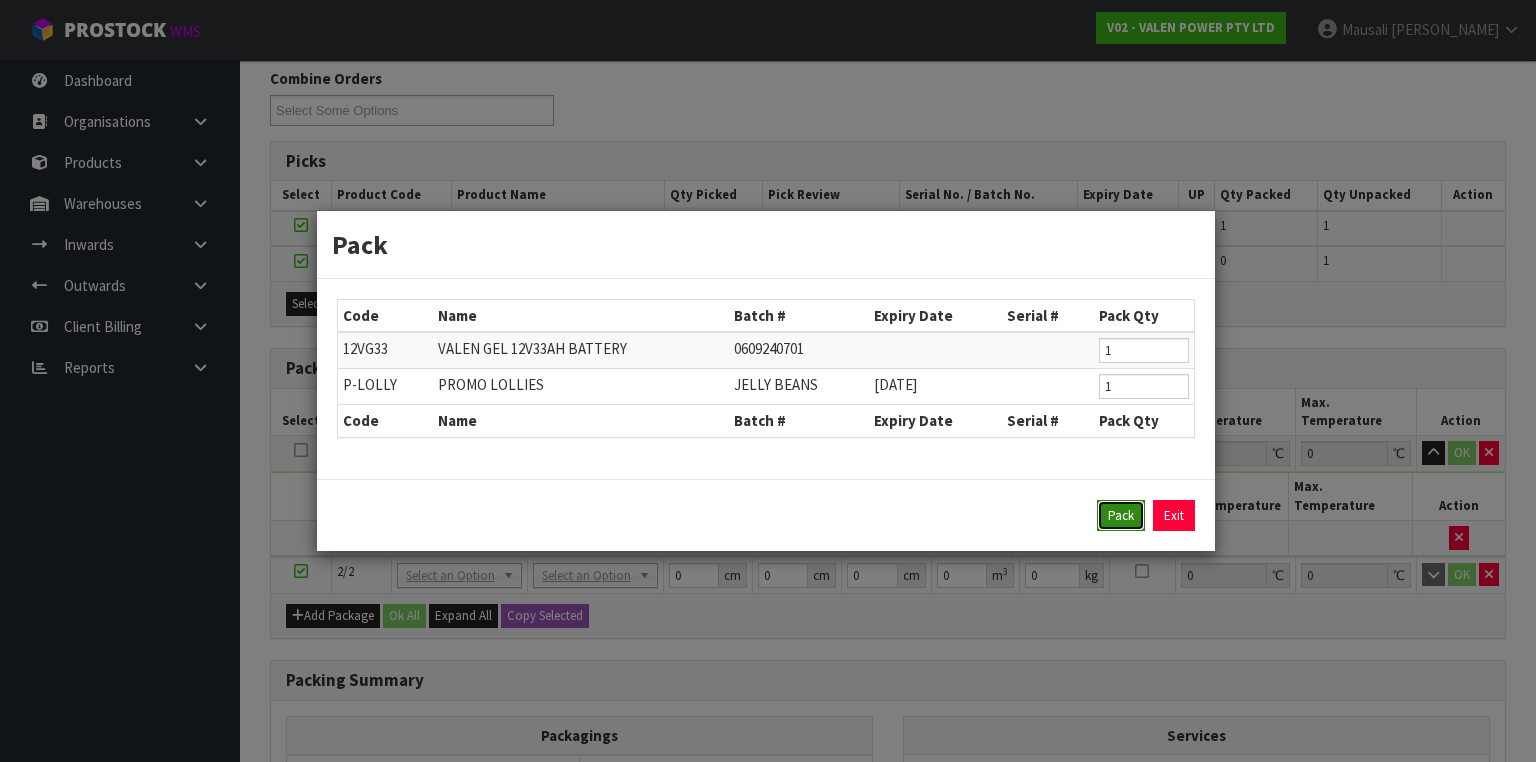 click on "Pack" at bounding box center (1121, 516) 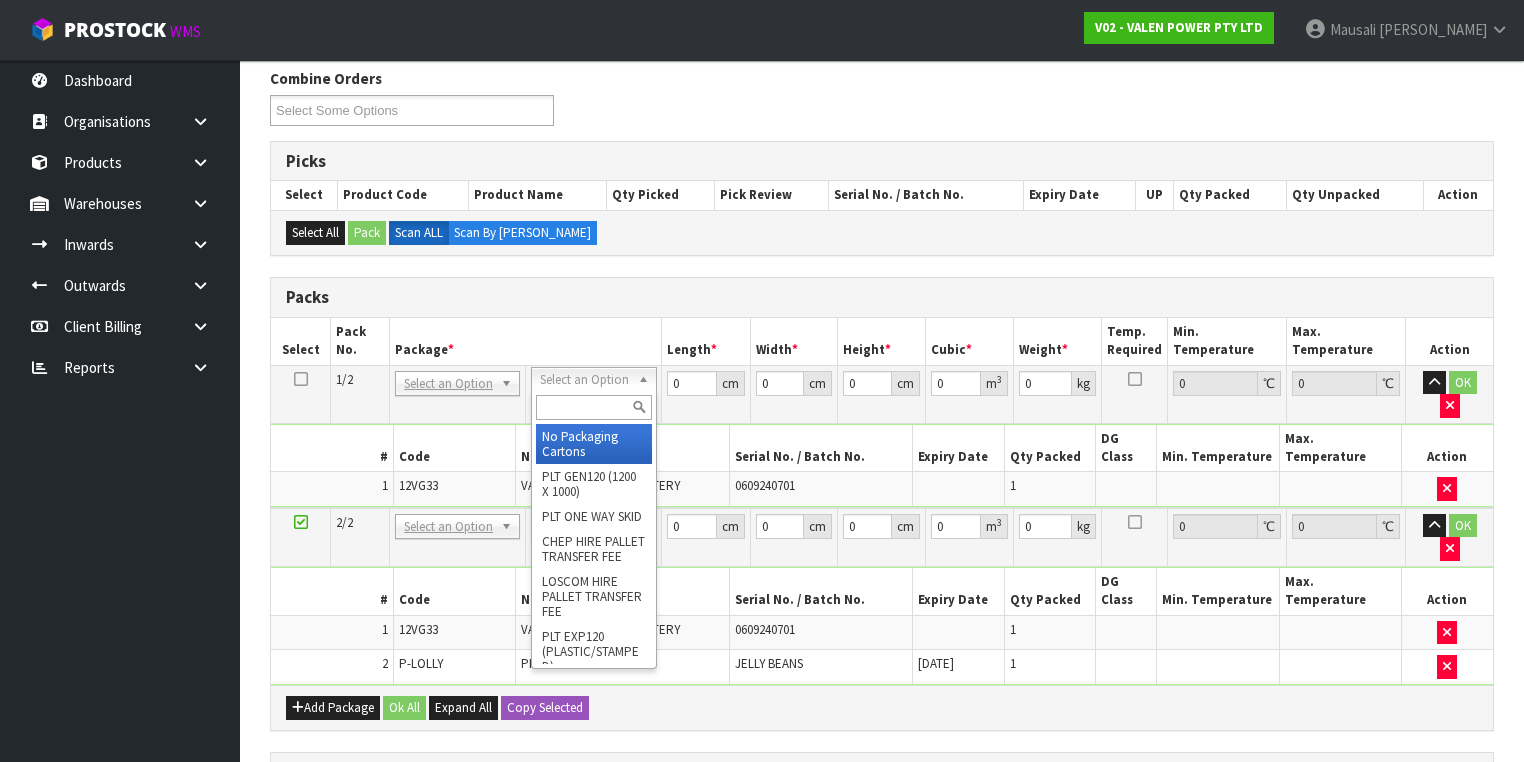 drag, startPoint x: 583, startPoint y: 444, endPoint x: 600, endPoint y: 499, distance: 57.567352 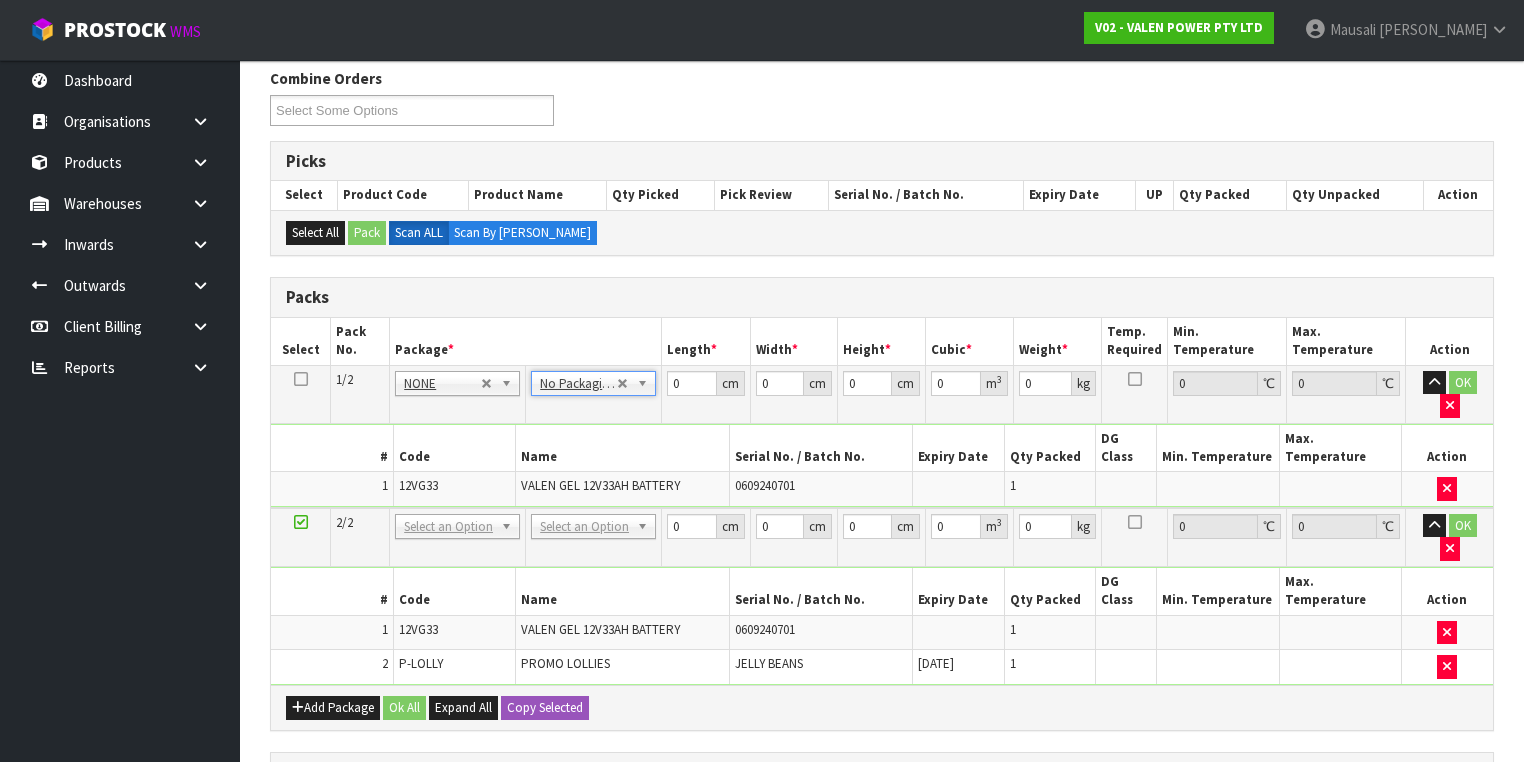 click on "No Packaging Cartons PLT GEN120 (1200 X 1000) PLT ONE WAY SKID CHEP HIRE PALLET TRANSFER FEE LOSCOM HIRE PALLET TRANSFER FEE PLT EXP120 (PLASTIC/STAMPED) PLT BESPOKE PLT UNIFORM RETURNABLE CWL PALLET PLT TUFF1000 (1000 X 450) PLT VAL400 (400 X 400) RETURNABLE CLIENT PALLET PLT OLP 915 (915 X 465) PLT OLP 580 [PHONE_NUMBER] PALLET ACCOUNT FEE PER WEEK OUTWARD HDLG FCL 20FT LOOSE STOCK BASE RATE OUTWARD HDLG FCL 40FT LOOSE STOCK BASE RATE OUTWARD HDLG FCL 20FT PALLET ONLY BASE RATE OUTWARD HDLG FCL 40FT PALLET ONLY BASE RATE CTN OC (OCCASIONAL) CTN0 - (000-0NI) 190 X 150 X 155 CTN00 - (000-00NI) 154 X 142 X 102 CTN1 - (000-01NI) 255 X 205 X 150 CTN2 - (000-02NI) 250 X 250 X 200 CTN3 - (000-03NI) 340 X 255 X 305 CTN4 - (000-04NI) 405 X 255 X 255 CTN5 - (000-05NI) 430 X 330 X 255 CTN6 - (000-06NI) 455 X 305 X 305 CTN7 - (000-07NI) 455 X 455 X 350 CTN8 - (000-08NI) 510 X 380 X 280 CTN9 - (000-09NI) 510 X 380 X 585 CTN9 AC30C - (000-9NI30C) 511 X 380 X 585 CTN10 - (000-10NI) 610 X 290 X 290 PLYBOARD" at bounding box center [594, 537] 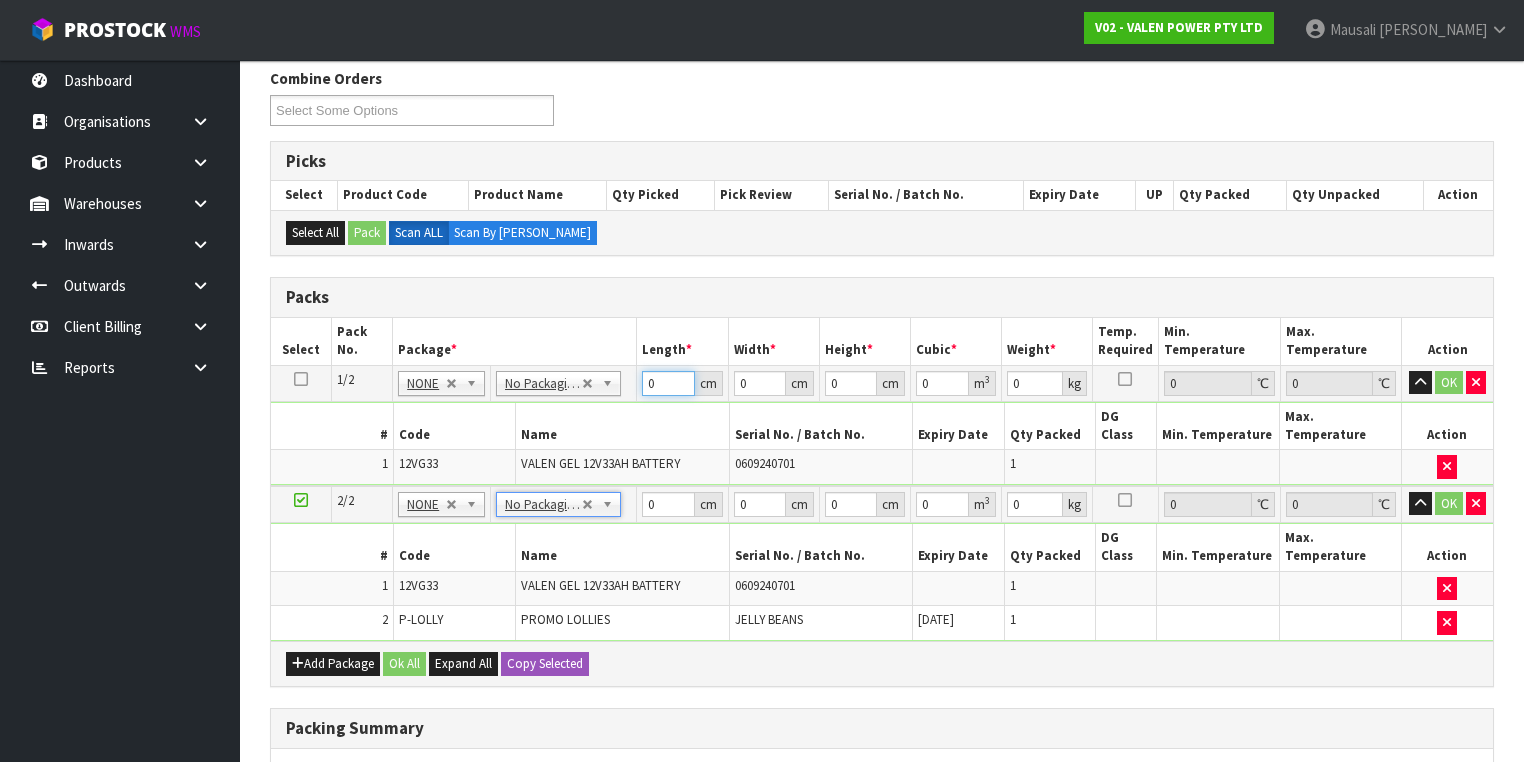 drag, startPoint x: 656, startPoint y: 383, endPoint x: 626, endPoint y: 393, distance: 31.622776 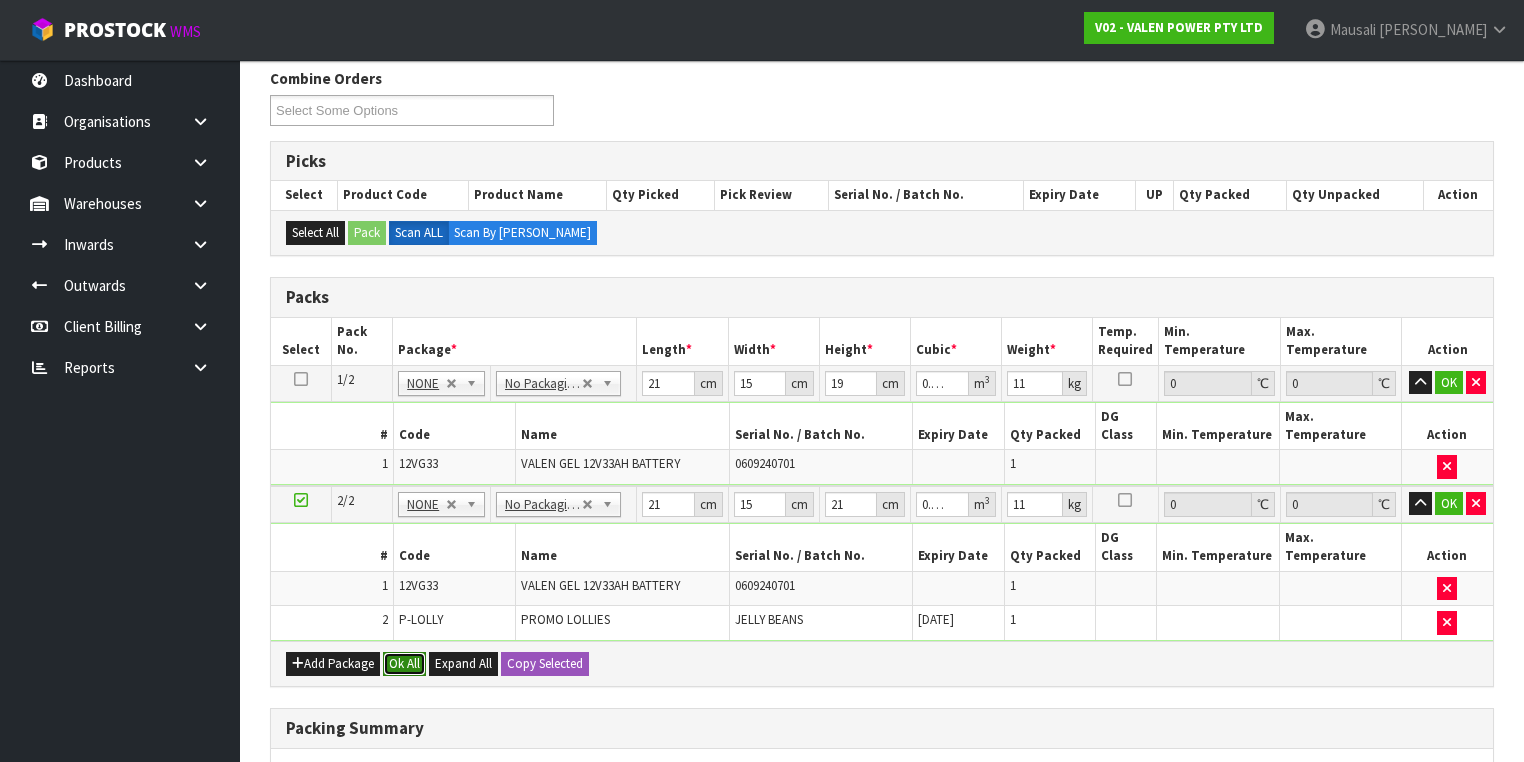 click on "Ok All" at bounding box center (404, 664) 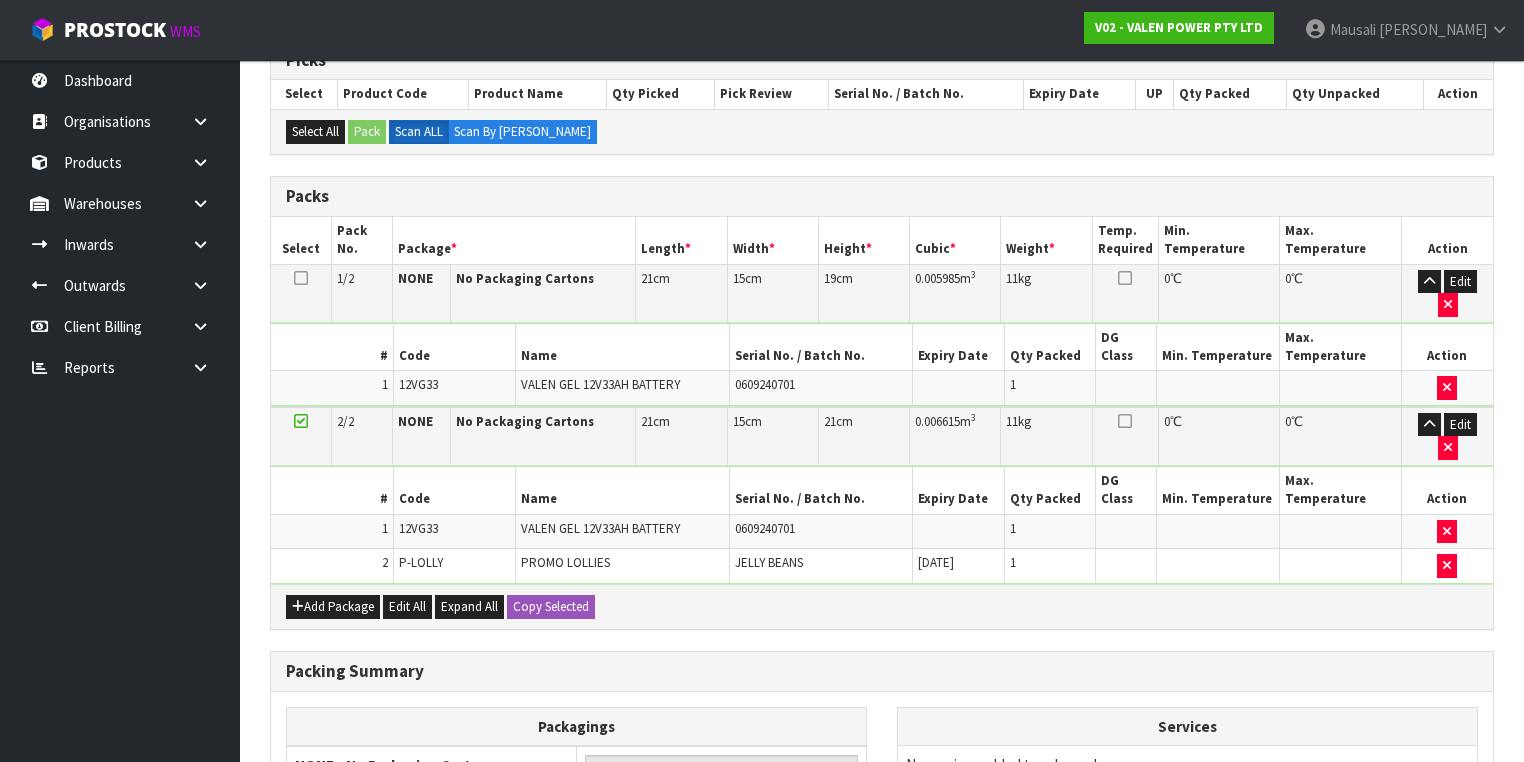 scroll, scrollTop: 560, scrollLeft: 0, axis: vertical 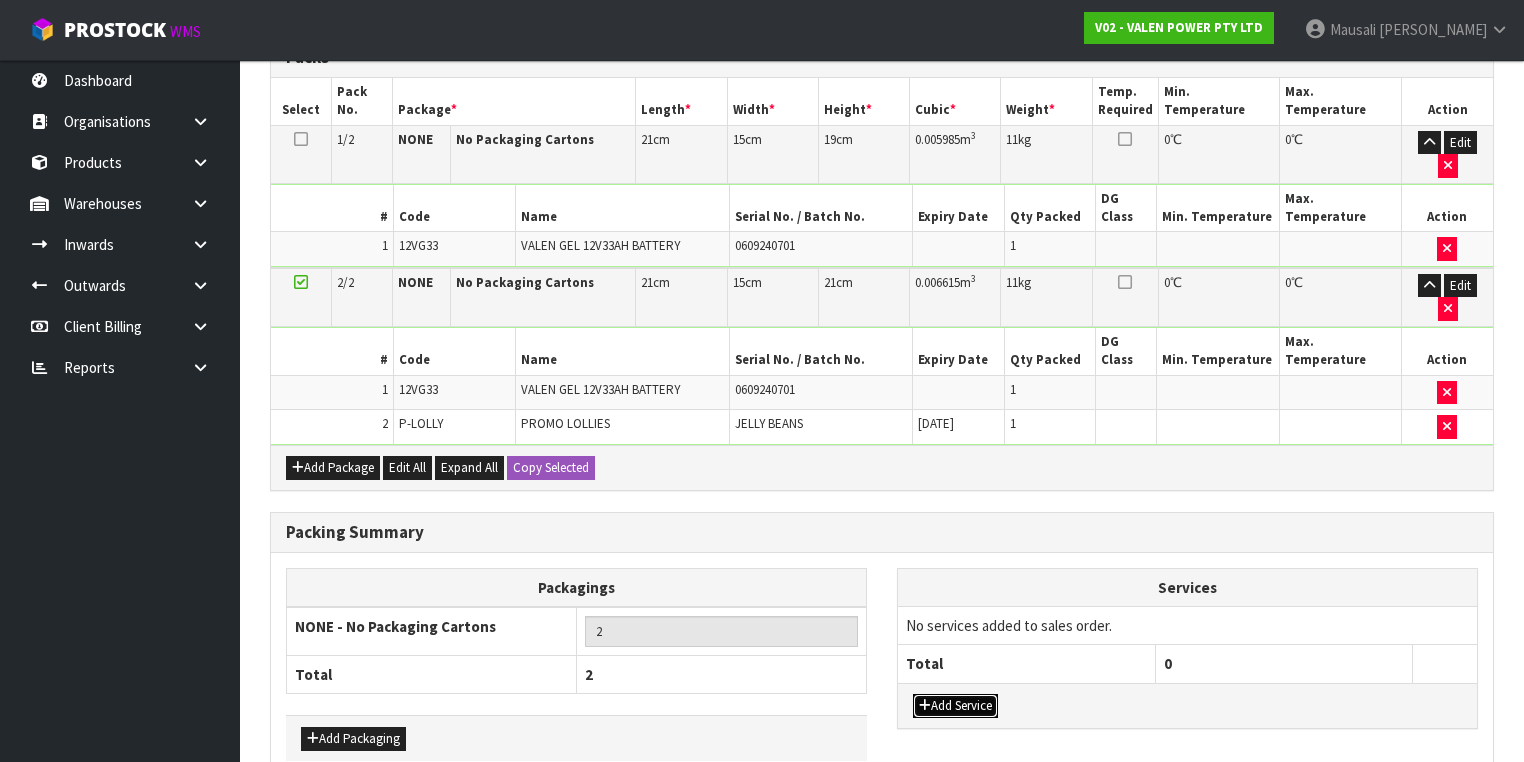 click on "Add Service" at bounding box center (955, 706) 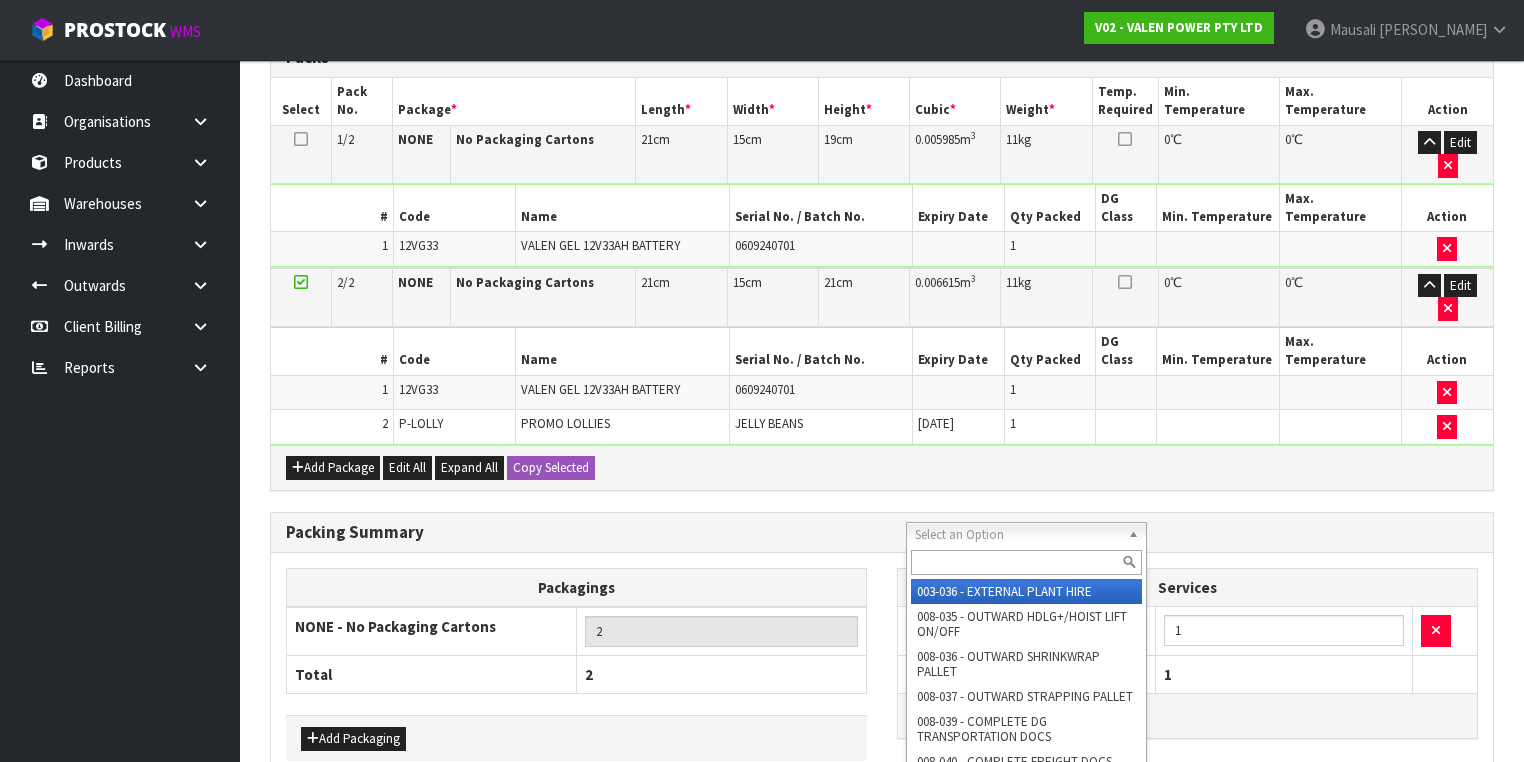 click at bounding box center (1026, 562) 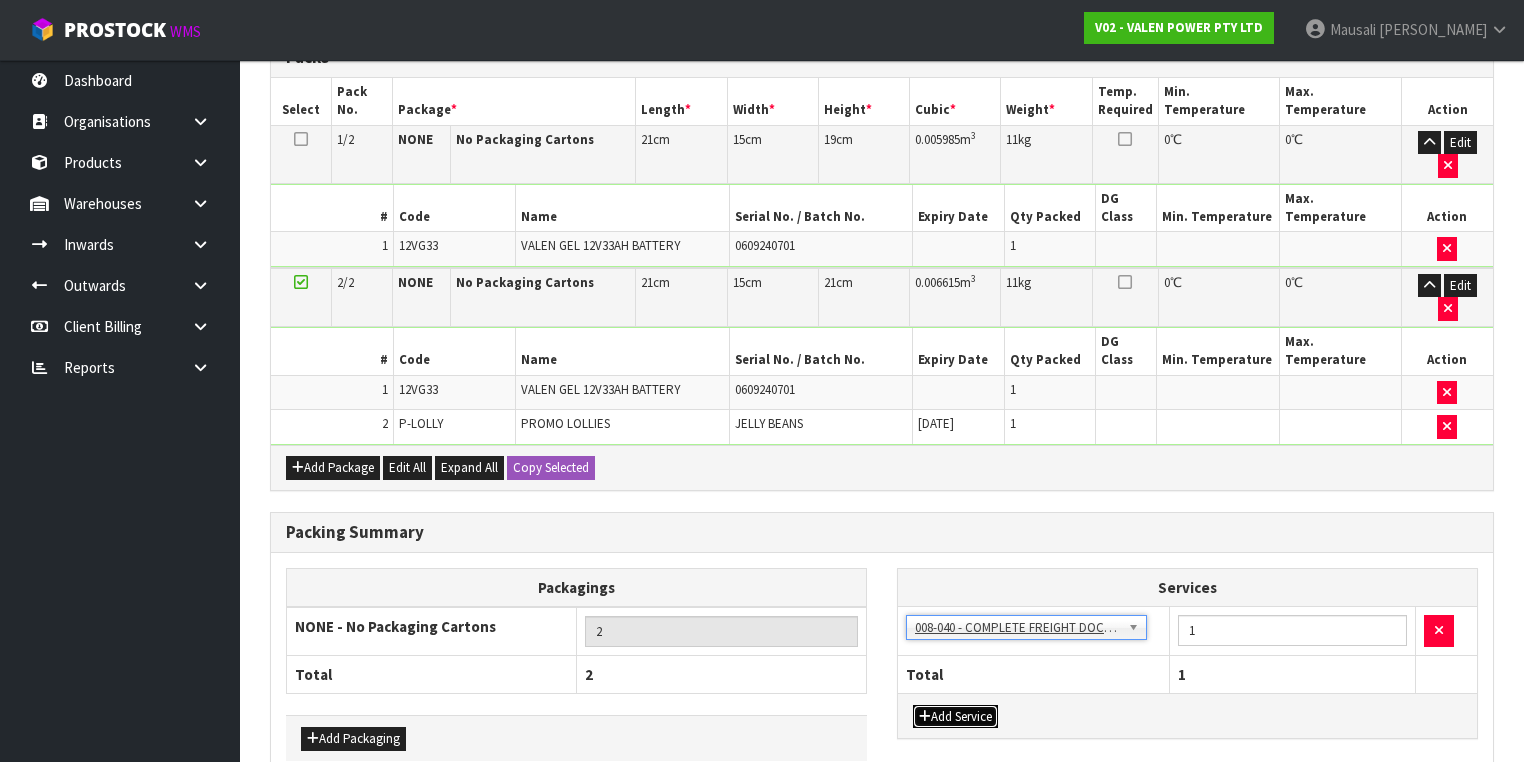 click on "Add Service" at bounding box center [955, 717] 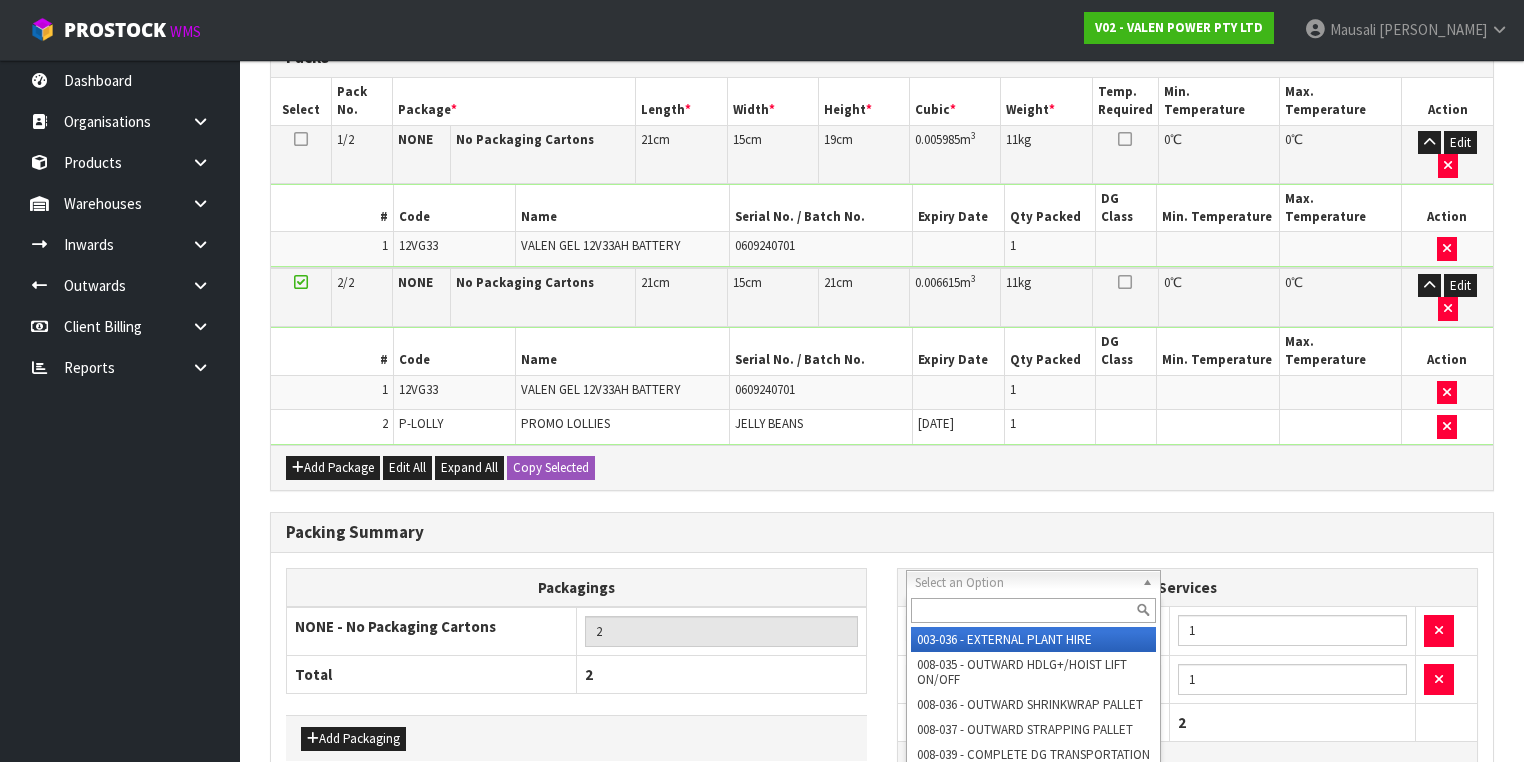 click at bounding box center [1034, 610] 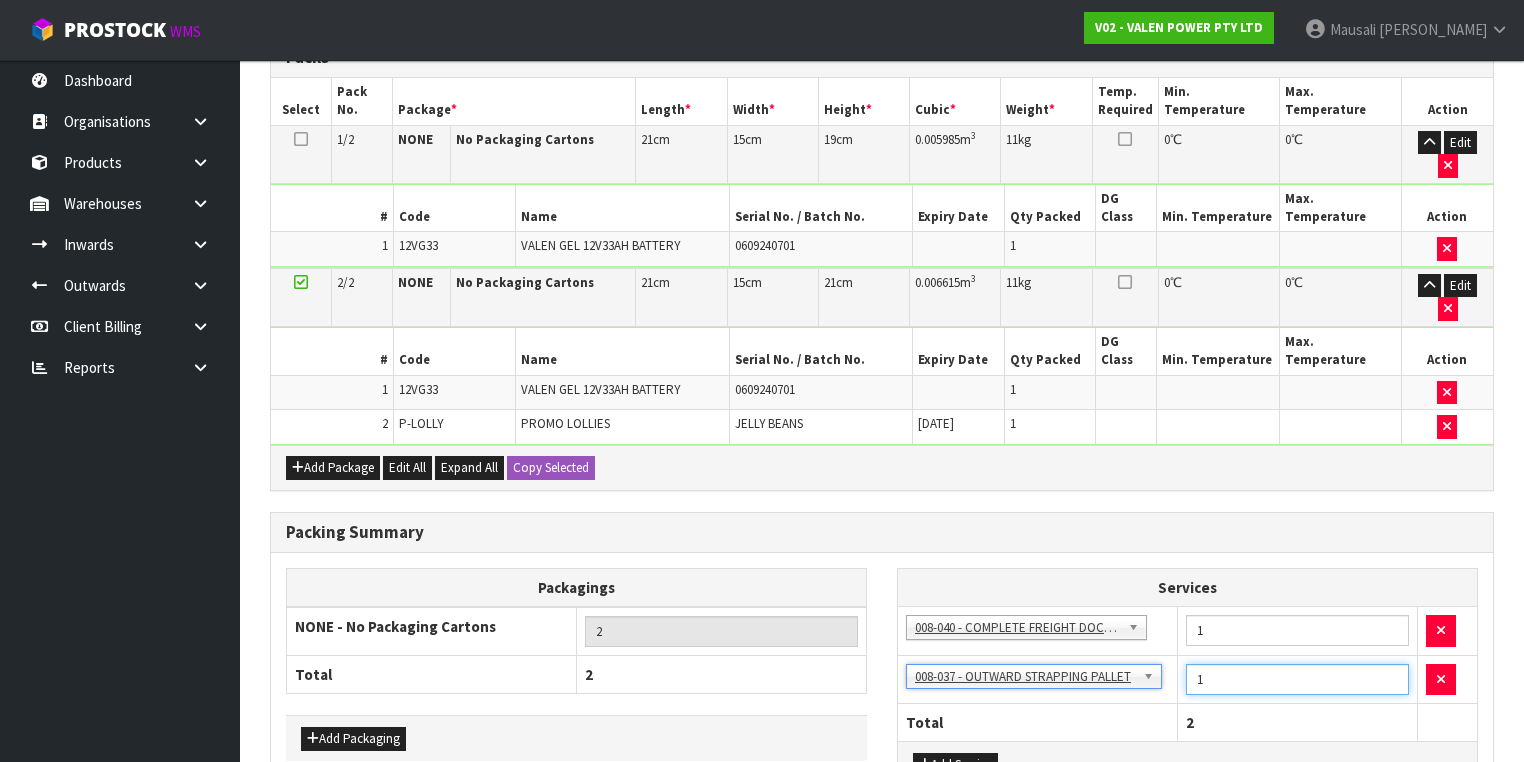 drag, startPoint x: 1217, startPoint y: 591, endPoint x: 1180, endPoint y: 604, distance: 39.217342 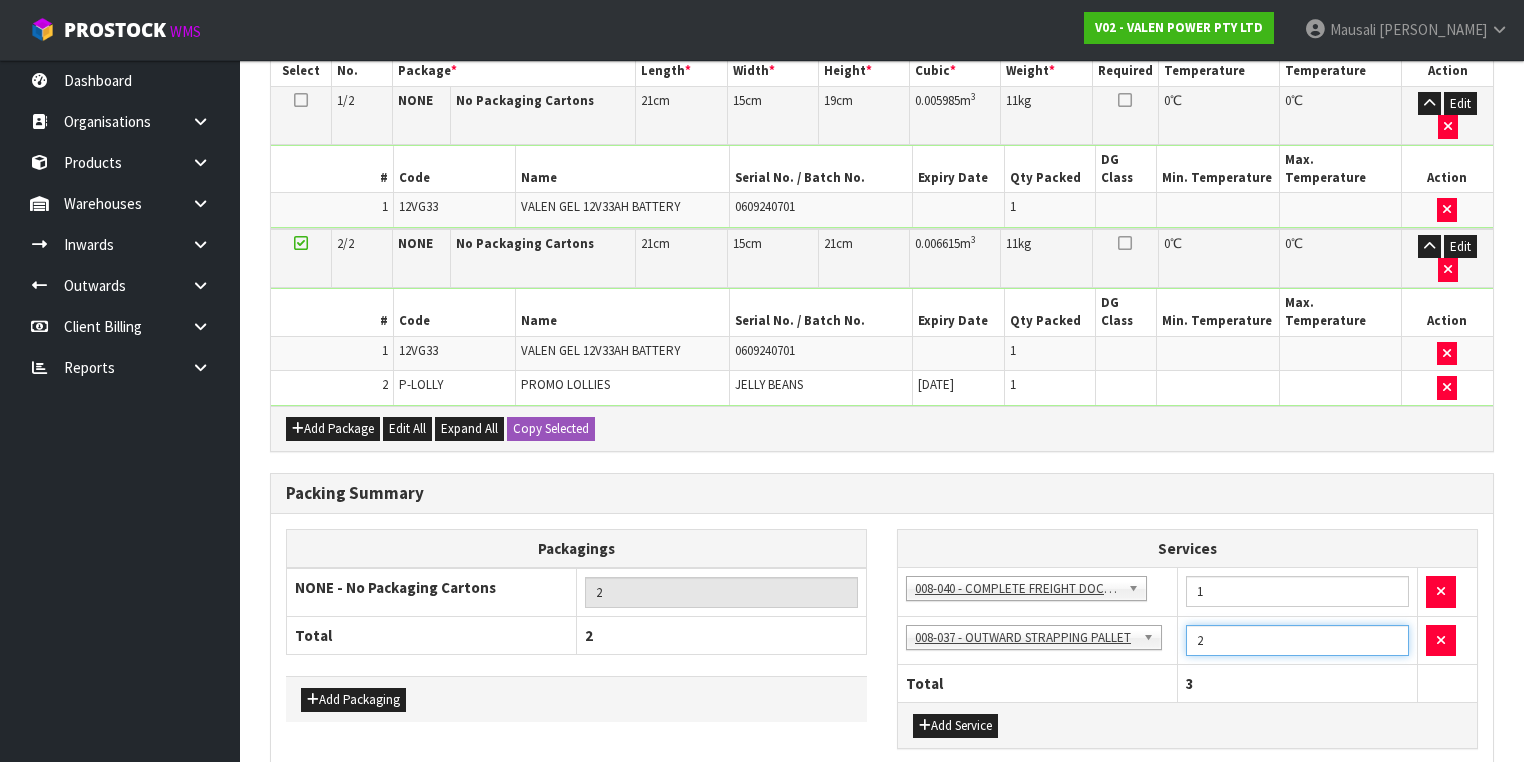 scroll, scrollTop: 620, scrollLeft: 0, axis: vertical 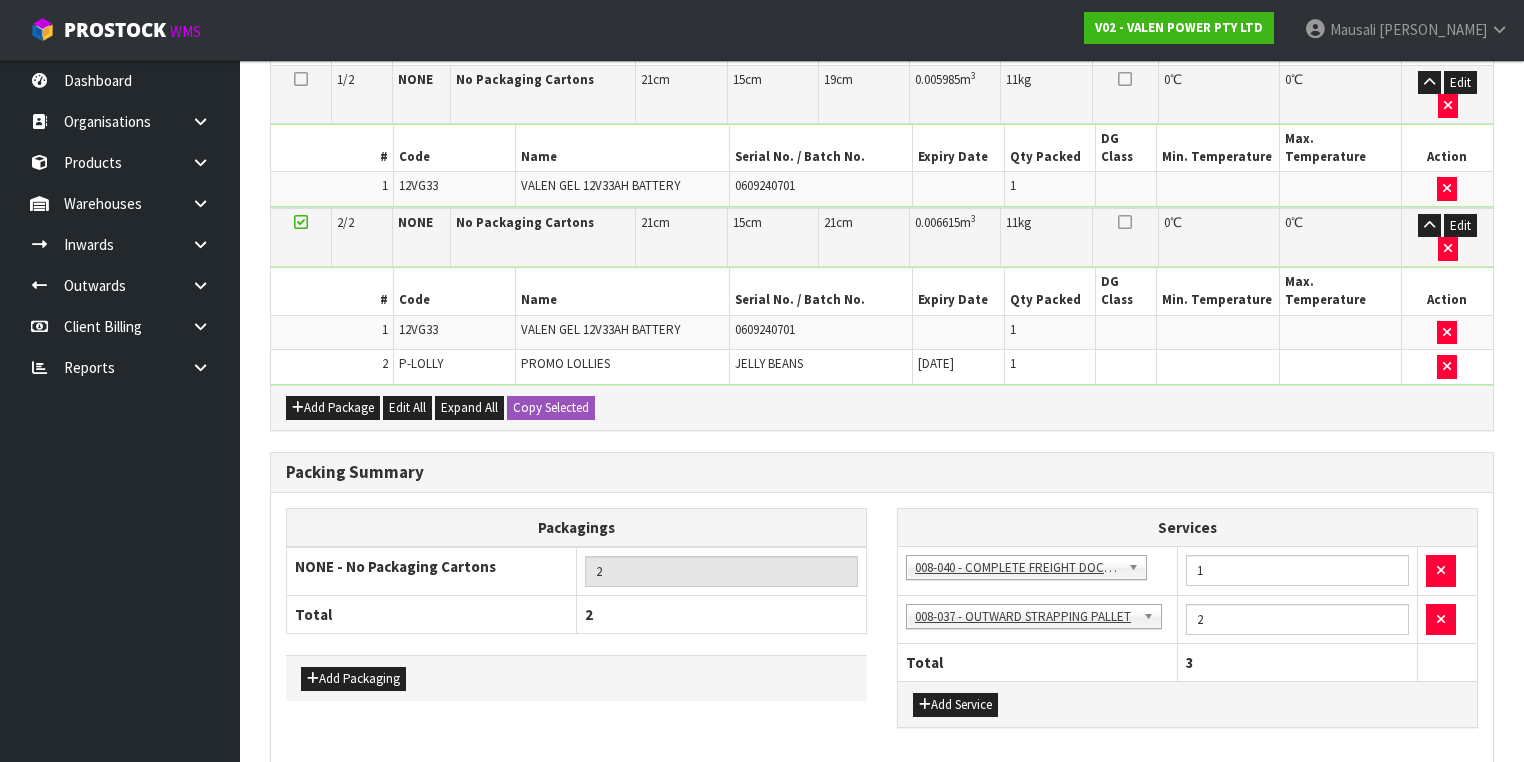 click on "Save & Confirm Packs" at bounding box center (427, 807) 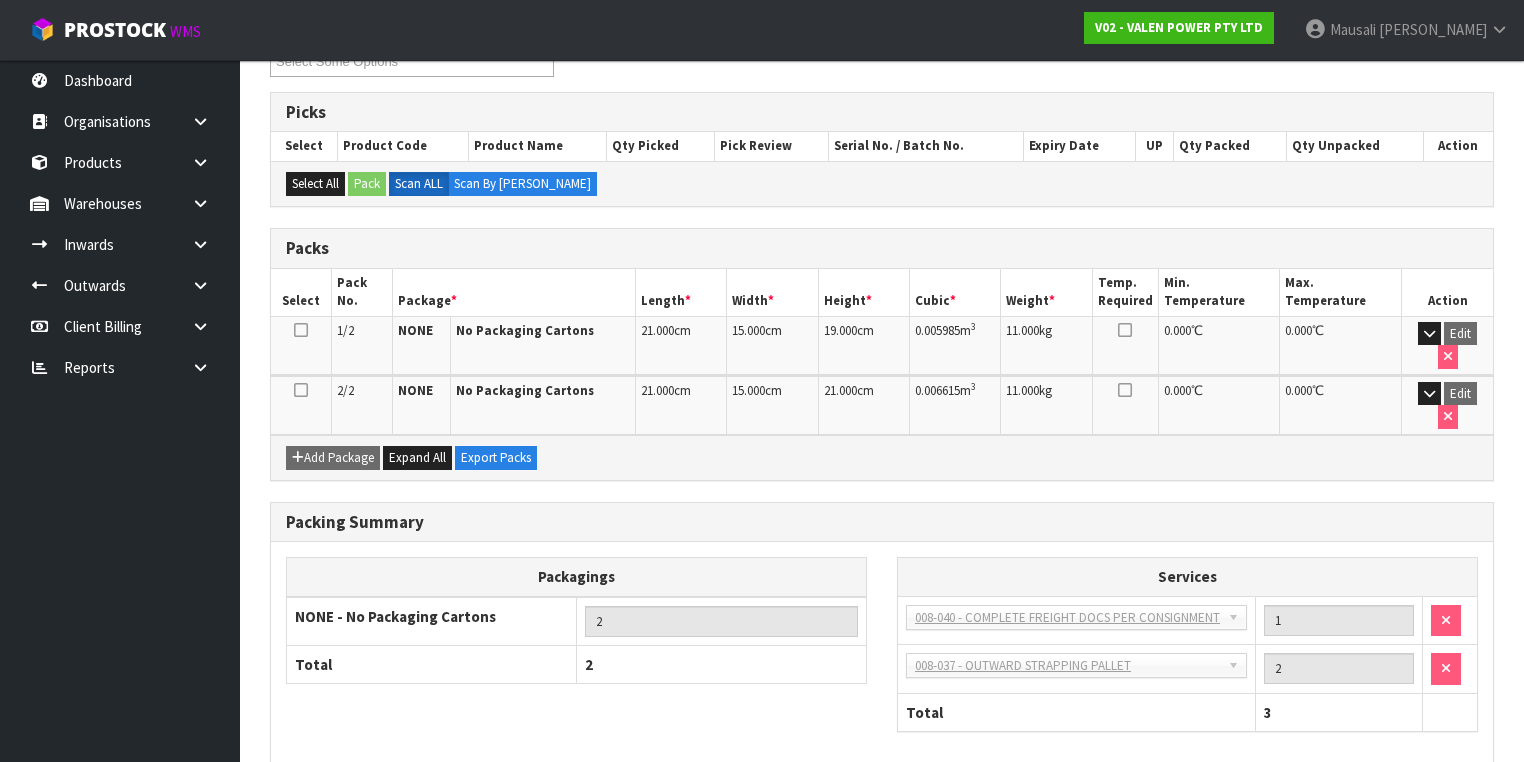 scroll, scrollTop: 415, scrollLeft: 0, axis: vertical 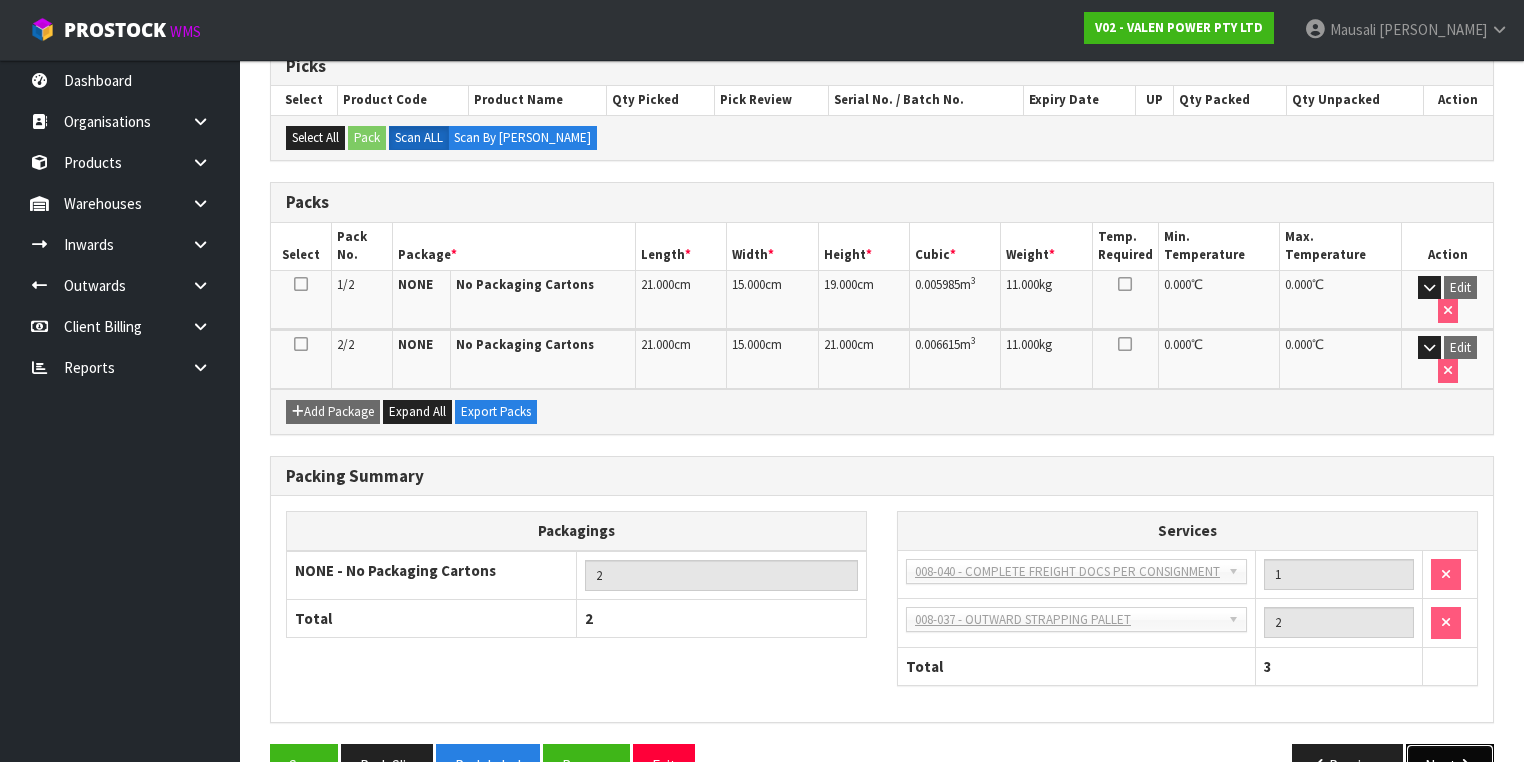 click on "Next" at bounding box center (1450, 765) 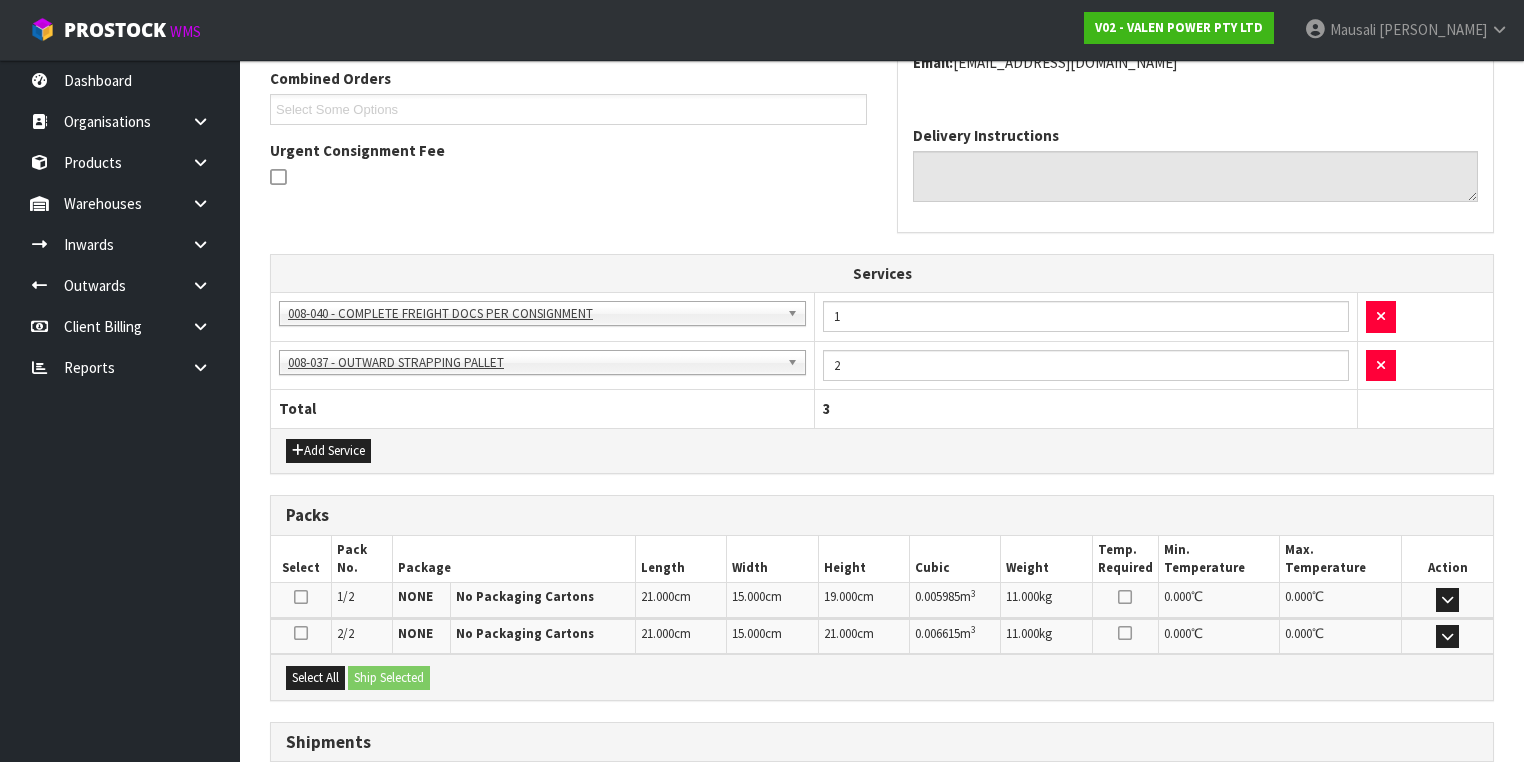 scroll, scrollTop: 664, scrollLeft: 0, axis: vertical 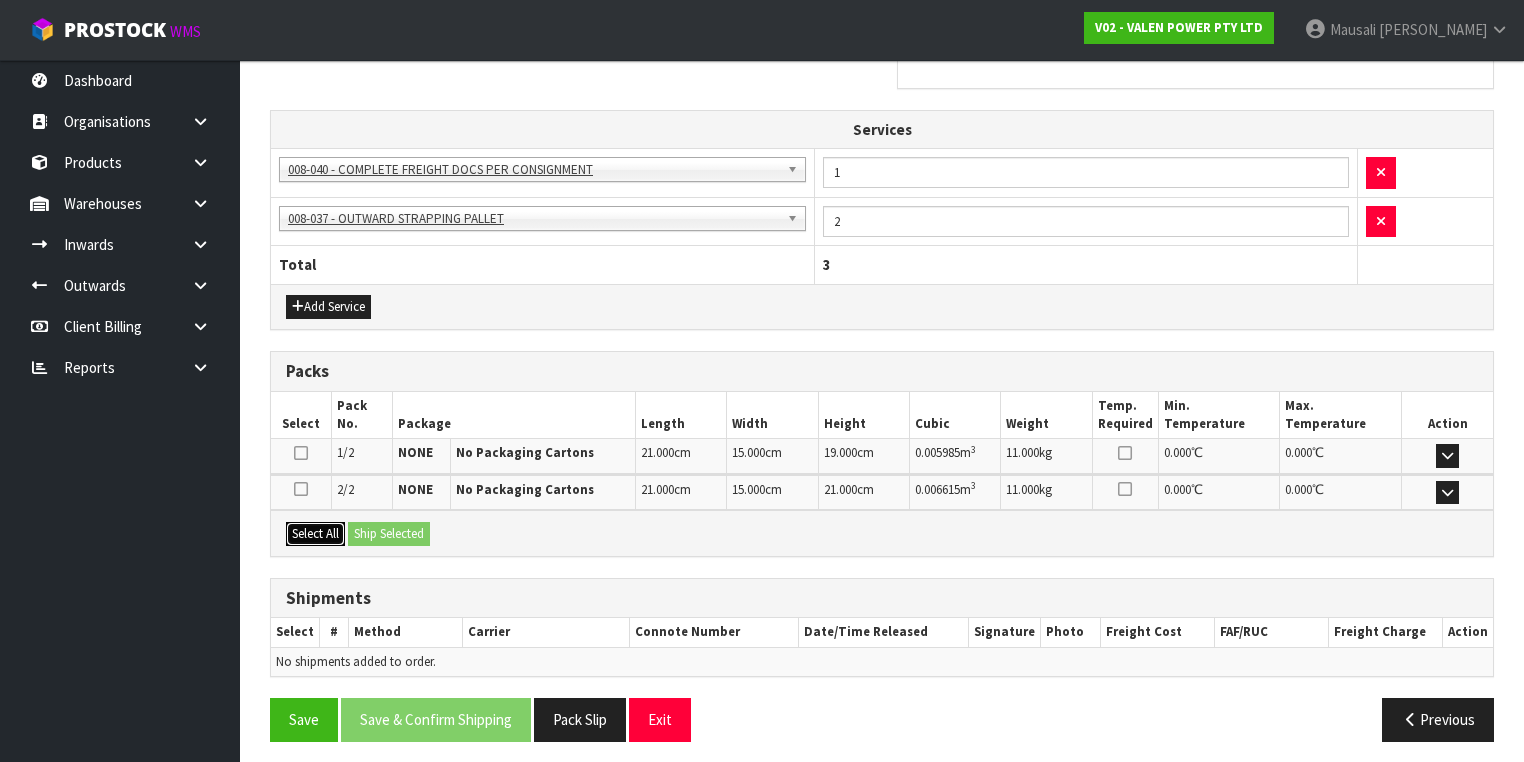 click on "Select All" at bounding box center [315, 534] 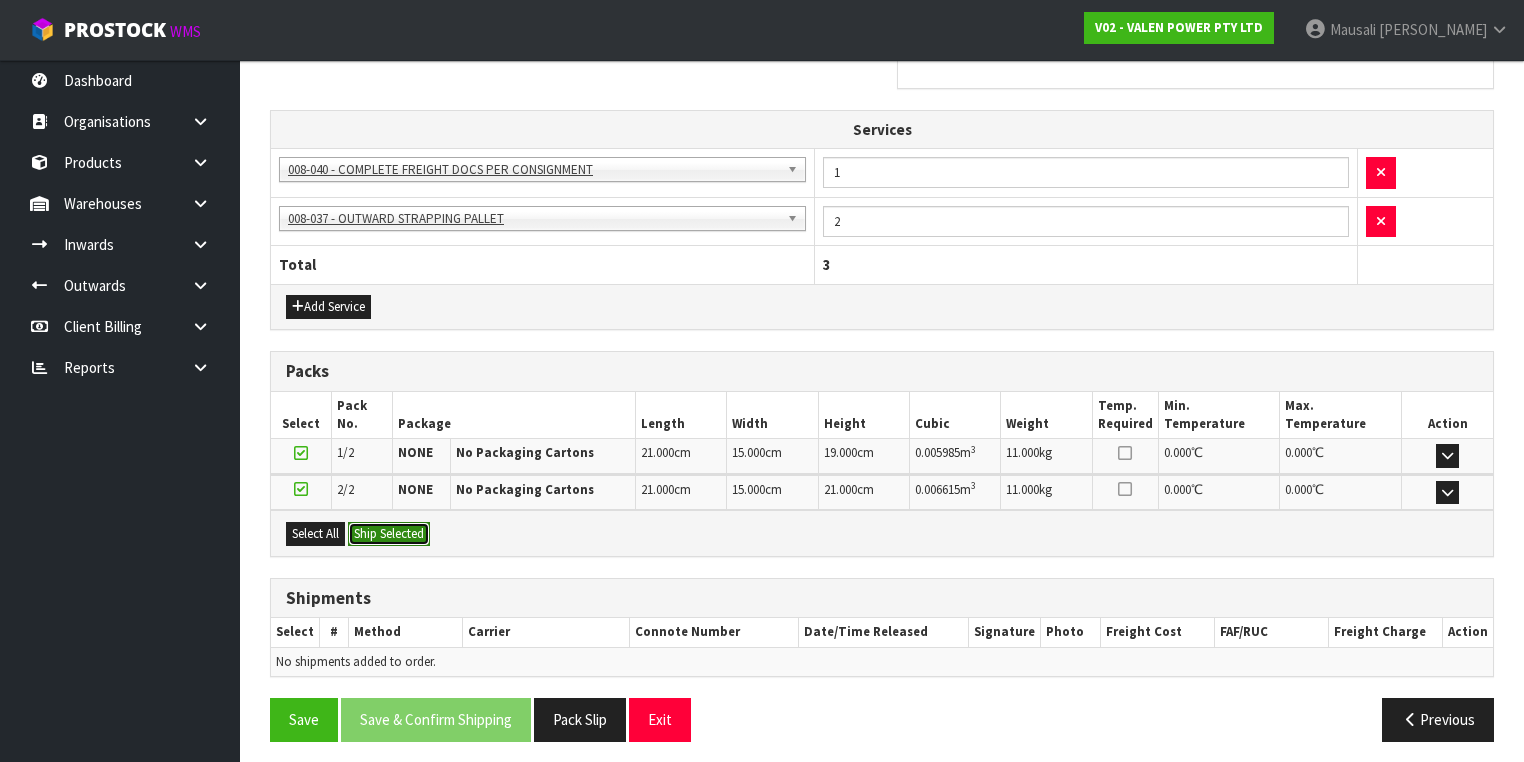 click on "Ship Selected" at bounding box center [389, 534] 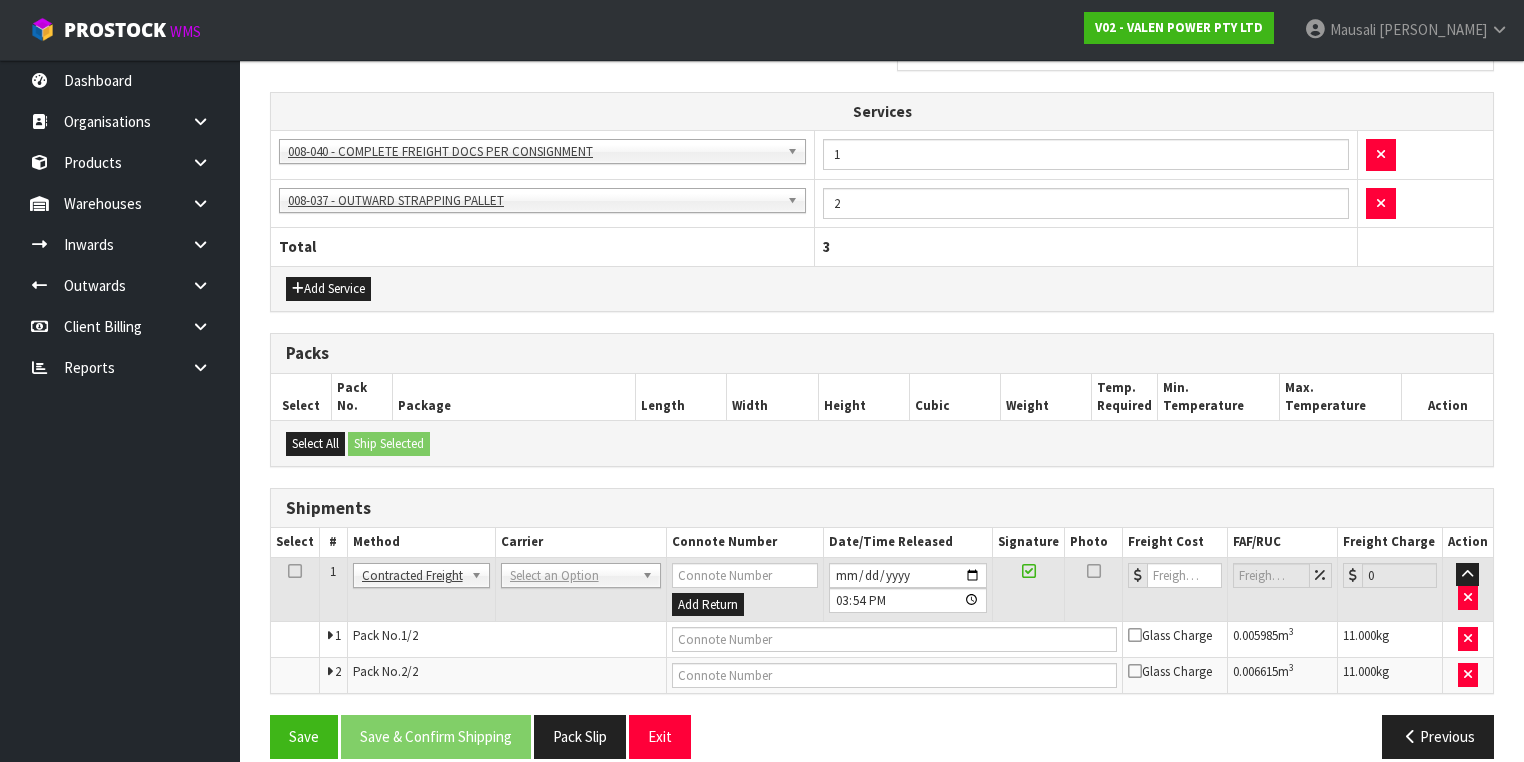 scroll, scrollTop: 700, scrollLeft: 0, axis: vertical 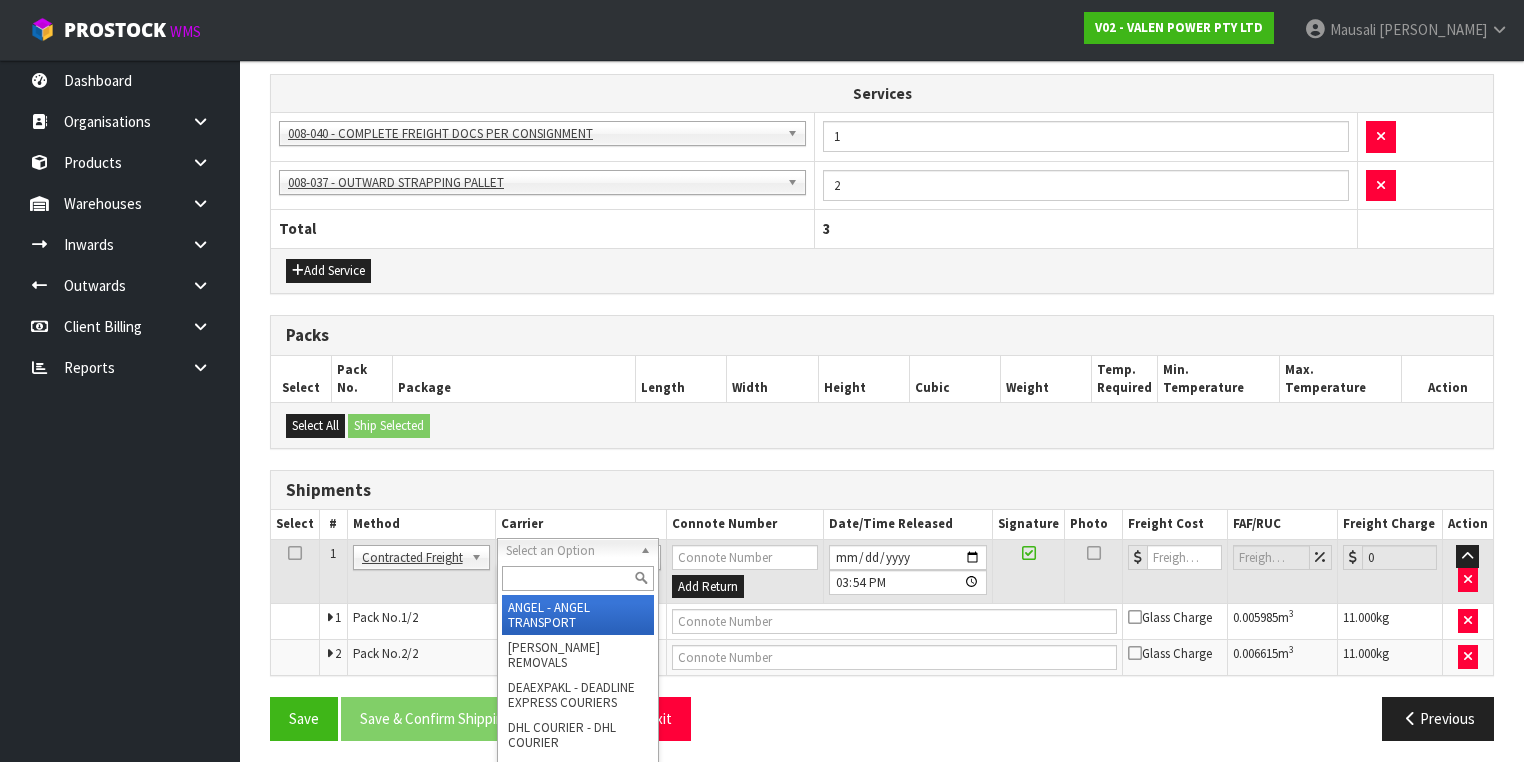 click at bounding box center [578, 578] 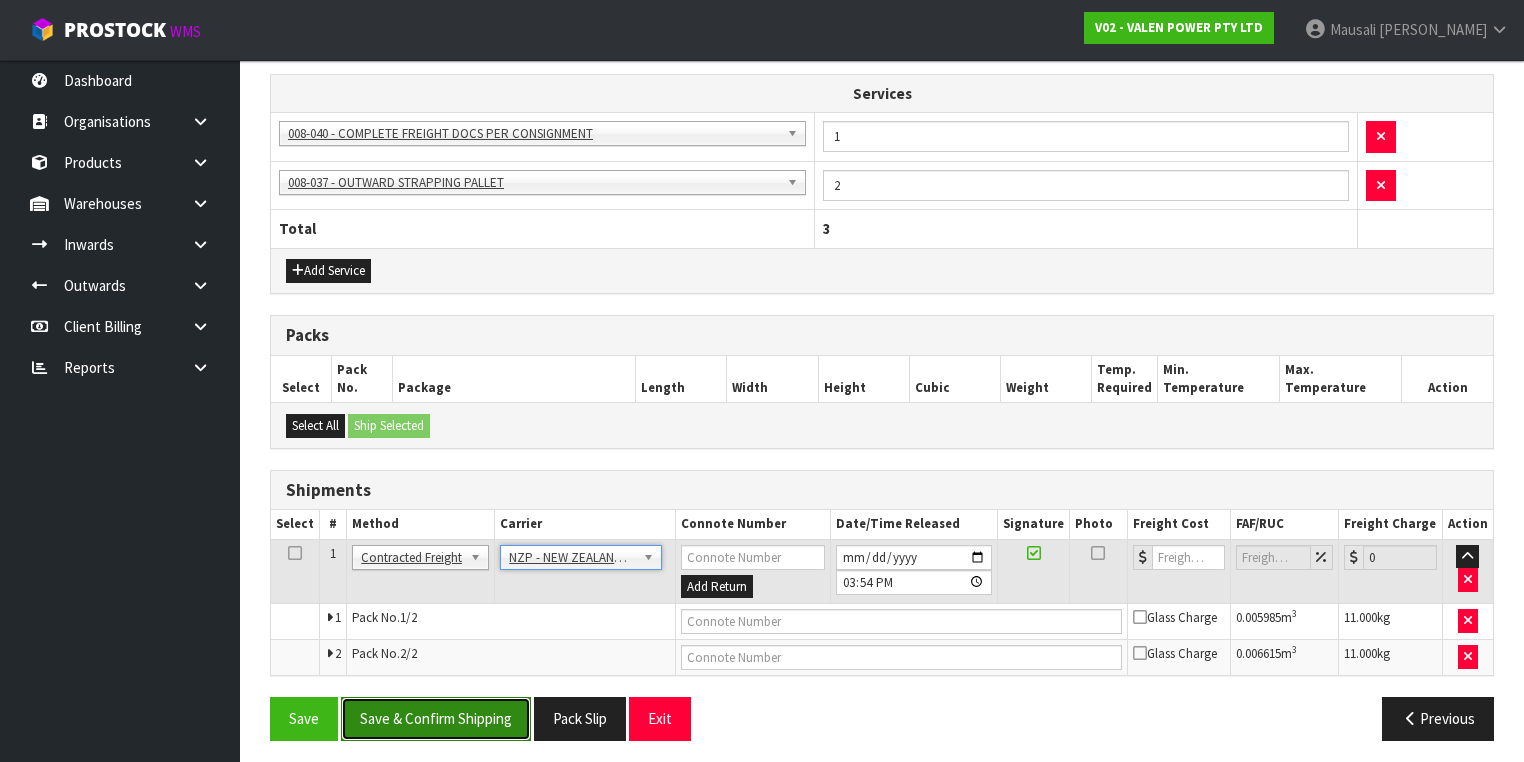 click on "Save & Confirm Shipping" at bounding box center [436, 718] 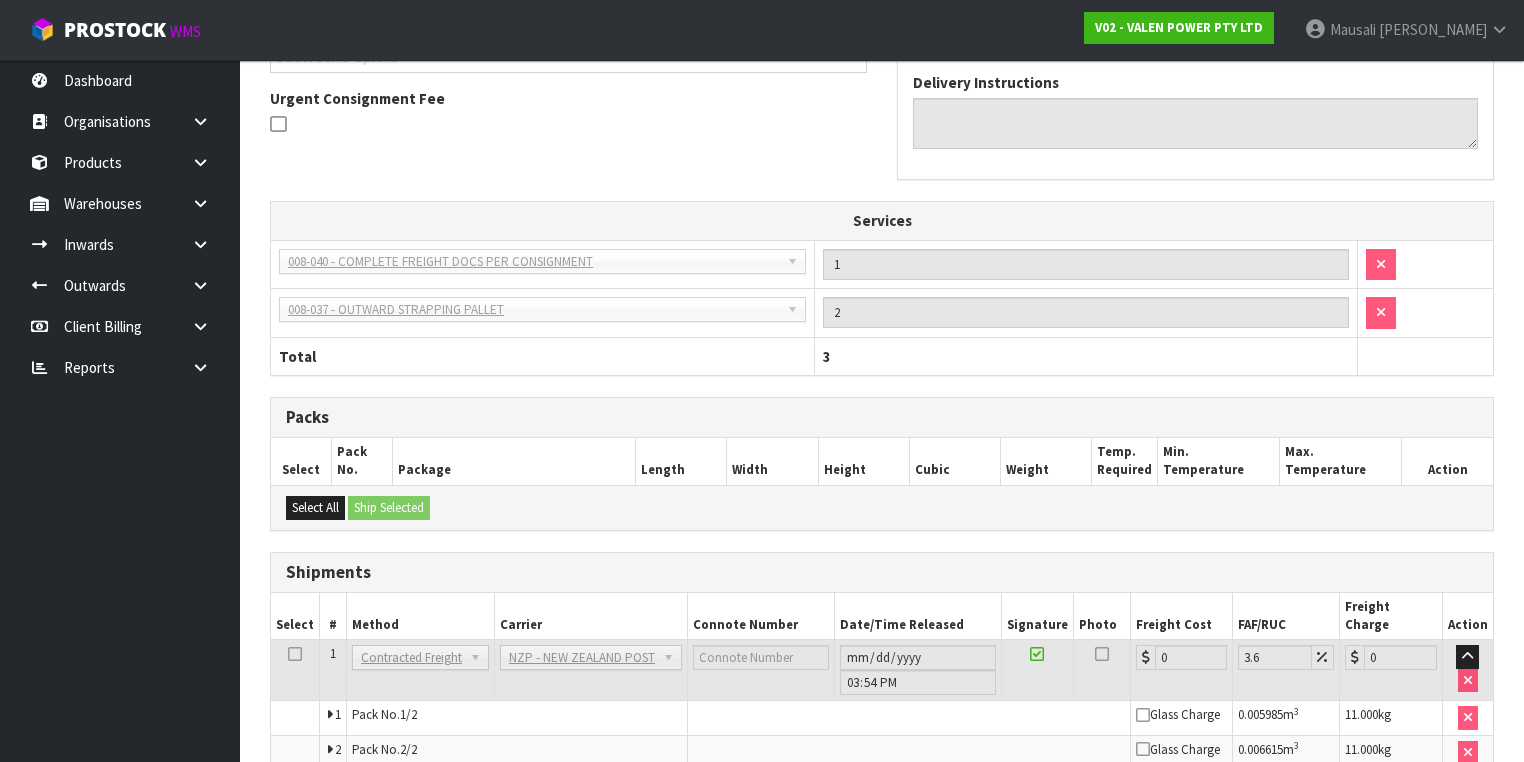 scroll, scrollTop: 670, scrollLeft: 0, axis: vertical 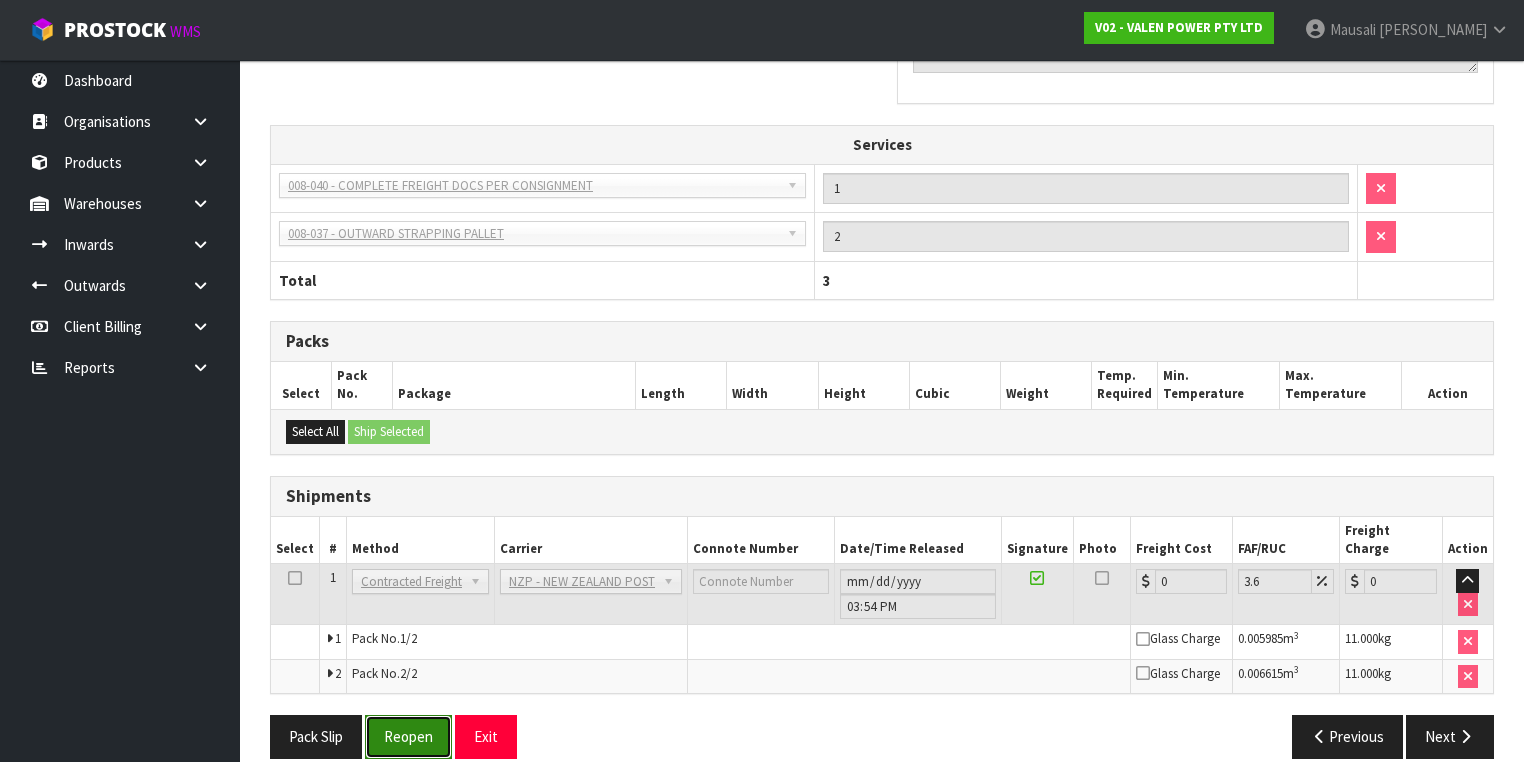 click on "Reopen" at bounding box center [408, 736] 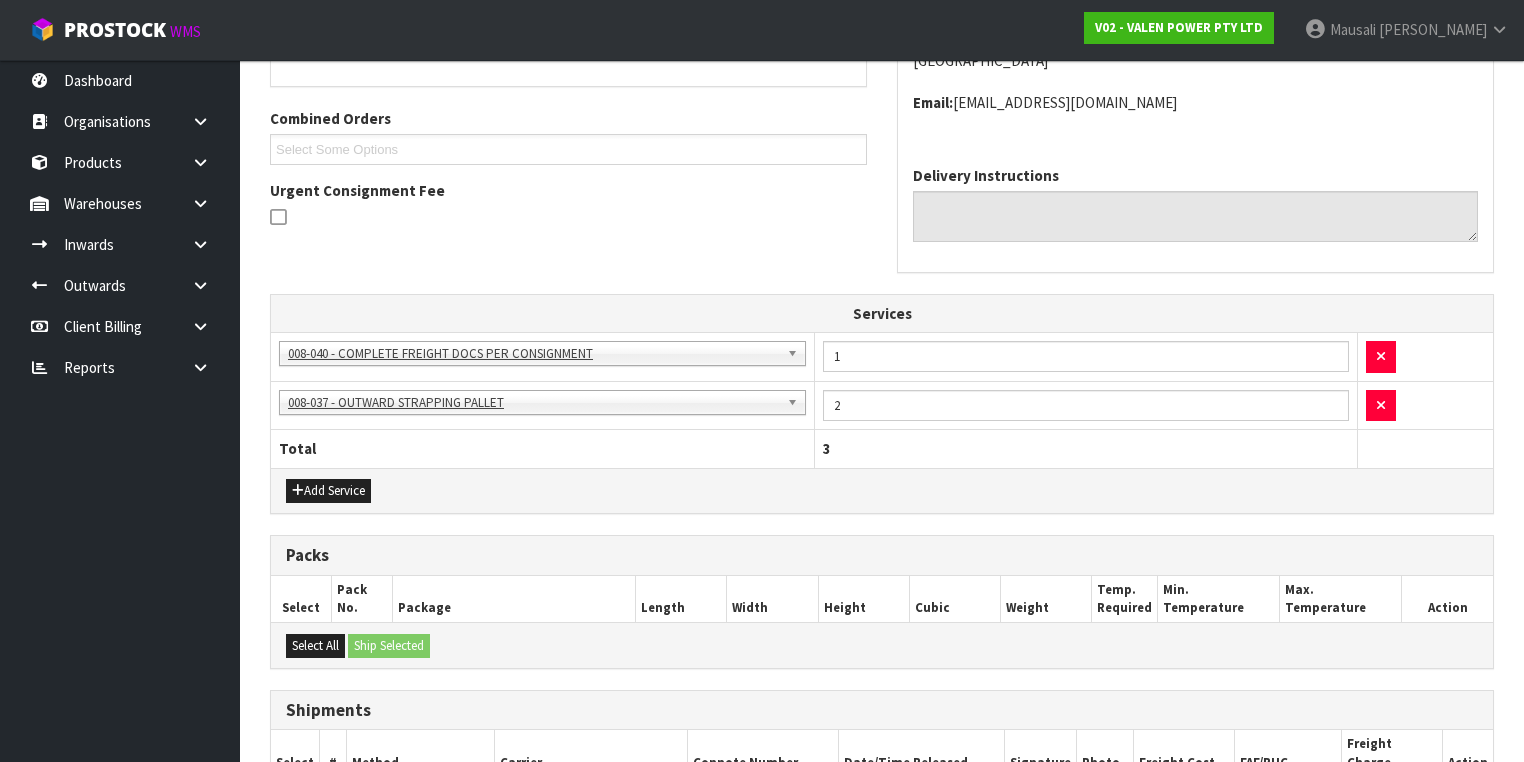 scroll, scrollTop: 718, scrollLeft: 0, axis: vertical 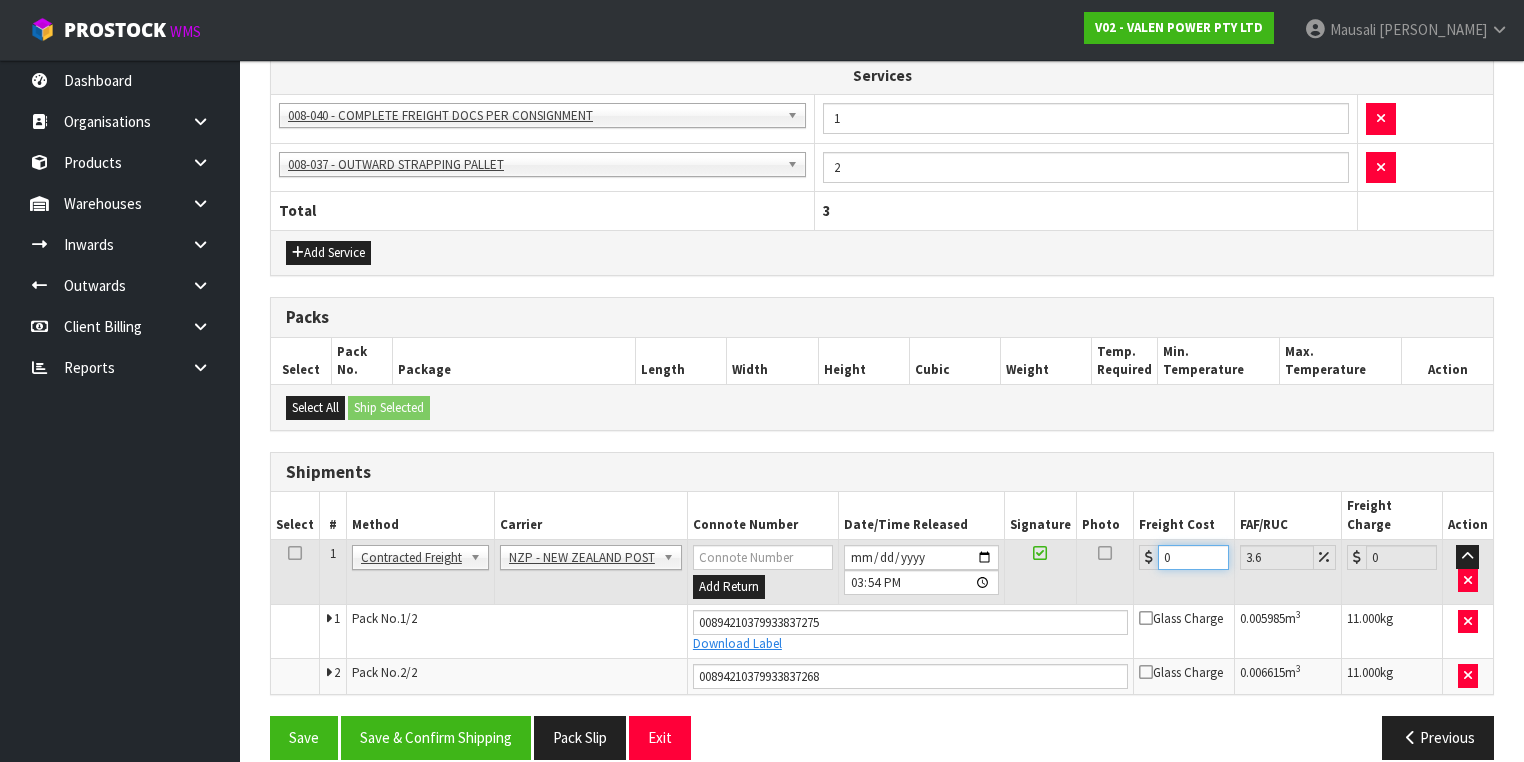 drag, startPoint x: 1188, startPoint y: 523, endPoint x: 1141, endPoint y: 536, distance: 48.76474 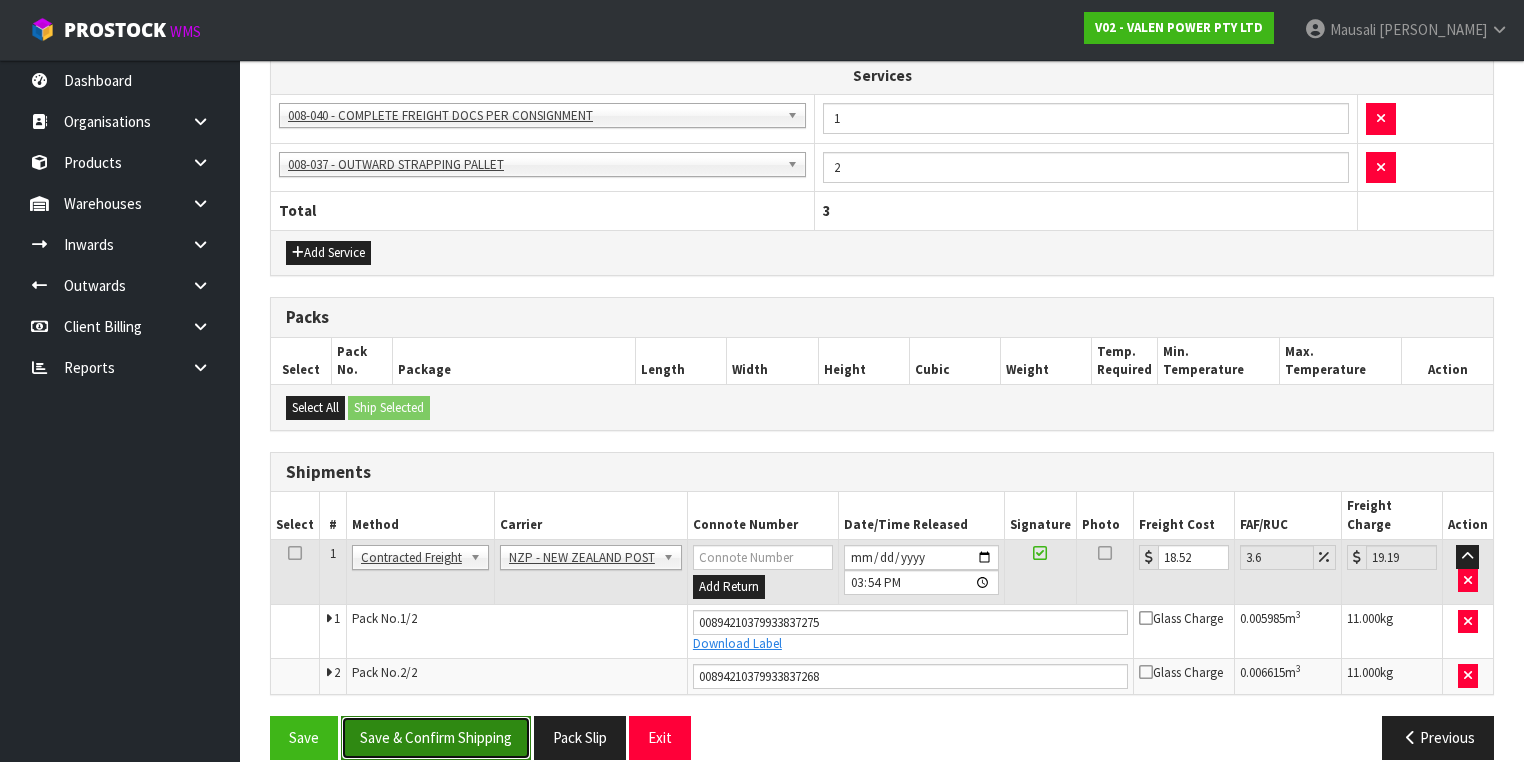 click on "Save & Confirm Shipping" at bounding box center (436, 737) 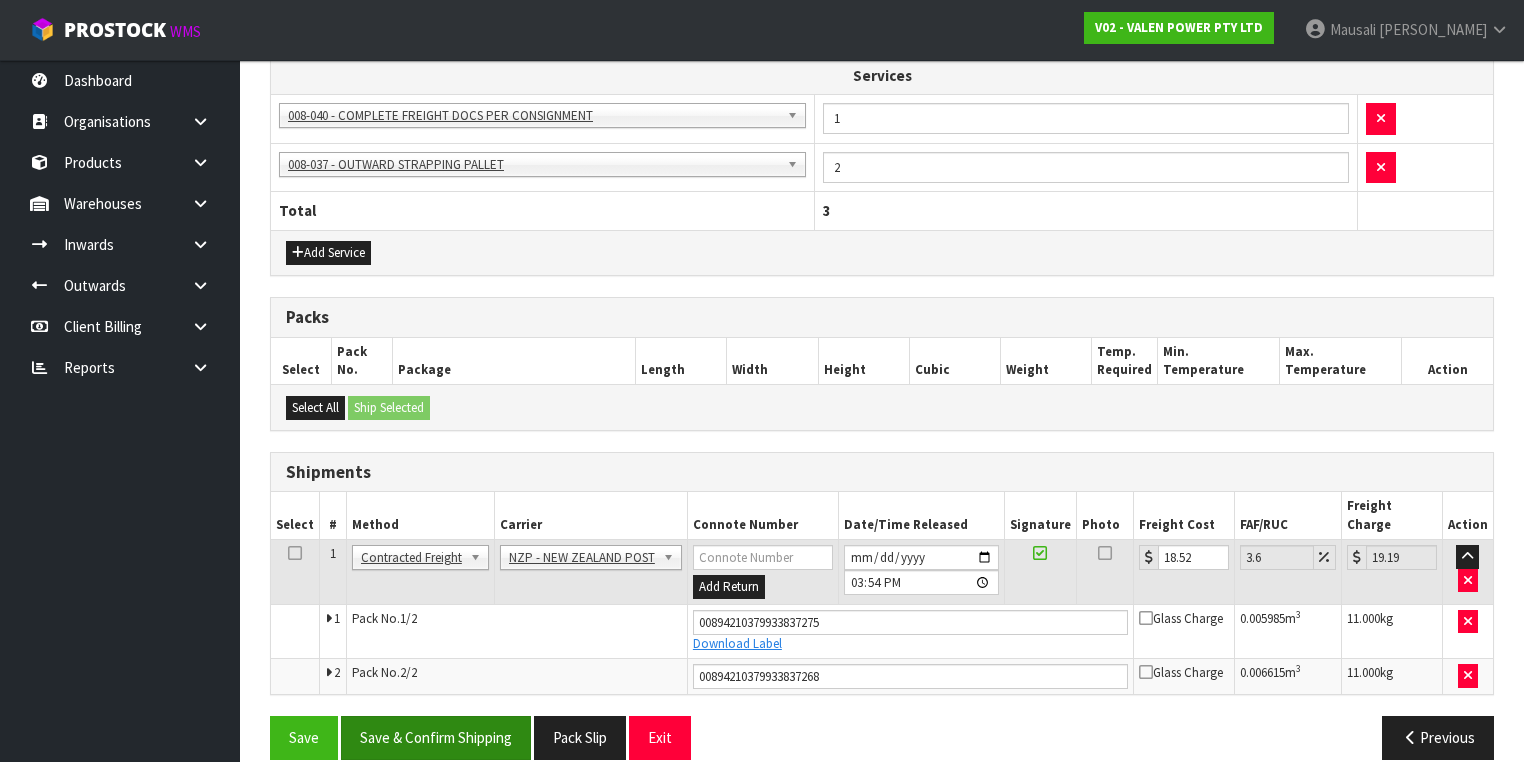 scroll, scrollTop: 0, scrollLeft: 0, axis: both 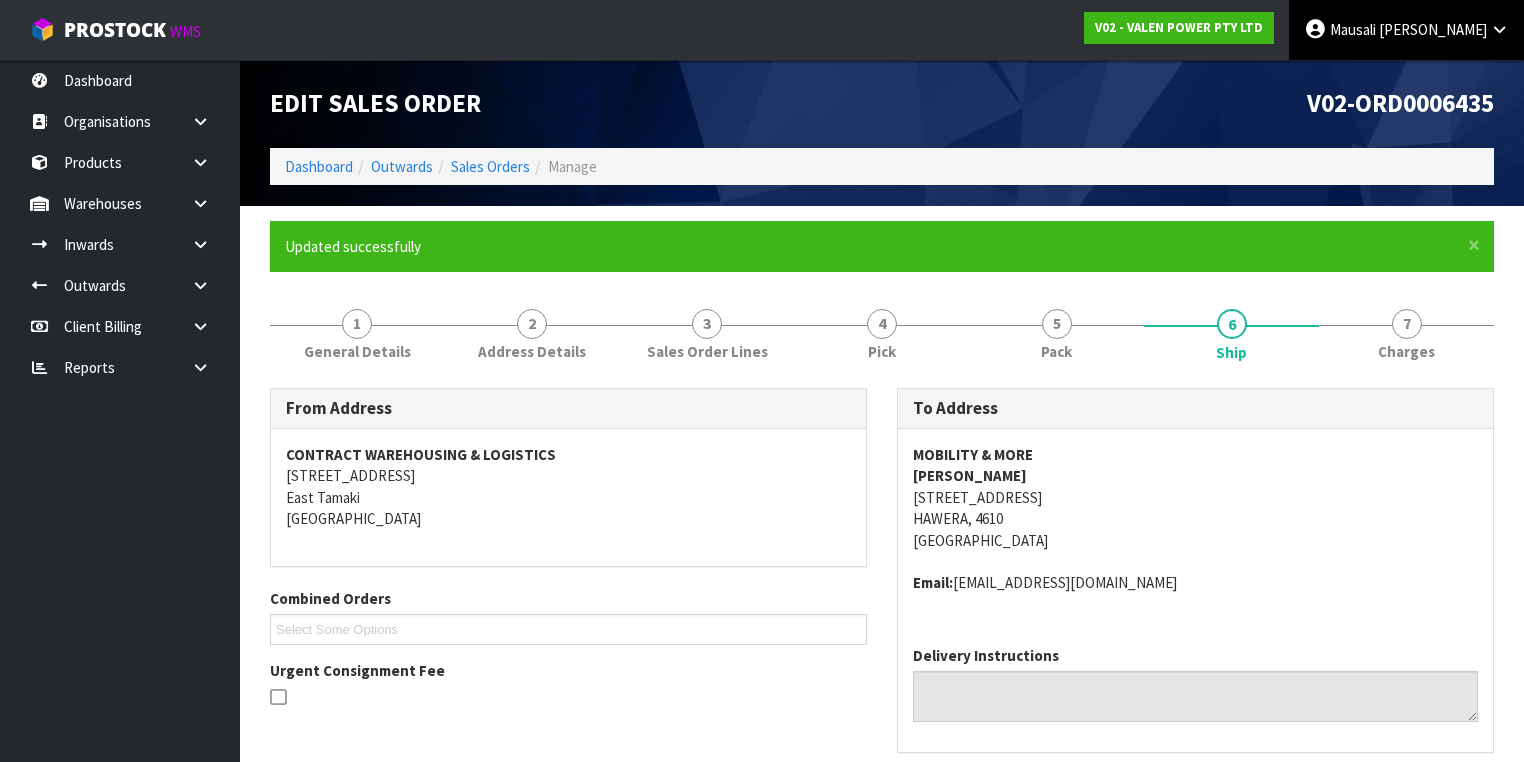click at bounding box center (1315, 29) 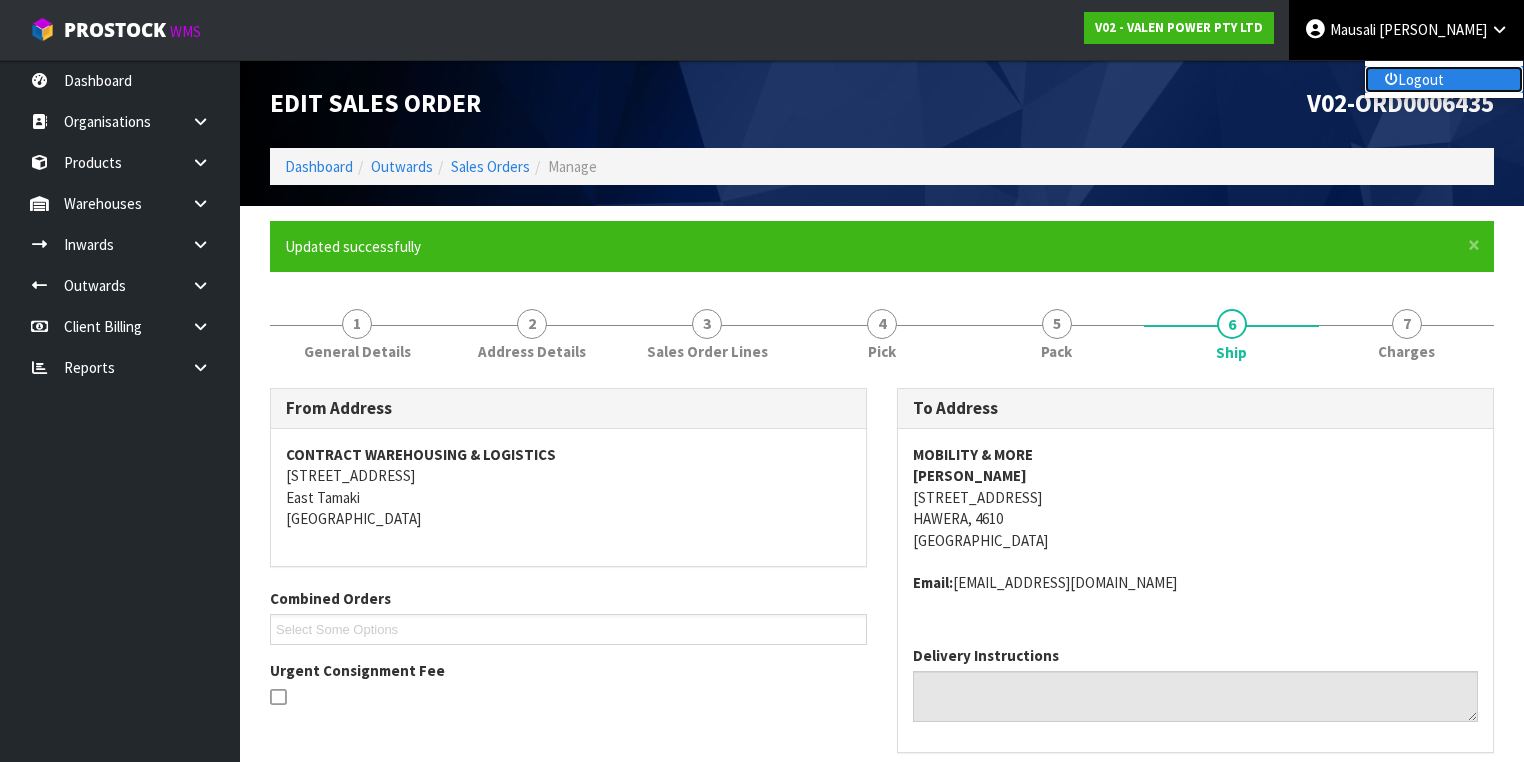 click on "Logout" at bounding box center [1444, 79] 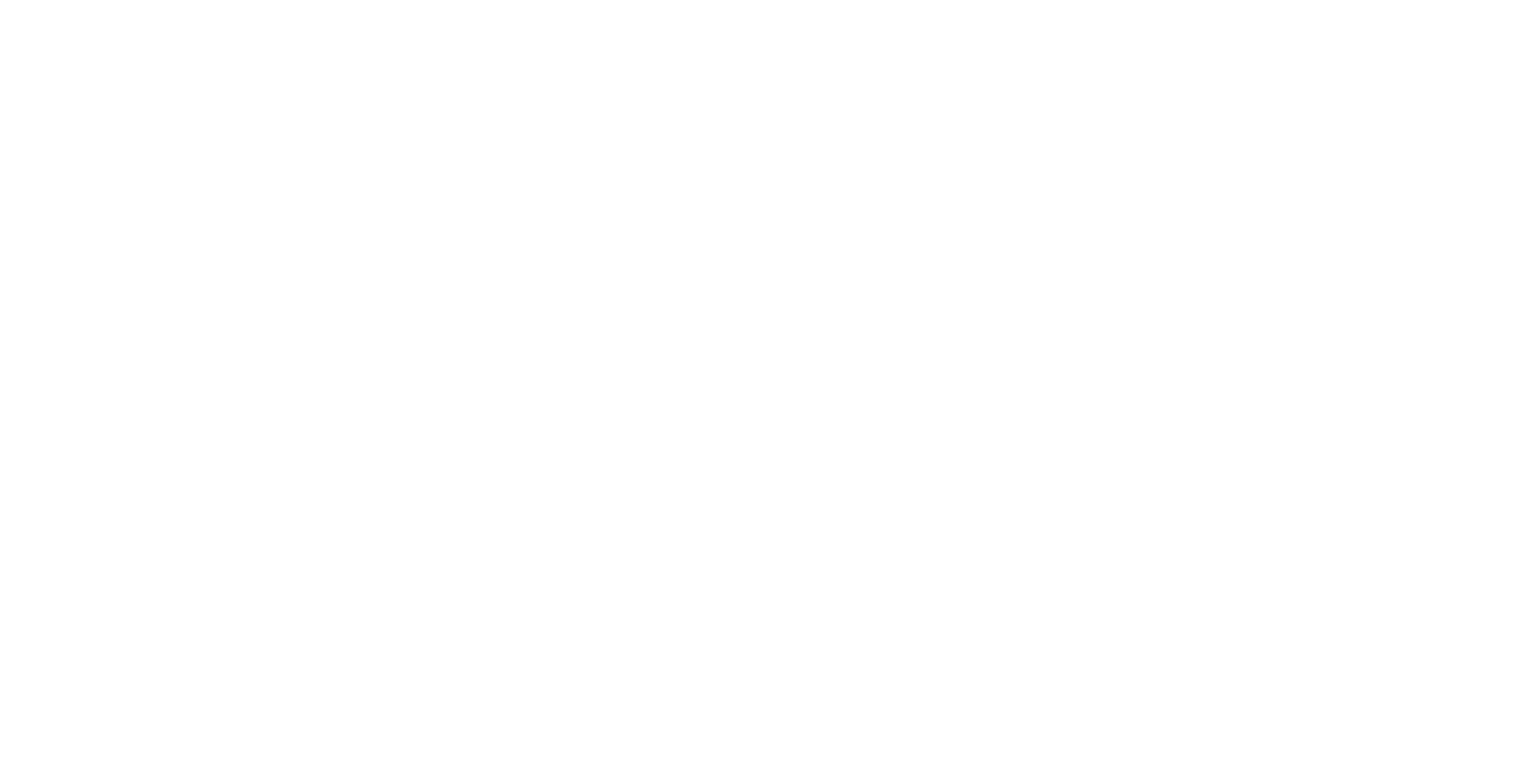 scroll, scrollTop: 0, scrollLeft: 0, axis: both 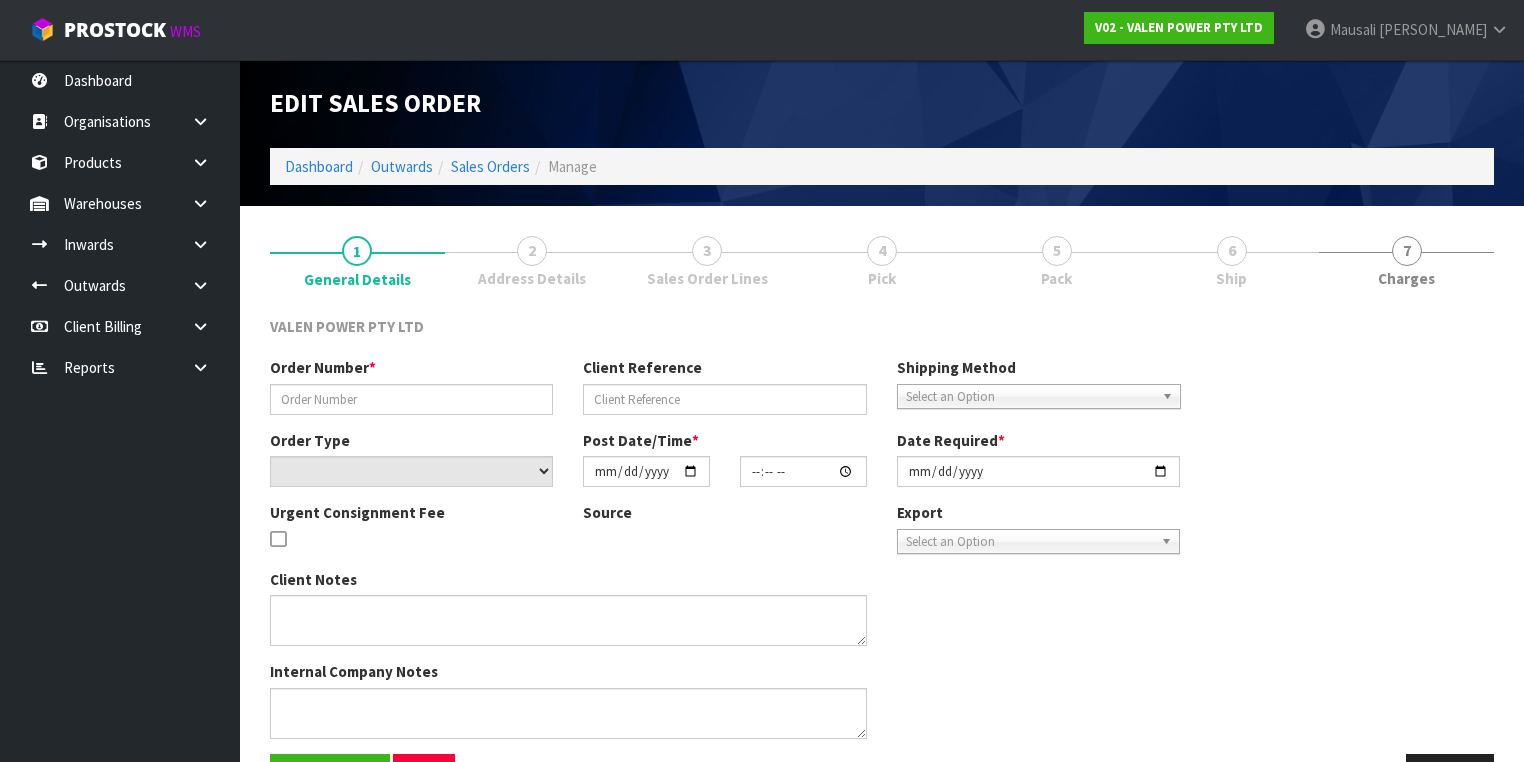 type on "S46979" 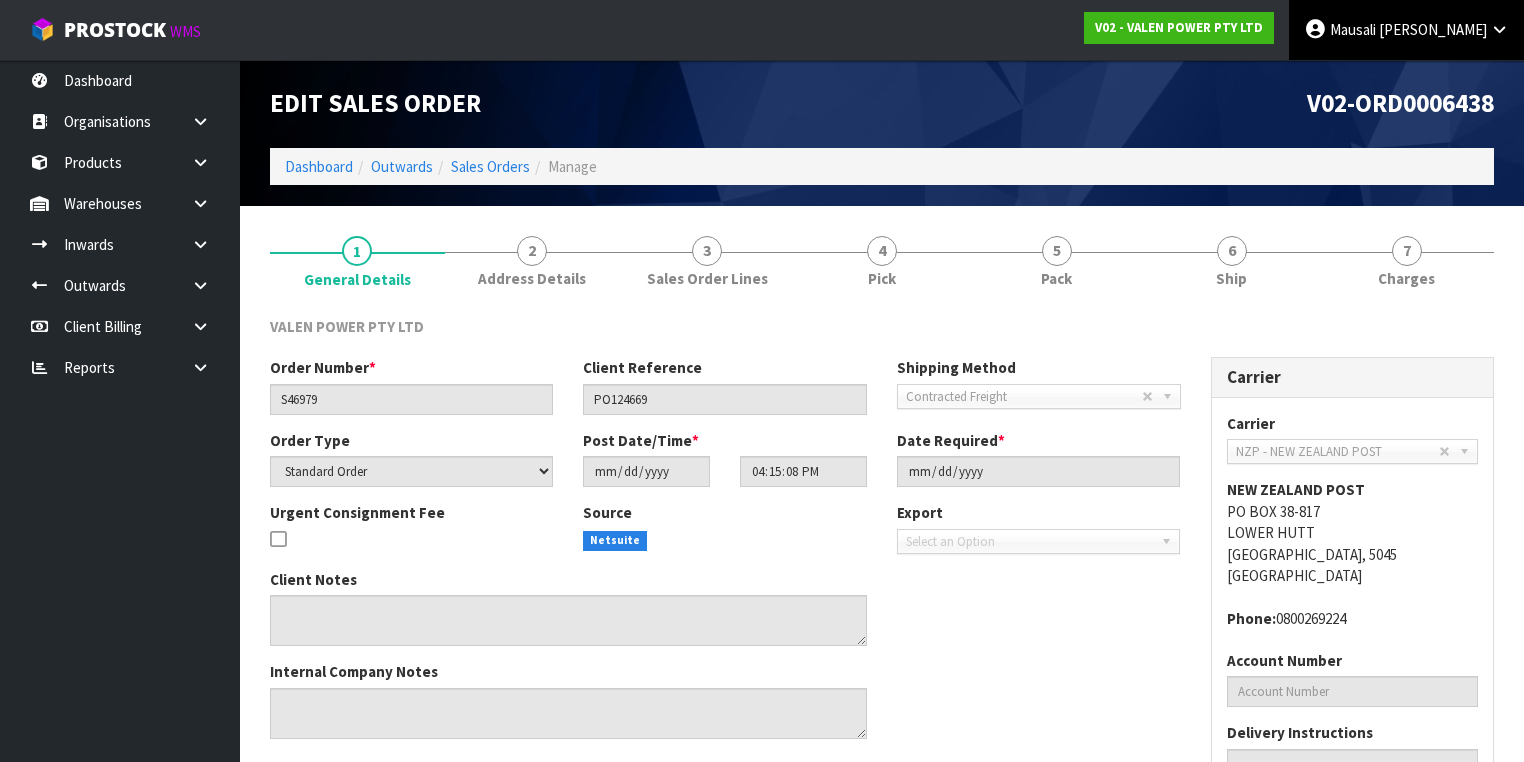 click on "[PERSON_NAME]" at bounding box center [1406, 30] 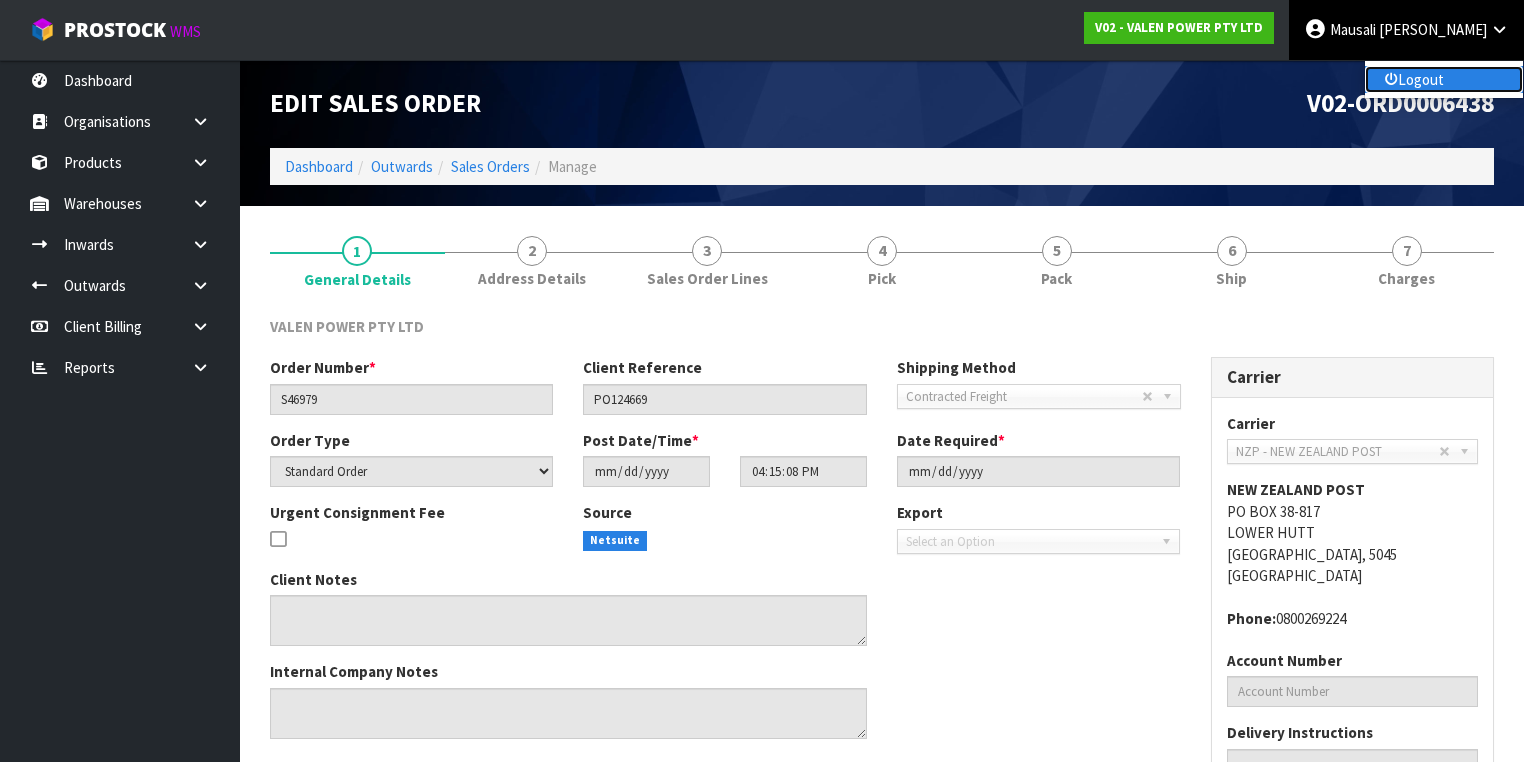 click on "Logout" at bounding box center [1444, 79] 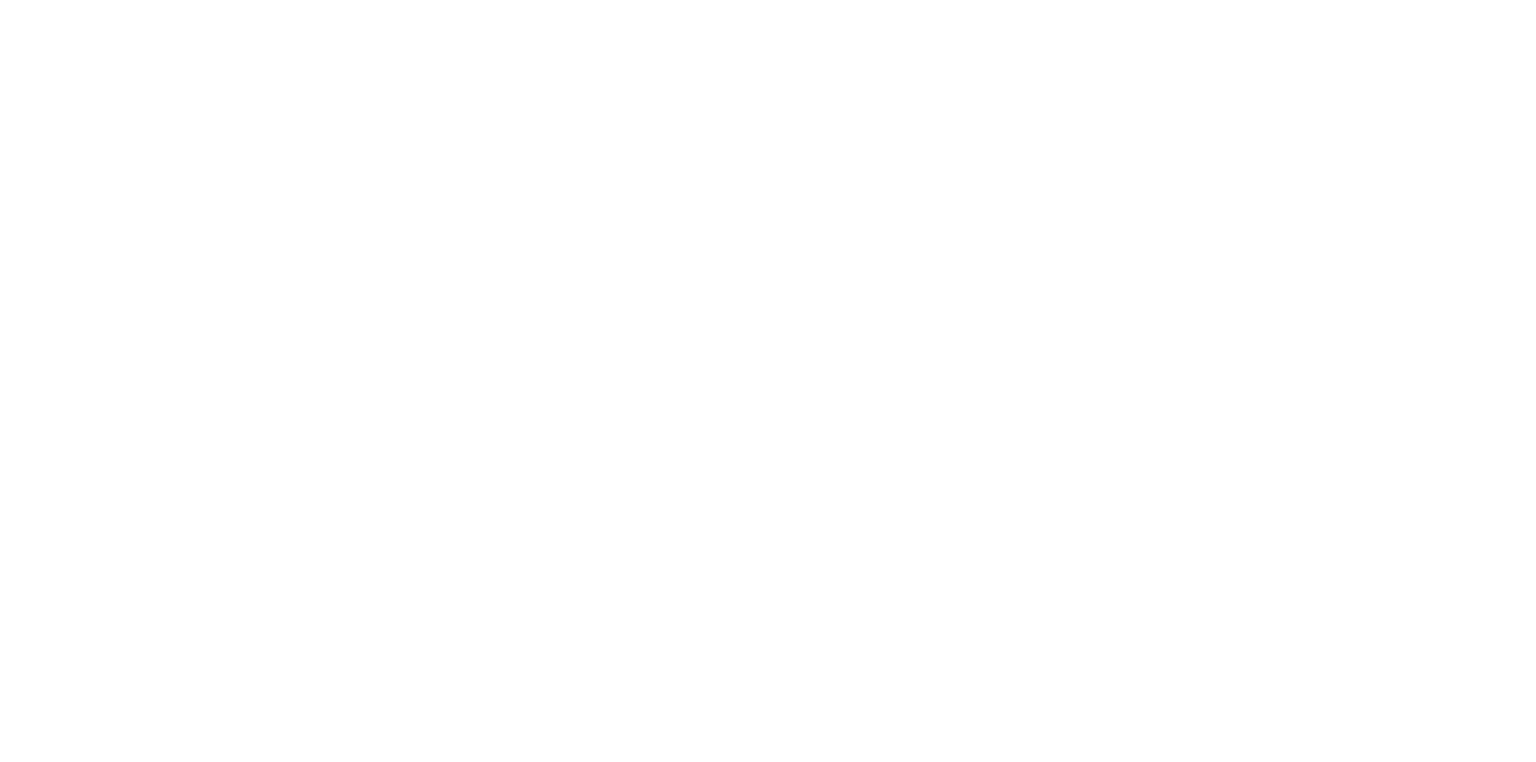 scroll, scrollTop: 0, scrollLeft: 0, axis: both 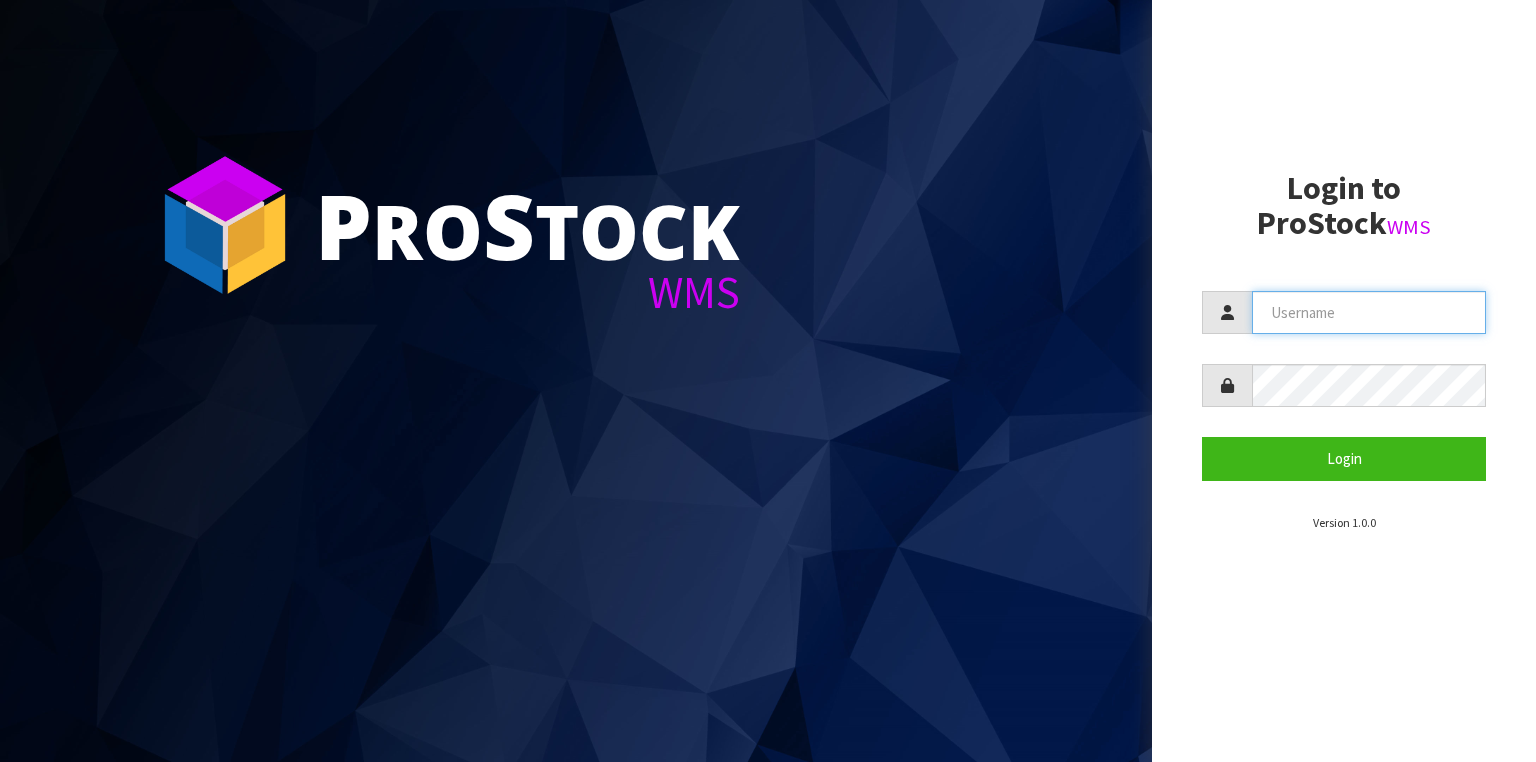 click at bounding box center [1369, 312] 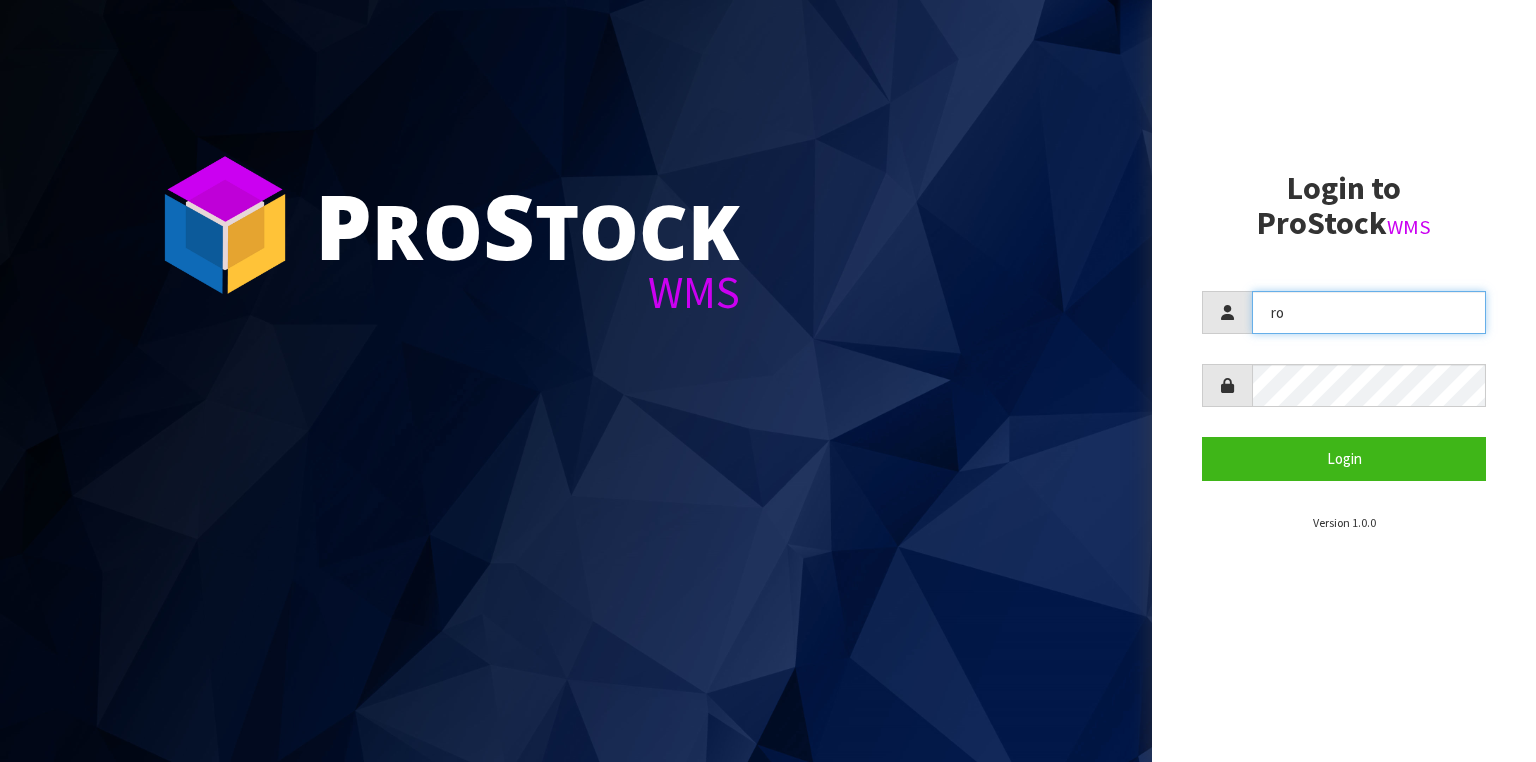 type on "r" 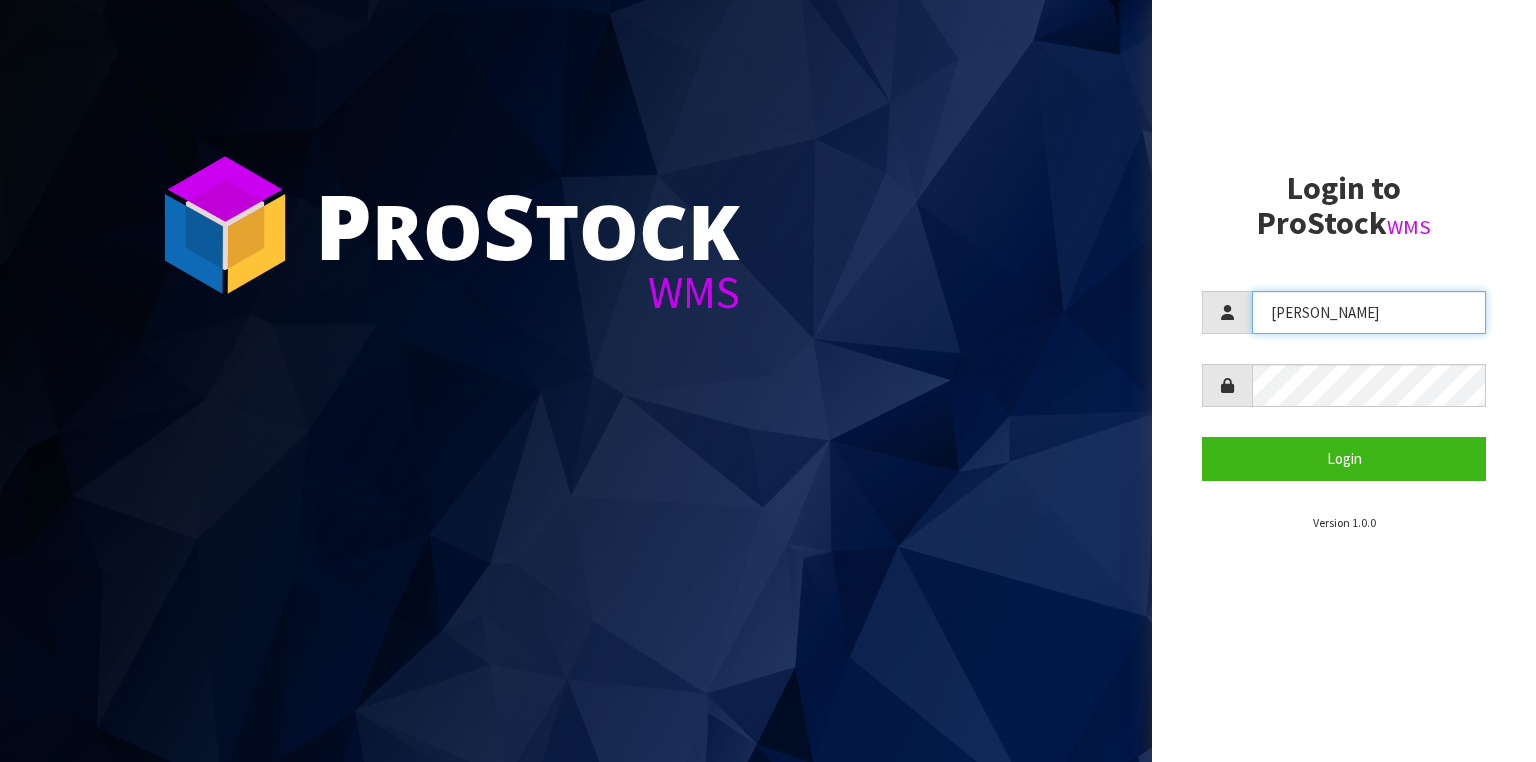 type on "[PERSON_NAME]" 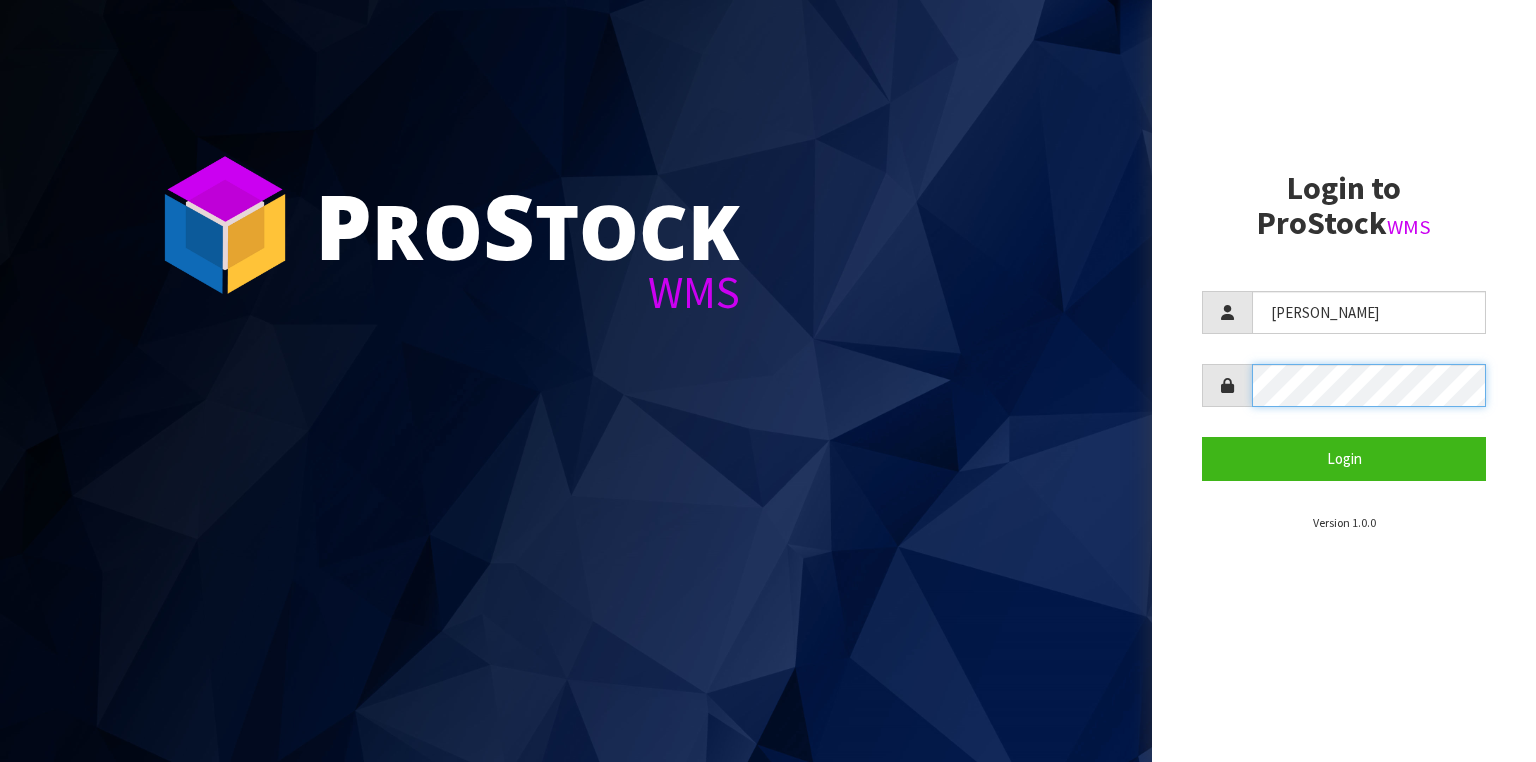 click on "Login" at bounding box center [1344, 458] 